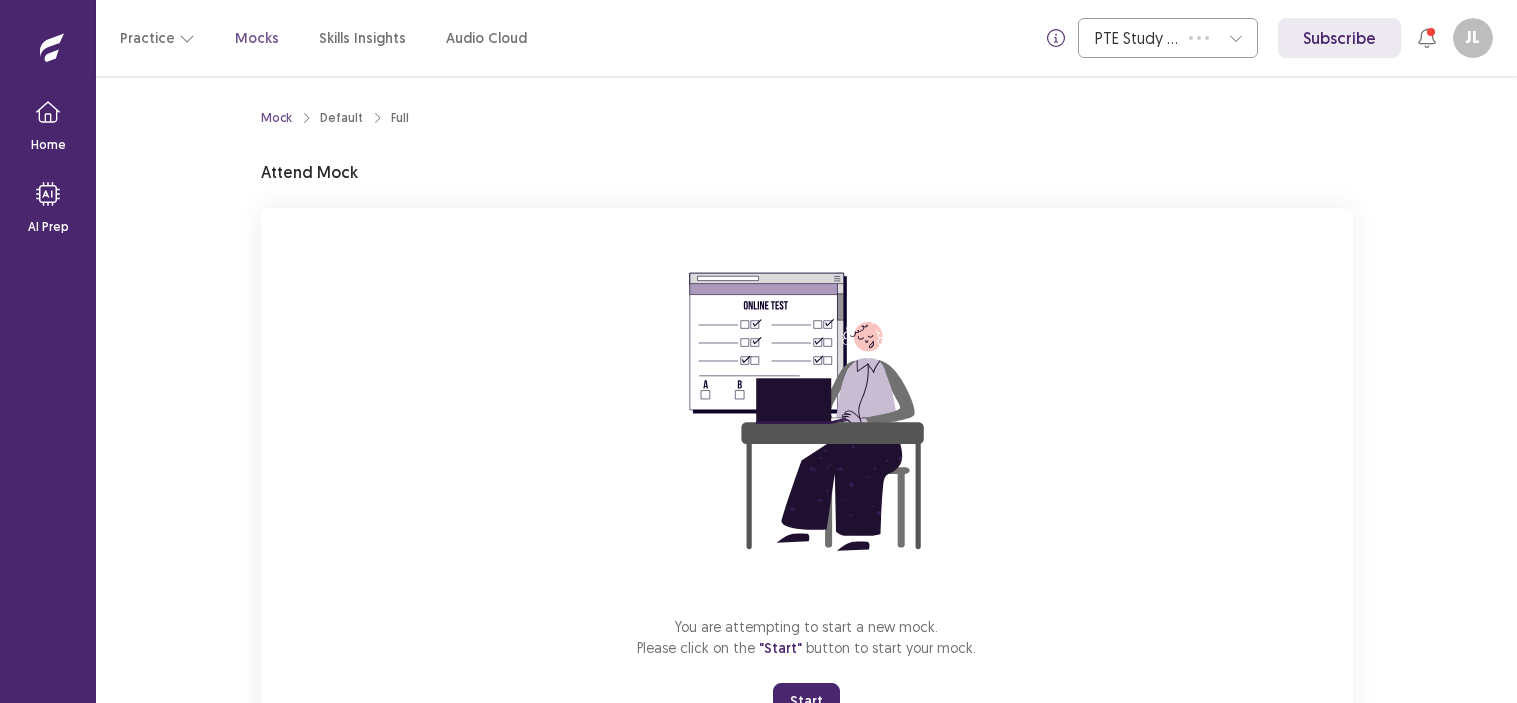 scroll, scrollTop: 0, scrollLeft: 0, axis: both 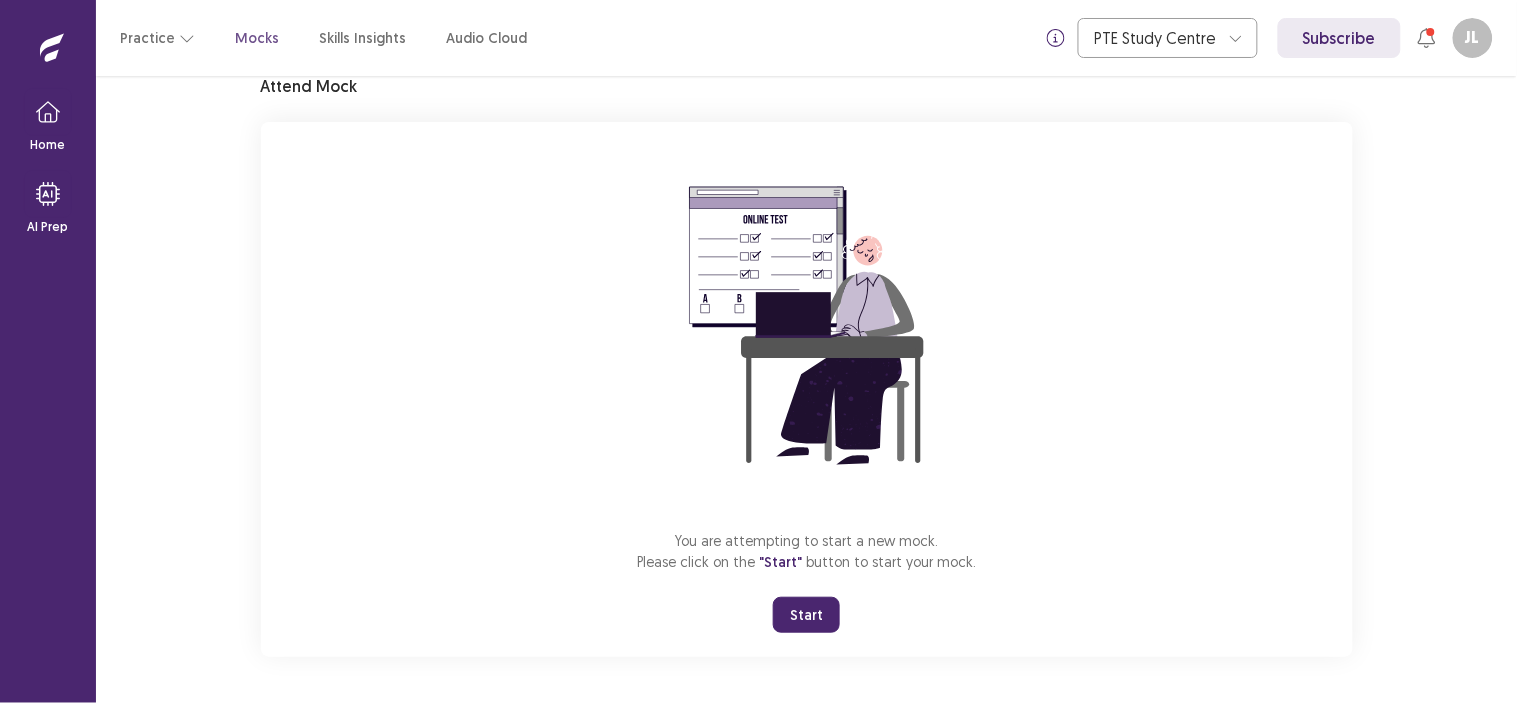 click on "Start" at bounding box center (806, 615) 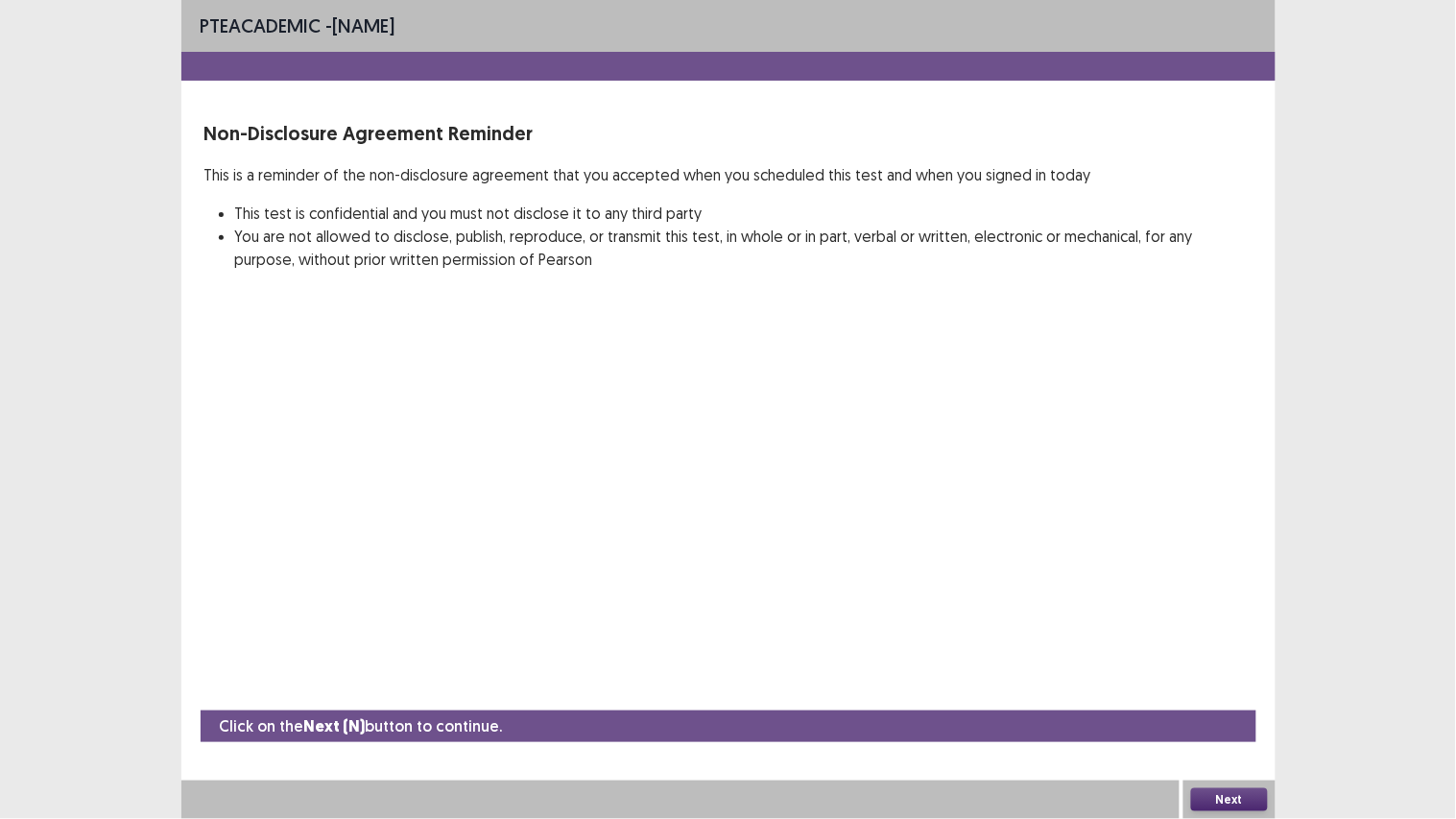 click on "Next" at bounding box center [1229, 800] 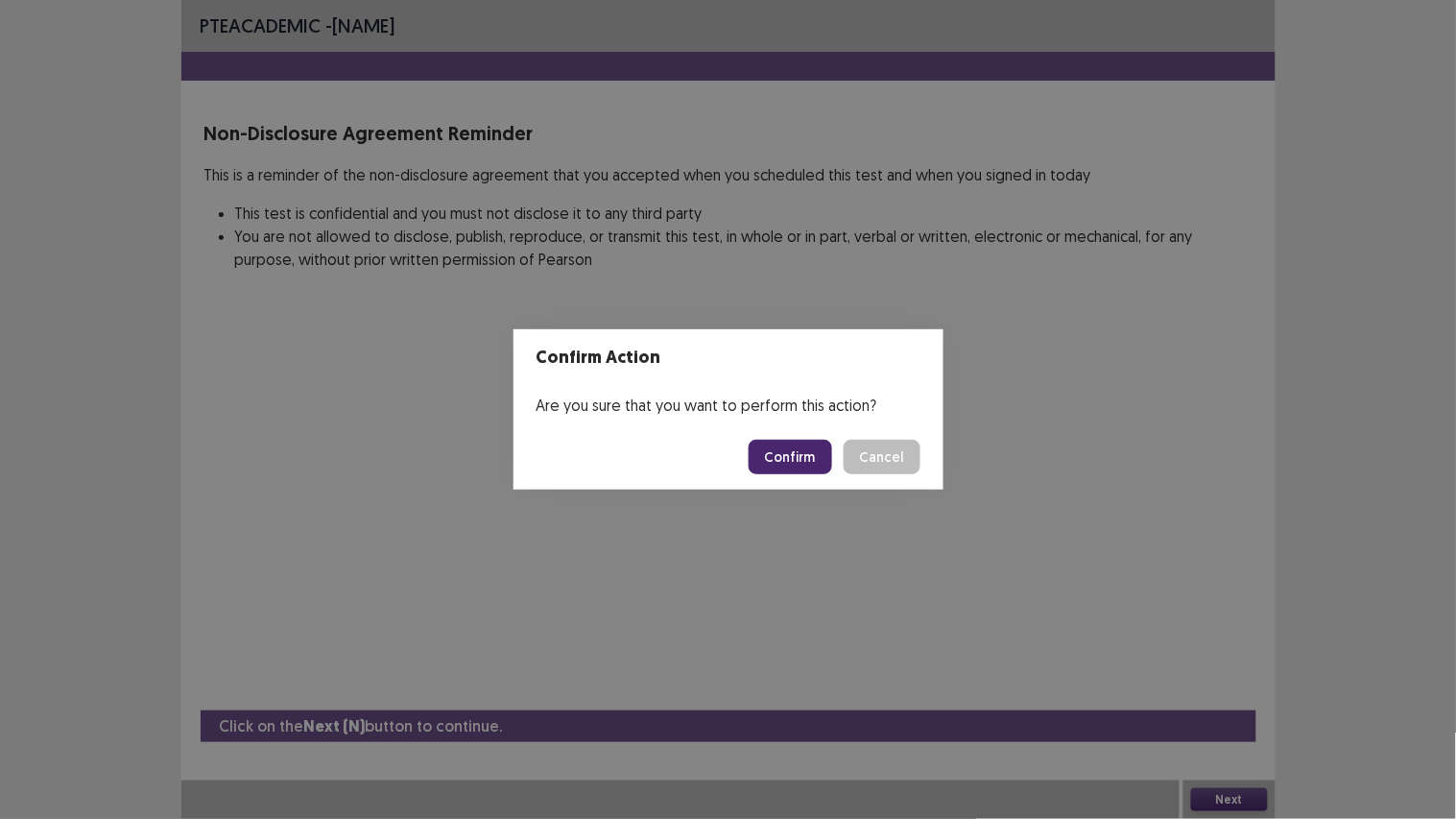 click on "Confirm" at bounding box center [790, 457] 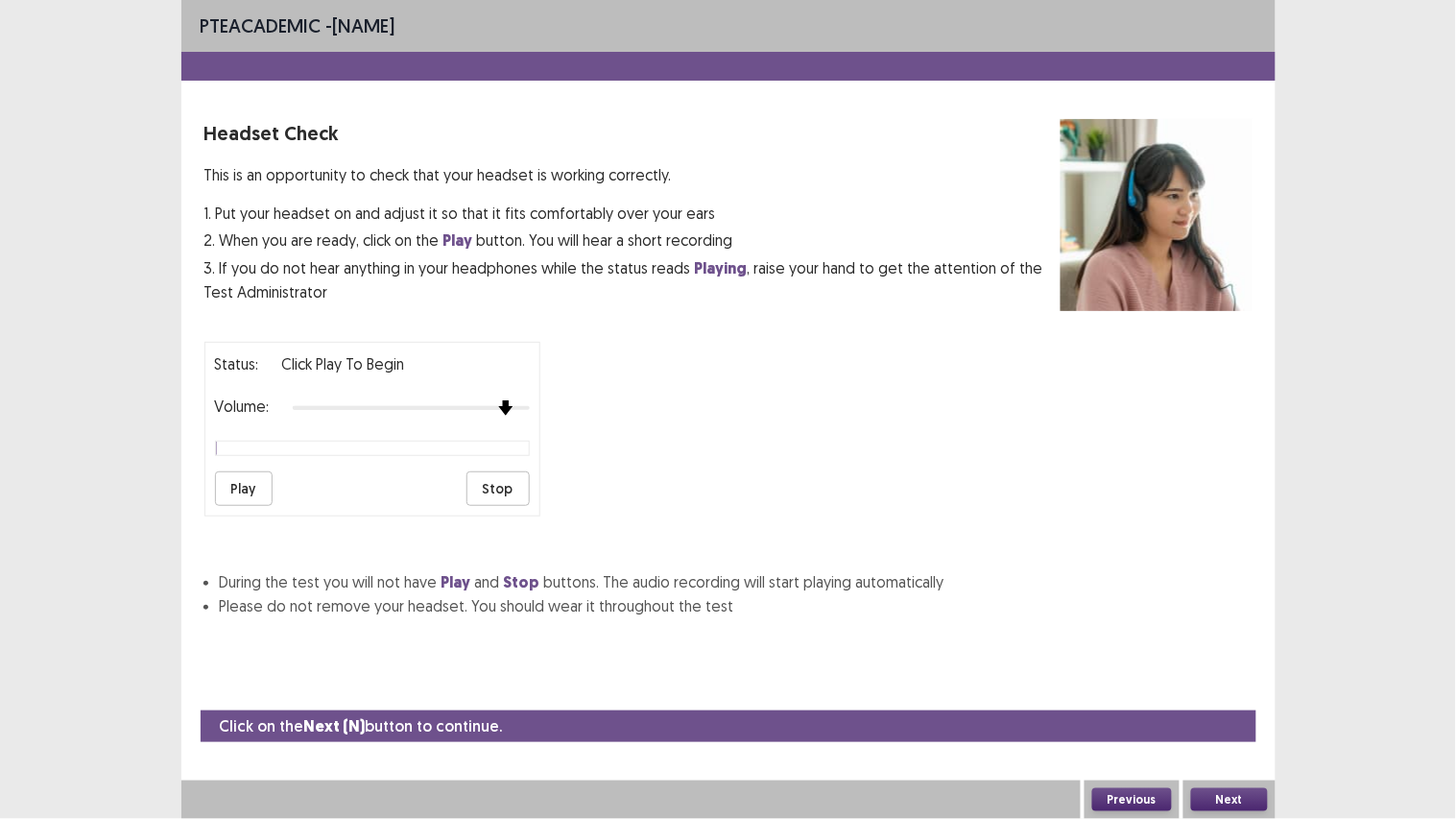 click at bounding box center [411, 408] 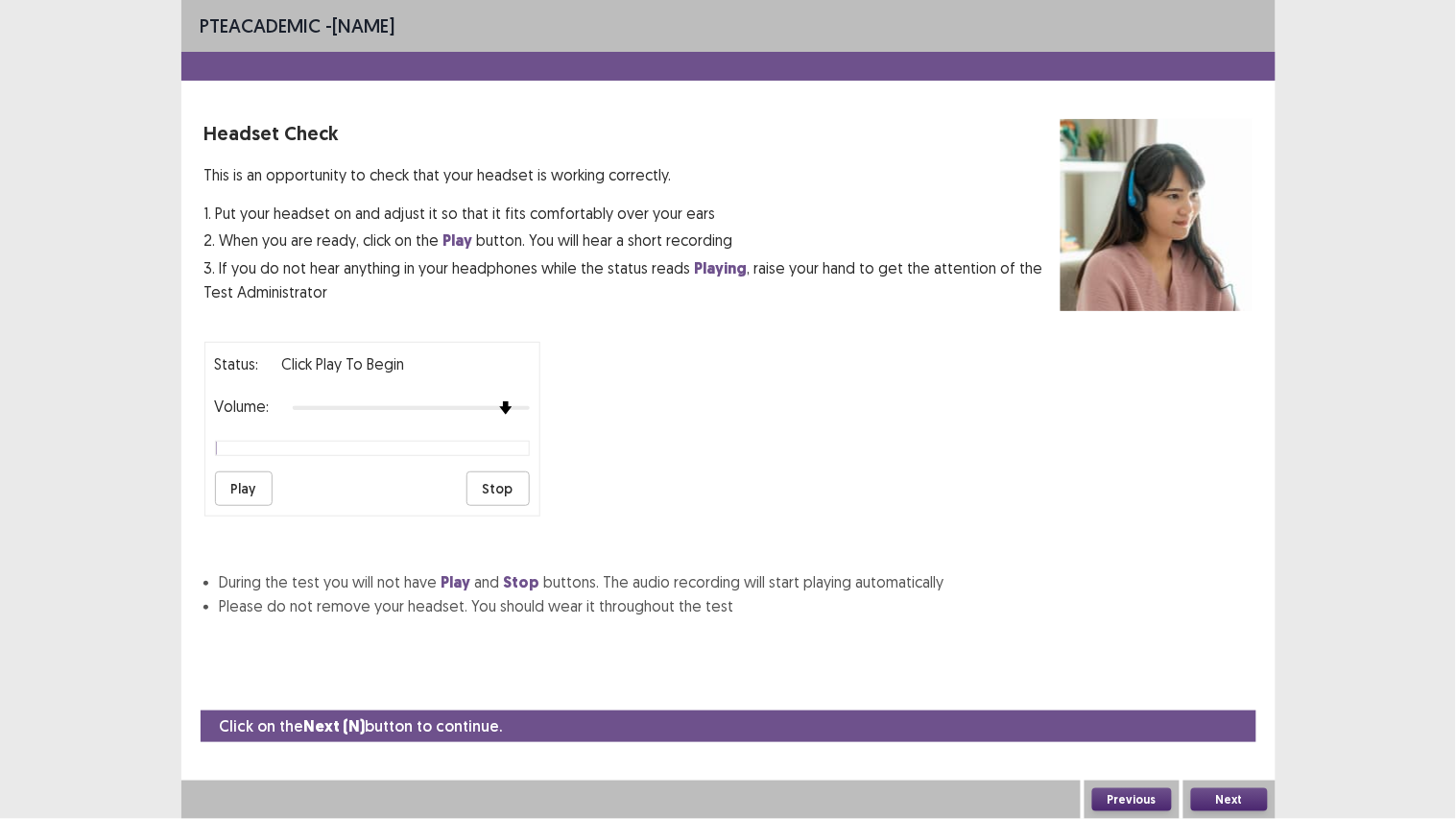 click on "Play" at bounding box center (244, 489) 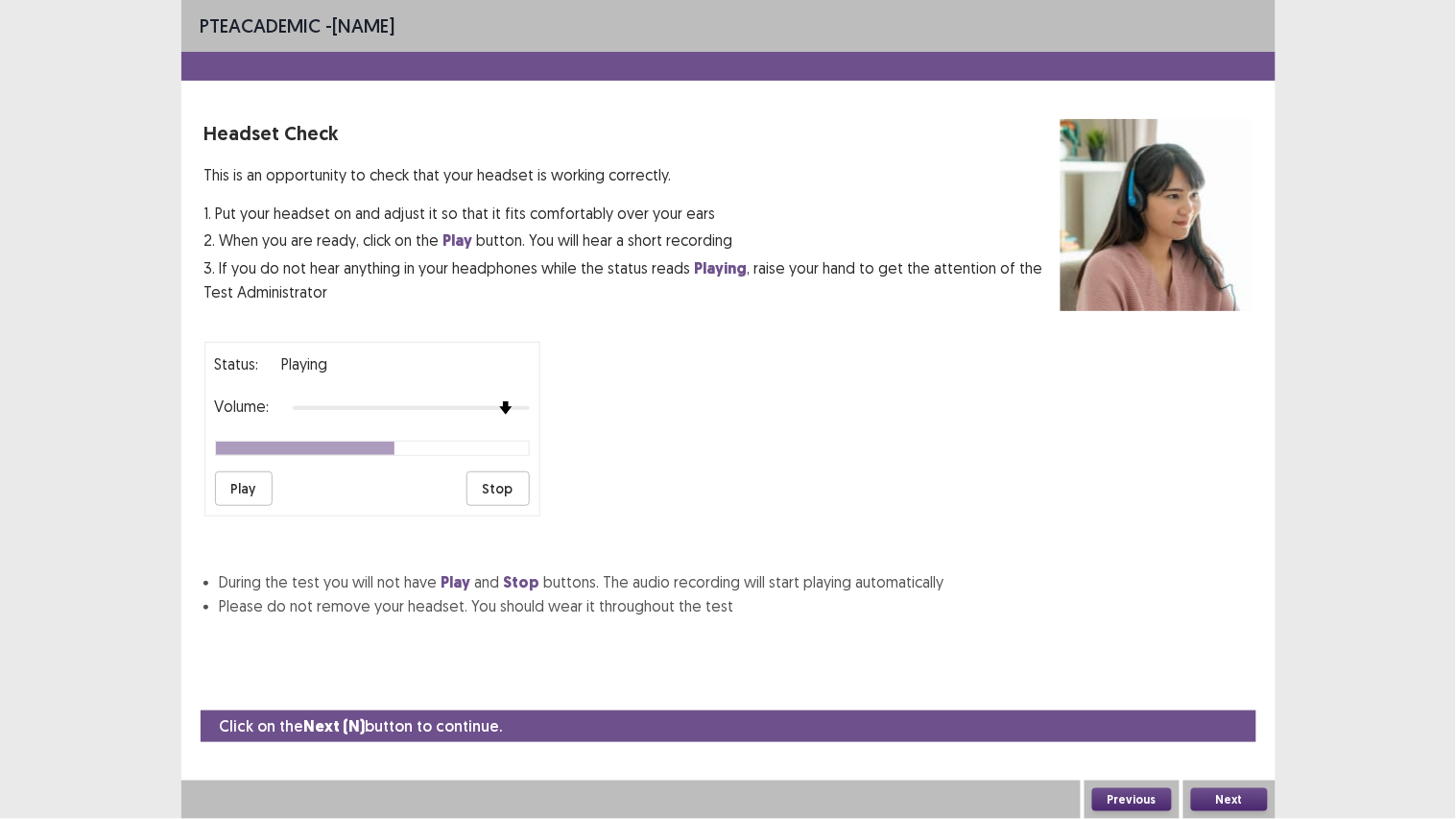click on "Next" at bounding box center [1229, 800] 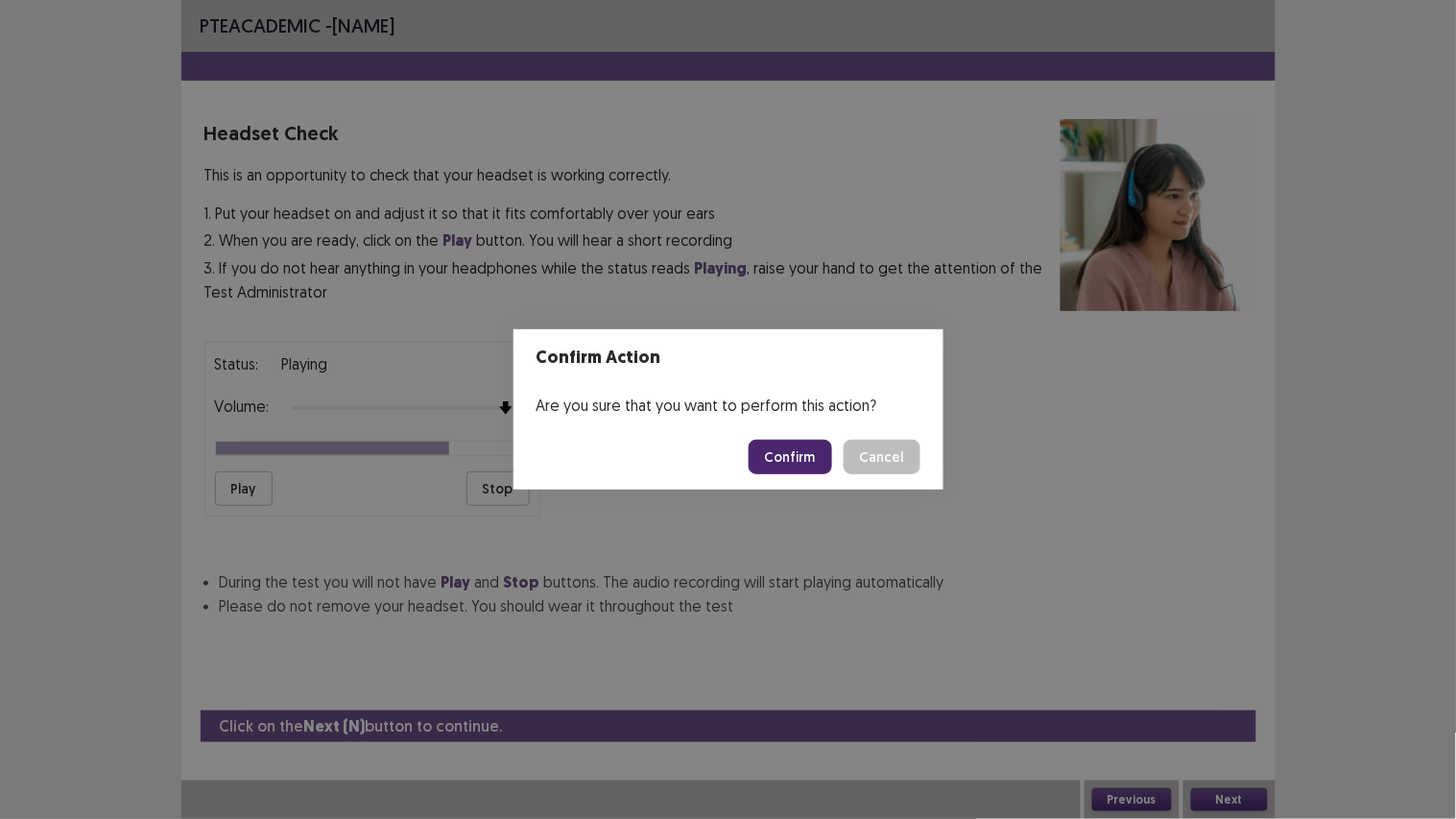 click on "Confirm" at bounding box center (790, 457) 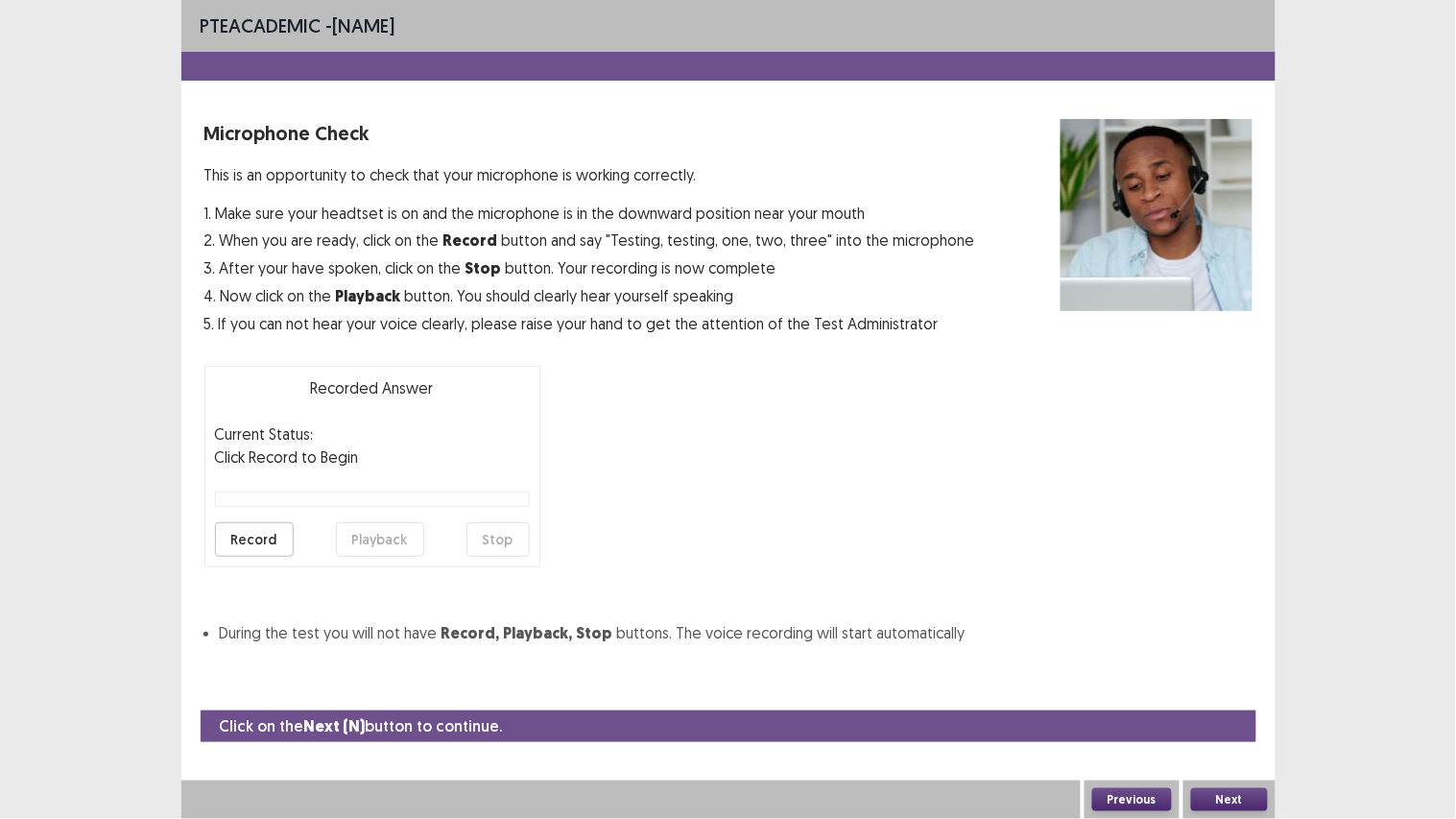 click on "Record" at bounding box center [254, 540] 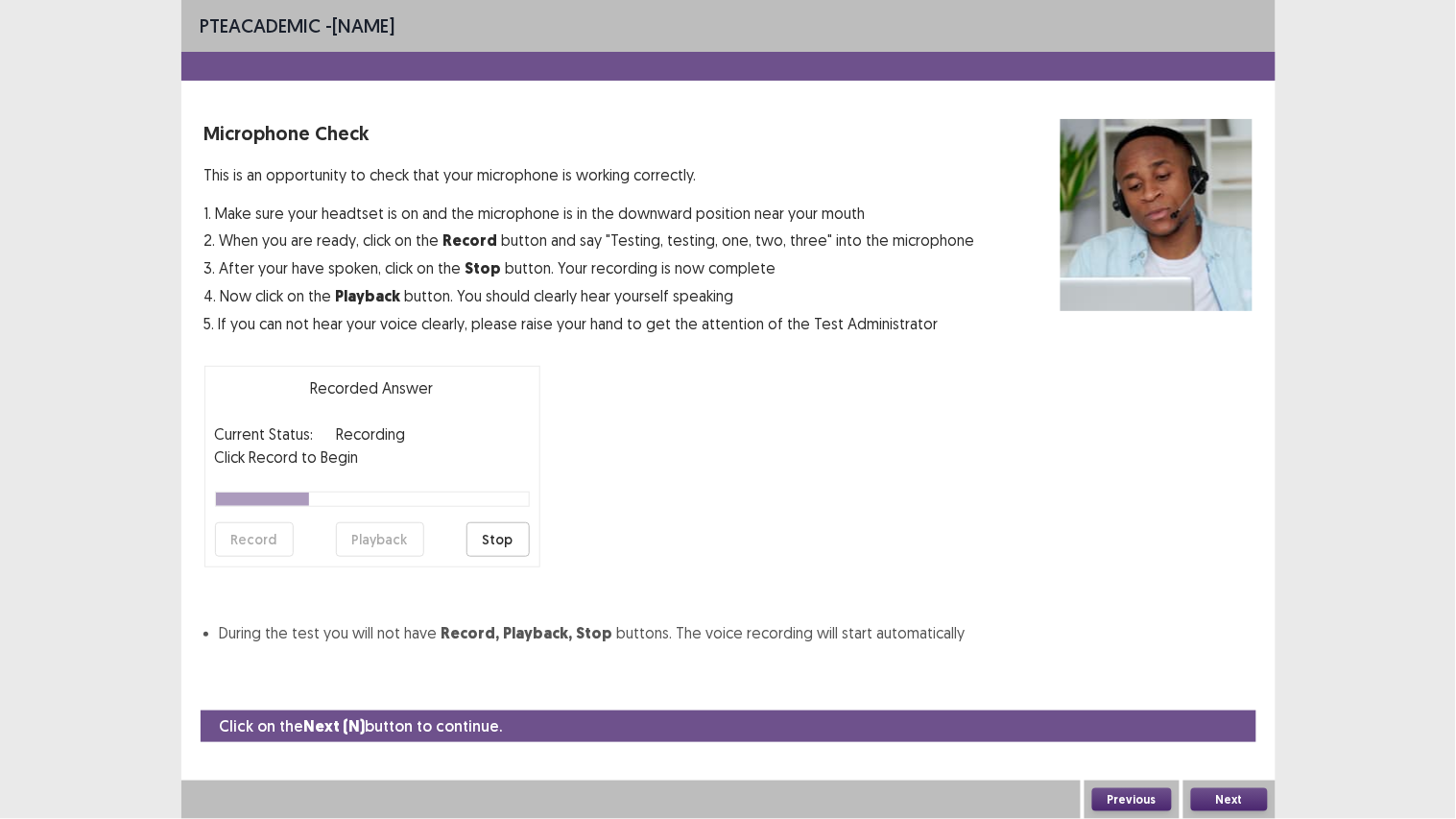 click on "Stop" at bounding box center [498, 540] 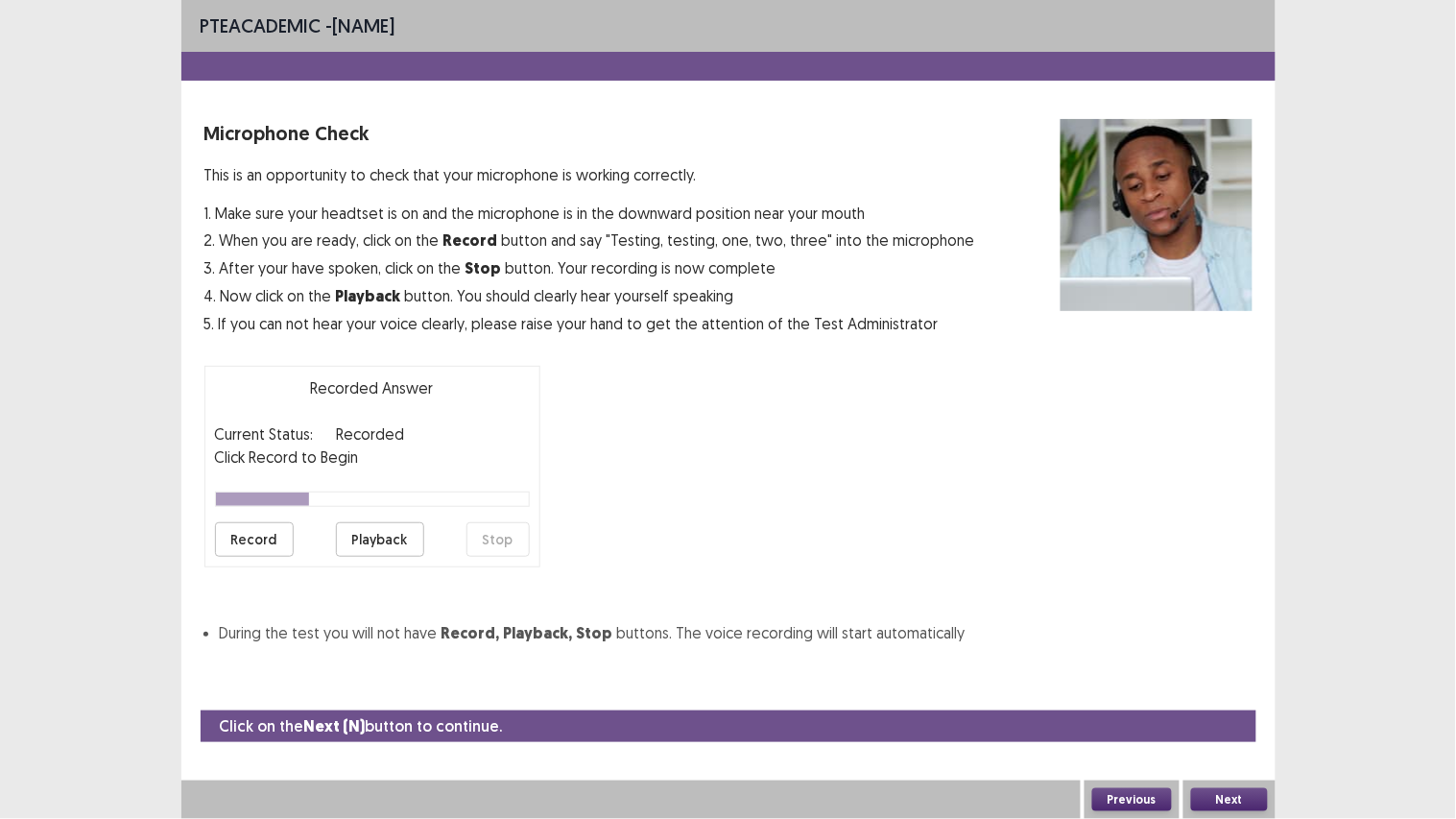 click on "Playback" at bounding box center (380, 540) 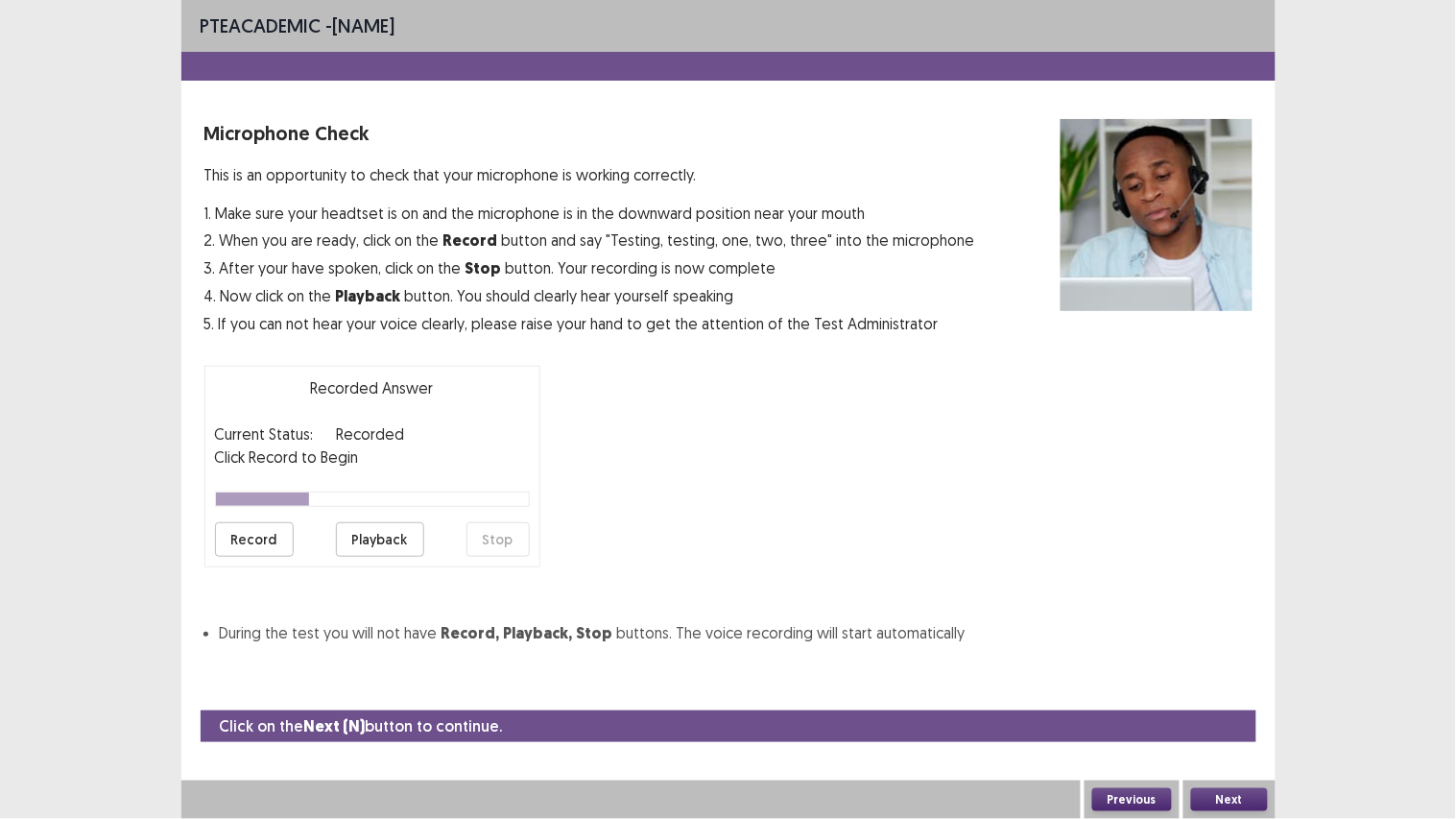 click on "Next" at bounding box center (1229, 800) 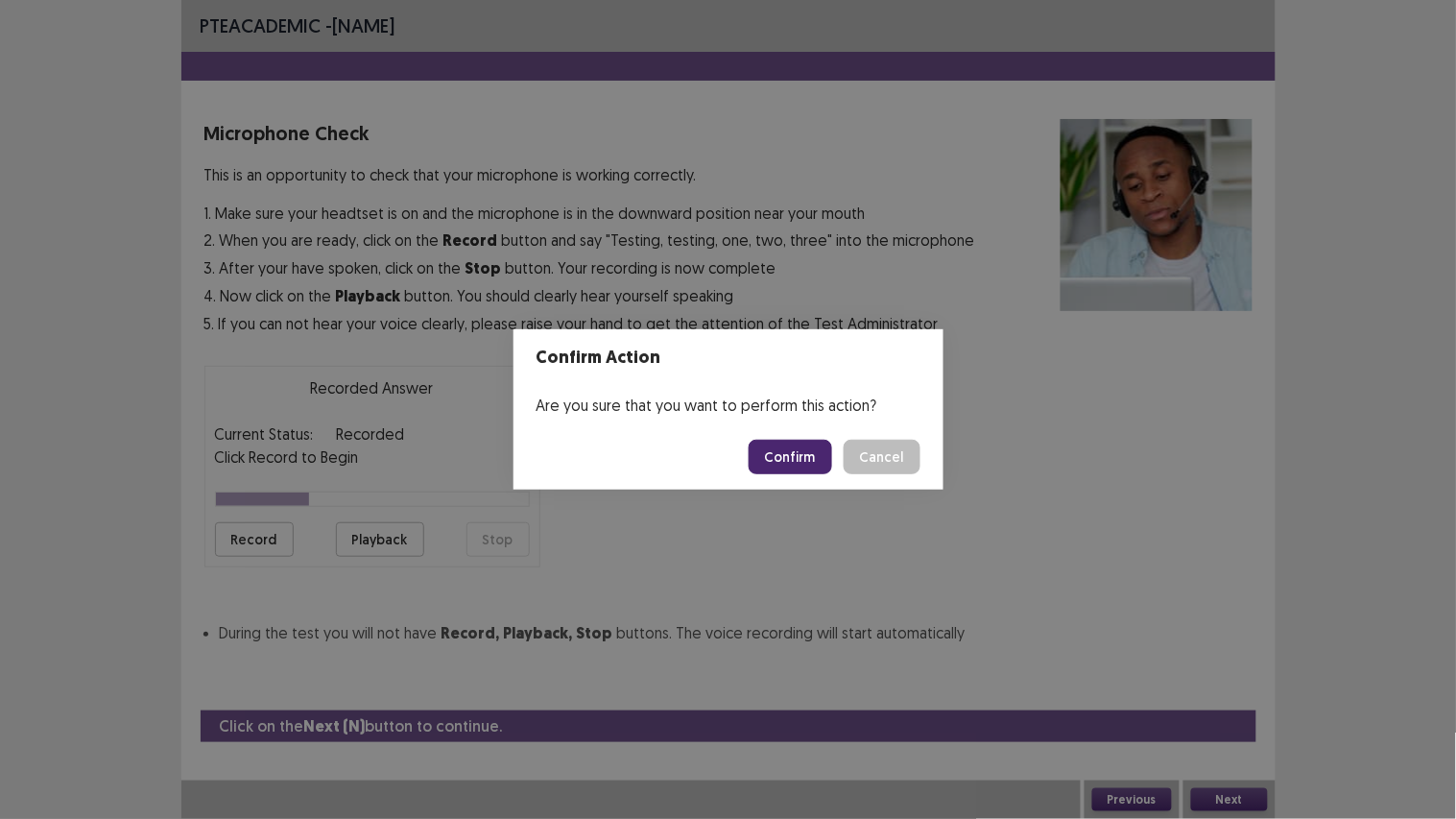 click on "Confirm" at bounding box center (790, 457) 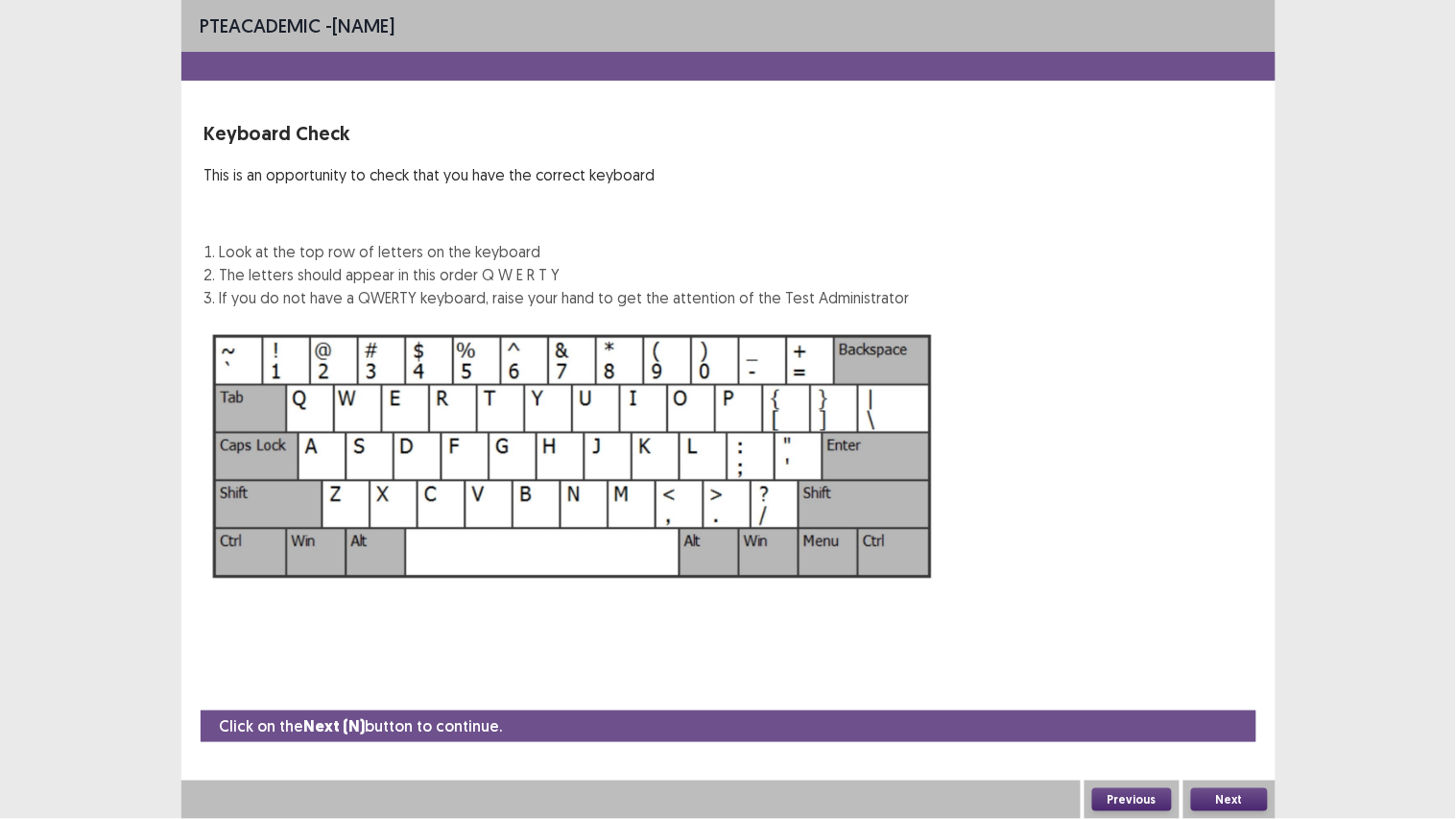 click on "Next" at bounding box center [1229, 800] 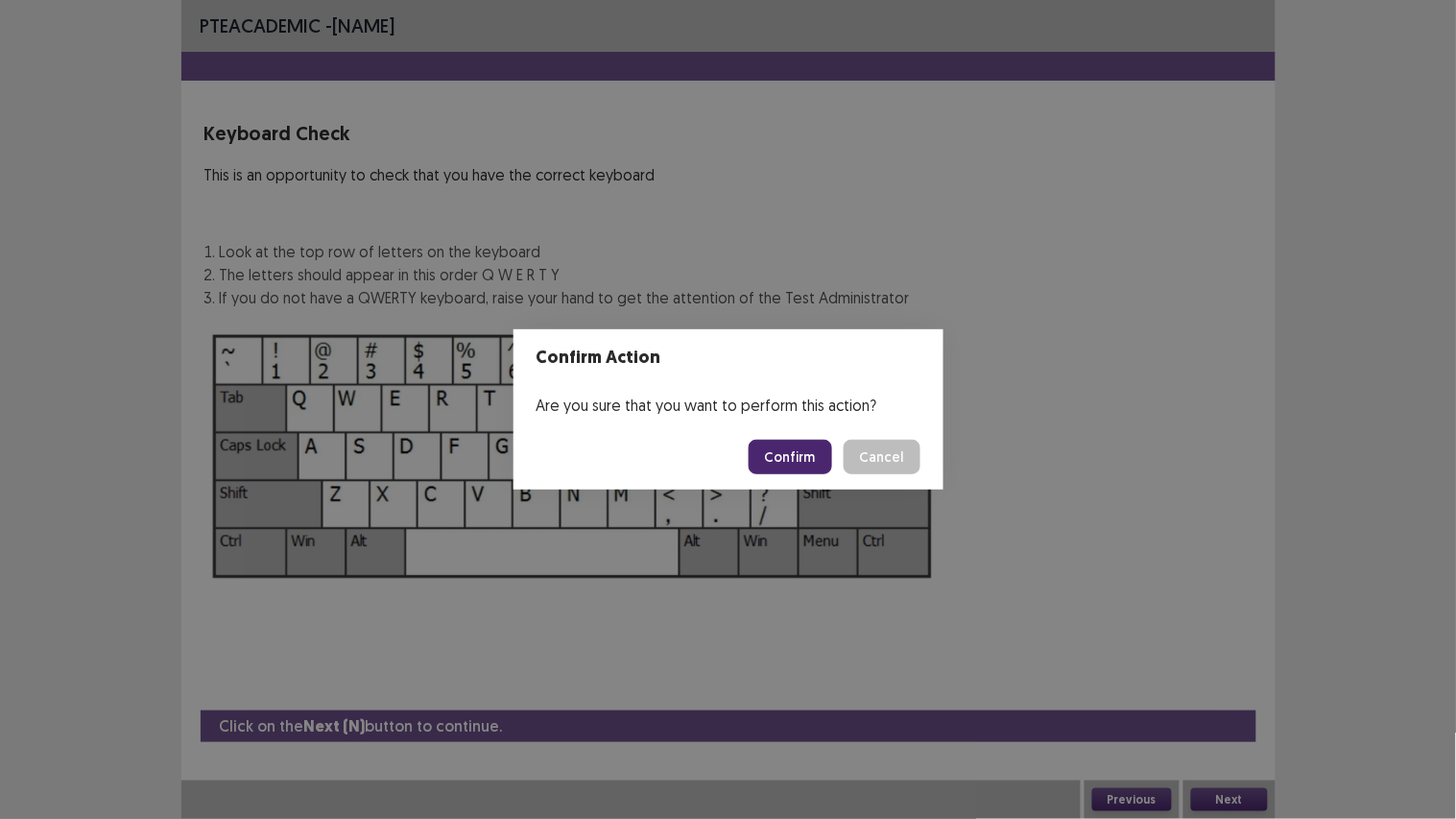 click on "Confirm" at bounding box center [790, 457] 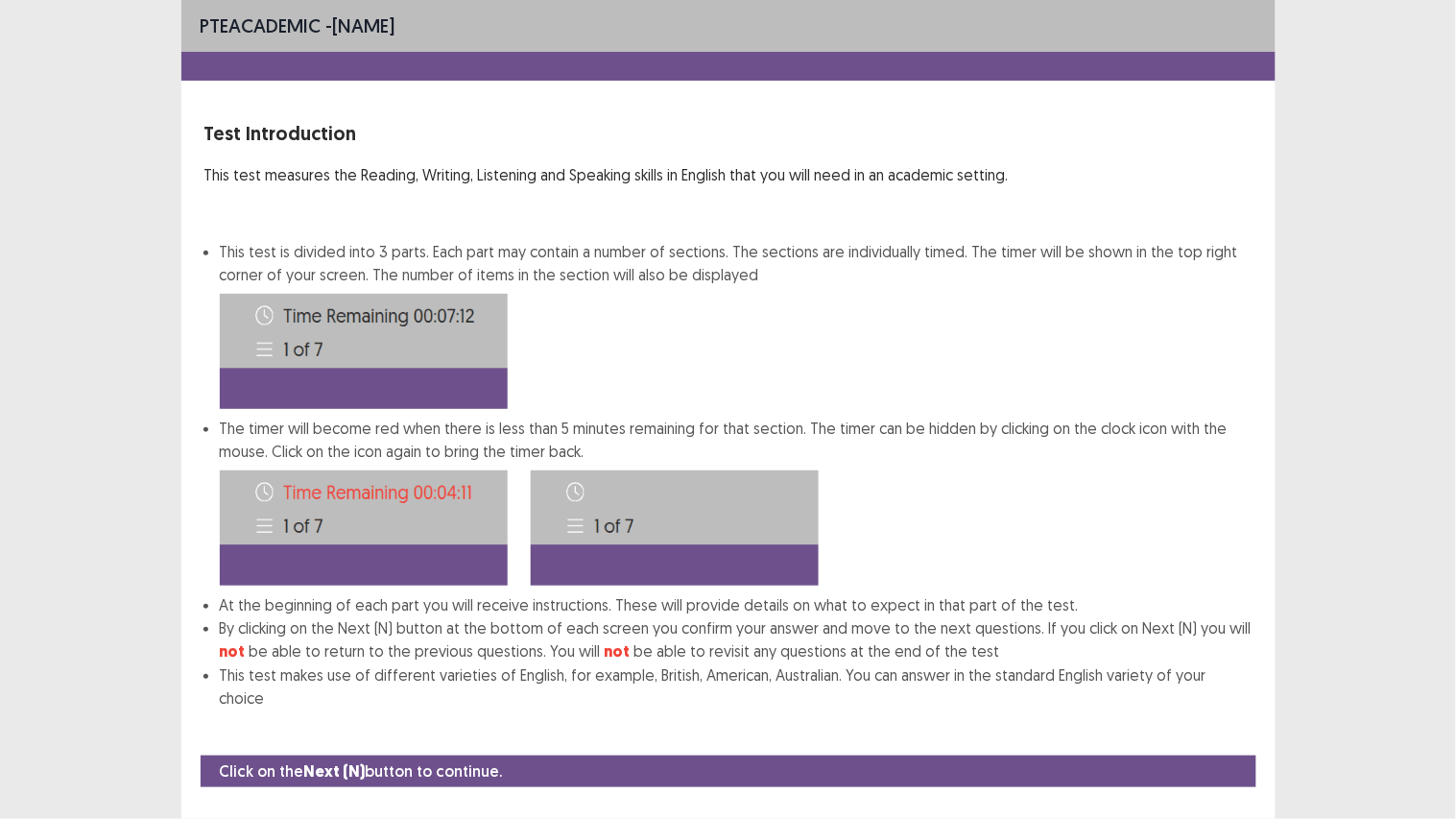 scroll, scrollTop: 12, scrollLeft: 0, axis: vertical 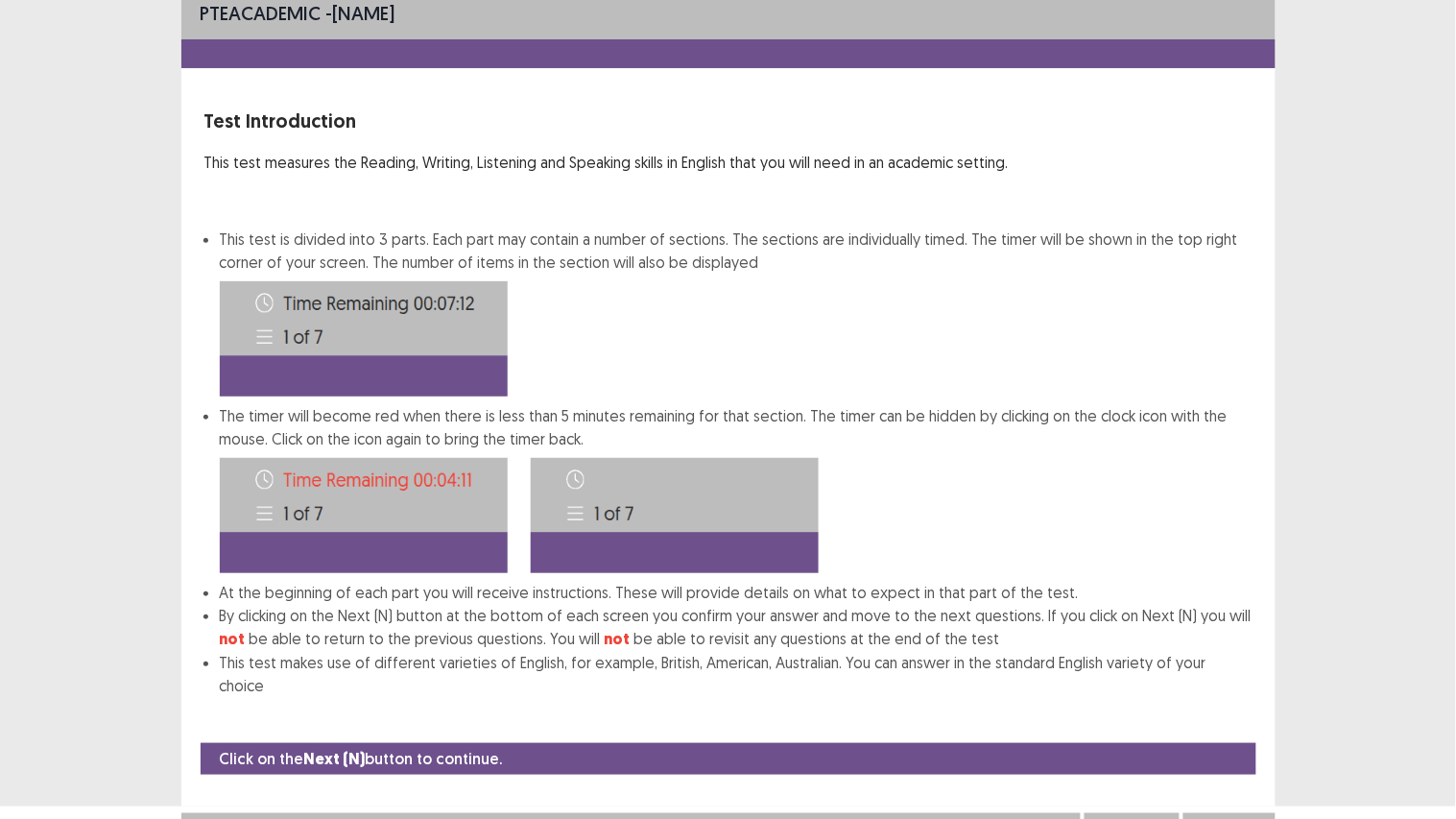 click on "Next" at bounding box center (1229, 832) 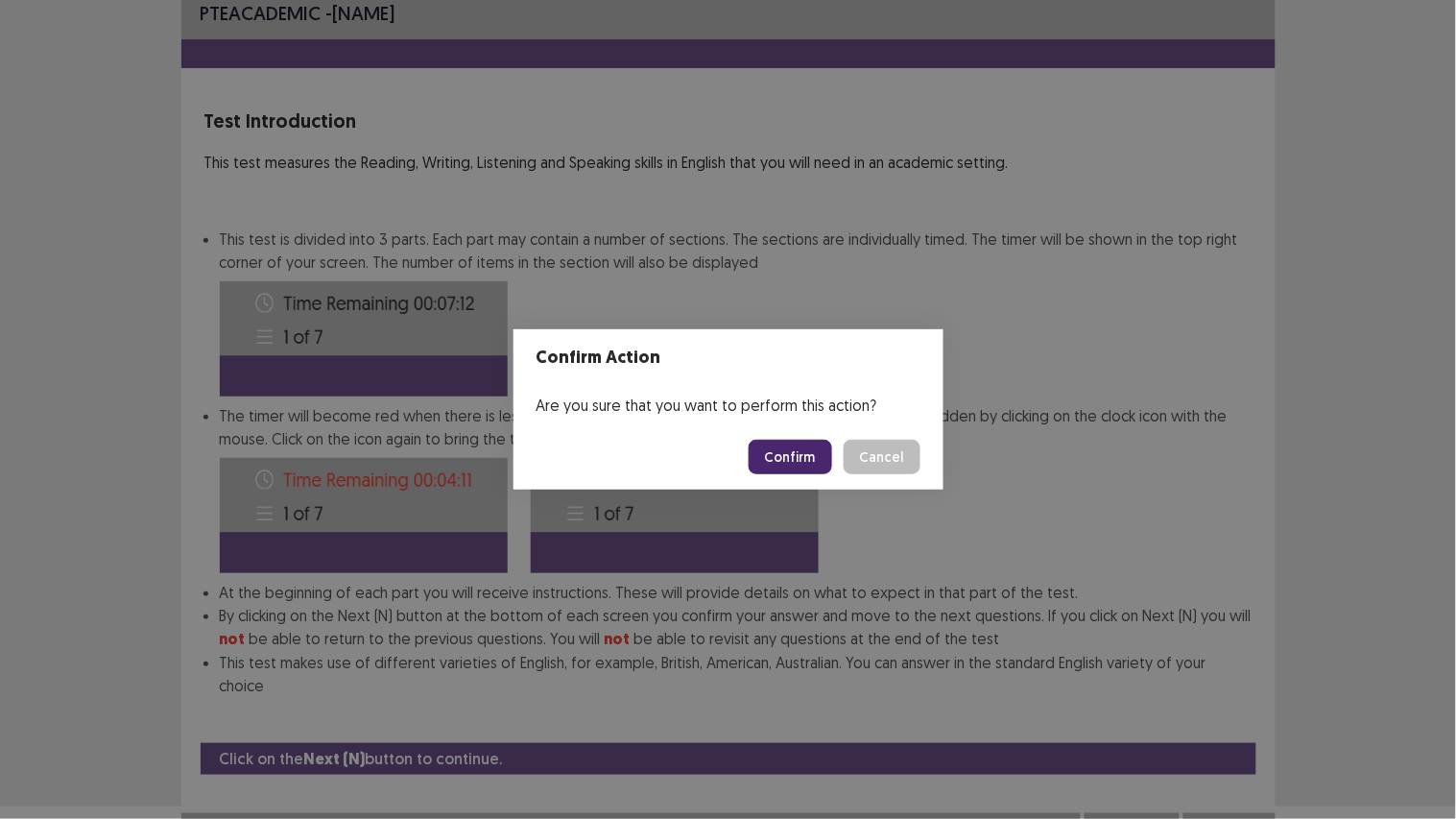 click on "Confirm" at bounding box center (790, 457) 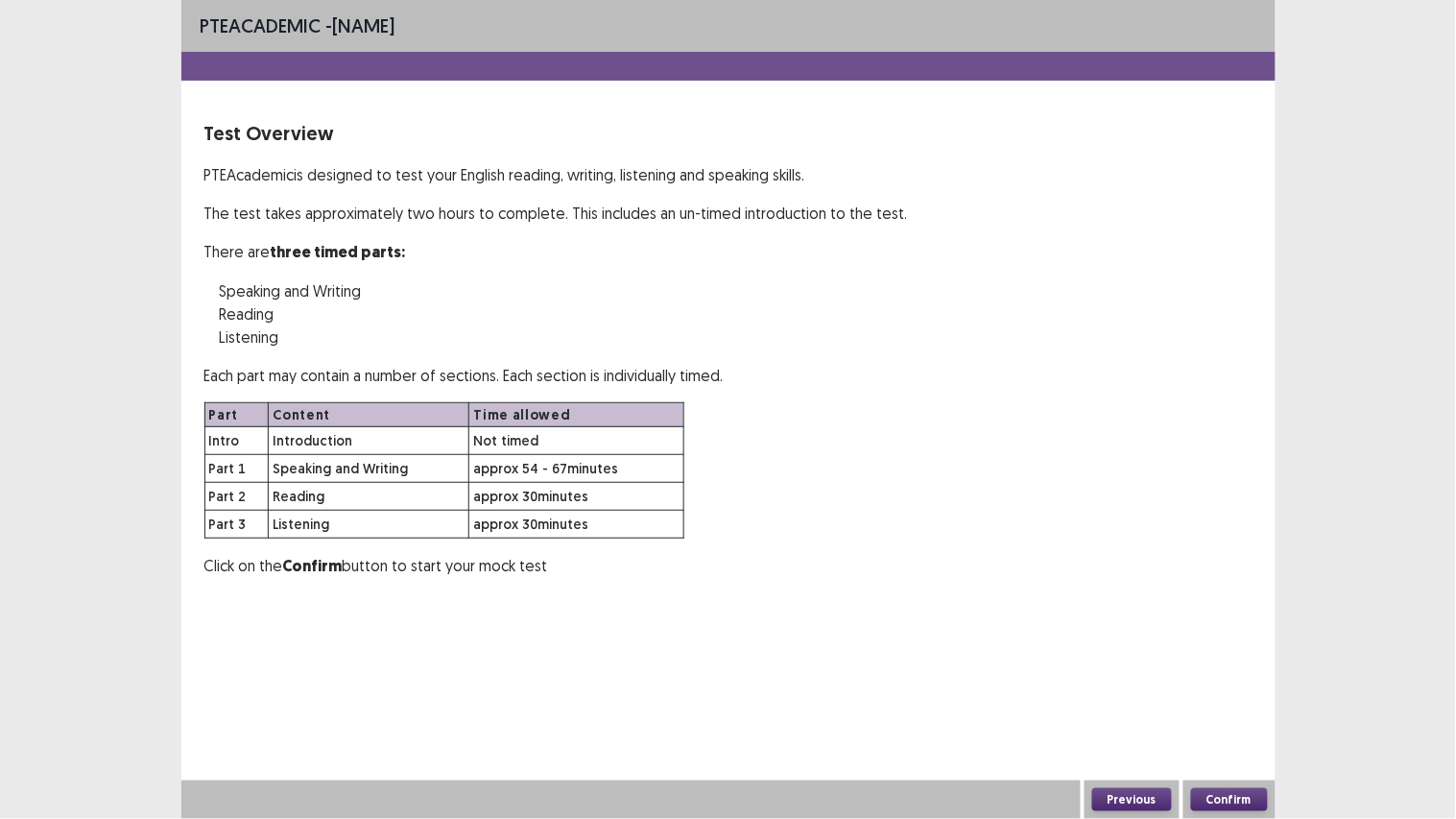scroll, scrollTop: 0, scrollLeft: 0, axis: both 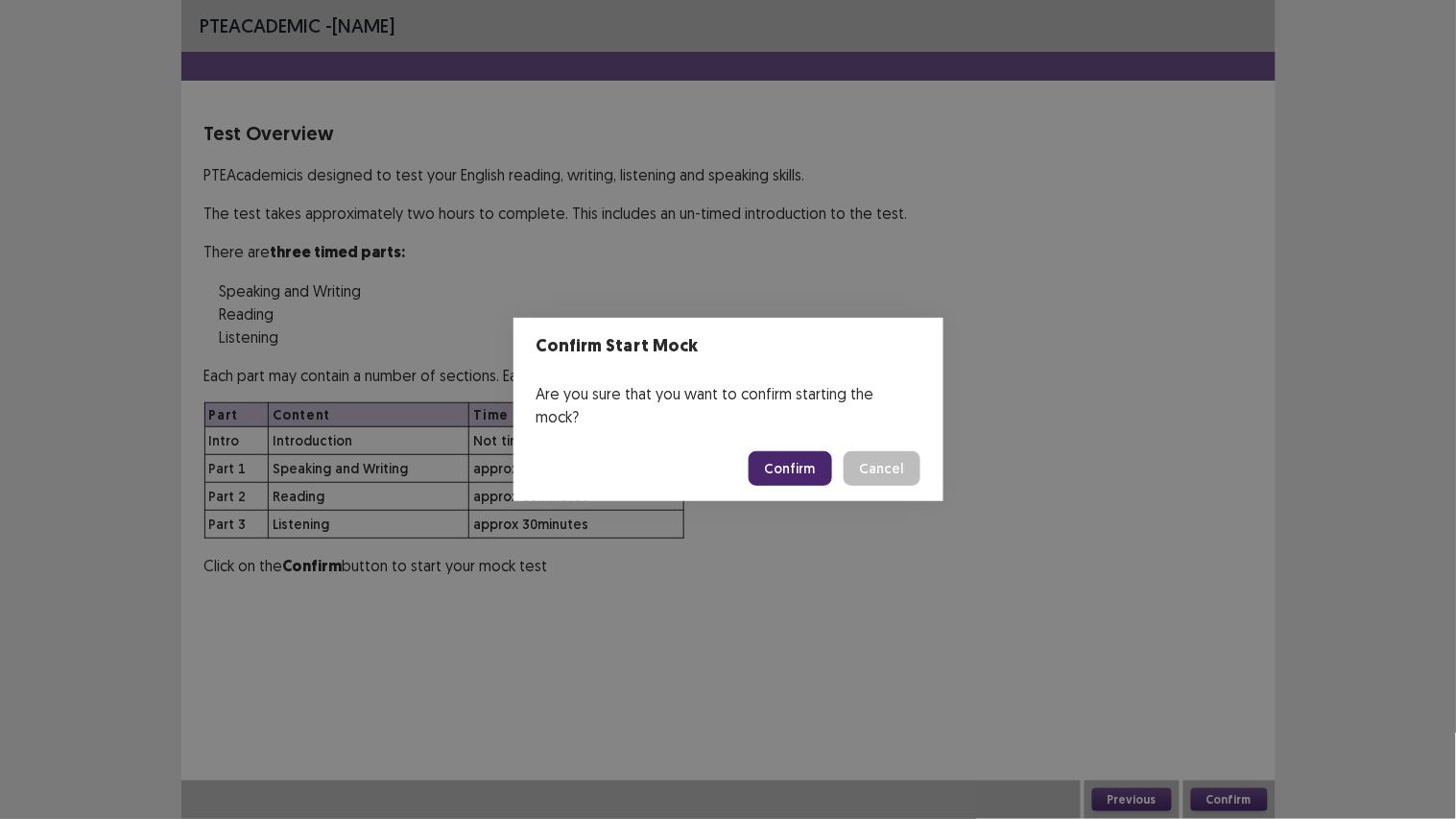 click on "Confirm" at bounding box center [790, 469] 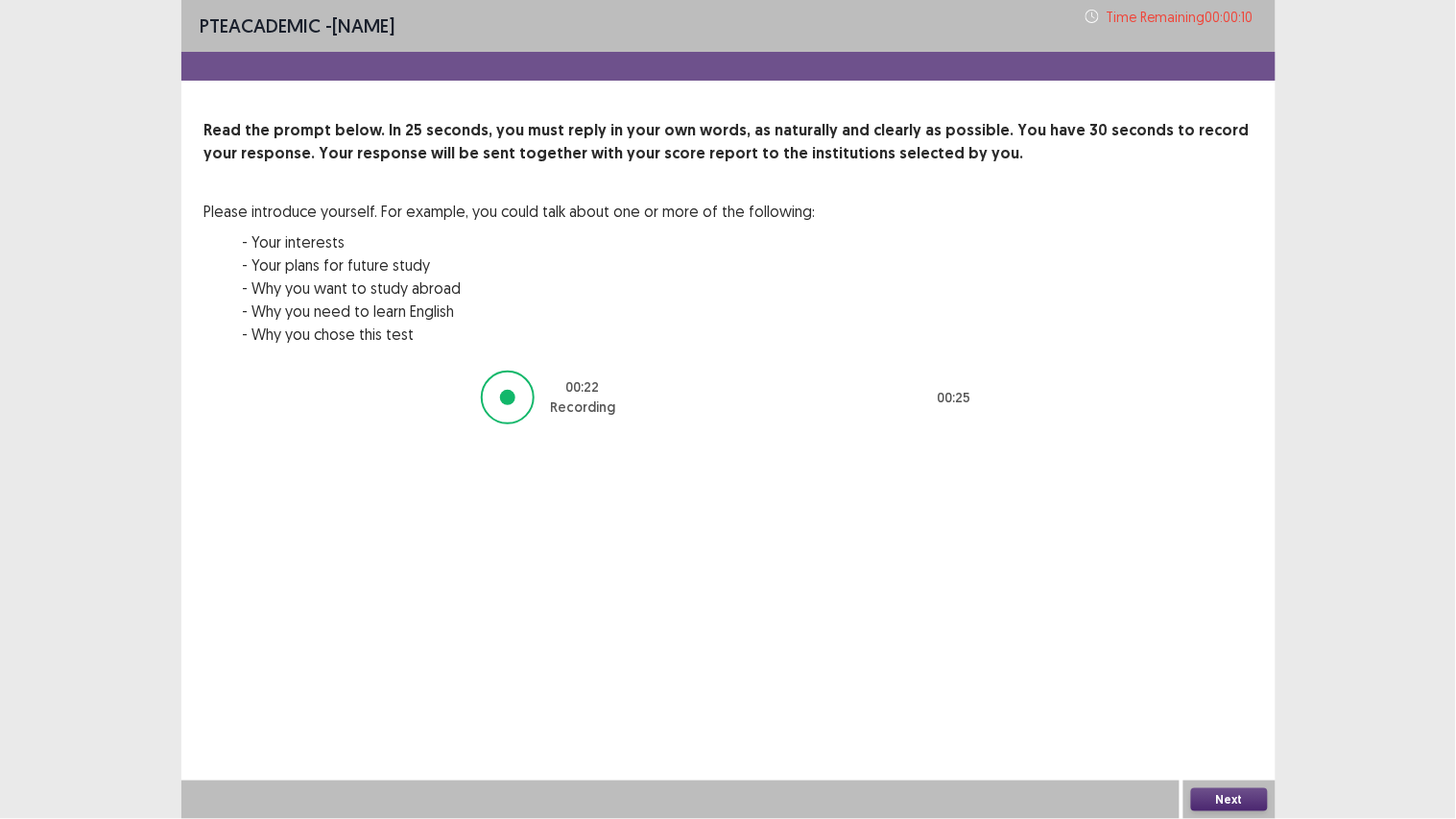 click on "Next" at bounding box center [1229, 800] 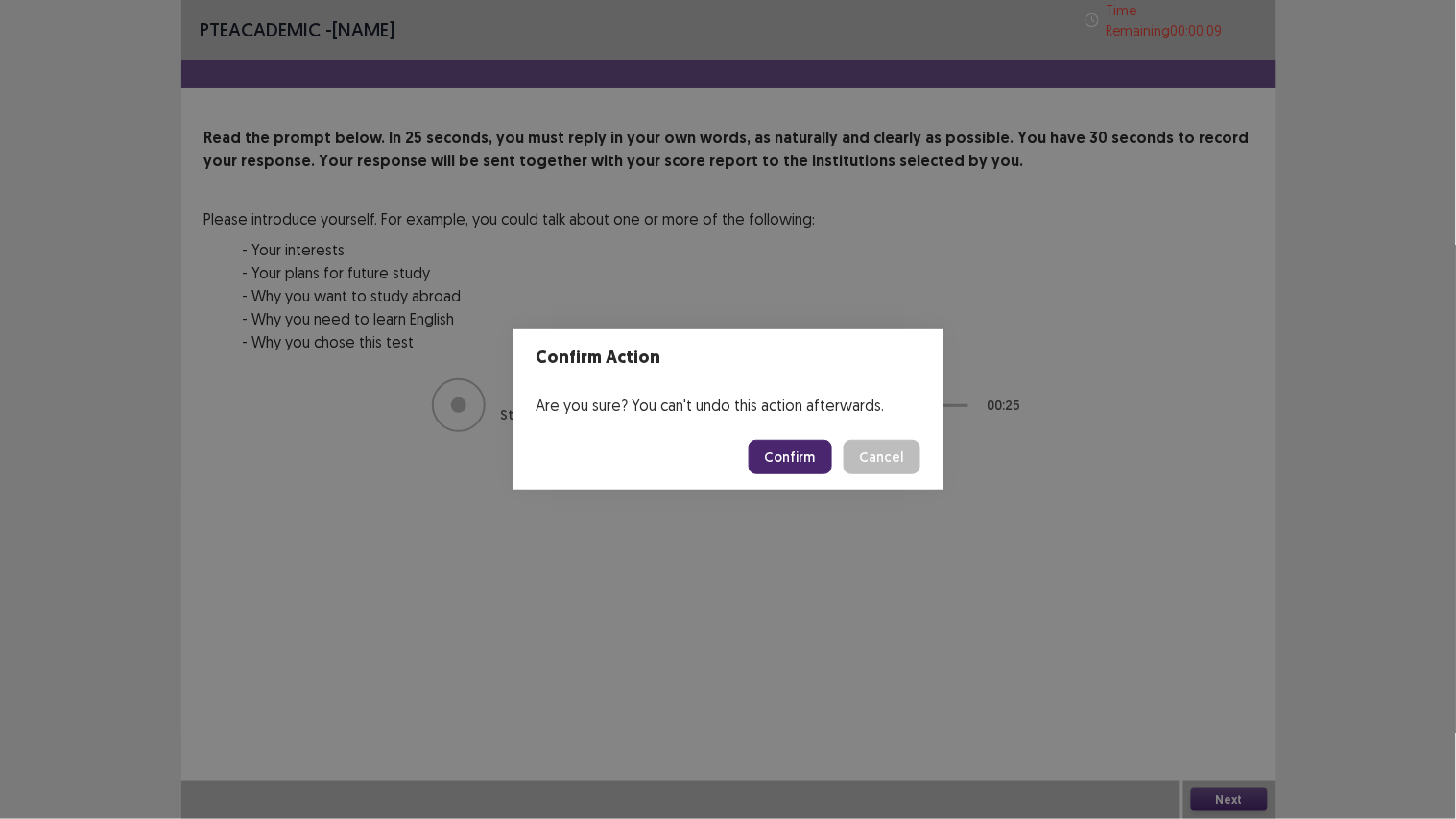 click on "Confirm" at bounding box center [790, 457] 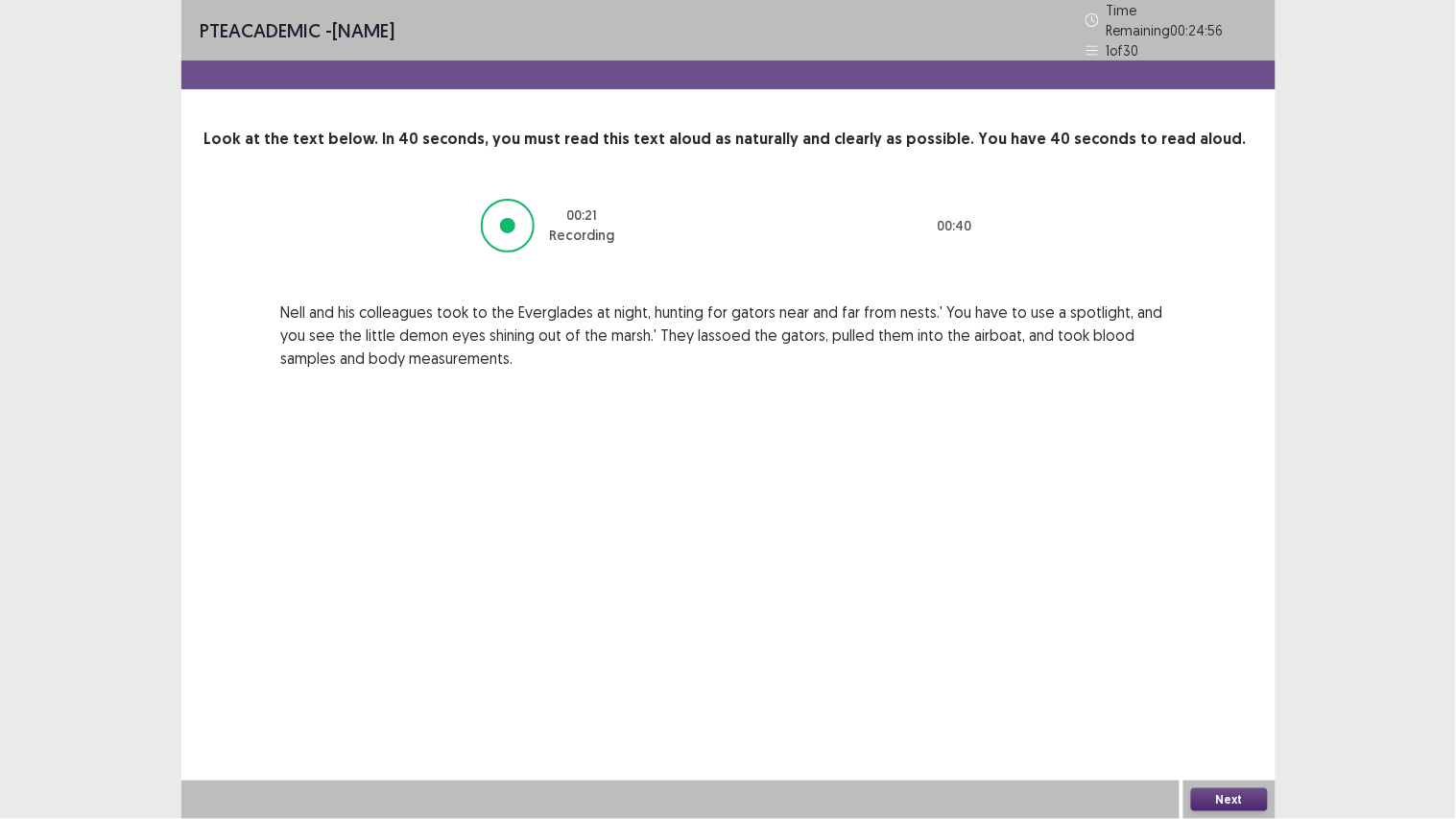click on "Next" at bounding box center (1229, 800) 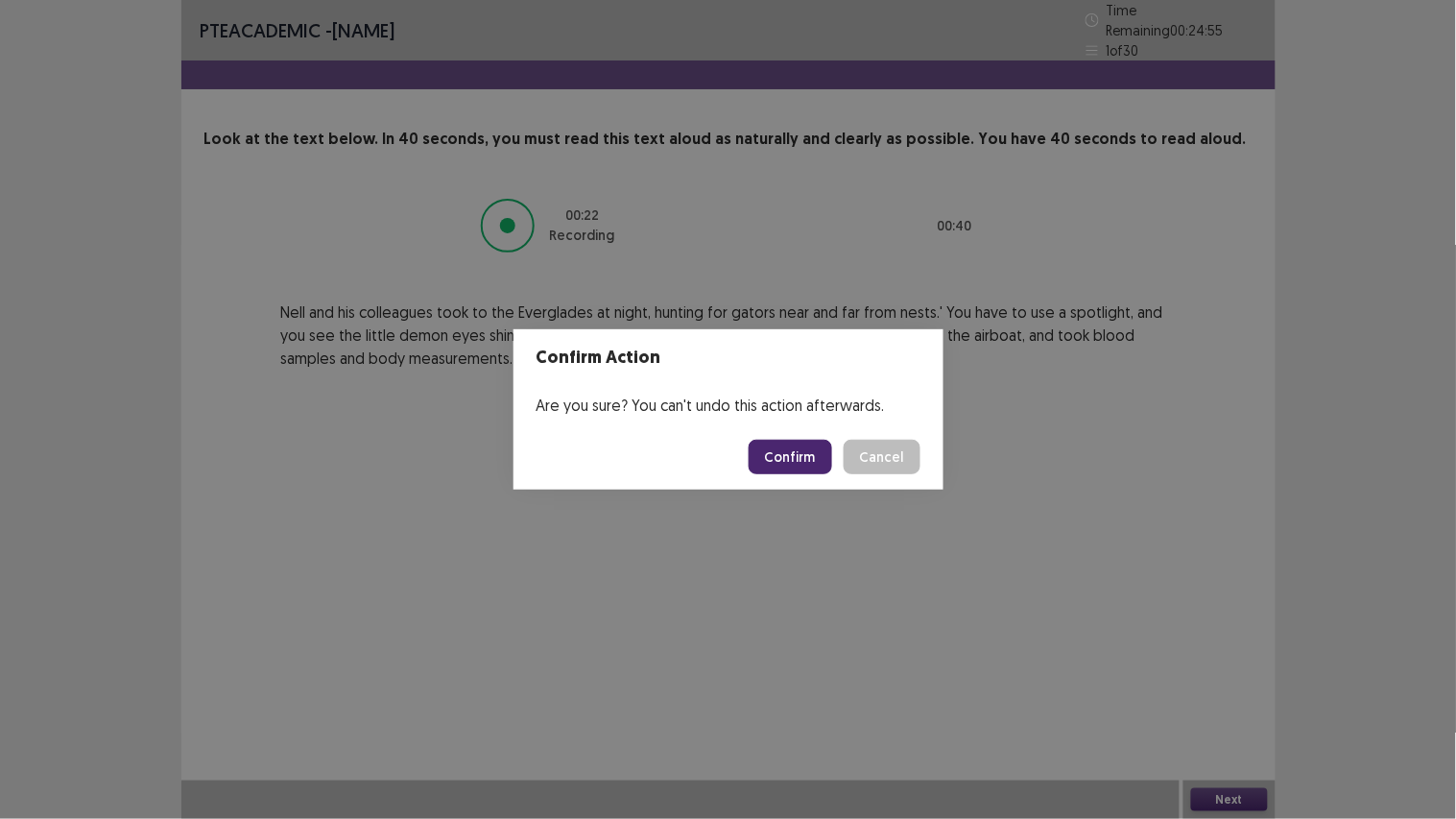 click on "Confirm" at bounding box center [790, 457] 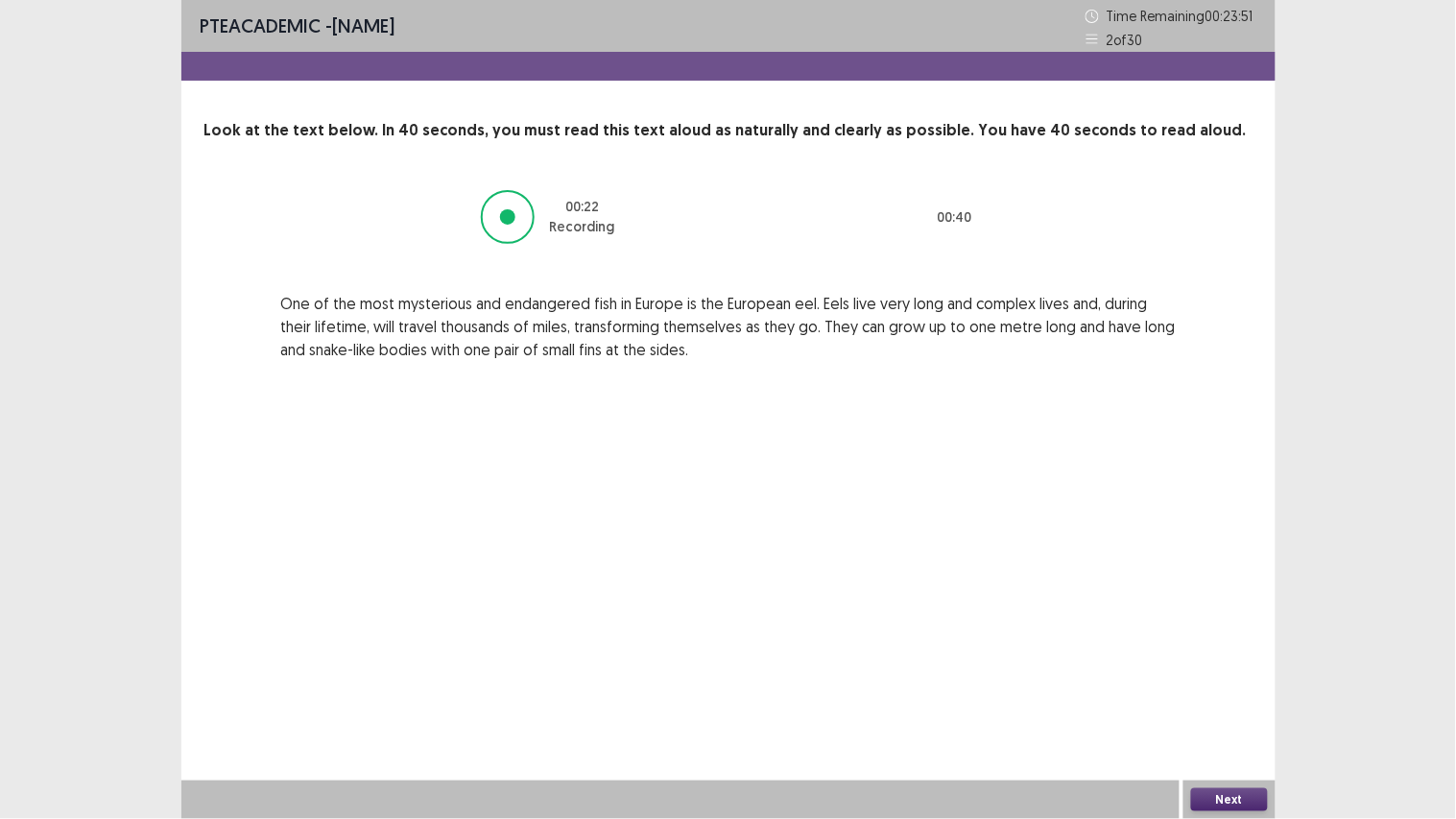 click on "Next" at bounding box center [1229, 800] 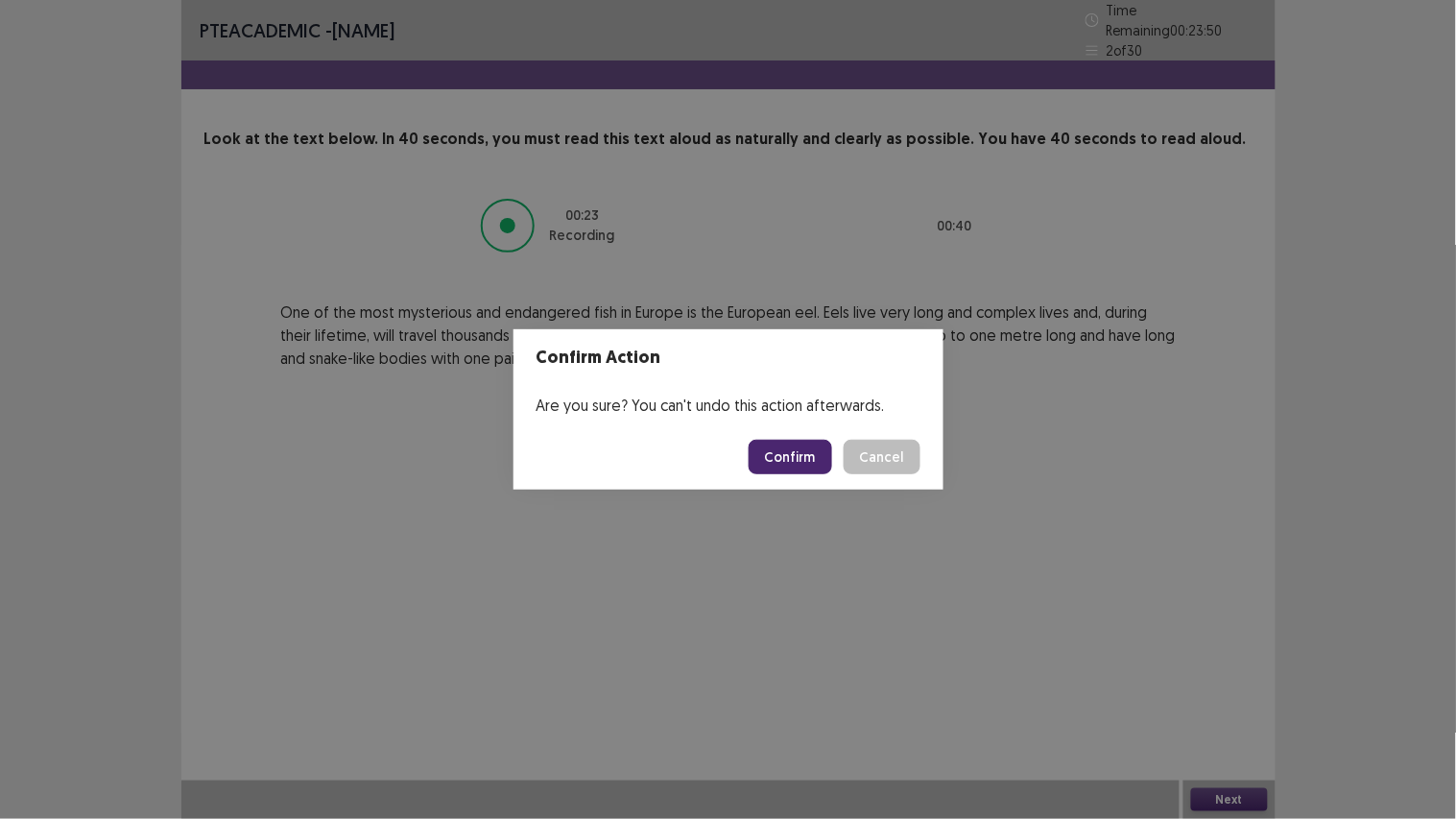 click on "Confirm" at bounding box center (790, 457) 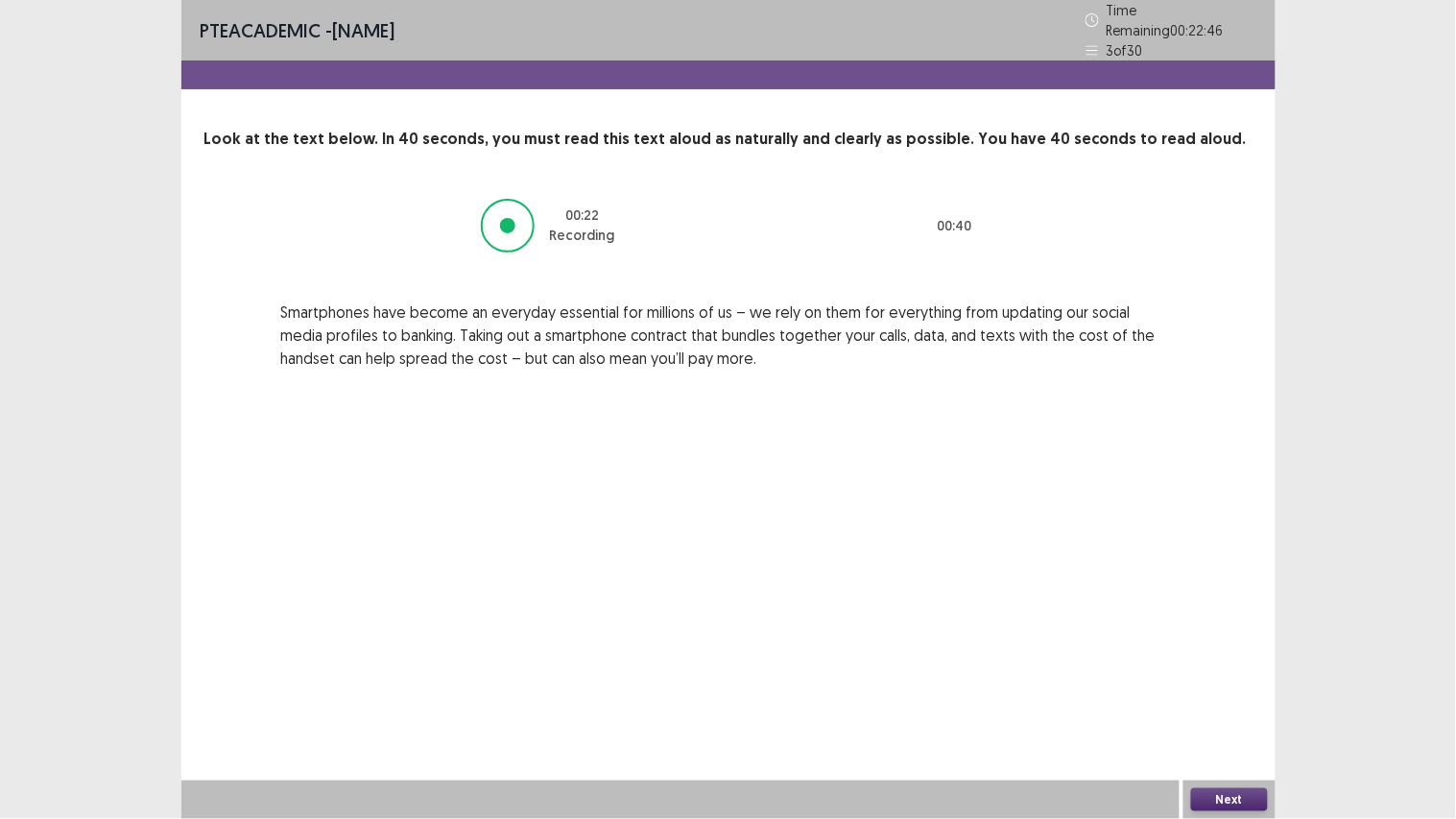 click on "Next" at bounding box center [1229, 800] 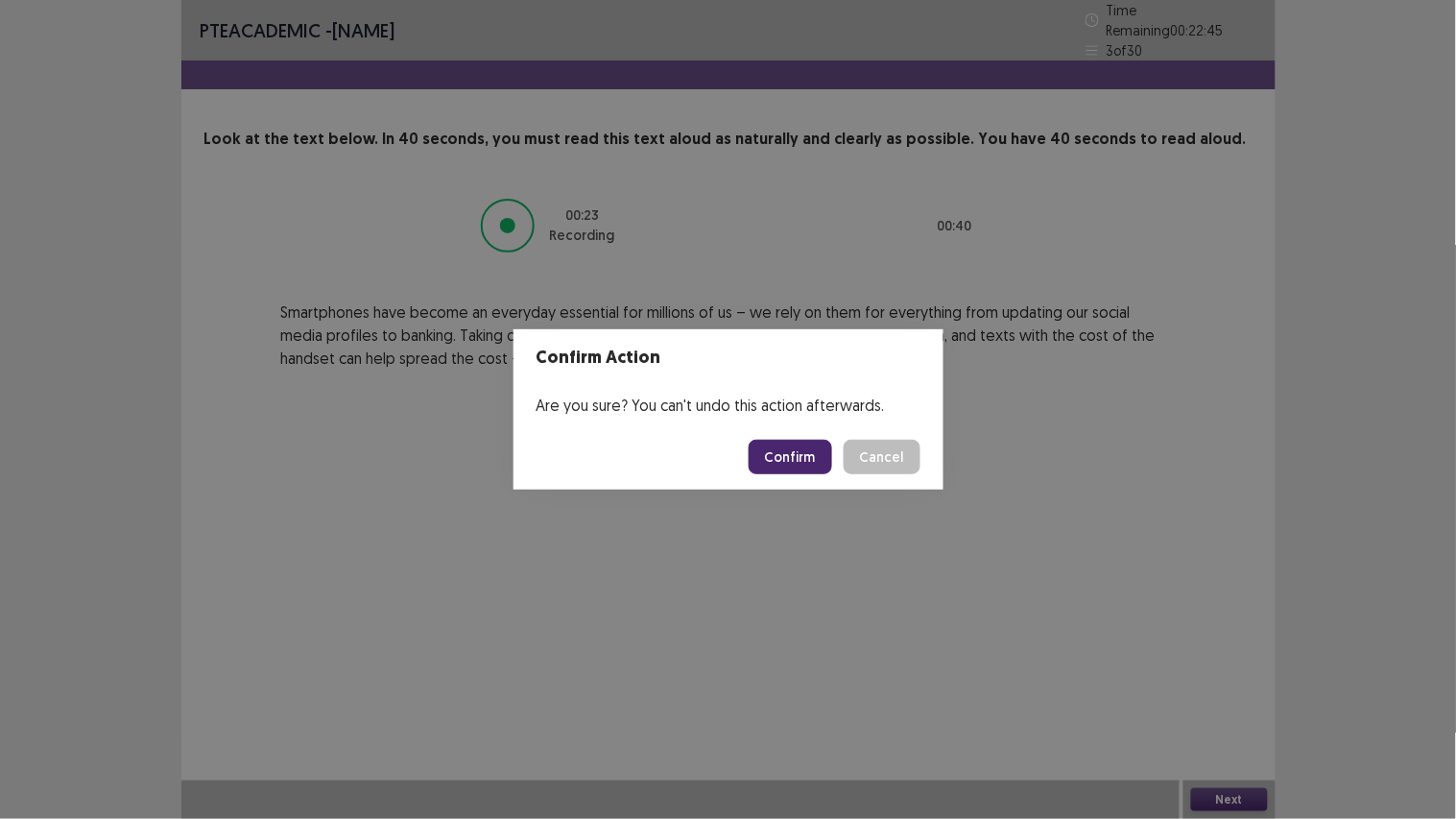 click on "Confirm" at bounding box center (790, 457) 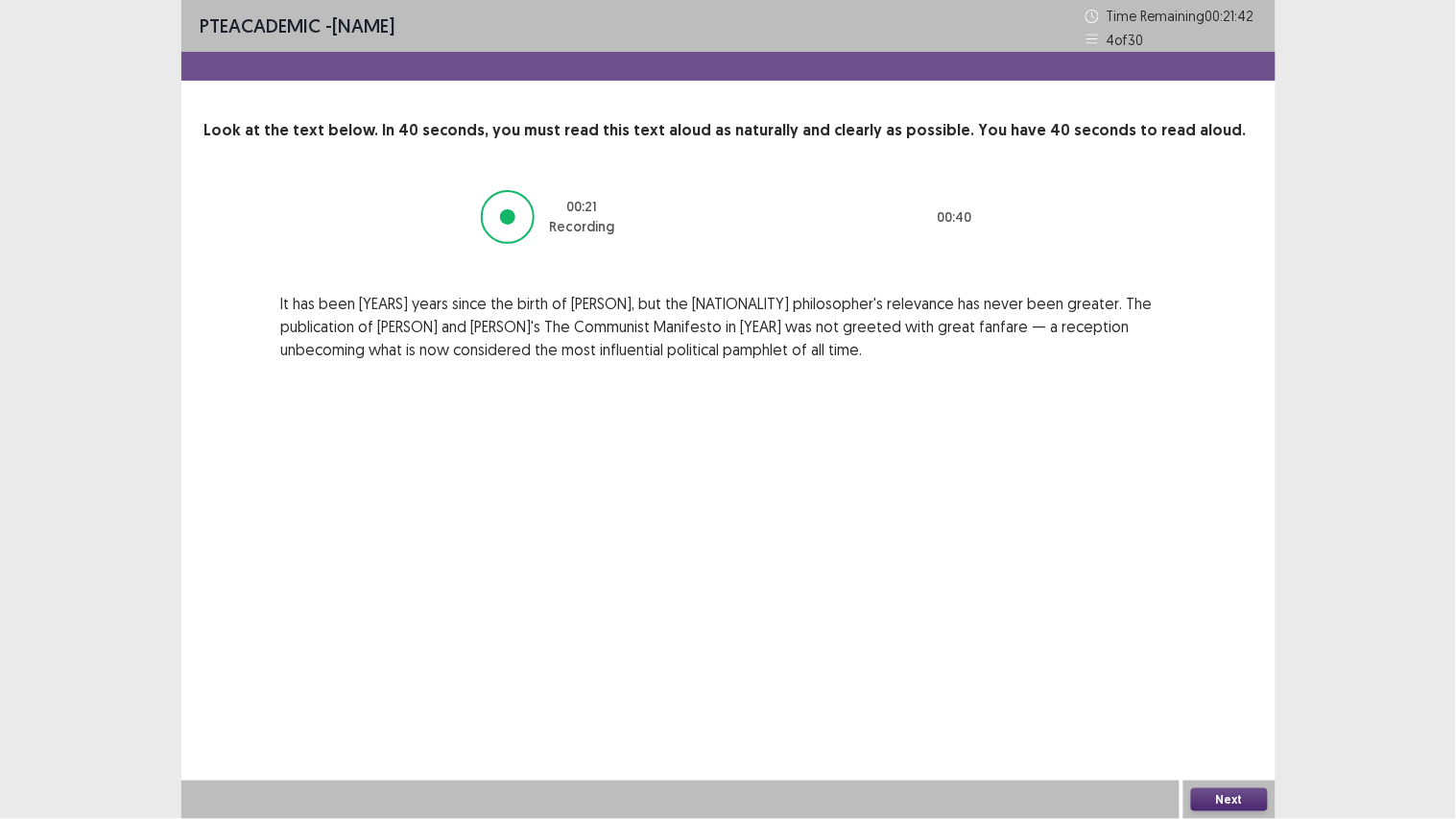 click on "Next" at bounding box center [1229, 800] 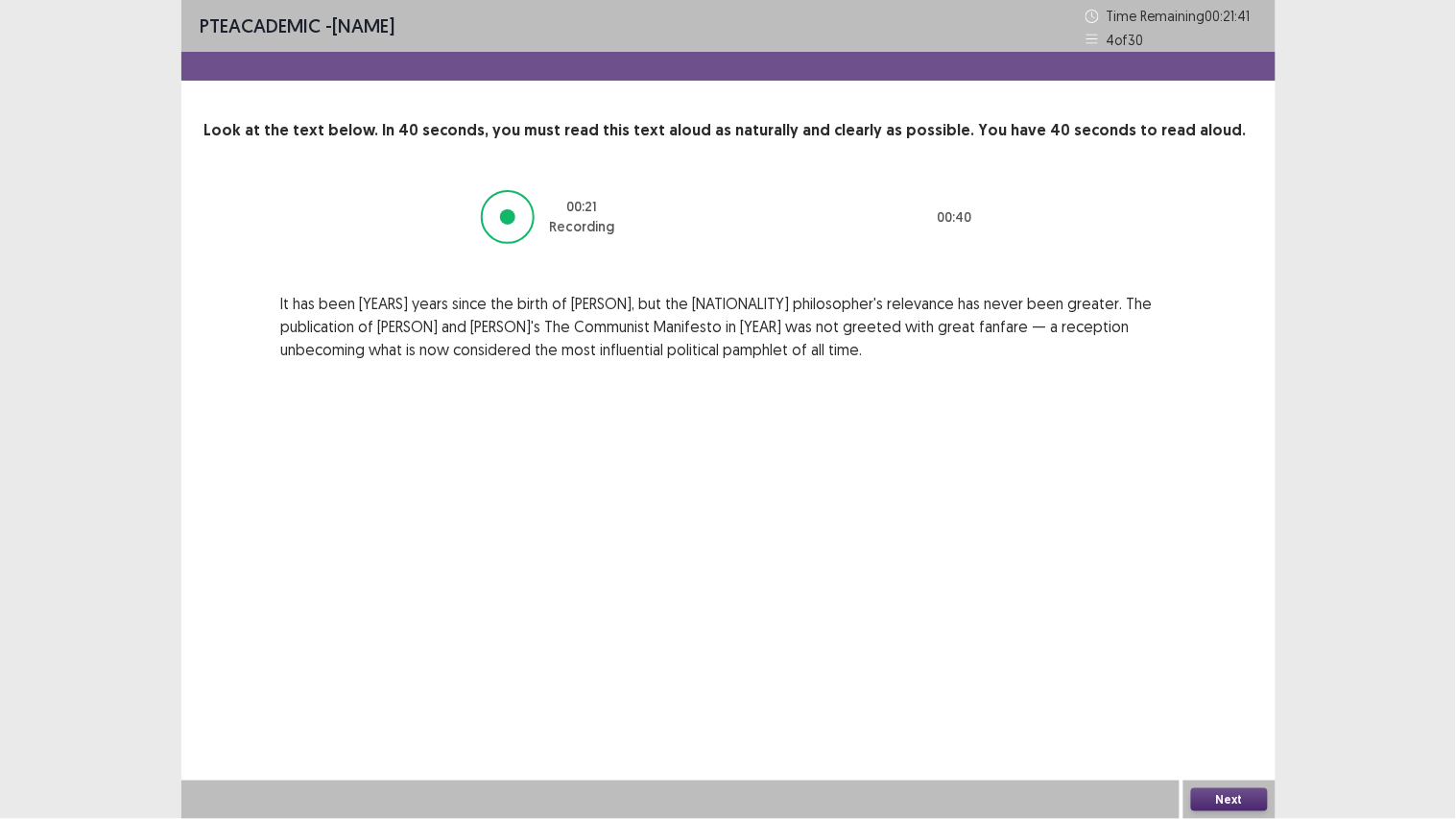 click on "Next" at bounding box center (1229, 800) 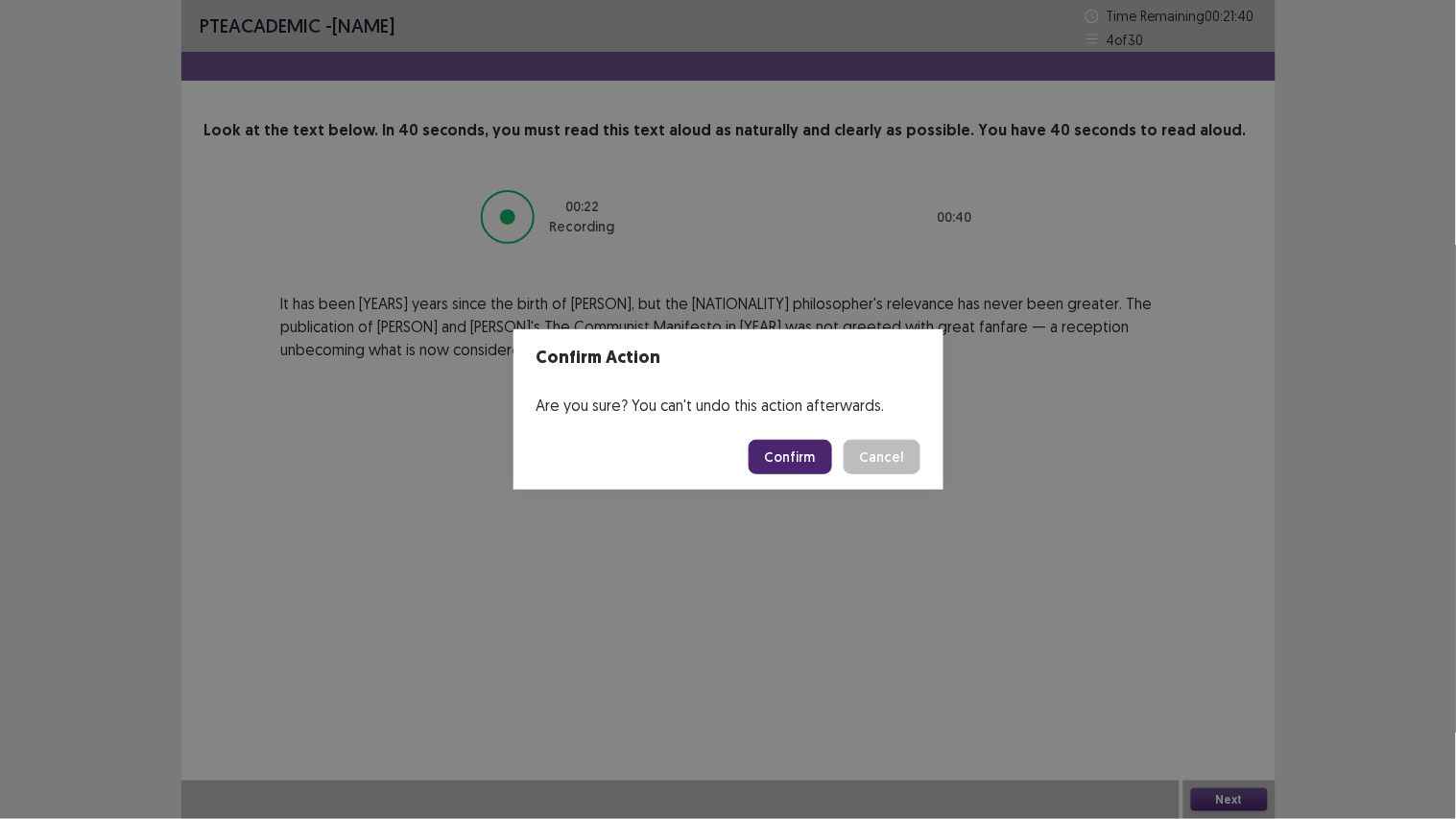 click on "Confirm" at bounding box center [790, 457] 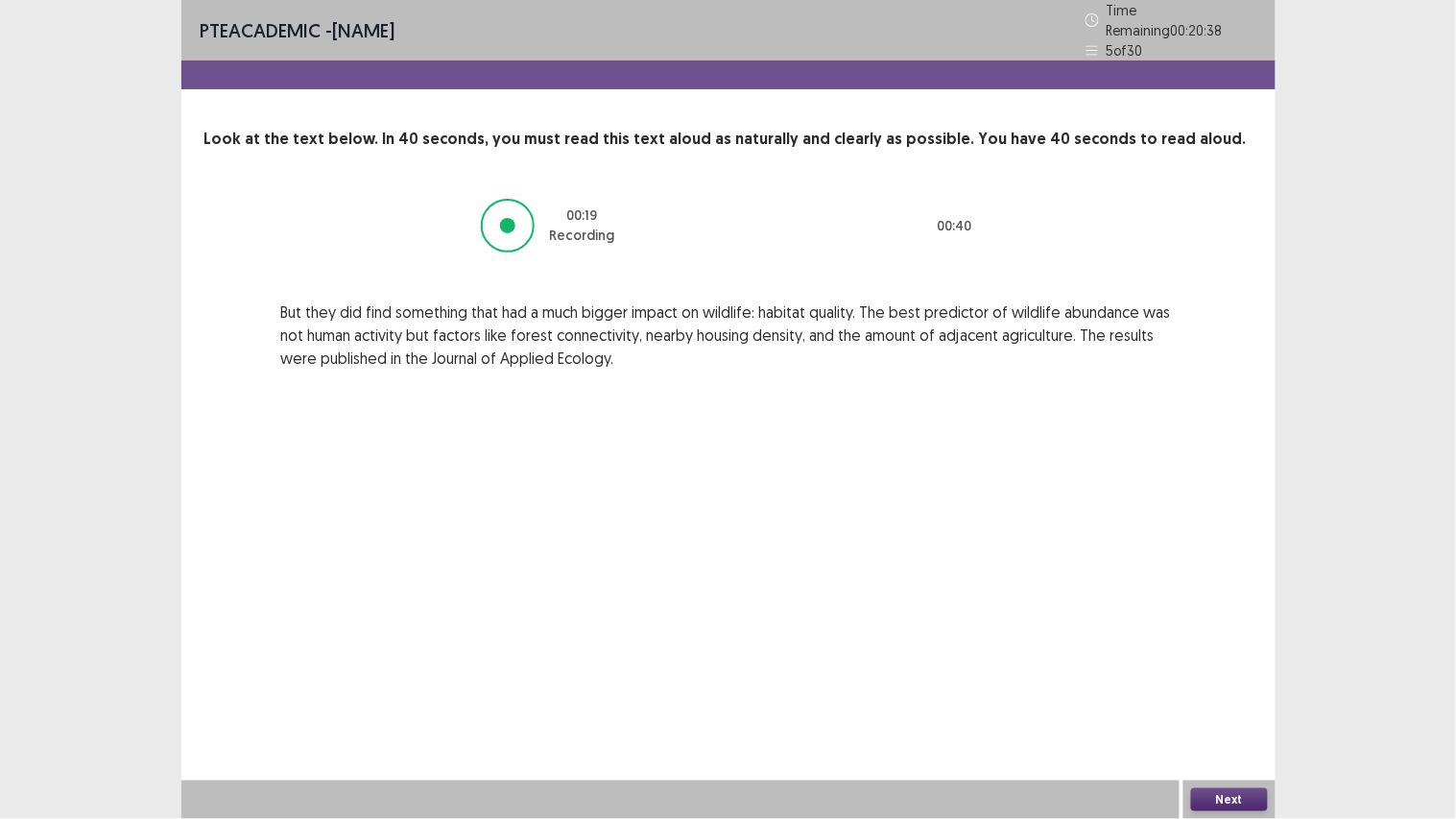 click on "Next" at bounding box center (1229, 800) 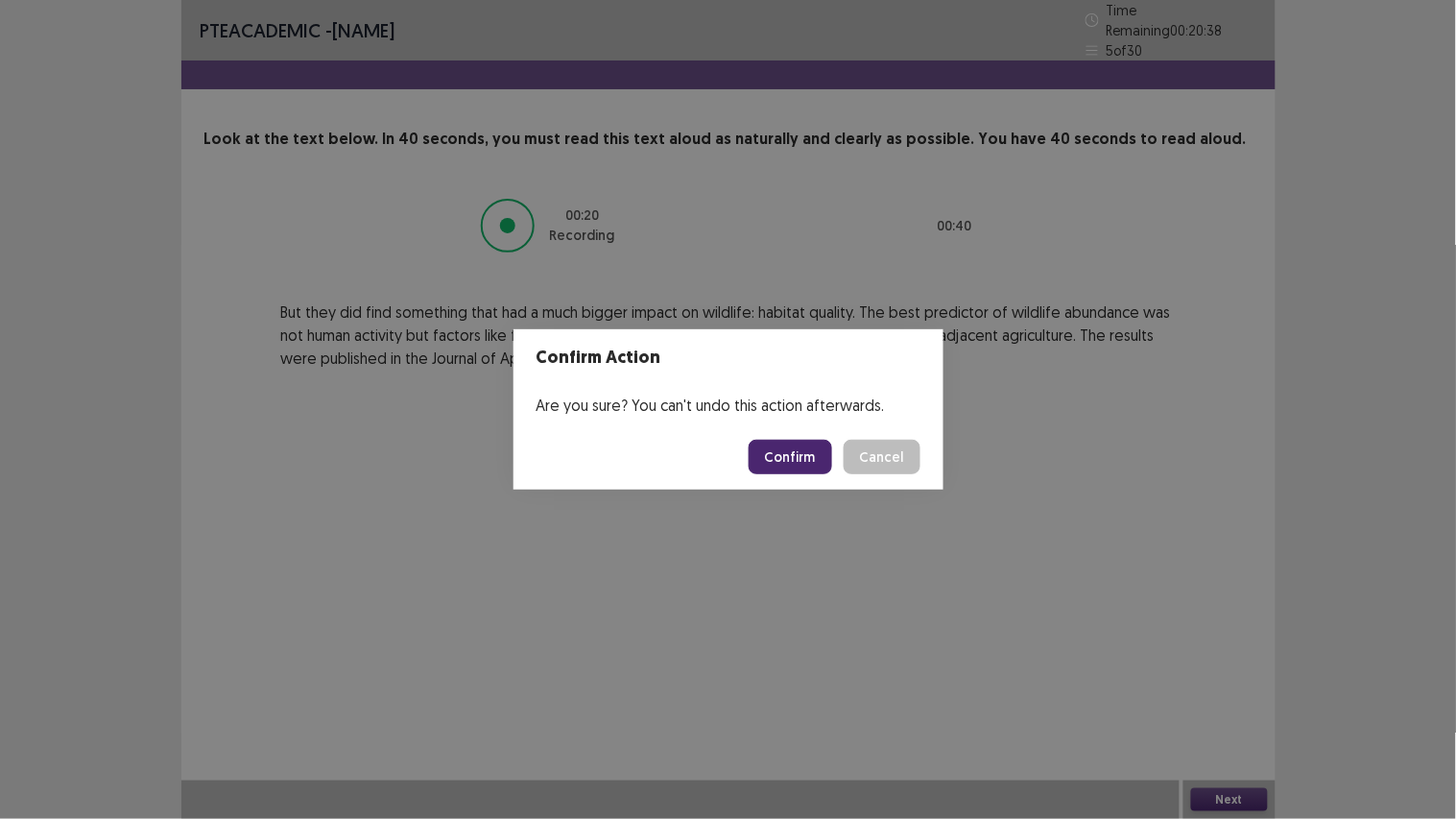 click on "Confirm" at bounding box center (790, 457) 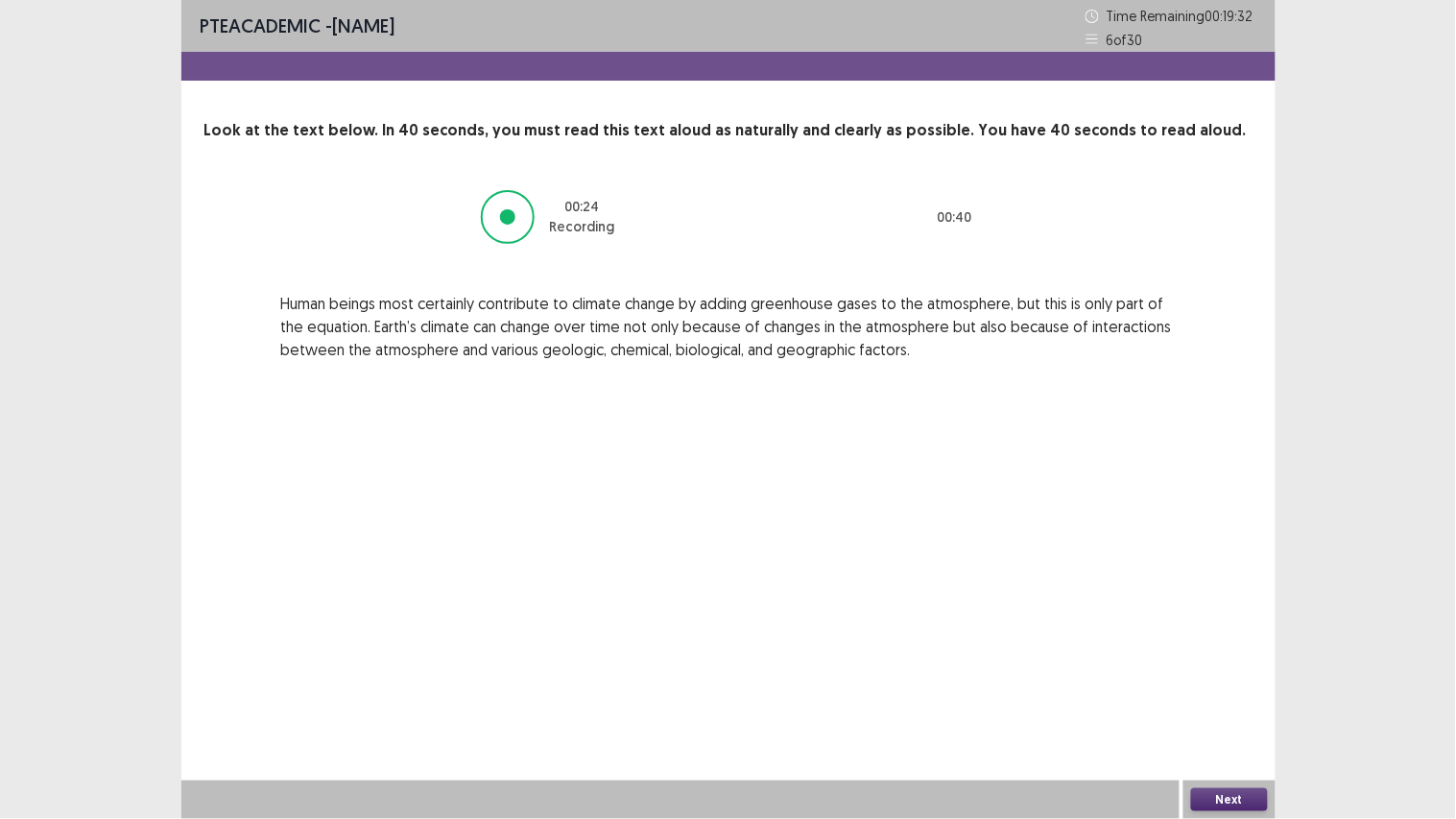 click on "Next" at bounding box center (1229, 800) 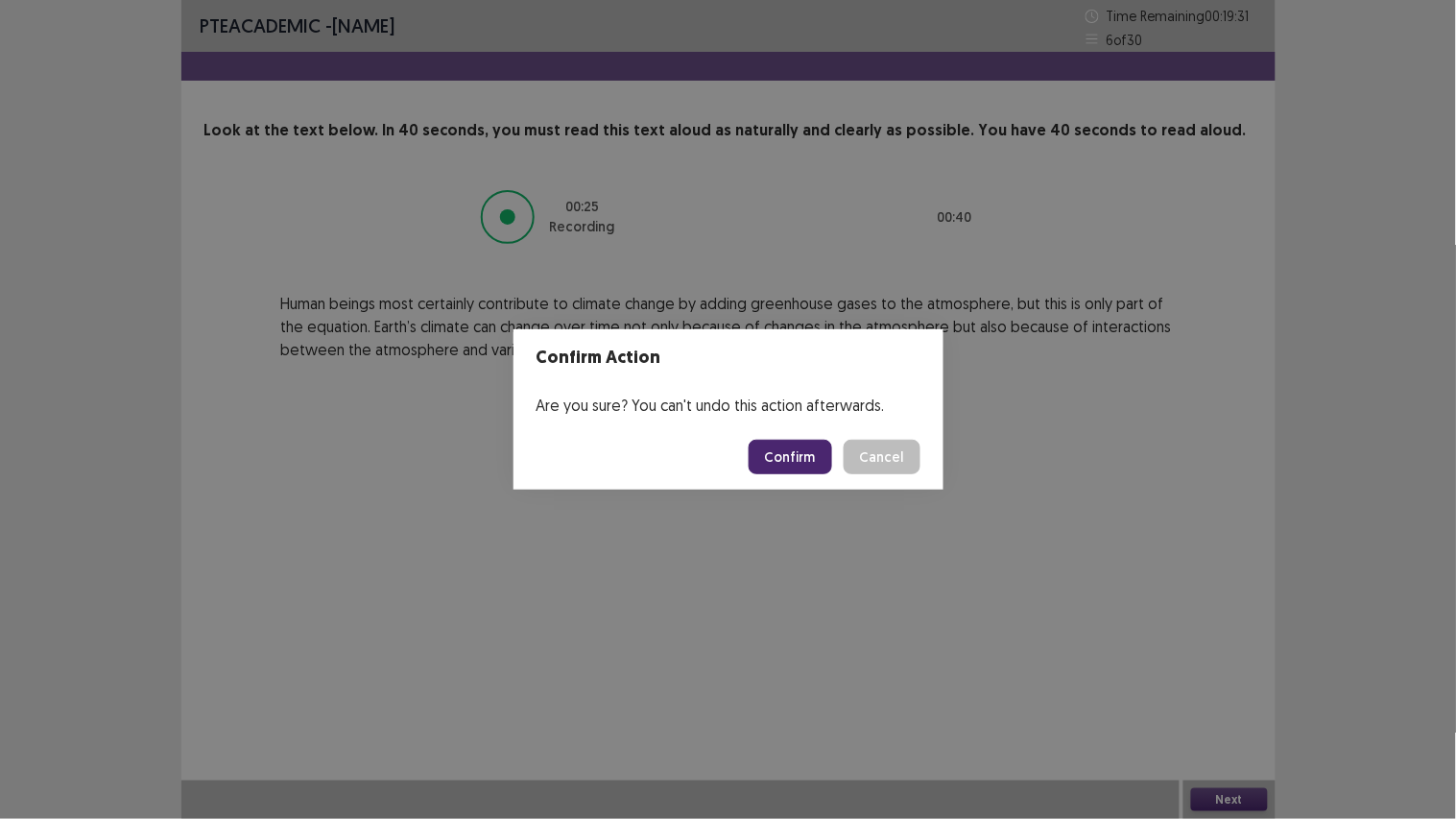 click on "Confirm" at bounding box center (790, 457) 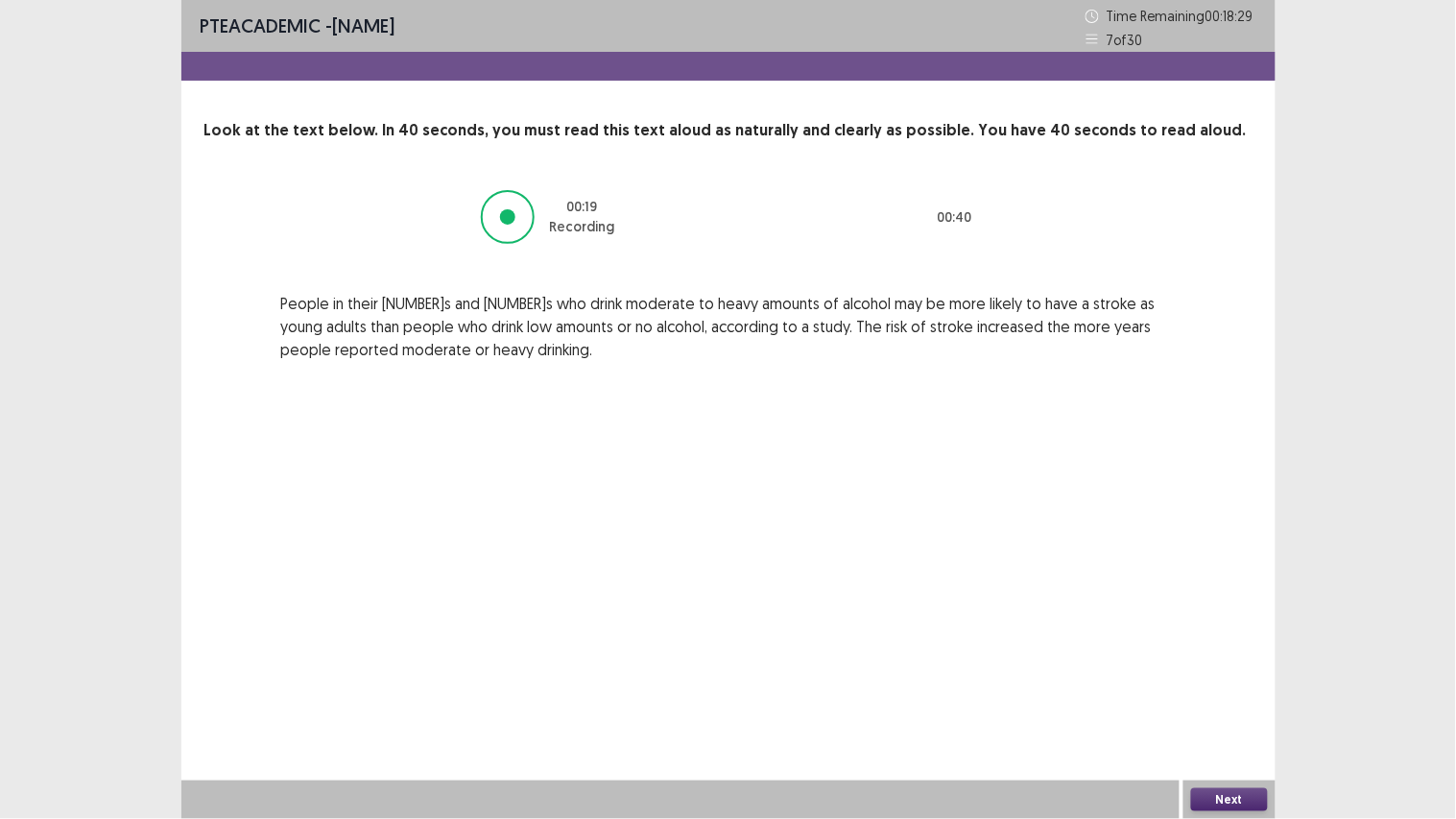 click on "Next" at bounding box center [1229, 800] 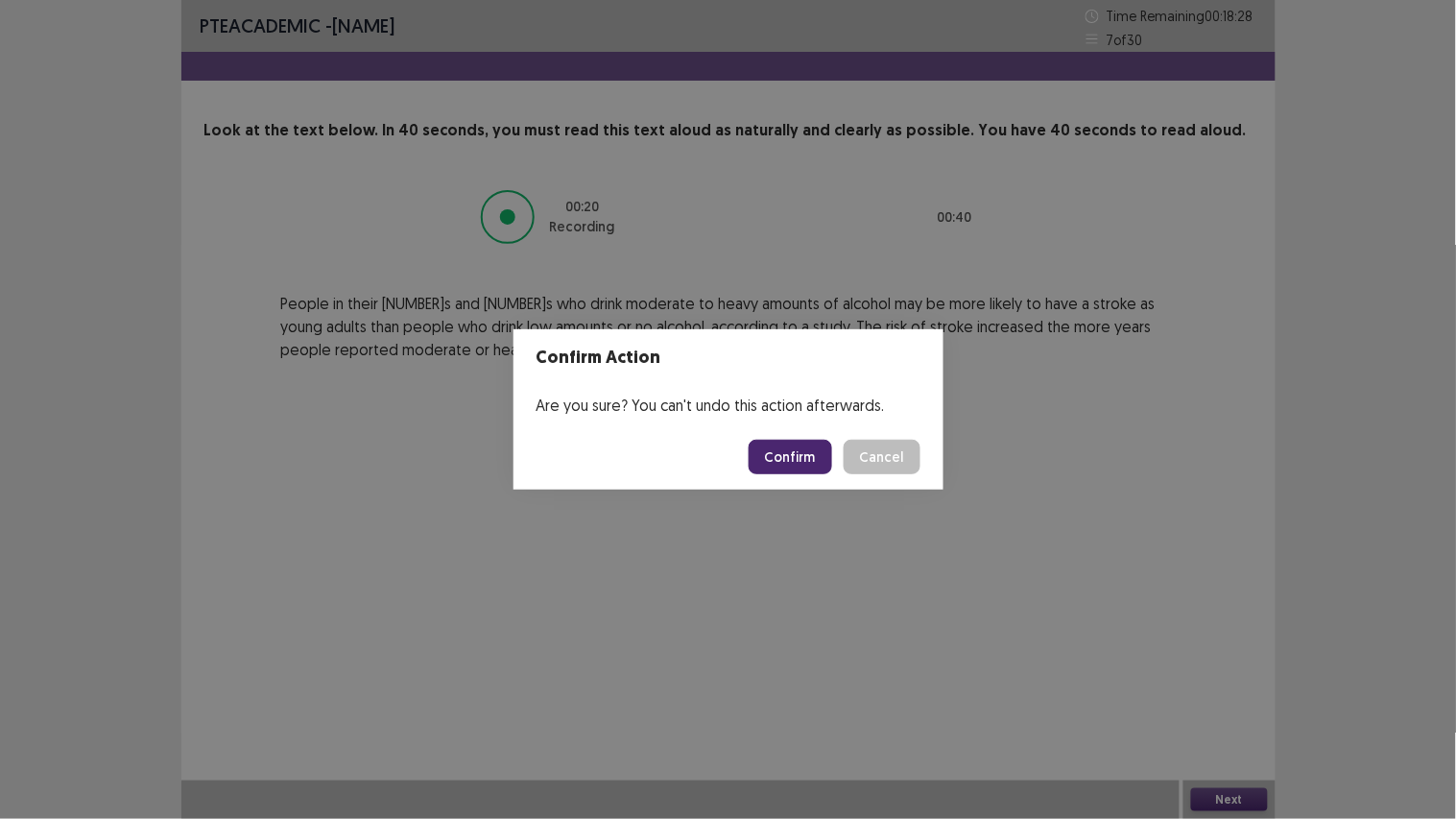 click on "Confirm" at bounding box center (790, 457) 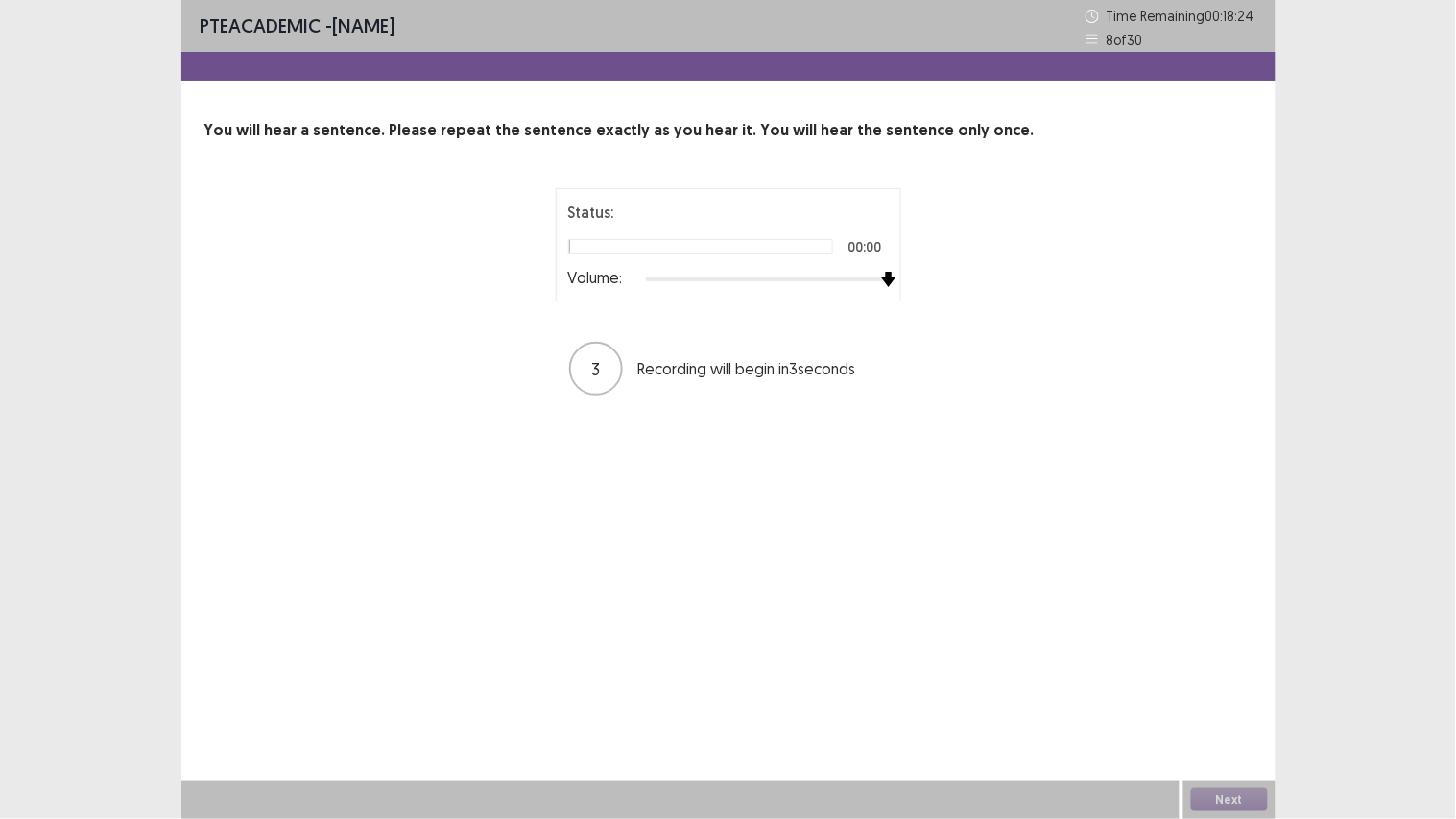 click at bounding box center (767, 279) 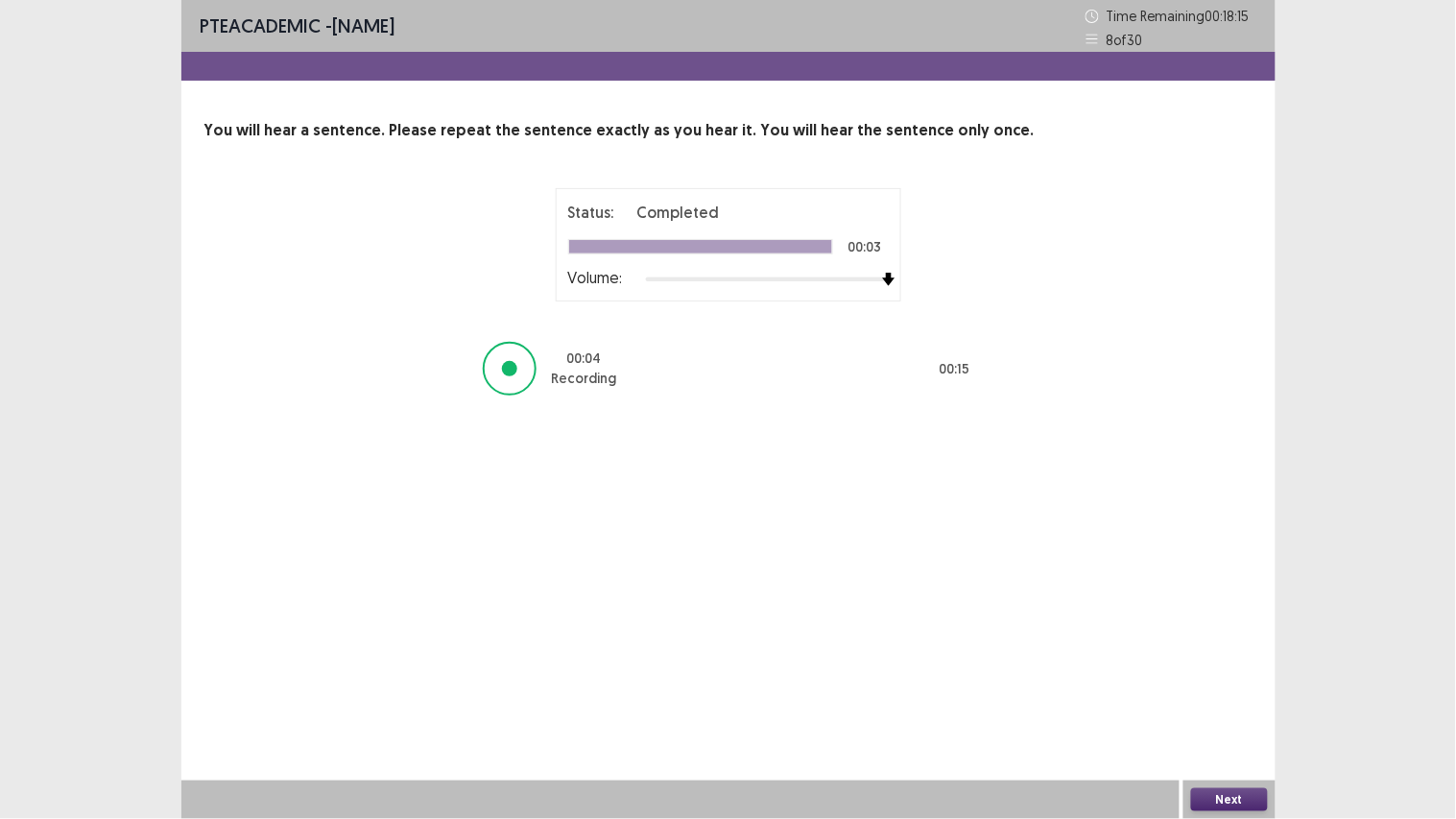 click on "Next" at bounding box center [1229, 800] 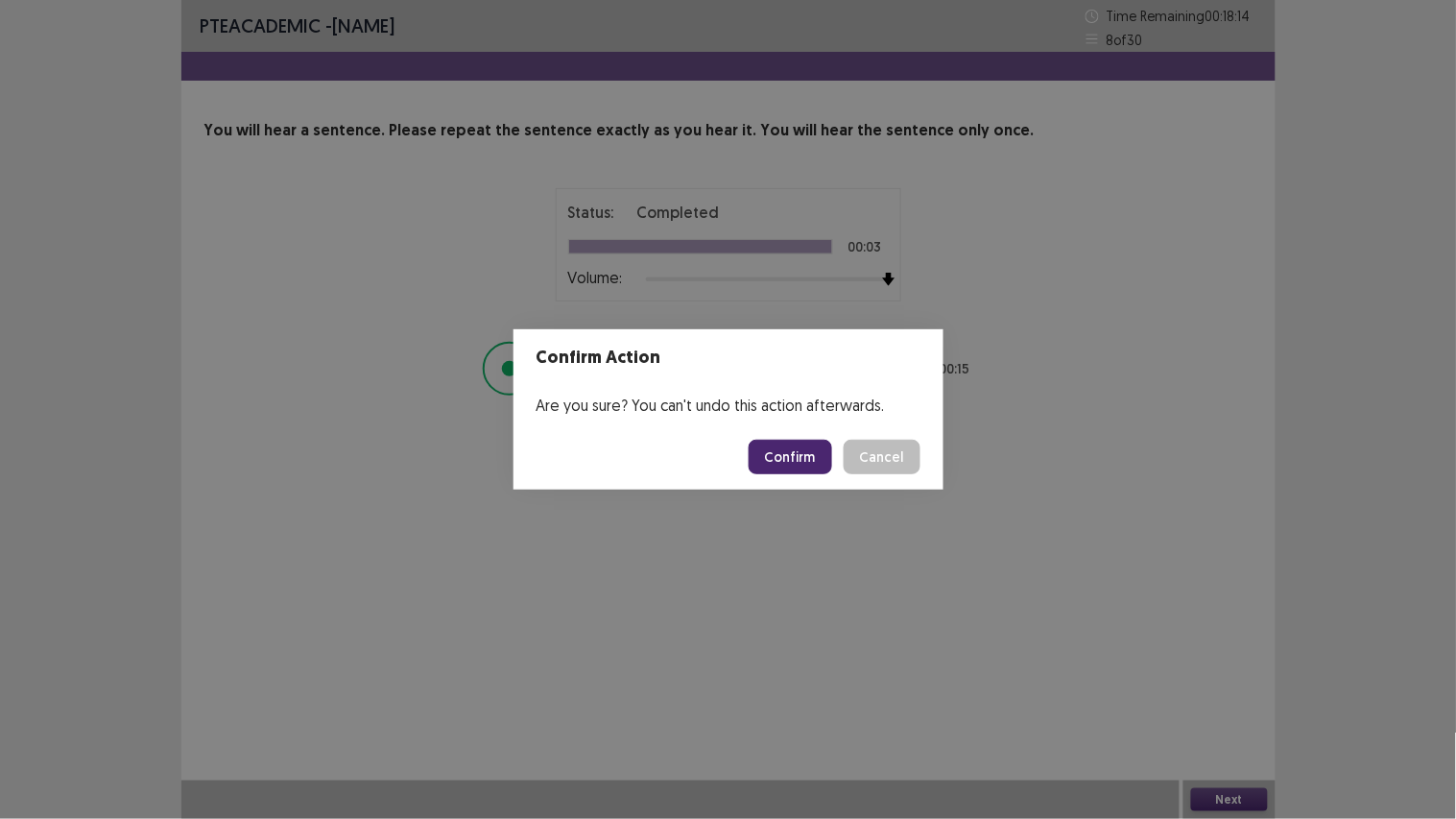 click on "Confirm" at bounding box center [790, 457] 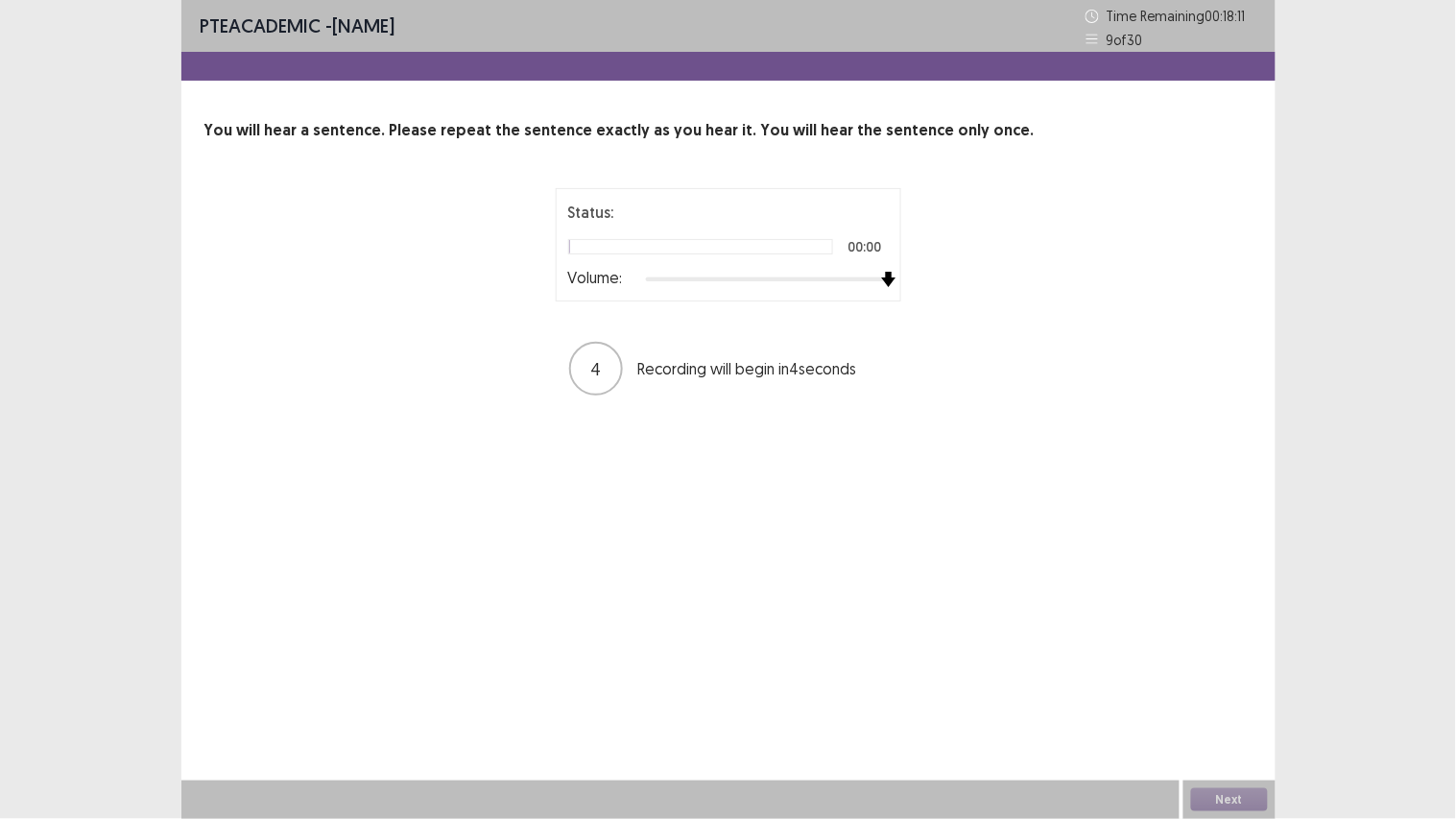 click at bounding box center (767, 279) 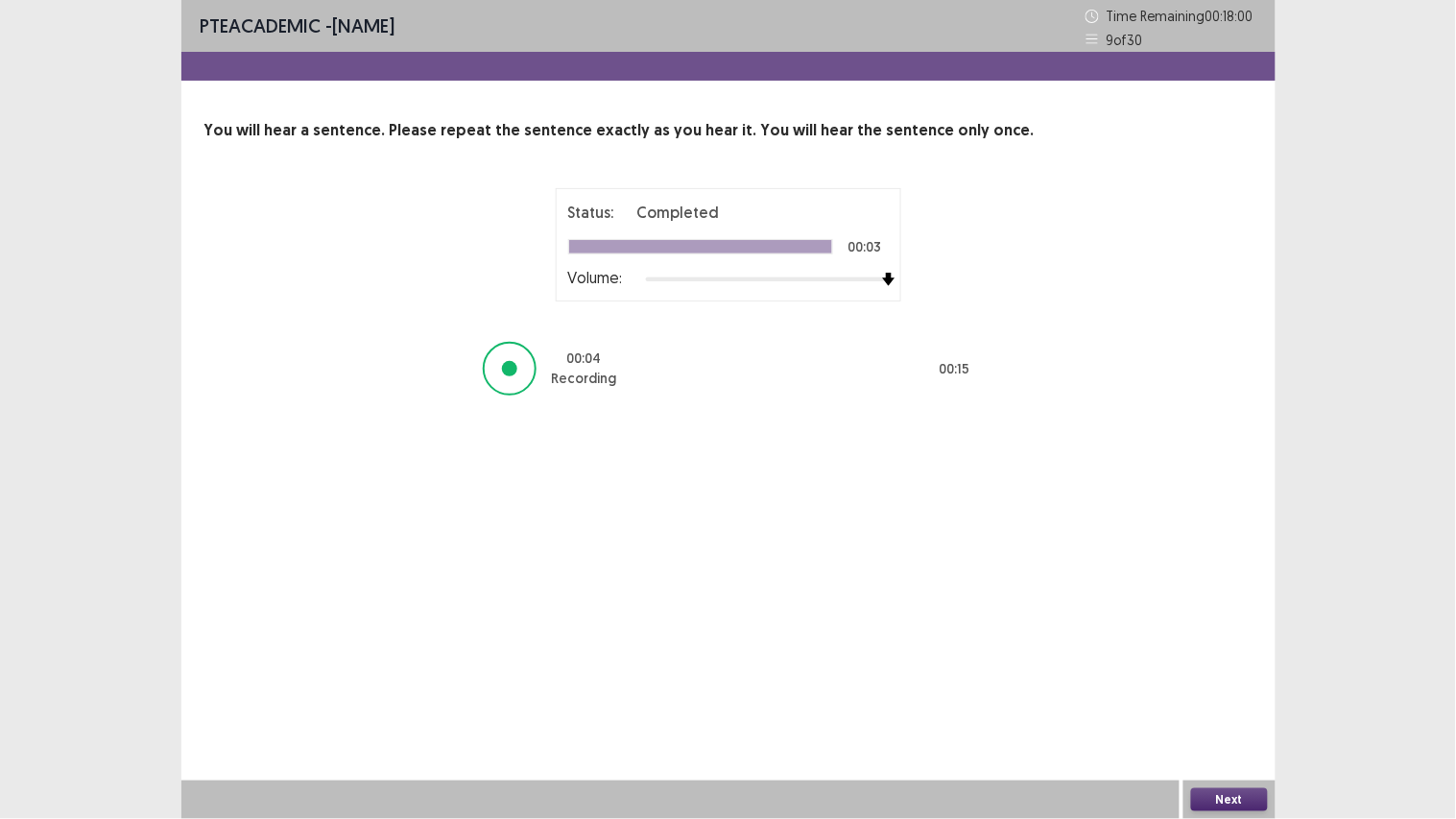 click on "Next" at bounding box center [1229, 800] 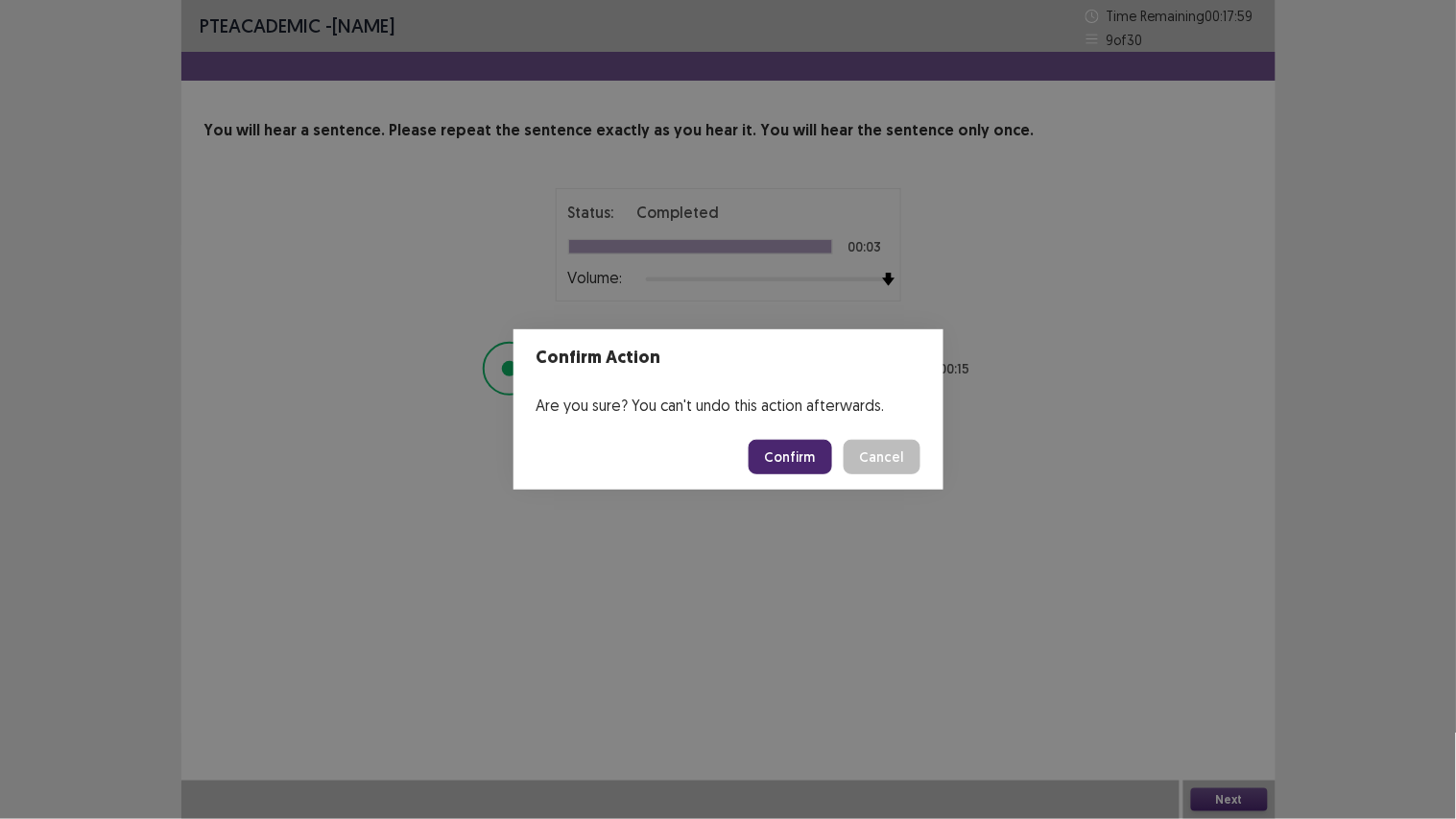 click on "Confirm" at bounding box center (790, 457) 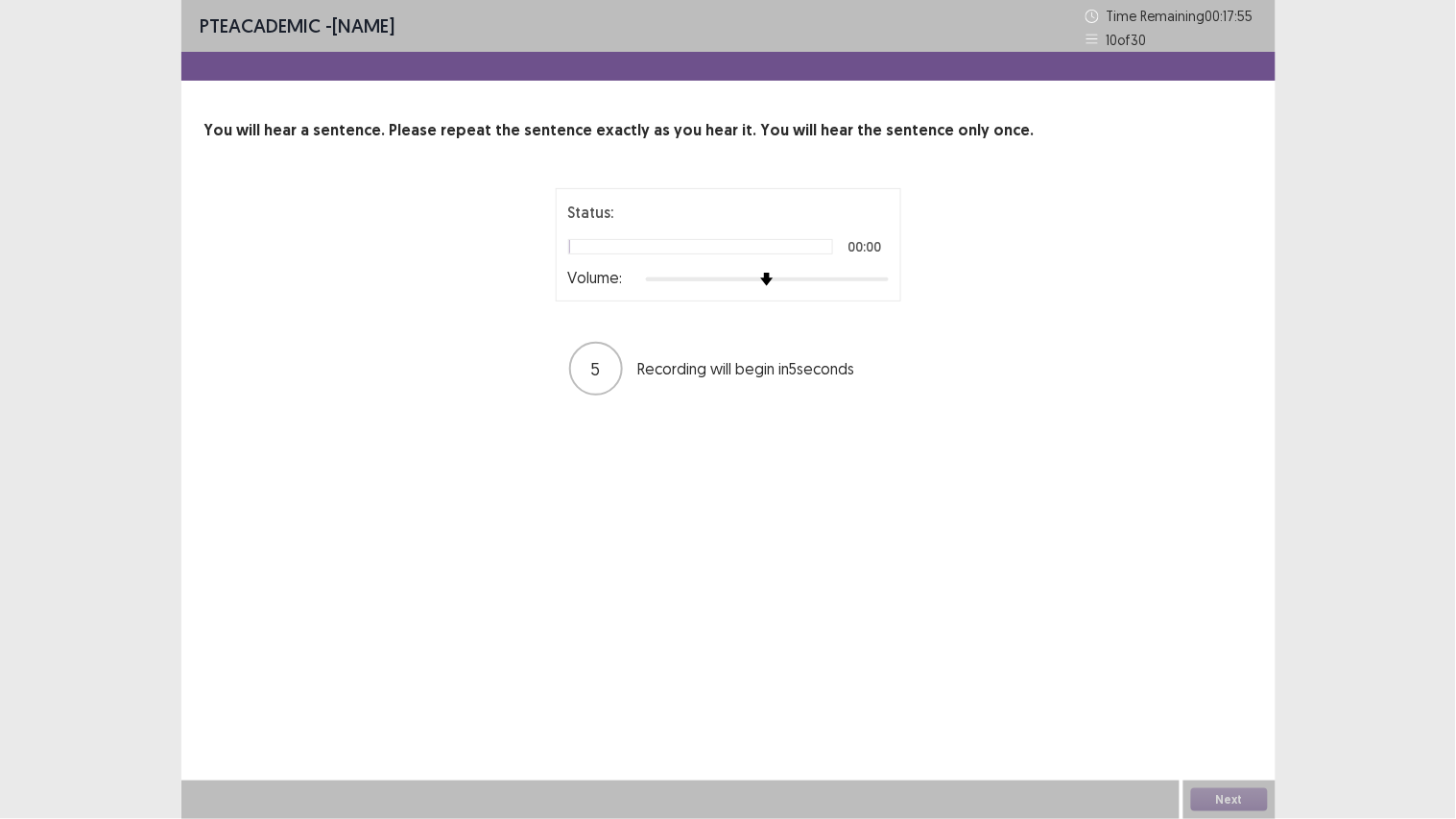 click on "Status: 00:00 Volume:" at bounding box center [728, 245] 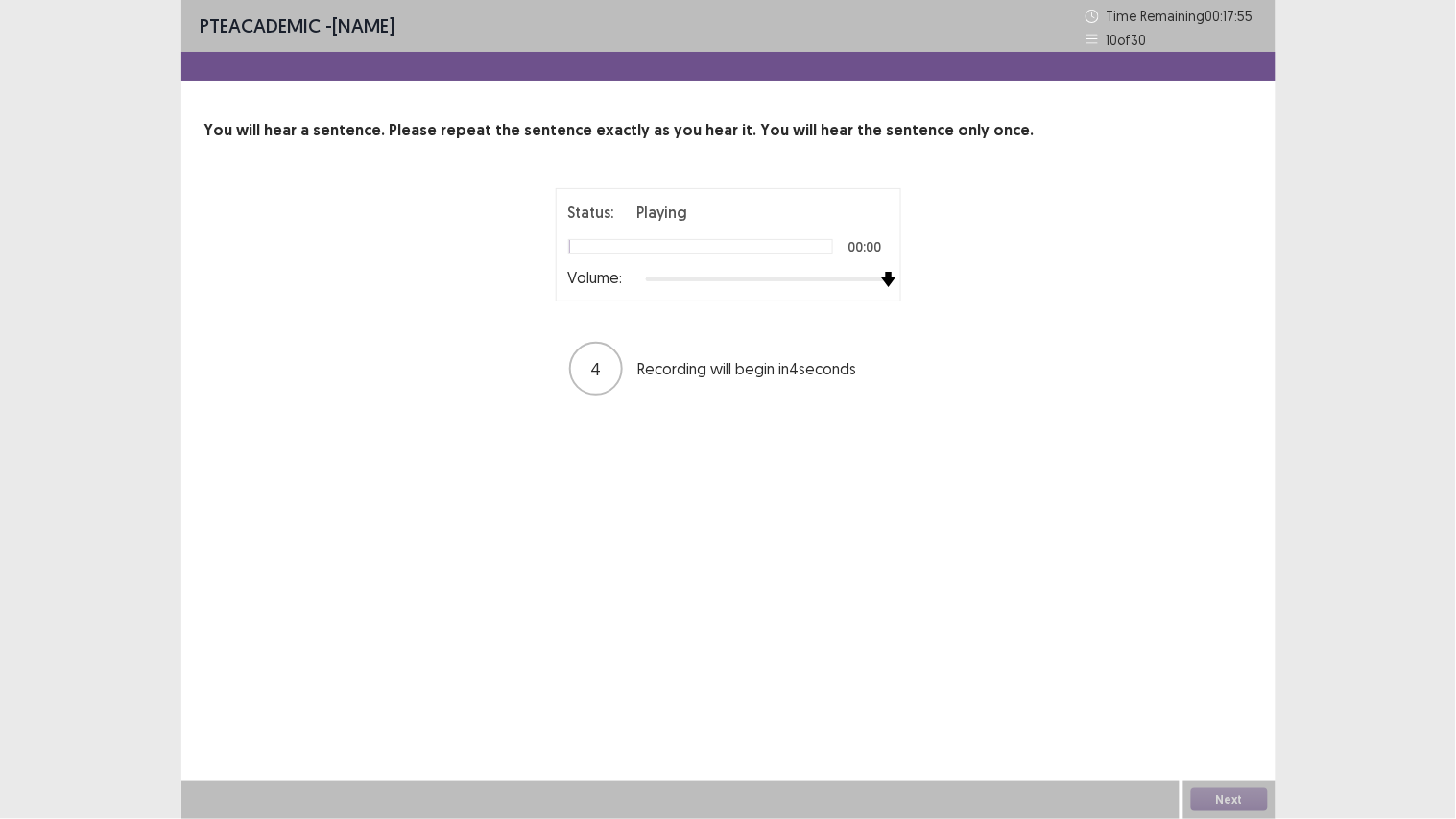 click at bounding box center (767, 279) 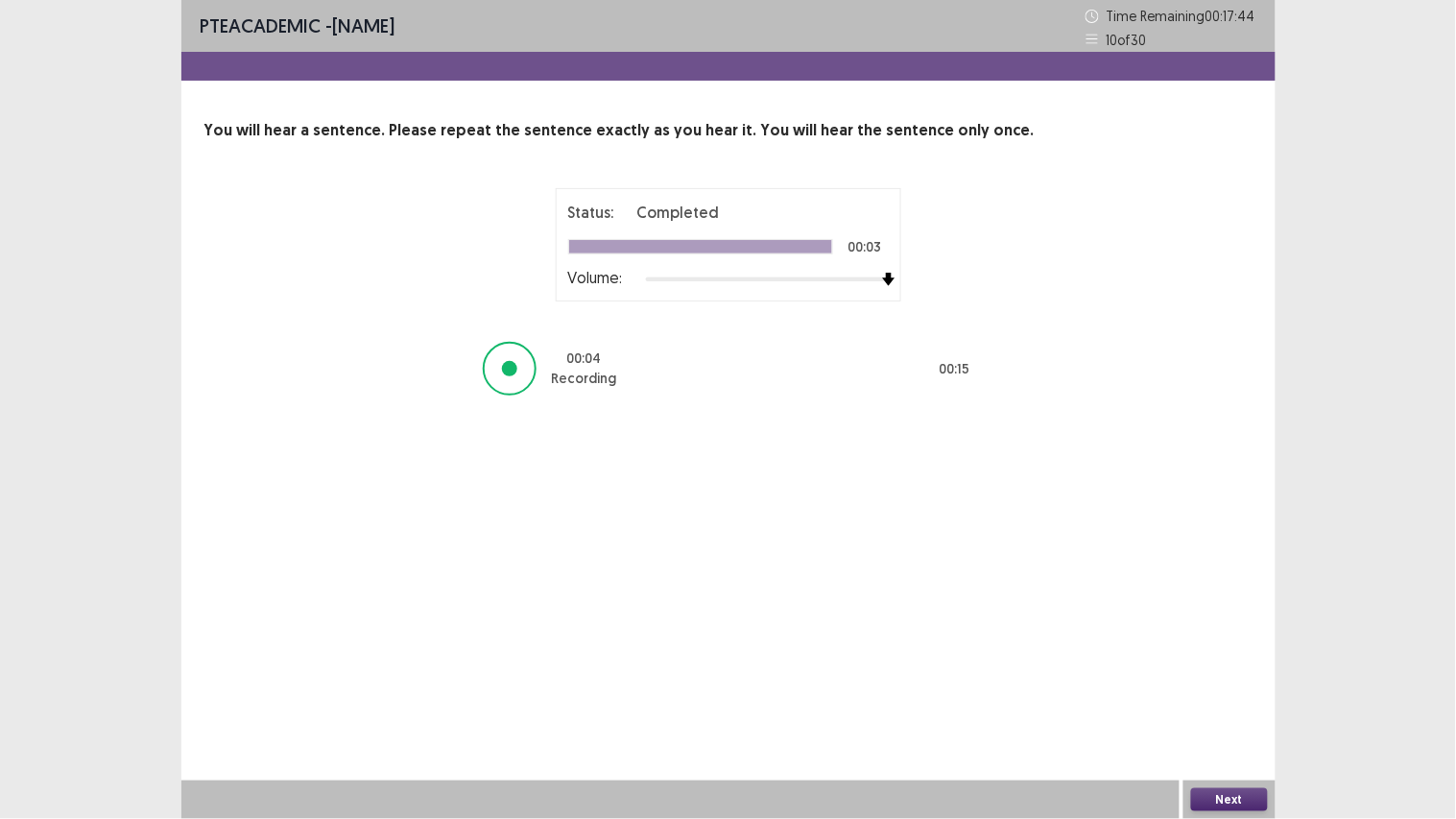 click on "Next" at bounding box center [1229, 800] 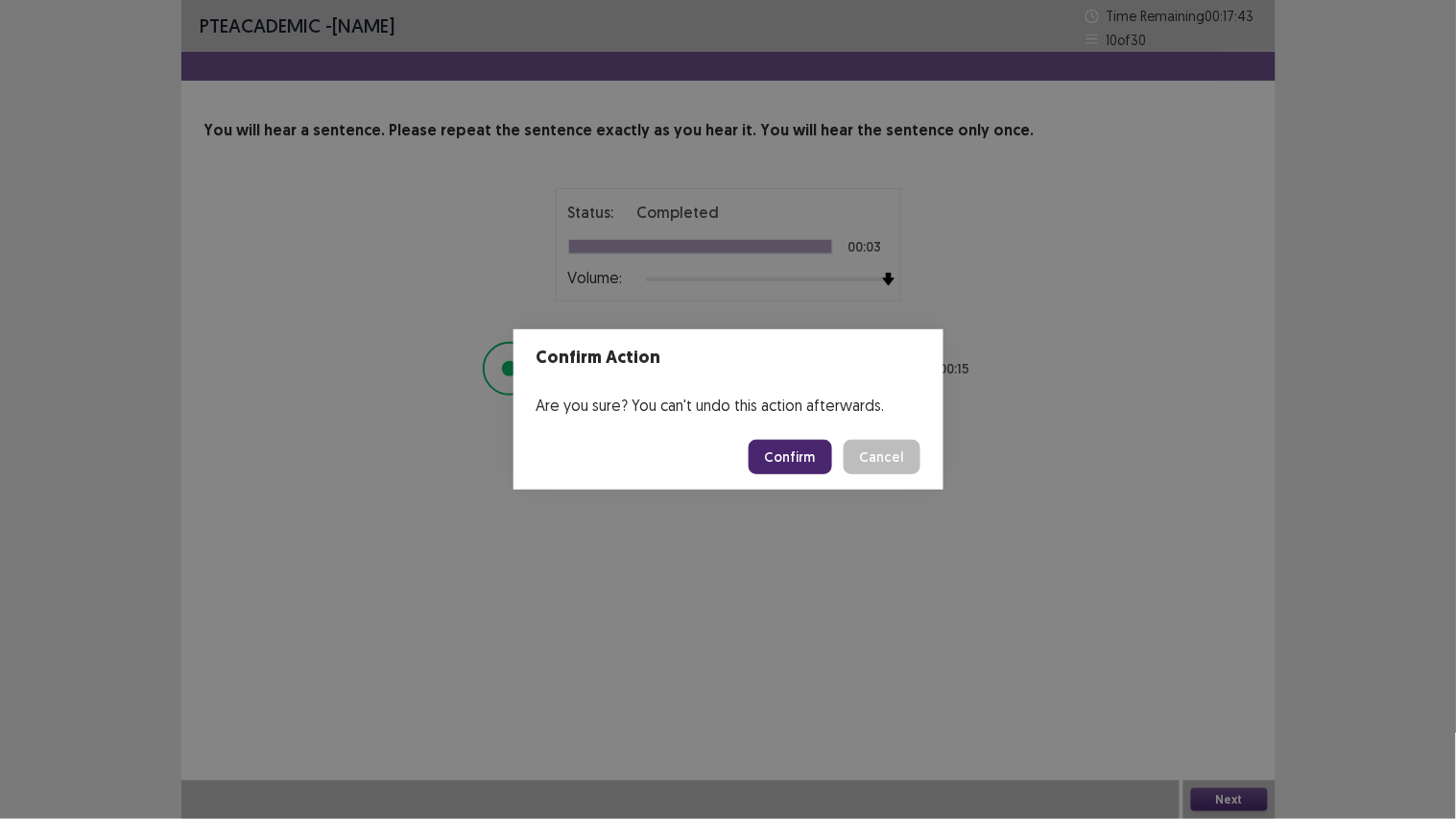 click on "Confirm" at bounding box center [790, 457] 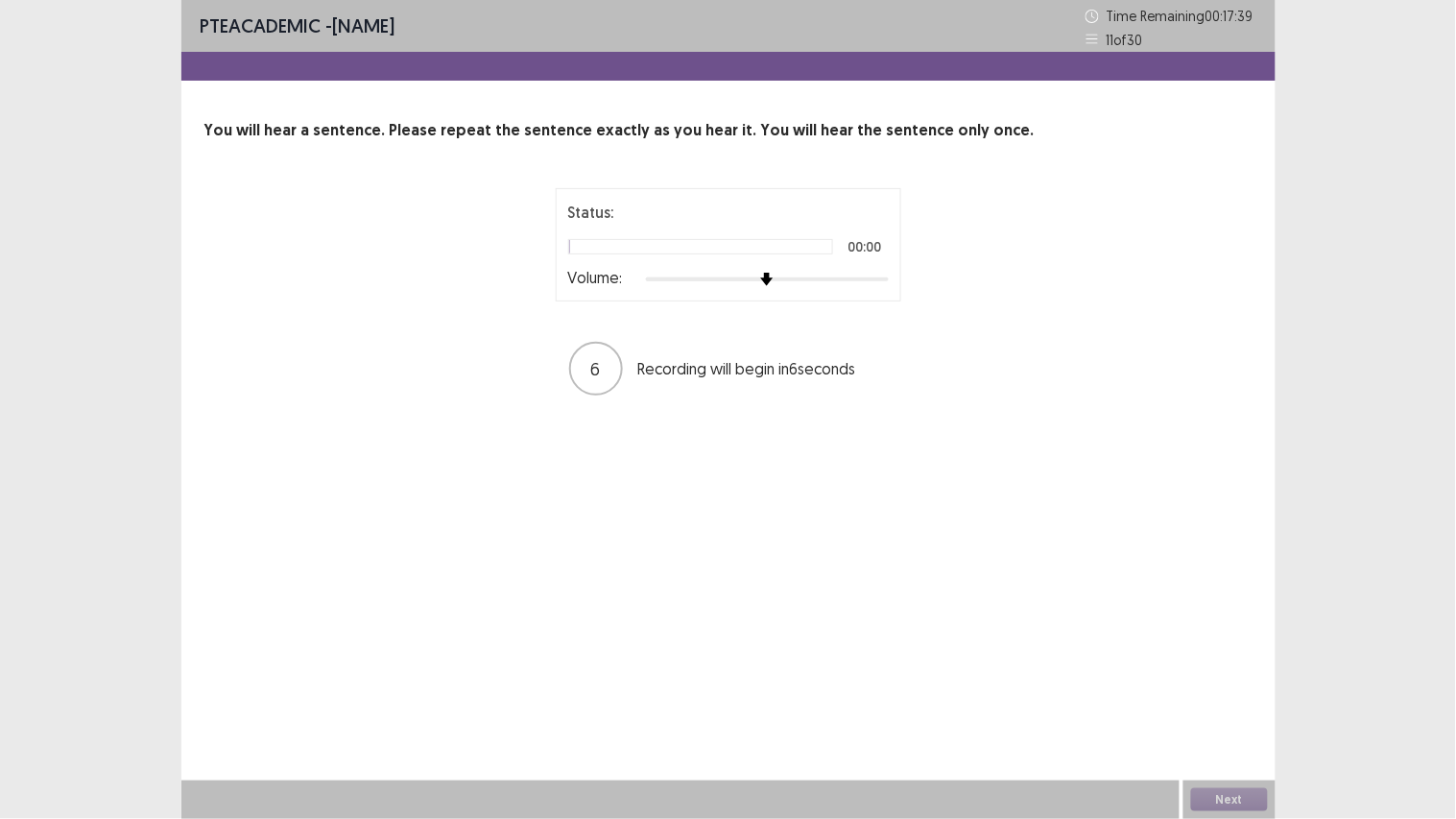 click at bounding box center (767, 279) 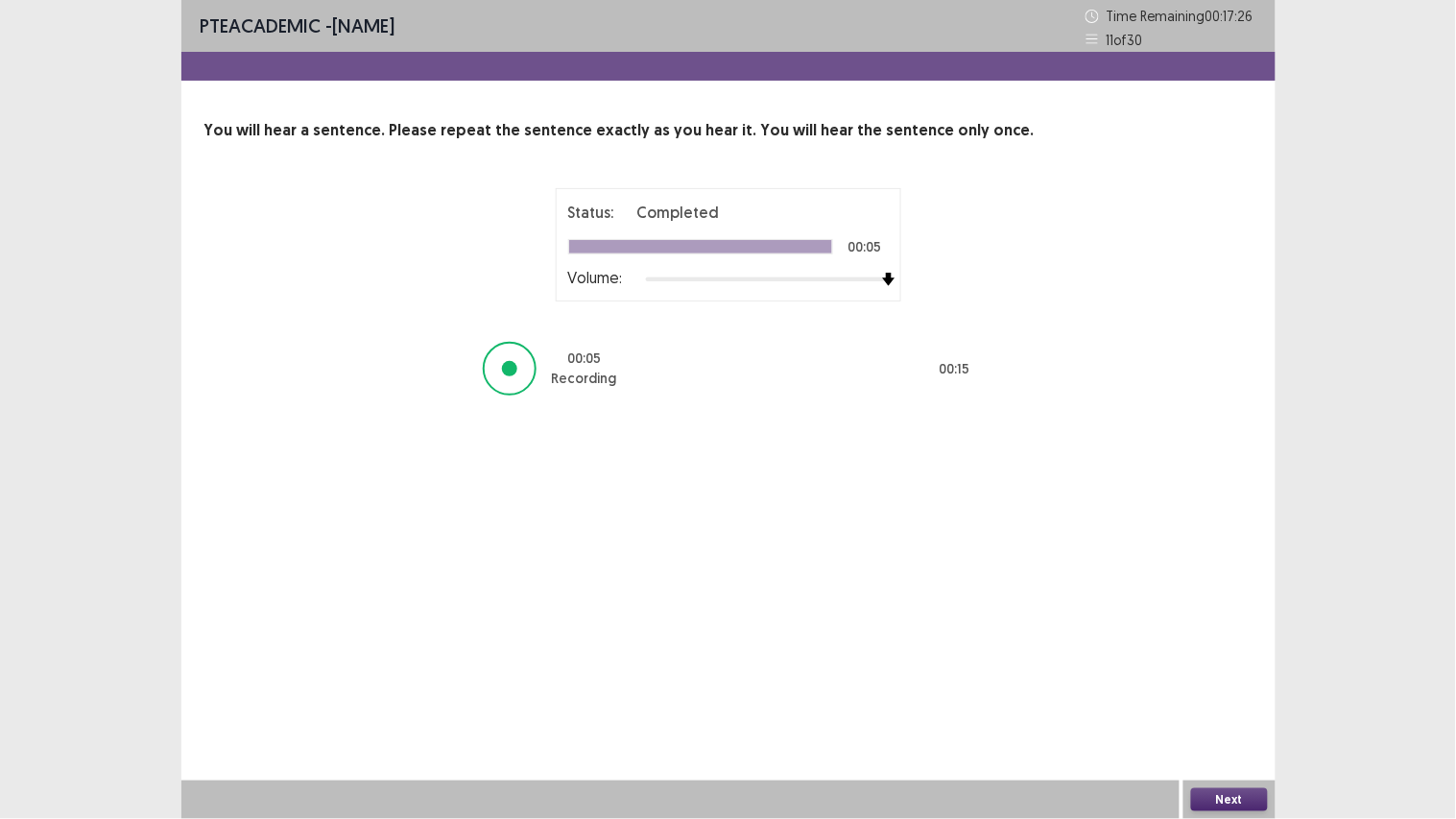 click on "Next" at bounding box center (1229, 800) 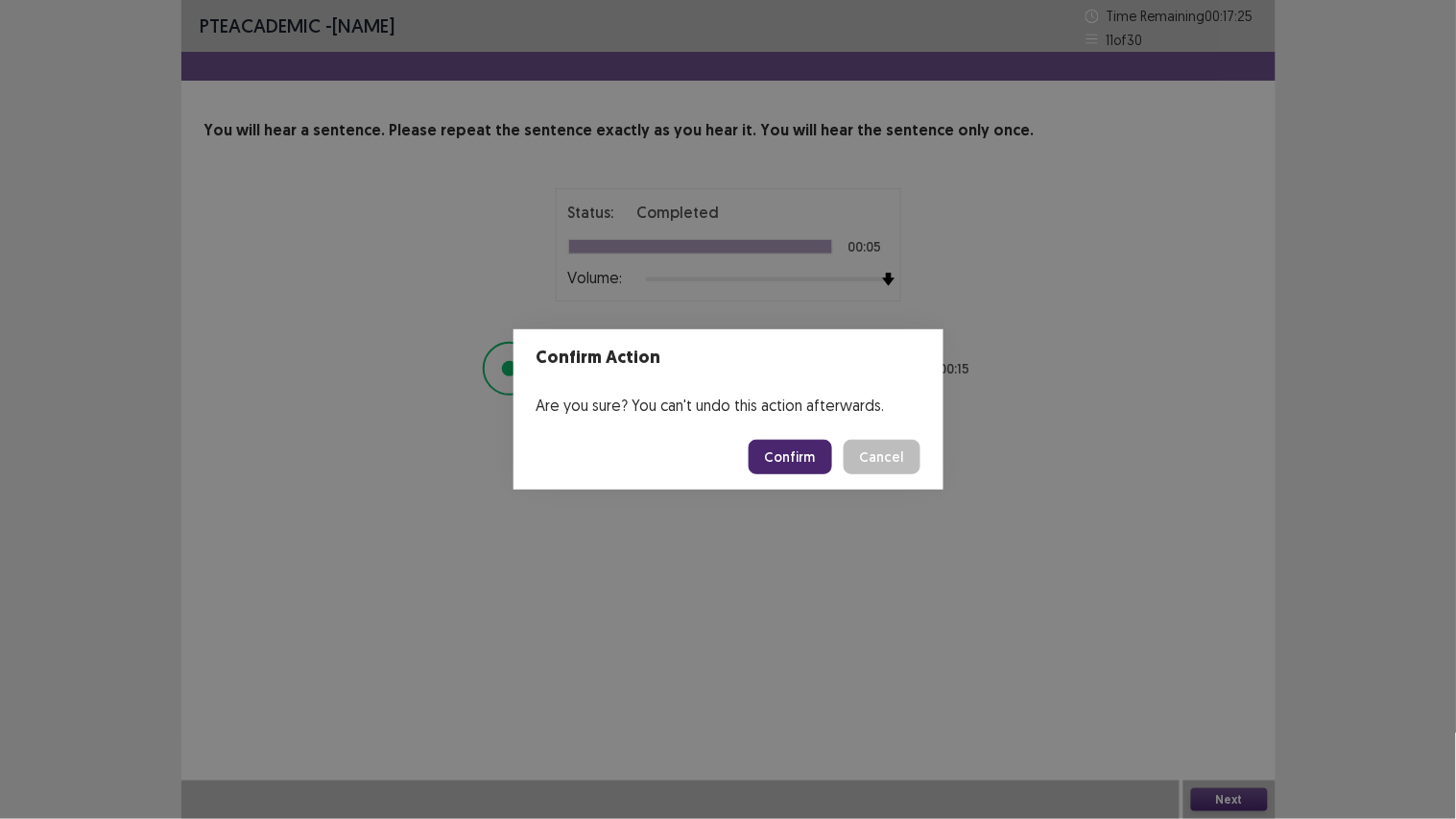 click on "Confirm" at bounding box center [790, 457] 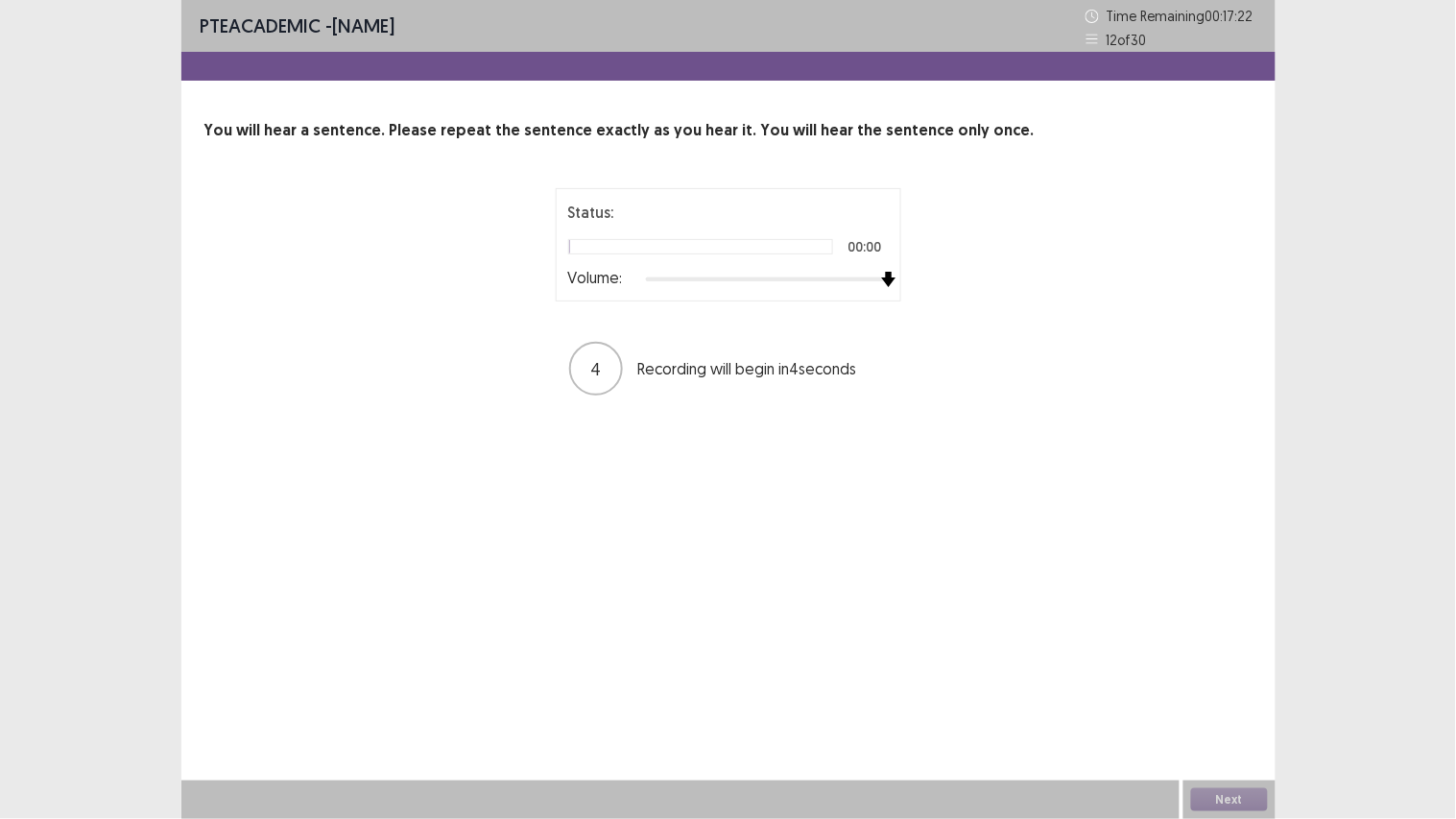 click at bounding box center [767, 279] 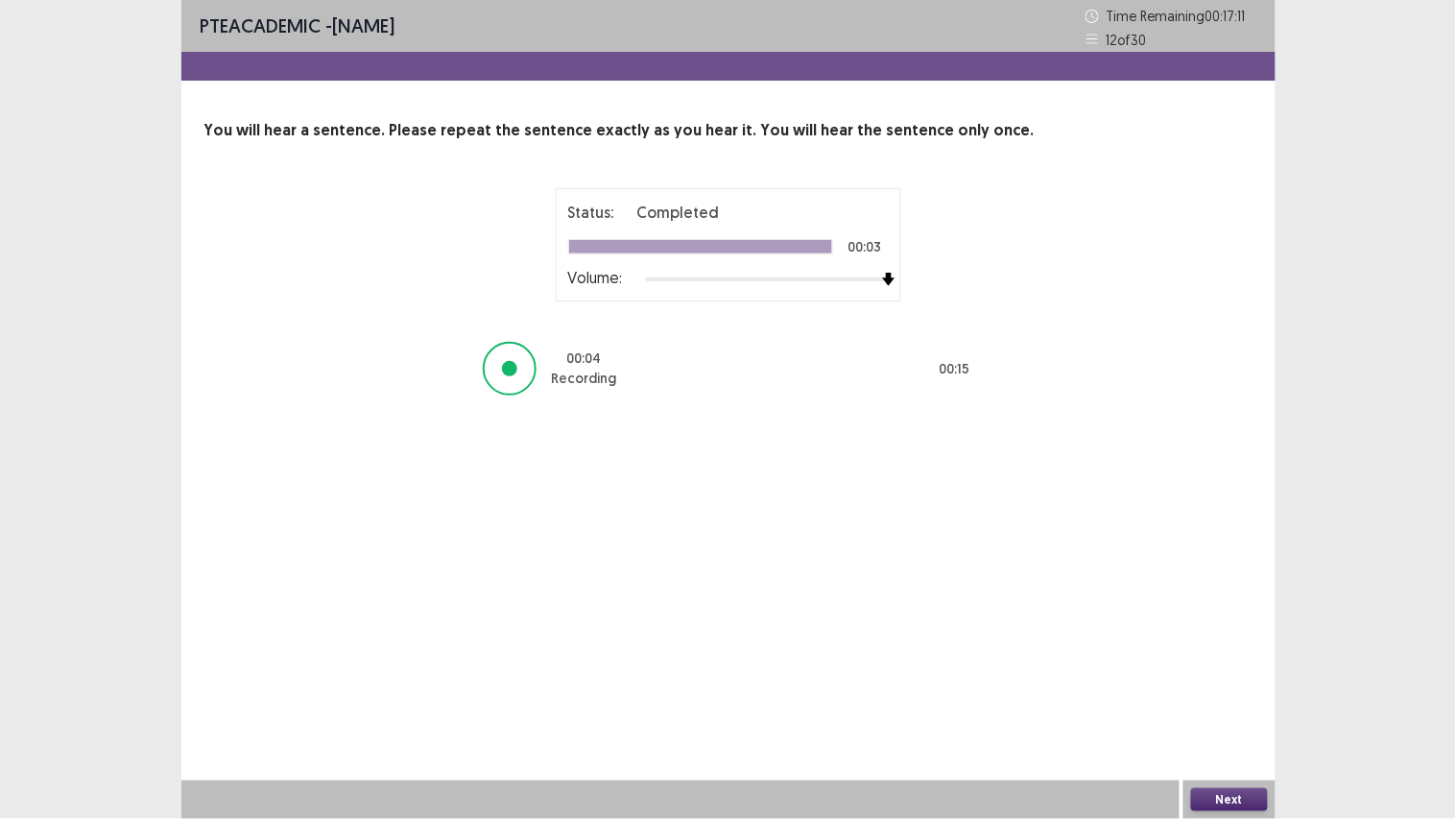 click on "Next" at bounding box center [1229, 800] 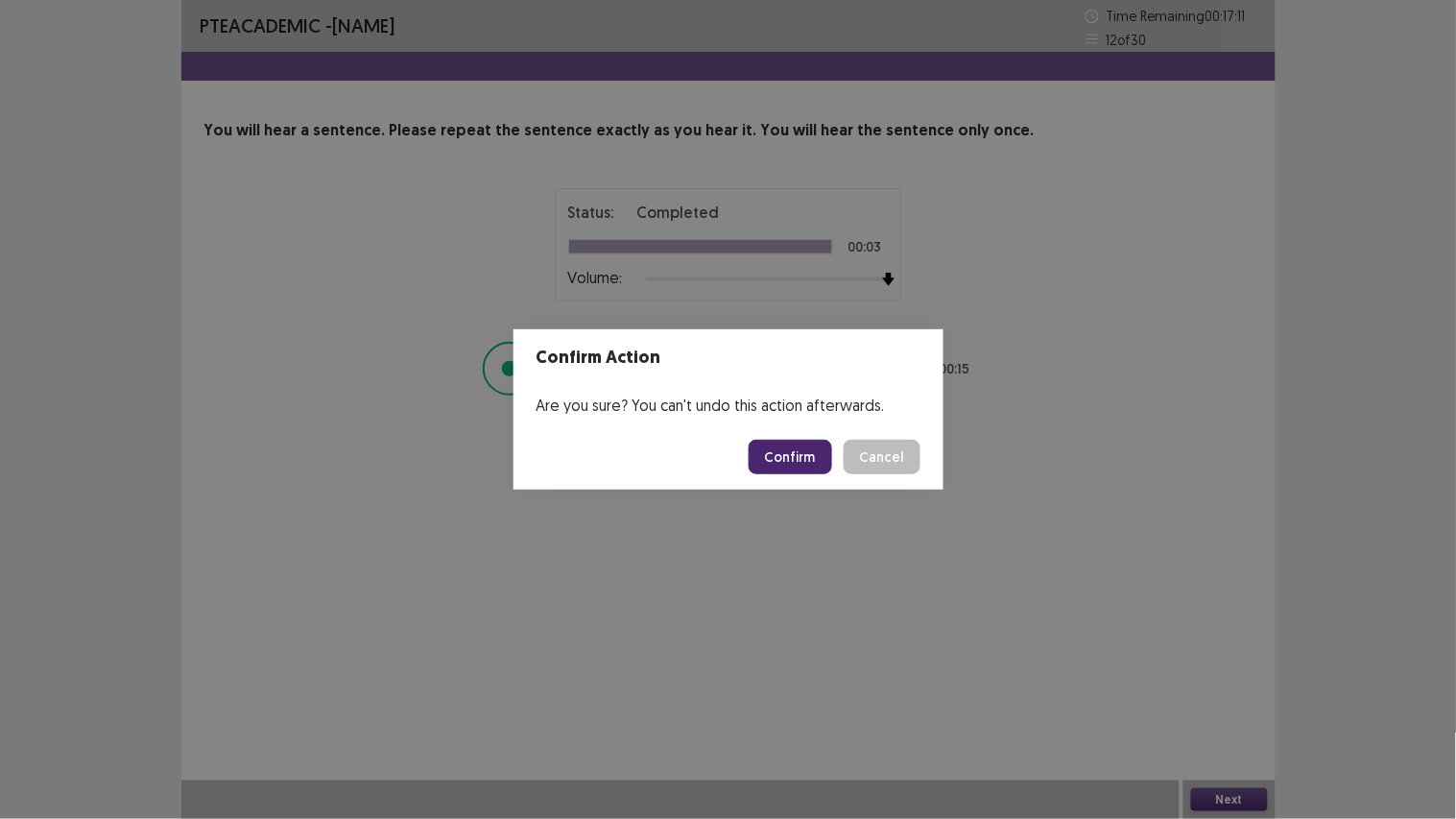 click on "Confirm" at bounding box center [790, 457] 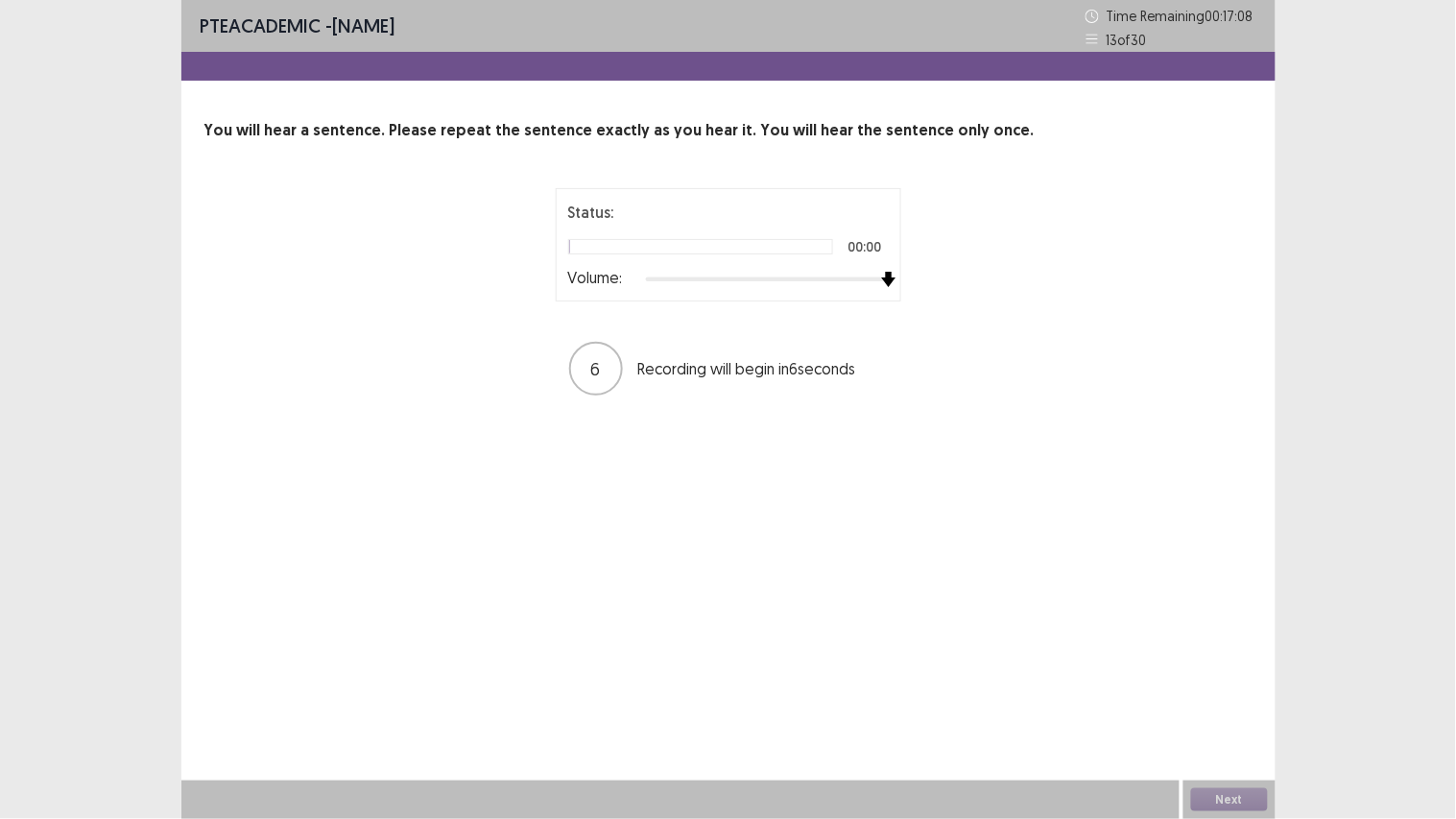 click at bounding box center [767, 279] 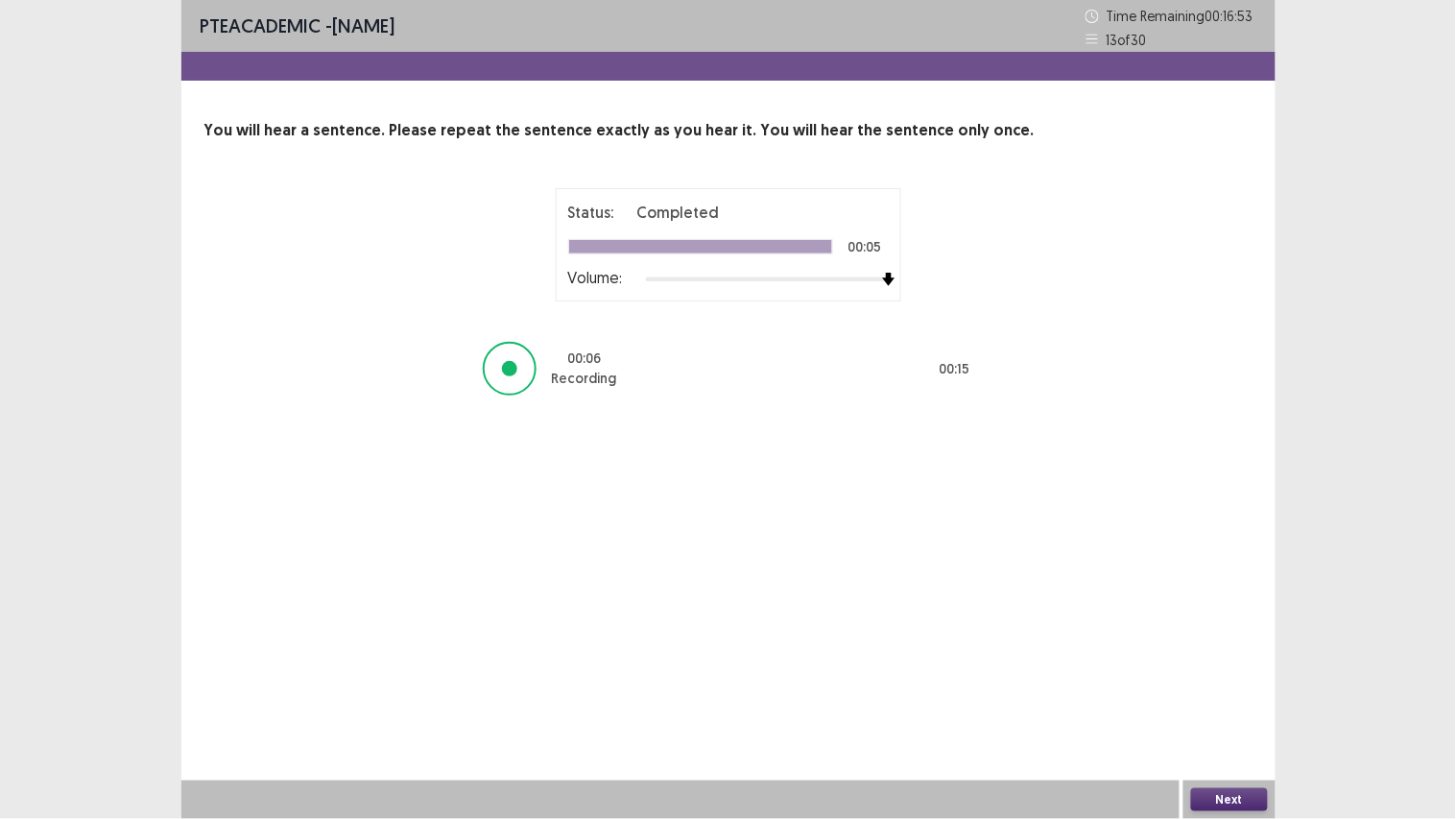 click on "Next" at bounding box center [1229, 800] 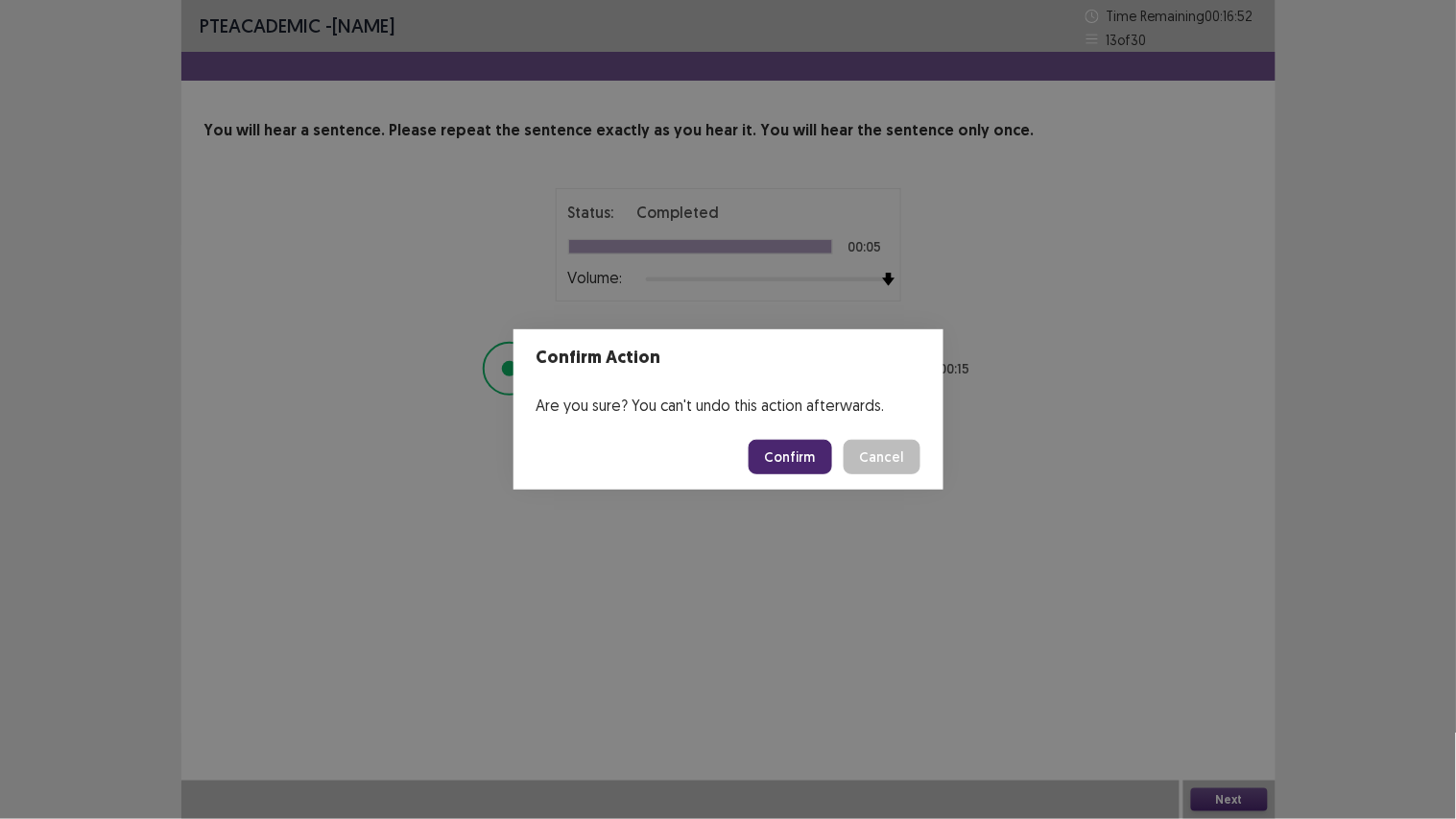 click on "Confirm" at bounding box center [790, 457] 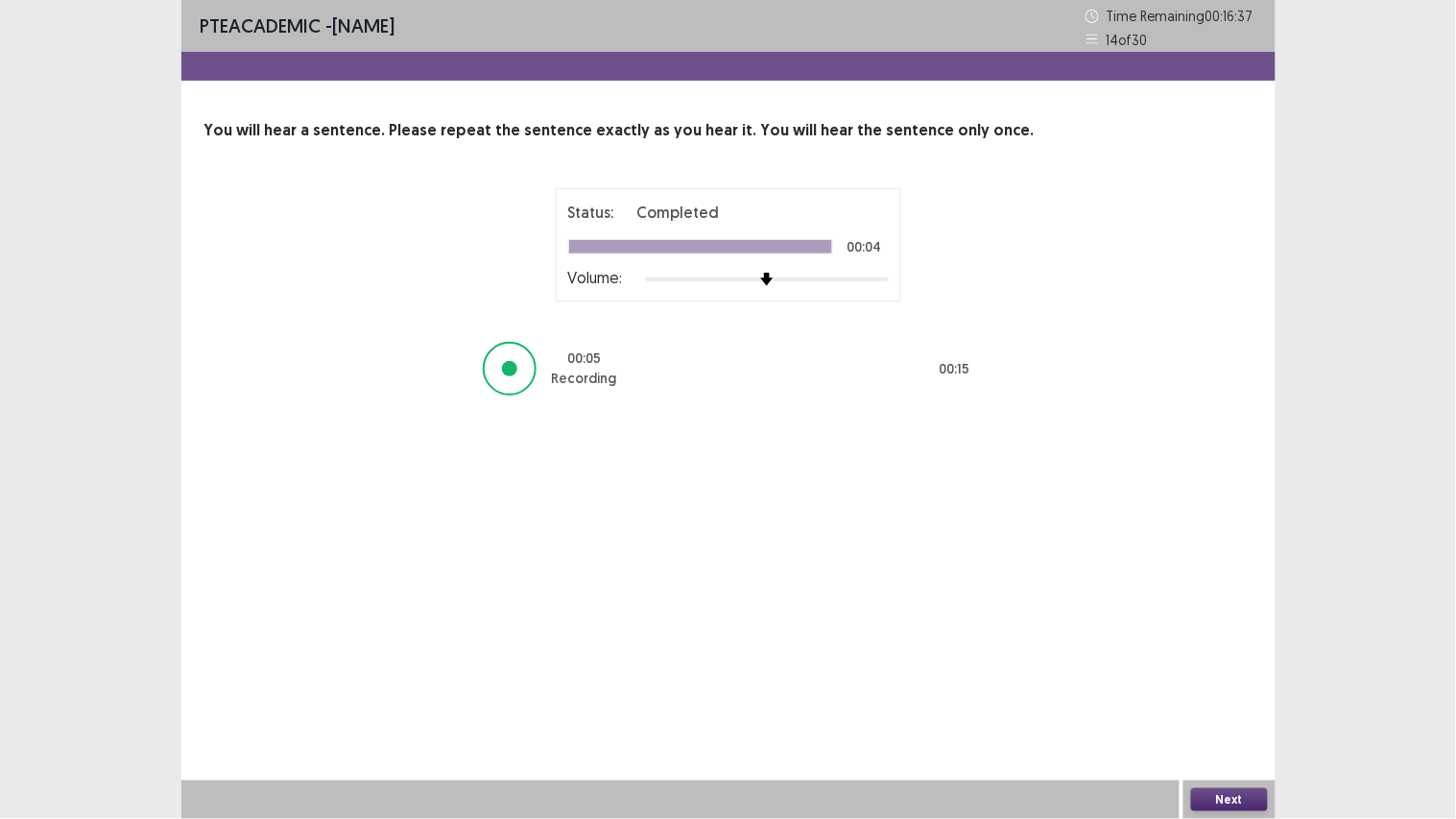 click on "Next" at bounding box center [1229, 800] 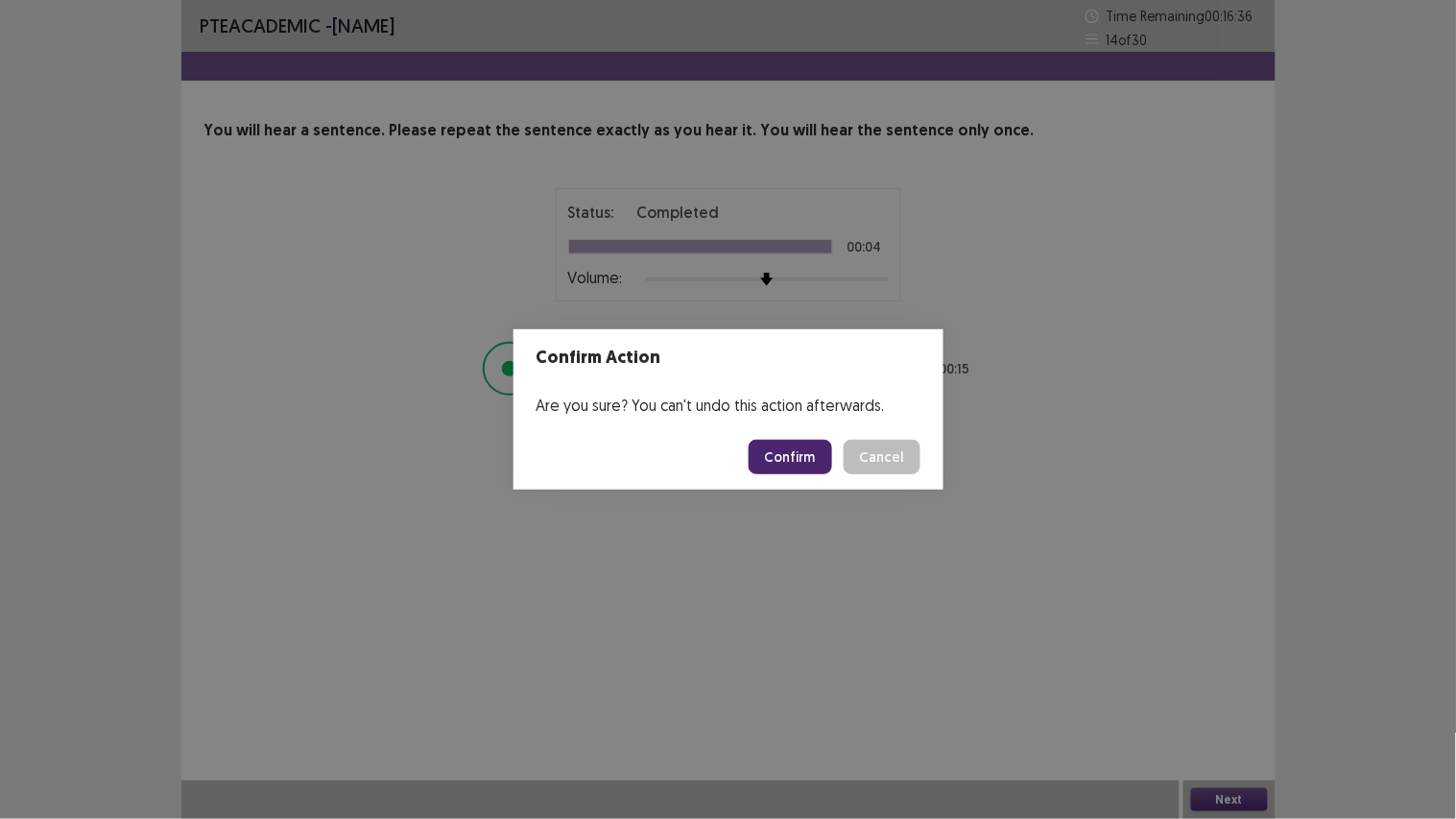 click on "Confirm" at bounding box center [790, 457] 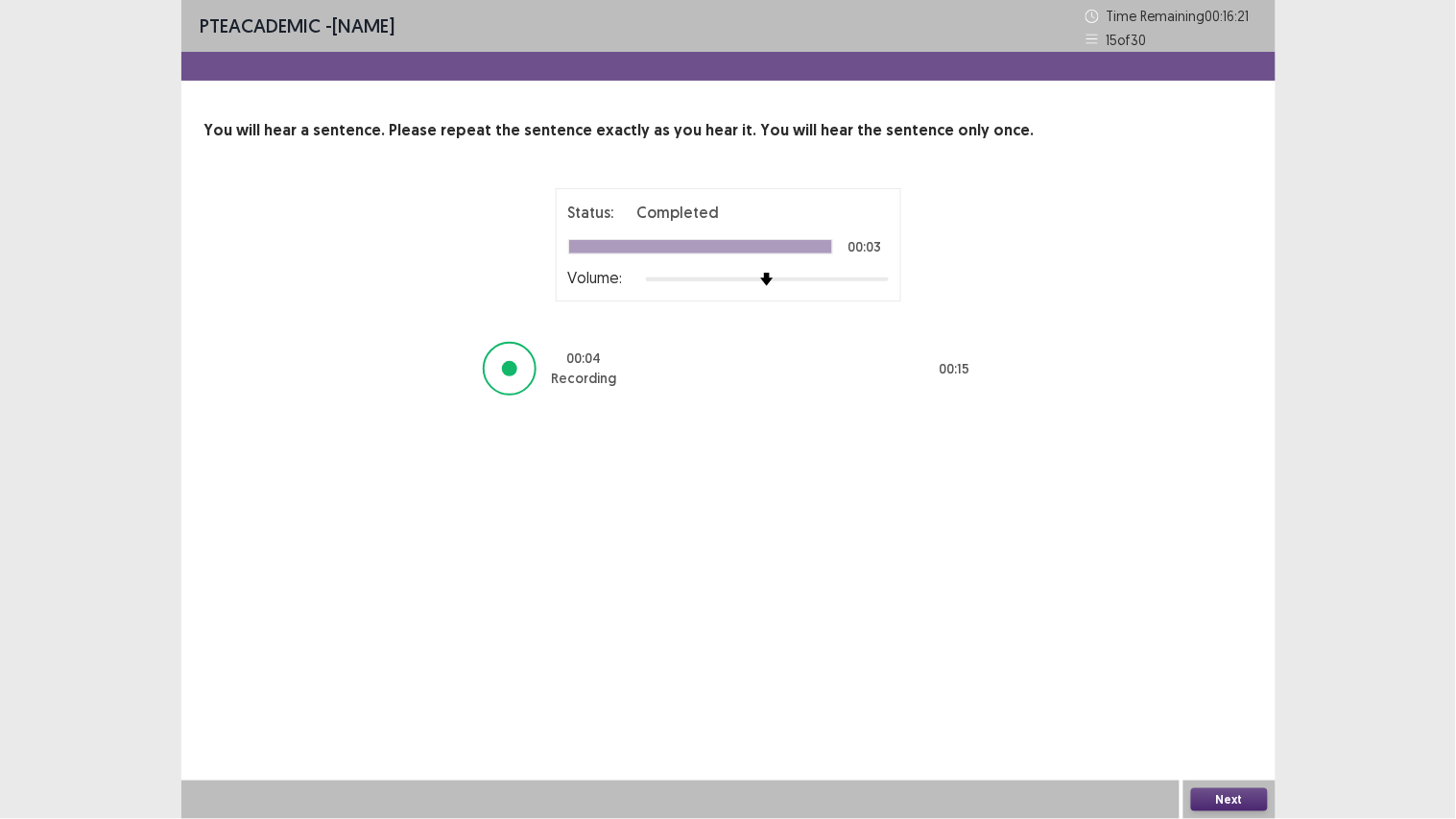 click on "Next" at bounding box center [1229, 800] 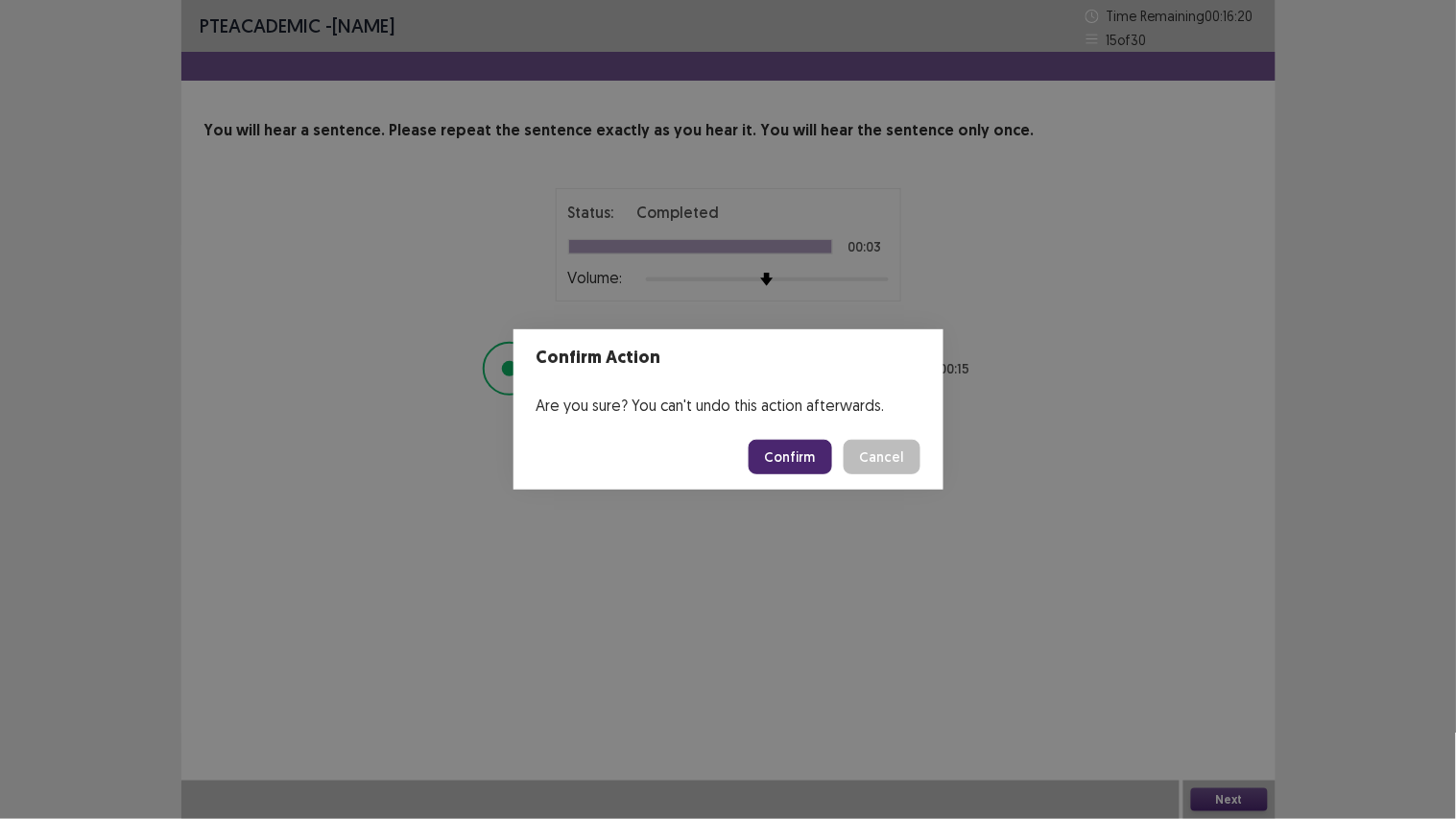 click on "Confirm" at bounding box center [790, 457] 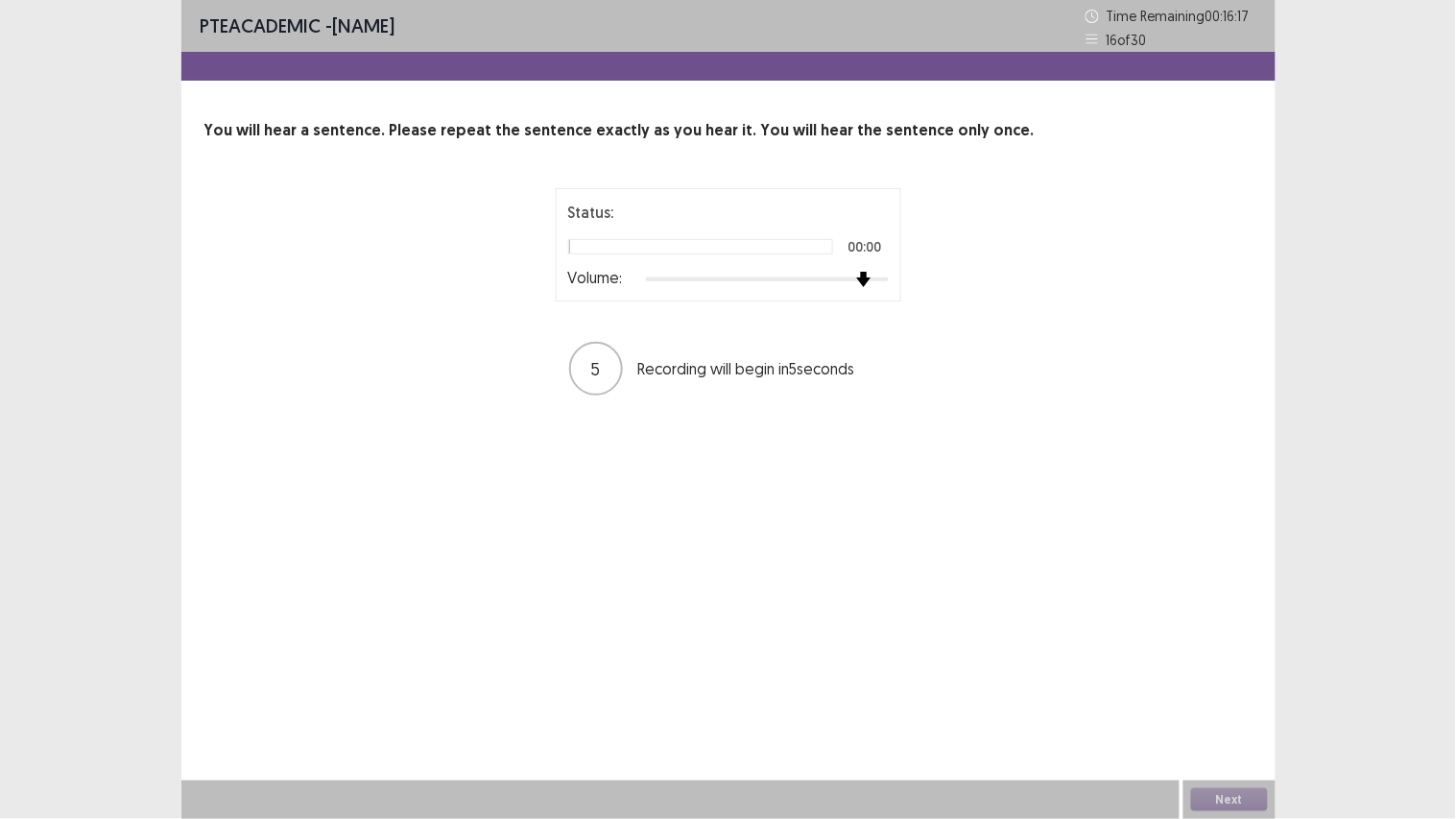 click at bounding box center [767, 279] 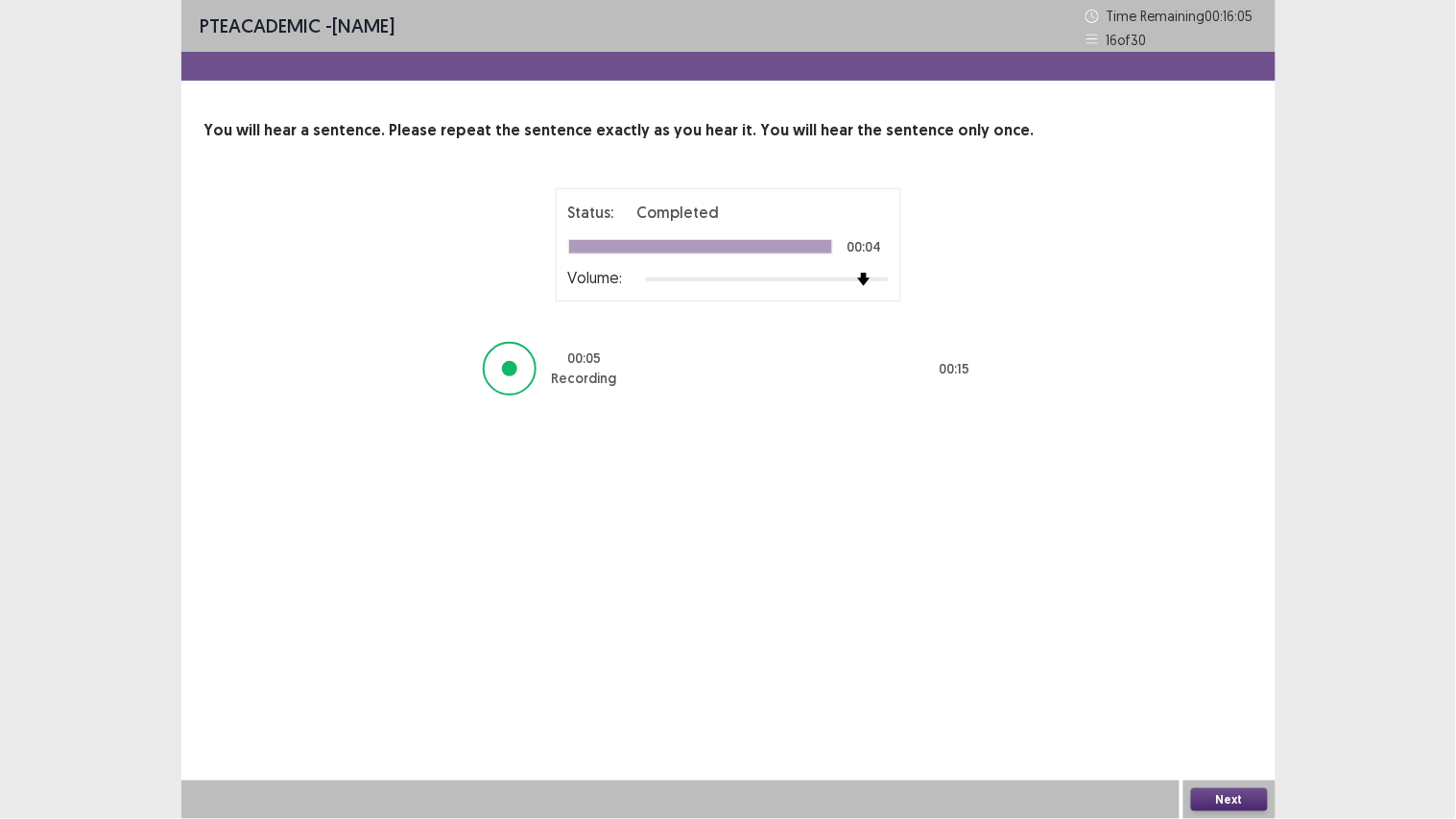click on "Next" at bounding box center (1229, 800) 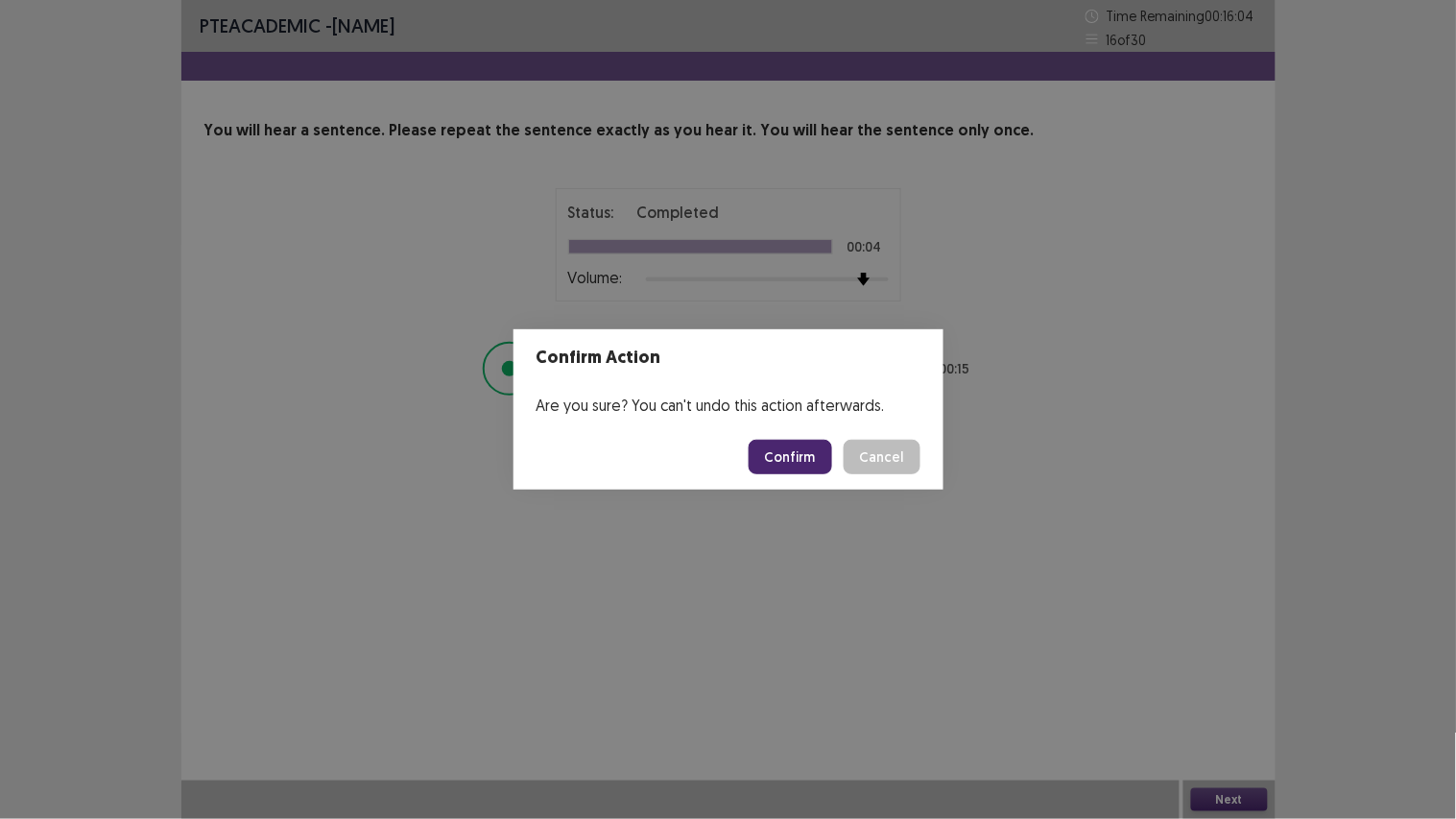 click on "Confirm" at bounding box center (790, 457) 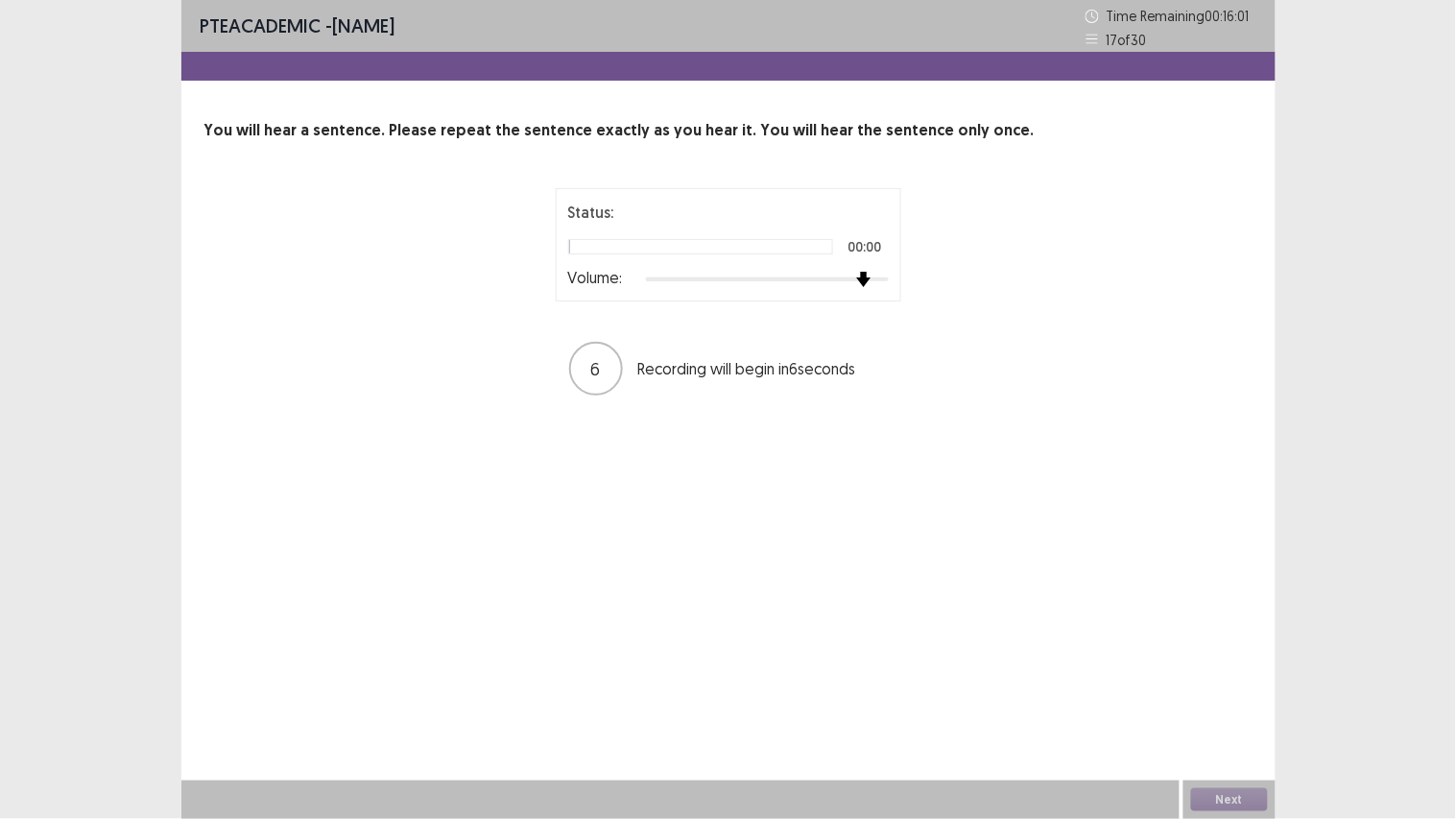 click at bounding box center [767, 279] 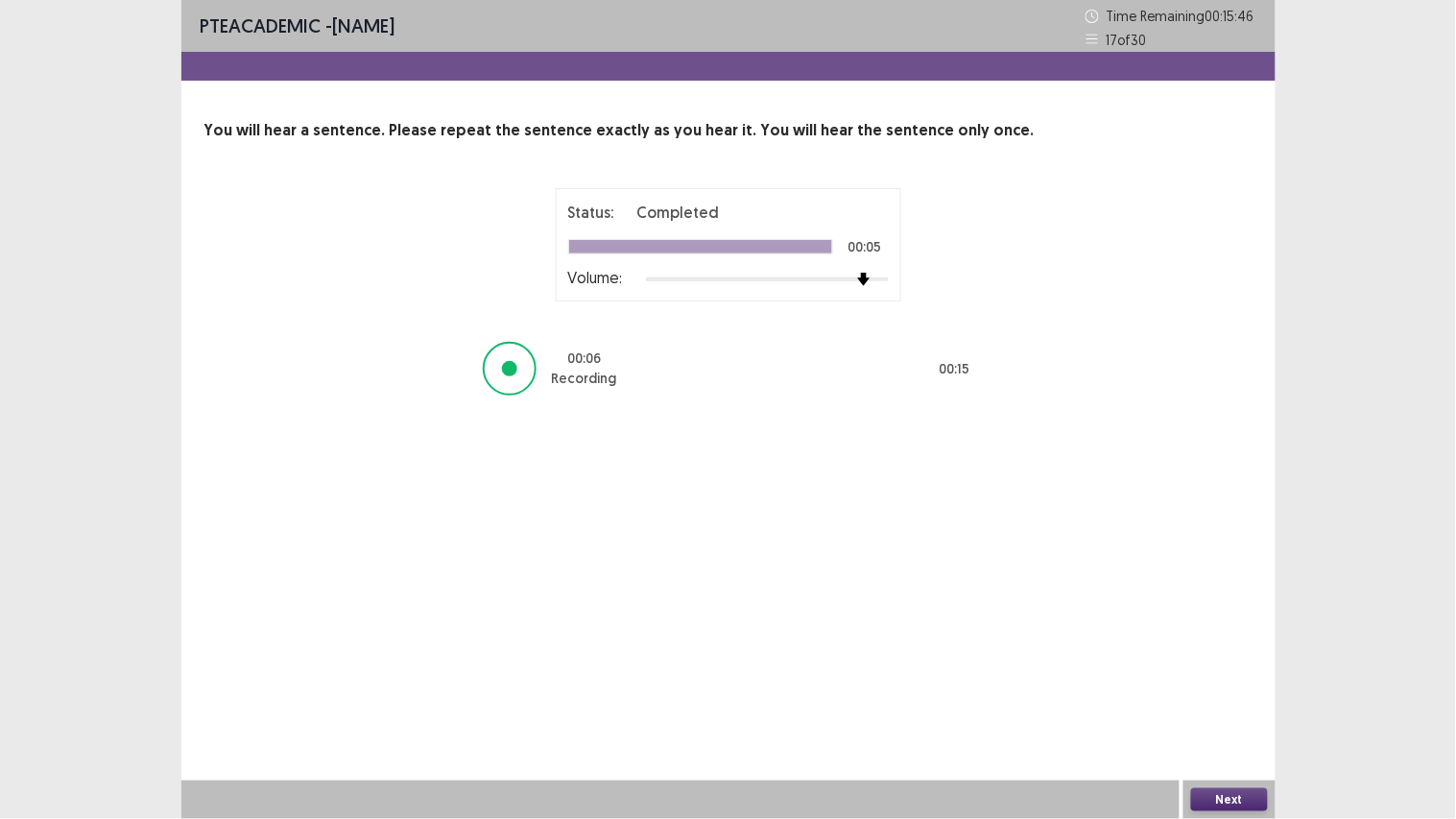 click on "Next" at bounding box center (1229, 800) 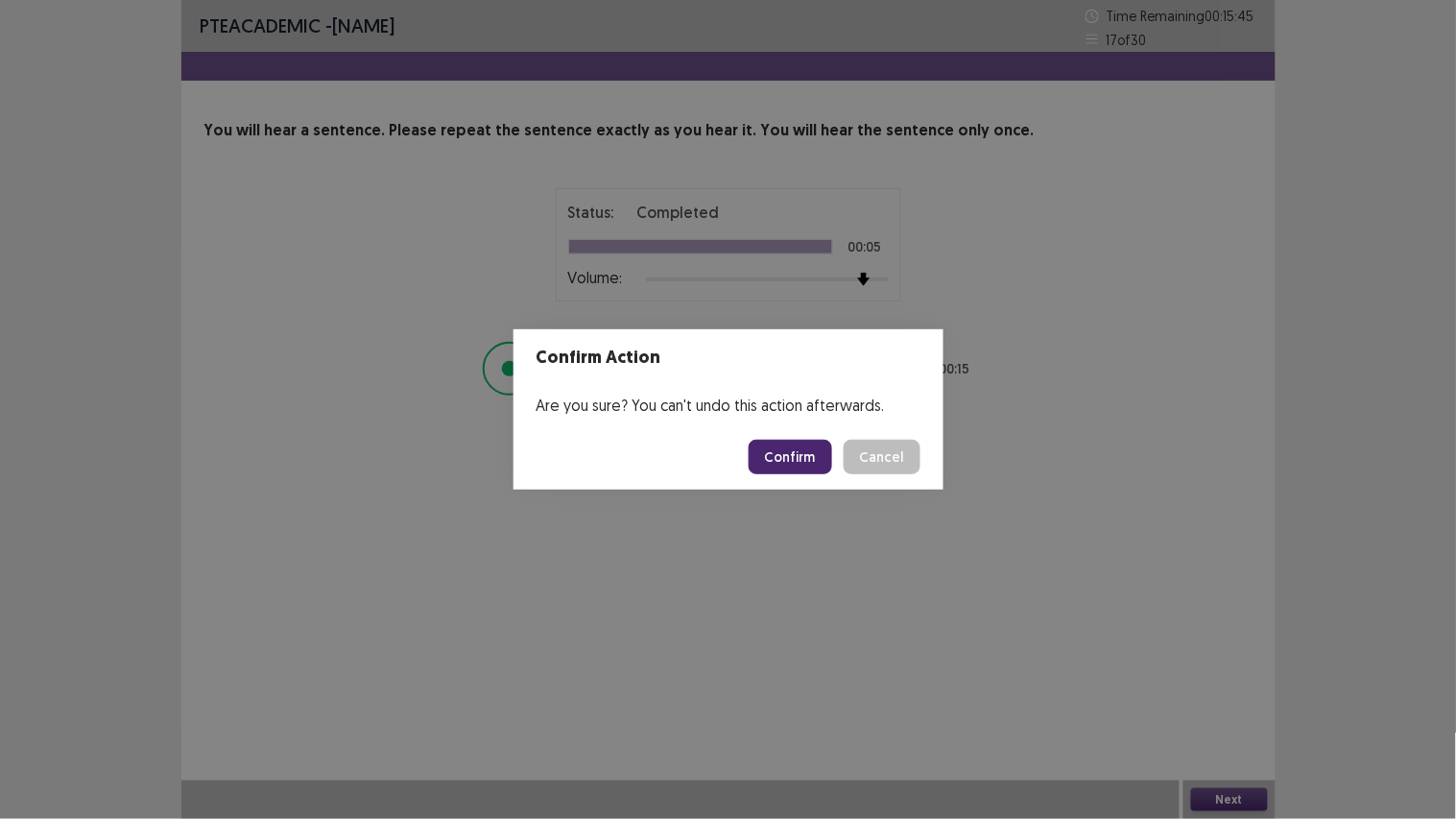 click on "Confirm" at bounding box center [790, 457] 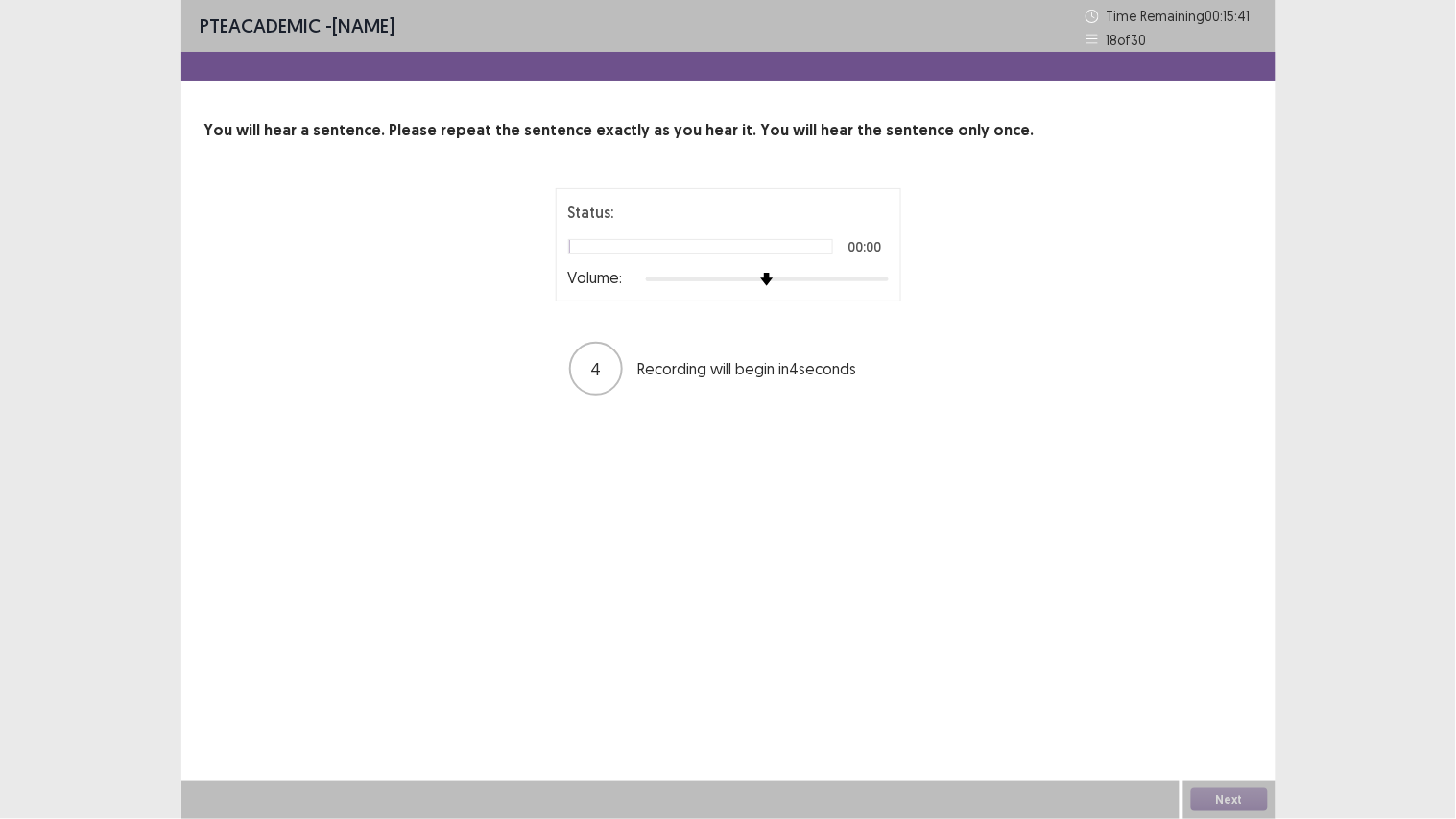 click at bounding box center (767, 279) 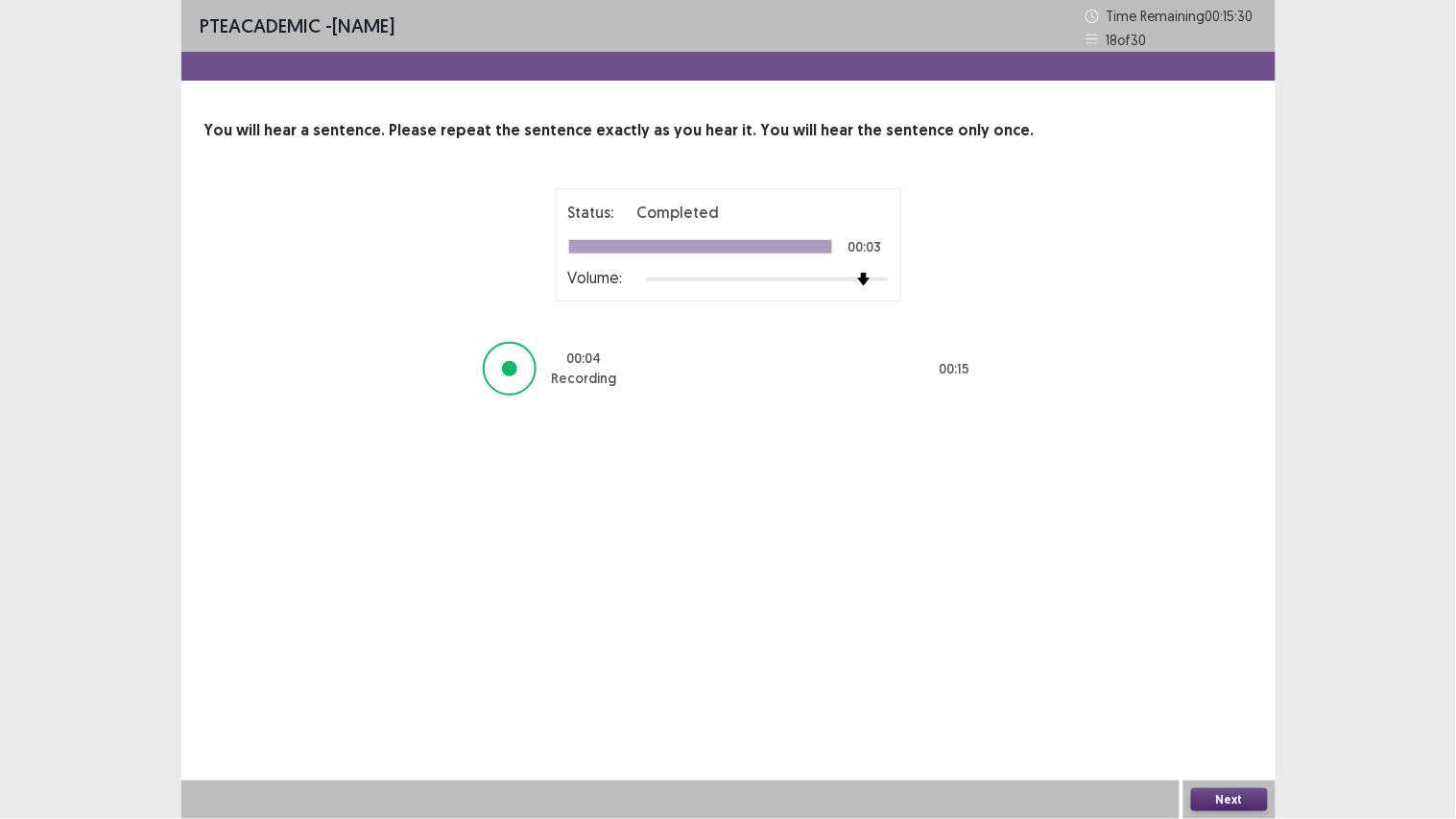 click on "Next" at bounding box center (1229, 800) 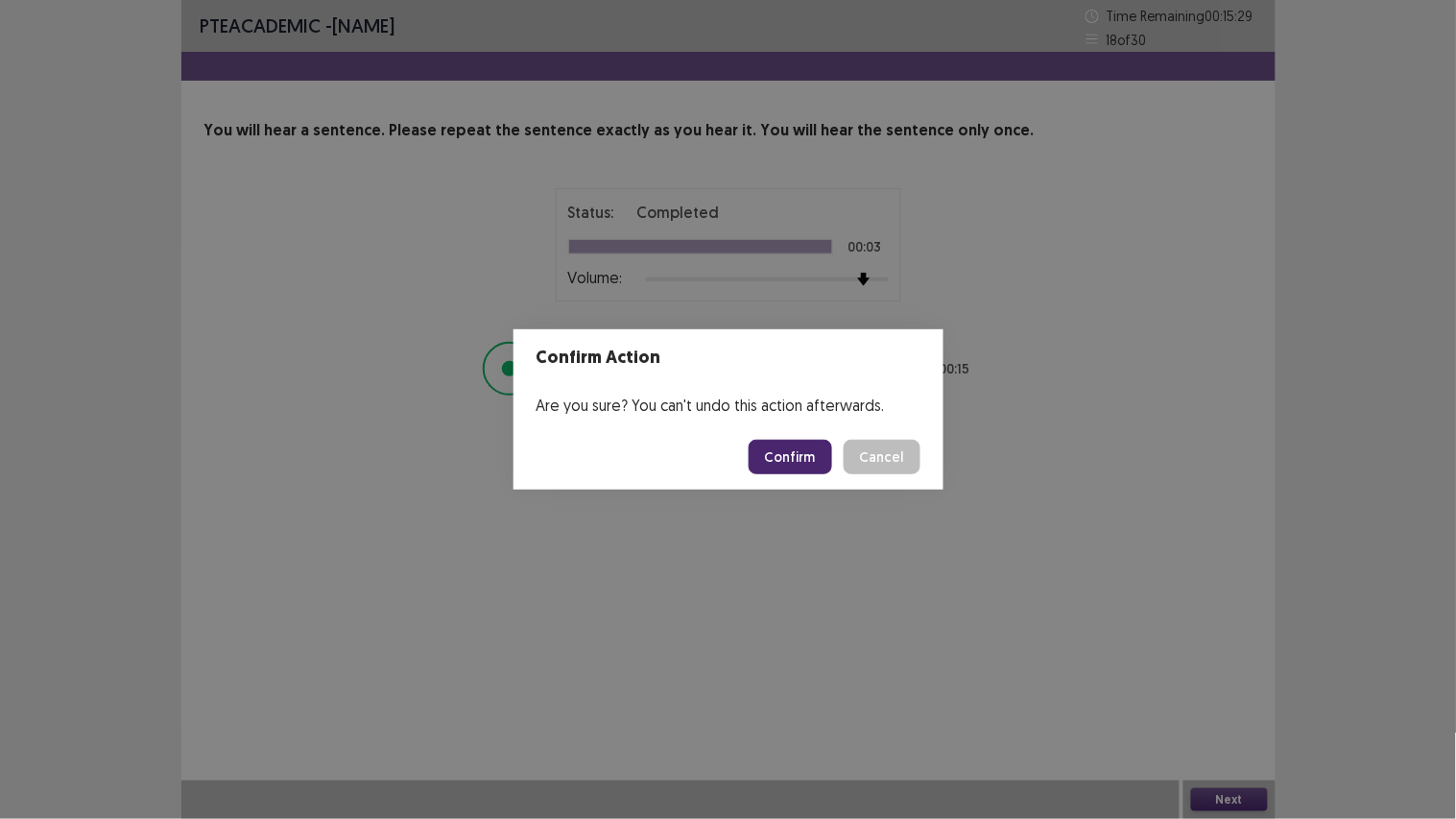 click on "Confirm" at bounding box center (790, 457) 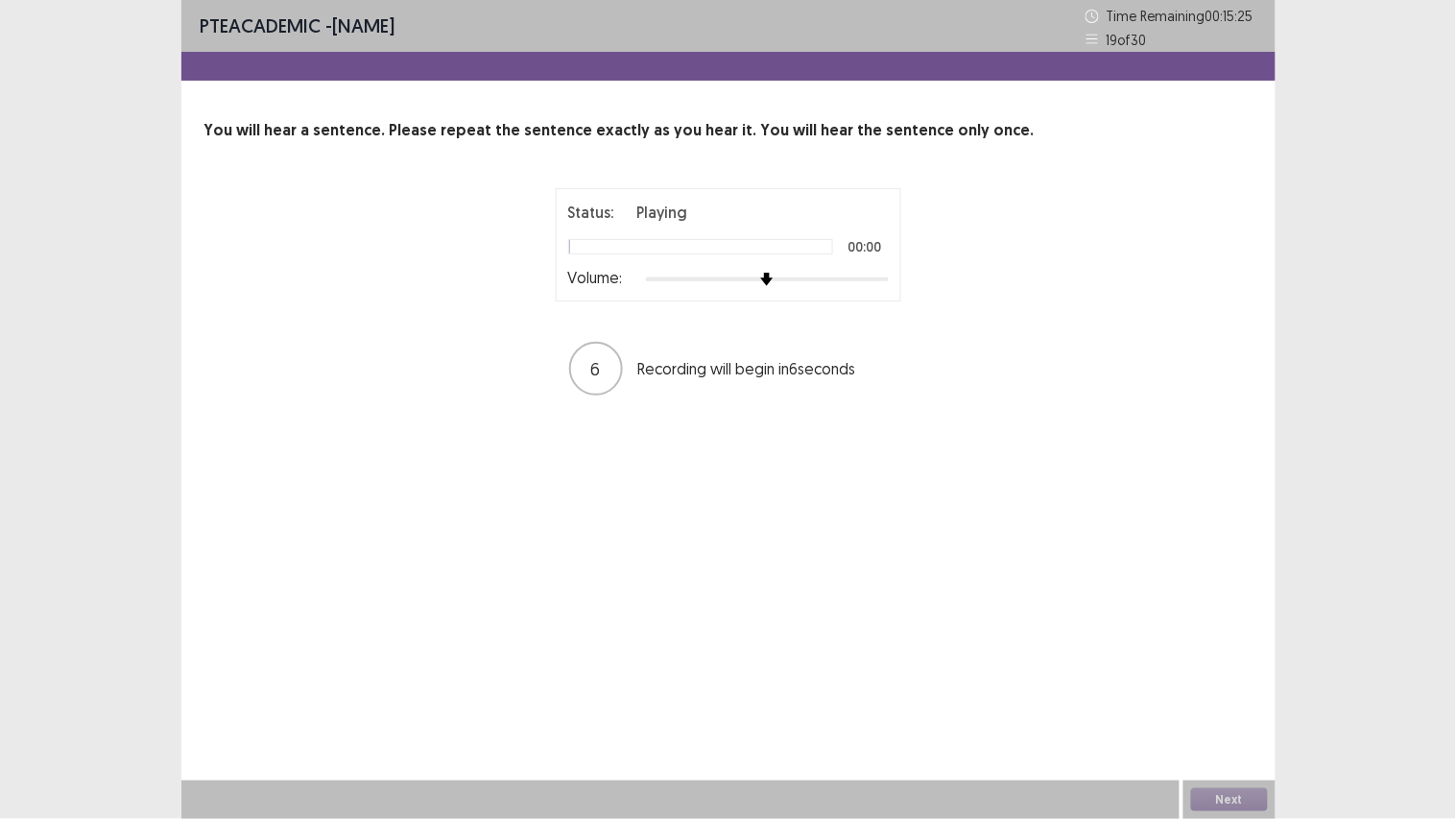 click at bounding box center [767, 279] 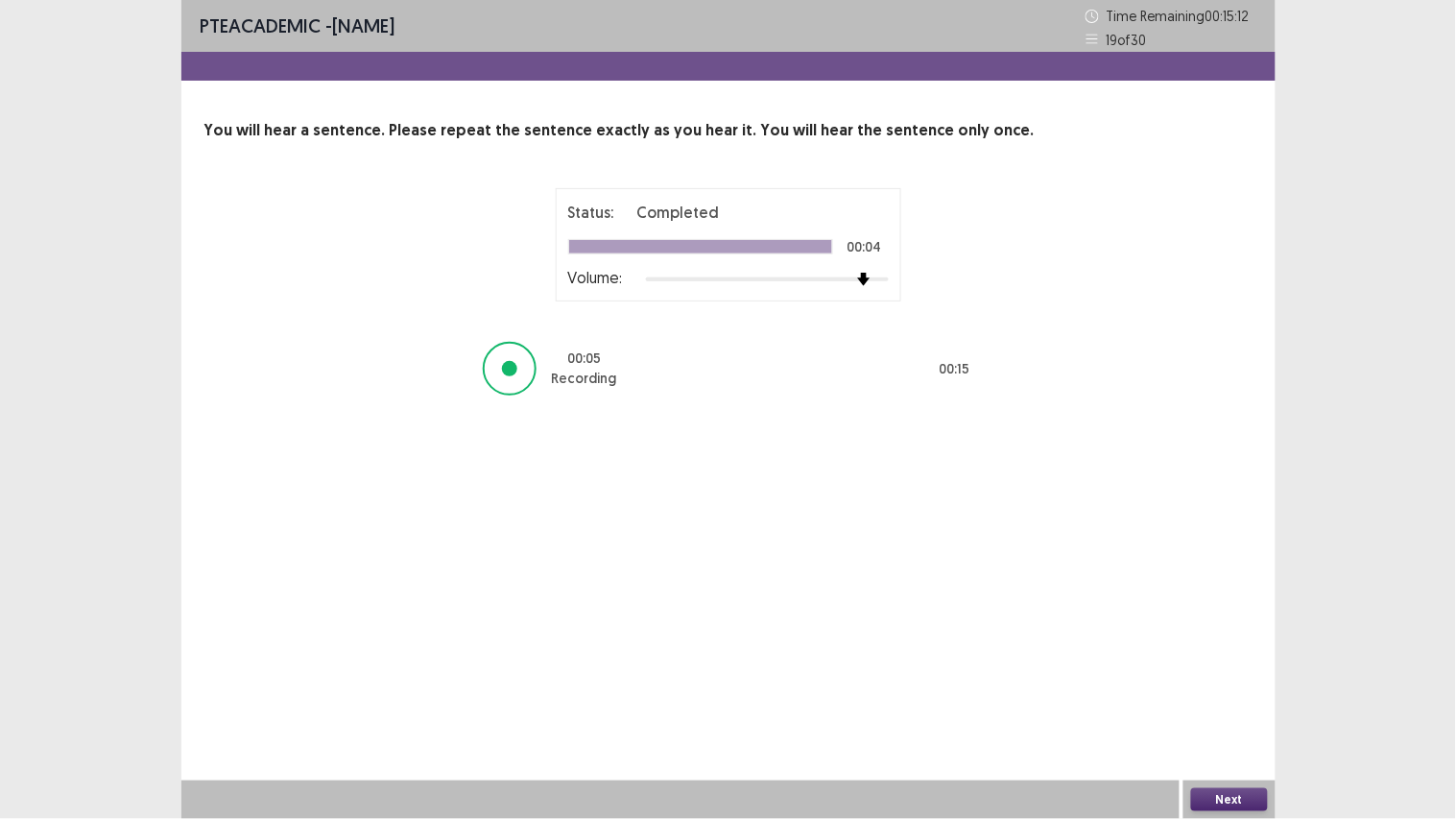 click on "Next" at bounding box center (1229, 800) 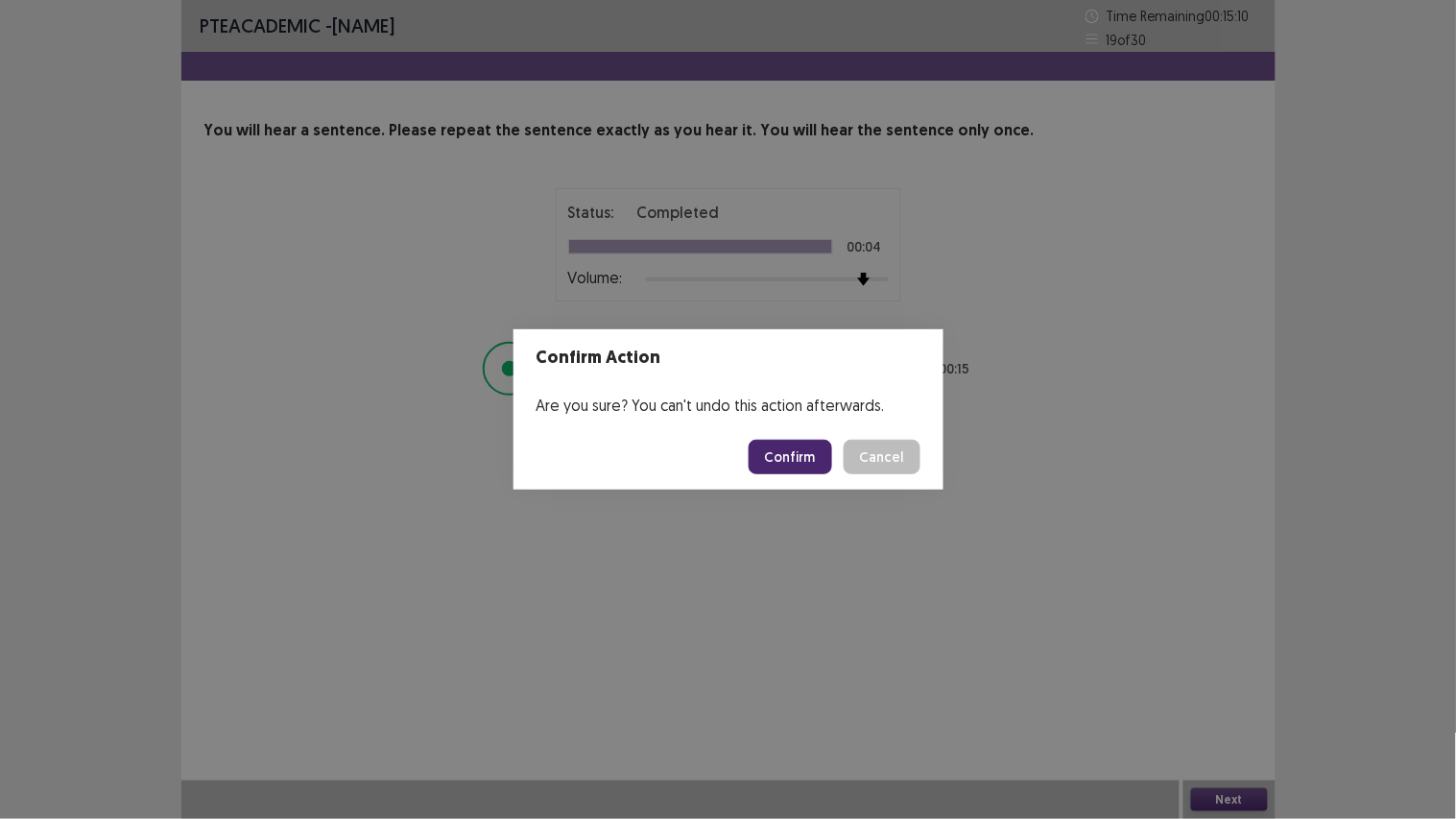 click on "Confirm" at bounding box center [790, 457] 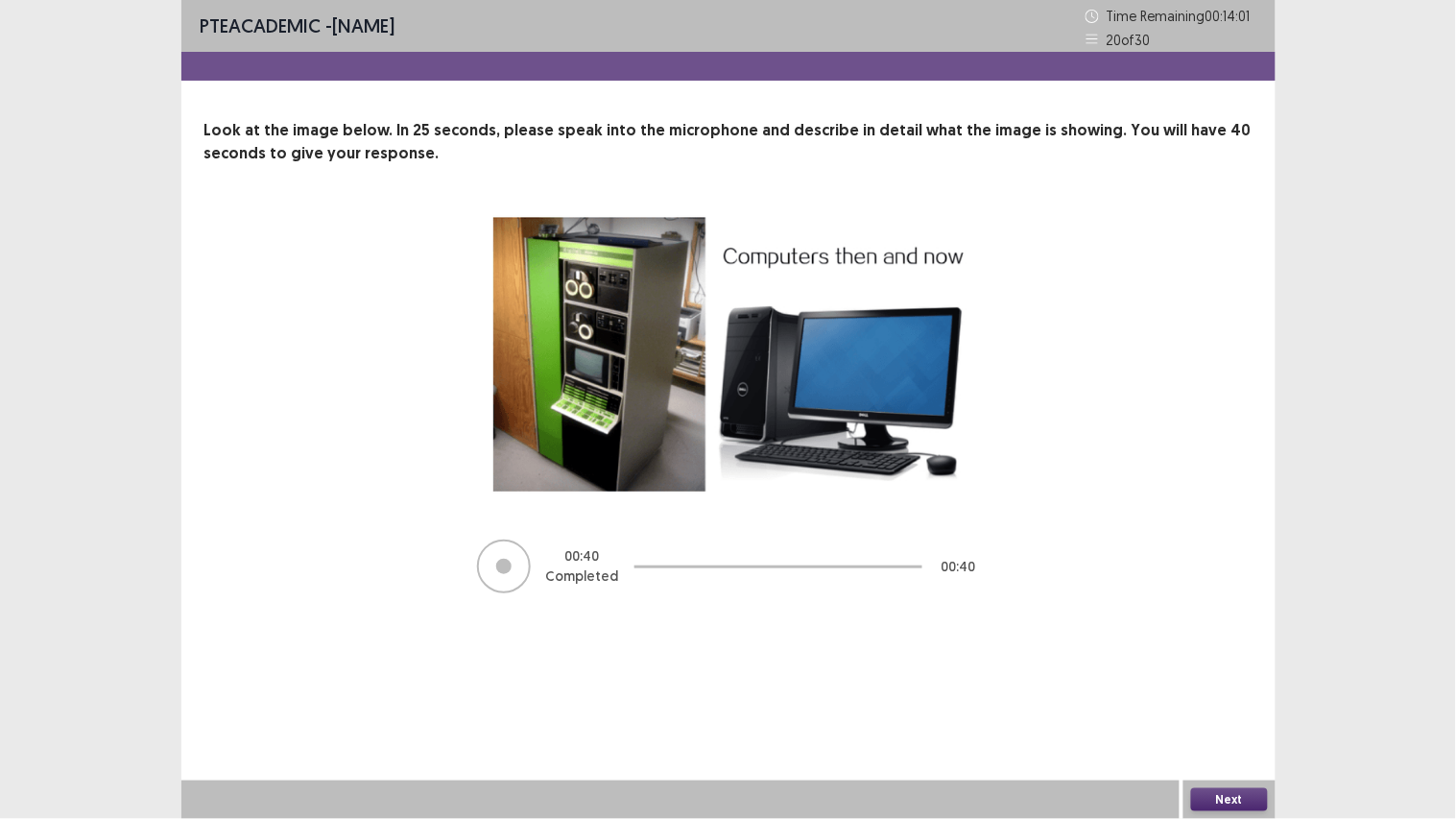 click on "Next" at bounding box center (1229, 800) 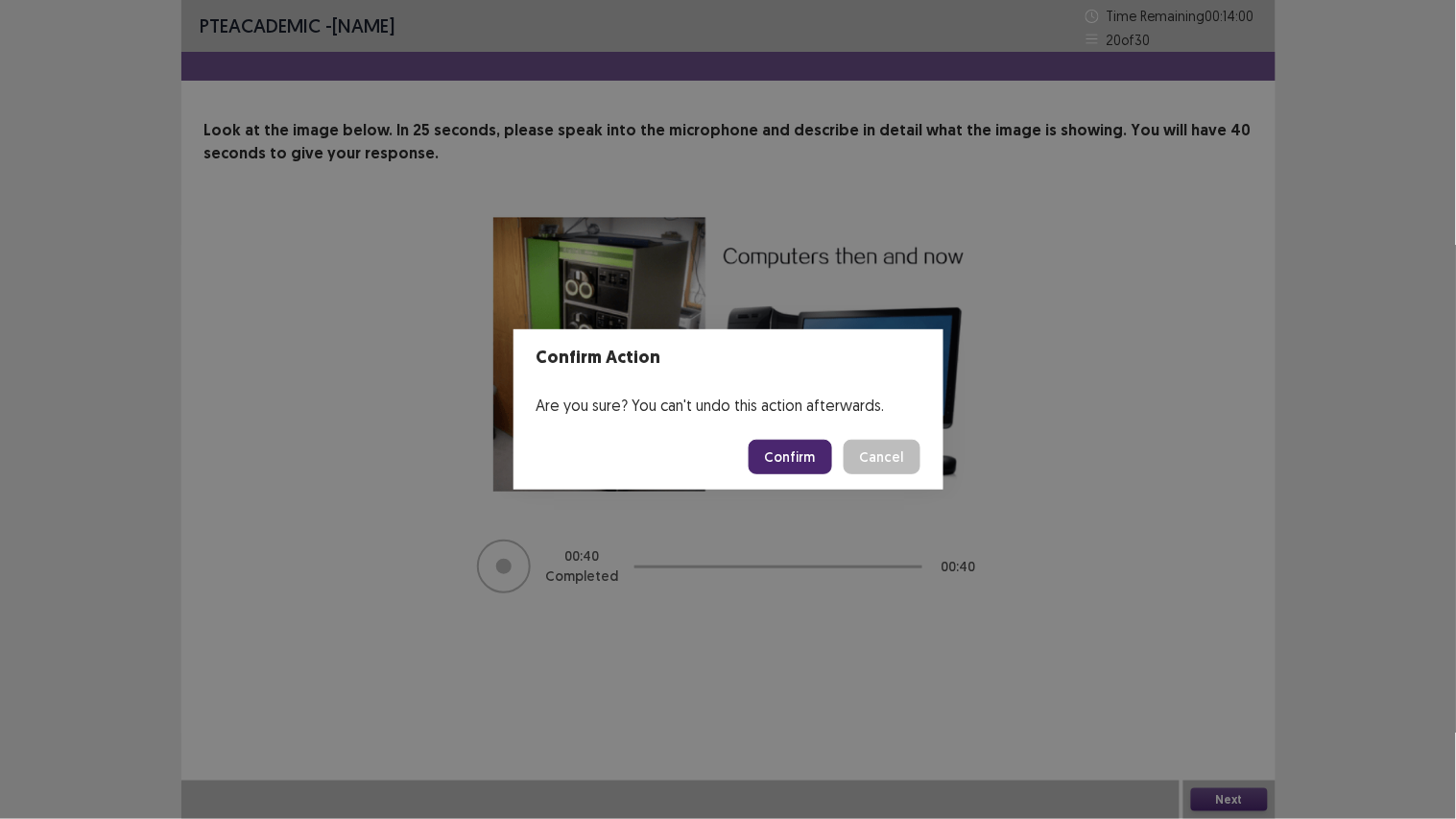 click on "Confirm" at bounding box center [790, 457] 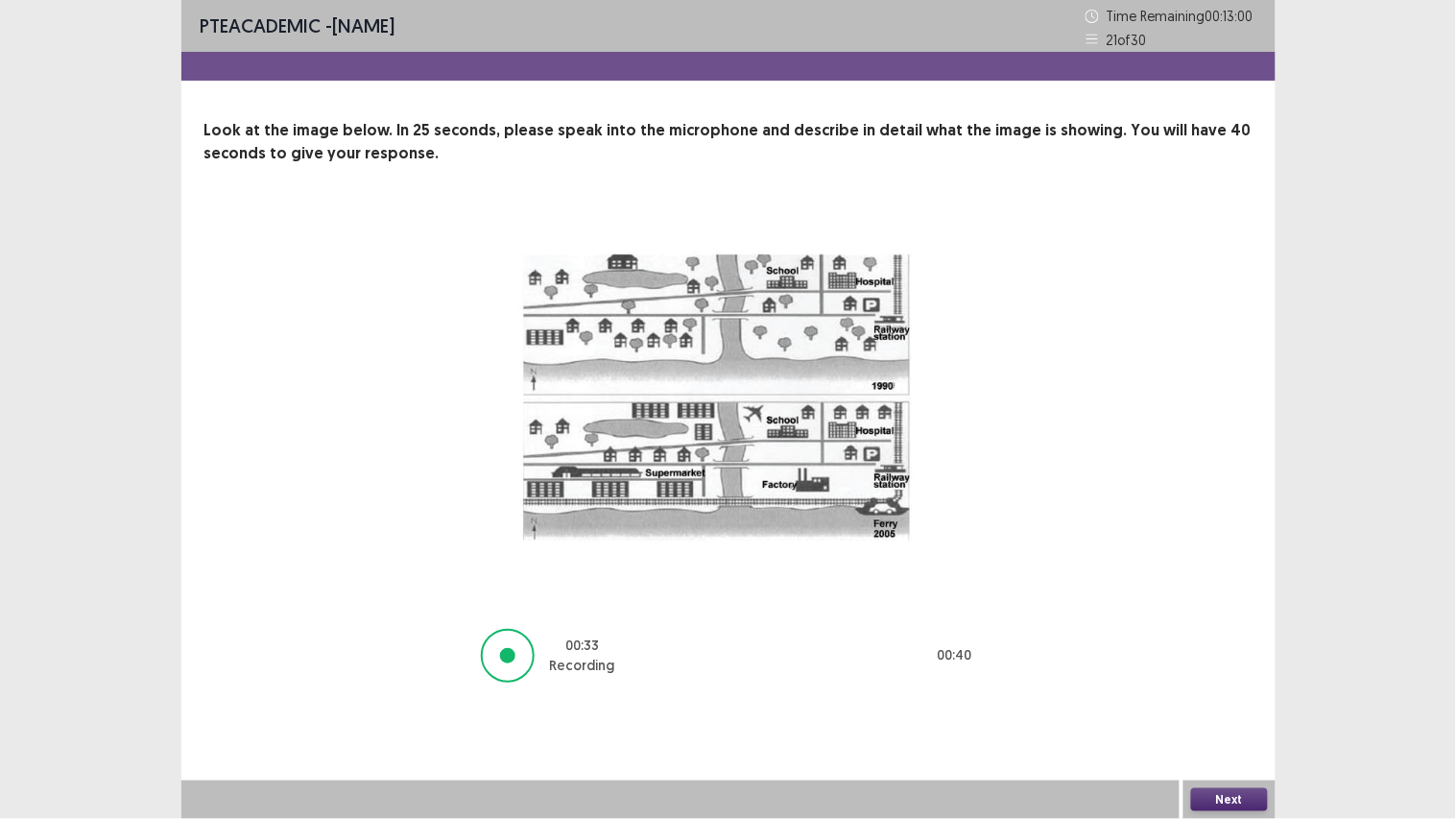 click on "Next" at bounding box center [1229, 800] 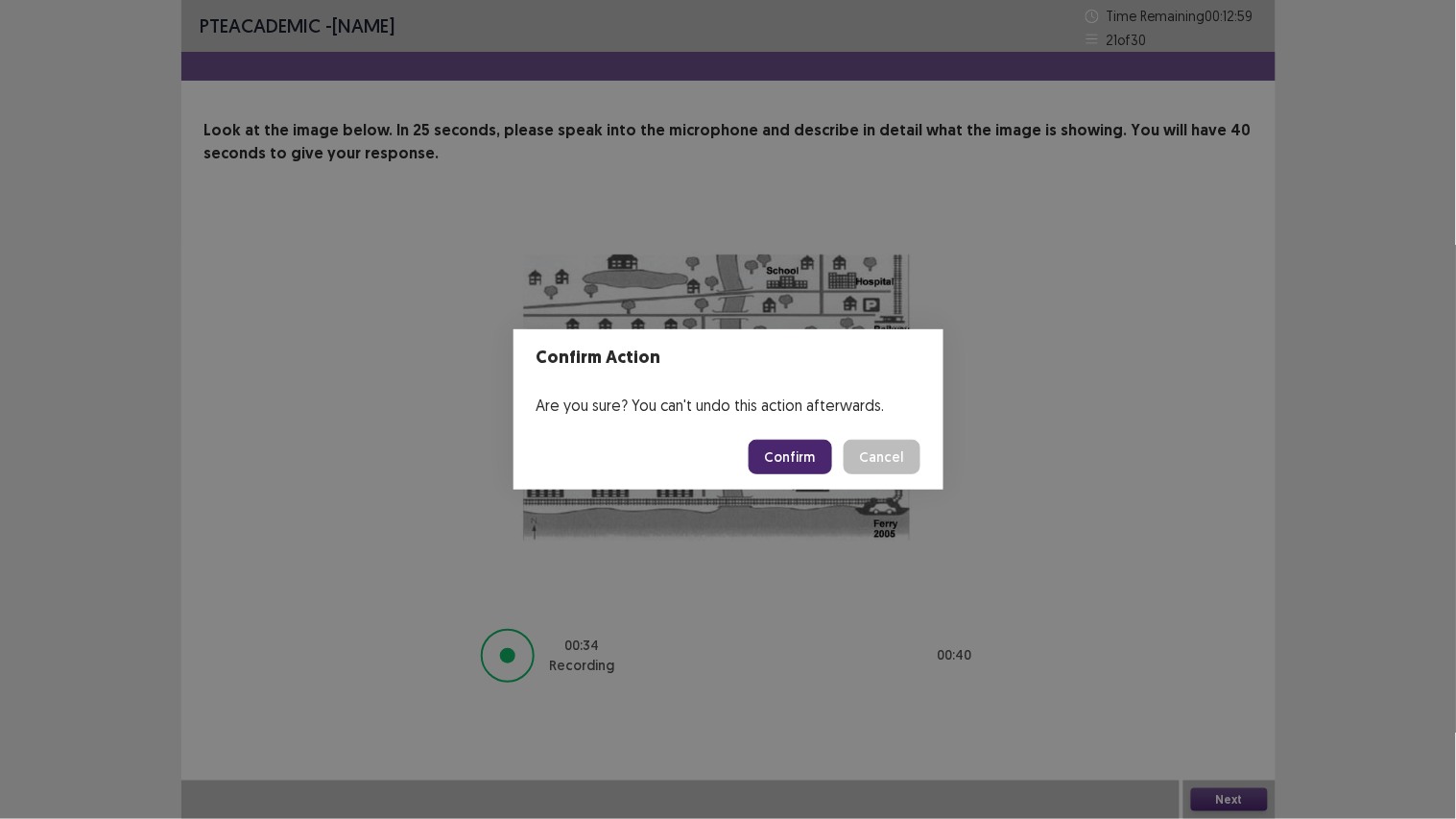 click on "Confirm" at bounding box center (790, 457) 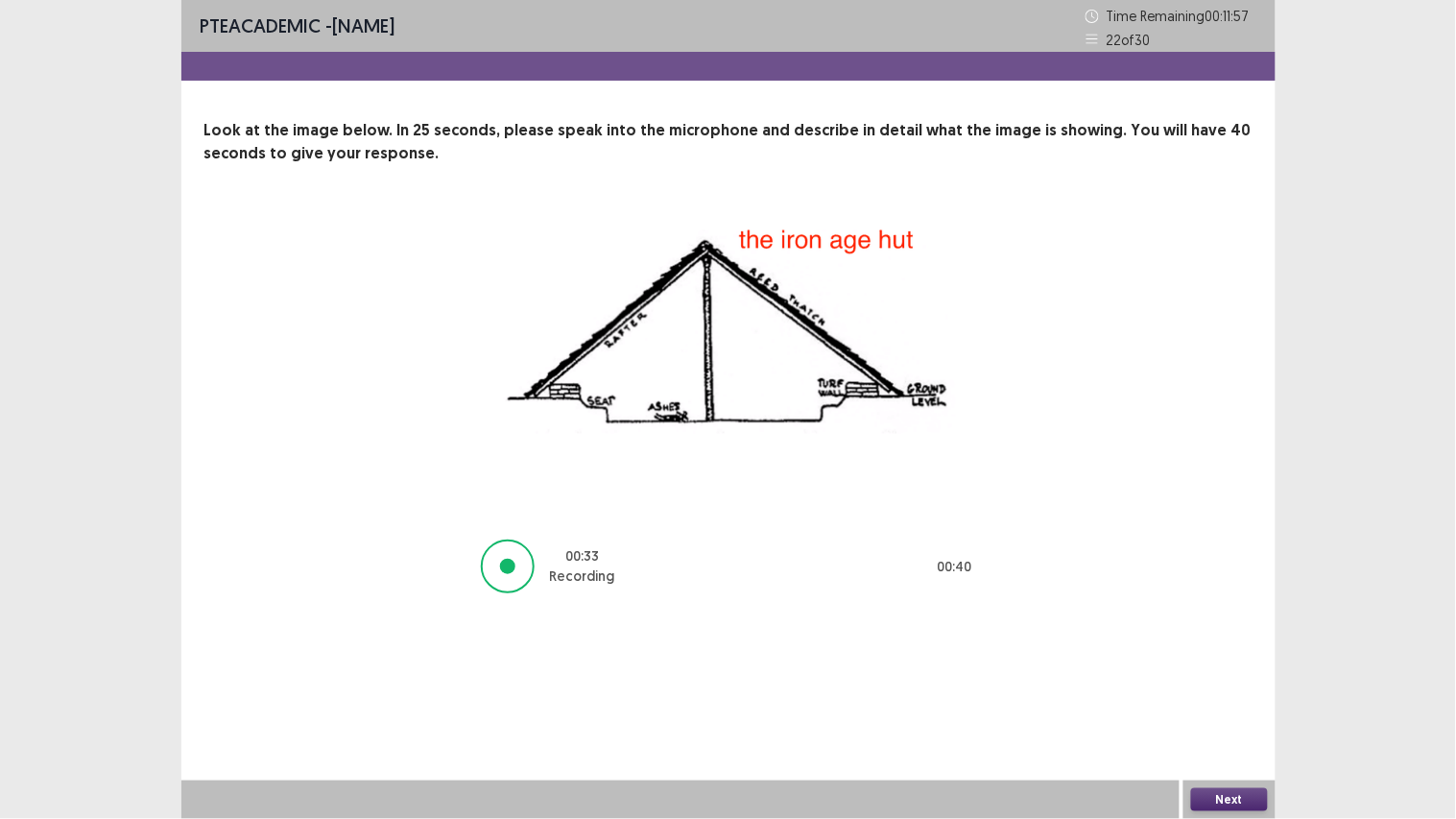 click on "Next" at bounding box center (1229, 800) 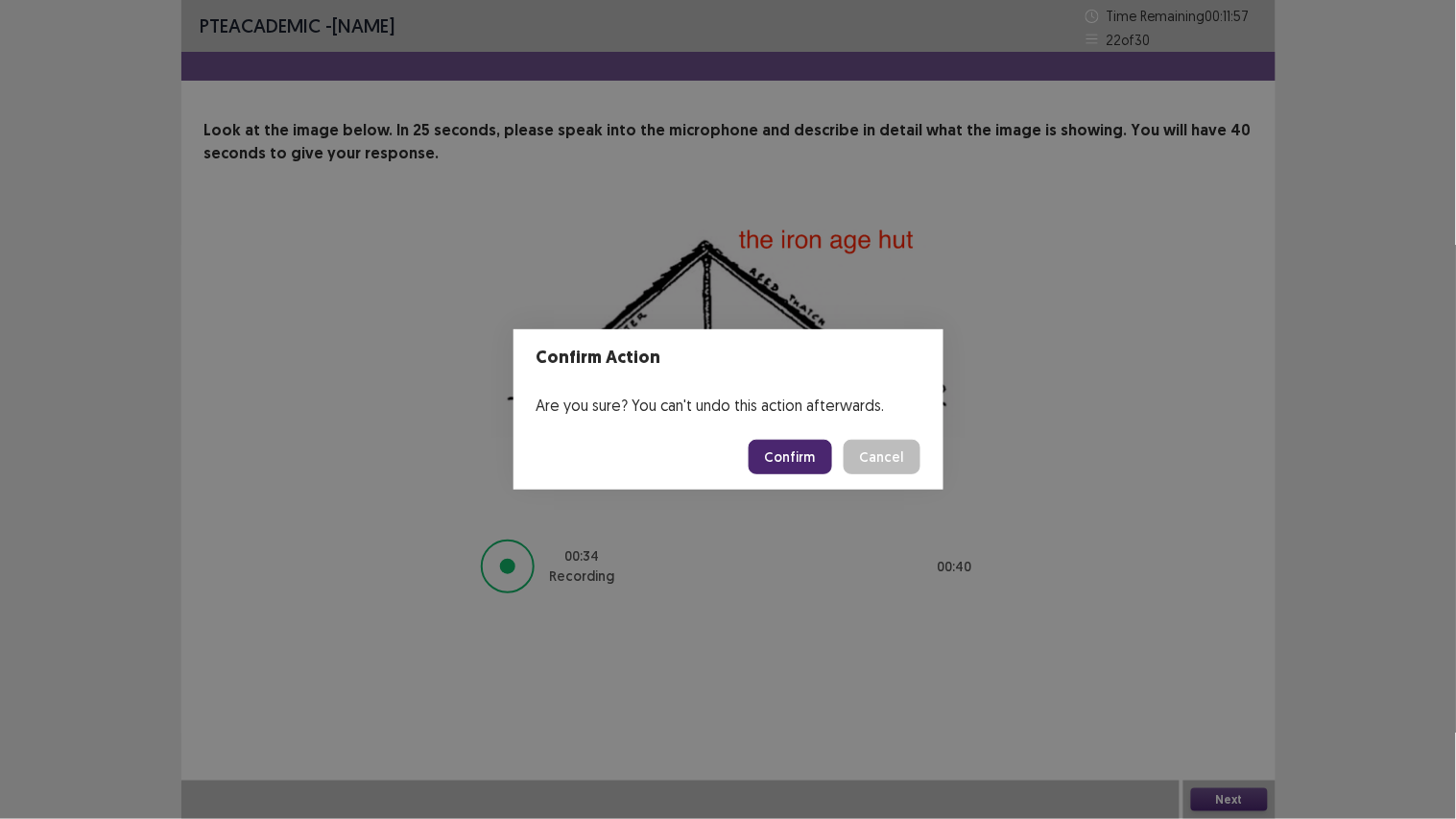 click on "Confirm" at bounding box center [790, 457] 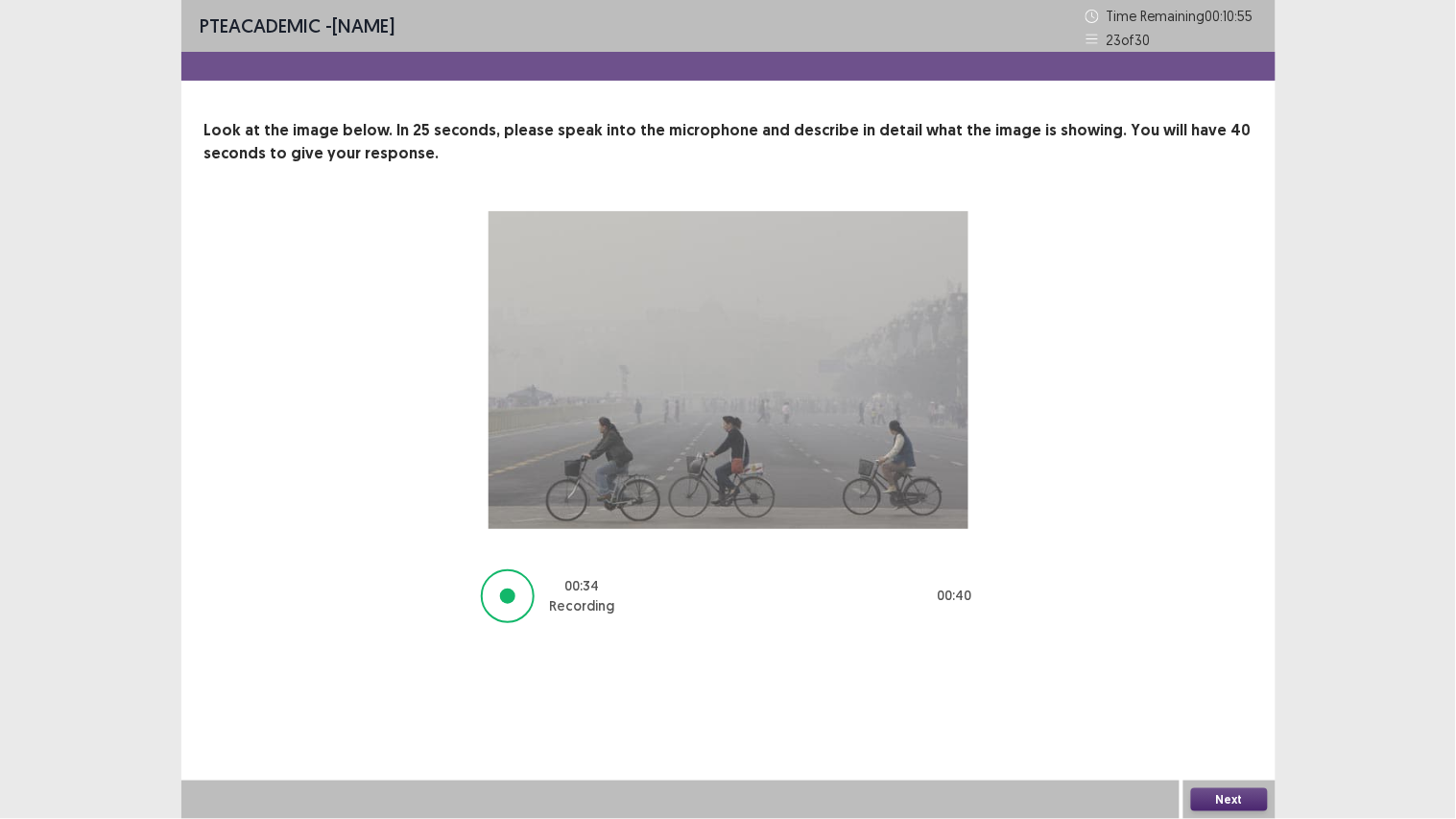 click on "Next" at bounding box center (1229, 800) 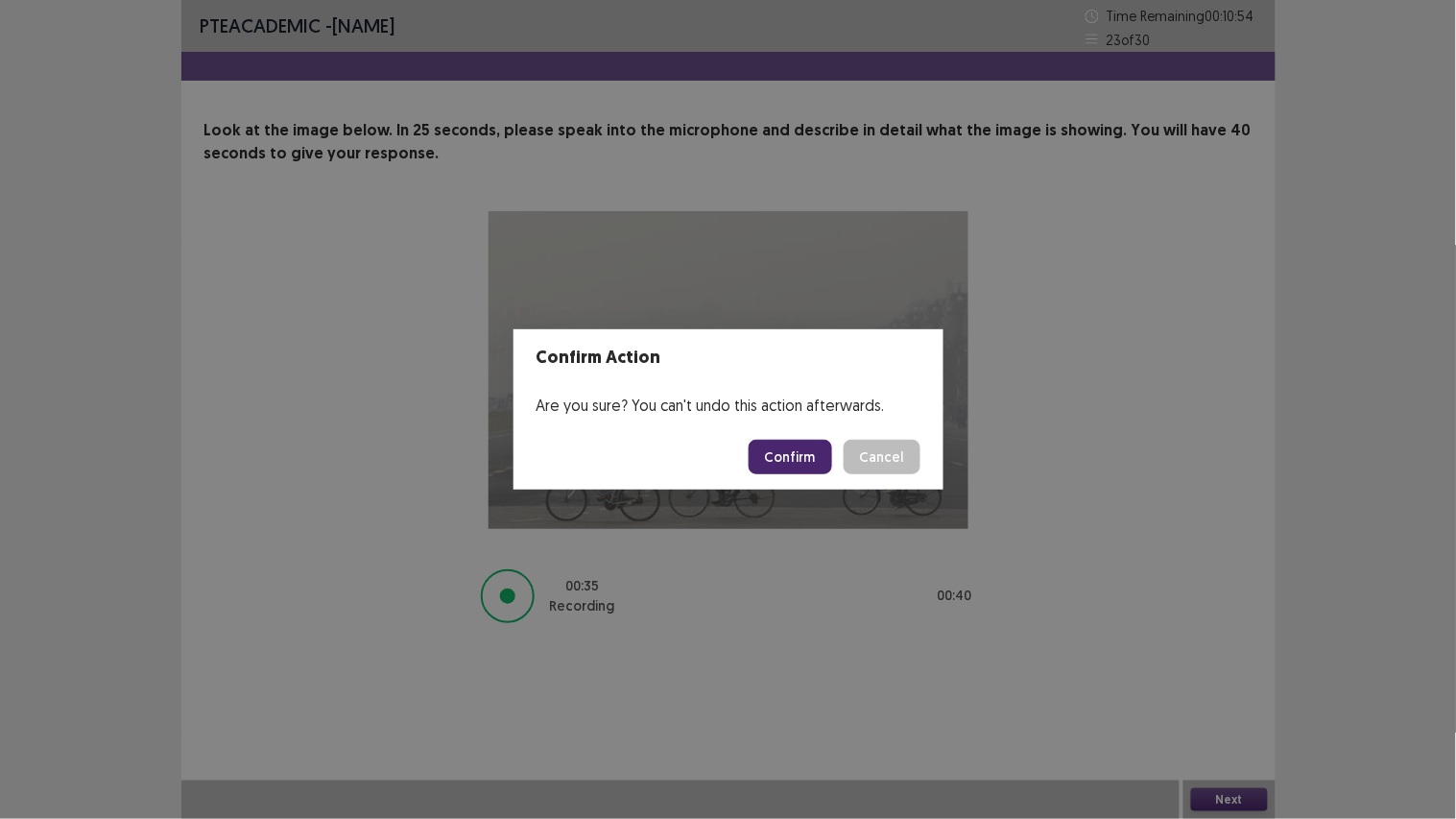 click on "Confirm" at bounding box center [790, 457] 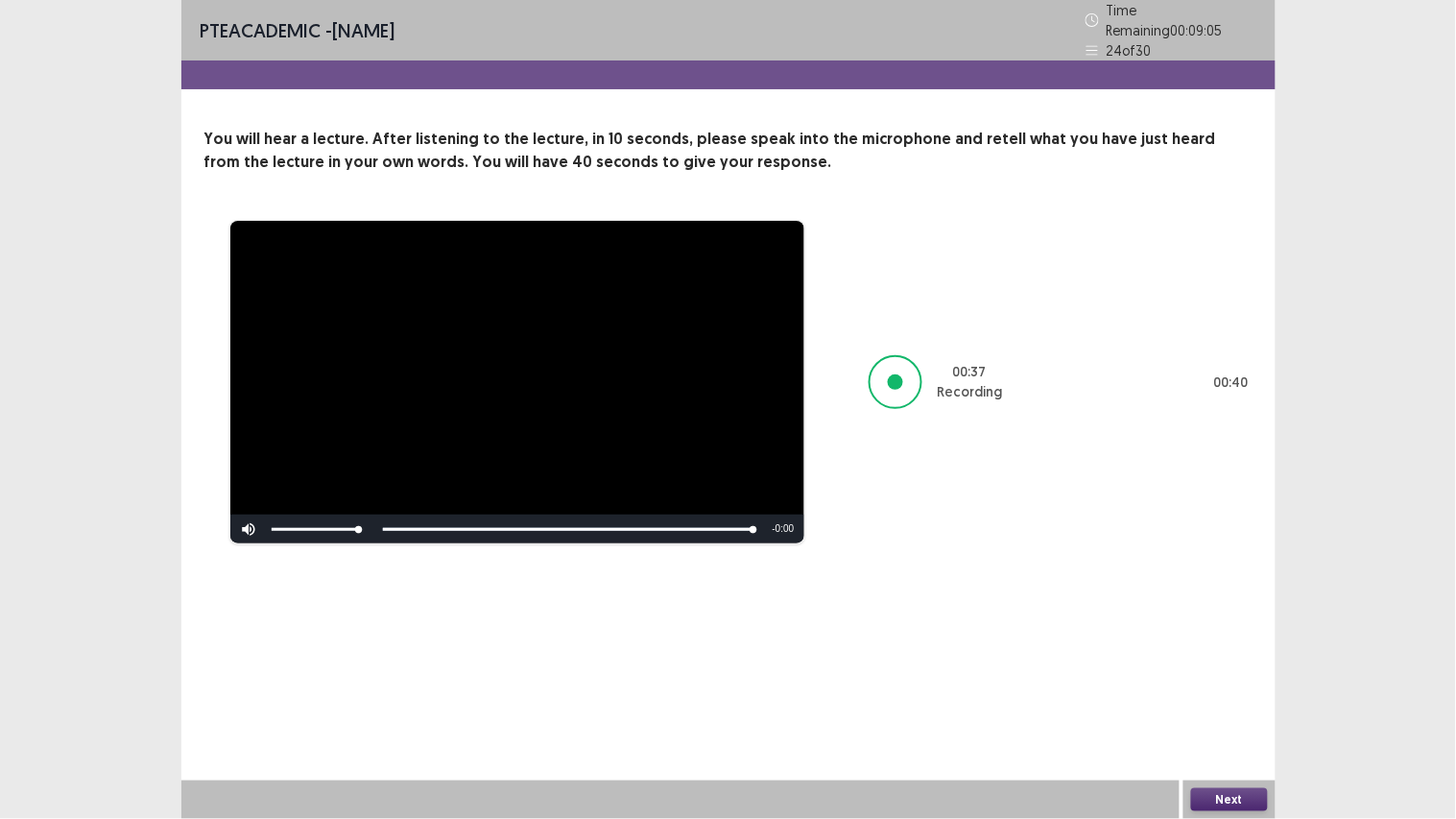 click on "Next" at bounding box center (1229, 800) 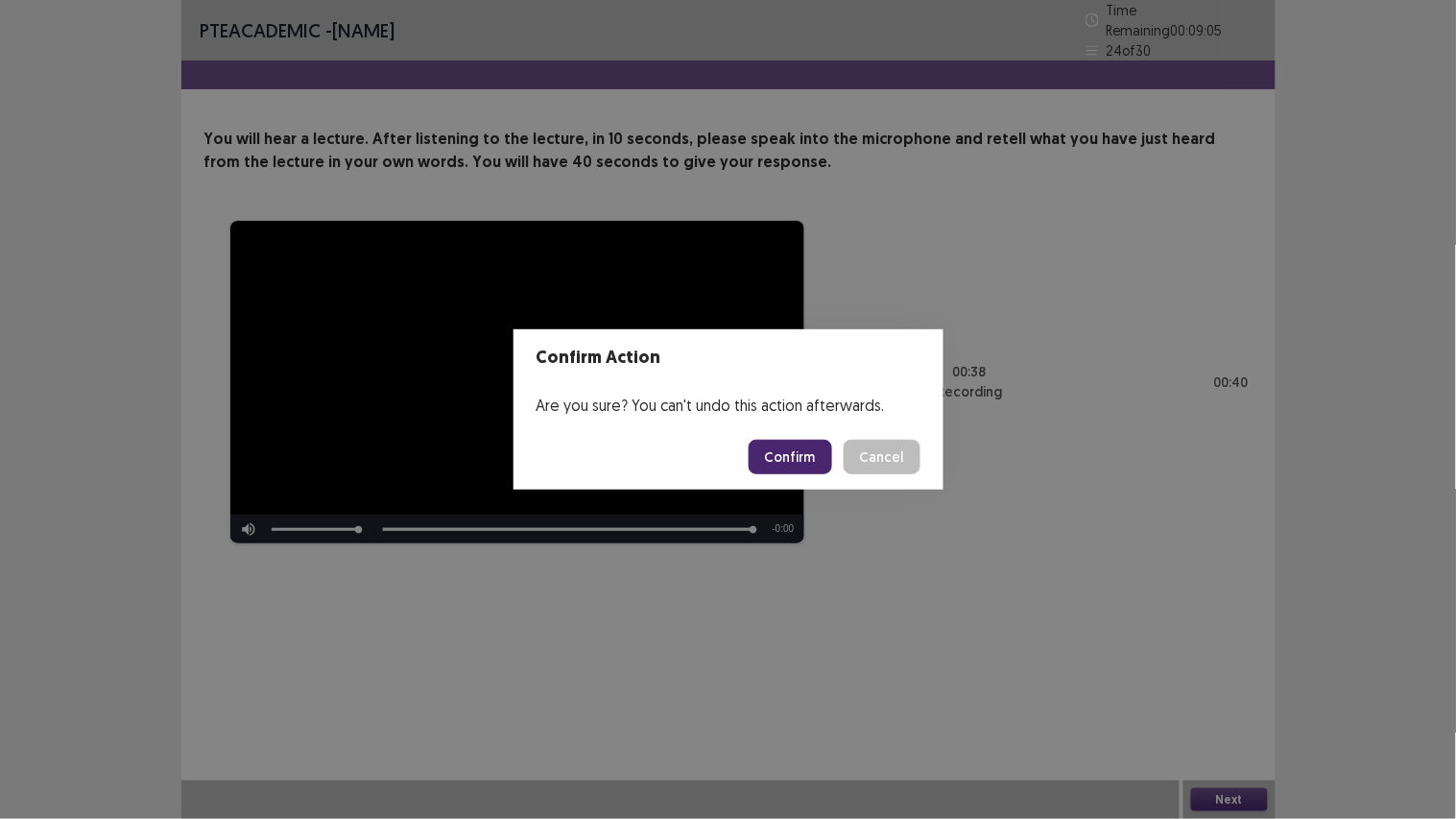 click on "Confirm" at bounding box center [790, 457] 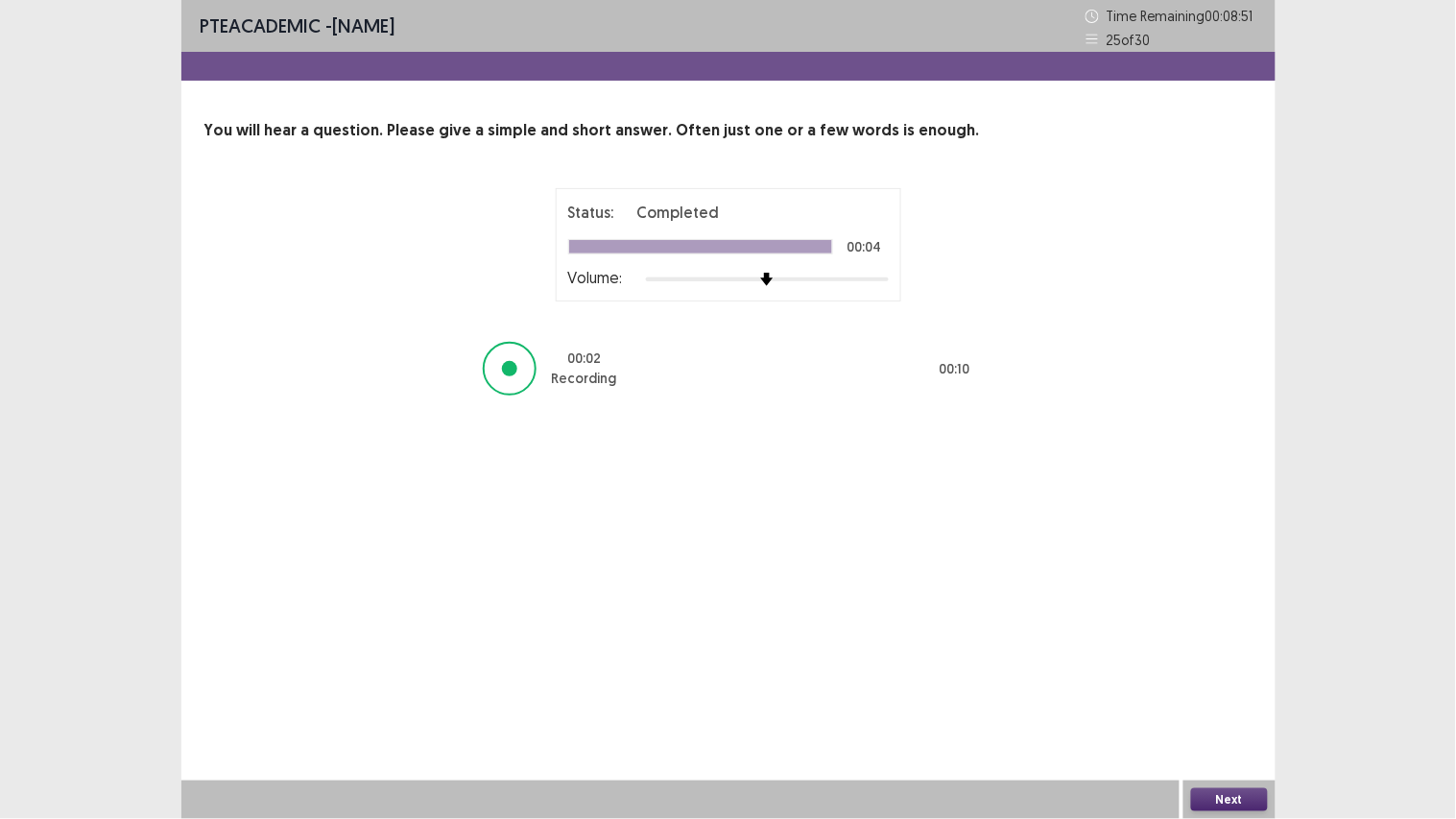 click on "Next" at bounding box center (1229, 800) 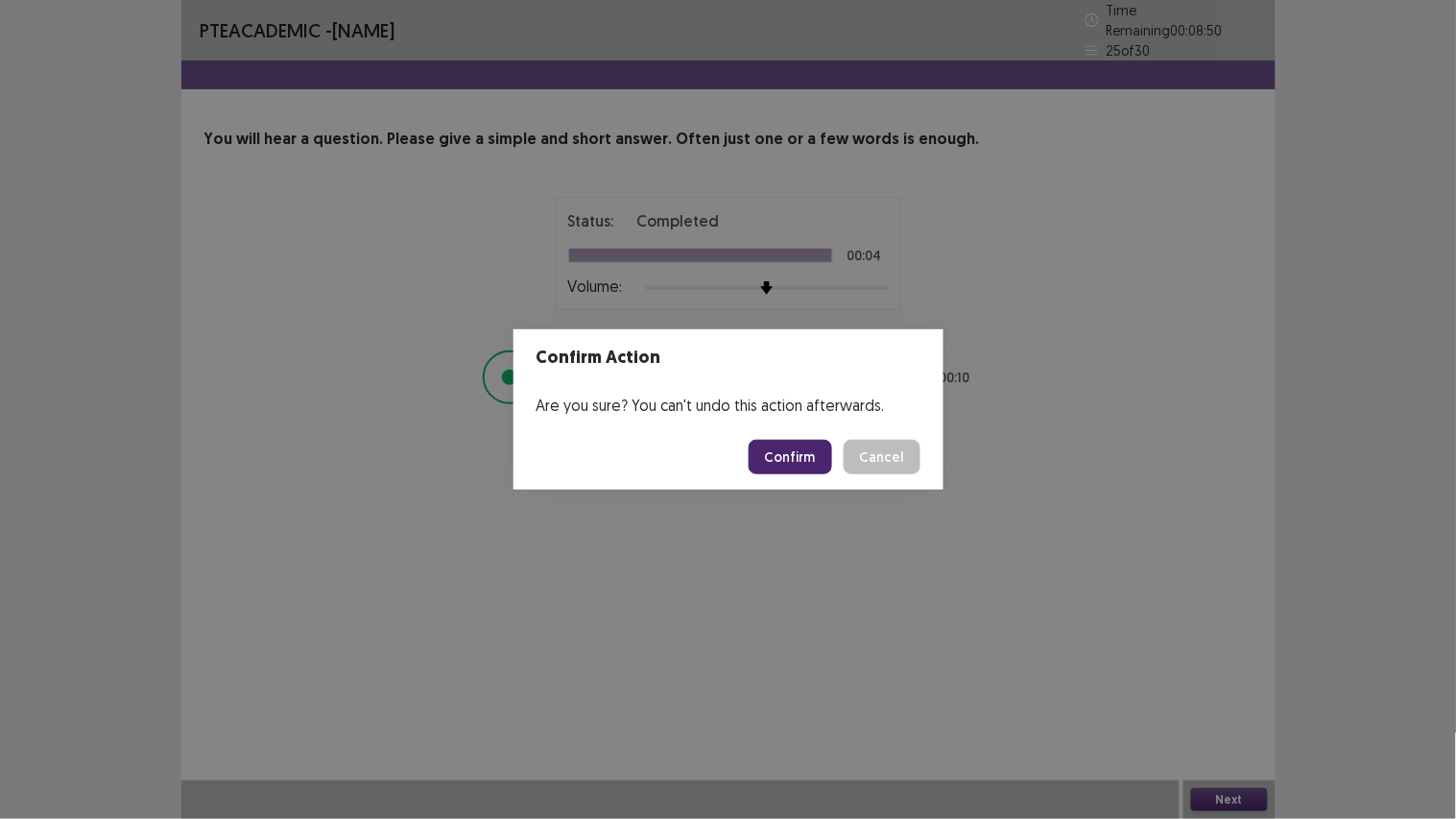 click on "Confirm" at bounding box center (790, 457) 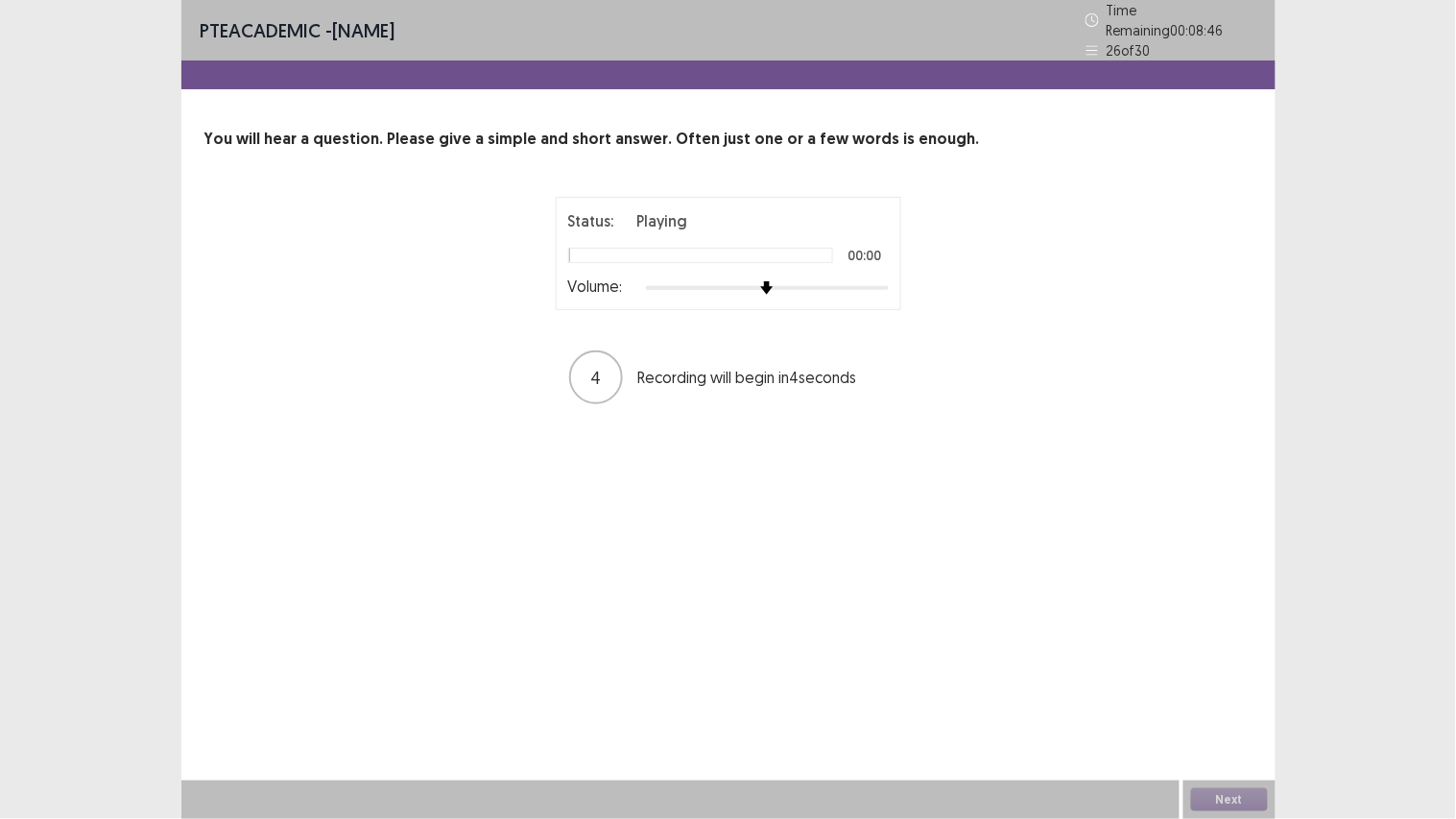 click at bounding box center (767, 288) 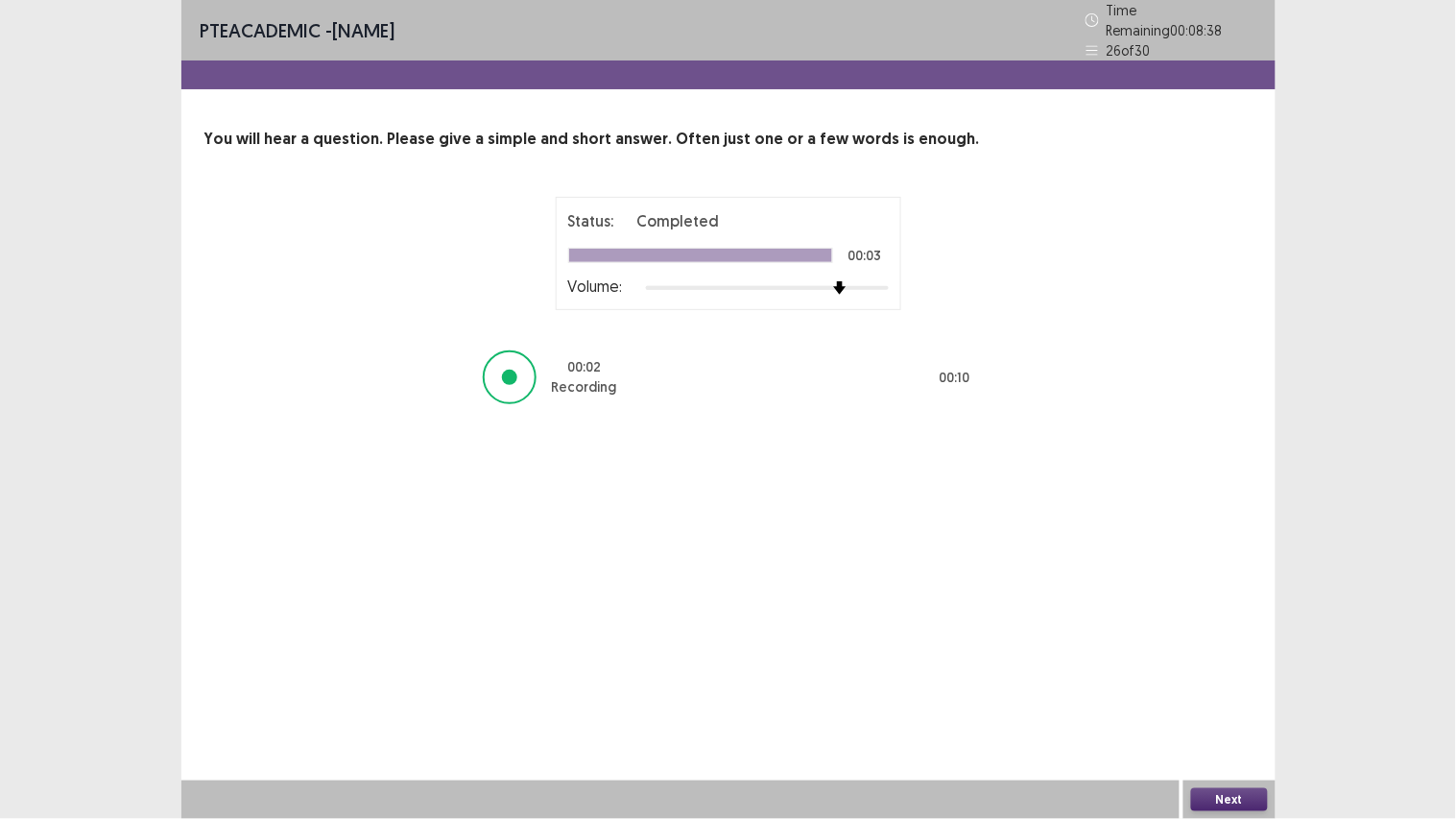 click on "Next" at bounding box center [1229, 800] 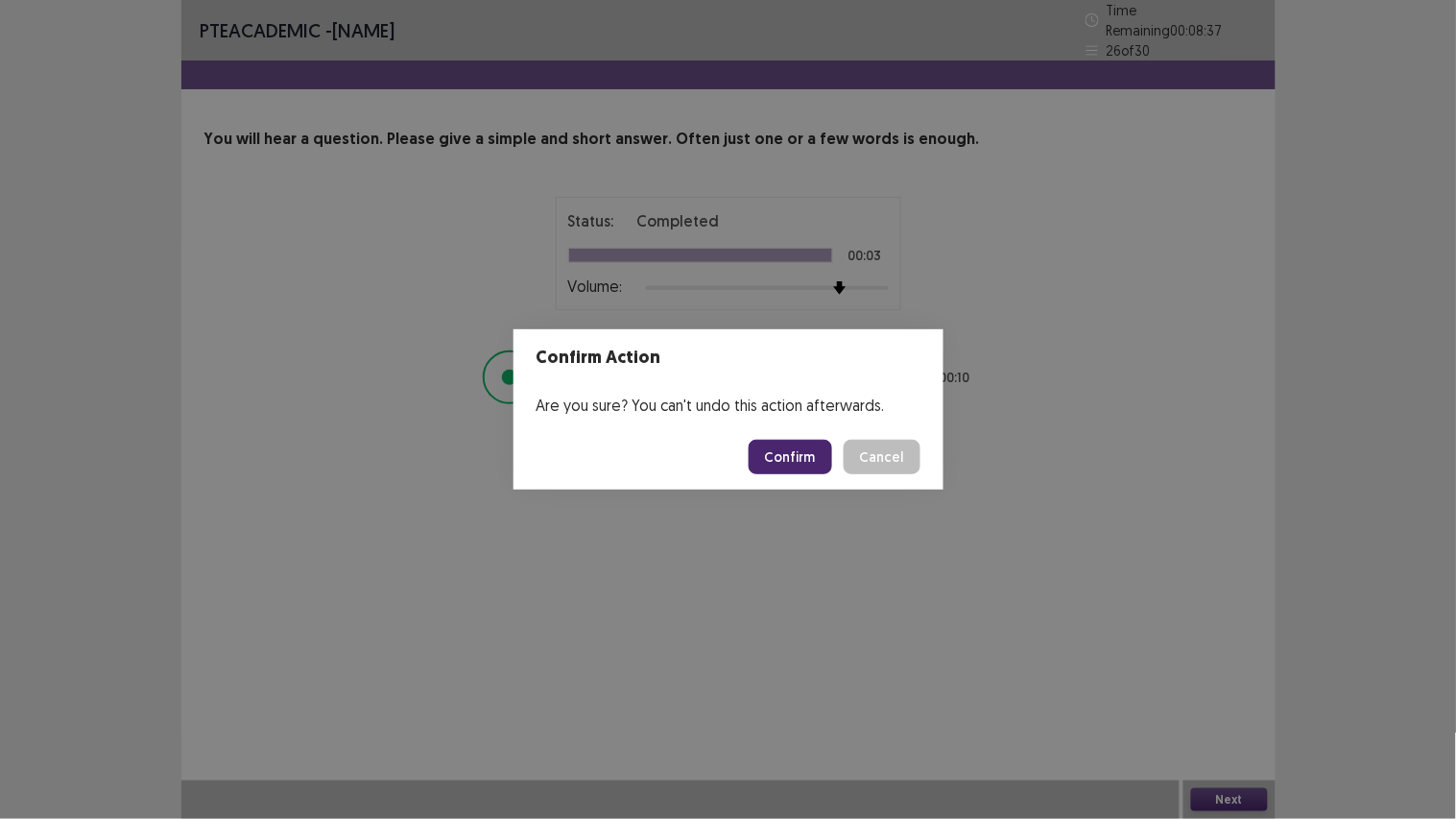 click on "Confirm" at bounding box center (790, 457) 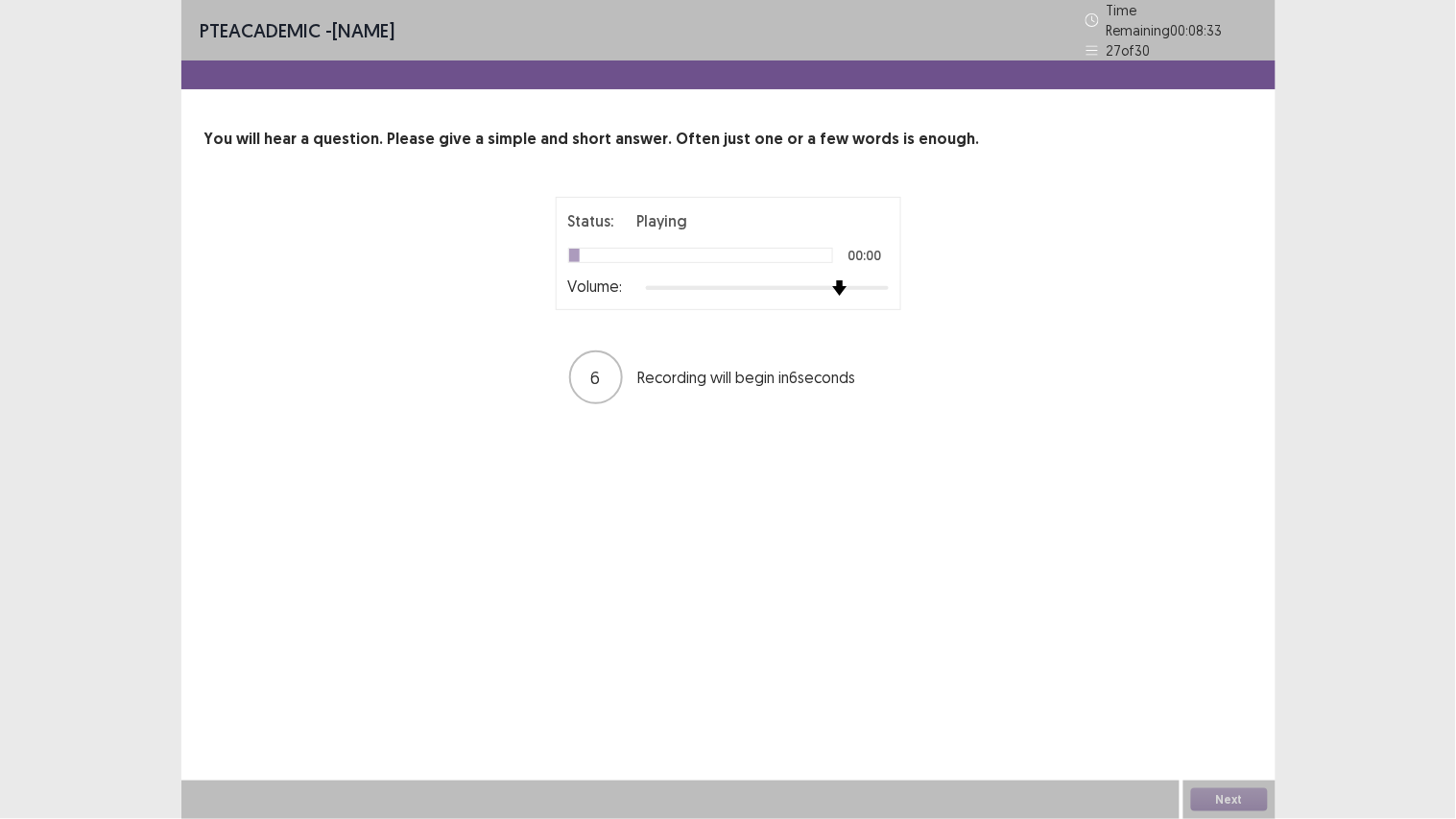 click at bounding box center (767, 288) 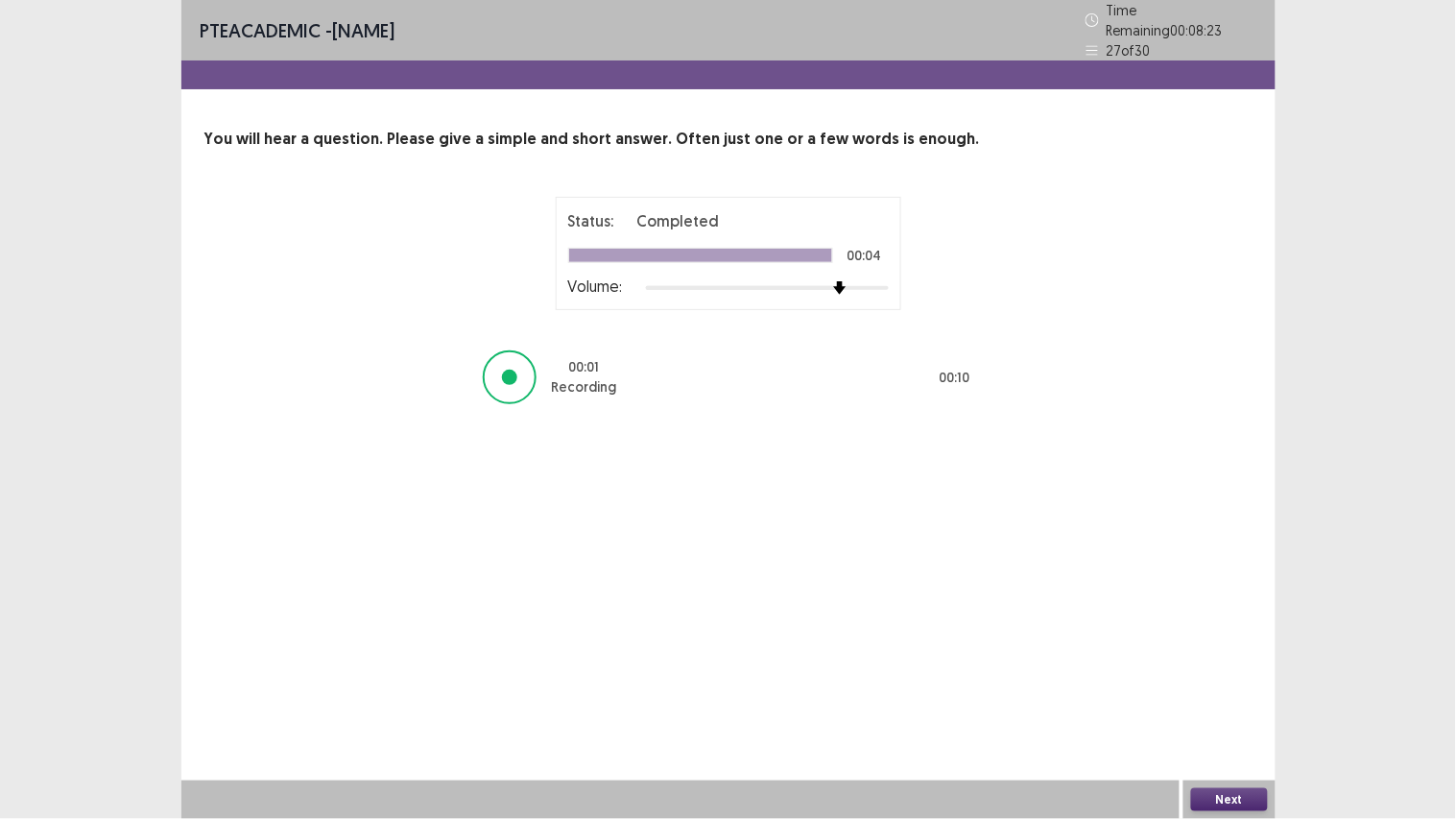 click on "Next" at bounding box center [1229, 800] 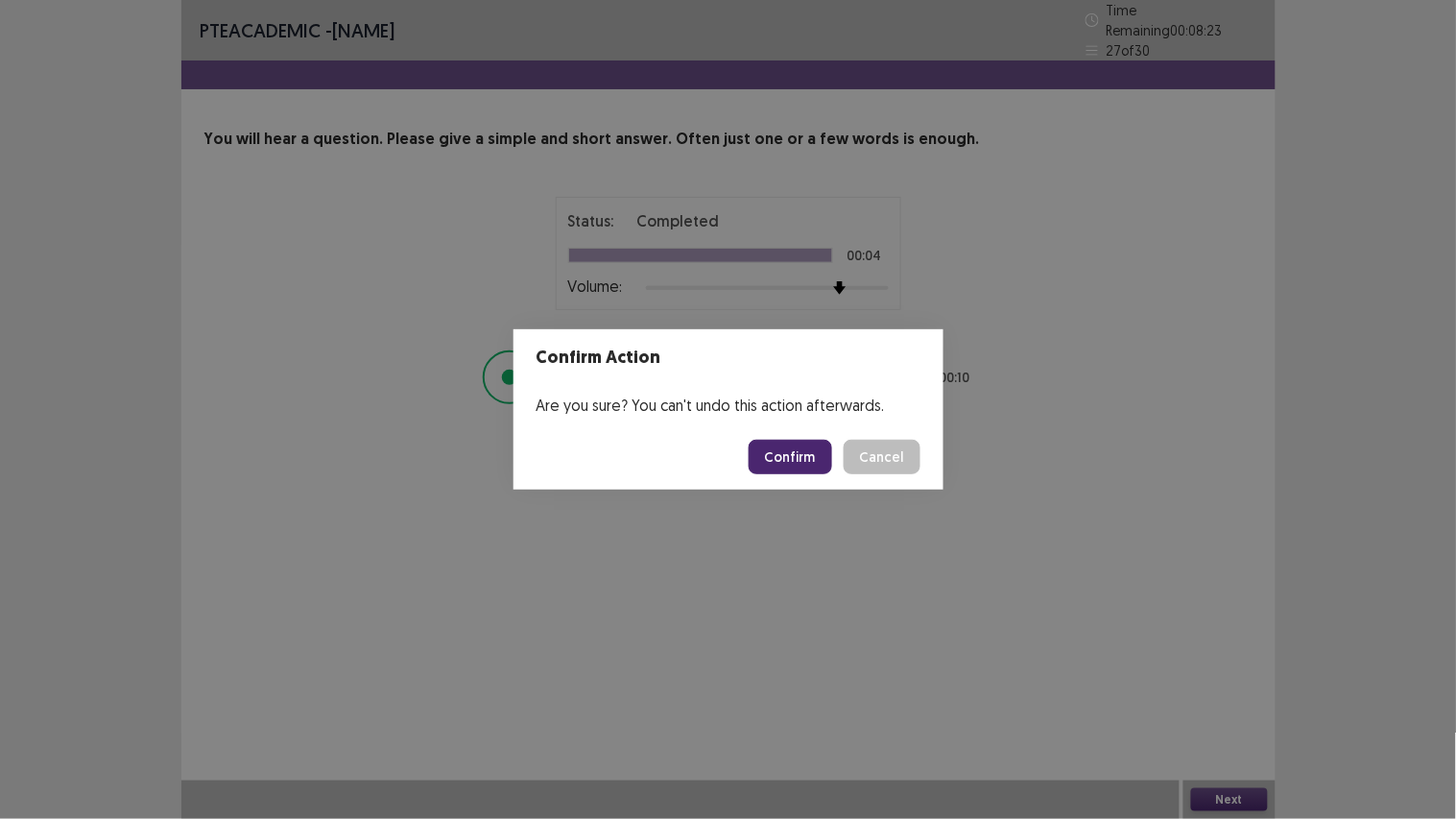 click on "Confirm" at bounding box center (790, 457) 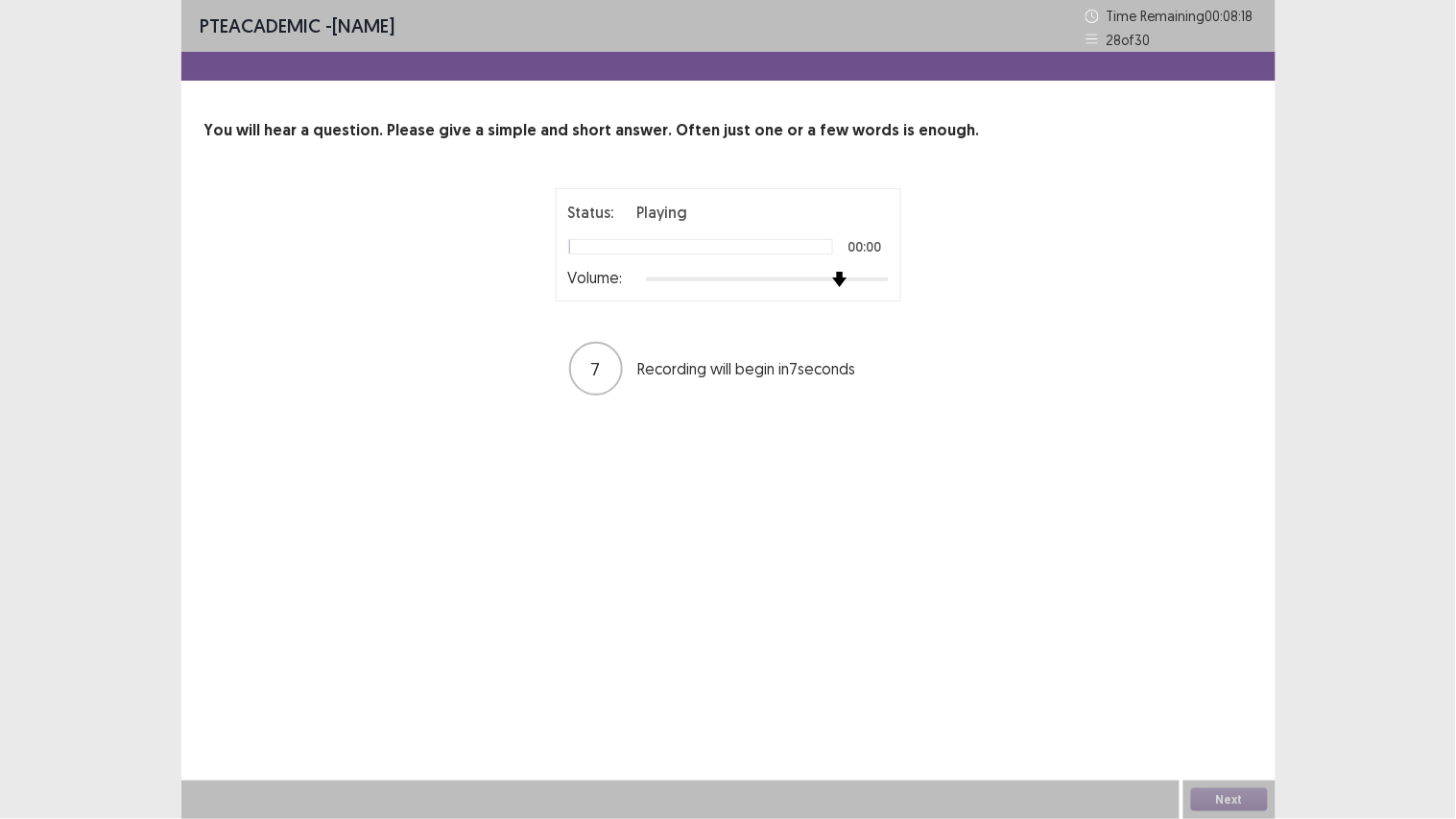 click at bounding box center (767, 279) 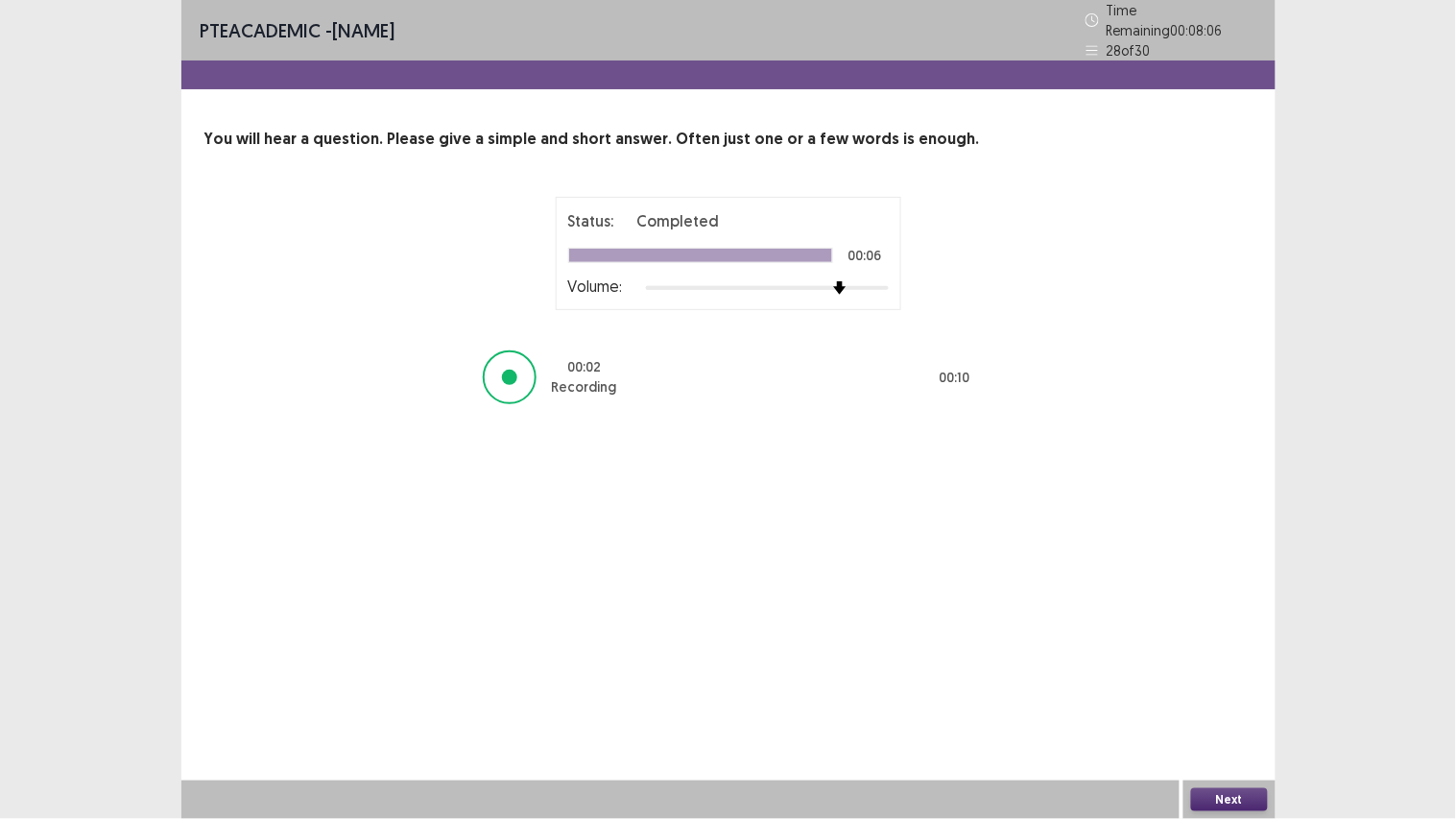 click on "Next" at bounding box center [1229, 800] 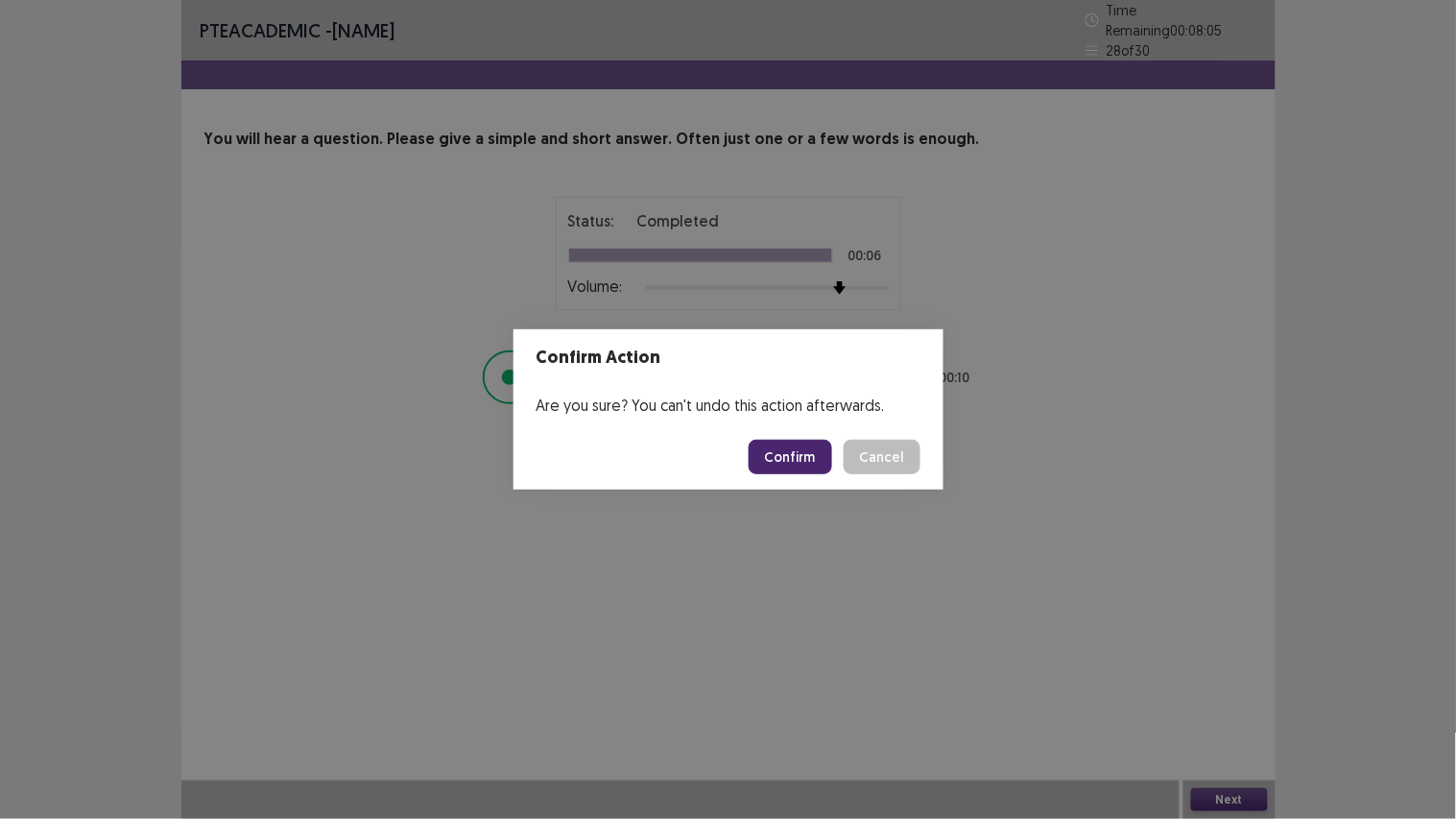click on "Confirm" at bounding box center [790, 457] 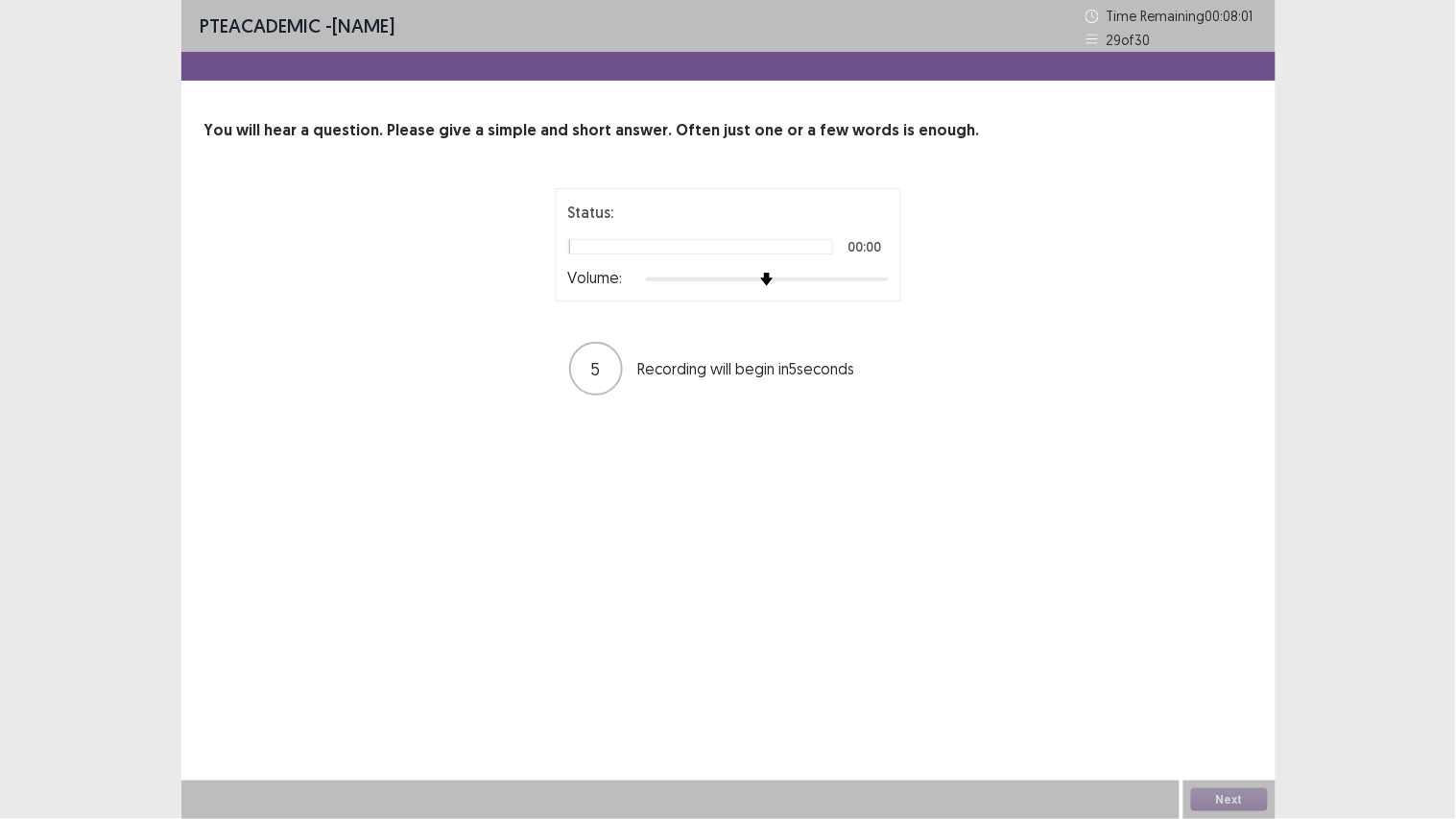 click at bounding box center [767, 279] 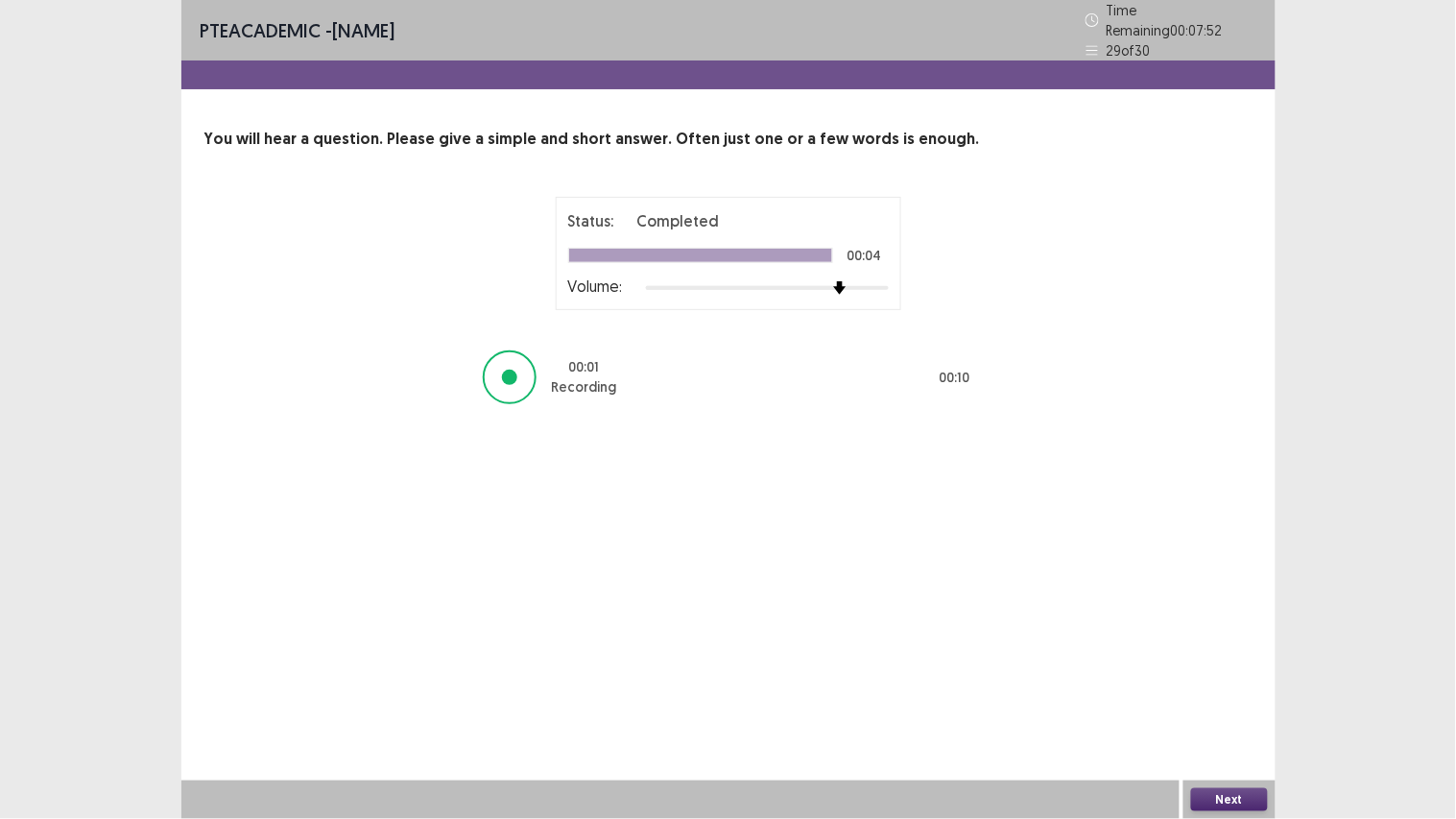 click on "Next" at bounding box center [1229, 800] 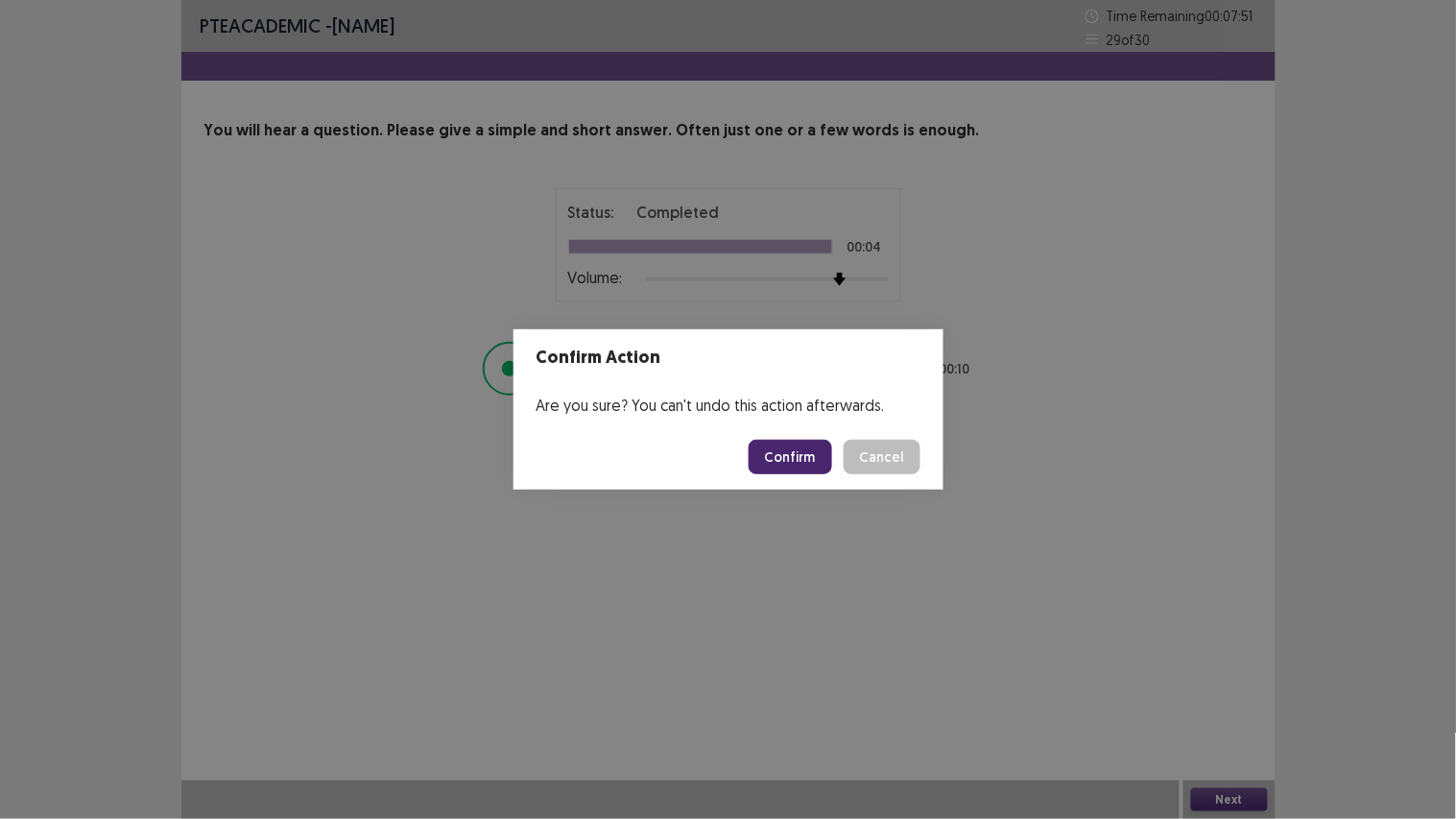 click on "Confirm" at bounding box center (790, 457) 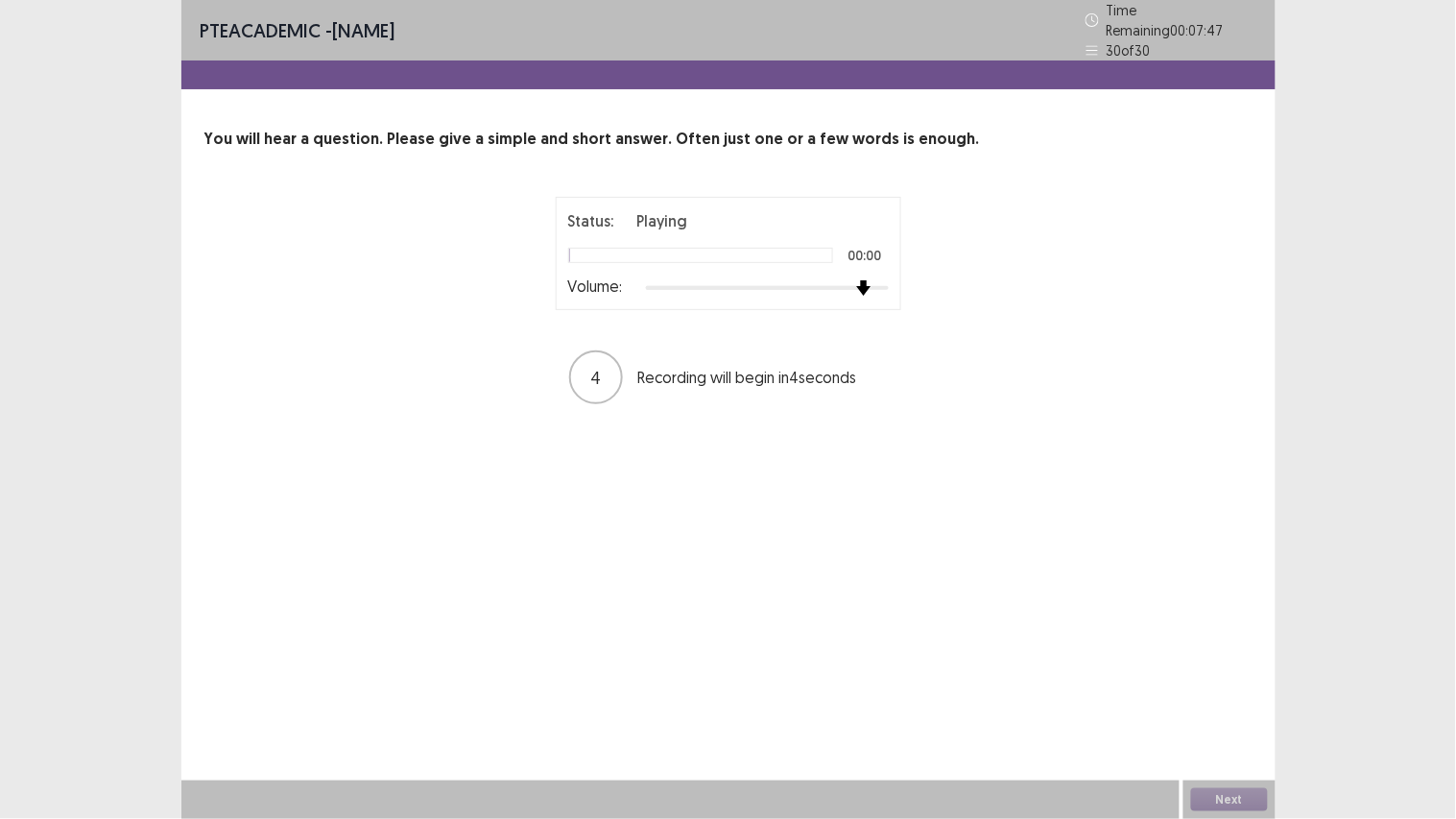click at bounding box center (767, 288) 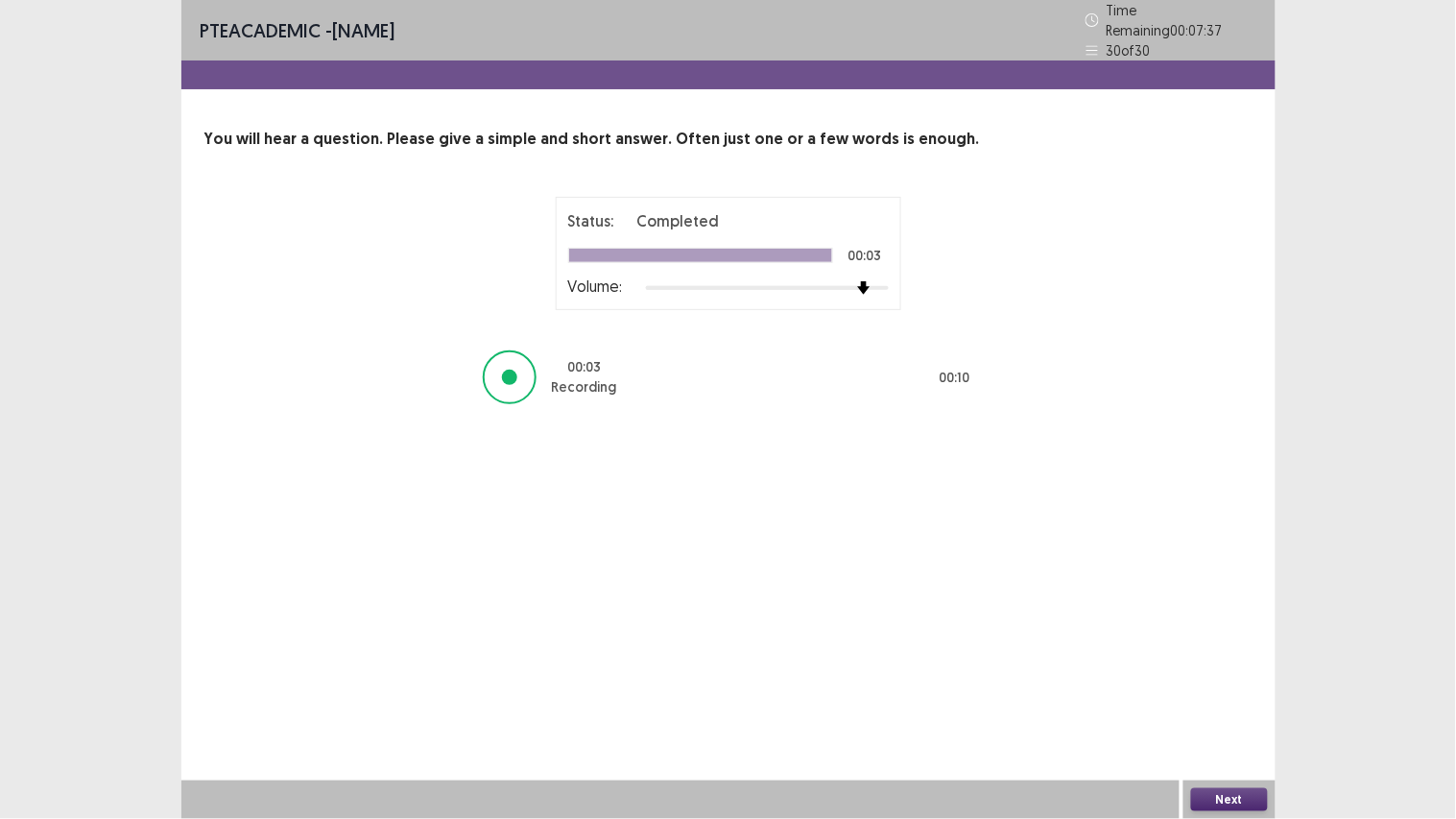 click on "Next" at bounding box center [1229, 800] 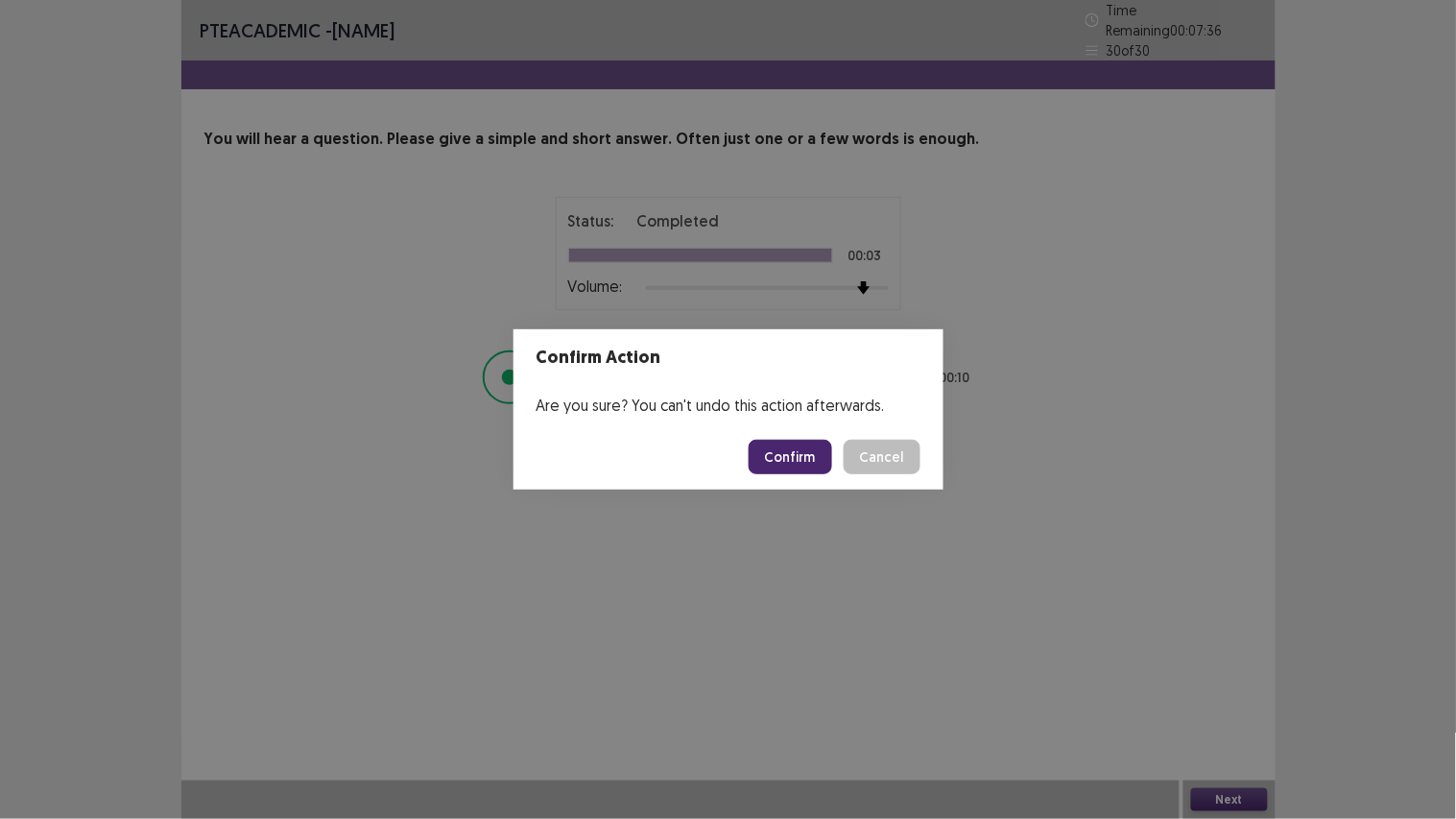 click on "Confirm" at bounding box center (790, 457) 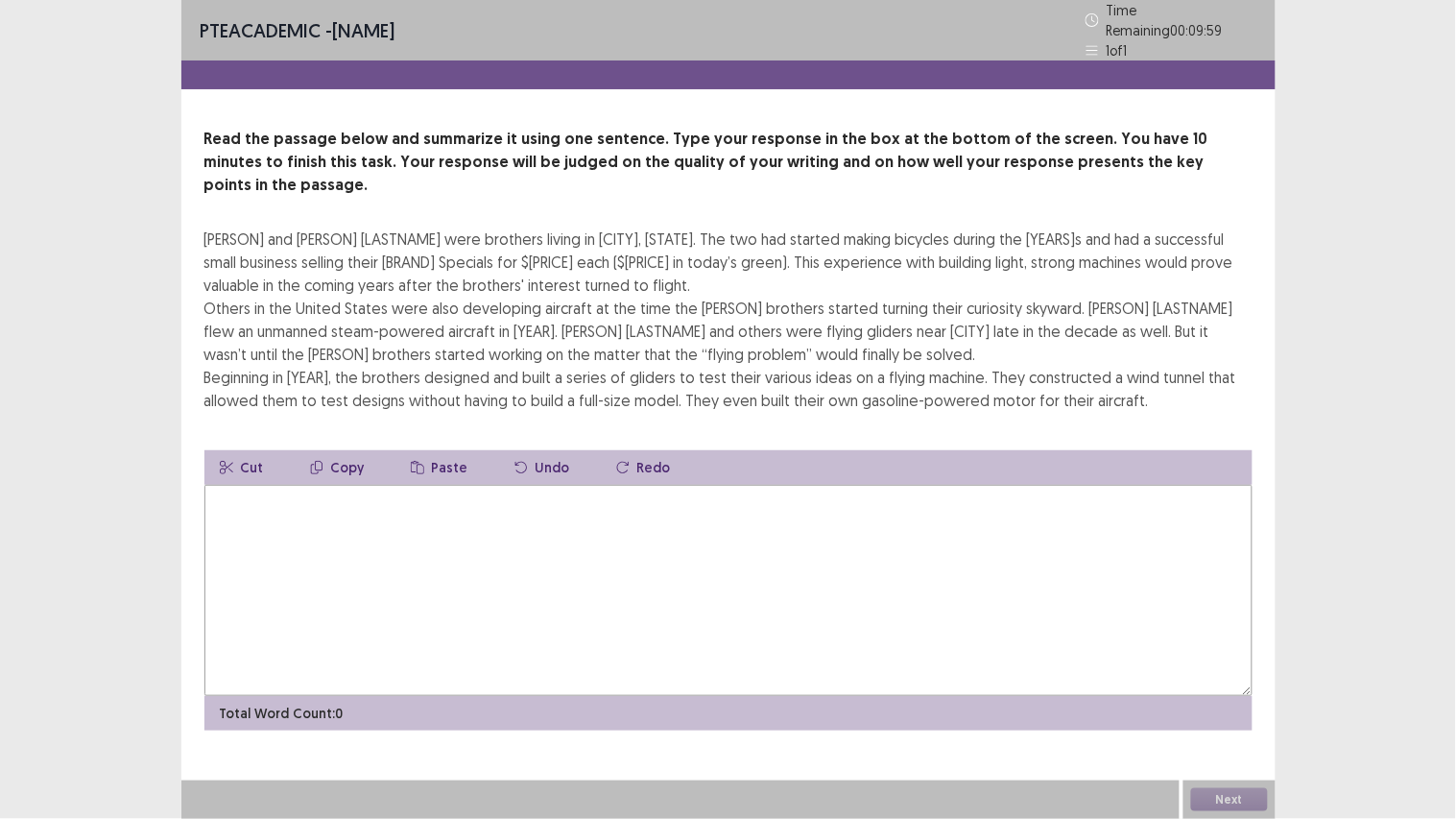 click at bounding box center [728, 590] 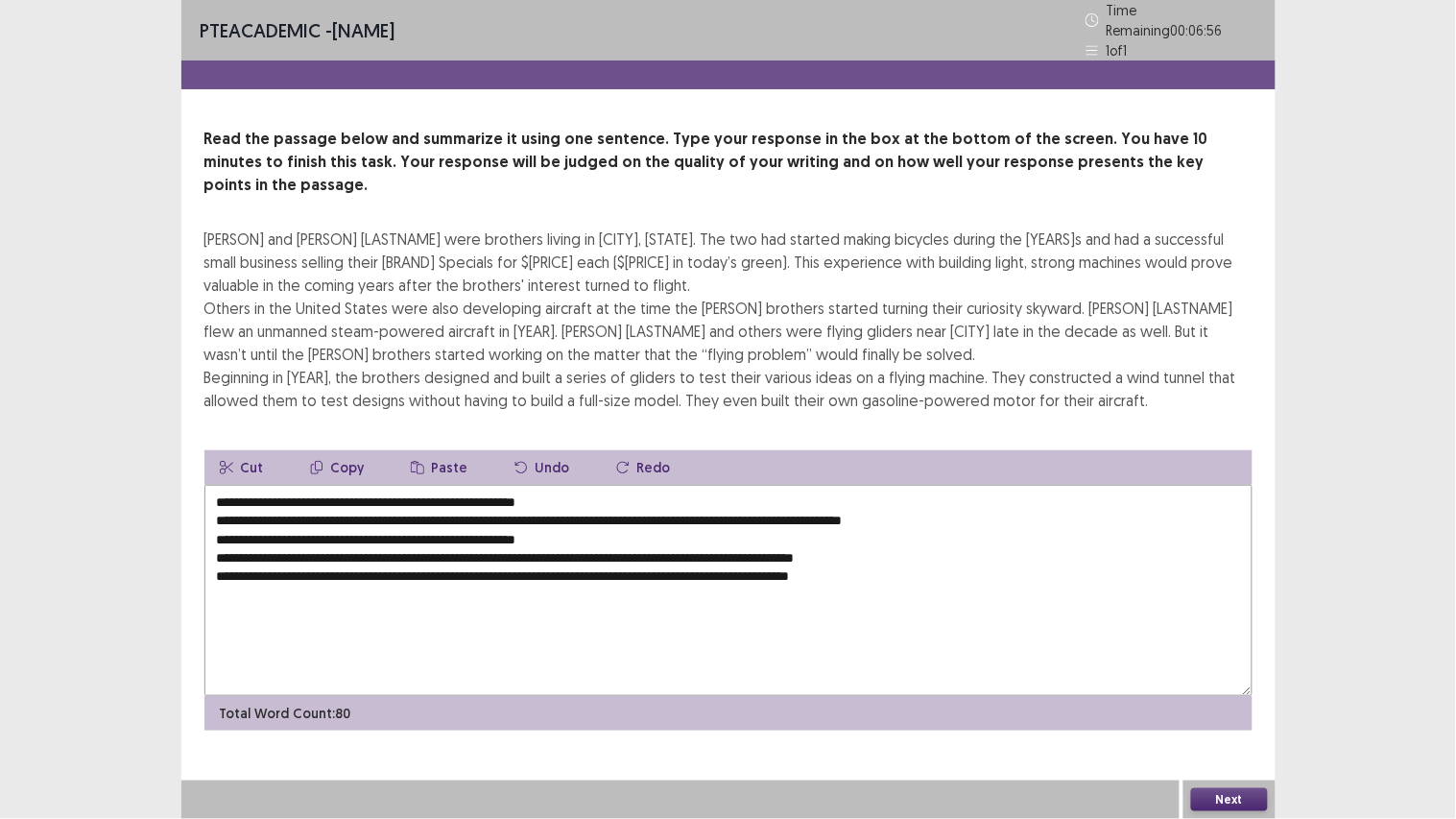 click on "**********" at bounding box center (728, 590) 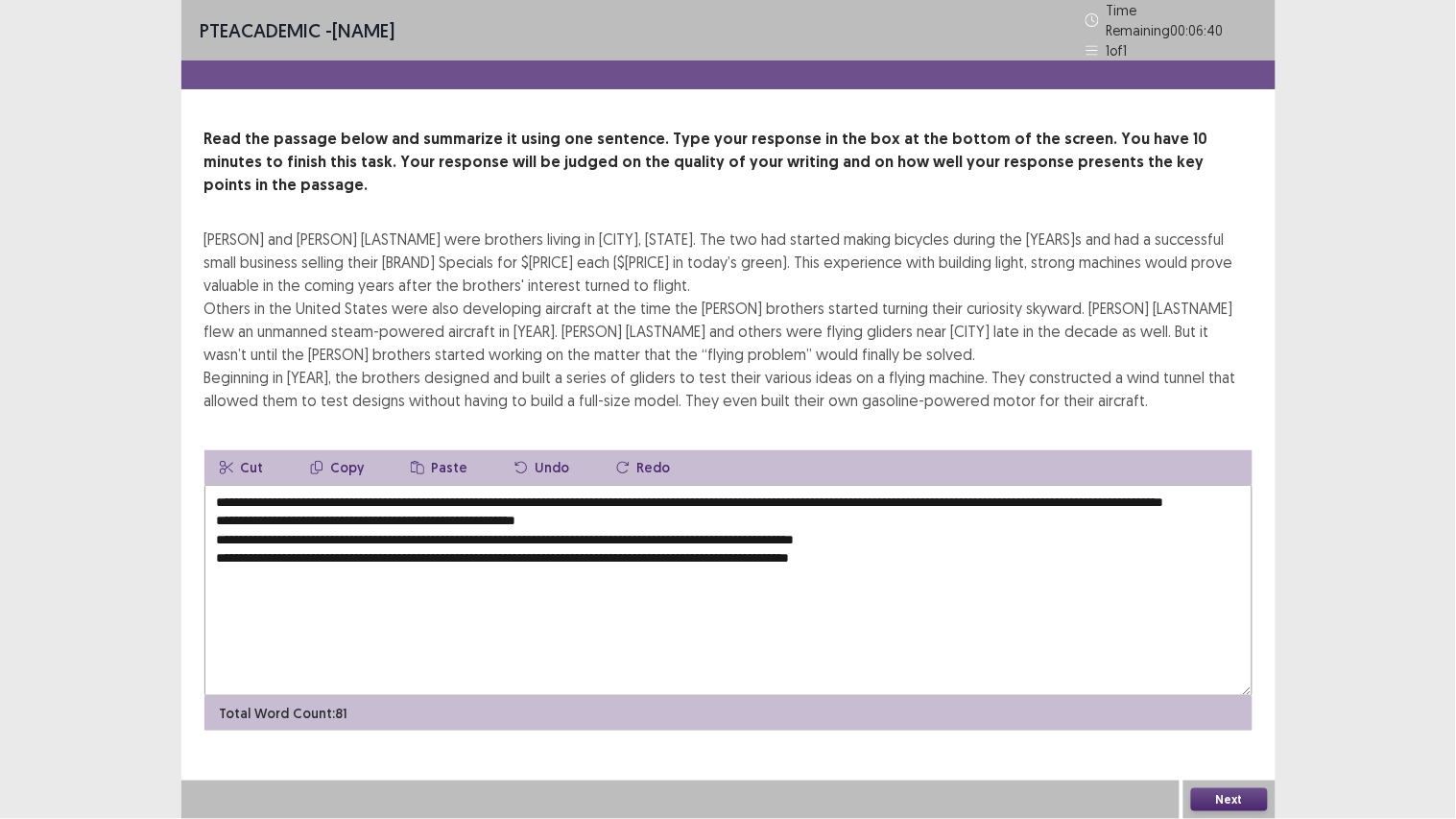click on "**********" at bounding box center [728, 590] 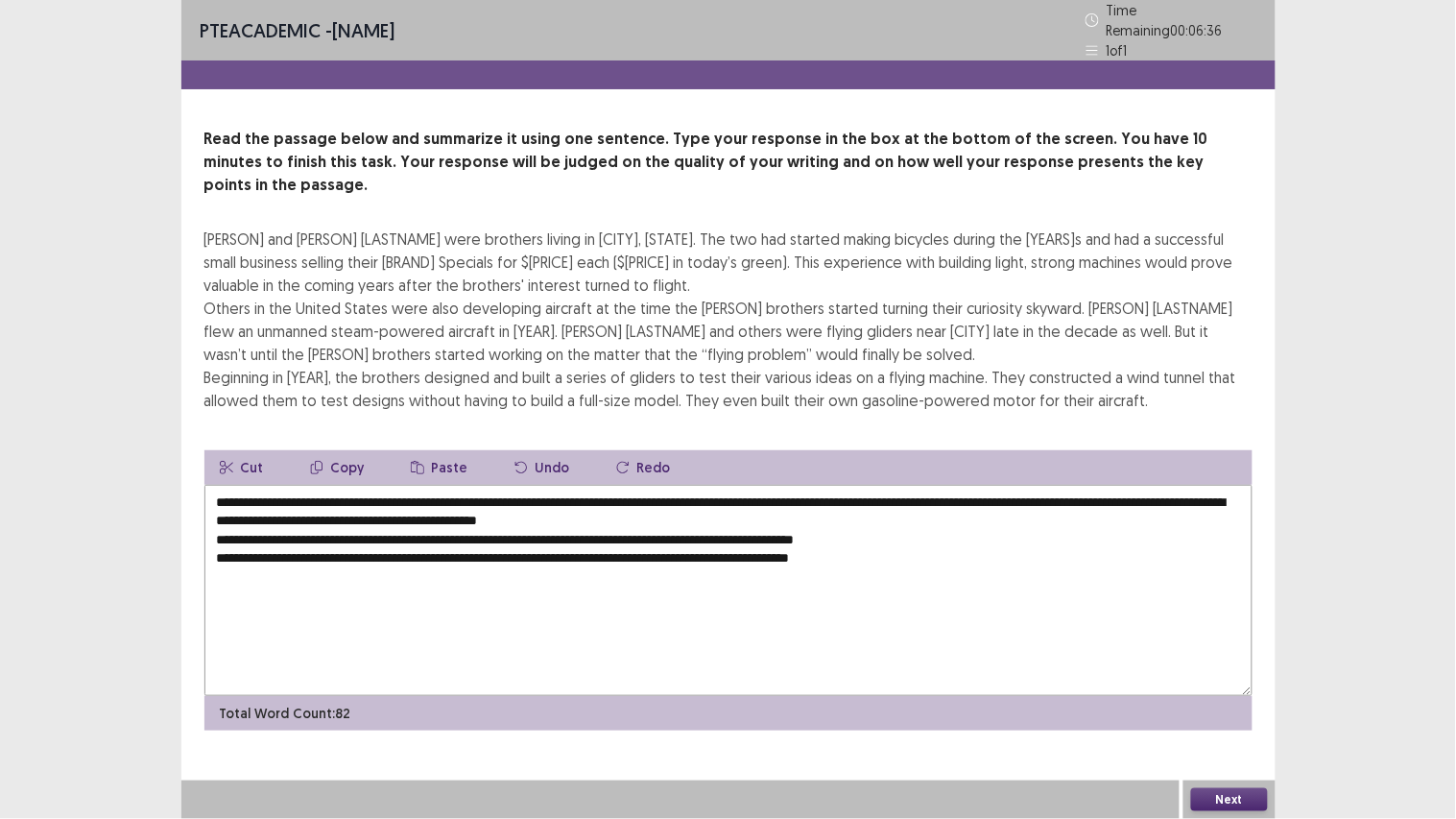 click on "**********" at bounding box center (728, 590) 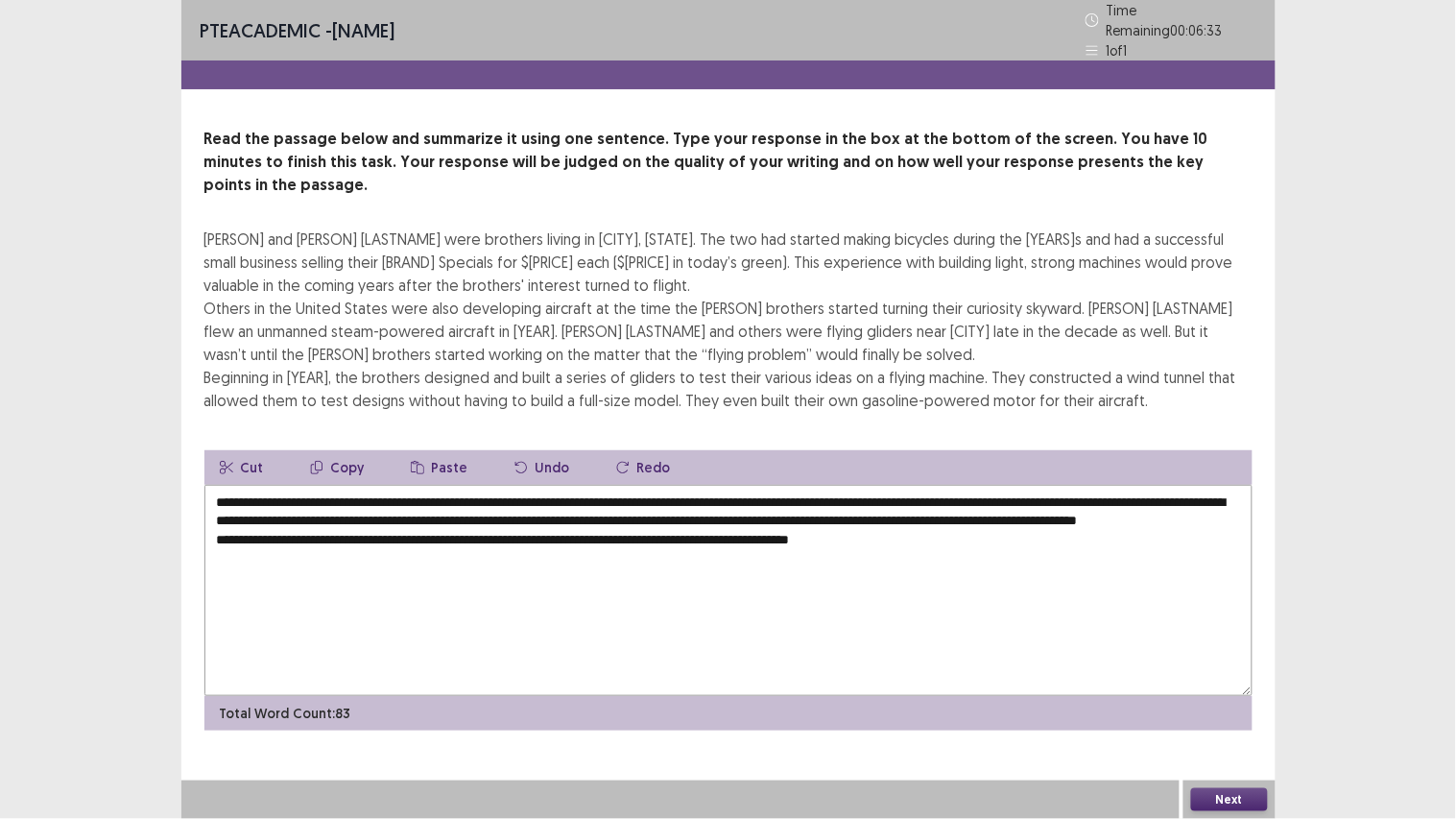 click on "**********" at bounding box center (728, 590) 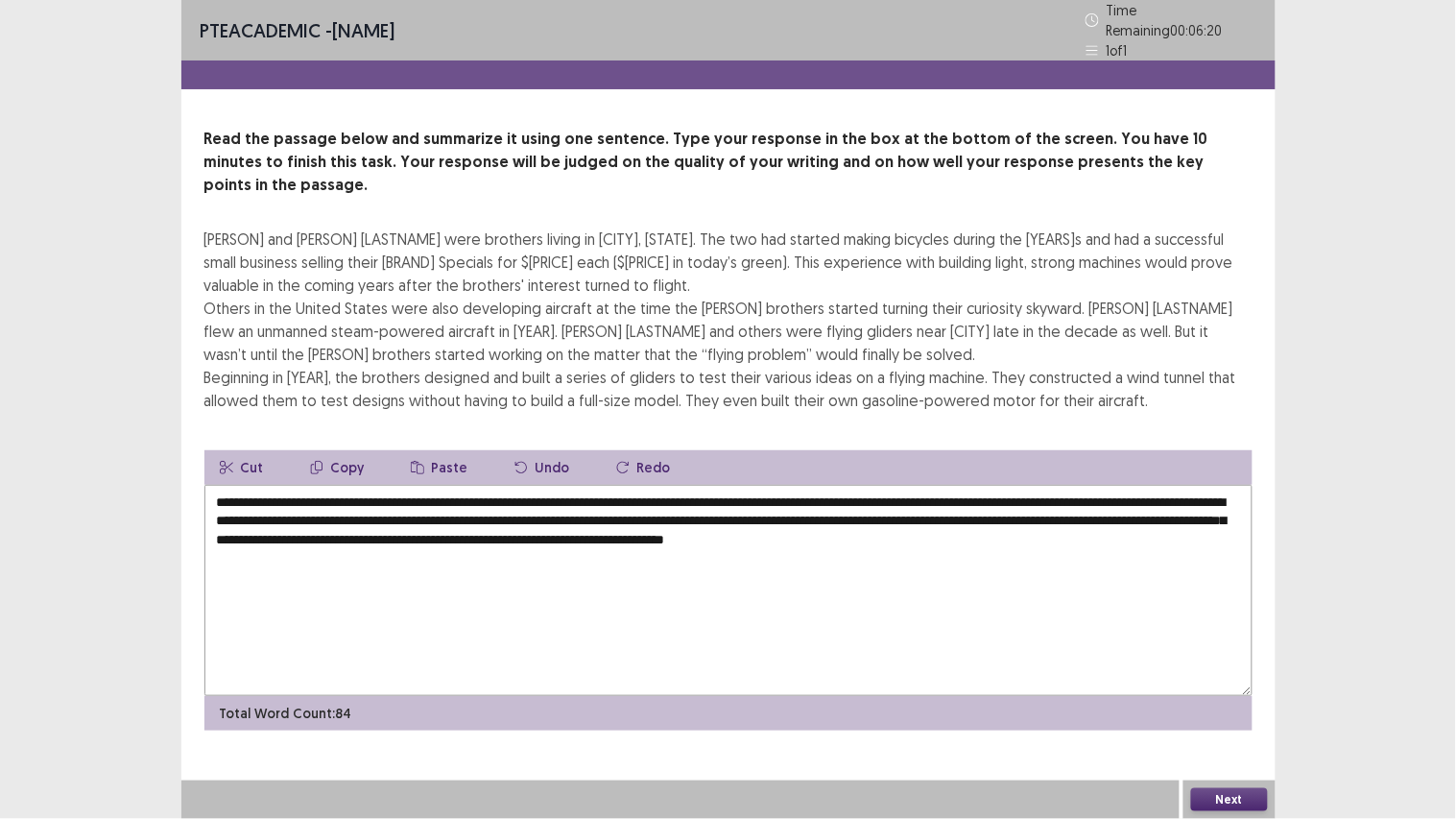 drag, startPoint x: 764, startPoint y: 490, endPoint x: 867, endPoint y: 488, distance: 103.01942 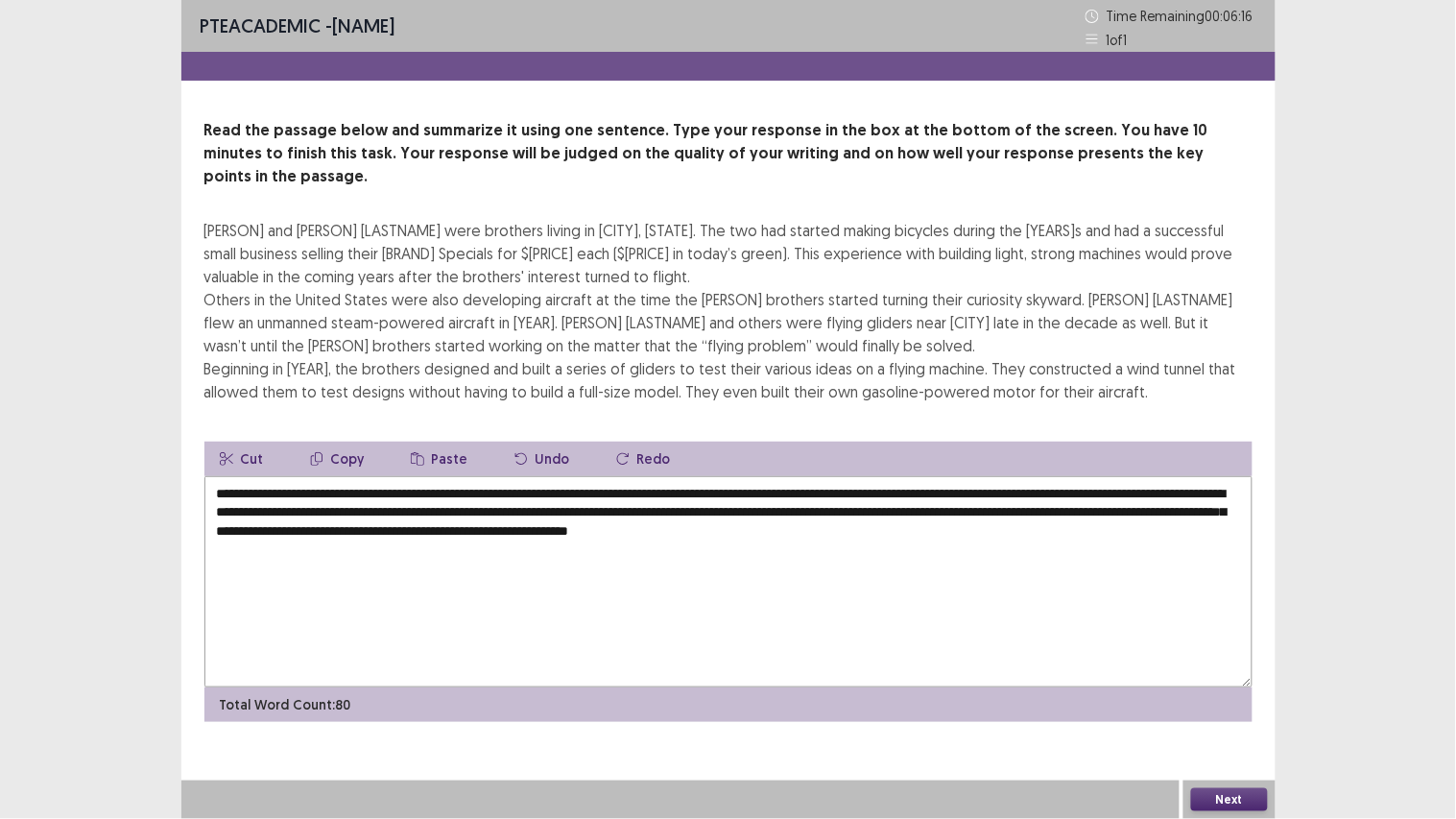 drag, startPoint x: 380, startPoint y: 512, endPoint x: 394, endPoint y: 507, distance: 14.866069 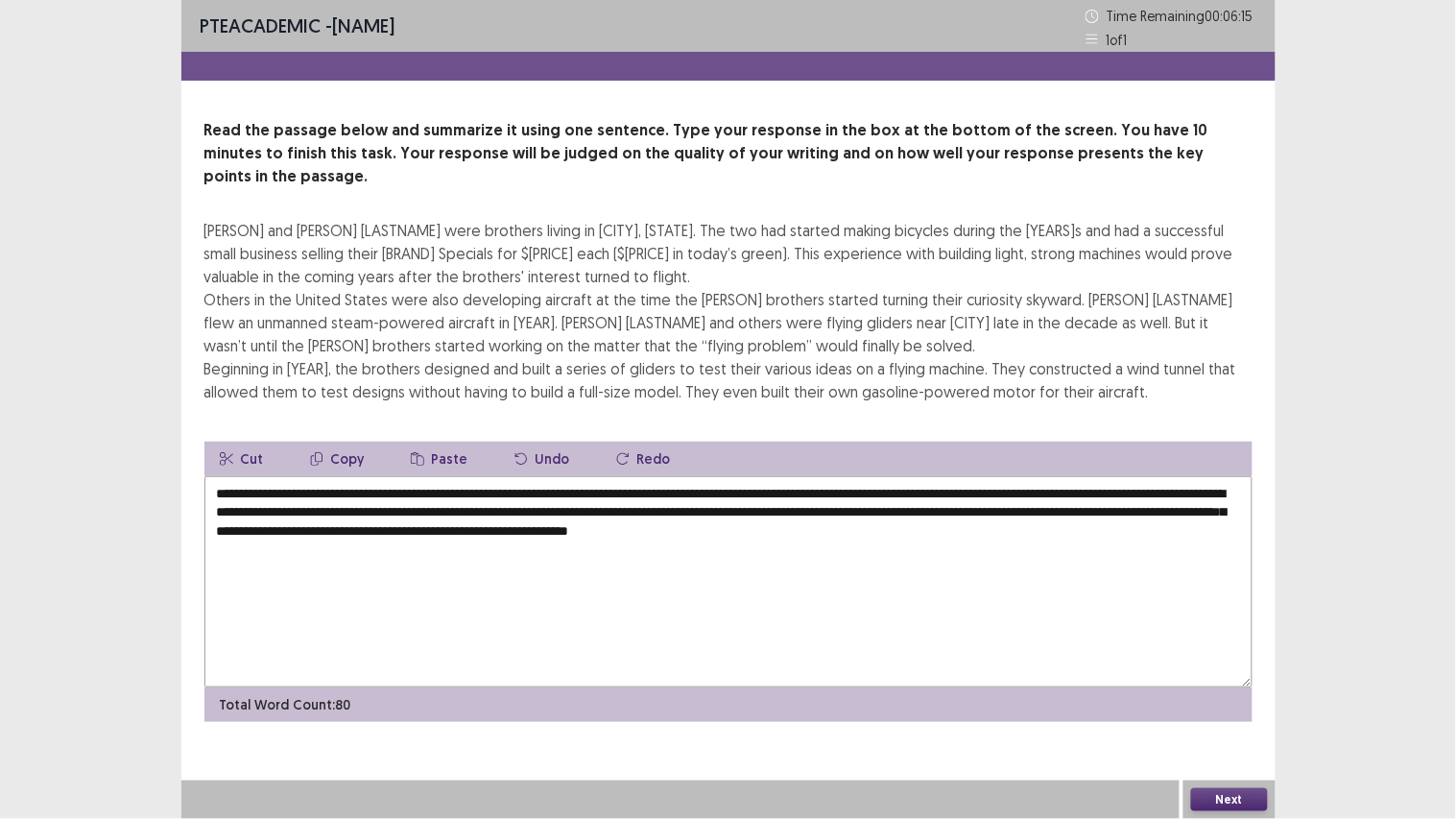 drag, startPoint x: 395, startPoint y: 507, endPoint x: 489, endPoint y: 506, distance: 94.005319 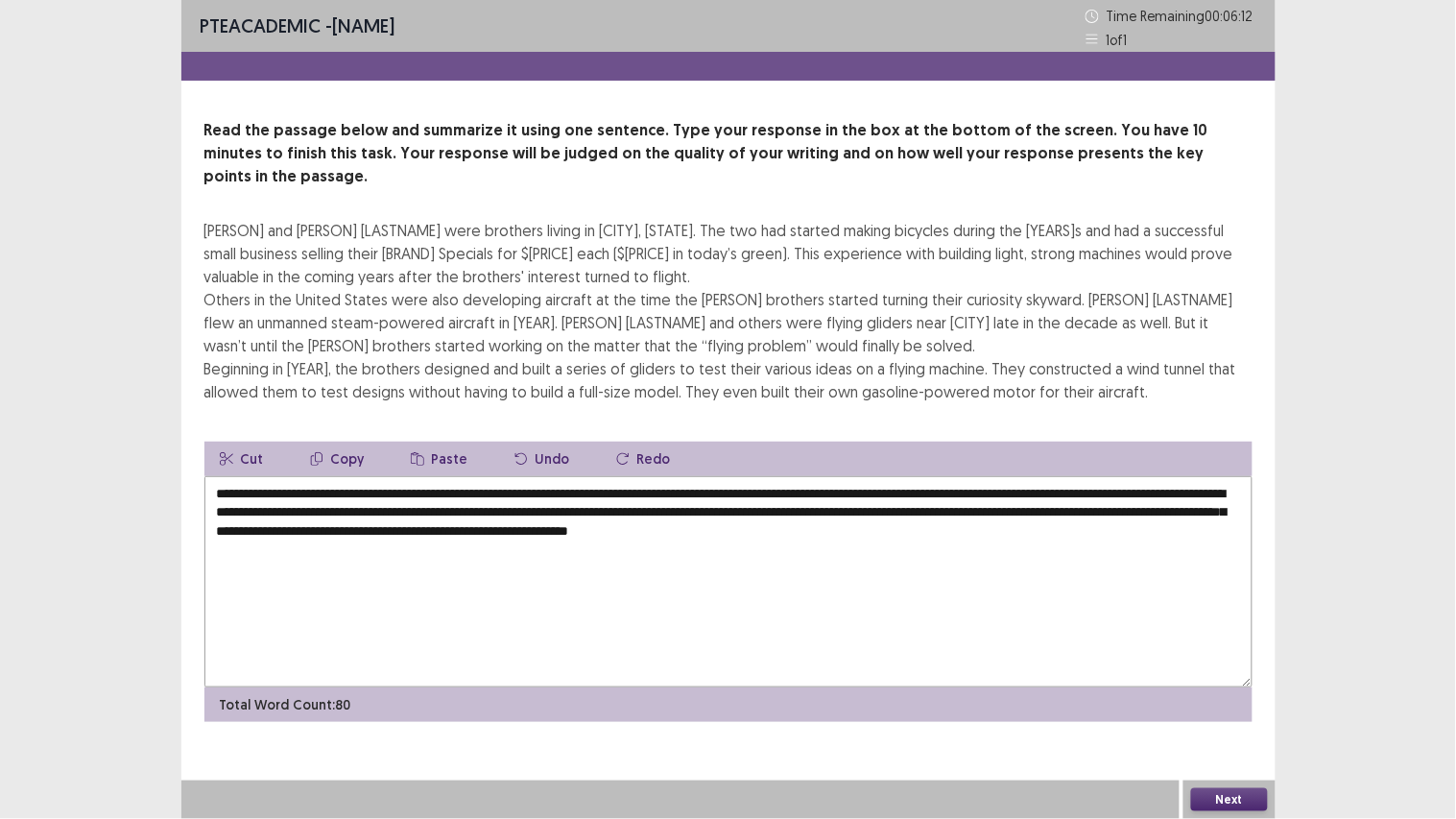 drag, startPoint x: 513, startPoint y: 509, endPoint x: 597, endPoint y: 519, distance: 84.59314 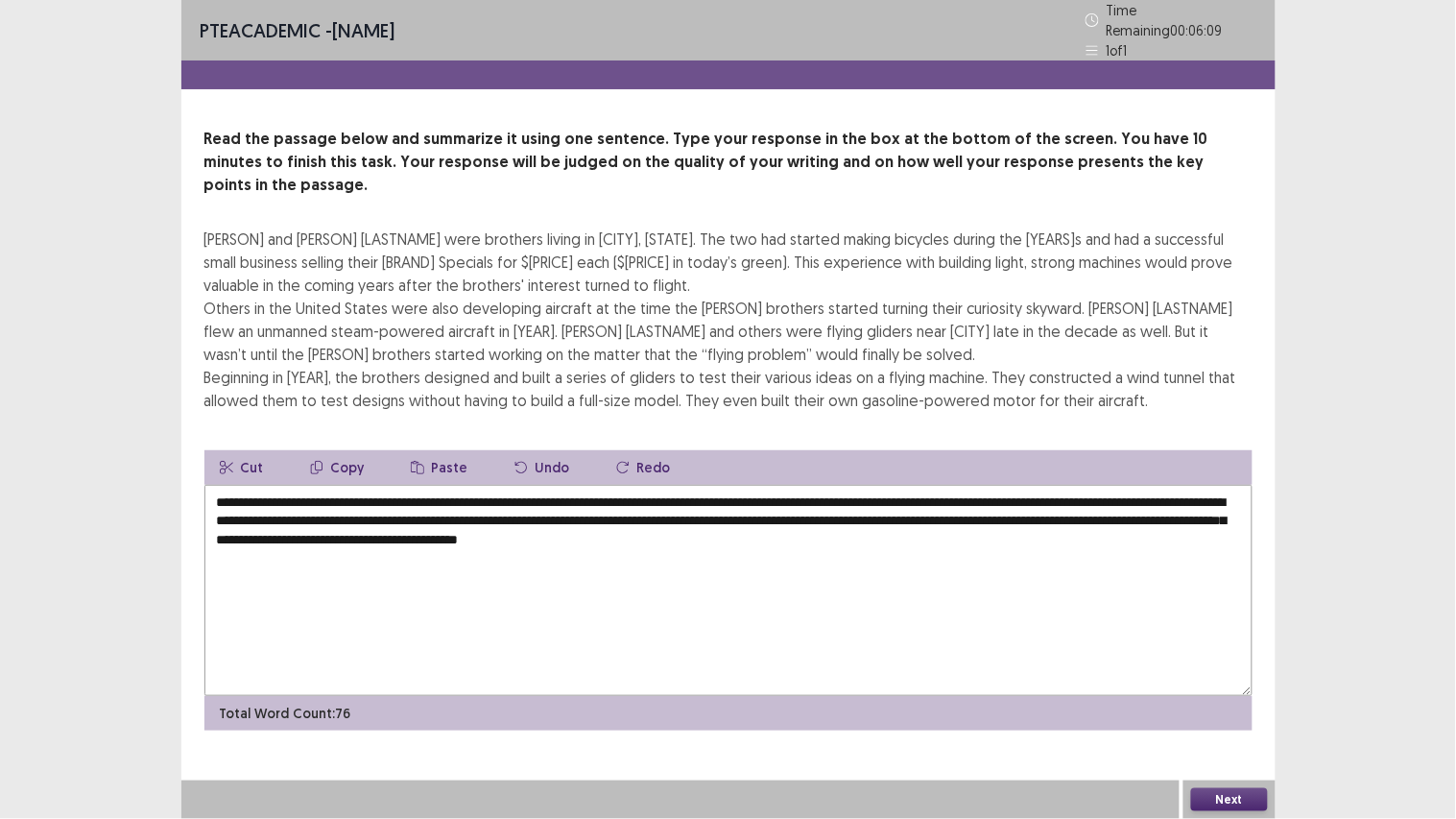 click on "**********" at bounding box center [728, 590] 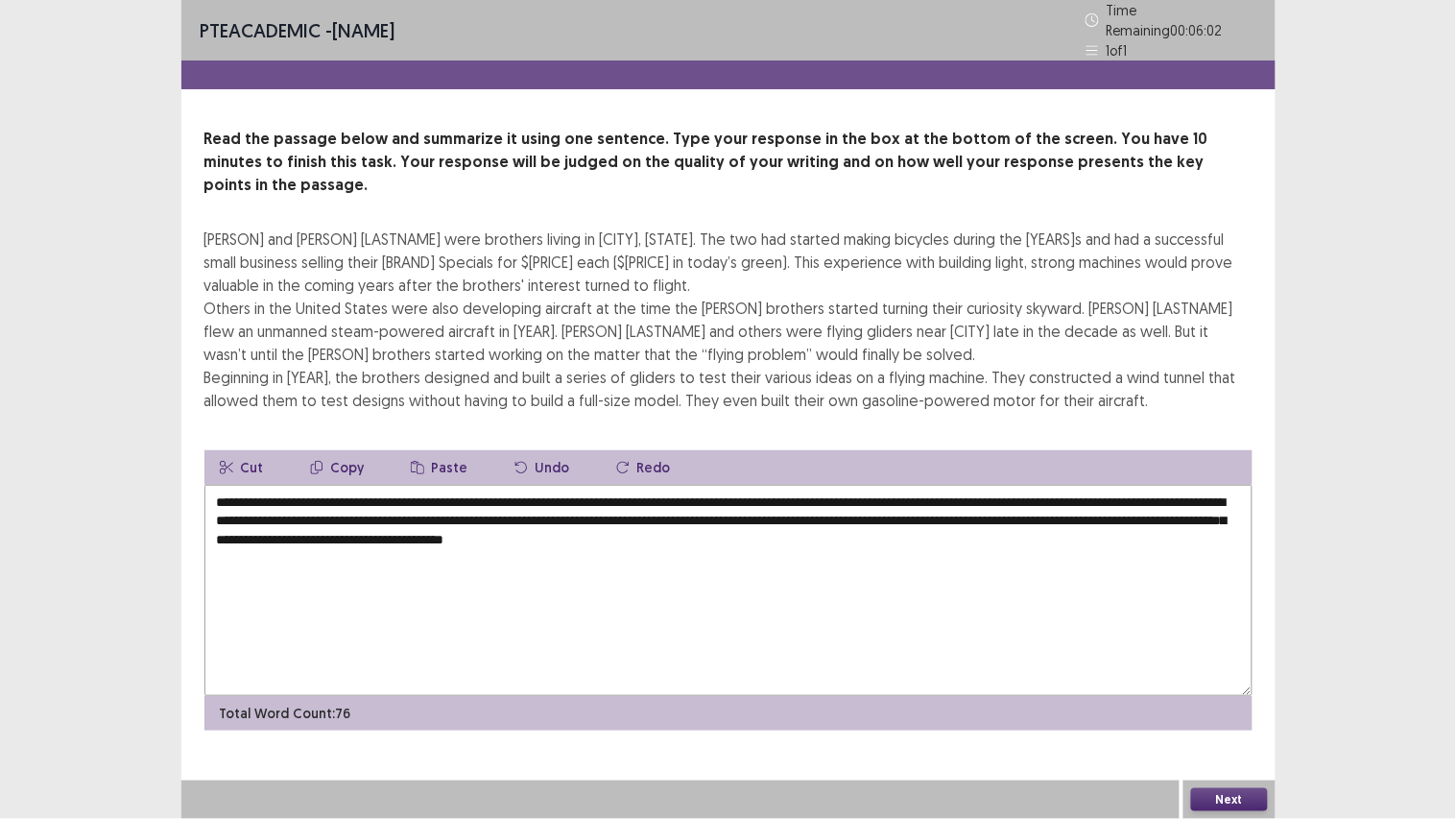 drag, startPoint x: 504, startPoint y: 506, endPoint x: 428, endPoint y: 512, distance: 76.23647 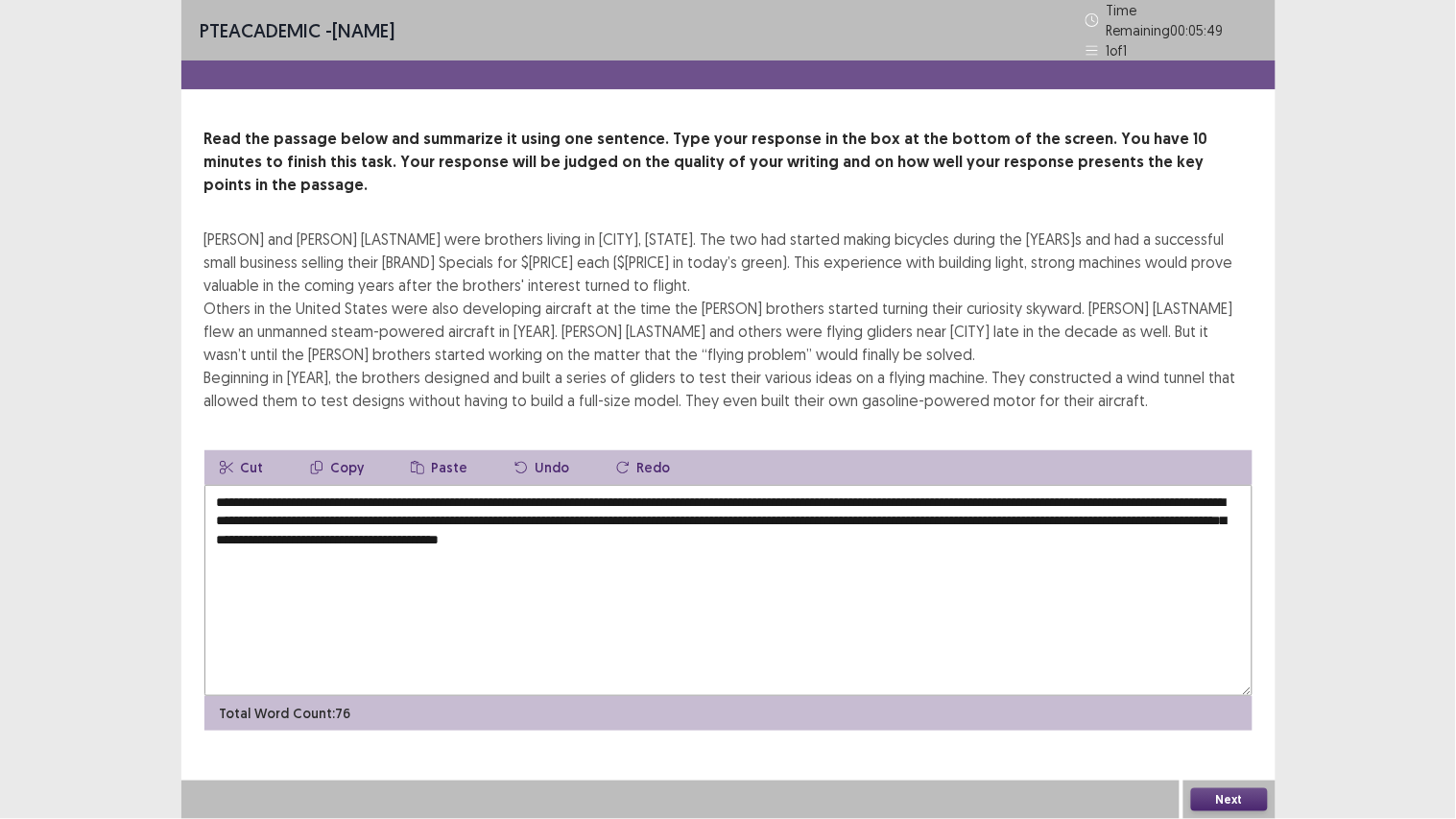 click on "**********" at bounding box center (728, 590) 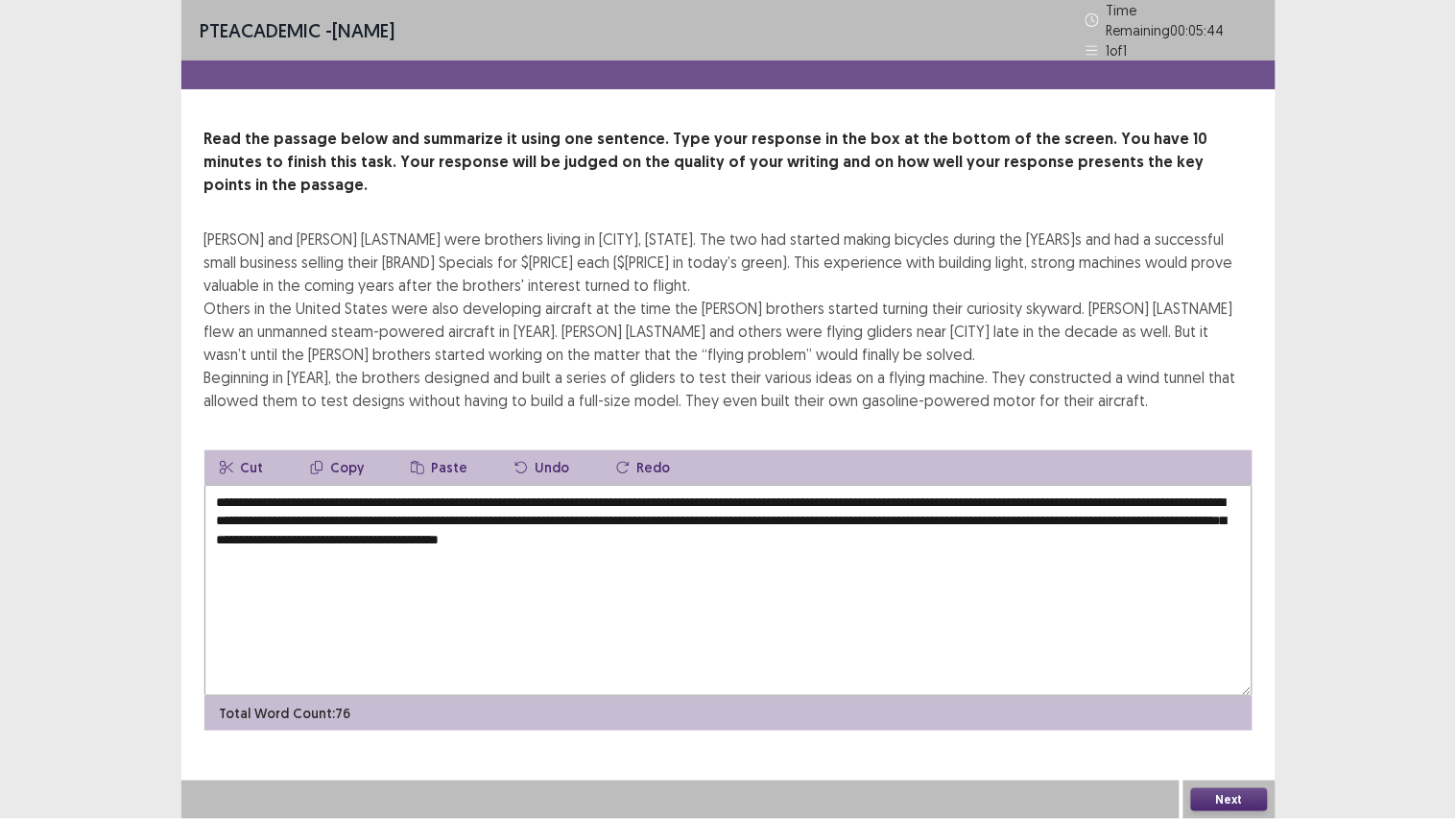 click on "**********" at bounding box center [728, 590] 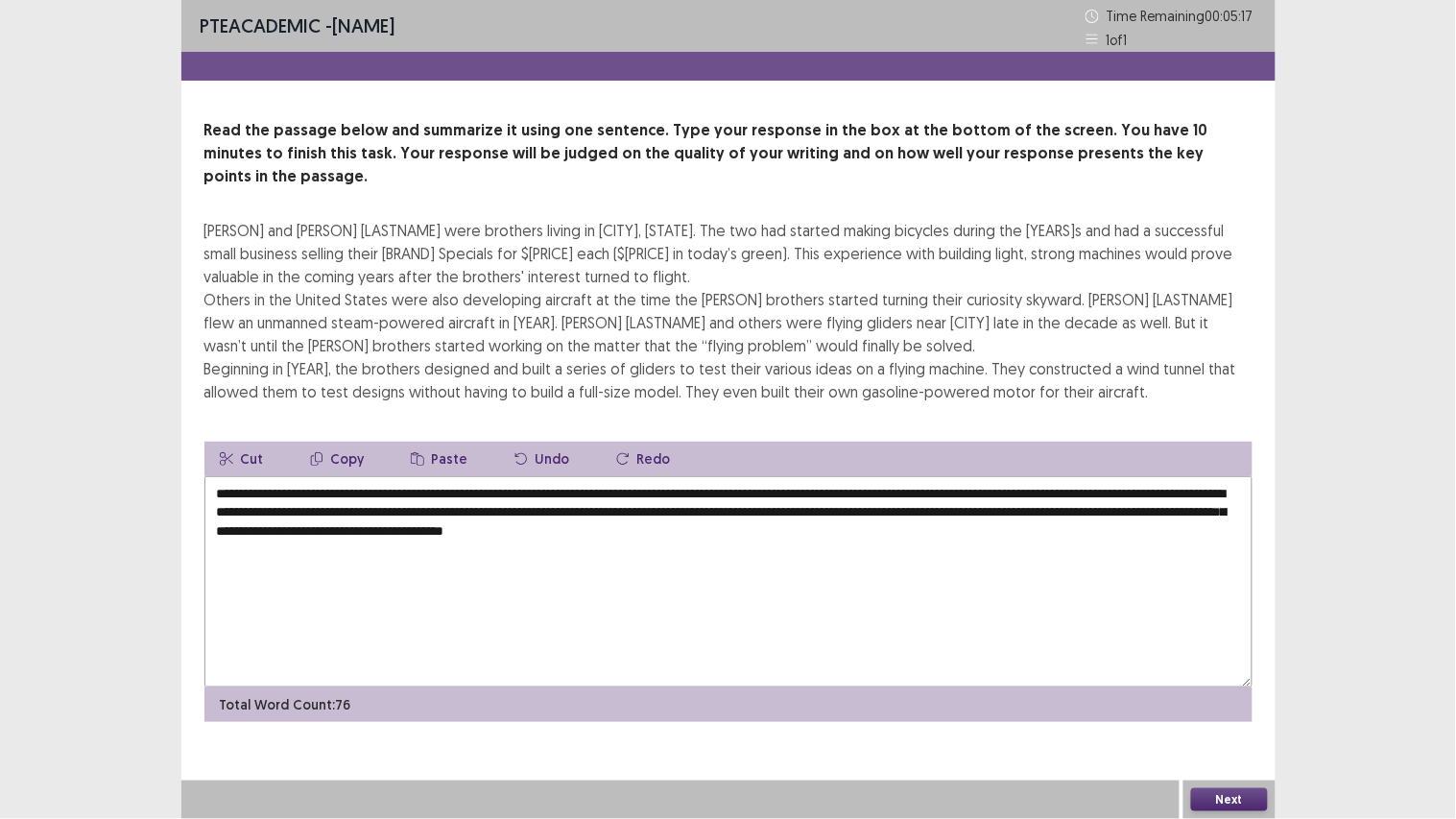 click on "**********" at bounding box center [728, 582] 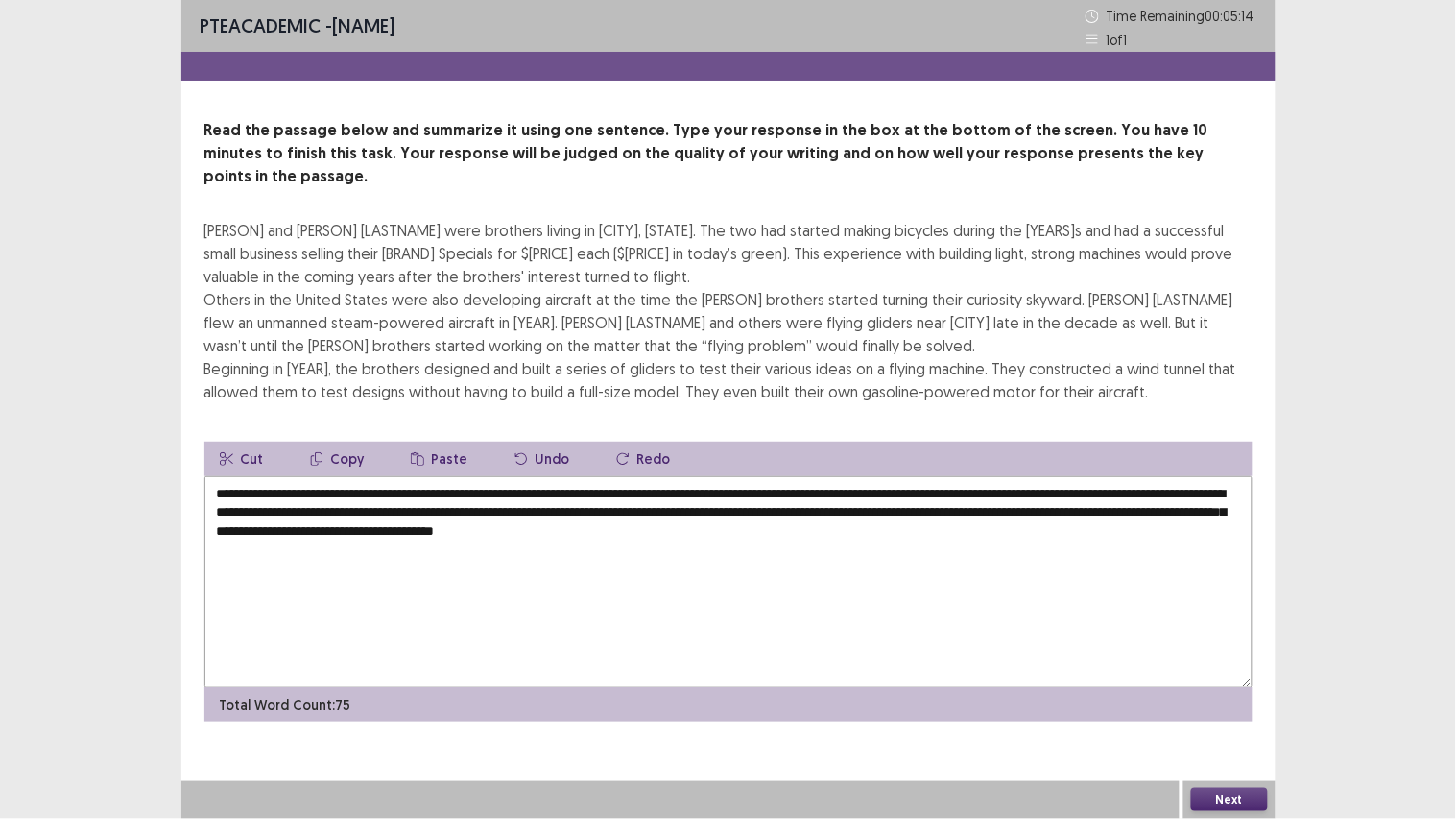 click on "**********" at bounding box center [728, 582] 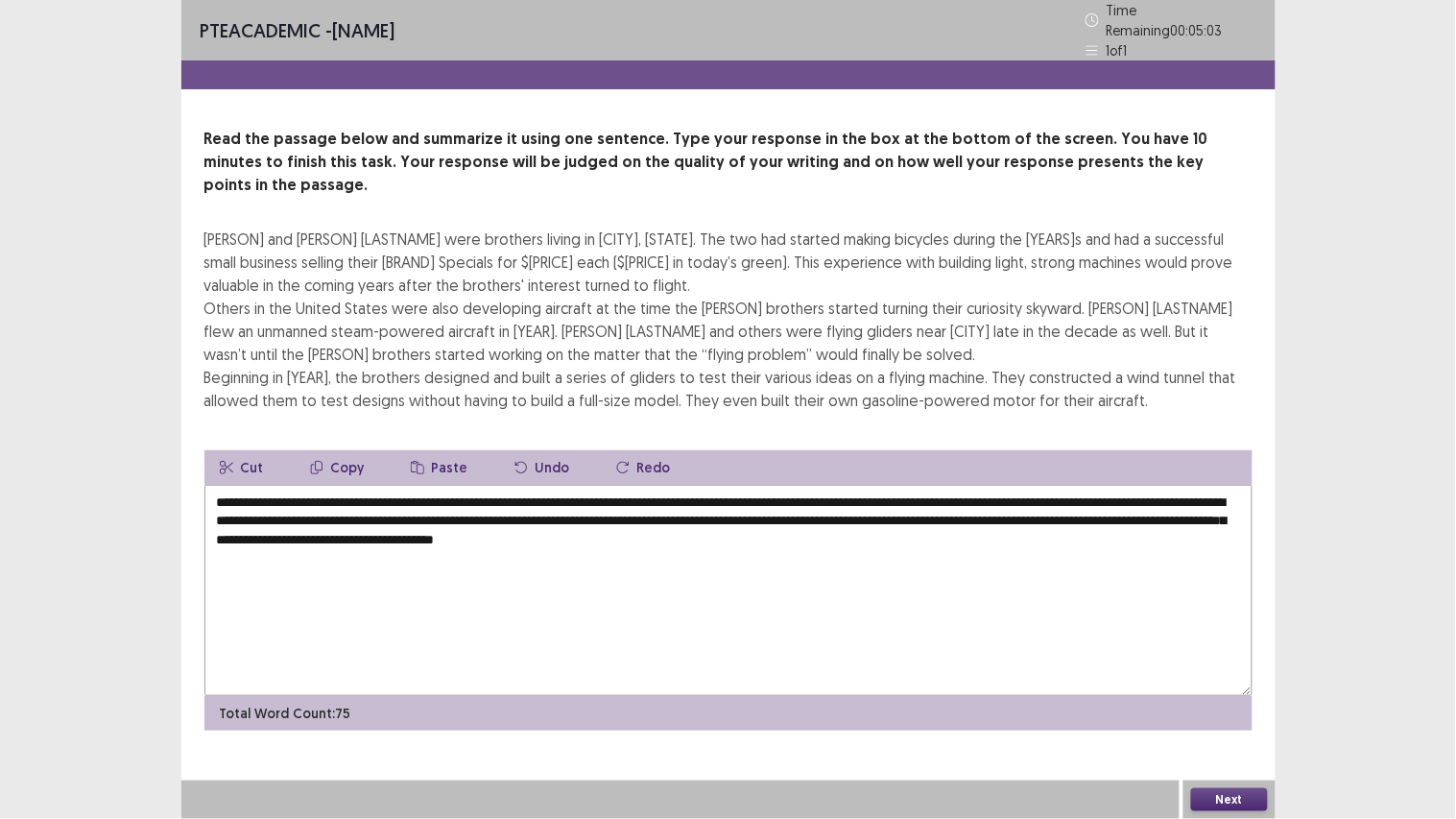 click on "**********" at bounding box center (728, 590) 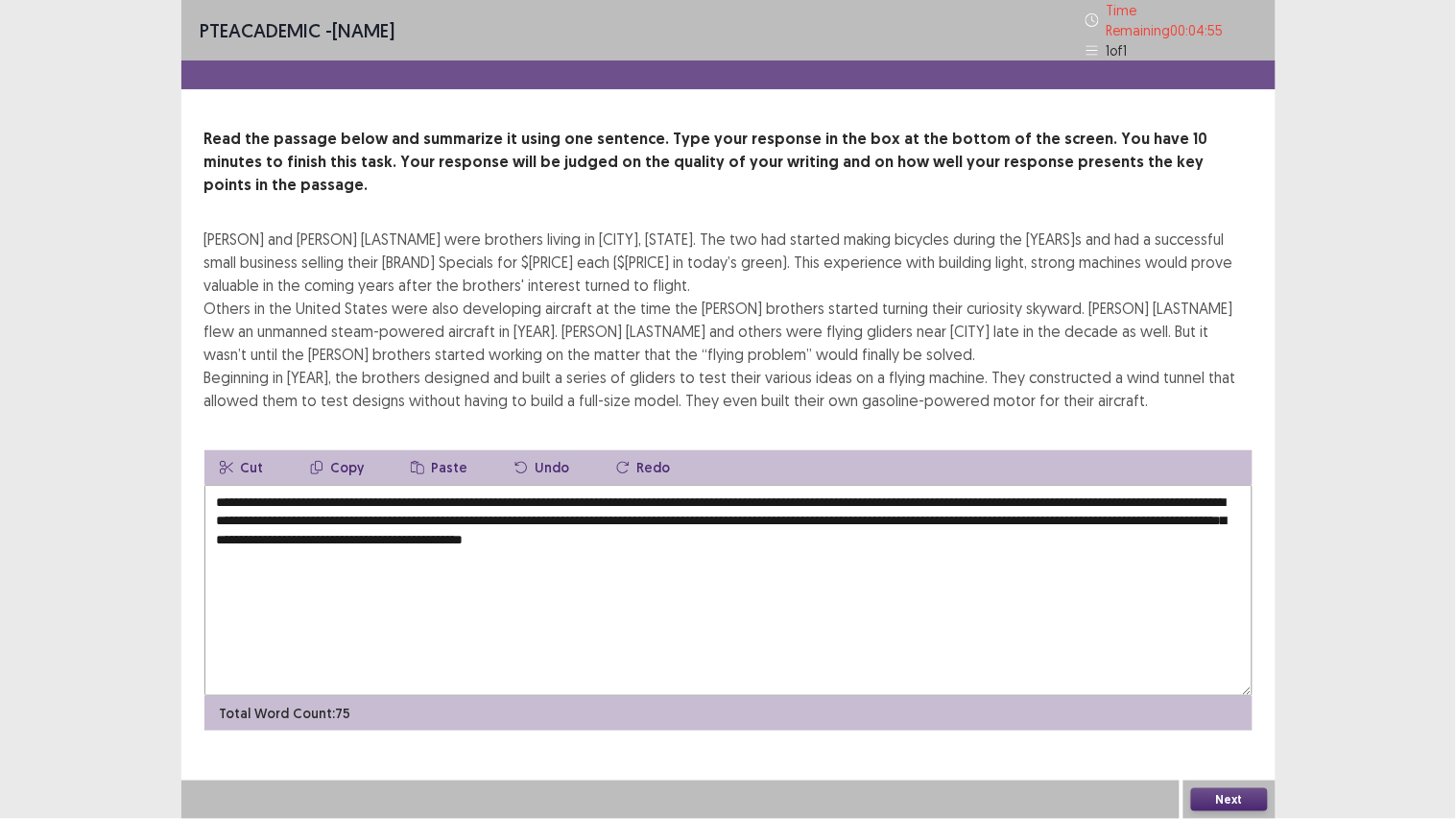 click on "**********" at bounding box center [728, 590] 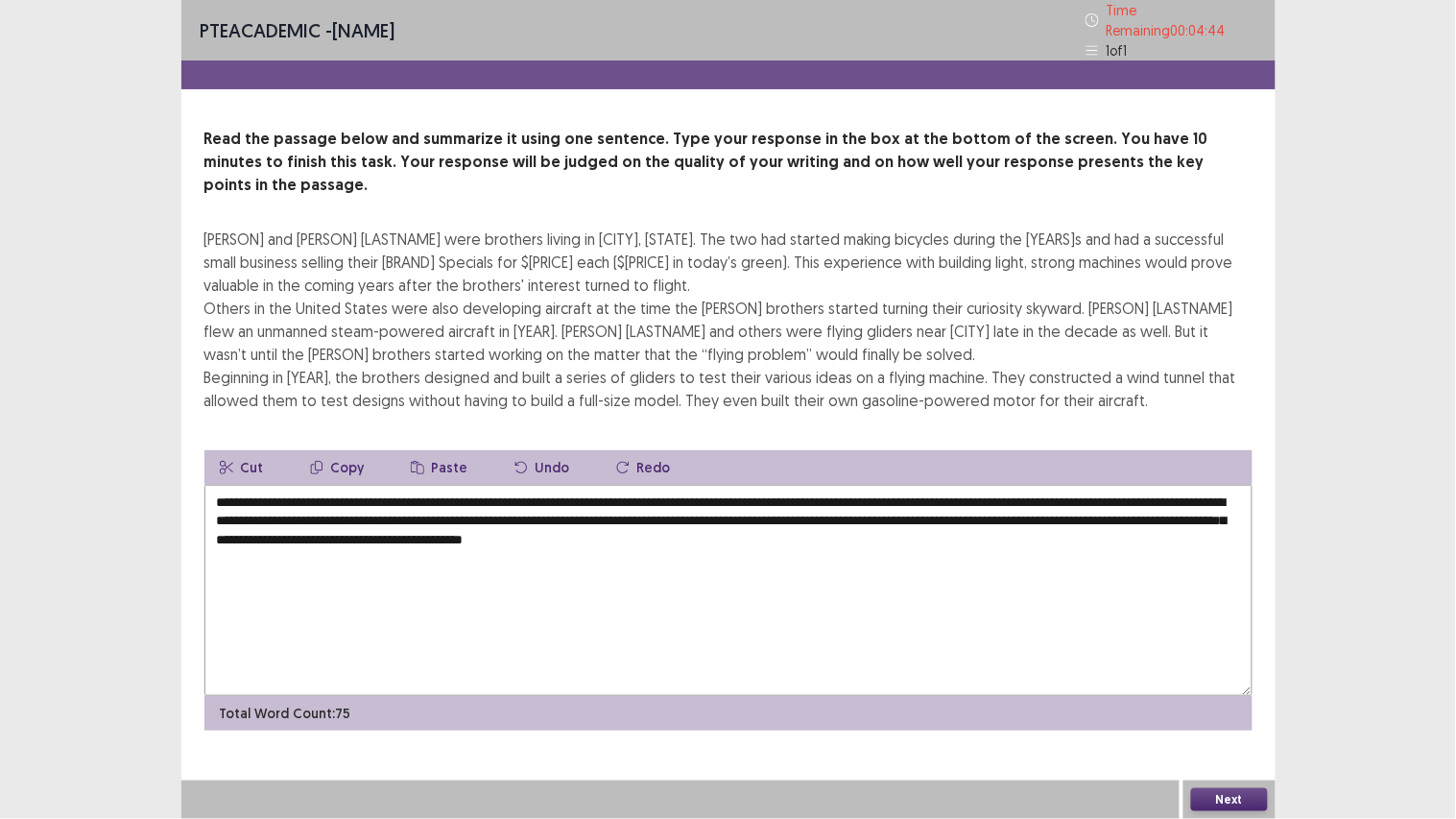 drag, startPoint x: 570, startPoint y: 510, endPoint x: 413, endPoint y: 509, distance: 157.00318 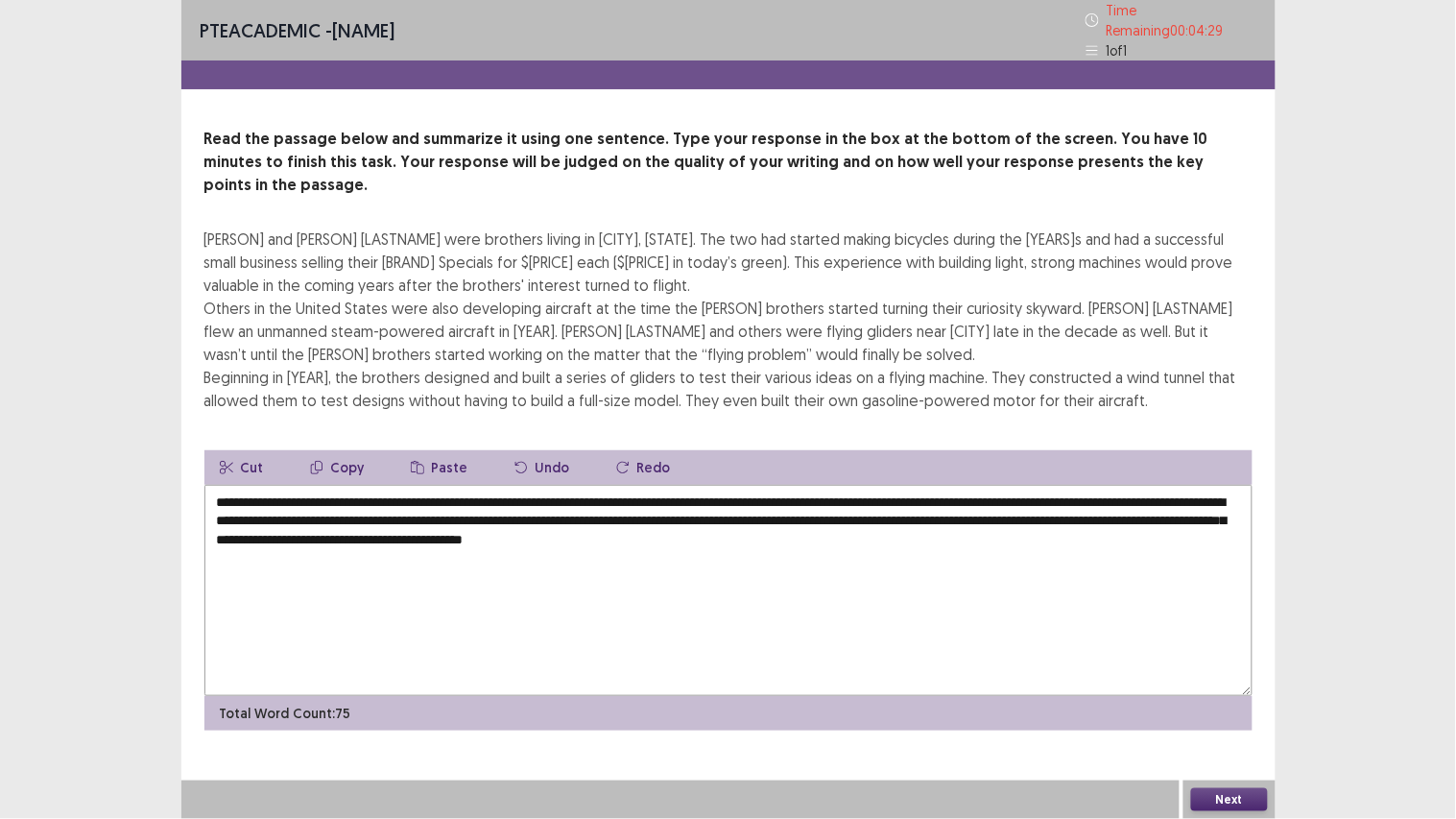 drag, startPoint x: 847, startPoint y: 509, endPoint x: 931, endPoint y: 509, distance: 84 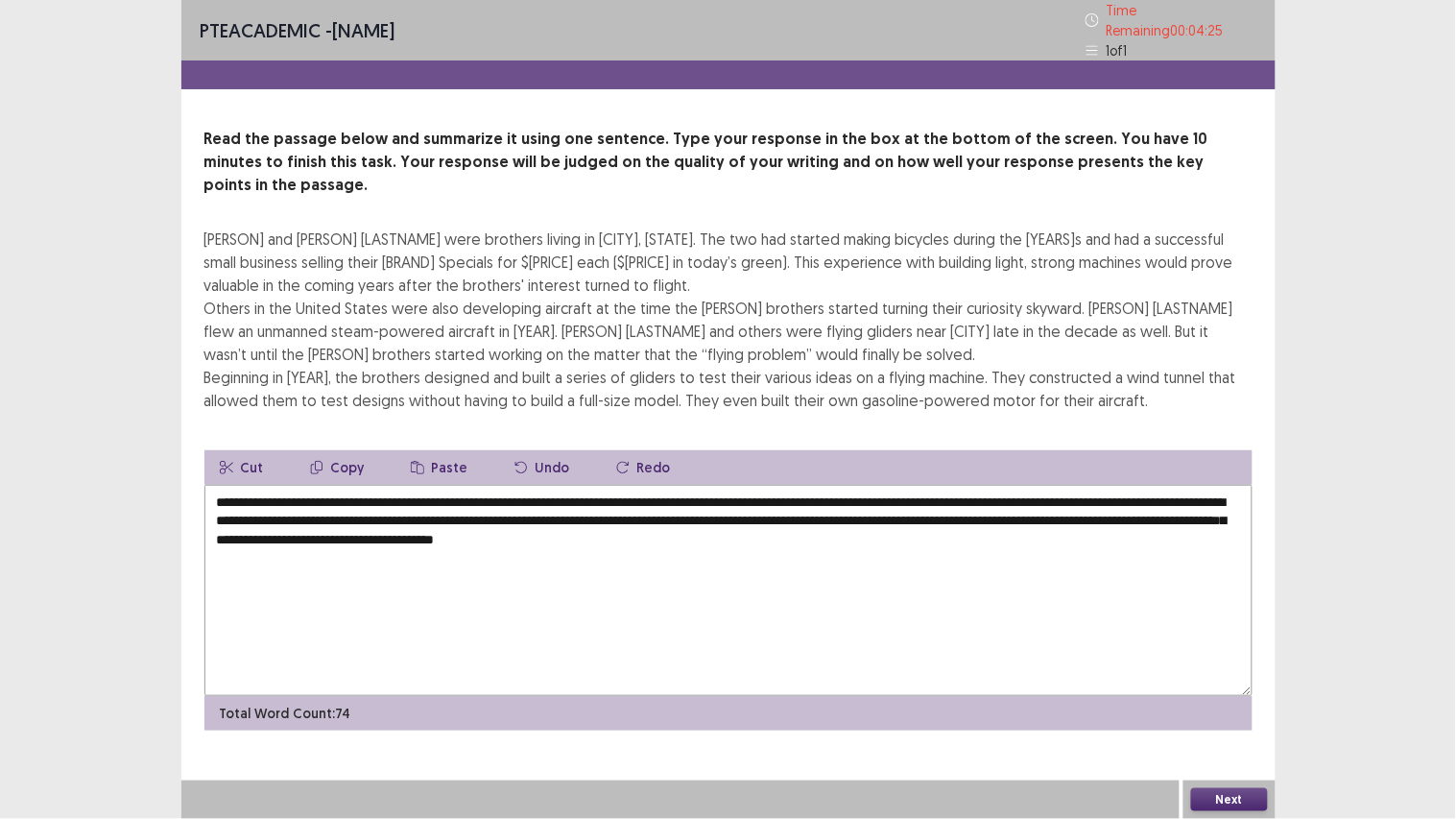 click on "**********" at bounding box center [728, 590] 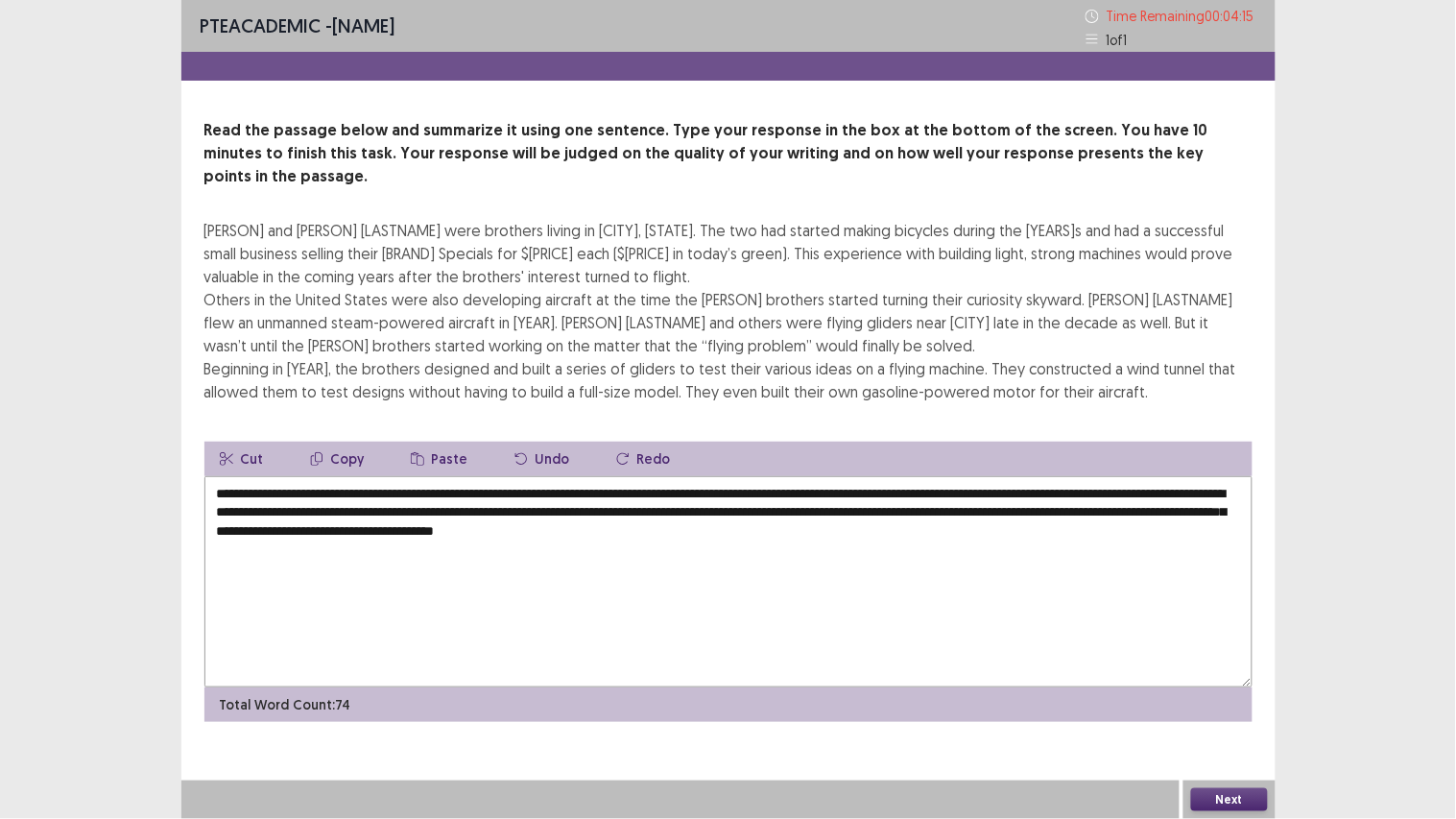 click on "**********" at bounding box center (728, 582) 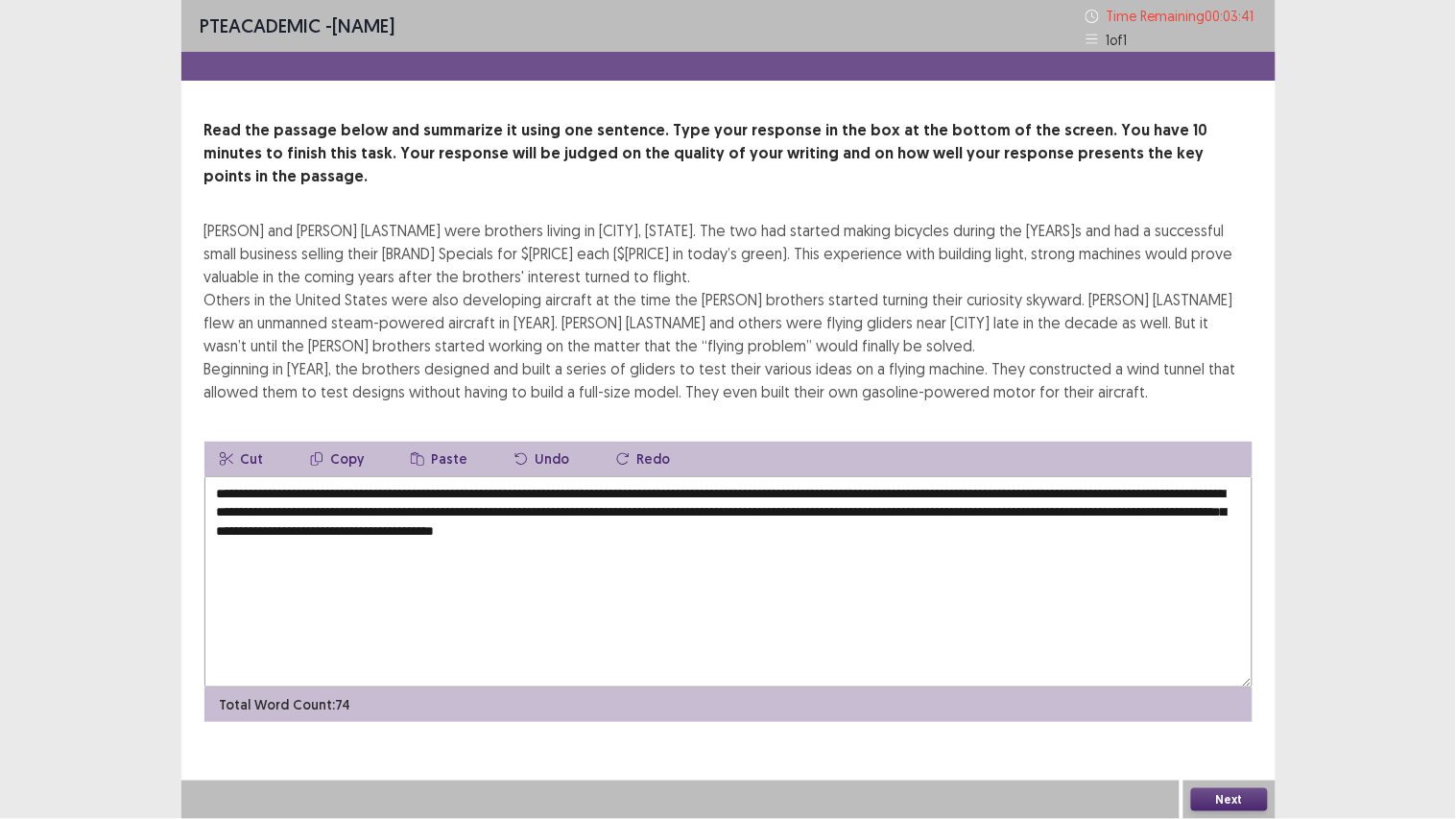 click on "**********" at bounding box center [728, 582] 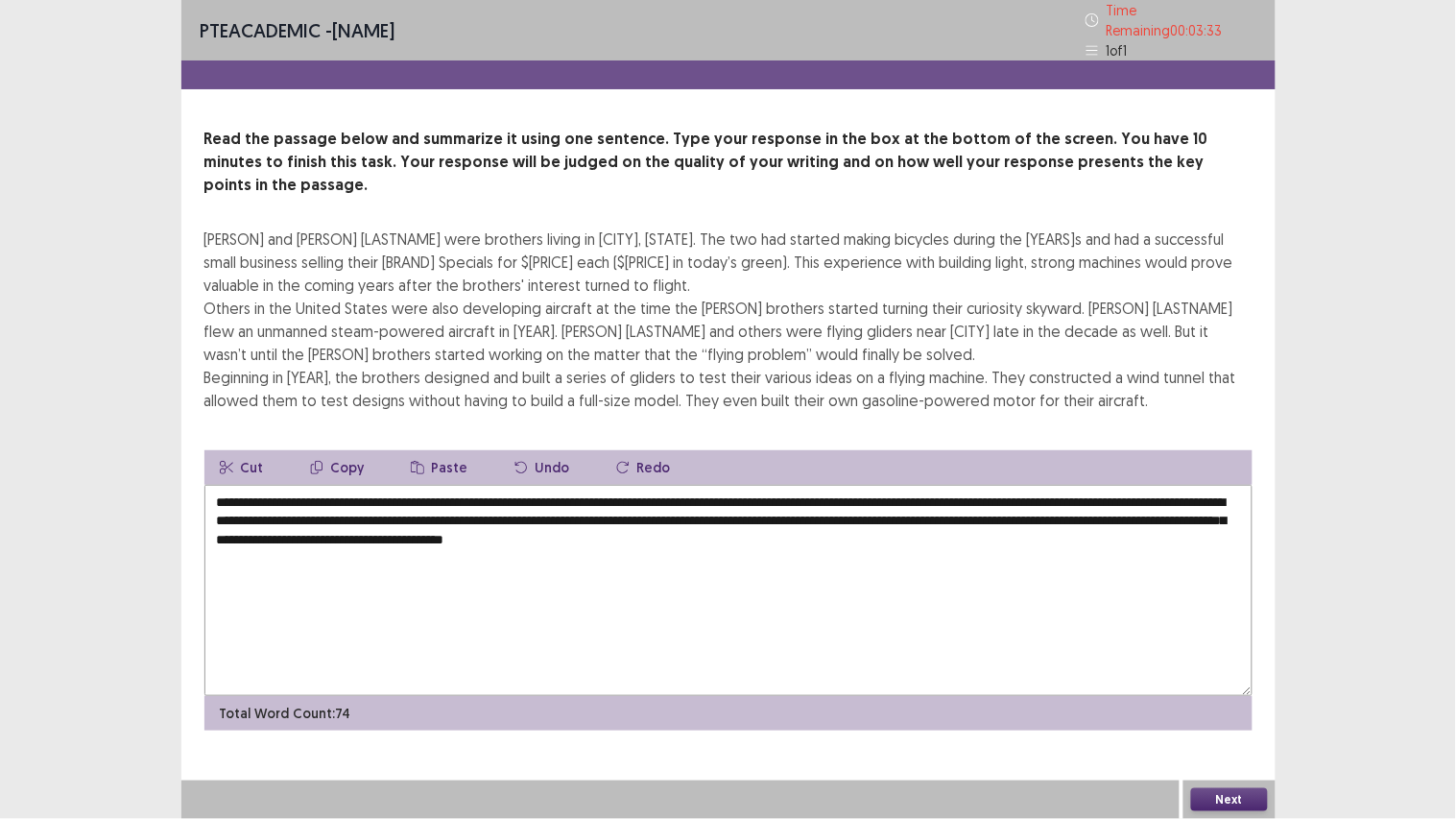 click on "**********" at bounding box center [728, 590] 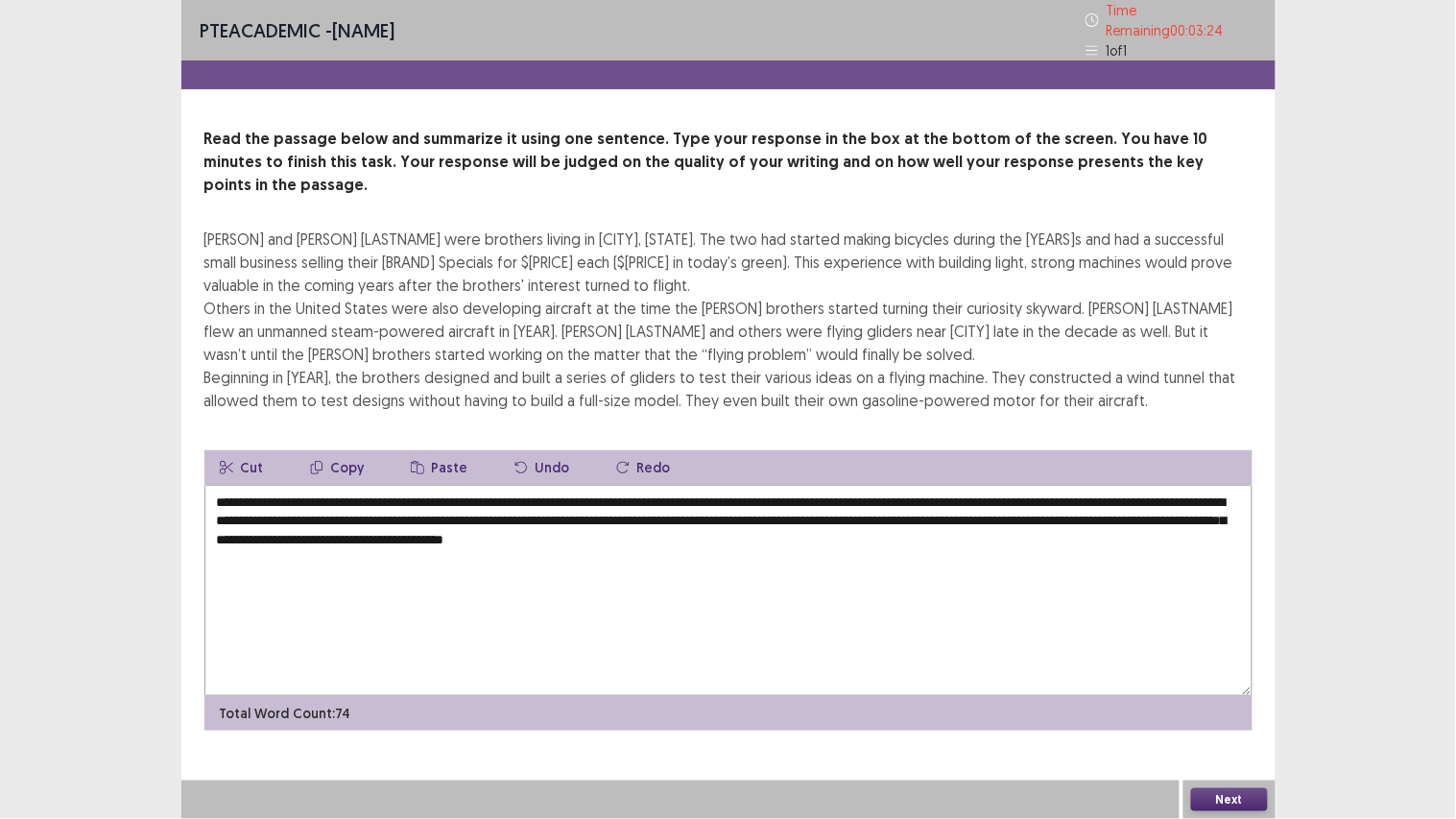 click on "**********" at bounding box center [728, 590] 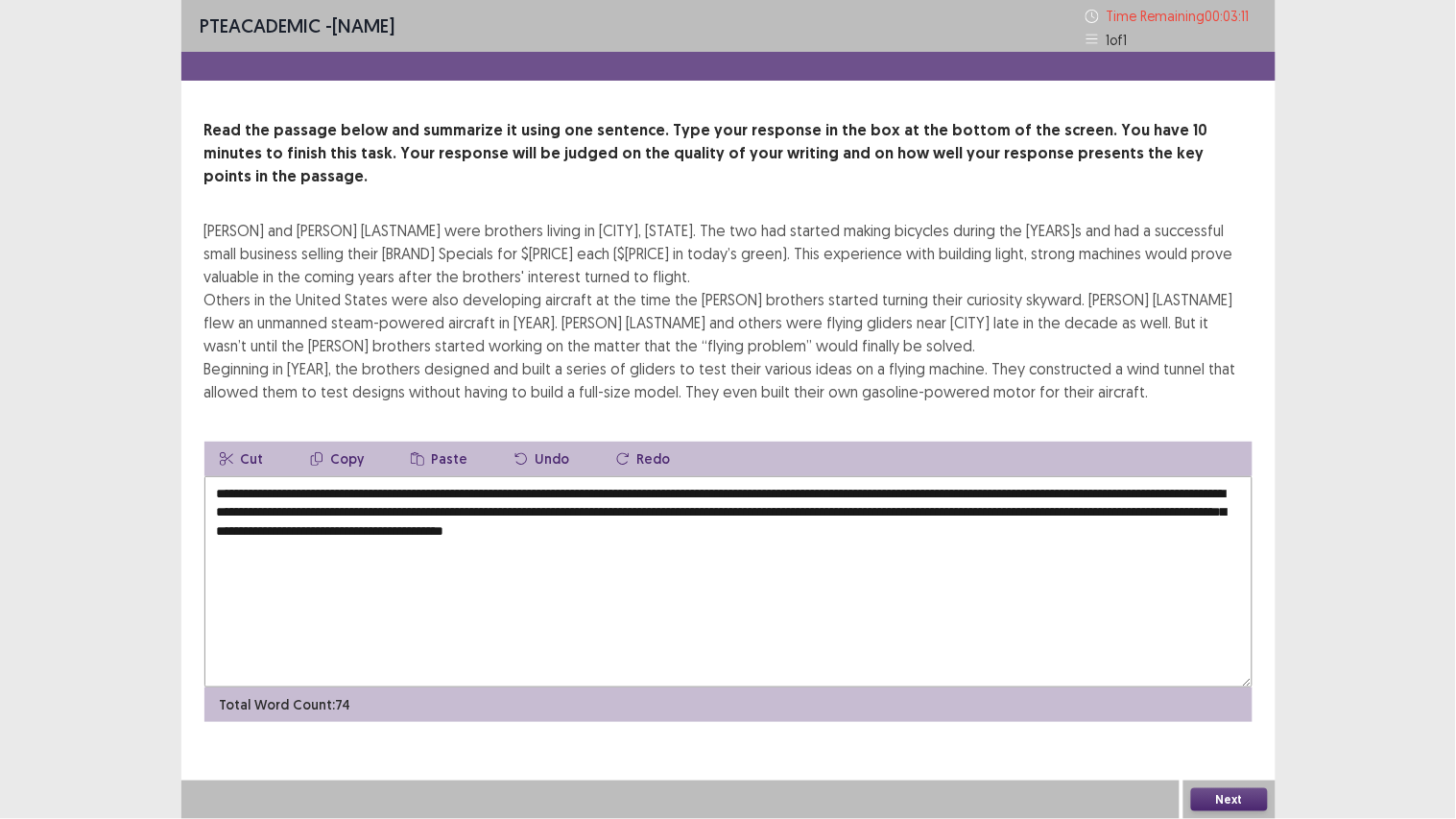 click on "**********" at bounding box center [728, 582] 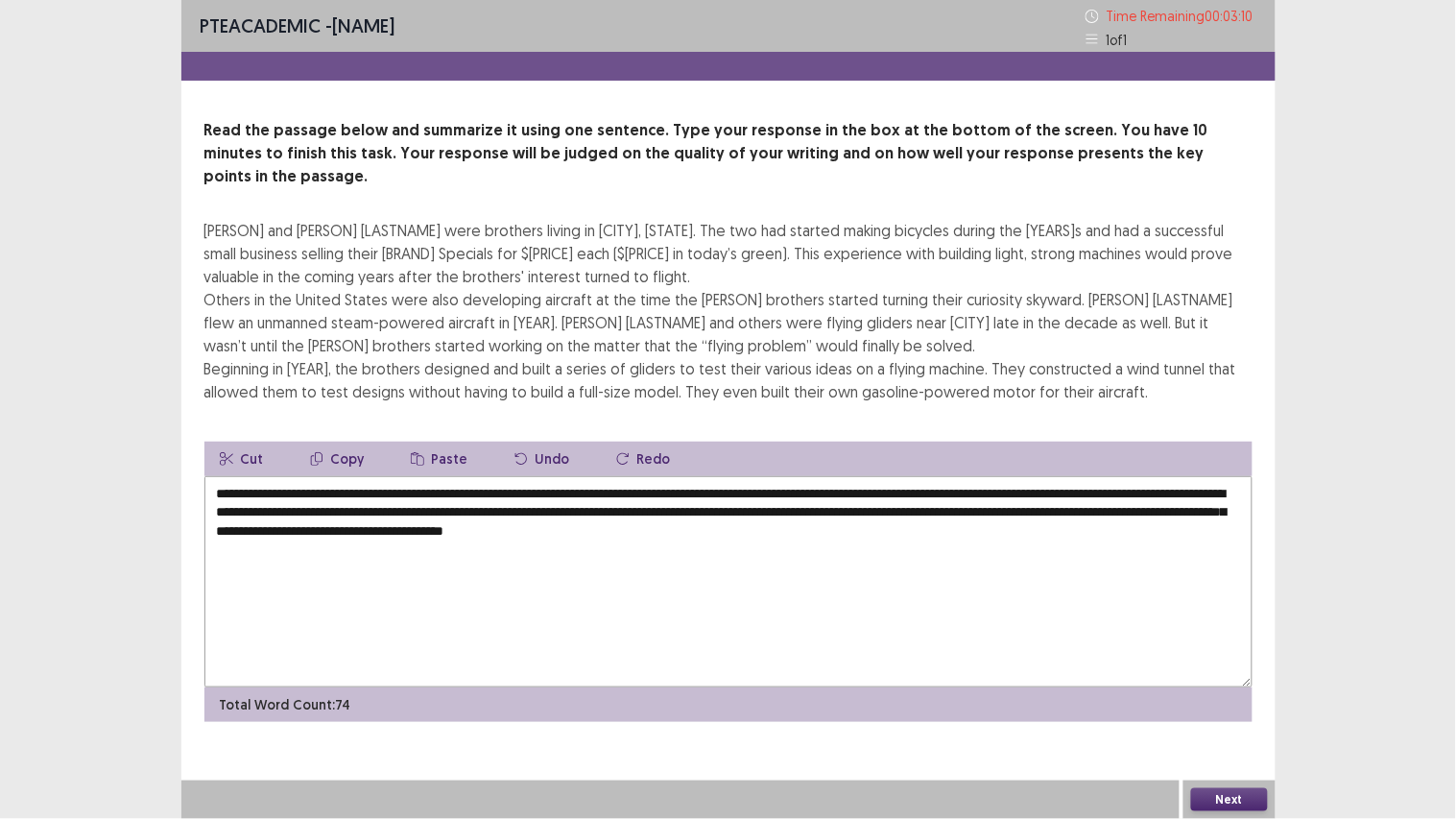 click on "**********" at bounding box center (728, 582) 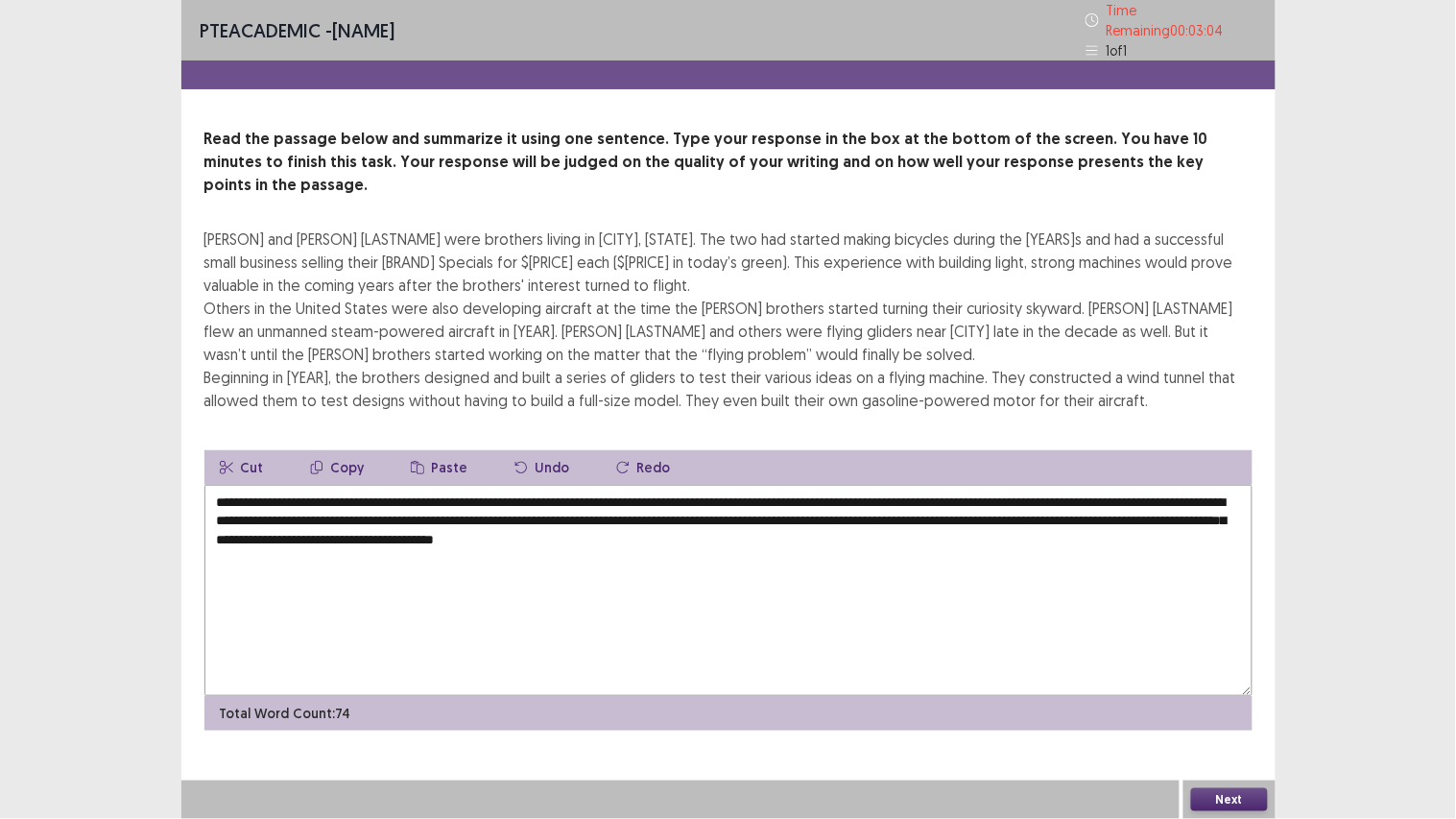 click on "**********" at bounding box center [728, 590] 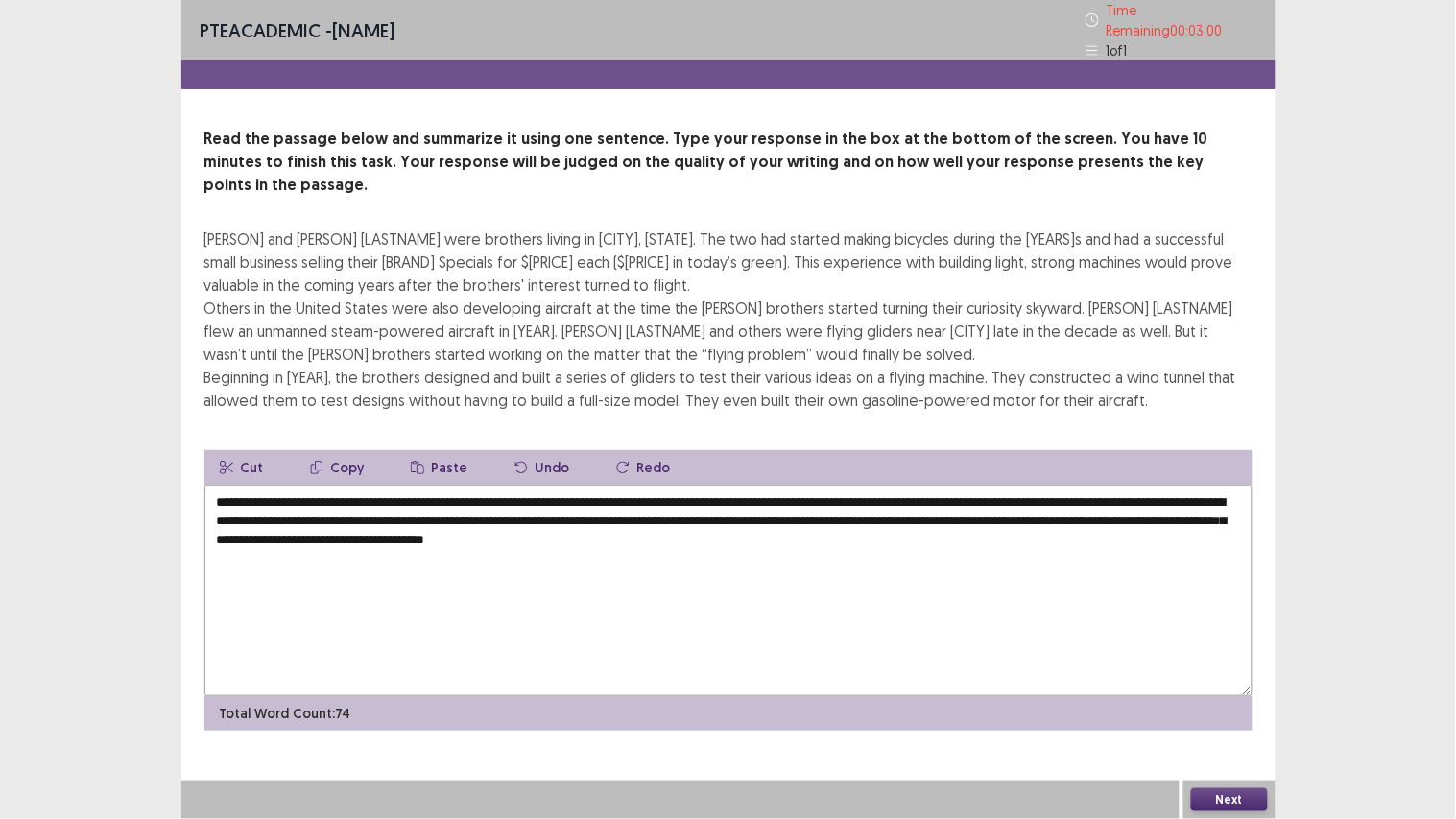click on "**********" at bounding box center [728, 590] 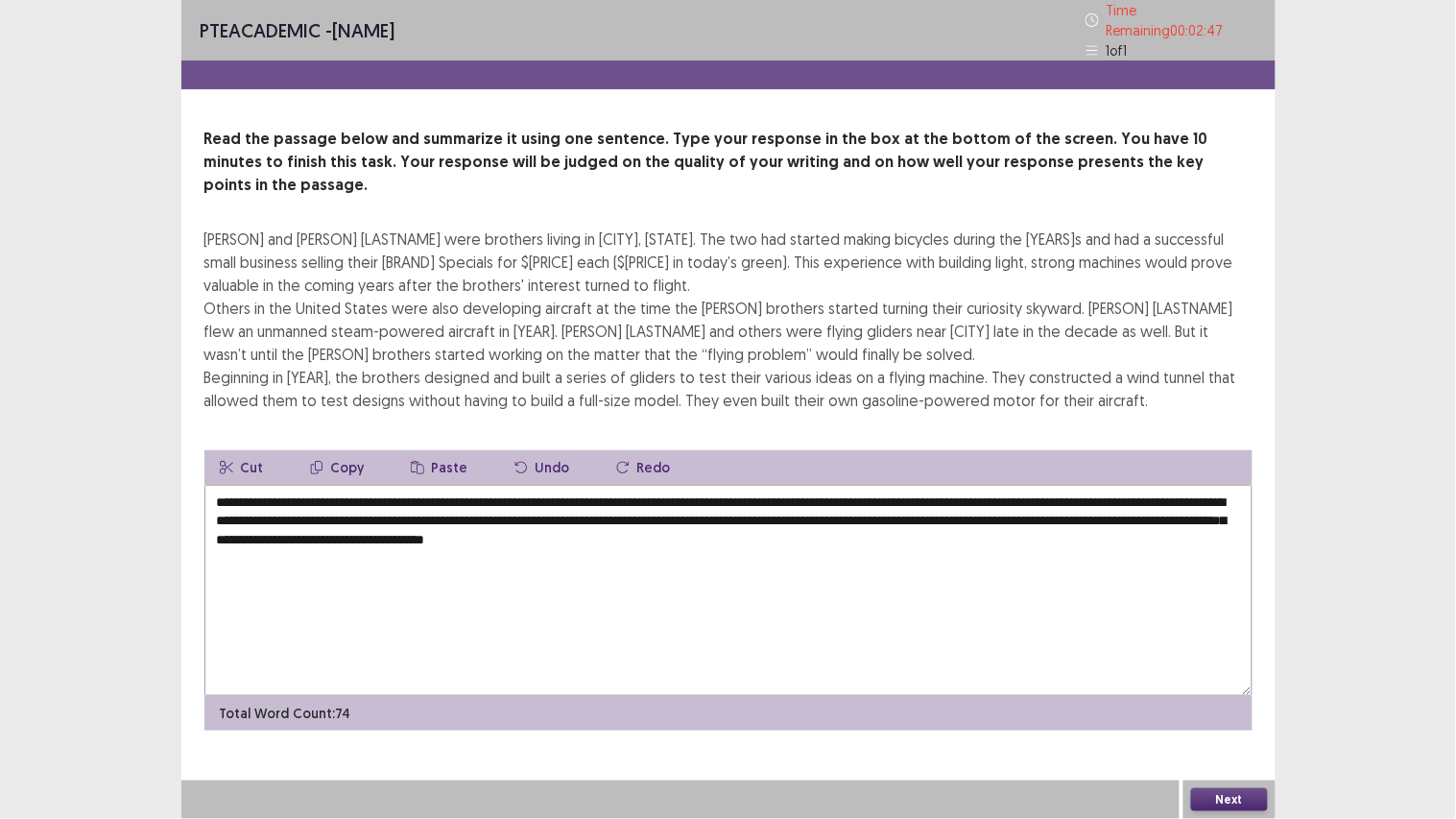 click on "**********" at bounding box center (728, 590) 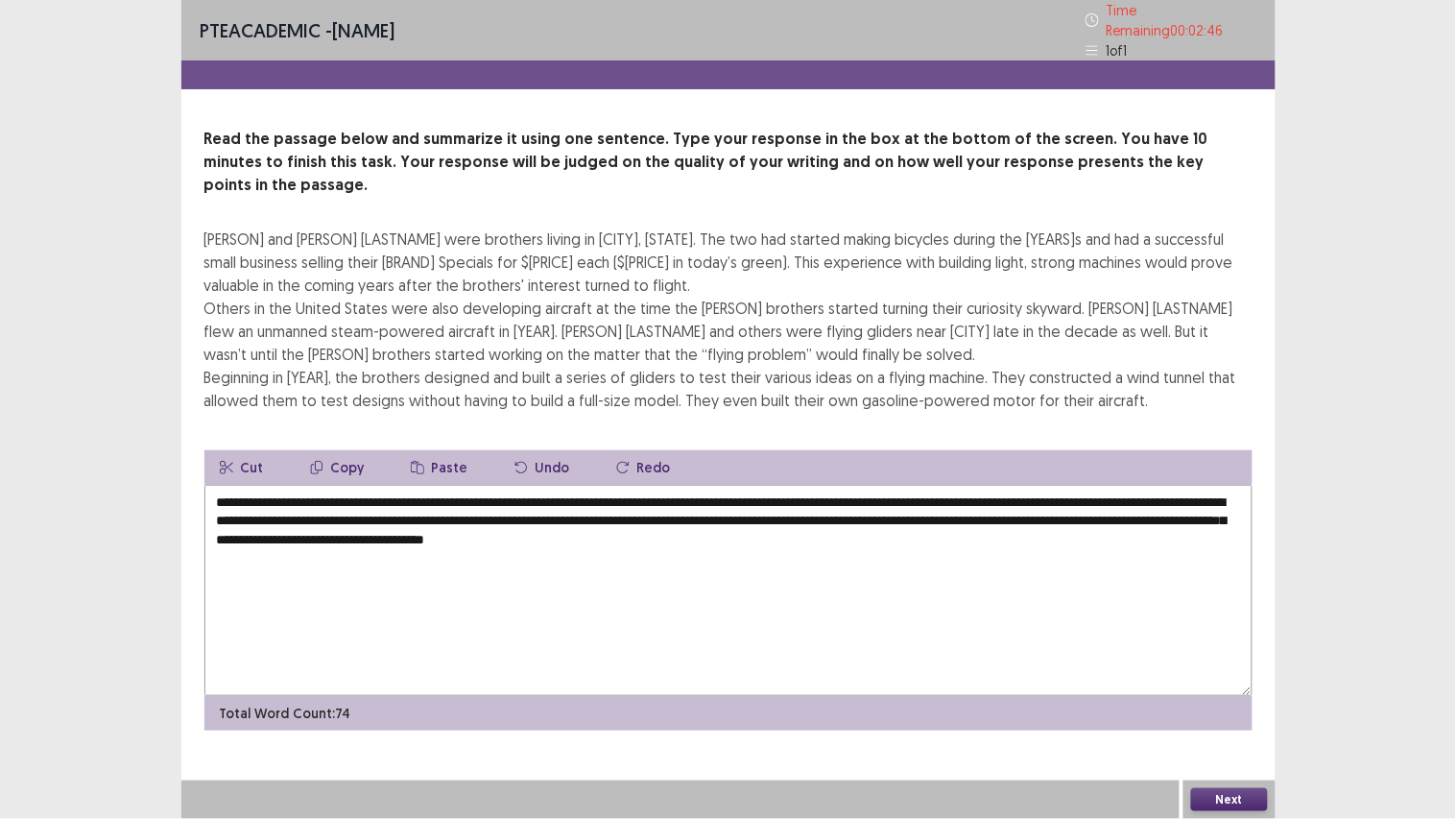 click on "**********" at bounding box center [728, 590] 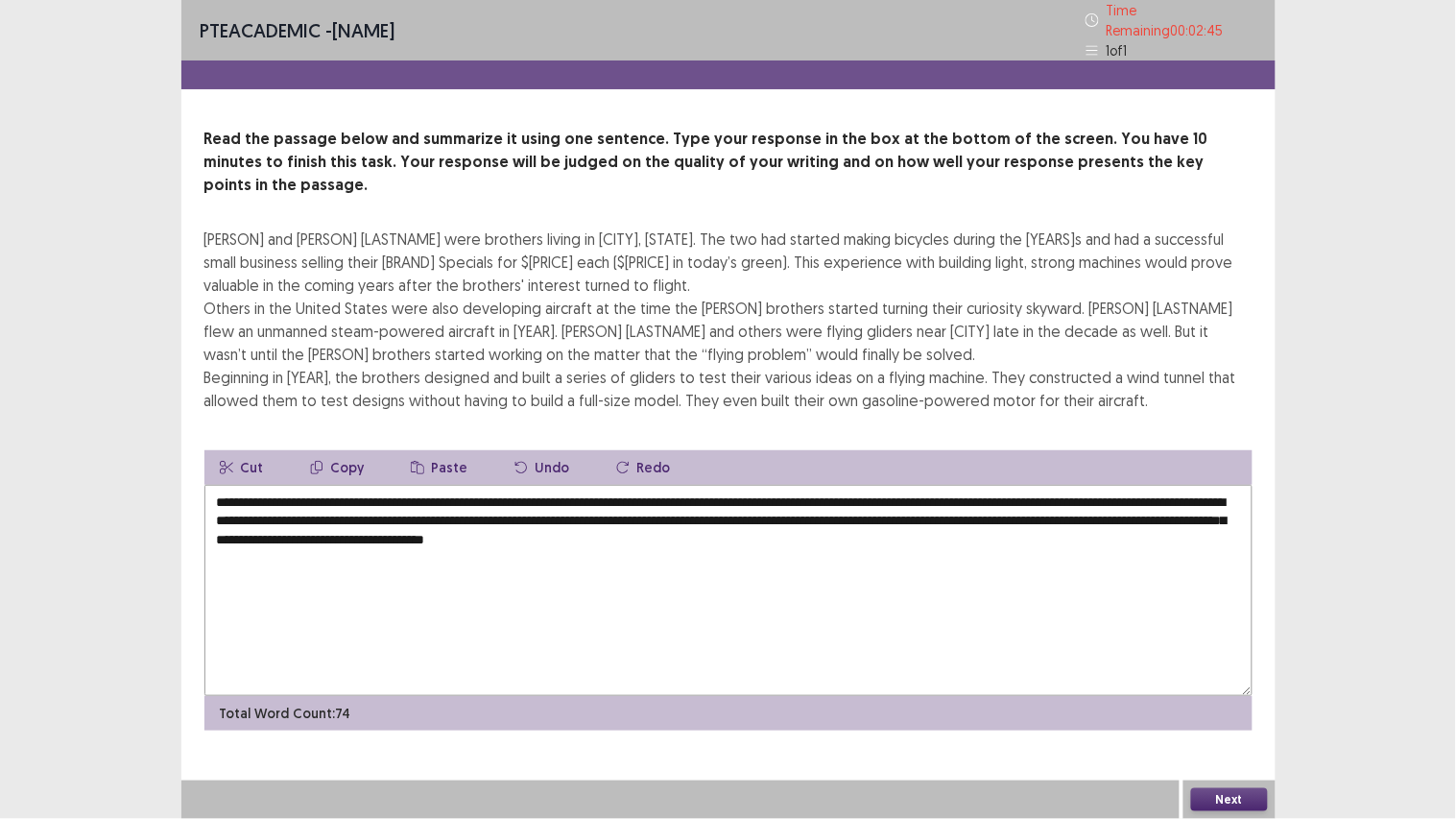 click on "**********" at bounding box center (728, 590) 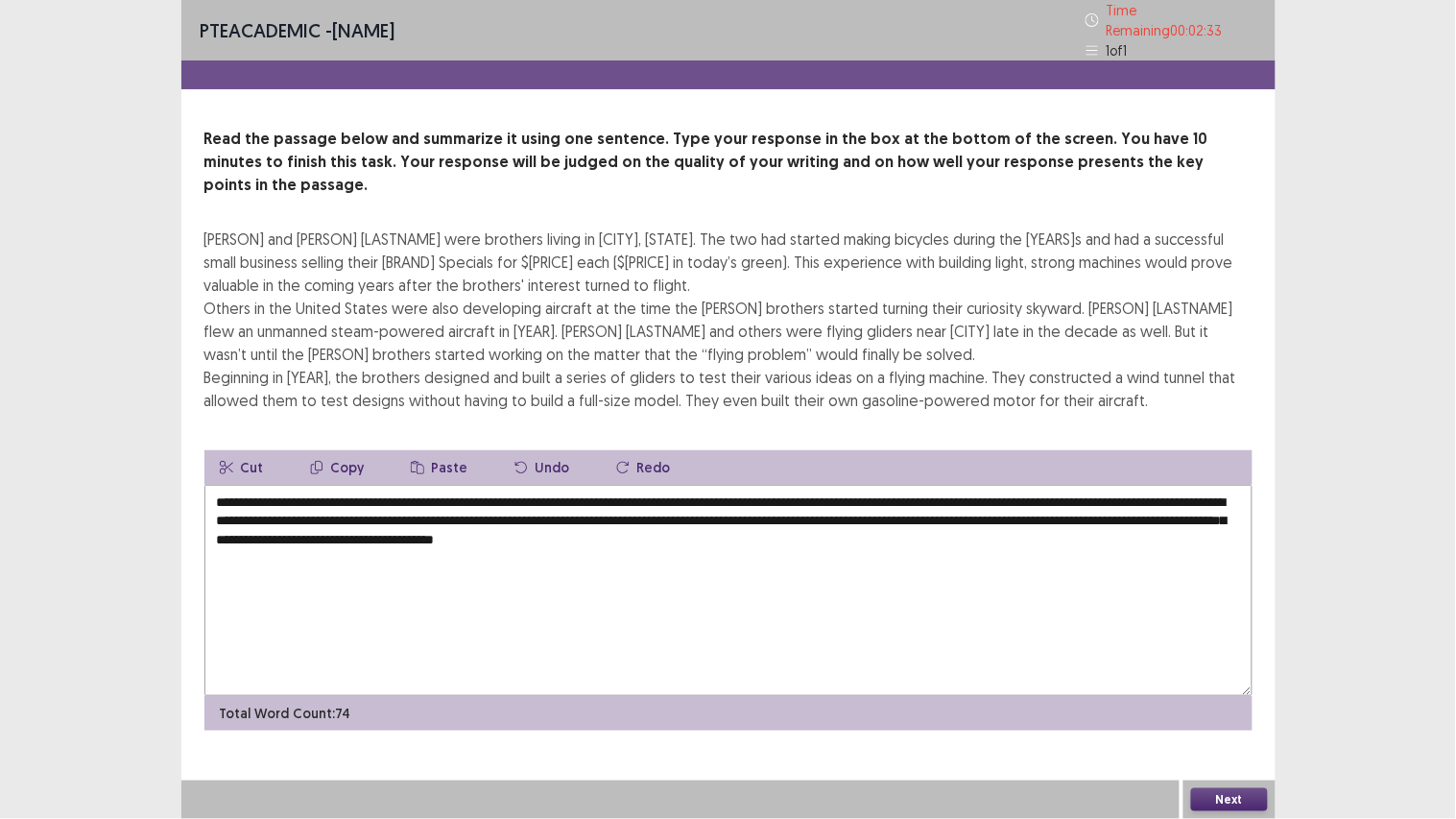 click on "**********" at bounding box center (728, 590) 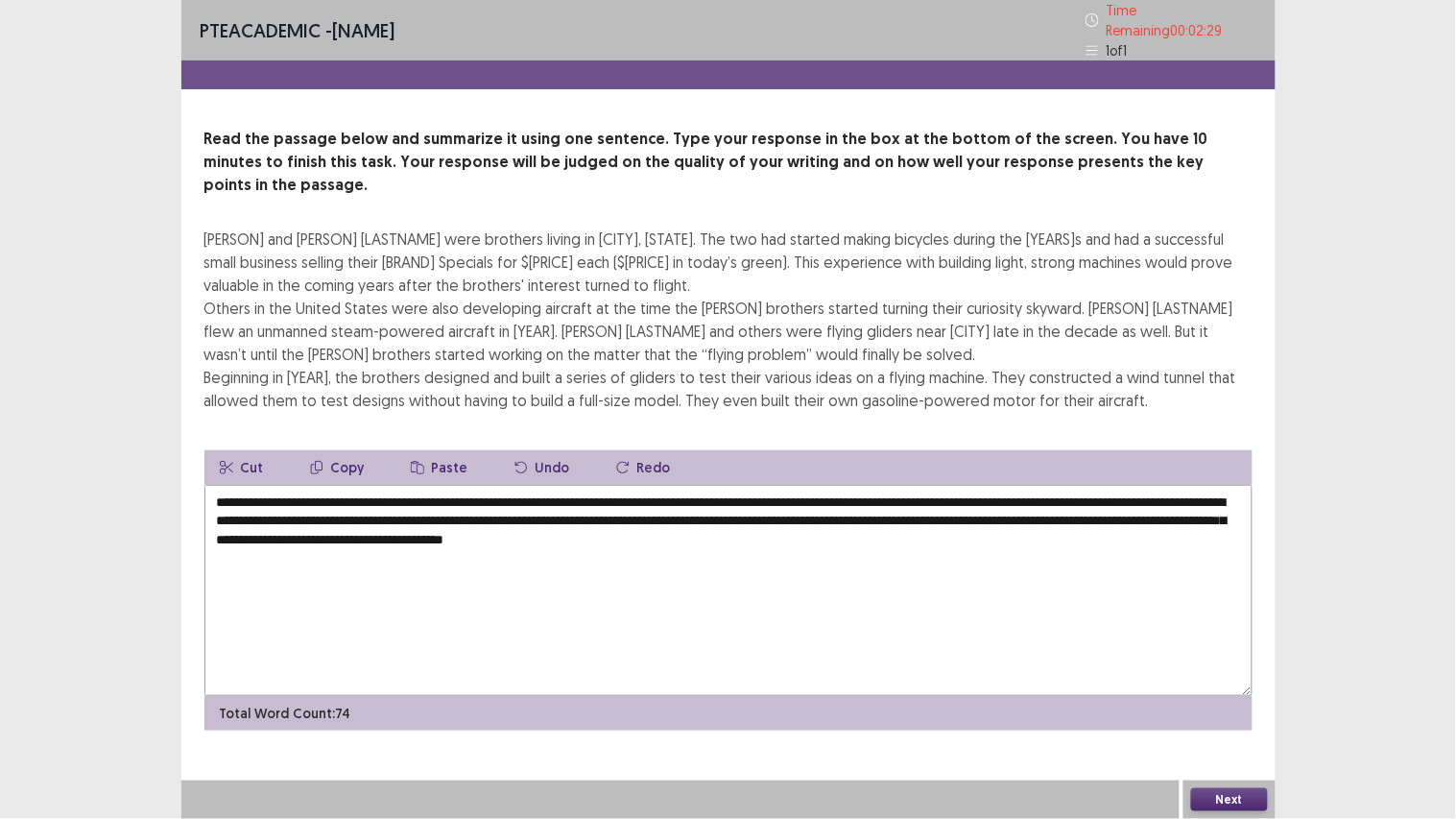 click on "**********" at bounding box center [728, 590] 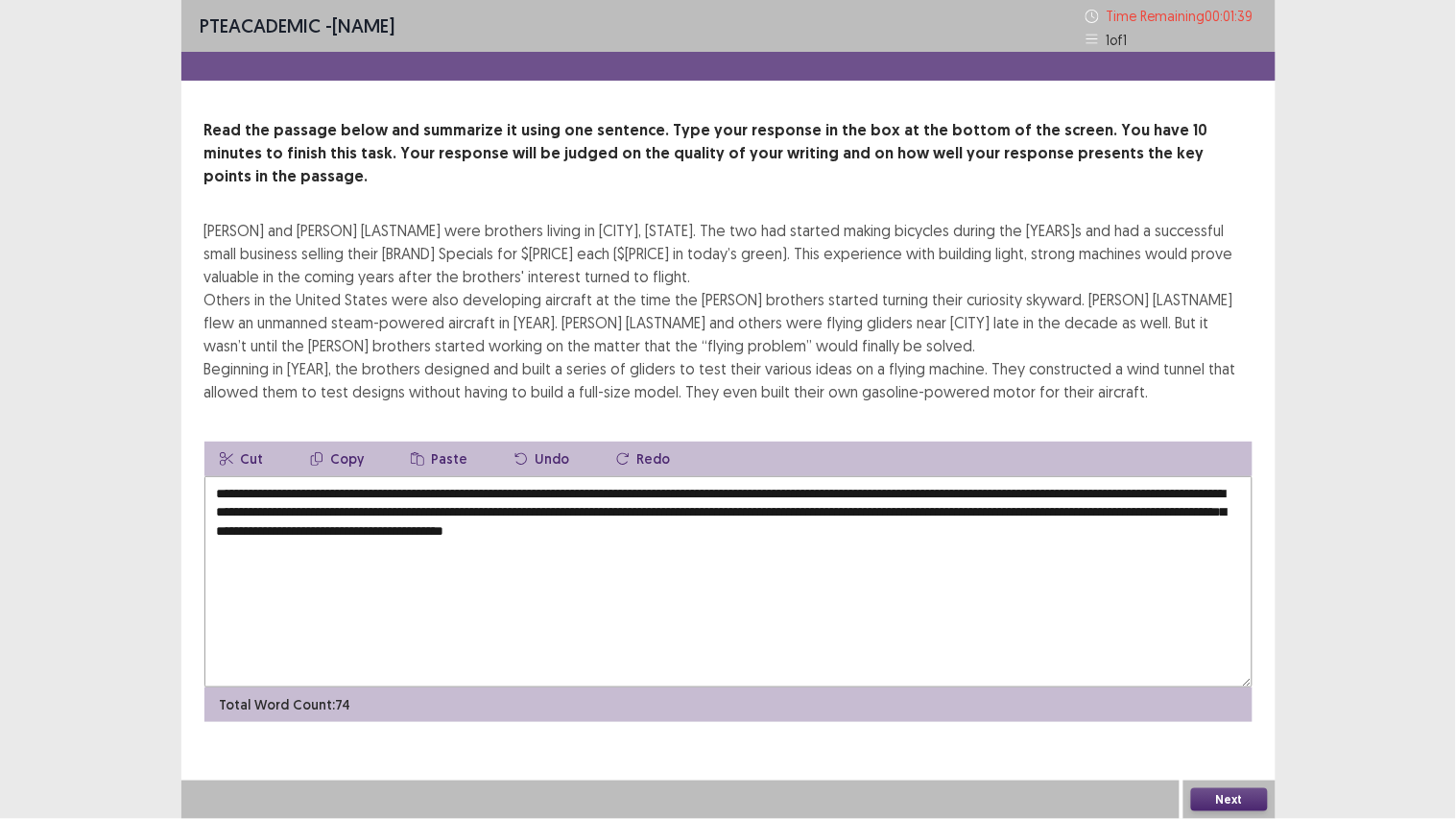 click on "**********" at bounding box center [728, 582] 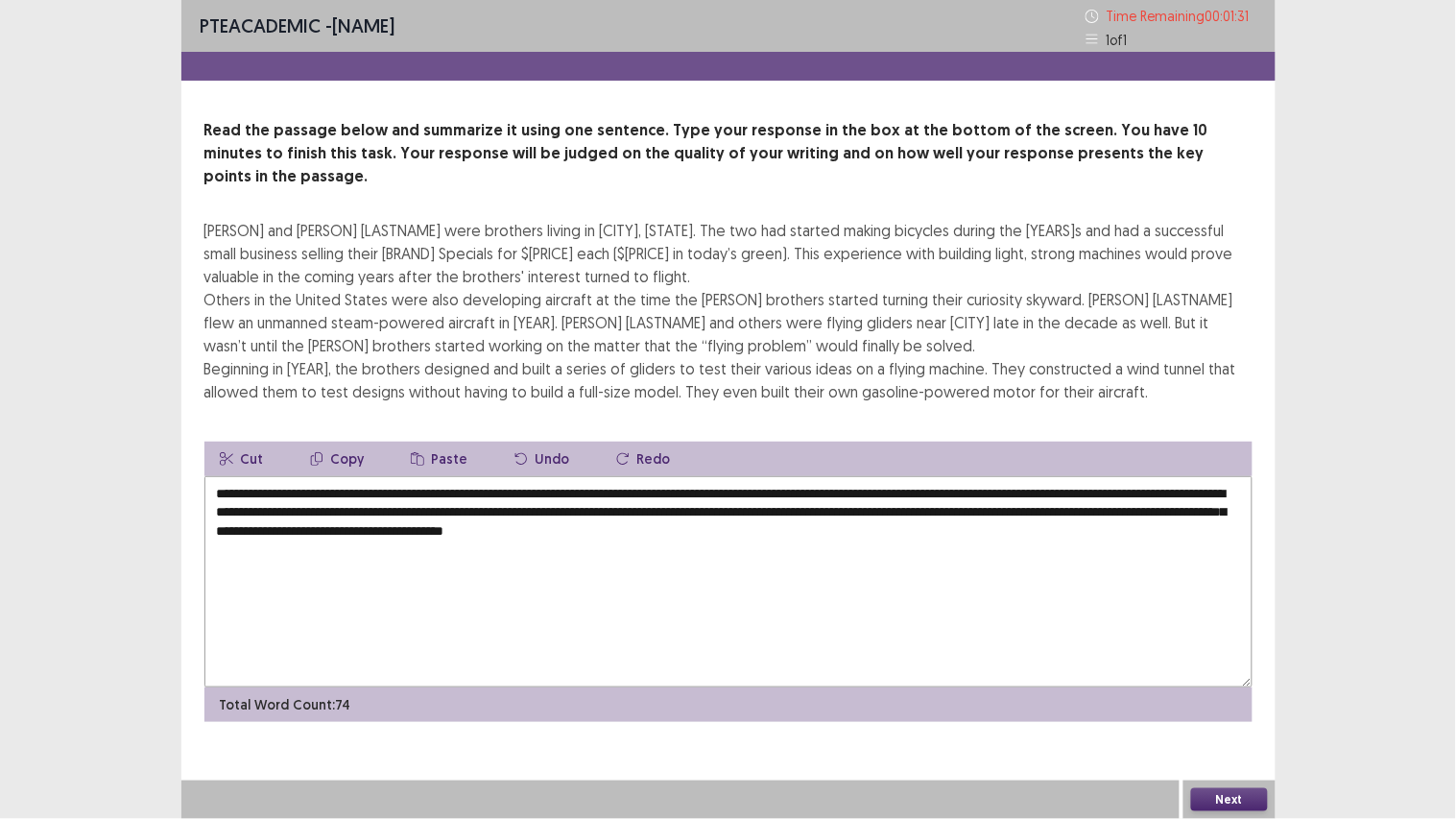 click on "**********" at bounding box center (728, 582) 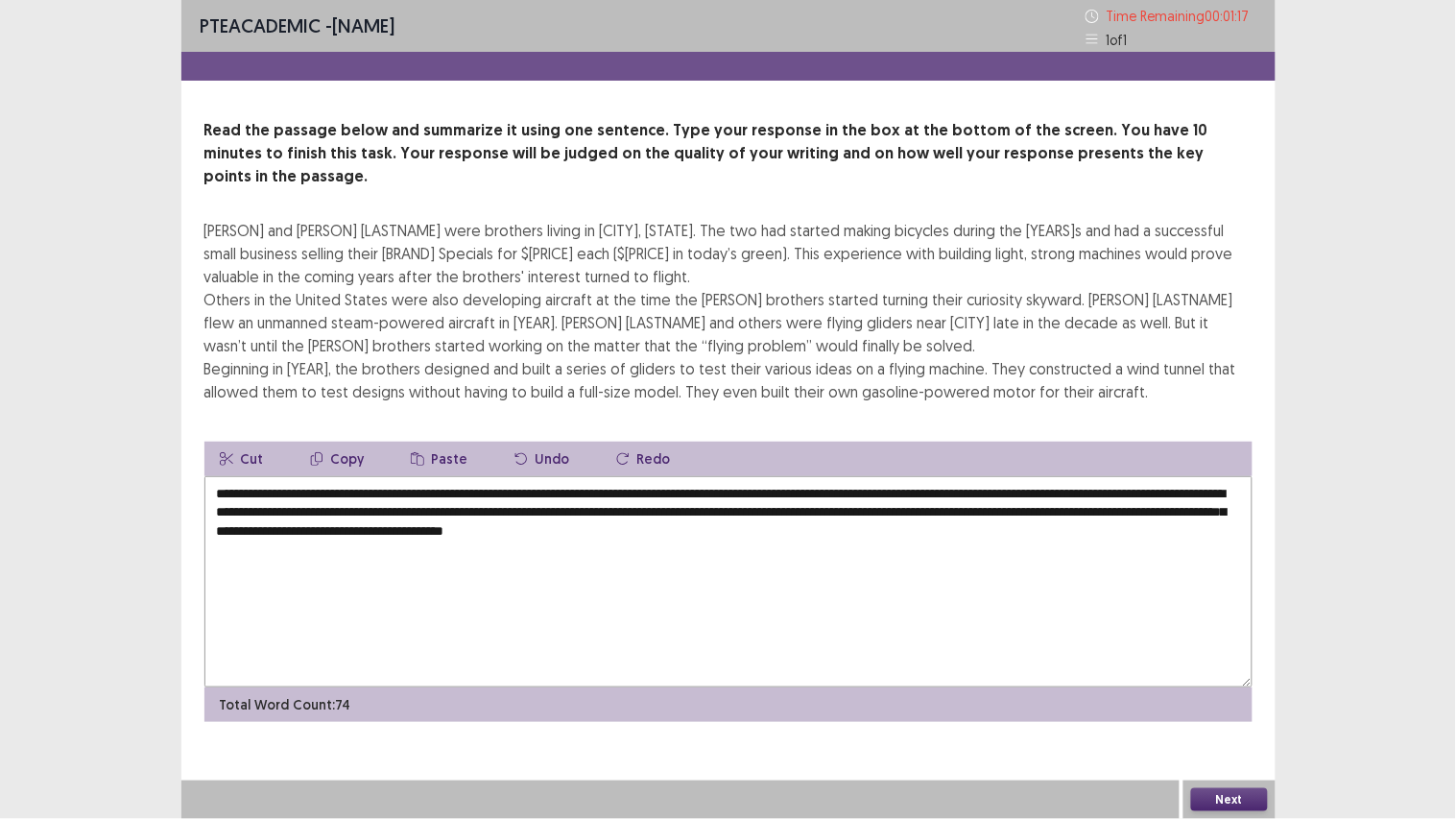 type on "**********" 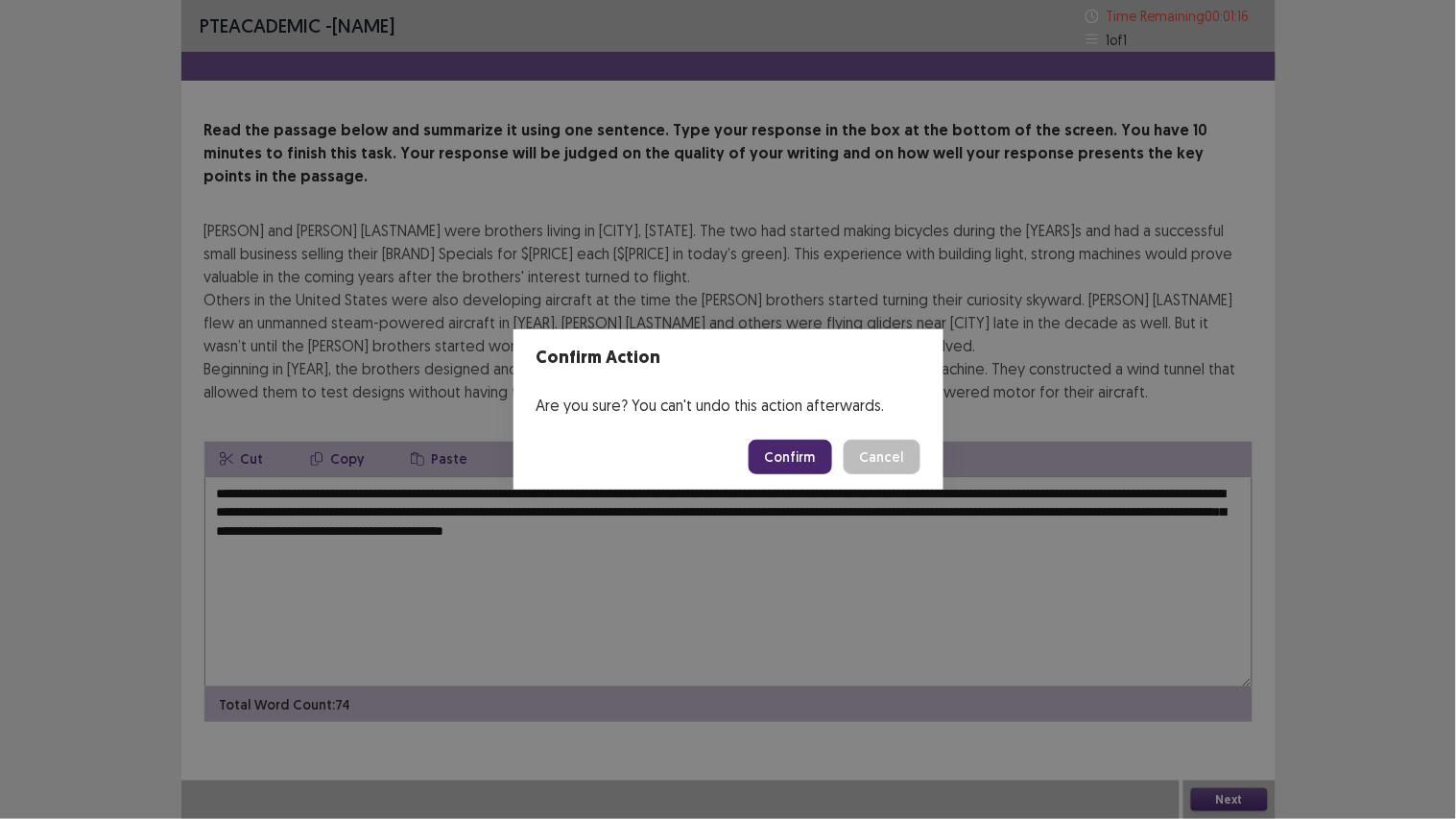 click on "Confirm" at bounding box center (790, 457) 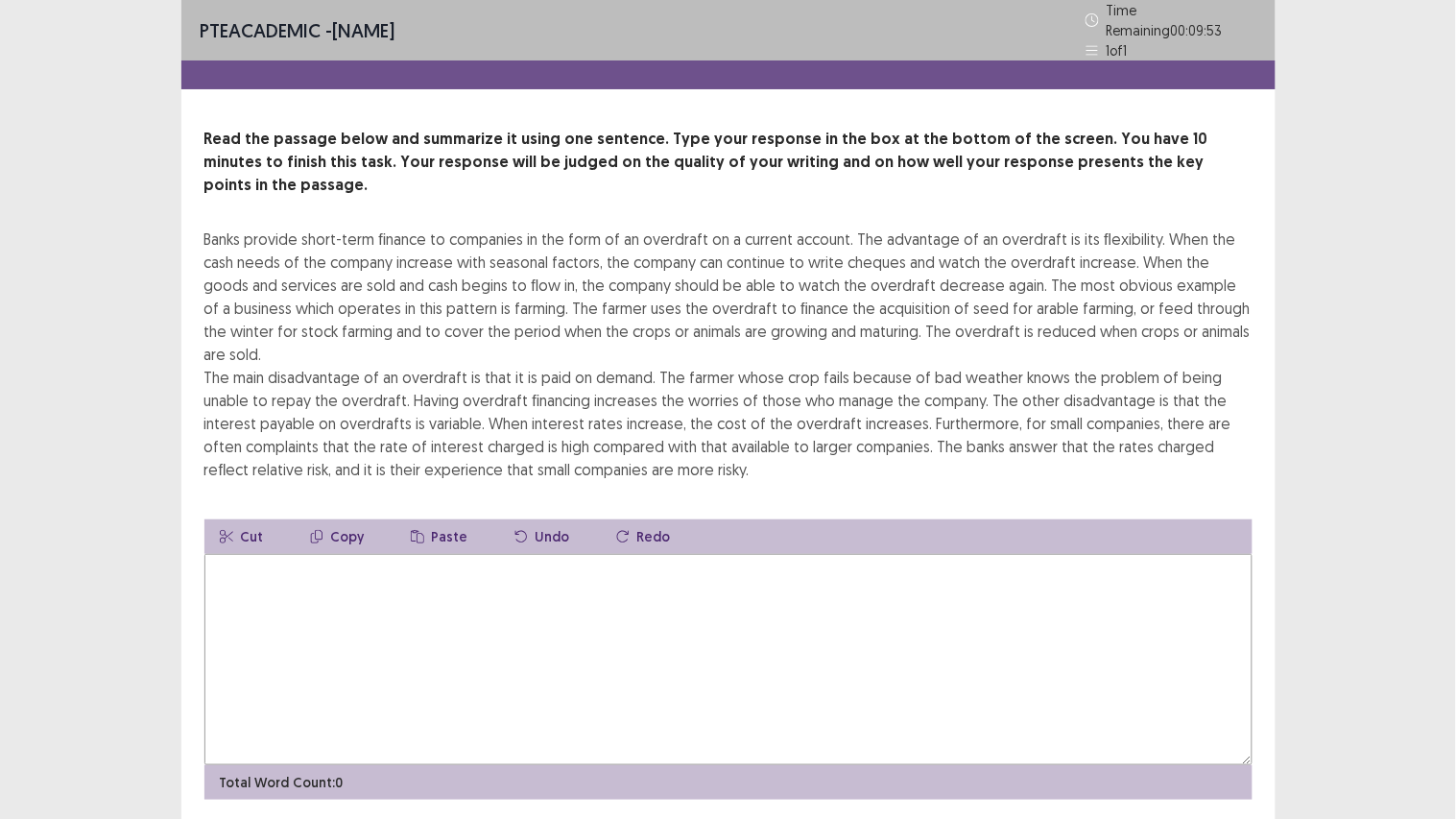 click at bounding box center (728, 660) 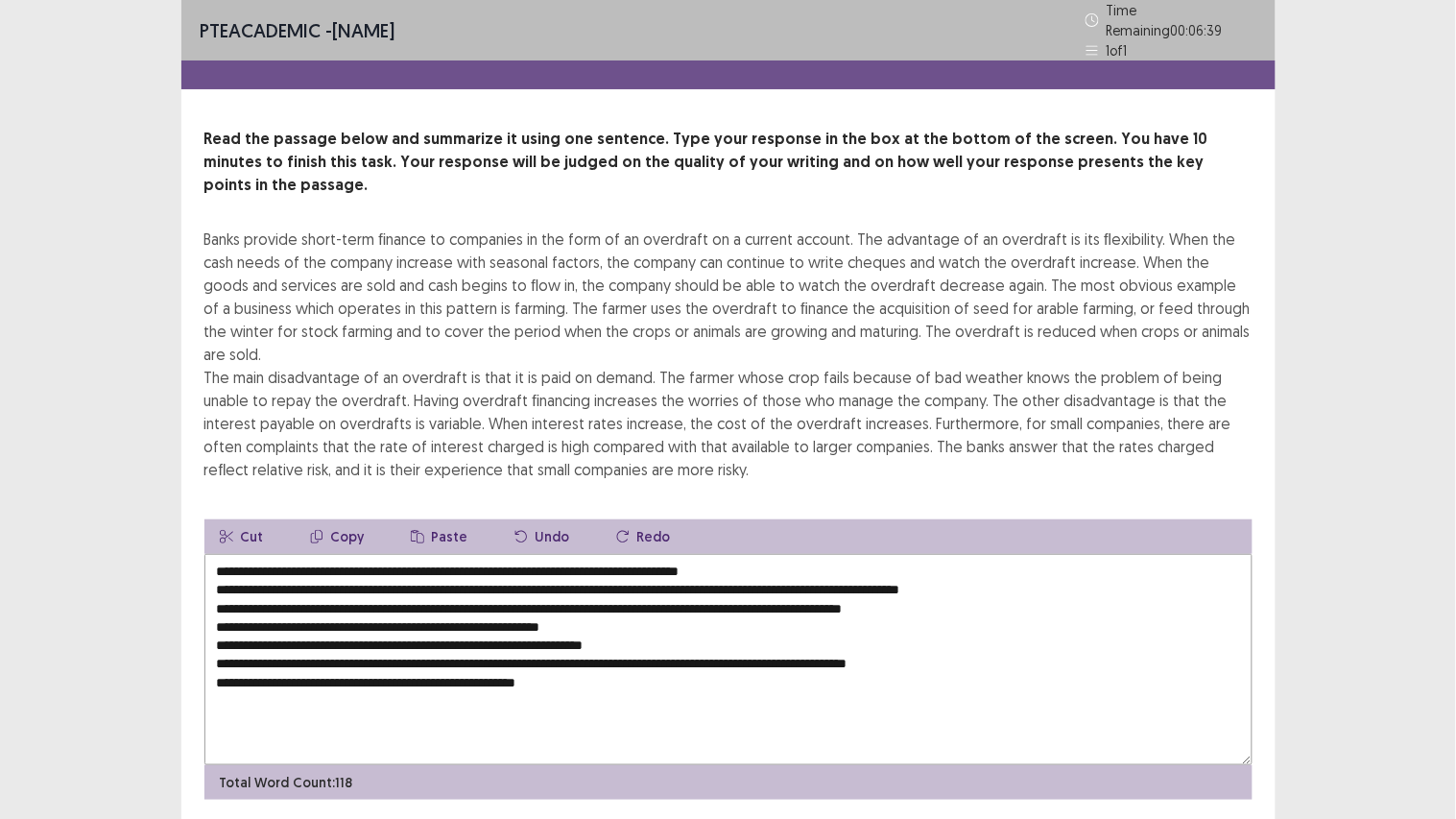 click on "**********" at bounding box center (728, 660) 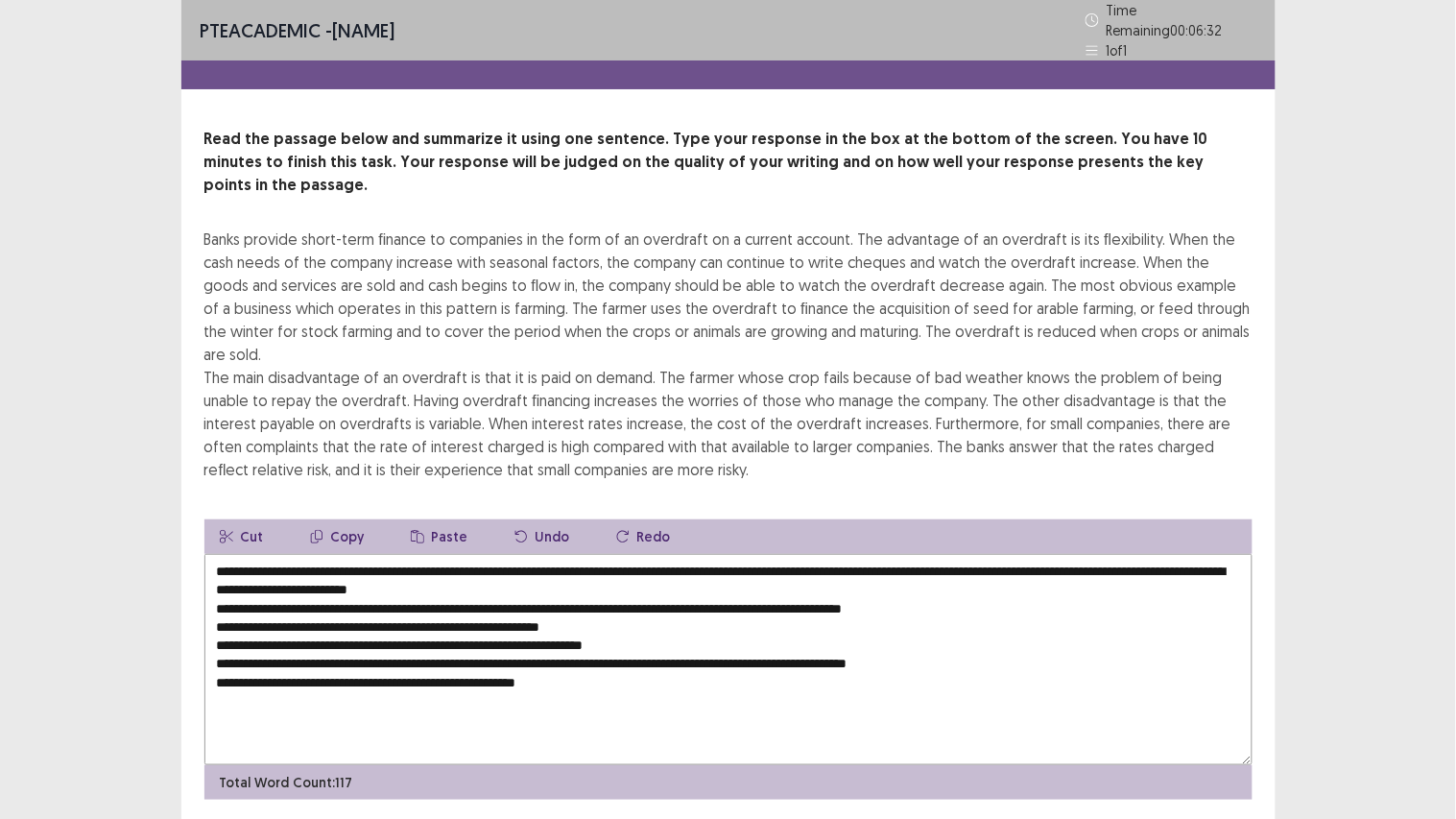 click on "**********" at bounding box center (728, 660) 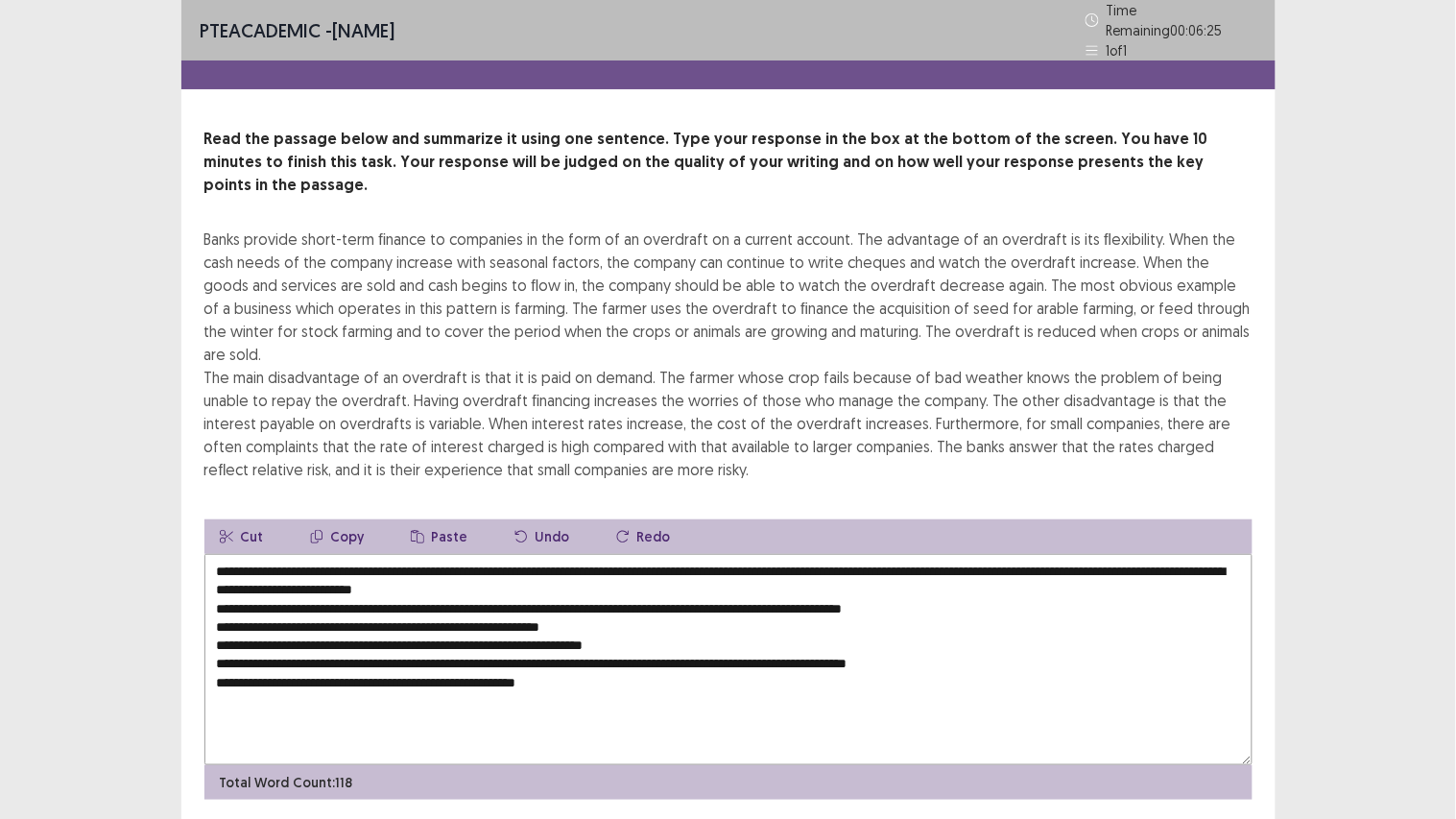 click on "**********" at bounding box center (728, 660) 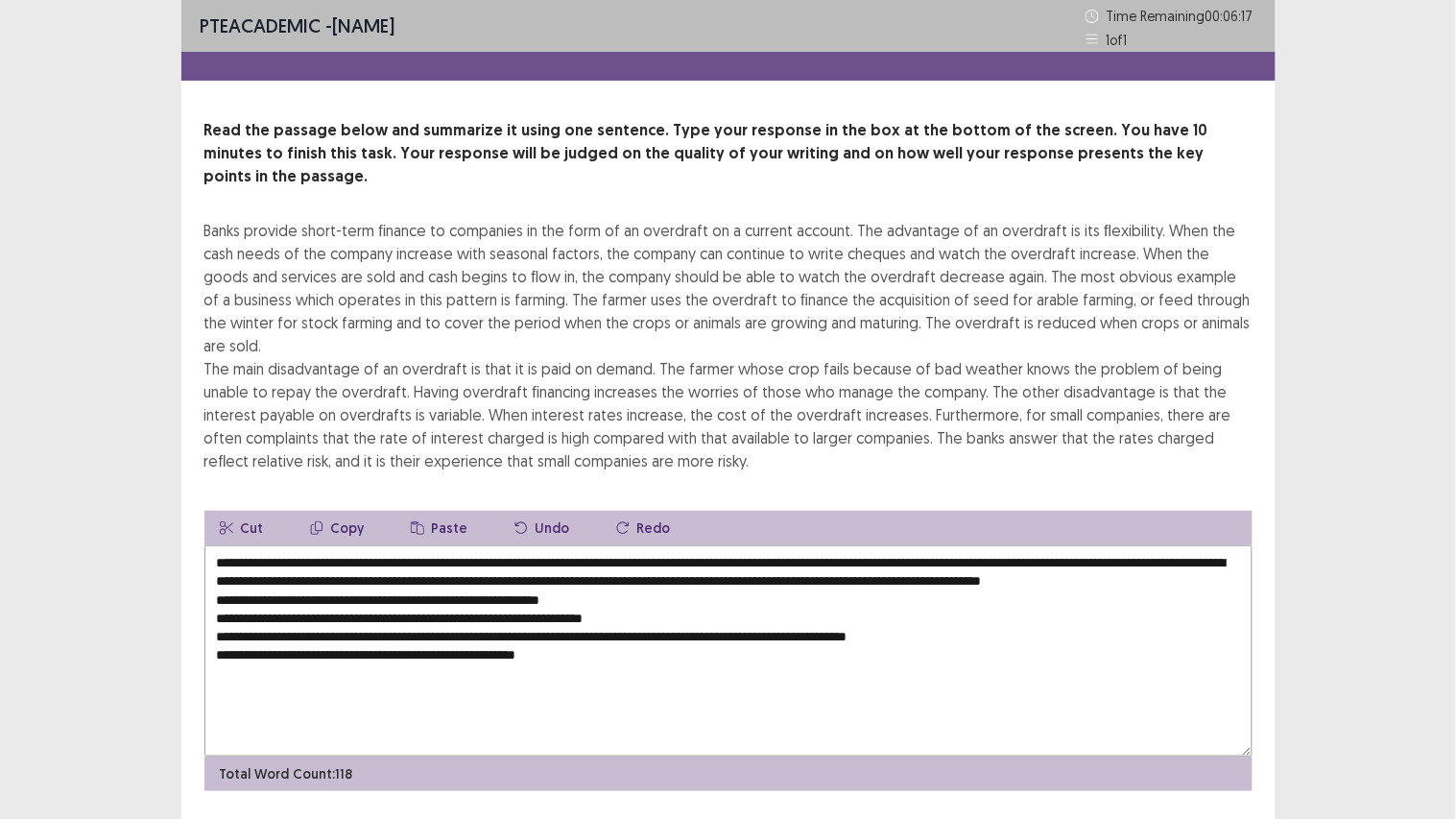 click on "**********" at bounding box center (728, 651) 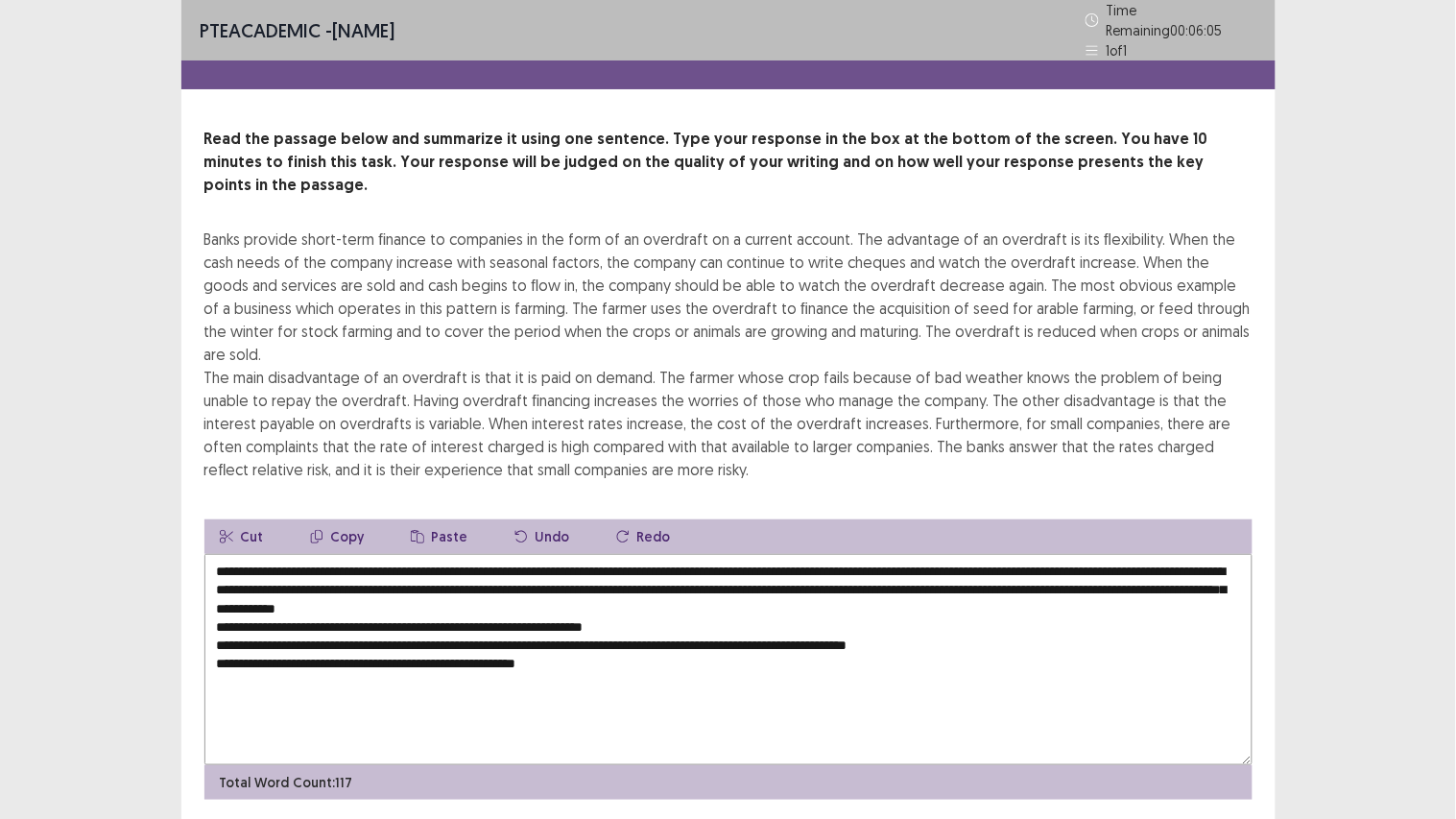 click on "**********" at bounding box center (728, 660) 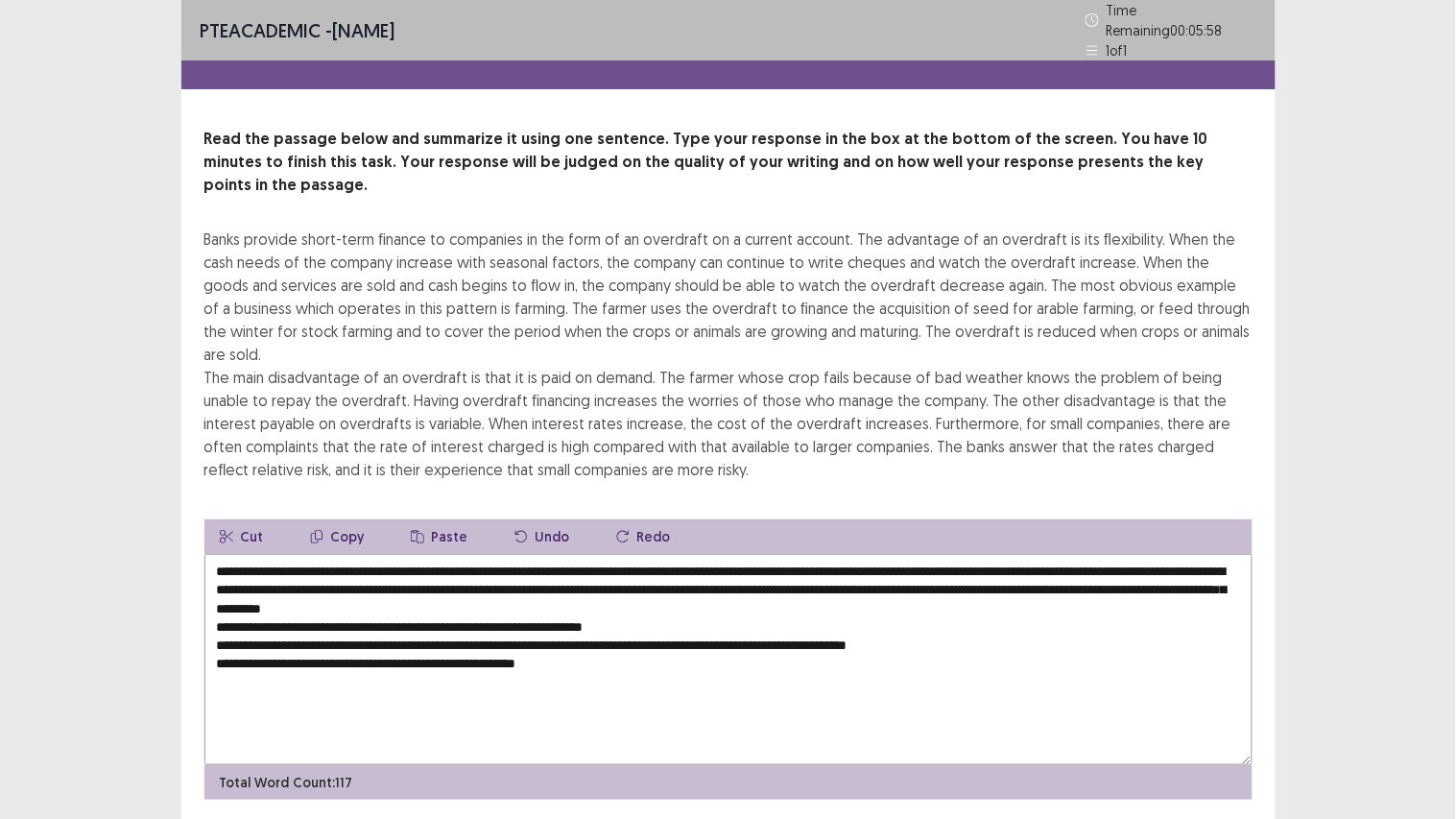 drag, startPoint x: 380, startPoint y: 596, endPoint x: 213, endPoint y: 590, distance: 167.10775 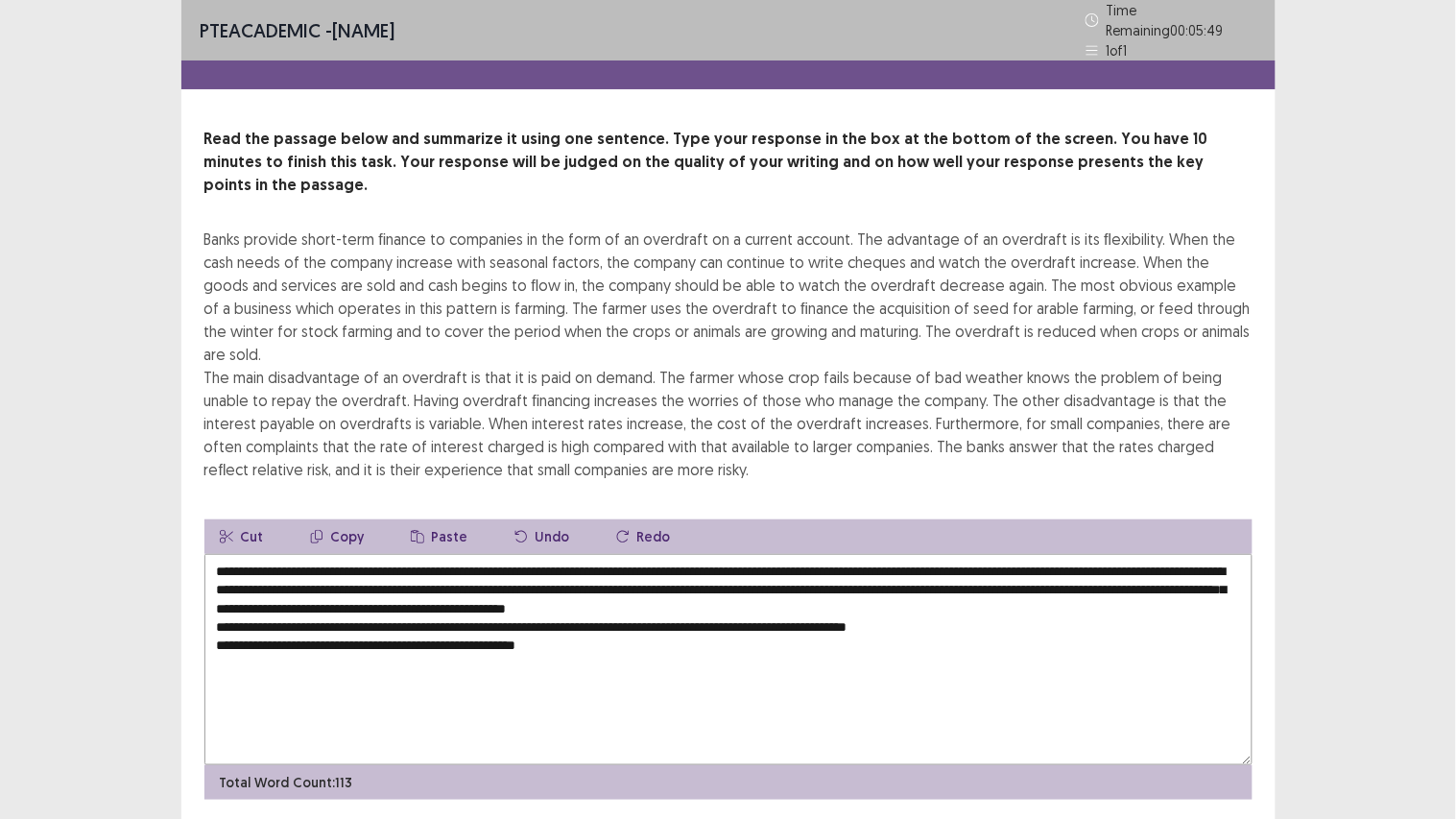 click on "**********" at bounding box center (728, 660) 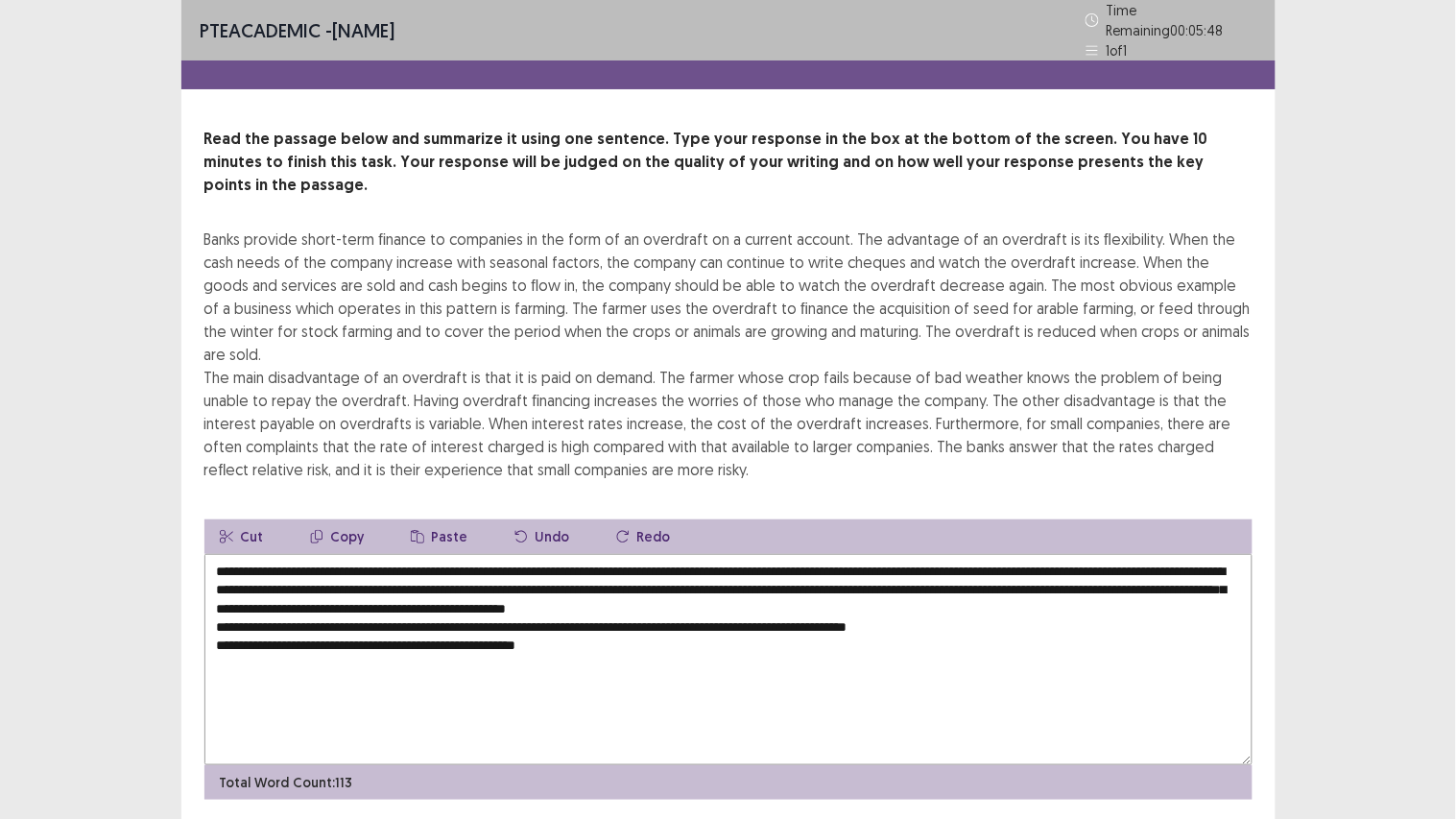 click on "**********" at bounding box center [728, 660] 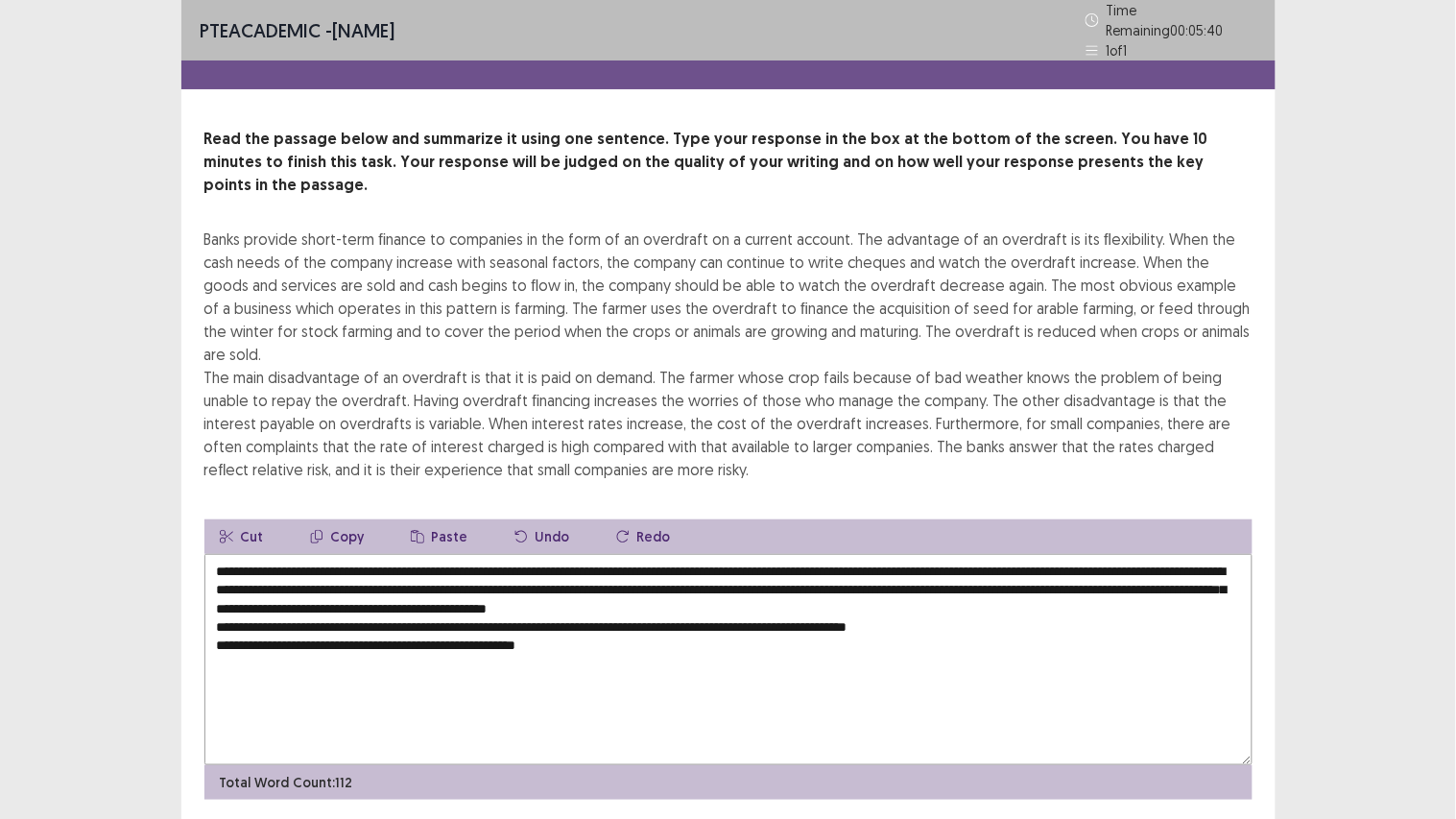 click on "**********" at bounding box center (728, 660) 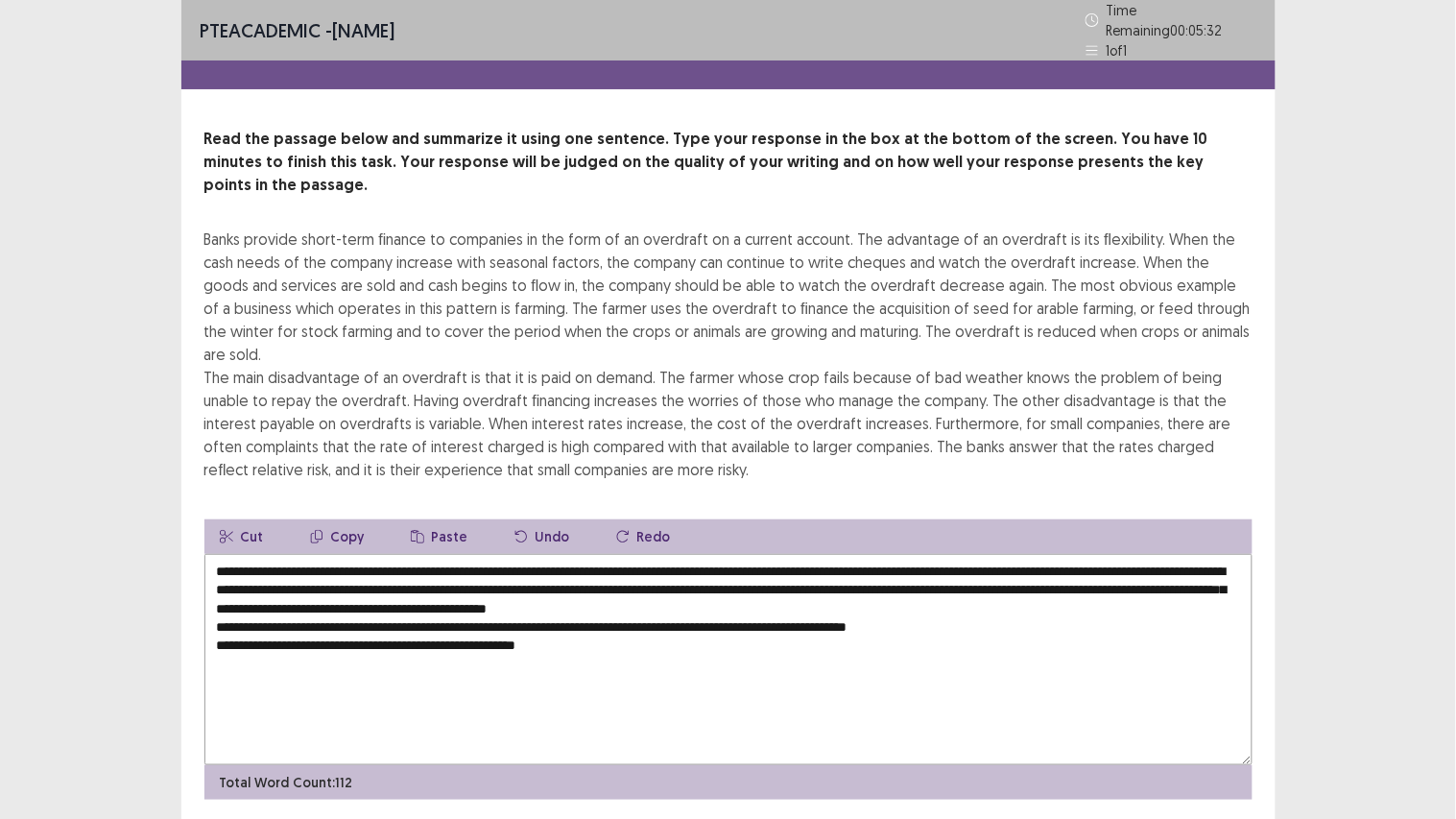 click on "**********" at bounding box center [728, 660] 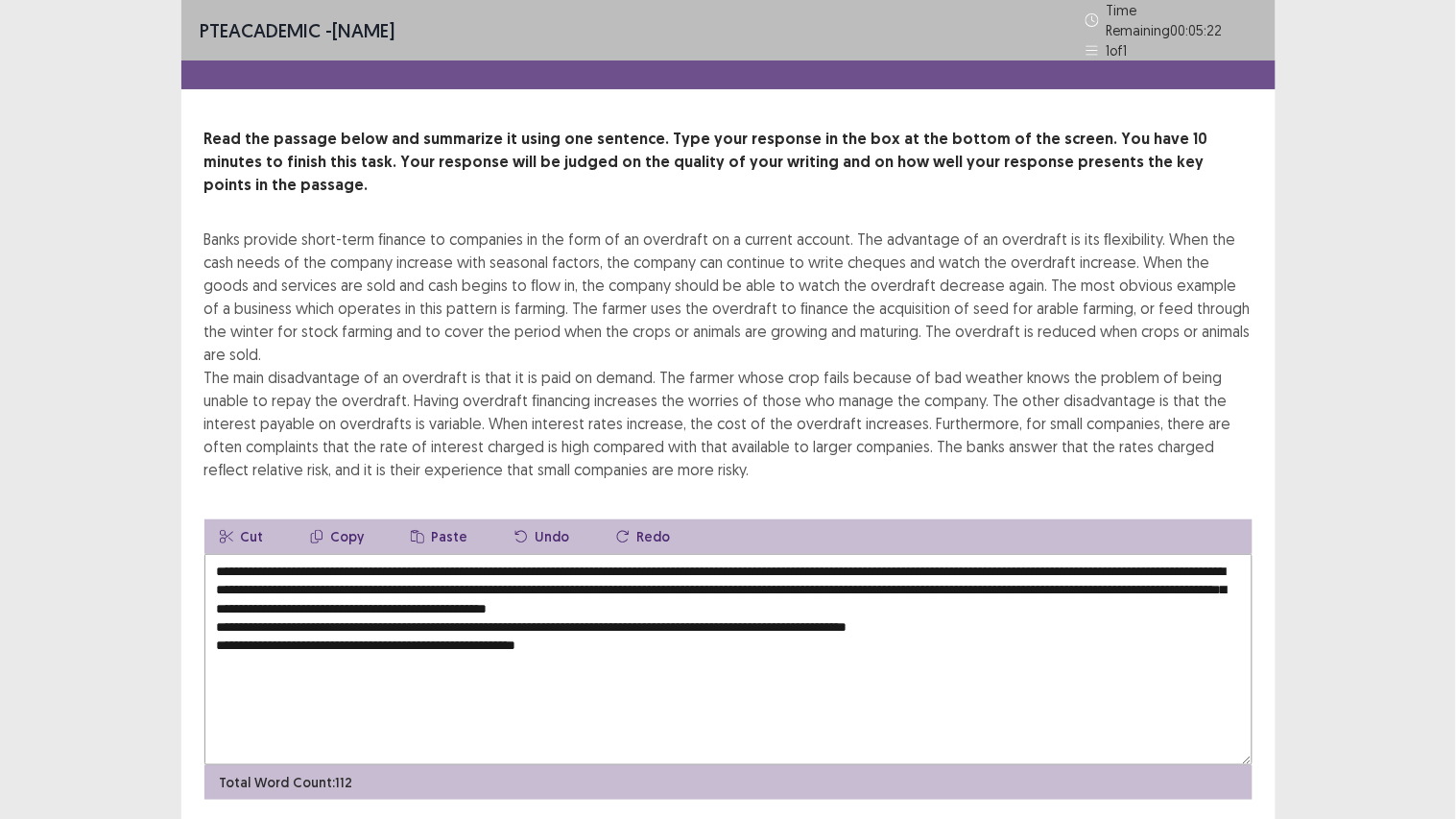 click on "**********" at bounding box center (728, 660) 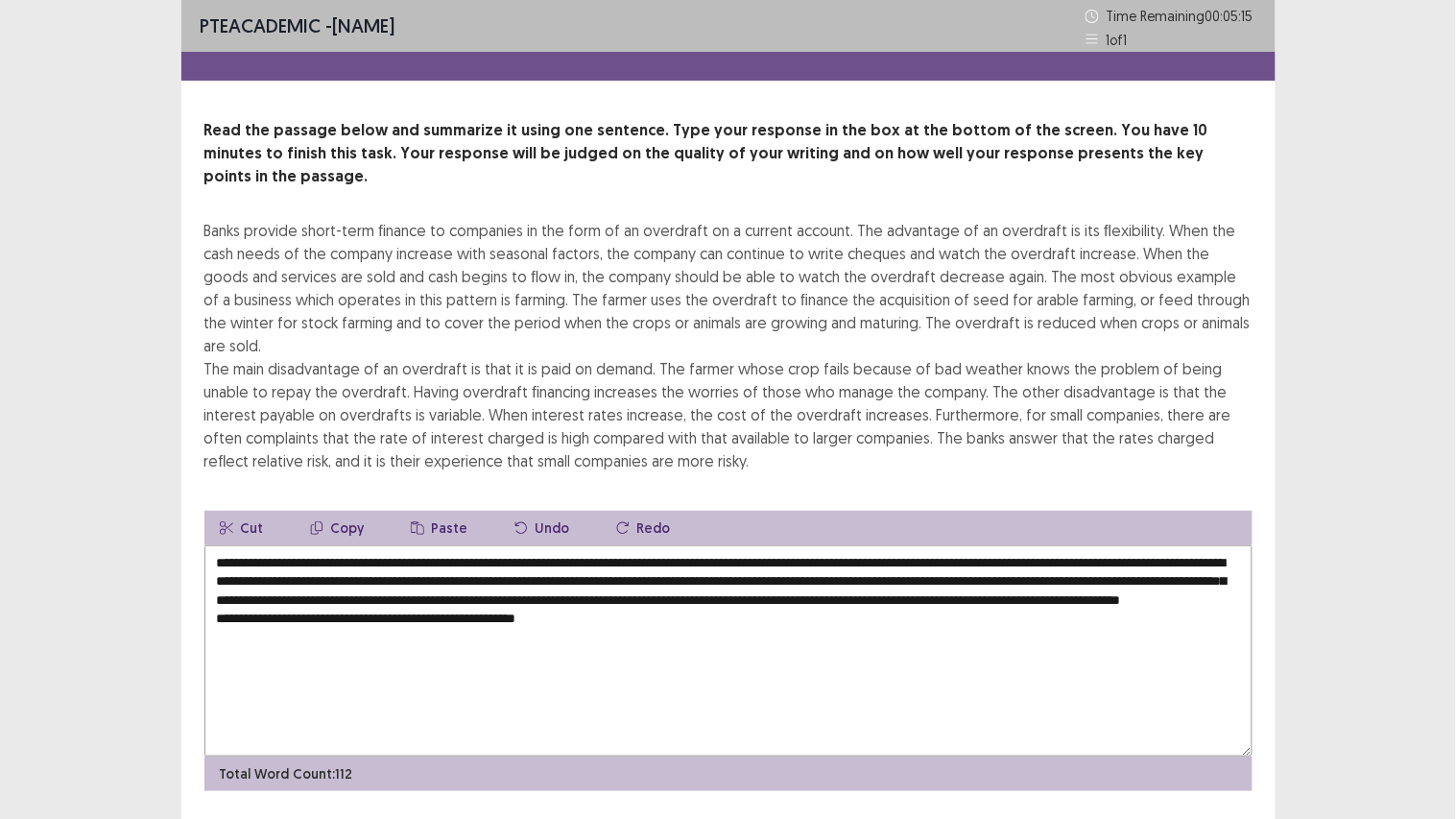 drag, startPoint x: 1128, startPoint y: 579, endPoint x: 1048, endPoint y: 576, distance: 80.0562 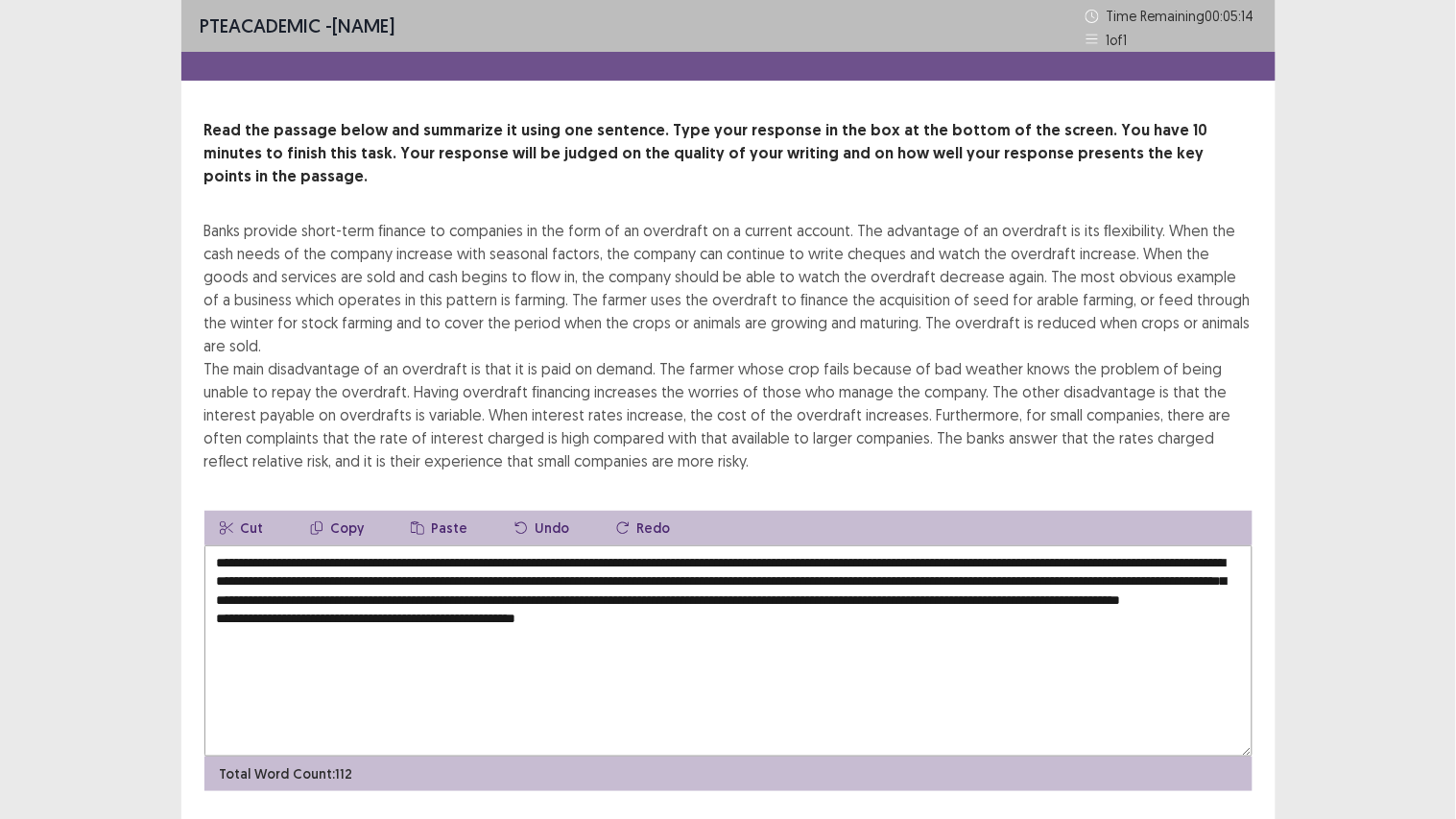 click on "**********" at bounding box center [728, 651] 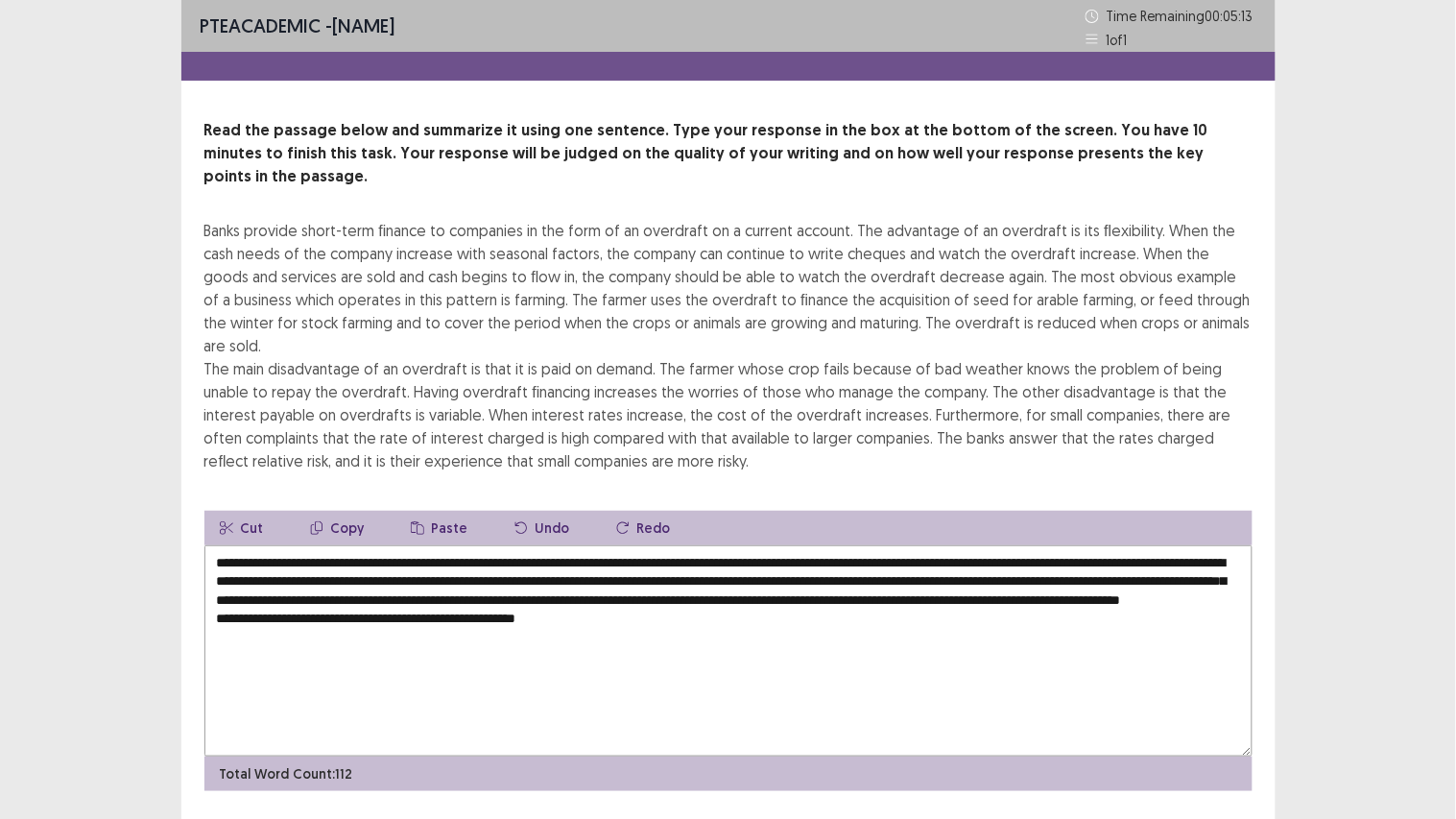 drag, startPoint x: 1051, startPoint y: 577, endPoint x: 1126, endPoint y: 574, distance: 75.05998 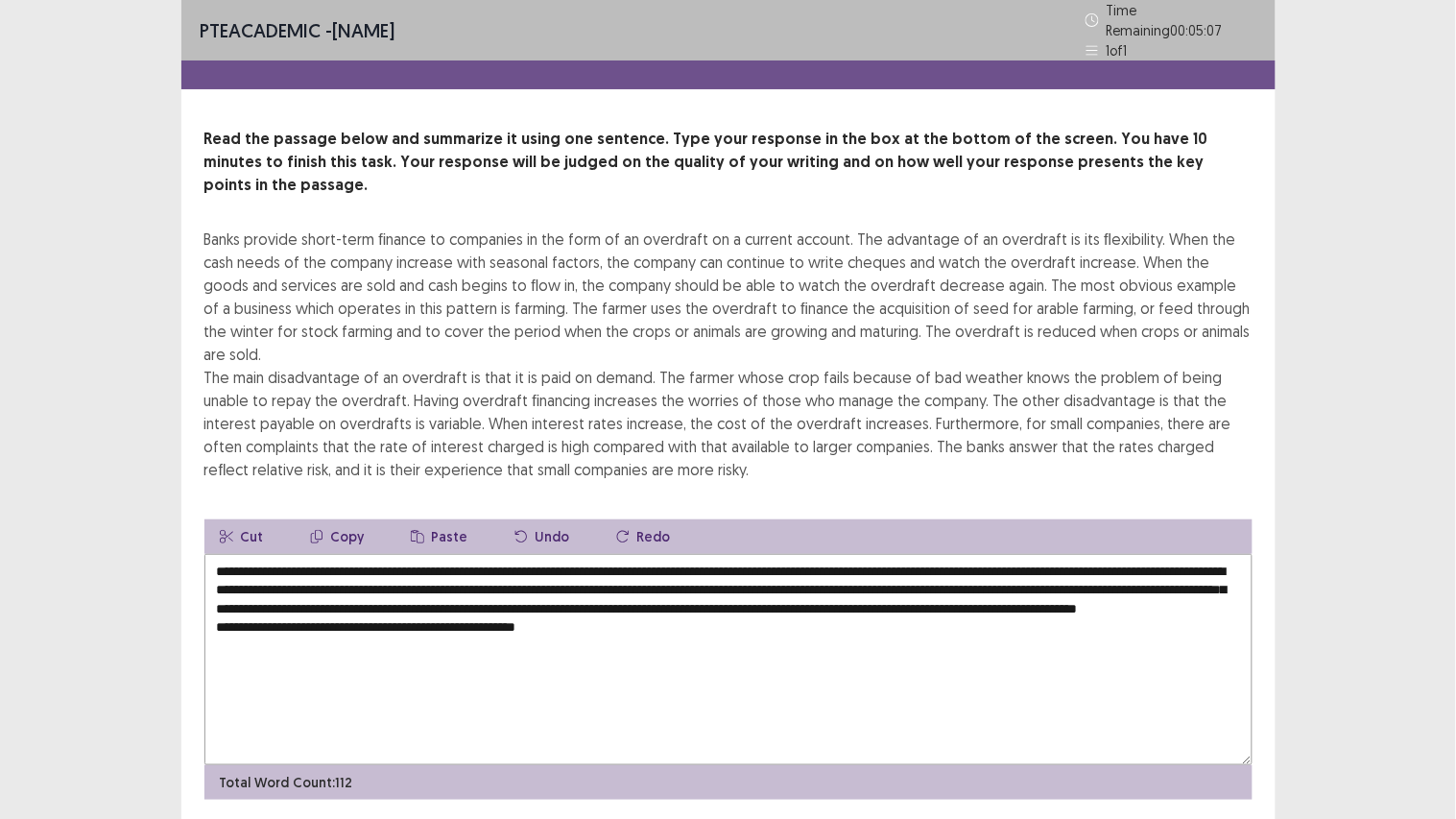 click on "**********" at bounding box center (728, 660) 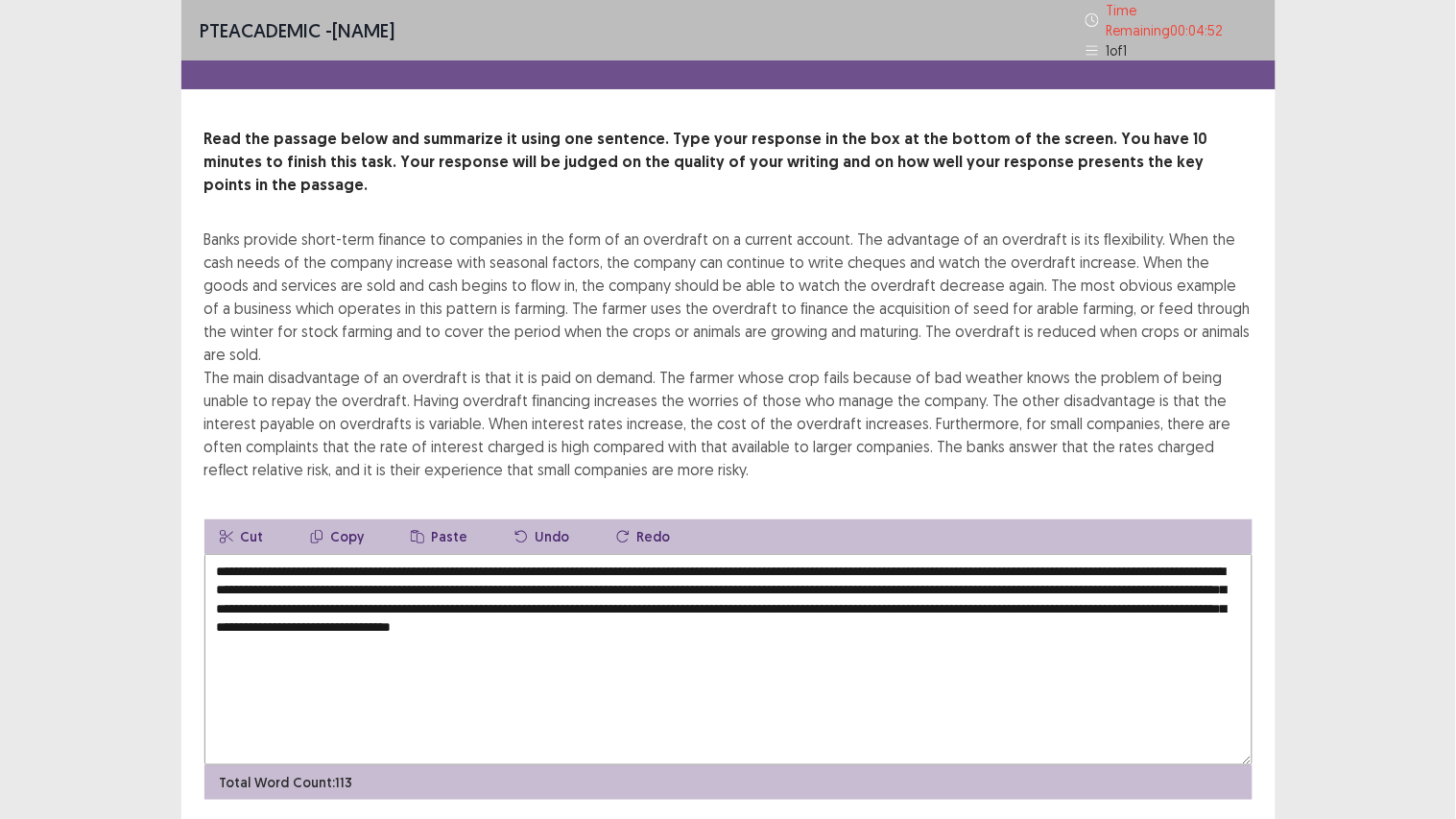 drag, startPoint x: 787, startPoint y: 538, endPoint x: 428, endPoint y: 577, distance: 361.1122 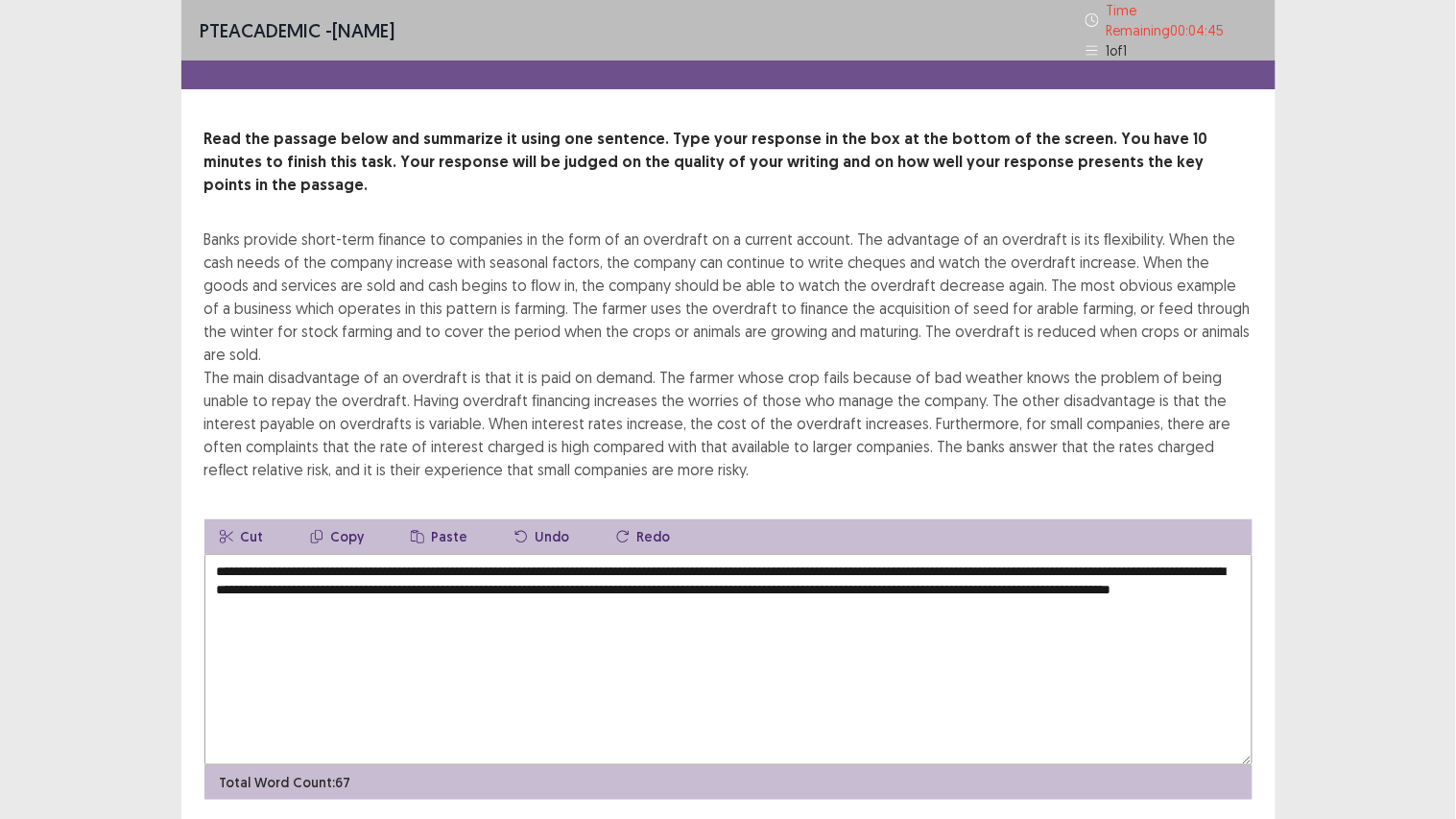 click on "**********" at bounding box center (728, 660) 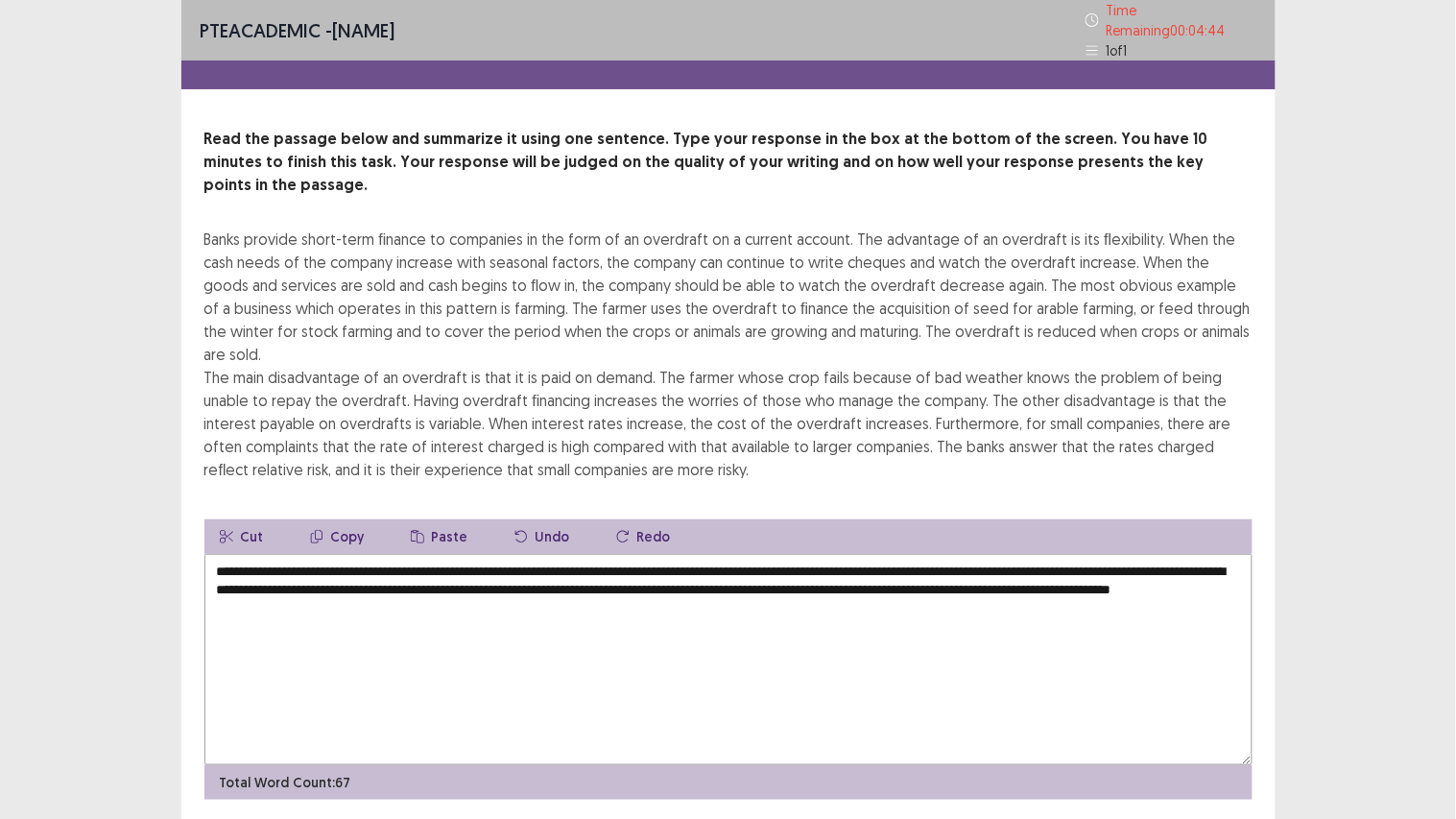 click on "**********" at bounding box center (728, 660) 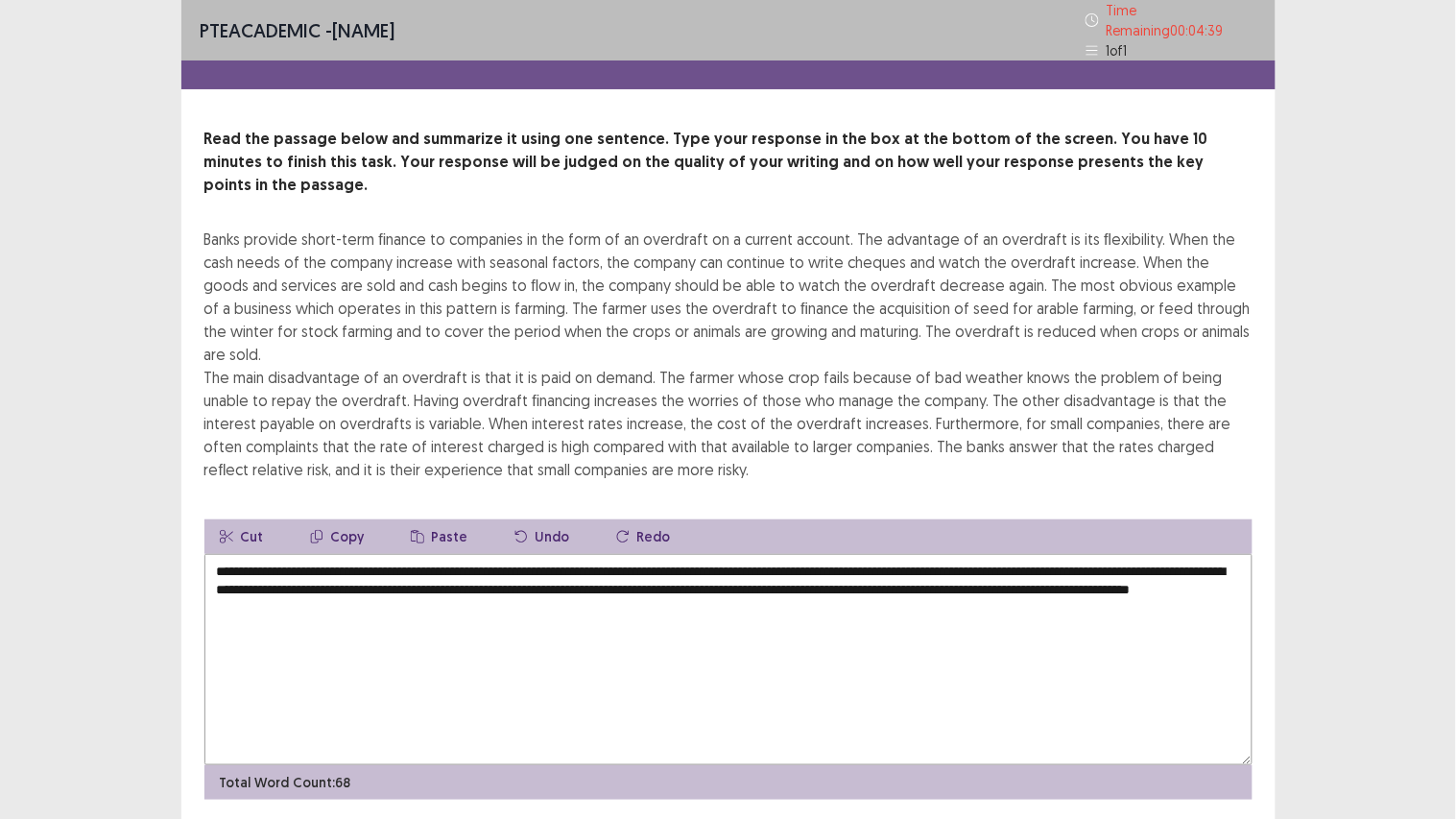 click on "**********" at bounding box center [728, 660] 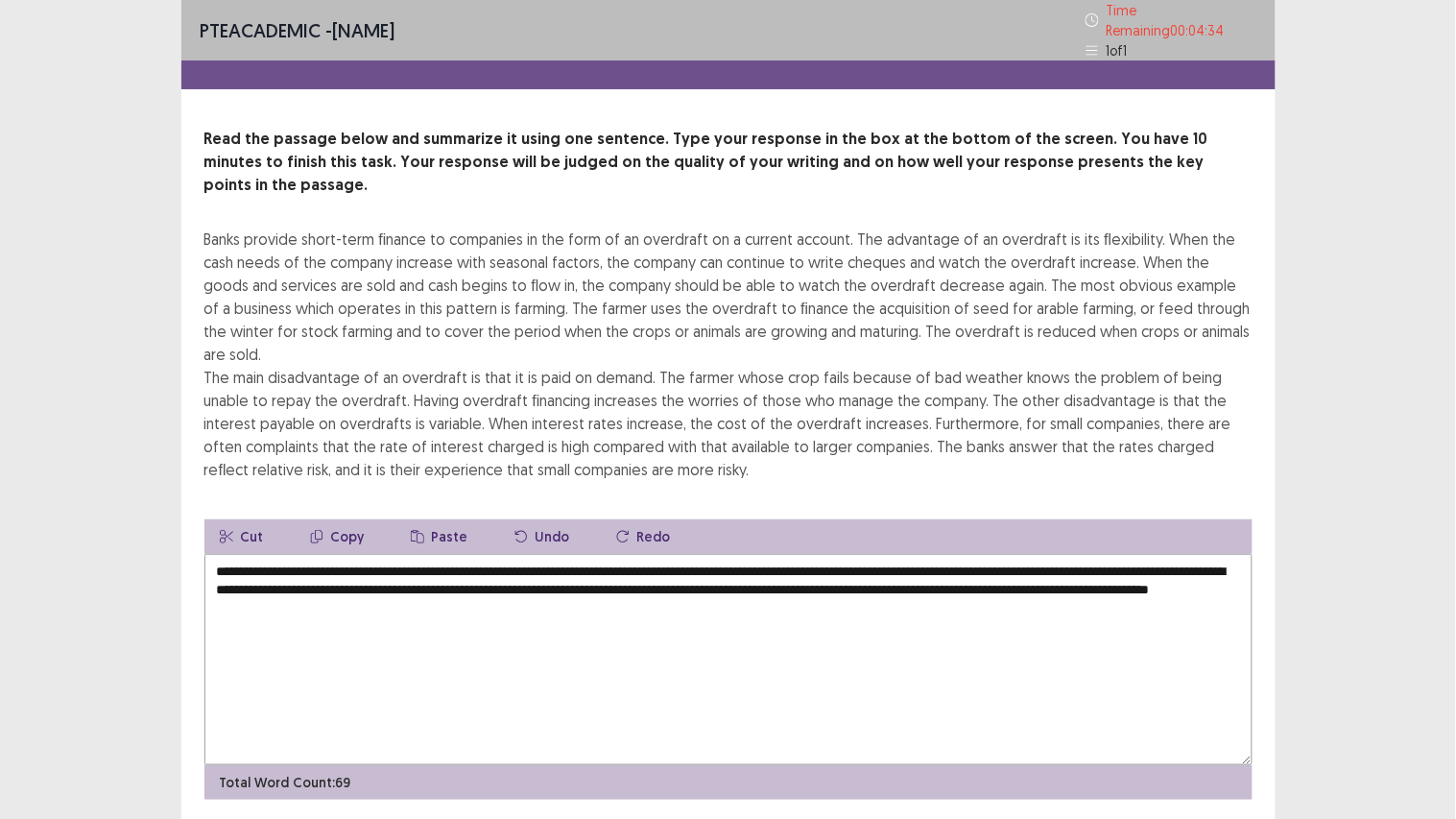 click on "**********" at bounding box center [728, 660] 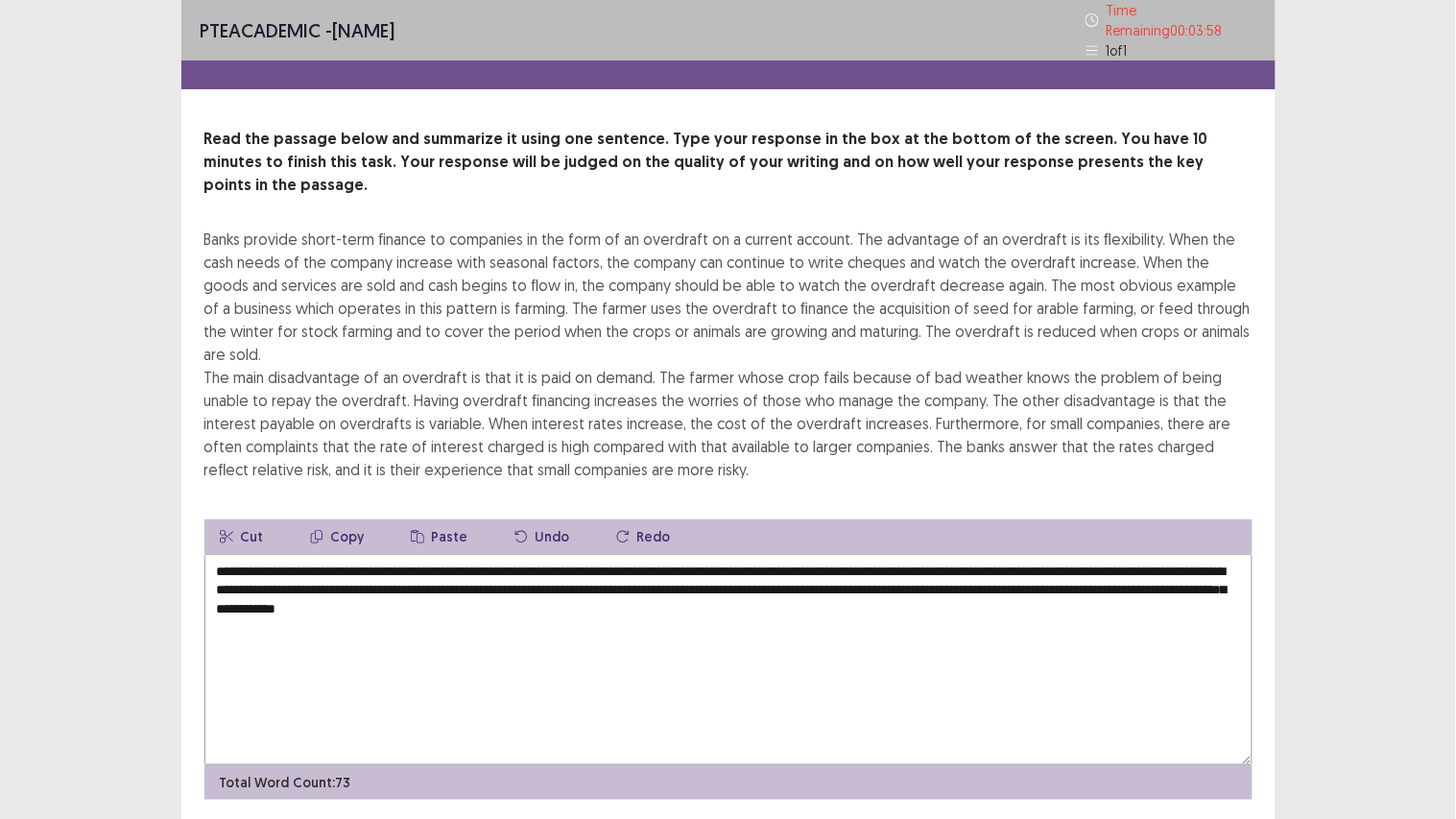 click on "**********" at bounding box center [728, 660] 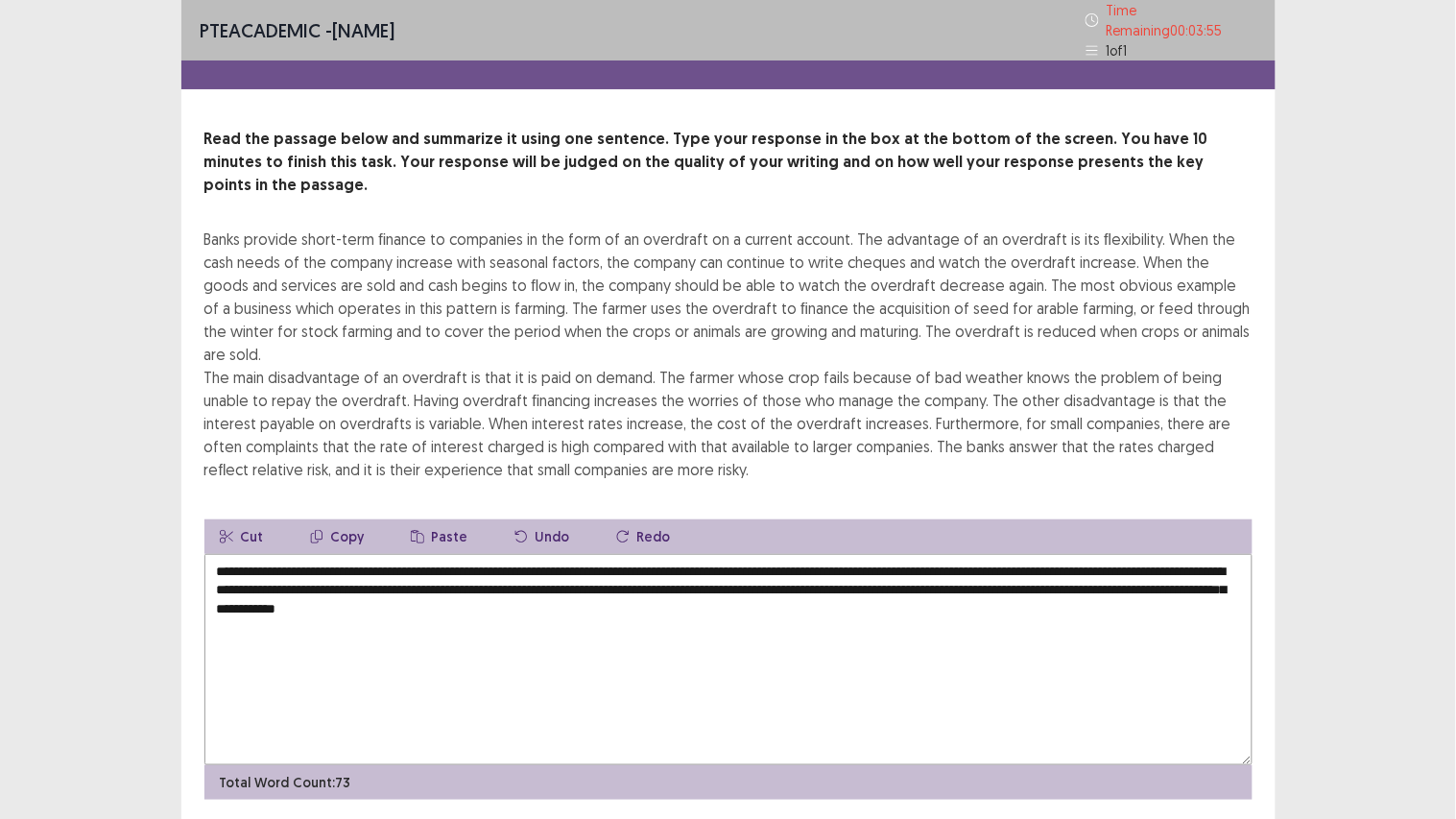 click on "**********" at bounding box center [728, 660] 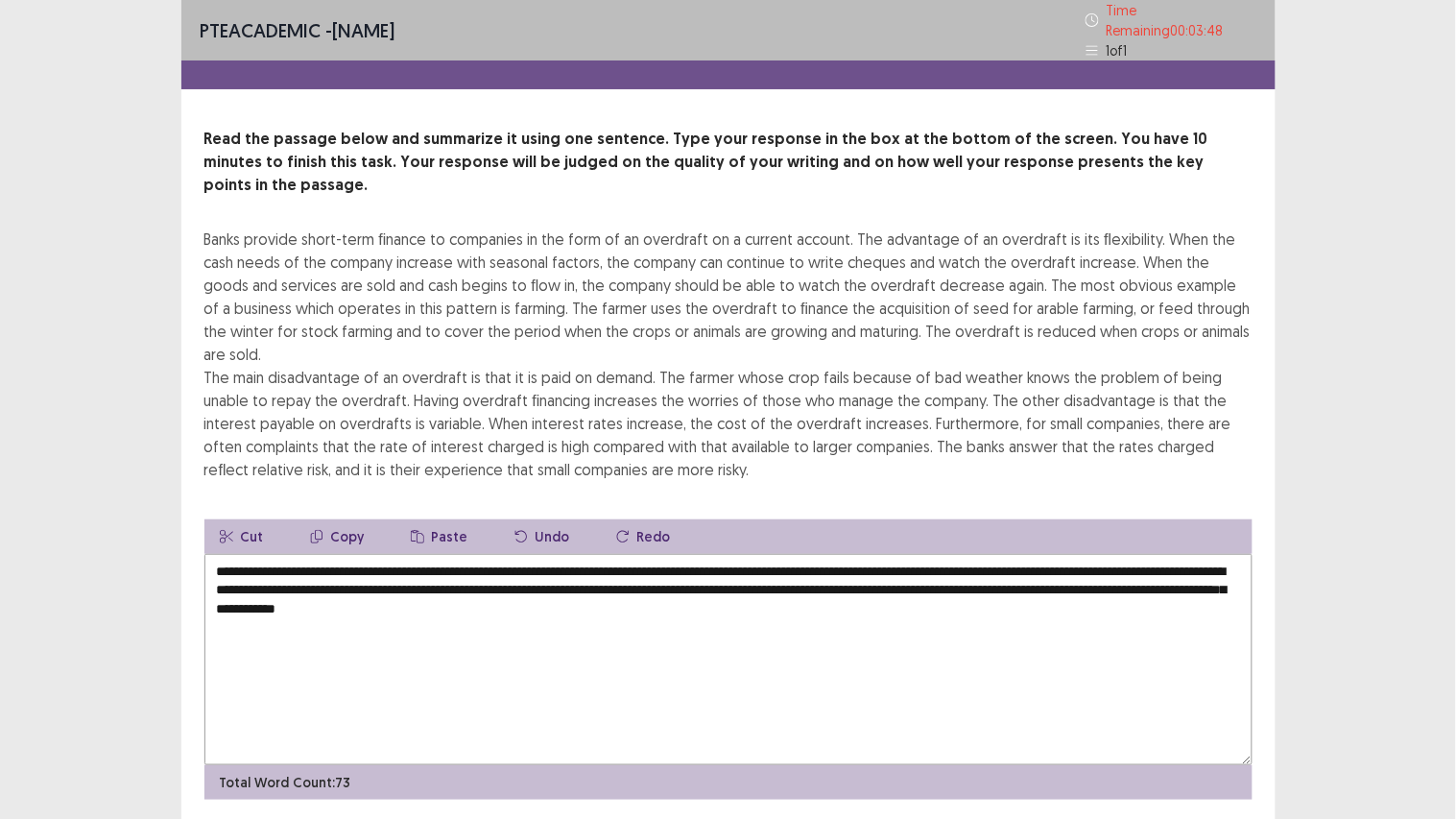 click on "**********" at bounding box center (728, 660) 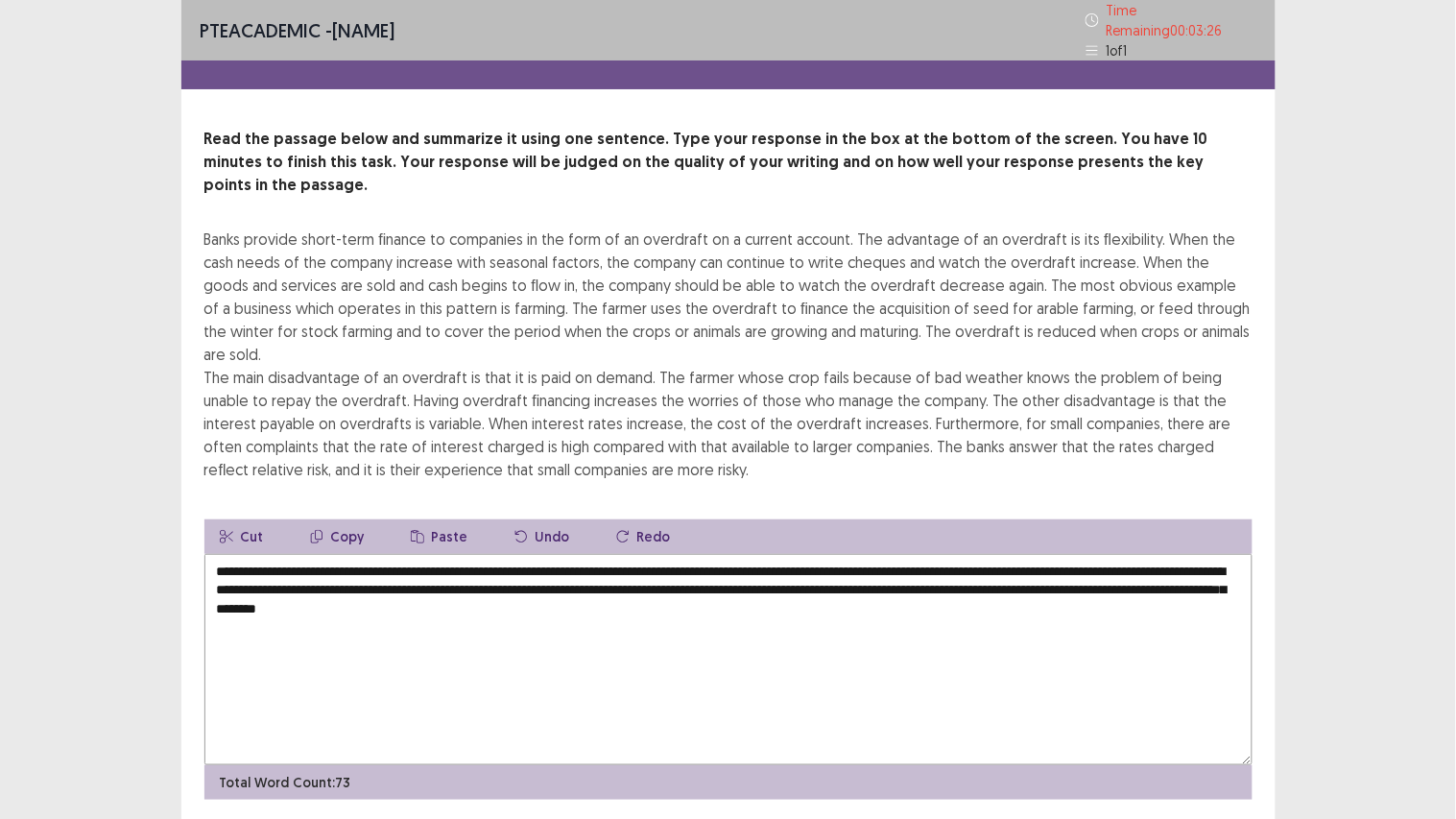 click on "**********" at bounding box center [728, 660] 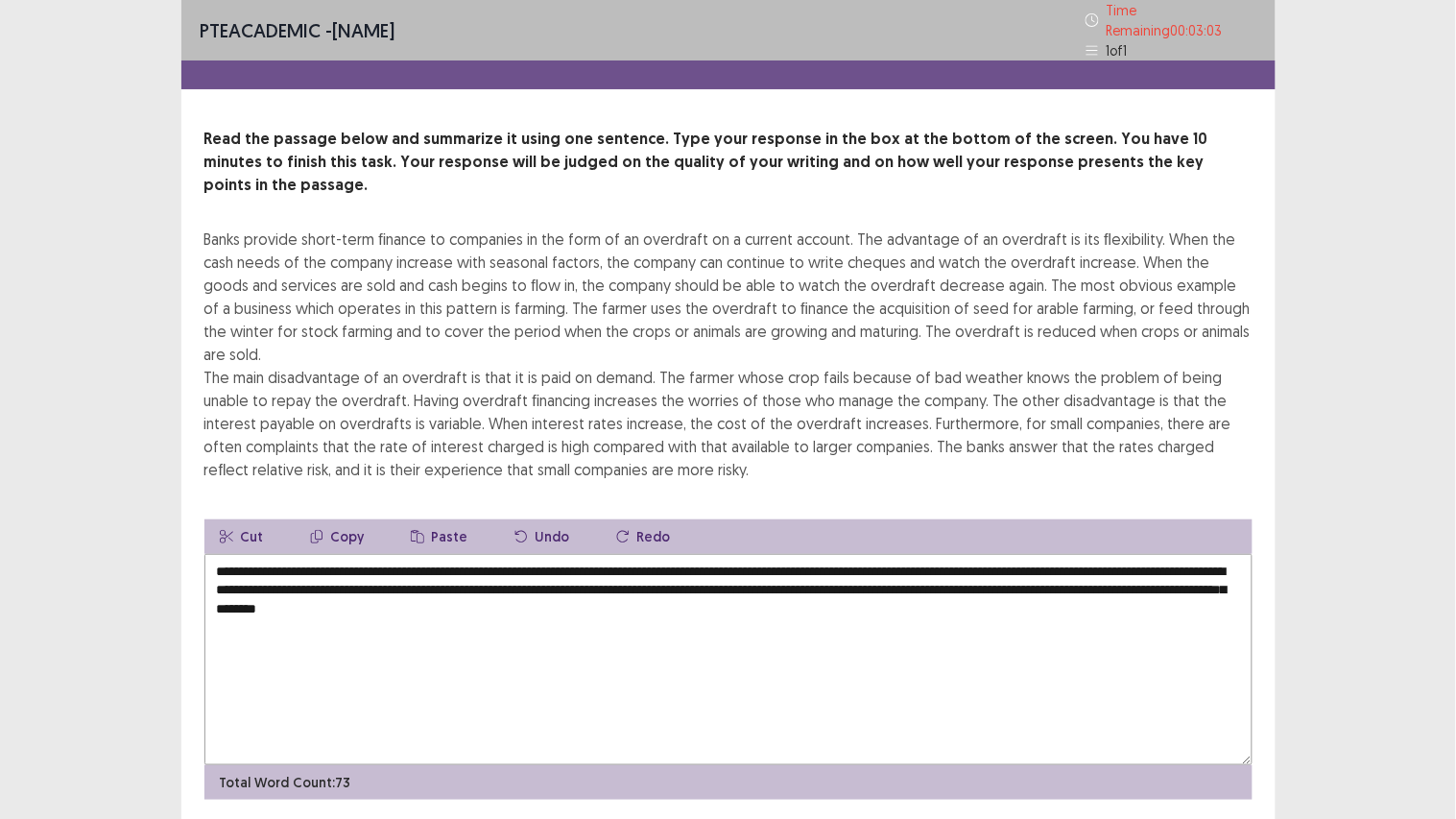 click on "**********" at bounding box center (728, 660) 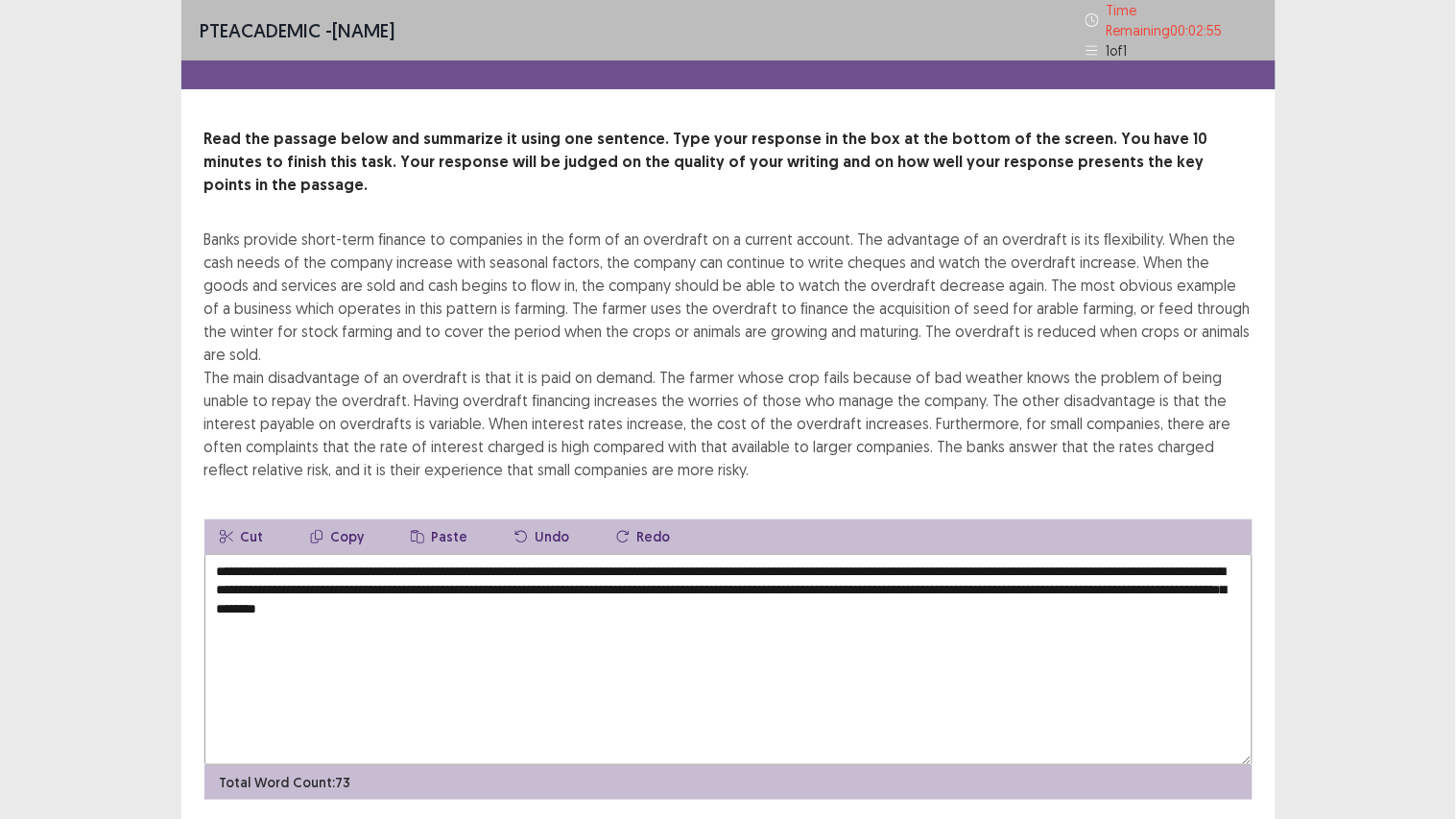 click on "**********" at bounding box center [728, 660] 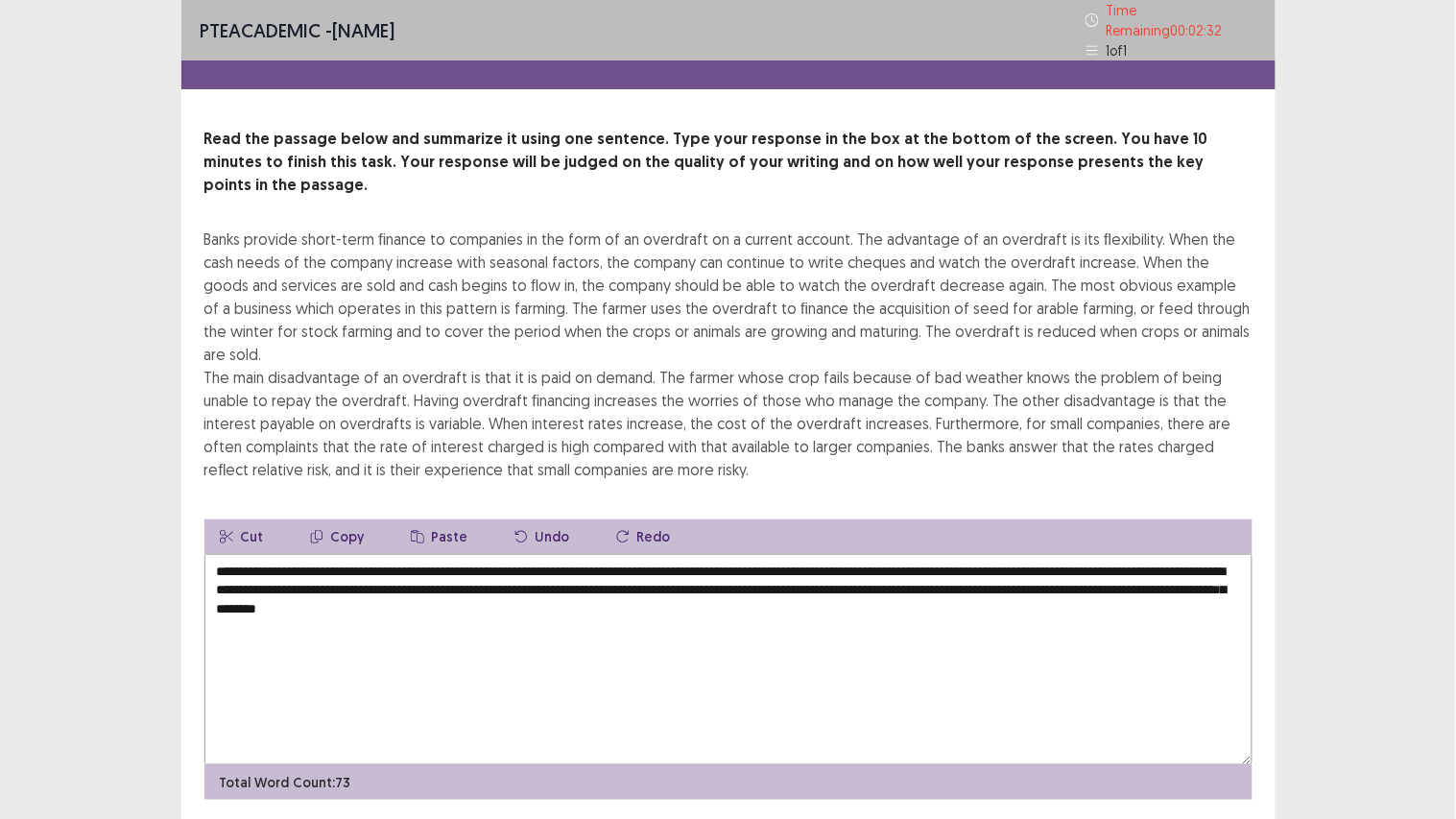 scroll, scrollTop: 33, scrollLeft: 0, axis: vertical 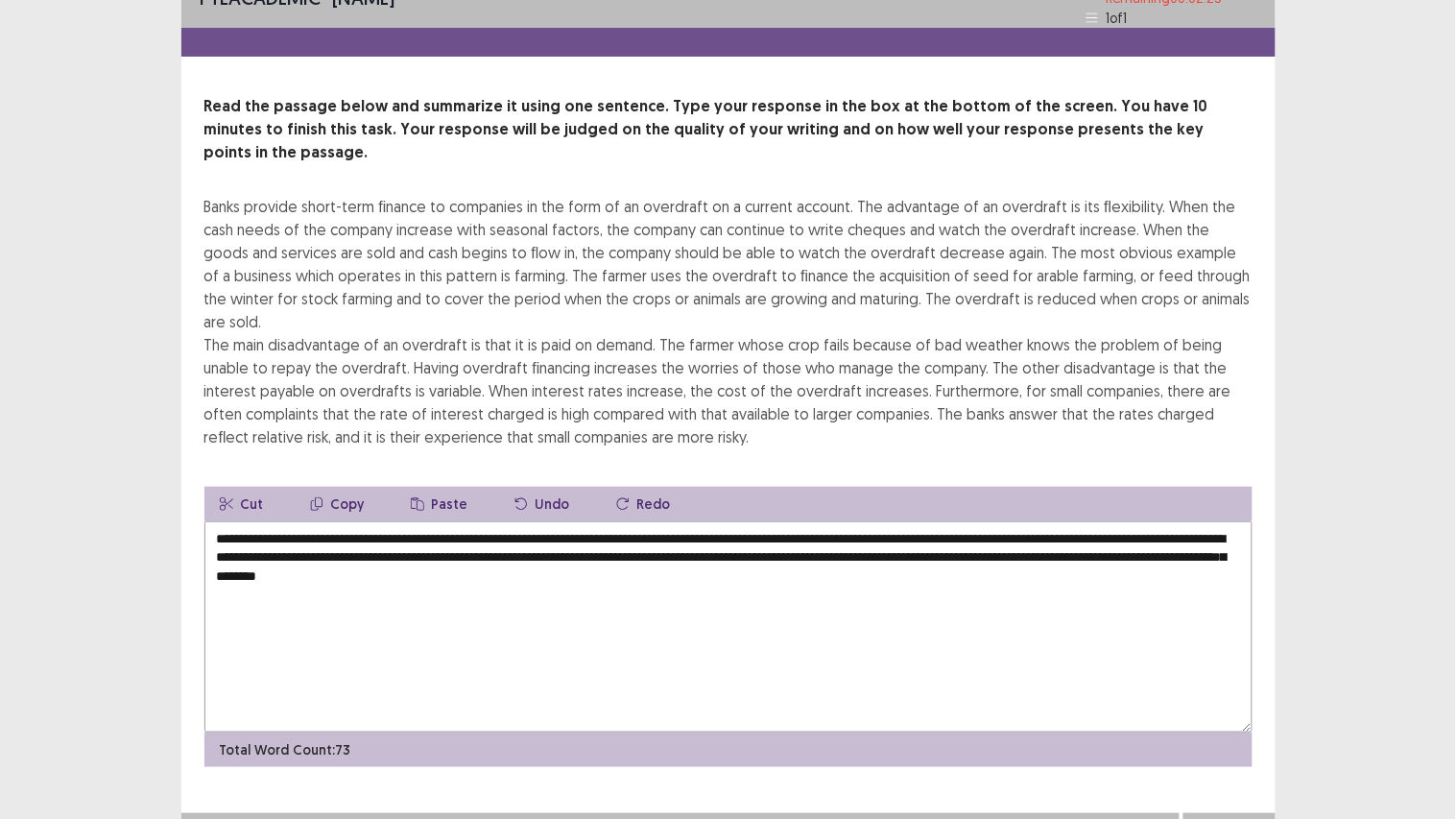 click on "**********" at bounding box center (728, 627) 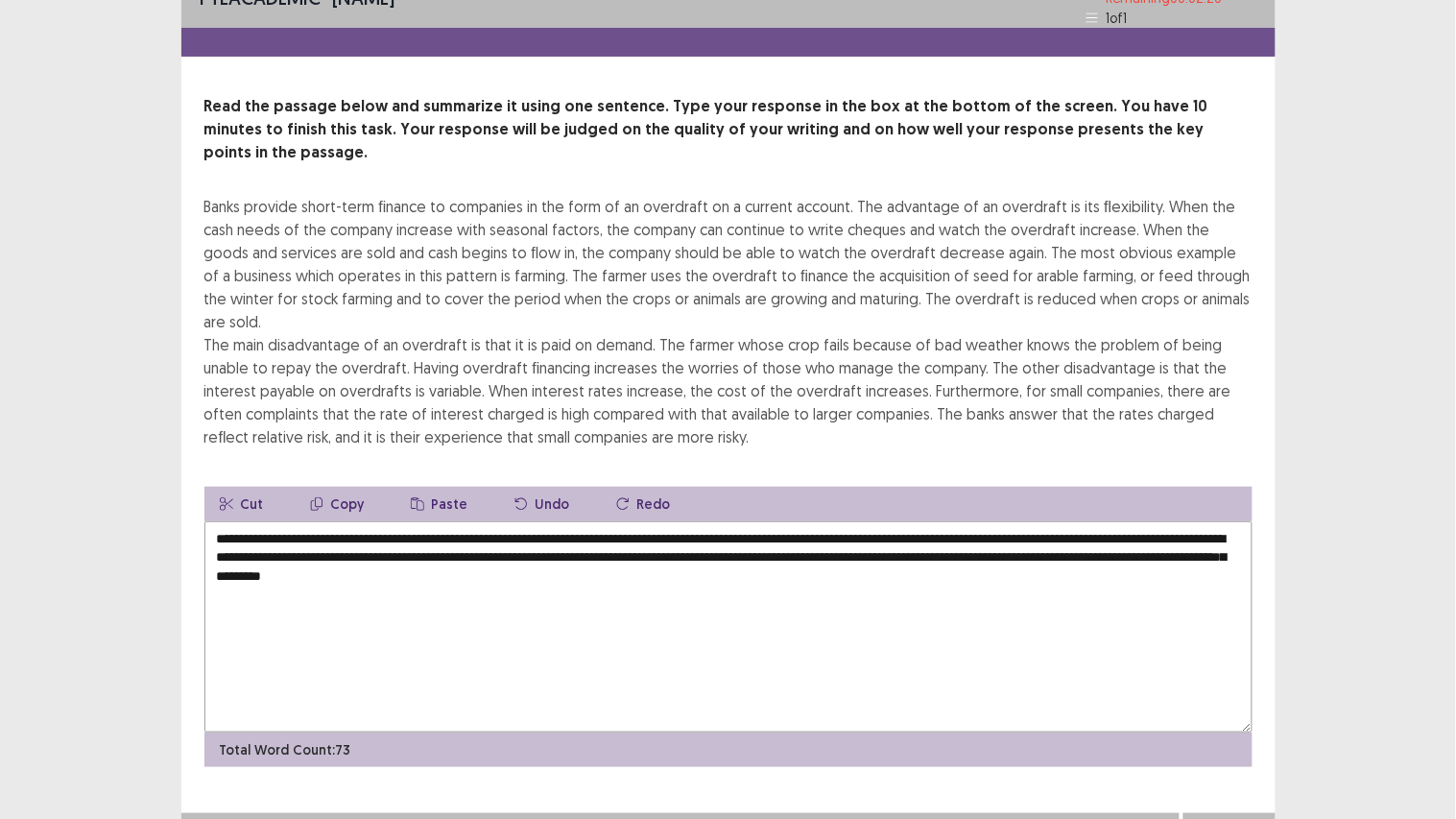 click on "**********" at bounding box center (728, 627) 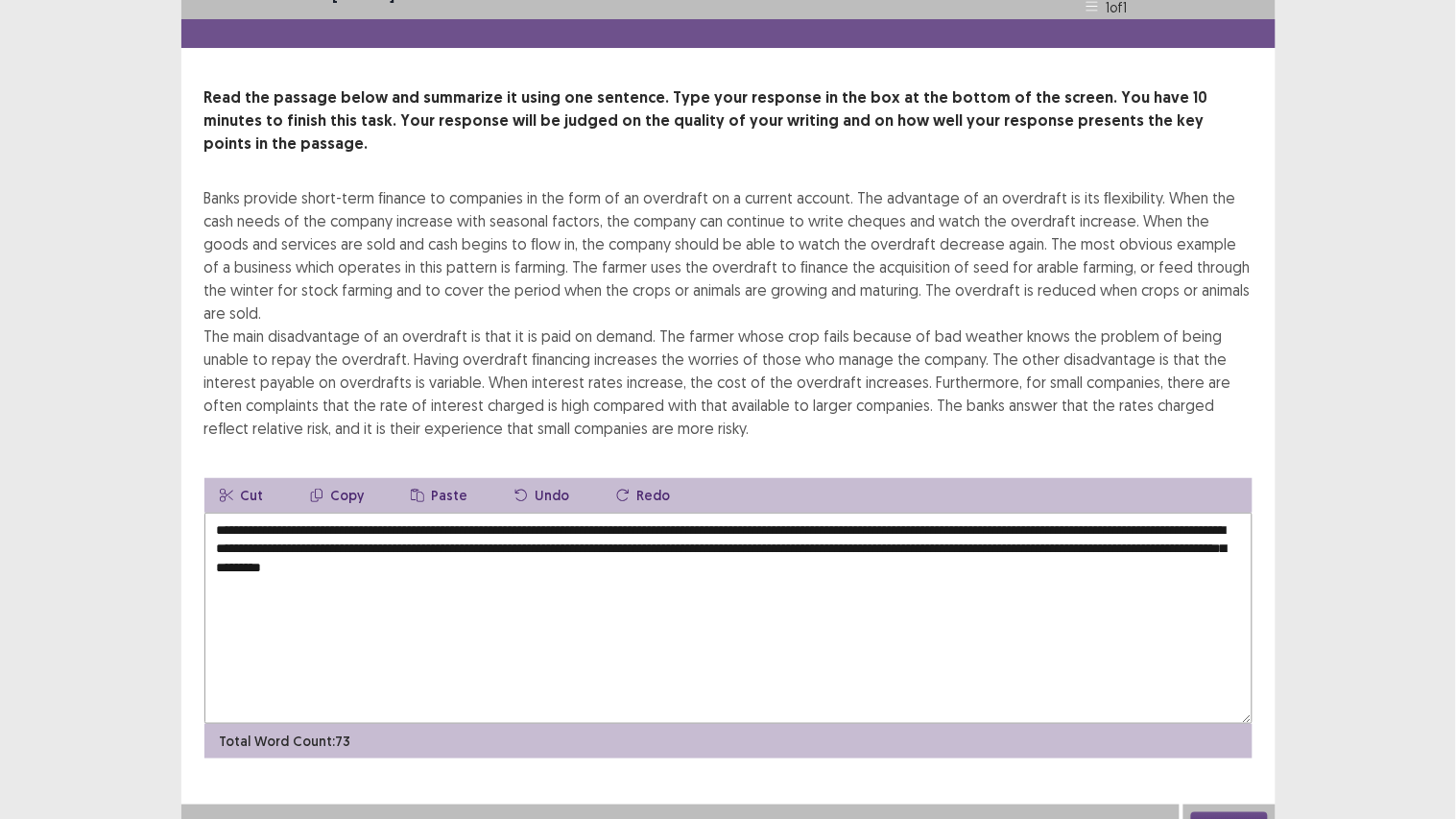 type on "**********" 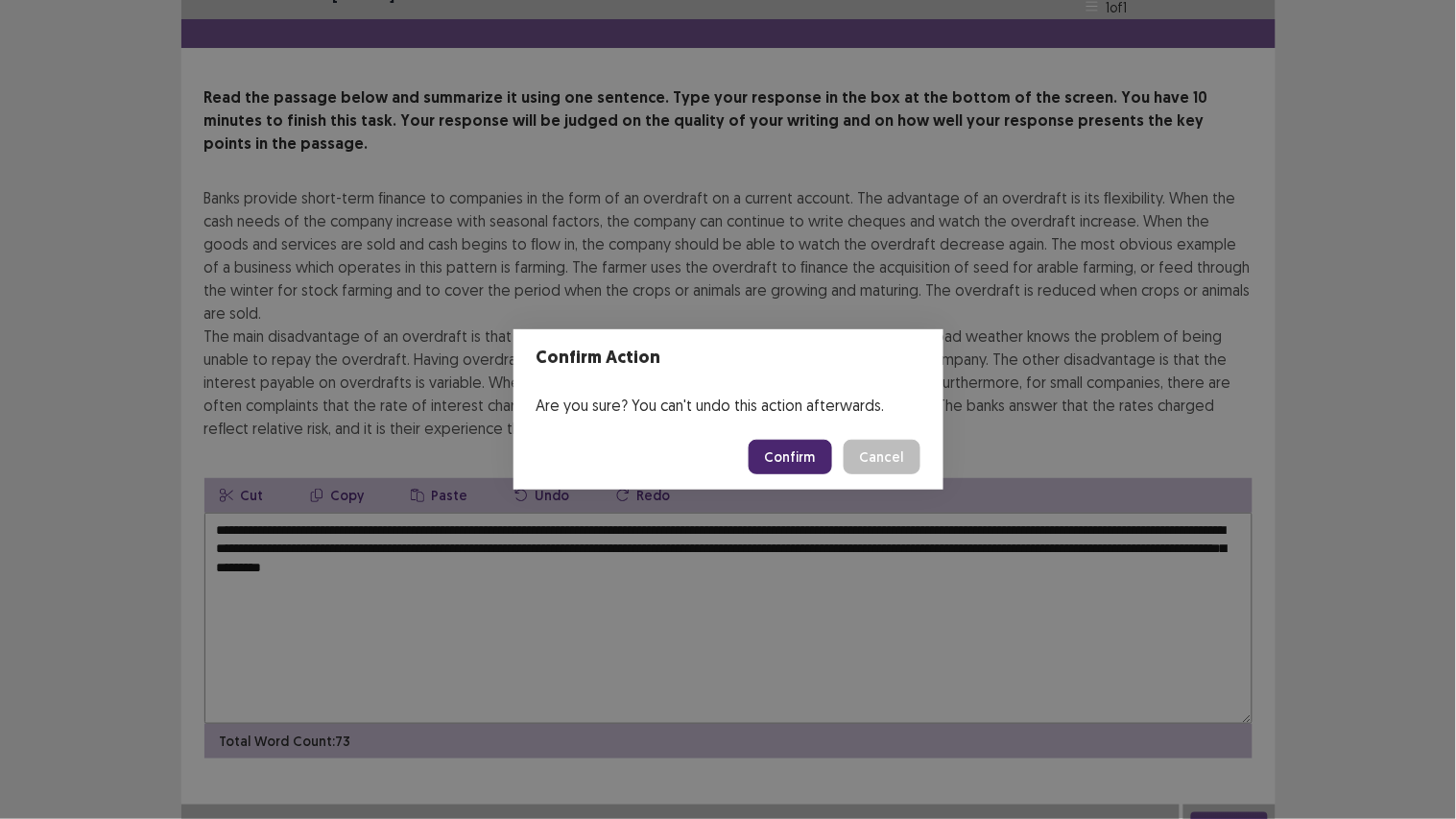 click on "Confirm" at bounding box center (790, 457) 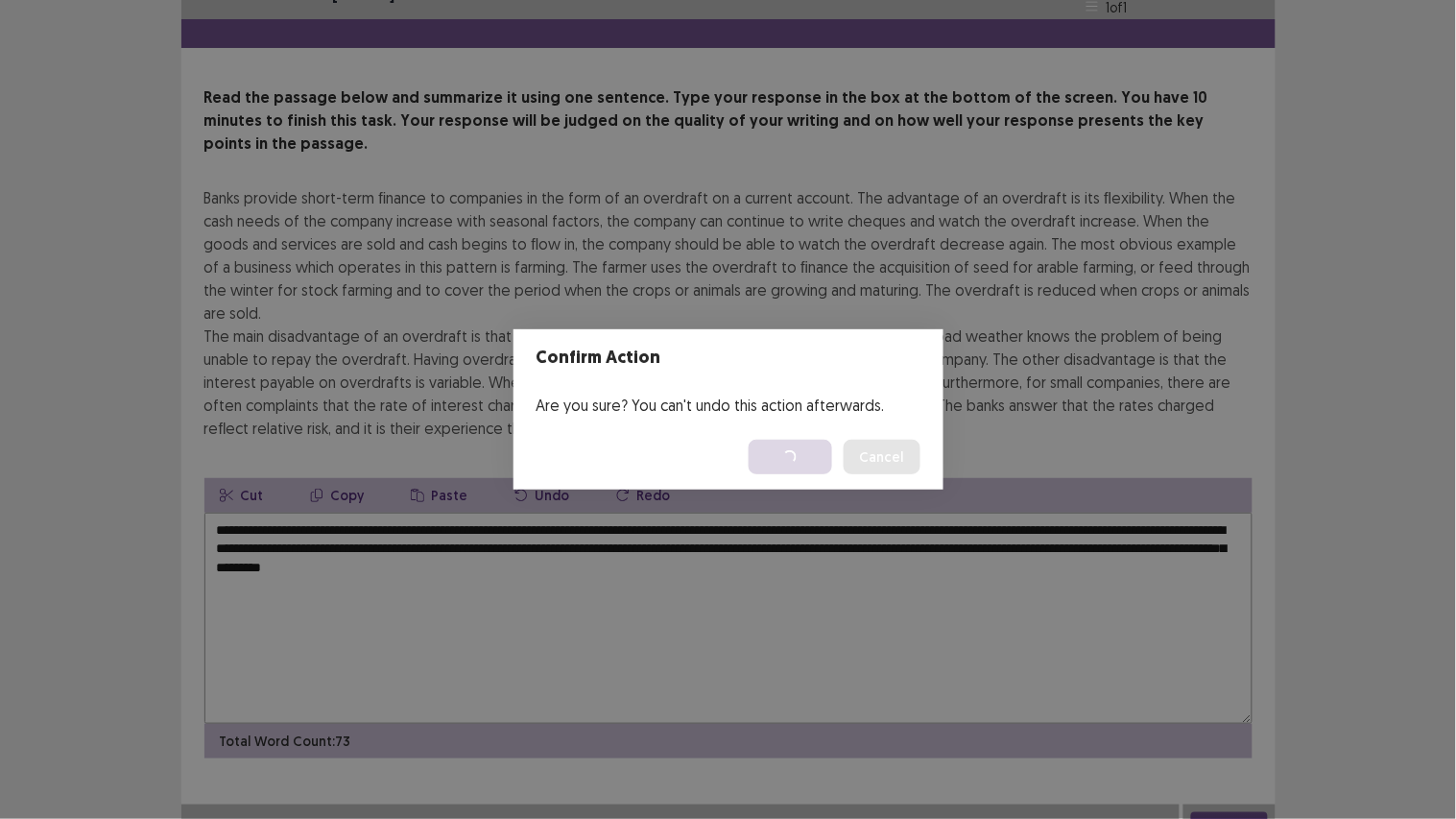 scroll, scrollTop: 0, scrollLeft: 0, axis: both 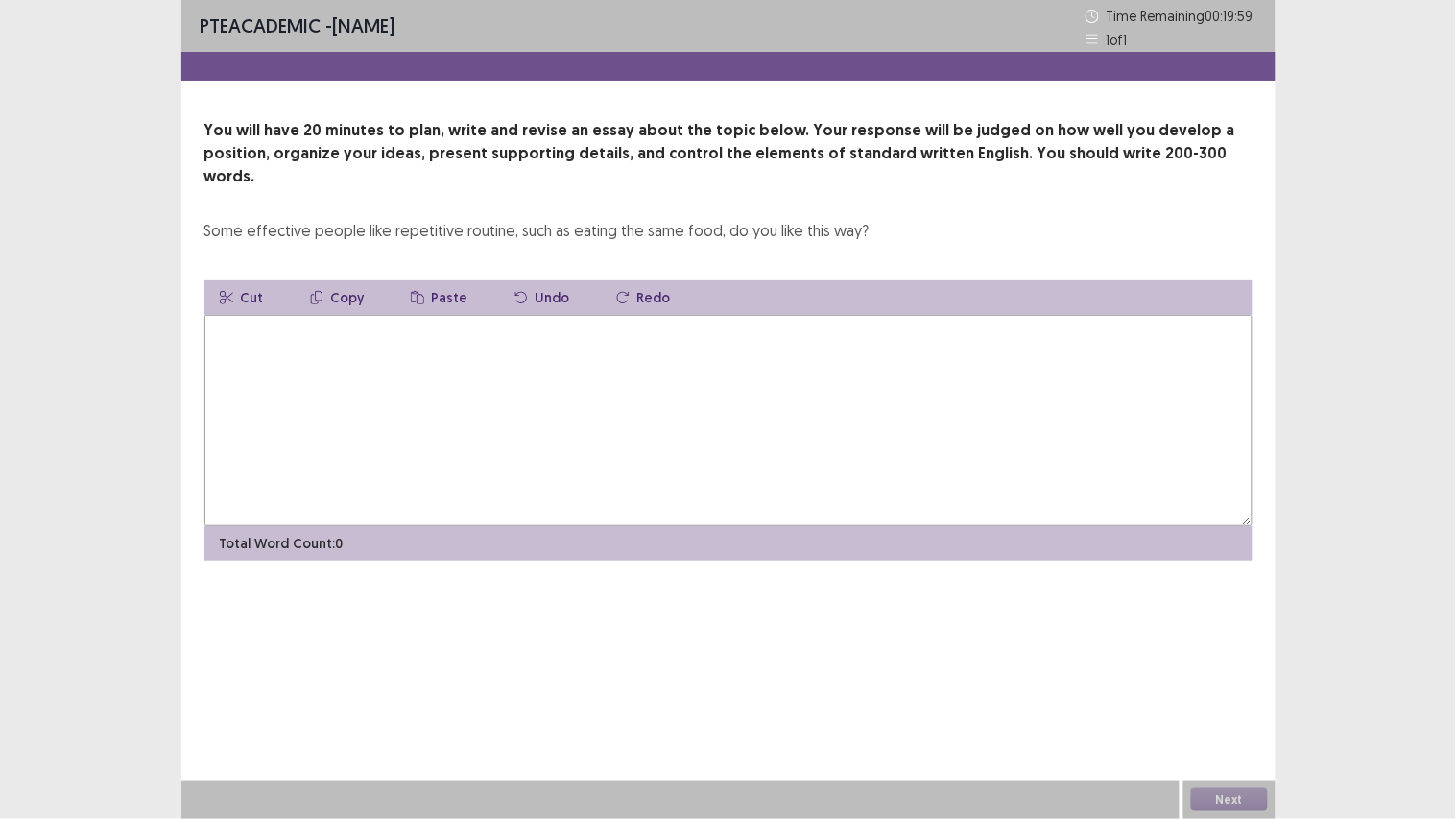 click at bounding box center [728, 421] 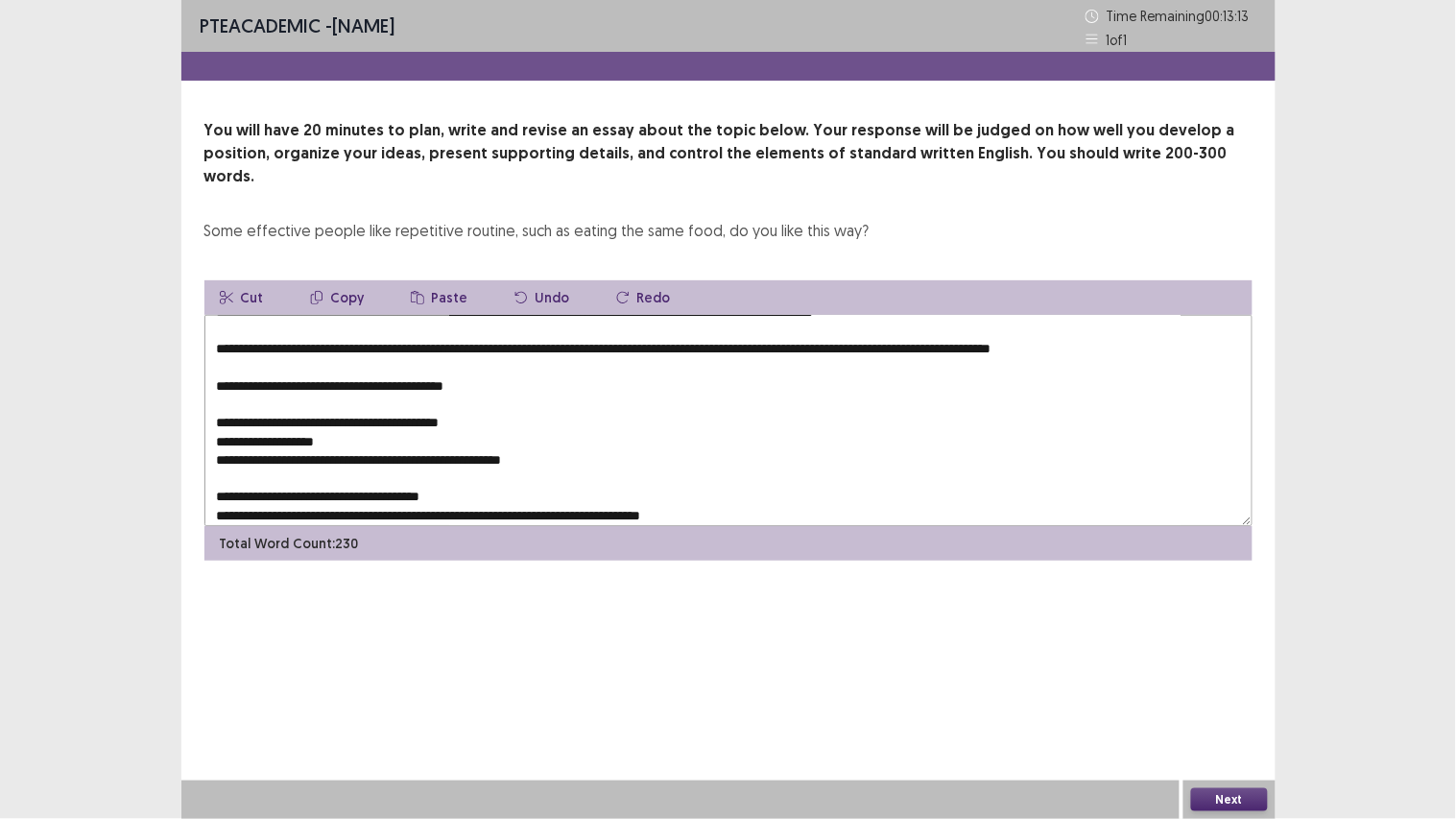 scroll, scrollTop: 157, scrollLeft: 0, axis: vertical 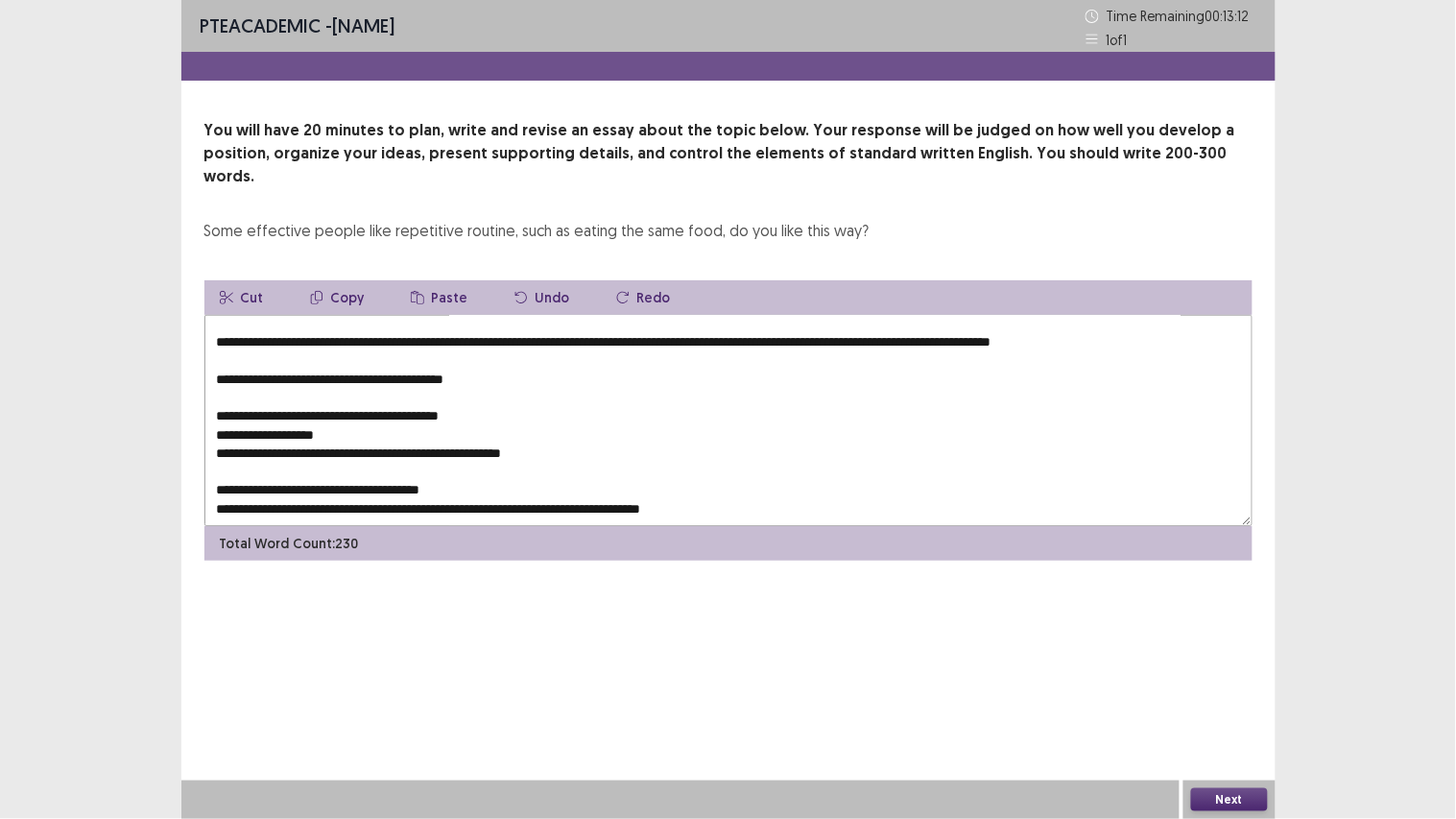 click at bounding box center (728, 421) 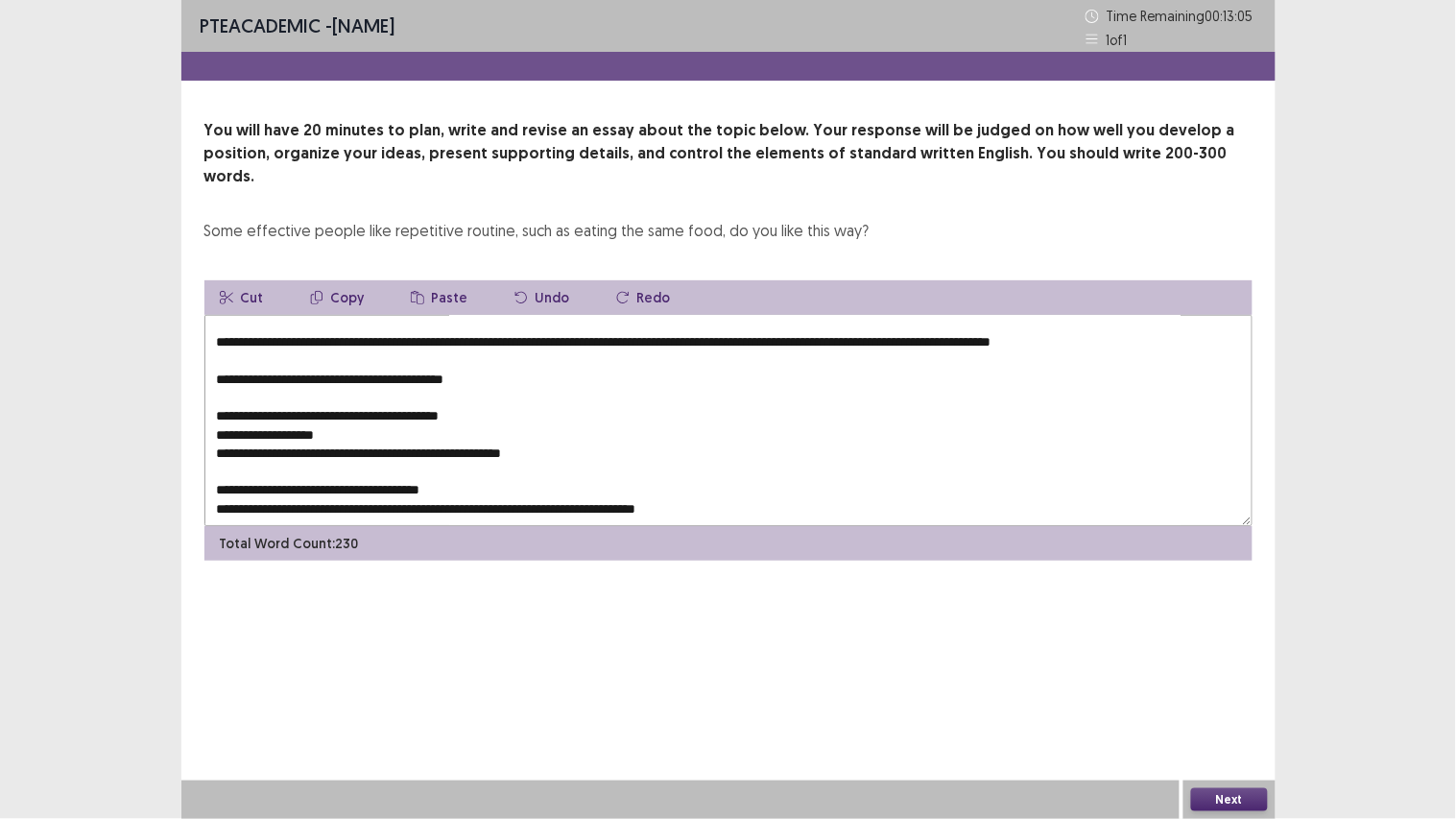 drag, startPoint x: 492, startPoint y: 395, endPoint x: 112, endPoint y: 388, distance: 380.06447 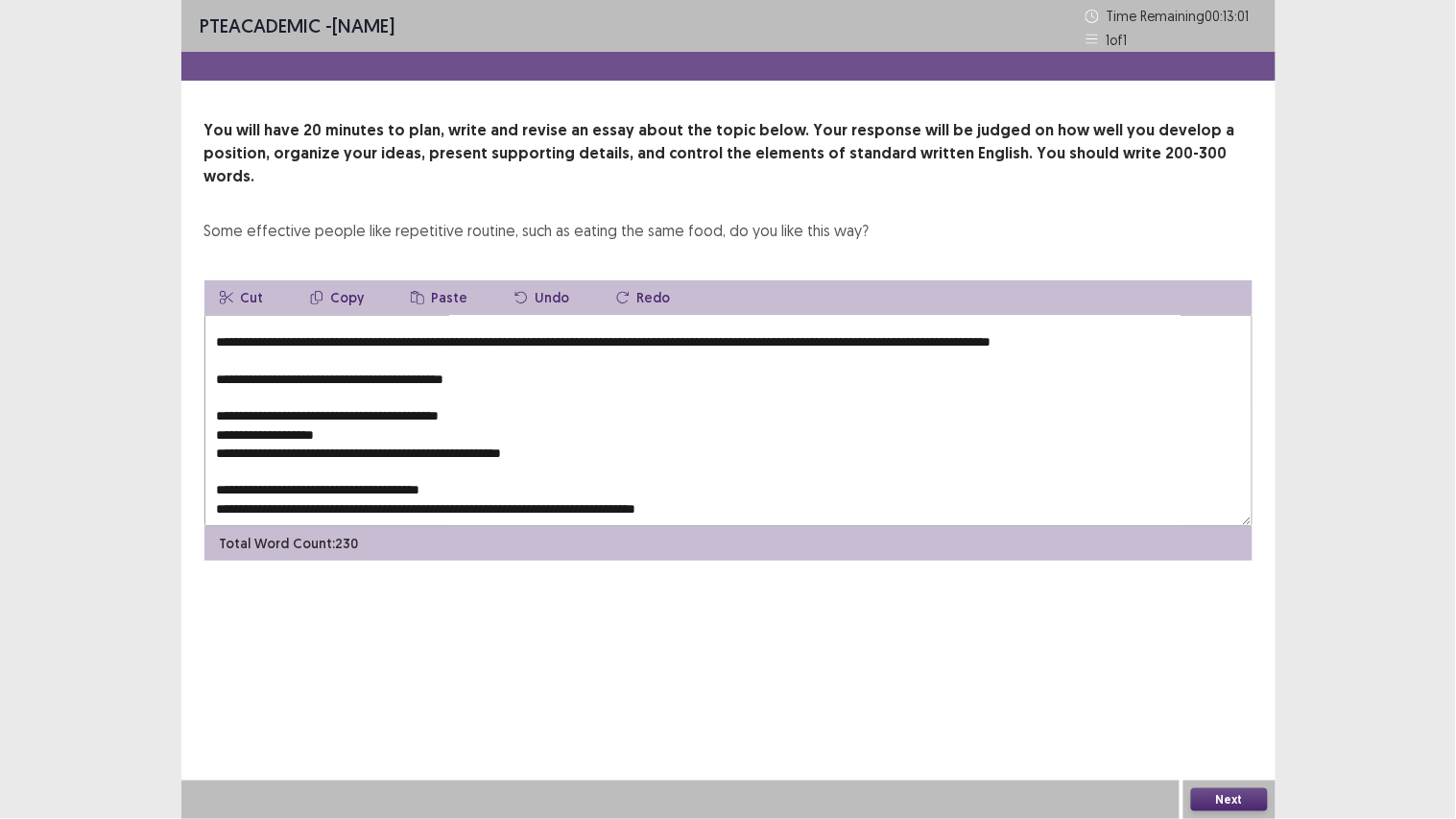 click on "Copy" at bounding box center [337, 298] 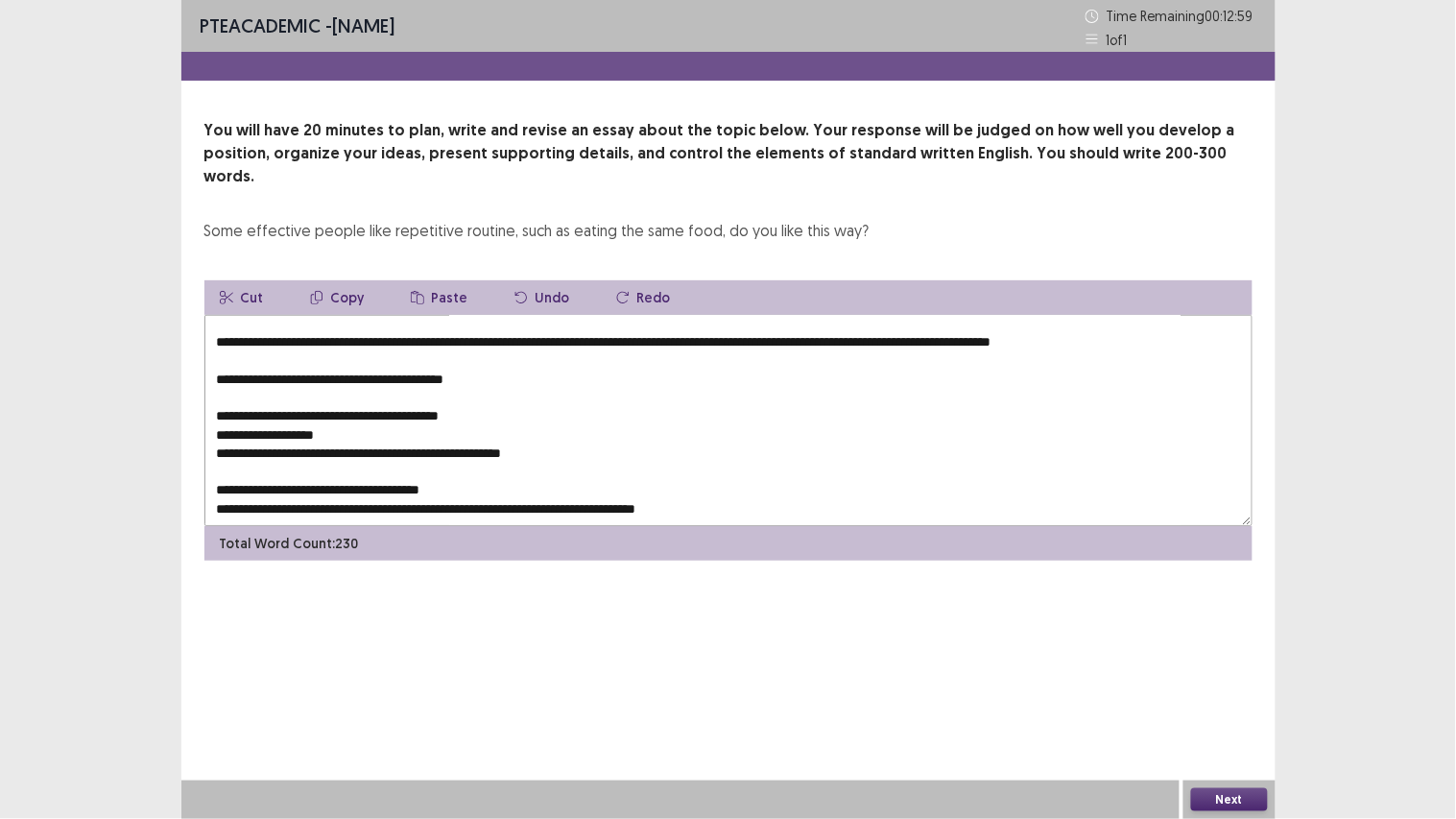 drag, startPoint x: 496, startPoint y: 361, endPoint x: 276, endPoint y: 294, distance: 229.97609 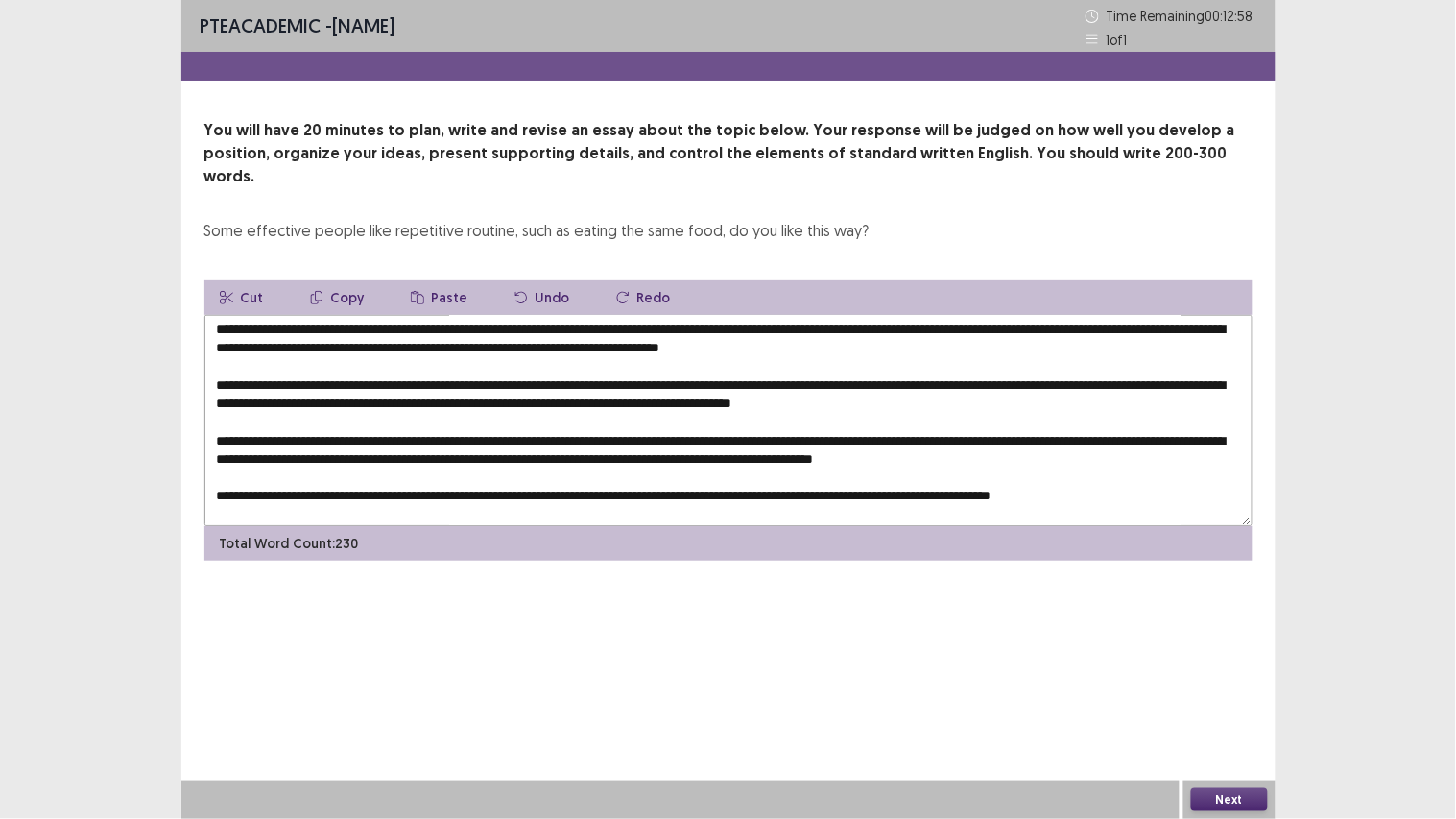 scroll, scrollTop: 0, scrollLeft: 0, axis: both 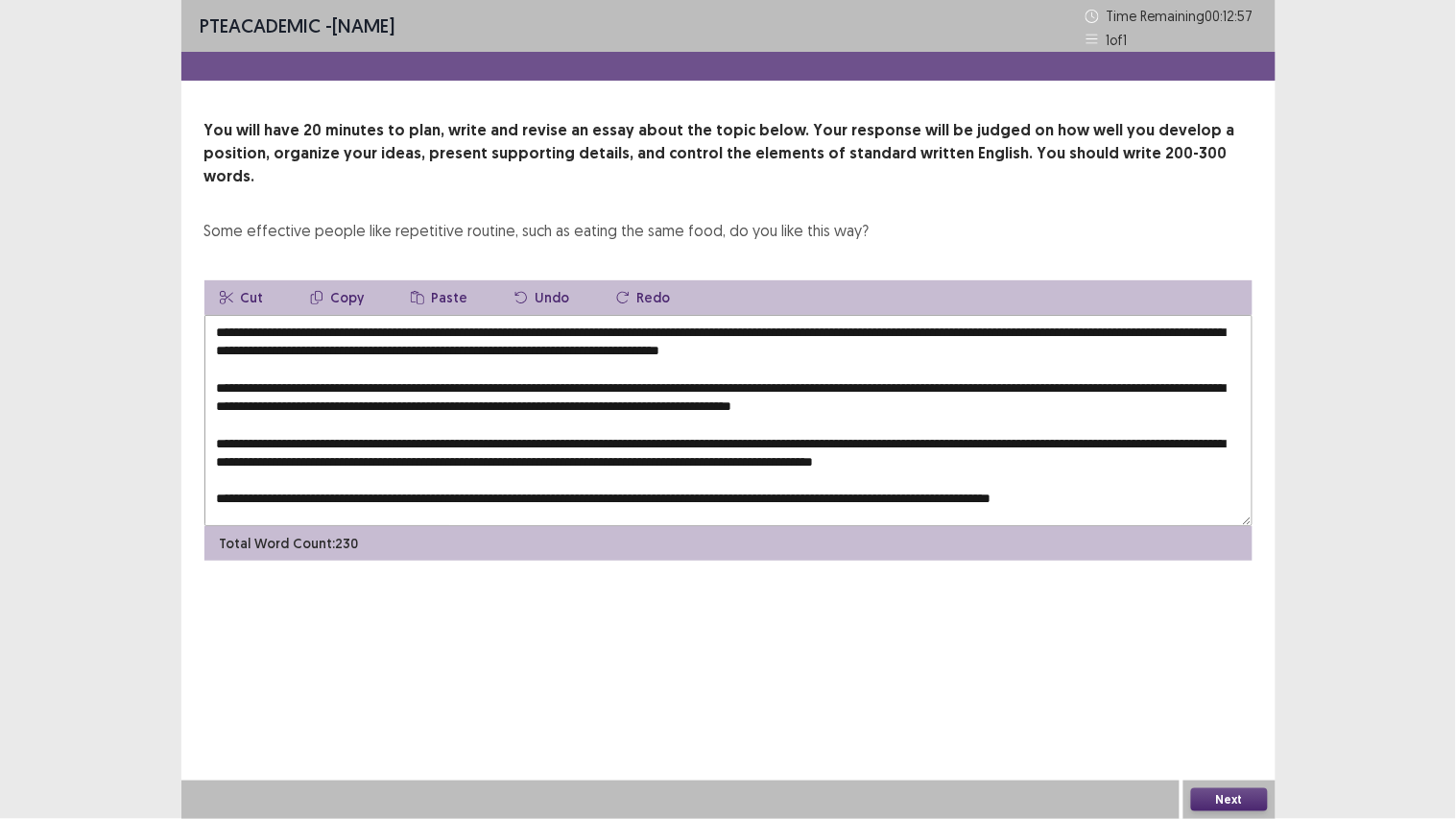 click at bounding box center [728, 421] 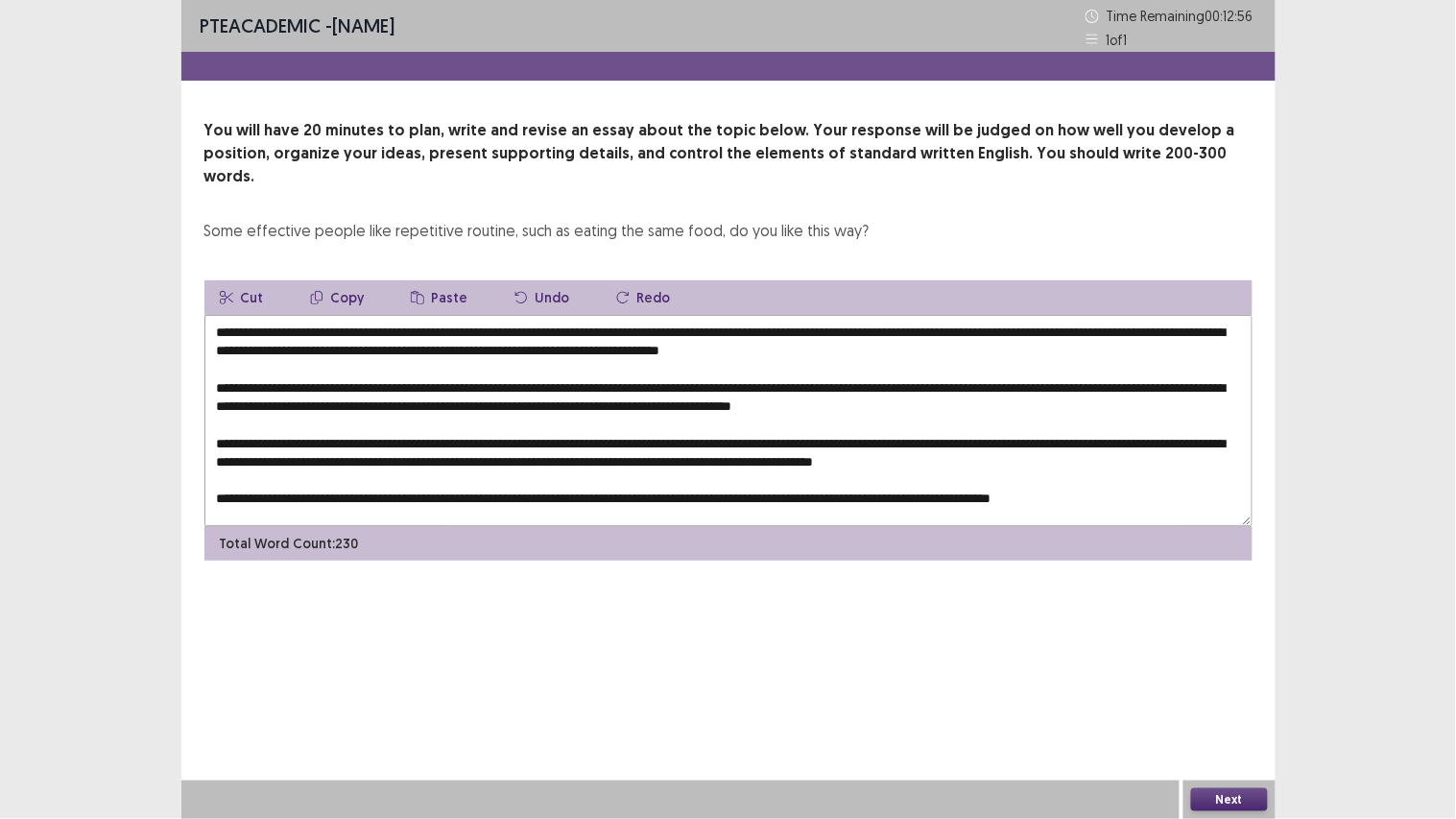 click at bounding box center (728, 421) 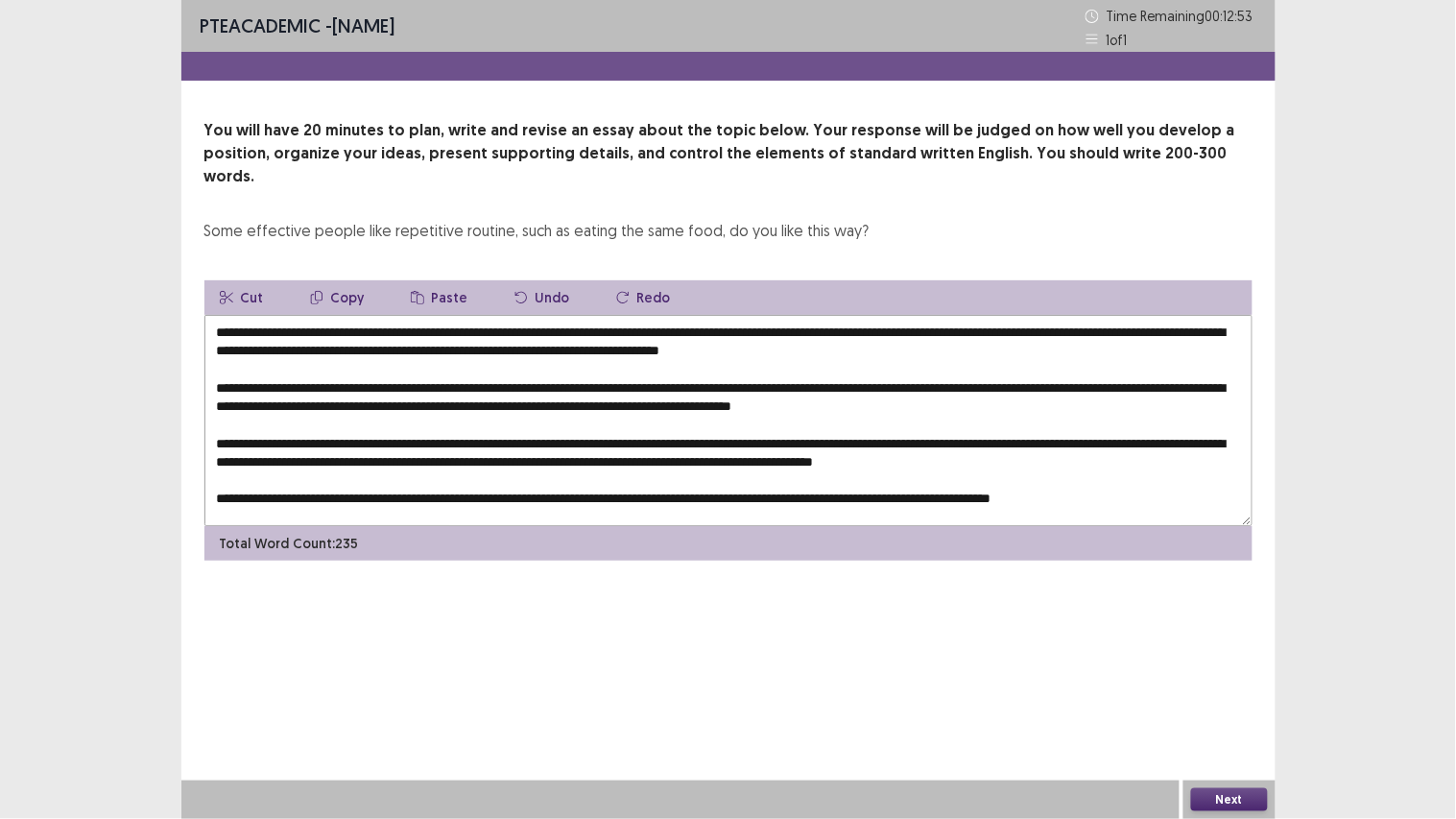 click at bounding box center (728, 421) 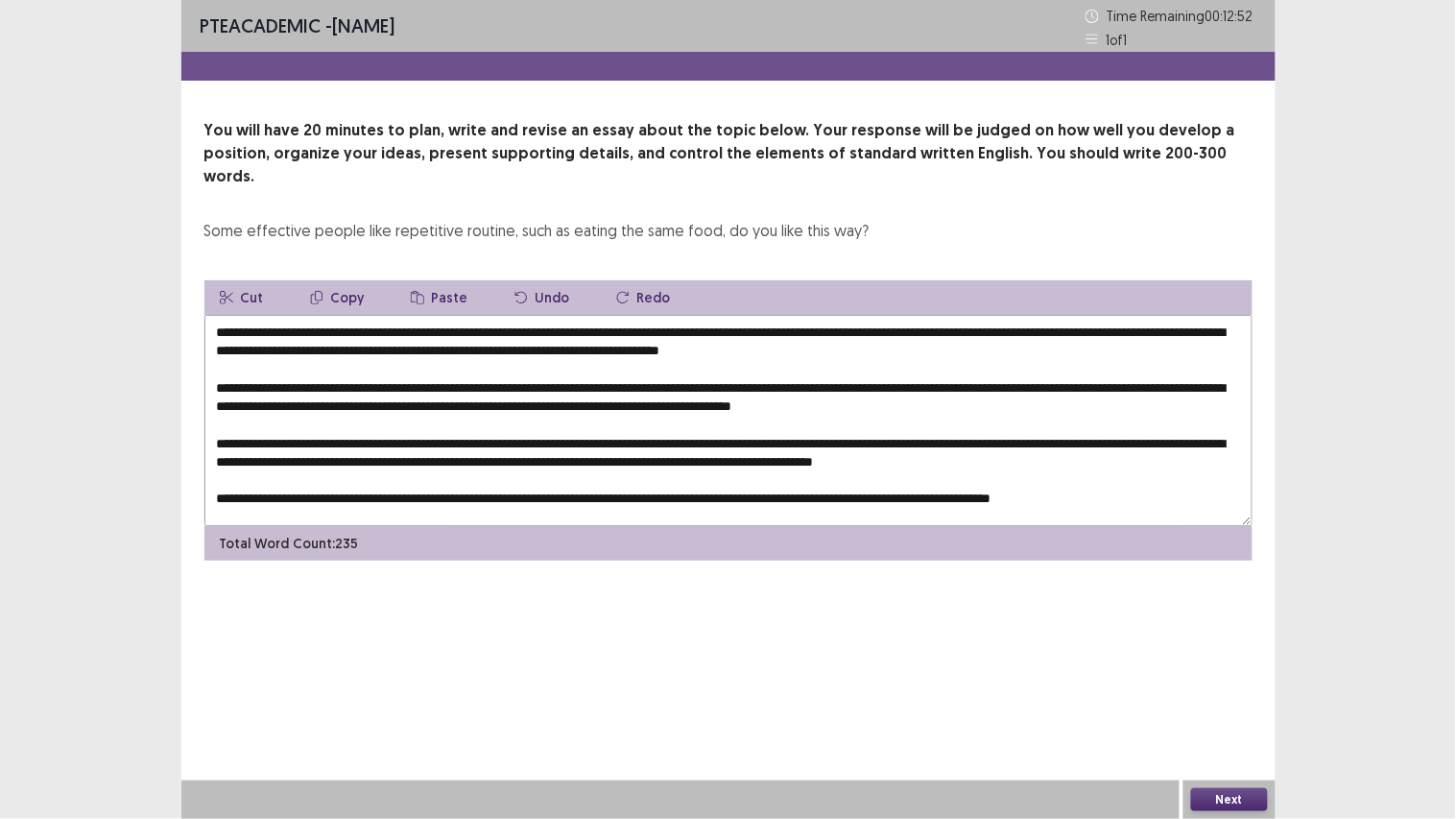click 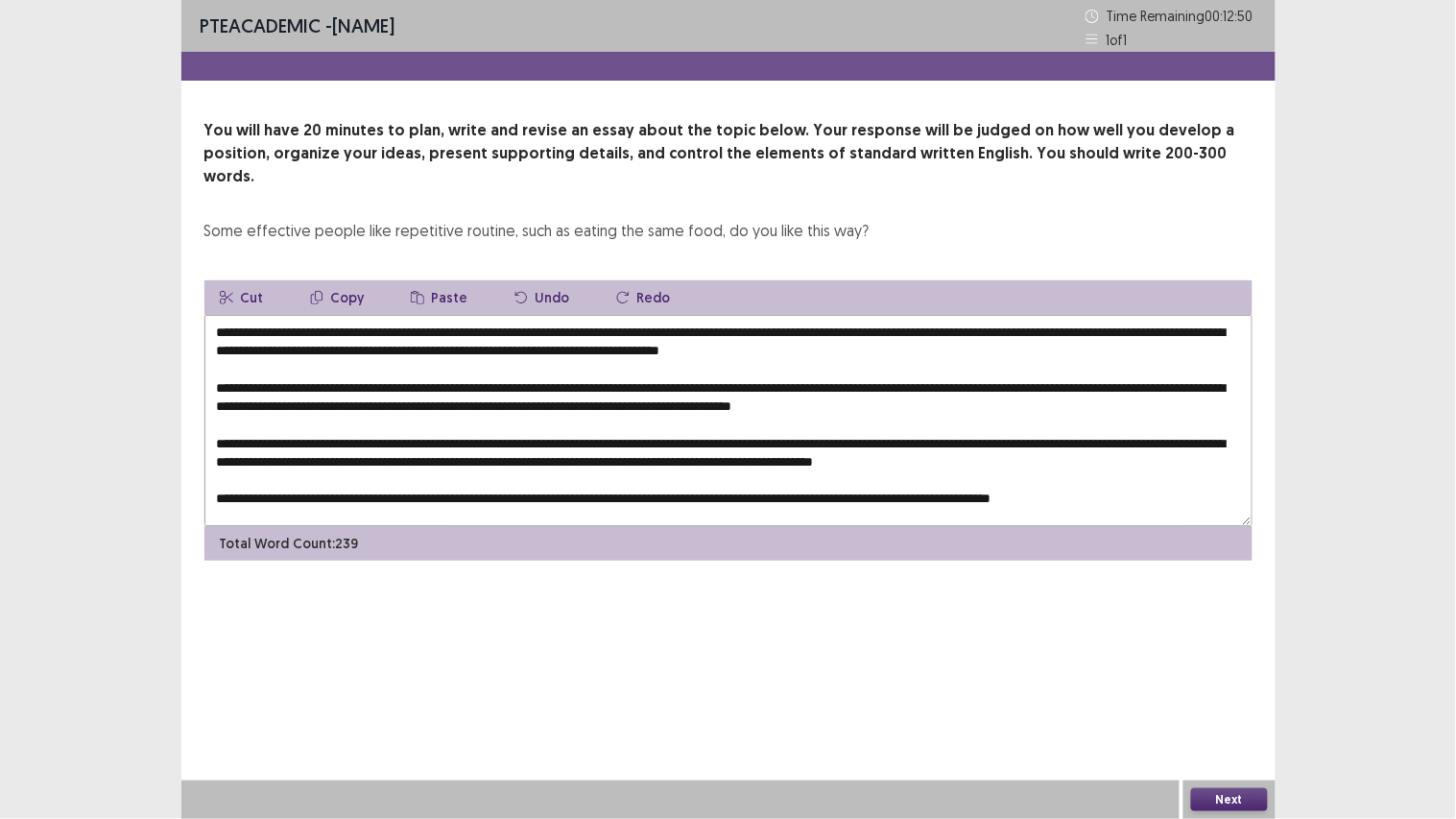 click at bounding box center [728, 421] 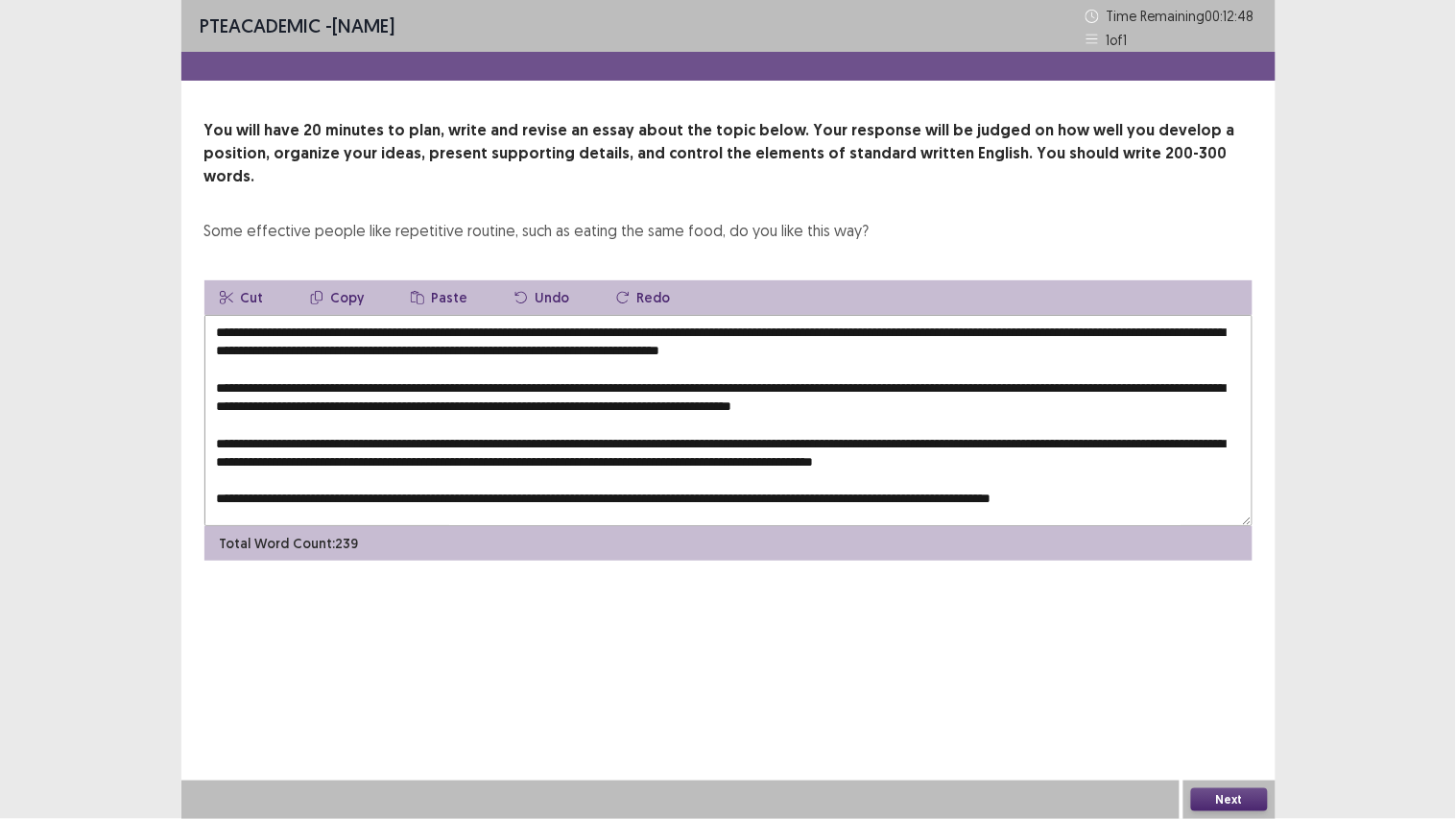 click on "Paste" at bounding box center (440, 298) 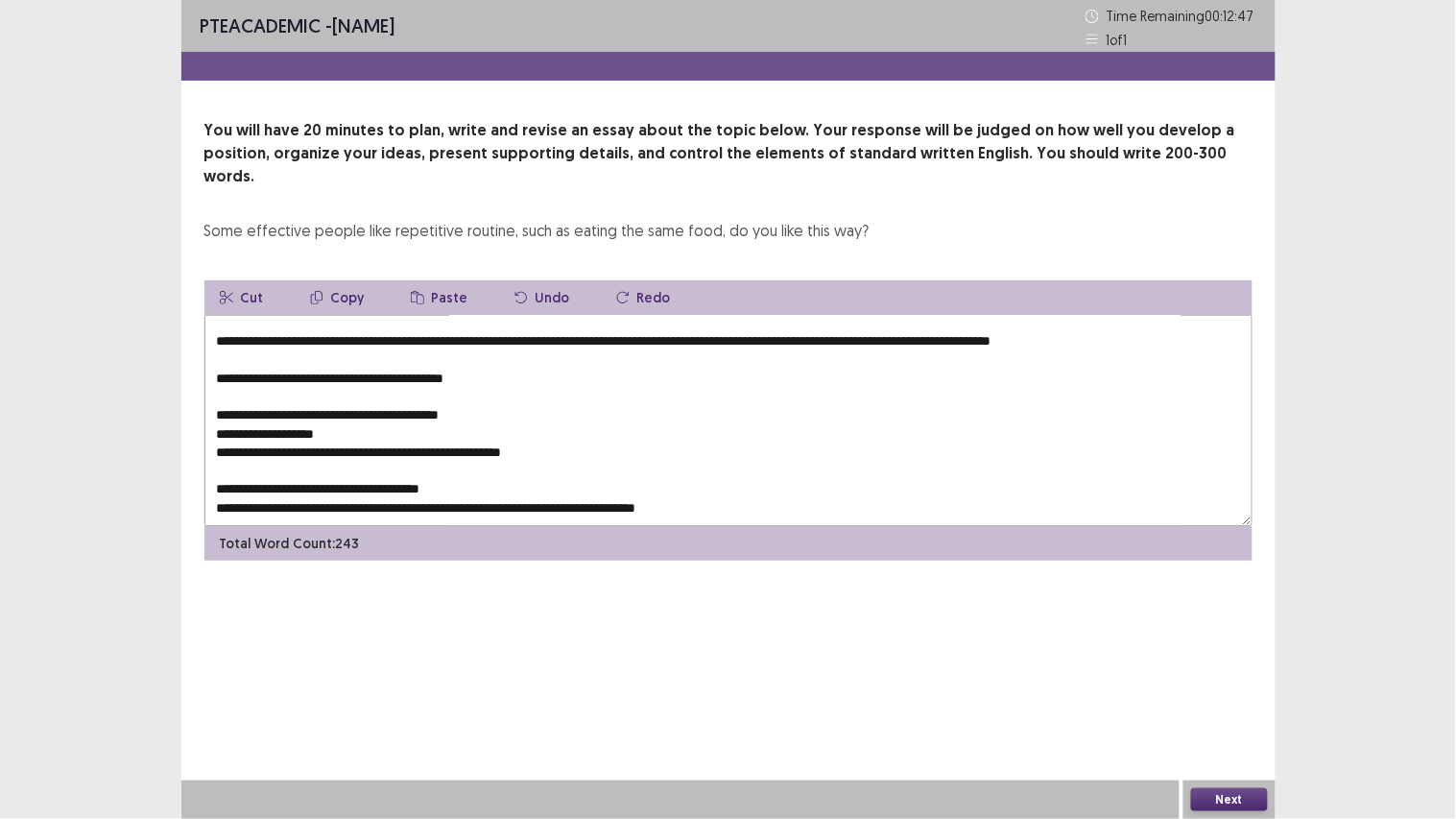 scroll, scrollTop: 87, scrollLeft: 0, axis: vertical 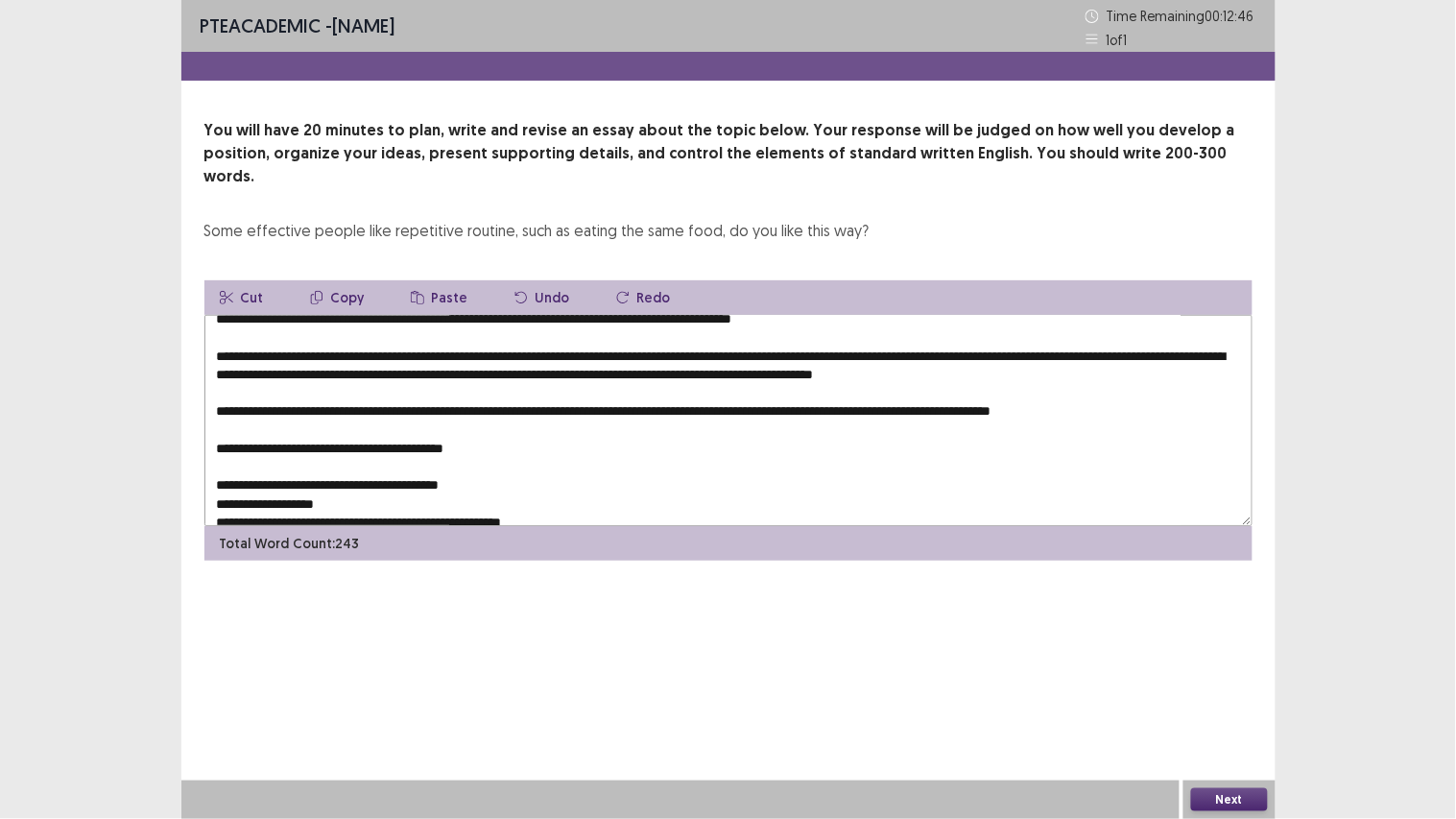 click at bounding box center (728, 421) 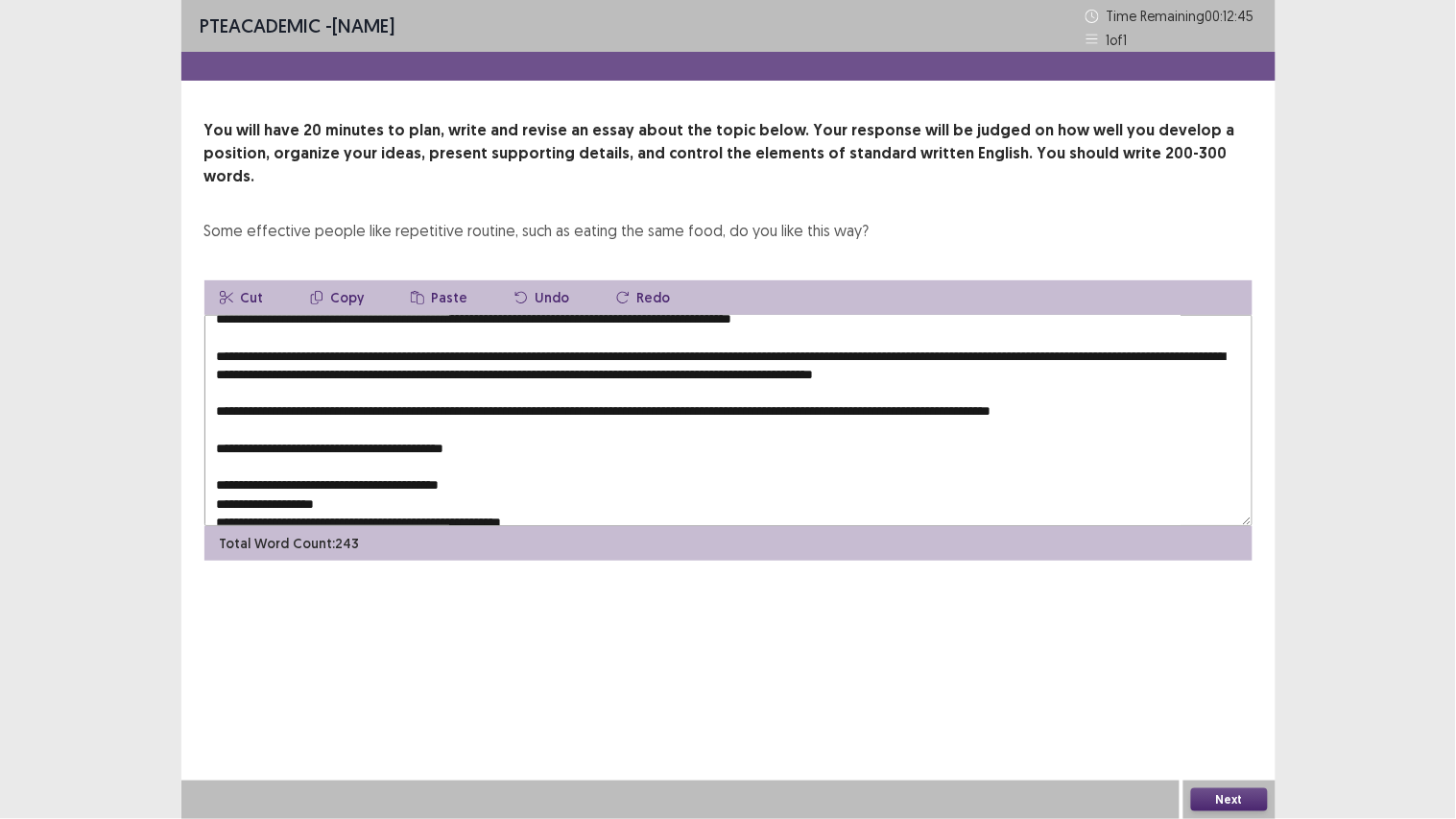 click on "Paste" at bounding box center (440, 298) 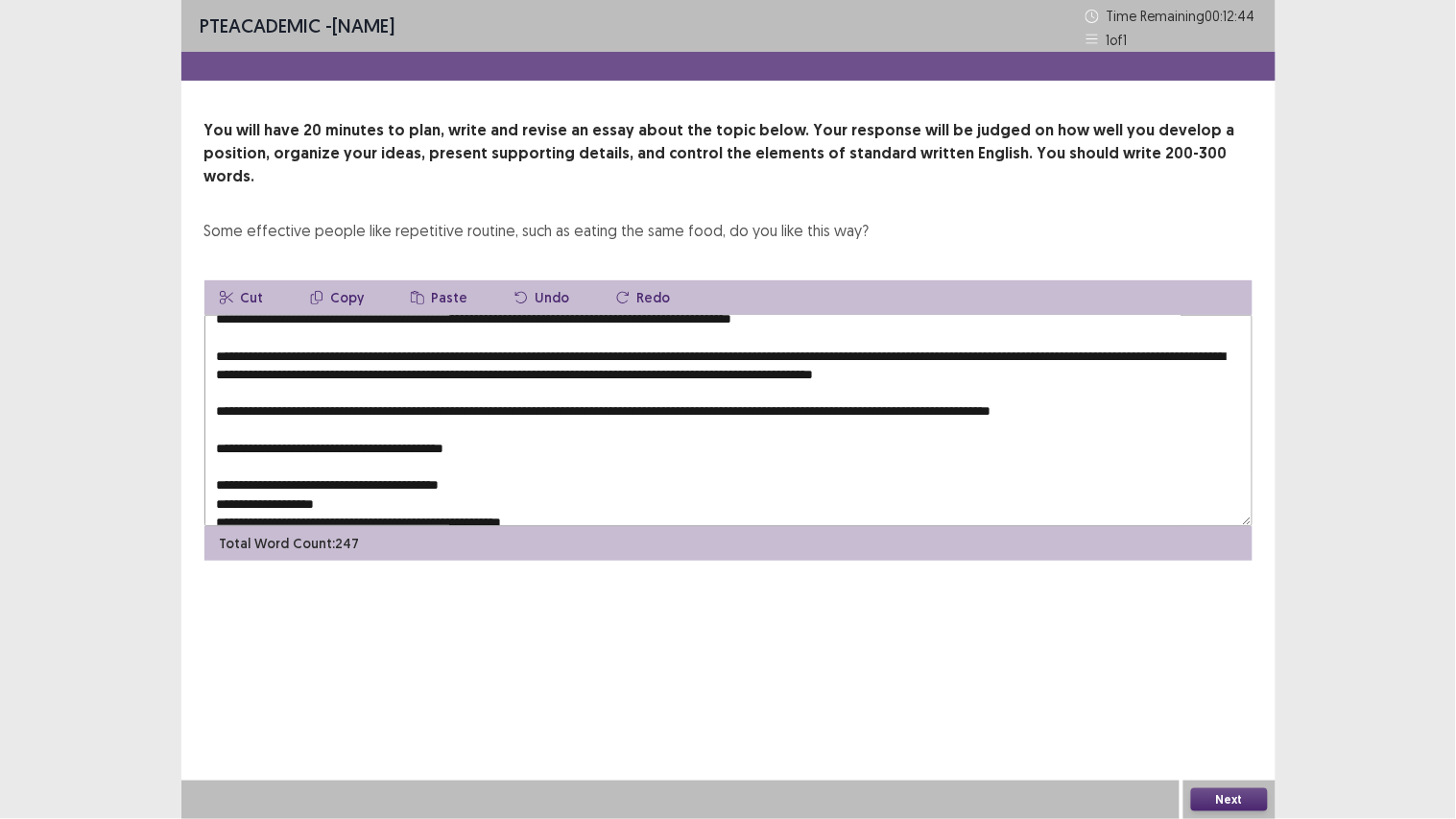 click at bounding box center (728, 421) 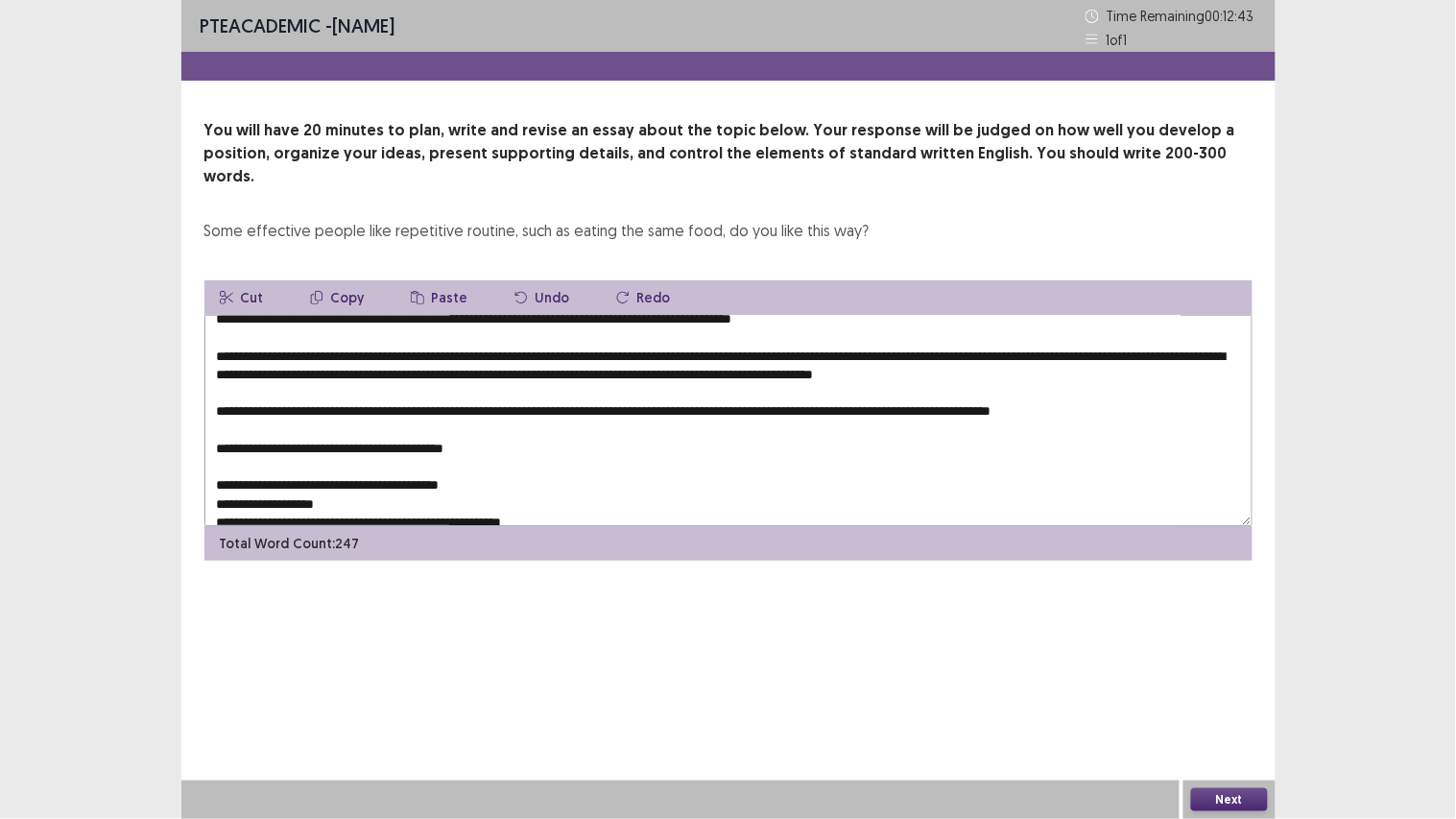 click at bounding box center [728, 421] 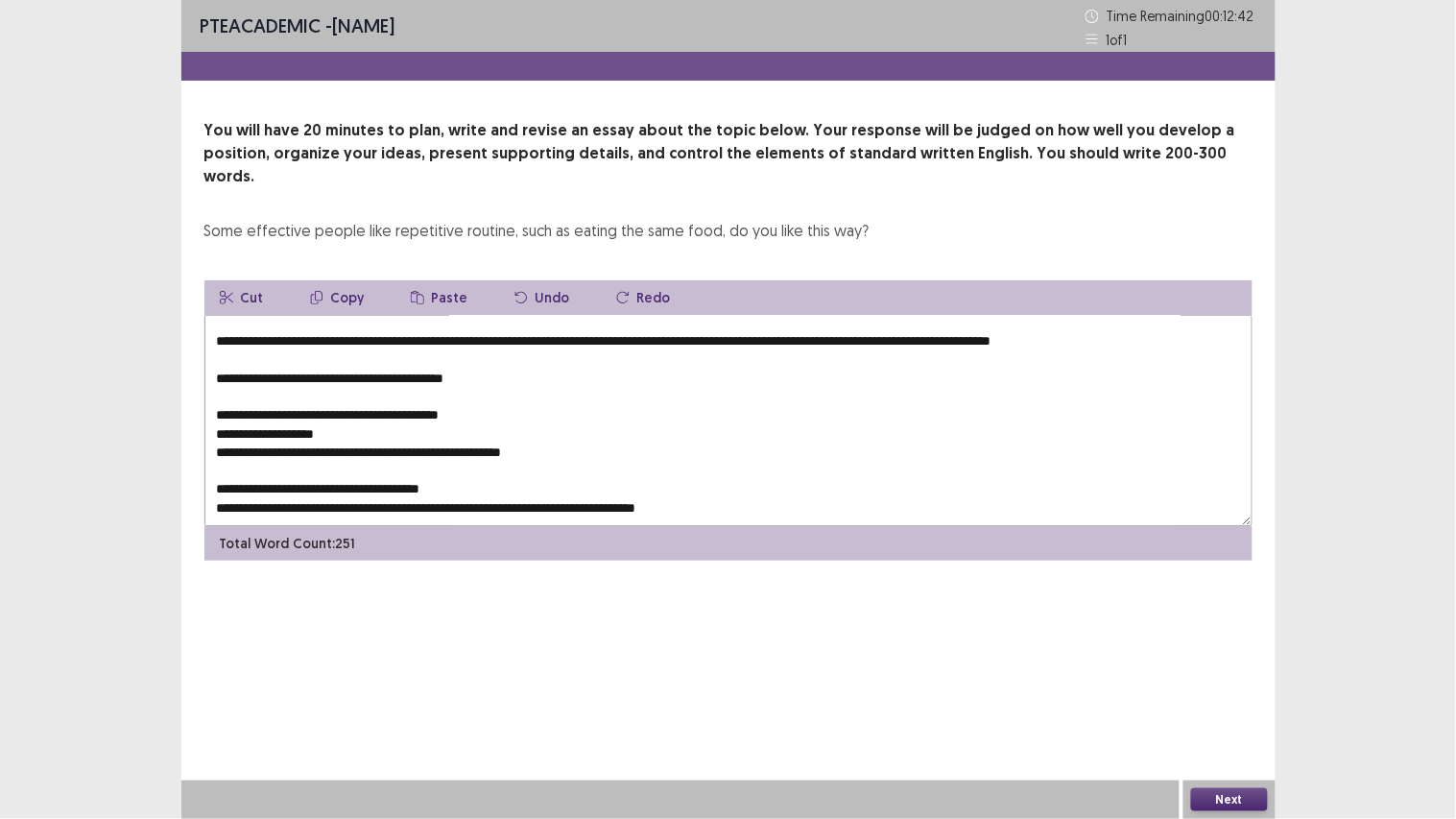 scroll, scrollTop: 212, scrollLeft: 0, axis: vertical 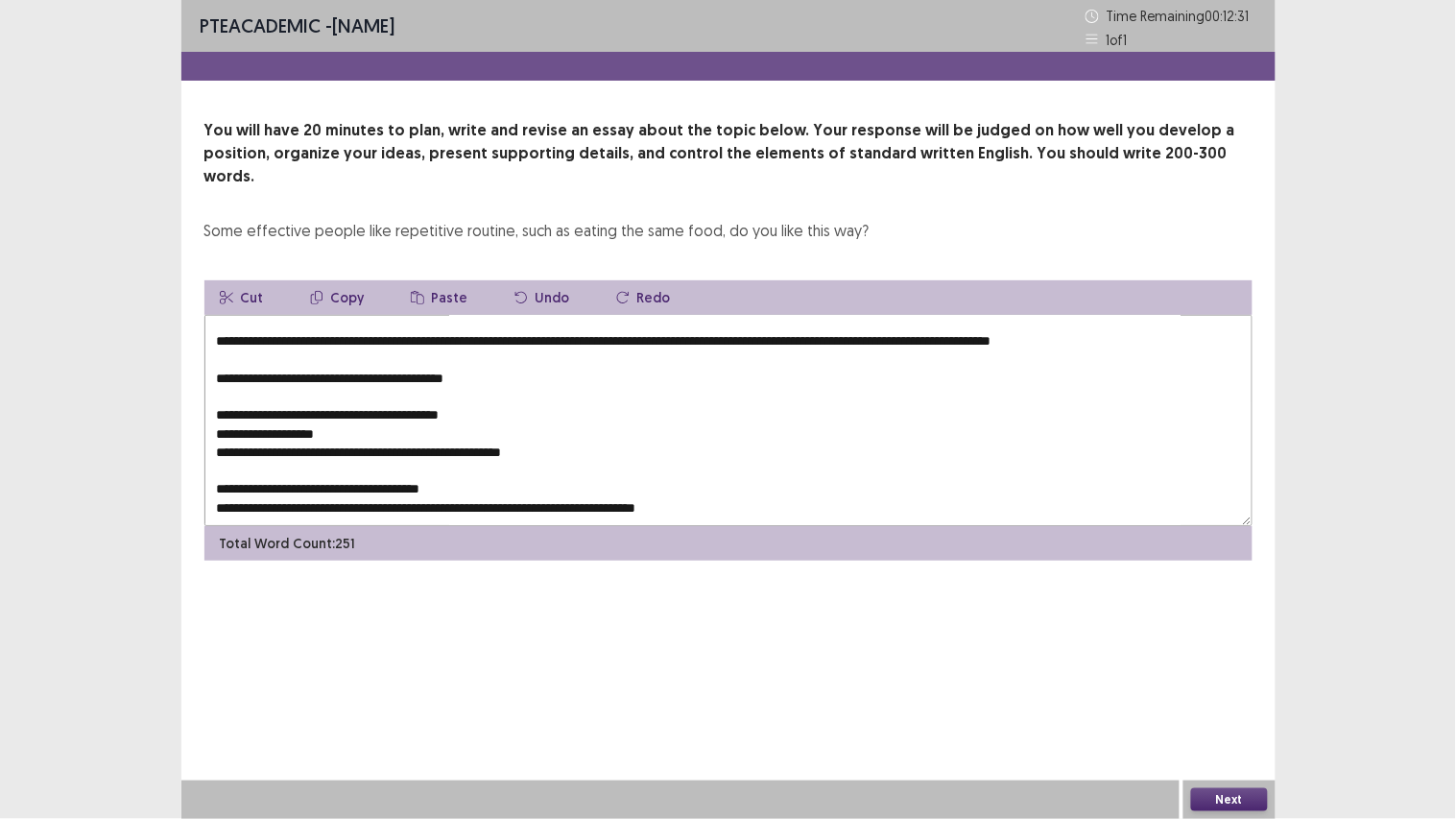 drag, startPoint x: 503, startPoint y: 400, endPoint x: 414, endPoint y: 400, distance: 89 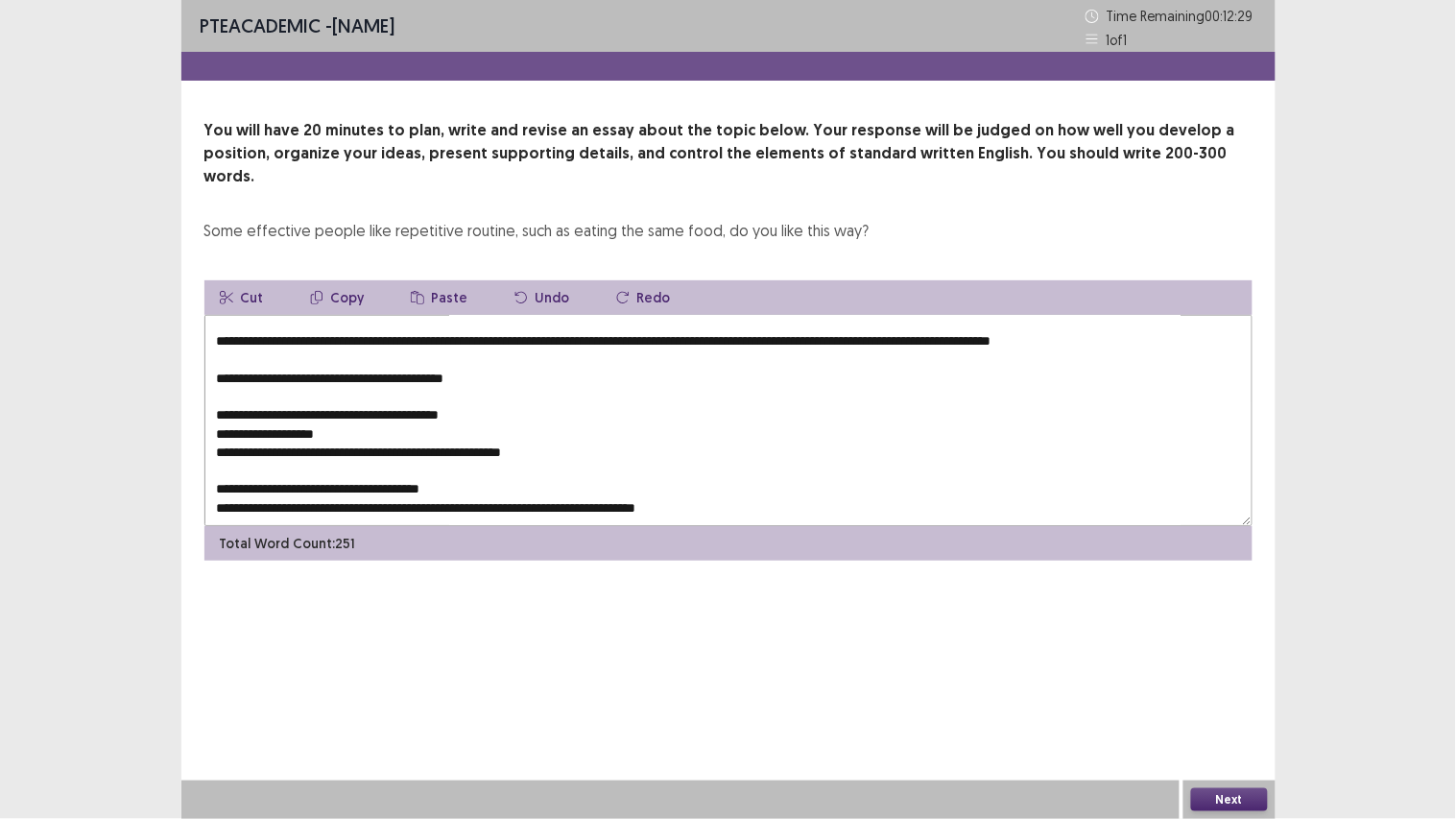 drag, startPoint x: 357, startPoint y: 414, endPoint x: 190, endPoint y: 407, distance: 167.14664 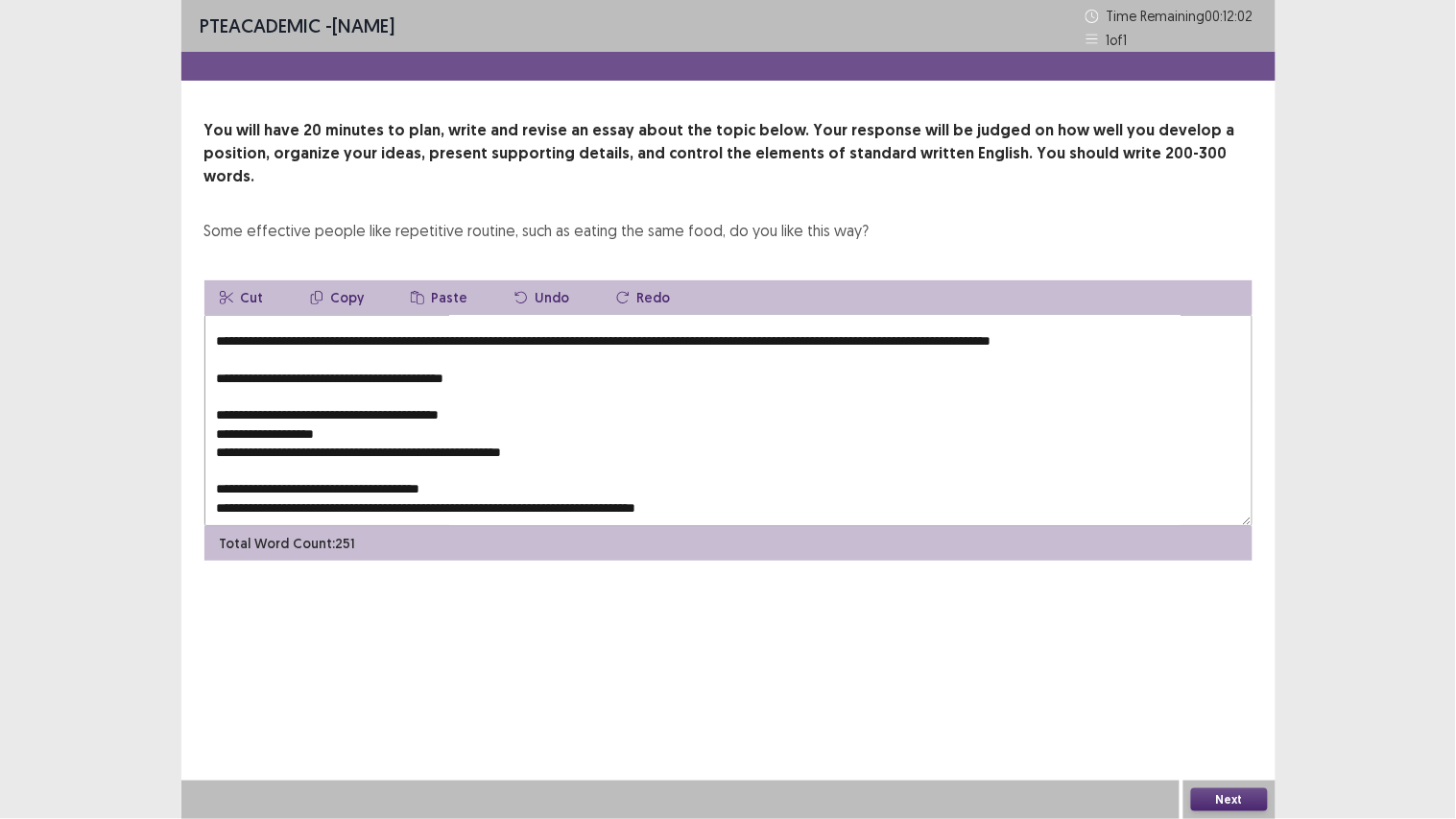 drag, startPoint x: 341, startPoint y: 405, endPoint x: 132, endPoint y: 397, distance: 209.15305 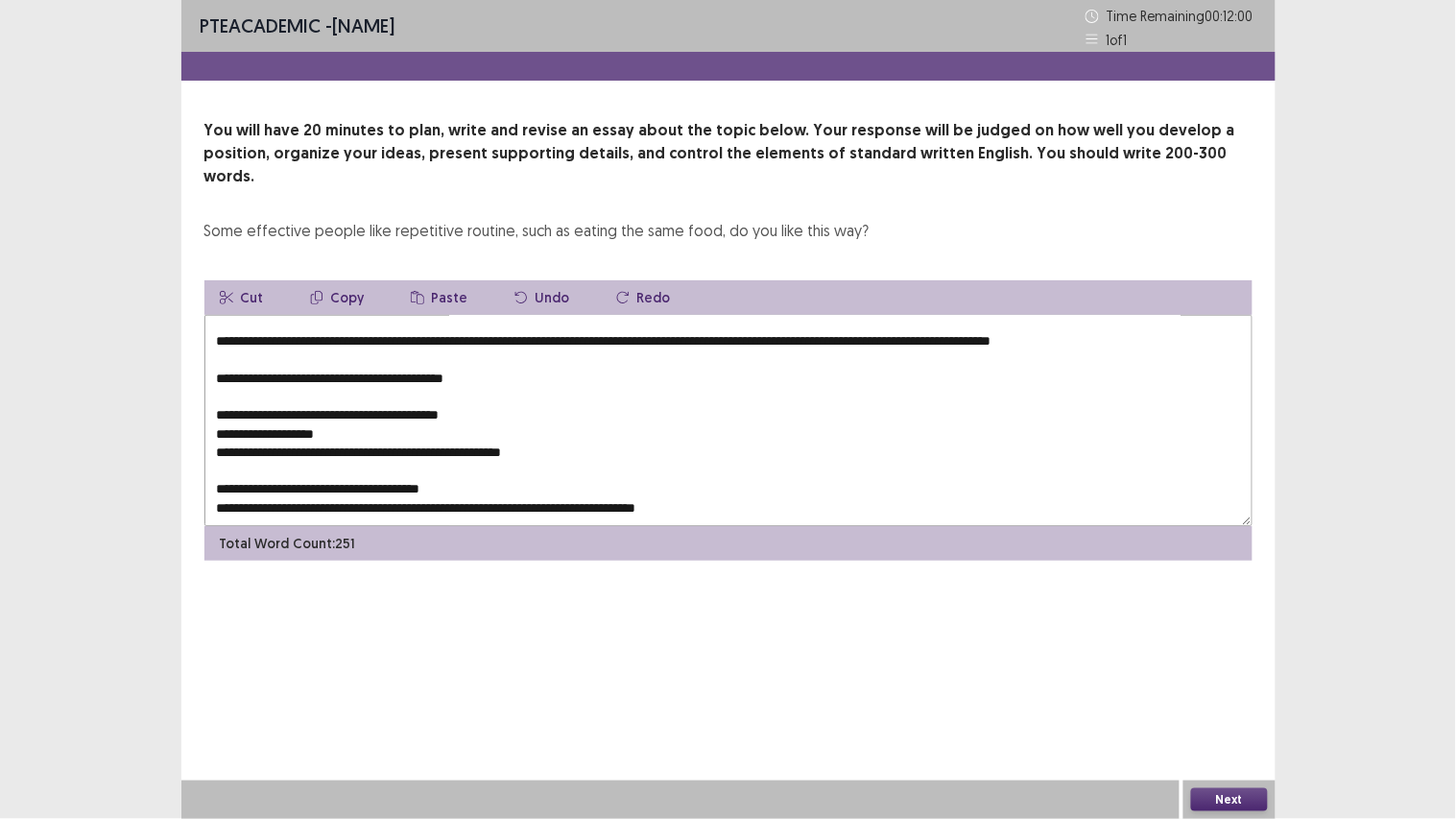 drag, startPoint x: 497, startPoint y: 401, endPoint x: 110, endPoint y: 388, distance: 387.2183 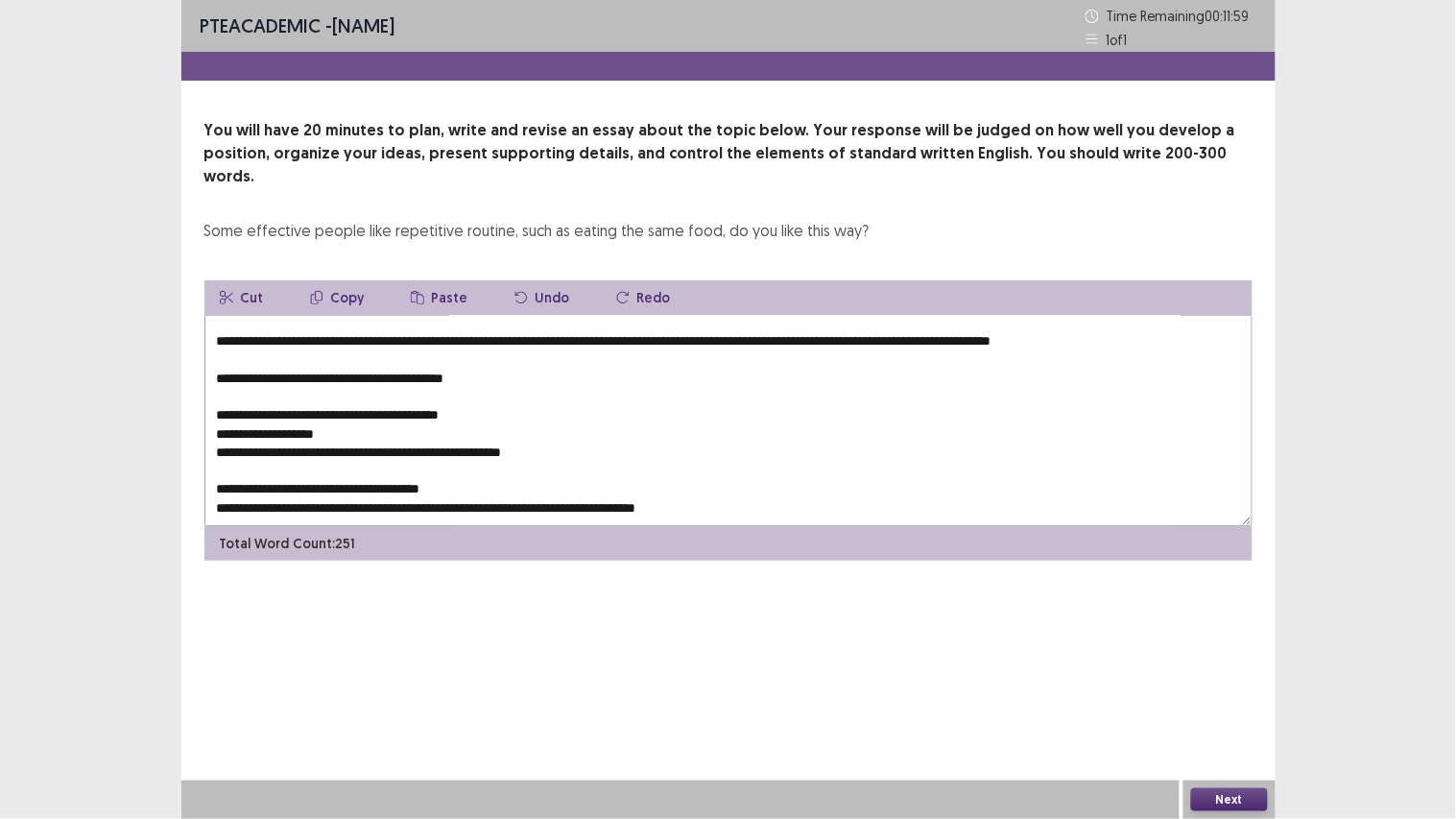 click on "Copy" at bounding box center [337, 298] 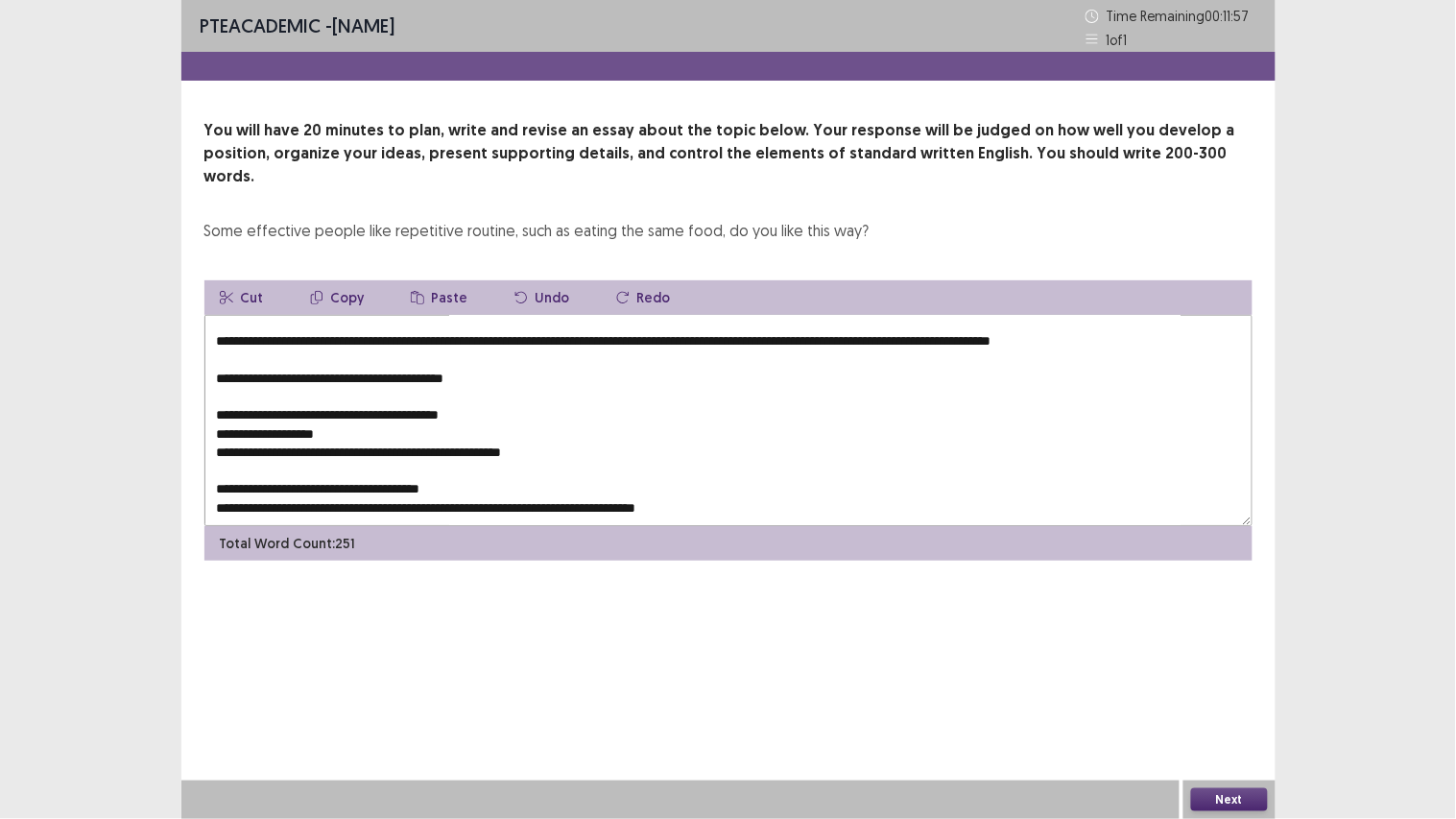 scroll, scrollTop: 0, scrollLeft: 0, axis: both 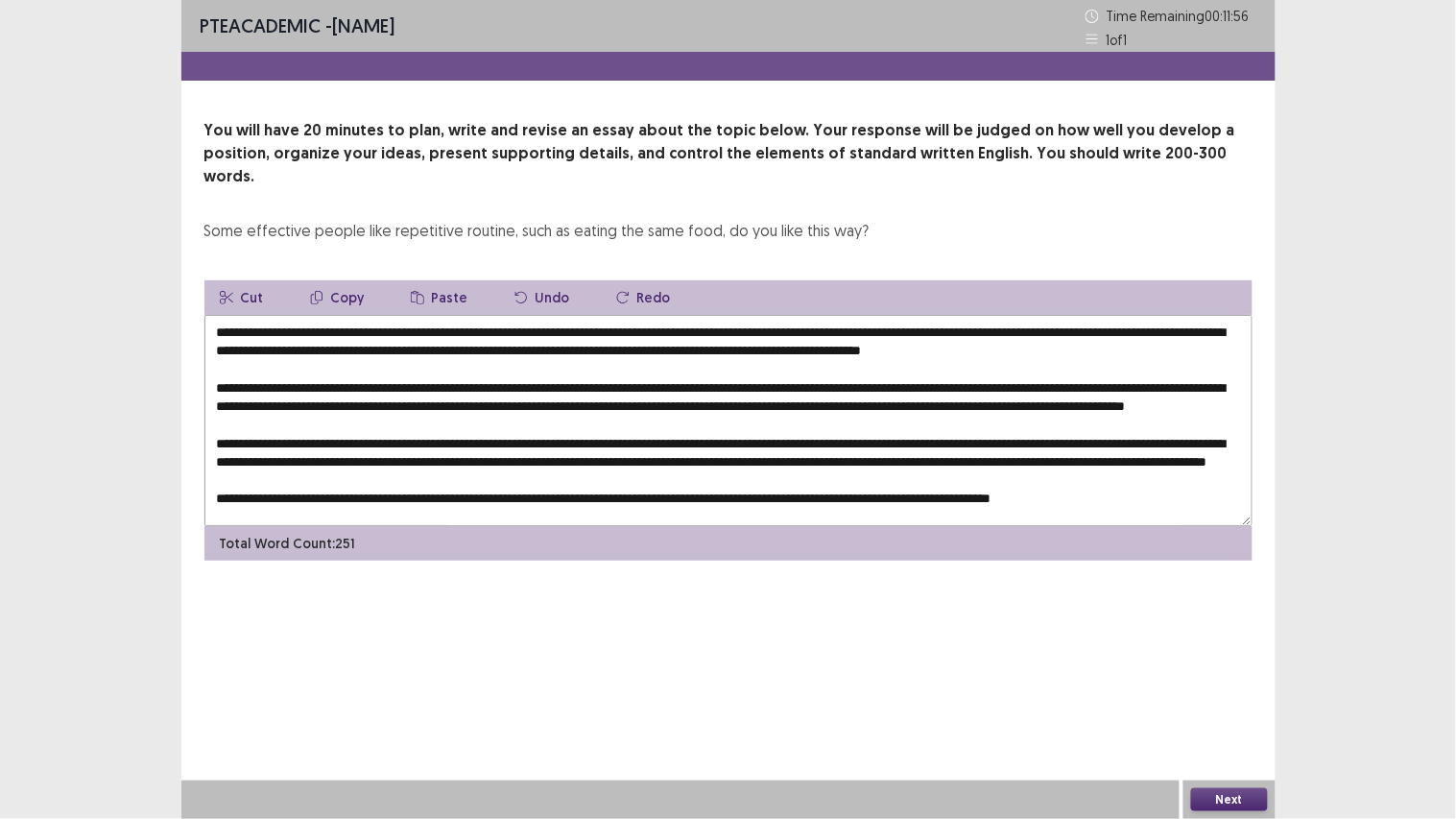 click at bounding box center [728, 421] 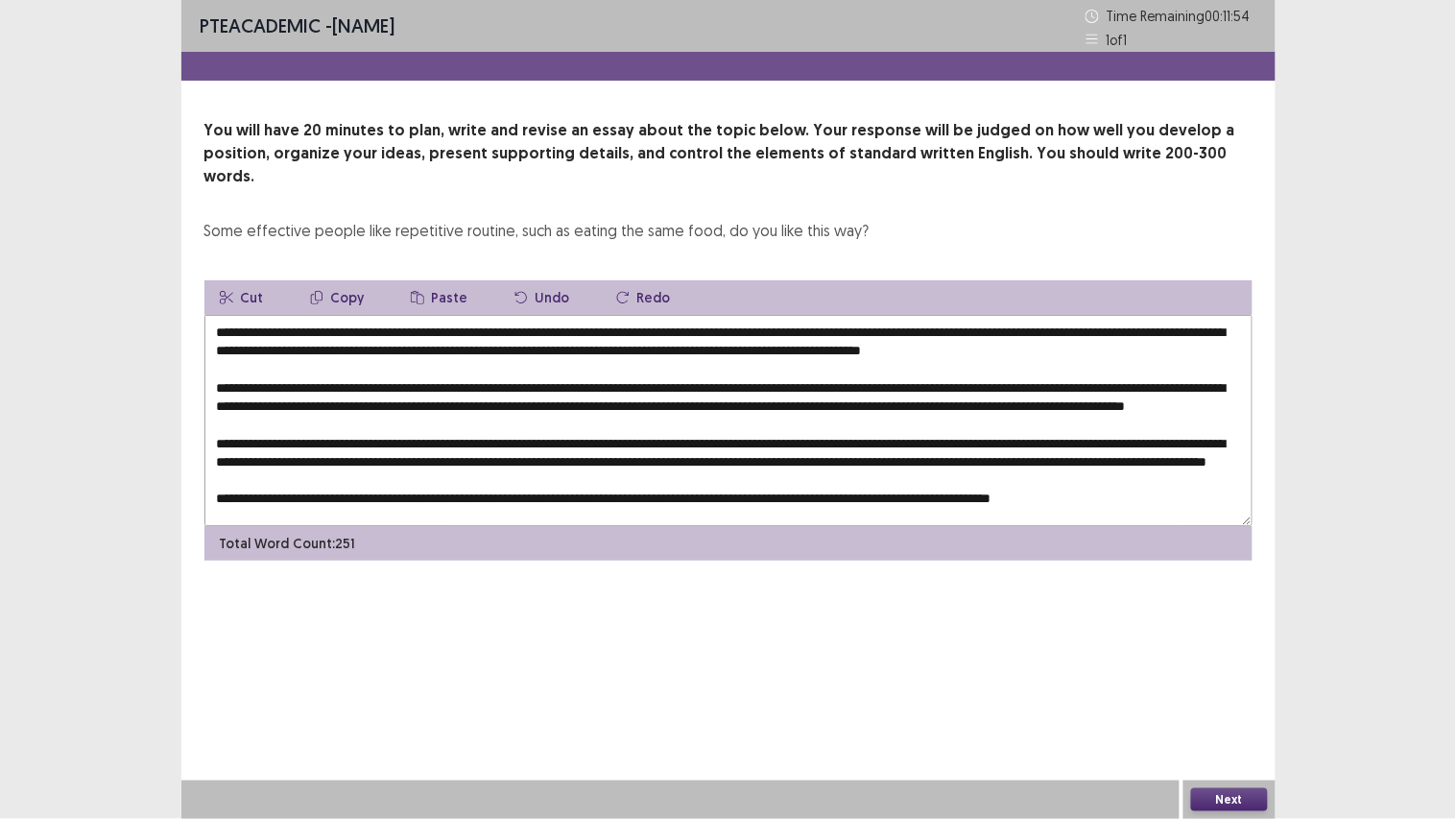 click on "Paste" at bounding box center (440, 298) 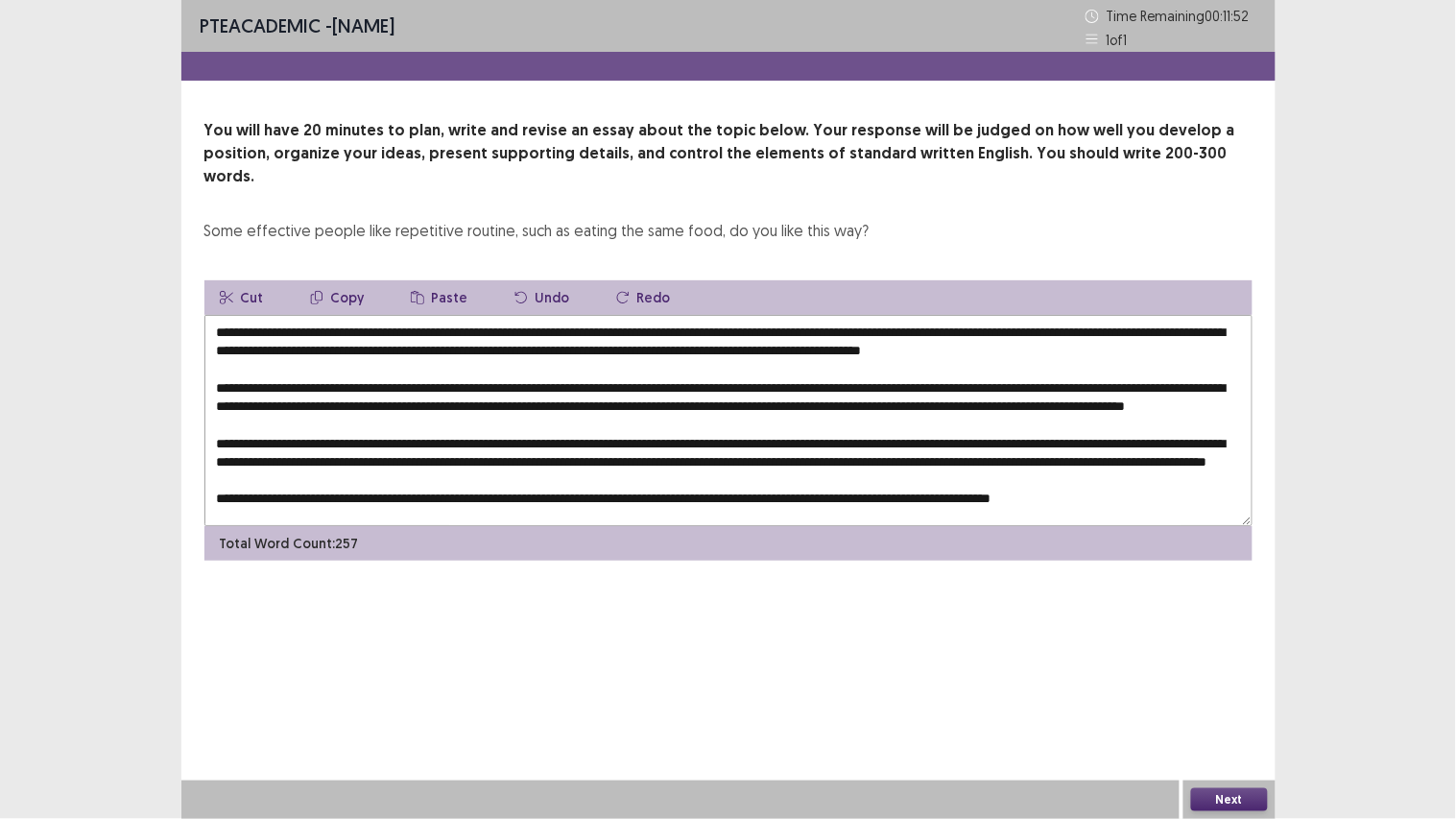 click at bounding box center [728, 421] 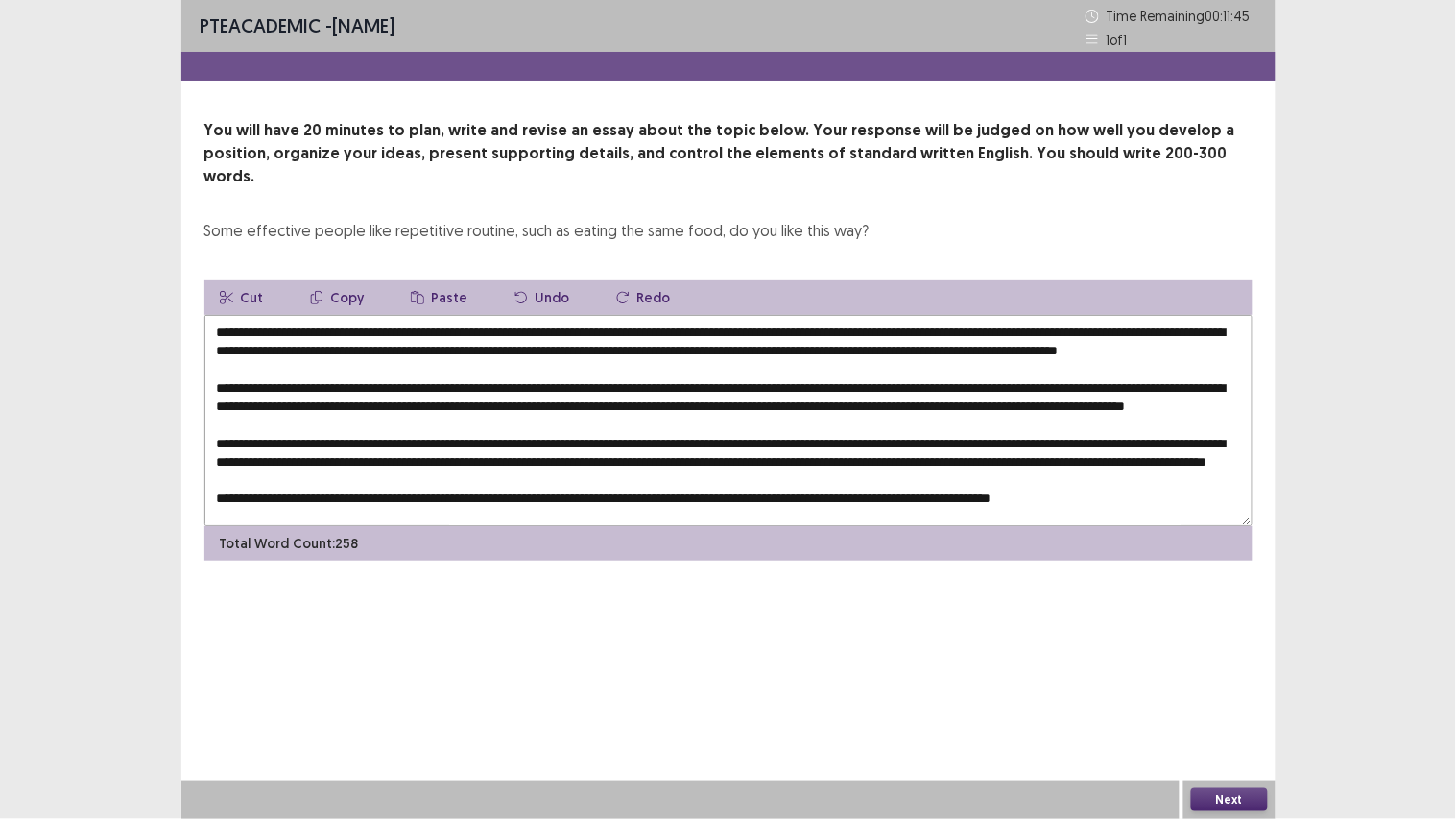 click at bounding box center [728, 421] 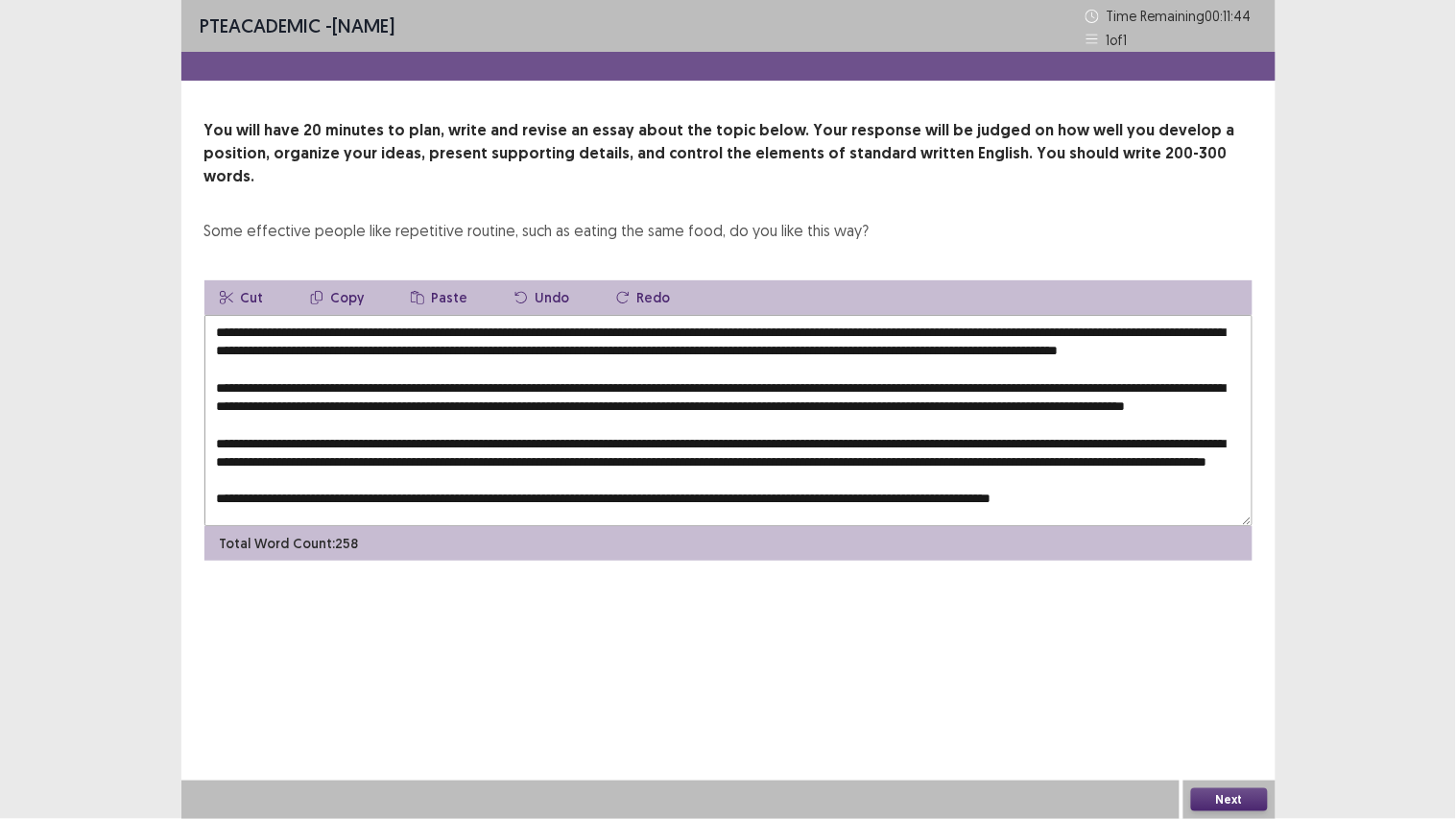 click on "Paste" at bounding box center [440, 298] 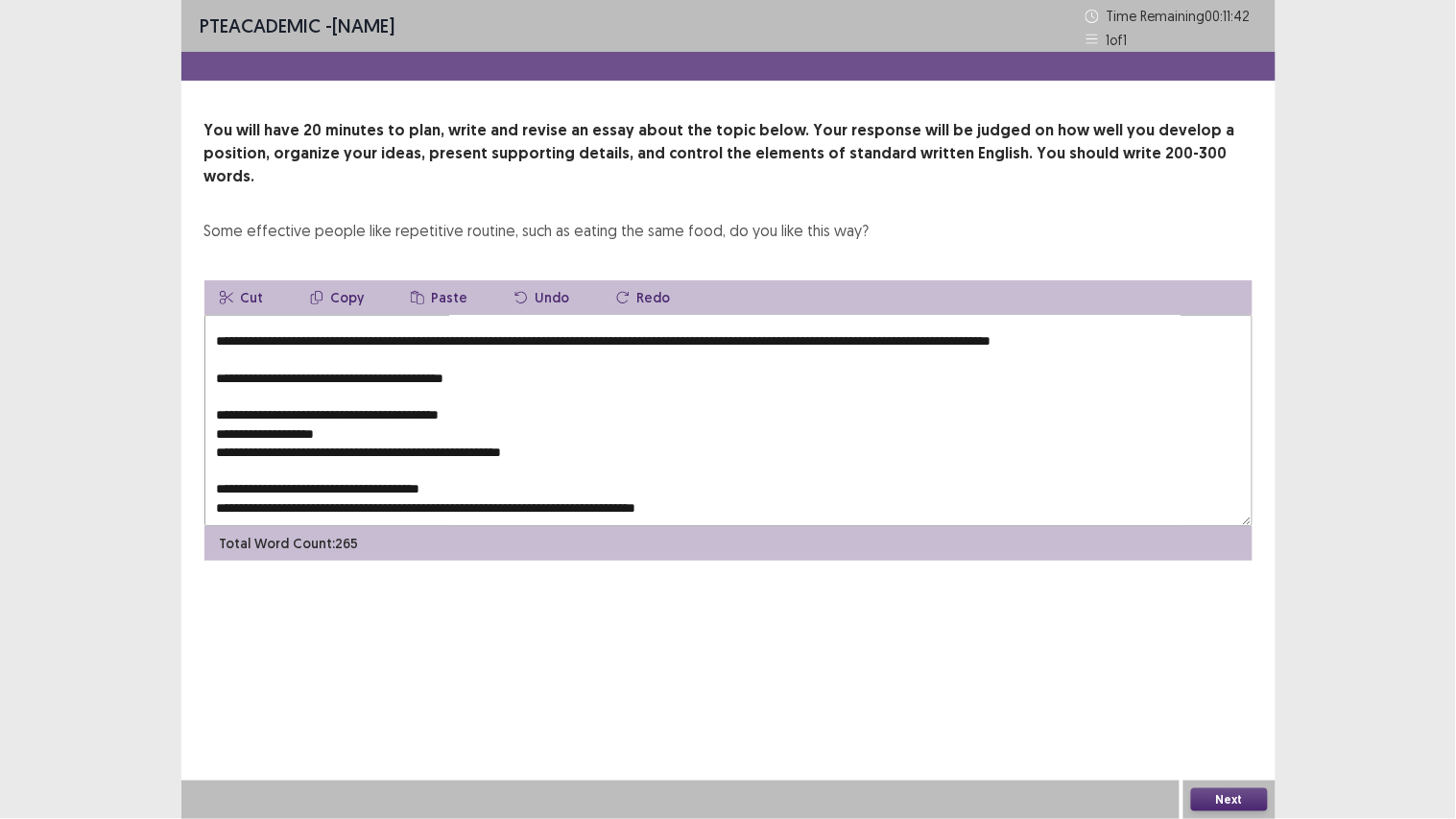 scroll, scrollTop: 212, scrollLeft: 0, axis: vertical 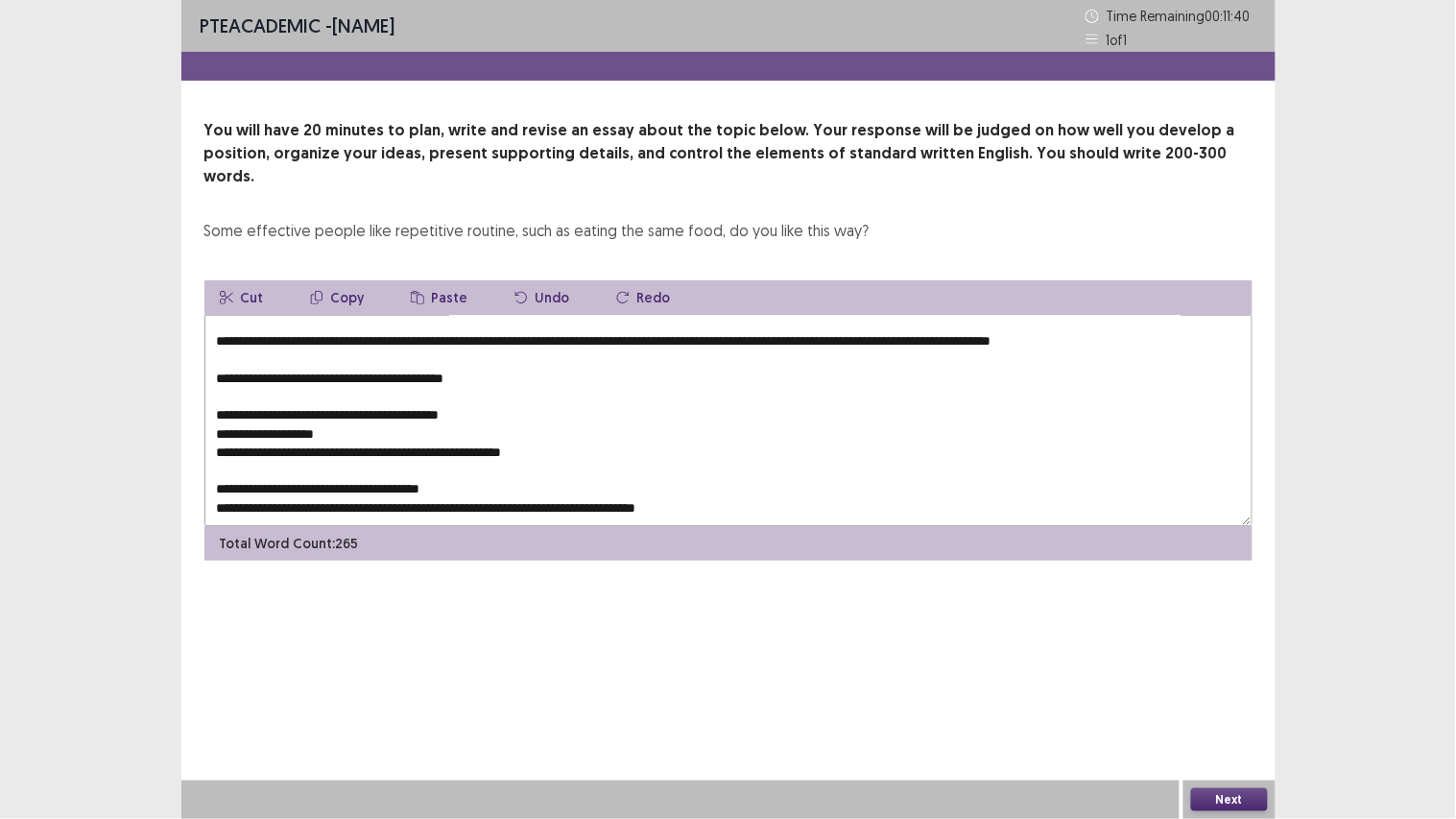 drag, startPoint x: 397, startPoint y: 413, endPoint x: 182, endPoint y: 411, distance: 215.0093 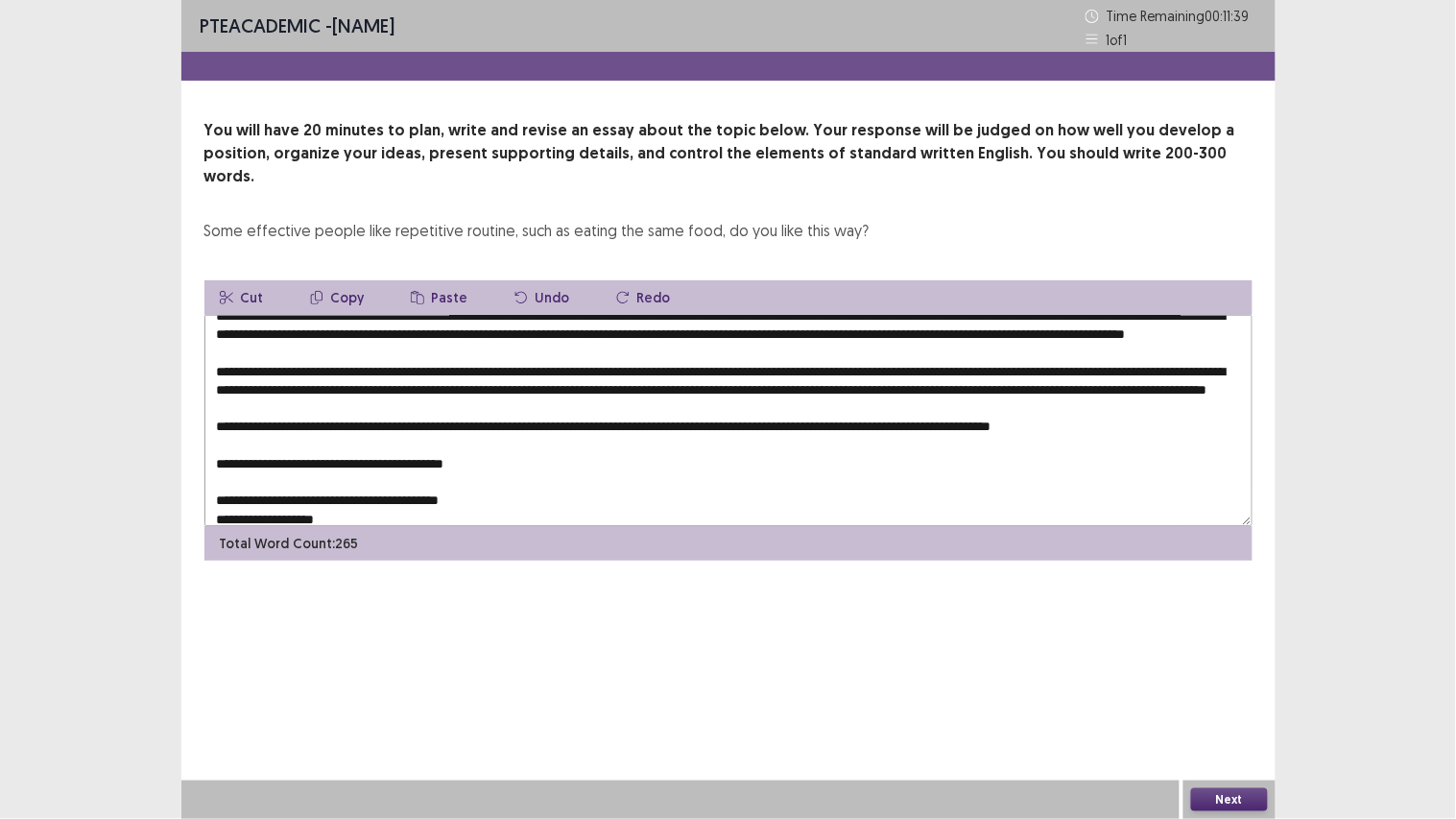 scroll, scrollTop: 0, scrollLeft: 0, axis: both 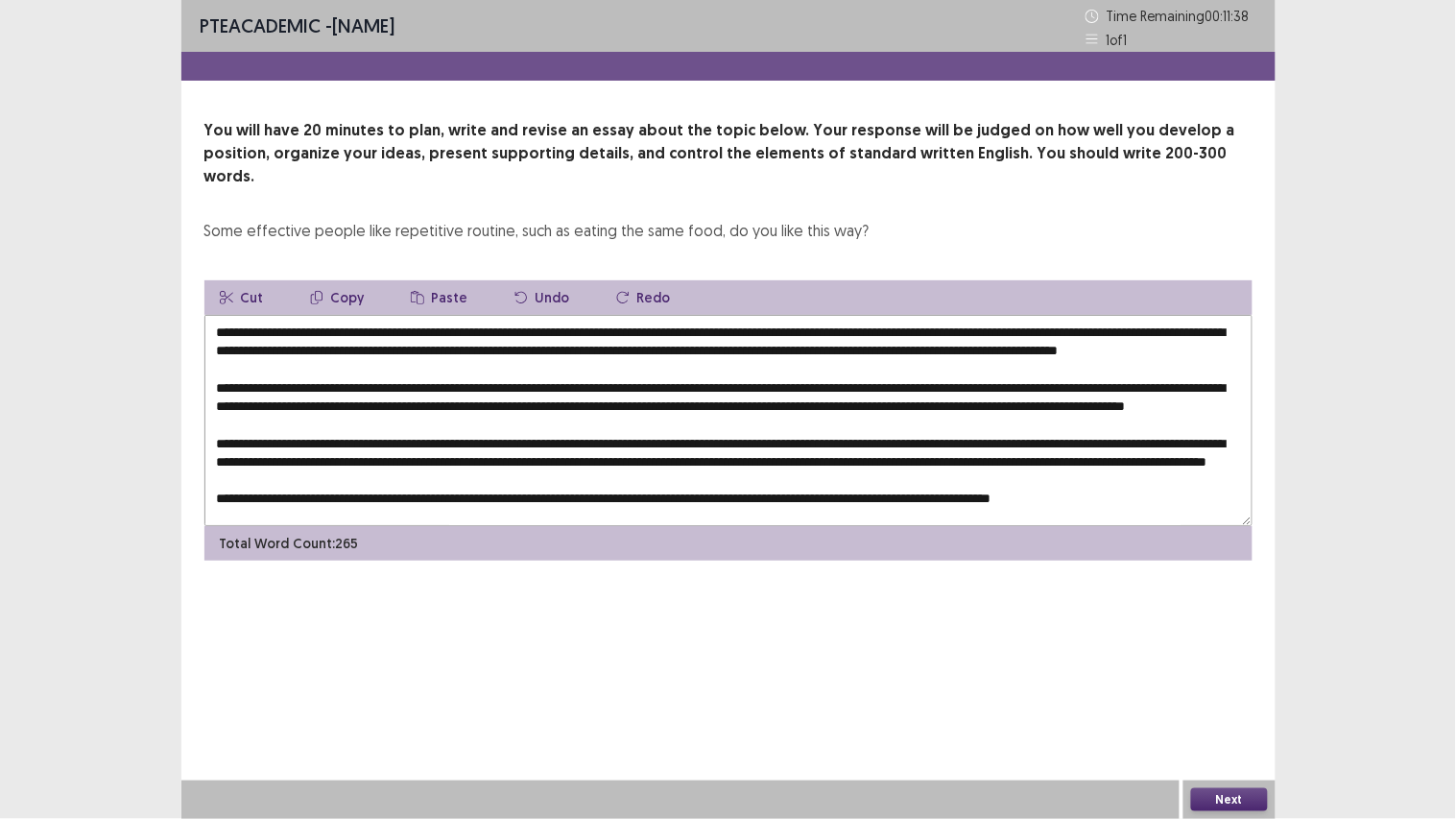 click at bounding box center [728, 421] 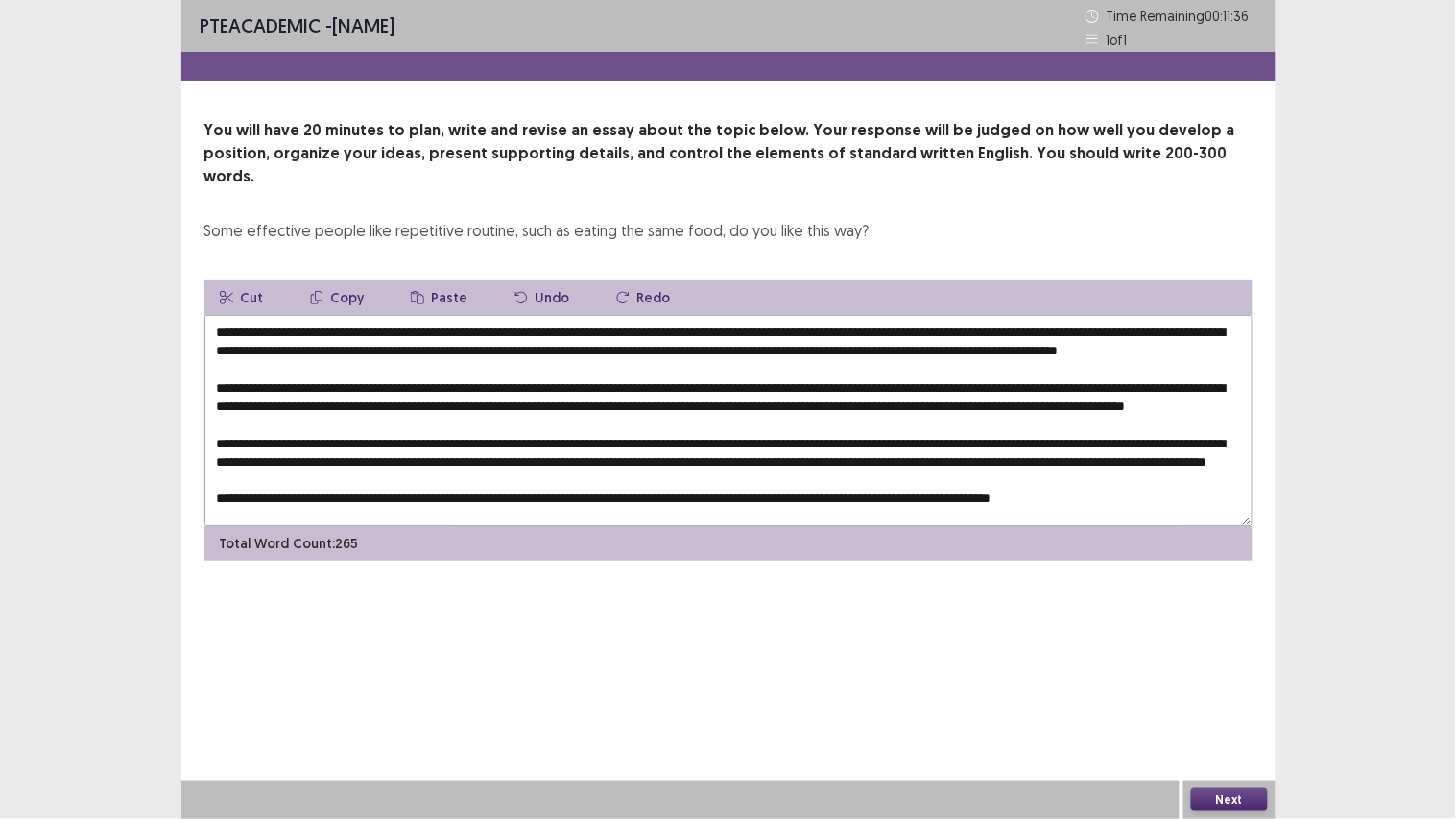click on "Paste" at bounding box center (440, 298) 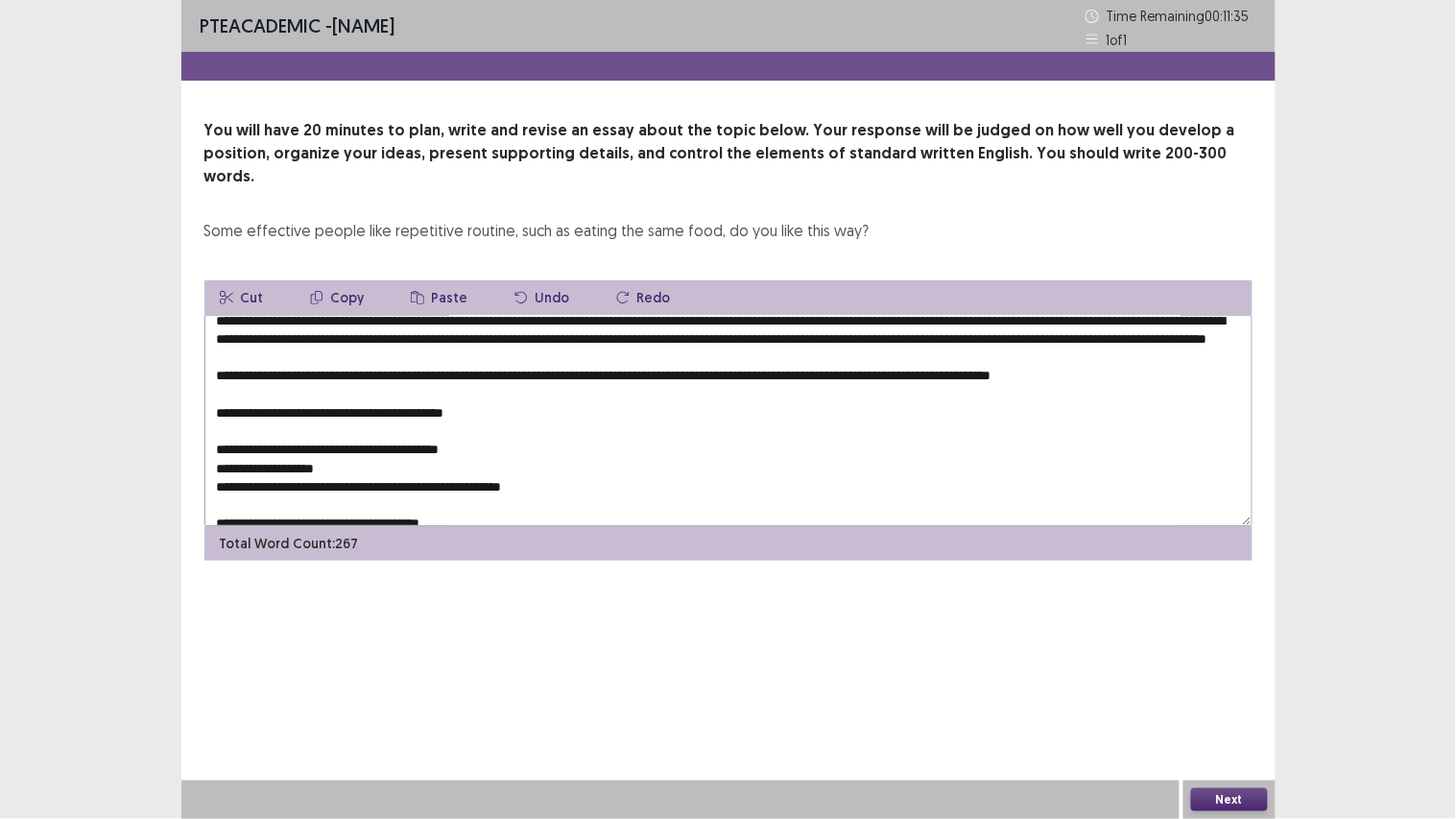 scroll, scrollTop: 212, scrollLeft: 0, axis: vertical 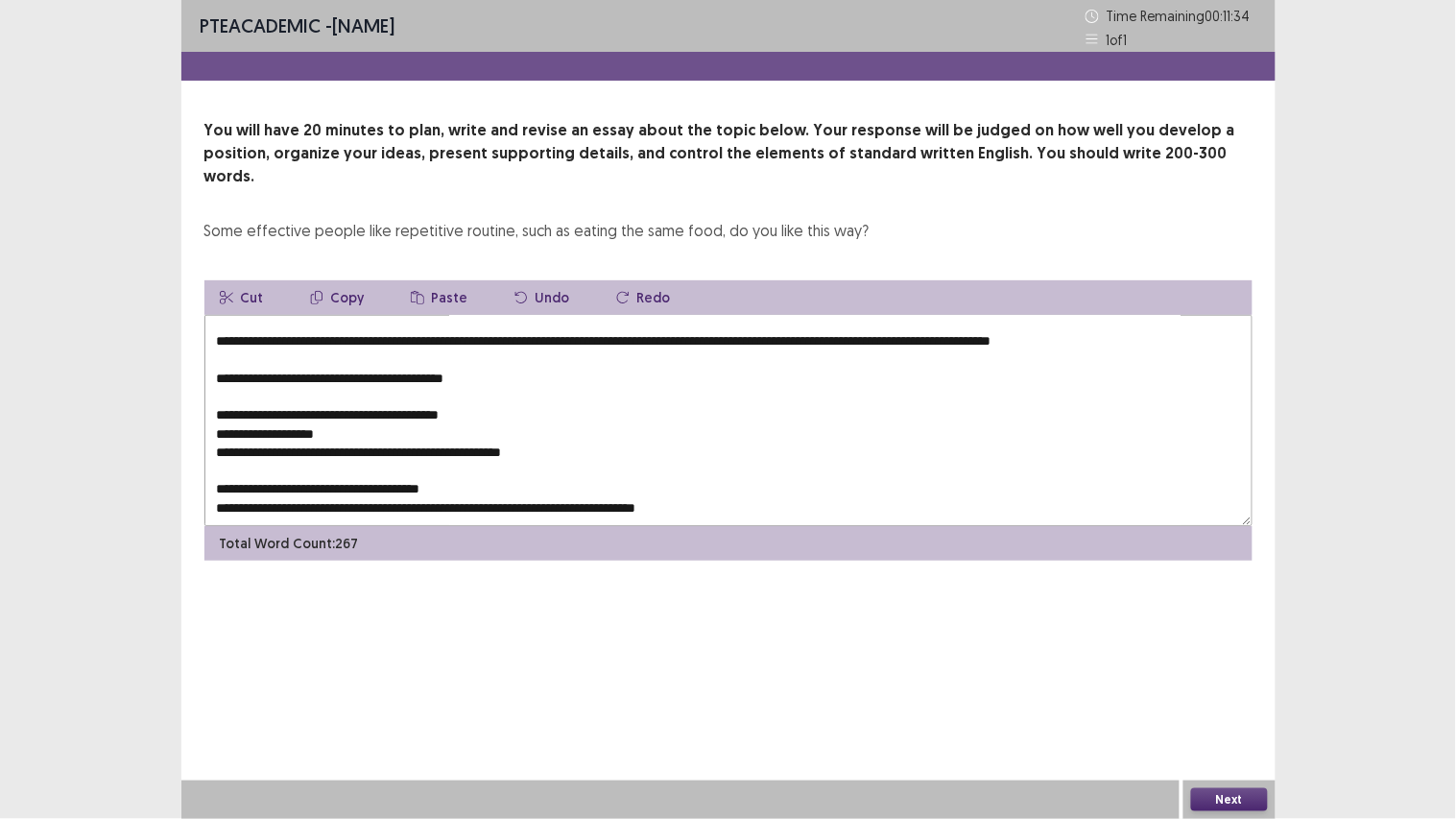 drag, startPoint x: 606, startPoint y: 438, endPoint x: 203, endPoint y: 430, distance: 403.0794 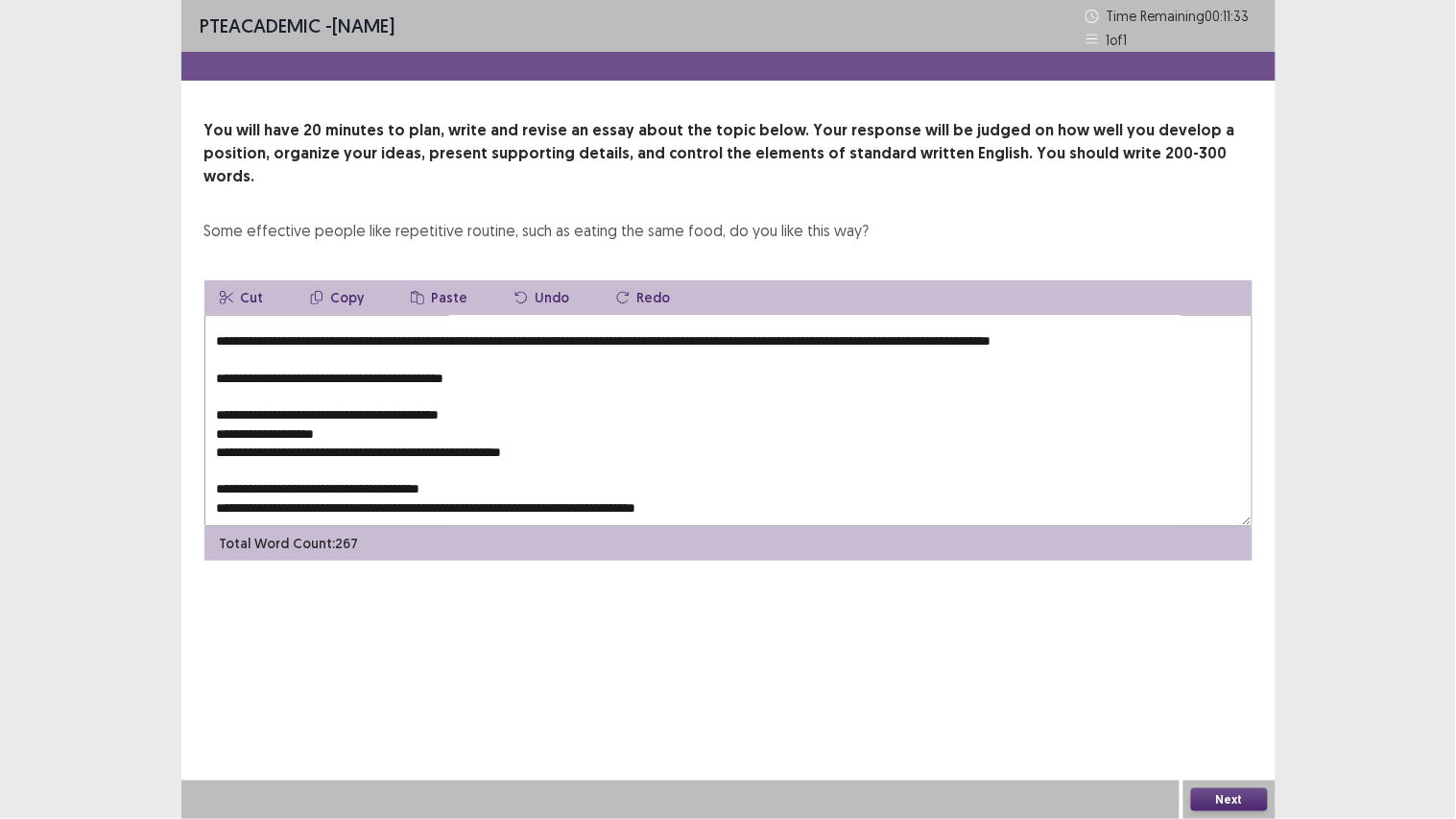 click on "Copy" at bounding box center (337, 298) 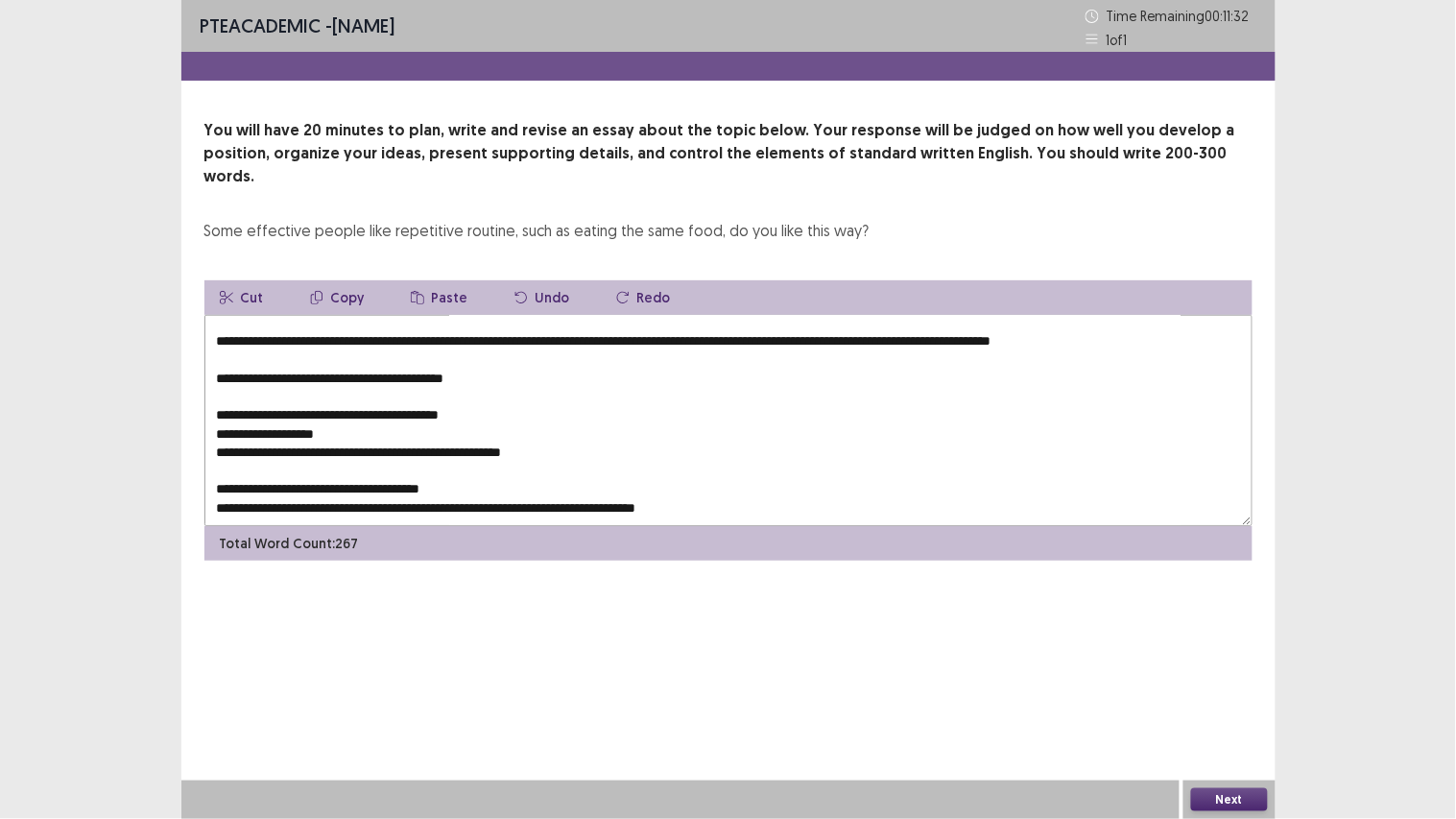scroll, scrollTop: 0, scrollLeft: 0, axis: both 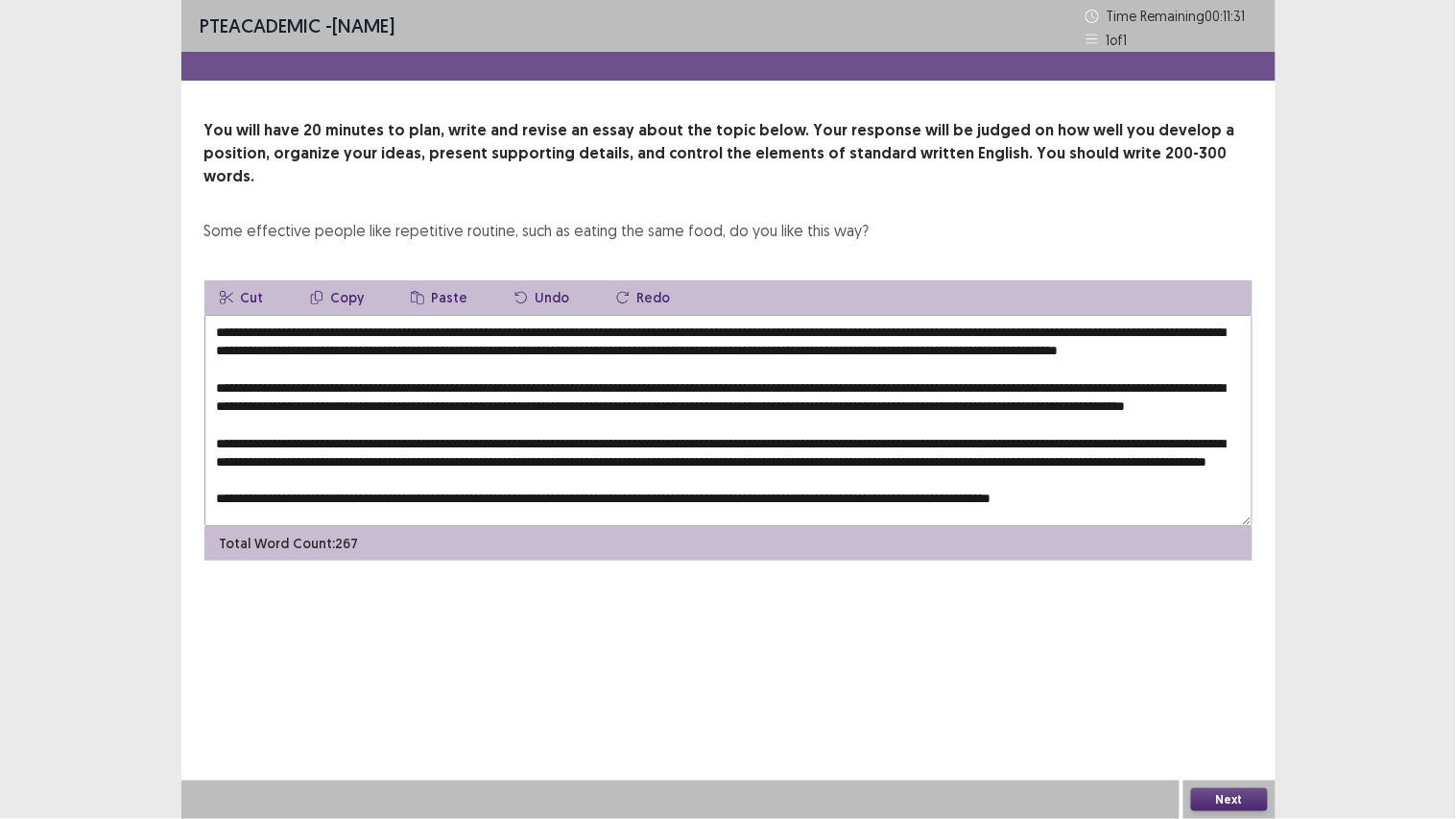 click at bounding box center [728, 421] 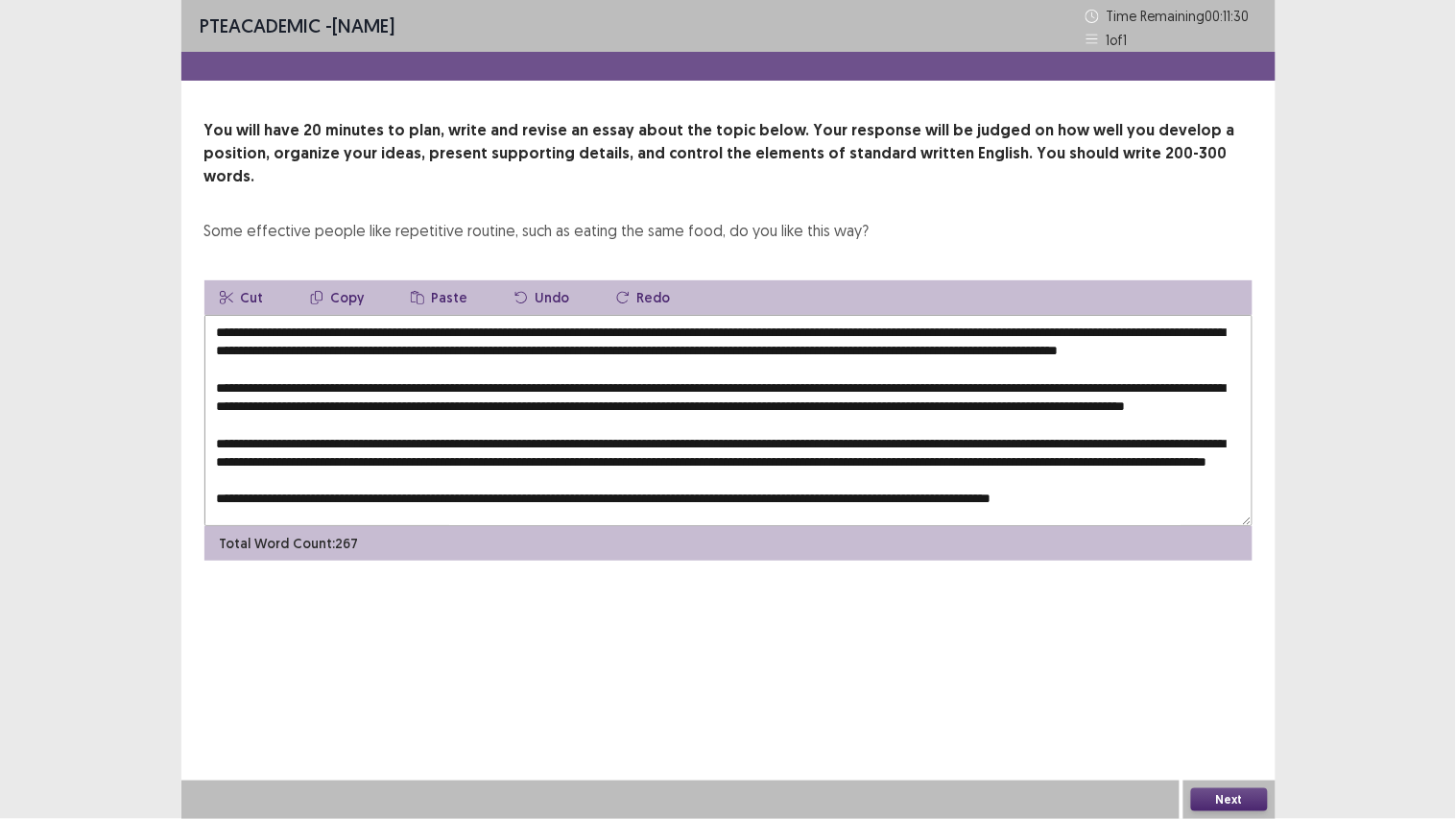 click on "Paste" at bounding box center (440, 298) 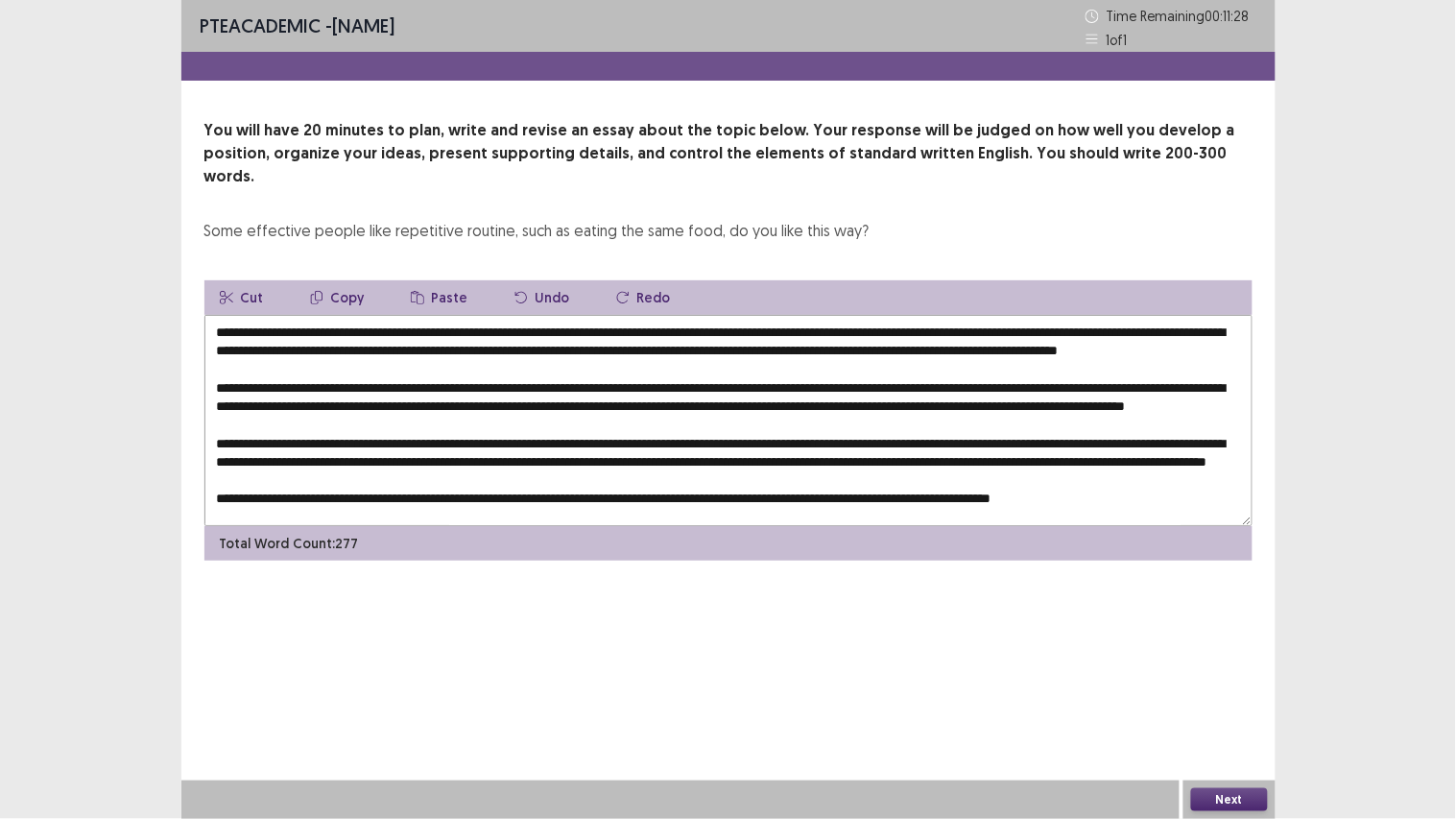 click at bounding box center [728, 421] 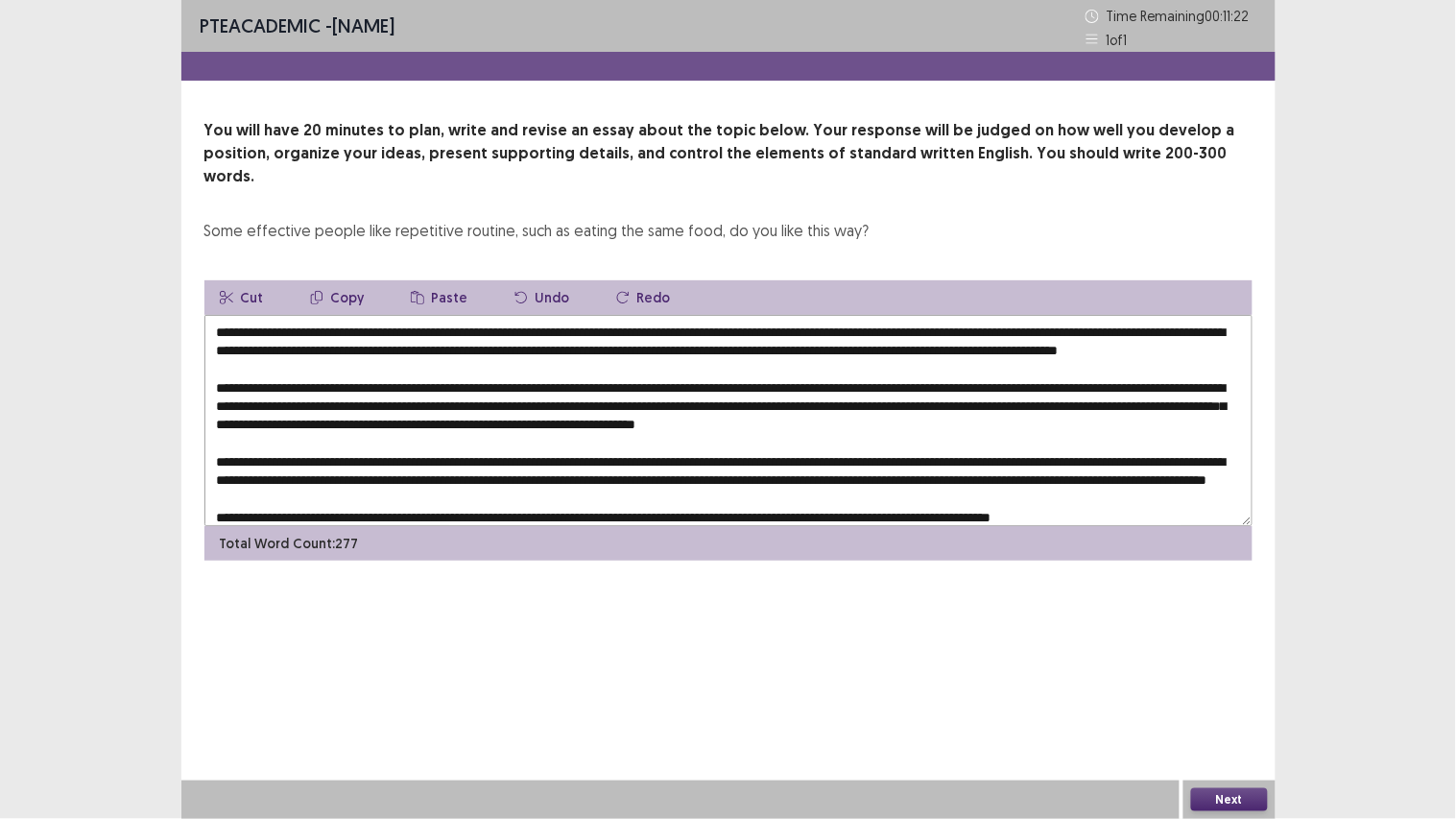 click at bounding box center [728, 421] 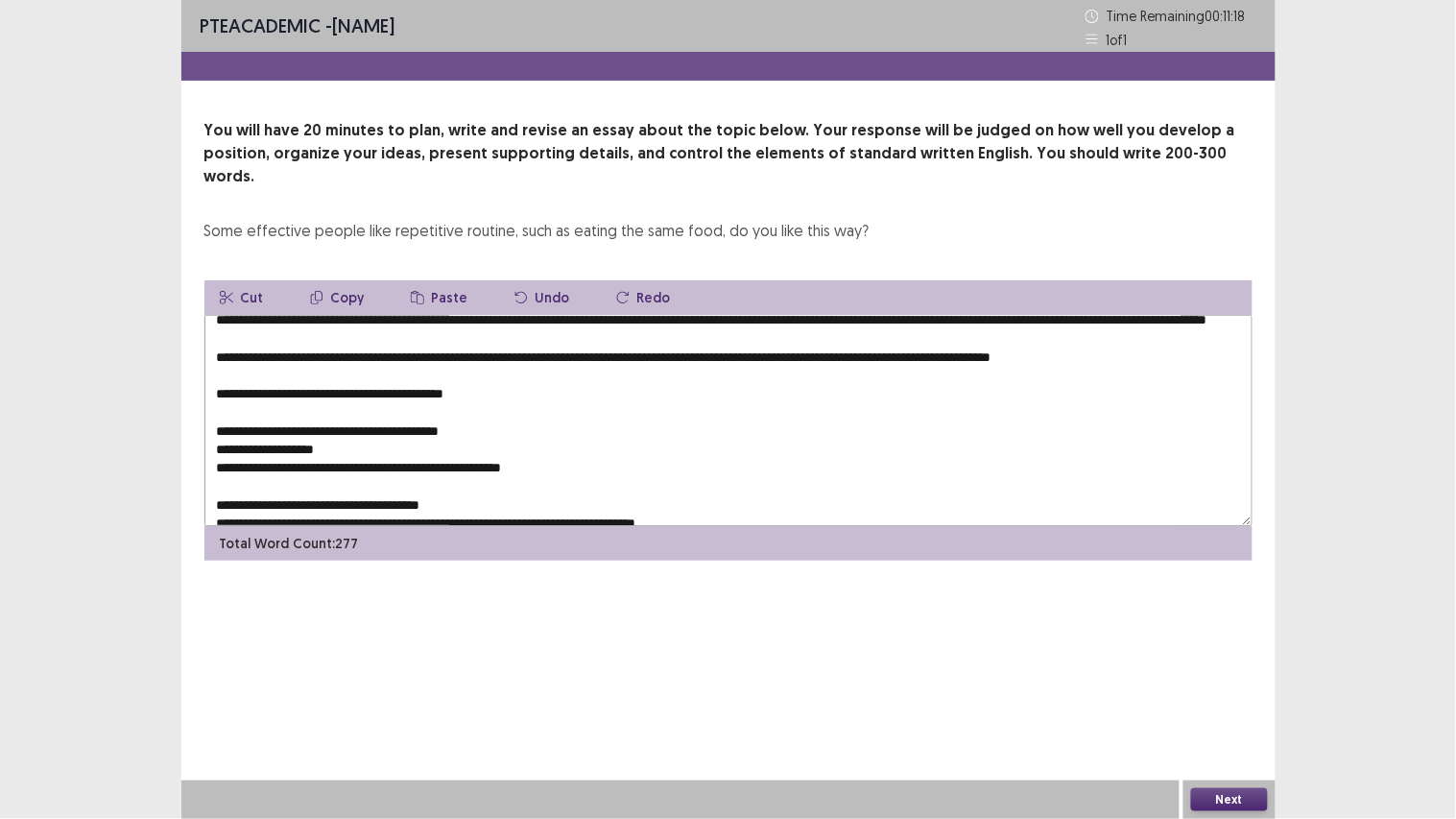 scroll, scrollTop: 212, scrollLeft: 0, axis: vertical 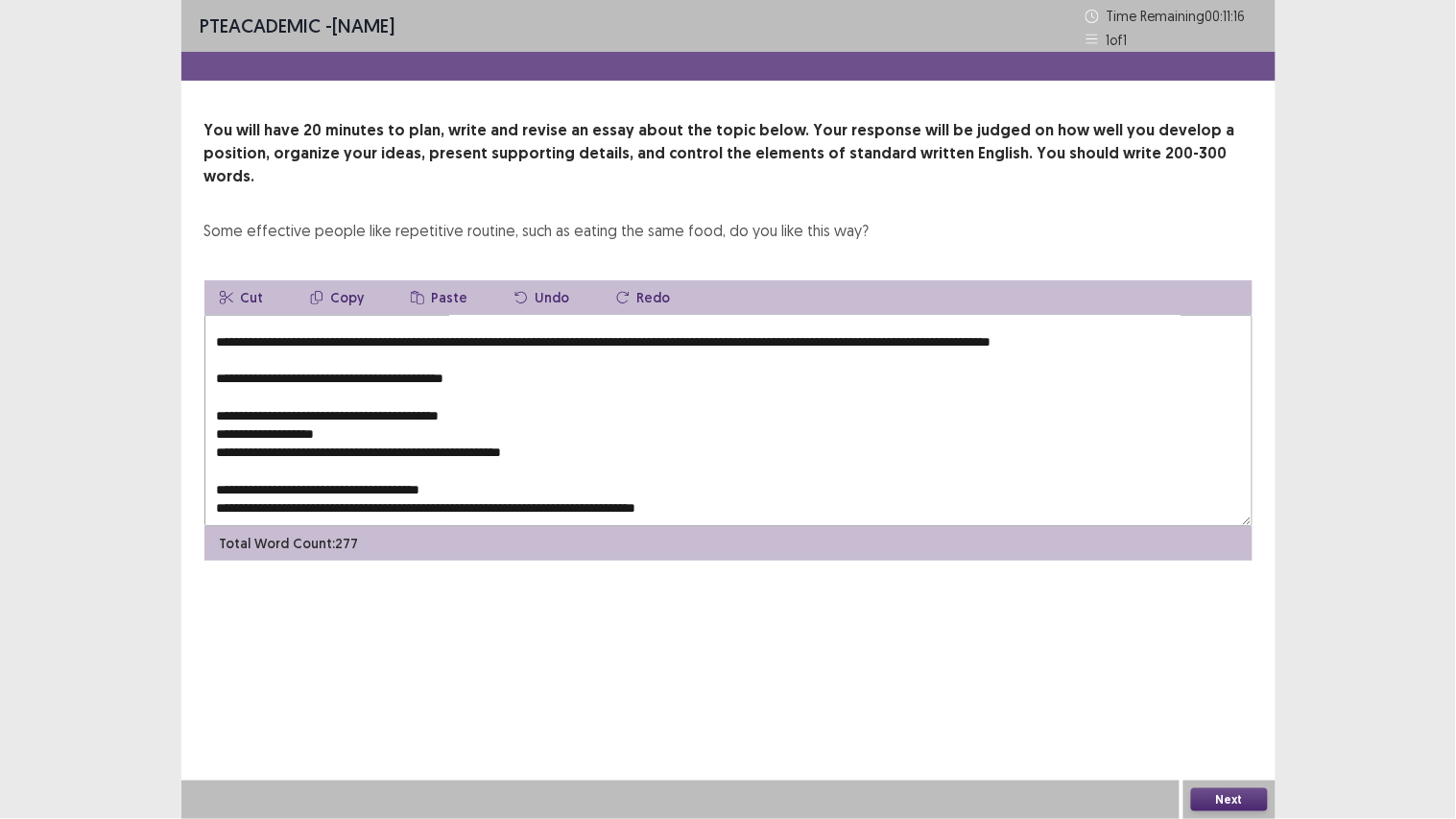 drag, startPoint x: 528, startPoint y: 470, endPoint x: 197, endPoint y: 451, distance: 331.54487 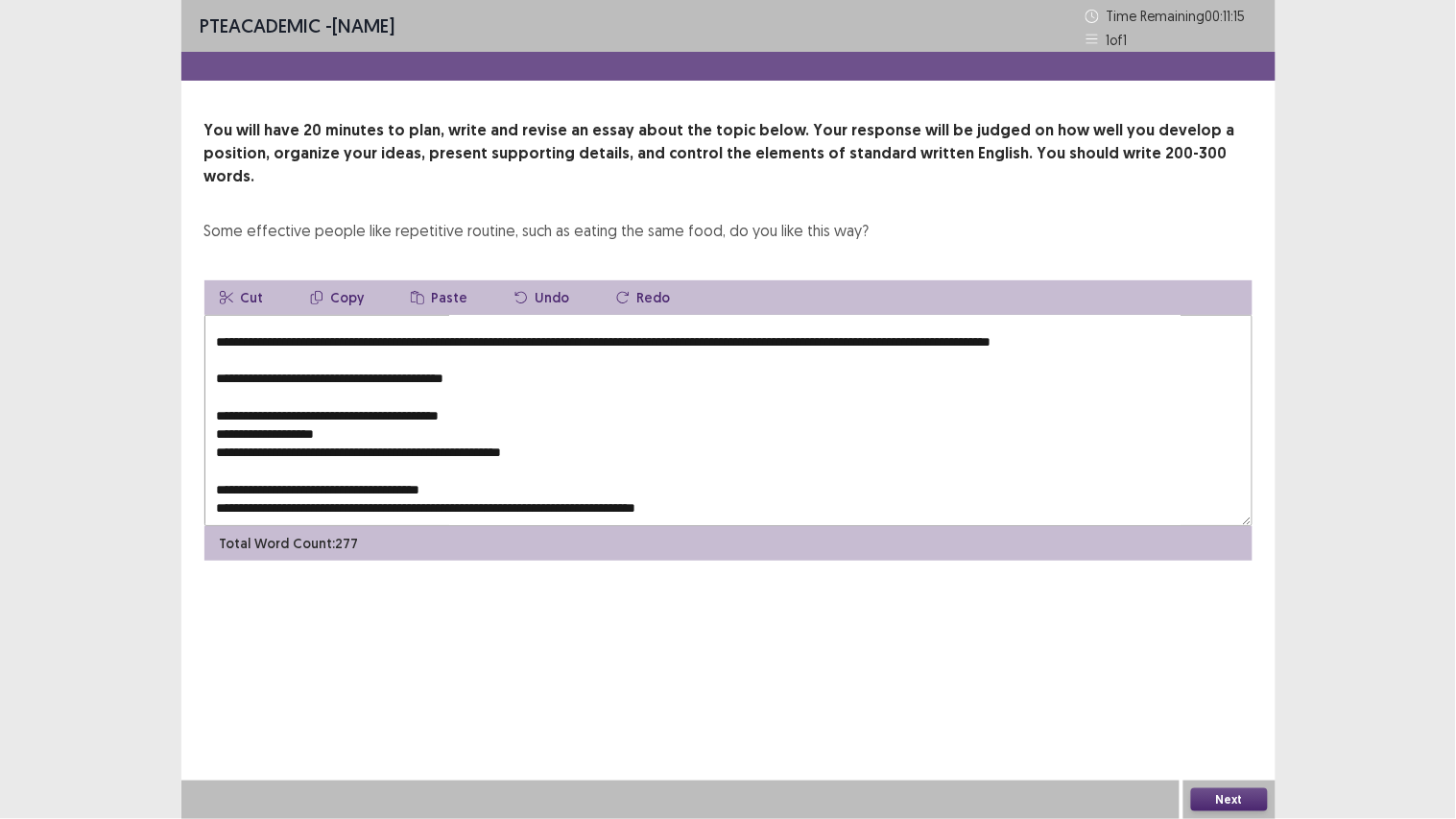 drag, startPoint x: 489, startPoint y: 469, endPoint x: 209, endPoint y: 470, distance: 280.00179 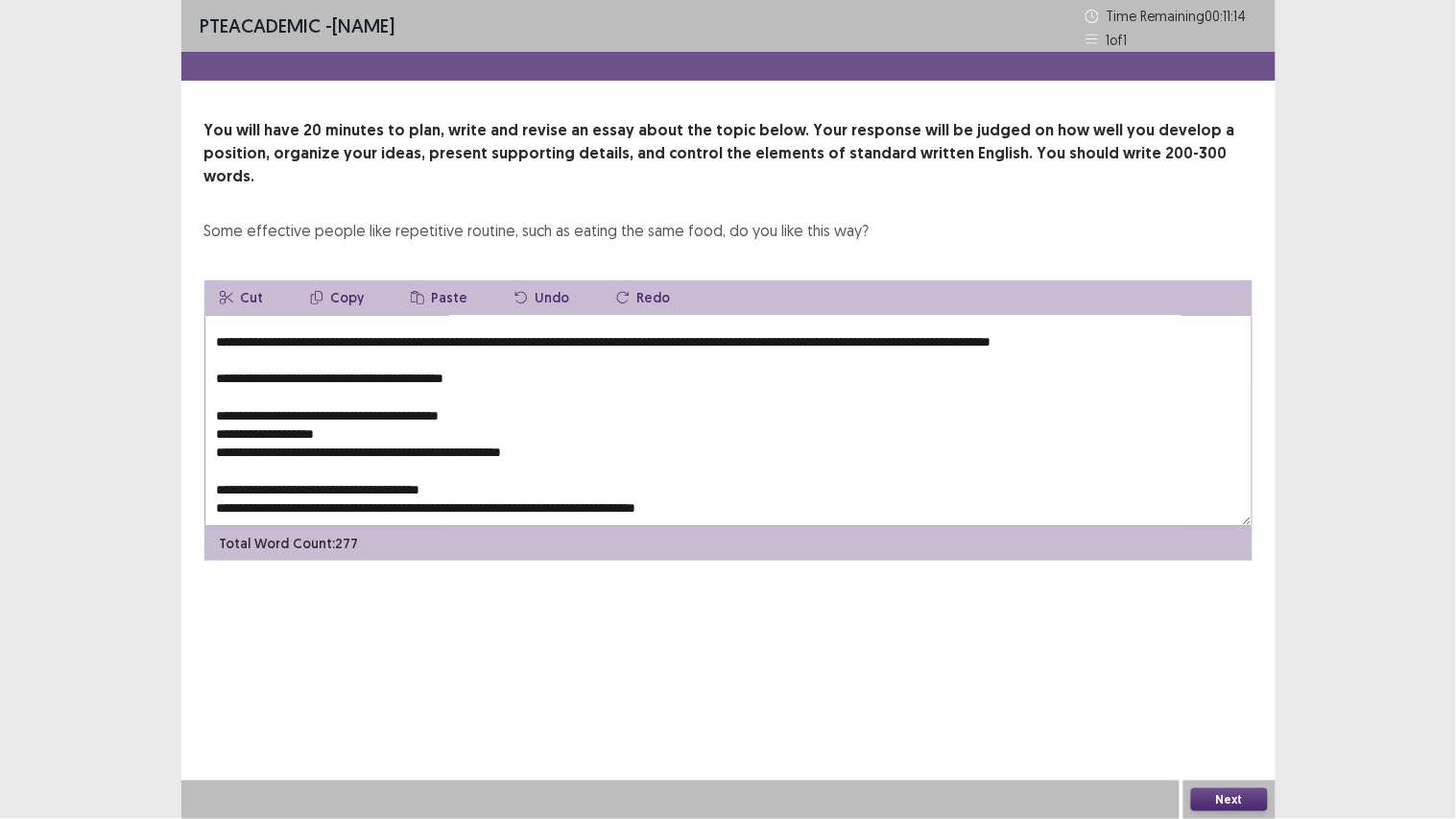 click on "Copy" at bounding box center (337, 298) 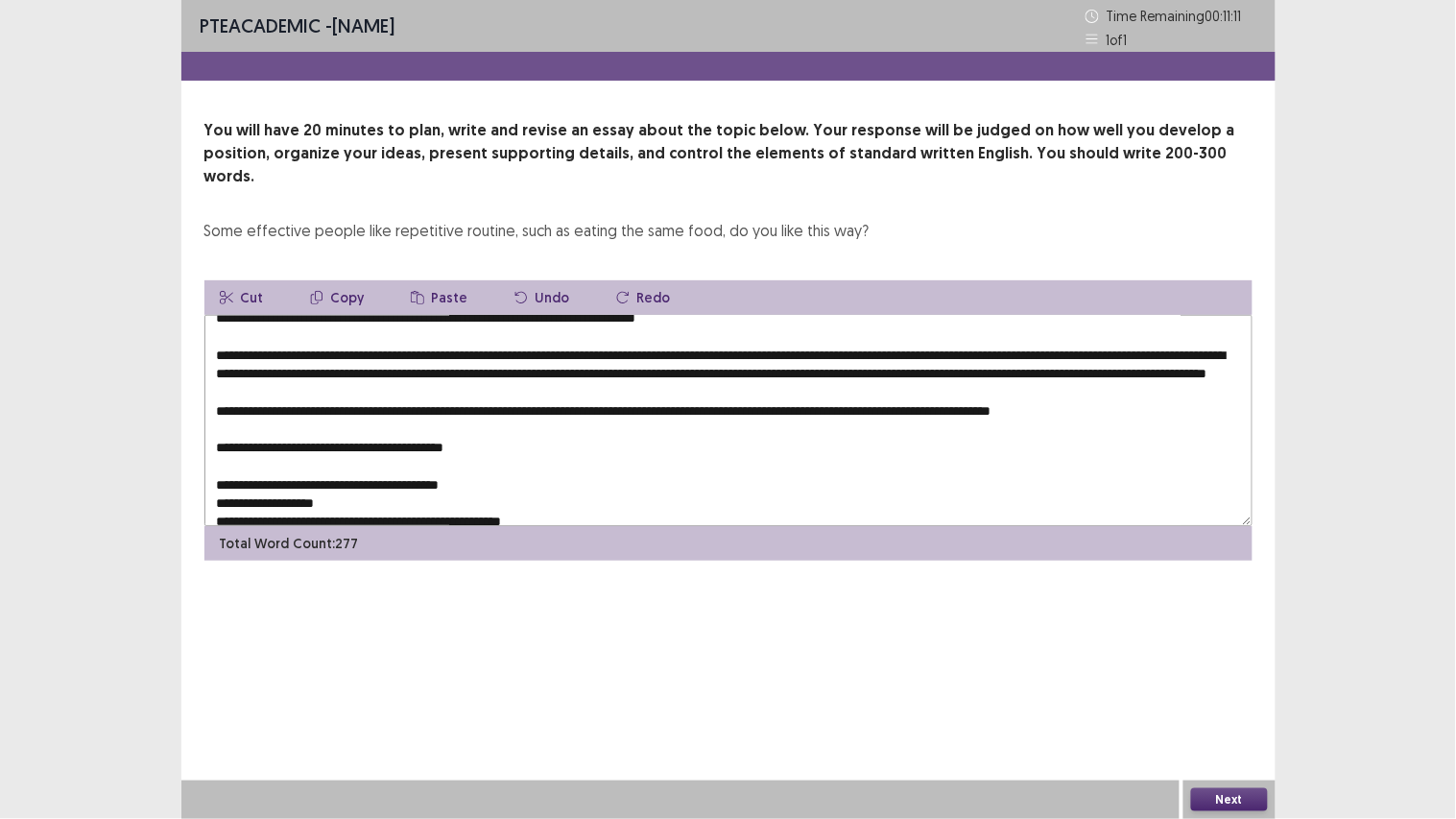 scroll, scrollTop: 0, scrollLeft: 0, axis: both 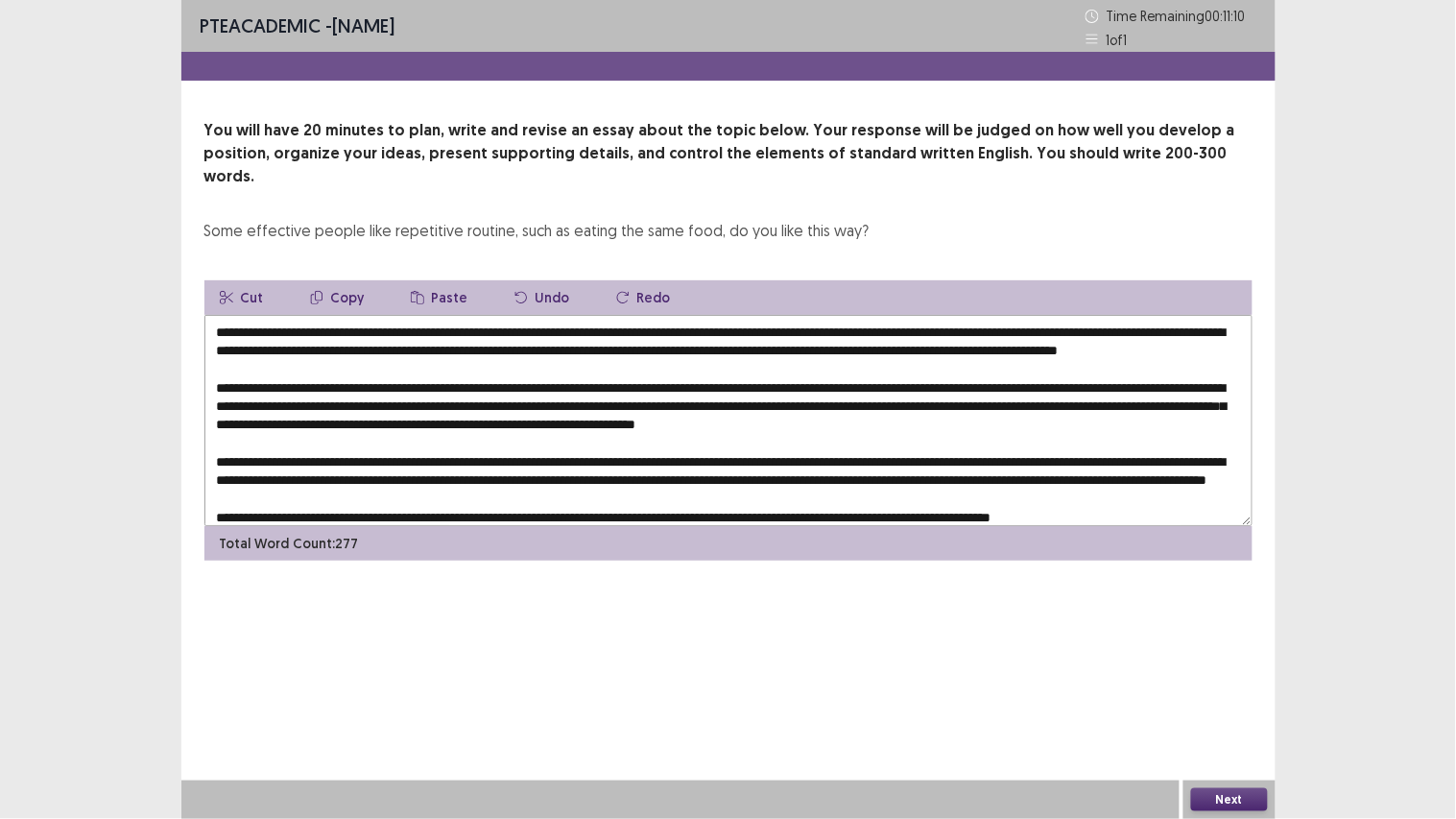 click at bounding box center (728, 421) 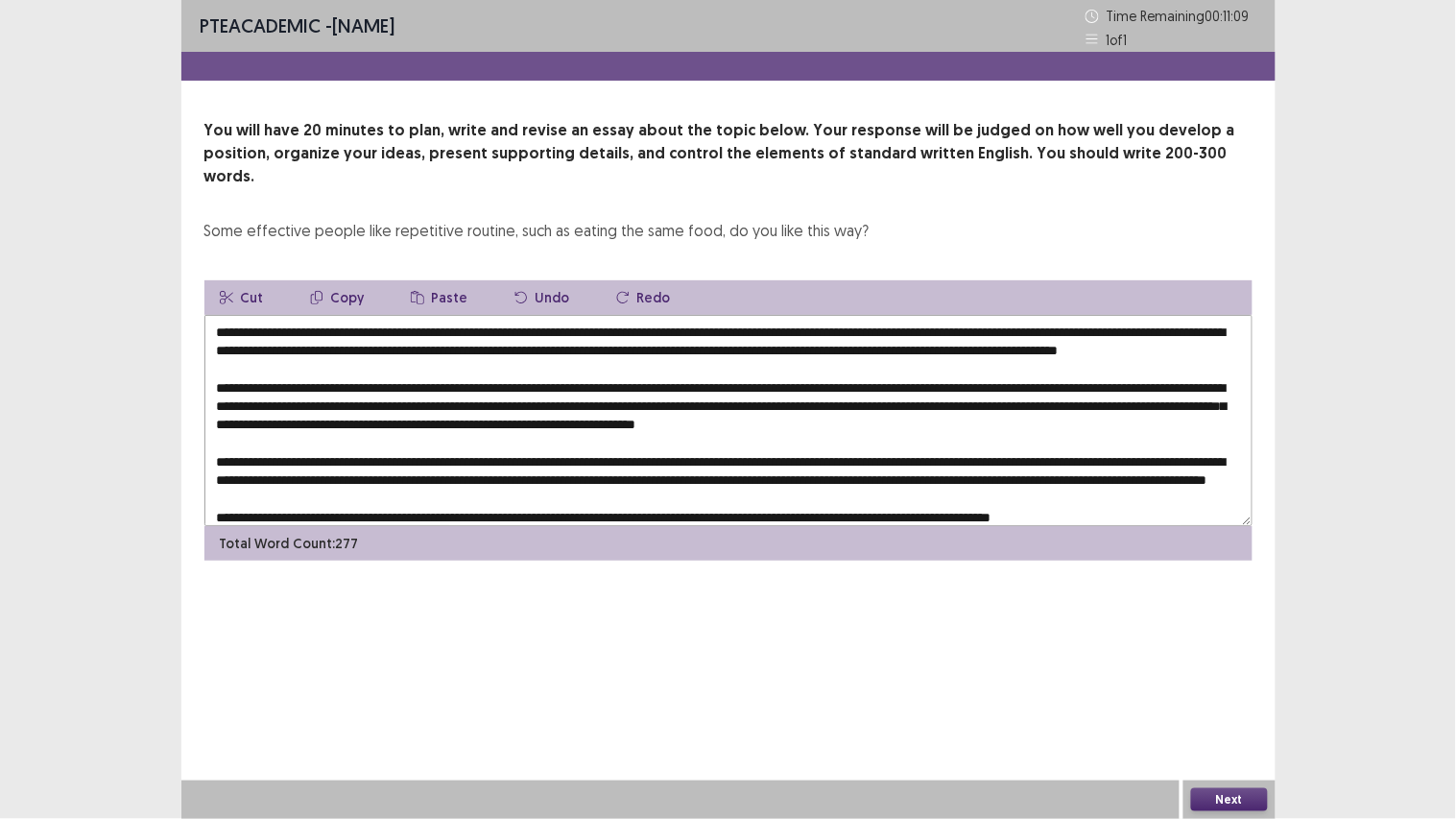 click on "Paste" at bounding box center (440, 298) 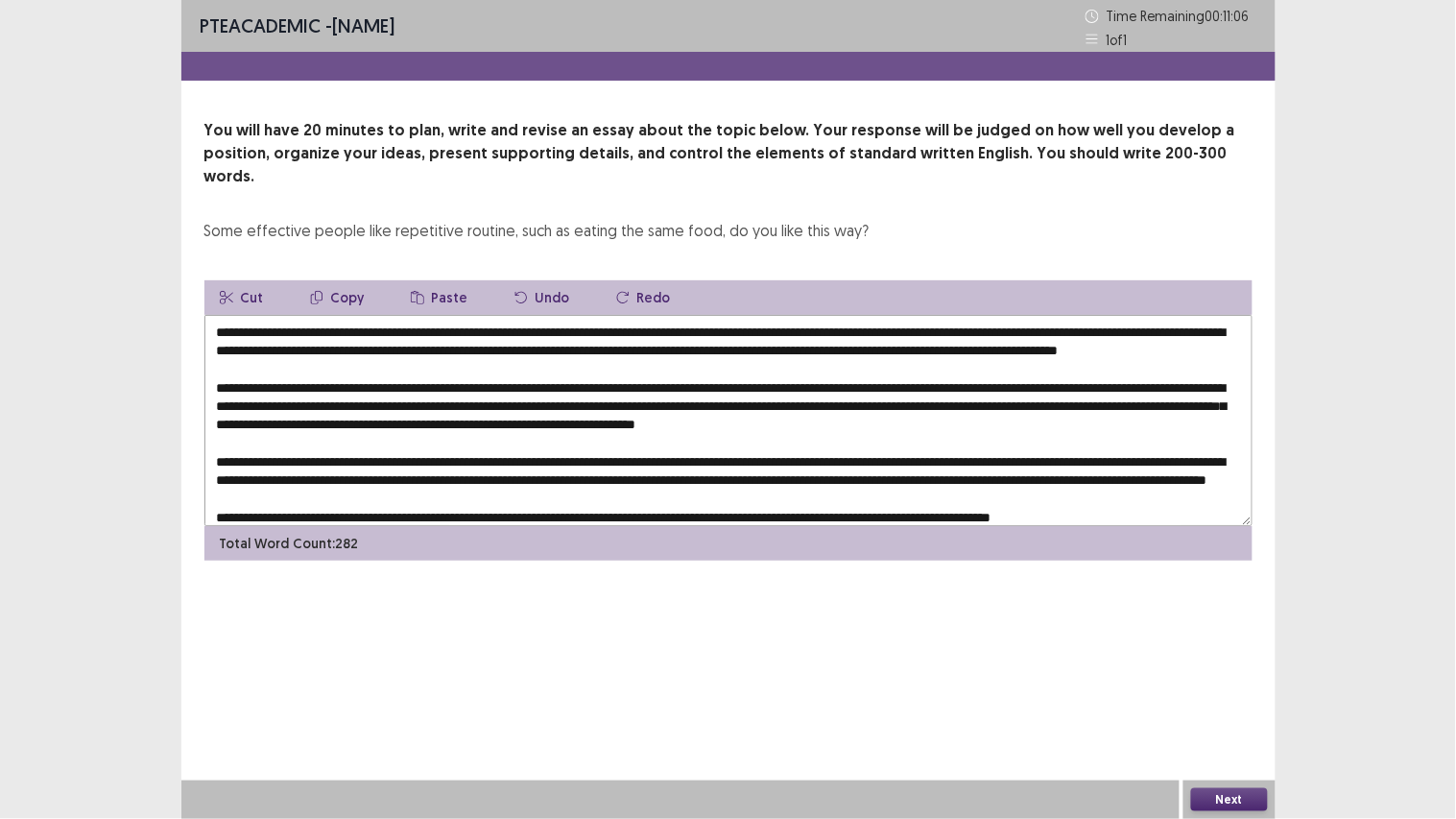 click at bounding box center (728, 421) 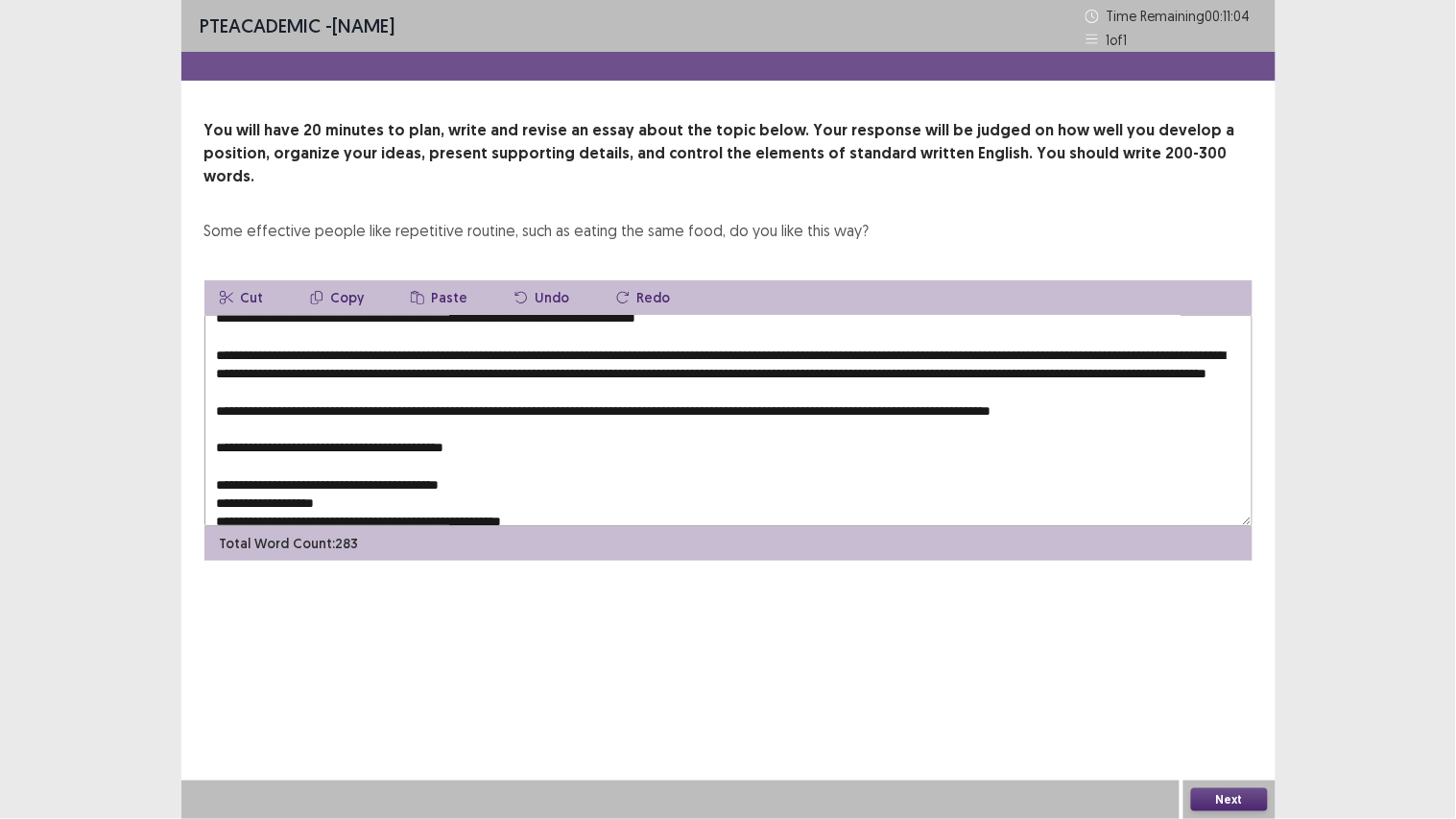scroll, scrollTop: 0, scrollLeft: 0, axis: both 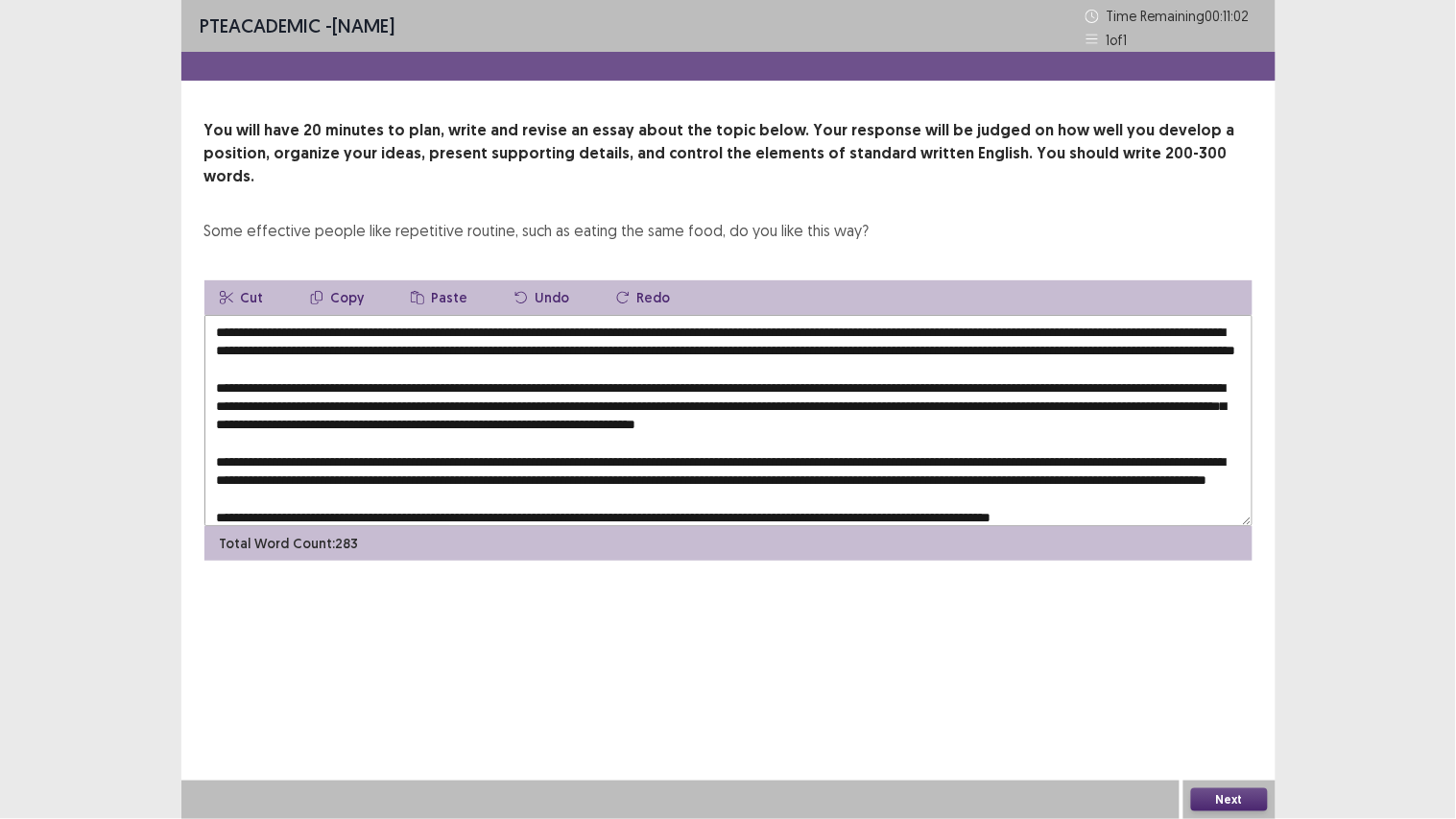 click at bounding box center [728, 421] 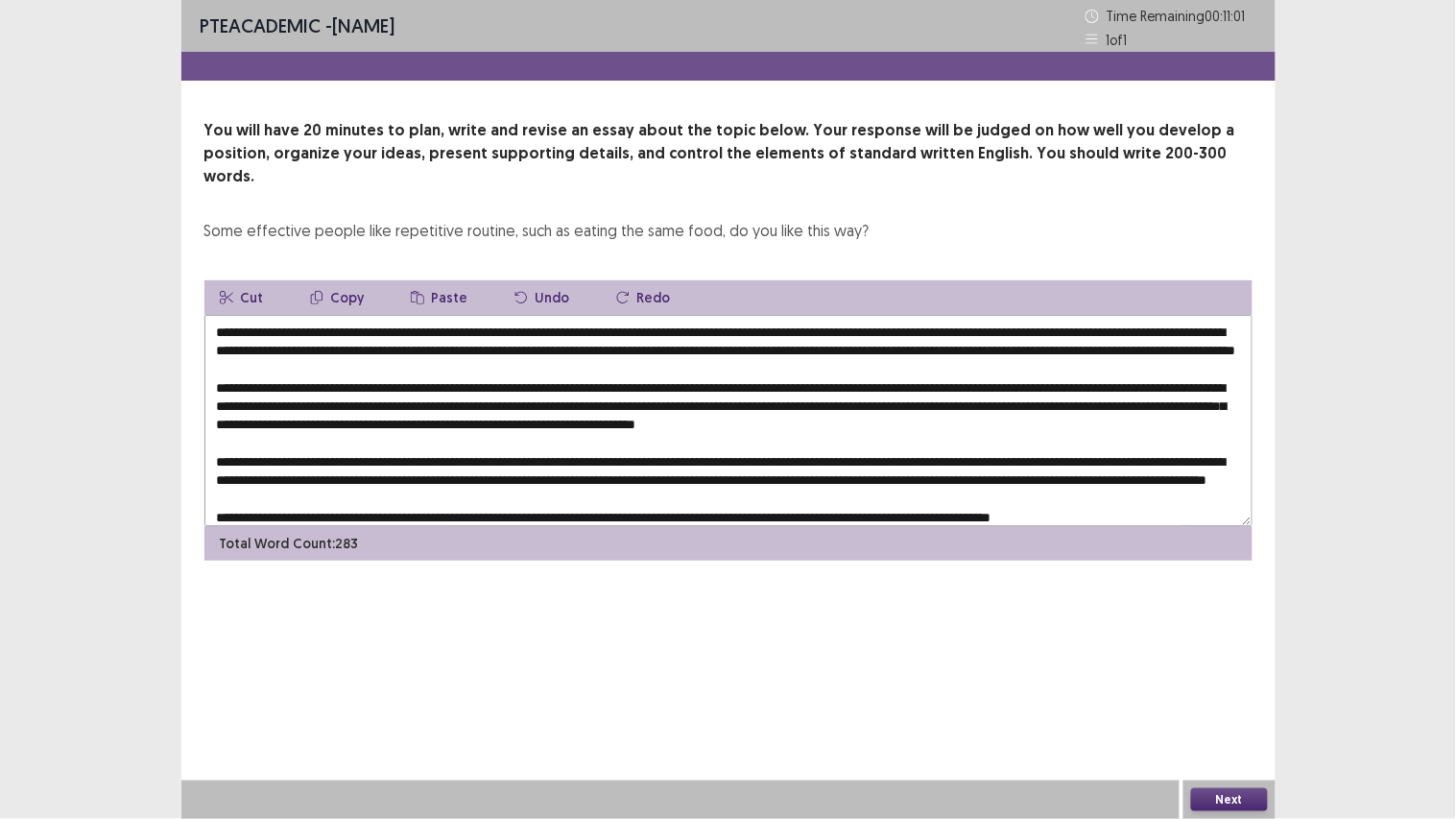 click on "Paste" at bounding box center (440, 298) 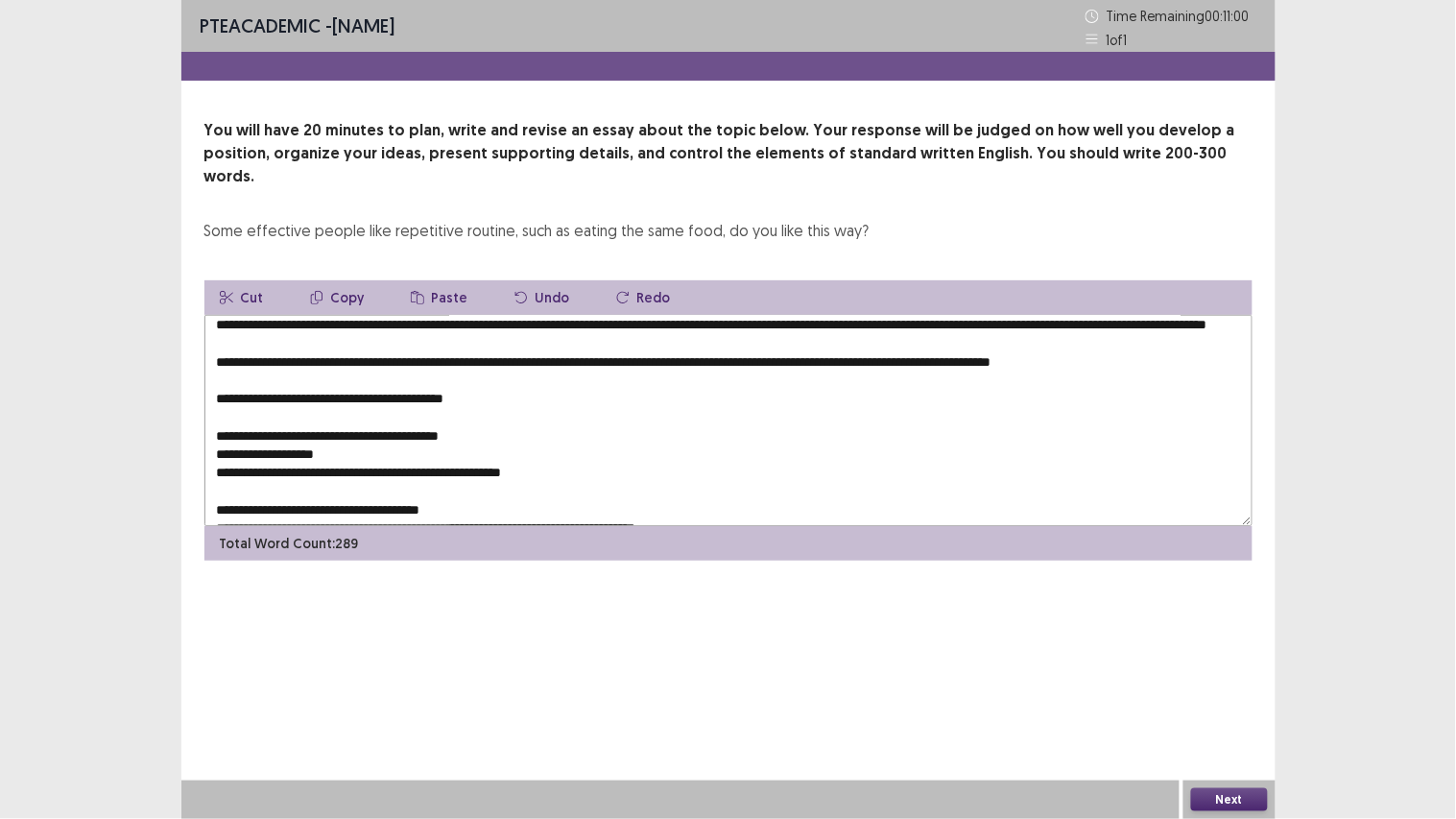 scroll, scrollTop: 212, scrollLeft: 0, axis: vertical 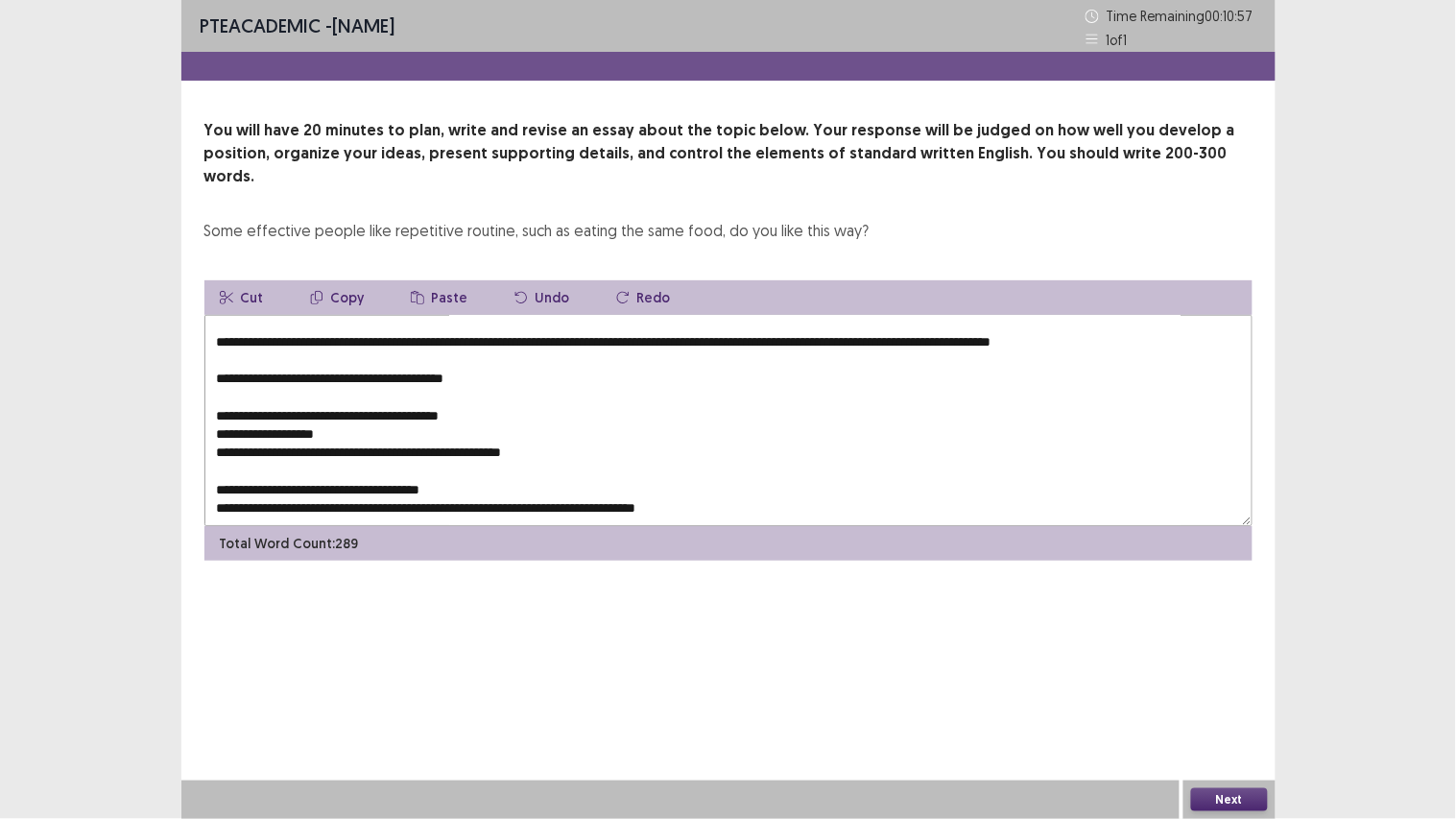 drag, startPoint x: 773, startPoint y: 495, endPoint x: 183, endPoint y: 486, distance: 590.0686 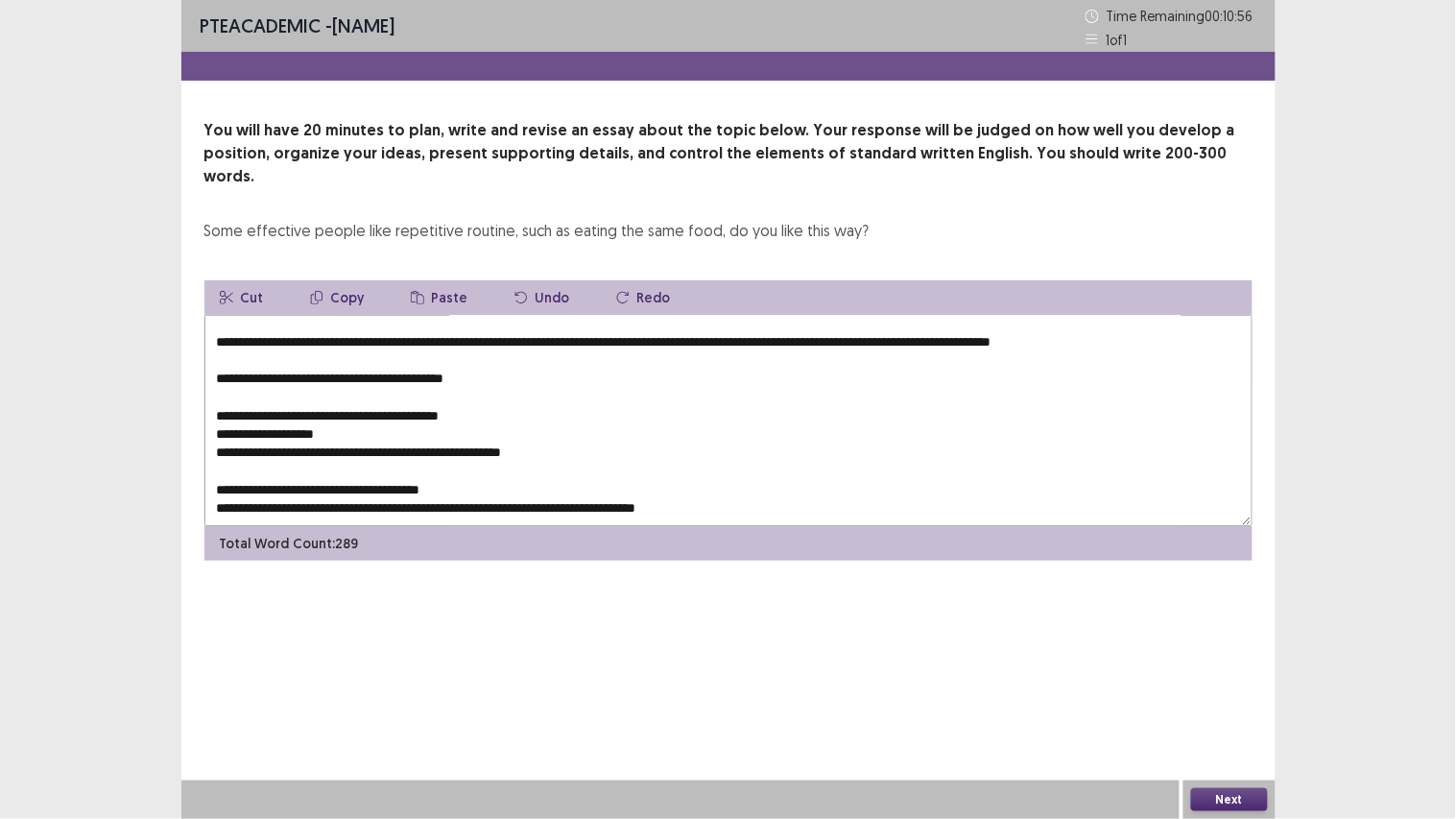 scroll, scrollTop: 0, scrollLeft: 0, axis: both 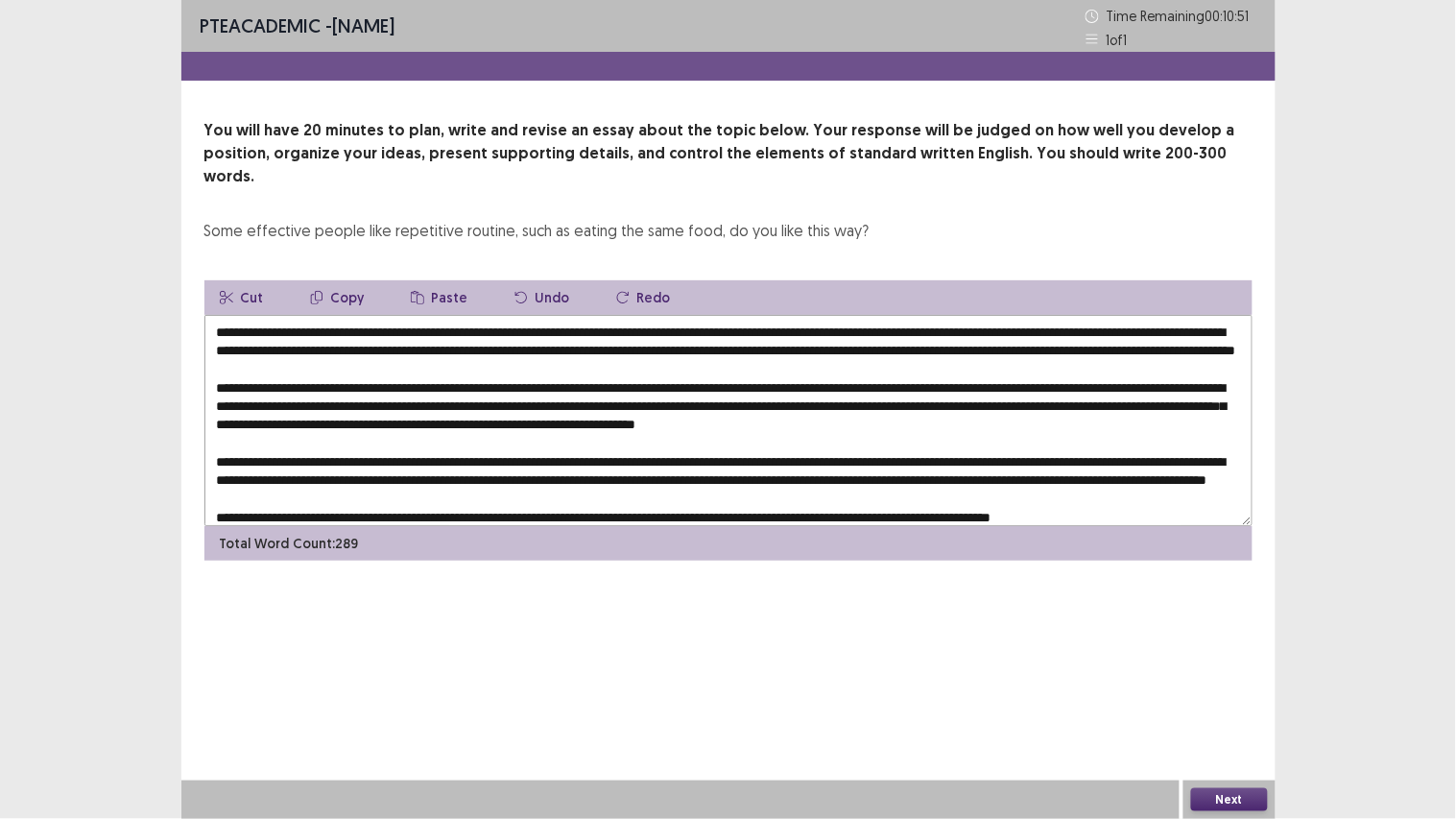 click at bounding box center (728, 421) 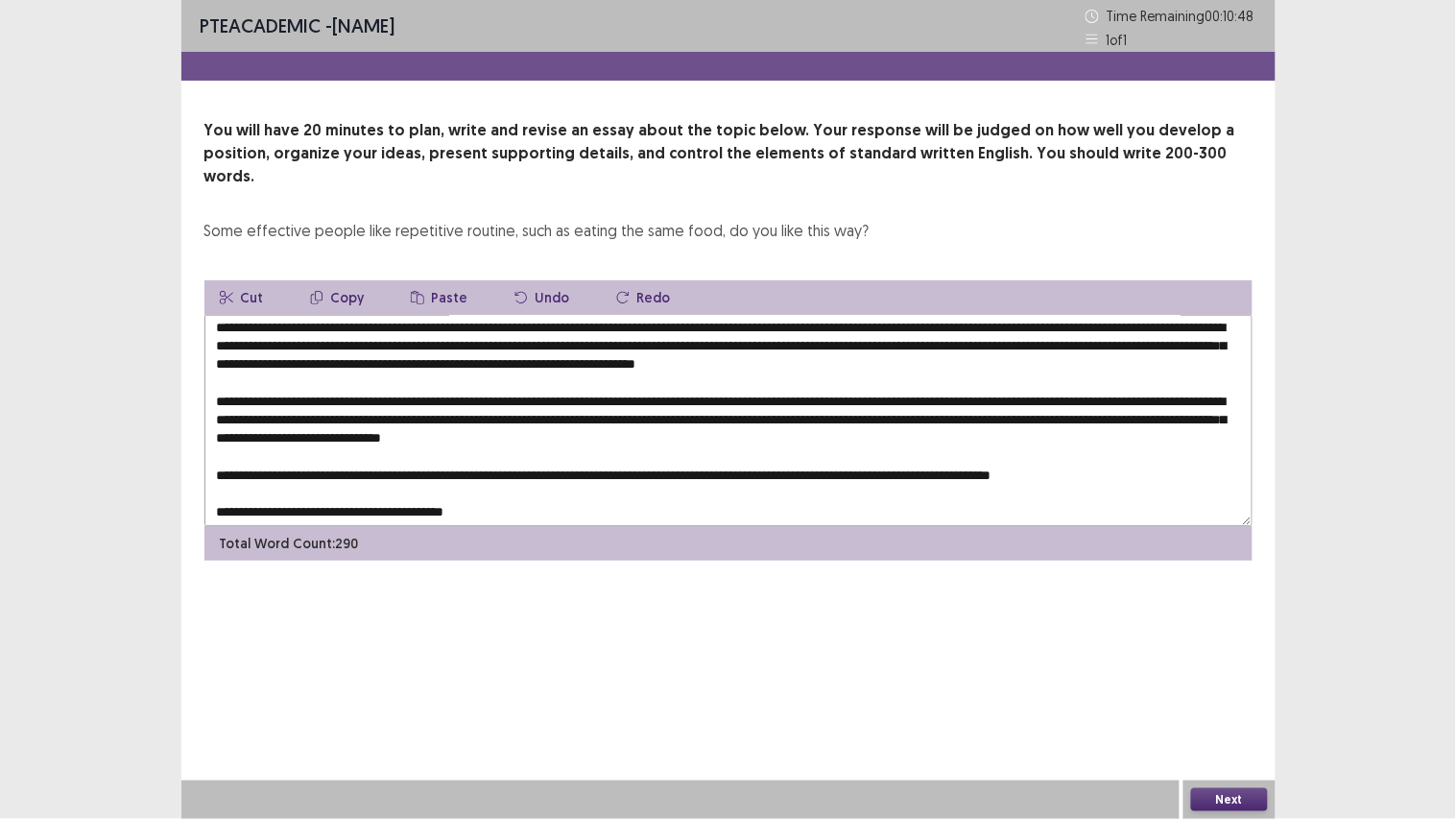scroll, scrollTop: 107, scrollLeft: 0, axis: vertical 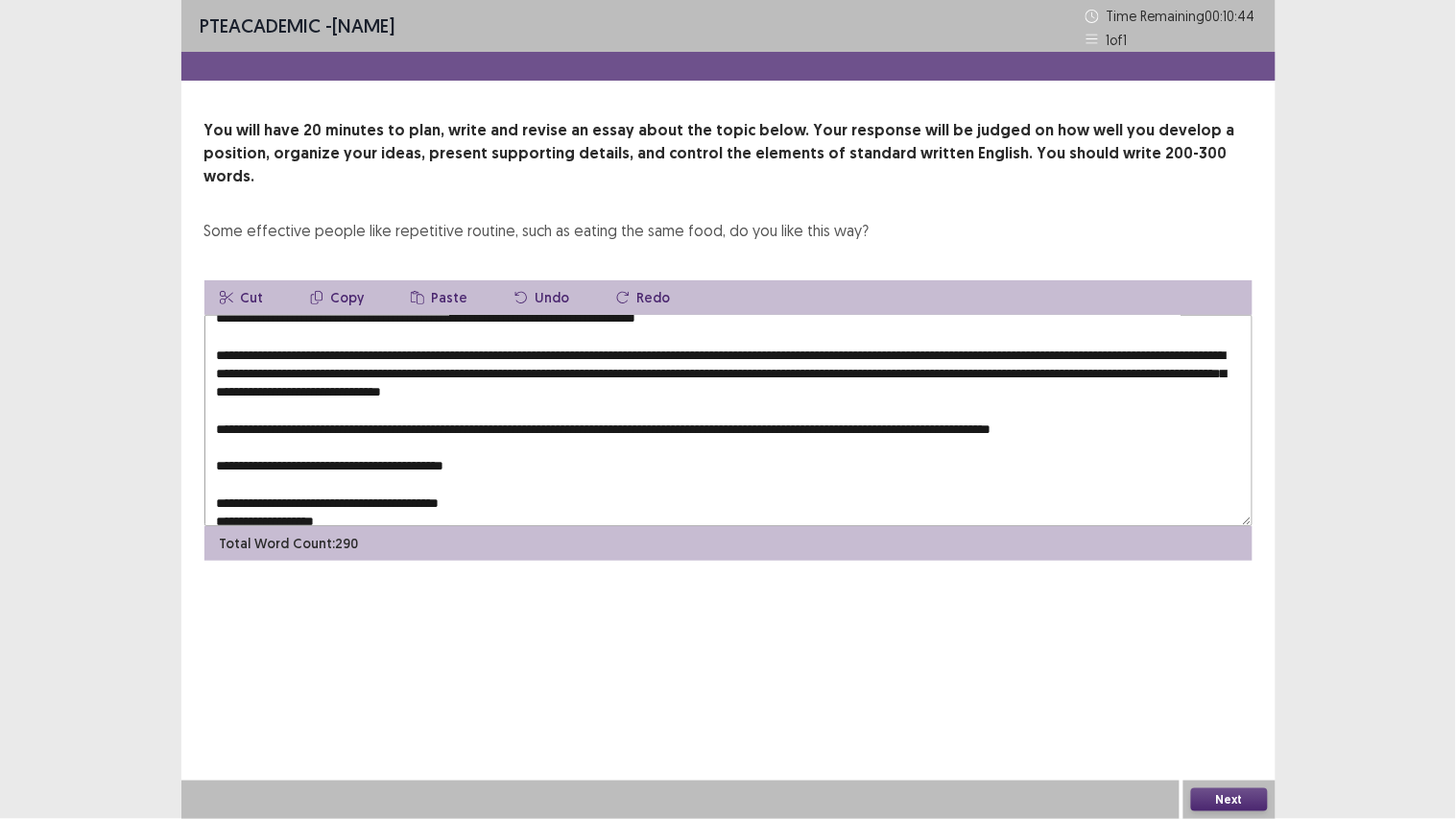 click at bounding box center (728, 421) 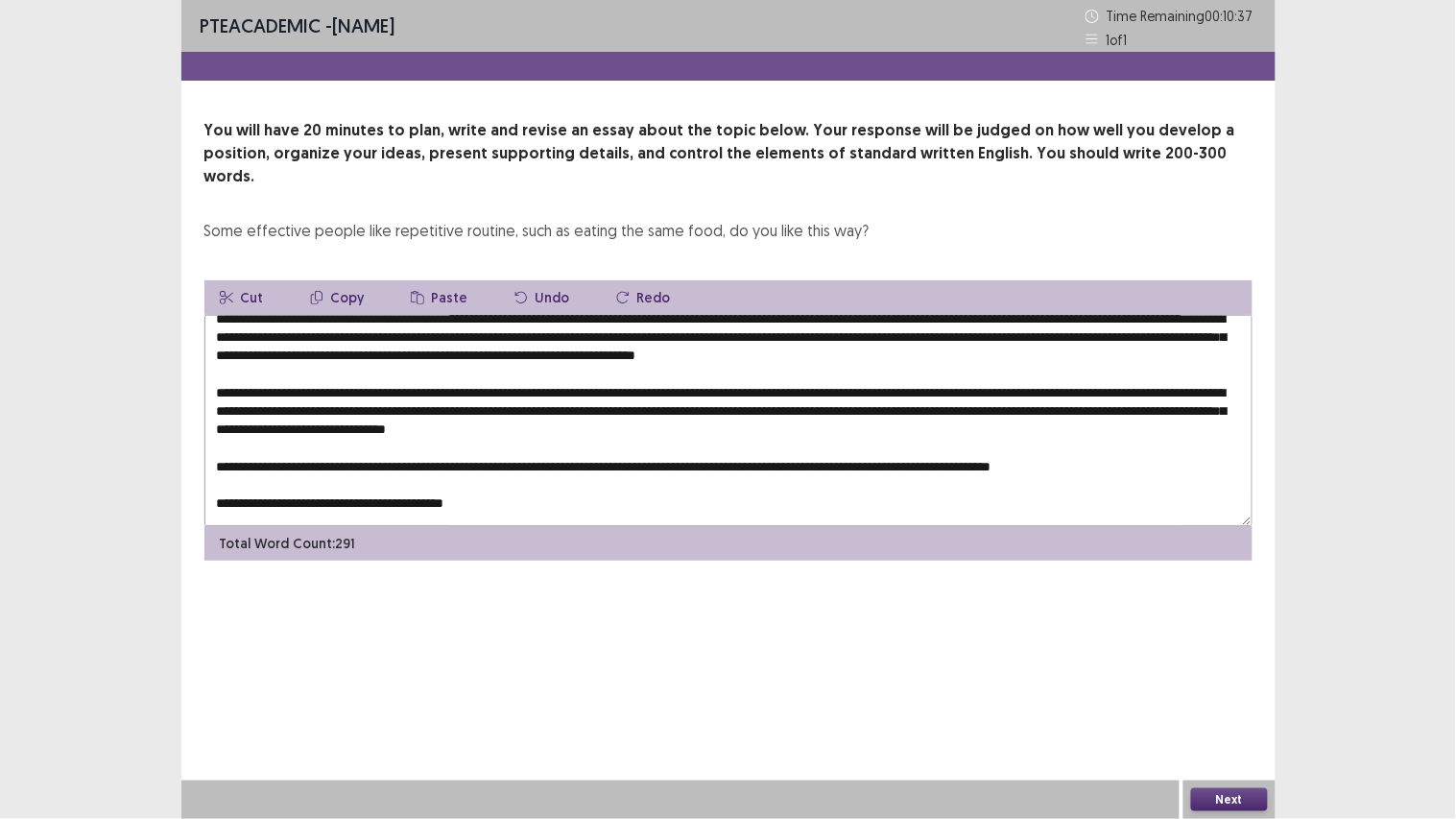 scroll, scrollTop: 107, scrollLeft: 0, axis: vertical 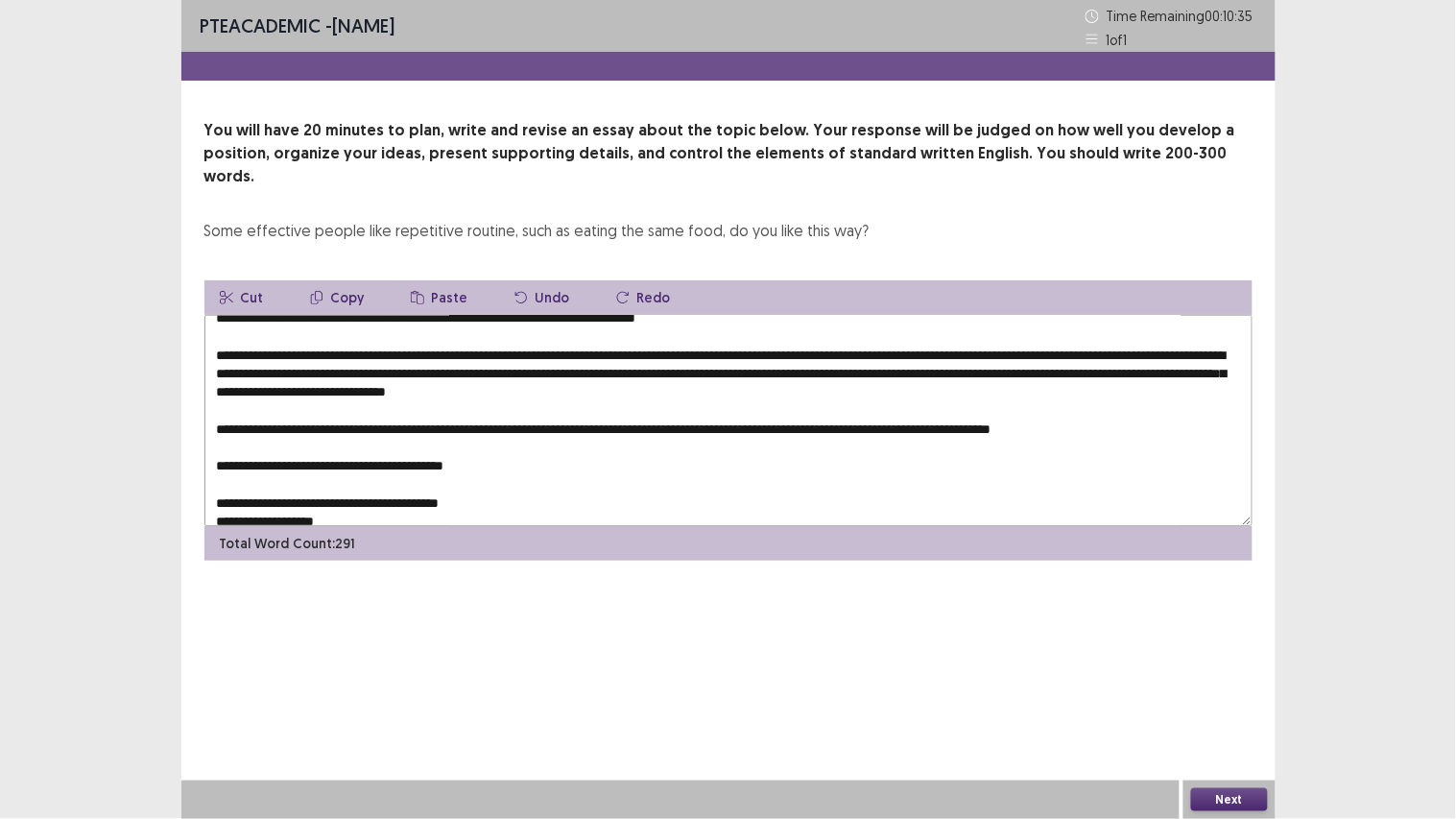 click at bounding box center (728, 421) 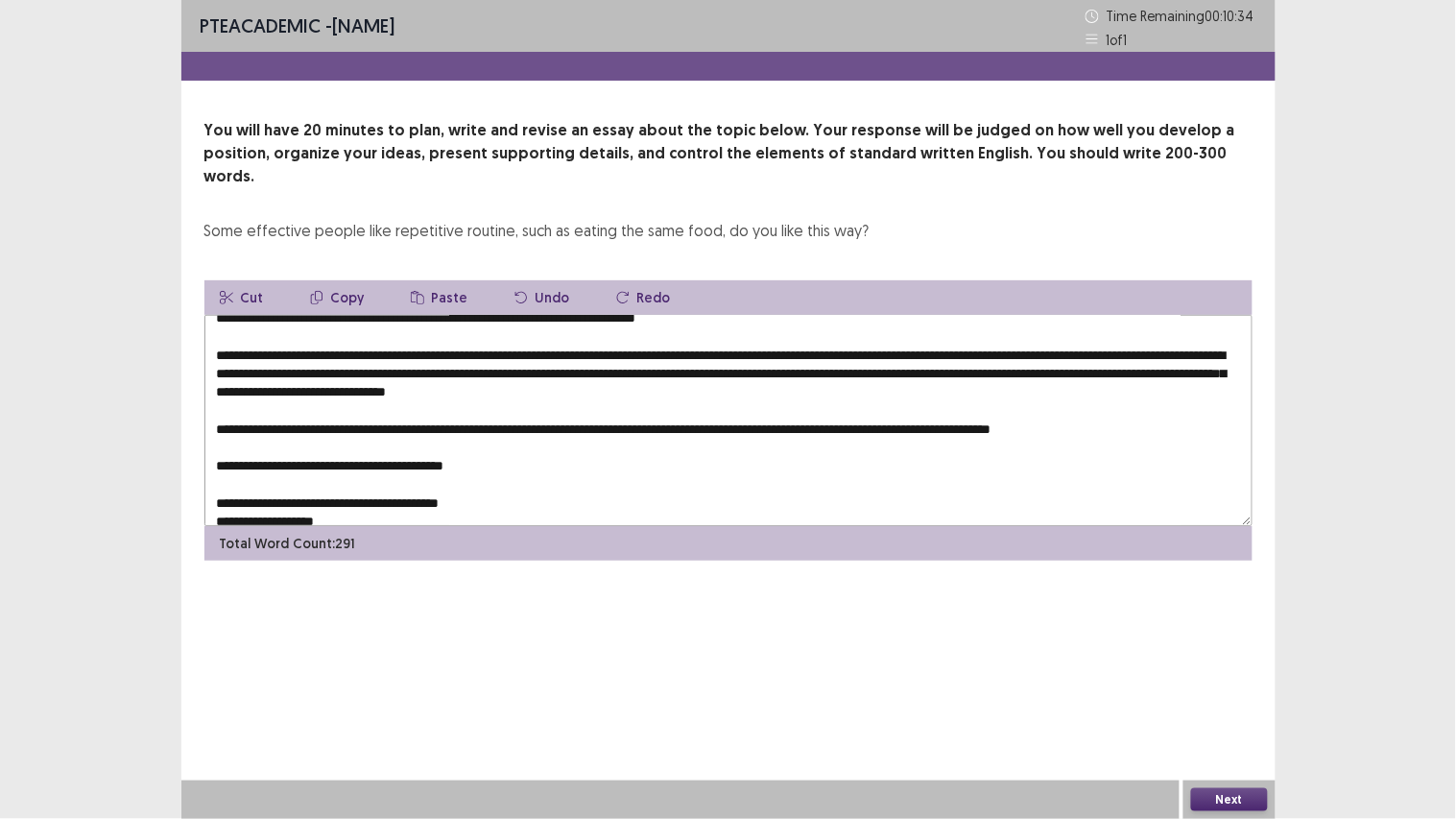 click on "Paste" at bounding box center [440, 298] 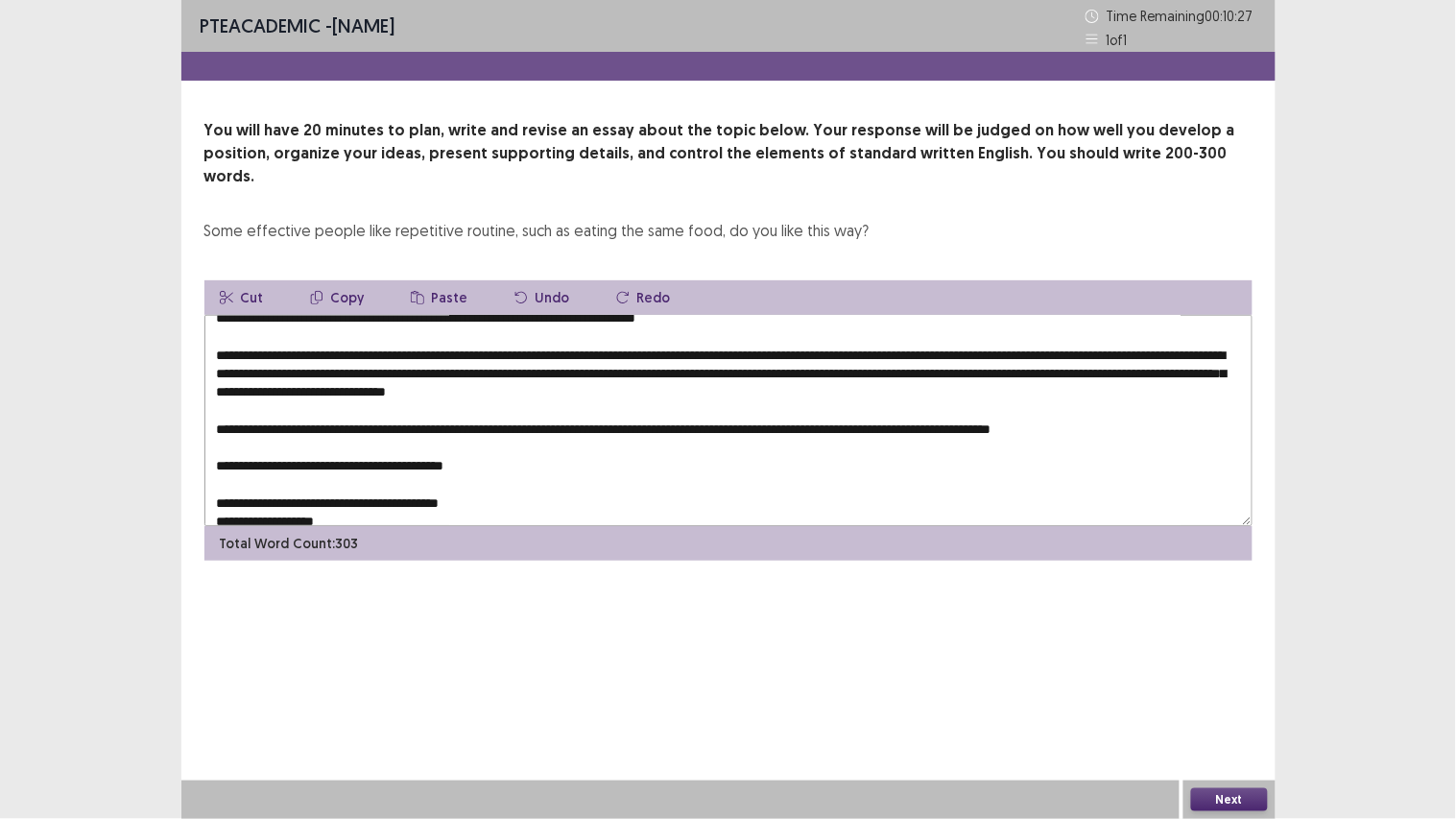 scroll, scrollTop: 213, scrollLeft: 0, axis: vertical 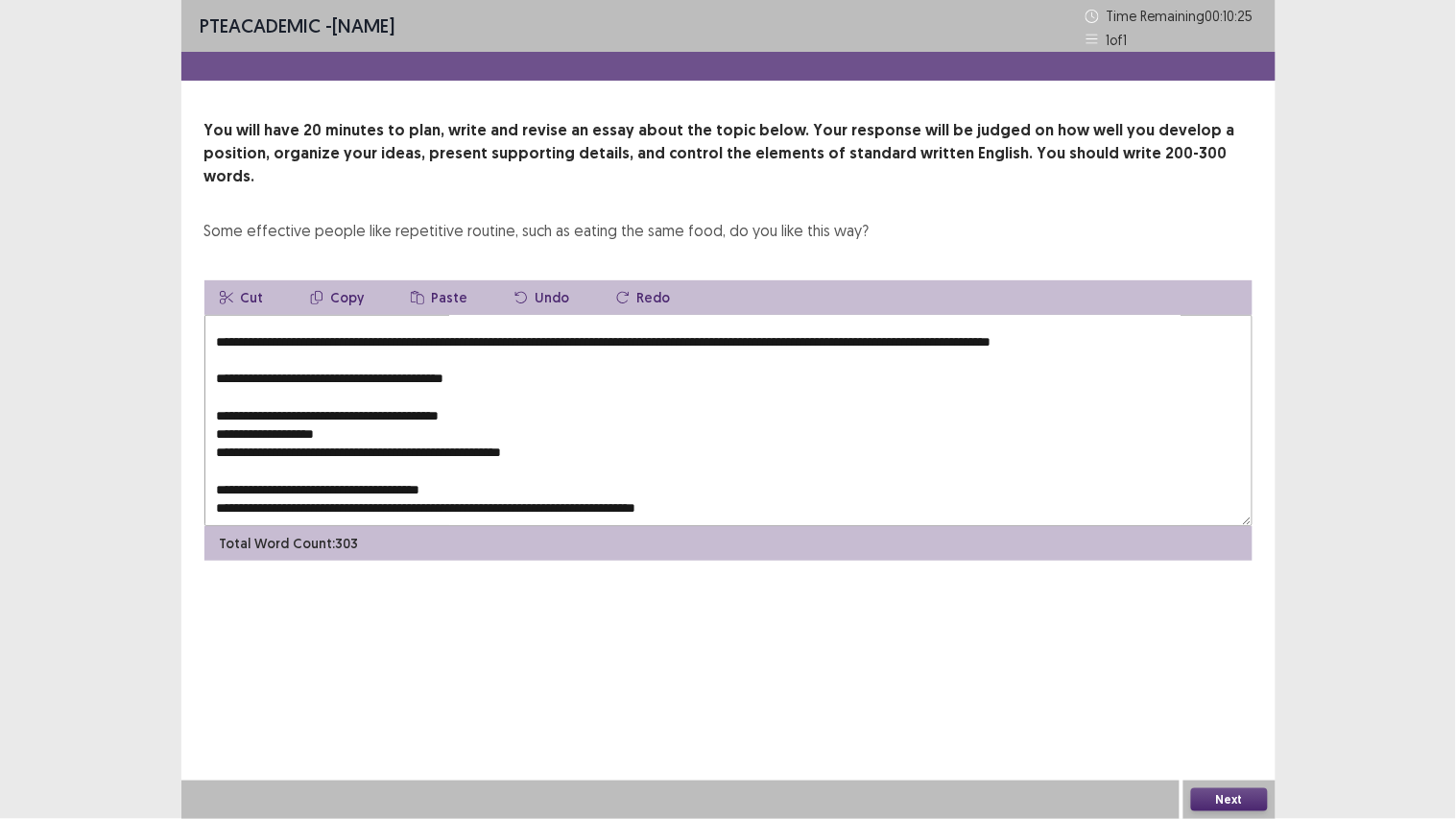 drag, startPoint x: 506, startPoint y: 378, endPoint x: 184, endPoint y: 378, distance: 322 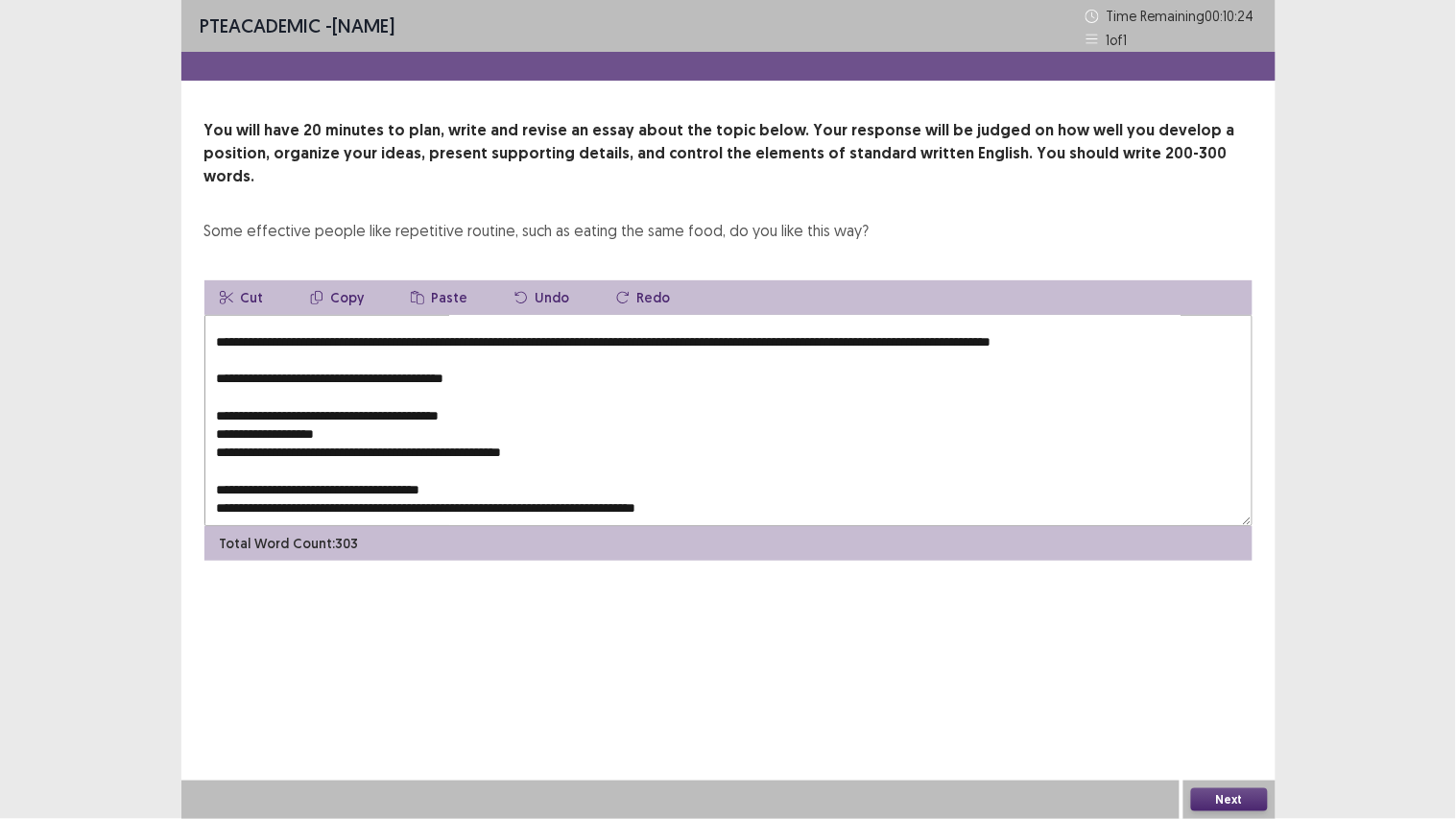click at bounding box center (728, 421) 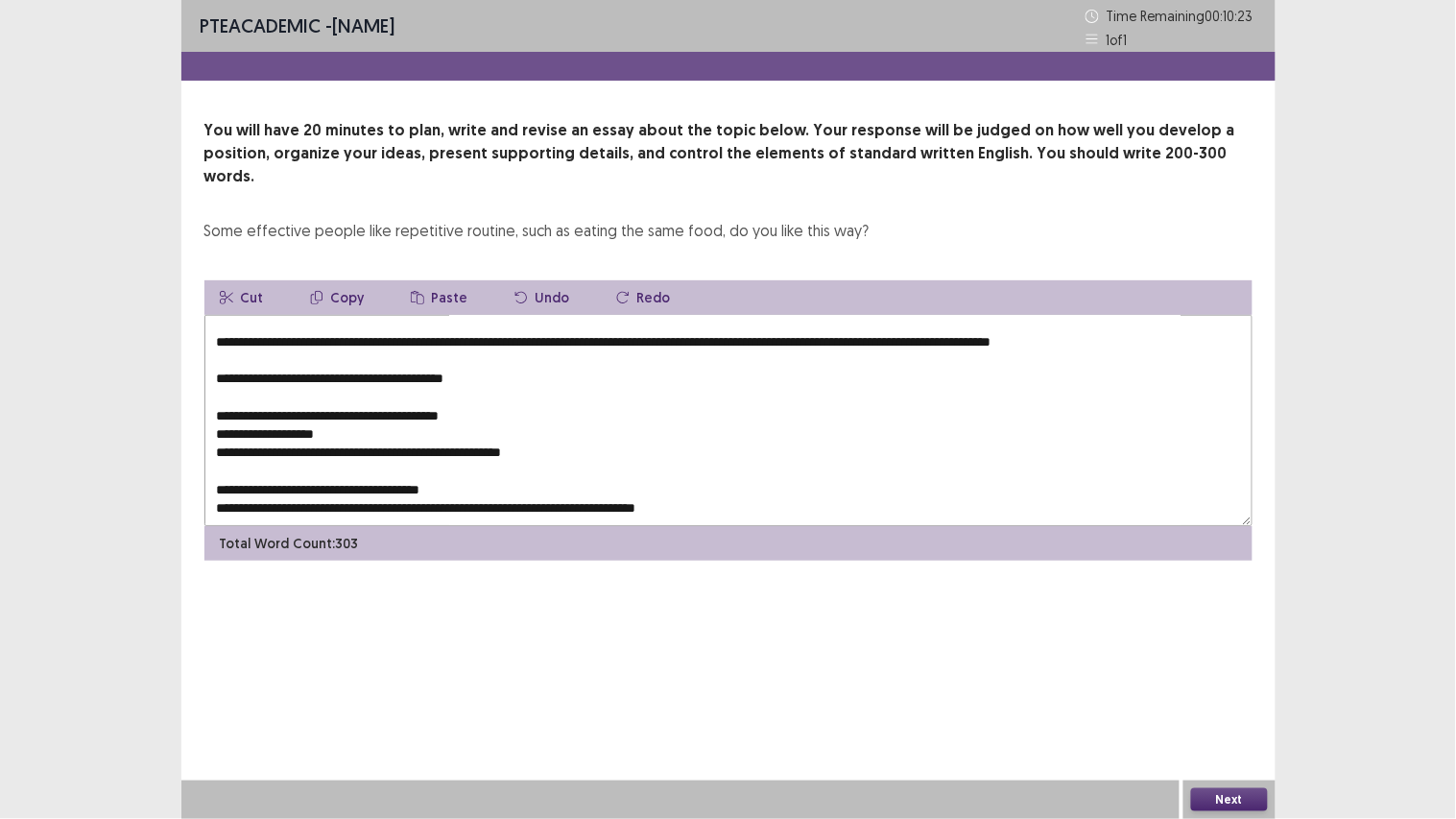 click at bounding box center [728, 421] 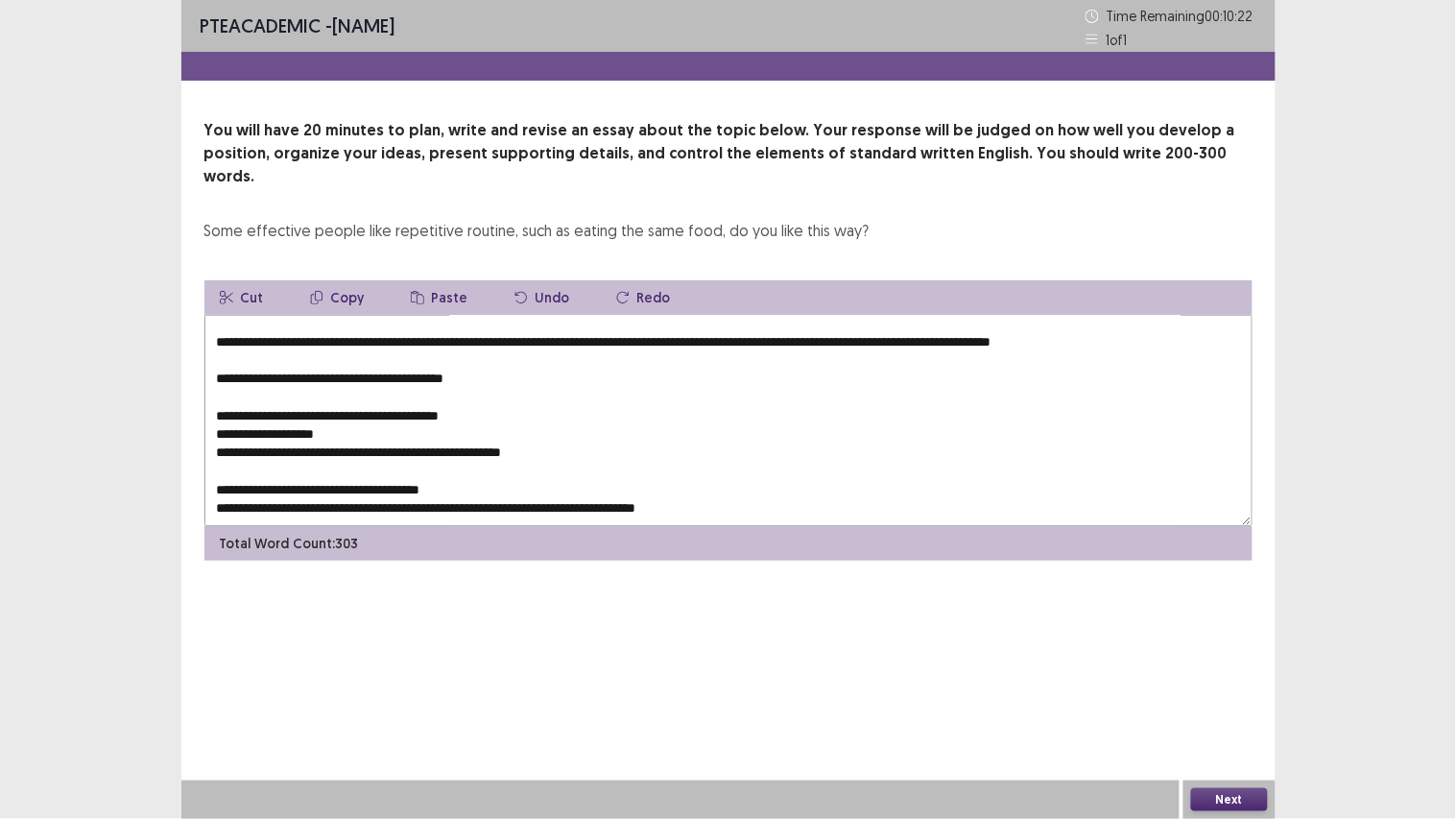 click on "Paste" at bounding box center [440, 298] 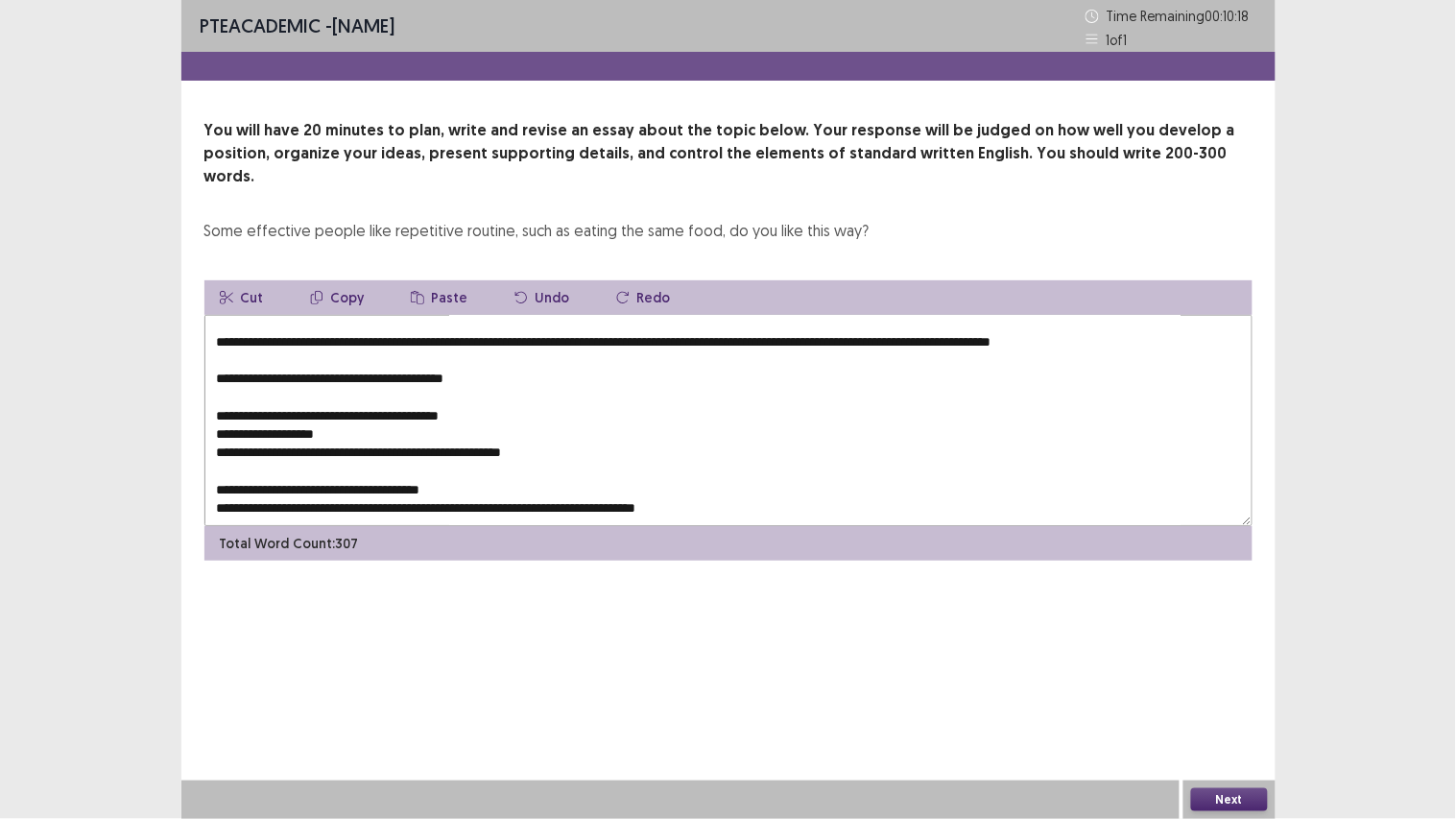 click at bounding box center [728, 421] 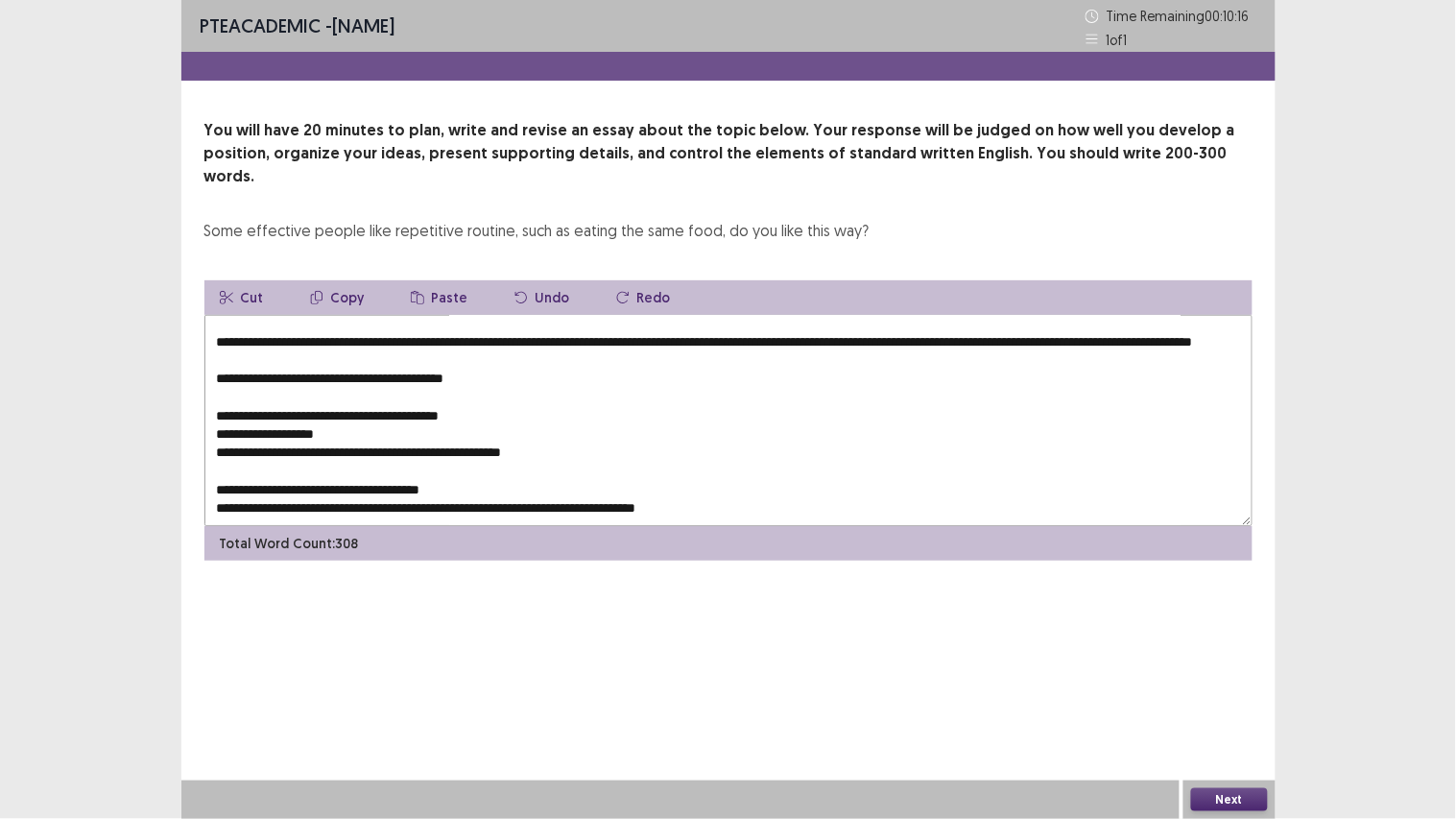 scroll, scrollTop: 250, scrollLeft: 0, axis: vertical 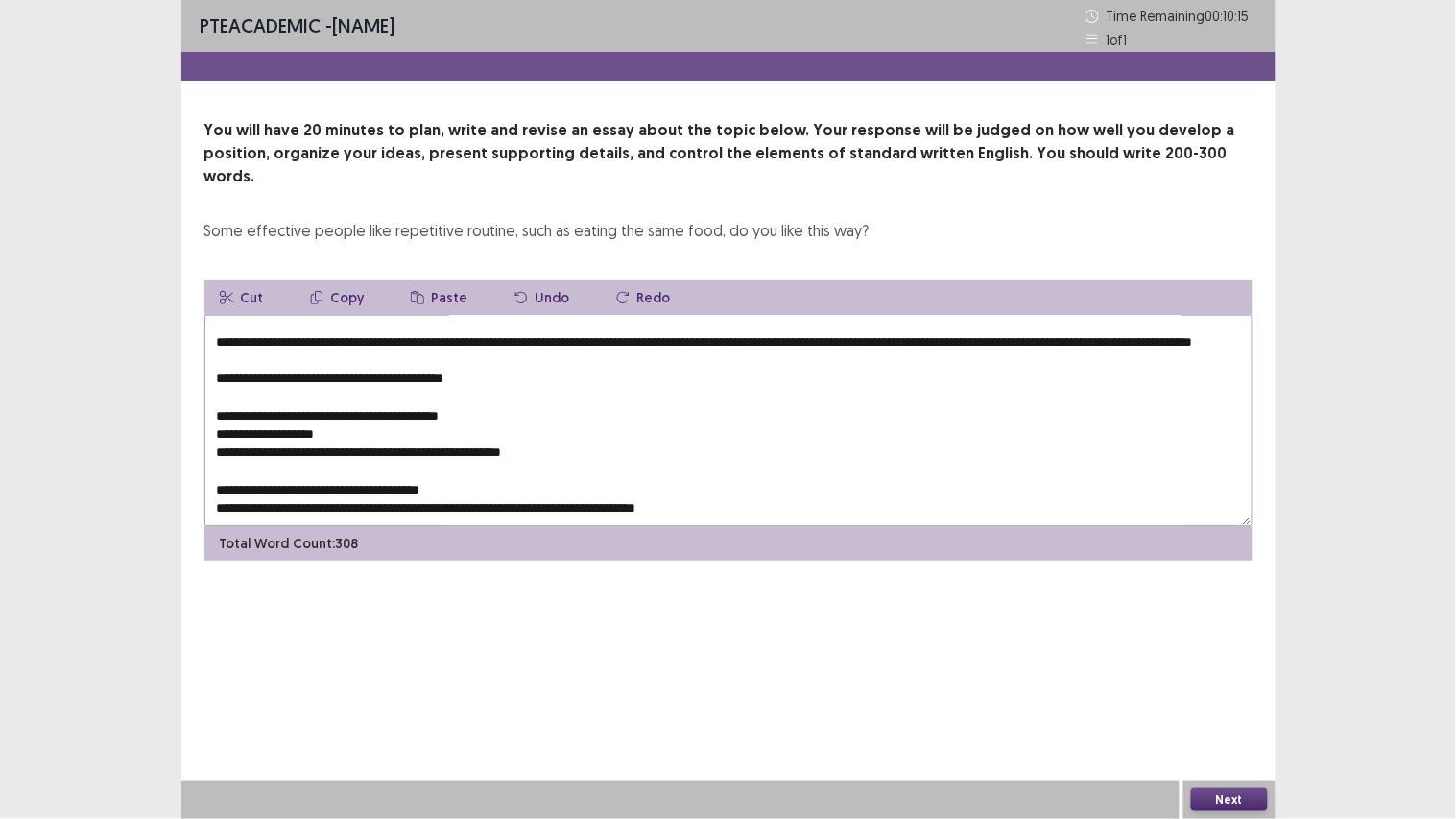 drag, startPoint x: 212, startPoint y: 375, endPoint x: 906, endPoint y: 526, distance: 710.24 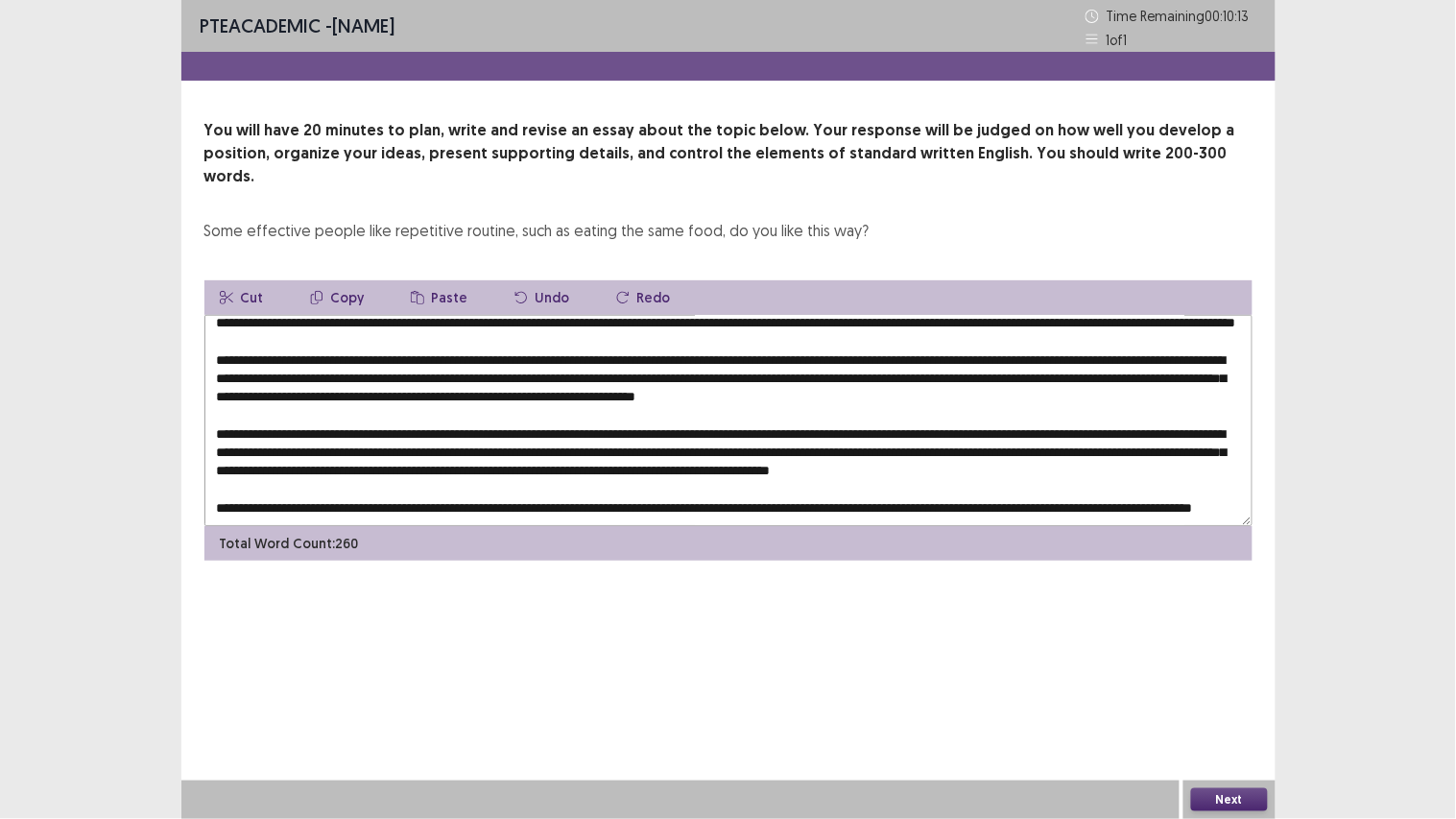 scroll, scrollTop: 0, scrollLeft: 0, axis: both 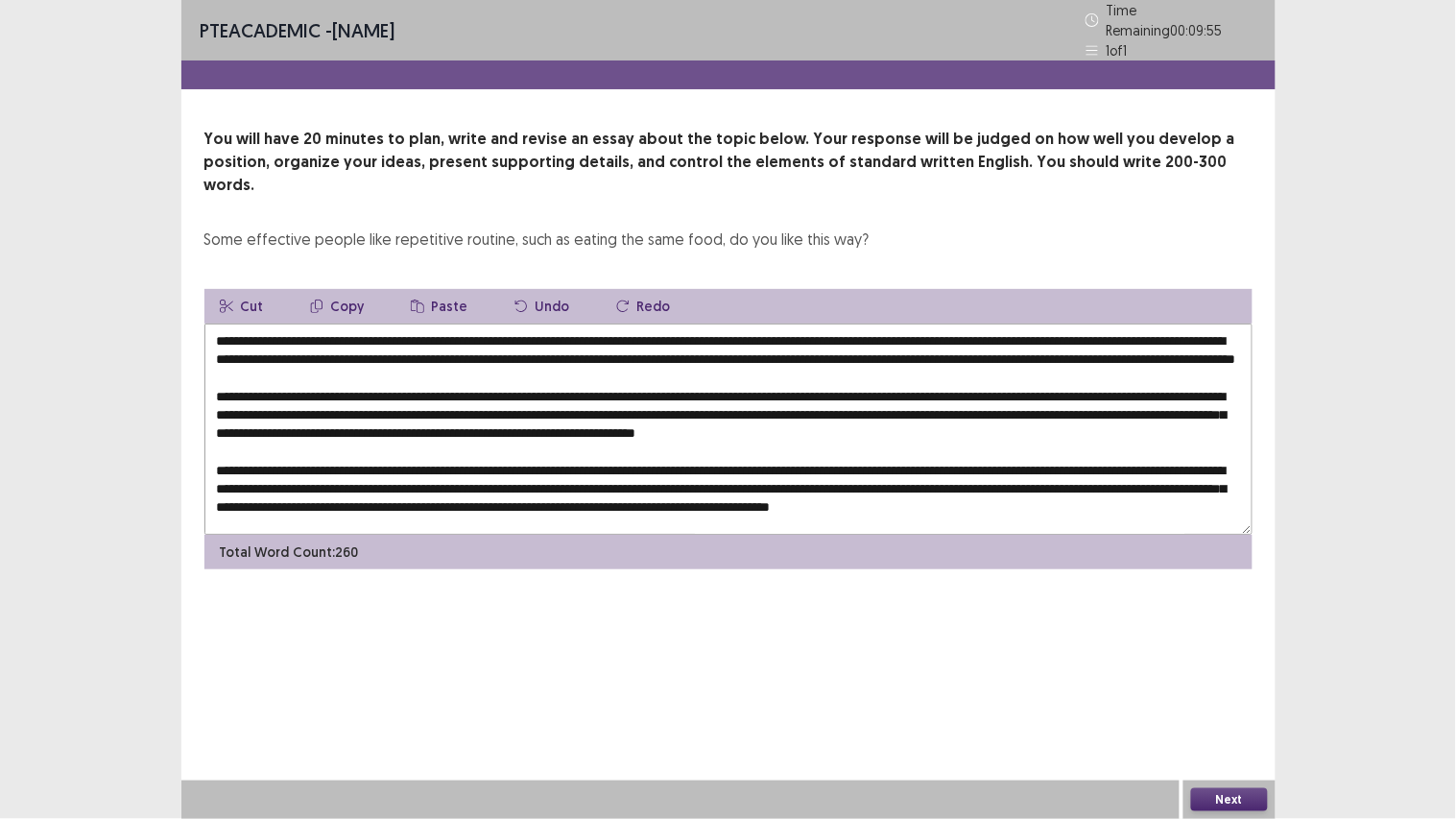 click at bounding box center [728, 429] 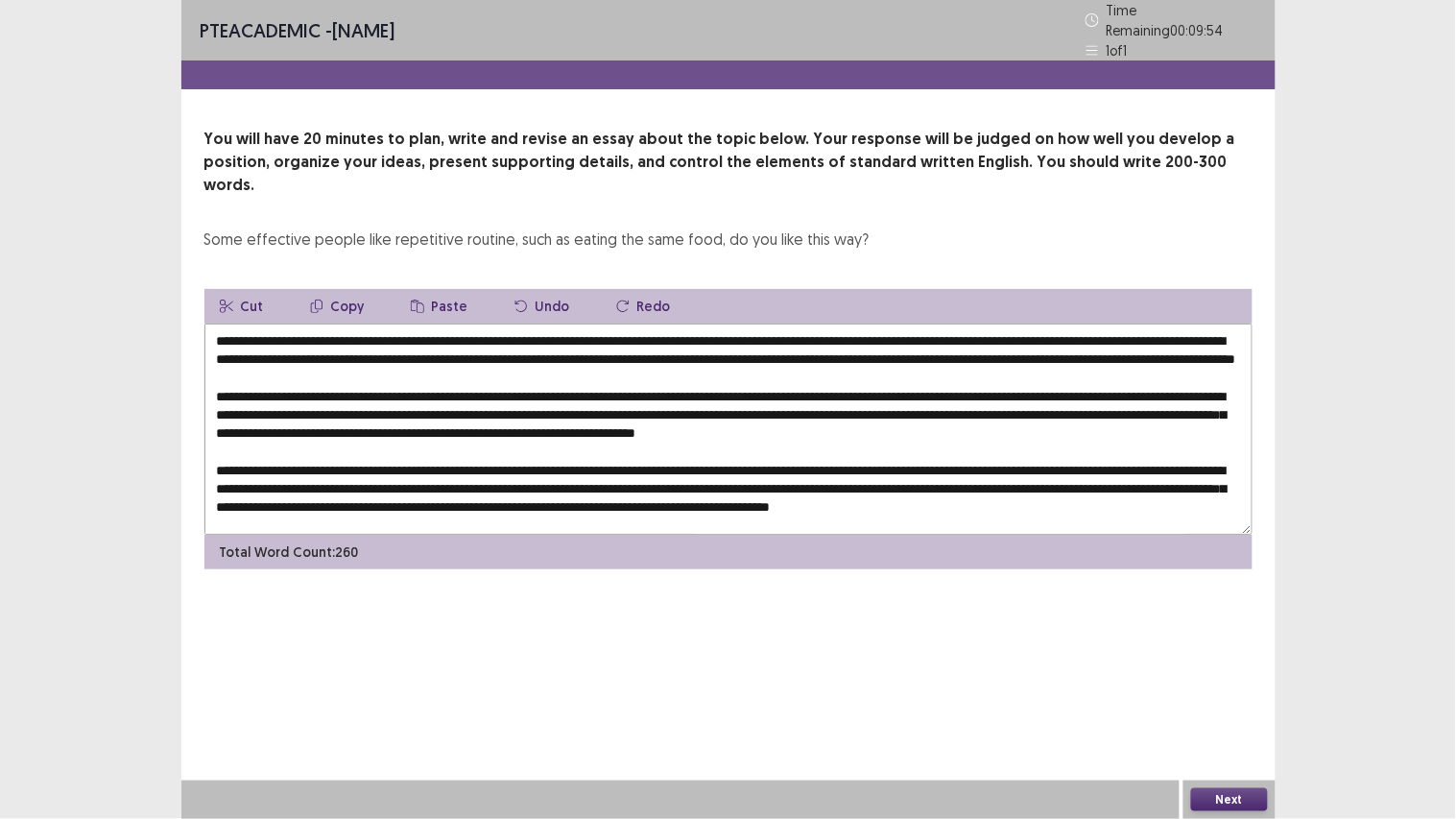 click at bounding box center (728, 429) 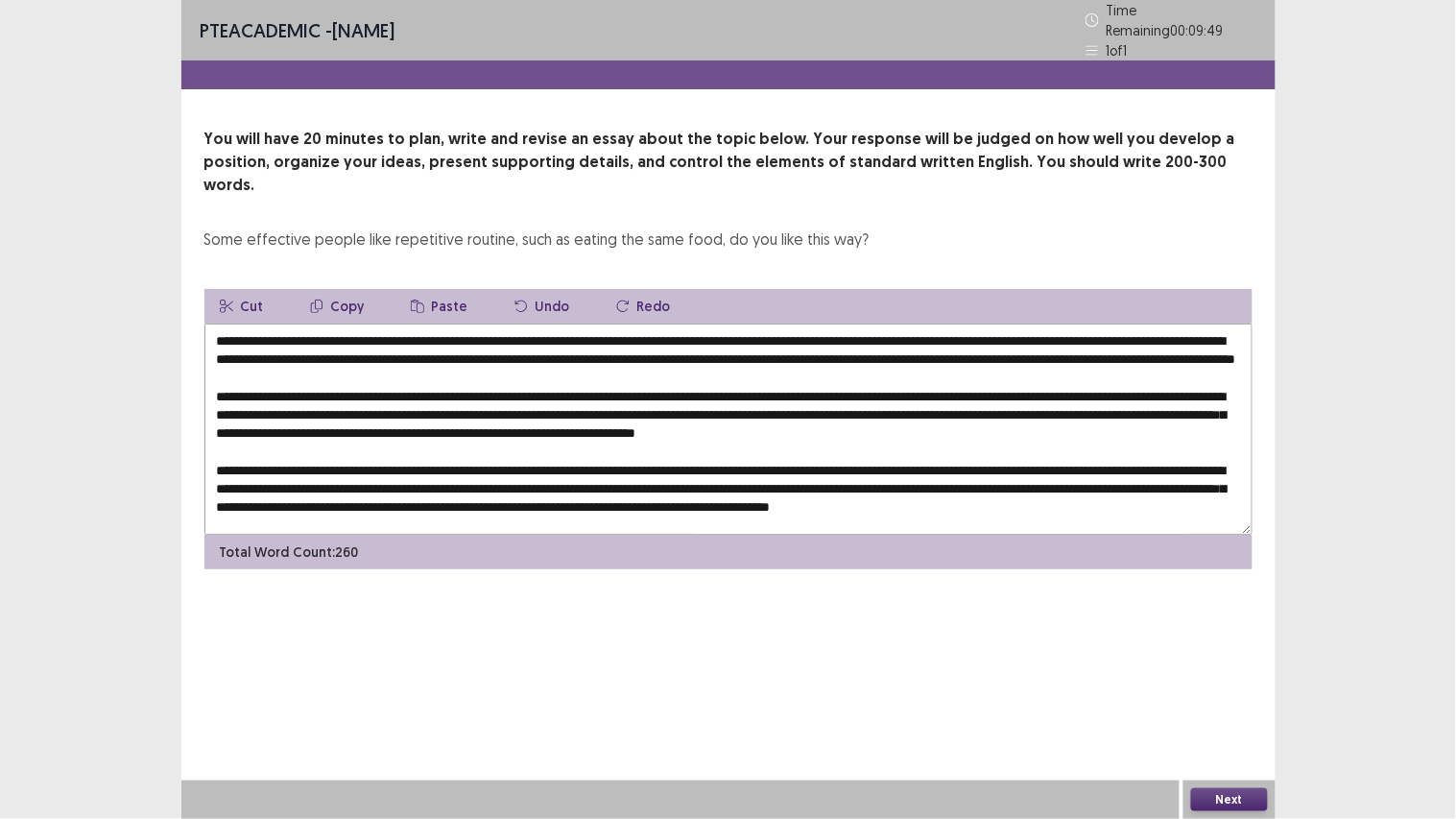 click at bounding box center (728, 429) 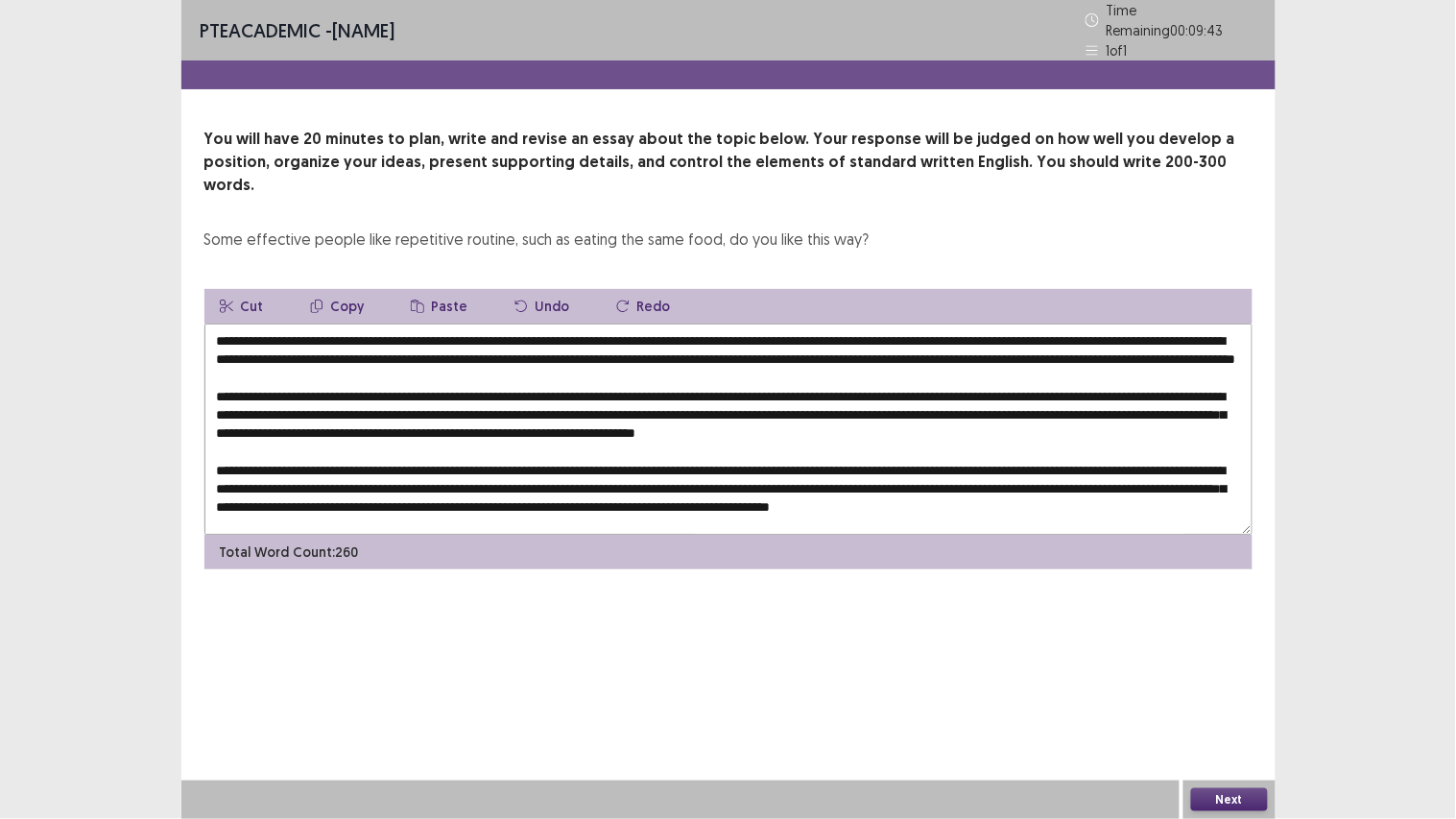 click at bounding box center (728, 429) 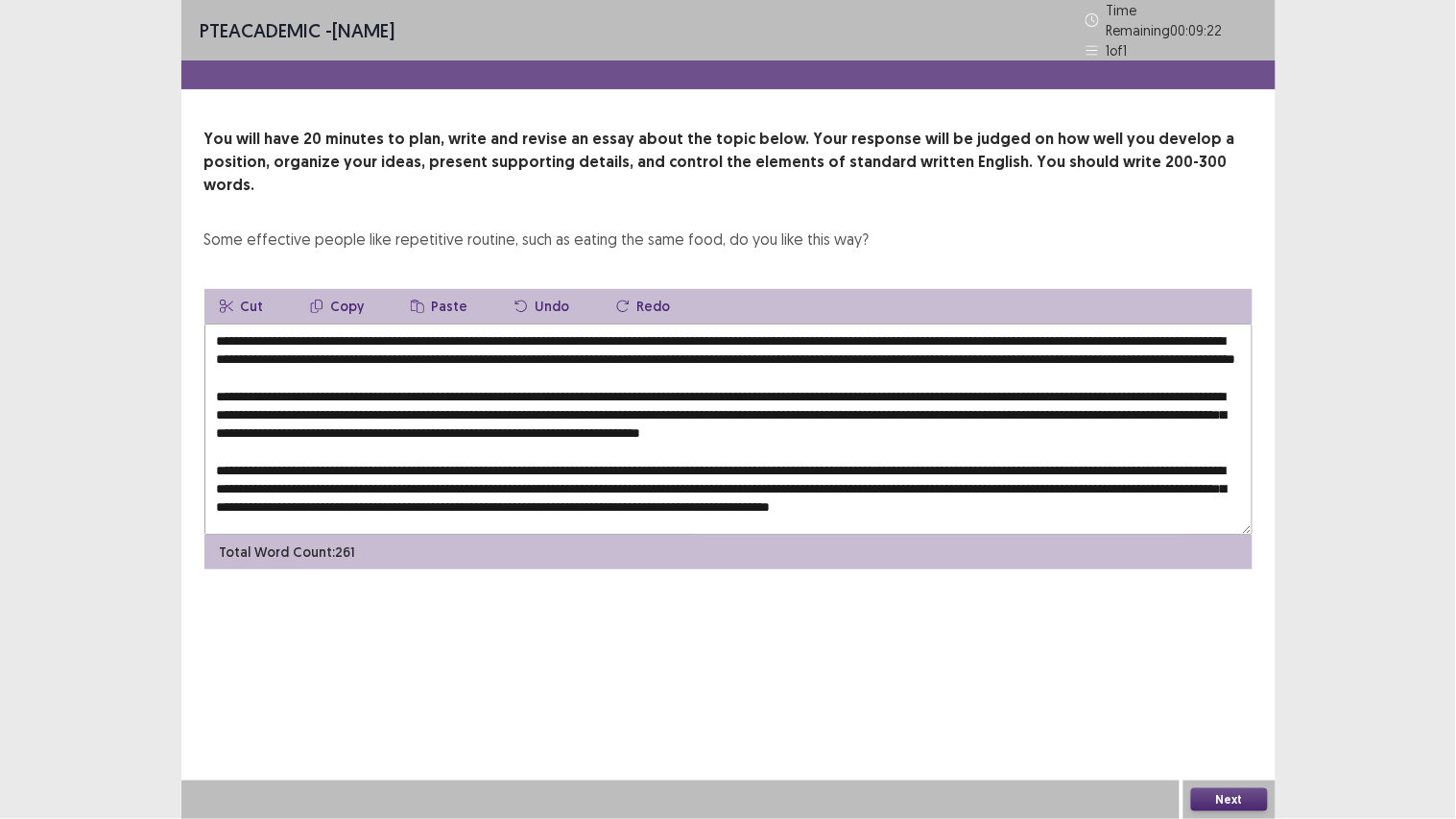 click at bounding box center [728, 429] 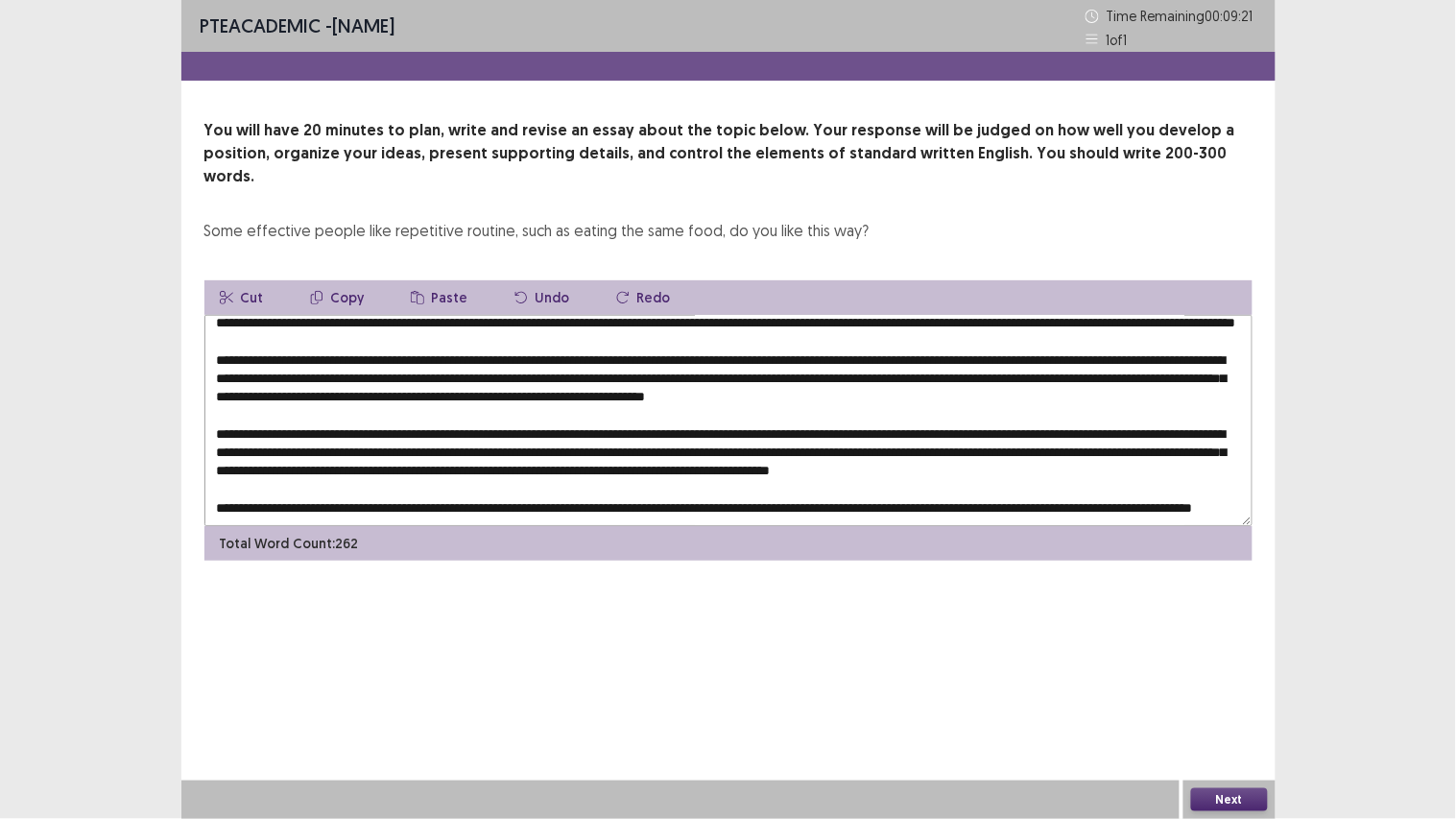 scroll, scrollTop: 83, scrollLeft: 0, axis: vertical 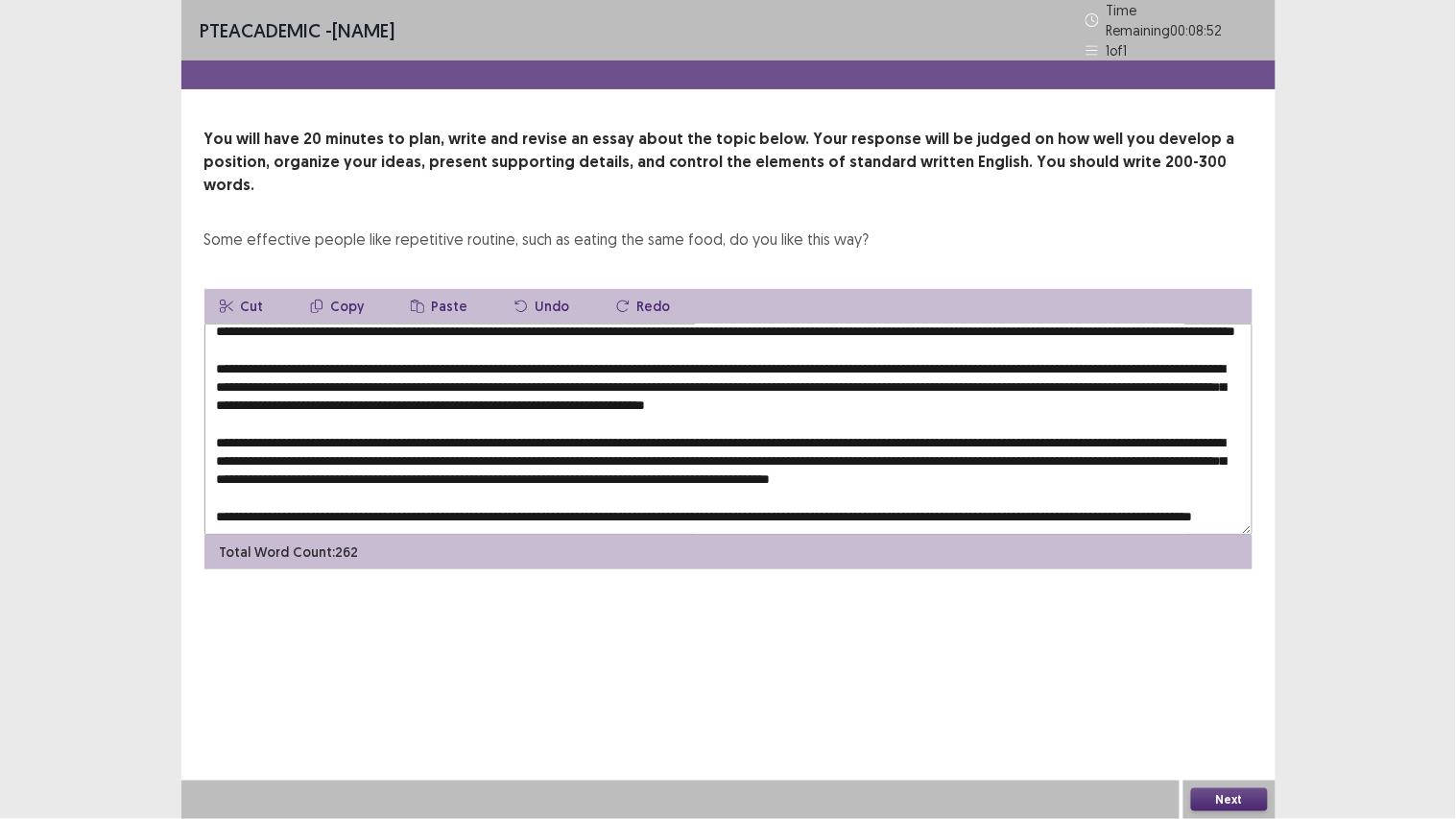 click at bounding box center (728, 429) 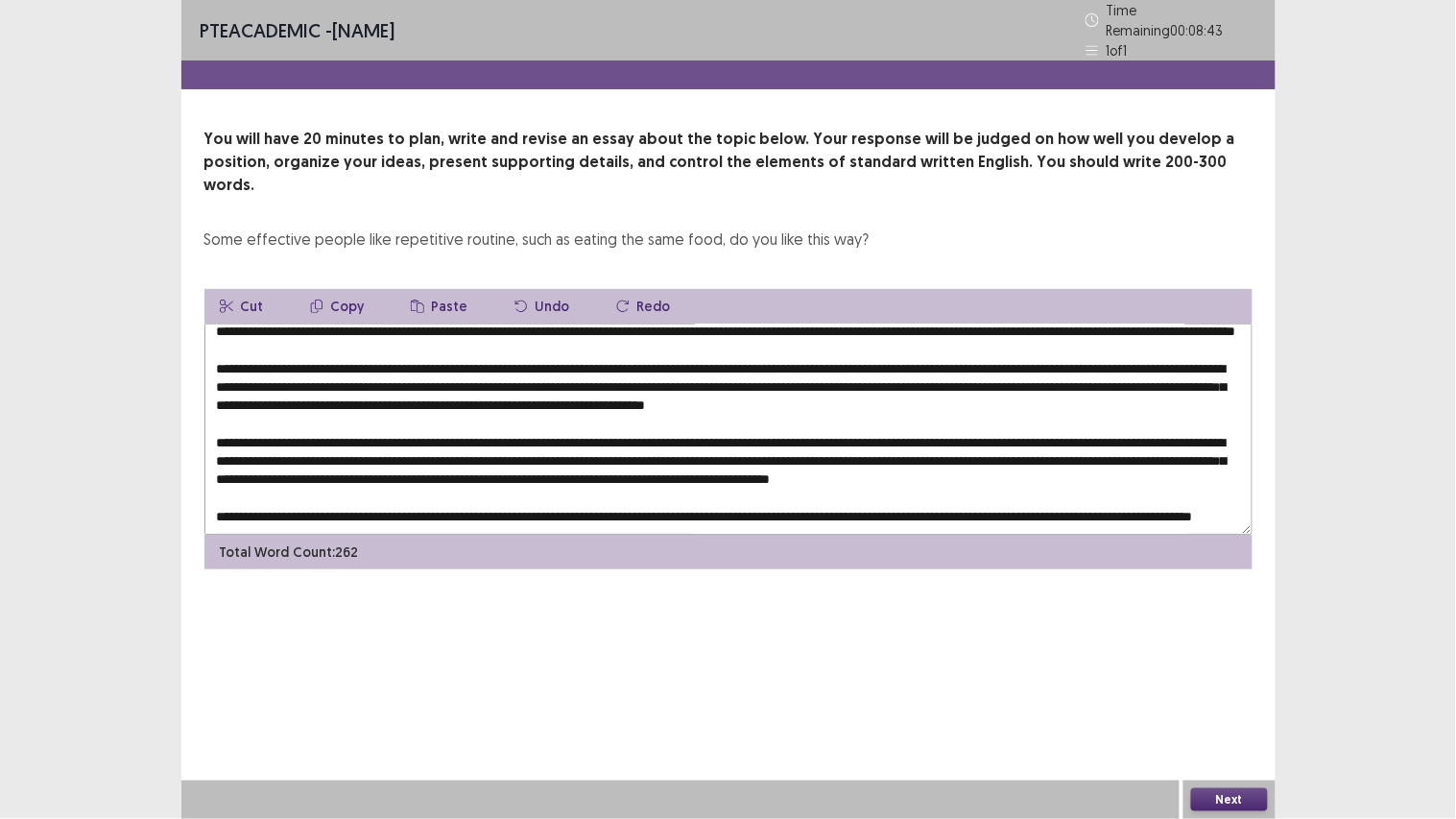 scroll, scrollTop: 0, scrollLeft: 0, axis: both 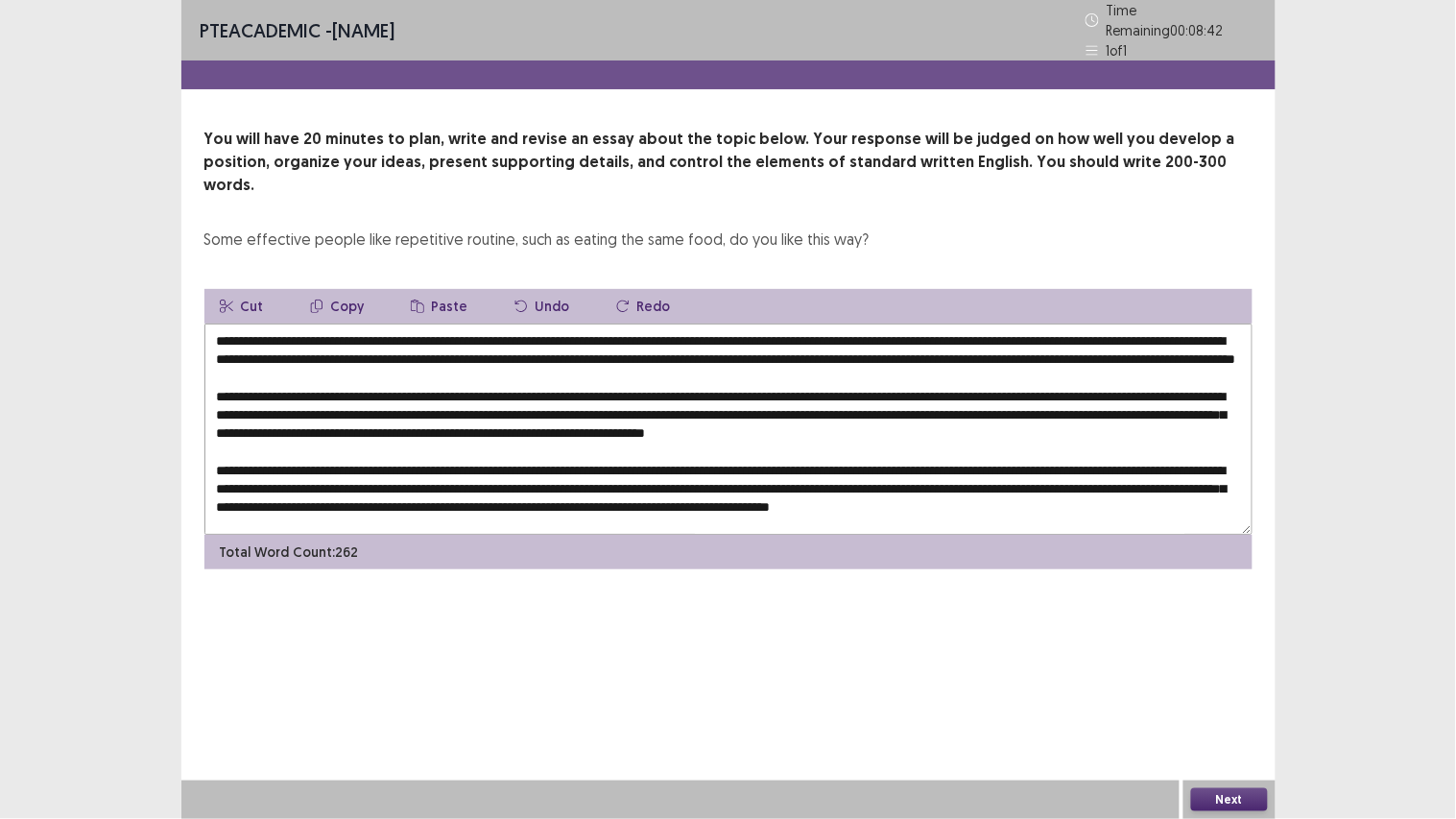 type on "**********" 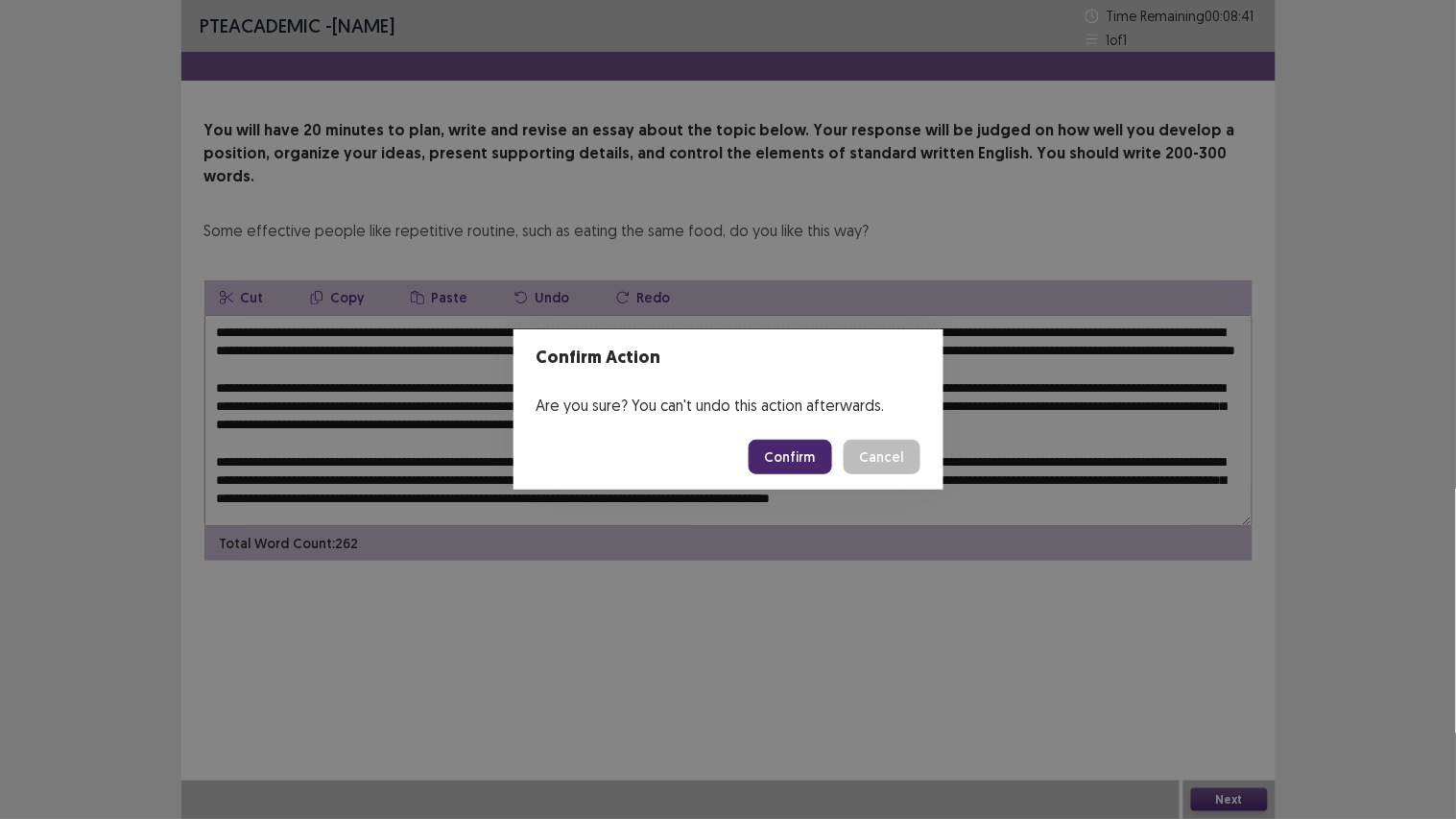 click on "Confirm" at bounding box center [790, 457] 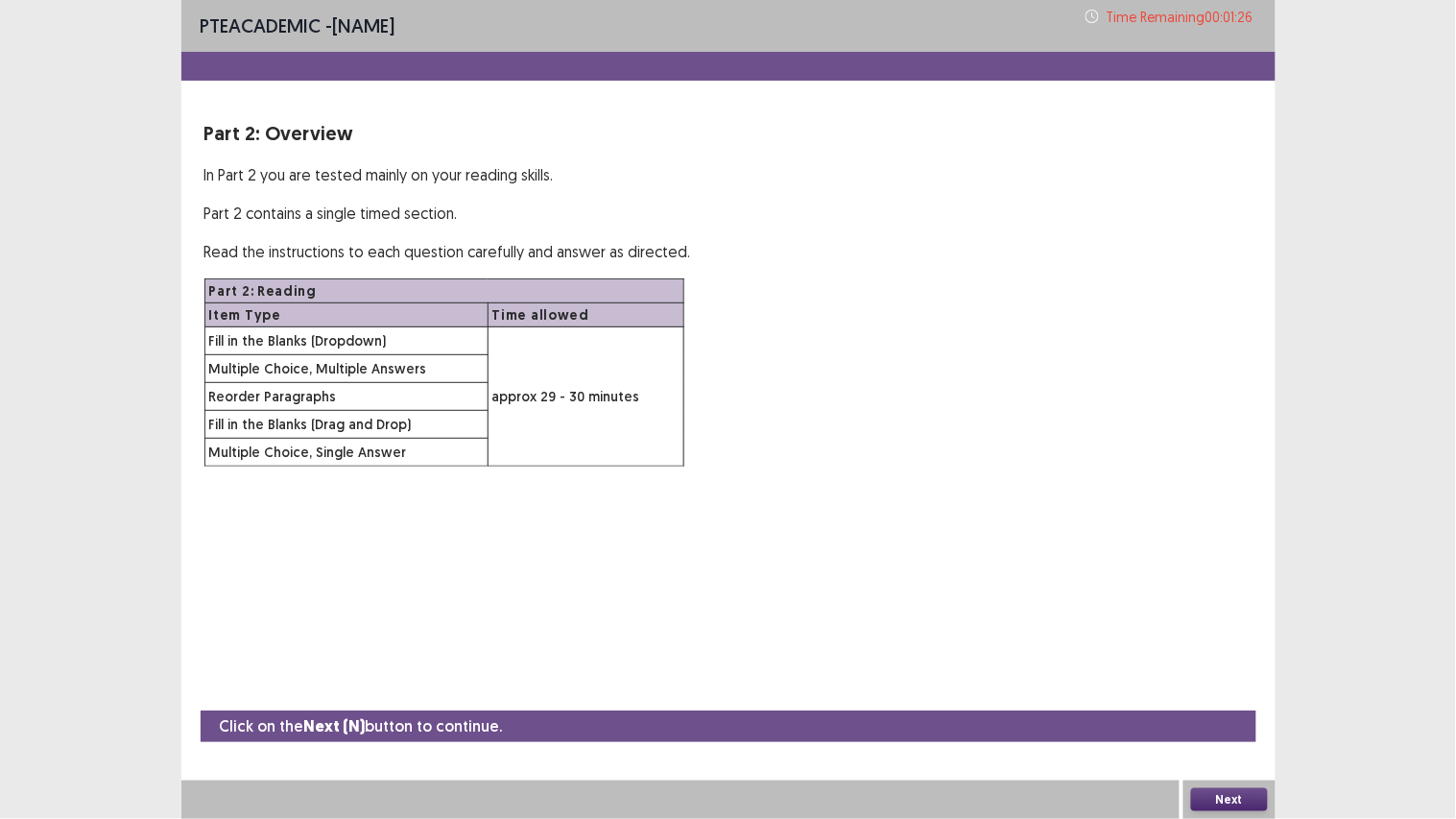 click on "Next" at bounding box center [1229, 800] 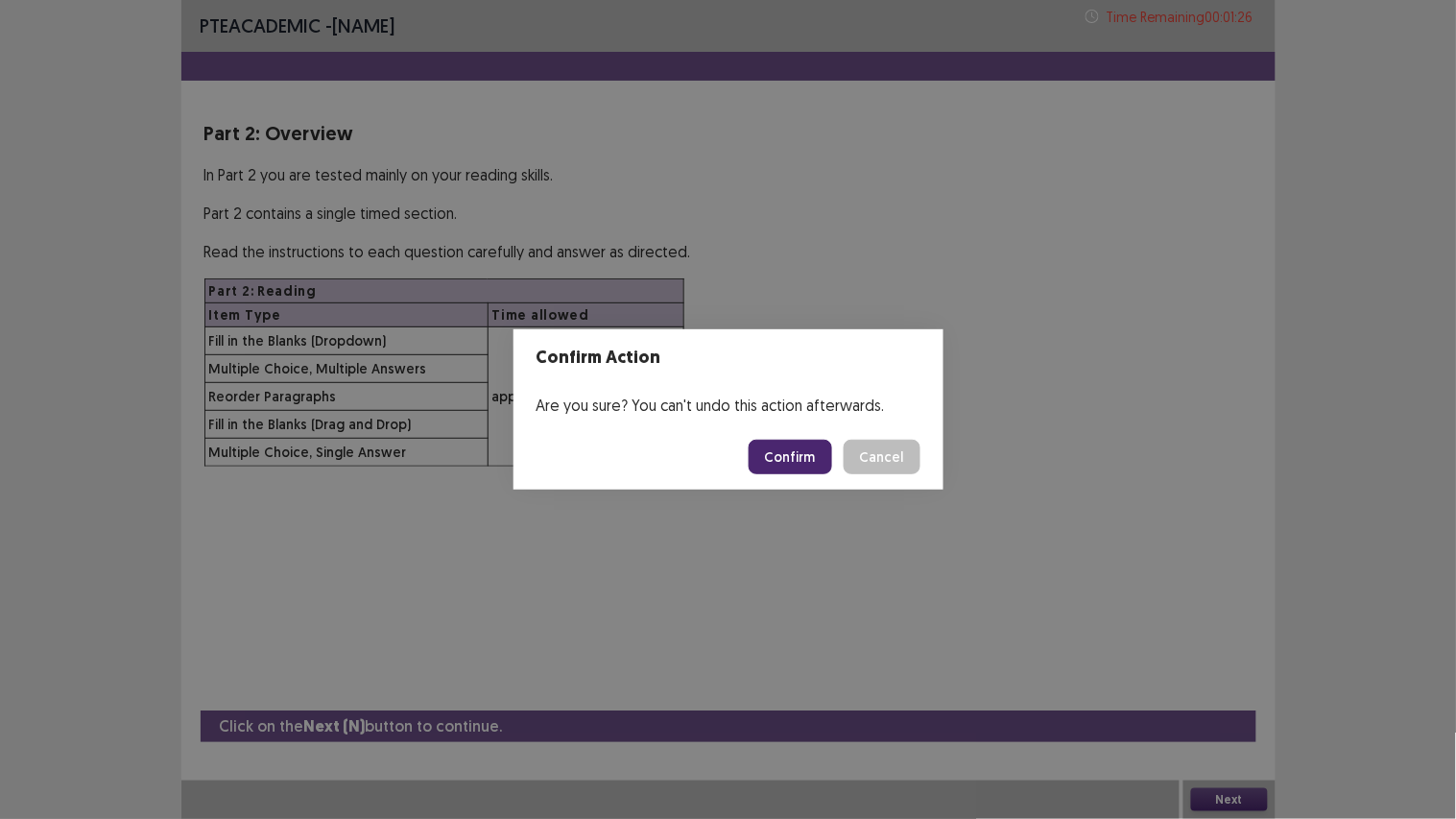 click on "Confirm" at bounding box center [790, 457] 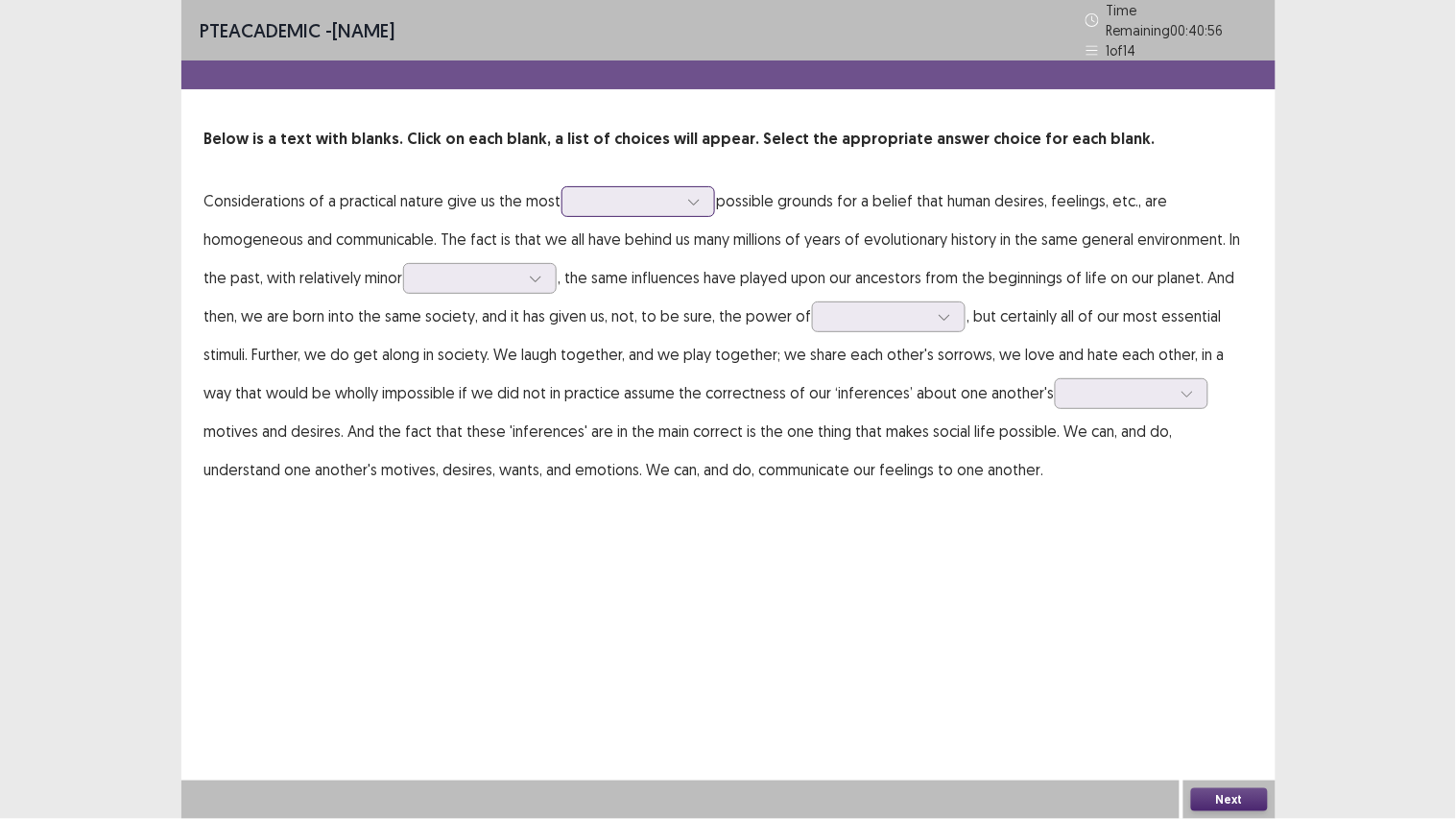 click at bounding box center [628, 201] 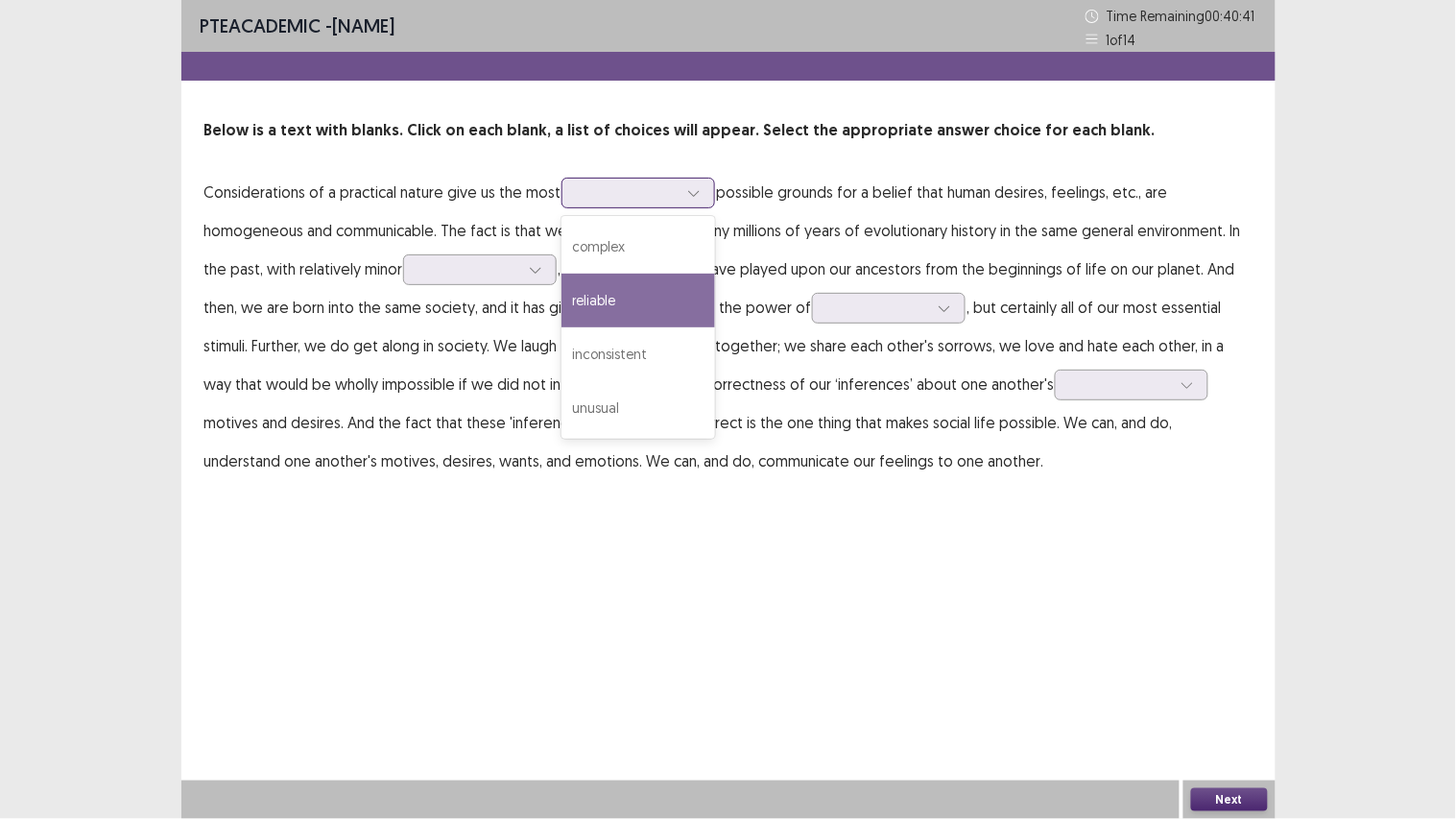 click on "reliable" at bounding box center [638, 301] 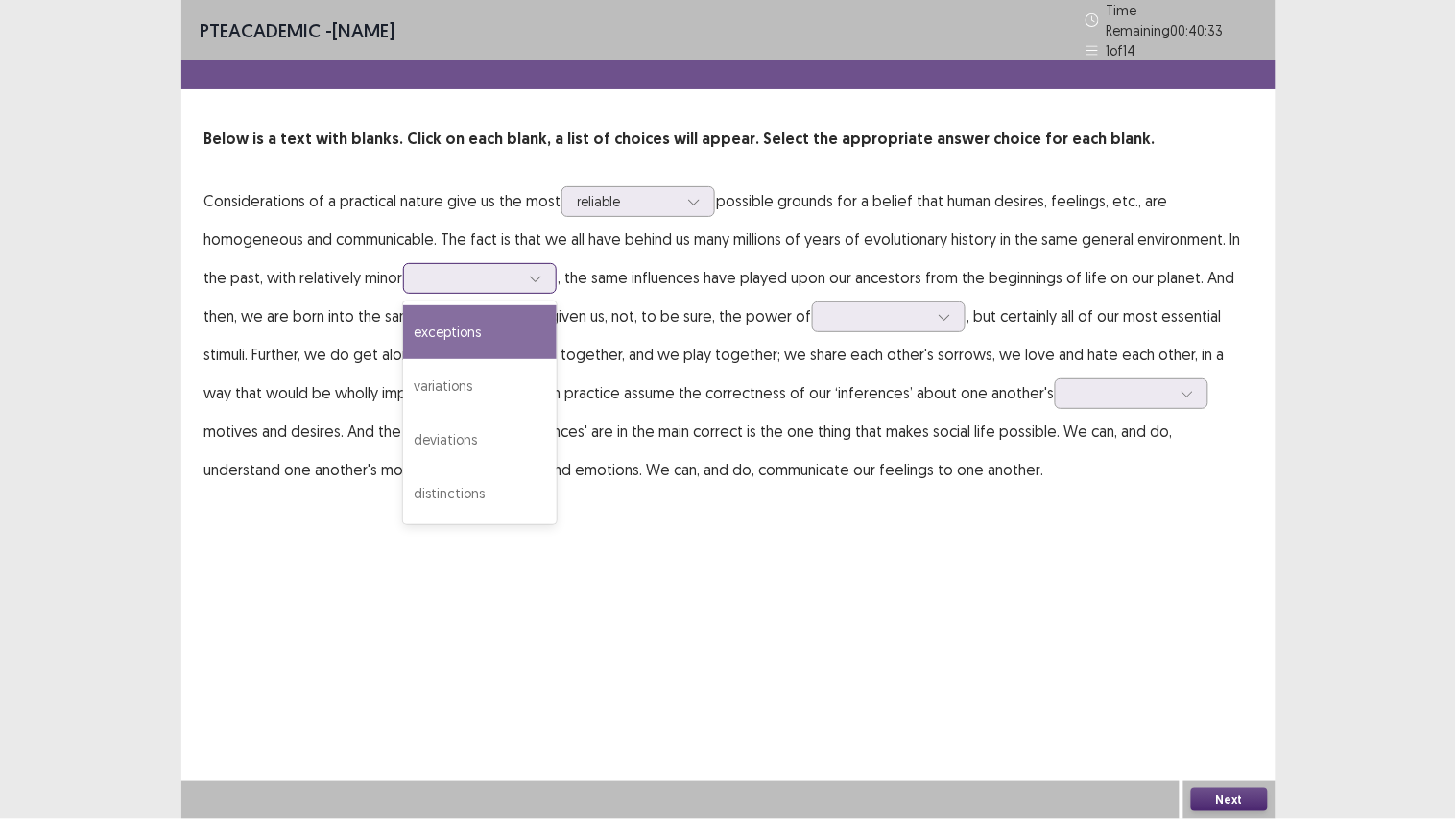 click at bounding box center (469, 277) 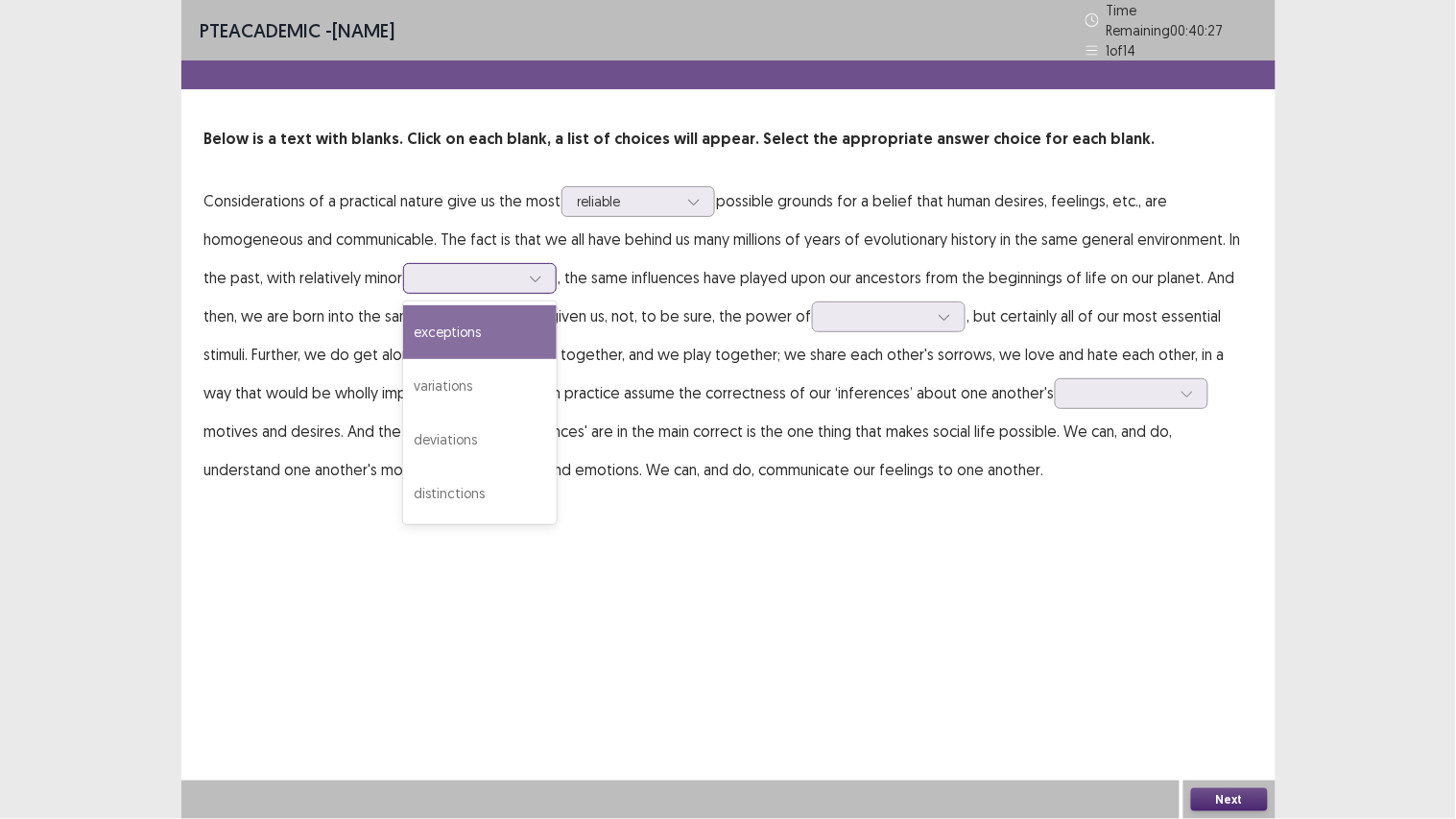 click on "exceptions" at bounding box center [480, 332] 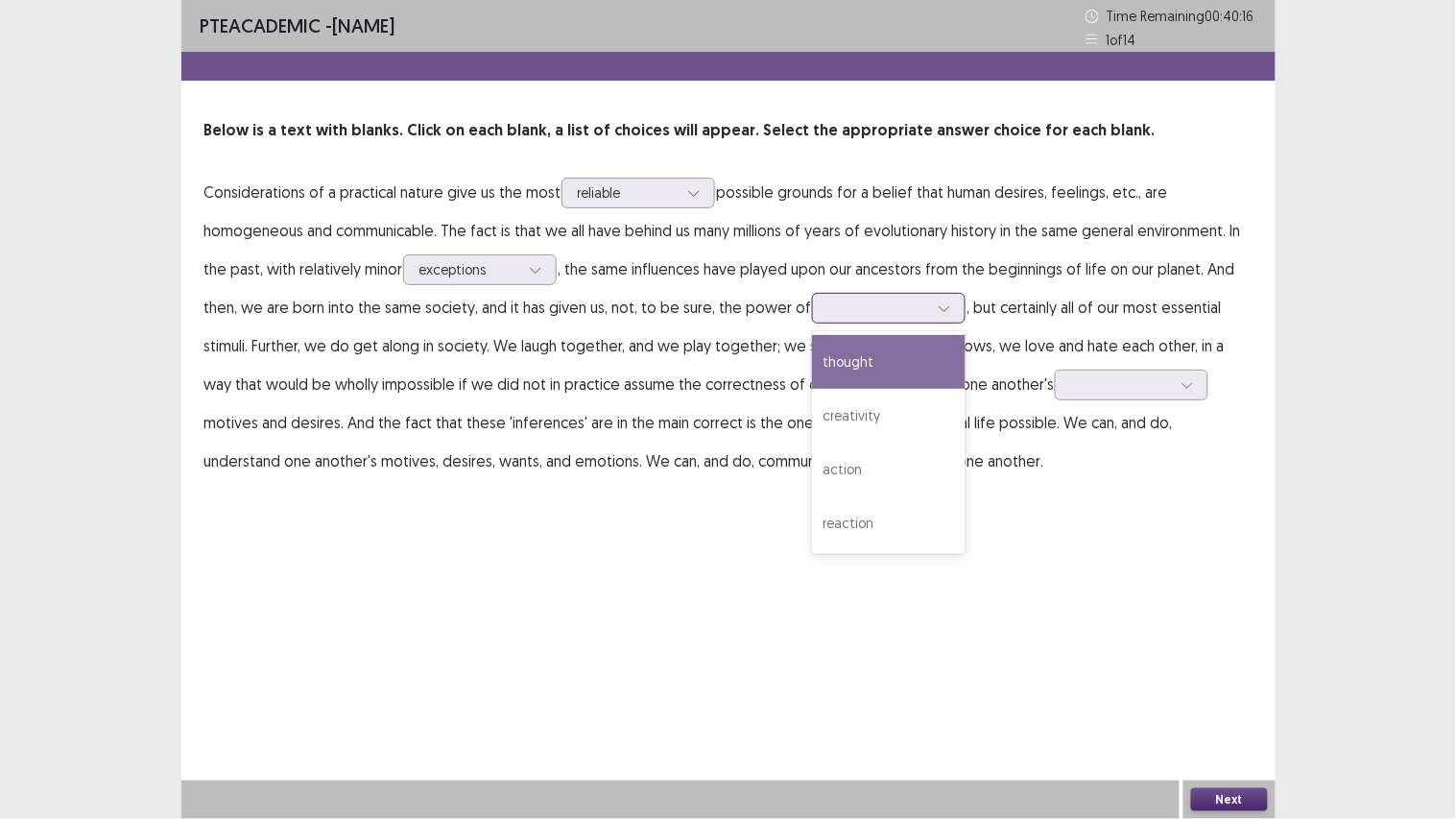 click at bounding box center (878, 307) 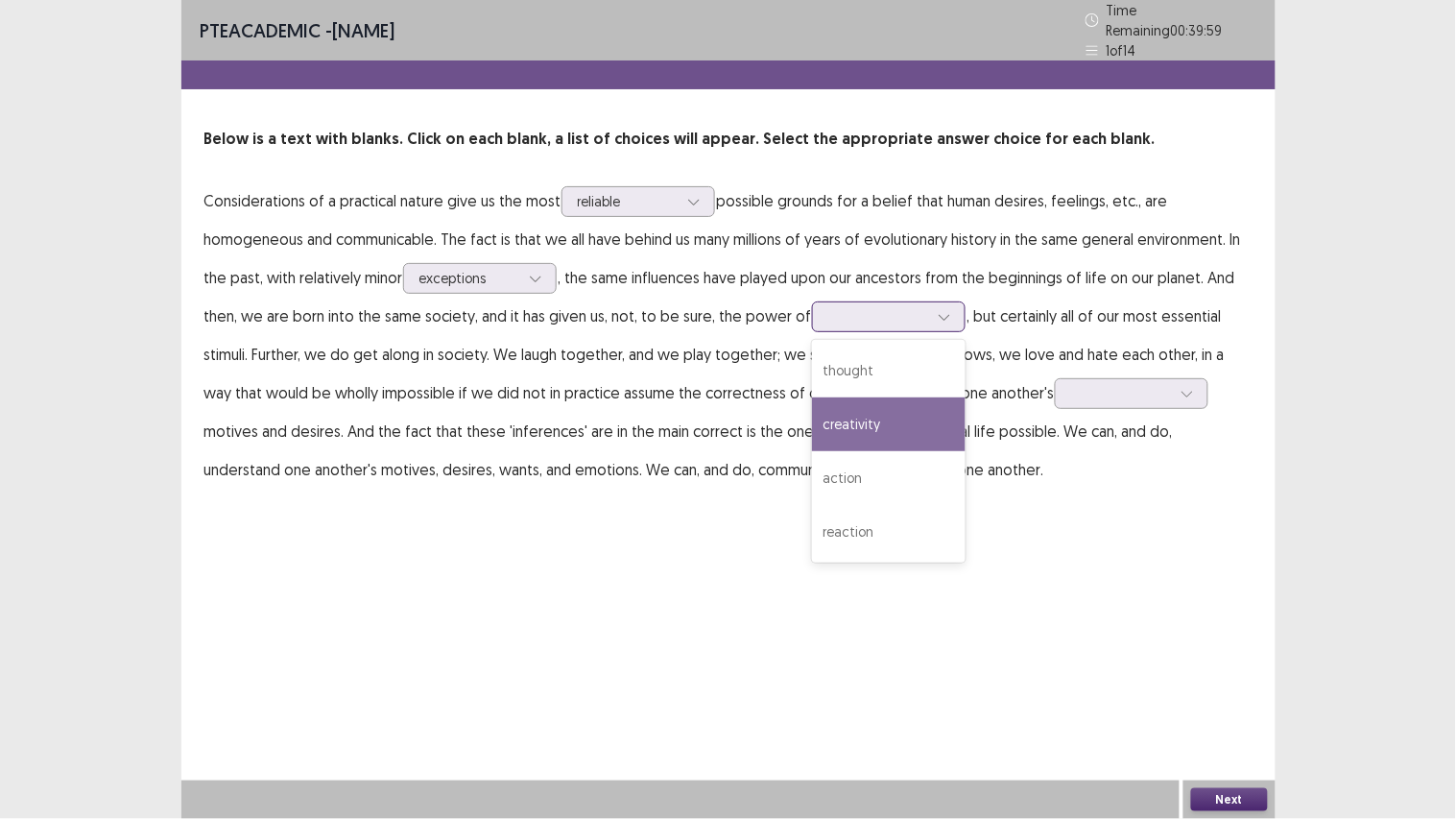 click on "creativity" at bounding box center [889, 424] 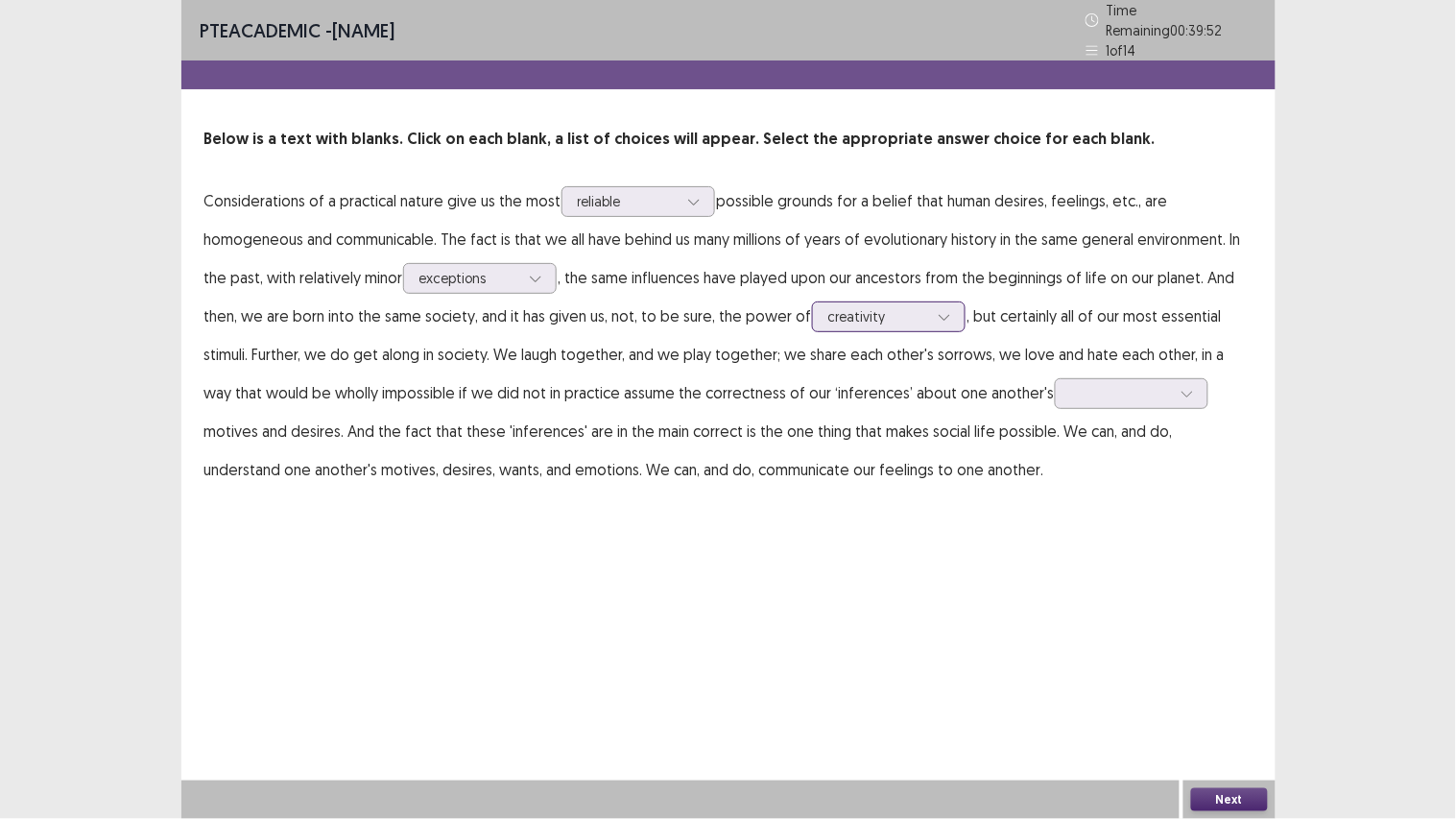 click at bounding box center (878, 316) 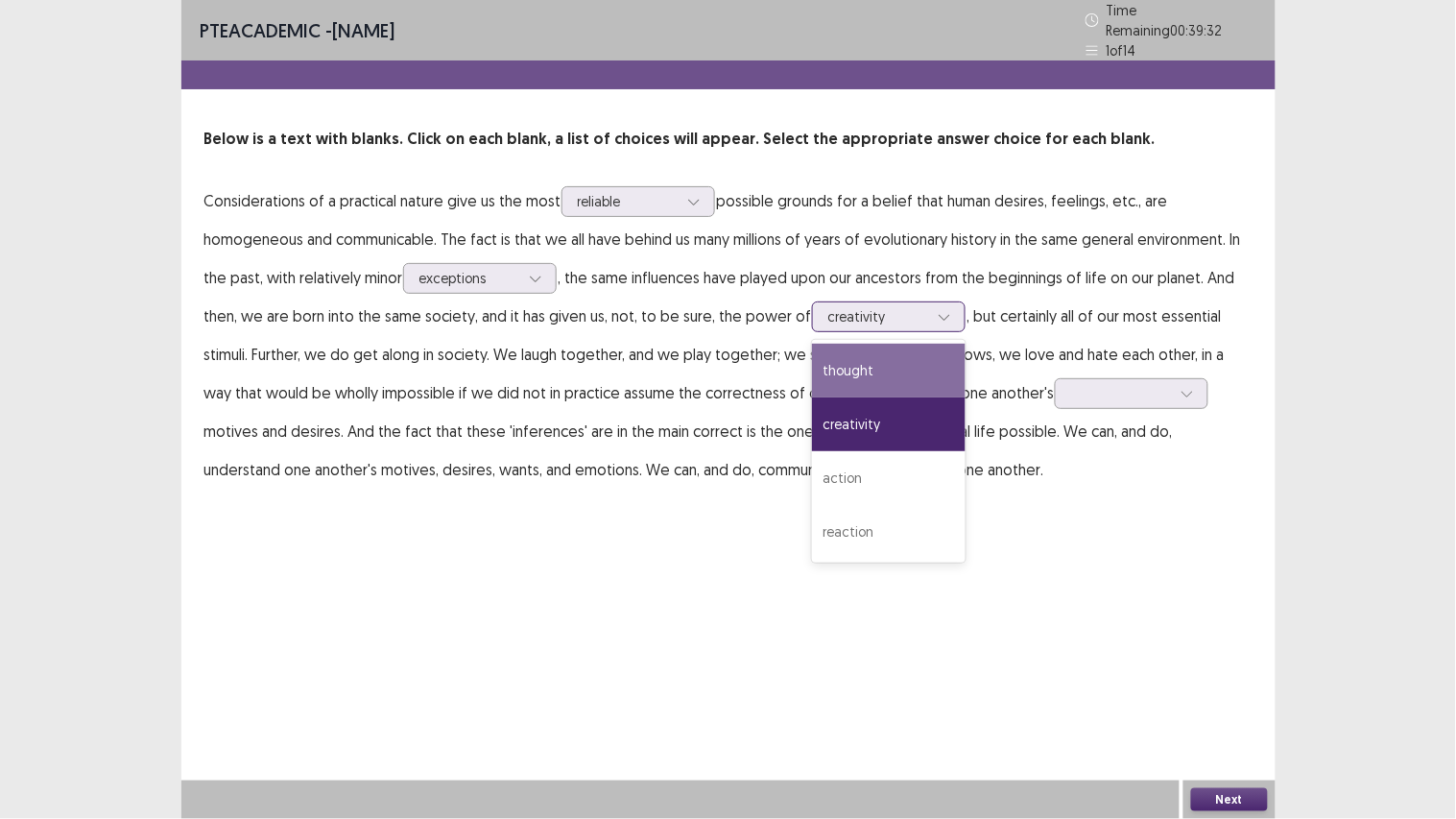 click on "thought" at bounding box center [889, 371] 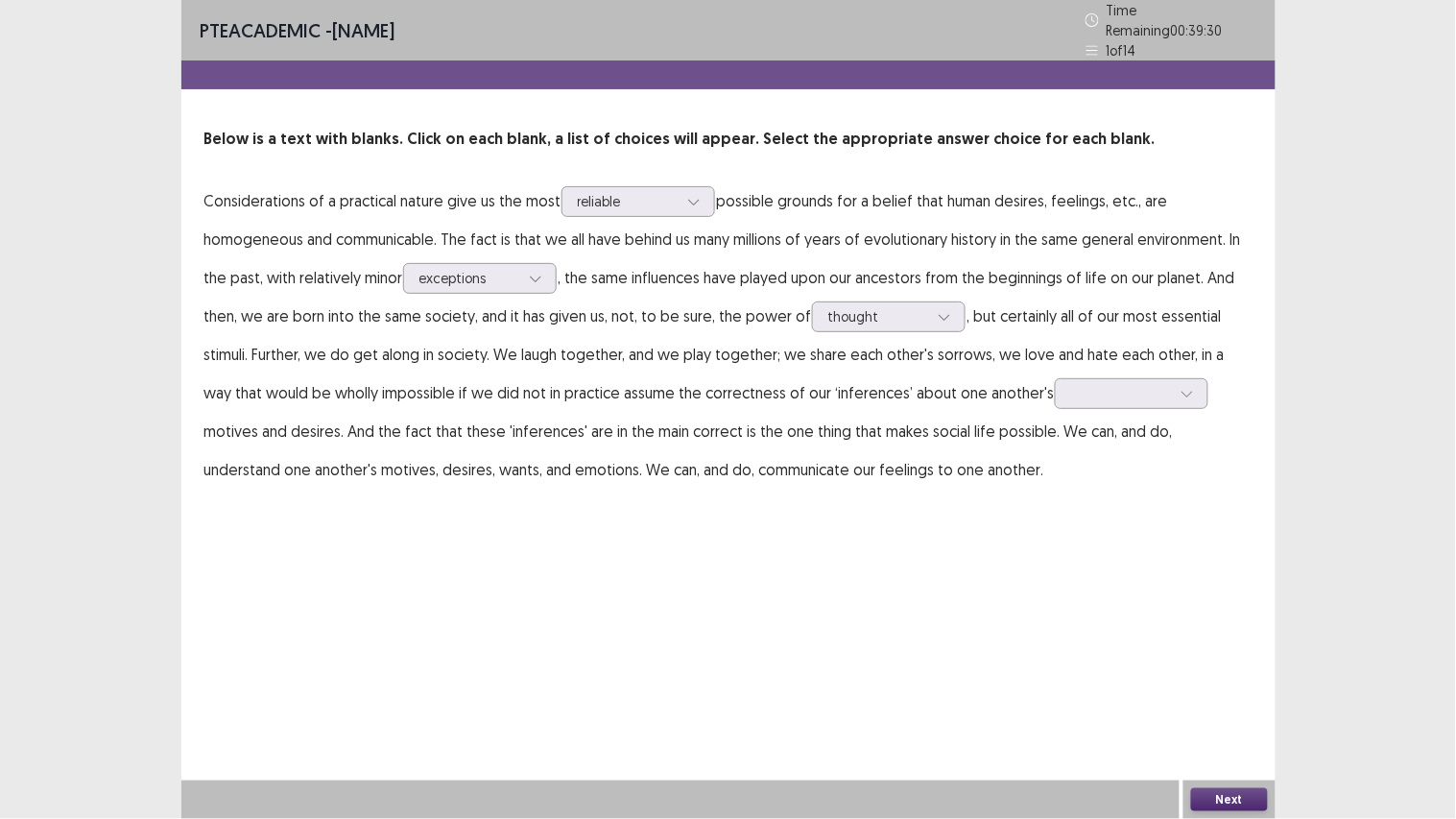 click on "Considerations of a practical nature give us the most  reliable  possible grounds for a belief that human desires, feelings, etc., are homogeneous and communicable. The fact is that we all have behind us many millions of years of evolutionary history in the same general environment. In the past, with relatively minor  exceptions , the same influences have played upon our ancestors from the beginnings of life on our planet.
And then, we are born into the same society, and it has given us, not, to be sure, the power of  thought , but certainly all of our most essential stimuli. Further, we do get along in society. We laugh together, and we play together; we share each other's sorrows, we love and hate each other, in a way that would be wholly impossible if we did not in practice assume the correctness of our ‘inferences’ about one another's" at bounding box center [728, 335] 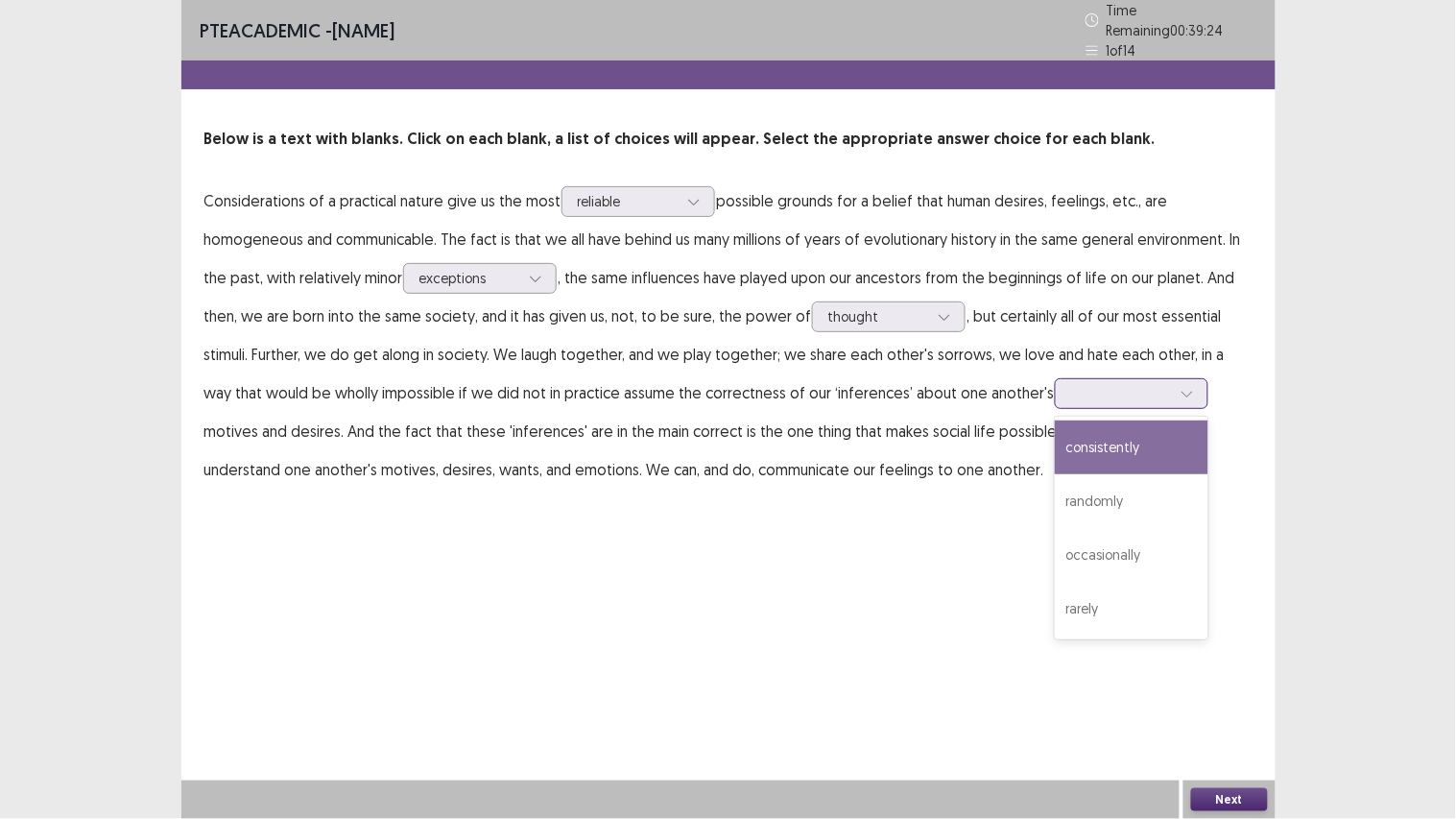 click at bounding box center (1121, 393) 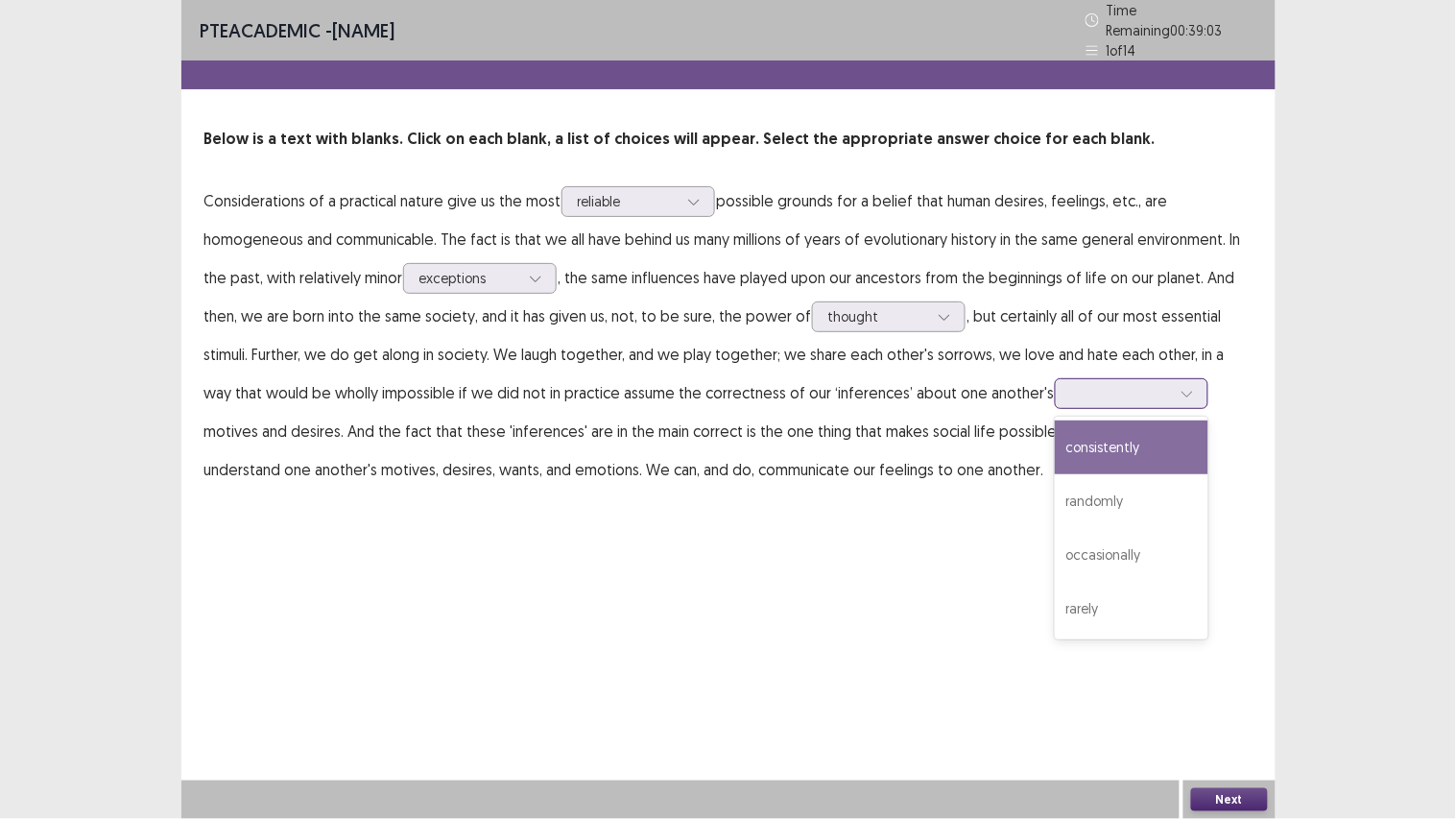 click on "consistently" at bounding box center [1132, 447] 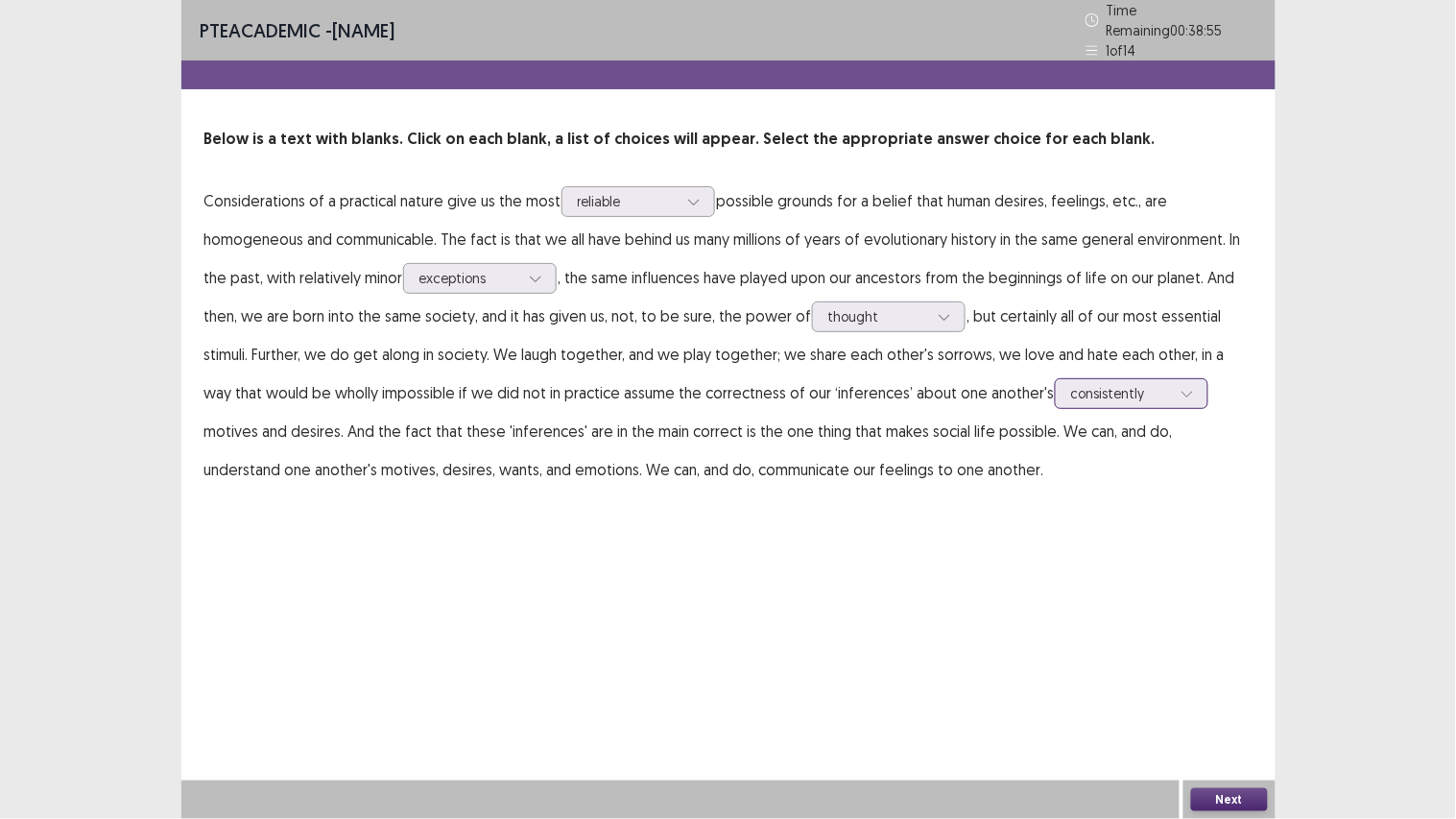click at bounding box center [1121, 393] 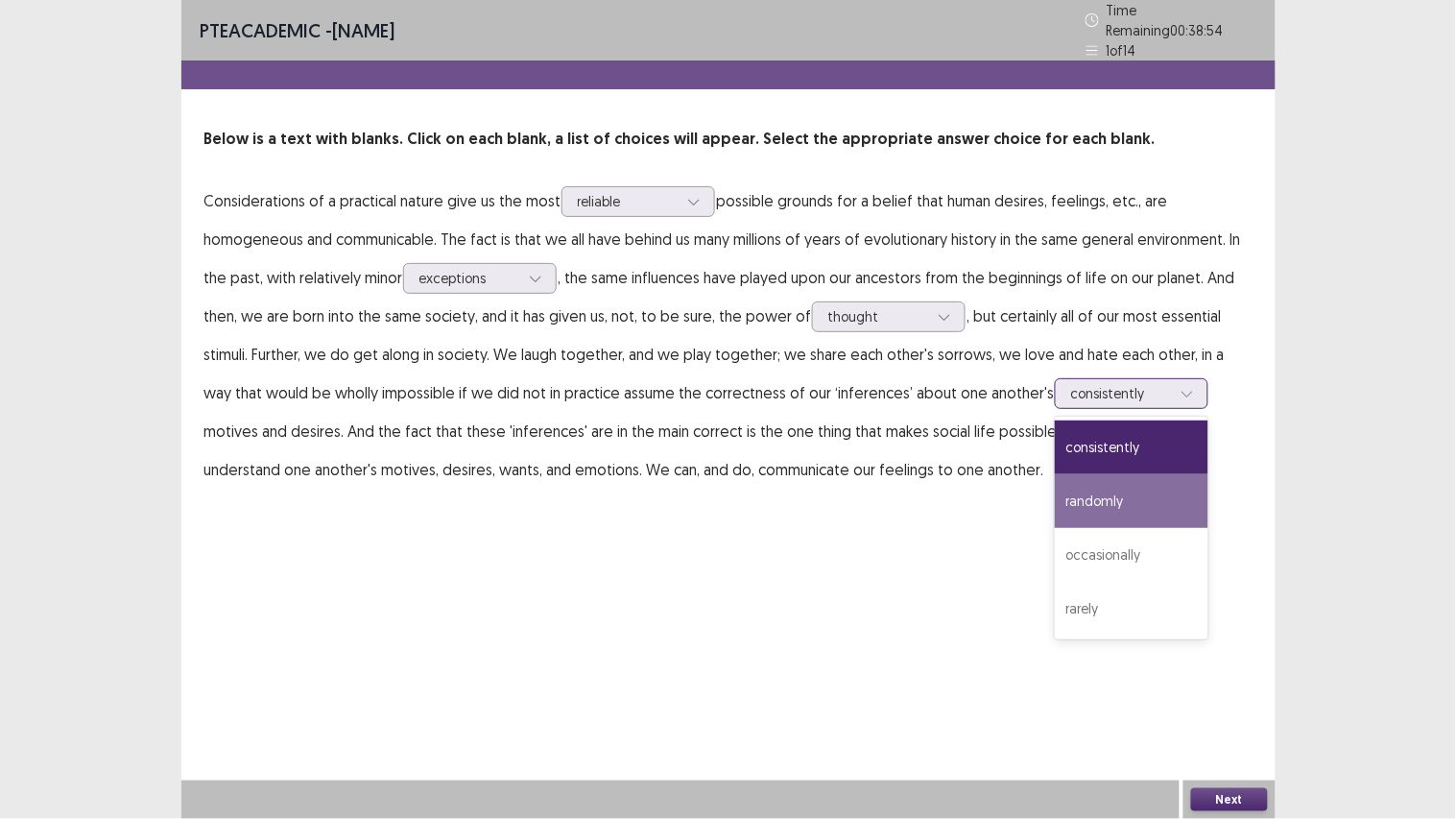click on "randomly" at bounding box center [1132, 501] 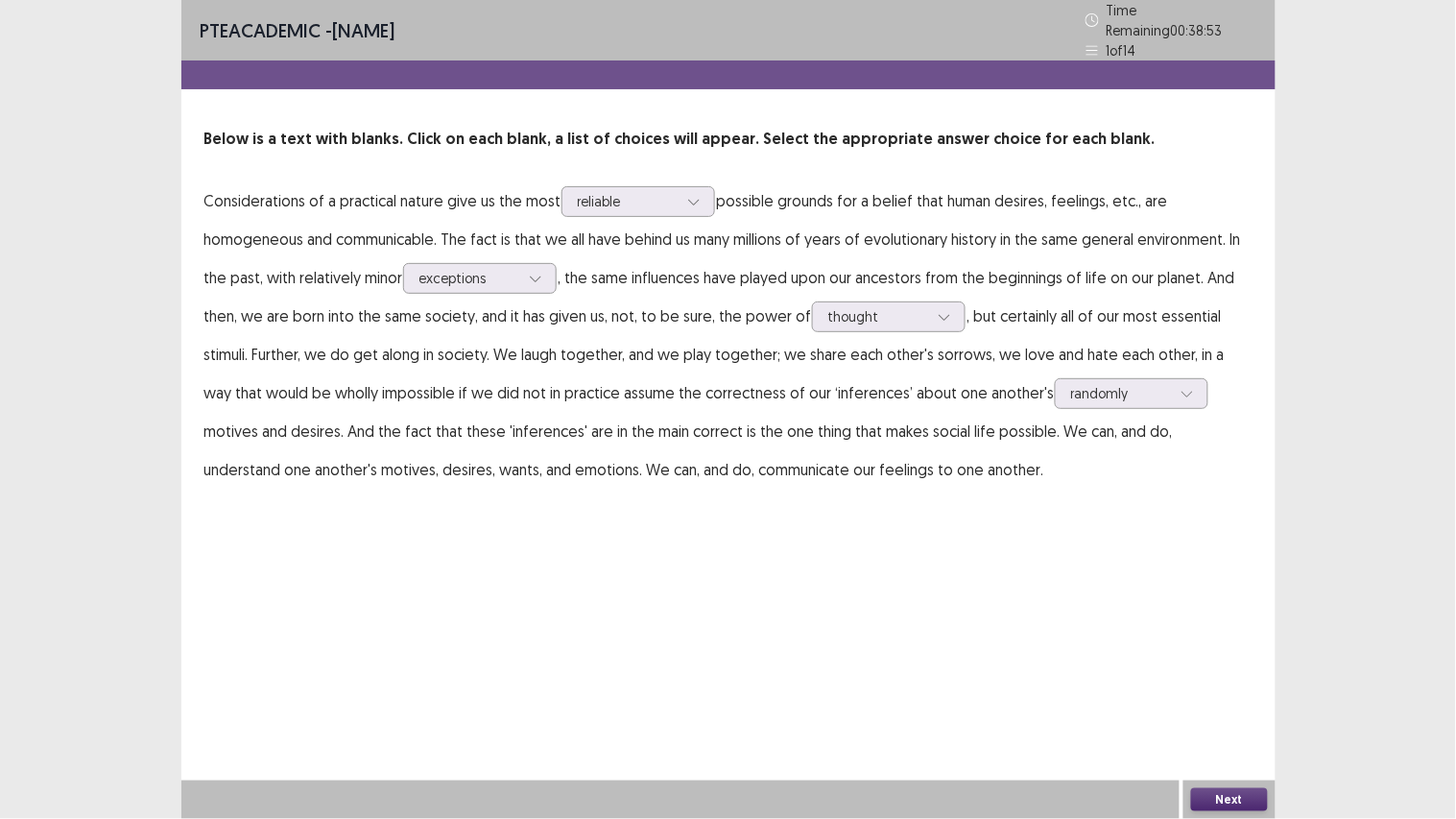 click on "[BRAND] academic - [PERSON] [LASTNAME] [LASTNAME] Time Remaining [TIME] 1 of 14 Below is a text with blanks. Click on each blank, a list of choices will appear. Select the appropriate answer choice for each blank. Considerations of a practical nature give us the most reliable possible grounds for a belief that human desires, feelings, etc., are homogeneous and communicable. The fact is that we all have behind us many millions of years of evolutionary history in the same general environment. In the past, with relatively minor exceptions, the same influences have played upon our ancestors from the beginnings of life on our planet.
And then, we are born into the same society, and it has given us, not, to be sure, the power of thought randomly motives and desires.
And the fact that these 'inferences' are in the main correct is the one thing that makes social life possible. We can, and do, understand one another's motives, desires, wants, and emotions. We can, and do, communicate our feelings to one another." at bounding box center [728, 263] 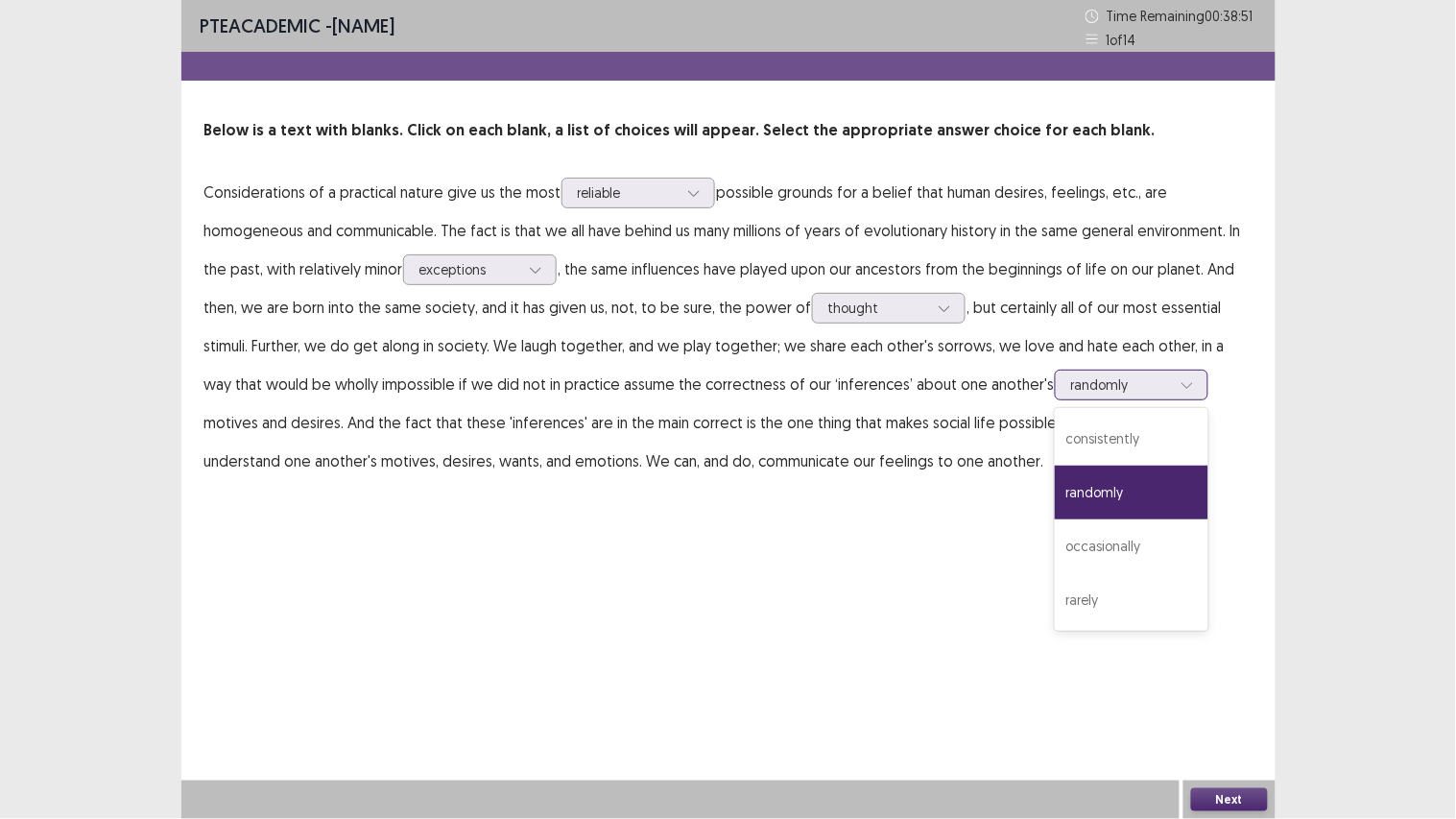 click at bounding box center [1121, 384] 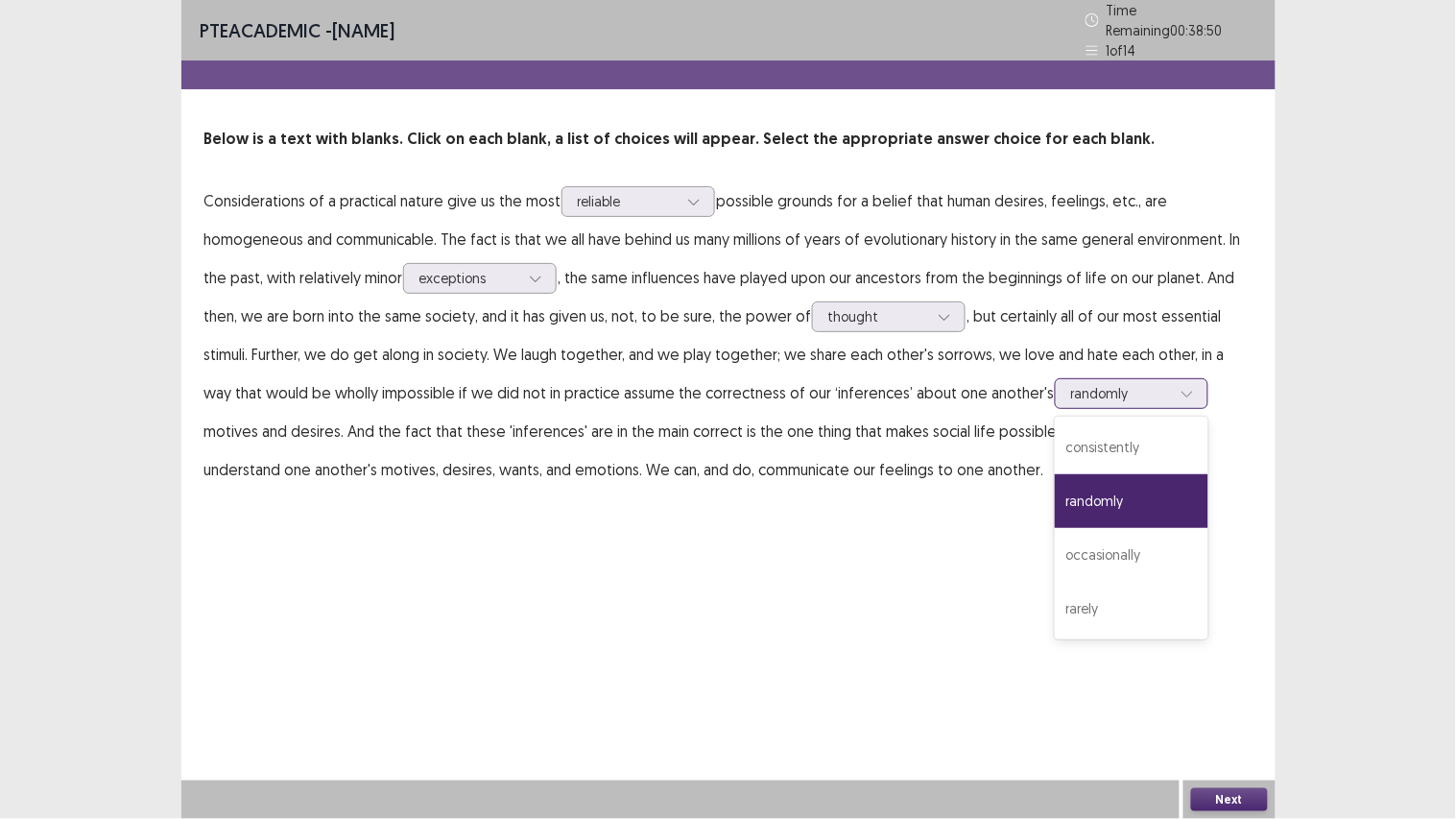 click at bounding box center (1121, 393) 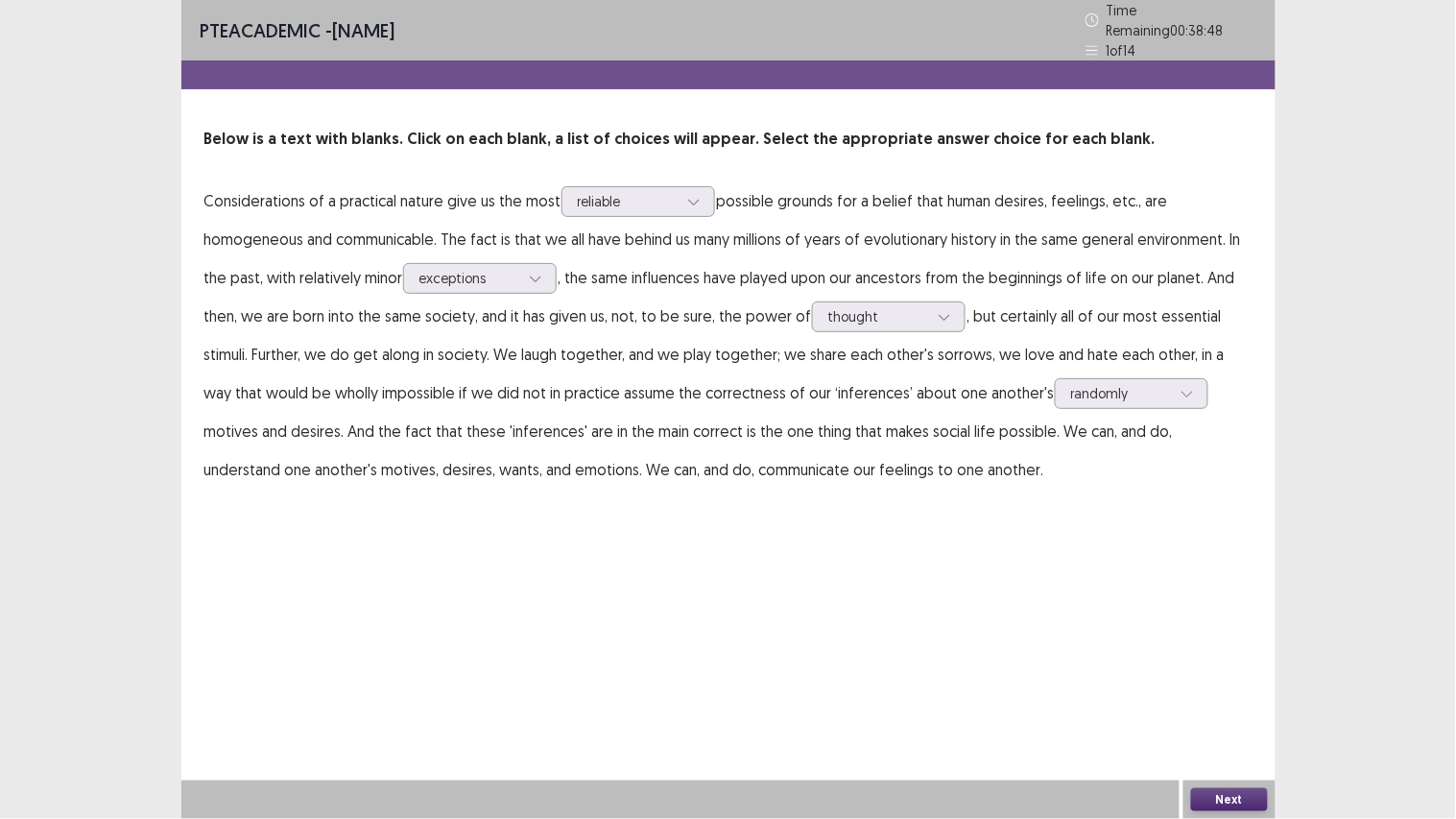 click on "Next" at bounding box center (1229, 800) 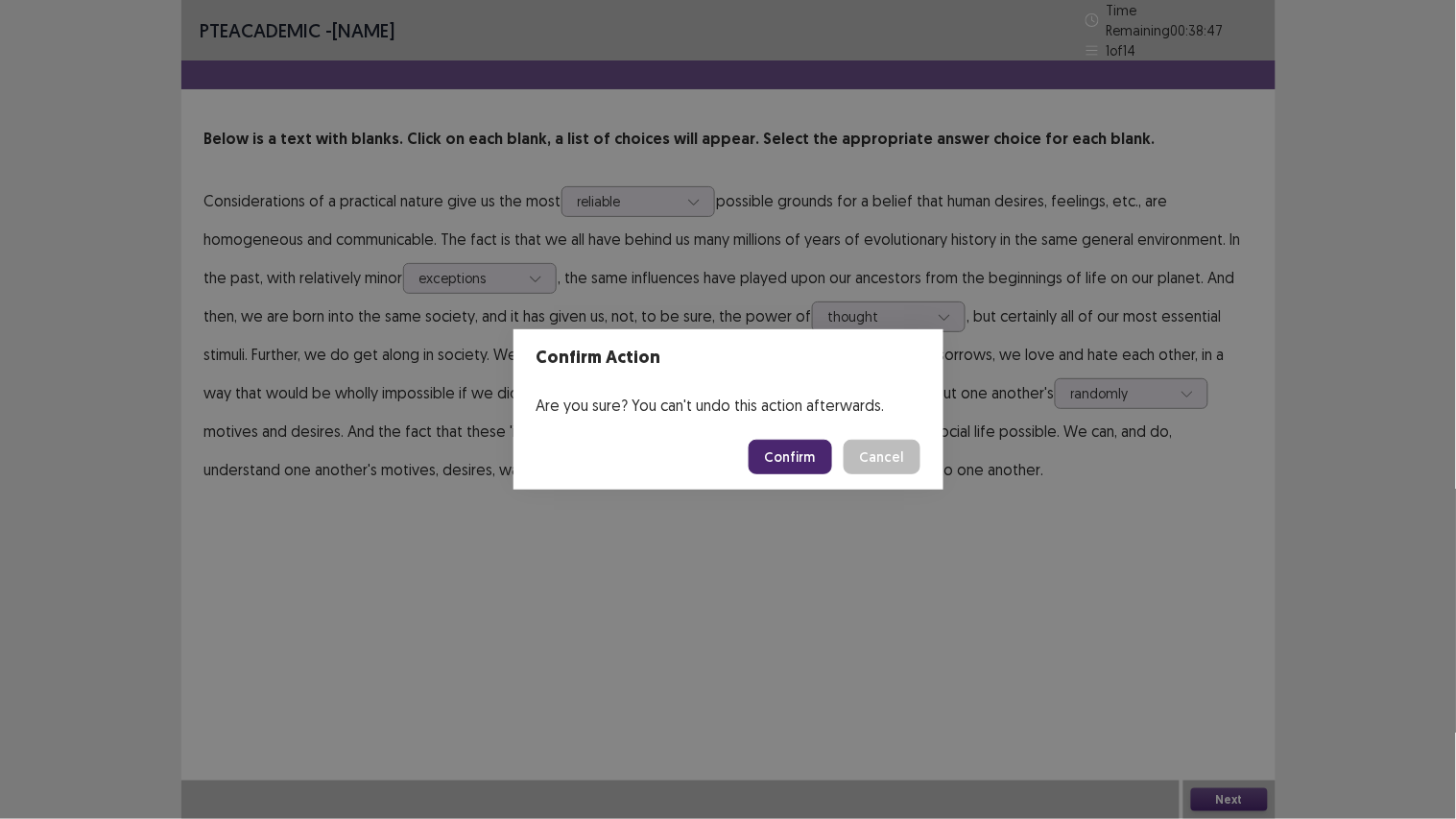 click on "Confirm" at bounding box center [790, 457] 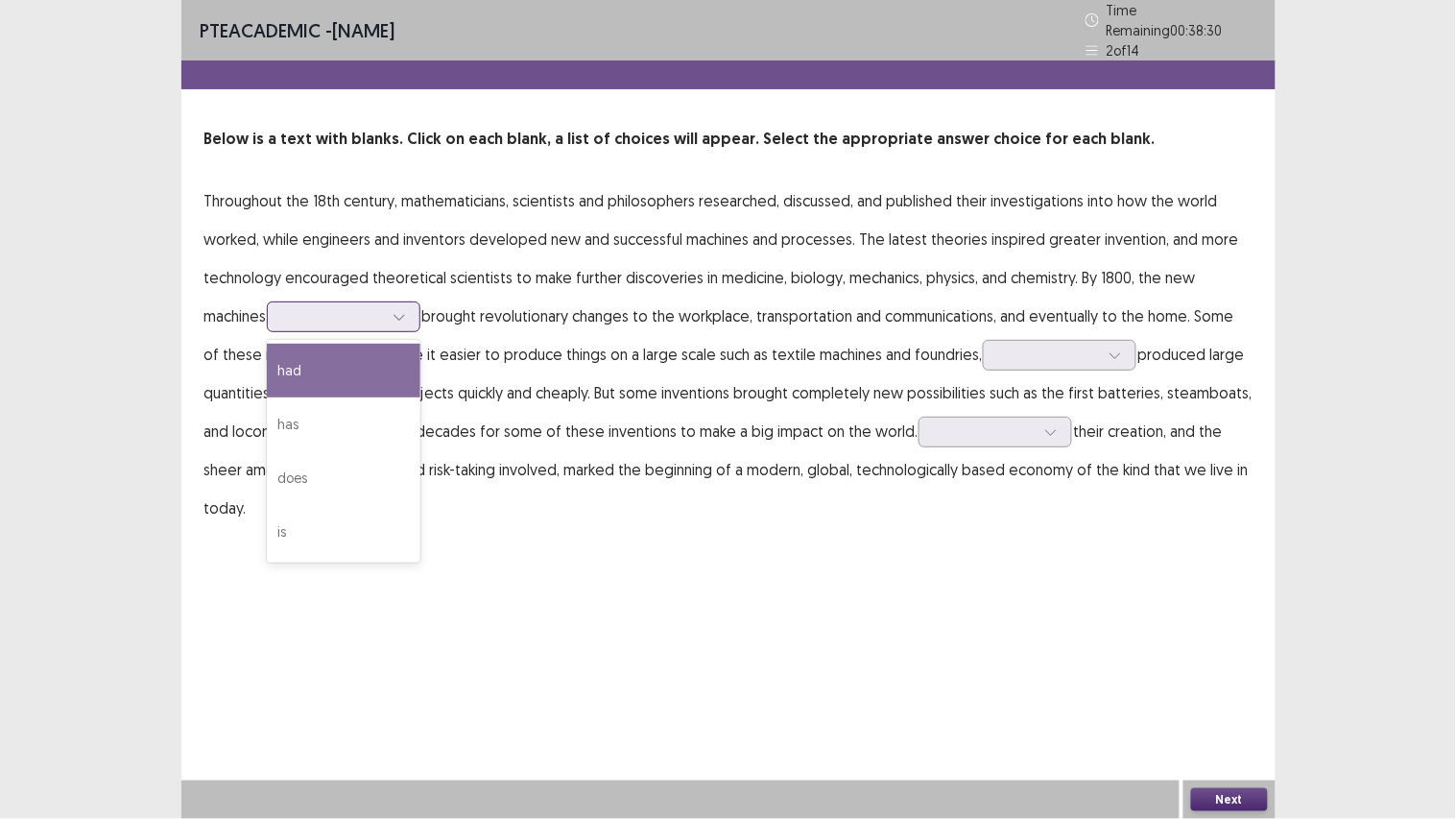 click at bounding box center (333, 316) 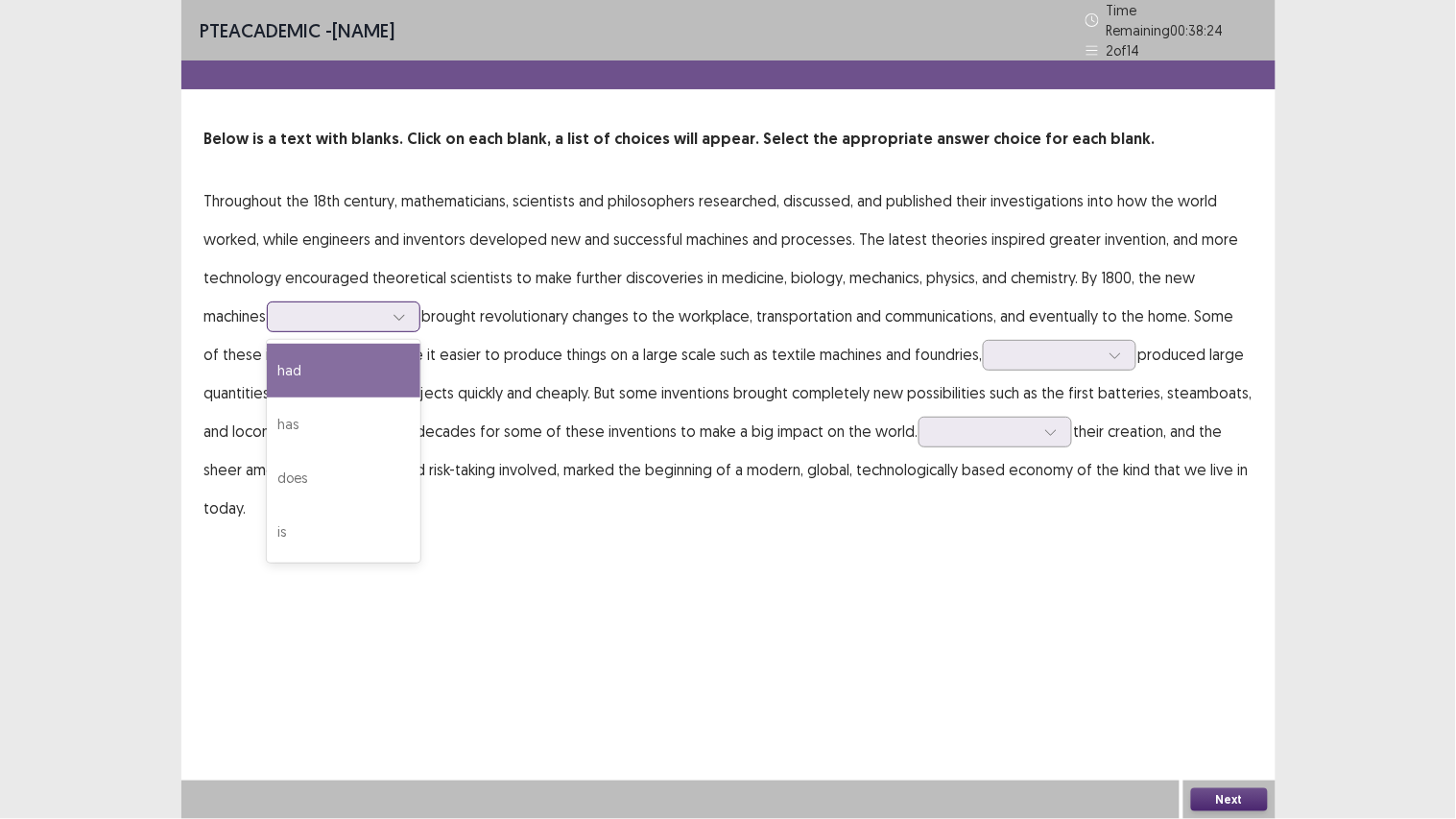 click on "had" at bounding box center [344, 371] 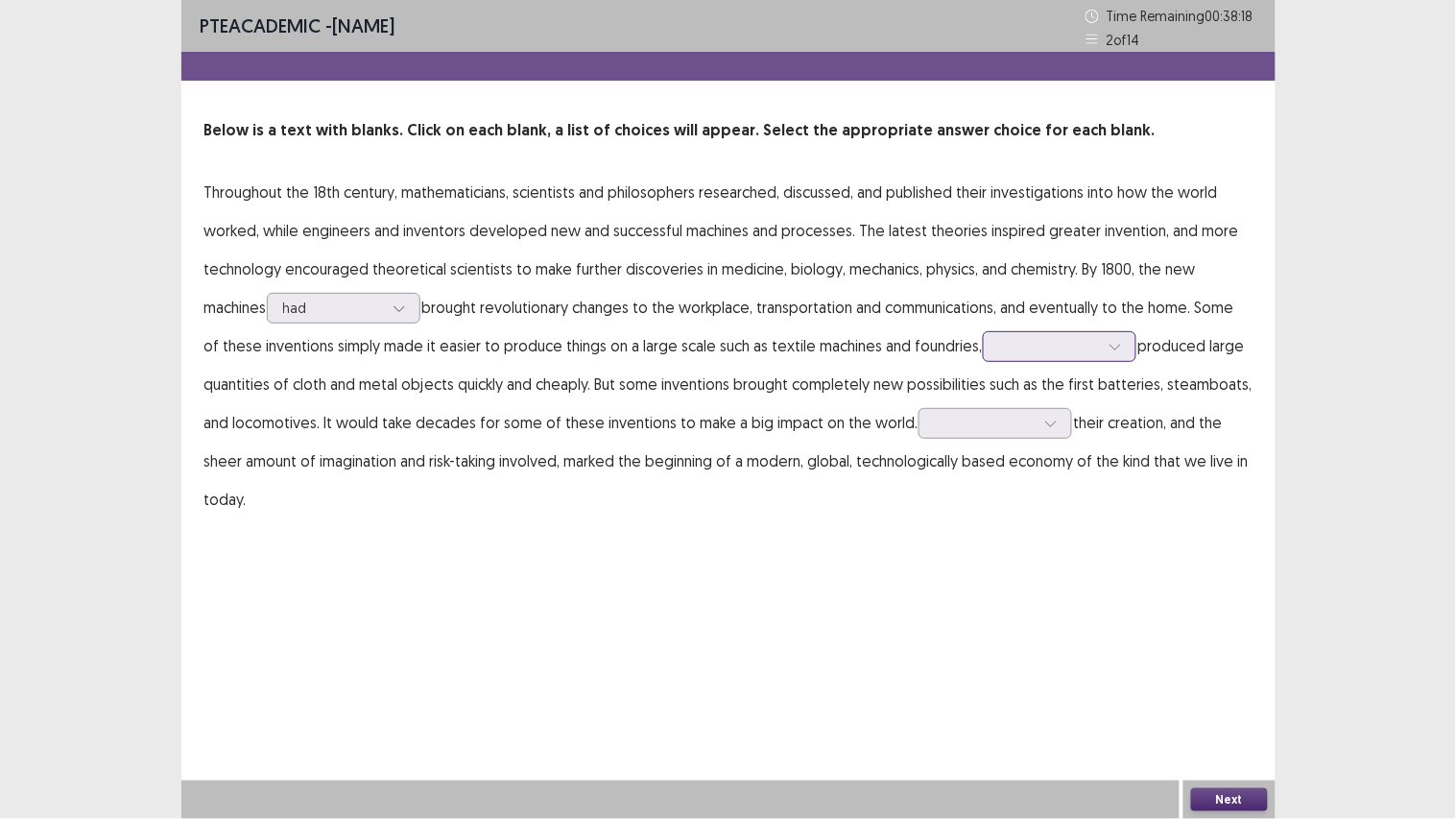 click at bounding box center (1049, 346) 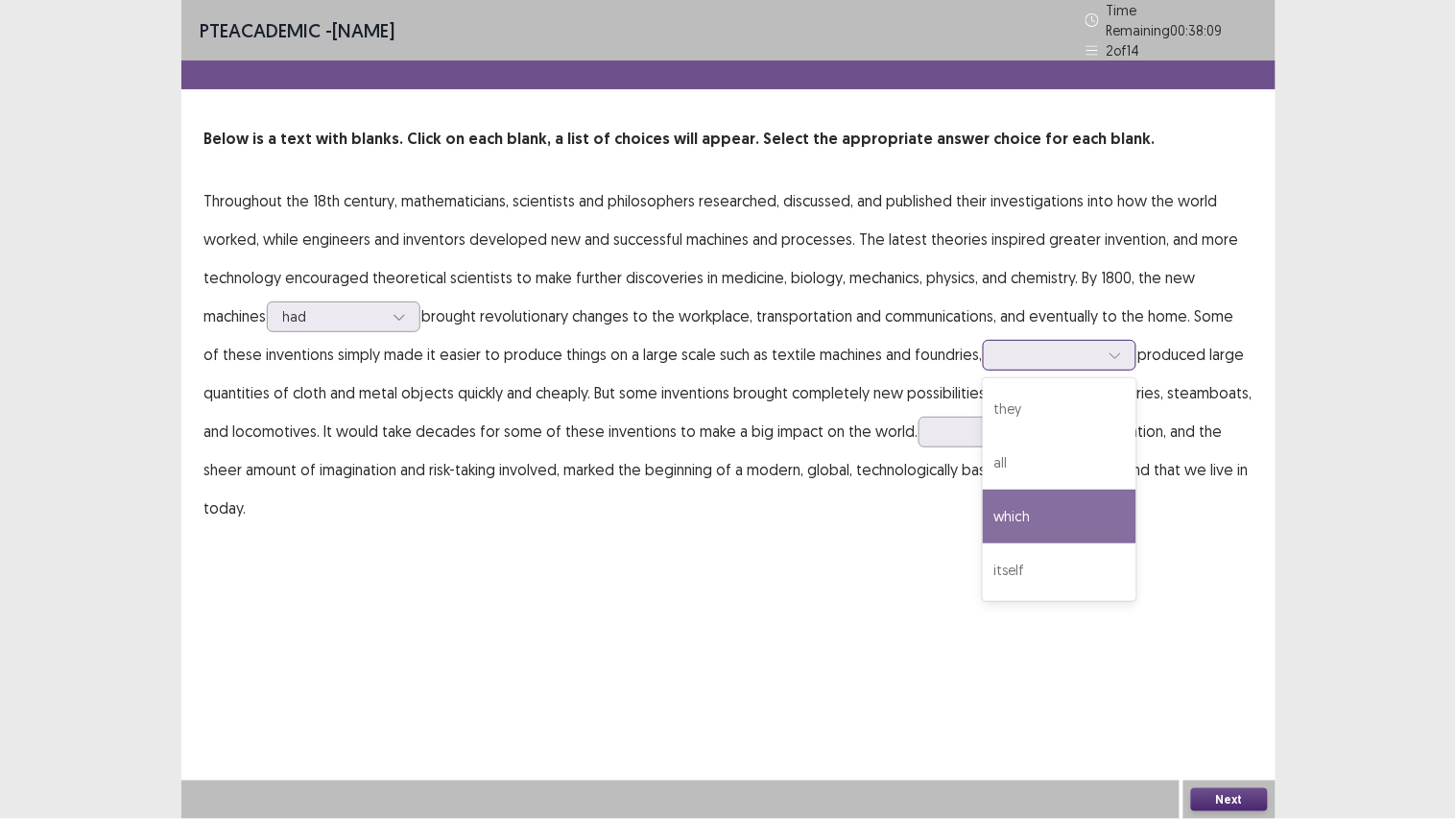 click on "which" at bounding box center [1060, 517] 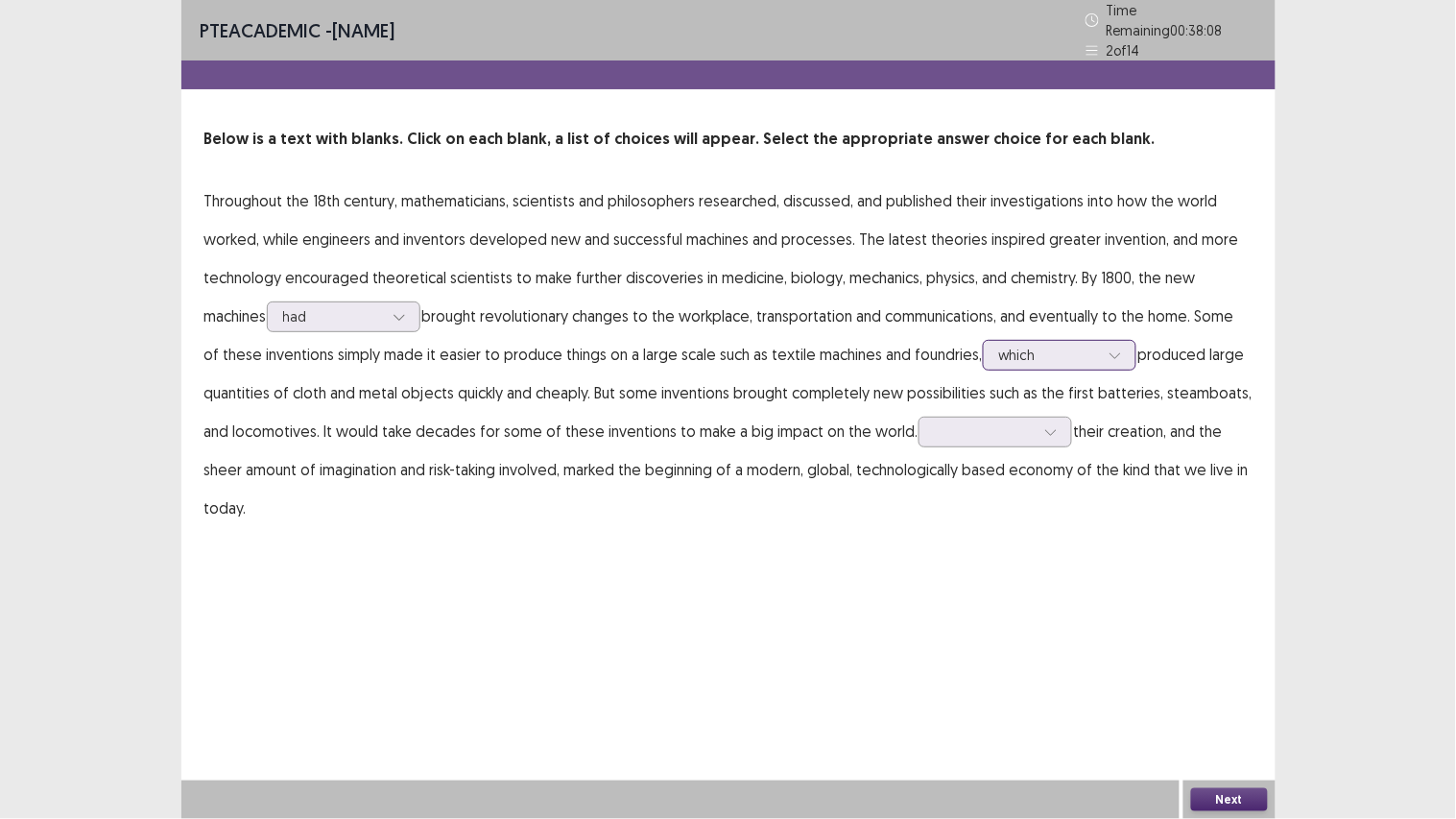 drag, startPoint x: 1017, startPoint y: 322, endPoint x: 1017, endPoint y: 332, distance: 10 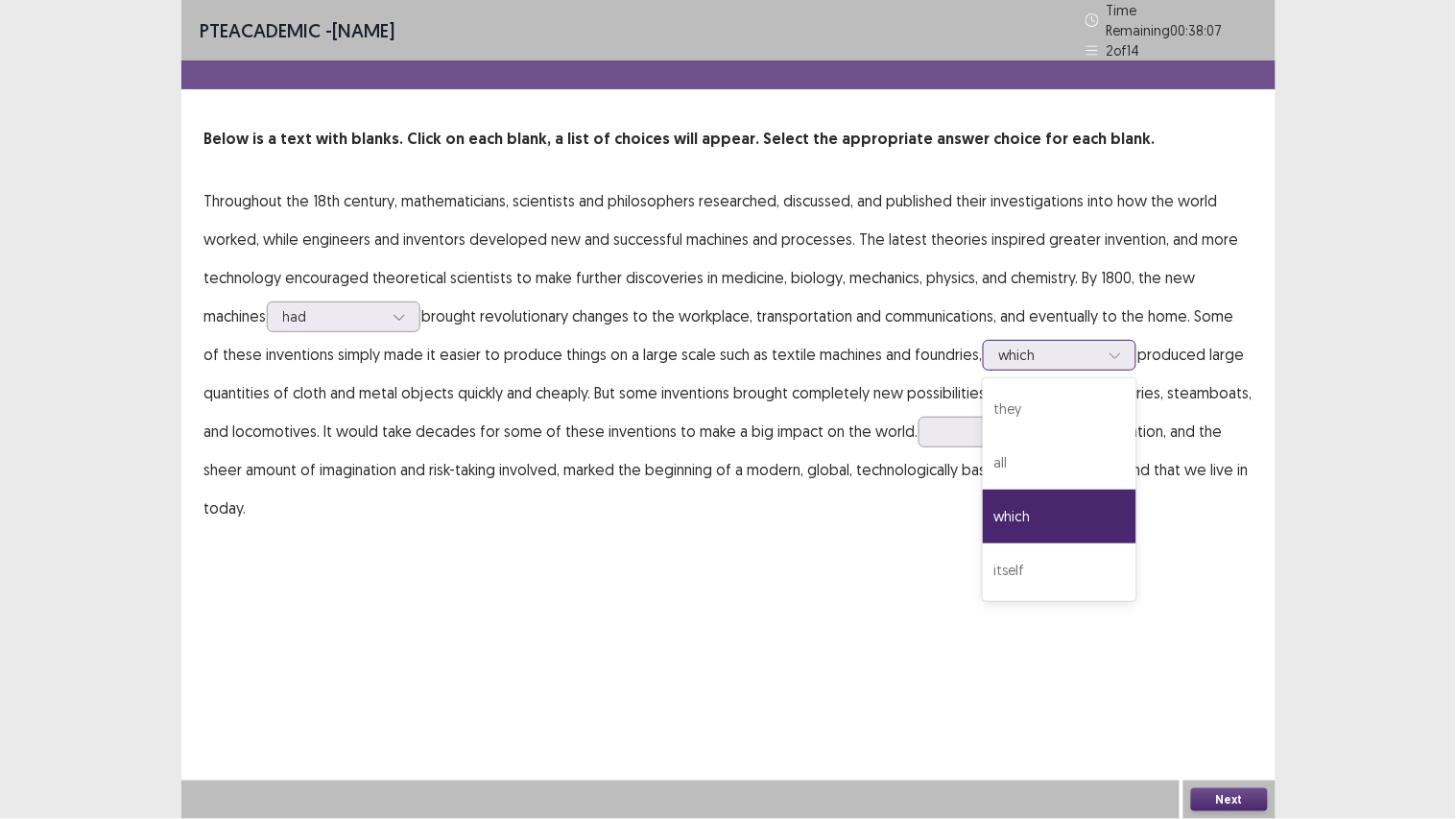 click at bounding box center [1049, 354] 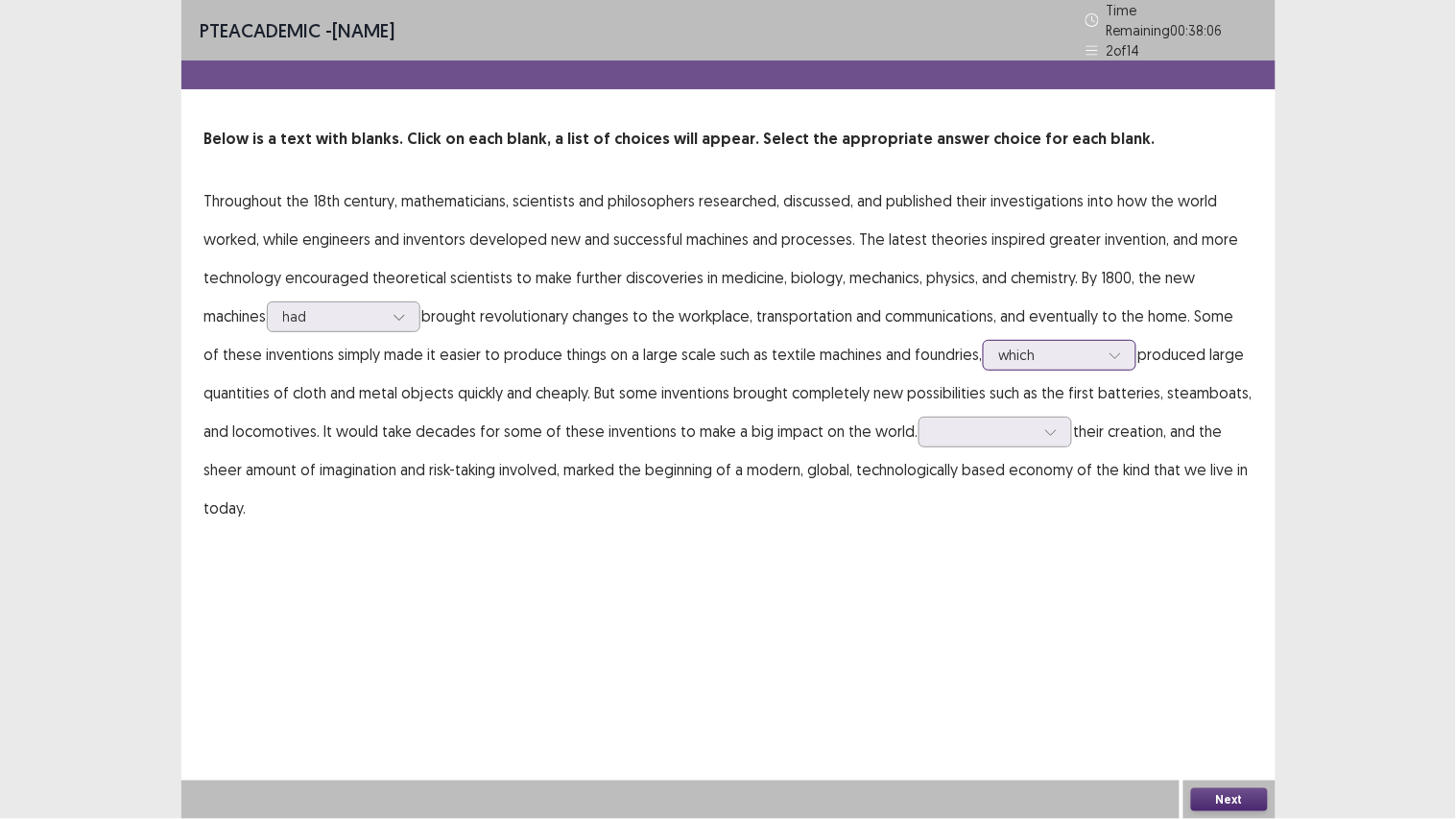 click at bounding box center (1049, 354) 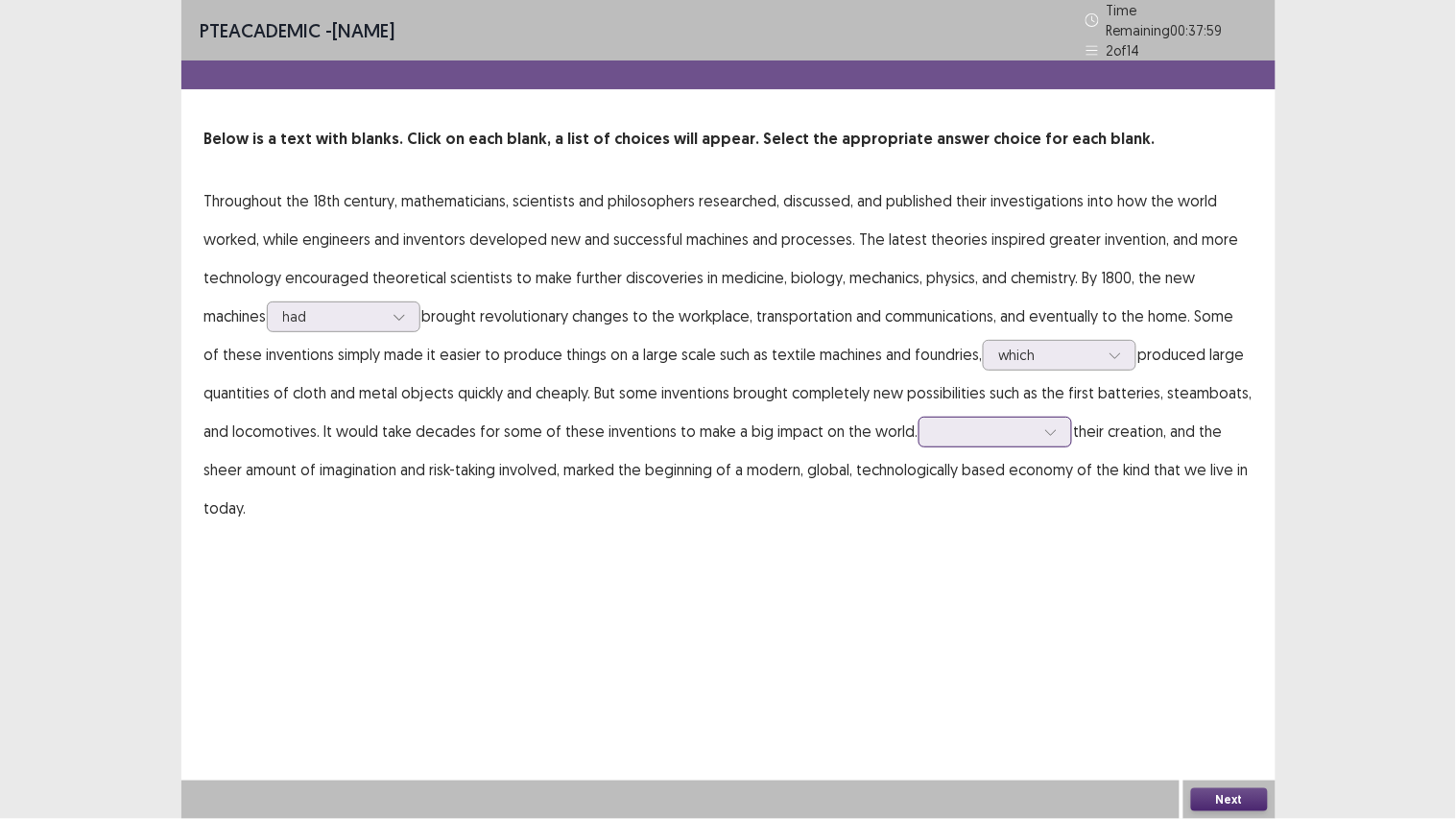 click at bounding box center (985, 431) 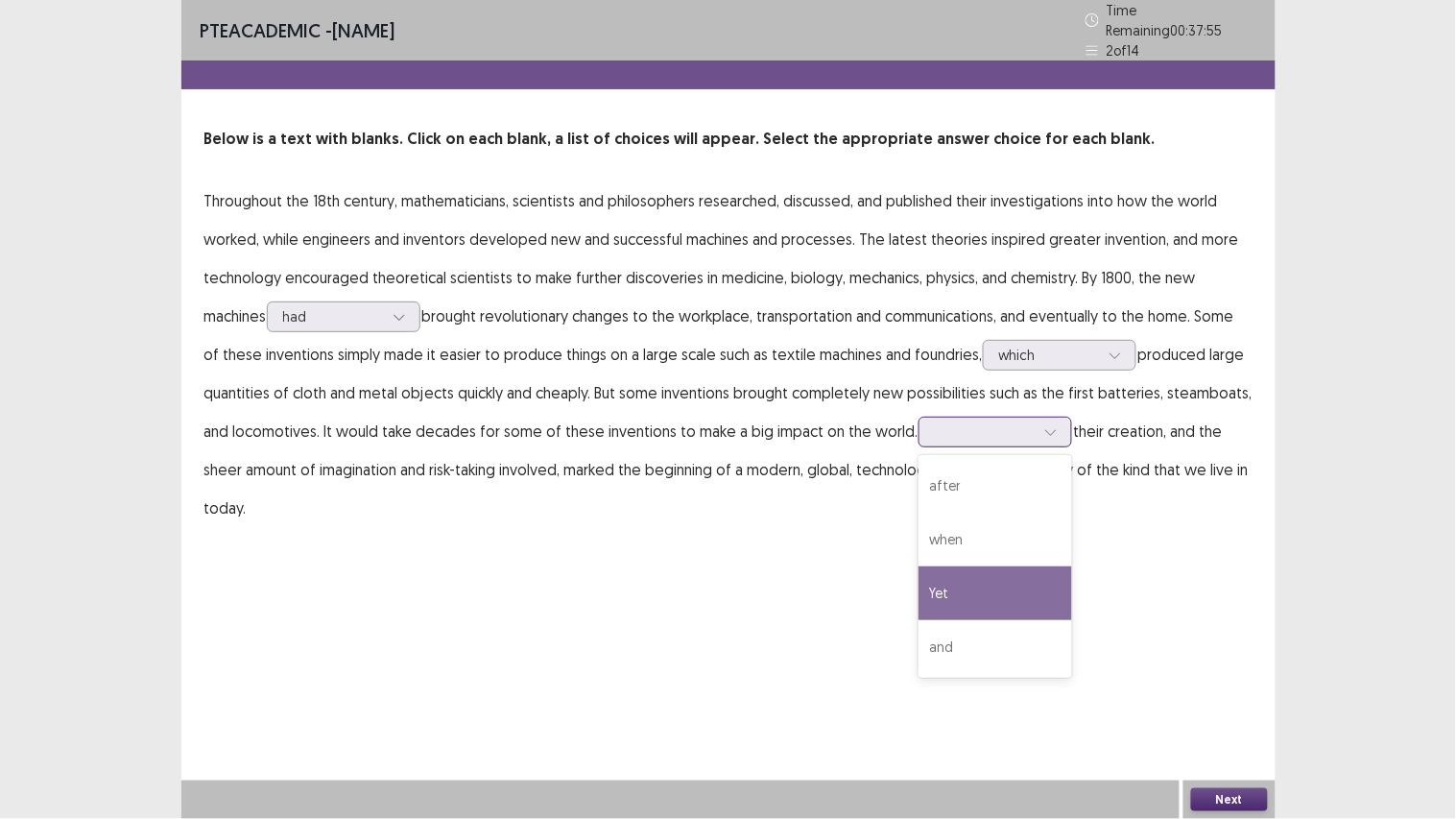 click on "Yet" at bounding box center (995, 593) 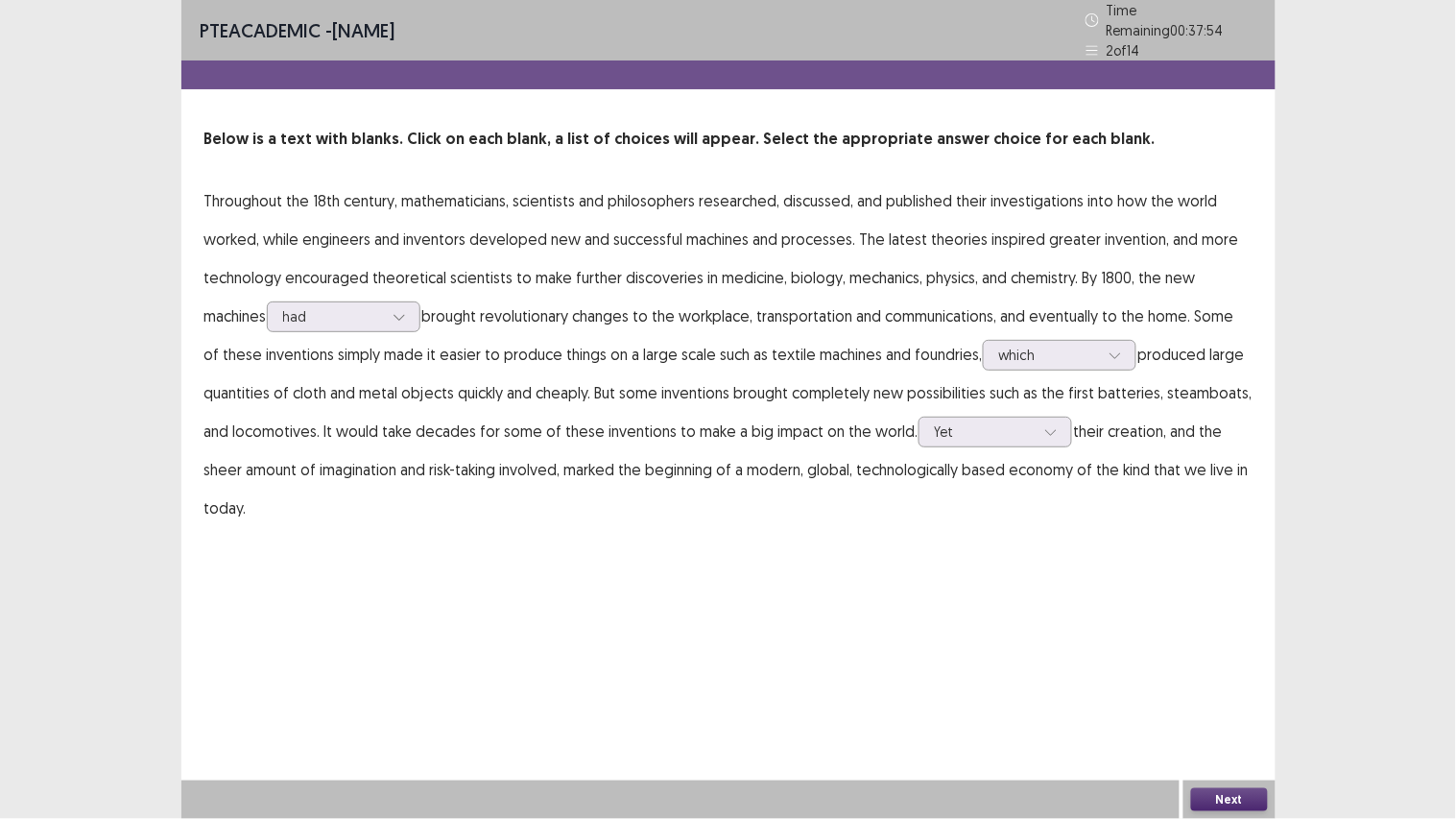 click on "PTE academic - JACKY LOU TICSE Time Remaining 00 : 37 : 54 2 of 14 Below is a text with blanks. Click on each blank, a list of choices will appear. Select the appropriate answer choice for each blank. Throughout the 18th century, mathematicians, scientists and philosophers researched, discussed, and published their investigations into how the world worked, while engineers and inventors developed new and successful machines and processes. The latest theories inspired greater invention, and more technology encouraged theoretical scientists to make further discoveries in medicine, biology, mechanics, physics, and chemistry. By 1800, the new machines had brought revolutionary changes to the workplace, transportation and communications, and eventually to the home. Some of these inventions simply made it easier to produce things on a large scale such as textile machines and foundries, which Yet Next" at bounding box center (728, 409) 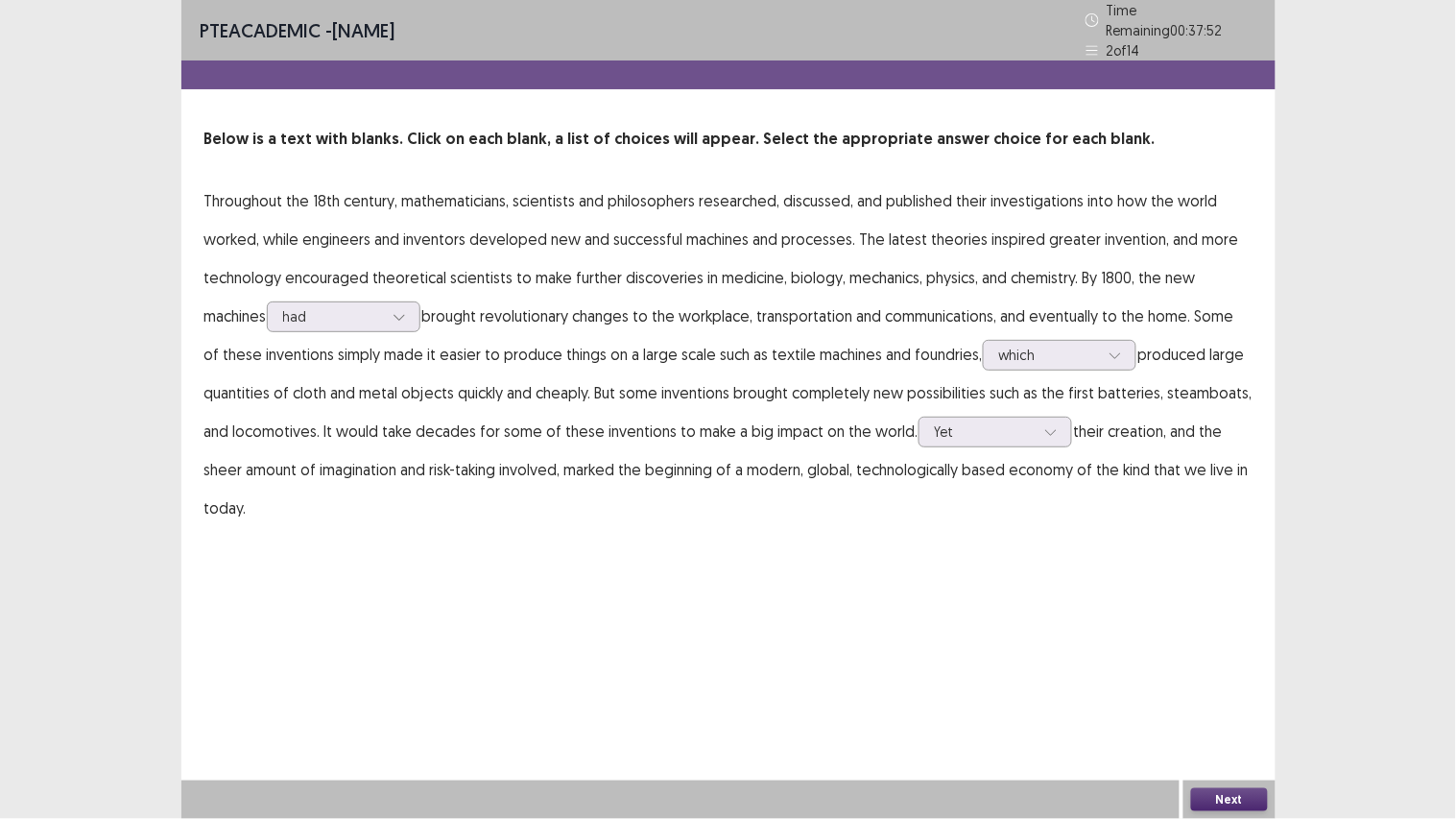 click on "Next" at bounding box center (1229, 800) 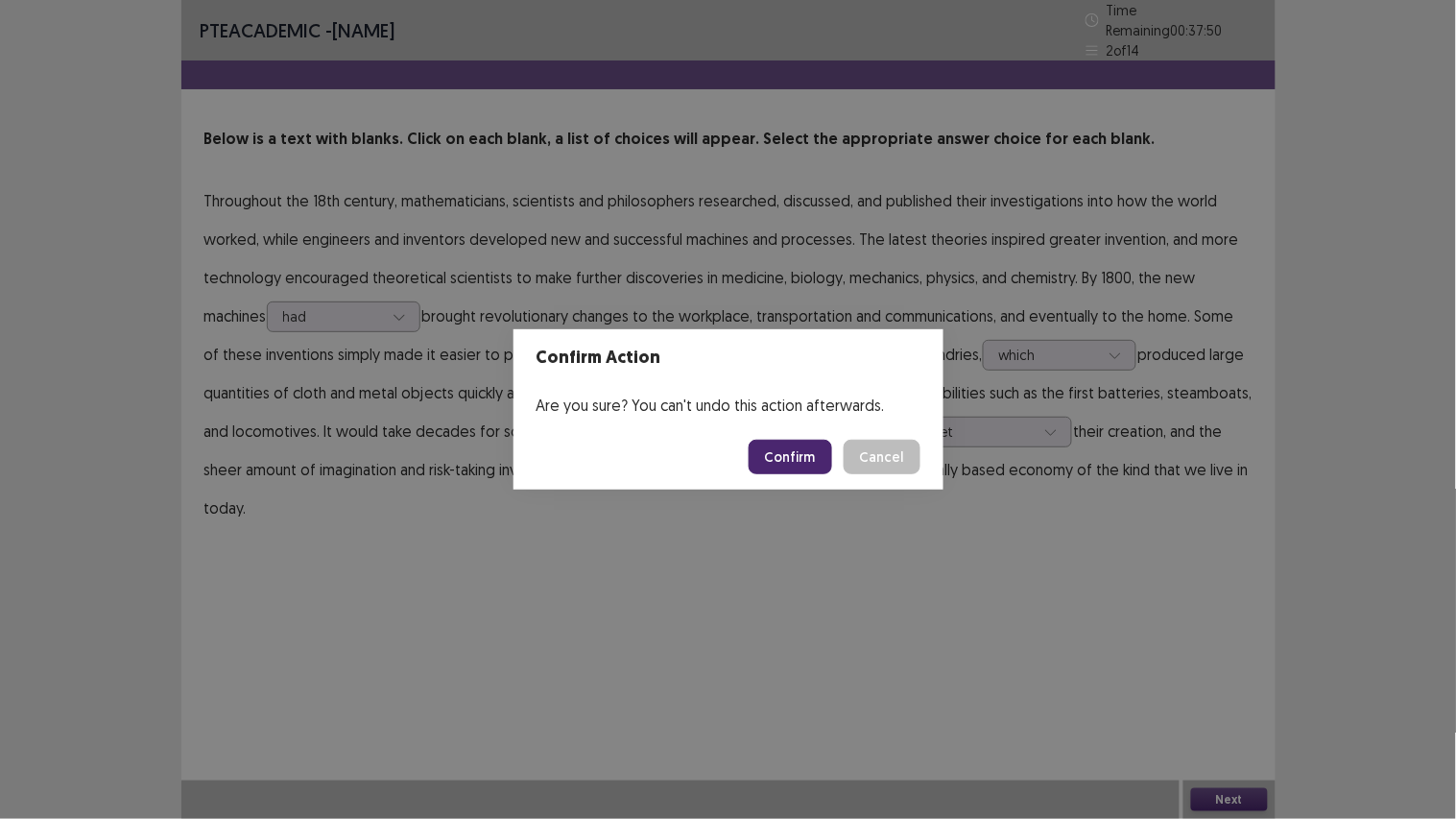 click on "Confirm" at bounding box center (790, 457) 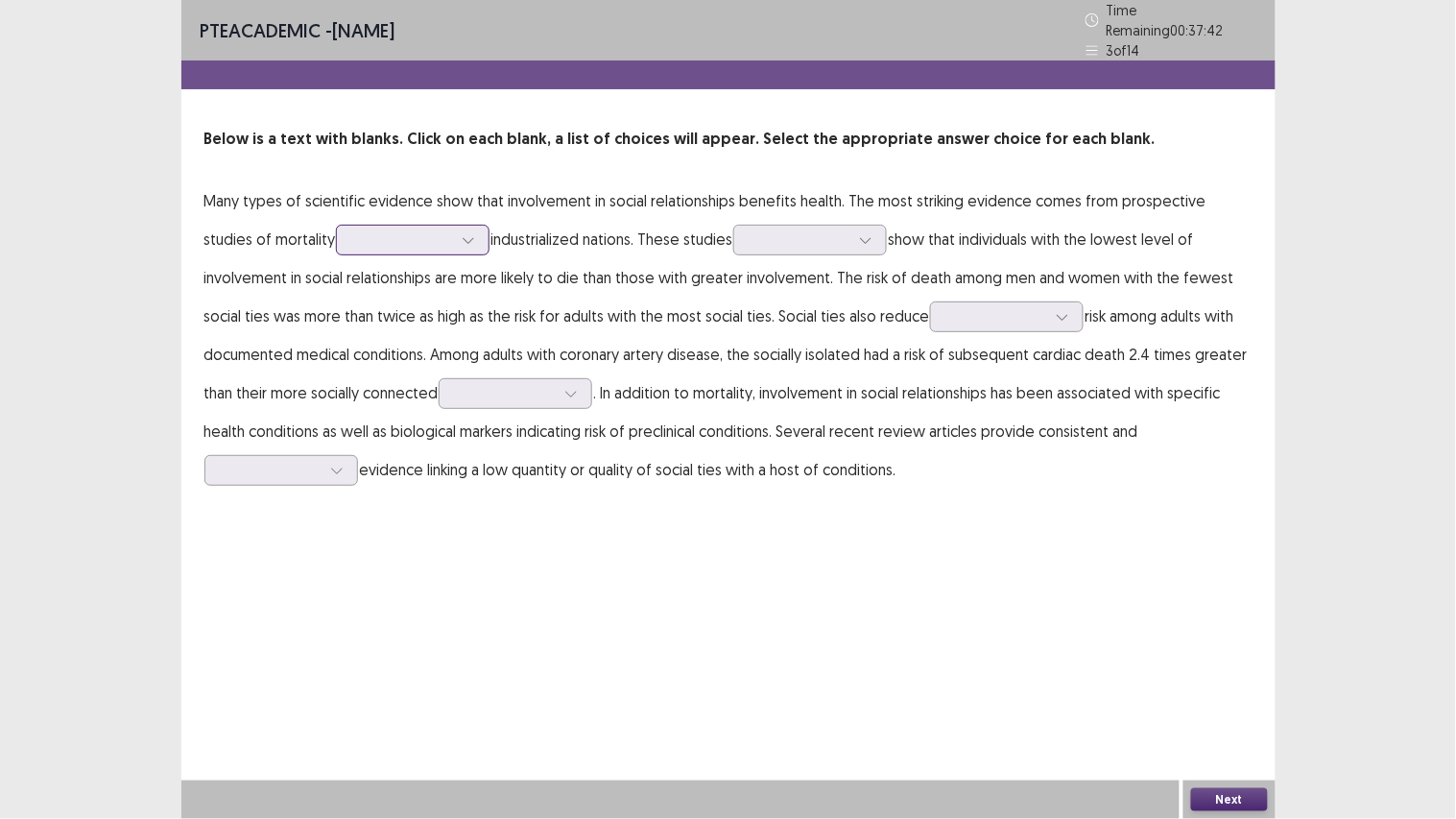 click at bounding box center (402, 239) 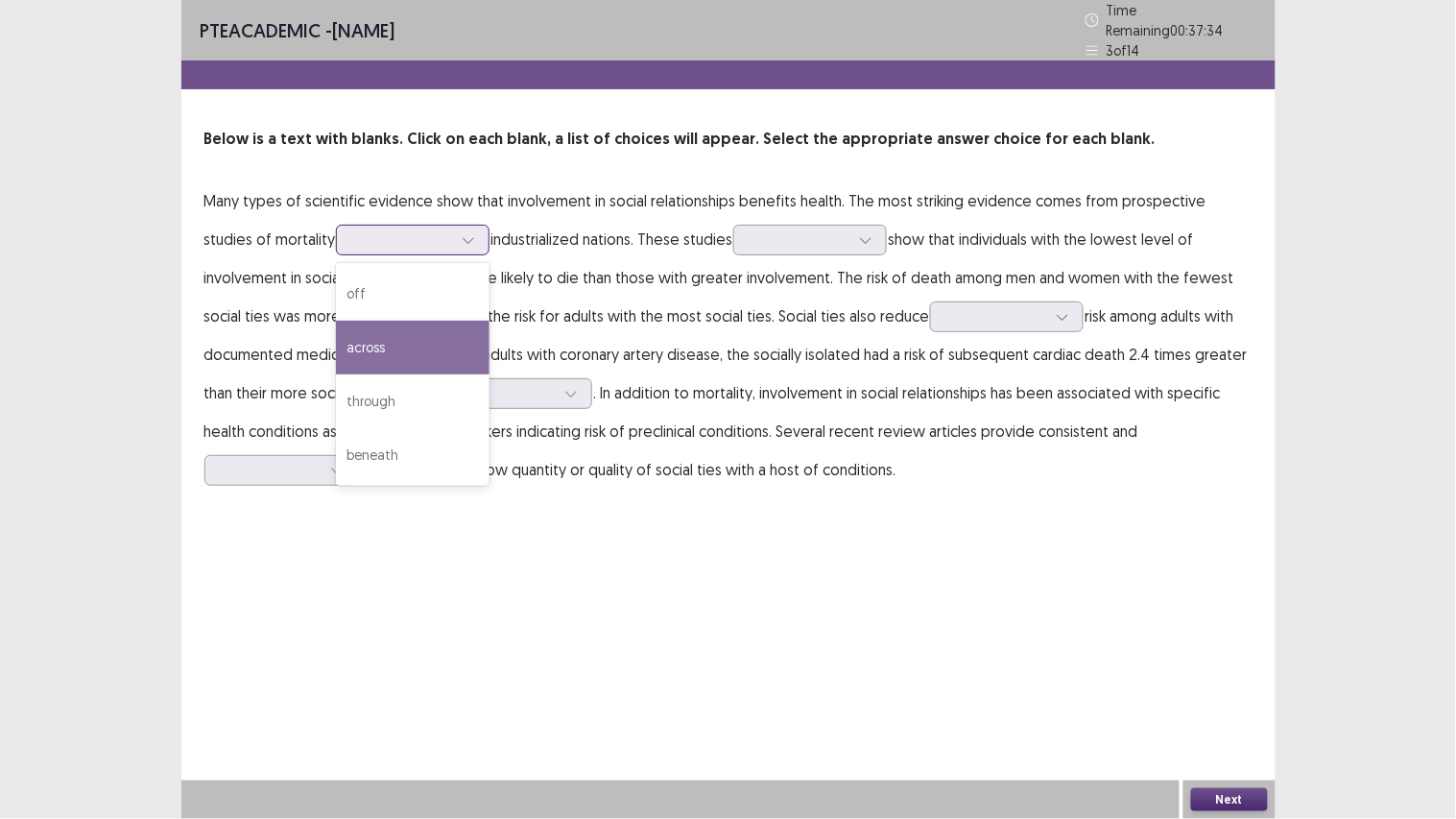 click on "across" at bounding box center (413, 348) 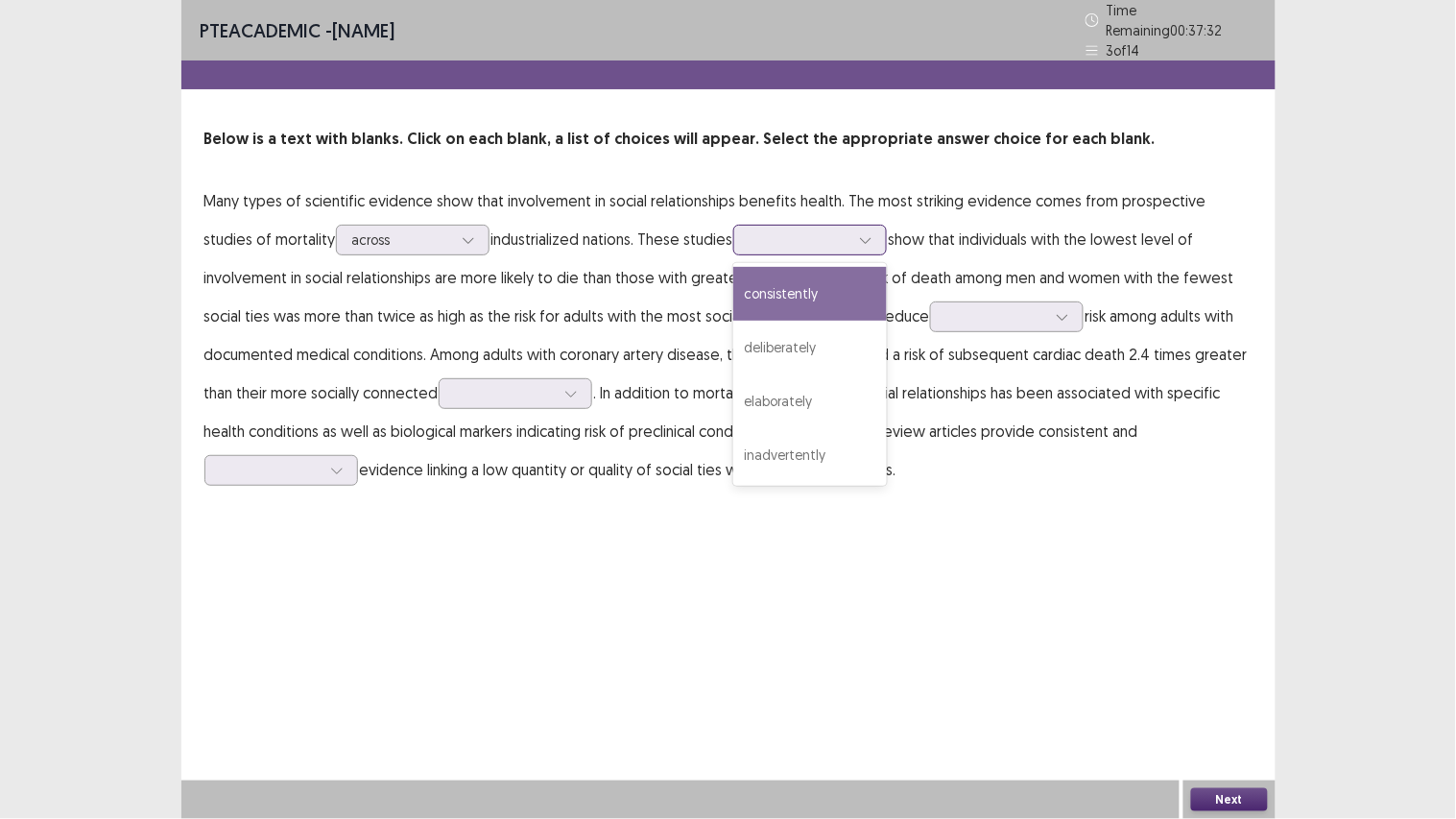 click at bounding box center (800, 239) 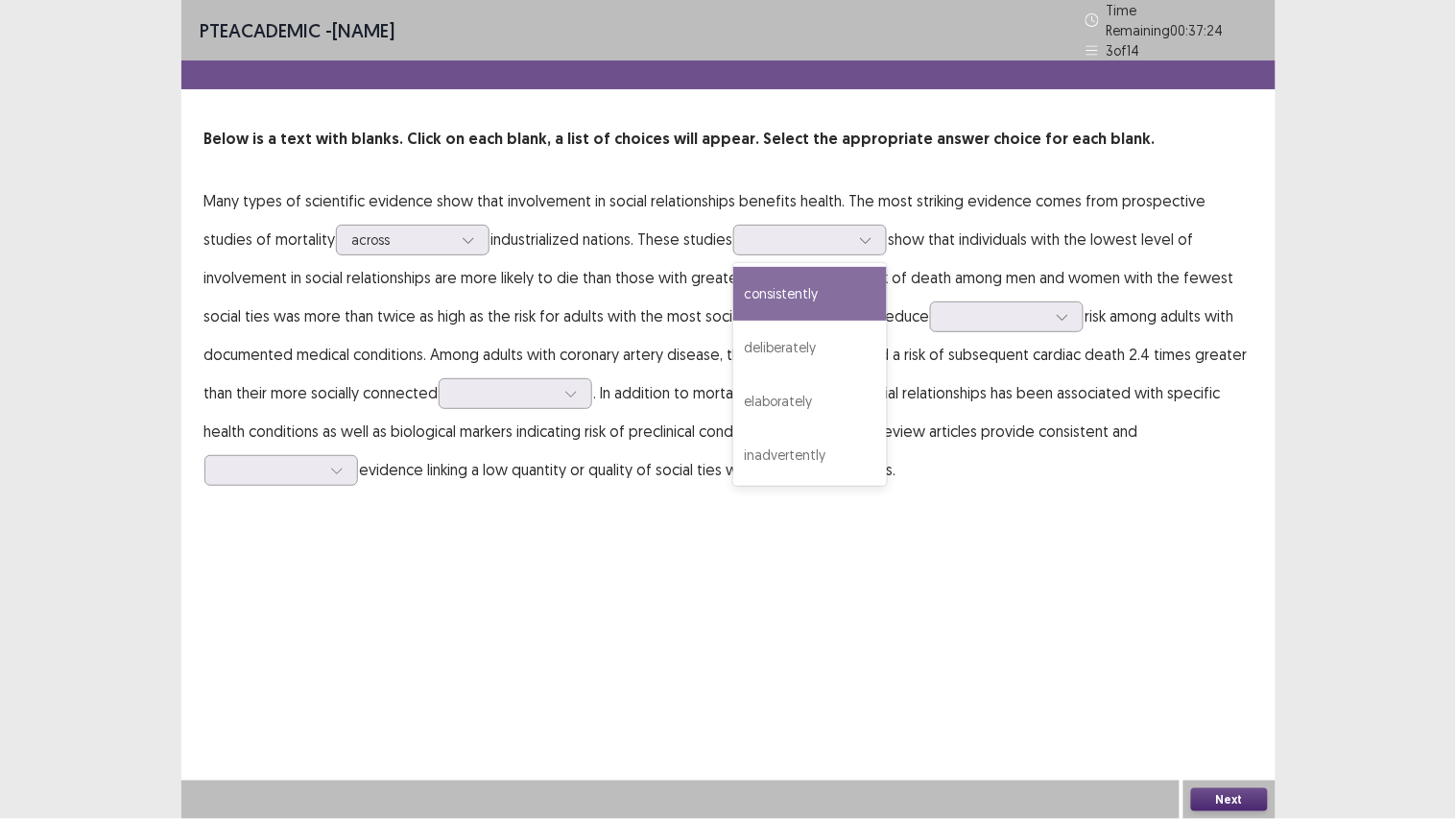 click on "Many types of scientific evidence show that involvement in social relationships benefits health. The most striking evidence comes from prospective studies of mortality across industrialized nations. These studies [WORD] results available. Use Up and Down to choose options, press Enter to select the currently focused option, press Escape to exit the menu, press Tab to select the option and exit the menu. consistently deliberately elaborately inadvertently show that individuals with the lowest level of involvement in social relationships are more likely to die than those with greater involvement. The risk of death among men and women with the fewest social ties was more than twice as high as the risk for adults with the most social ties. Social ties also reduce risk among adults with documented medical conditions. Among adults with coronary artery disease, the socially isolated had a risk of subsequent cardiac death [NUMBER] times greater than their more socially connected" at bounding box center [728, 335] 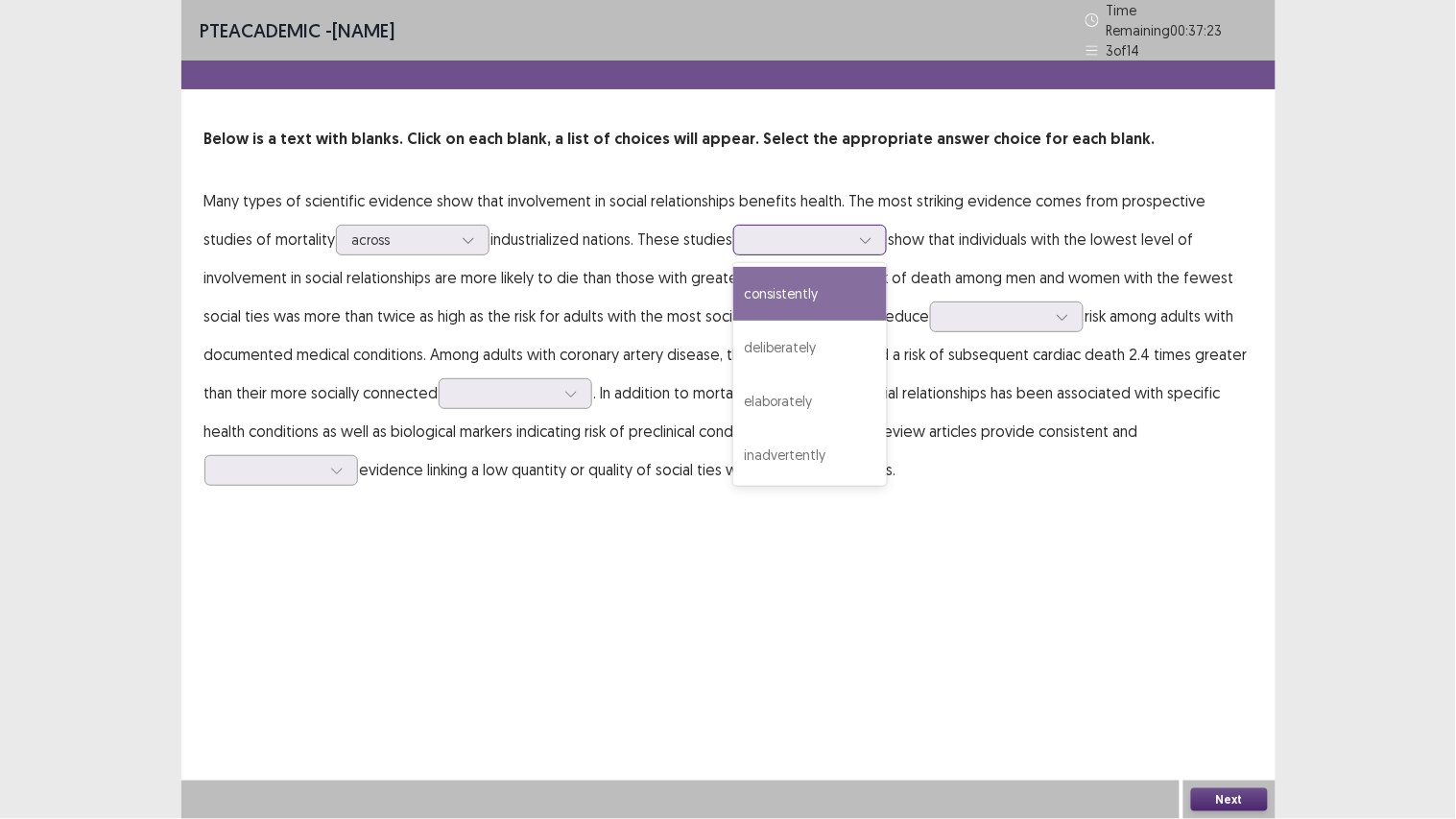 click at bounding box center (800, 239) 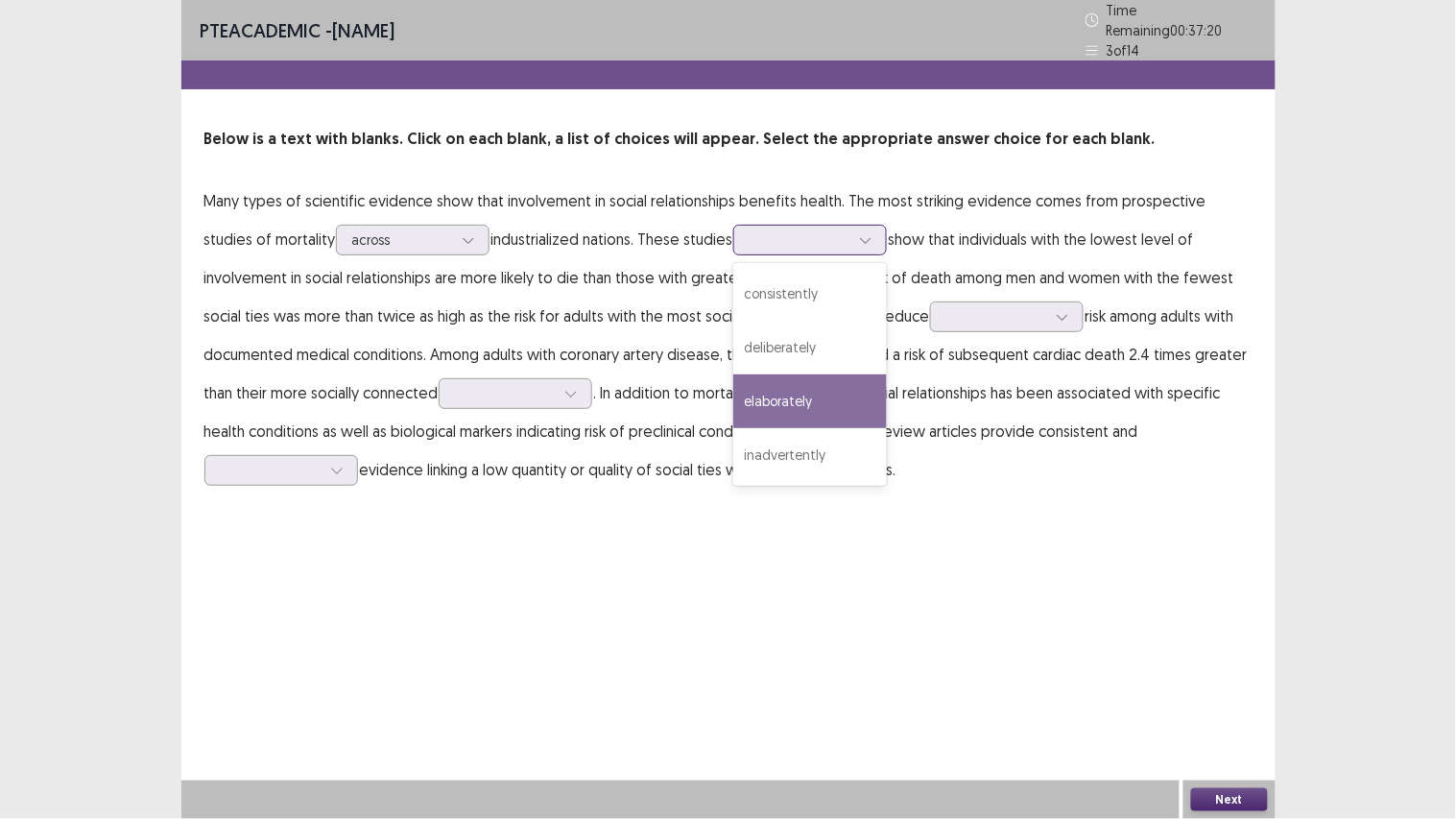 click on "elaborately" at bounding box center (810, 401) 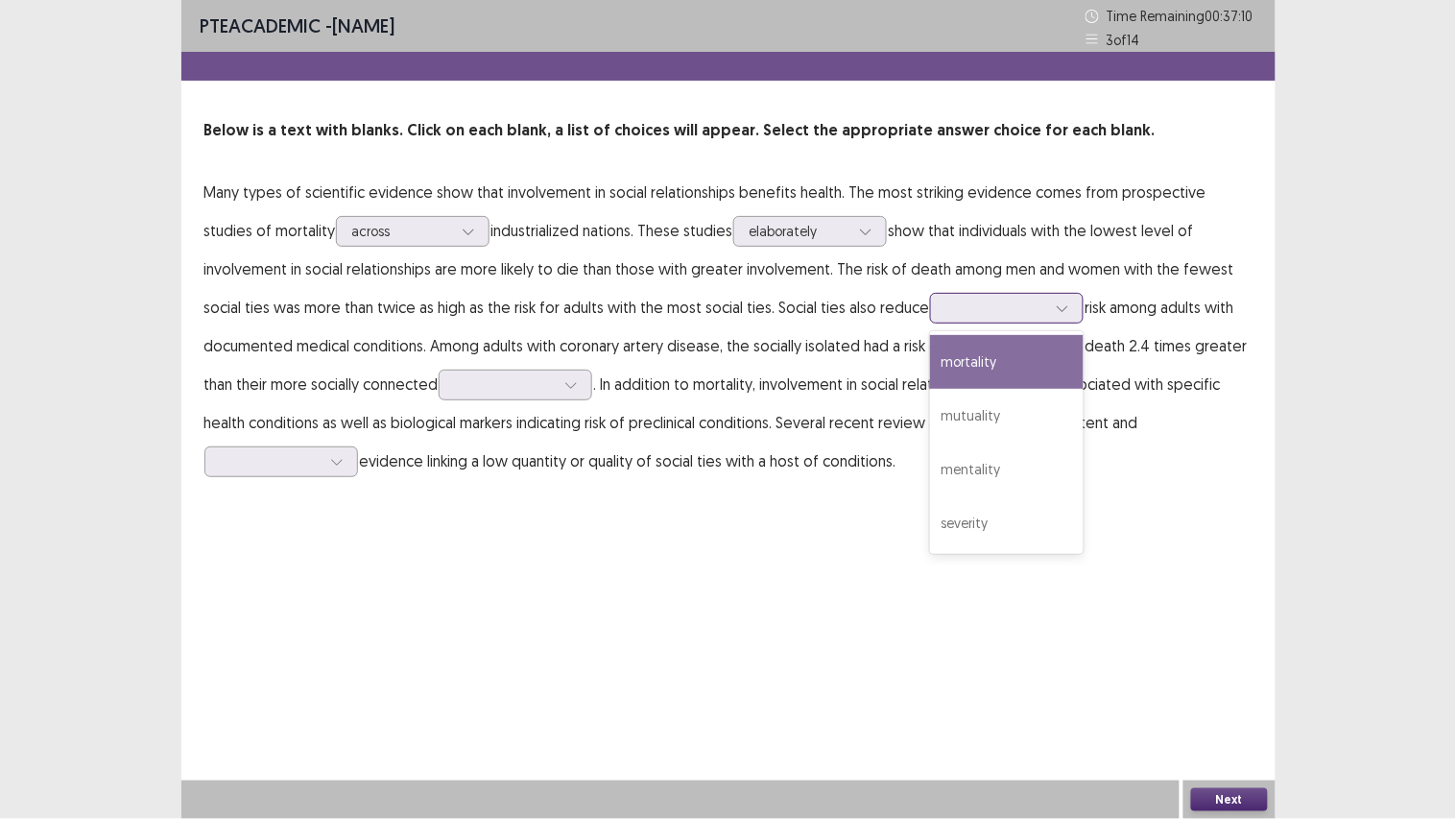click at bounding box center [996, 307] 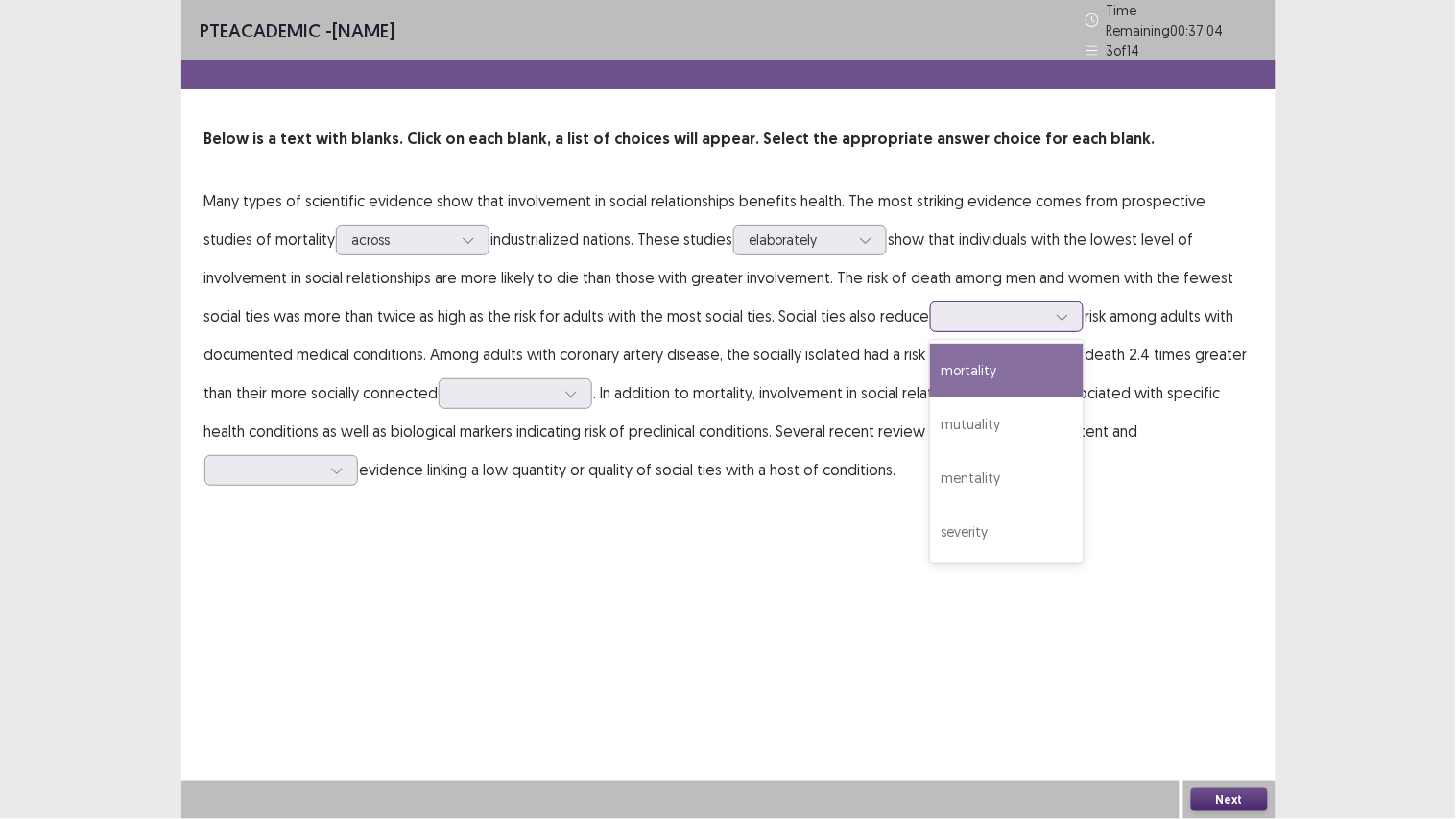 click on "mortality" at bounding box center (1007, 371) 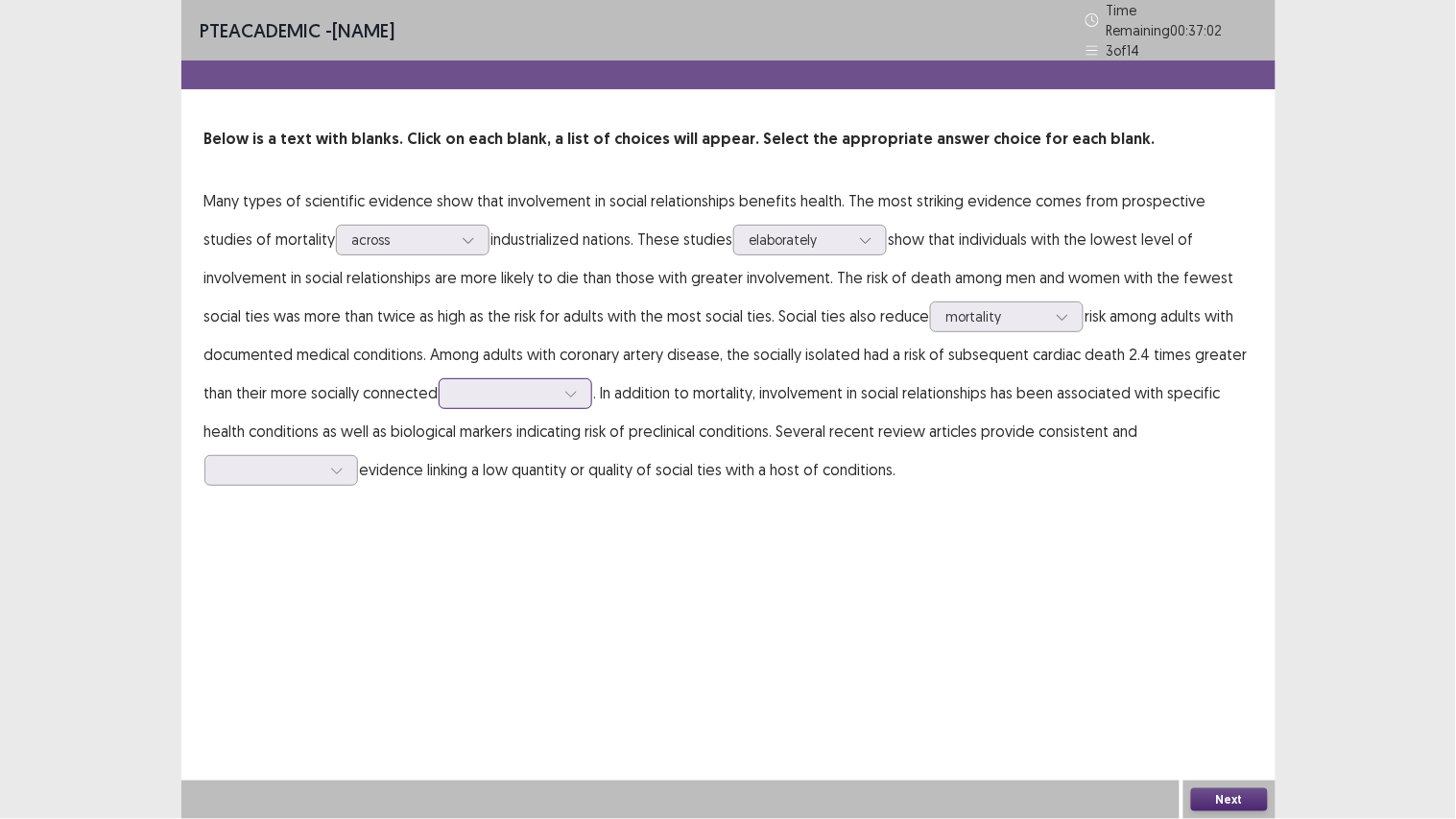 click 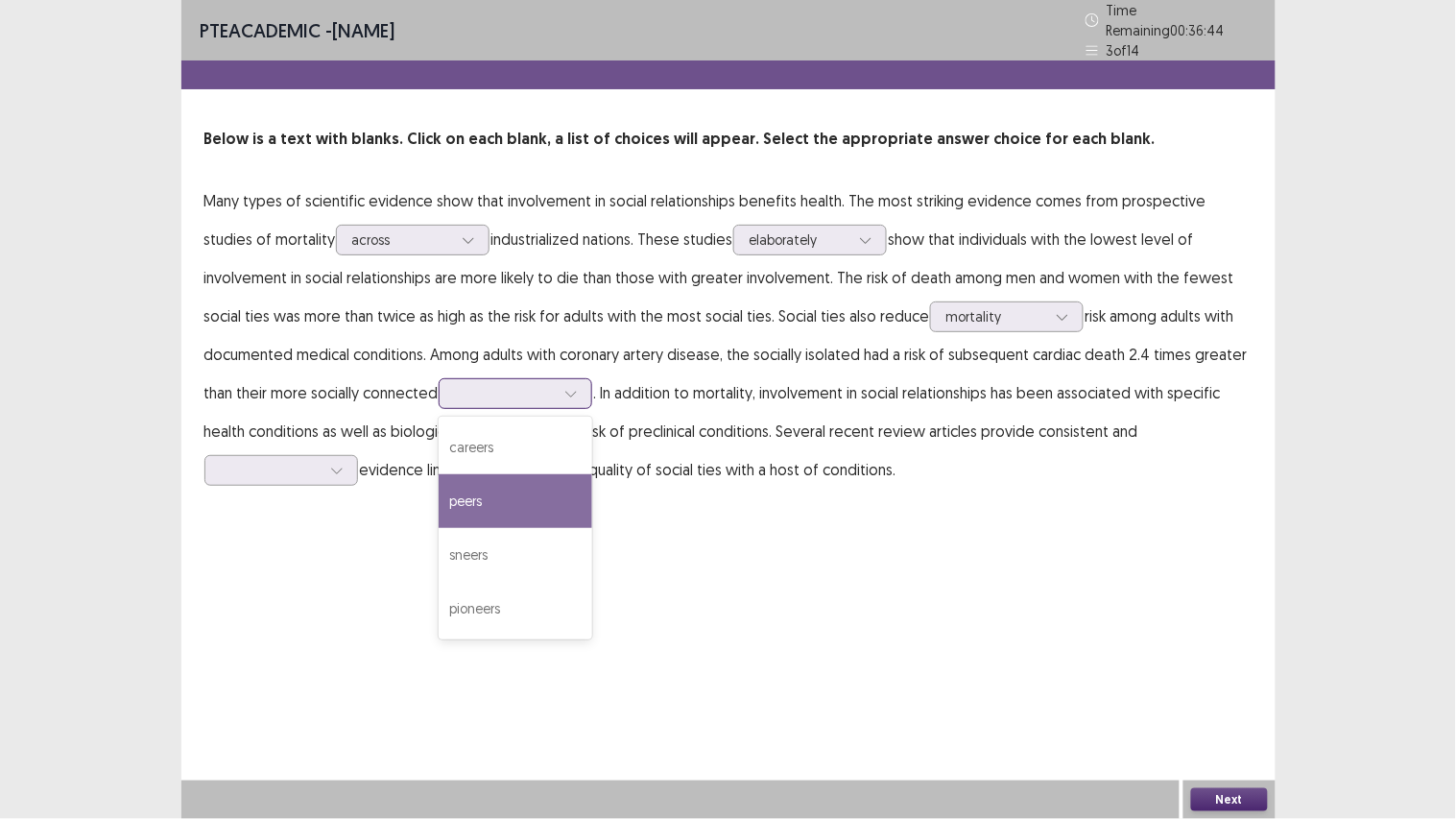 click on "peers" at bounding box center [515, 501] 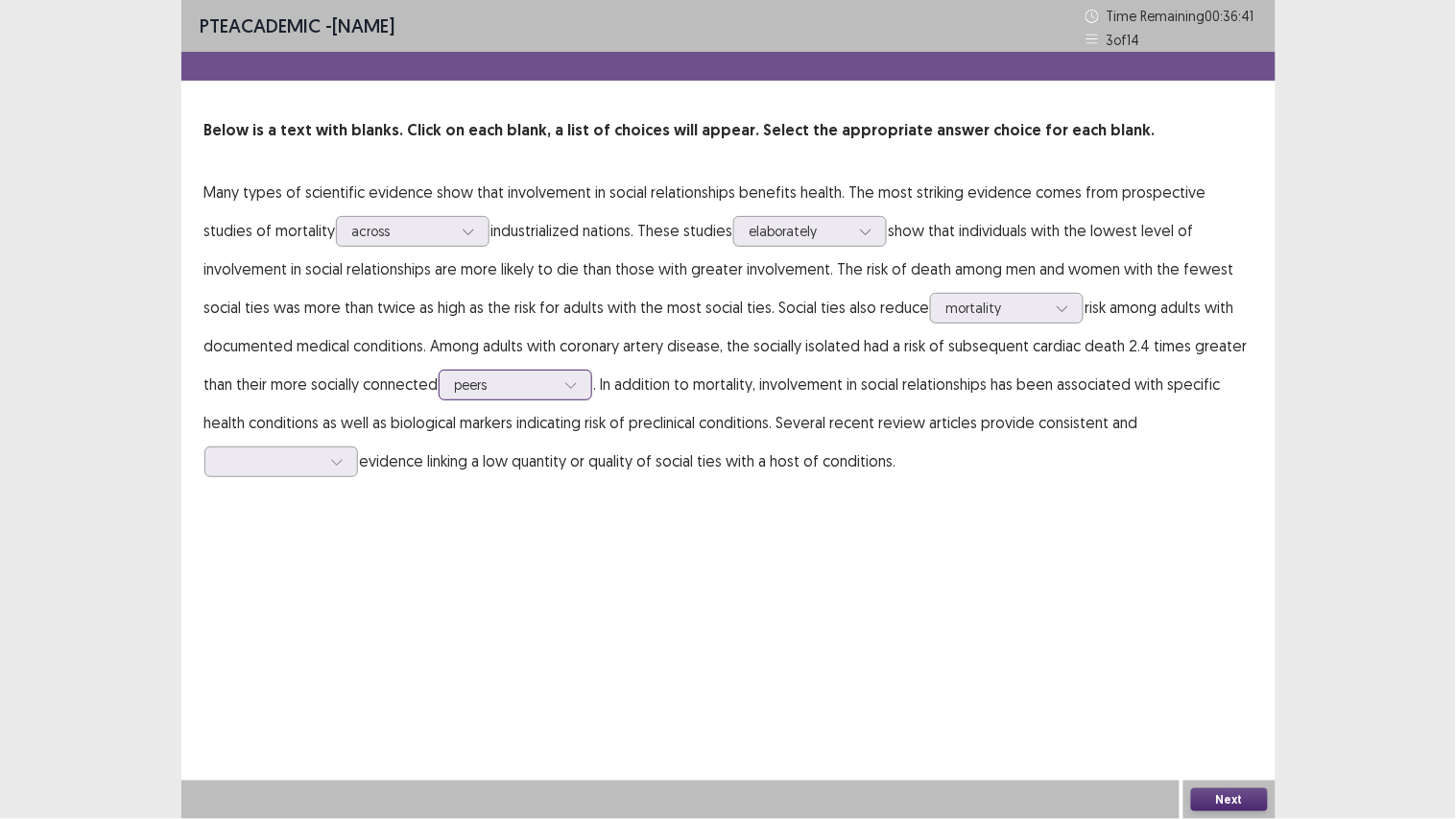 click at bounding box center [505, 384] 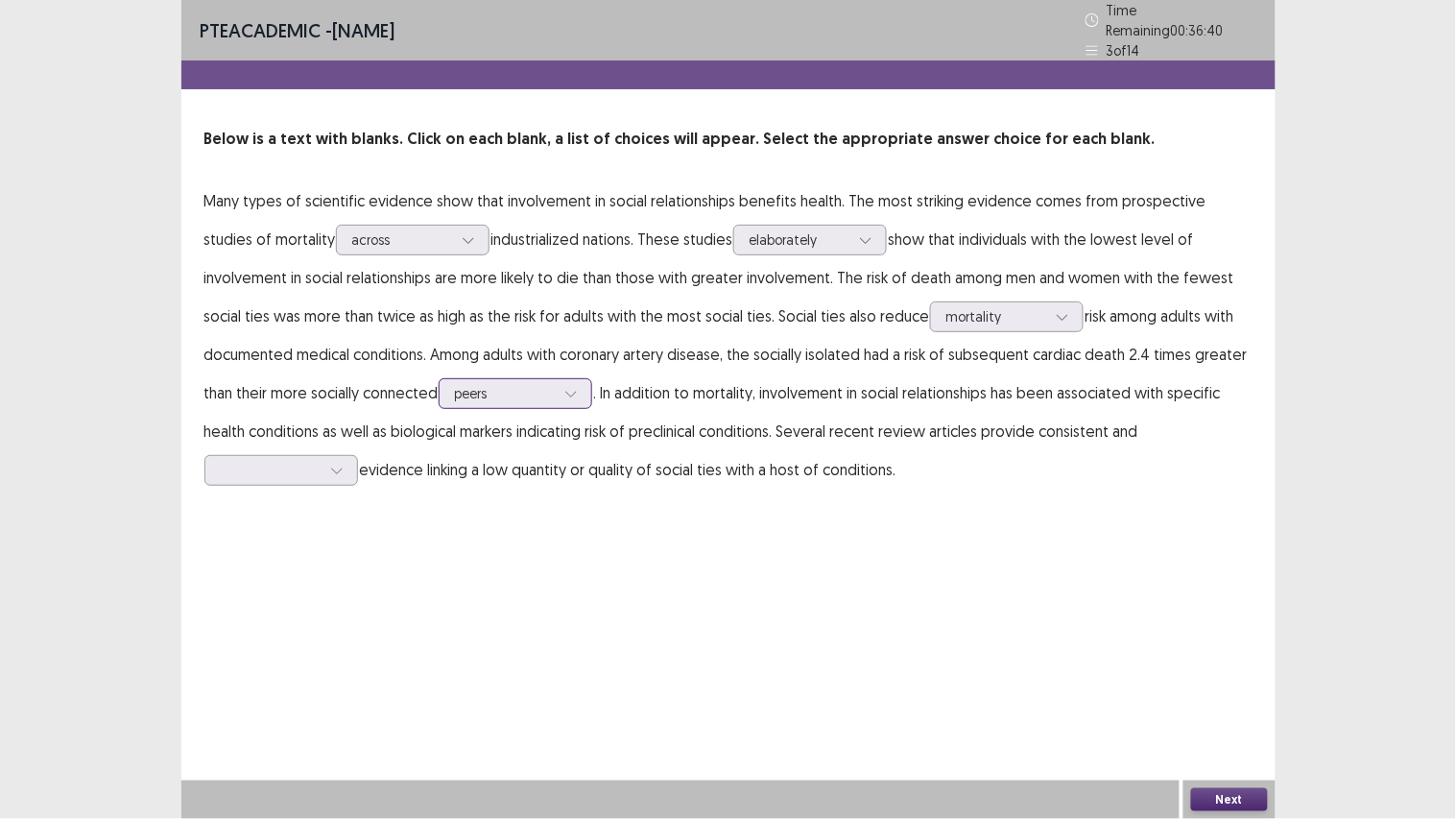 click at bounding box center [505, 393] 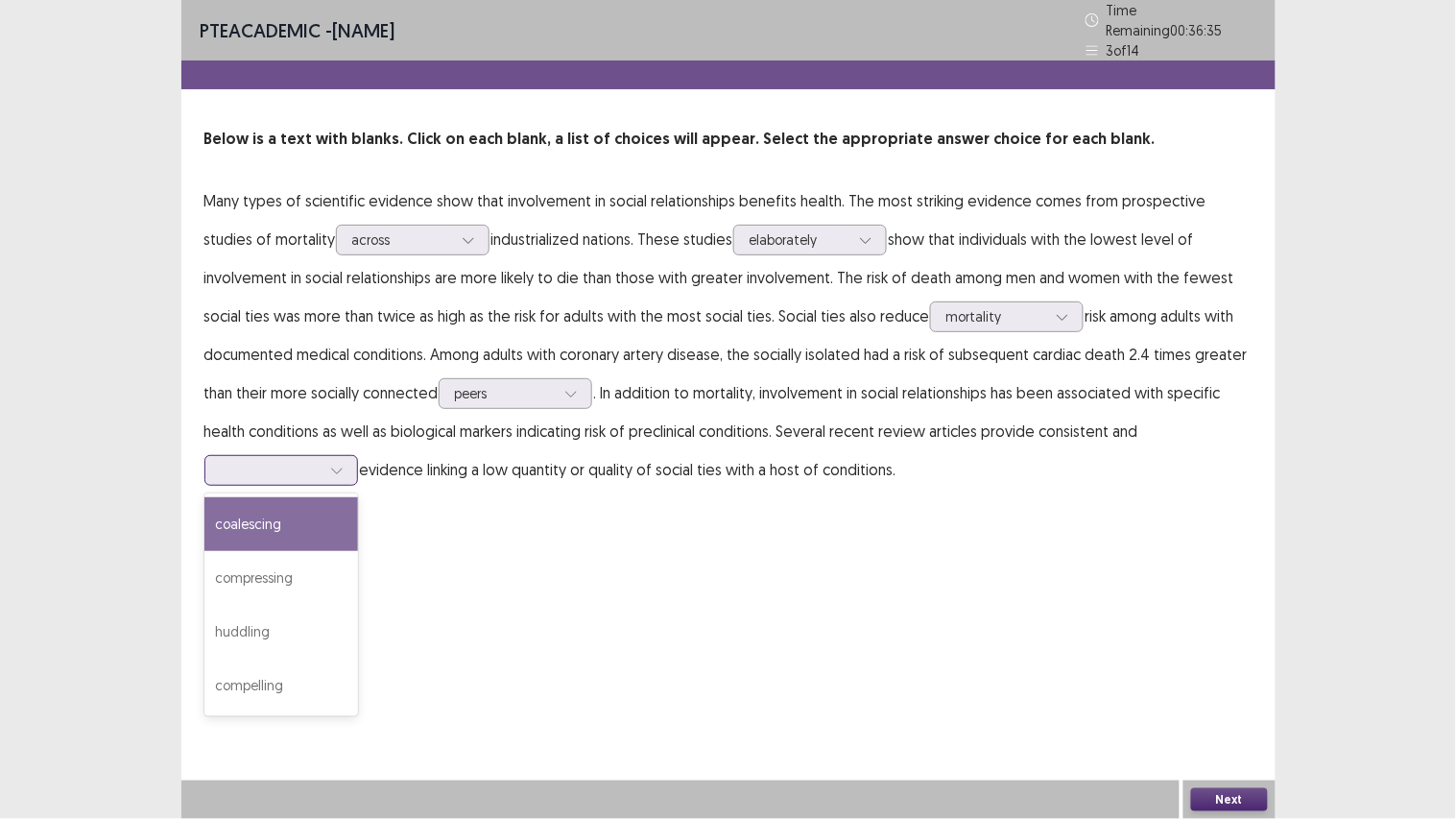 click at bounding box center (271, 470) 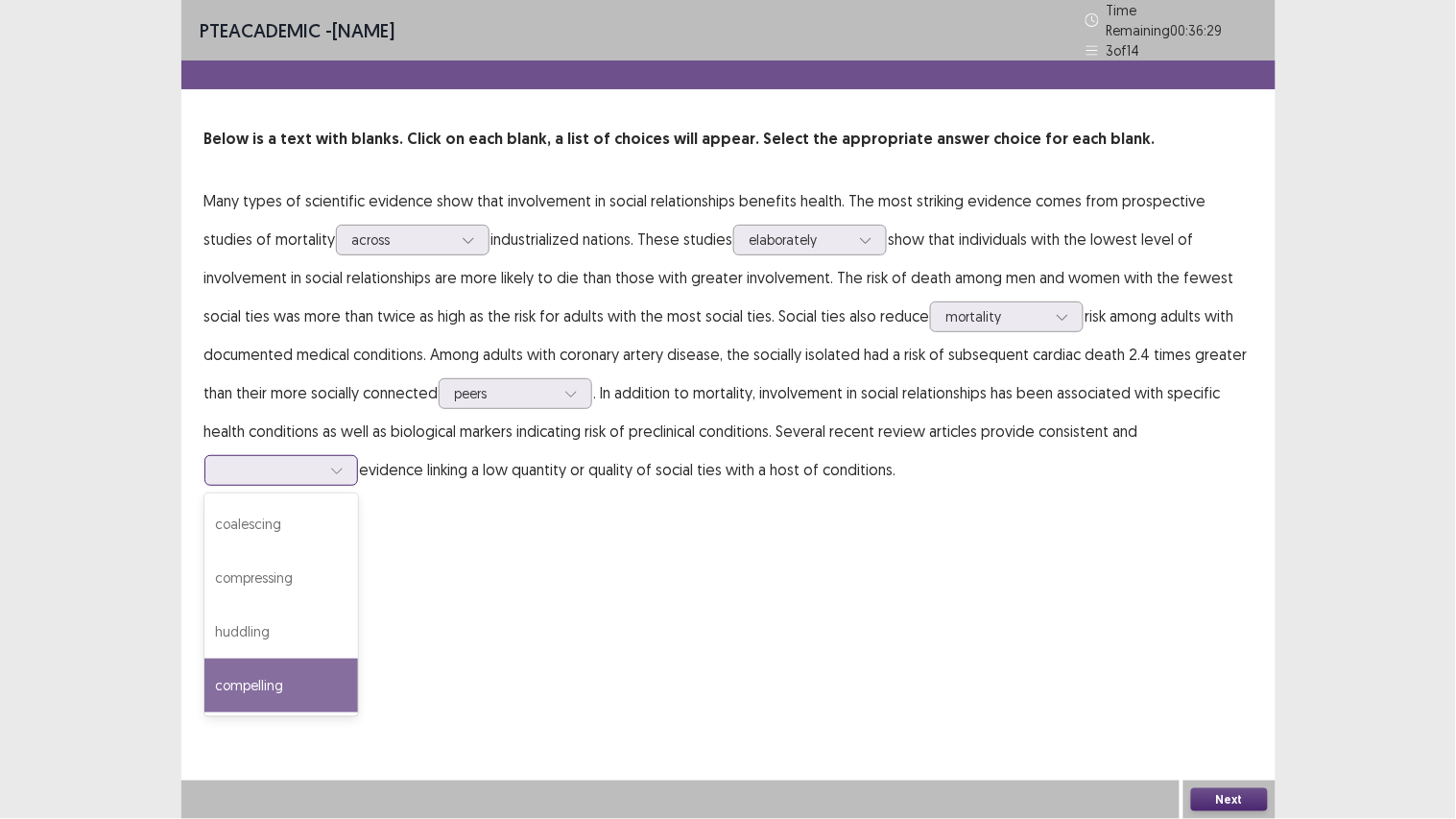 click on "compelling" at bounding box center (281, 686) 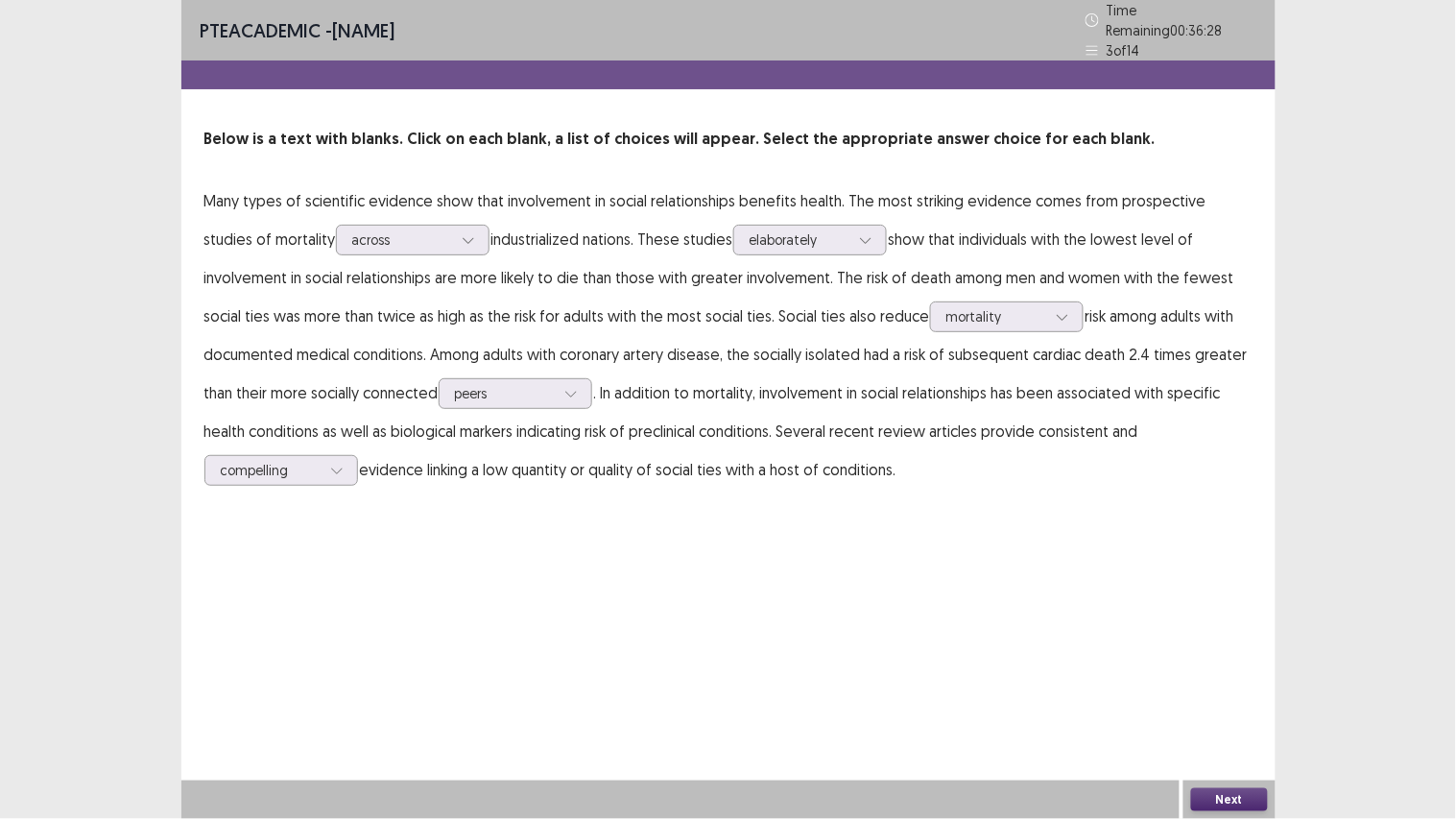click on "PTE academic - JACKY LOU TICSE Time Remaining [TIME] [NUMBER] of [NUMBER] Below is a text with blanks. Click on each blank, a list of choices will appear. Select the appropriate answer choice for each blank. Many types of scientific evidence show that involvement in social relationships benefits health. The most striking evidence comes from prospective studies of mortality across industrialized nations. These studies [WORD] show that individuals with the lowest level of involvement in social relationships are more likely to die than those with greater involvement. The risk of death among men and women with the fewest social ties was more than twice as high as the risk for adults with the most social ties. Social ties also reduce mortality risk among adults with documented medical conditions. Among adults with coronary artery disease, the socially isolated had a risk of subsequent cardiac death [NUMBER] times greater than their more socially connected peers compelling Next" at bounding box center (728, 409) 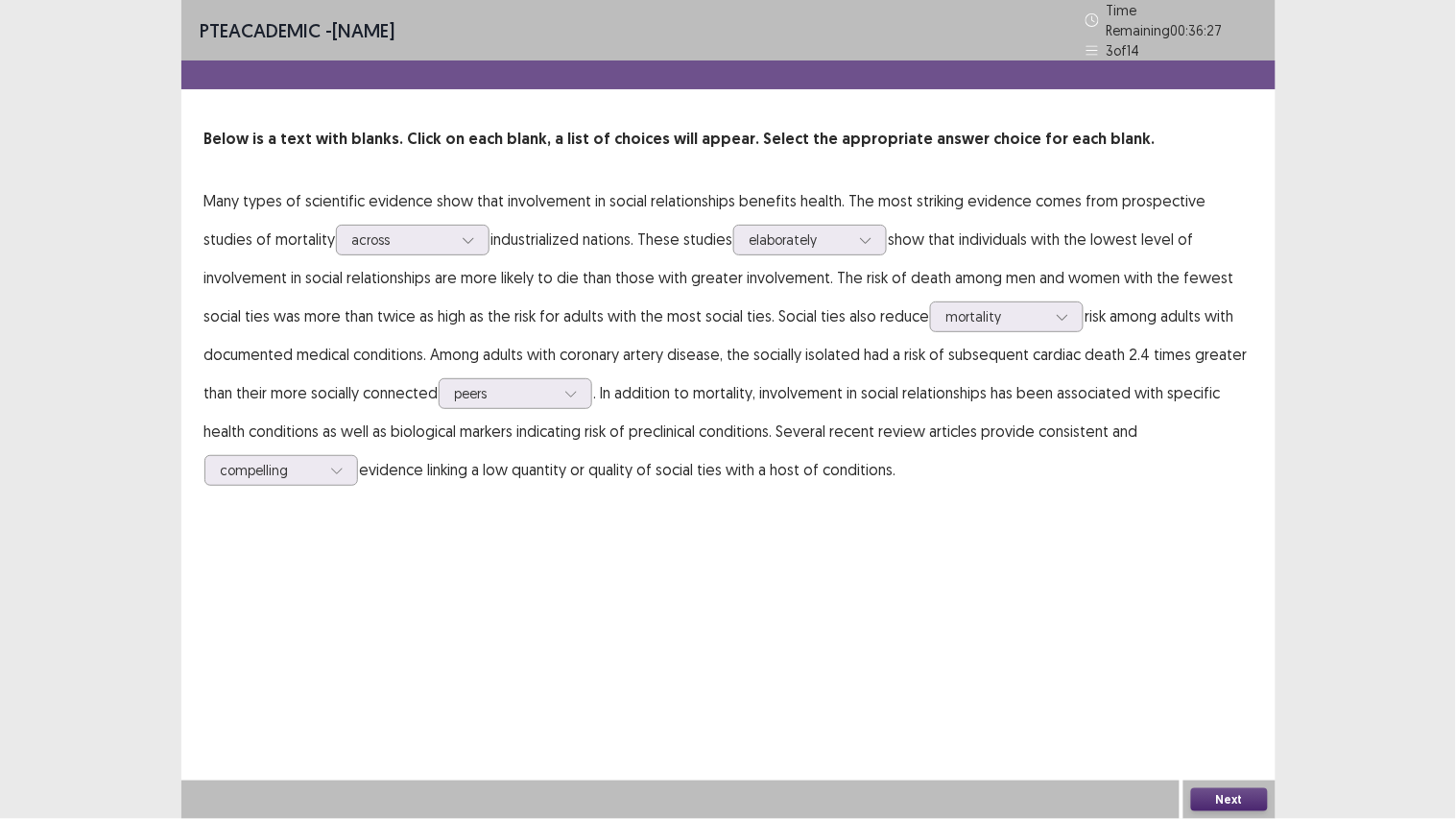 click on "Next" at bounding box center [1229, 800] 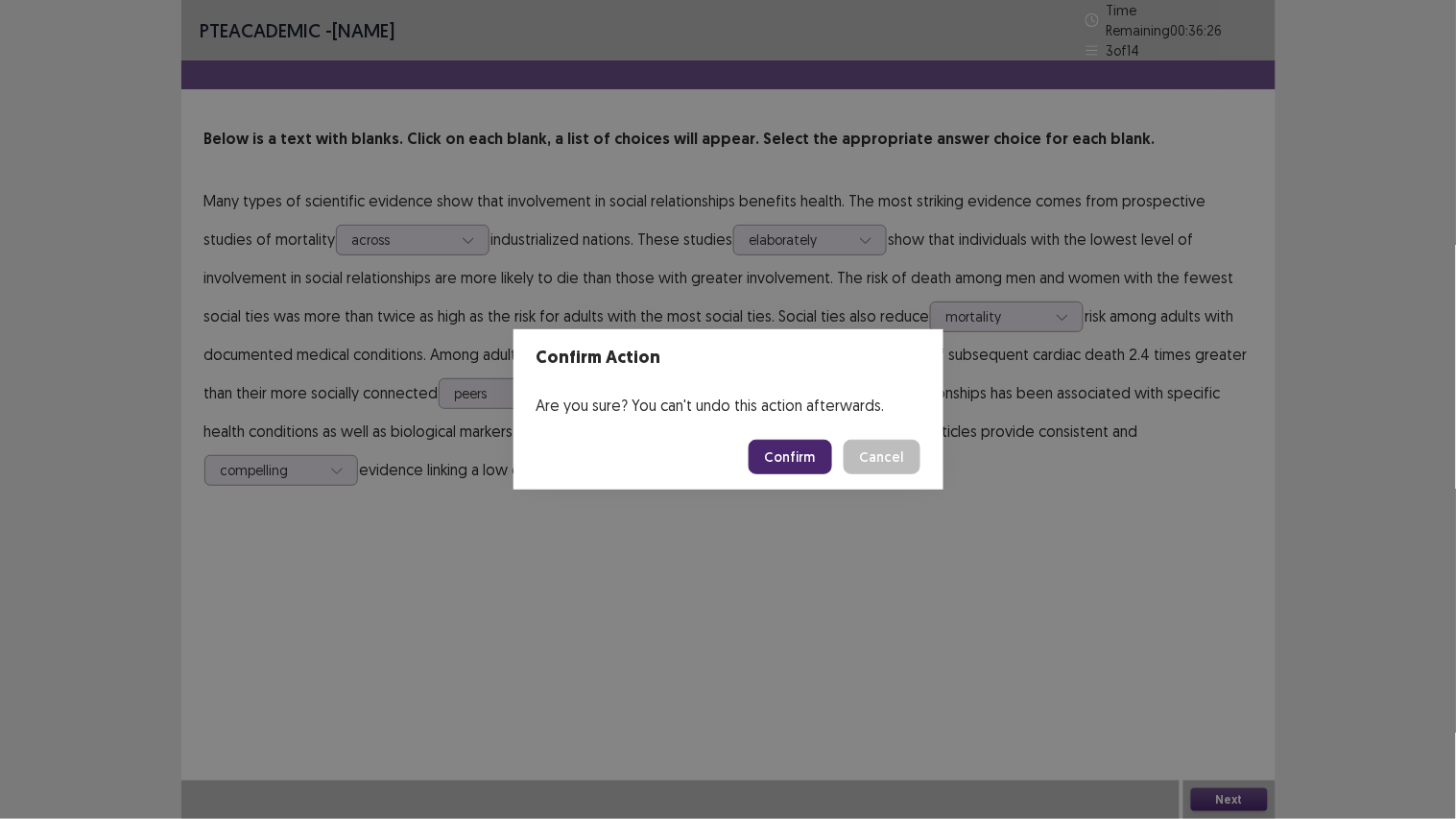 click on "Confirm" at bounding box center [790, 457] 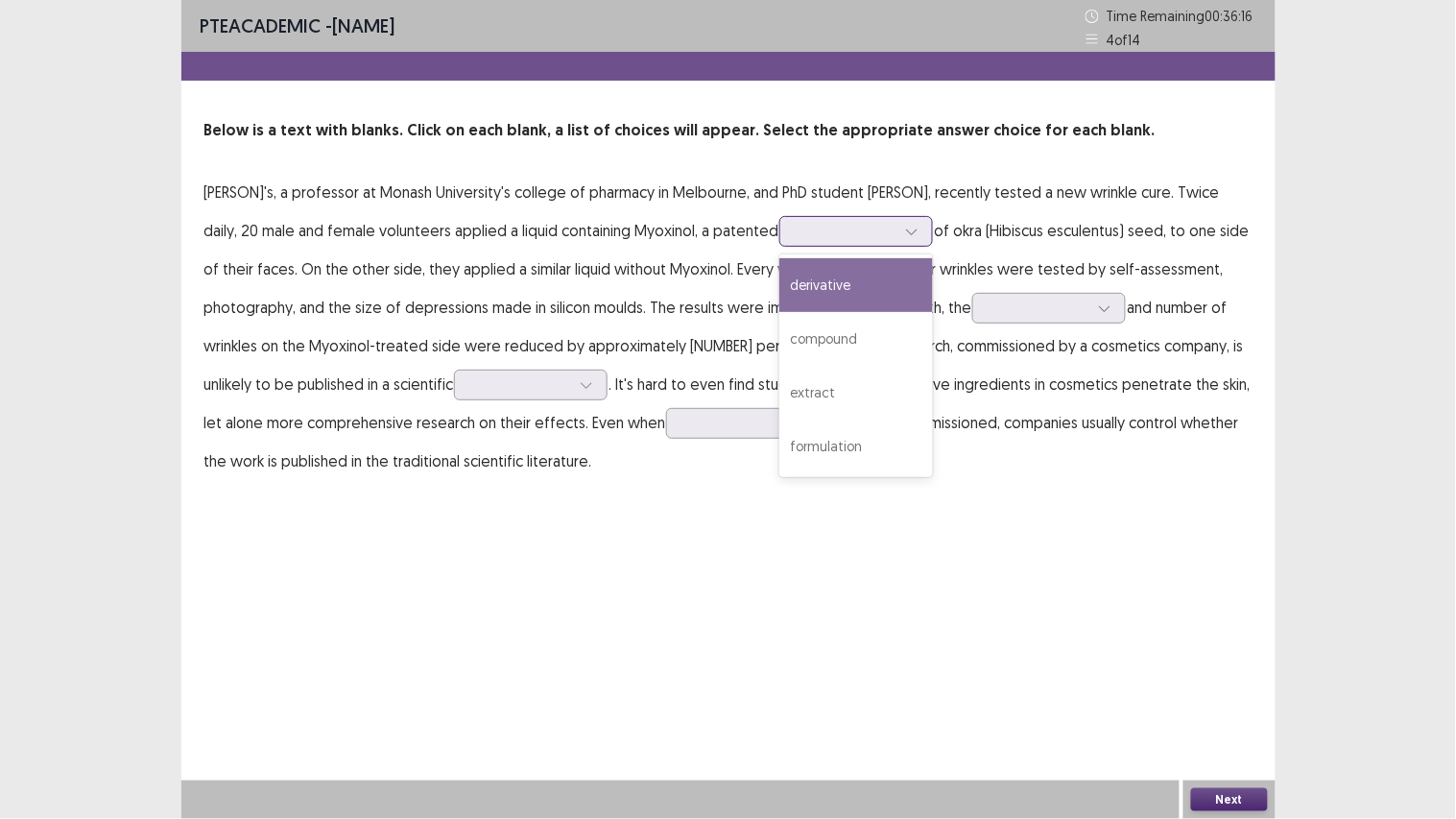click at bounding box center (846, 230) 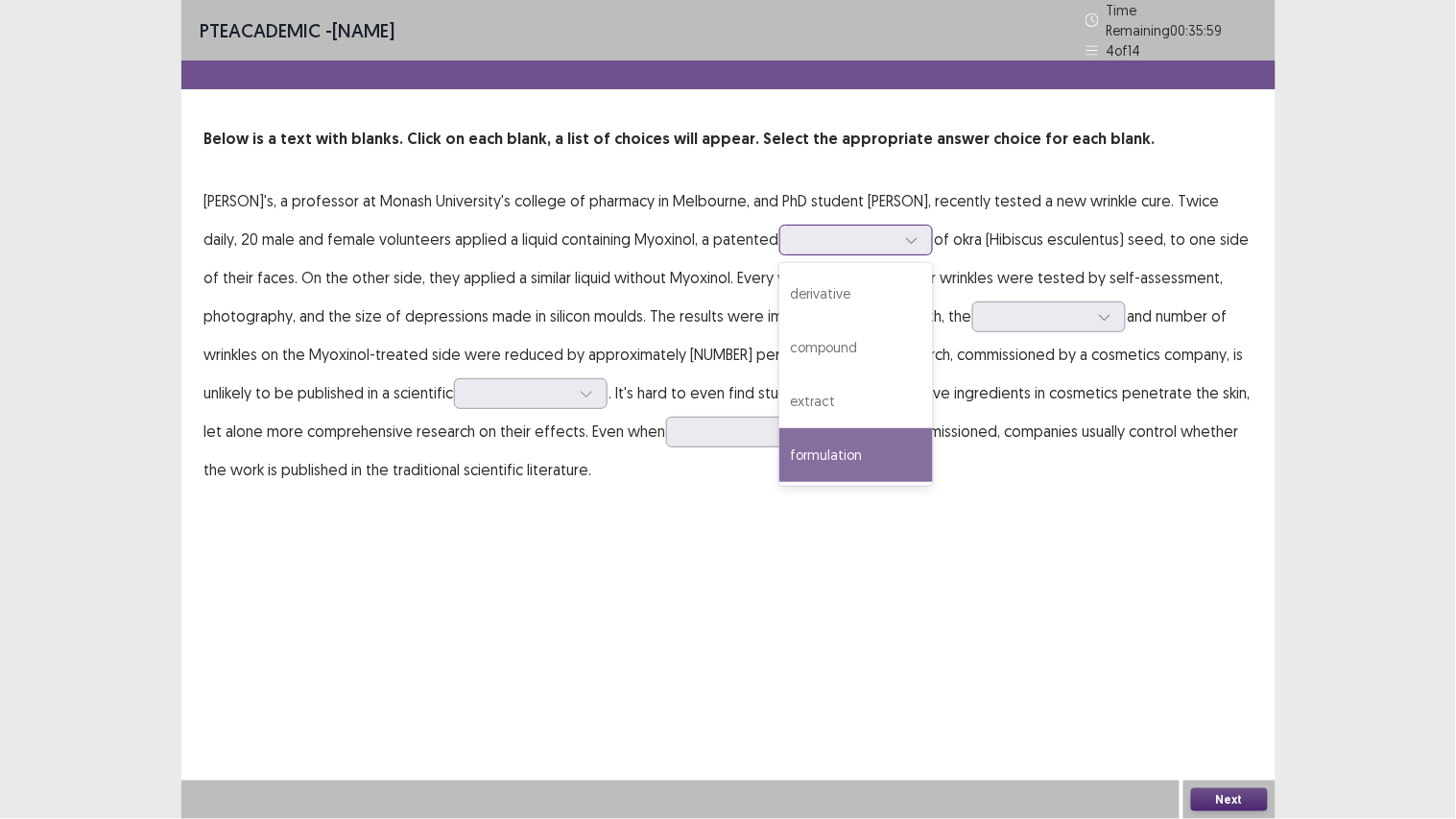 click on "formulation" at bounding box center (856, 455) 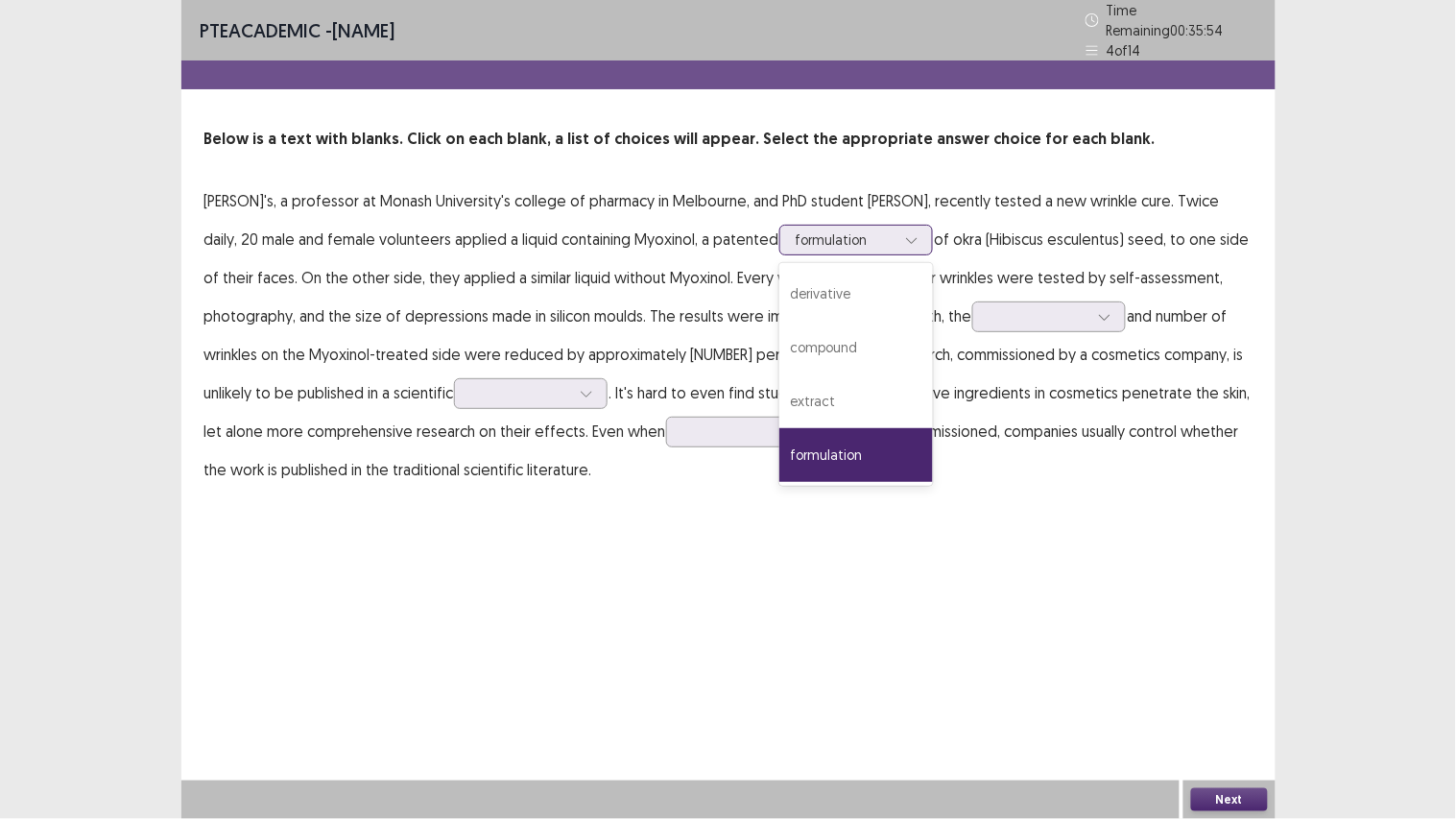 click at bounding box center (846, 239) 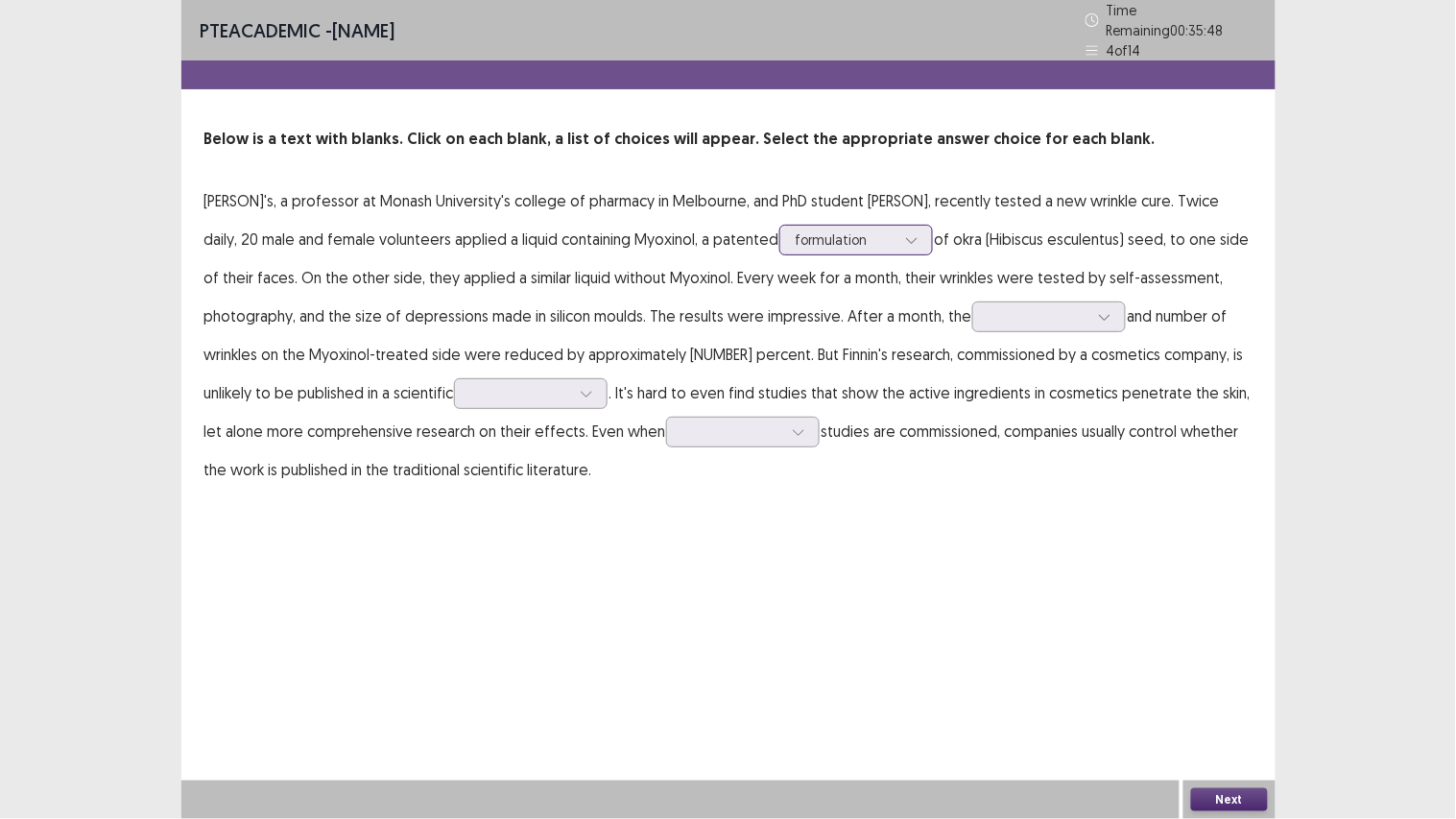 click at bounding box center (846, 239) 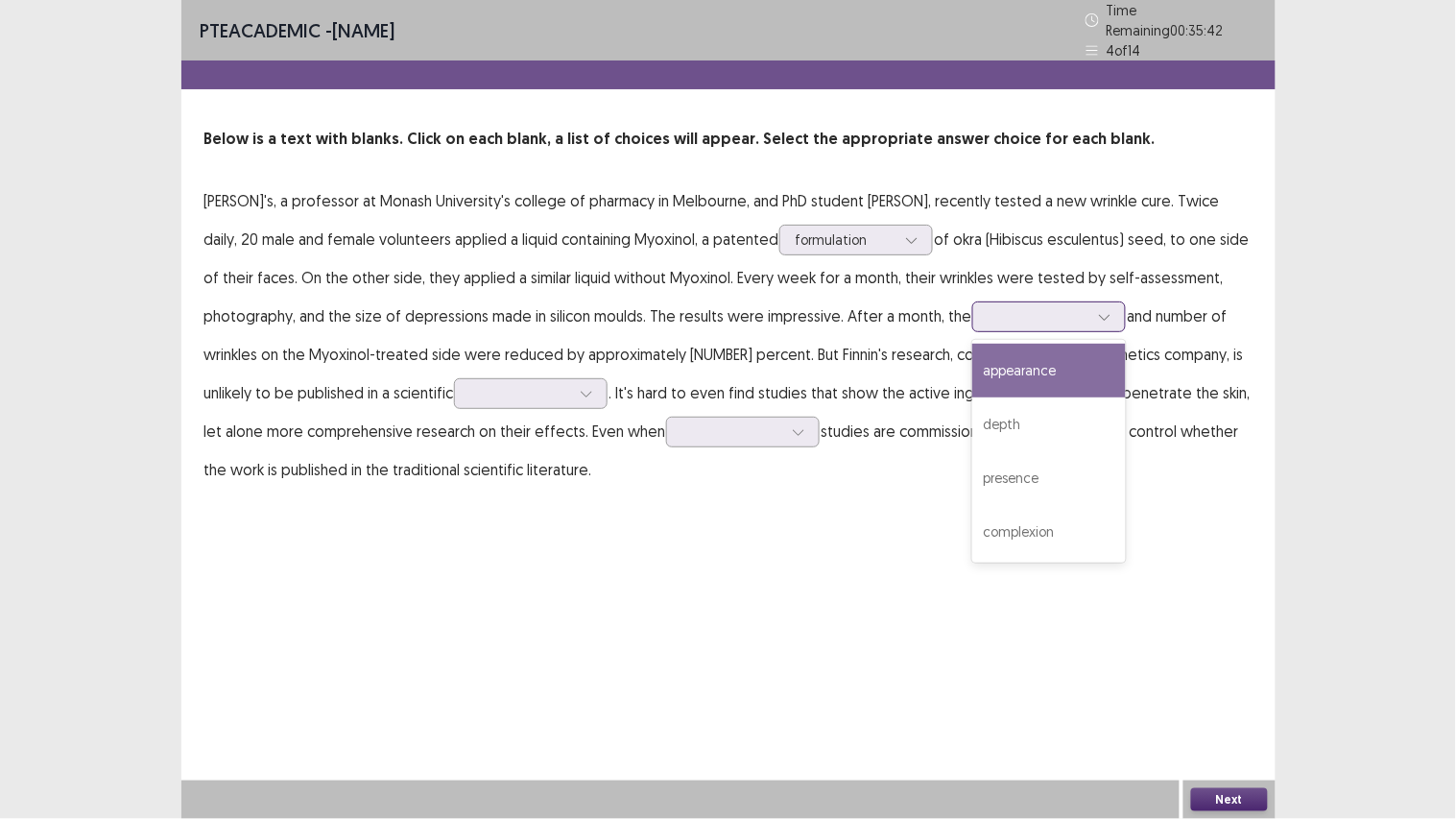 click at bounding box center [1038, 316] 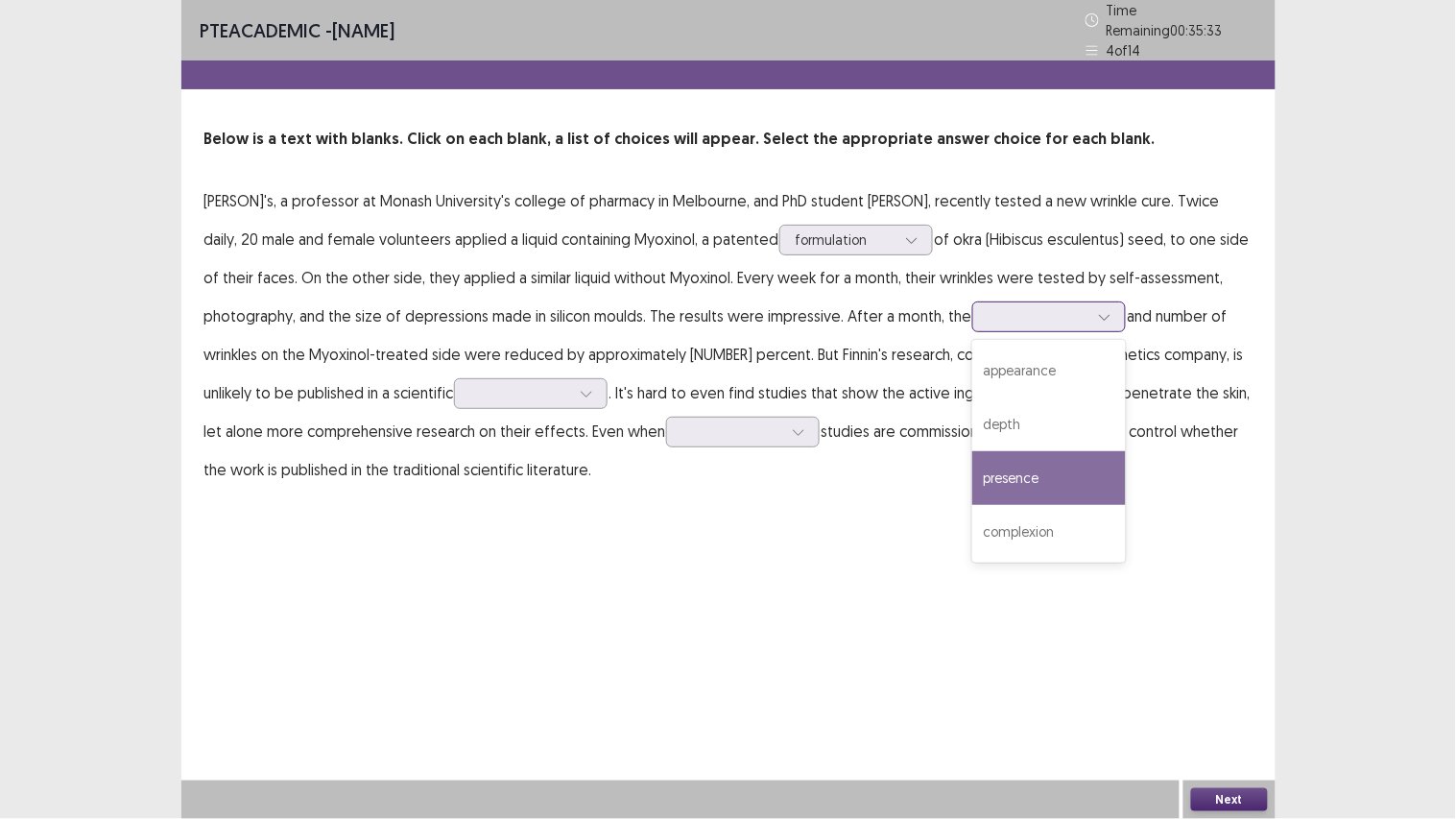 click on "presence" at bounding box center (1049, 478) 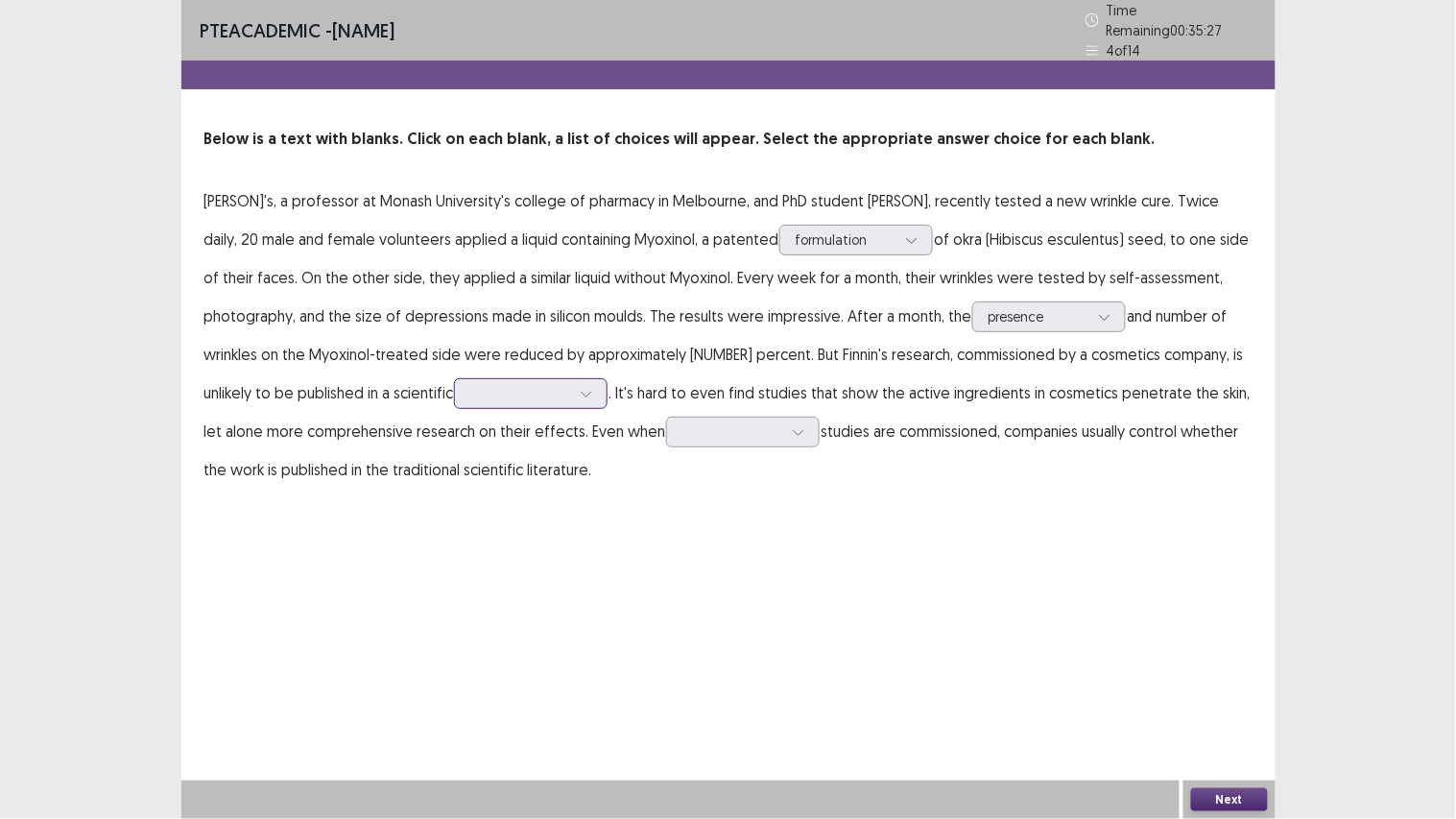 click at bounding box center [520, 393] 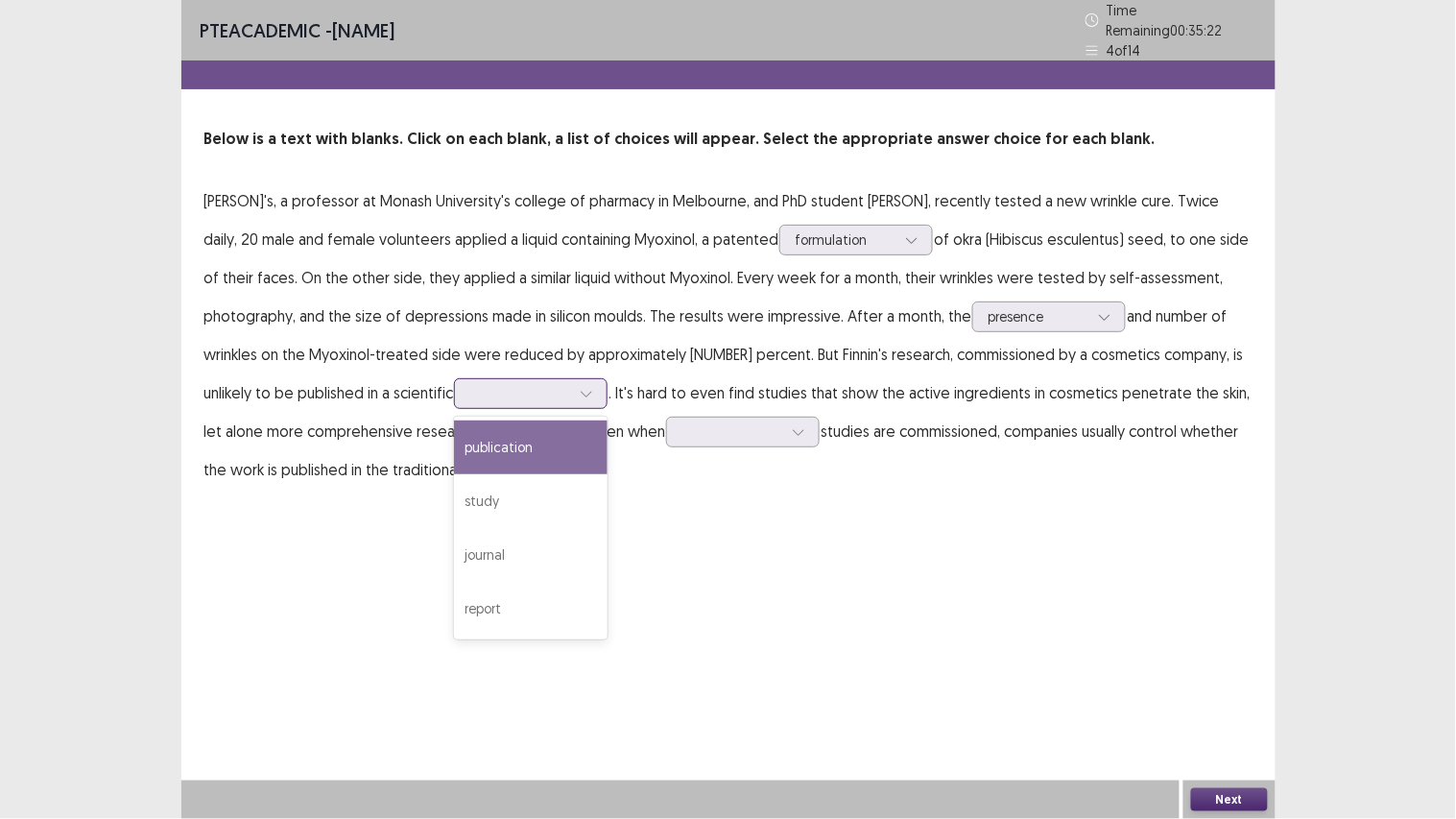 click on "publication" at bounding box center [531, 447] 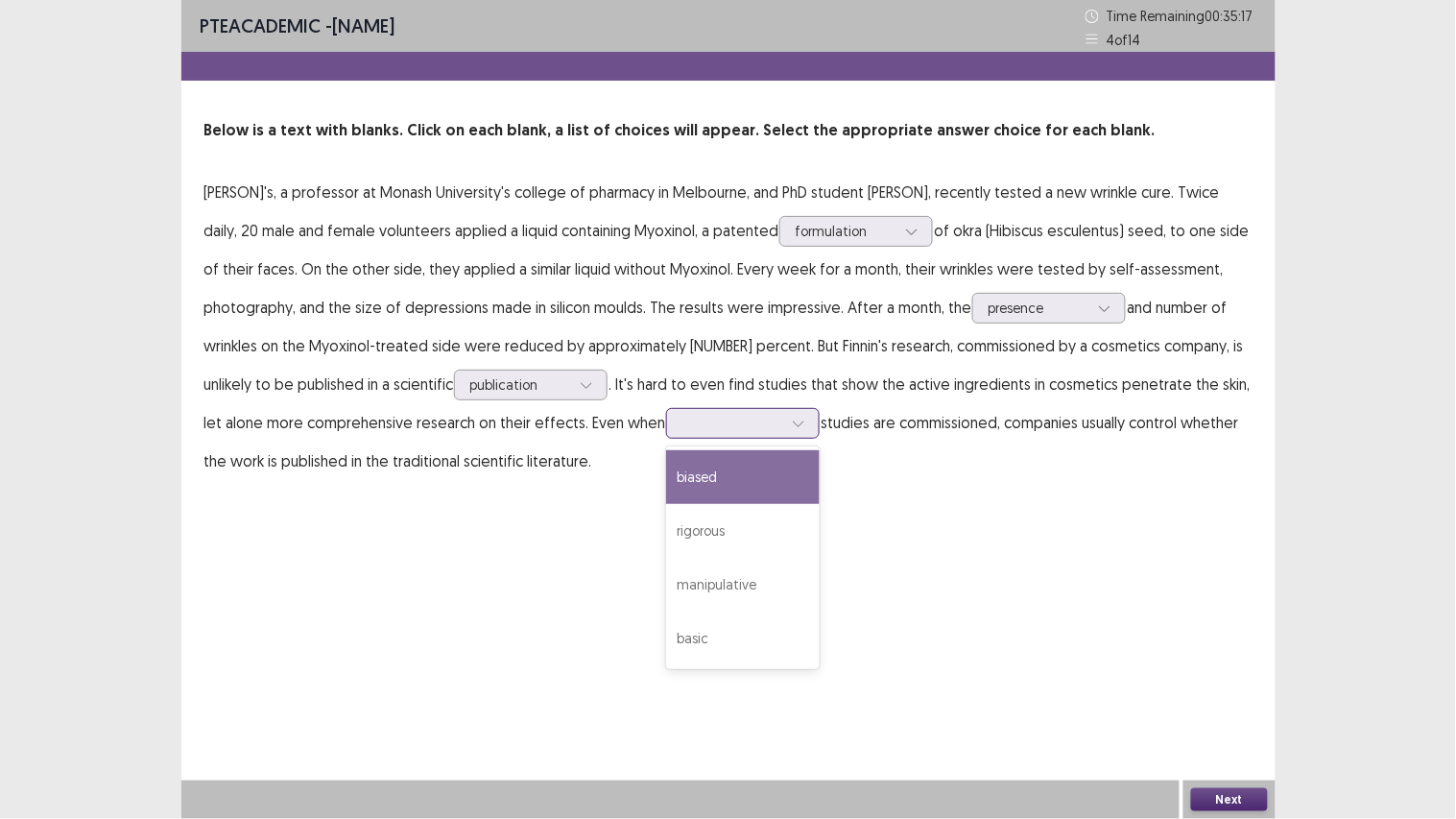 click at bounding box center (732, 422) 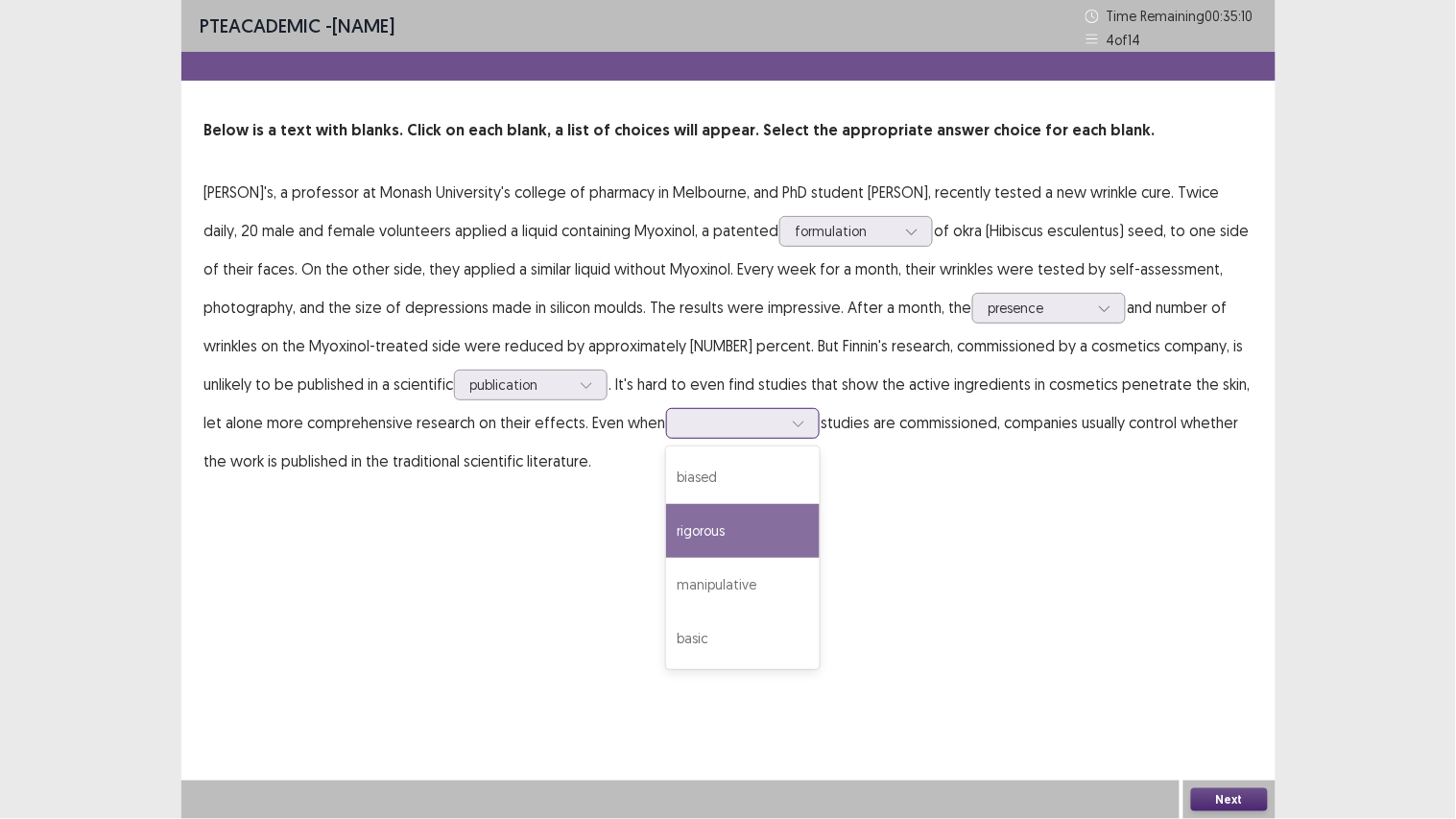 click on "rigorous" at bounding box center (743, 531) 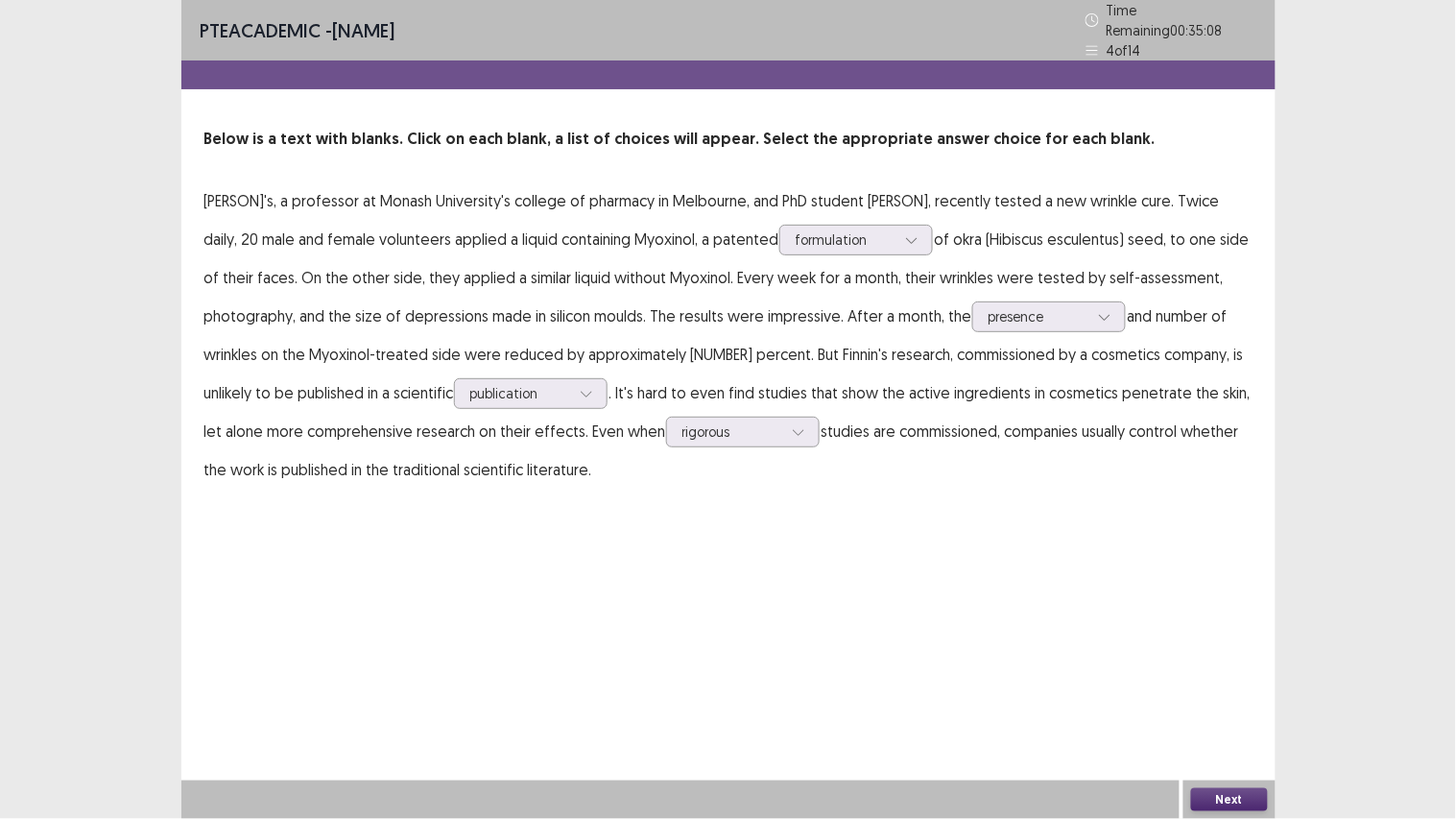 click on "Next" at bounding box center [1229, 800] 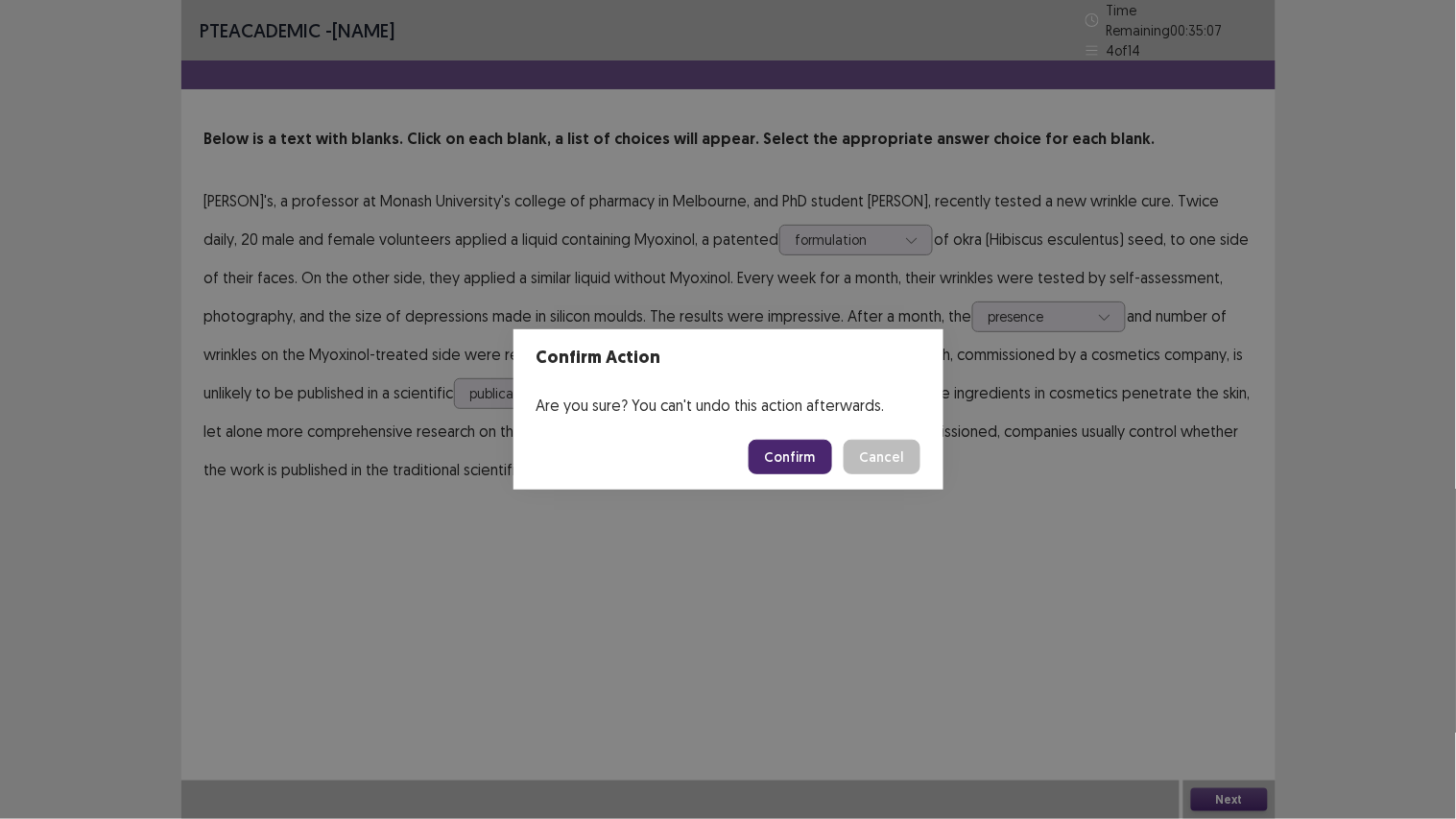 click on "Confirm" at bounding box center [790, 457] 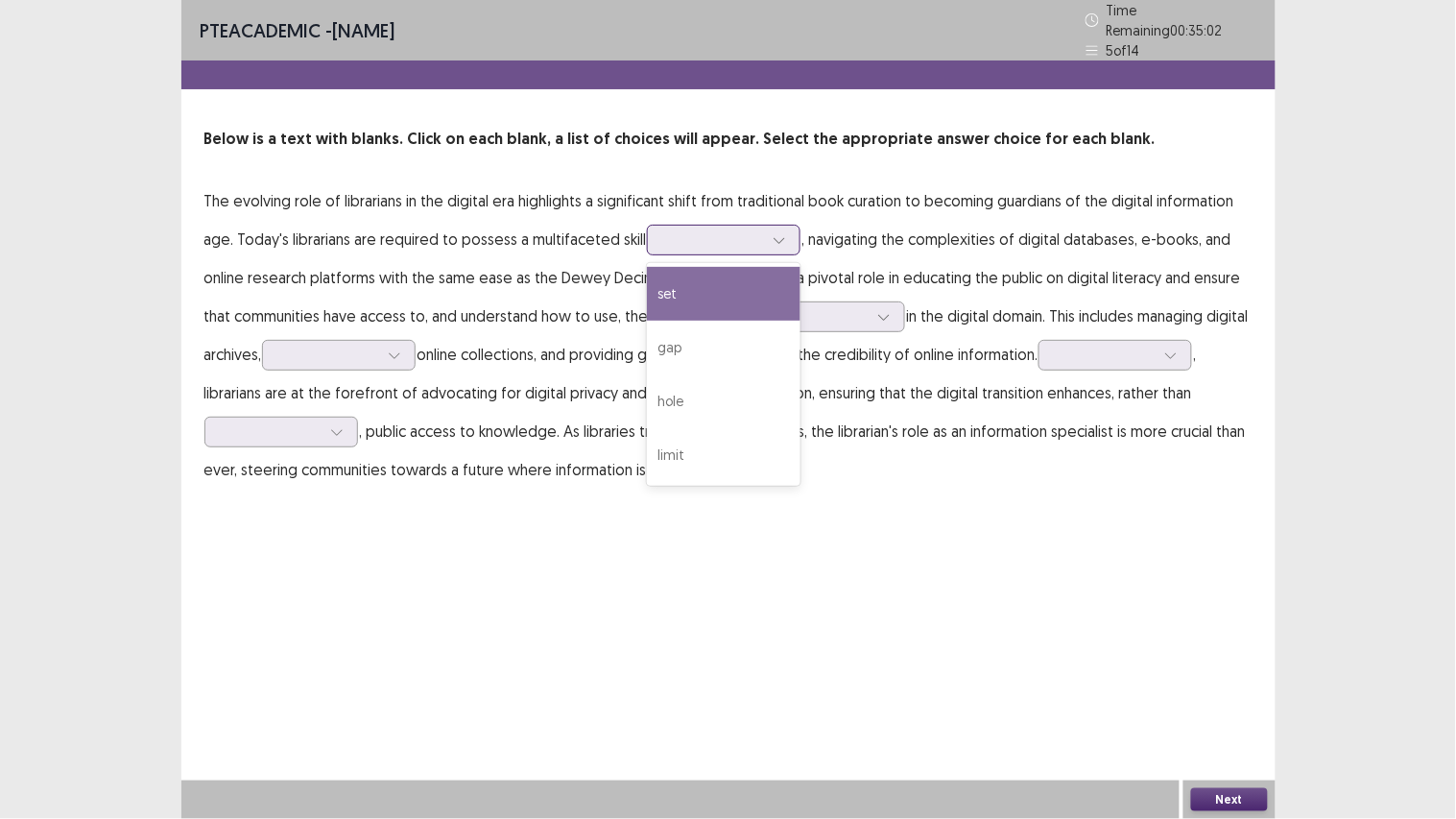 click at bounding box center [713, 239] 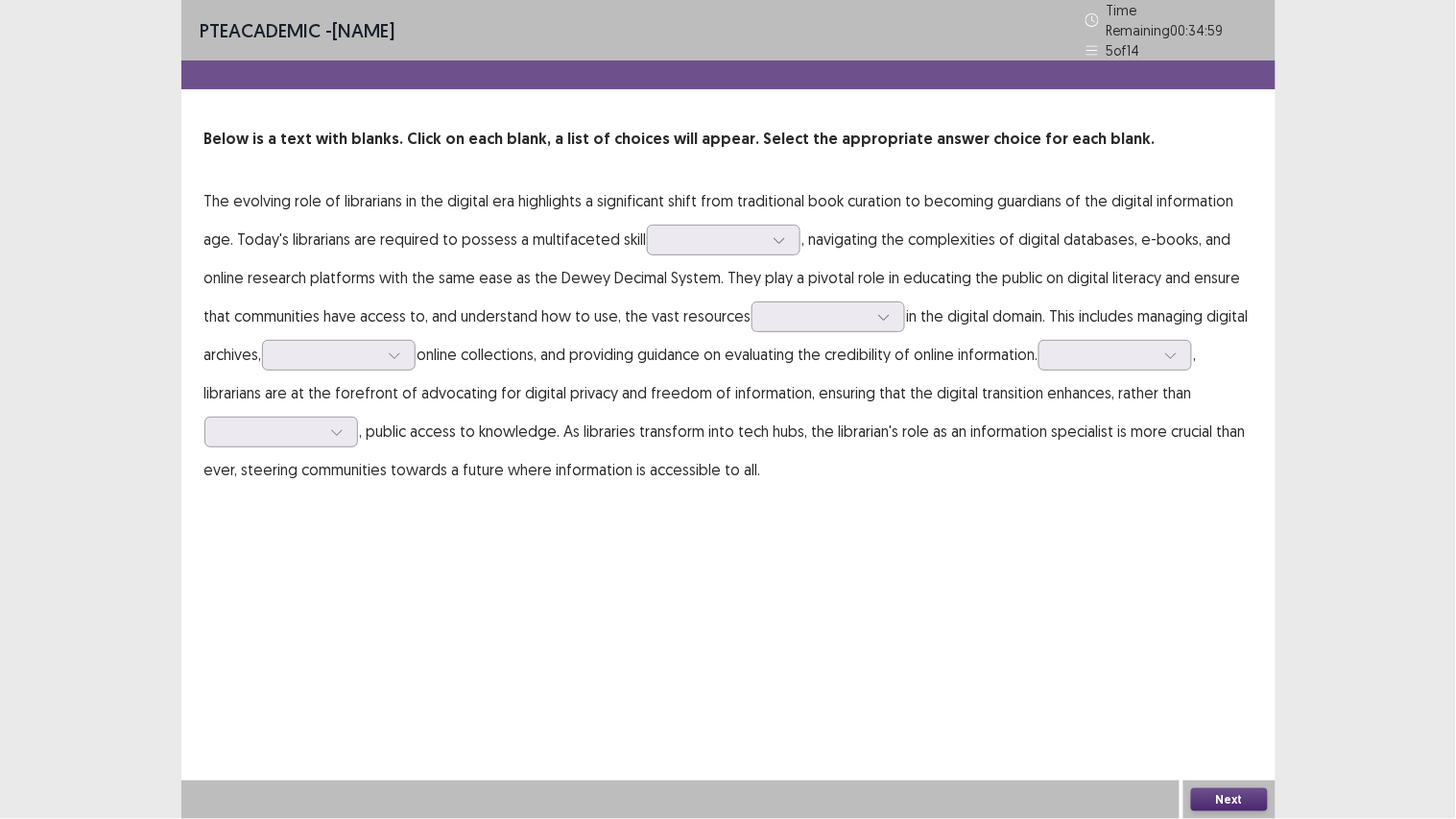 click on "The evolving role of librarians in the digital era highlights a significant shift from traditional book curation to becoming guardians of the digital information age. Today's librarians are required to possess a multifaceted skill , navigating the complexities of digital databases, e-books, and online research platforms with the same ease as the Dewey Decimal System. They play a pivotal role in educating the public on digital literacy and ensure that communities have access to, and understand how to use, the vast resources in the digital domain. This includes managing digital archives, online collections, and providing guidance on evaluating the credibility of online information. , librarians are at the forefront of advocating for digital privacy and freedom of information, ensuring that the digital transition enhances, rather than" at bounding box center (728, 335) 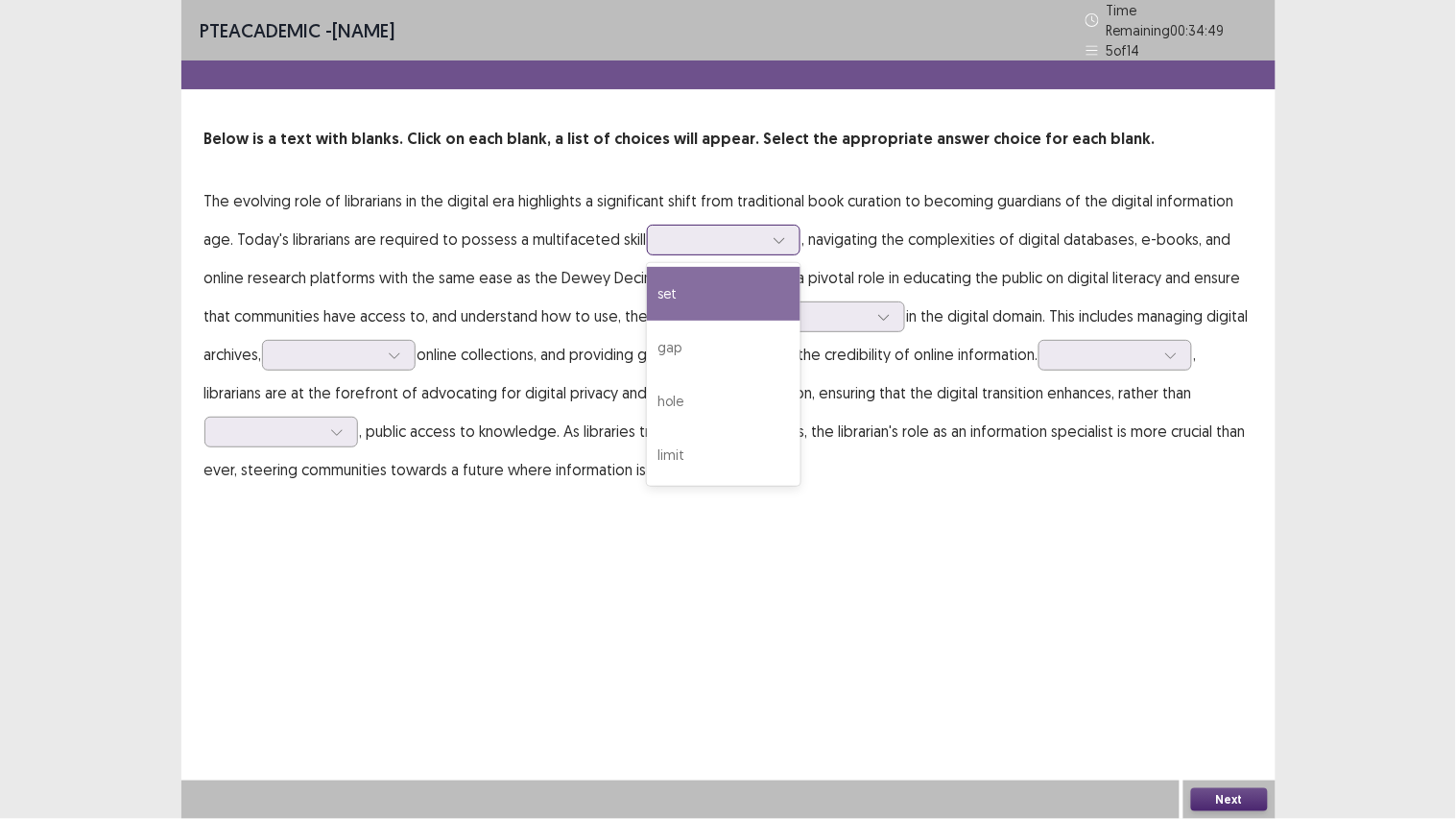 click at bounding box center (713, 239) 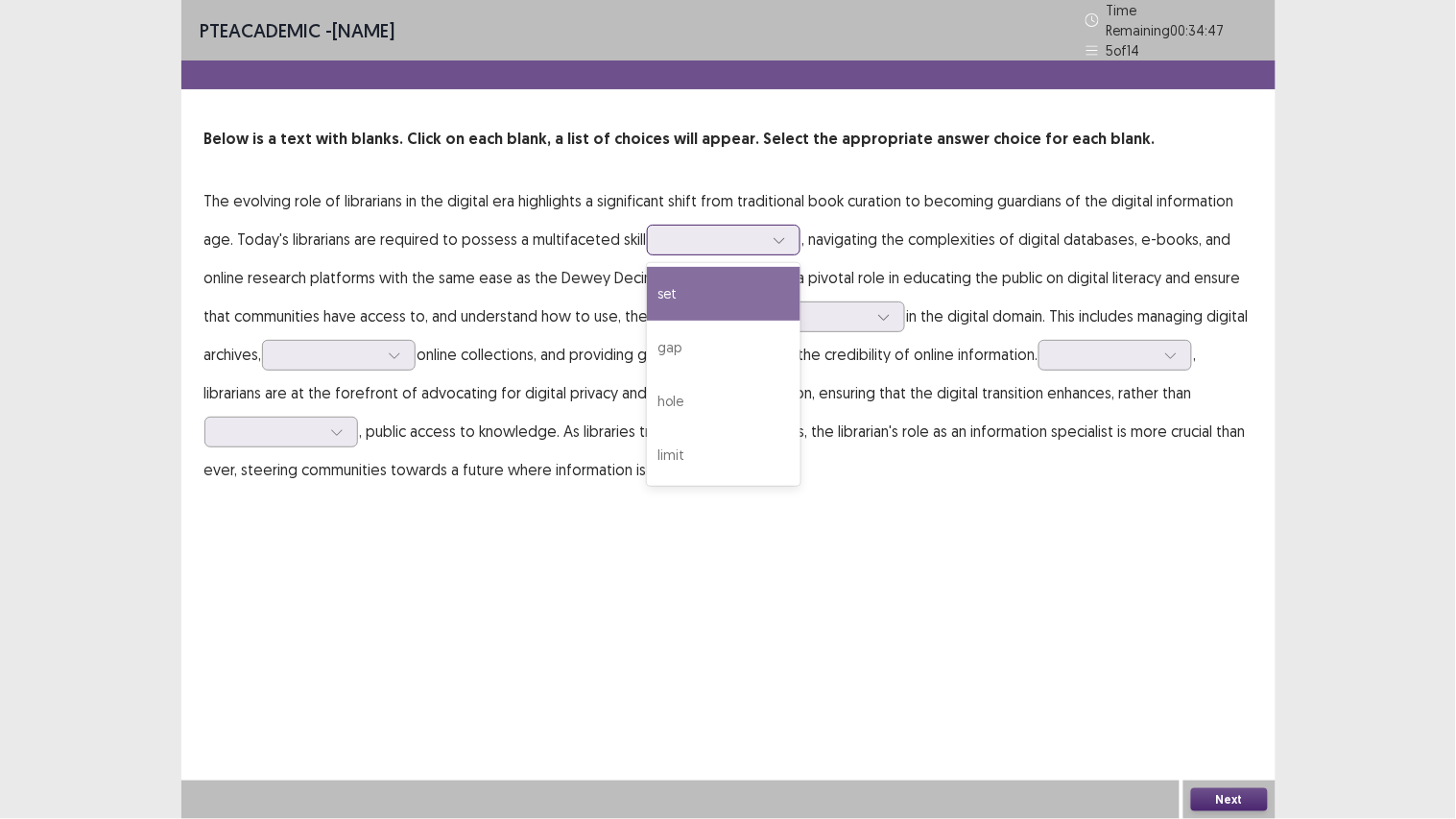 click on "set" at bounding box center (724, 294) 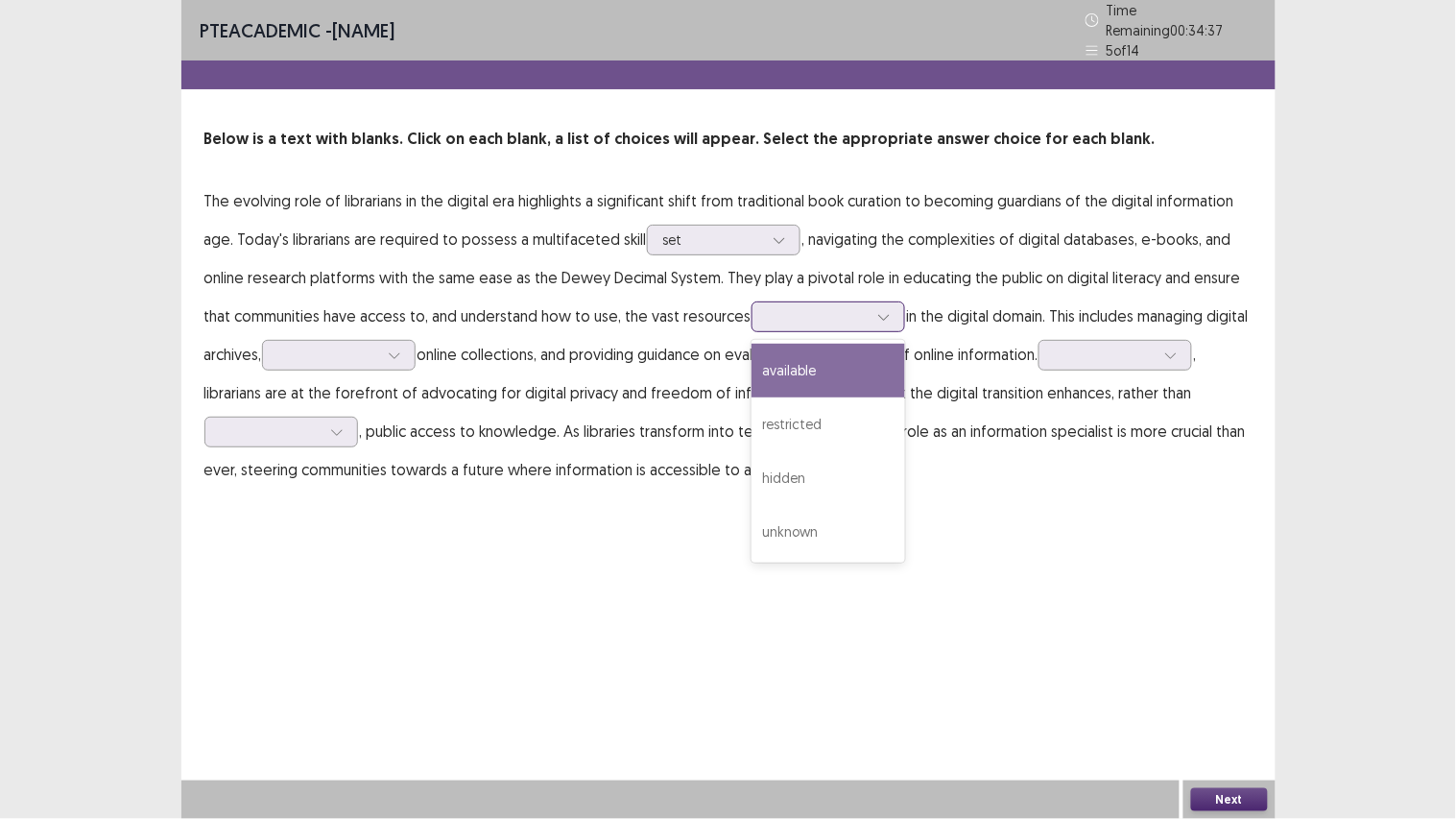 click at bounding box center (818, 316) 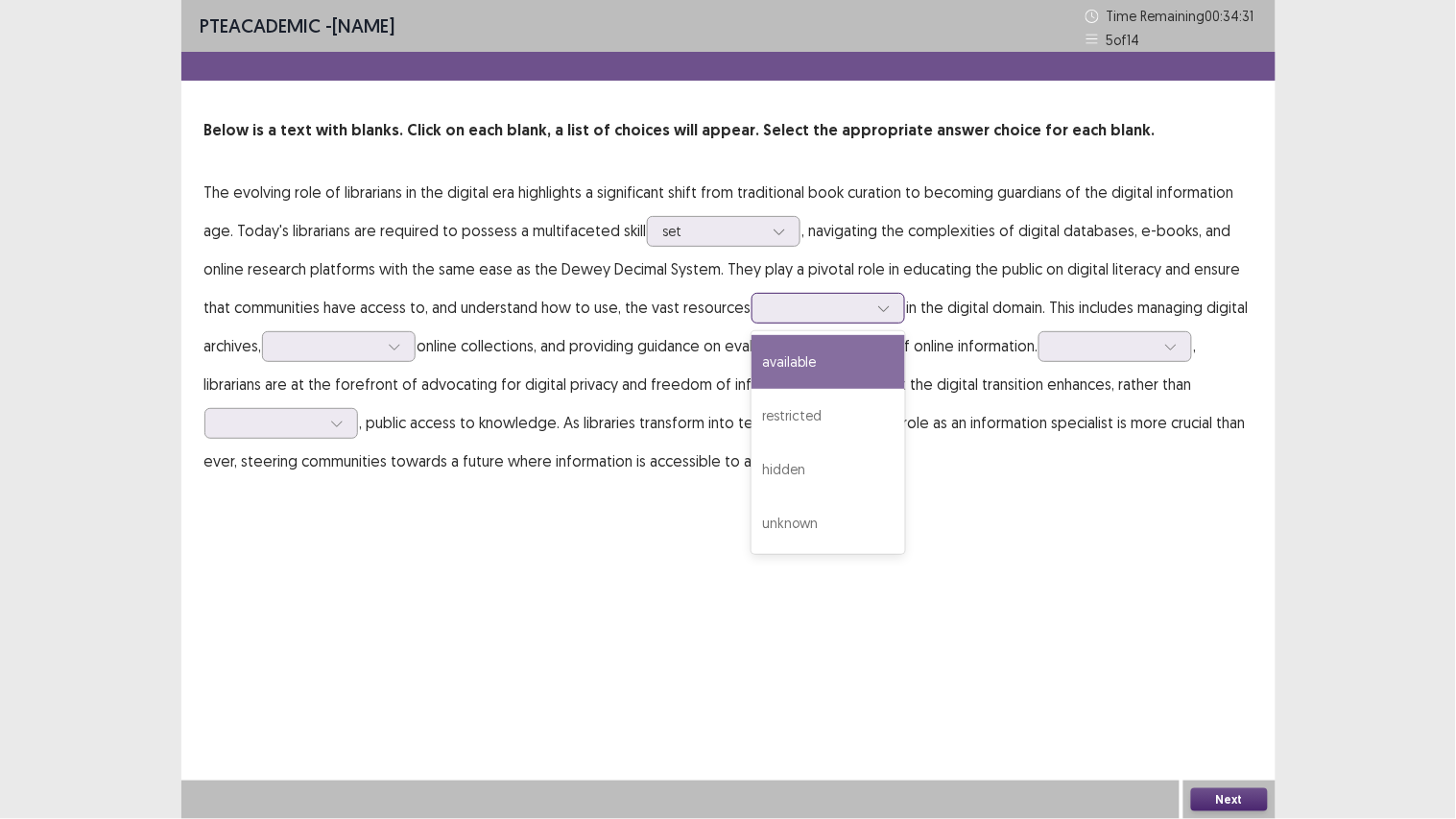 click on "available" at bounding box center [828, 362] 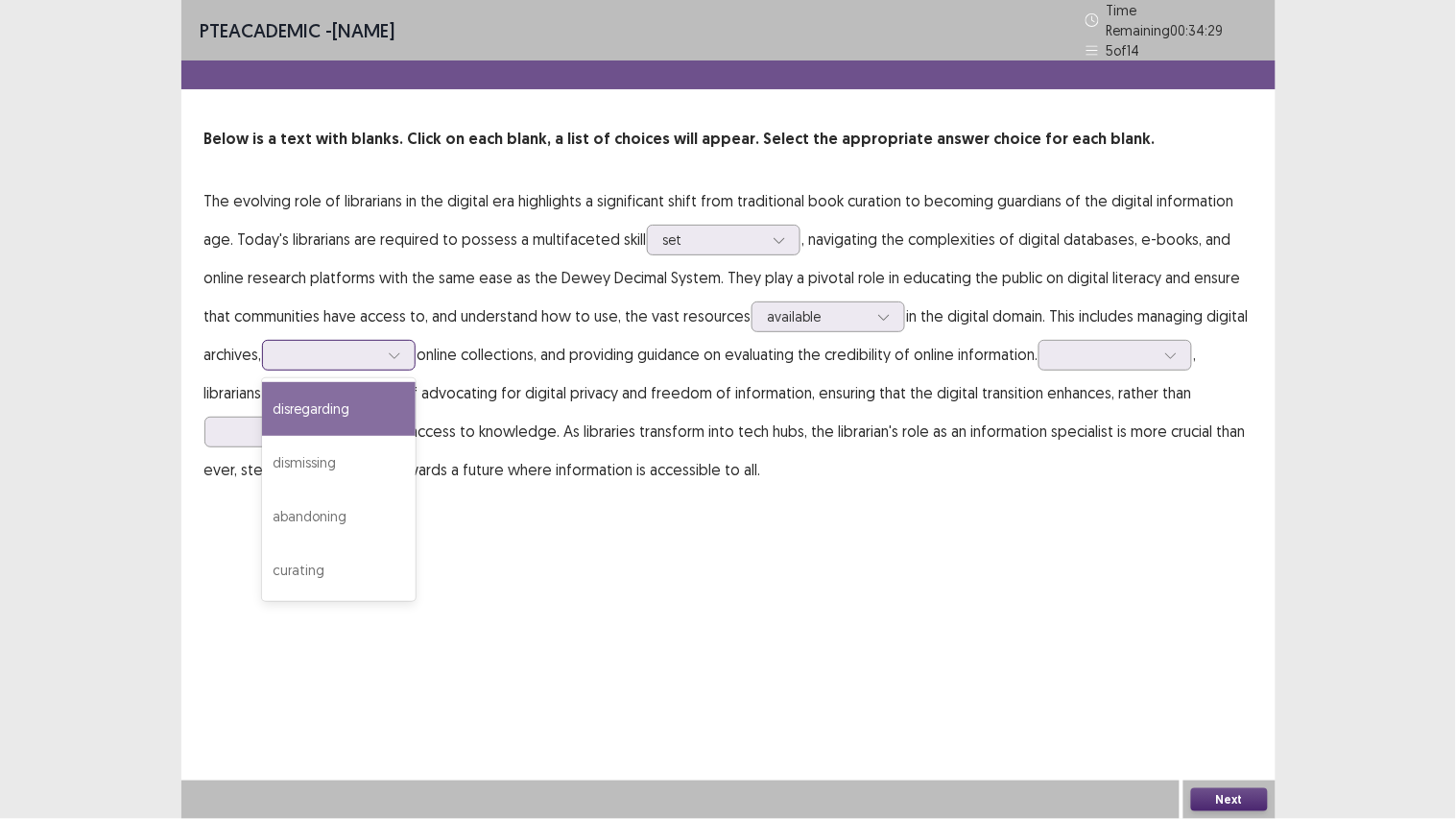 click 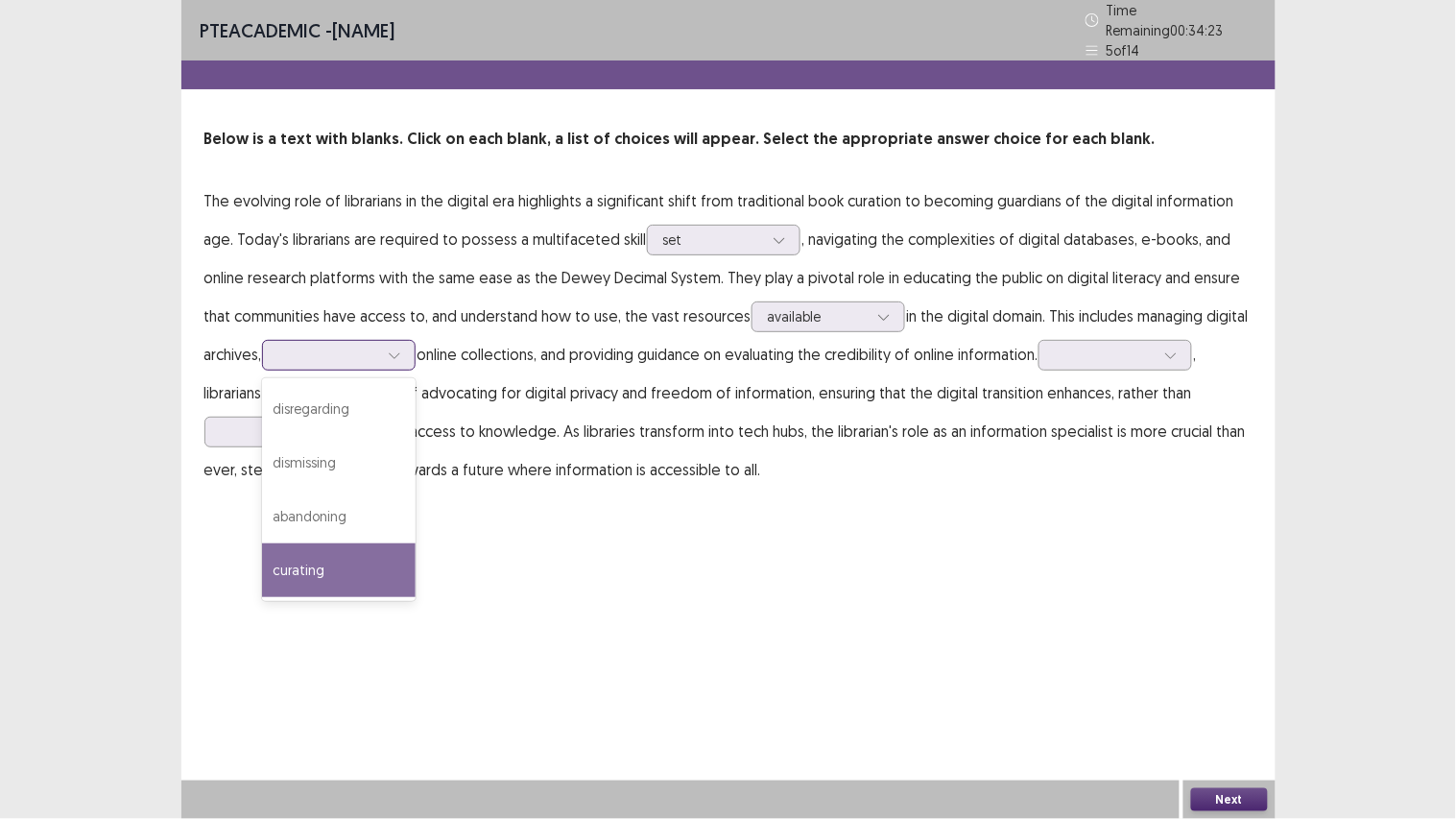 click on "curating" at bounding box center (339, 570) 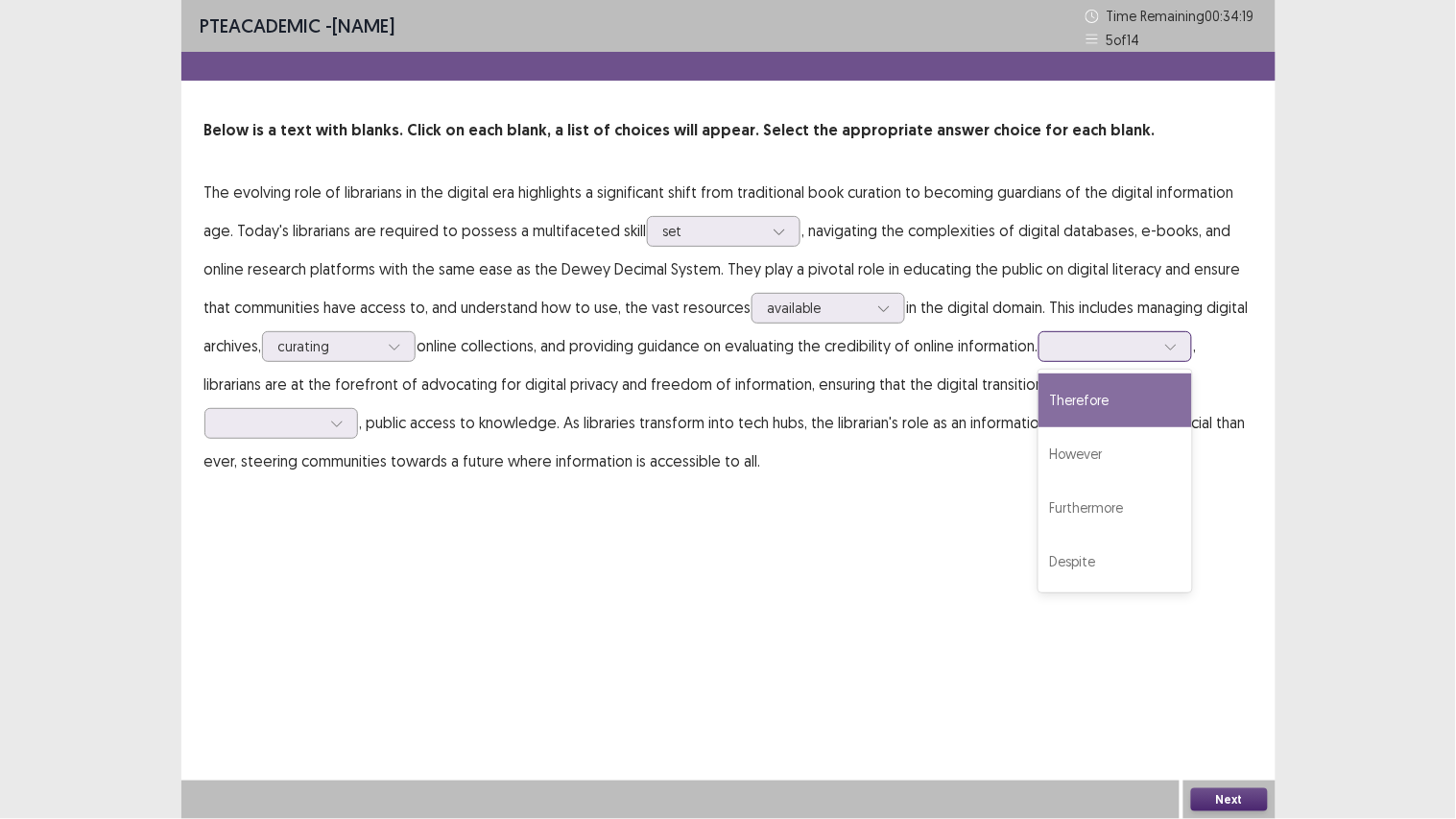 click at bounding box center [1105, 346] 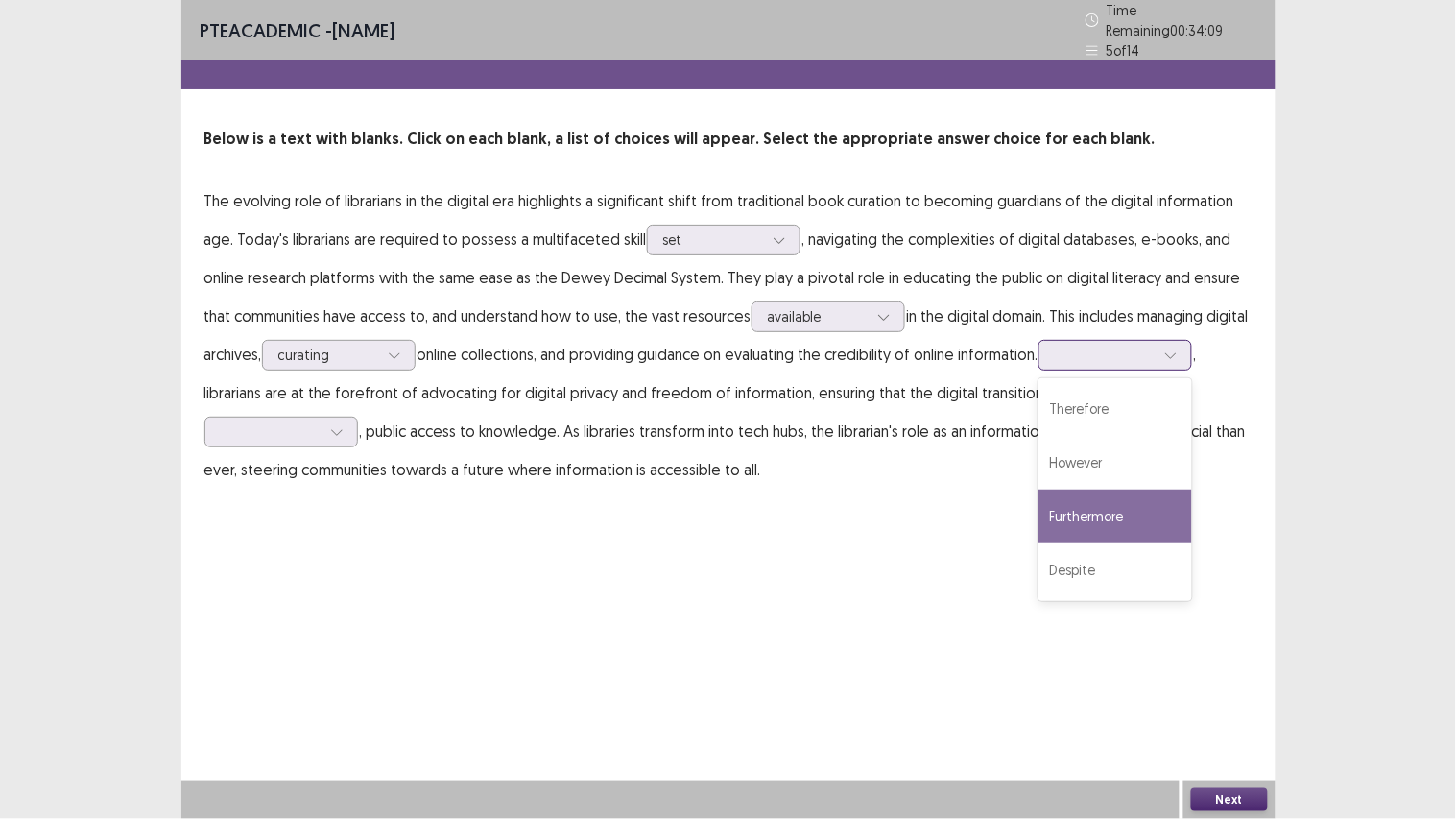 click on "Furthermore" at bounding box center (1115, 517) 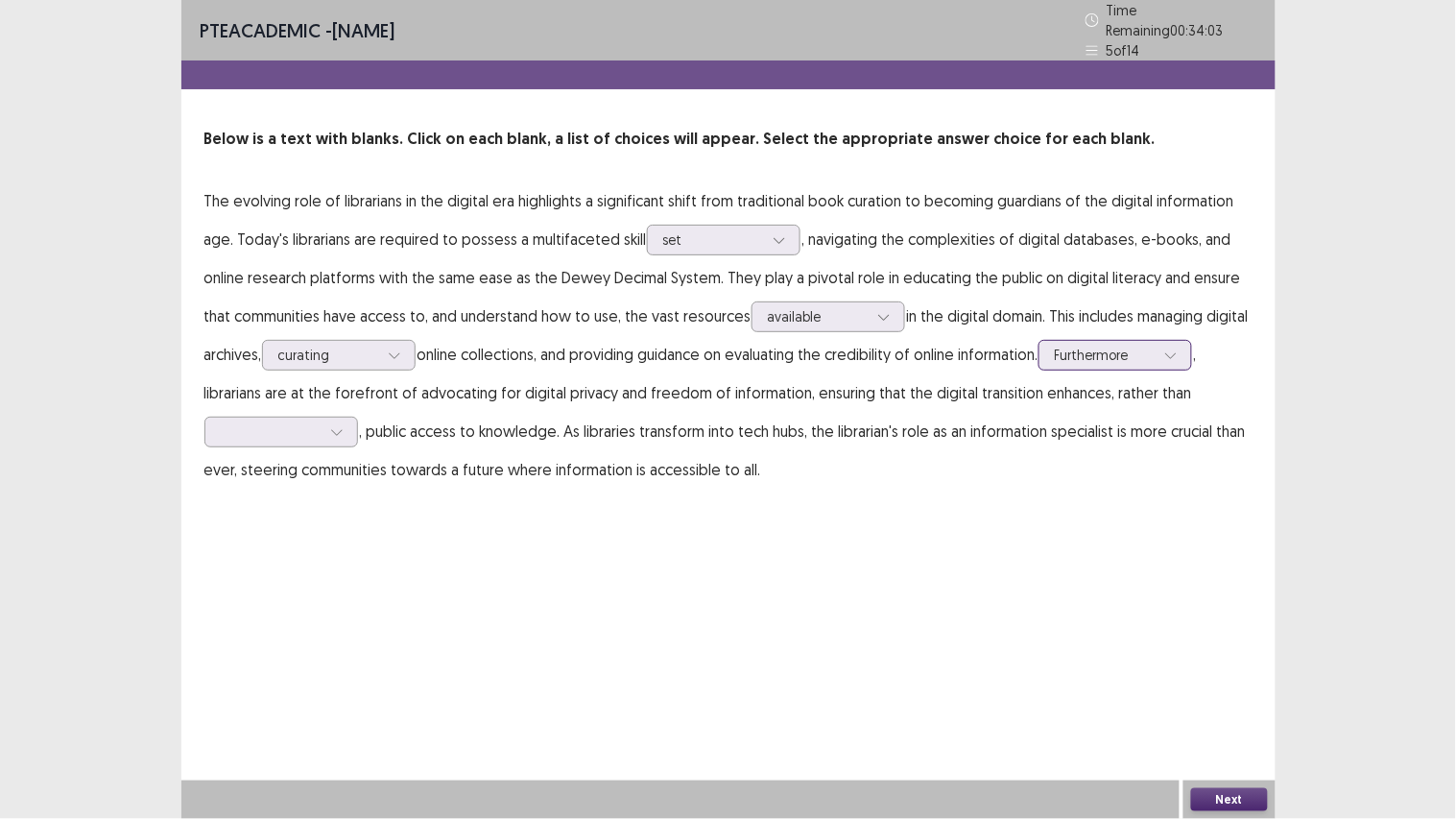 click at bounding box center (1105, 354) 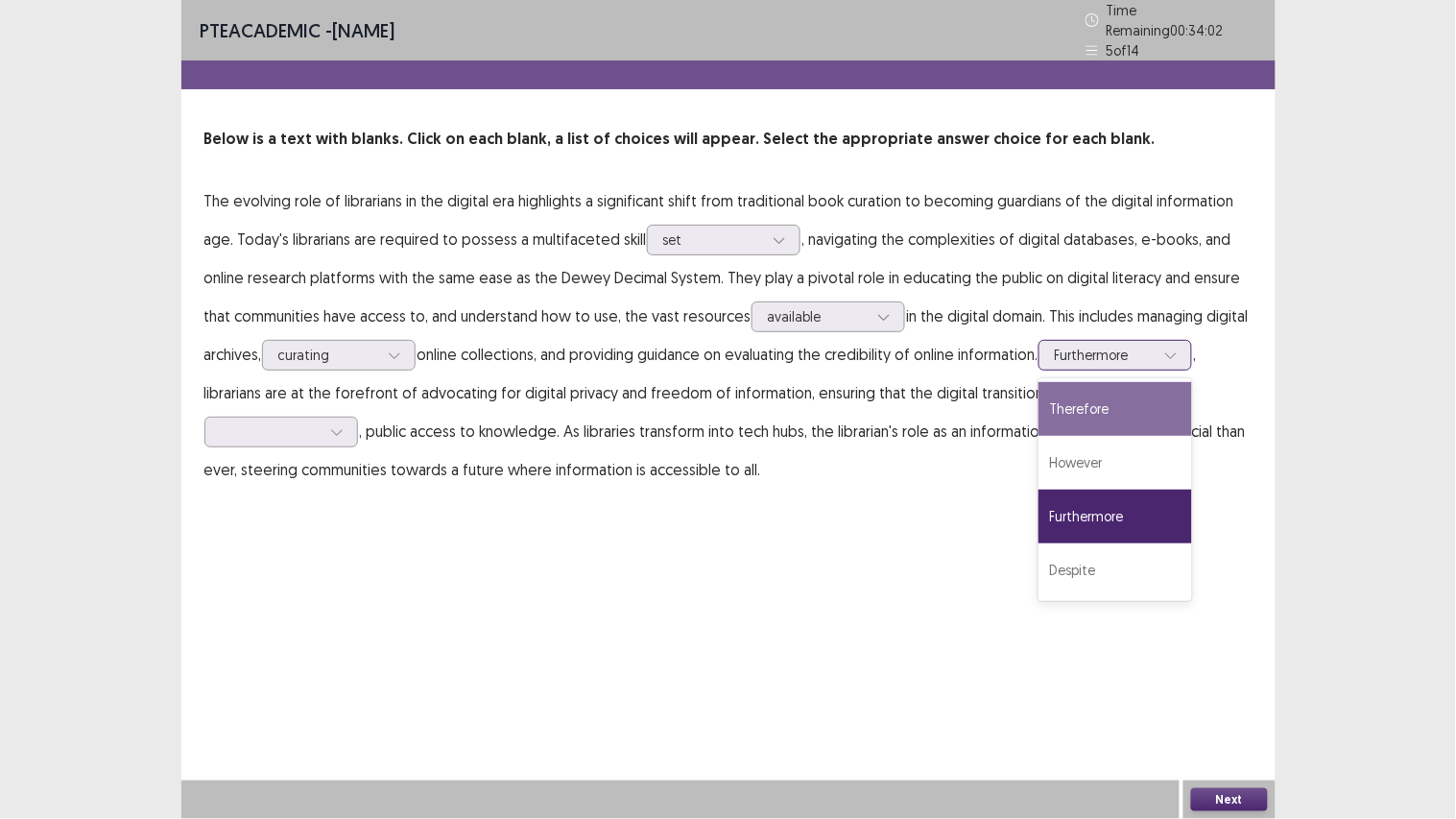 click on "Therefore" at bounding box center (1115, 409) 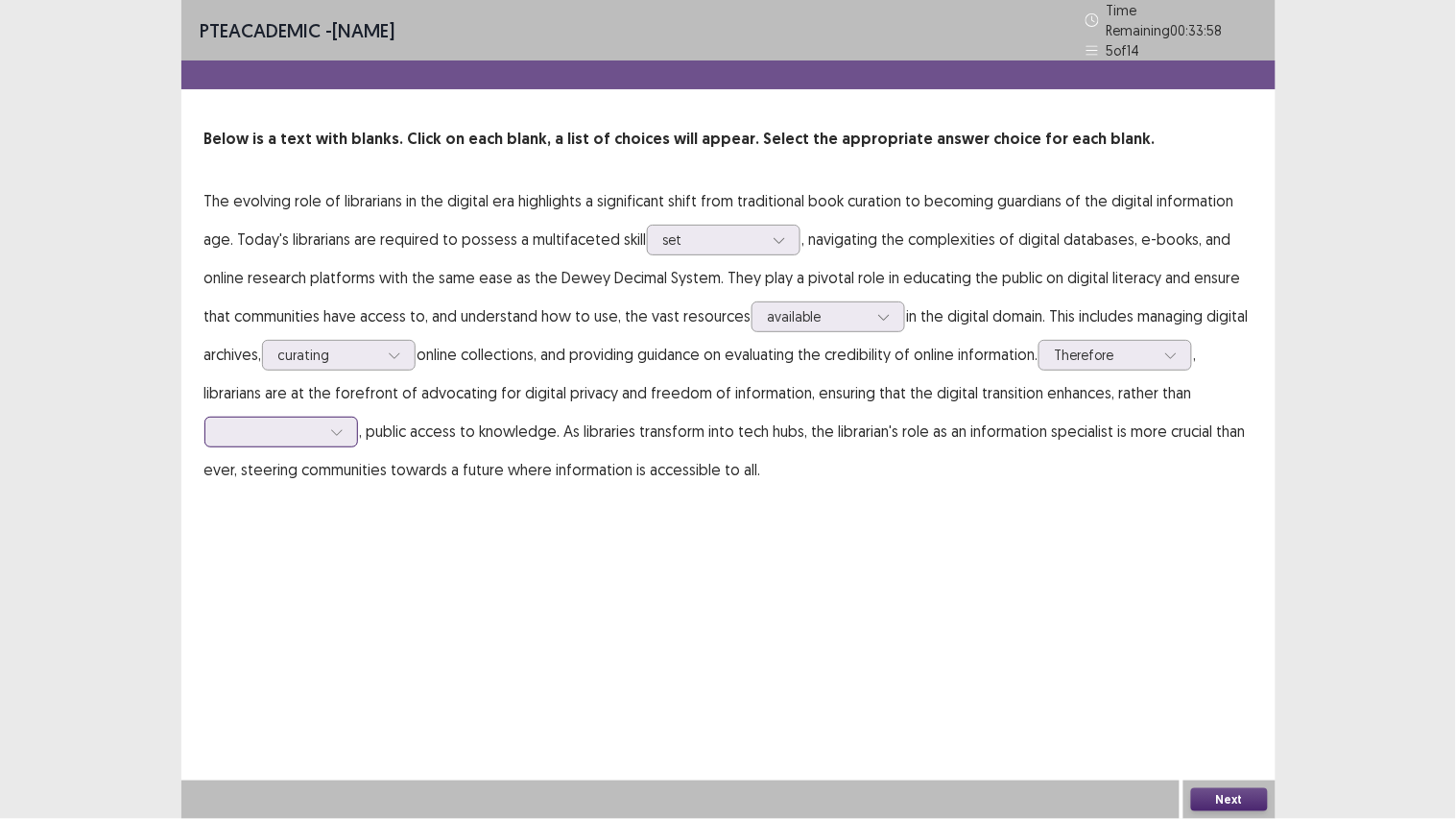 click 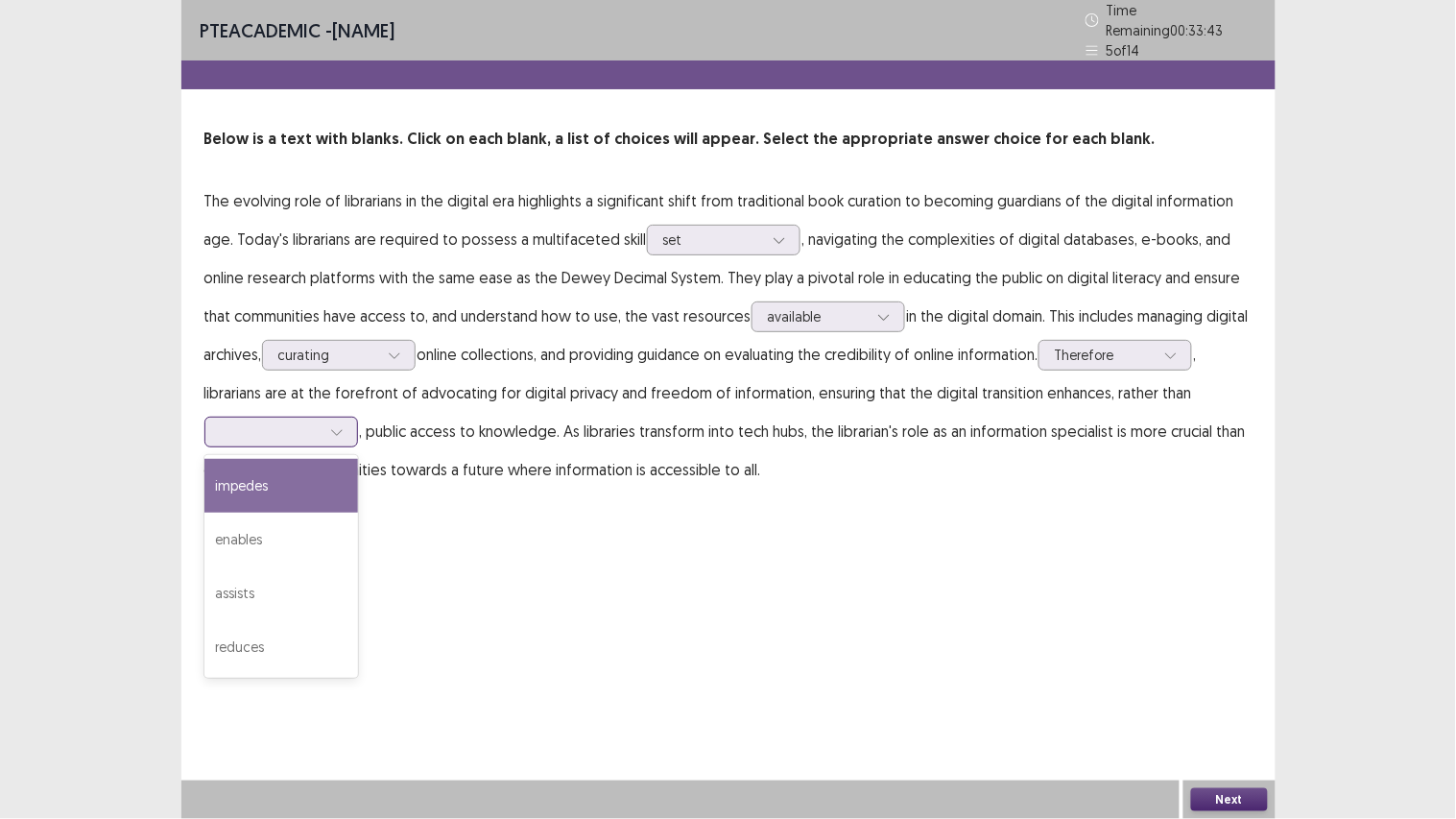 click on "impedes" at bounding box center [281, 486] 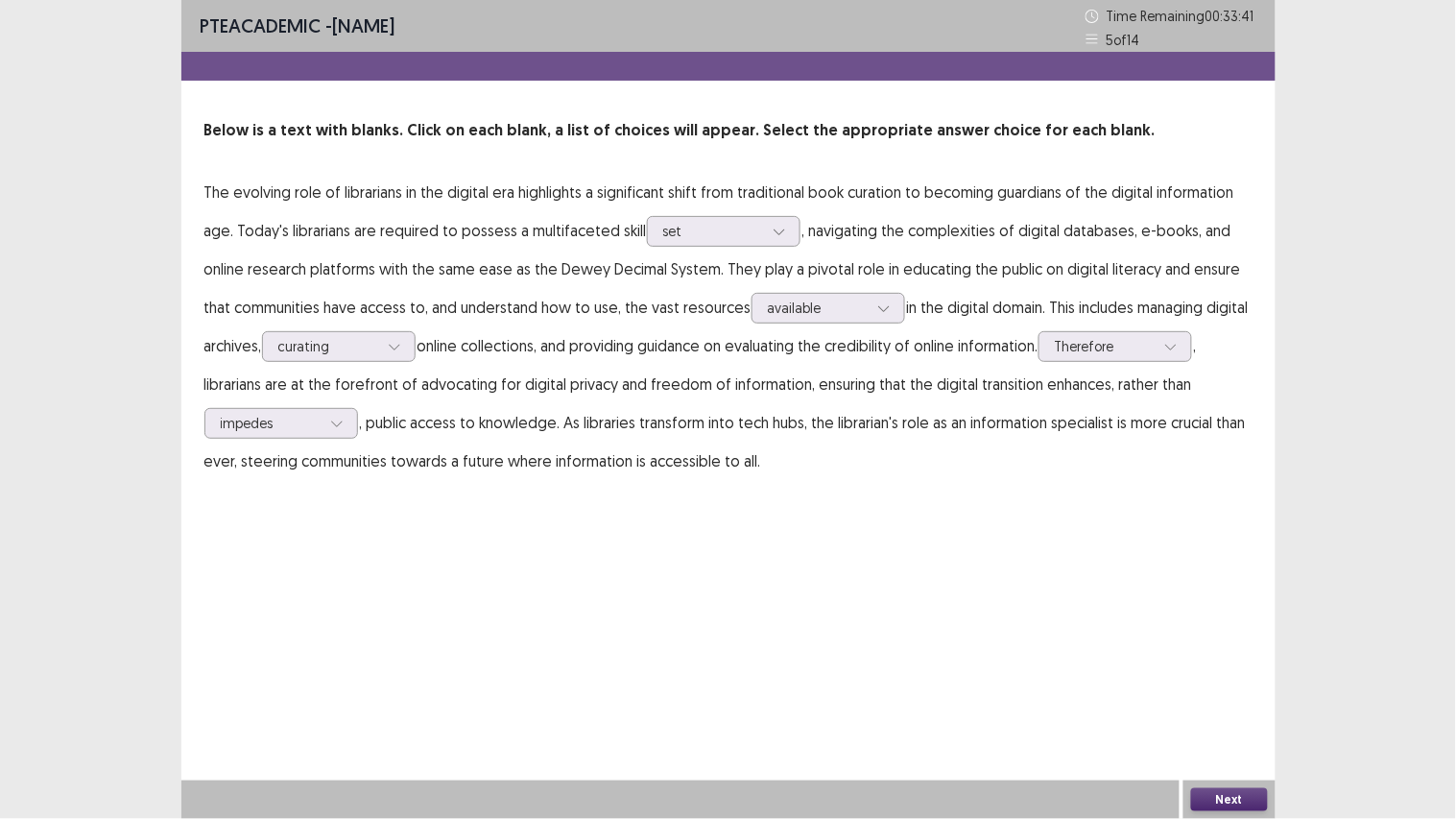 click on "The evolving role of librarians in the digital era highlights a significant shift from traditional book curation to becoming guardians of the digital information age. Today's librarians are required to possess a multifaceted skill set , navigating the complexities of digital databases, e-books, and online research platforms with the same ease as the Dewey Decimal System. They play a pivotal role in educating the public on digital literacy and ensure that communities have access to, and understand how to use, the vast resources available in the digital domain. This includes managing digital archives, curating online collections, and providing guidance on evaluating the credibility of online information. Therefore , librarians are at the forefront of advocating for digital privacy and freedom of information, ensuring that the digital transition enhances, rather than impedes" at bounding box center [728, 326] 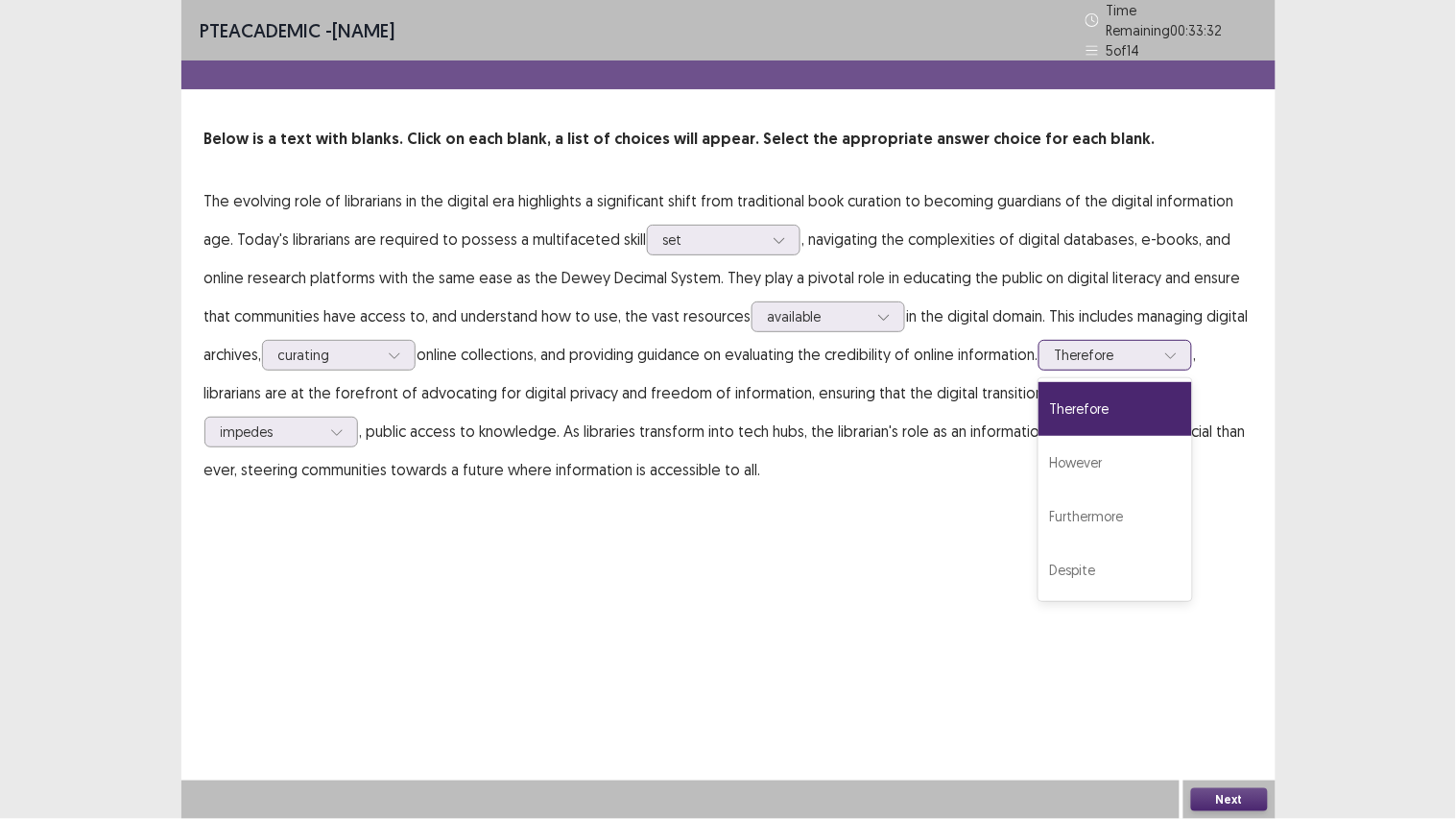 click on "Therefore" at bounding box center (1105, 355) 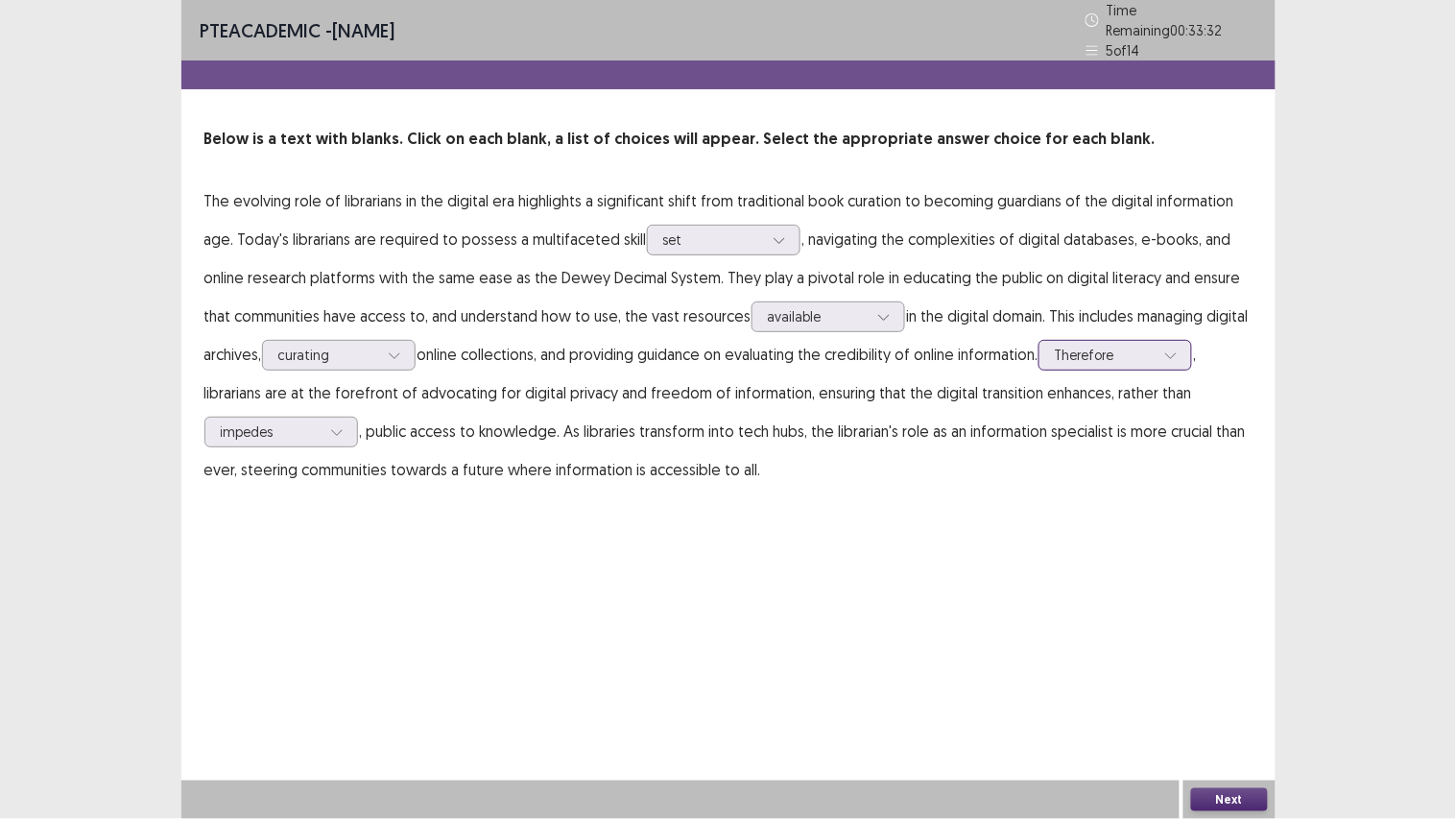 click on "Therefore" at bounding box center (1105, 355) 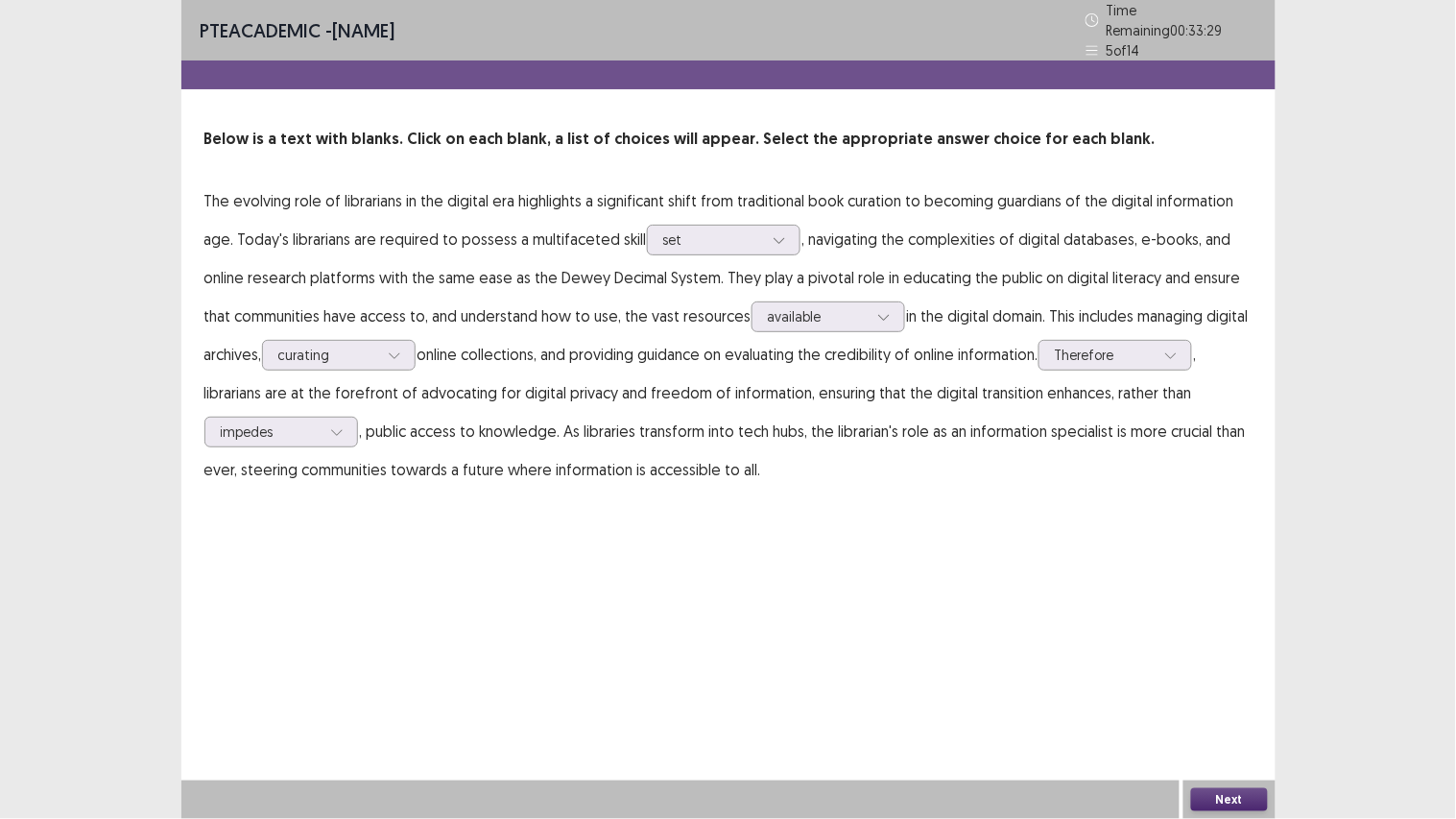 click on "Next" at bounding box center [1229, 800] 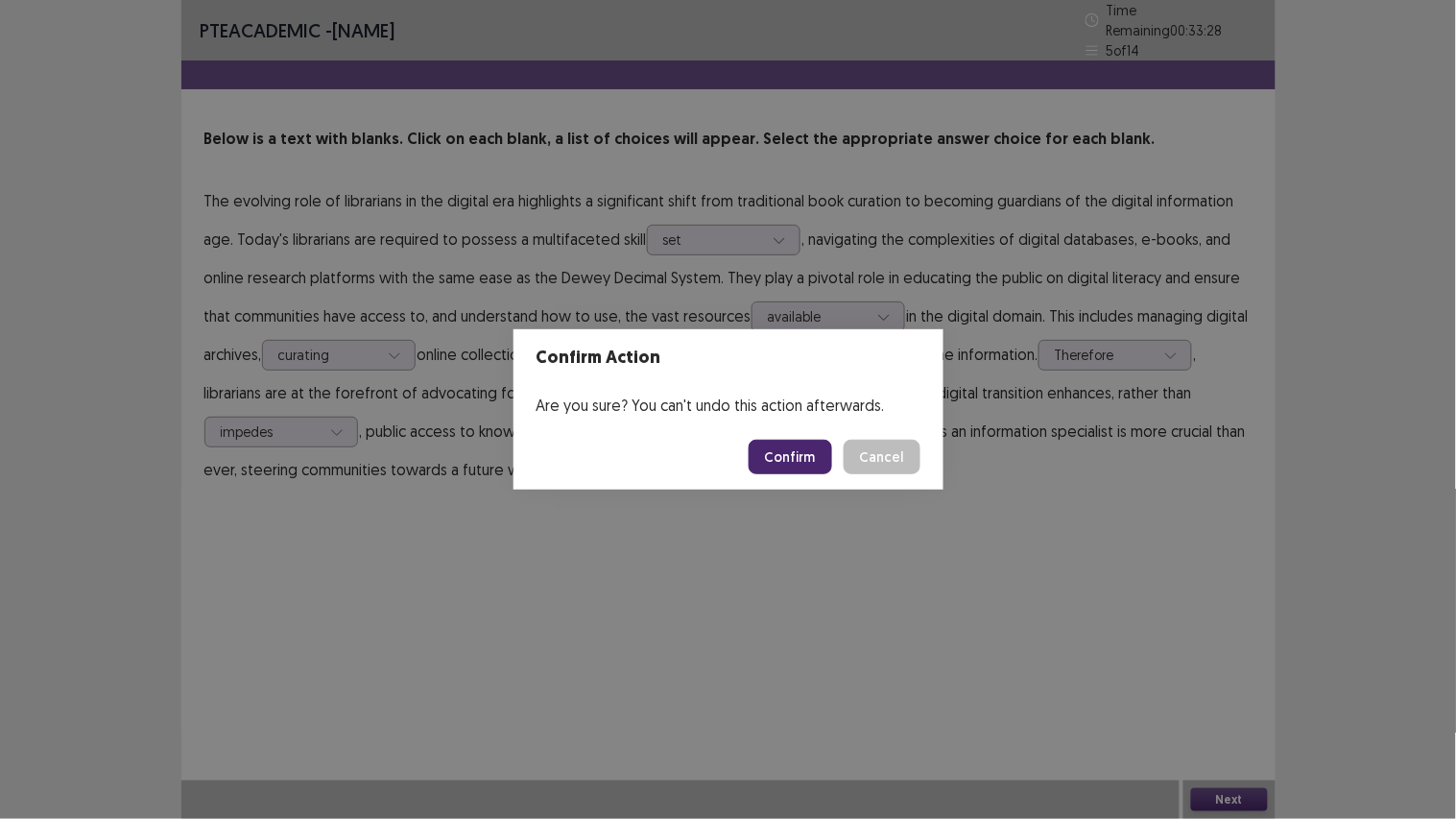 click on "Confirm" at bounding box center [790, 457] 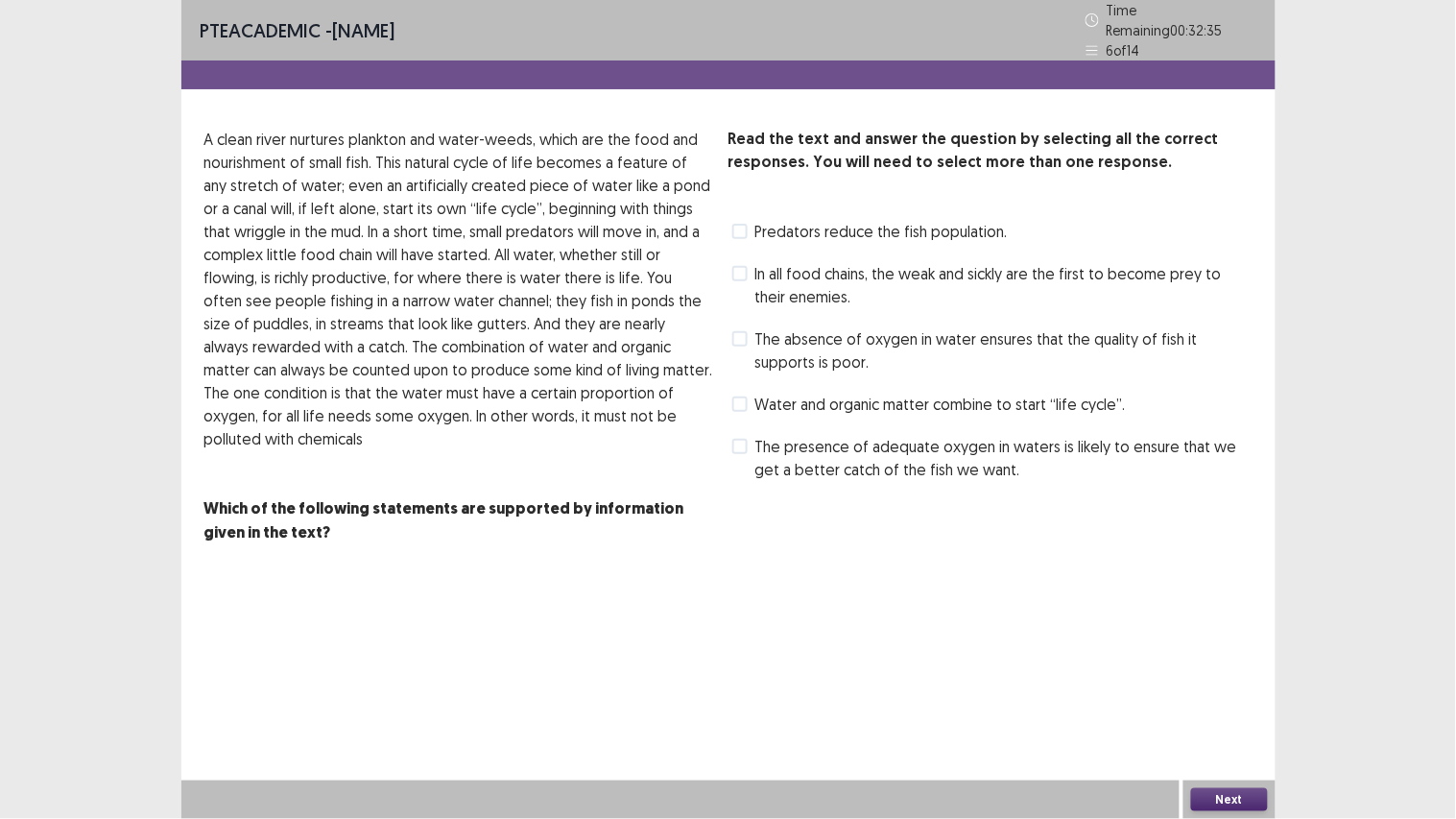 click on "Water and organic matter combine to start “life cycle”." at bounding box center (941, 404) 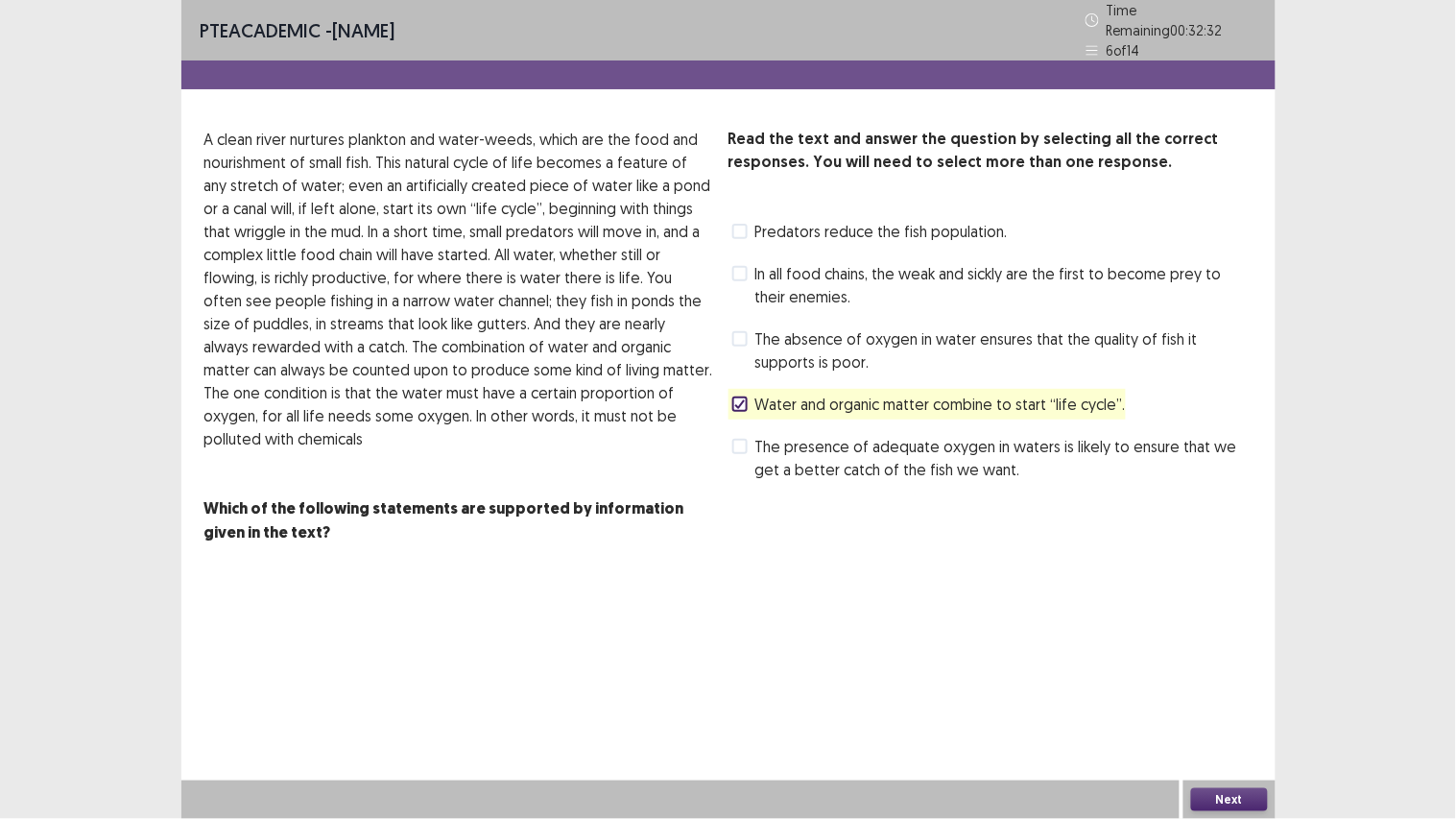 click on "The presence of adequate oxygen in waters is likely to ensure that we get a better catch of the fish we want." at bounding box center [1004, 458] 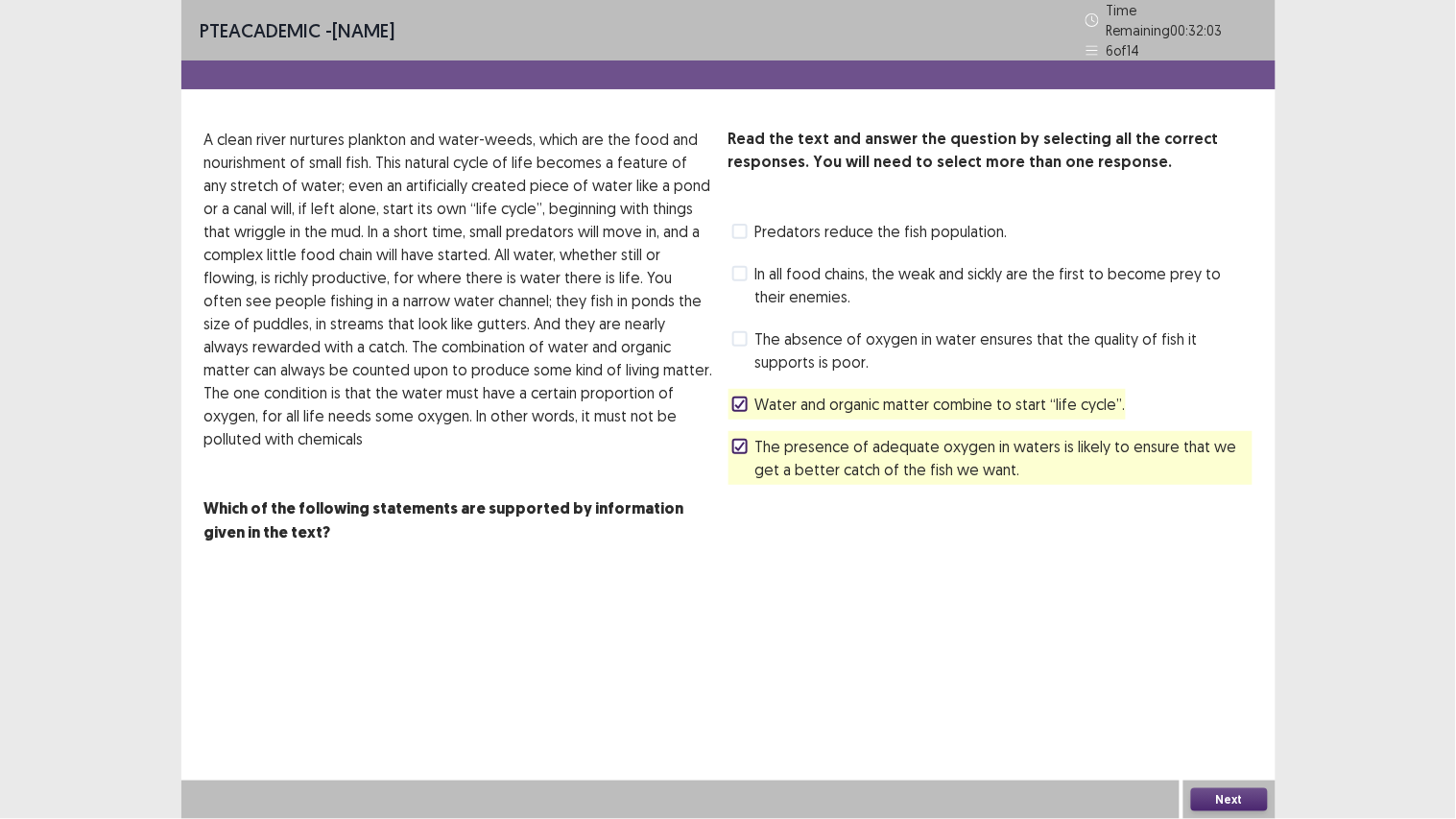 click on "Next" at bounding box center (1229, 800) 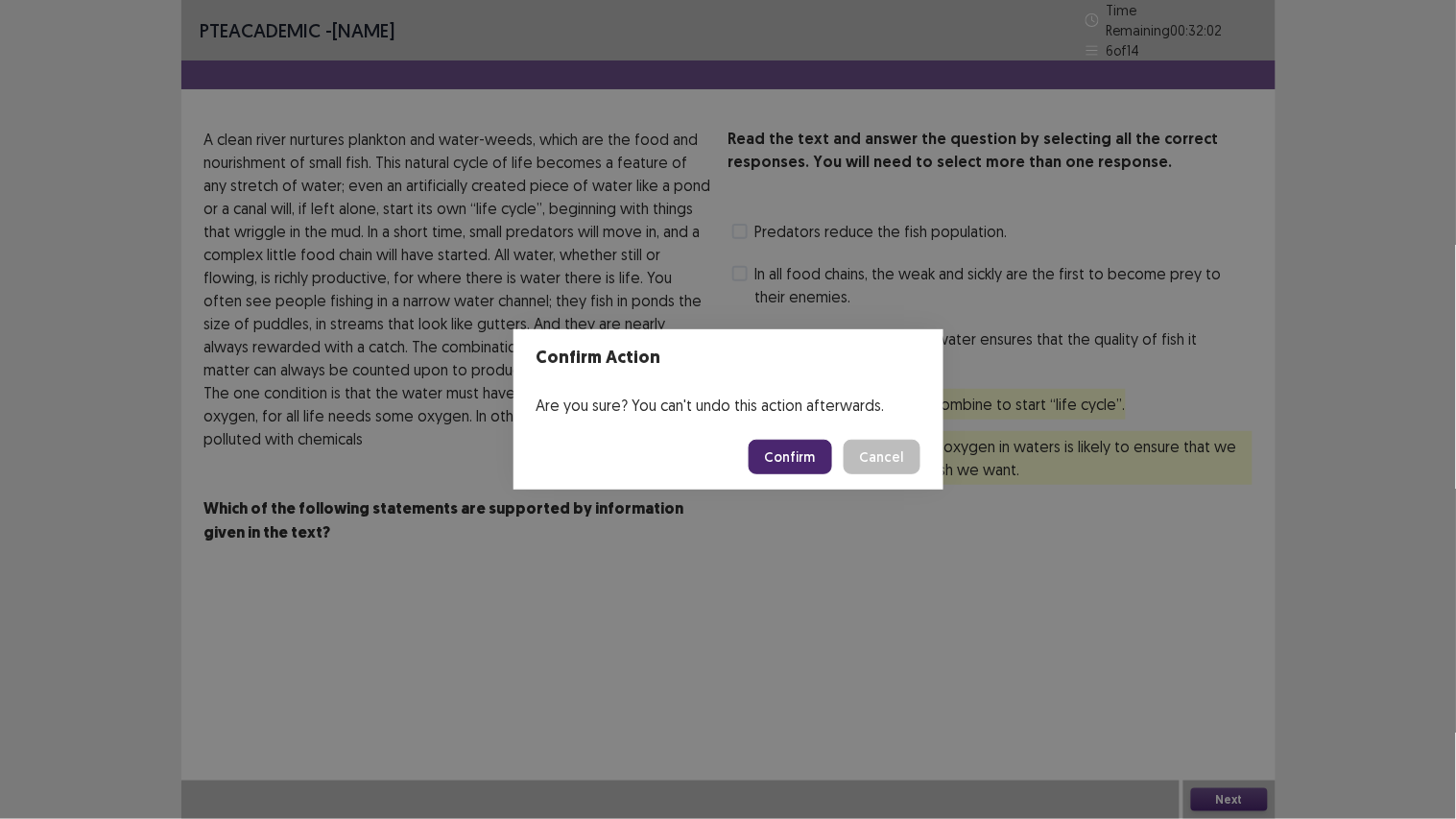 click on "Confirm" at bounding box center (790, 457) 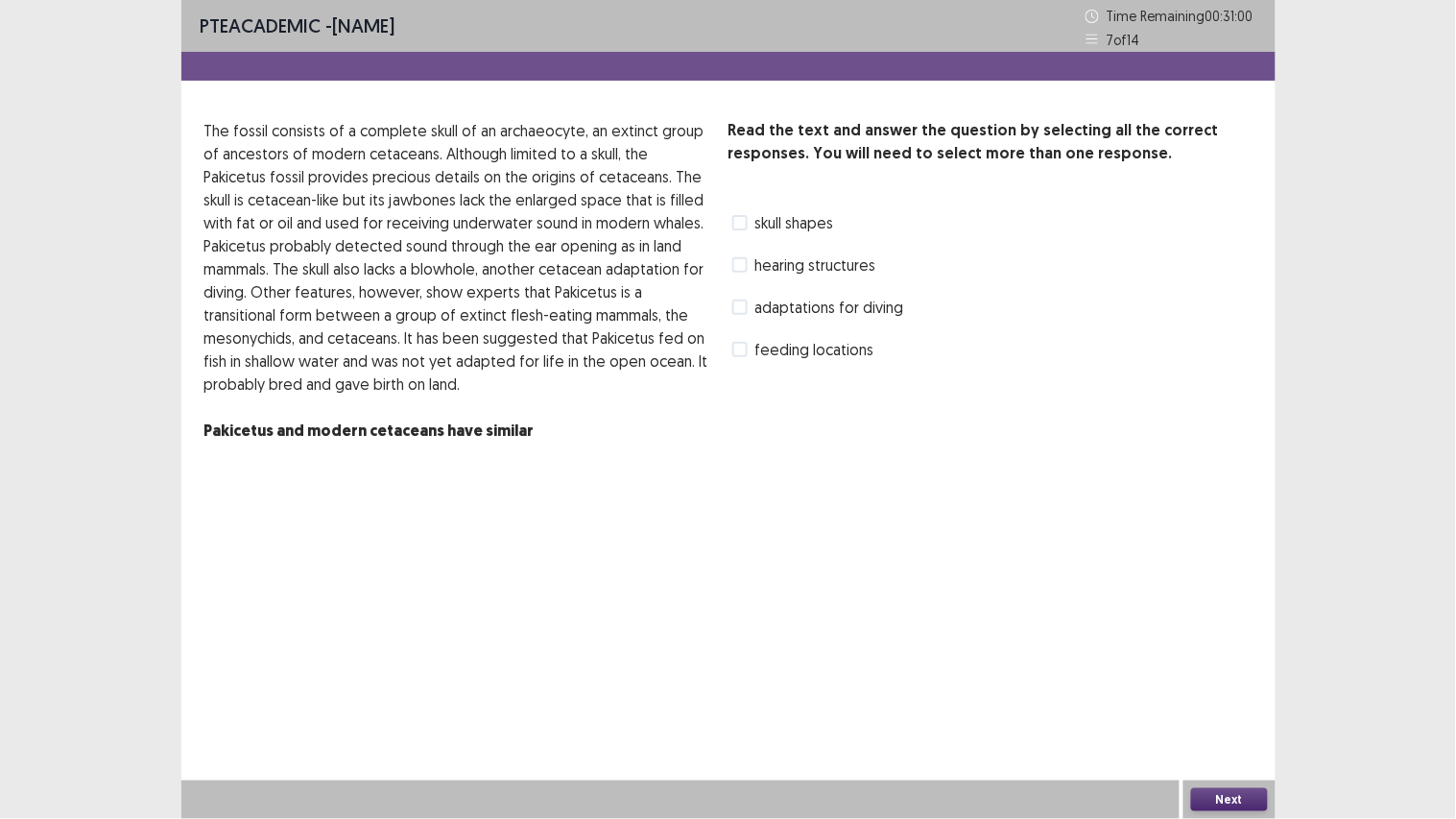 click on "skull shapes" at bounding box center (795, 223) 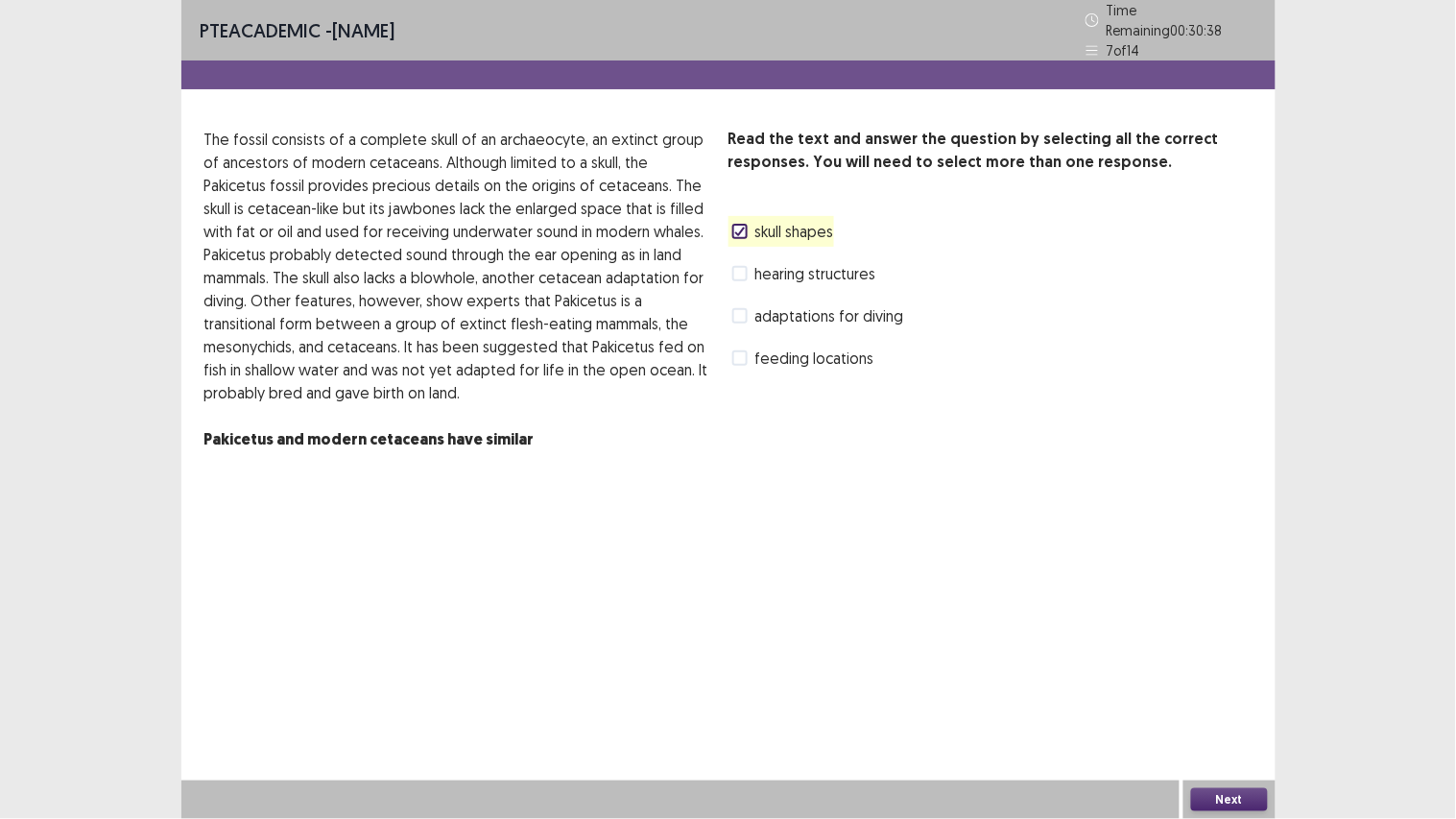 click at bounding box center (740, 231) 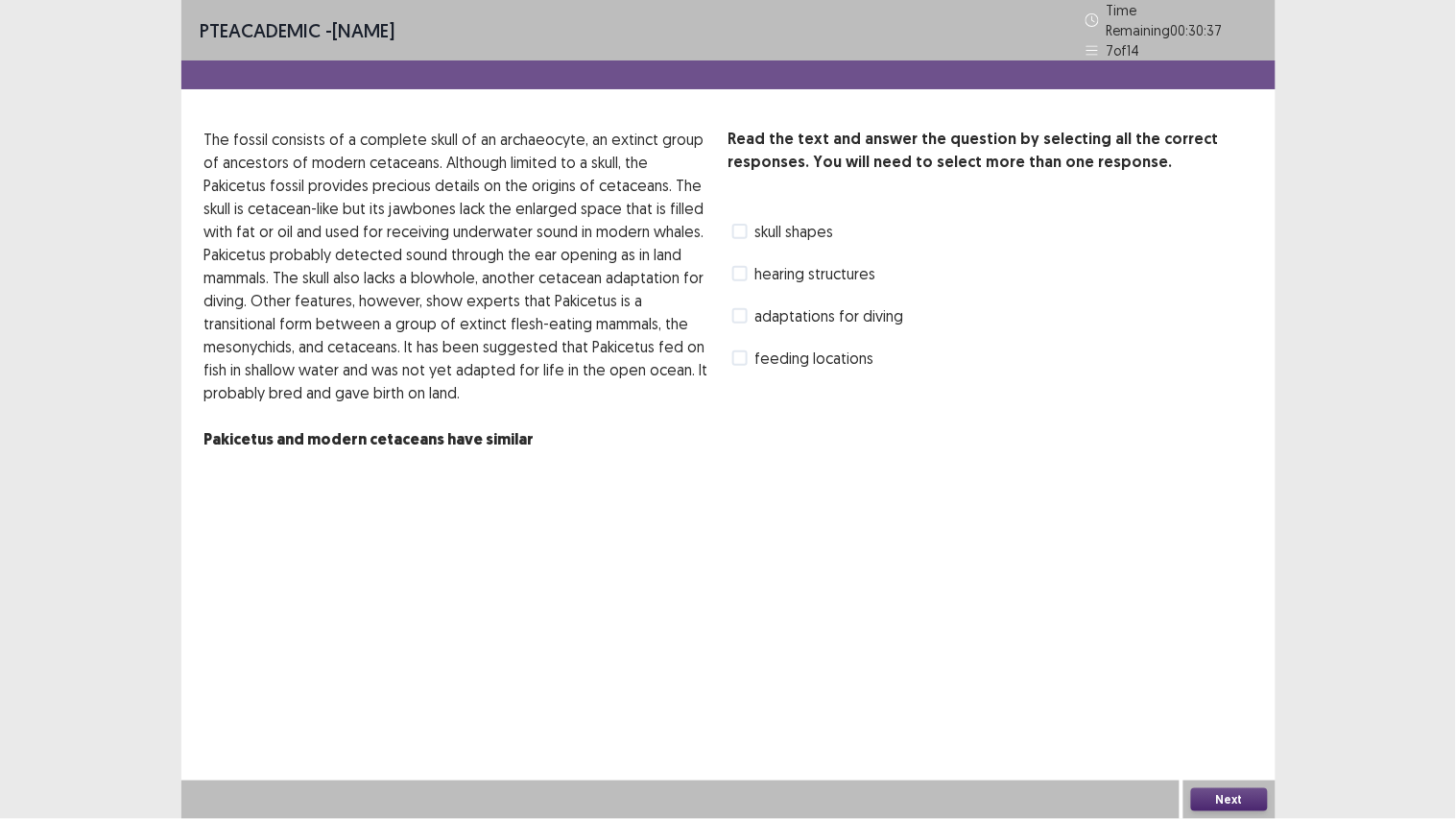 click on "adaptations for diving" at bounding box center (829, 316) 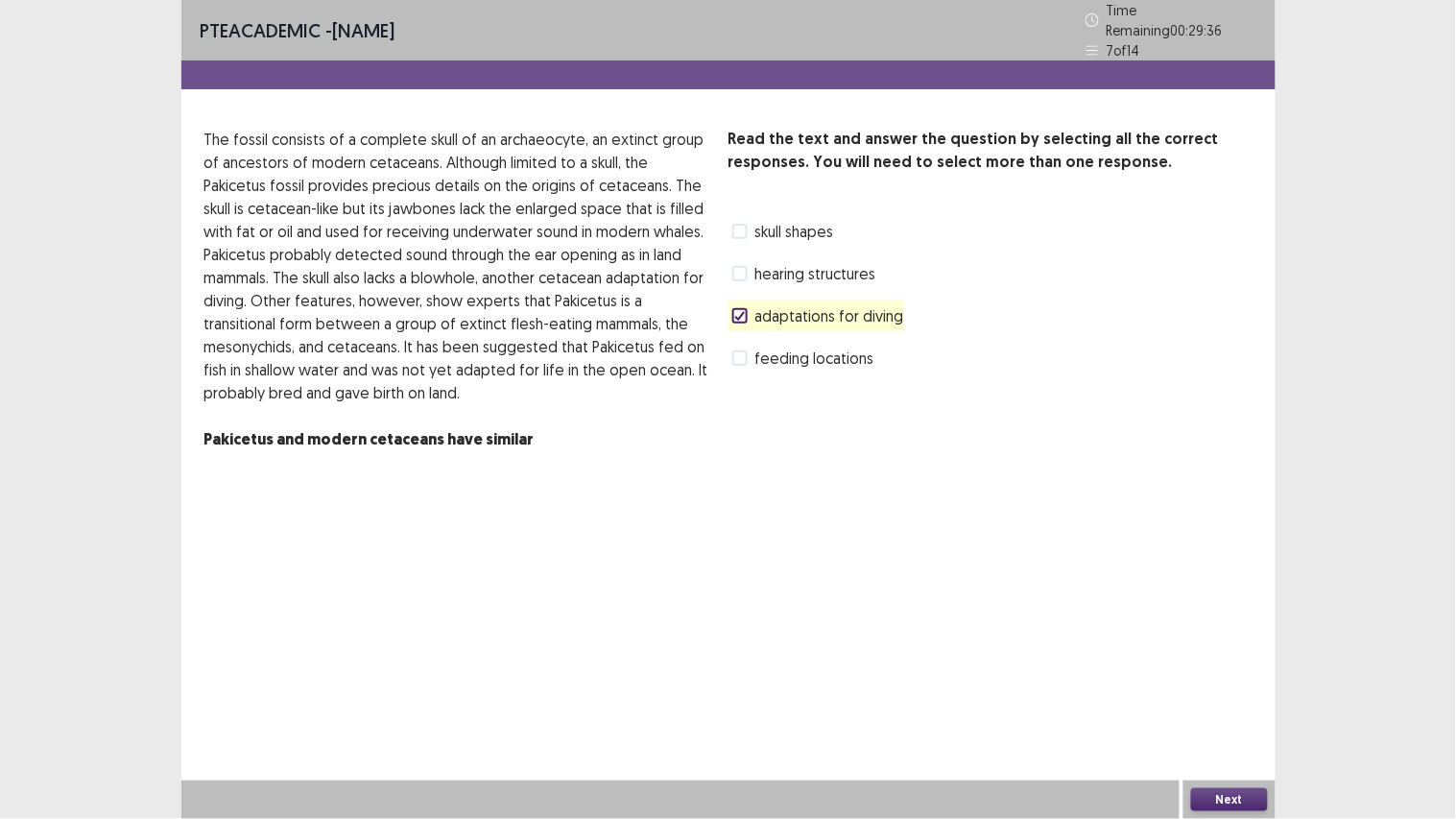 click on "hearing structures" at bounding box center (816, 274) 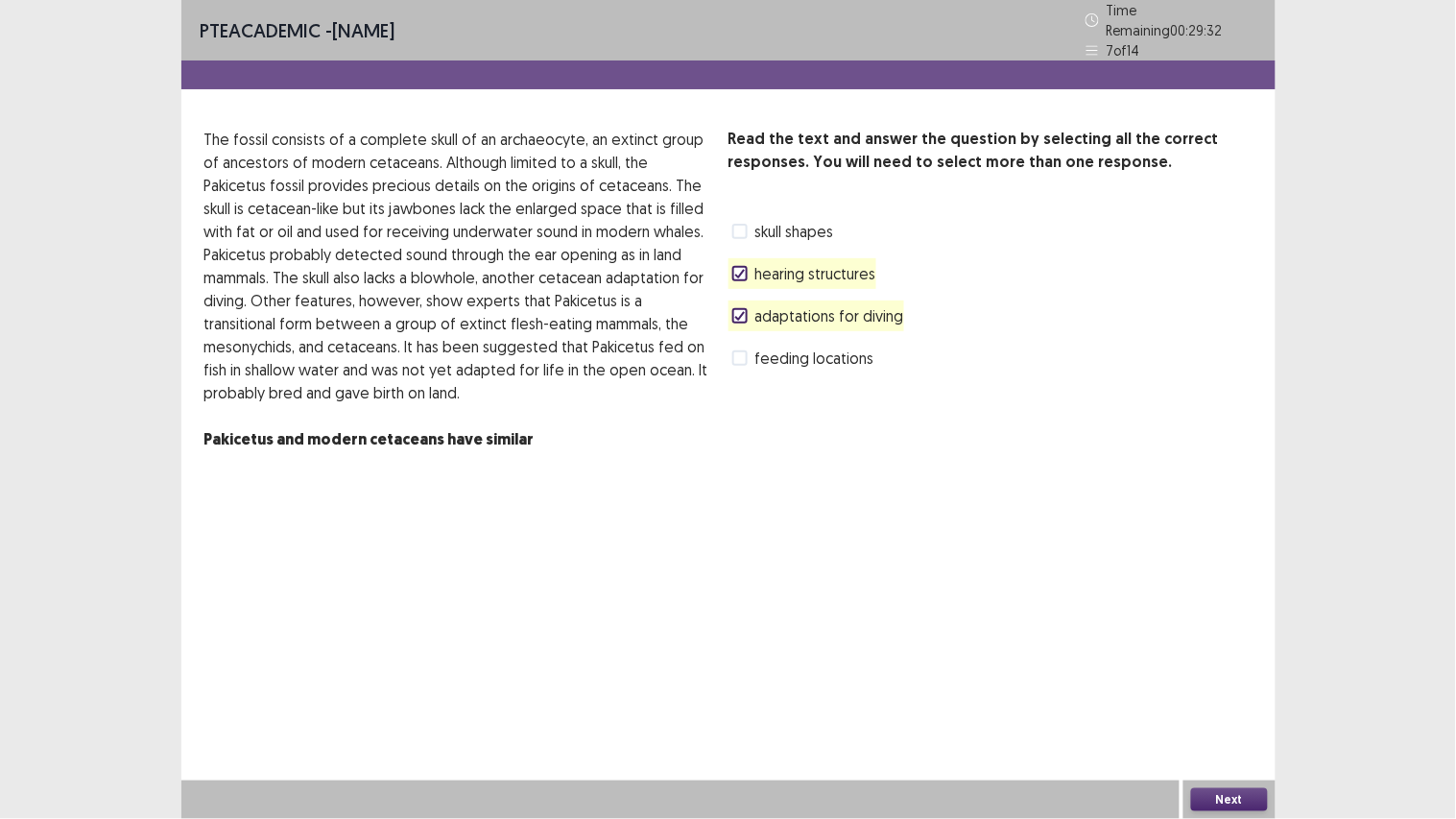 click on "Next" at bounding box center [1229, 800] 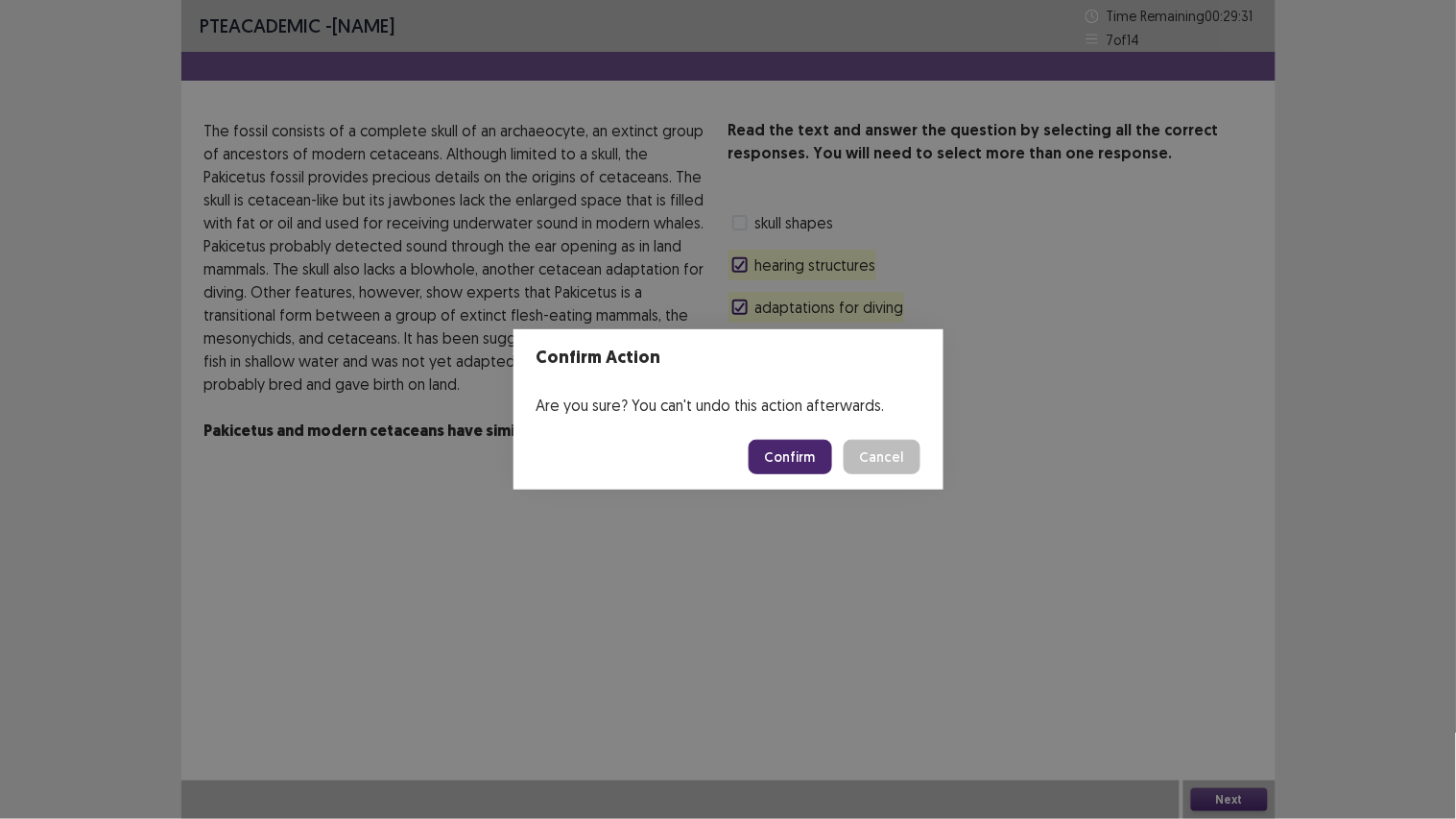 click on "Confirm" at bounding box center (790, 457) 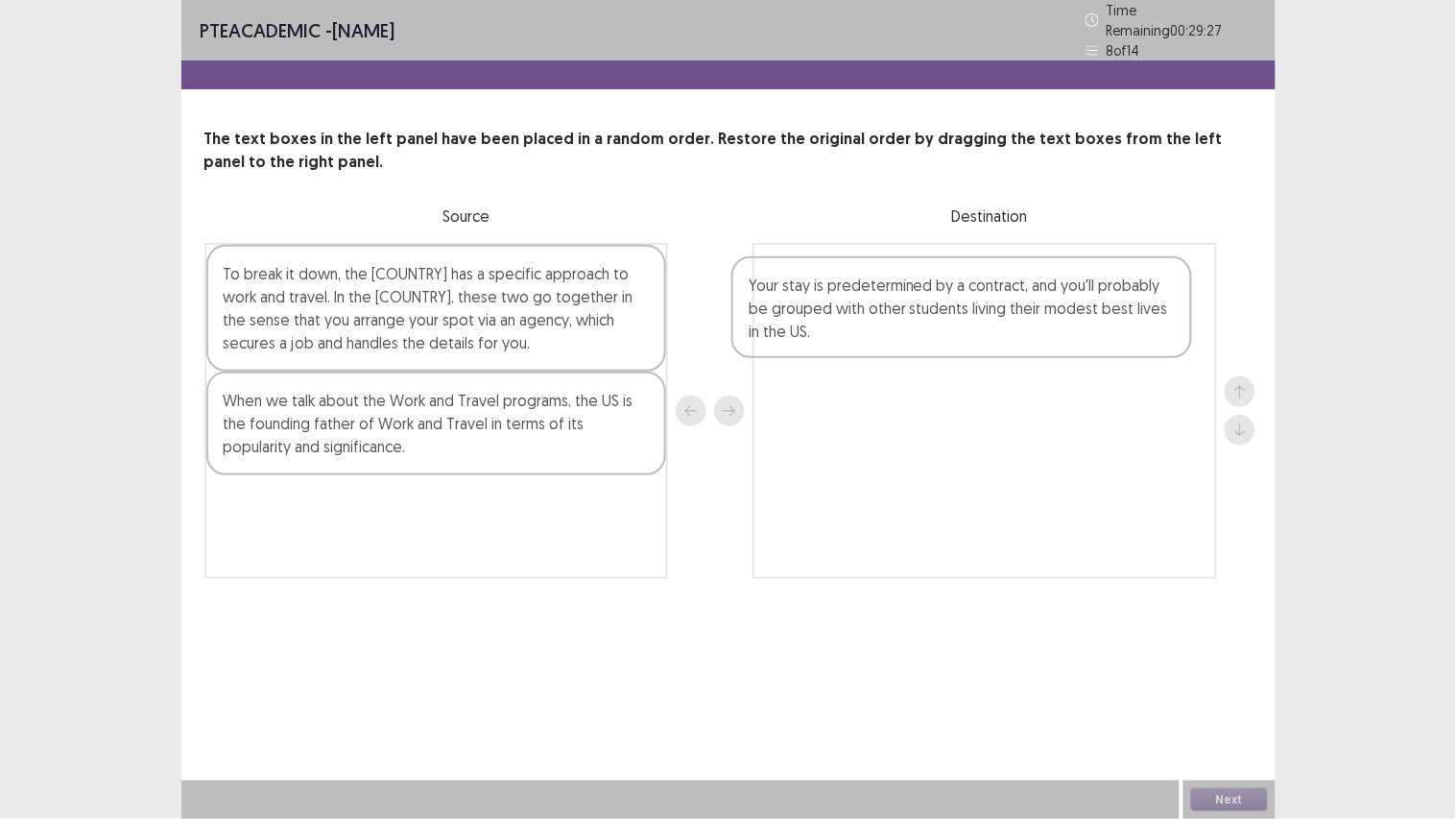 drag, startPoint x: 502, startPoint y: 264, endPoint x: 1046, endPoint y: 290, distance: 544.621 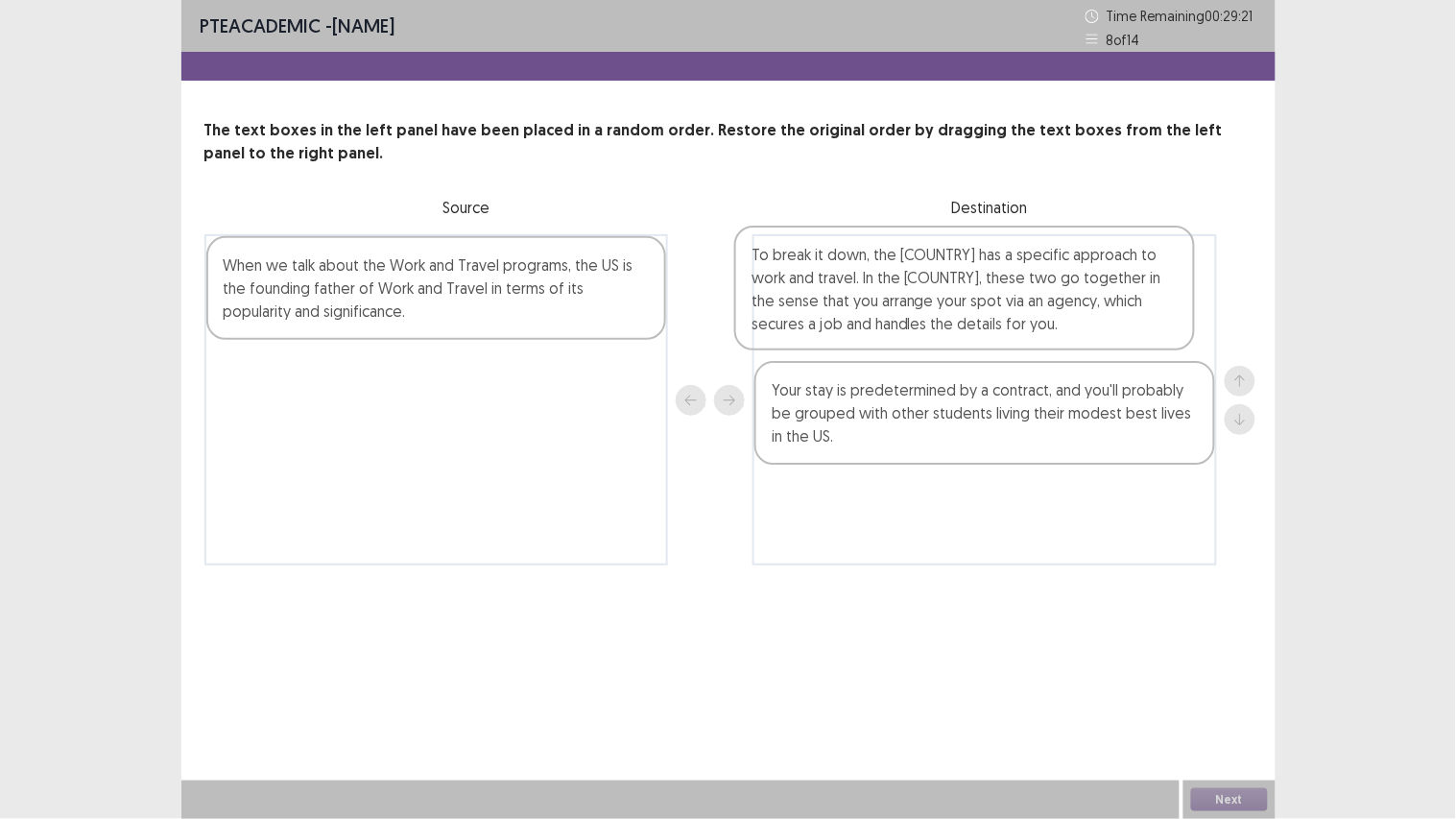 drag, startPoint x: 554, startPoint y: 315, endPoint x: 1116, endPoint y: 305, distance: 562.089 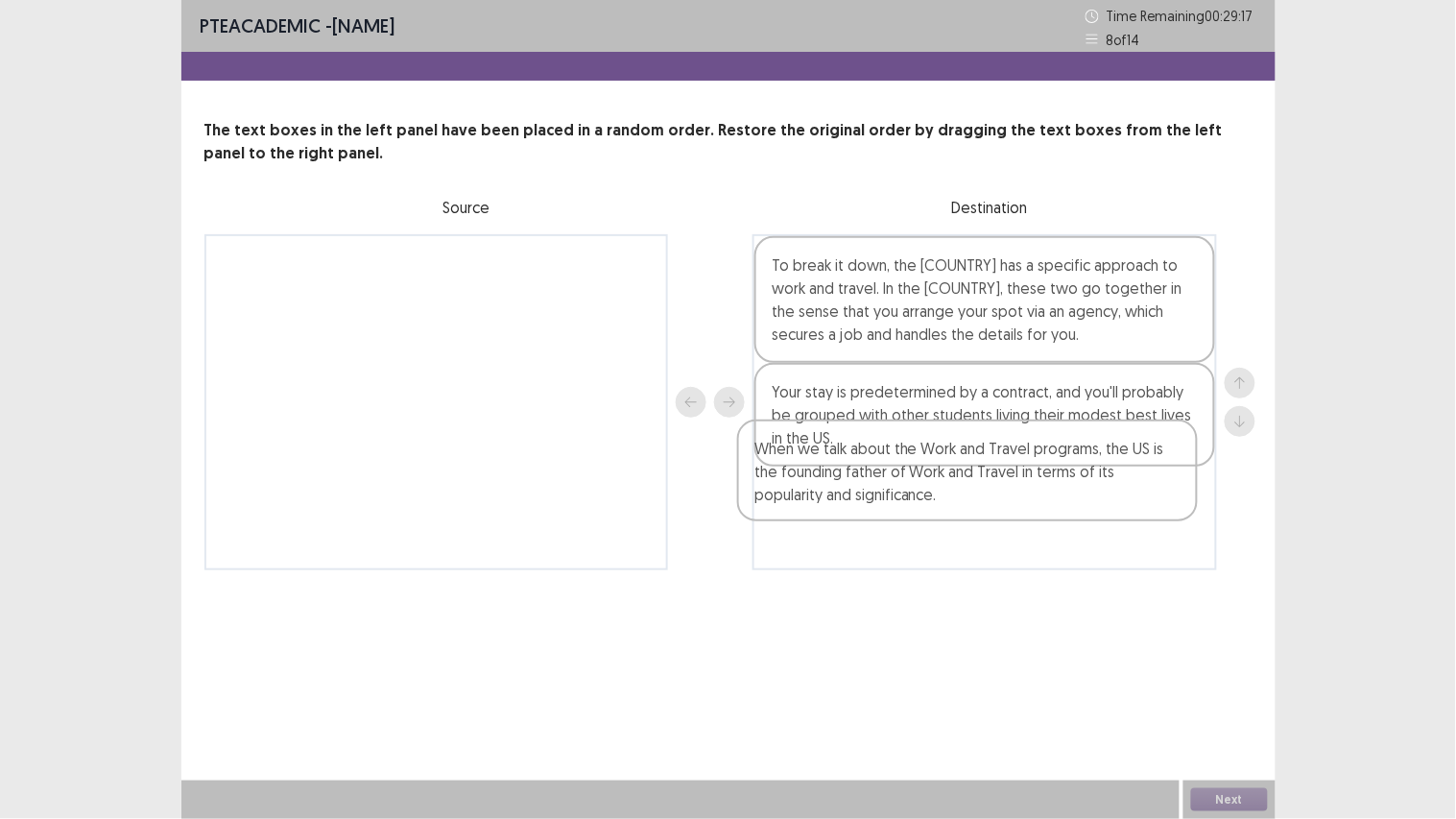 drag, startPoint x: 471, startPoint y: 303, endPoint x: 1032, endPoint y: 506, distance: 596.5987 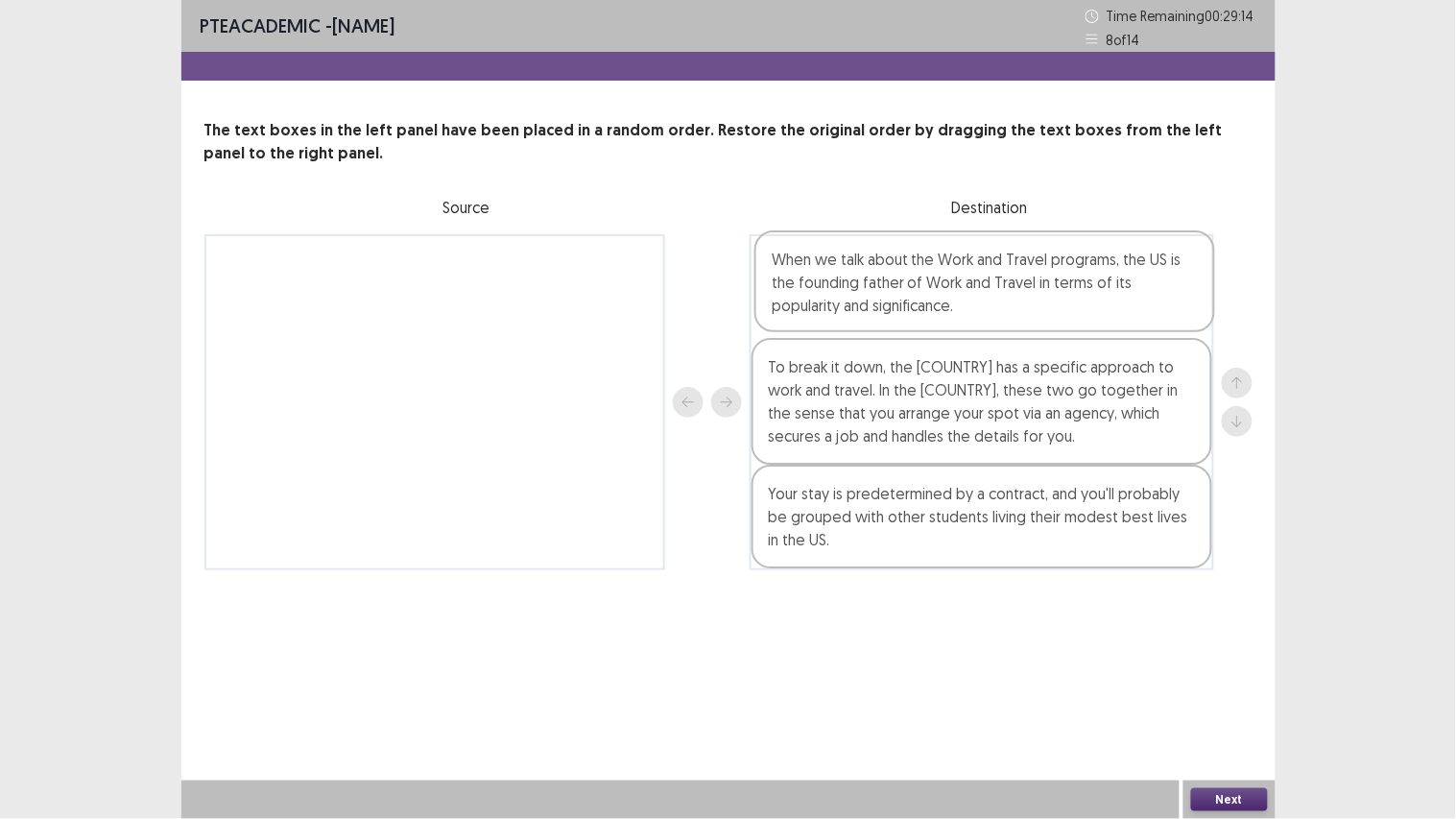 drag, startPoint x: 1010, startPoint y: 523, endPoint x: 1012, endPoint y: 284, distance: 239.00837 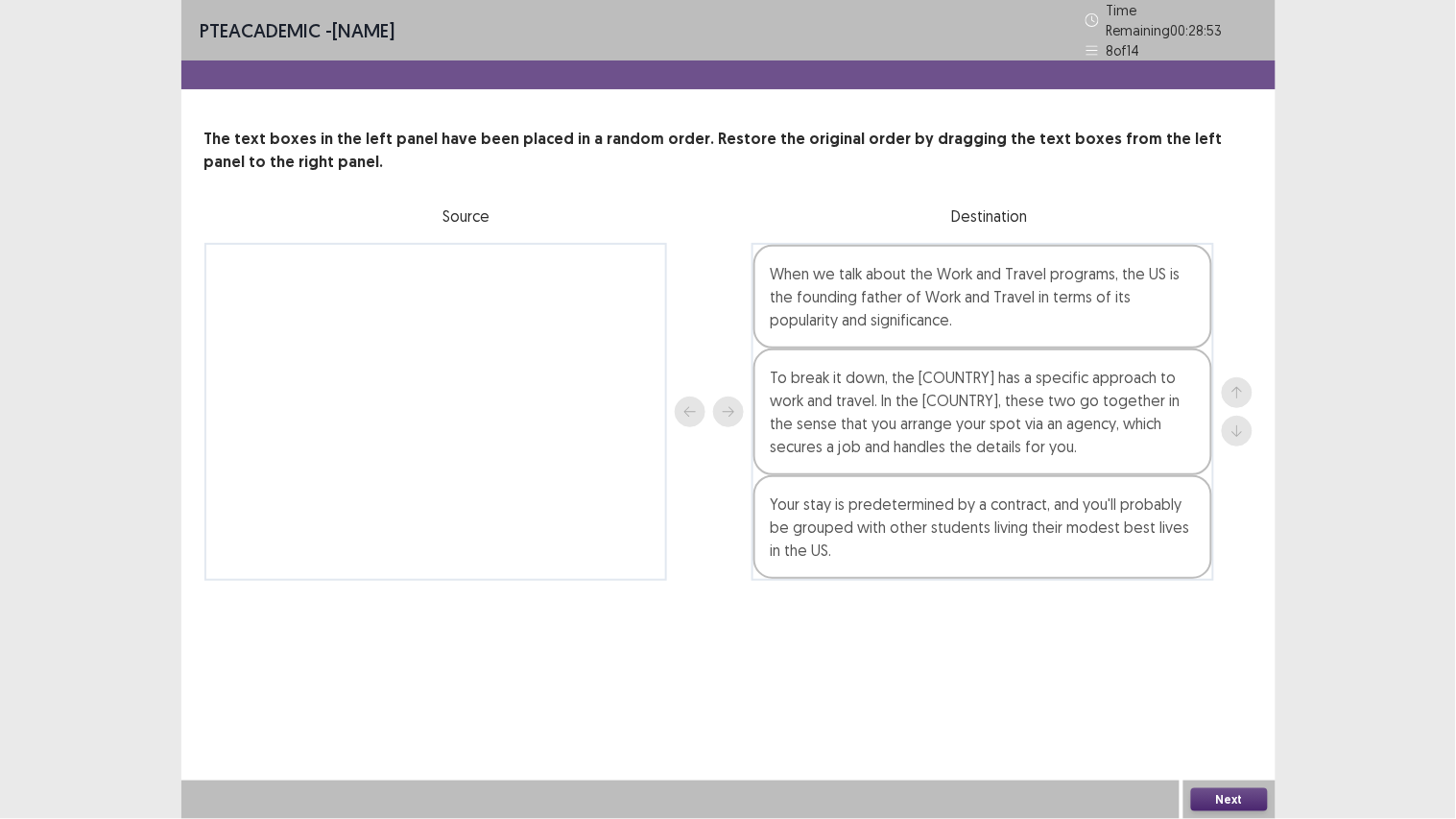 click on "Next" at bounding box center (1229, 800) 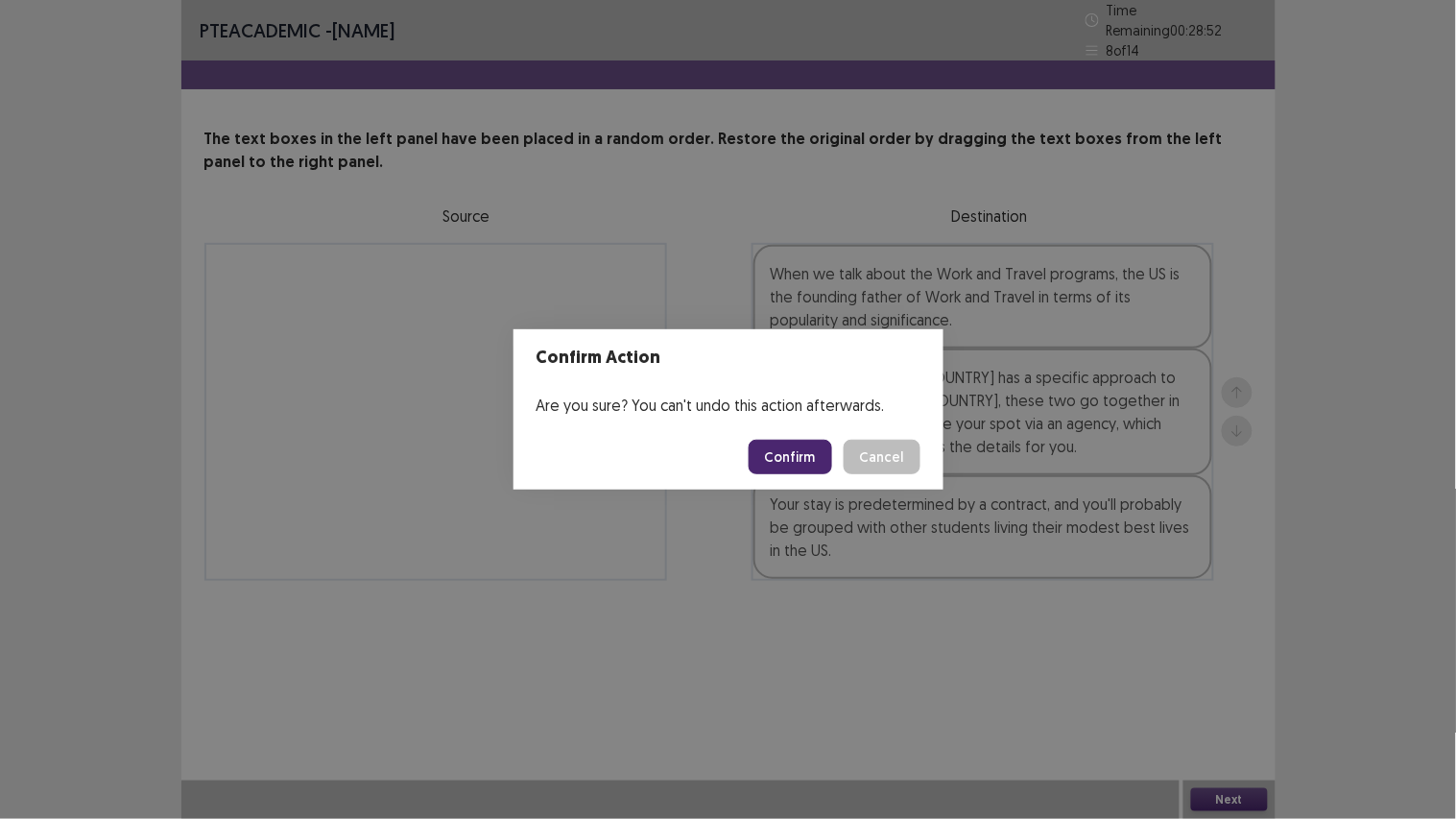 click on "Confirm" at bounding box center (790, 457) 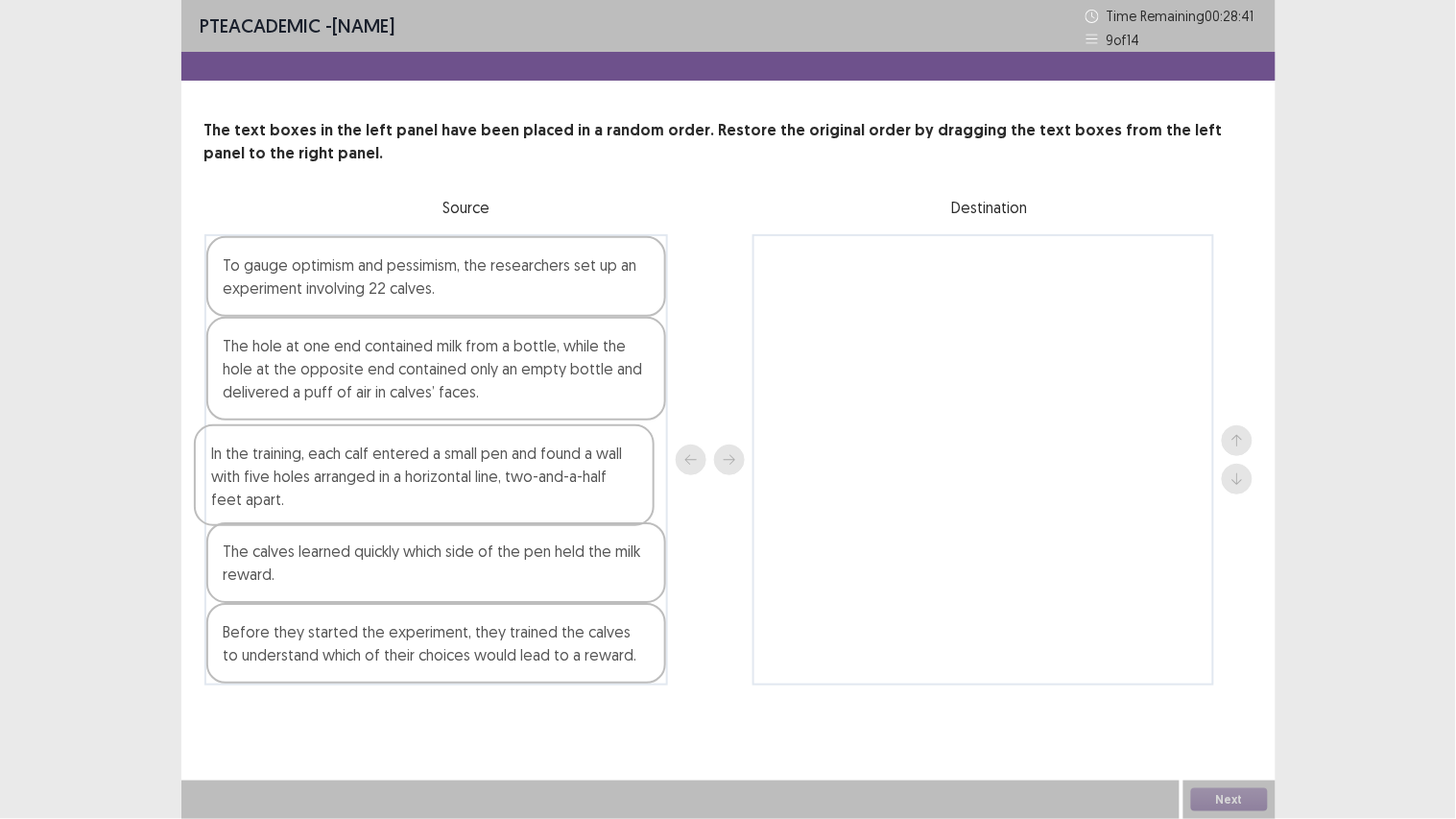 click on "To gauge optimism and pessimism, the researchers set up an experiment involving 22 calves. The hole at one end contained milk from a bottle, while the hole at the opposite end contained only an empty bottle and delivered a puff of air in calves’ faces. In the training, each calf entered a small pen and found a wall with five holes arranged in a horizontal line, two-and-a-half feet apart. The calves learned quickly which side of the pen held the milk reward. Before they started the experiment, they trained the calves to understand which of their choices would lead to a reward." at bounding box center [437, 460] 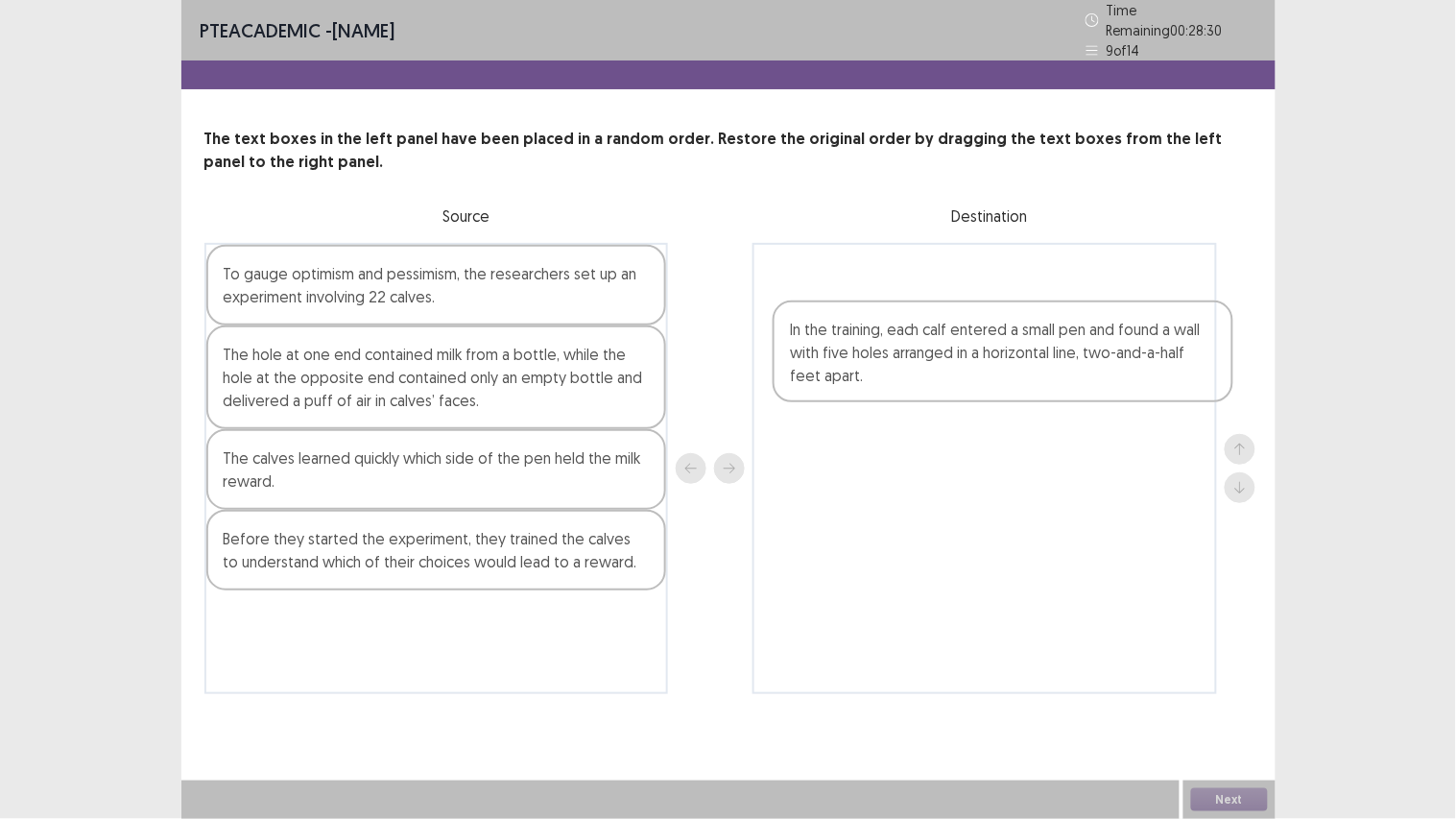drag, startPoint x: 471, startPoint y: 476, endPoint x: 1052, endPoint y: 360, distance: 592.4669 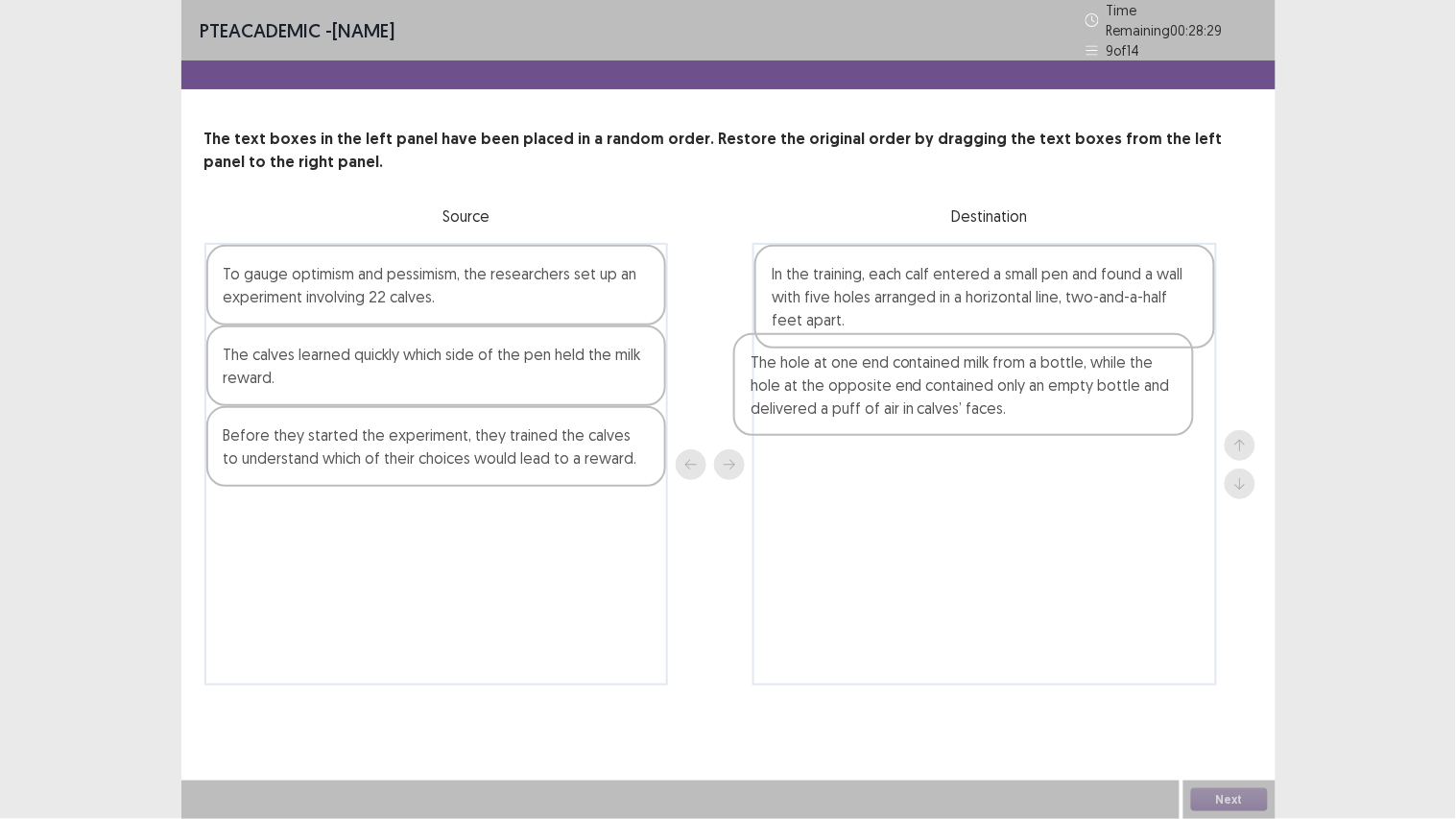 drag, startPoint x: 505, startPoint y: 392, endPoint x: 1043, endPoint y: 410, distance: 538.30103 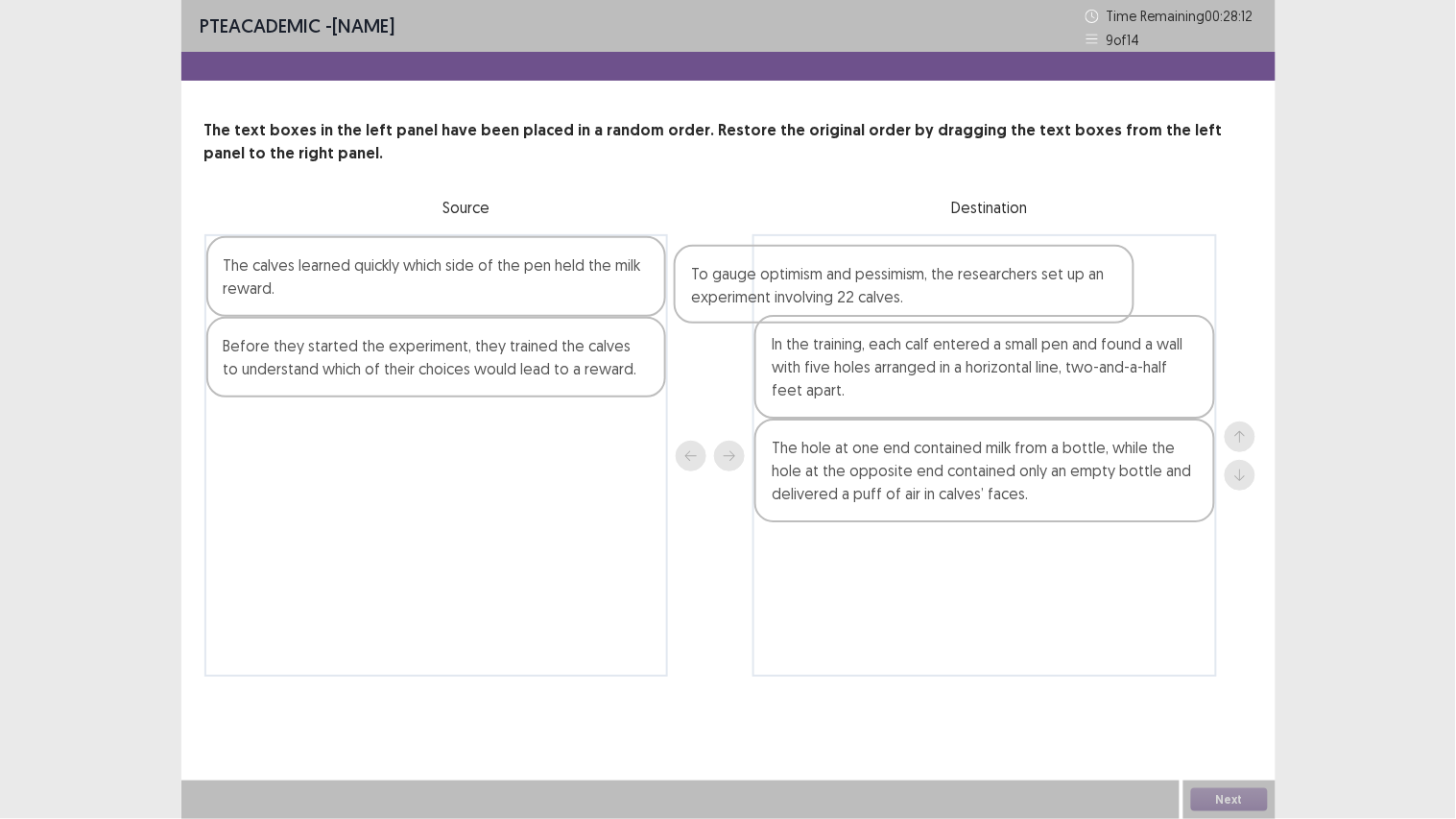 drag, startPoint x: 581, startPoint y: 307, endPoint x: 1154, endPoint y: 331, distance: 573.5024 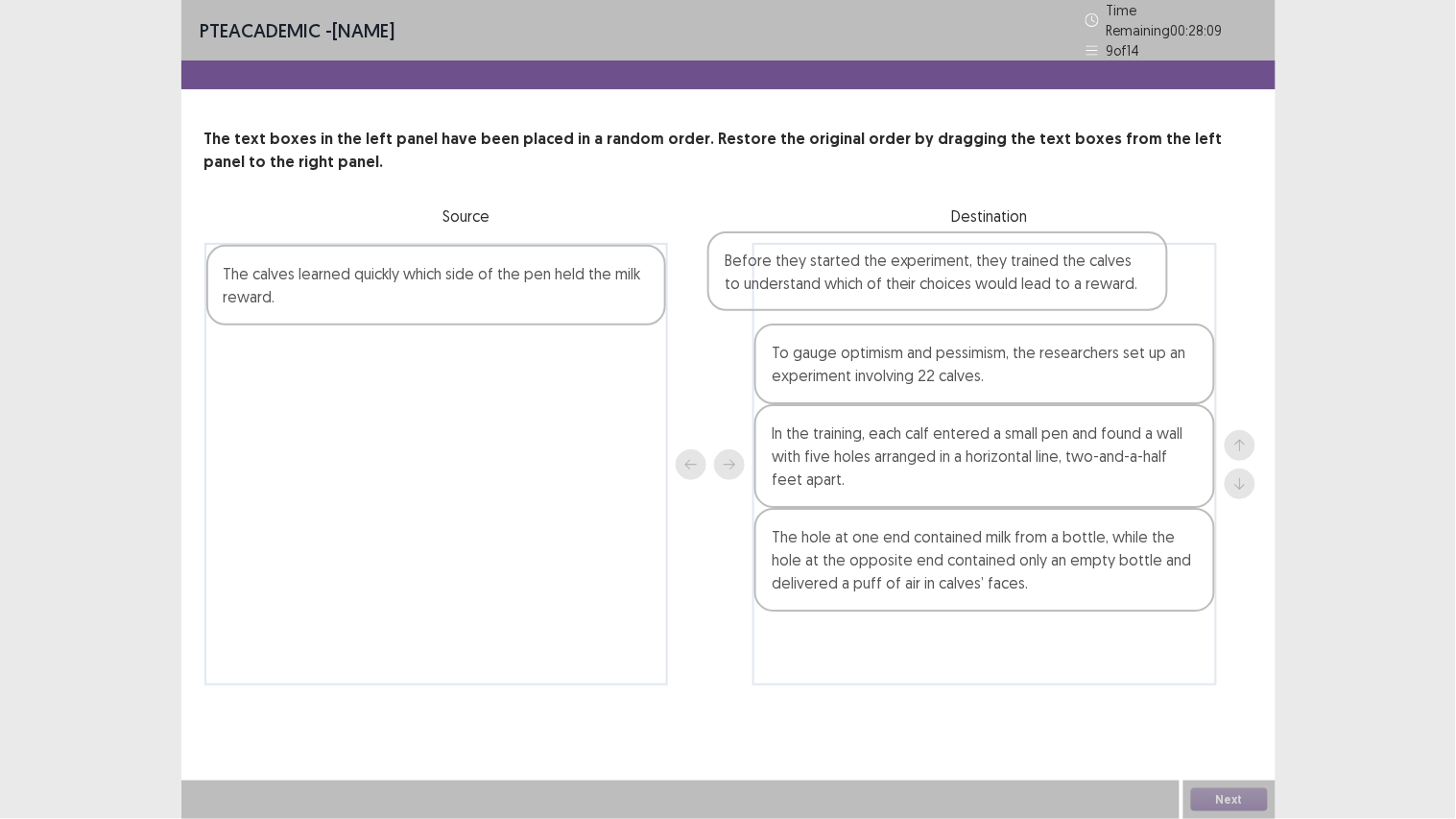drag, startPoint x: 524, startPoint y: 361, endPoint x: 1119, endPoint y: 283, distance: 600.09083 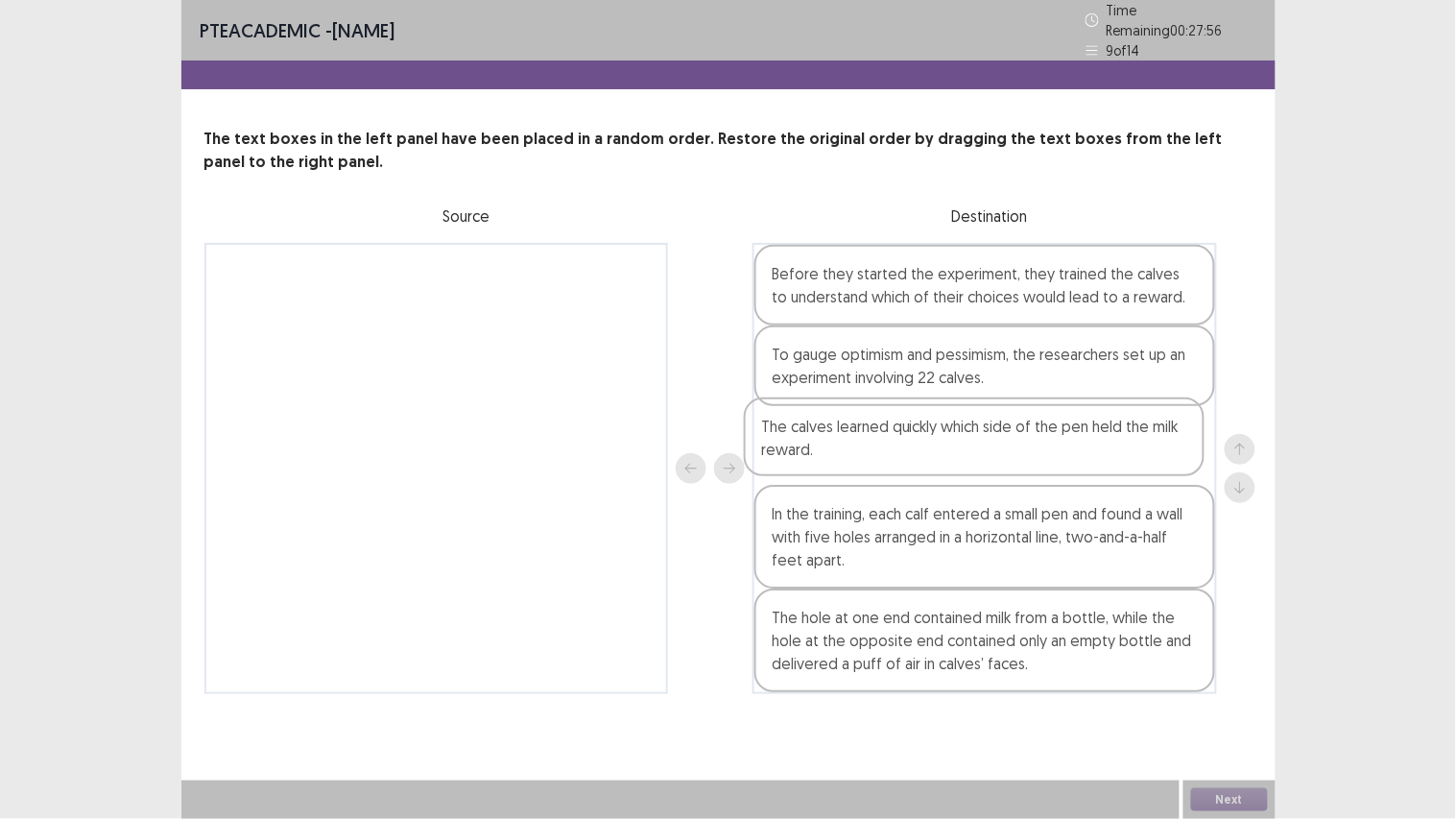 drag, startPoint x: 514, startPoint y: 291, endPoint x: 1091, endPoint y: 471, distance: 604.4245 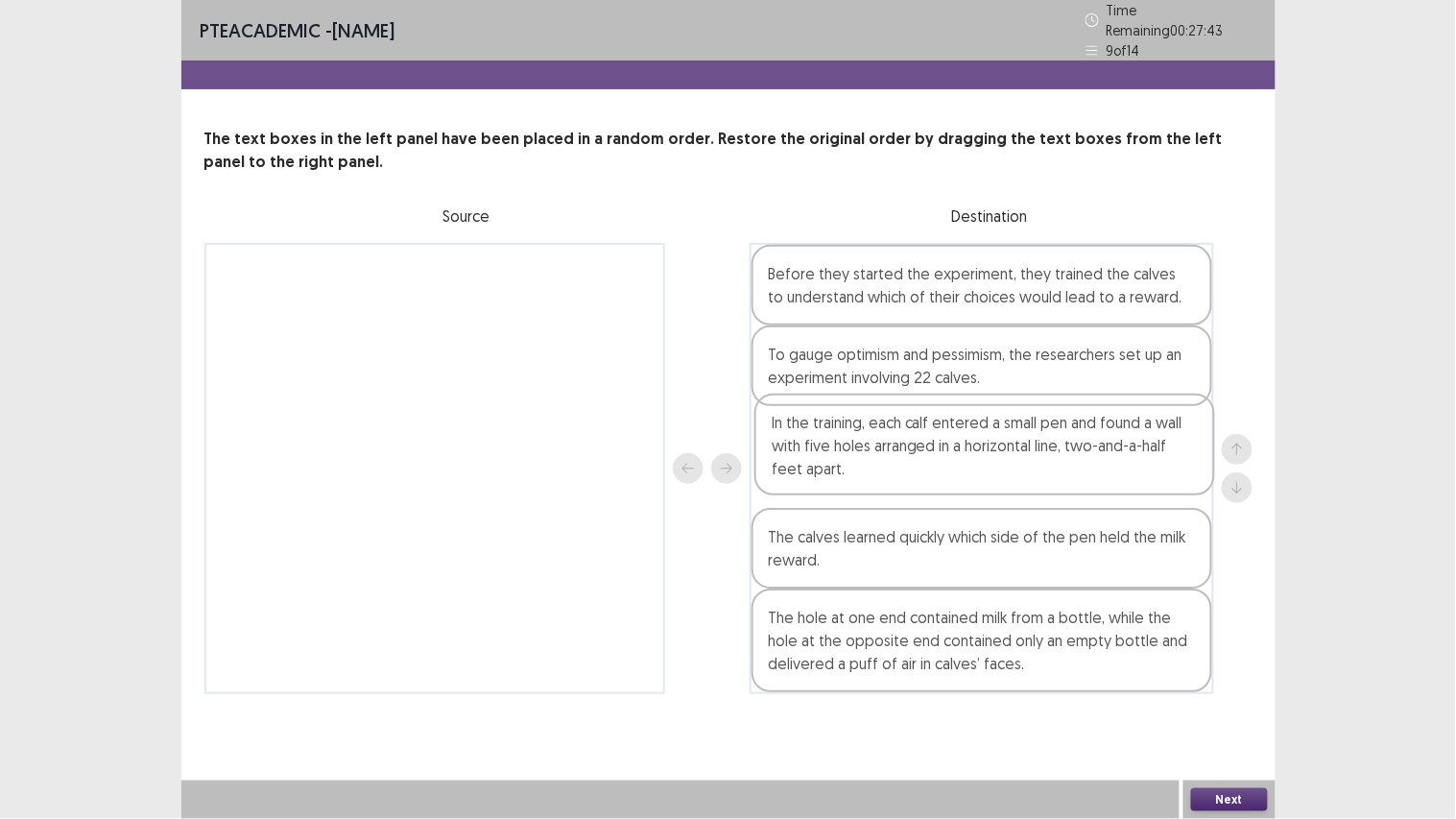 drag, startPoint x: 1134, startPoint y: 536, endPoint x: 1135, endPoint y: 449, distance: 87.00575 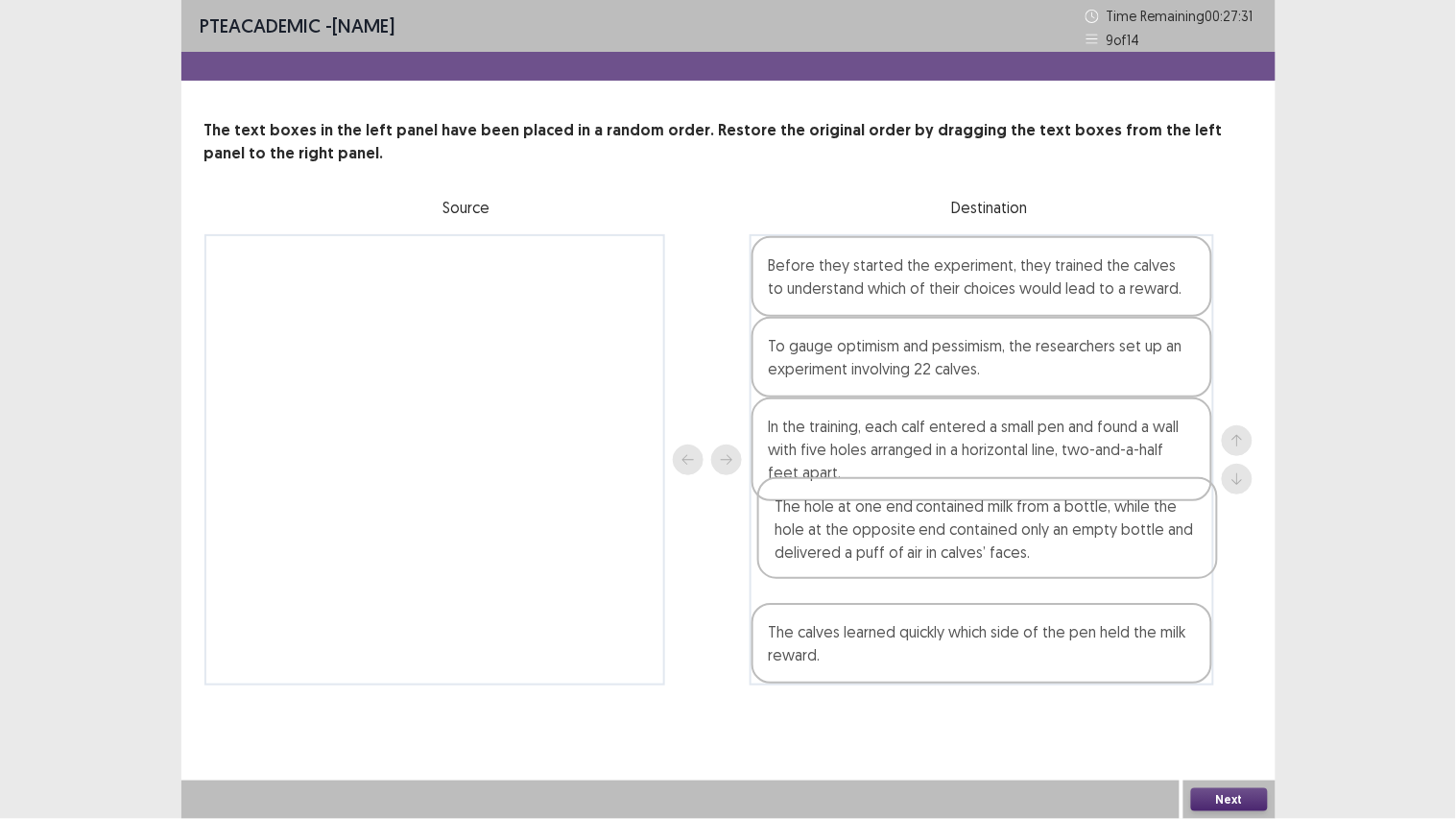 drag, startPoint x: 1018, startPoint y: 637, endPoint x: 1024, endPoint y: 524, distance: 113.15918 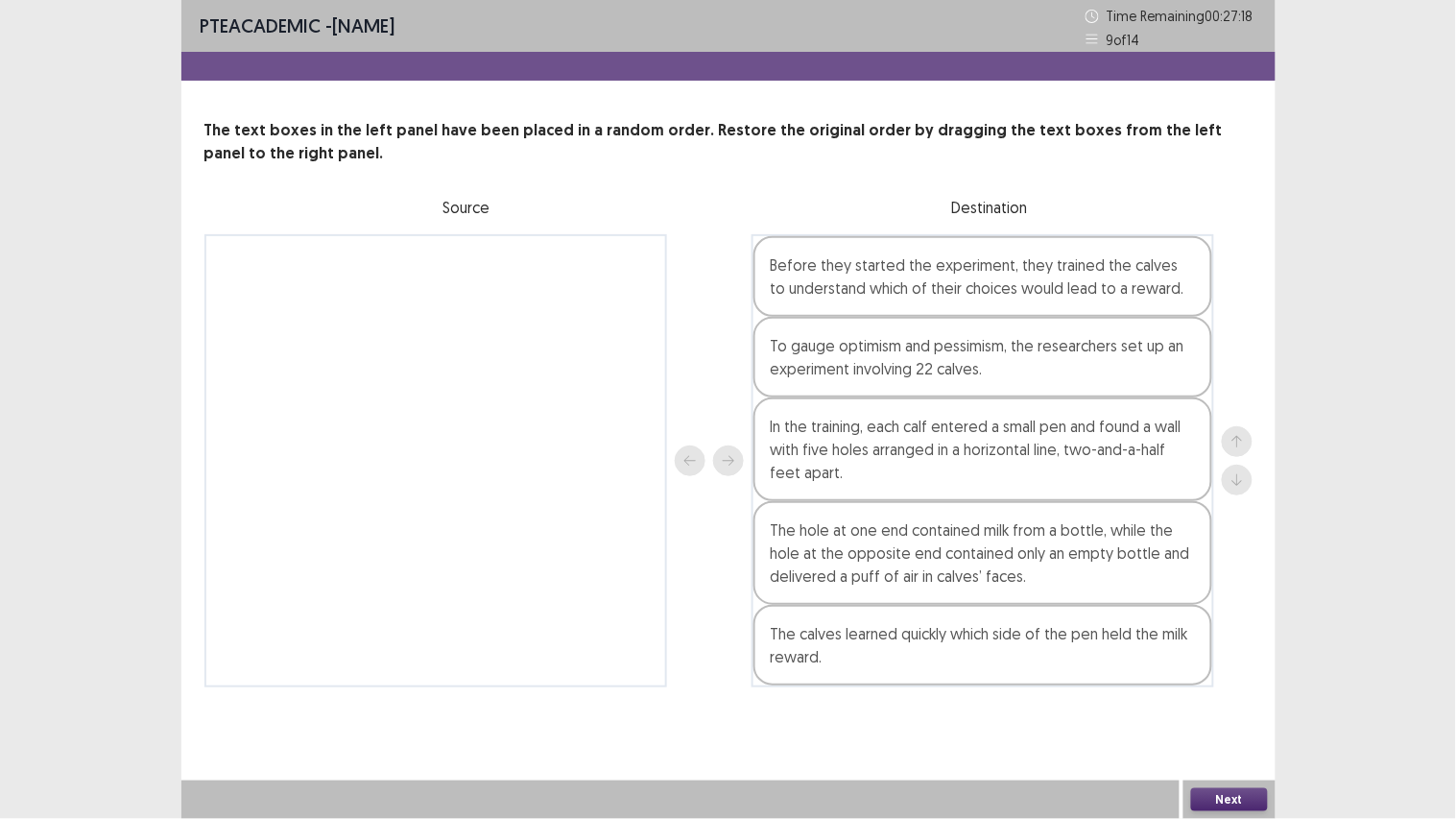 click on "Next" at bounding box center (1229, 800) 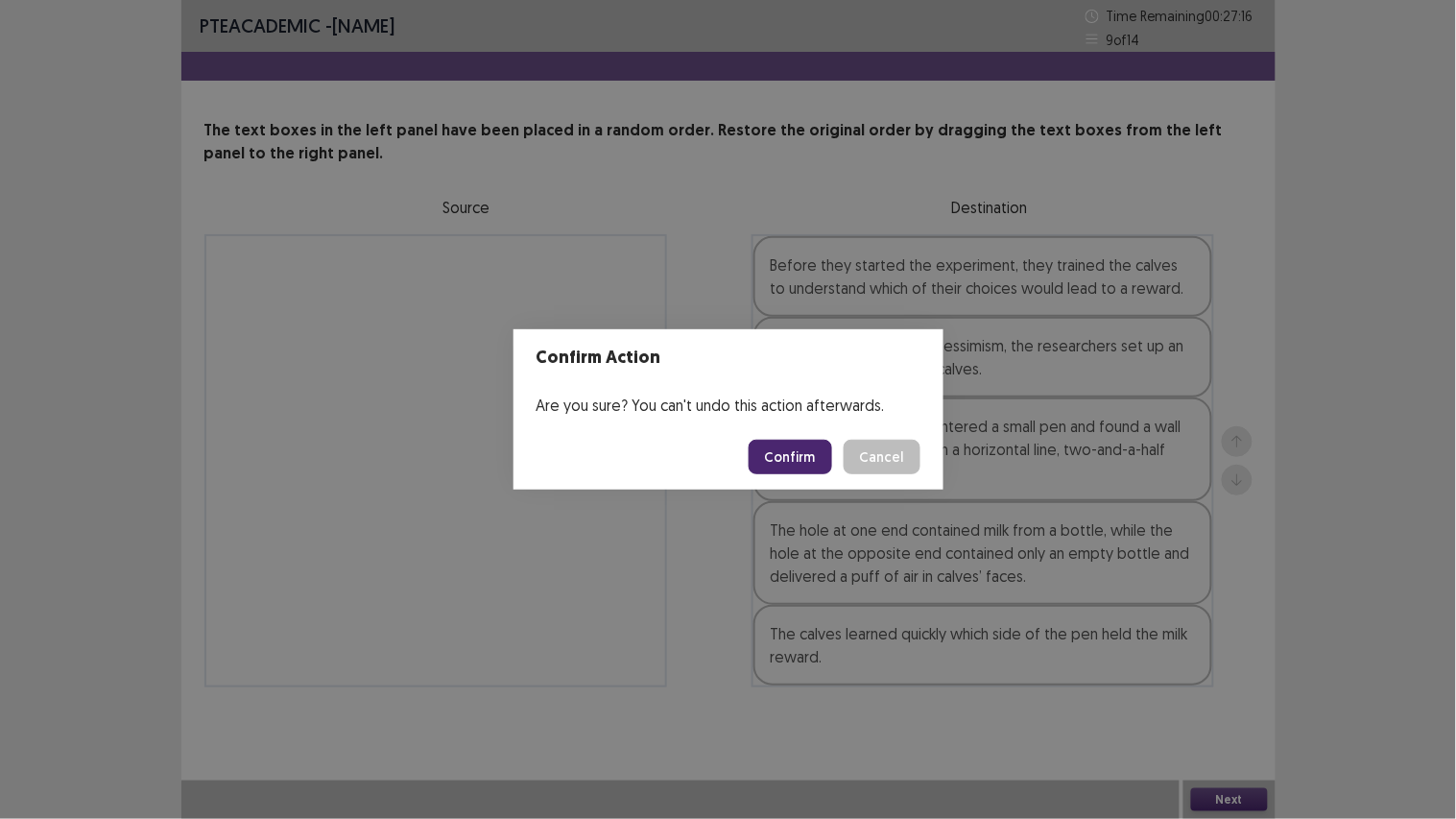 click on "Confirm" at bounding box center (790, 457) 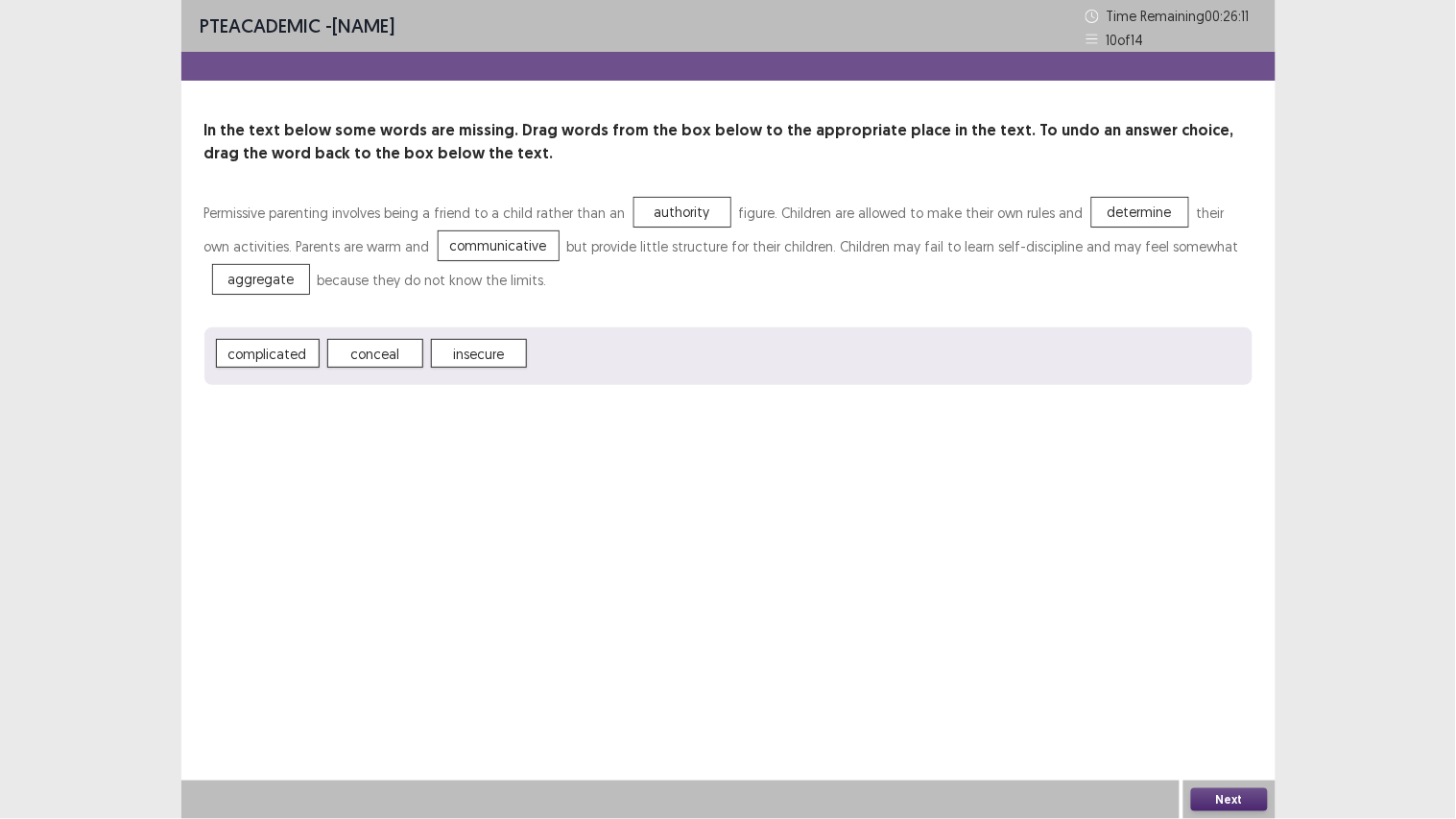 click on "Next" at bounding box center [1229, 800] 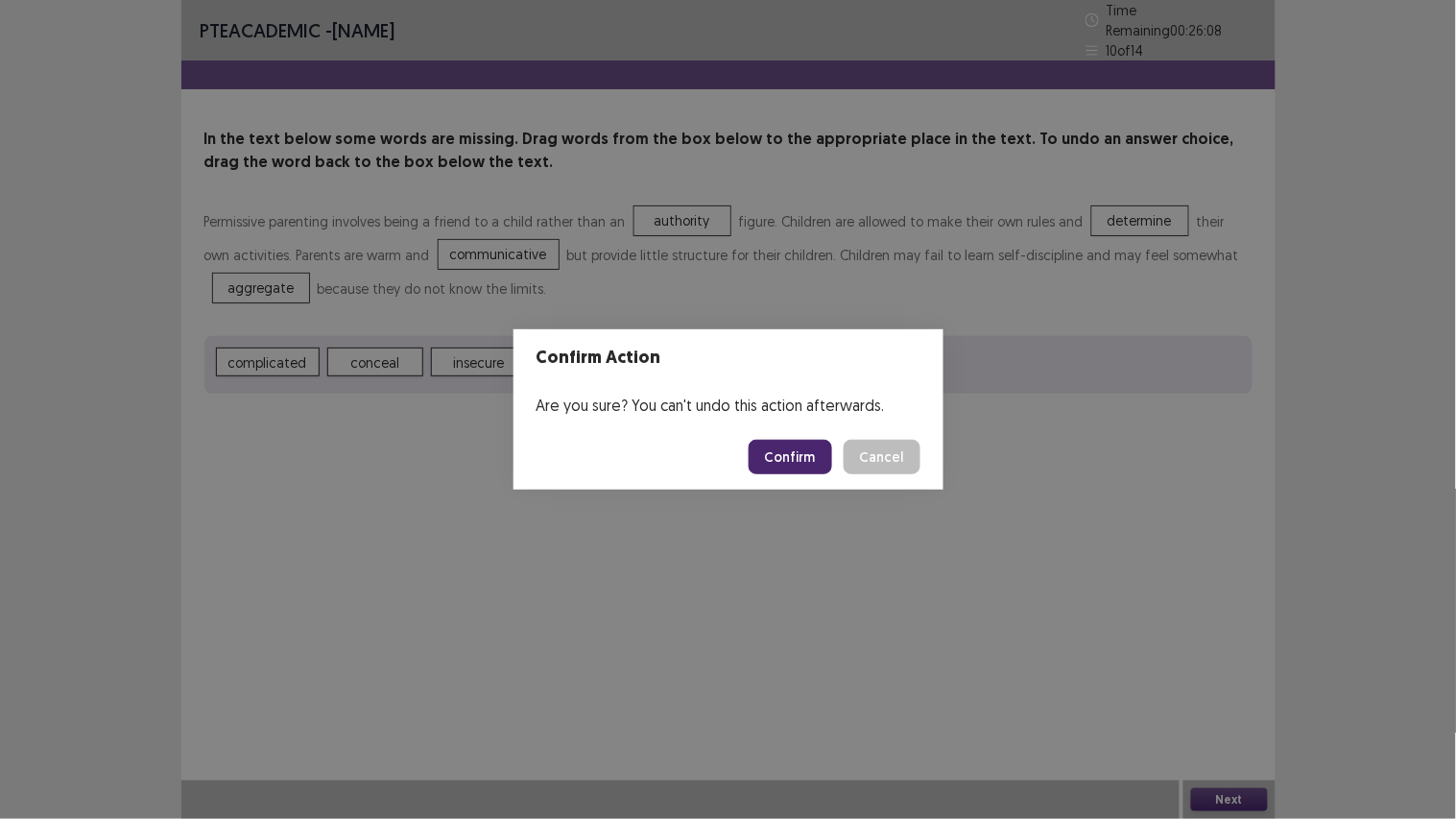 click on "Confirm" at bounding box center [790, 457] 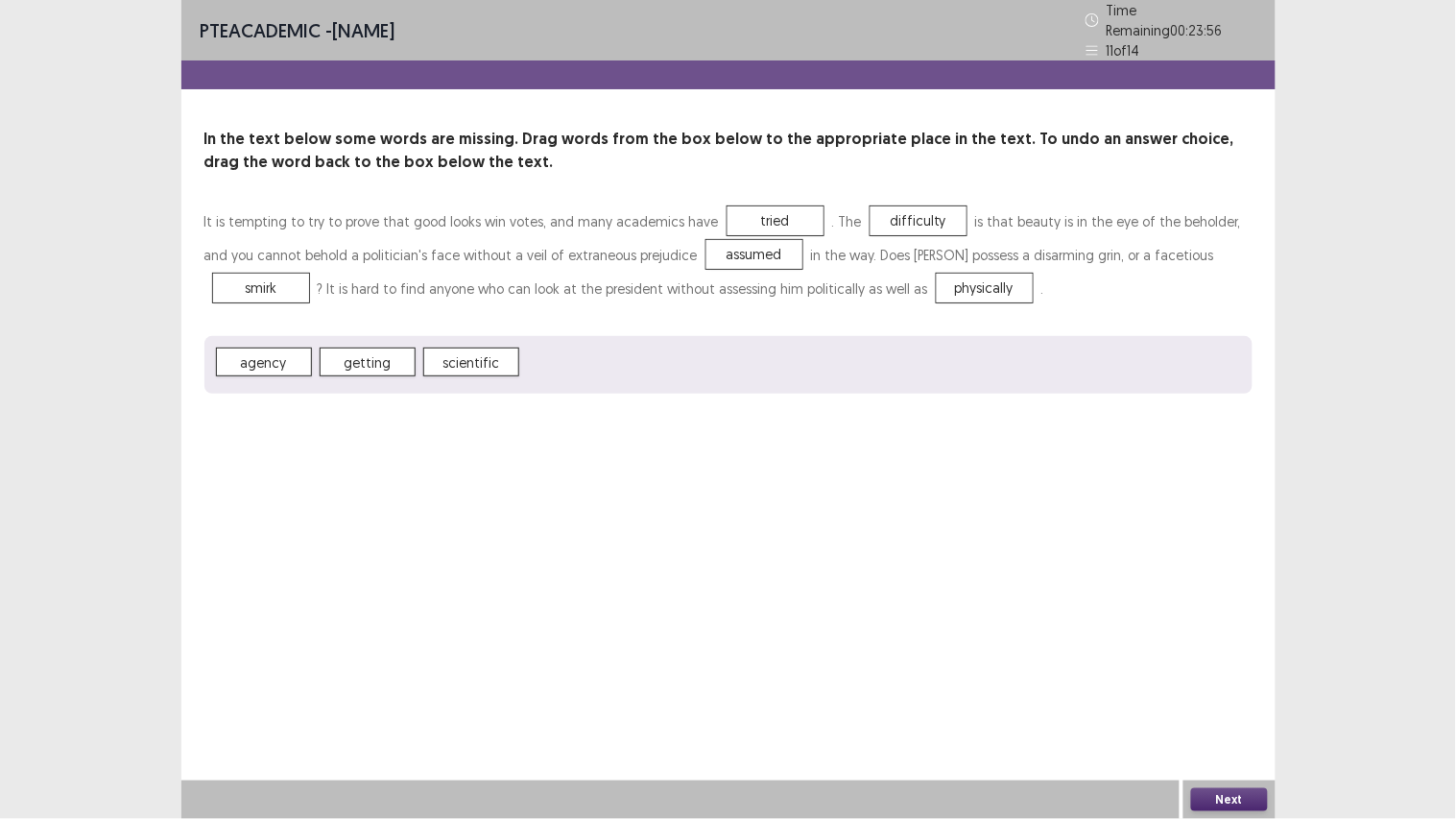 click on "Next" at bounding box center (1229, 800) 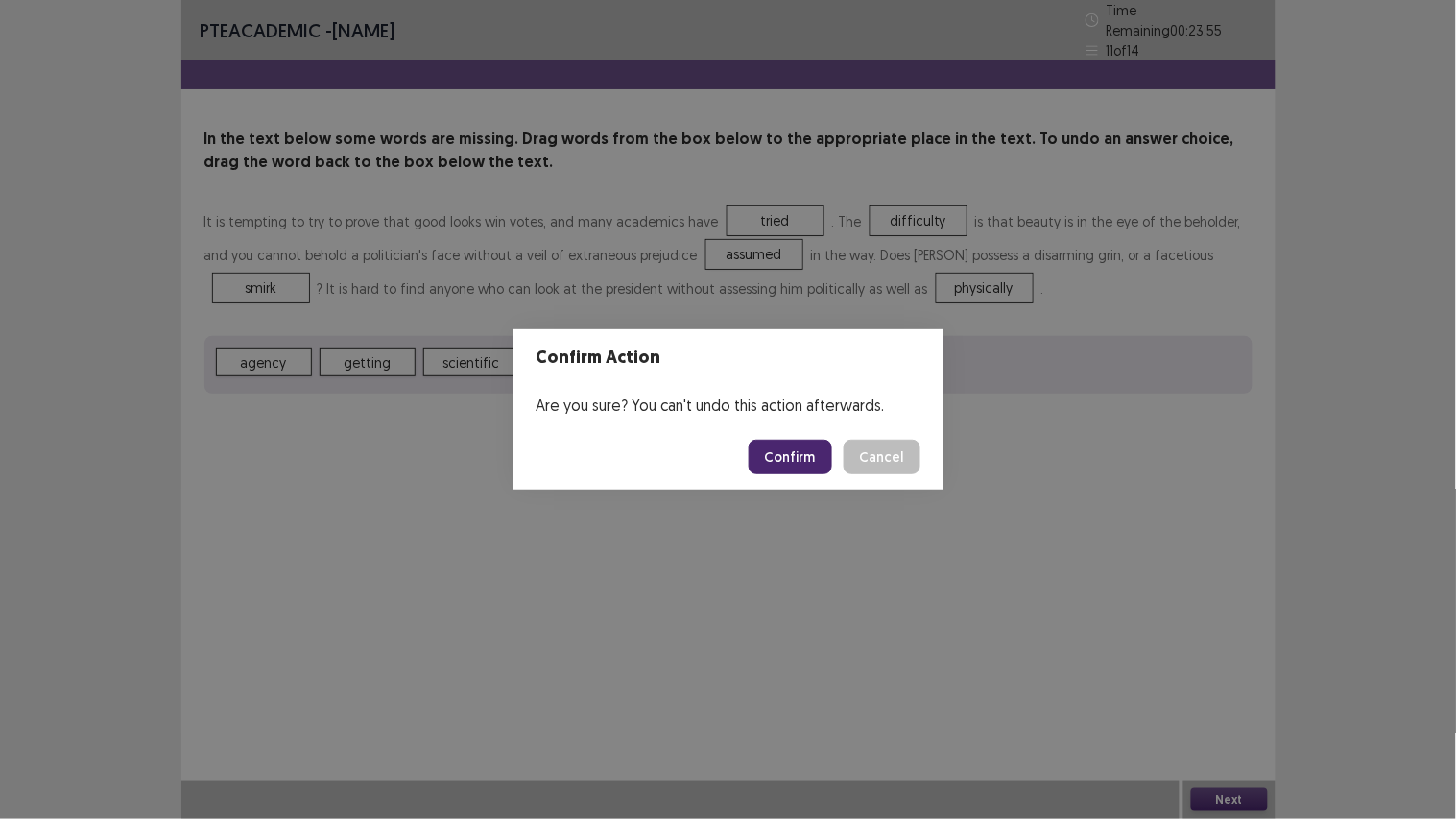 click on "Confirm" at bounding box center [790, 457] 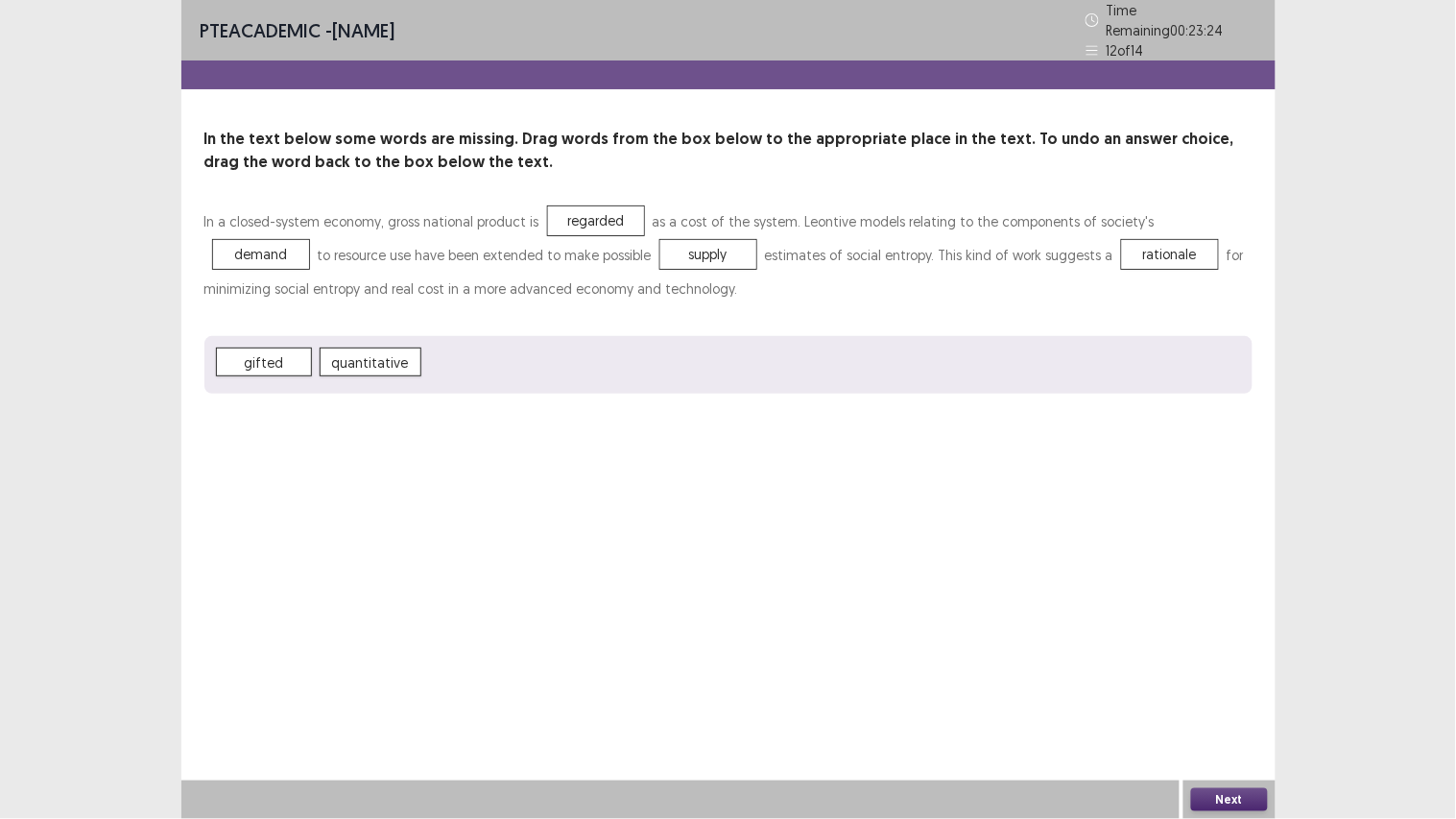 click on "Next" at bounding box center (1229, 800) 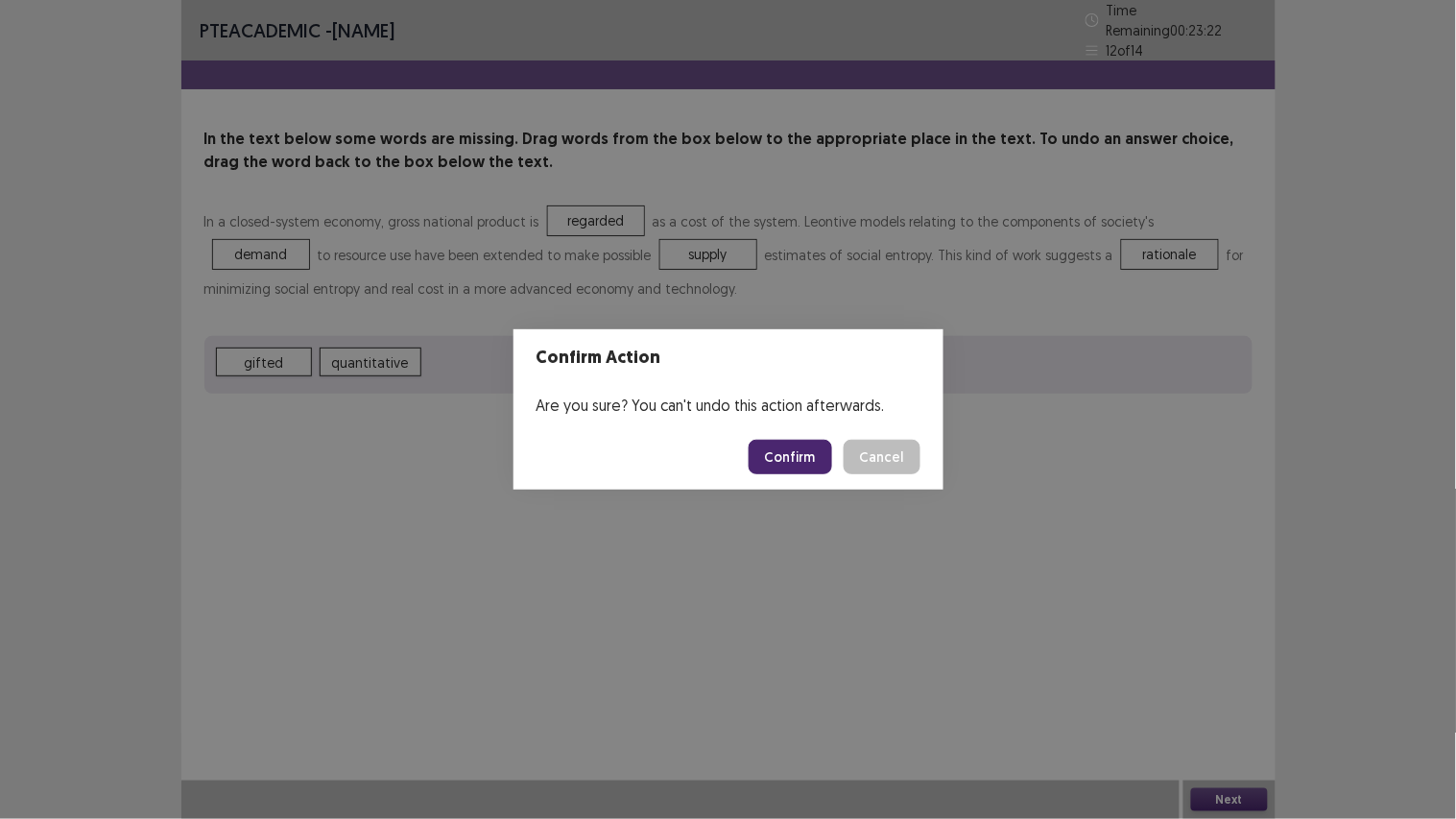click on "Confirm" at bounding box center (790, 457) 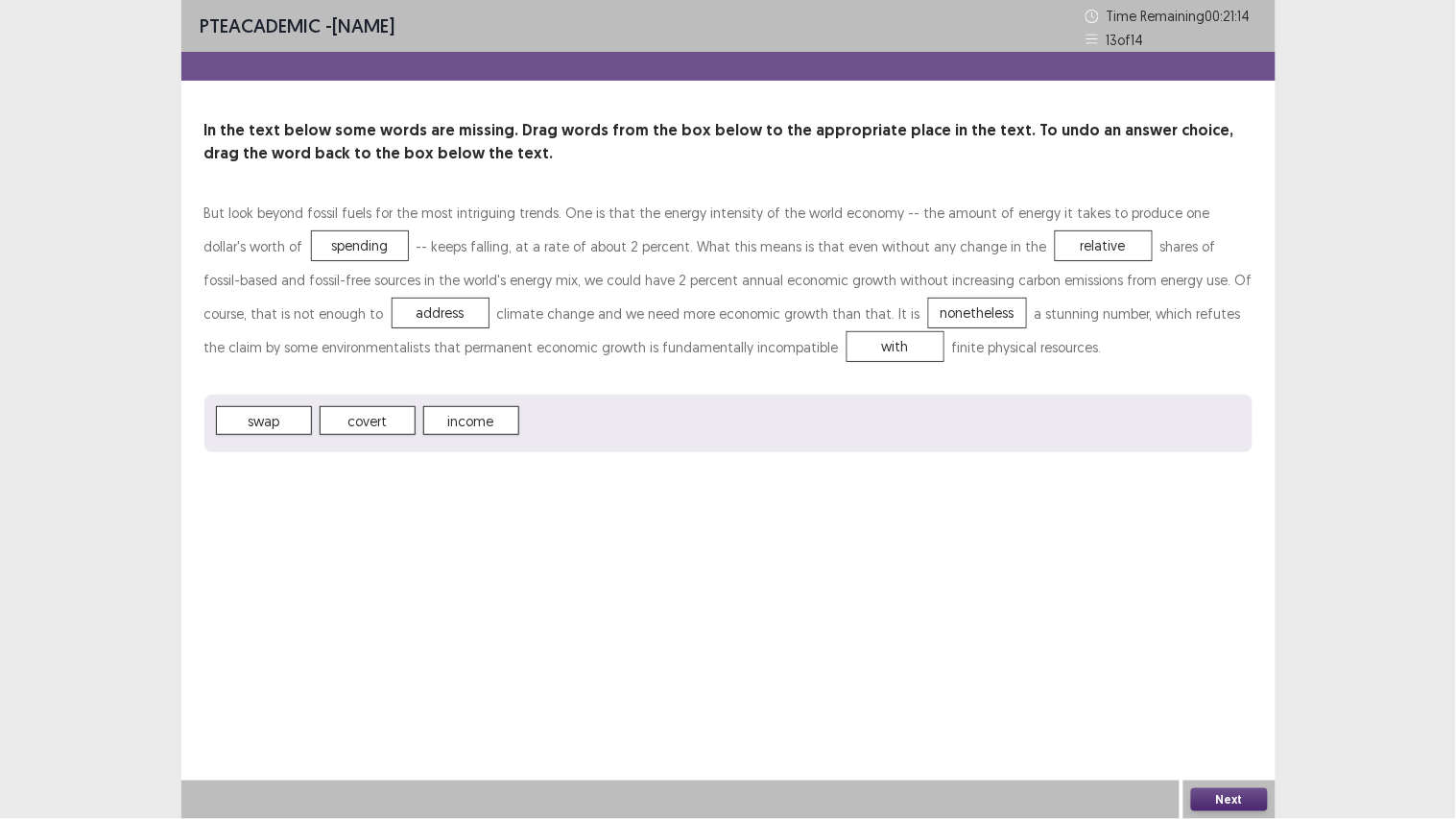 click on "Next" at bounding box center [1229, 800] 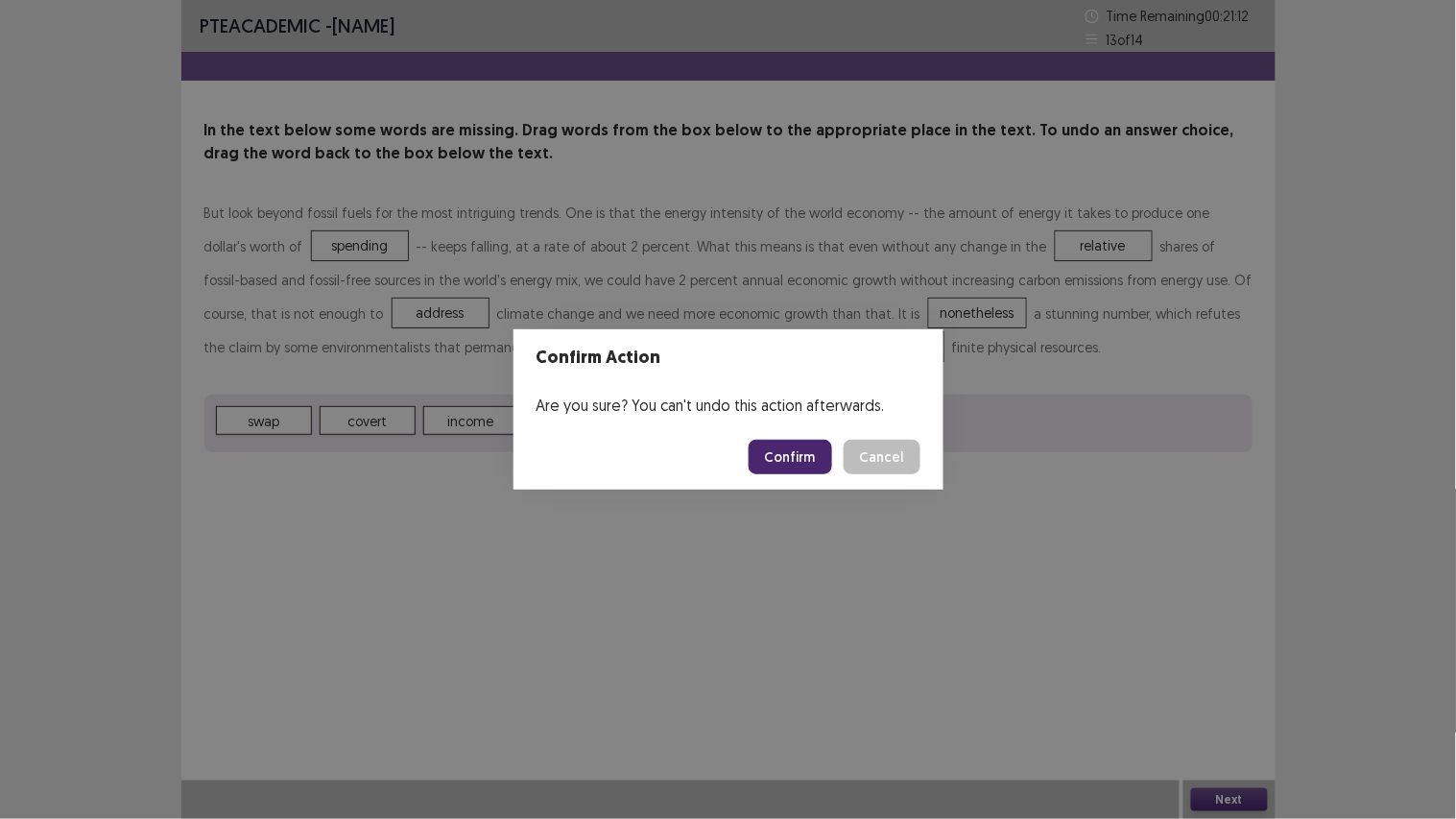 click on "Confirm" at bounding box center [790, 457] 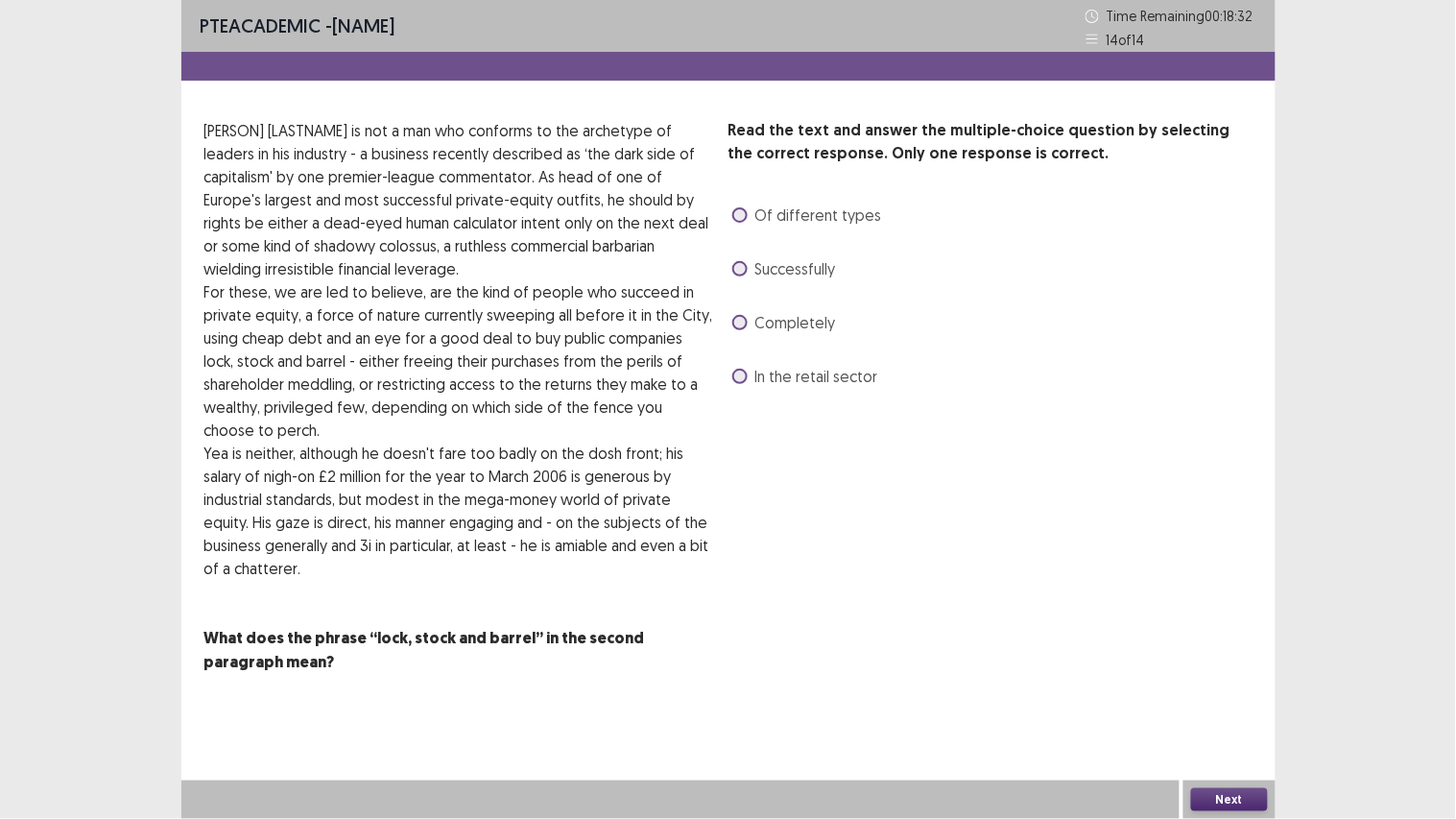 click on "Successfully" at bounding box center (796, 269) 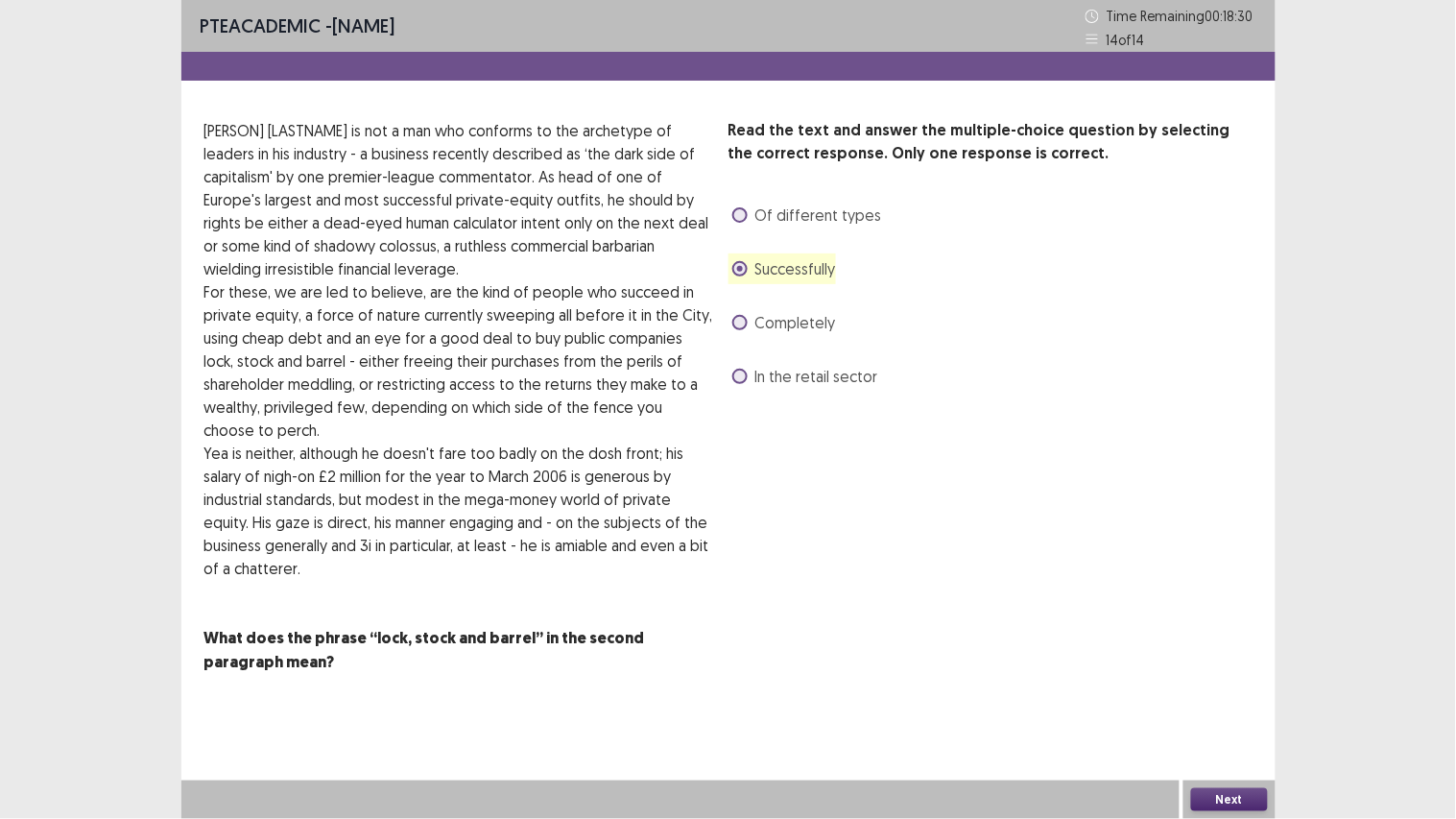 click on "Next" at bounding box center [1229, 800] 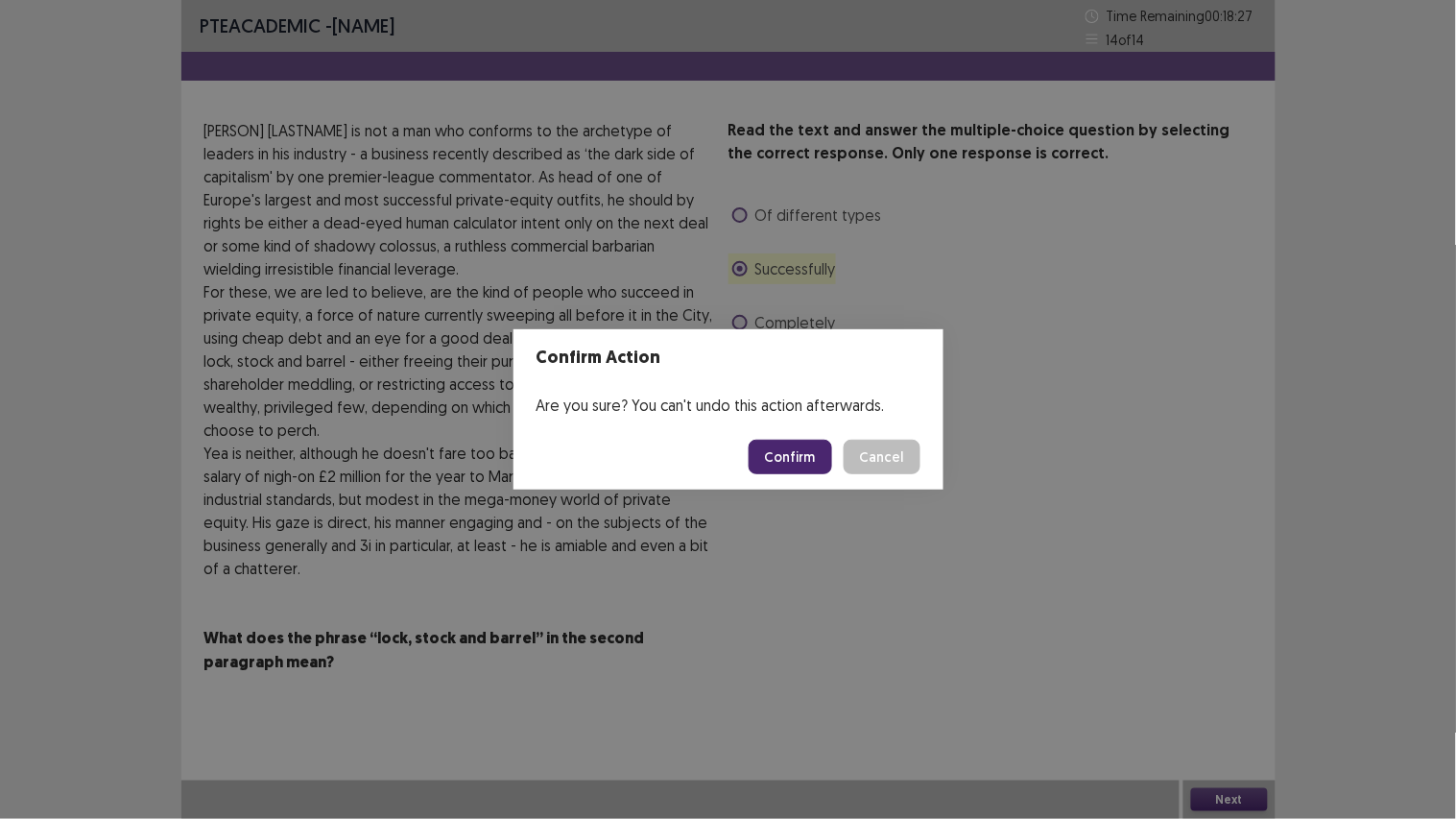 click on "Confirm" at bounding box center (790, 457) 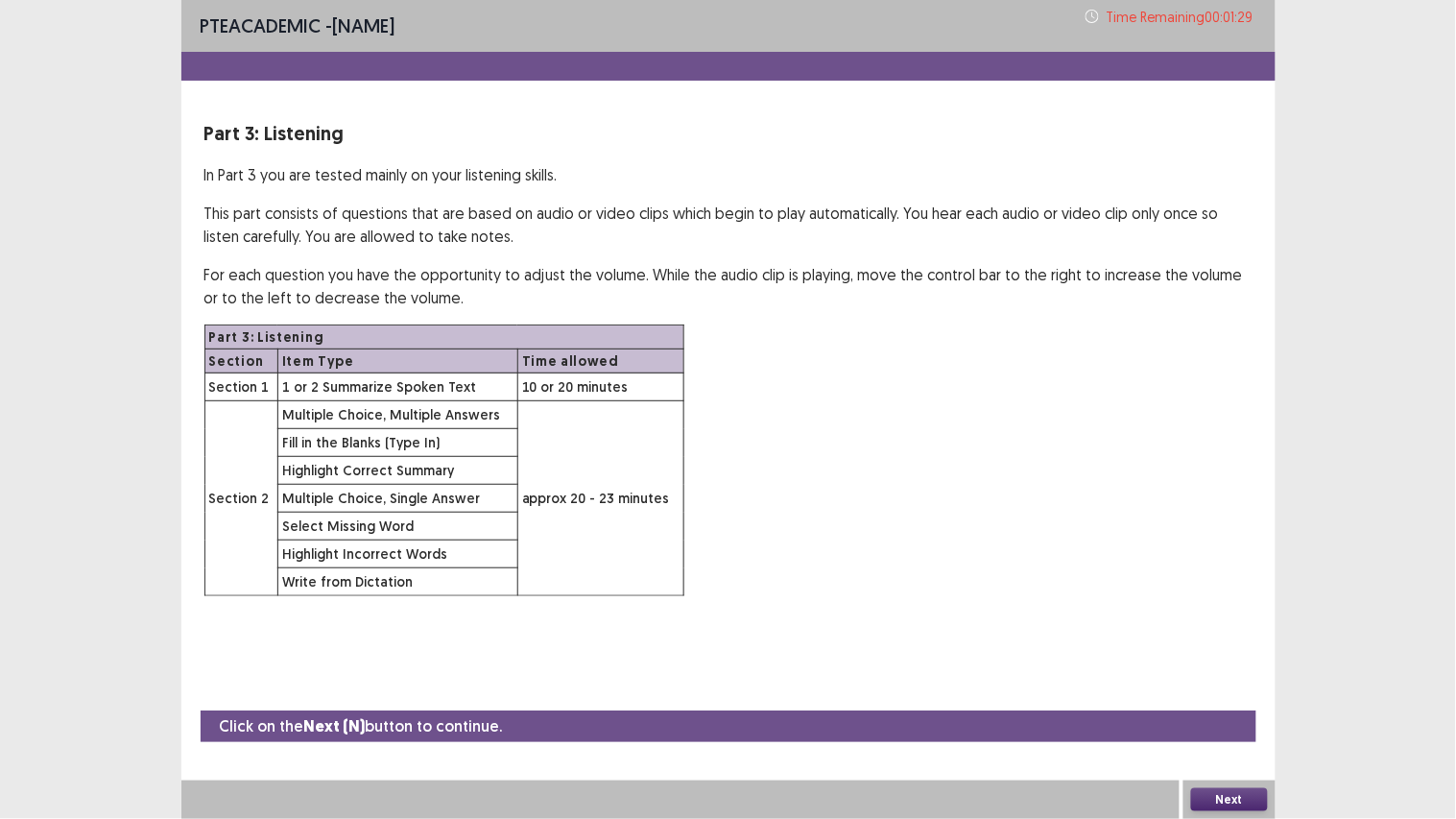 click on "Next" at bounding box center [1229, 800] 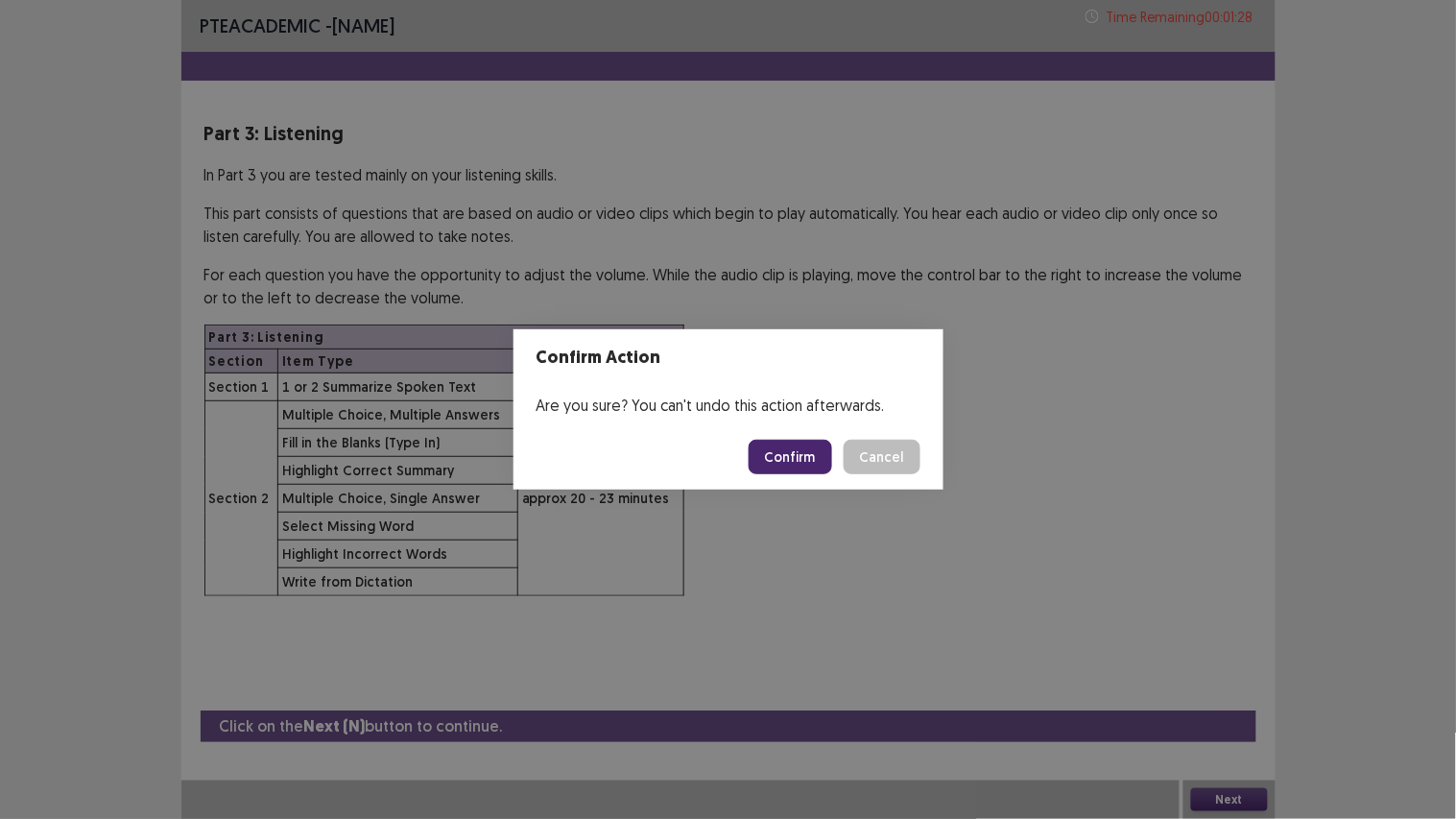 click on "Confirm" at bounding box center [790, 457] 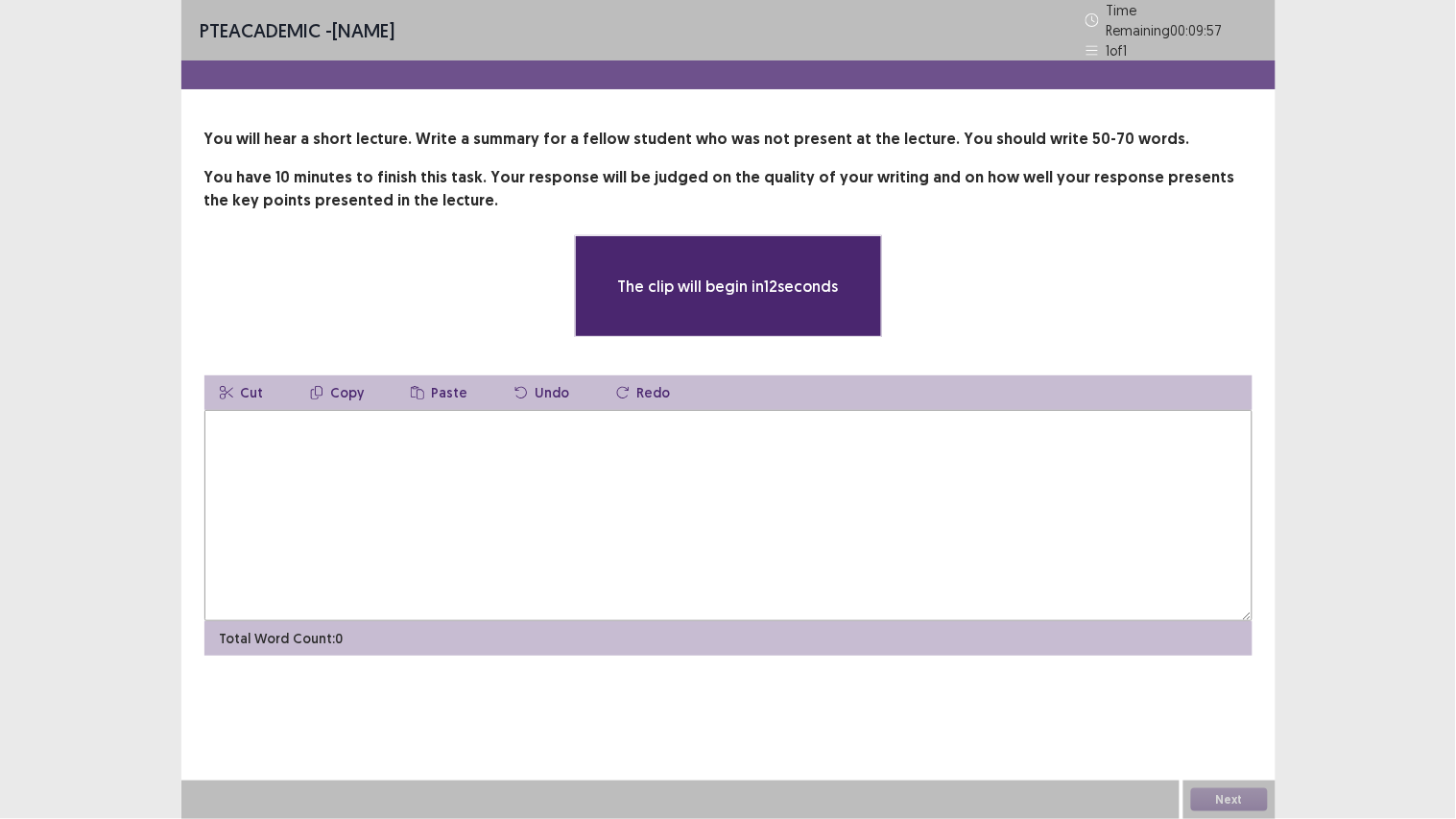 click at bounding box center [728, 516] 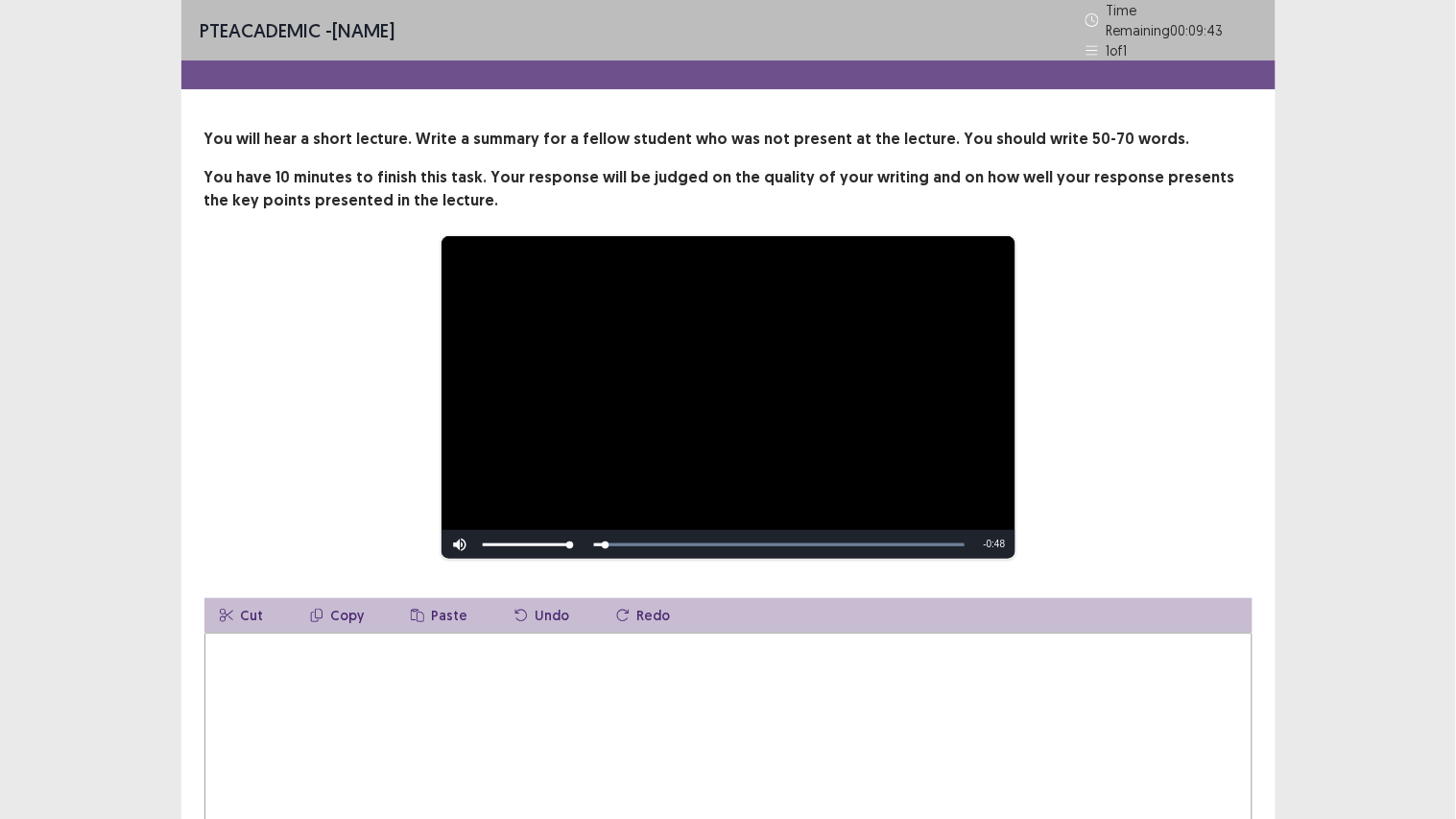 type on "*" 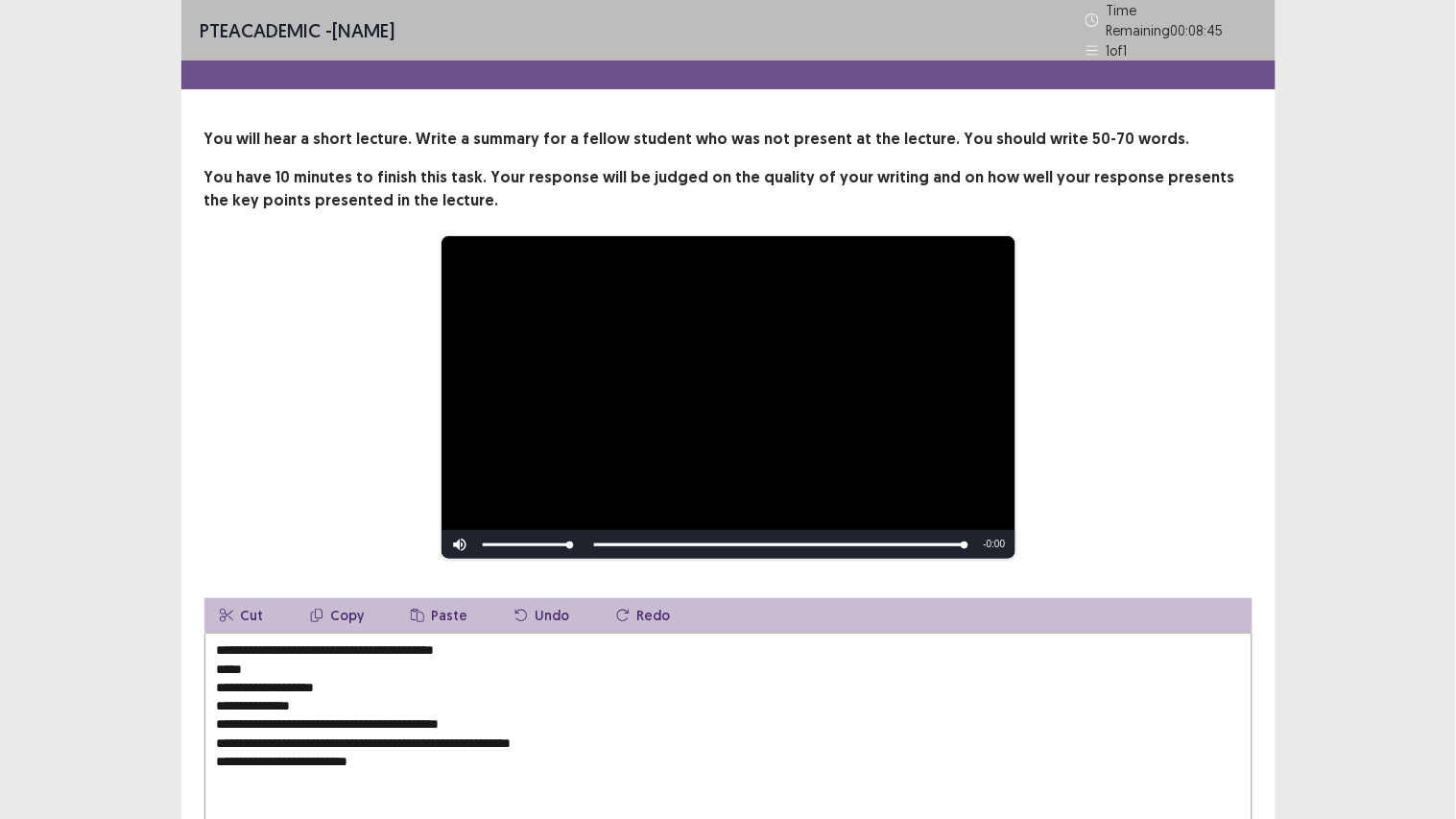 click on "**********" at bounding box center [728, 738] 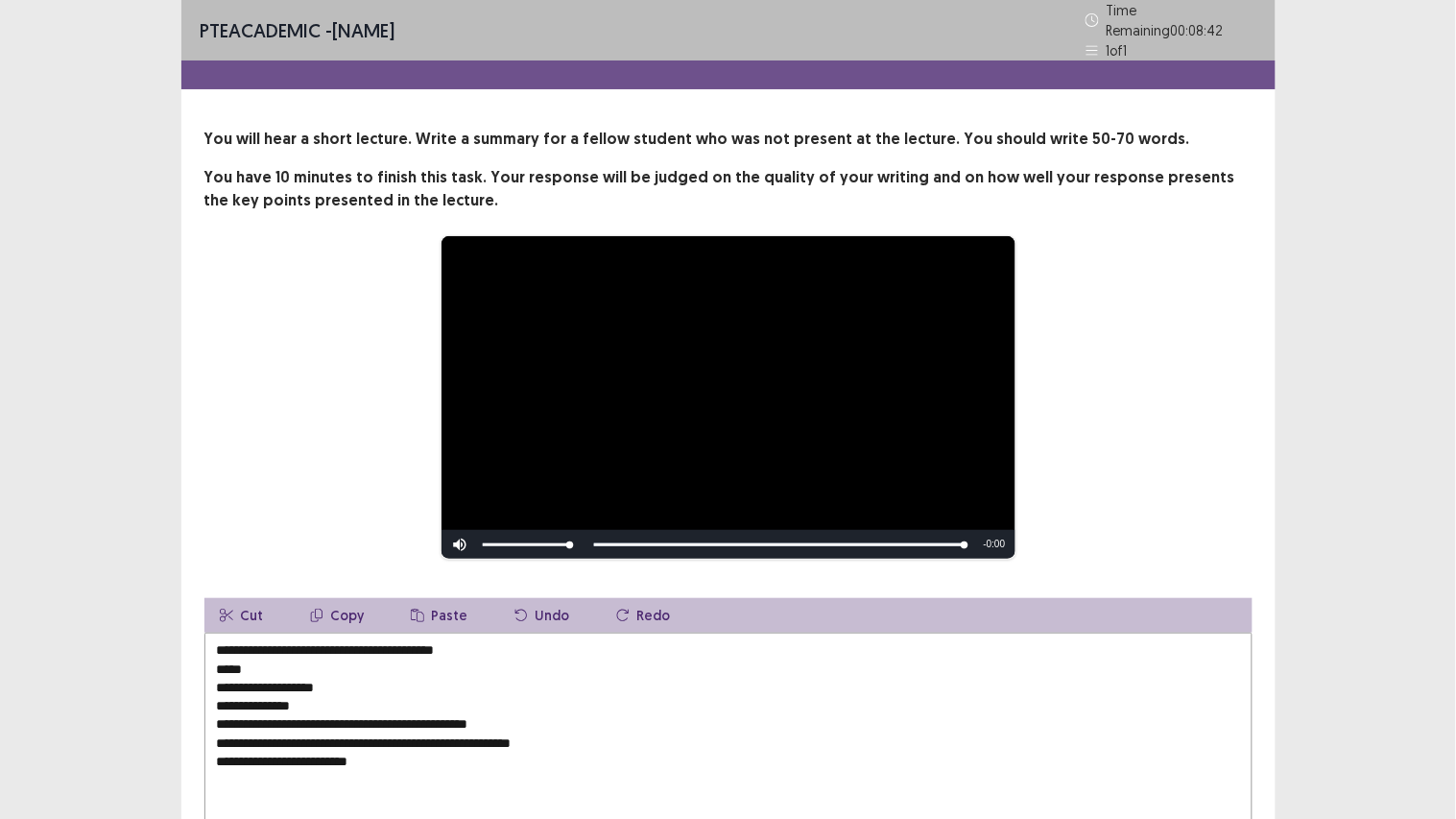 click on "You will hear a short lecture. Write a summary for a fellow student who was not present at the lecture. You should write 50-70 words. You have 10 minutes to finish this task. Your response will be judged on the quality of your writing and on how well your response presents the key points presented in the lecture. The clip will begin in  -1  seconds Video Player is loading. Skip Backward Skip Forward Mute Current Time  0:49 / Duration  0:49 Loaded :  100.00% 0:49 Stream Type  LIVE Remaining Time  - 0:00  1x Playback Rate Chapters Chapters Descriptions descriptions off , selected Captions captions settings , opens captions settings dialog captions off , selected Audio Track This is a modal window. Beginning of dialog window. Escape will cancel and close the window. Text Color ***** ***** *** ***** **** ****** ******* **** Opacity ****** ******** Text Background Color ***** ***** *** ***** **** ****** ******* **** Opacity ****** ******** ******** Caption Area Background Color ***** *****" at bounding box center [728, 503] 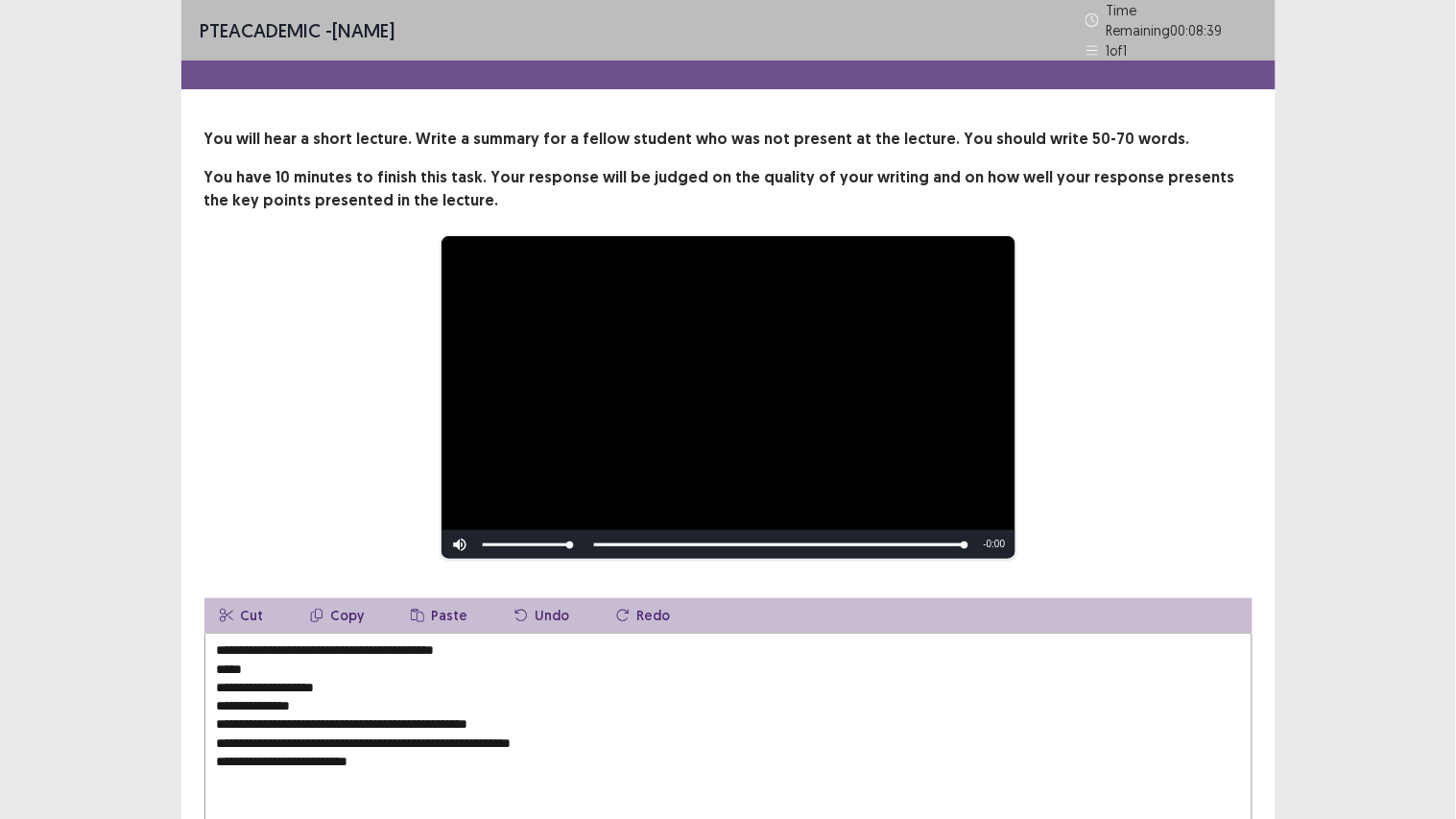 click on "**********" at bounding box center [728, 738] 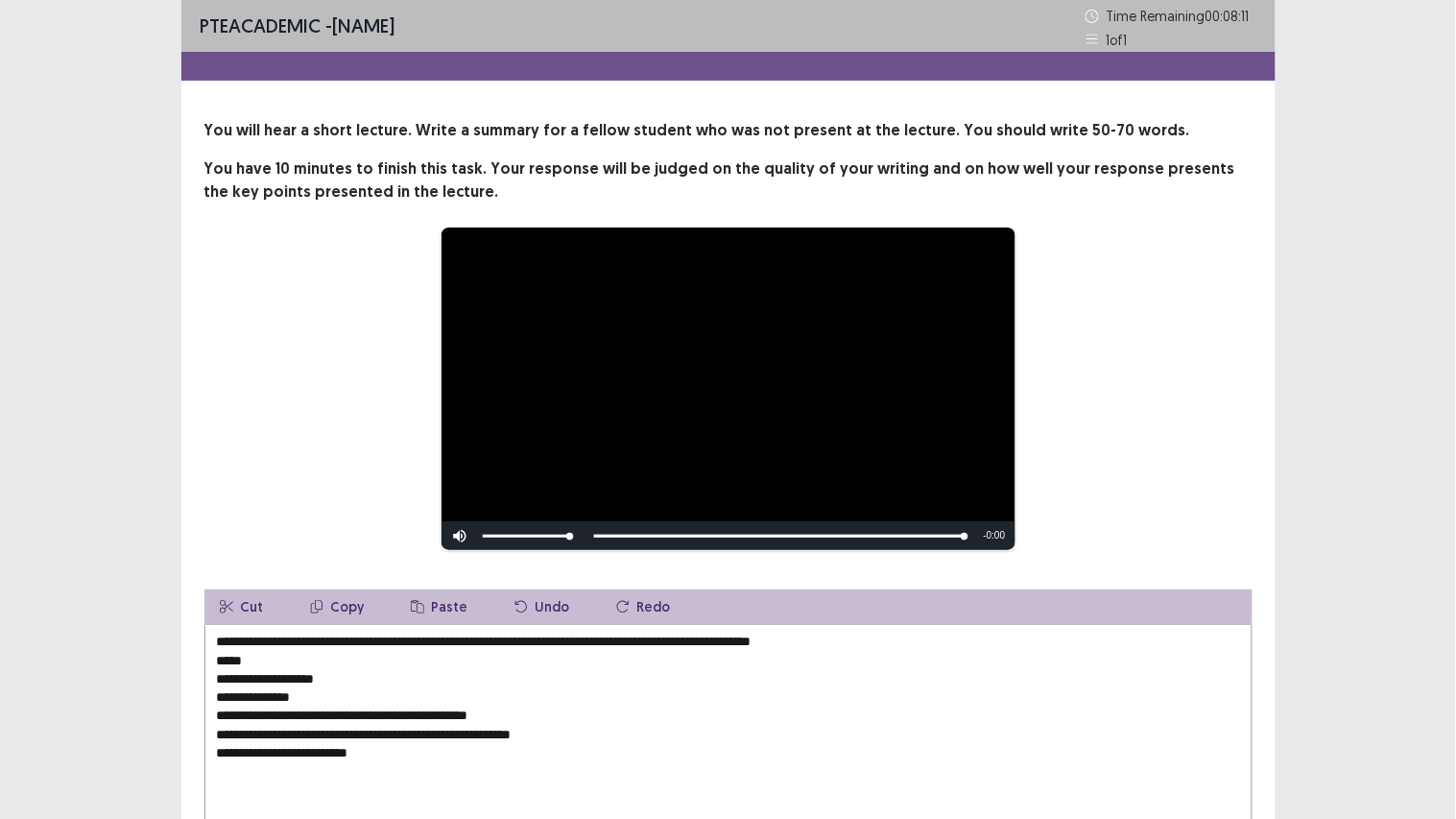 click on "**********" at bounding box center [728, 730] 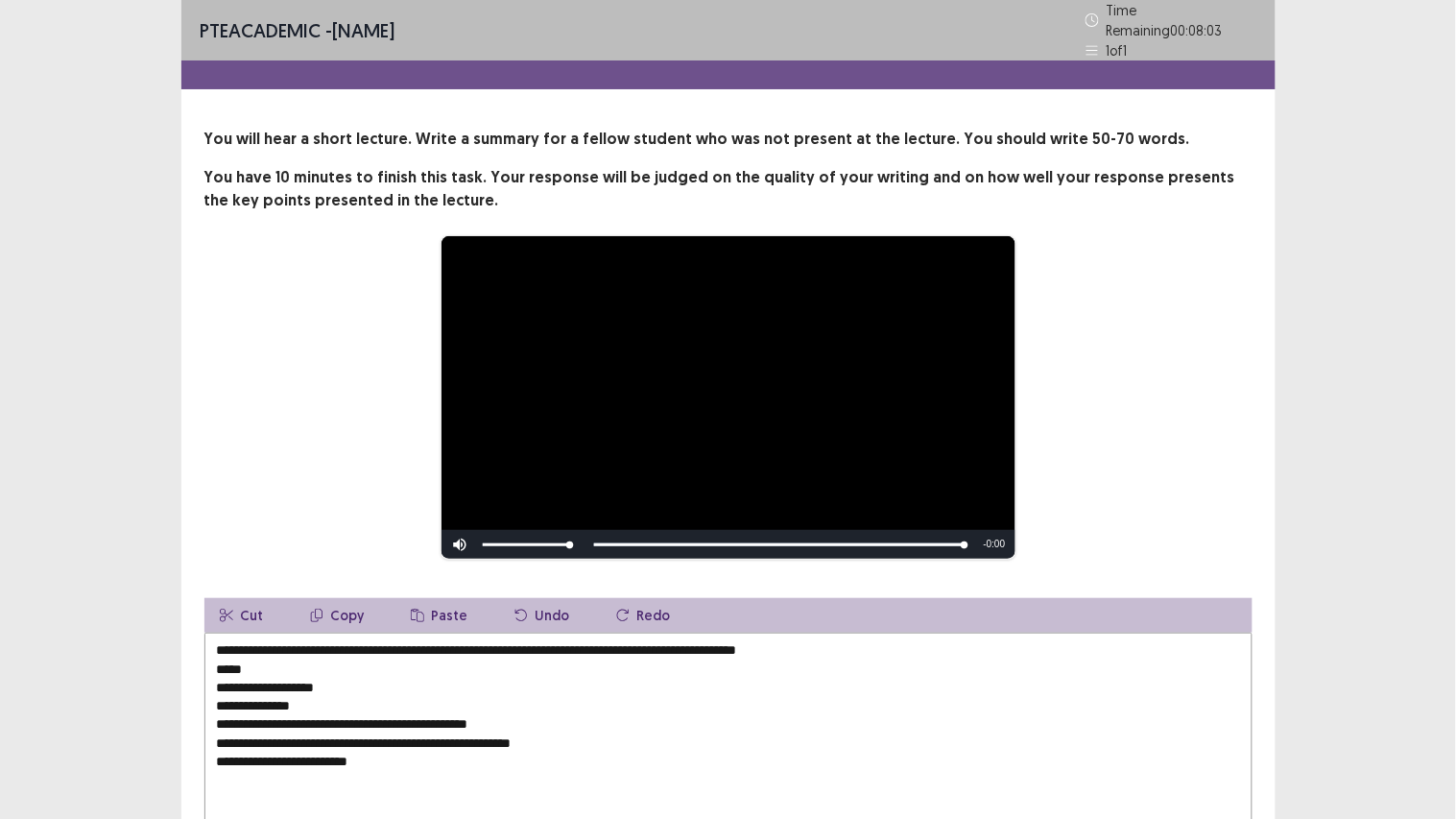 drag, startPoint x: 846, startPoint y: 644, endPoint x: 794, endPoint y: 643, distance: 52.00961 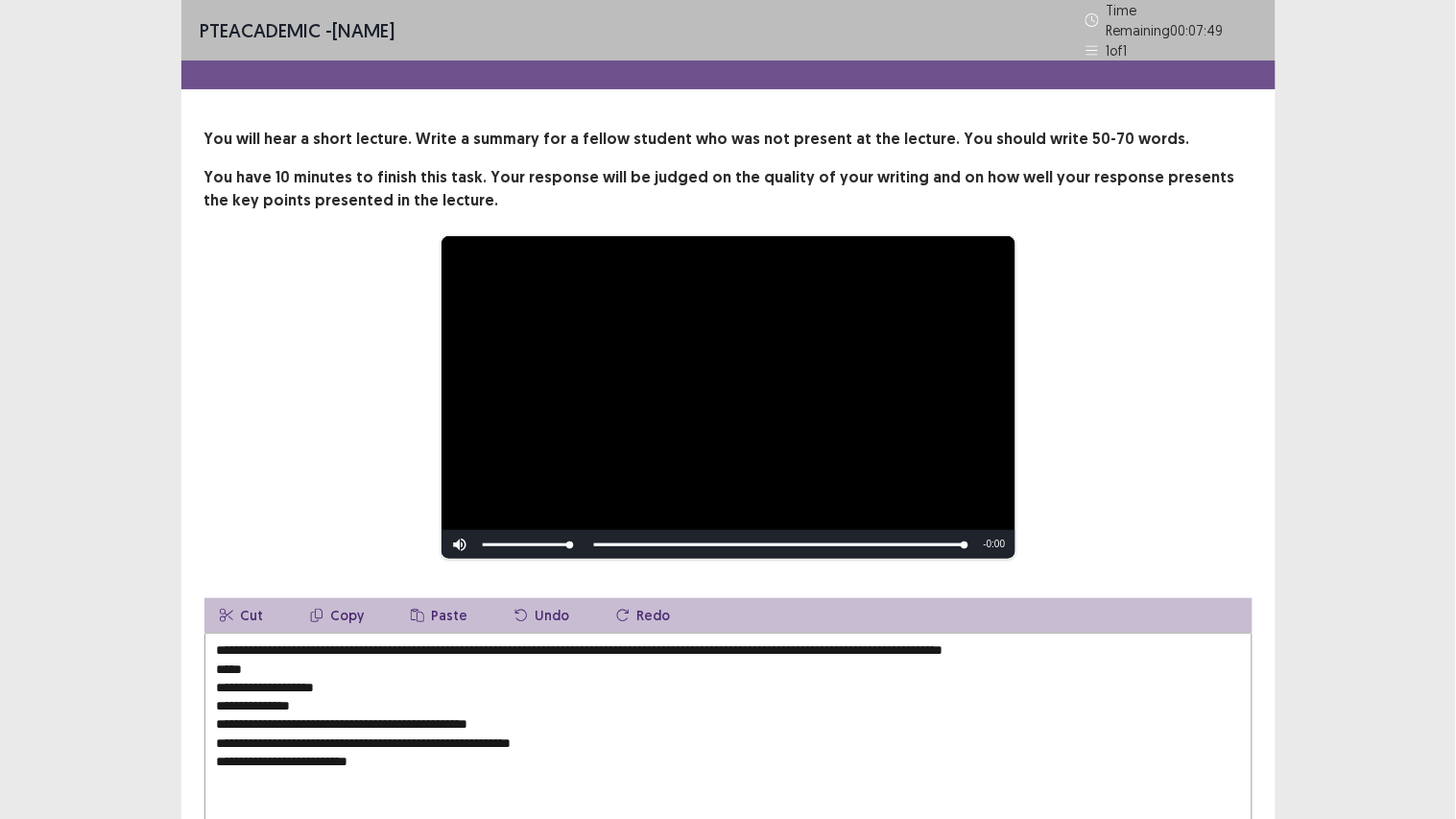 drag, startPoint x: 207, startPoint y: 686, endPoint x: 203, endPoint y: 655, distance: 31.257 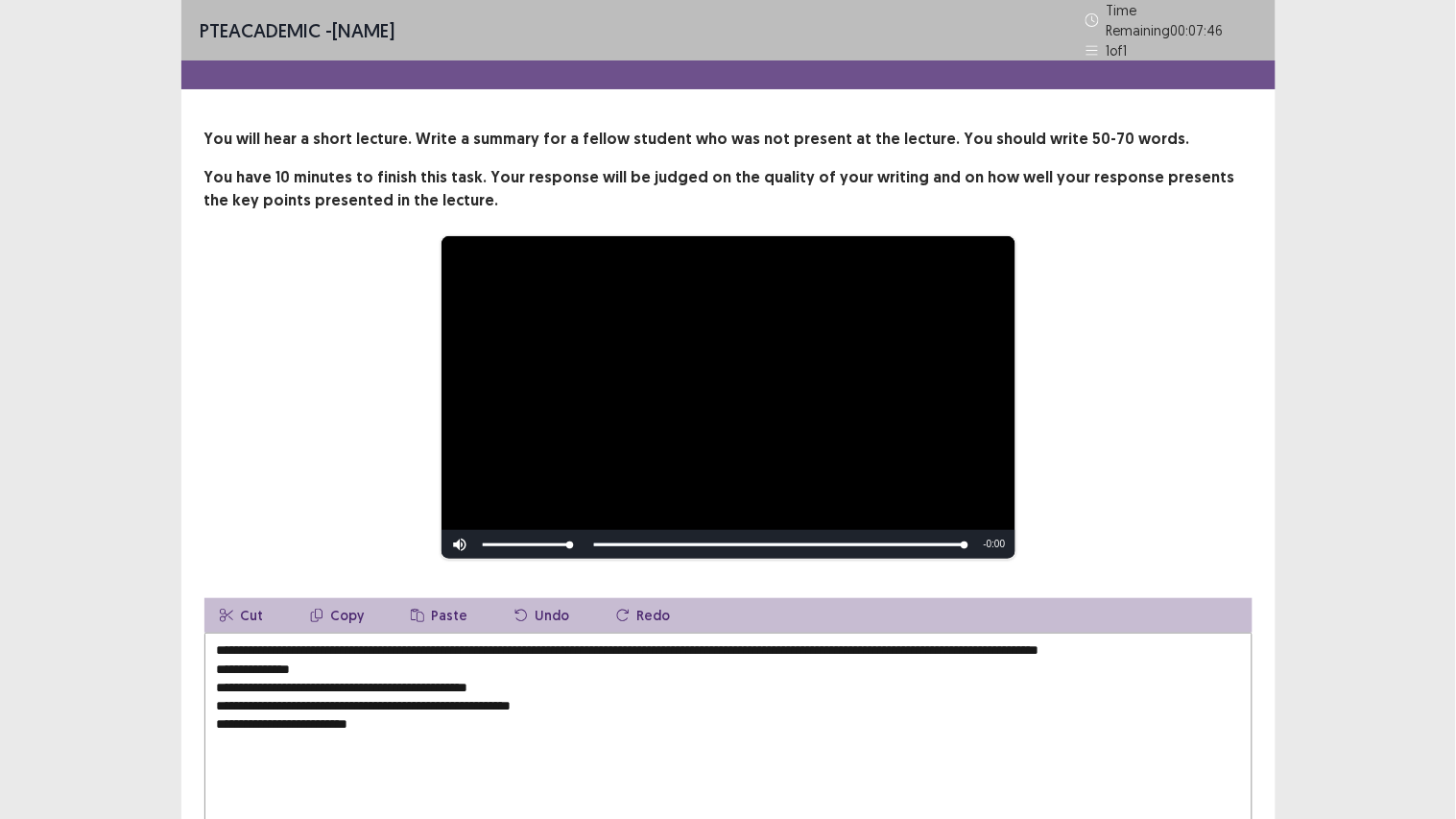 click on "**********" at bounding box center (728, 738) 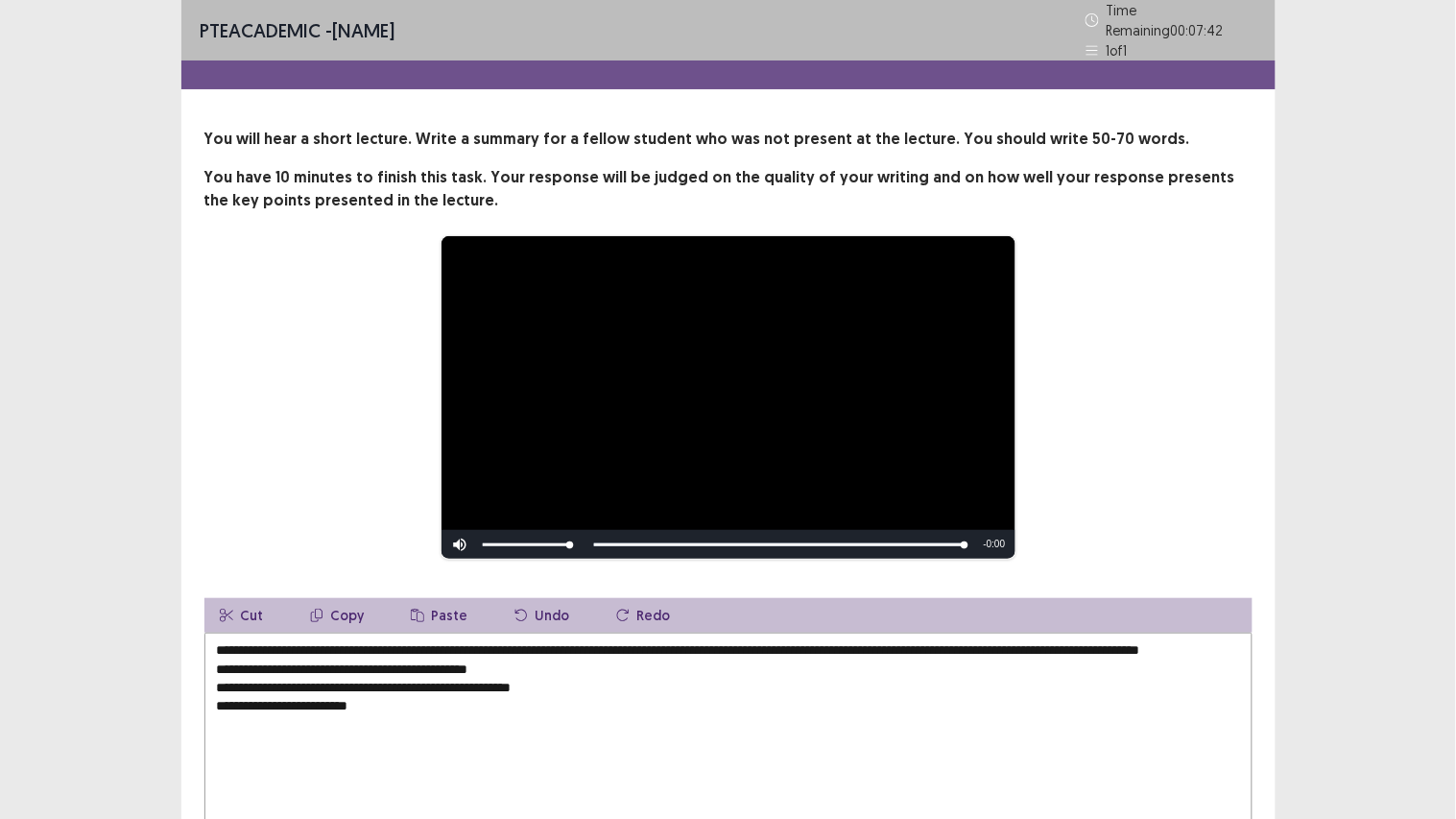 click on "**********" at bounding box center [728, 738] 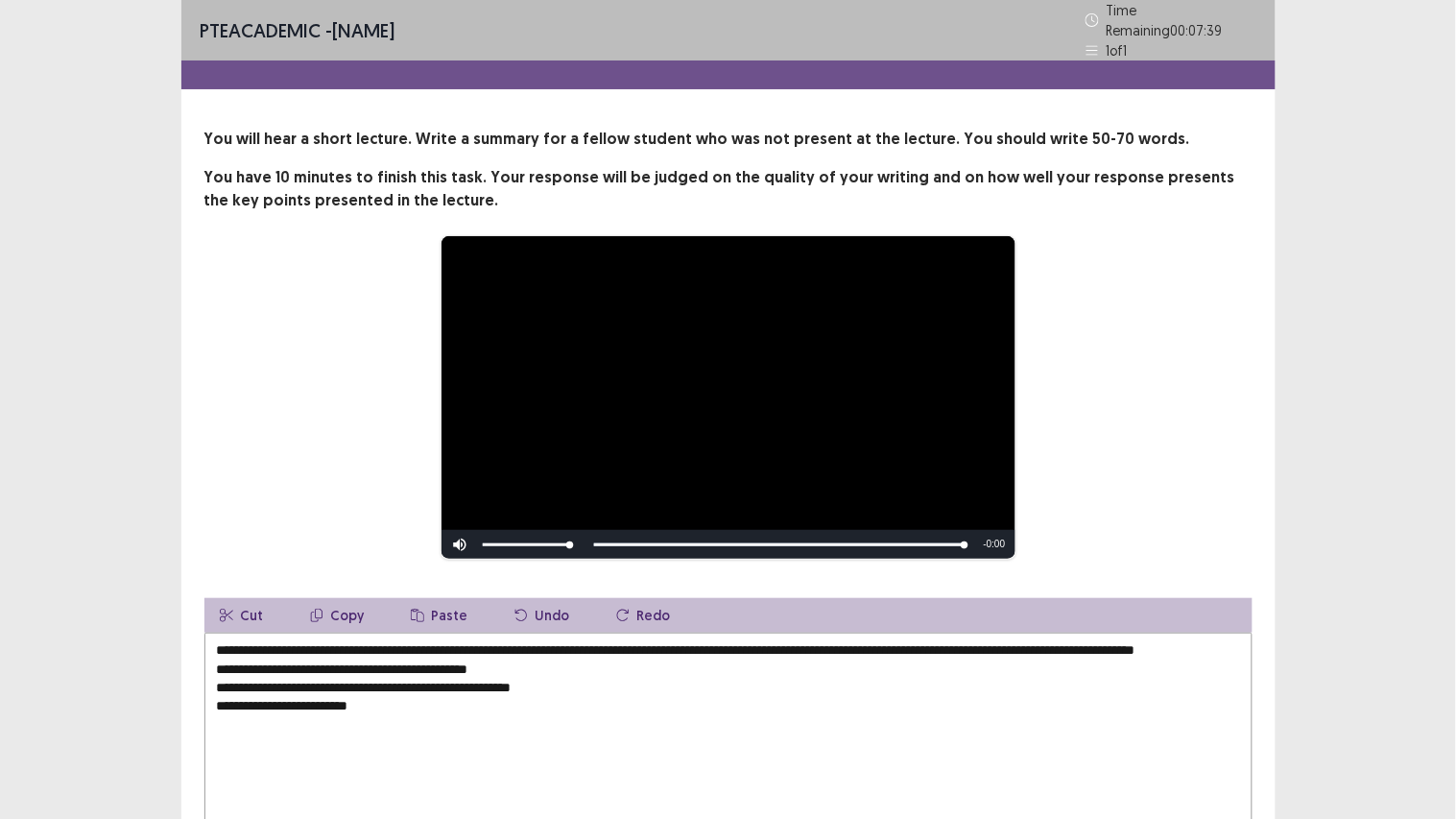 click on "**********" at bounding box center [728, 738] 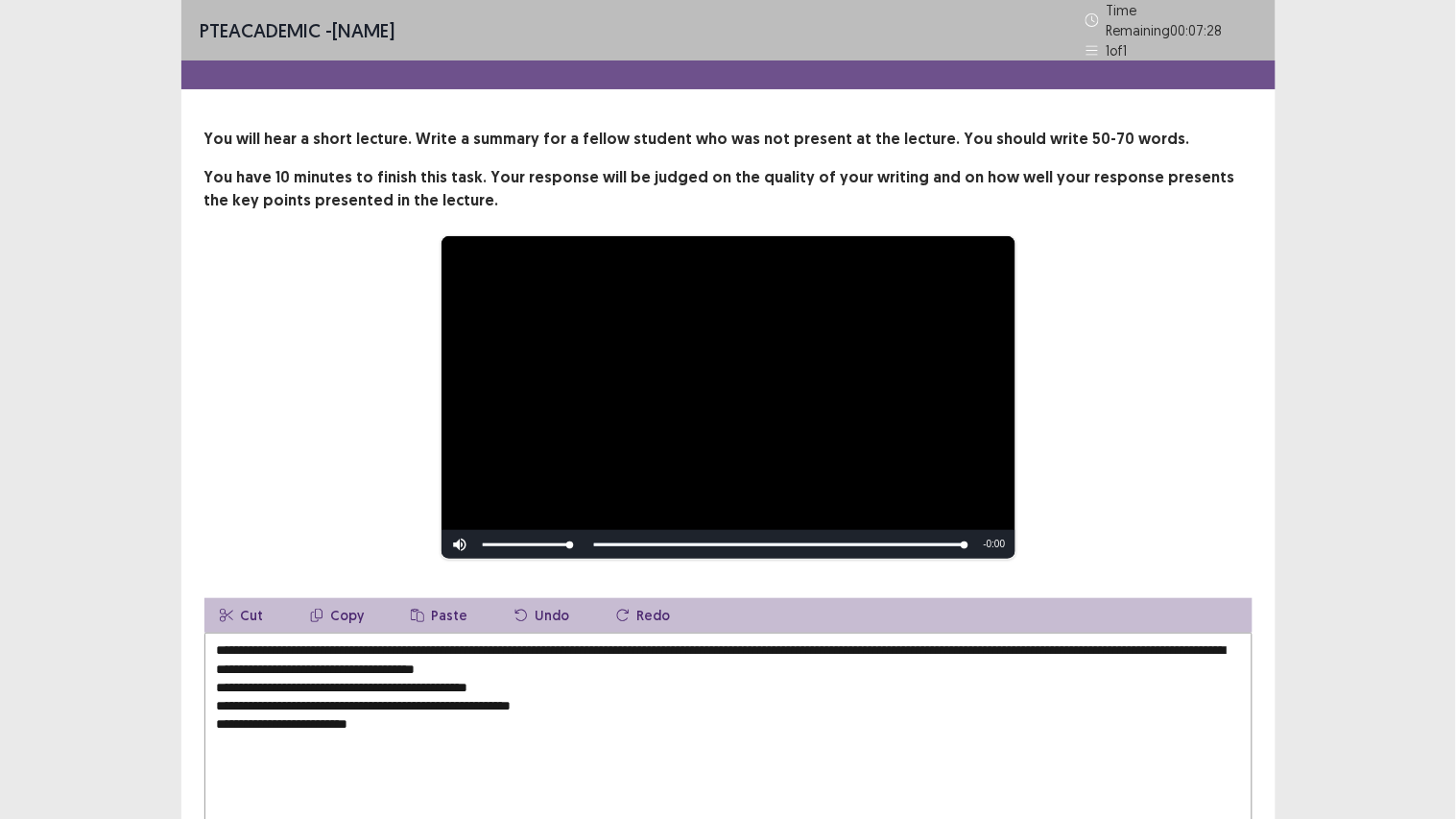 click on "**********" at bounding box center [728, 738] 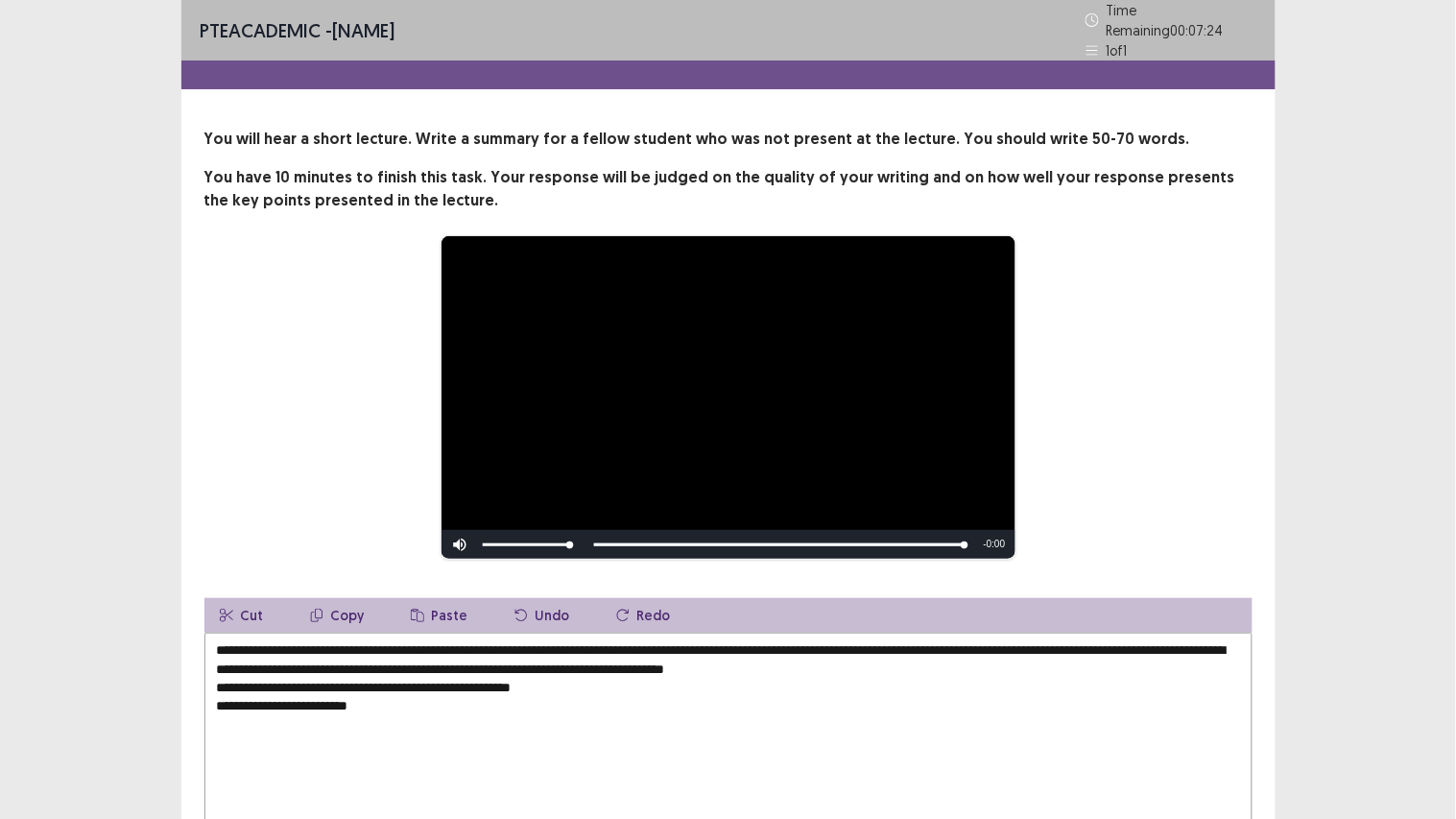 click on "**********" at bounding box center [728, 738] 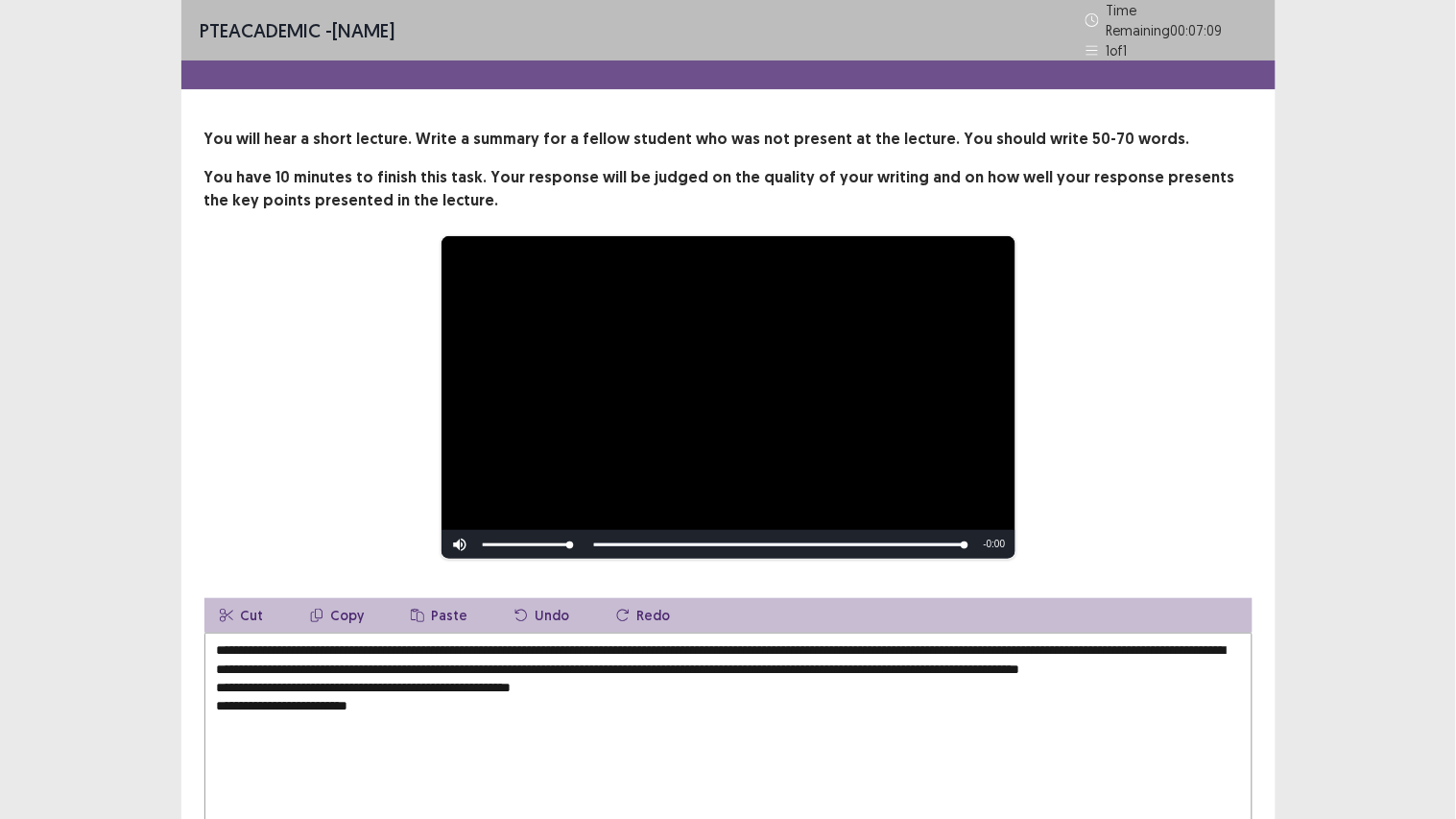 click on "**********" at bounding box center [728, 738] 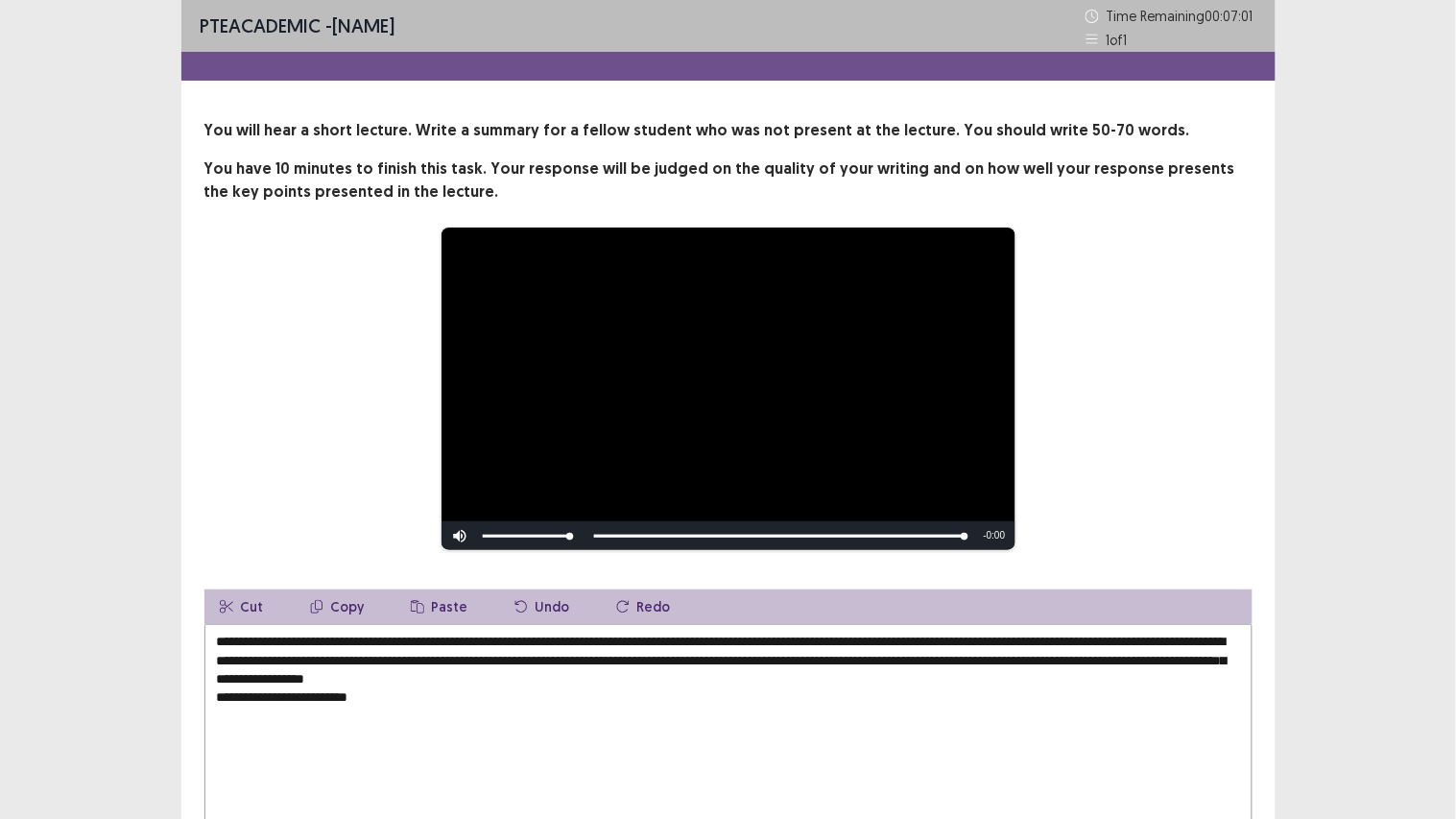 click on "**********" at bounding box center (728, 730) 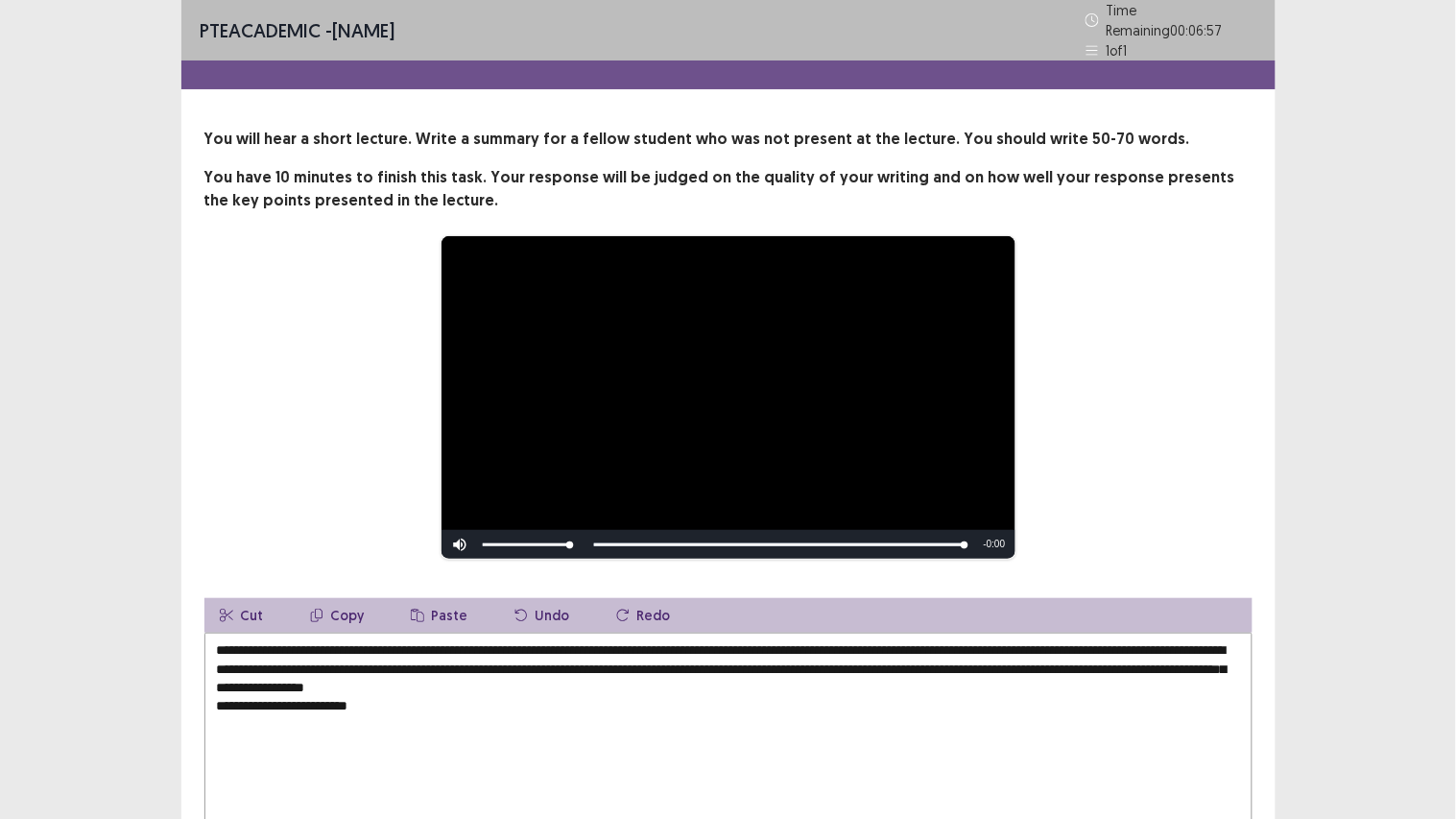 drag, startPoint x: 381, startPoint y: 675, endPoint x: 752, endPoint y: 684, distance: 371.10915 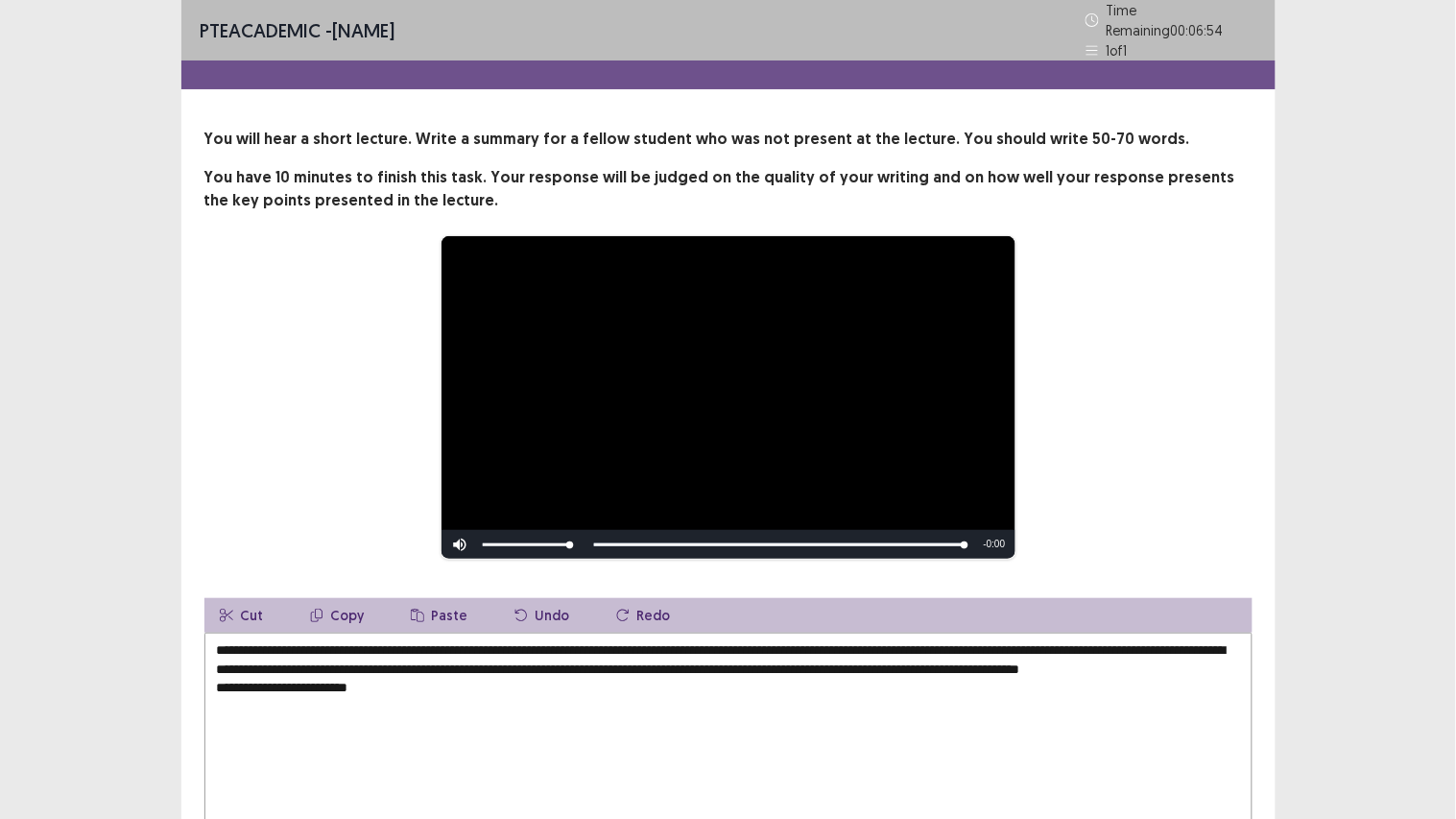 click on "**********" at bounding box center (728, 738) 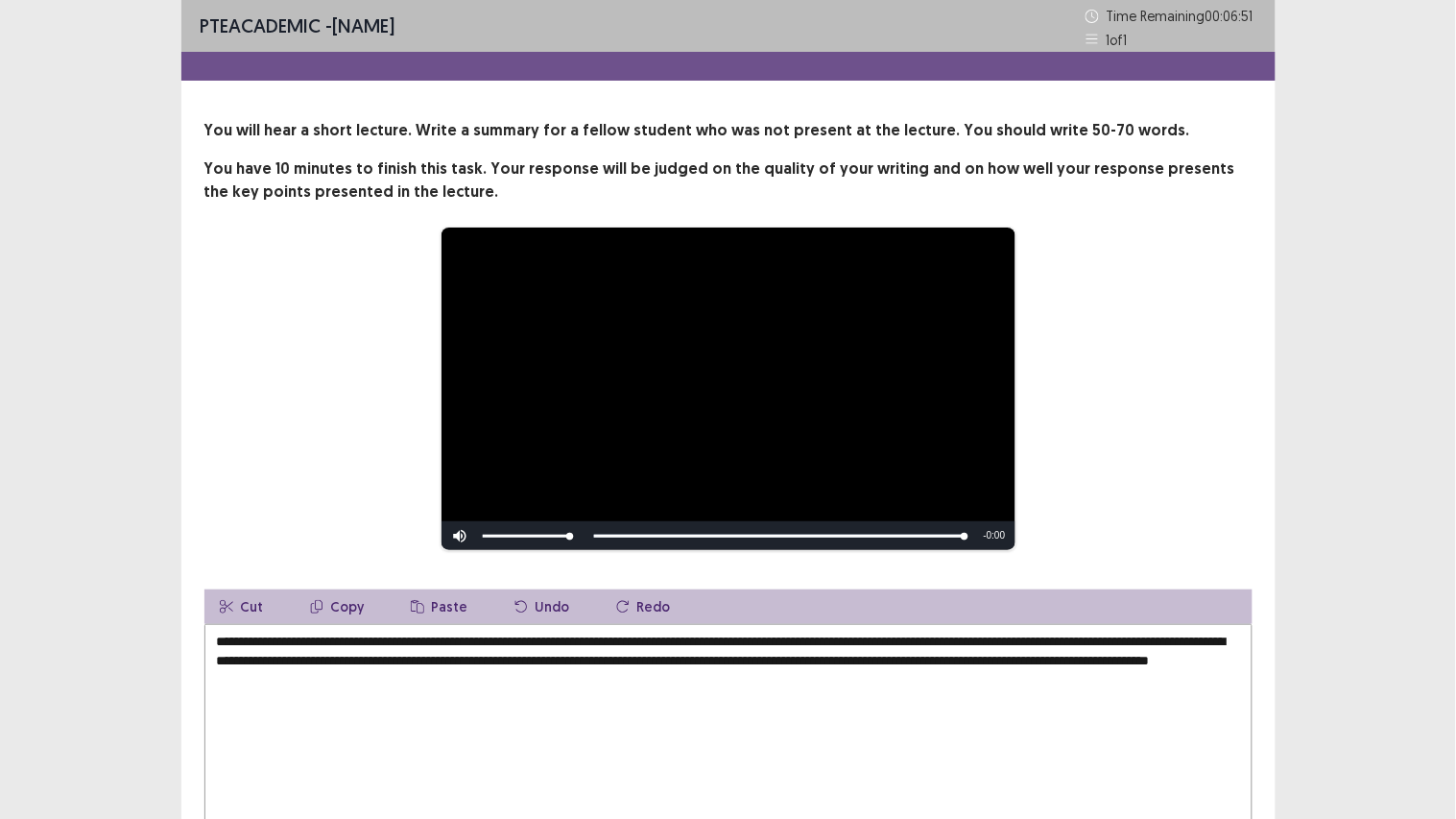 click on "**********" at bounding box center [728, 730] 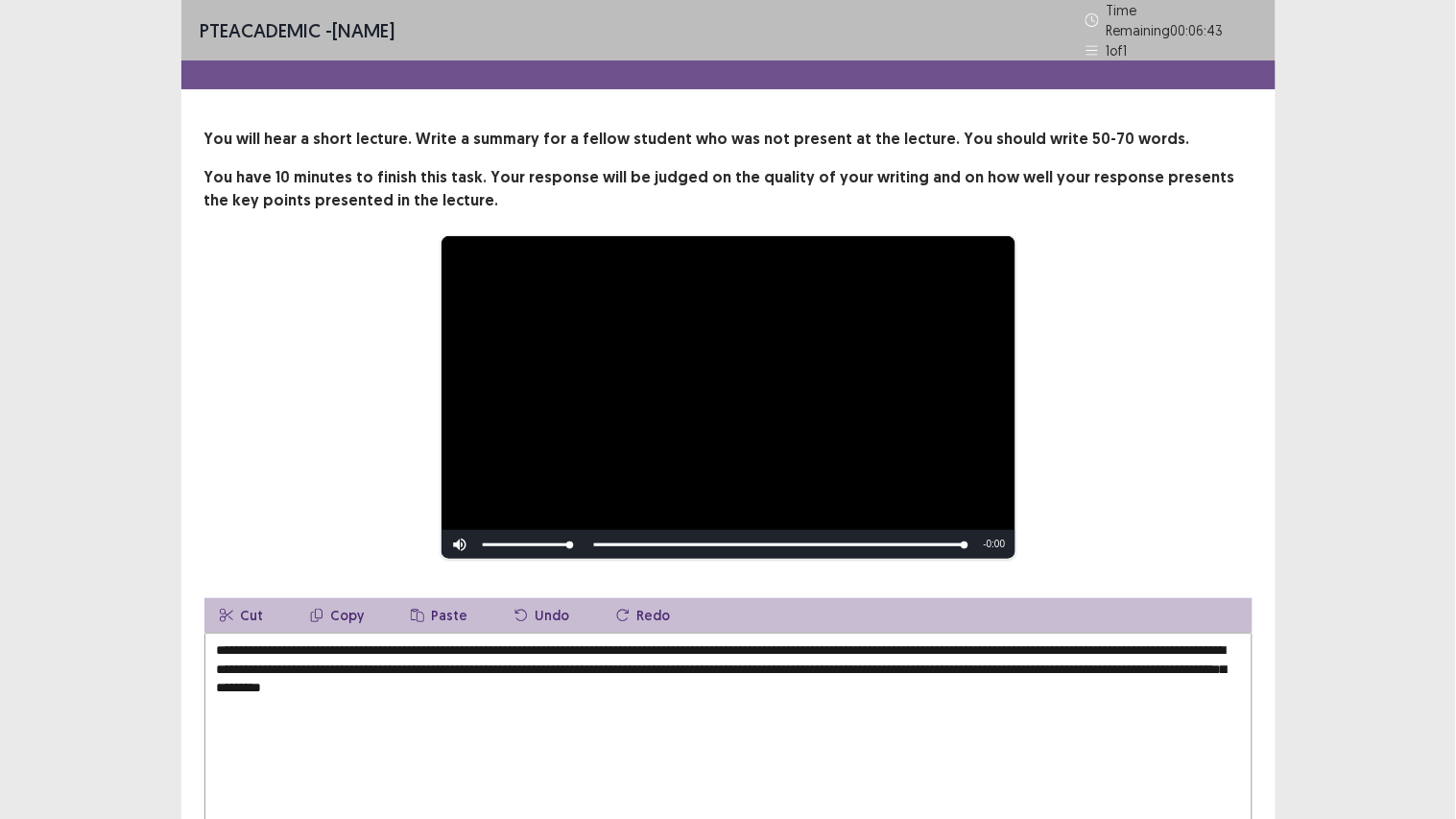 scroll, scrollTop: 135, scrollLeft: 0, axis: vertical 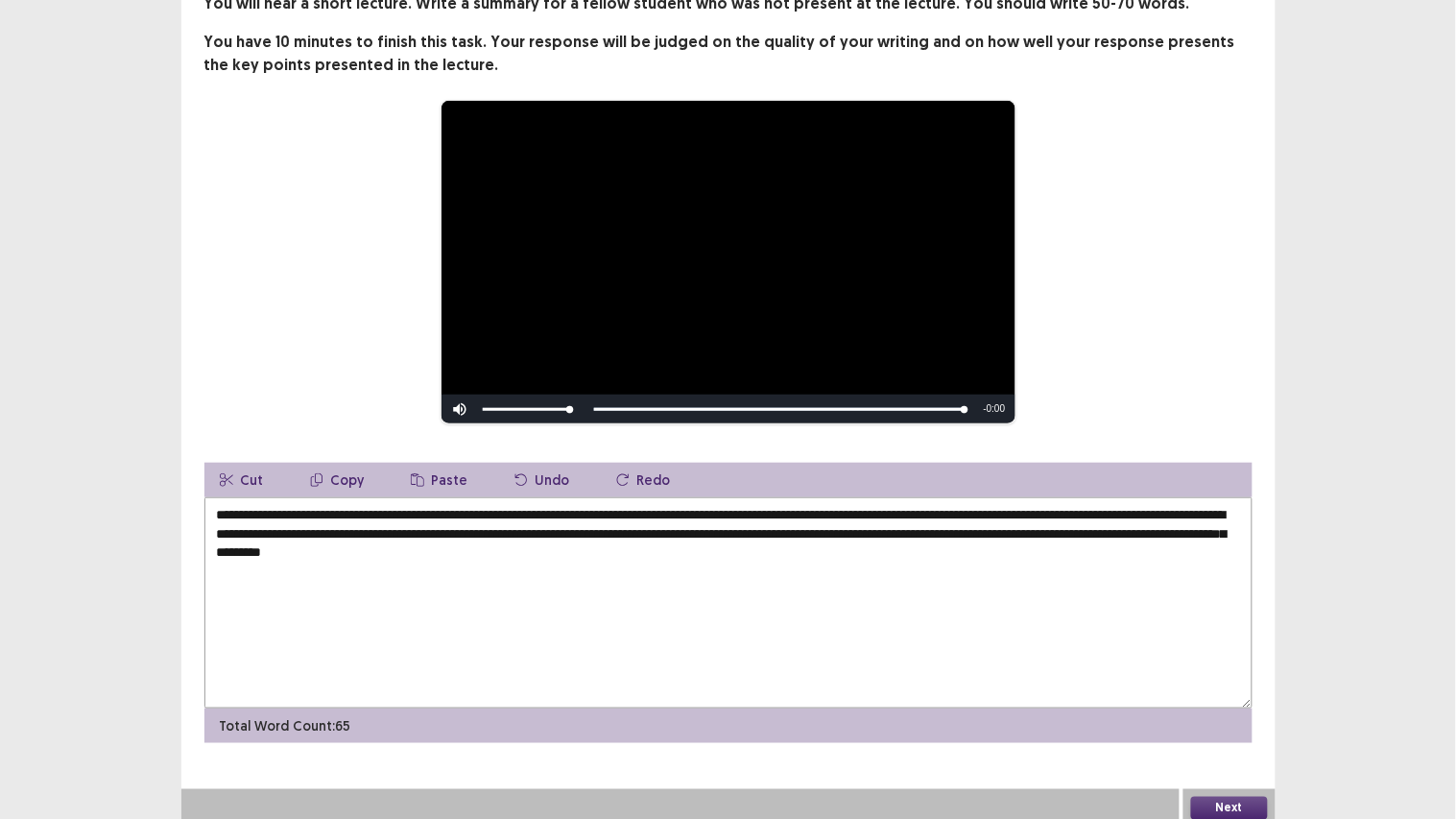click on "**********" at bounding box center [728, 603] 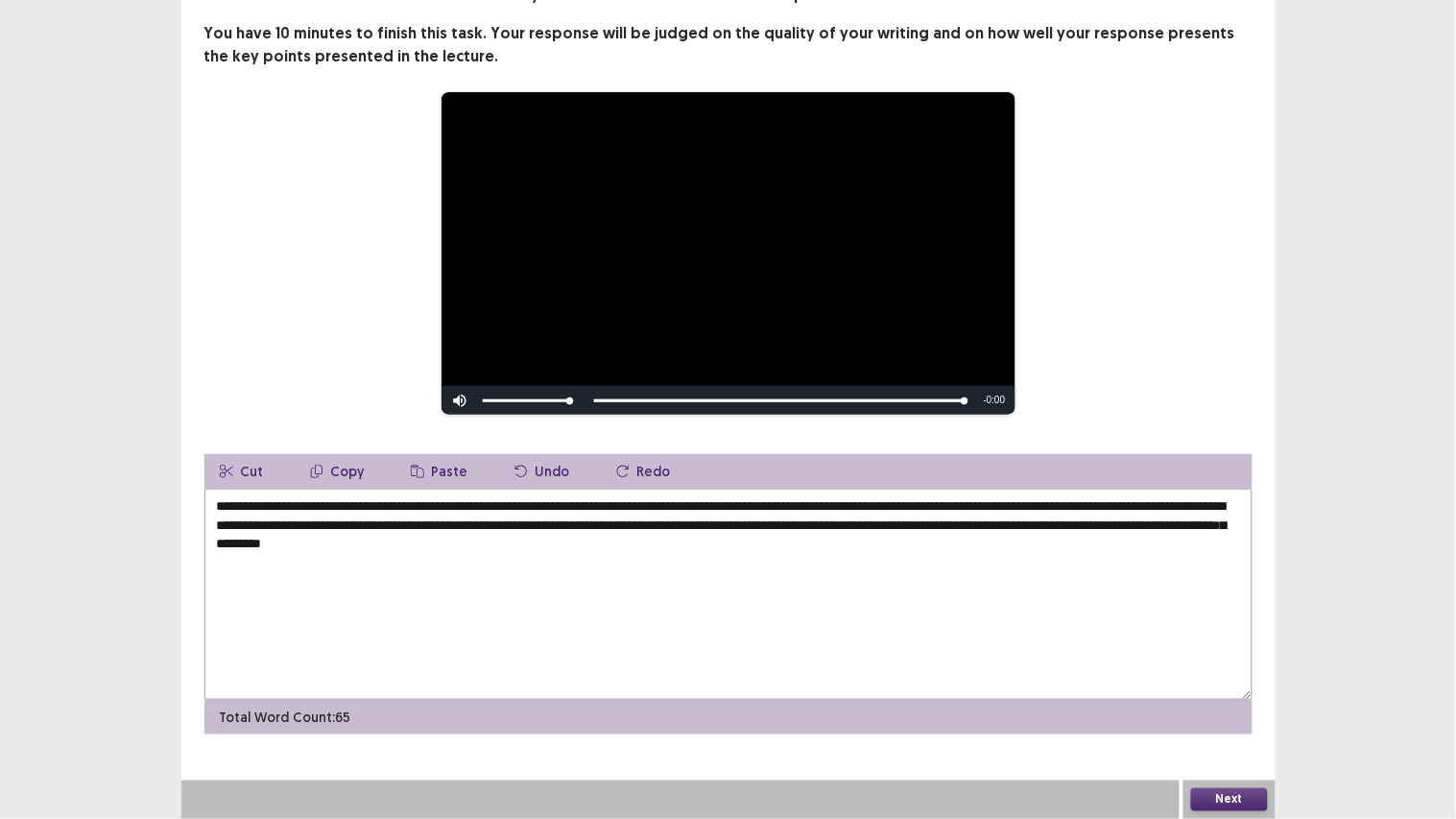 click on "**********" at bounding box center (728, 594) 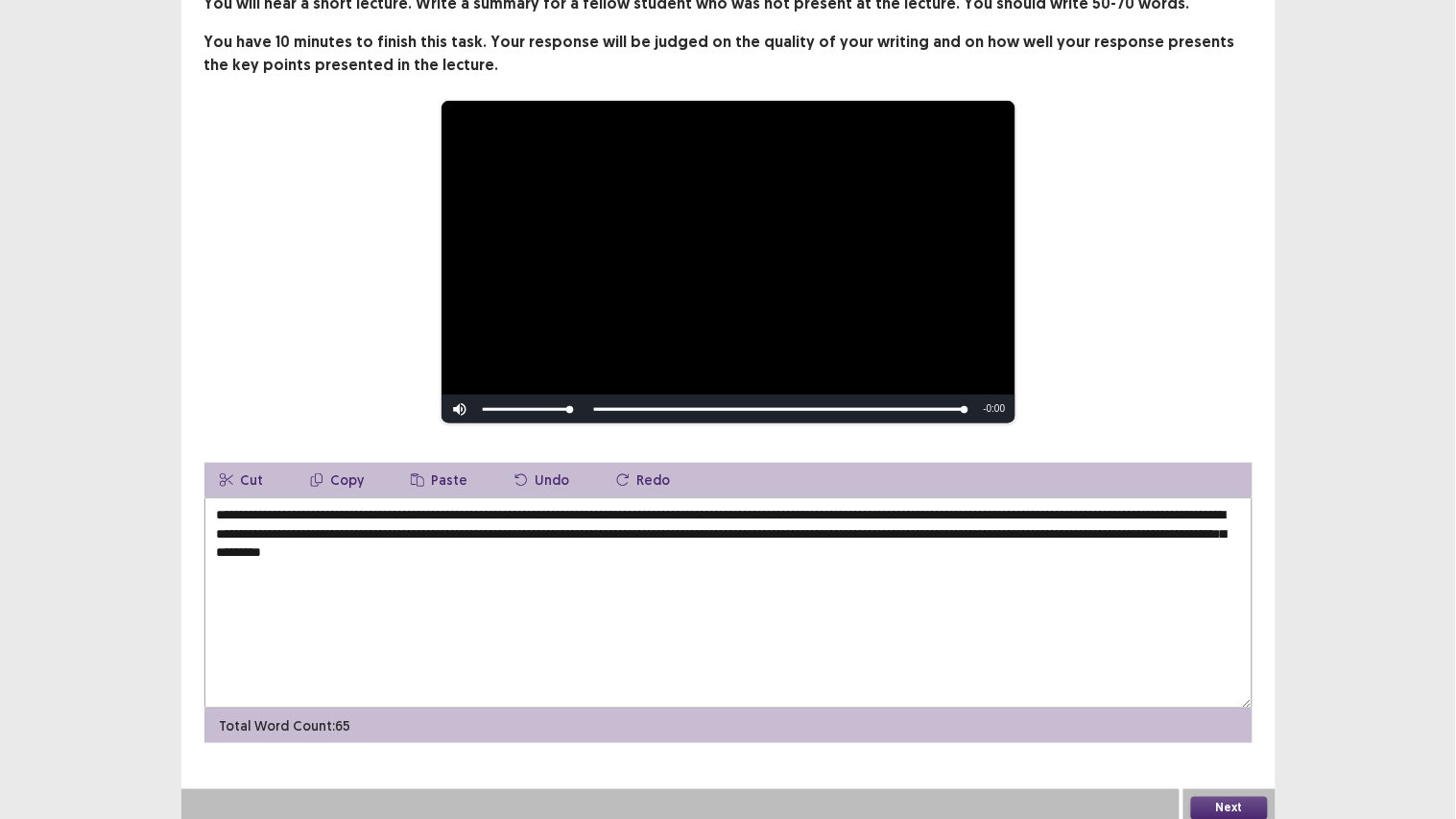 type on "**********" 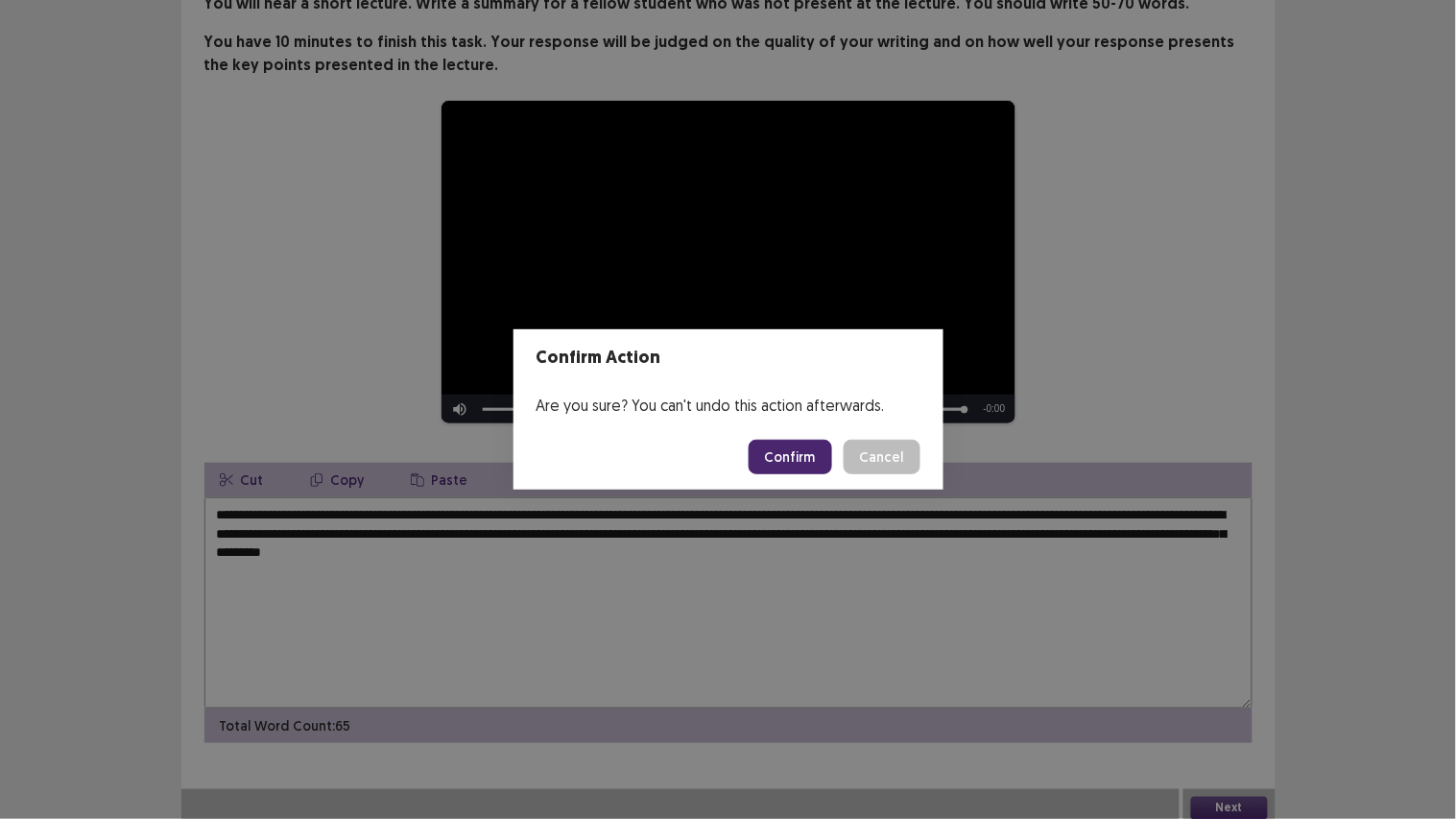 click on "Confirm" at bounding box center [790, 457] 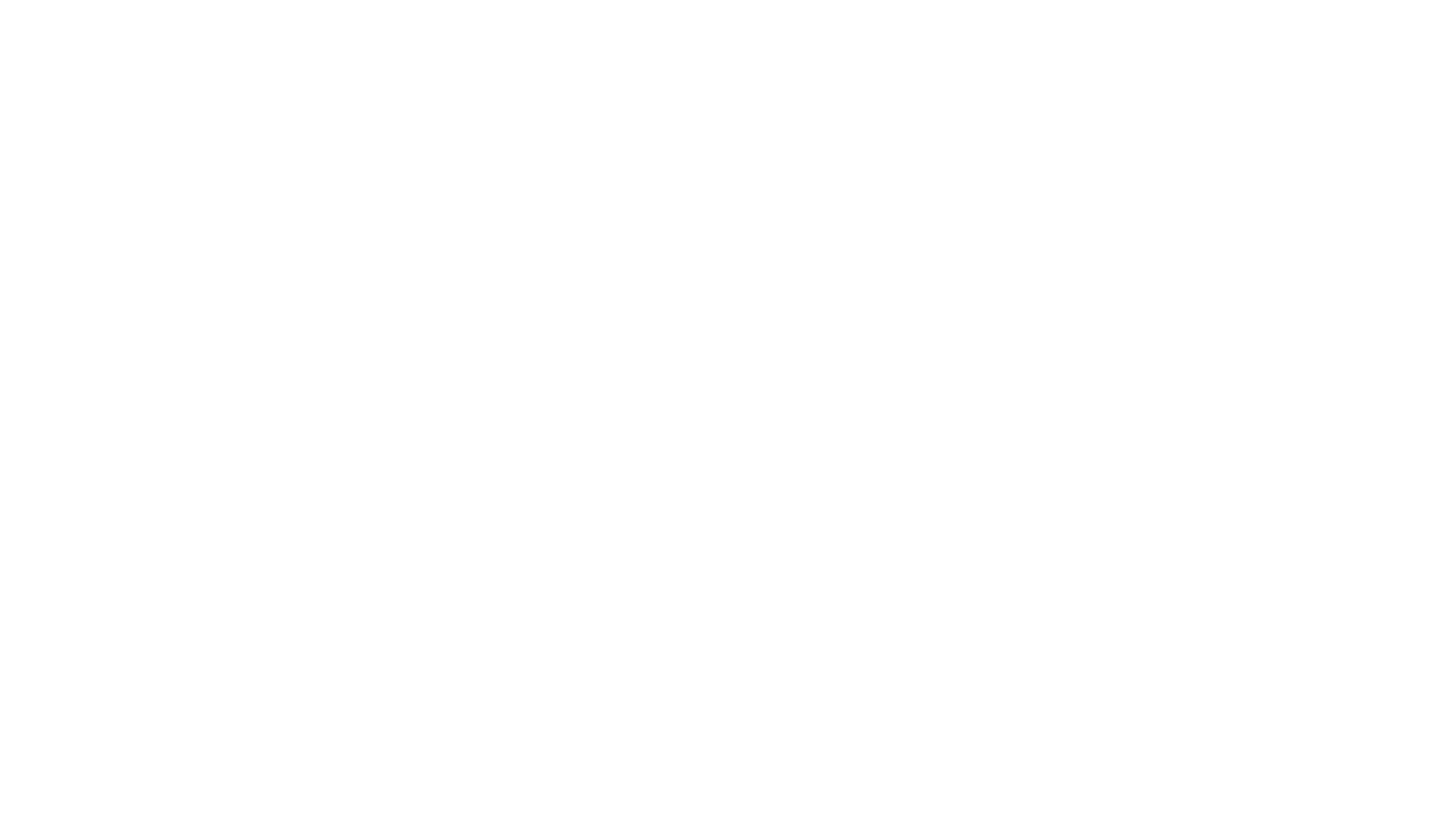 scroll, scrollTop: 0, scrollLeft: 0, axis: both 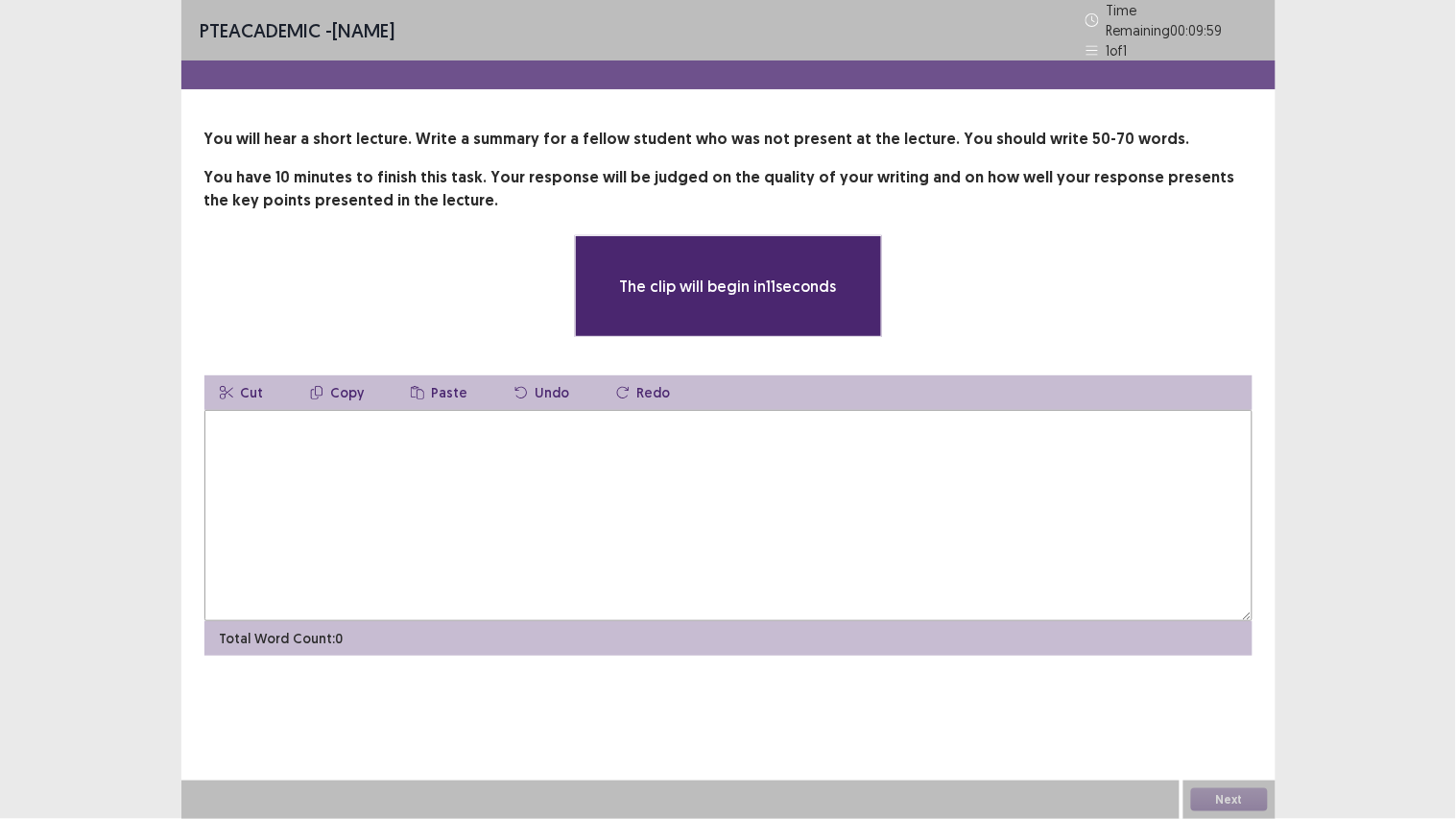 click at bounding box center (728, 516) 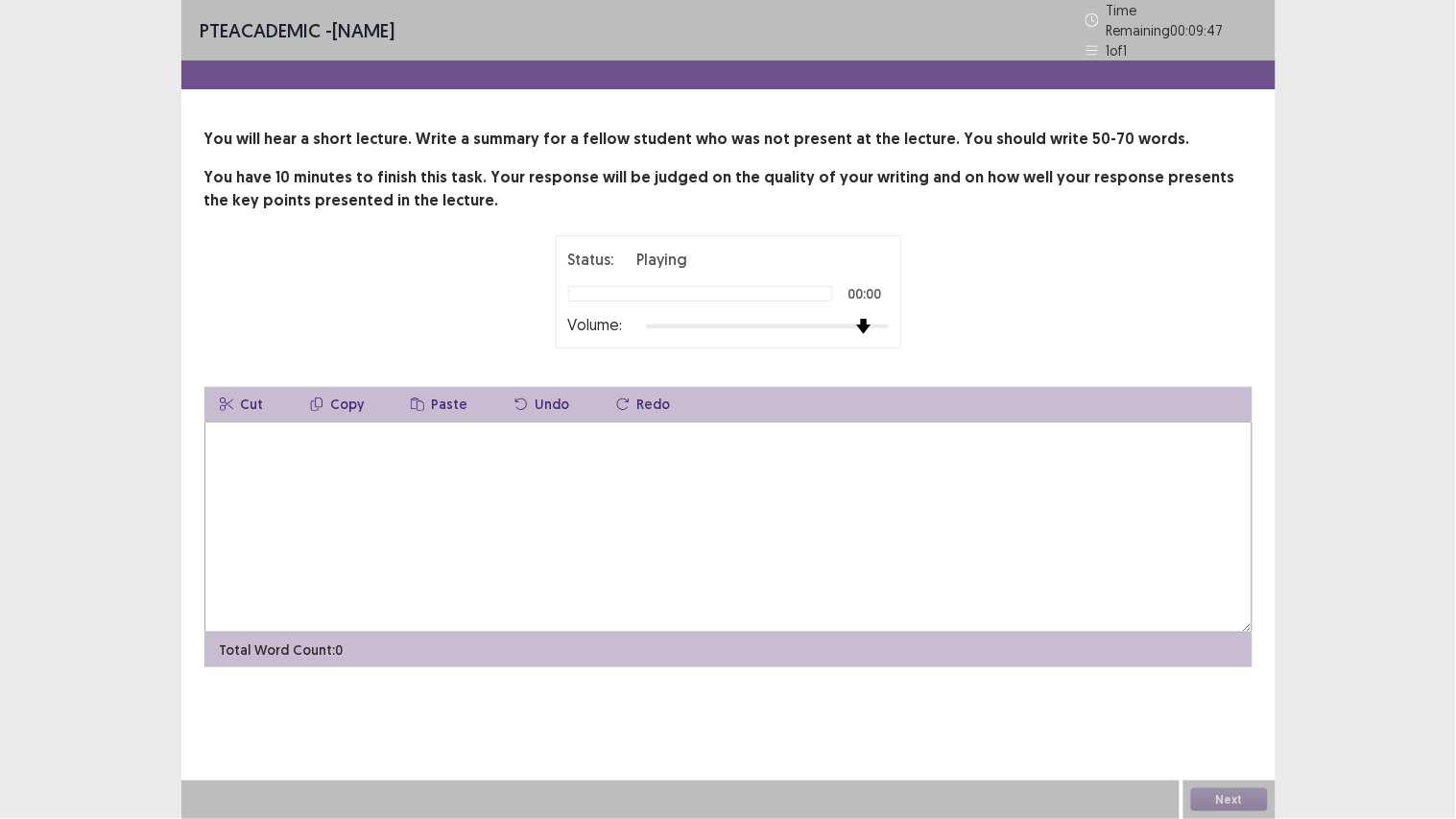 click at bounding box center (767, 326) 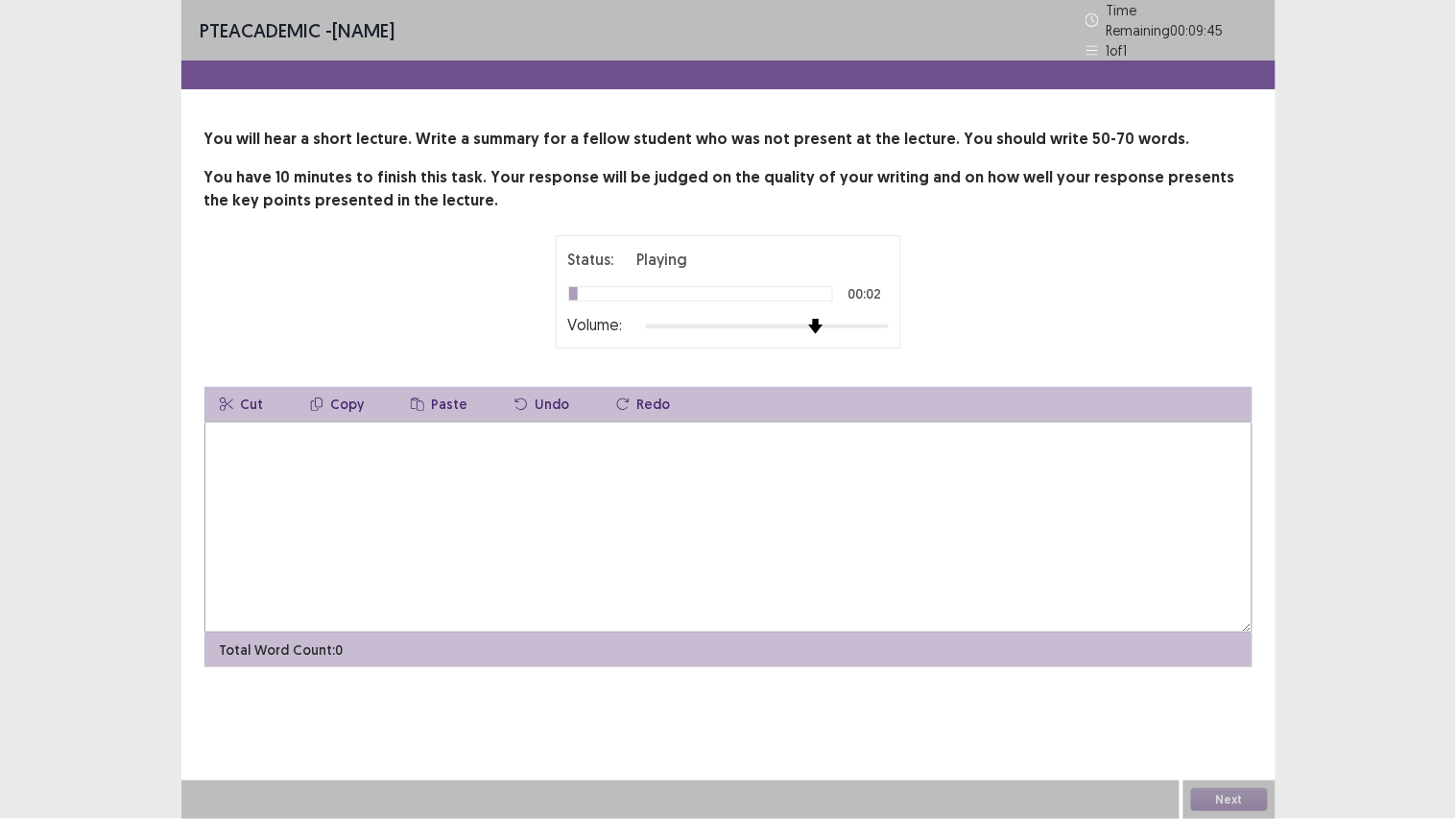 click at bounding box center (767, 326) 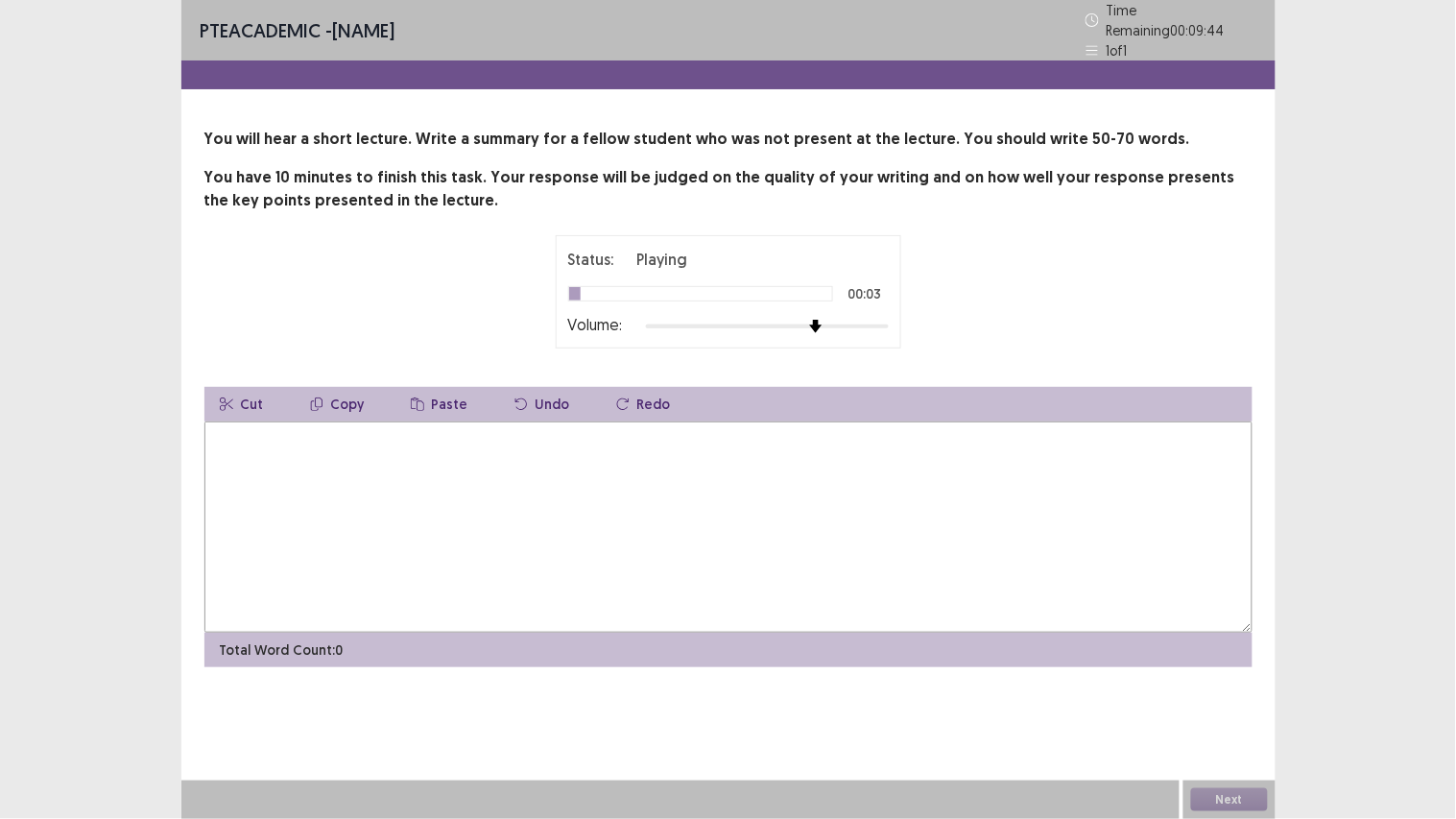 click at bounding box center (728, 527) 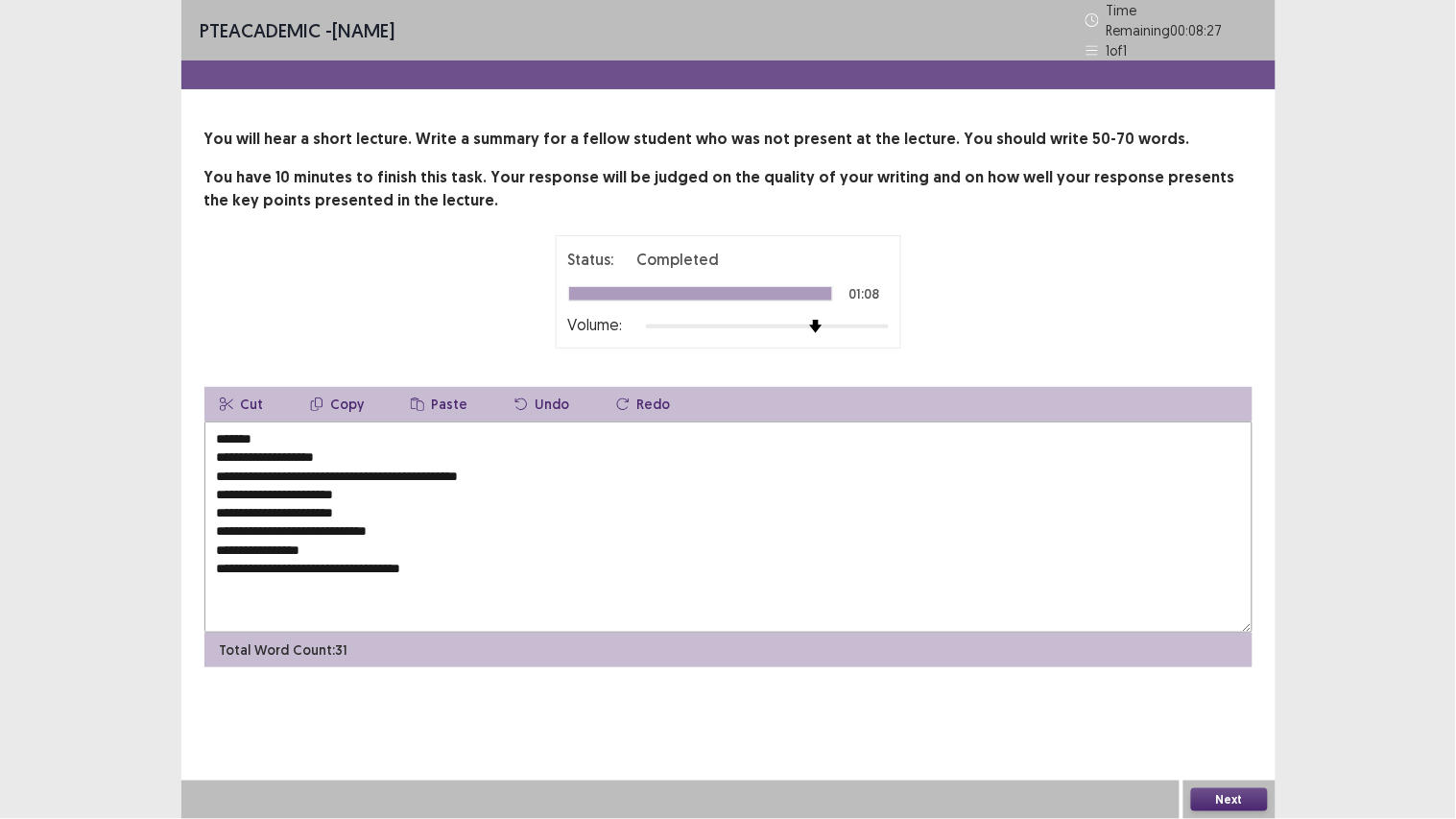 click on "**********" at bounding box center [728, 527] 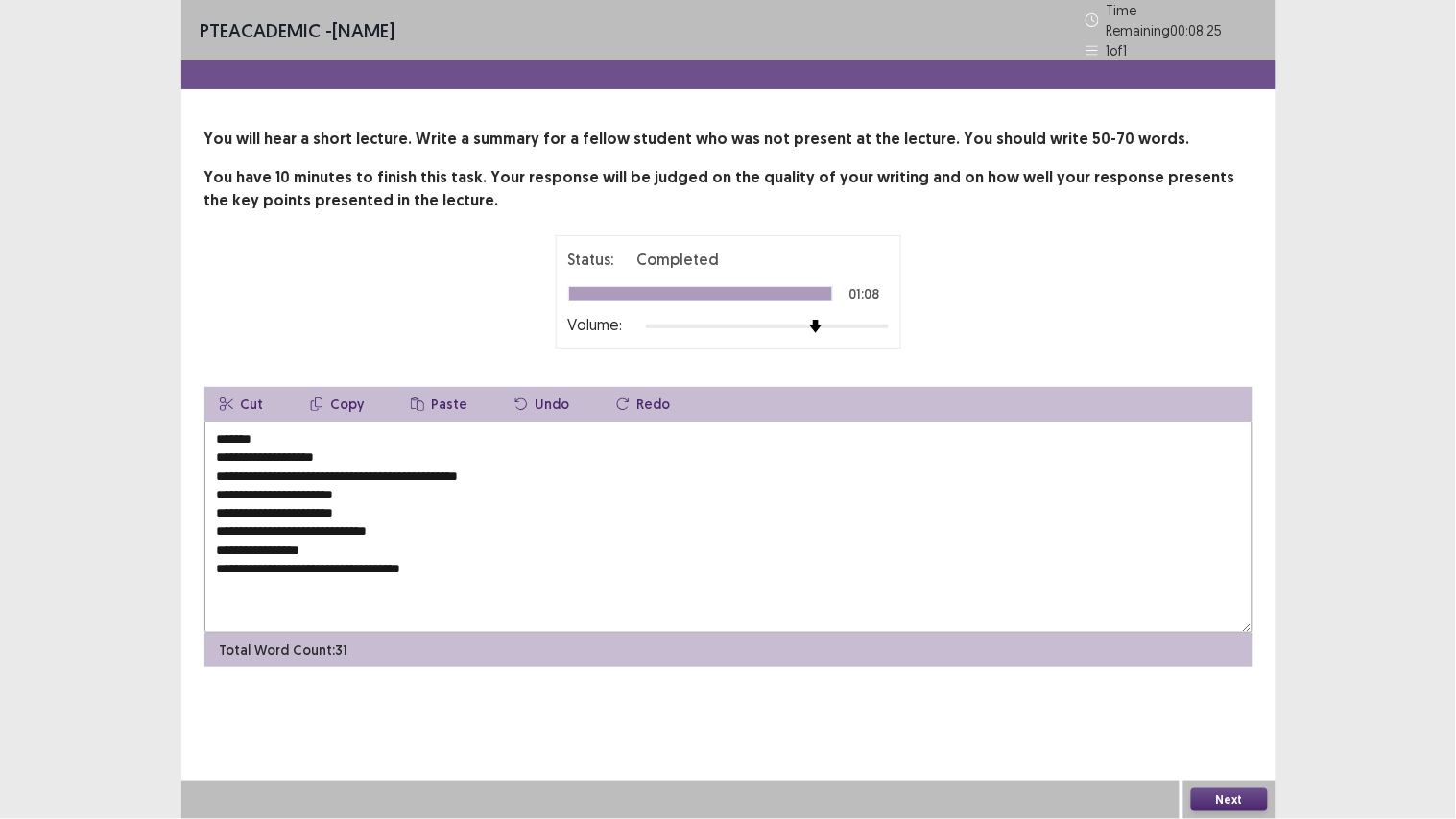 drag, startPoint x: 206, startPoint y: 453, endPoint x: 205, endPoint y: 418, distance: 35.01428 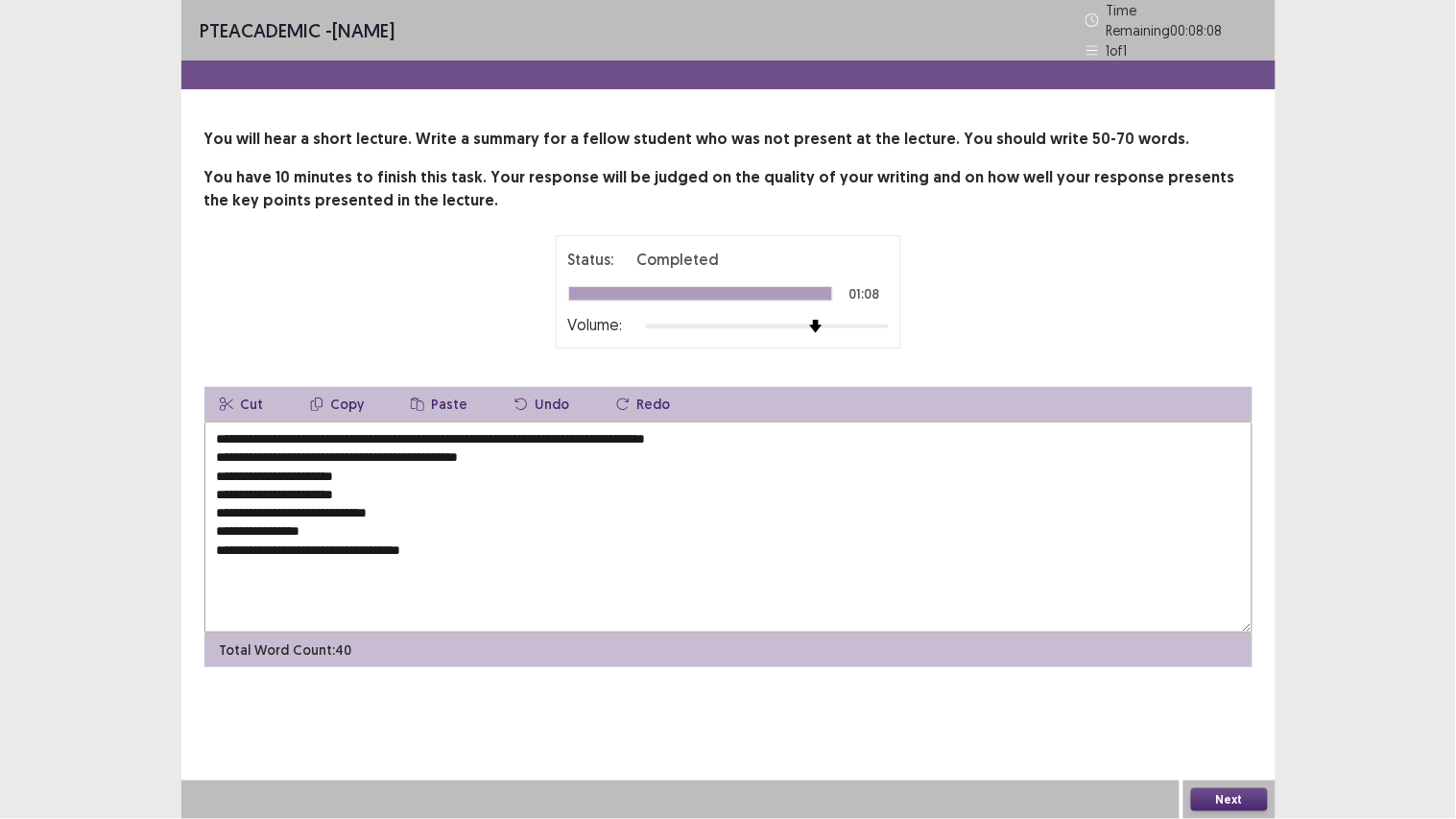 click on "**********" at bounding box center (728, 527) 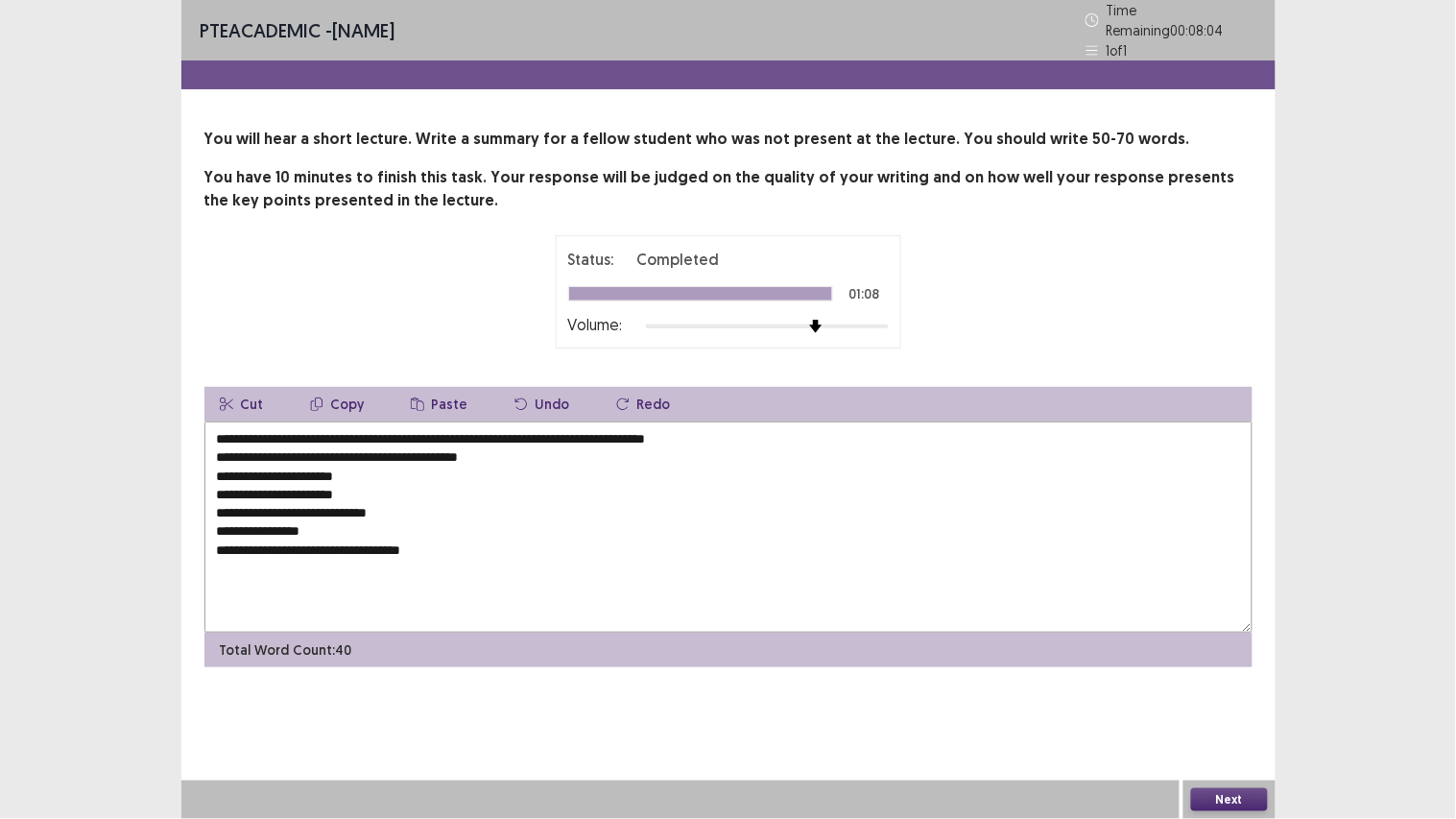 click on "**********" at bounding box center (728, 527) 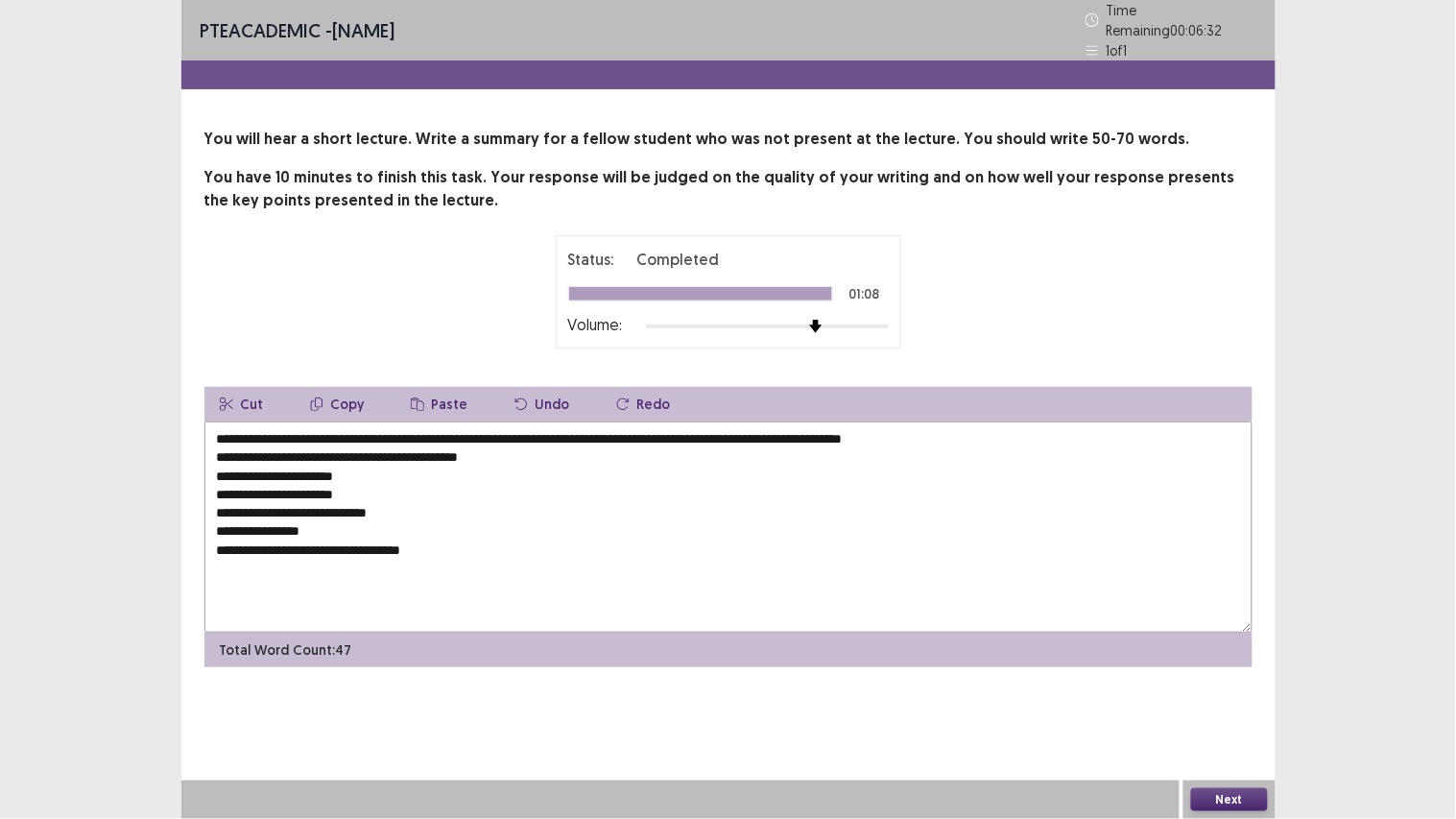 click on "**********" at bounding box center [728, 527] 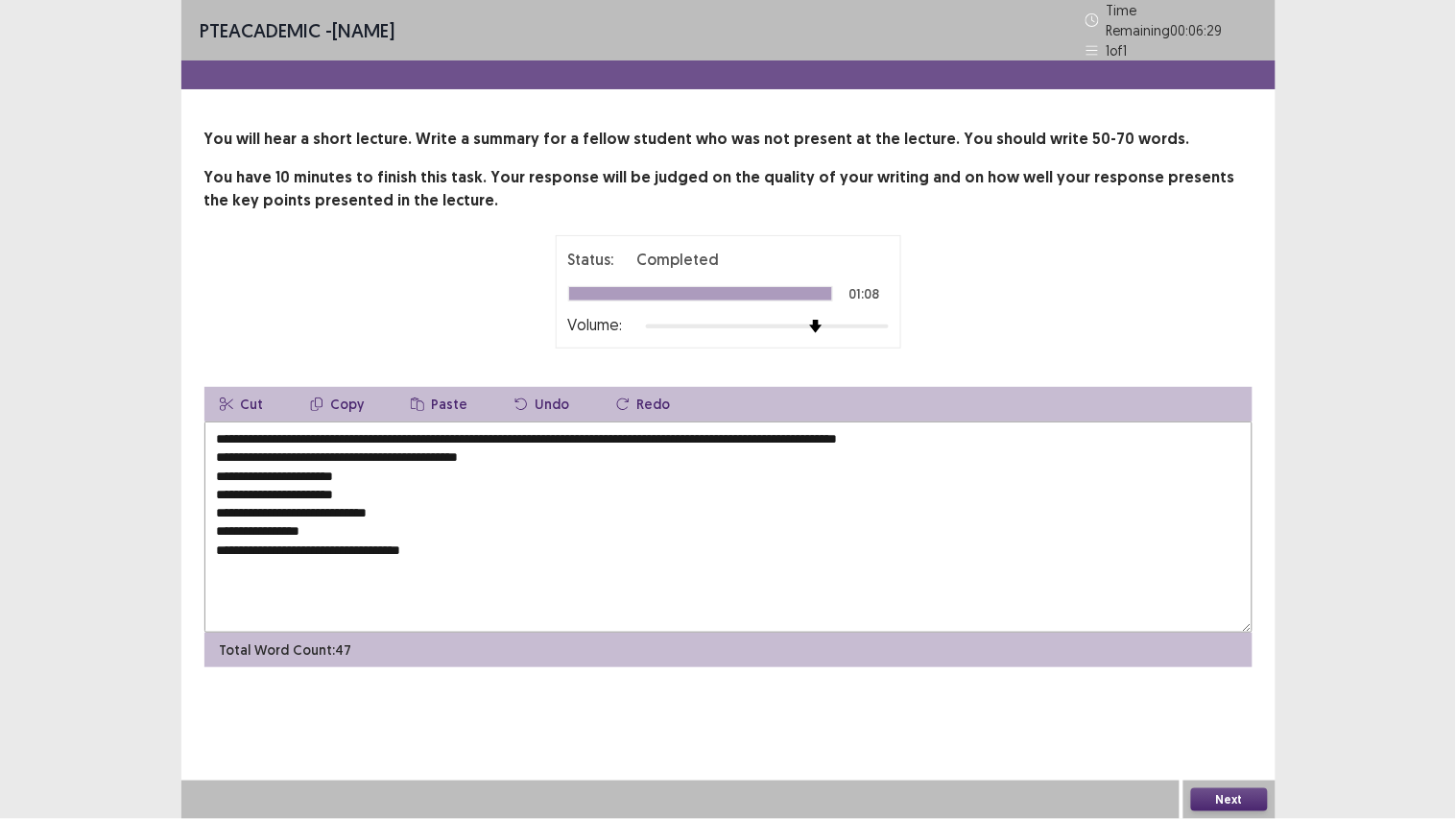click on "**********" at bounding box center (728, 527) 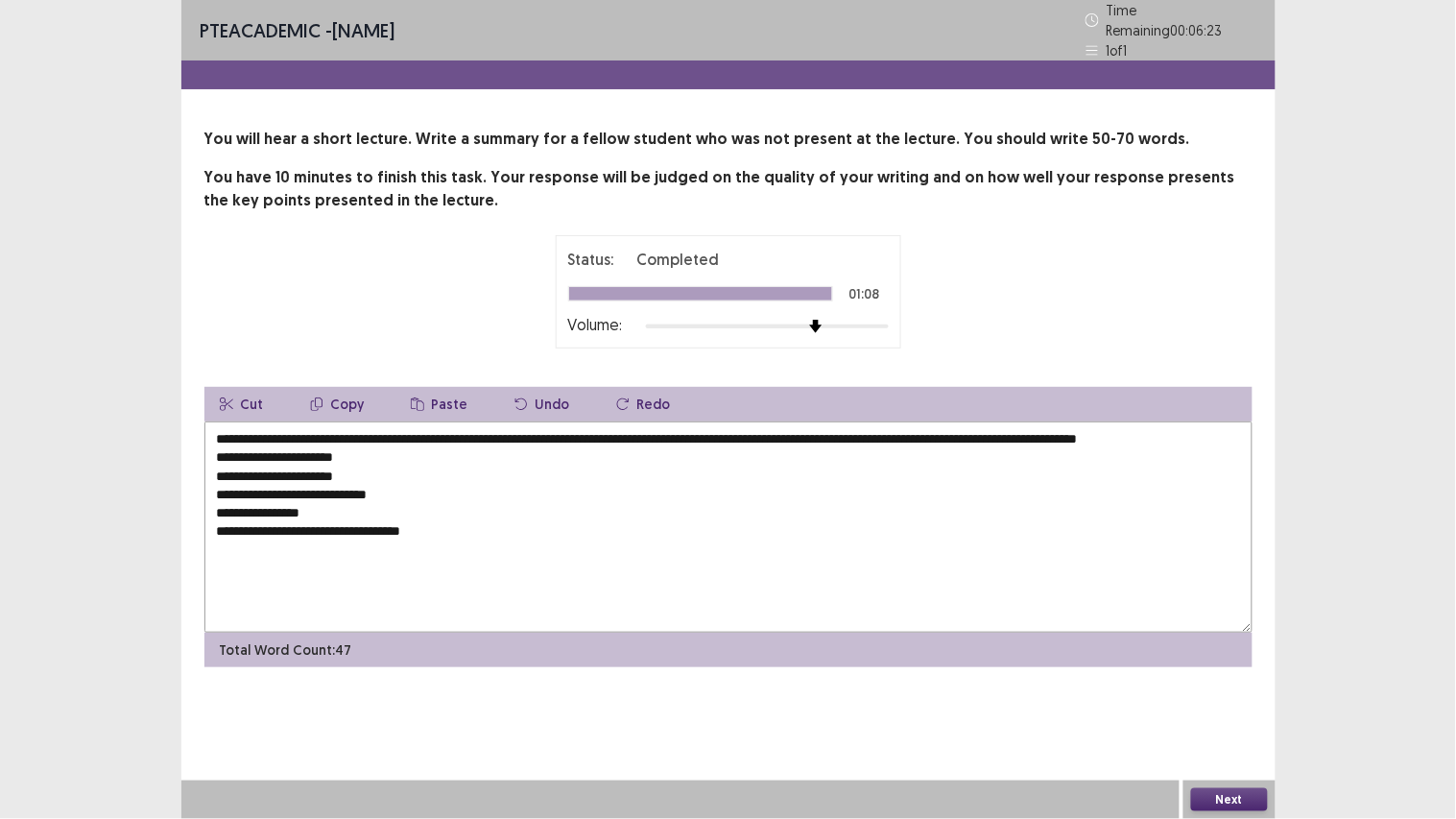 click on "**********" at bounding box center [728, 527] 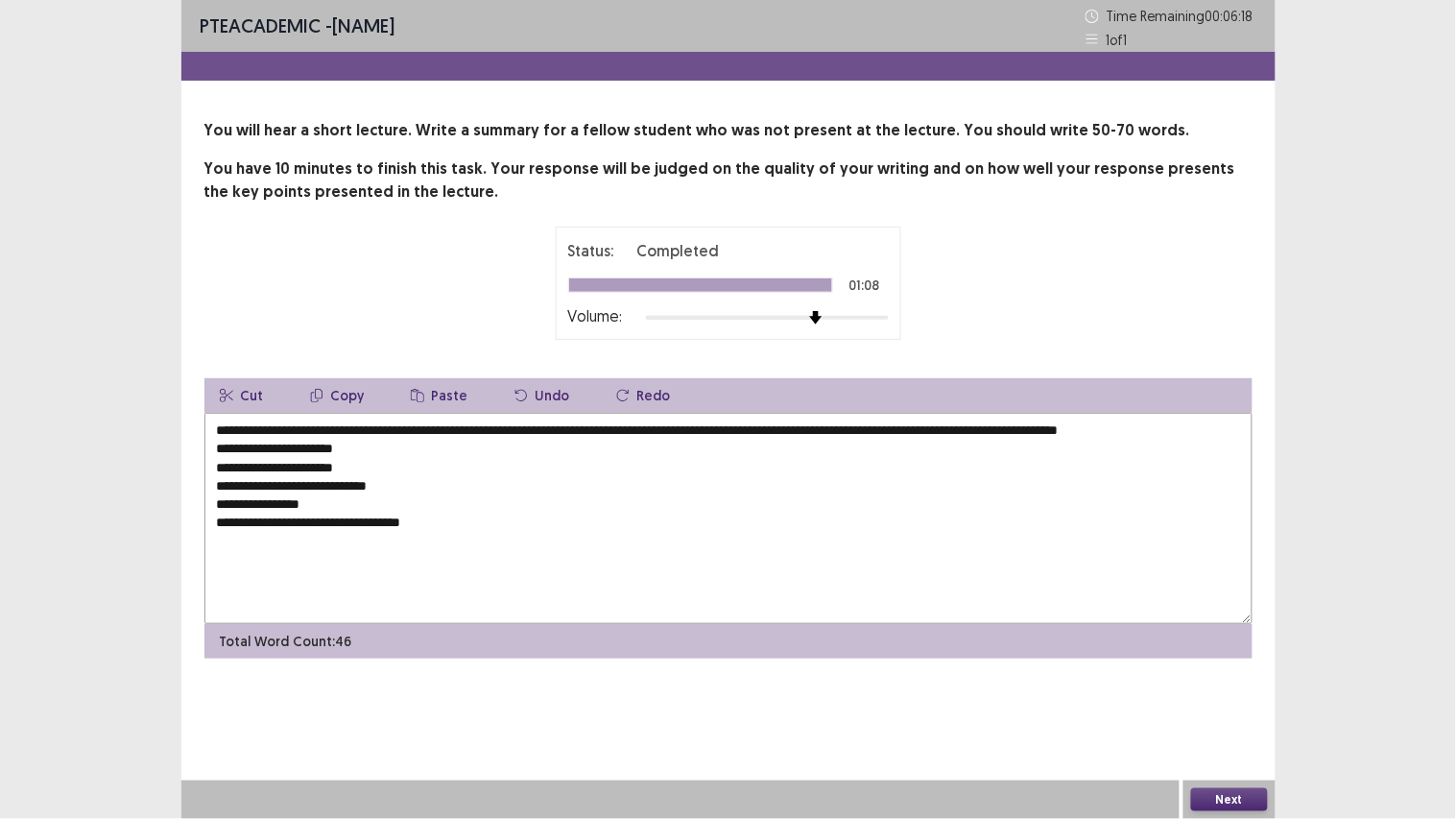 click on "**********" at bounding box center [728, 518] 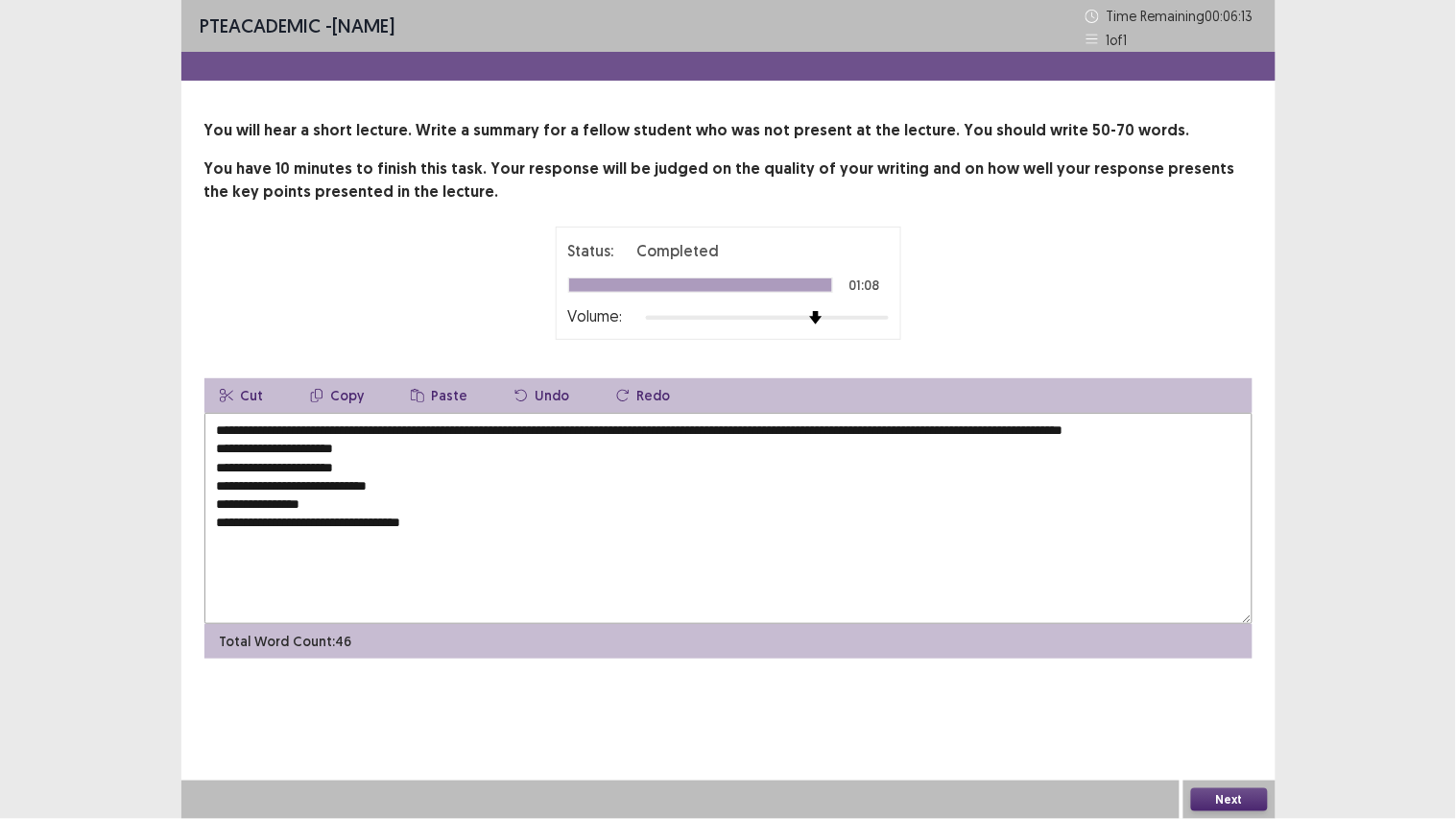 click on "**********" at bounding box center [728, 518] 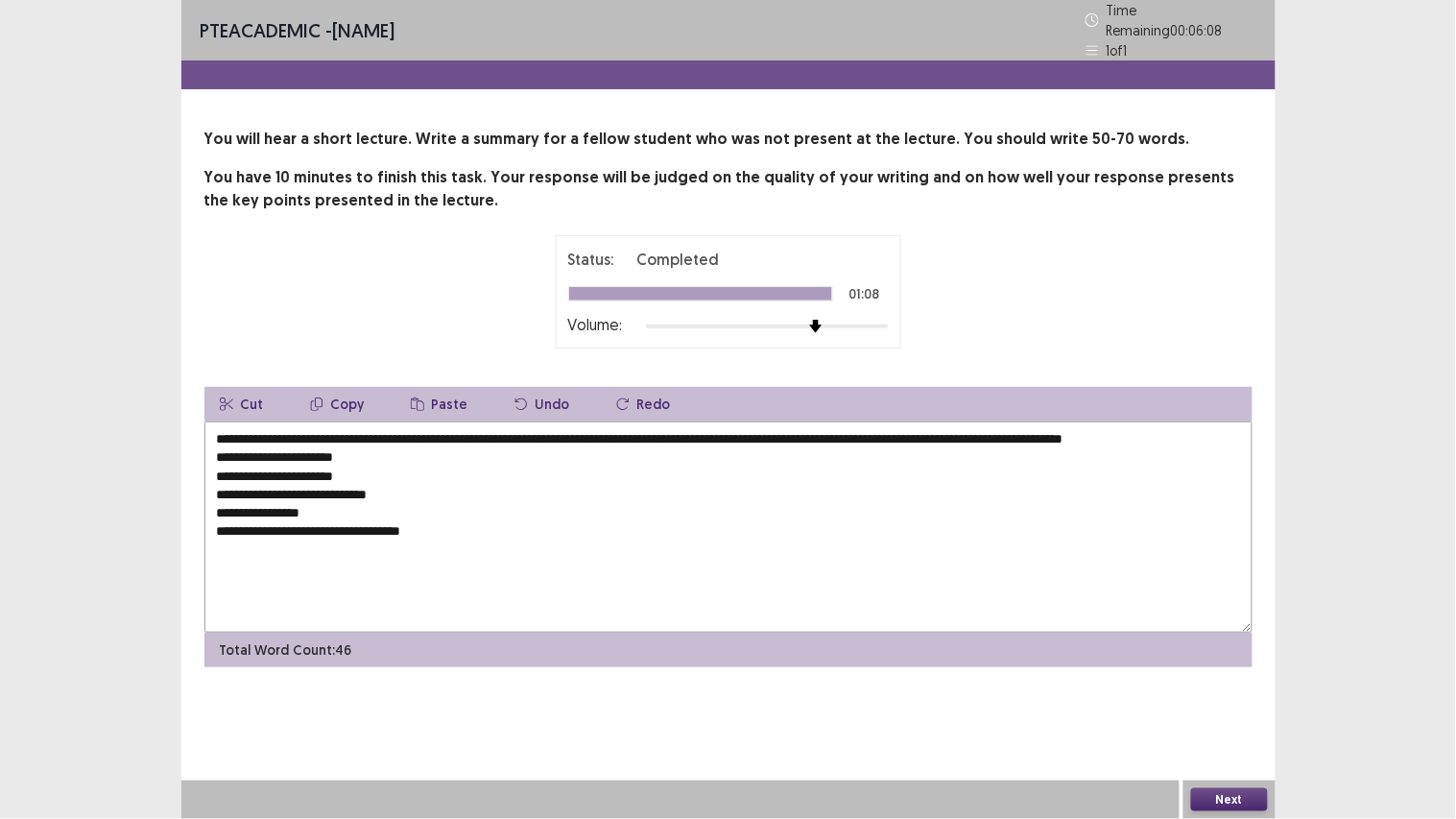 drag, startPoint x: 1187, startPoint y: 430, endPoint x: 906, endPoint y: 434, distance: 281.0285 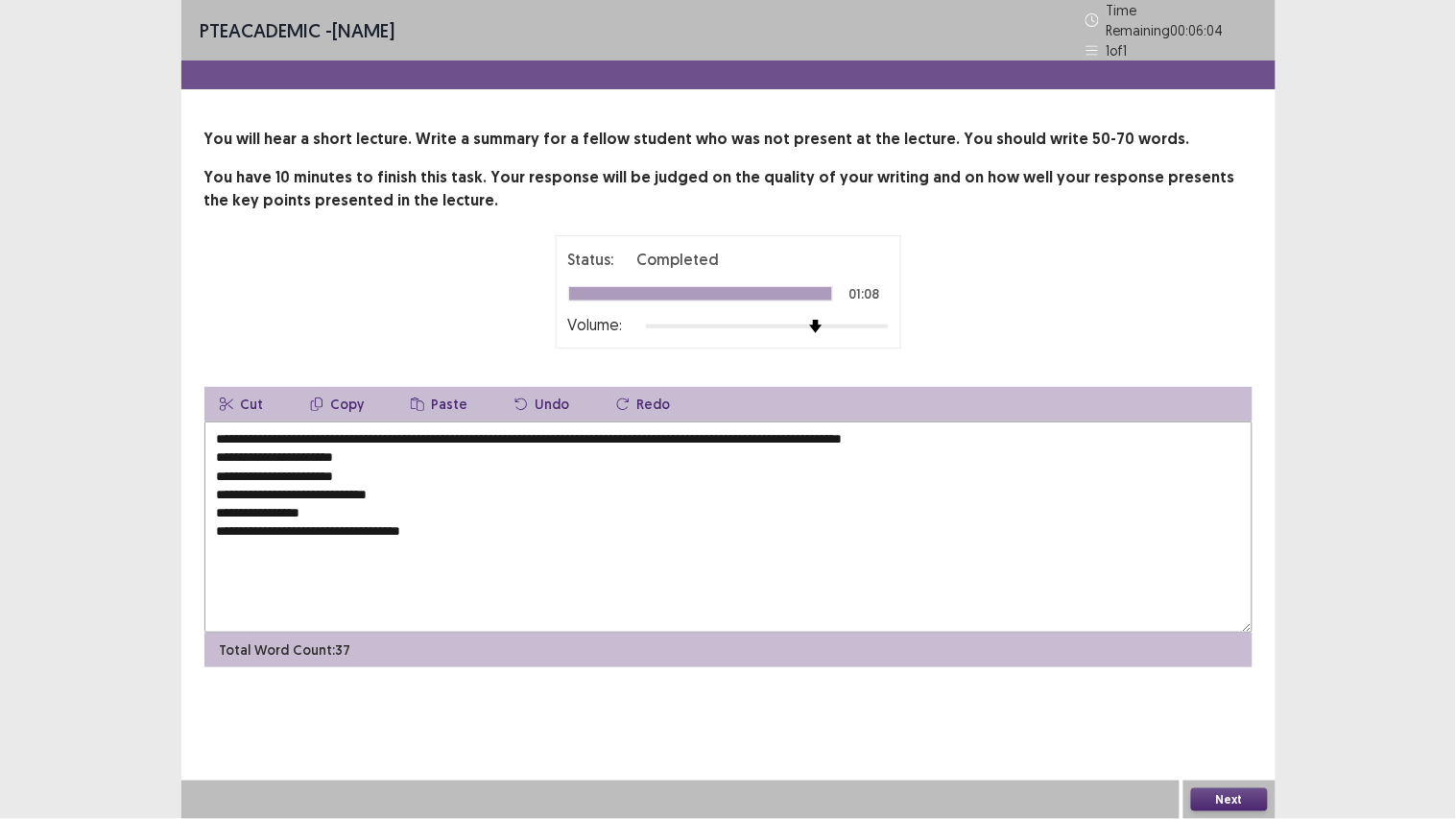 click on "**********" at bounding box center (728, 527) 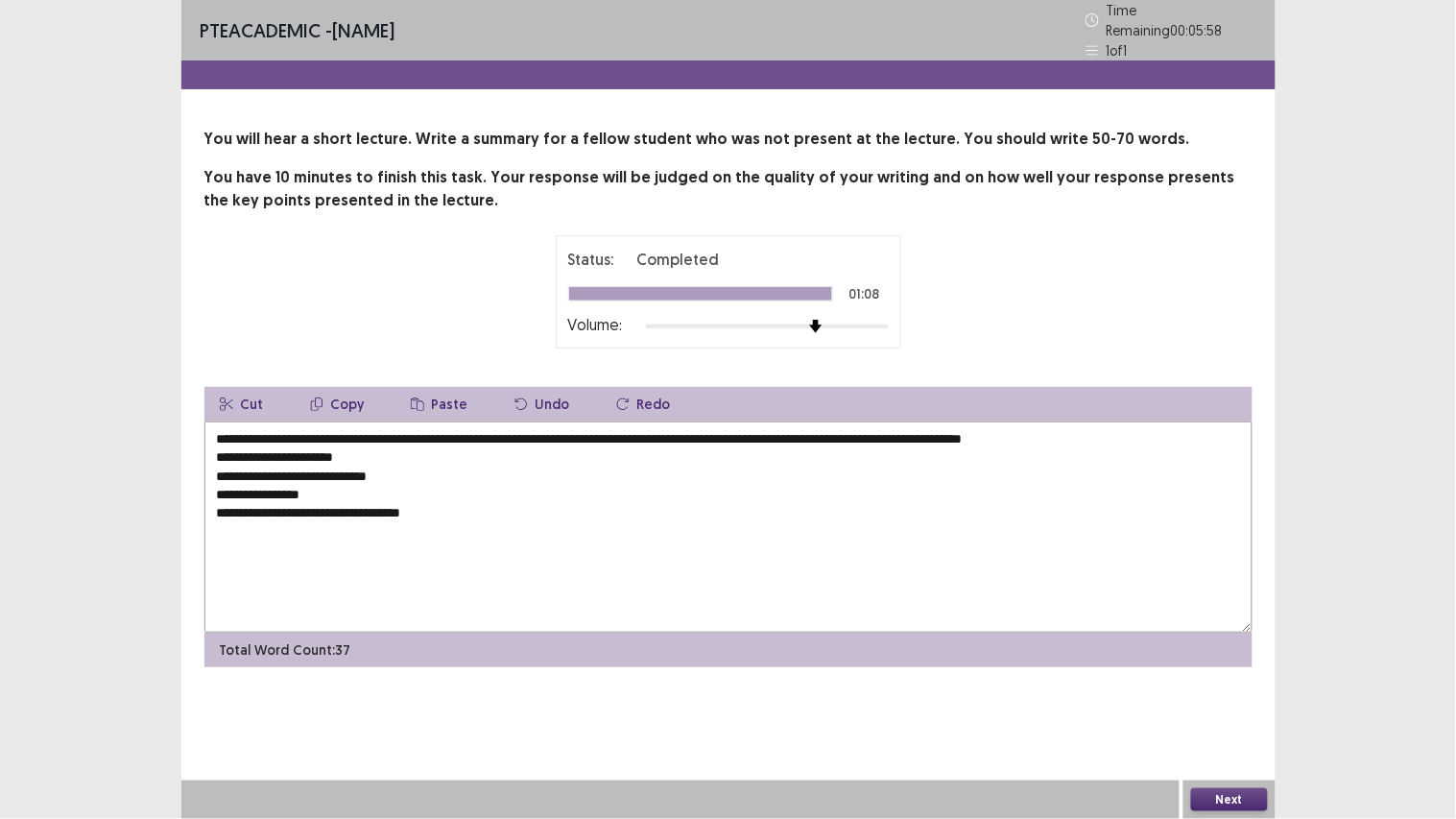 click on "**********" at bounding box center [728, 527] 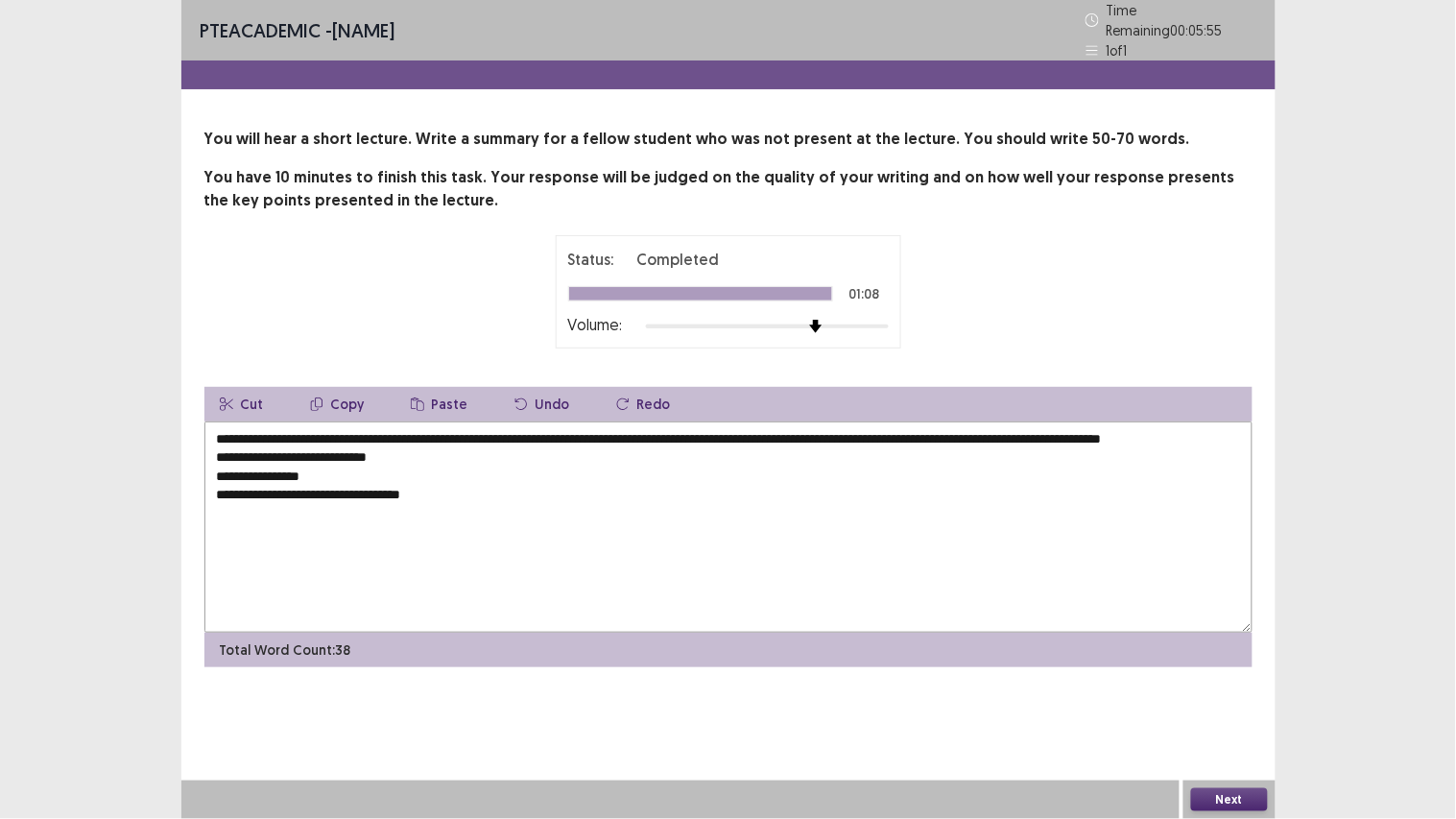 click on "**********" at bounding box center (728, 527) 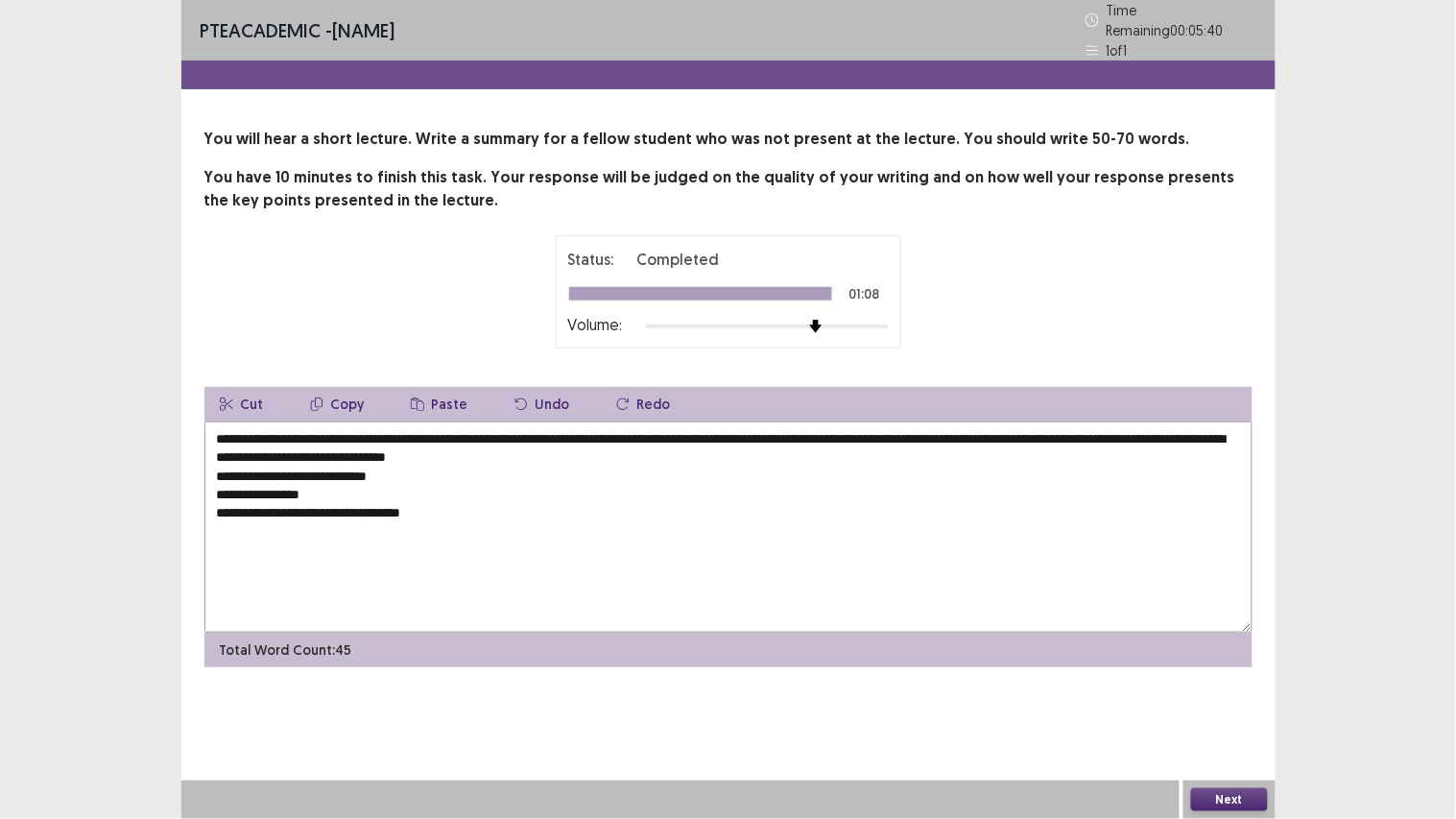 click on "**********" at bounding box center [728, 527] 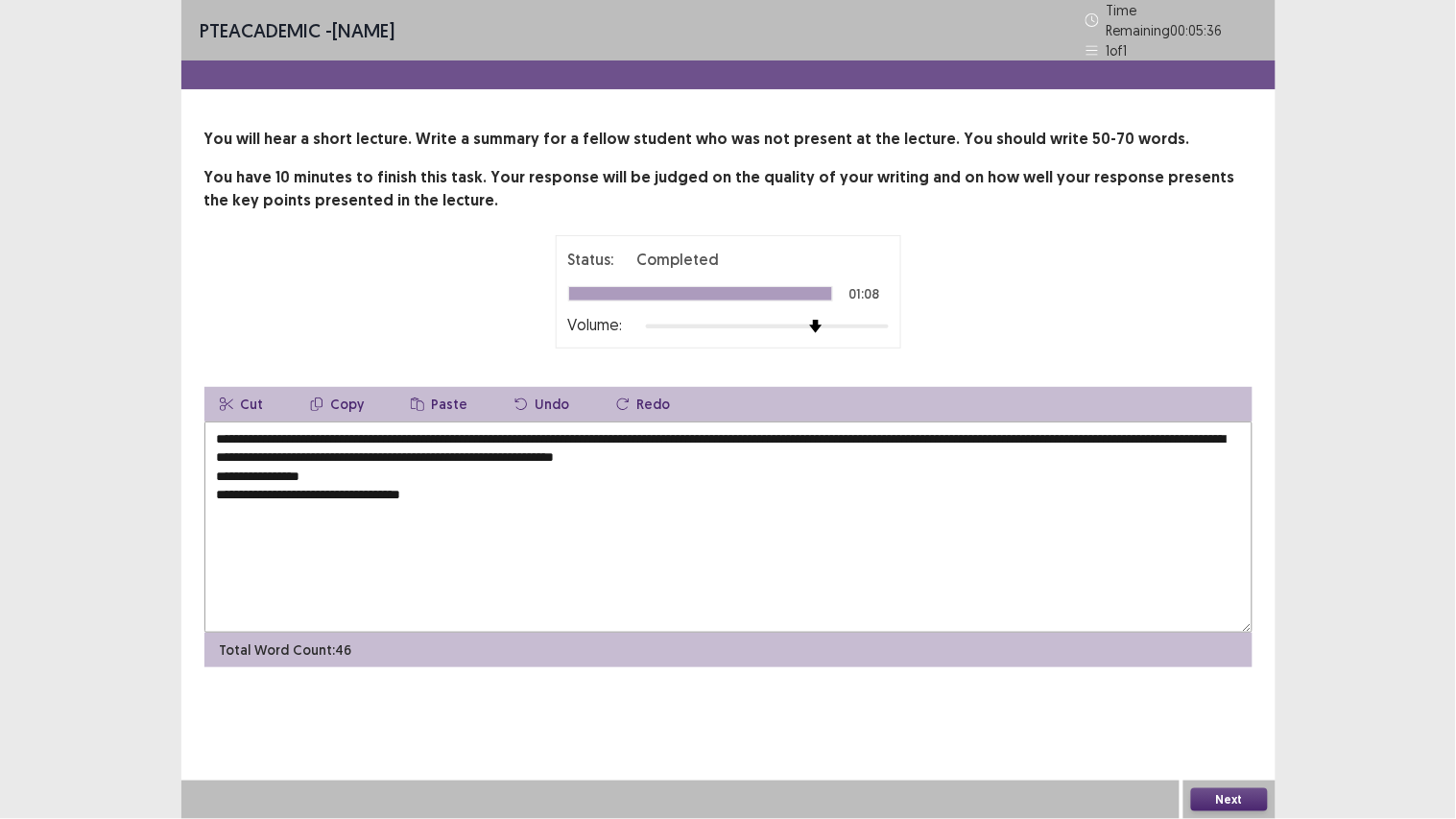 click on "**********" at bounding box center (728, 527) 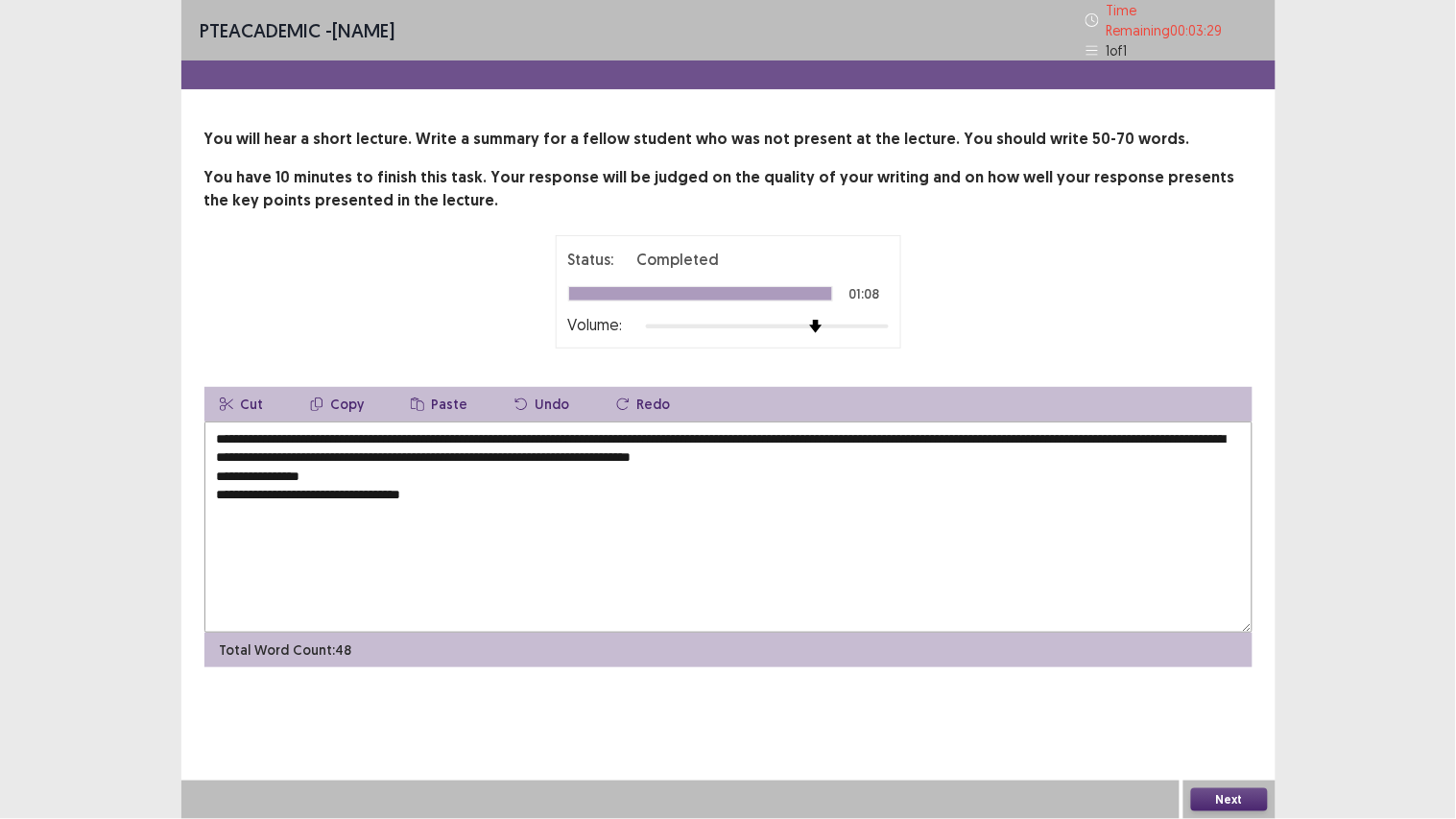 drag, startPoint x: 213, startPoint y: 485, endPoint x: 213, endPoint y: 467, distance: 18 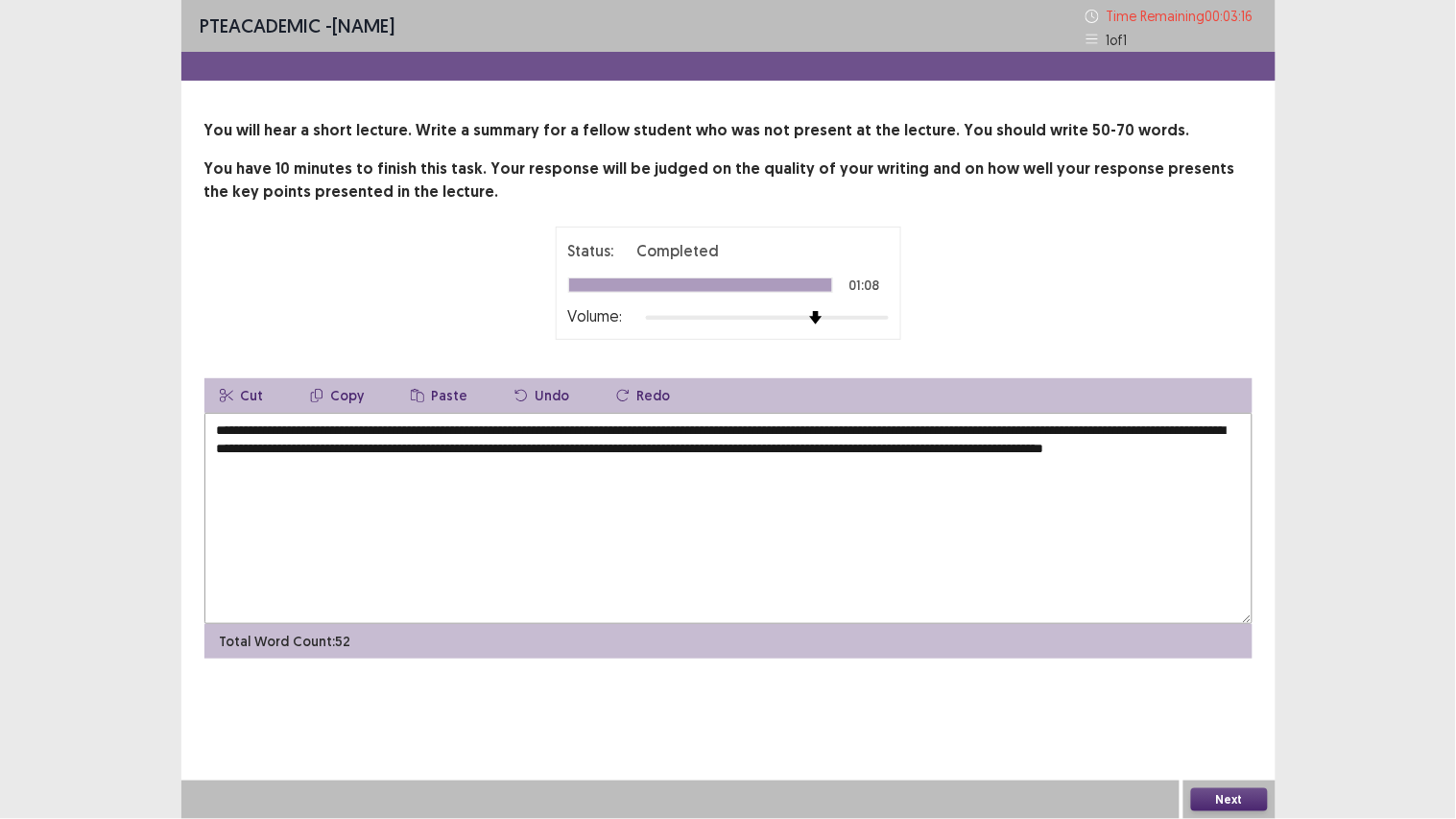 click on "**********" at bounding box center [728, 518] 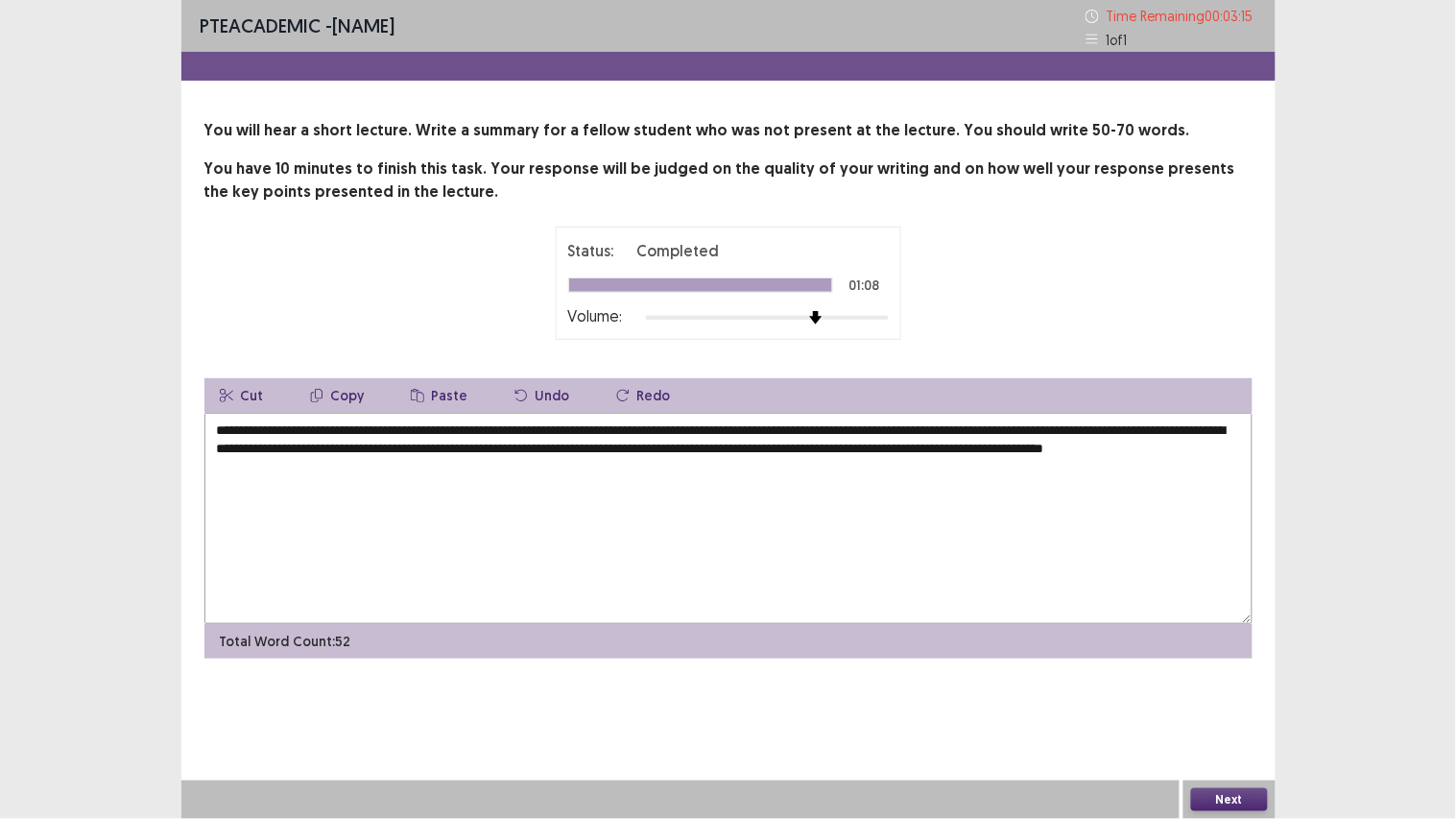 click on "**********" at bounding box center [728, 518] 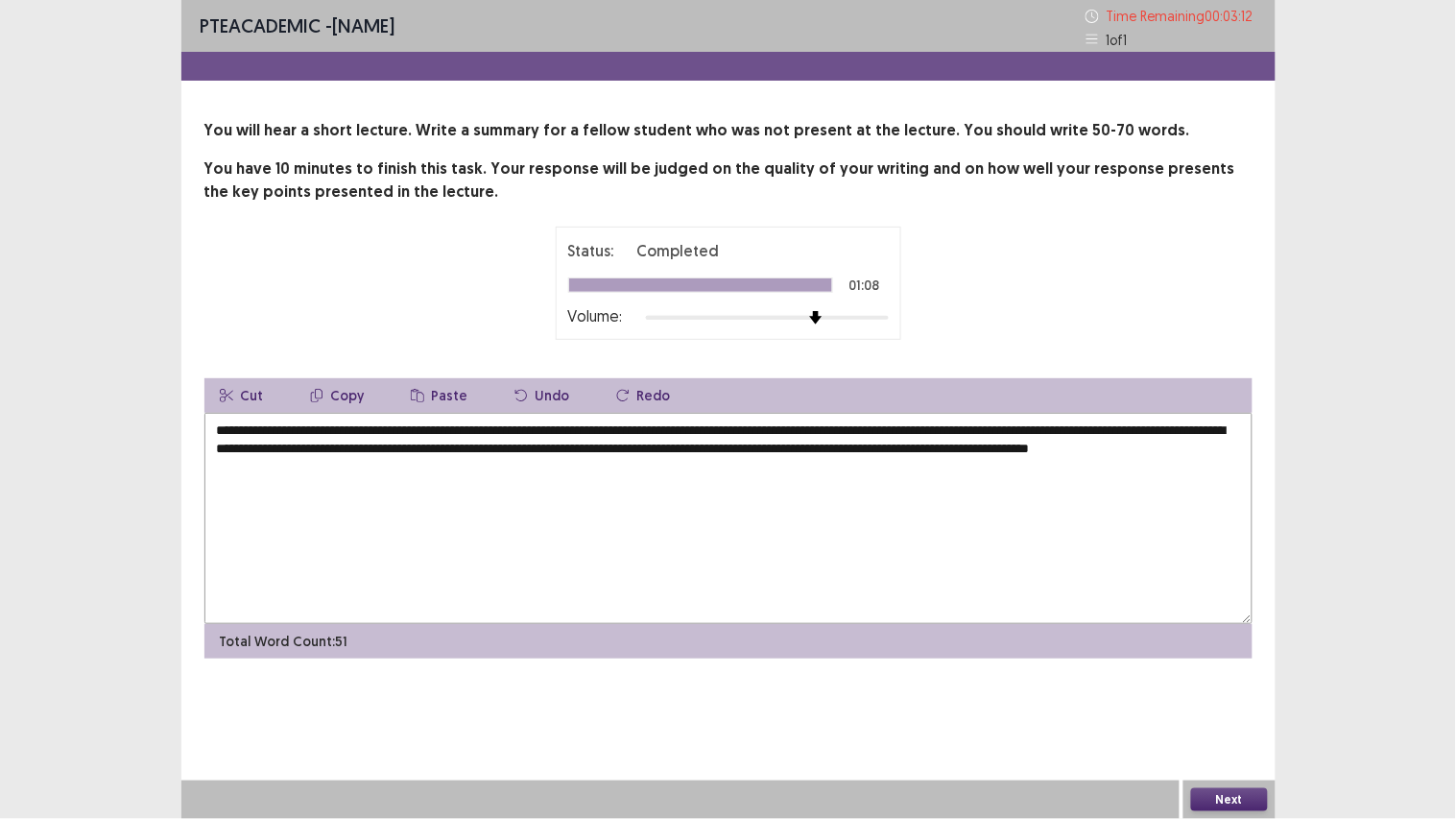 click on "**********" at bounding box center [728, 518] 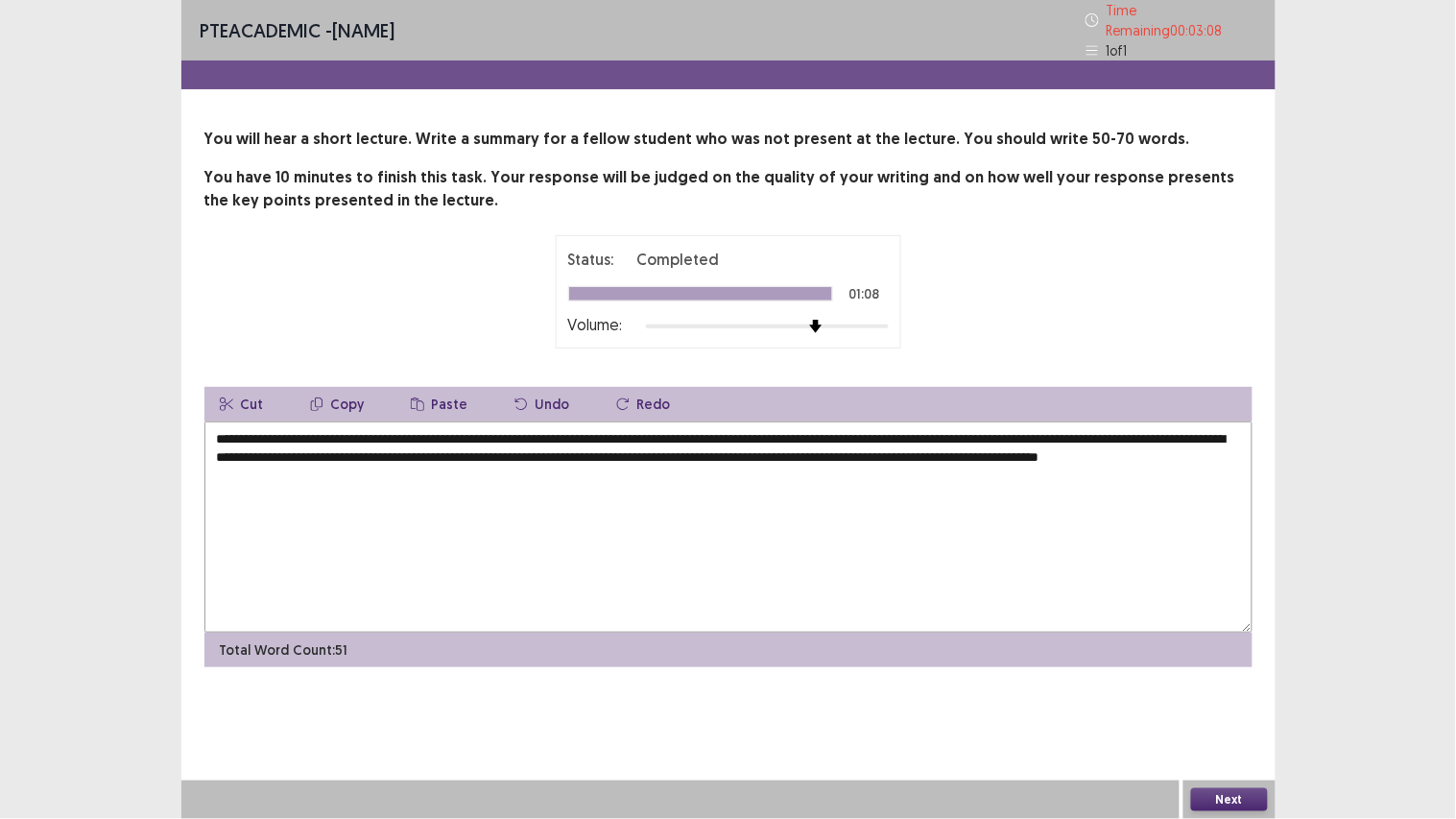 click on "**********" at bounding box center [728, 527] 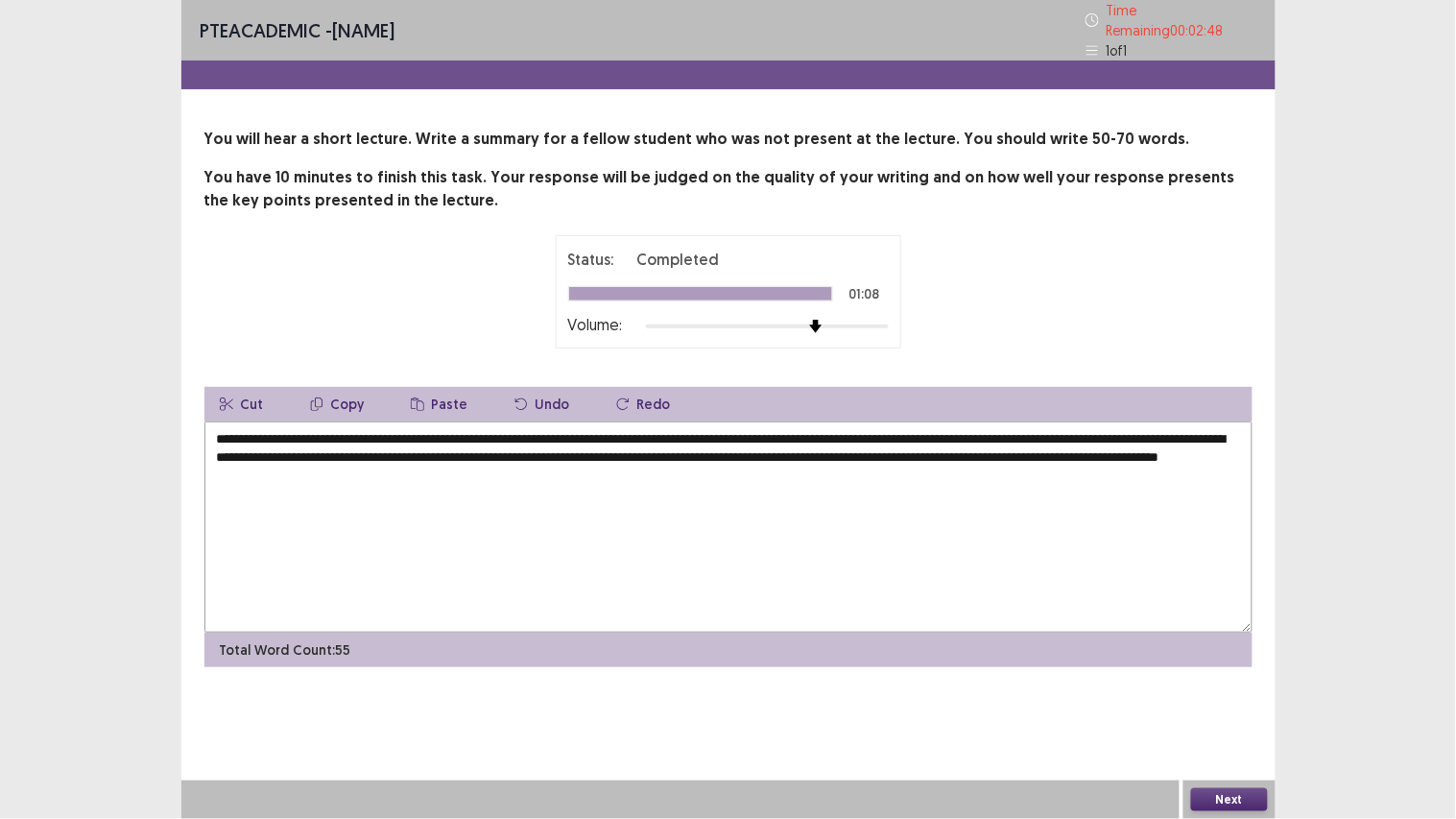 click on "**********" at bounding box center [728, 527] 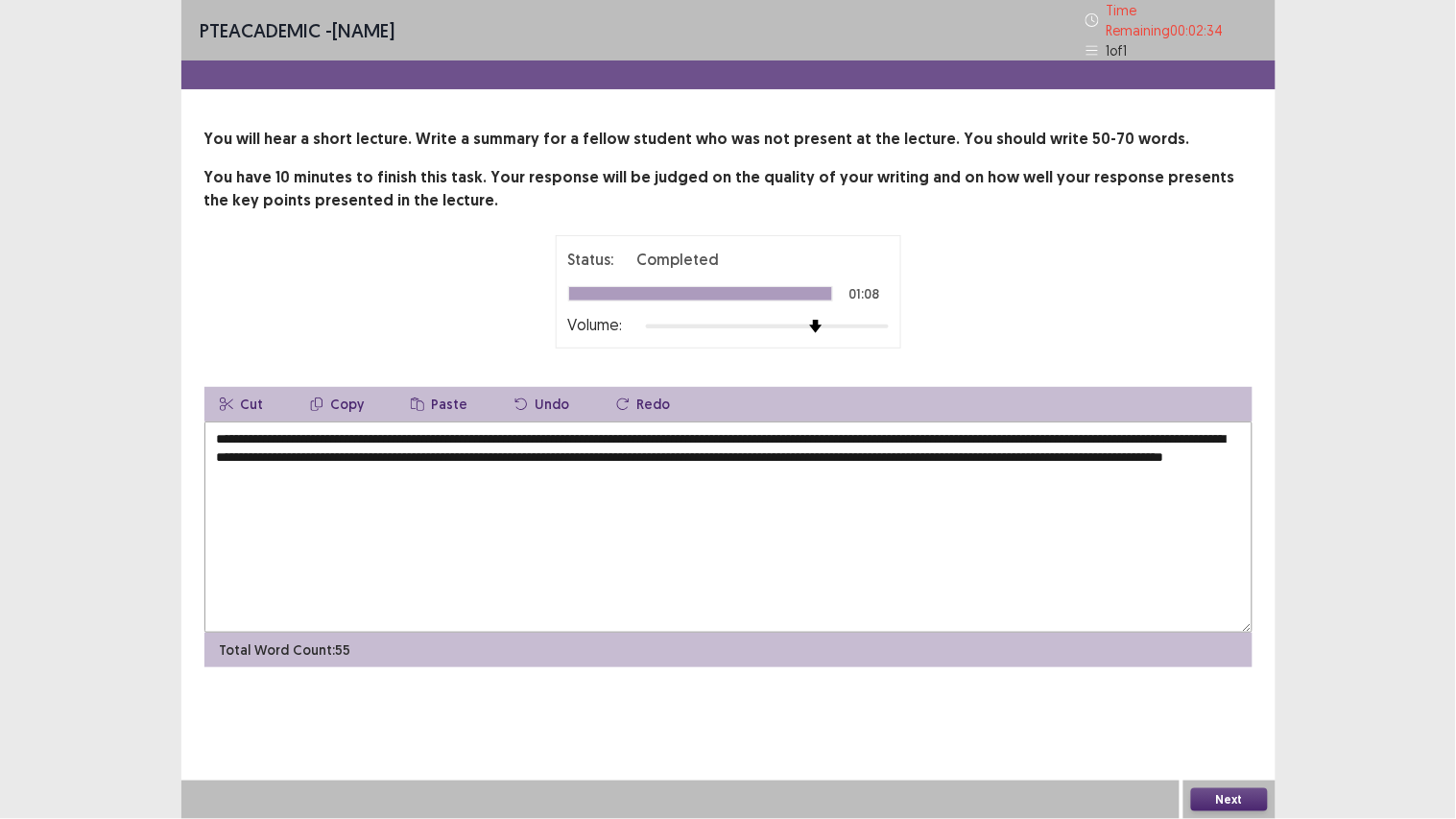 click on "**********" at bounding box center (728, 527) 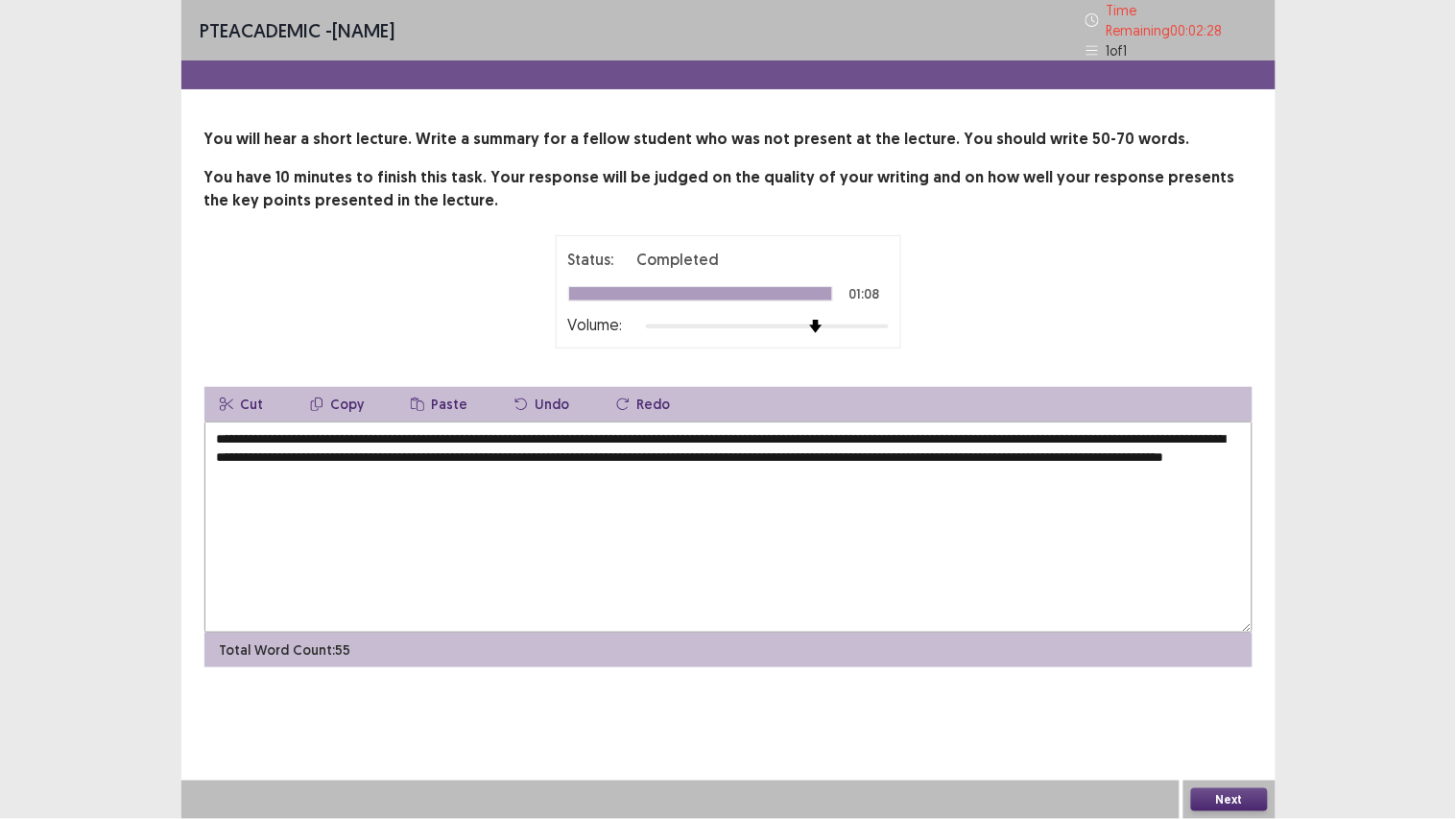 click on "**********" at bounding box center [728, 527] 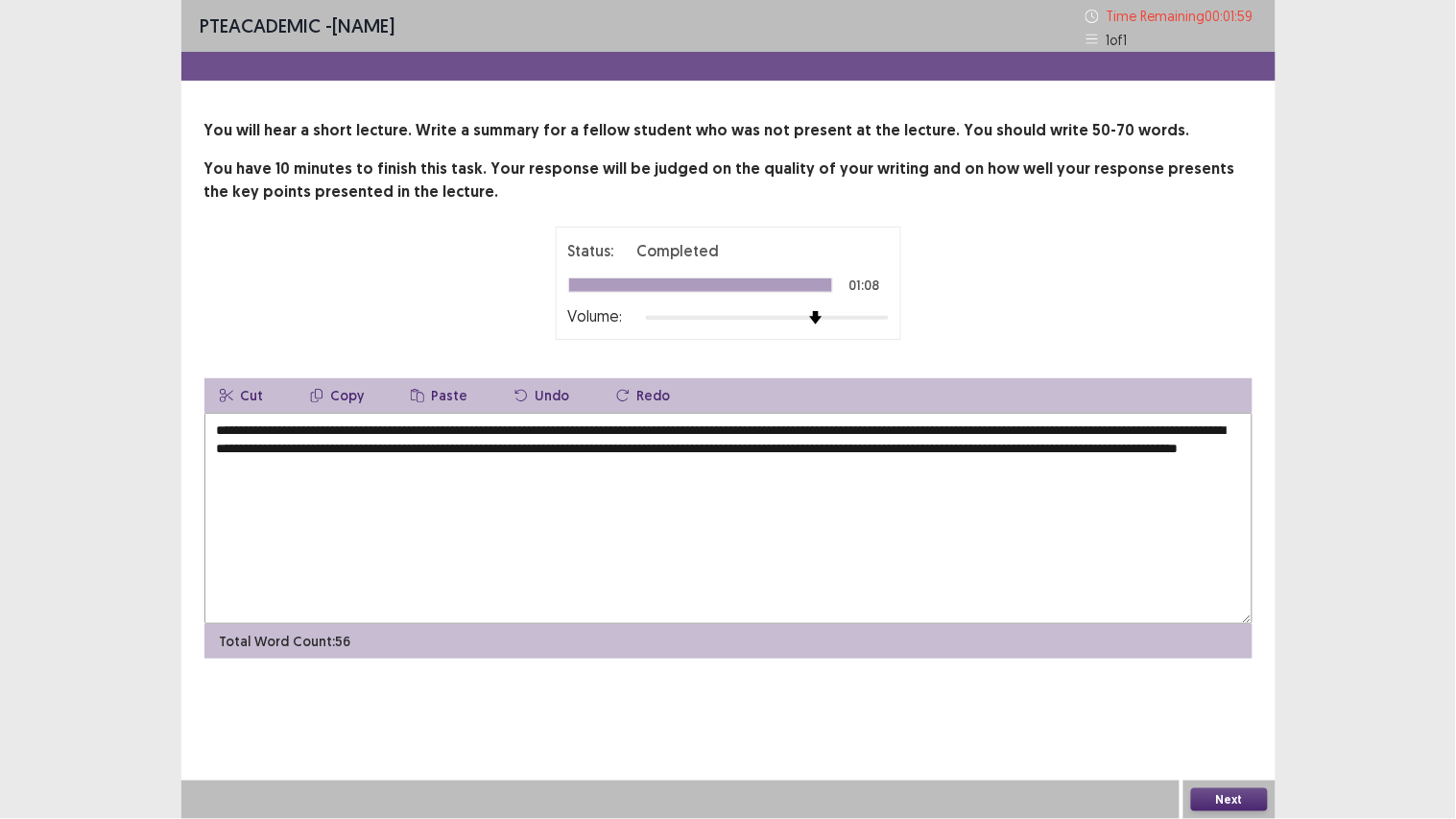 drag, startPoint x: 840, startPoint y: 452, endPoint x: 931, endPoint y: 453, distance: 91.005494 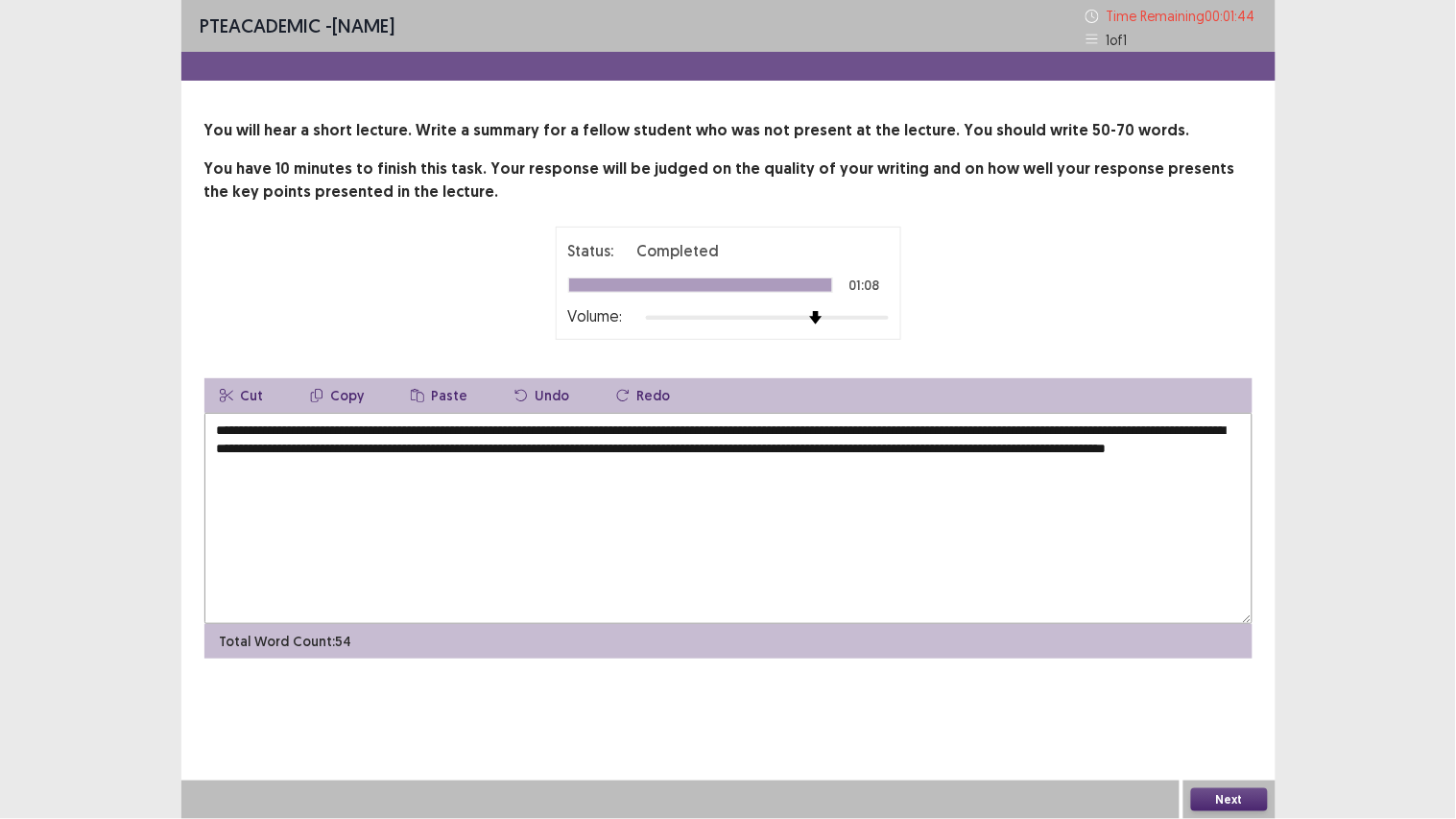 type on "**********" 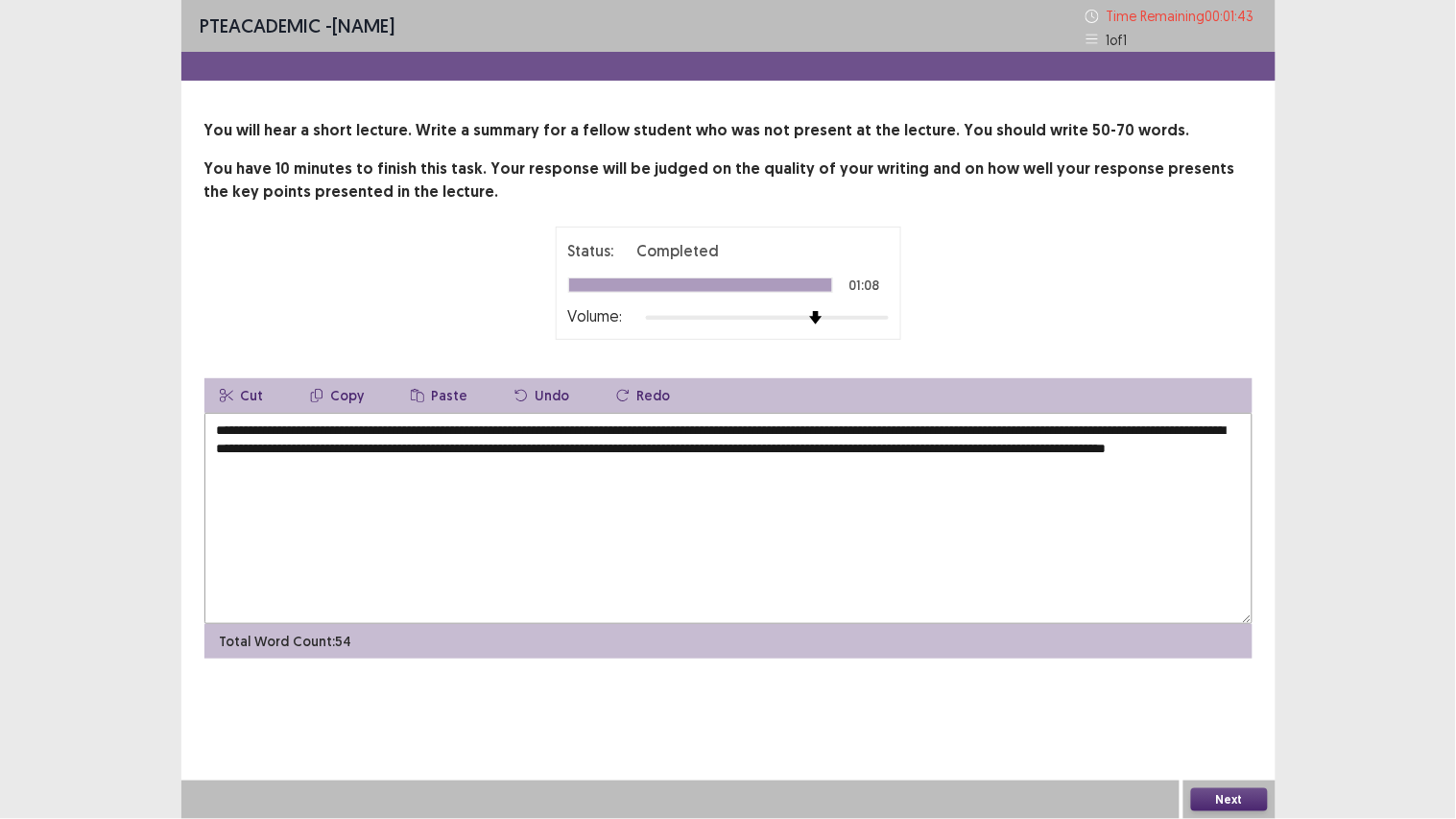 click on "Next" at bounding box center (1229, 800) 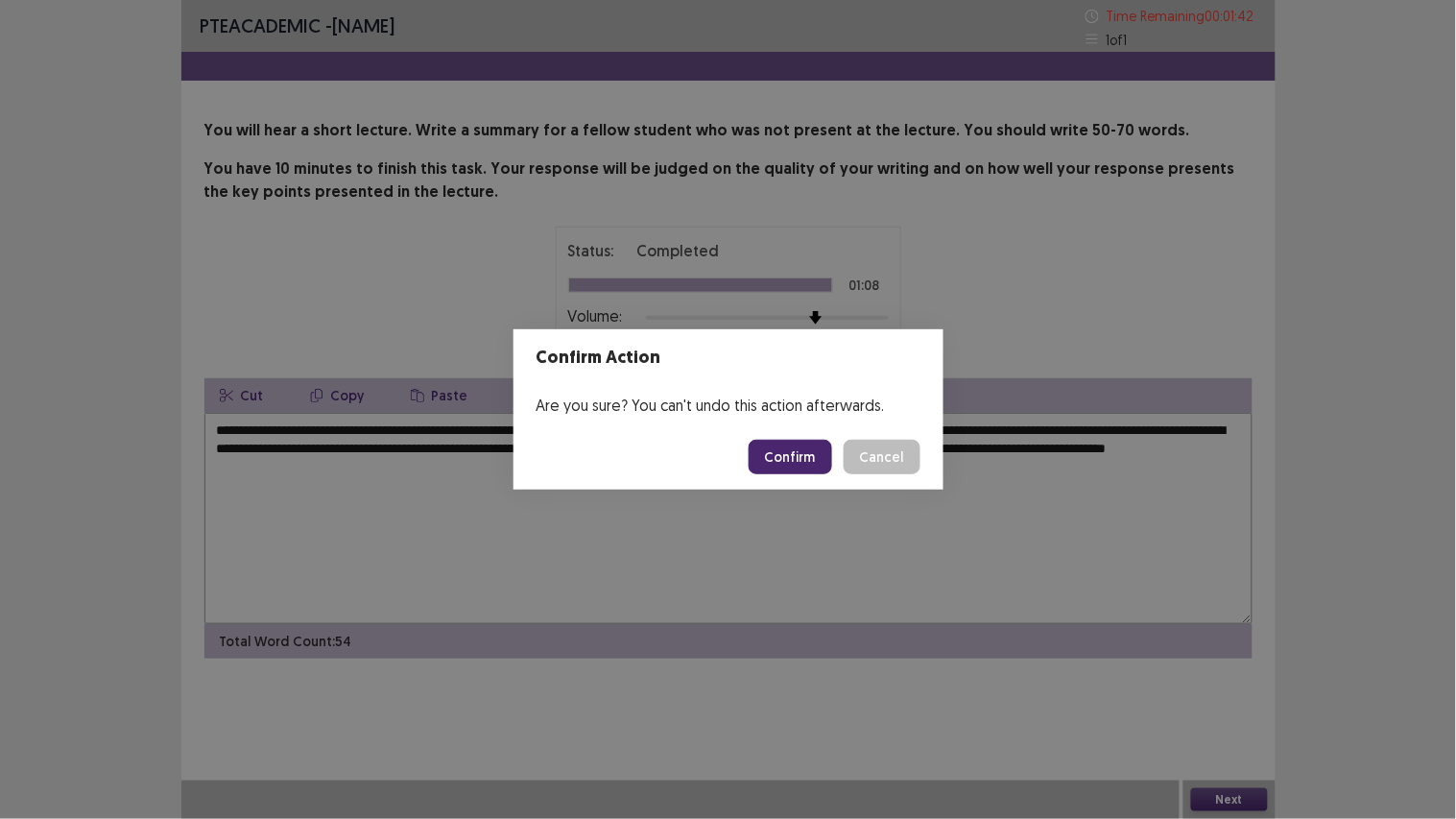 click on "Confirm" at bounding box center (790, 457) 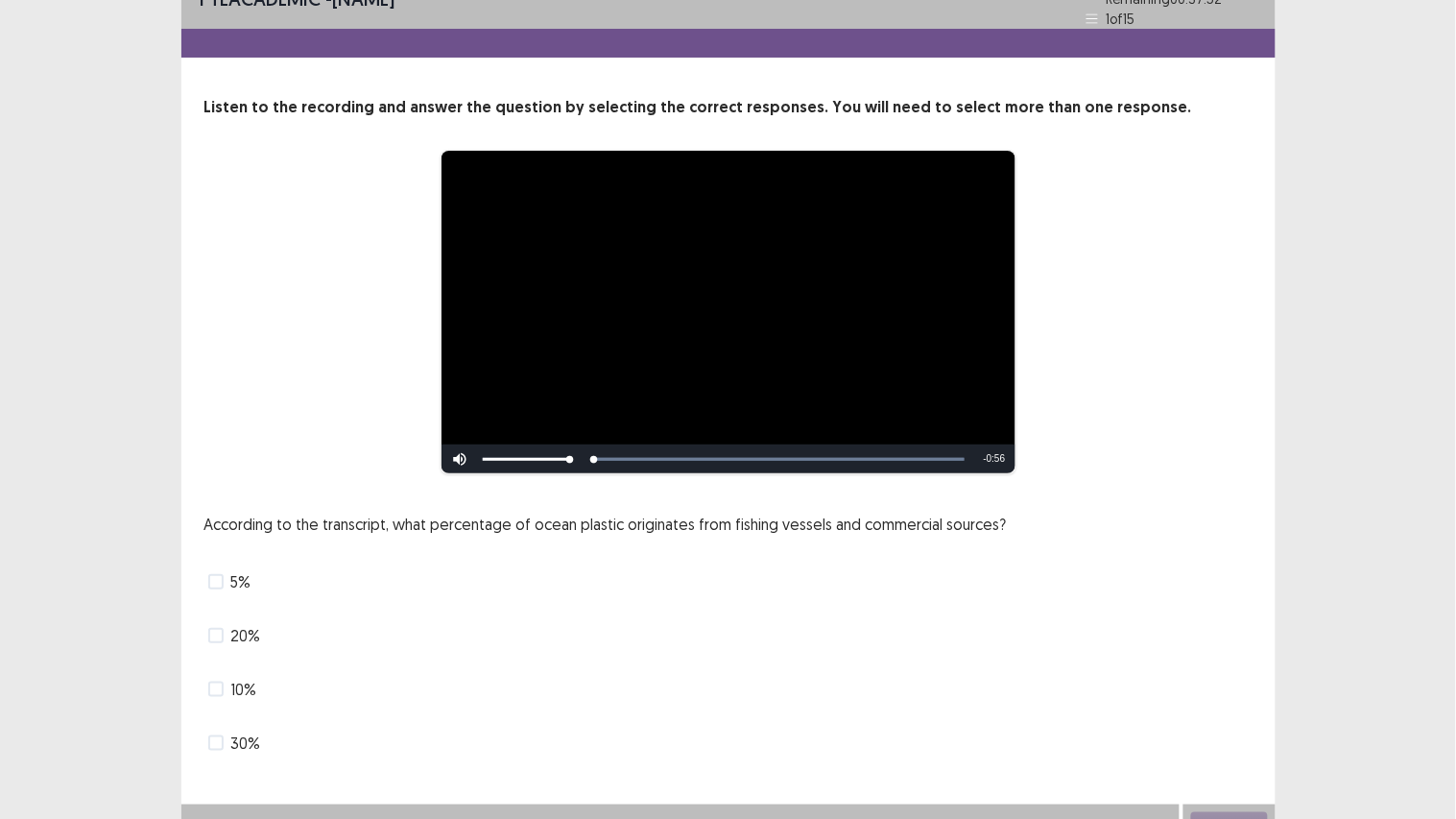 scroll, scrollTop: 46, scrollLeft: 0, axis: vertical 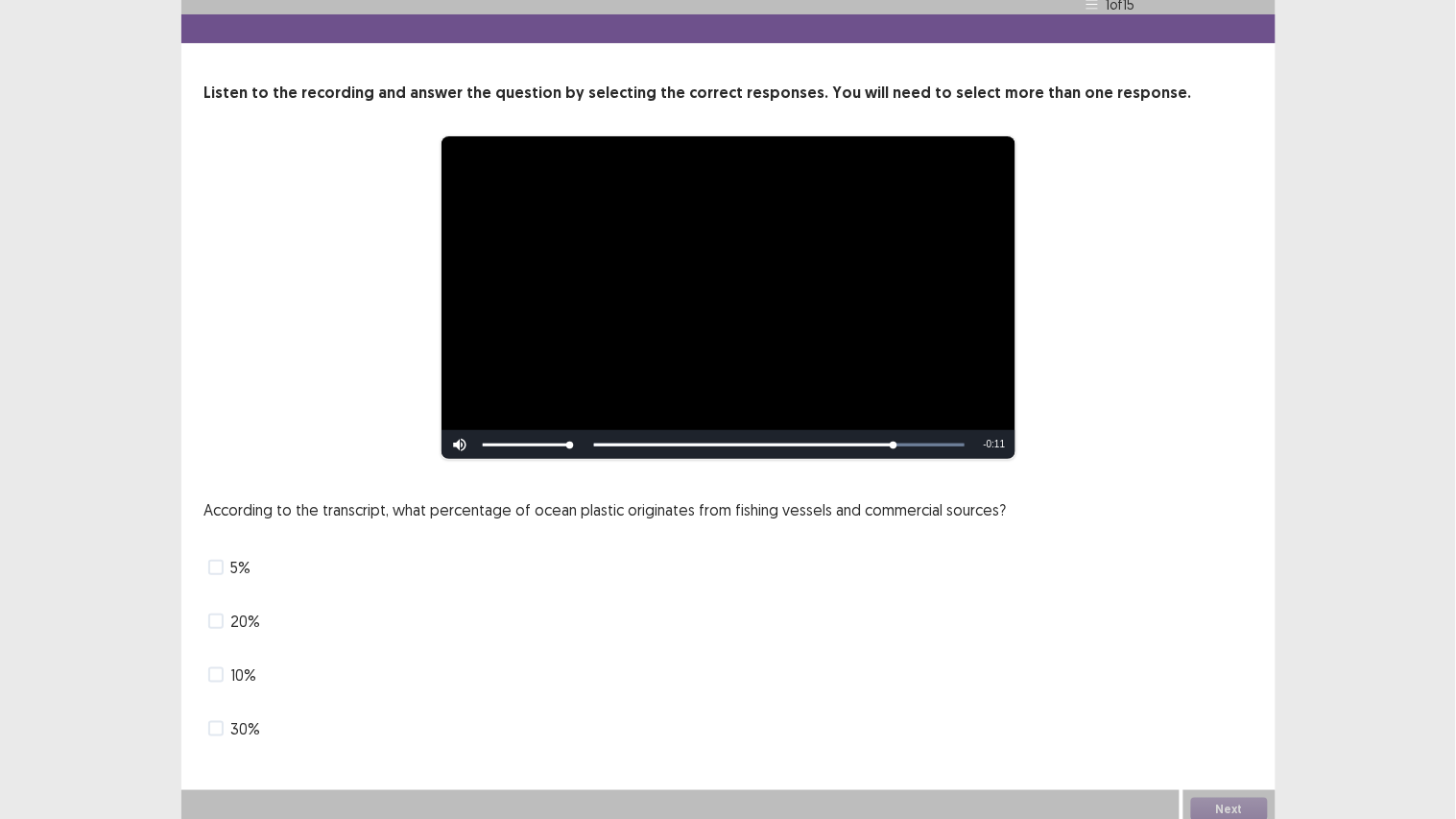 click on "10%" at bounding box center (244, 675) 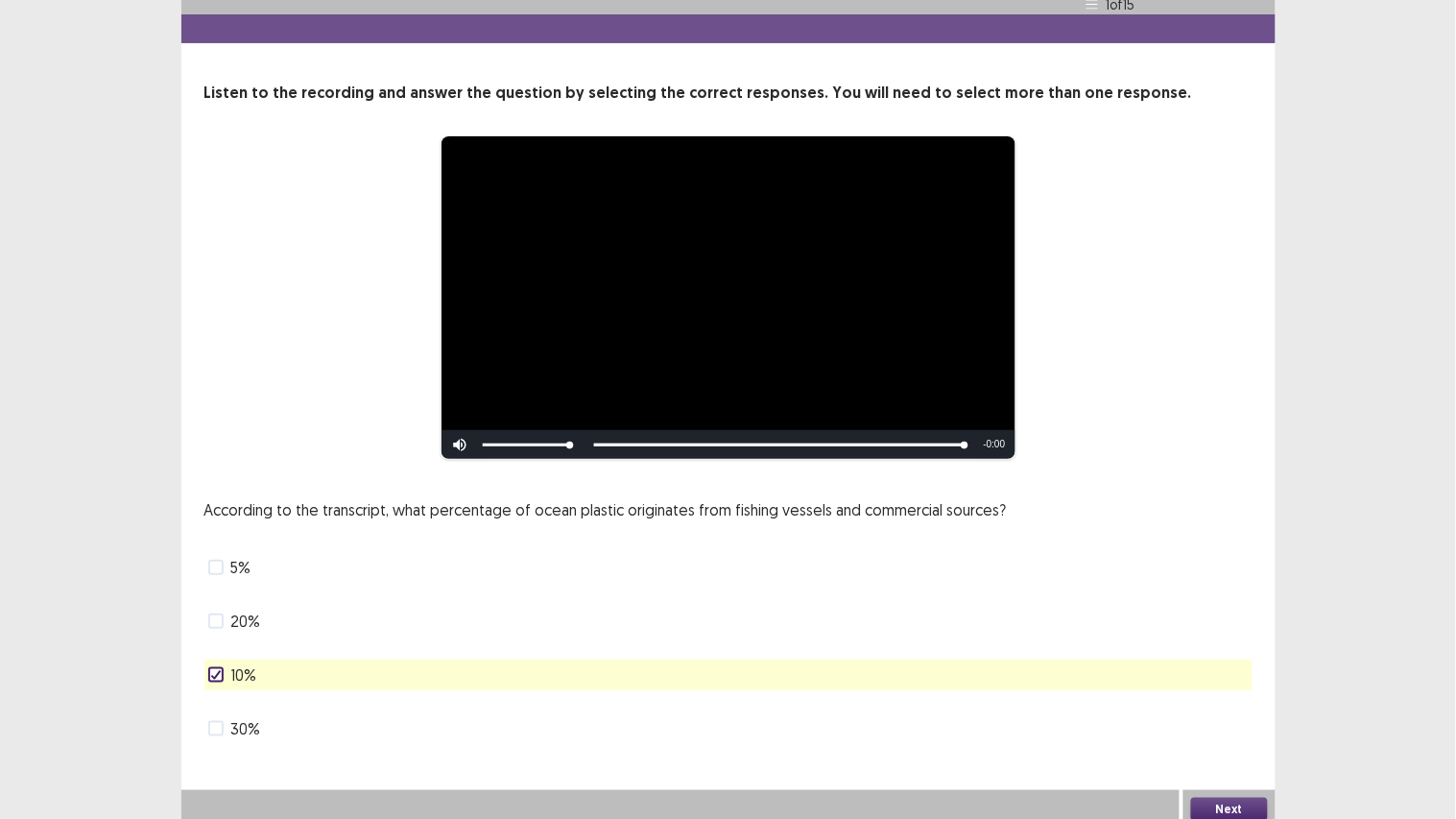 click on "Next" at bounding box center (1229, 809) 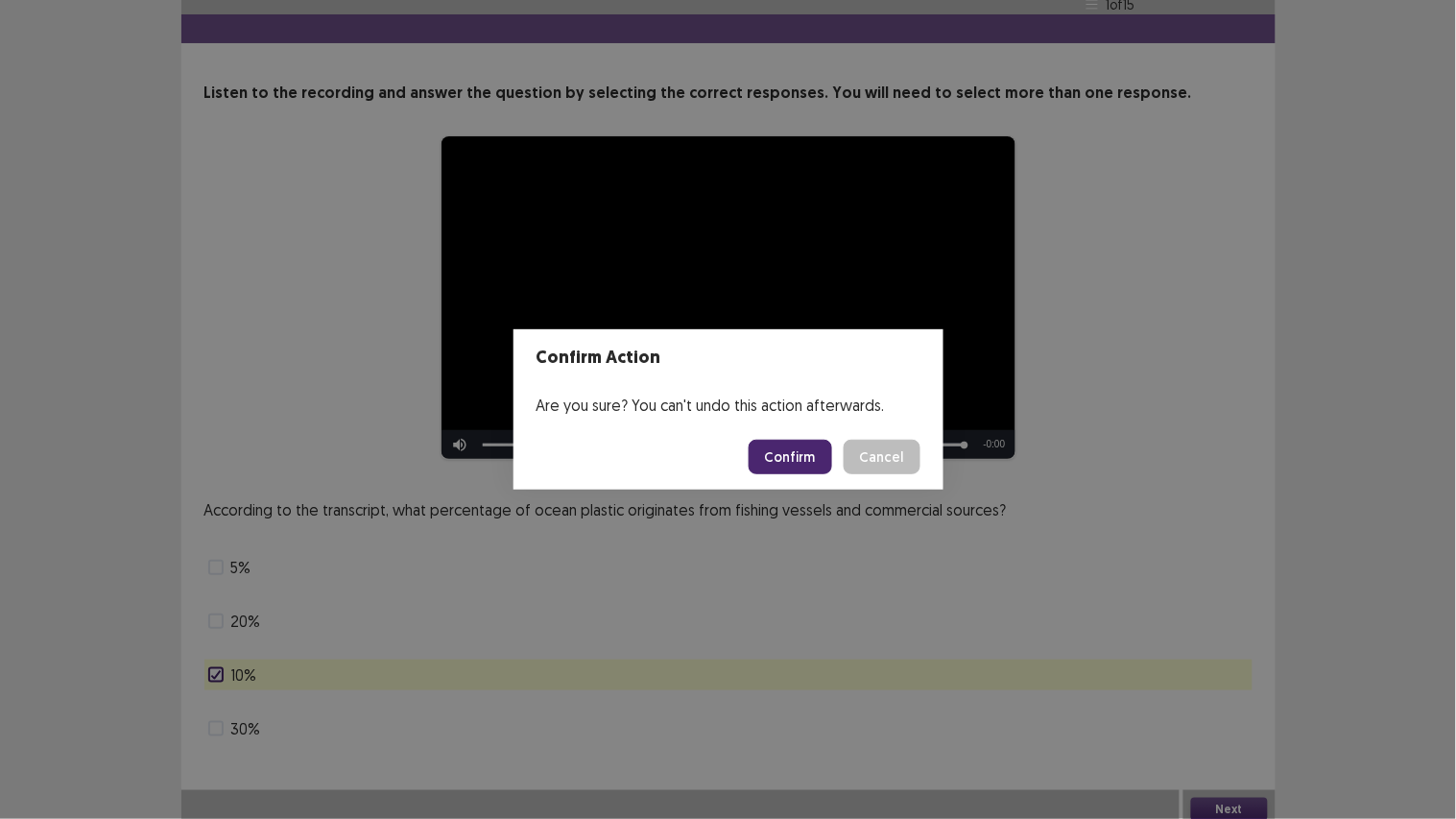 click on "Confirm" at bounding box center [790, 457] 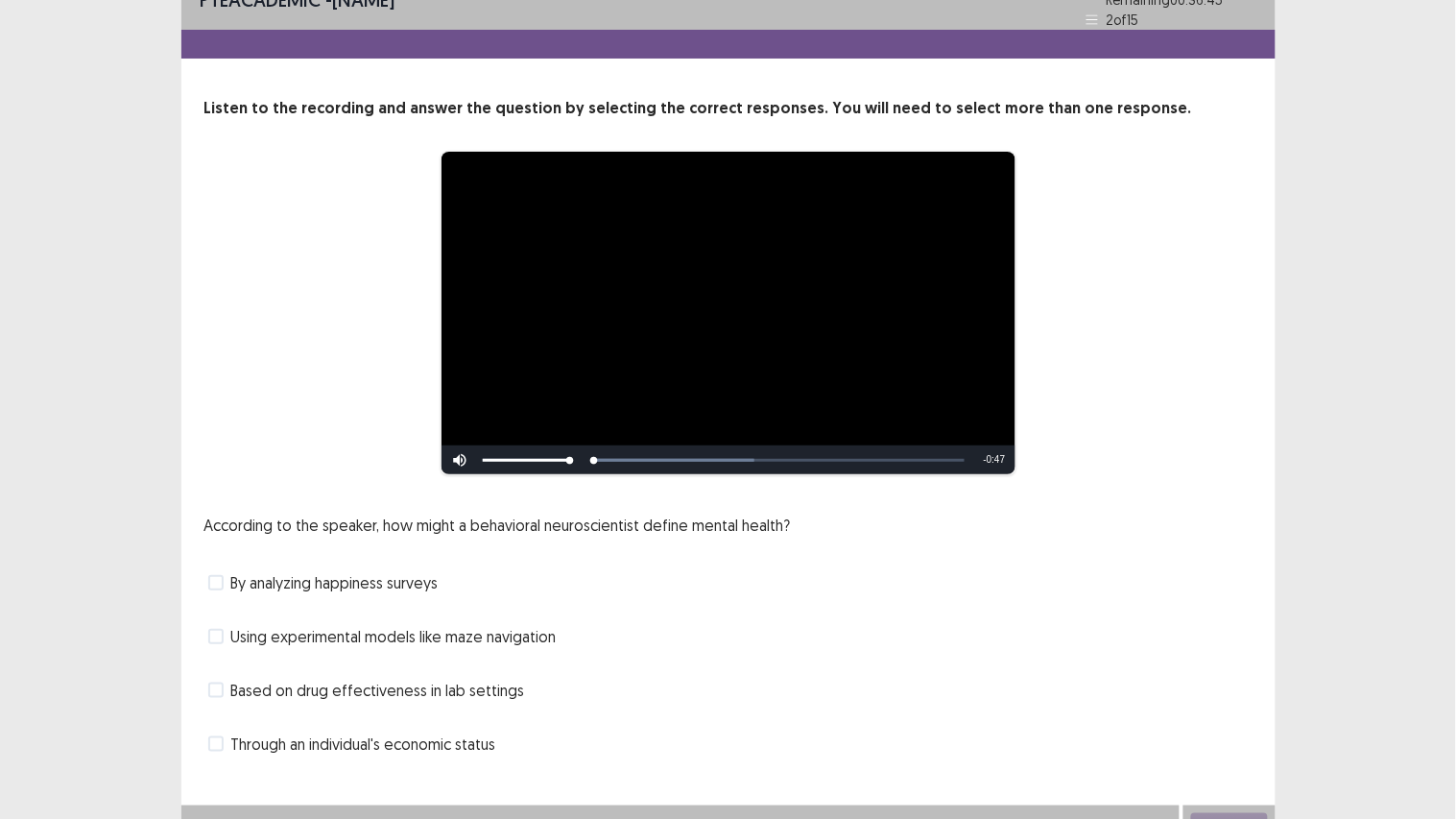 scroll, scrollTop: 46, scrollLeft: 0, axis: vertical 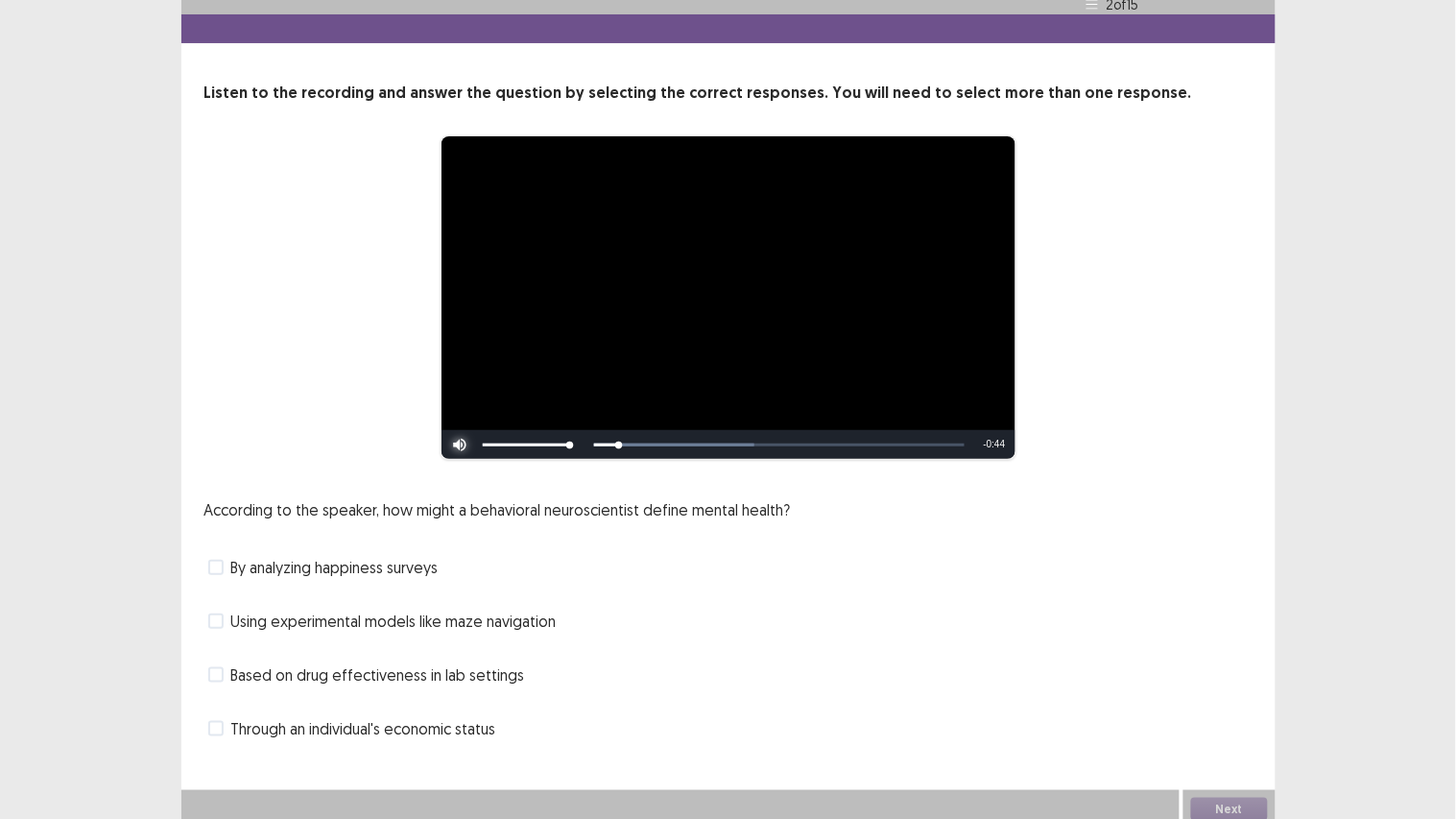 click at bounding box center [461, 445] 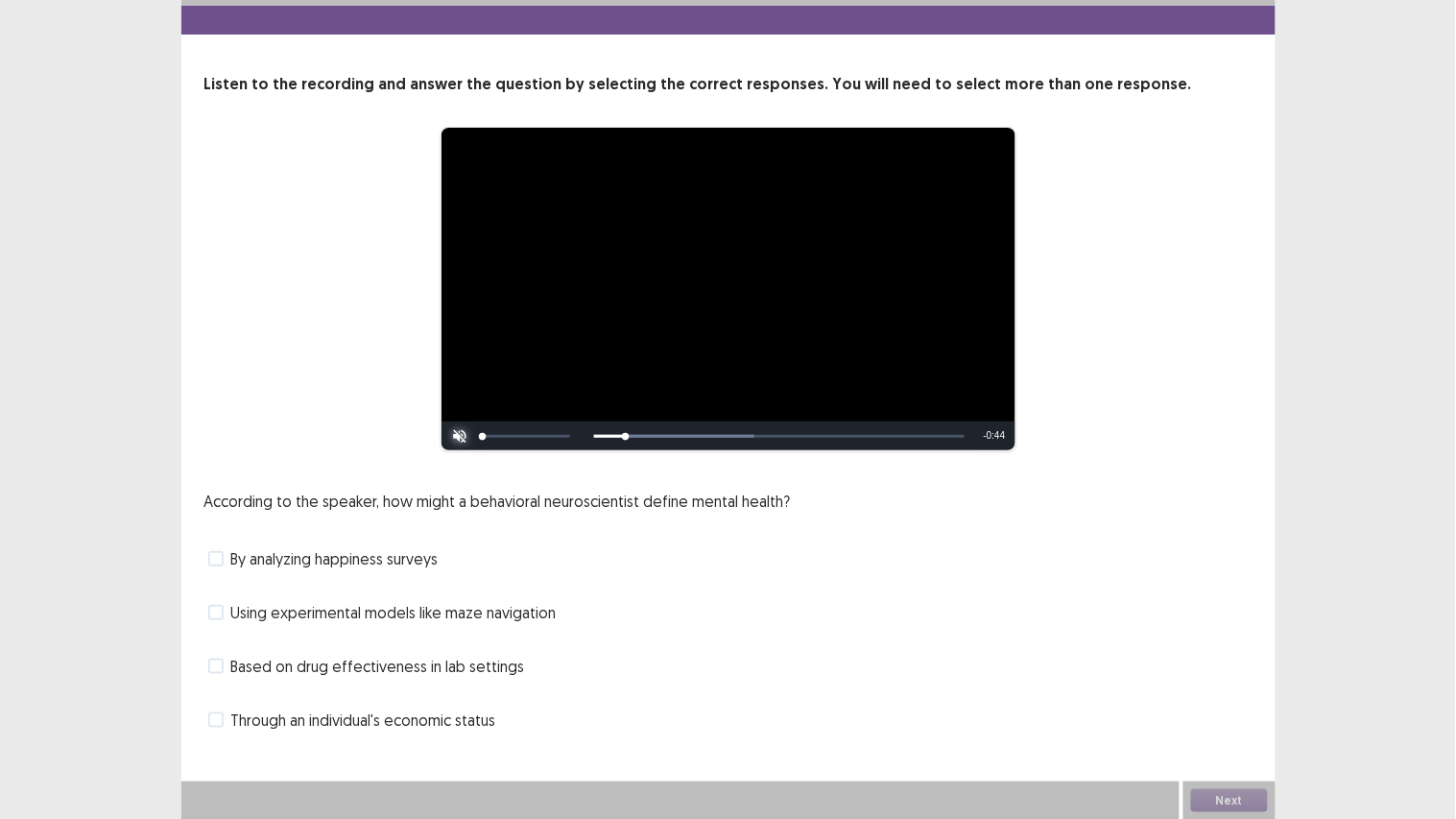 click at bounding box center (461, 436) 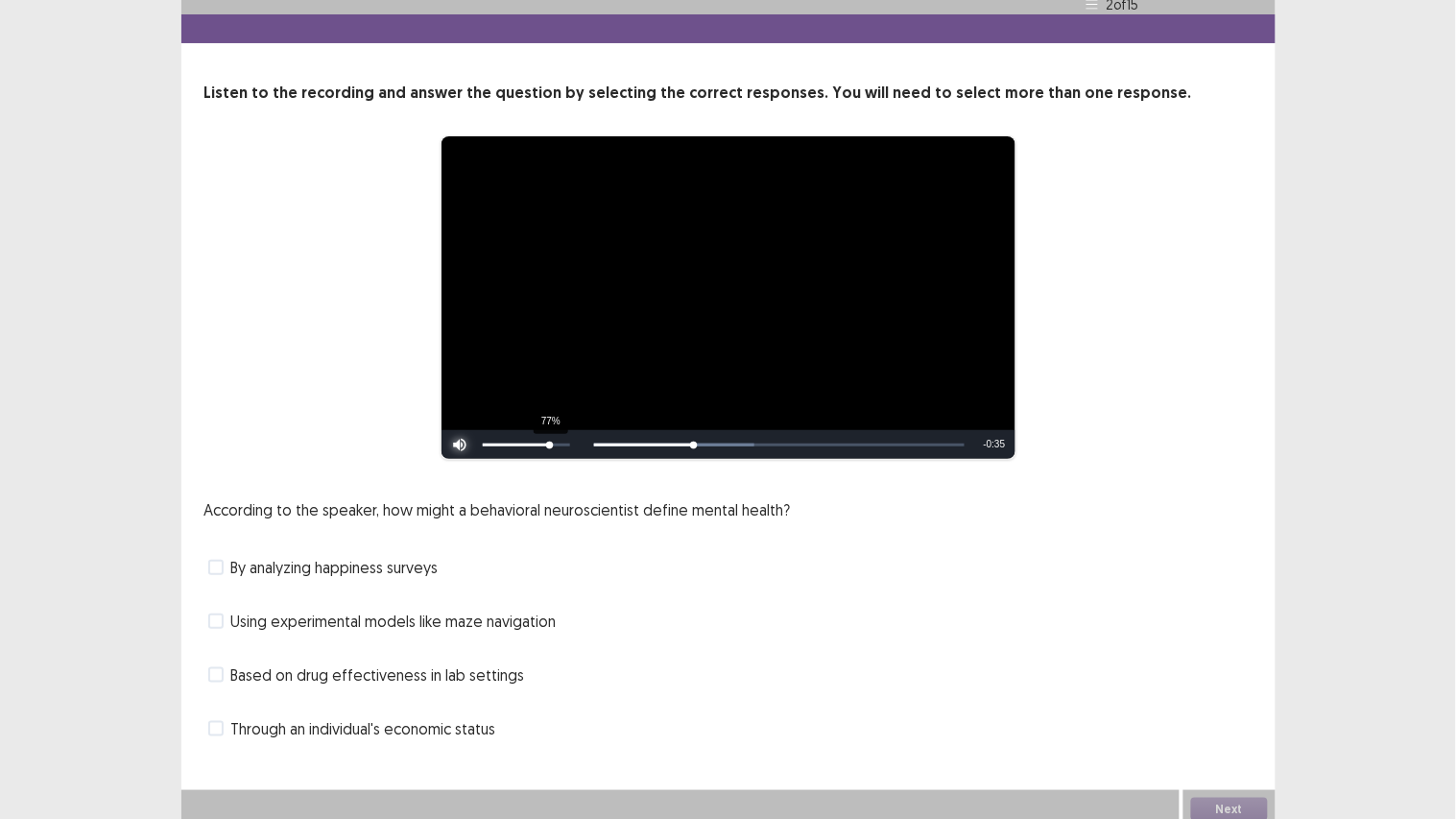 drag, startPoint x: 570, startPoint y: 430, endPoint x: 550, endPoint y: 430, distance: 20 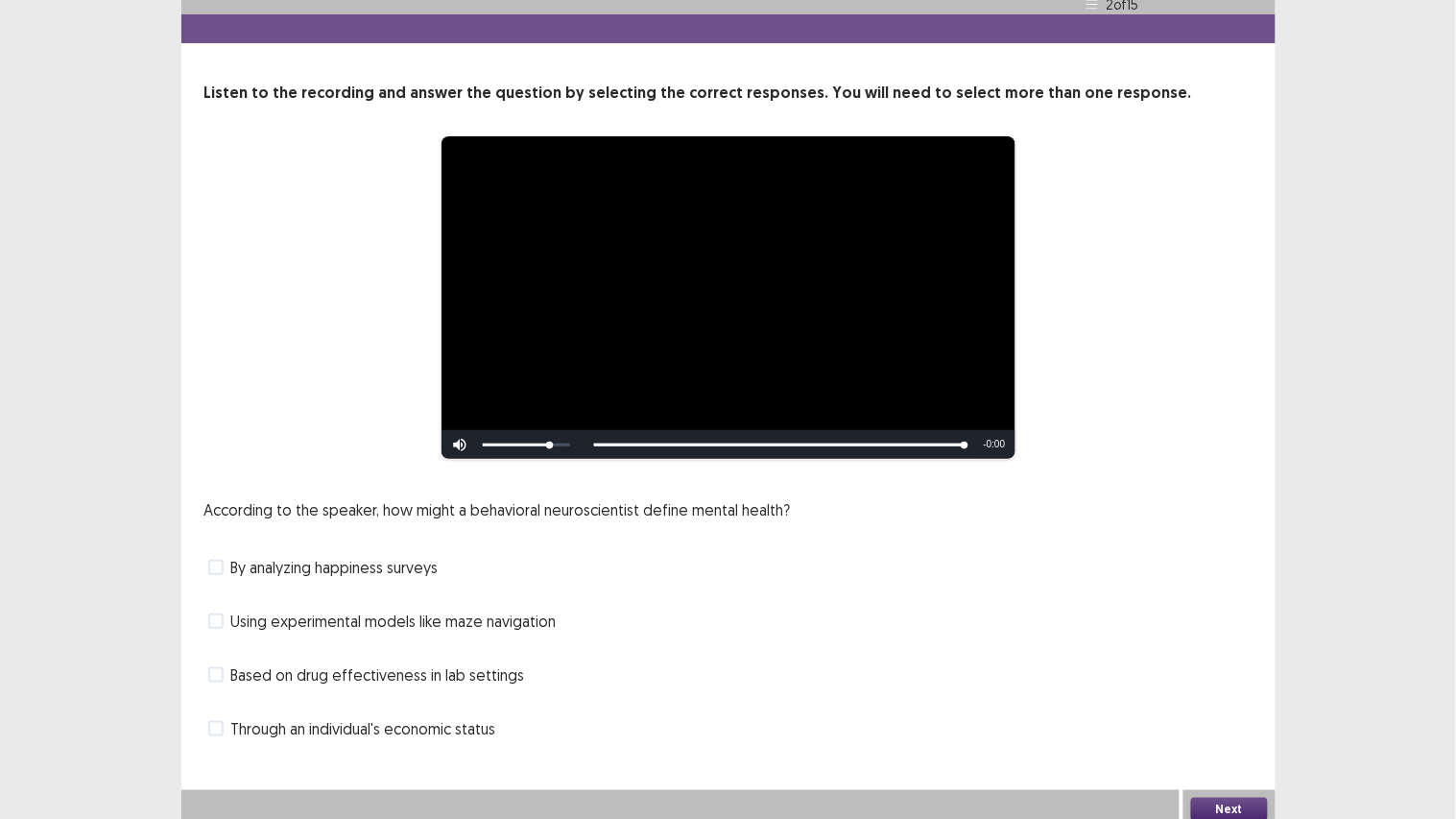 click on "Using experimental models like maze navigation" at bounding box center [728, 621] 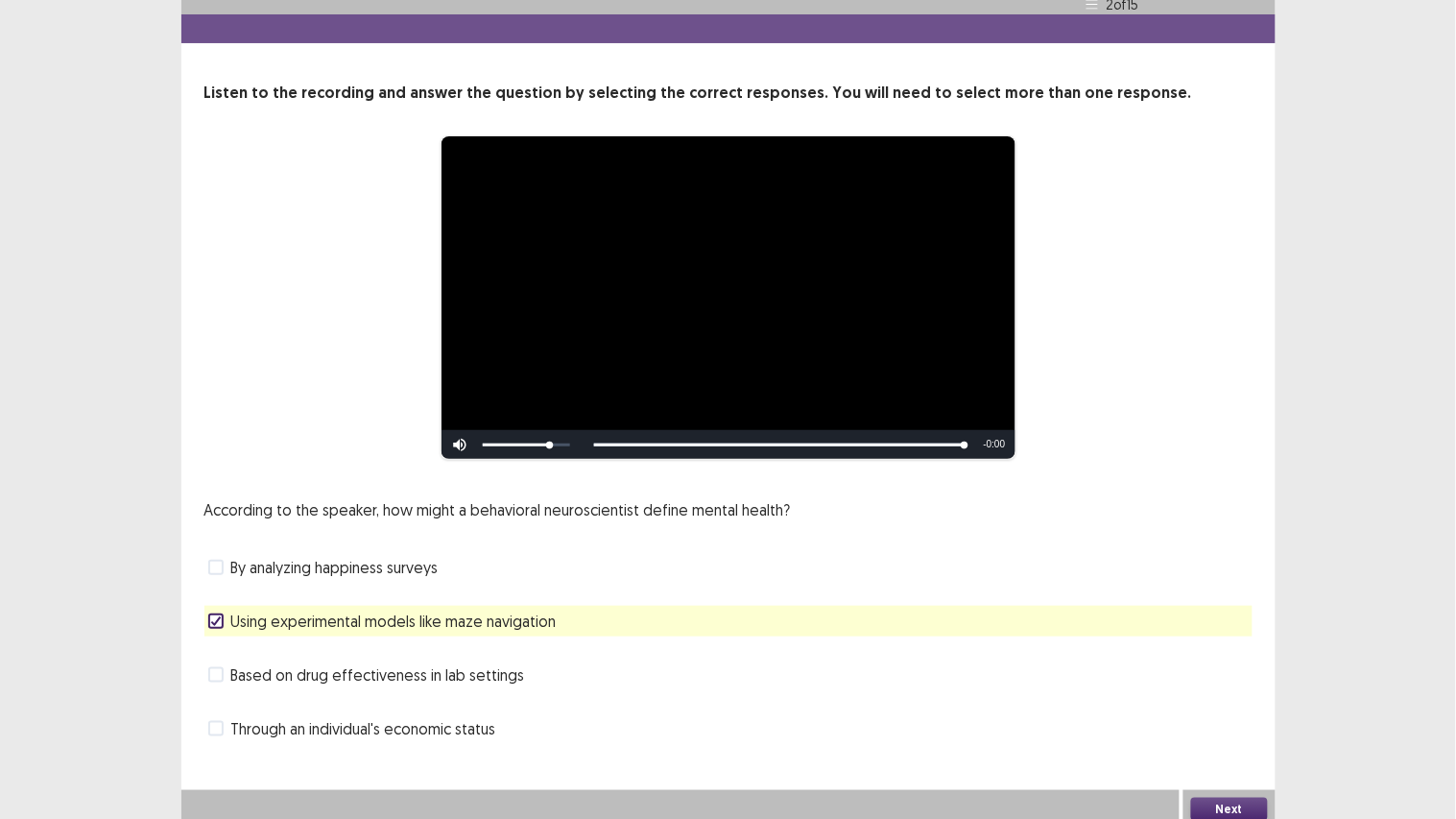 click on "Using experimental models like maze navigation" at bounding box center [394, 621] 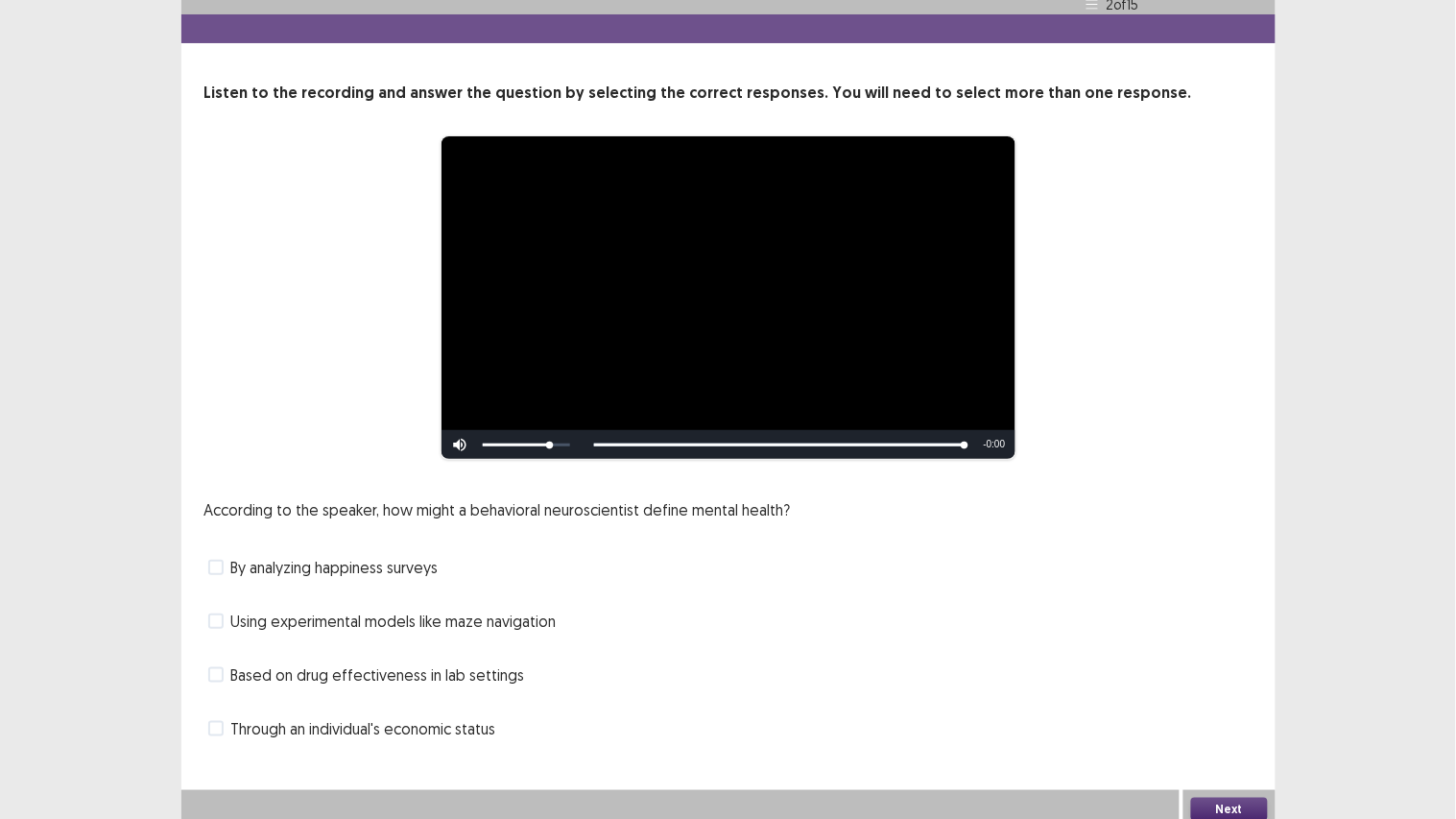 click on "Based on drug effectiveness in lab settings" at bounding box center (378, 675) 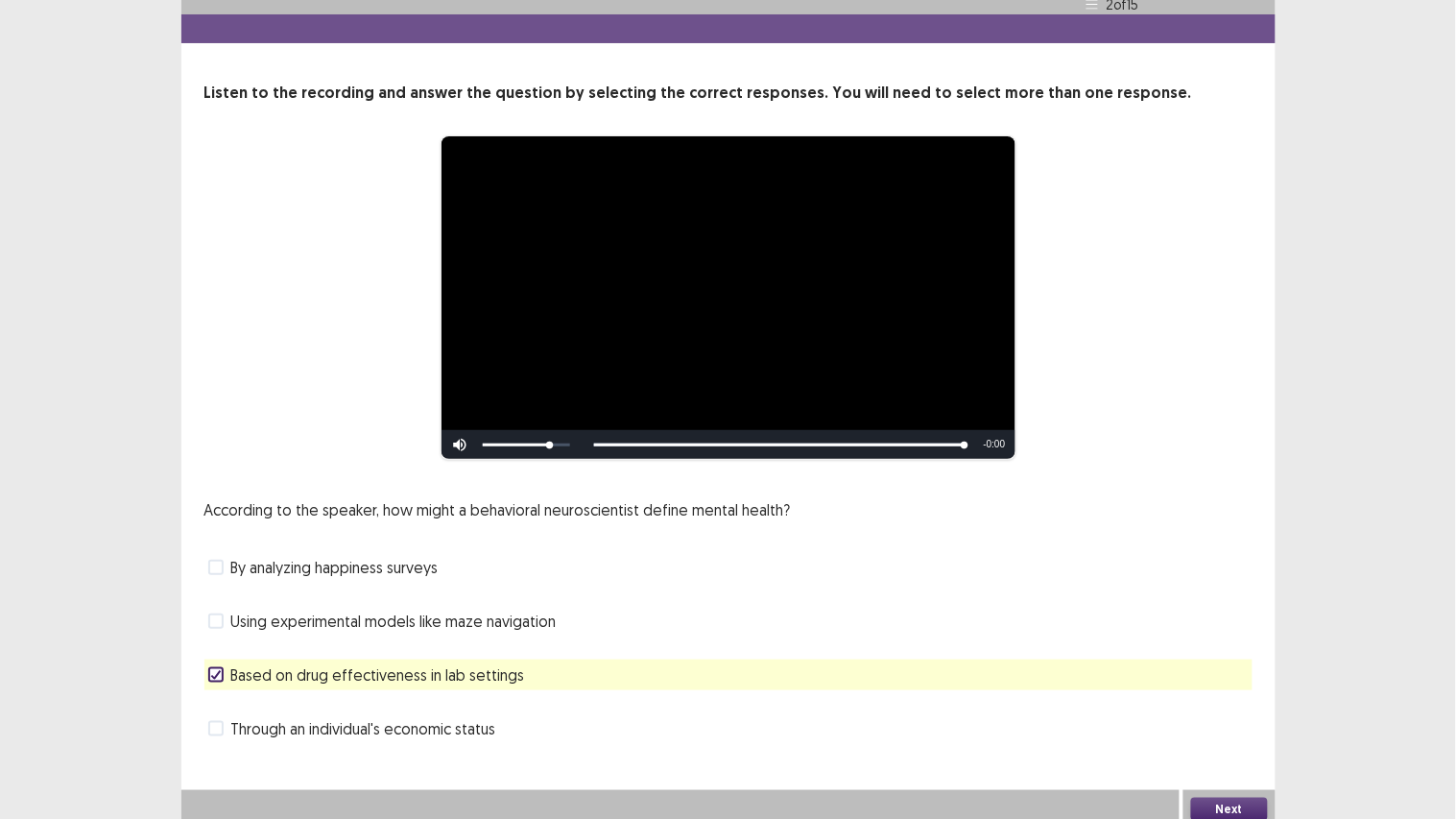 click on "Next" at bounding box center [1229, 809] 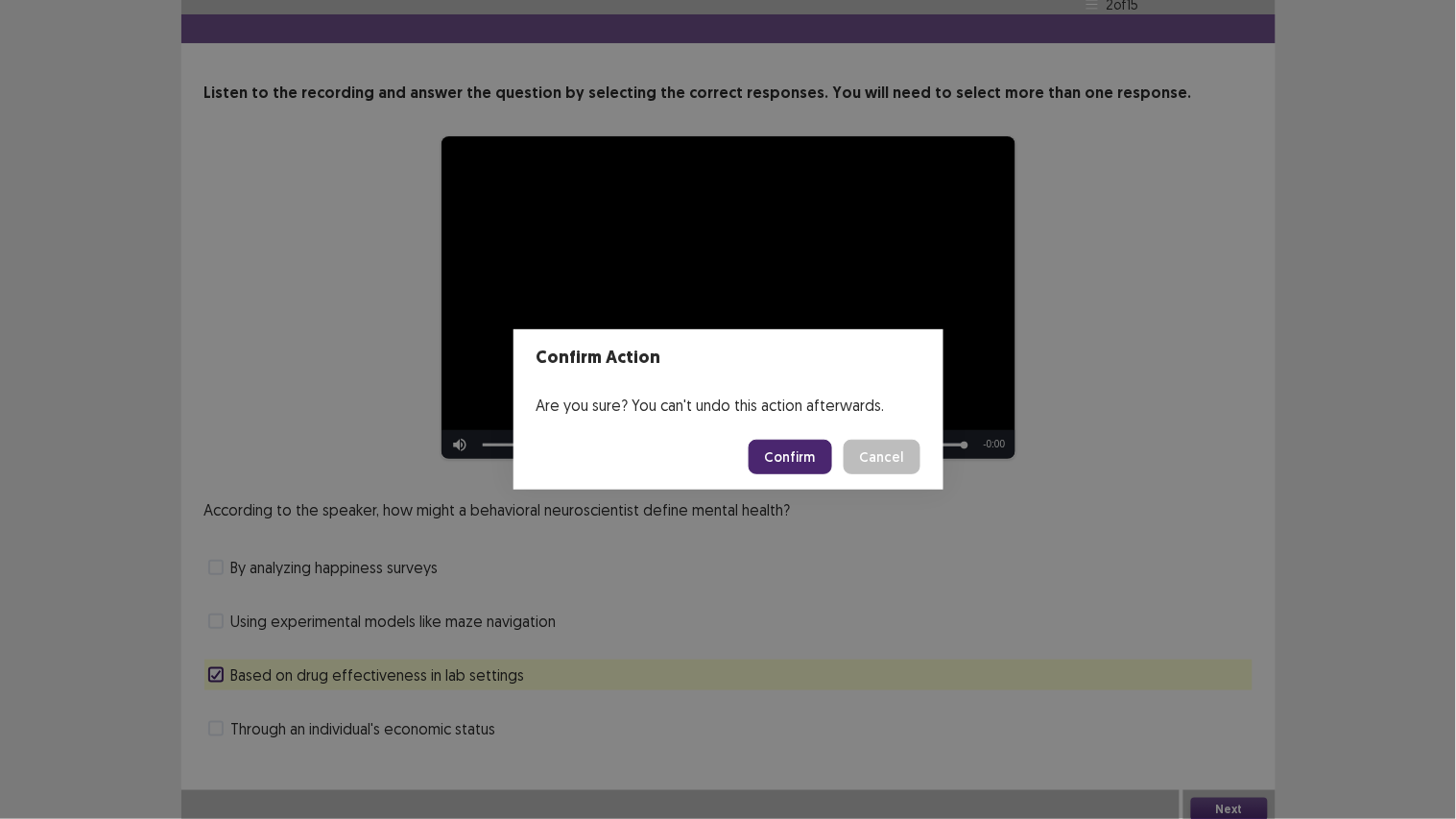 click on "Confirm" at bounding box center [790, 457] 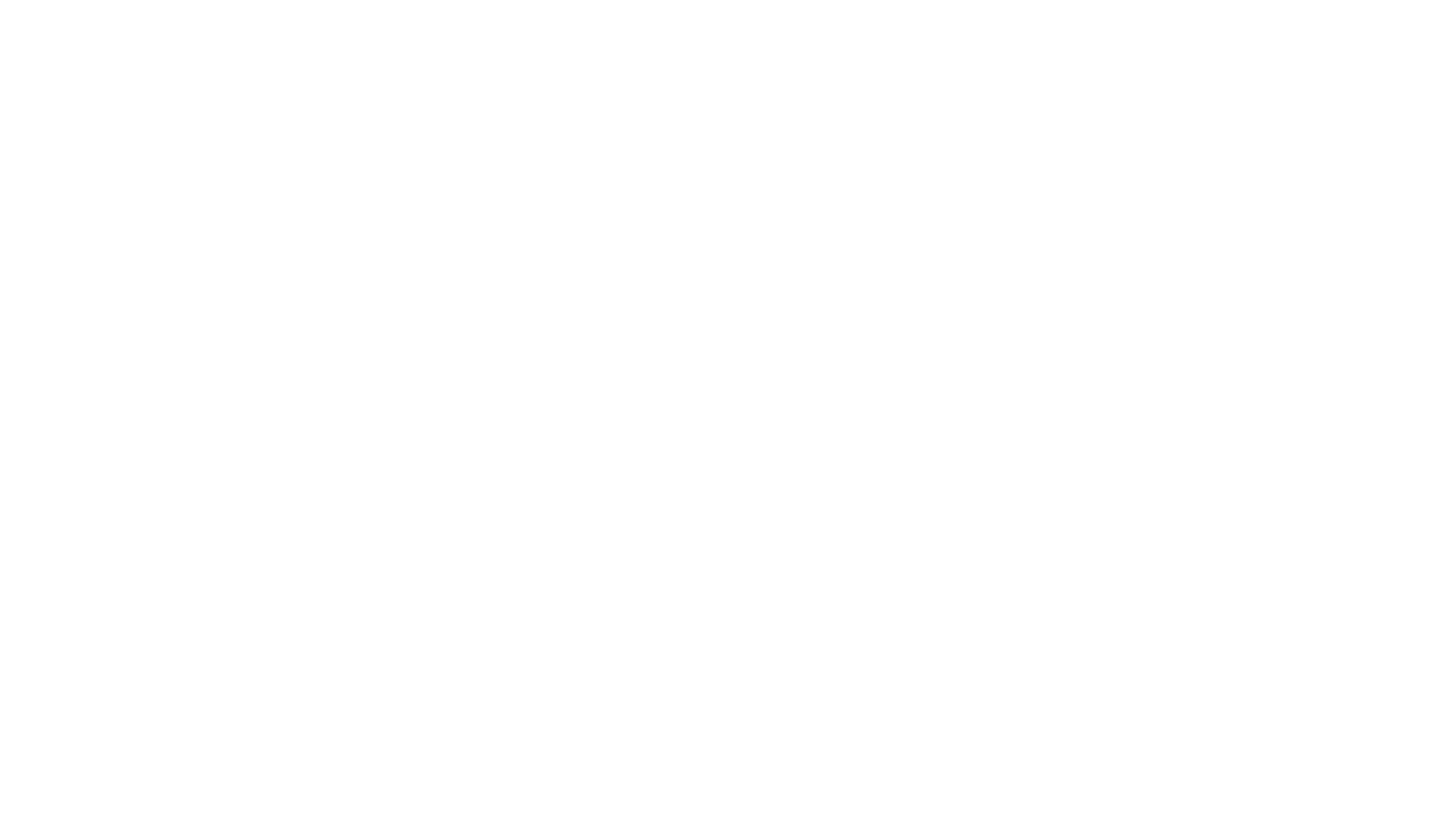 scroll, scrollTop: 0, scrollLeft: 0, axis: both 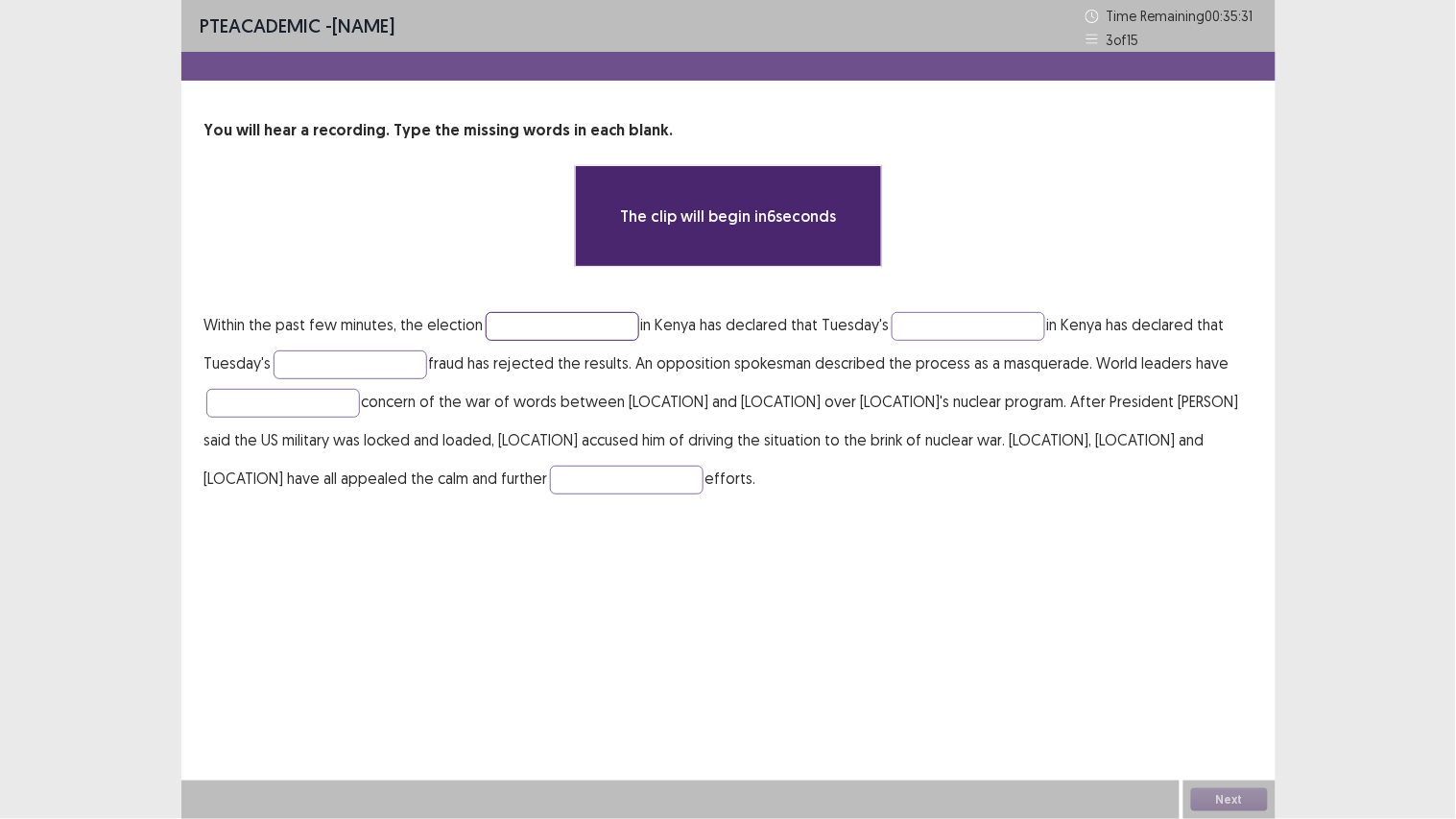 click at bounding box center (562, 326) 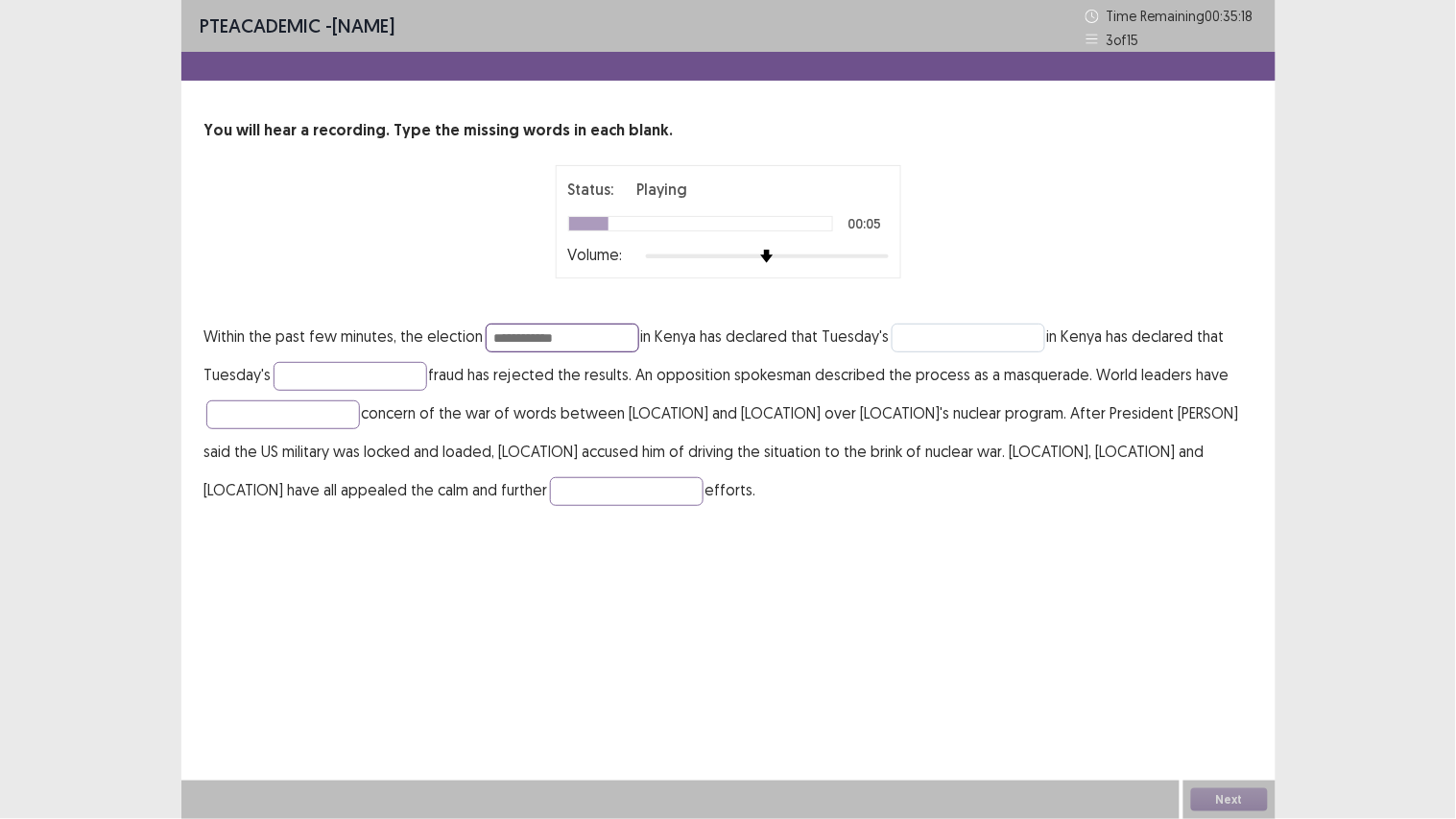 type on "**********" 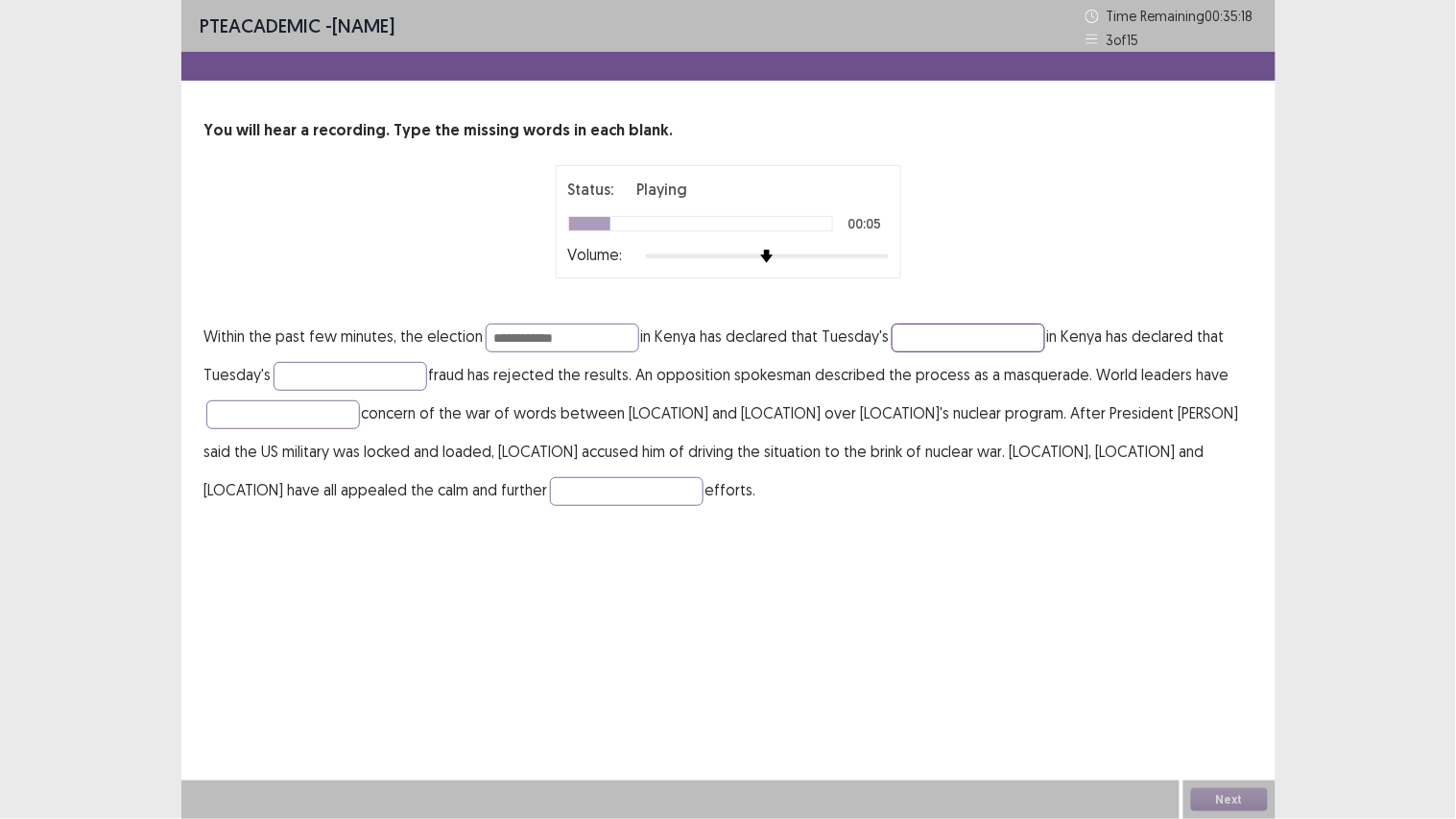 click at bounding box center [968, 338] 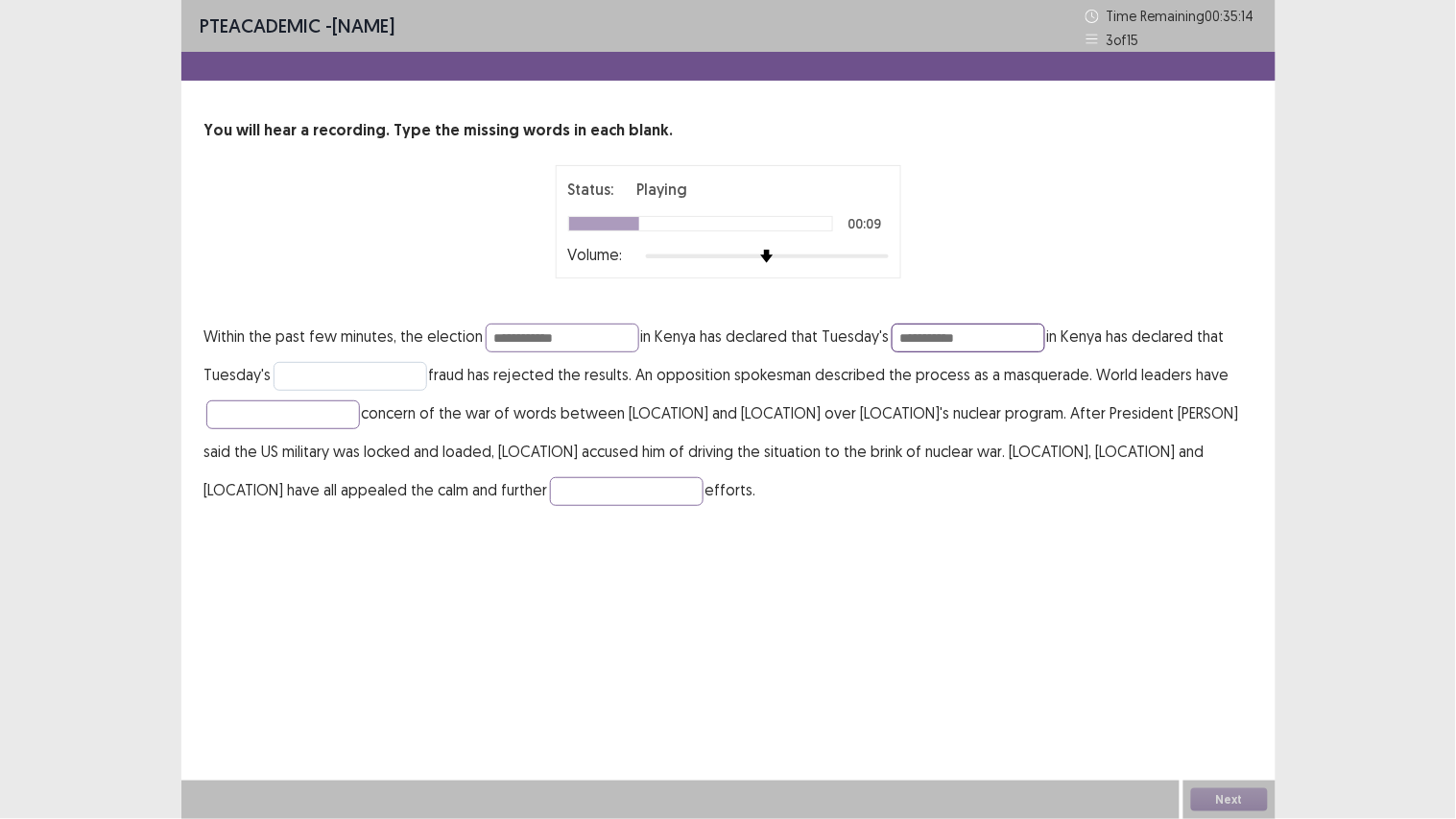 type on "**********" 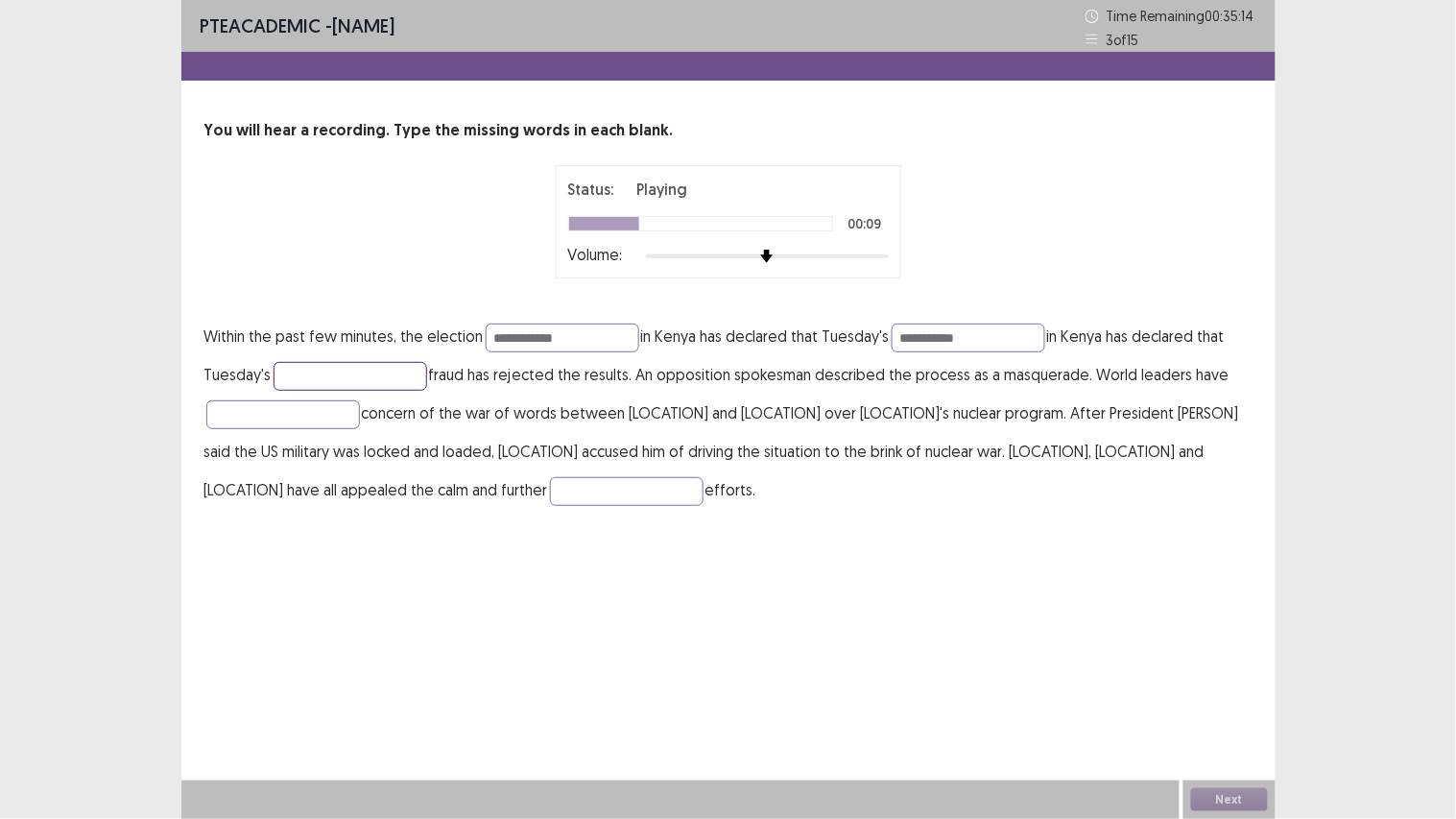 click at bounding box center (350, 376) 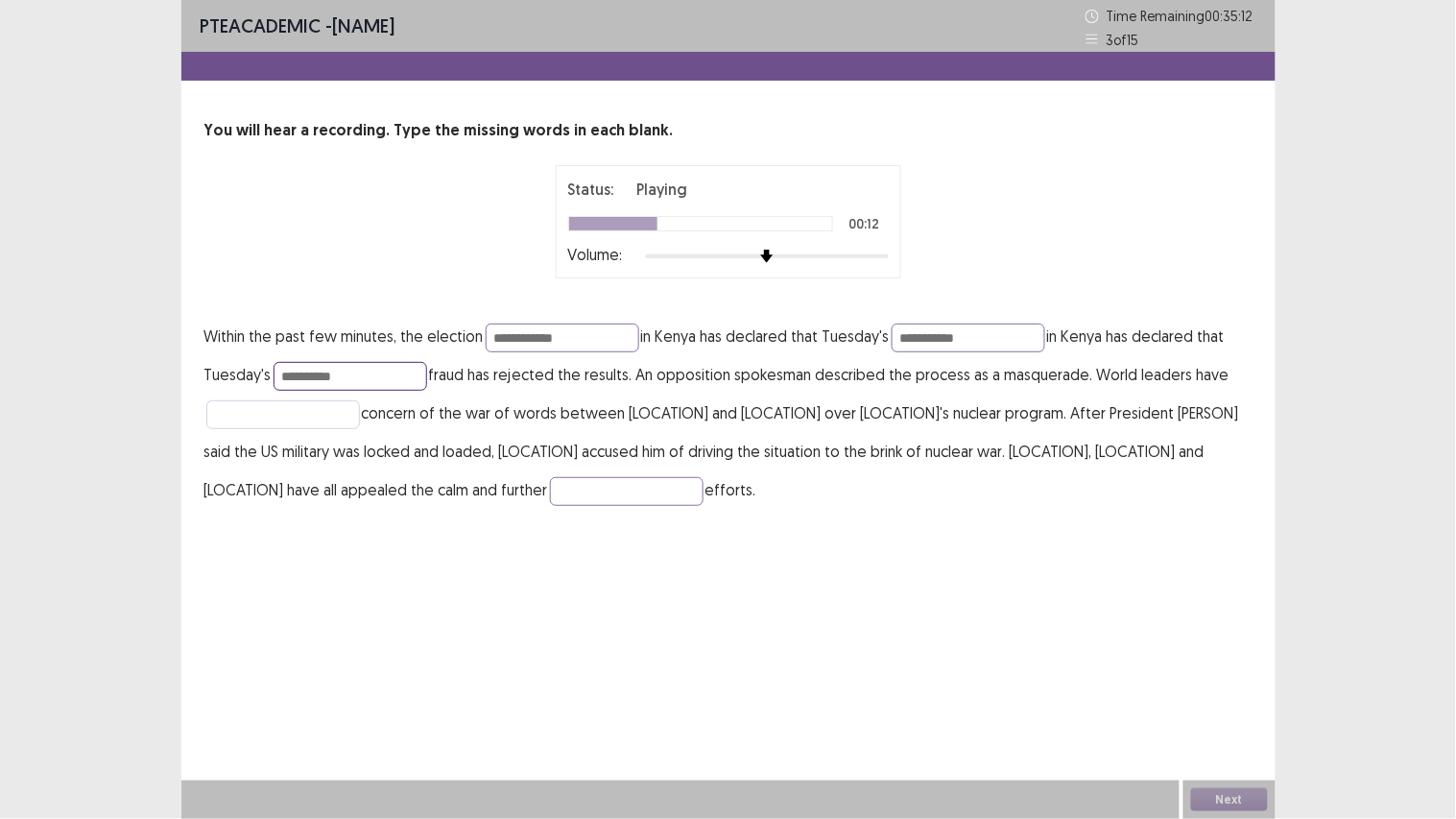 type on "**********" 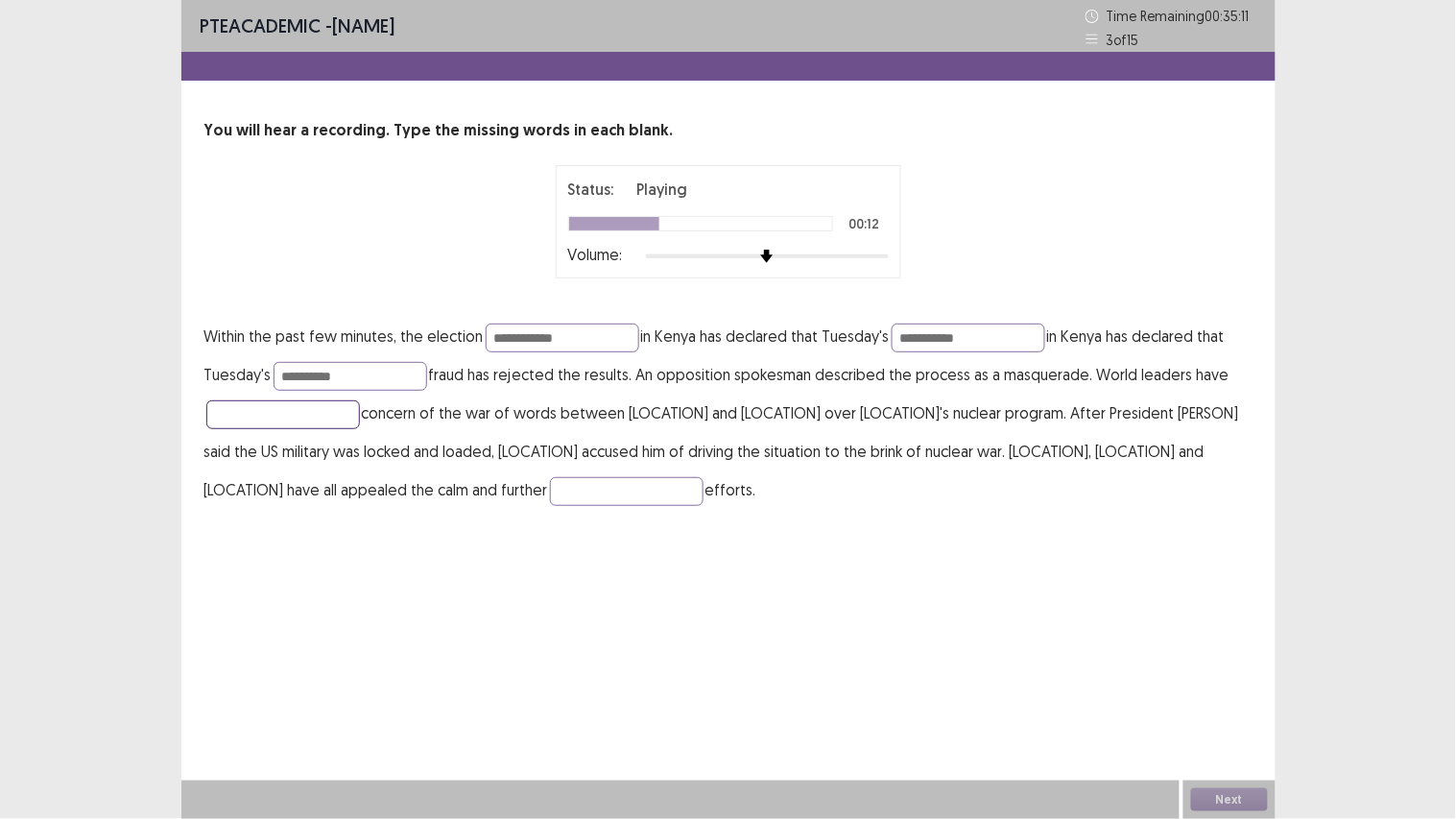 click at bounding box center (283, 415) 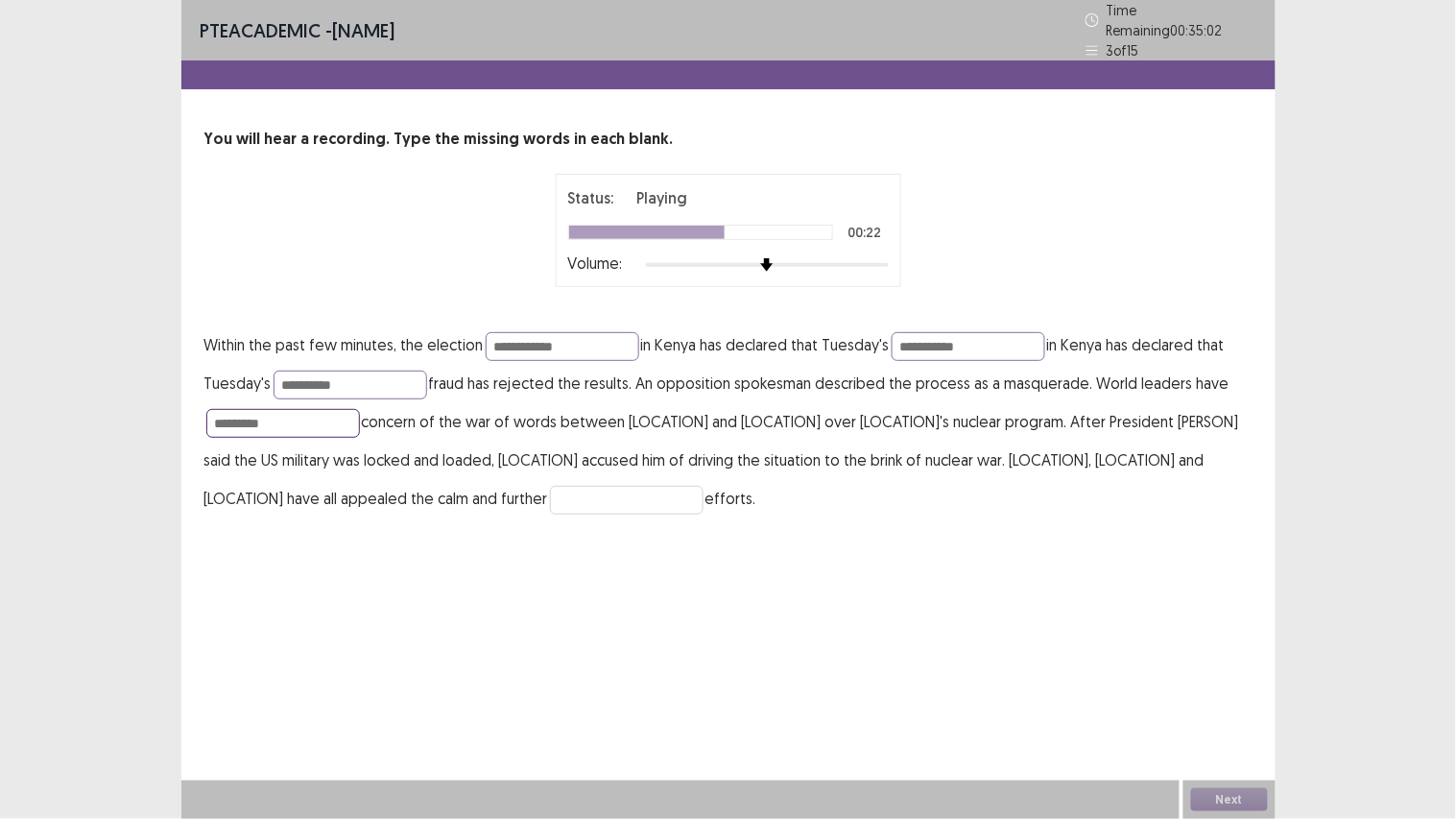 type on "*********" 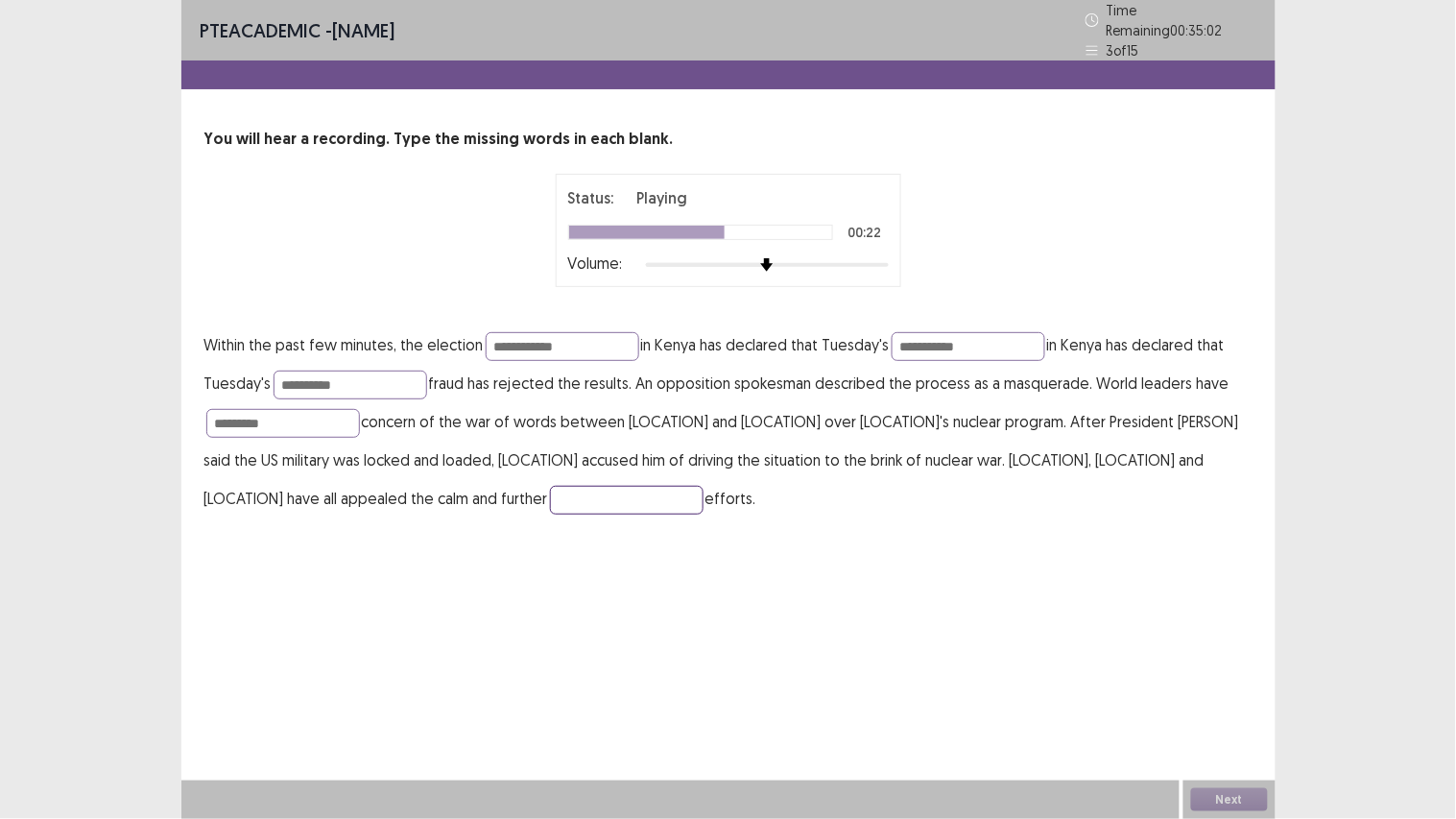 click at bounding box center [627, 500] 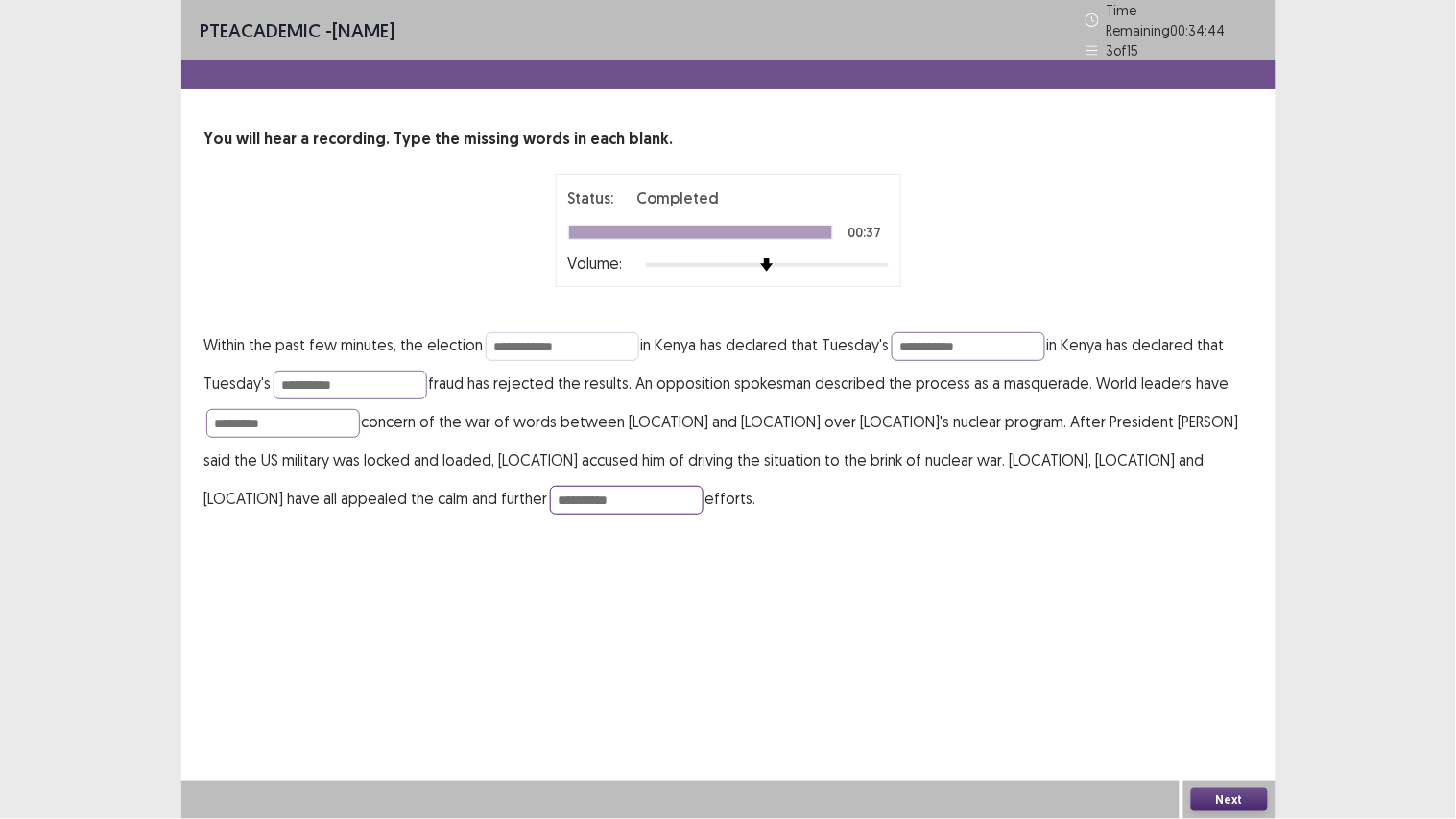 type on "**********" 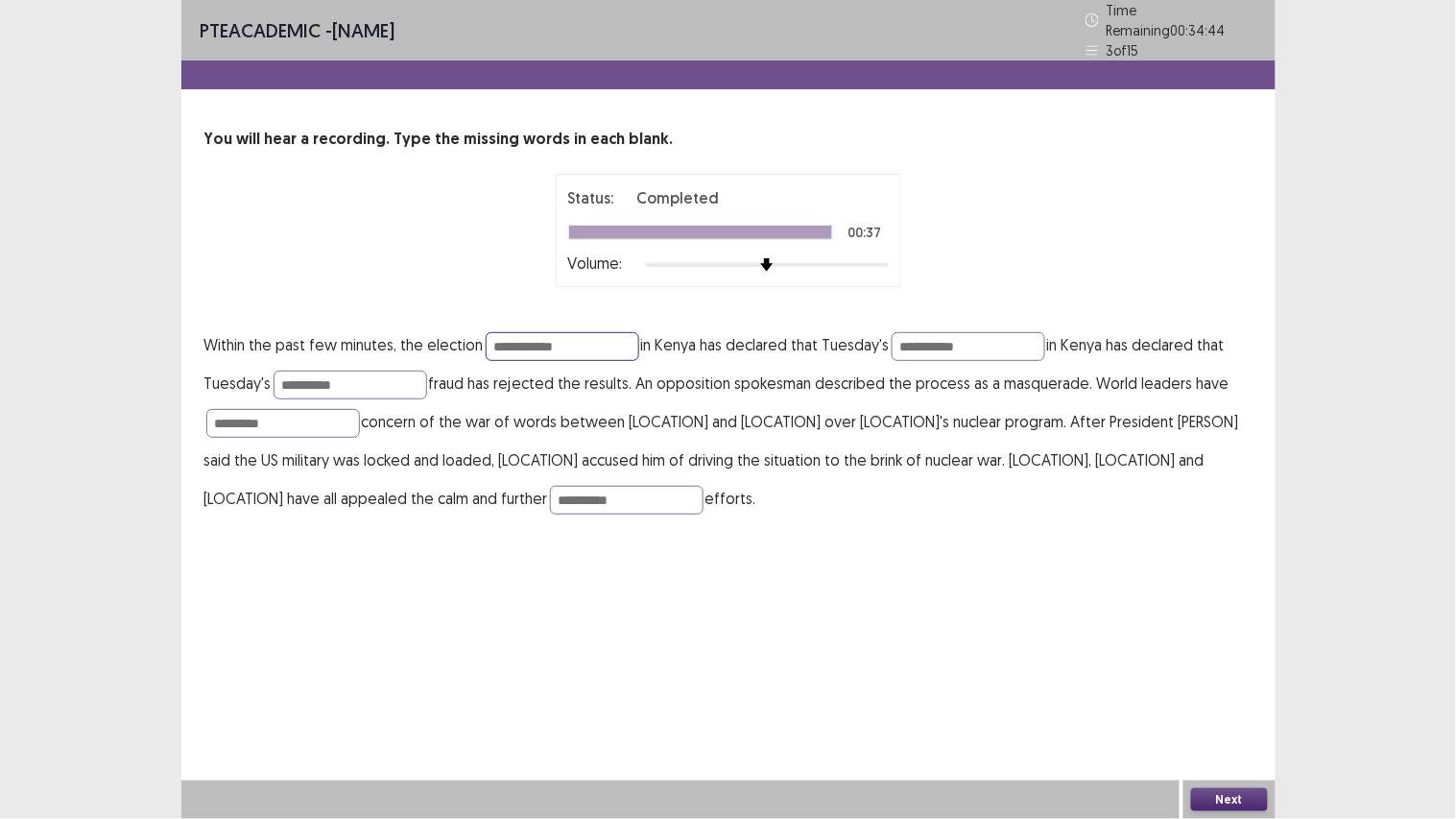 click on "**********" at bounding box center (562, 347) 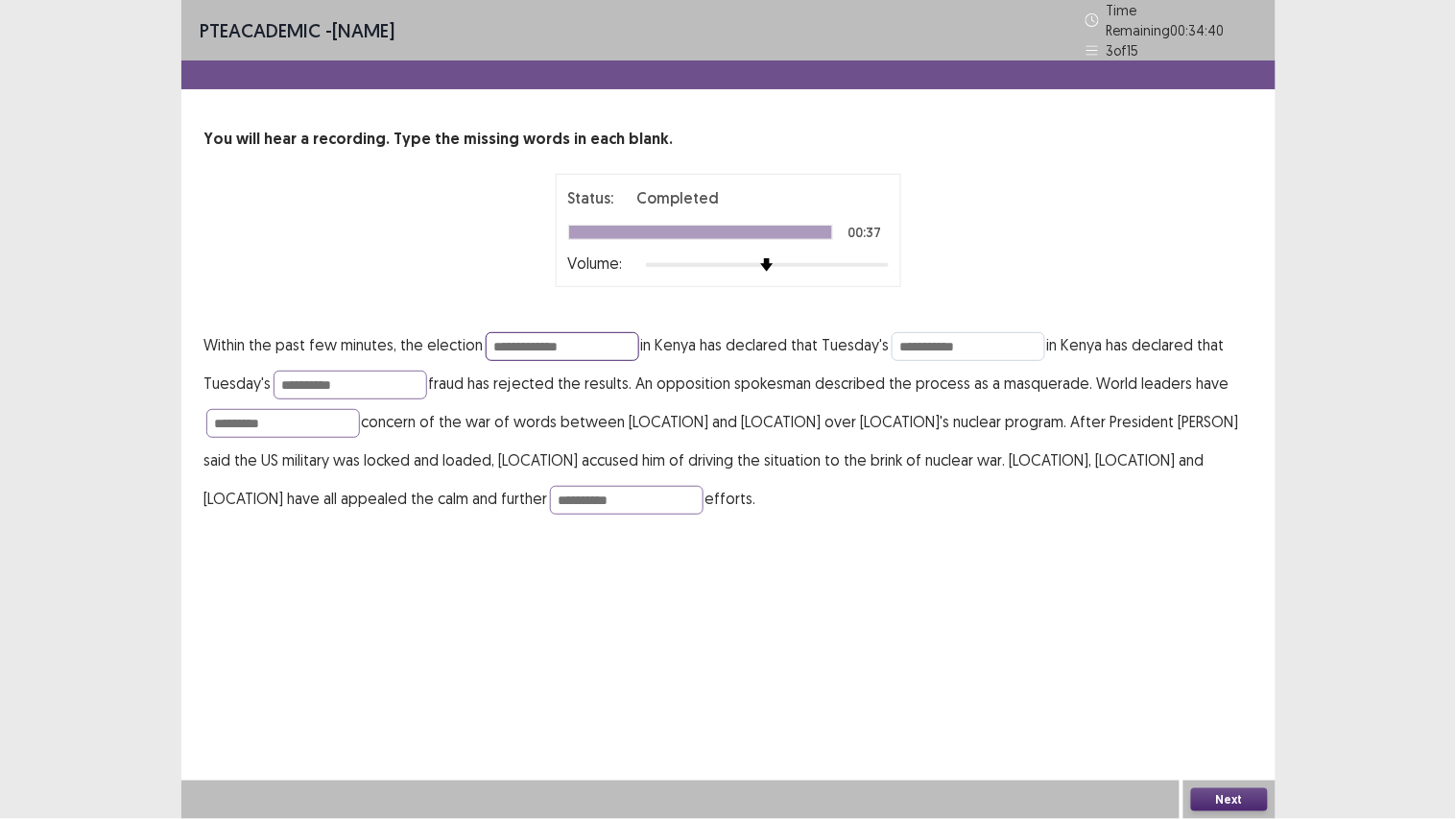 type on "**********" 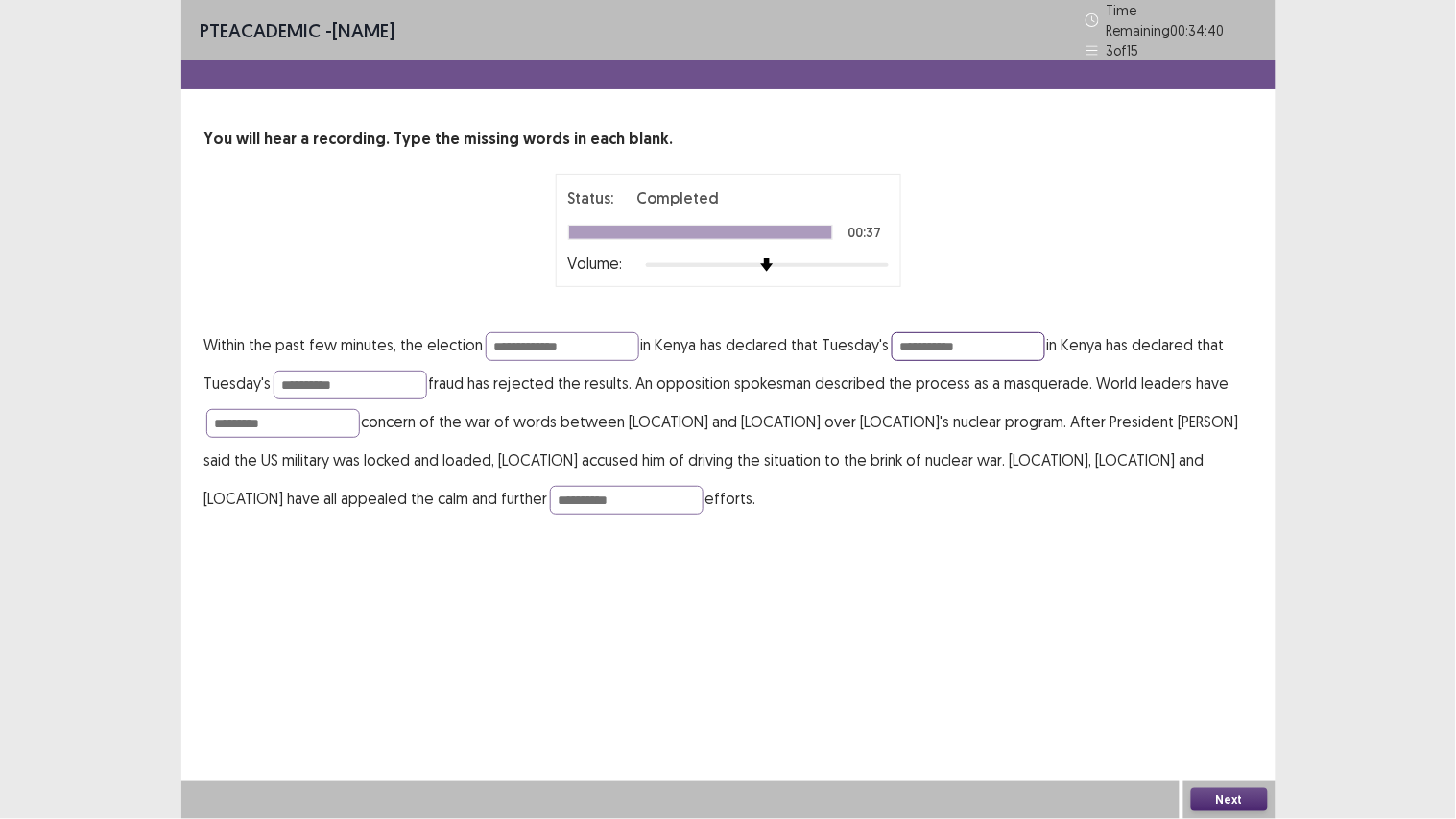 click on "**********" at bounding box center (968, 347) 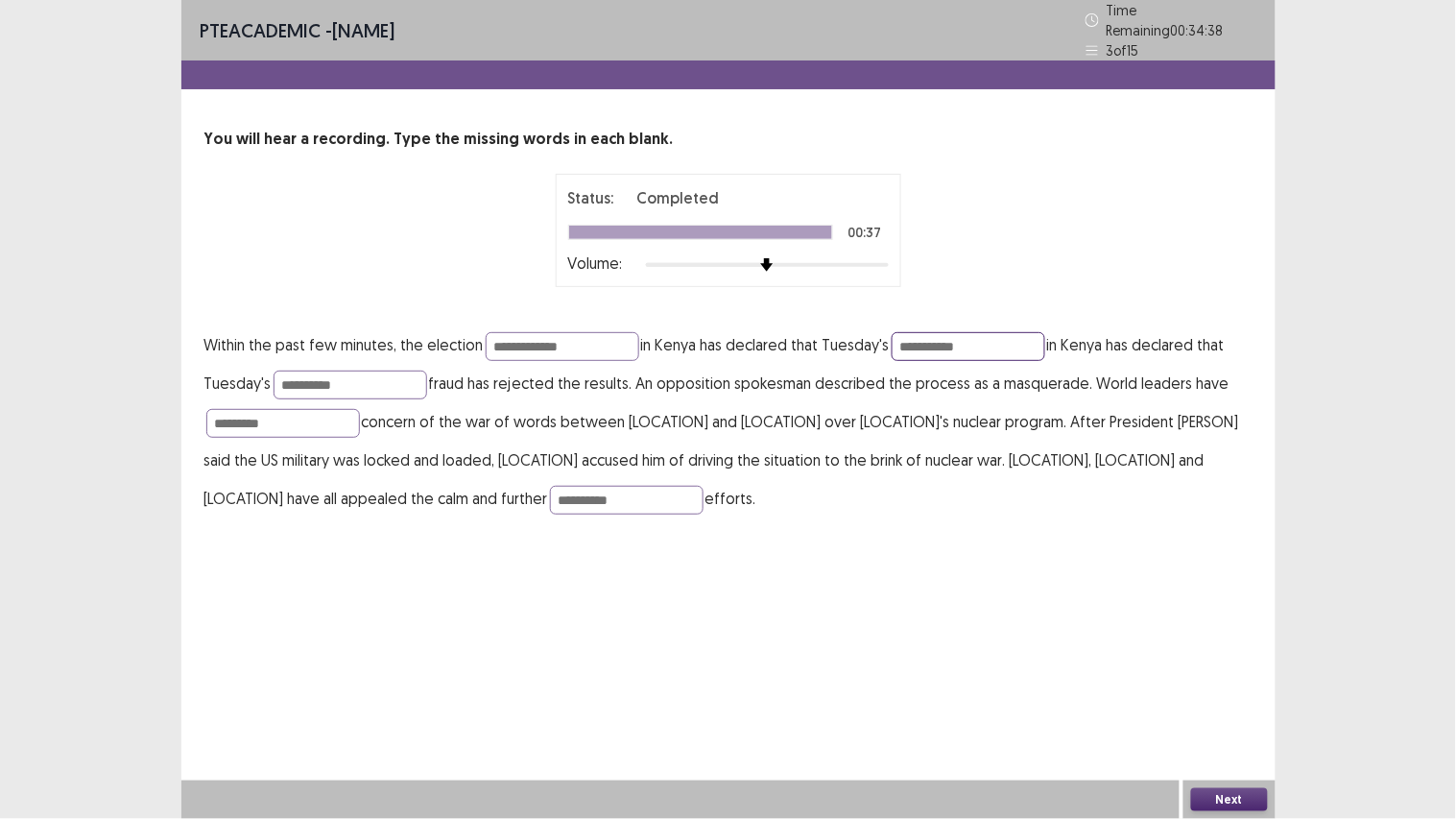 click on "**********" at bounding box center [968, 347] 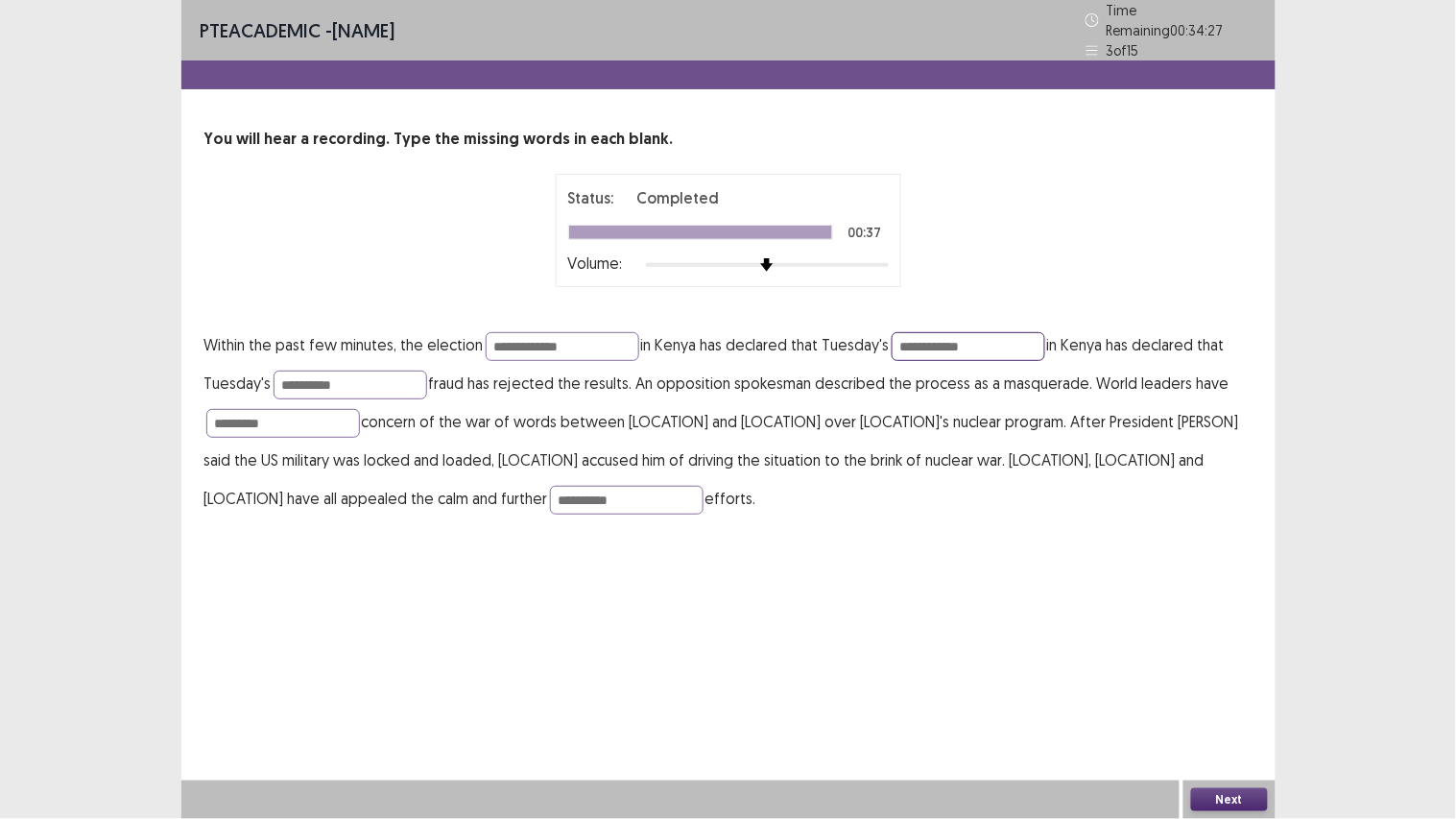 click on "**********" at bounding box center [968, 347] 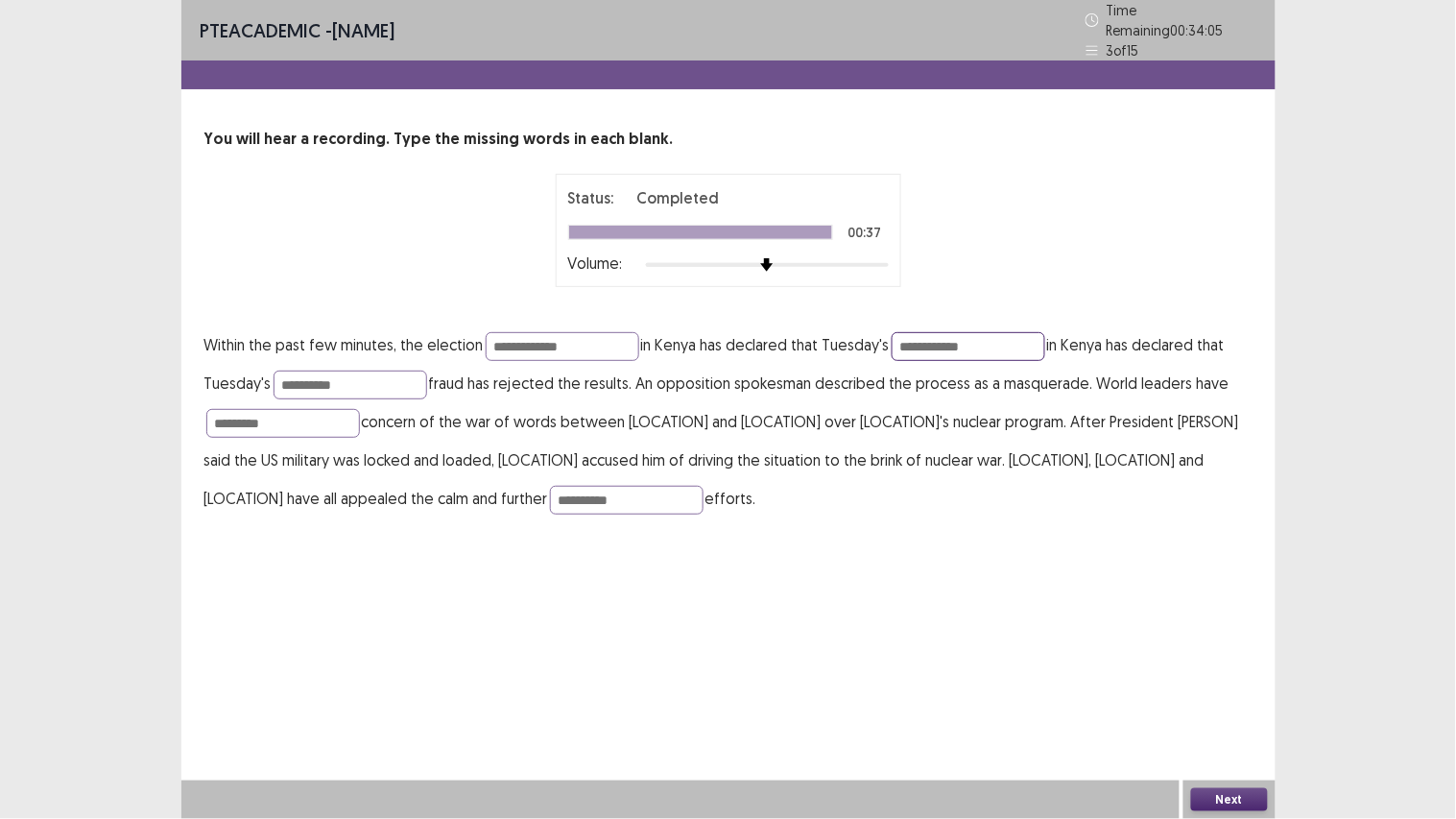 type on "**********" 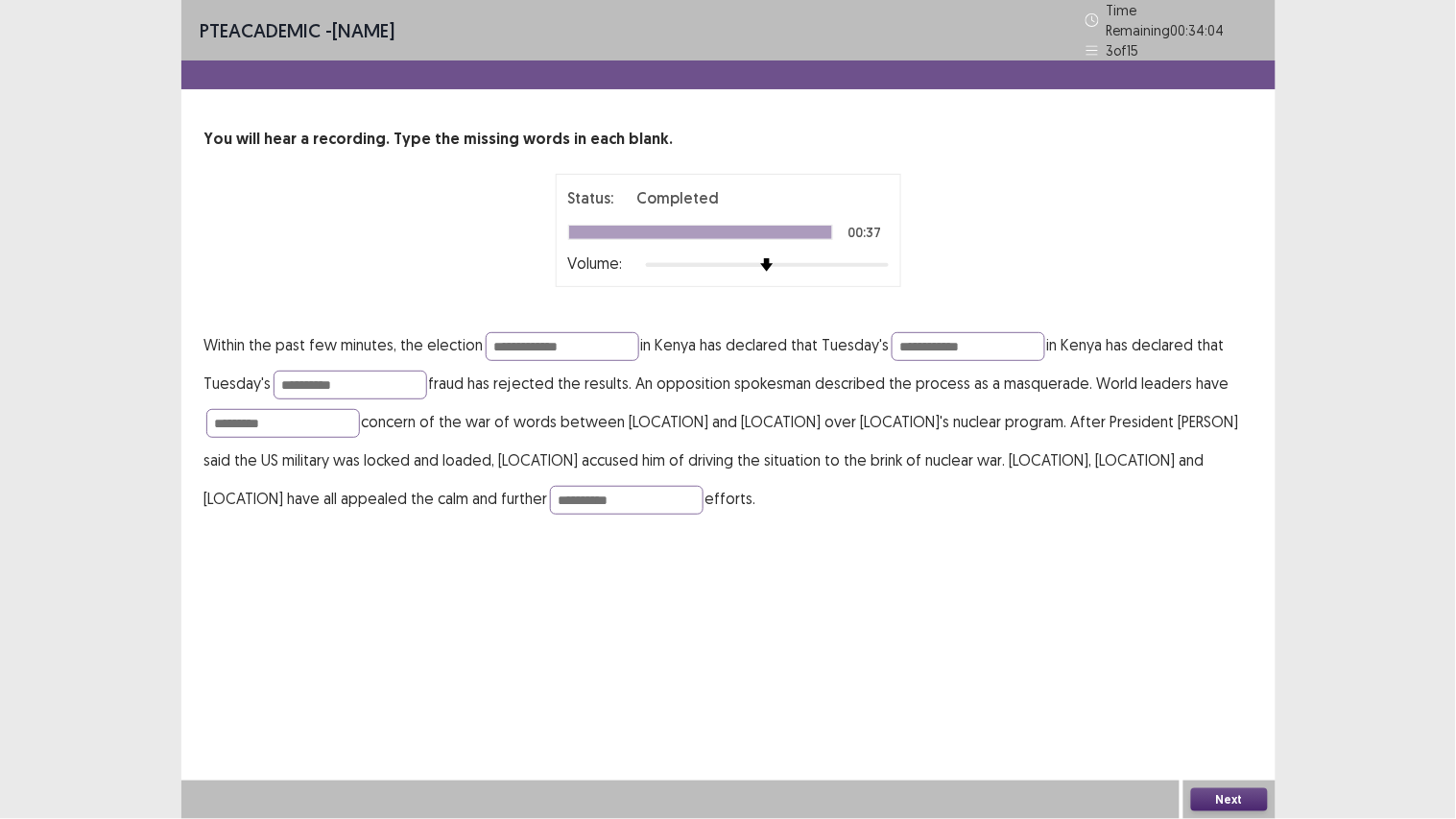 click on "Next" at bounding box center [1229, 800] 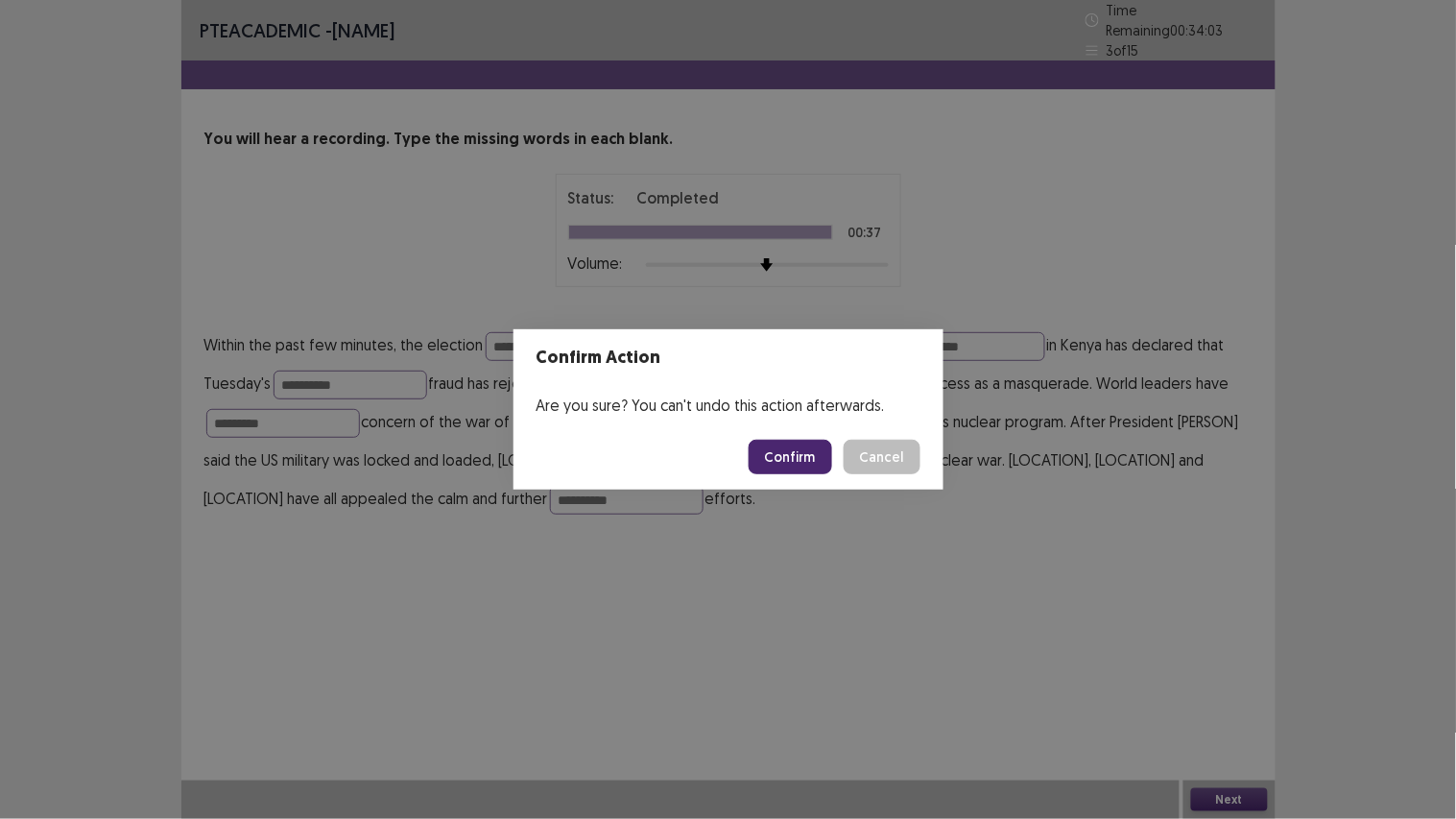 click on "Confirm" at bounding box center (790, 457) 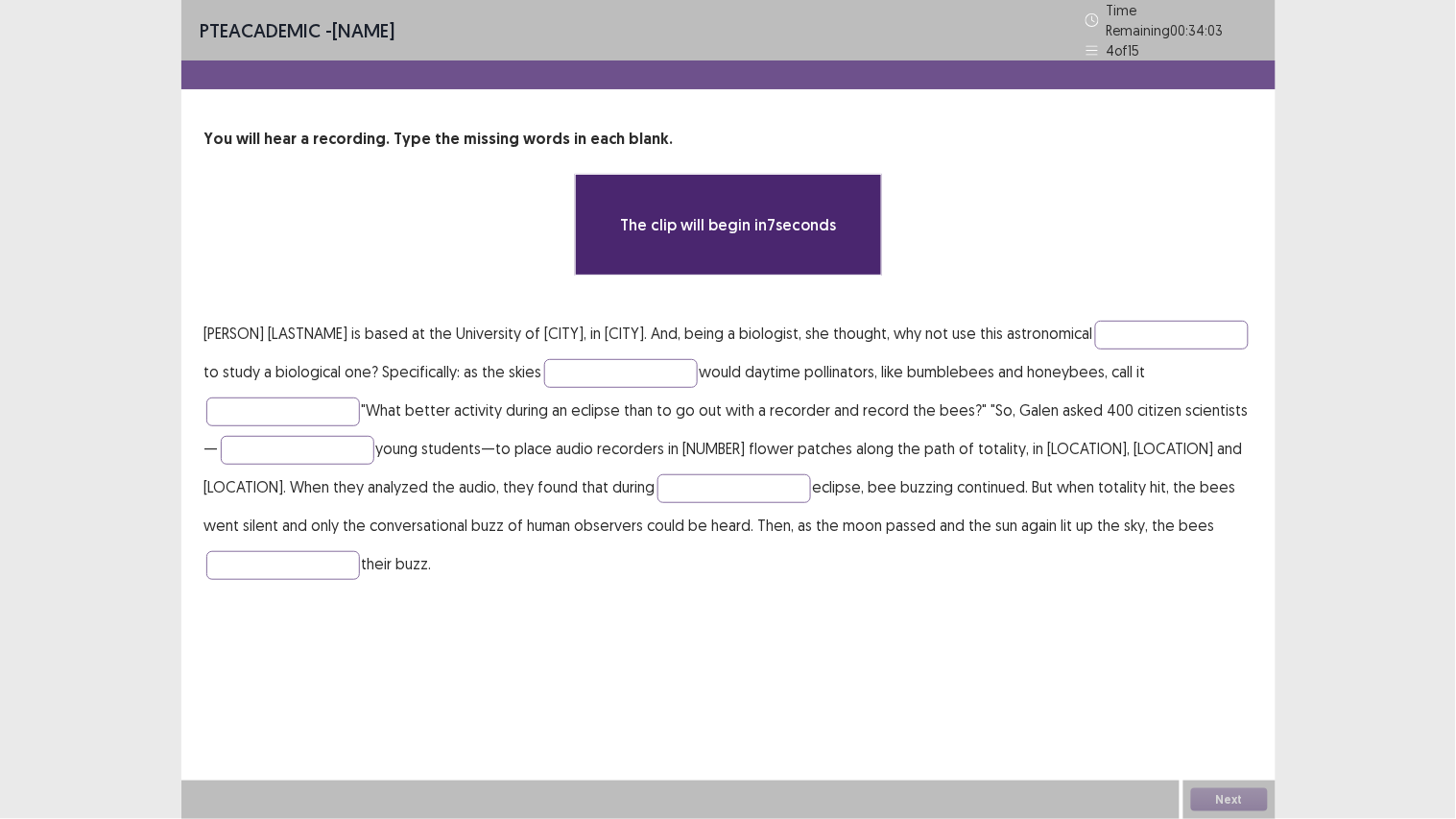 click on "Candace Galen is based at the University of Missouri, in Columbia. And, being a biologist, she thought, why not use this astronomical to study a biological one? Specifically: as the skies would daytime pollinators, like bumblebees and honeybees, call it "What better activity during an eclipse than to go out with a recorder and record the bees?" "So, Galen asked 400 citizen scientists— young students—to place audio recorders in 16 flower patches along the path of totality, in Oregon, Idaho and Missouri. When they analyzed the audio, they found that during eclipse, bee buzzing continued. But when totality hit, the bees went silent and only the conversational buzz of human observers could be heard. Then, as the moon passed and the sun again lit up the sky, the bees their buzz." at bounding box center (728, 448) 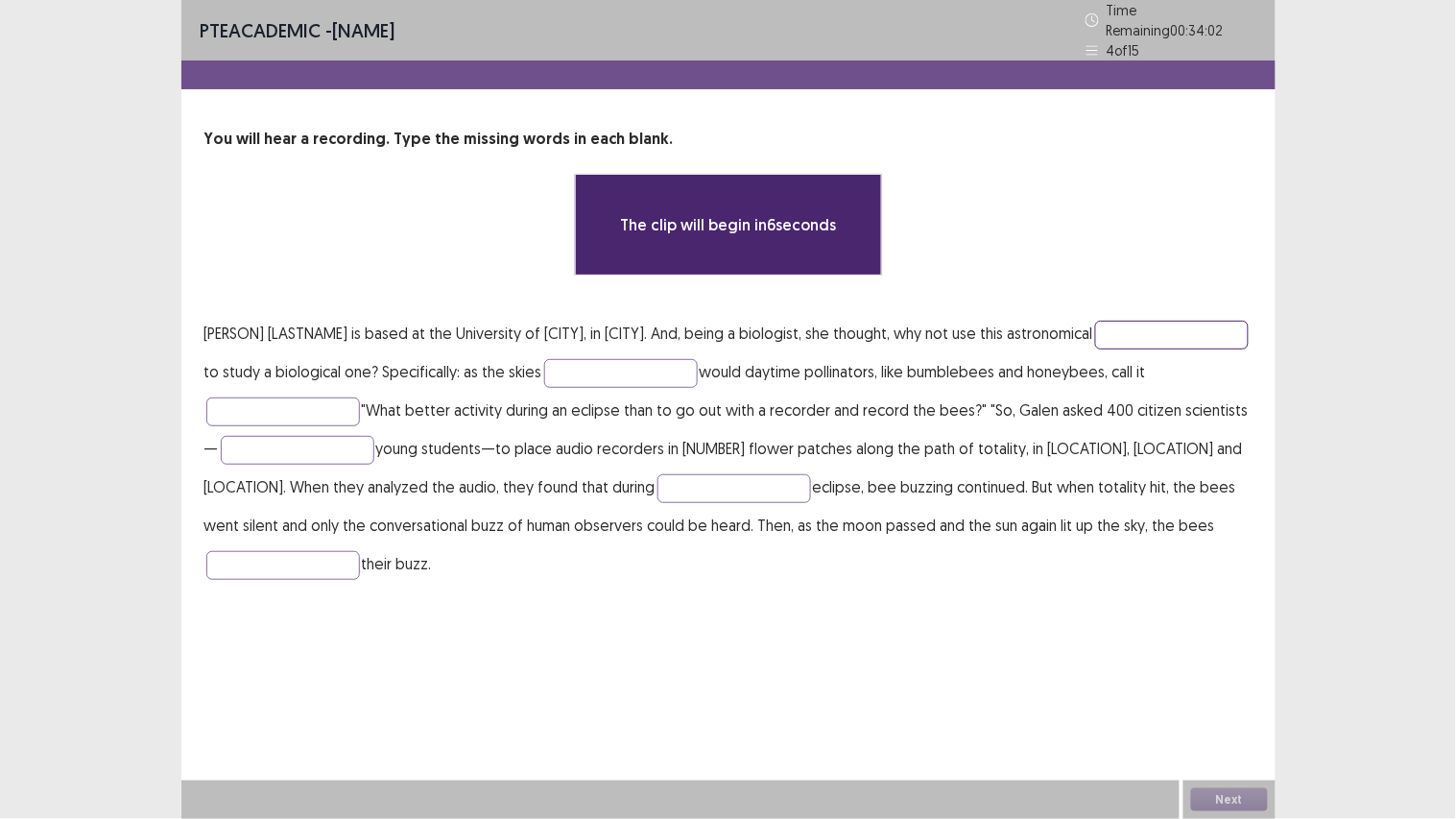 click at bounding box center [1172, 335] 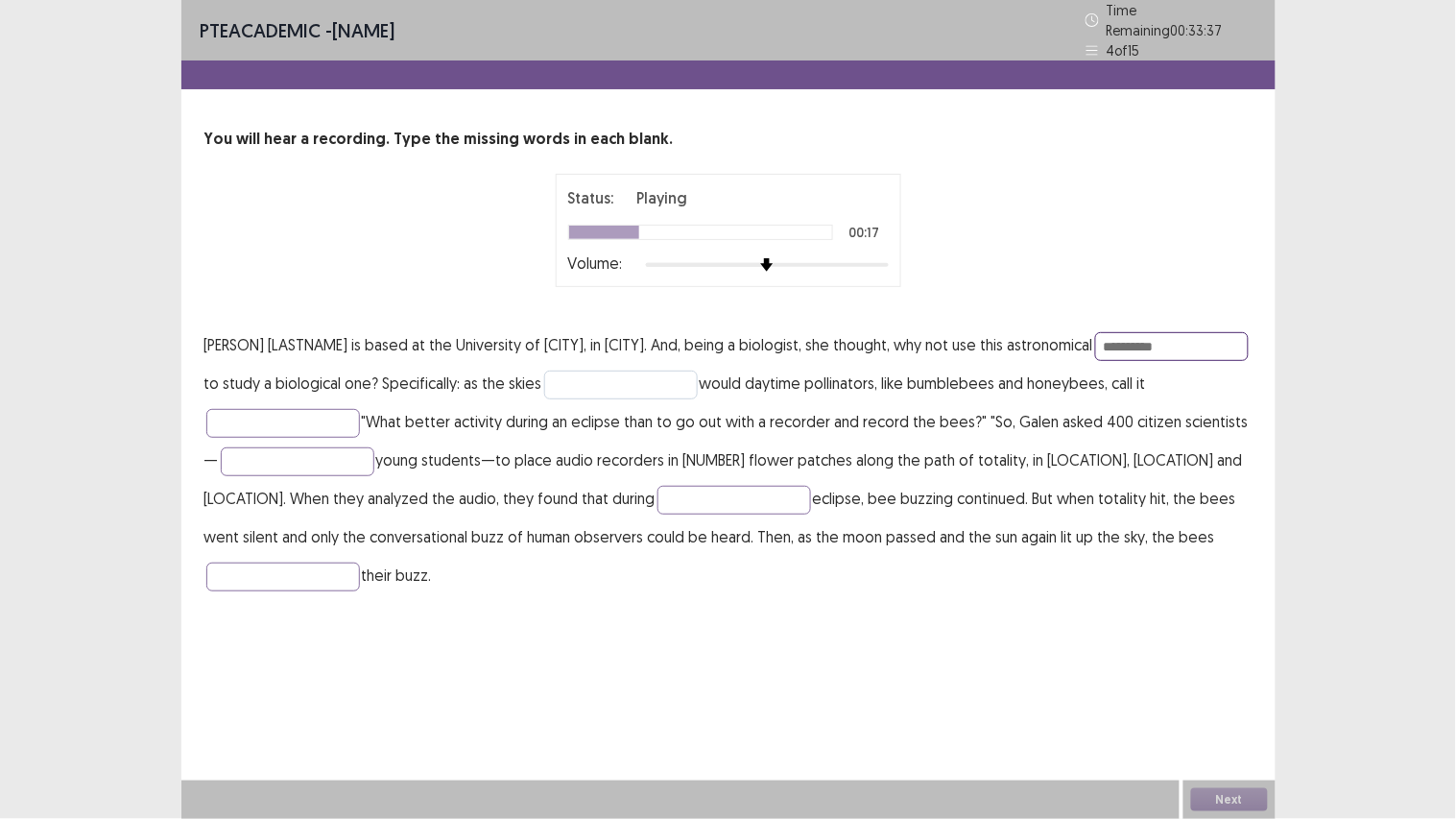 type on "**********" 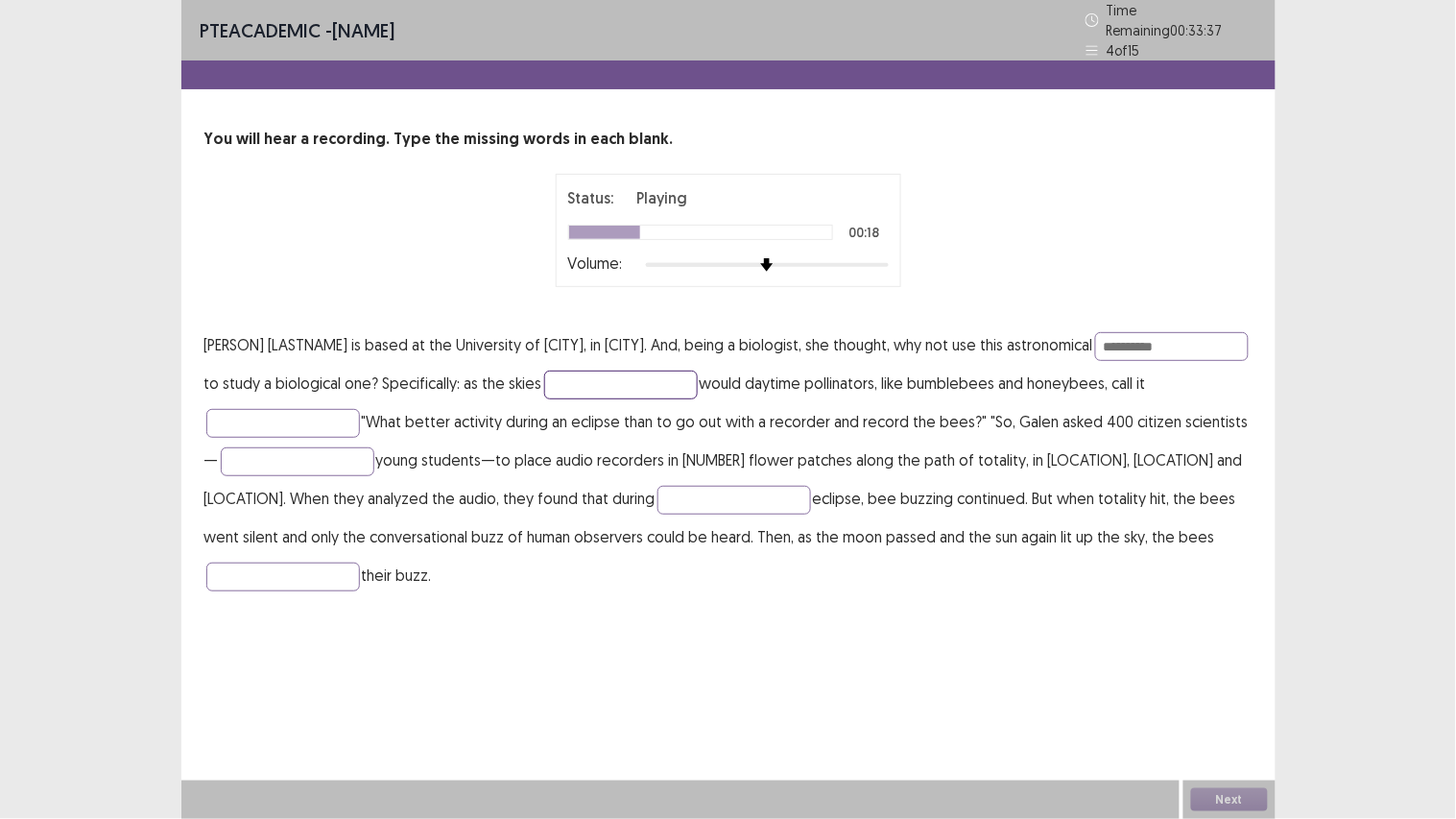 click at bounding box center [621, 385] 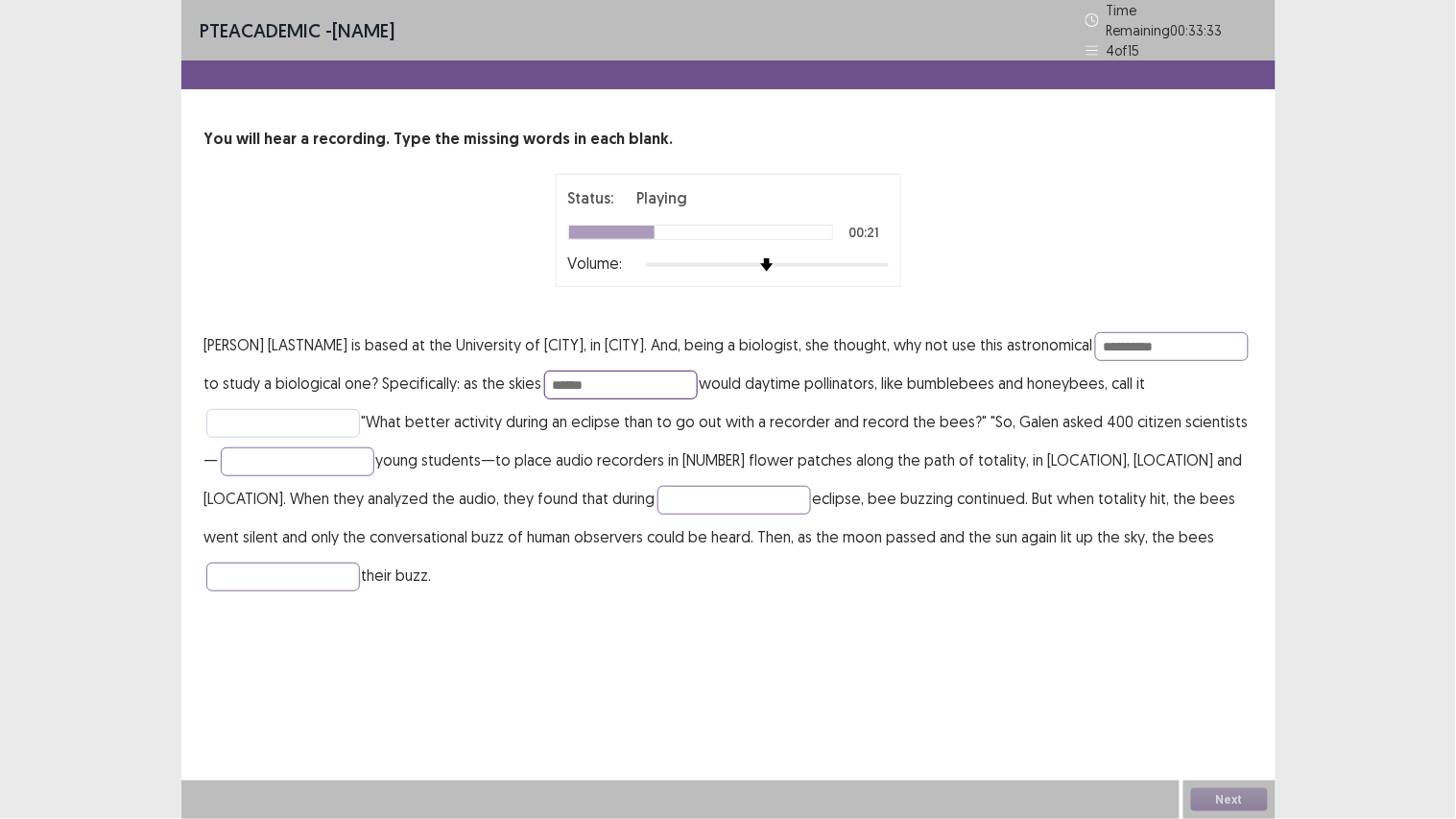 type on "******" 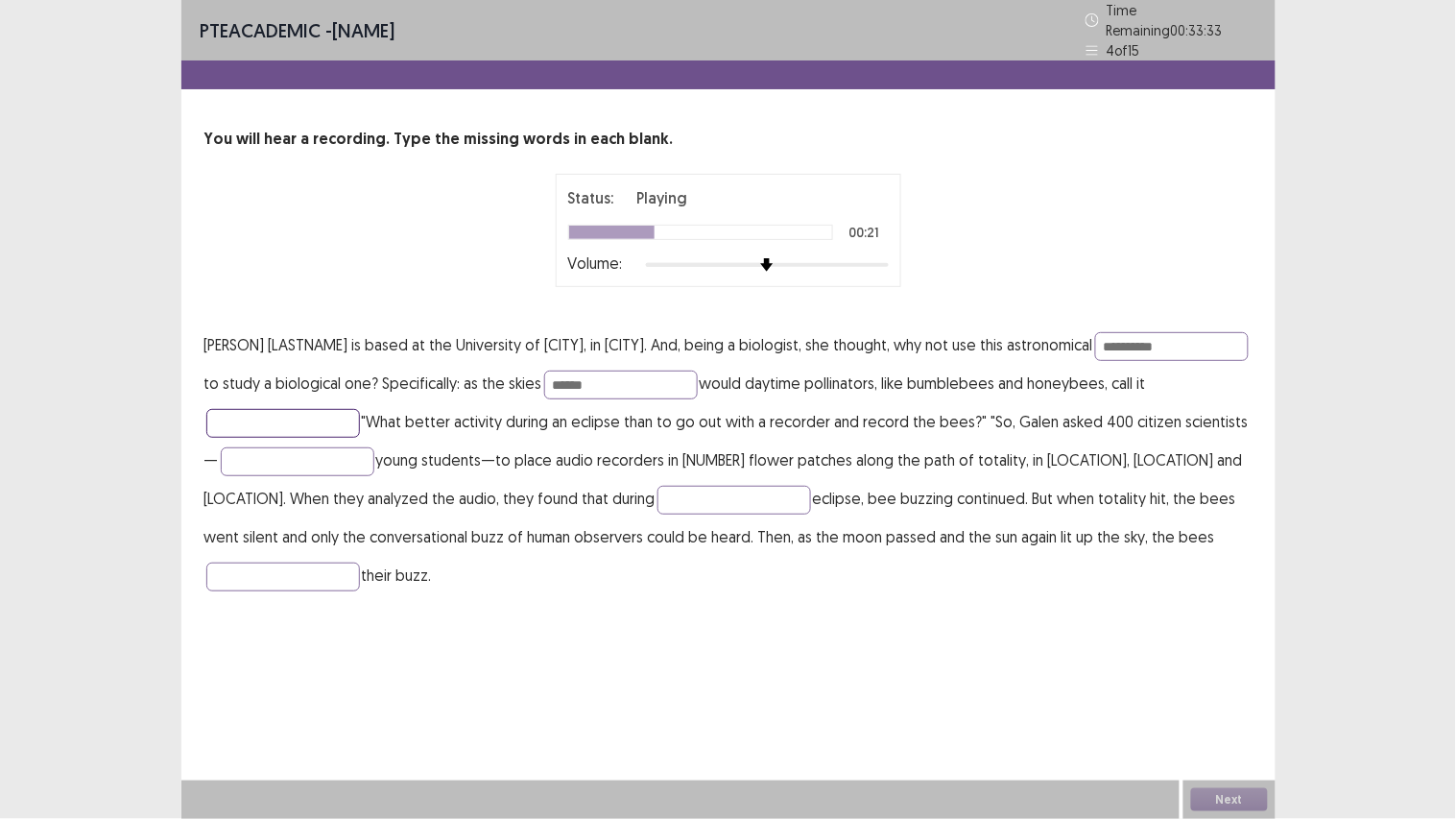 click at bounding box center [283, 423] 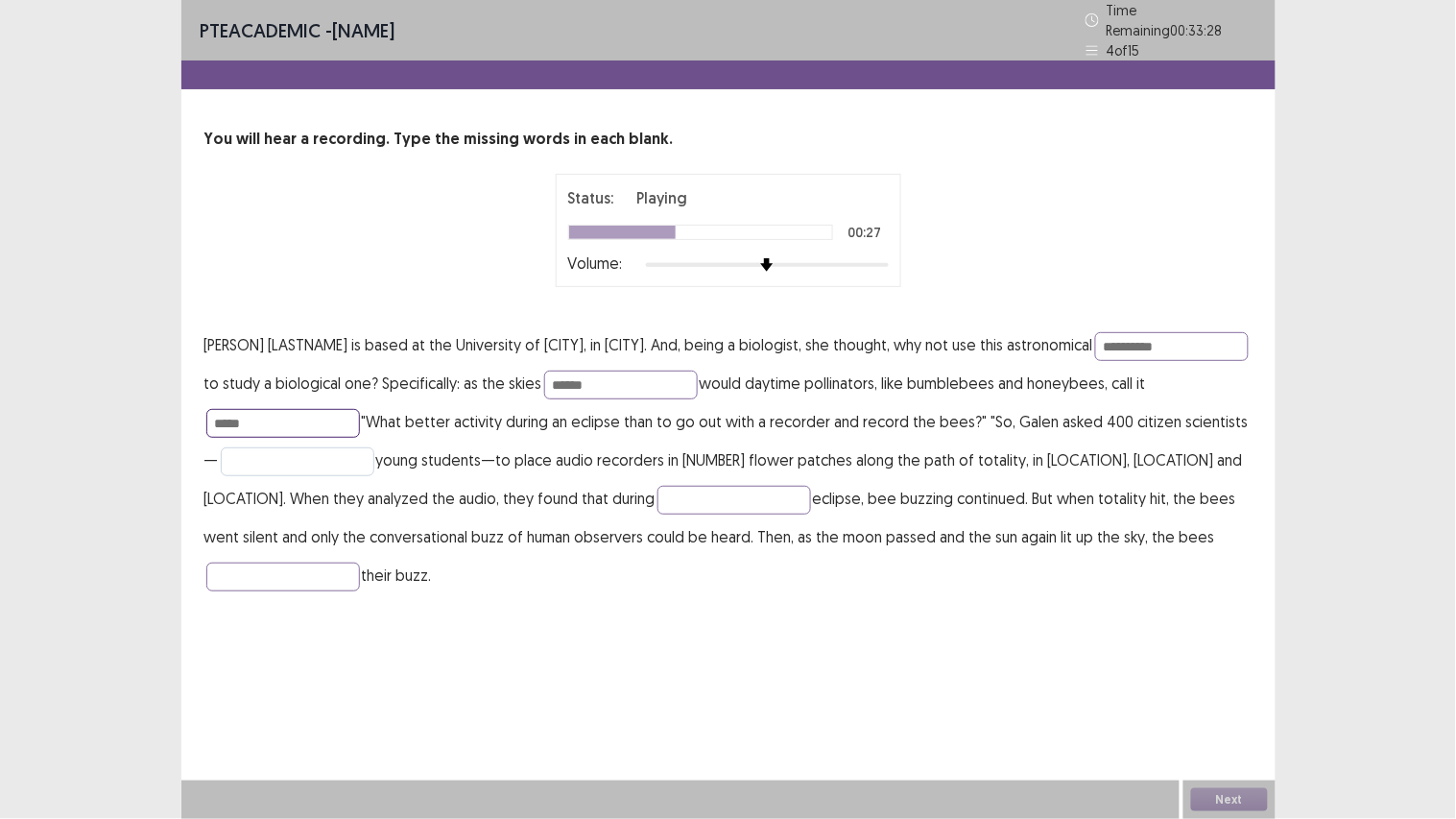 type on "*****" 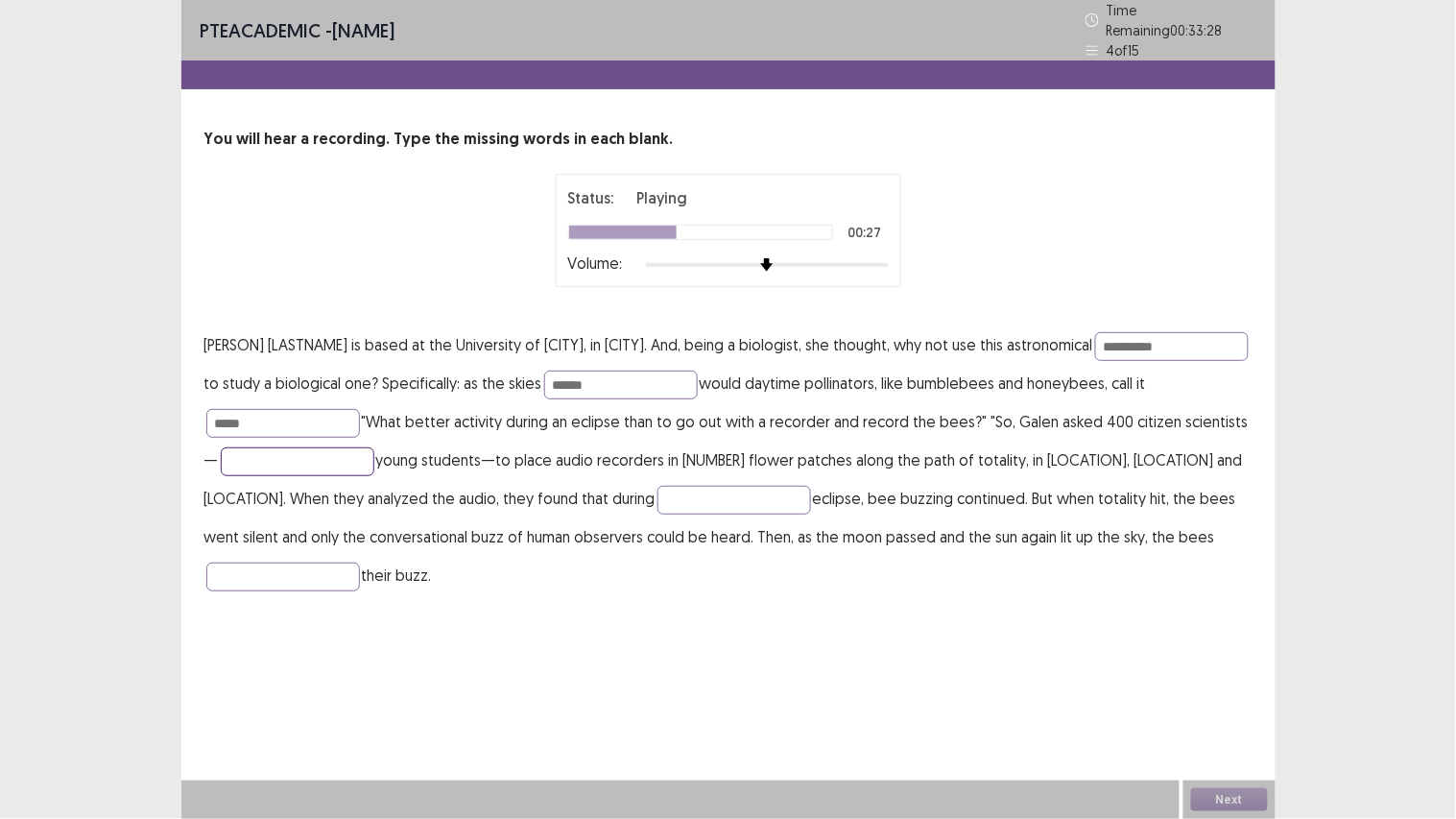 click at bounding box center (298, 462) 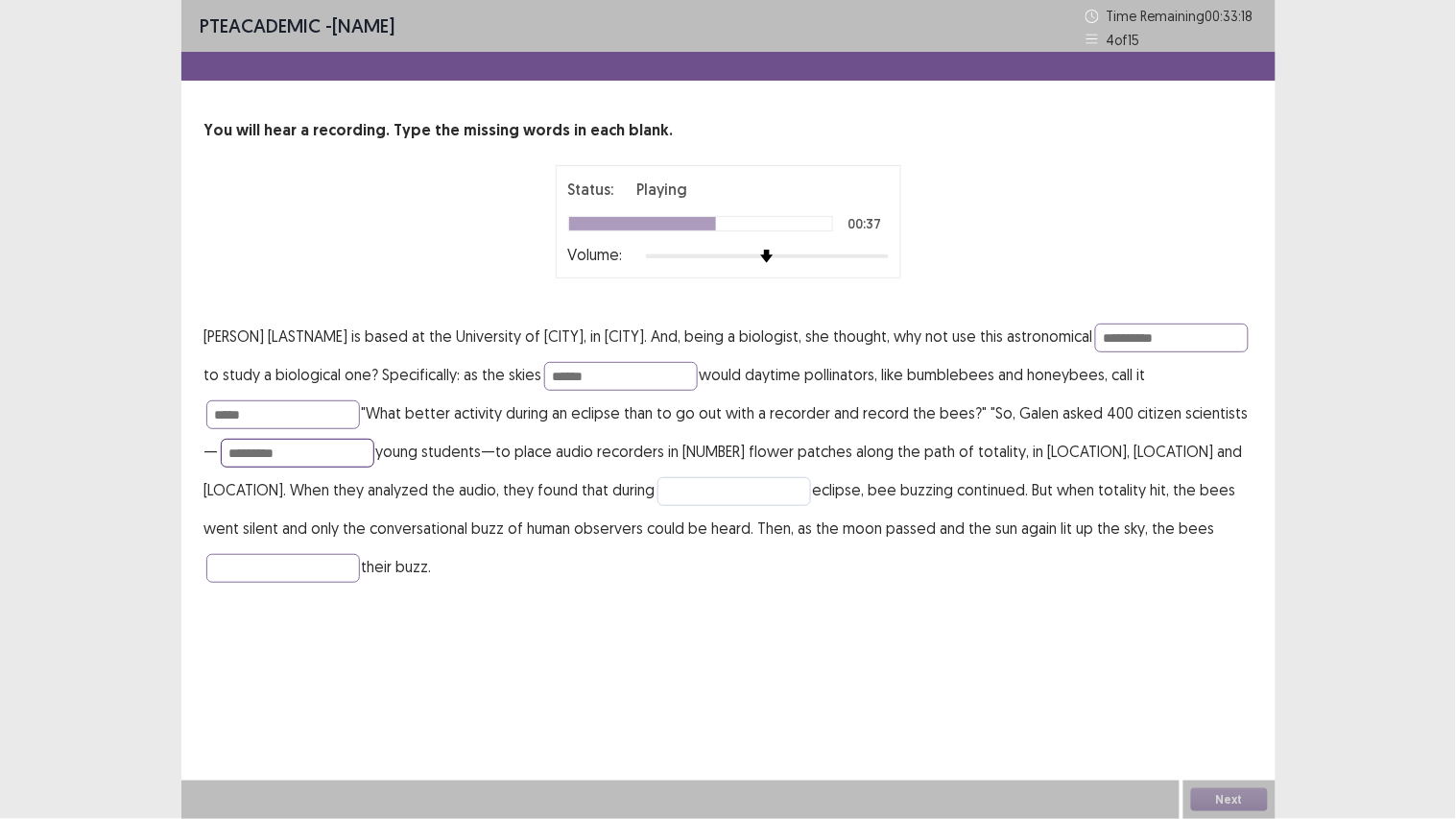 type on "*********" 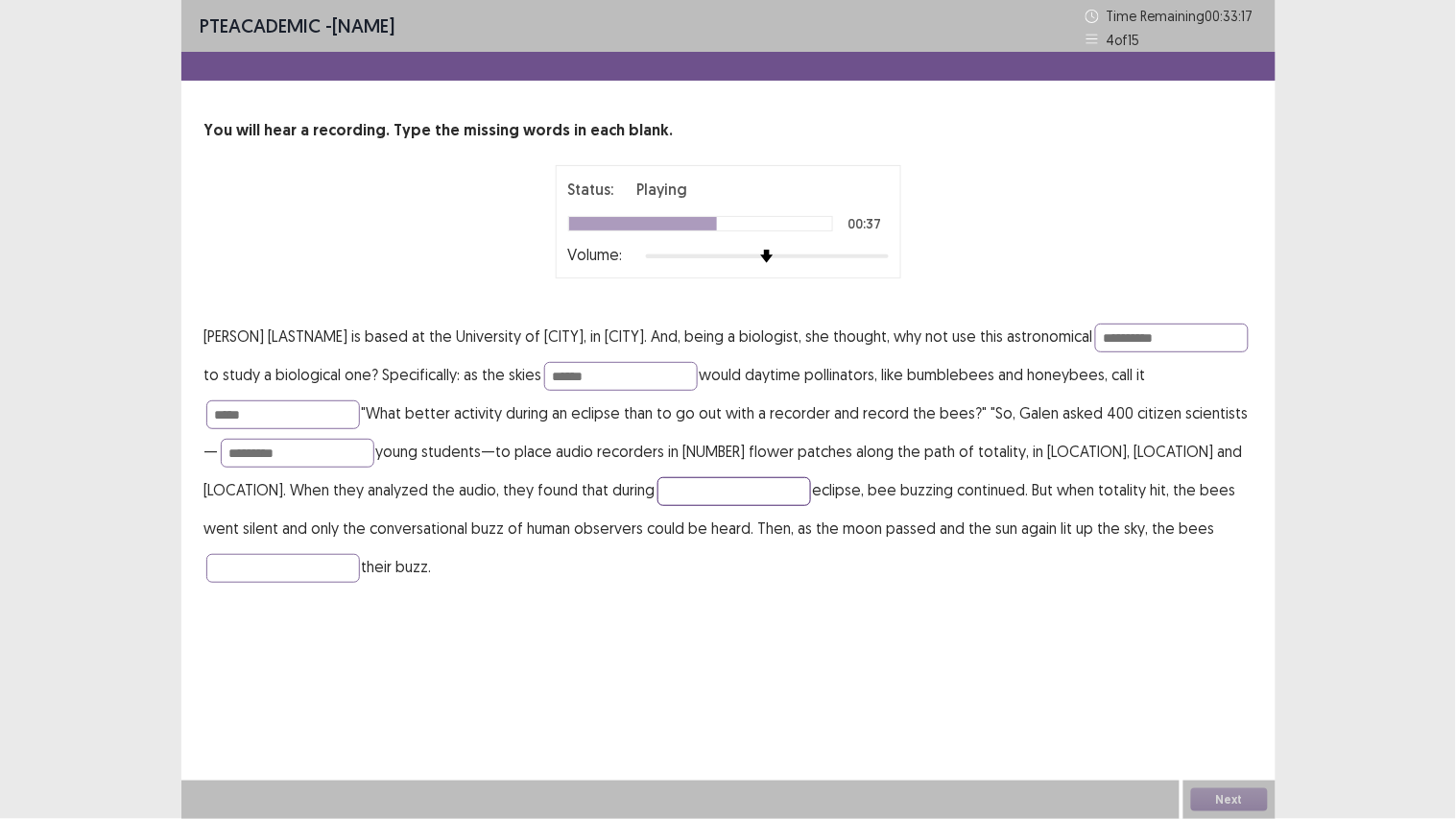 click at bounding box center (734, 492) 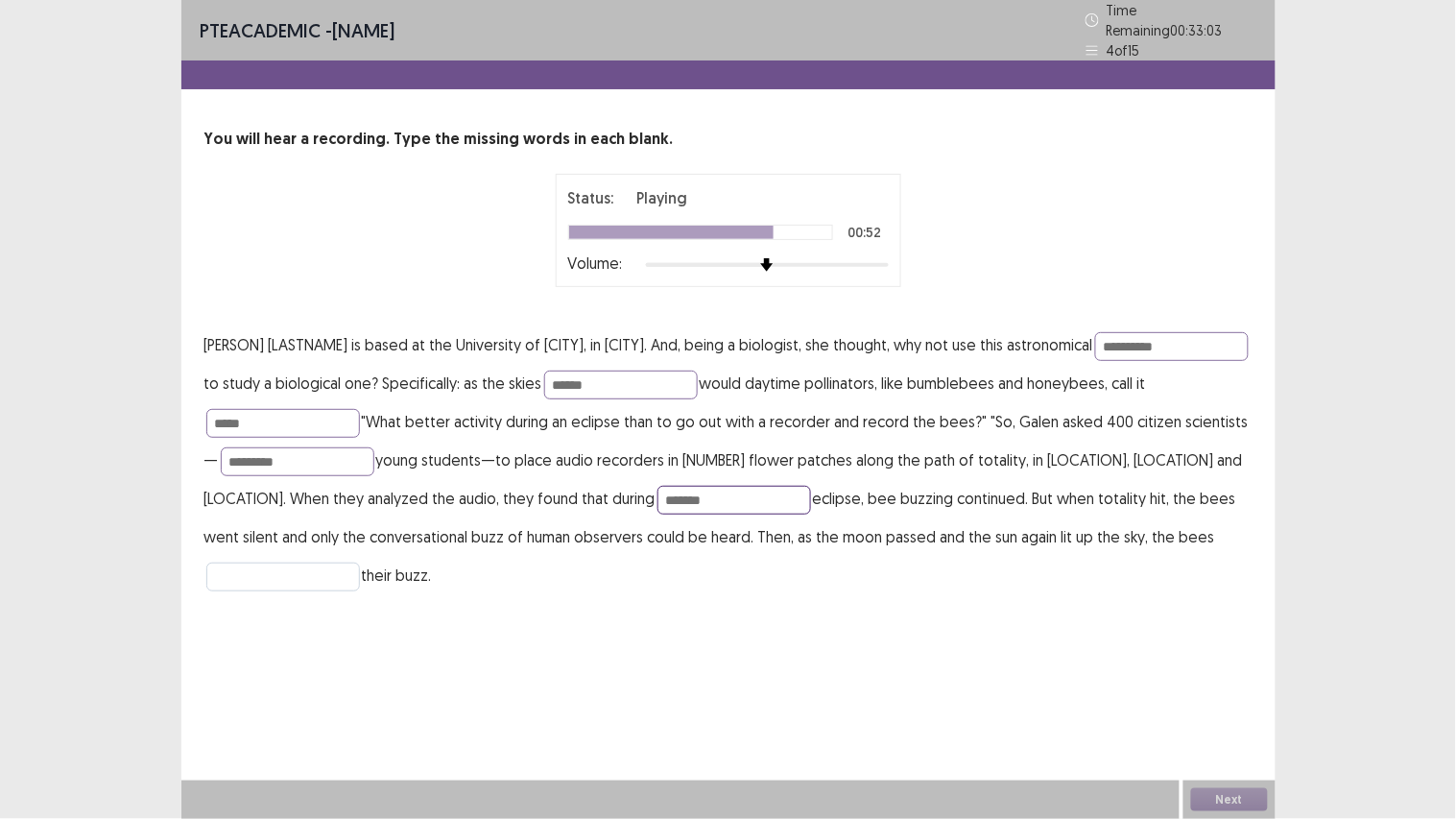 type on "*******" 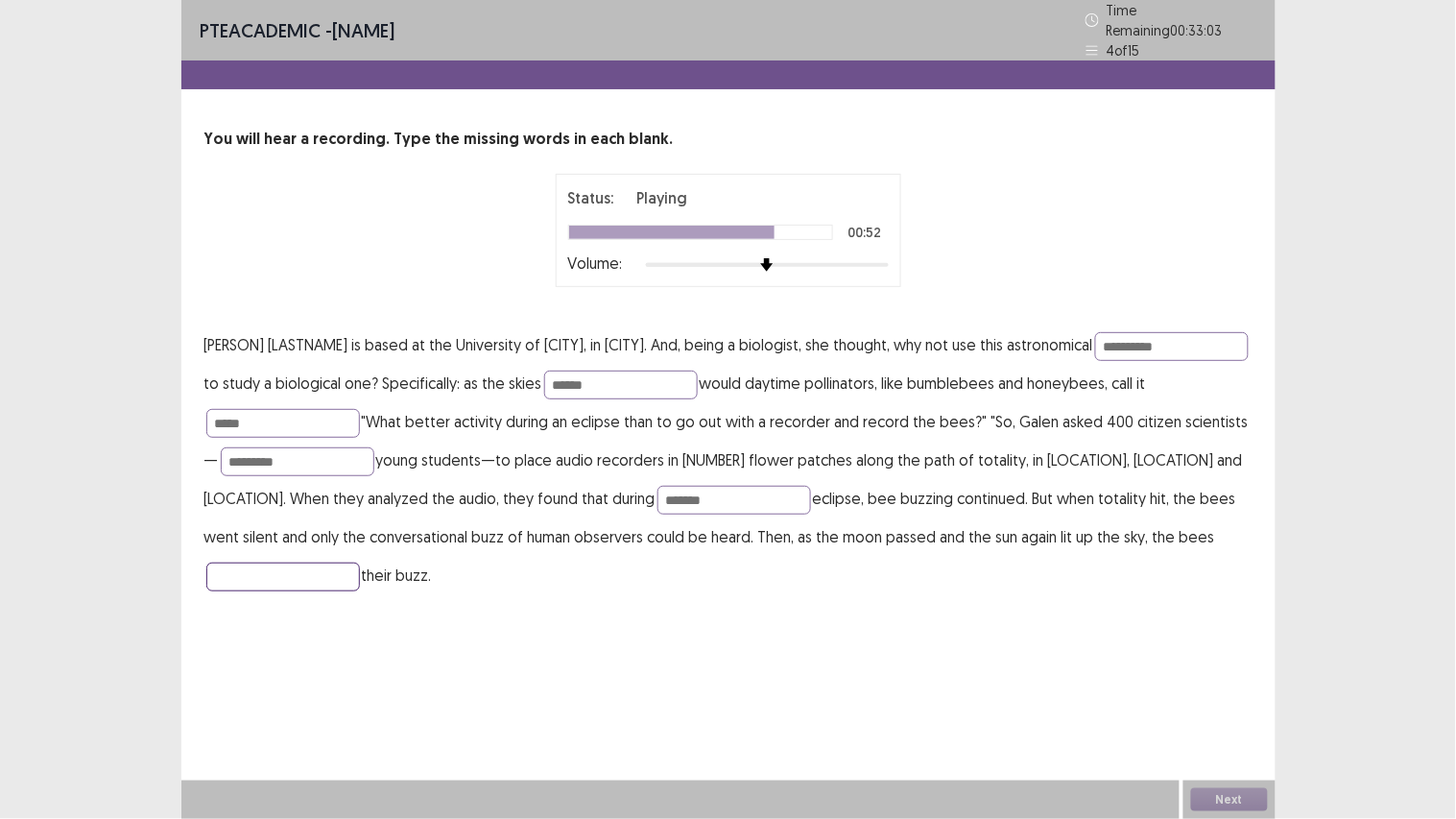 click at bounding box center (283, 577) 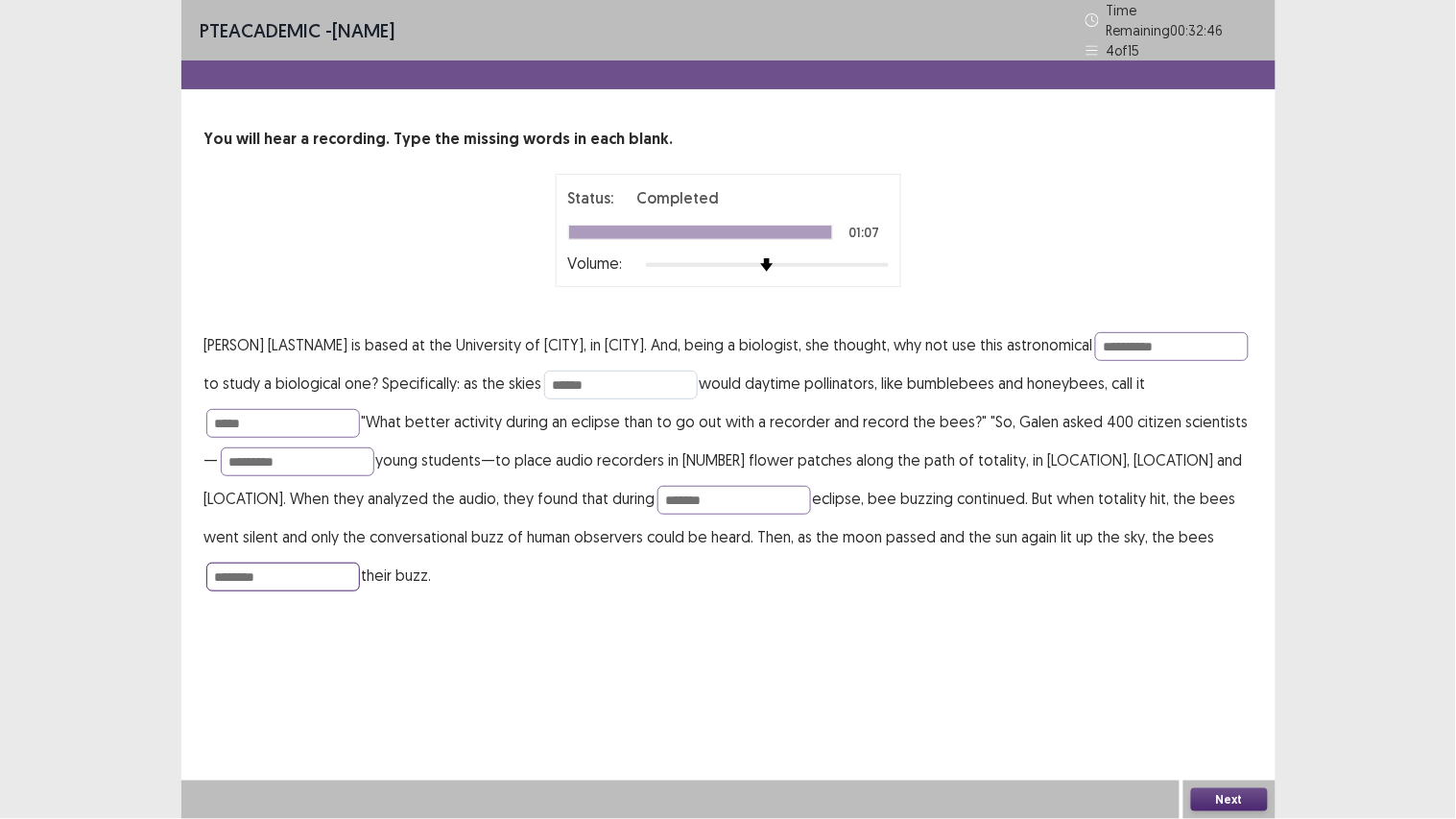 type on "********" 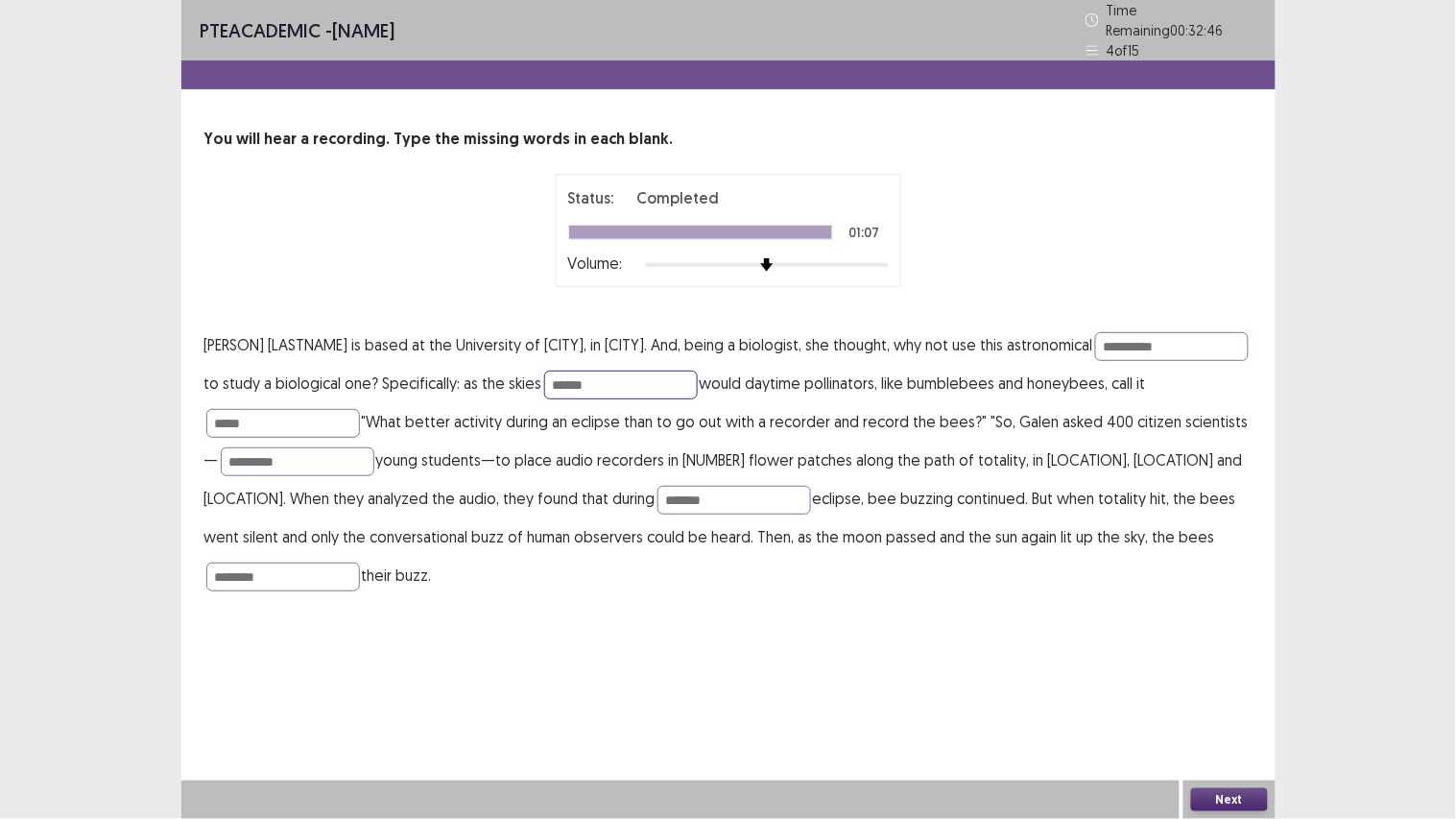 click on "******" at bounding box center (621, 385) 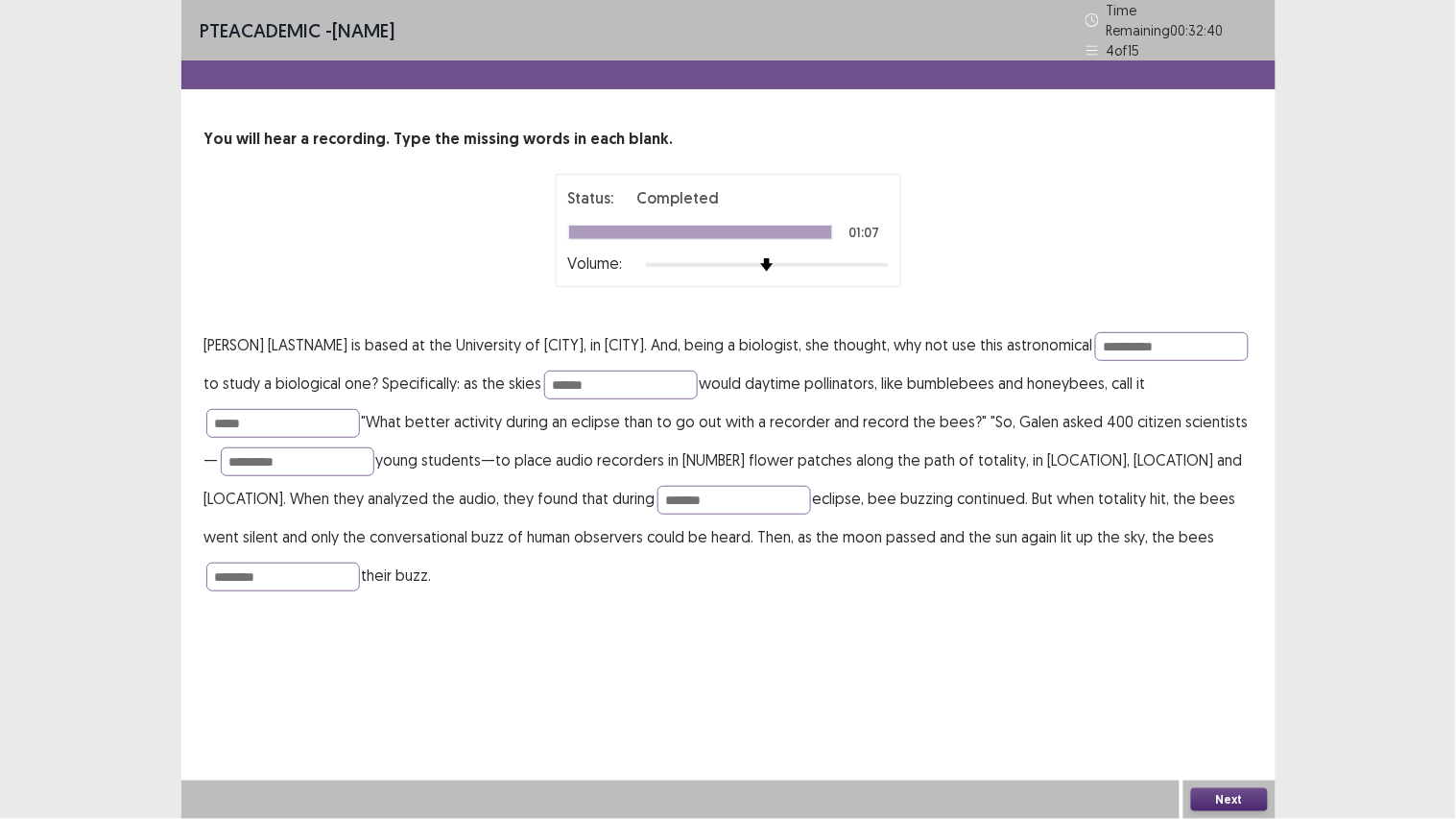 click on "Next" at bounding box center (1229, 800) 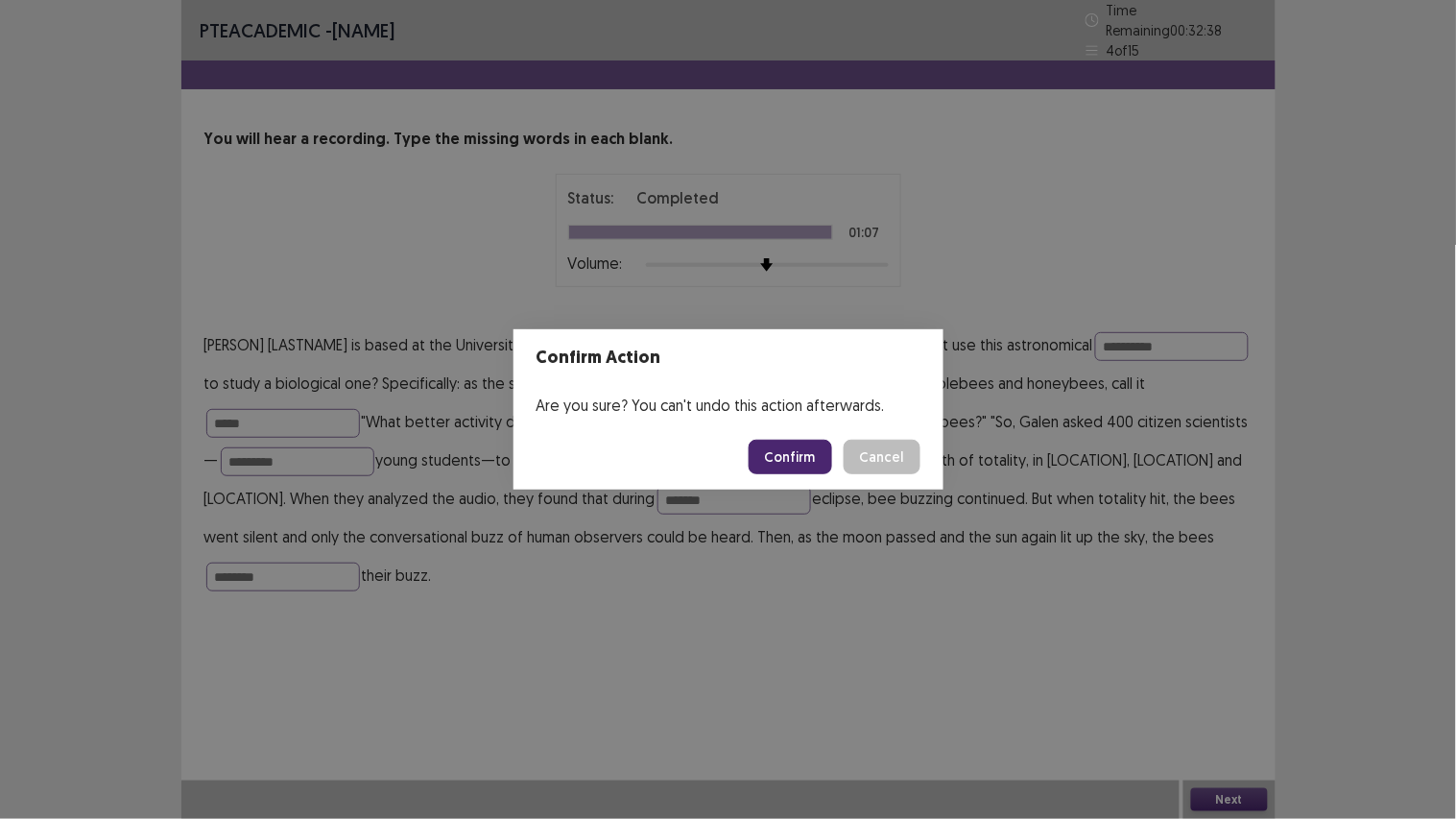 click on "Confirm" at bounding box center (790, 457) 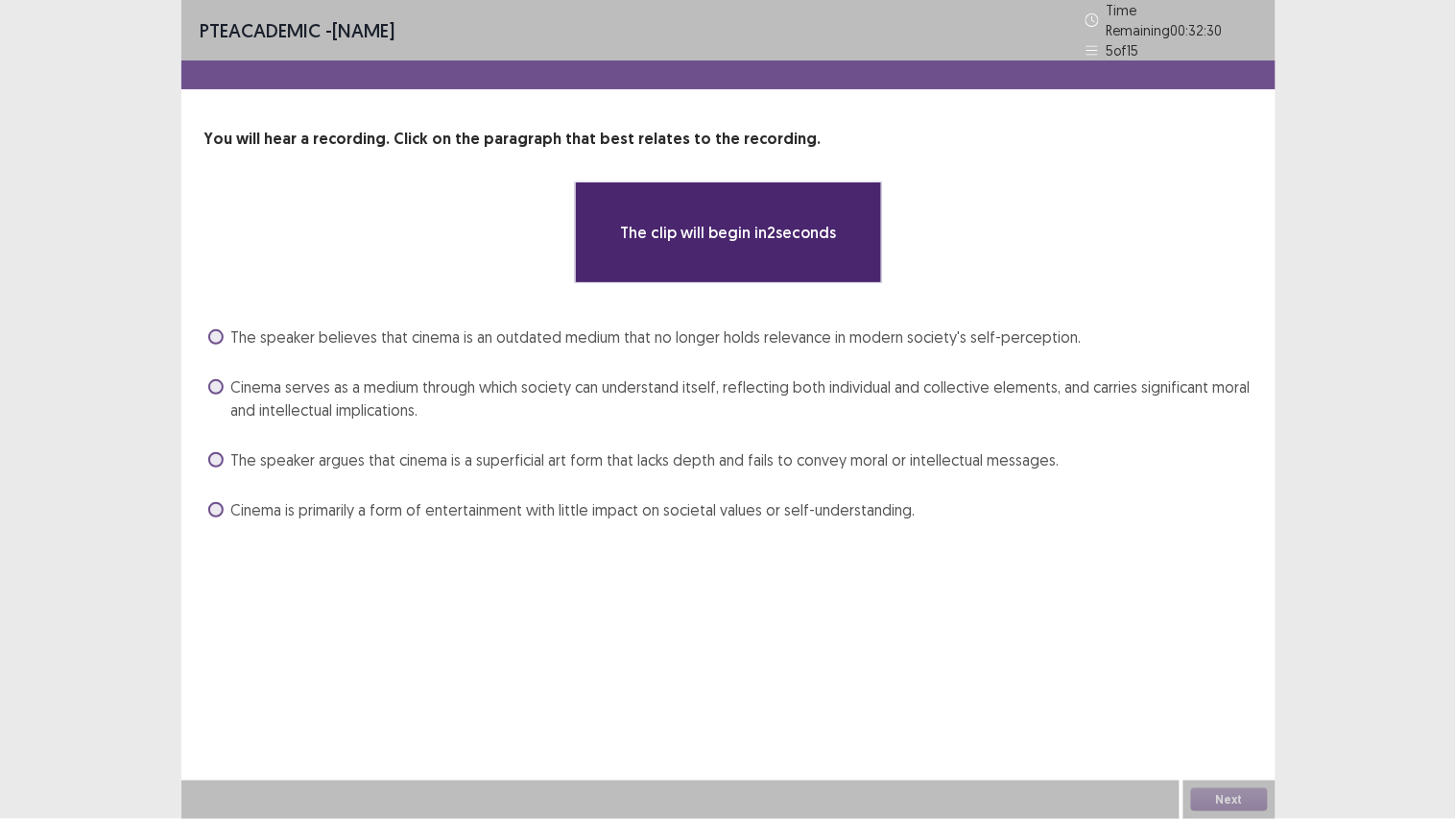 click on "Cinema serves as a medium through which society can understand itself, reflecting both individual and collective elements, and carries significant moral and intellectual implications." at bounding box center (742, 398) 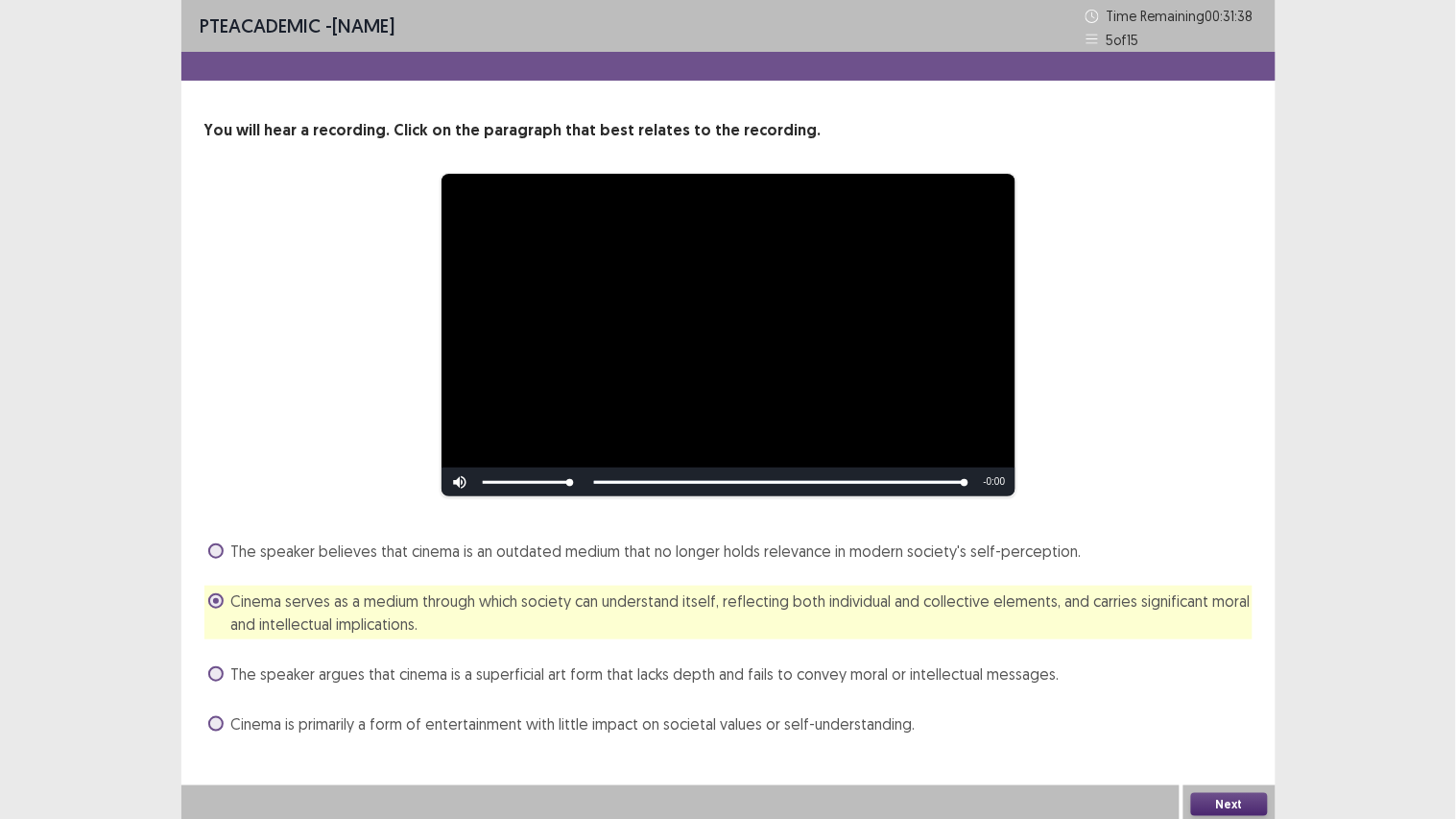 click on "Next" at bounding box center [1229, 805] 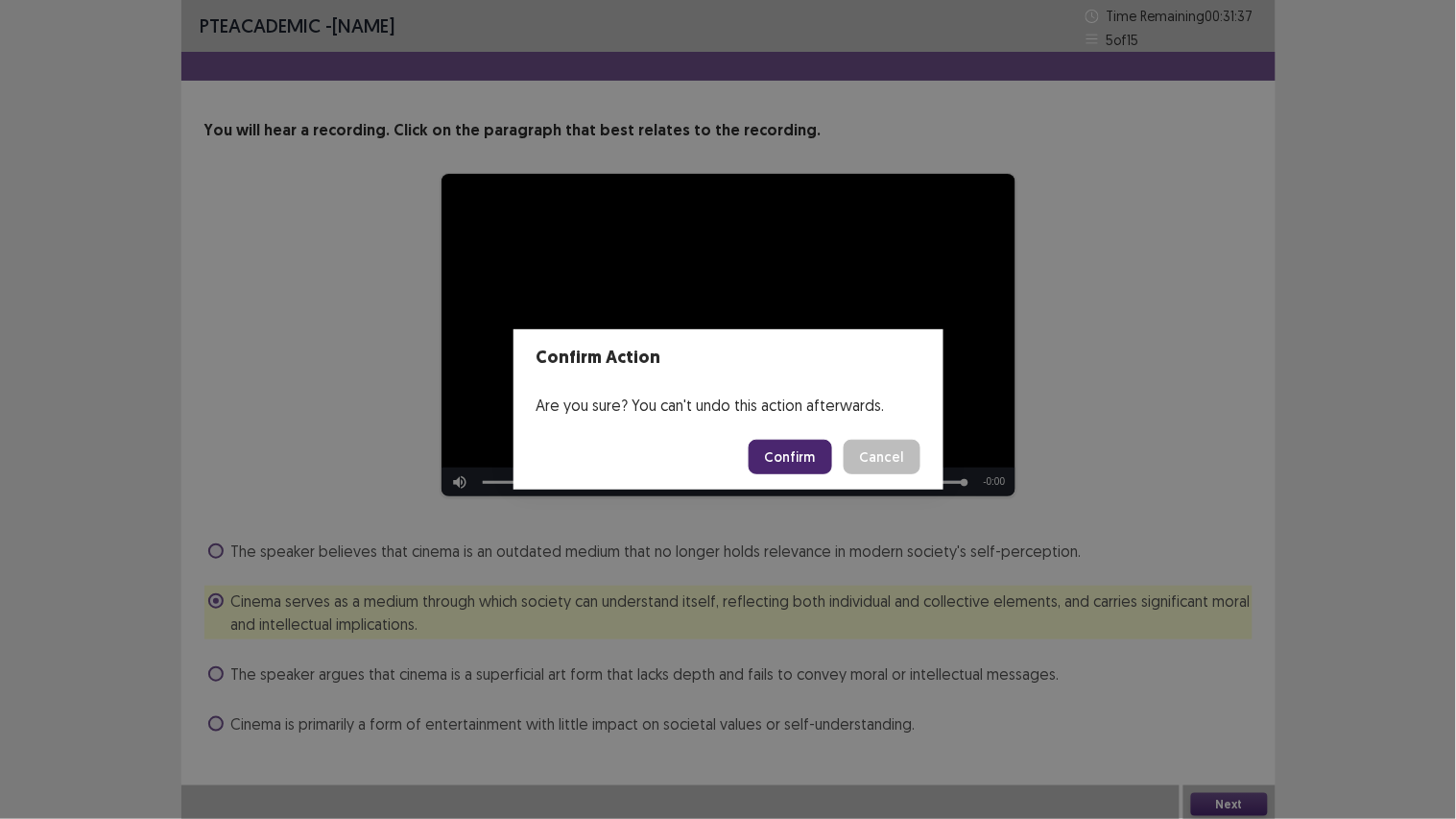 click on "Confirm" at bounding box center [790, 457] 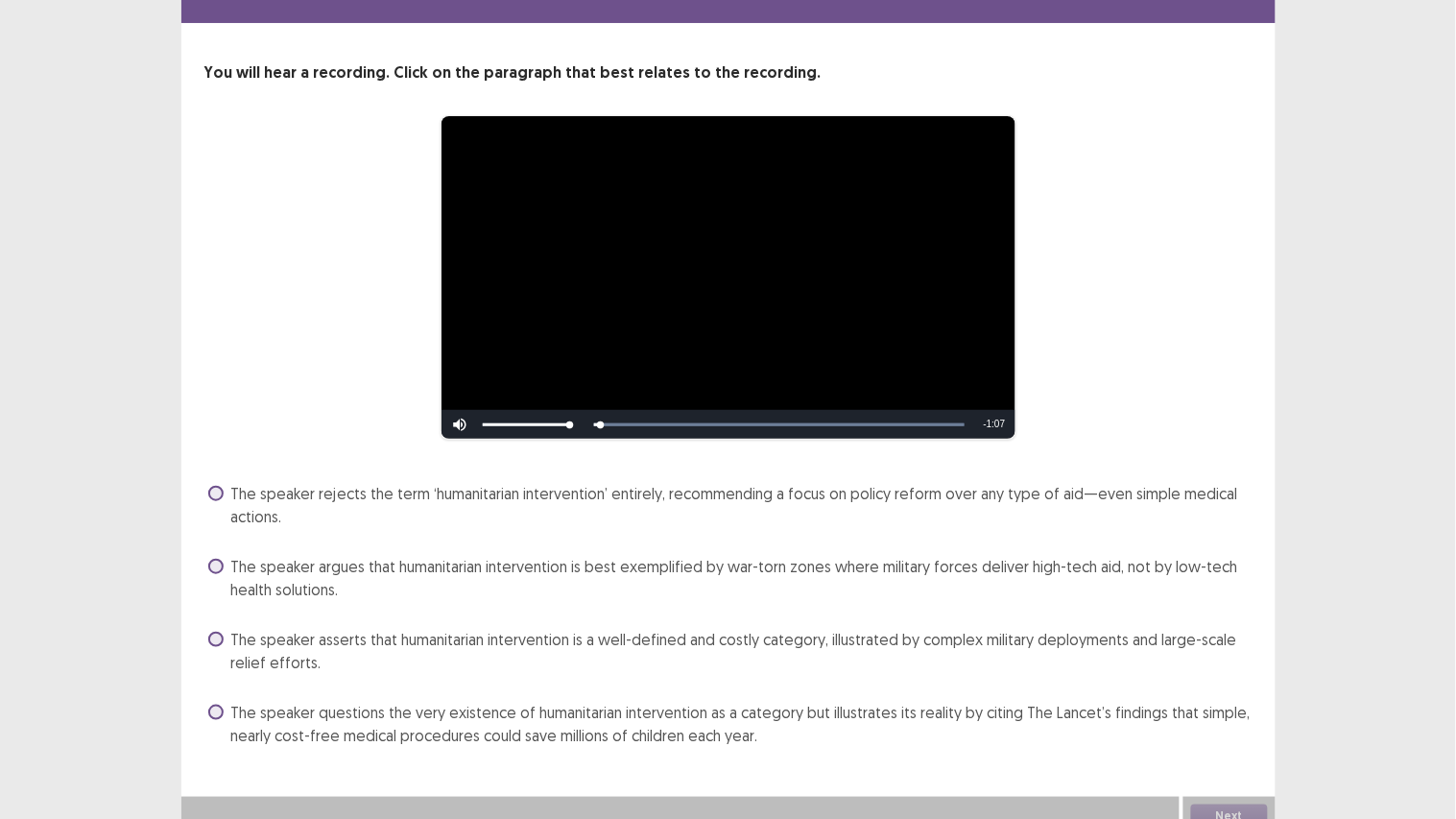 scroll, scrollTop: 73, scrollLeft: 0, axis: vertical 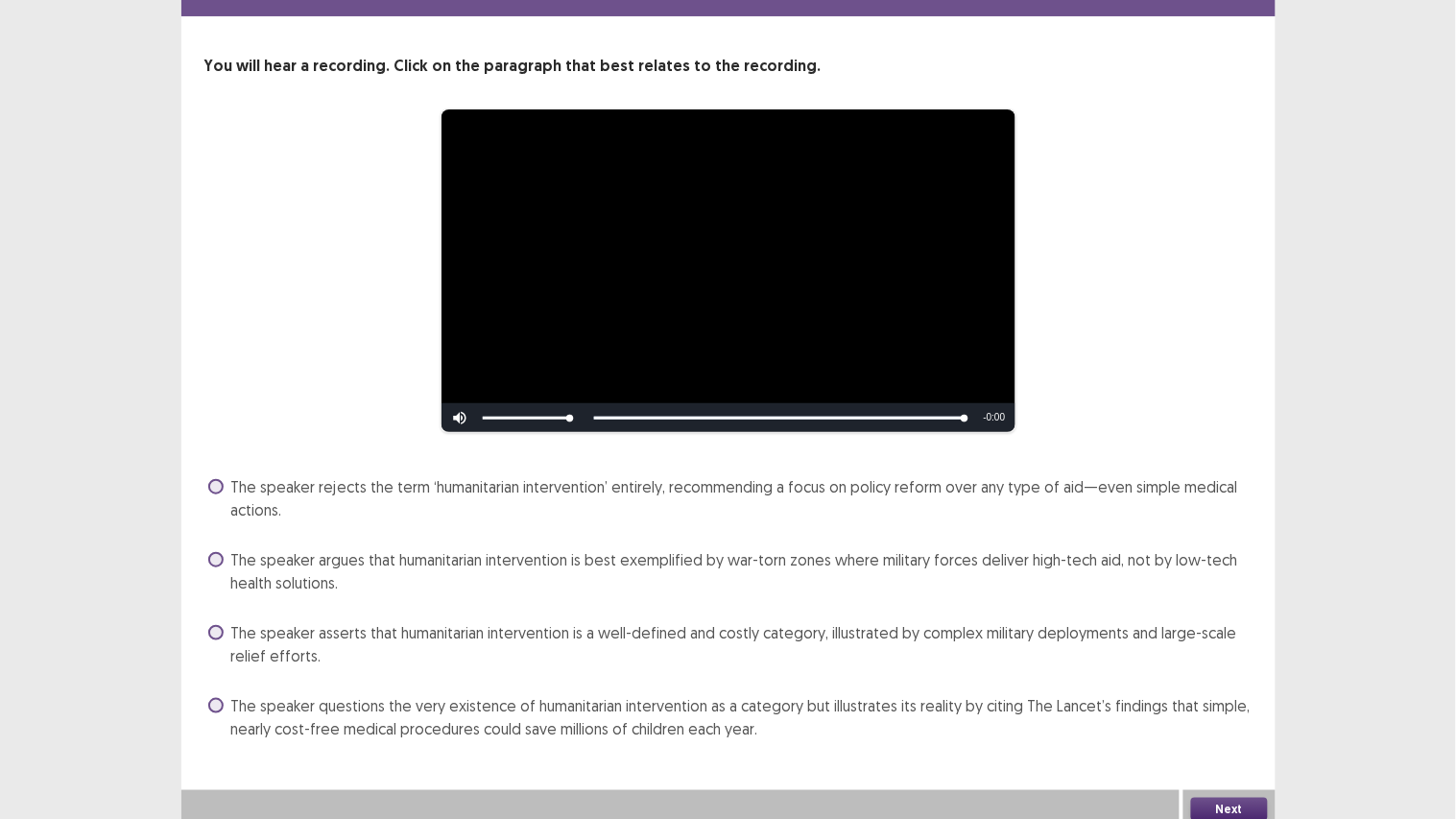 click on "The speaker questions the very existence of humanitarian intervention as a category but illustrates its reality by citing The Lancet’s findings that simple, nearly cost-free medical procedures could save millions of children each year." at bounding box center [742, 717] 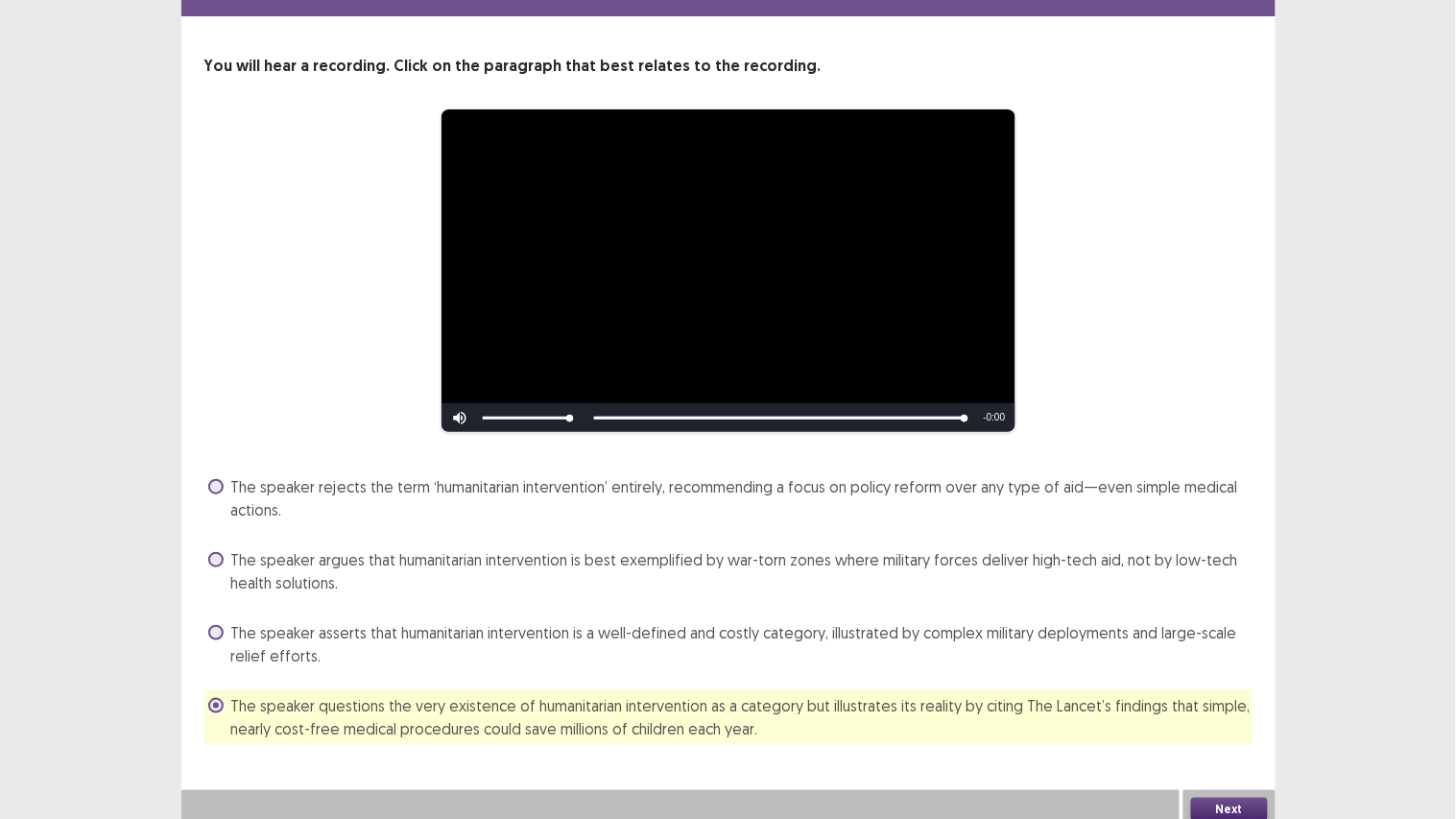 click on "Next" at bounding box center (1229, 809) 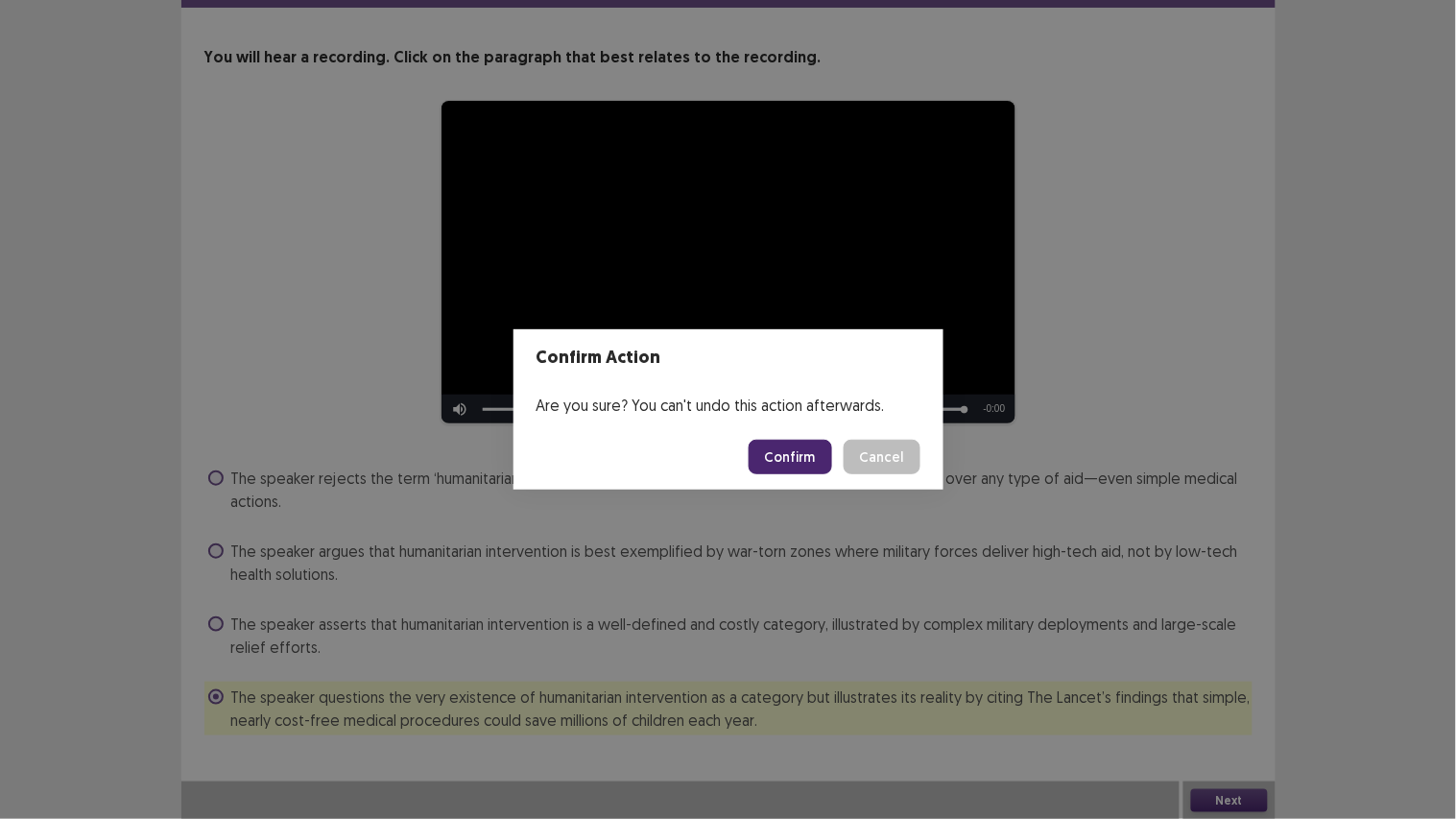 click on "Confirm" at bounding box center (790, 457) 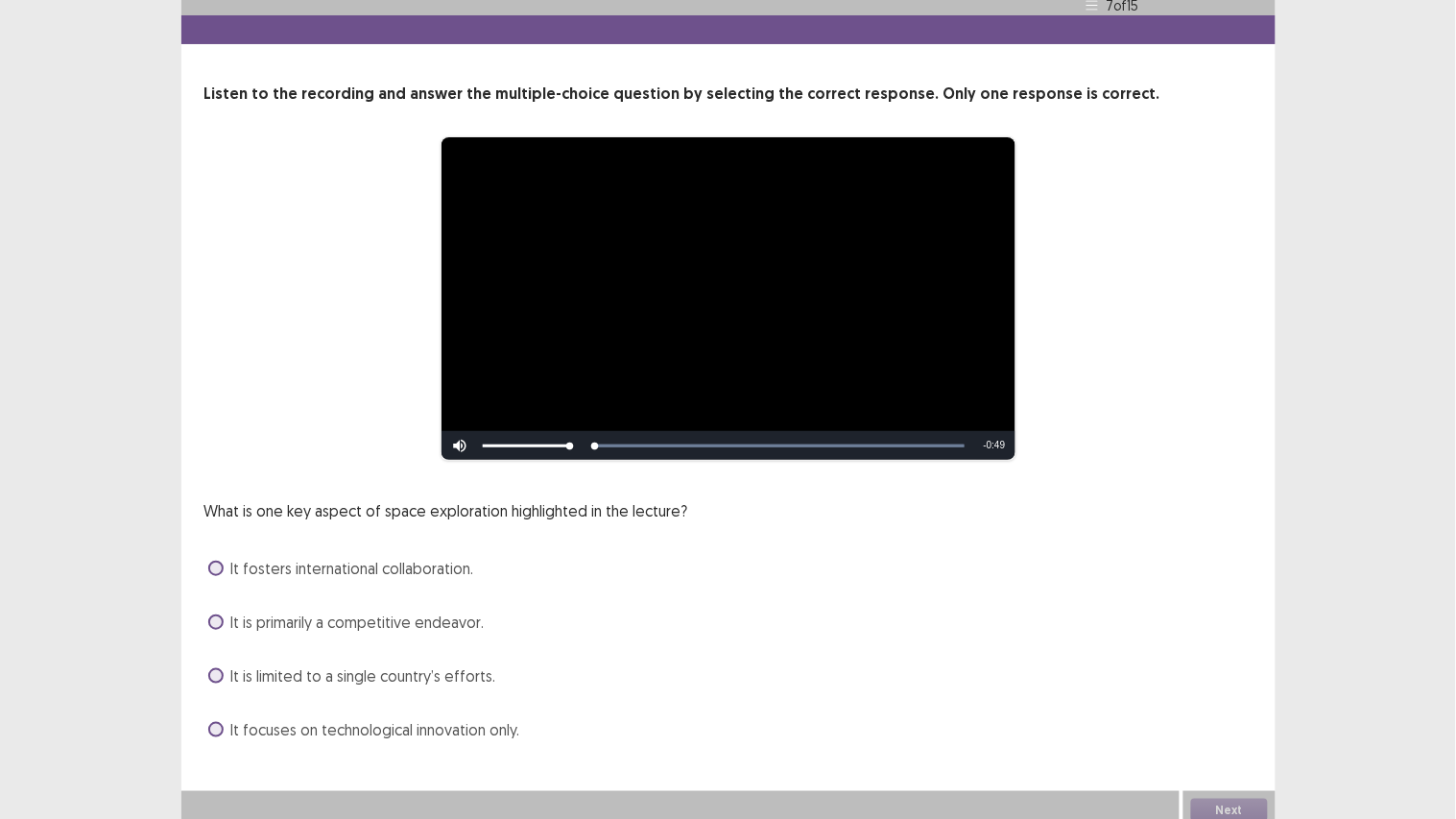 scroll, scrollTop: 46, scrollLeft: 0, axis: vertical 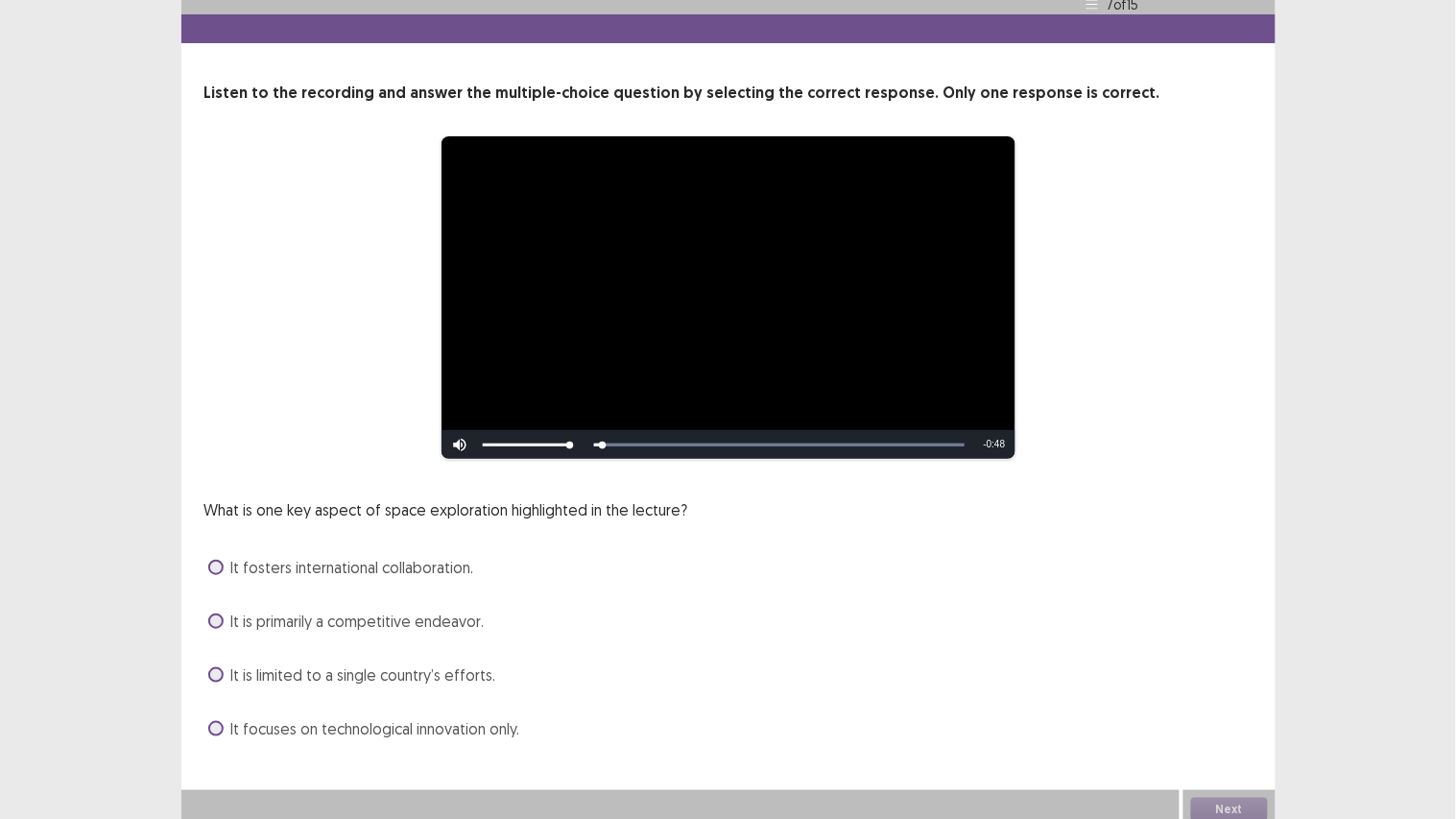 click on "It fosters international collaboration." at bounding box center (352, 567) 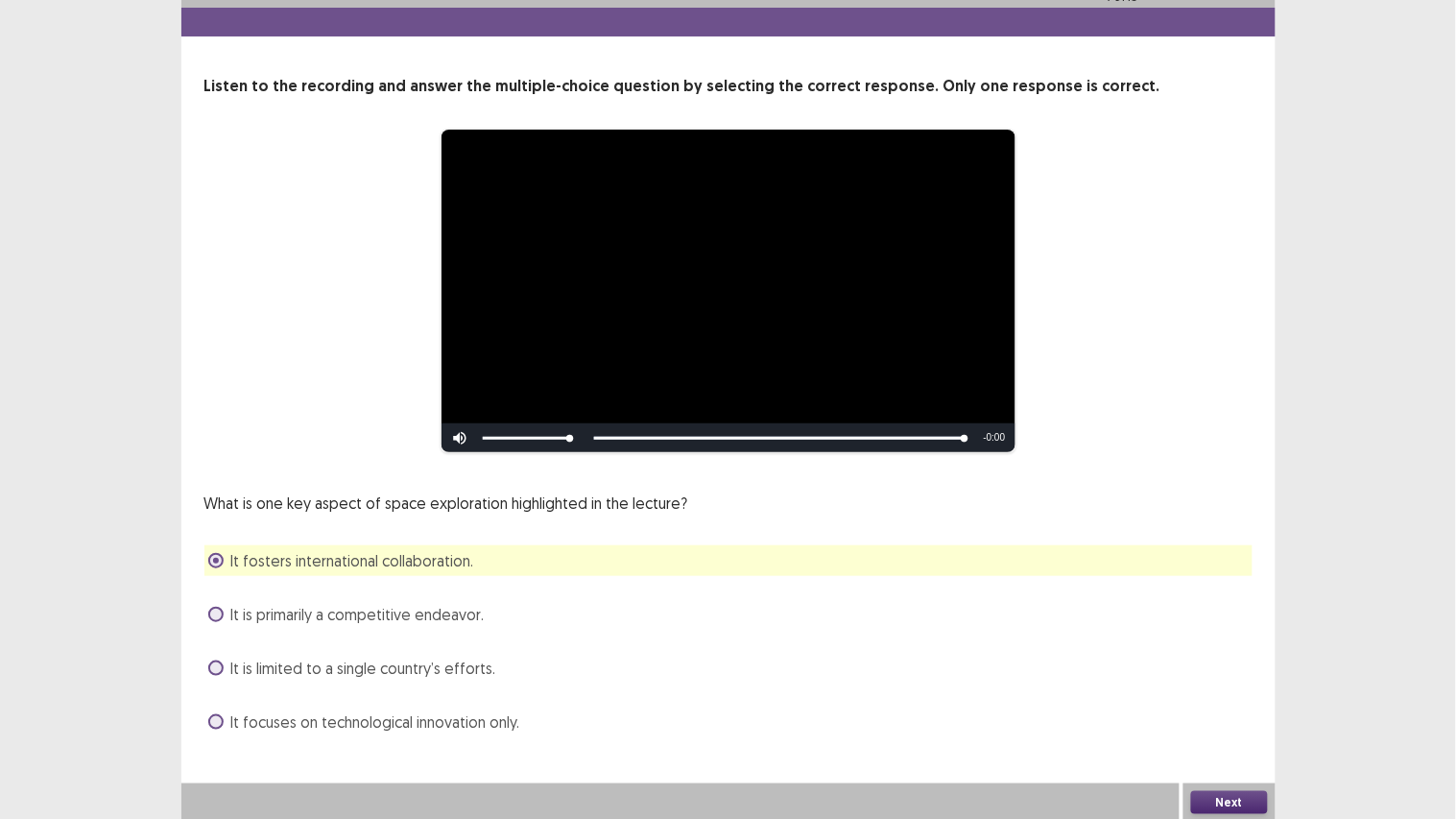 scroll, scrollTop: 46, scrollLeft: 0, axis: vertical 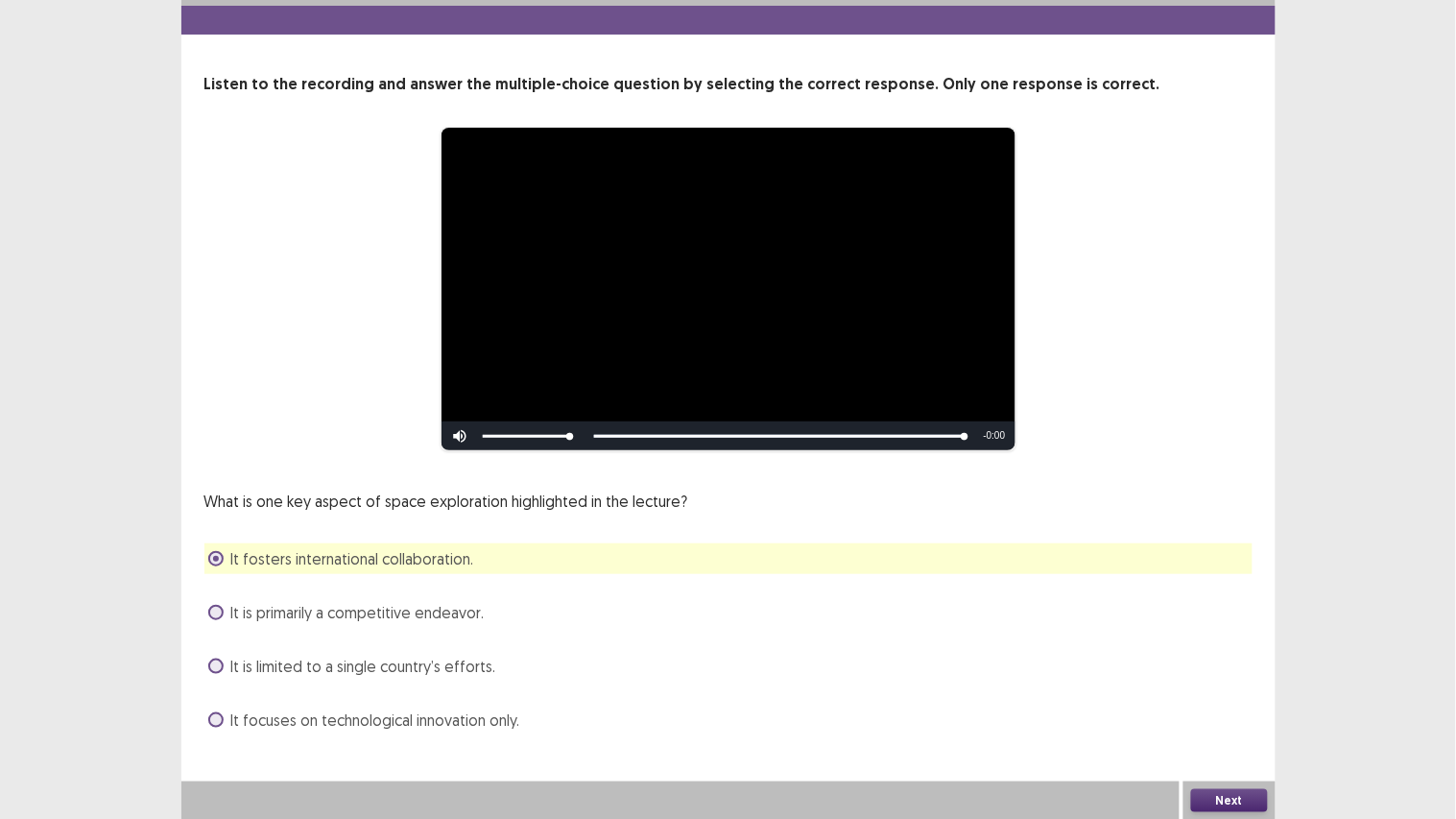 click on "Next" at bounding box center (1229, 801) 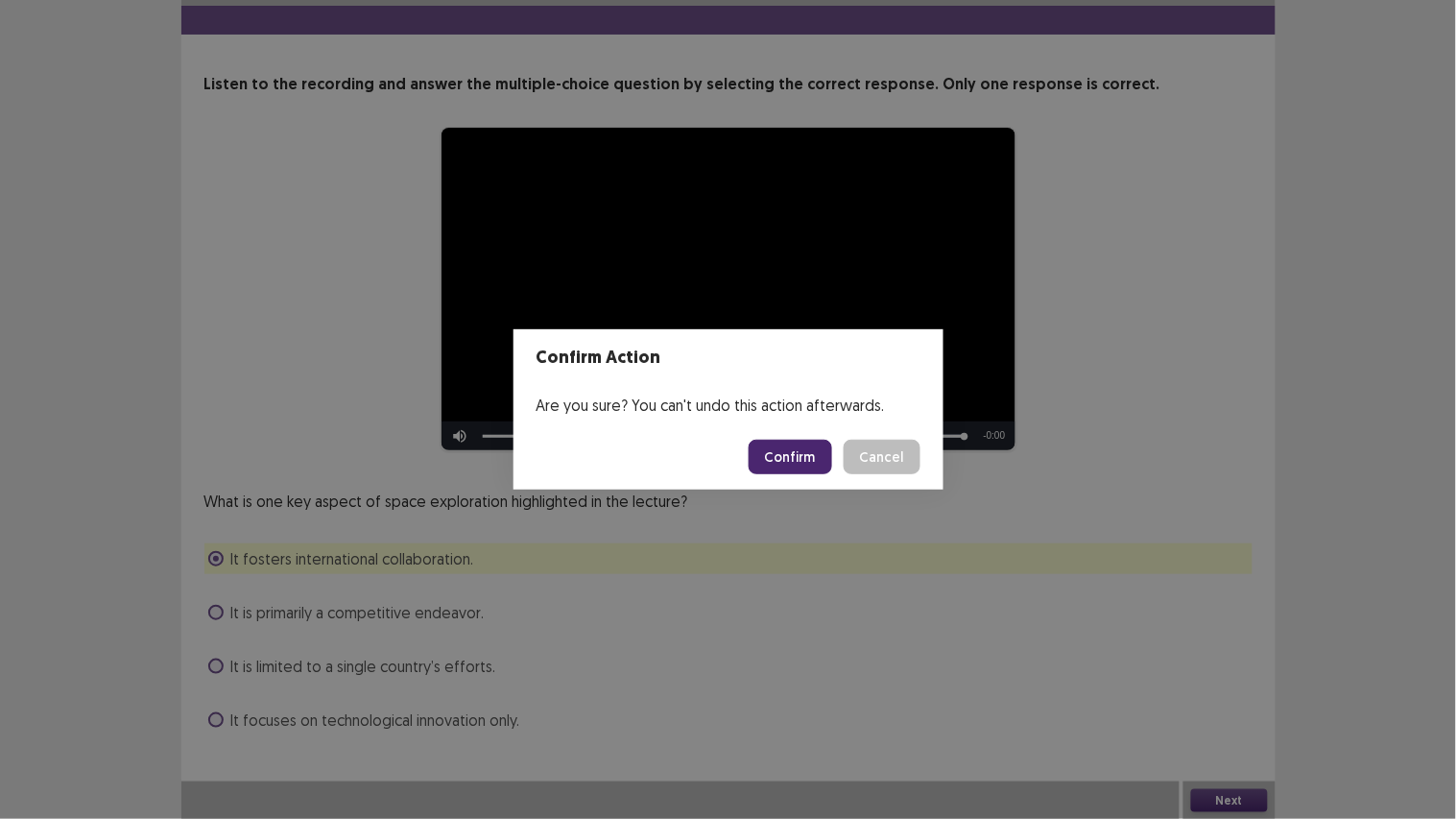 click on "Confirm" at bounding box center (790, 457) 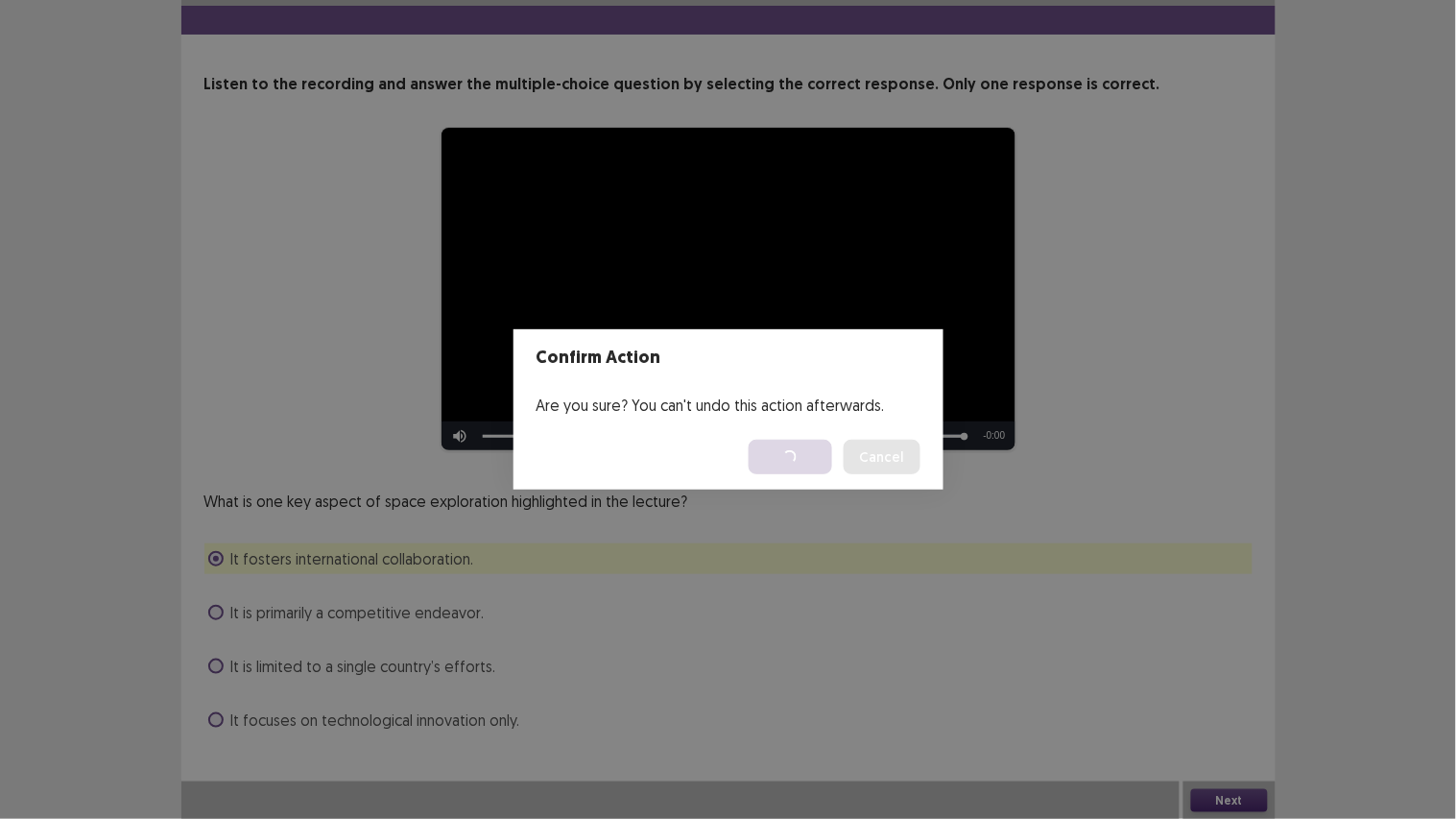 scroll, scrollTop: 0, scrollLeft: 0, axis: both 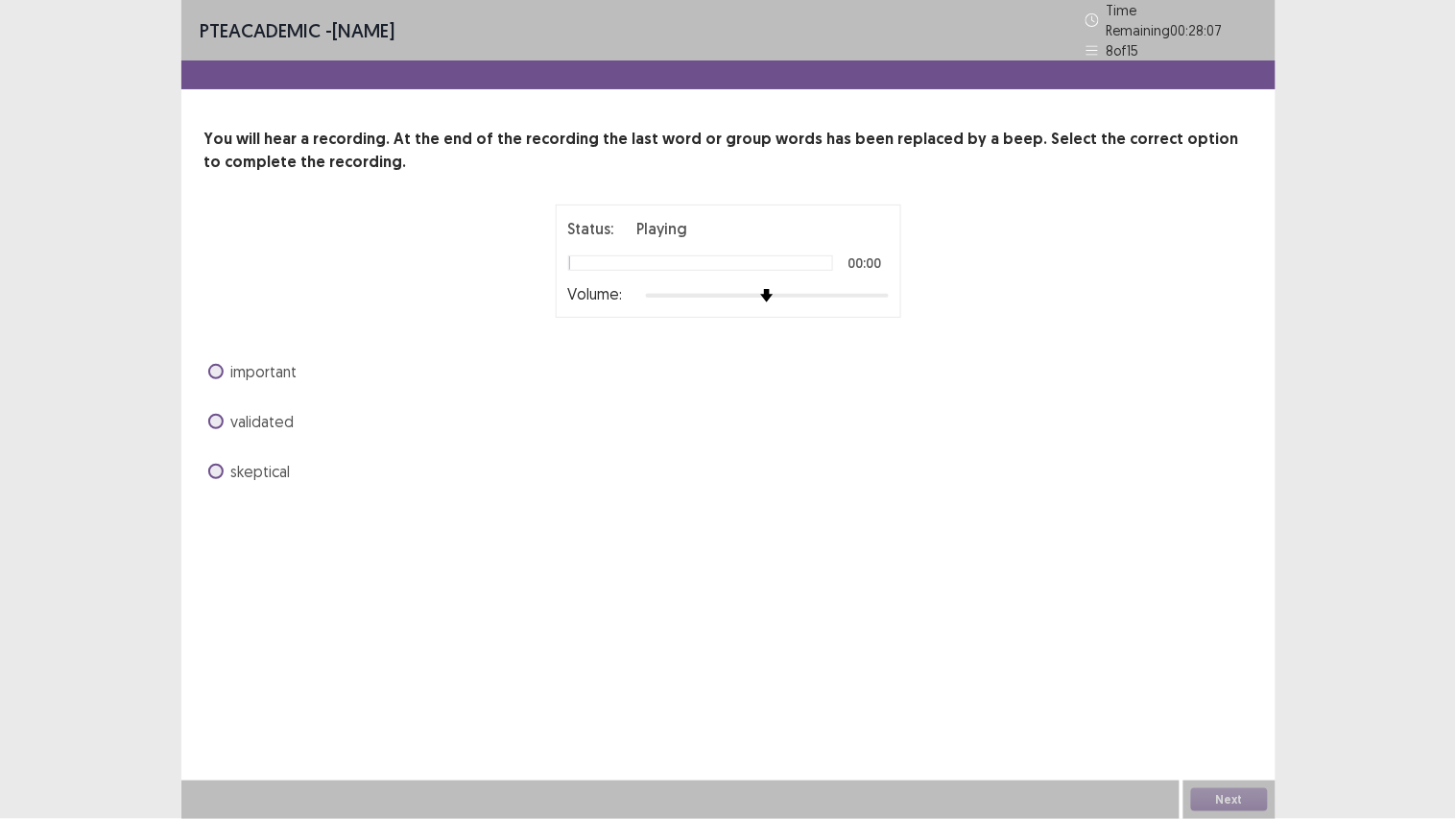 click on "Status: Playing 00:00 Volume:" at bounding box center [728, 261] 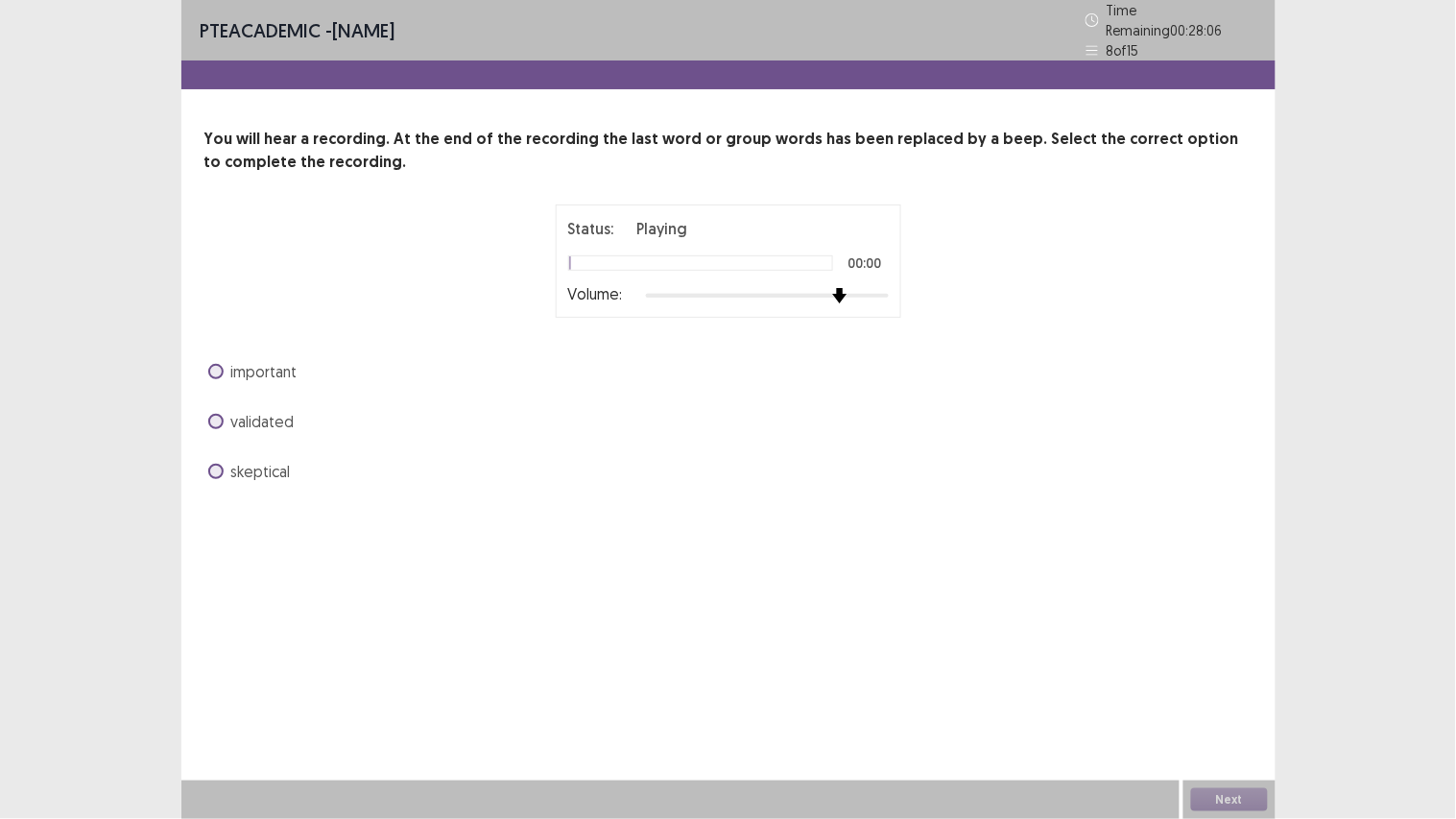 click at bounding box center (767, 296) 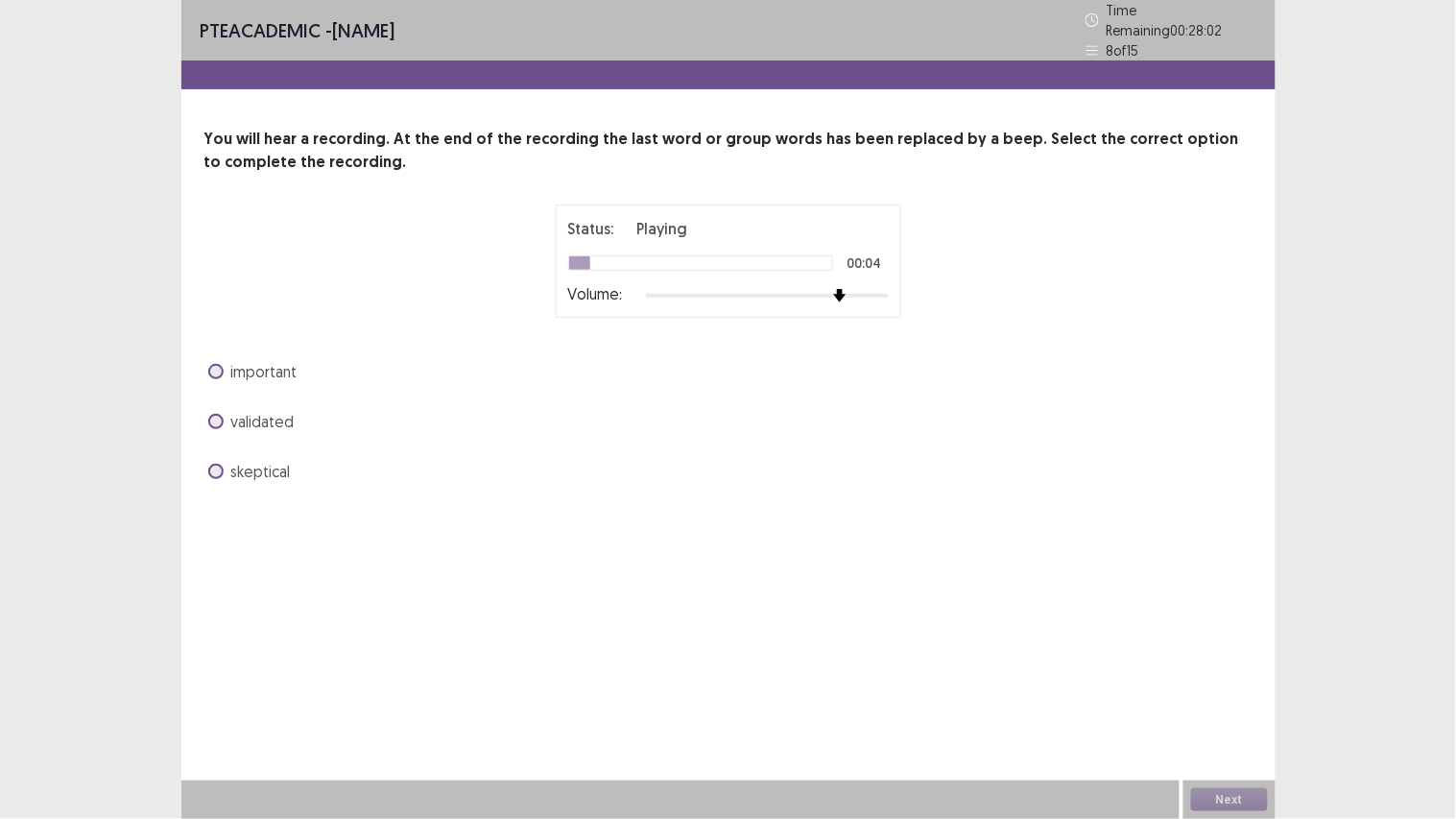 drag, startPoint x: 273, startPoint y: 399, endPoint x: 279, endPoint y: 407, distance: 10 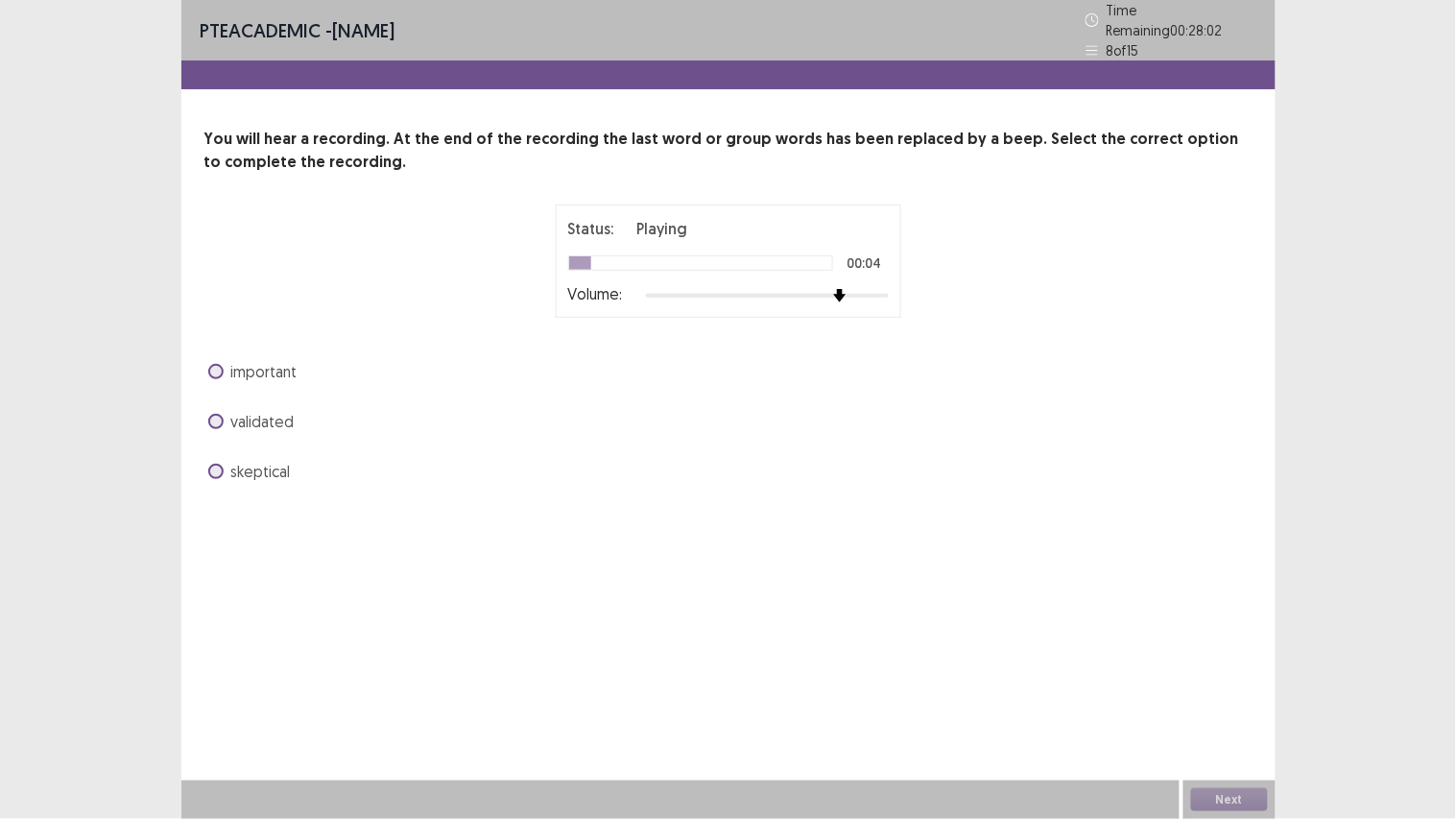click on "validated" at bounding box center [263, 422] 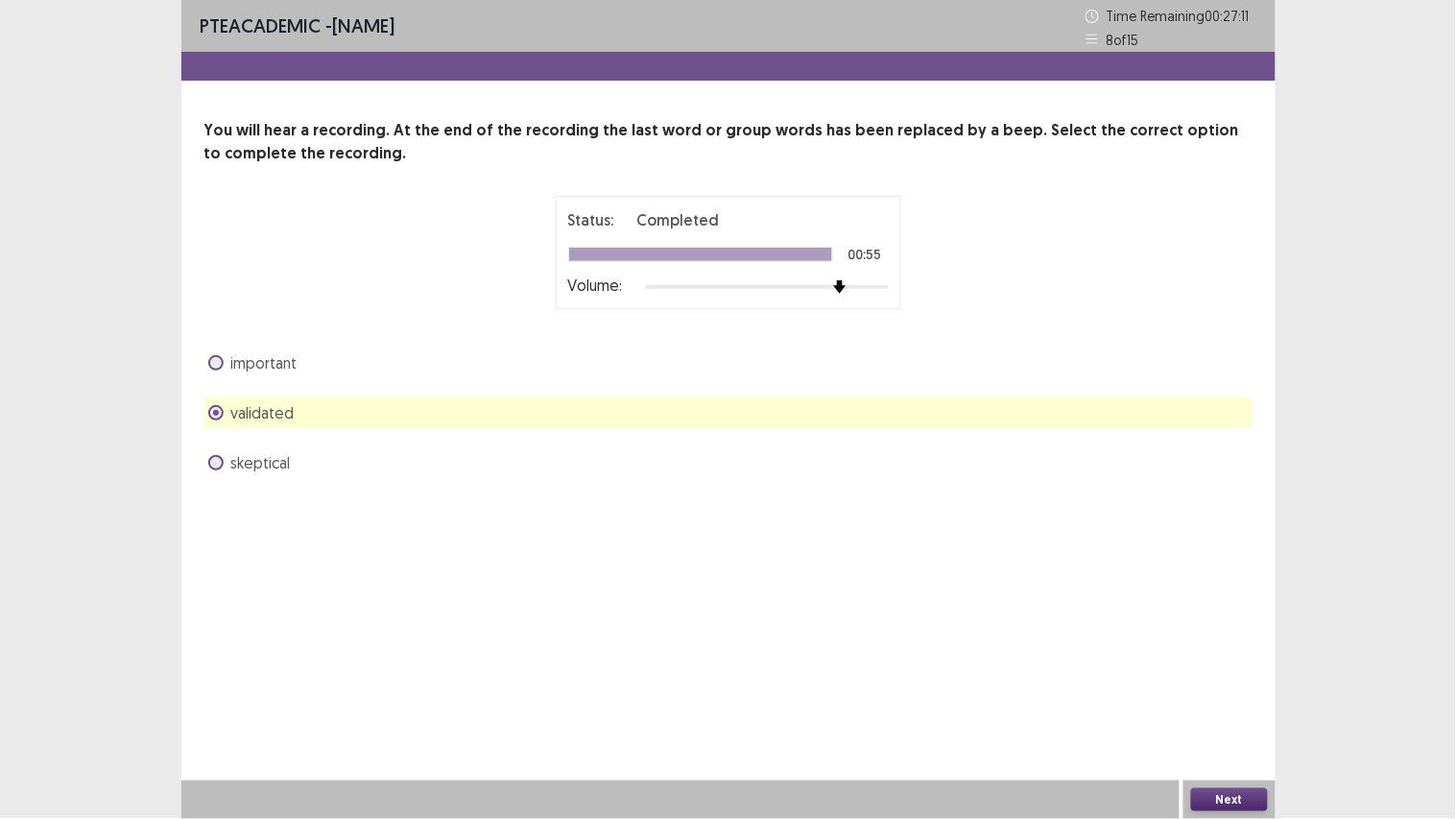 click on "Next" at bounding box center (1229, 800) 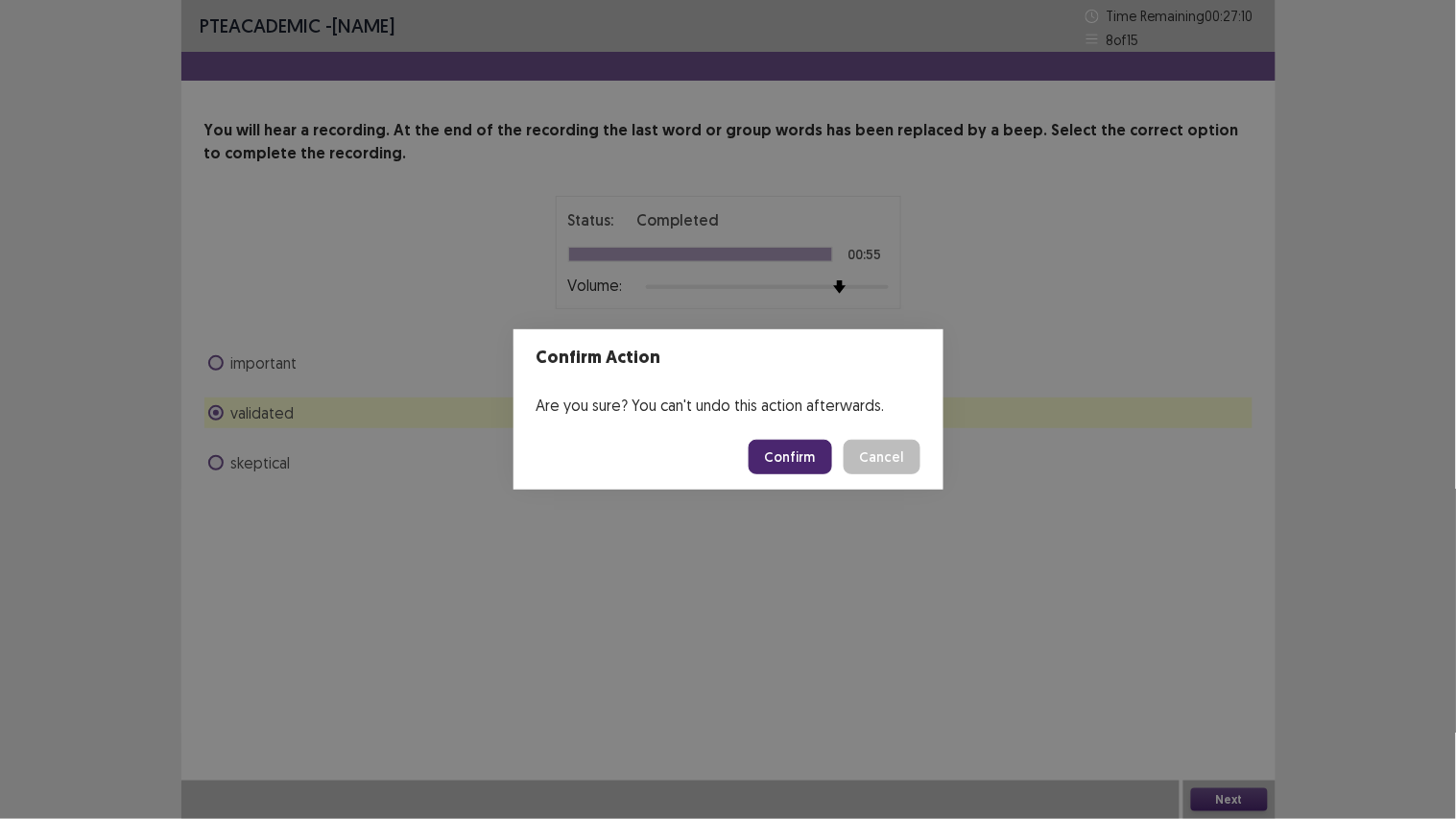click on "Confirm" at bounding box center [790, 457] 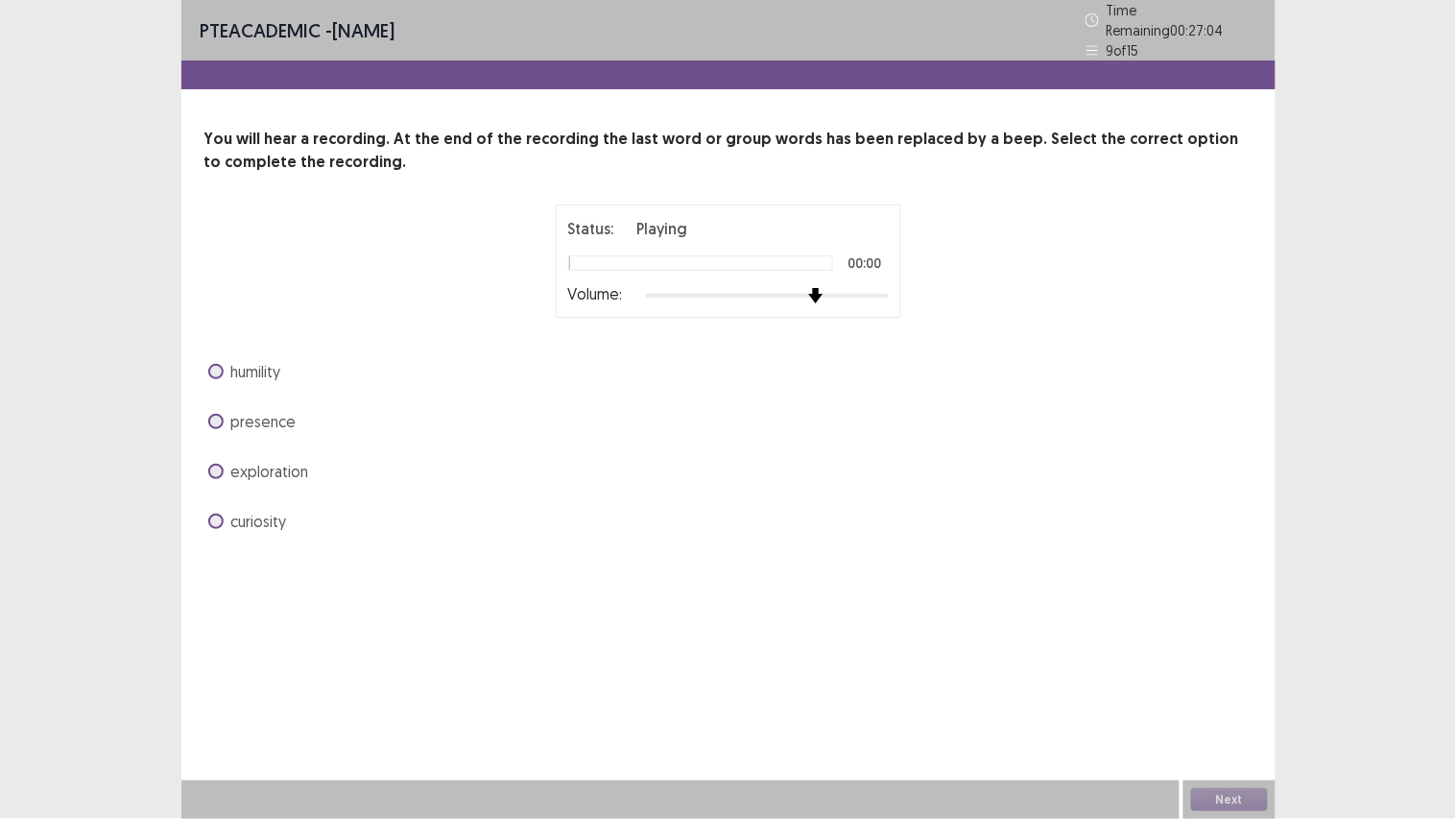 click at bounding box center [767, 296] 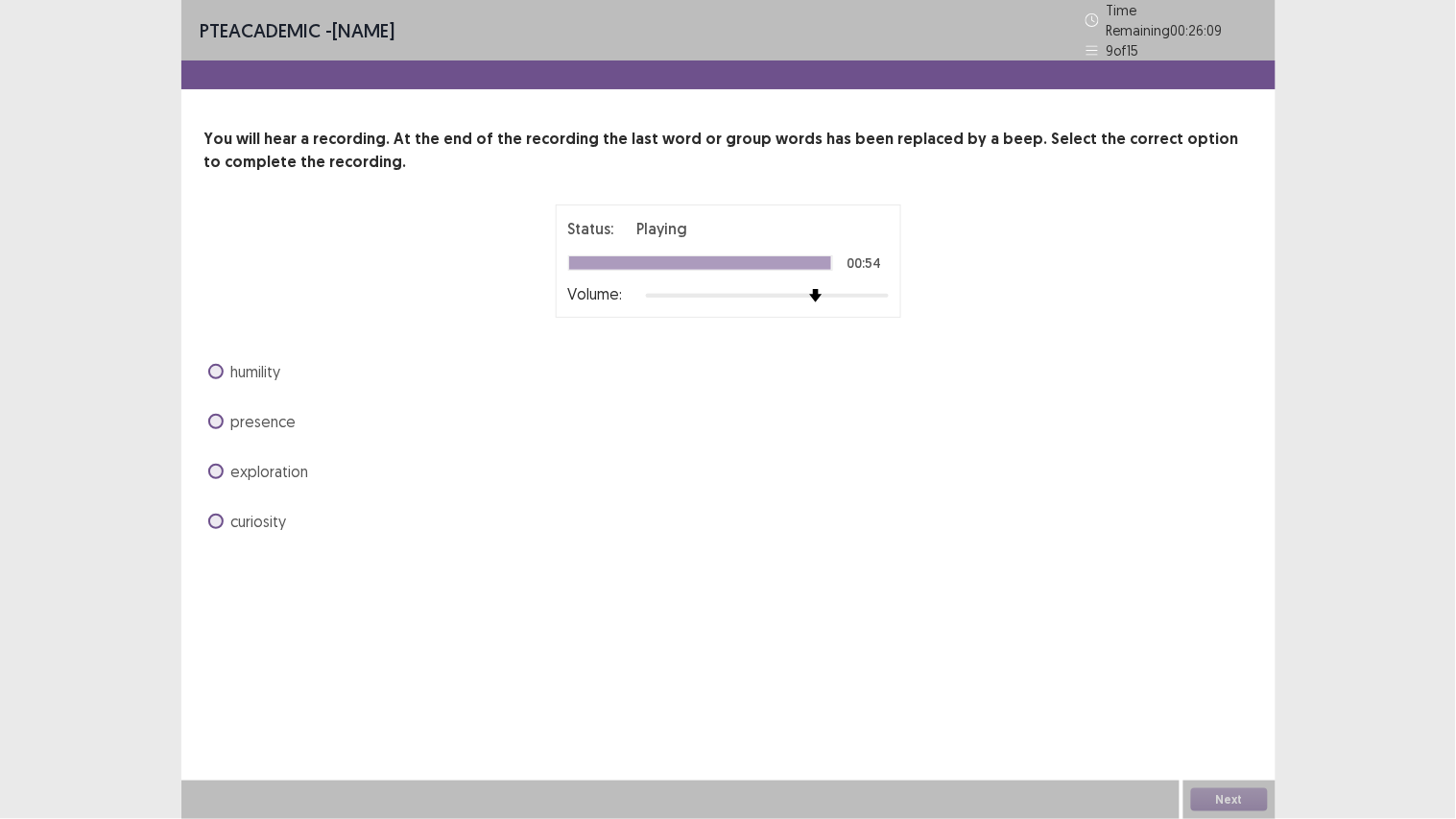 click on "humility" at bounding box center [256, 372] 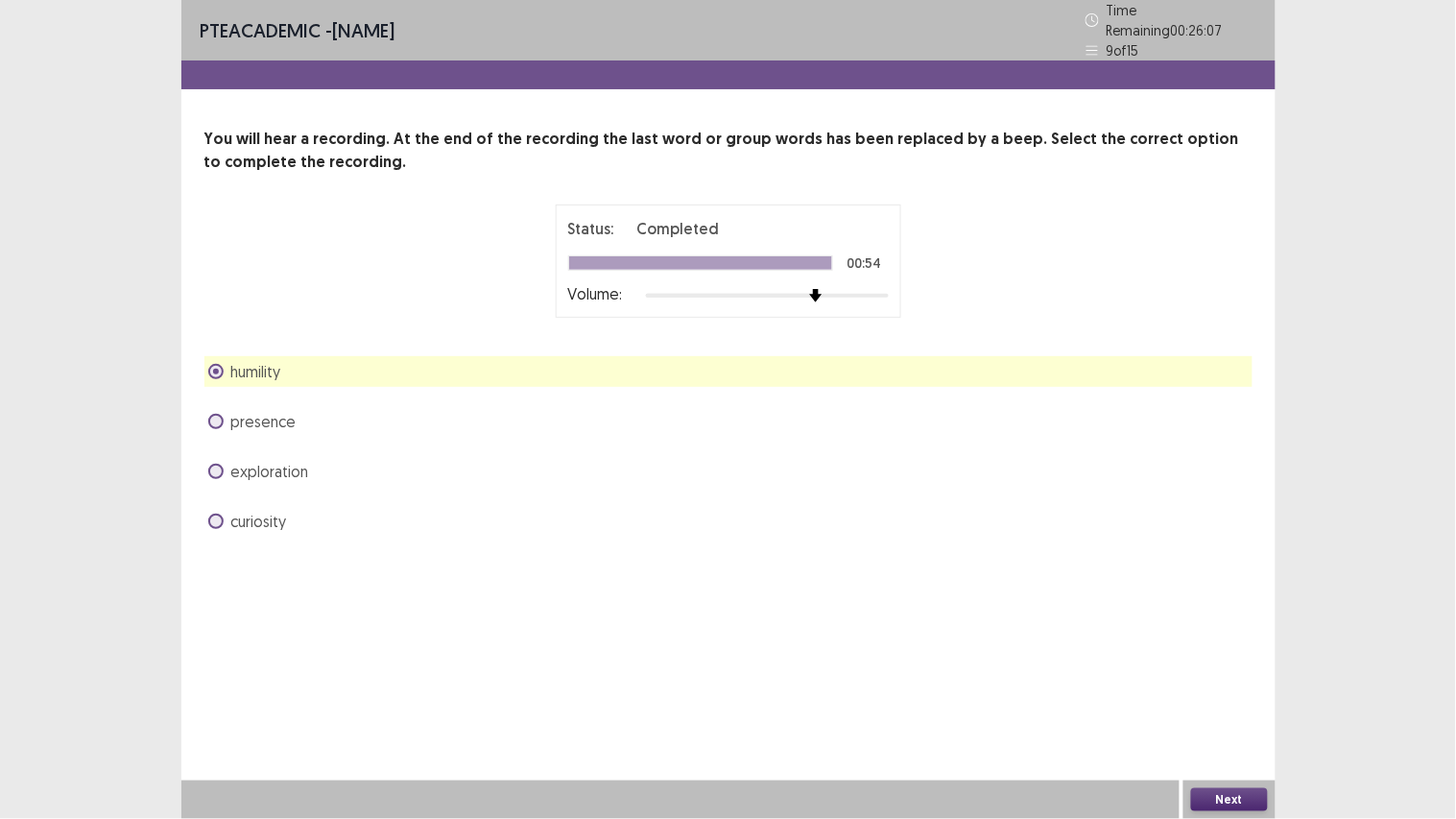 click on "Next" at bounding box center (1229, 800) 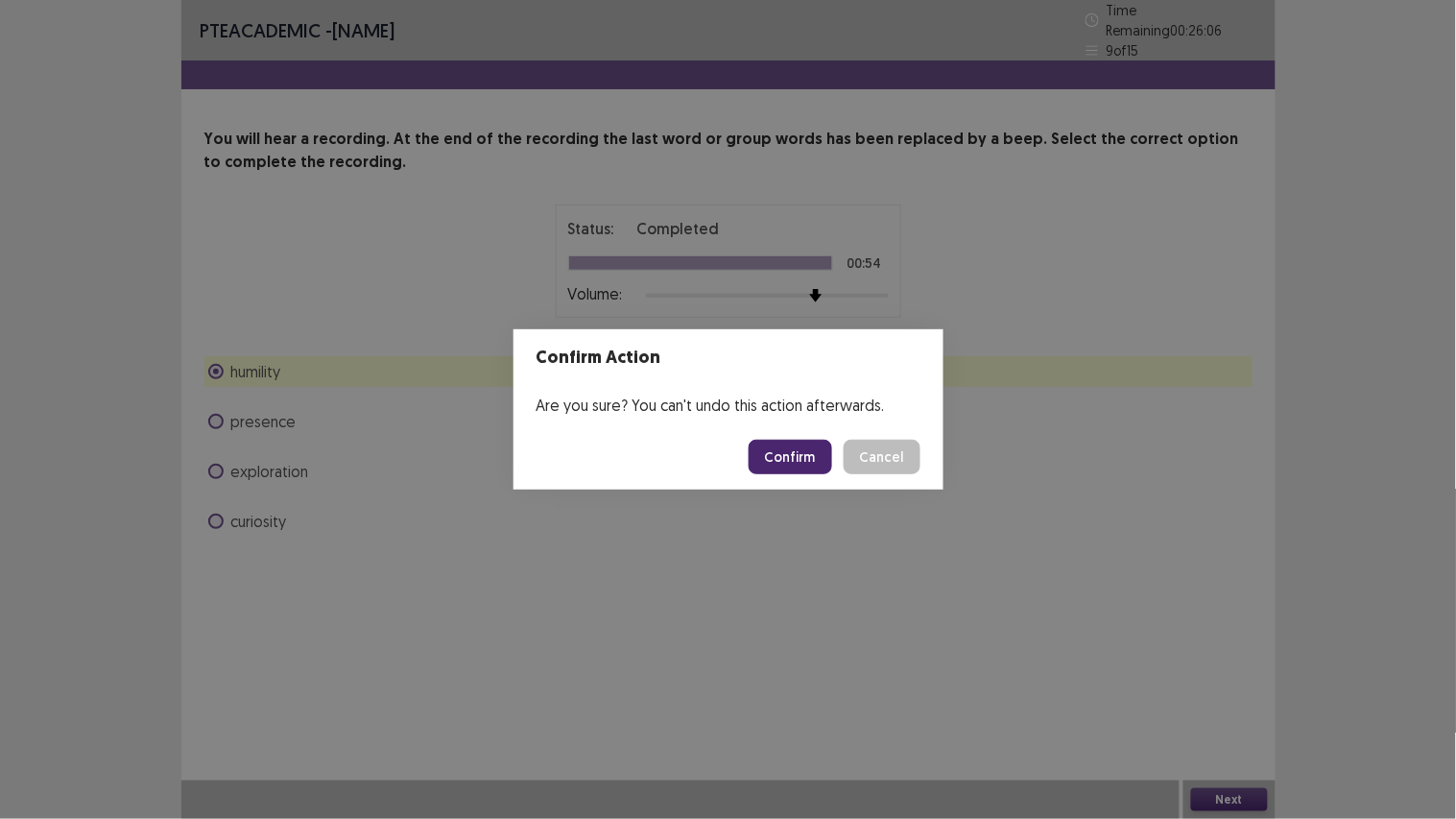 click on "Confirm" at bounding box center (790, 457) 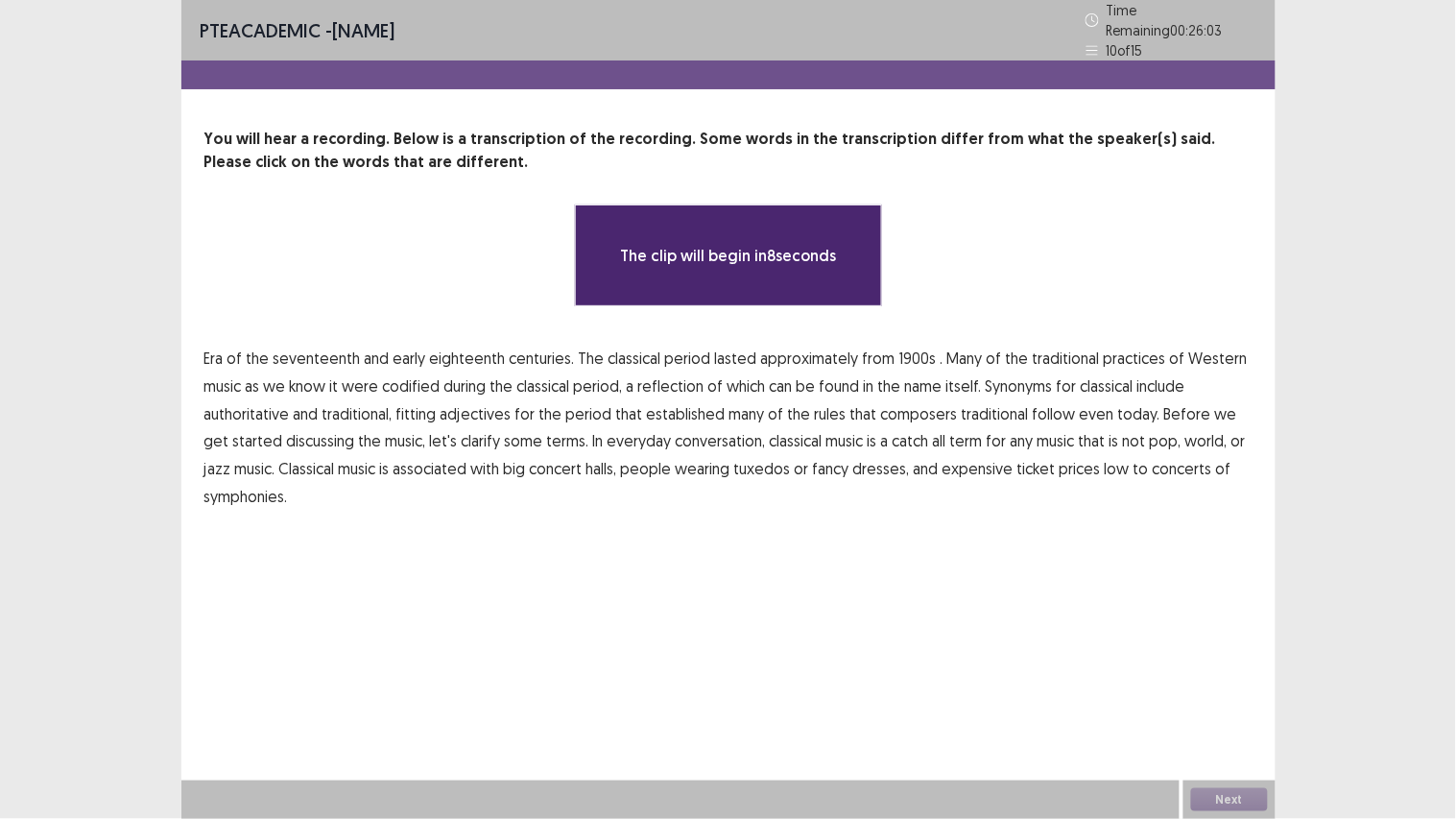 click on "1900s" at bounding box center (918, 358) 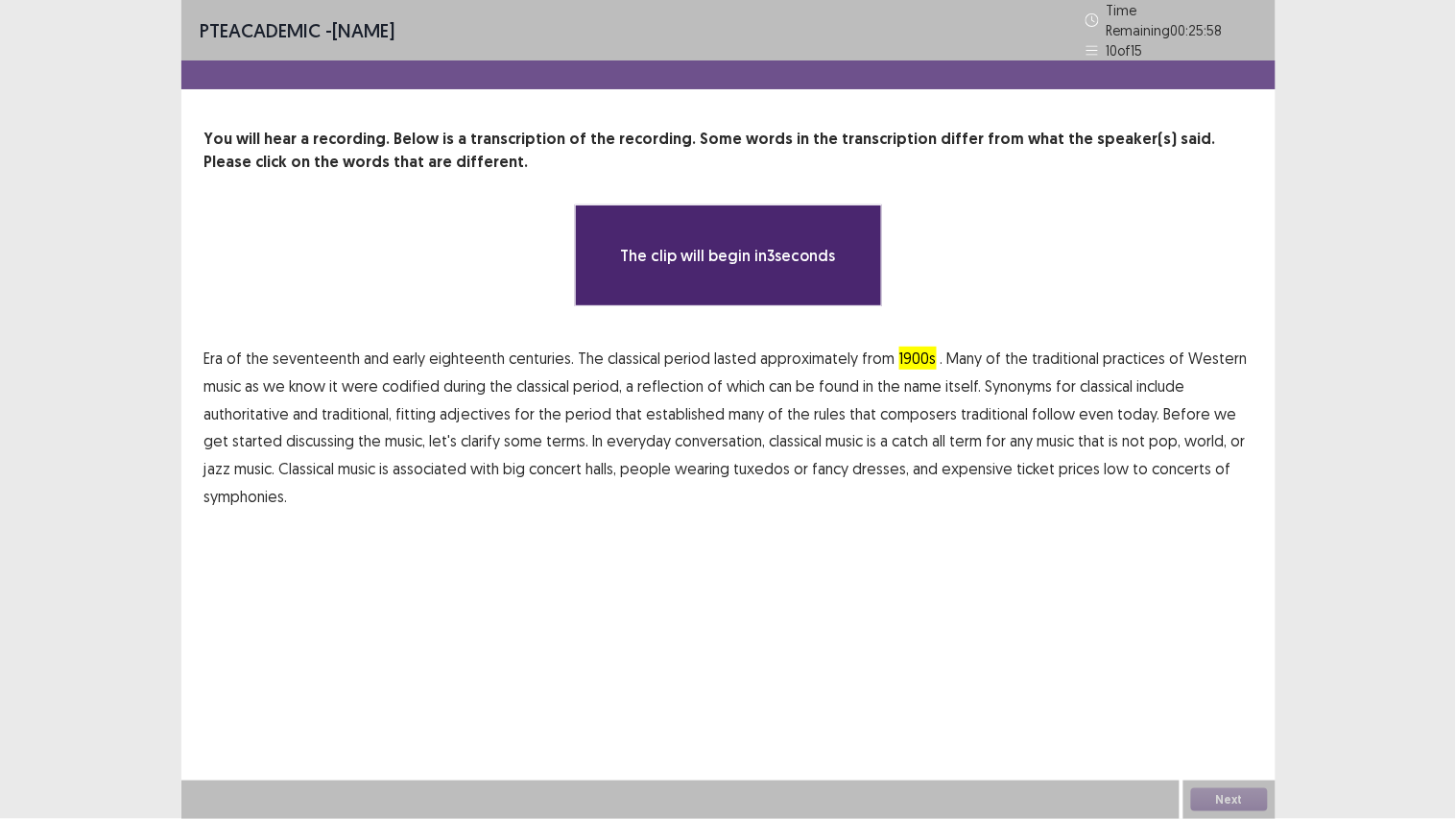 click on "traditional" at bounding box center (995, 414) 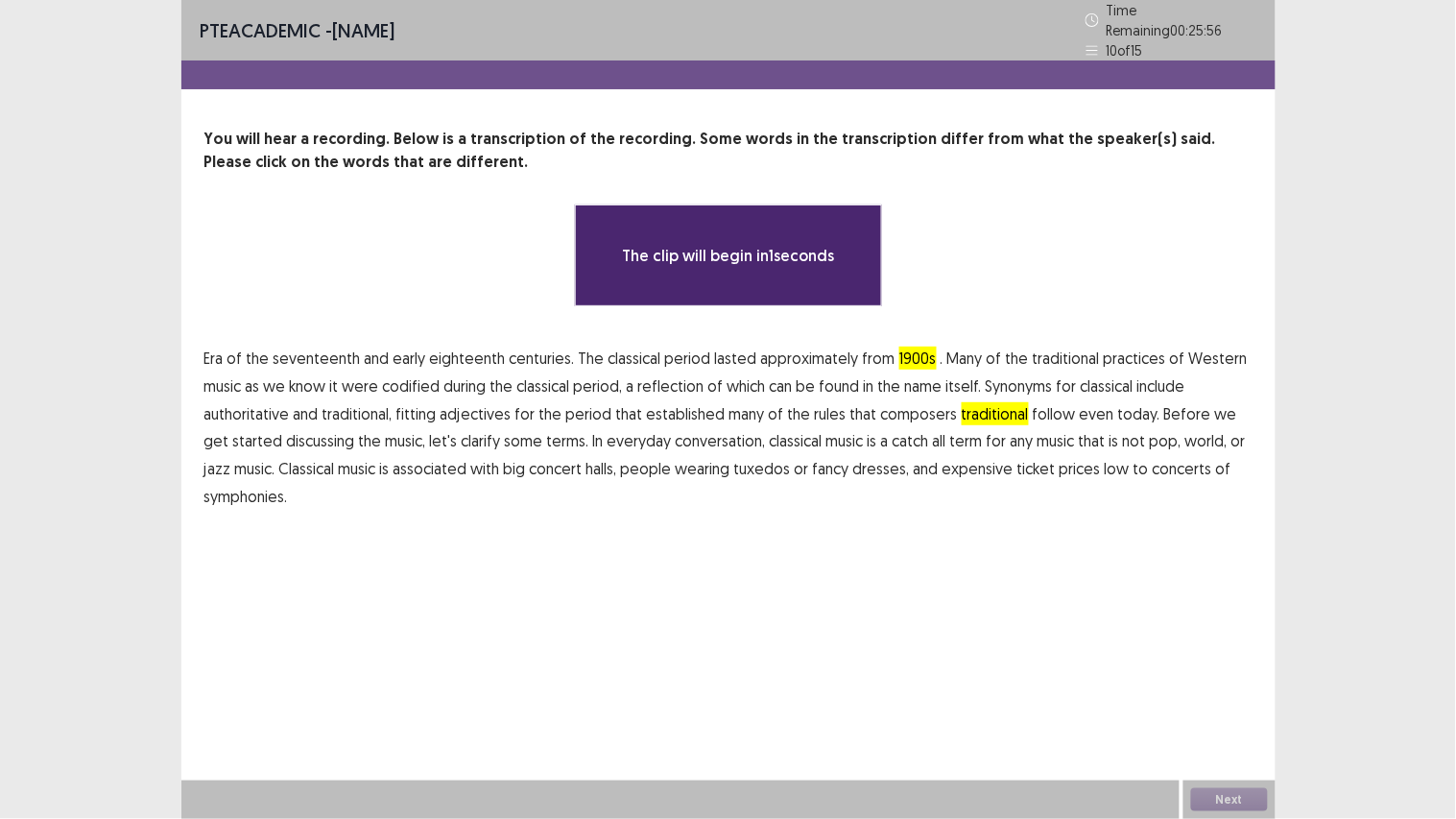 click on "low" at bounding box center [1117, 469] 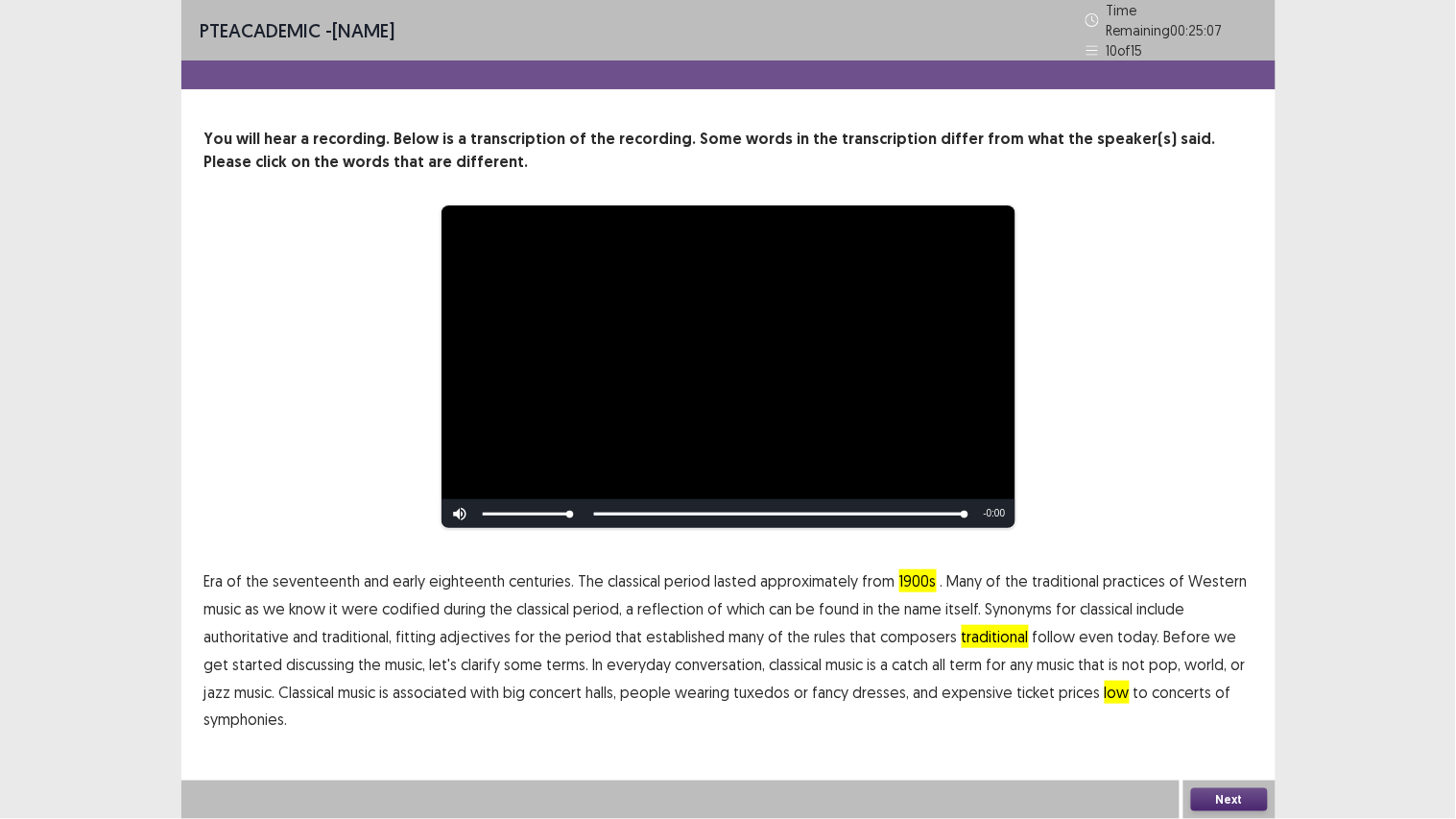 click on "Next" at bounding box center (1229, 800) 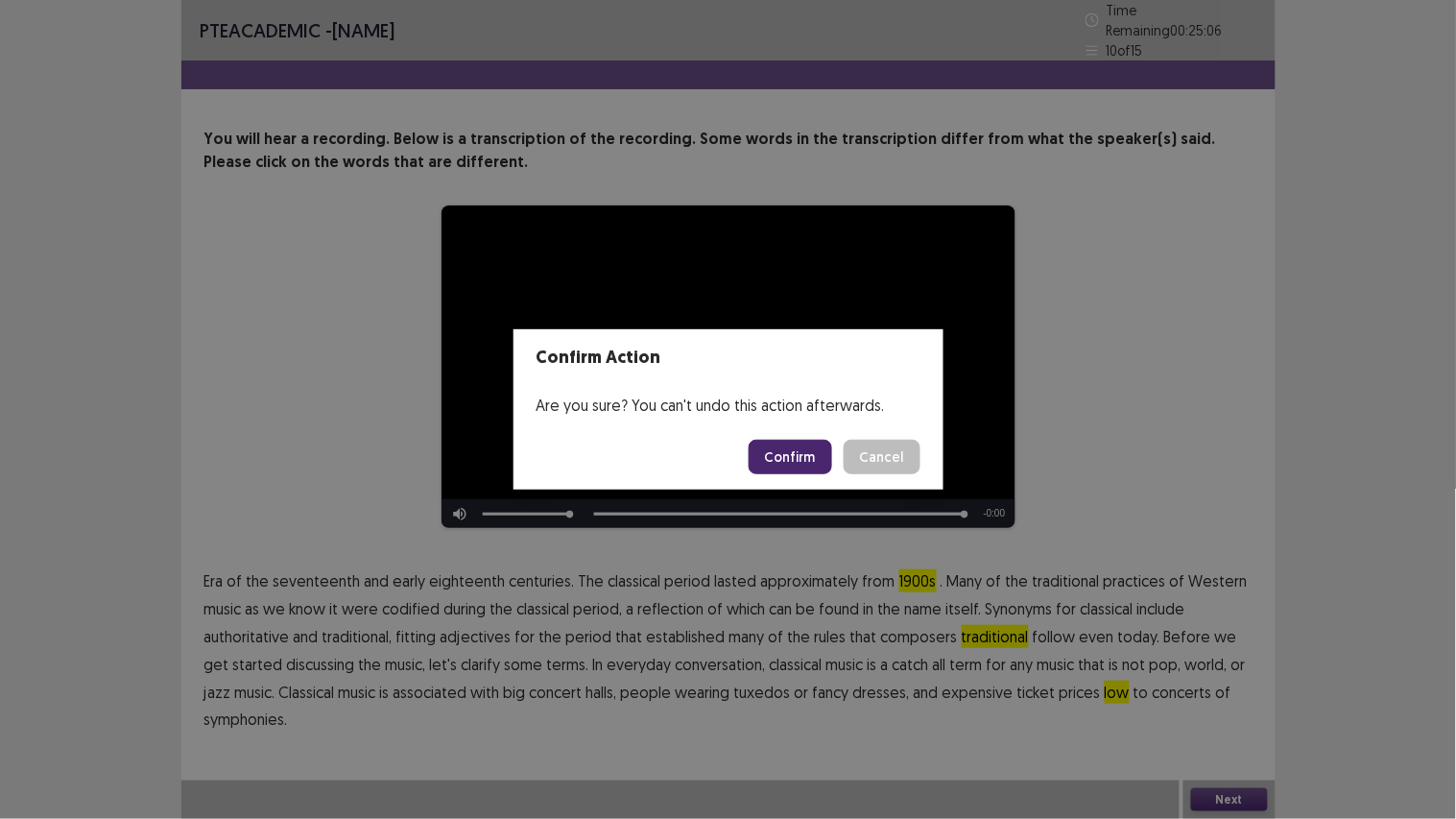 click on "Confirm" at bounding box center (790, 457) 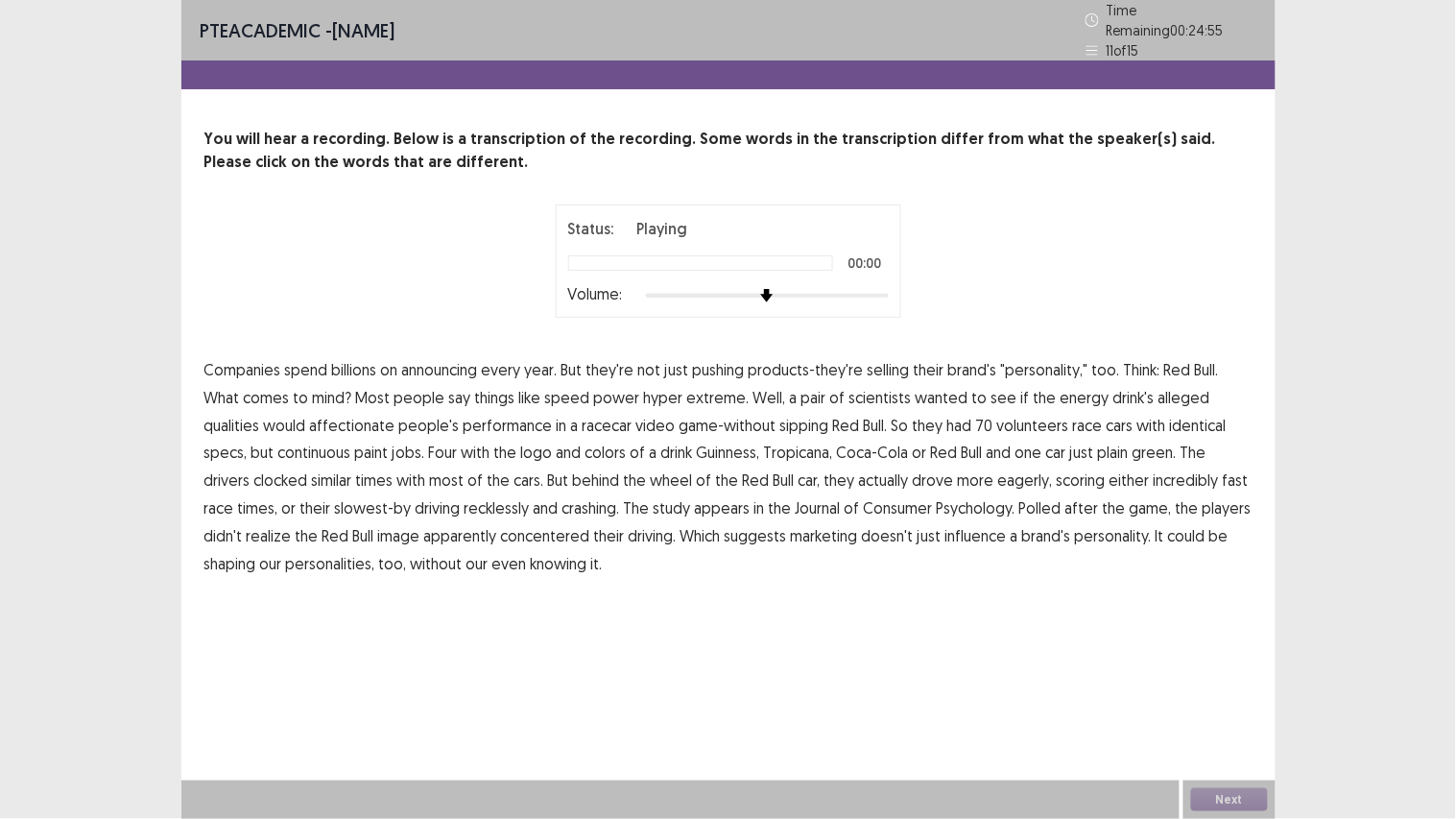 click at bounding box center (767, 296) 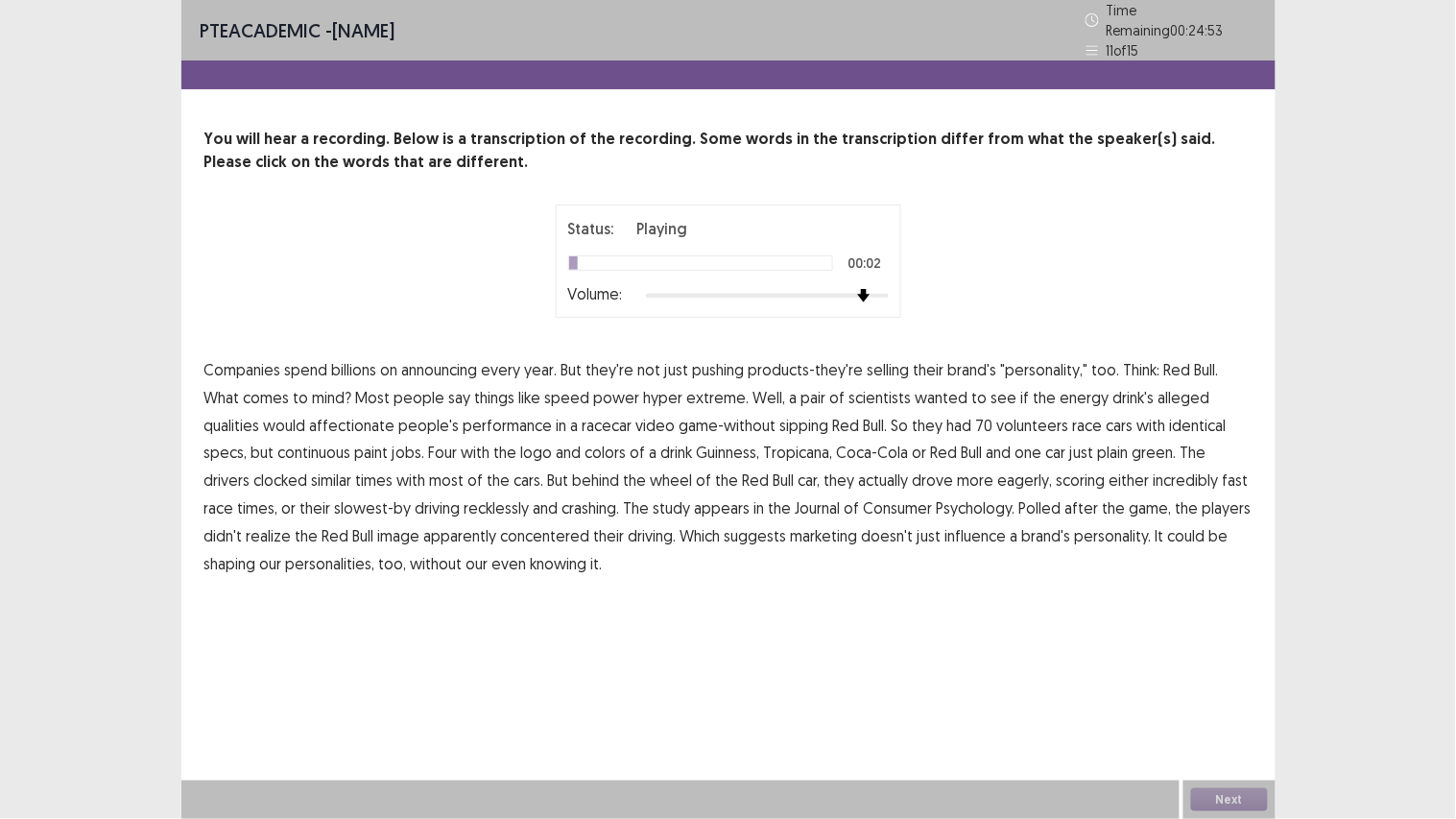 click at bounding box center (767, 296) 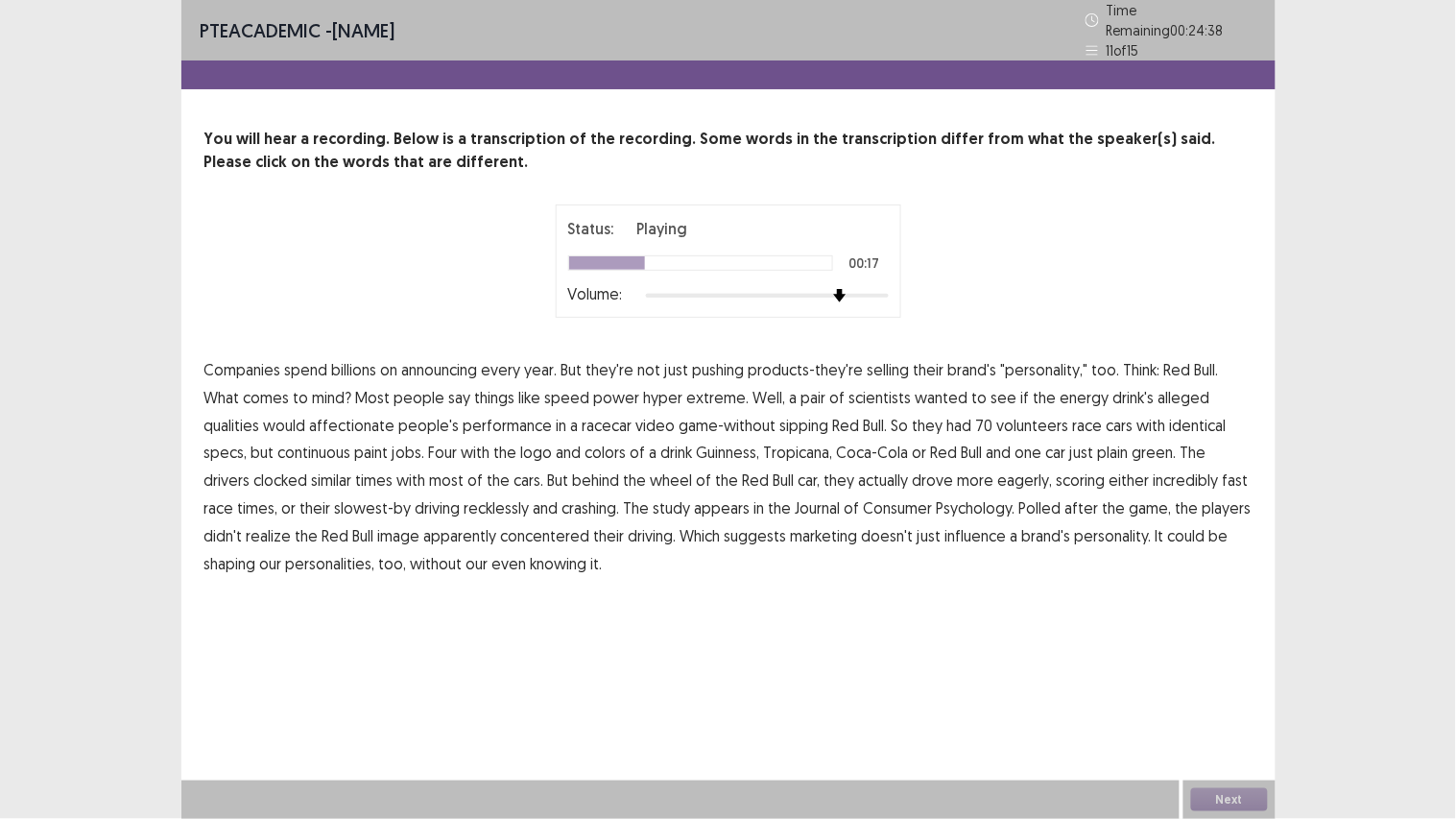 click on "affectionate" at bounding box center (352, 425) 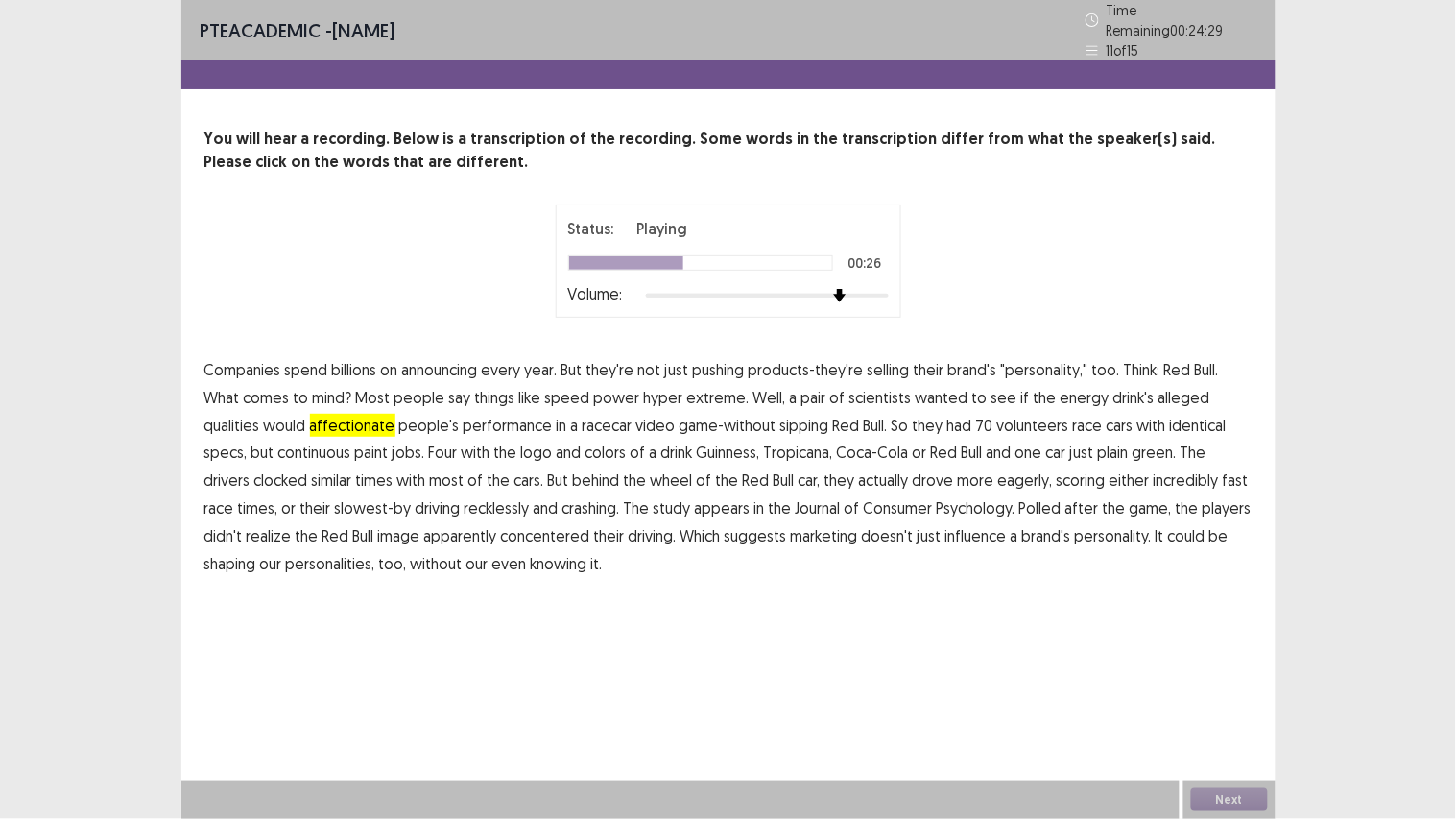 click on "continuous" at bounding box center [315, 452] 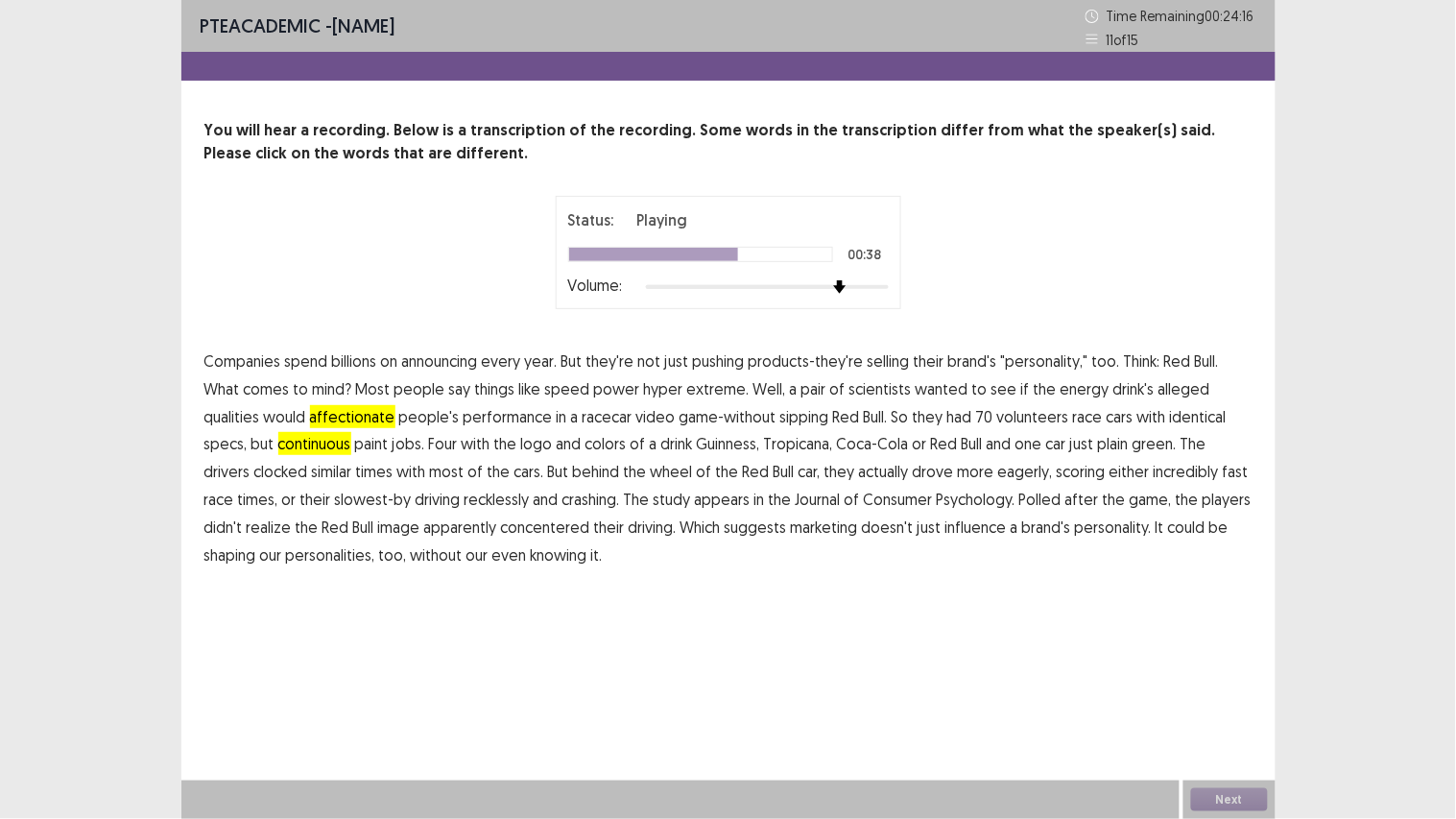 click on "eagerly," at bounding box center [1025, 471] 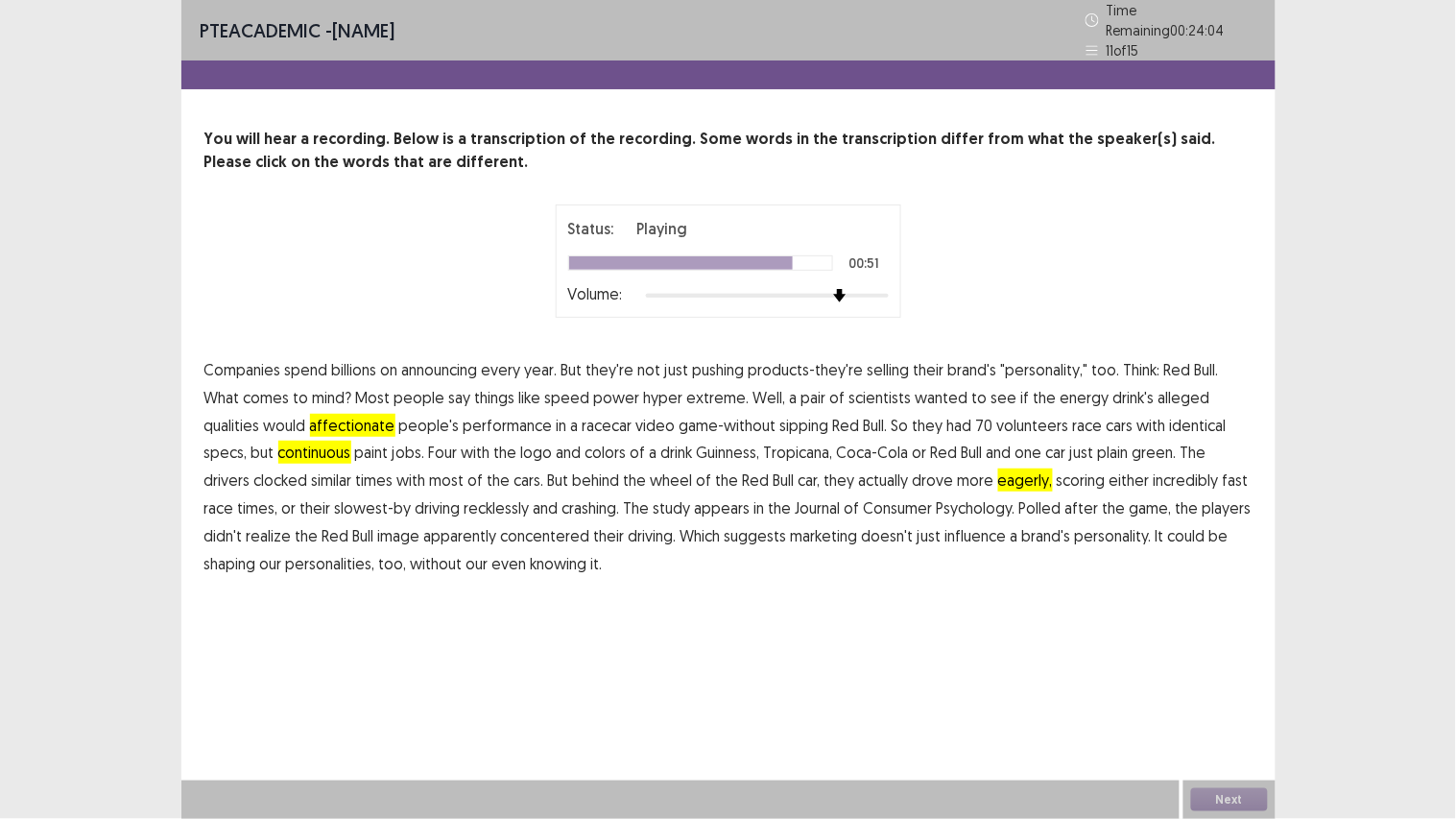 click on "concentered" at bounding box center (545, 536) 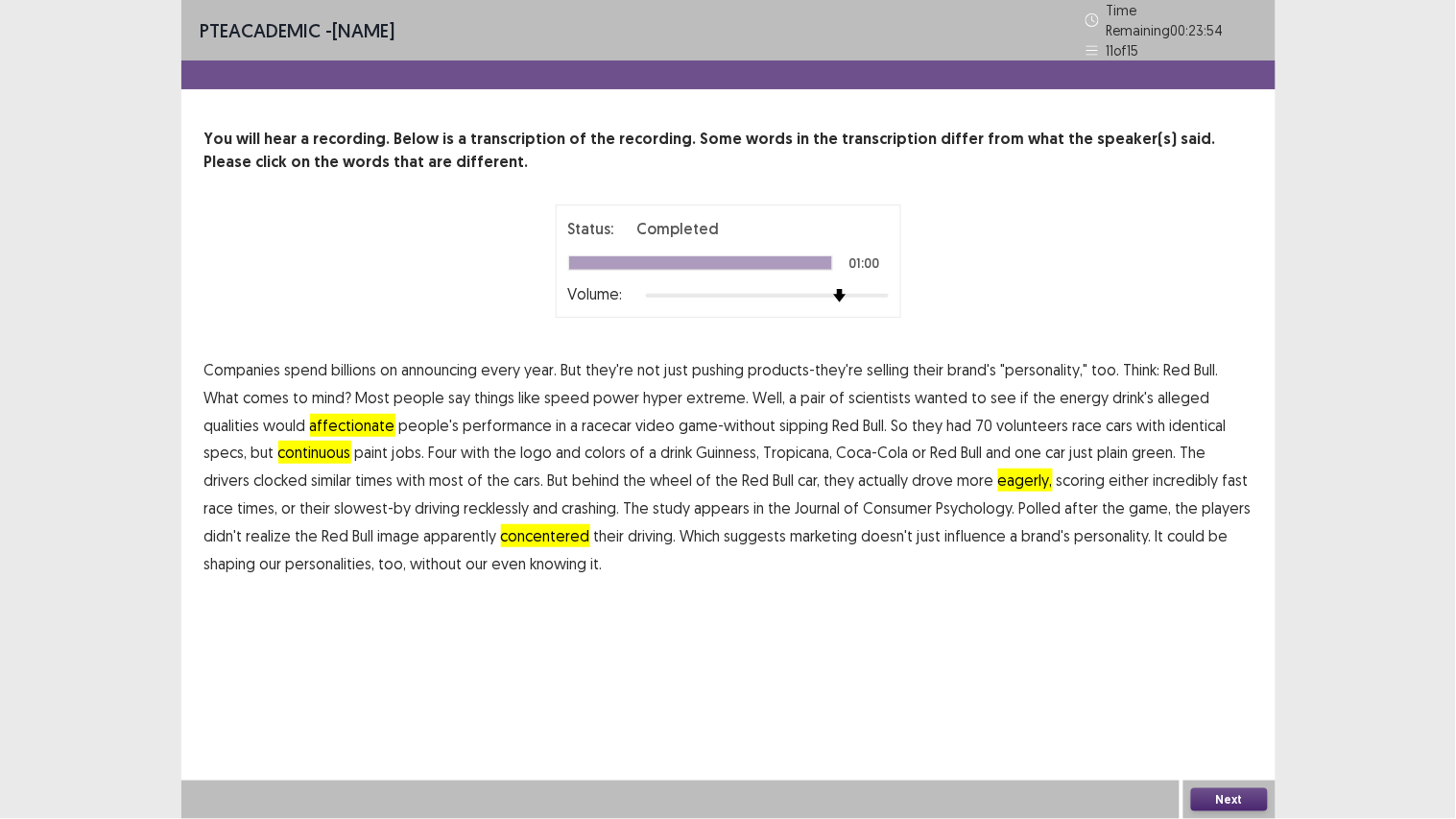 click on "Next" at bounding box center (1229, 800) 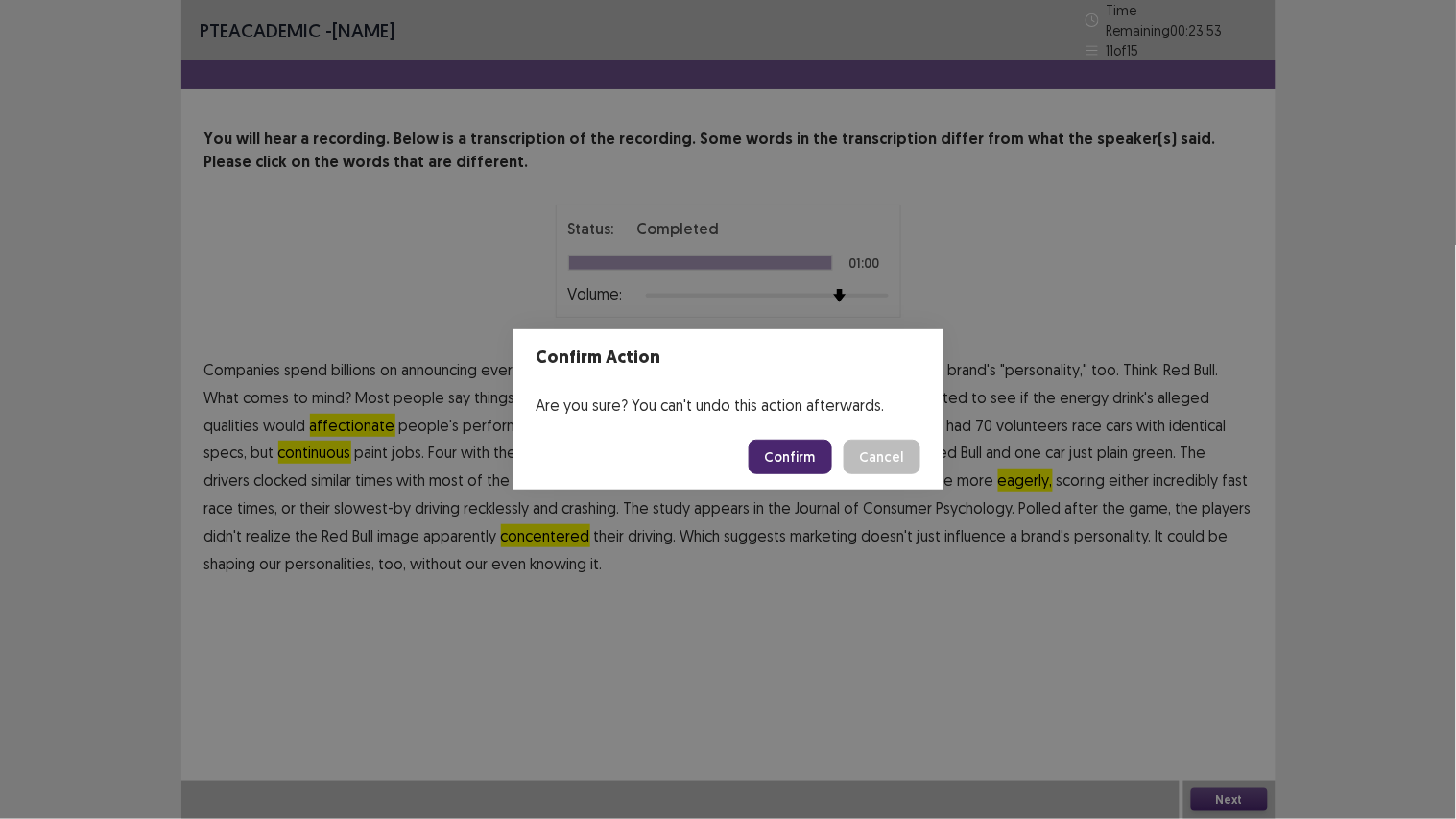 click on "Confirm" at bounding box center (790, 457) 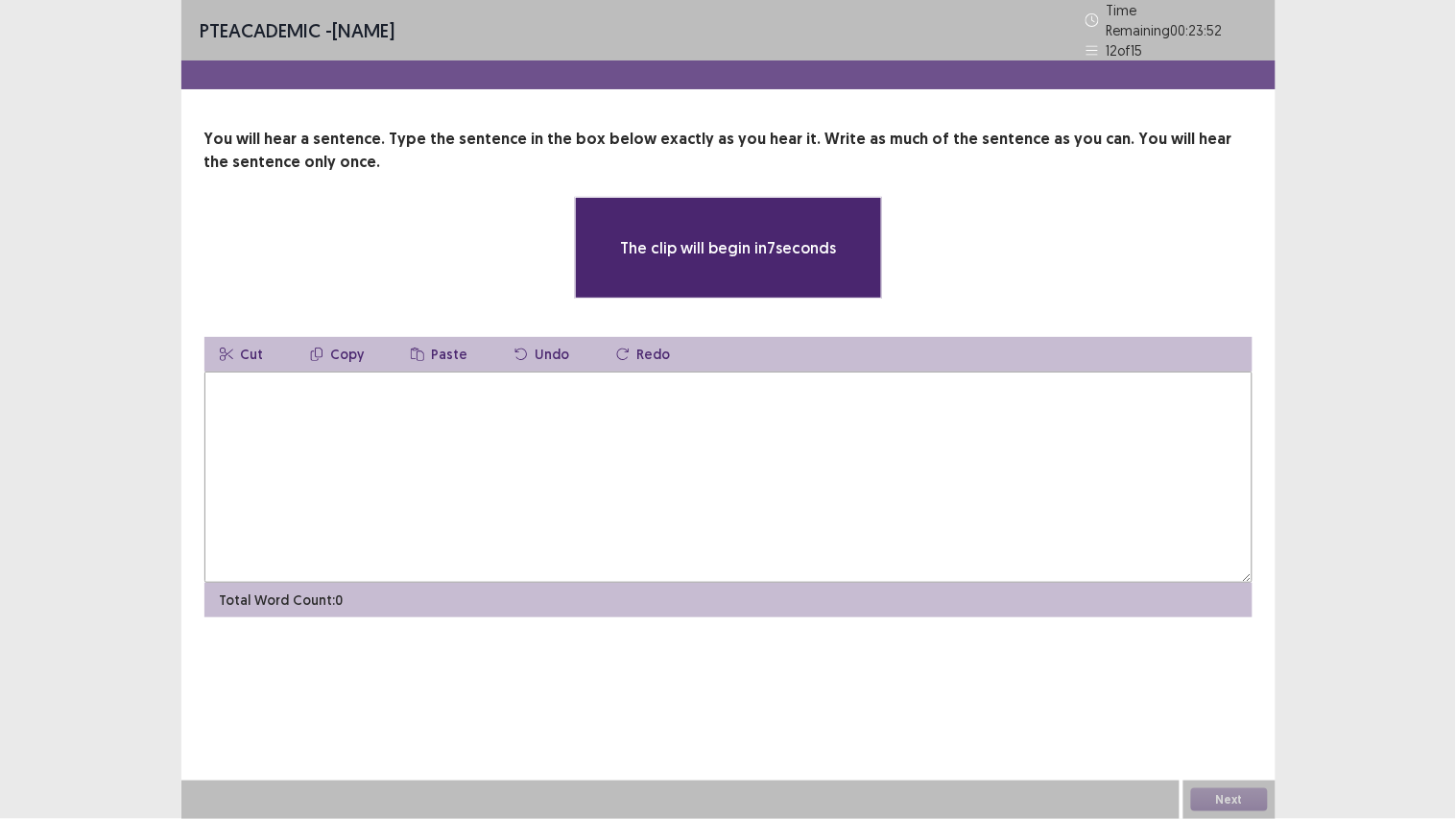 drag, startPoint x: 764, startPoint y: 453, endPoint x: 779, endPoint y: 447, distance: 16.155494 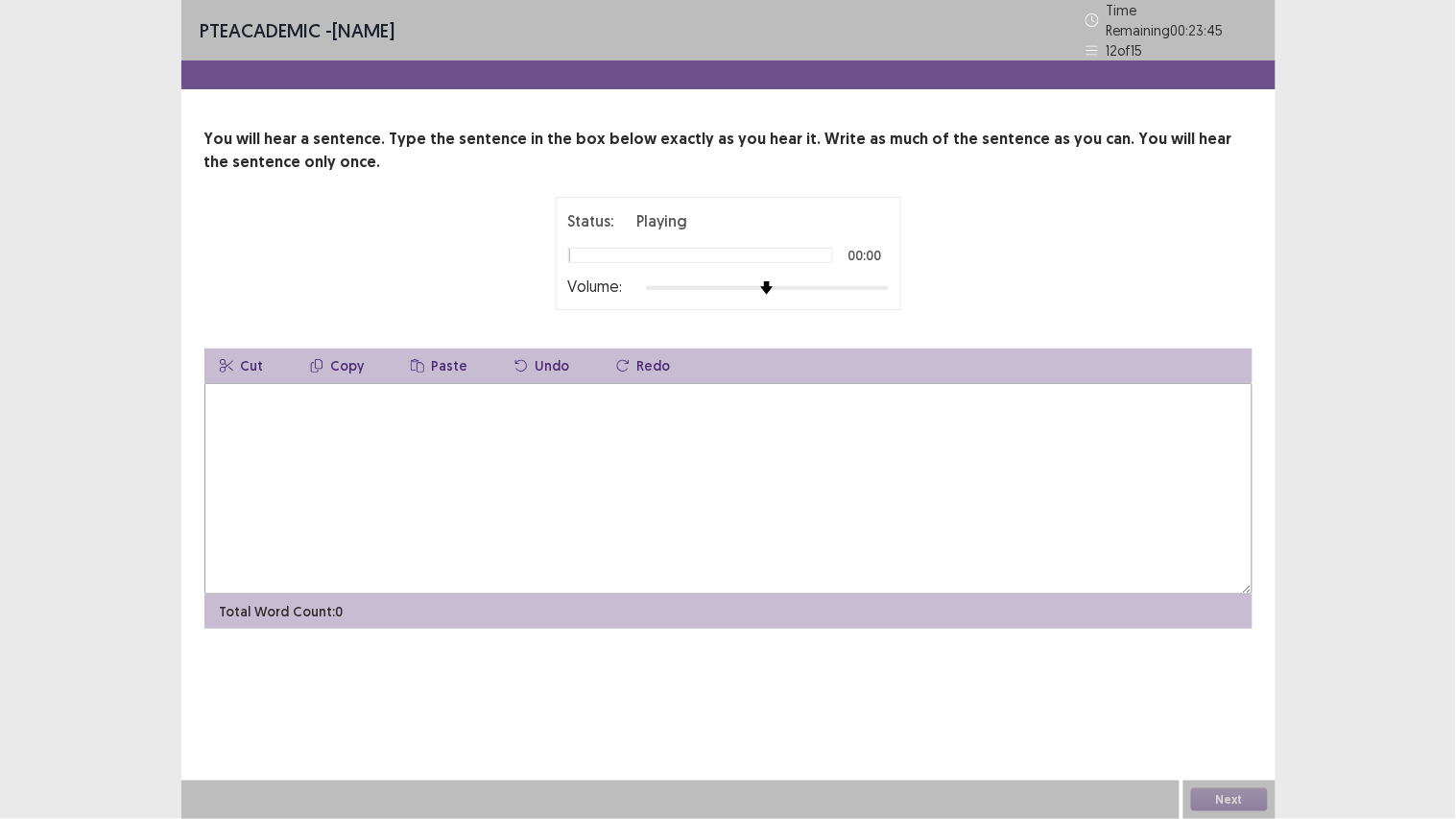 click at bounding box center (767, 288) 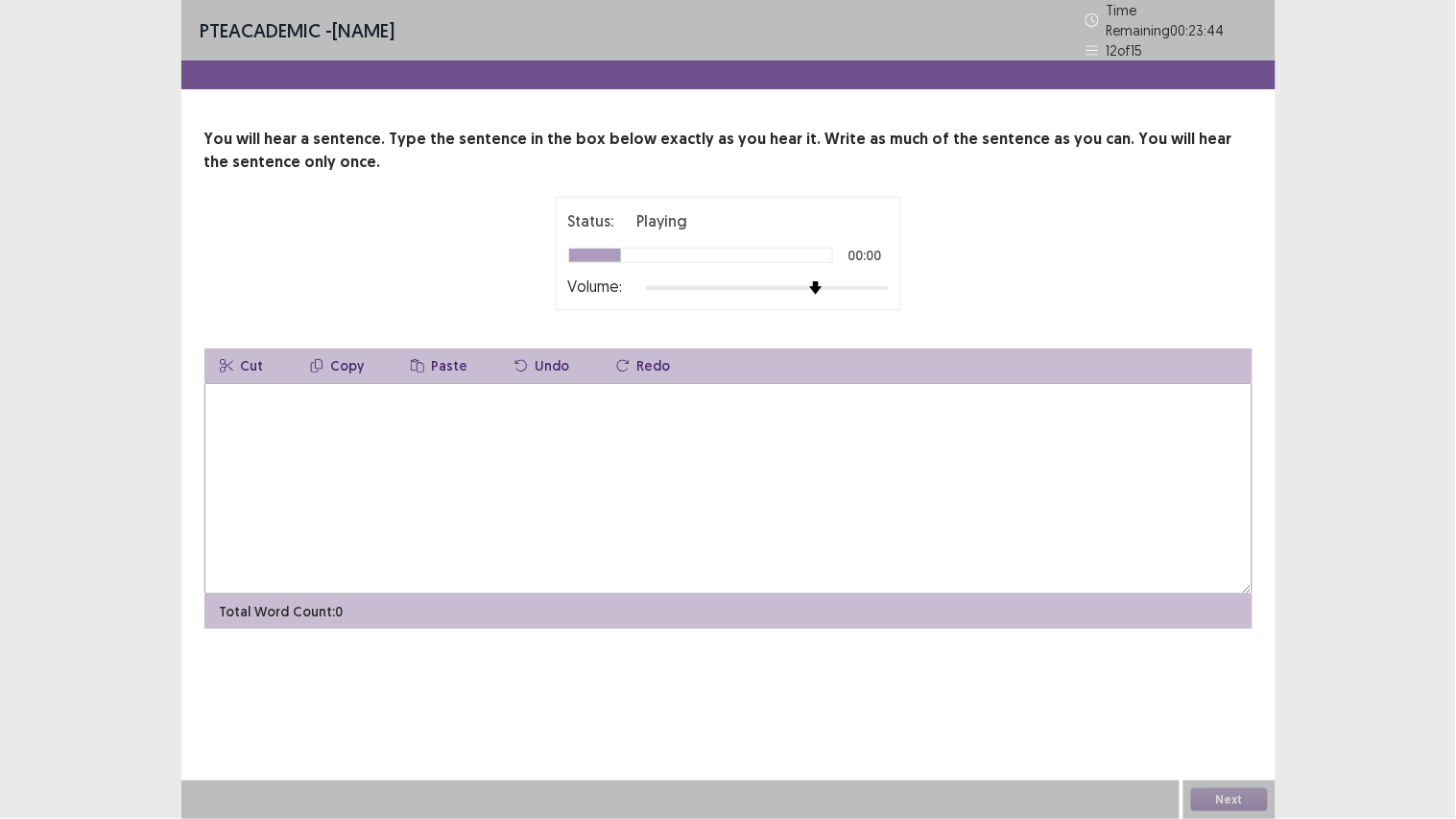 drag, startPoint x: 745, startPoint y: 407, endPoint x: 699, endPoint y: 415, distance: 46.6905 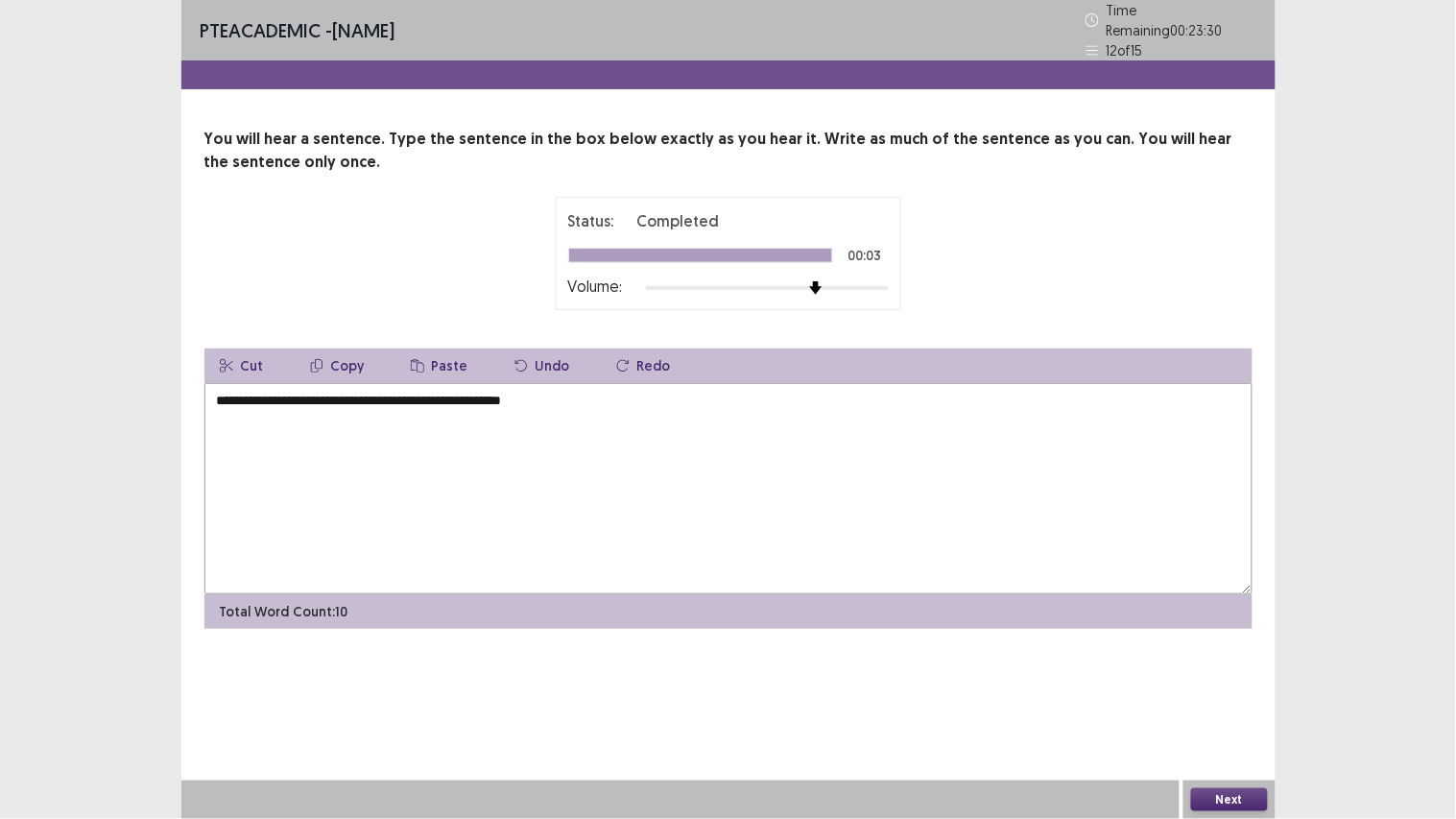 click on "**********" at bounding box center (728, 489) 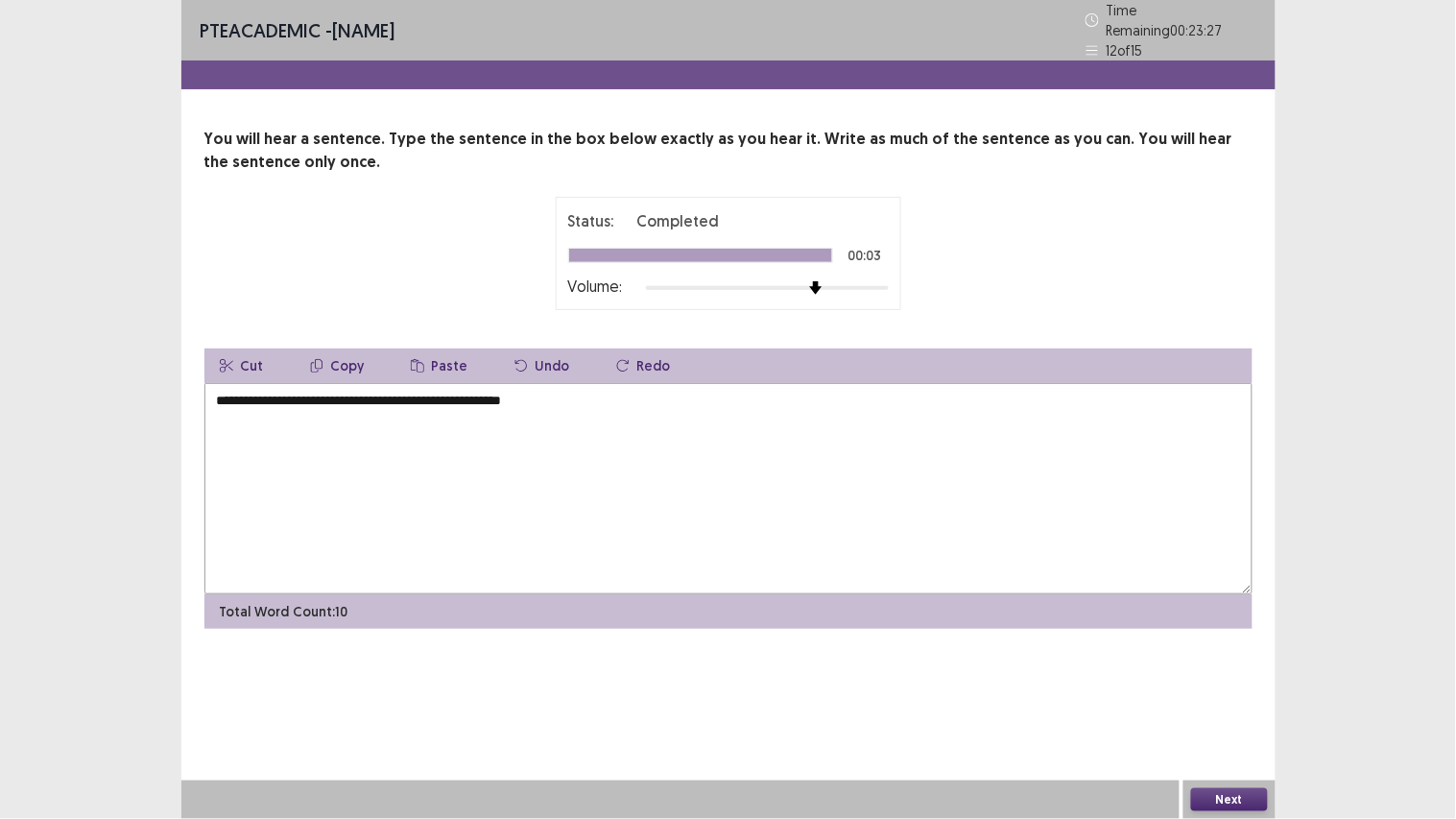 click on "**********" at bounding box center (728, 489) 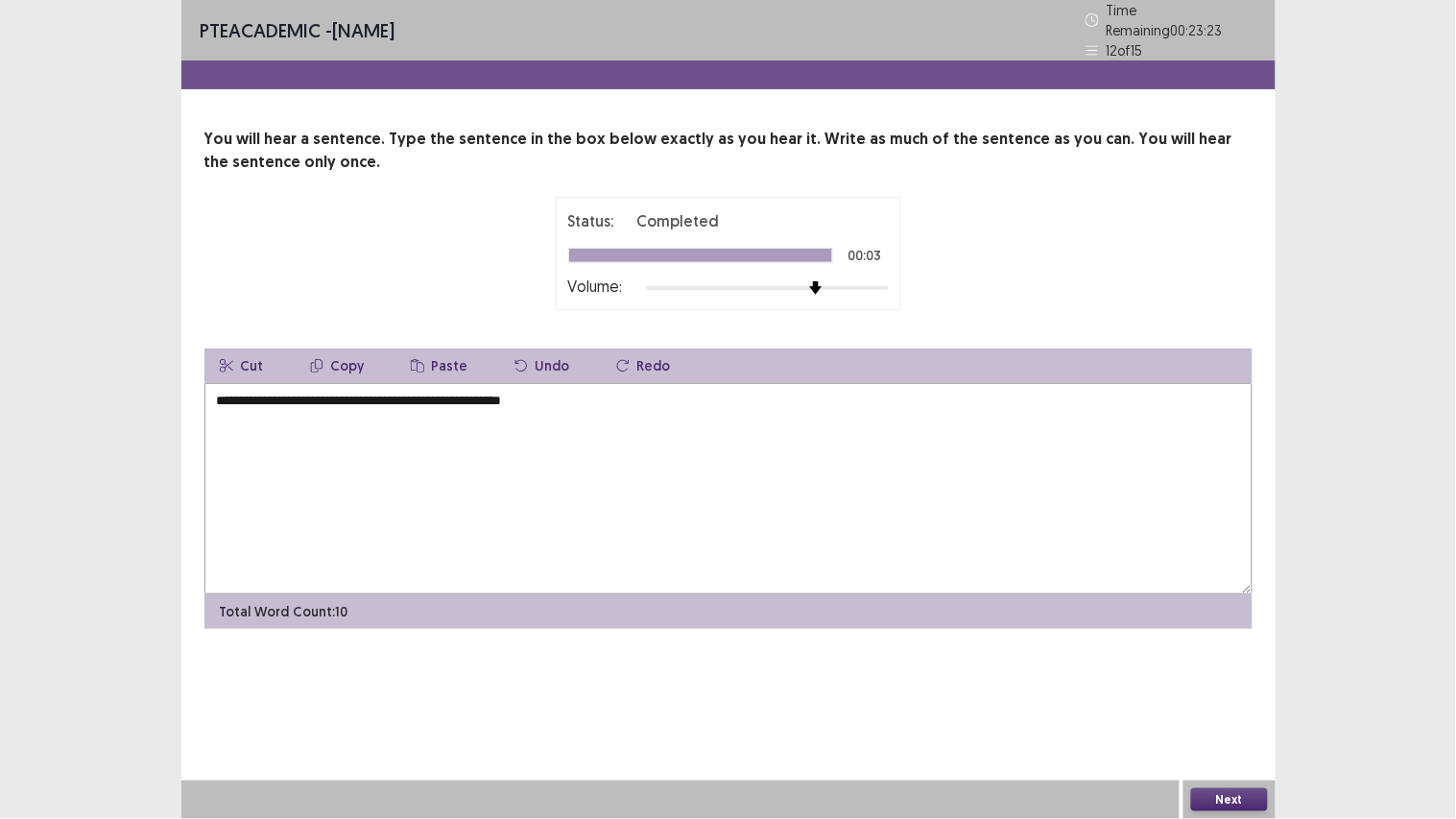 click on "**********" at bounding box center [728, 489] 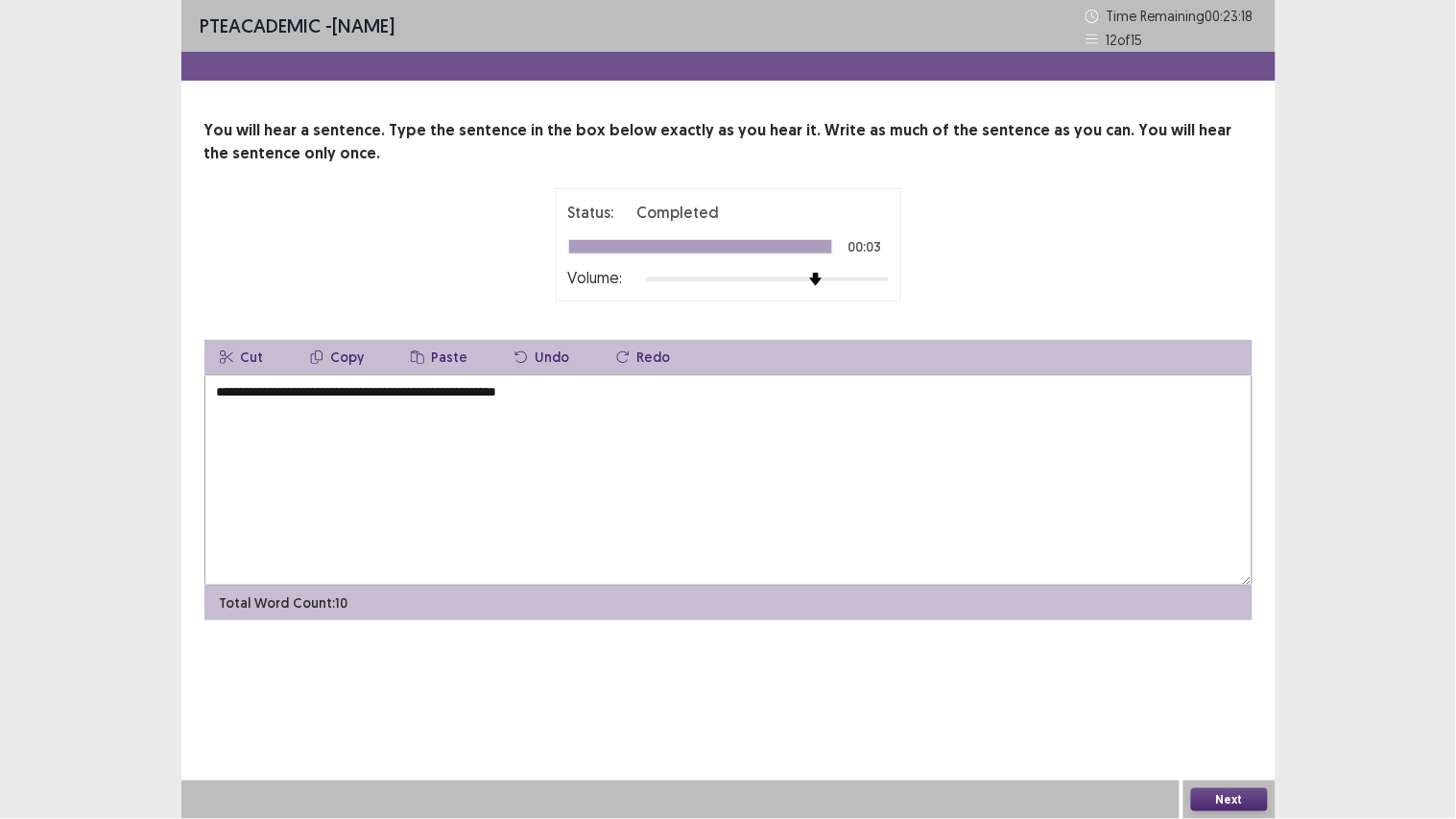 type on "**********" 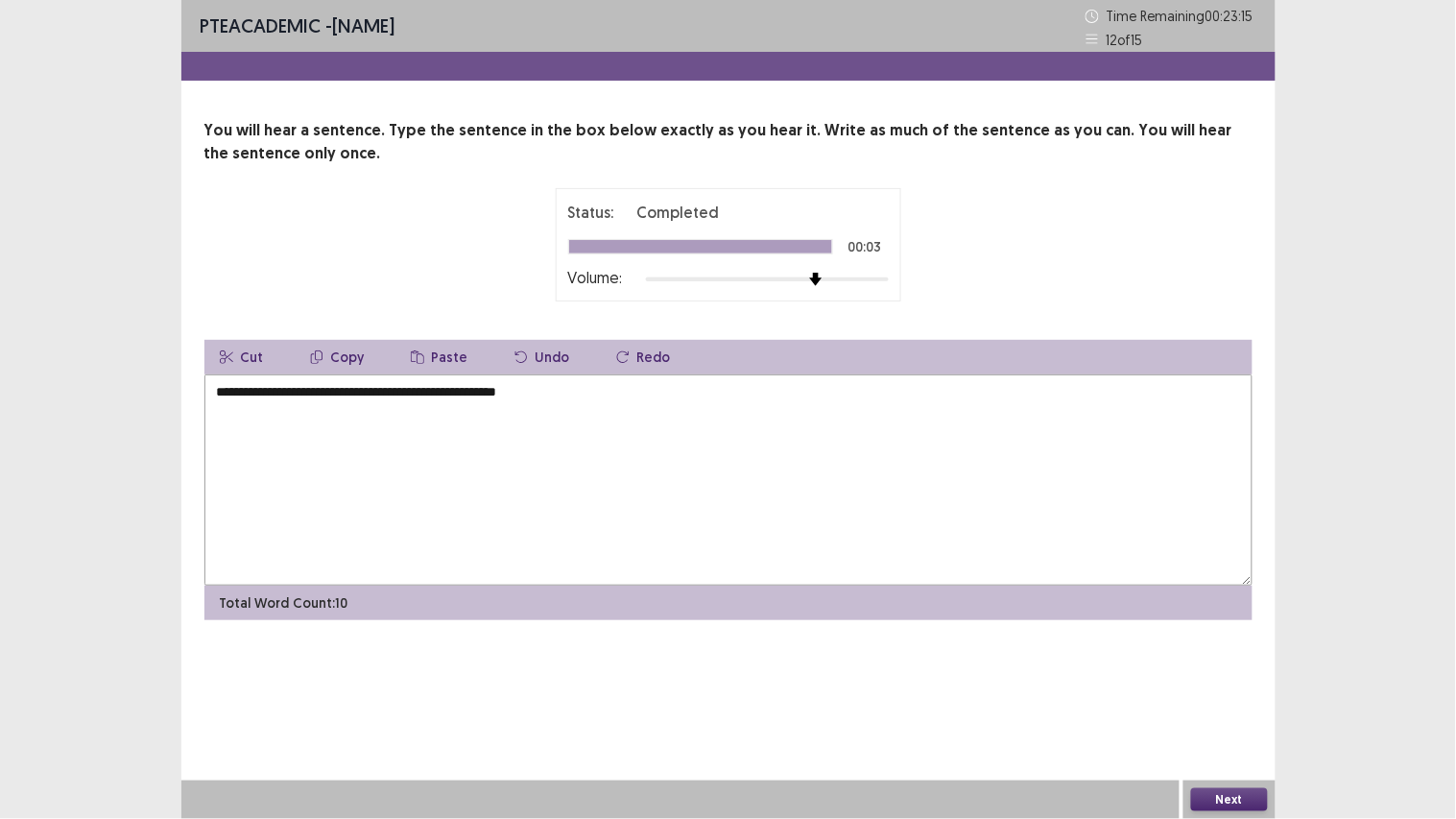 click on "Next" at bounding box center (1229, 800) 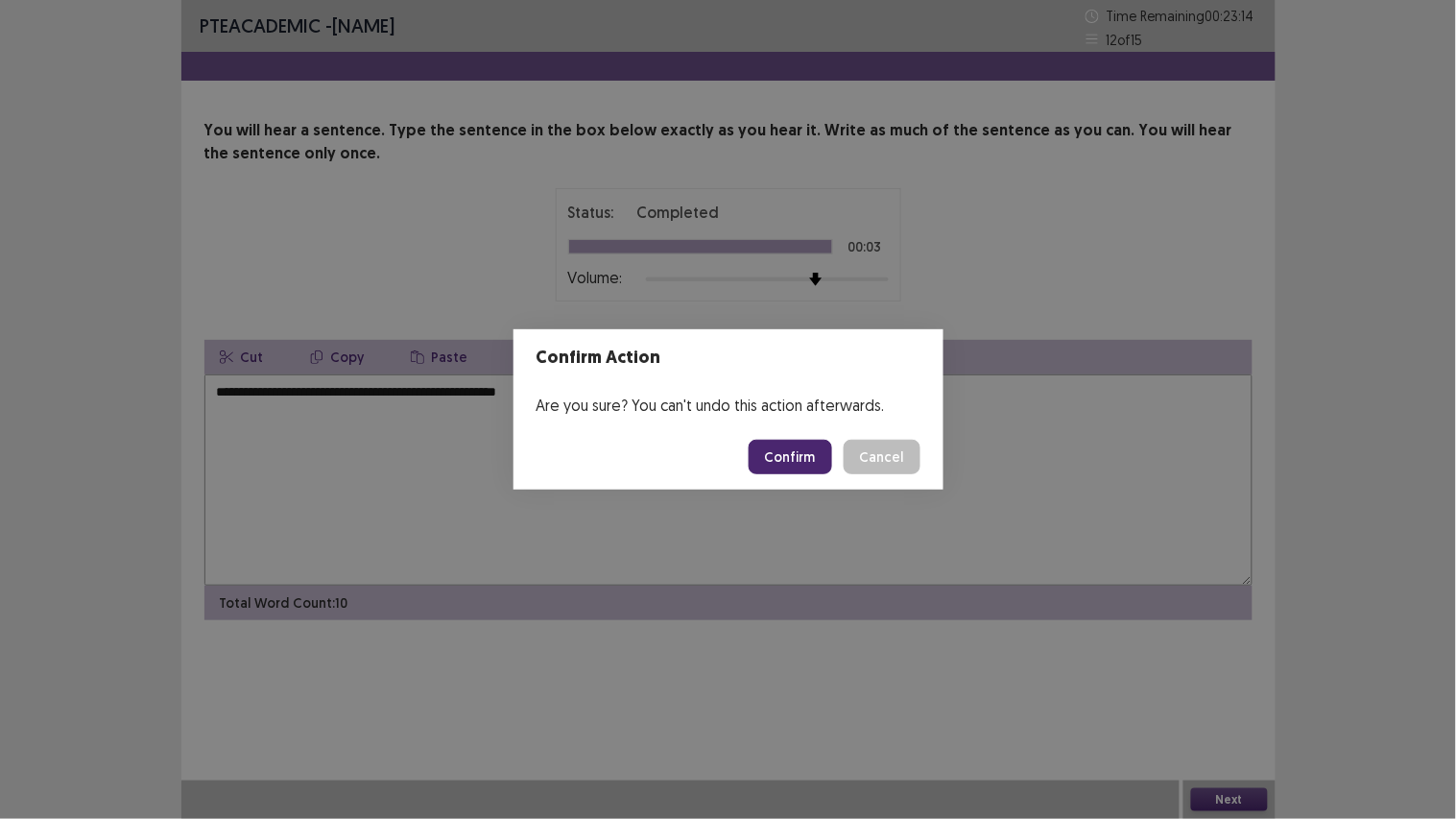 click on "Confirm" at bounding box center (790, 457) 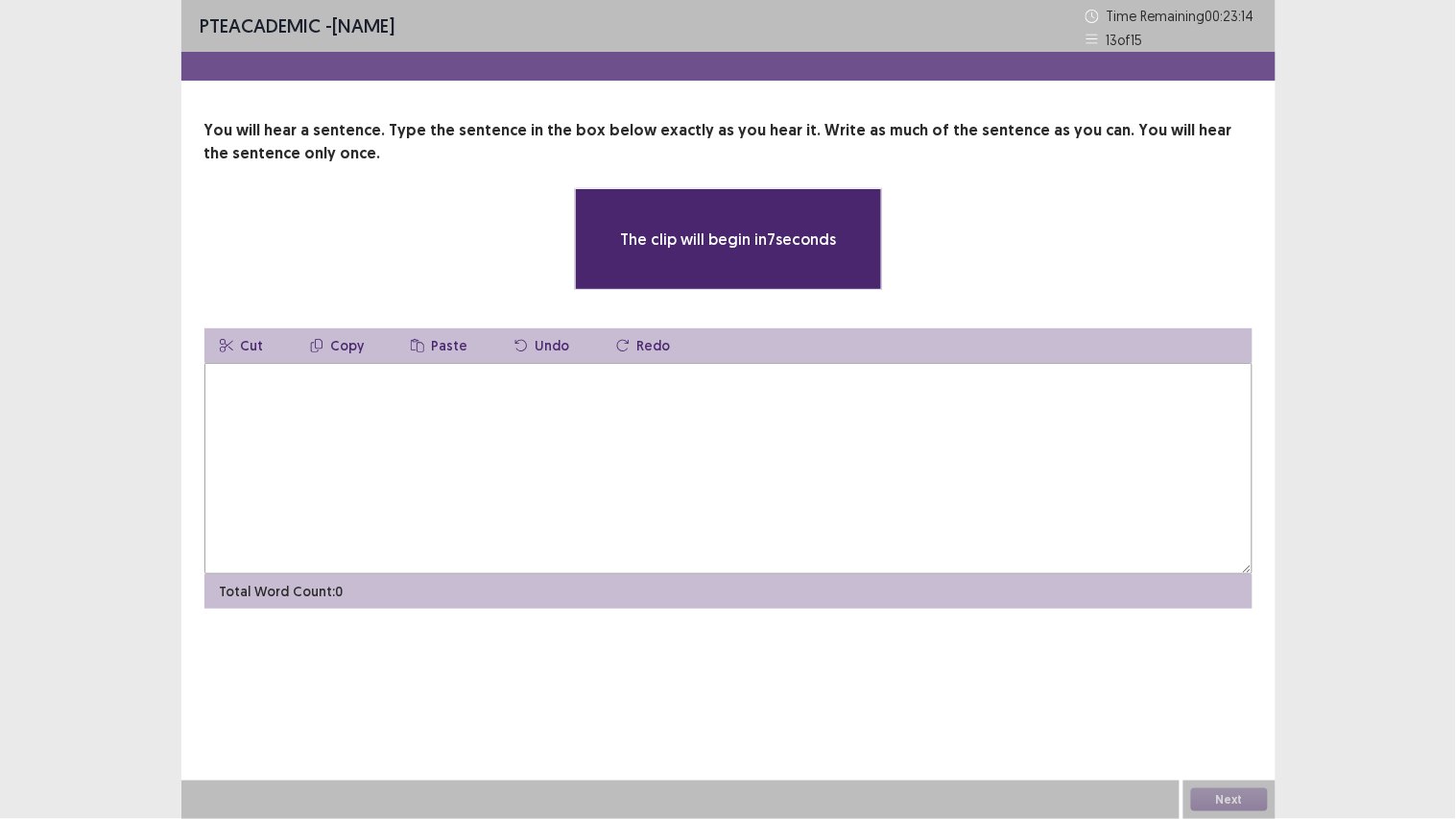 click at bounding box center (728, 469) 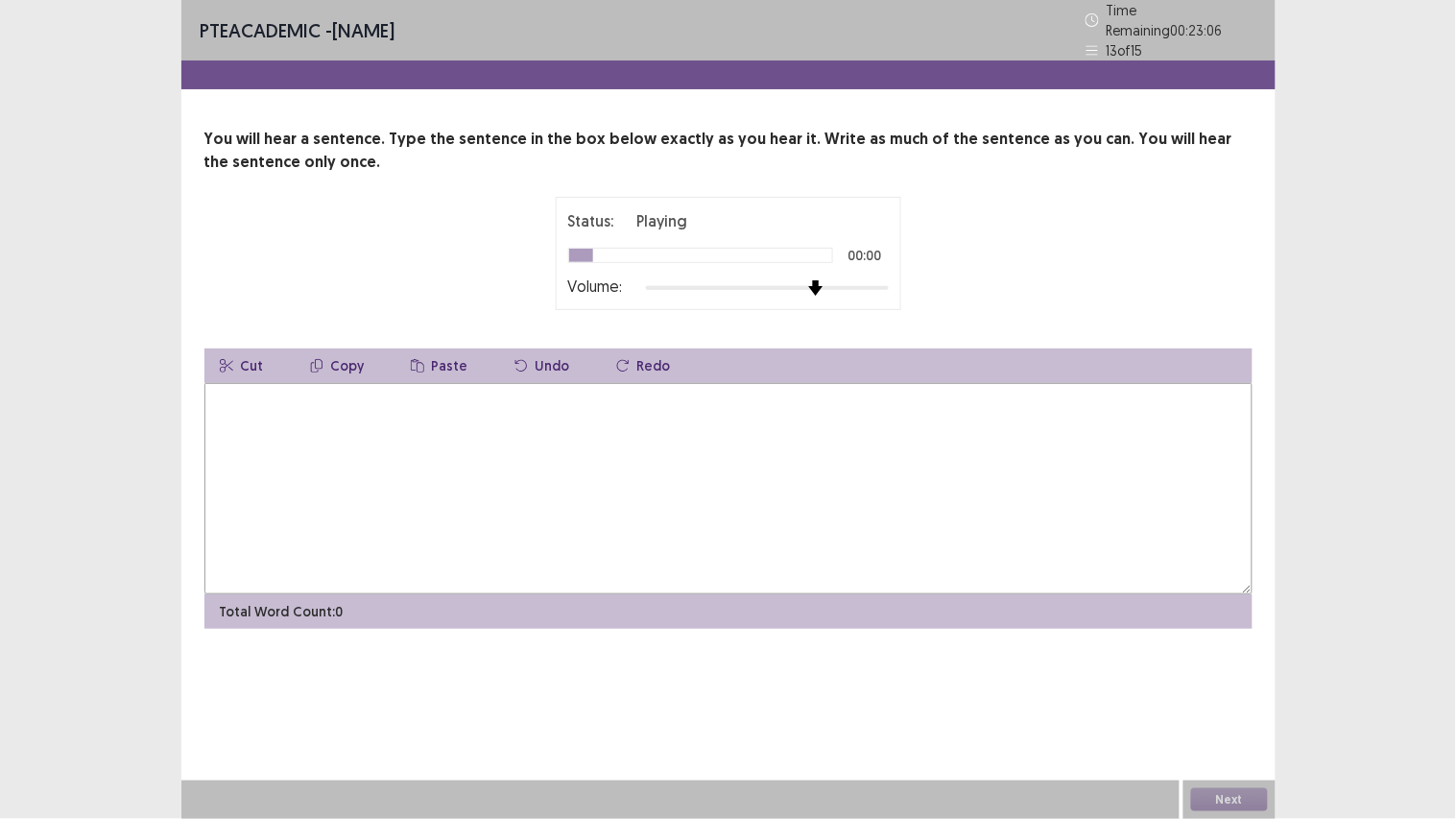 click at bounding box center (767, 288) 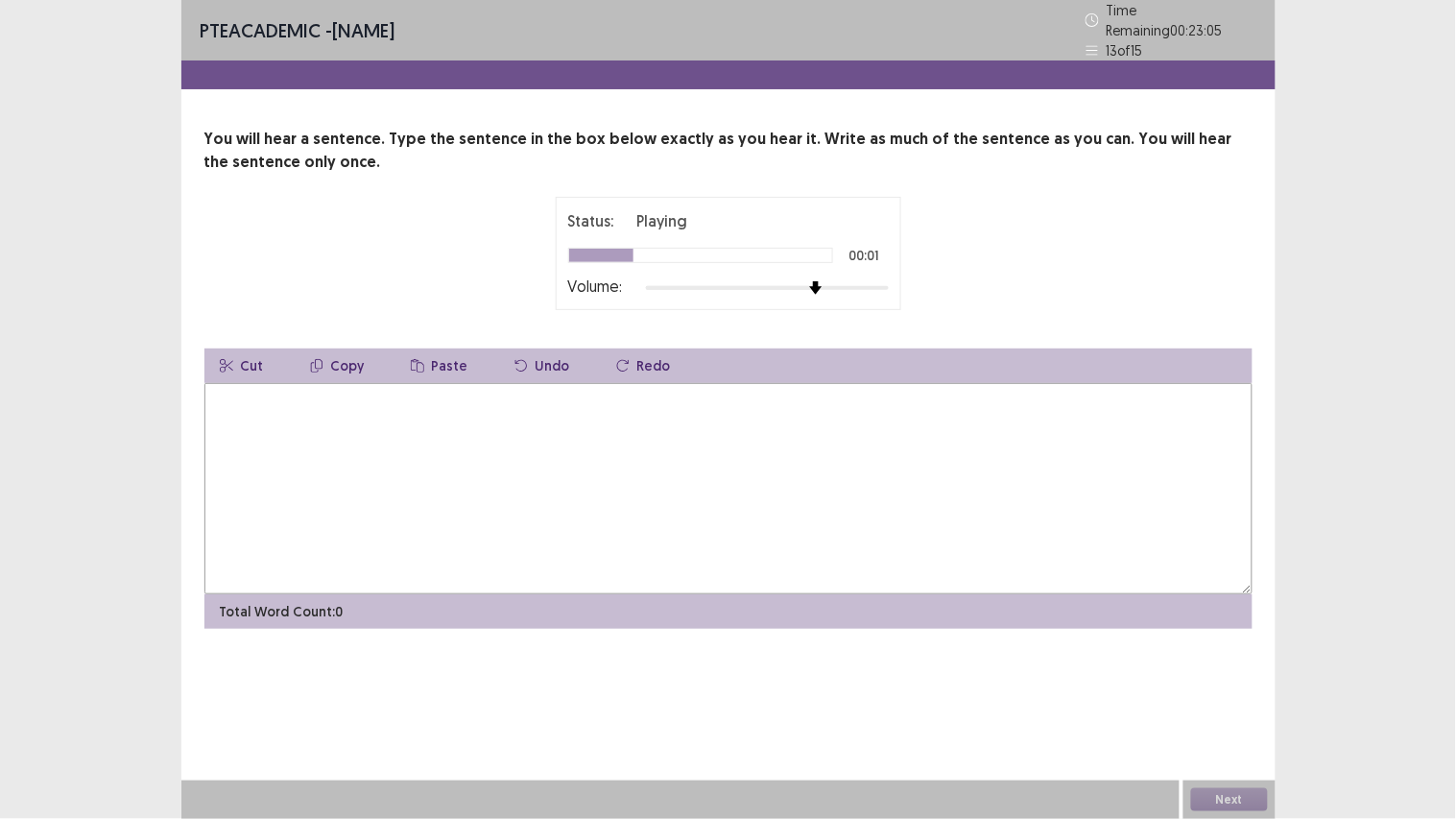 click at bounding box center (728, 489) 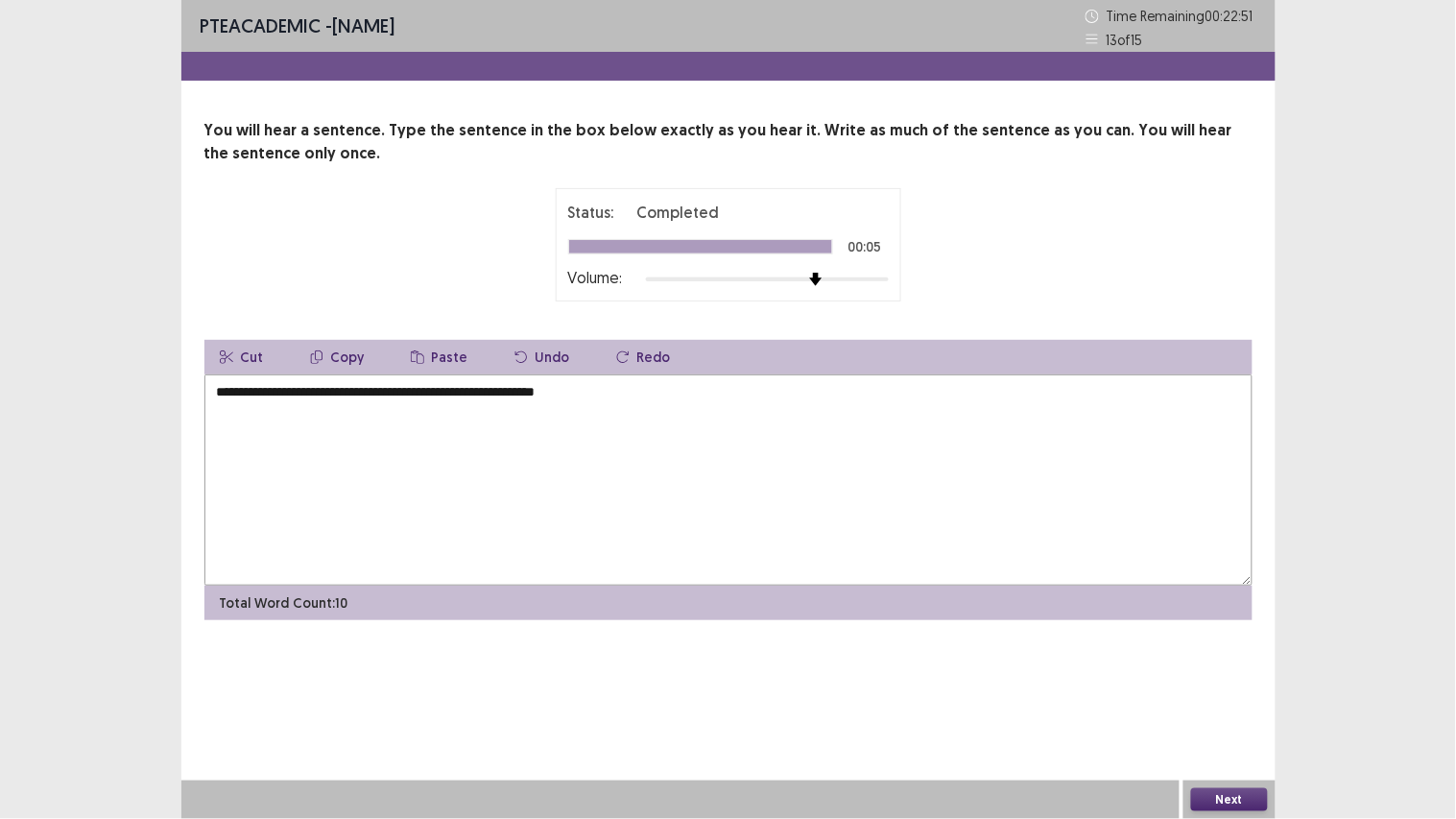 click on "**********" at bounding box center (728, 480) 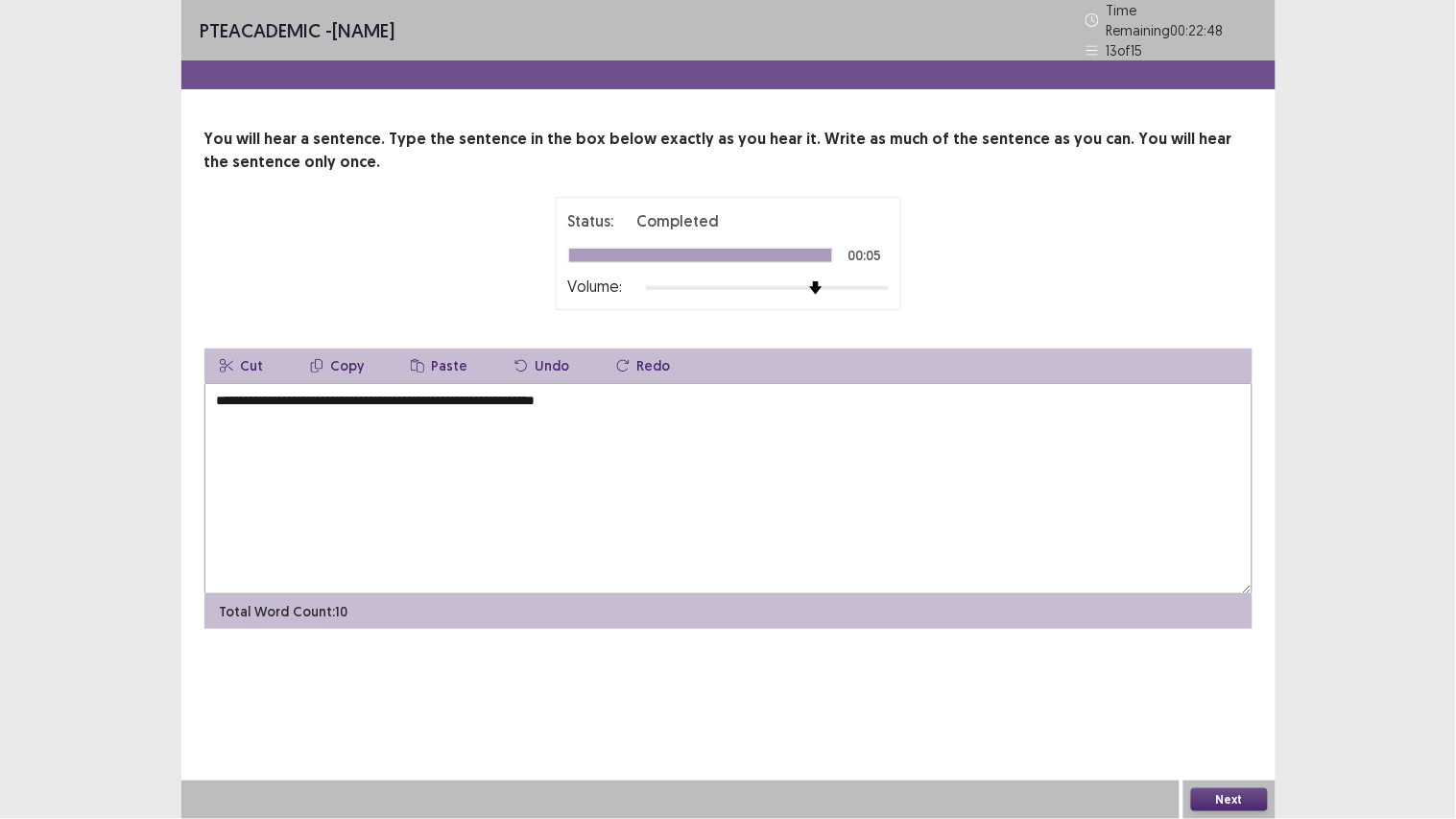 click on "**********" at bounding box center (728, 489) 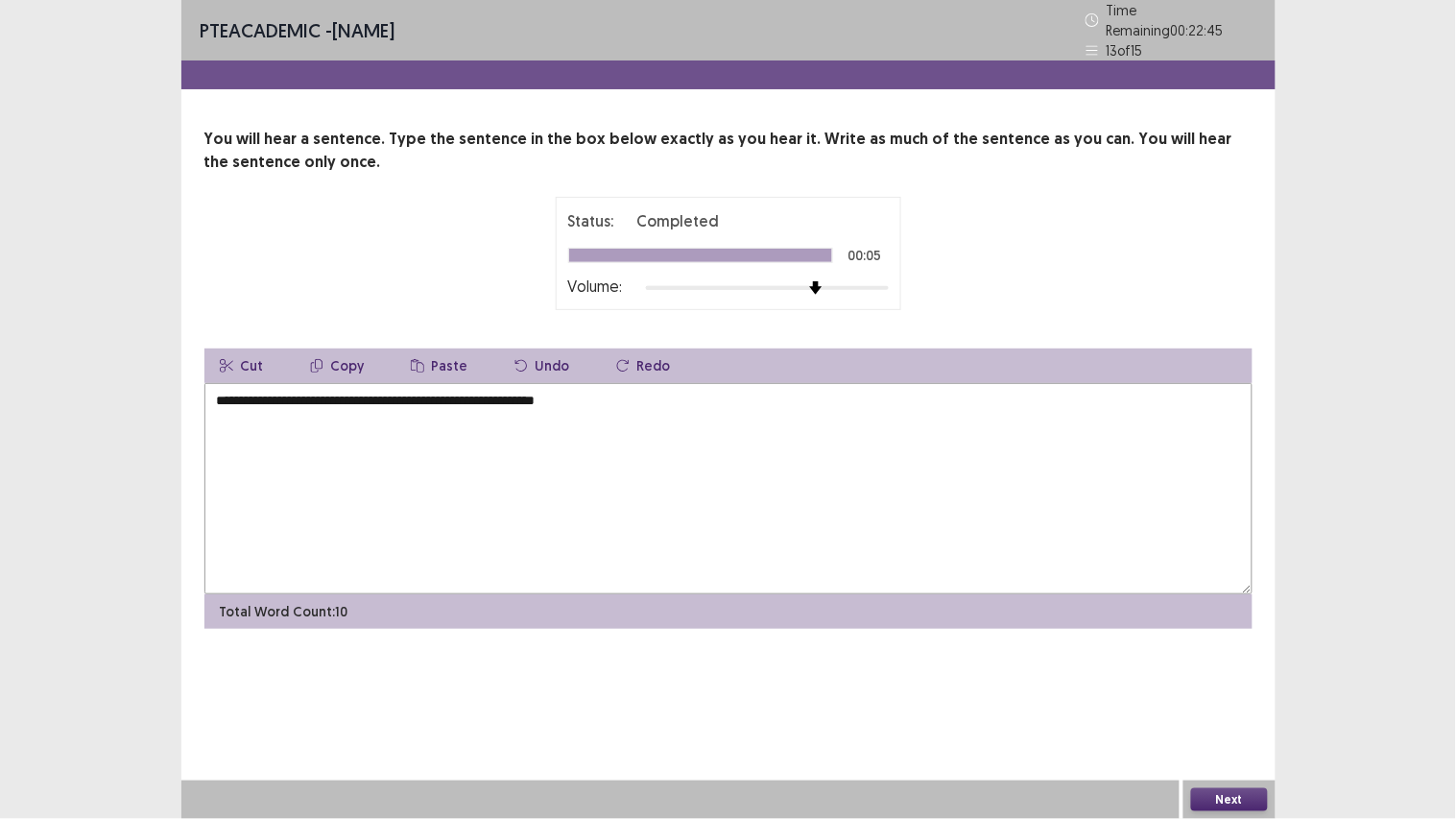 click on "**********" at bounding box center (728, 489) 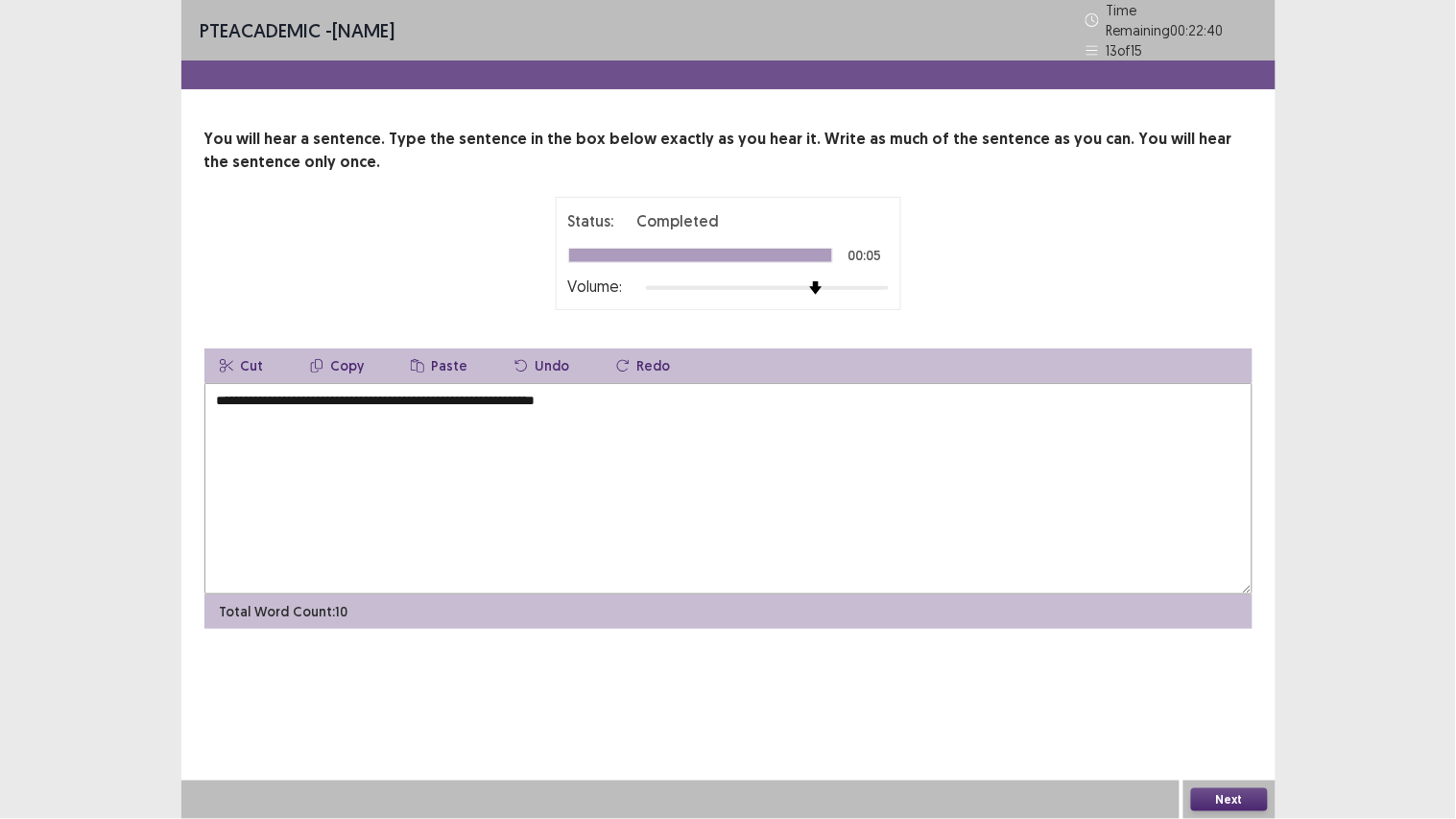 type on "**********" 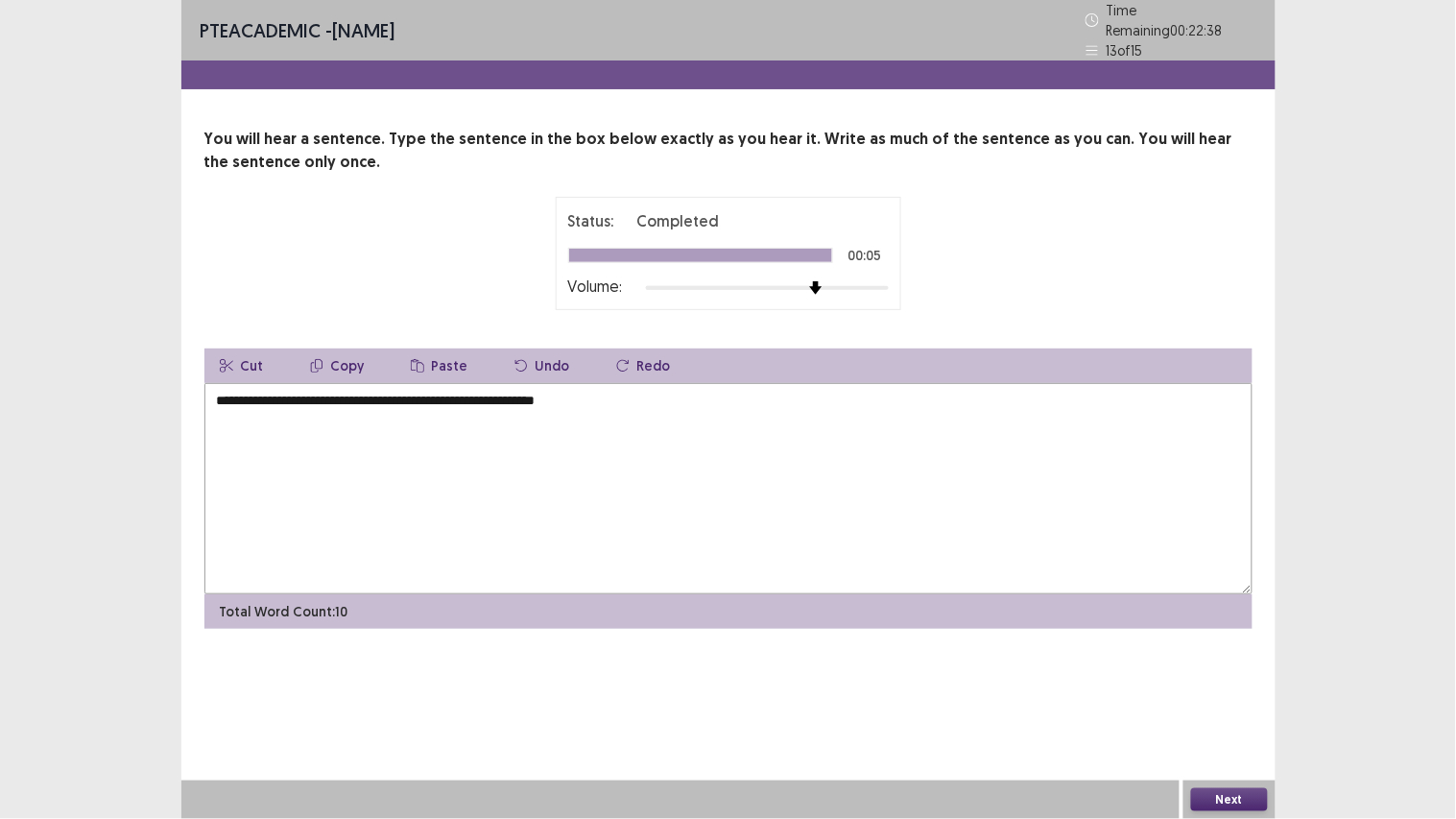 click on "Next" at bounding box center [1229, 800] 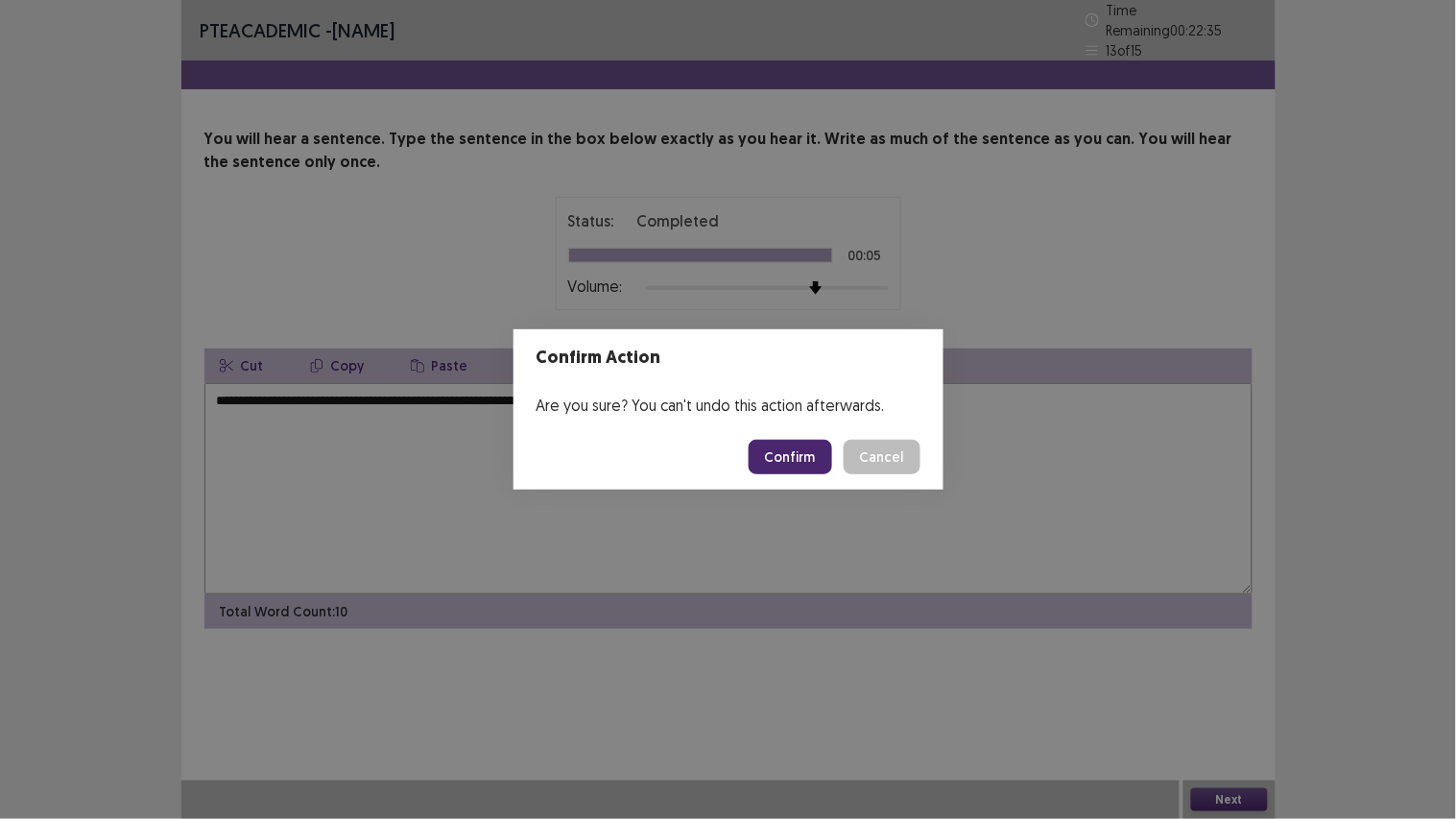 click on "Confirm" at bounding box center [790, 457] 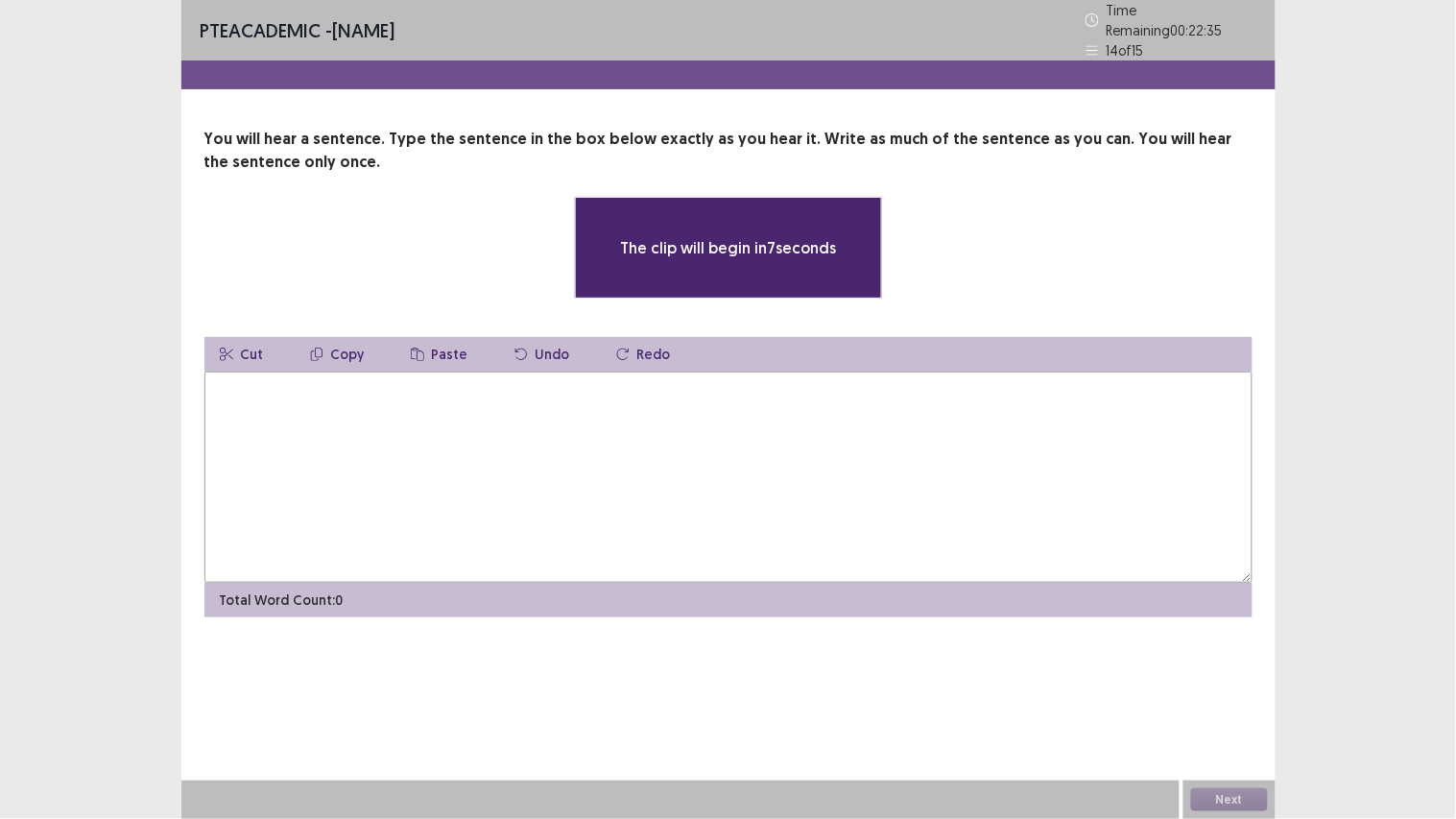 click at bounding box center (728, 477) 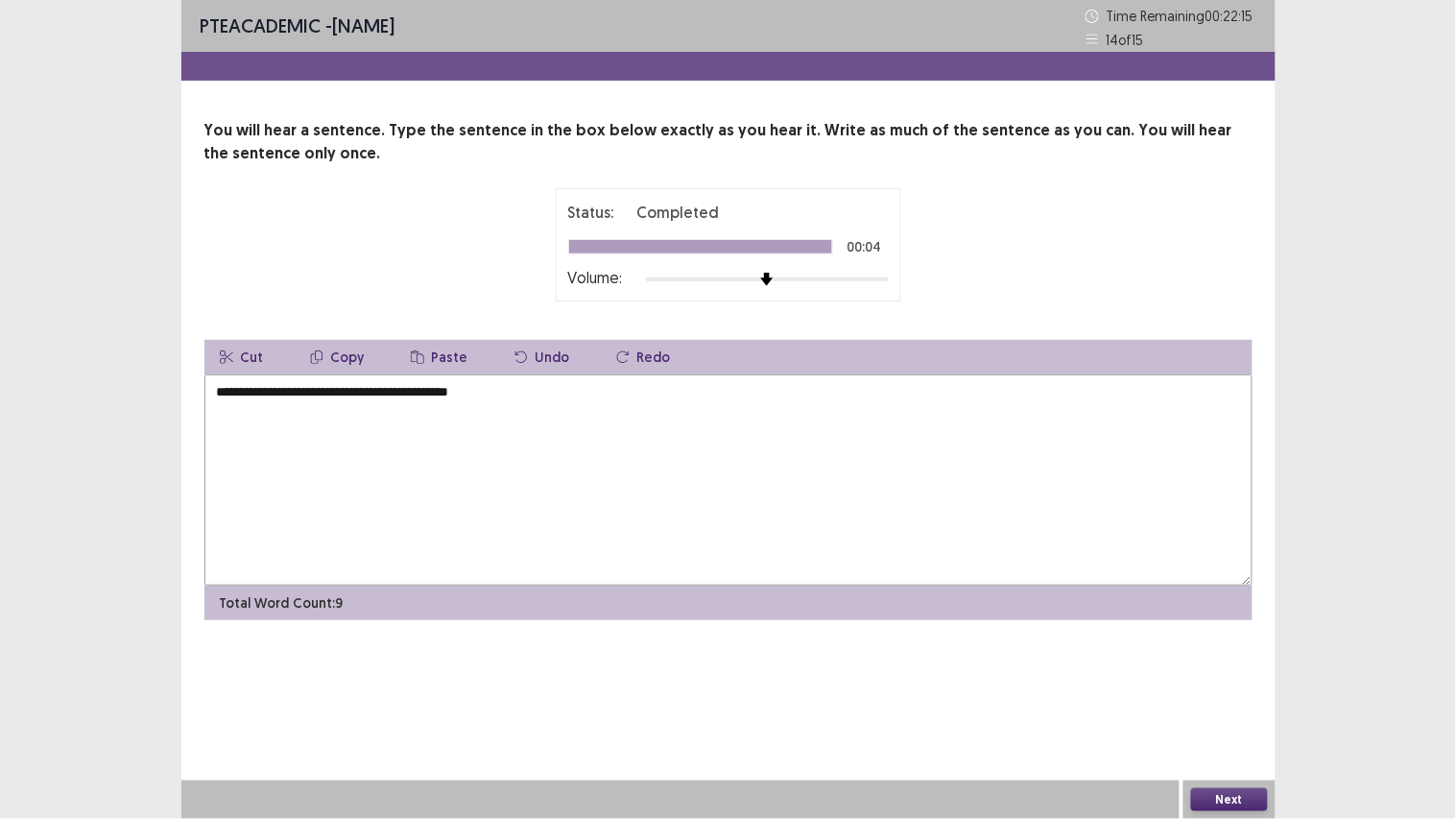 click on "**********" at bounding box center [728, 480] 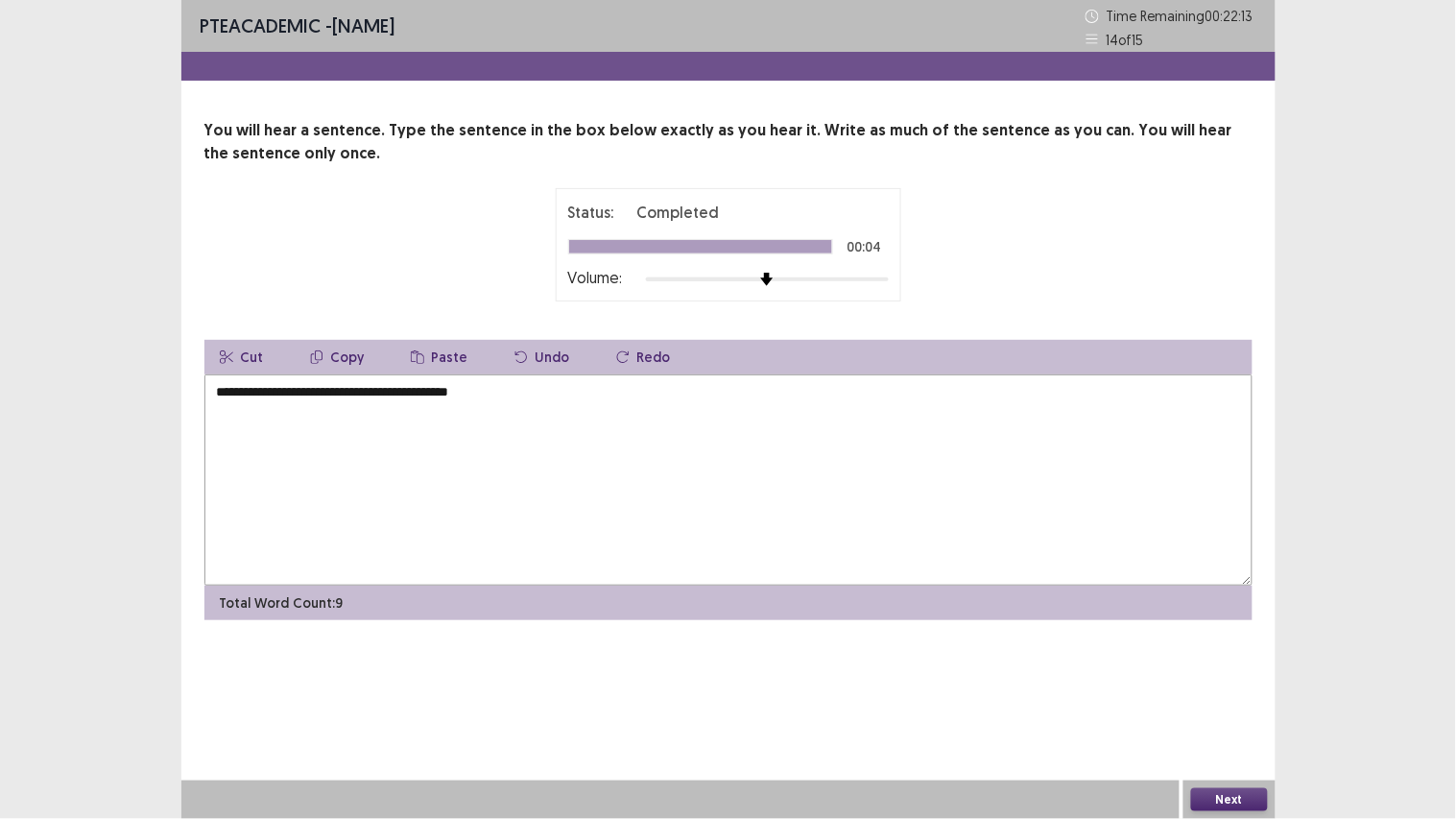 click on "**********" at bounding box center [728, 480] 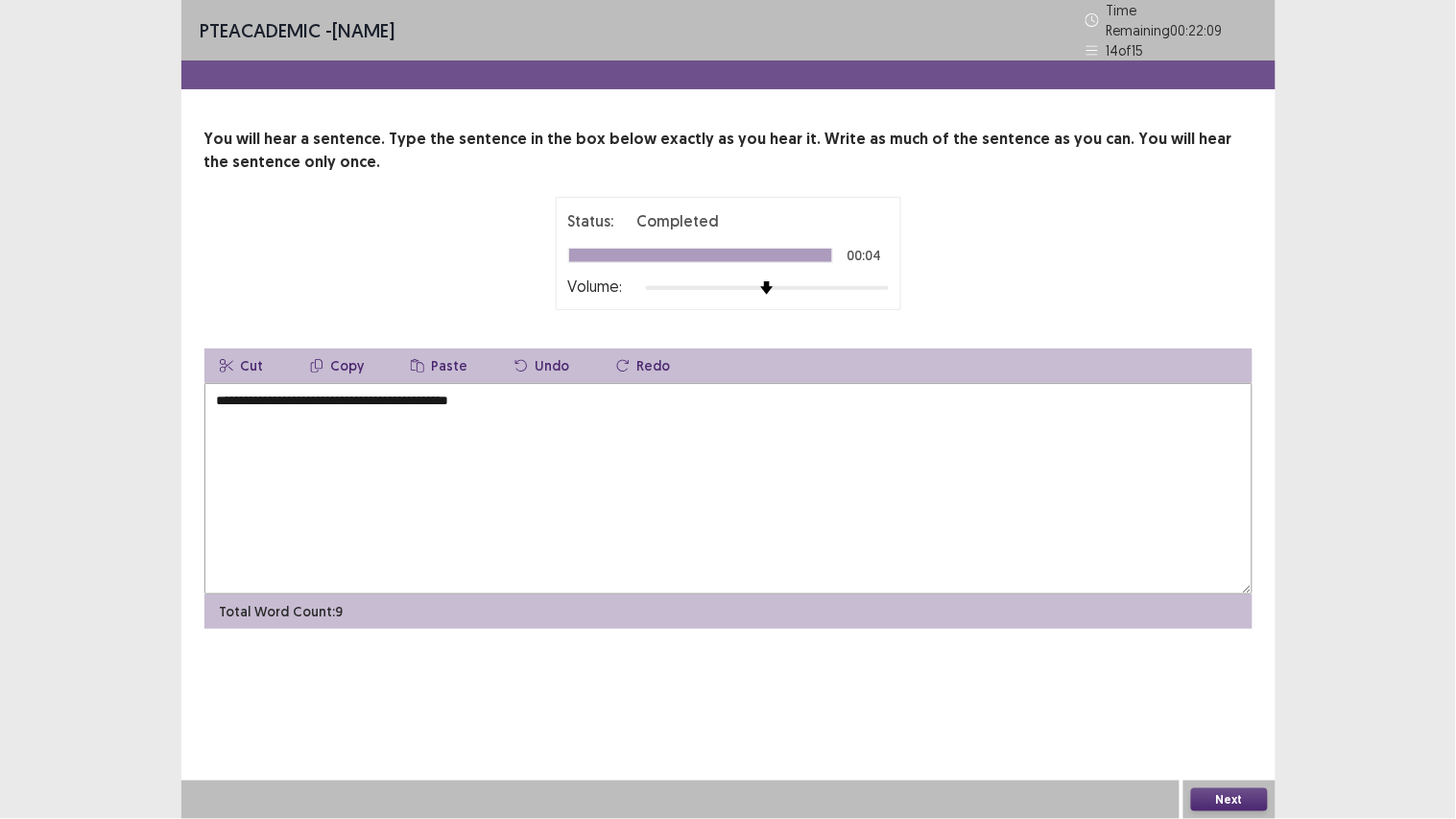 click on "**********" at bounding box center [728, 489] 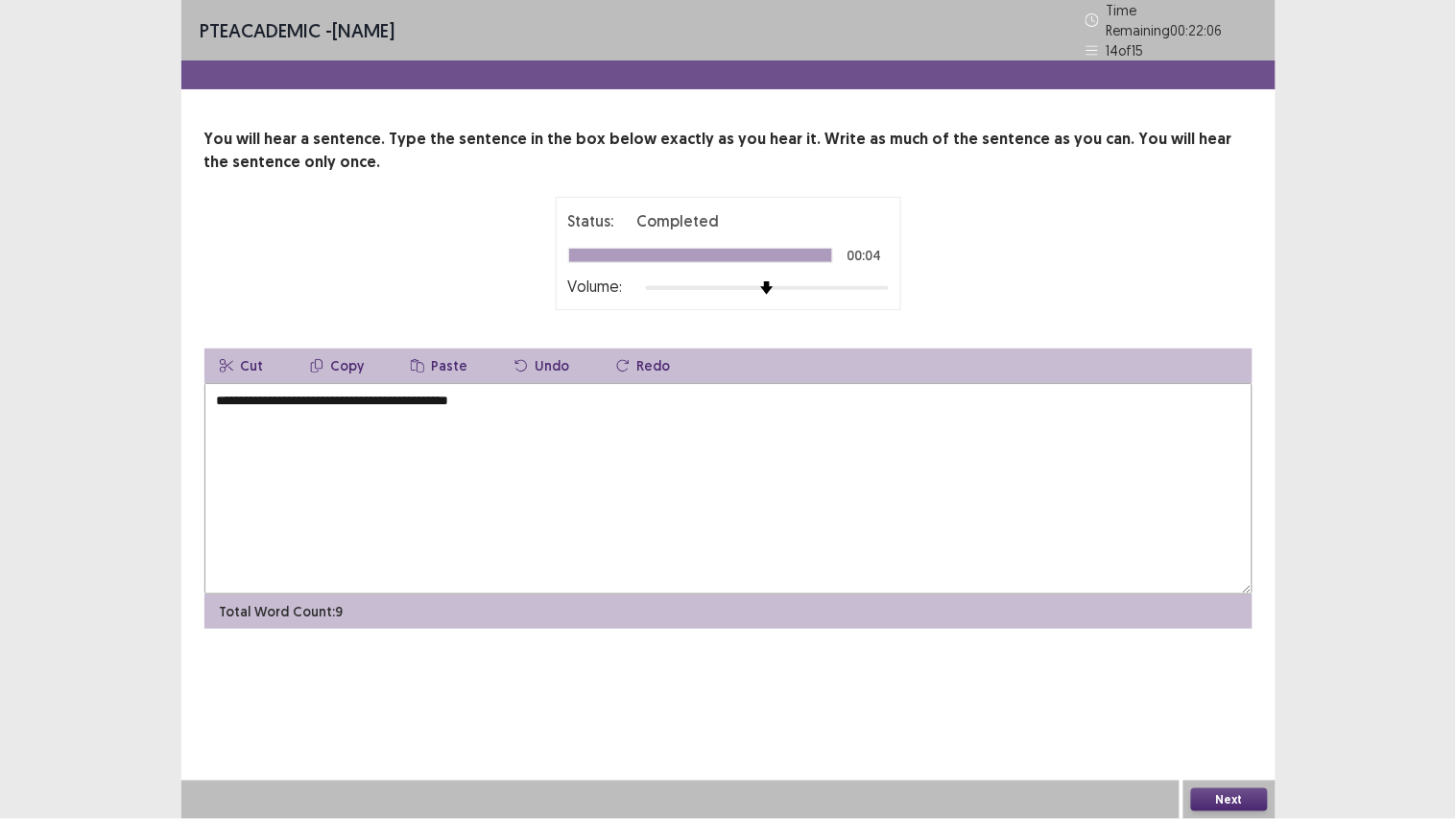type on "**********" 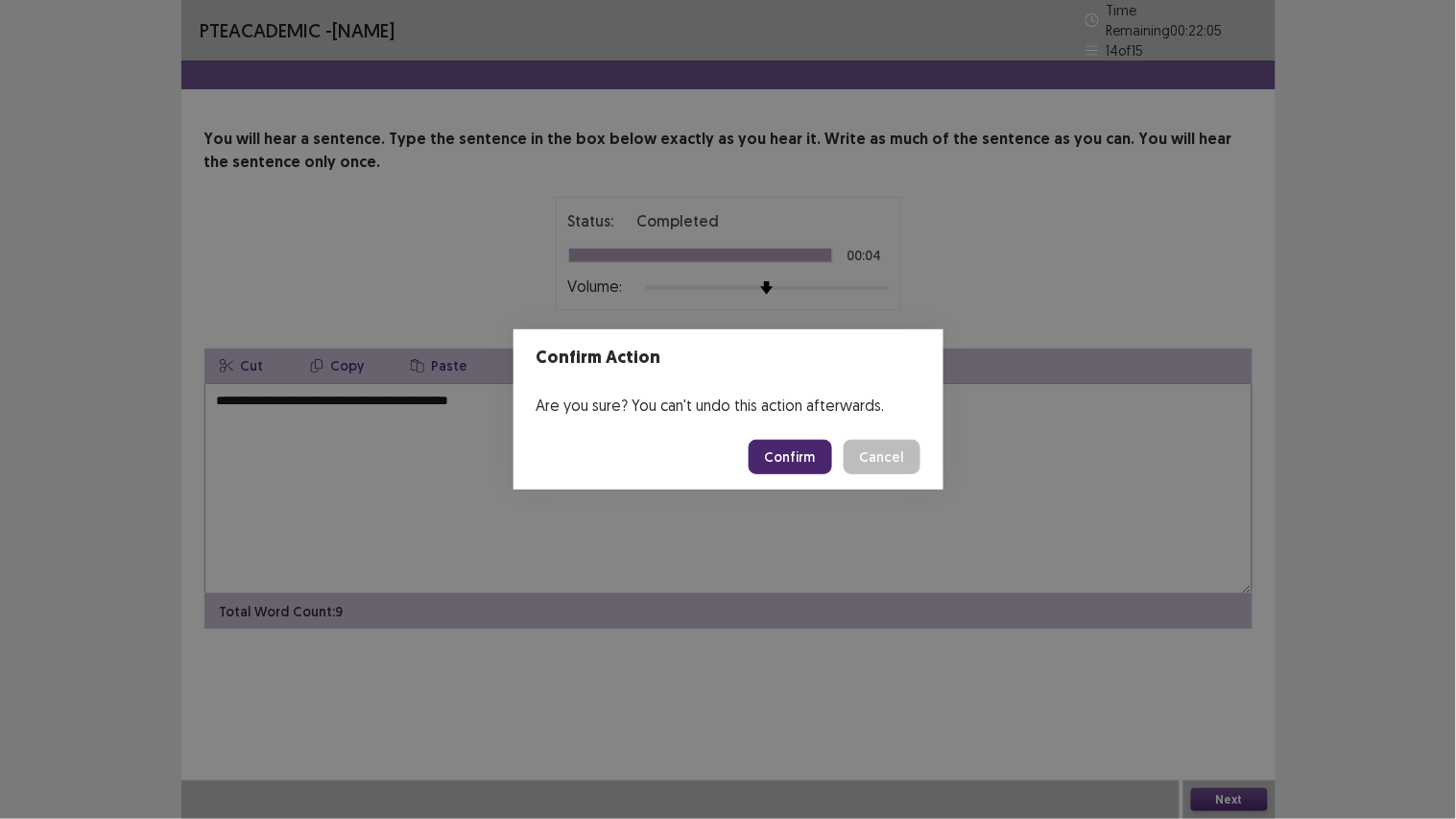 click on "Confirm" at bounding box center (790, 457) 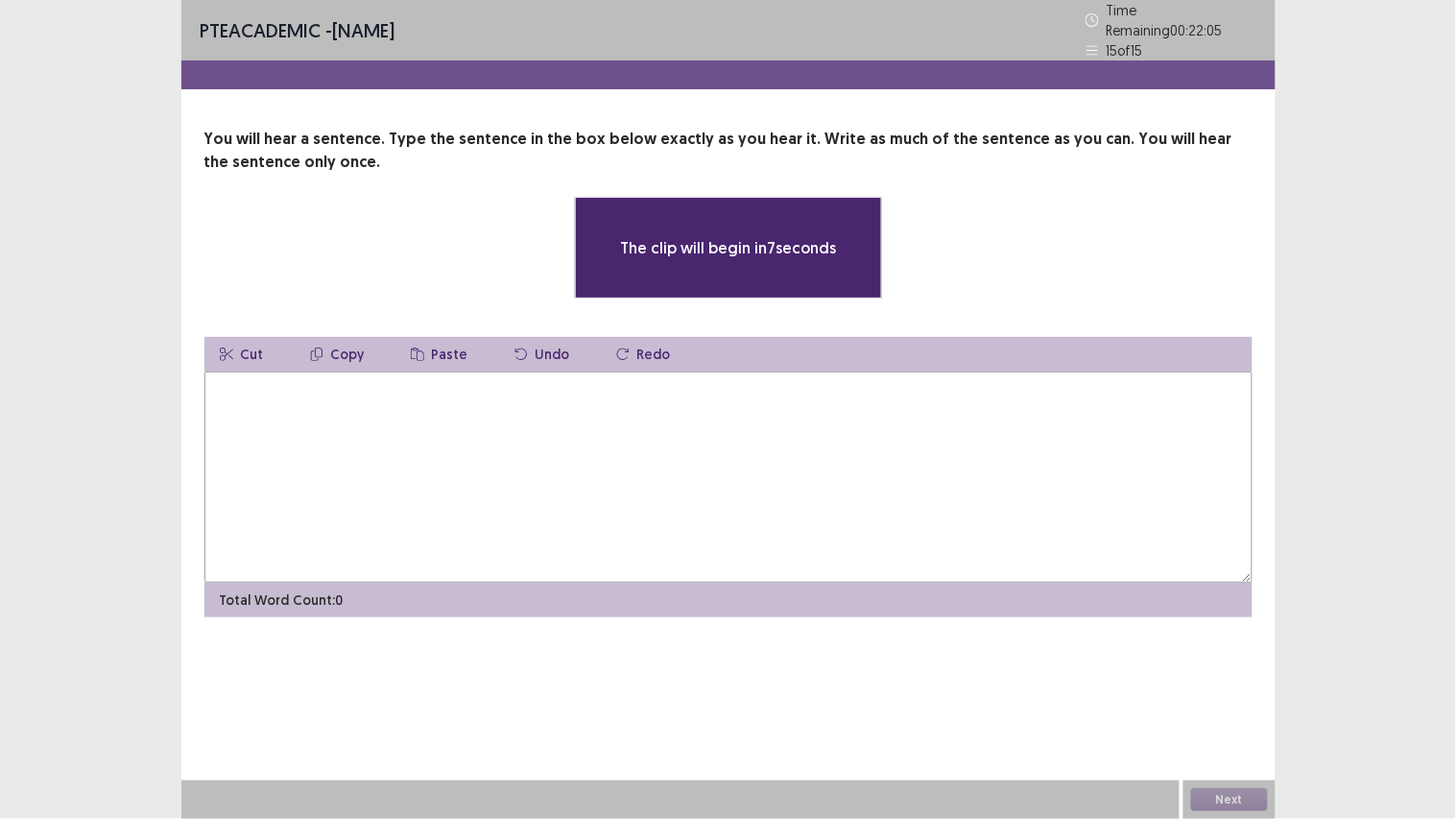 click at bounding box center (728, 477) 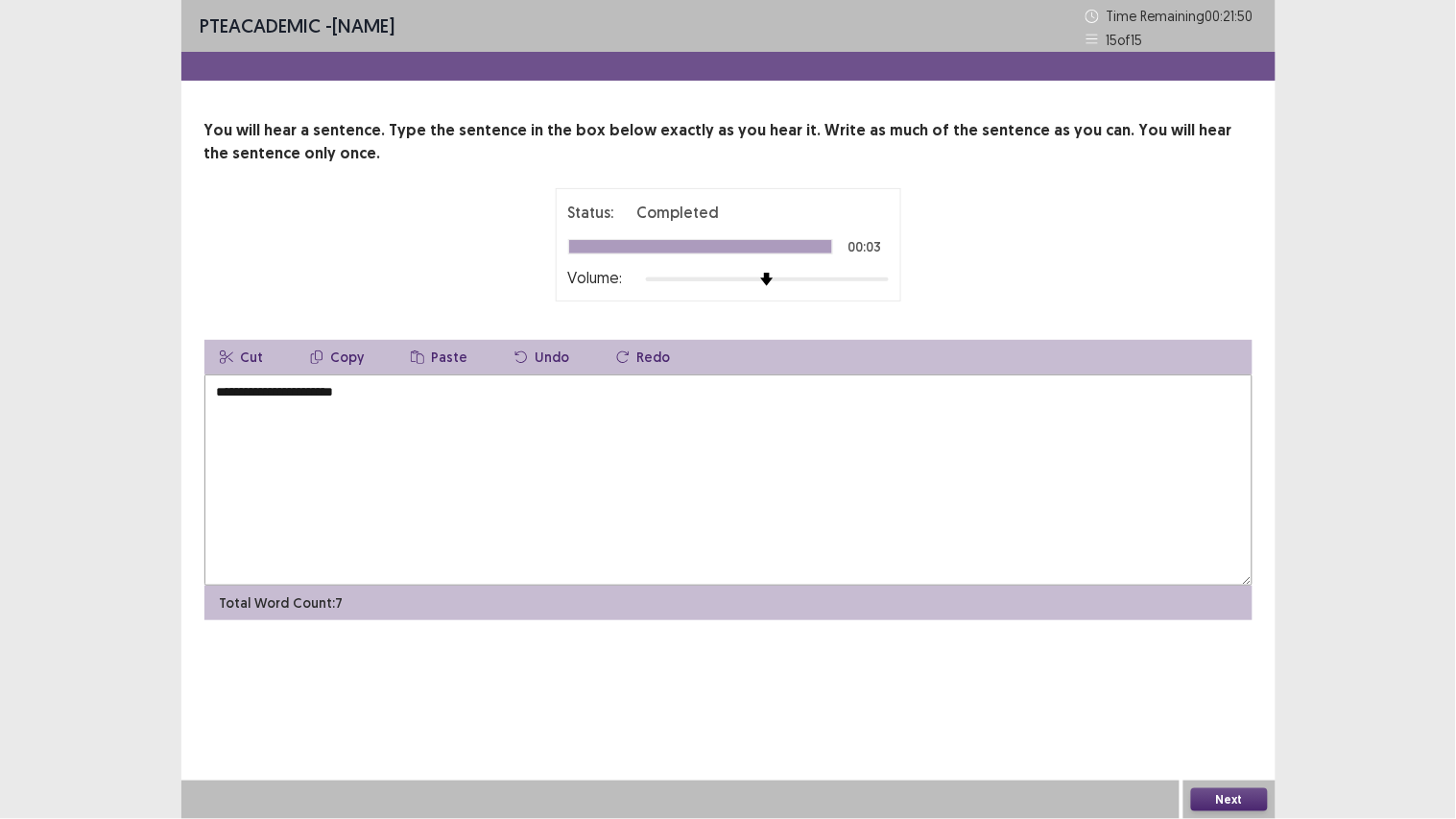 click on "**********" at bounding box center [728, 480] 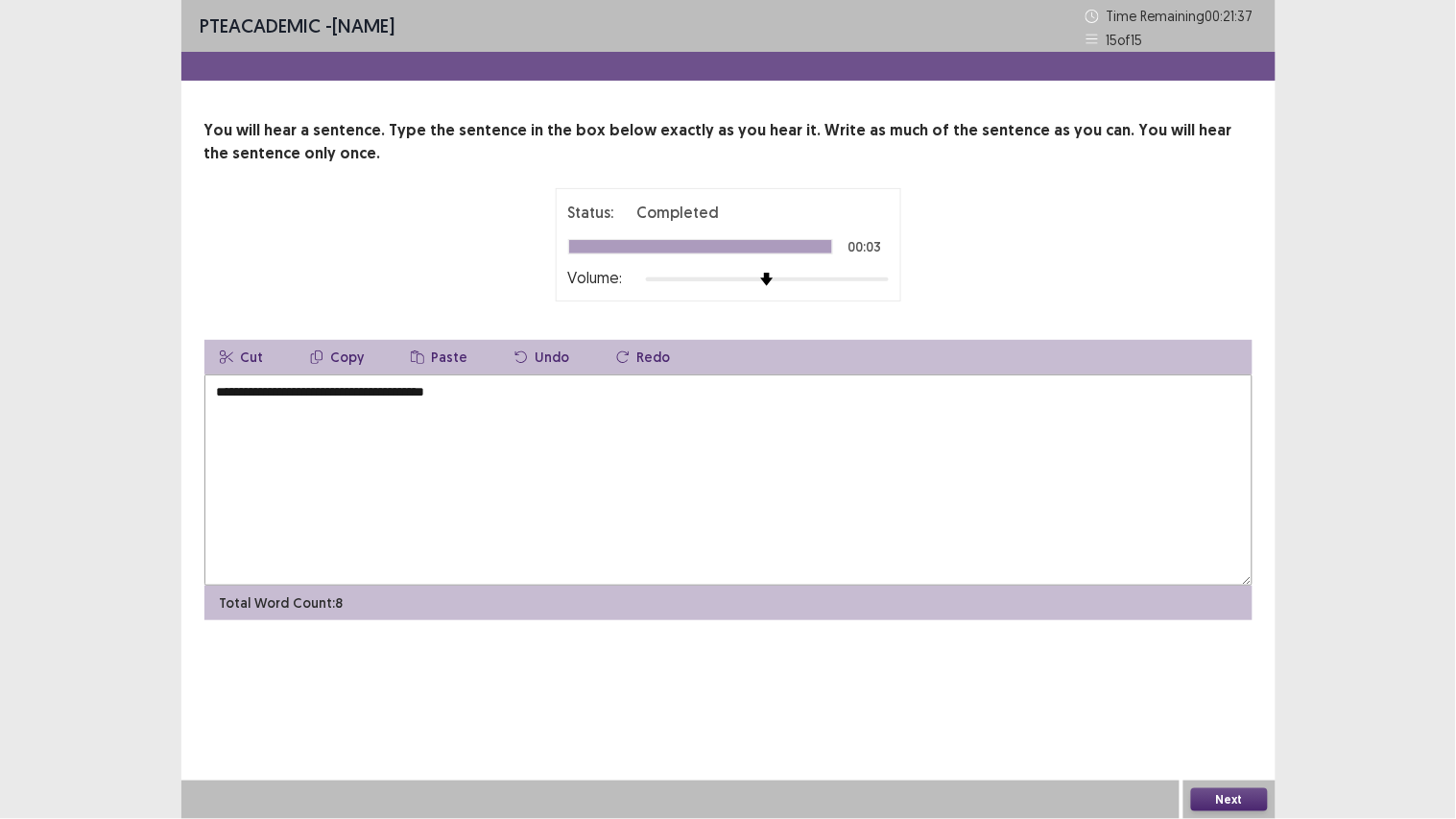 type on "**********" 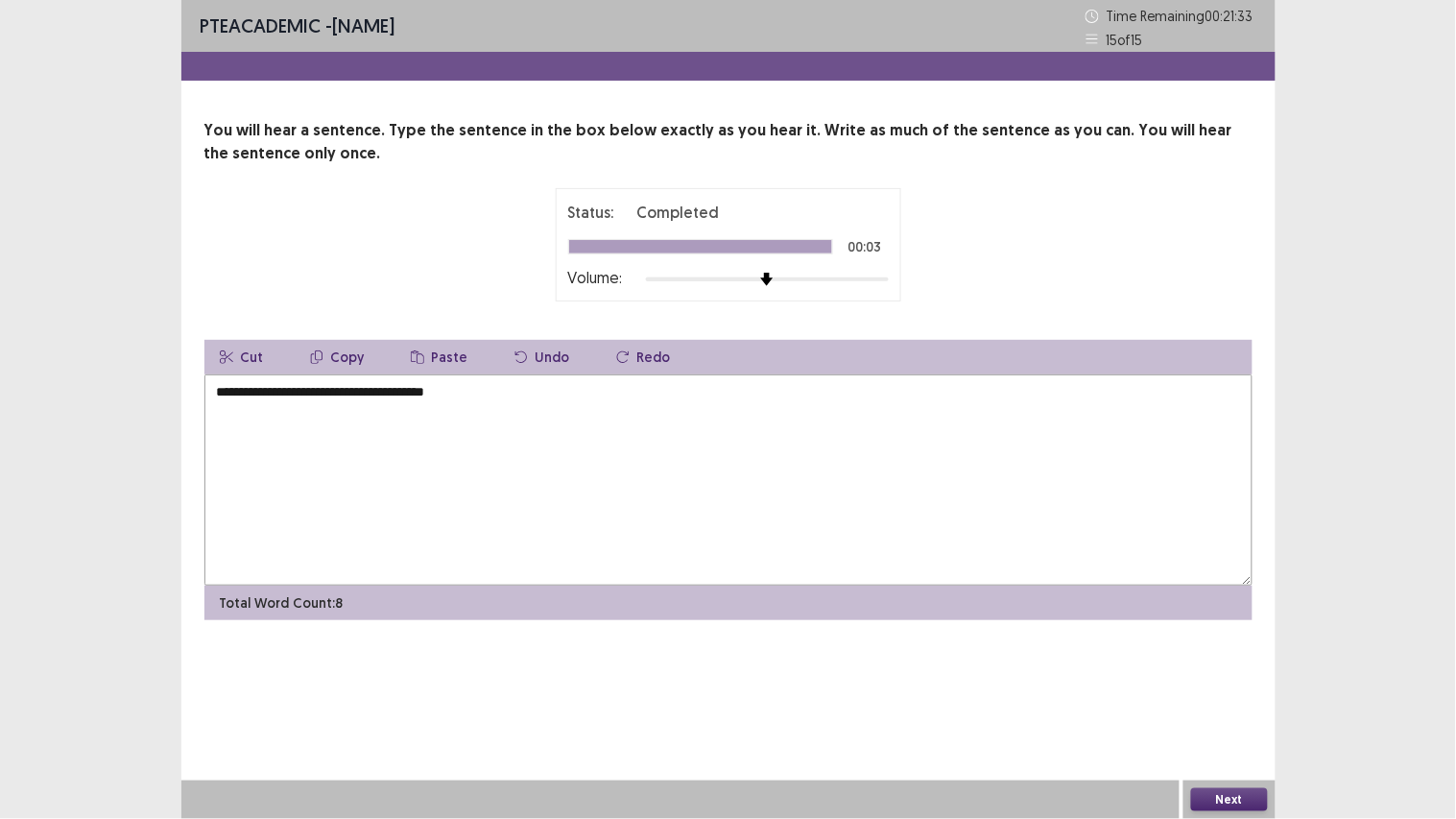 click on "**********" at bounding box center [728, 480] 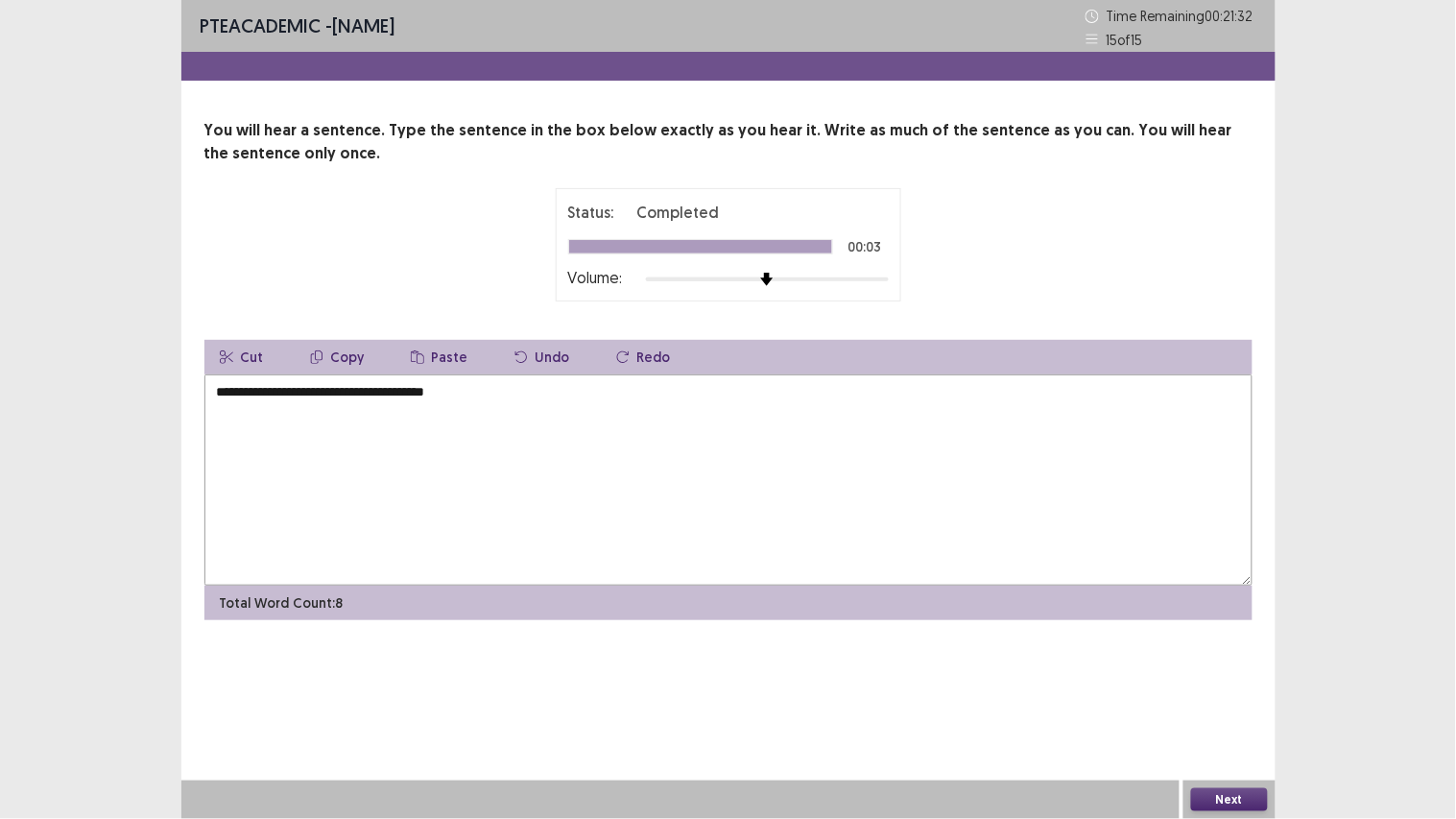 click on "**********" at bounding box center (728, 480) 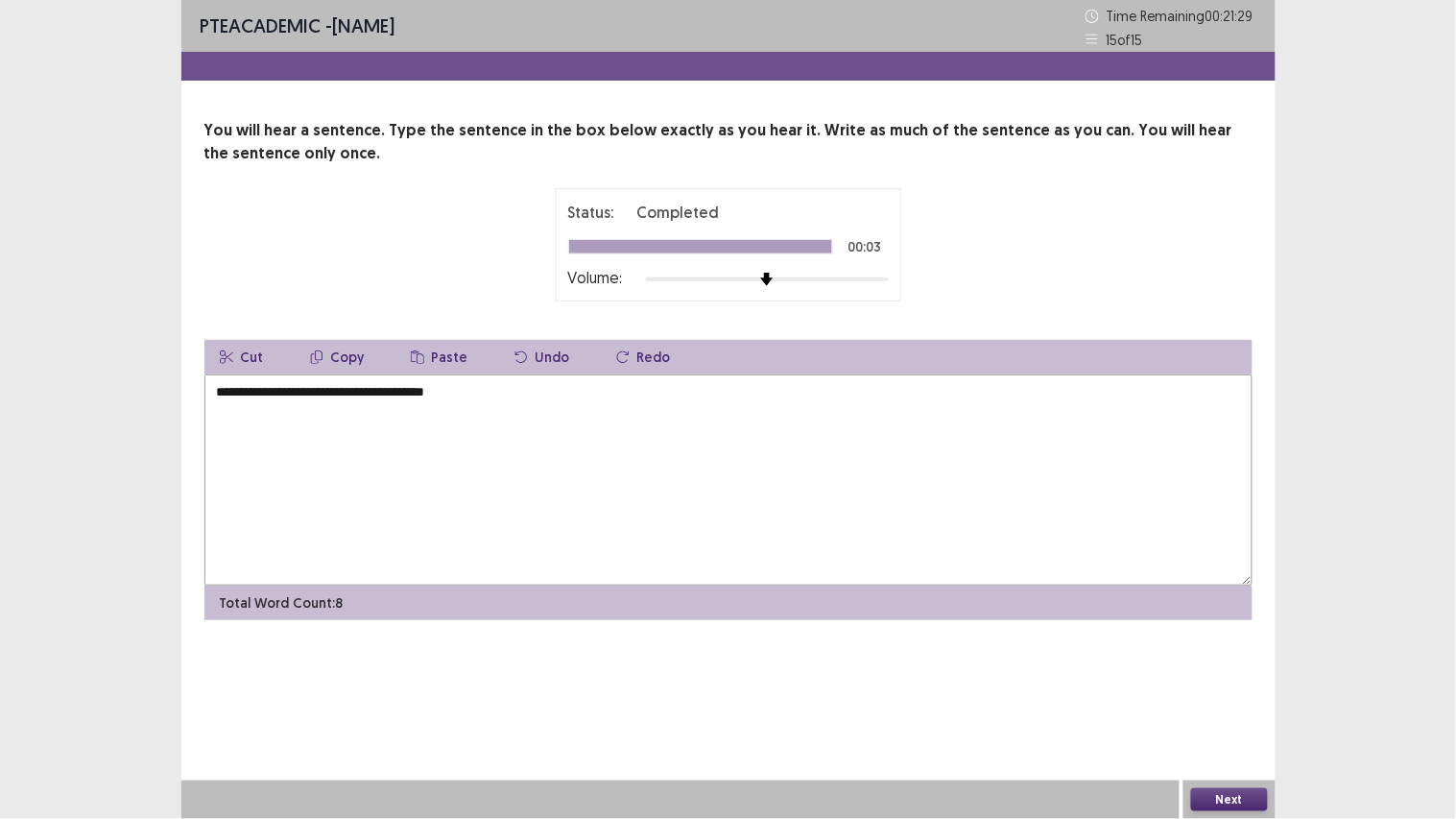 click on "Next" at bounding box center [1229, 800] 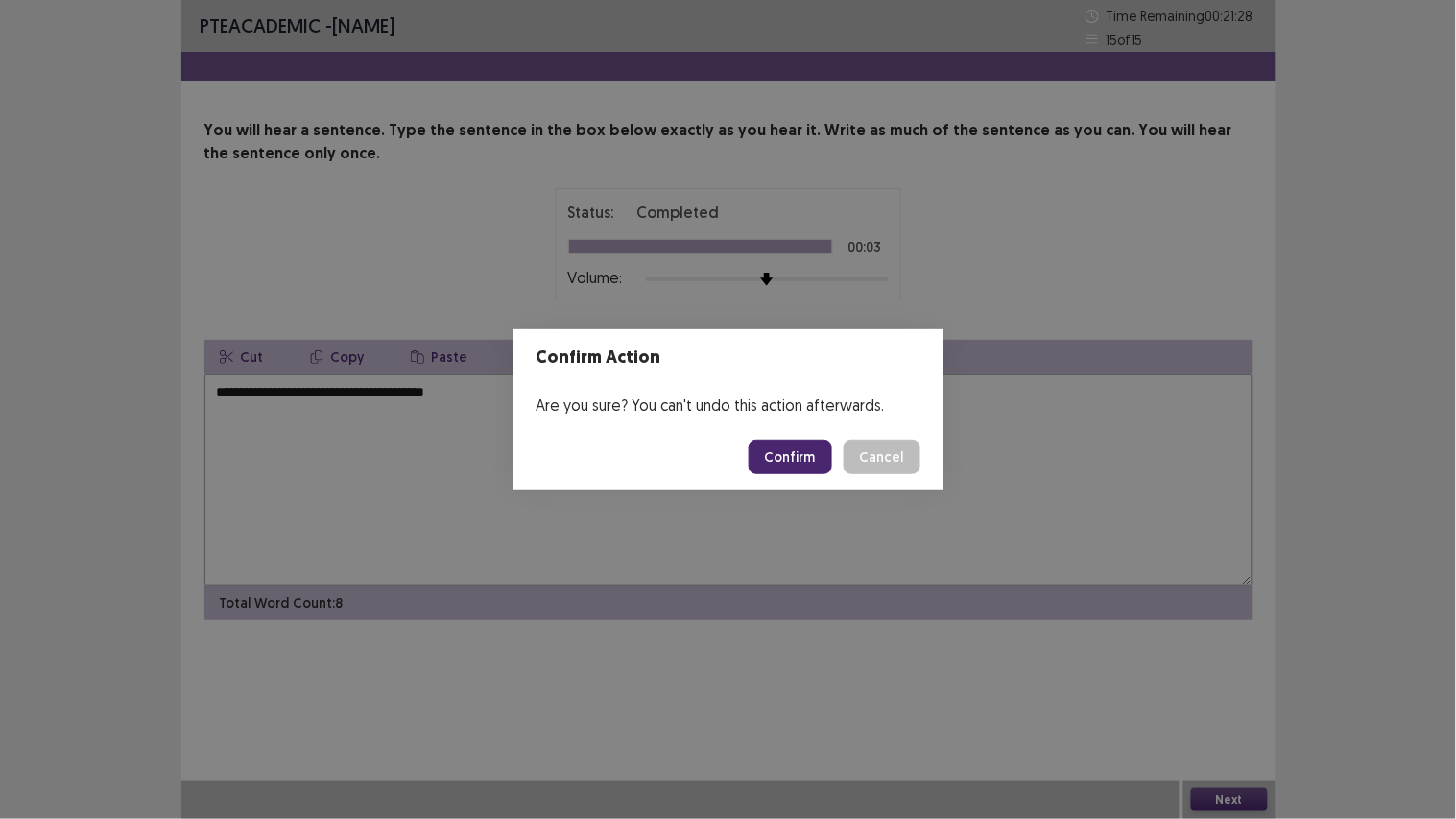 click on "Confirm" at bounding box center [790, 457] 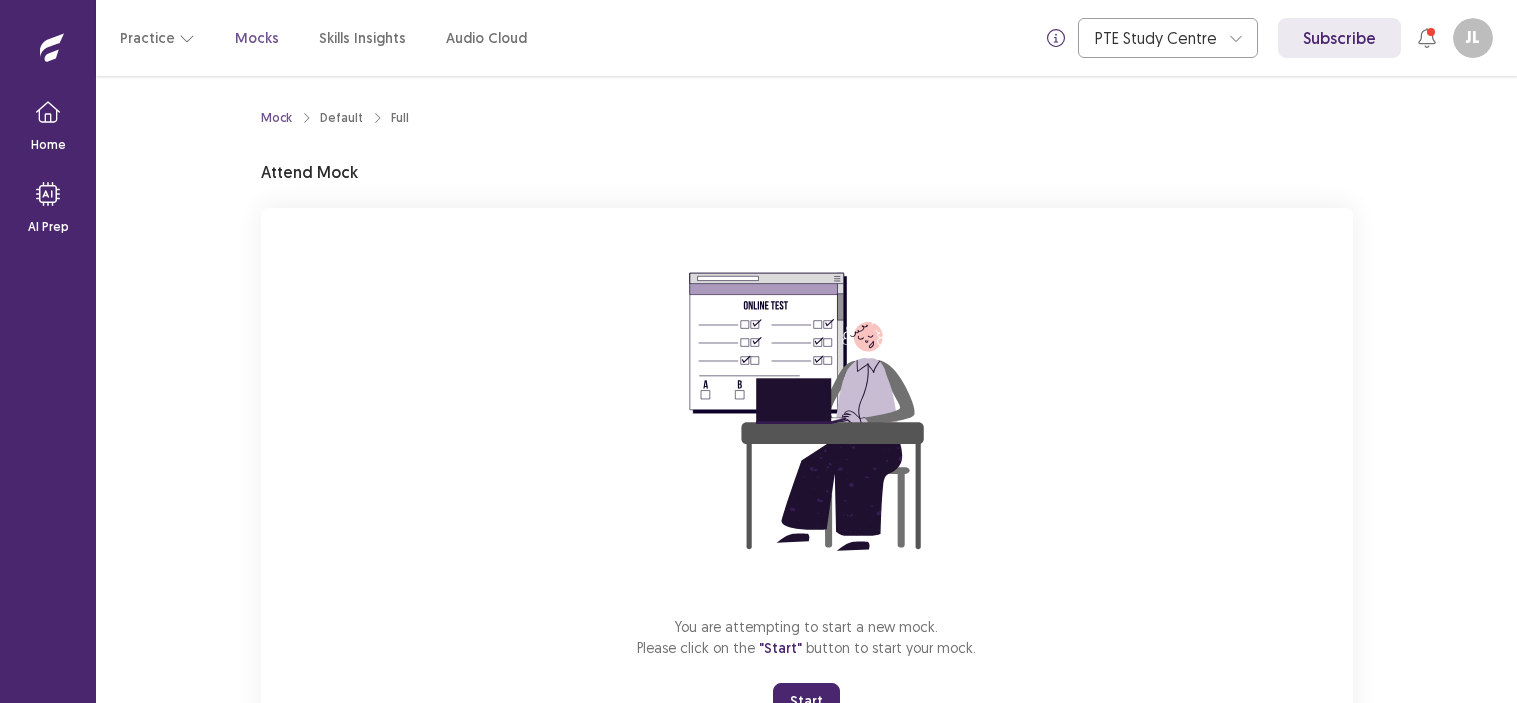 scroll, scrollTop: 0, scrollLeft: 0, axis: both 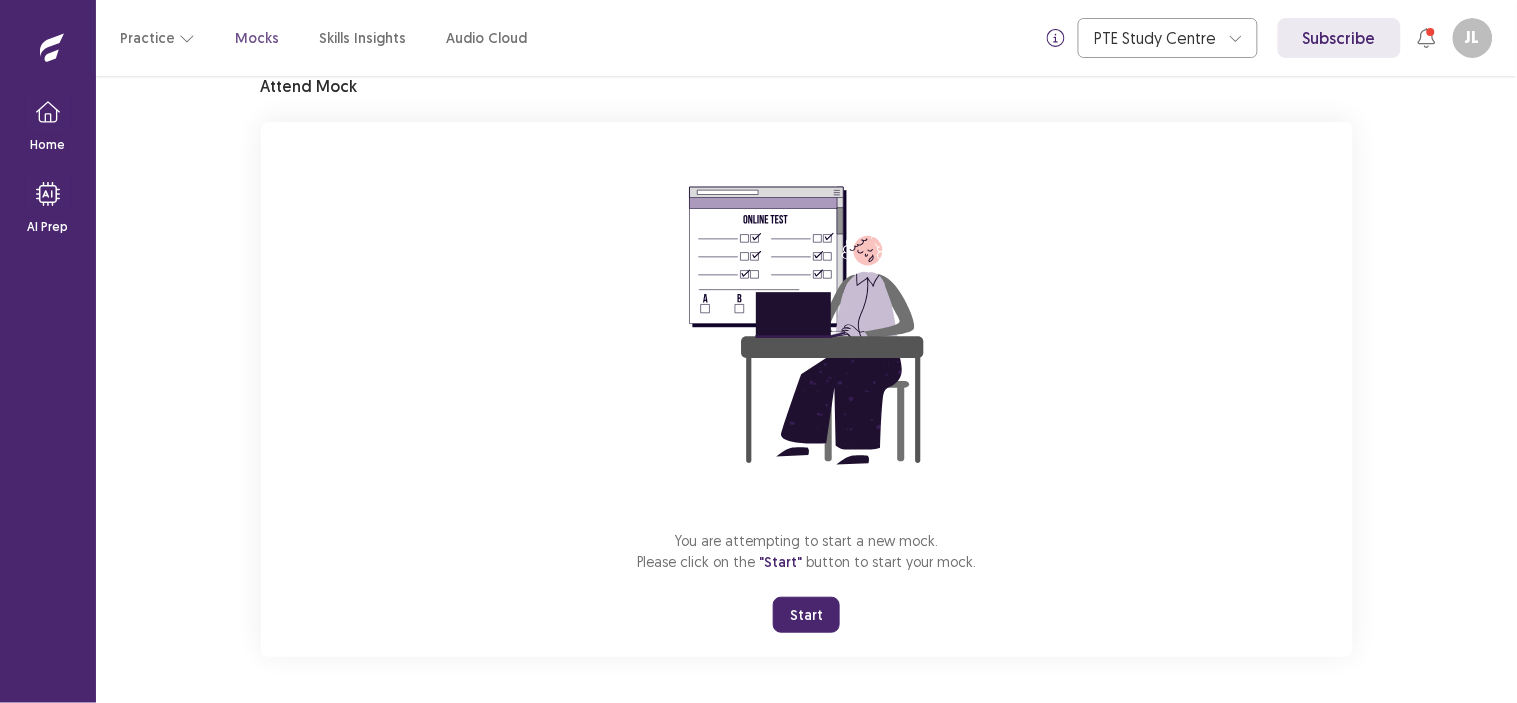 click on "Start" at bounding box center (806, 615) 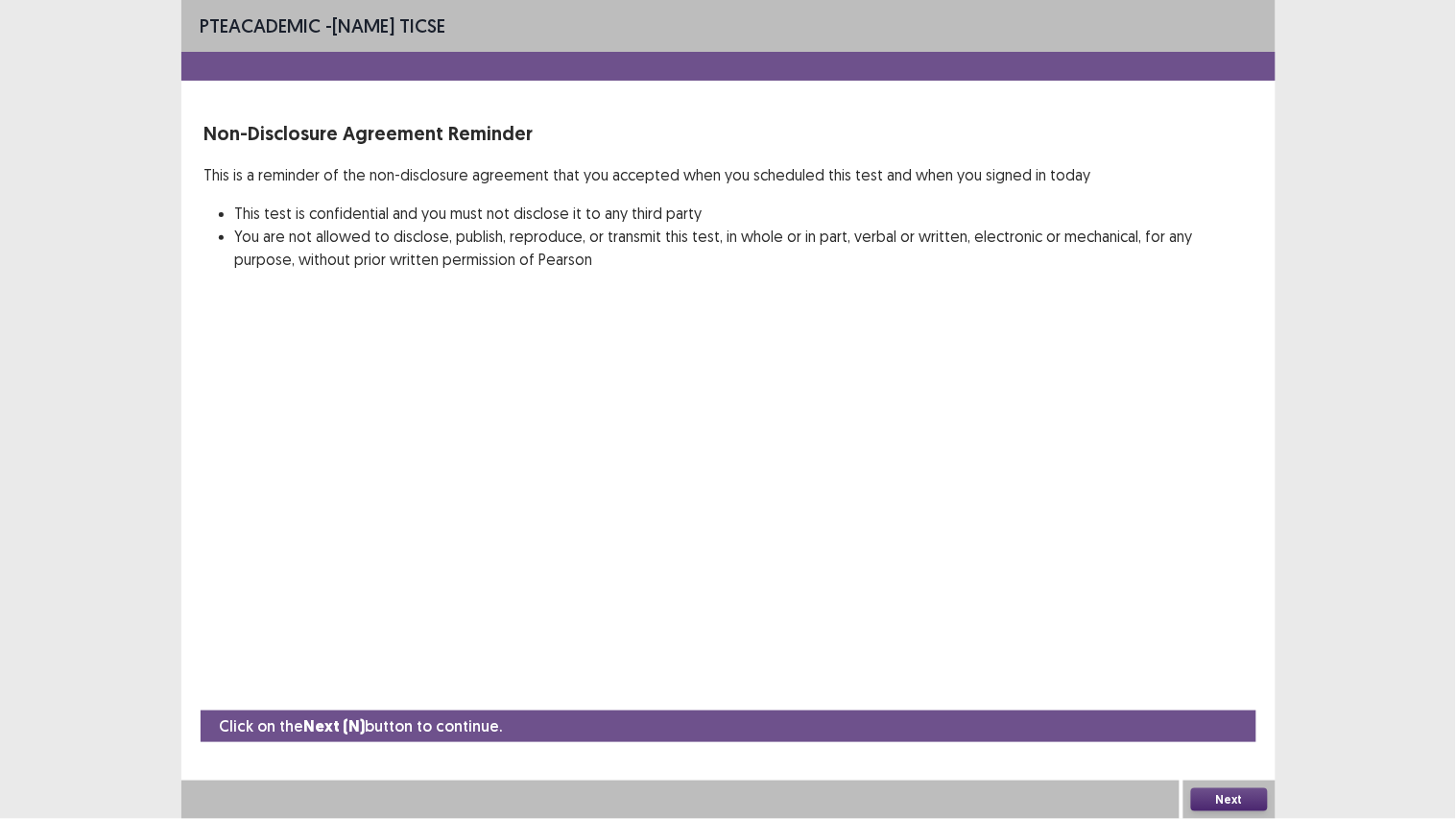 click on "Next" at bounding box center [1229, 800] 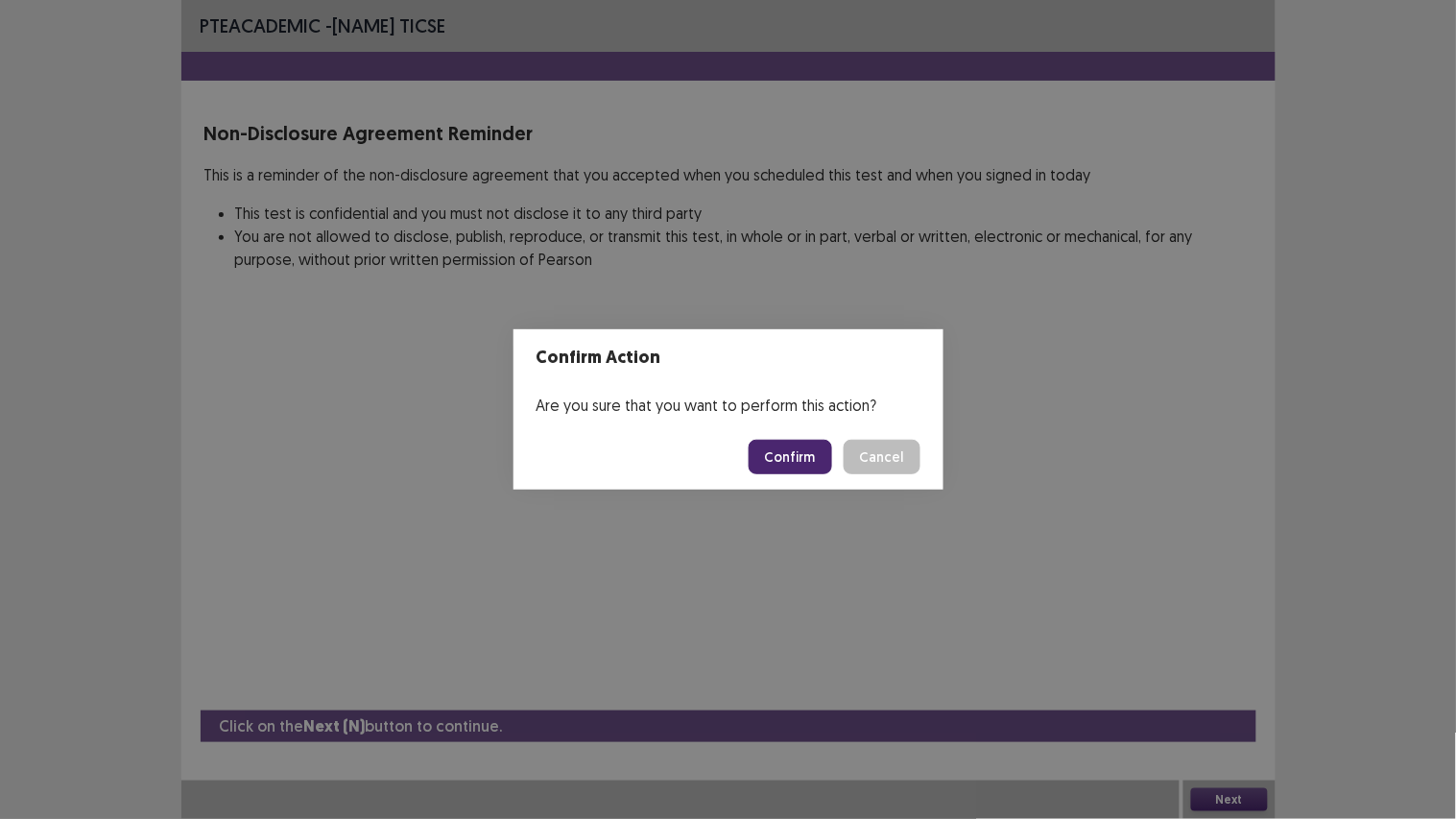 click on "Confirm" at bounding box center (790, 457) 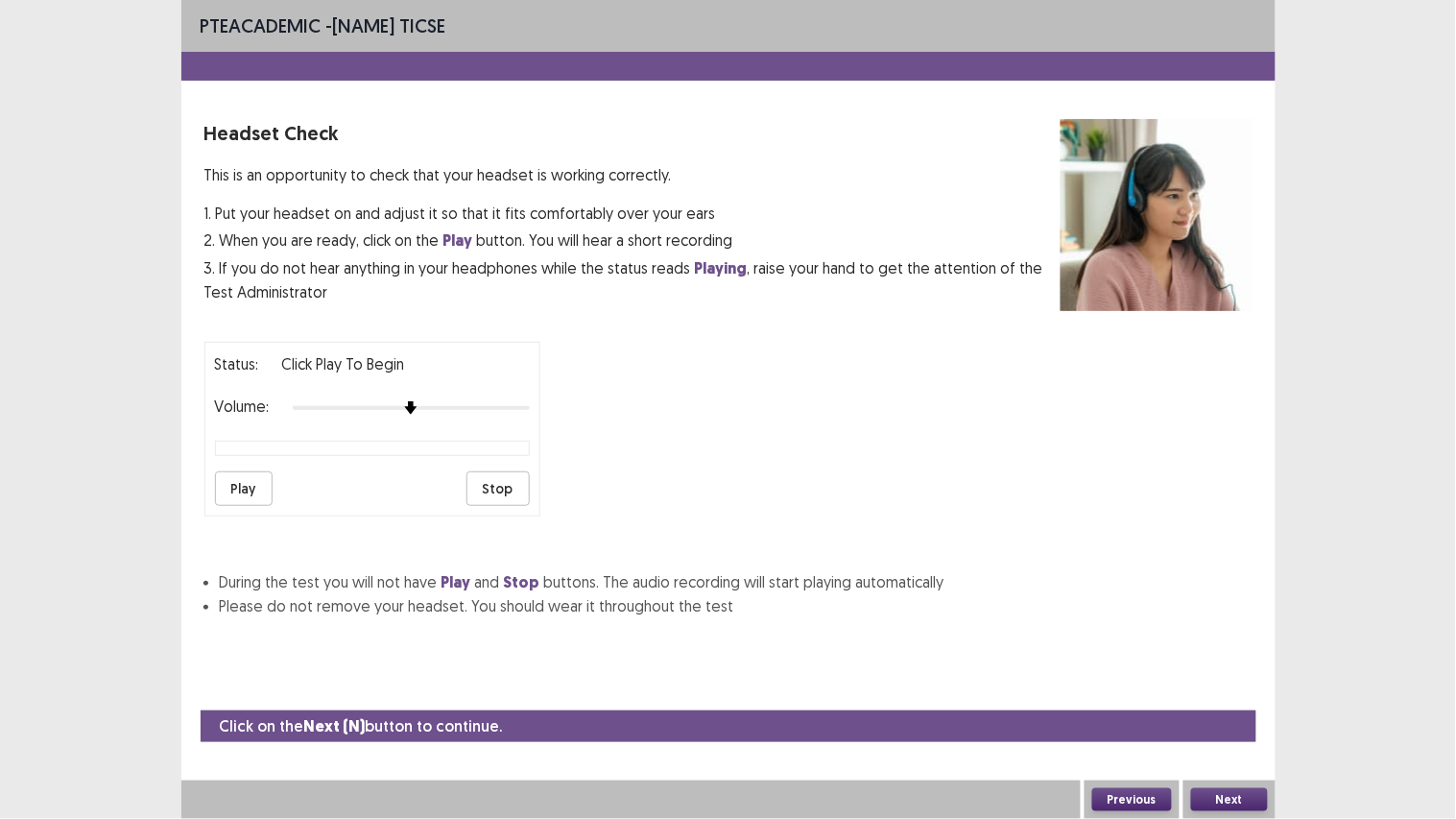 click on "Next" at bounding box center [1229, 800] 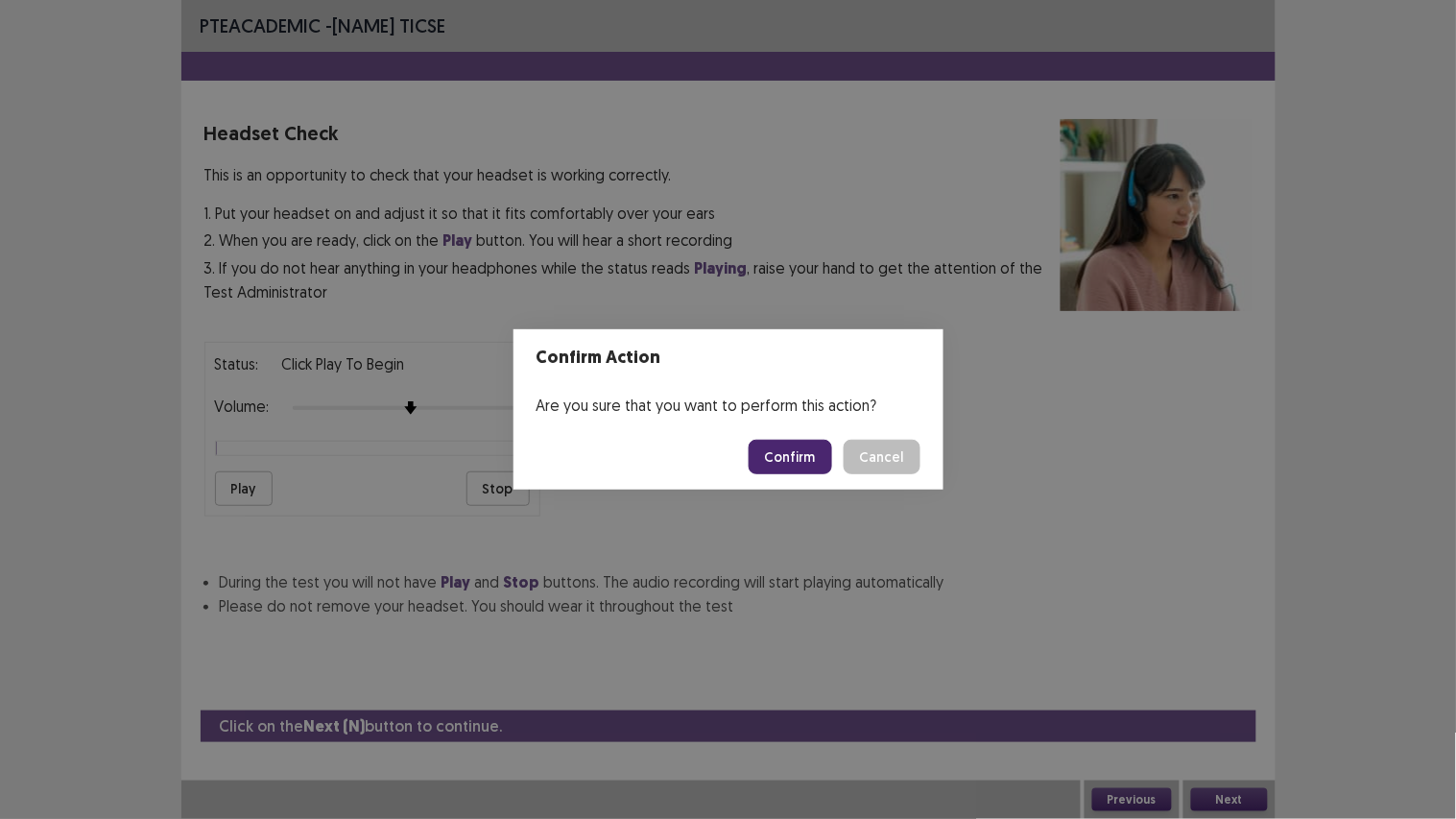click on "Confirm" at bounding box center [790, 457] 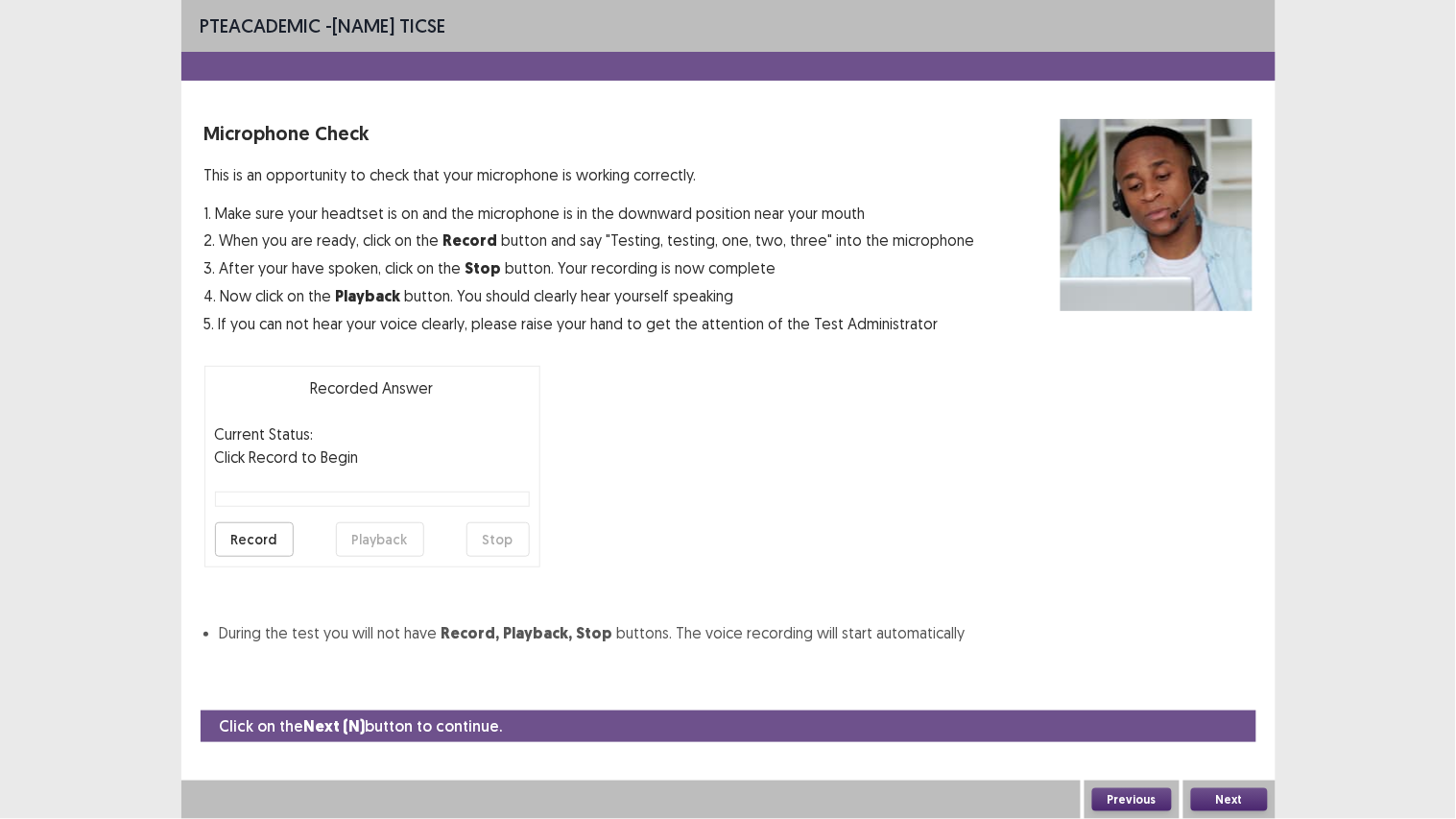 click on "Next" at bounding box center (1229, 800) 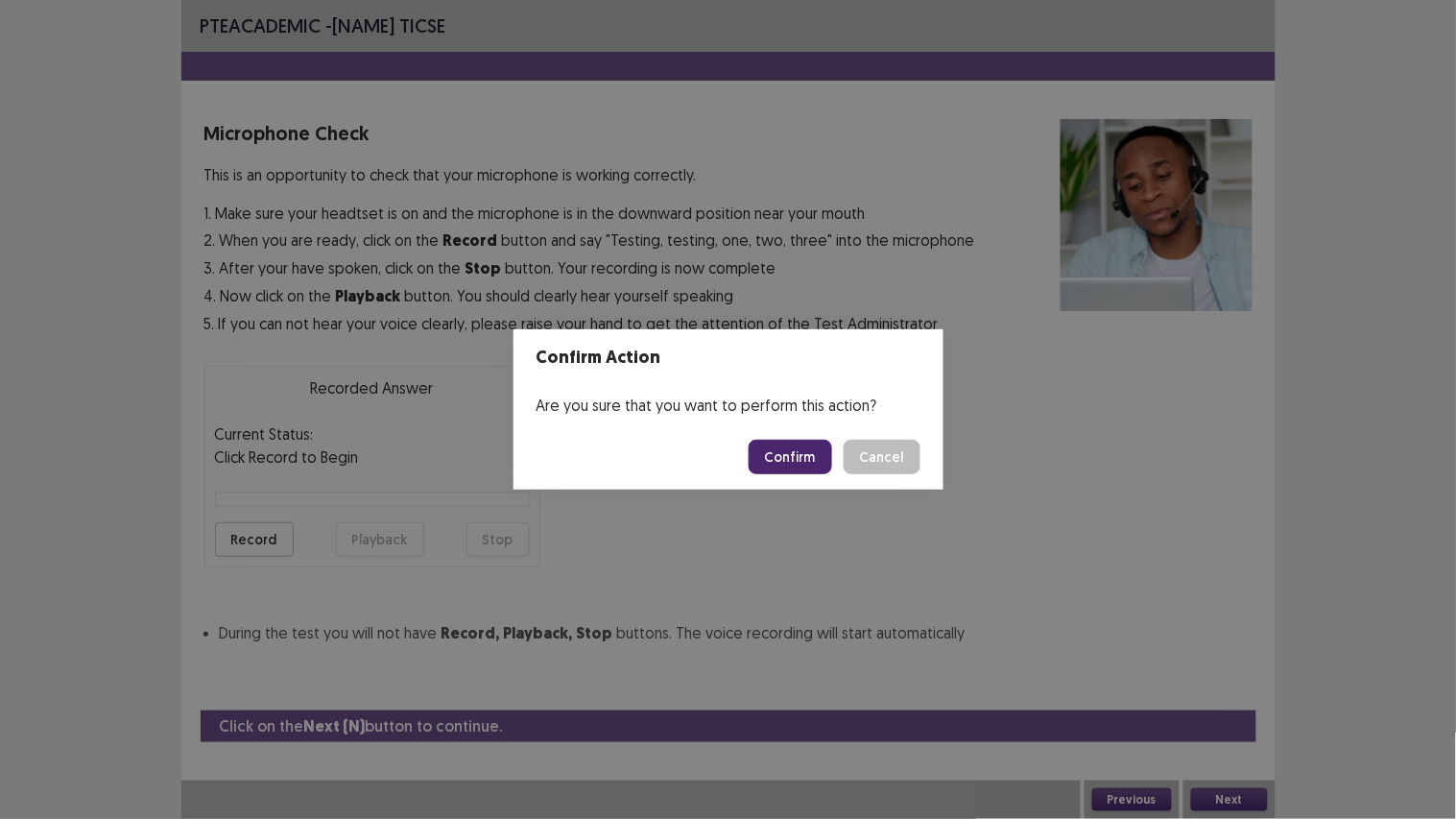 click on "Confirm" at bounding box center [790, 457] 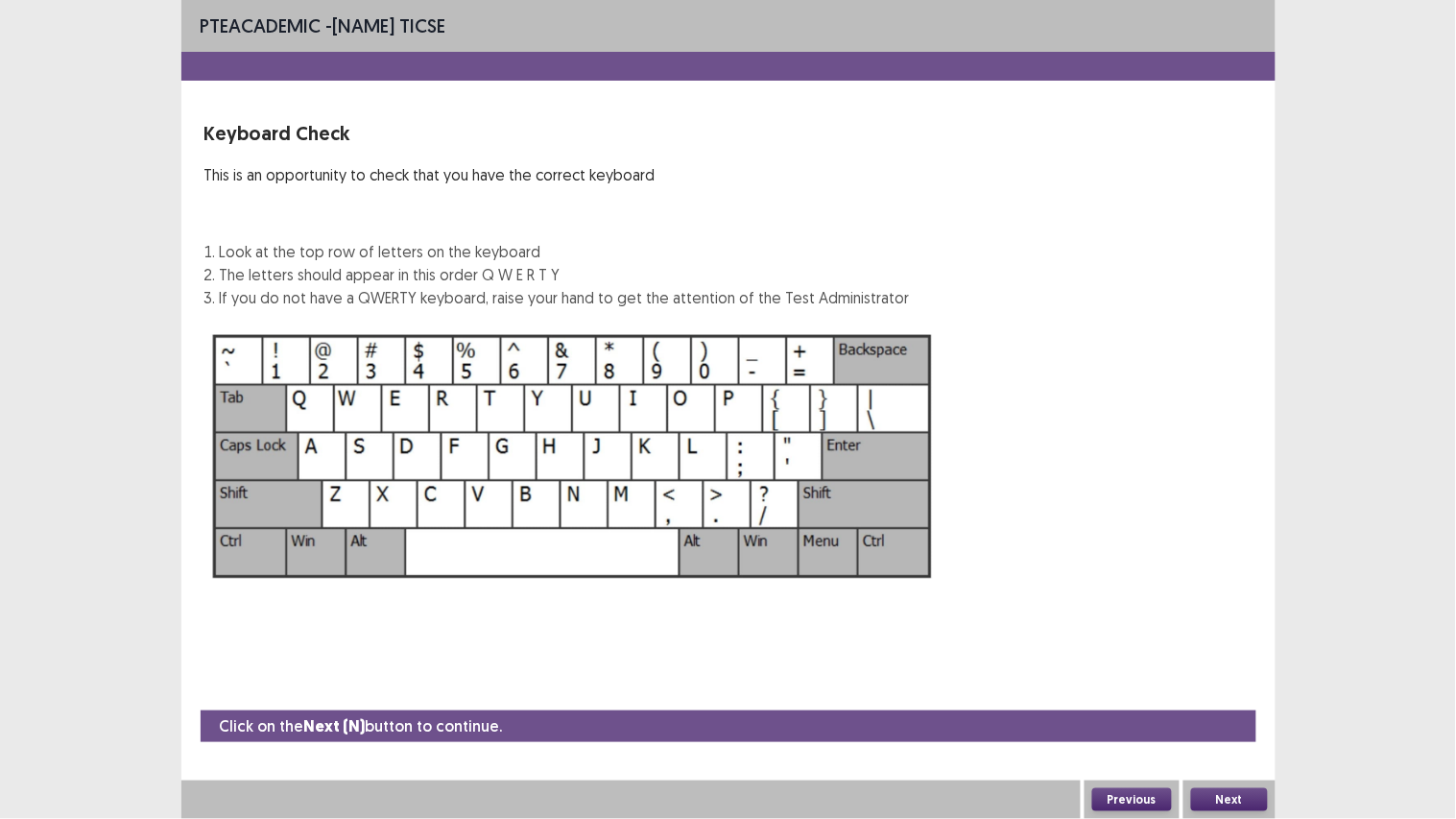 click on "Next" at bounding box center (1229, 800) 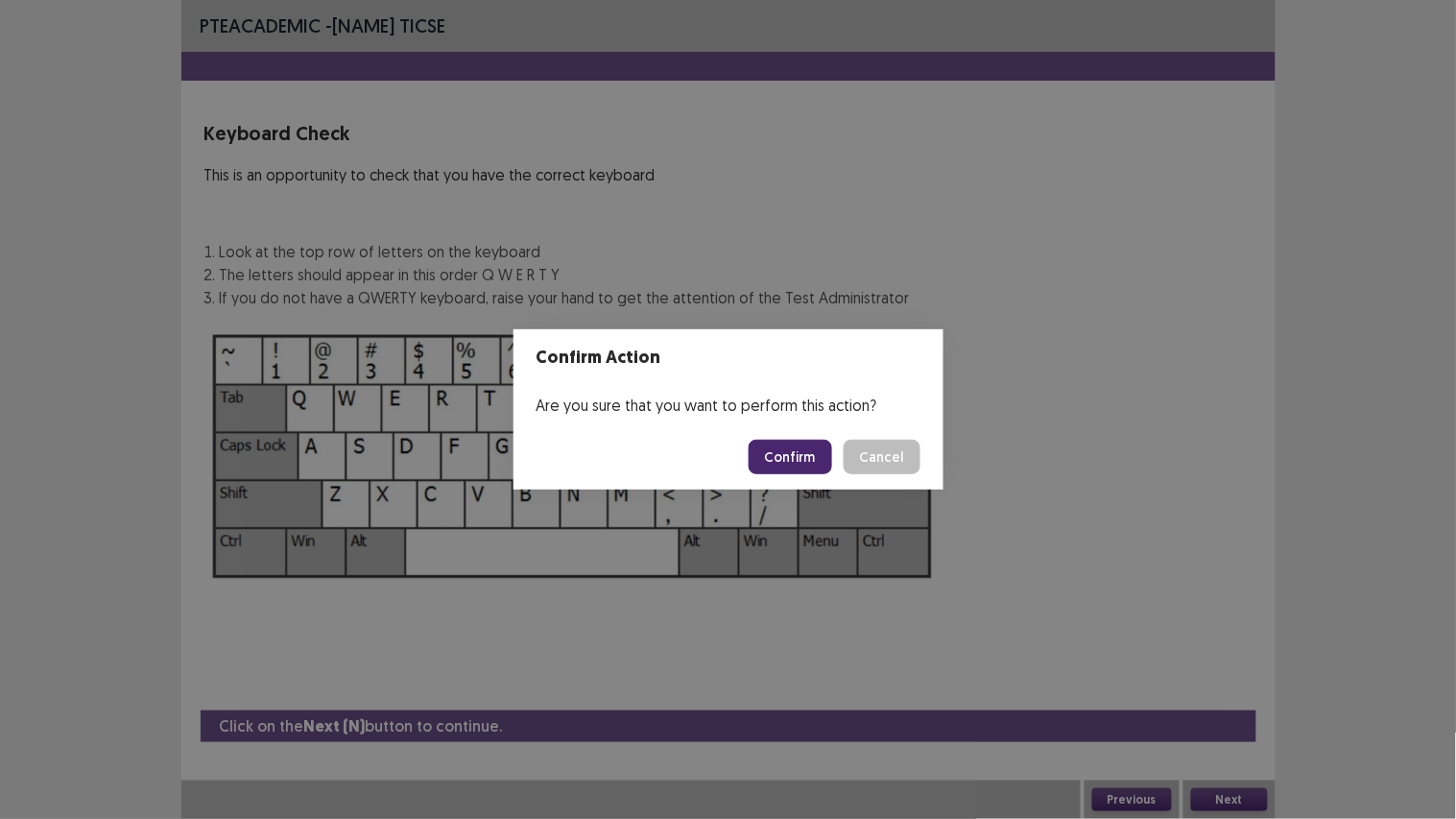 click on "Confirm" at bounding box center [790, 457] 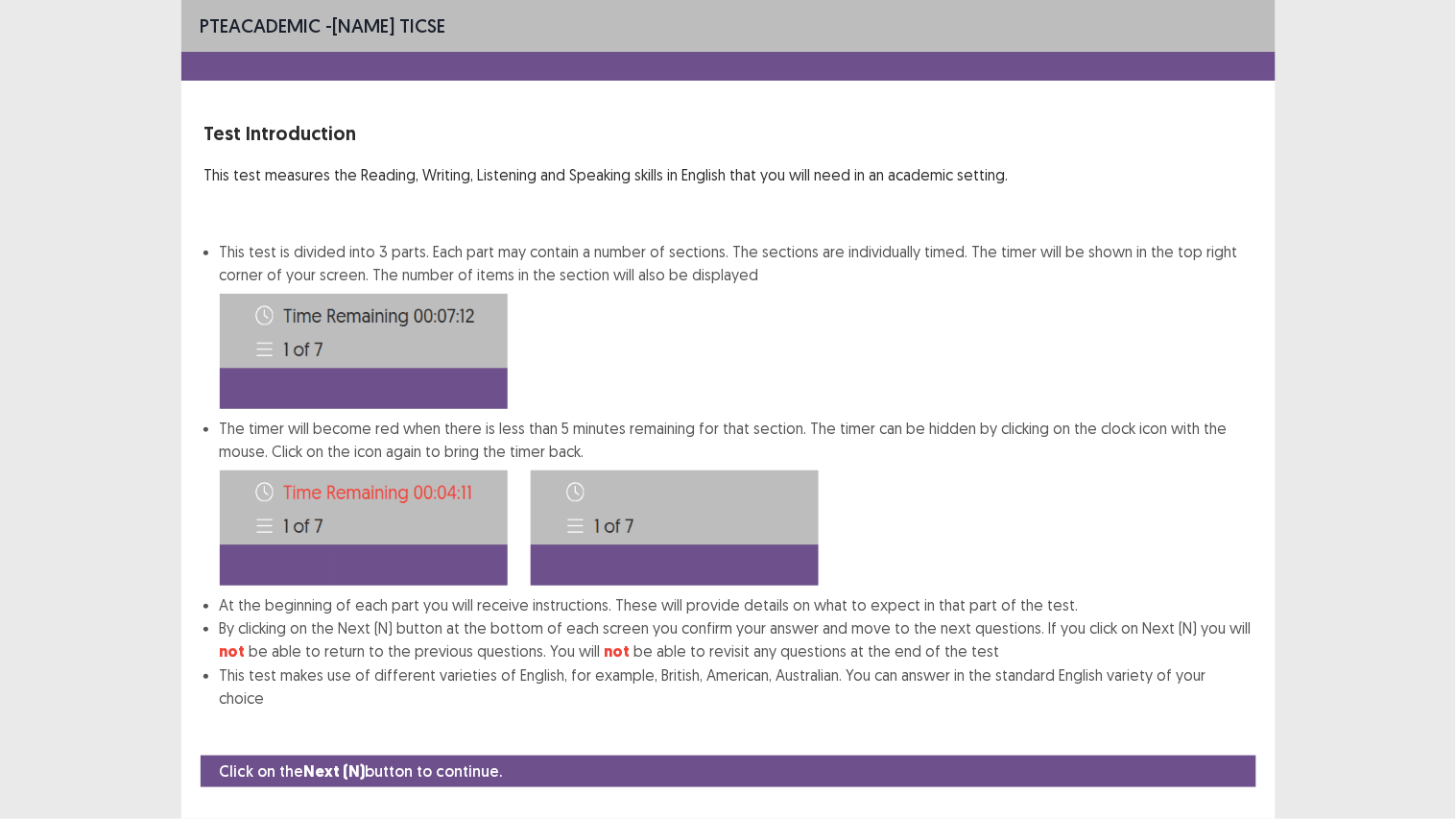 scroll, scrollTop: 12, scrollLeft: 0, axis: vertical 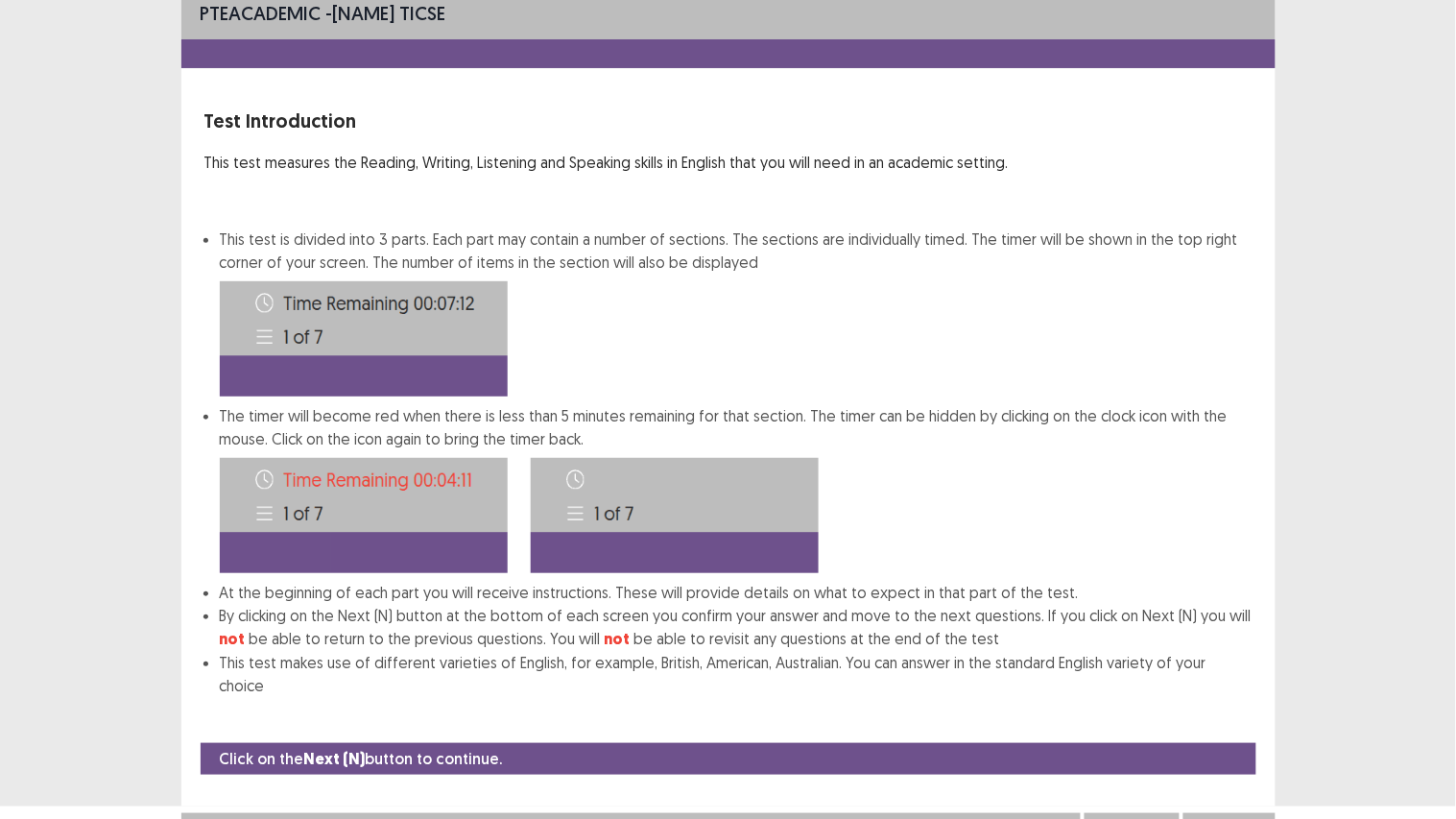 click on "Next" at bounding box center [1229, 832] 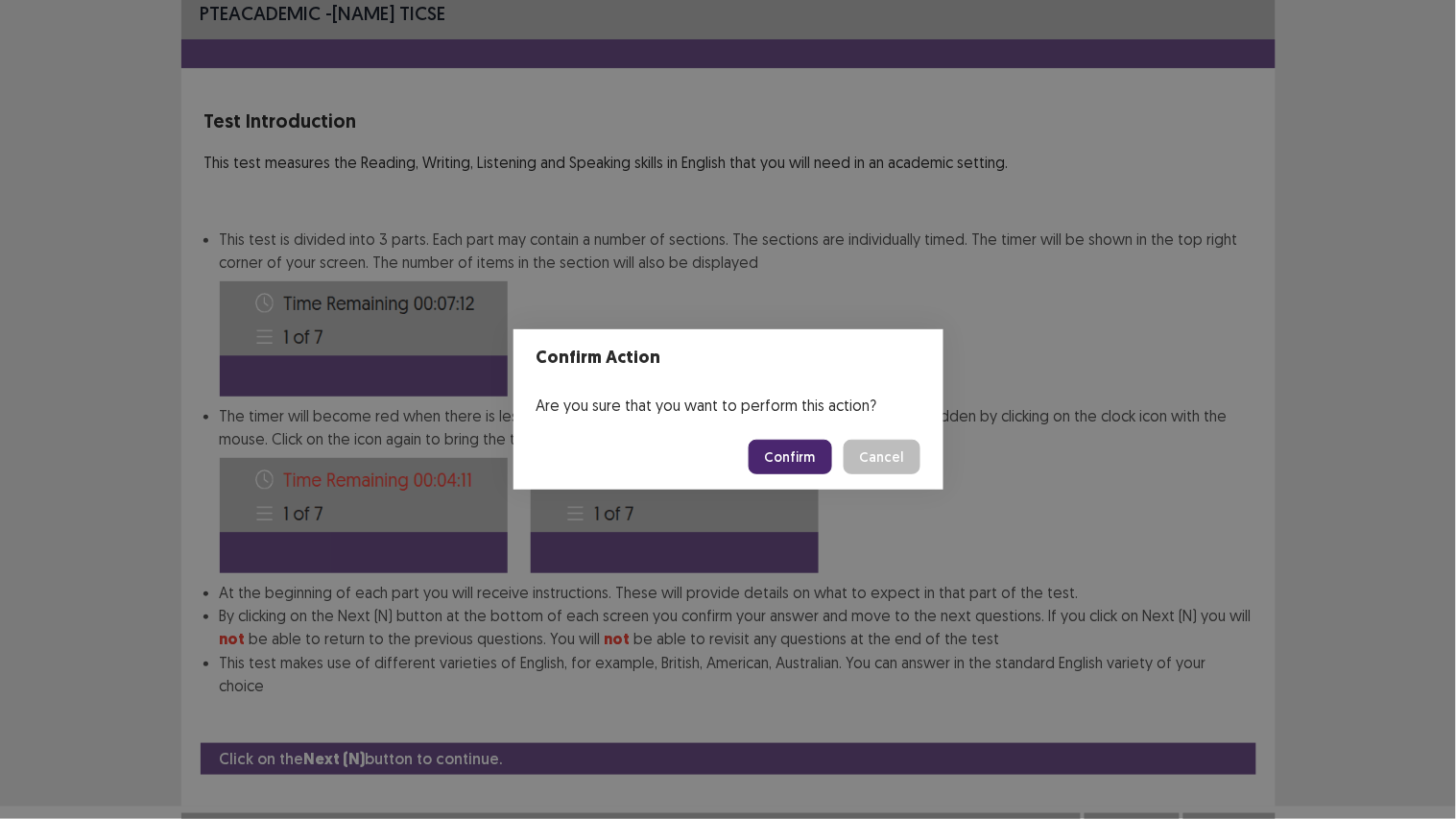 click on "Confirm Cancel" at bounding box center [728, 457] 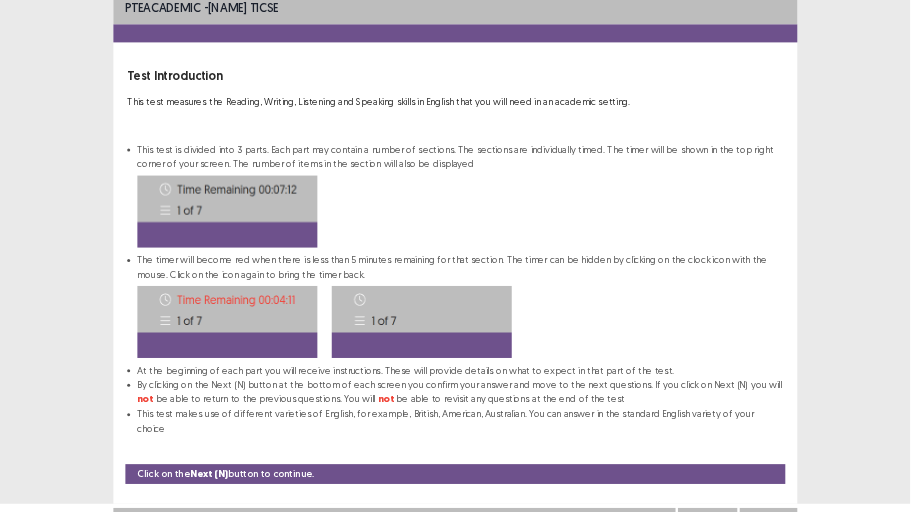 scroll, scrollTop: 0, scrollLeft: 0, axis: both 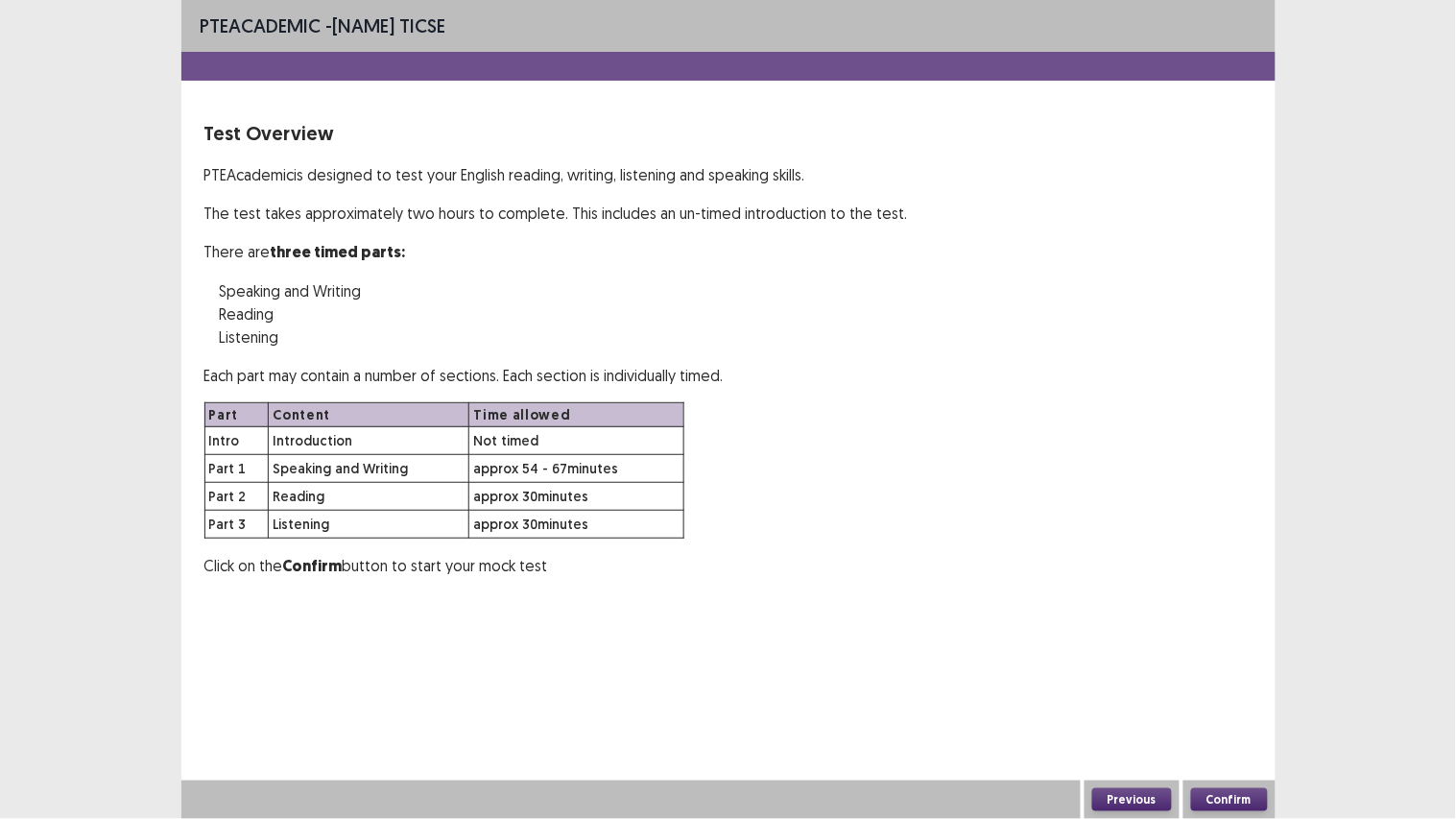 click on "Confirm" at bounding box center [1229, 800] 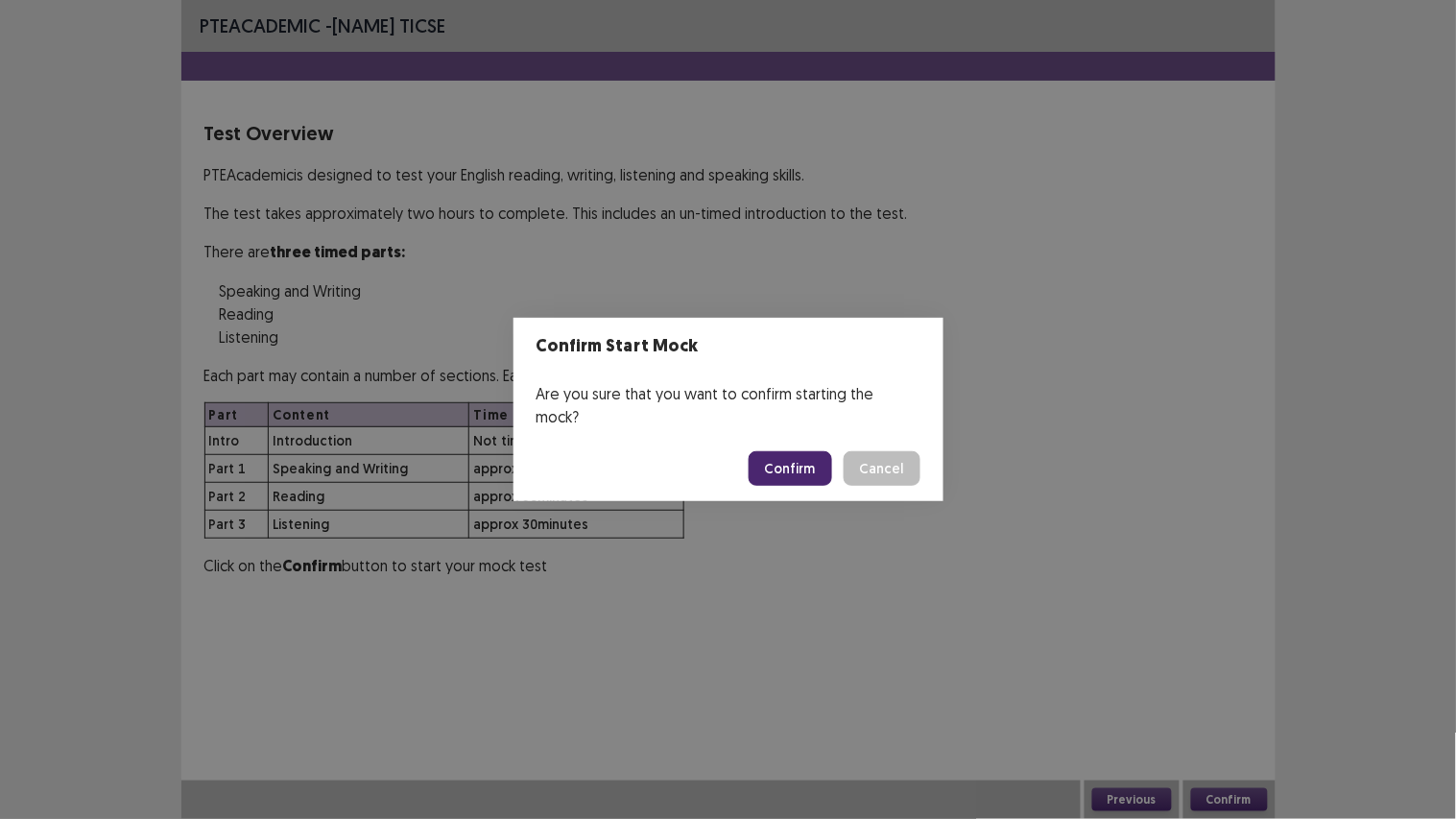 click on "Confirm" at bounding box center (790, 469) 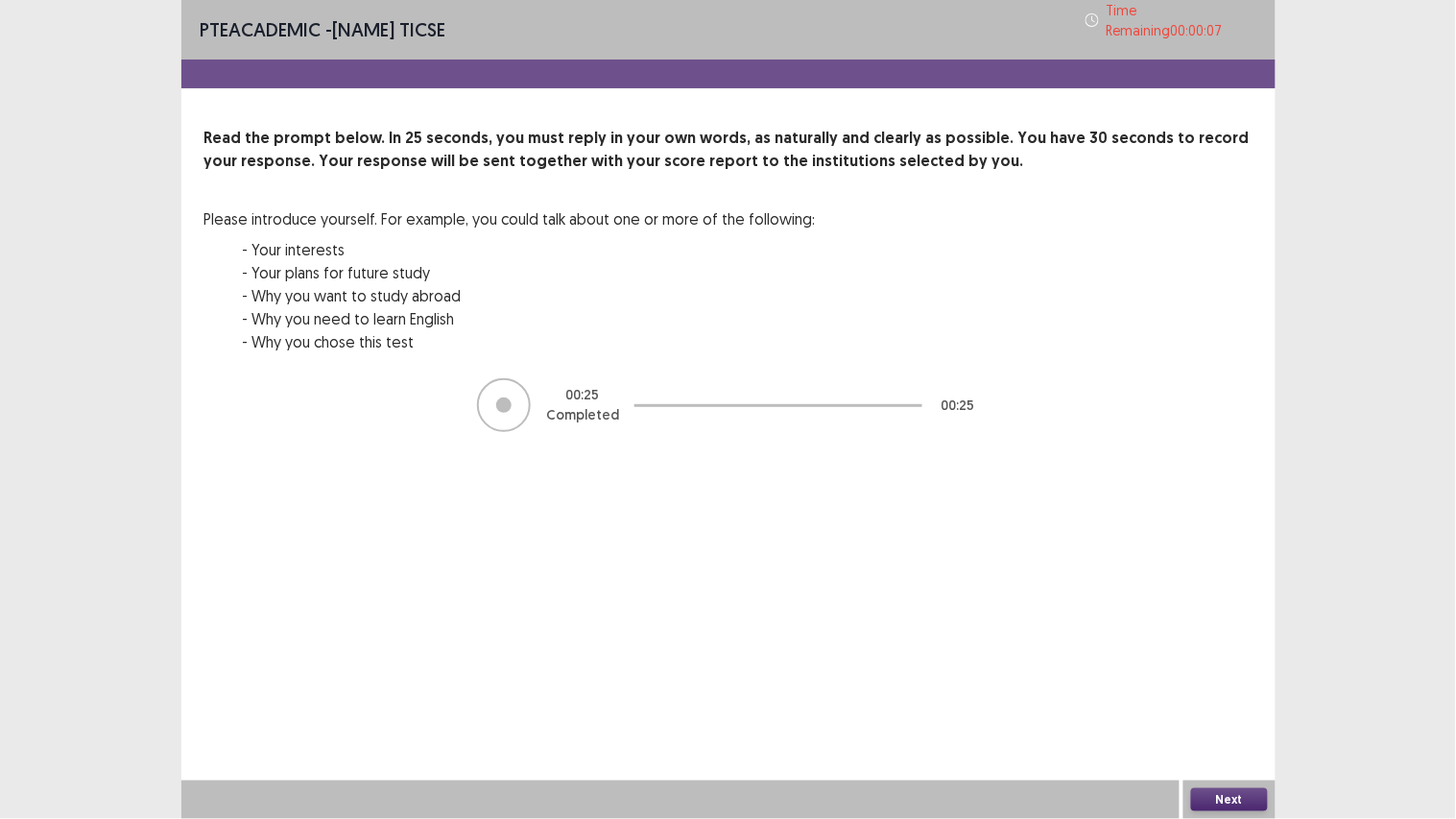 click on "Next" at bounding box center (1229, 800) 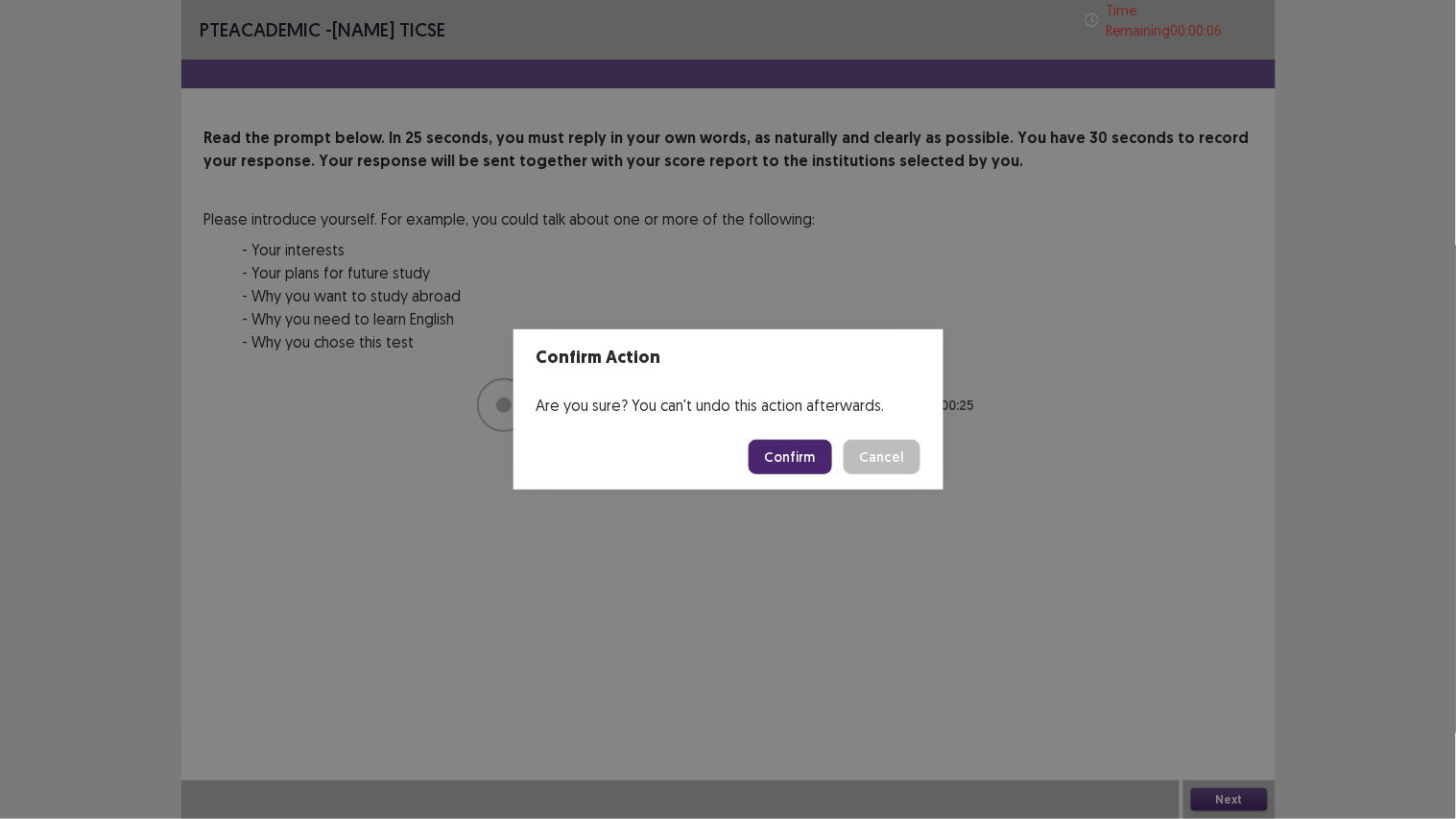 click on "Confirm" at bounding box center [790, 457] 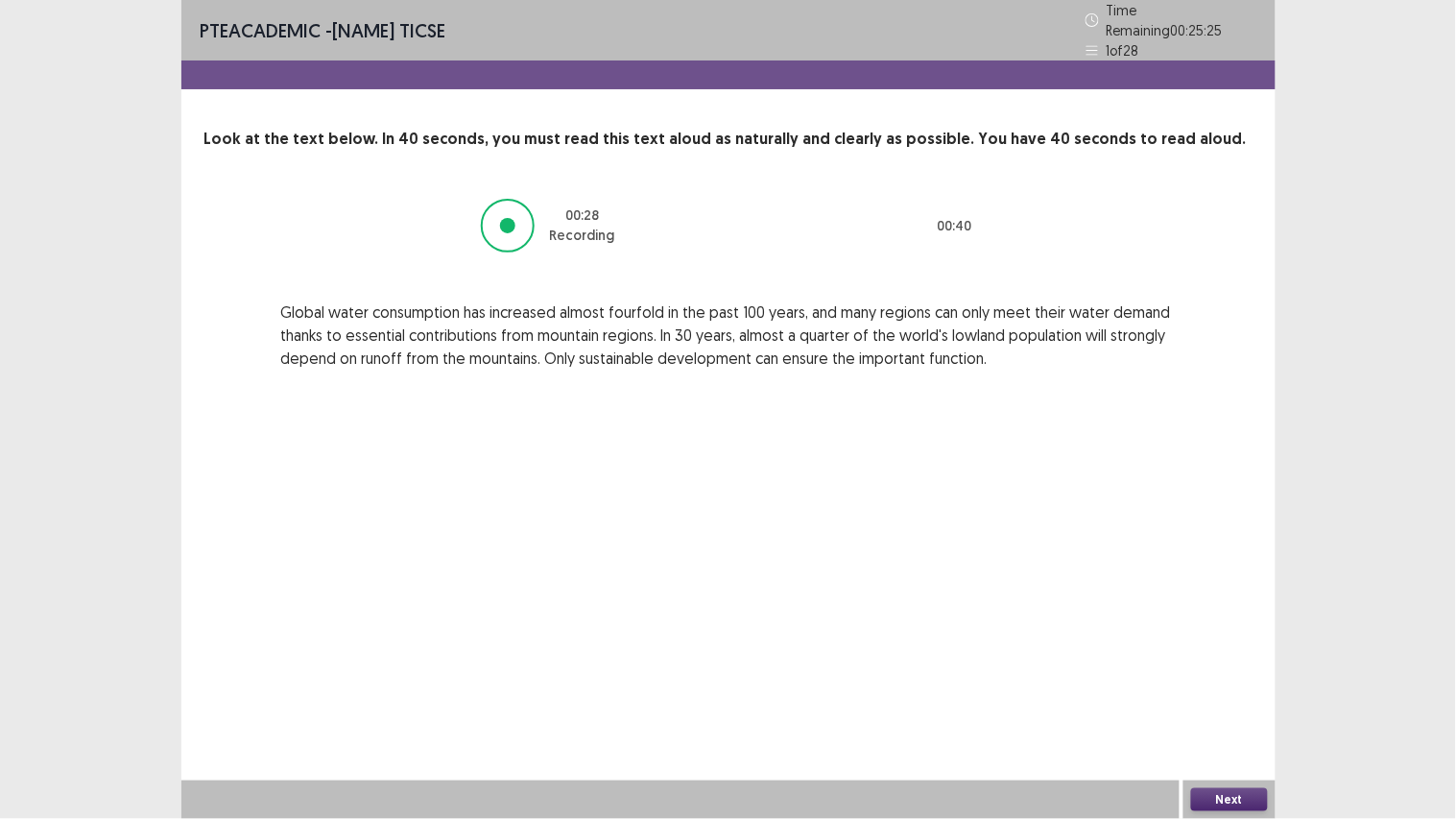 click on "Next" at bounding box center [1229, 800] 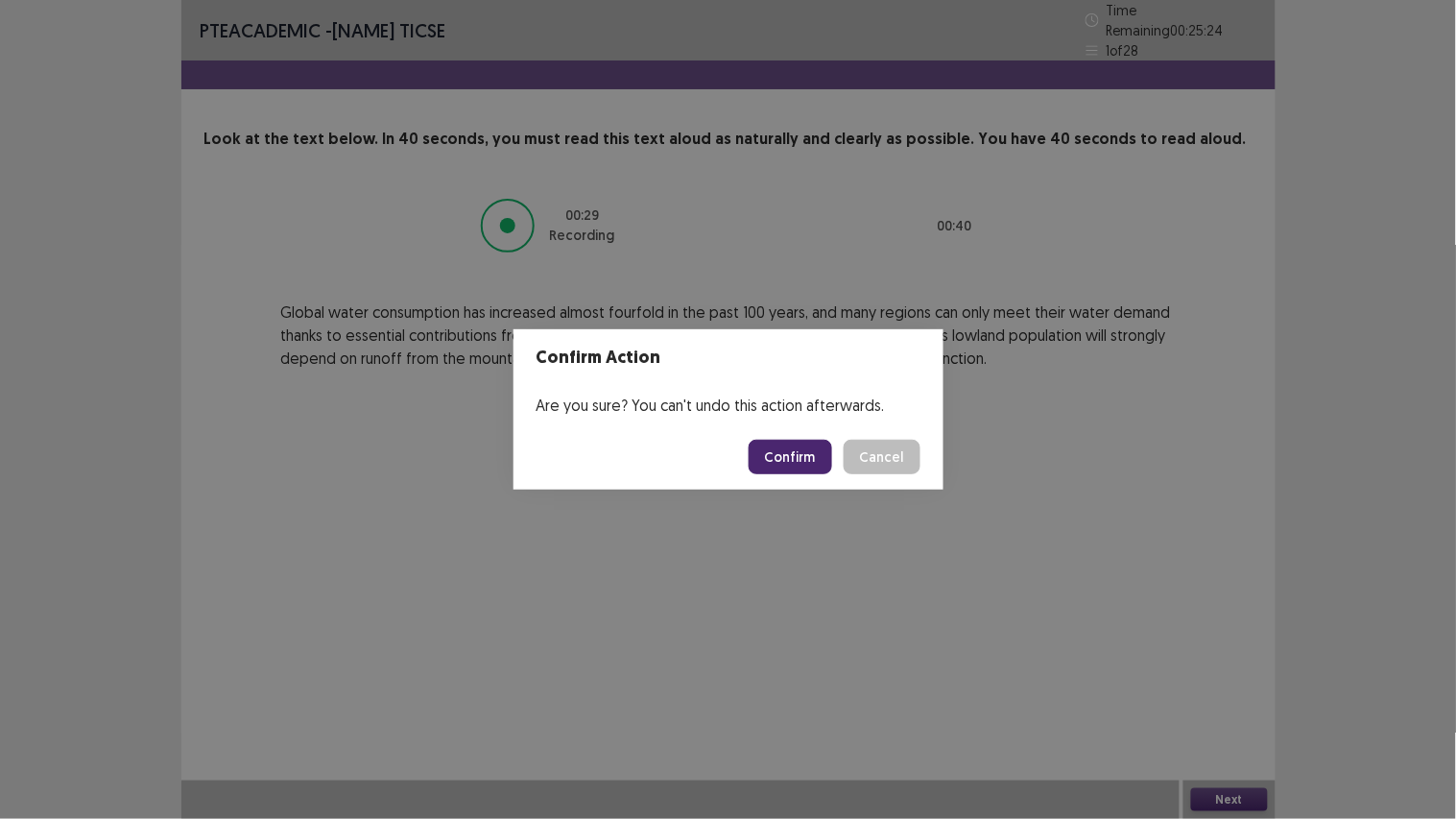 click on "Confirm" at bounding box center [790, 457] 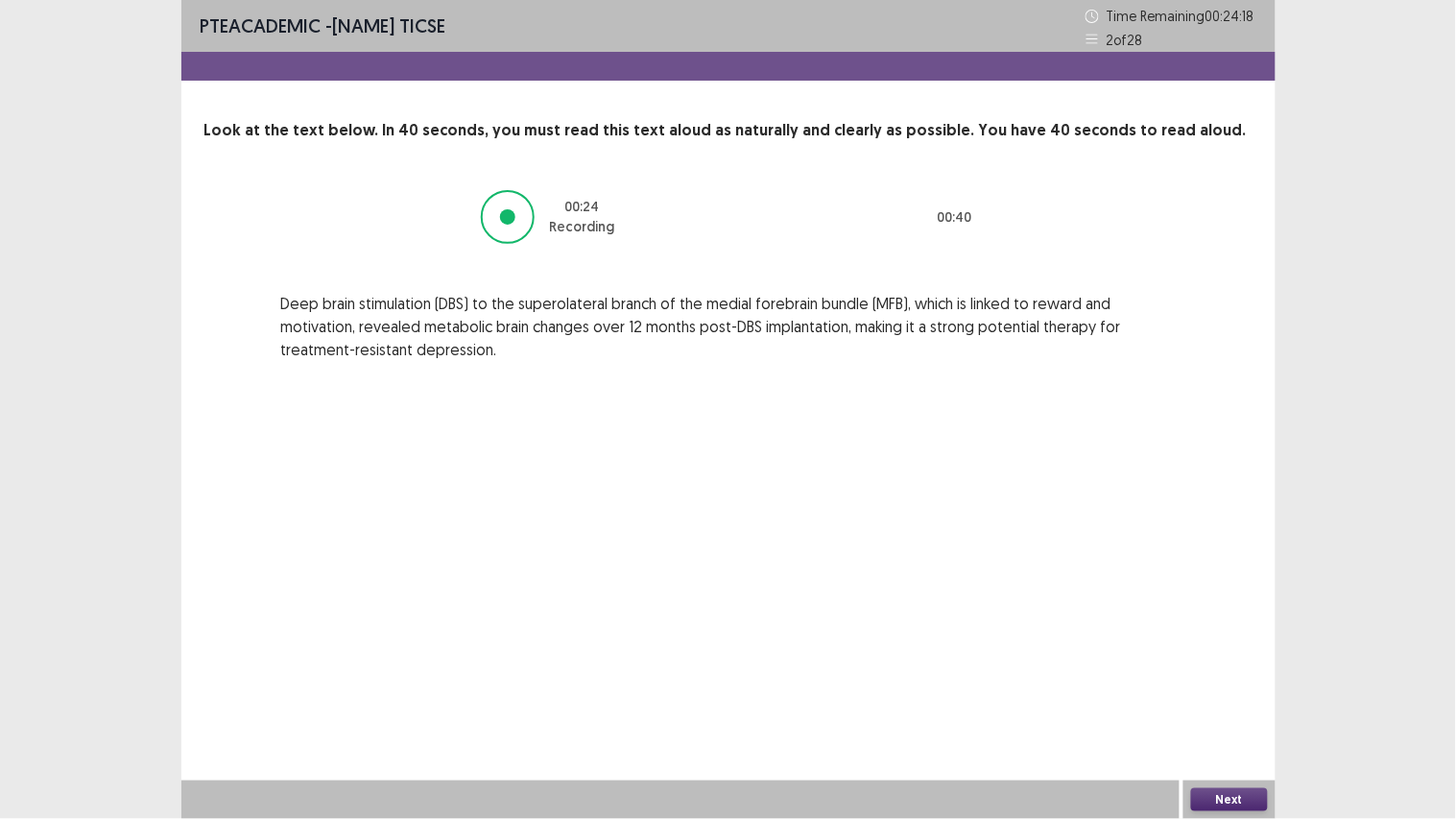 click on "Next" at bounding box center (1229, 800) 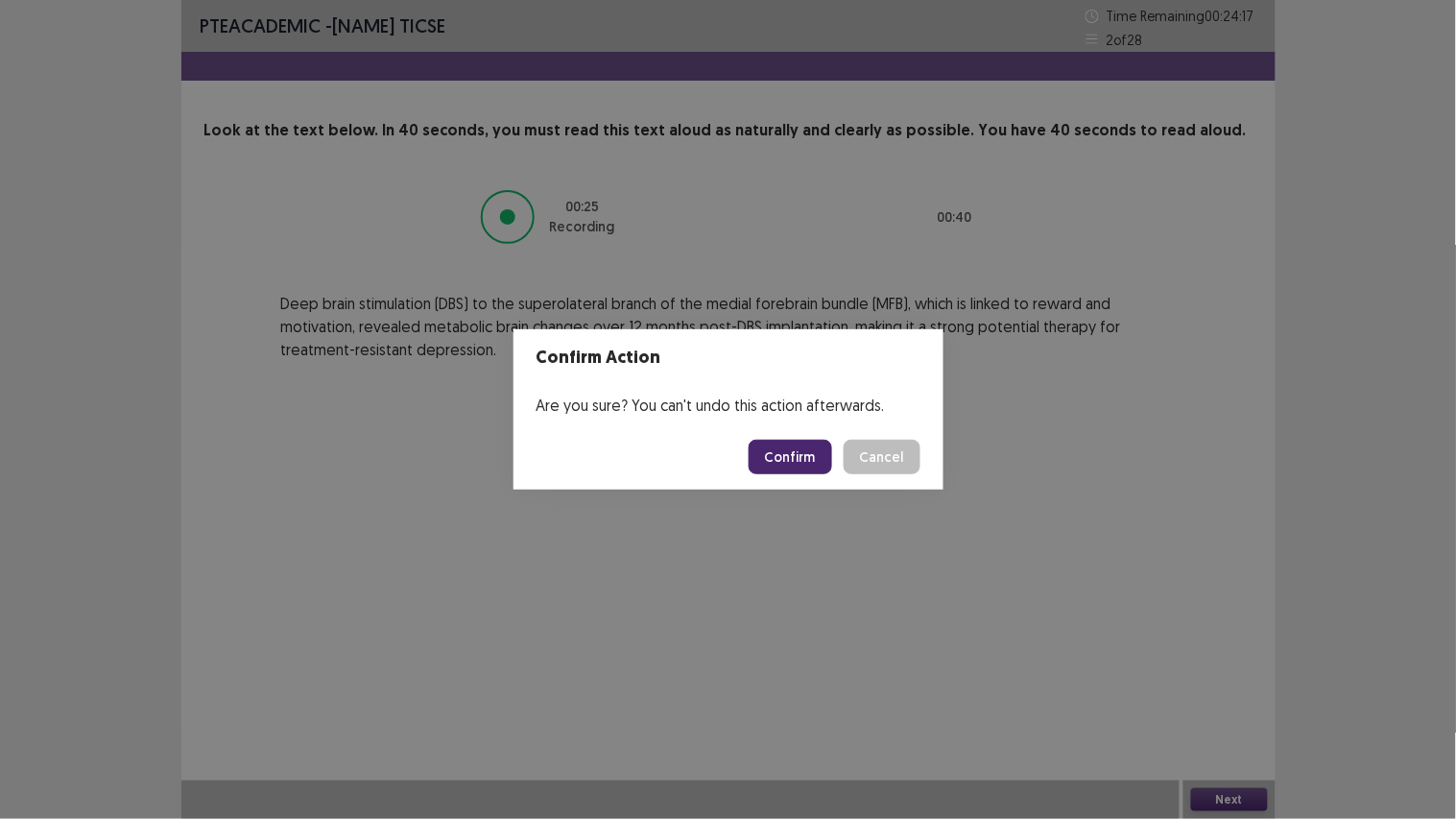 click on "Confirm" at bounding box center (790, 457) 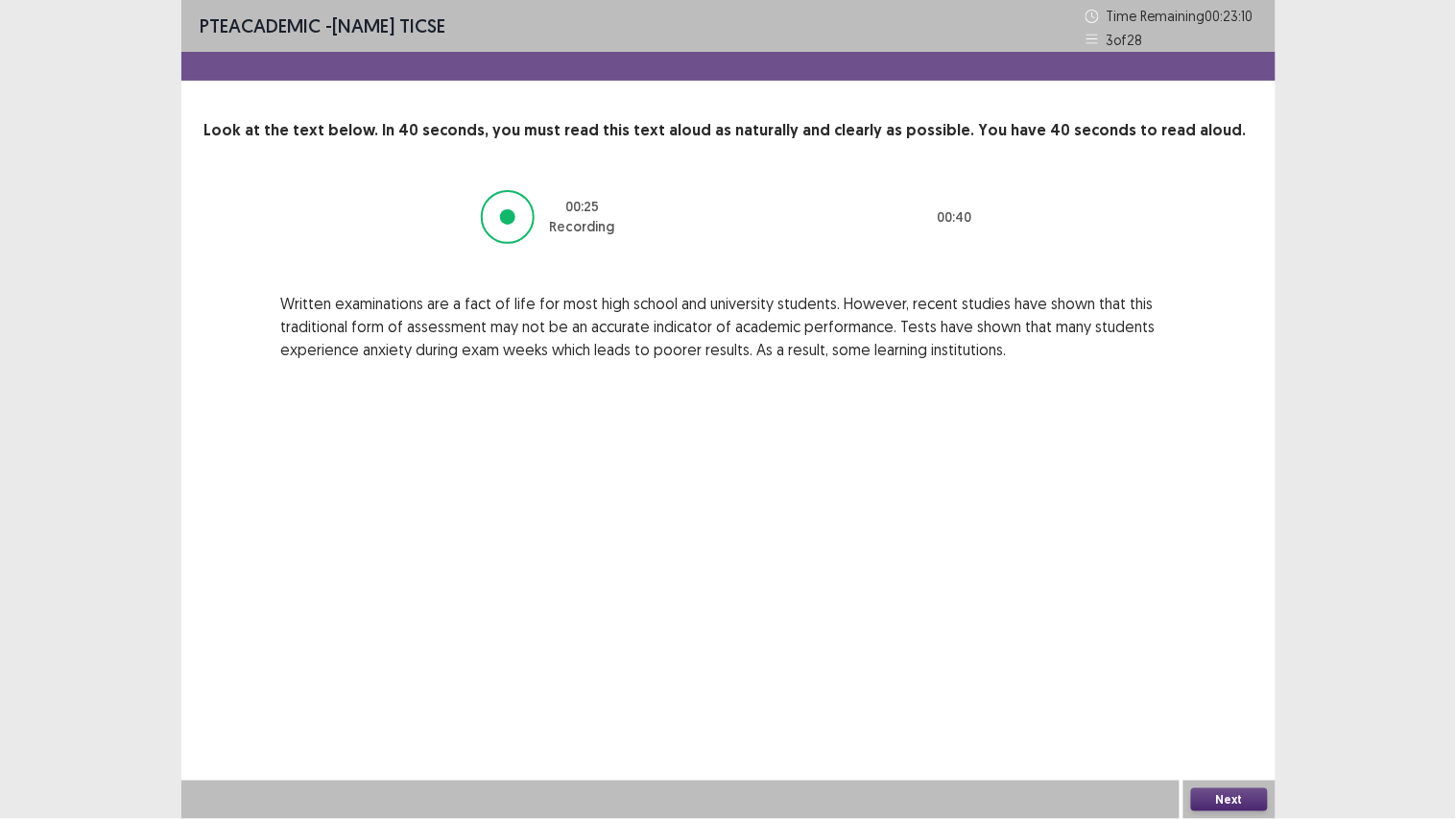 click on "Next" at bounding box center (1229, 800) 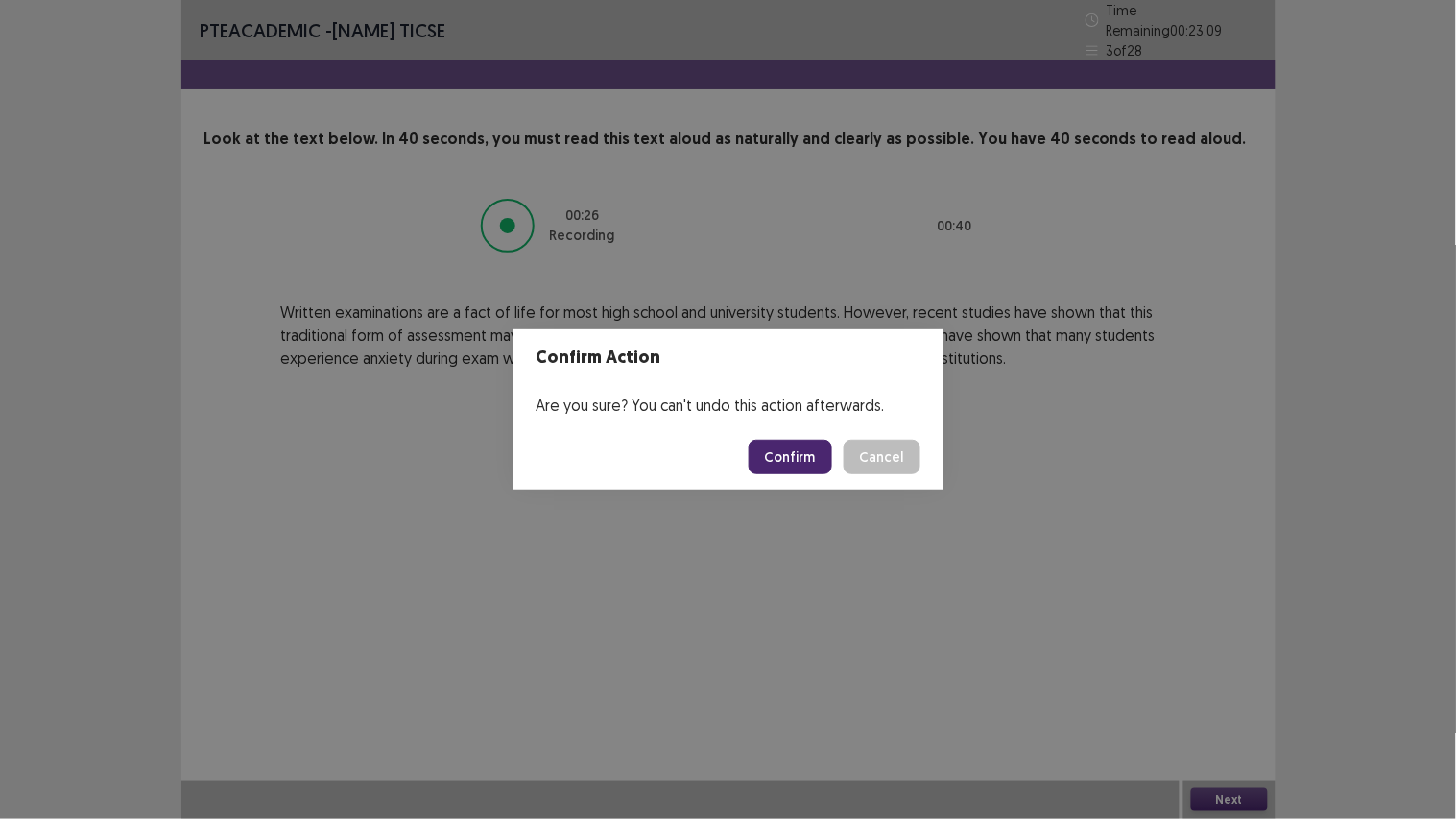 click on "Confirm" at bounding box center (790, 457) 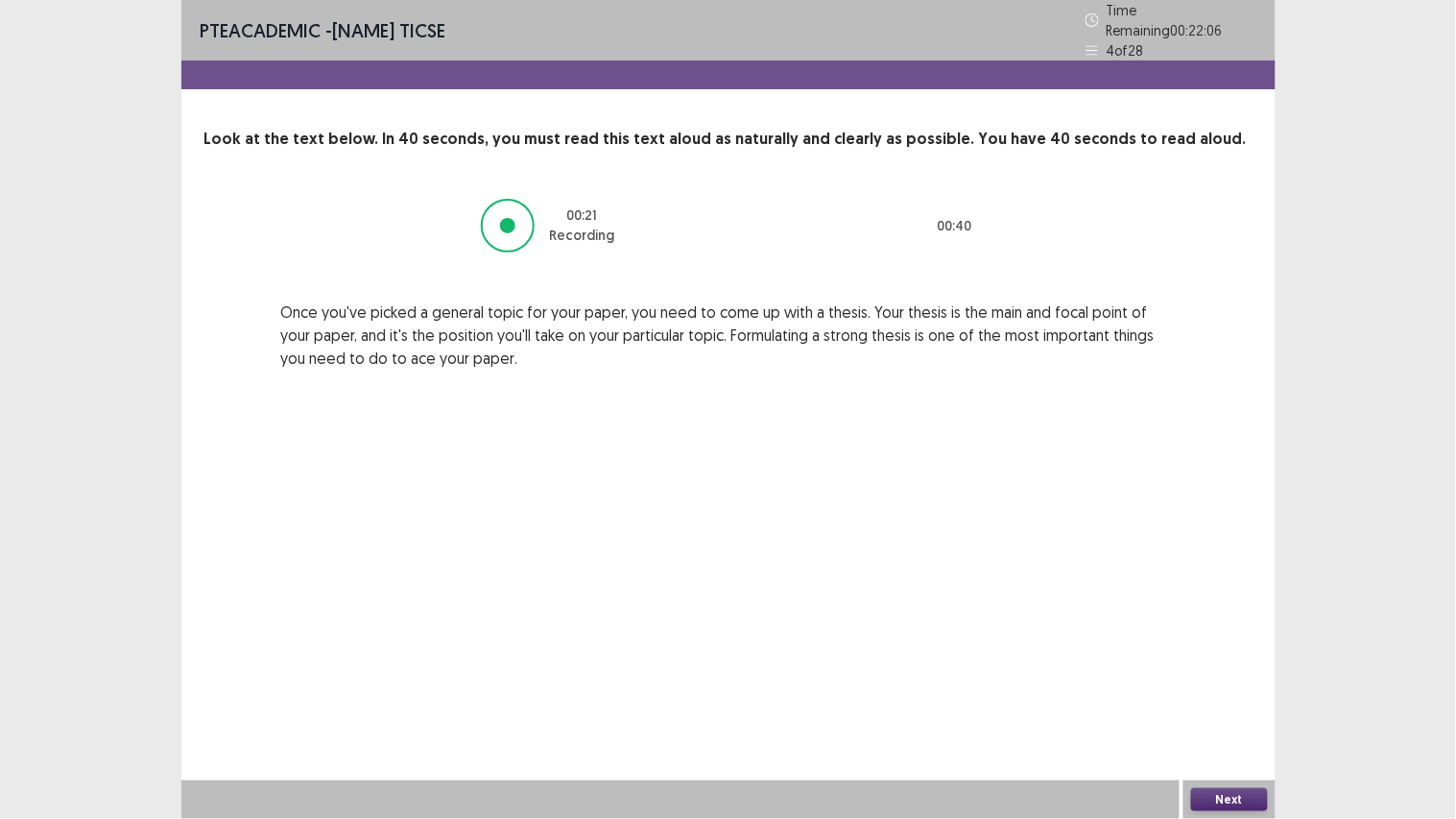 click on "Next" at bounding box center [1229, 800] 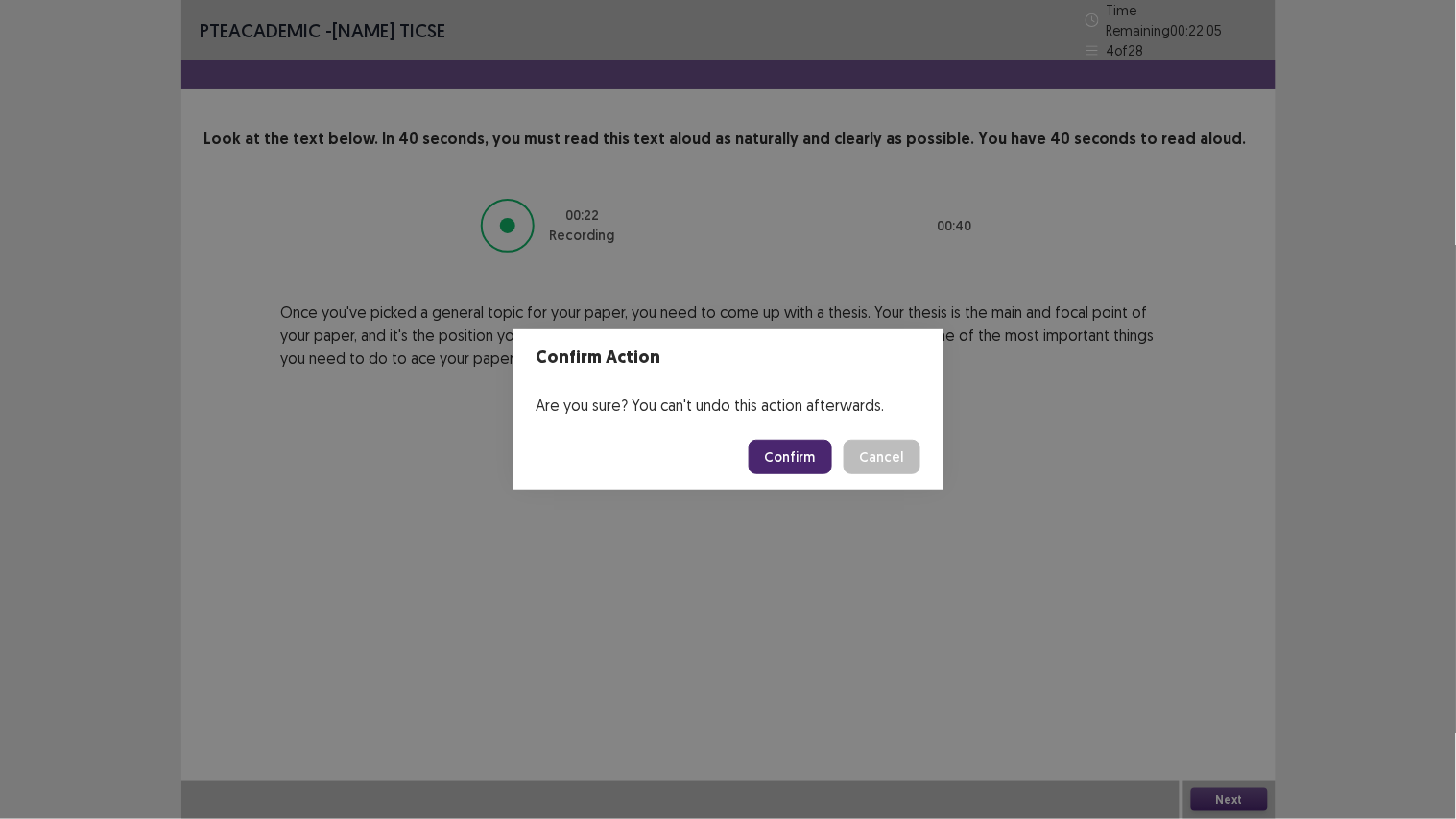 click on "Confirm" at bounding box center (790, 457) 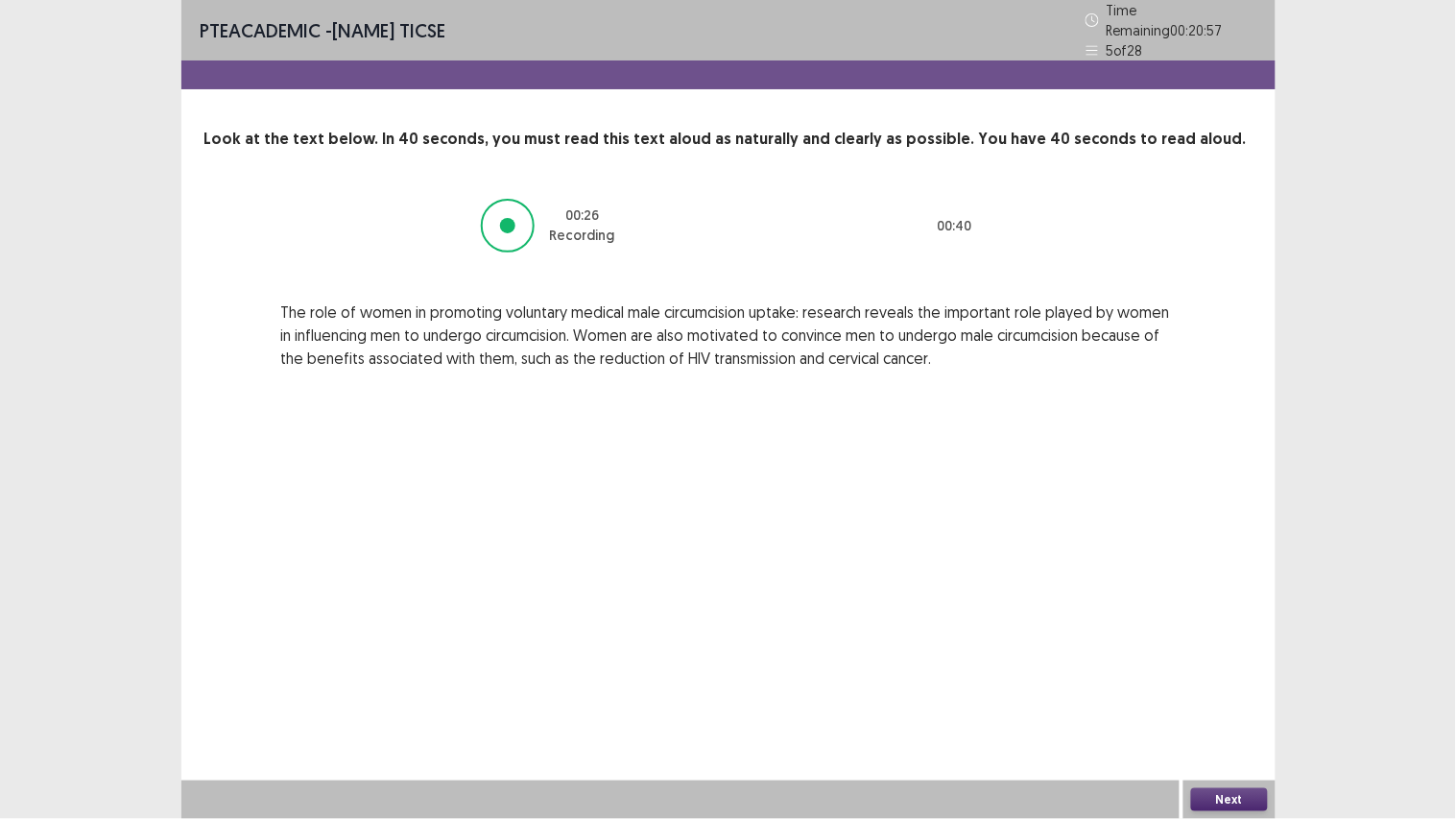 click on "Next" at bounding box center (1229, 800) 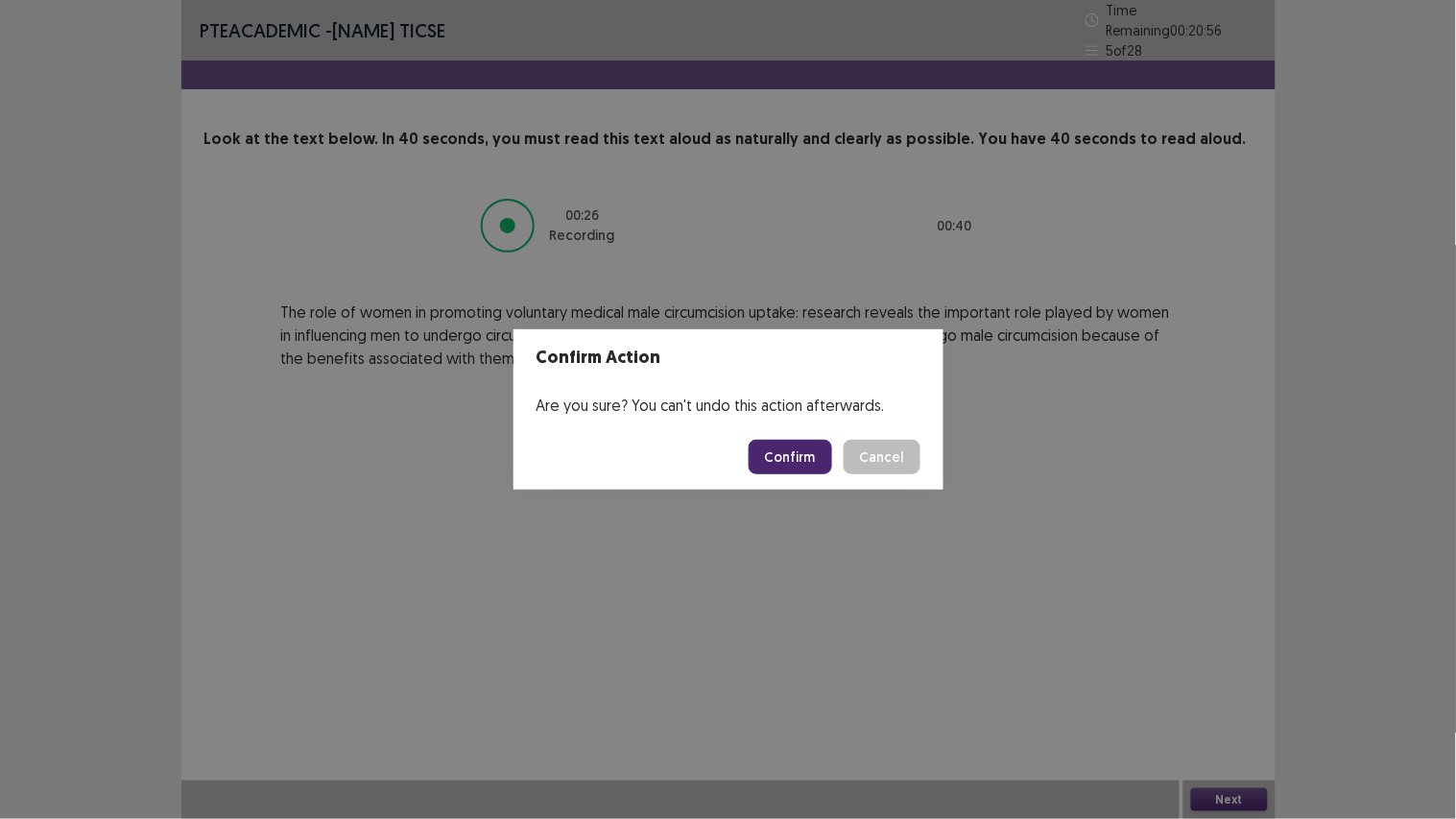 click on "Confirm" at bounding box center [790, 457] 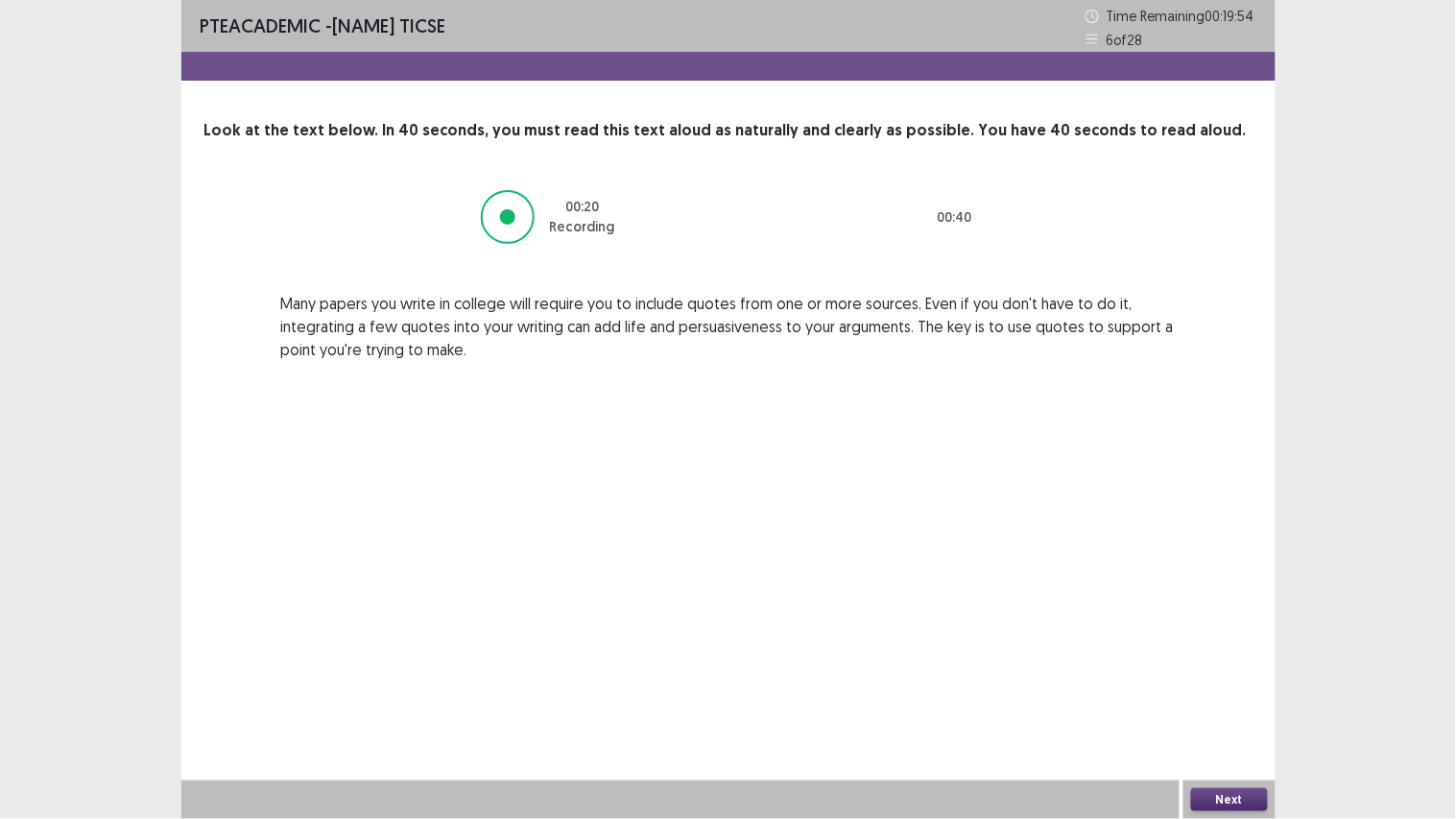 click on "Next" at bounding box center [1229, 800] 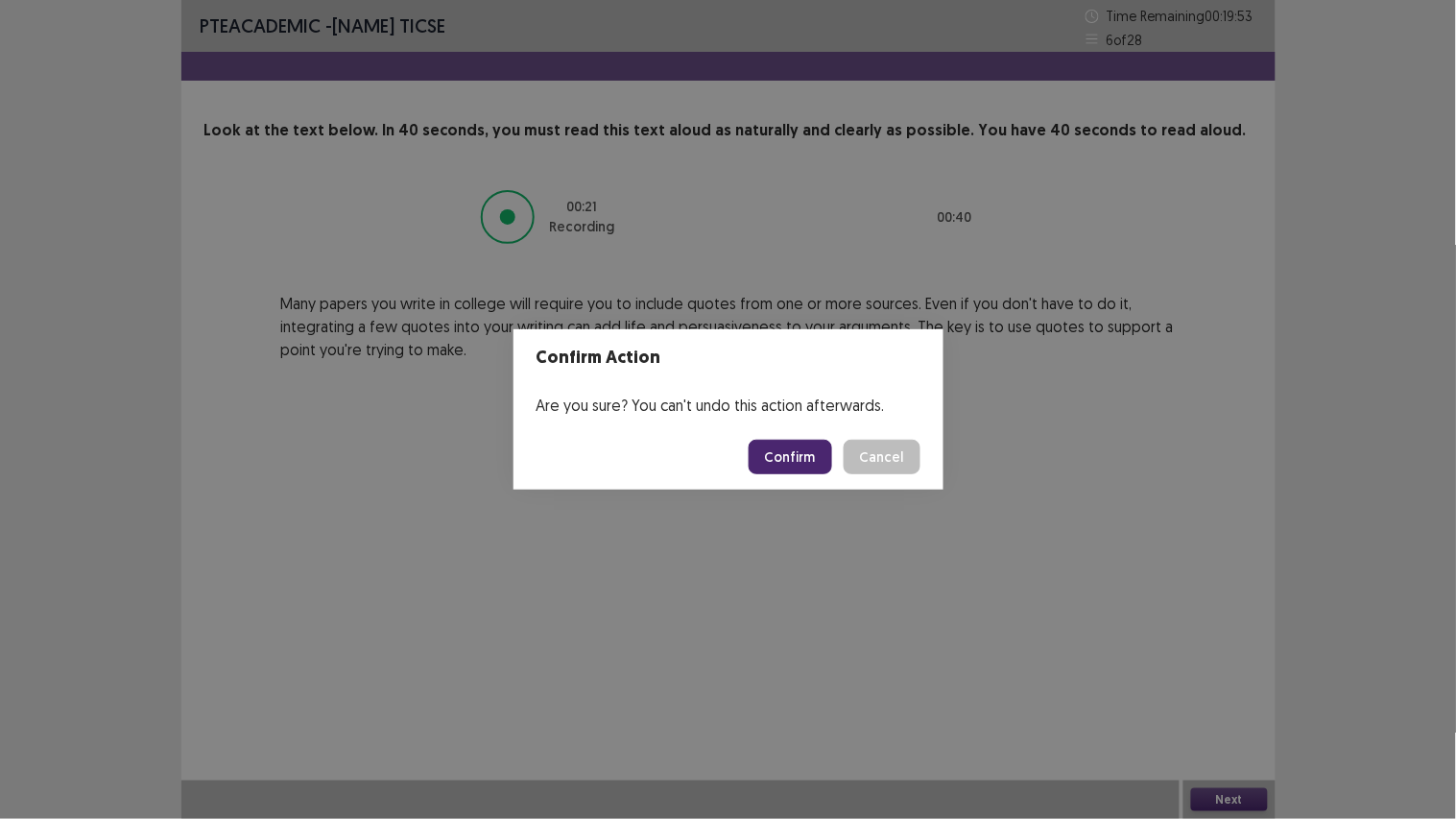 click on "Confirm" at bounding box center [790, 457] 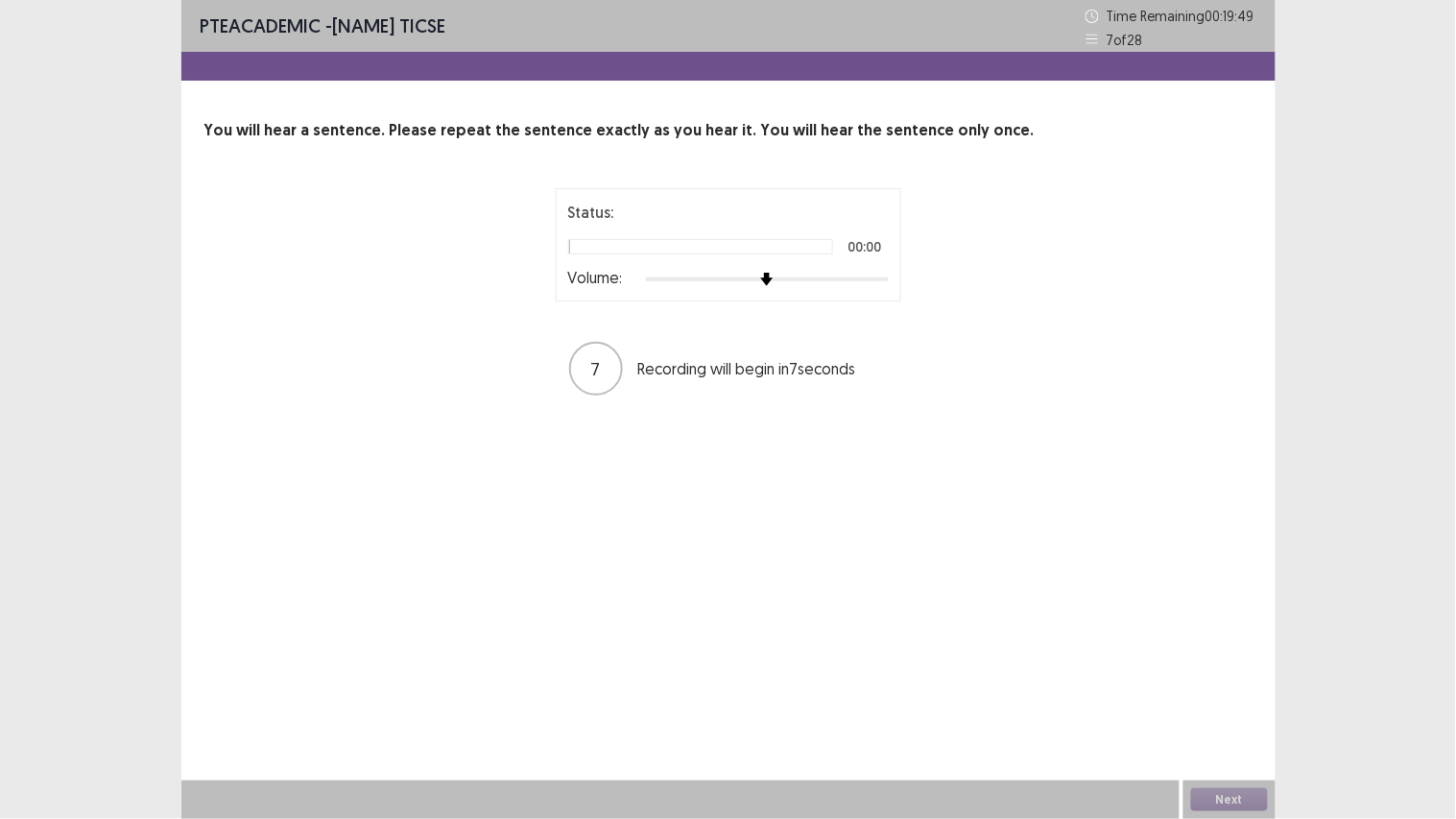 click at bounding box center (767, 279) 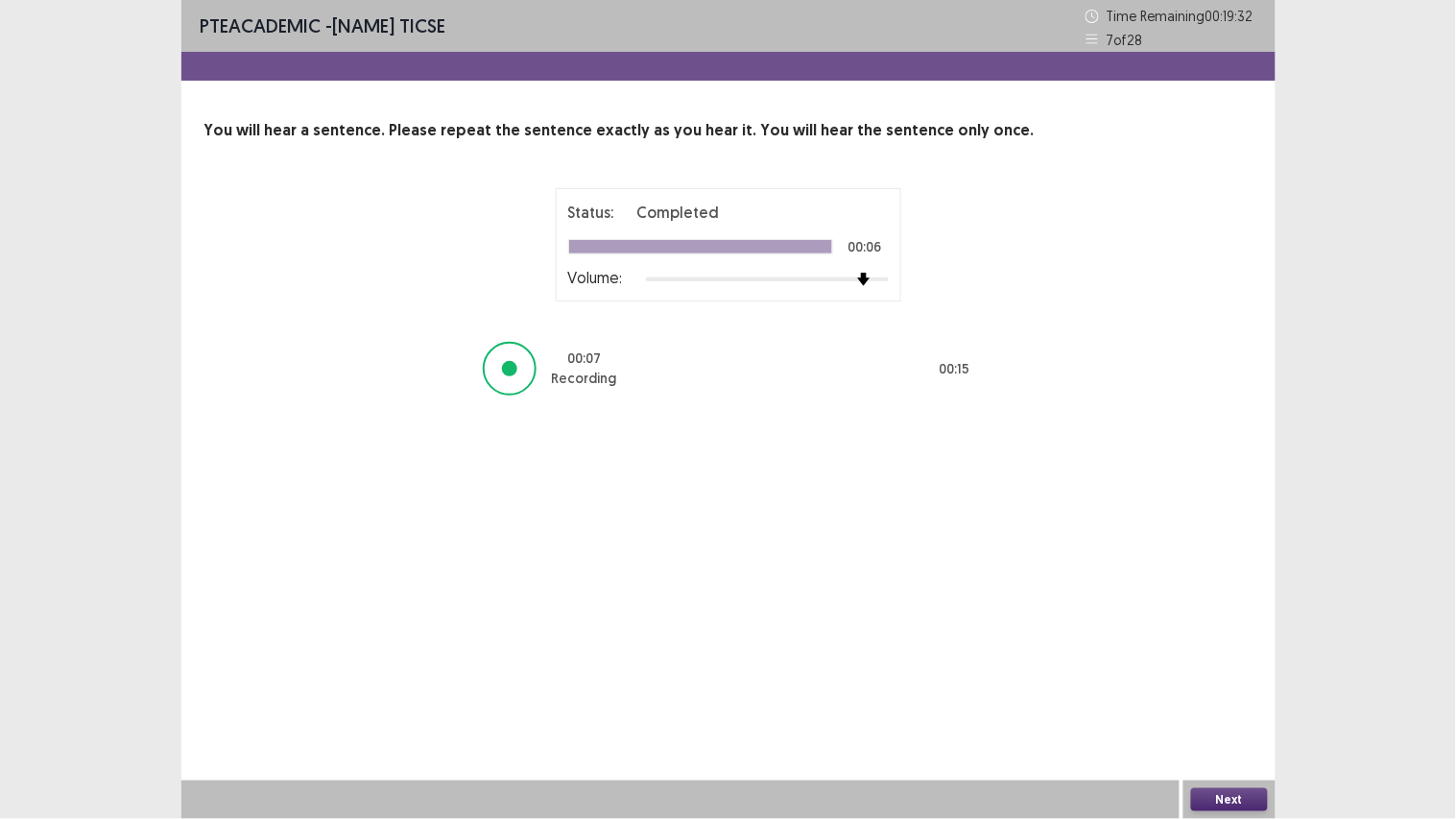 click on "Next" at bounding box center [1229, 800] 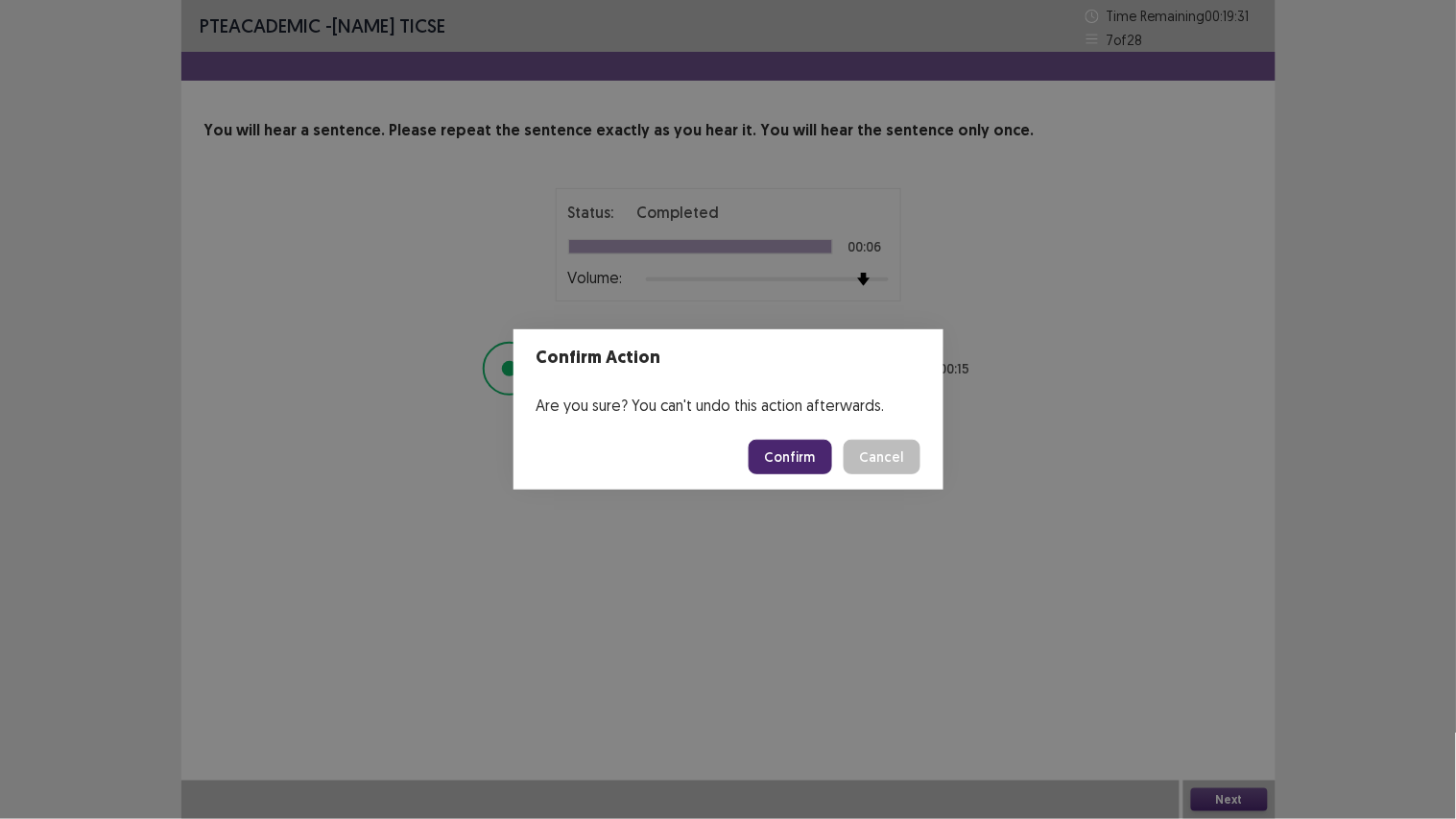 click on "Confirm" at bounding box center [790, 457] 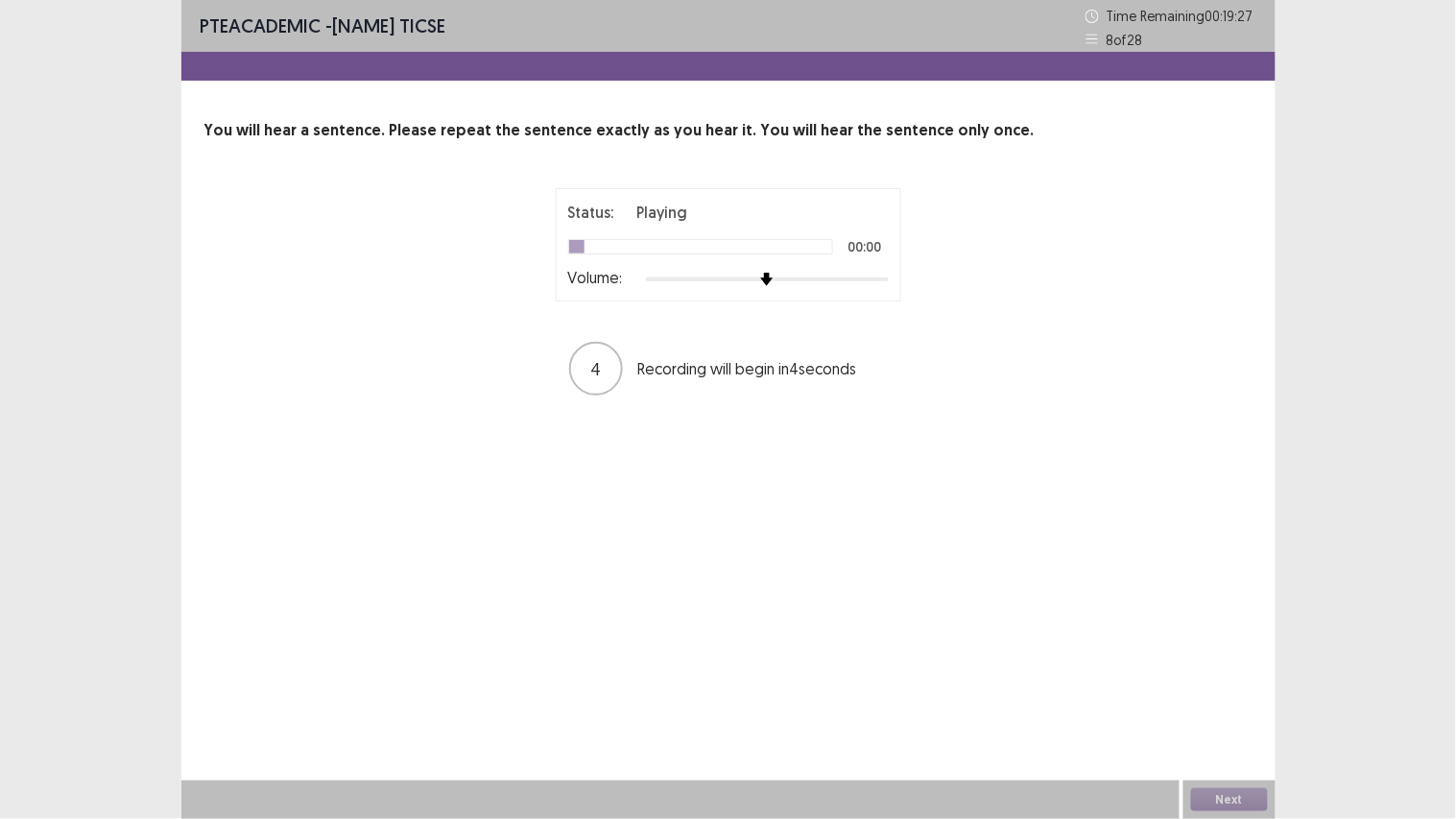 click on "Status: Playing 00:00 Volume:" at bounding box center (728, 245) 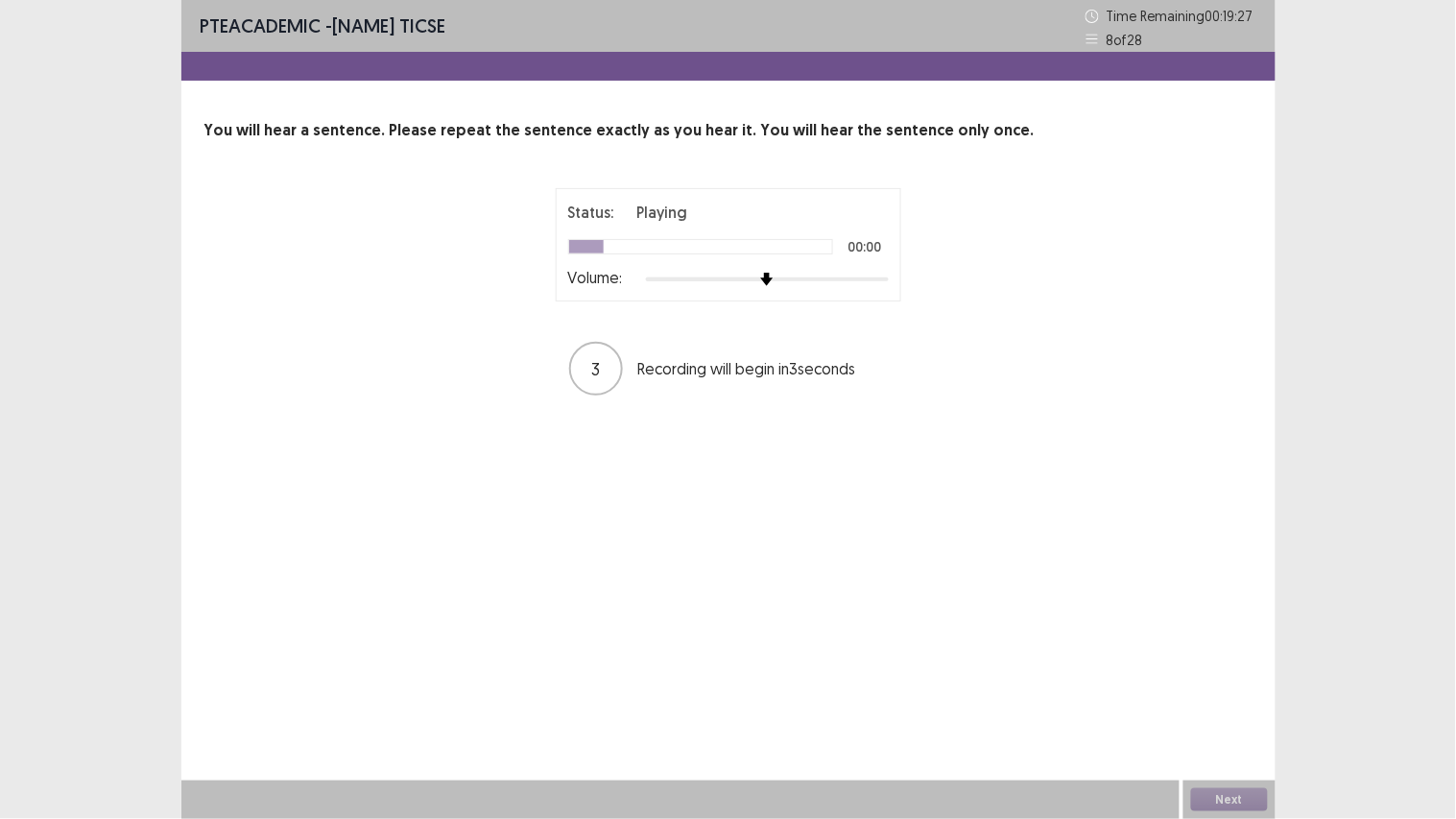 click at bounding box center (767, 279) 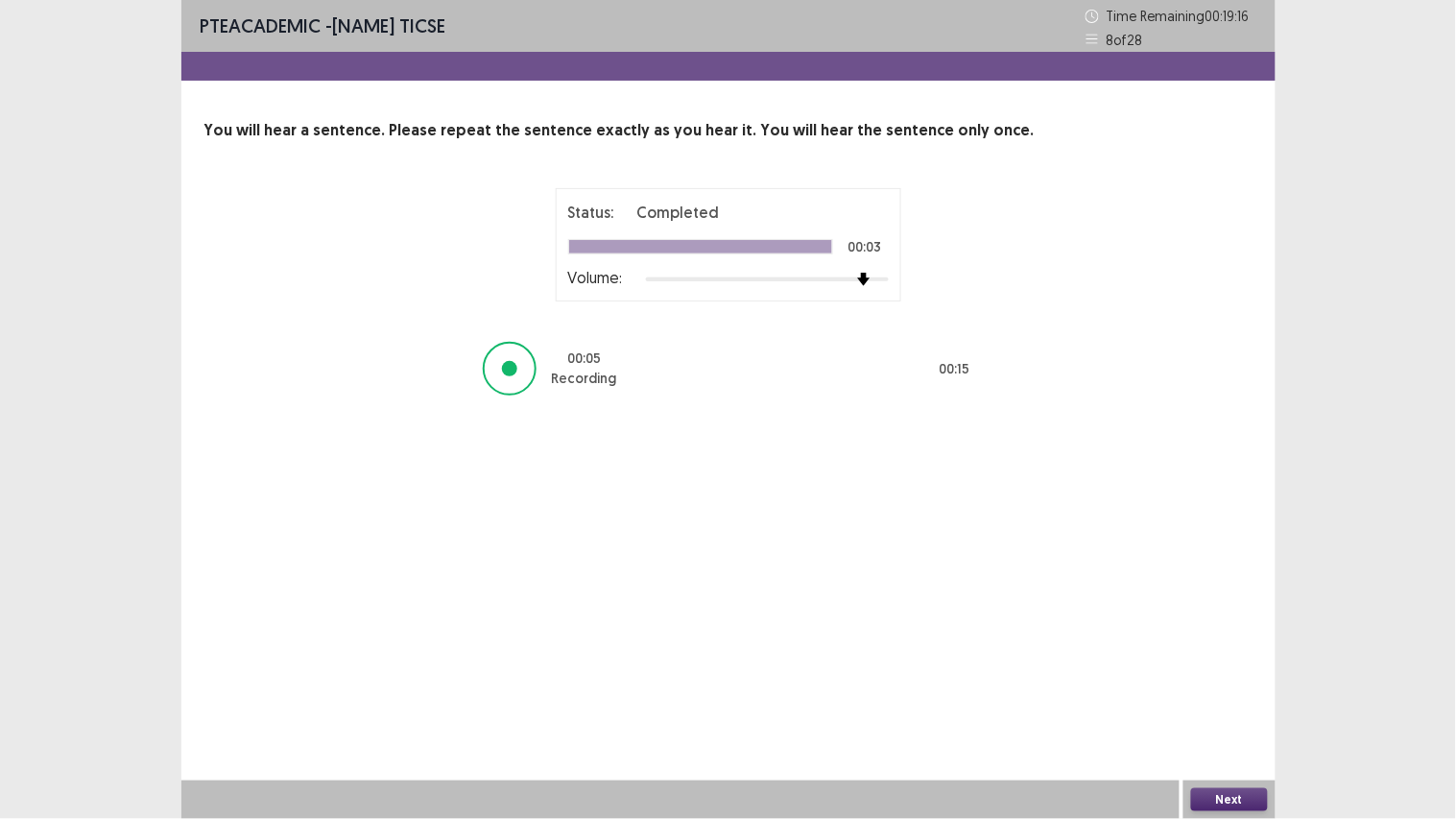 click on "Next" at bounding box center [1229, 800] 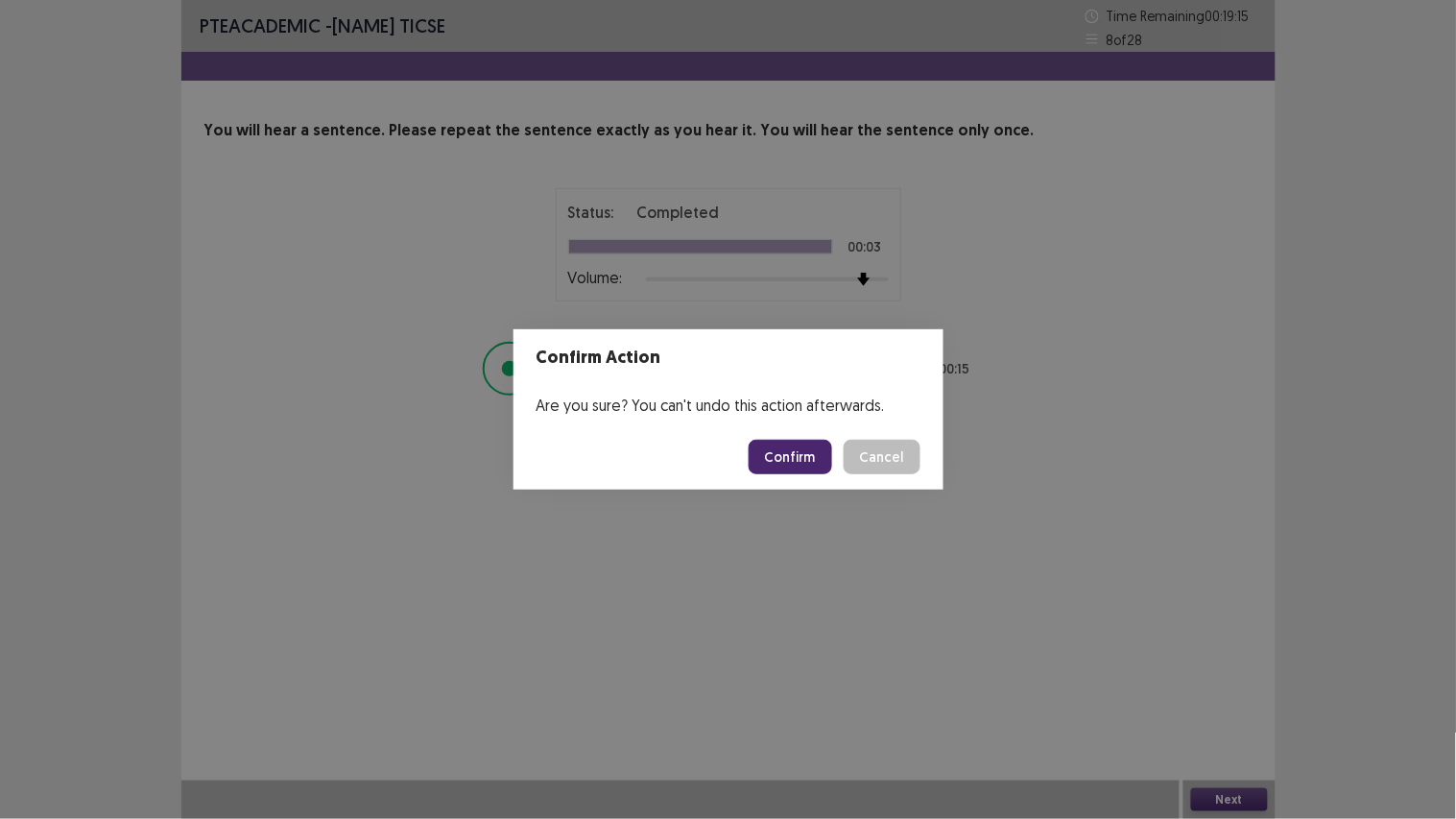 click on "Confirm" at bounding box center (790, 457) 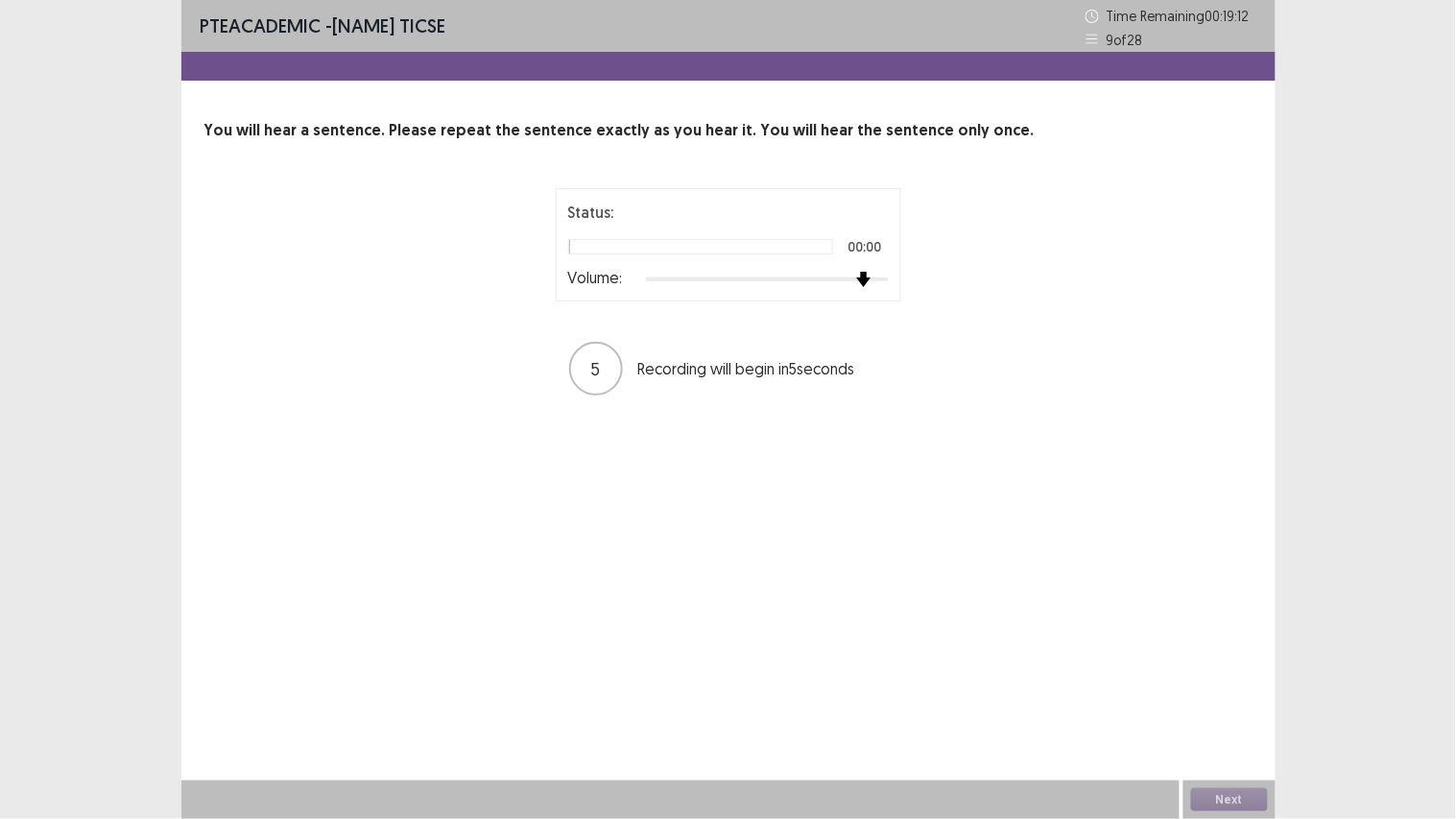 click at bounding box center (767, 279) 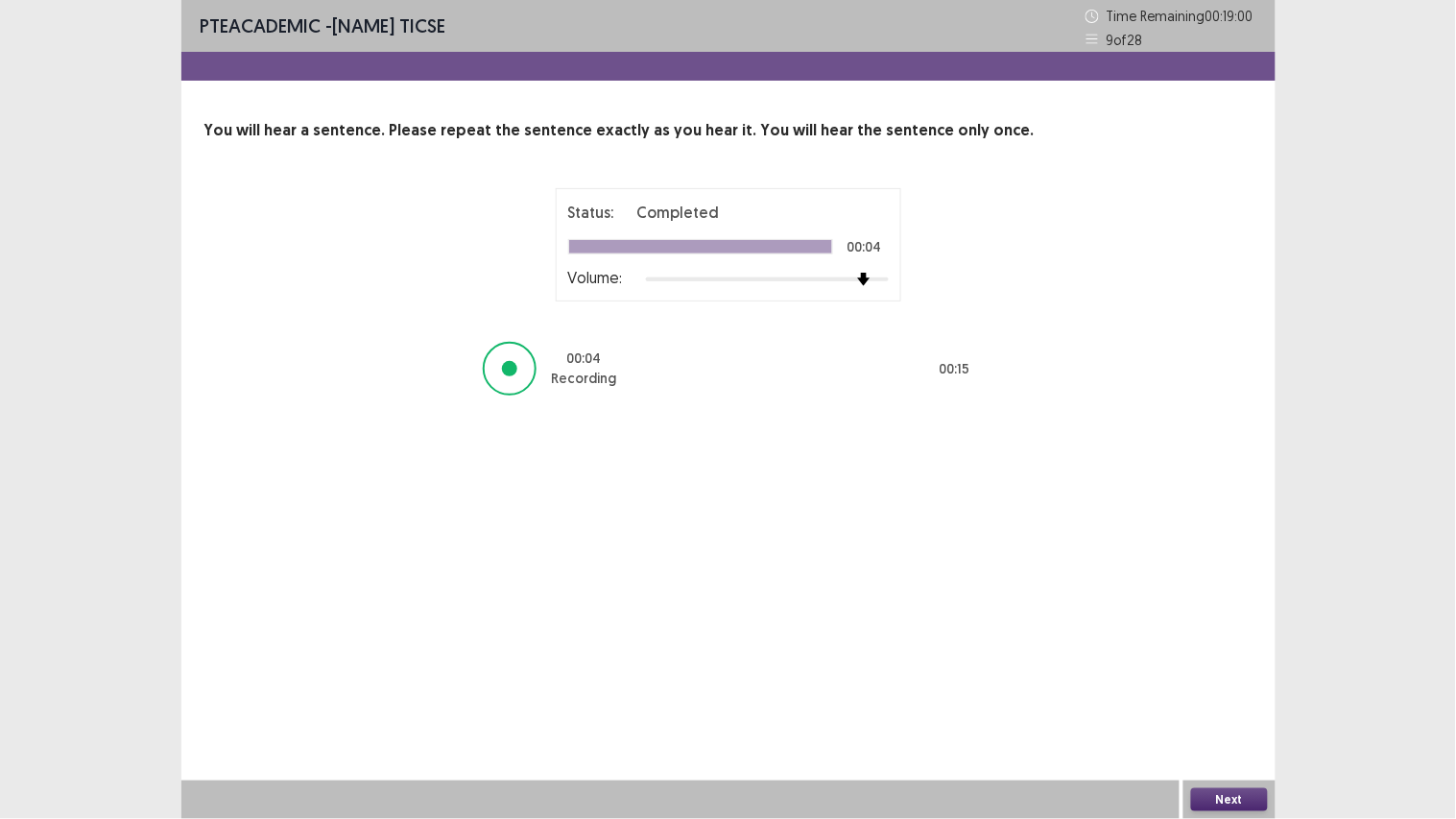 click on "Next" at bounding box center (1229, 800) 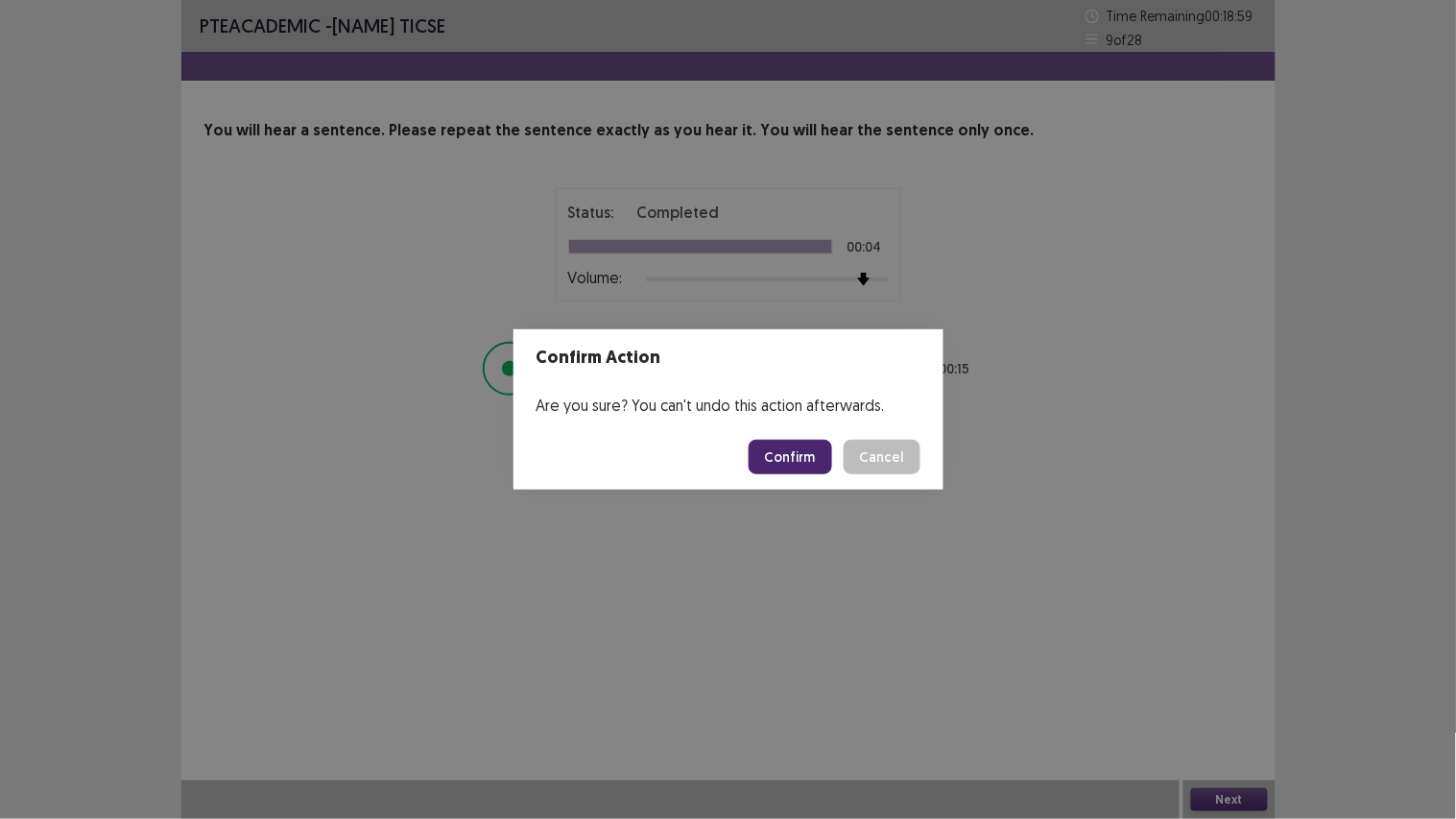 click on "Confirm" at bounding box center (790, 457) 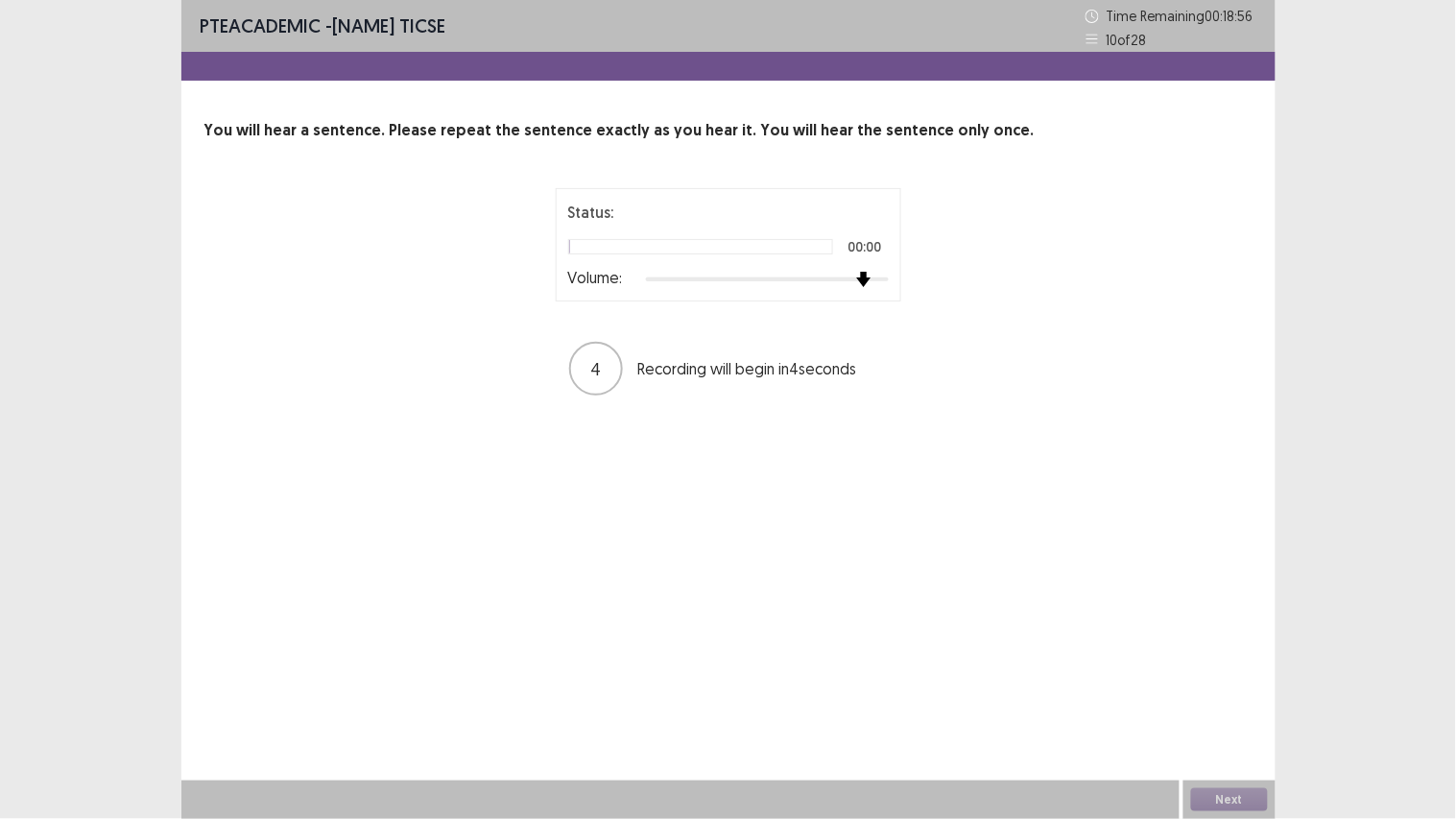 click at bounding box center (767, 279) 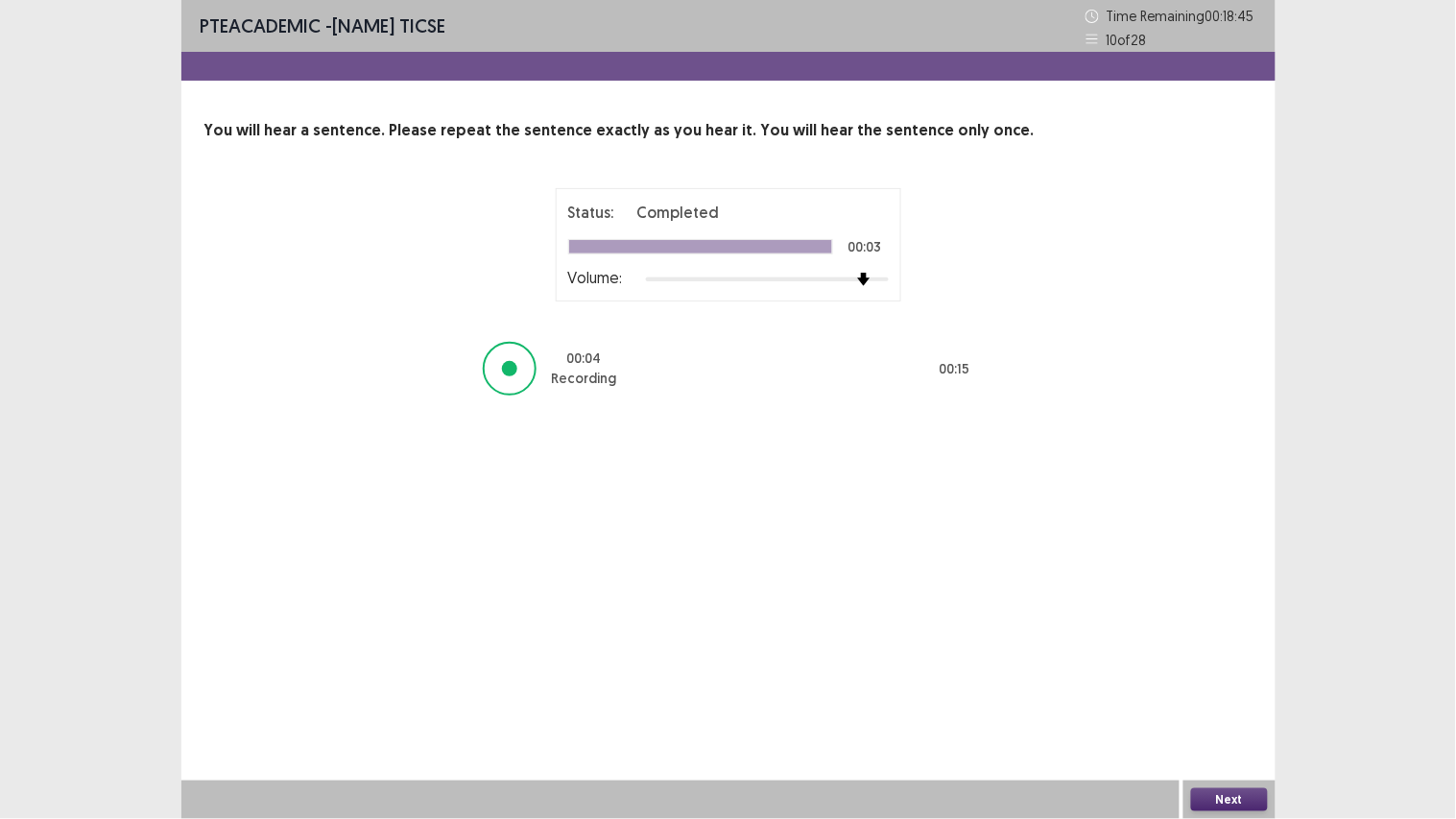 click on "Next" at bounding box center [1229, 800] 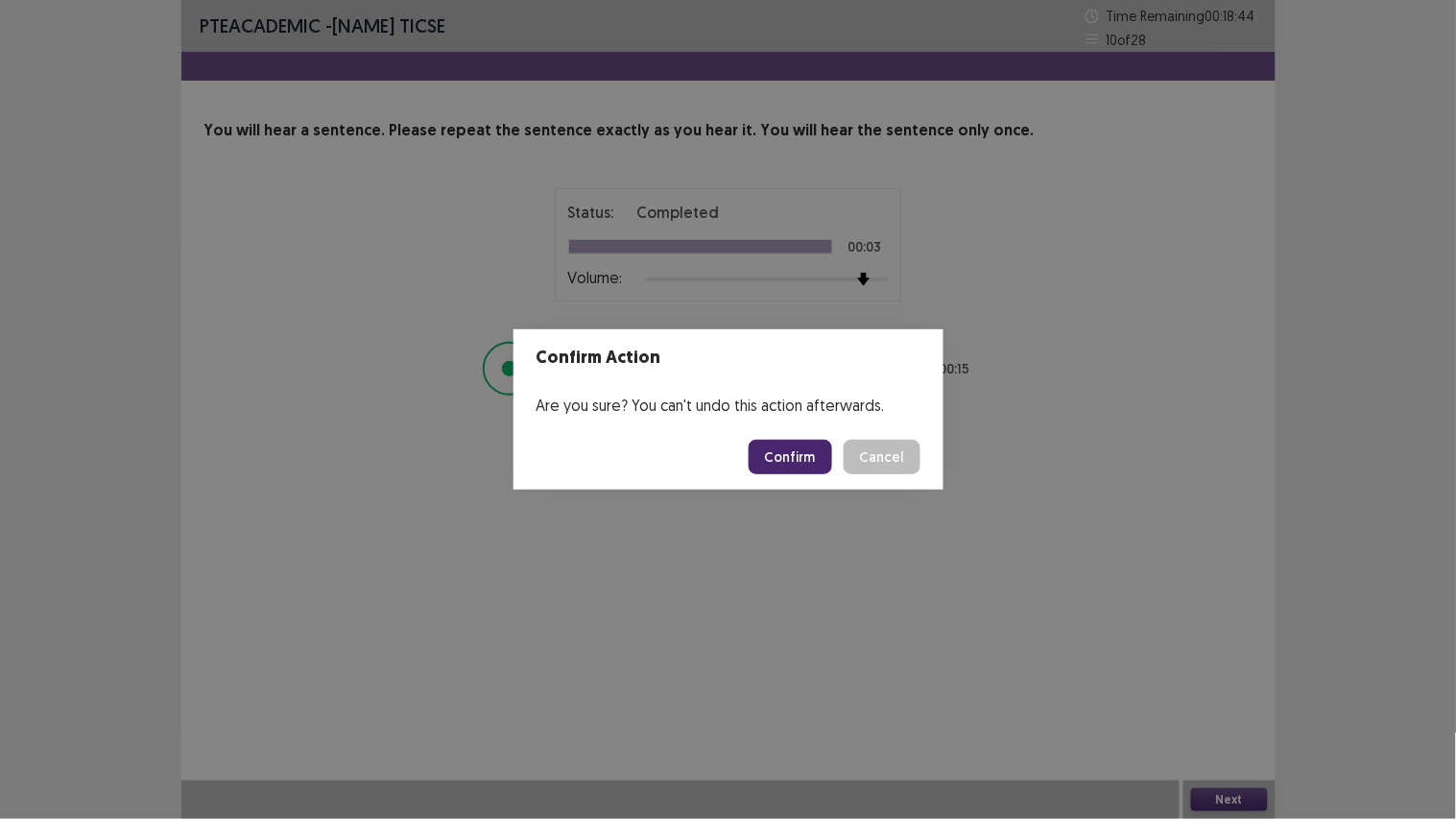 click on "Confirm" at bounding box center [790, 457] 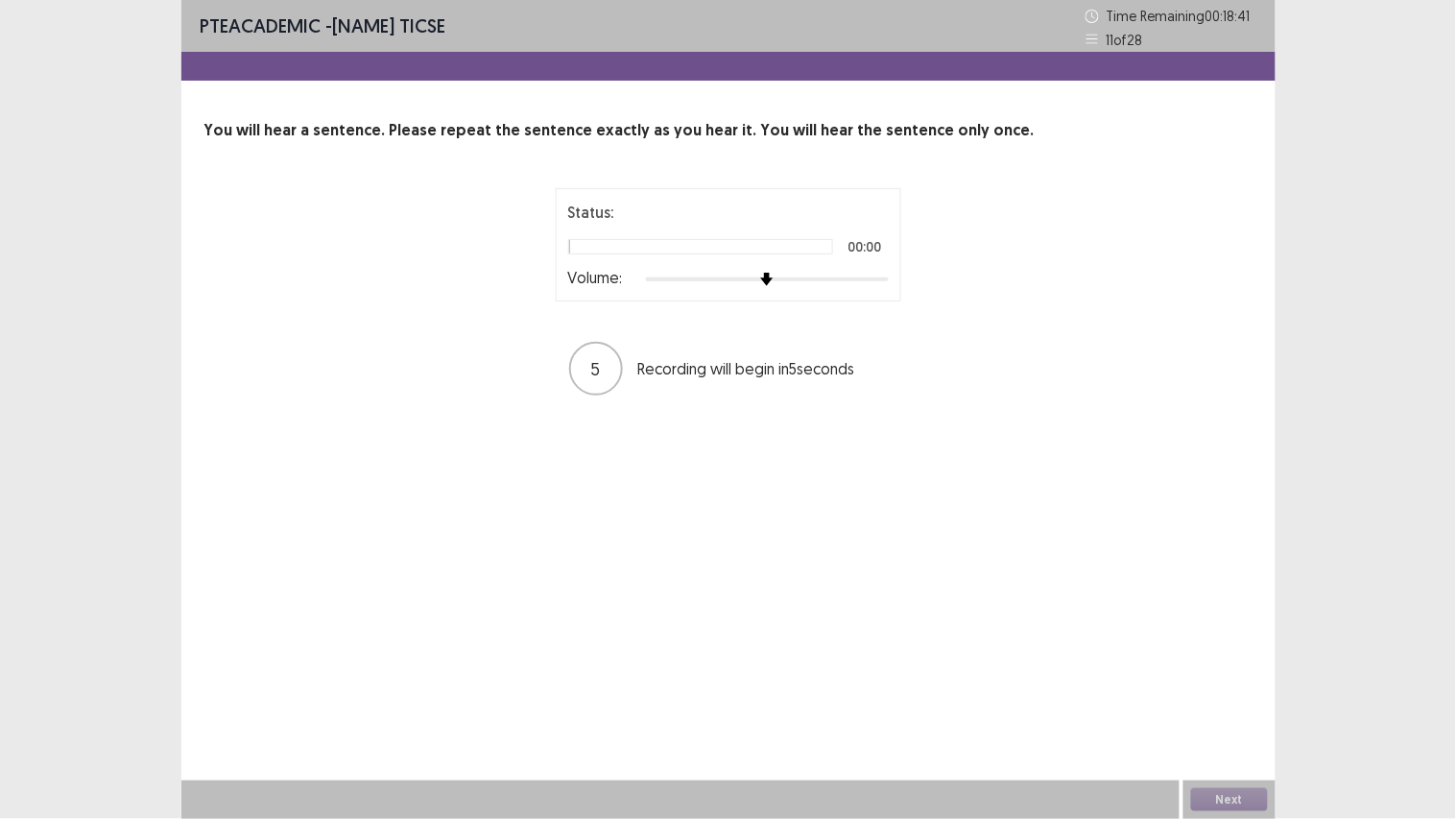 click at bounding box center (767, 279) 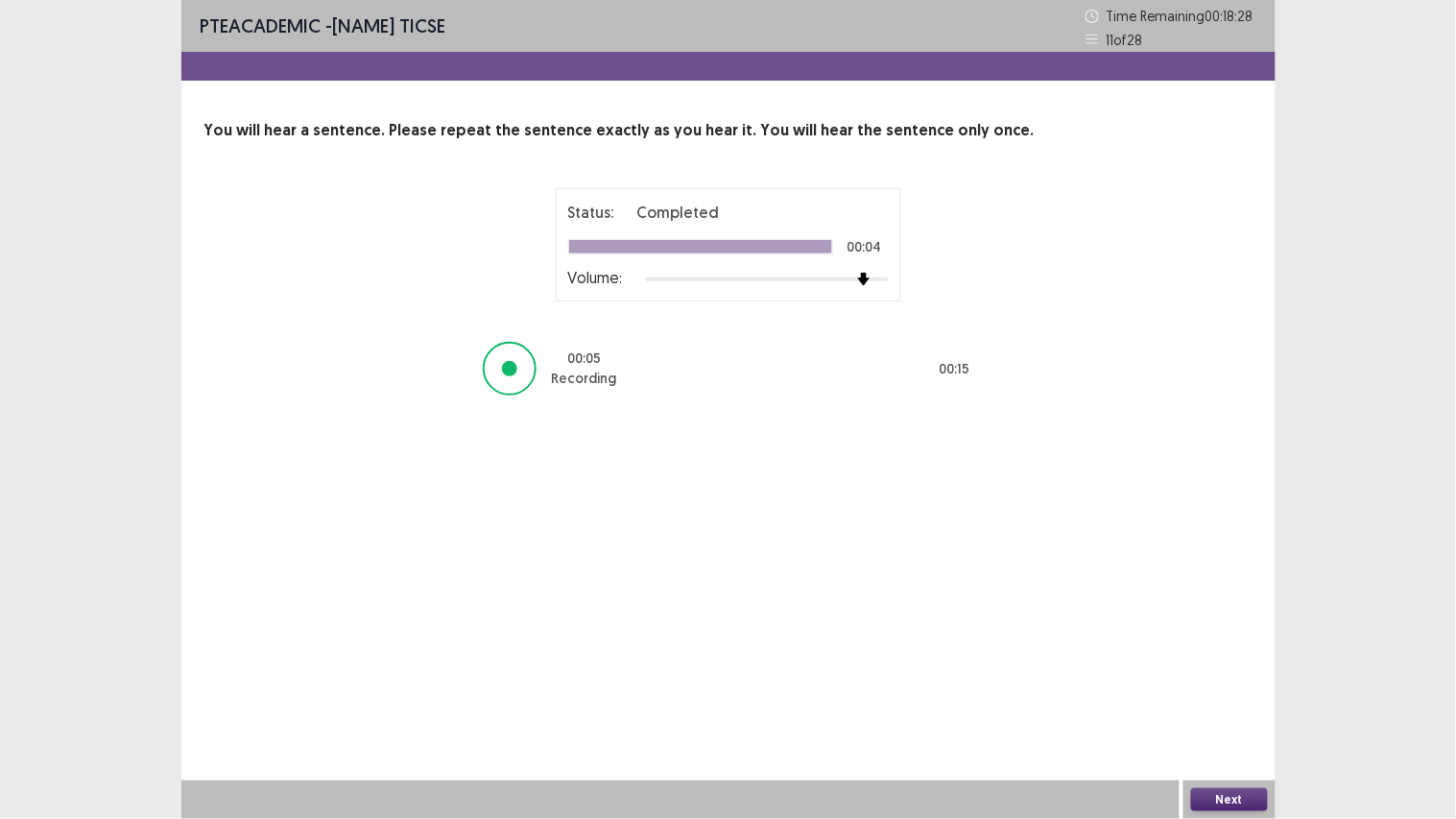 click on "Next" at bounding box center [1229, 800] 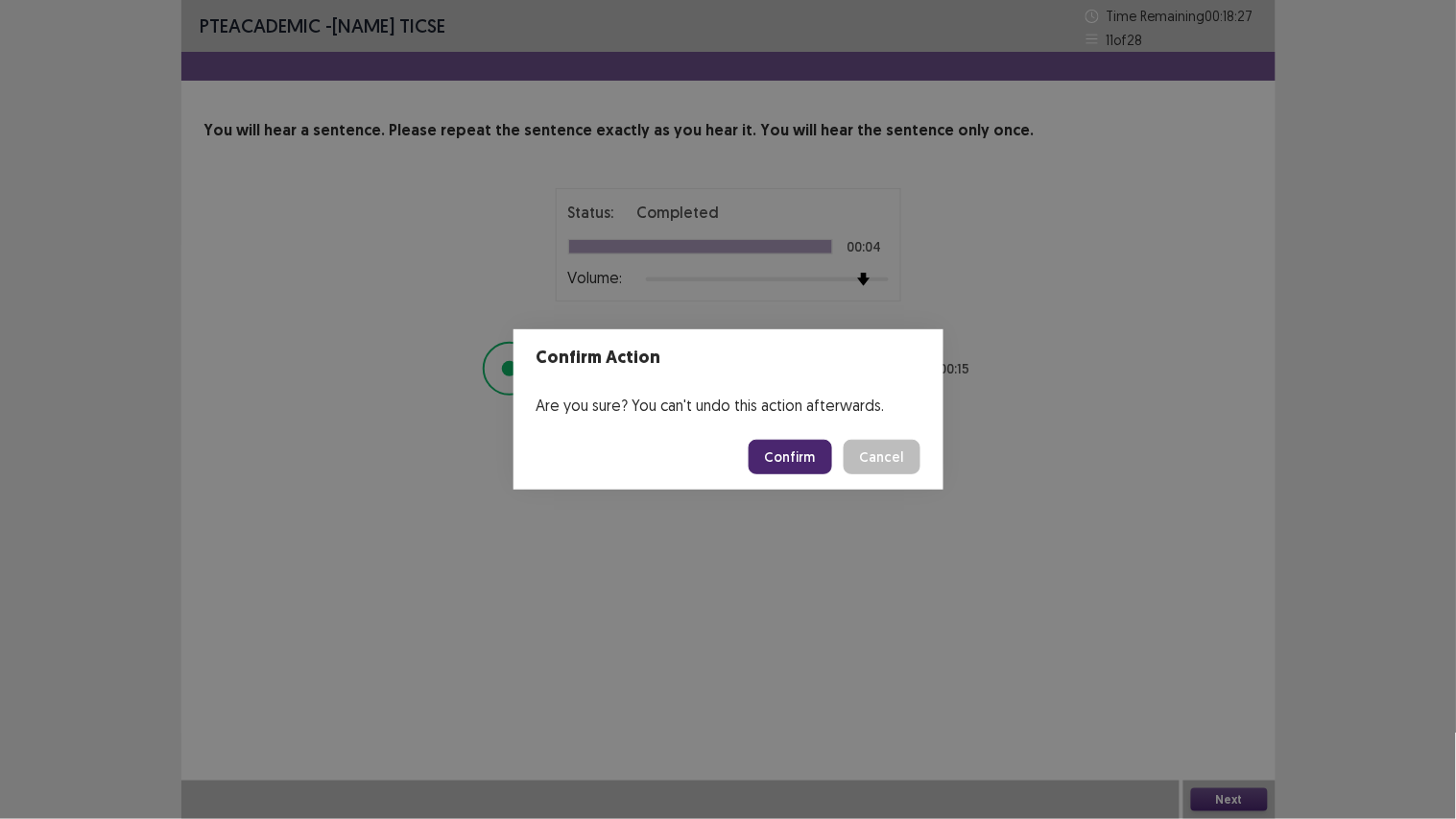 click on "Confirm" at bounding box center (790, 457) 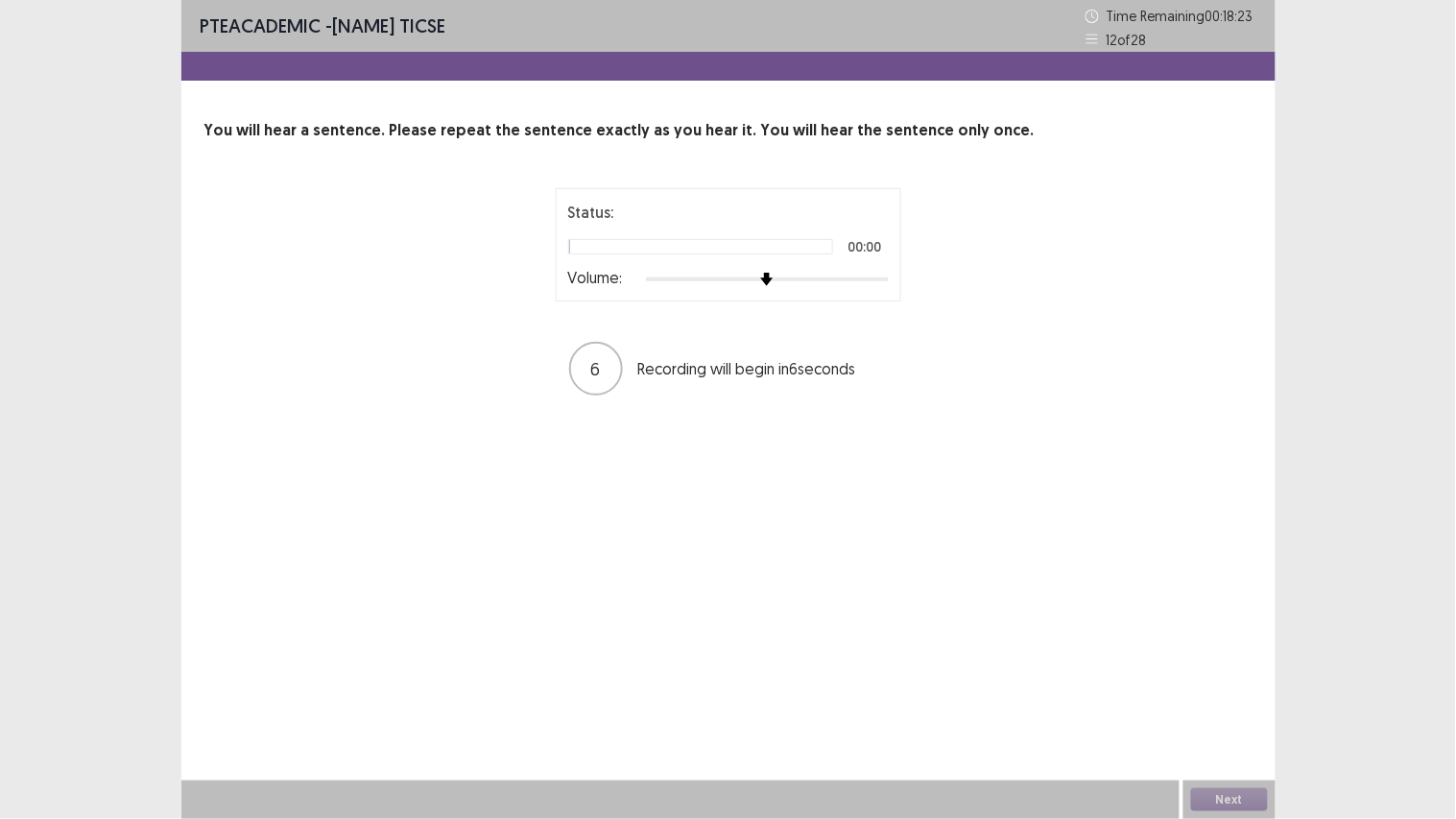 click at bounding box center (767, 279) 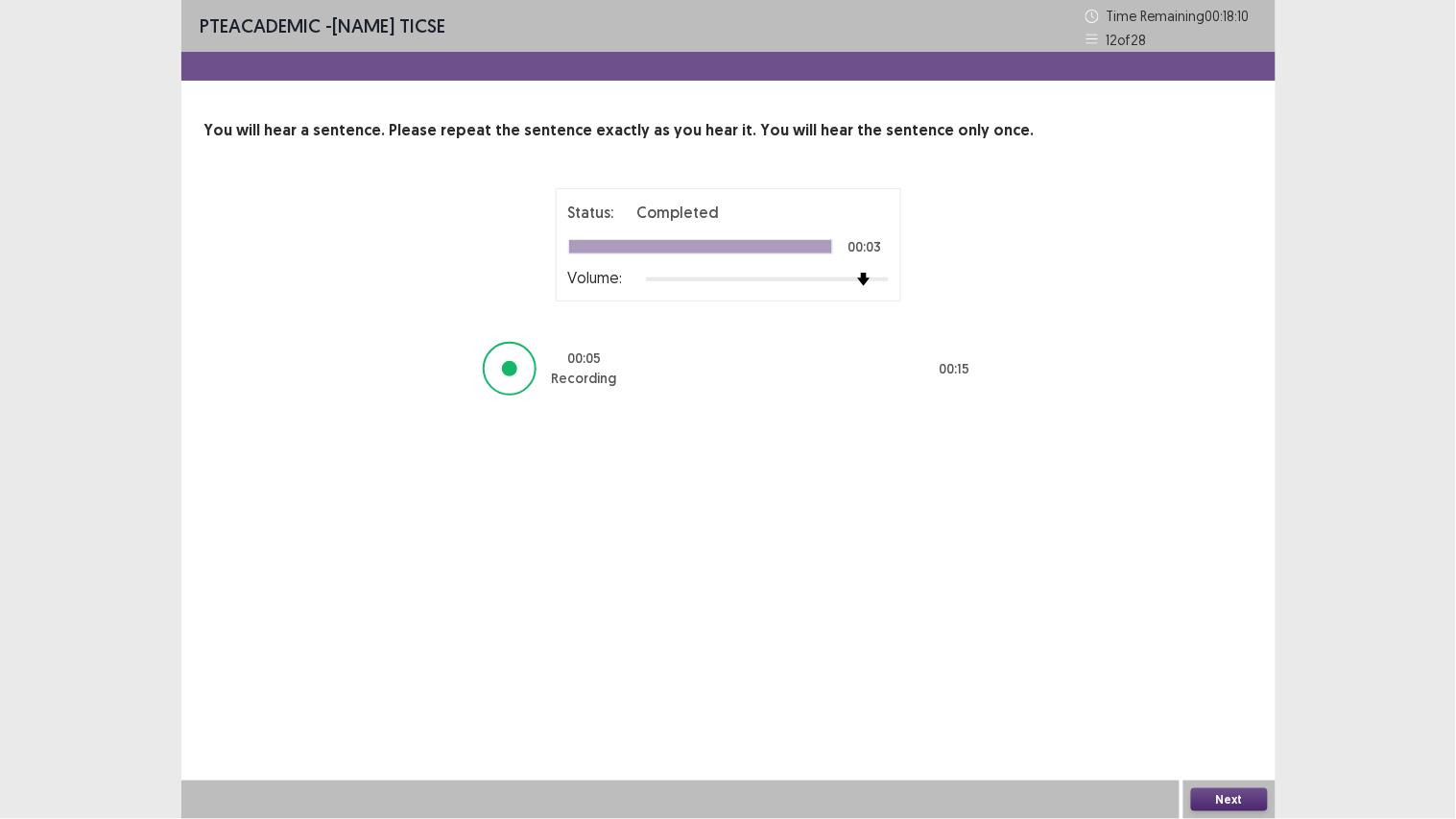 click on "Next" at bounding box center [1229, 800] 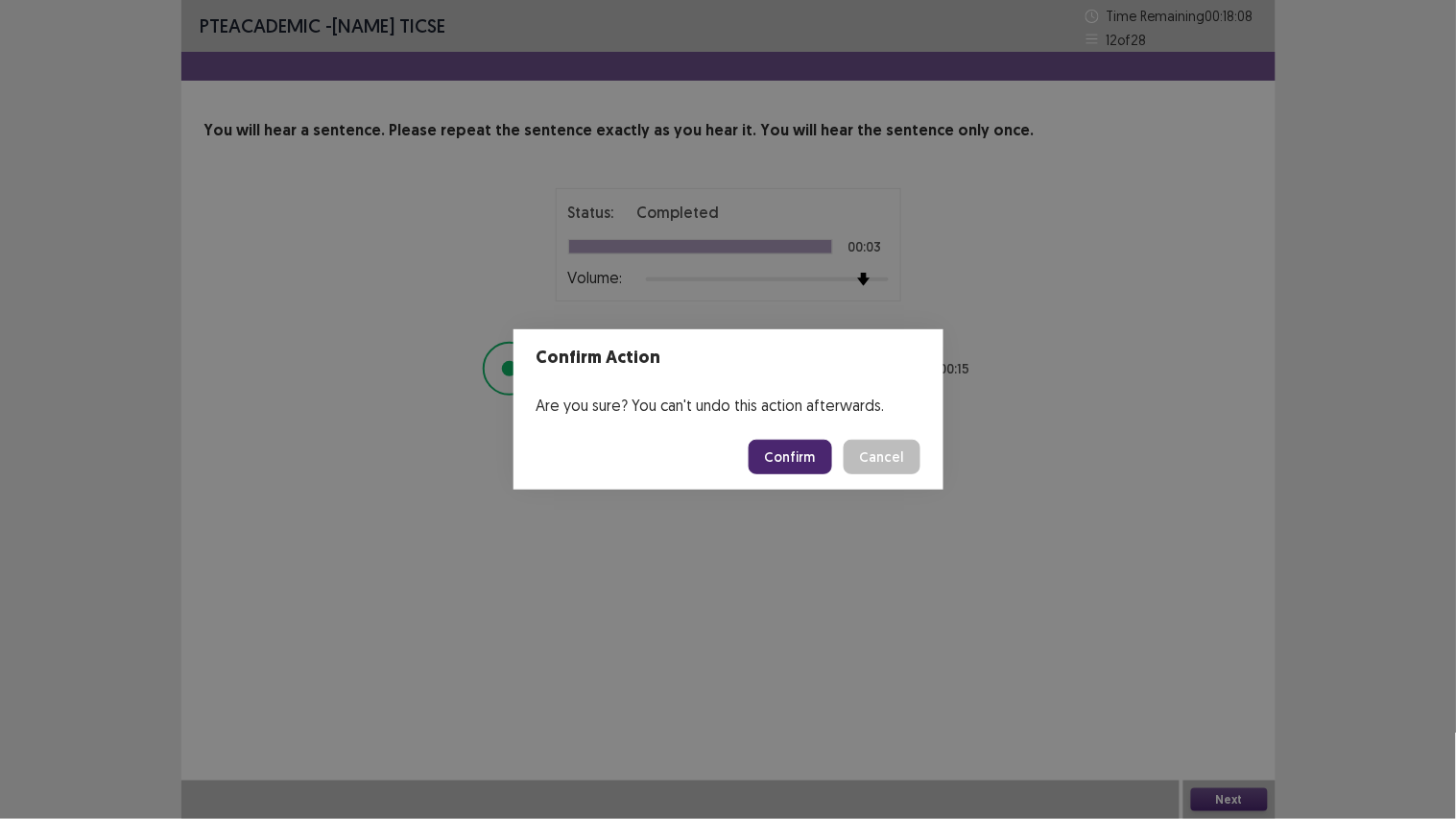 click on "Confirm" at bounding box center (790, 457) 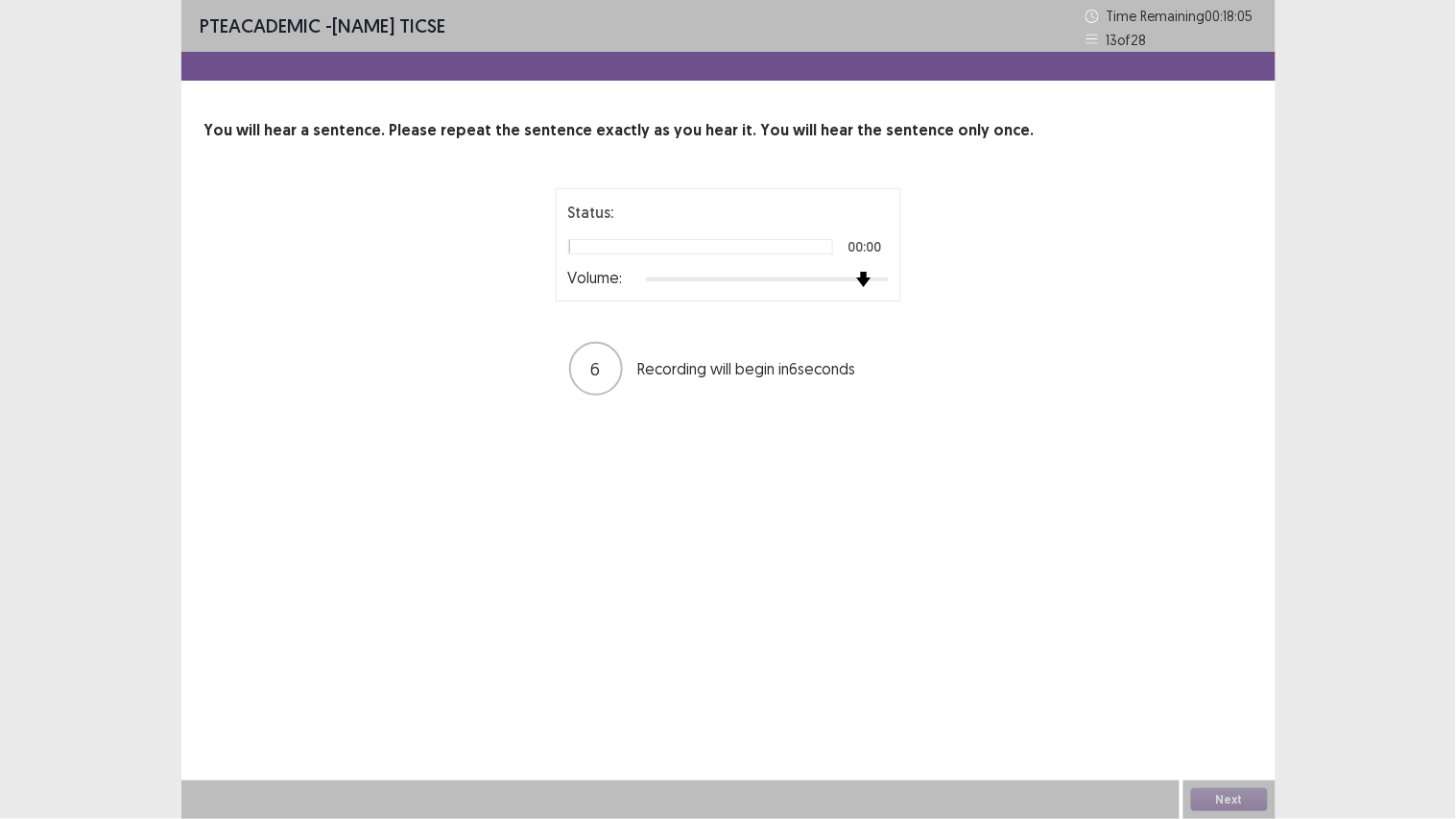 click at bounding box center (767, 279) 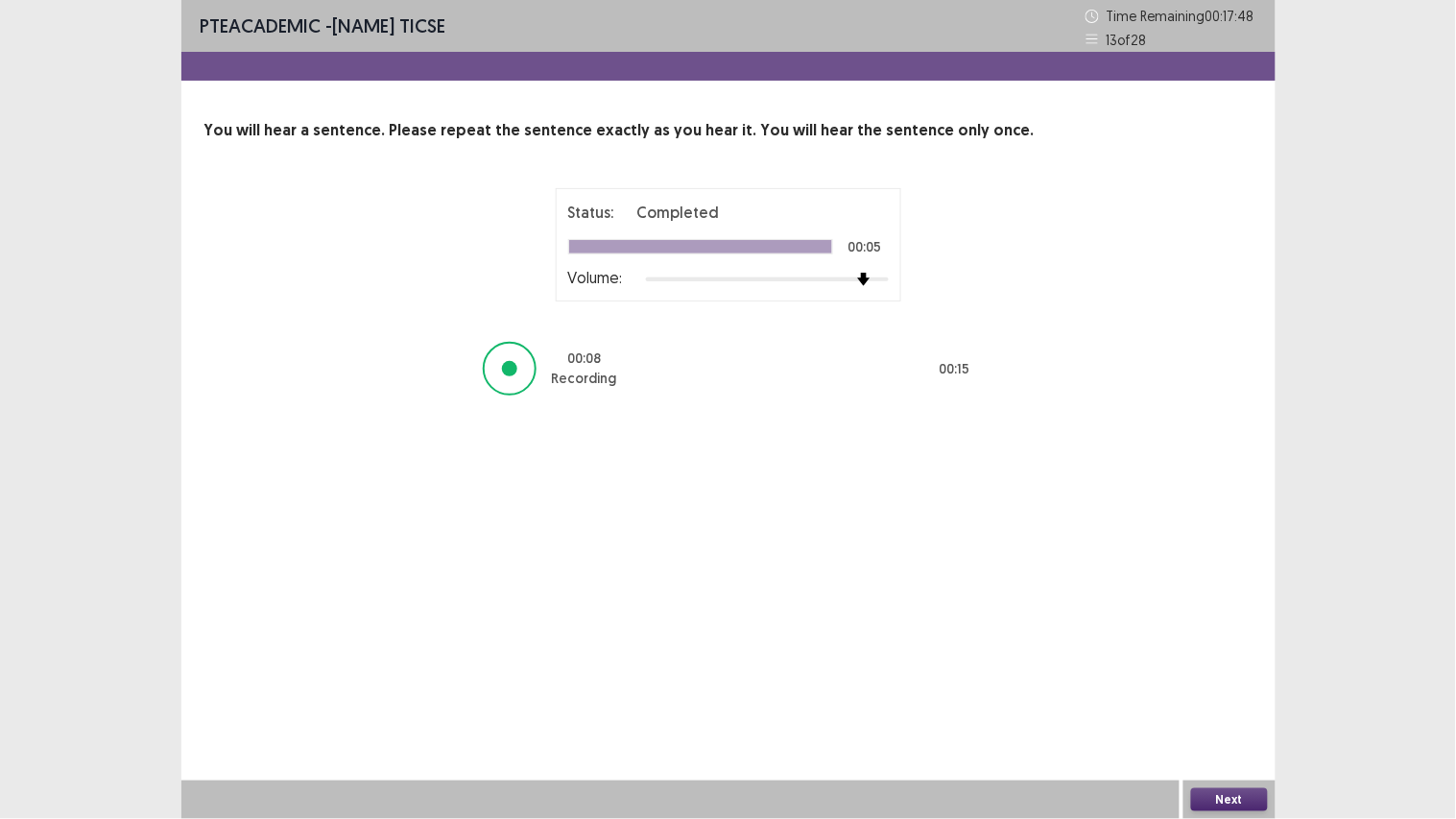 click on "Next" at bounding box center (1229, 800) 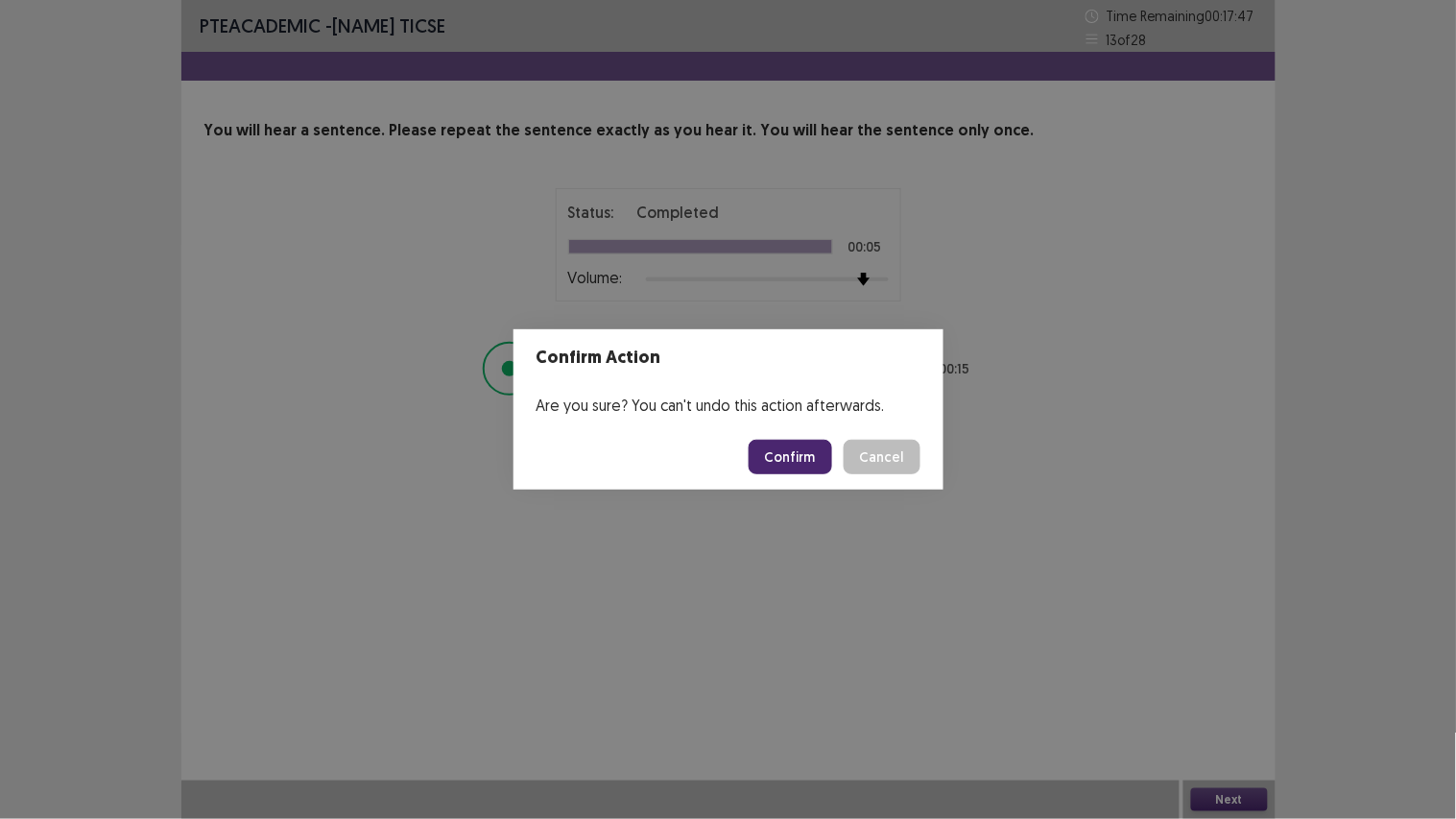 click on "Confirm" at bounding box center (790, 457) 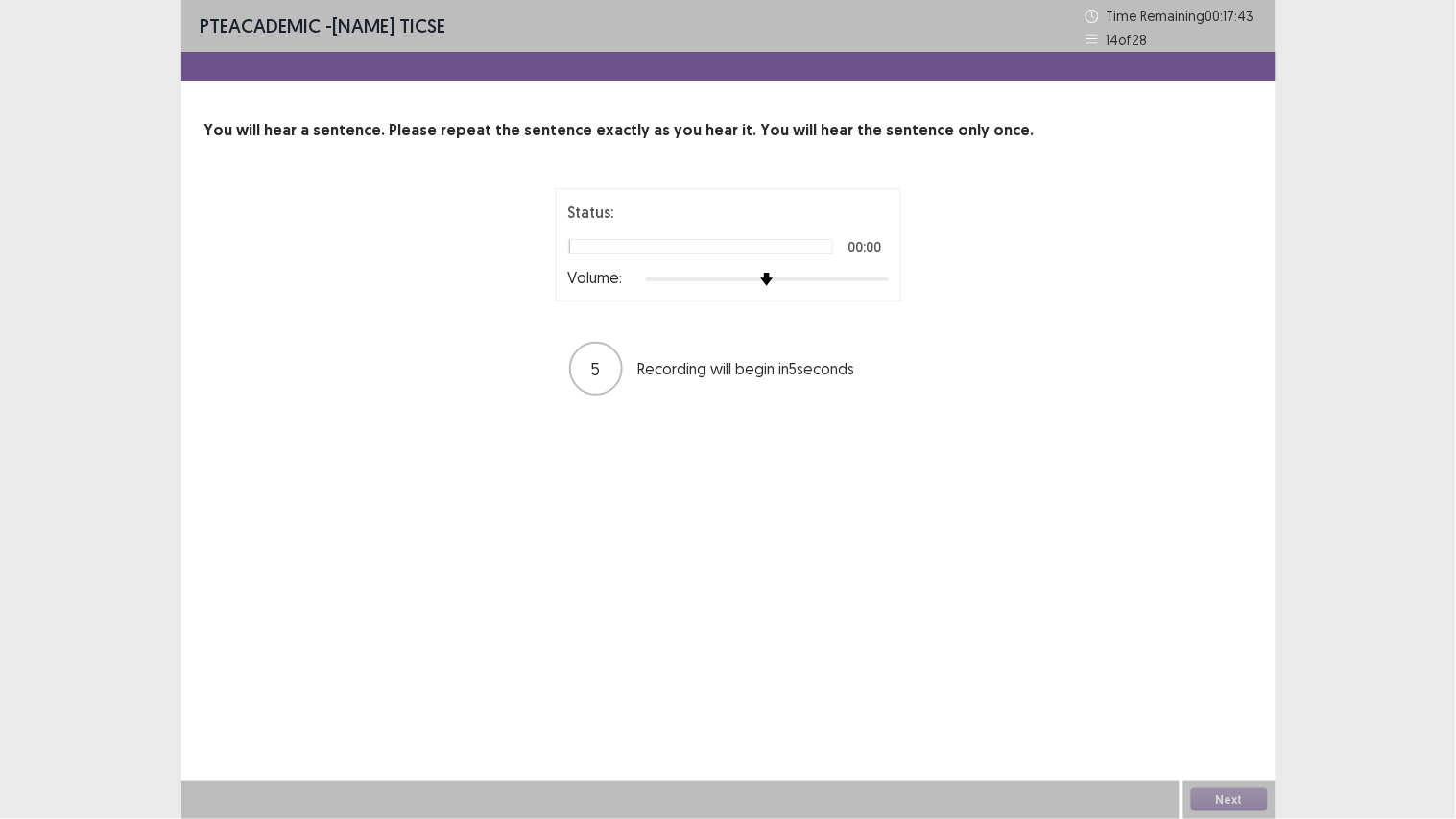 click at bounding box center (767, 279) 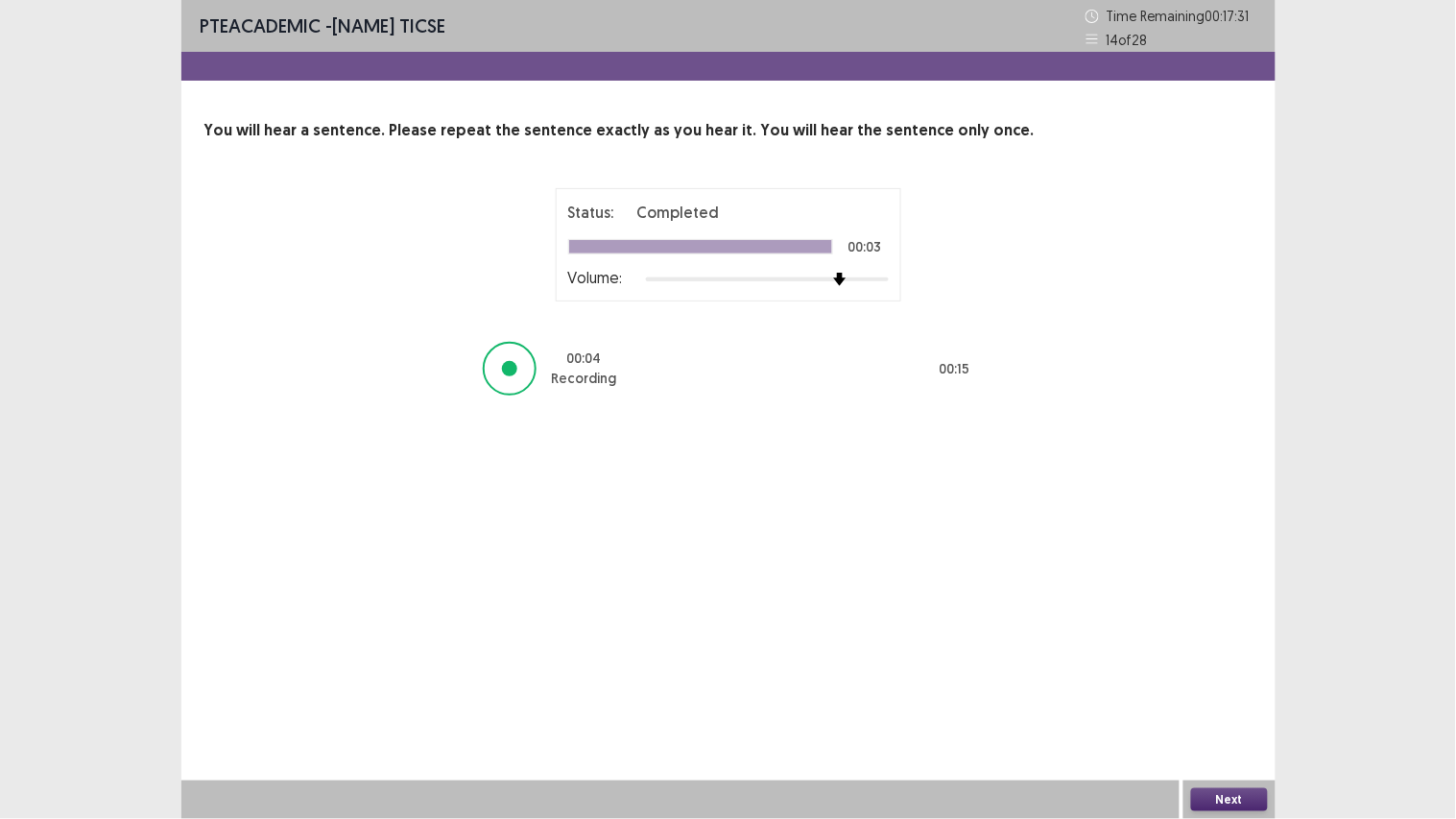 click on "Next" at bounding box center (1229, 800) 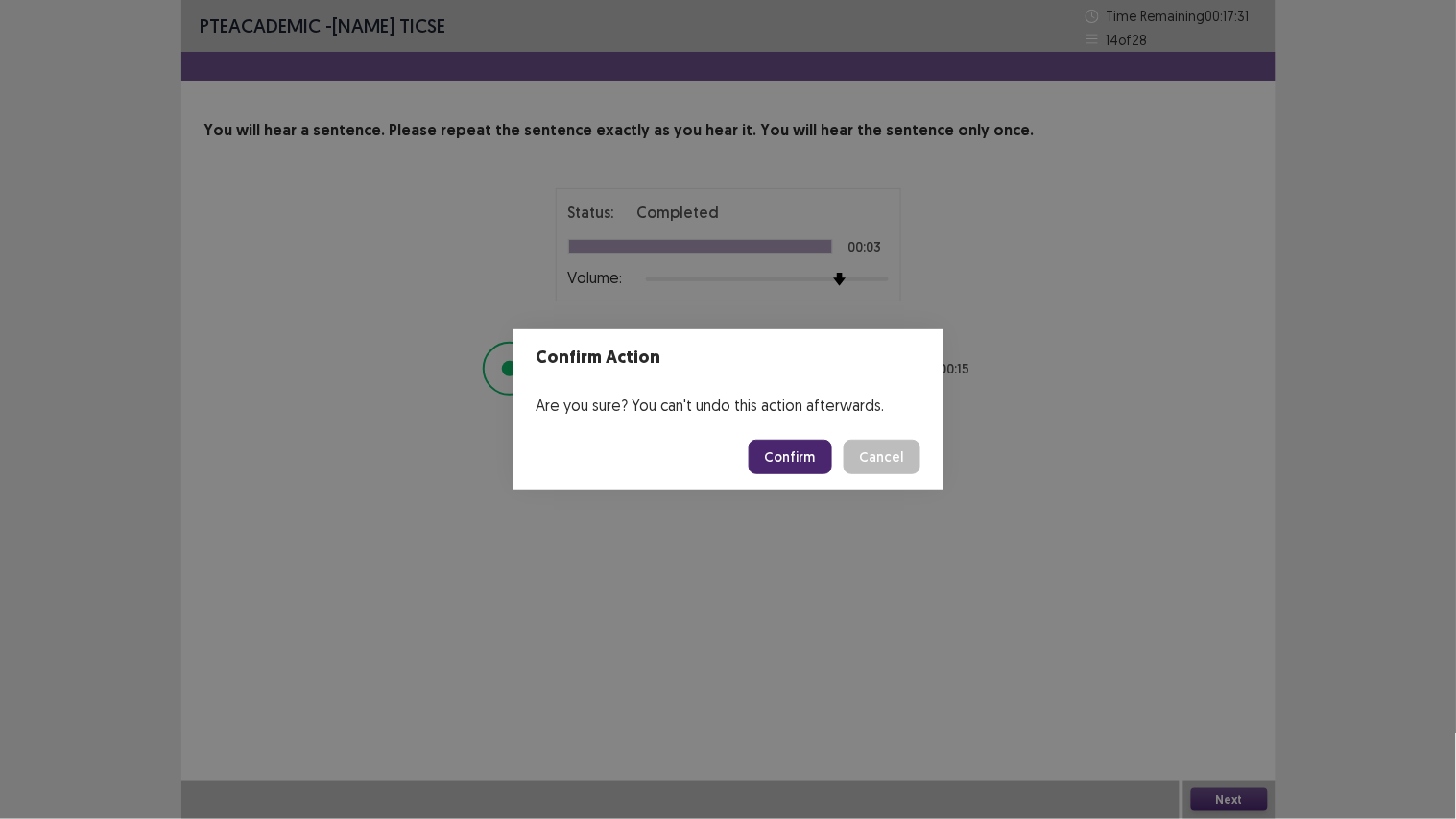 click on "Confirm" at bounding box center [790, 457] 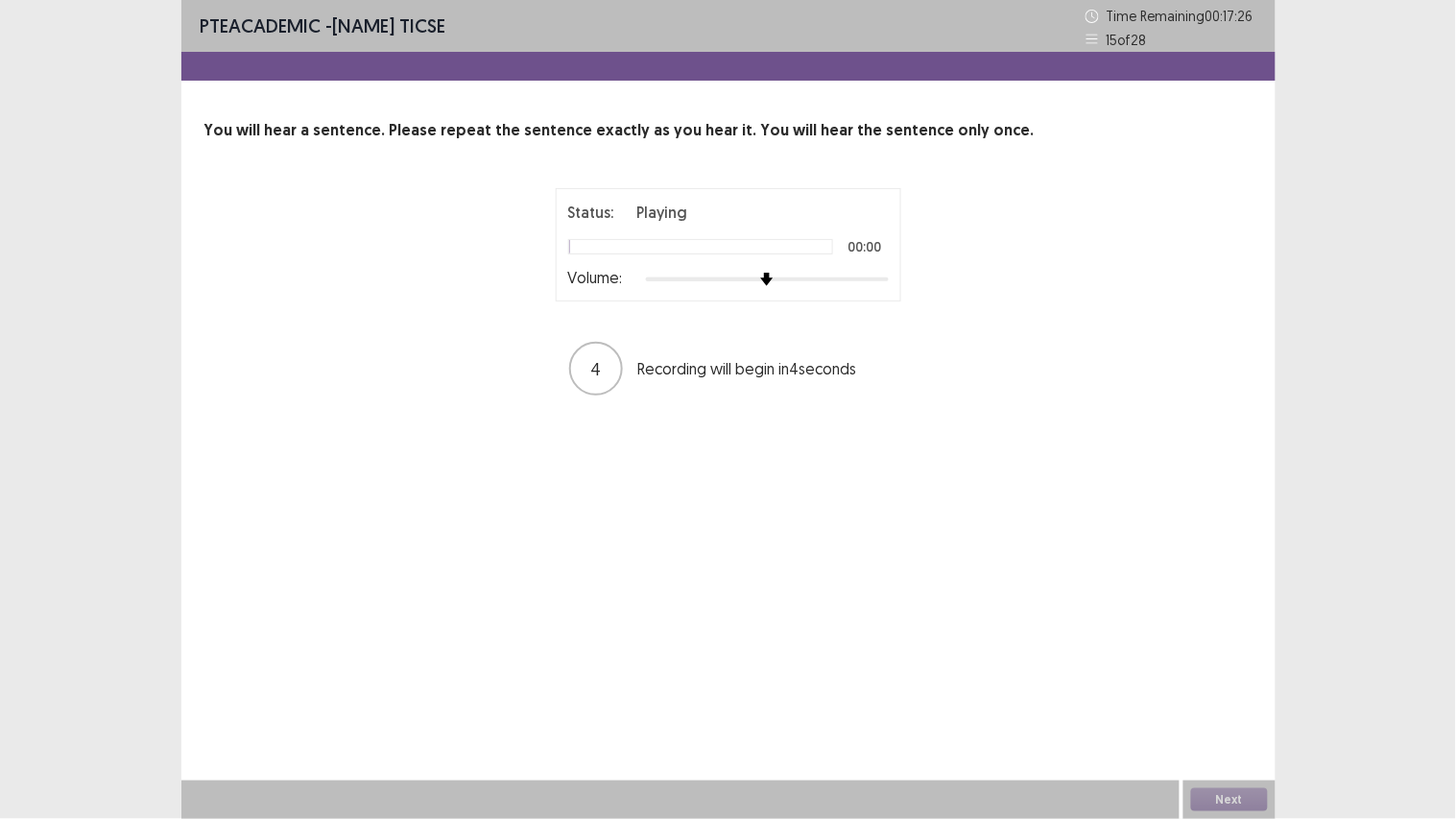 click on "Volume:" at bounding box center (728, 279) 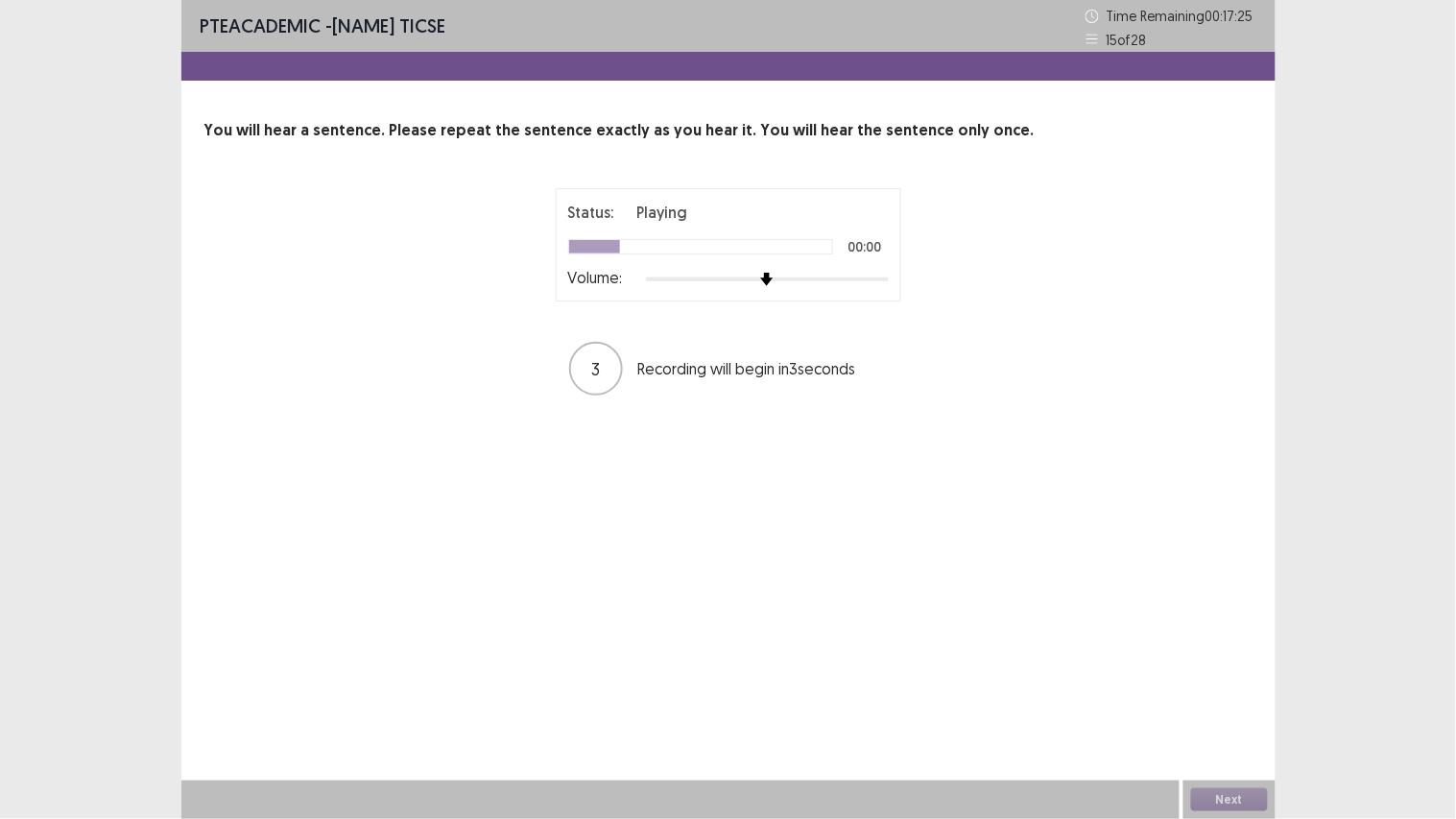 click at bounding box center [767, 279] 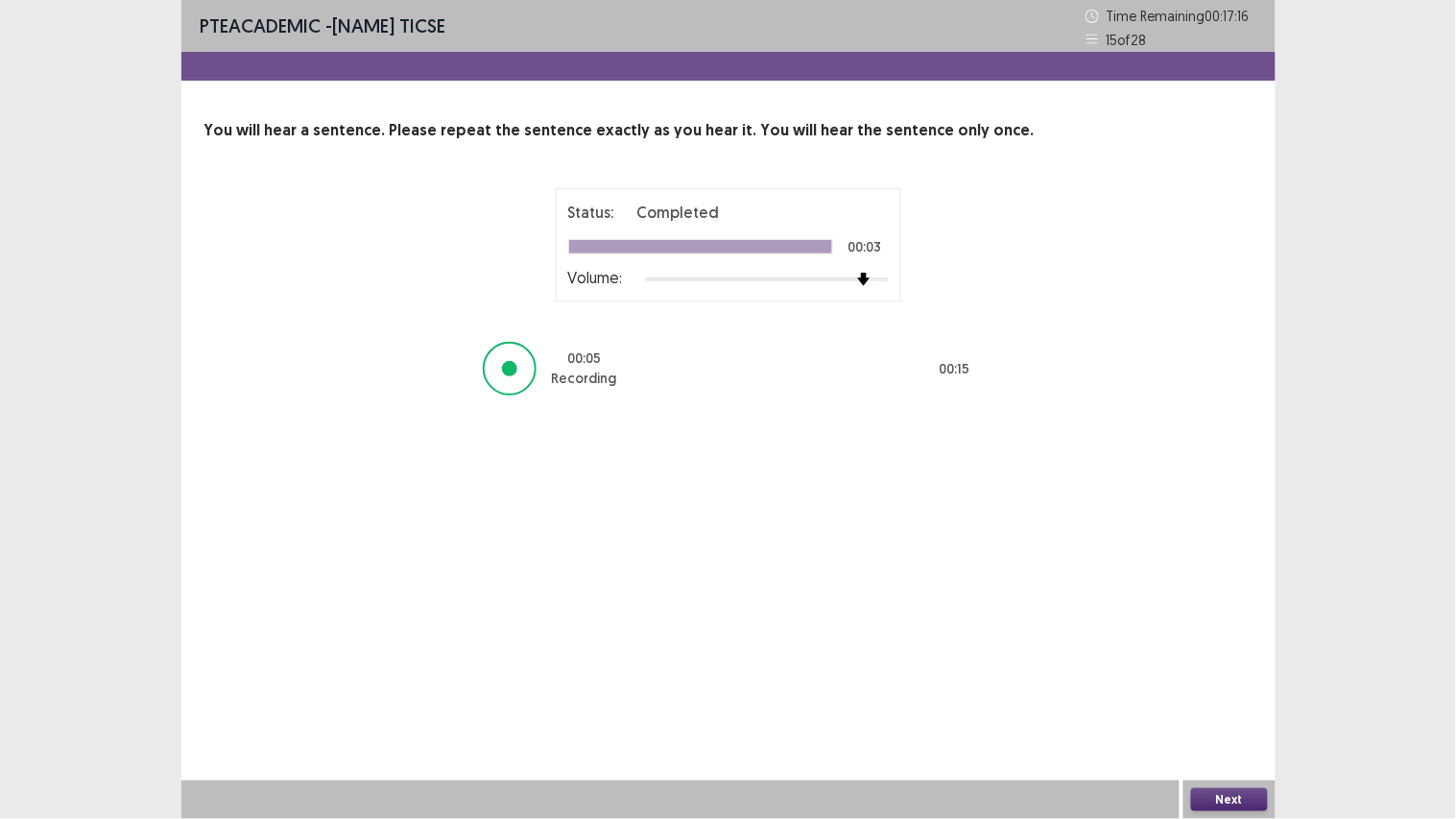 click on "Next" at bounding box center [1229, 800] 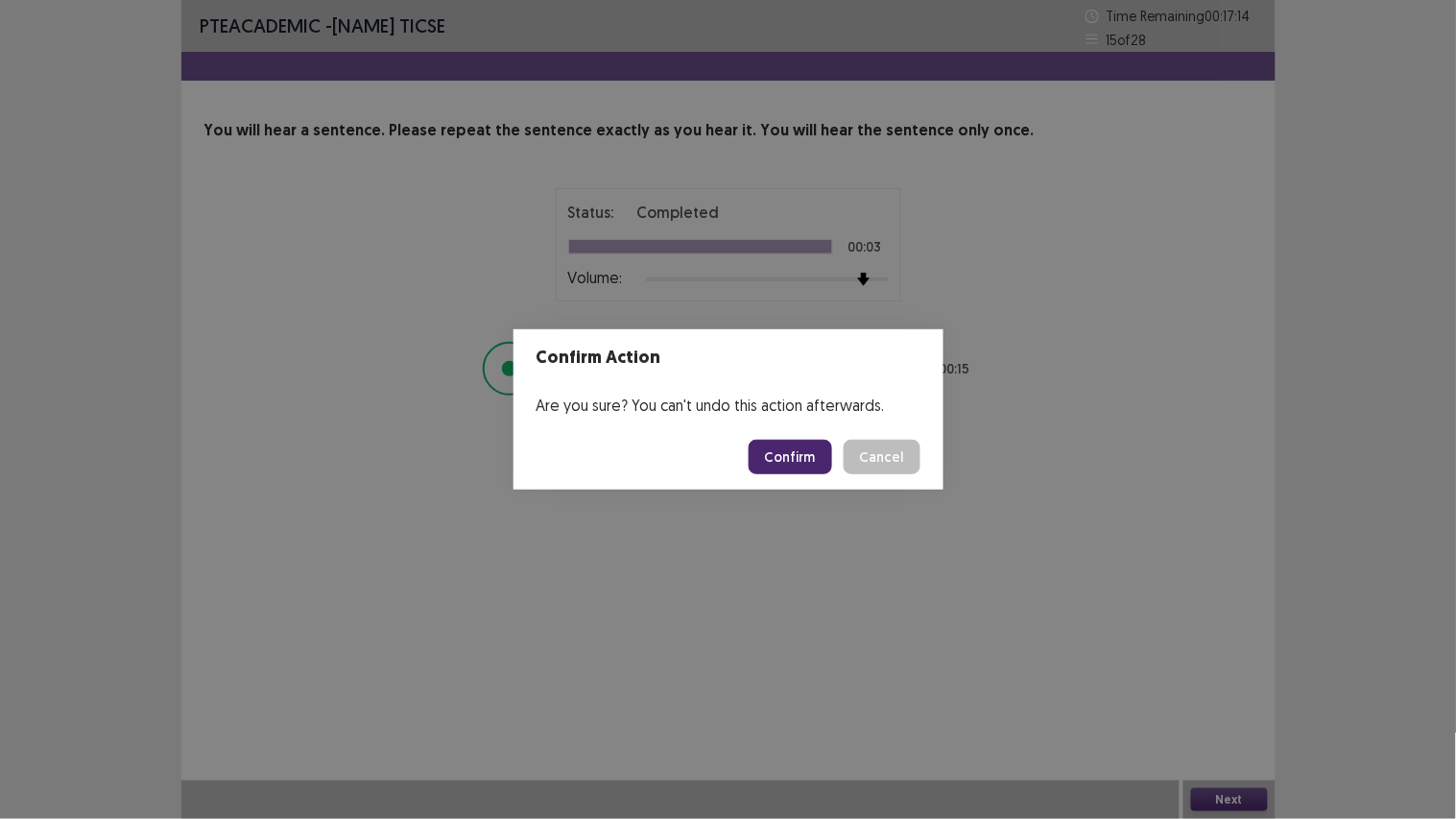 click on "Confirm" at bounding box center [790, 457] 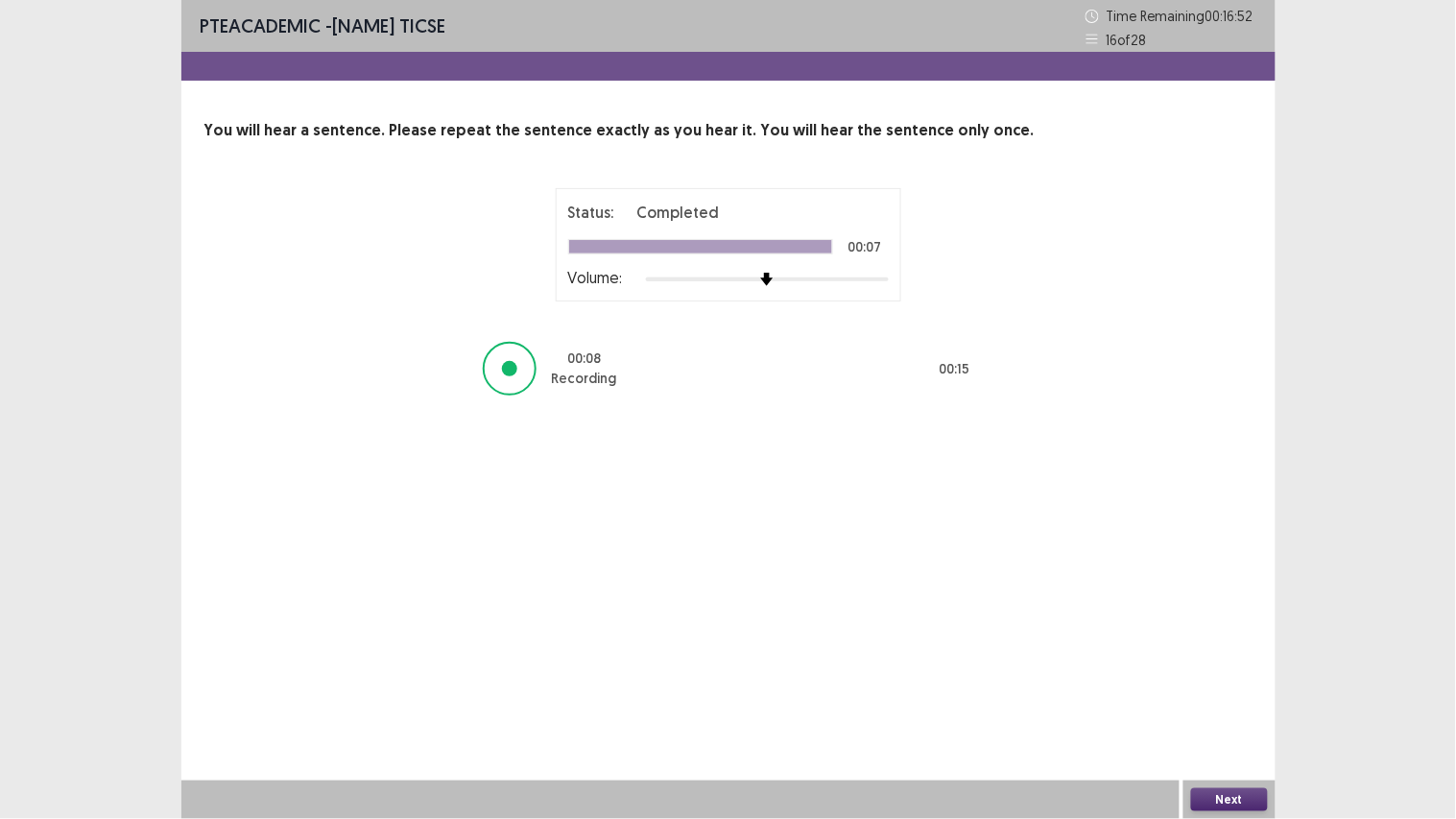 click on "Next" at bounding box center [1229, 800] 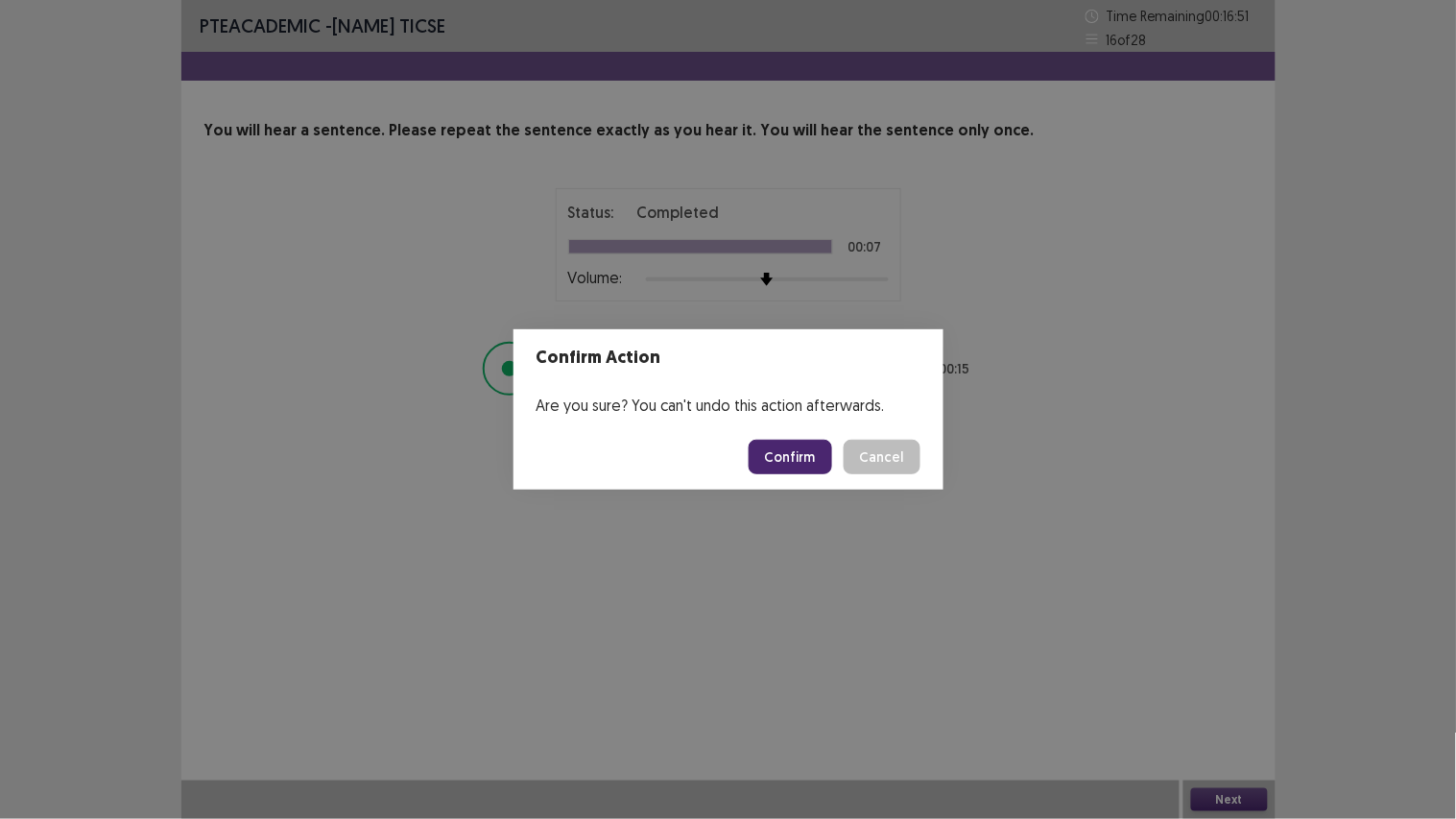 click on "Confirm" at bounding box center (790, 457) 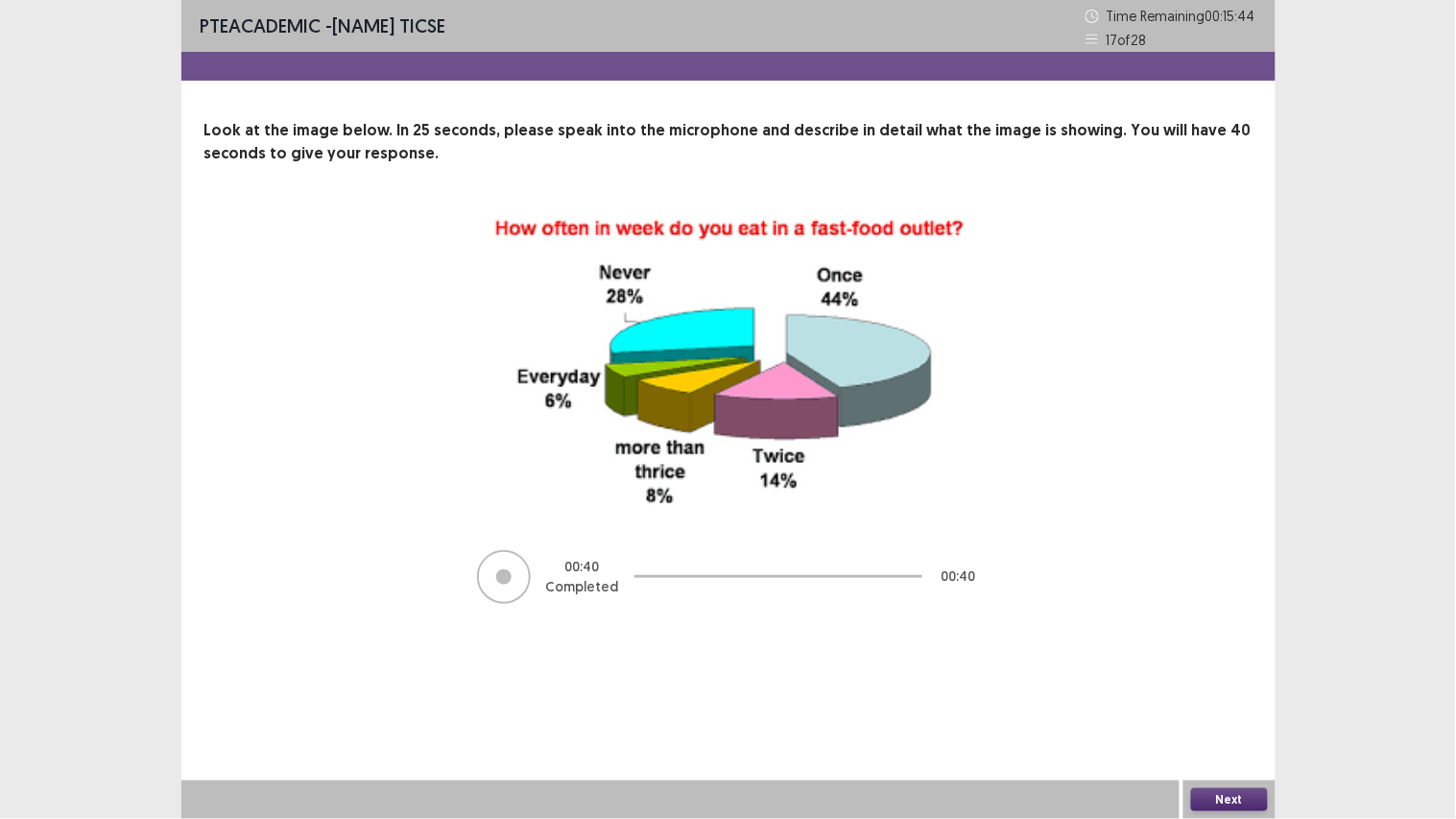 click on "Next" at bounding box center [1229, 800] 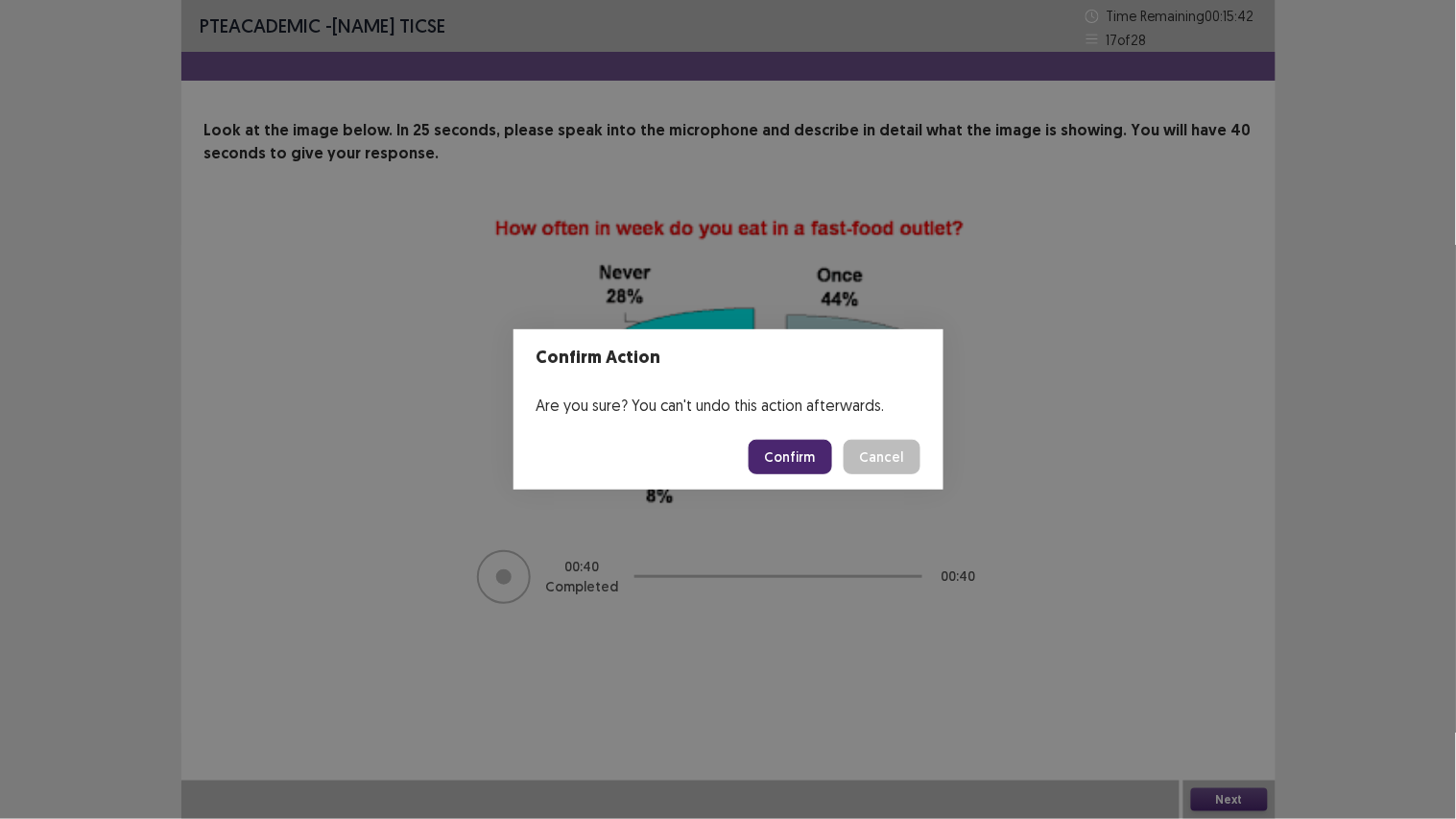 click on "Confirm" at bounding box center [790, 457] 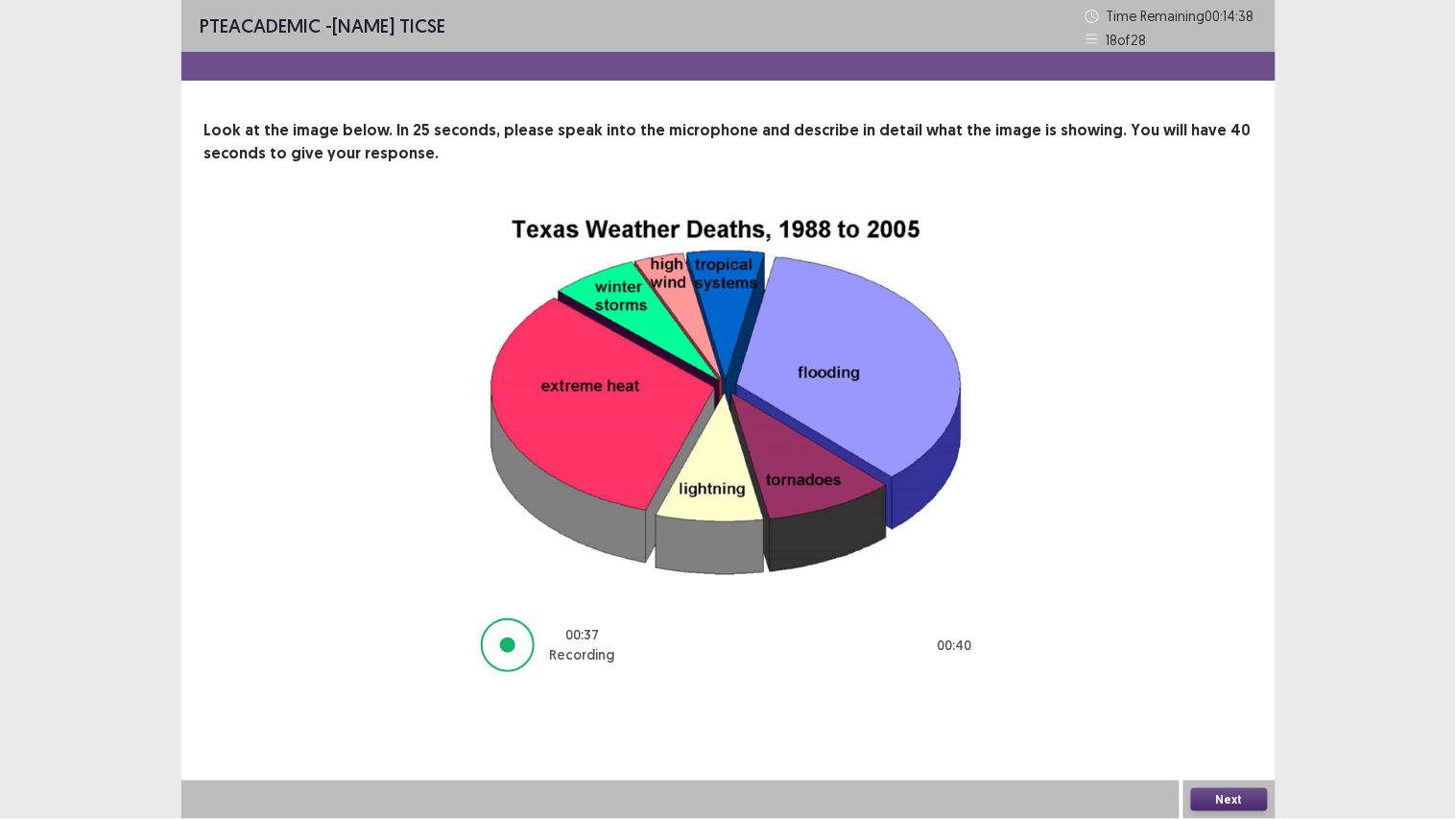 click on "Next" at bounding box center (1229, 800) 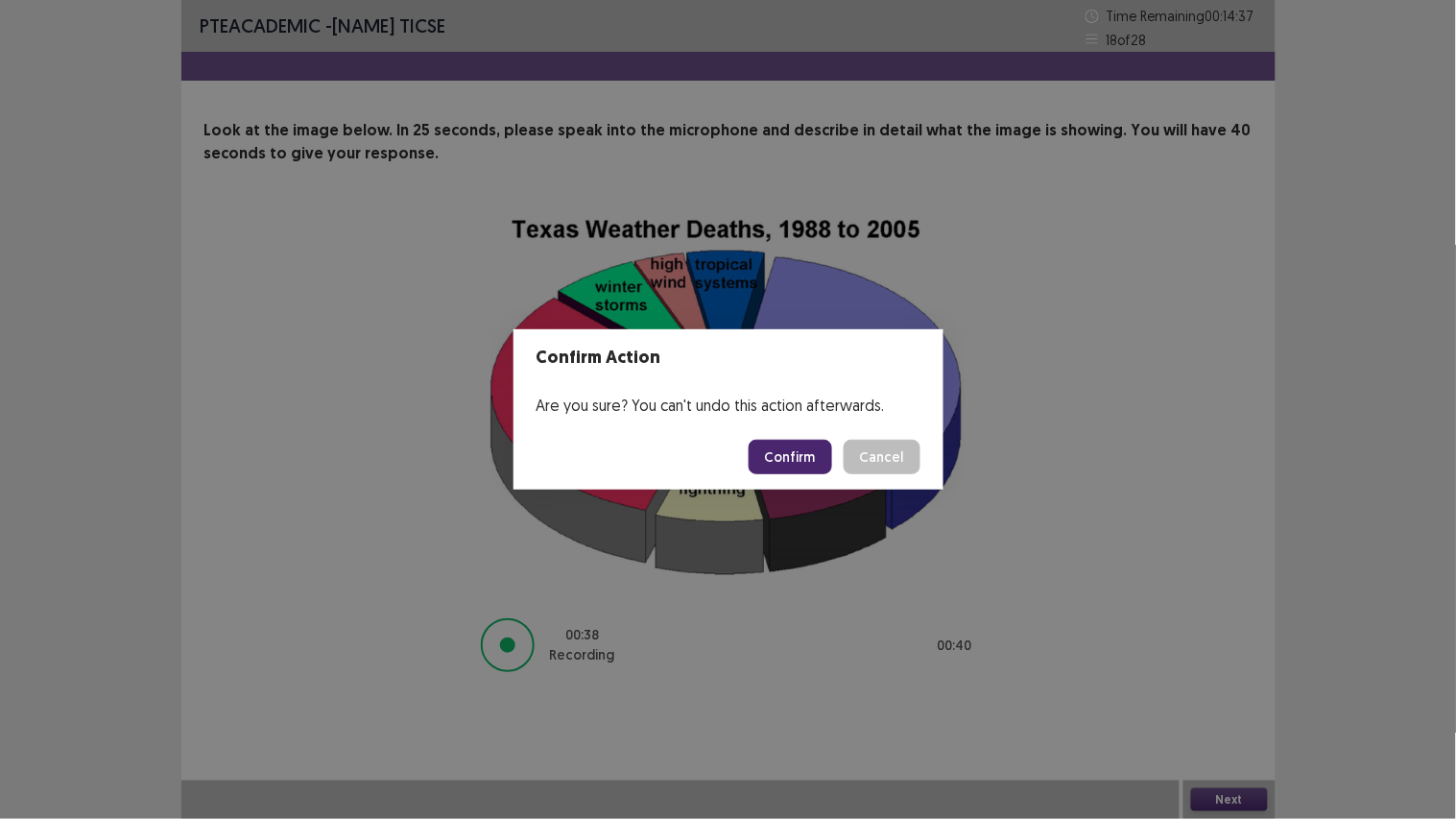 click on "Confirm" at bounding box center (790, 457) 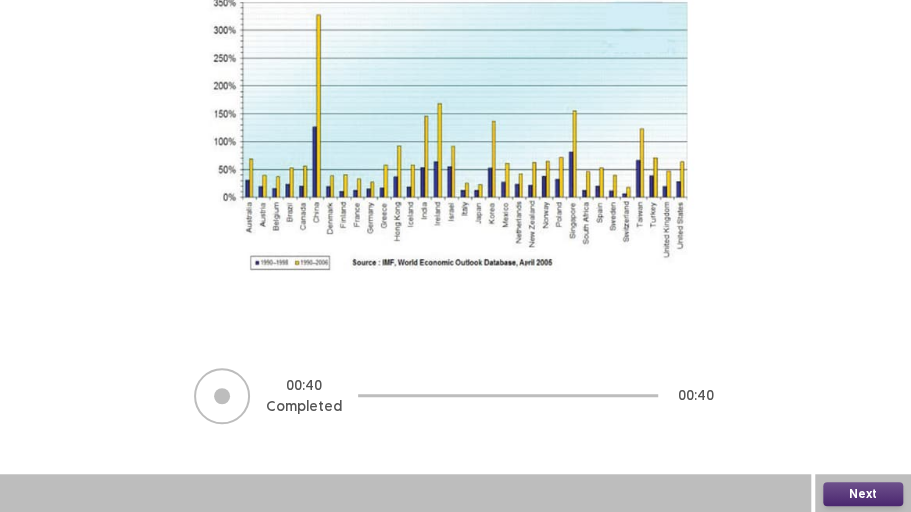 scroll, scrollTop: 288, scrollLeft: 0, axis: vertical 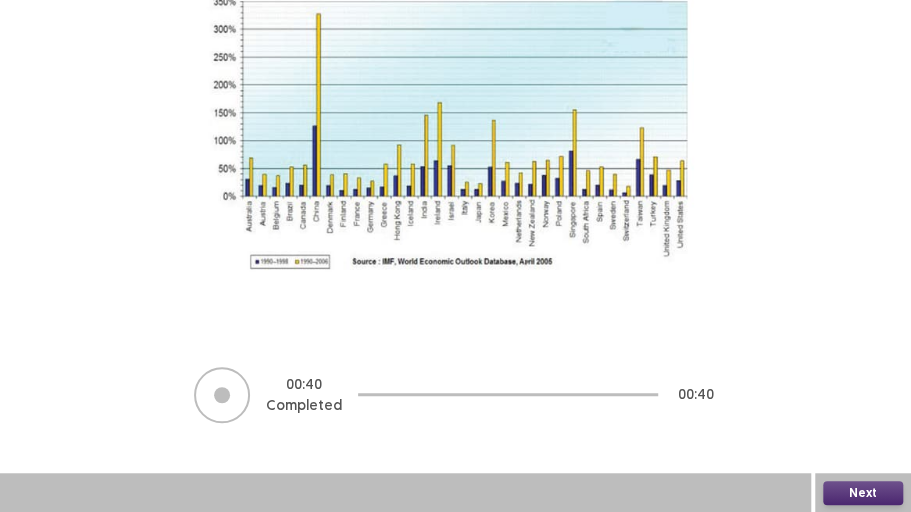 click on "Next" at bounding box center [863, 493] 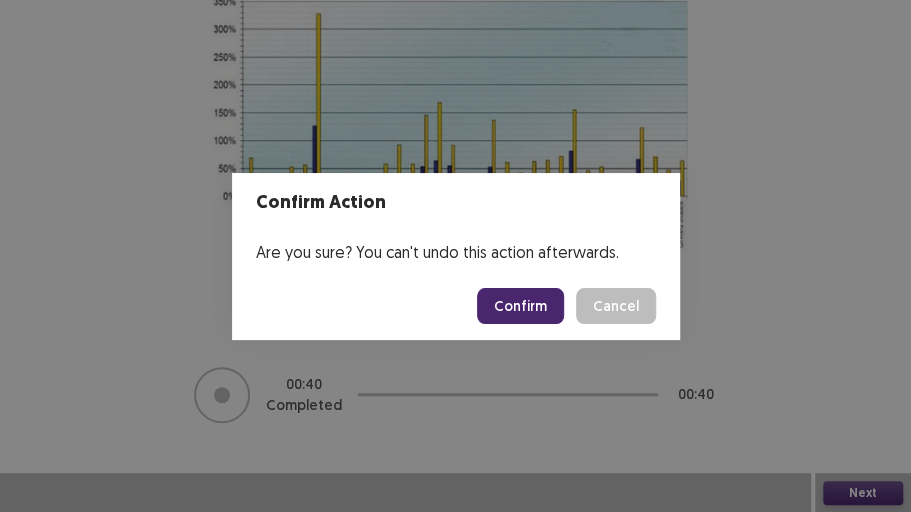 click on "Confirm" at bounding box center (520, 306) 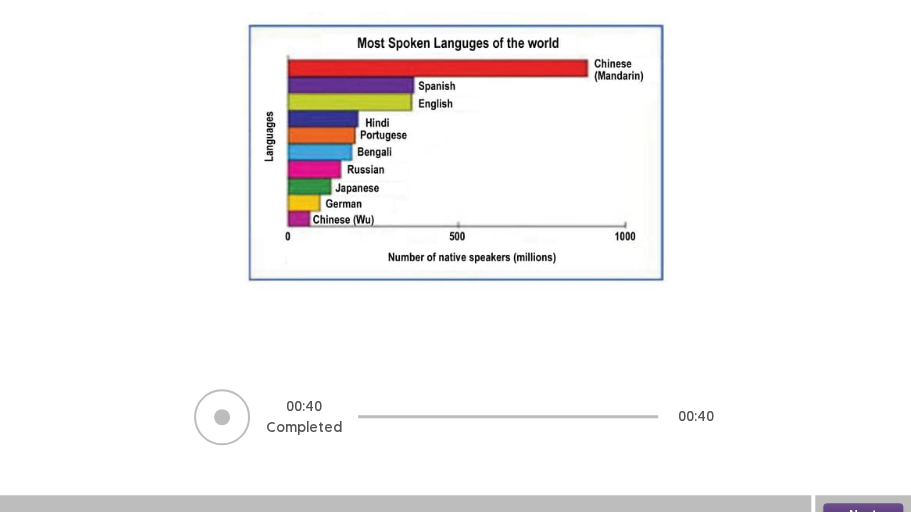scroll, scrollTop: 289, scrollLeft: 0, axis: vertical 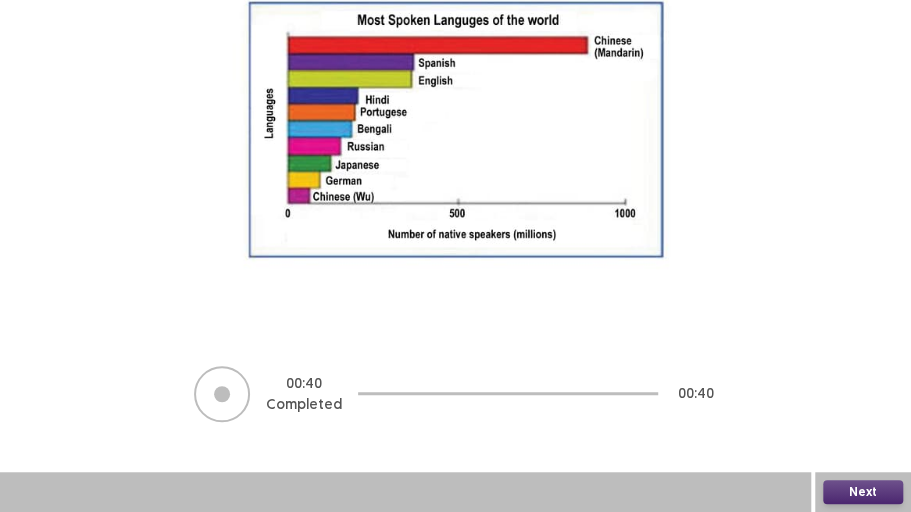 click on "Next" at bounding box center (863, 492) 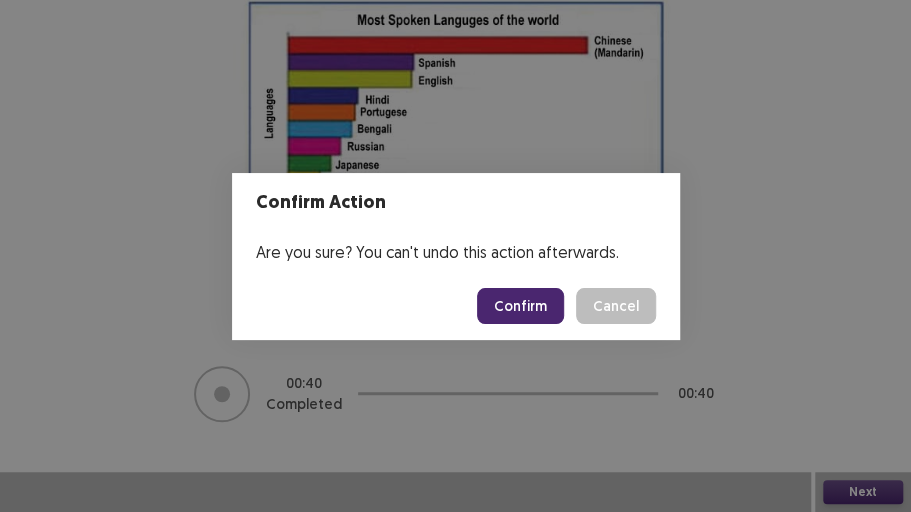 click on "Confirm" at bounding box center (520, 306) 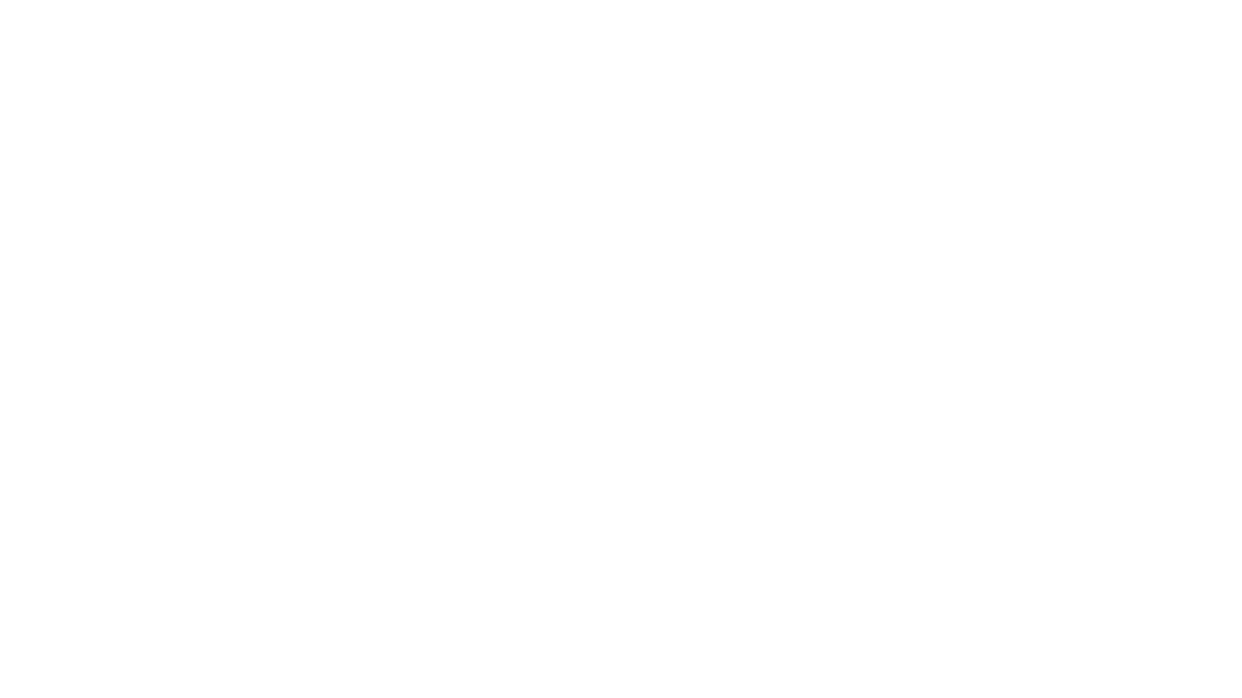 scroll, scrollTop: 0, scrollLeft: 0, axis: both 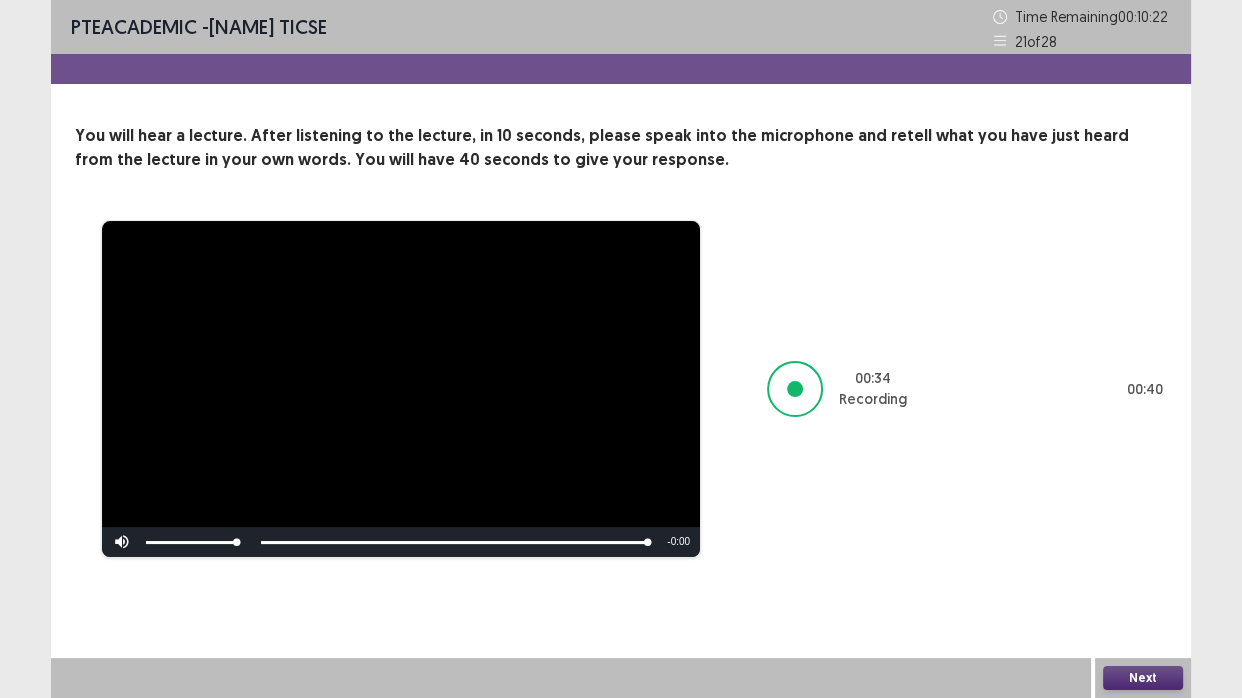 click on "Next" at bounding box center [1143, 678] 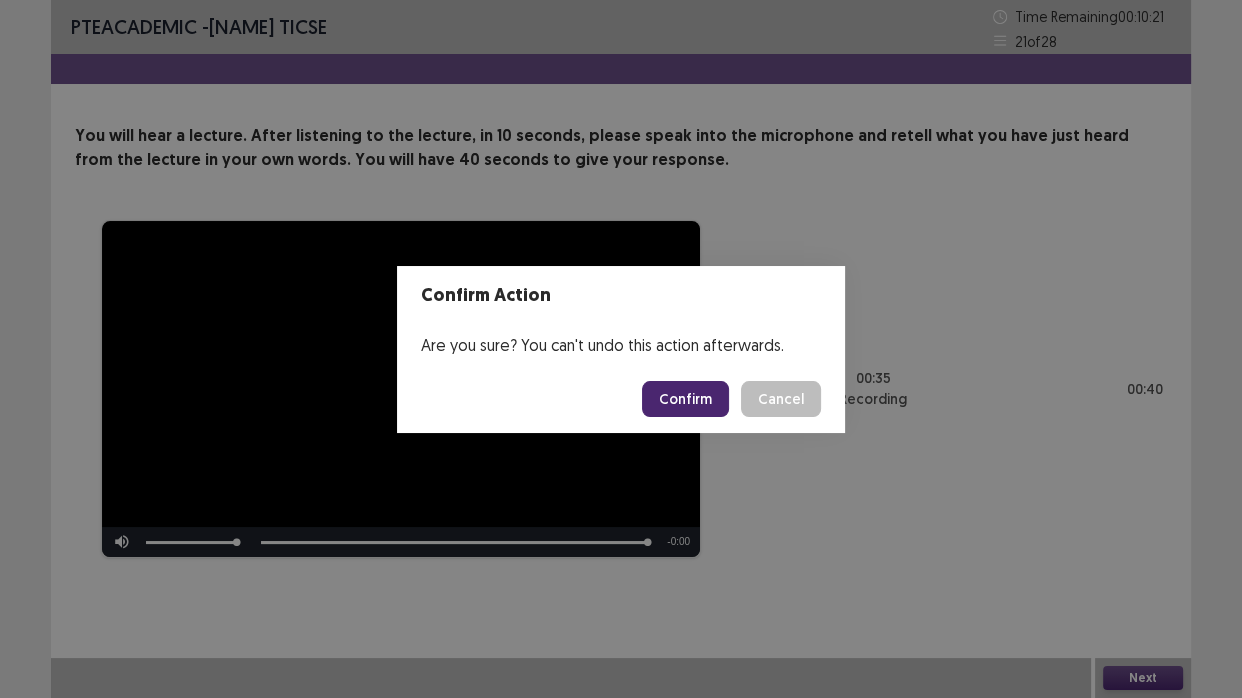 click on "Confirm" at bounding box center (685, 399) 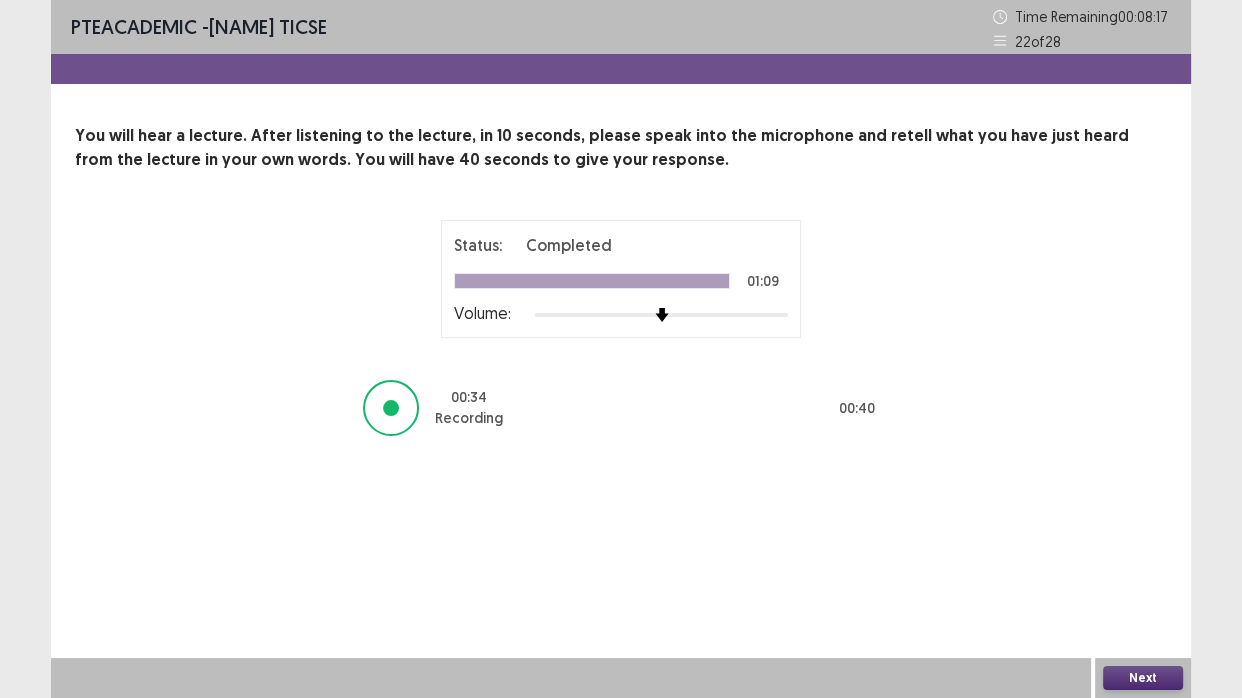 click on "Next" at bounding box center (1143, 678) 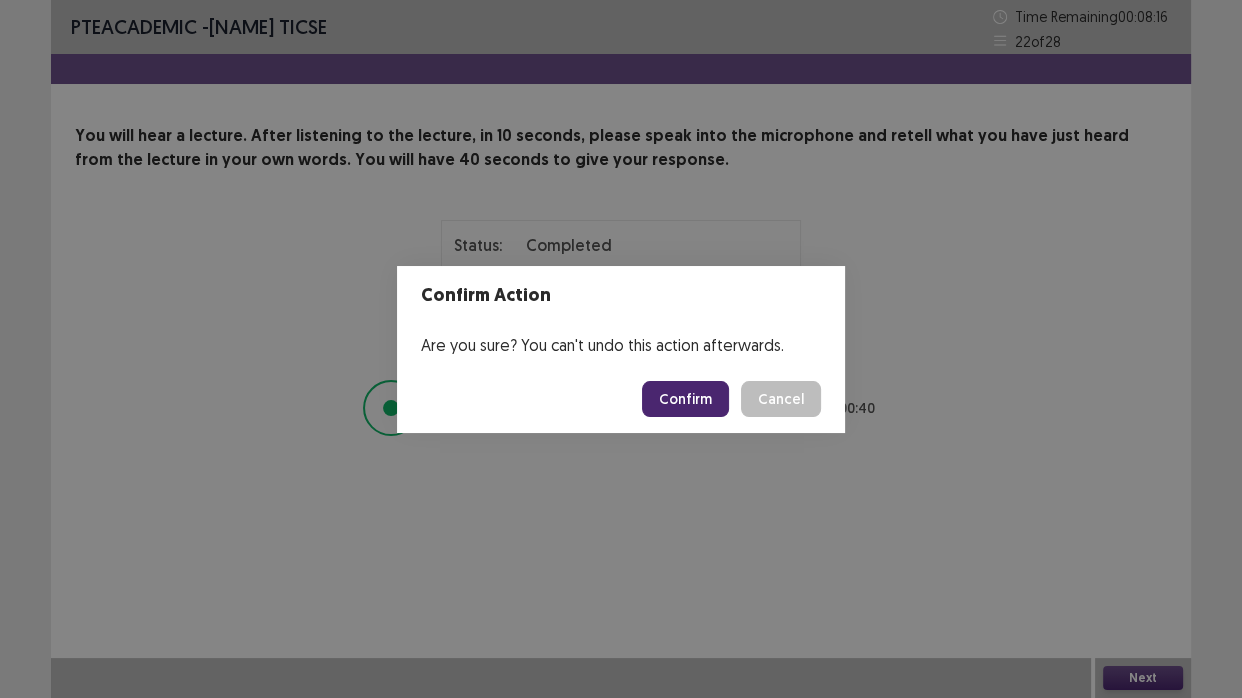 click on "Confirm" at bounding box center (685, 399) 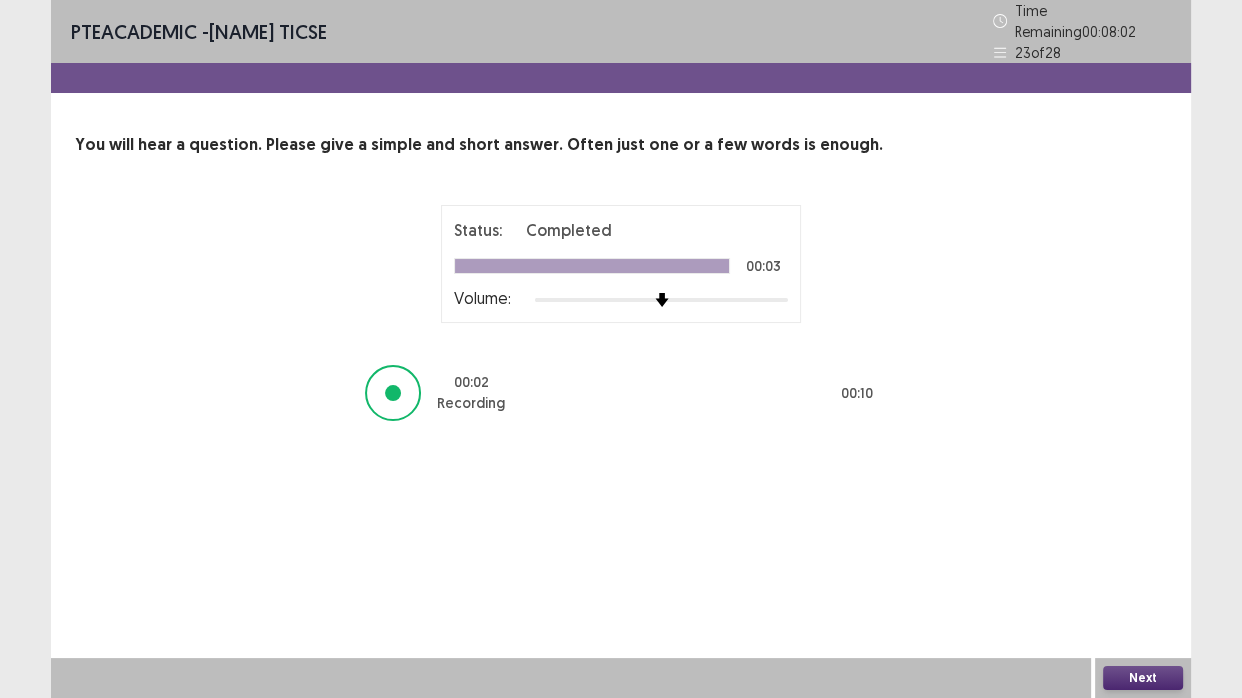 click on "Next" at bounding box center (1143, 678) 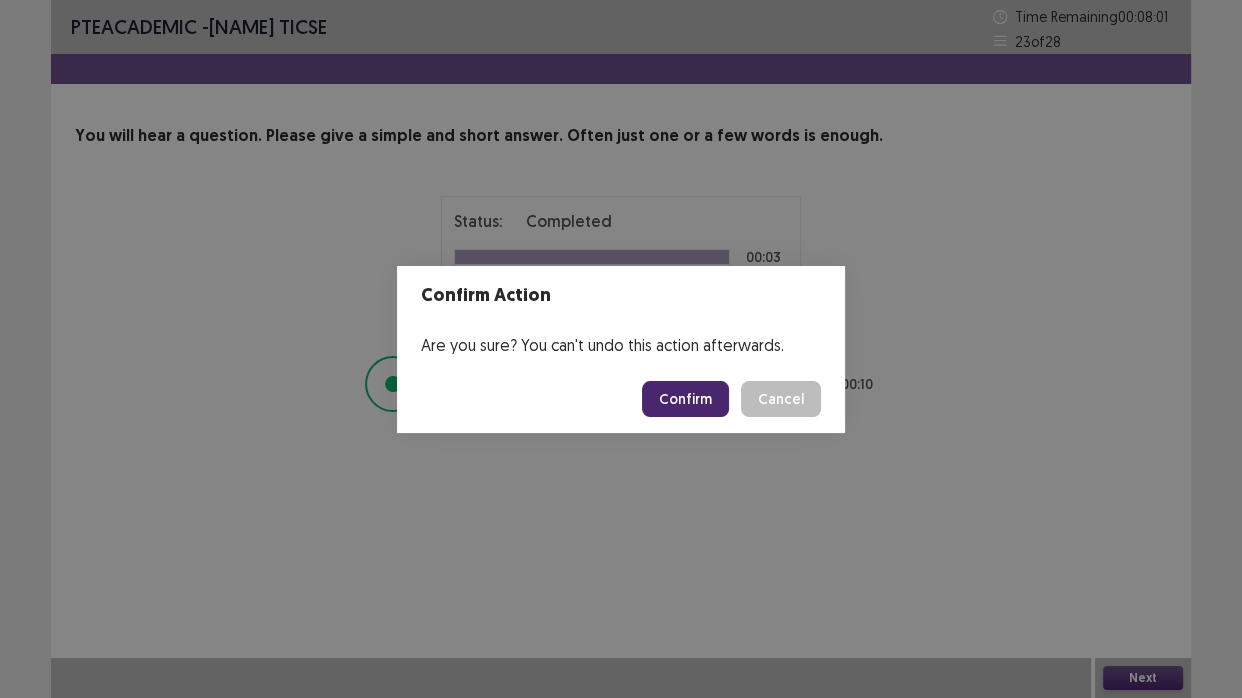 click on "Confirm" at bounding box center (685, 399) 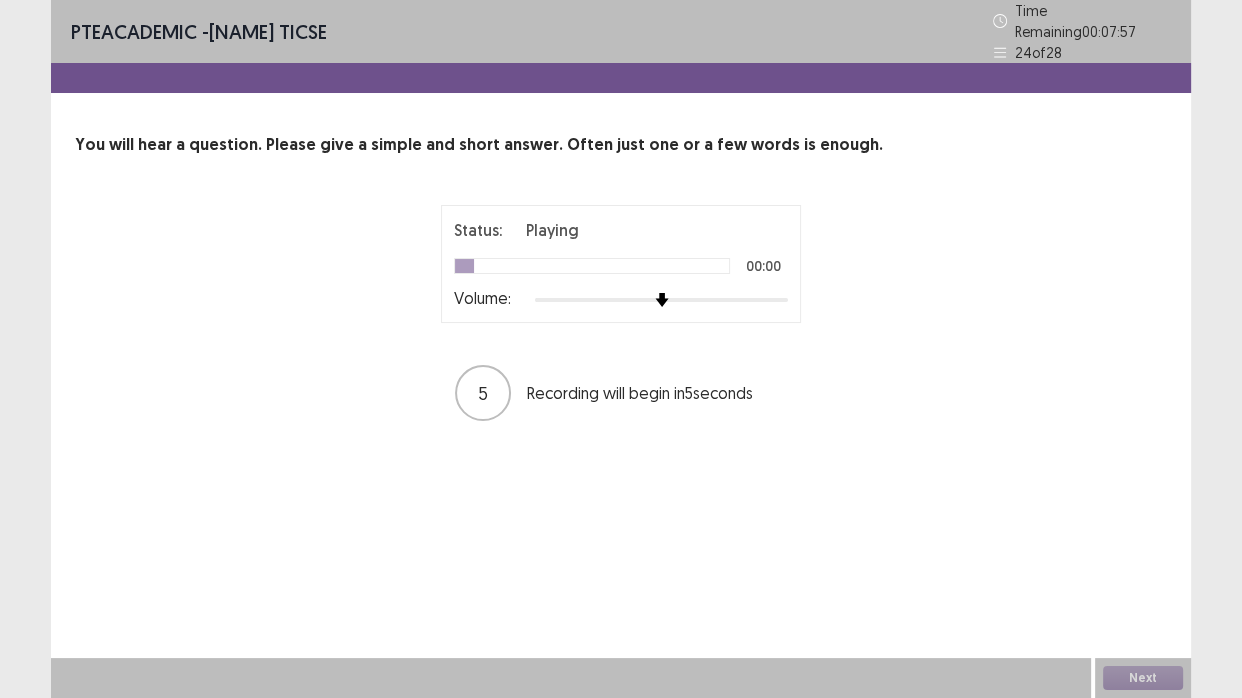 click at bounding box center [661, 300] 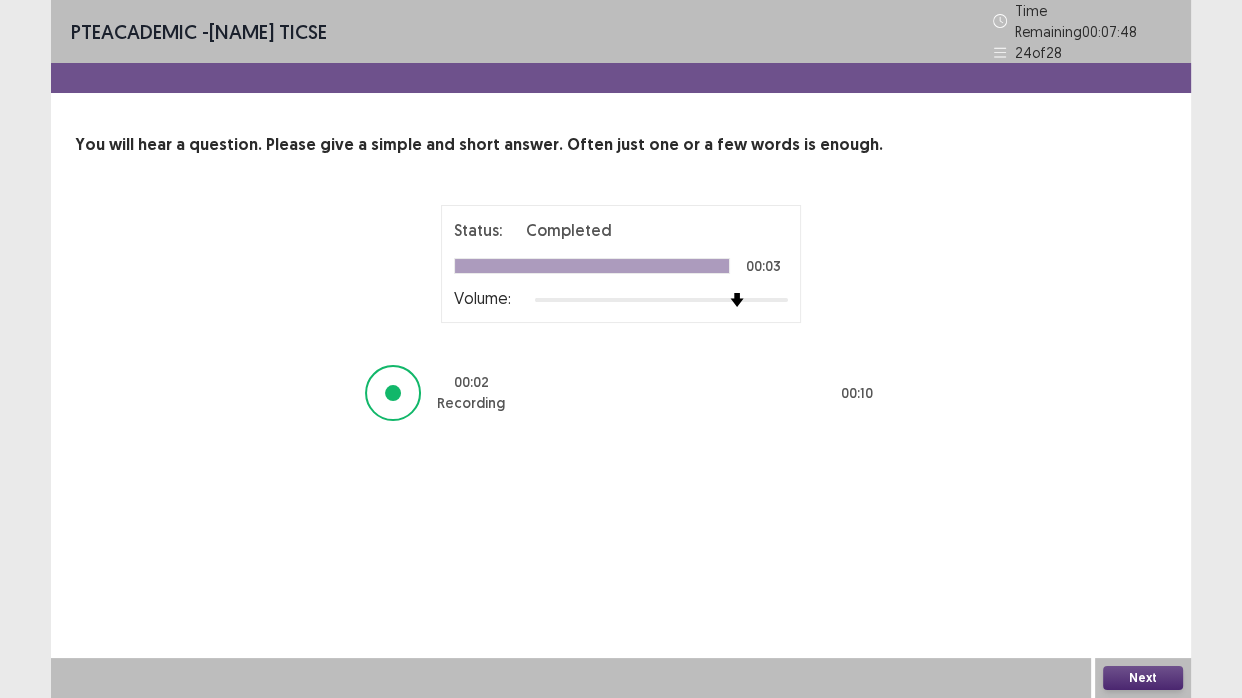 click on "Next" at bounding box center (1143, 678) 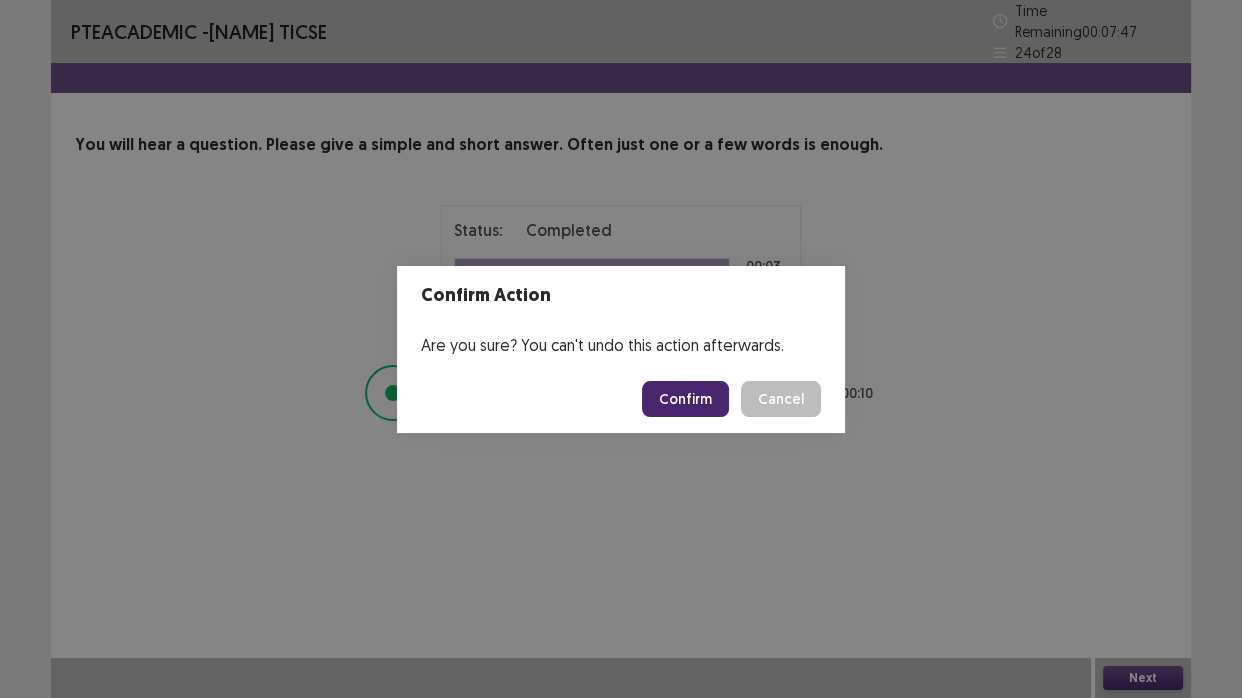 click on "Confirm" at bounding box center (685, 399) 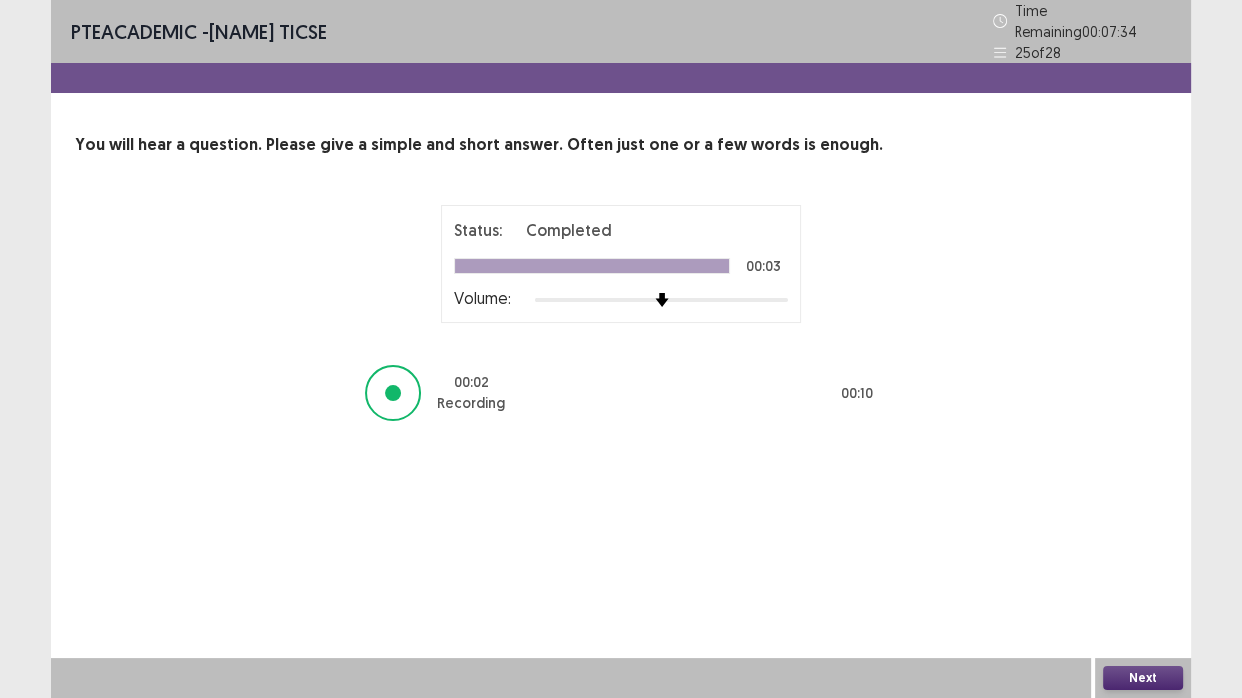 click on "Next" at bounding box center (1143, 678) 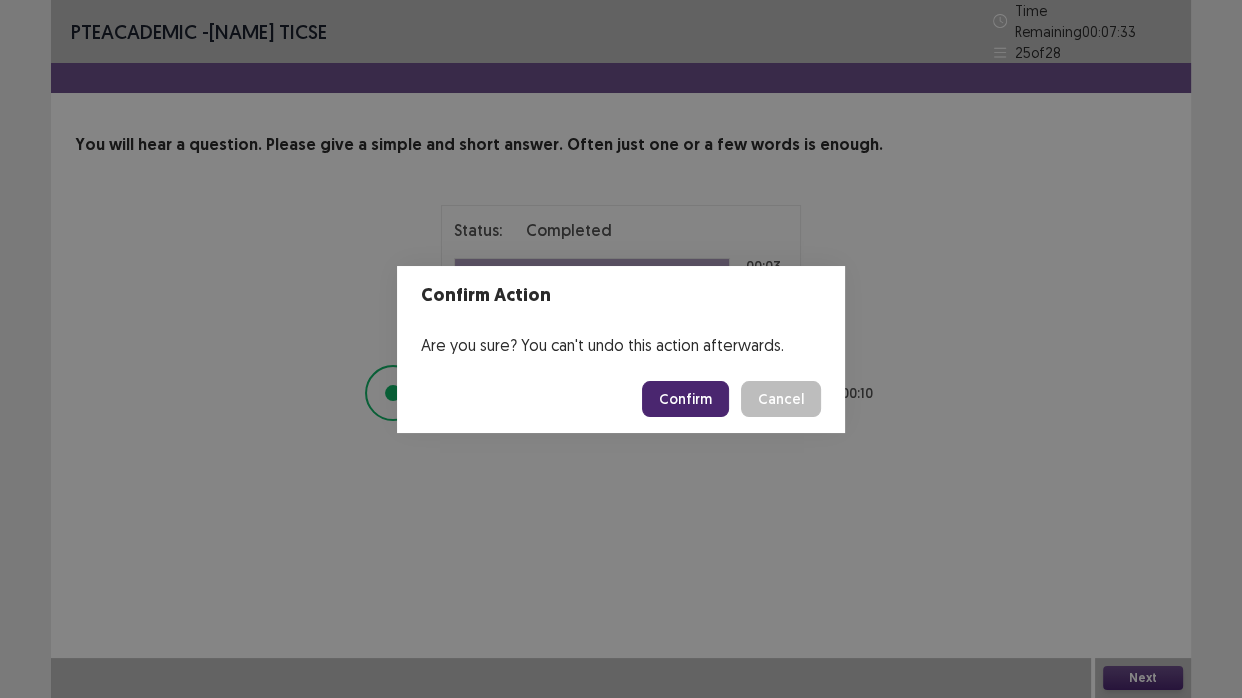 click on "Confirm" at bounding box center (685, 399) 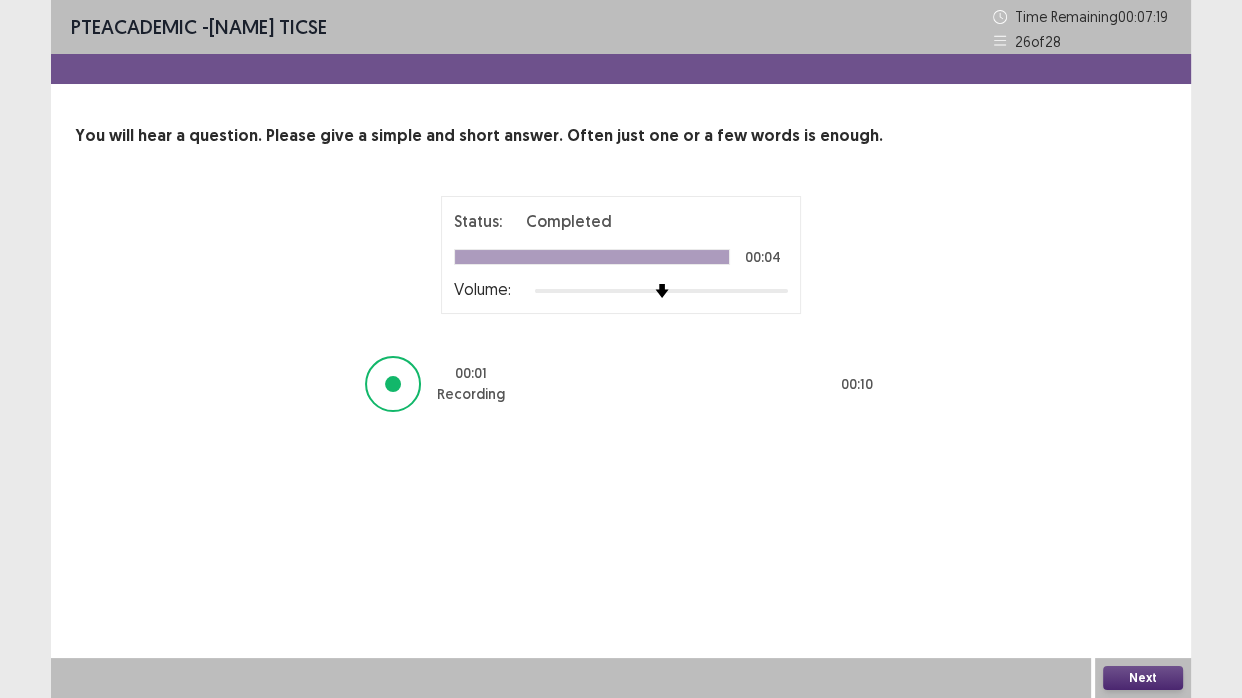 click on "Next" at bounding box center (1143, 678) 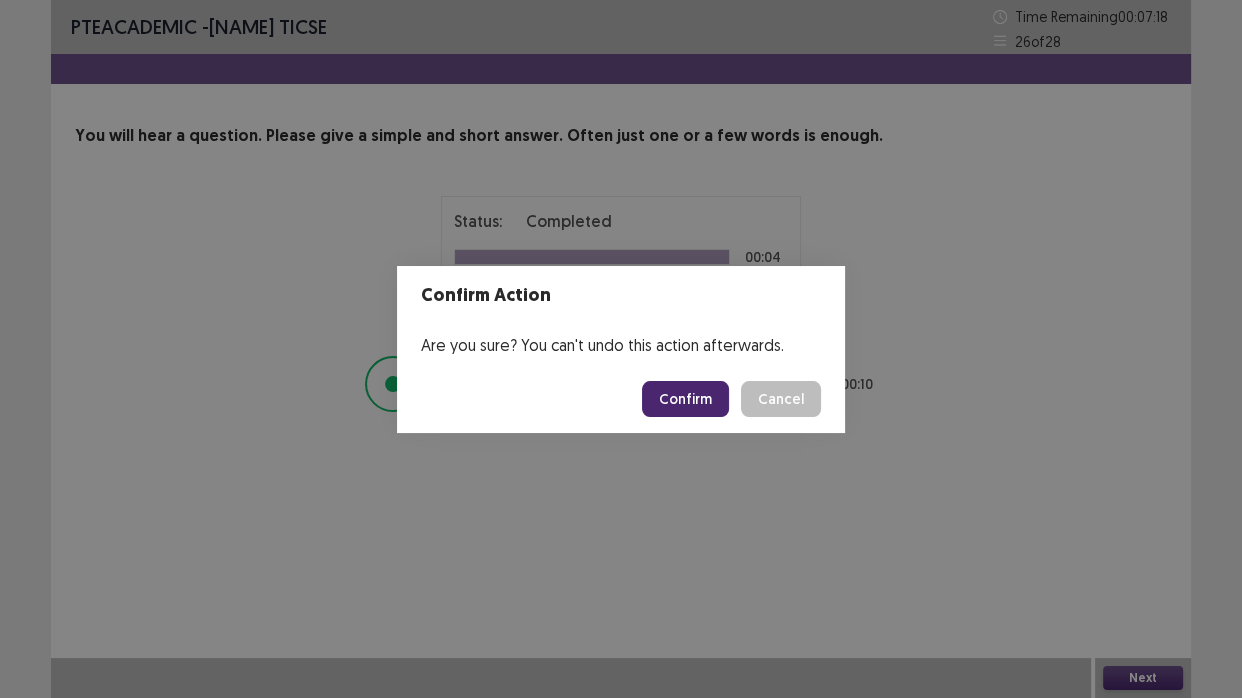 click on "Confirm" at bounding box center [685, 399] 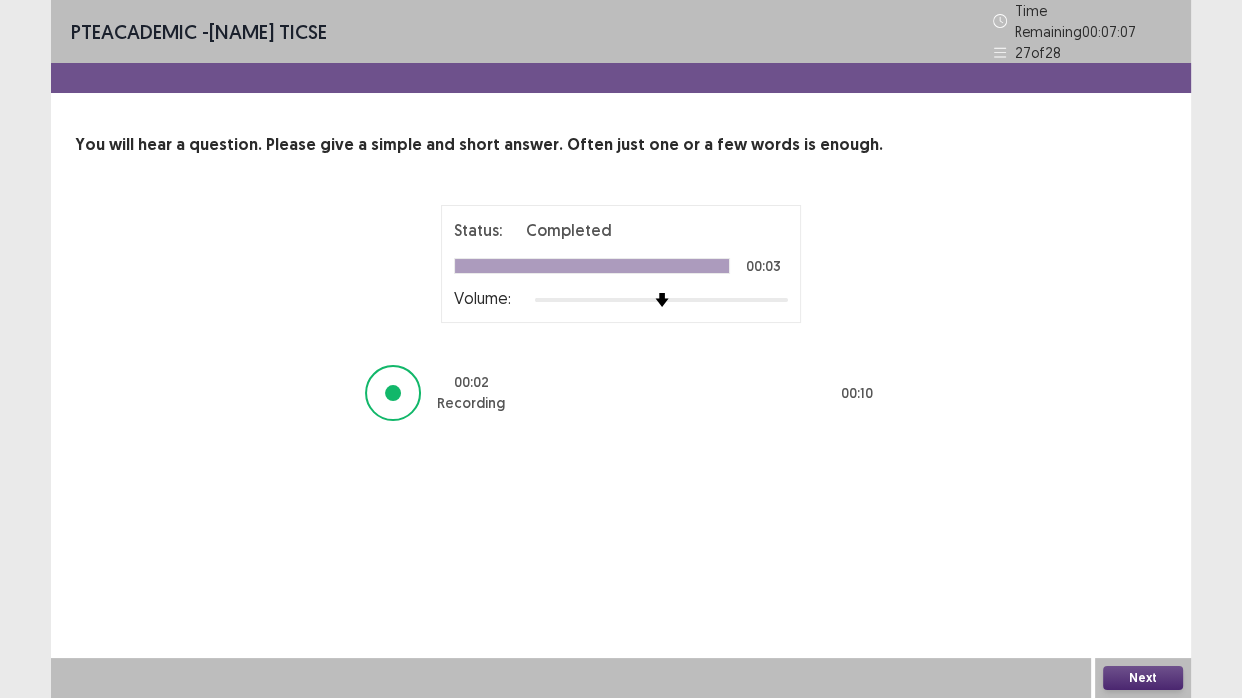 click on "Next" at bounding box center [1143, 678] 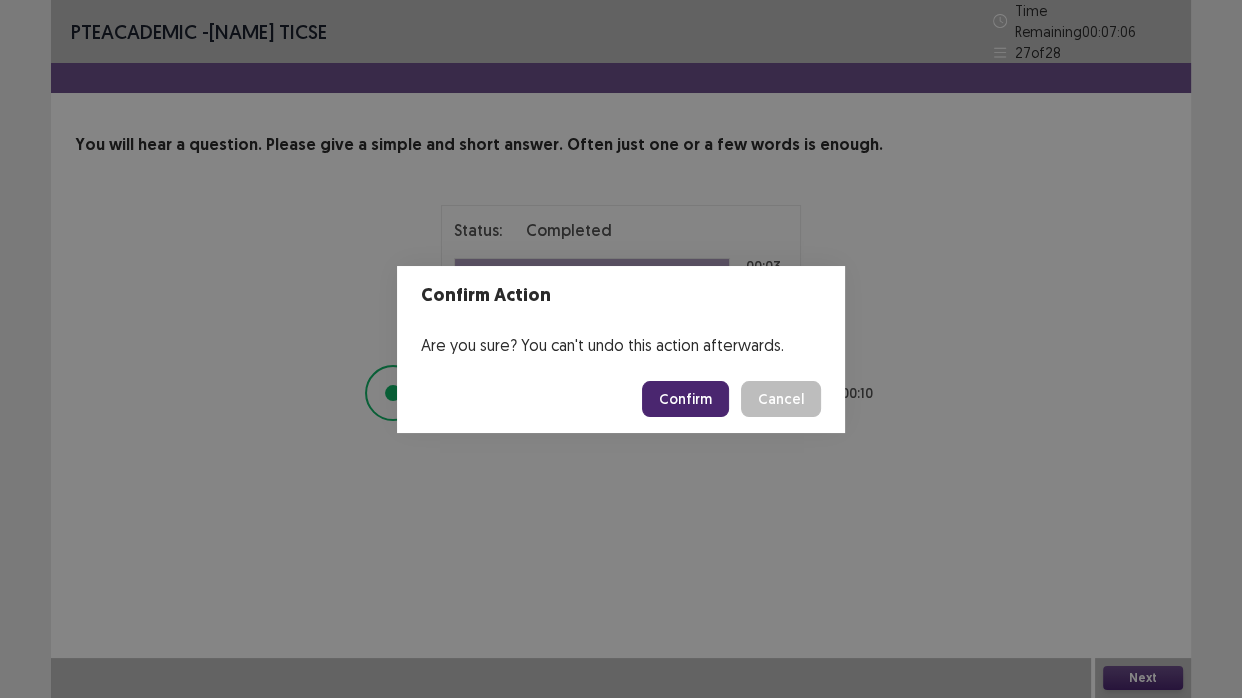 click on "Confirm" at bounding box center (685, 399) 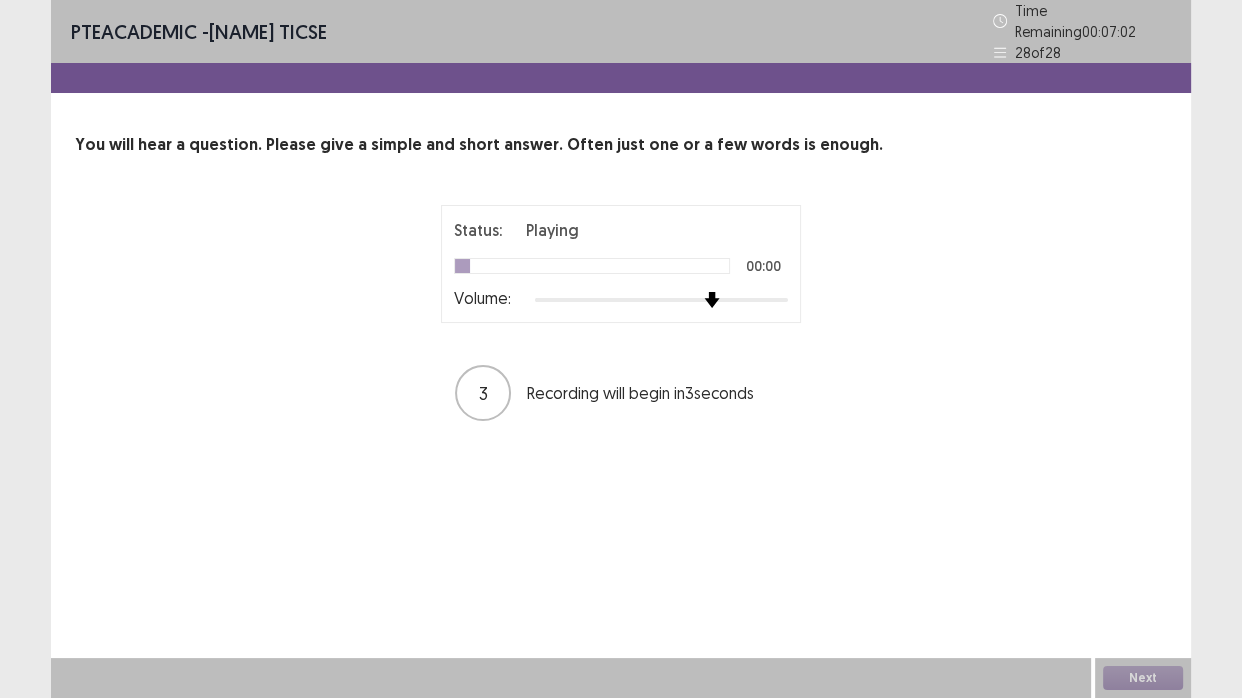 click at bounding box center [661, 300] 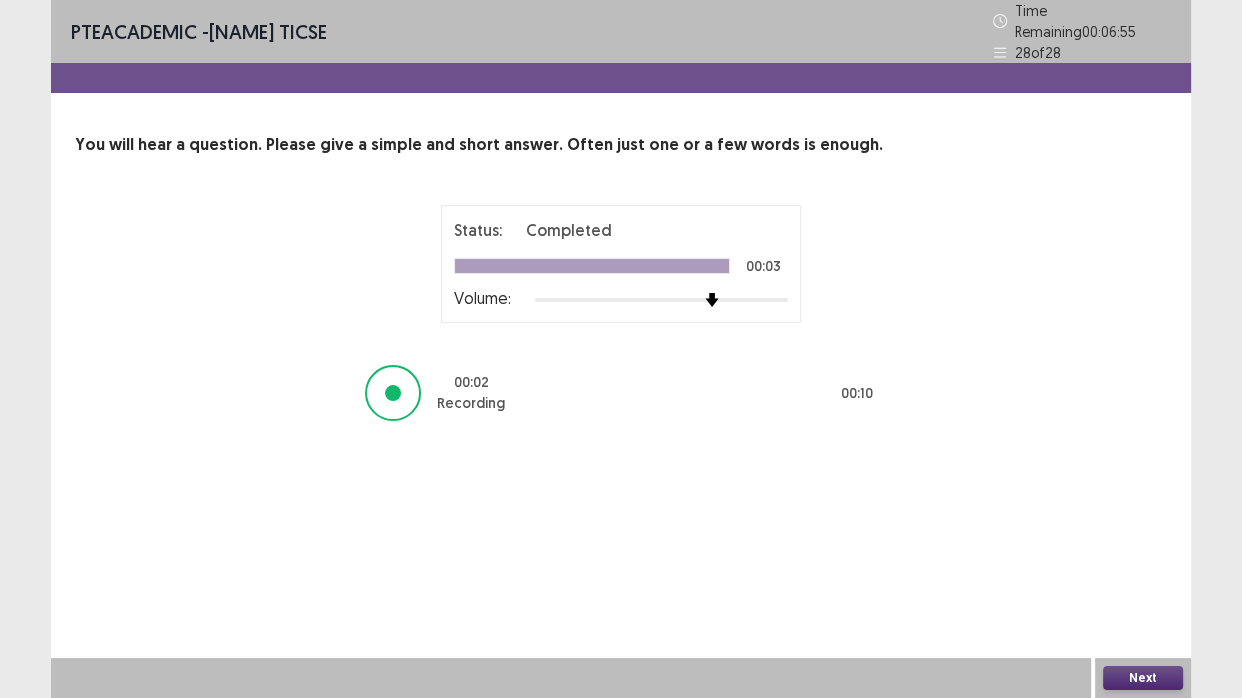 click on "Next" at bounding box center (1143, 678) 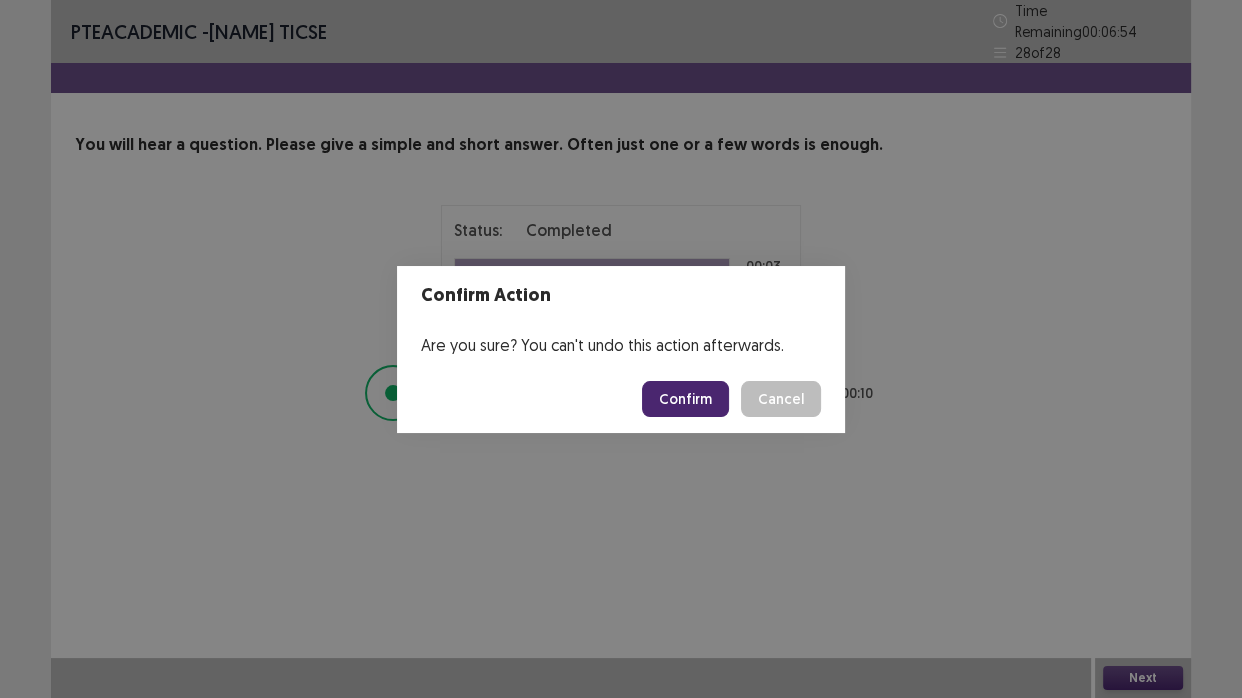 click on "Confirm" at bounding box center (685, 399) 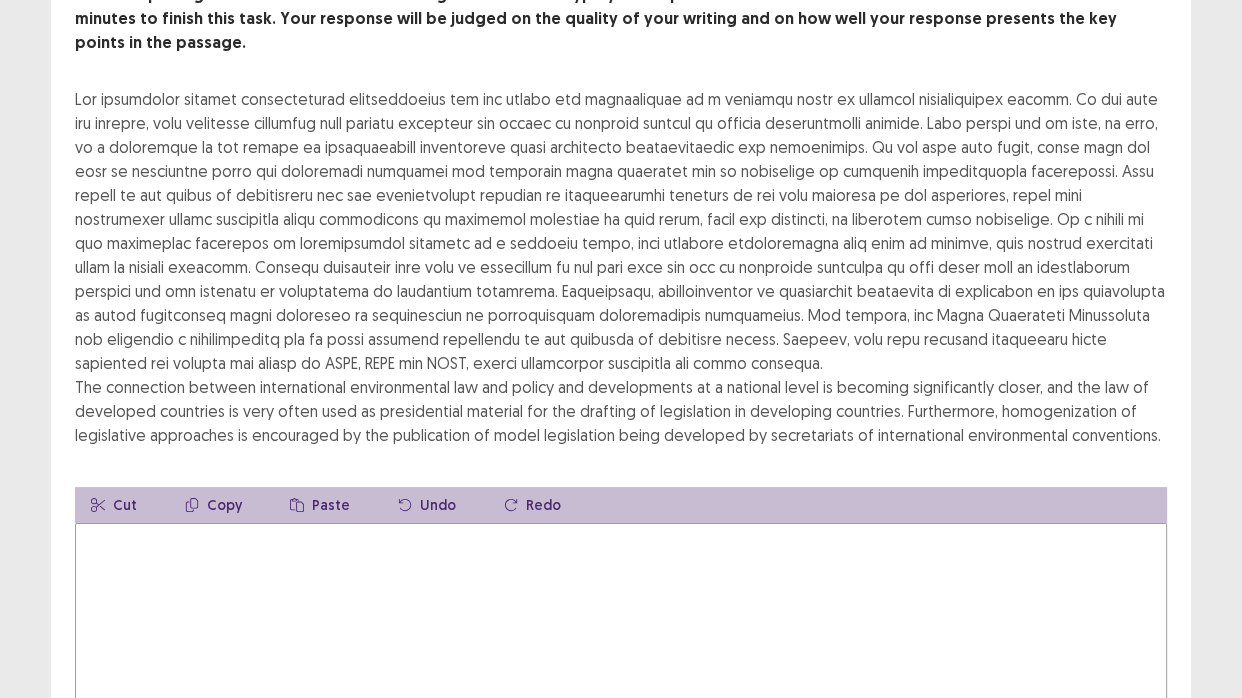 scroll, scrollTop: 181, scrollLeft: 0, axis: vertical 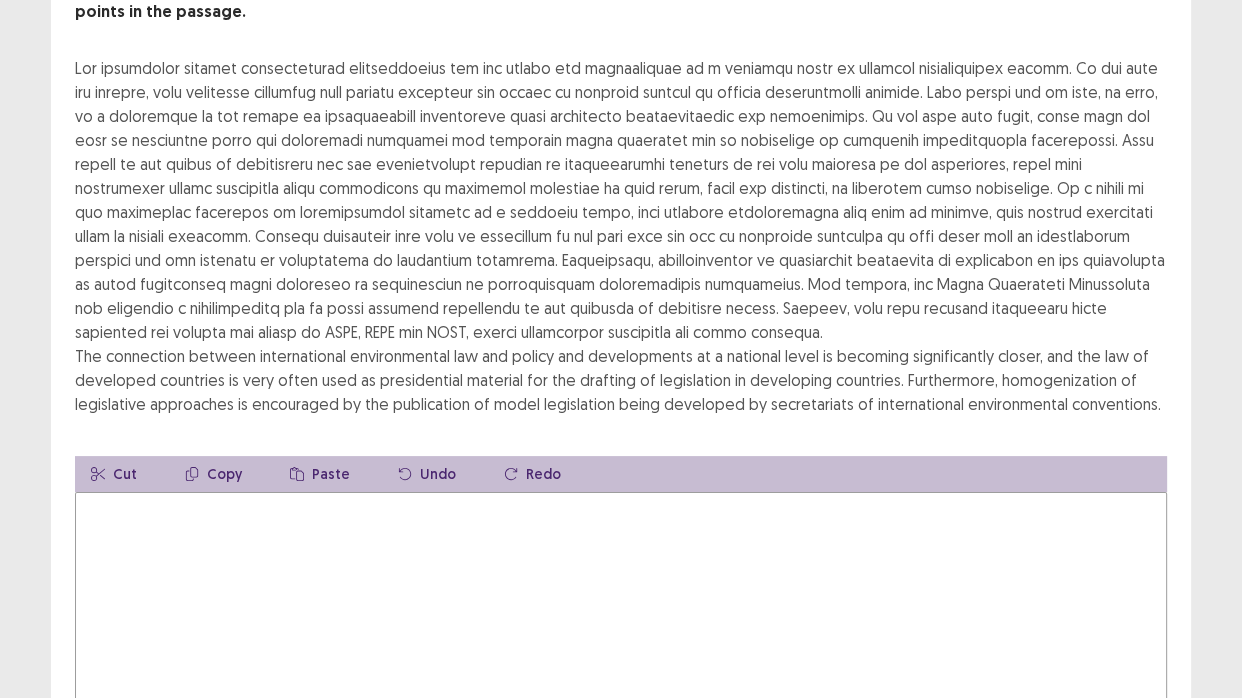 click at bounding box center [621, 602] 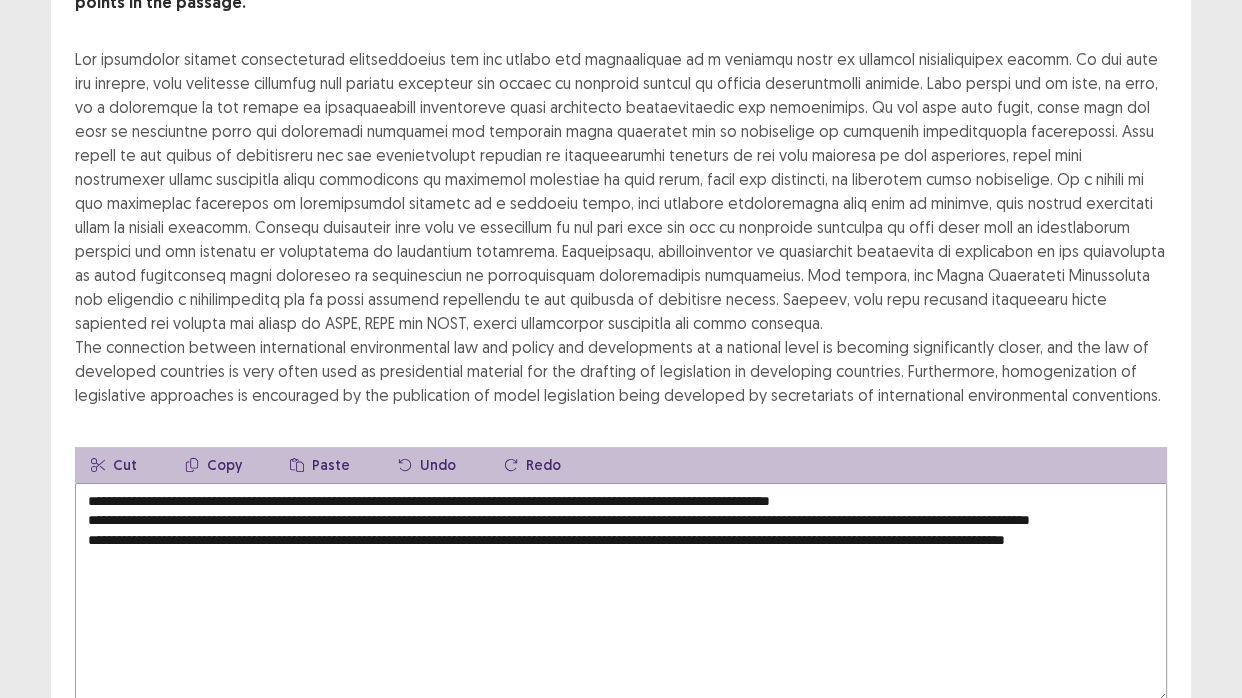 scroll, scrollTop: 272, scrollLeft: 0, axis: vertical 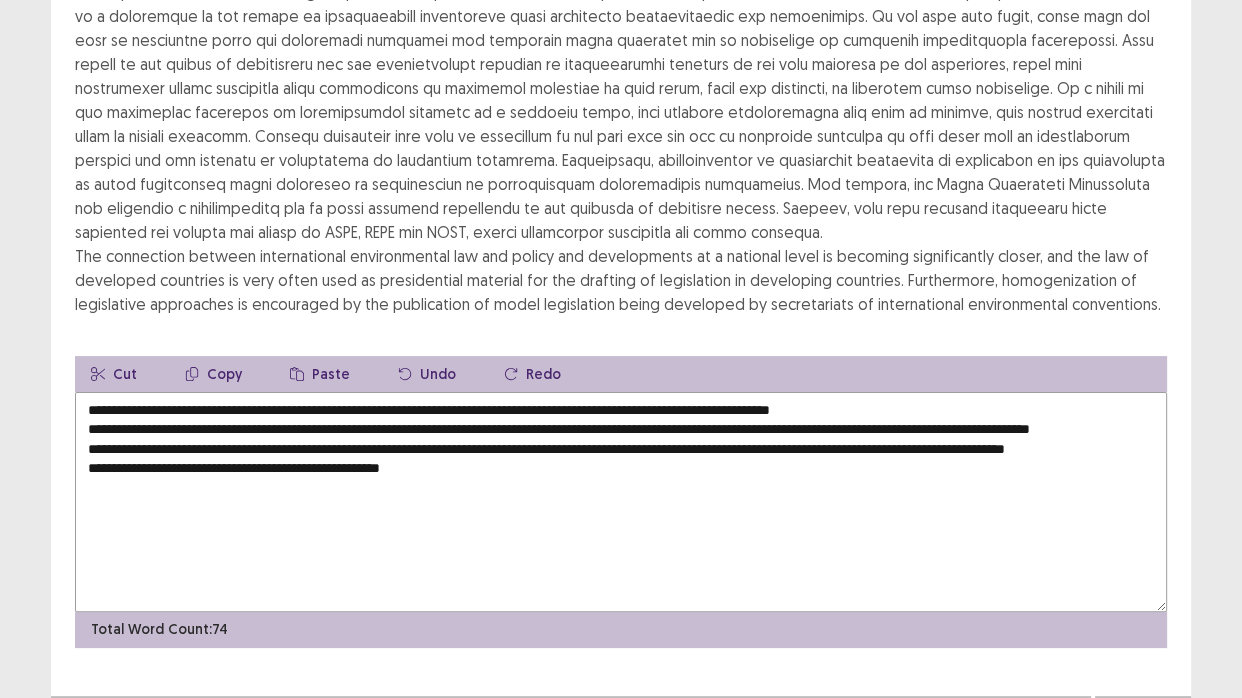 click on "**********" at bounding box center (621, 502) 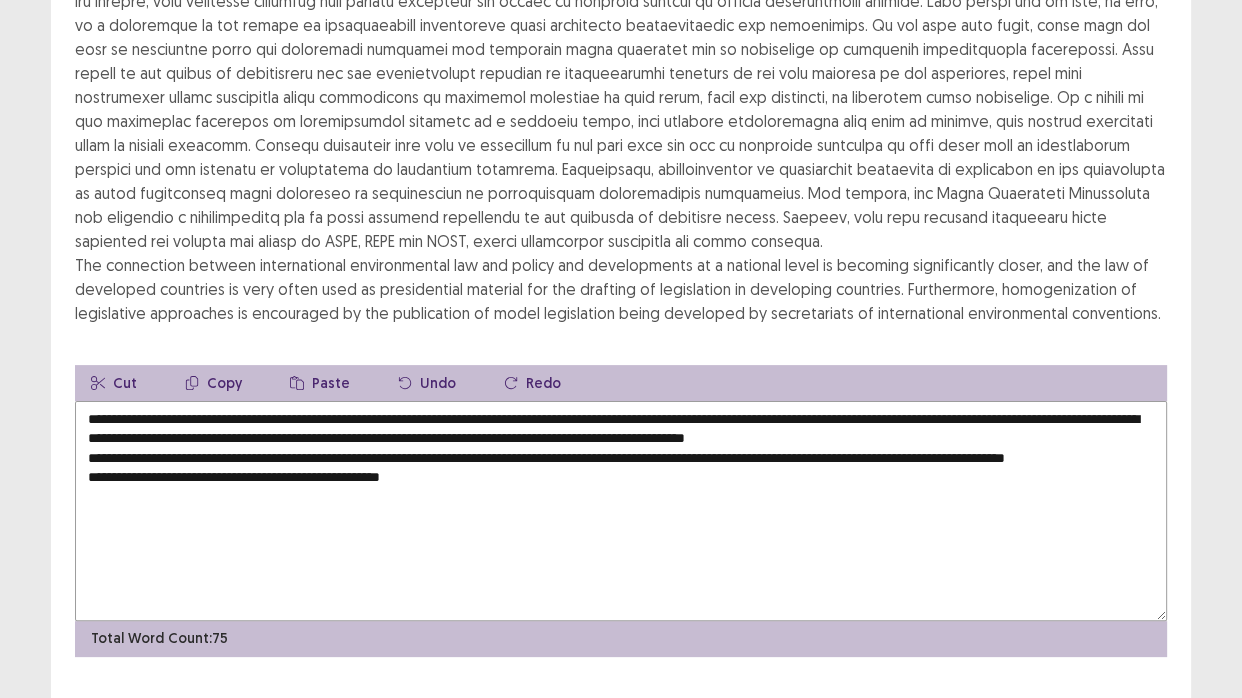 click on "**********" at bounding box center [621, 511] 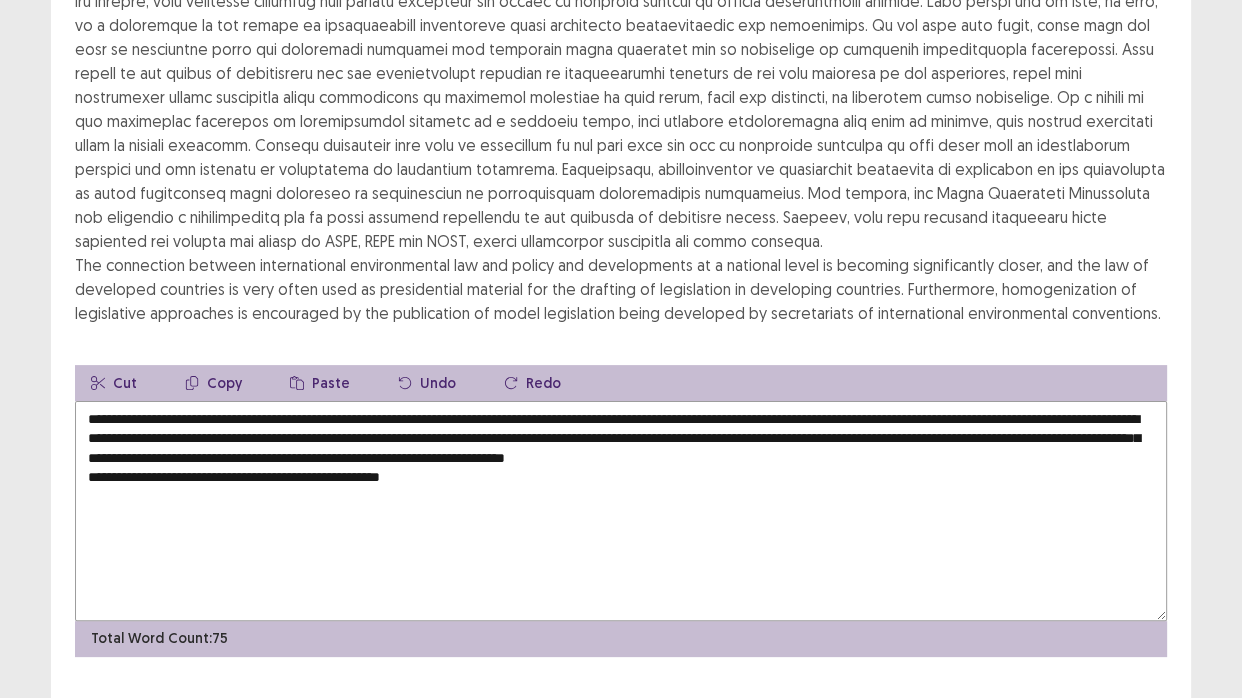 click on "**********" at bounding box center [621, 511] 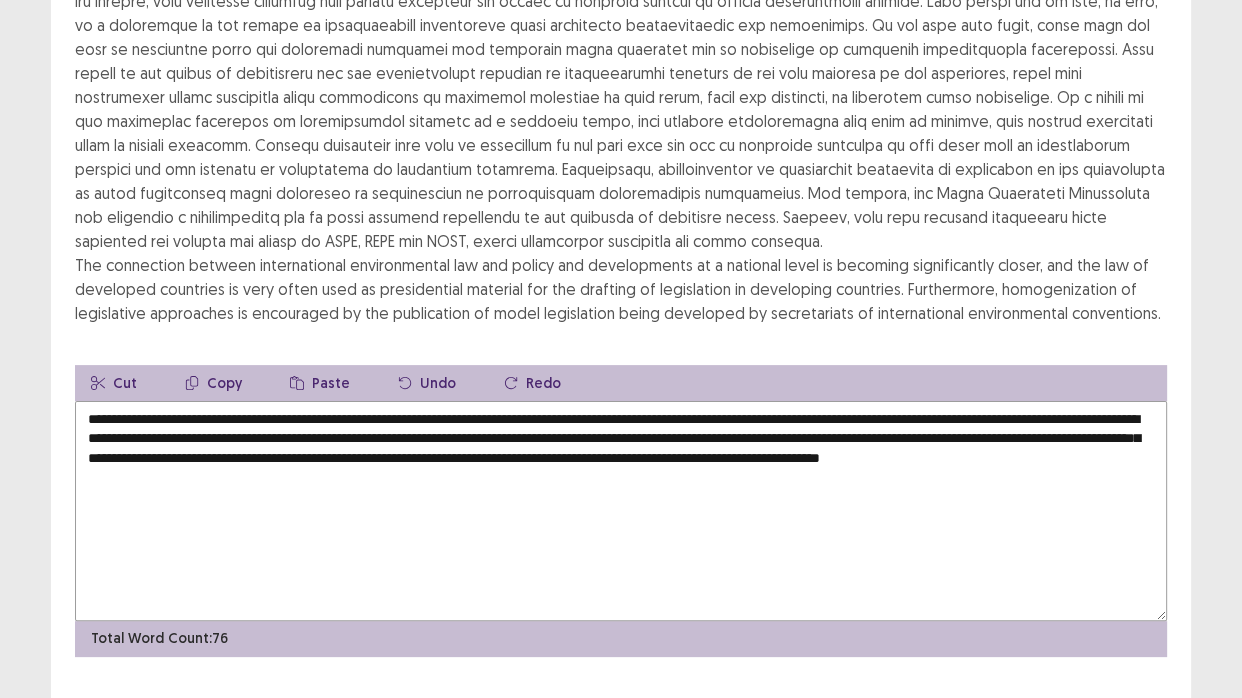 drag, startPoint x: 158, startPoint y: 443, endPoint x: 113, endPoint y: 440, distance: 45.099888 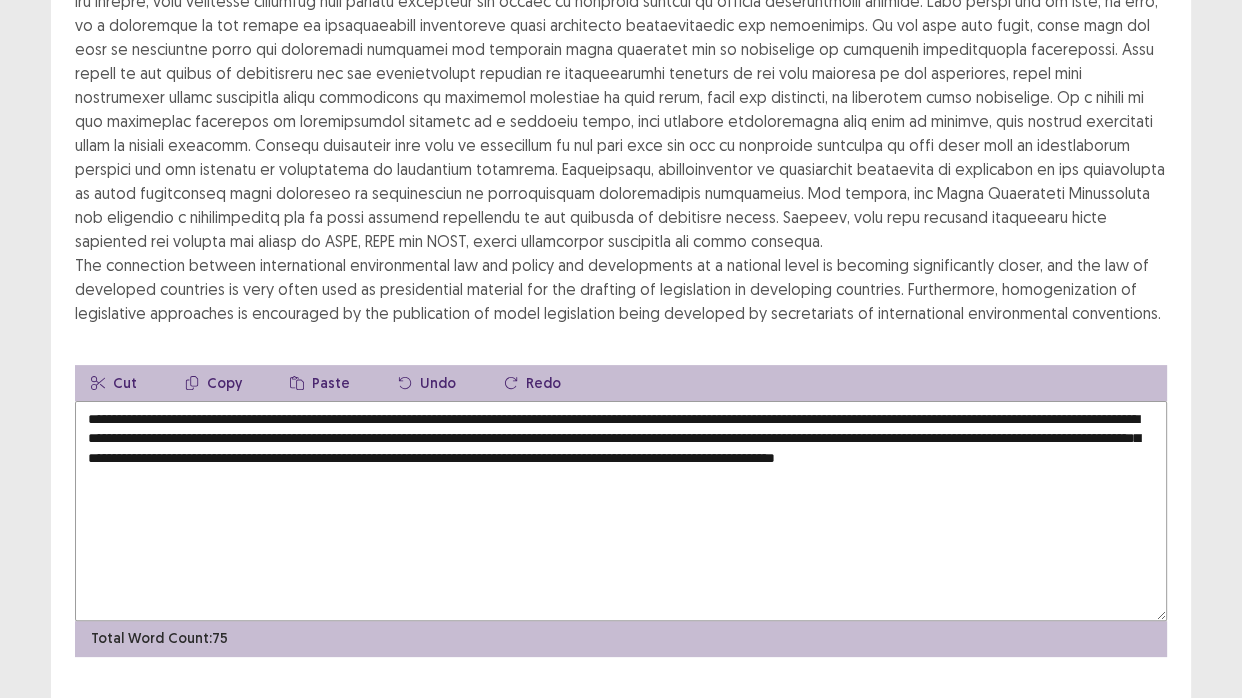 click on "**********" at bounding box center [621, 511] 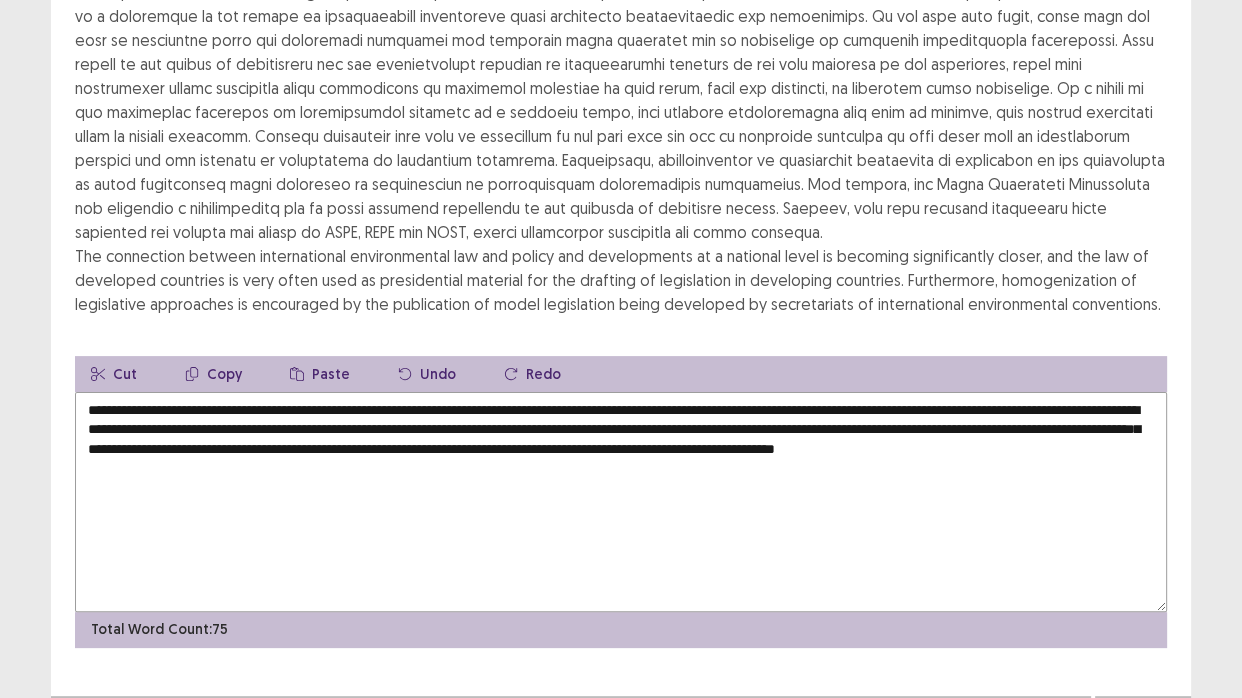 click on "**********" at bounding box center [621, 502] 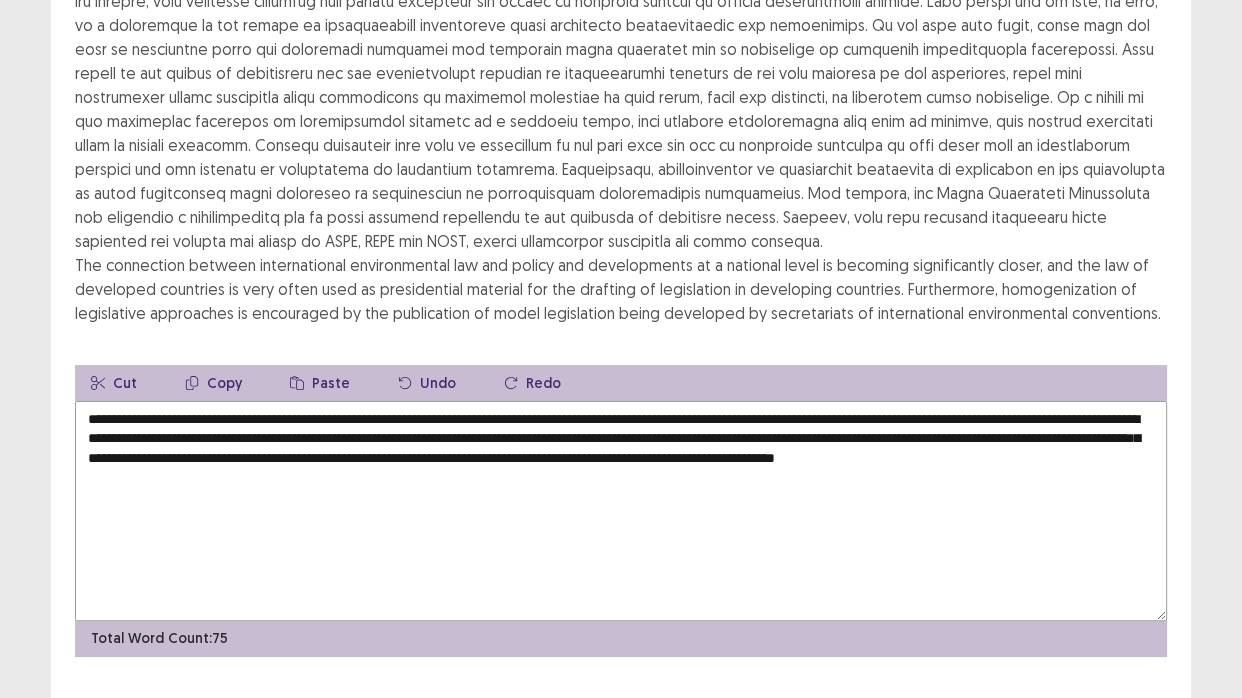 click on "**********" at bounding box center (621, 511) 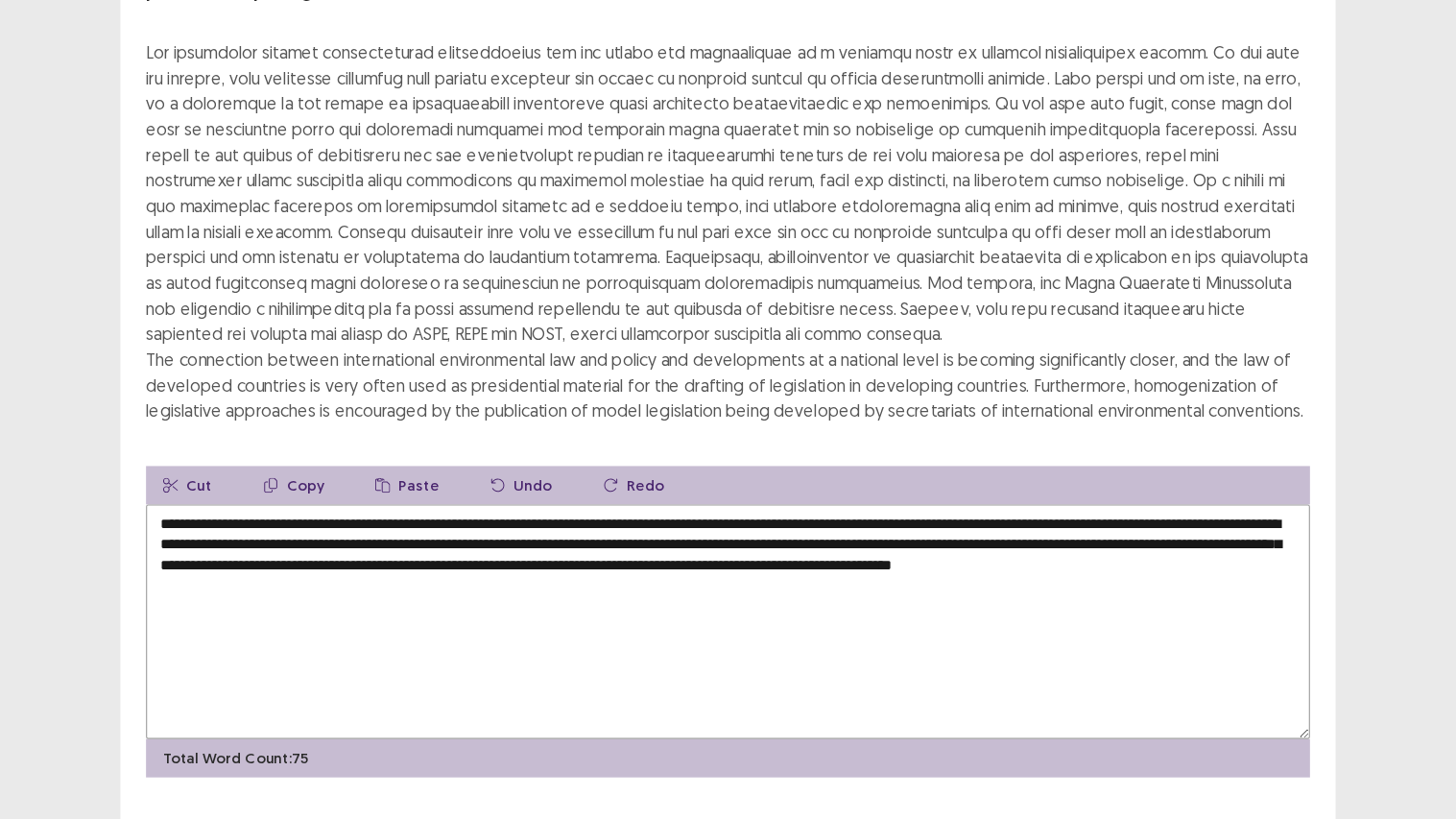 scroll, scrollTop: 126, scrollLeft: 0, axis: vertical 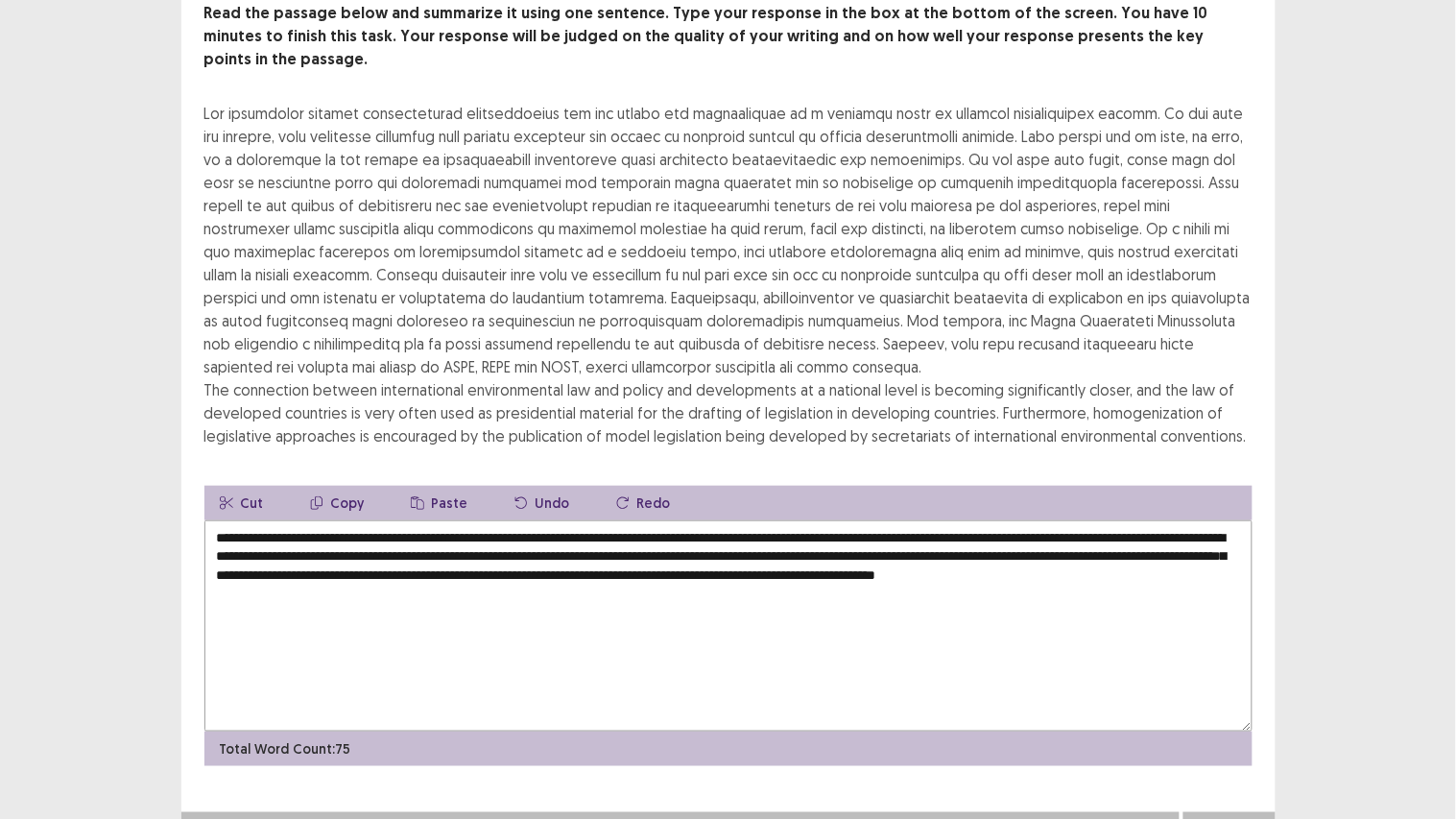 click on "**********" at bounding box center [728, 626] 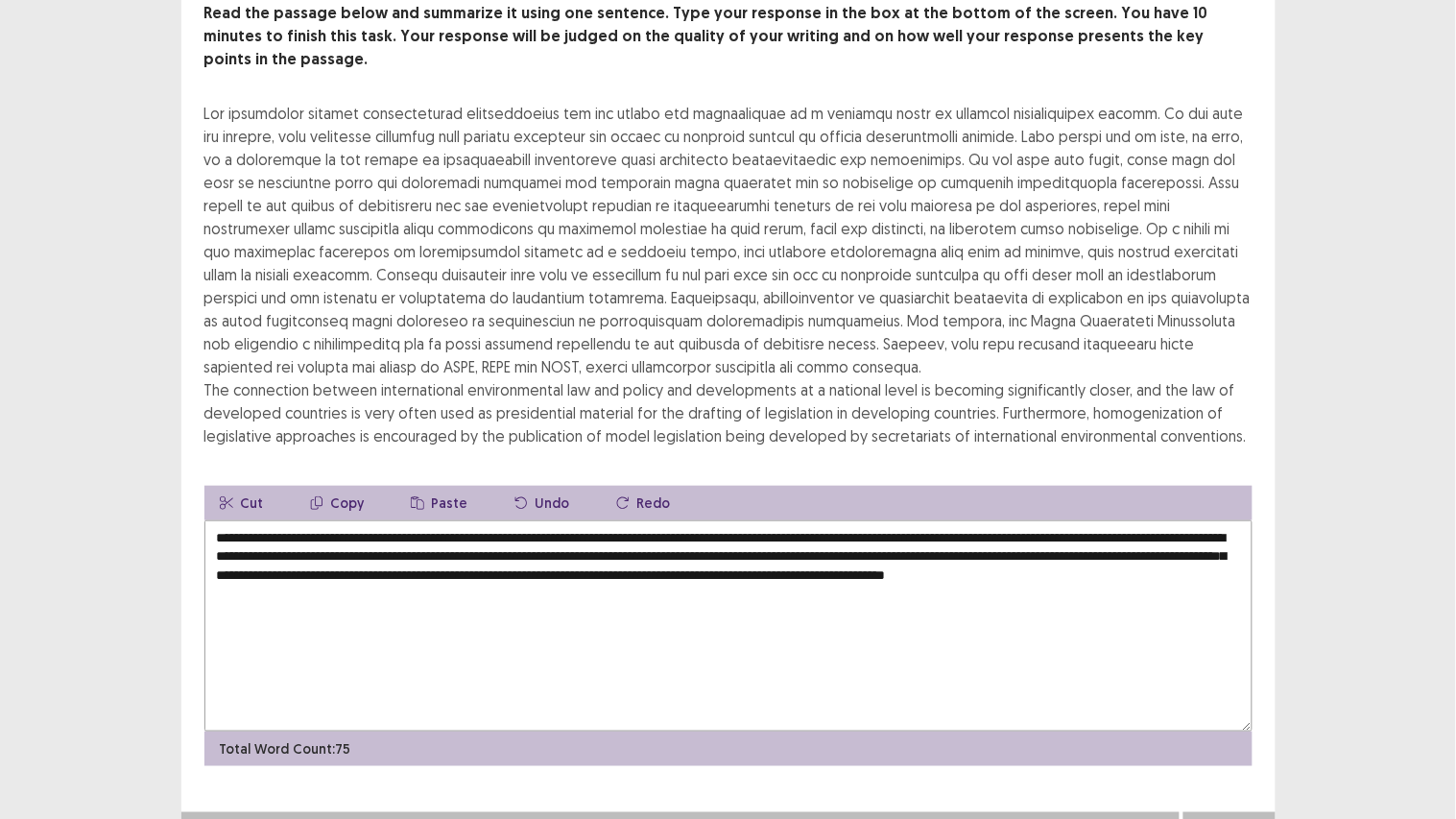 click on "**********" at bounding box center (728, 626) 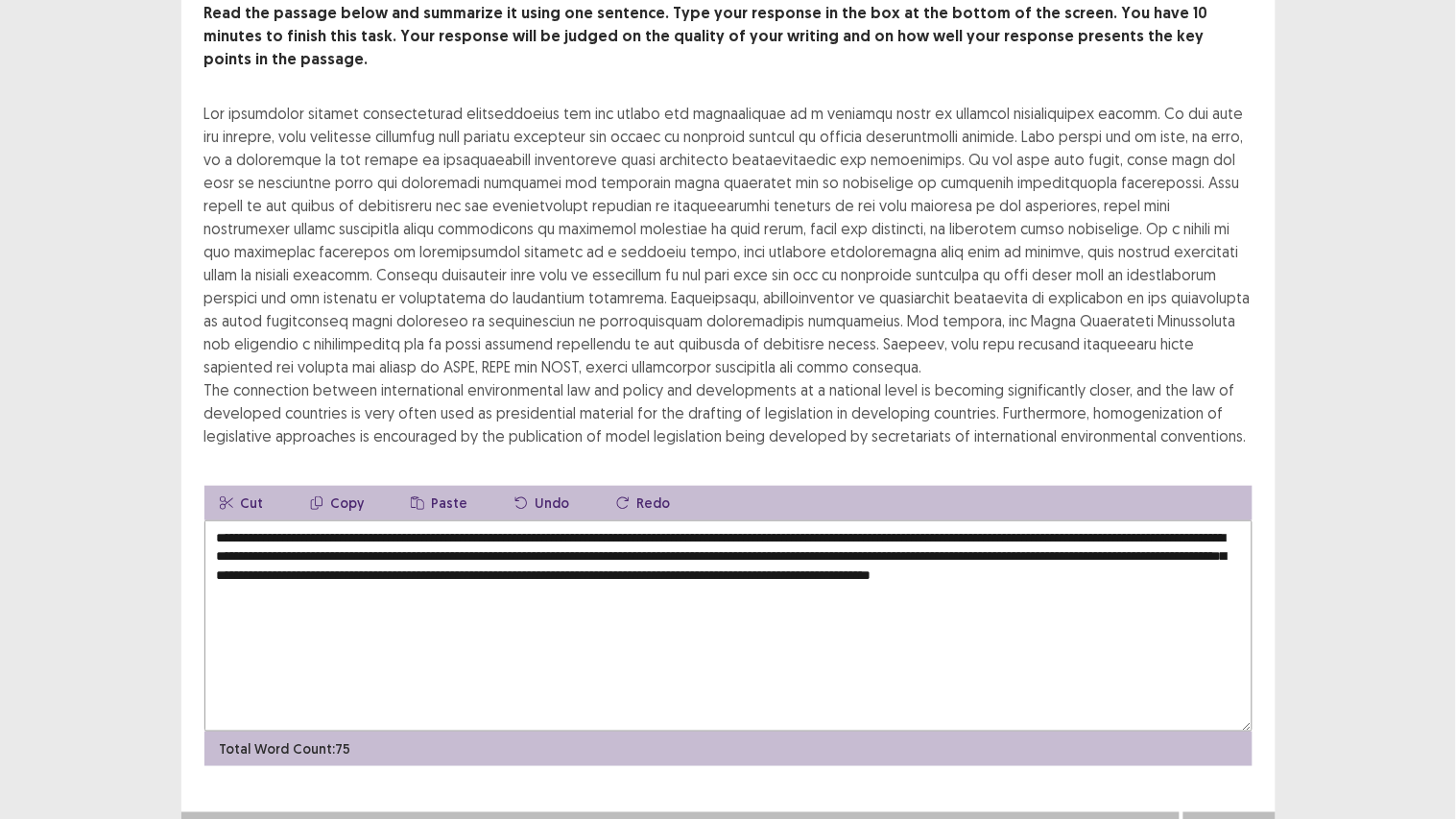 click on "**********" at bounding box center [728, 626] 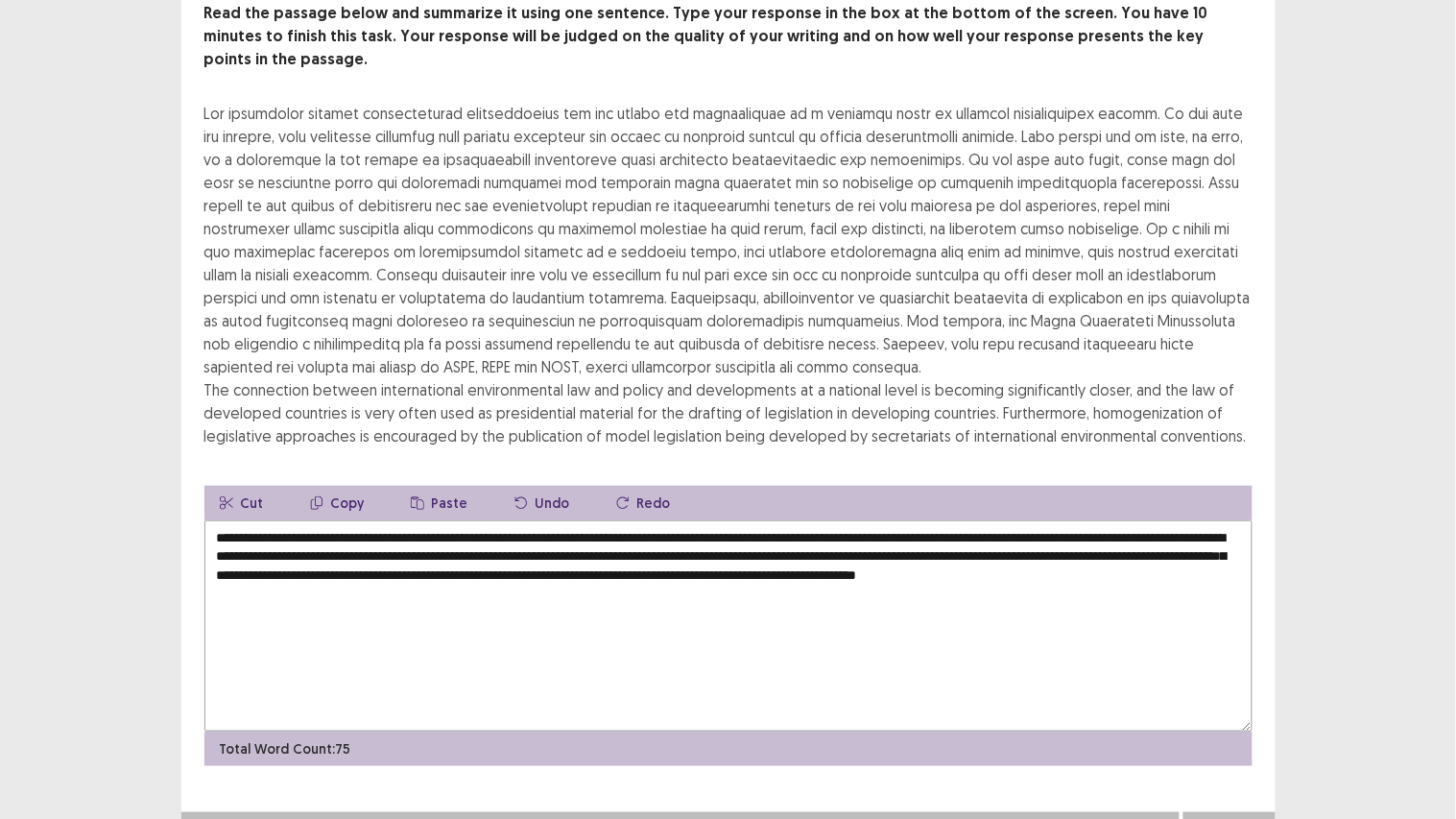 click on "**********" at bounding box center [728, 626] 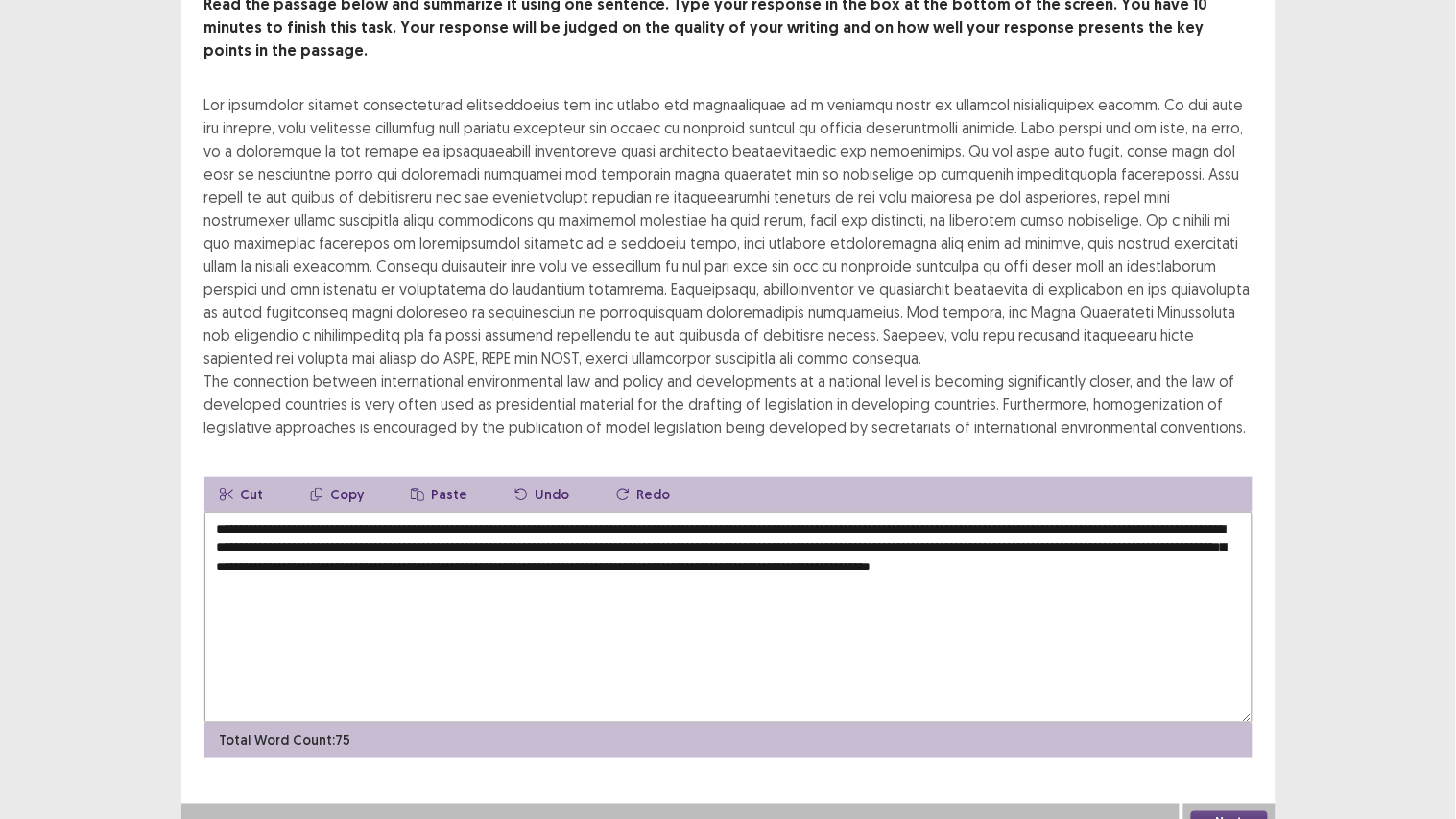 click on "**********" at bounding box center (728, 617) 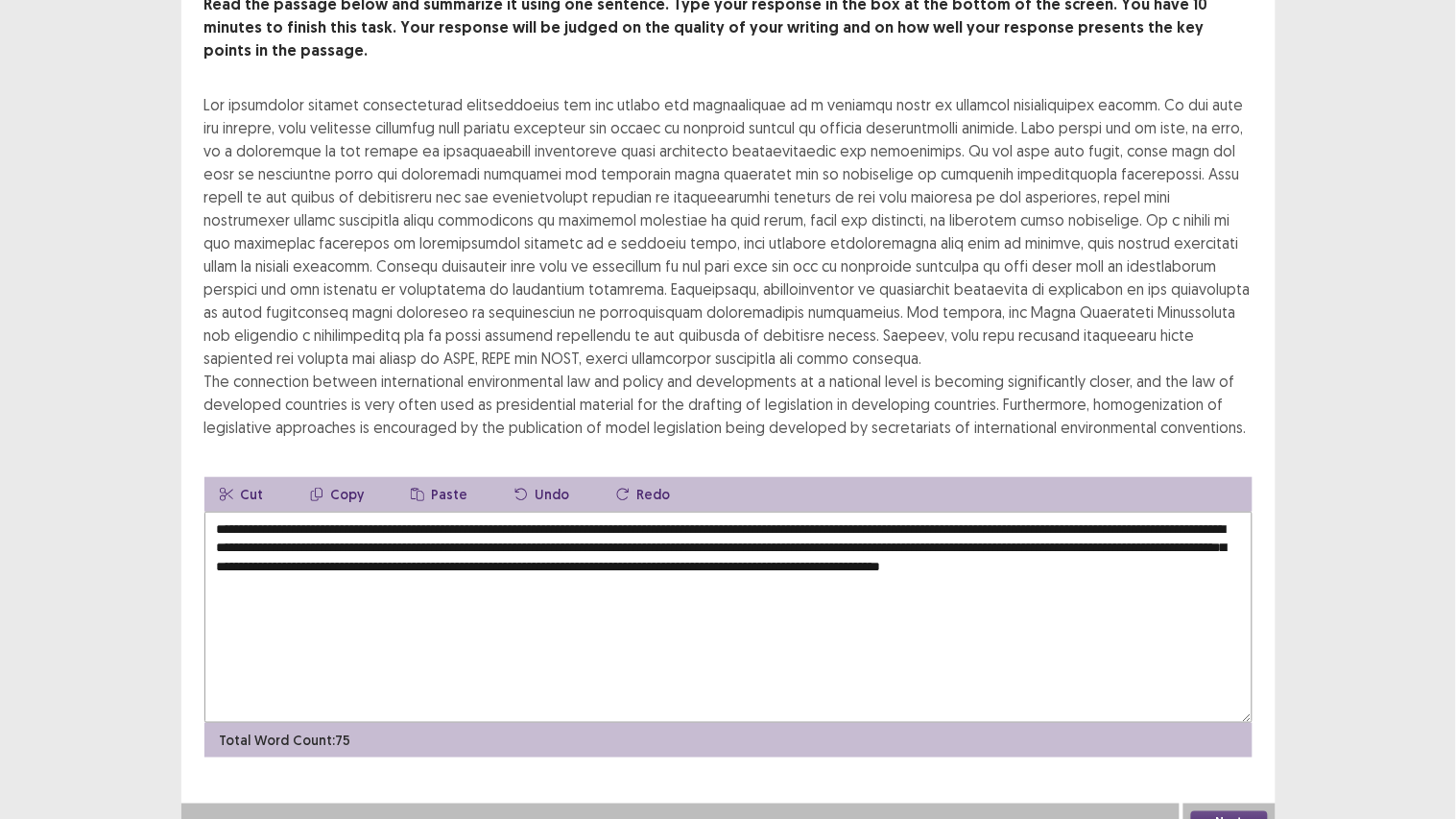 click on "**********" at bounding box center [728, 617] 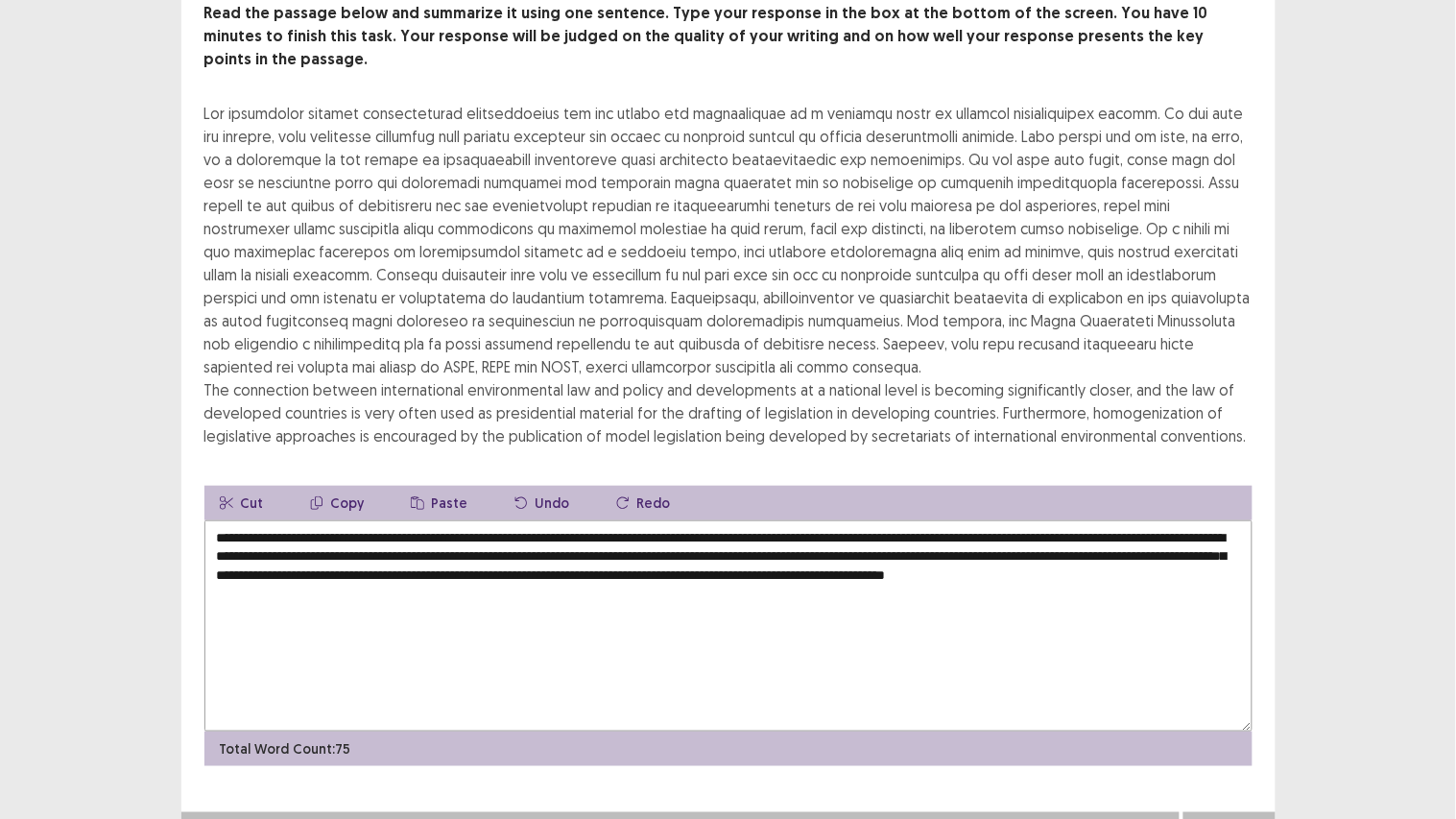 click on "**********" at bounding box center (728, 626) 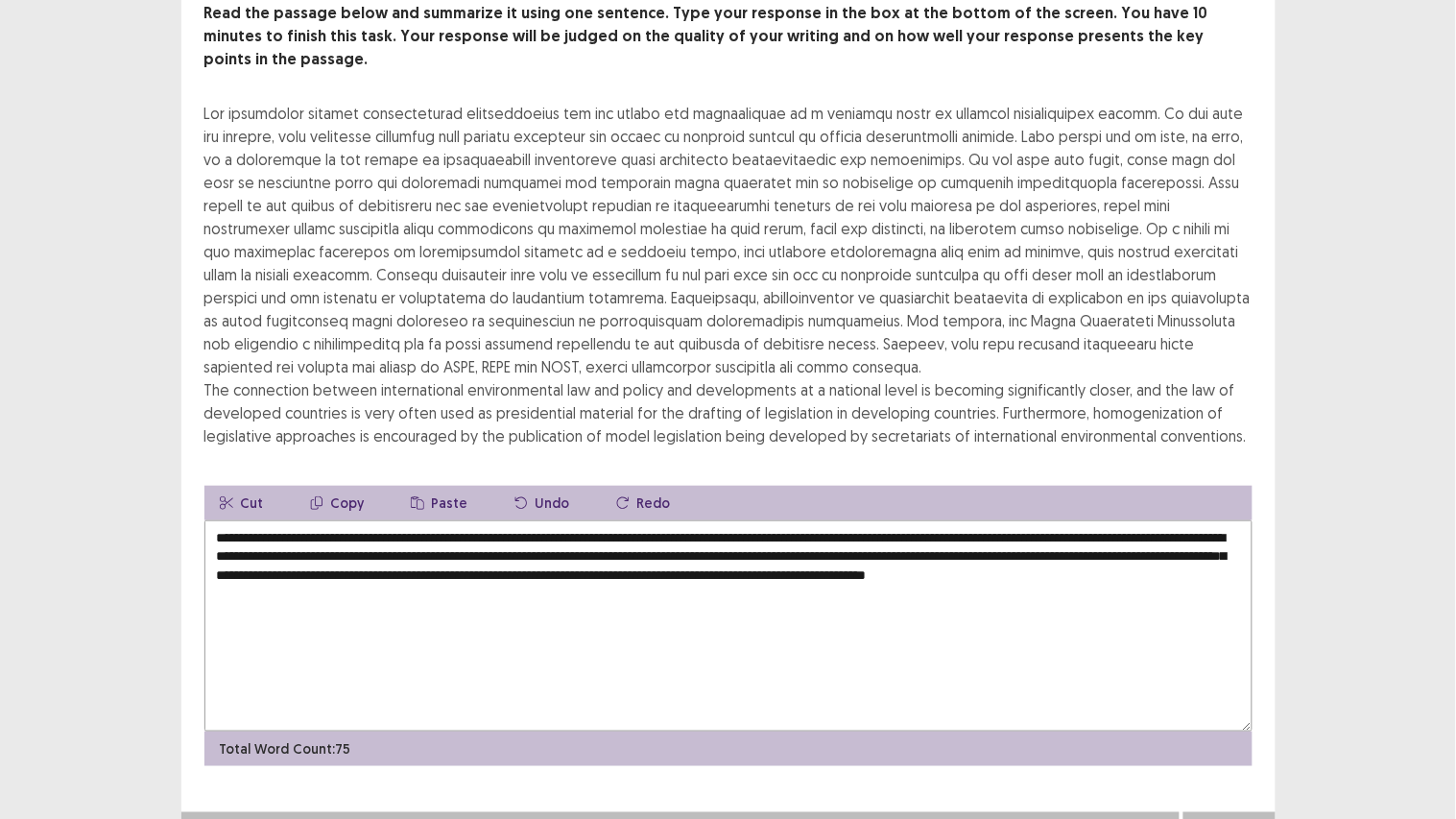 click on "**********" at bounding box center (728, 626) 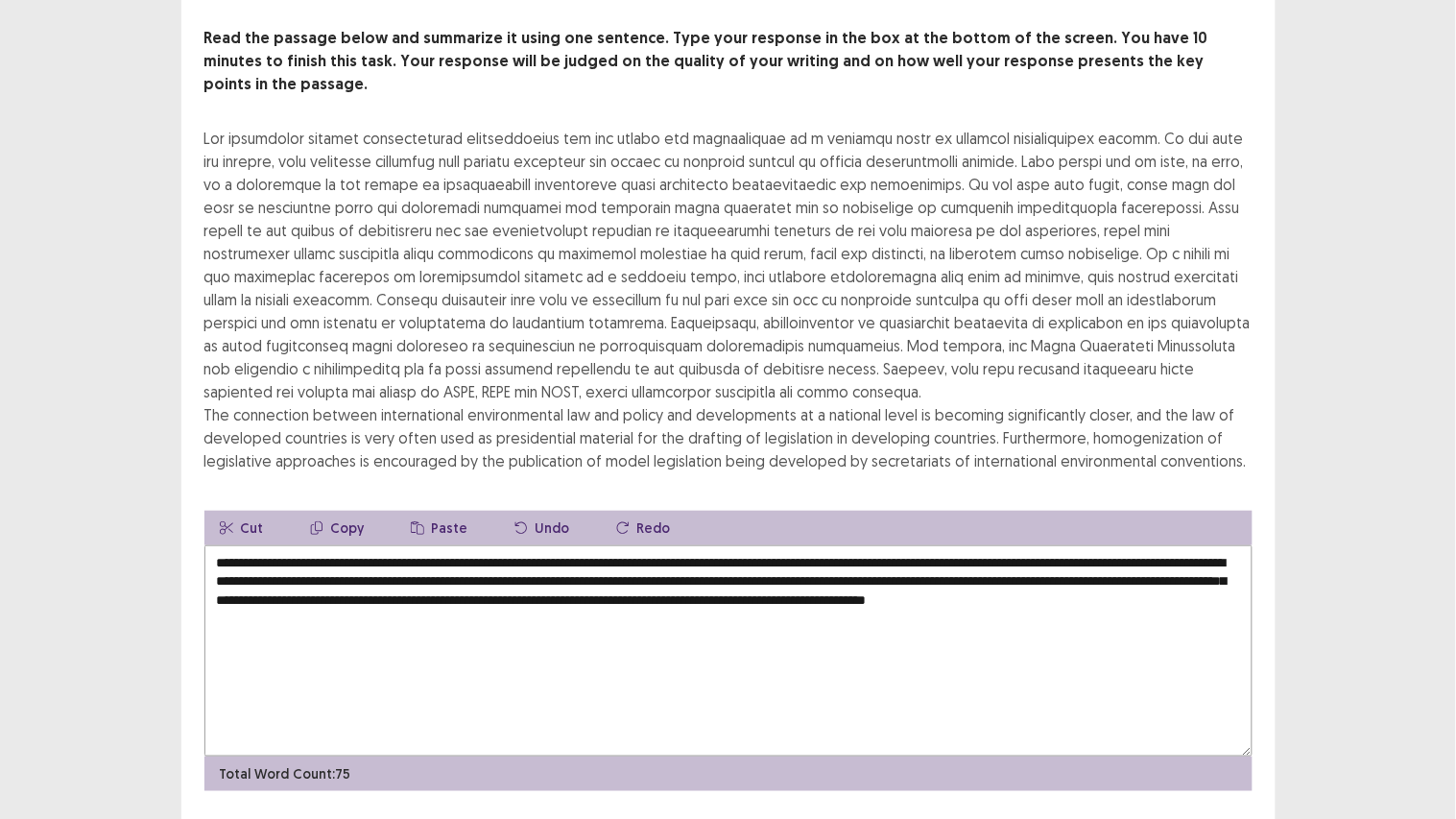 scroll, scrollTop: 126, scrollLeft: 0, axis: vertical 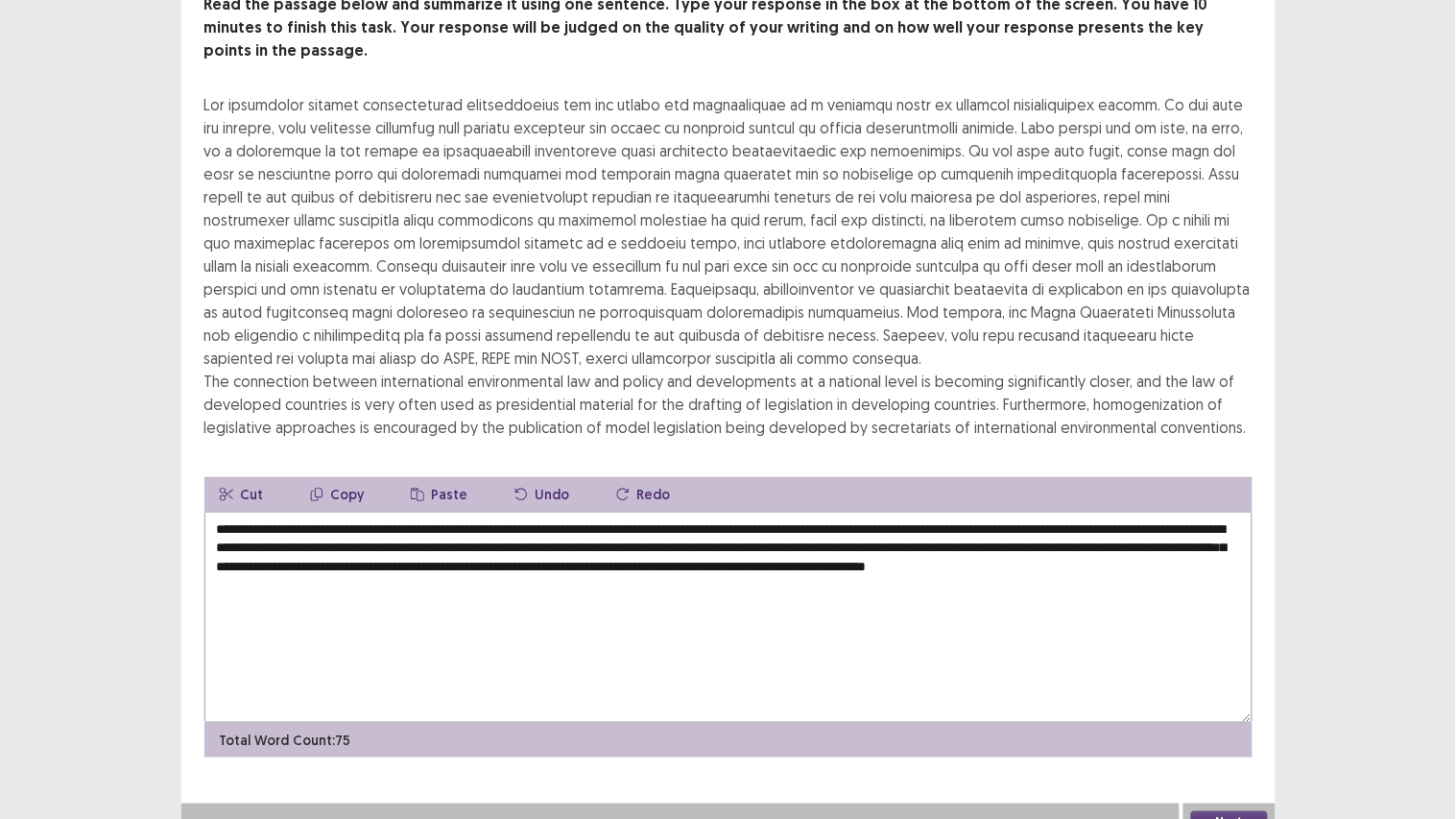 click on "**********" at bounding box center (728, 617) 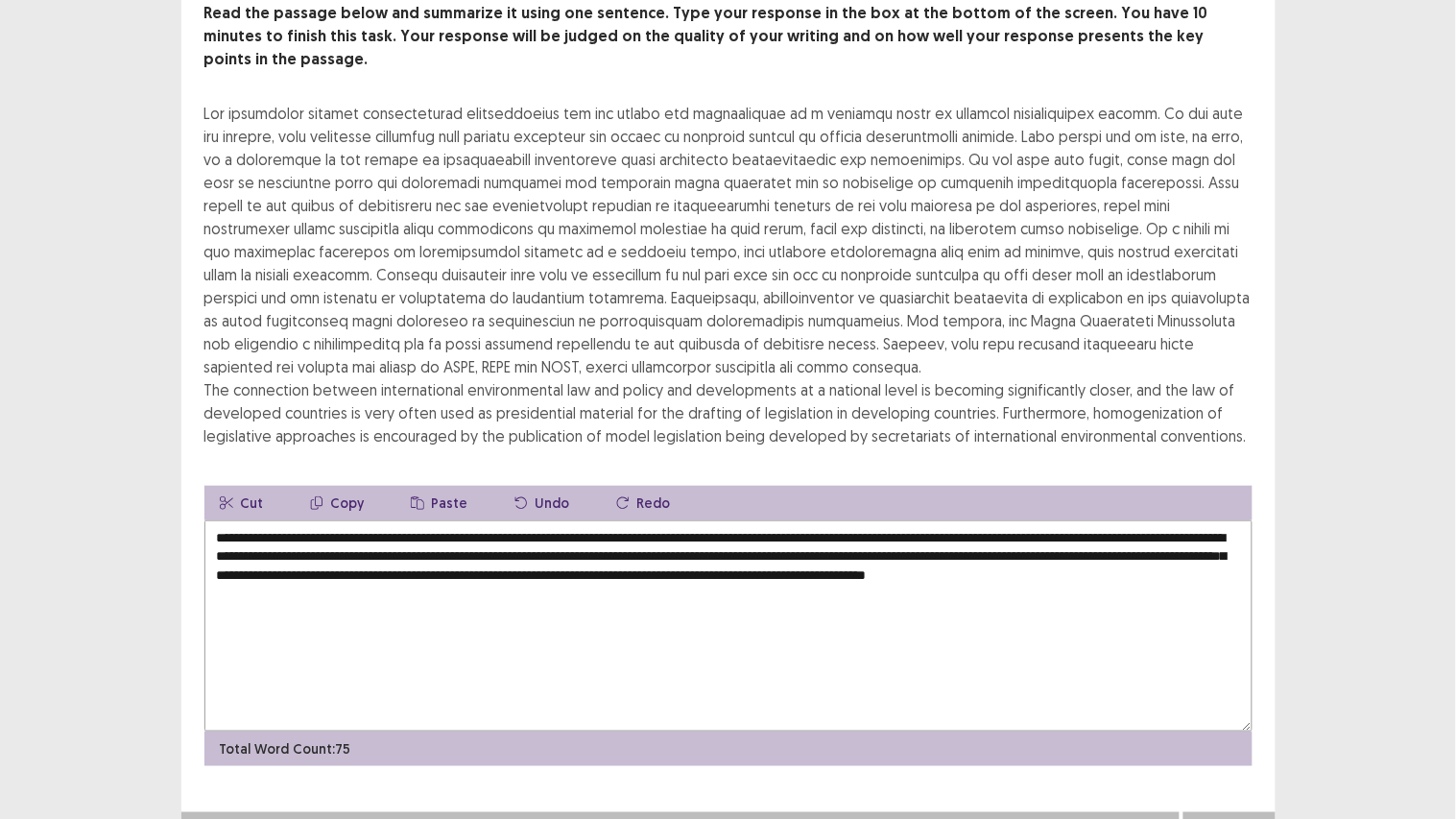 click on "**********" at bounding box center [728, 626] 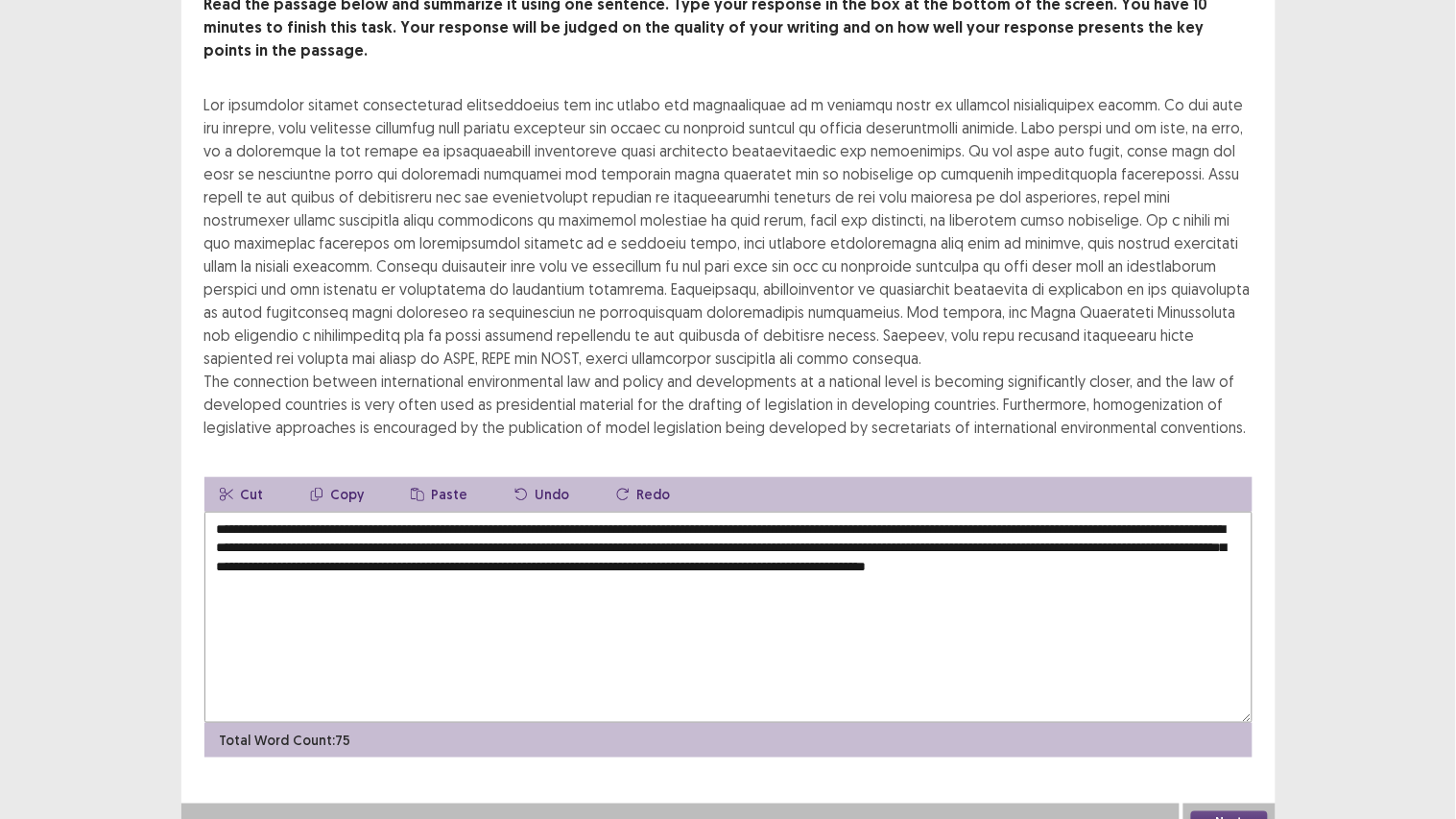 click on "**********" at bounding box center (728, 617) 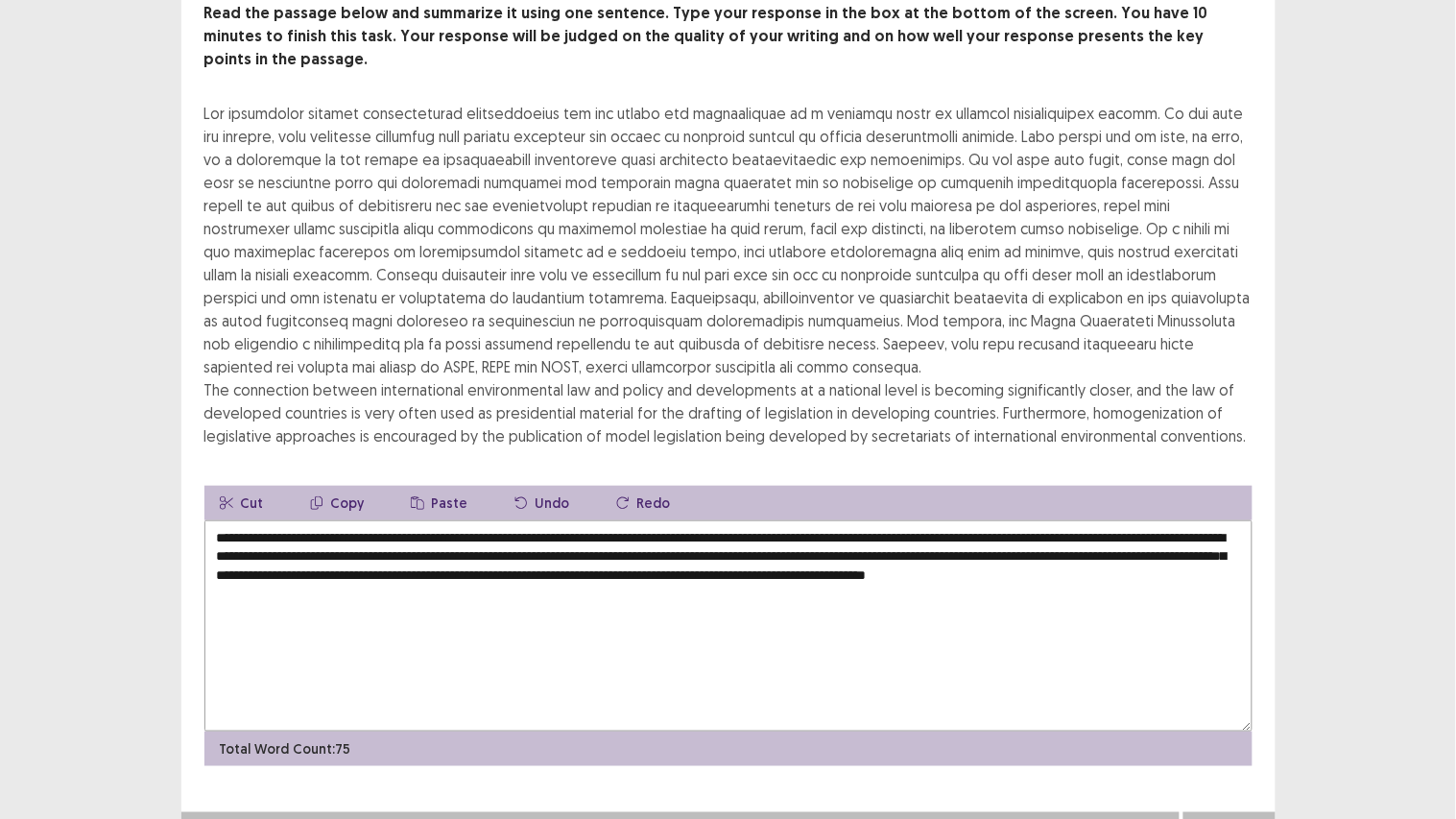 click on "**********" at bounding box center [728, 626] 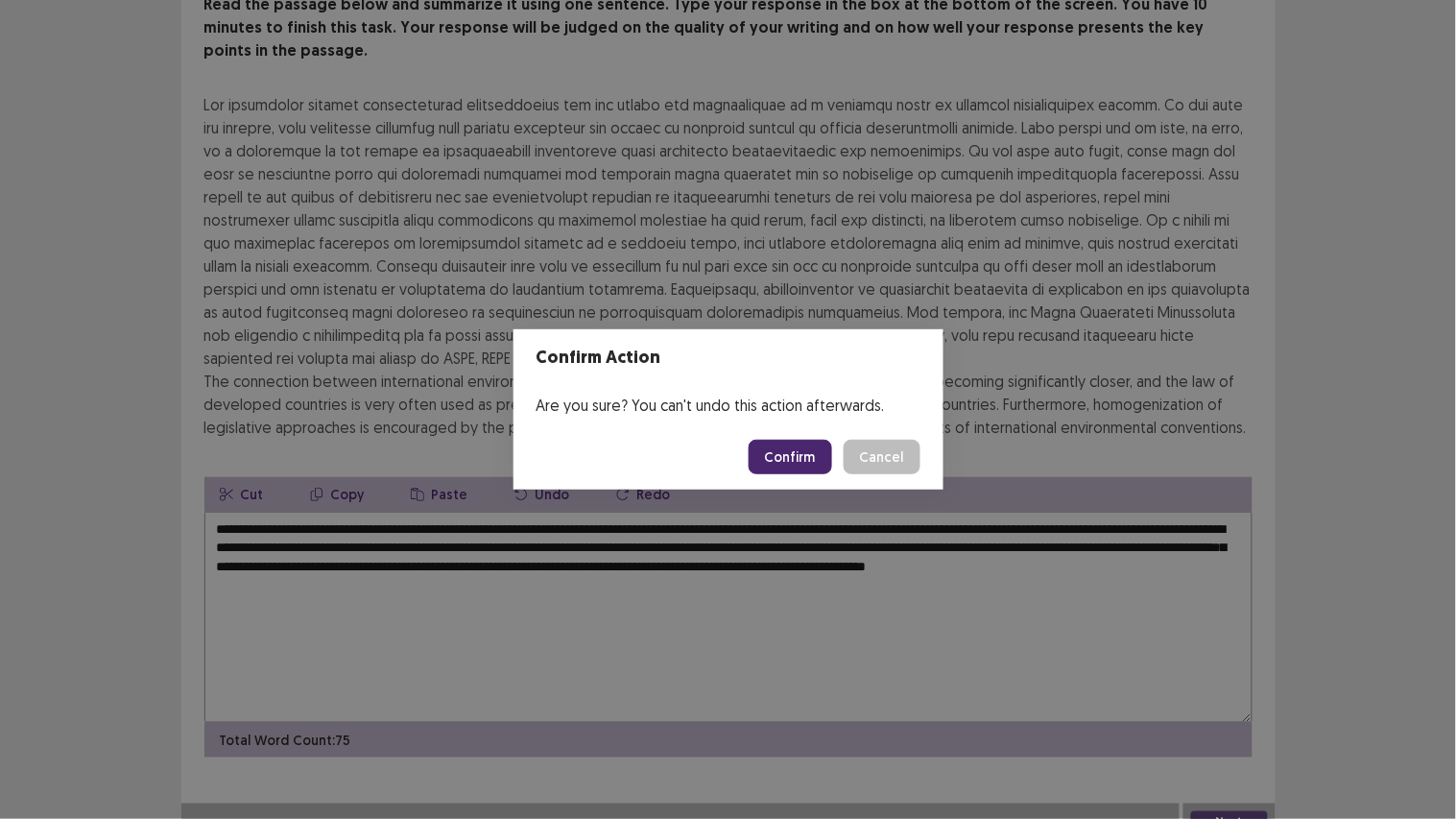 click on "Confirm" at bounding box center [790, 457] 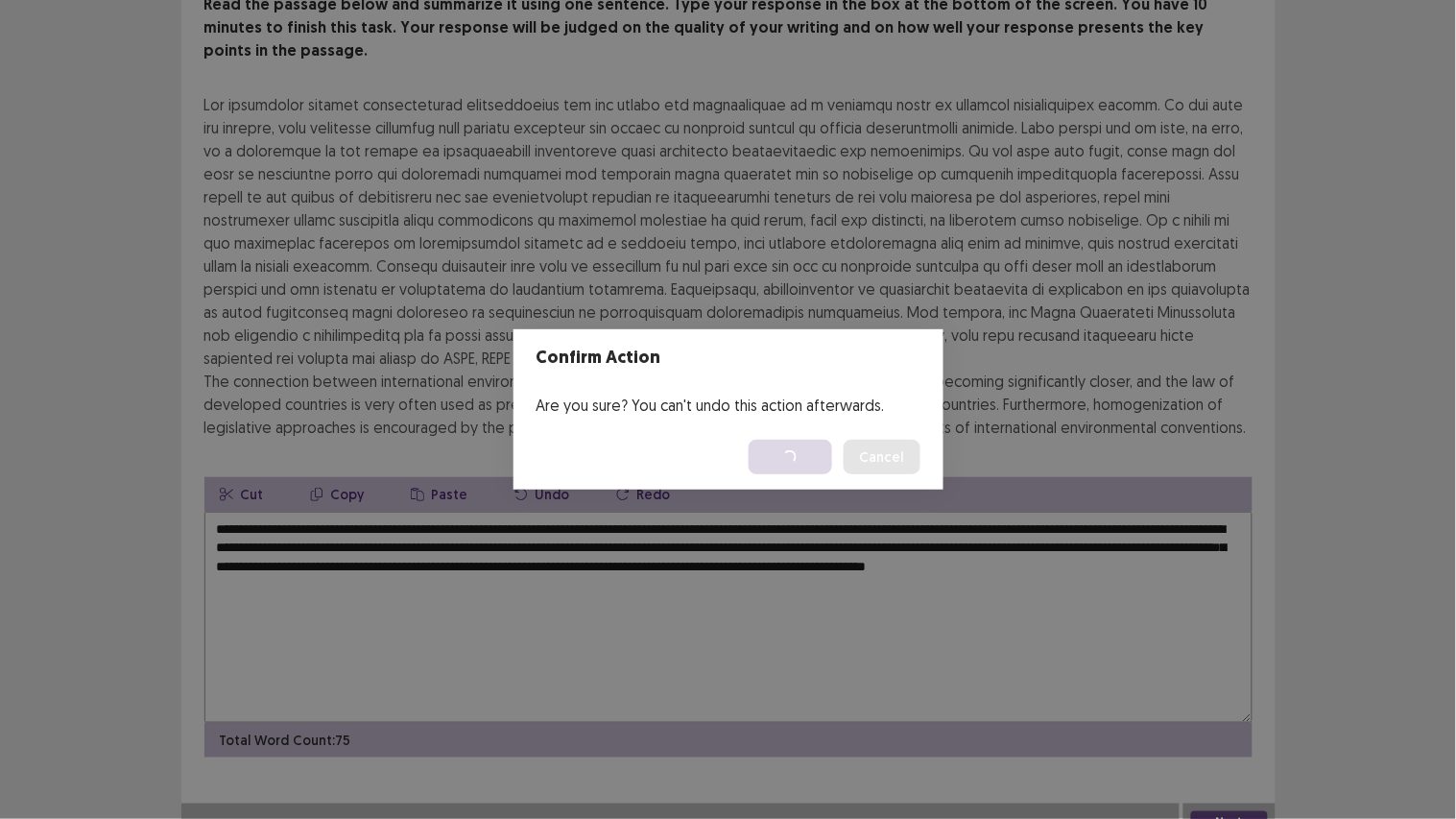 scroll, scrollTop: 0, scrollLeft: 0, axis: both 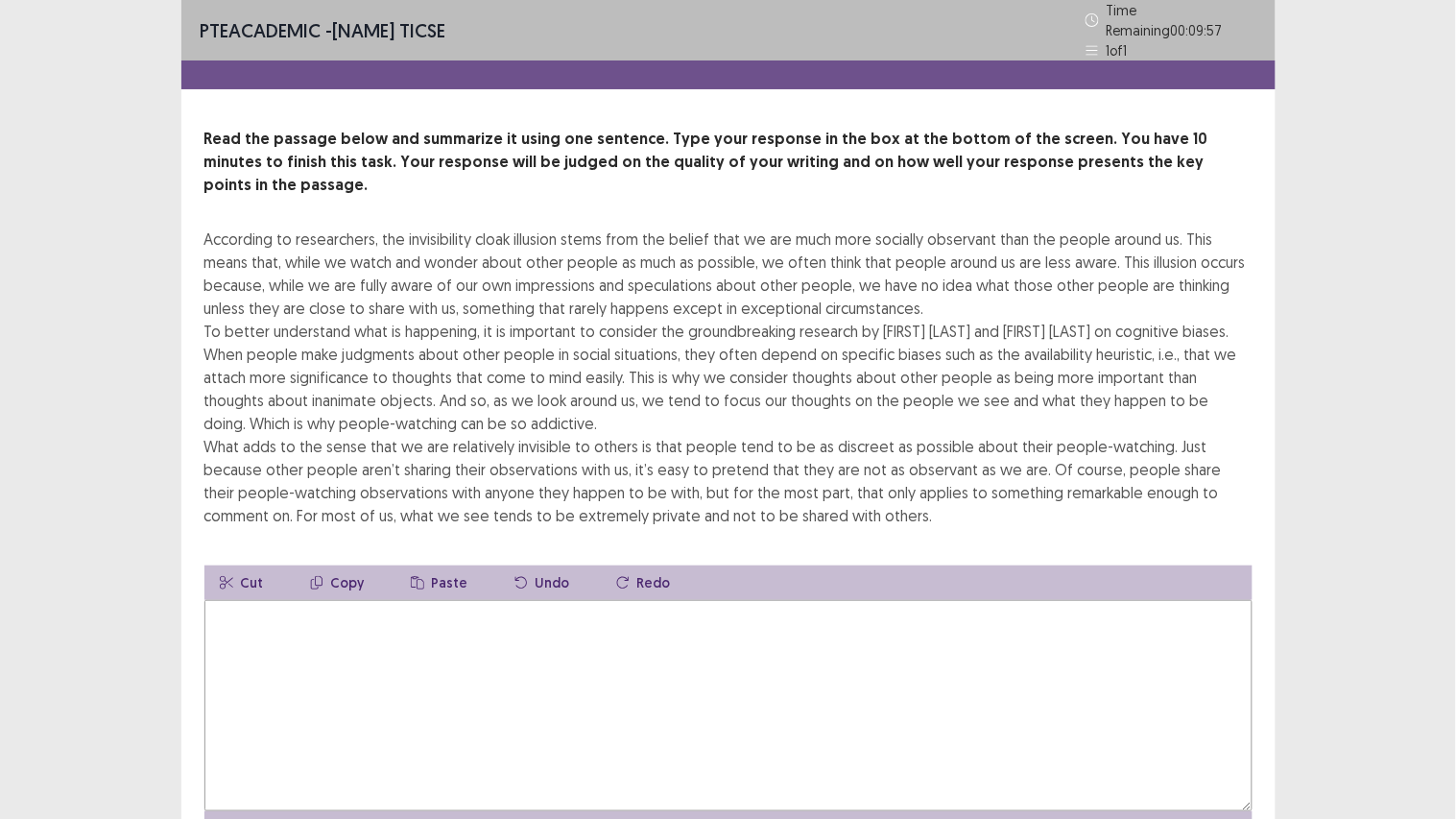 click at bounding box center (728, 706) 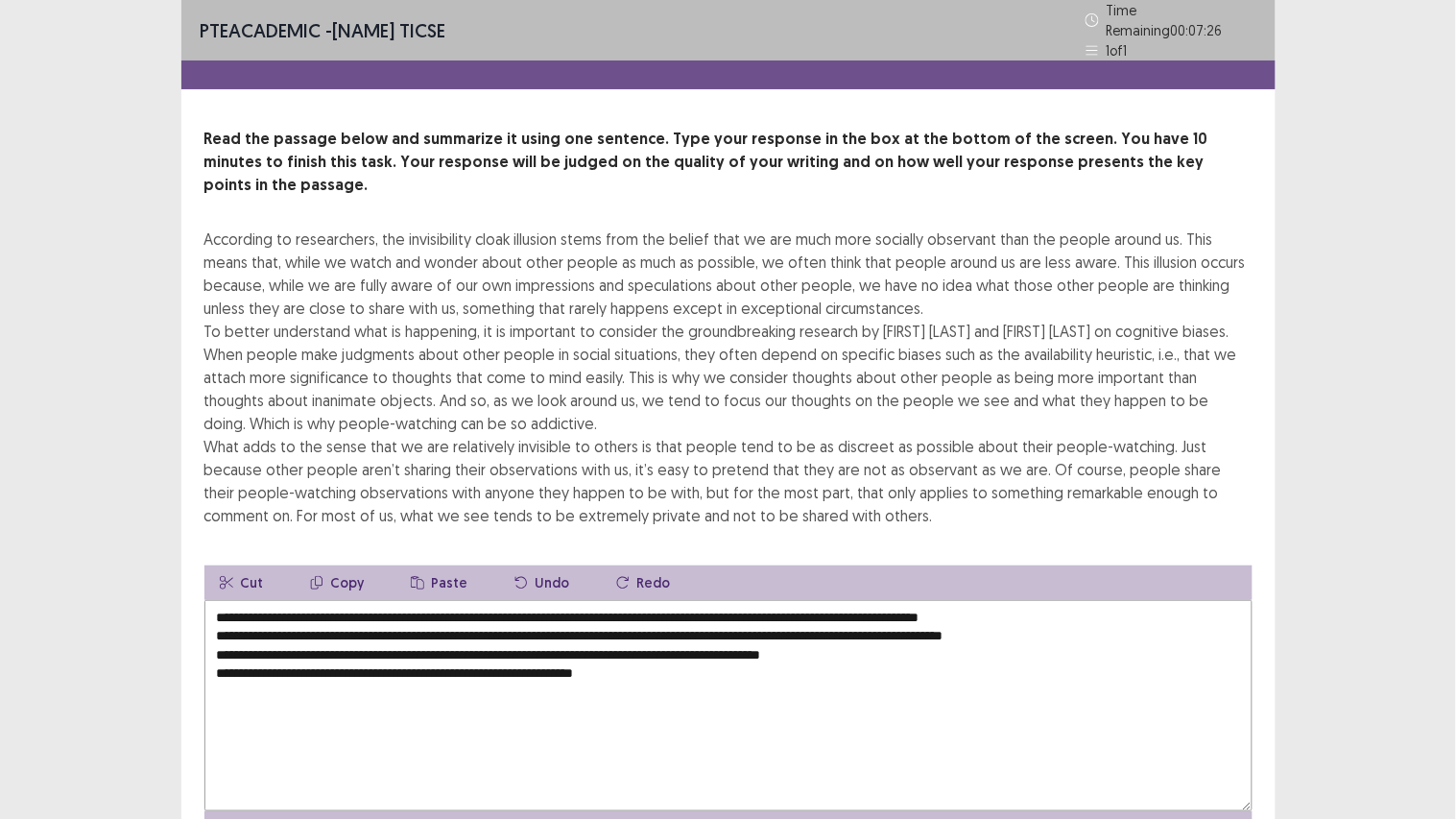 click on "**********" at bounding box center (728, 706) 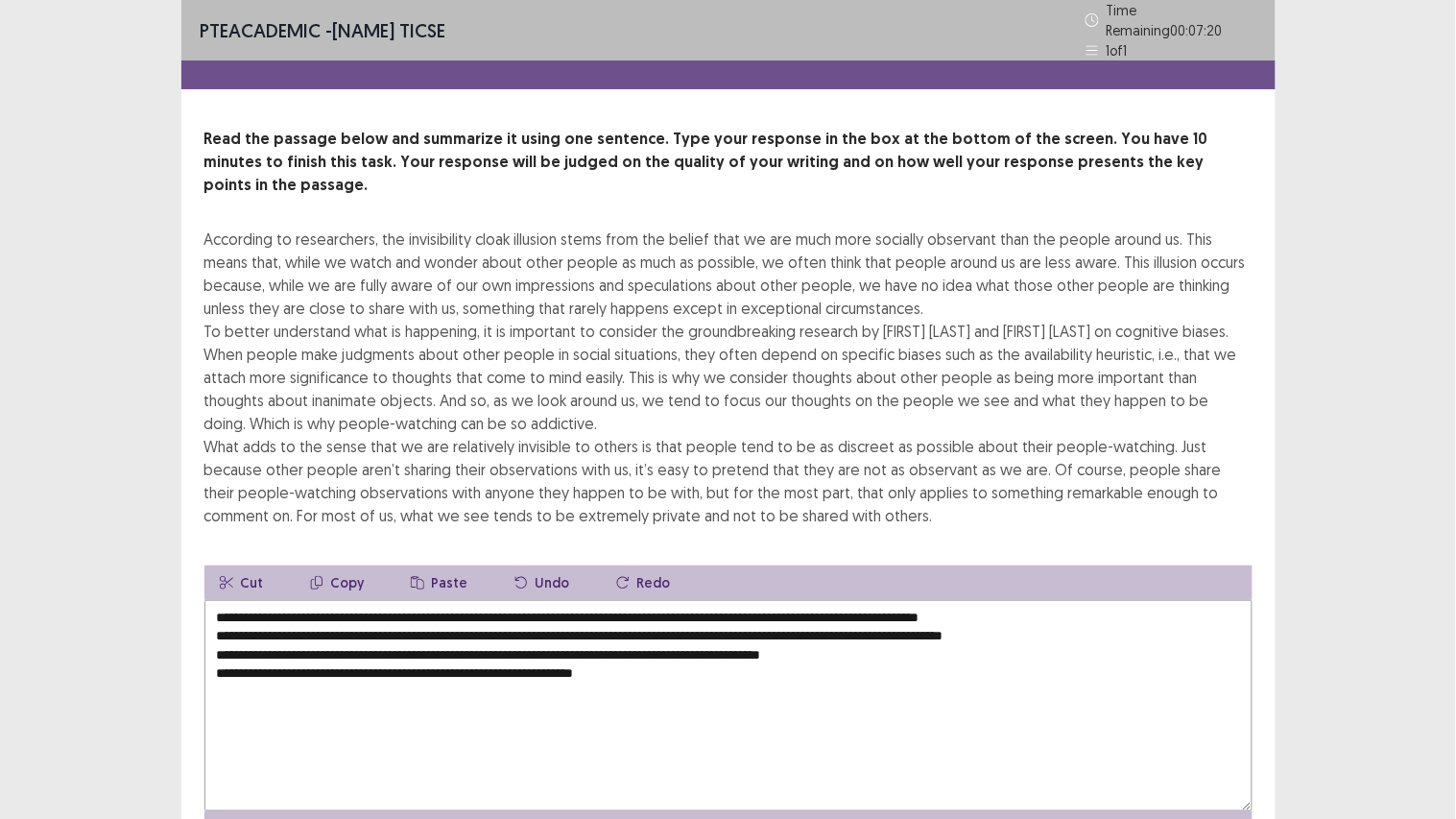 click on "**********" at bounding box center (728, 706) 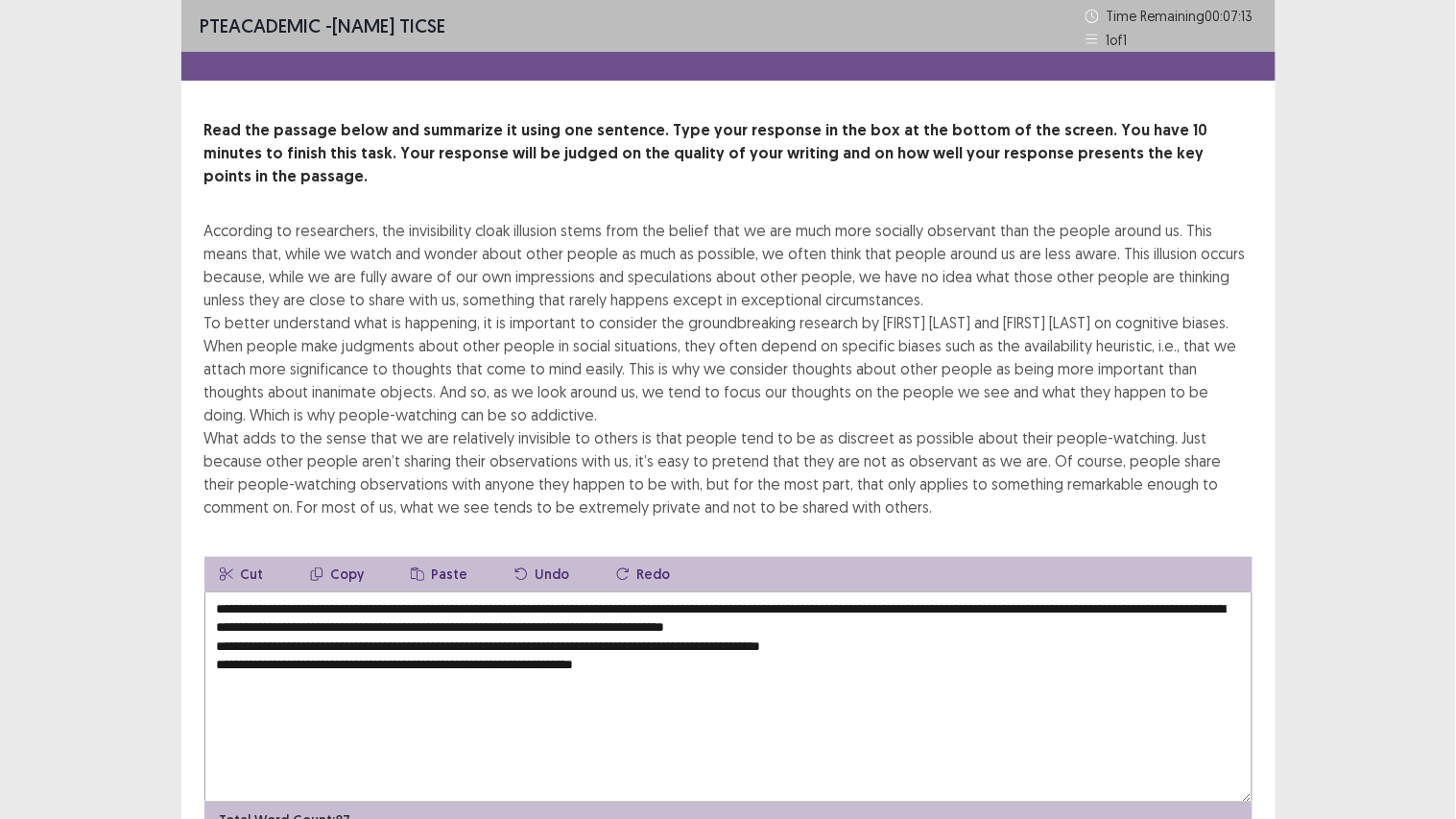 click on "**********" at bounding box center [728, 697] 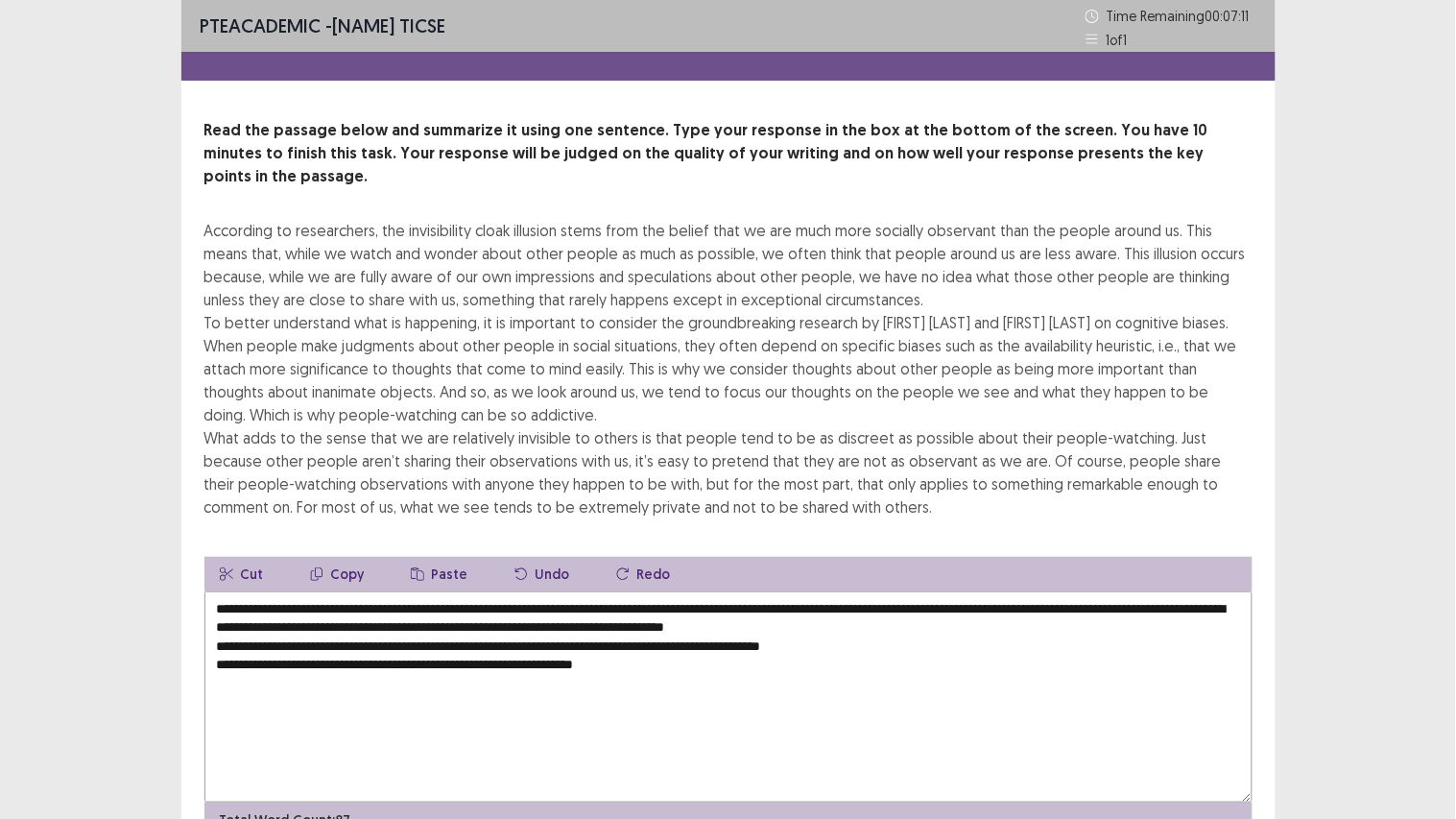 click on "**********" at bounding box center (728, 697) 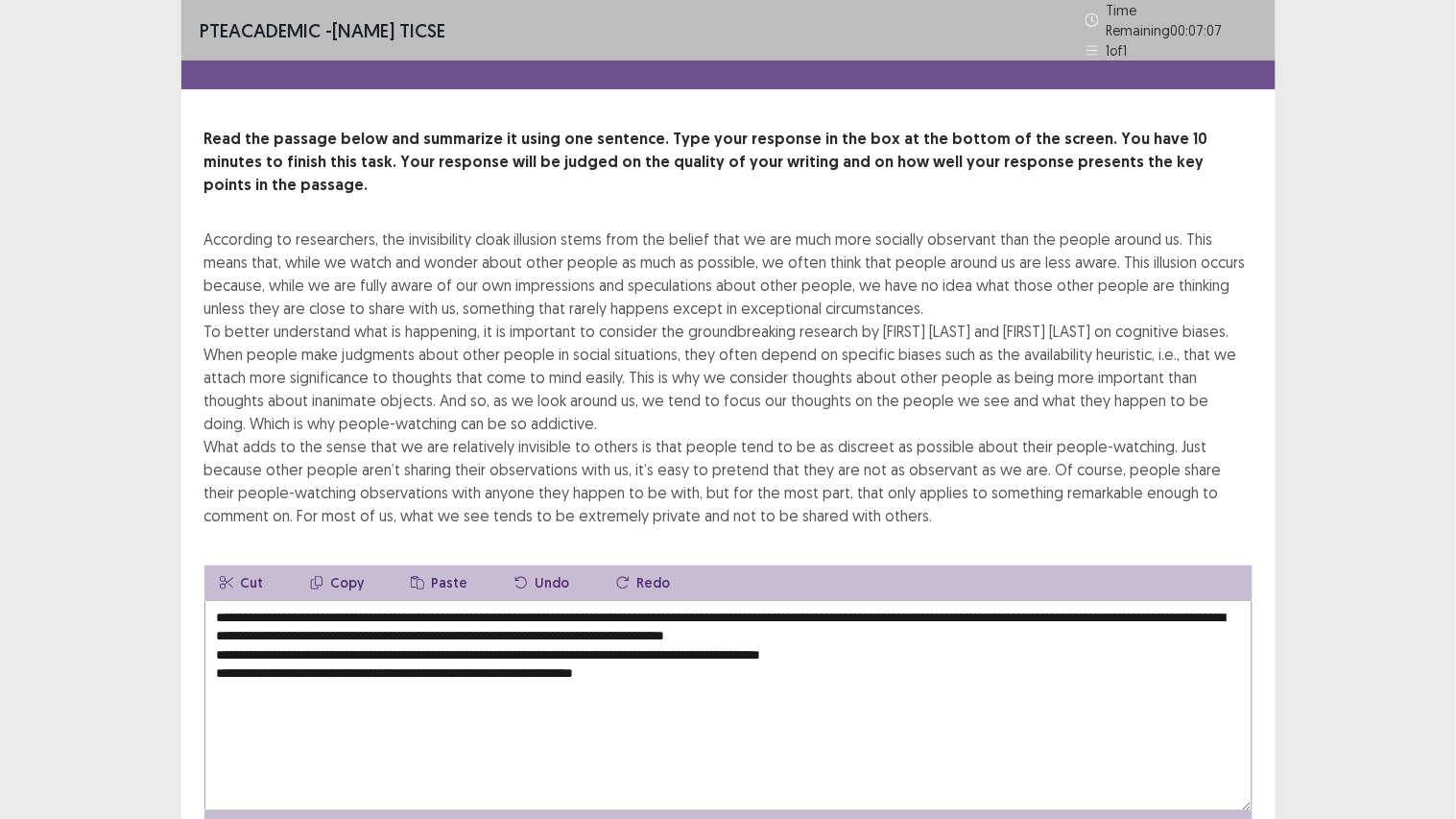 click on "**********" at bounding box center [728, 706] 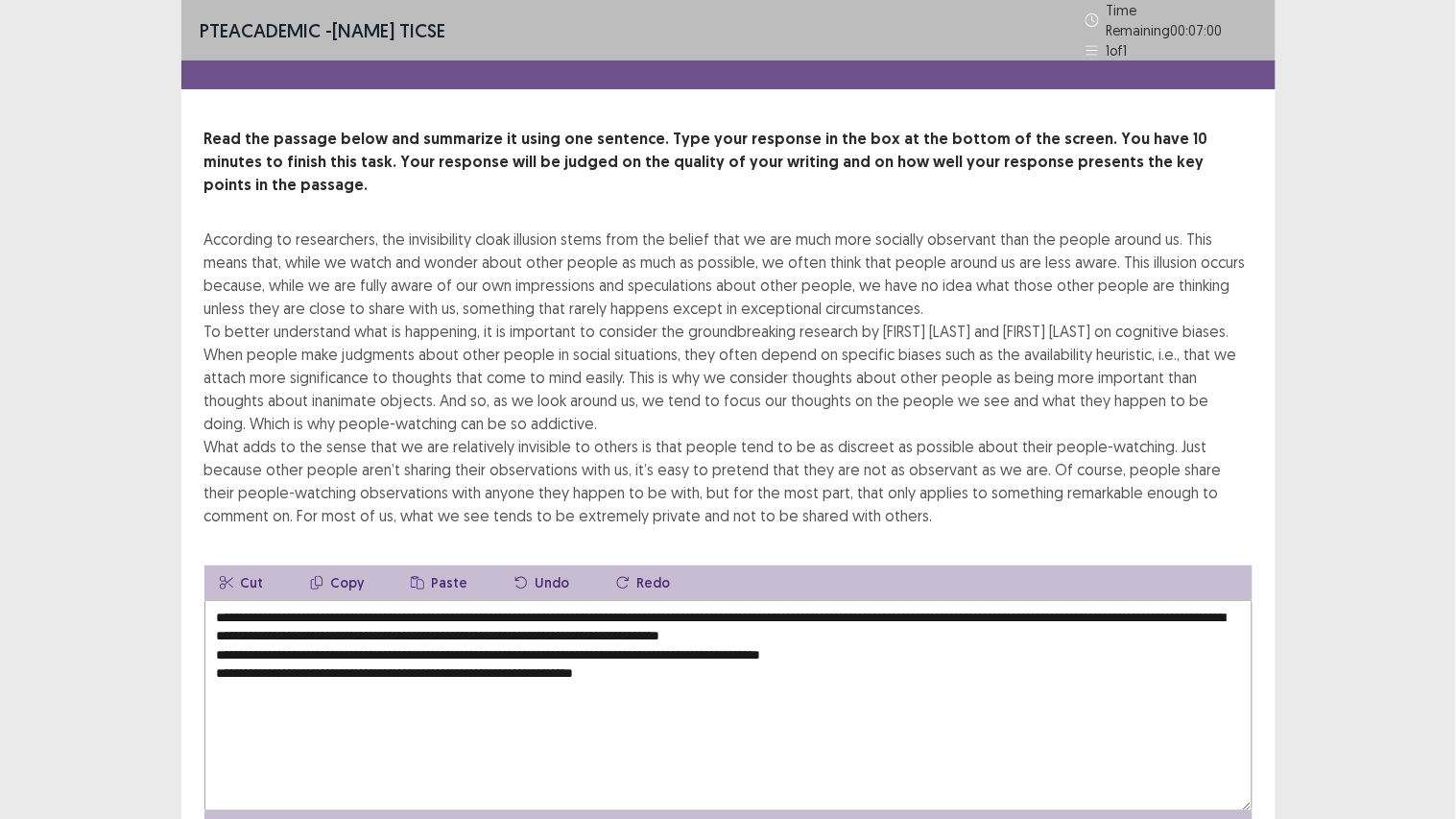 drag, startPoint x: 395, startPoint y: 625, endPoint x: 156, endPoint y: 619, distance: 239.0753 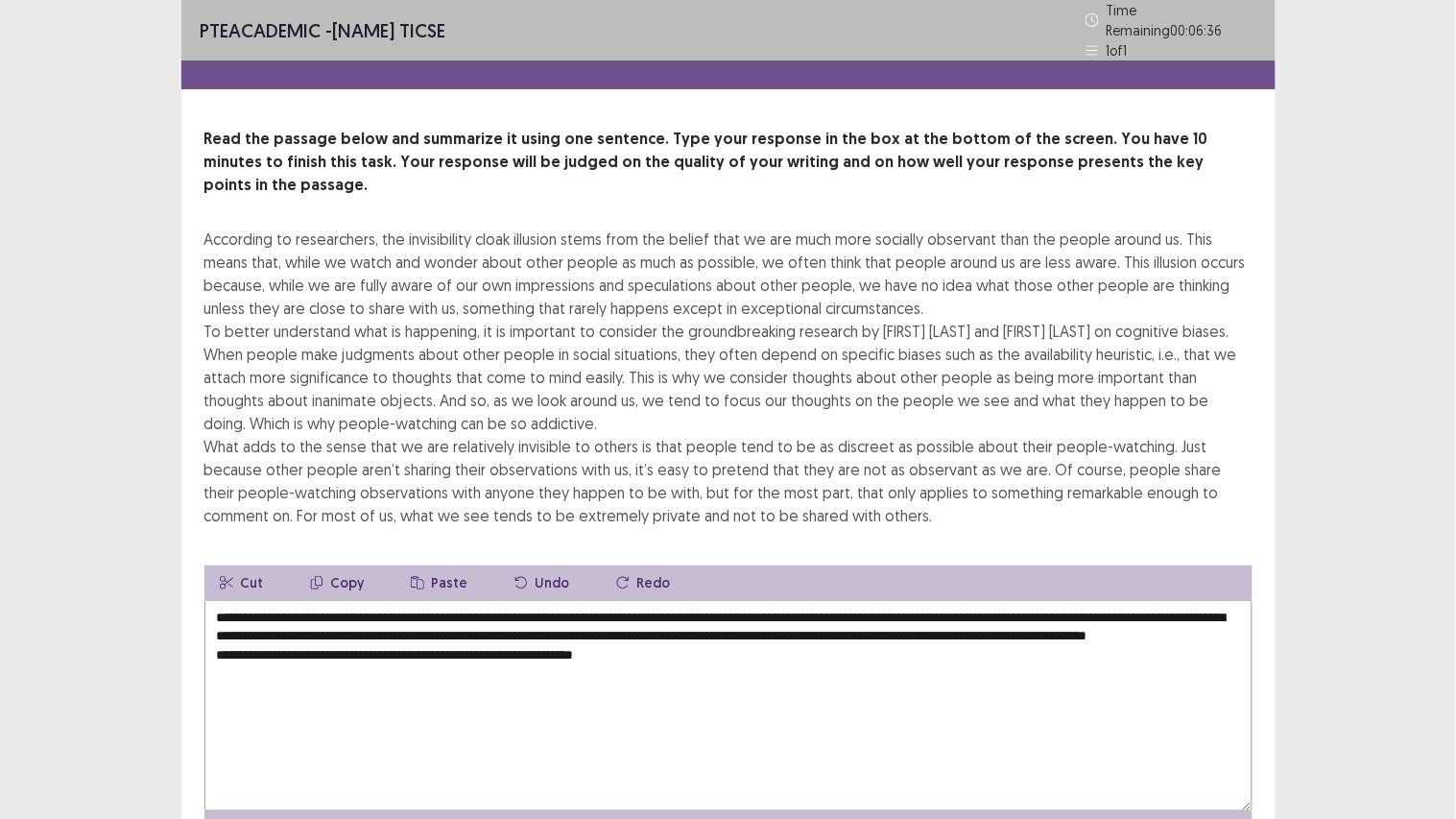 drag, startPoint x: 219, startPoint y: 647, endPoint x: 777, endPoint y: 675, distance: 558.70207 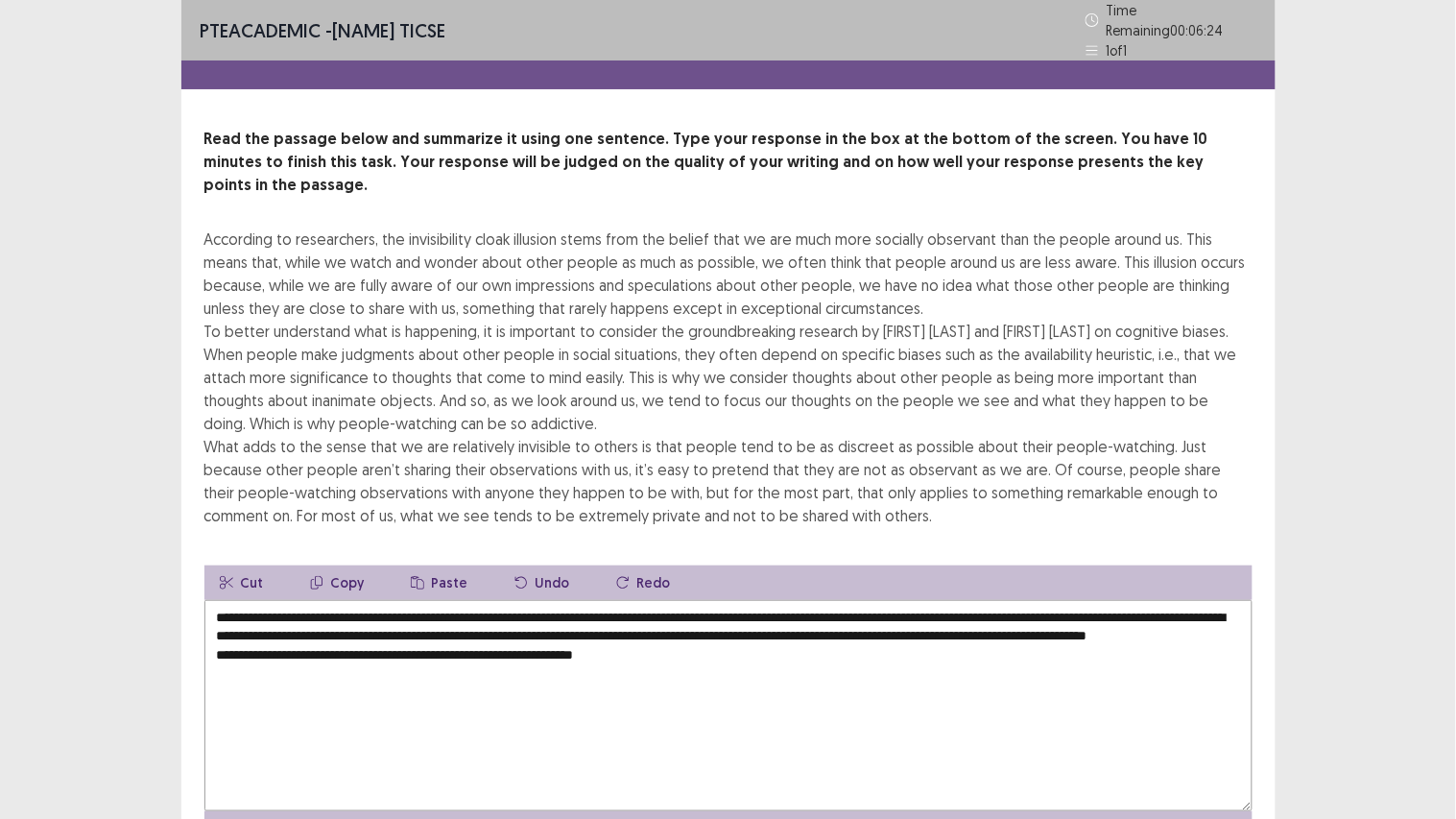 drag, startPoint x: 397, startPoint y: 586, endPoint x: 176, endPoint y: 581, distance: 221.05655 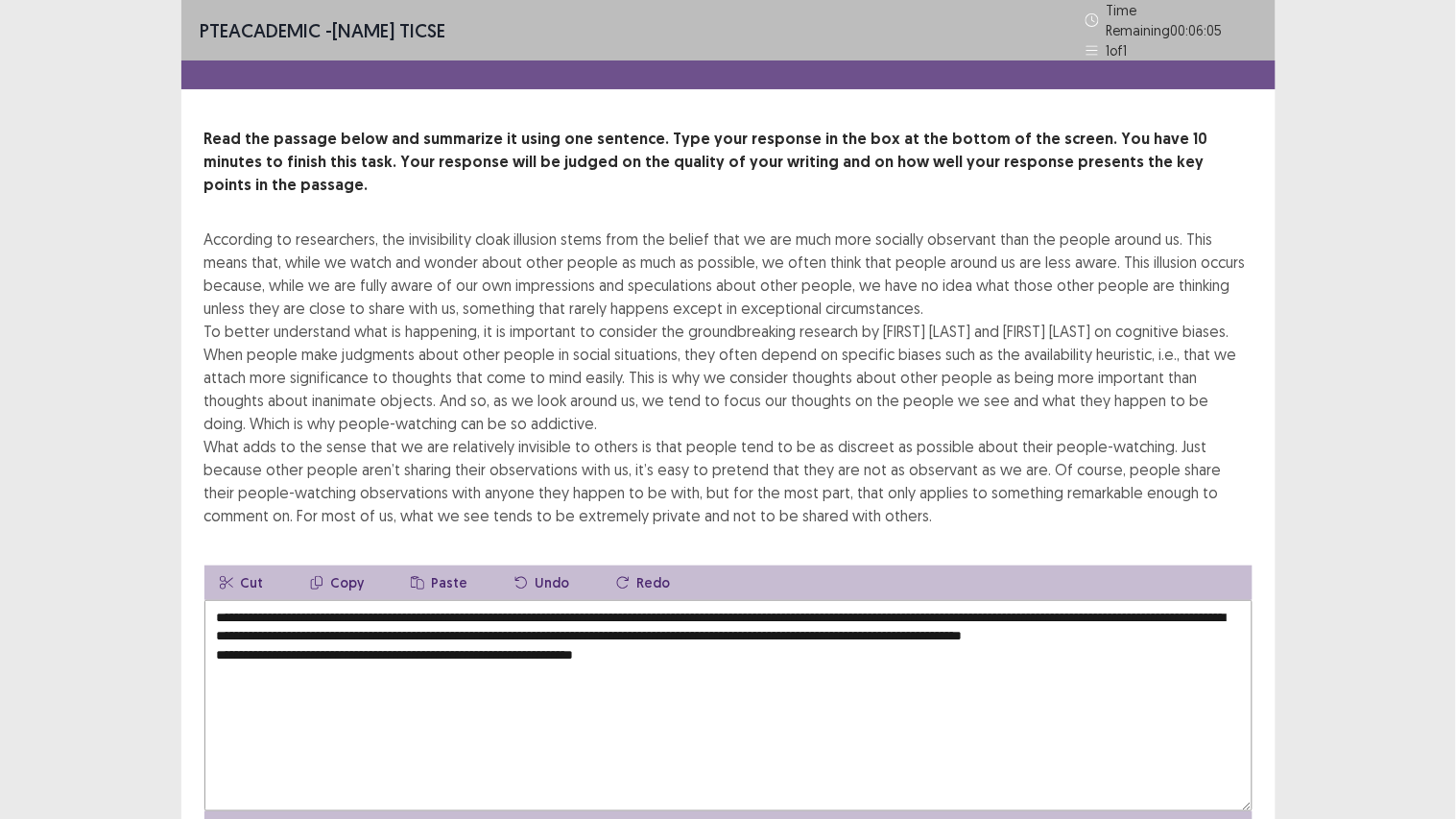drag, startPoint x: 1183, startPoint y: 584, endPoint x: 946, endPoint y: 587, distance: 237.01899 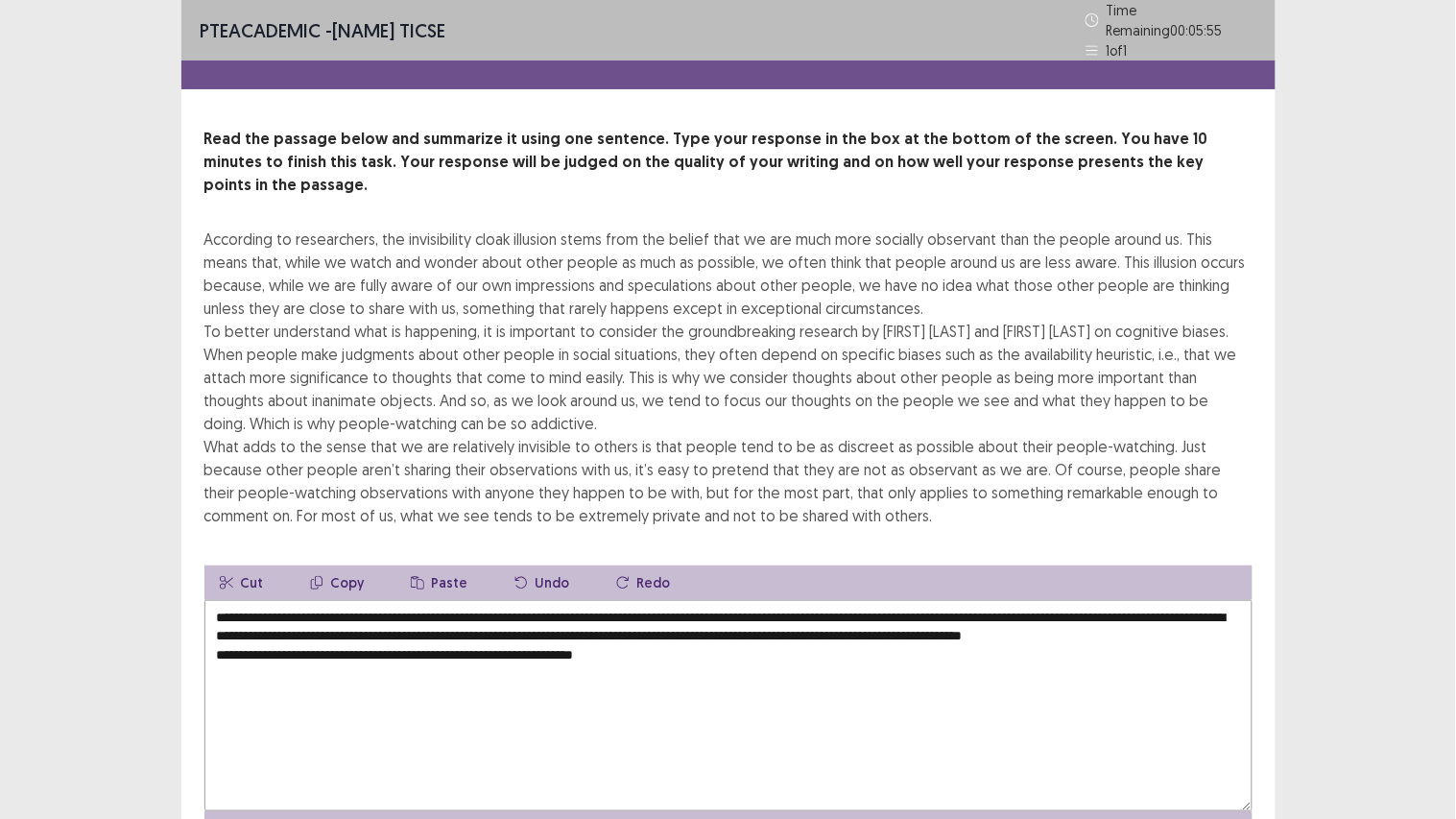 drag, startPoint x: 1205, startPoint y: 606, endPoint x: 414, endPoint y: 629, distance: 791.3343 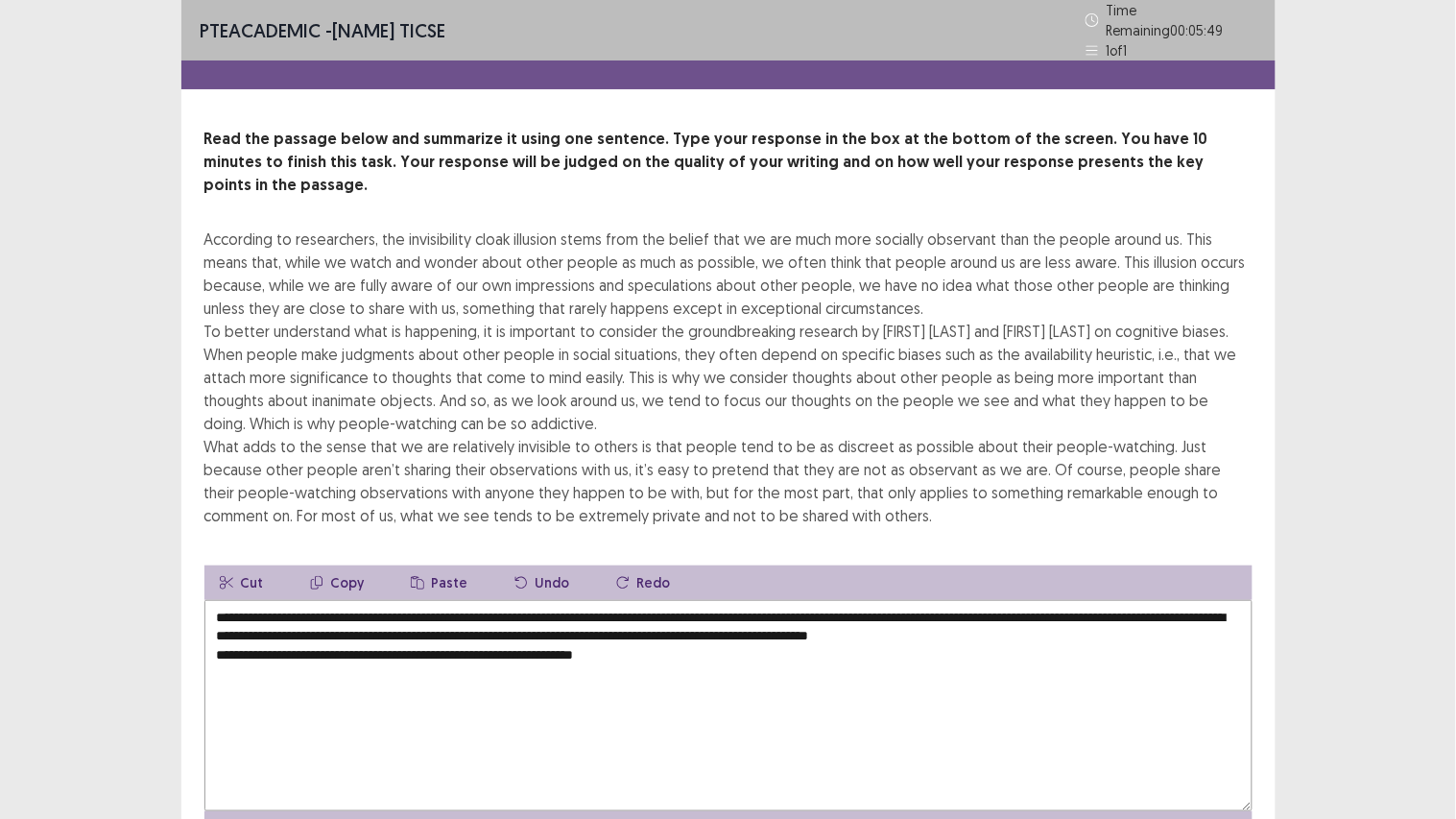 click on "**********" at bounding box center [728, 706] 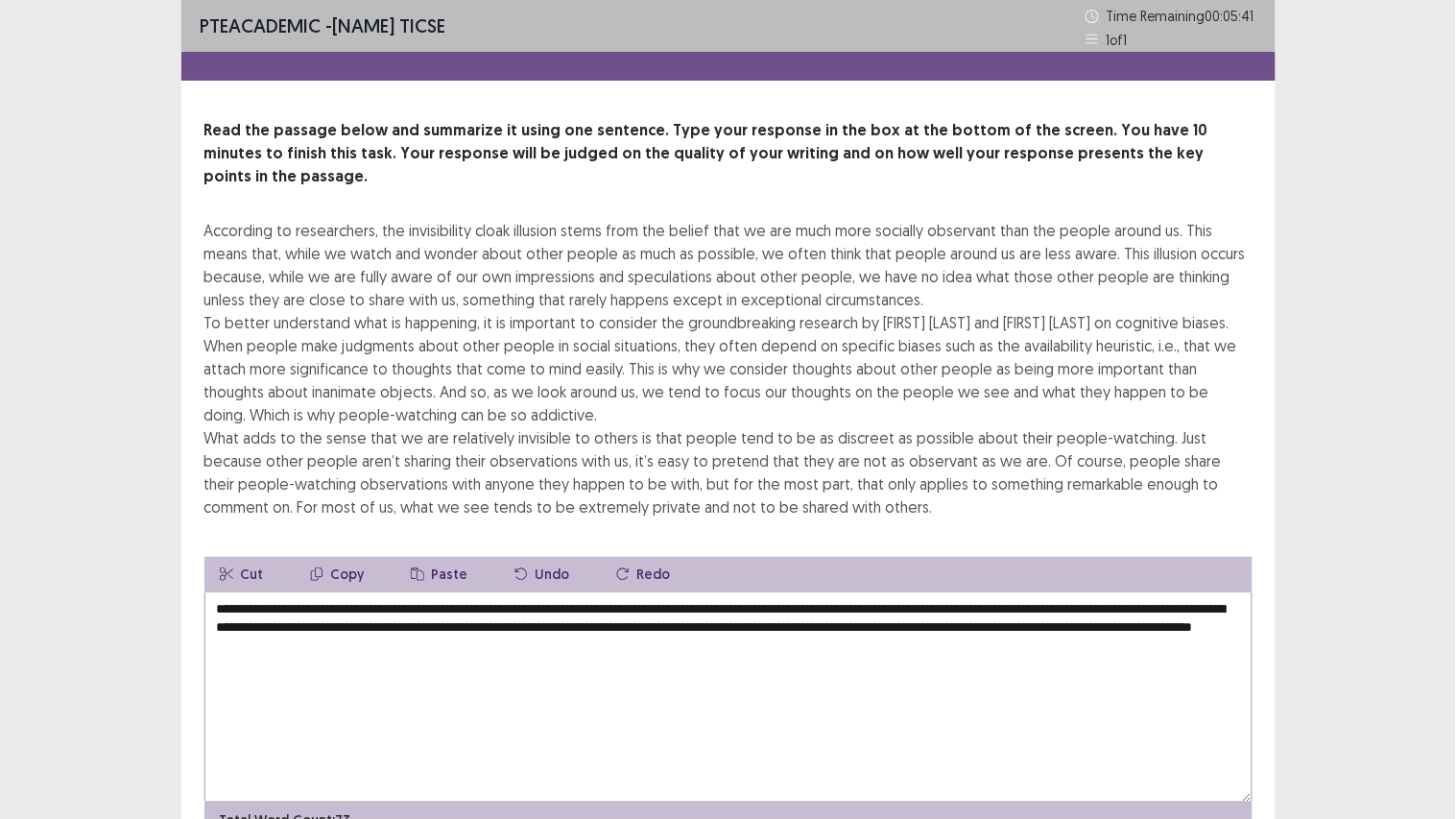 drag, startPoint x: 1200, startPoint y: 602, endPoint x: 1216, endPoint y: 602, distance: 16 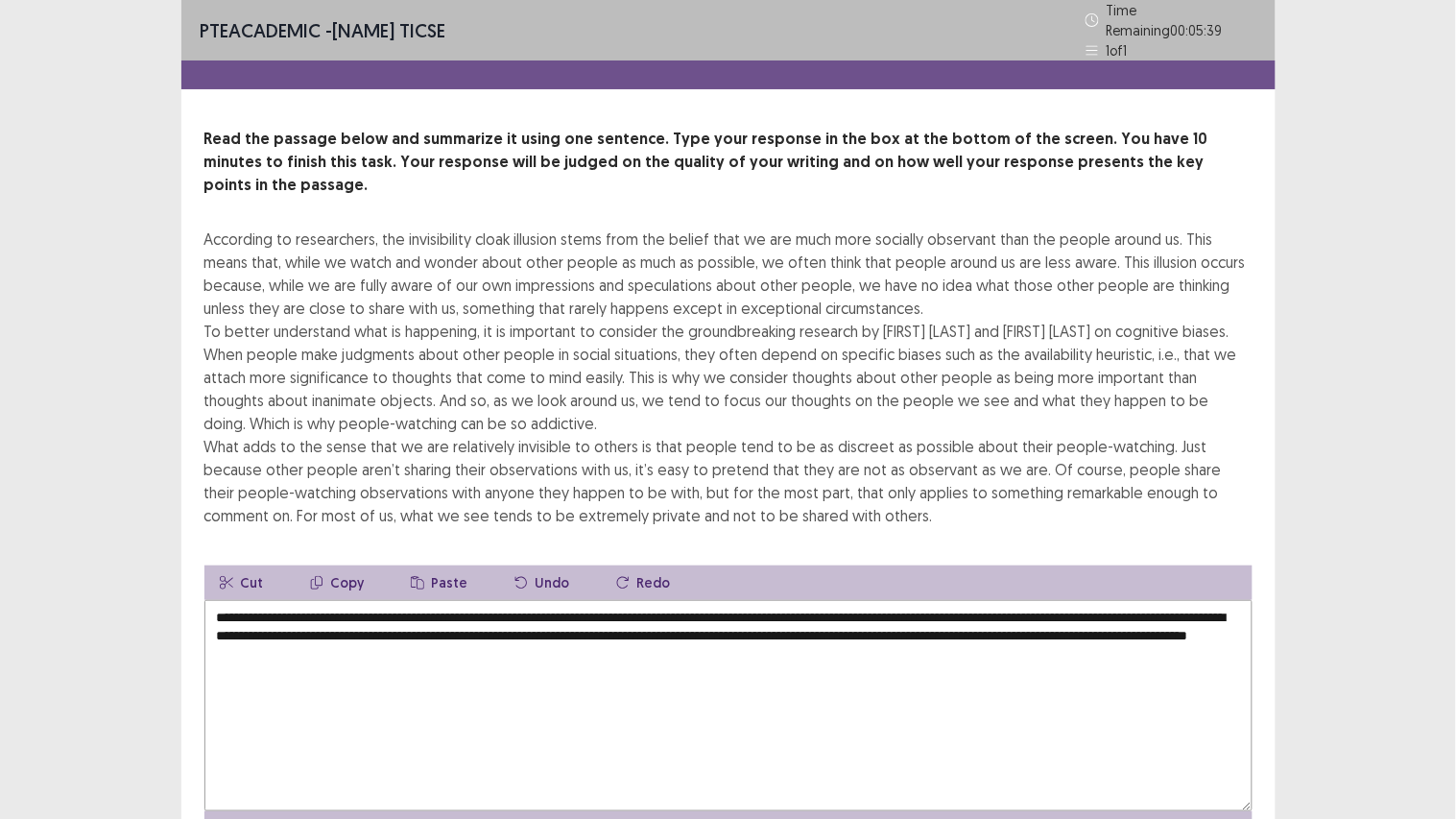 click on "**********" at bounding box center [728, 706] 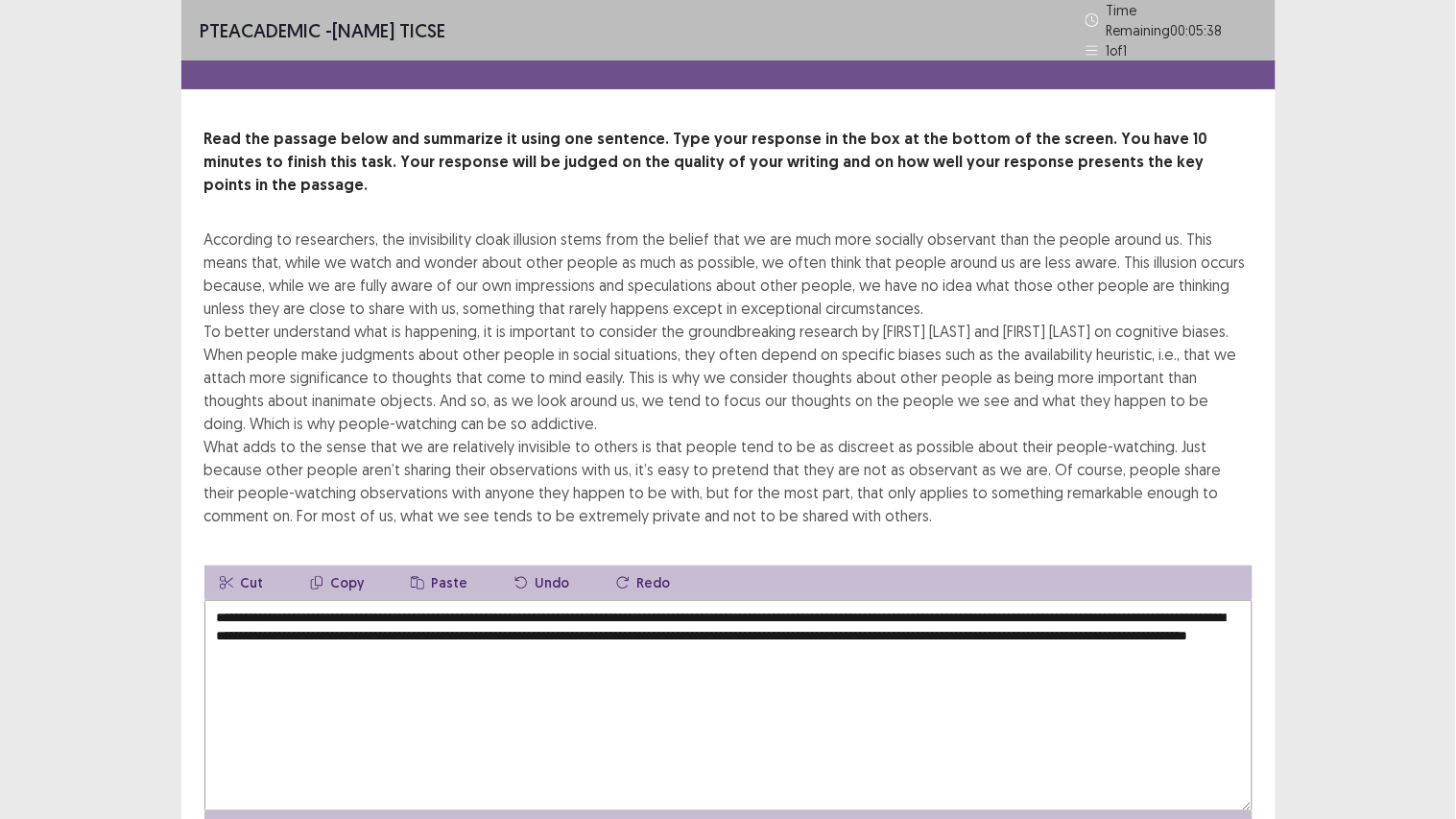 click on "**********" at bounding box center [728, 706] 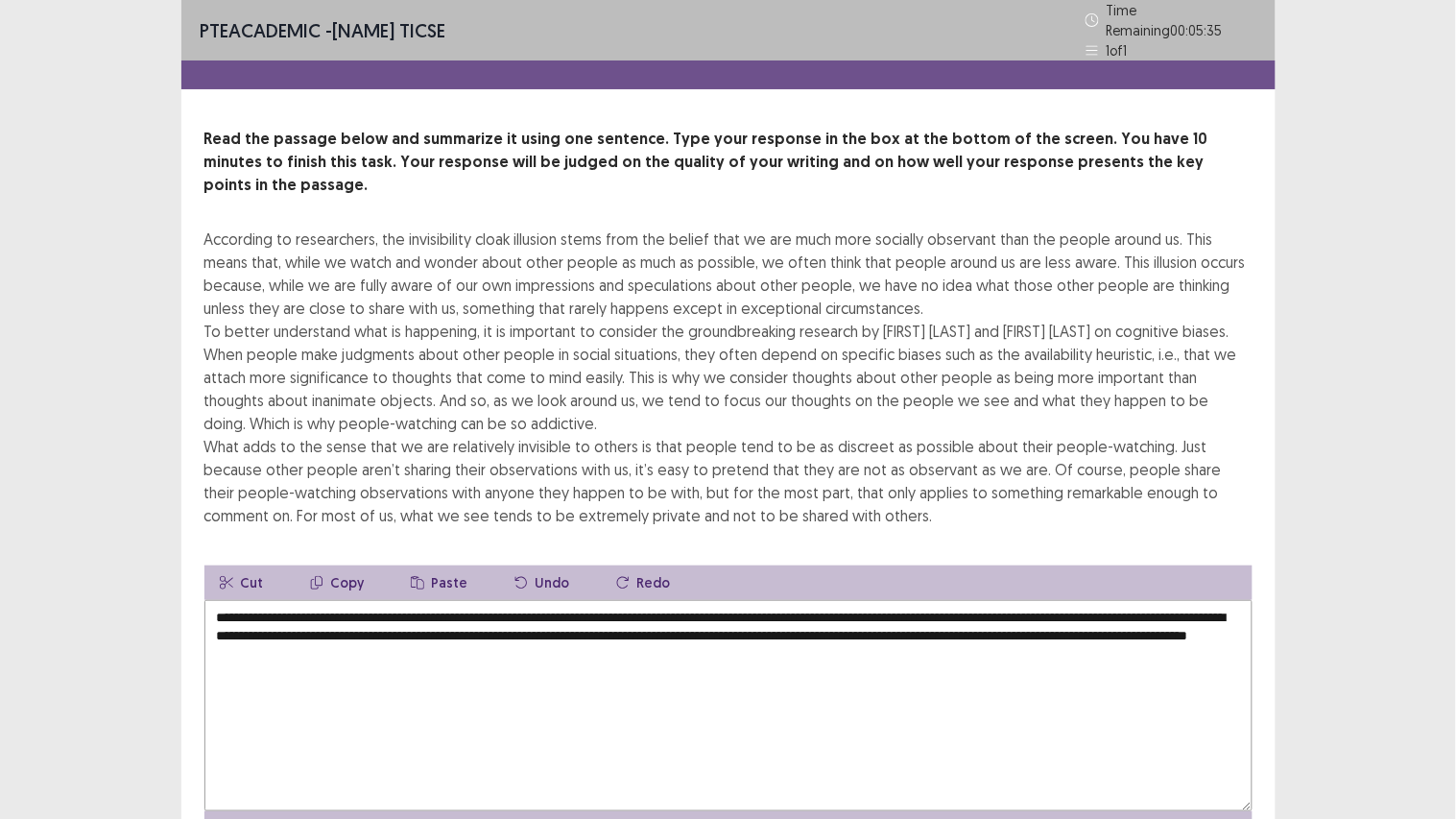 click on "**********" at bounding box center (728, 706) 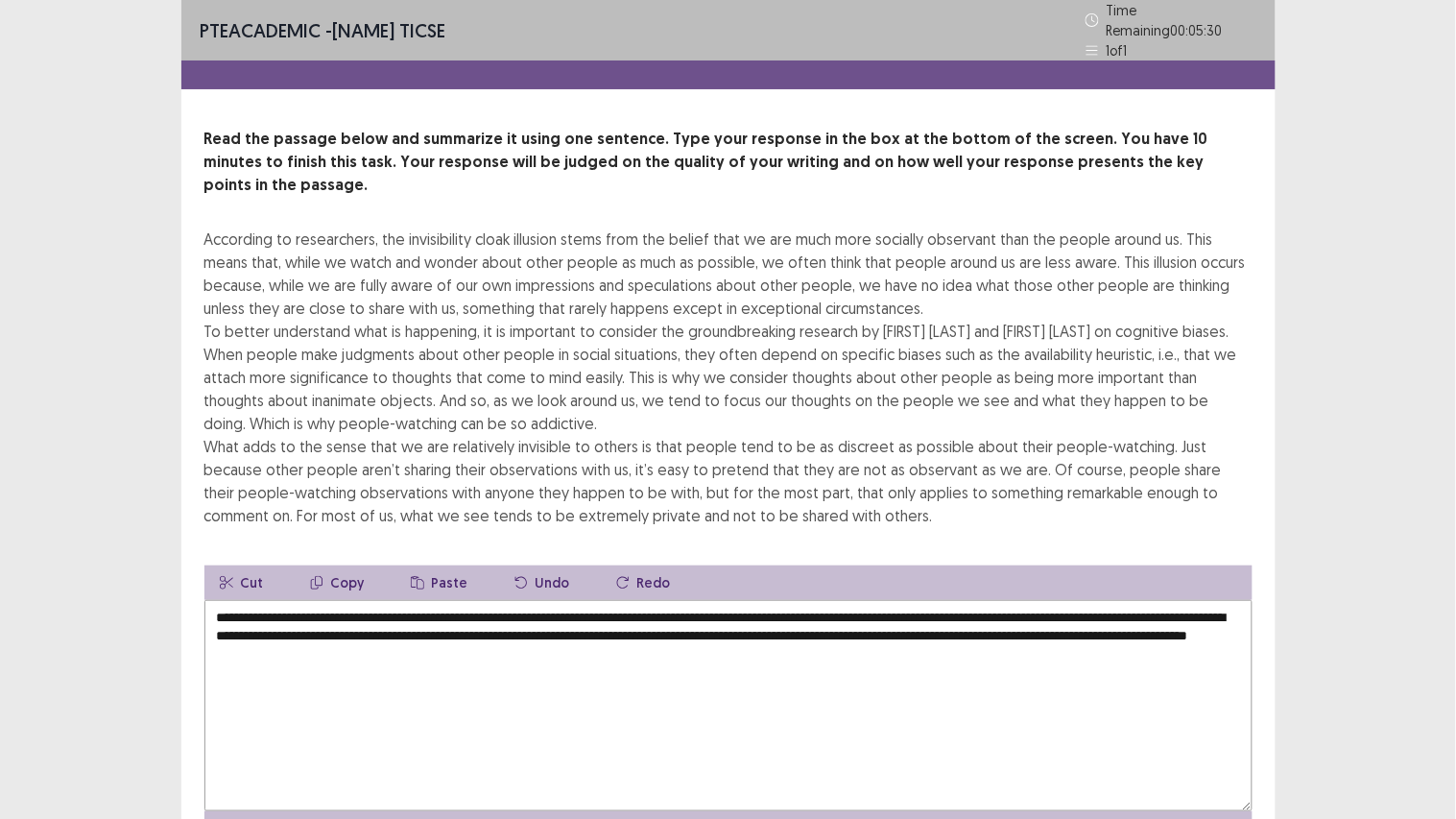 click on "**********" at bounding box center (728, 706) 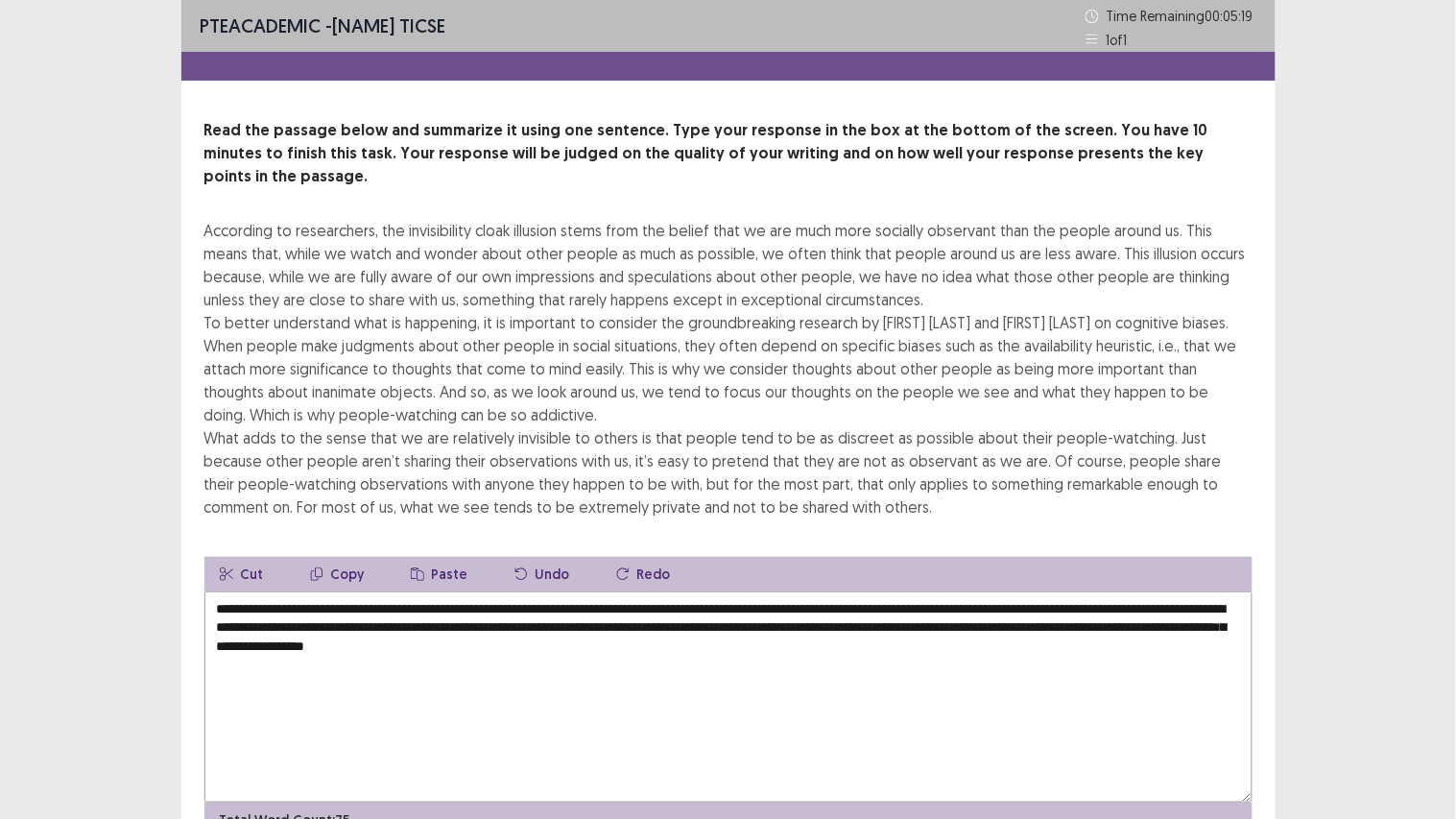 click on "**********" at bounding box center [728, 697] 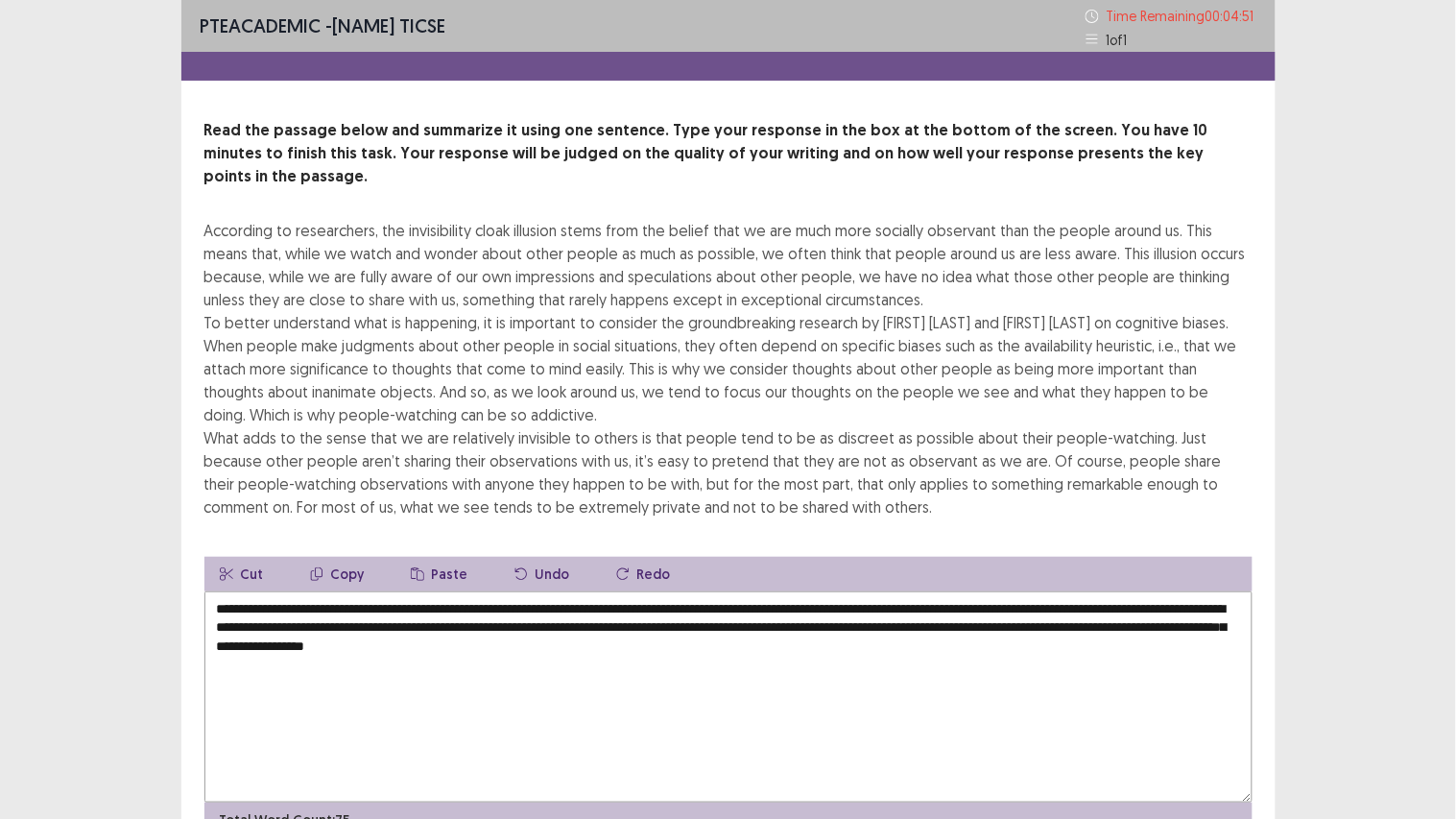 click on "**********" at bounding box center [728, 697] 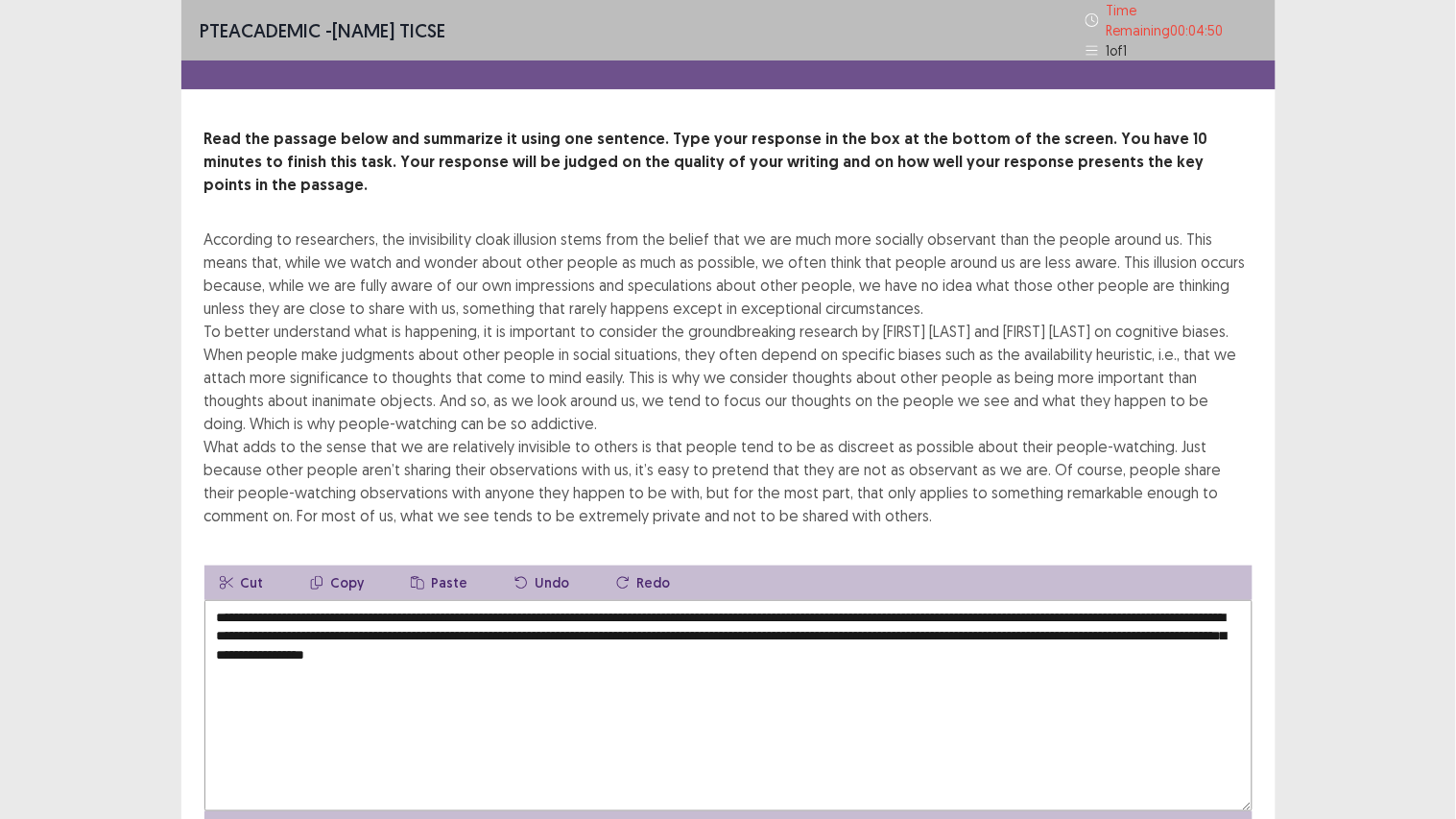 click on "**********" at bounding box center (728, 706) 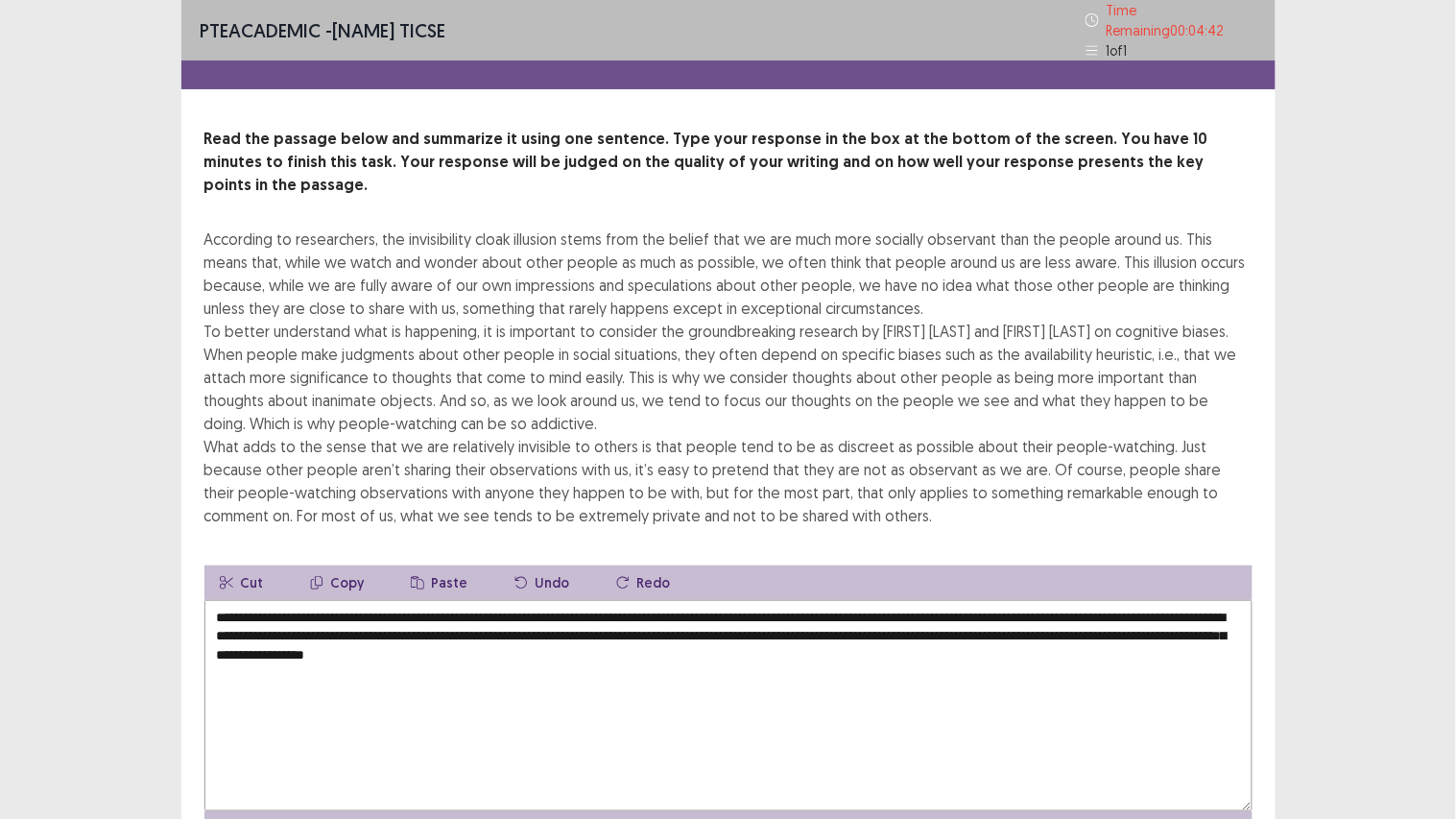 click on "**********" at bounding box center [728, 706] 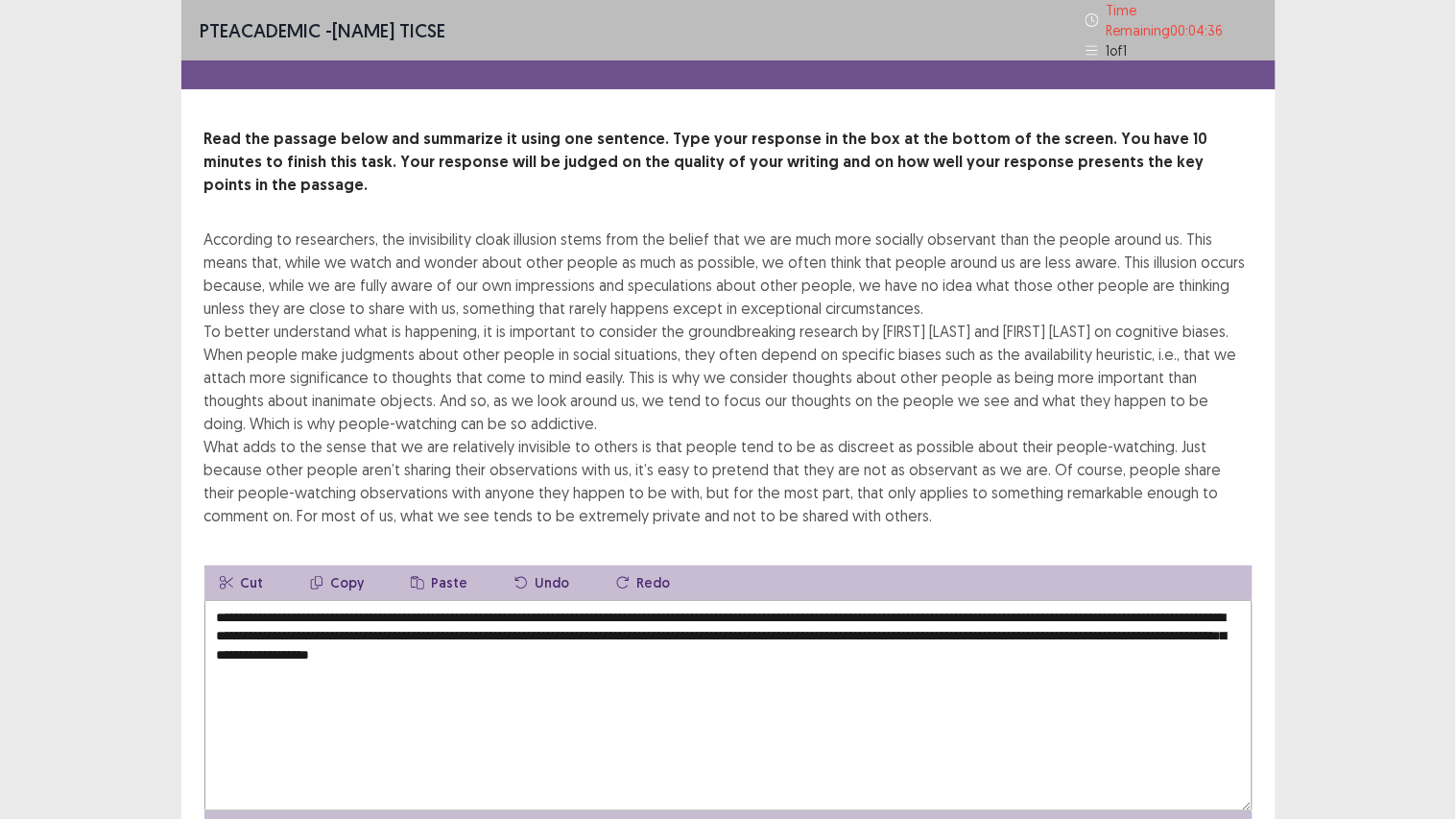 drag, startPoint x: 615, startPoint y: 625, endPoint x: 808, endPoint y: 619, distance: 193.09324 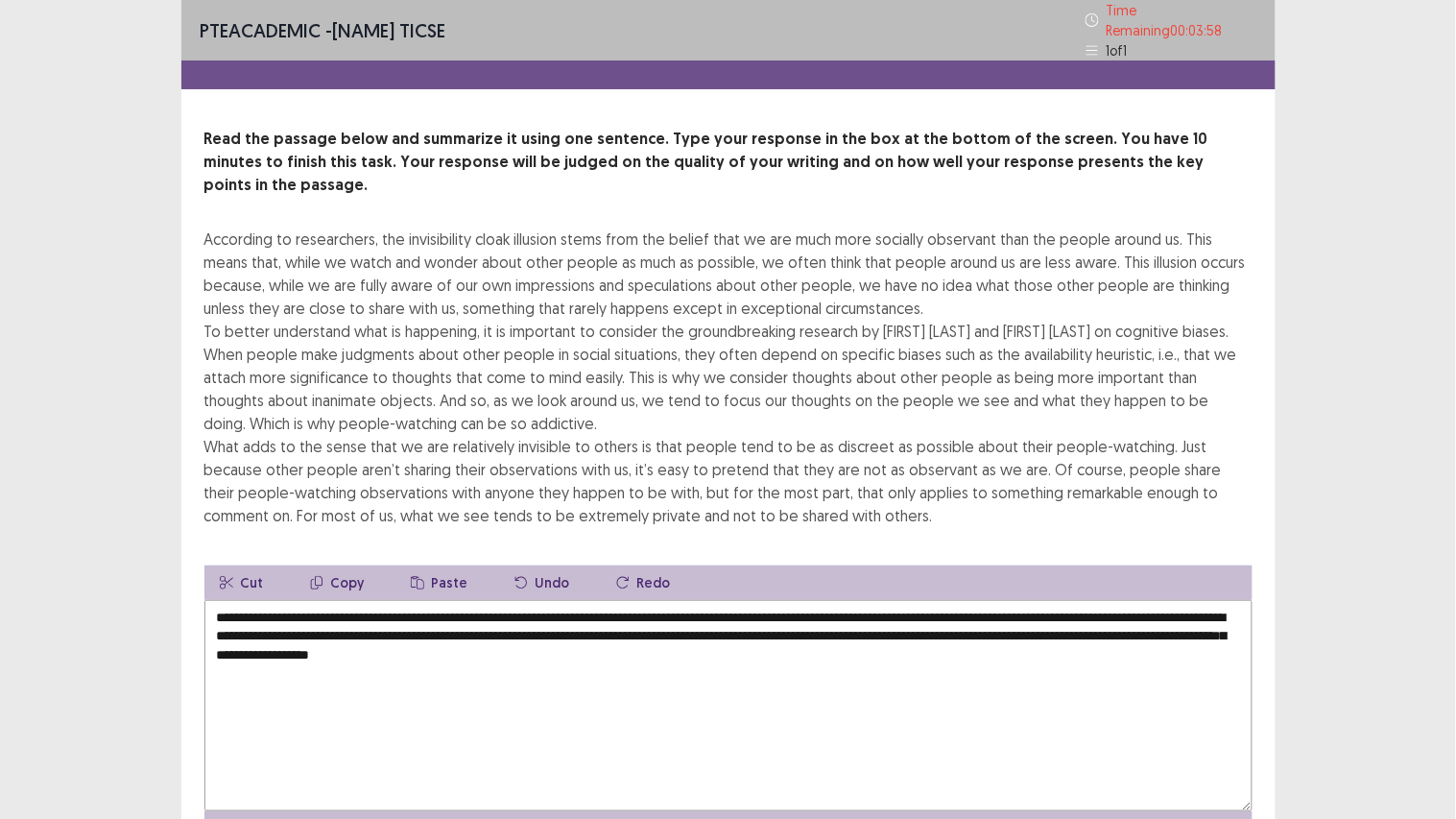 click on "**********" at bounding box center (728, 706) 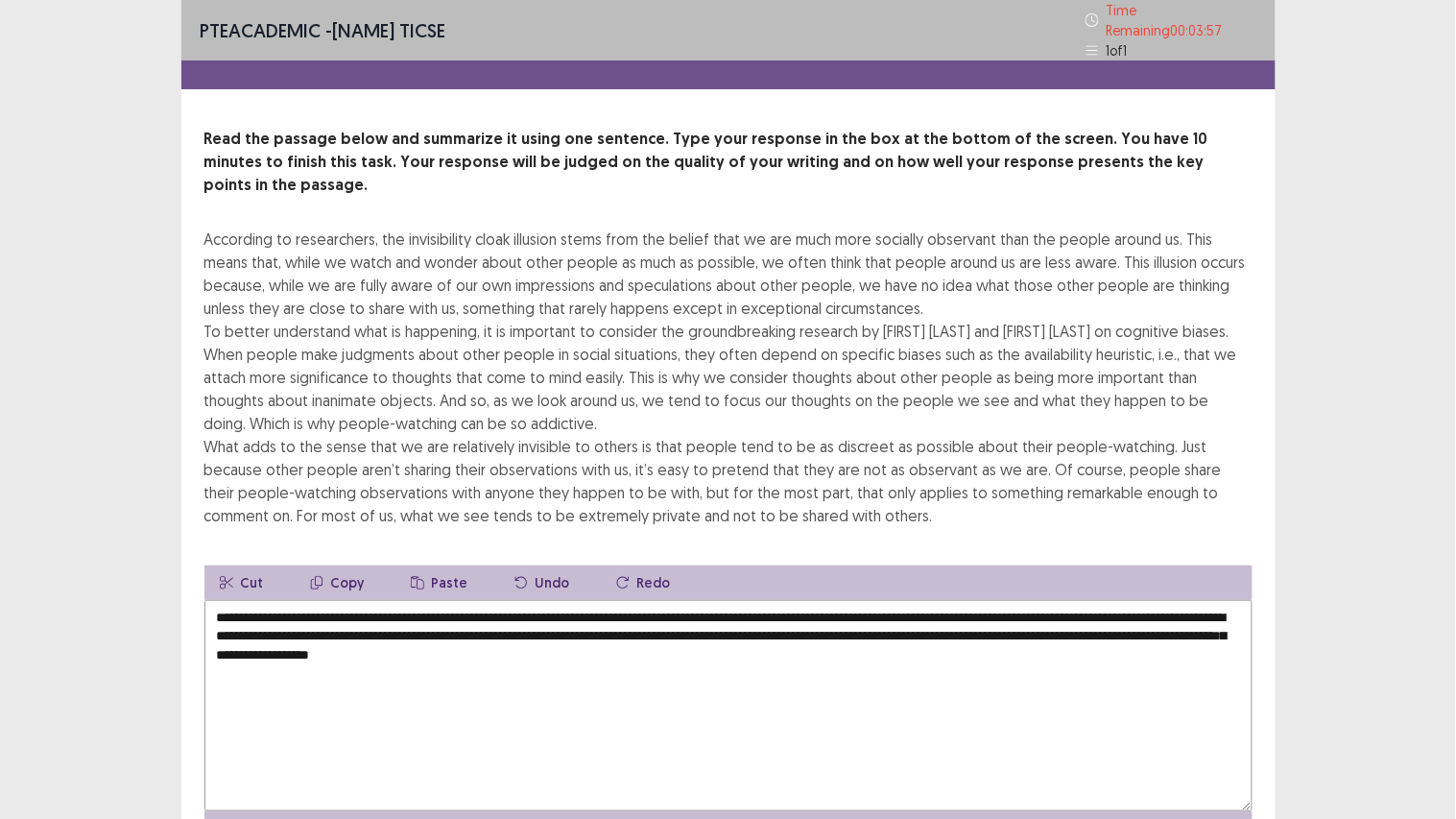 click on "**********" at bounding box center (728, 706) 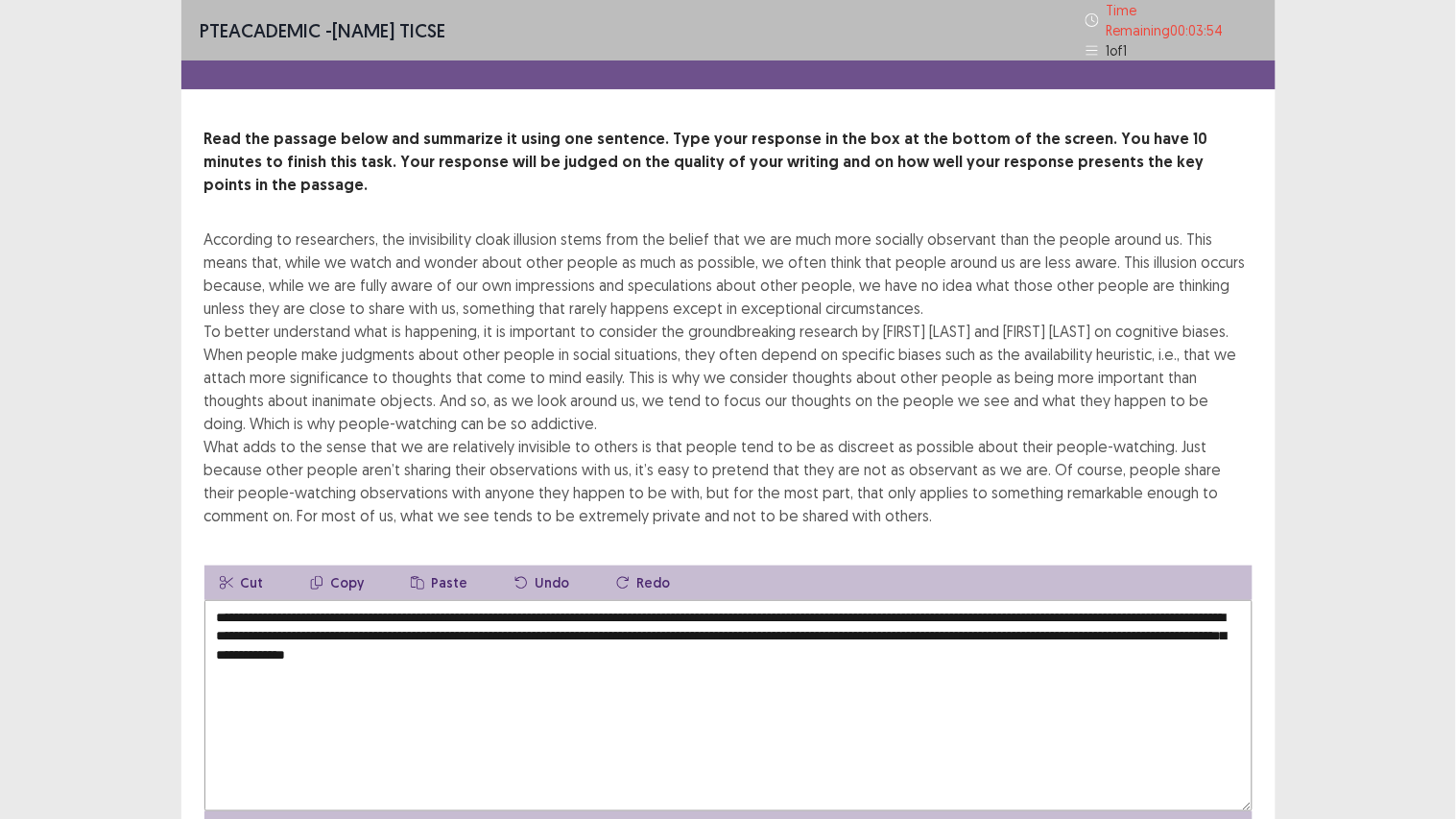 drag, startPoint x: 836, startPoint y: 635, endPoint x: 588, endPoint y: 637, distance: 248.00806 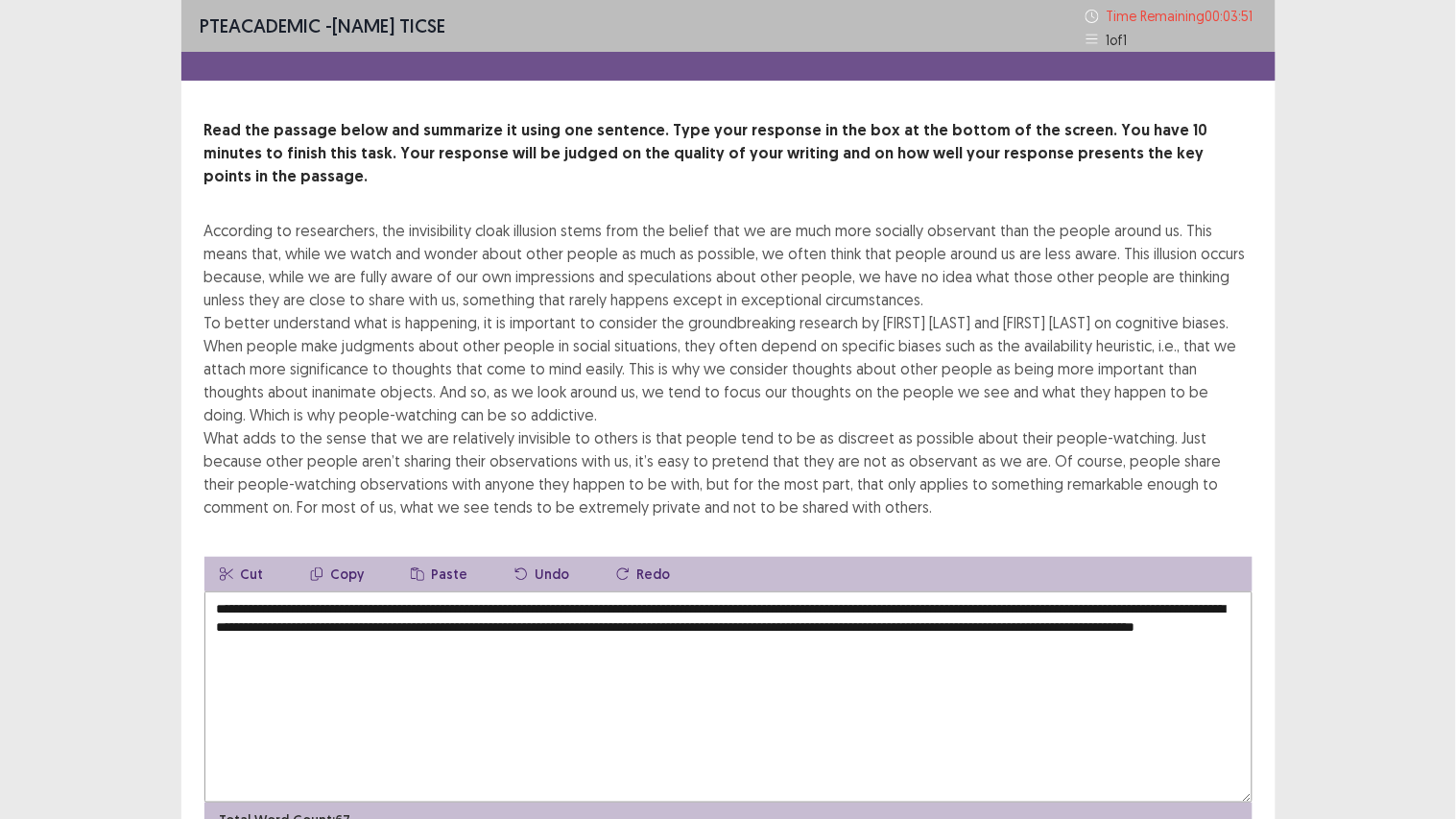 click on "**********" at bounding box center (728, 697) 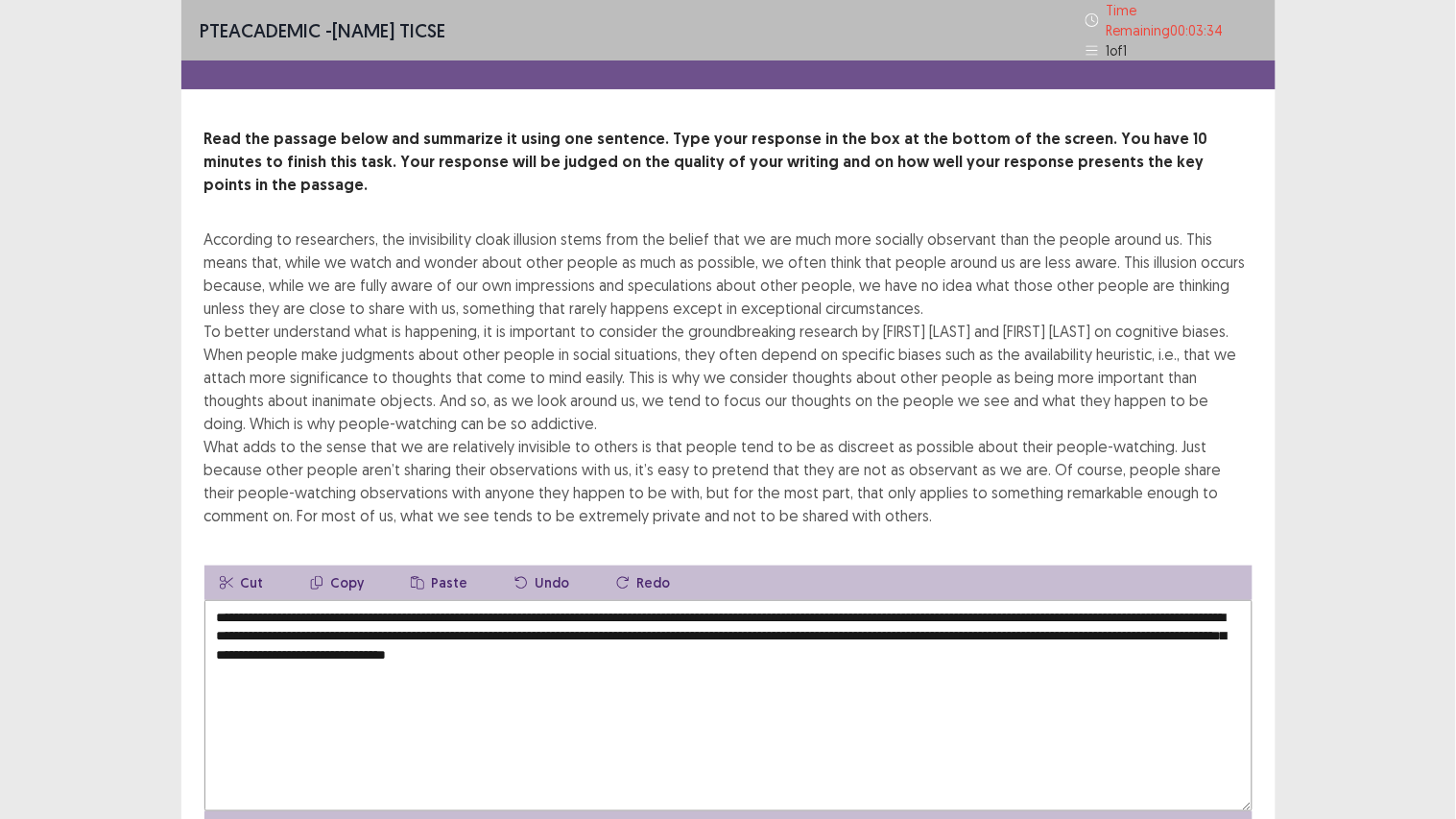 click on "**********" at bounding box center [728, 706] 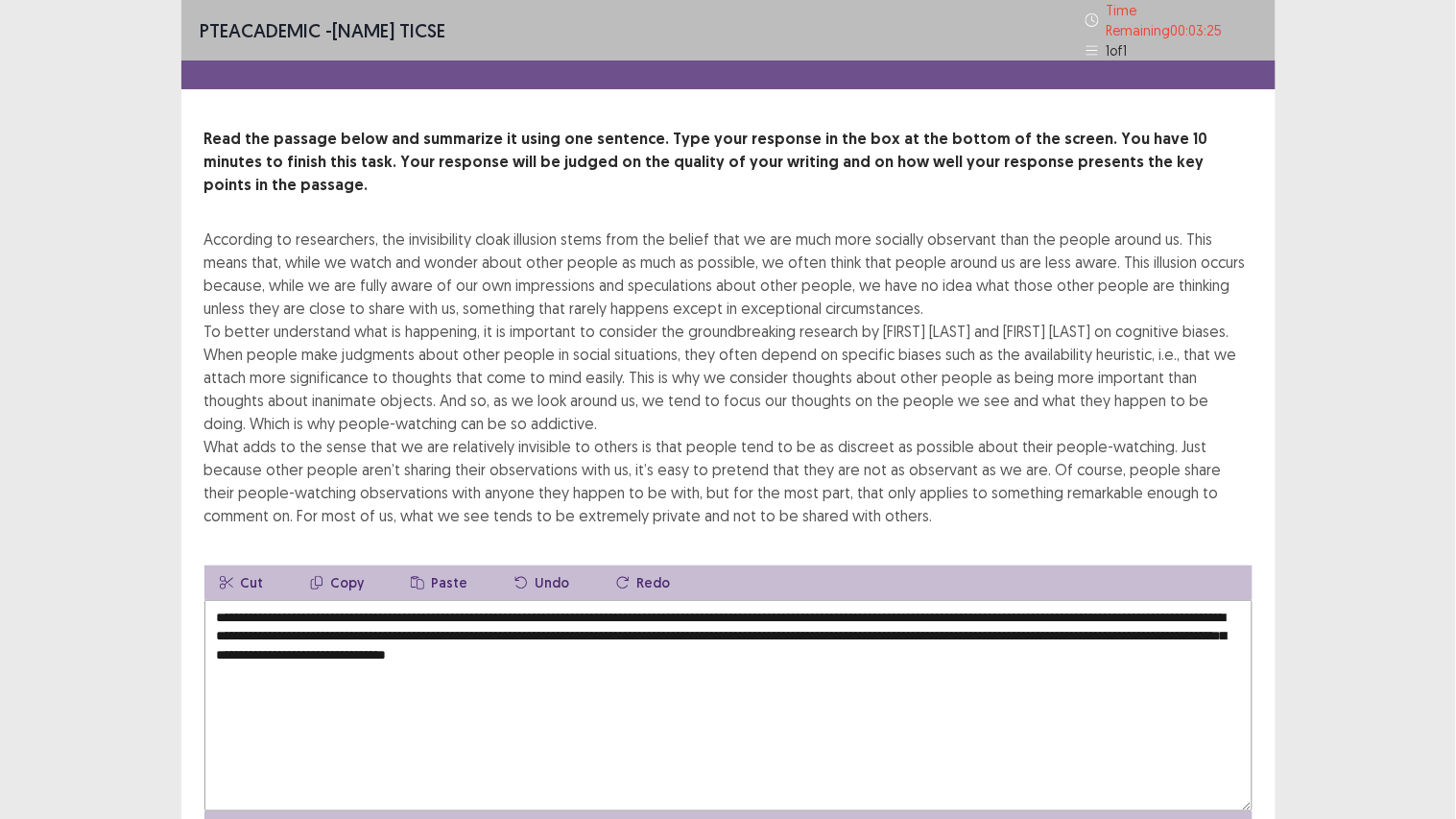 scroll, scrollTop: 79, scrollLeft: 0, axis: vertical 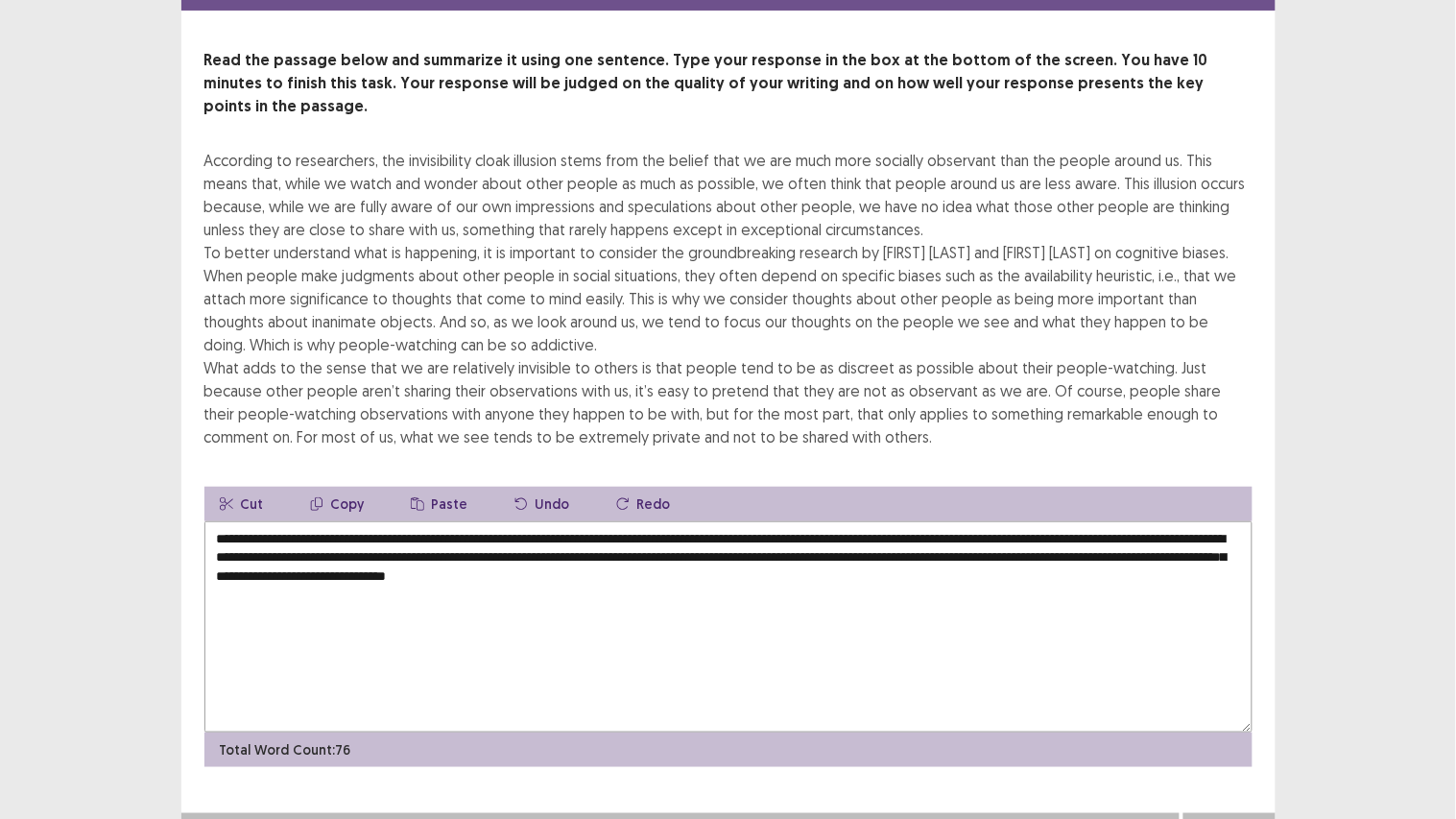 click on "**********" at bounding box center (728, 627) 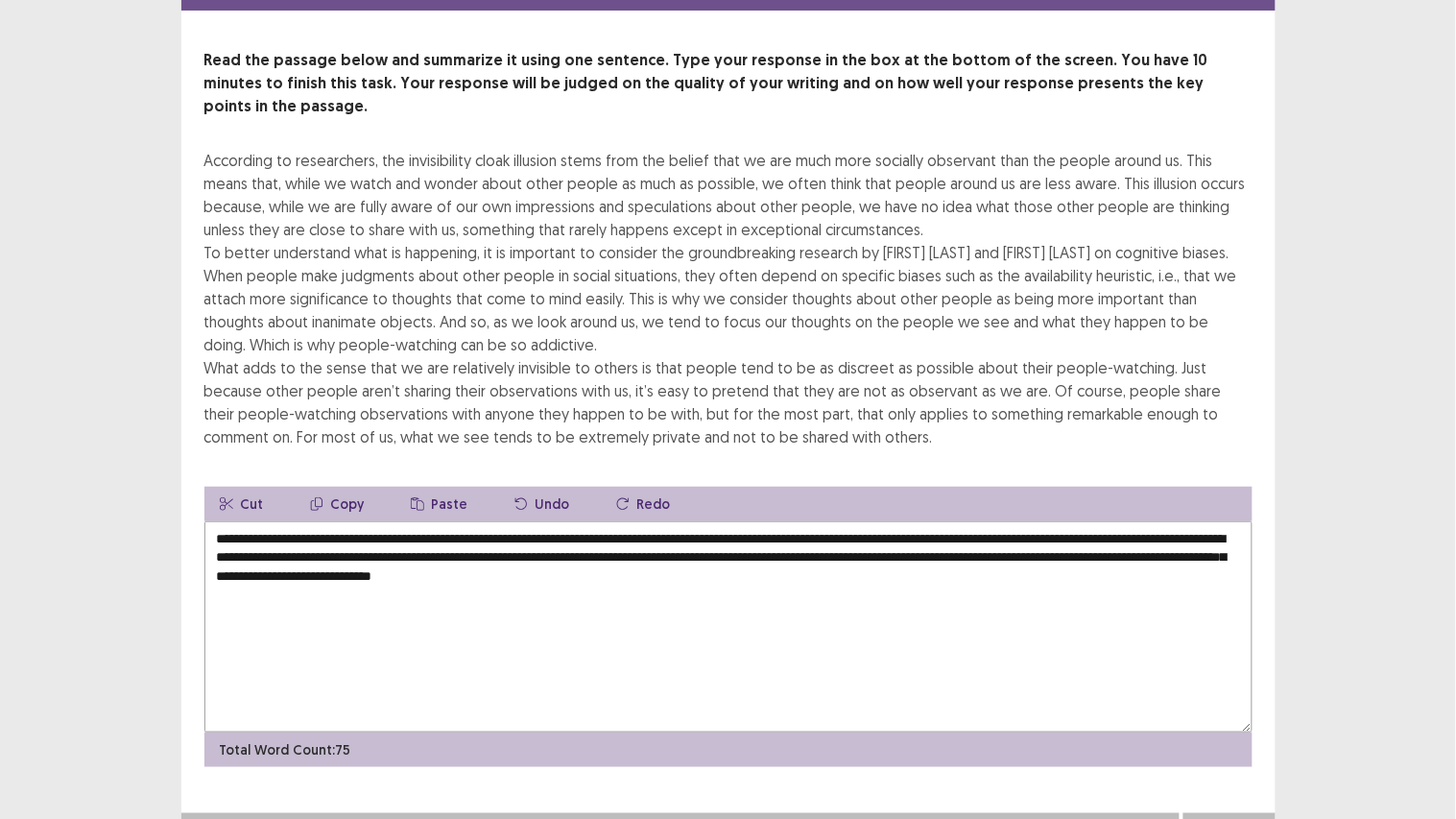 click on "**********" at bounding box center [728, 627] 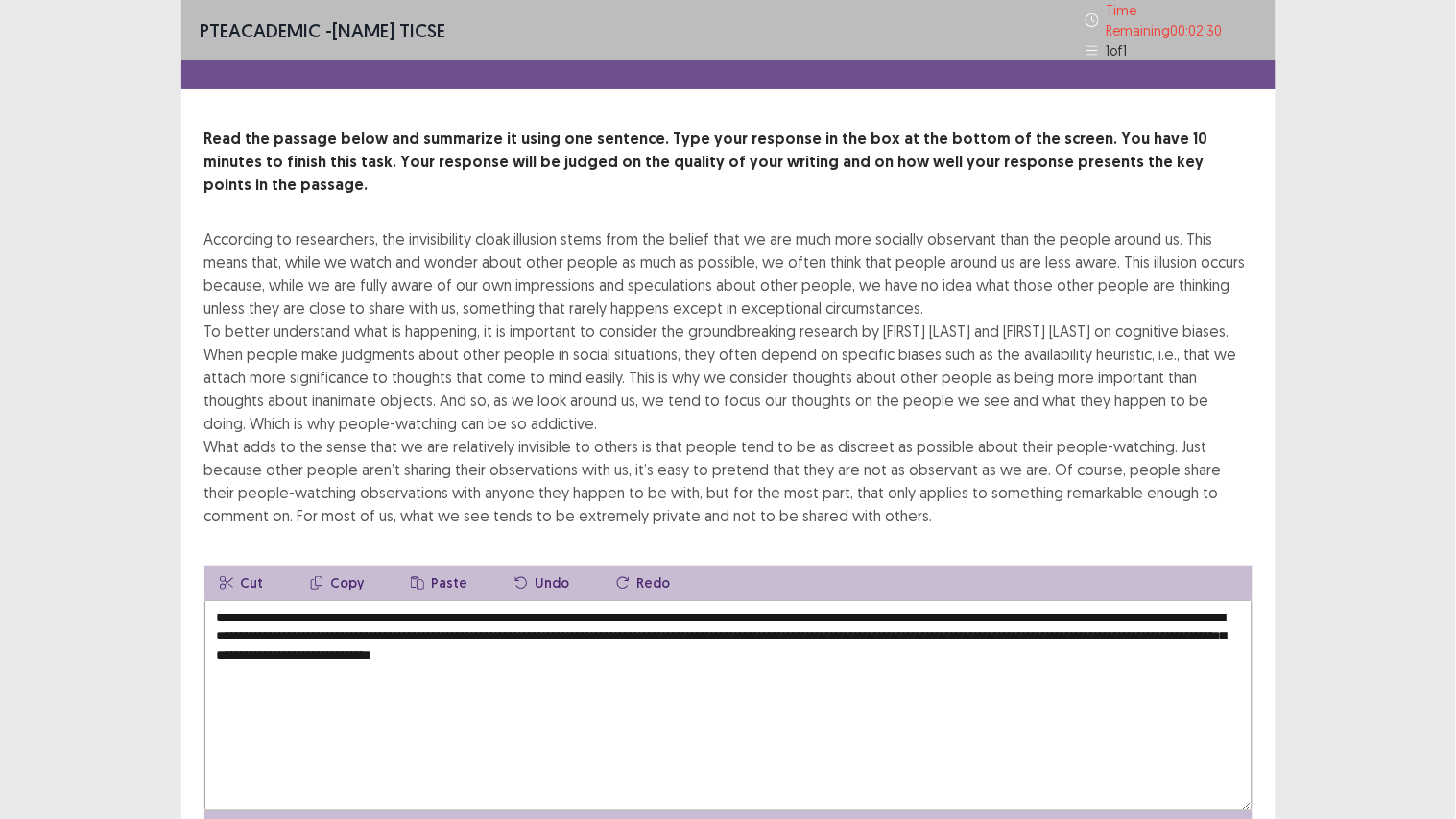 scroll, scrollTop: 79, scrollLeft: 0, axis: vertical 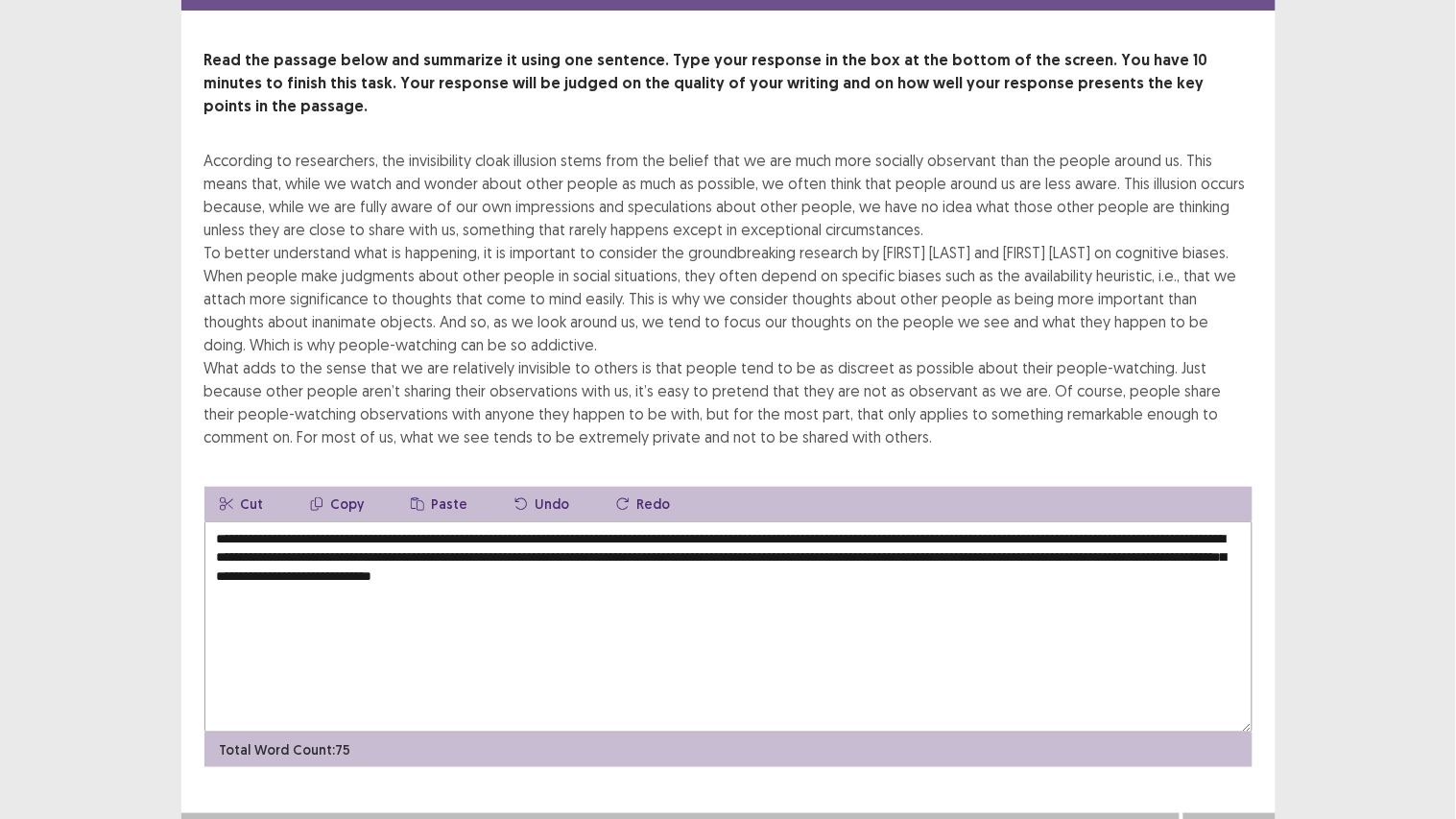 type on "**********" 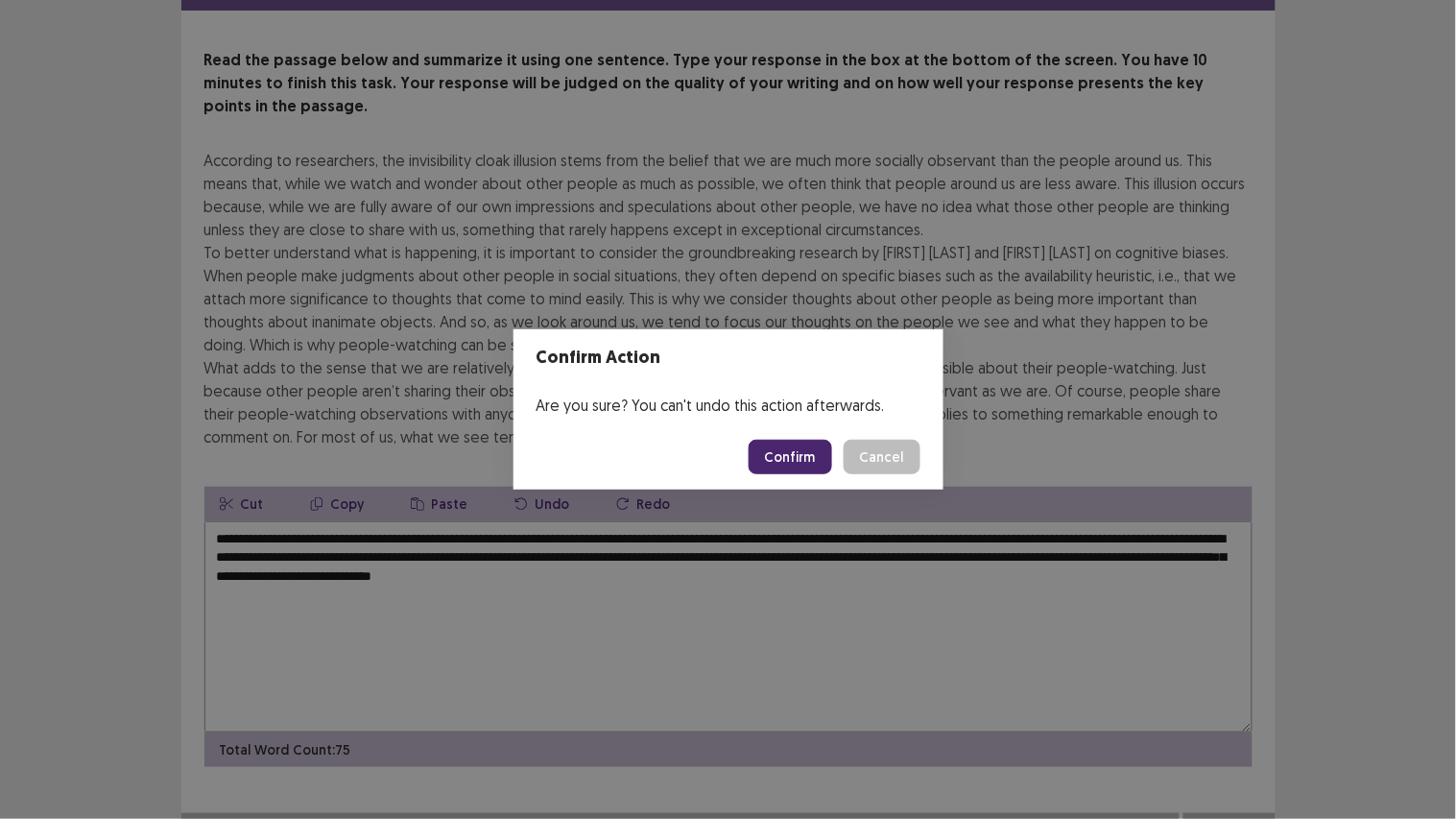 click on "Confirm" at bounding box center (790, 457) 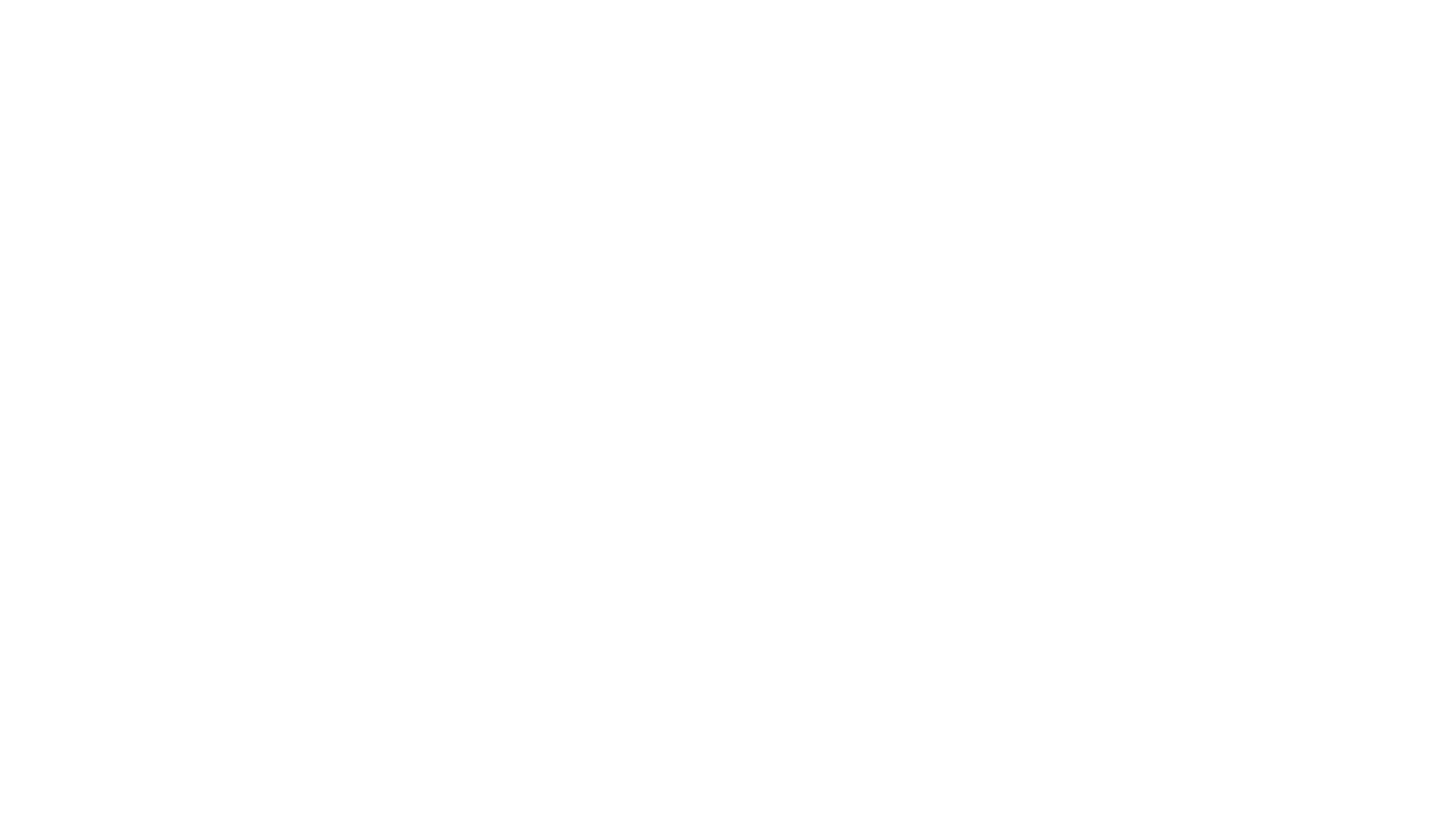 scroll, scrollTop: 0, scrollLeft: 0, axis: both 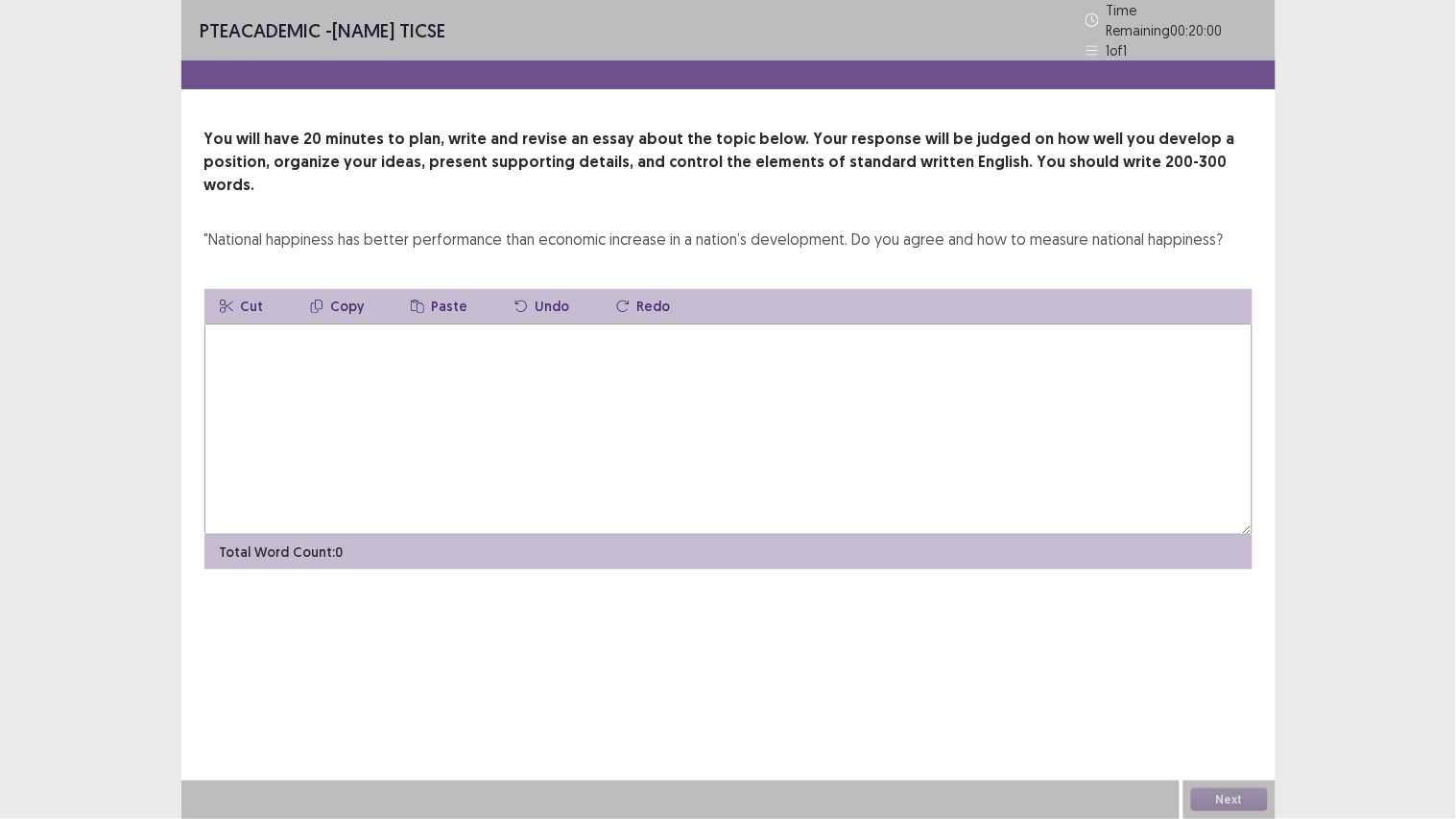 click at bounding box center (728, 429) 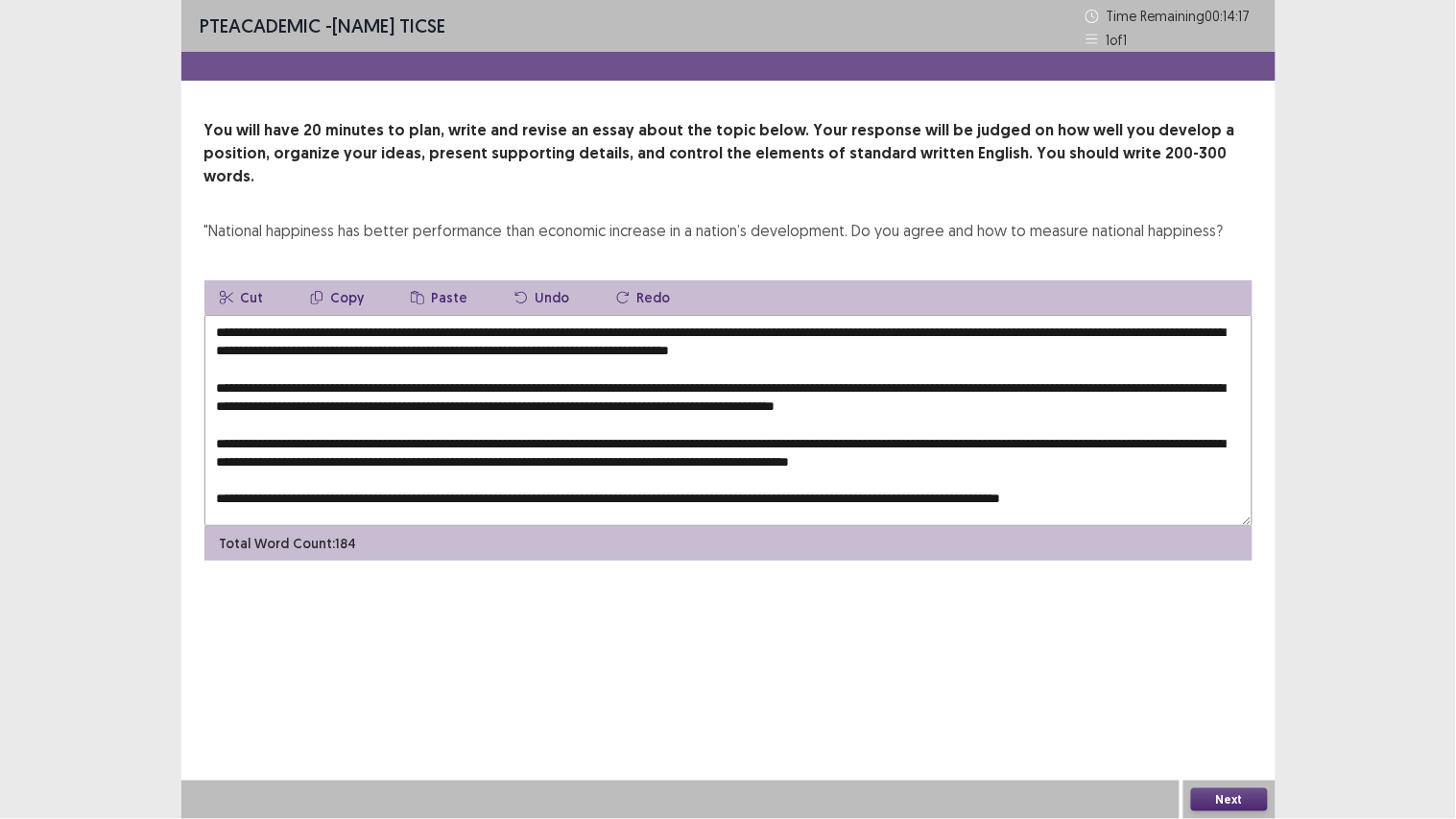 scroll, scrollTop: 19, scrollLeft: 0, axis: vertical 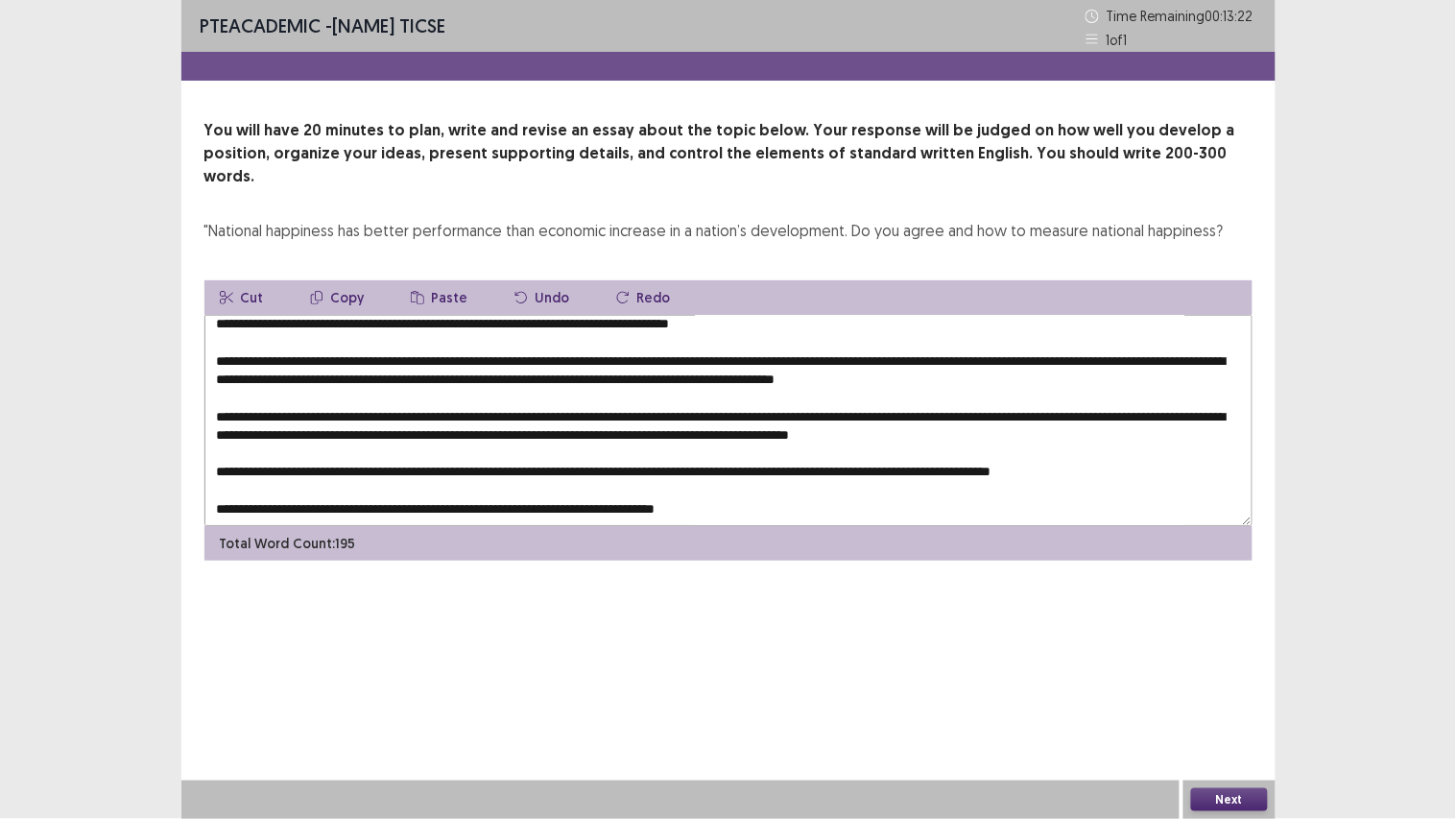 drag, startPoint x: 635, startPoint y: 490, endPoint x: 817, endPoint y: 494, distance: 182.04395 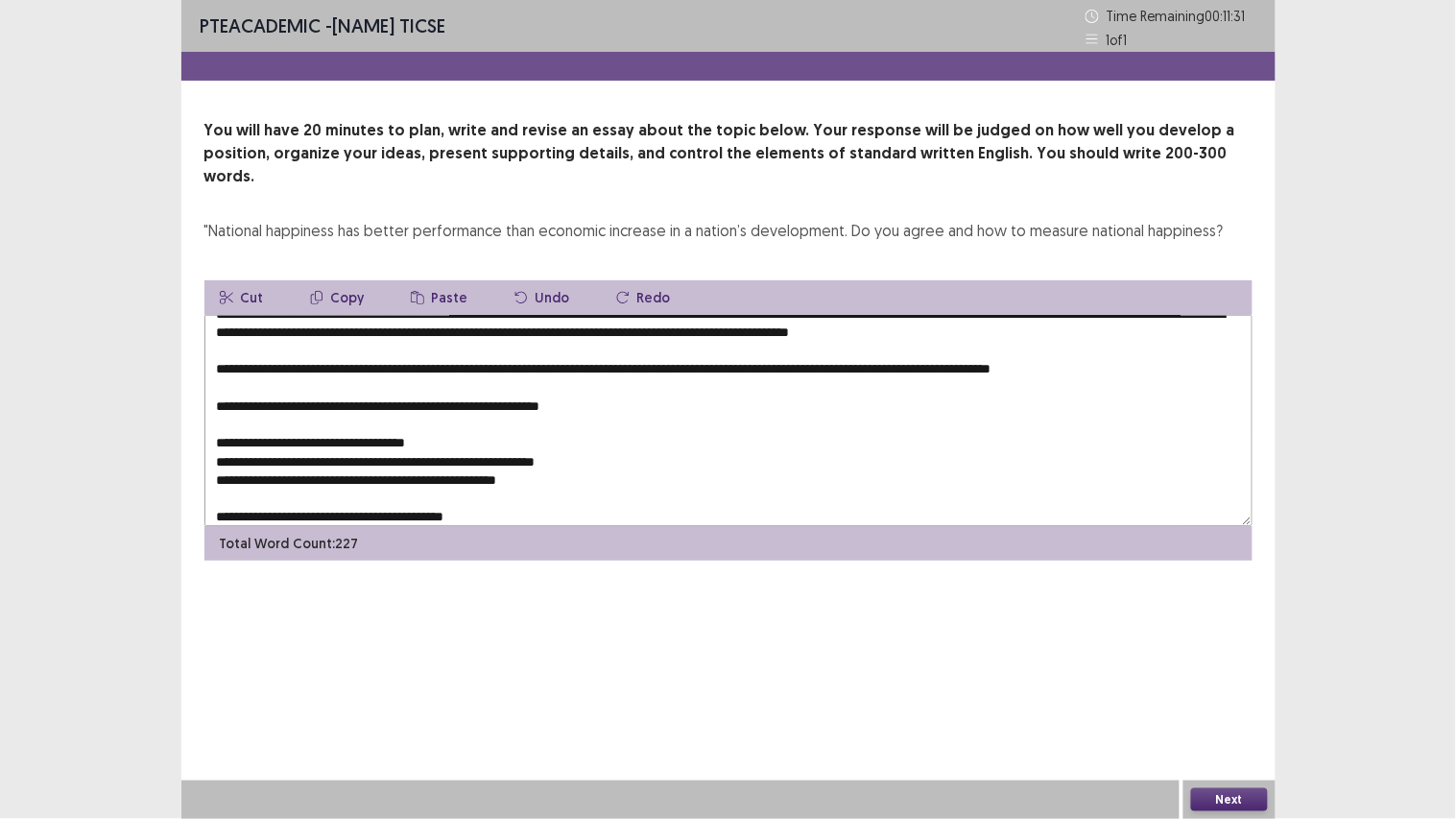 scroll, scrollTop: 148, scrollLeft: 0, axis: vertical 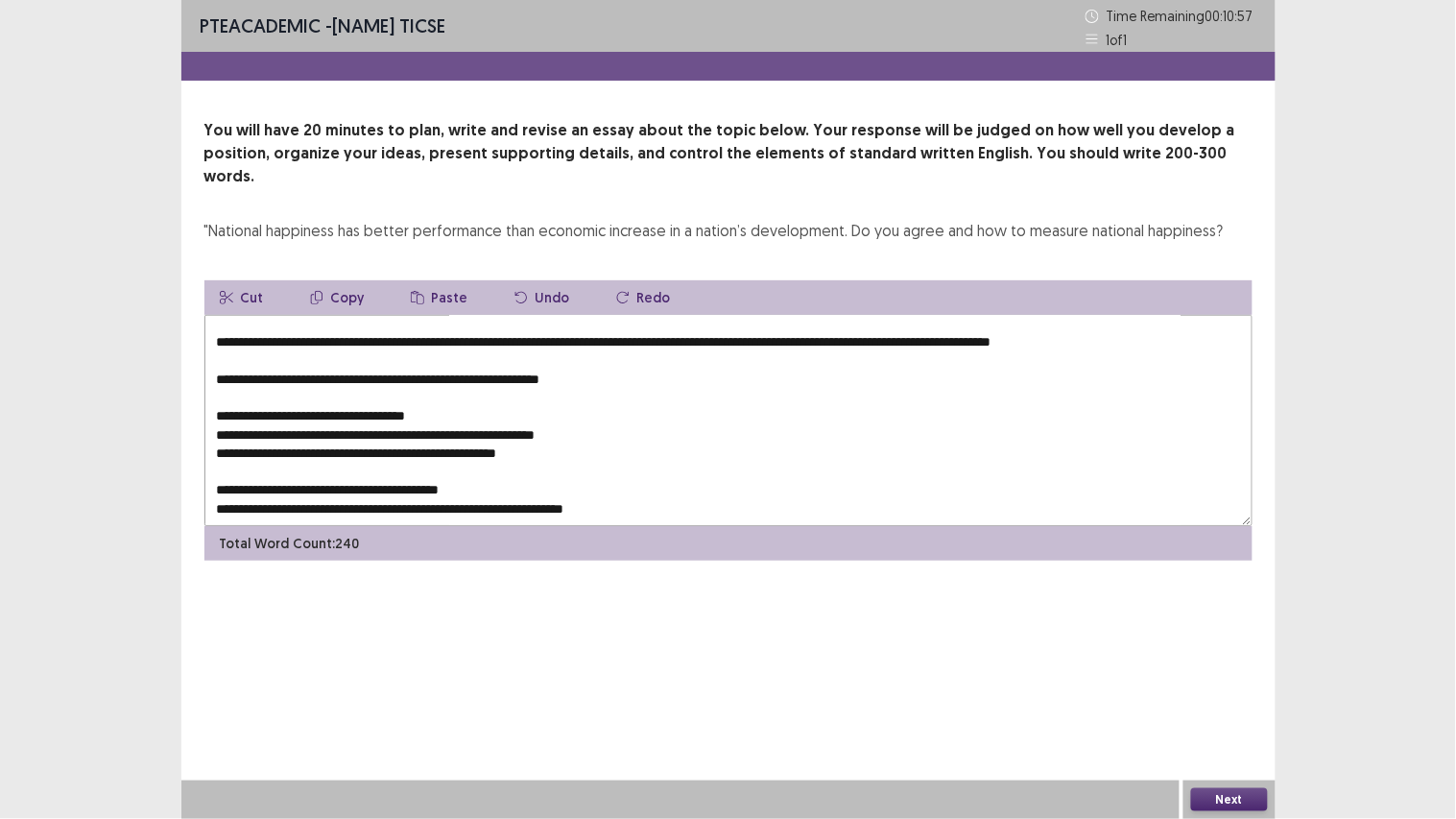 drag, startPoint x: 372, startPoint y: 493, endPoint x: 783, endPoint y: 514, distance: 411.53615 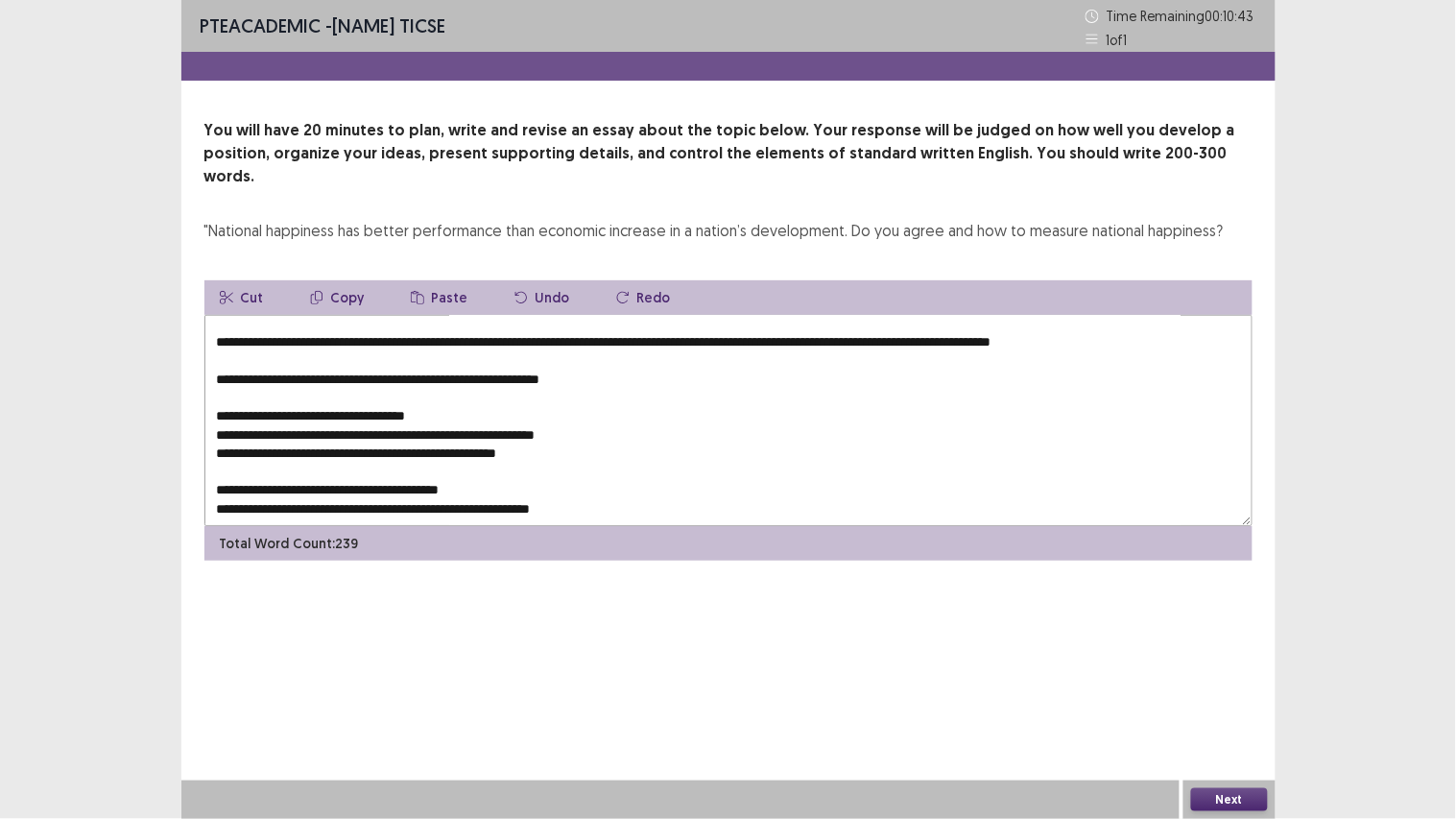 click at bounding box center [728, 421] 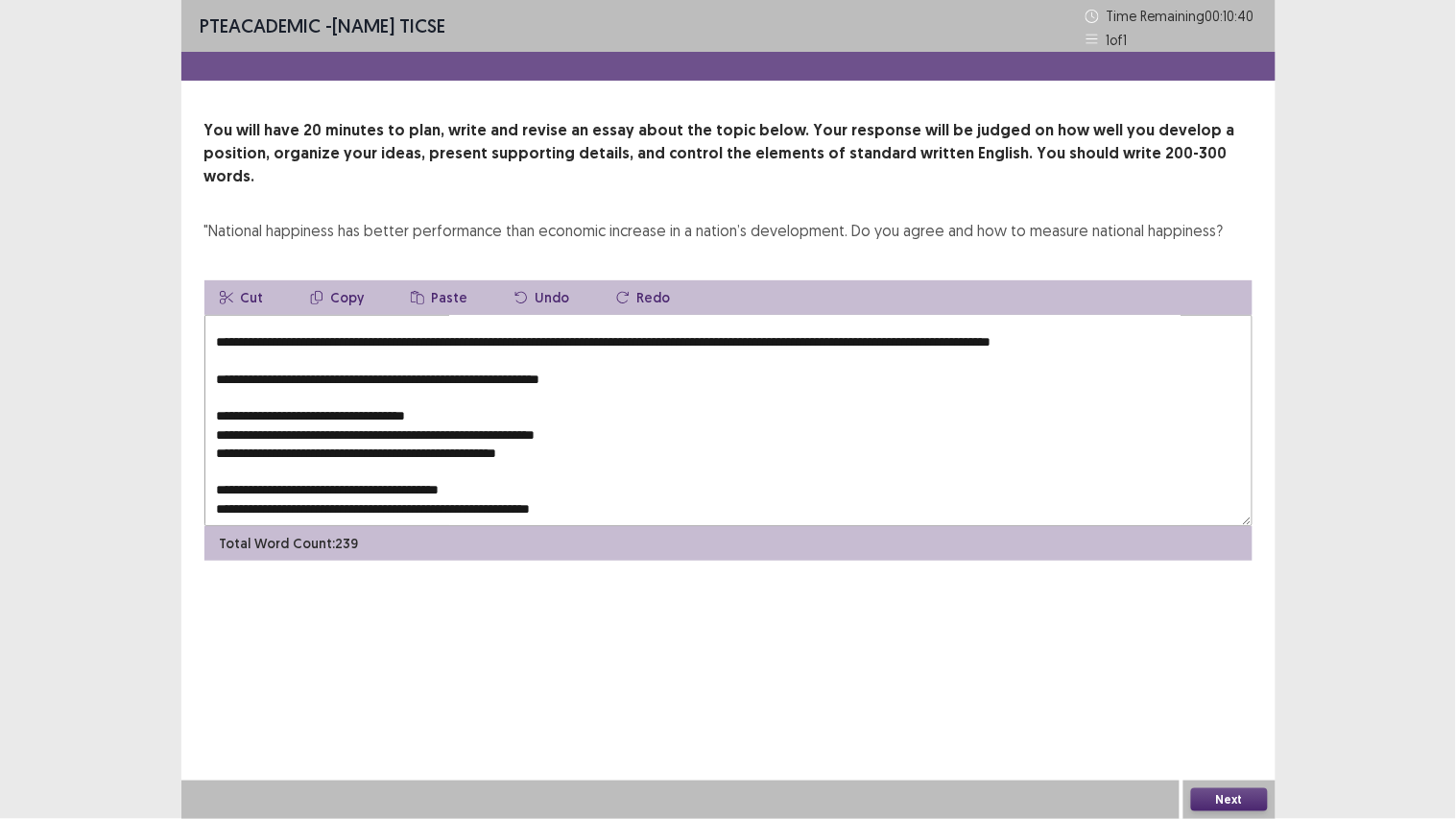 click at bounding box center [728, 421] 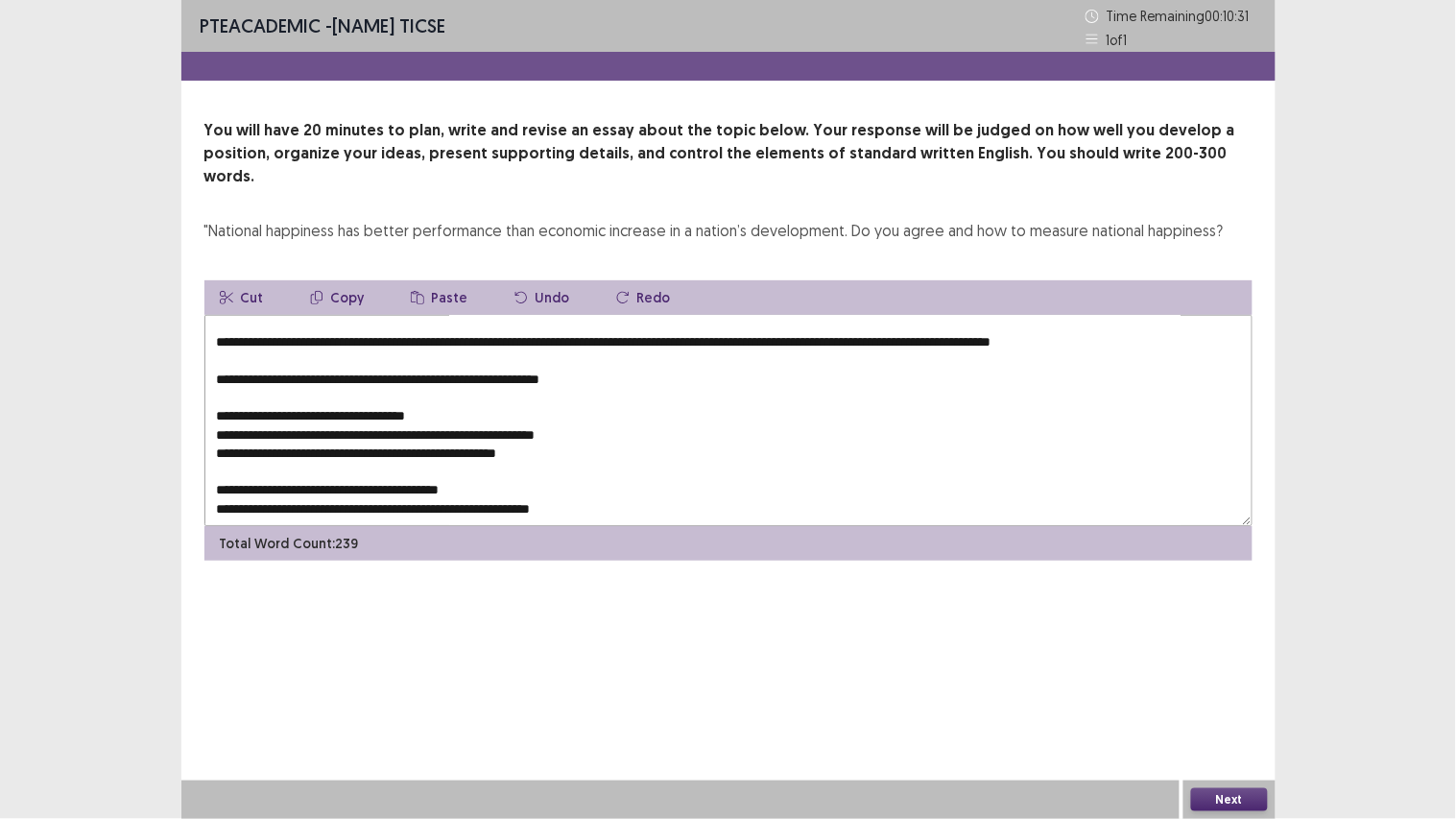 click at bounding box center (728, 421) 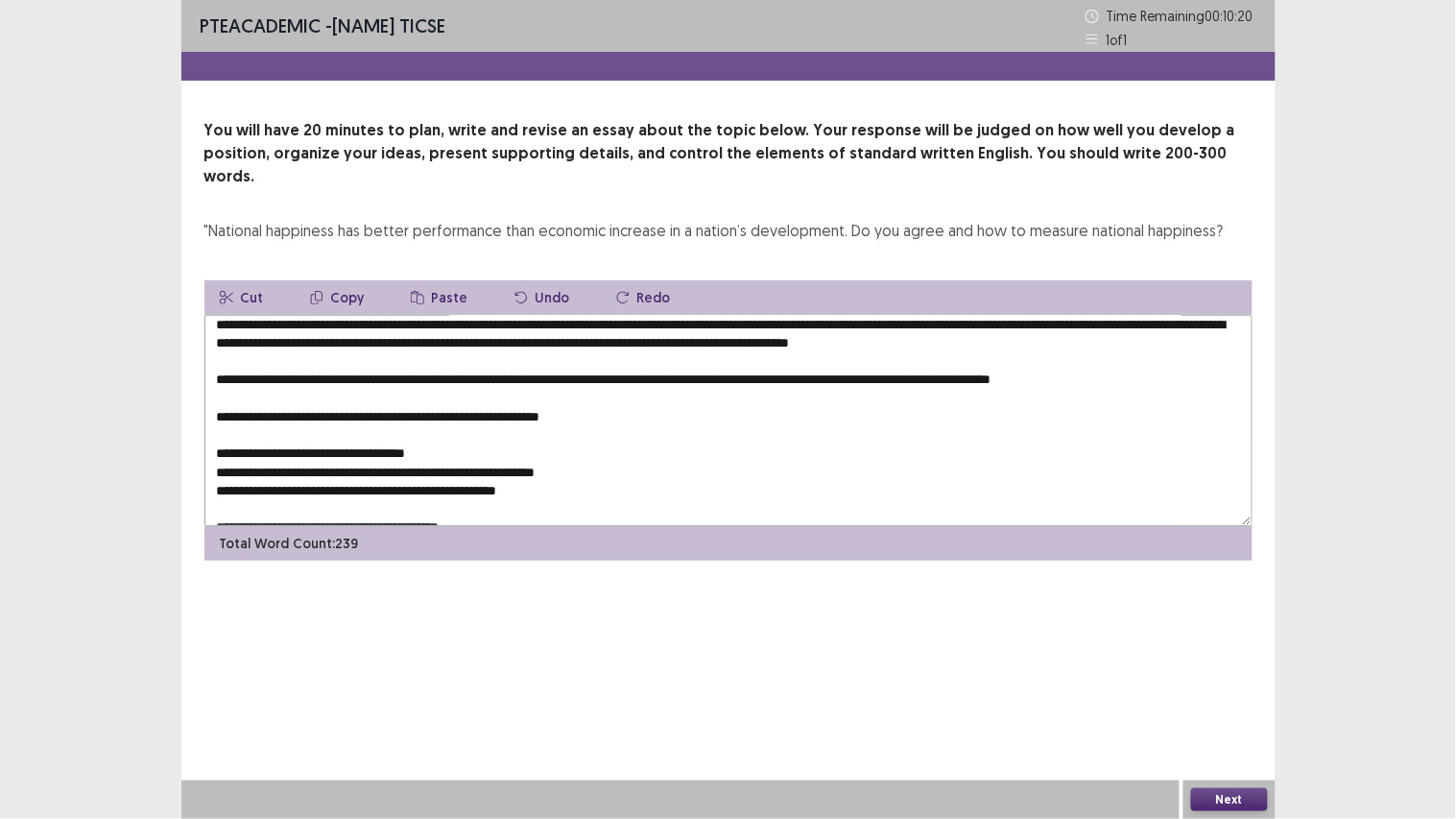 scroll, scrollTop: 157, scrollLeft: 0, axis: vertical 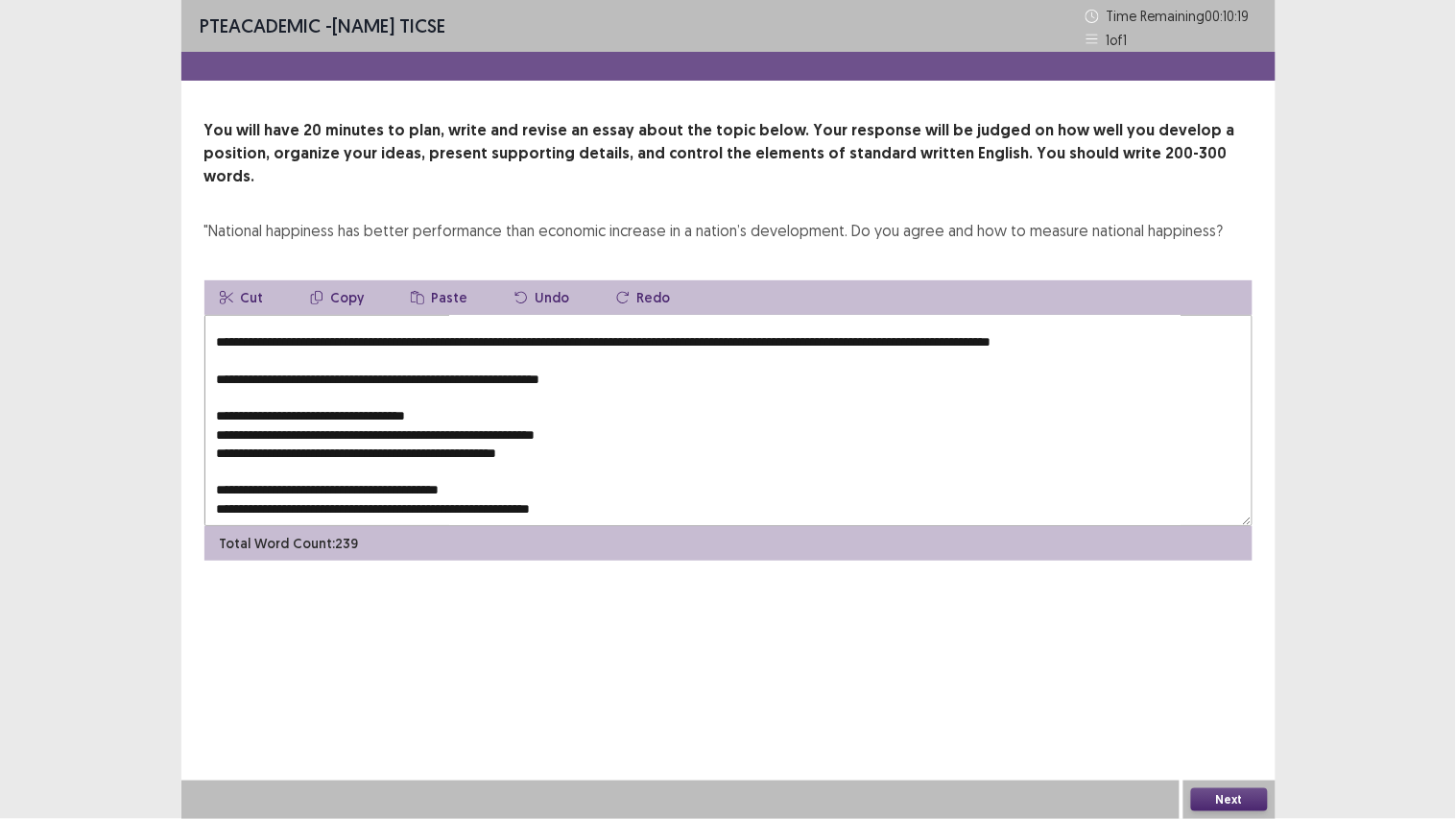 drag, startPoint x: 502, startPoint y: 394, endPoint x: 206, endPoint y: 365, distance: 297.41722 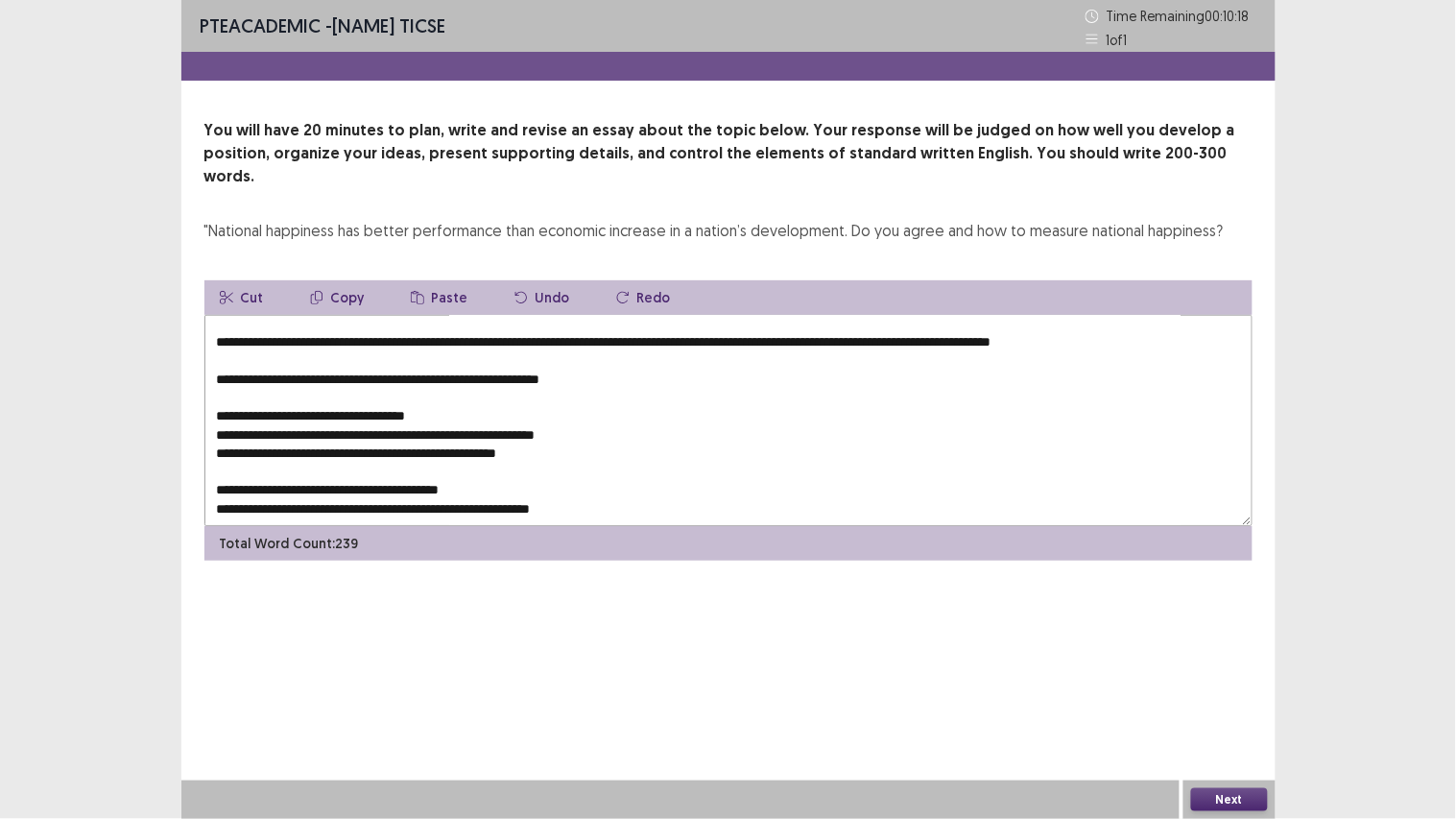drag, startPoint x: 667, startPoint y: 349, endPoint x: 168, endPoint y: 352, distance: 499.009 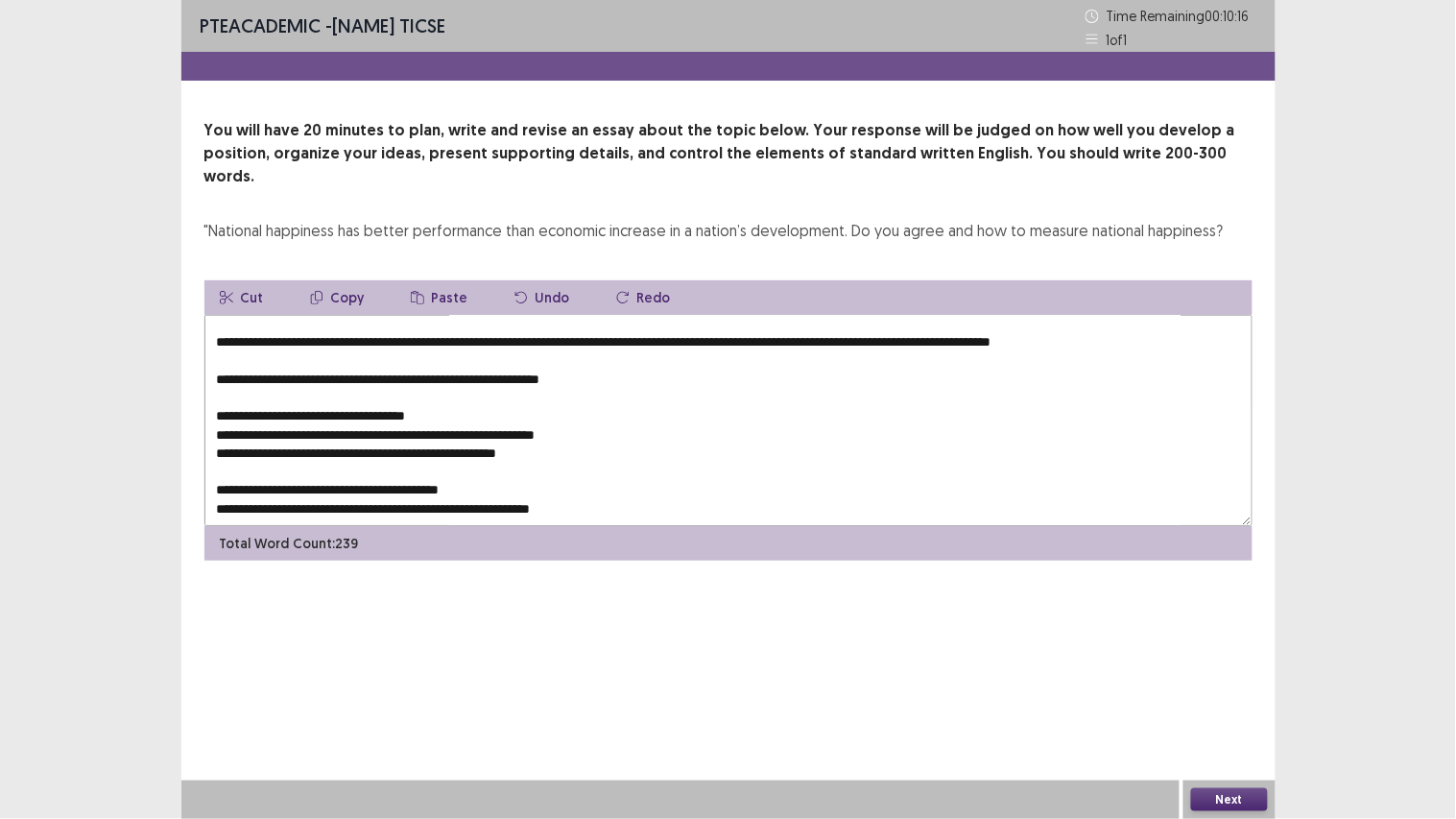 click on "Copy" at bounding box center [337, 298] 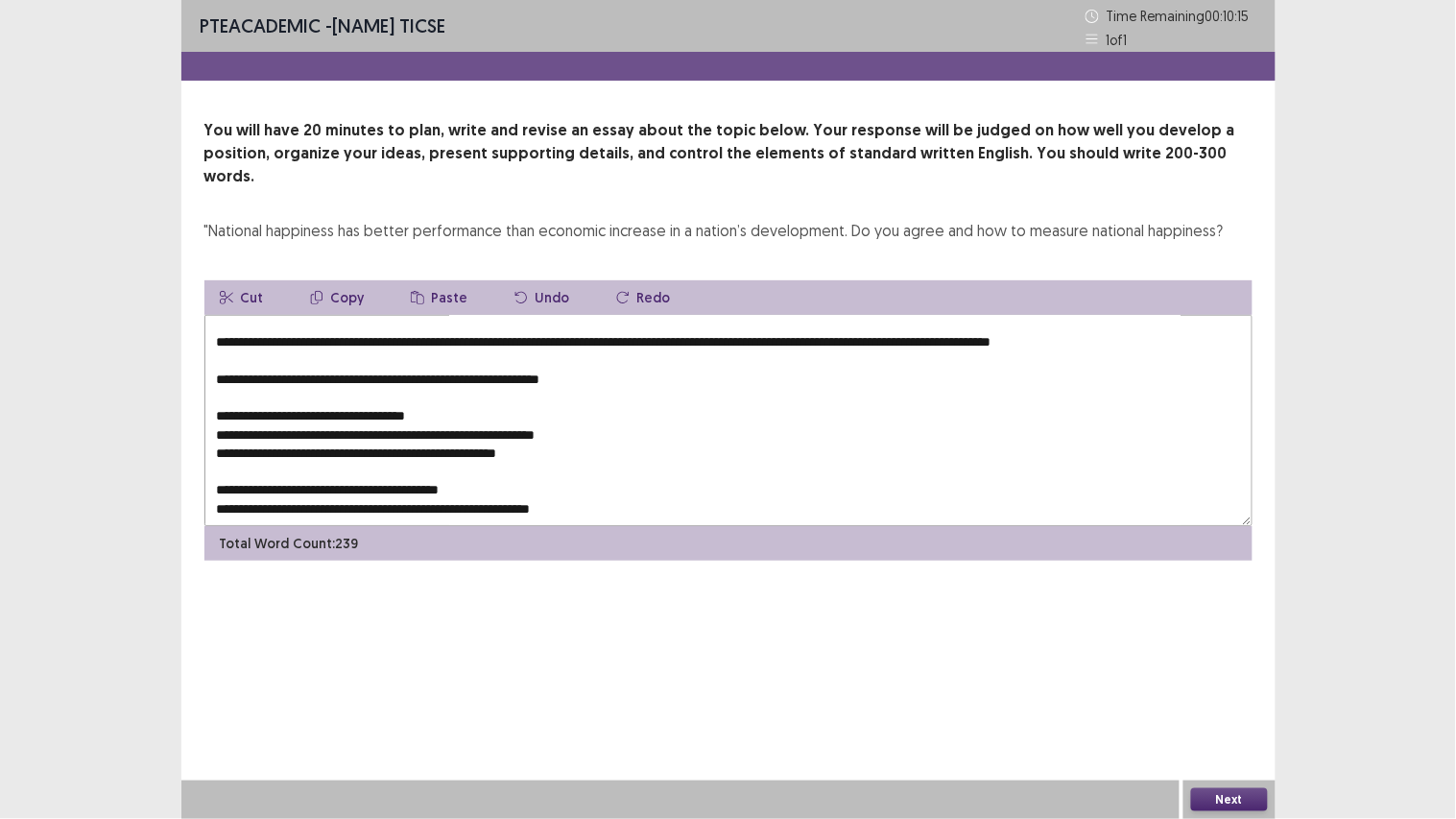 click on "Paste" at bounding box center (440, 298) 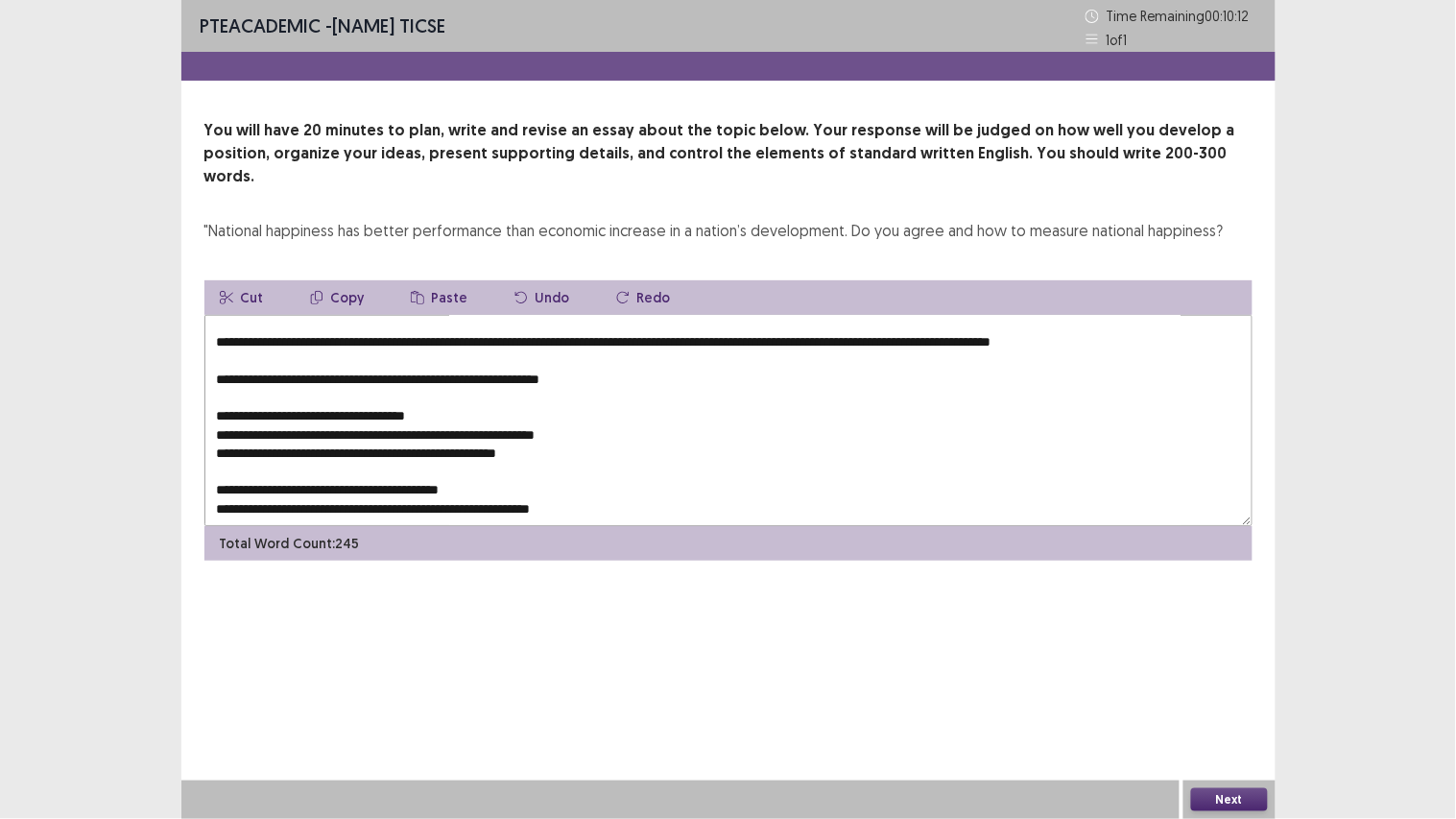 scroll, scrollTop: 50, scrollLeft: 0, axis: vertical 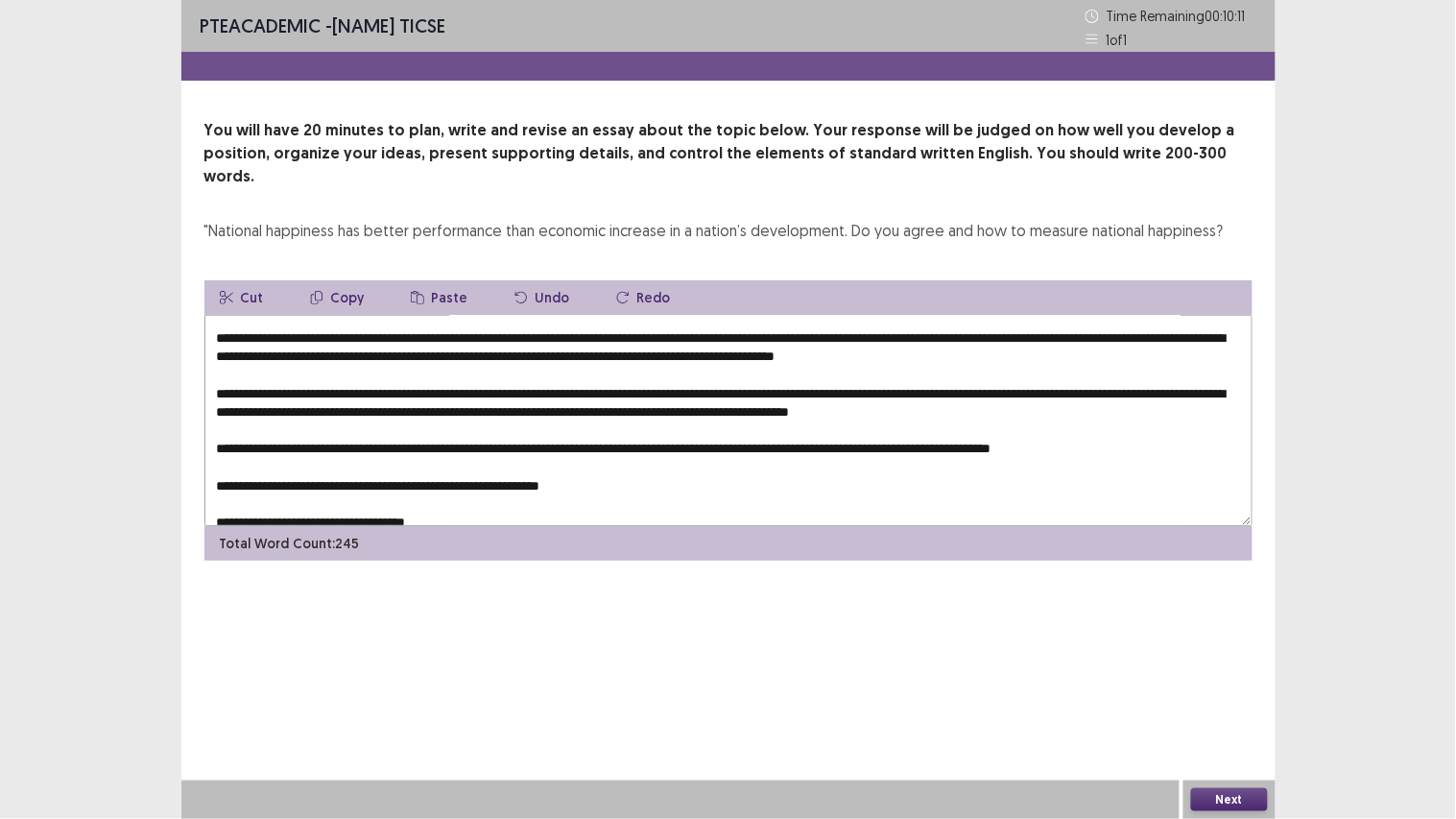 click at bounding box center [728, 421] 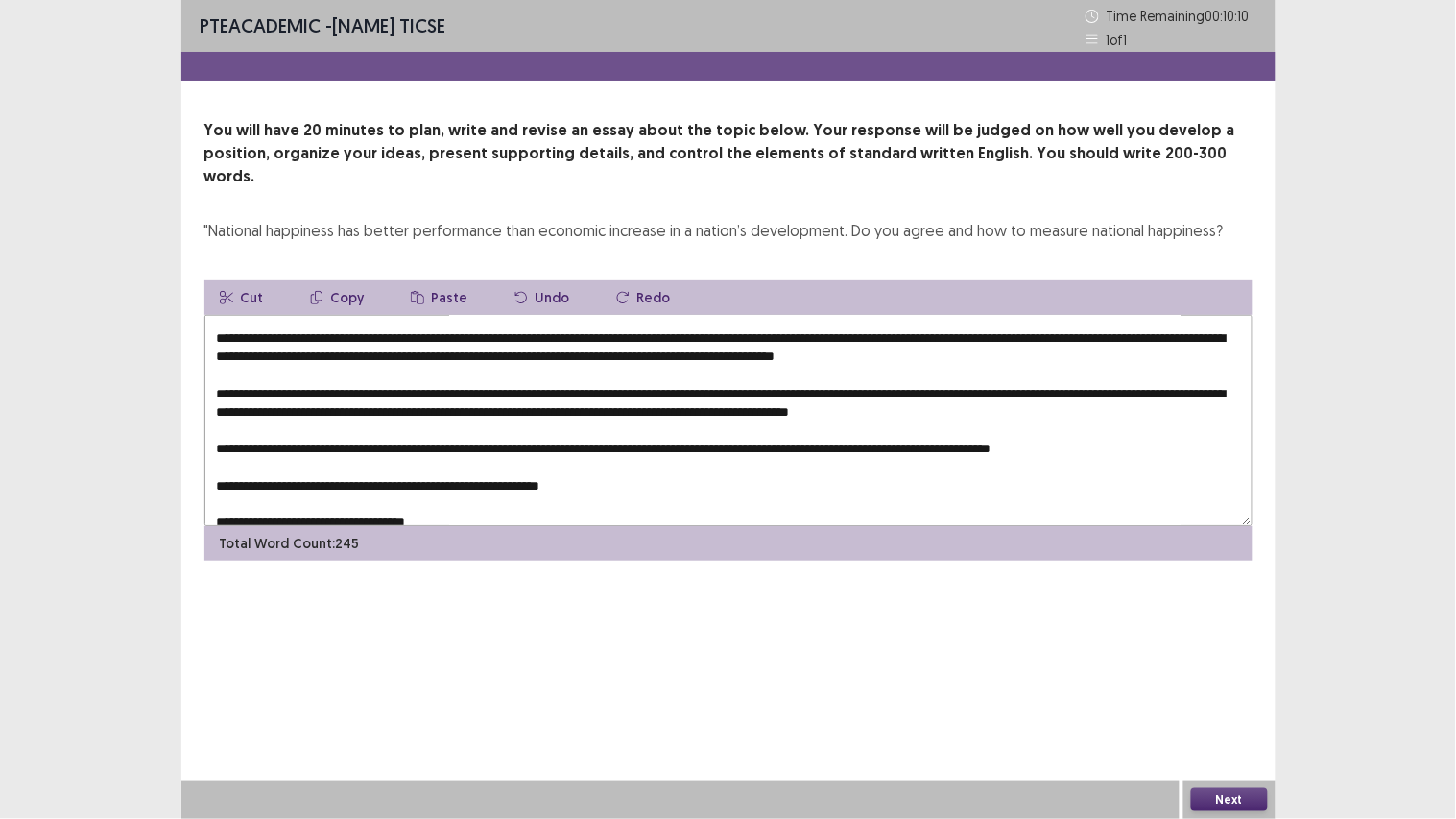 click on "Paste" at bounding box center (440, 298) 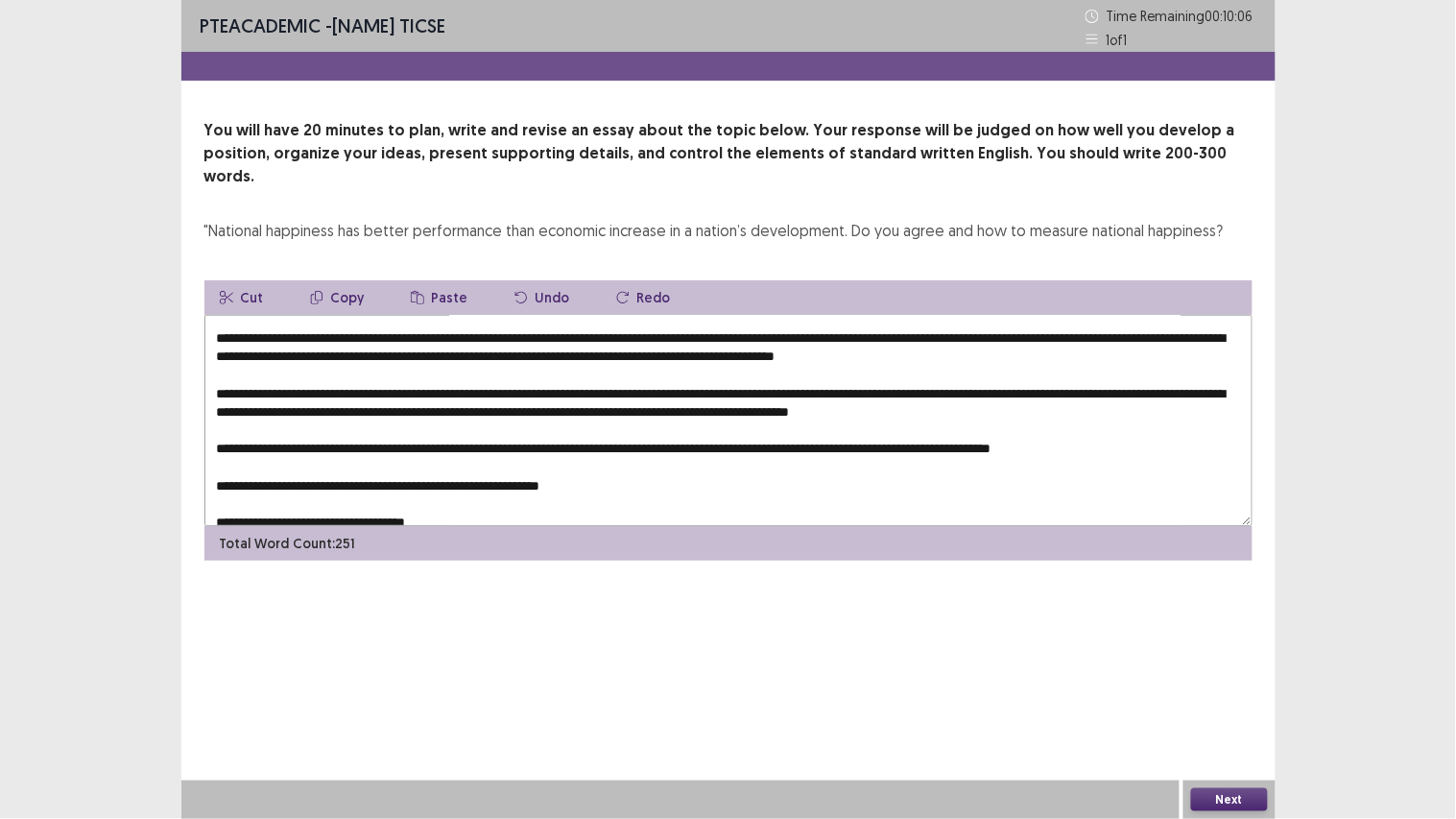 click at bounding box center (728, 421) 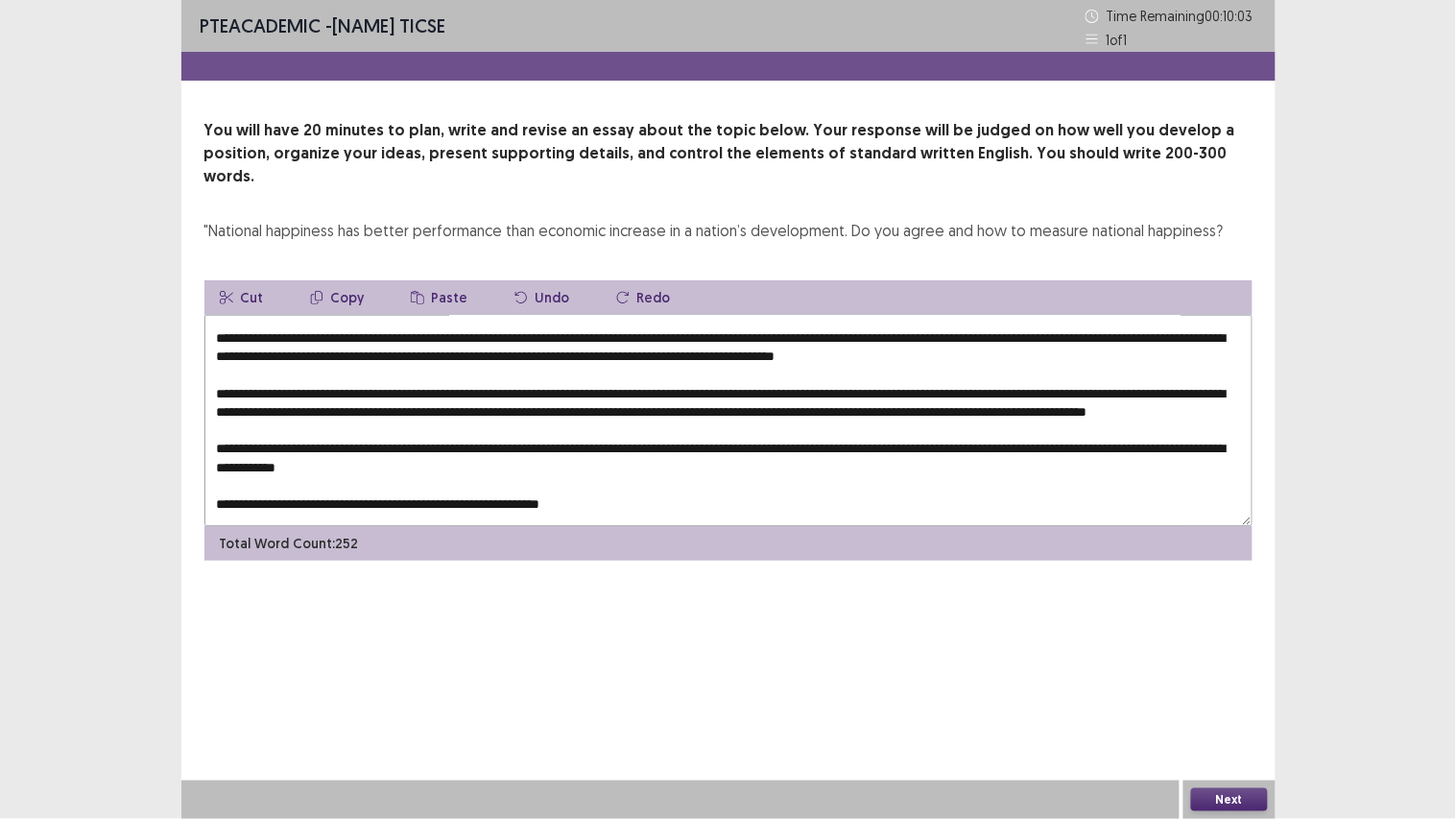 click at bounding box center [728, 421] 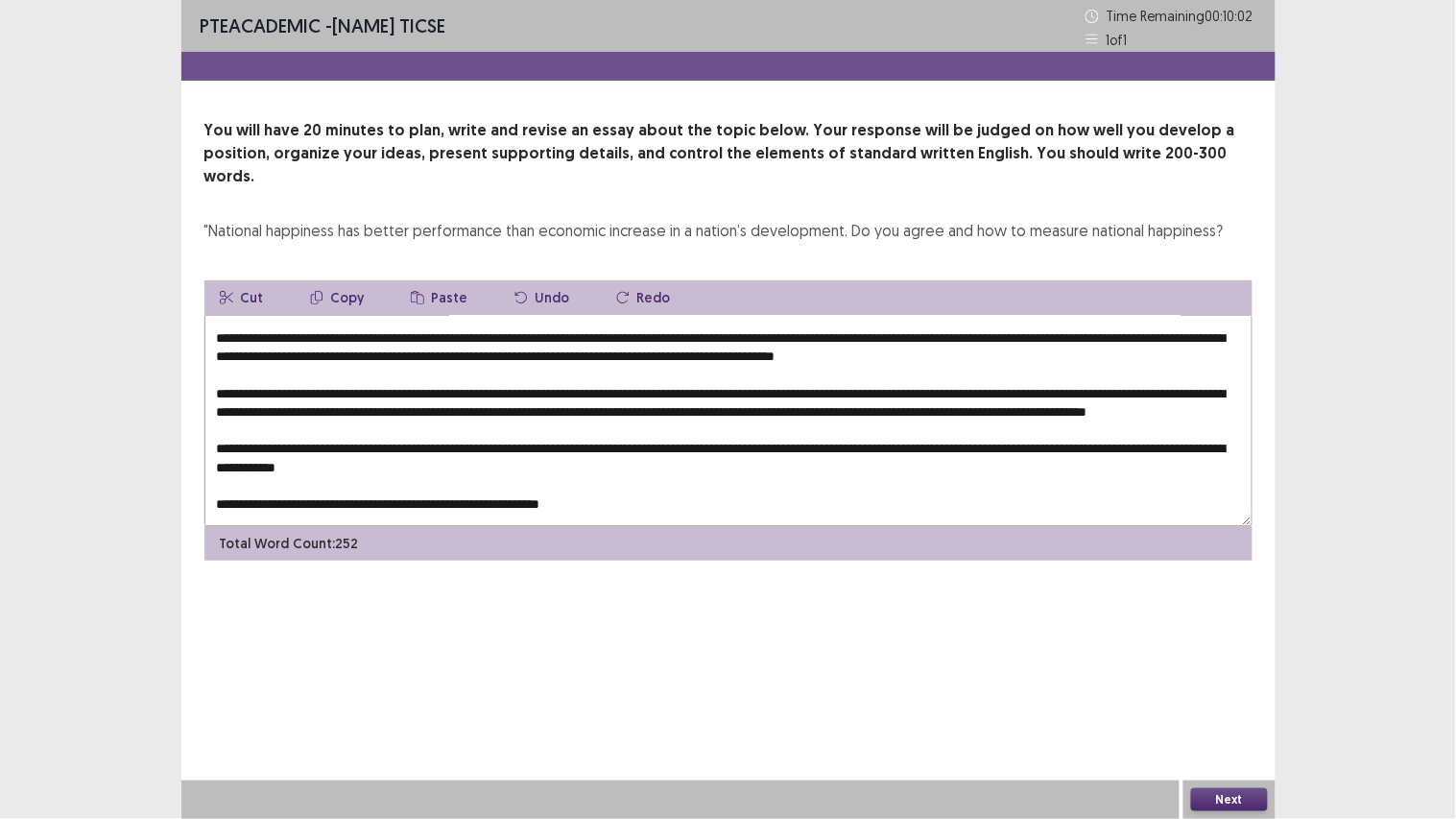 click on "Paste" at bounding box center (440, 298) 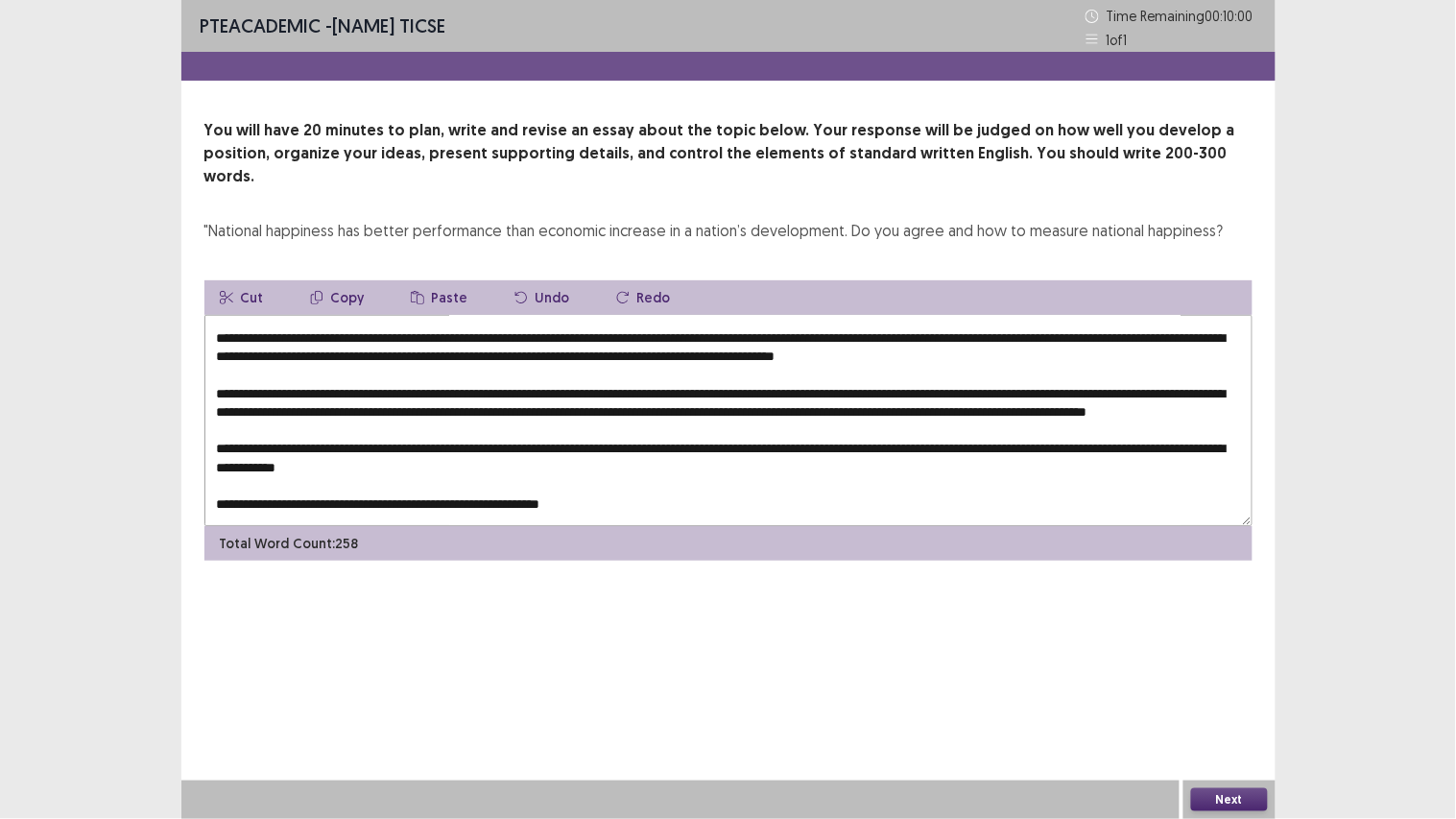 click at bounding box center (728, 421) 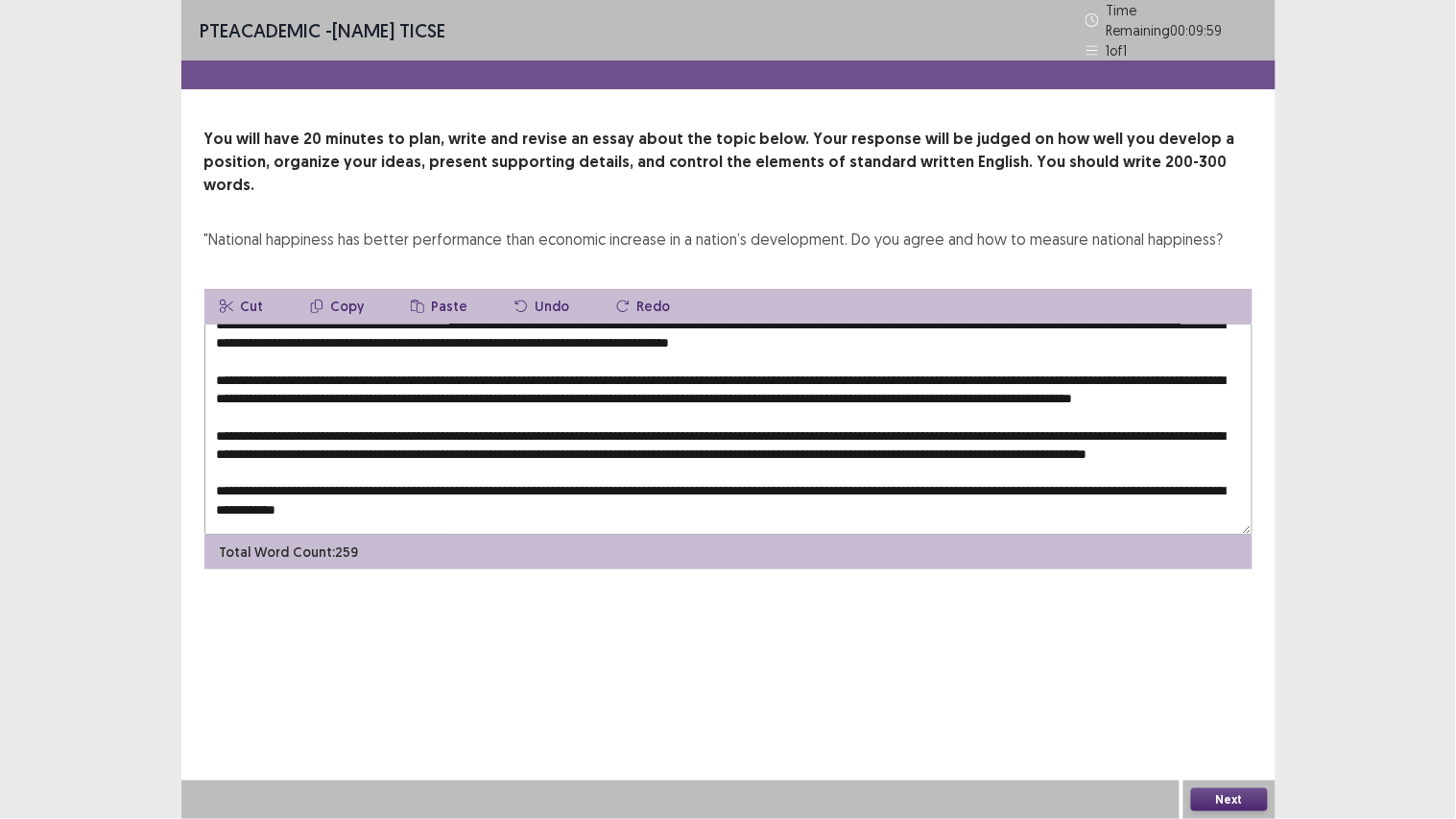 scroll, scrollTop: 0, scrollLeft: 0, axis: both 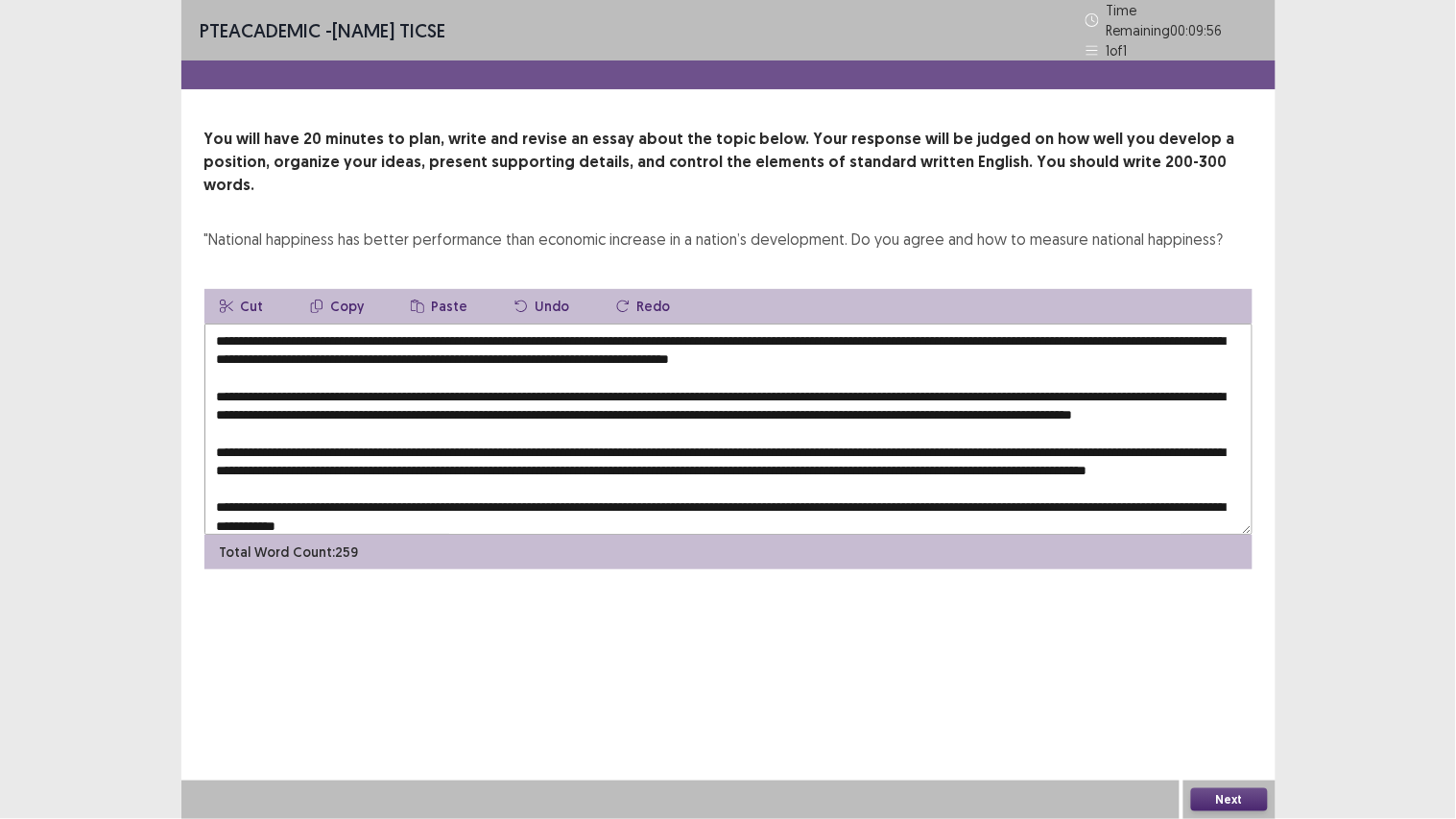 click at bounding box center (728, 429) 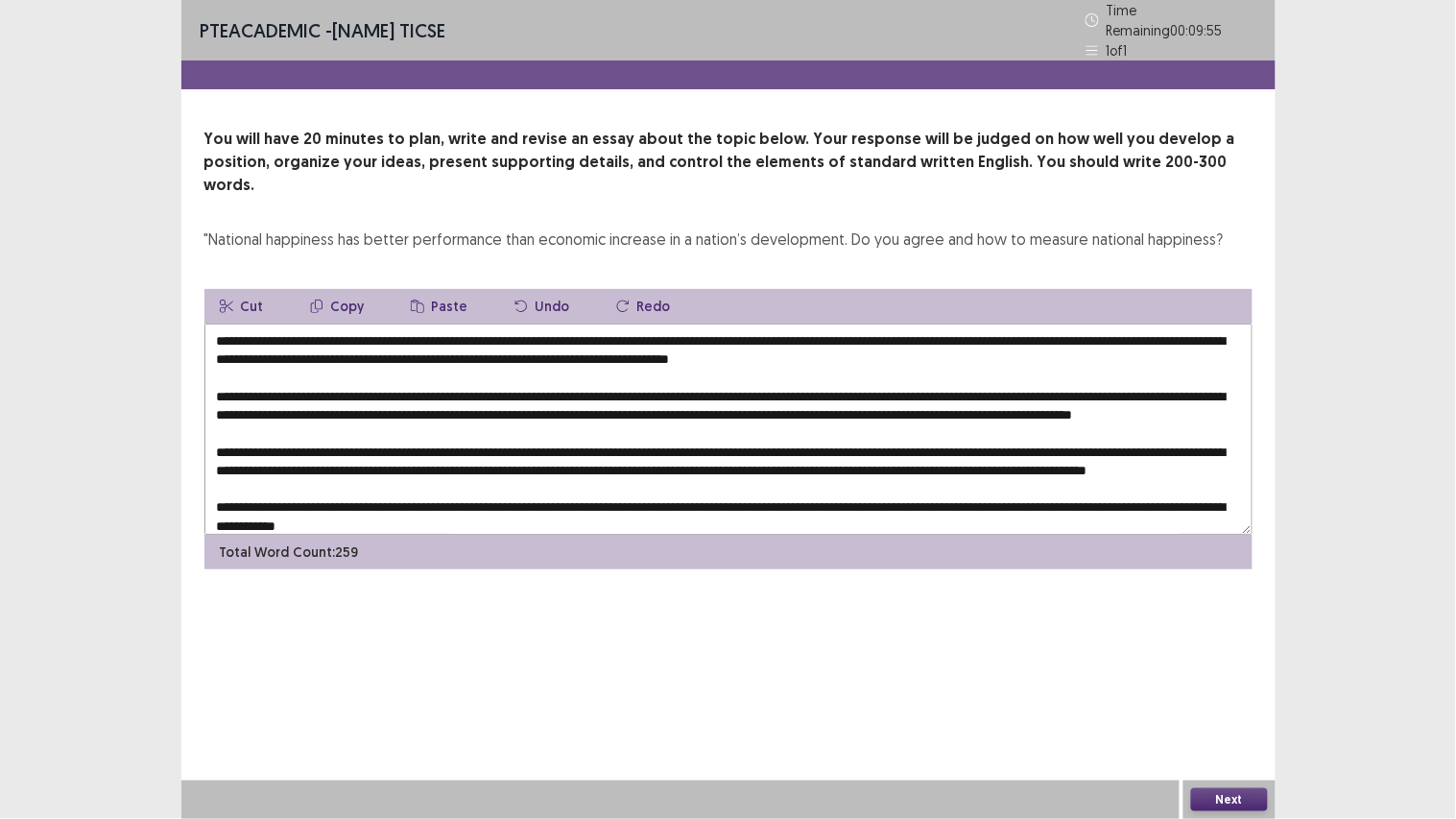click on "Paste" at bounding box center (440, 306) 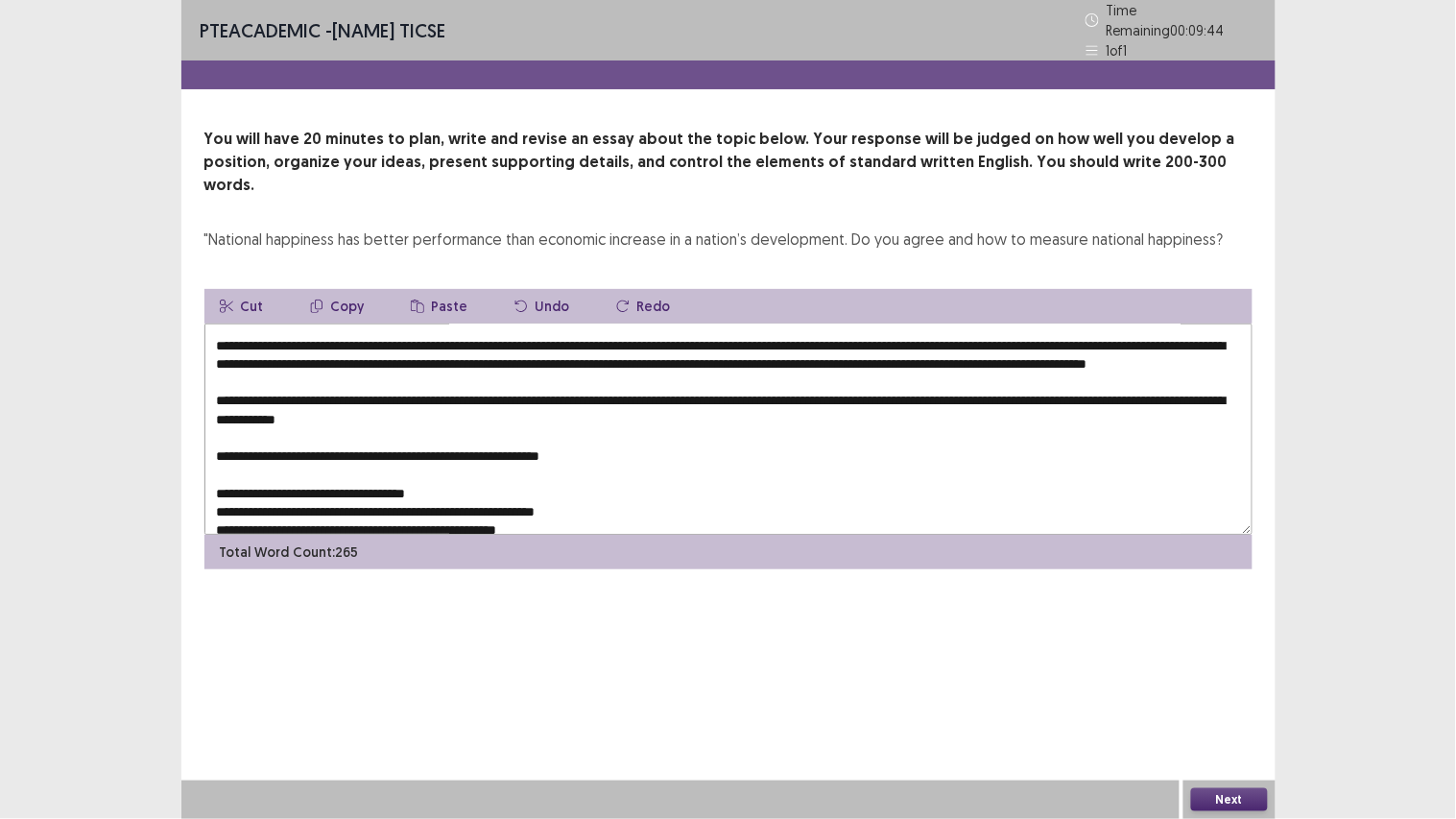 scroll, scrollTop: 212, scrollLeft: 0, axis: vertical 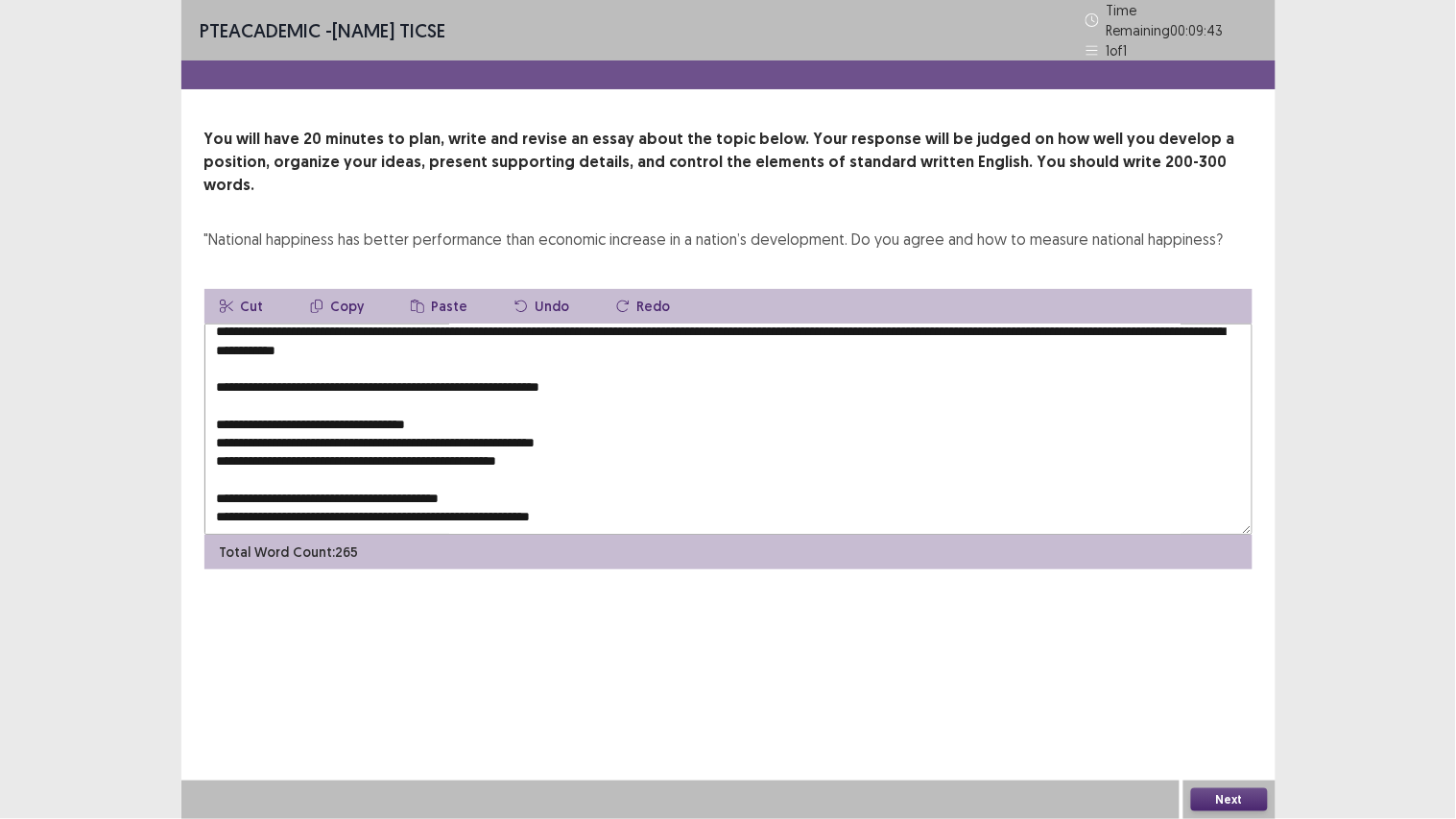 drag, startPoint x: 488, startPoint y: 397, endPoint x: 183, endPoint y: 372, distance: 306.02287 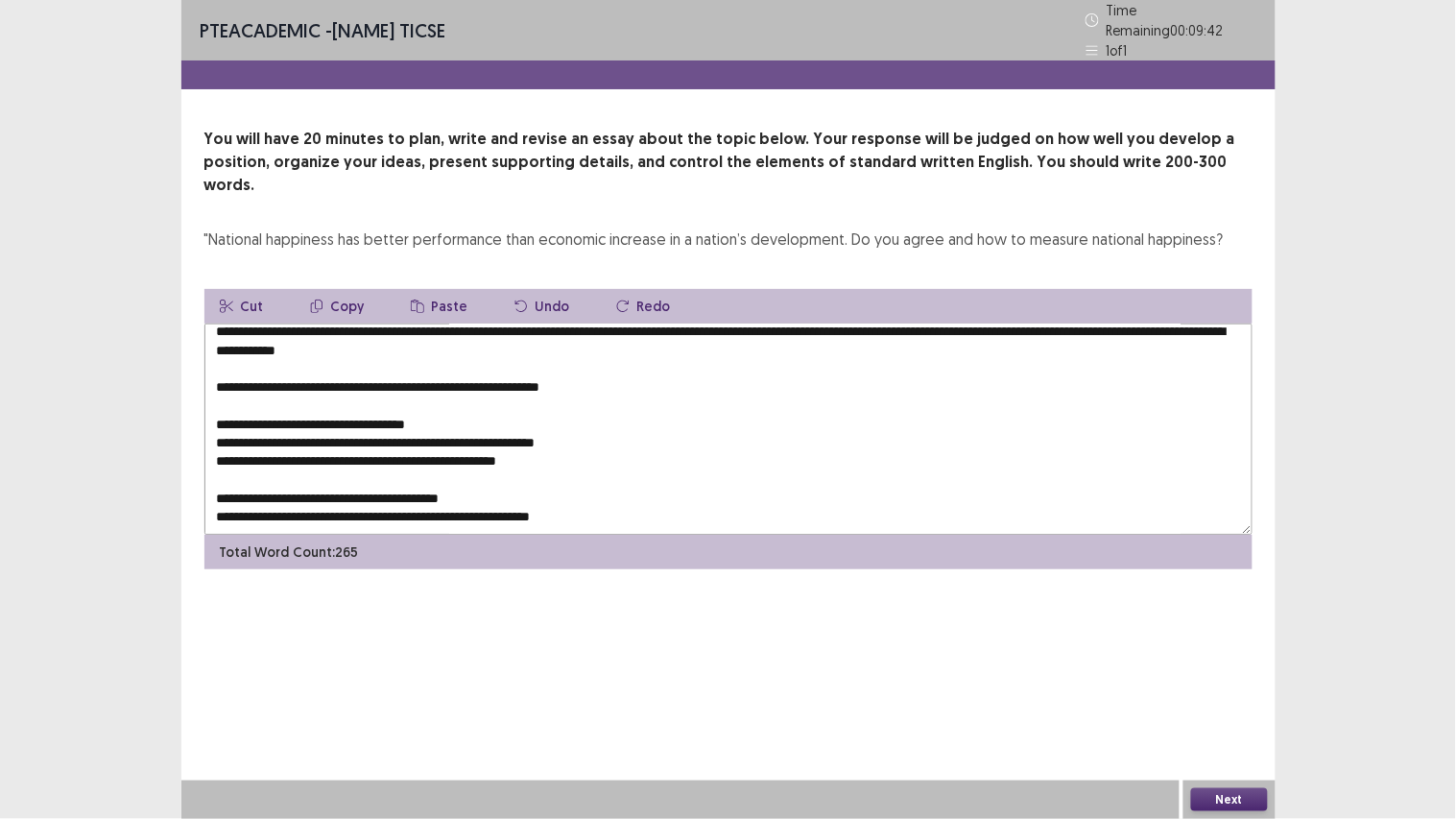 click at bounding box center [728, 429] 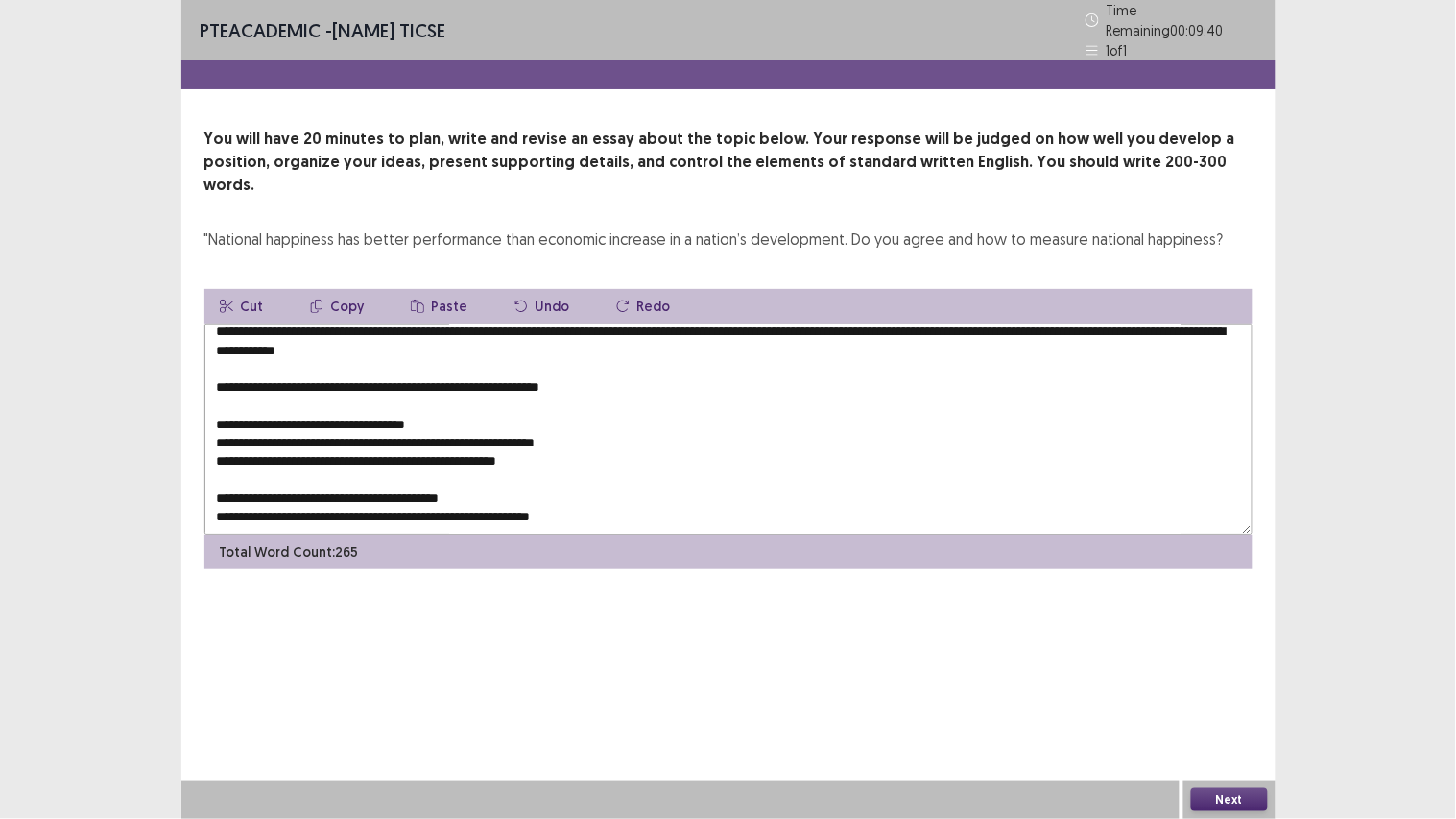 drag, startPoint x: 510, startPoint y: 398, endPoint x: 289, endPoint y: 285, distance: 248.2136 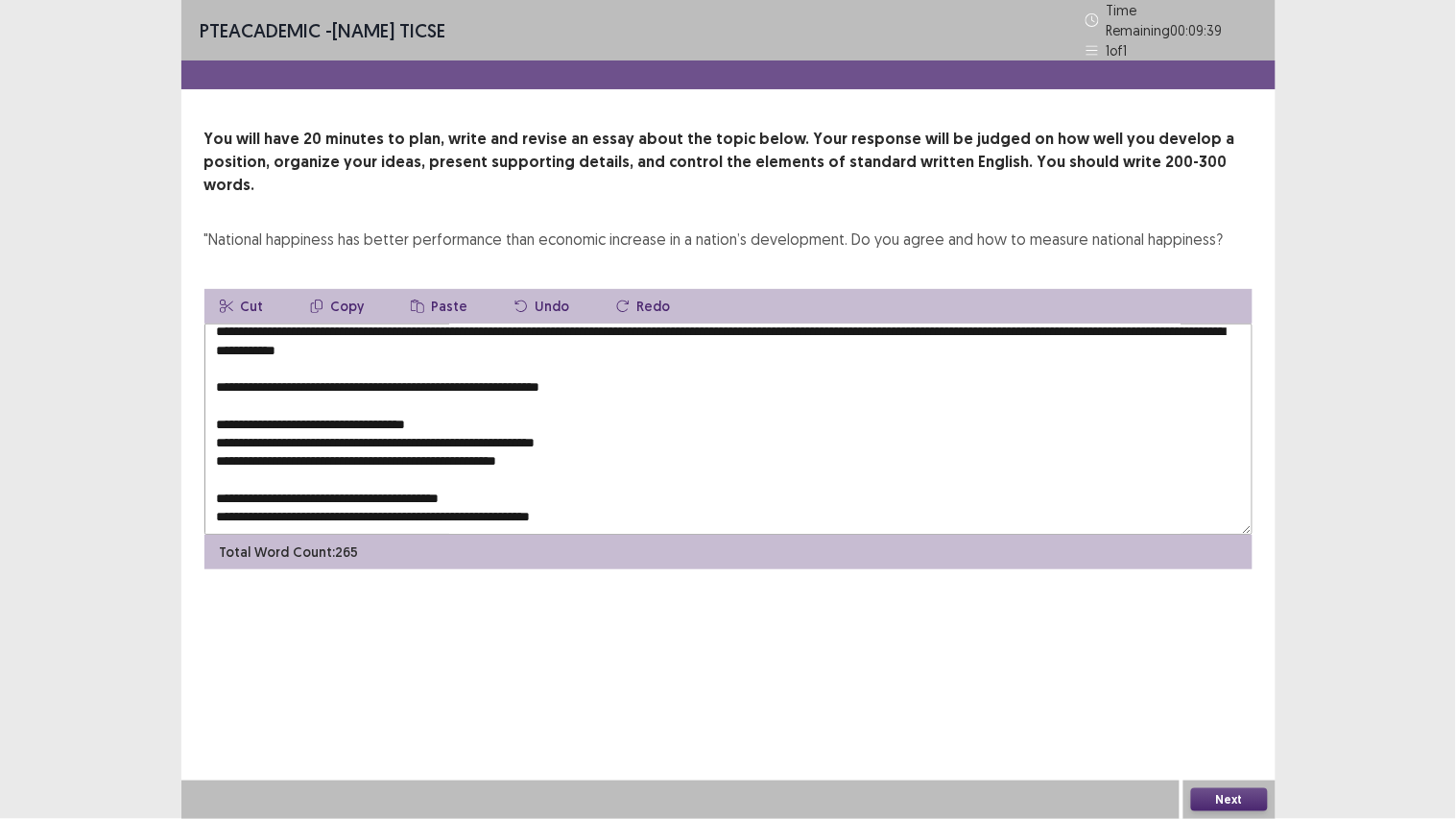 click on "Copy" at bounding box center (337, 306) 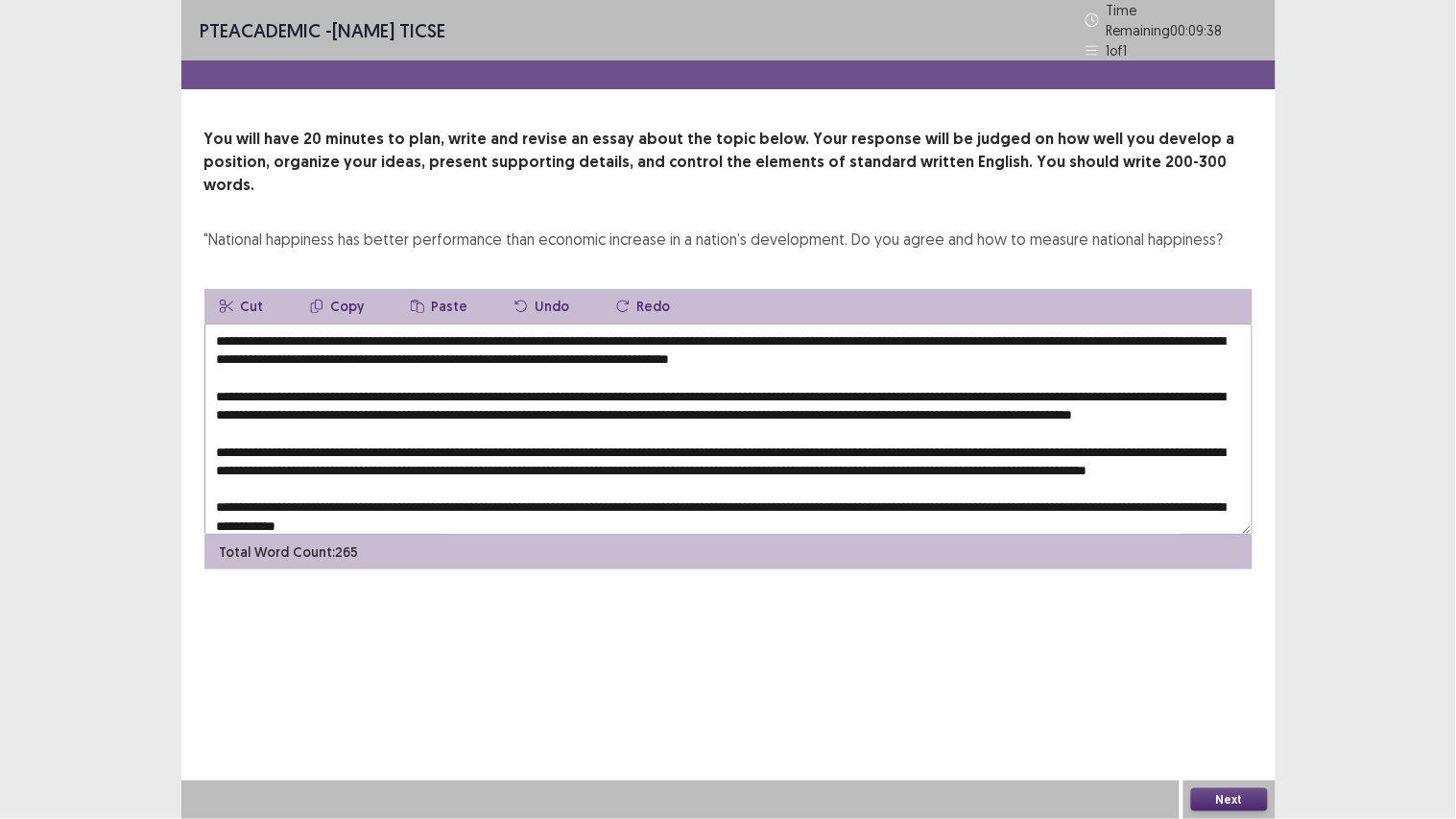 click at bounding box center (728, 429) 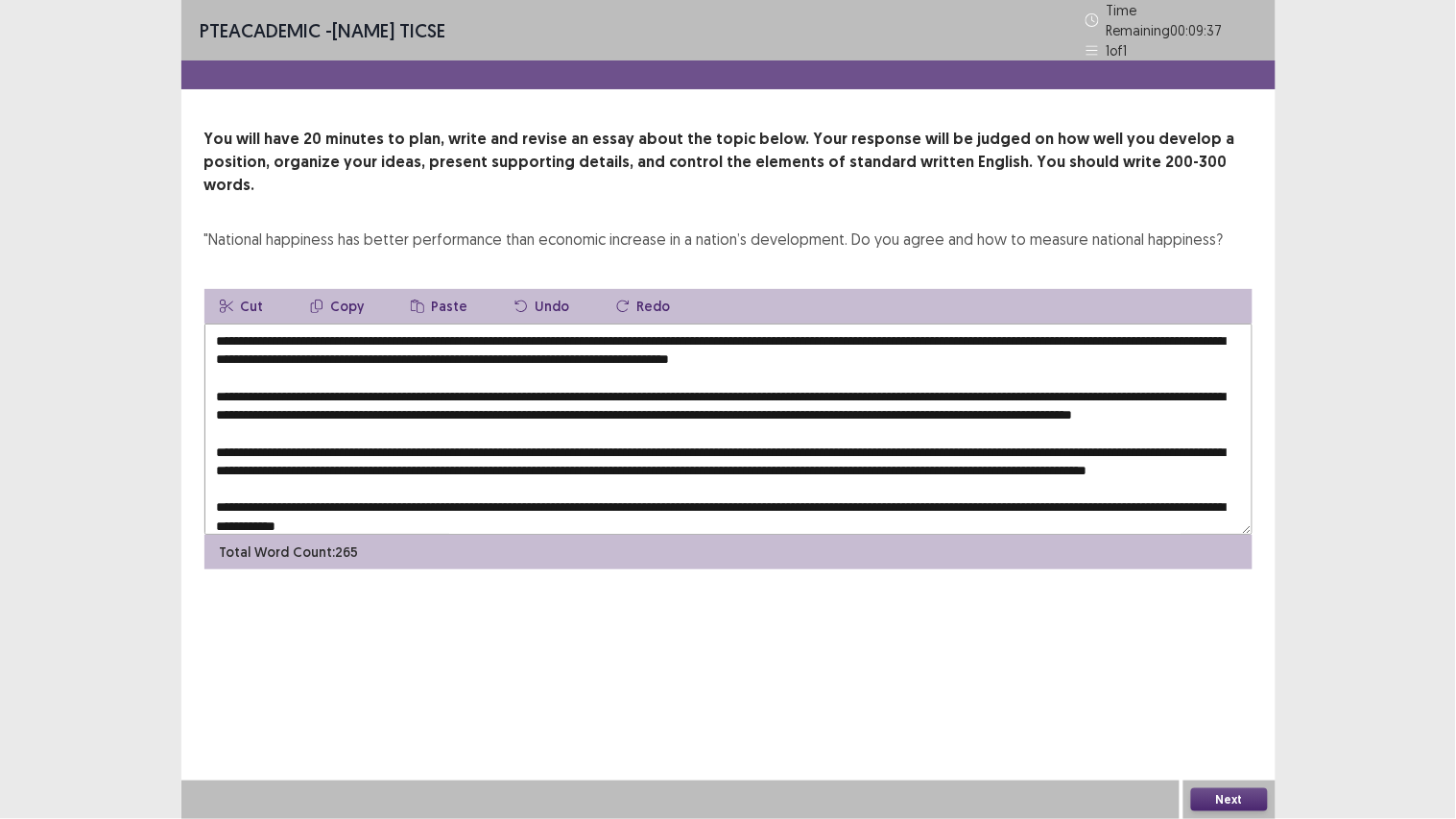 click at bounding box center [728, 429] 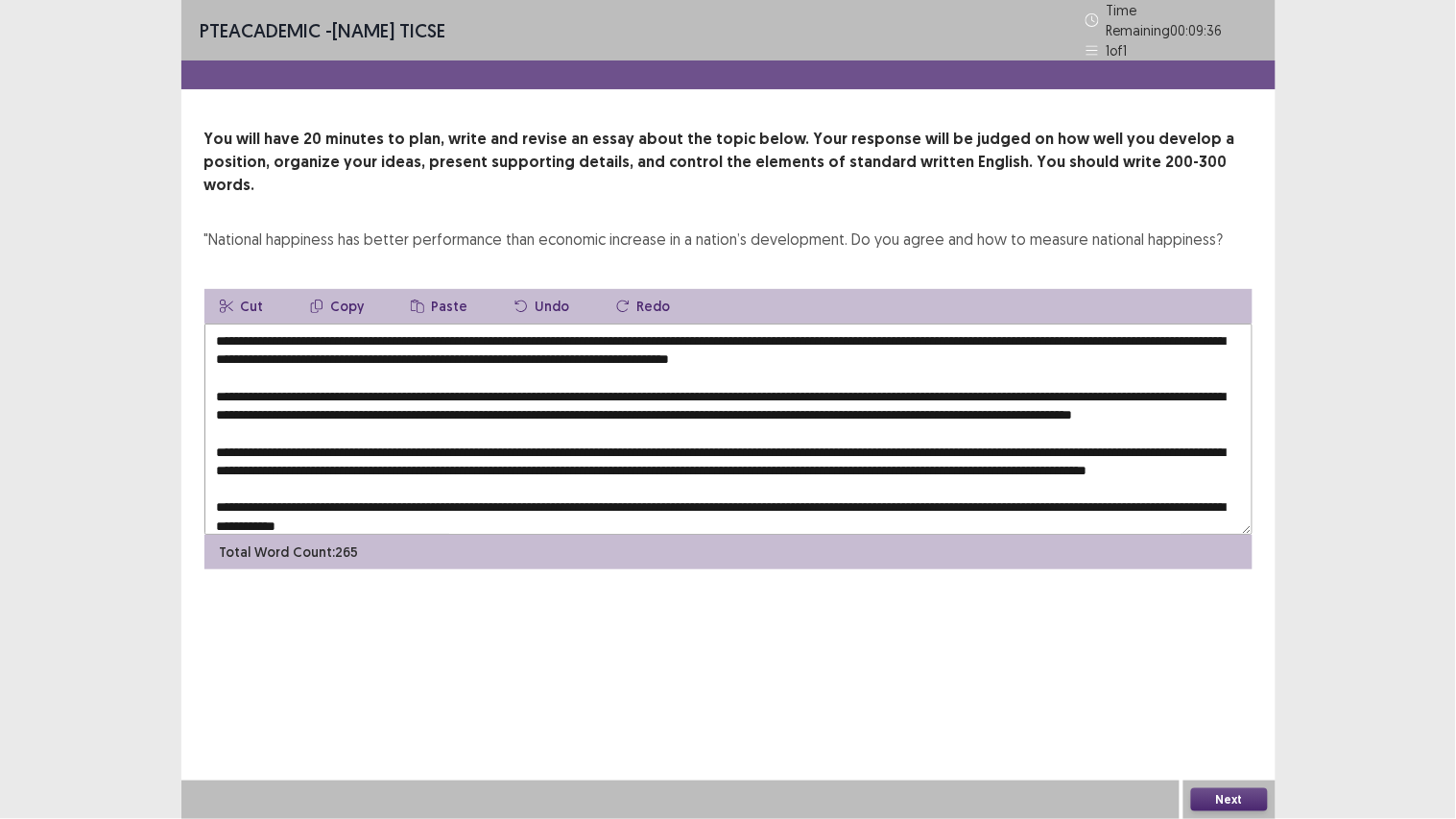 click on "Paste" at bounding box center [440, 306] 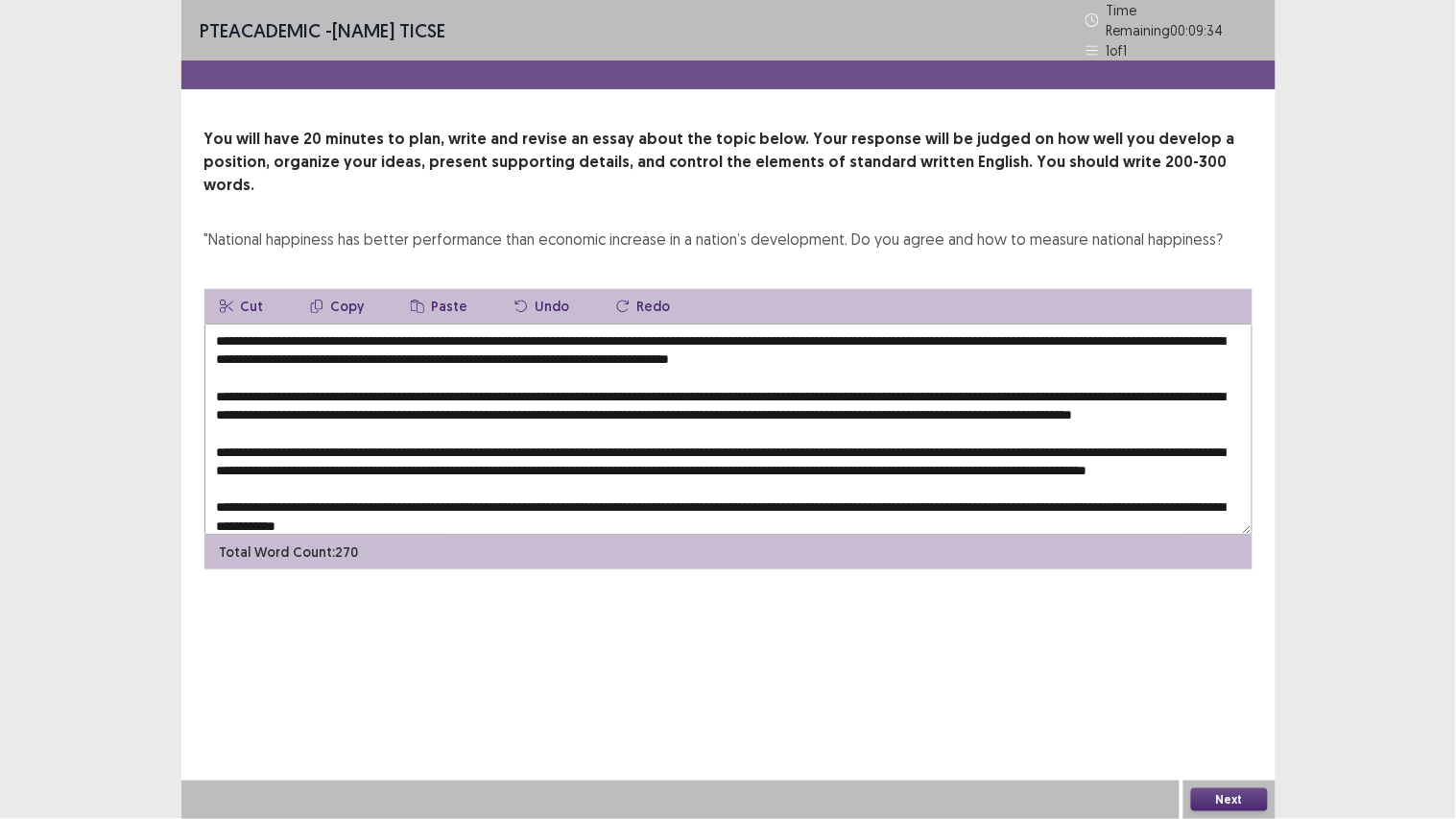 click at bounding box center [728, 429] 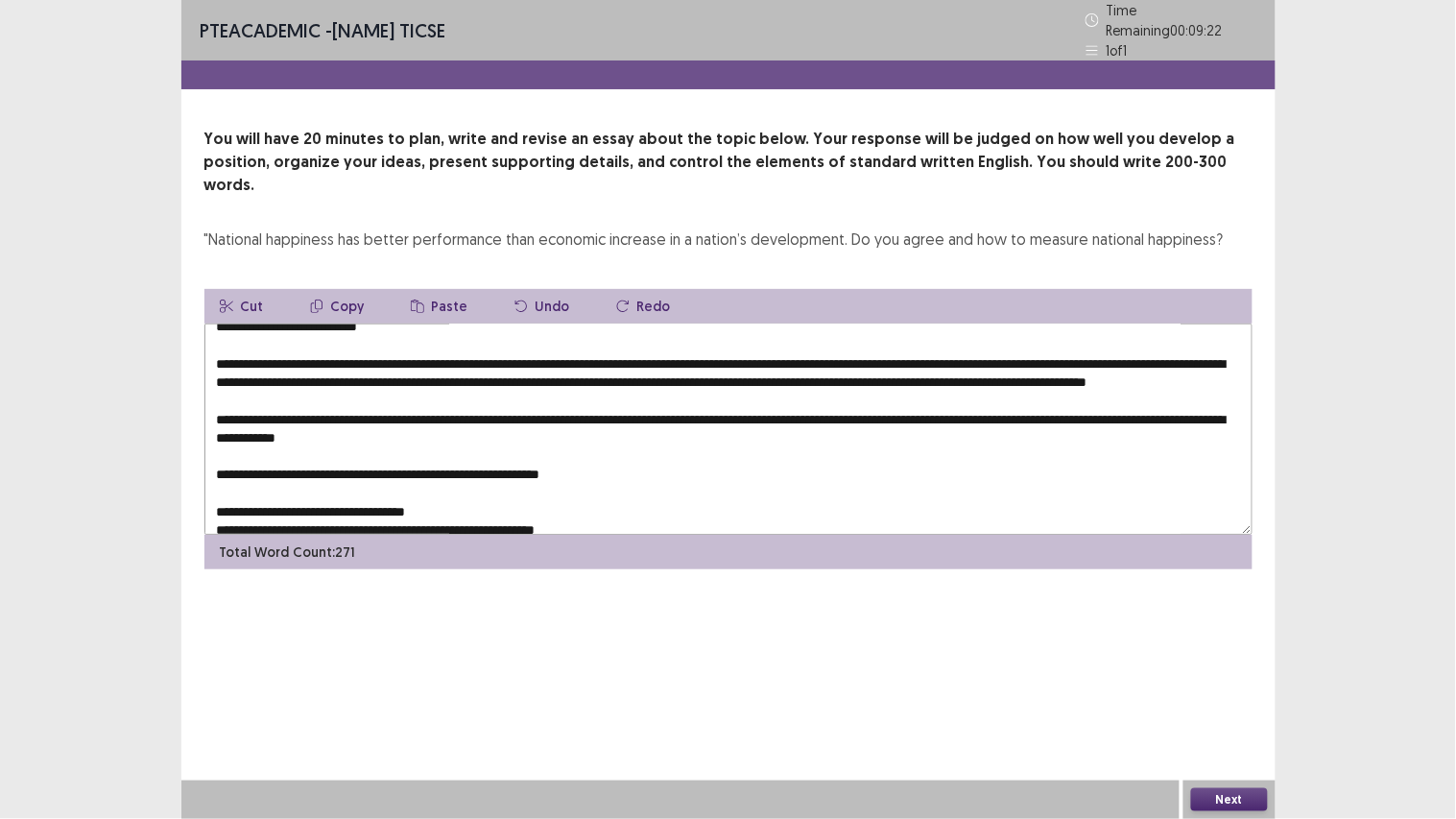 scroll, scrollTop: 0, scrollLeft: 0, axis: both 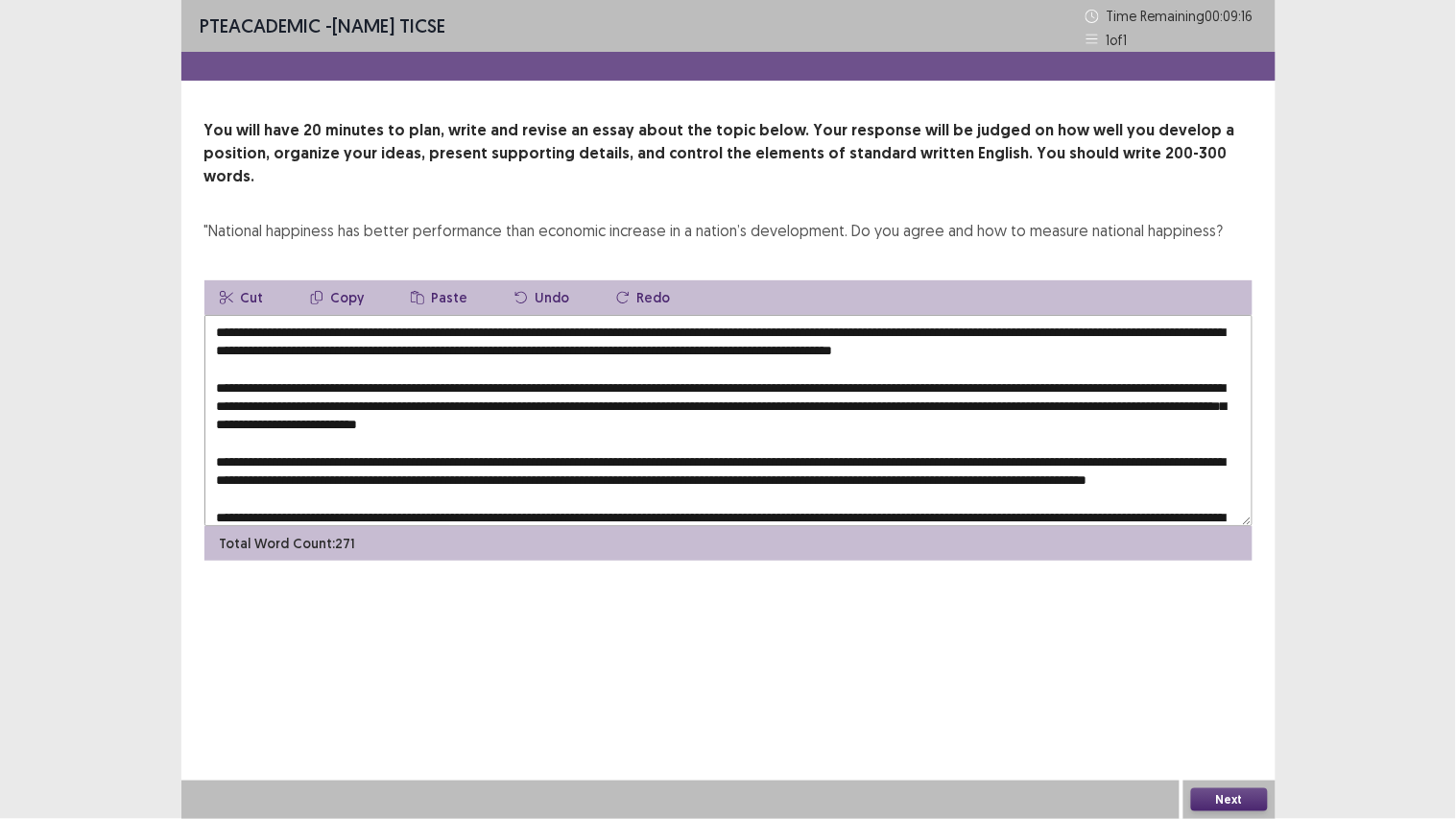 click at bounding box center (728, 421) 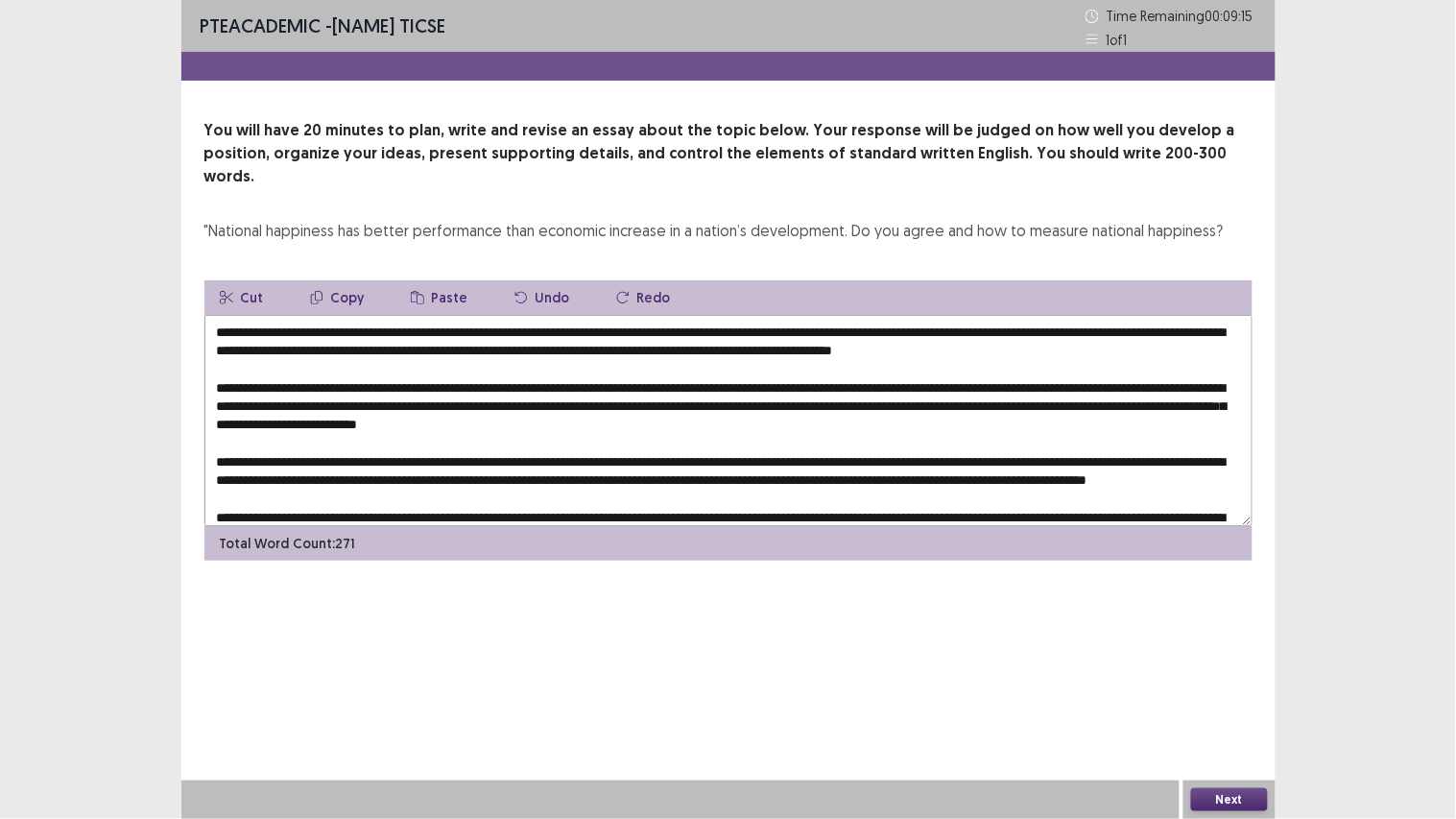 click on "Paste" at bounding box center [440, 298] 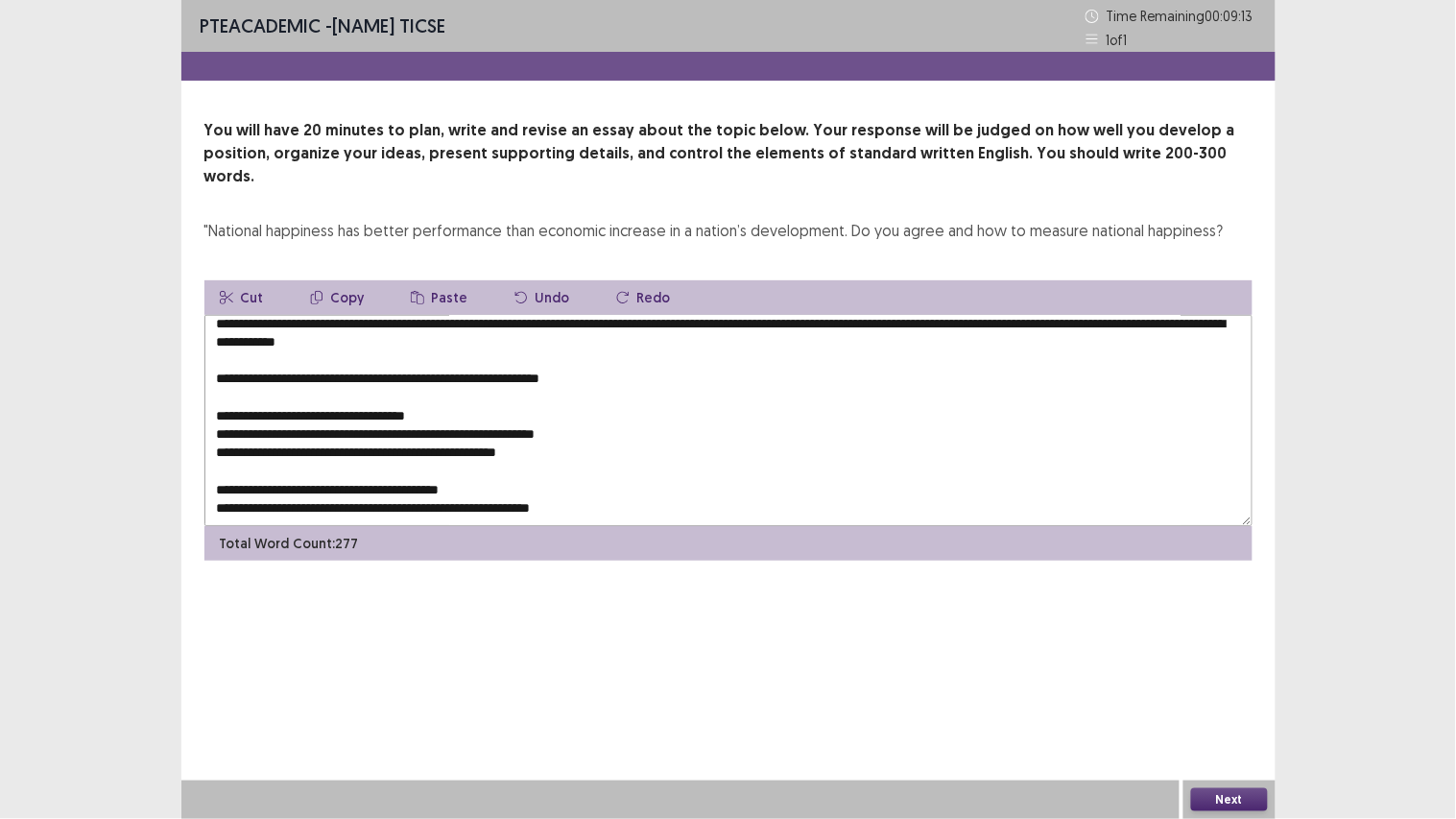 scroll, scrollTop: 212, scrollLeft: 0, axis: vertical 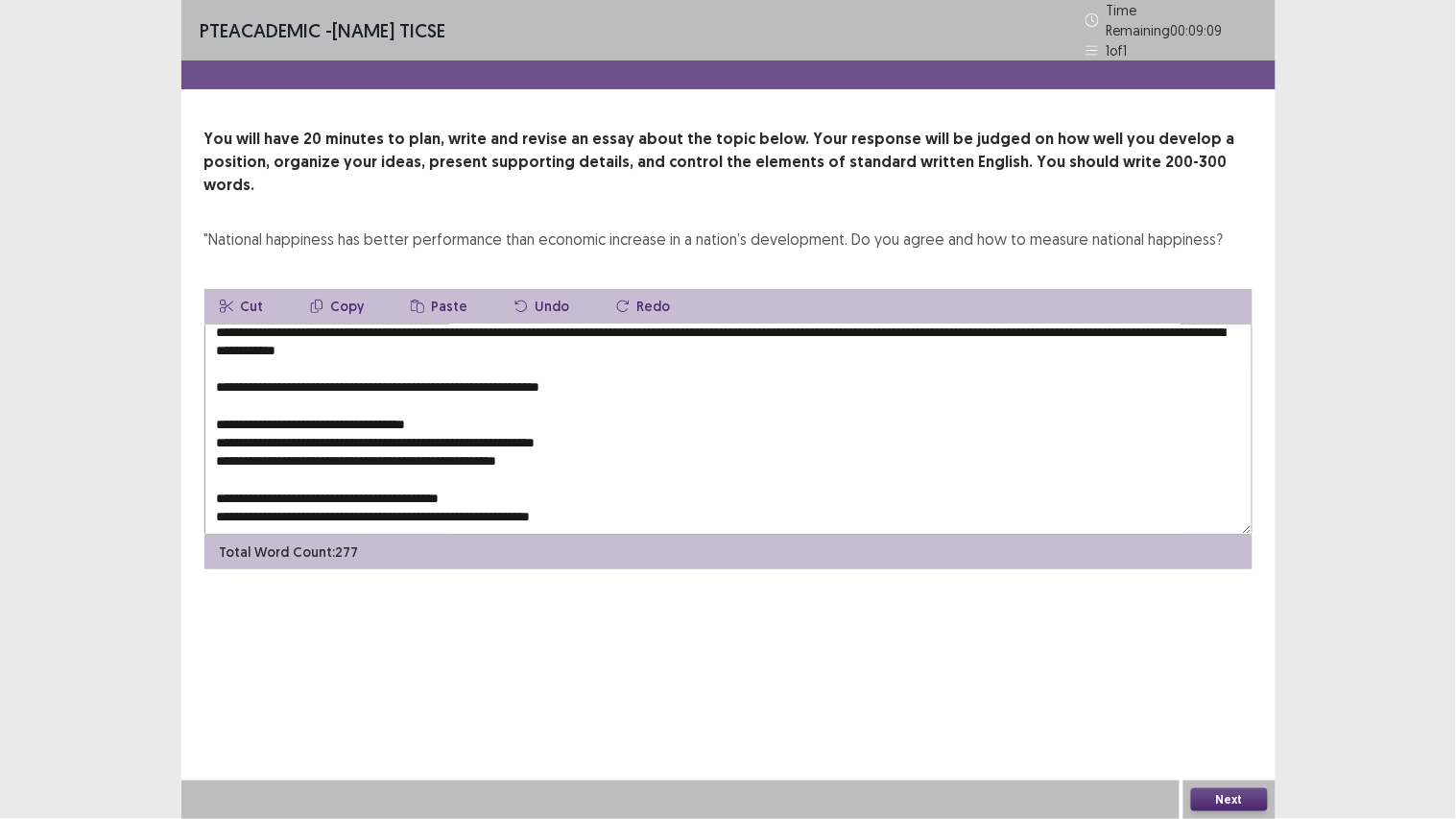 drag, startPoint x: 659, startPoint y: 417, endPoint x: 189, endPoint y: 407, distance: 470.10637 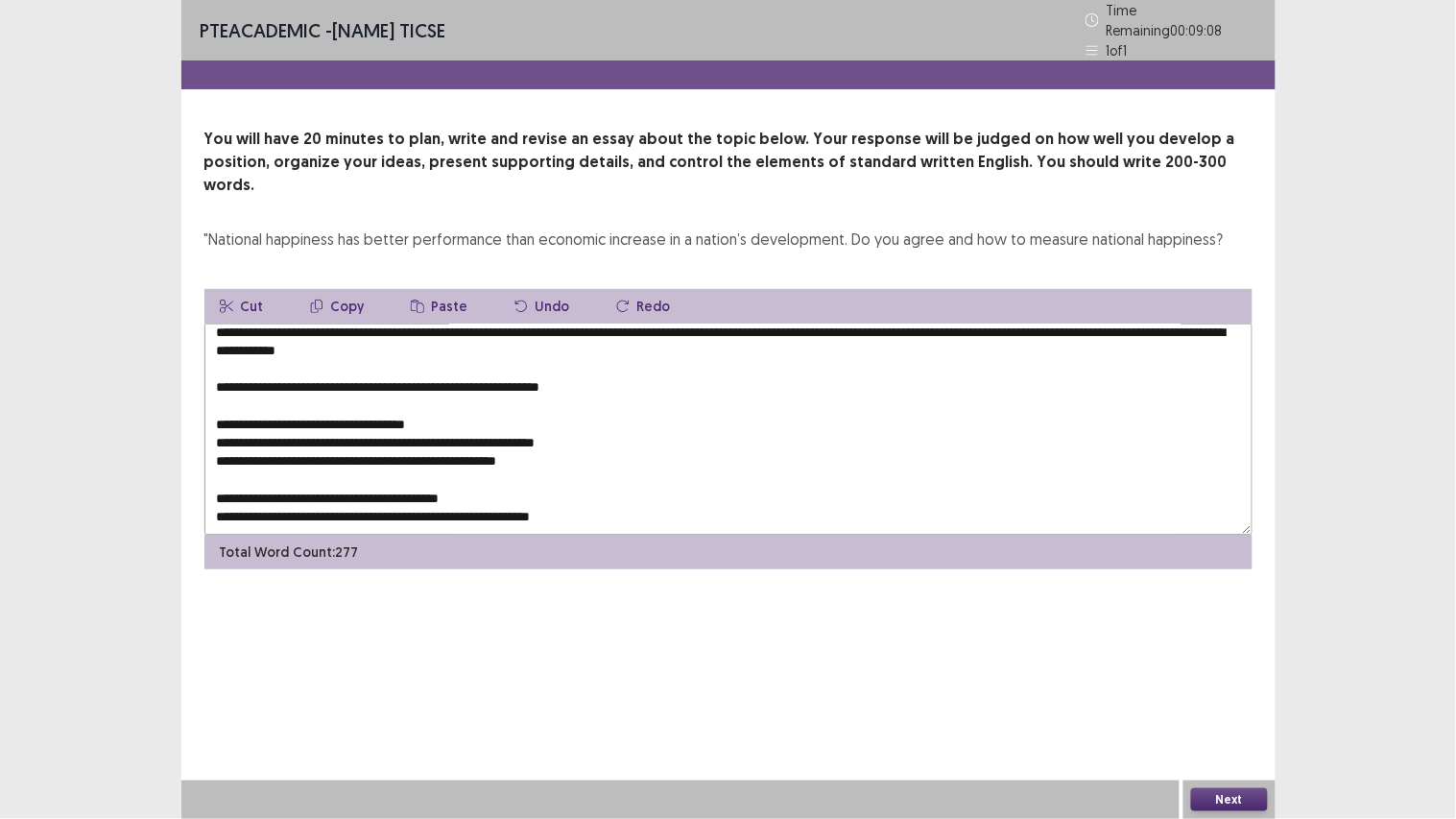 click on "Copy" at bounding box center (337, 306) 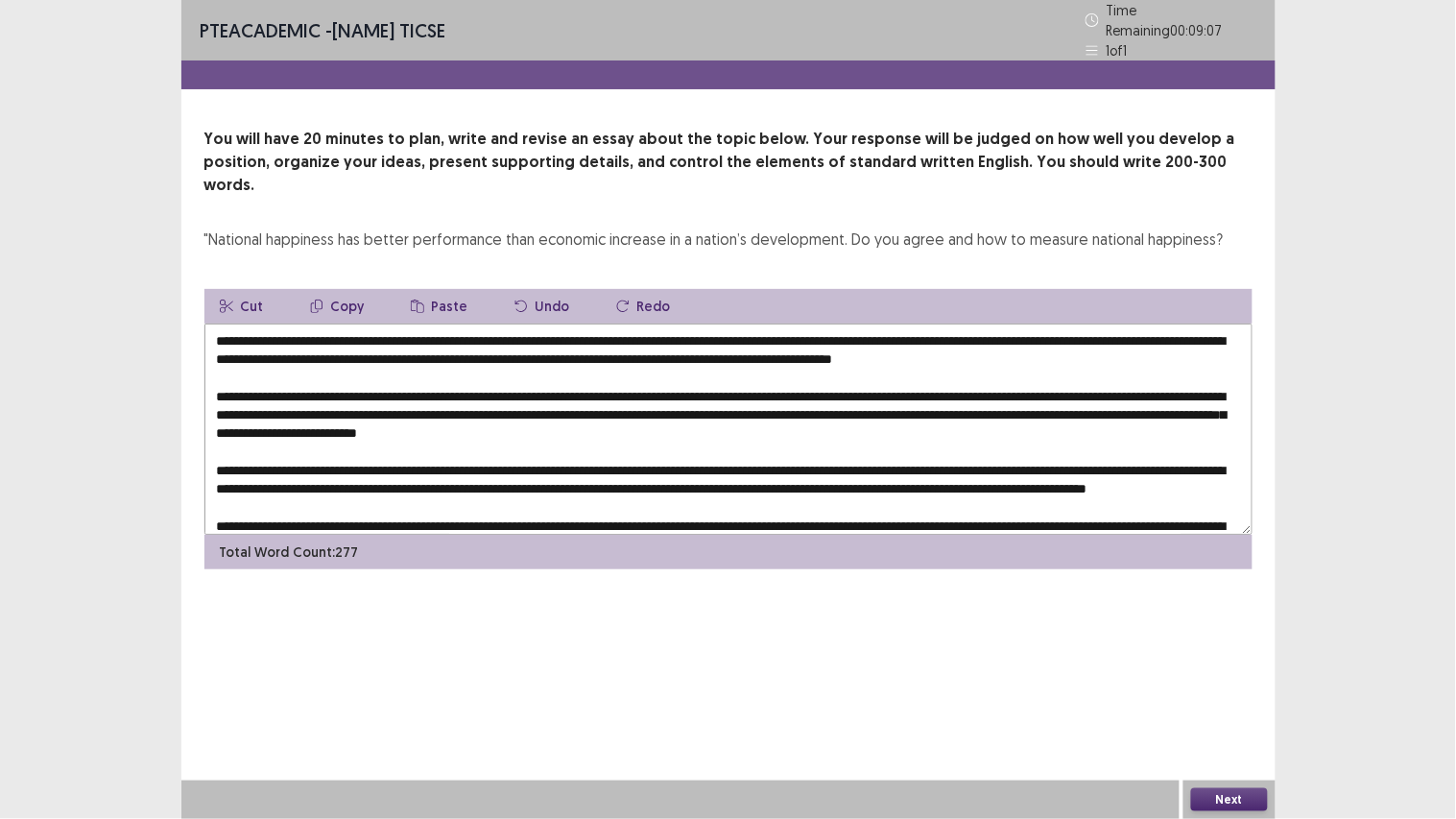 click at bounding box center (728, 429) 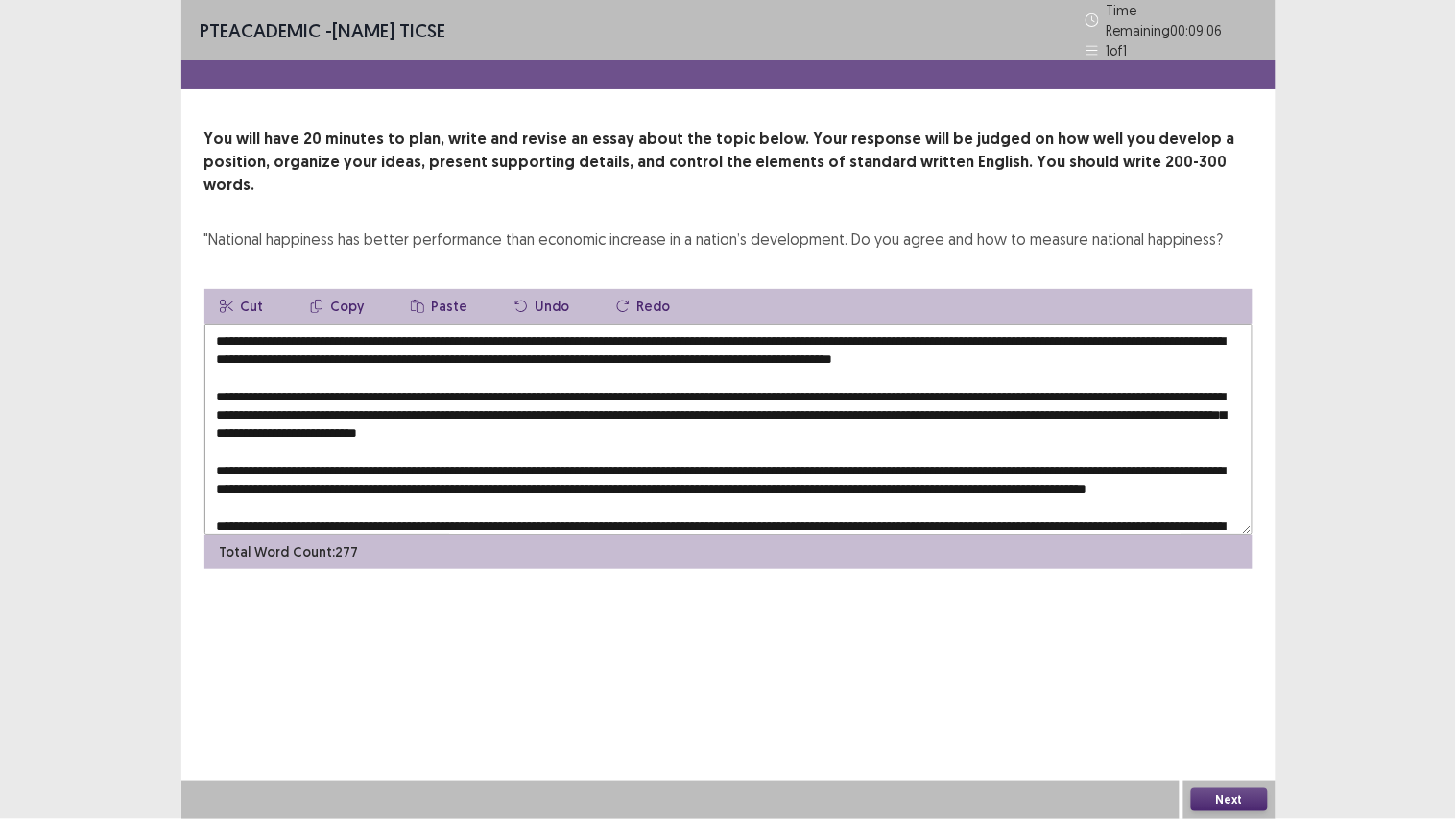 click at bounding box center (728, 429) 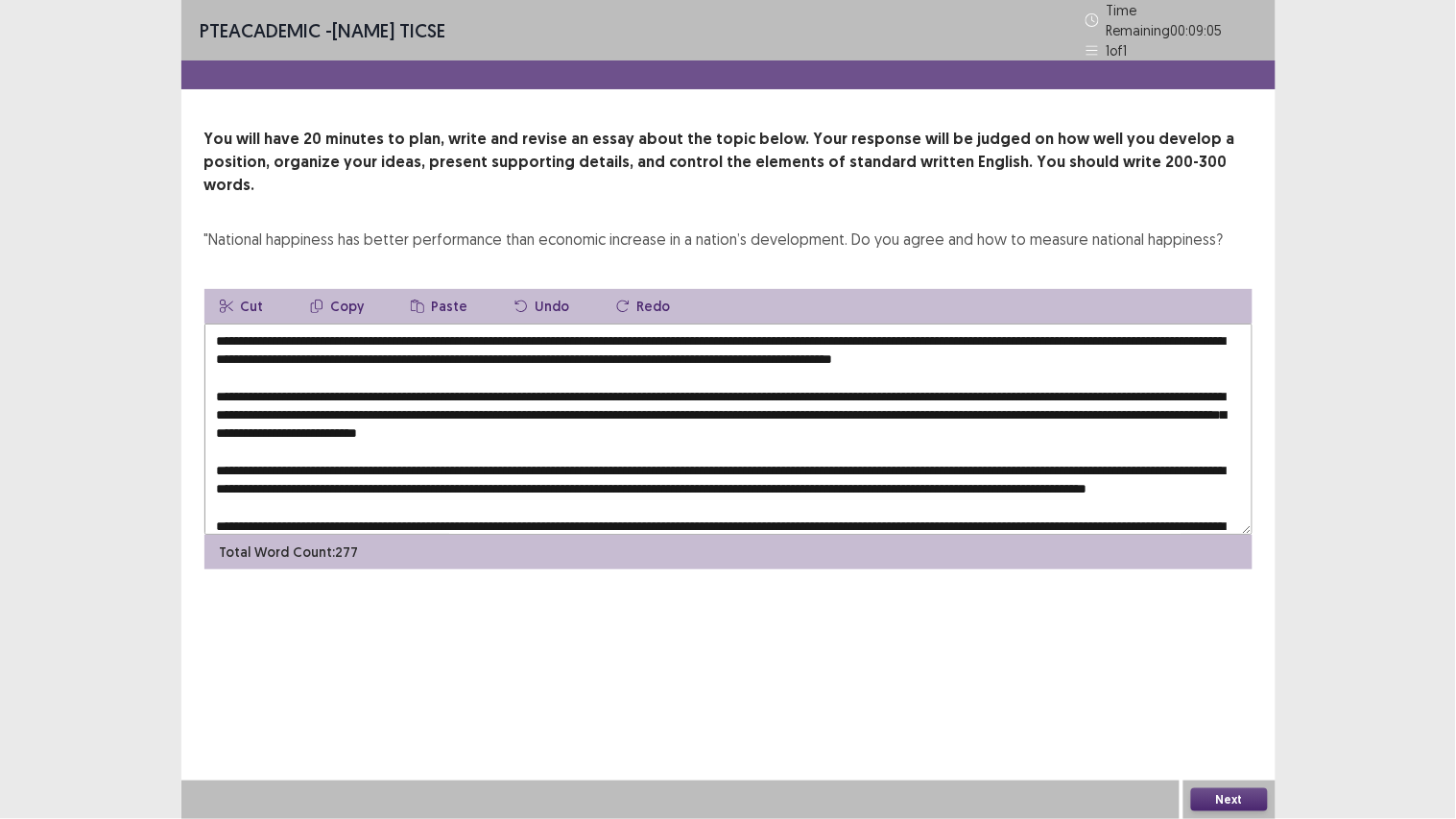 click on "Paste" at bounding box center (440, 306) 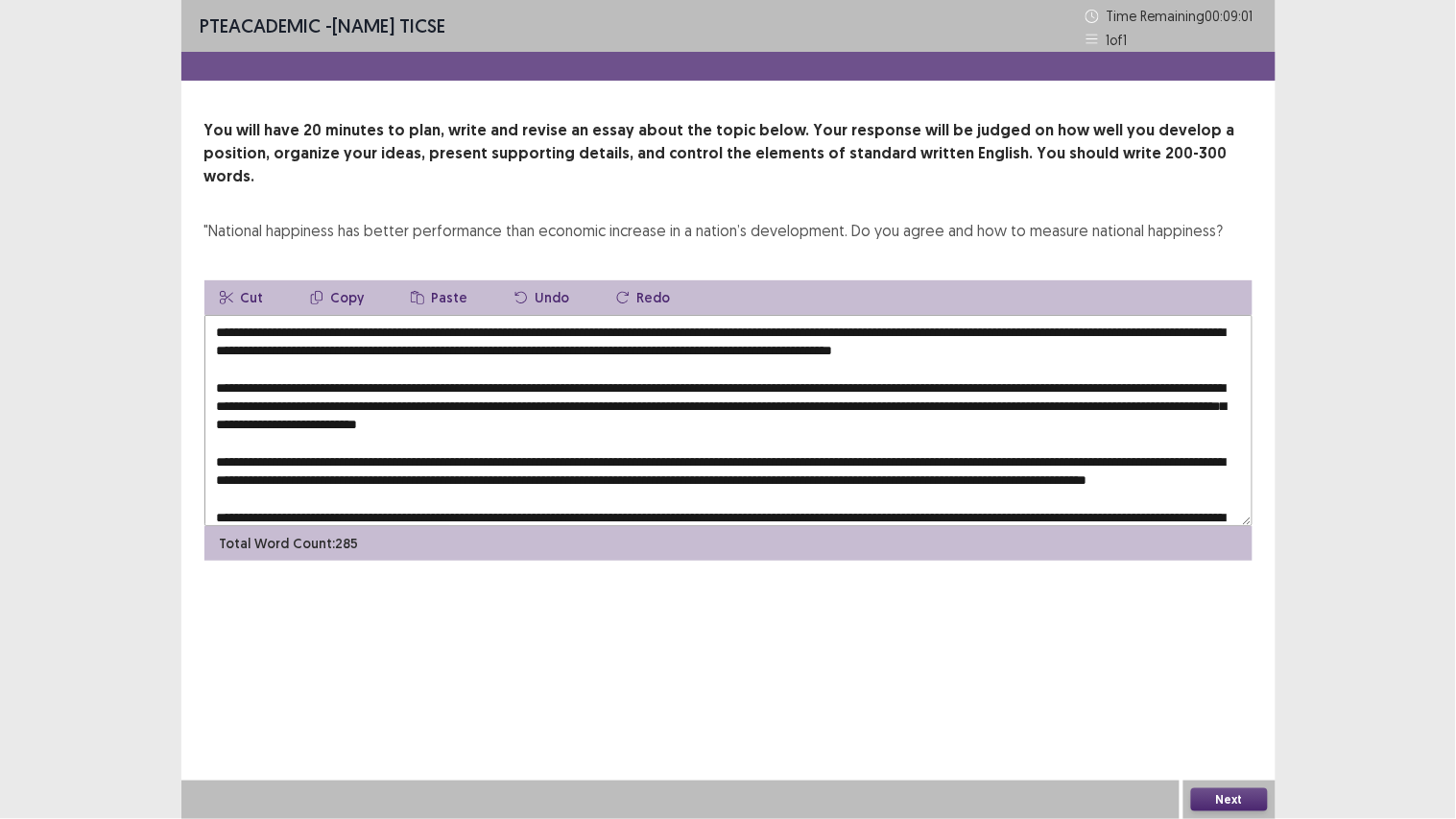 click at bounding box center [728, 421] 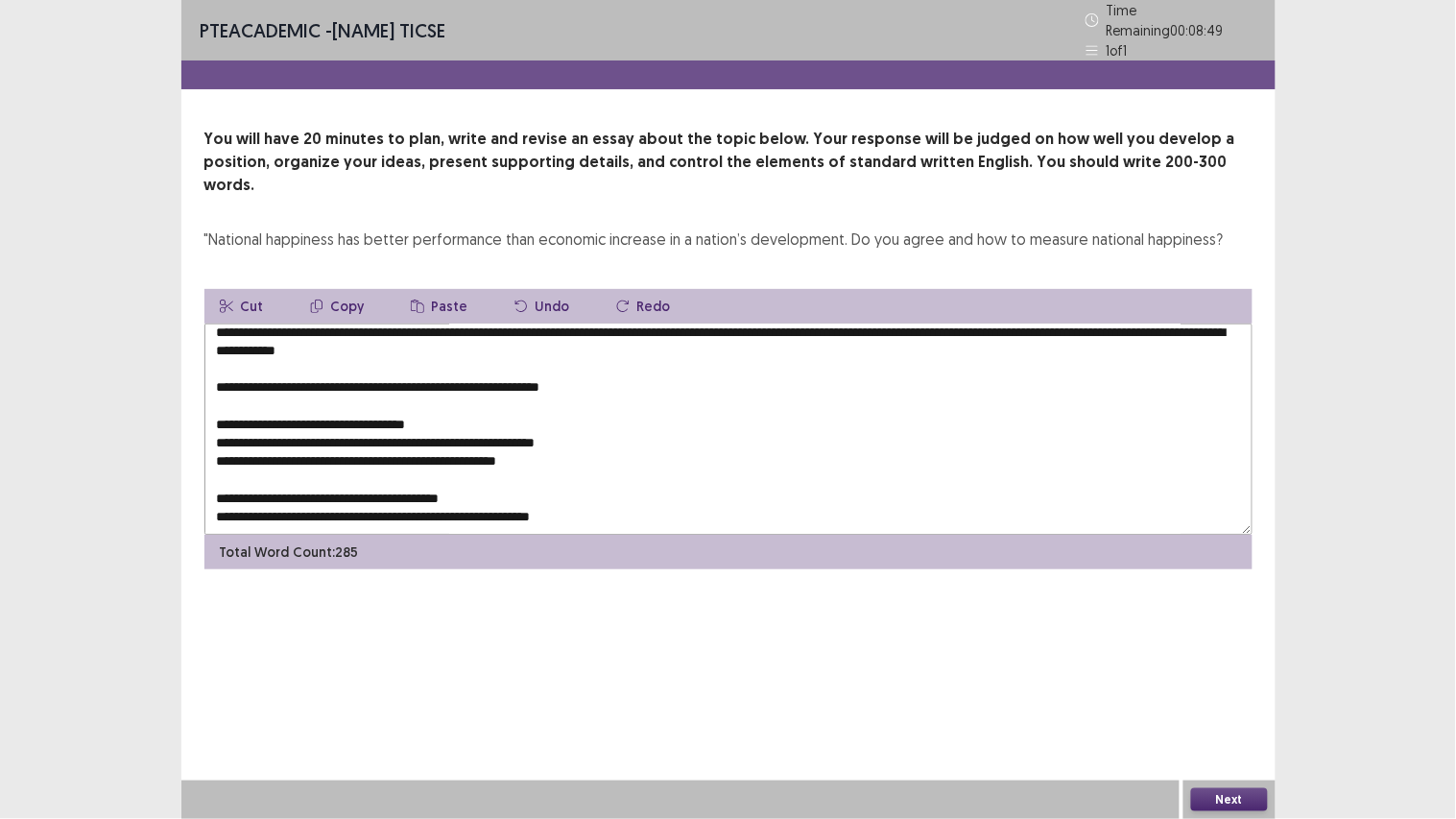 scroll, scrollTop: 230, scrollLeft: 0, axis: vertical 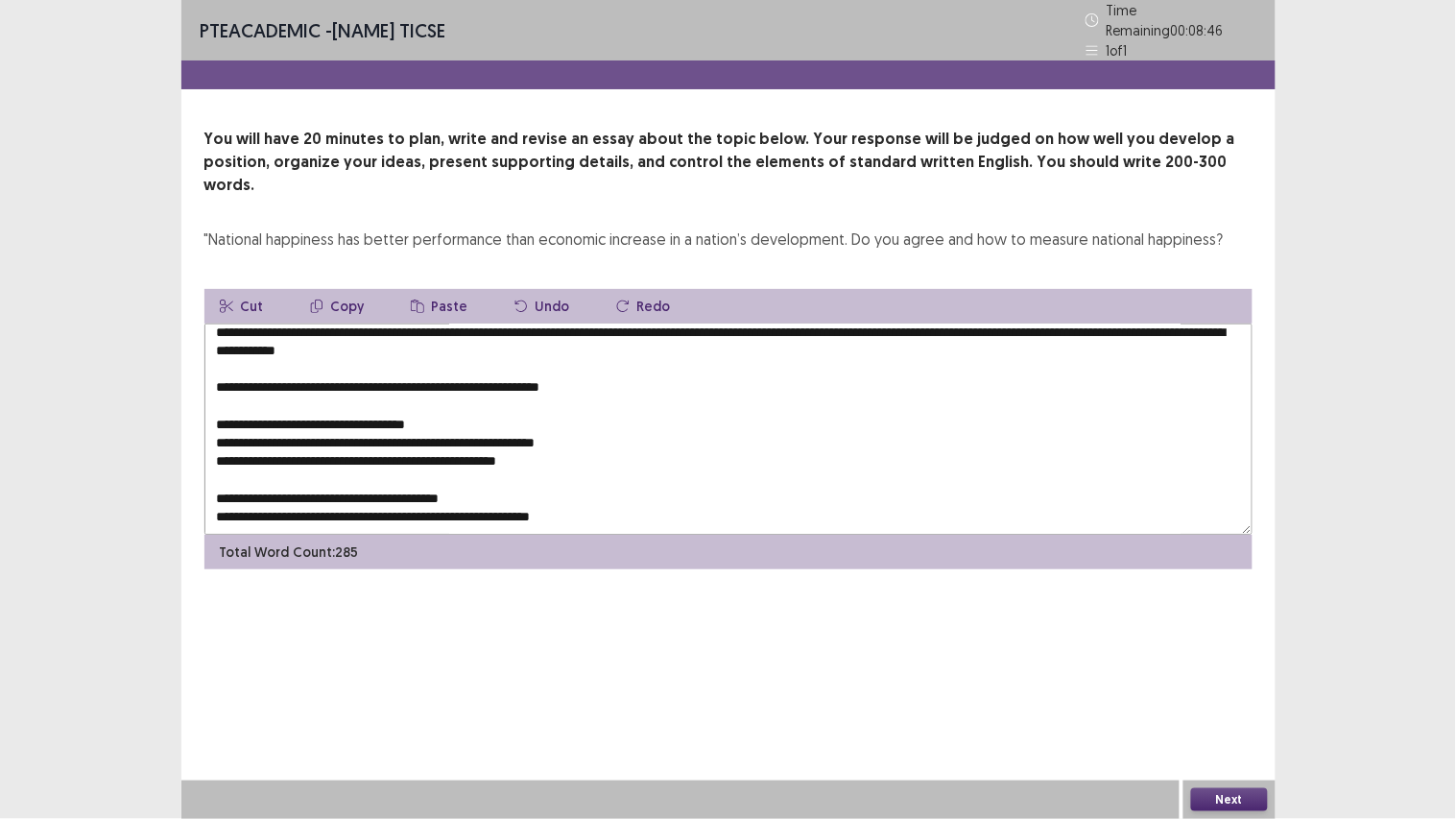 drag, startPoint x: 603, startPoint y: 436, endPoint x: 359, endPoint y: 274, distance: 292.88223 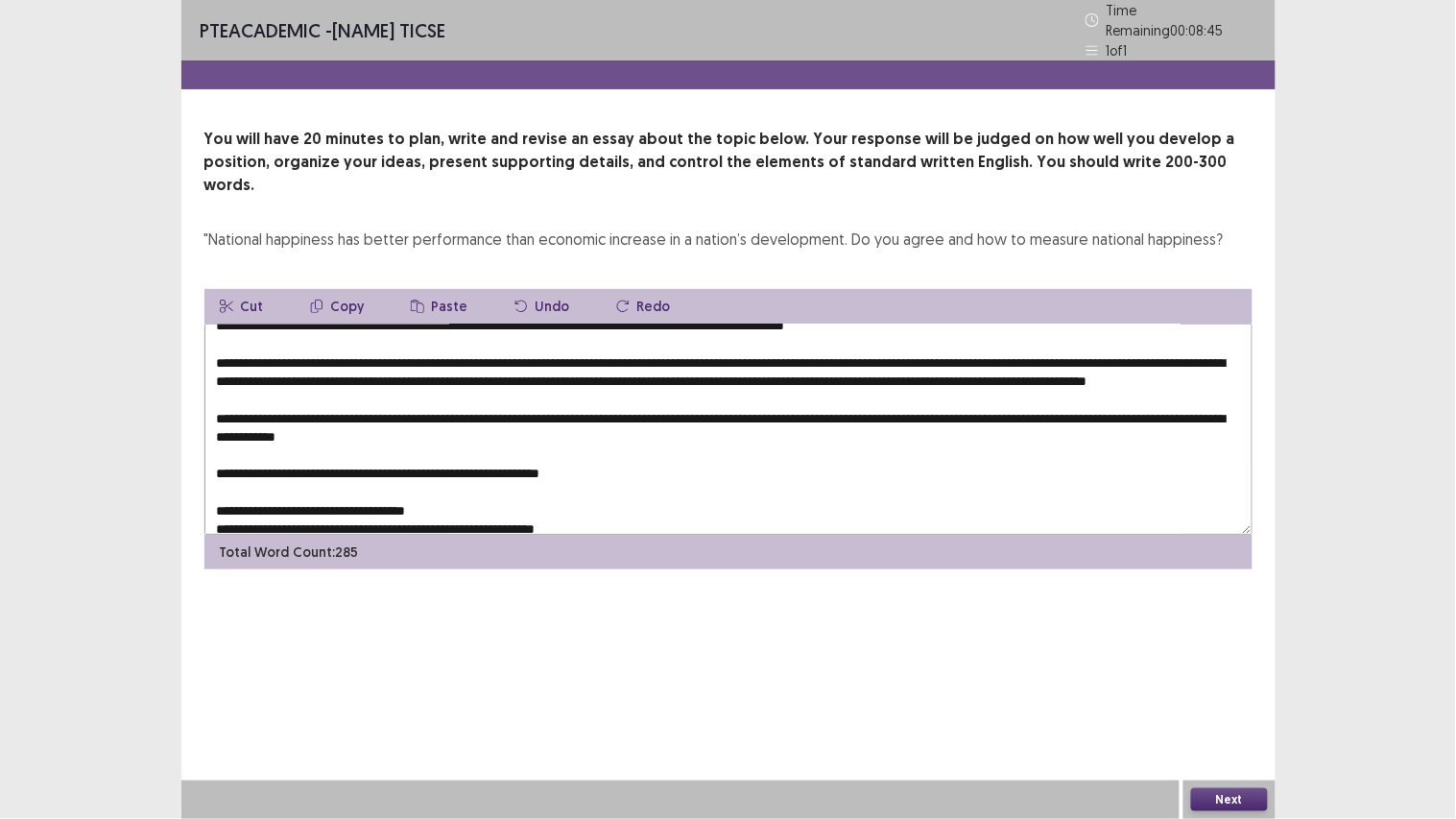 scroll, scrollTop: 16, scrollLeft: 0, axis: vertical 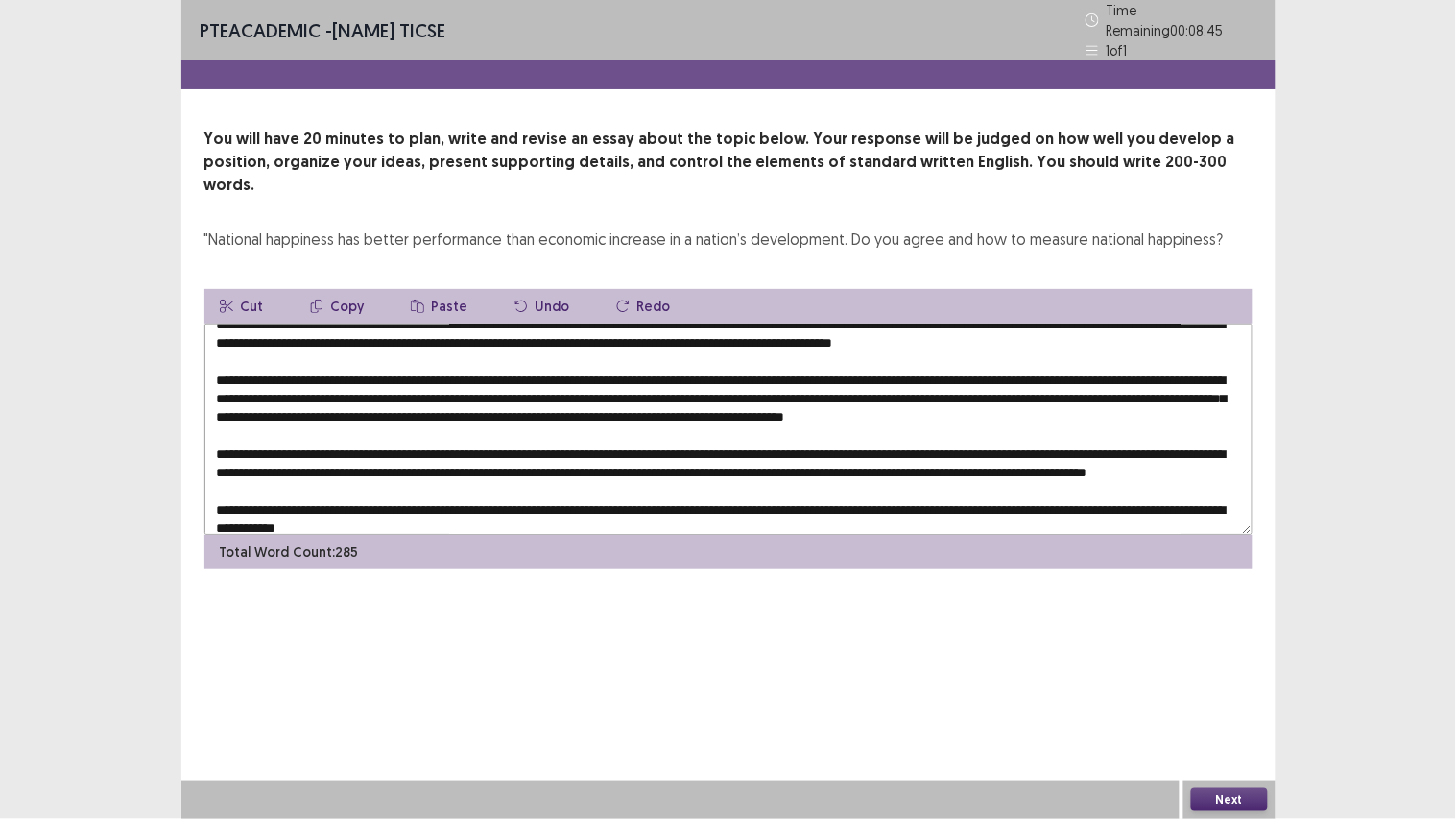 click at bounding box center [728, 429] 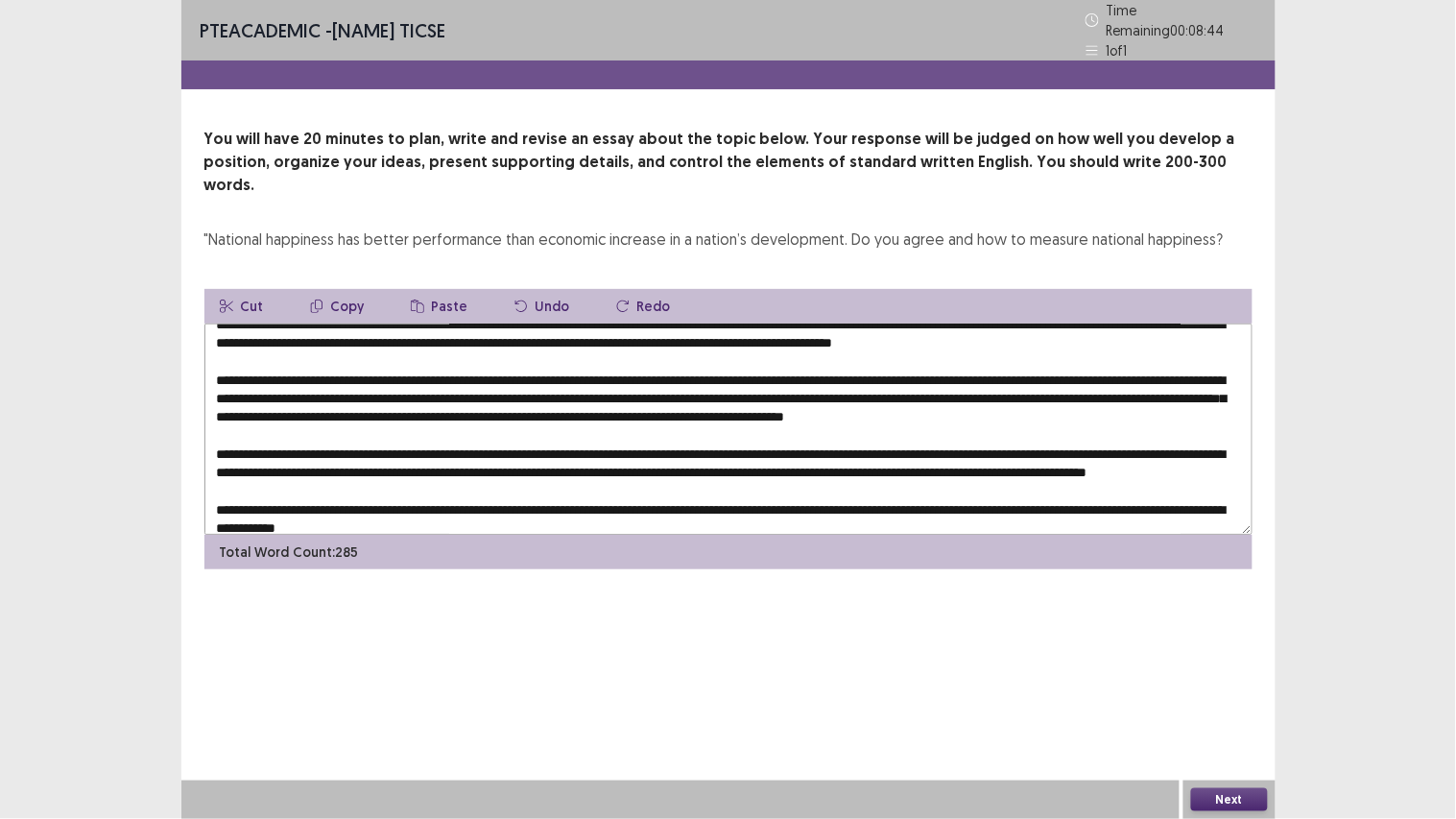 click at bounding box center [728, 429] 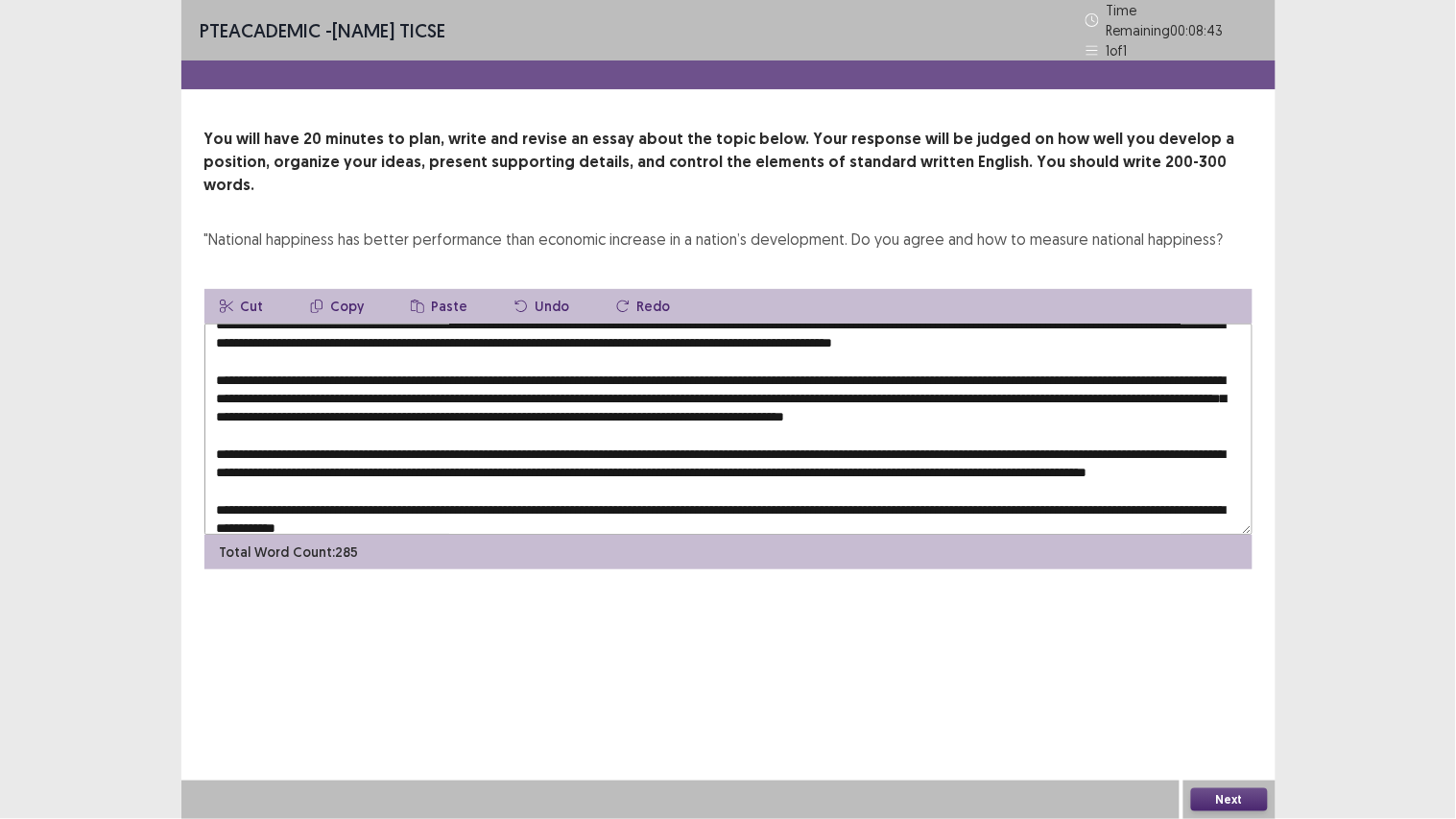 drag, startPoint x: 346, startPoint y: 270, endPoint x: 433, endPoint y: 323, distance: 101.87247 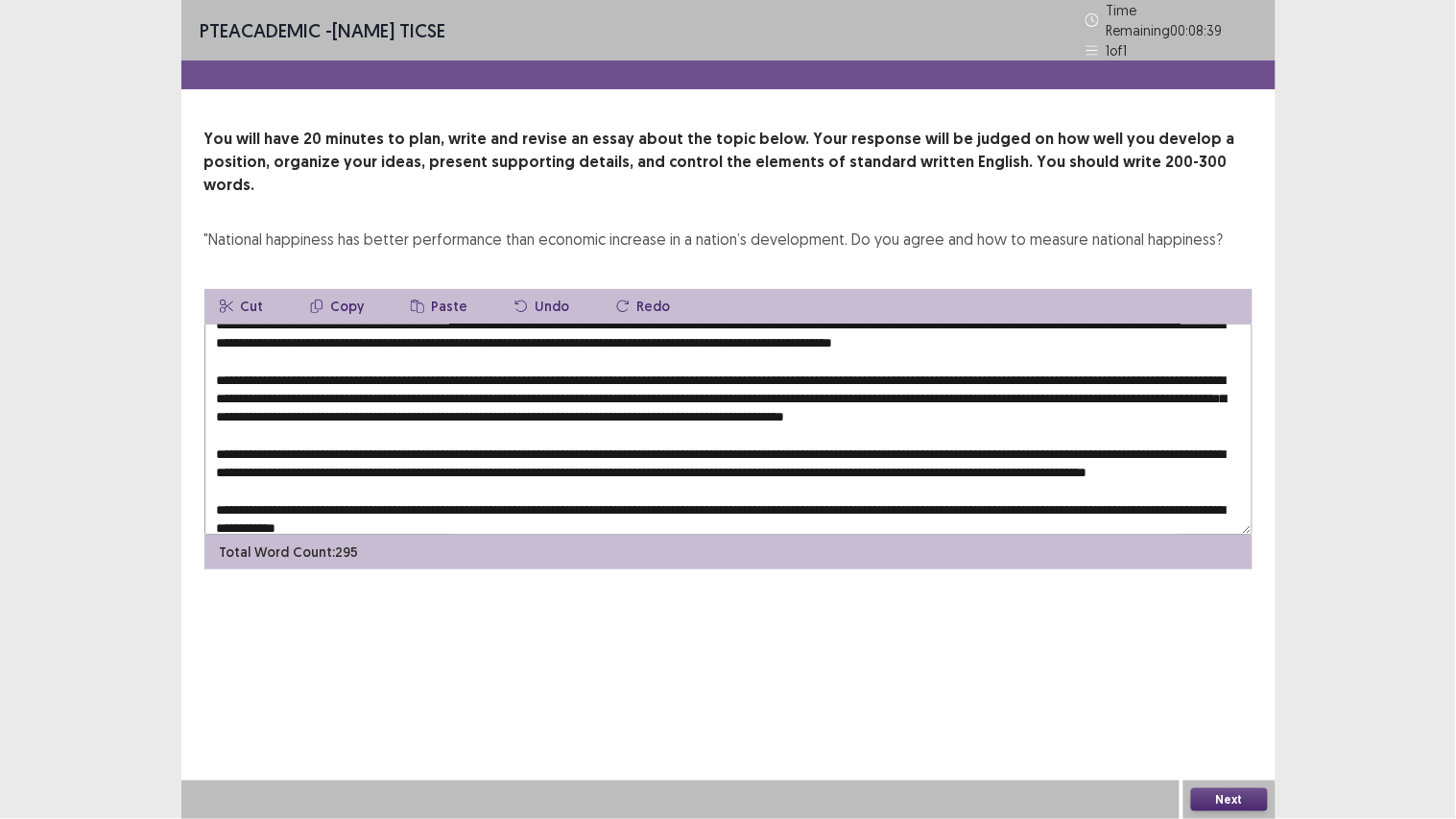 scroll, scrollTop: 230, scrollLeft: 0, axis: vertical 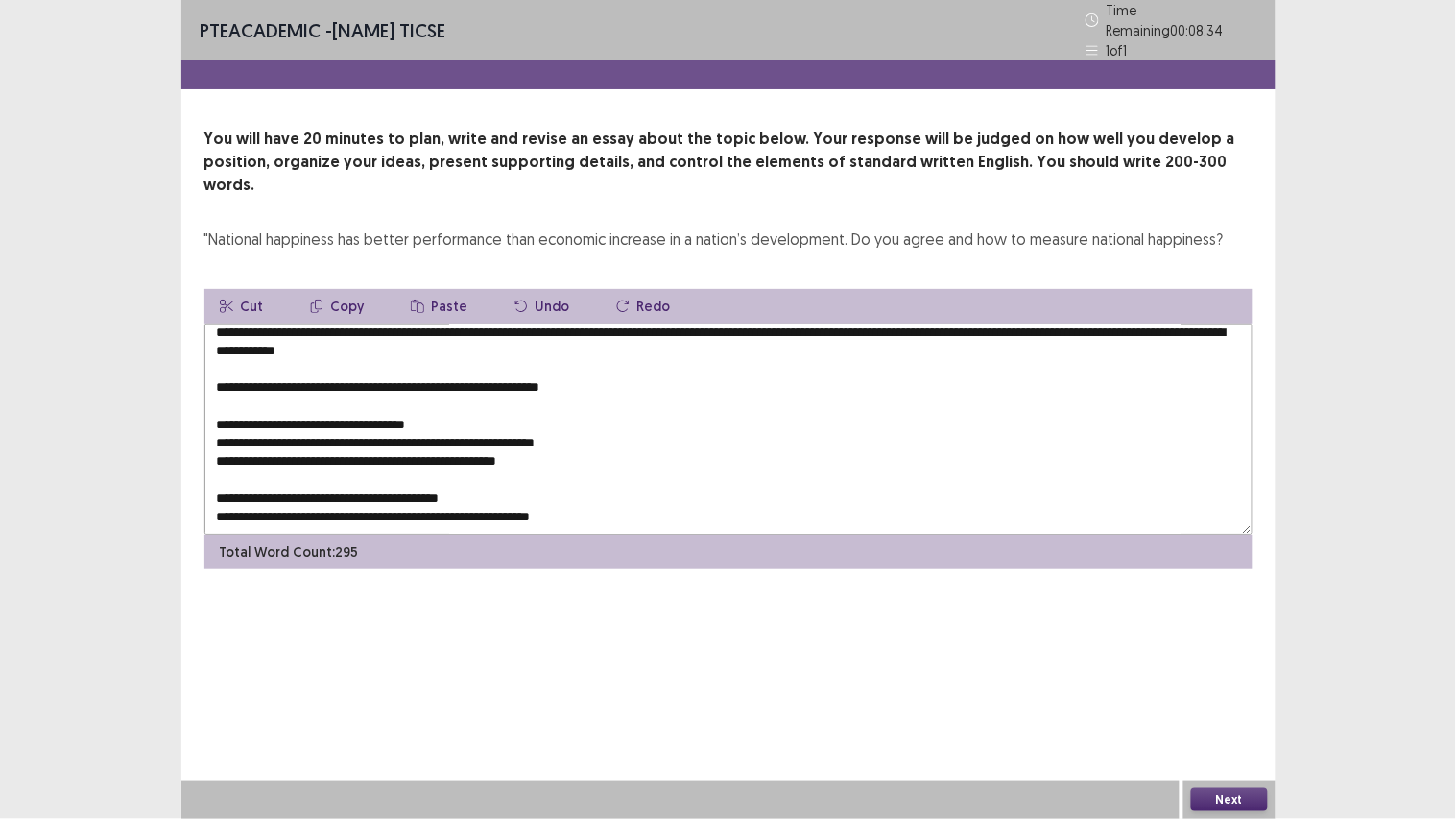 drag, startPoint x: 534, startPoint y: 465, endPoint x: 187, endPoint y: 472, distance: 347.0706 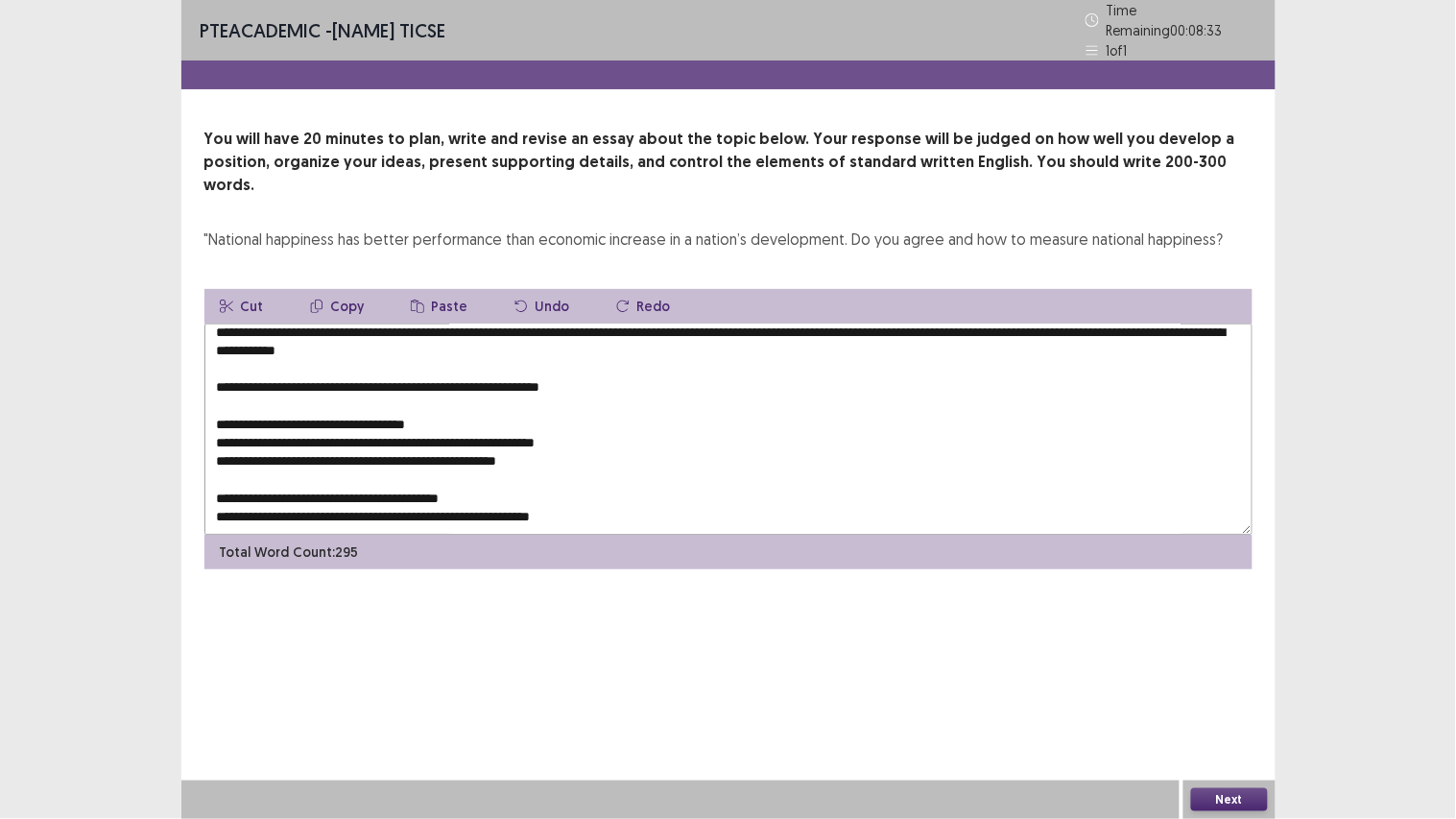 click on "Copy" at bounding box center (337, 306) 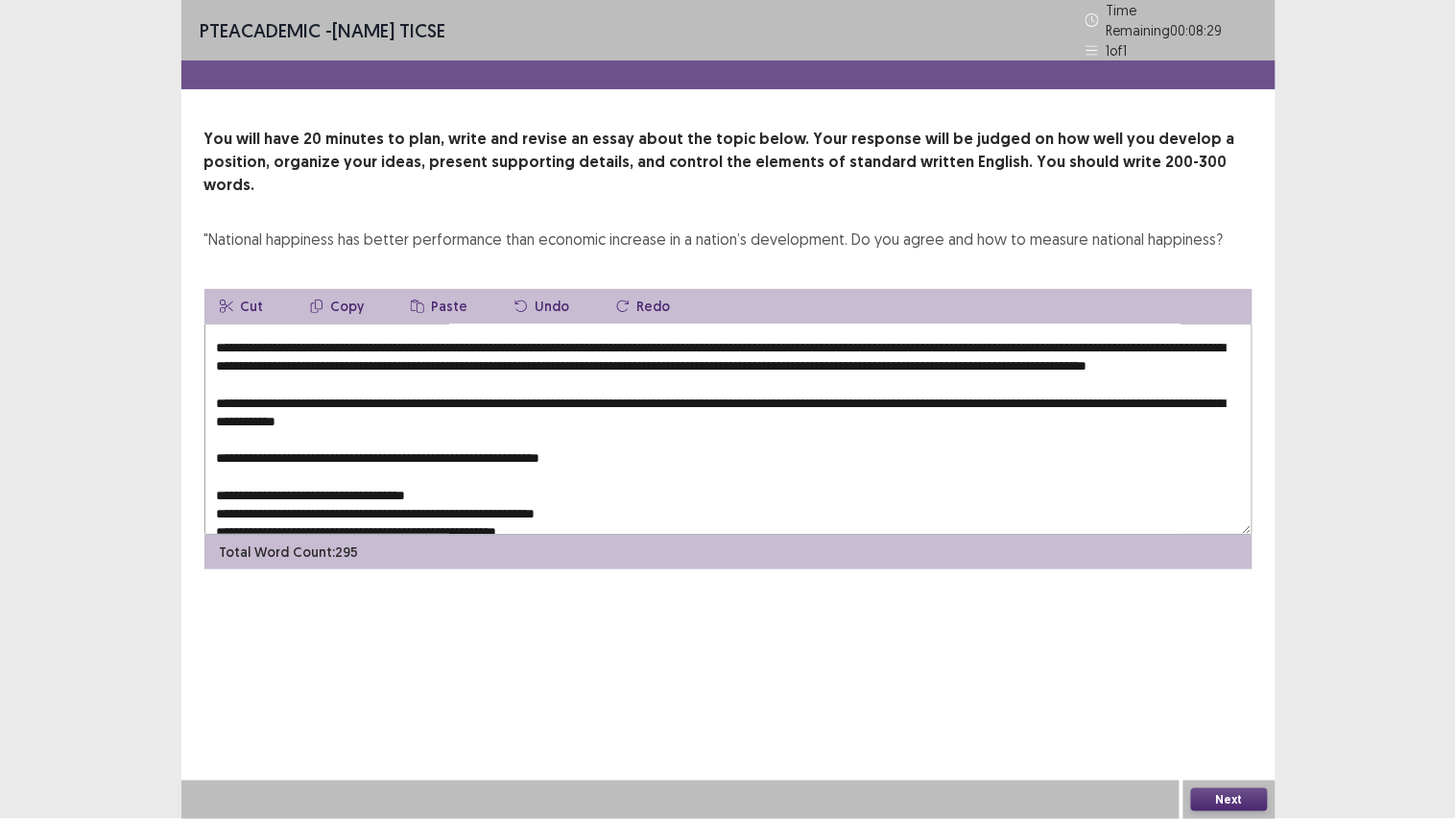 click at bounding box center [728, 429] 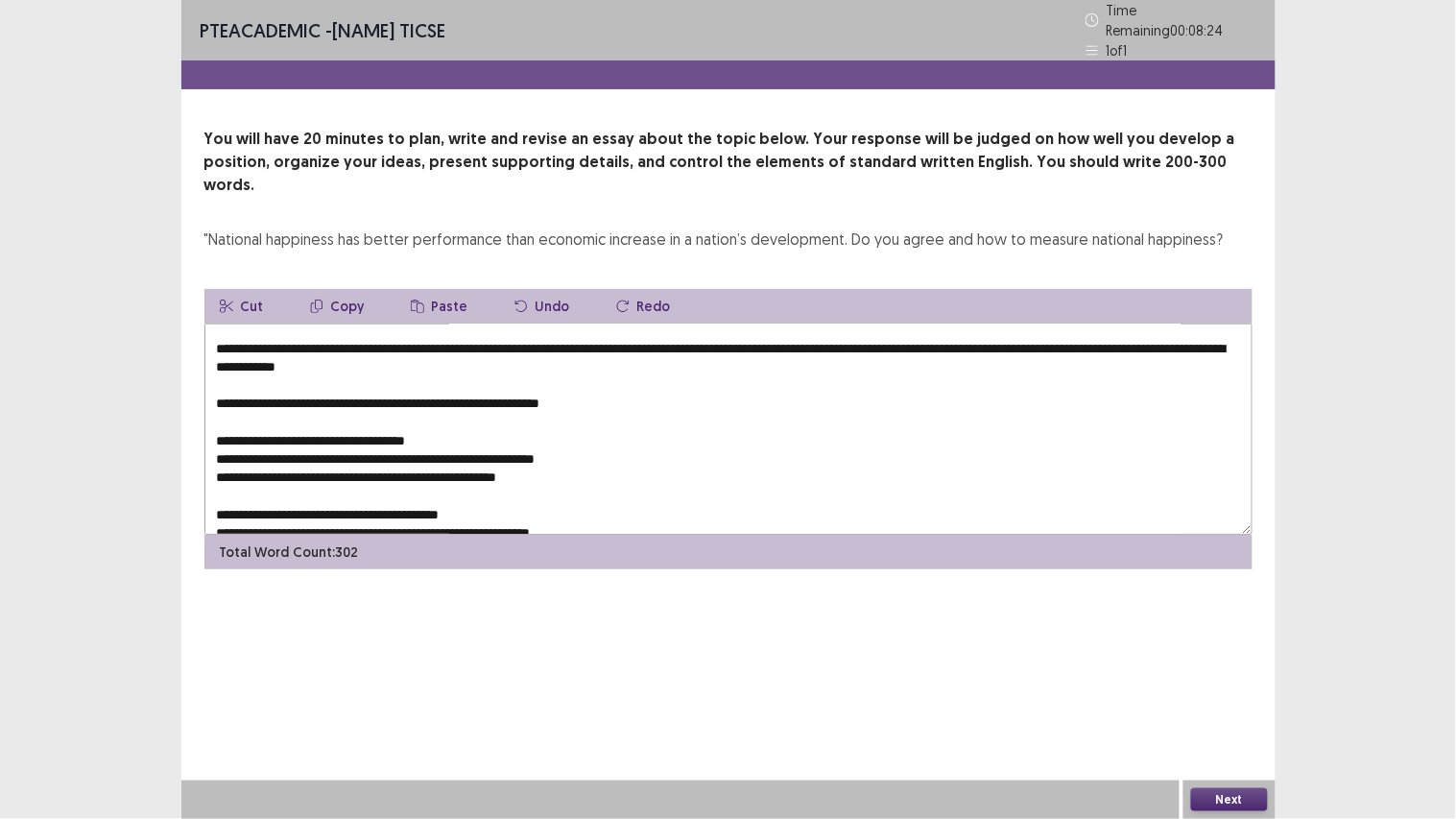 scroll, scrollTop: 230, scrollLeft: 0, axis: vertical 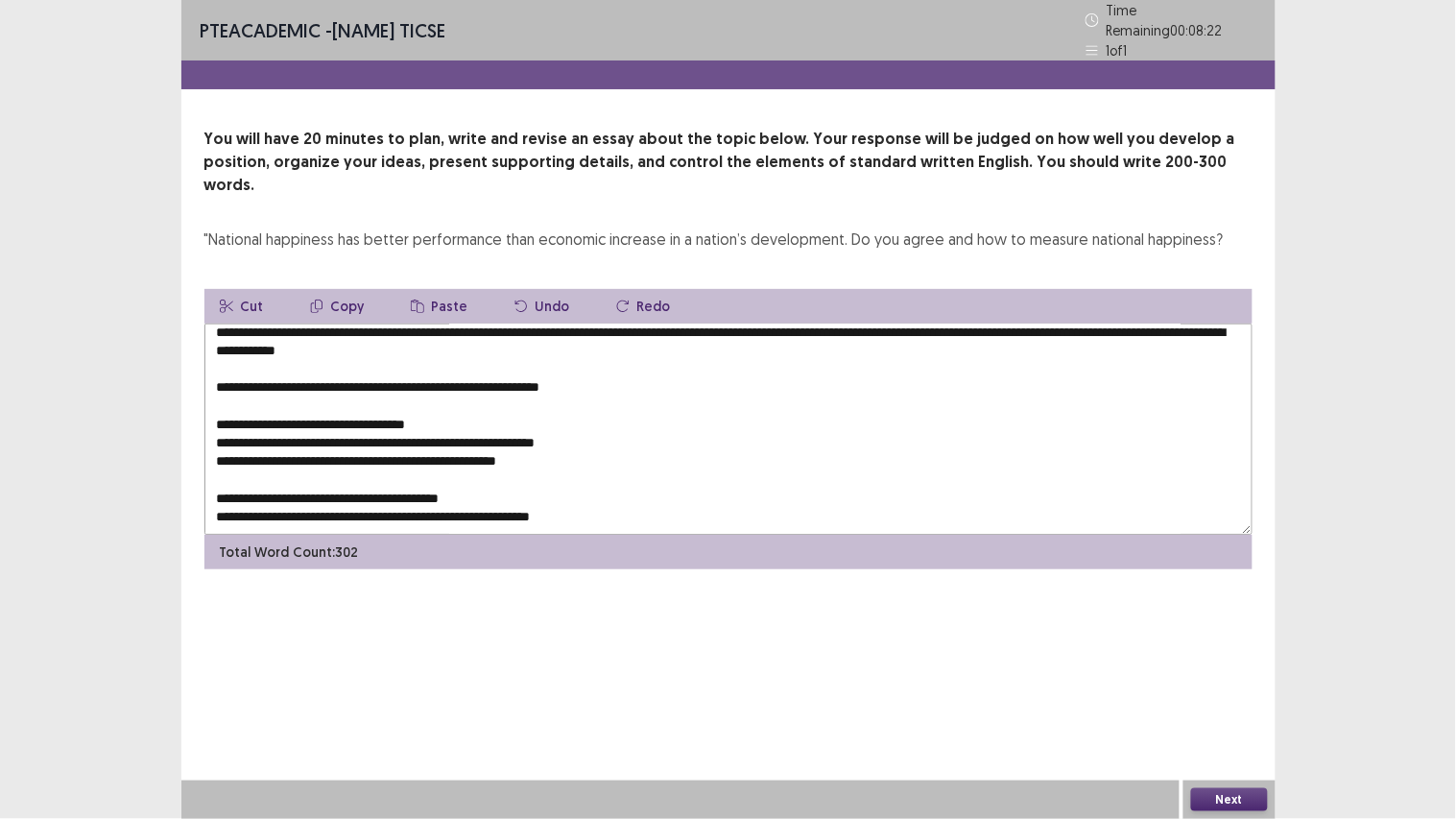 drag, startPoint x: 672, startPoint y: 484, endPoint x: 205, endPoint y: 496, distance: 467.15415 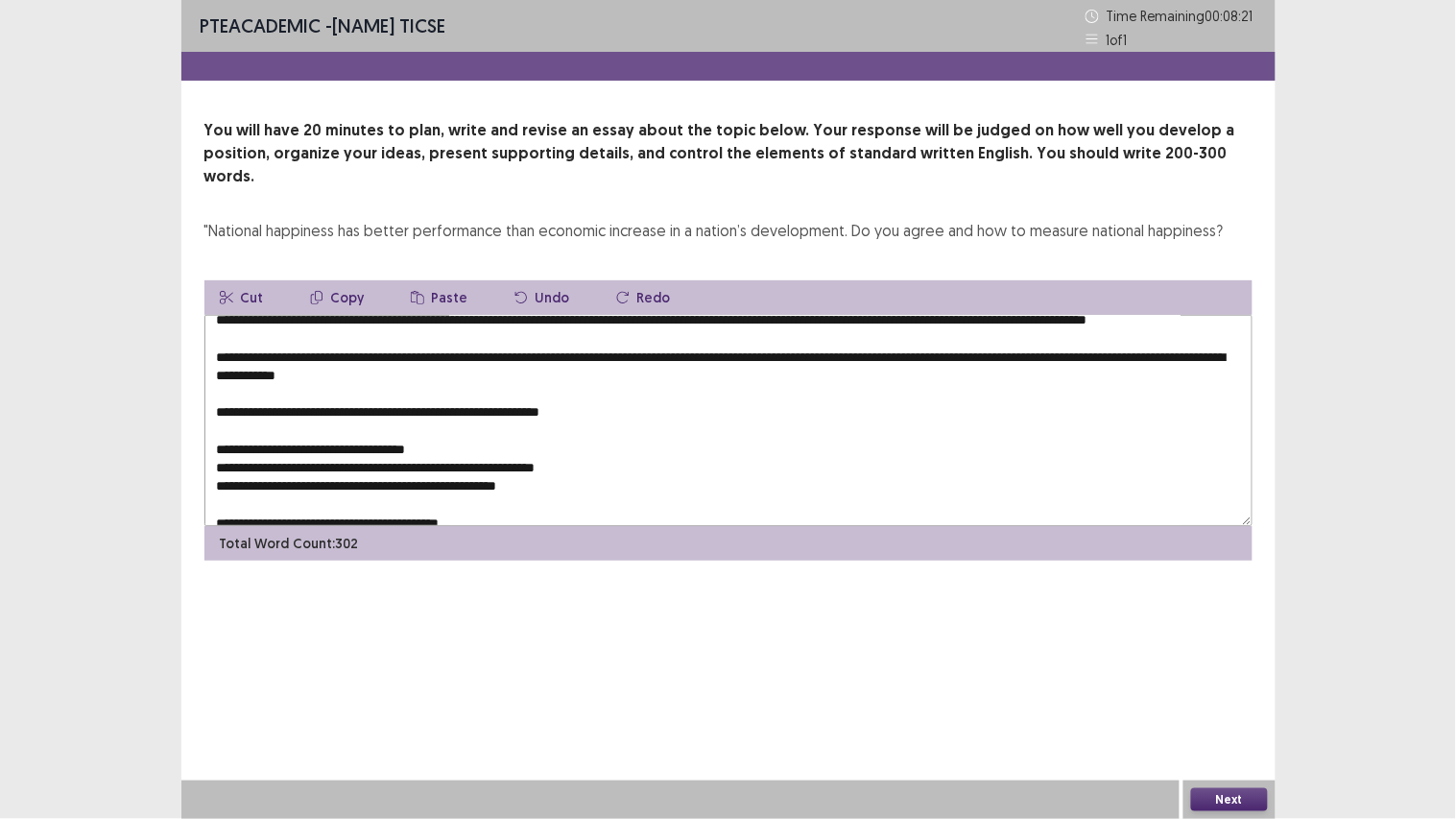 scroll, scrollTop: 125, scrollLeft: 0, axis: vertical 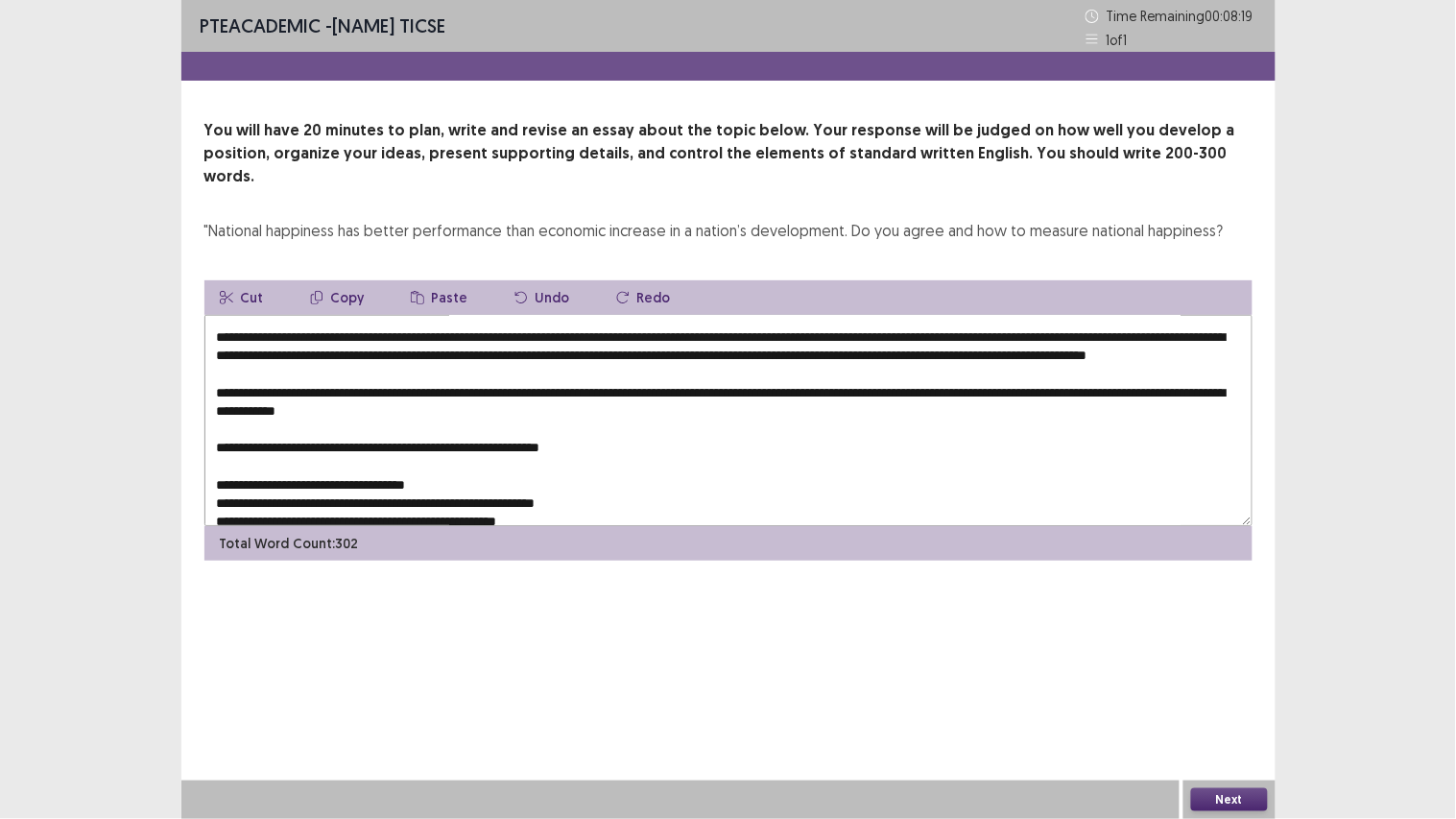 click at bounding box center [728, 421] 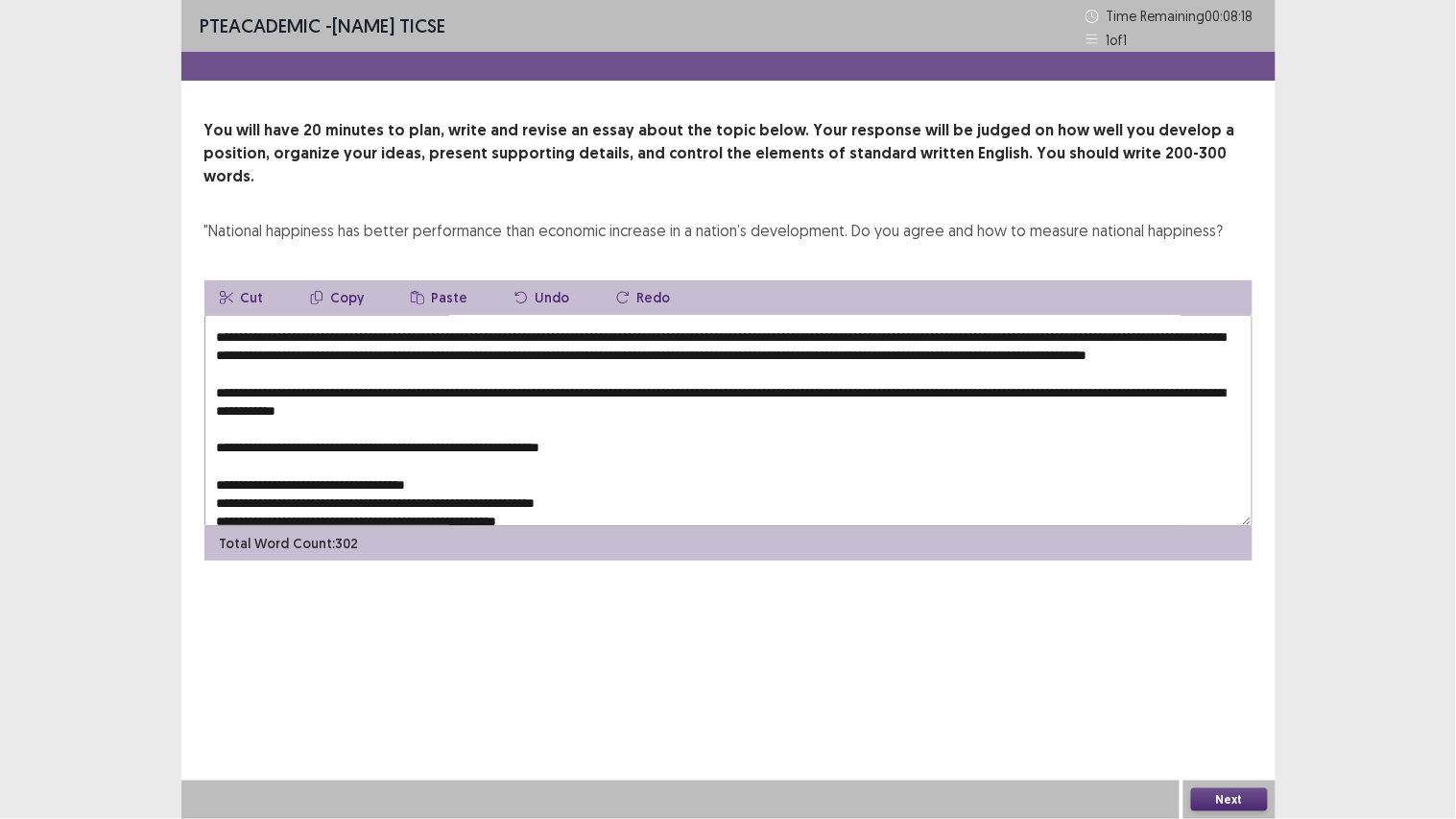 click on "Paste" at bounding box center [440, 298] 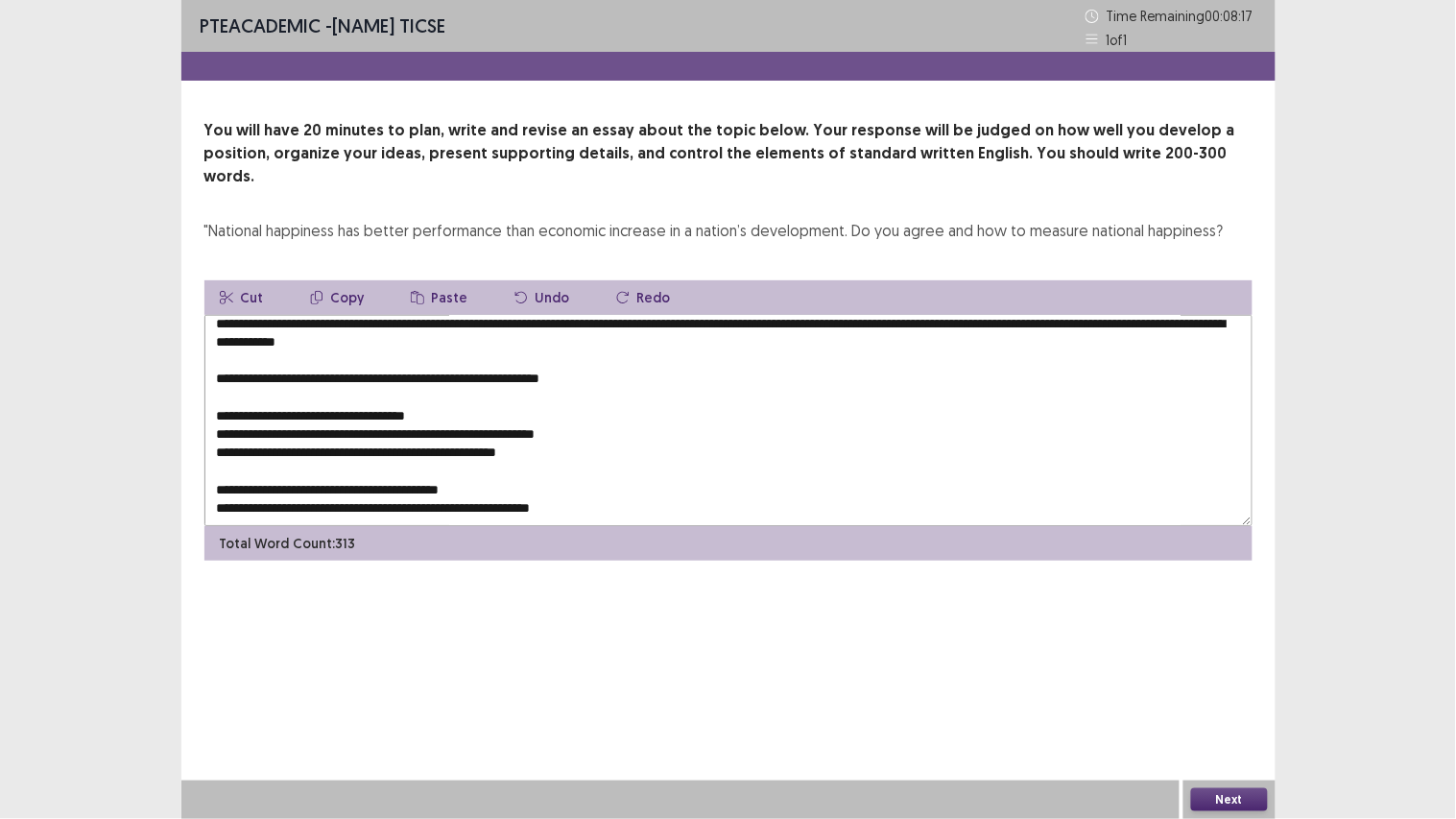 scroll, scrollTop: 230, scrollLeft: 0, axis: vertical 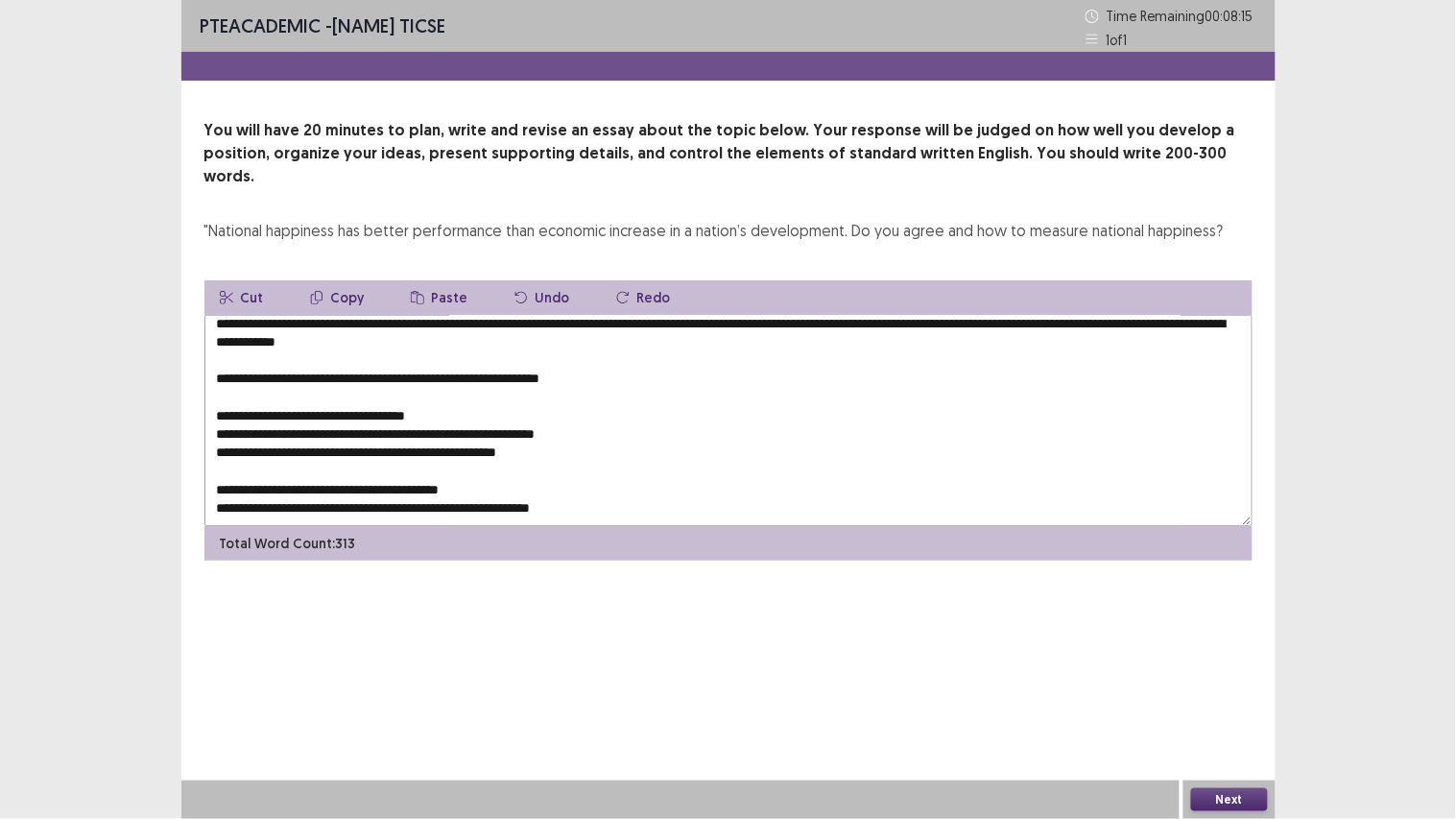 drag, startPoint x: 669, startPoint y: 352, endPoint x: 199, endPoint y: 361, distance: 470.08616 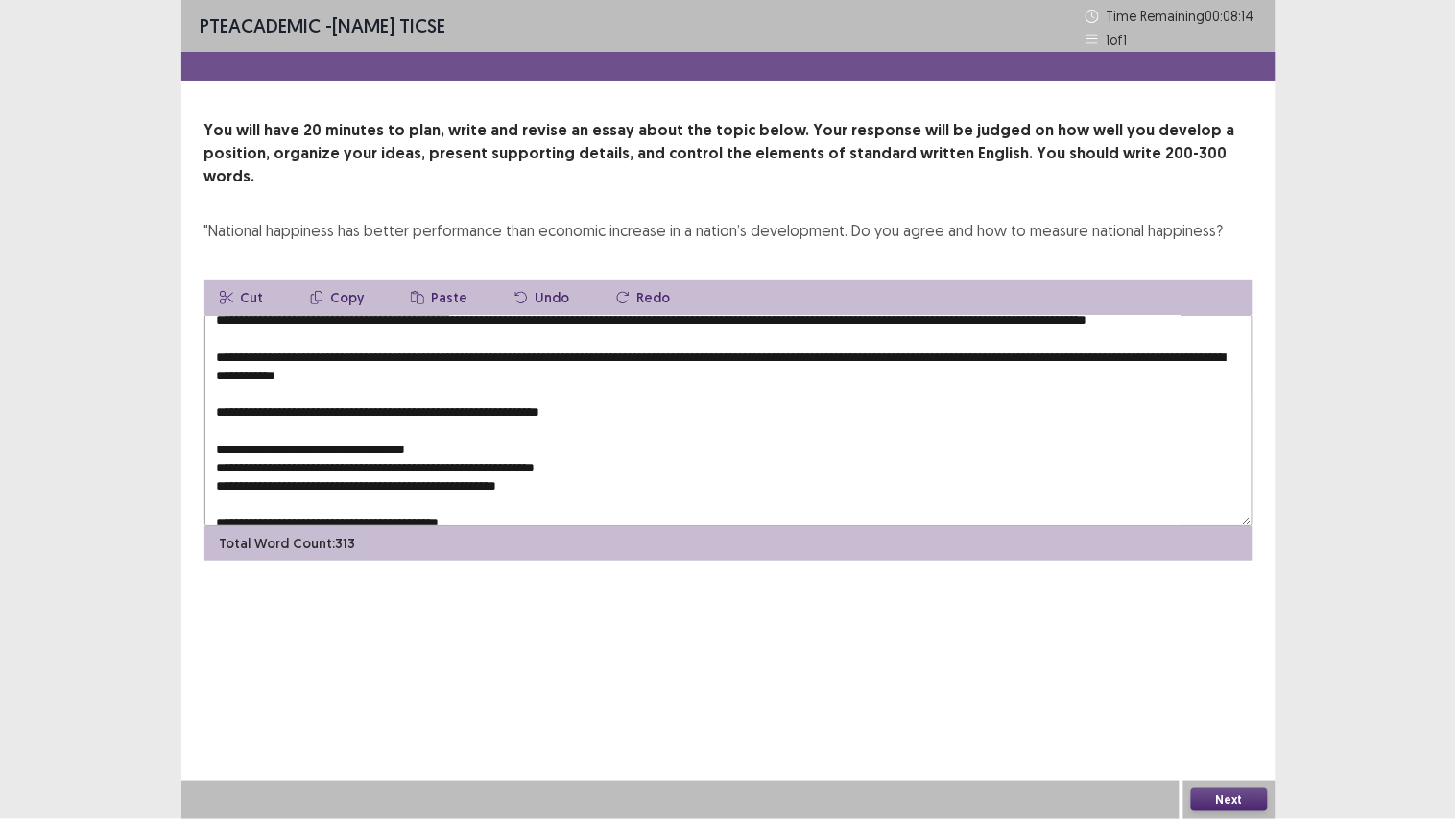 scroll, scrollTop: 123, scrollLeft: 0, axis: vertical 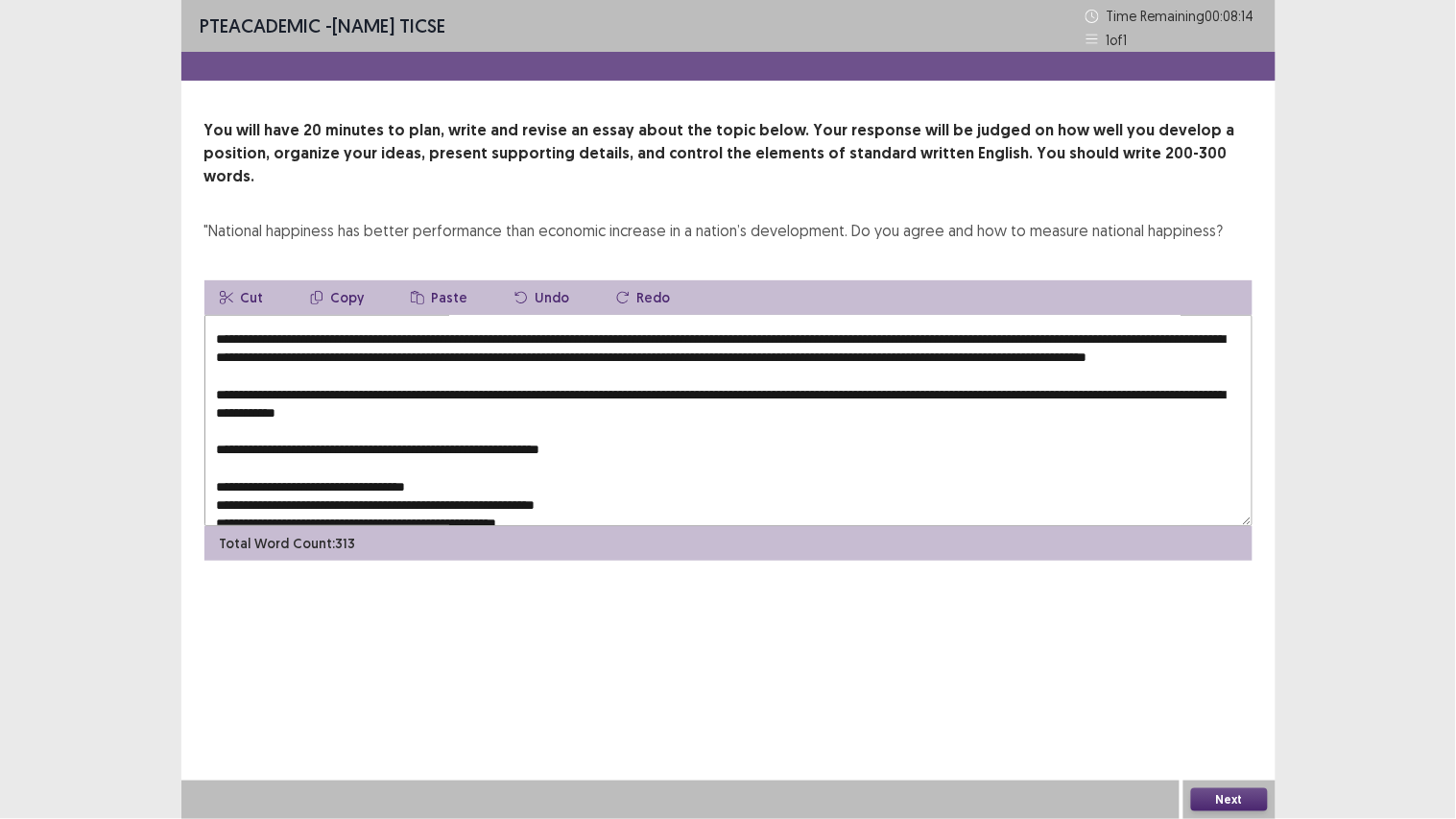 click at bounding box center (728, 421) 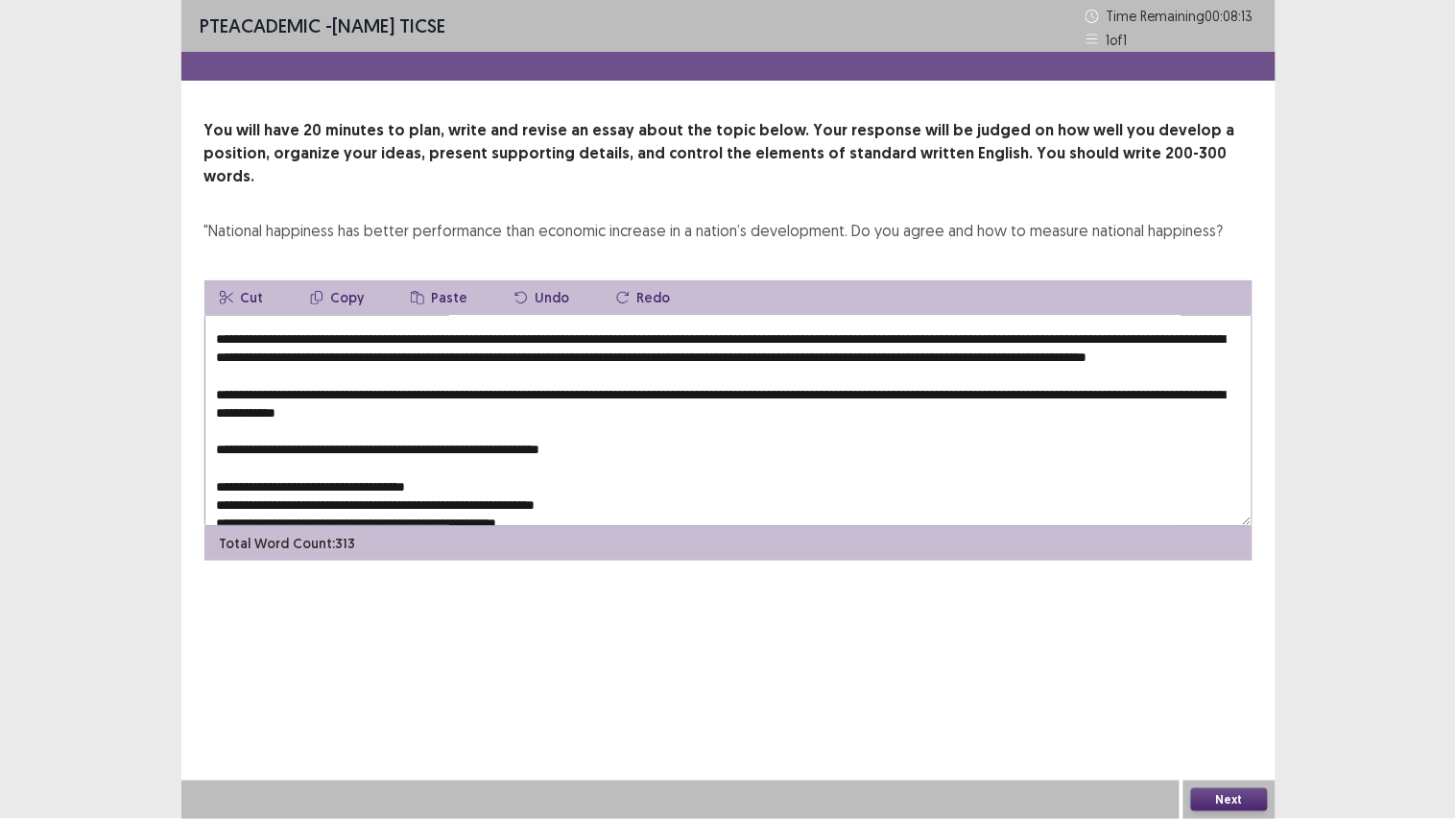 click at bounding box center [728, 421] 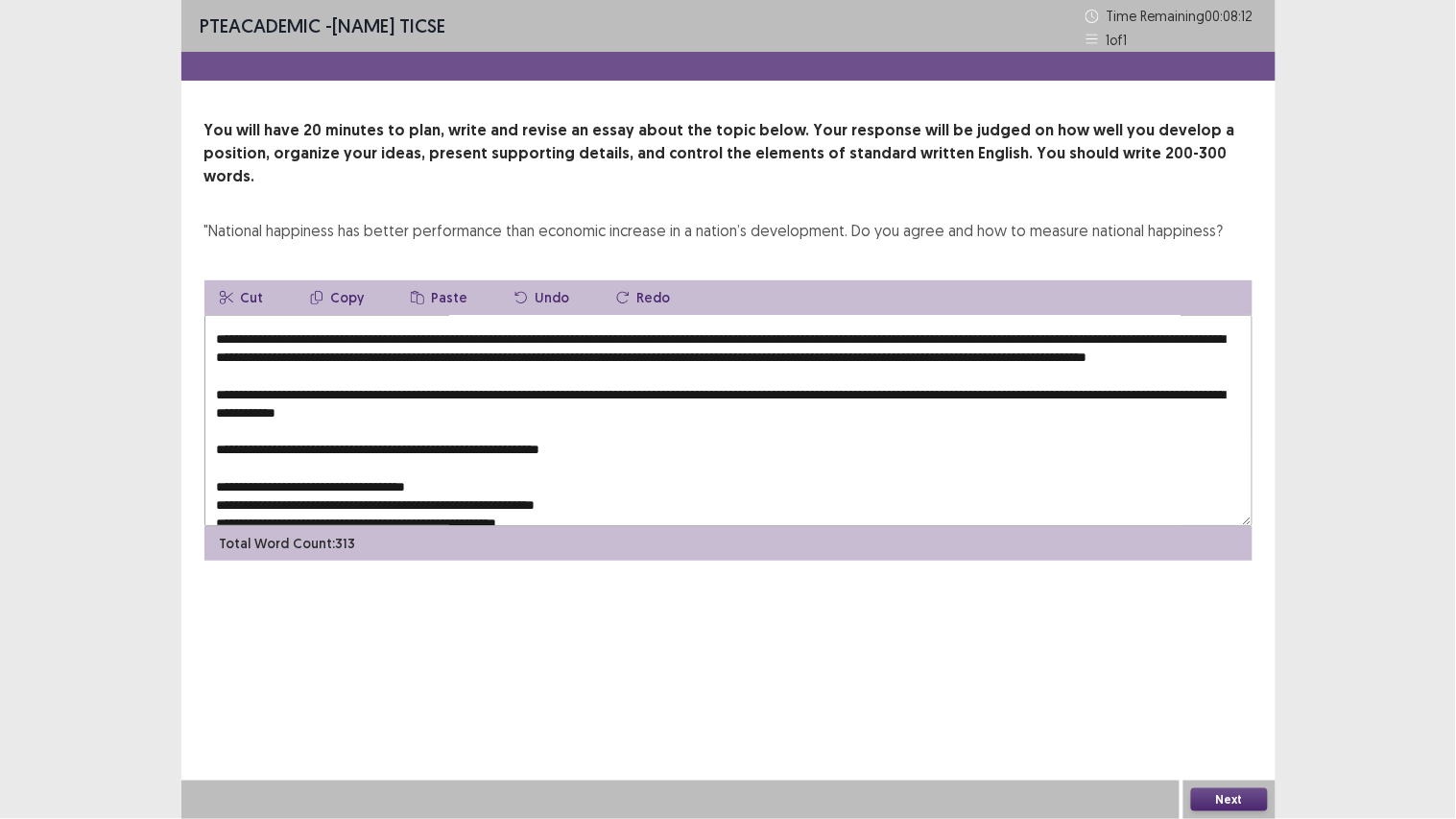 click on "Paste" at bounding box center (440, 298) 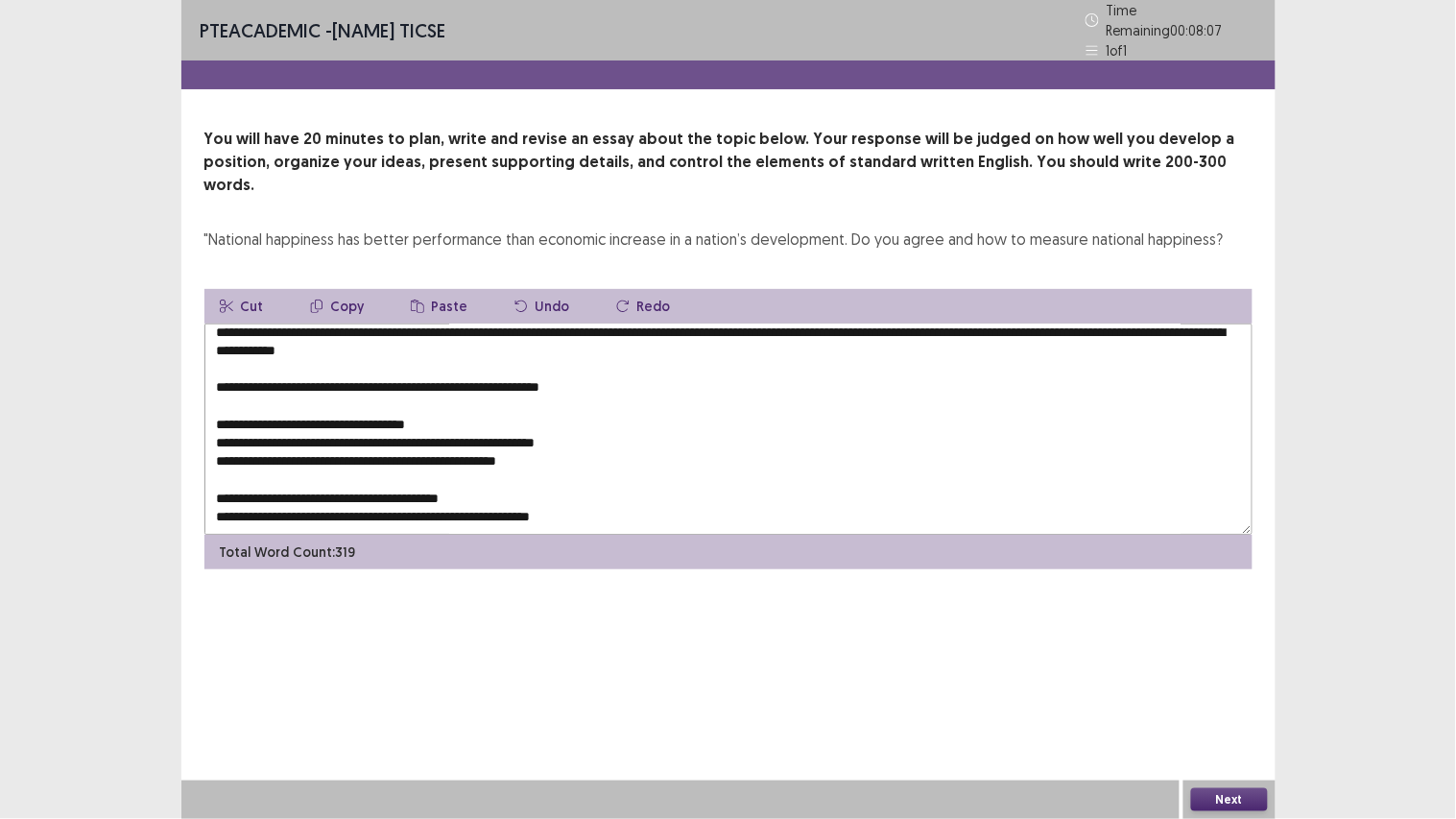 scroll, scrollTop: 123, scrollLeft: 0, axis: vertical 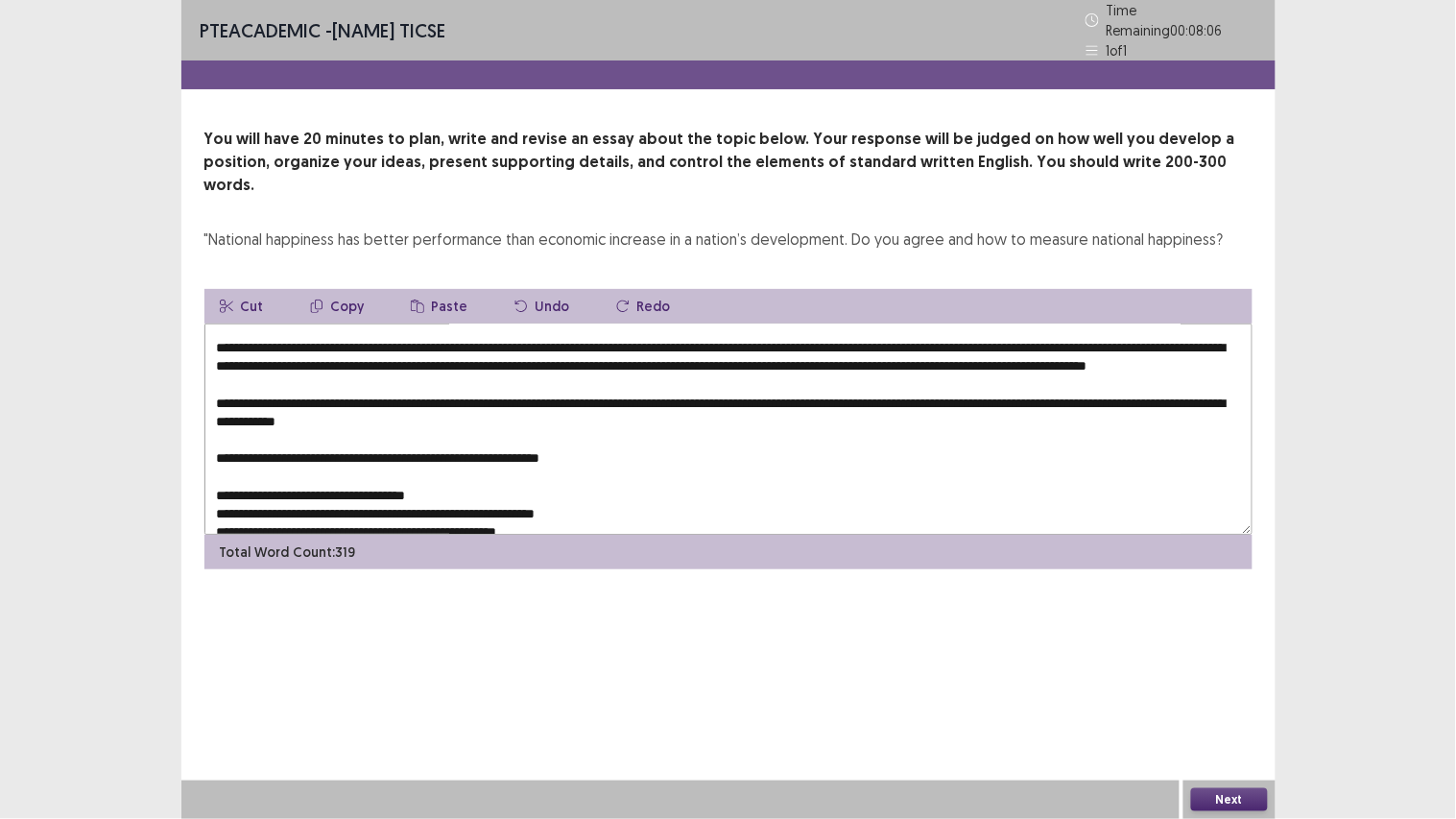 click at bounding box center (728, 429) 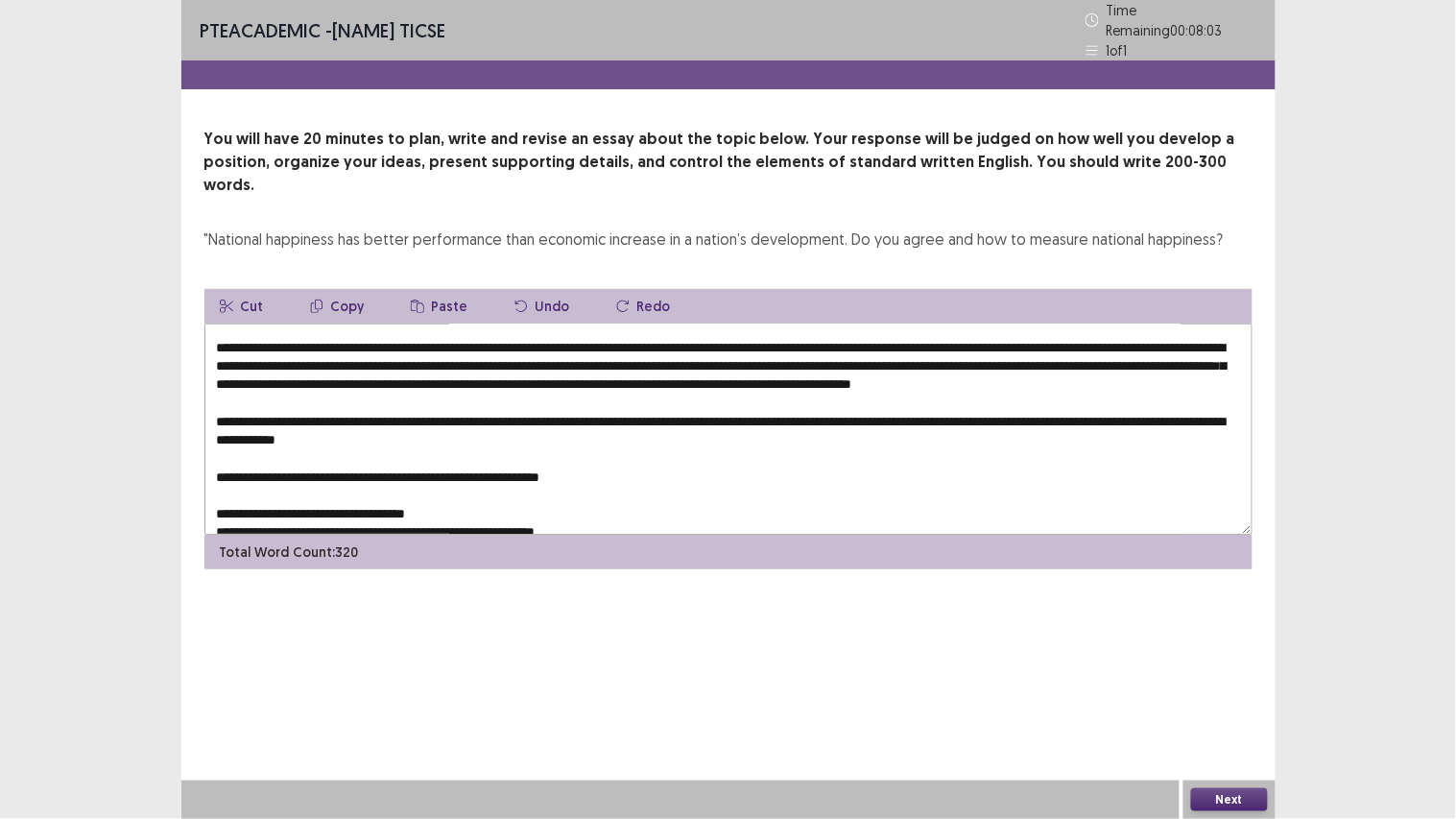scroll, scrollTop: 250, scrollLeft: 0, axis: vertical 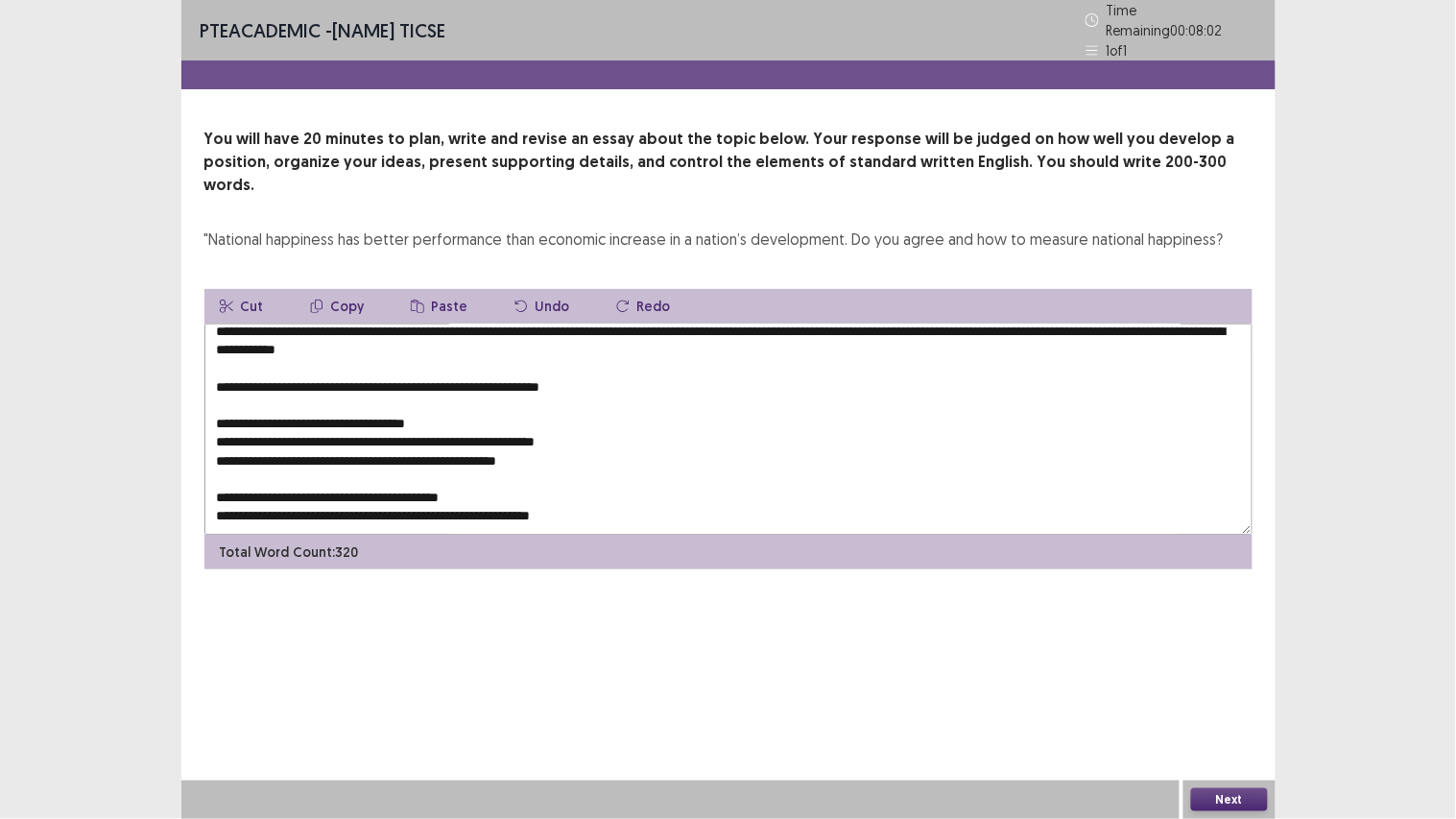 drag, startPoint x: 291, startPoint y: 478, endPoint x: 875, endPoint y: 577, distance: 592.33183 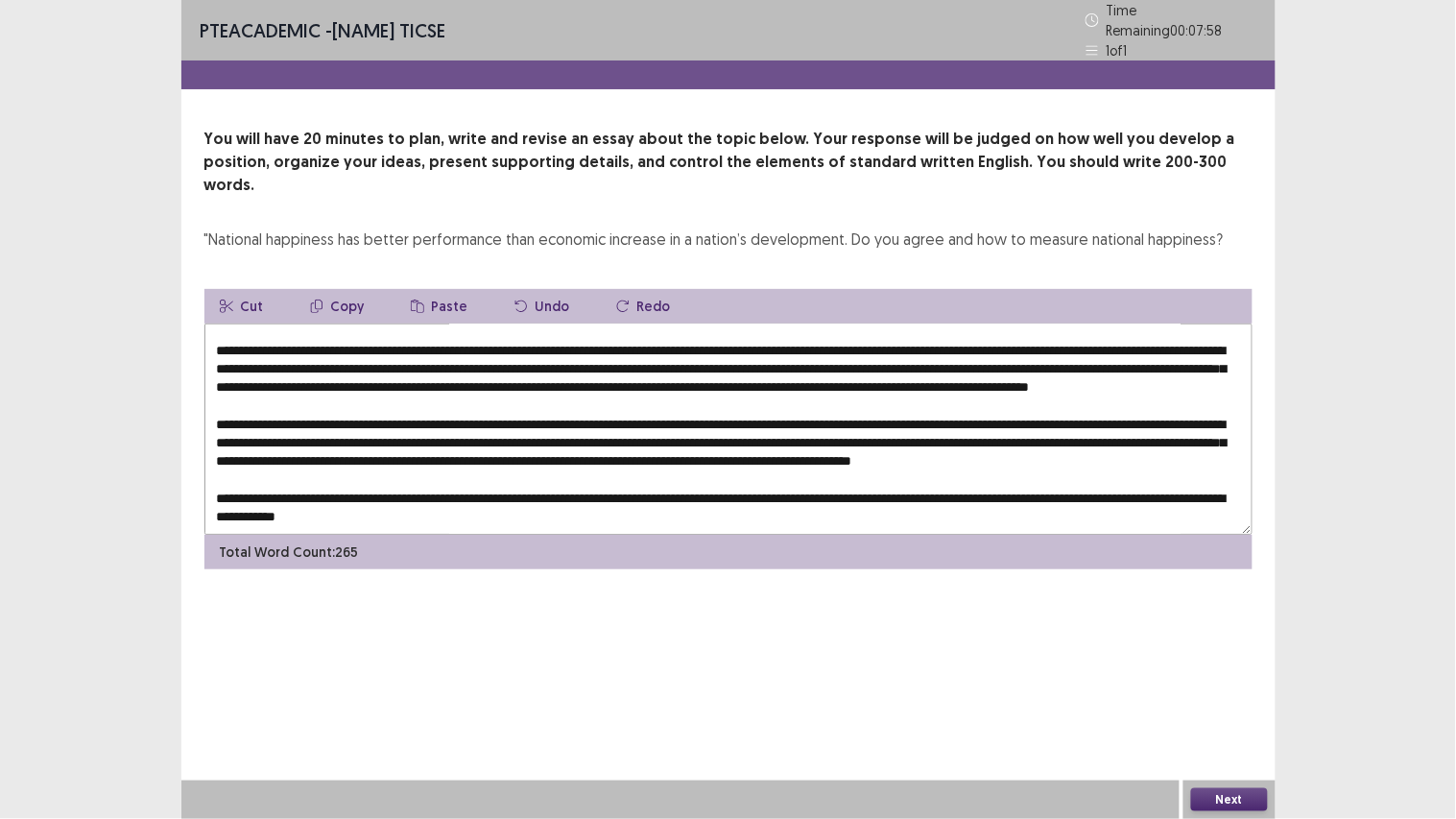 scroll, scrollTop: 0, scrollLeft: 0, axis: both 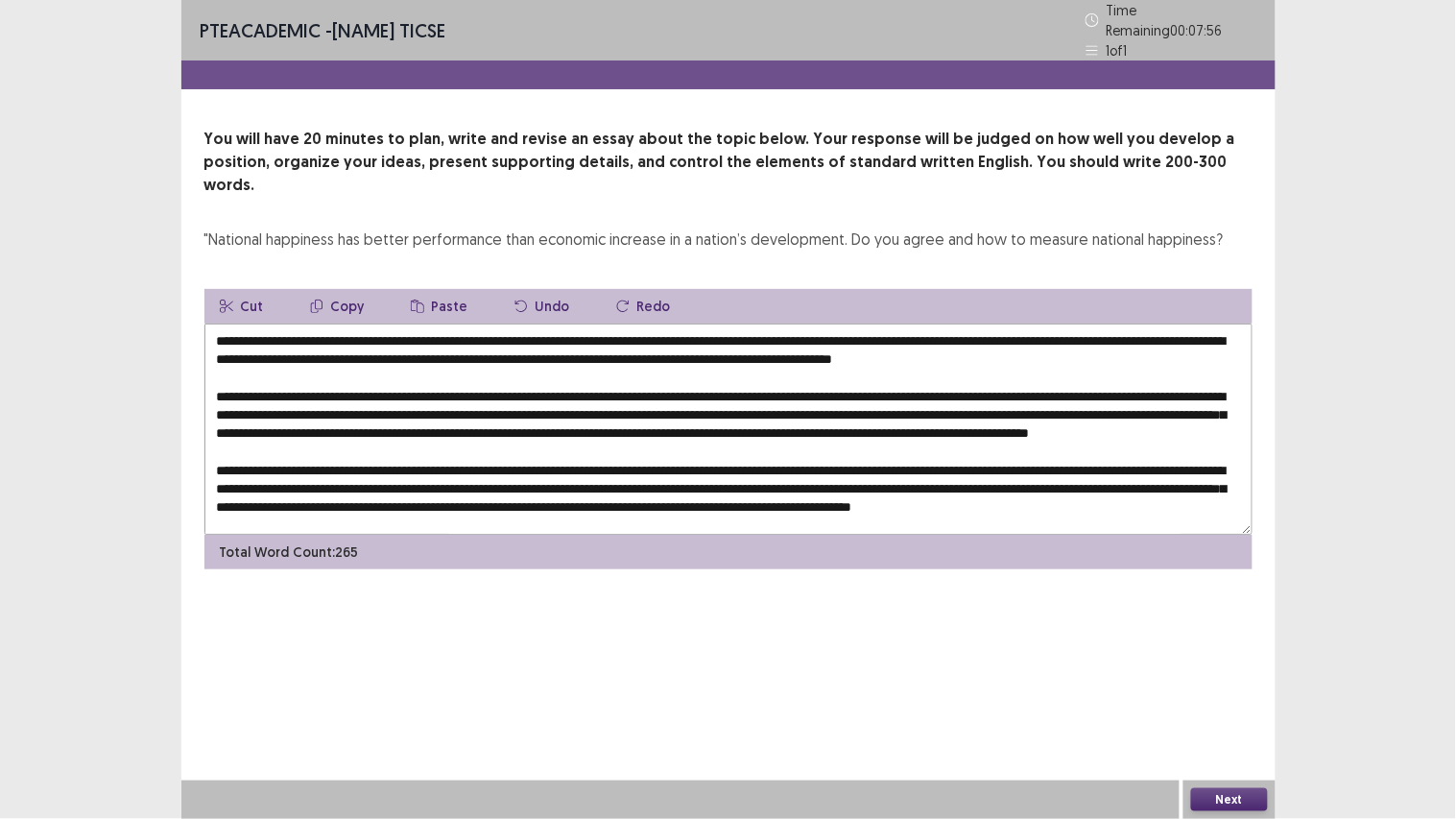 click at bounding box center [728, 429] 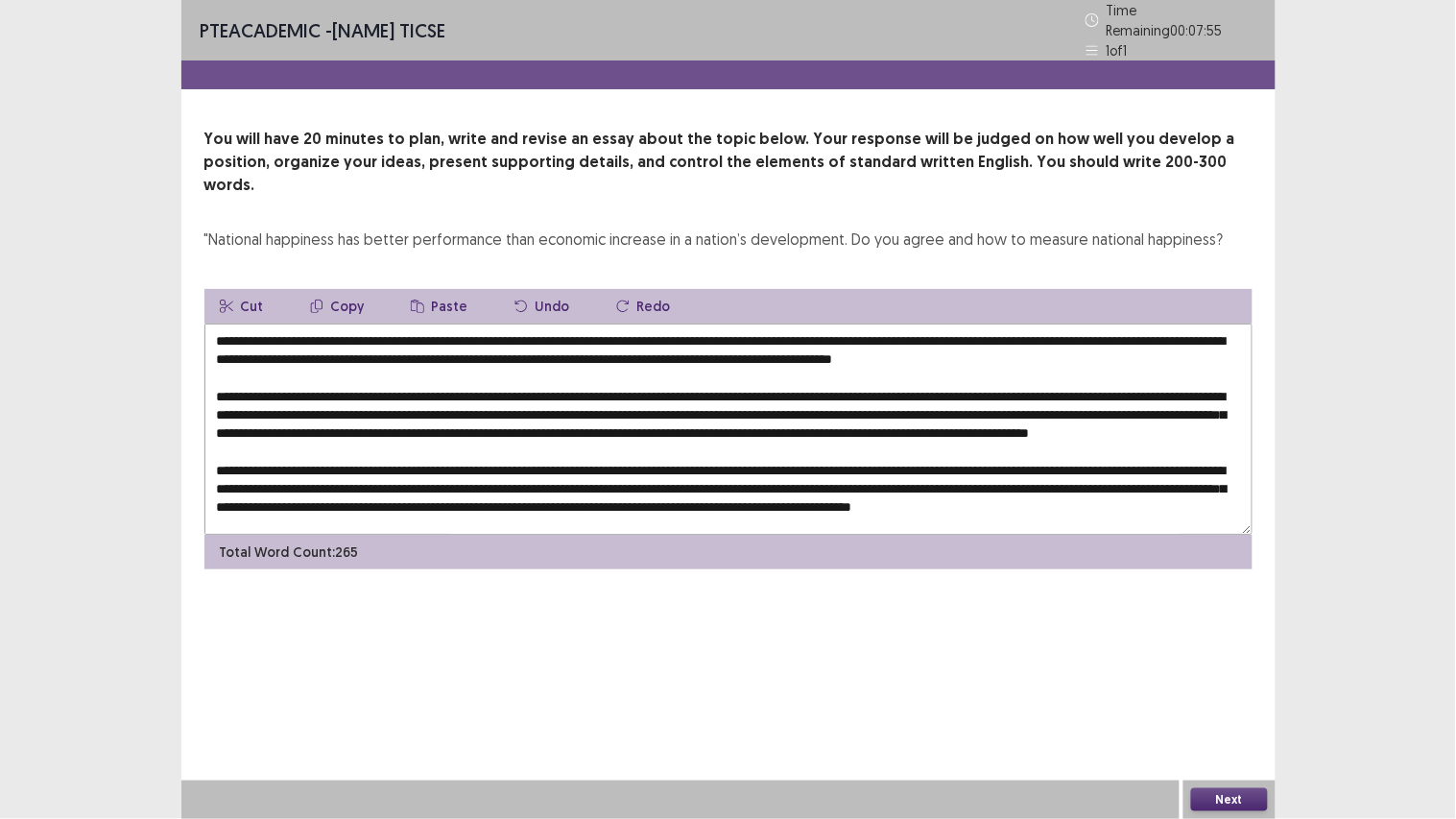 click on "Paste" at bounding box center [440, 306] 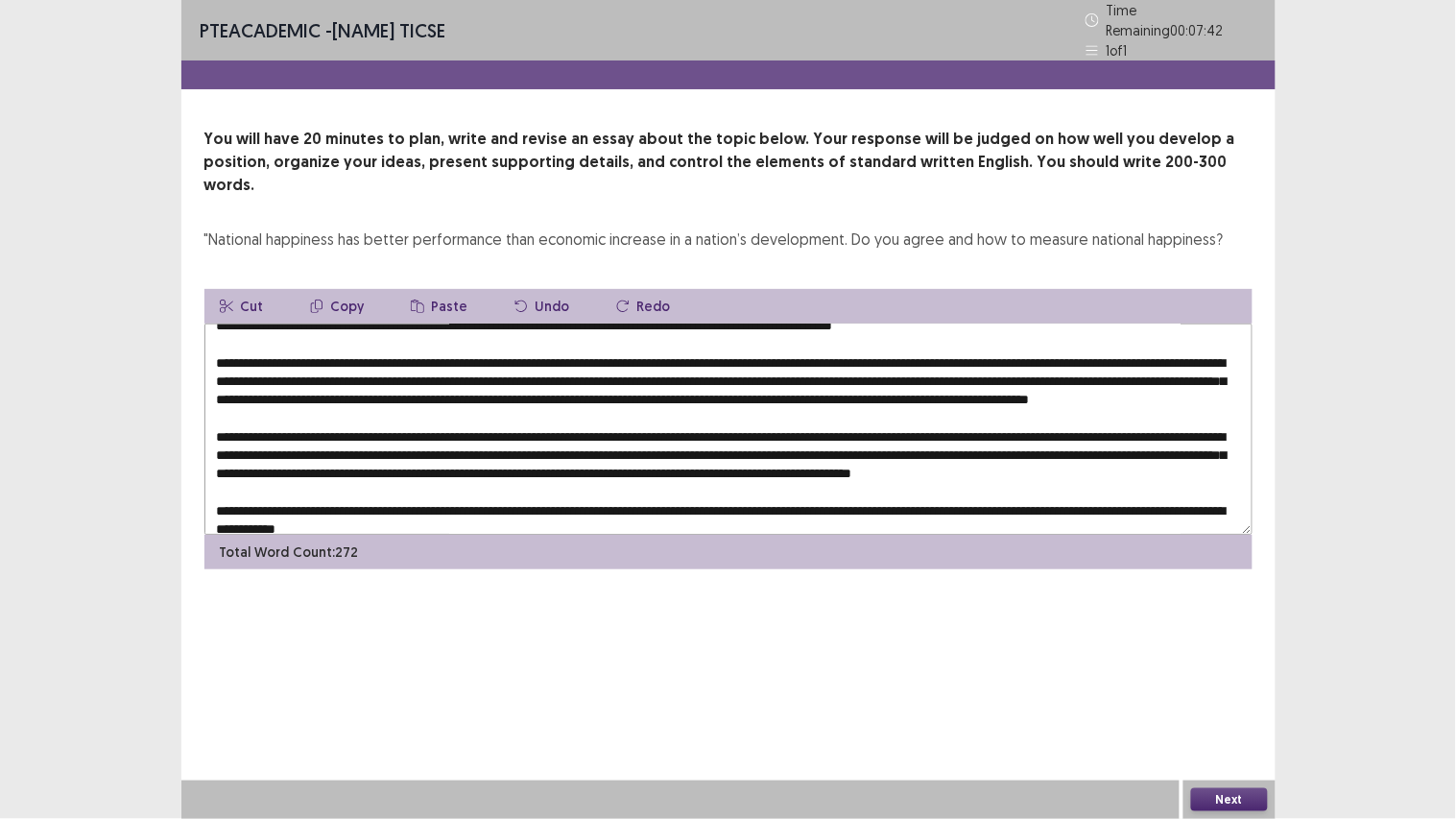 scroll, scrollTop: 0, scrollLeft: 0, axis: both 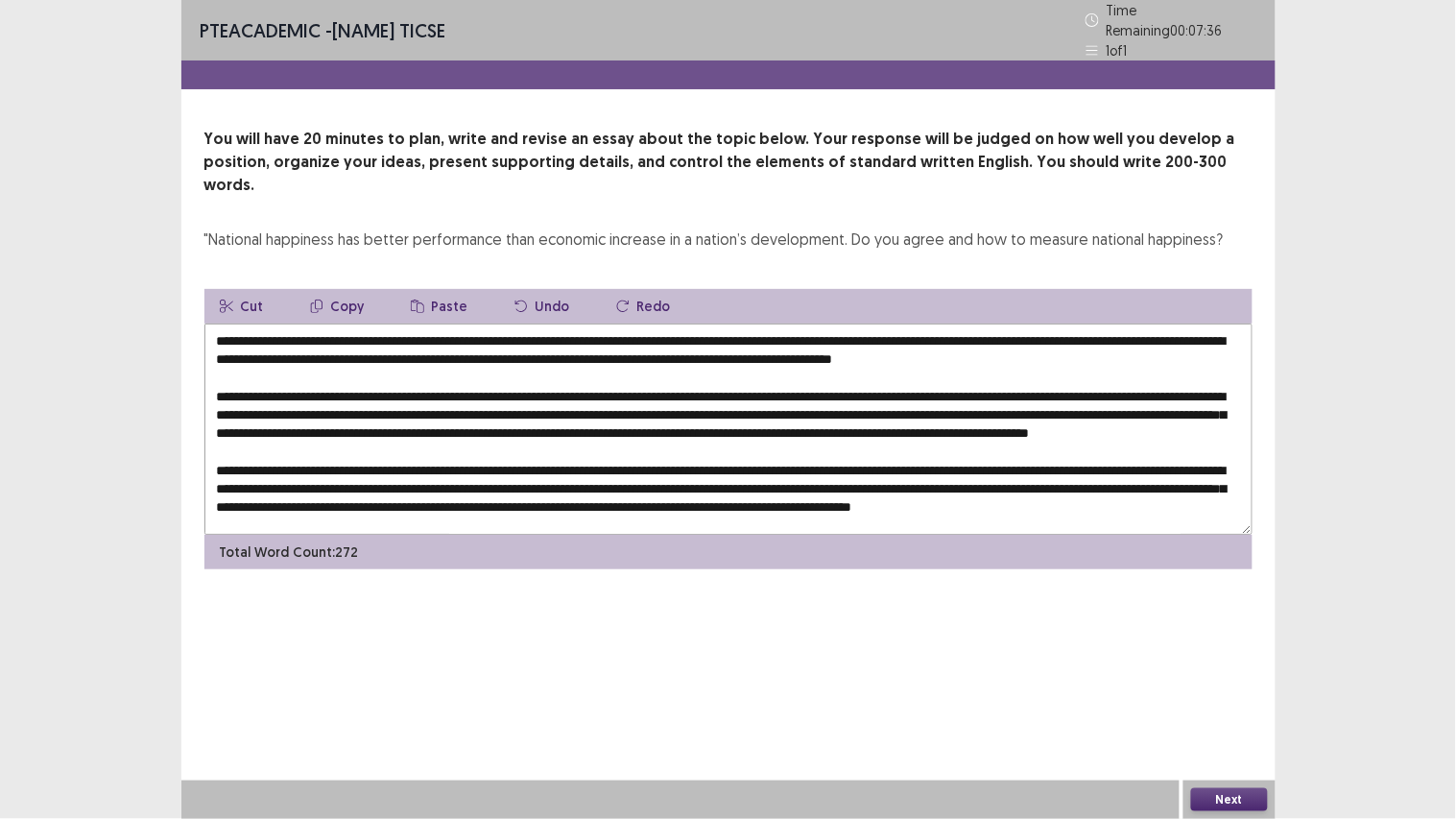 drag, startPoint x: 504, startPoint y: 475, endPoint x: 919, endPoint y: 478, distance: 415.0108 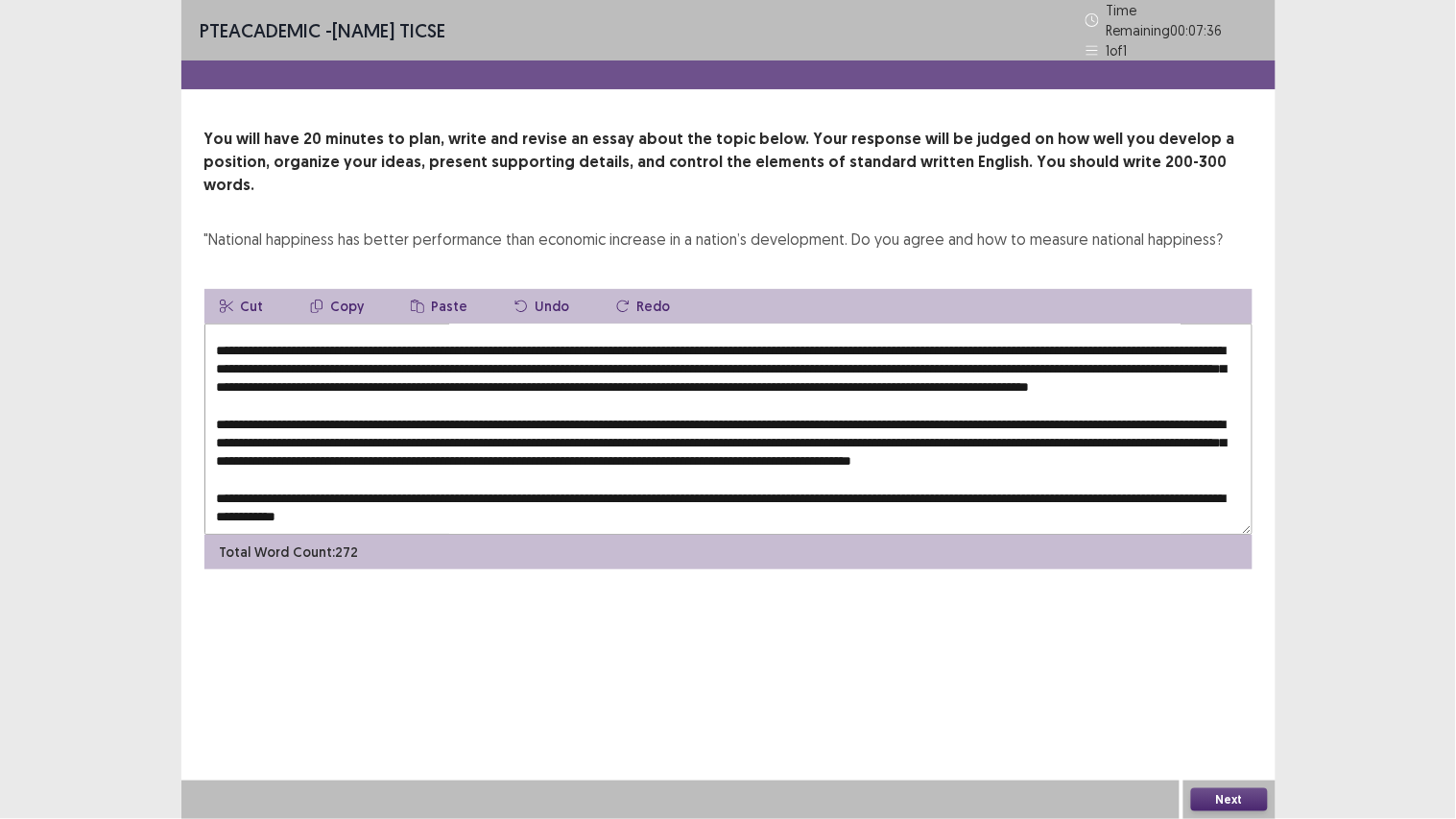 scroll, scrollTop: 101, scrollLeft: 0, axis: vertical 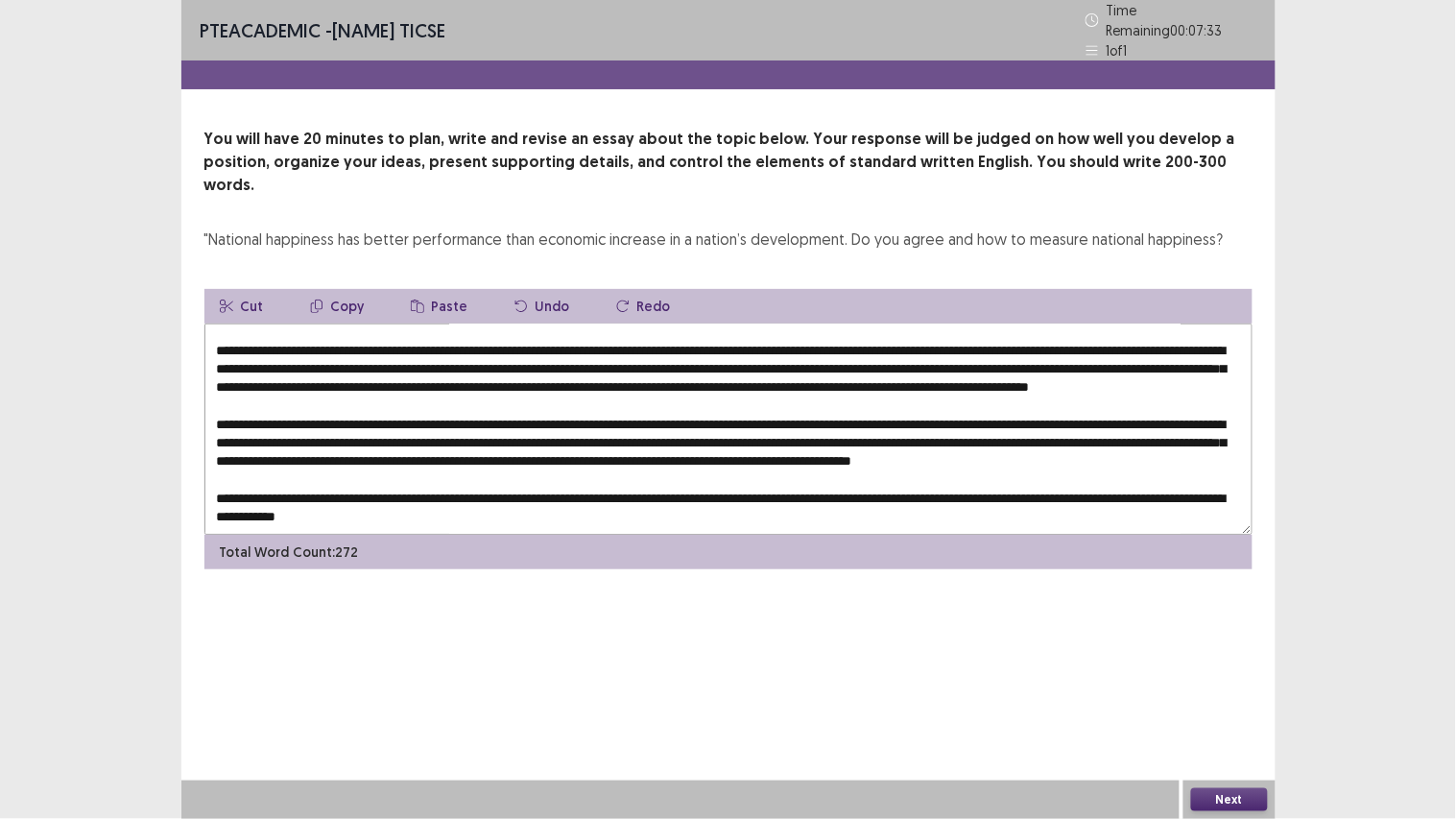 drag, startPoint x: 574, startPoint y: 397, endPoint x: 850, endPoint y: 389, distance: 276.11592 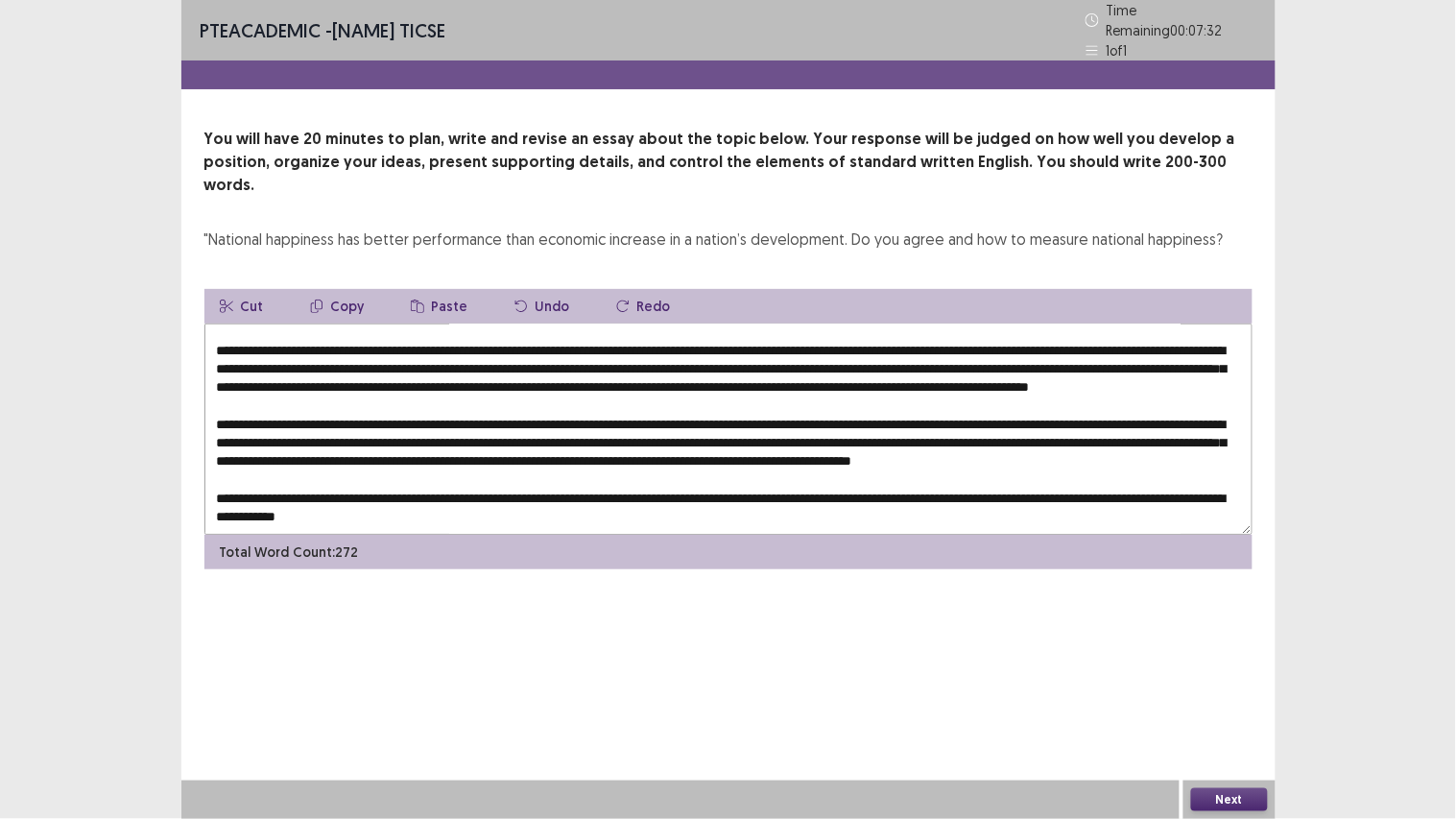click on "Copy" at bounding box center (337, 306) 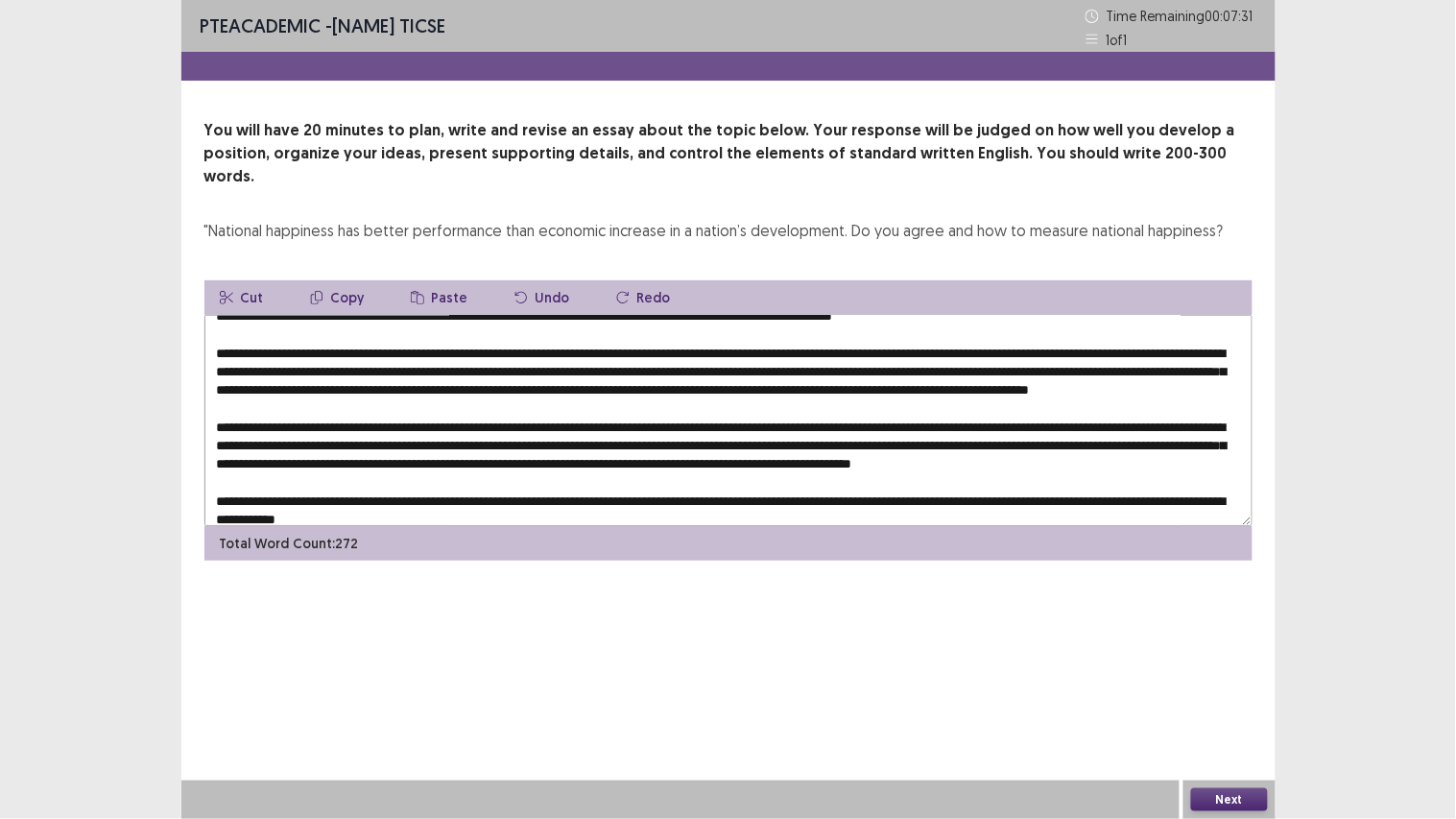 scroll, scrollTop: 0, scrollLeft: 0, axis: both 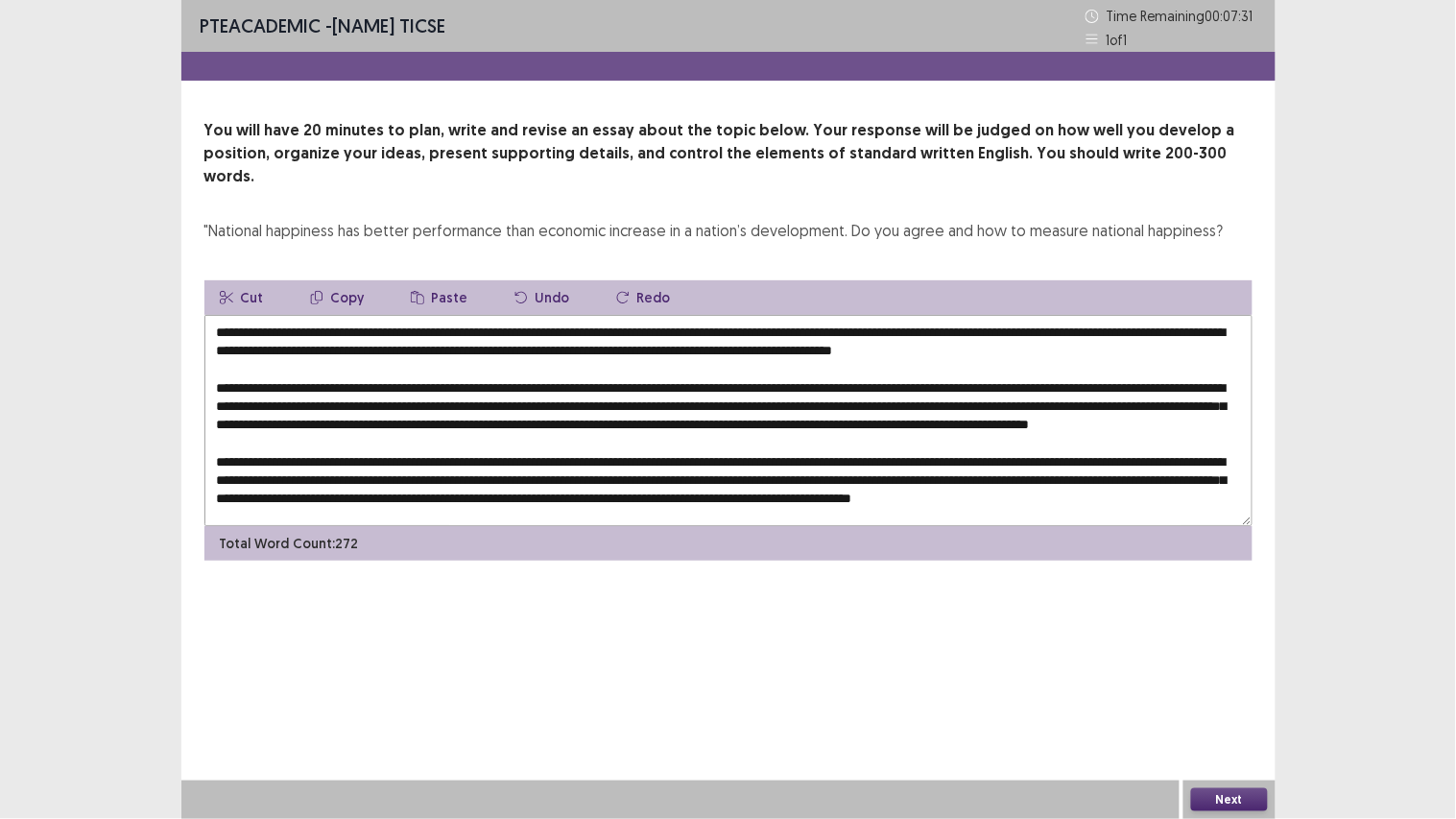 click at bounding box center [728, 421] 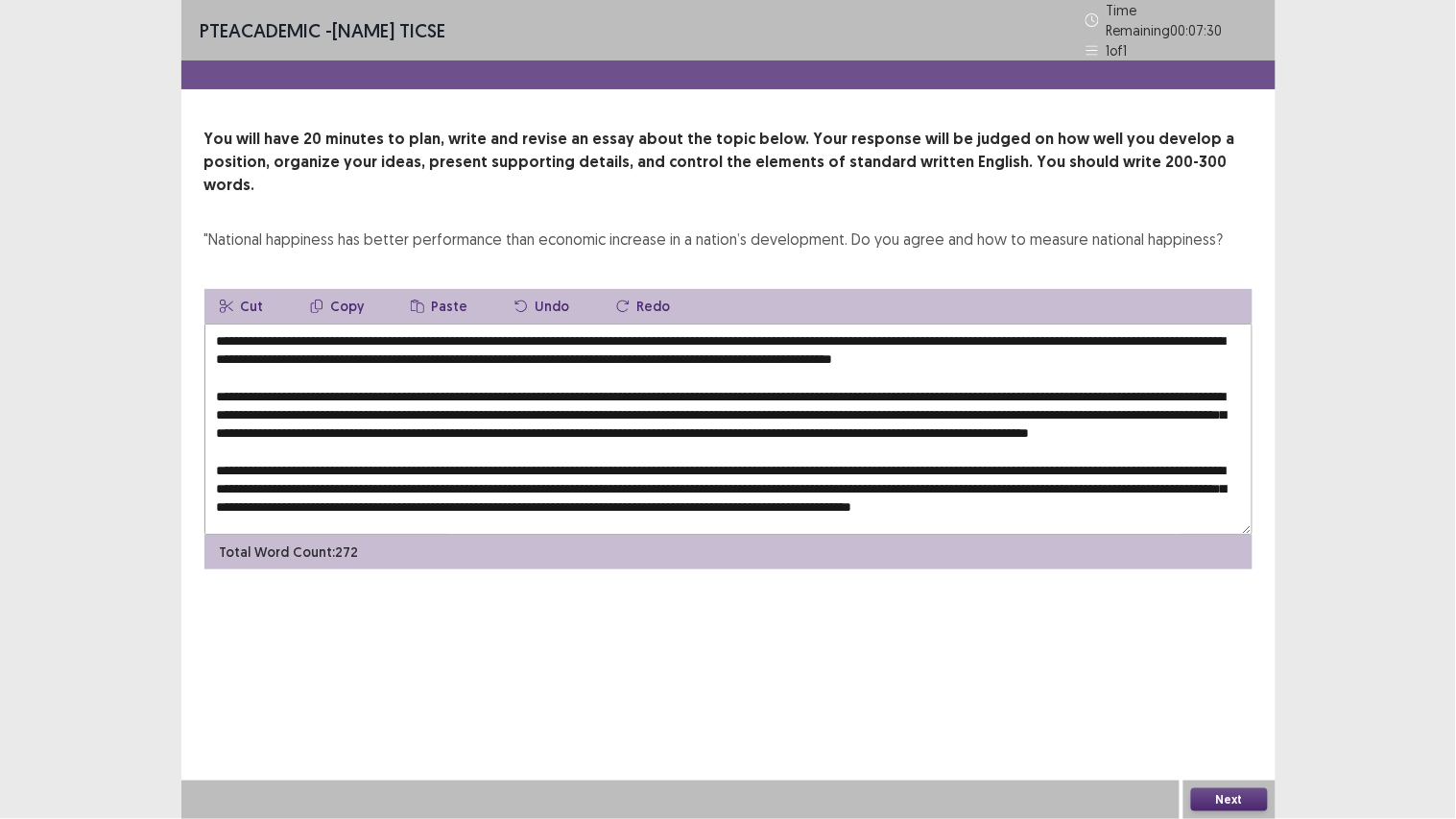 click at bounding box center (728, 429) 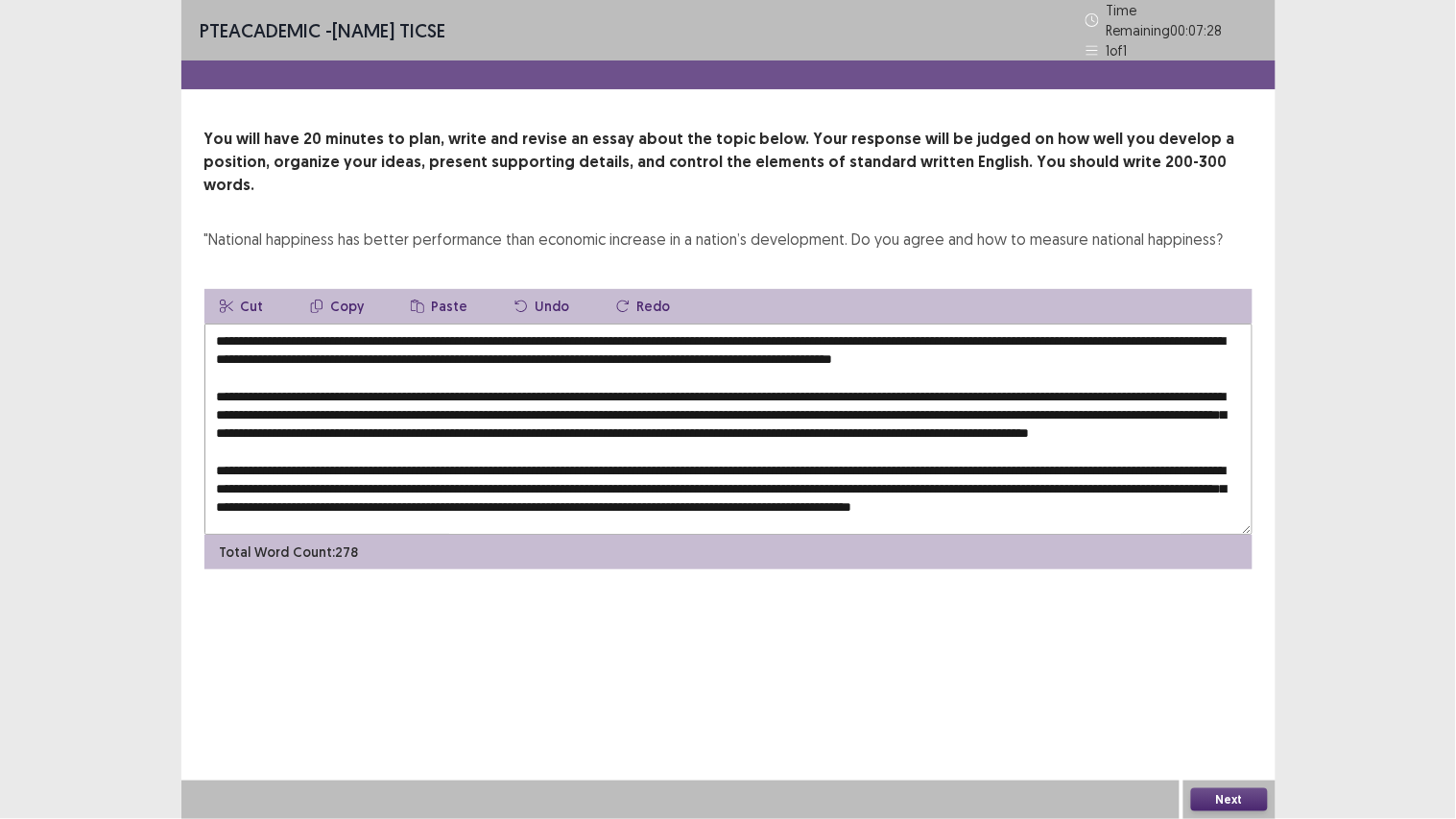 click at bounding box center (728, 429) 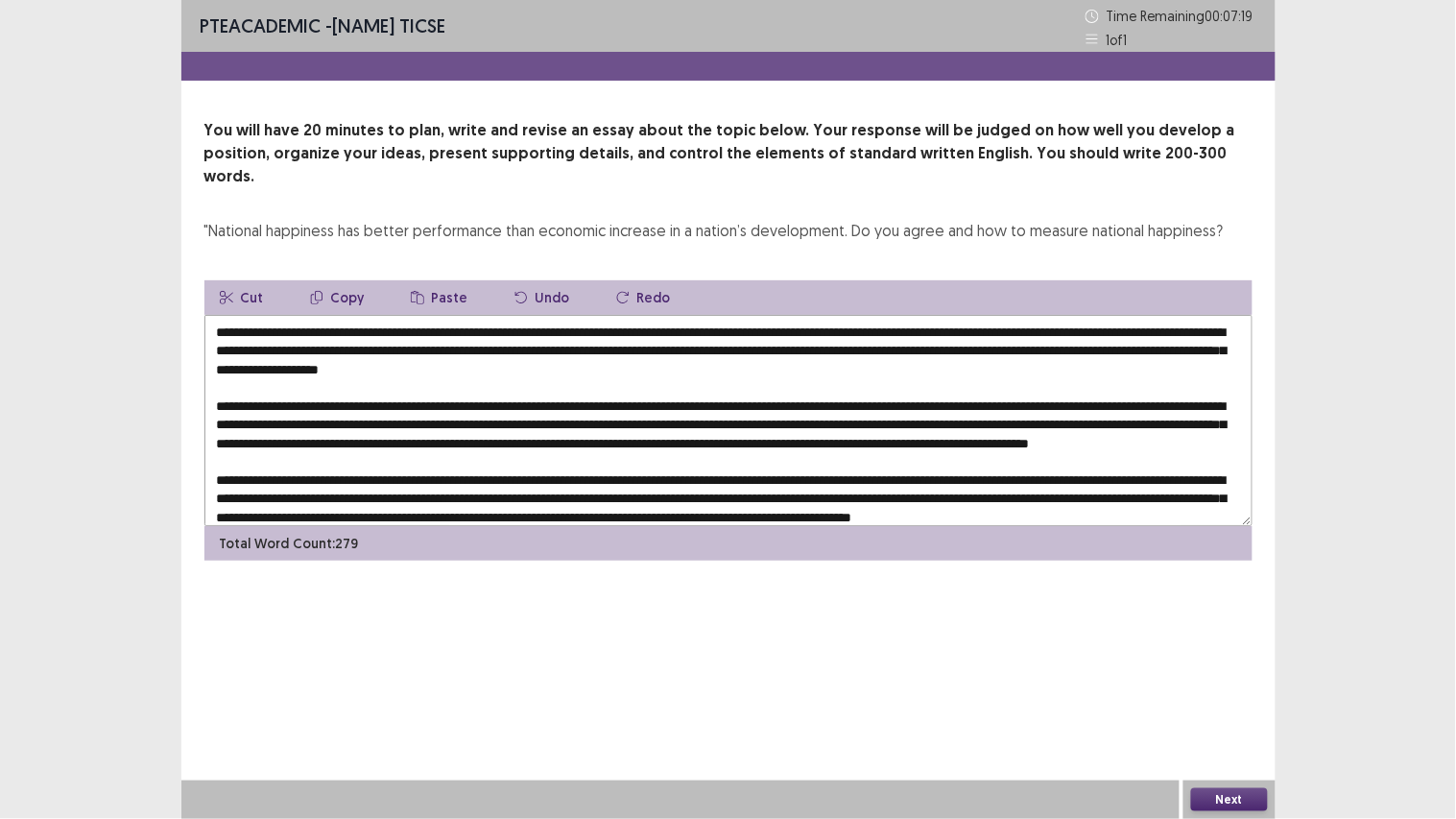 click at bounding box center (728, 421) 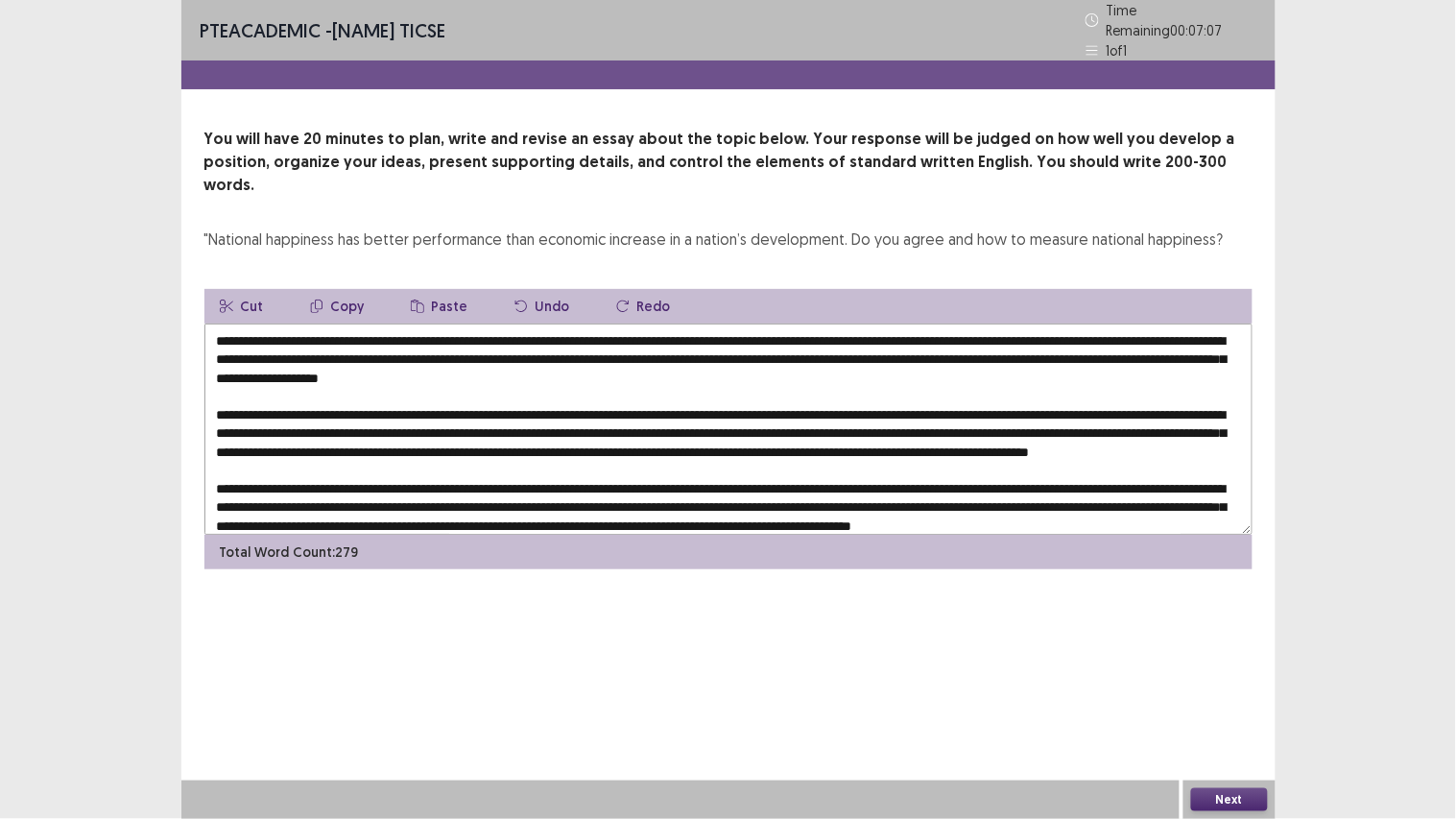 drag, startPoint x: 1126, startPoint y: 327, endPoint x: 1021, endPoint y: 323, distance: 105.07616 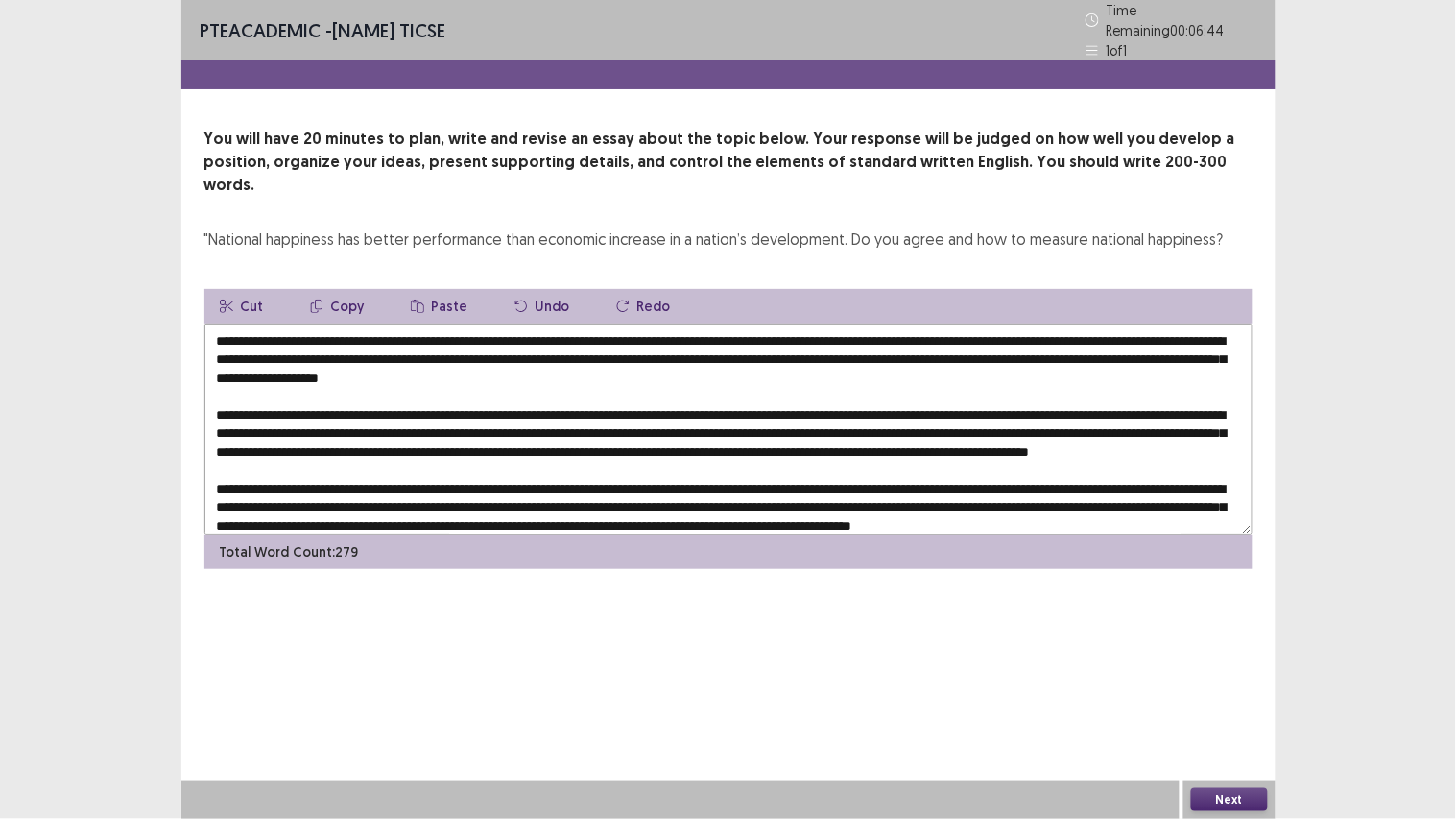 click at bounding box center [728, 429] 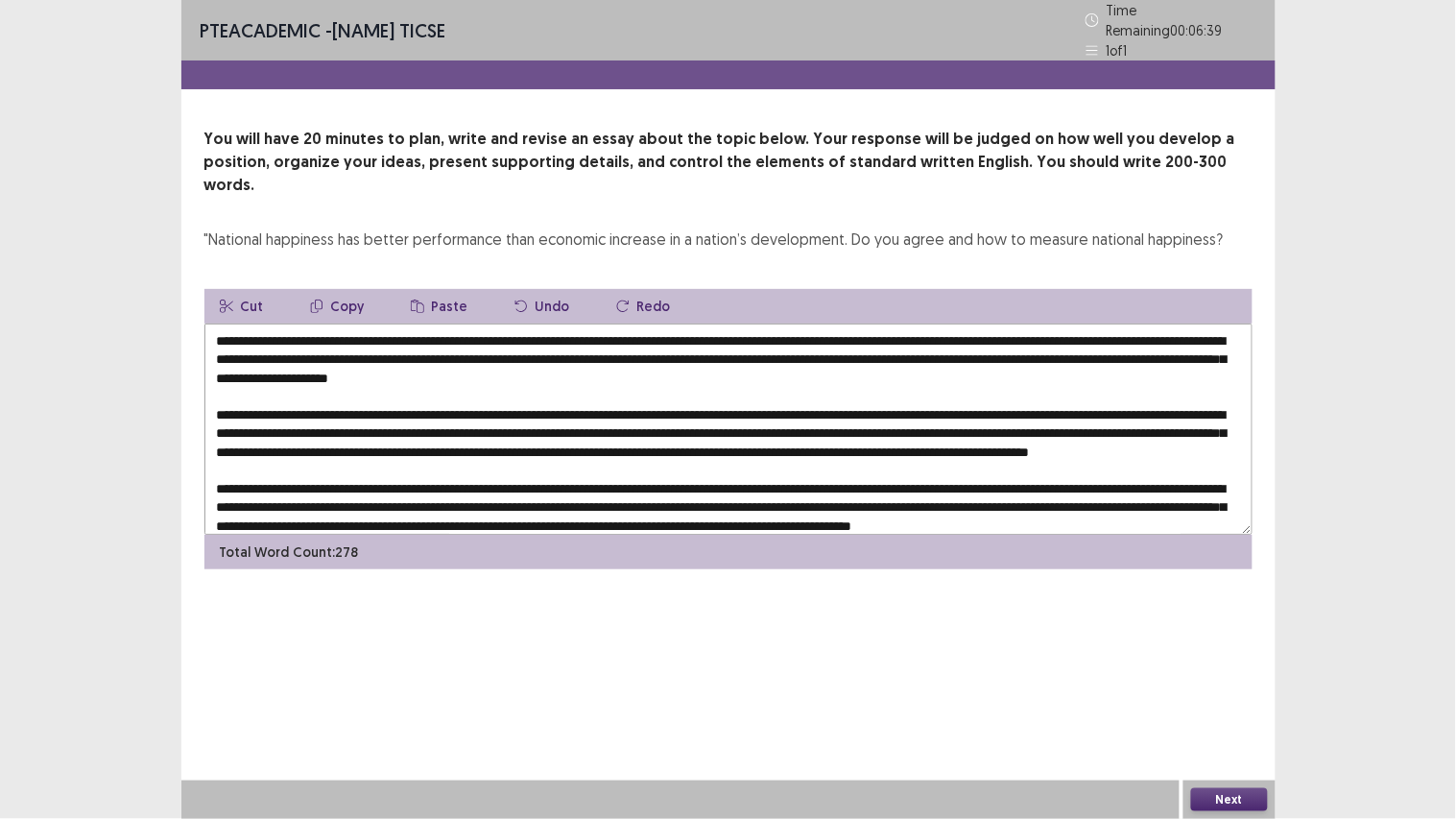 click at bounding box center [728, 429] 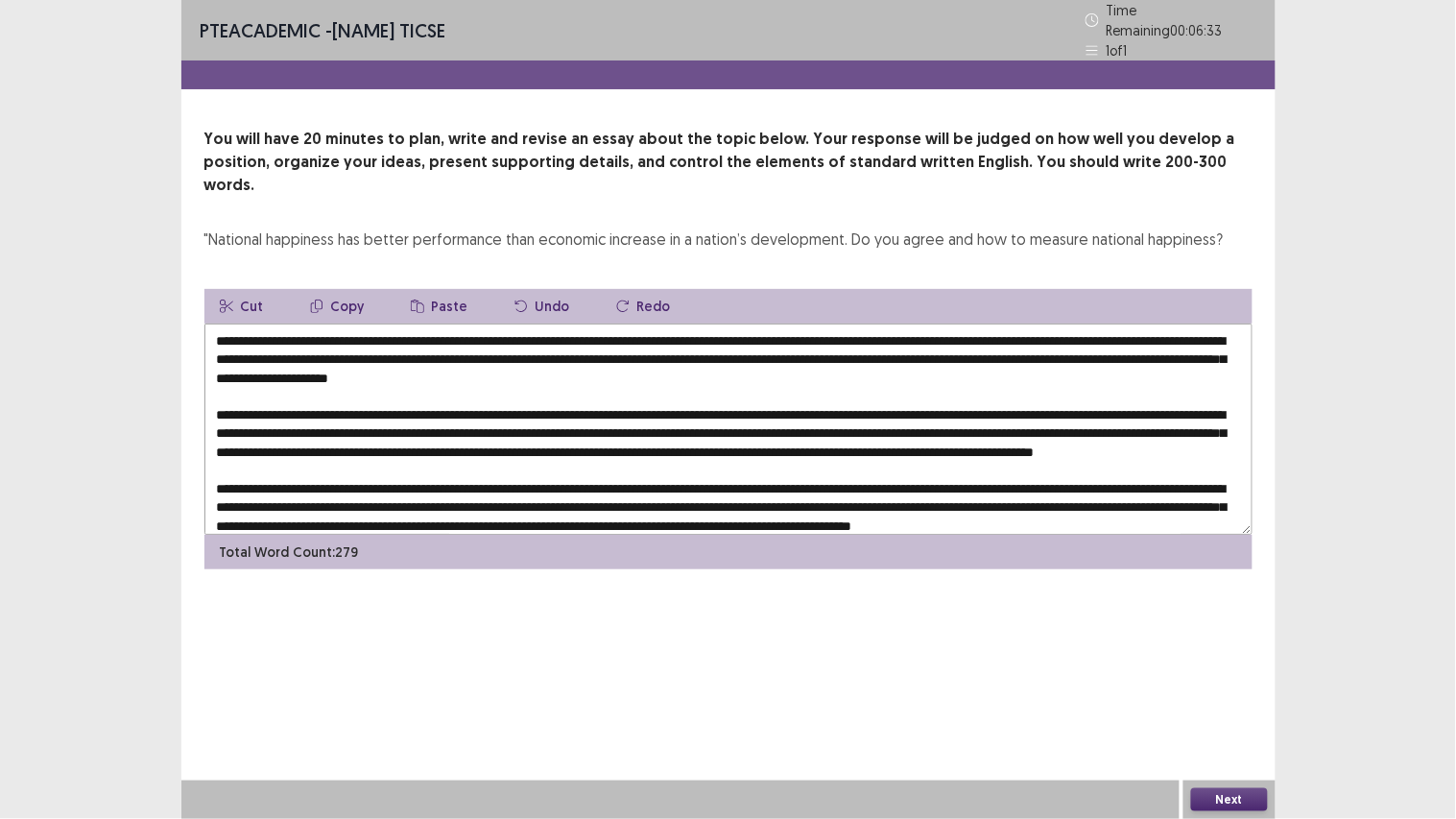 drag, startPoint x: 526, startPoint y: 397, endPoint x: 482, endPoint y: 404, distance: 44.55334 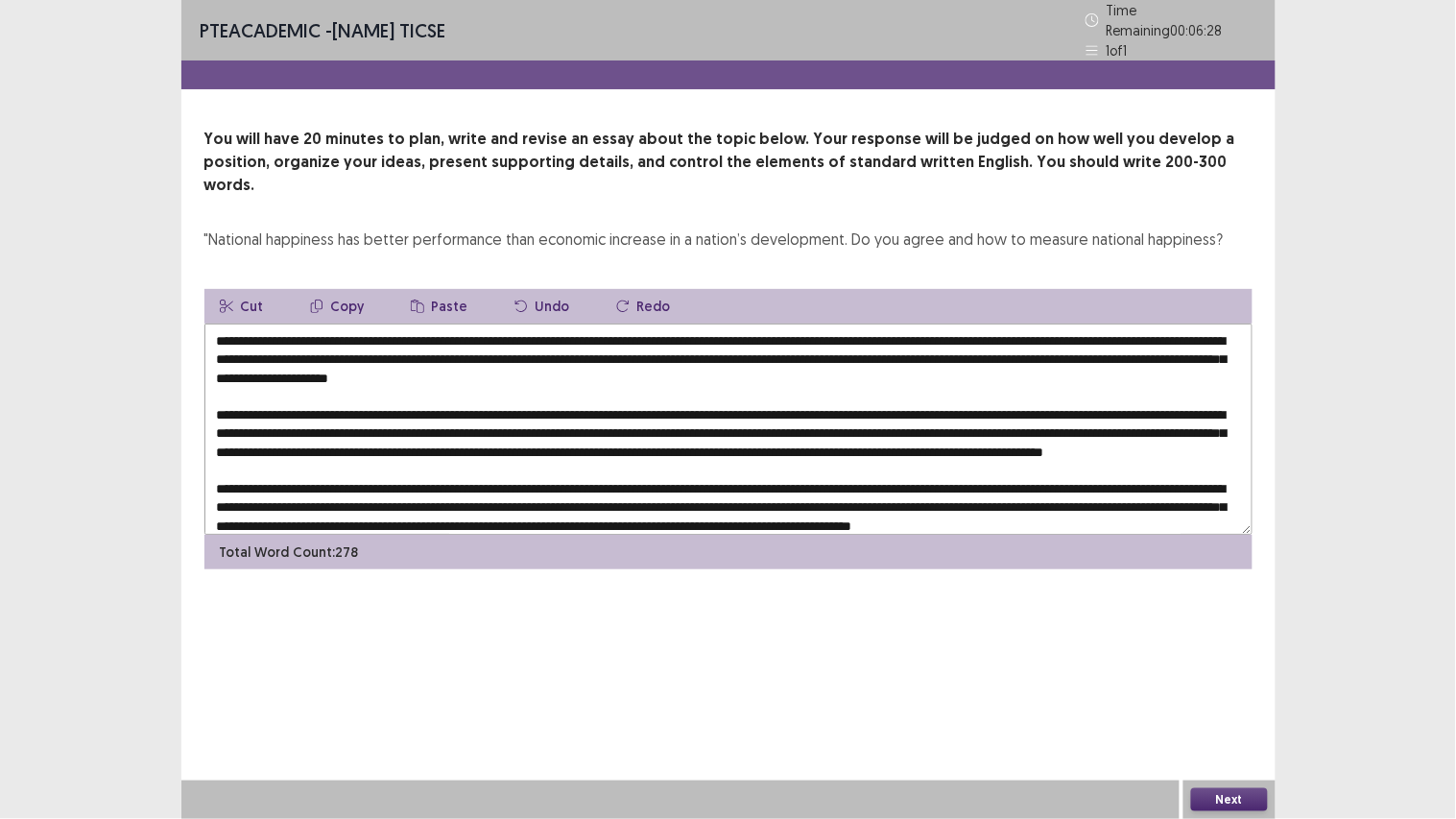 click at bounding box center (728, 429) 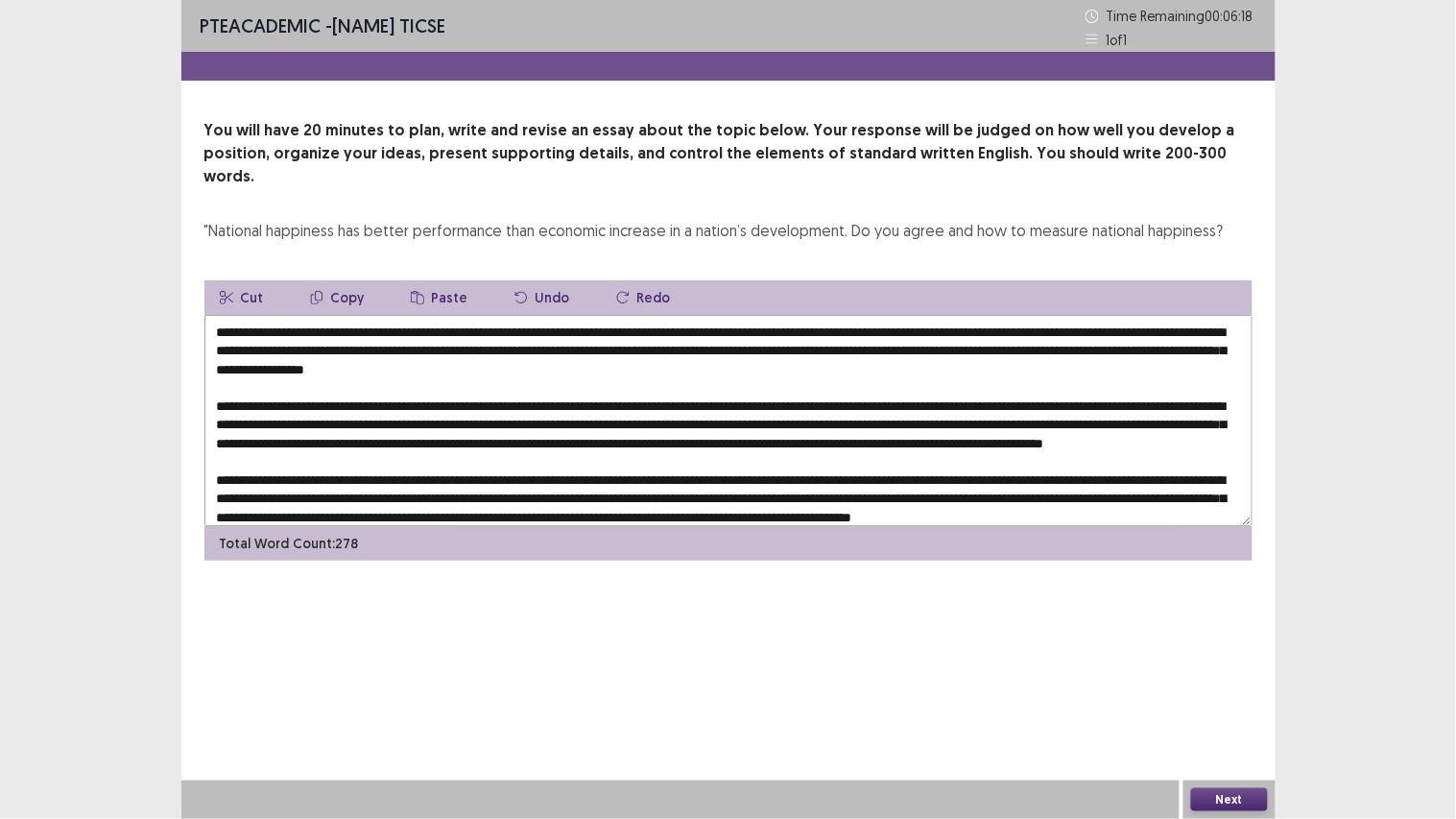 drag, startPoint x: 463, startPoint y: 400, endPoint x: 355, endPoint y: 403, distance: 108.04166 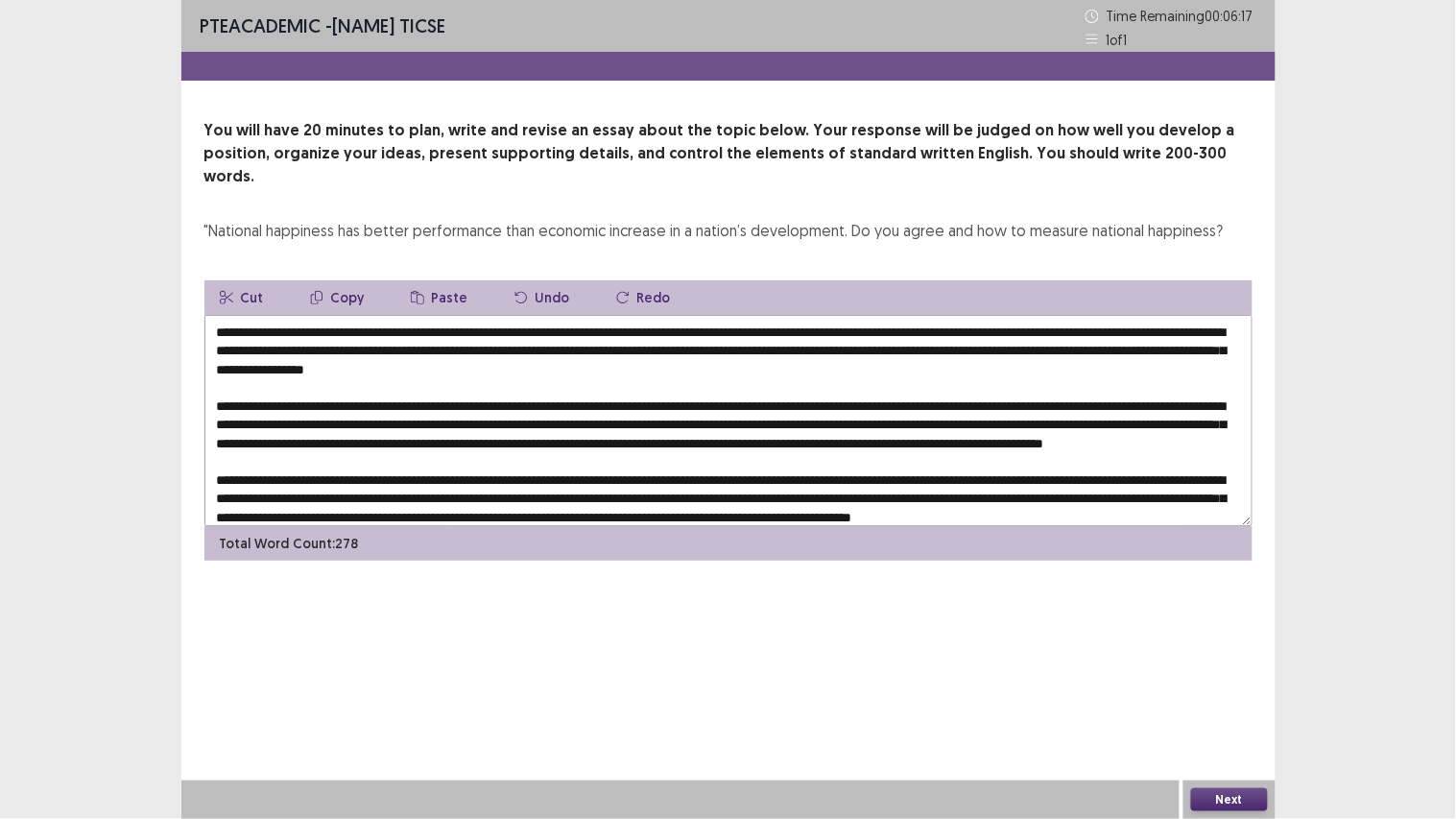 click at bounding box center [728, 421] 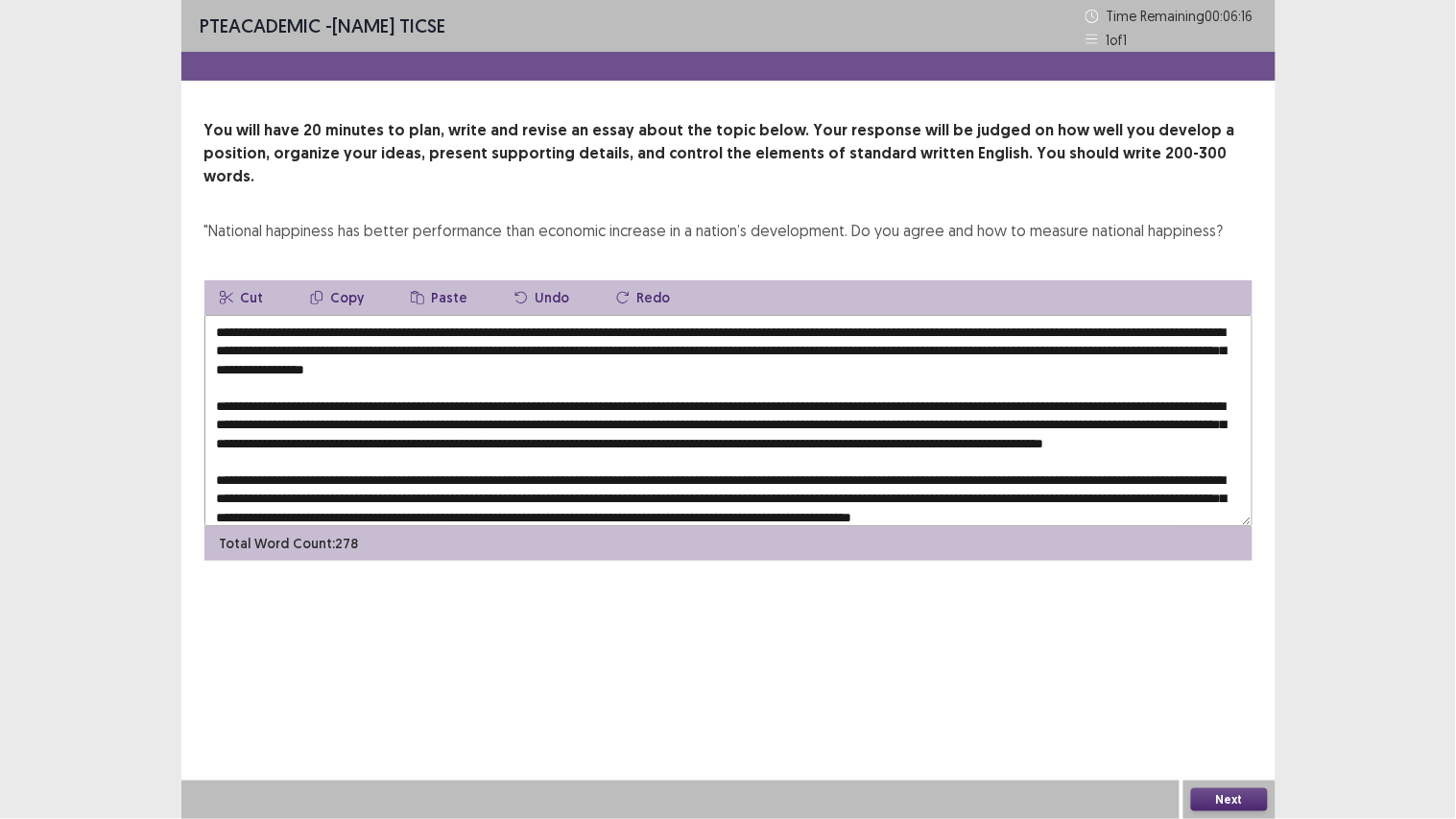 click at bounding box center (728, 421) 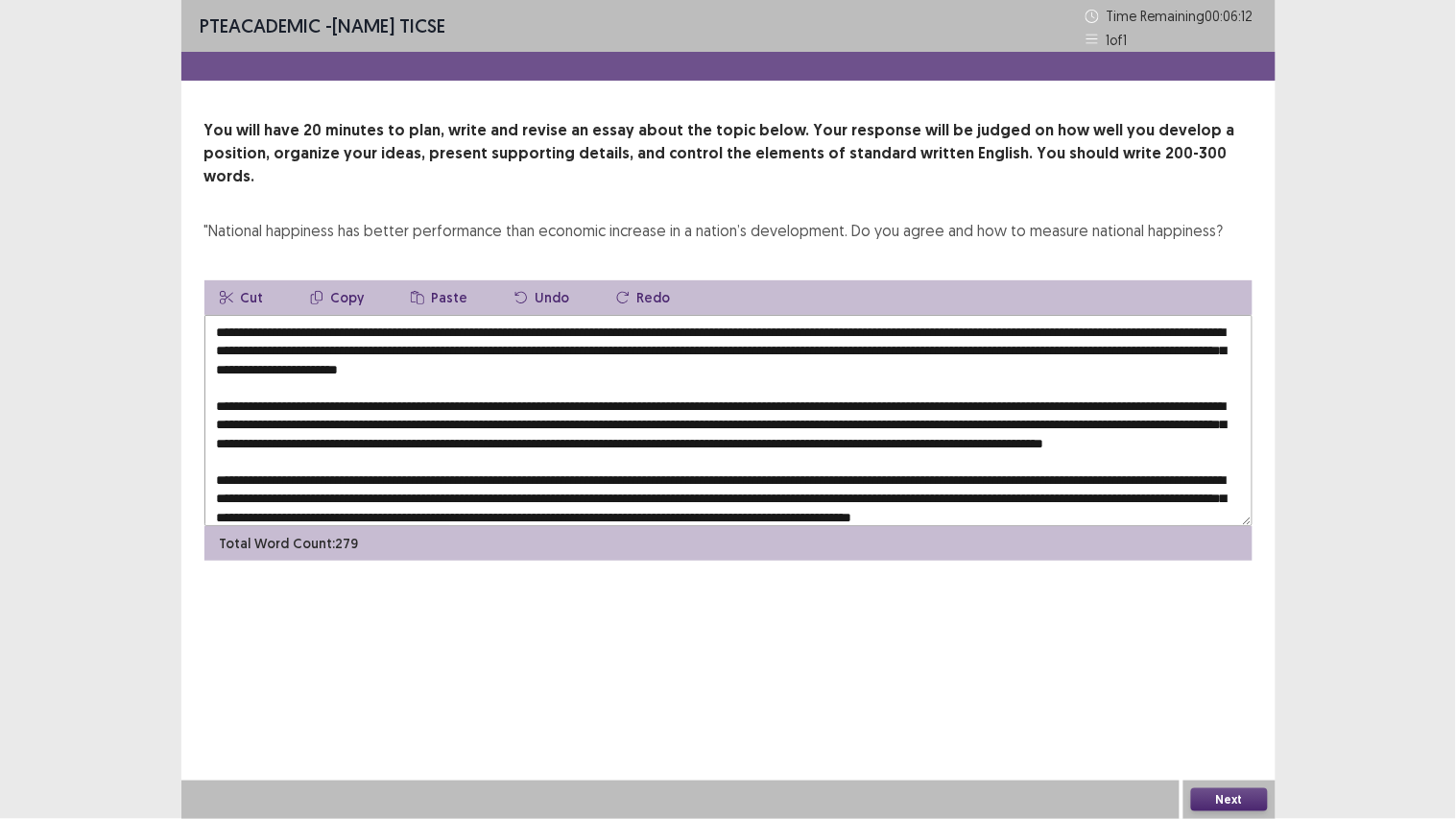 click at bounding box center [728, 421] 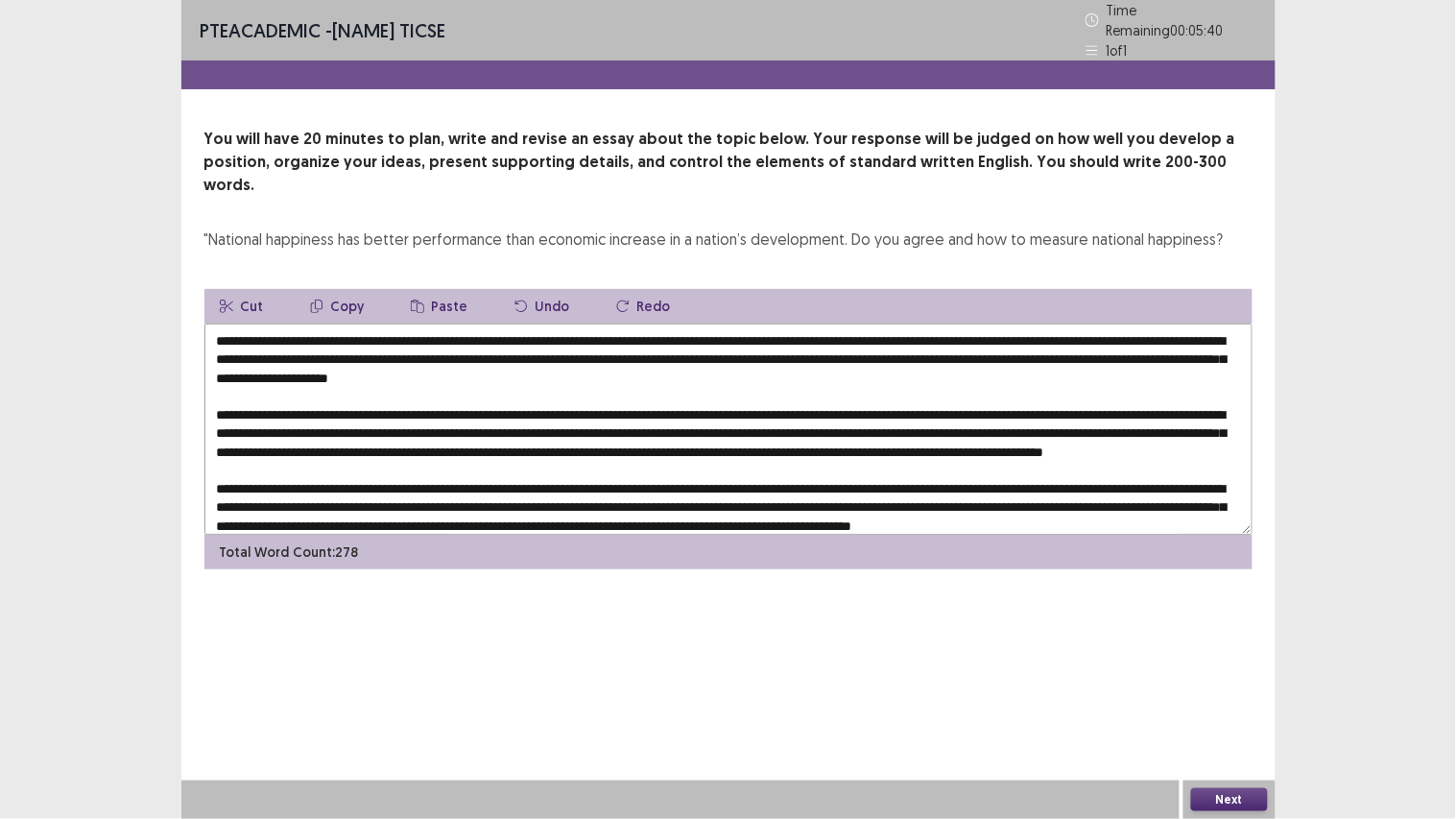 click at bounding box center (728, 429) 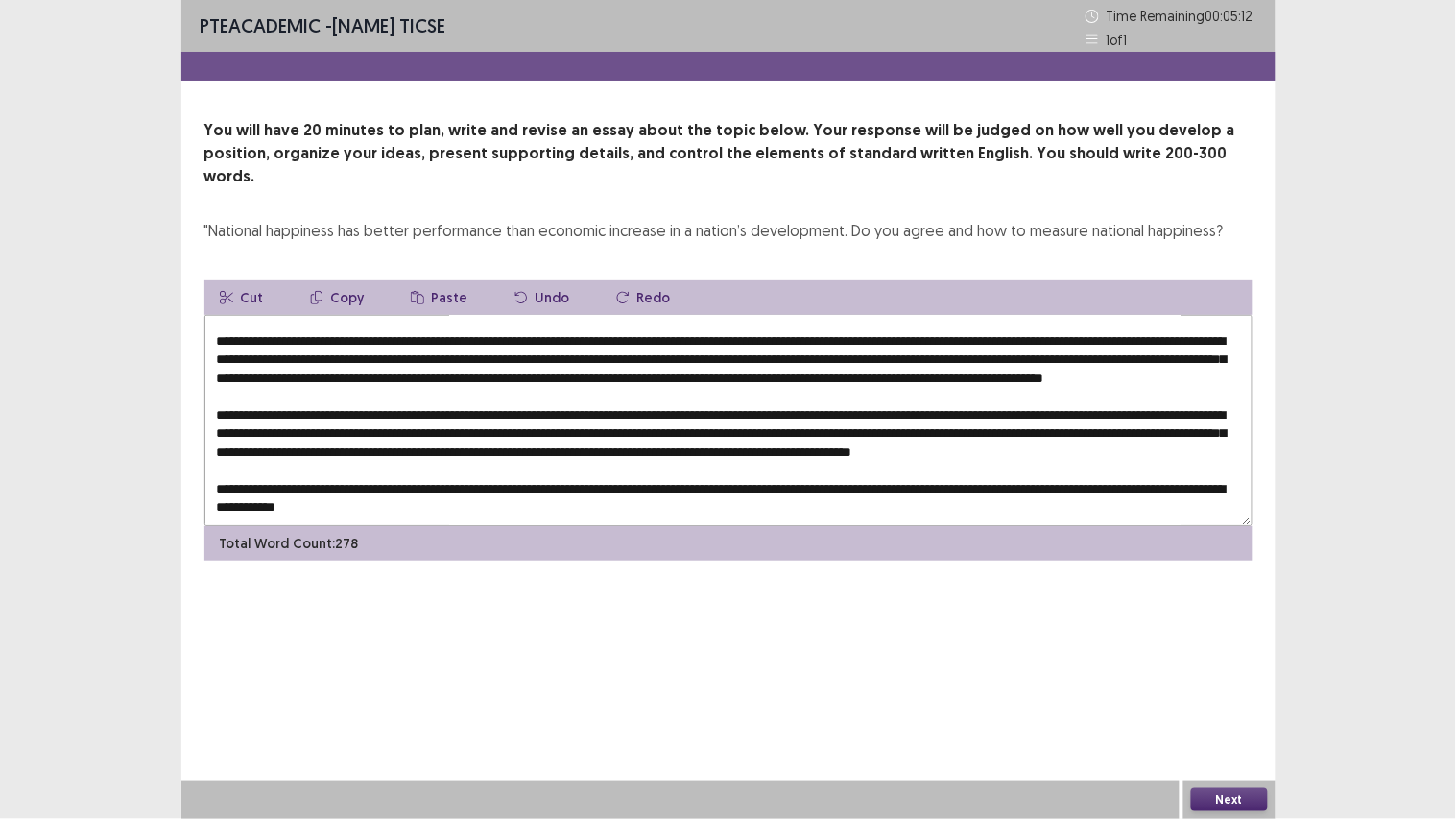 scroll, scrollTop: 101, scrollLeft: 0, axis: vertical 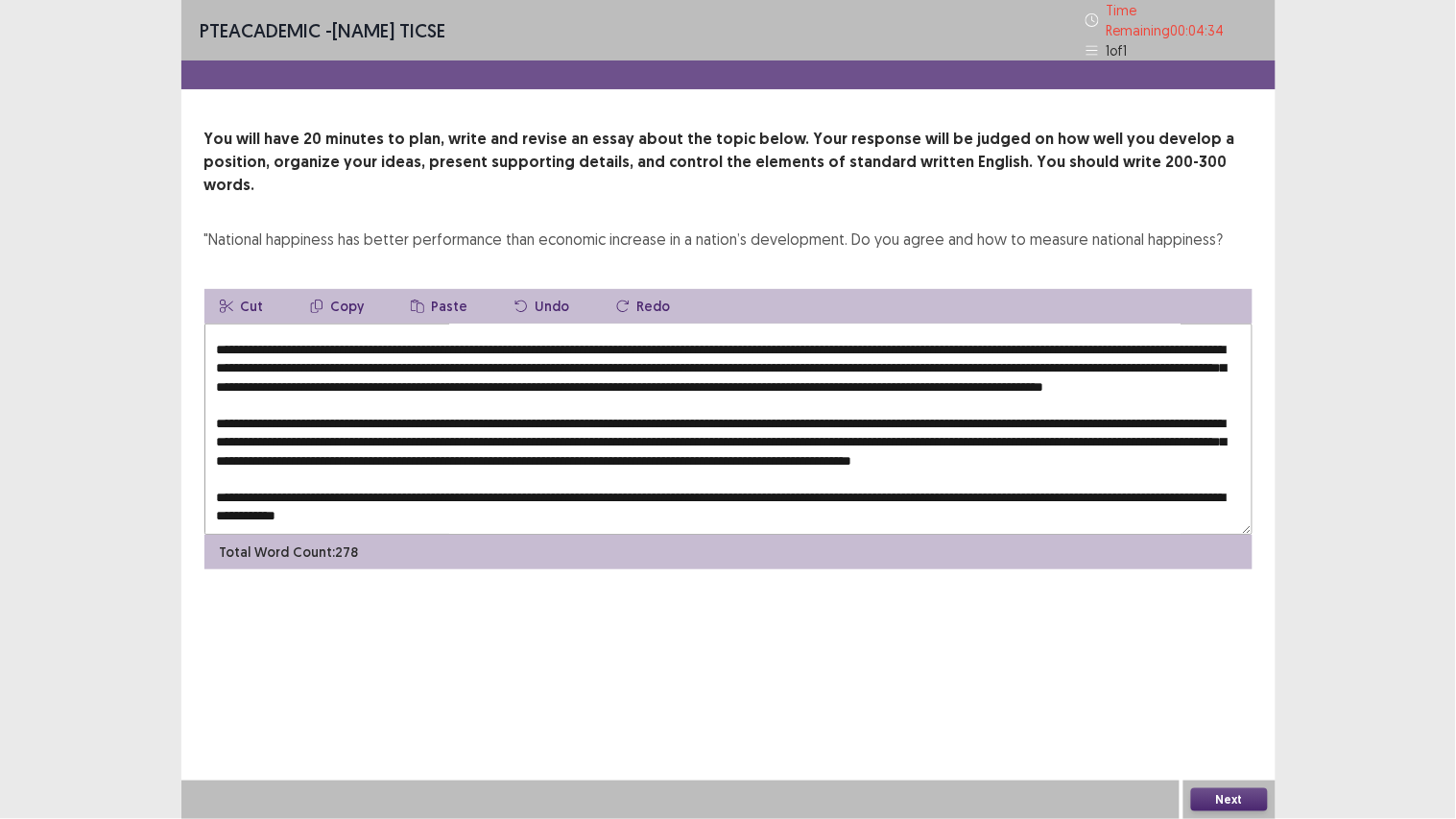 click at bounding box center (728, 429) 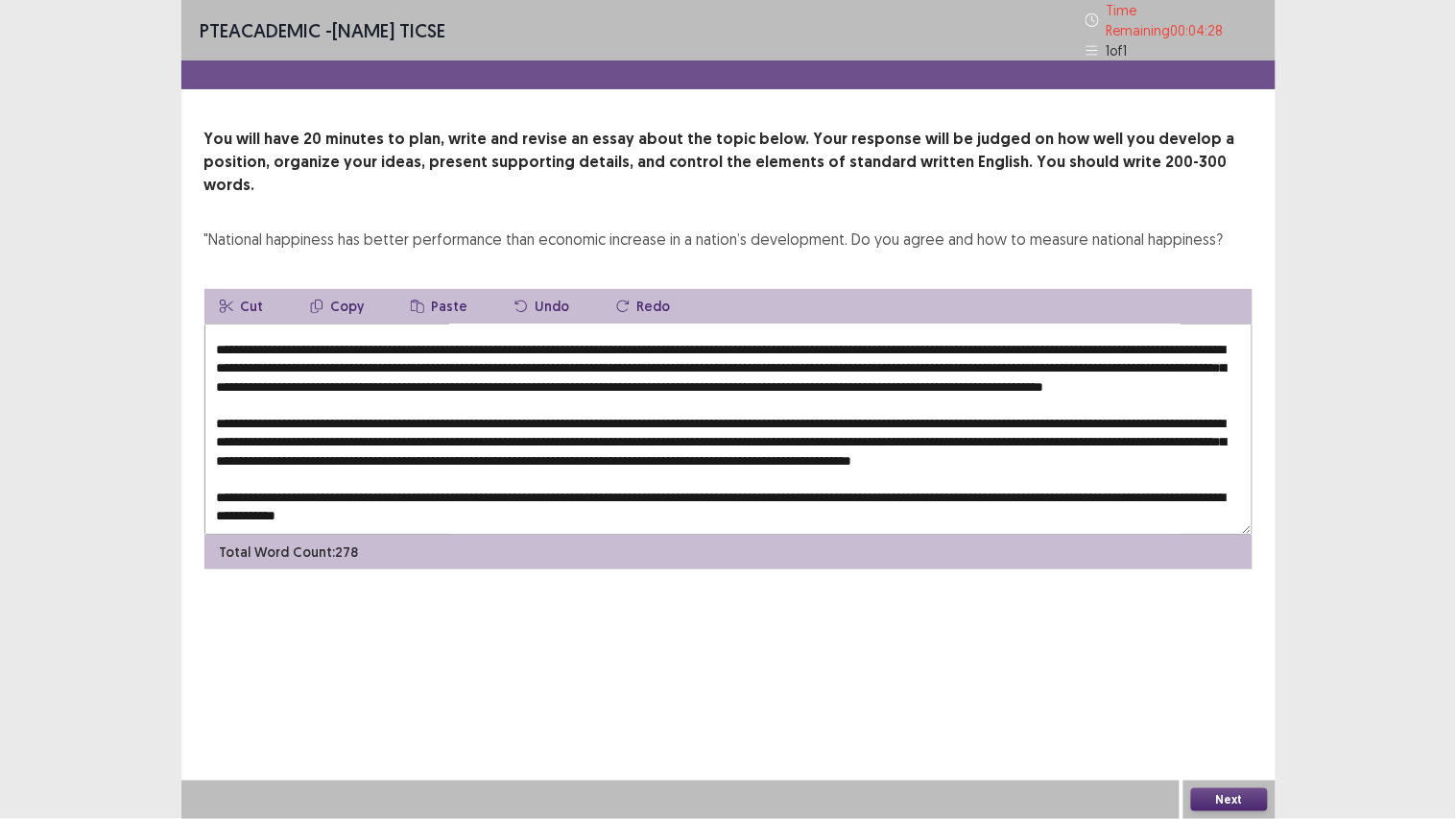 click at bounding box center (728, 429) 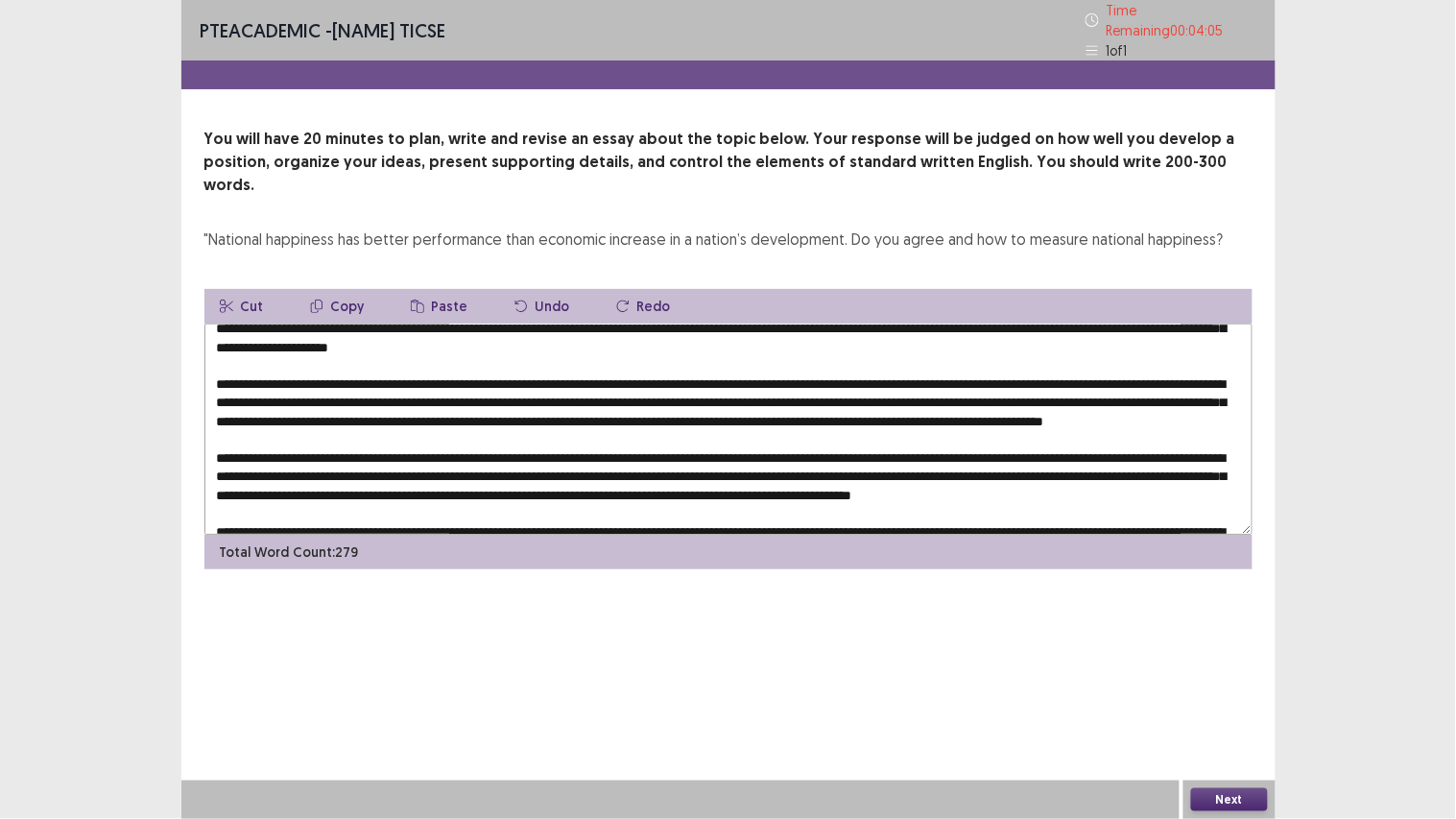 scroll, scrollTop: 0, scrollLeft: 0, axis: both 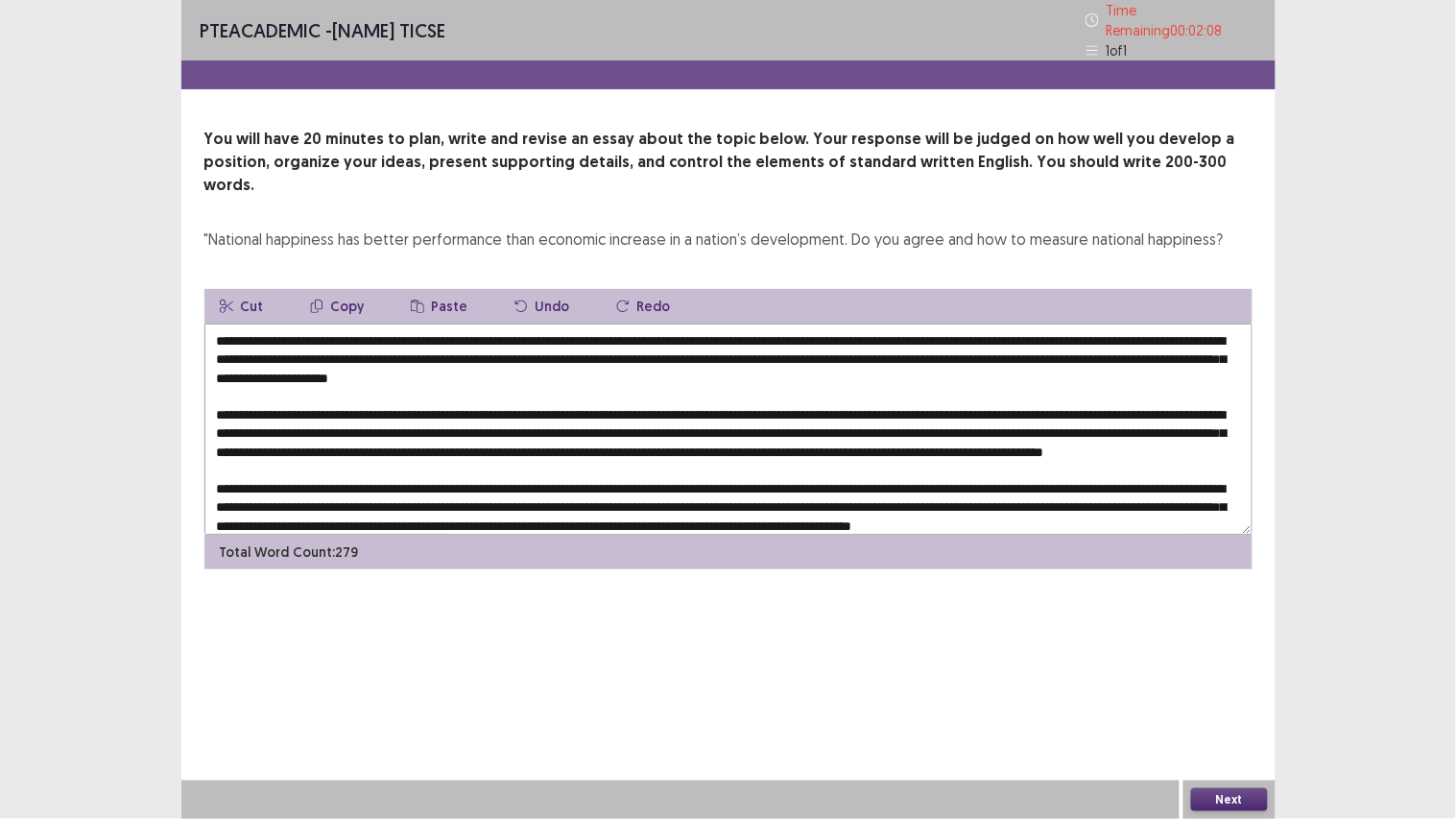 click at bounding box center (728, 429) 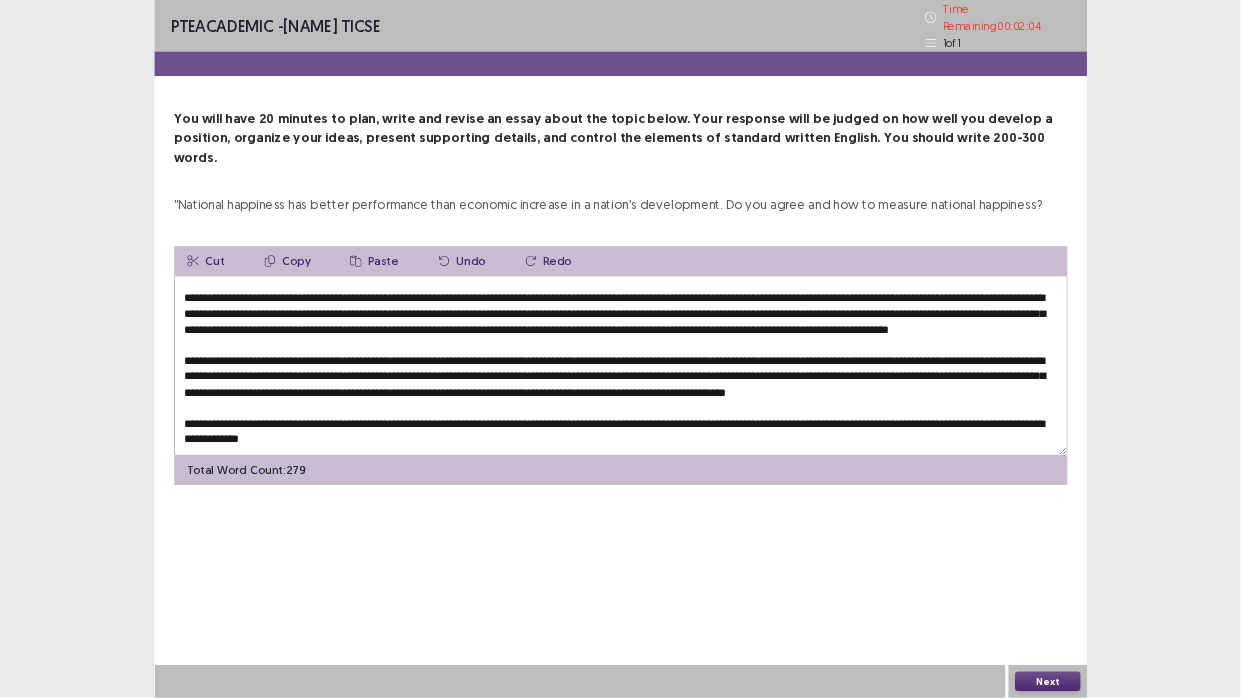 scroll, scrollTop: 105, scrollLeft: 0, axis: vertical 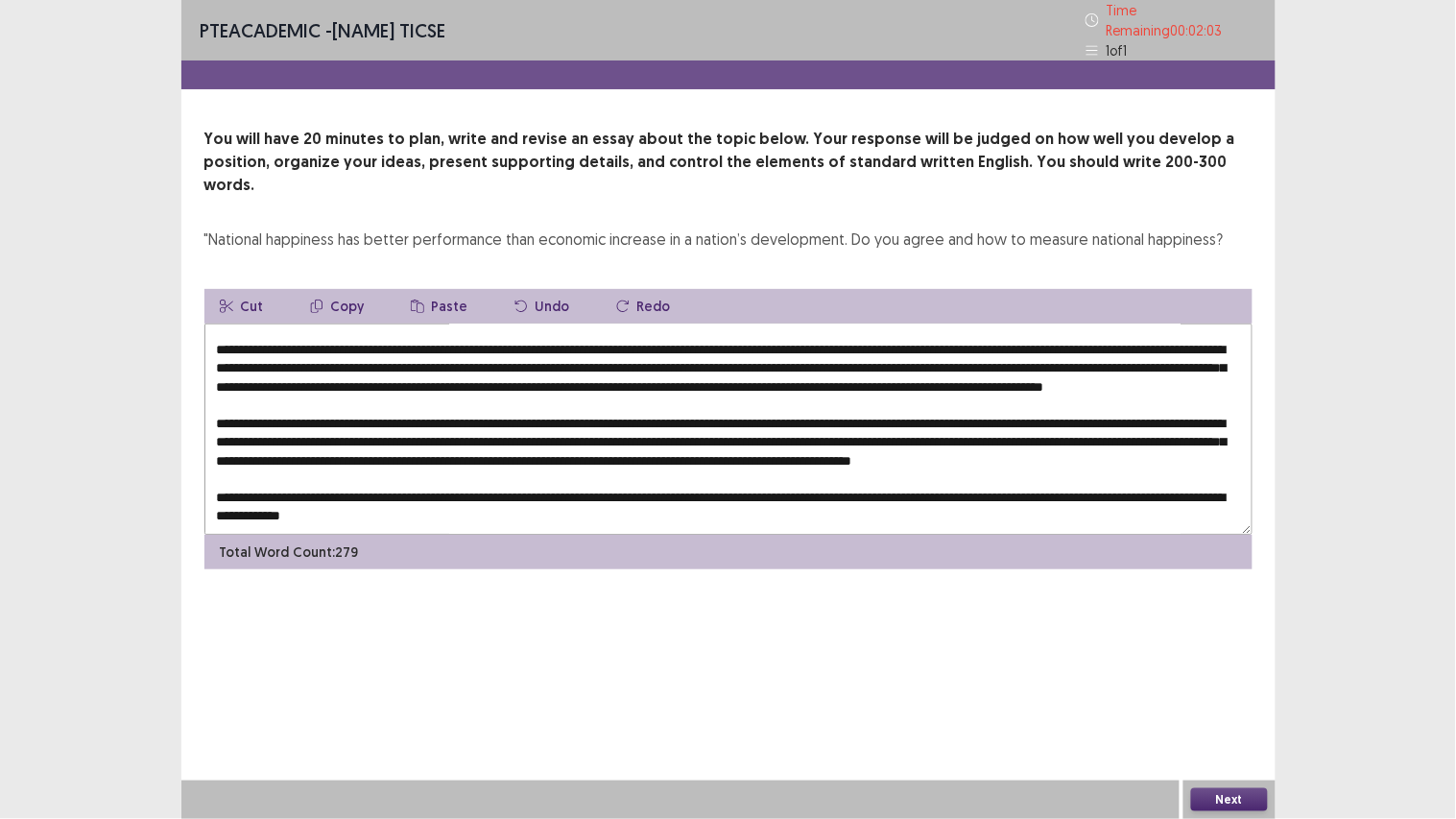 type on "**********" 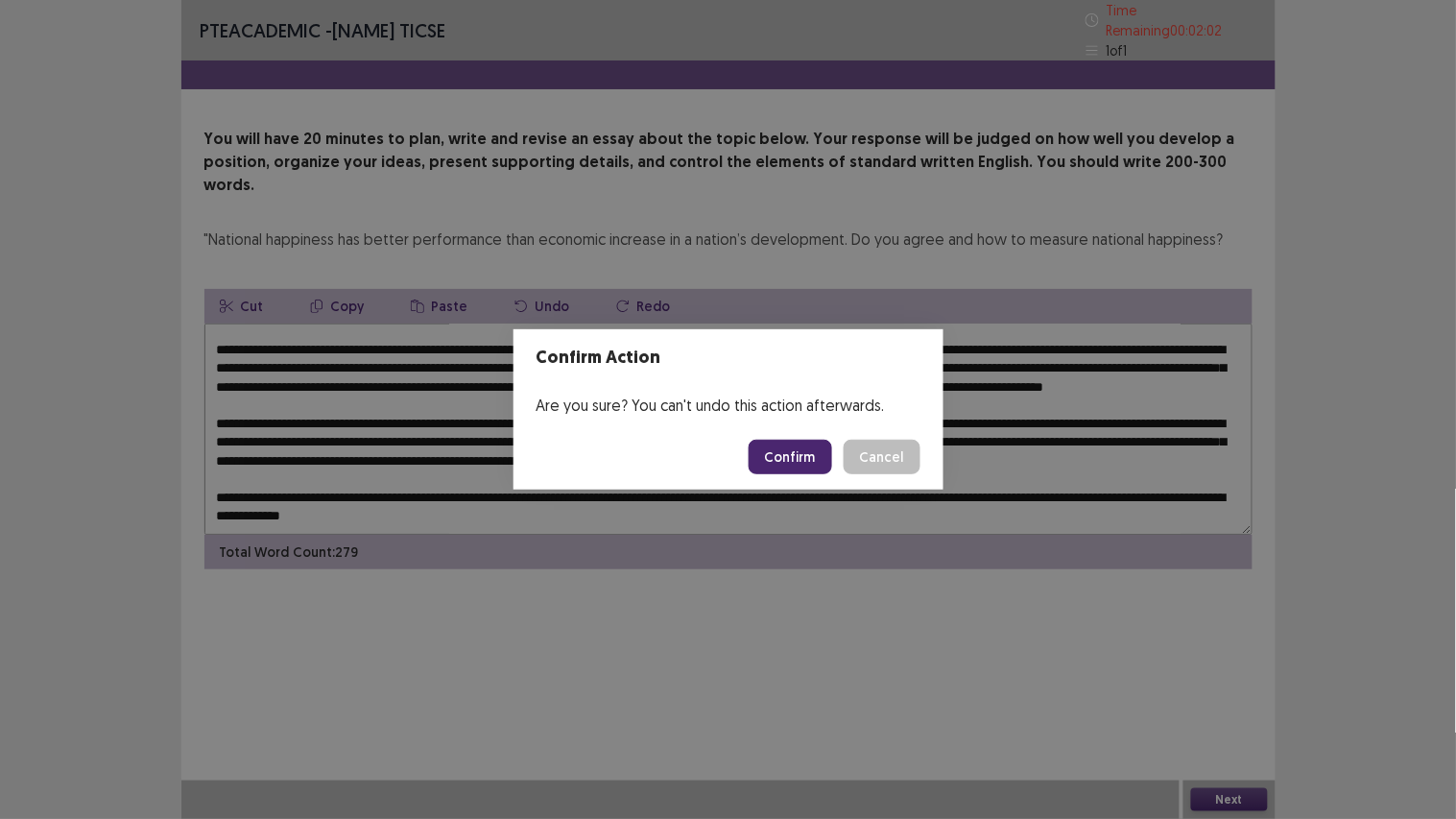 click on "Confirm" at bounding box center [790, 457] 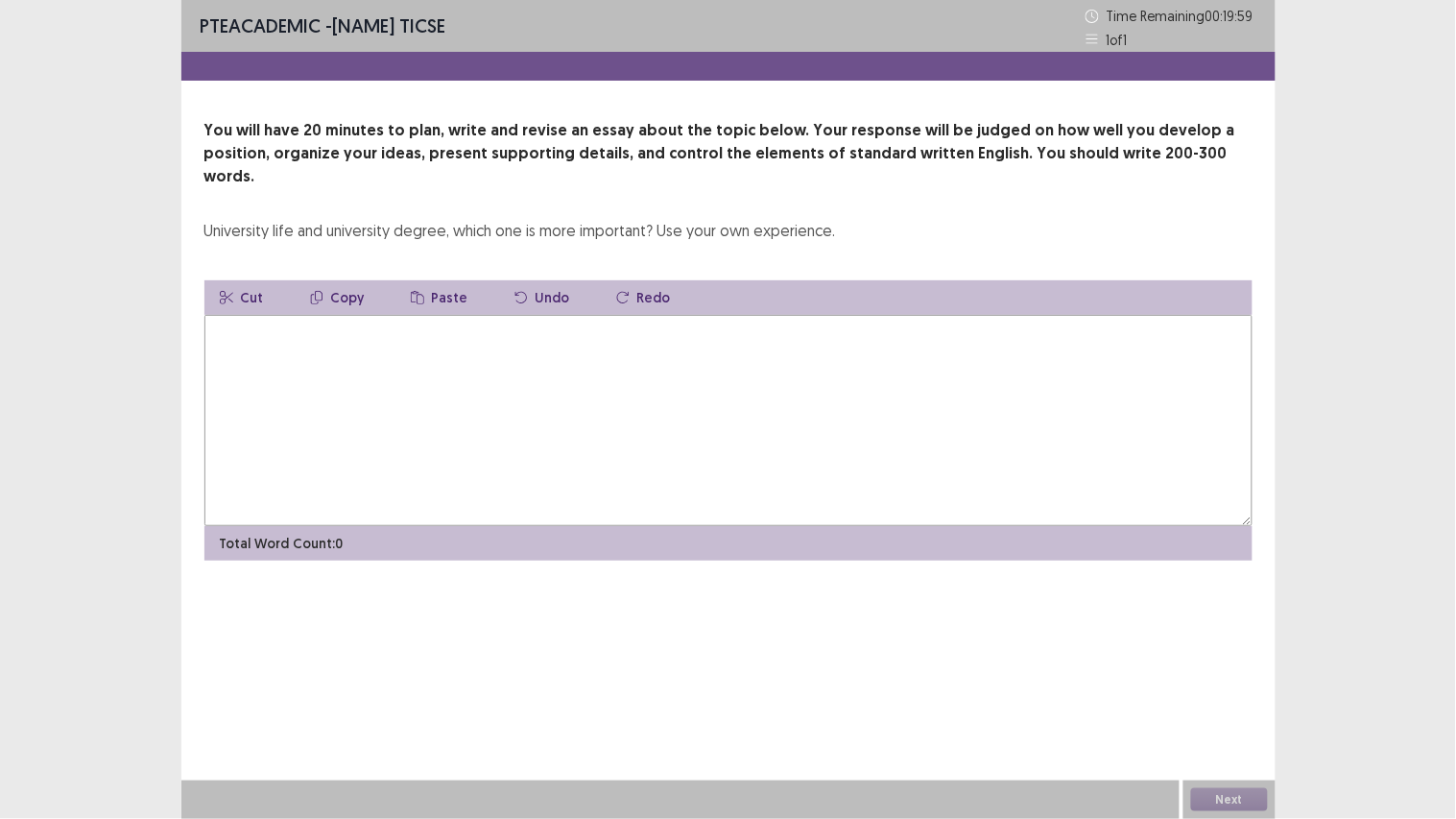 click at bounding box center [728, 421] 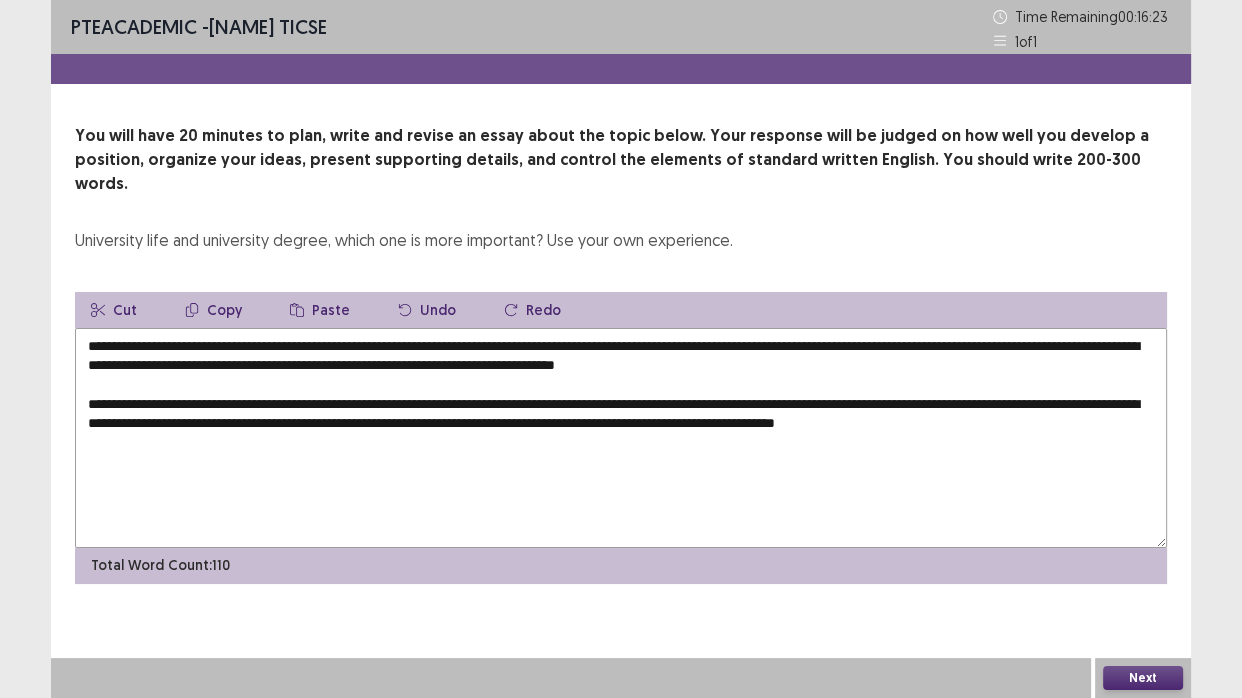 click on "**********" at bounding box center (621, 438) 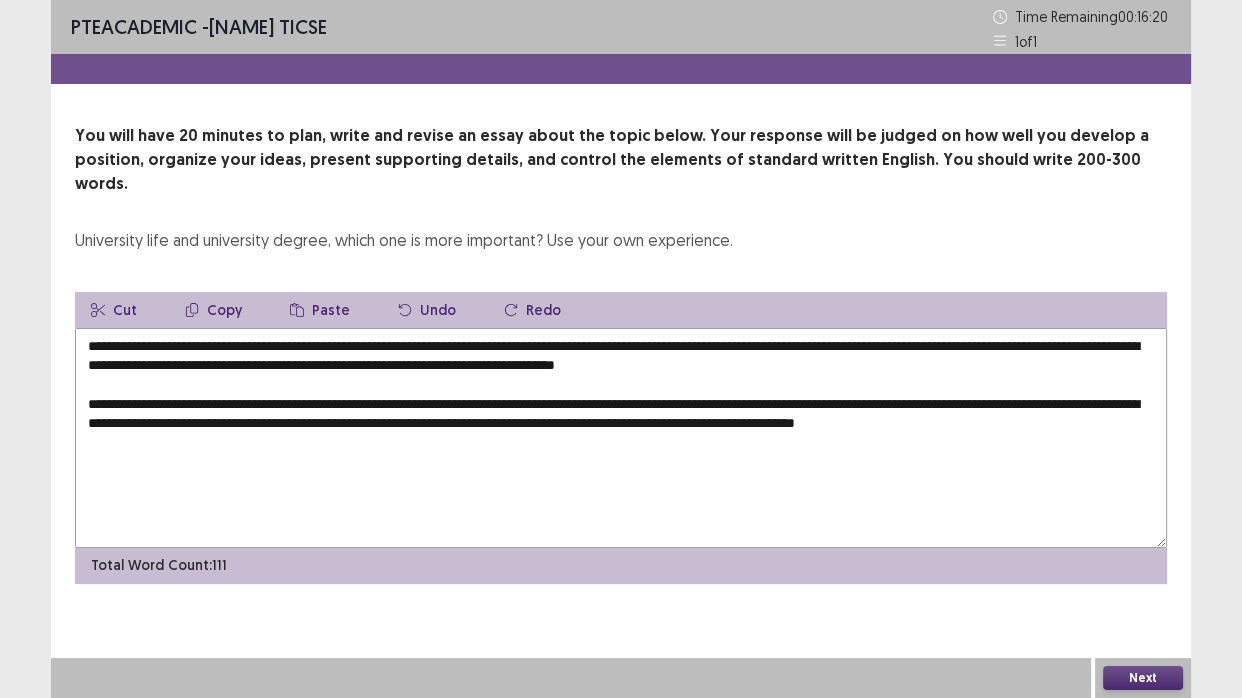 click on "**********" at bounding box center [621, 438] 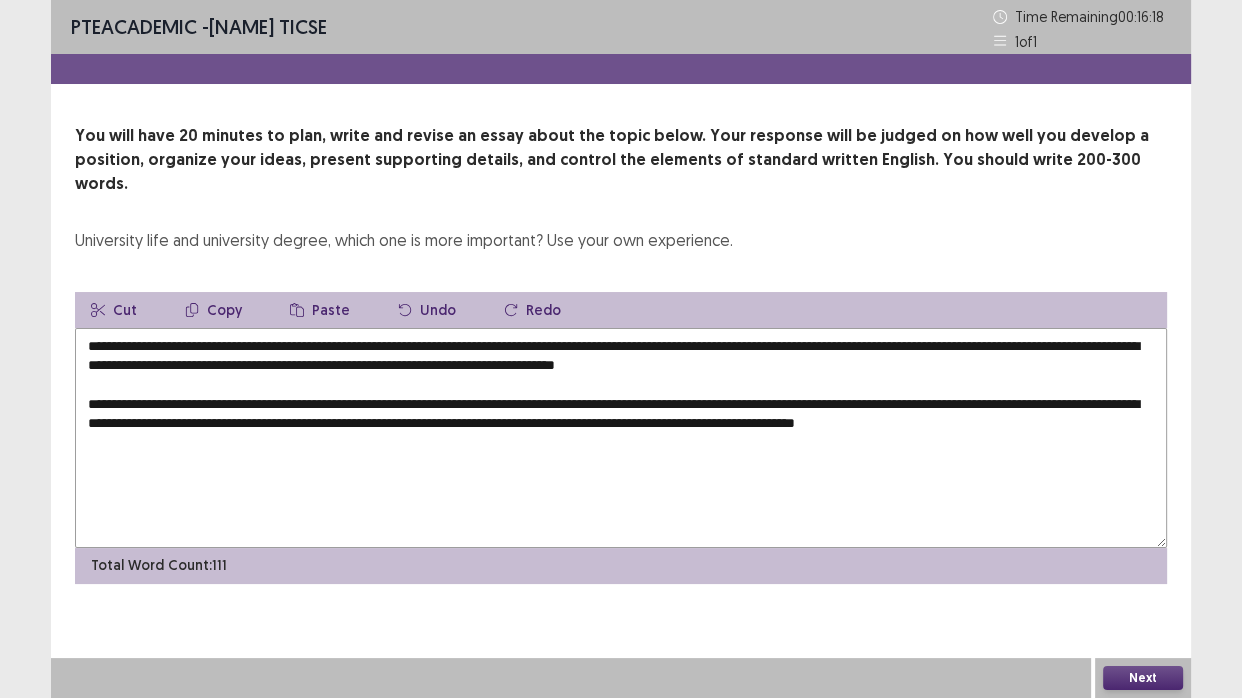 click on "**********" at bounding box center [621, 438] 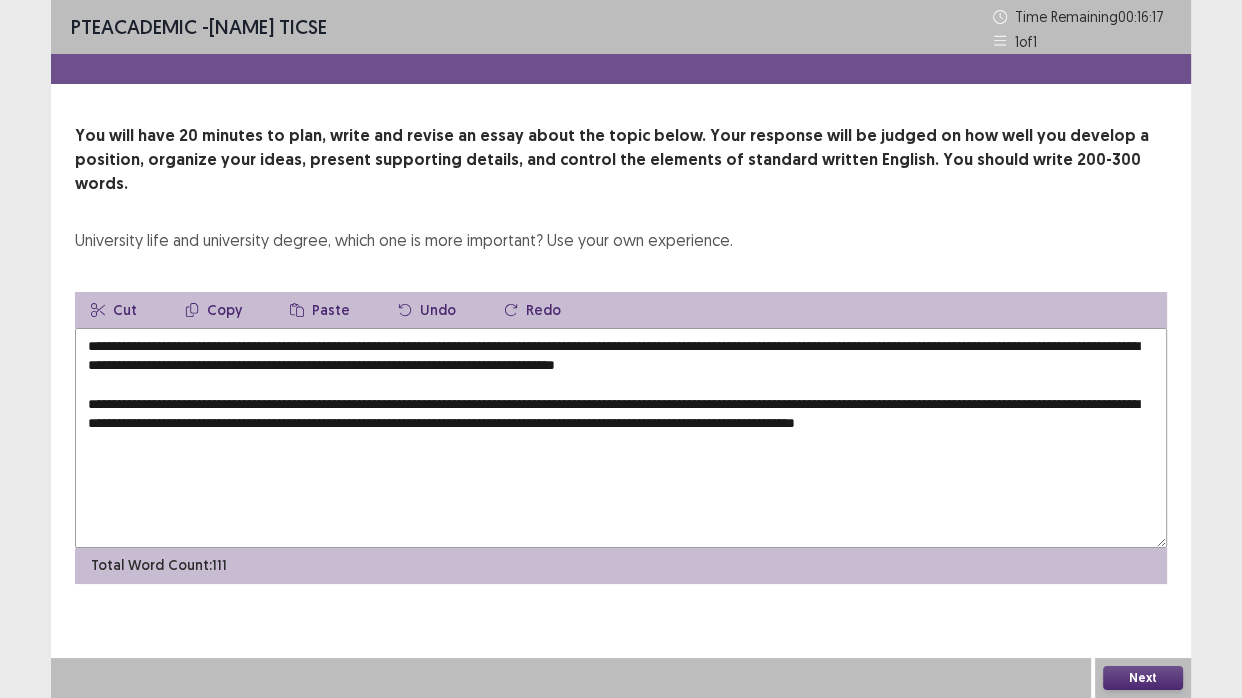 click on "**********" at bounding box center (621, 438) 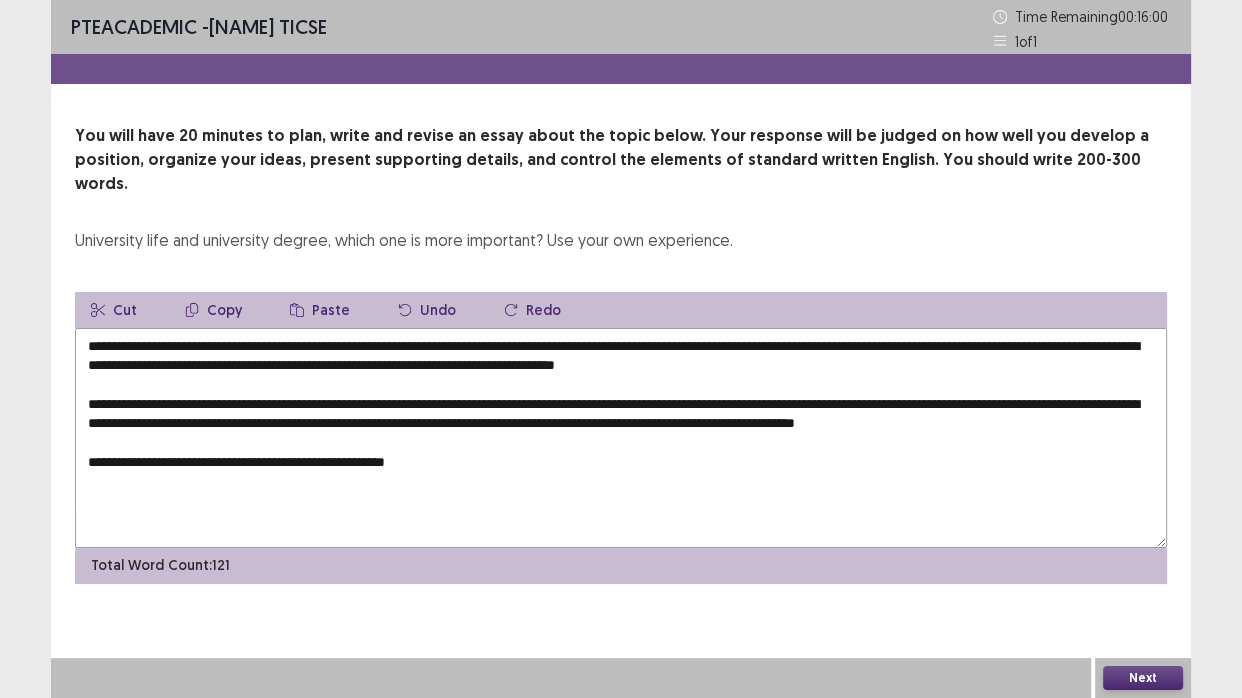 drag, startPoint x: 749, startPoint y: 378, endPoint x: 438, endPoint y: 374, distance: 311.02573 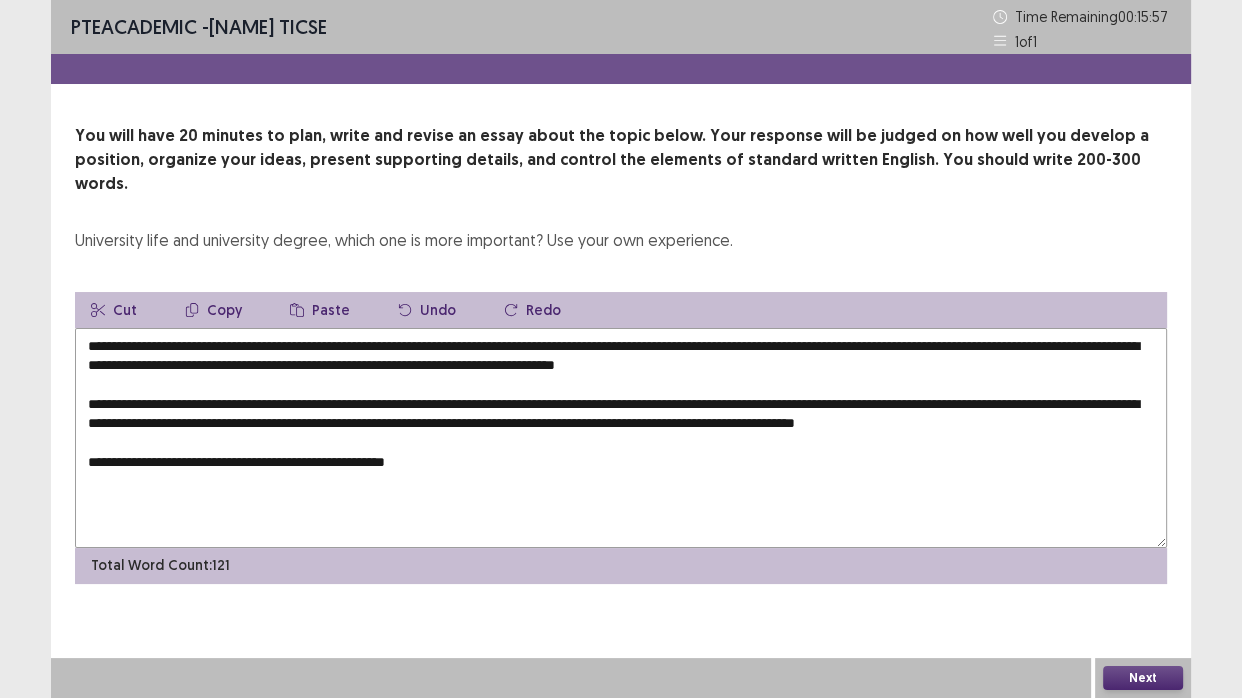 click on "Cut" at bounding box center (114, 310) 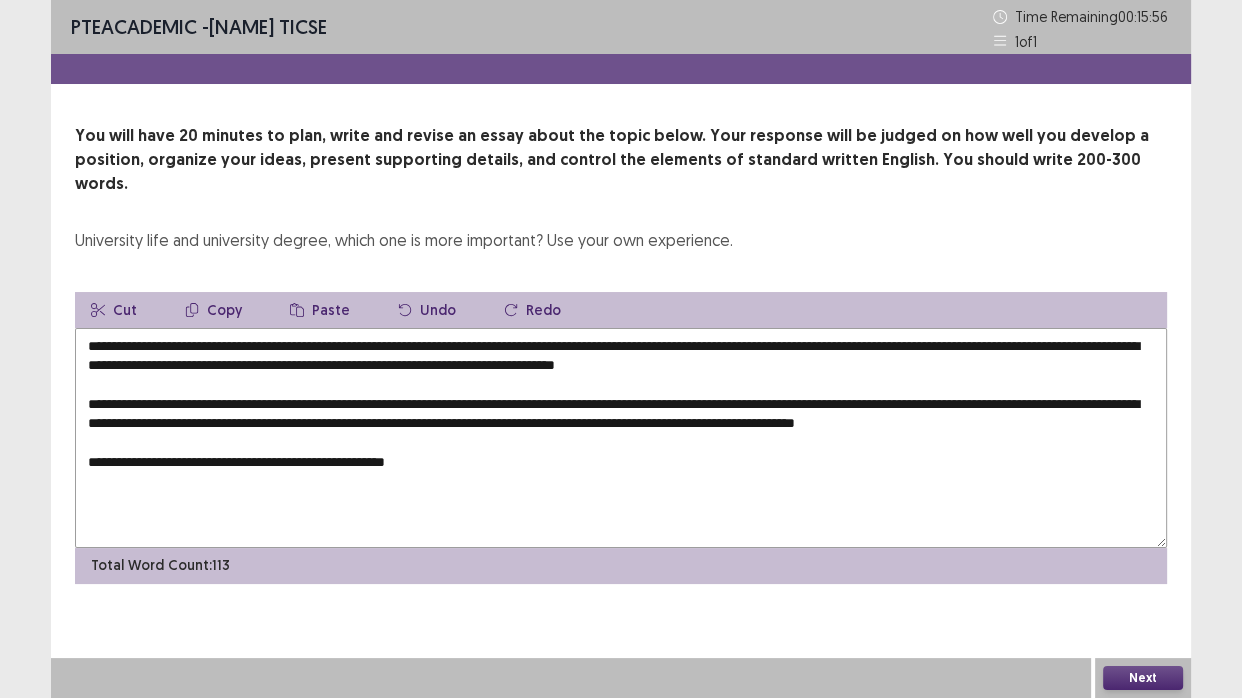 click on "**********" at bounding box center (621, 438) 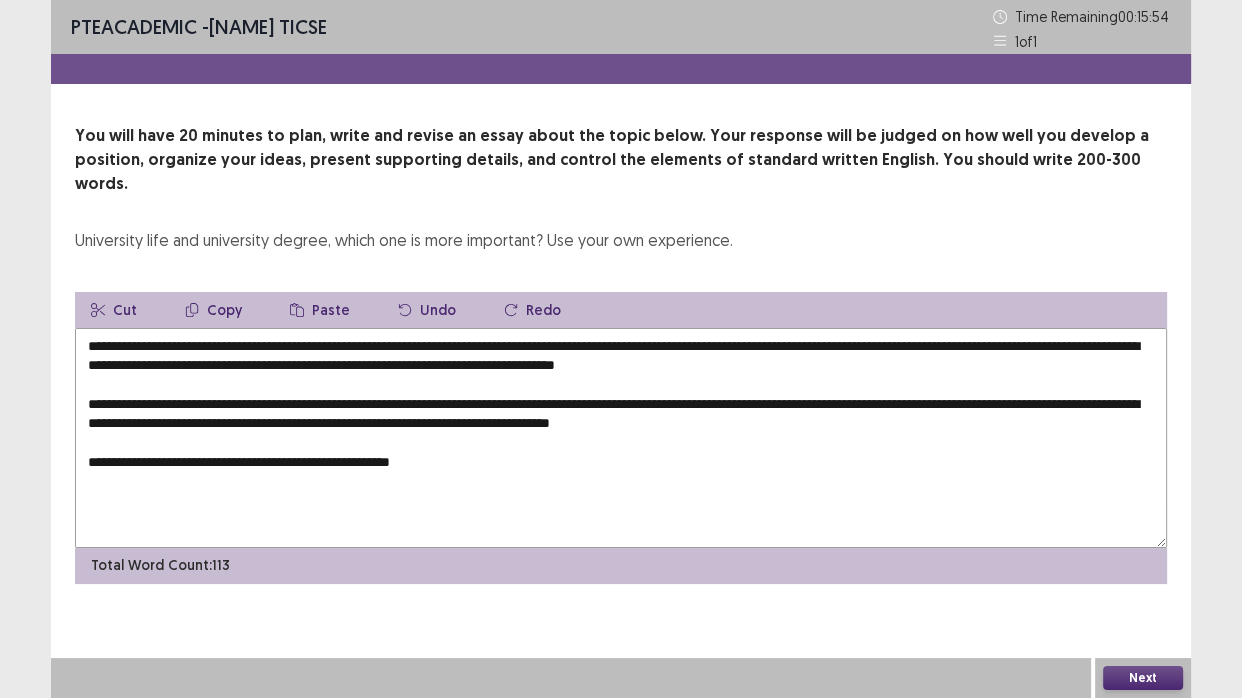 click on "Paste" at bounding box center (320, 310) 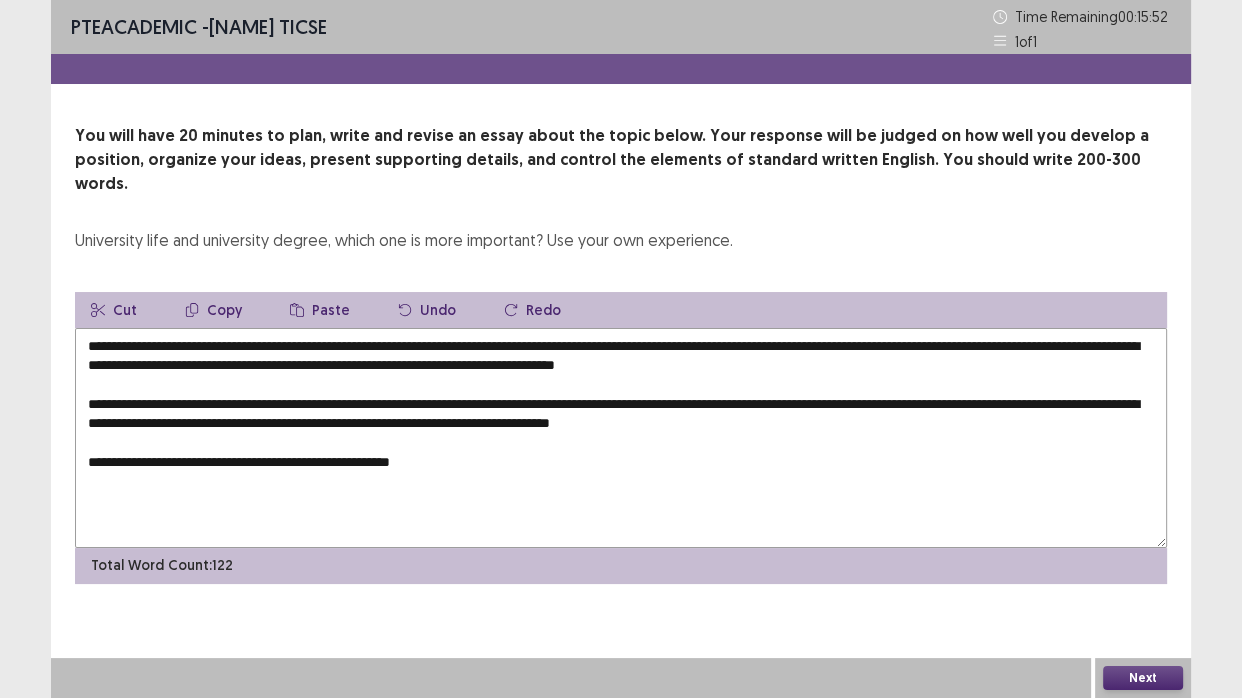 click on "**********" at bounding box center [621, 438] 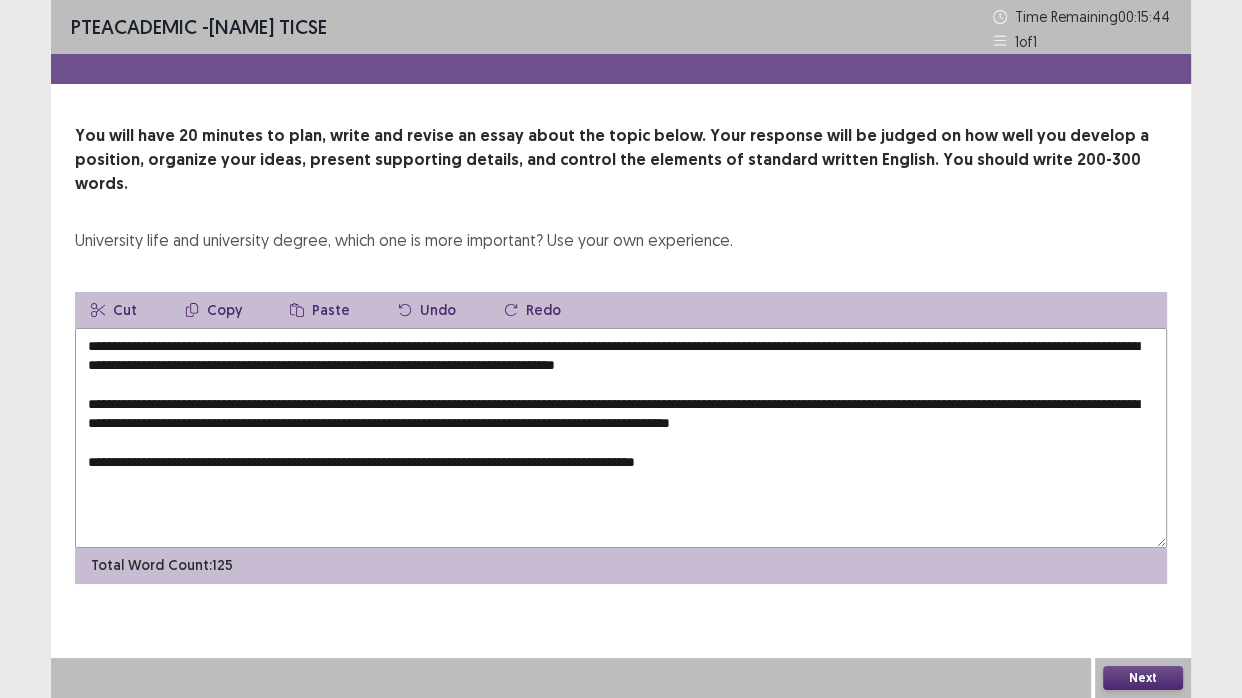 click on "**********" at bounding box center (621, 438) 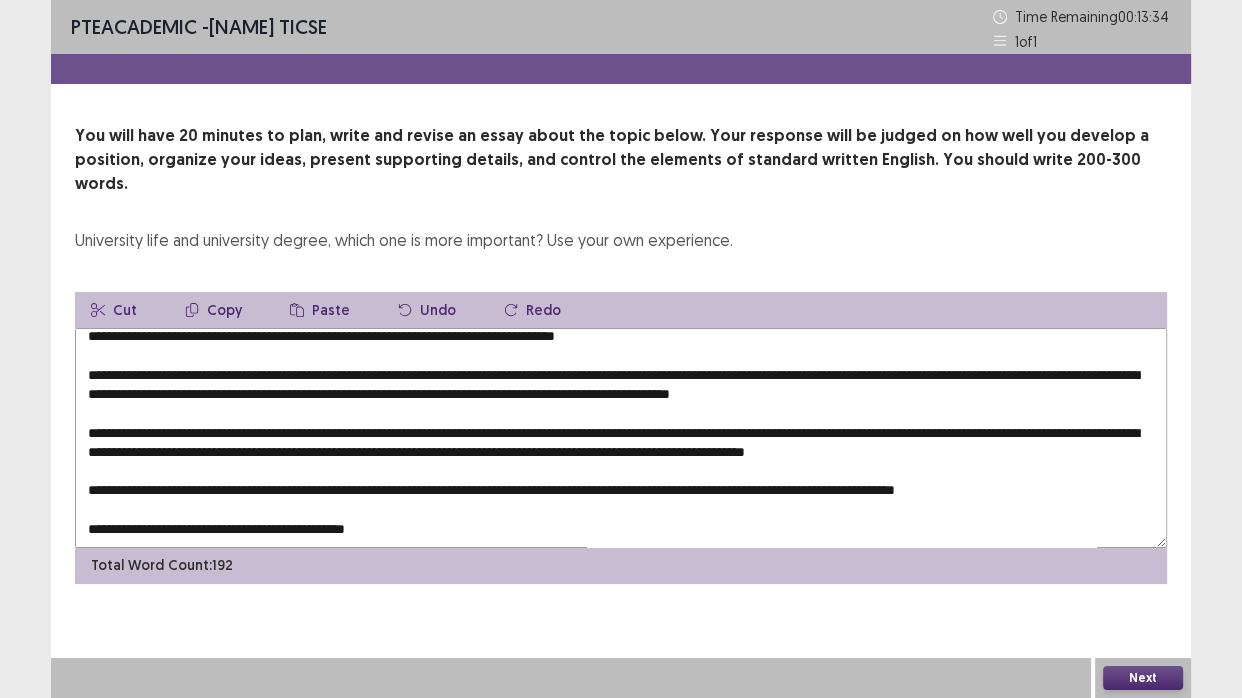 scroll, scrollTop: 59, scrollLeft: 0, axis: vertical 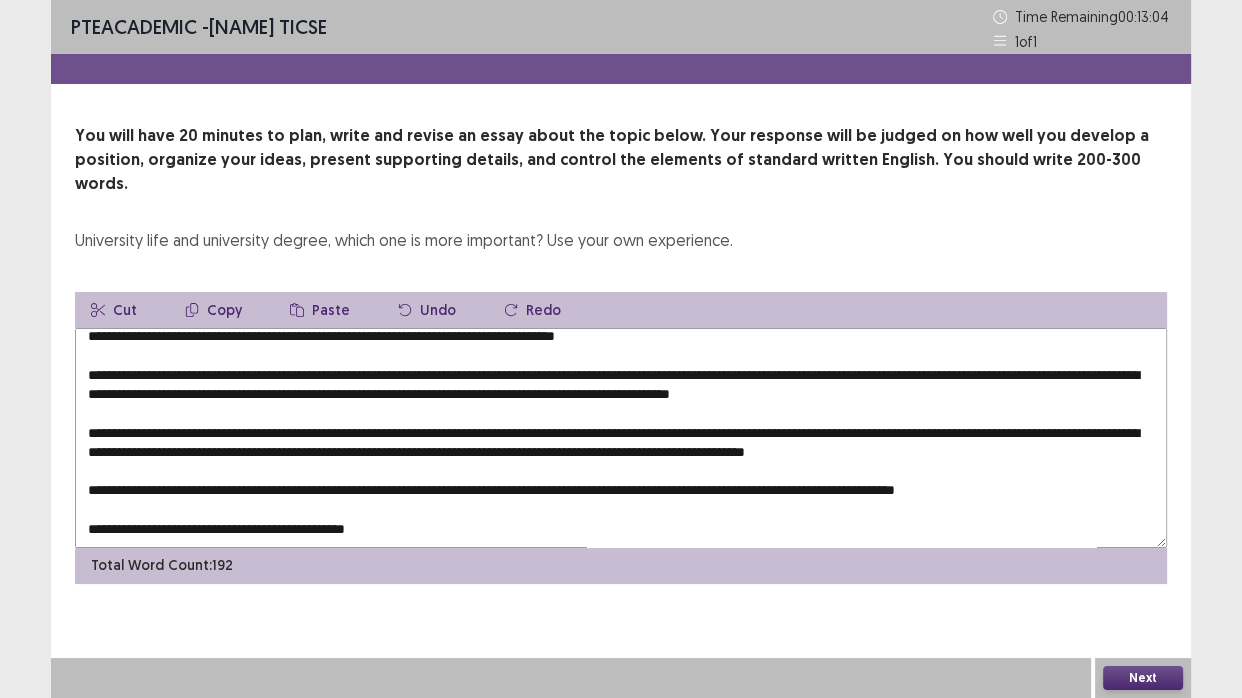 click at bounding box center [621, 438] 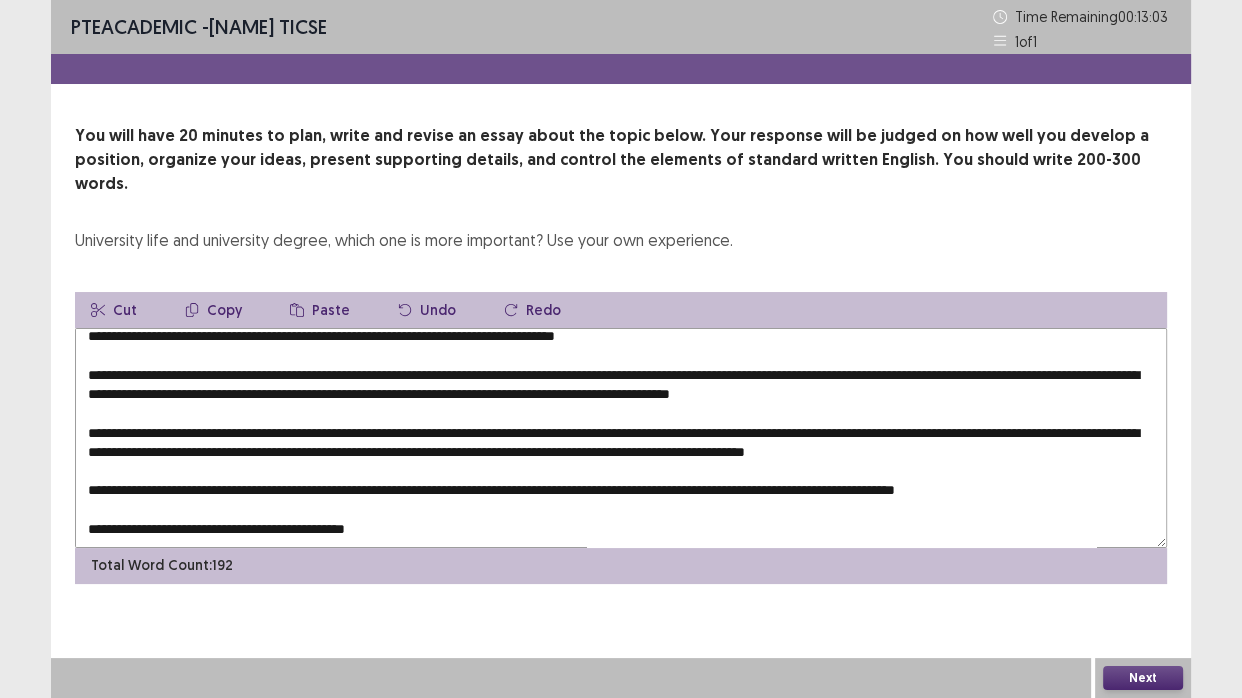 click at bounding box center [621, 438] 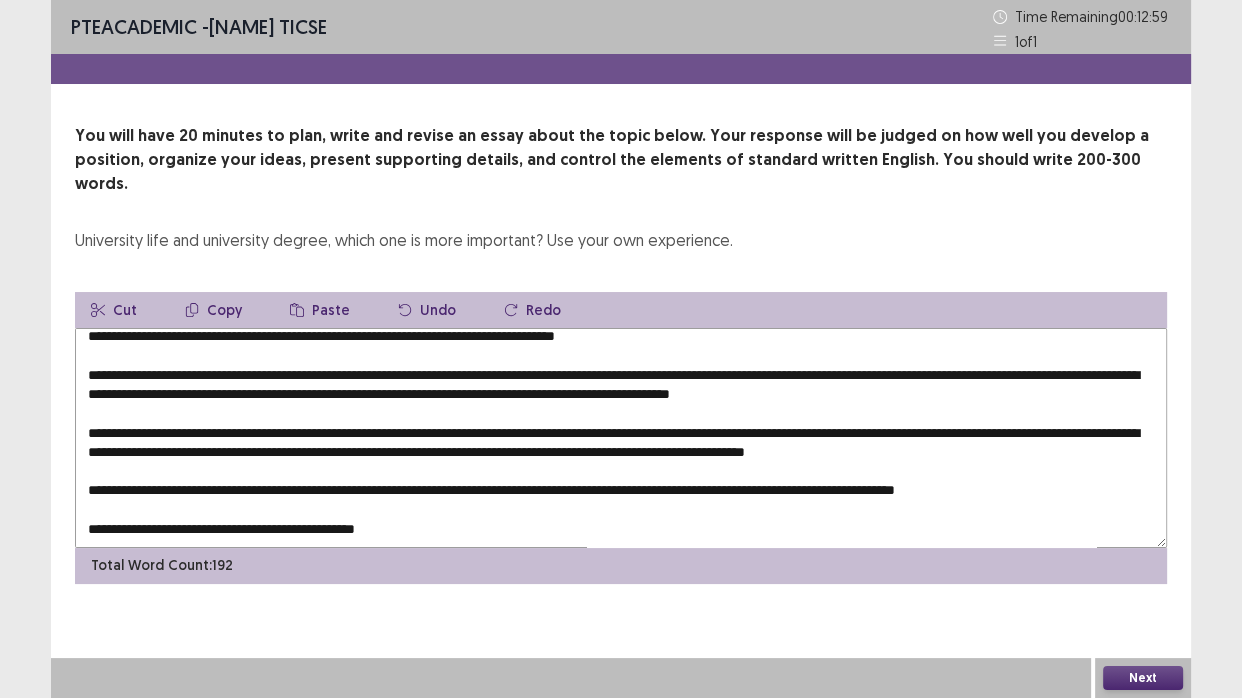 click at bounding box center [621, 438] 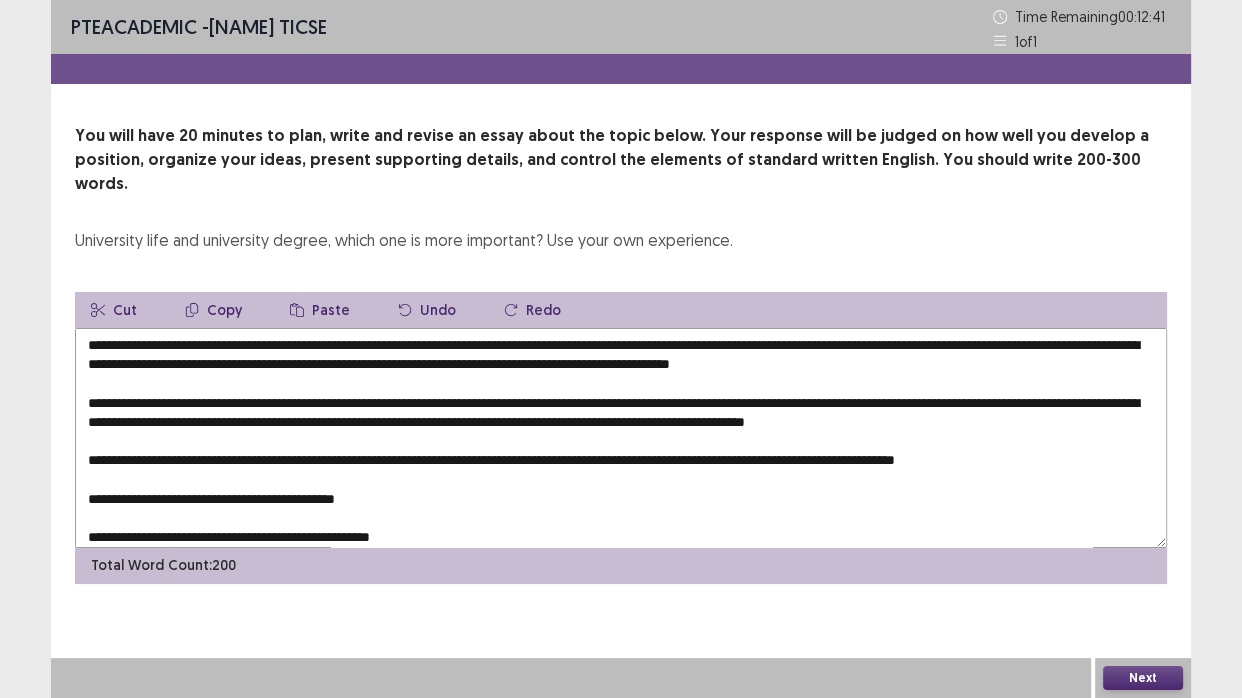 scroll, scrollTop: 105, scrollLeft: 0, axis: vertical 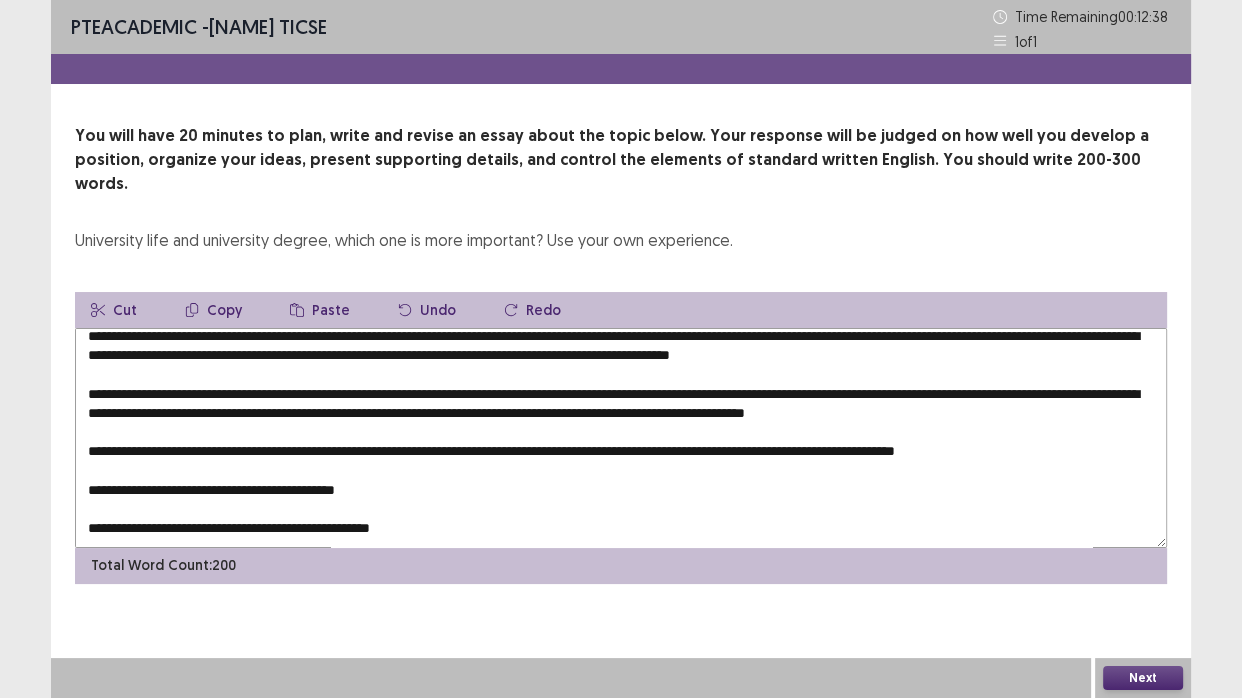 drag, startPoint x: 430, startPoint y: 514, endPoint x: 202, endPoint y: 464, distance: 233.41808 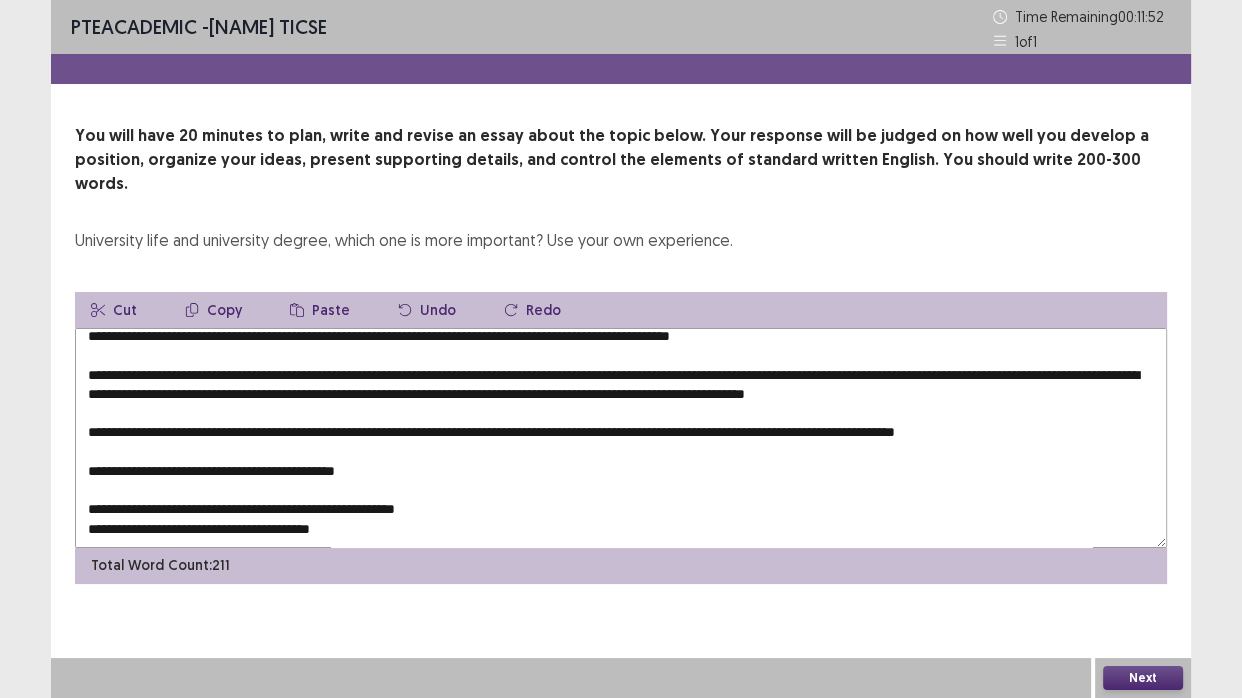 click at bounding box center (621, 438) 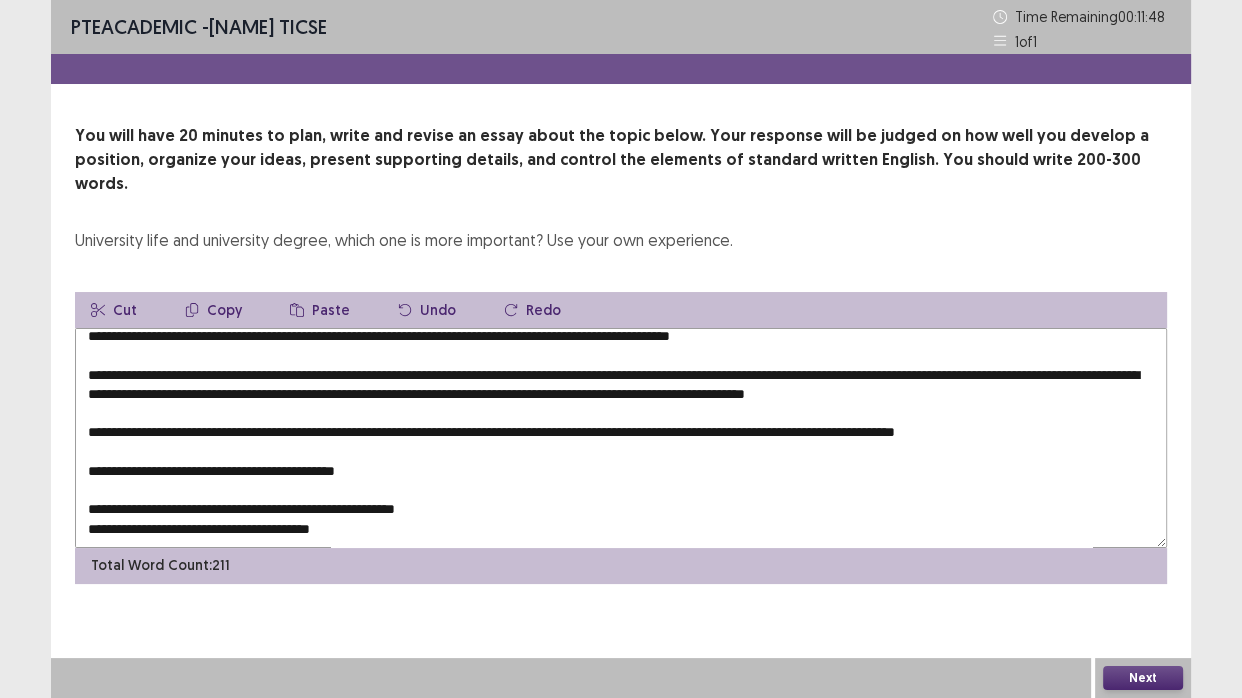 click at bounding box center (621, 438) 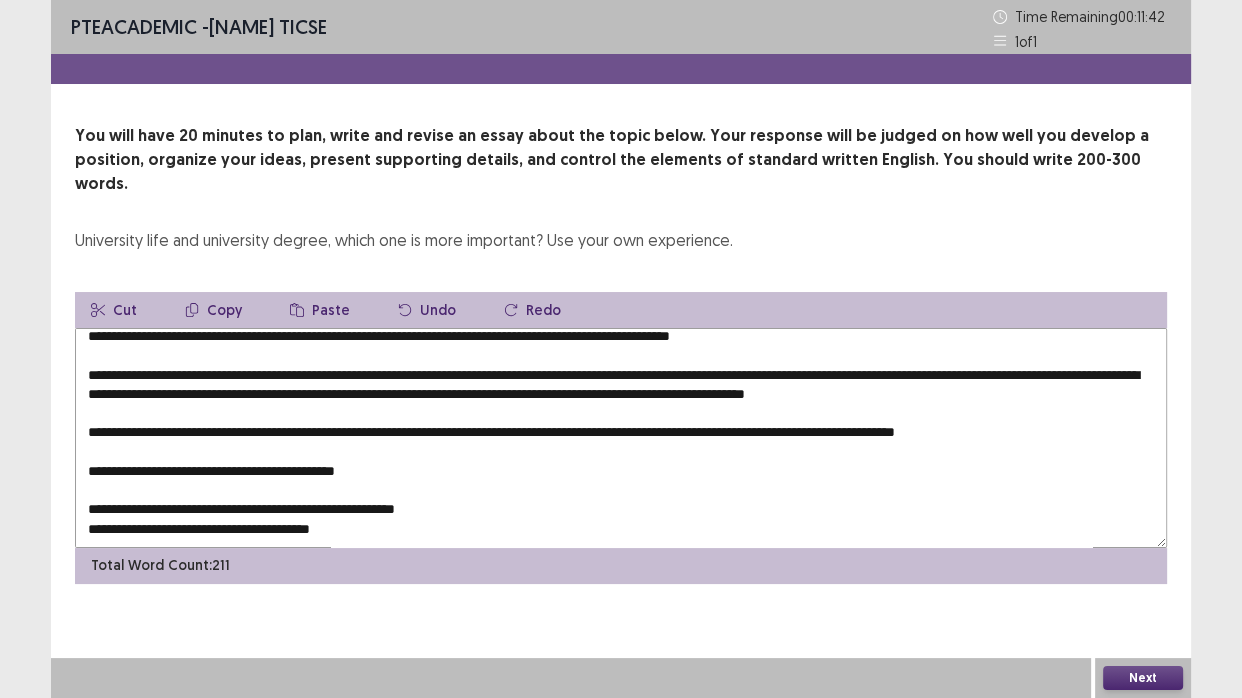 click at bounding box center [621, 438] 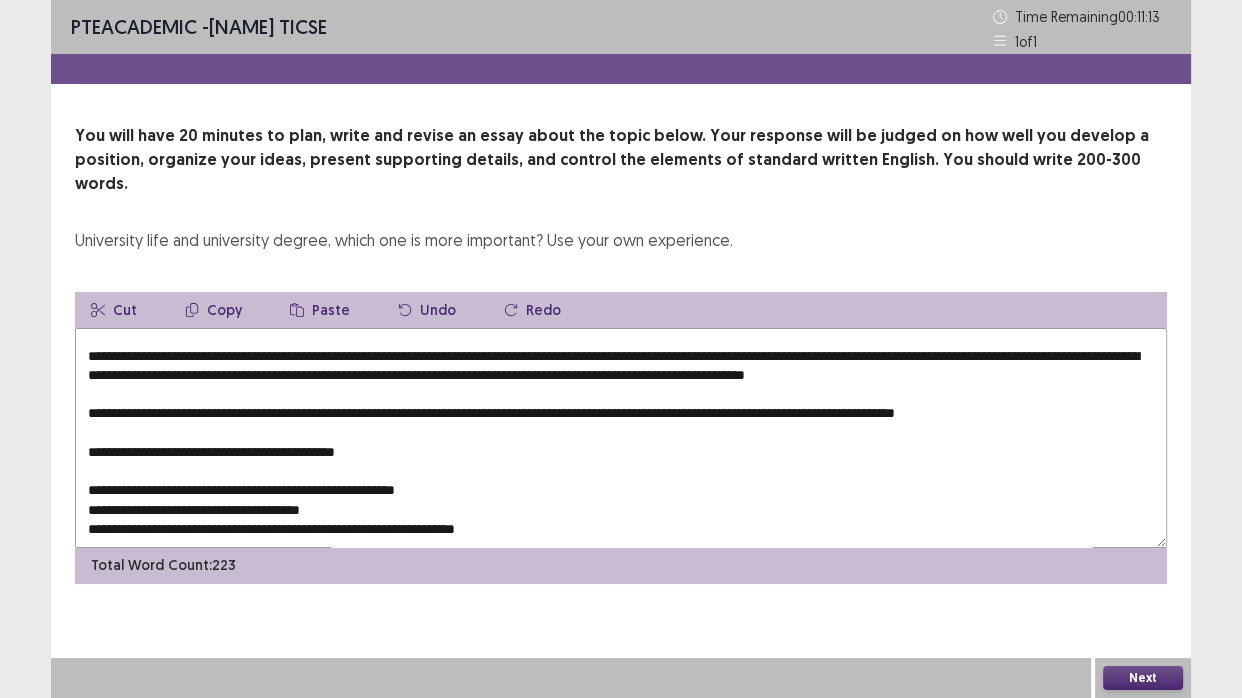 scroll, scrollTop: 136, scrollLeft: 0, axis: vertical 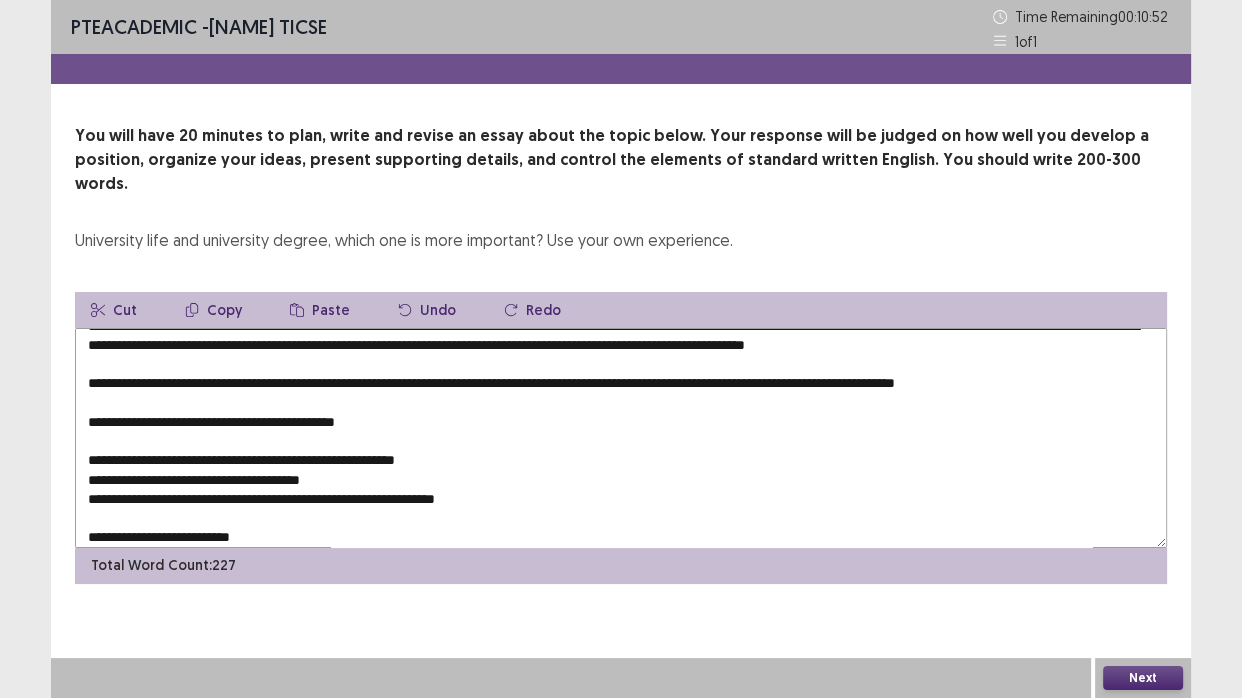 click at bounding box center [621, 438] 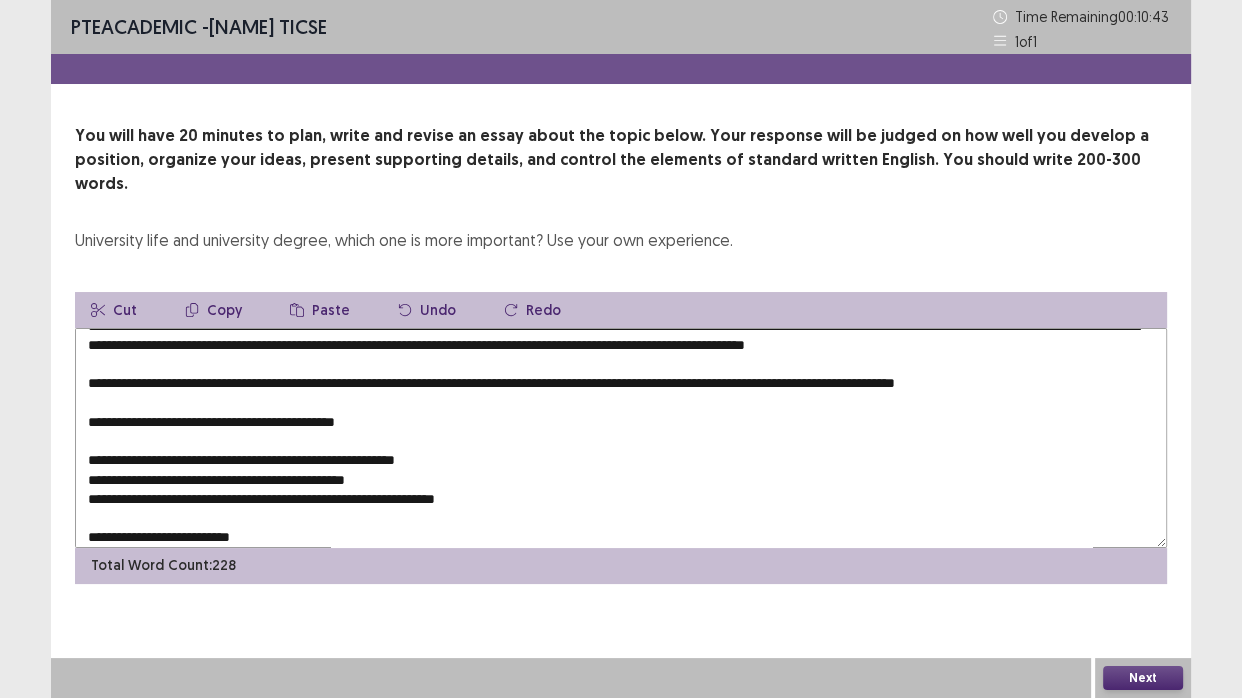 click at bounding box center (621, 438) 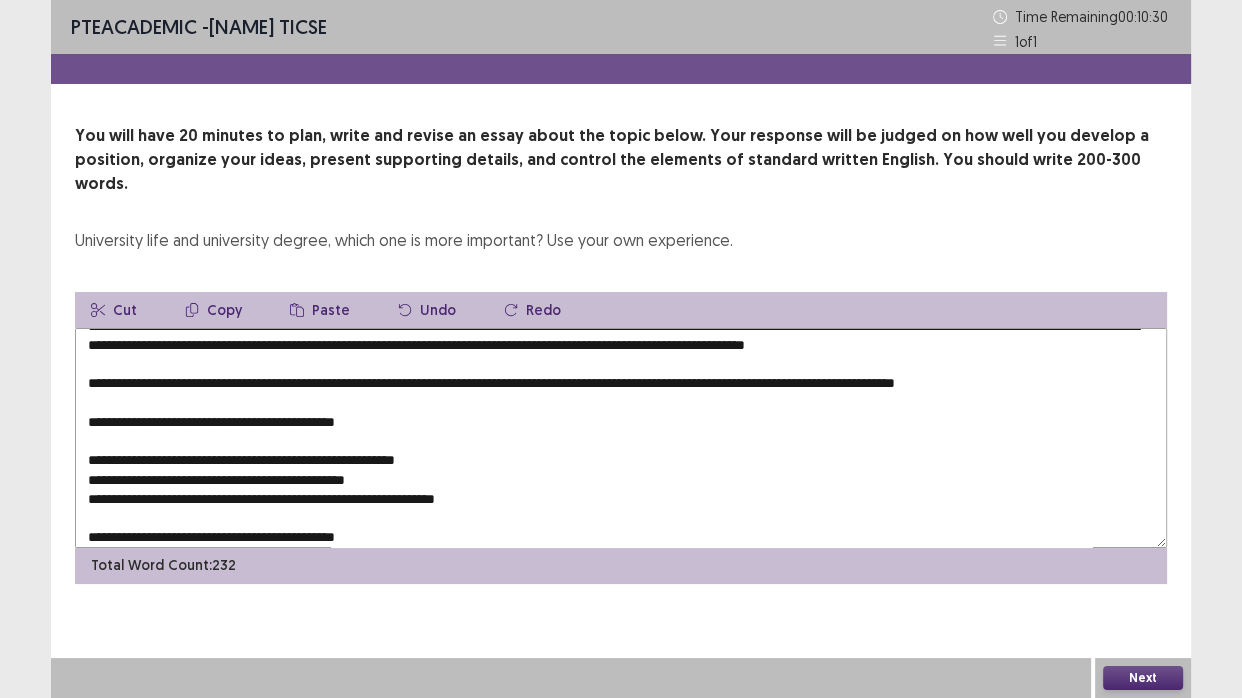 scroll, scrollTop: 155, scrollLeft: 0, axis: vertical 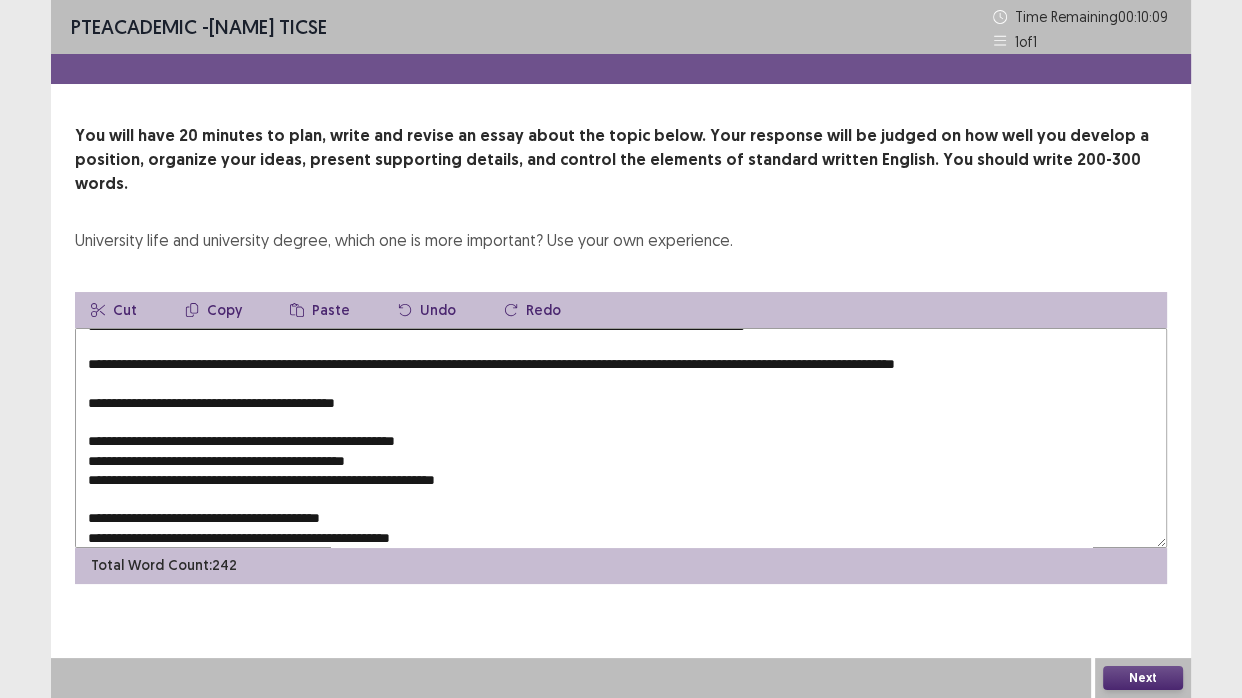 drag, startPoint x: 403, startPoint y: 380, endPoint x: 0, endPoint y: 372, distance: 403.0794 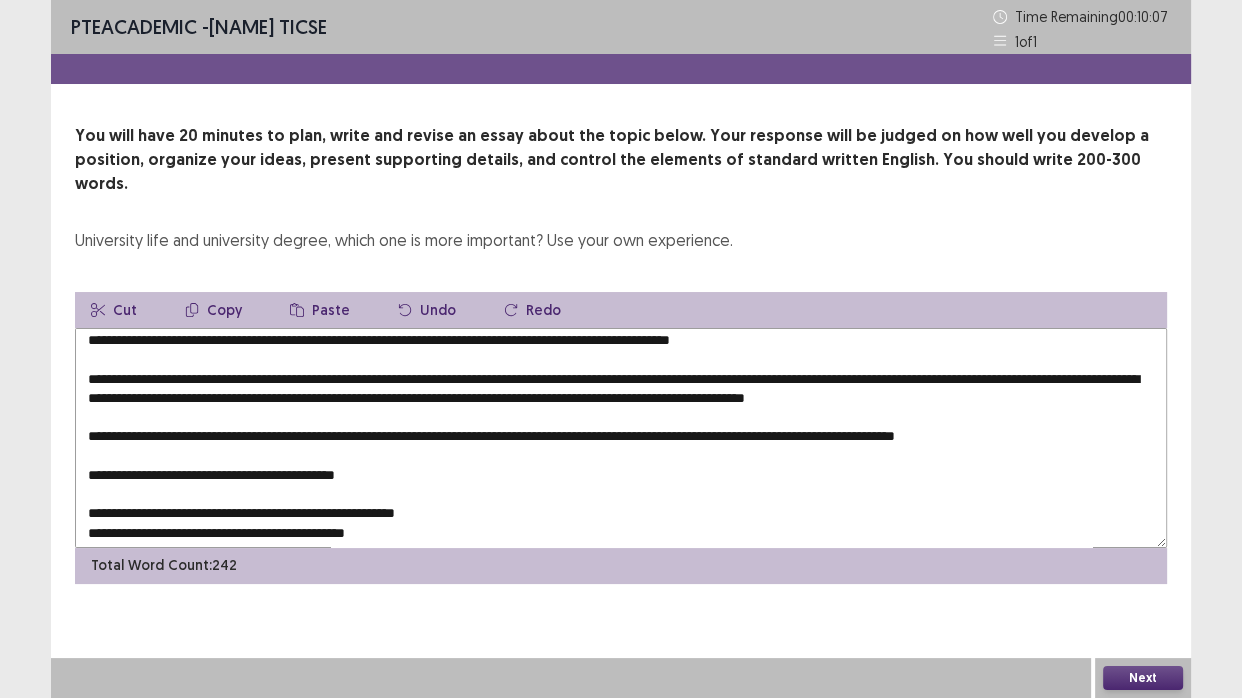 scroll, scrollTop: 0, scrollLeft: 0, axis: both 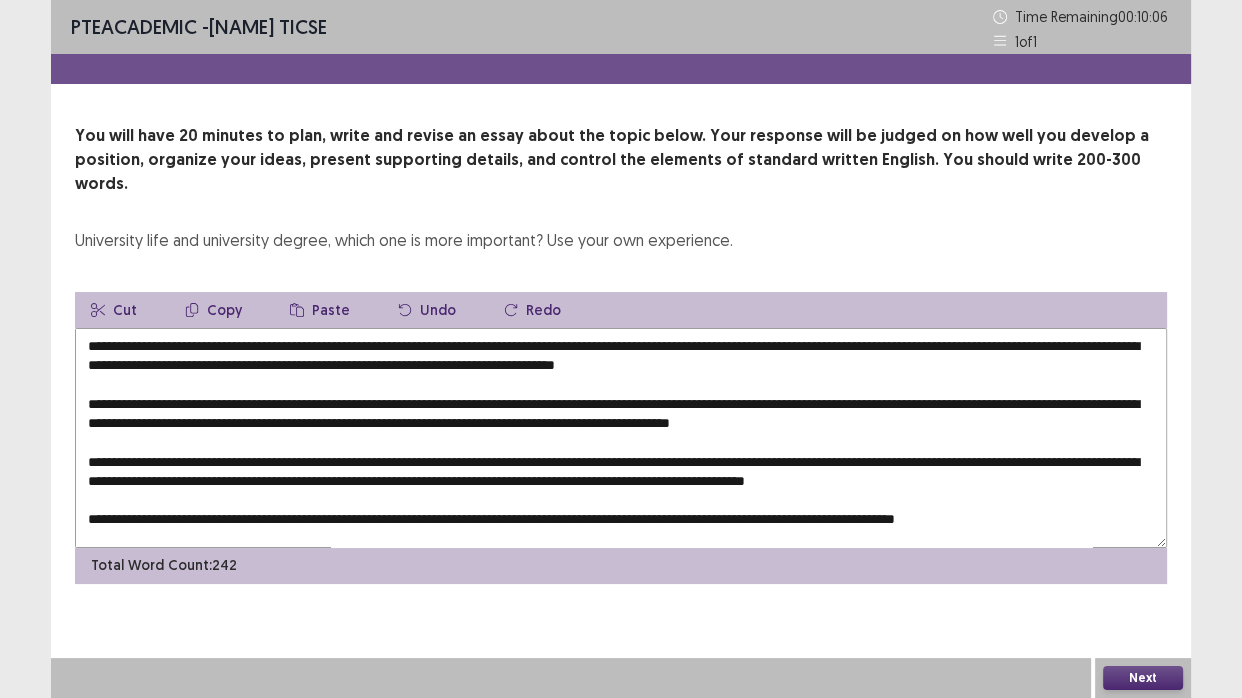 click at bounding box center [621, 438] 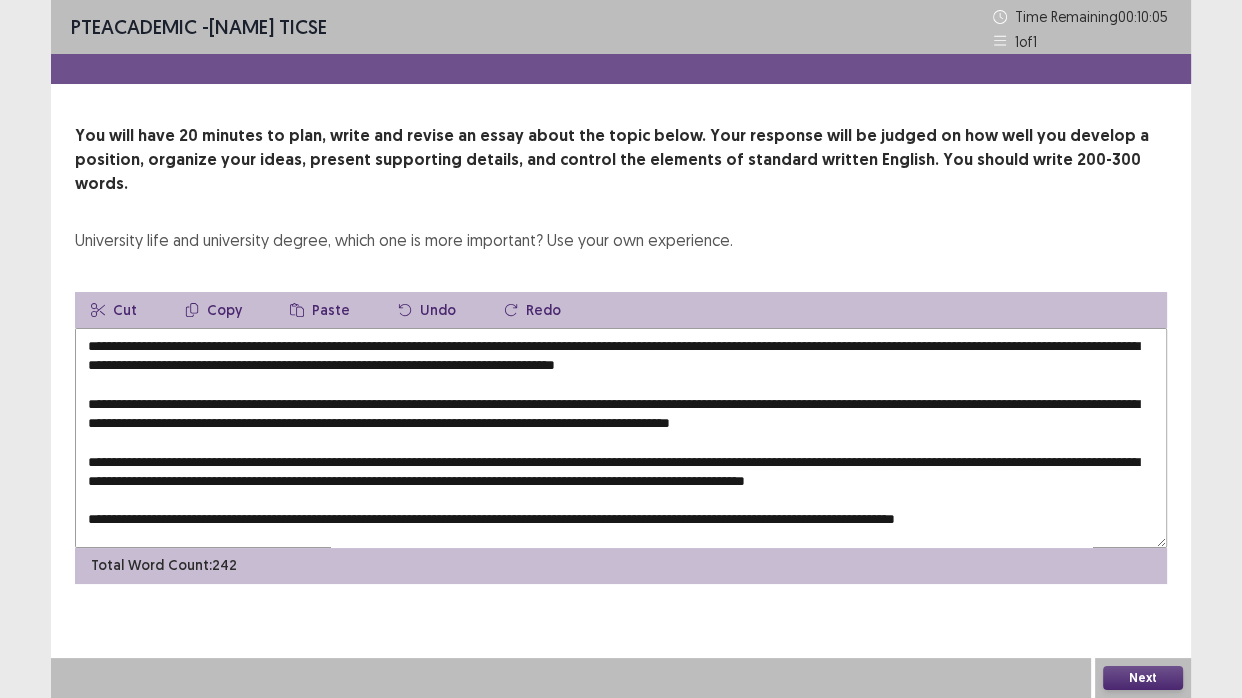 type on "**********" 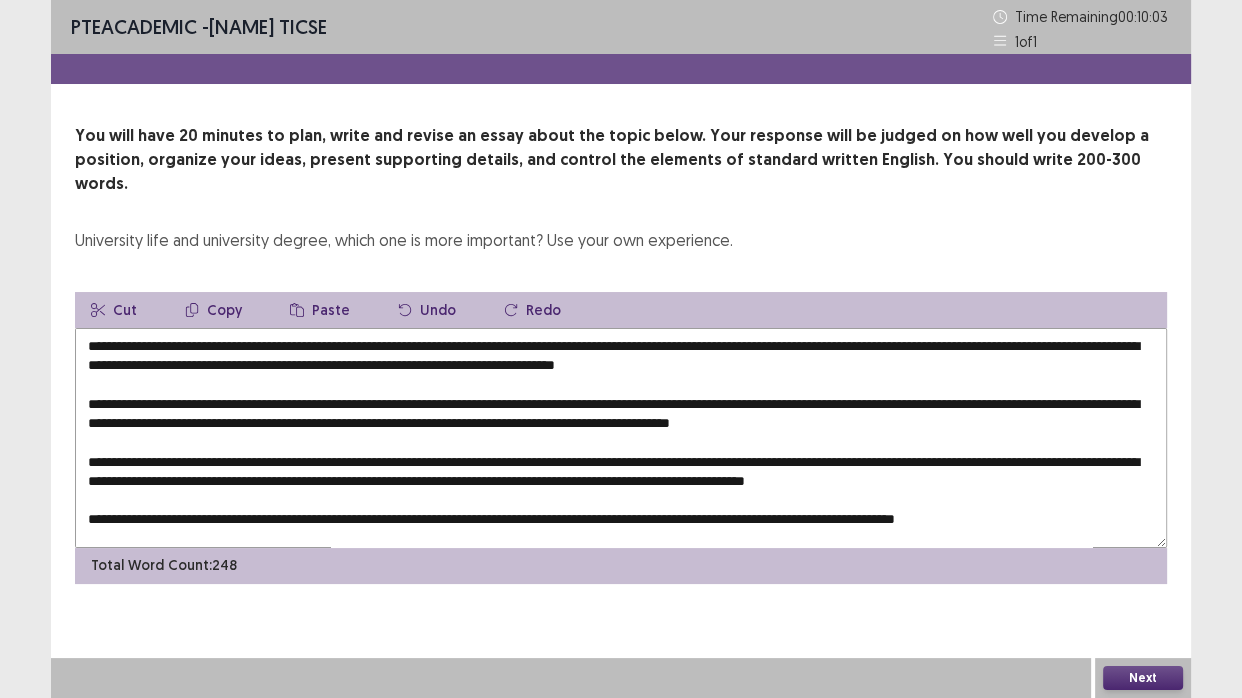 type 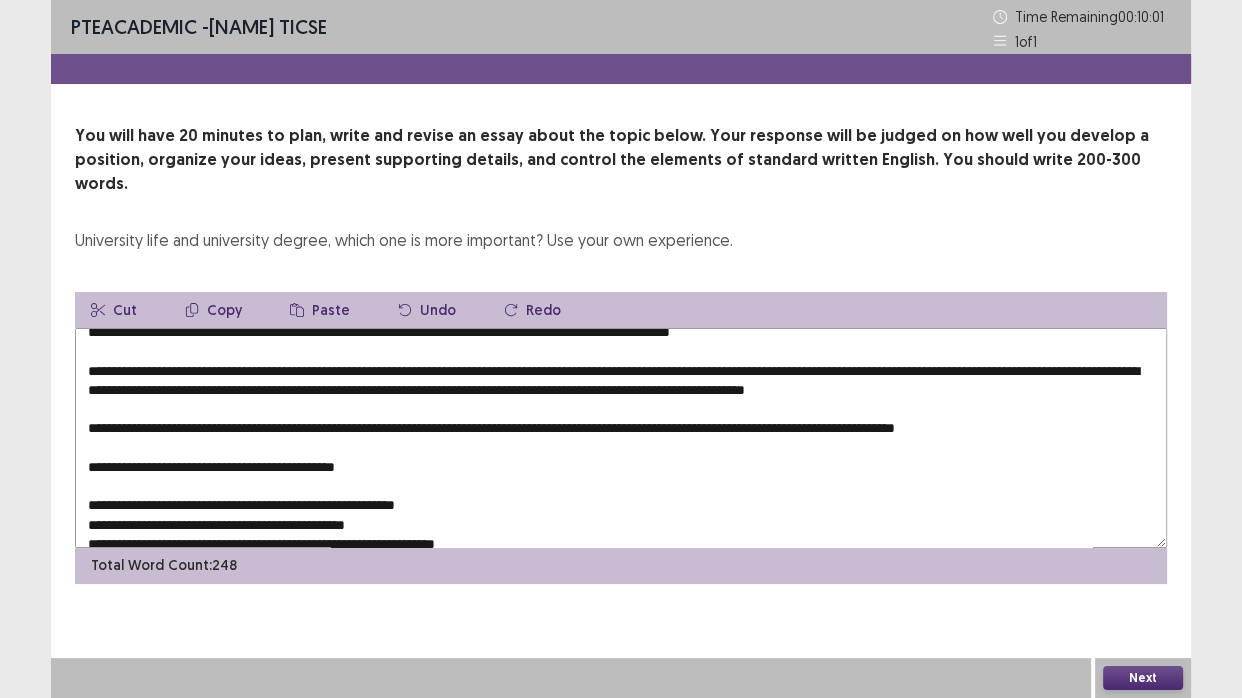 scroll, scrollTop: 201, scrollLeft: 0, axis: vertical 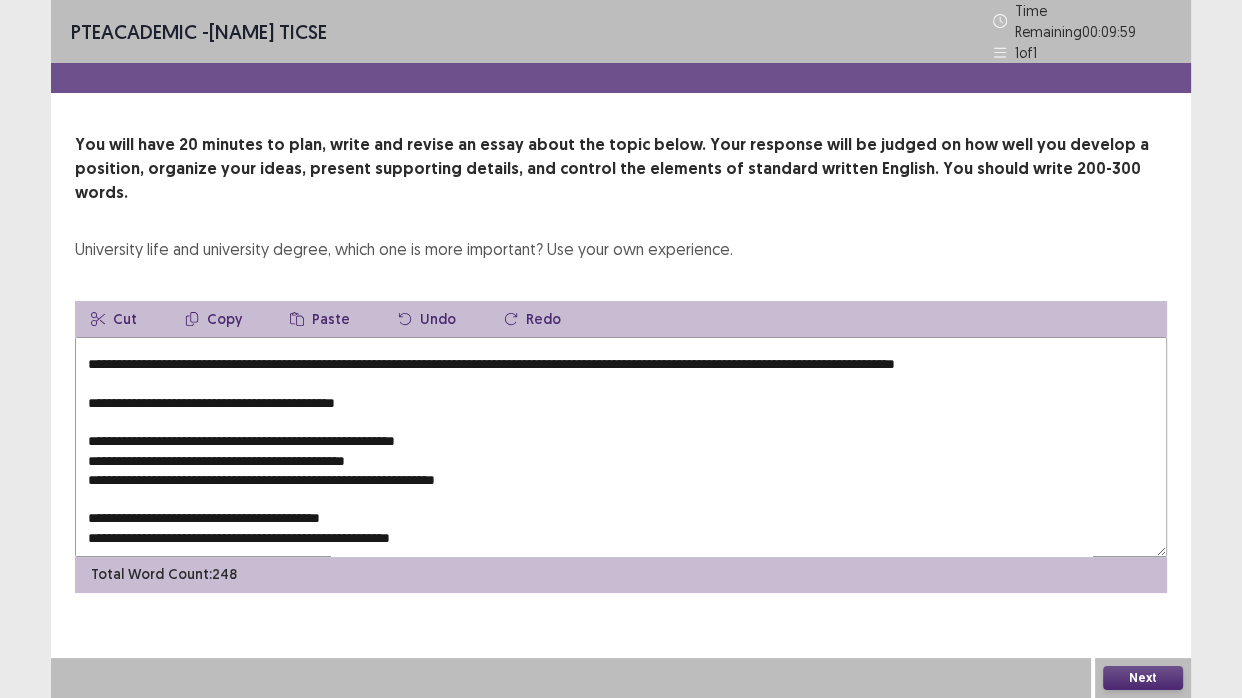 drag, startPoint x: 410, startPoint y: 333, endPoint x: 28, endPoint y: 337, distance: 382.02094 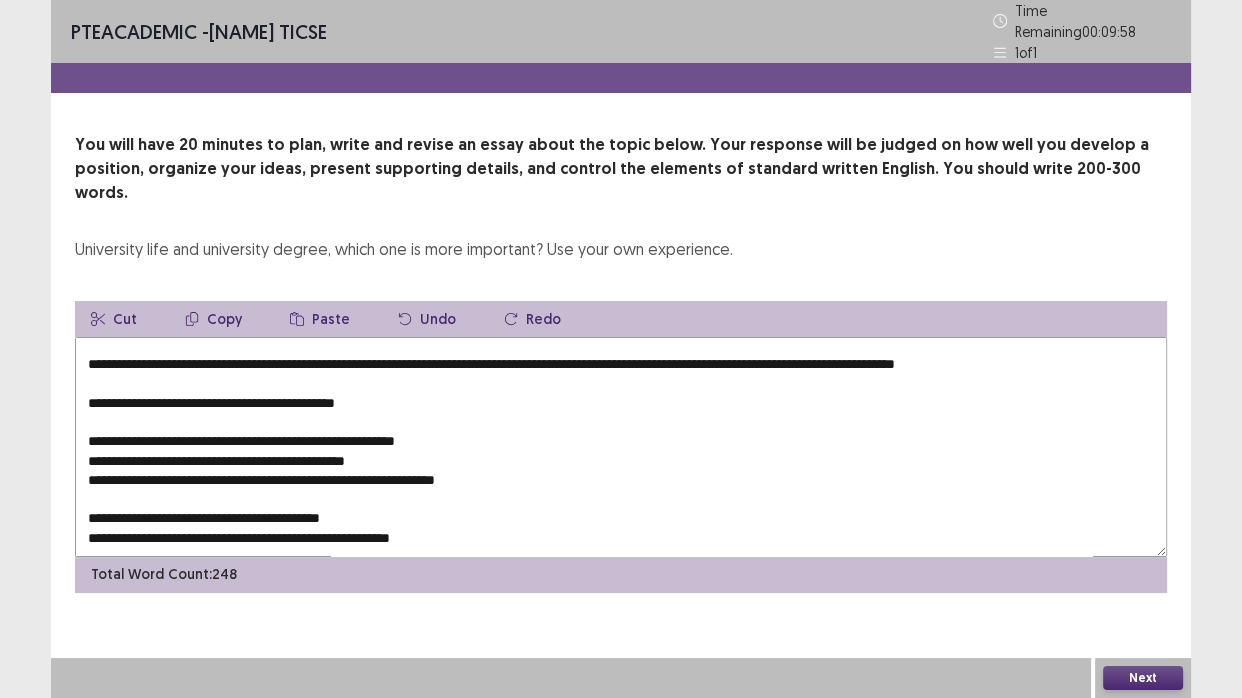 click on "Copy" at bounding box center (213, 319) 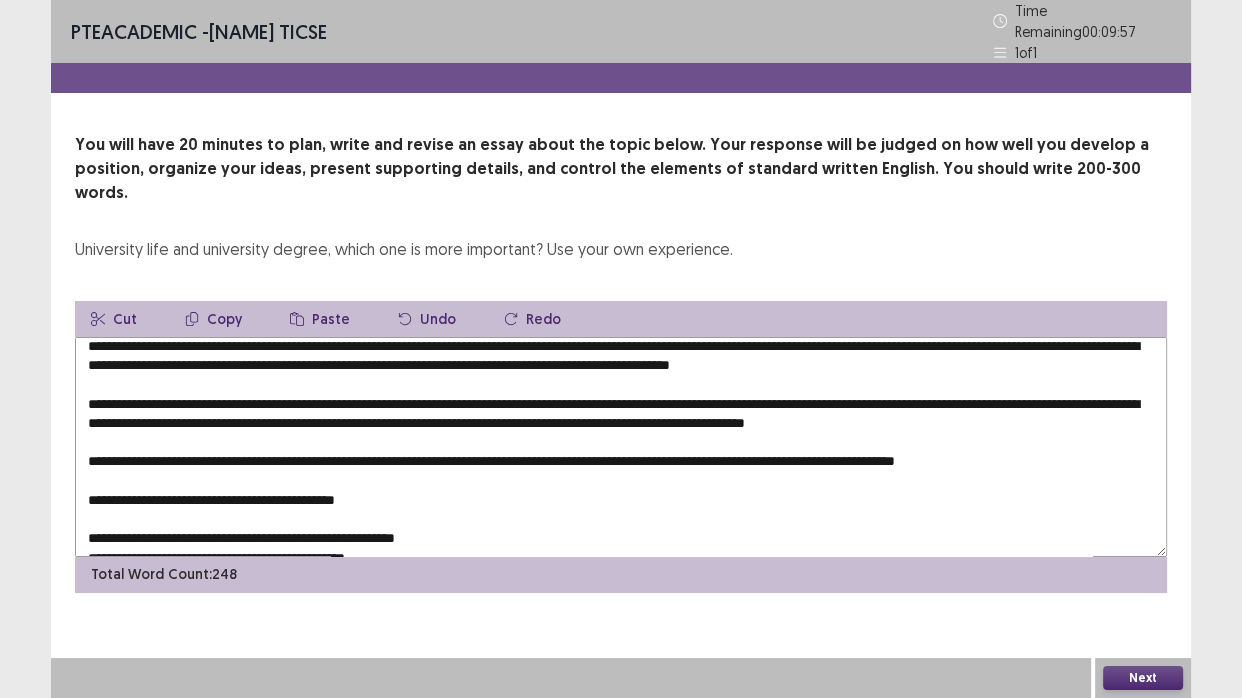 scroll, scrollTop: 0, scrollLeft: 0, axis: both 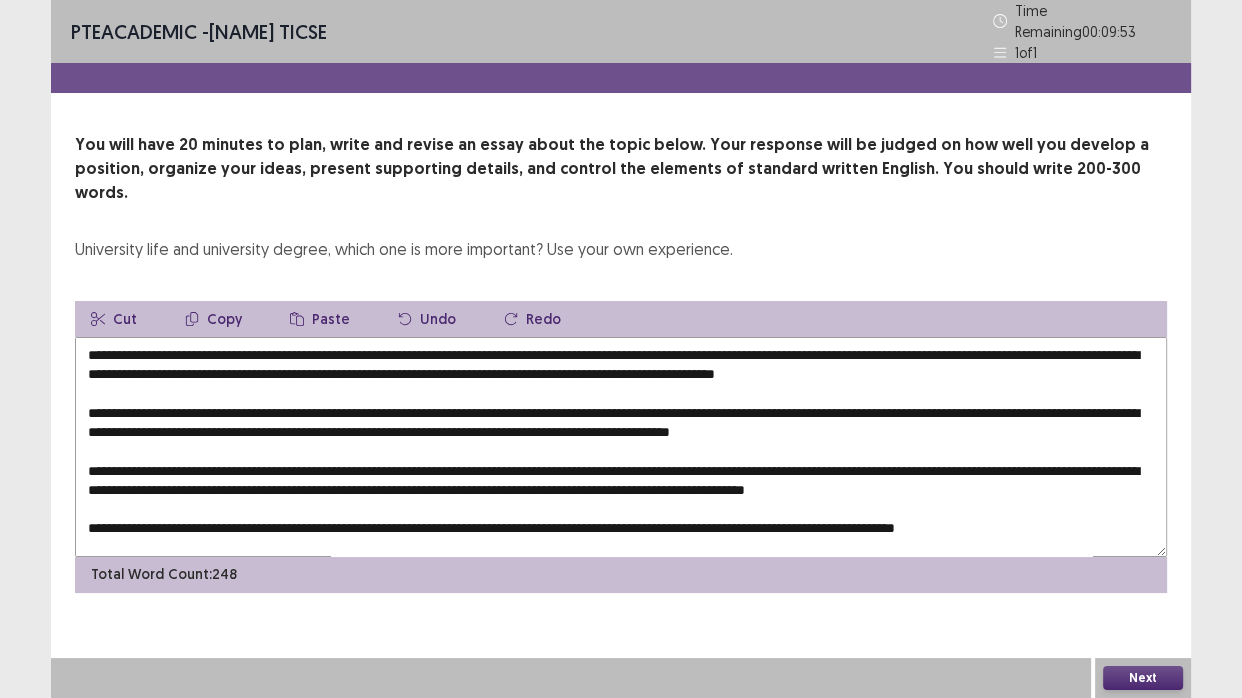 drag, startPoint x: 203, startPoint y: 320, endPoint x: 435, endPoint y: 329, distance: 232.1745 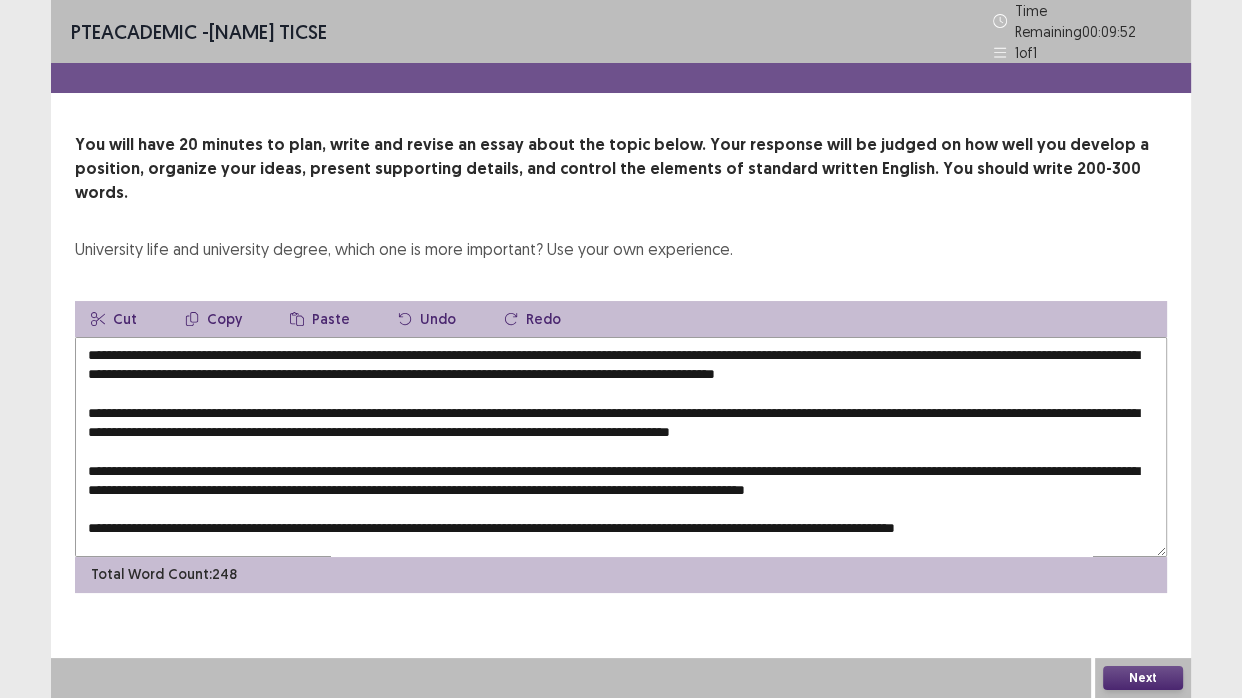 click on "Paste" at bounding box center (320, 319) 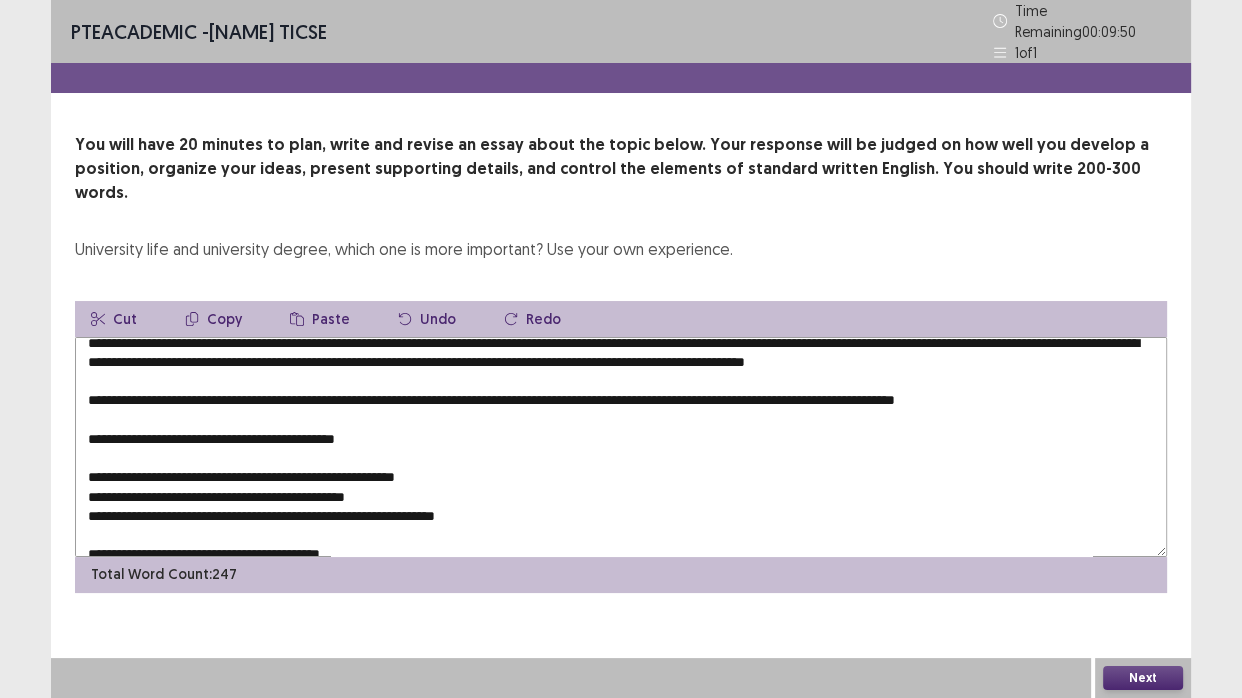 scroll, scrollTop: 0, scrollLeft: 0, axis: both 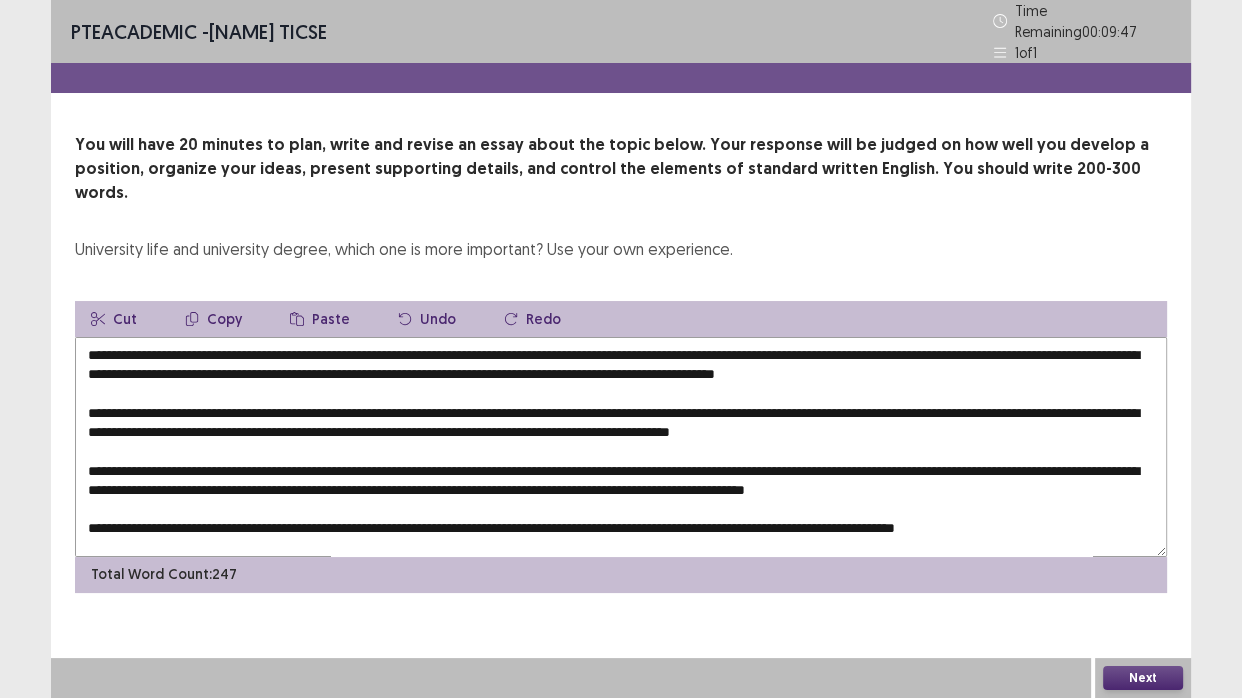 click at bounding box center (621, 447) 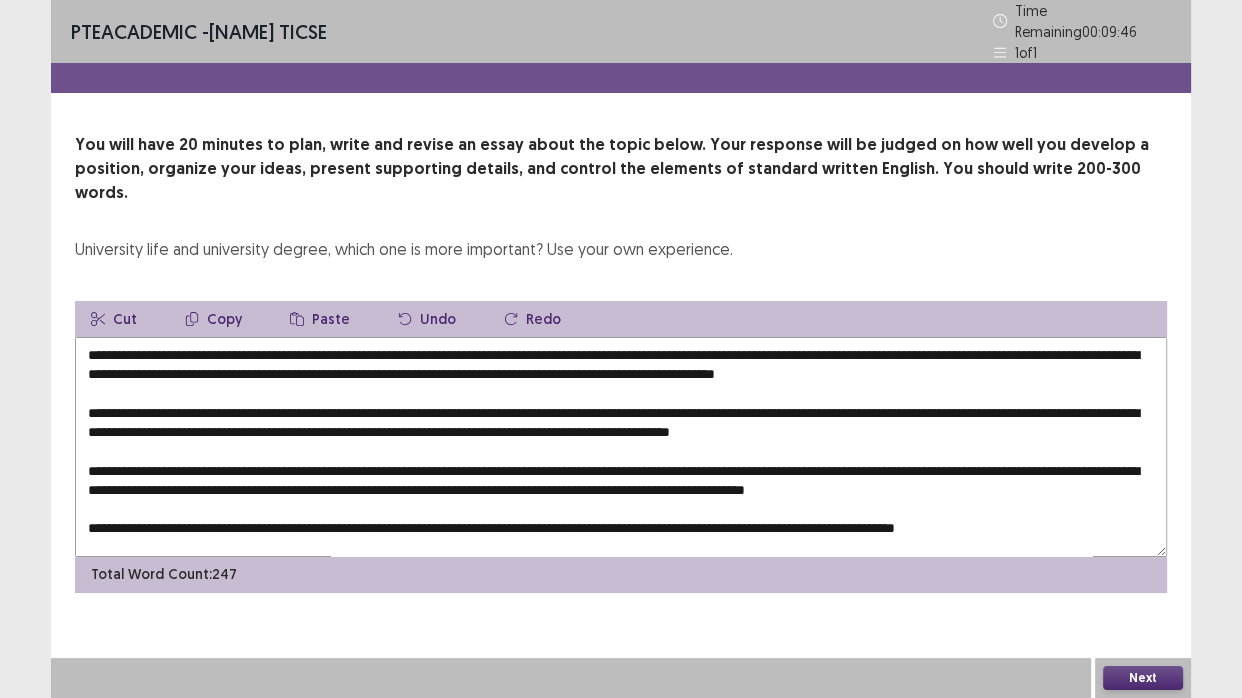 click on "Paste" at bounding box center (320, 319) 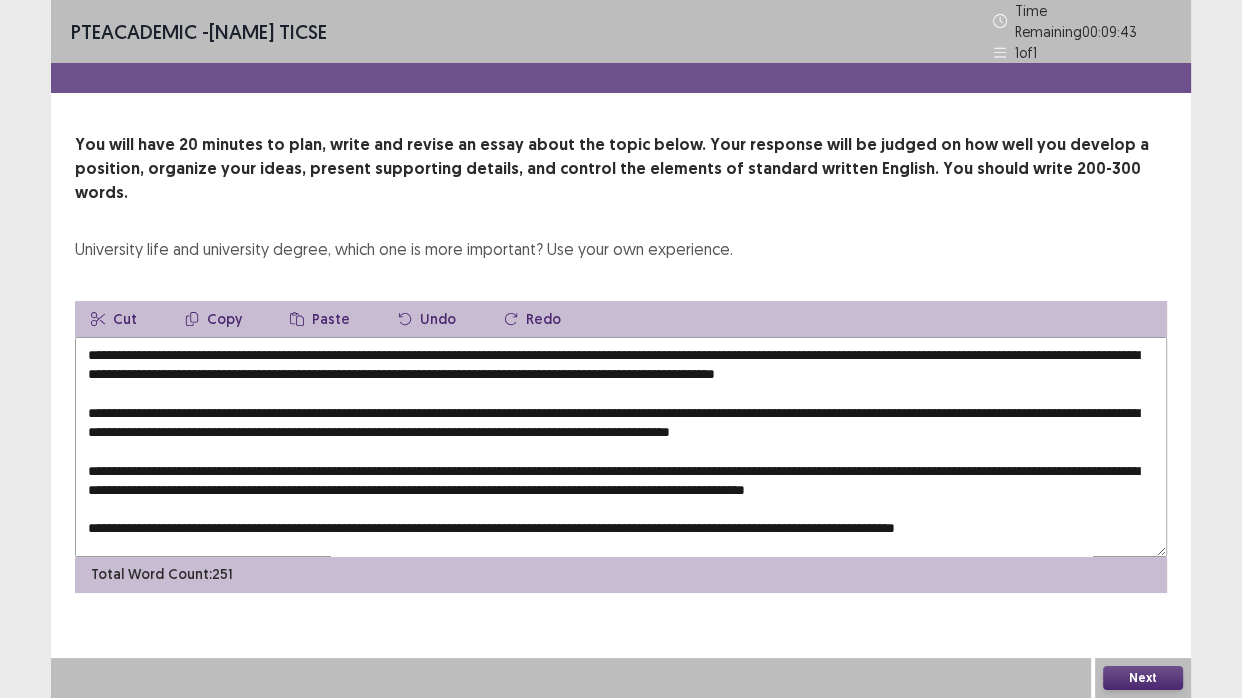 click at bounding box center [621, 447] 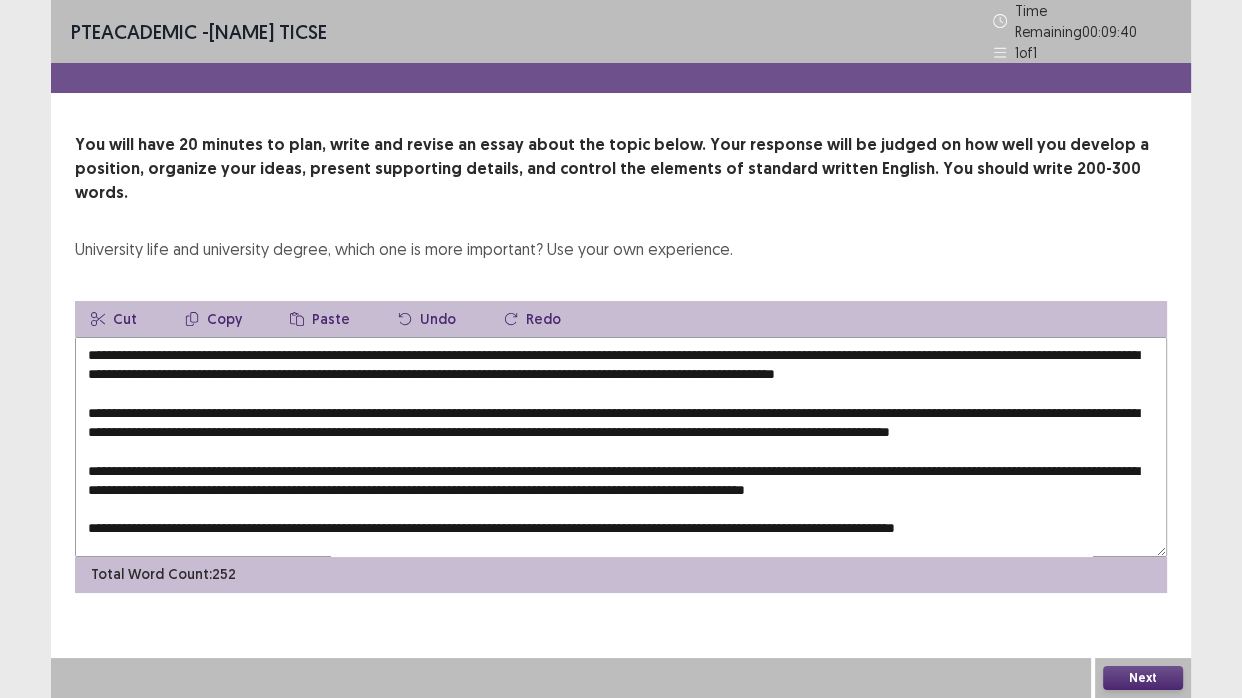 click at bounding box center (621, 447) 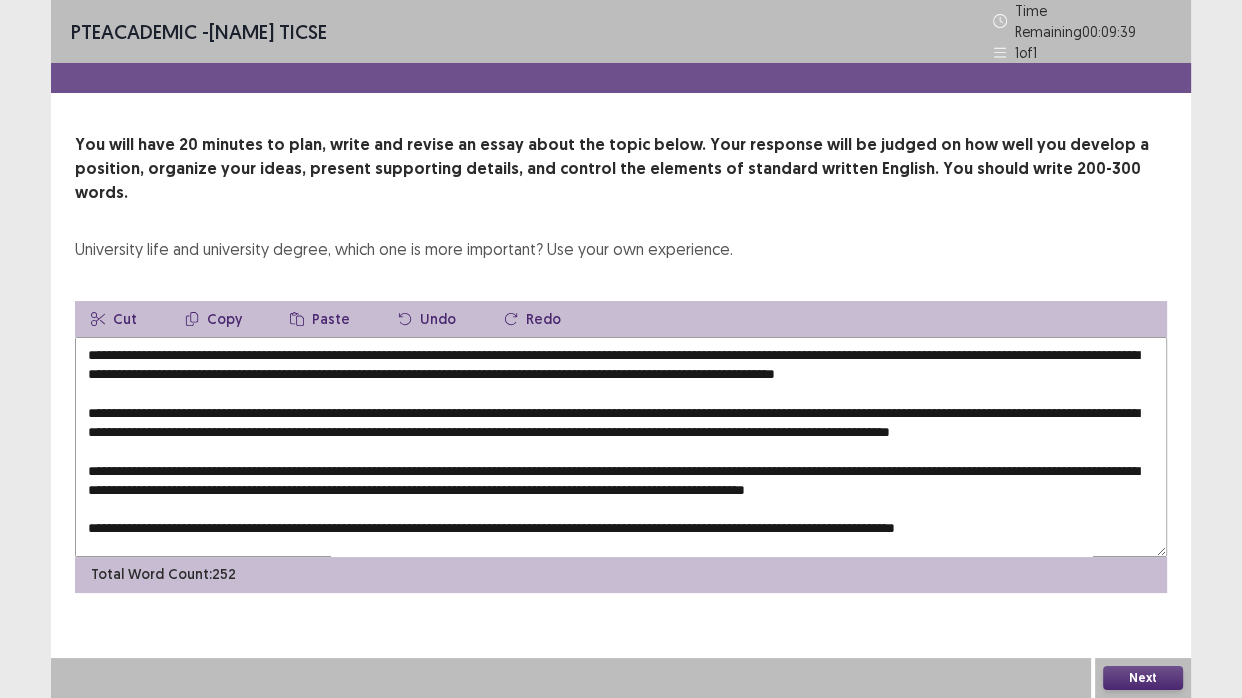 click on "Paste" at bounding box center [320, 319] 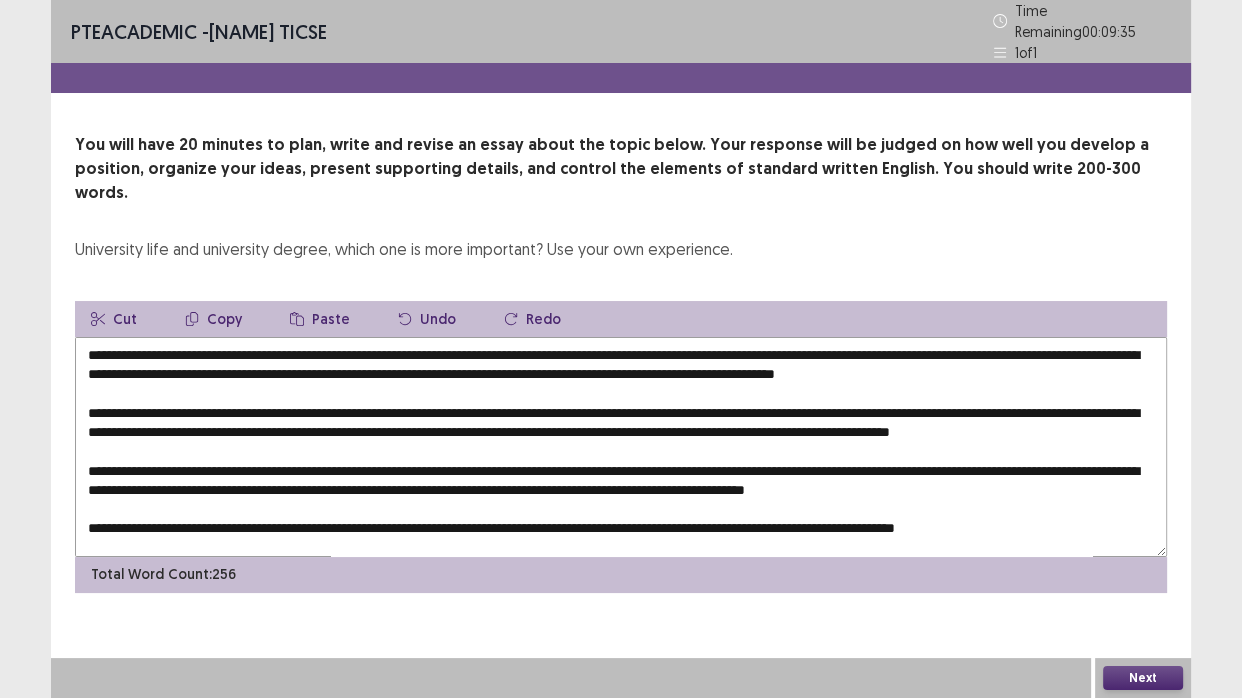 click at bounding box center [621, 447] 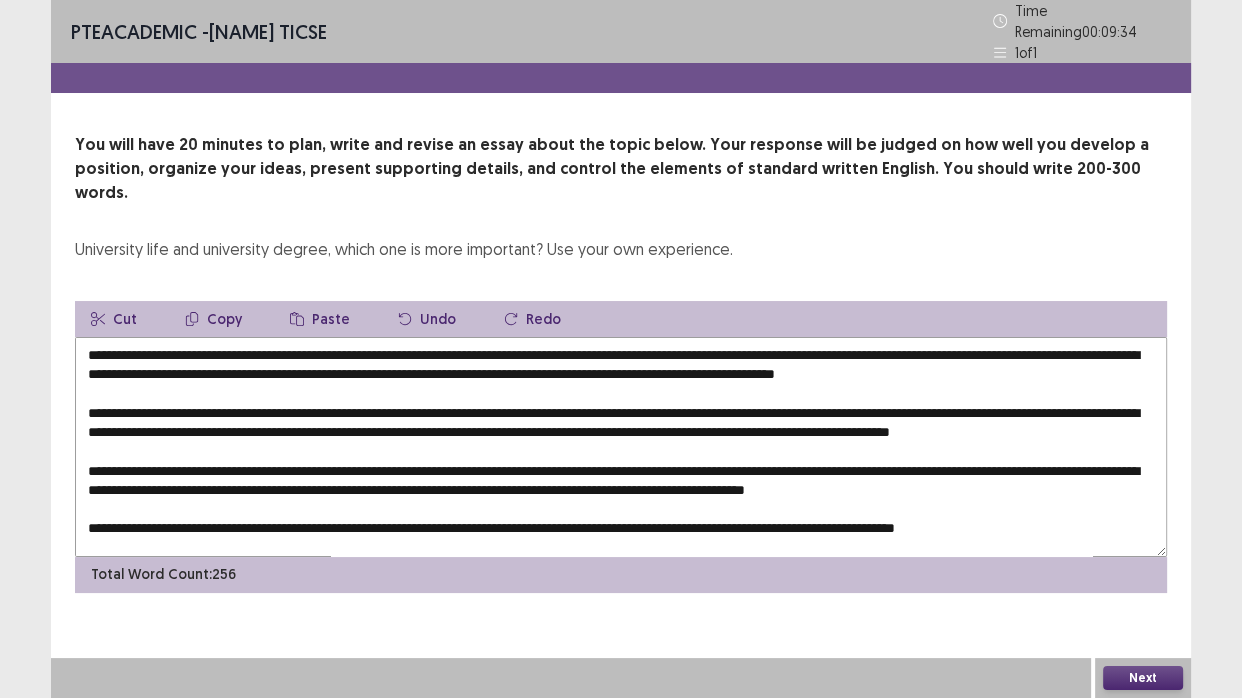 click at bounding box center [621, 447] 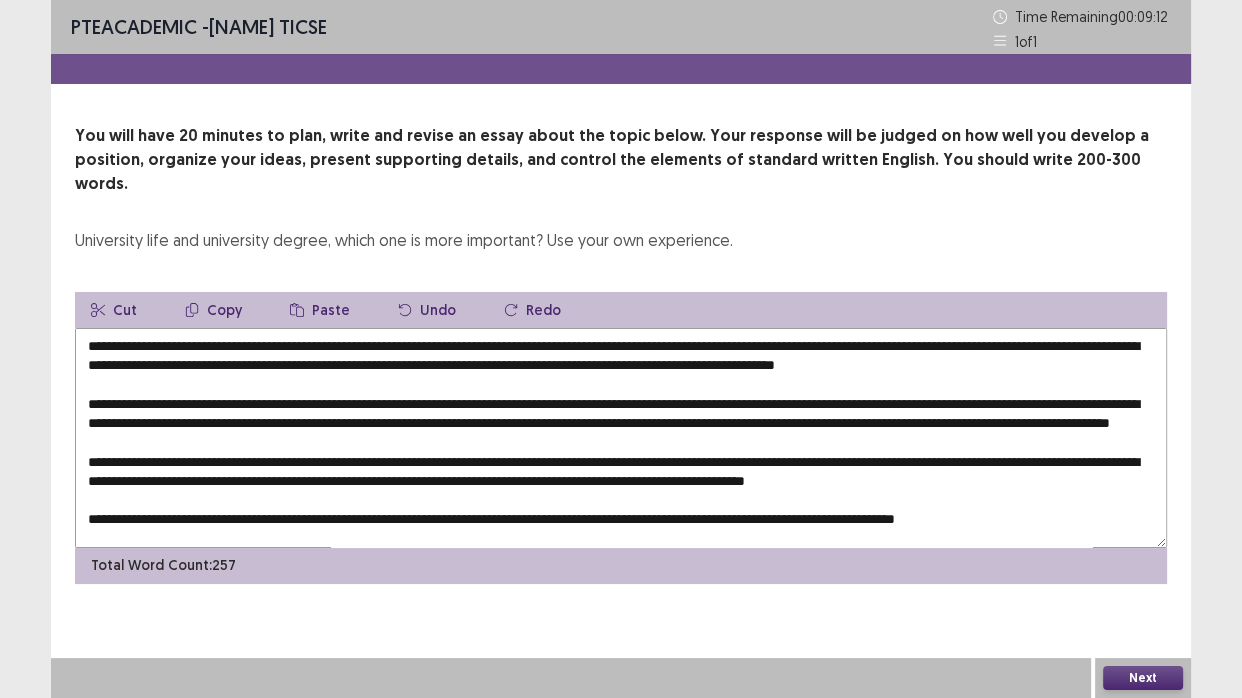 click at bounding box center [621, 438] 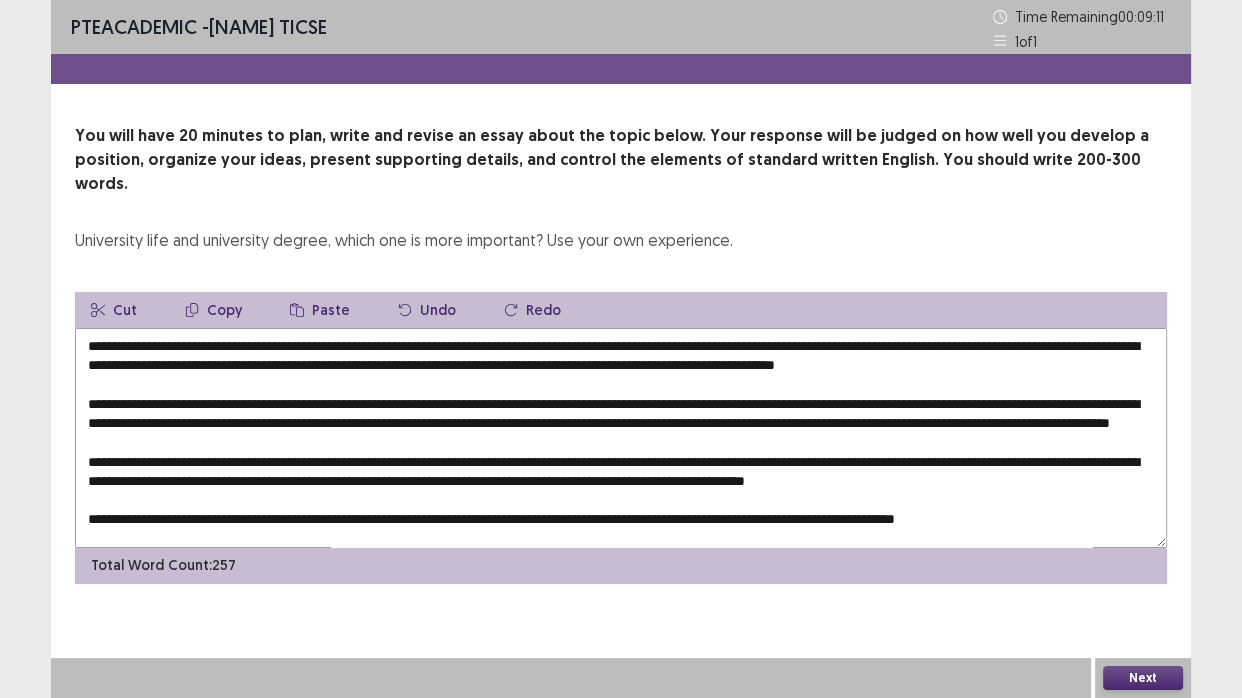 click at bounding box center (621, 438) 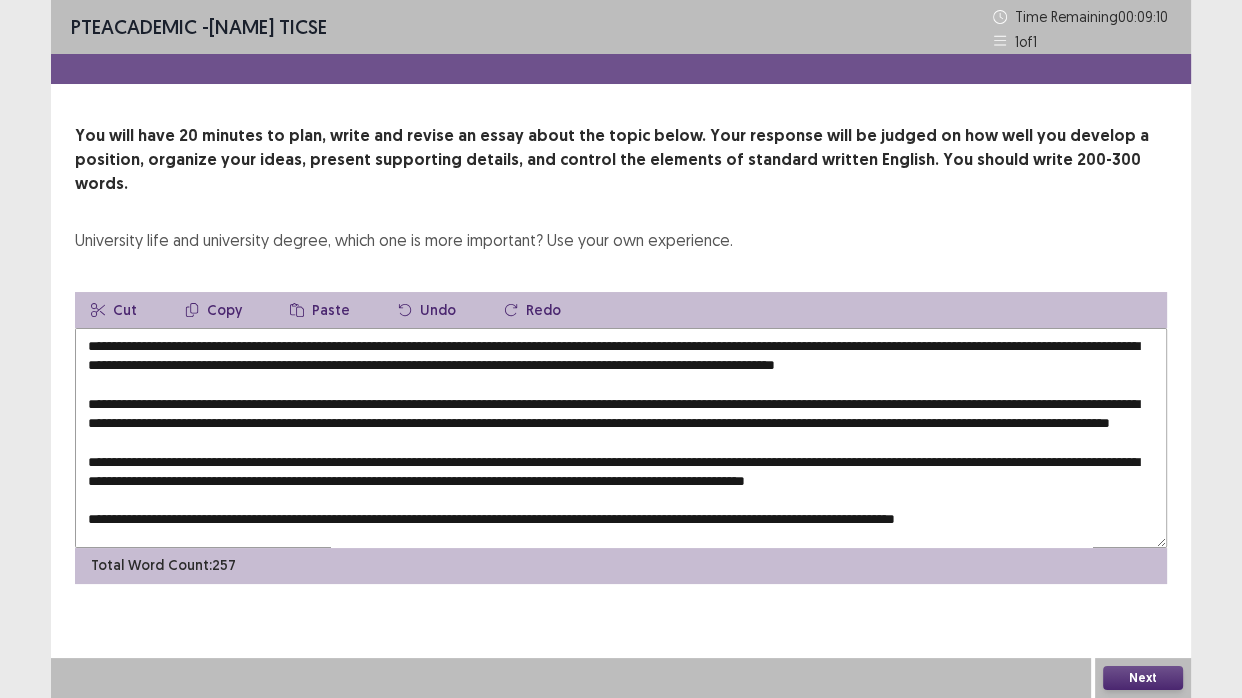 click on "Paste" at bounding box center (320, 310) 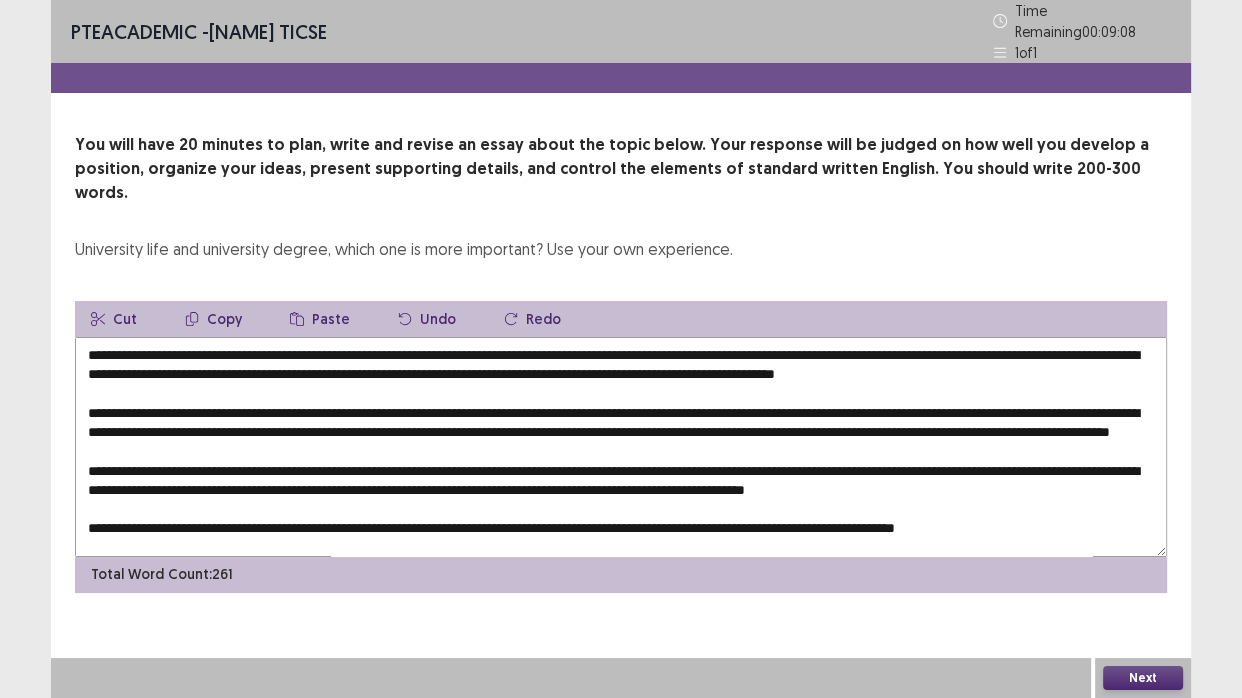 click at bounding box center (621, 447) 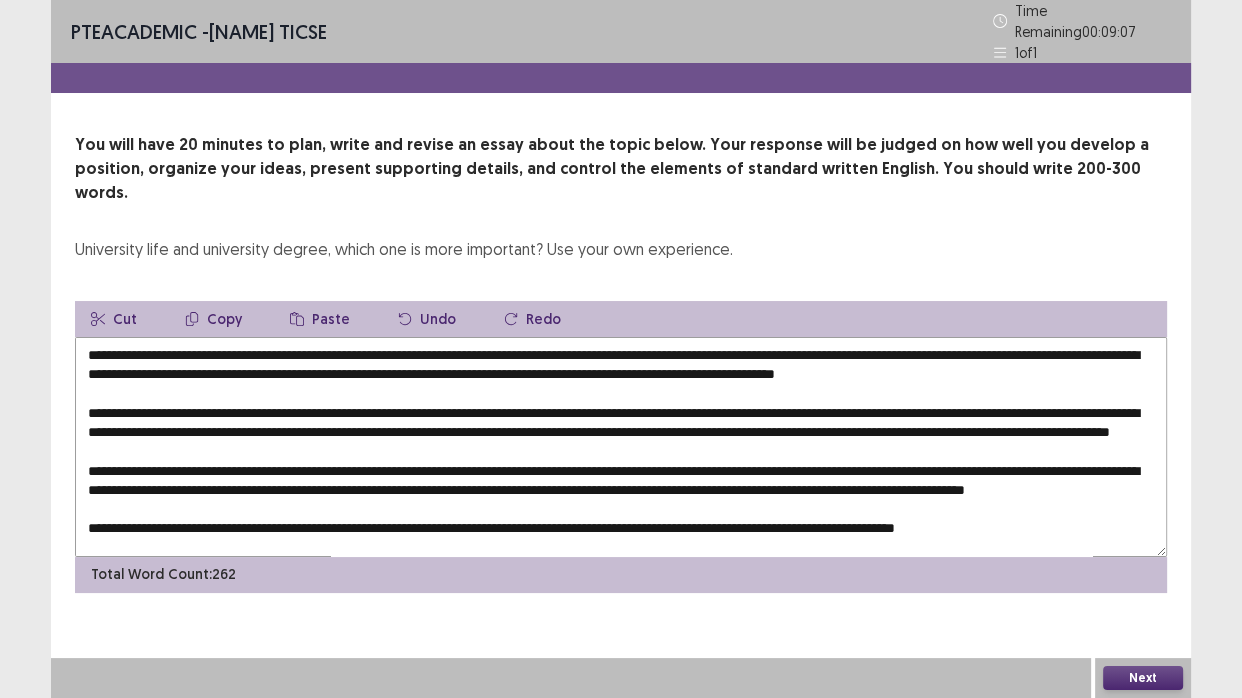 scroll, scrollTop: 0, scrollLeft: 0, axis: both 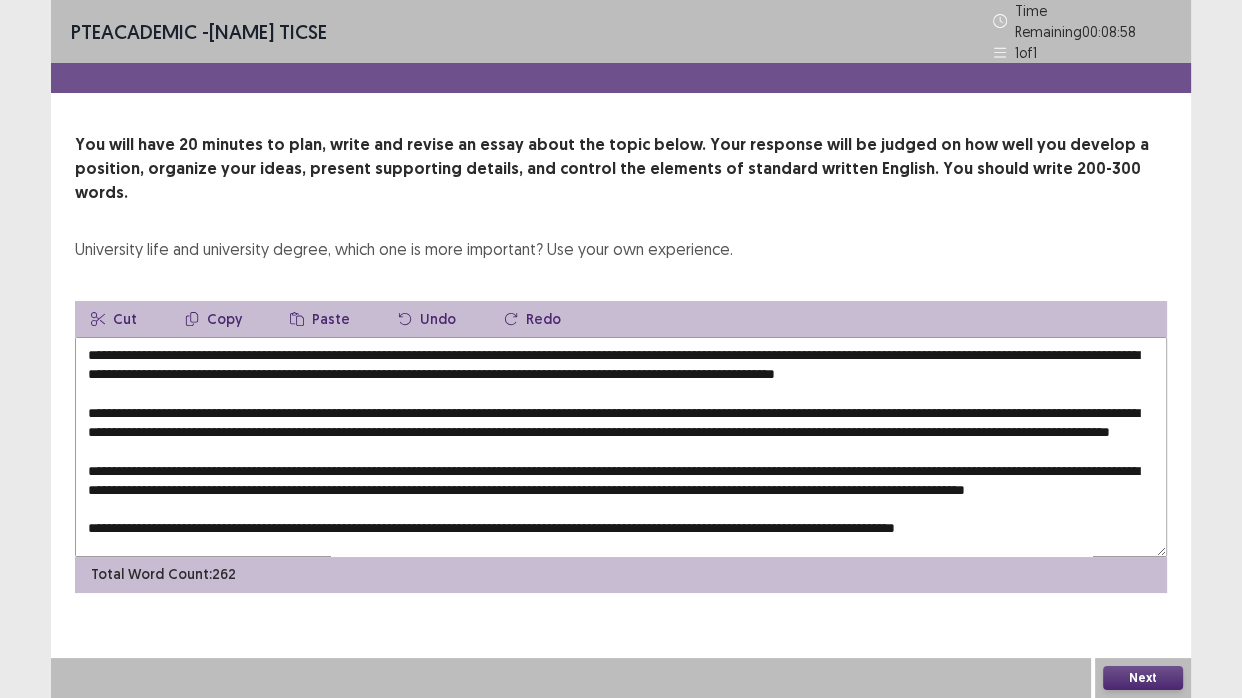 click at bounding box center [621, 447] 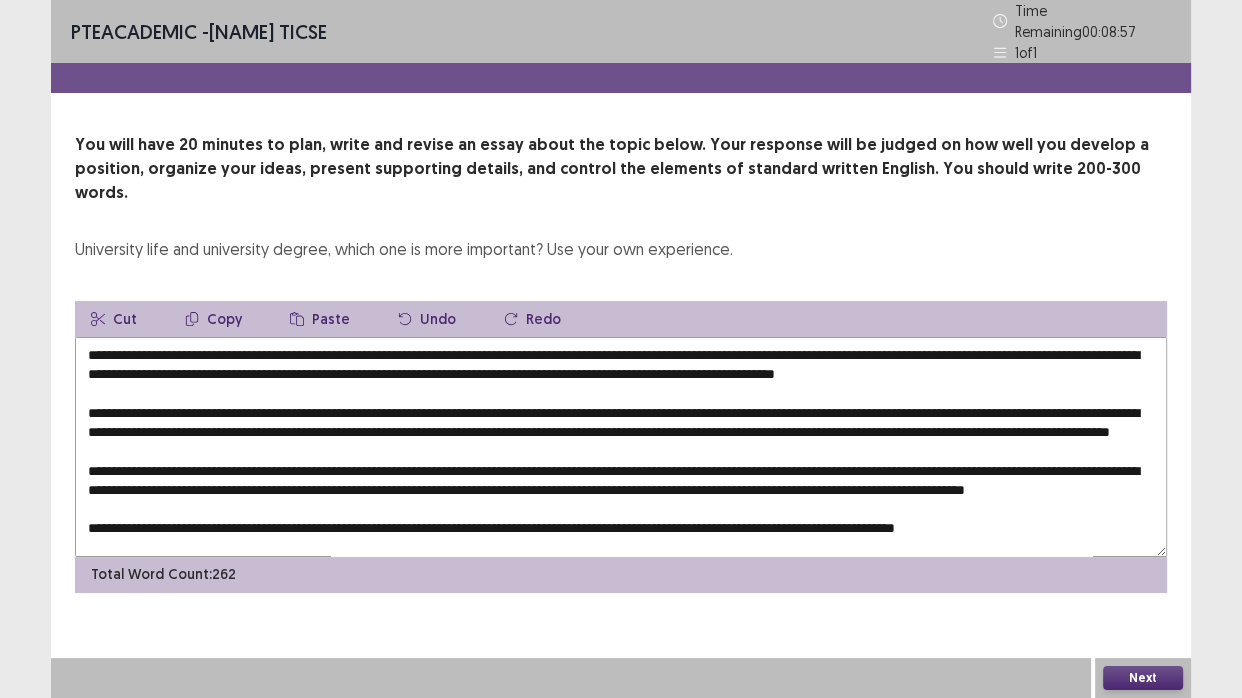 click on "Paste" at bounding box center (320, 319) 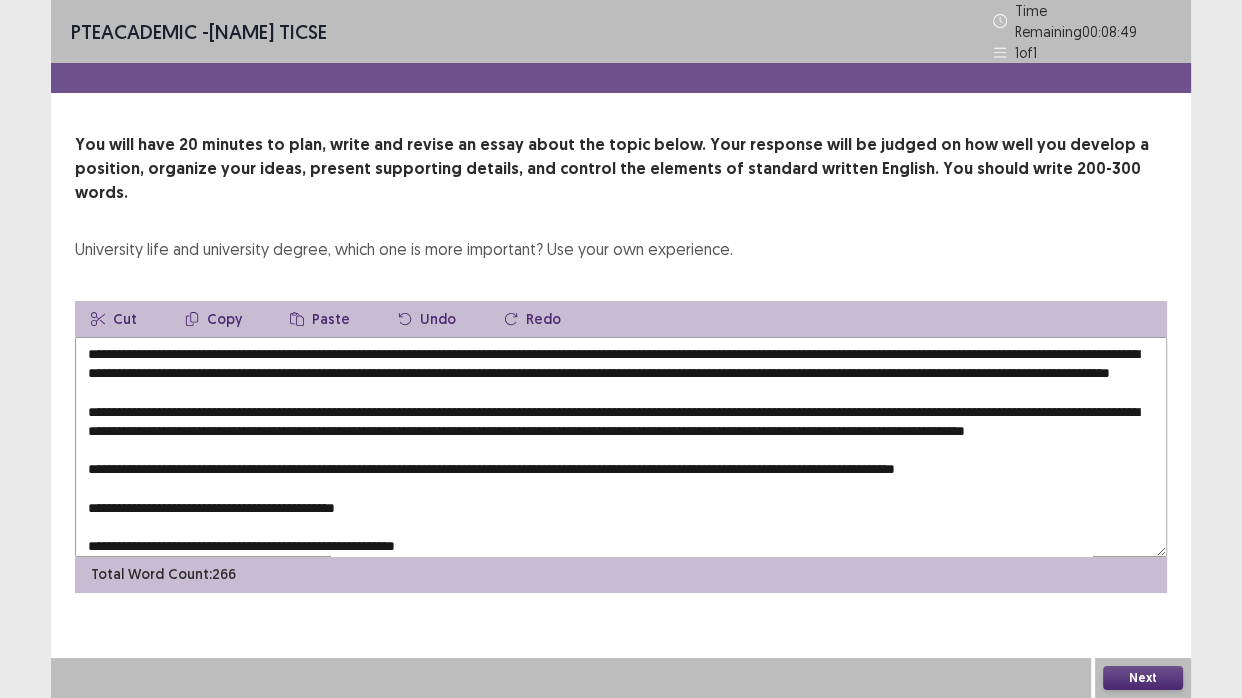 scroll, scrollTop: 90, scrollLeft: 0, axis: vertical 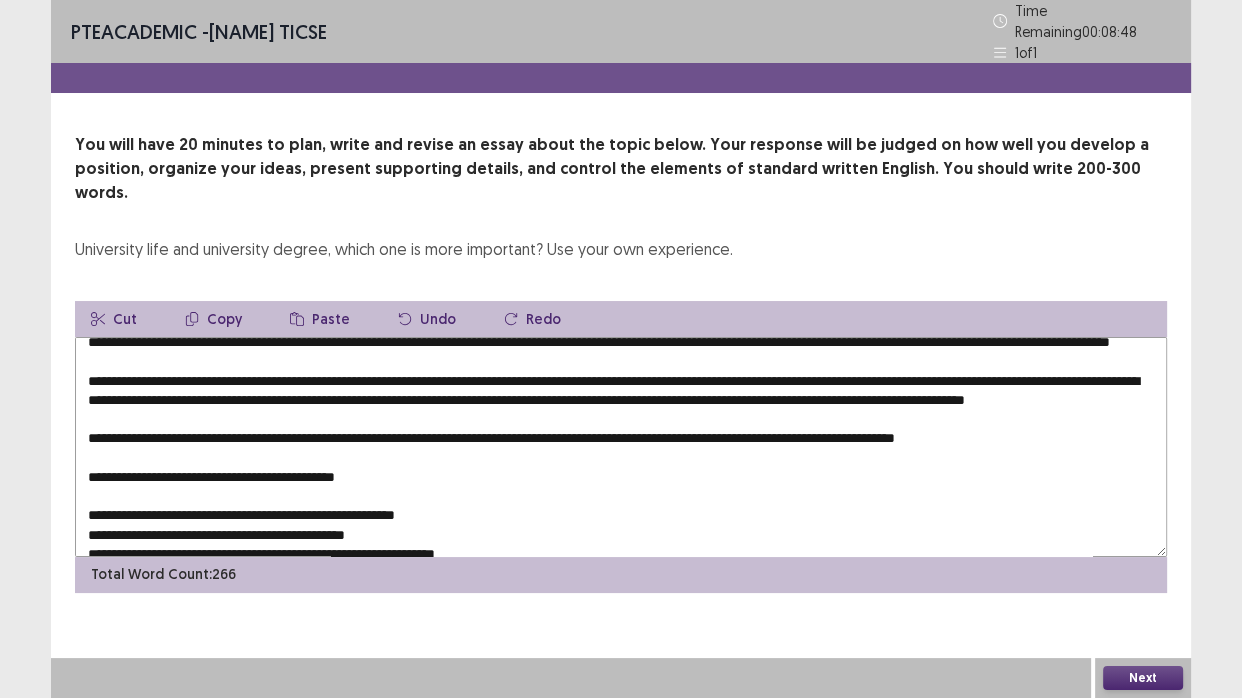 click at bounding box center [621, 447] 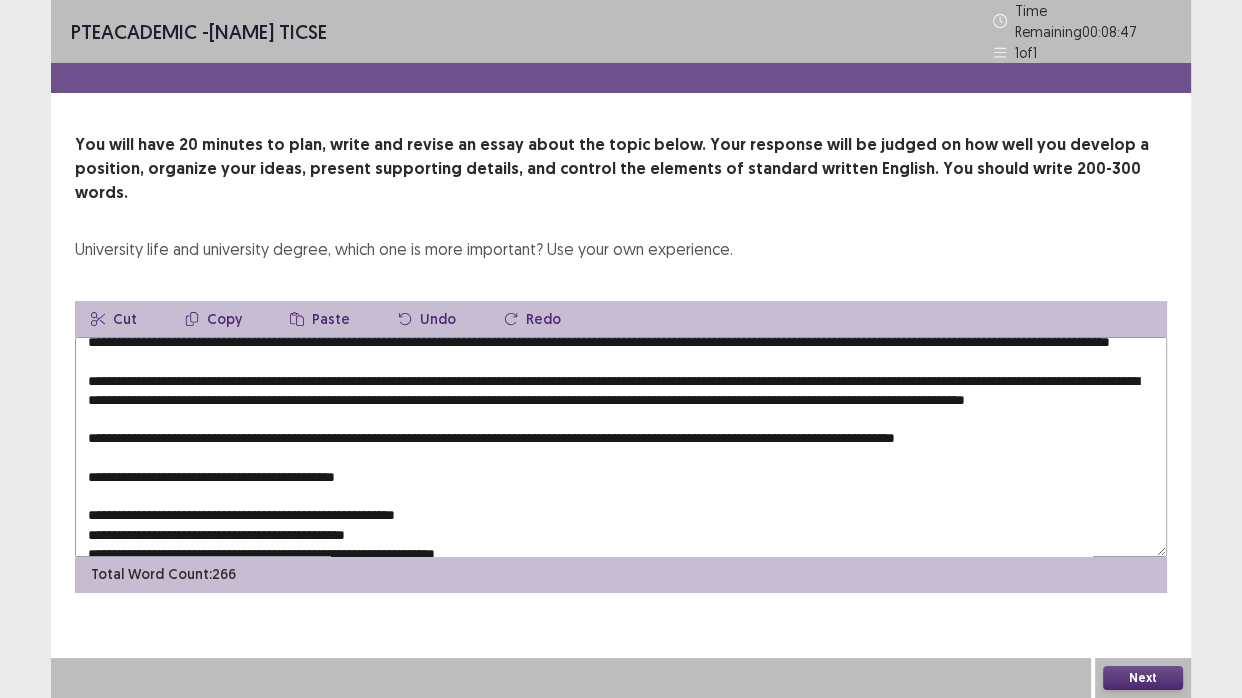 click at bounding box center [621, 447] 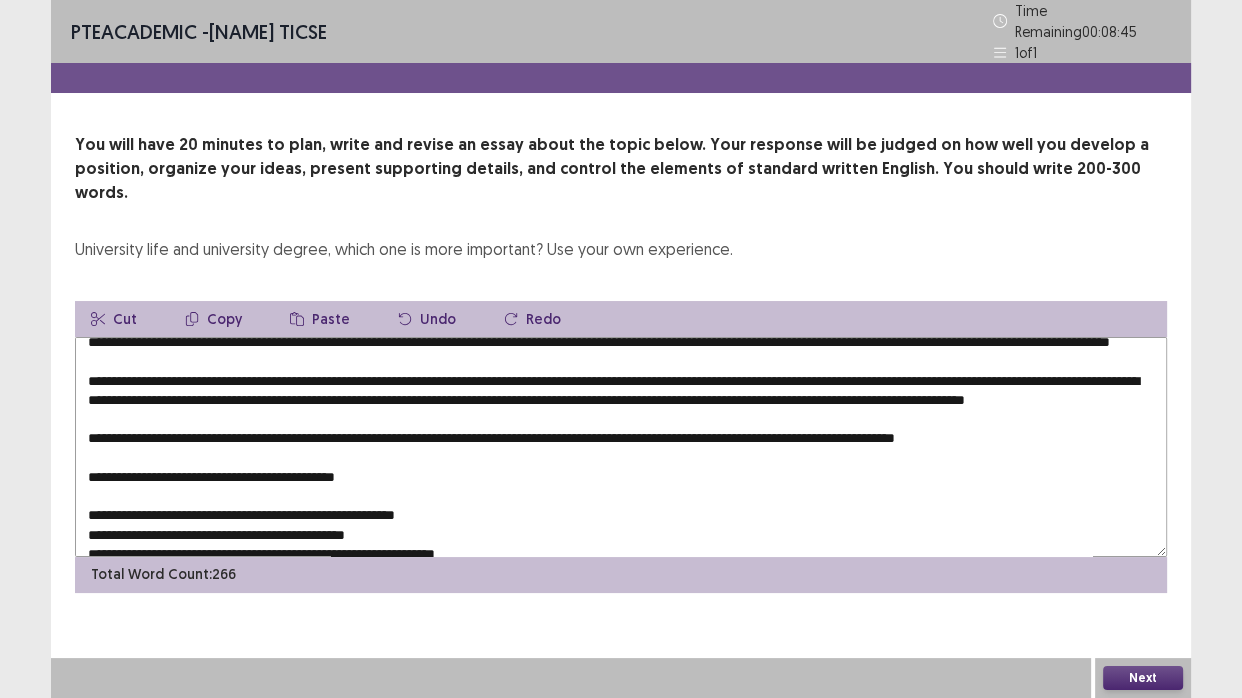 click on "Paste" at bounding box center (320, 319) 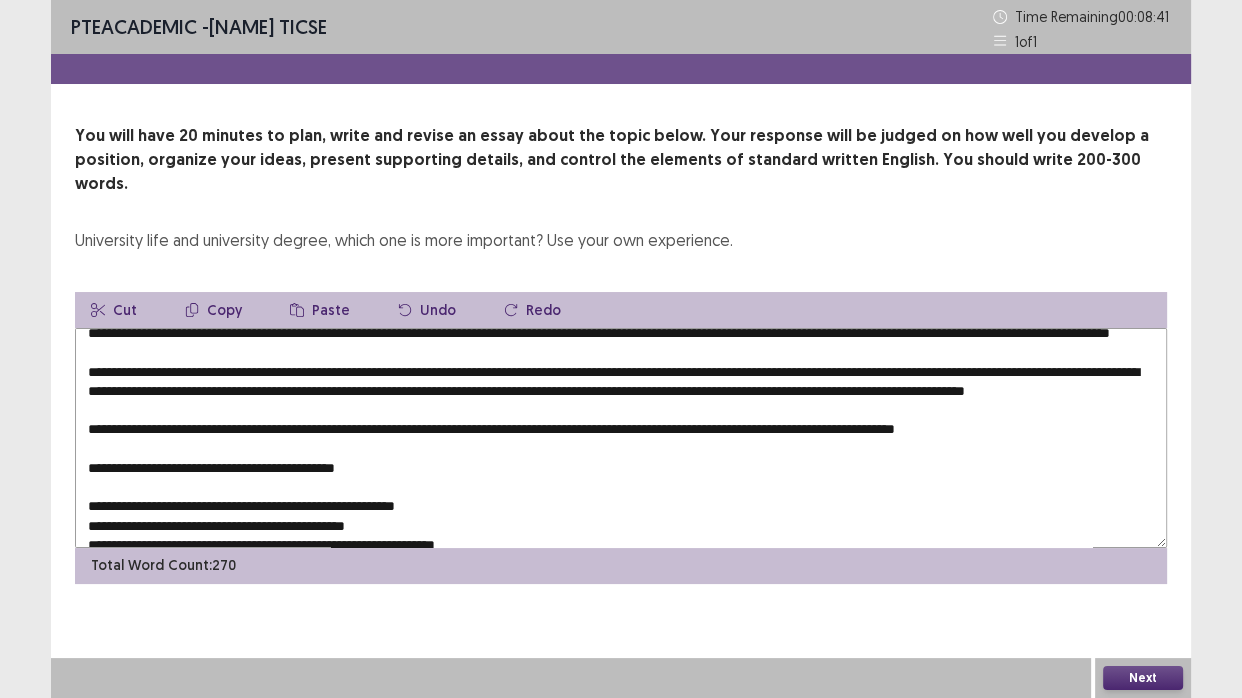click at bounding box center (621, 438) 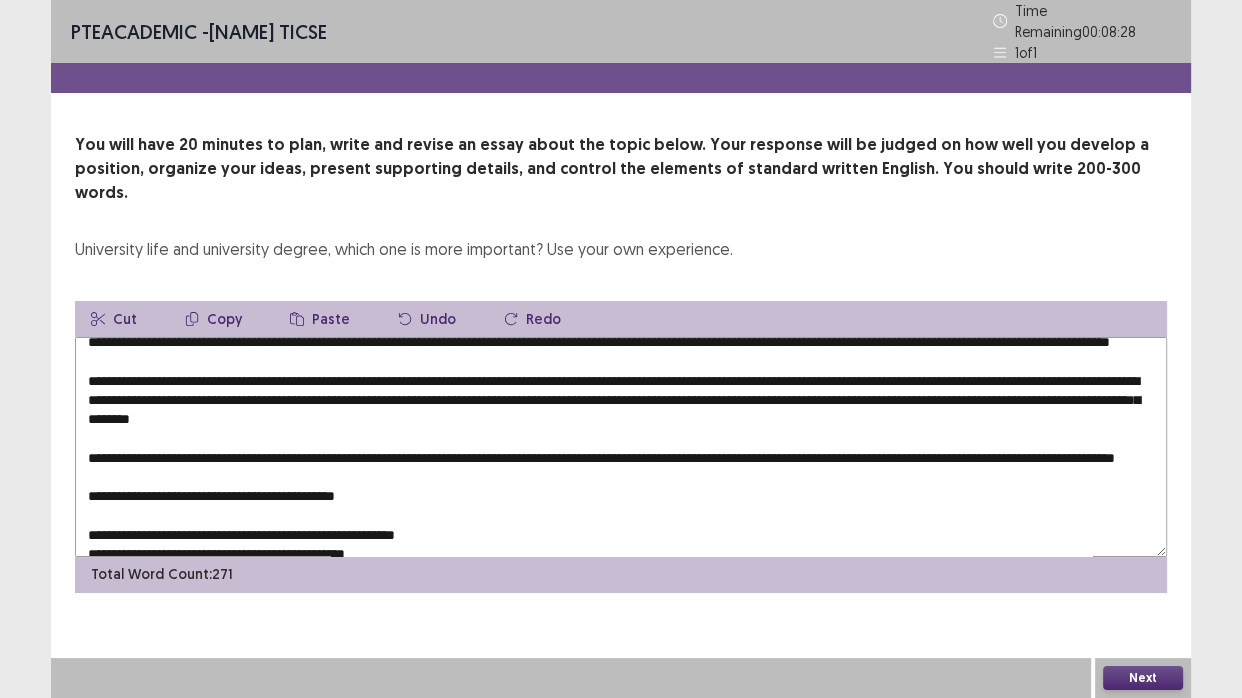 scroll, scrollTop: 0, scrollLeft: 0, axis: both 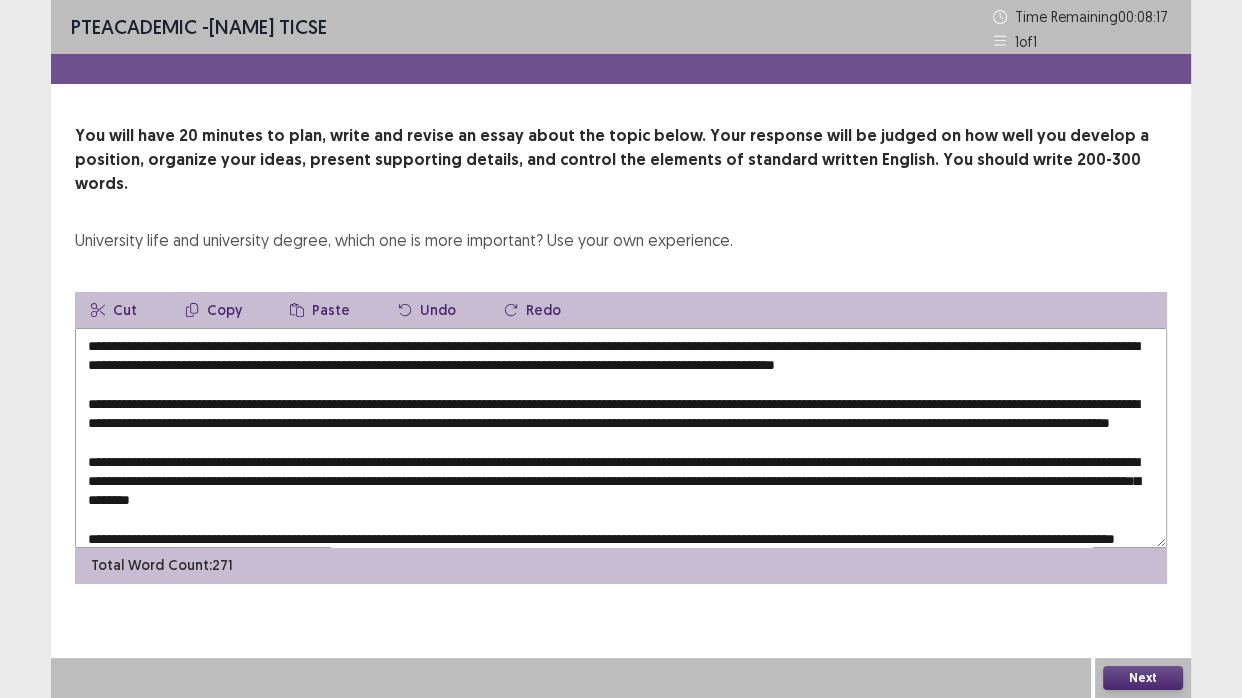 click at bounding box center (621, 438) 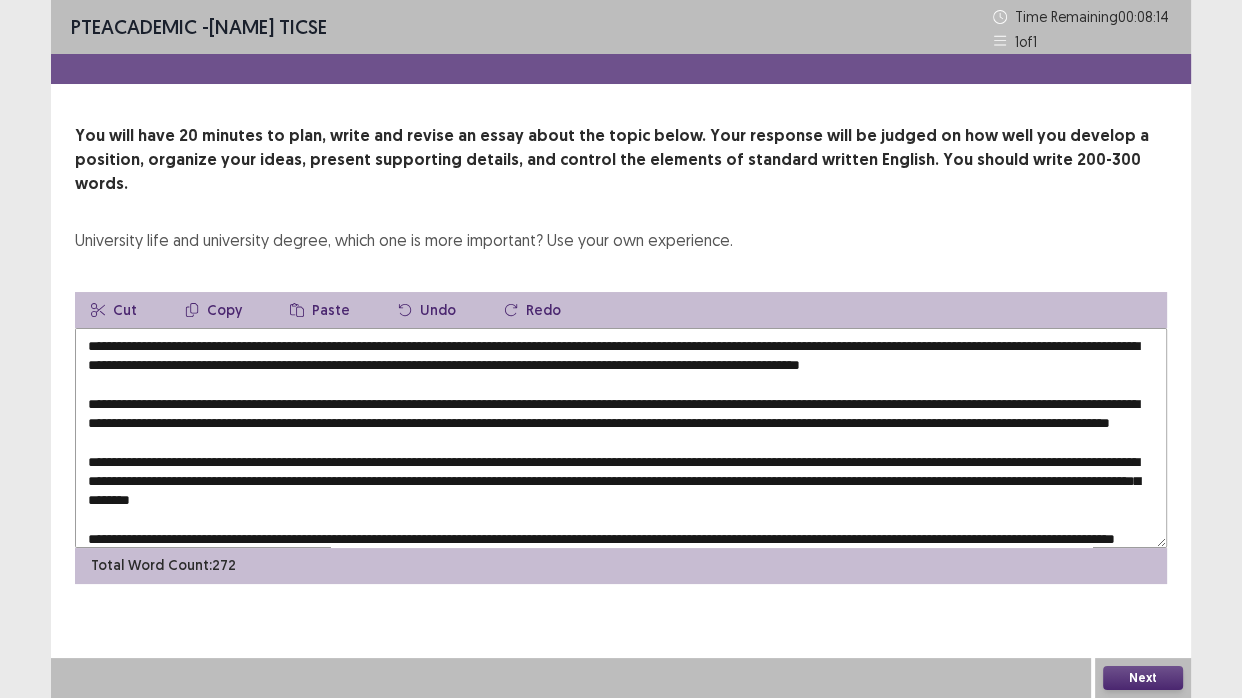 click at bounding box center [621, 438] 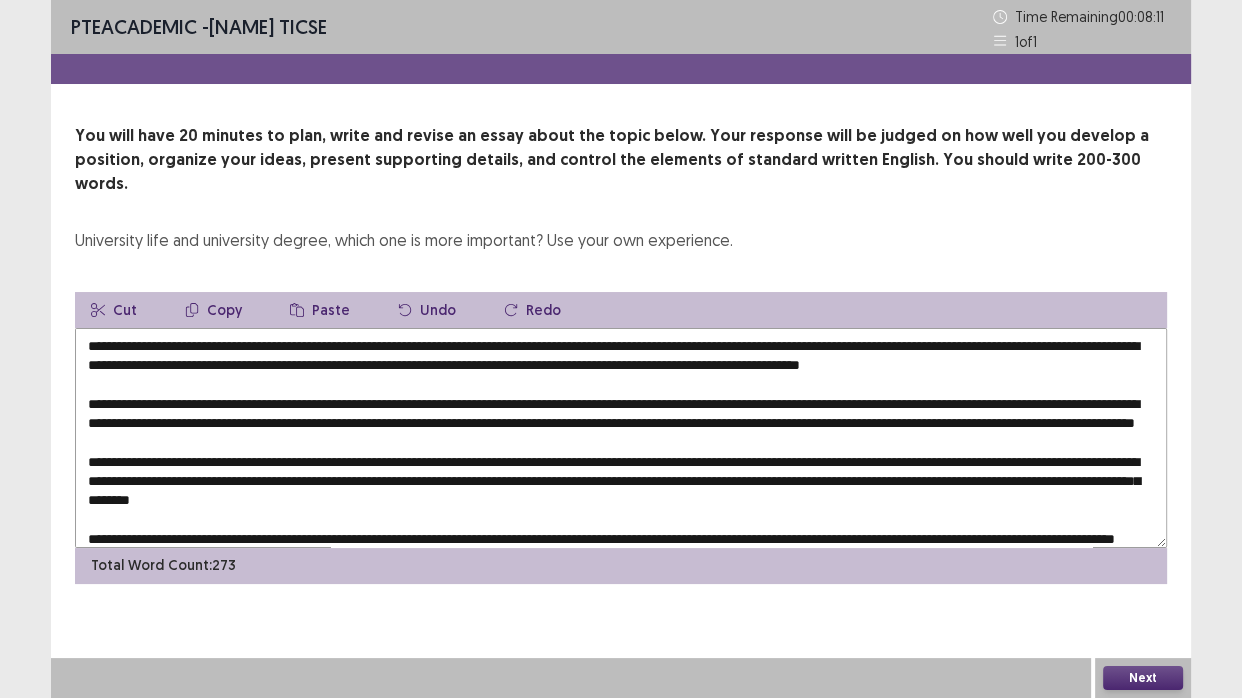 click at bounding box center (621, 438) 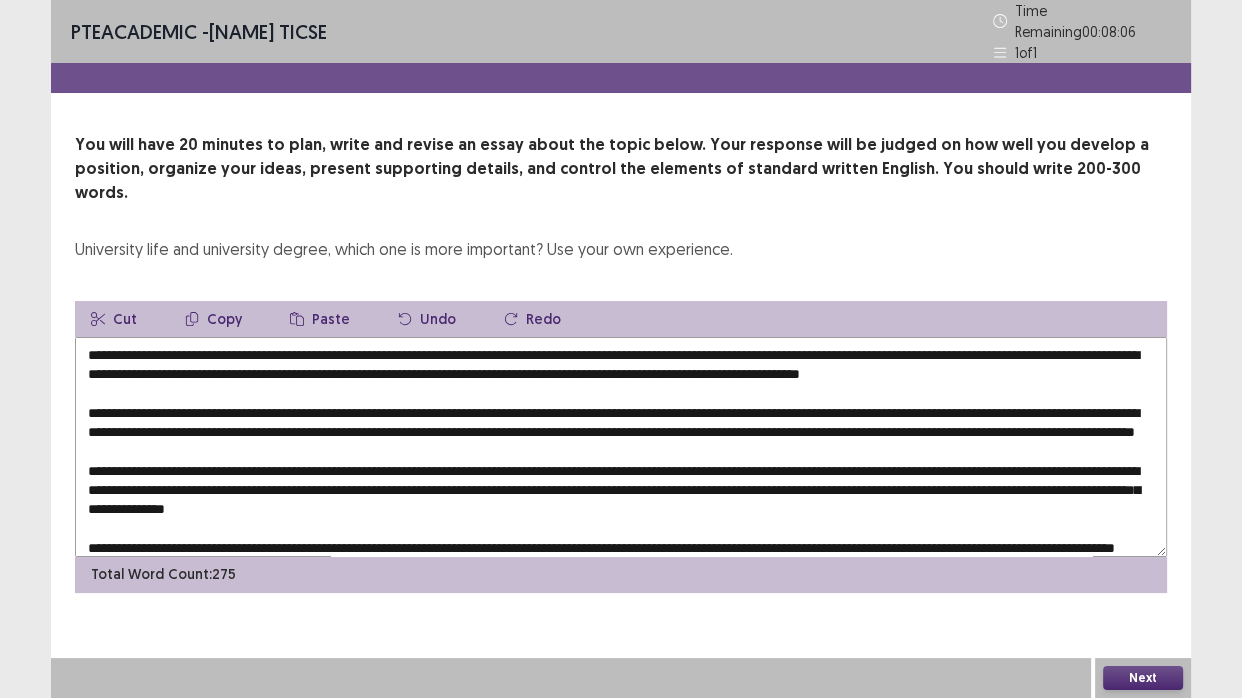 click at bounding box center (621, 447) 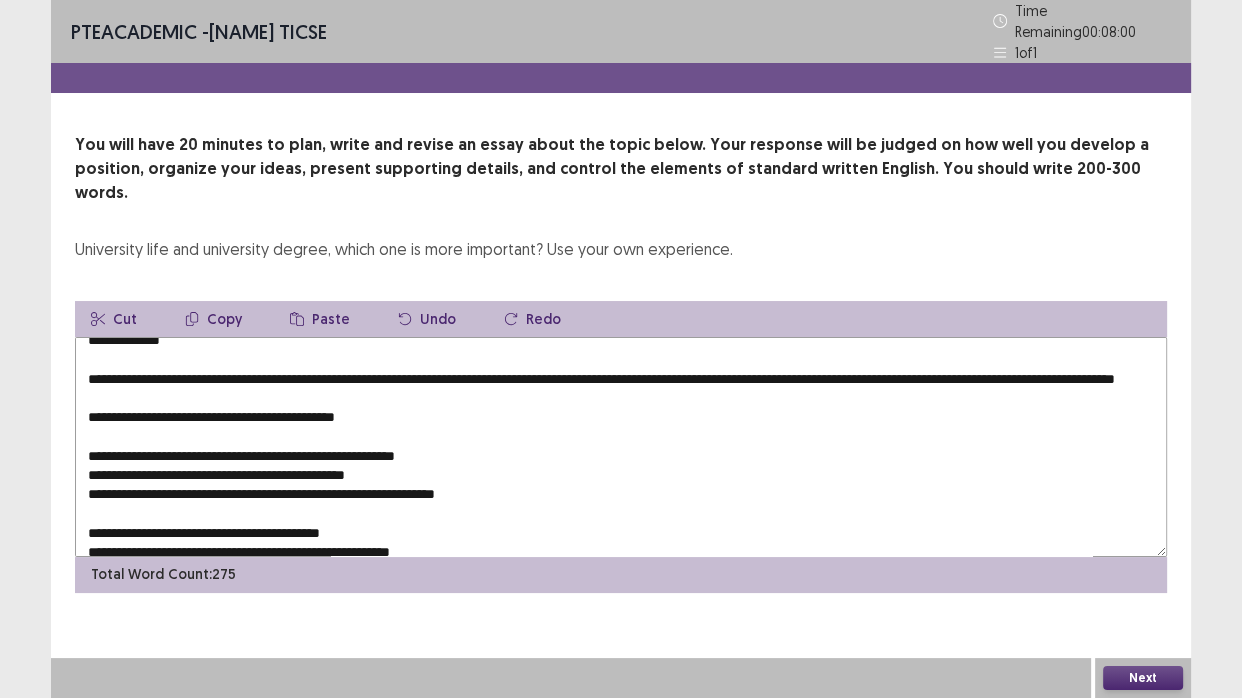 scroll, scrollTop: 181, scrollLeft: 0, axis: vertical 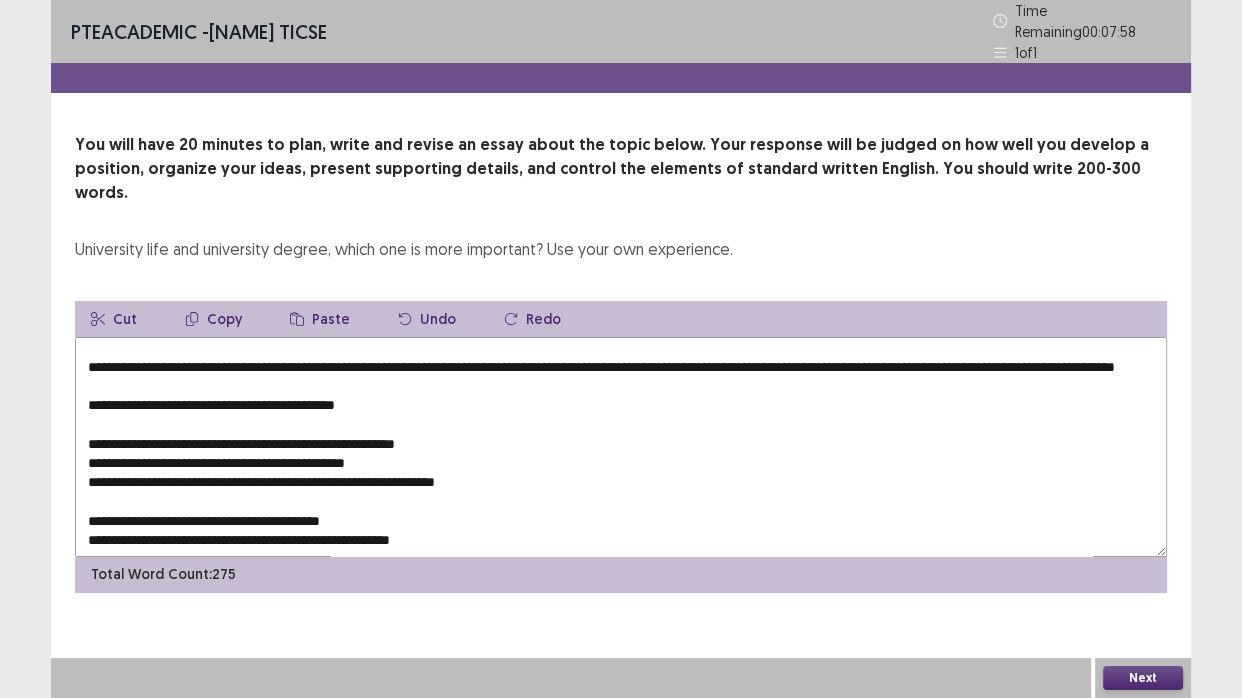 click at bounding box center [621, 447] 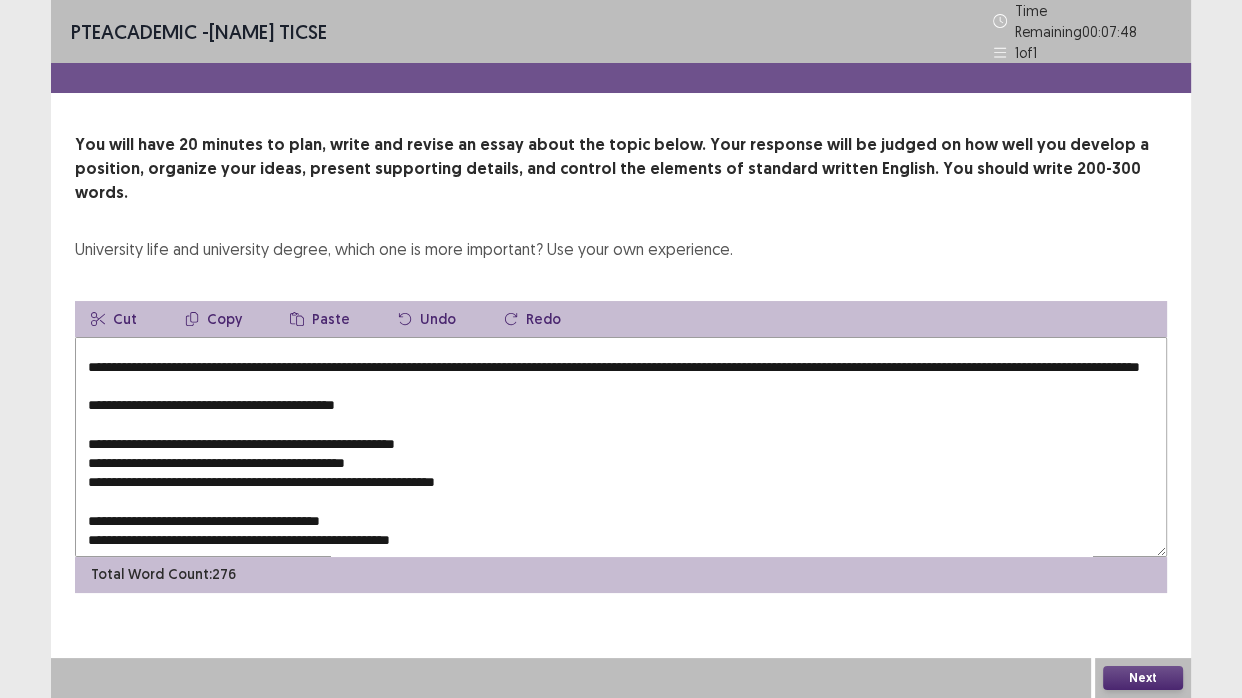 click at bounding box center (621, 447) 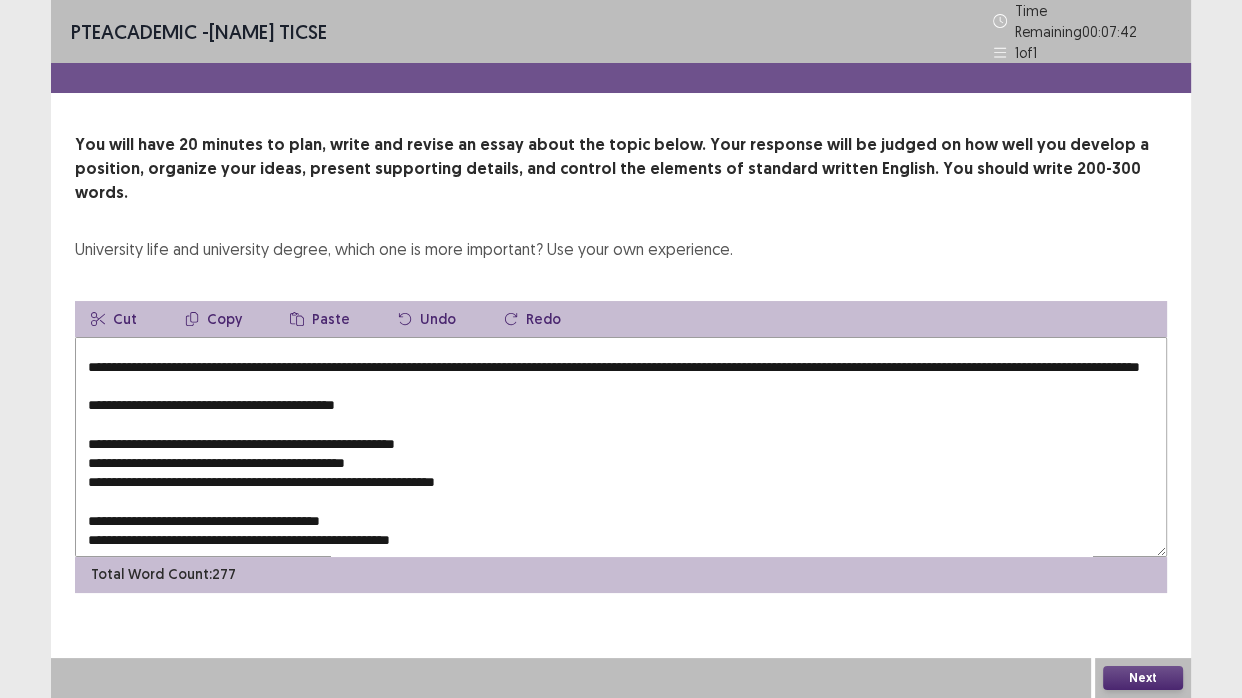 drag, startPoint x: 479, startPoint y: 471, endPoint x: 53, endPoint y: 464, distance: 426.0575 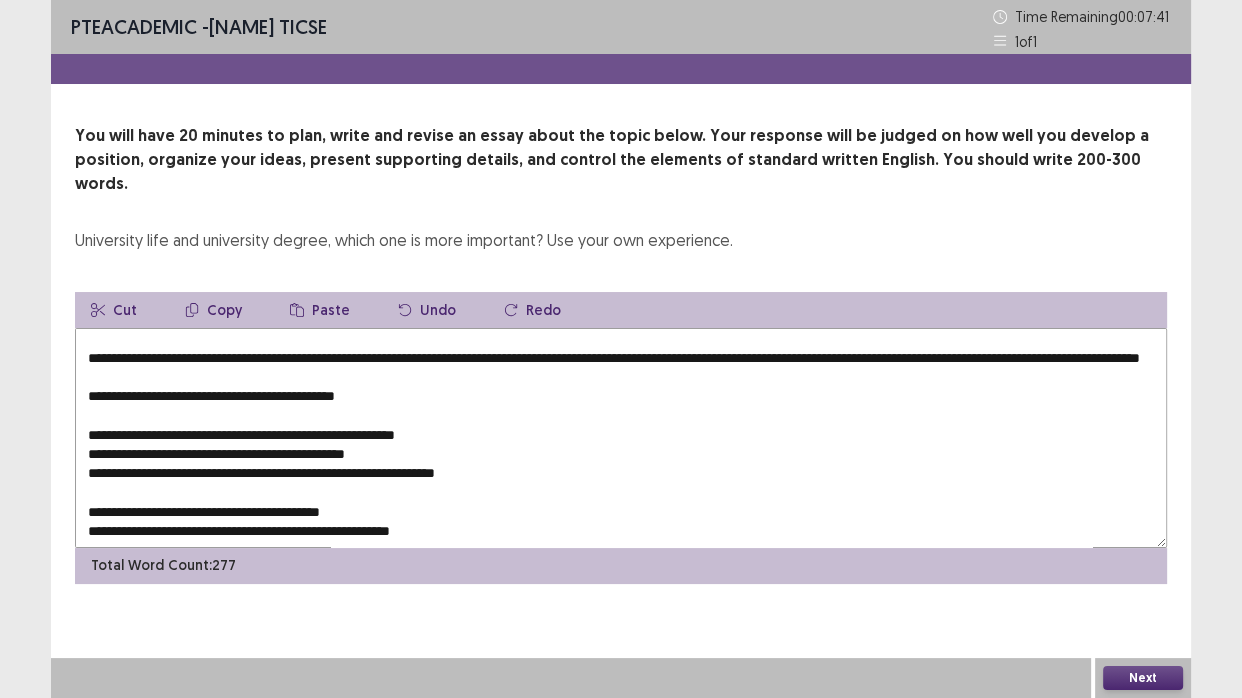 click on "Copy" at bounding box center [213, 310] 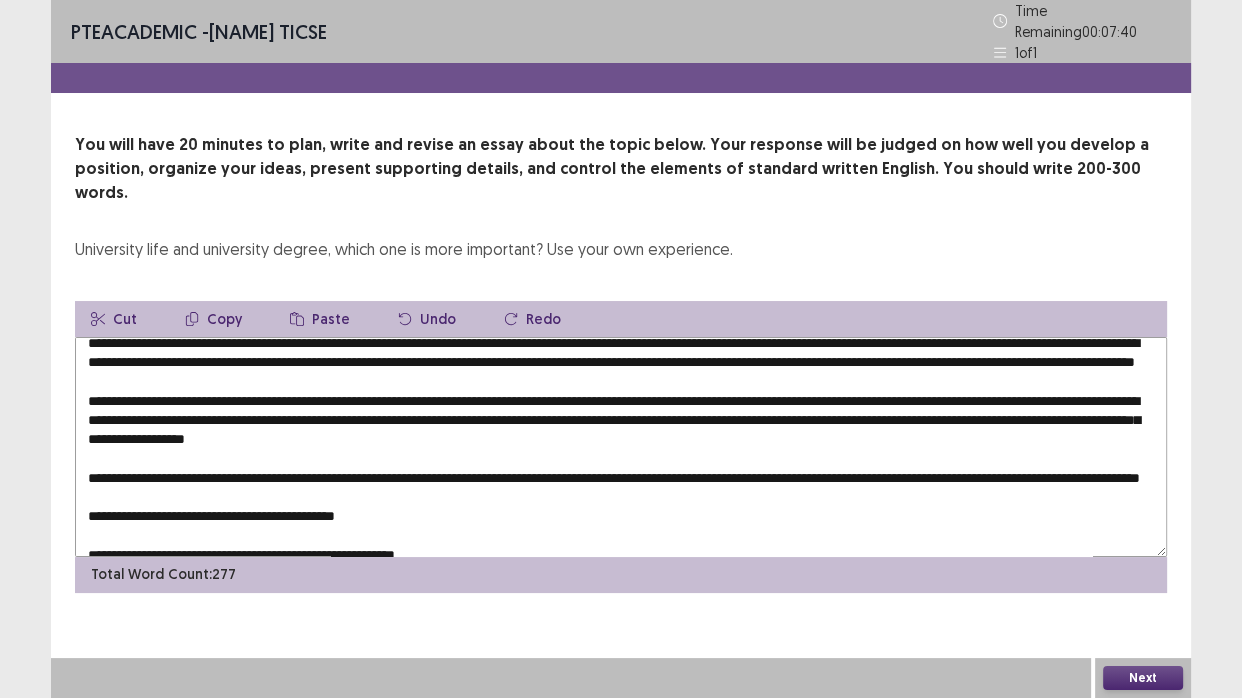 scroll, scrollTop: 0, scrollLeft: 0, axis: both 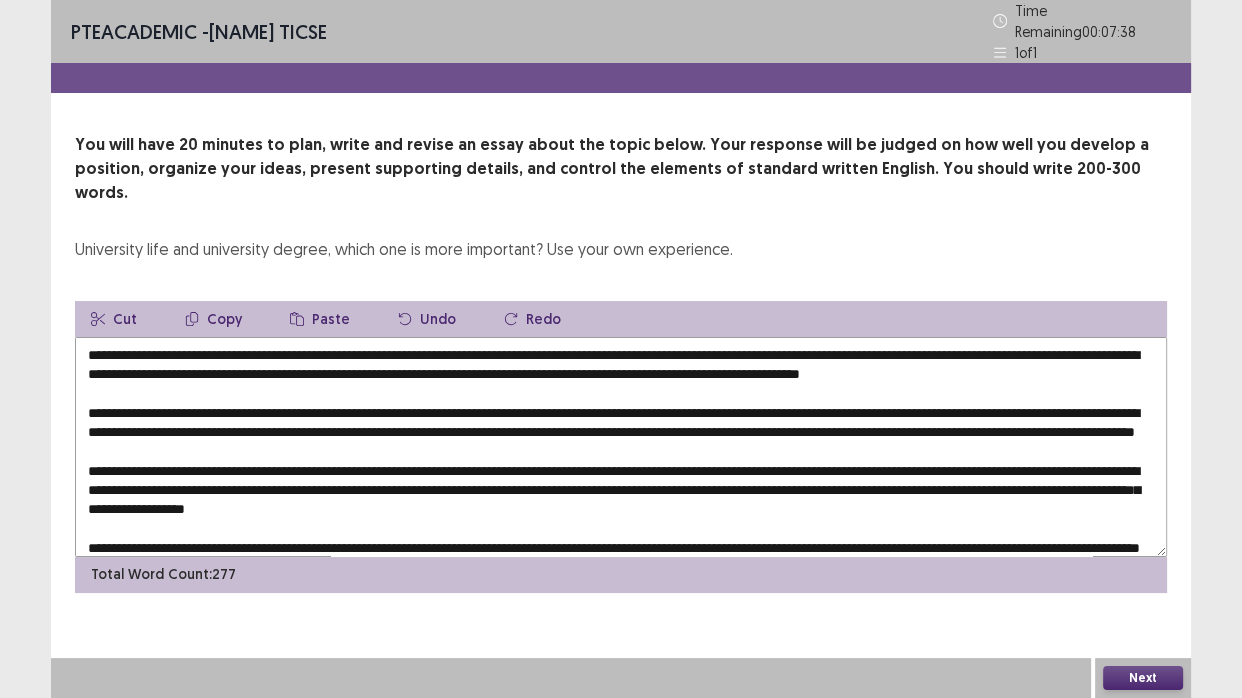 click at bounding box center [621, 447] 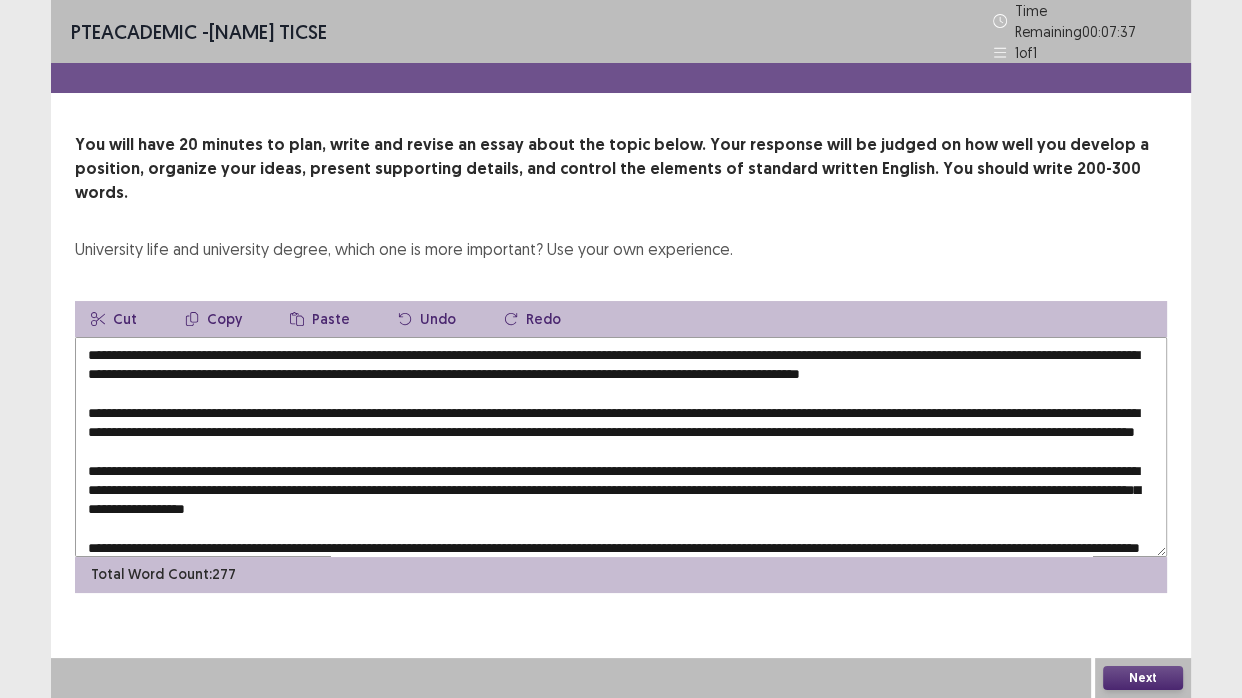 click on "Paste" at bounding box center [320, 319] 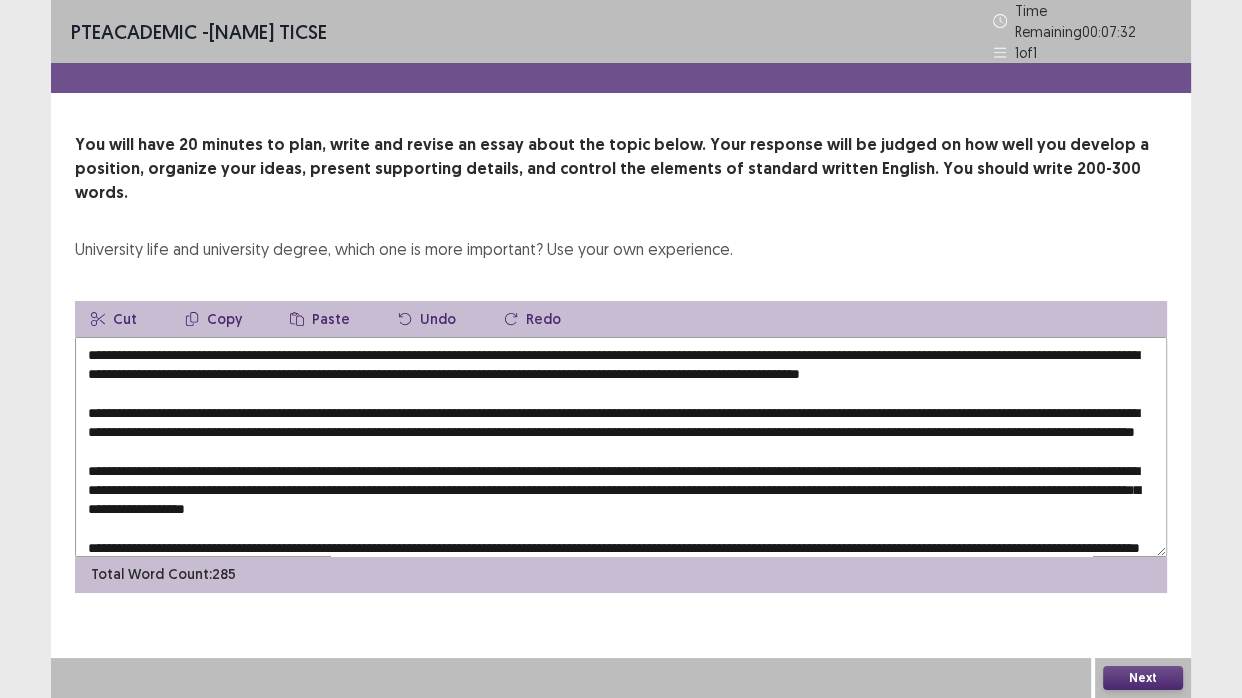 click at bounding box center (621, 447) 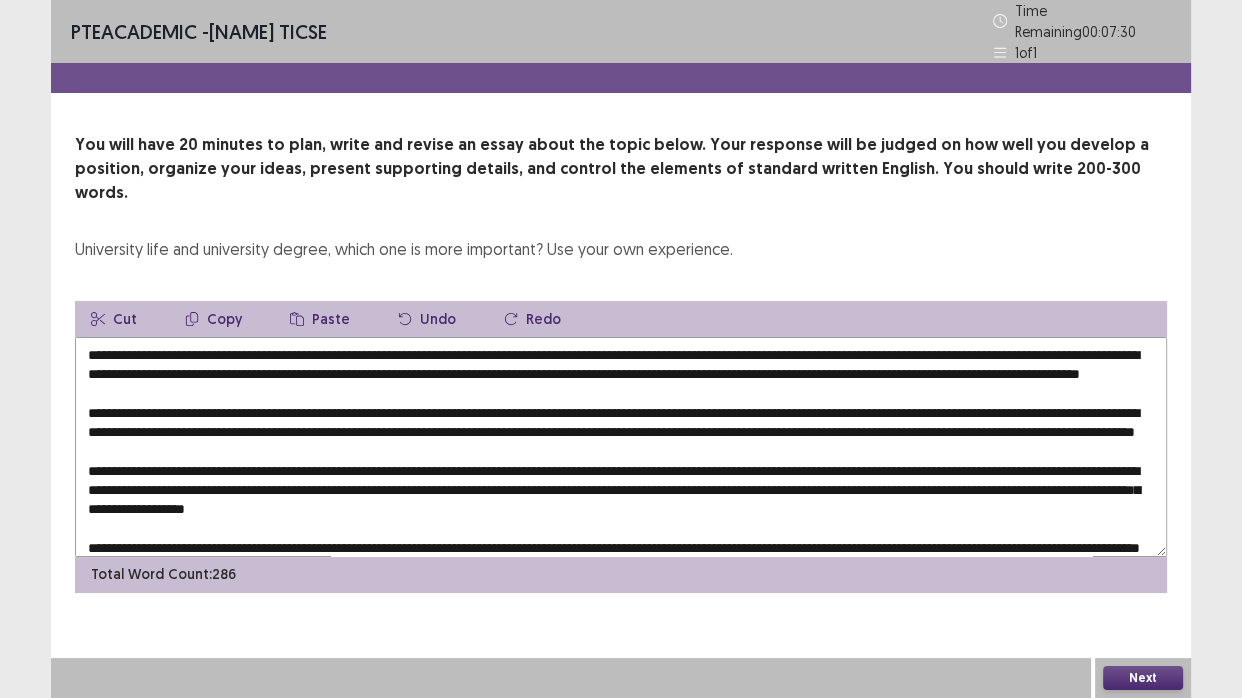 click at bounding box center (621, 447) 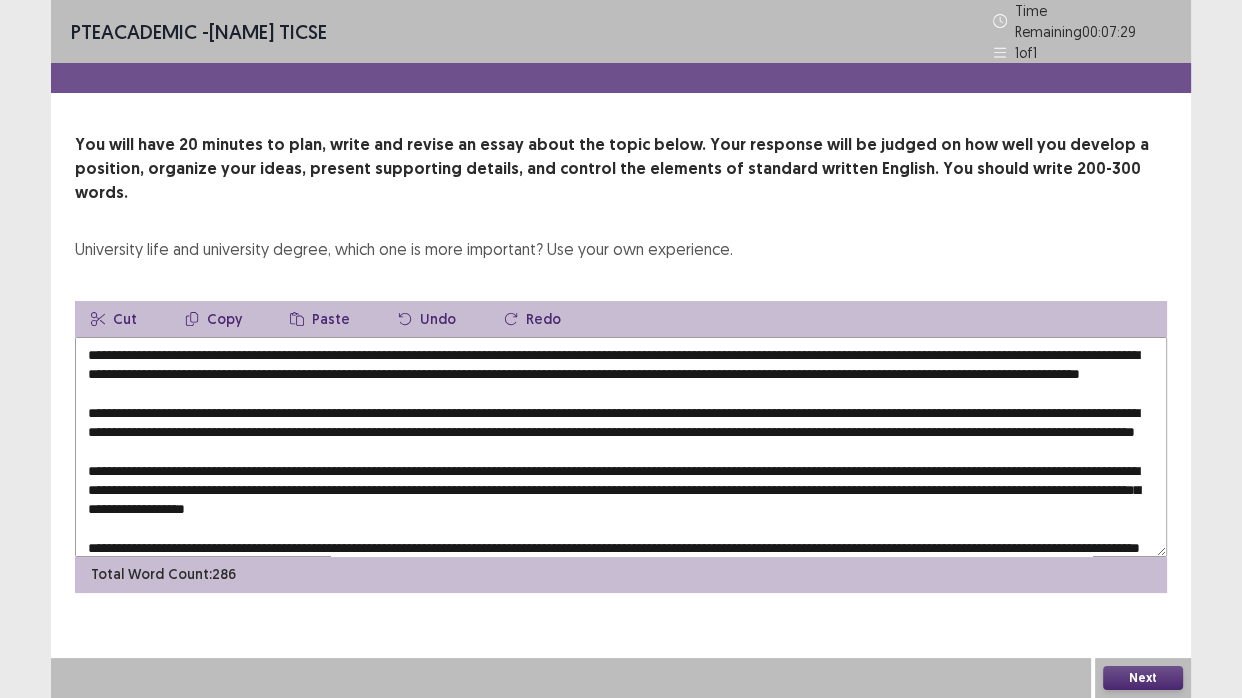 click at bounding box center (621, 447) 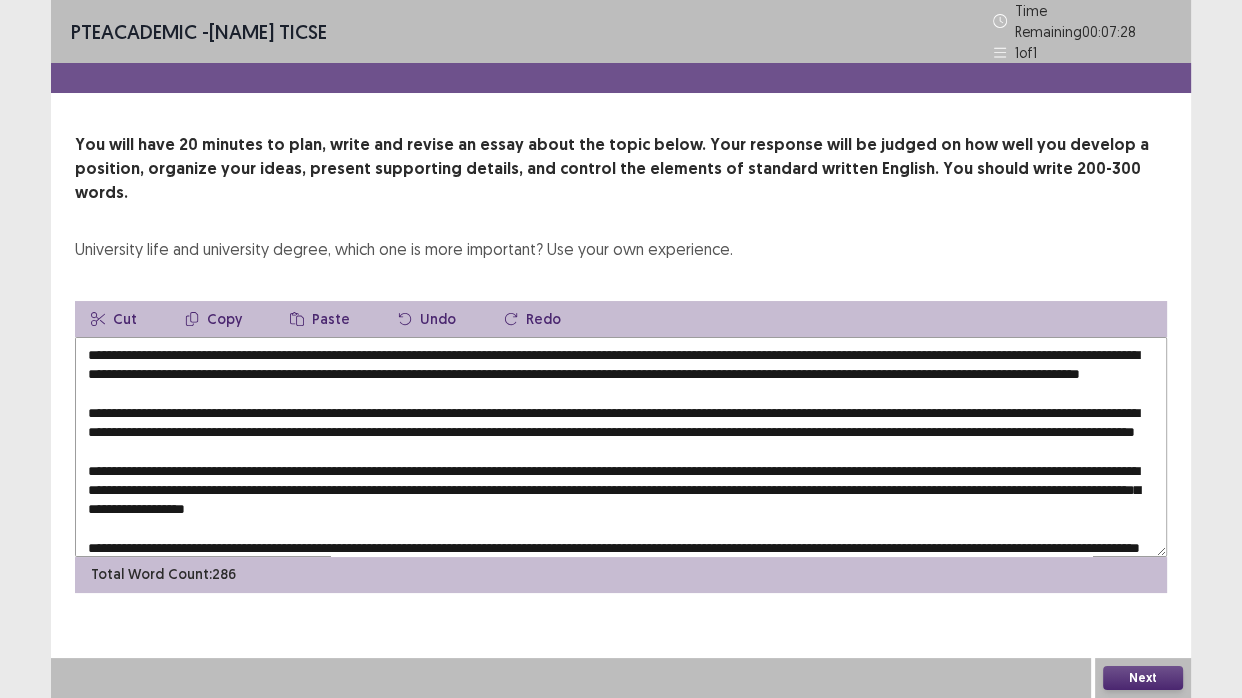 click on "Paste" at bounding box center (320, 319) 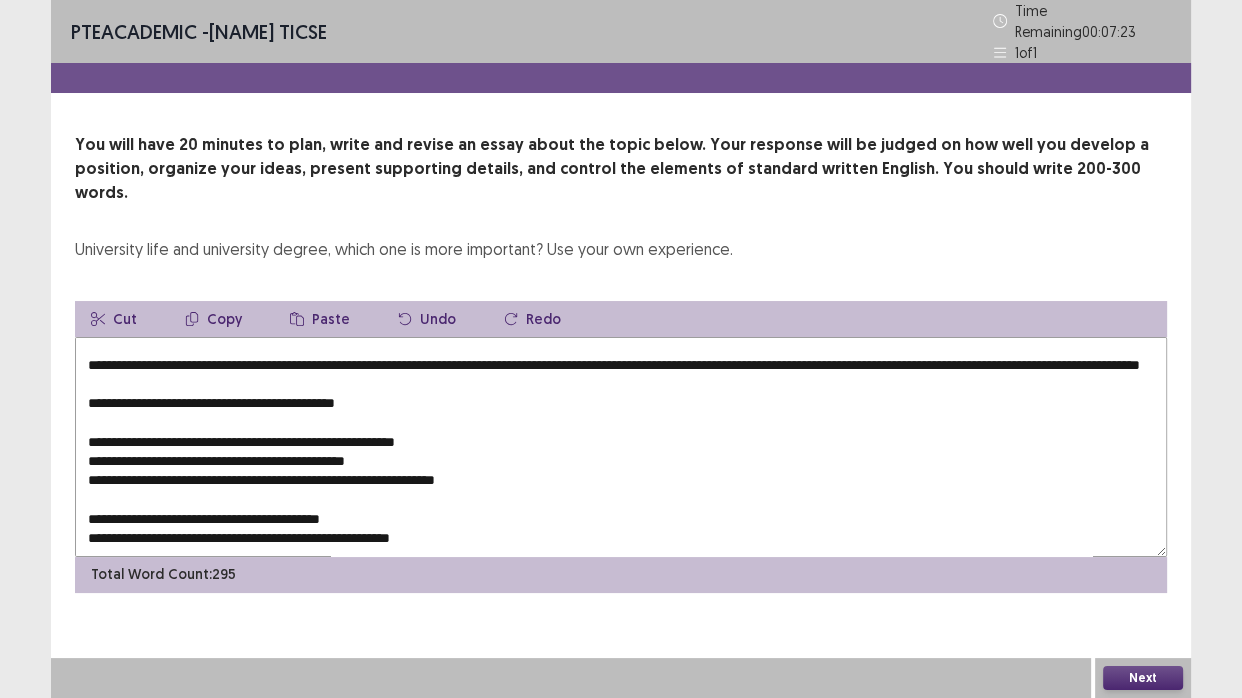 scroll, scrollTop: 279, scrollLeft: 0, axis: vertical 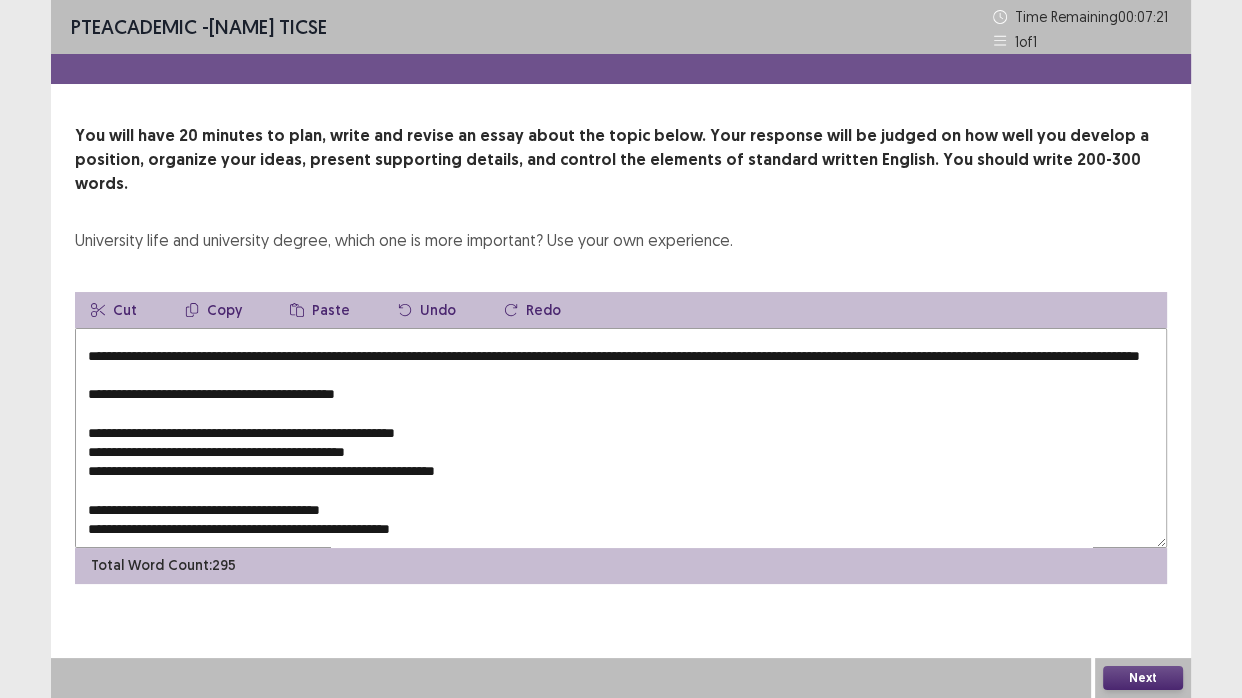 drag, startPoint x: 411, startPoint y: 395, endPoint x: 119, endPoint y: 340, distance: 297.13464 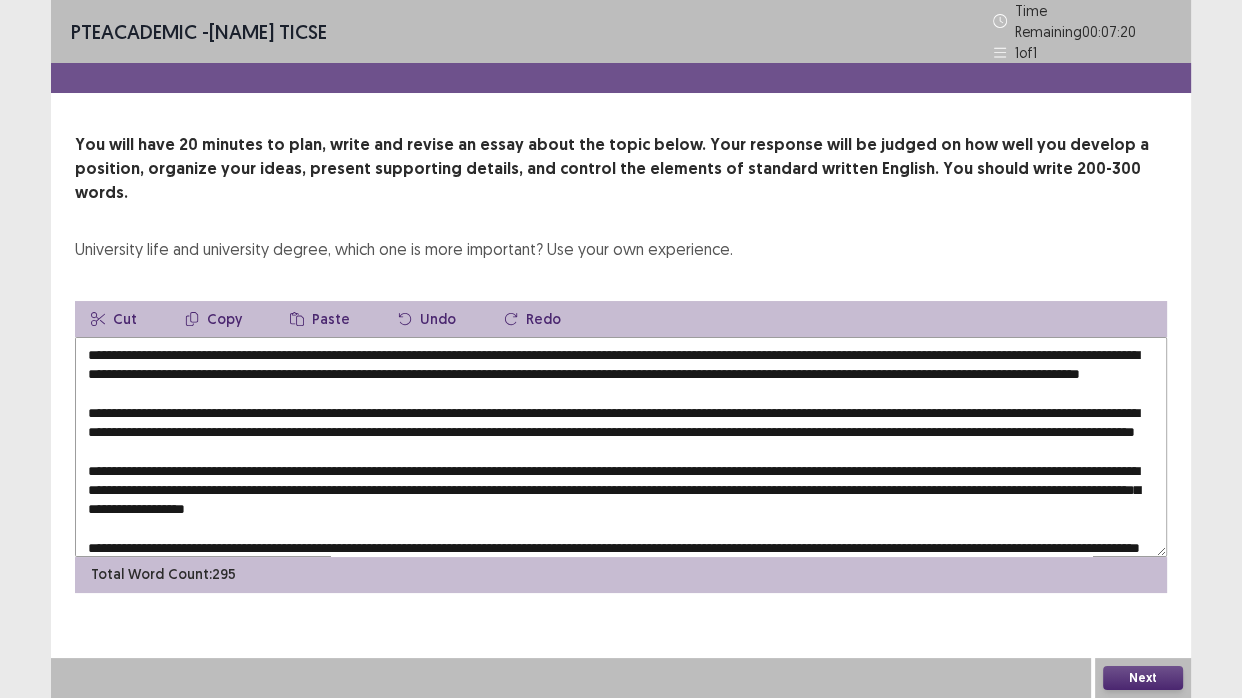 scroll, scrollTop: 0, scrollLeft: 0, axis: both 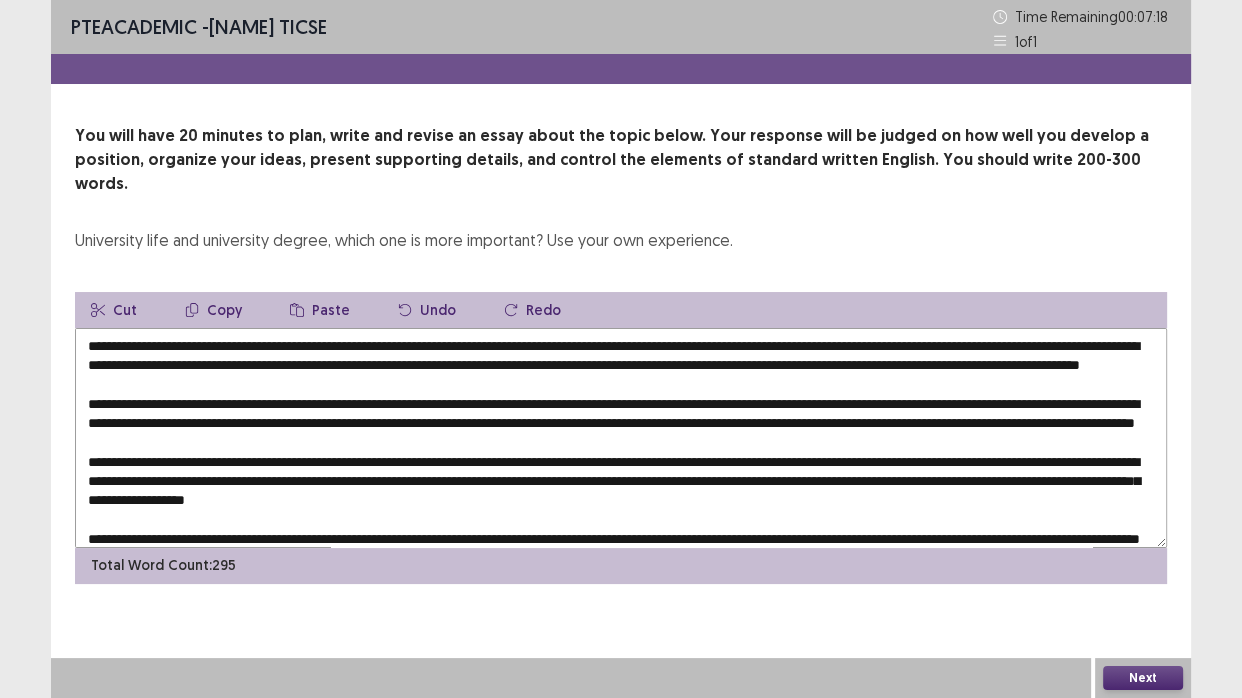 click at bounding box center [621, 438] 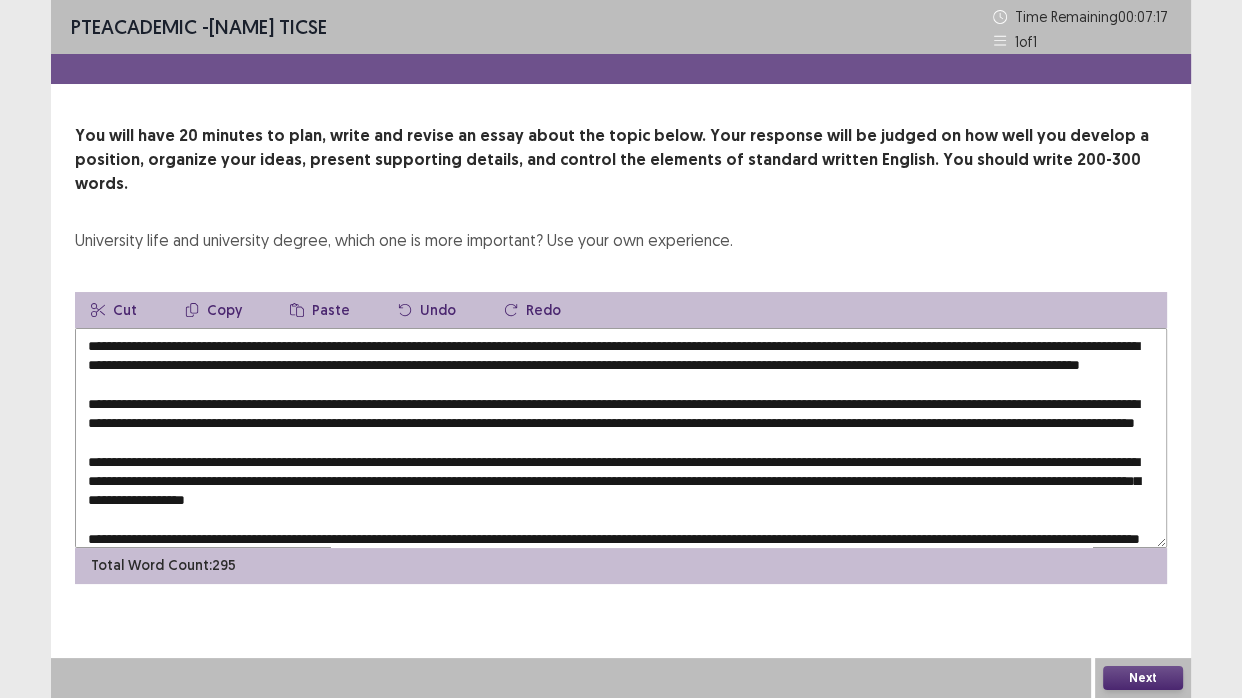 click on "Paste" at bounding box center (320, 310) 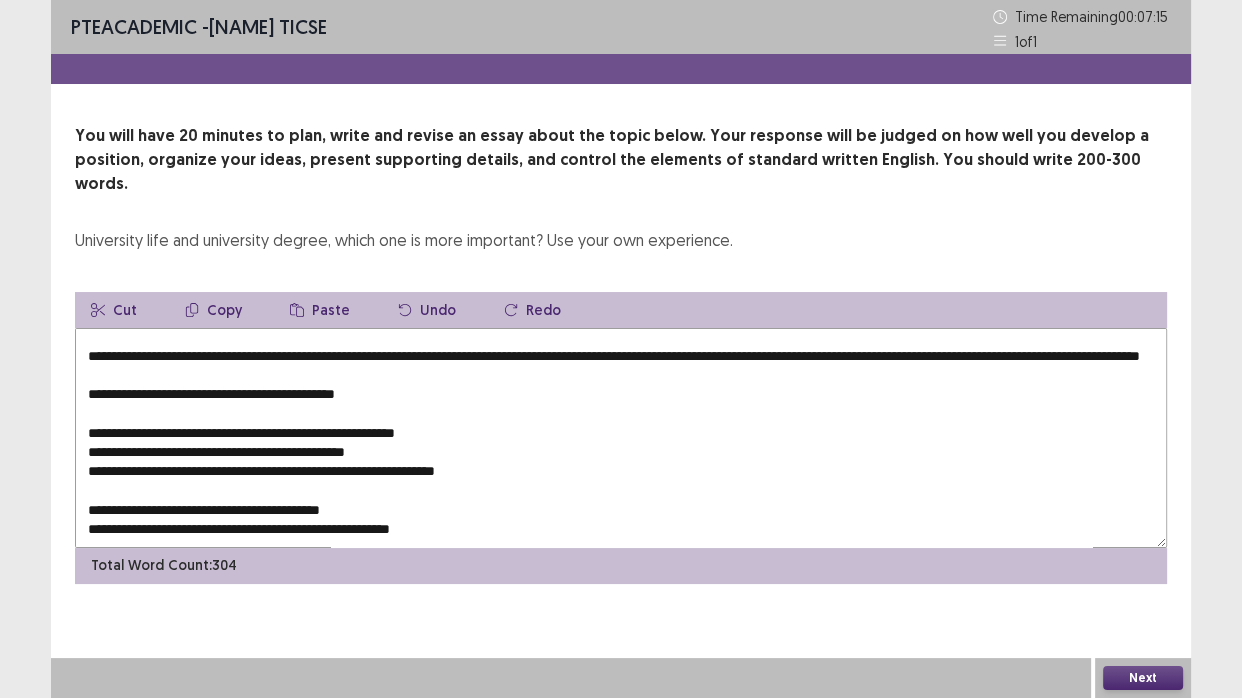 scroll, scrollTop: 272, scrollLeft: 0, axis: vertical 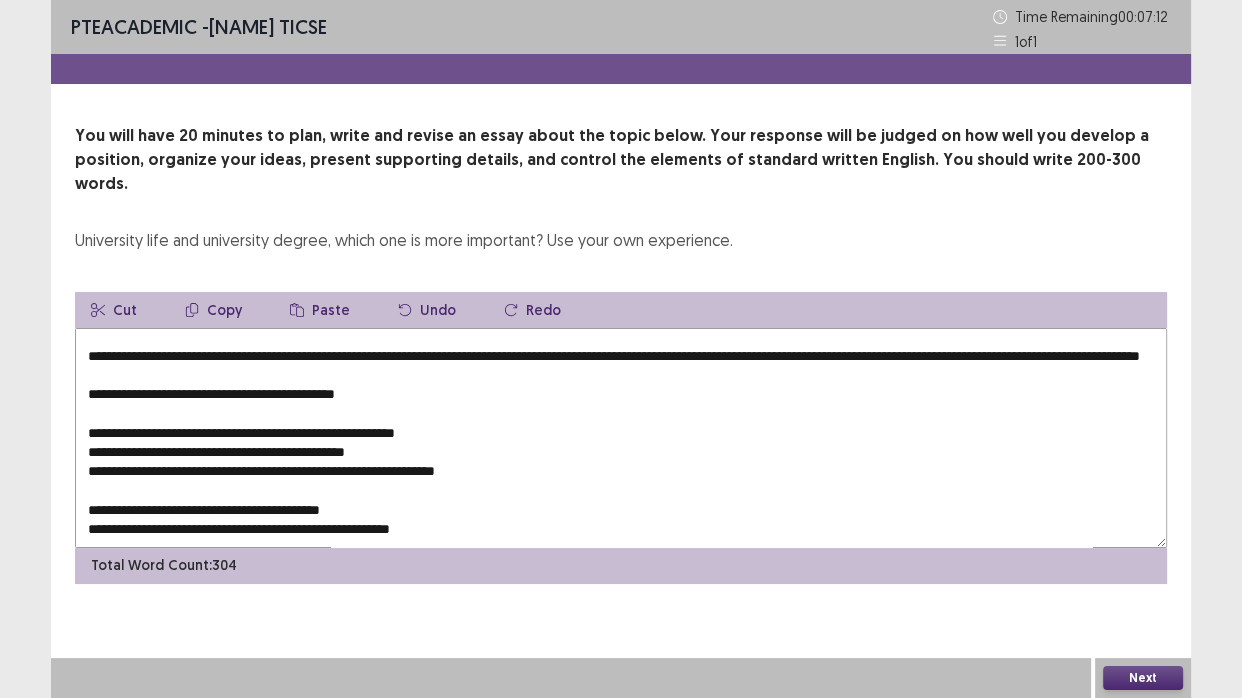 drag, startPoint x: 543, startPoint y: 417, endPoint x: 164, endPoint y: 331, distance: 388.6348 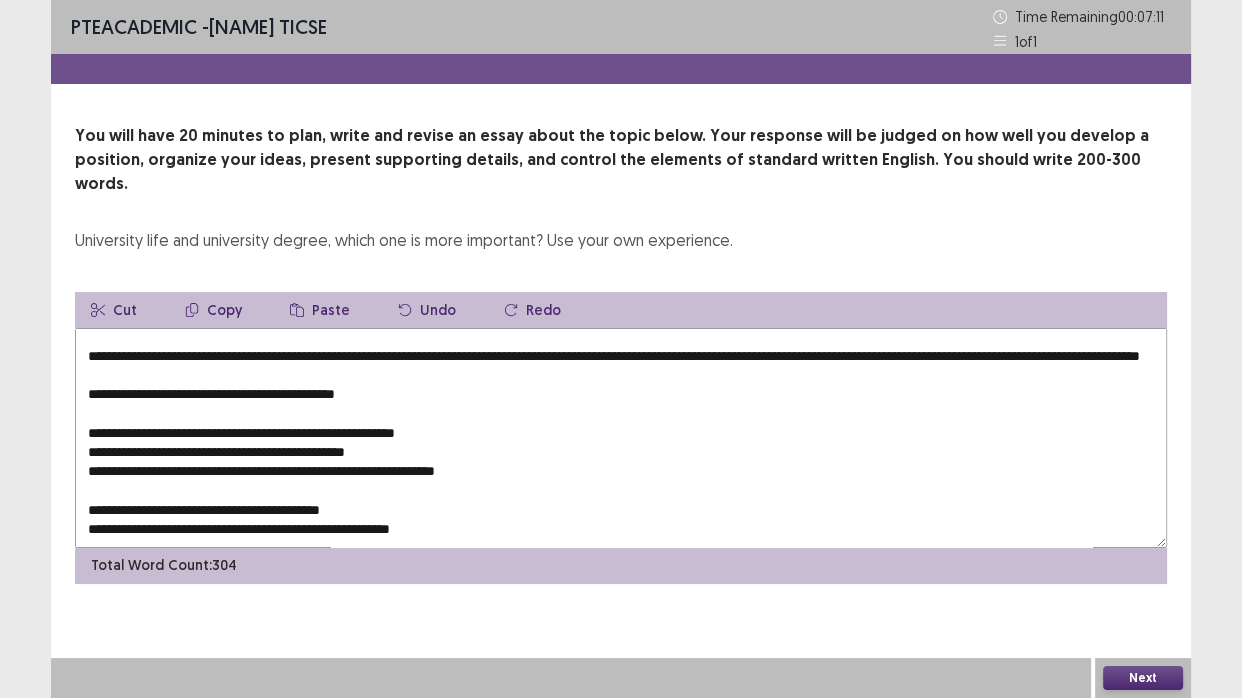 click on "Copy" at bounding box center (213, 310) 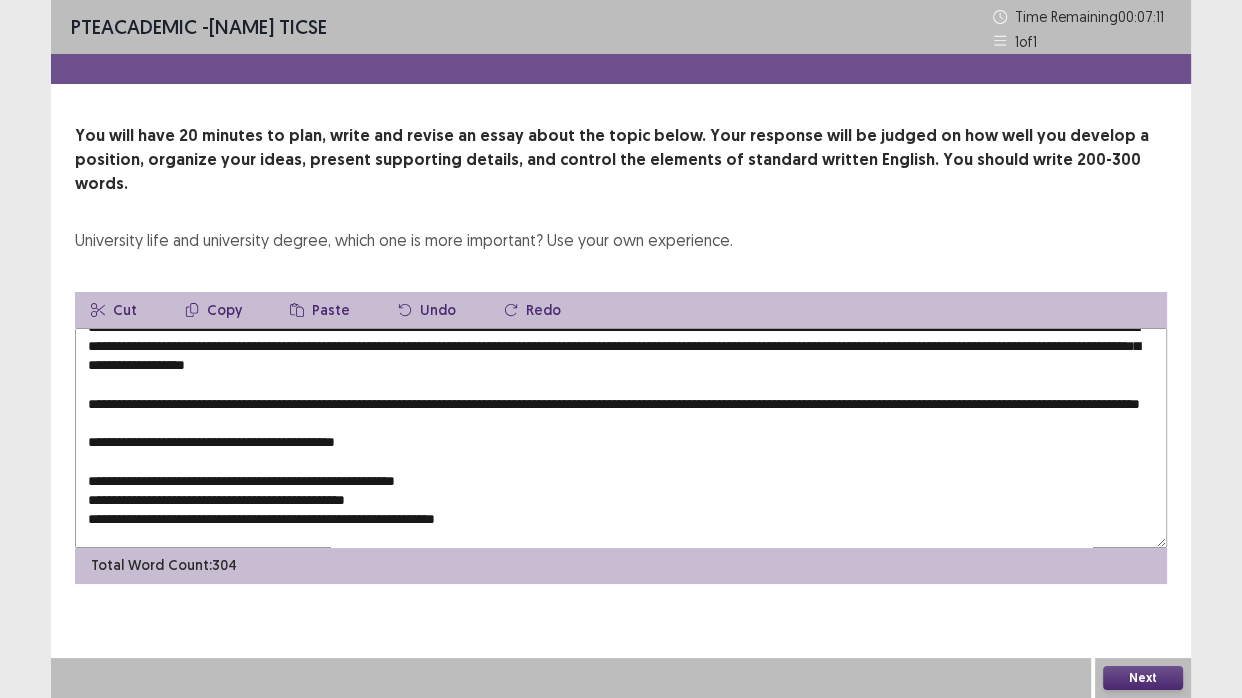 scroll, scrollTop: 0, scrollLeft: 0, axis: both 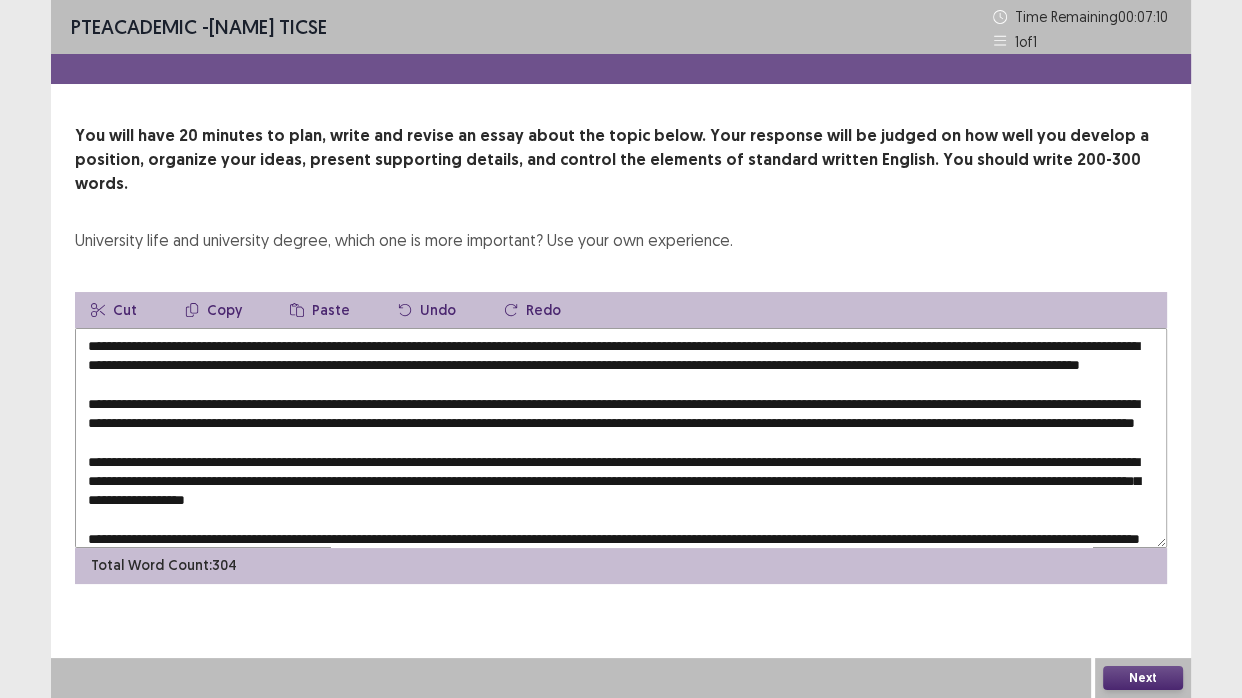 click at bounding box center [621, 438] 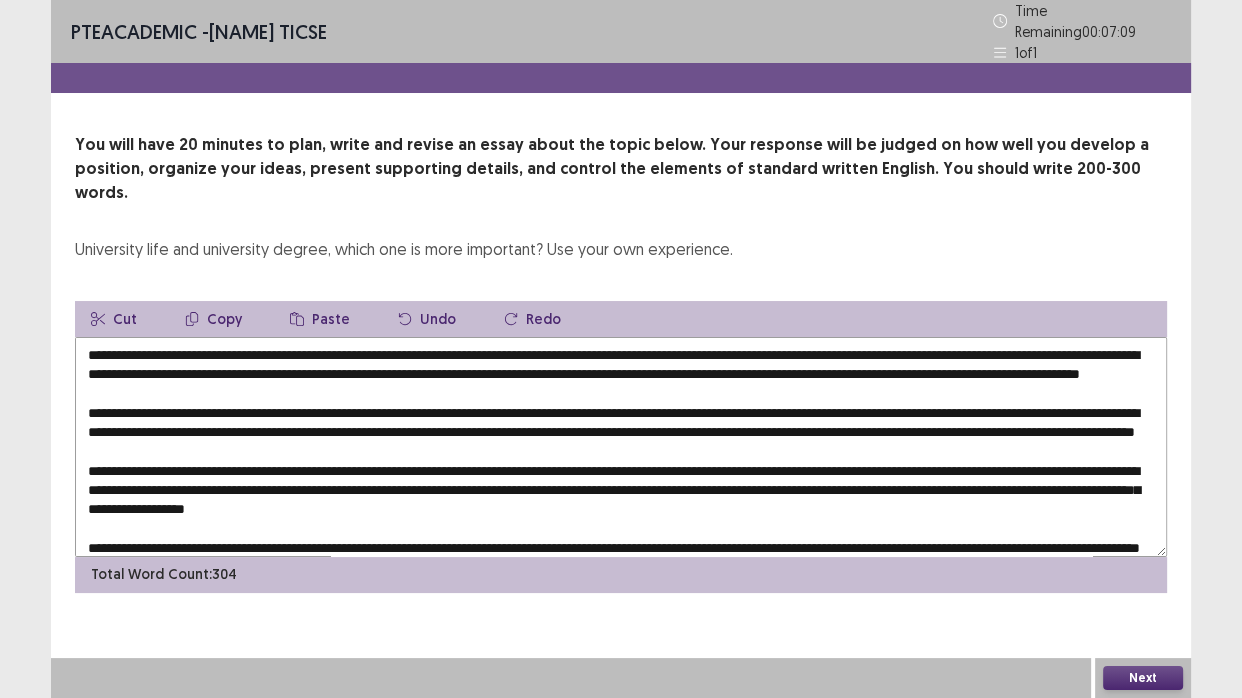 click at bounding box center [621, 447] 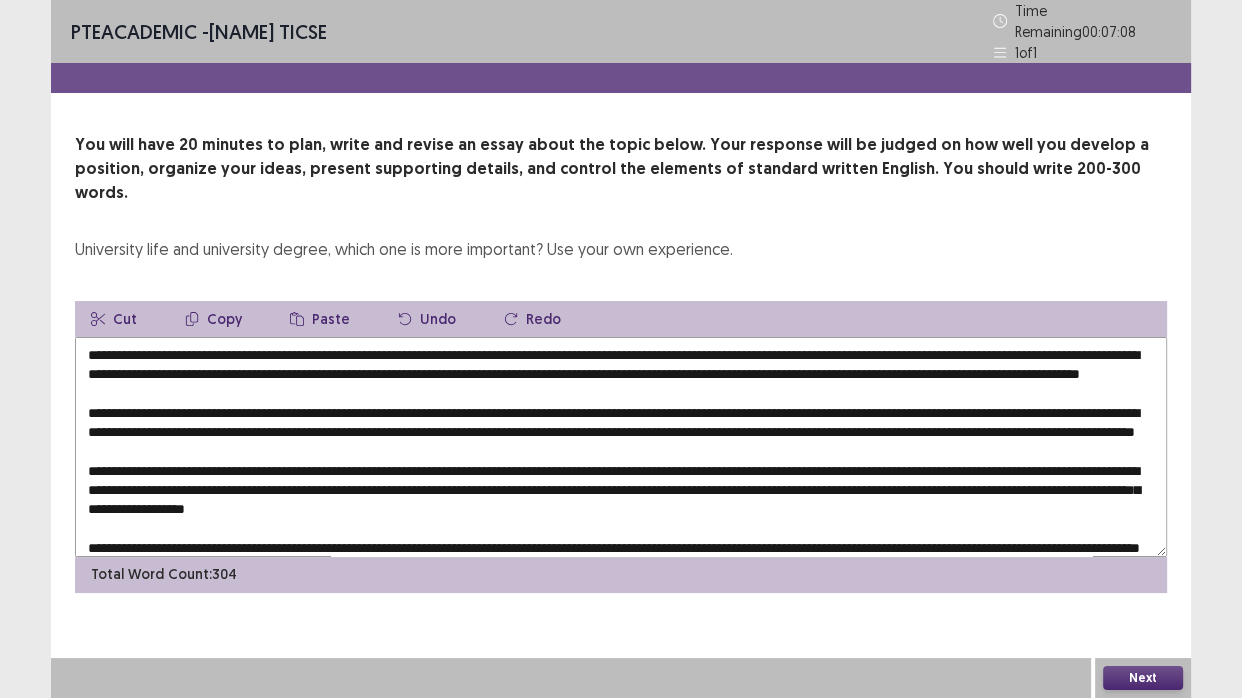 click on "Paste" at bounding box center (320, 319) 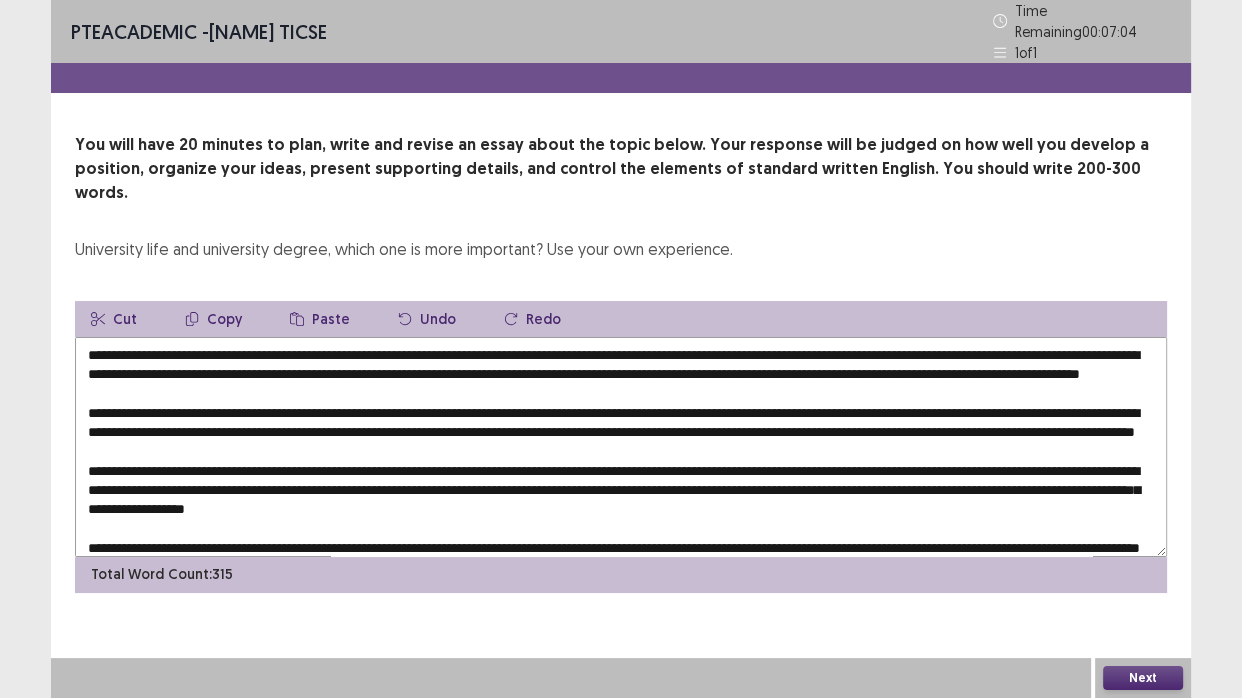 scroll, scrollTop: 90, scrollLeft: 0, axis: vertical 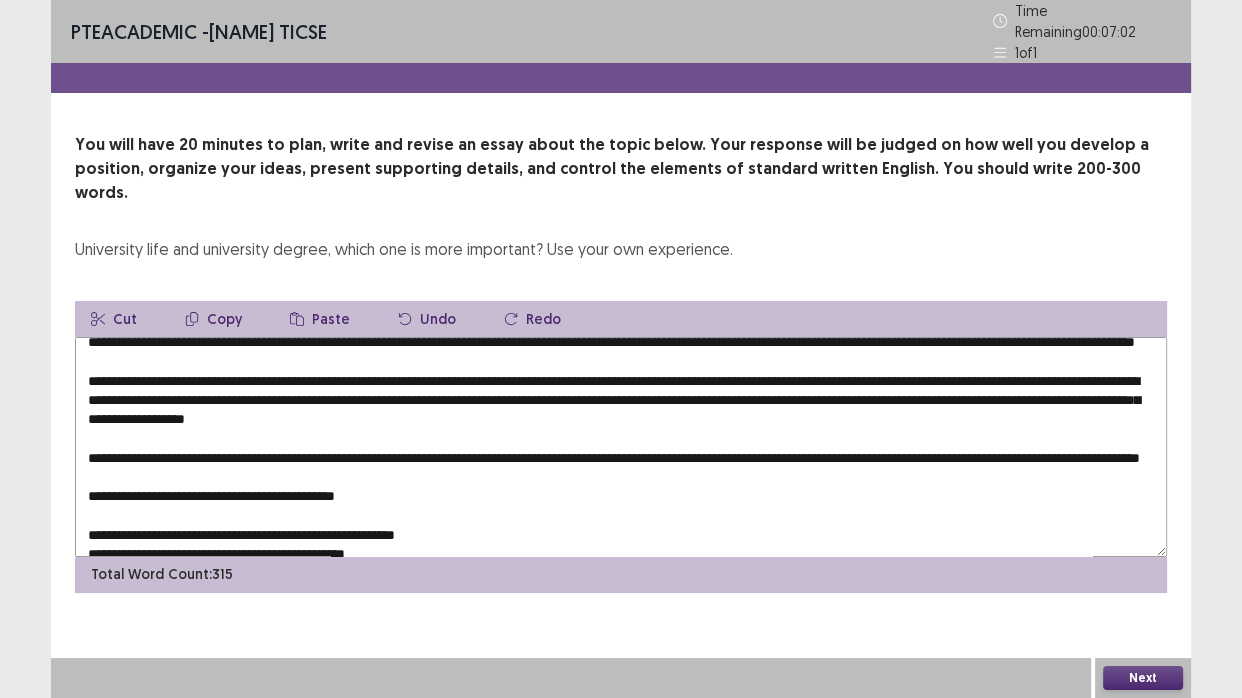 click at bounding box center (621, 447) 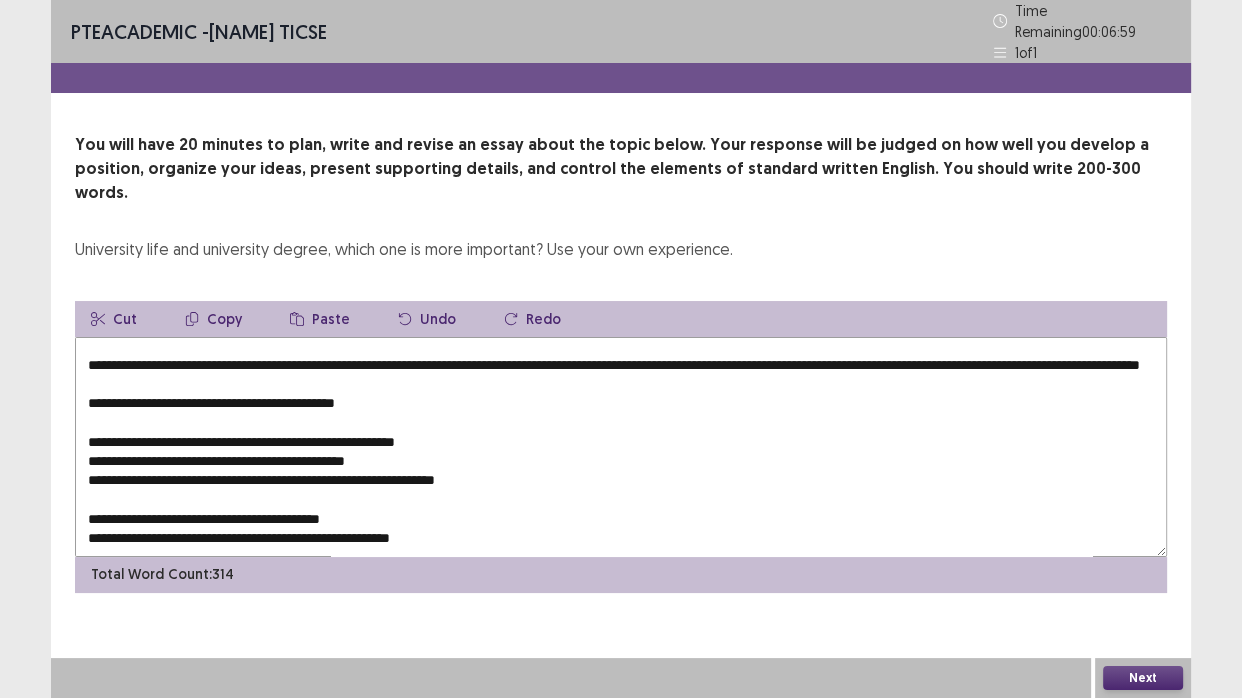 scroll, scrollTop: 298, scrollLeft: 0, axis: vertical 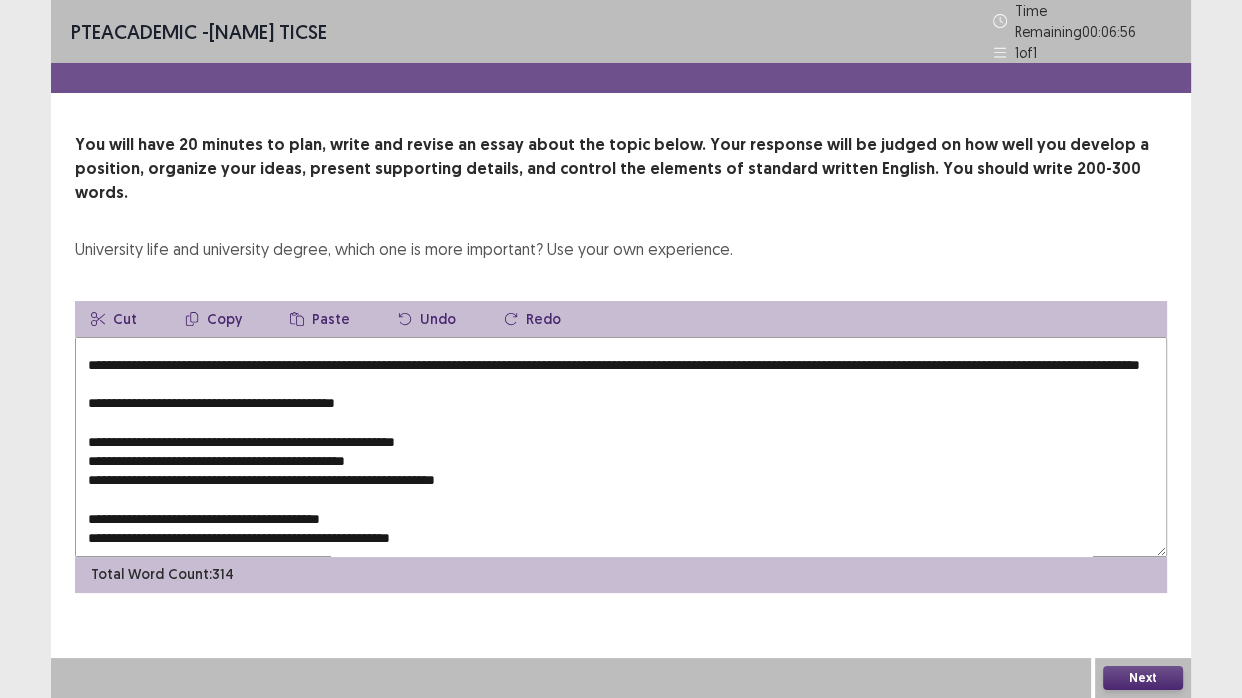 drag, startPoint x: 420, startPoint y: 448, endPoint x: 170, endPoint y: 363, distance: 264.05493 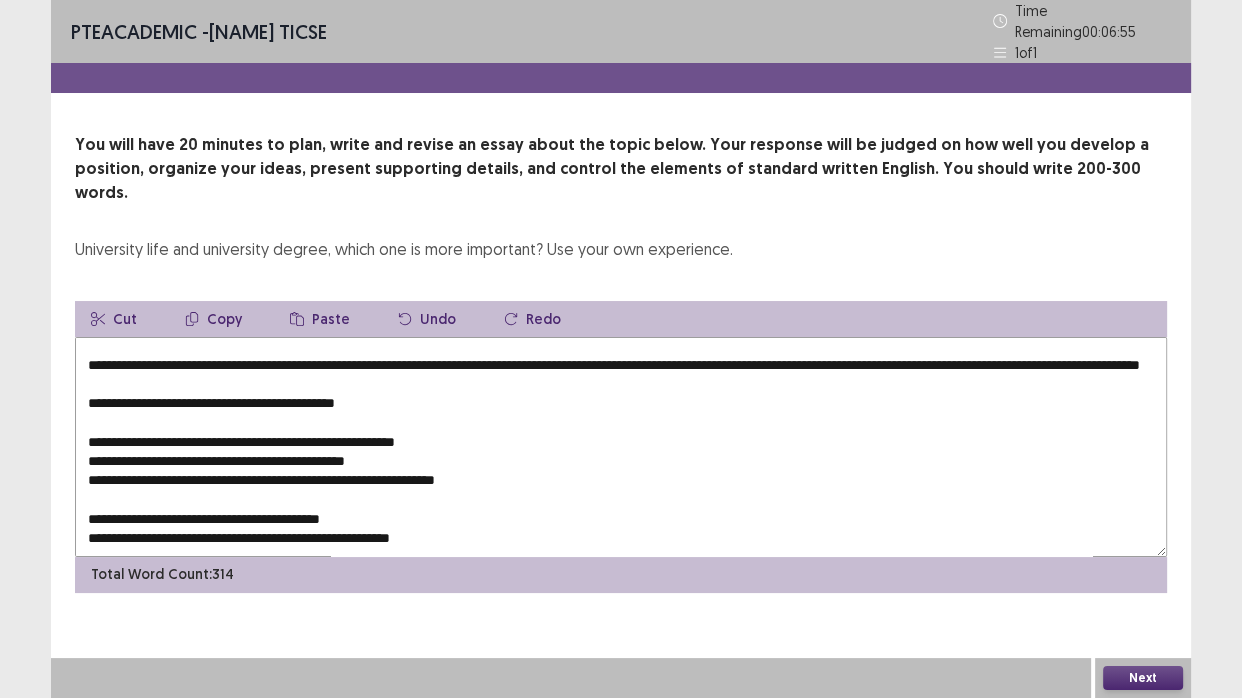 click on "Copy" at bounding box center (213, 319) 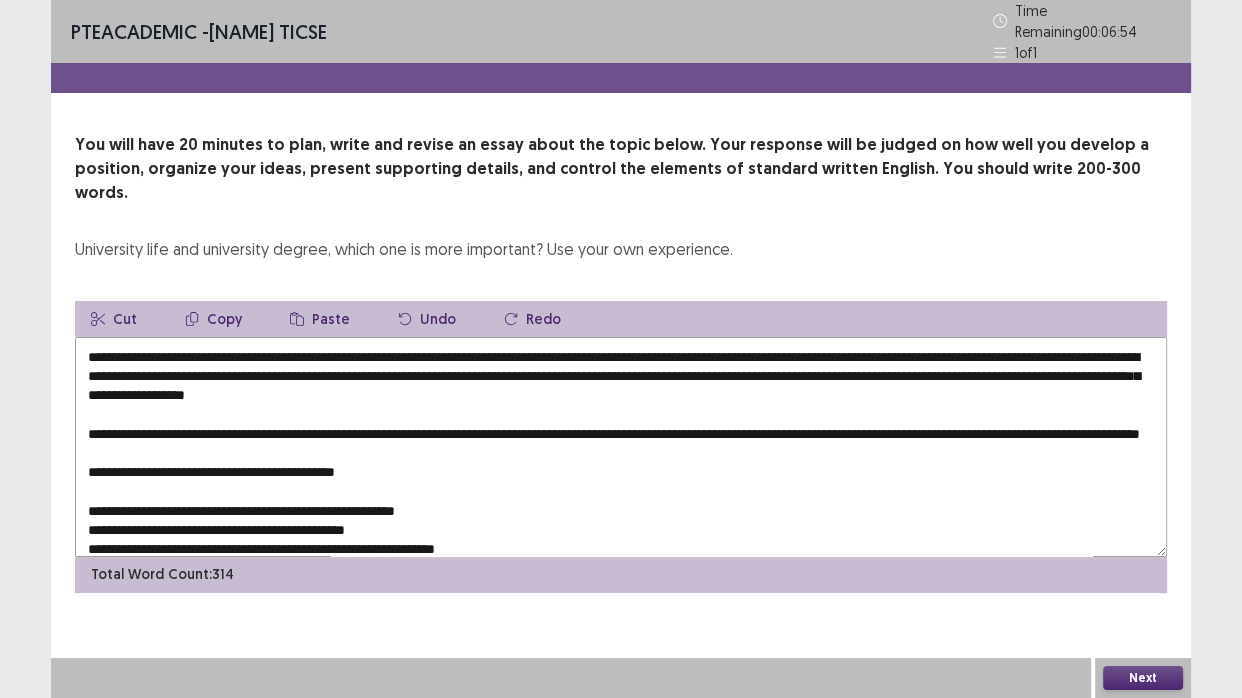 scroll, scrollTop: 116, scrollLeft: 0, axis: vertical 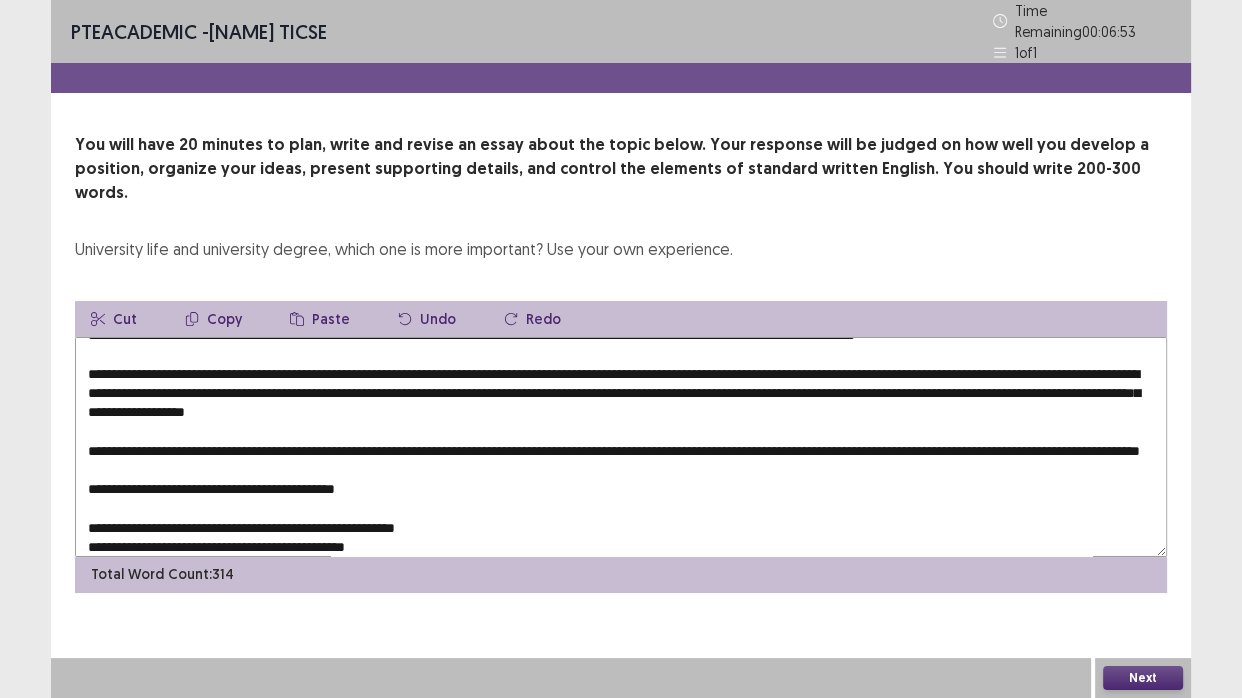 click at bounding box center (621, 447) 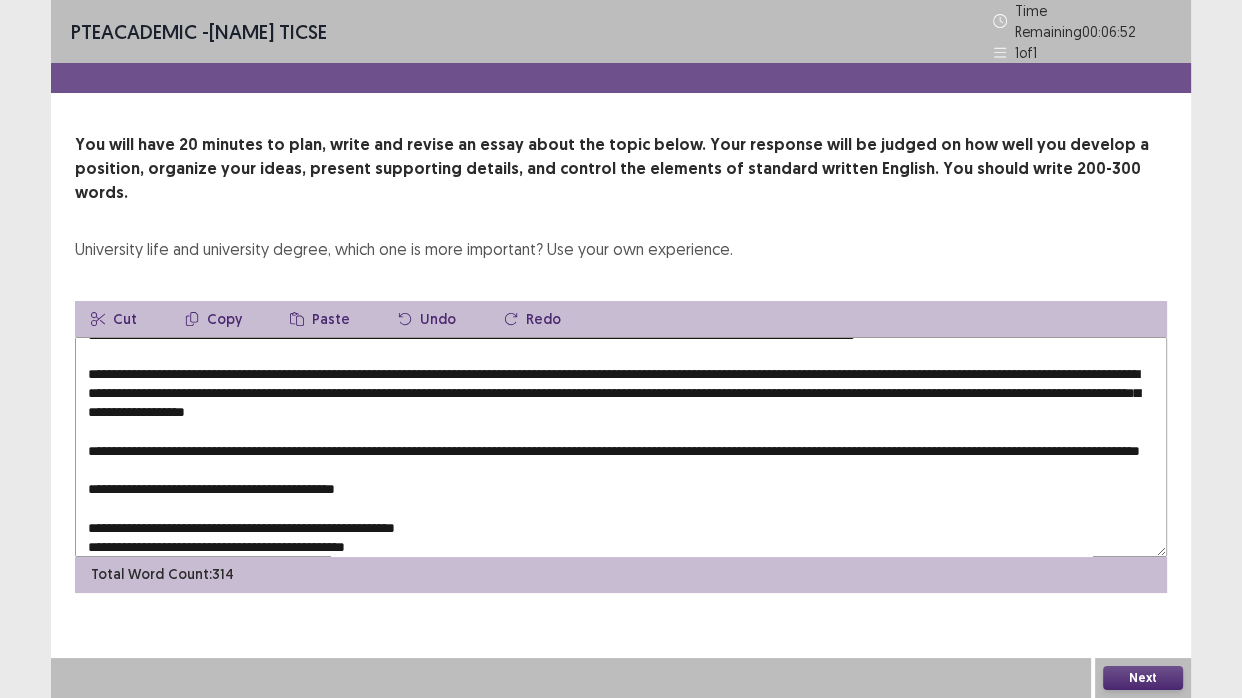 click on "Paste" at bounding box center [320, 319] 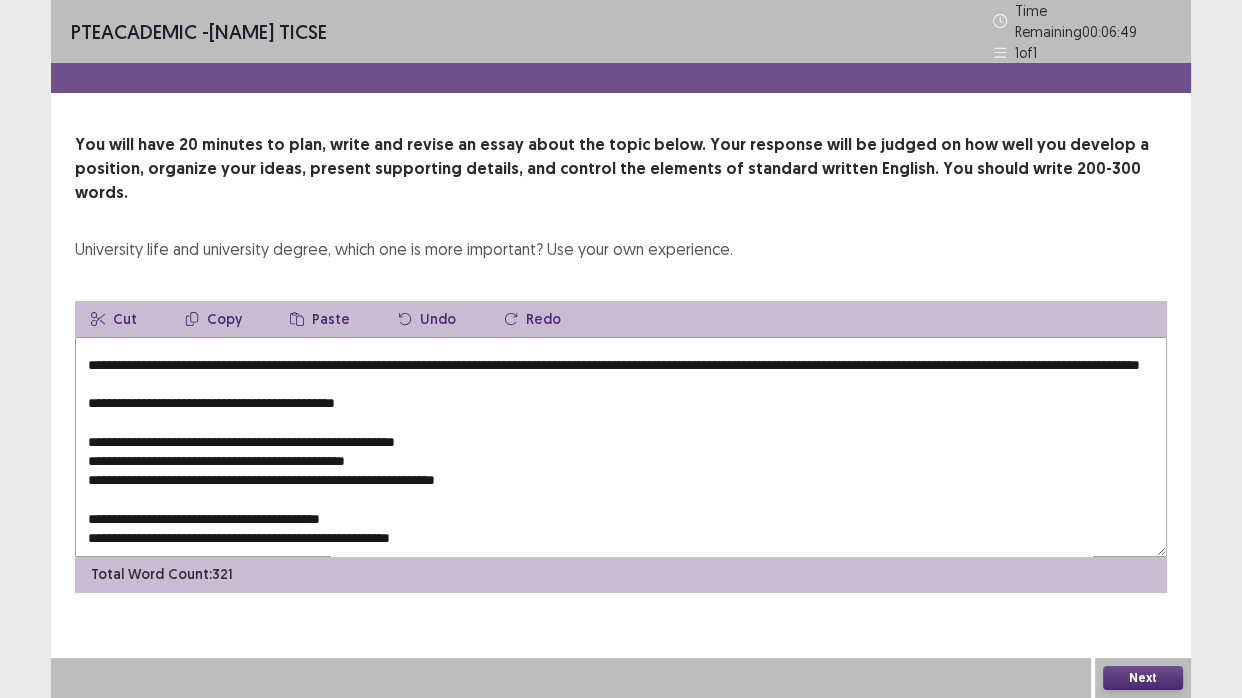scroll, scrollTop: 298, scrollLeft: 0, axis: vertical 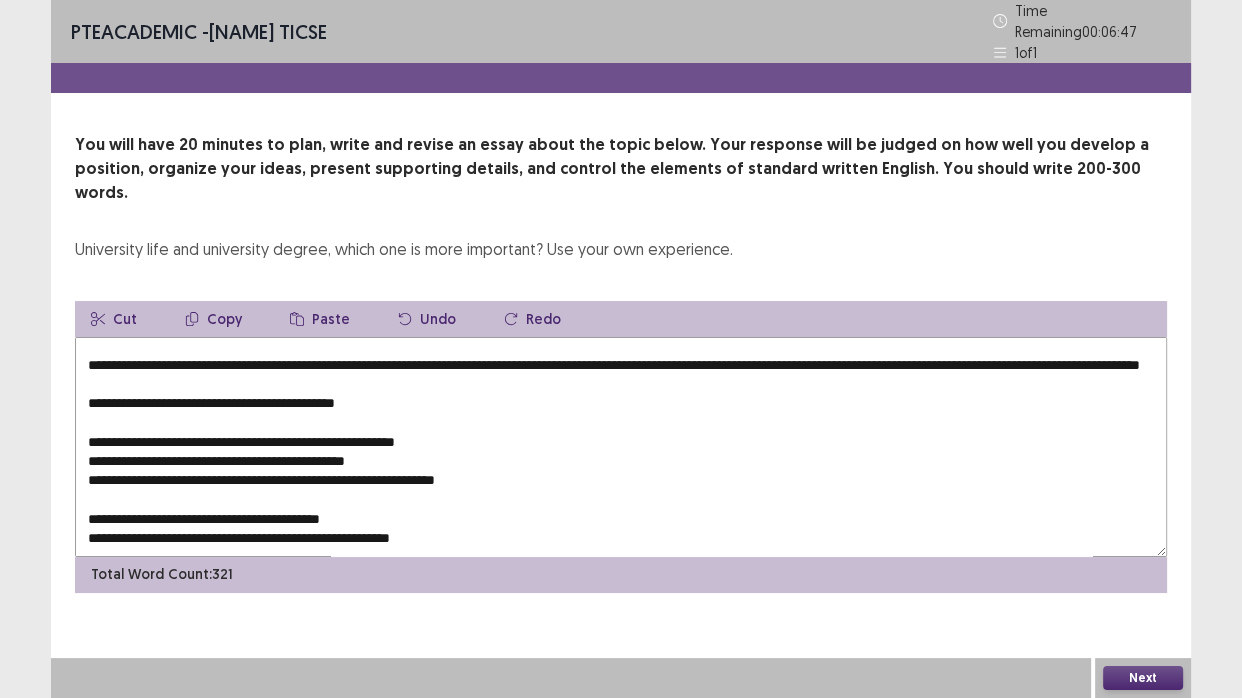 drag, startPoint x: 436, startPoint y: 469, endPoint x: 83, endPoint y: 462, distance: 353.0694 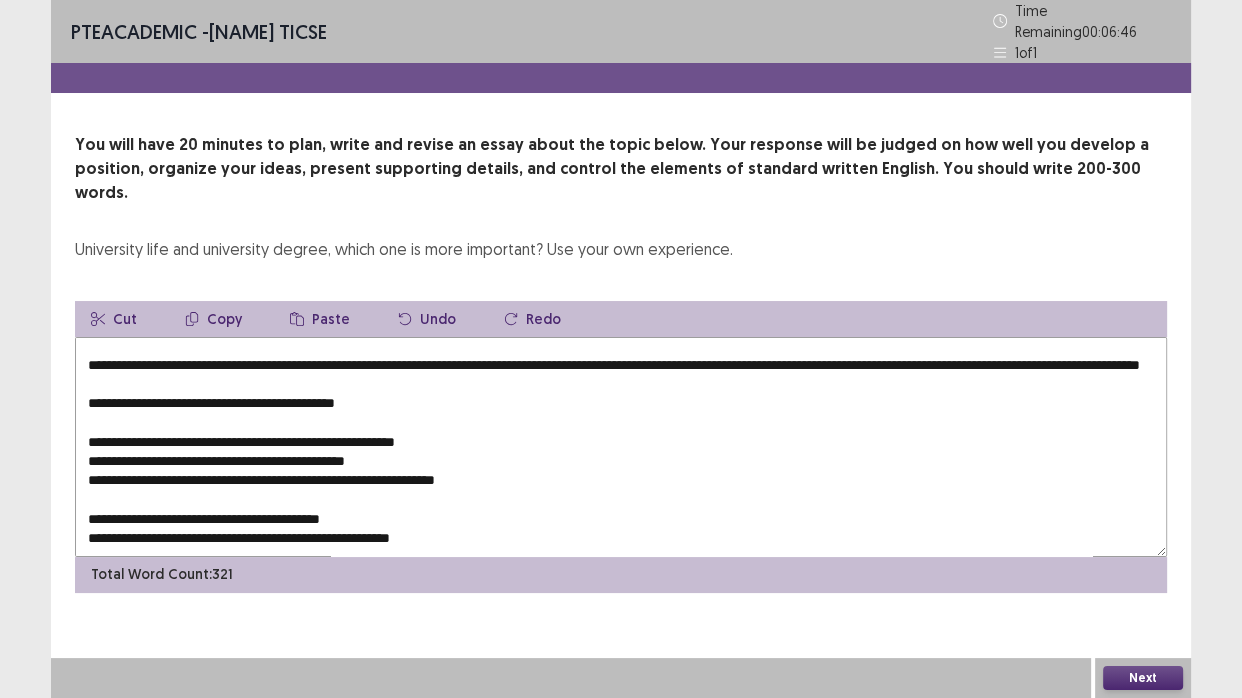 click on "Copy" at bounding box center [213, 319] 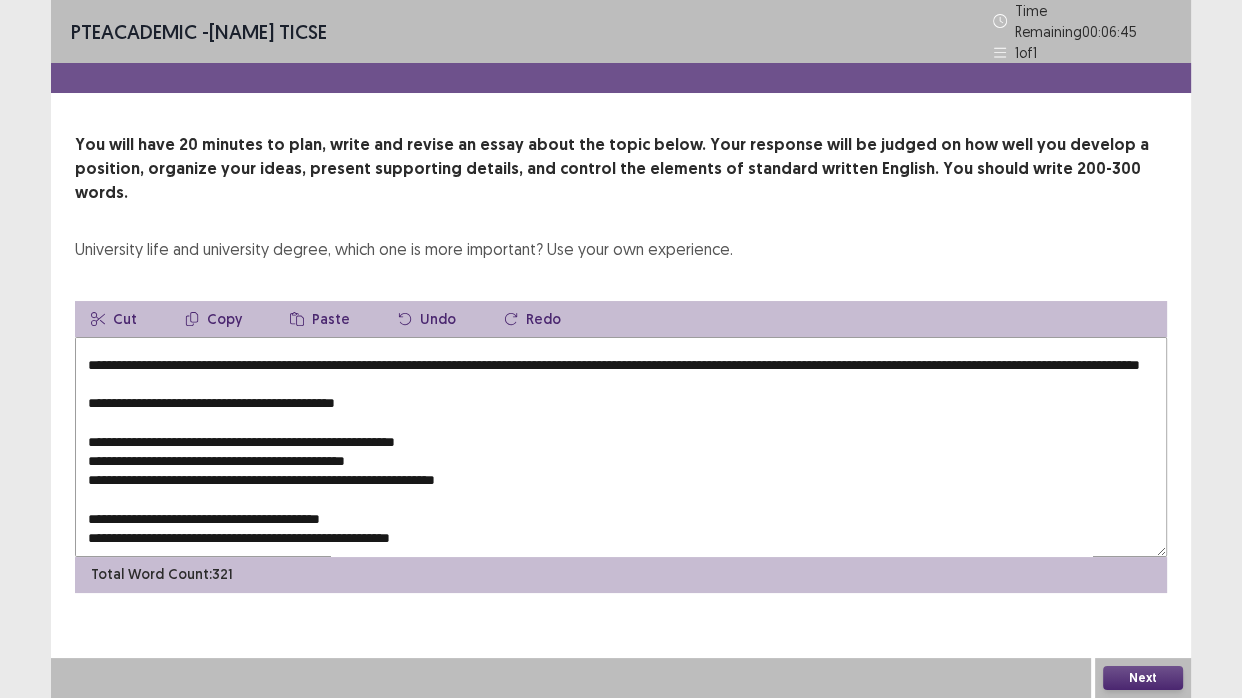 scroll, scrollTop: 116, scrollLeft: 0, axis: vertical 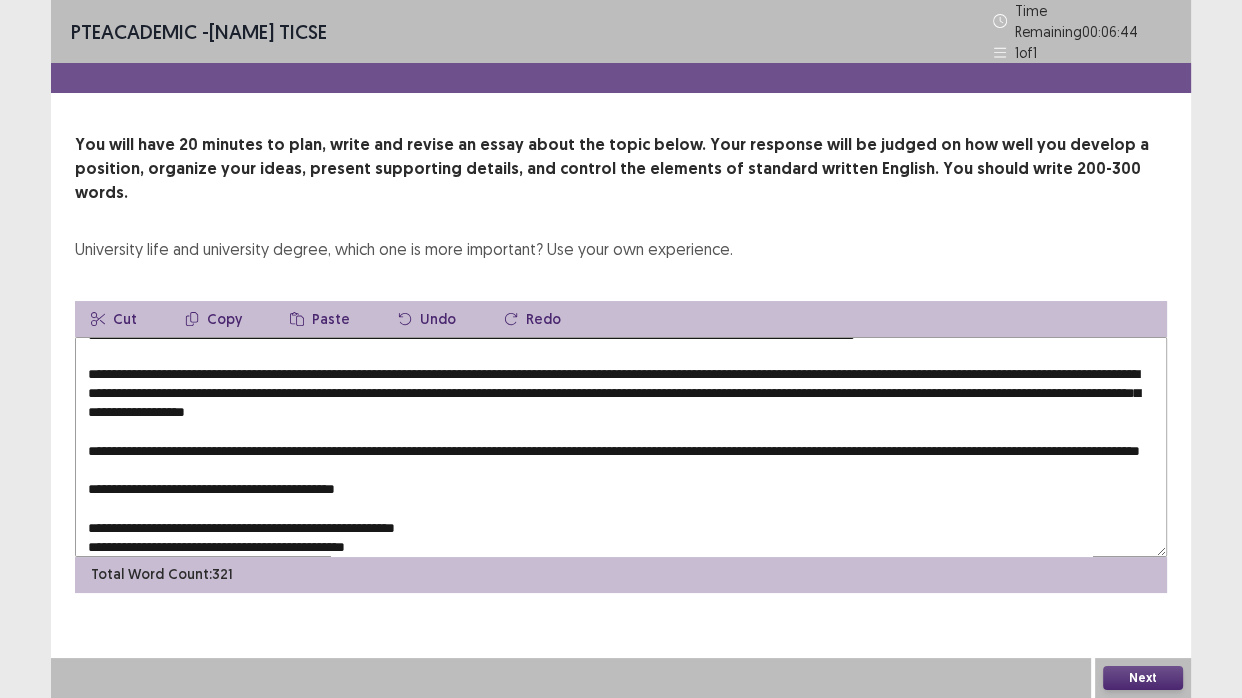 click at bounding box center [621, 447] 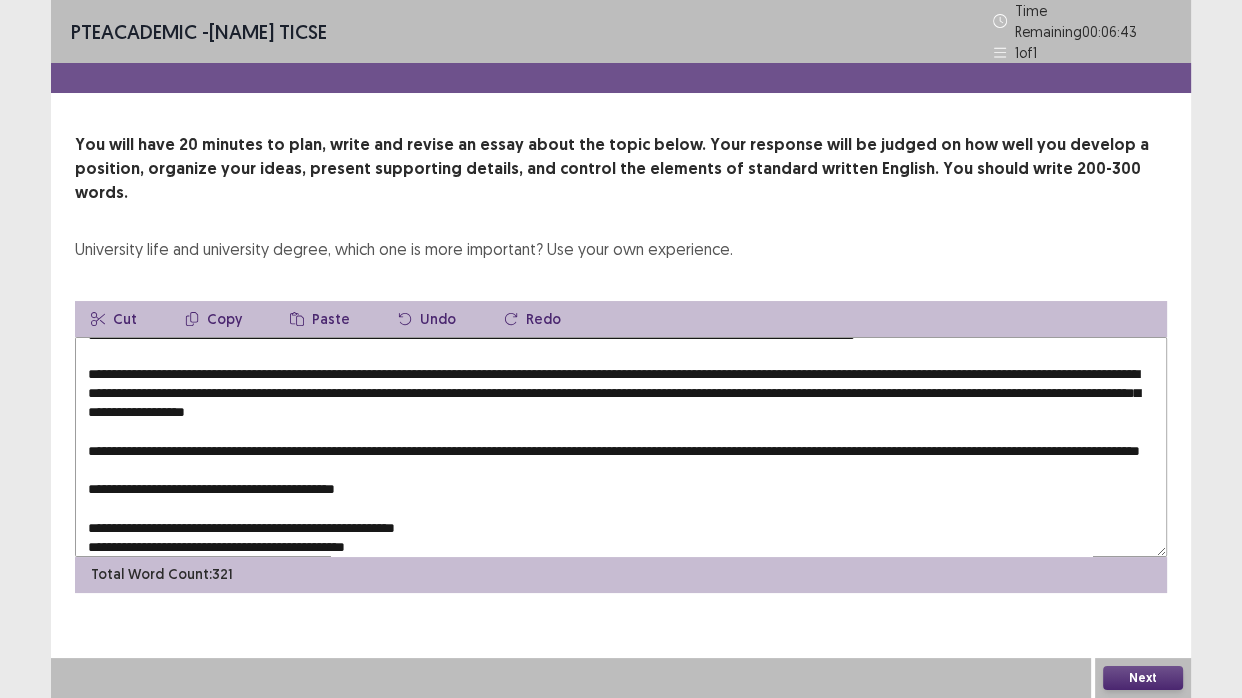 click on "Paste" at bounding box center [320, 319] 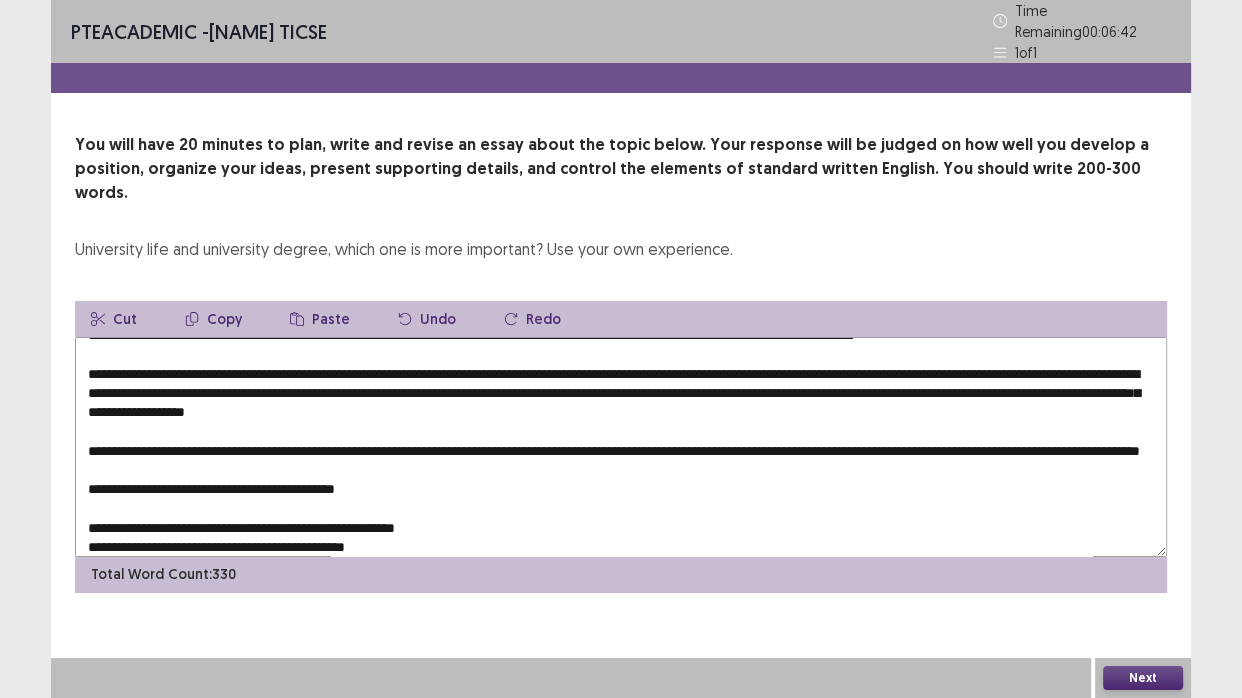 click at bounding box center [621, 447] 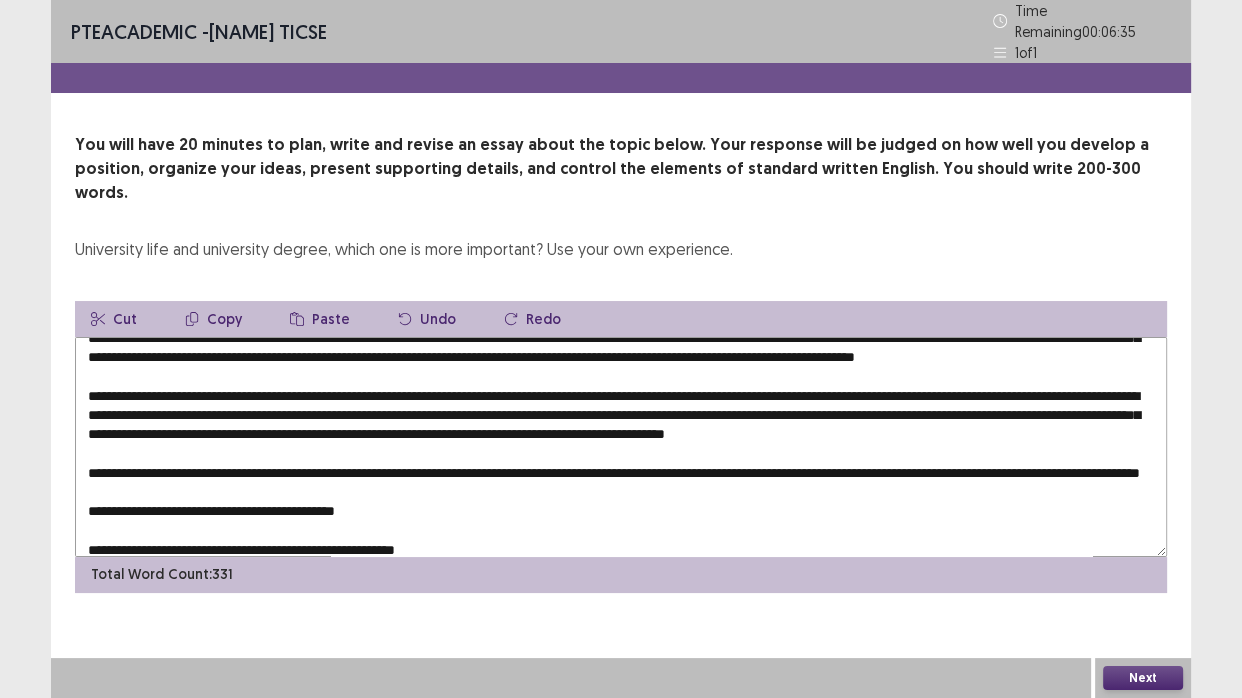 scroll, scrollTop: 317, scrollLeft: 0, axis: vertical 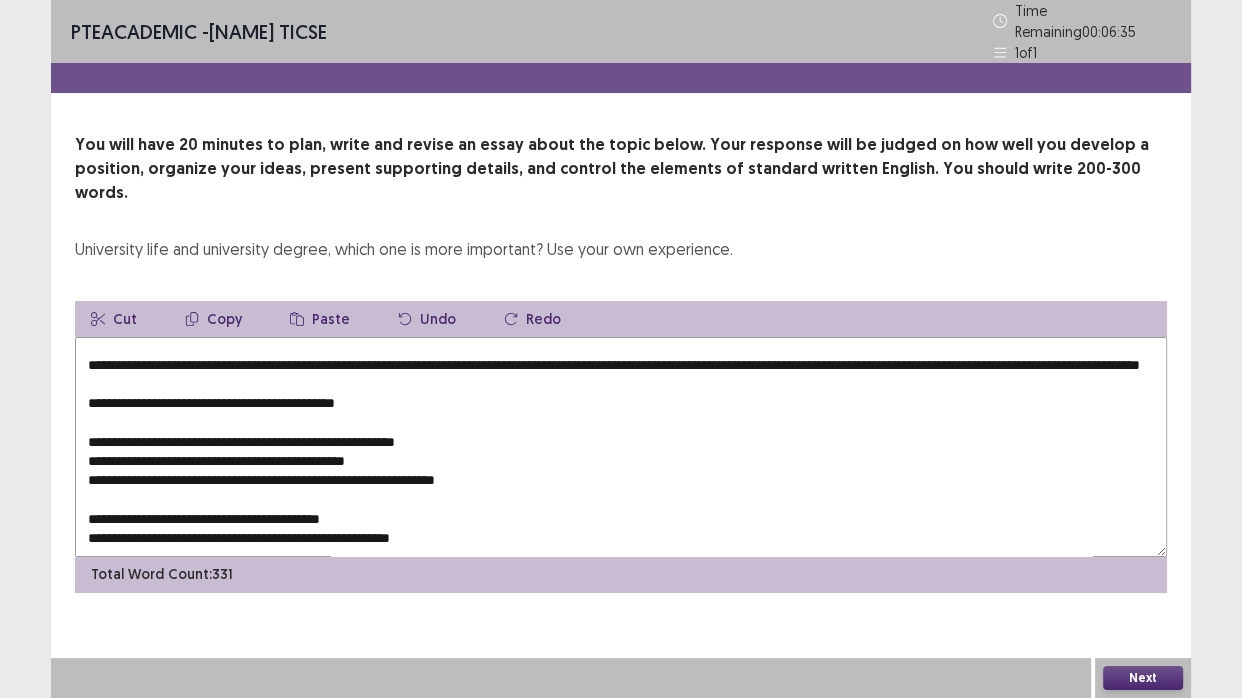 drag, startPoint x: 498, startPoint y: 482, endPoint x: 80, endPoint y: 331, distance: 444.43784 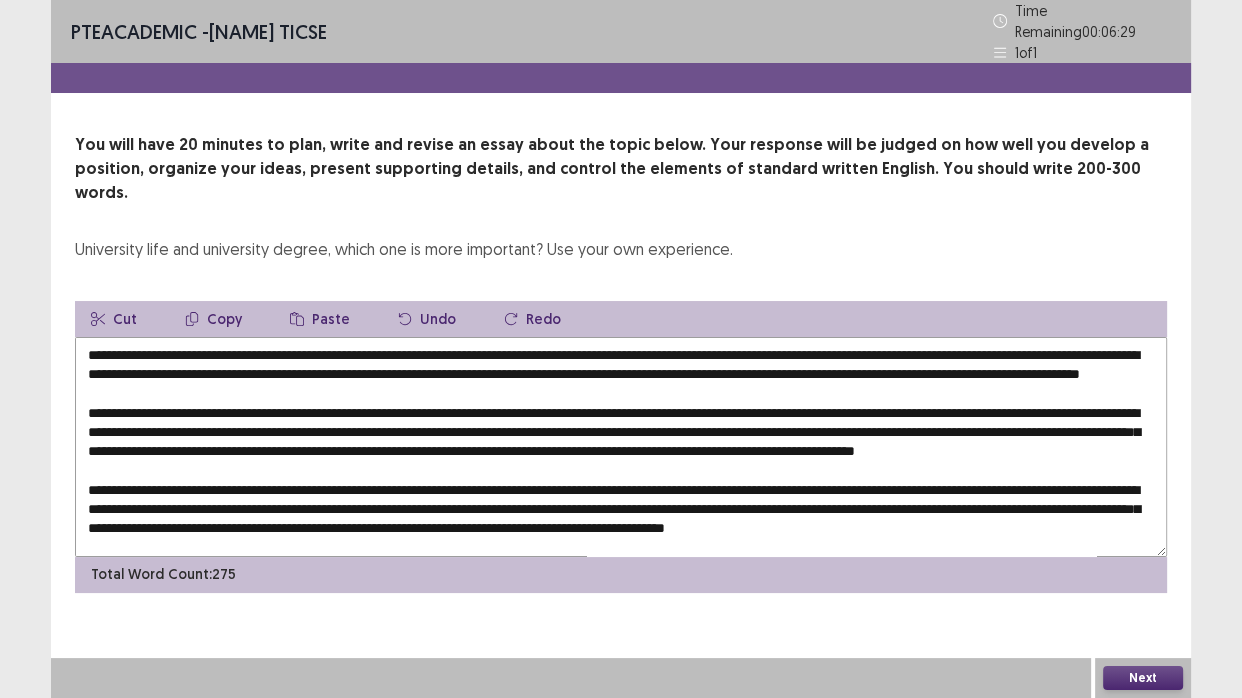 scroll, scrollTop: 90, scrollLeft: 0, axis: vertical 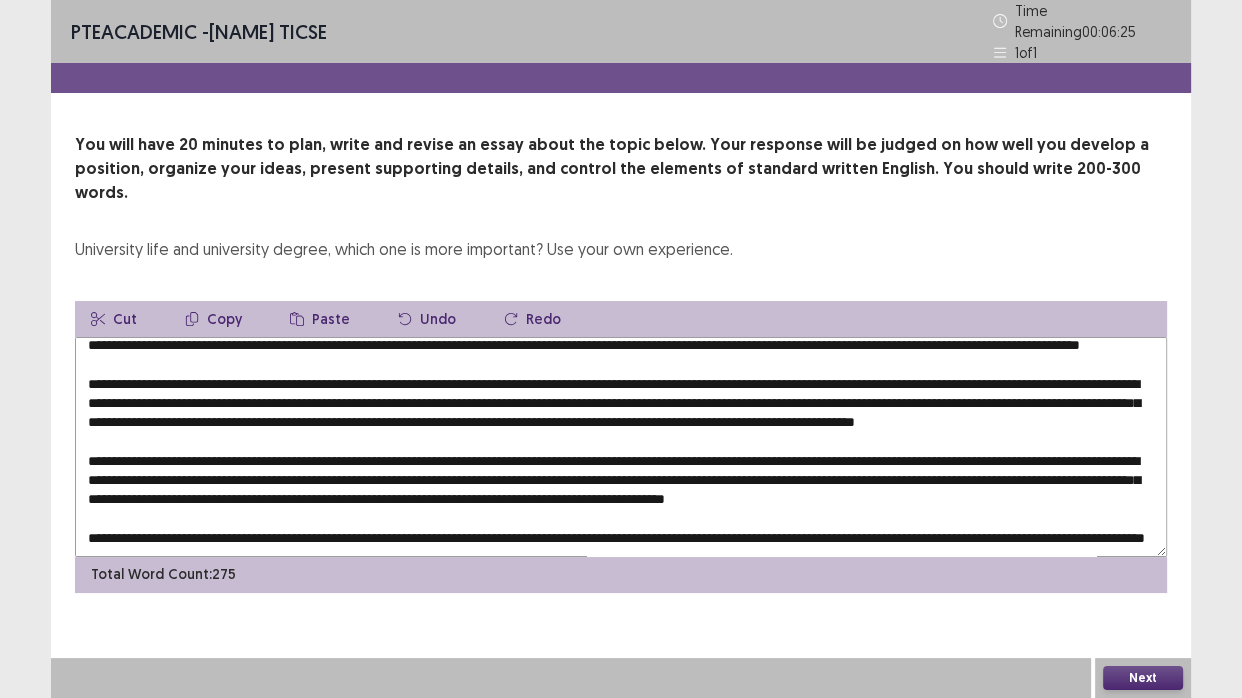 drag, startPoint x: 753, startPoint y: 404, endPoint x: 833, endPoint y: 398, distance: 80.224686 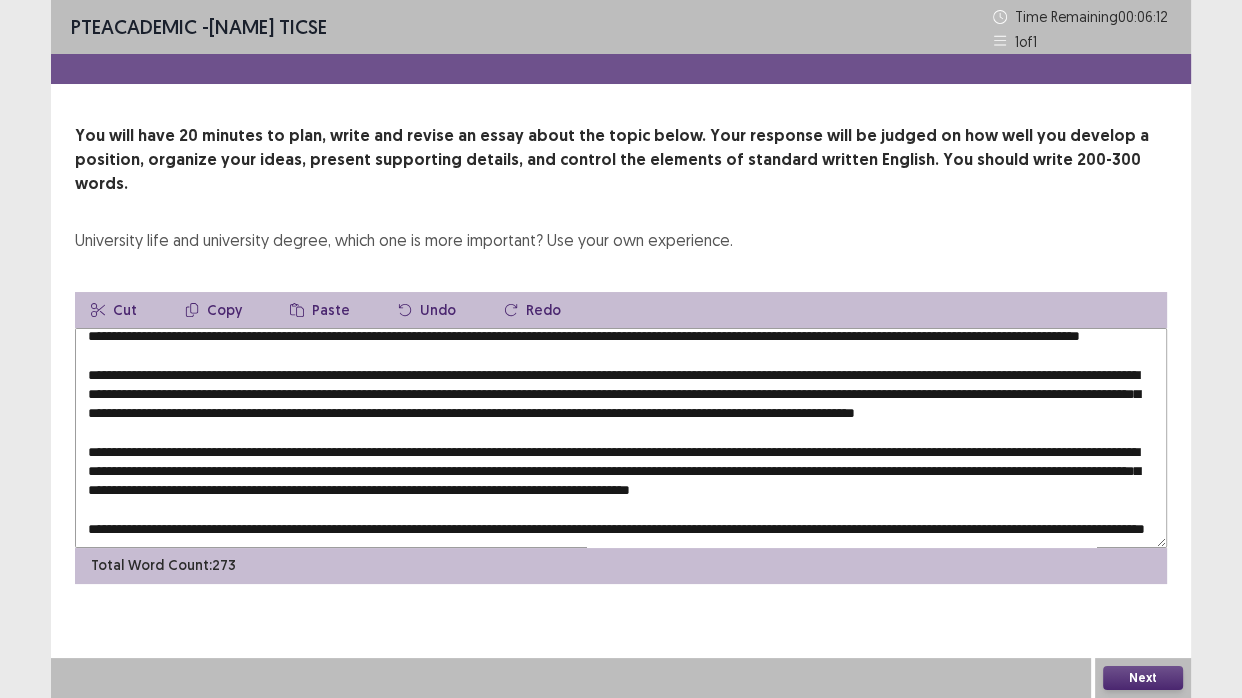 drag, startPoint x: 614, startPoint y: 423, endPoint x: 353, endPoint y: 414, distance: 261.15512 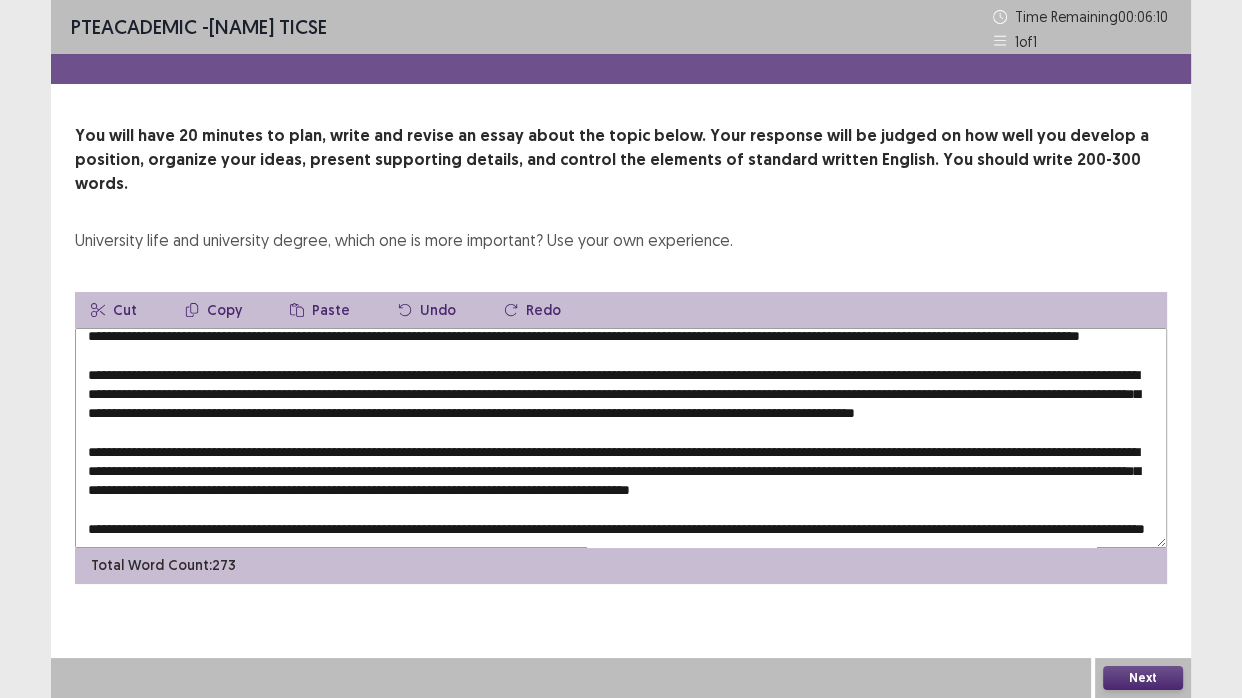 click on "Copy" at bounding box center (213, 310) 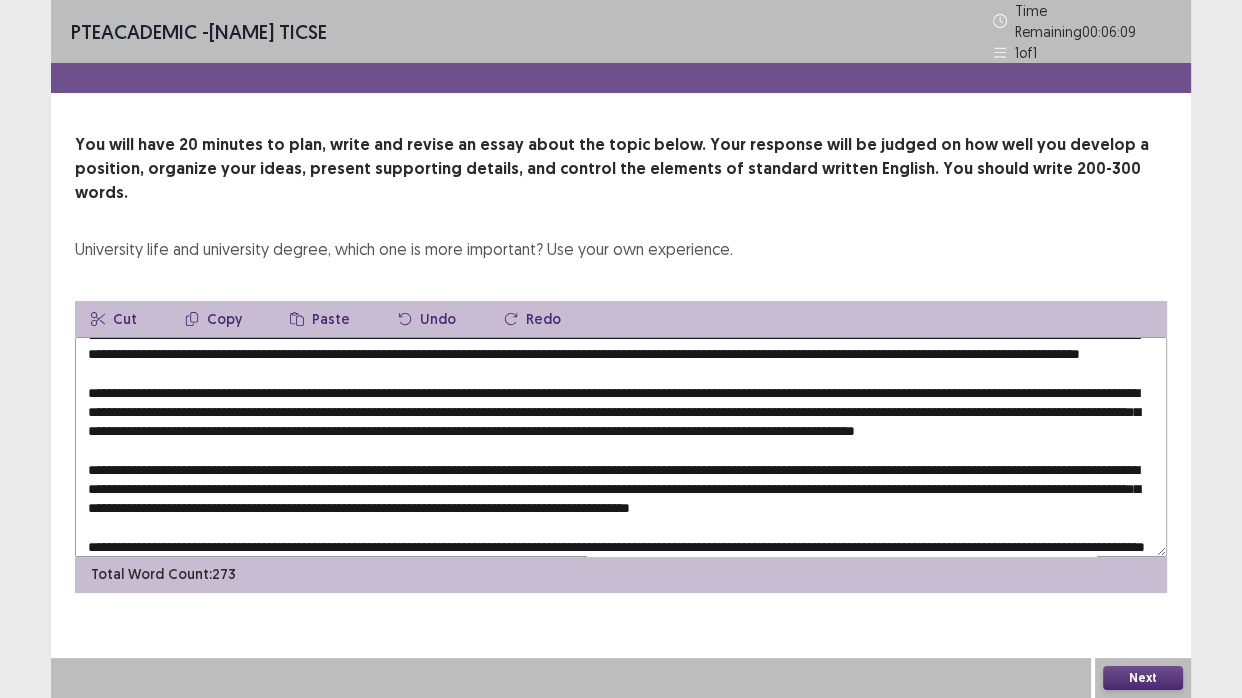 scroll, scrollTop: 0, scrollLeft: 0, axis: both 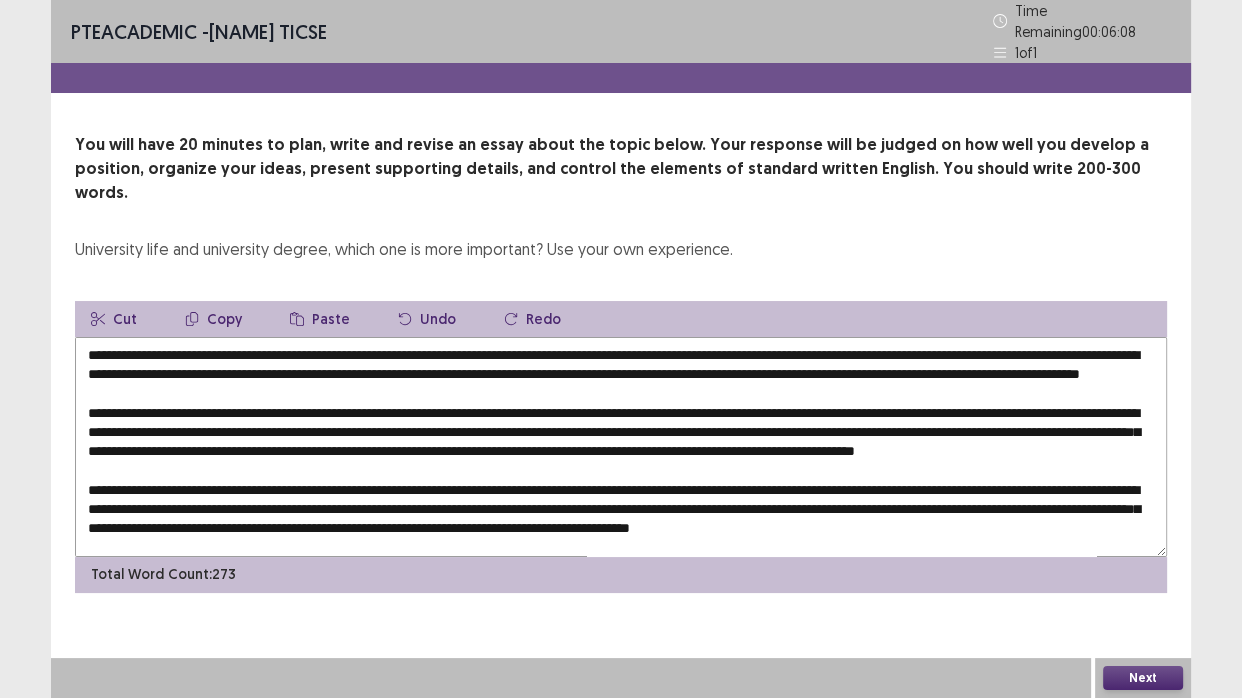 click at bounding box center [621, 447] 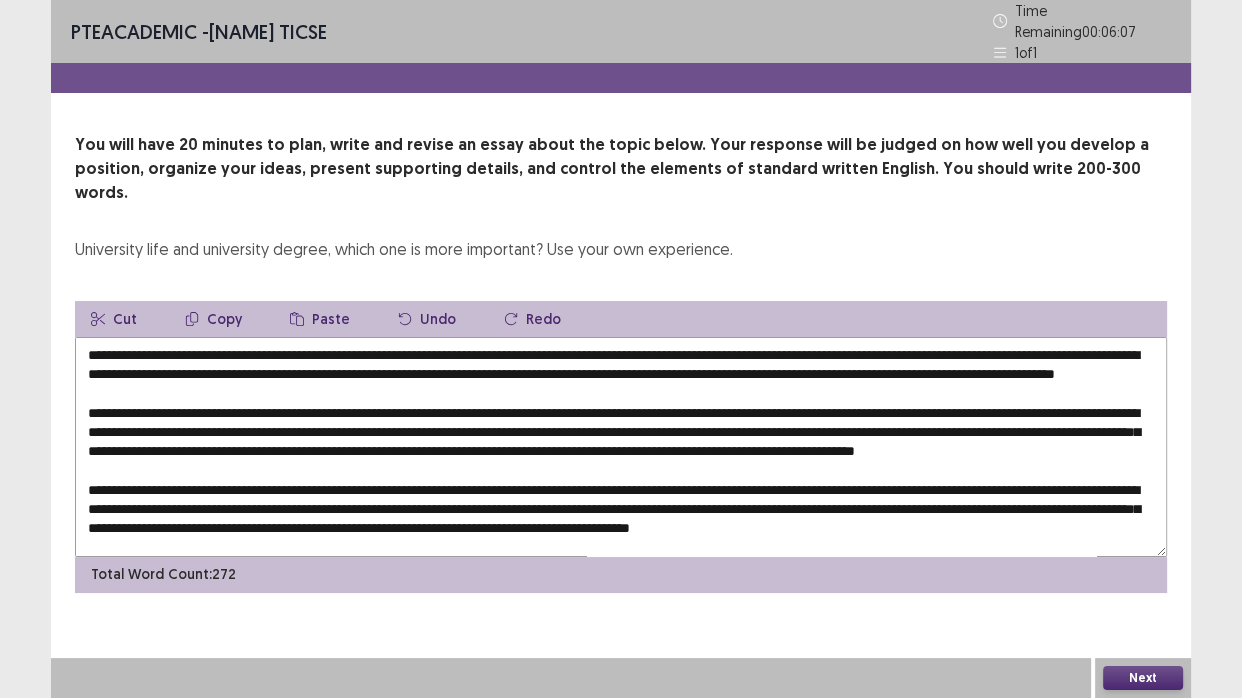 click on "Paste" at bounding box center [320, 319] 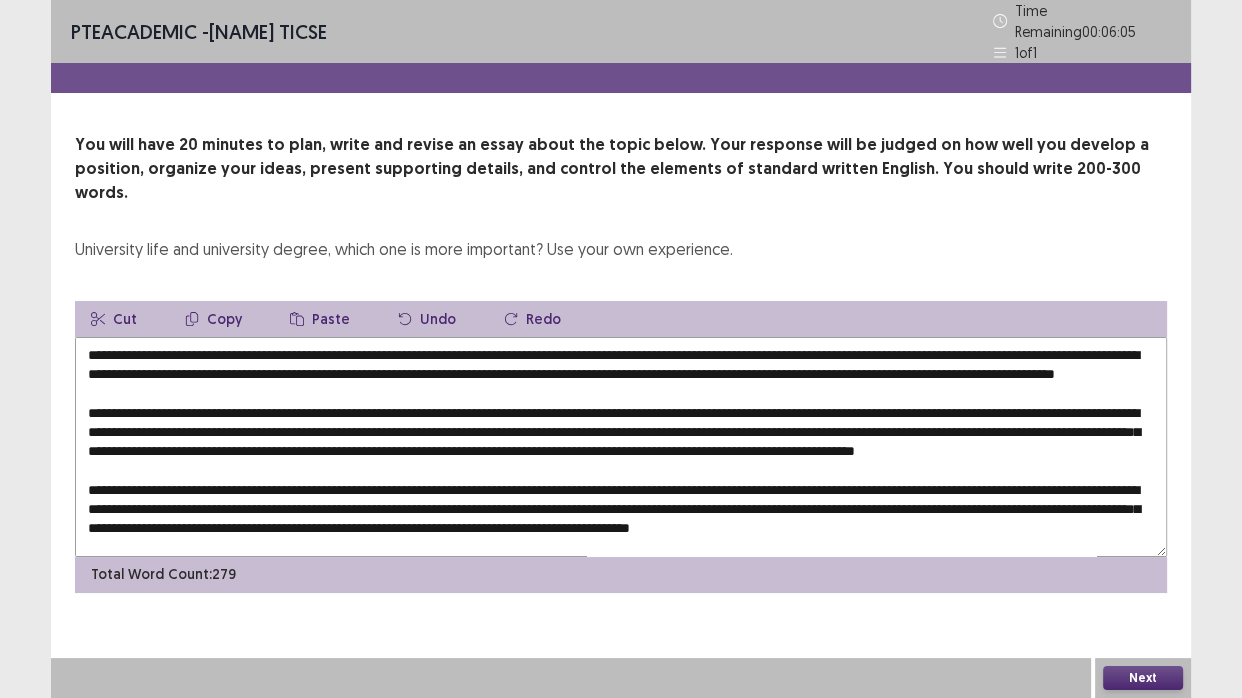 click at bounding box center [621, 447] 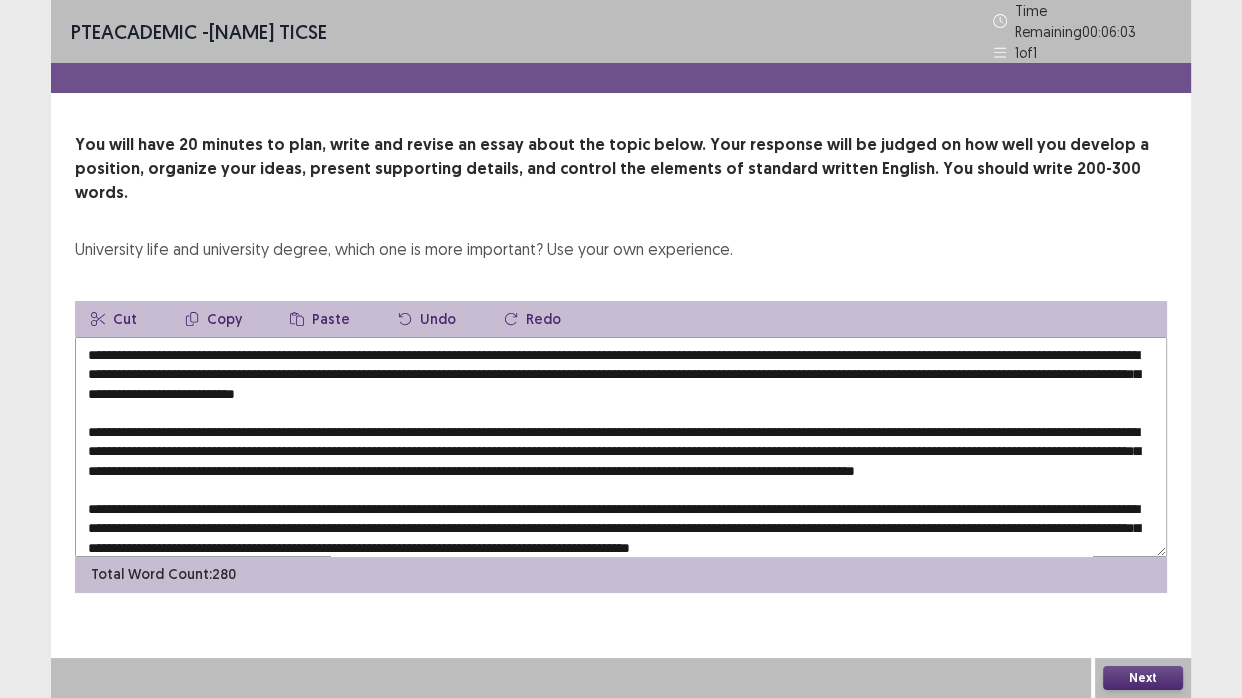 scroll, scrollTop: 0, scrollLeft: 0, axis: both 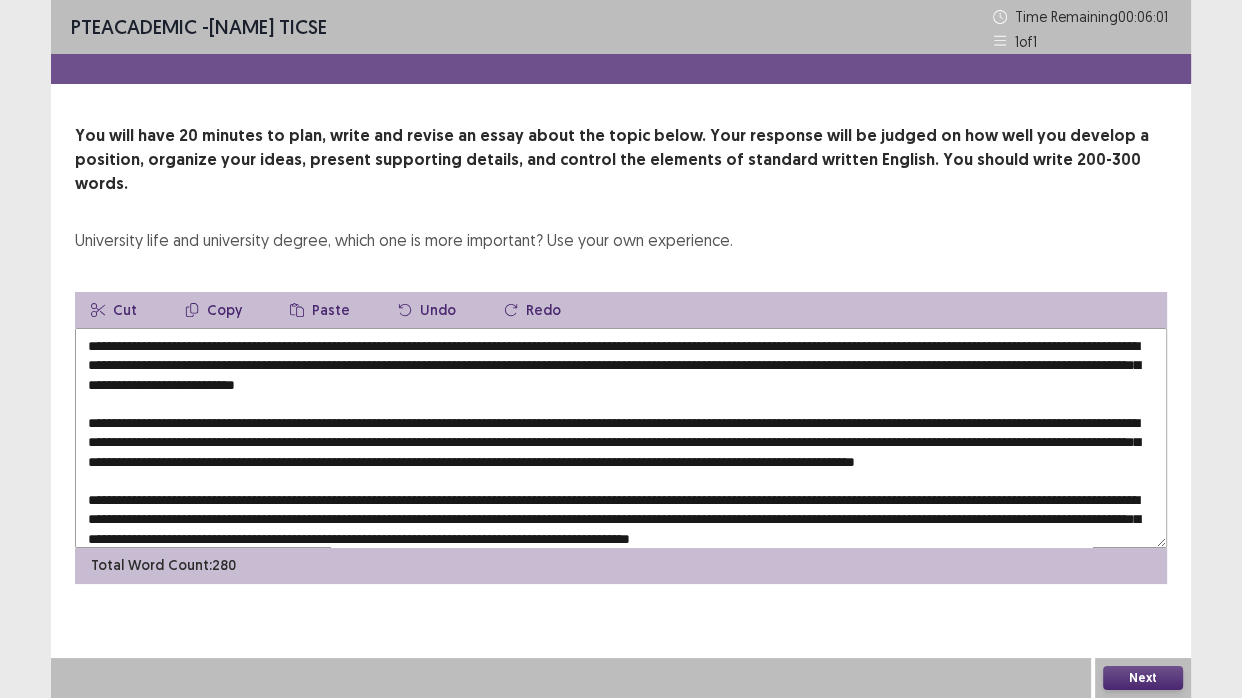 click at bounding box center [621, 438] 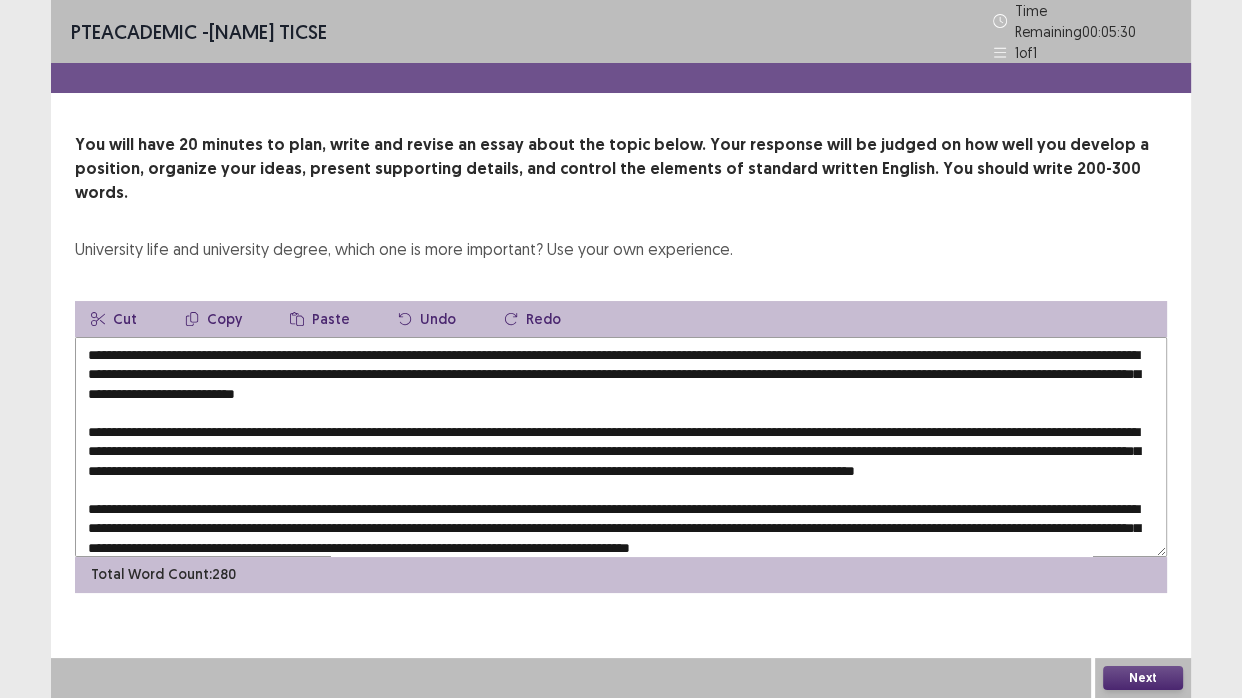 drag, startPoint x: 929, startPoint y: 340, endPoint x: 137, endPoint y: 360, distance: 792.2525 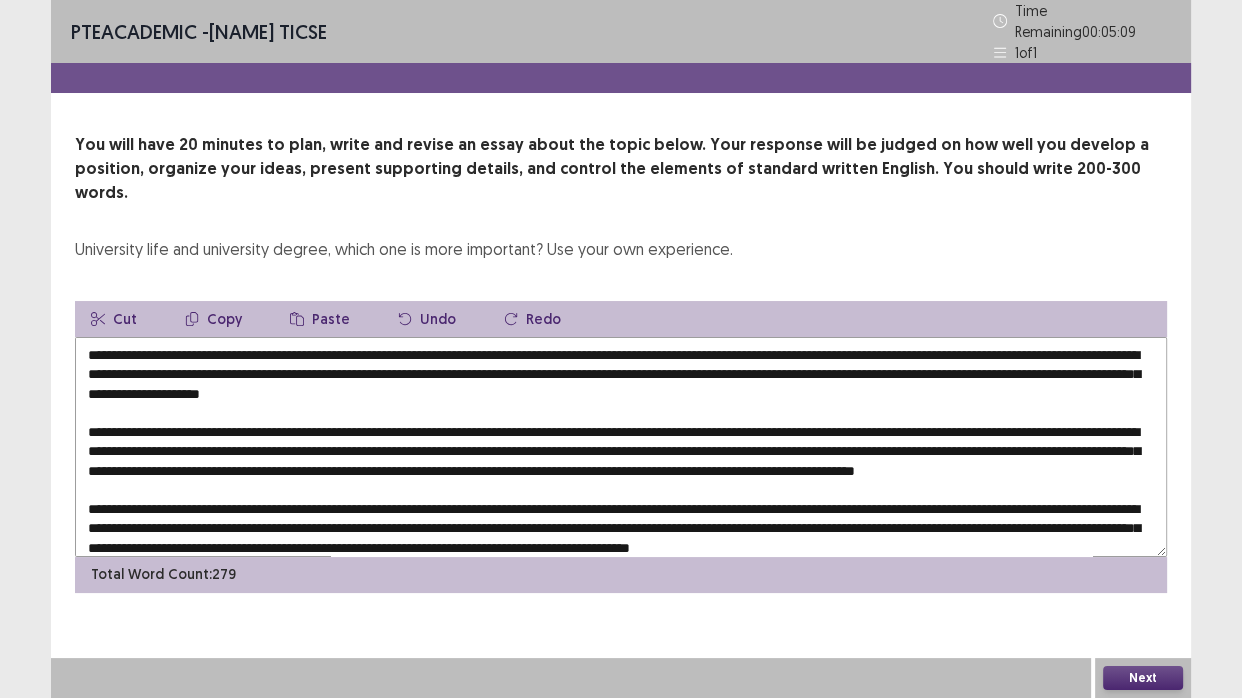 drag, startPoint x: 1131, startPoint y: 344, endPoint x: 820, endPoint y: 338, distance: 311.05786 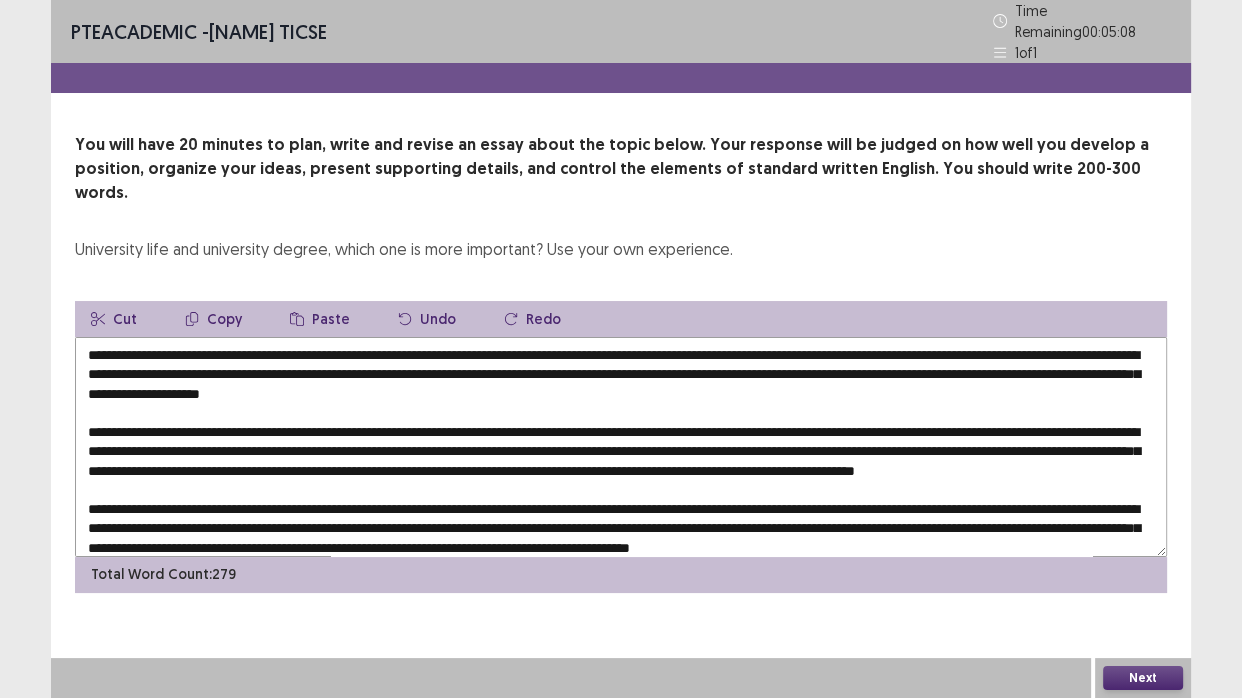 click on "Copy" at bounding box center [213, 319] 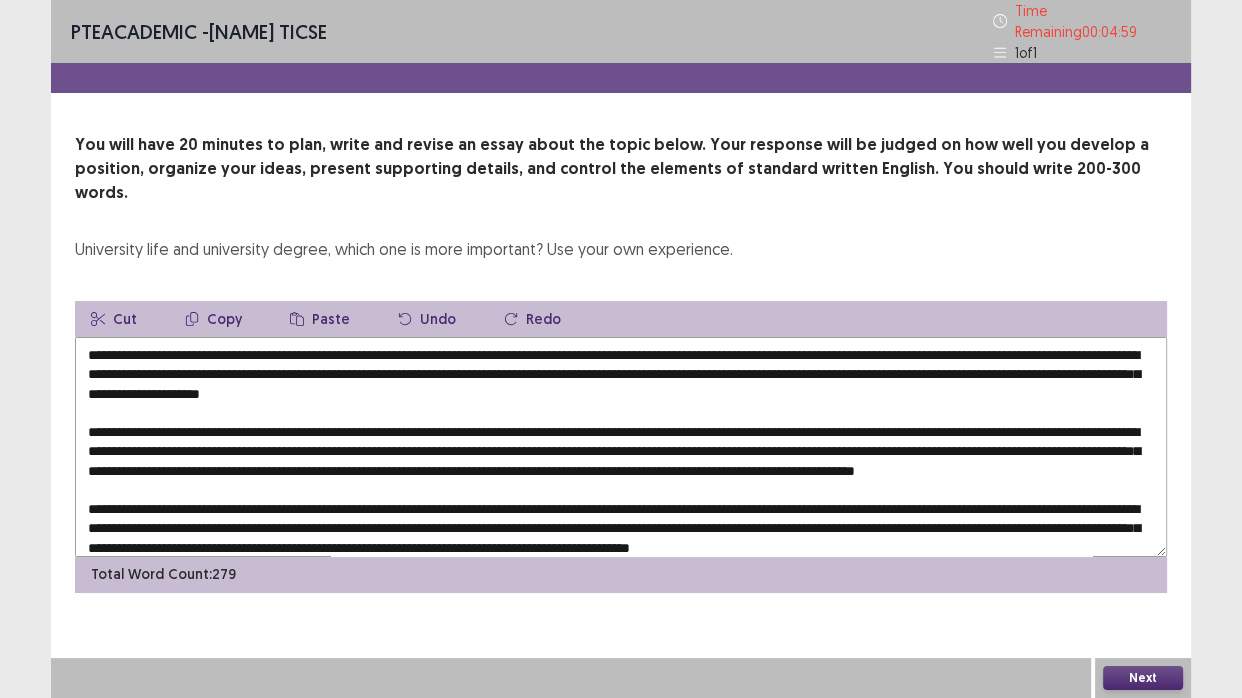 drag, startPoint x: 114, startPoint y: 414, endPoint x: 488, endPoint y: 420, distance: 374.04813 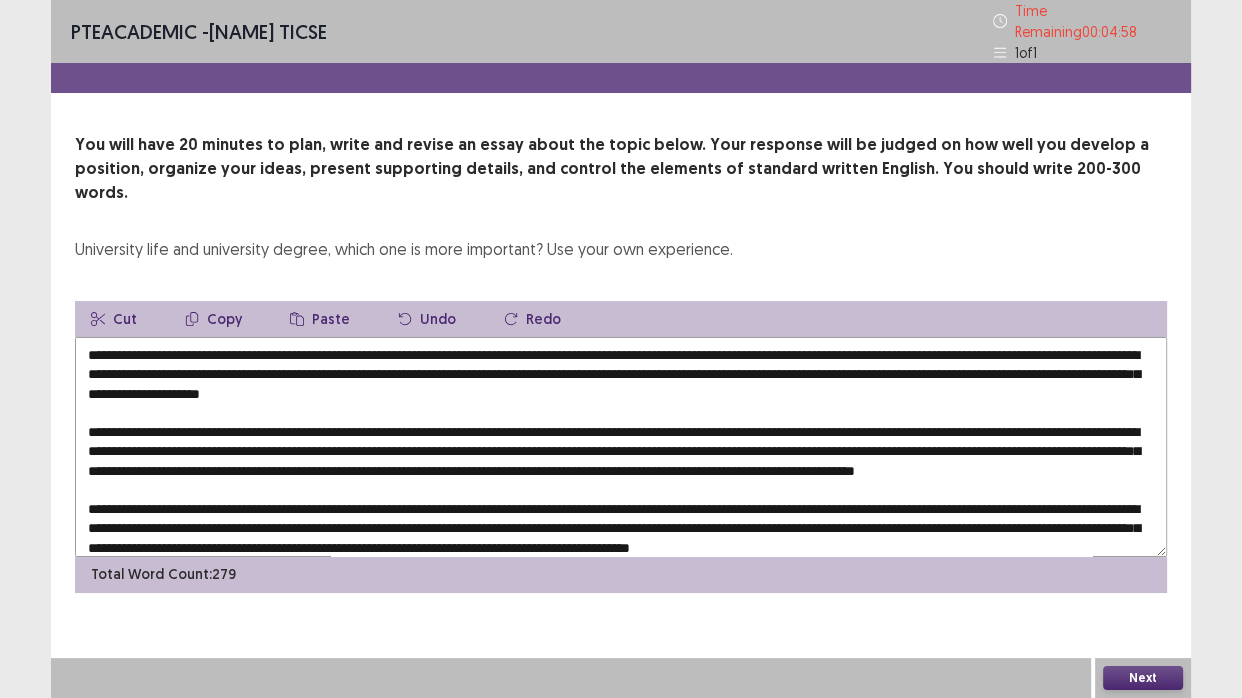 click on "Paste" at bounding box center (320, 319) 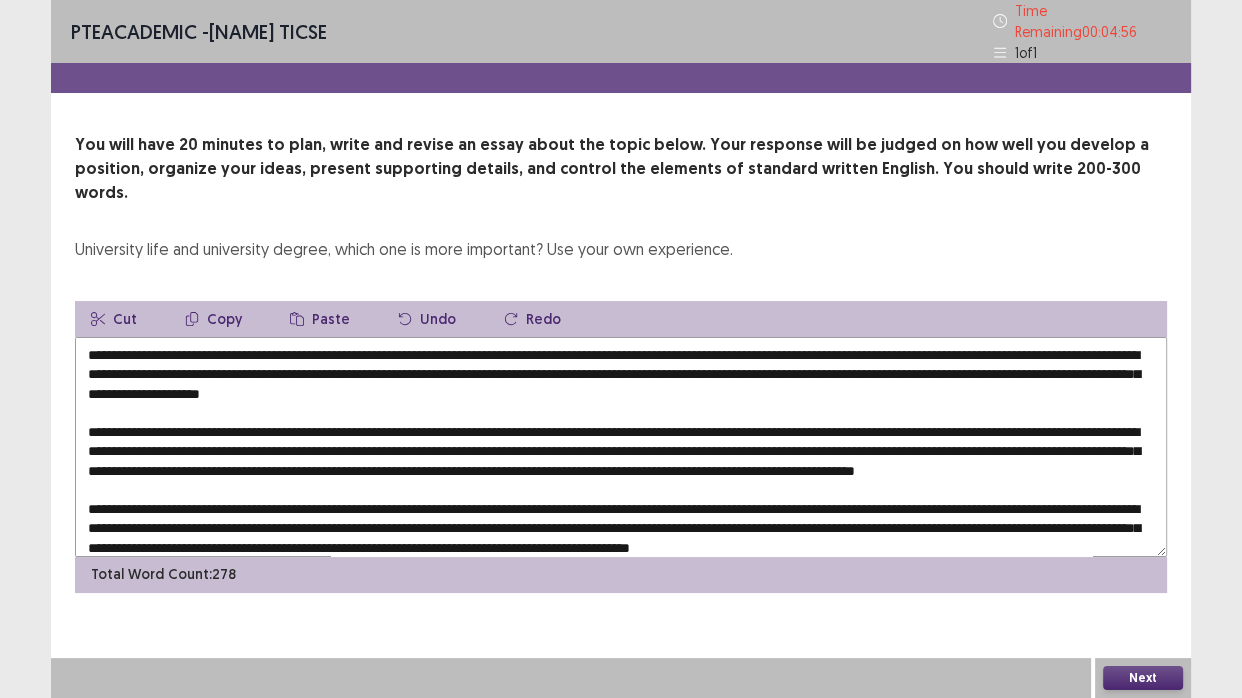 click at bounding box center (621, 447) 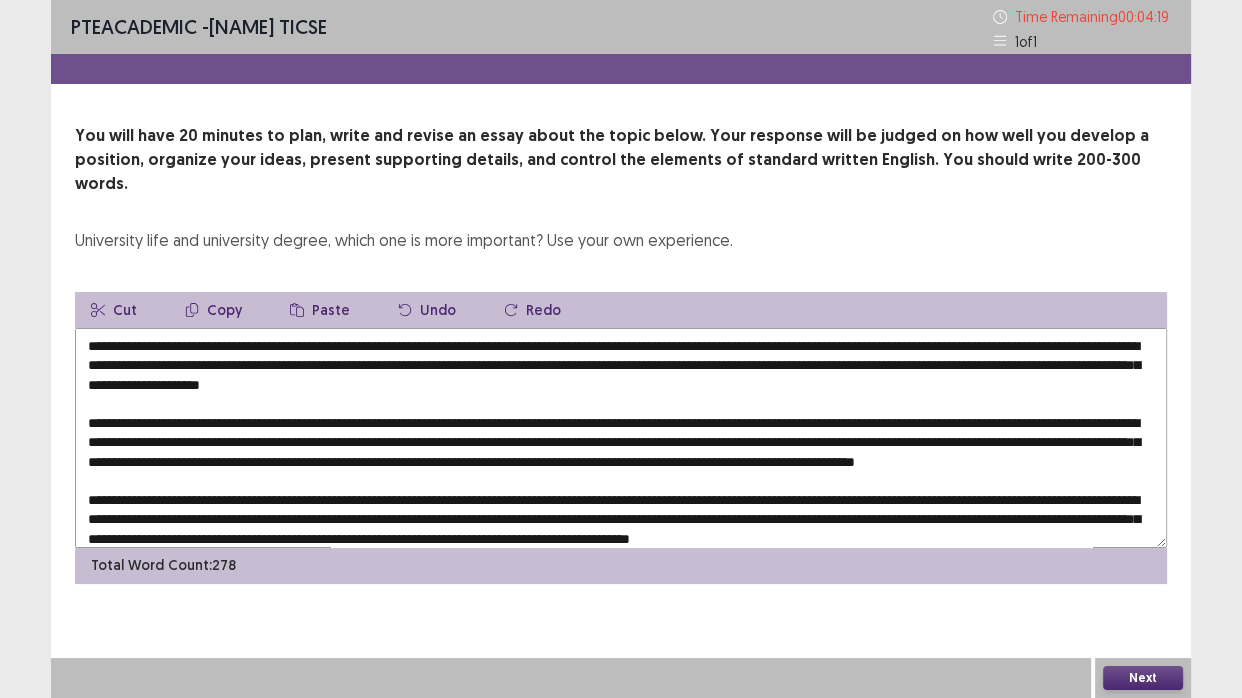scroll, scrollTop: 0, scrollLeft: 0, axis: both 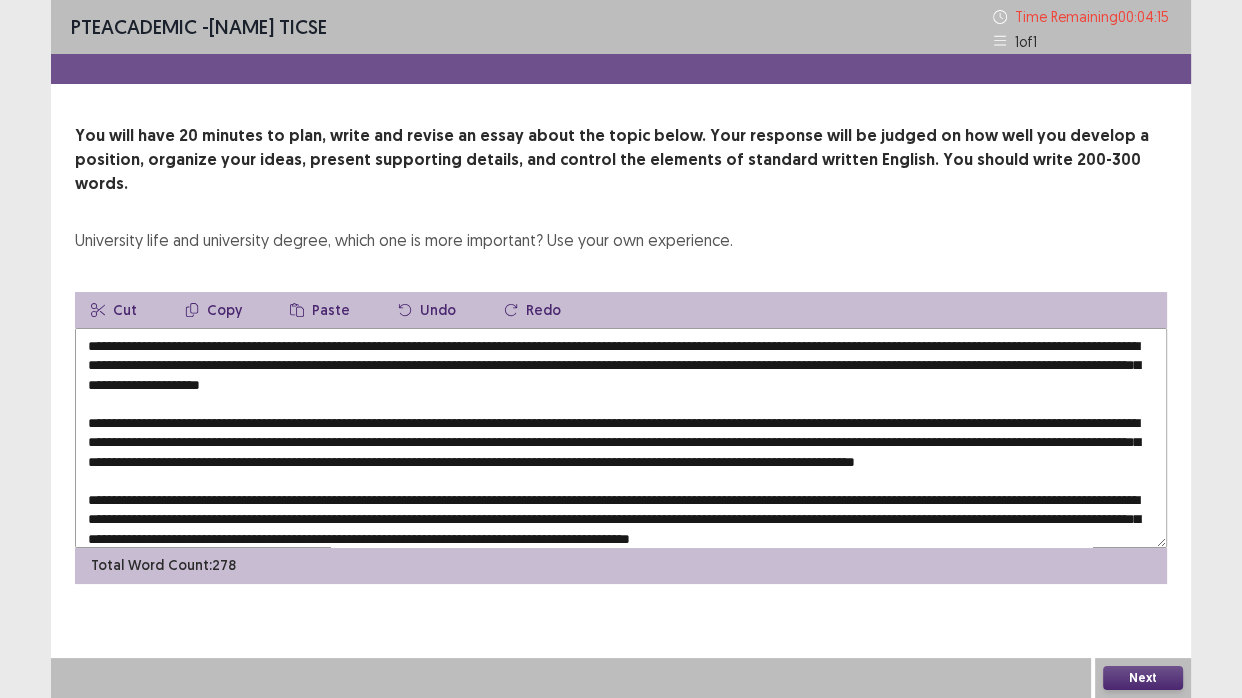 click at bounding box center (621, 438) 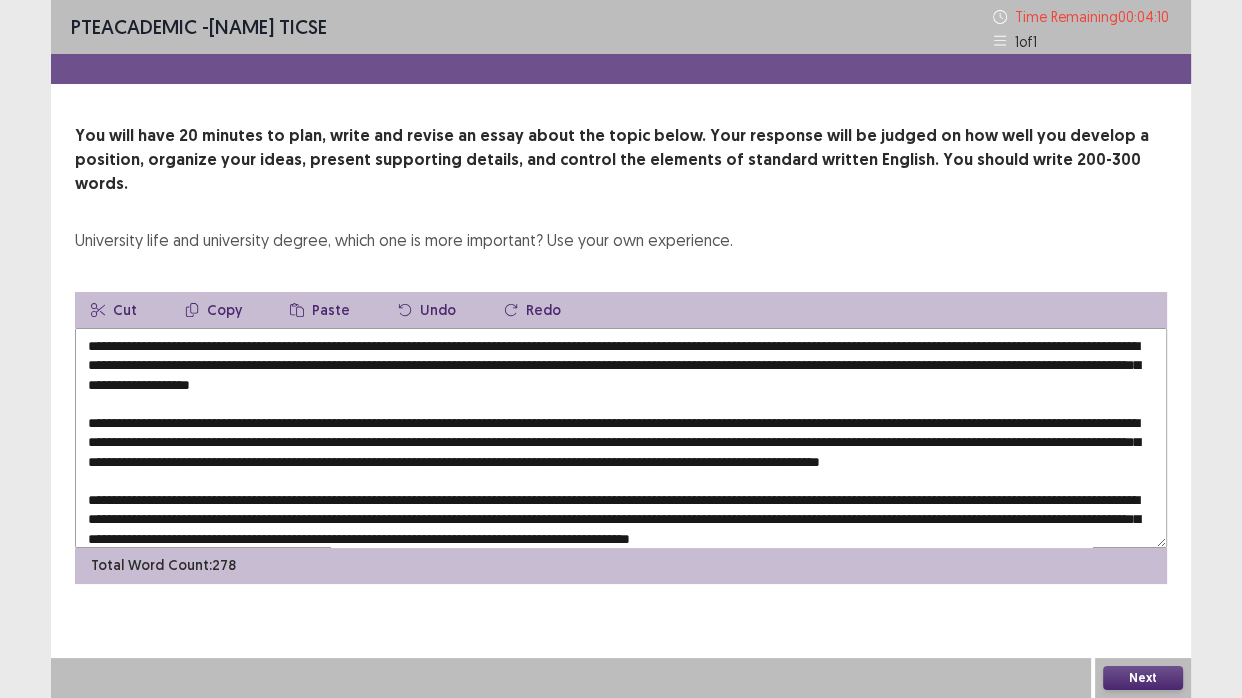 click at bounding box center (621, 438) 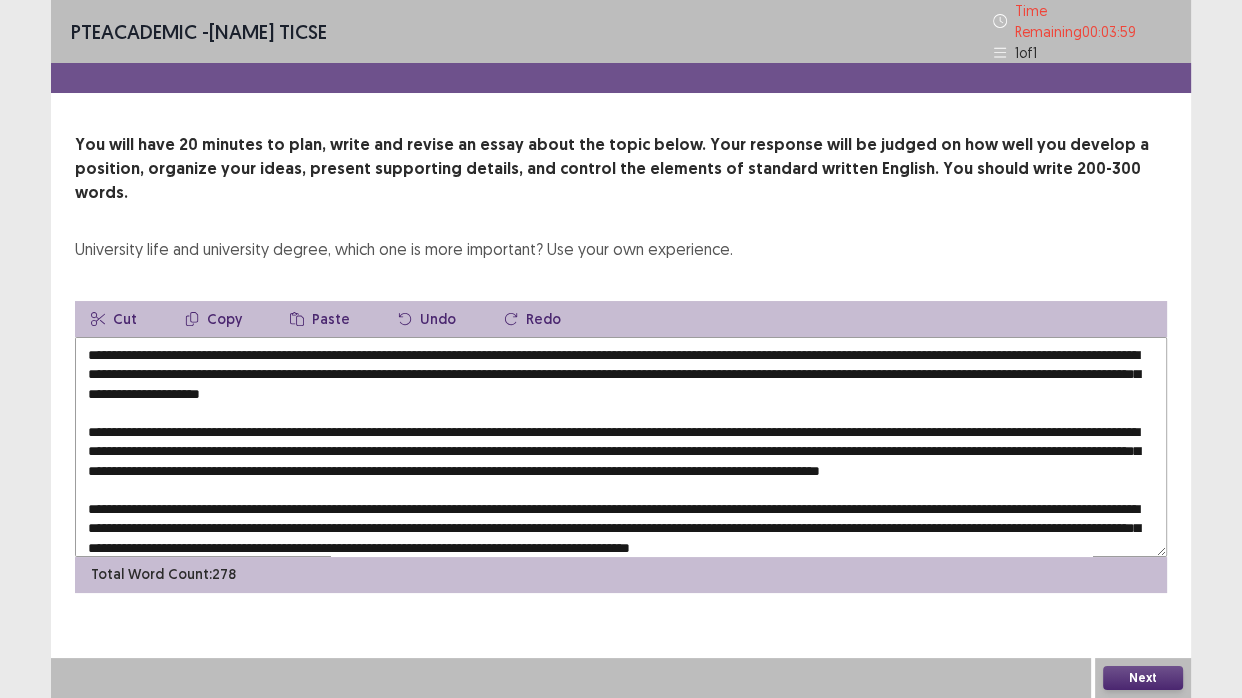 click at bounding box center (621, 447) 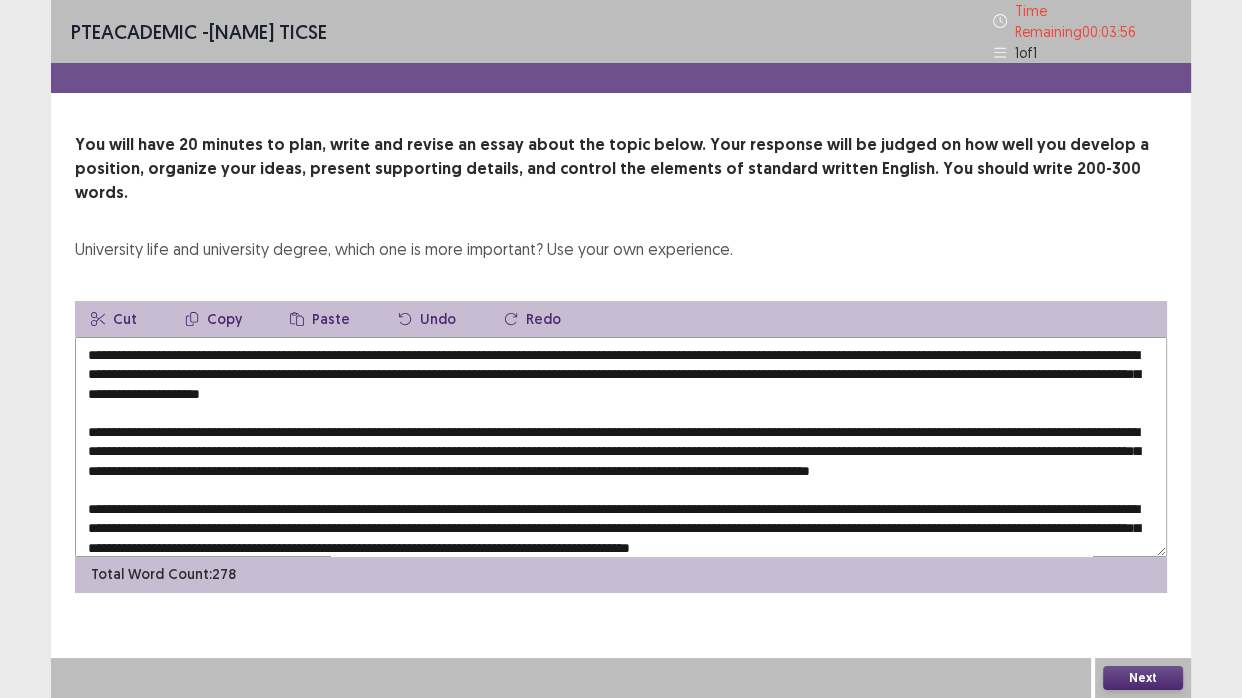 click at bounding box center (621, 447) 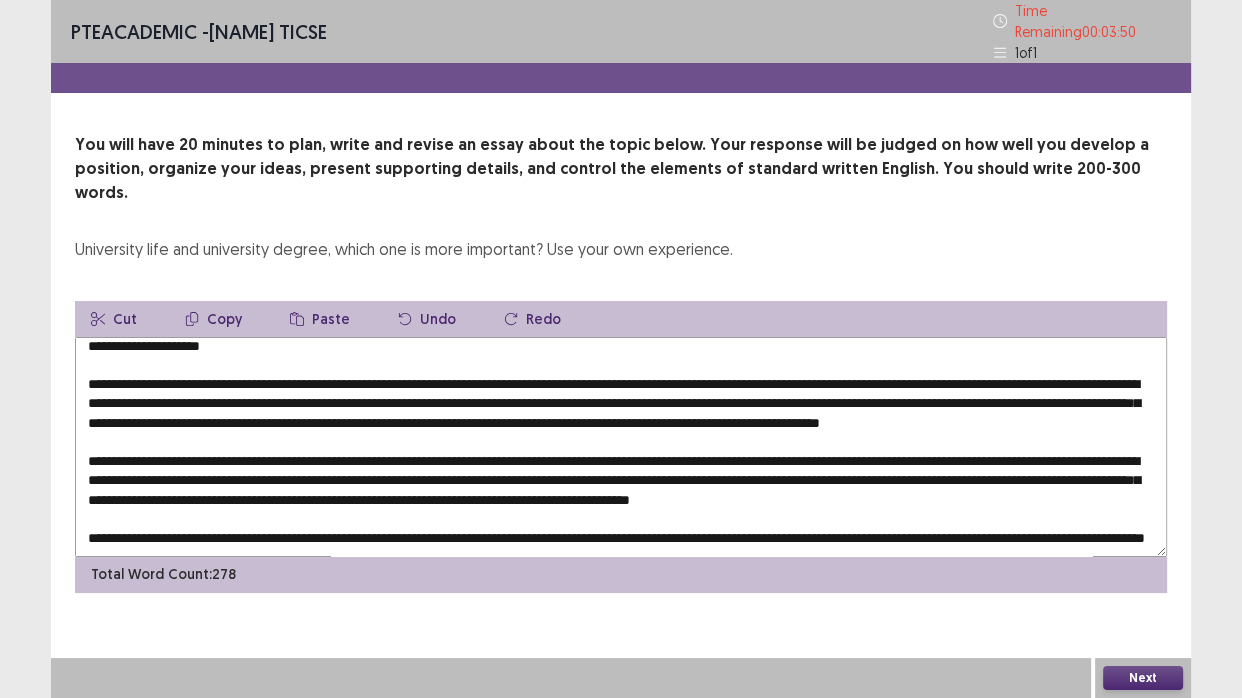 scroll, scrollTop: 90, scrollLeft: 0, axis: vertical 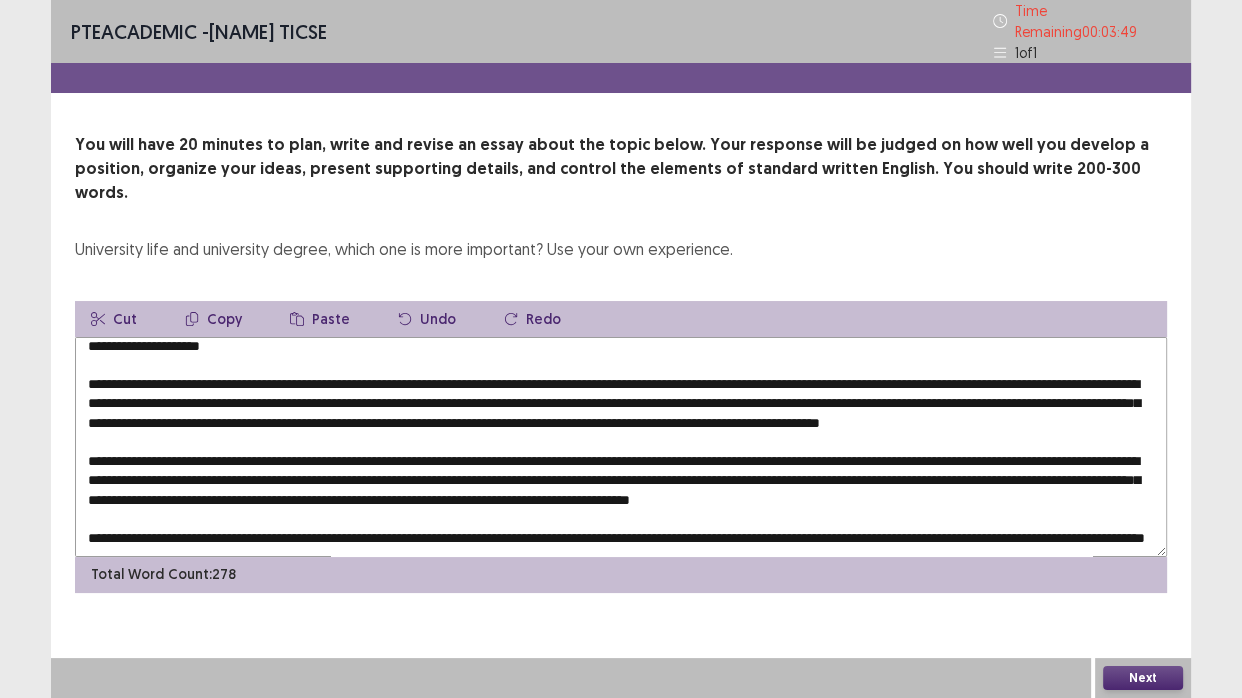 click at bounding box center (621, 447) 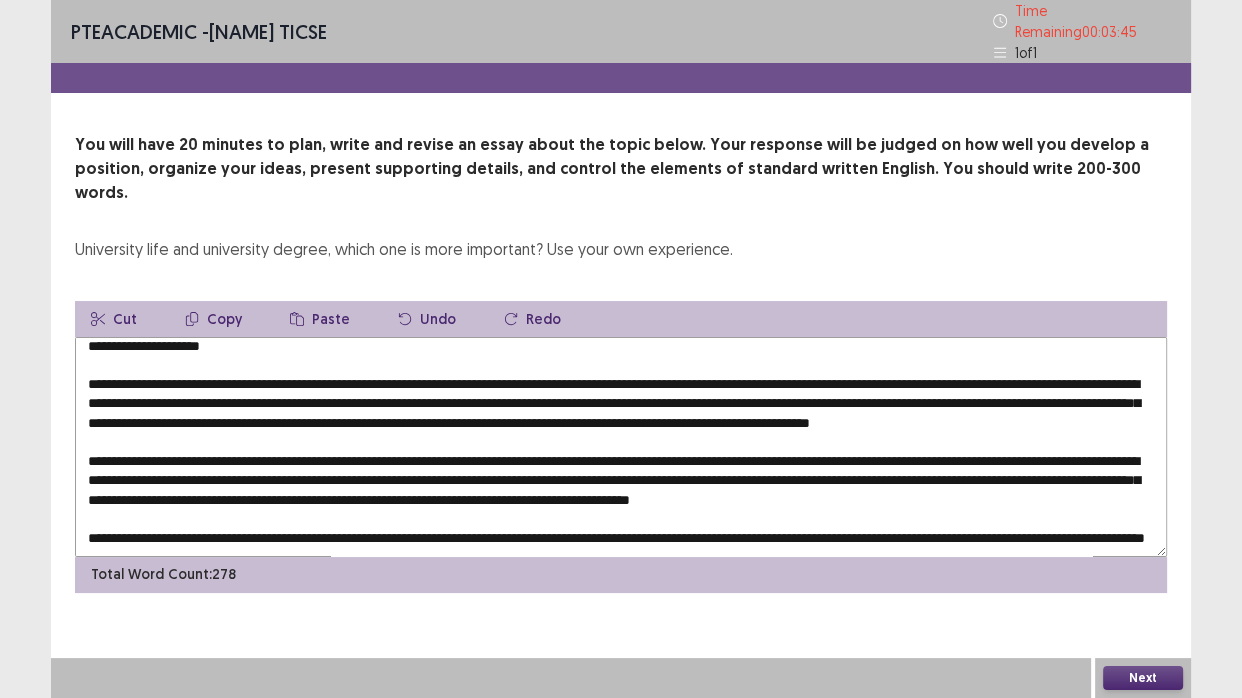 click at bounding box center (621, 447) 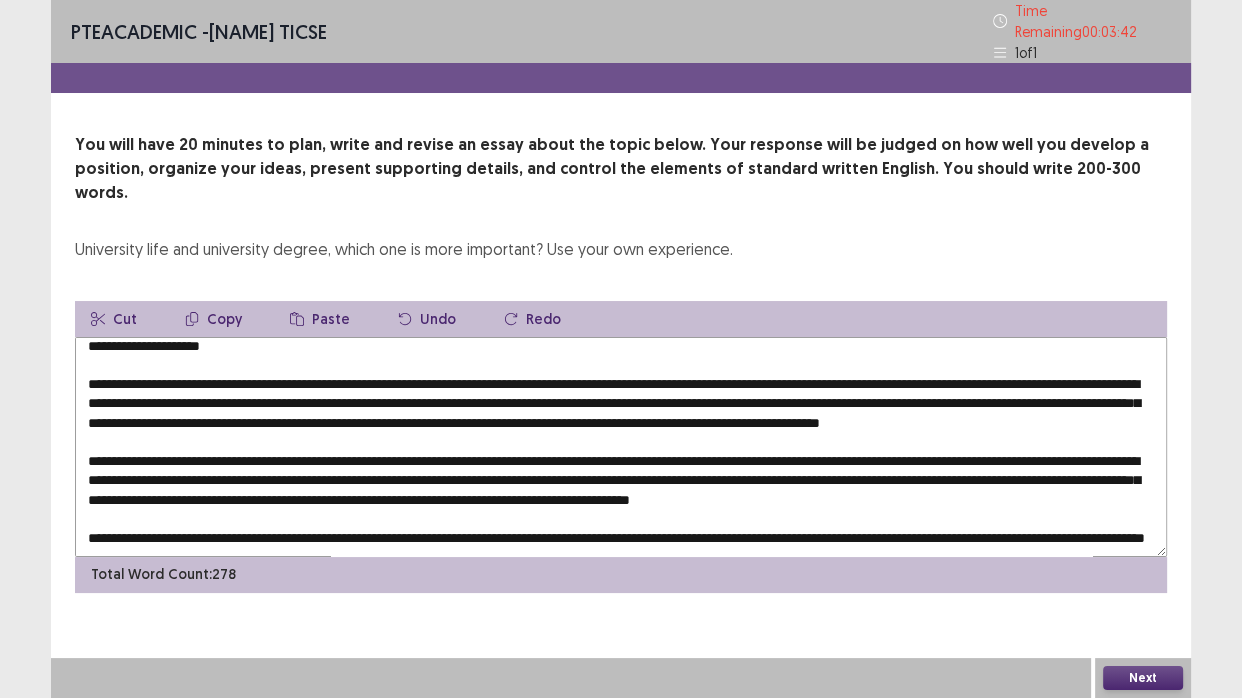 scroll, scrollTop: 125, scrollLeft: 0, axis: vertical 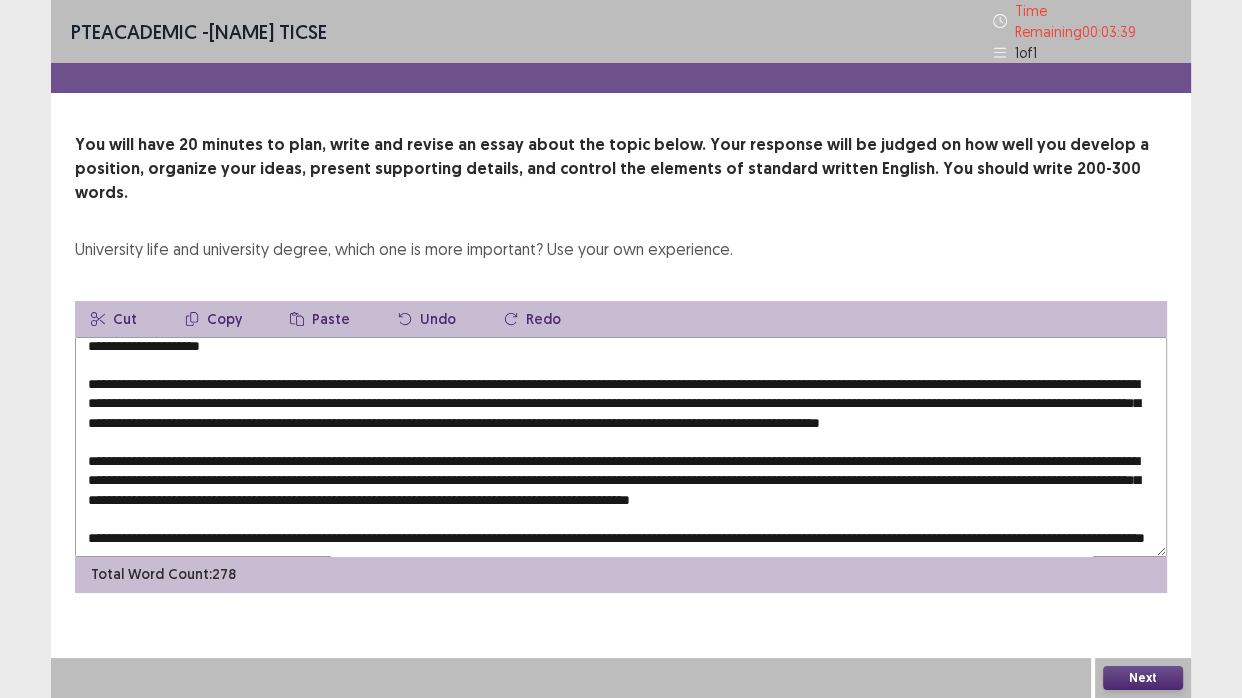 click at bounding box center [621, 447] 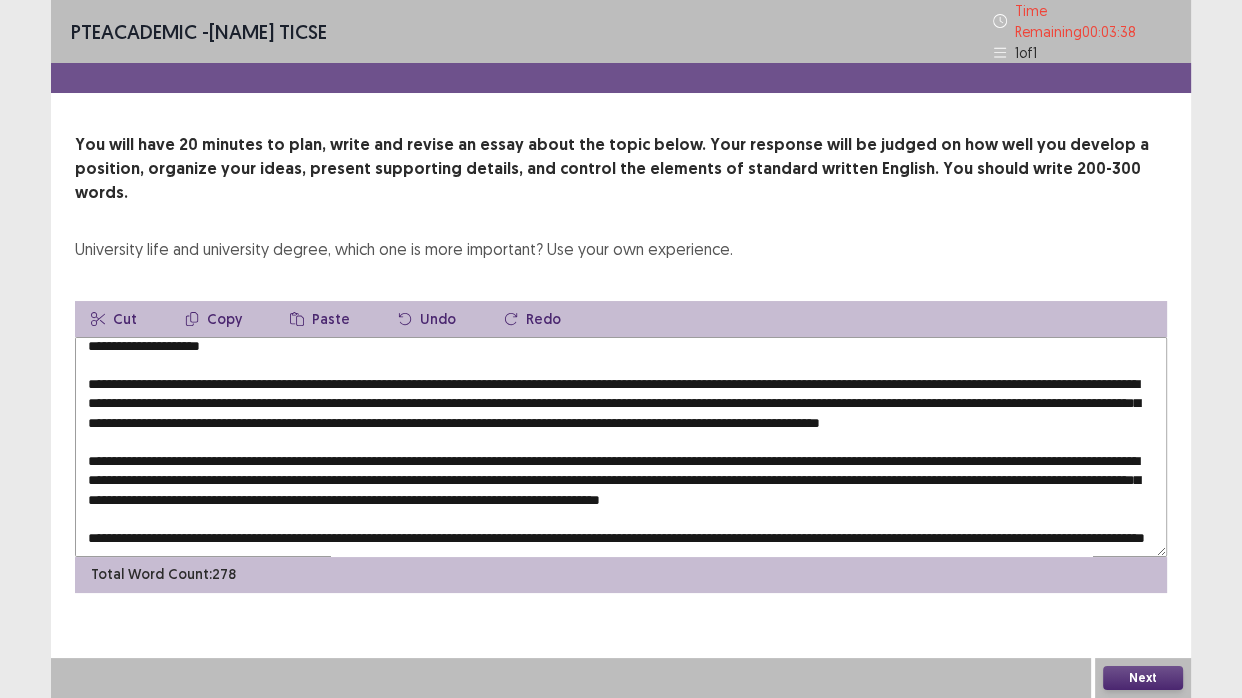 scroll, scrollTop: 105, scrollLeft: 0, axis: vertical 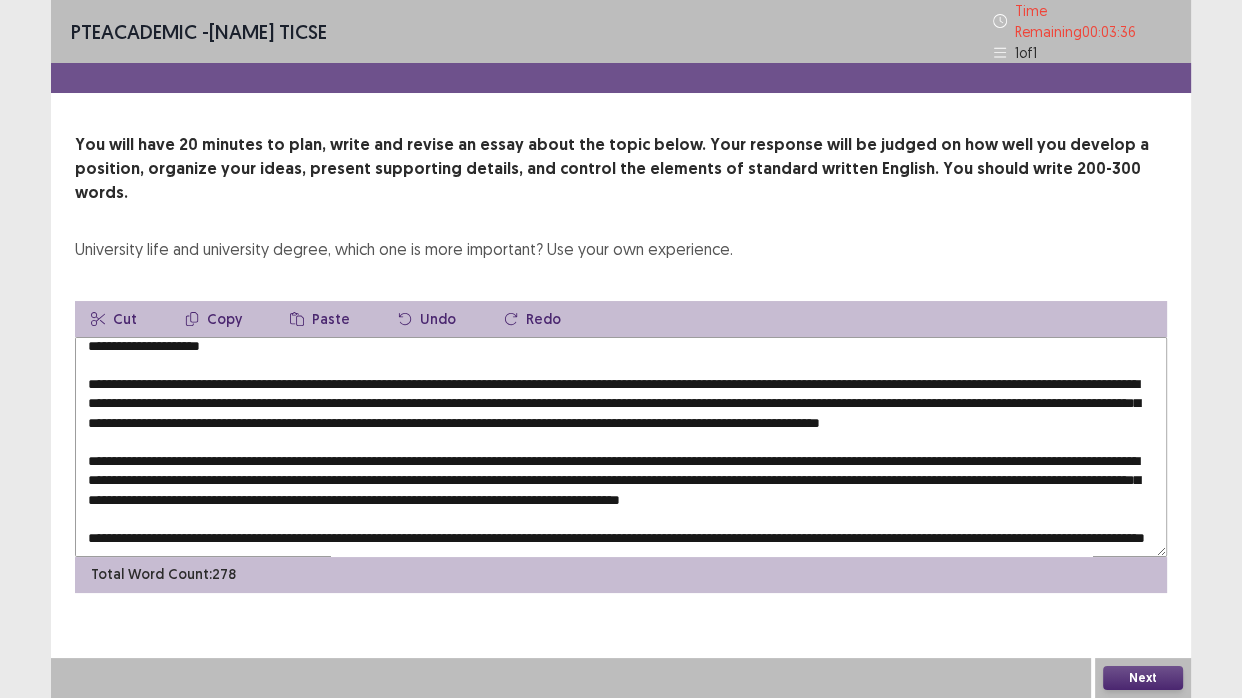 click at bounding box center [621, 447] 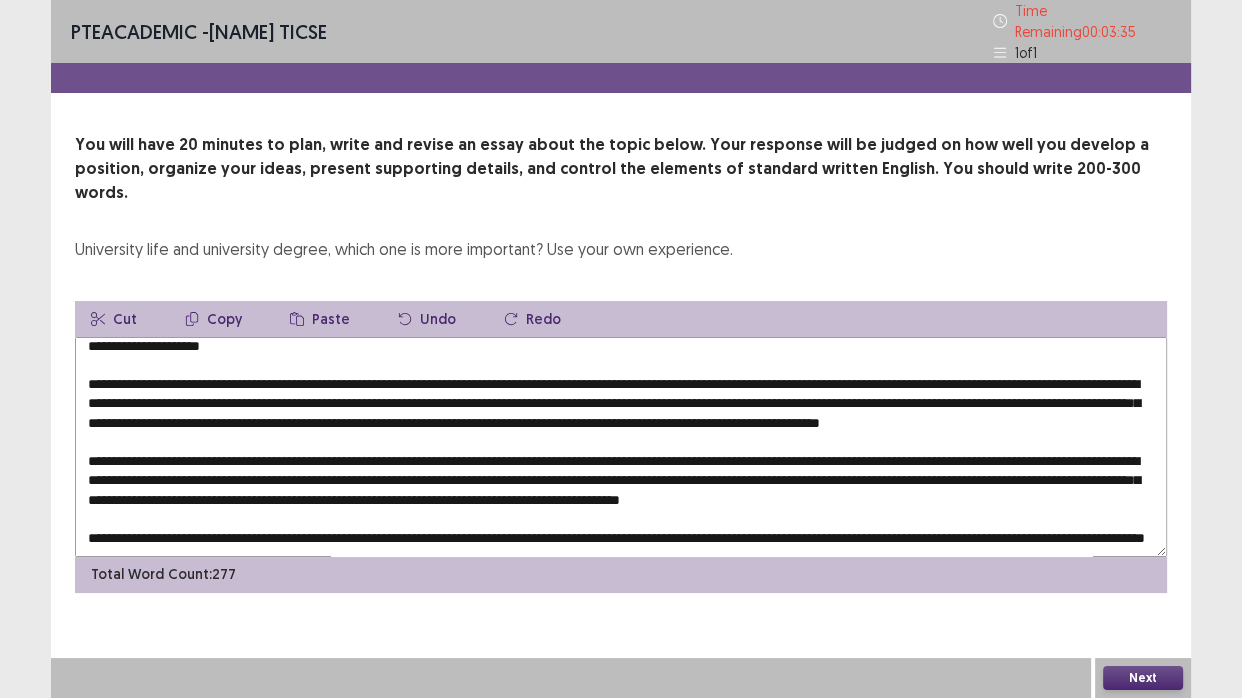 scroll, scrollTop: 125, scrollLeft: 0, axis: vertical 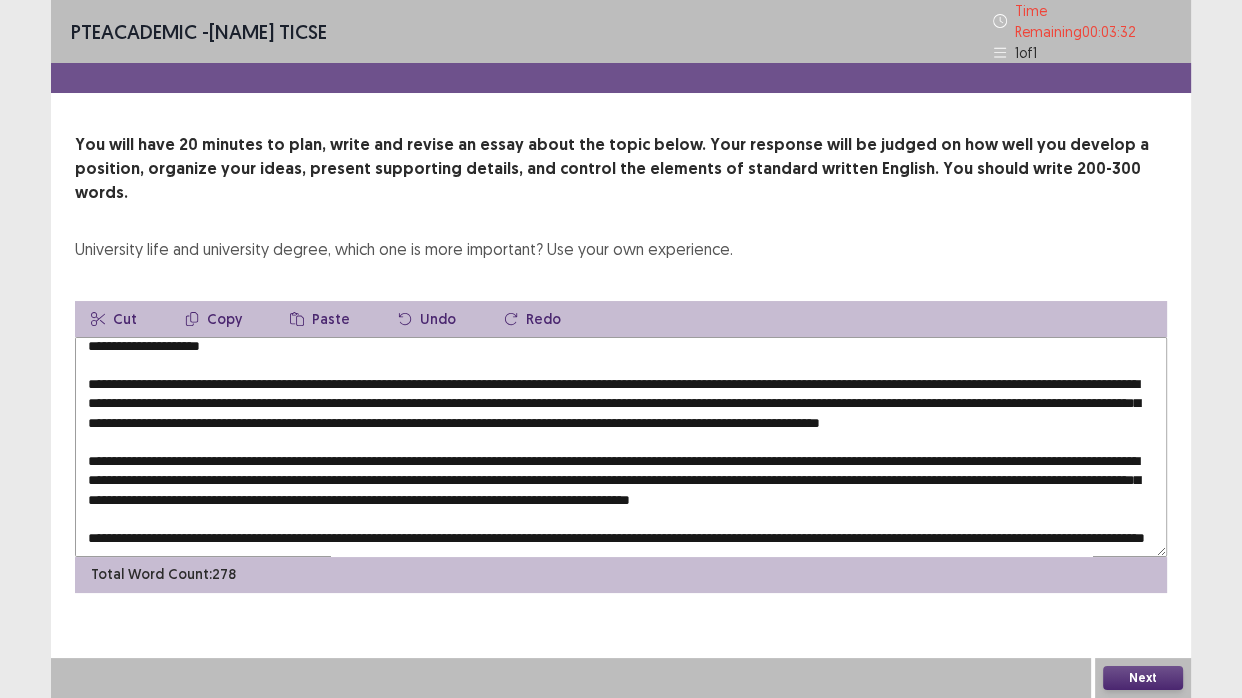 click at bounding box center [621, 447] 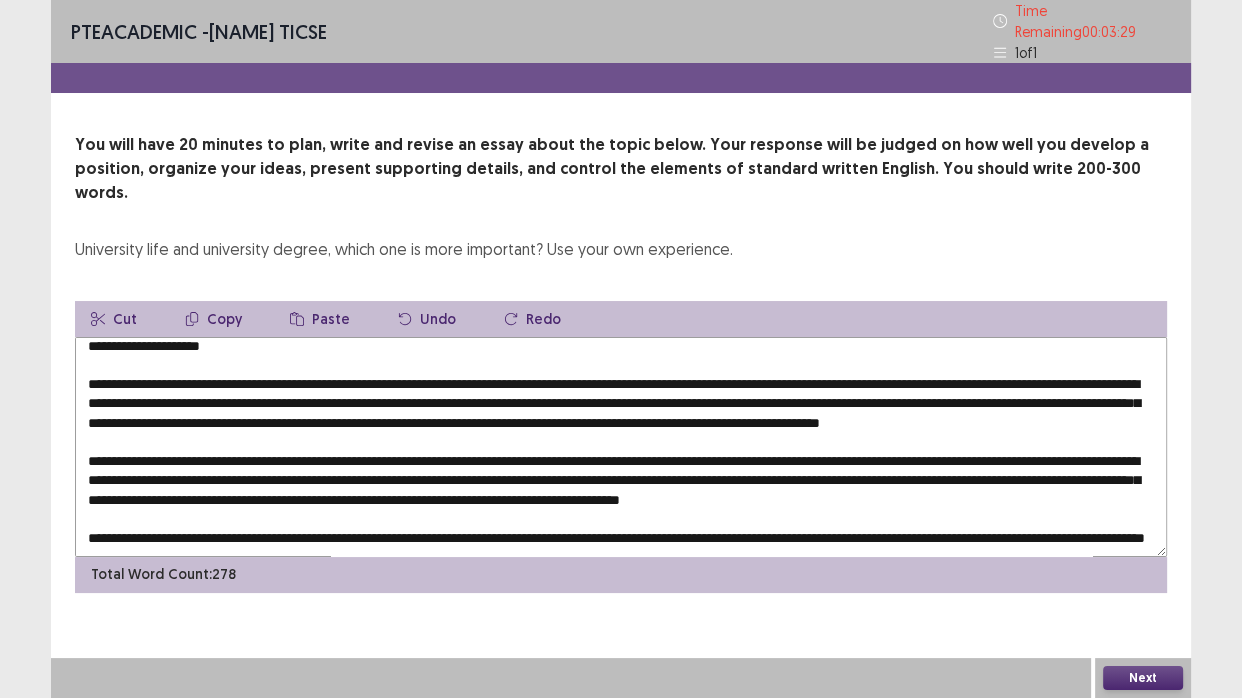 click at bounding box center (621, 447) 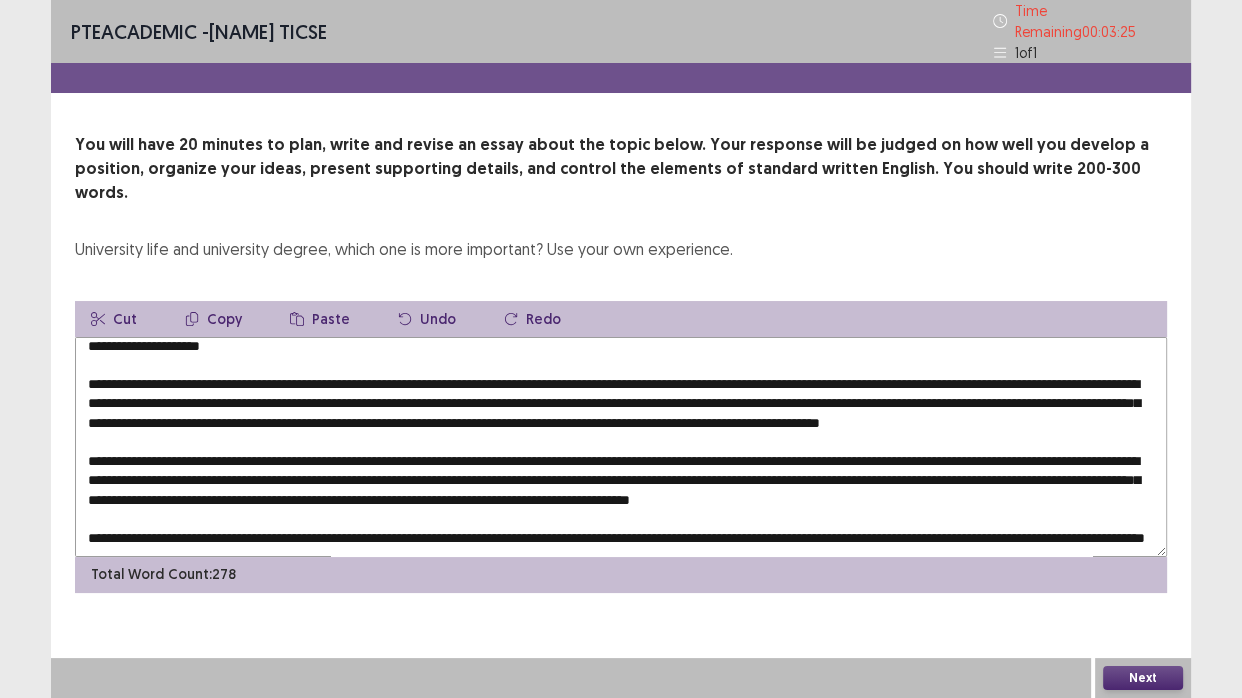 click at bounding box center (621, 447) 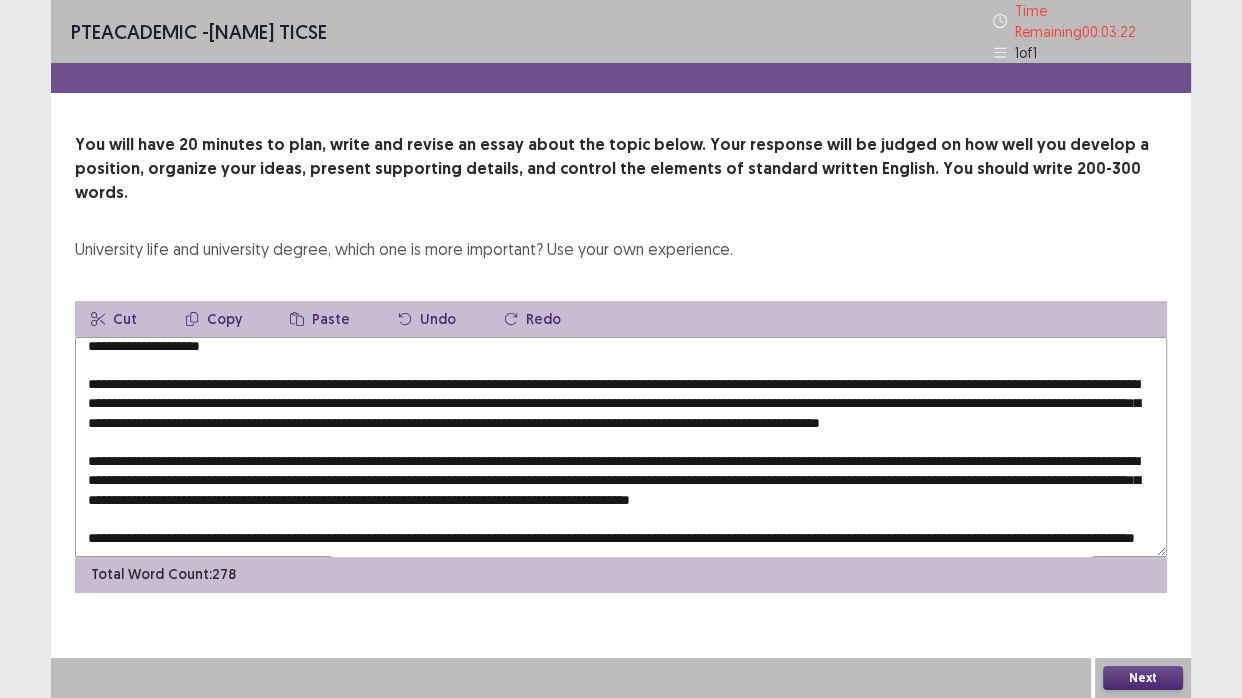 click at bounding box center (621, 447) 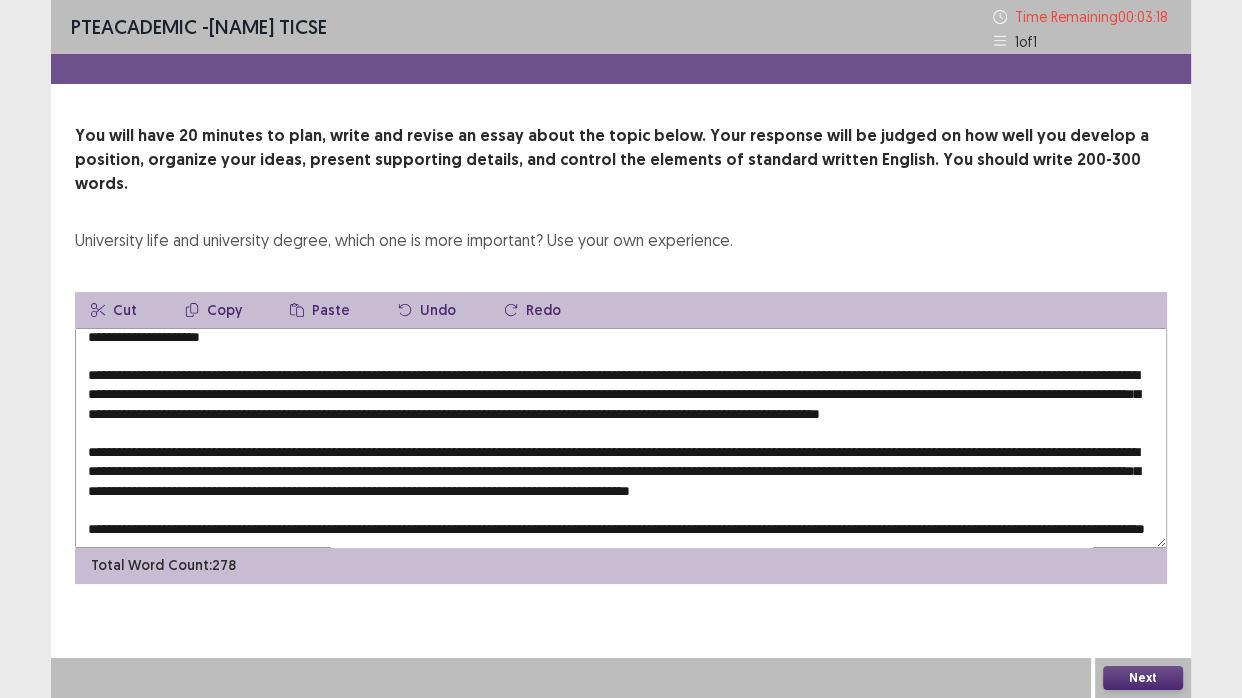 click at bounding box center (621, 438) 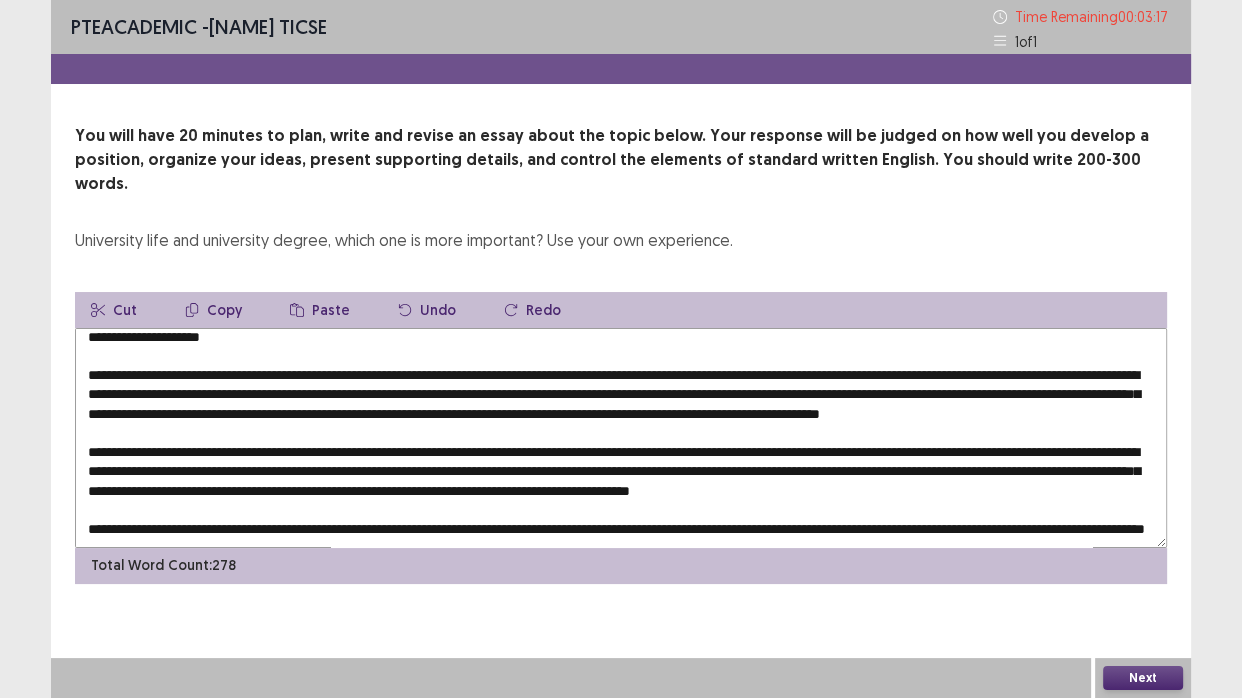 click at bounding box center (621, 438) 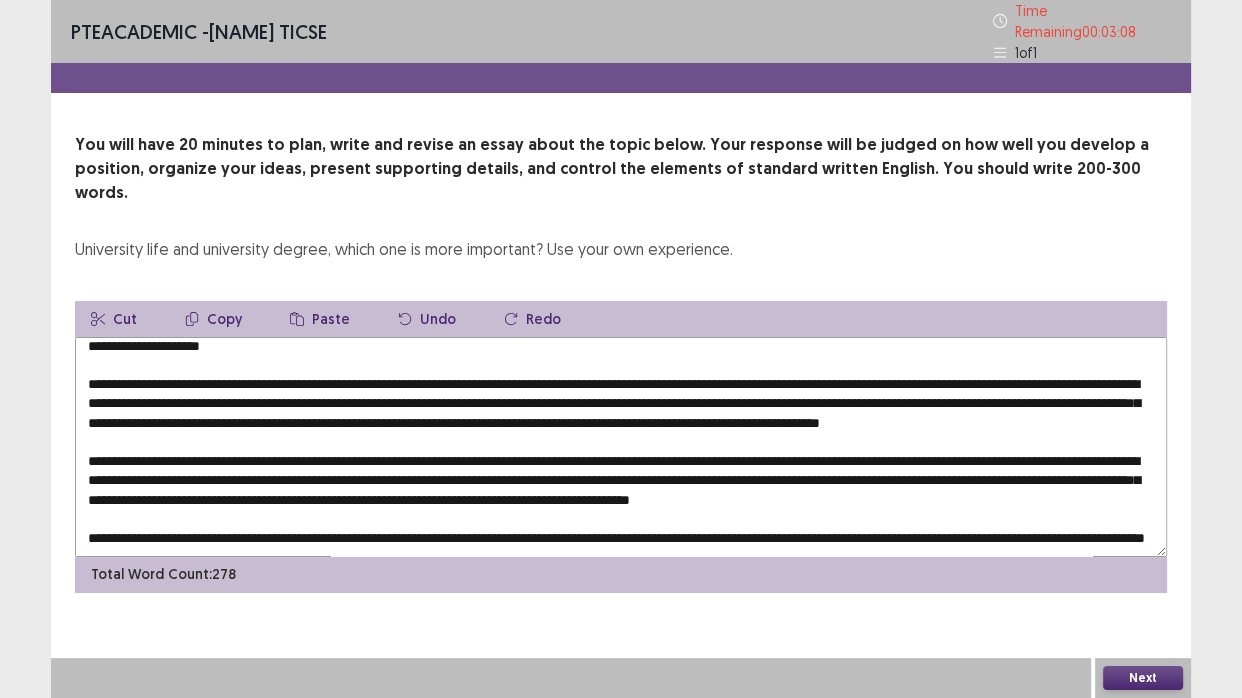 scroll, scrollTop: 0, scrollLeft: 0, axis: both 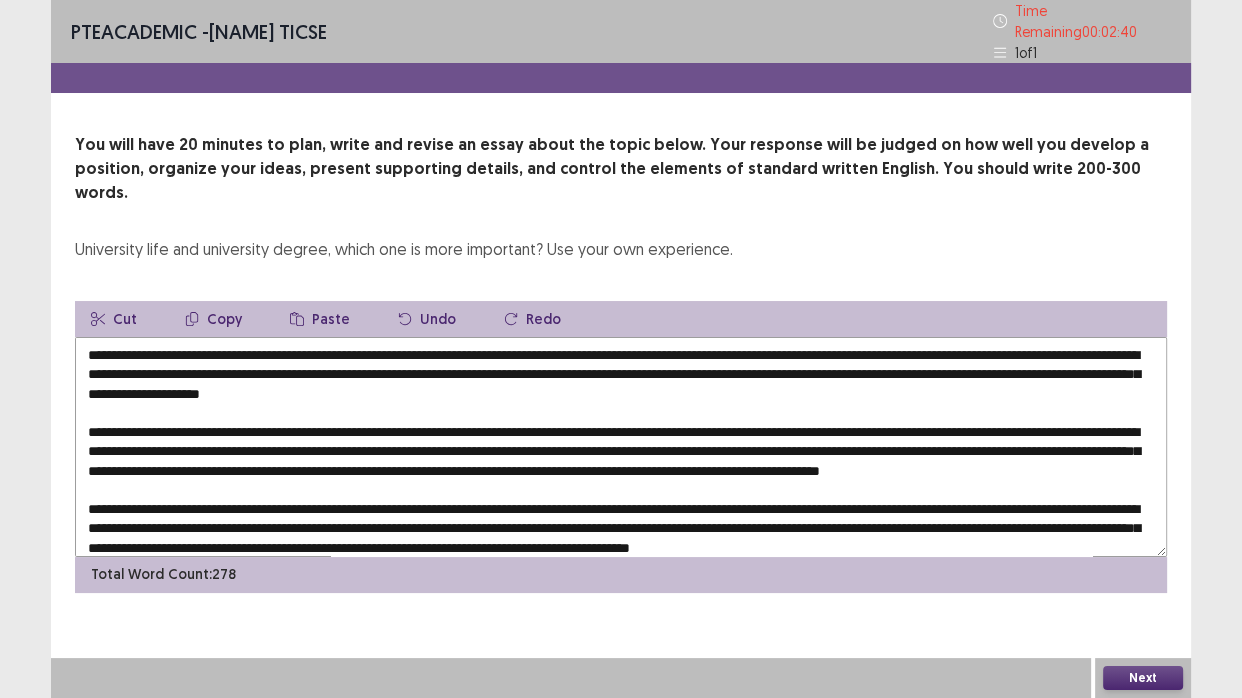 click at bounding box center (621, 447) 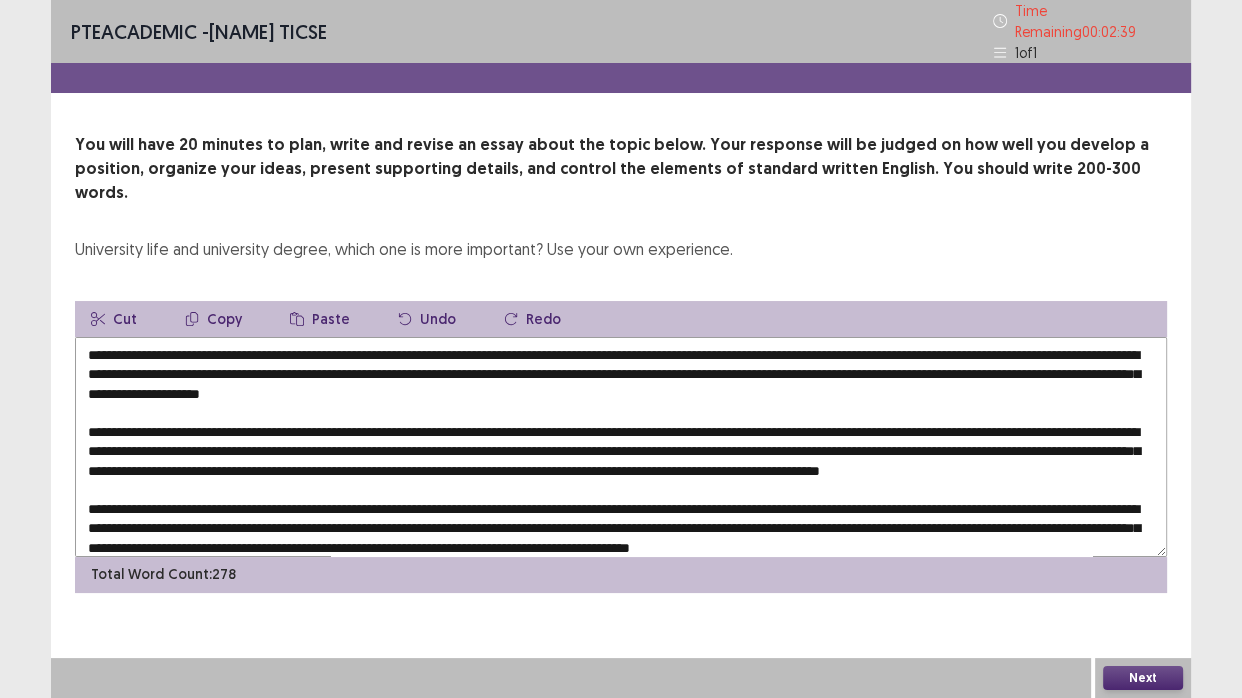 click at bounding box center (621, 447) 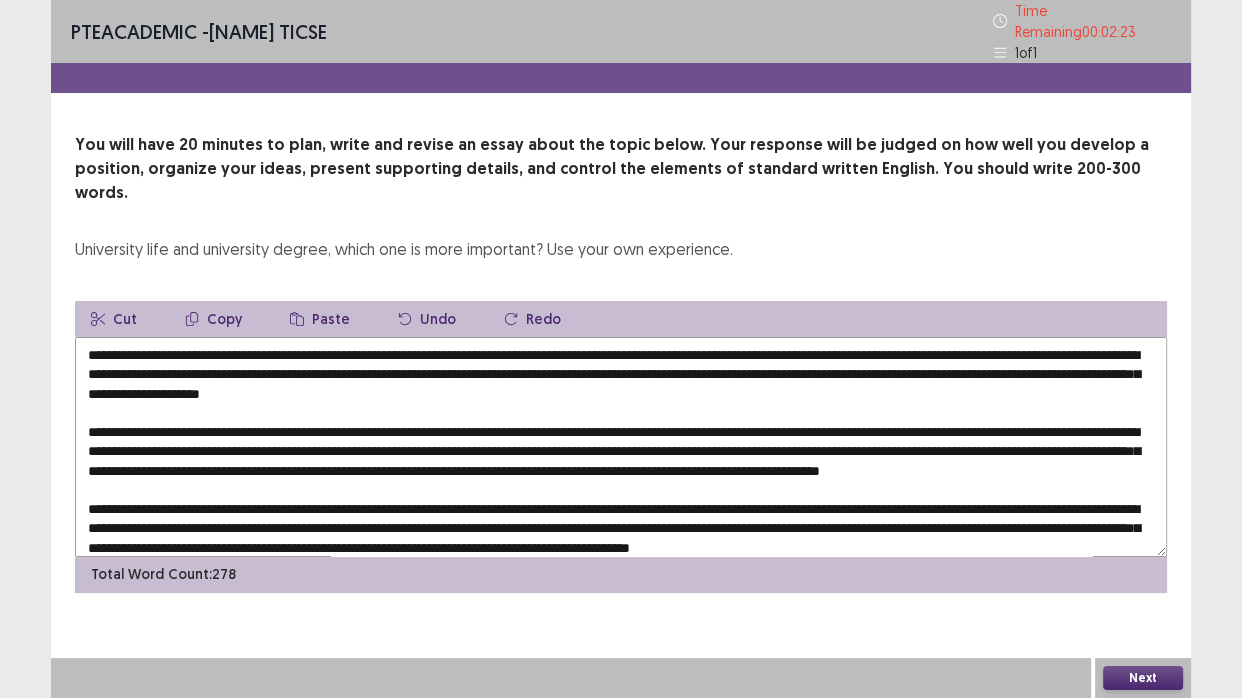 scroll, scrollTop: 90, scrollLeft: 0, axis: vertical 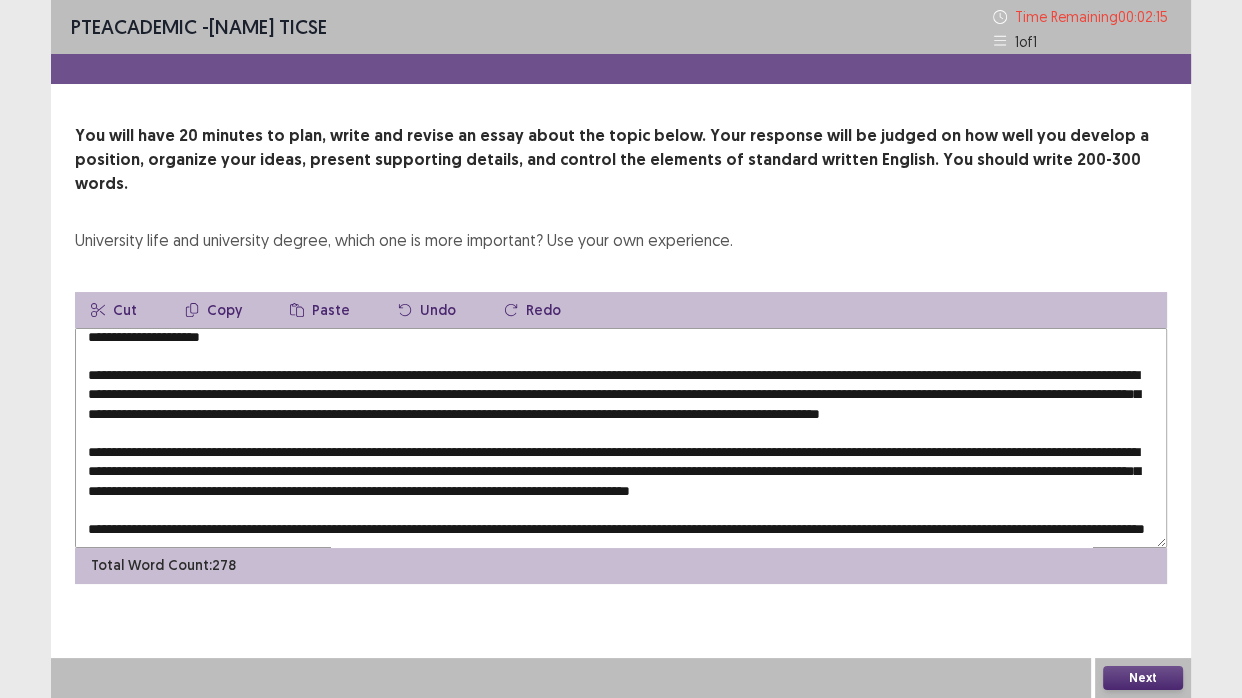 click at bounding box center [621, 438] 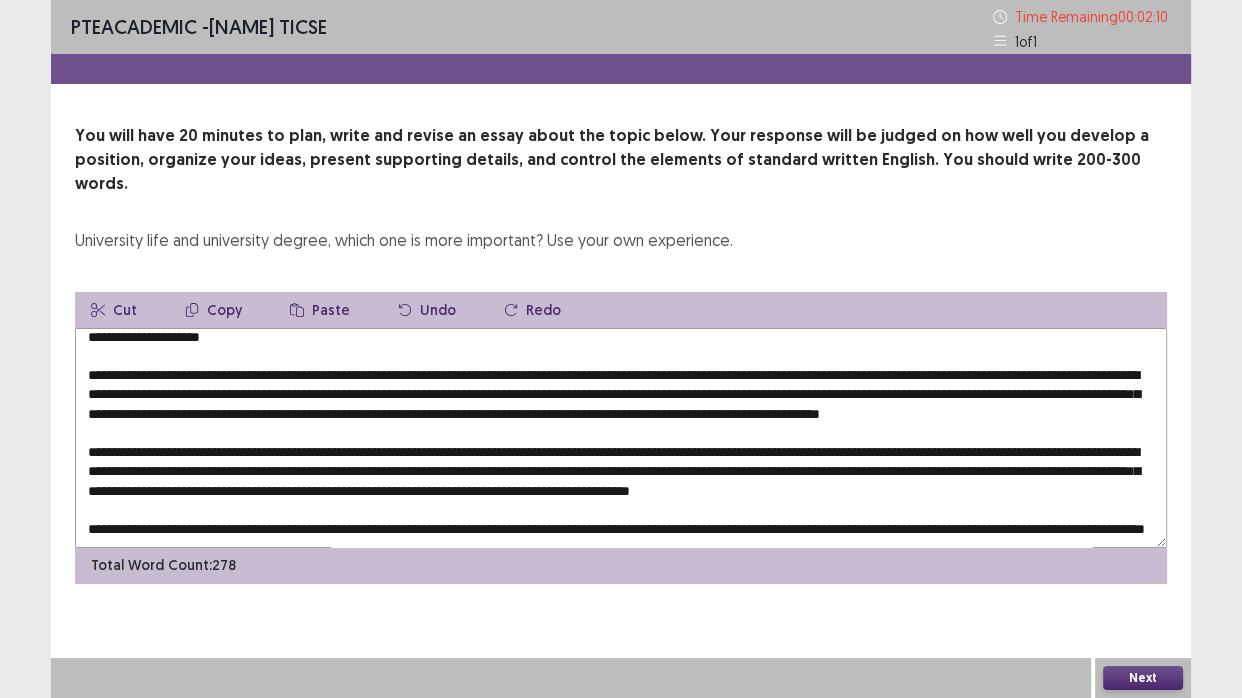 scroll, scrollTop: 125, scrollLeft: 0, axis: vertical 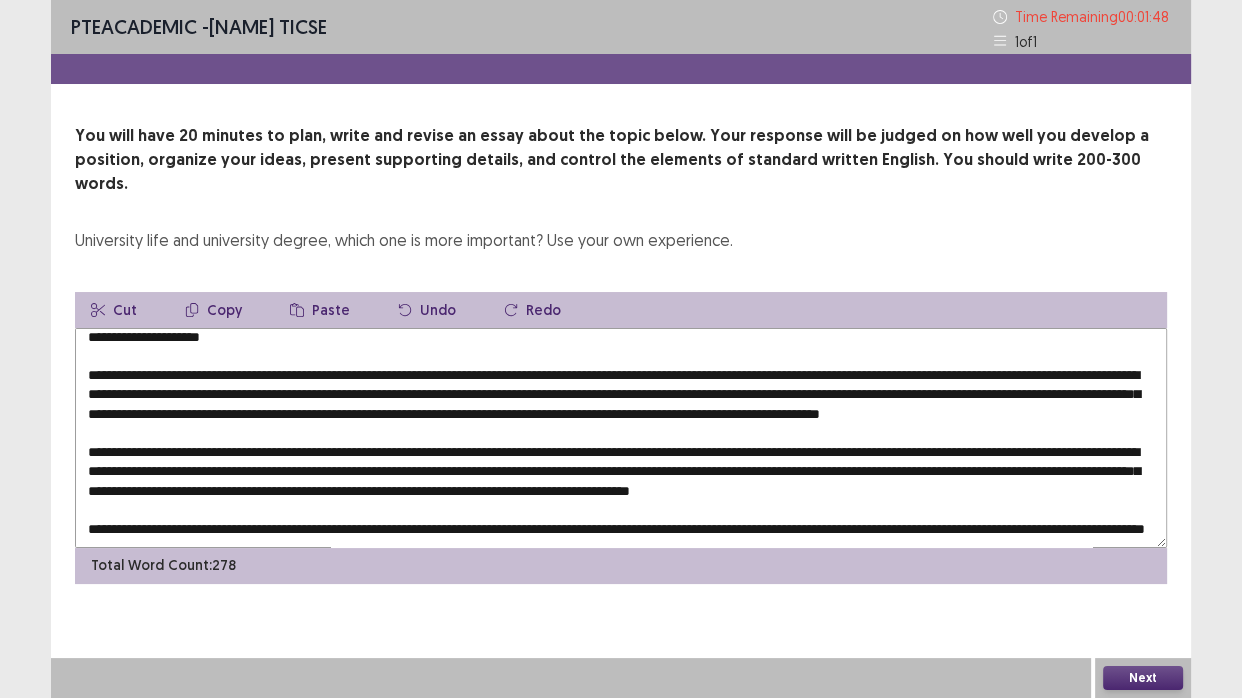 click at bounding box center (621, 438) 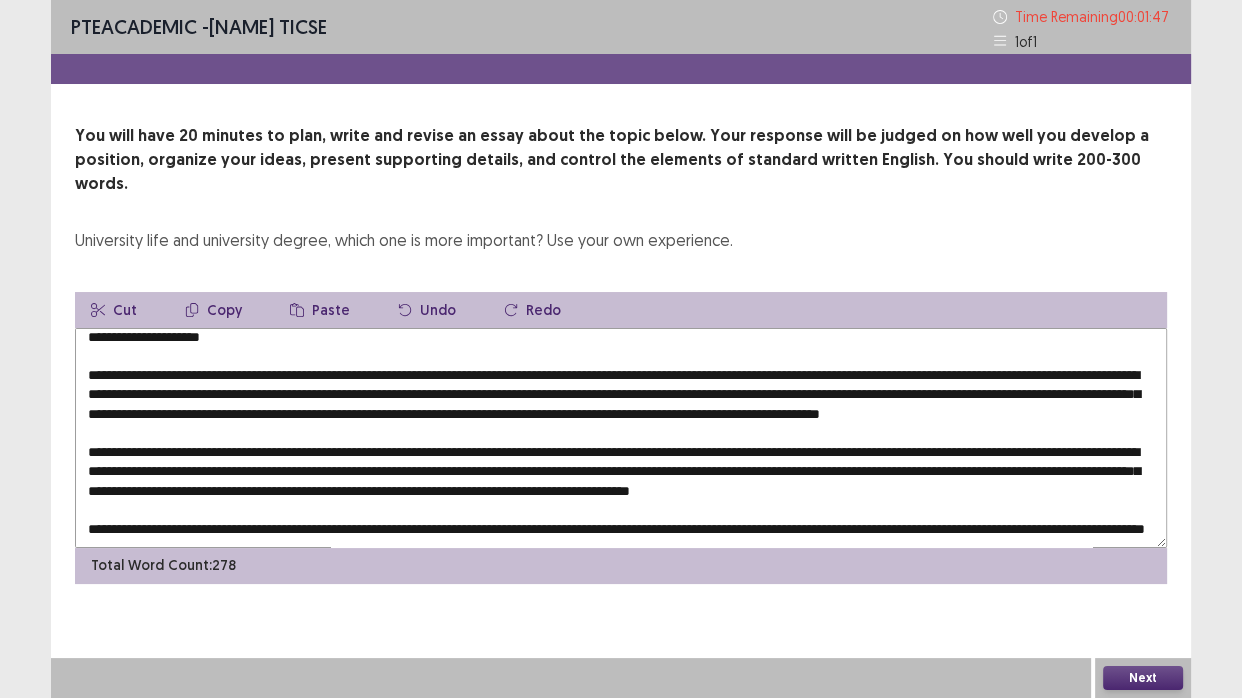 drag, startPoint x: 306, startPoint y: 519, endPoint x: 318, endPoint y: 499, distance: 23.323807 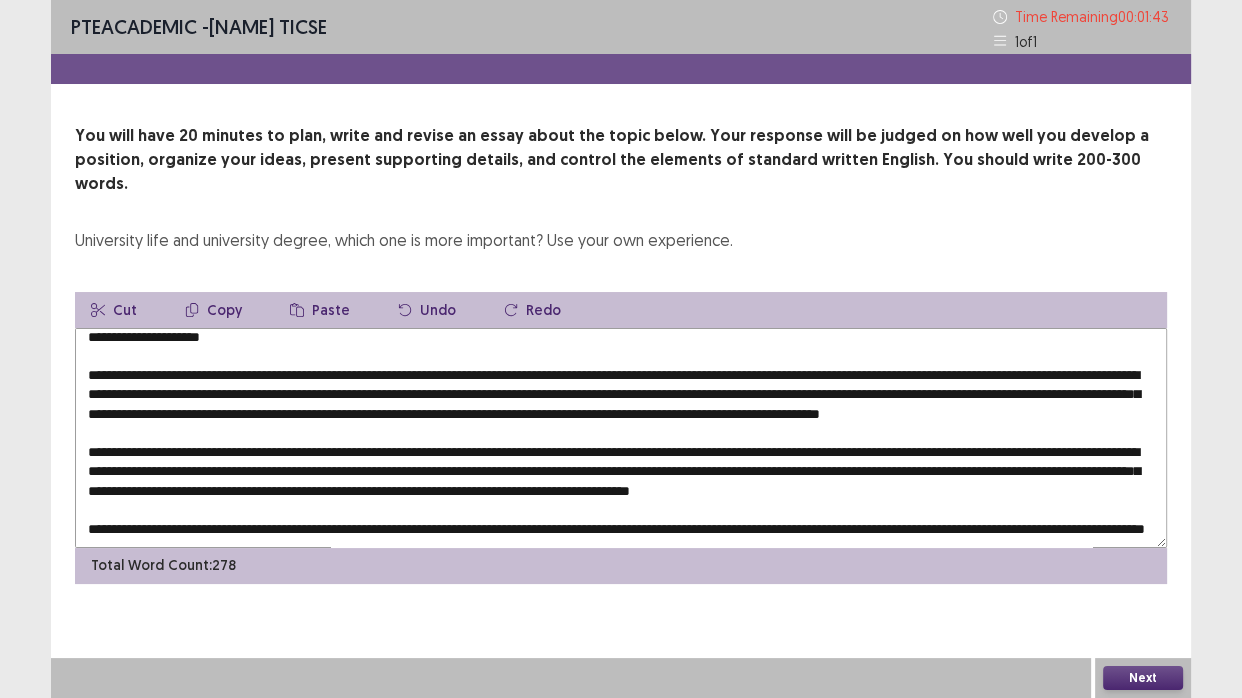 click at bounding box center (621, 438) 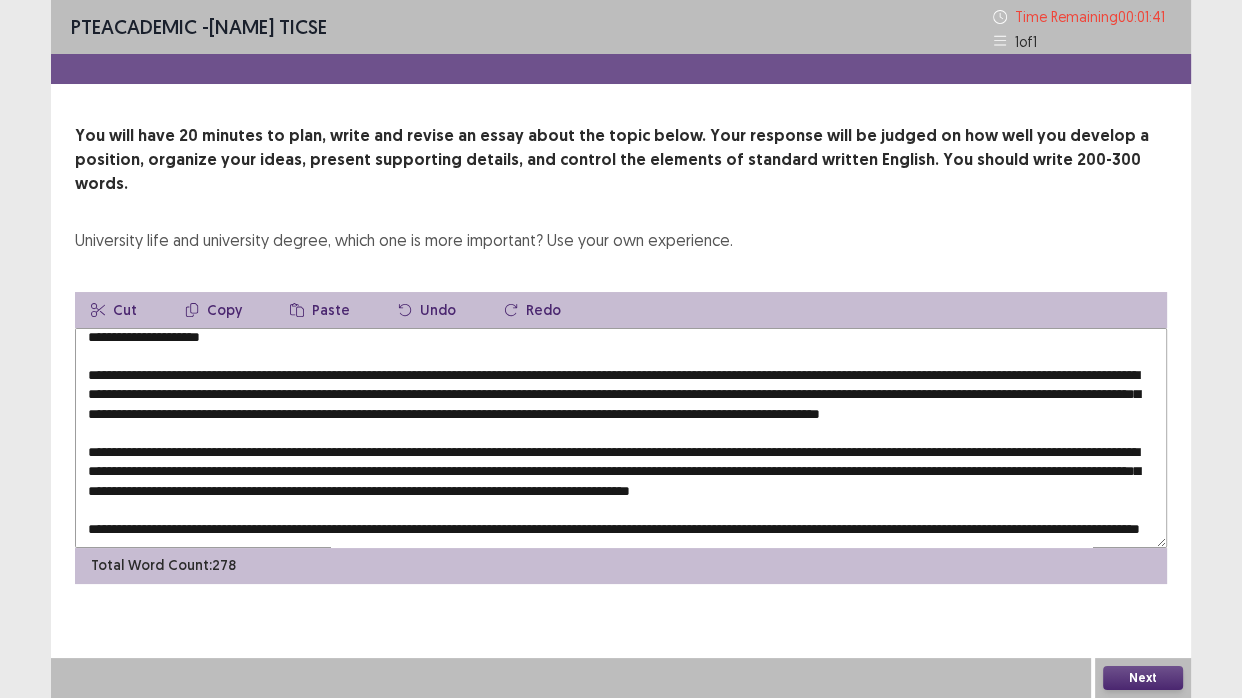 scroll, scrollTop: 105, scrollLeft: 0, axis: vertical 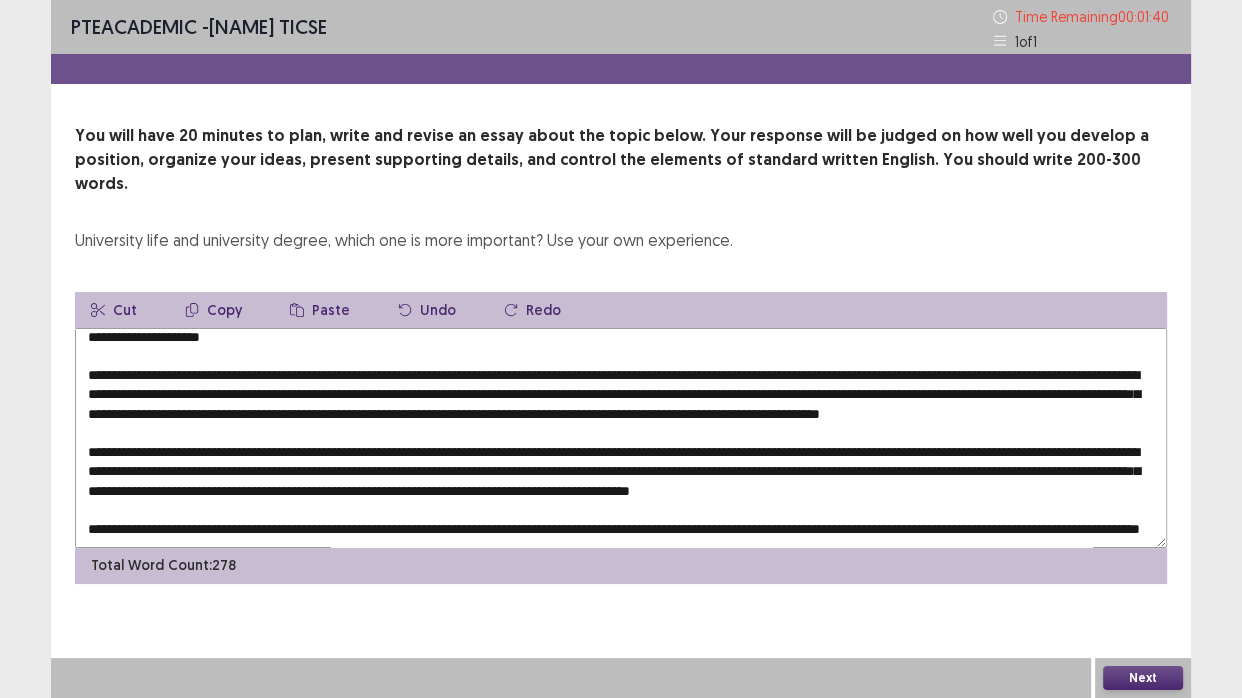 type on "**********" 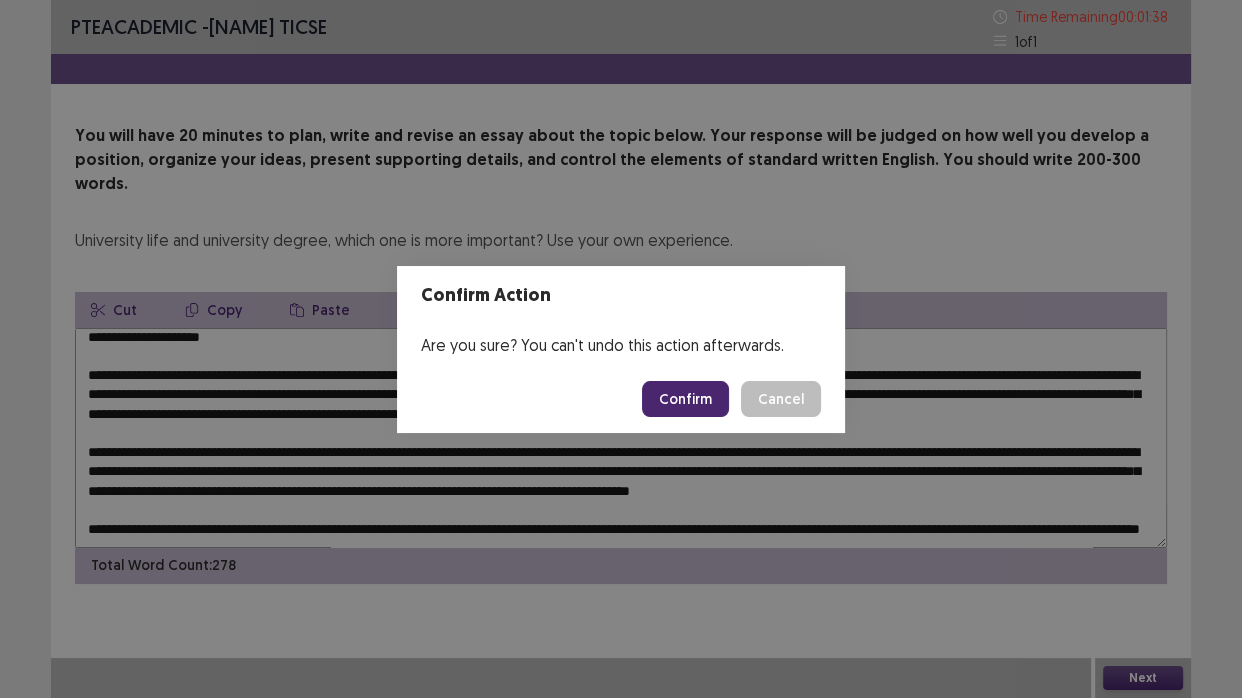 click on "Confirm" at bounding box center (685, 399) 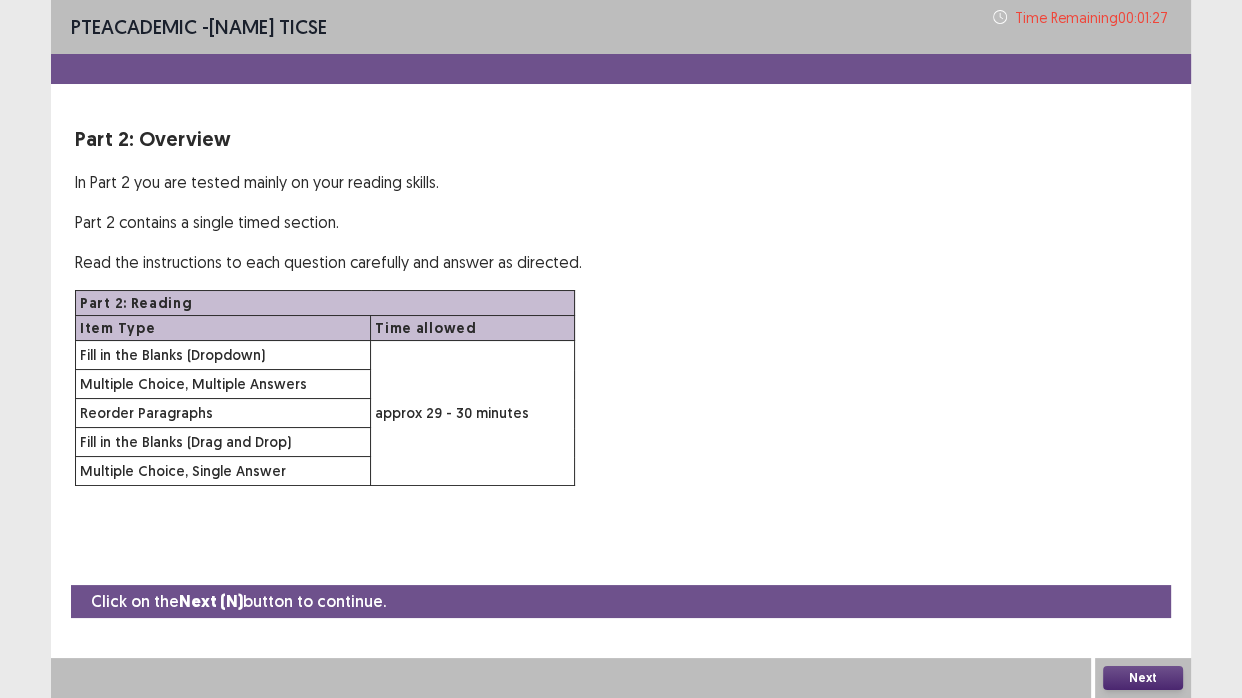 click on "Next" at bounding box center (1143, 678) 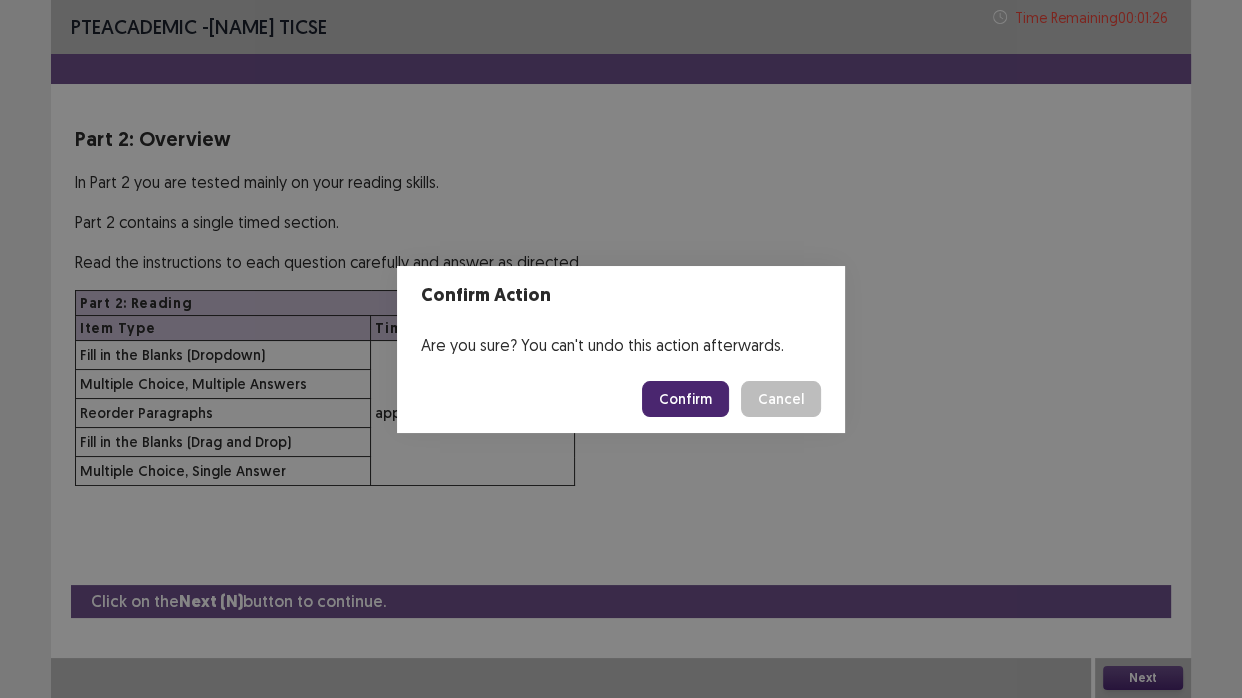 click on "Confirm" at bounding box center [685, 399] 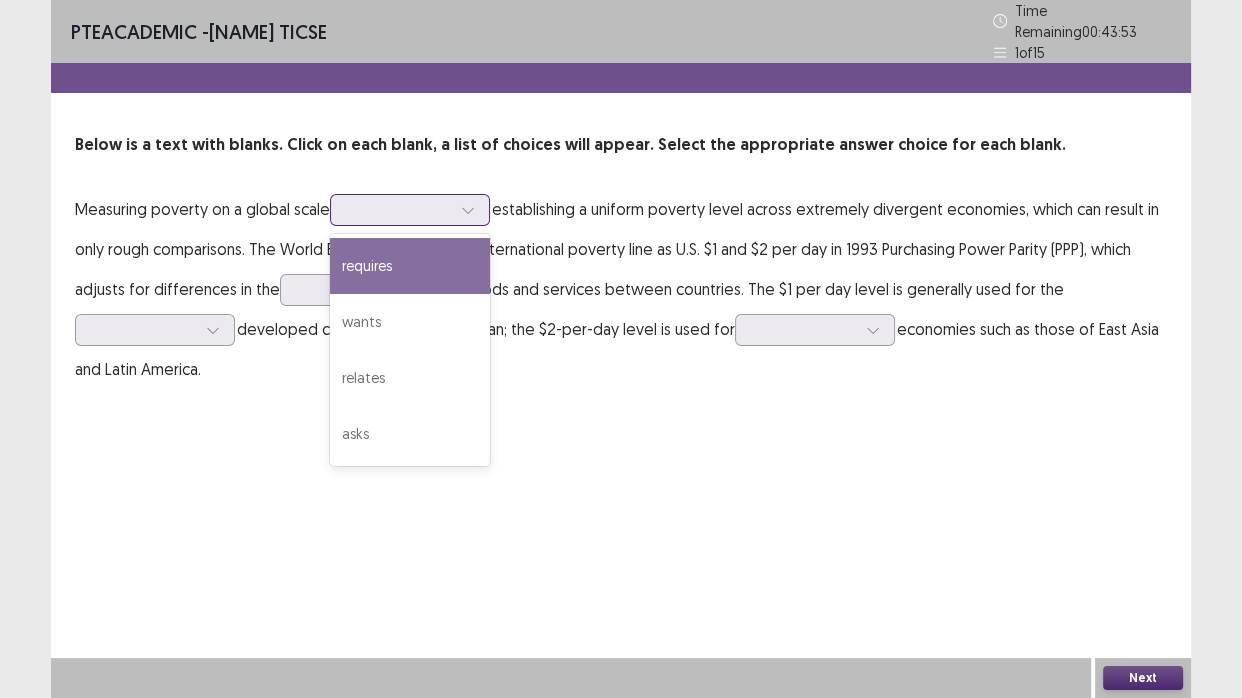 click at bounding box center [399, 209] 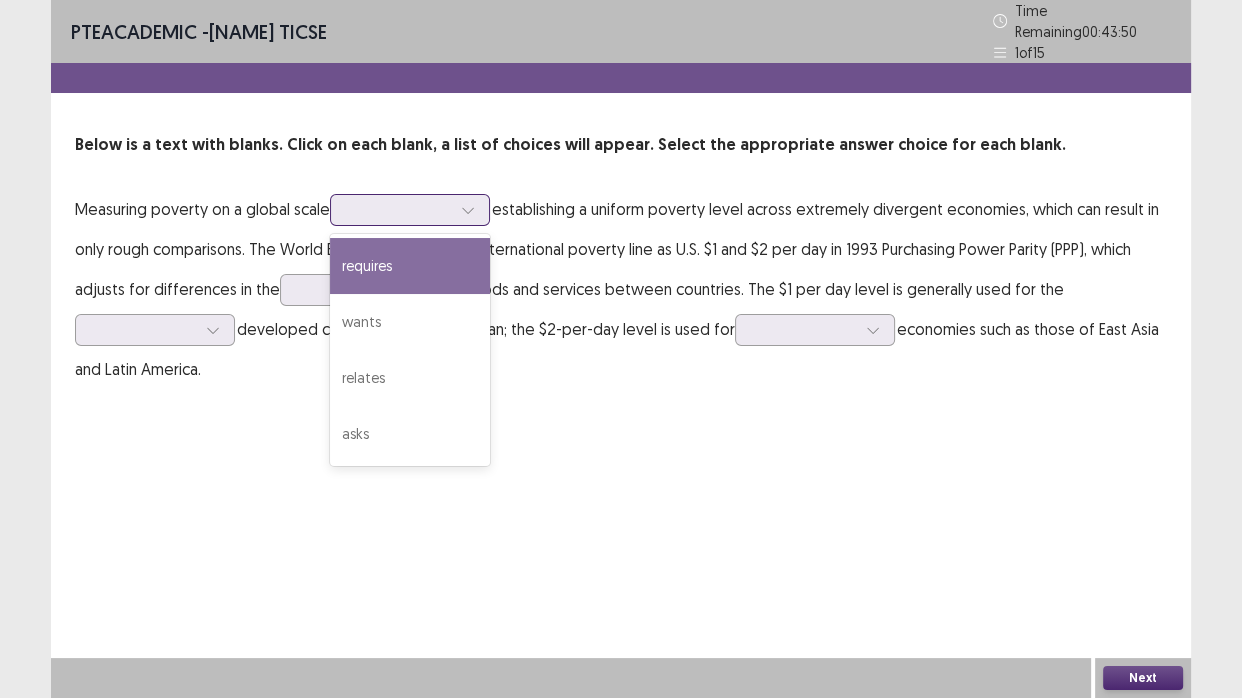 click on "requires" at bounding box center (410, 266) 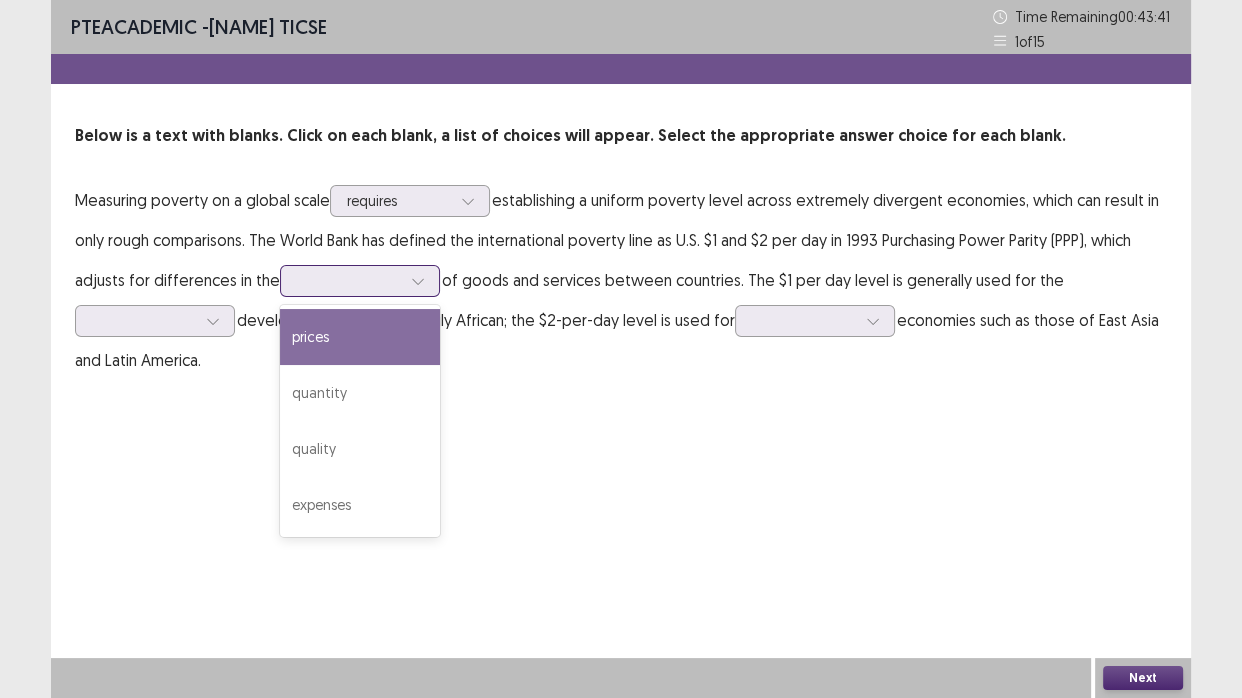 click at bounding box center [349, 280] 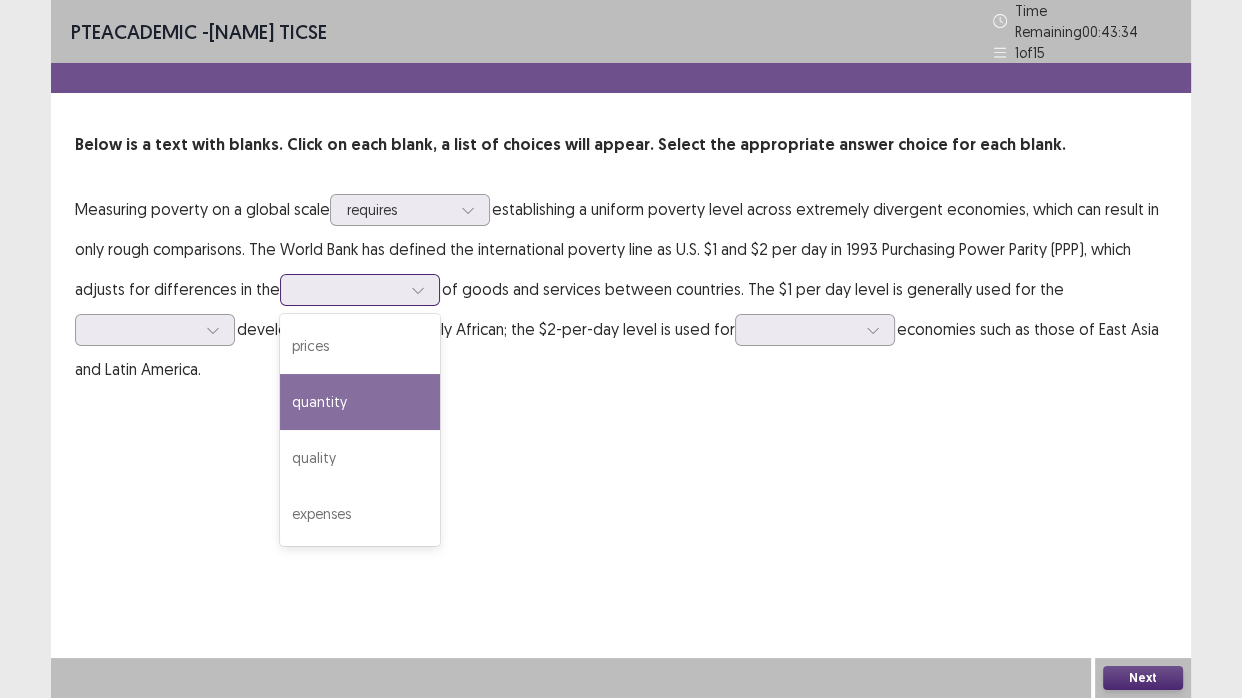 click on "quantity" at bounding box center (360, 402) 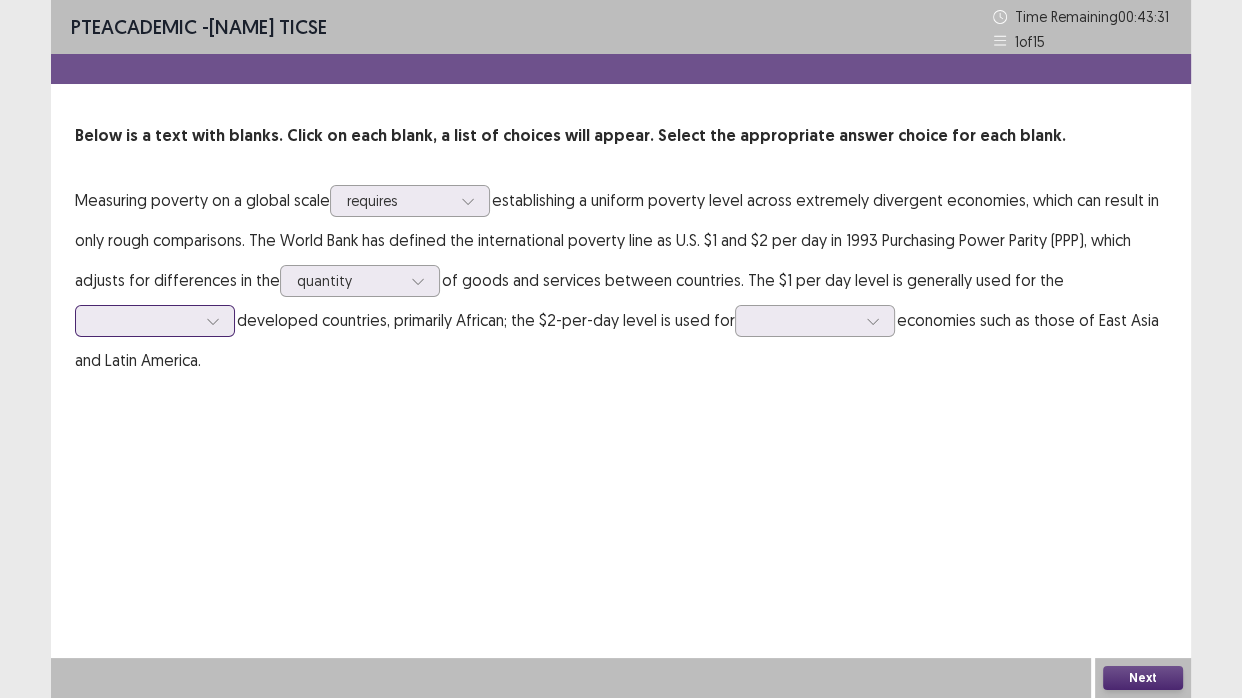 click at bounding box center [144, 320] 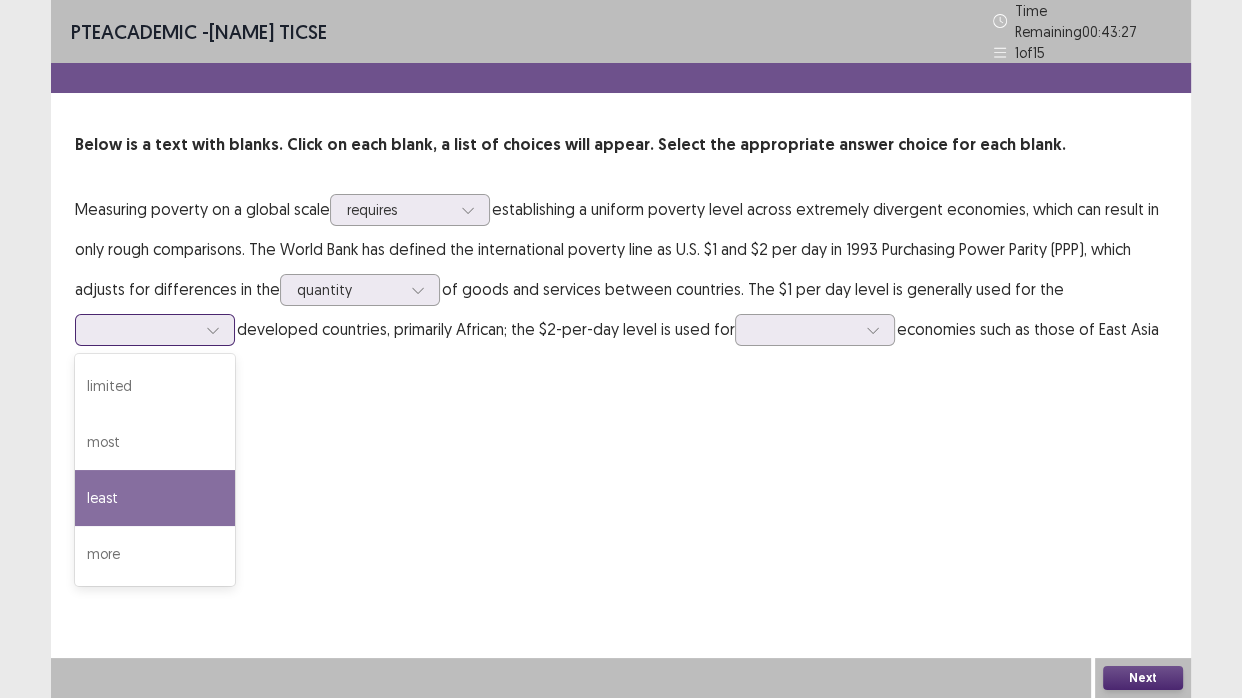 click on "least" at bounding box center [155, 498] 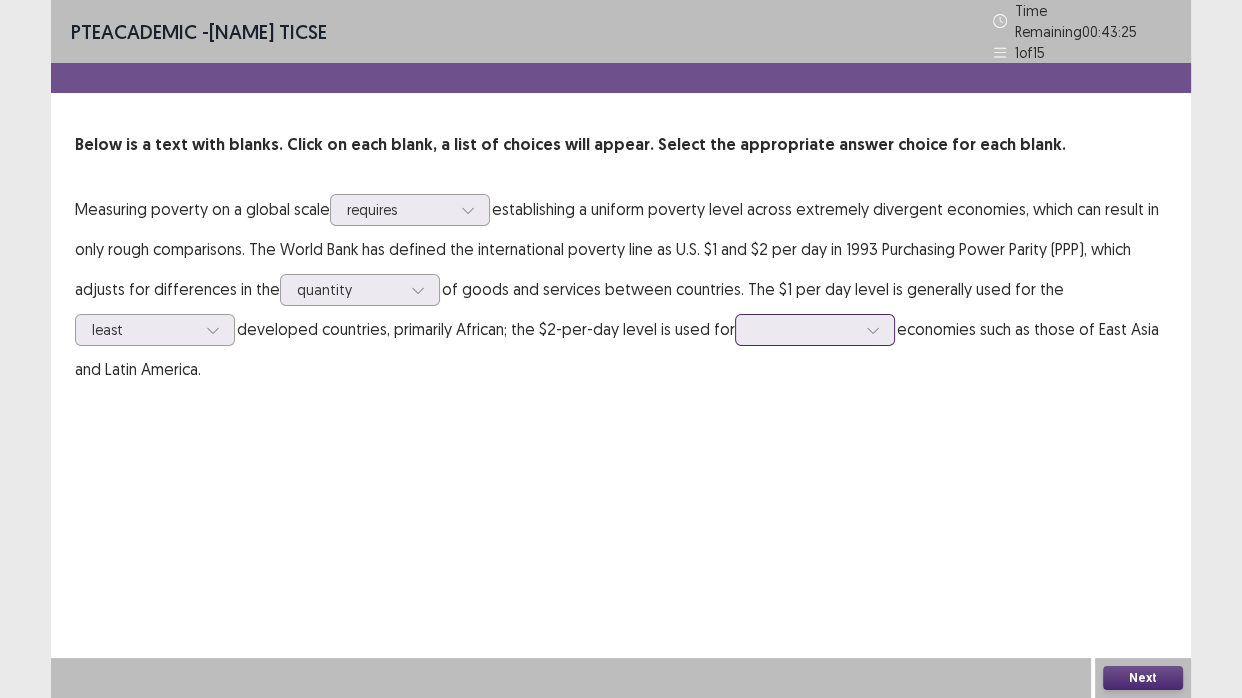 click at bounding box center [804, 329] 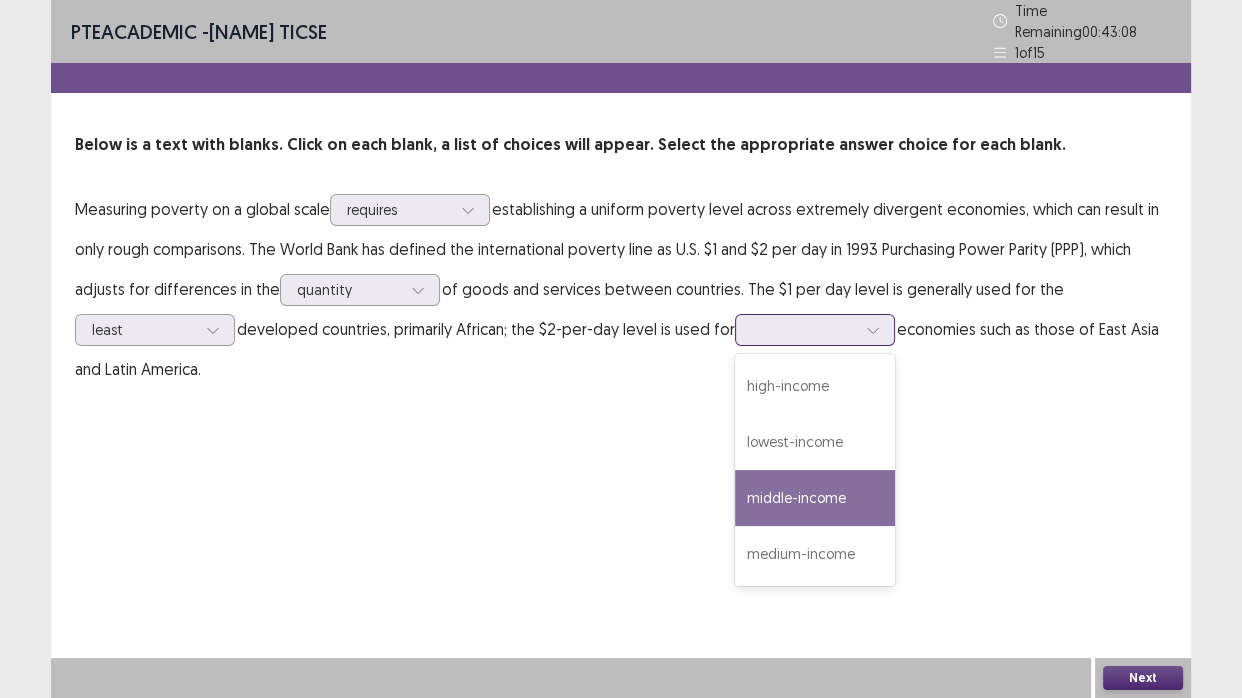 drag, startPoint x: 791, startPoint y: 361, endPoint x: 844, endPoint y: 509, distance: 157.20369 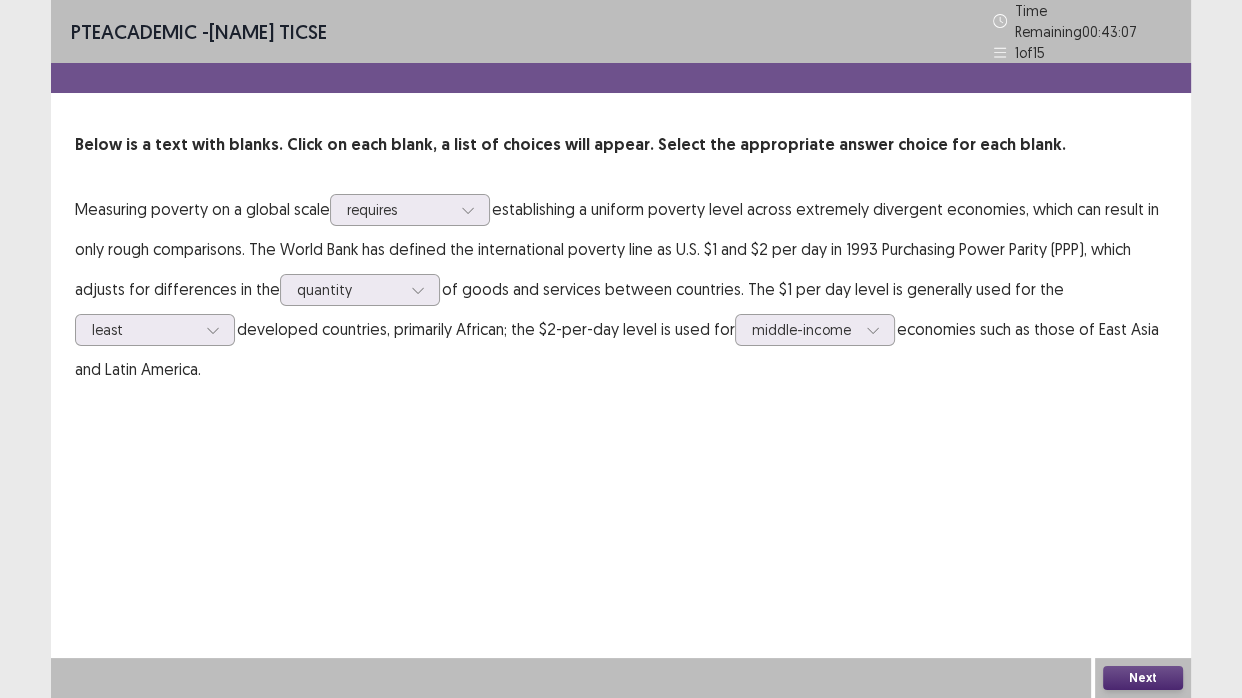 click on "PTE  academic   -  JACKY LOU TICSE Time Remaining  00 : 43 : 07 1  of  15 Below is a text with blanks. Click on each blank, a list of choices will appear. Select the appropriate answer choice for each blank. Measuring poverty on a global scale  requires  establishing a uniform poverty level across extremely divergent economies, which can result in only rough comparisons. The World Bank has defined the international poverty line as U.S. $1 and $2 per day in 1993 Purchasing Power Parity (PPP), which adjusts for differences in the  quantity  of goods and services between countries. The $1 per day level is generally used for the  least  developed countries, primarily African; the $2-per-day level is used for  option middle-income, selected. middle-income  economies such as those of East Asia and Latin America. Next" at bounding box center (621, 349) 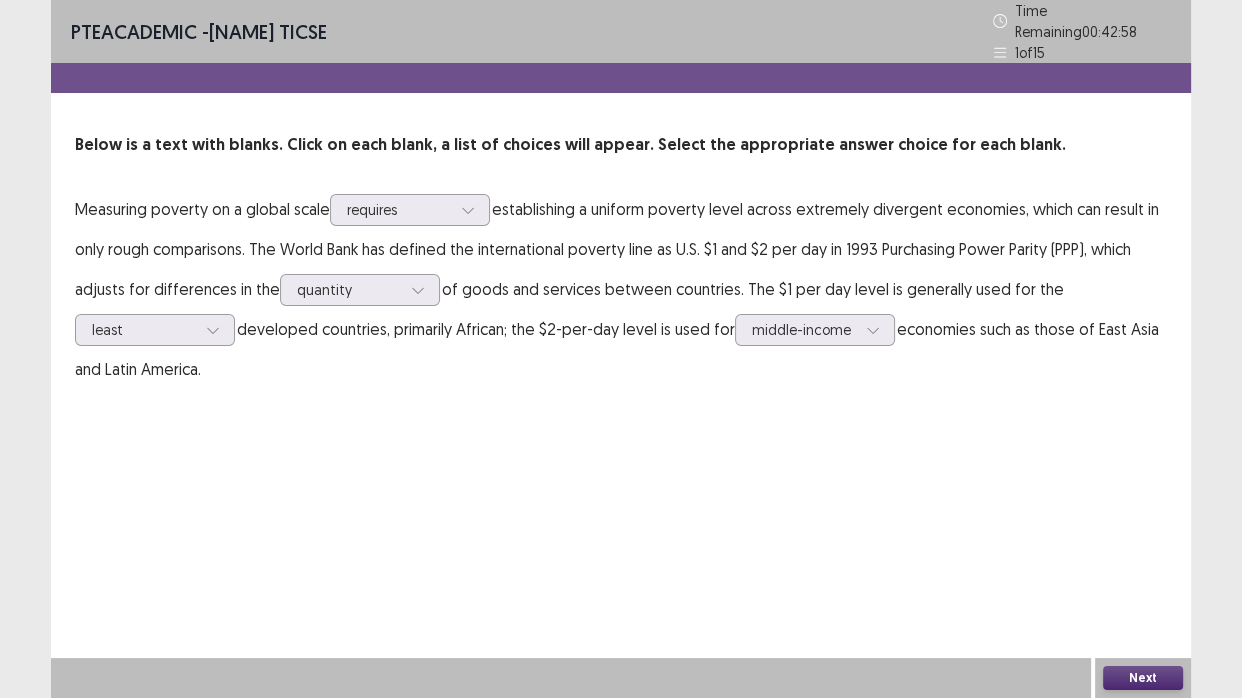 click on "Next" at bounding box center (1143, 678) 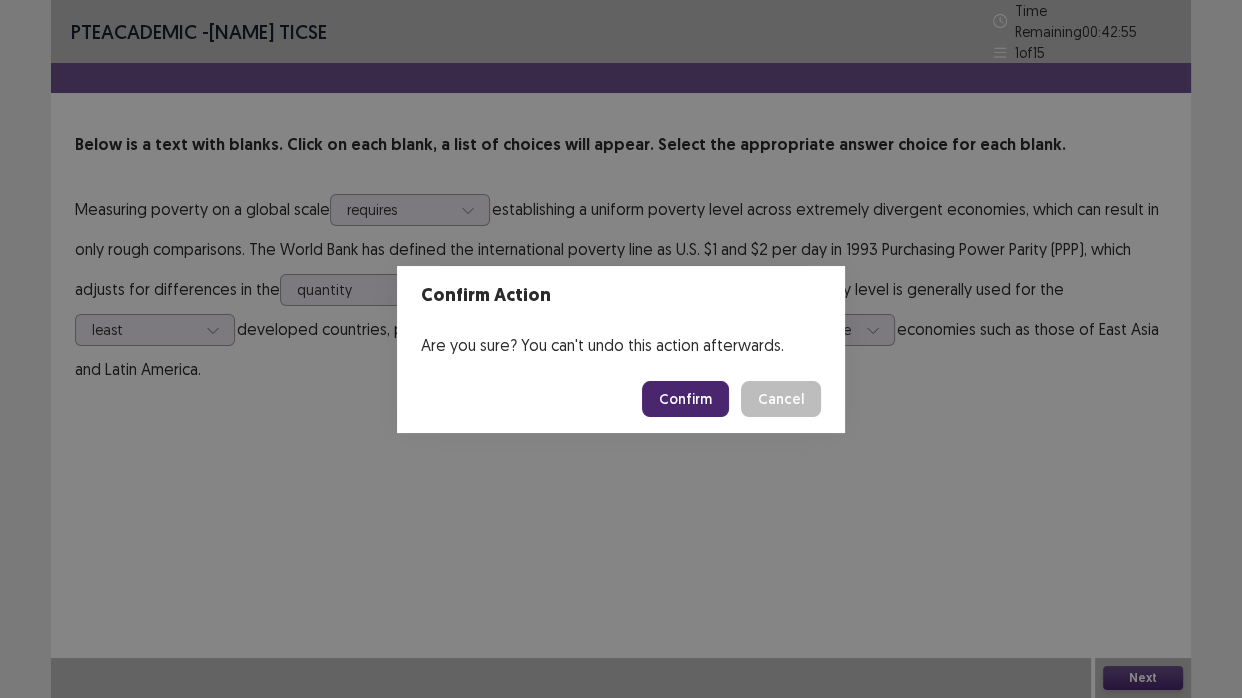 click on "Confirm" at bounding box center [685, 399] 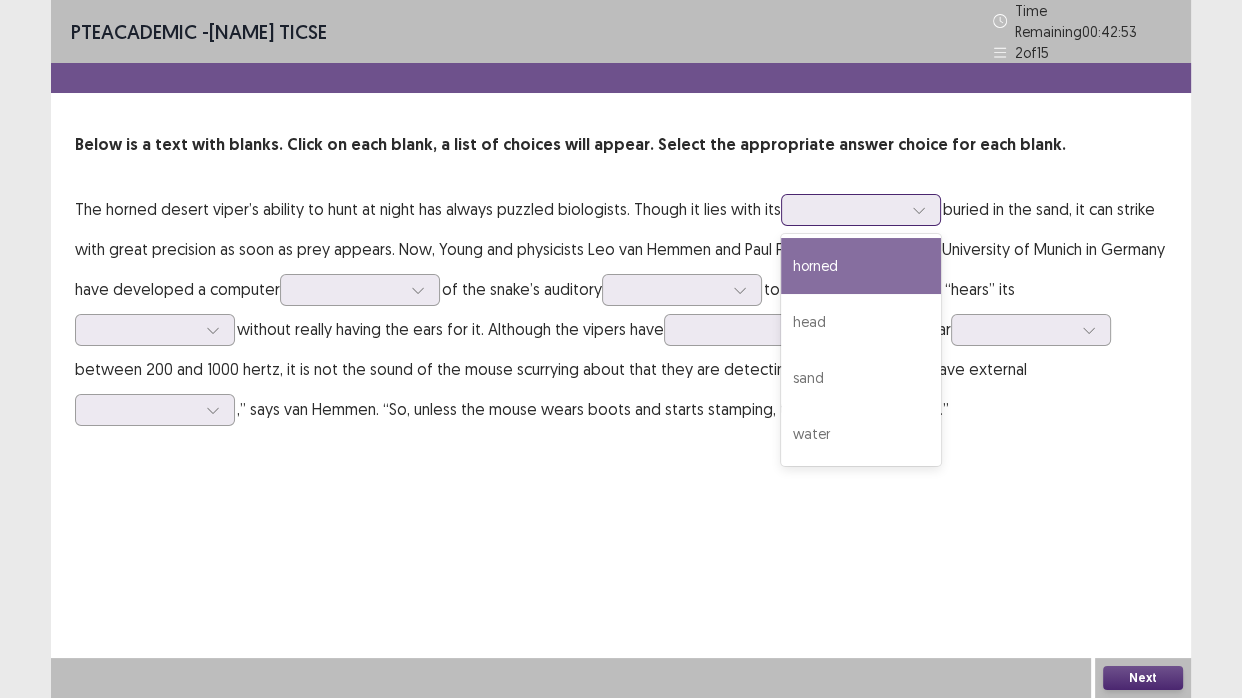 click at bounding box center [850, 209] 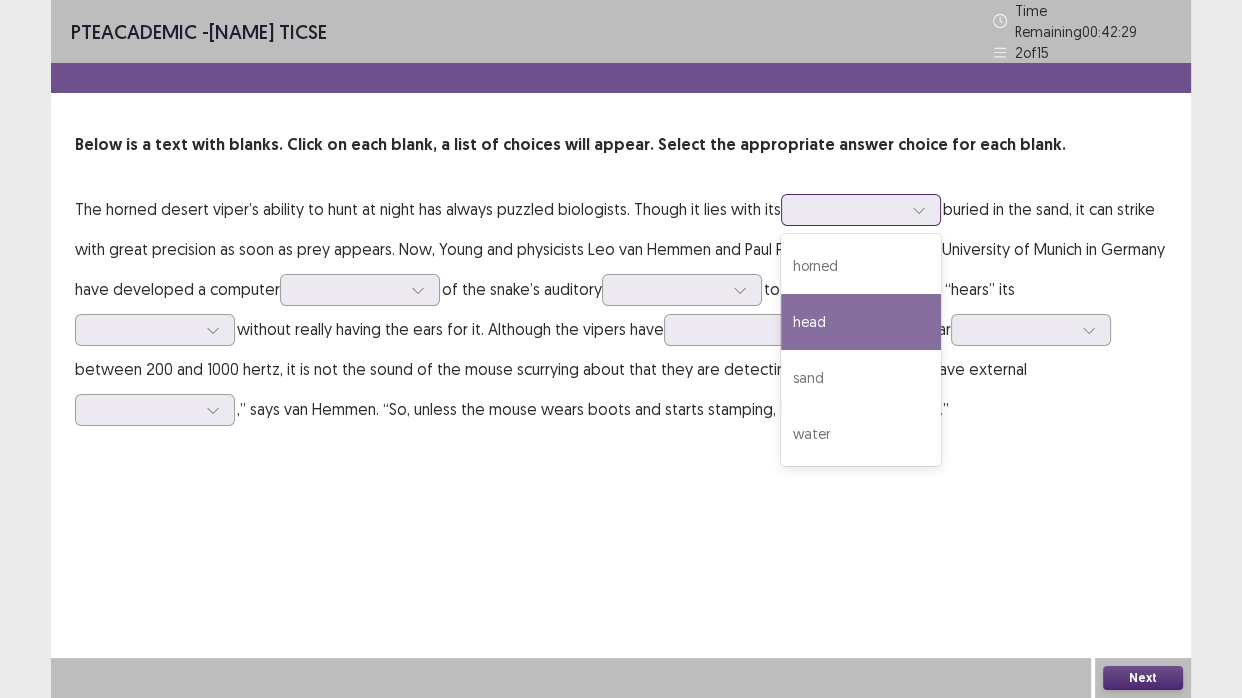 click on "head" at bounding box center (861, 322) 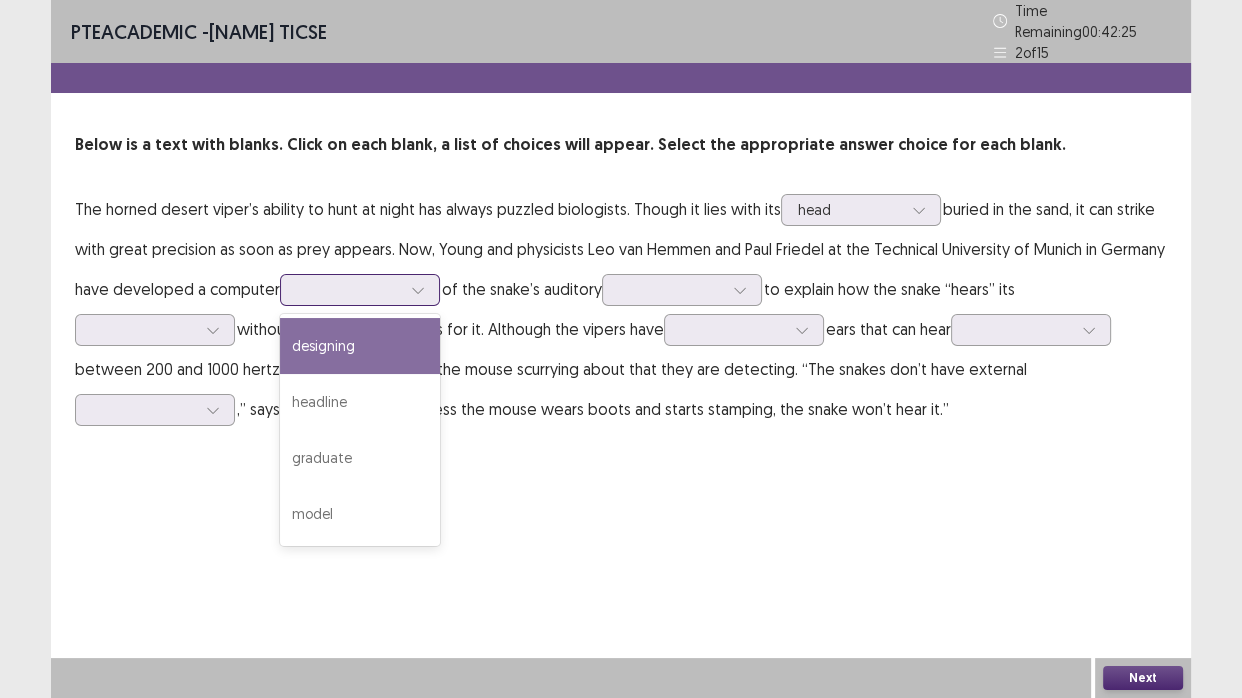 click at bounding box center (349, 289) 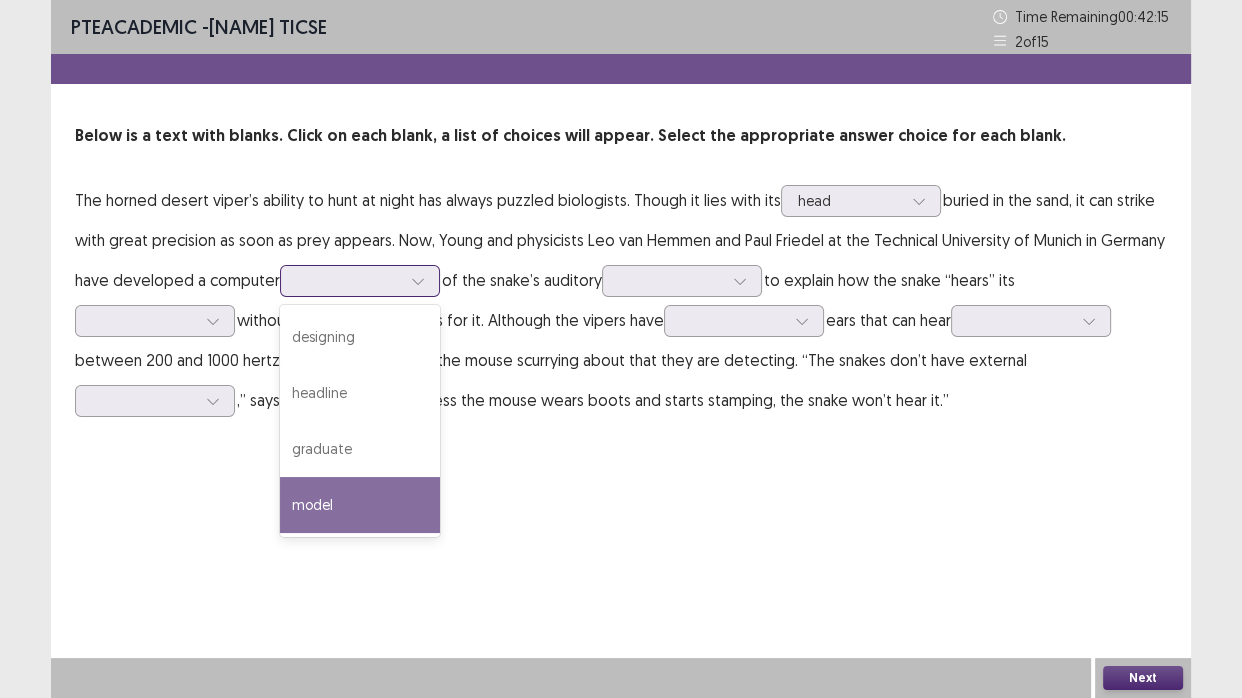 click on "model" at bounding box center (360, 505) 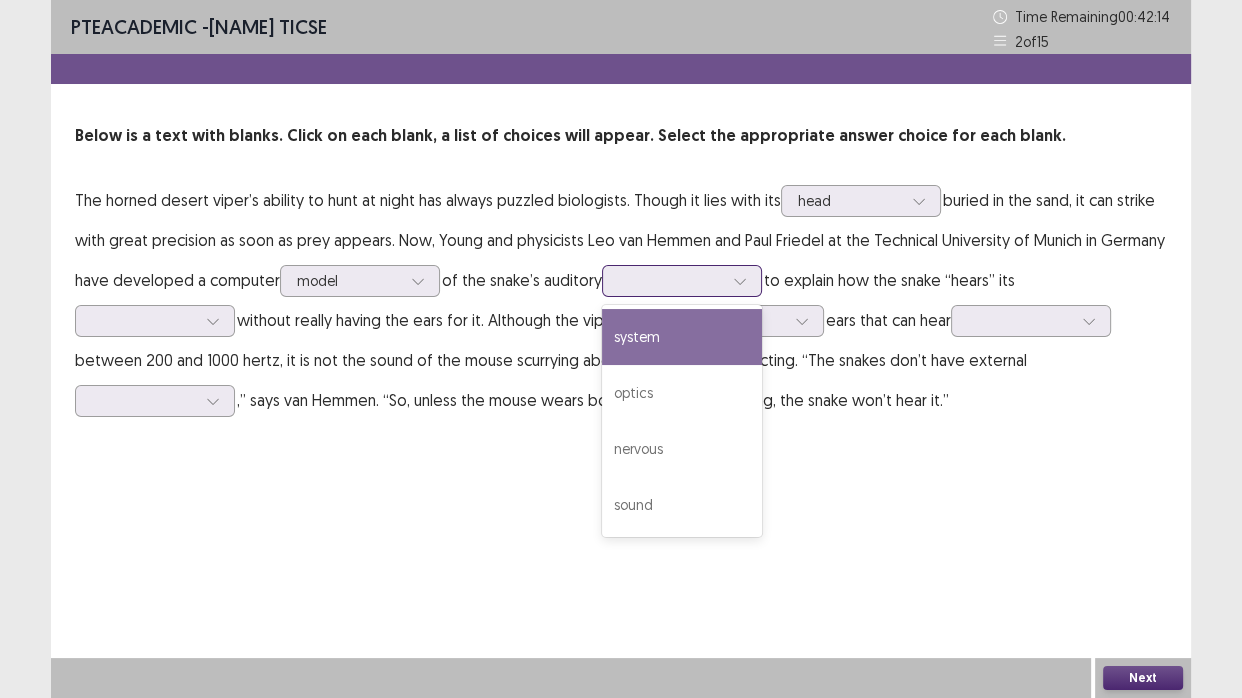 click at bounding box center [671, 280] 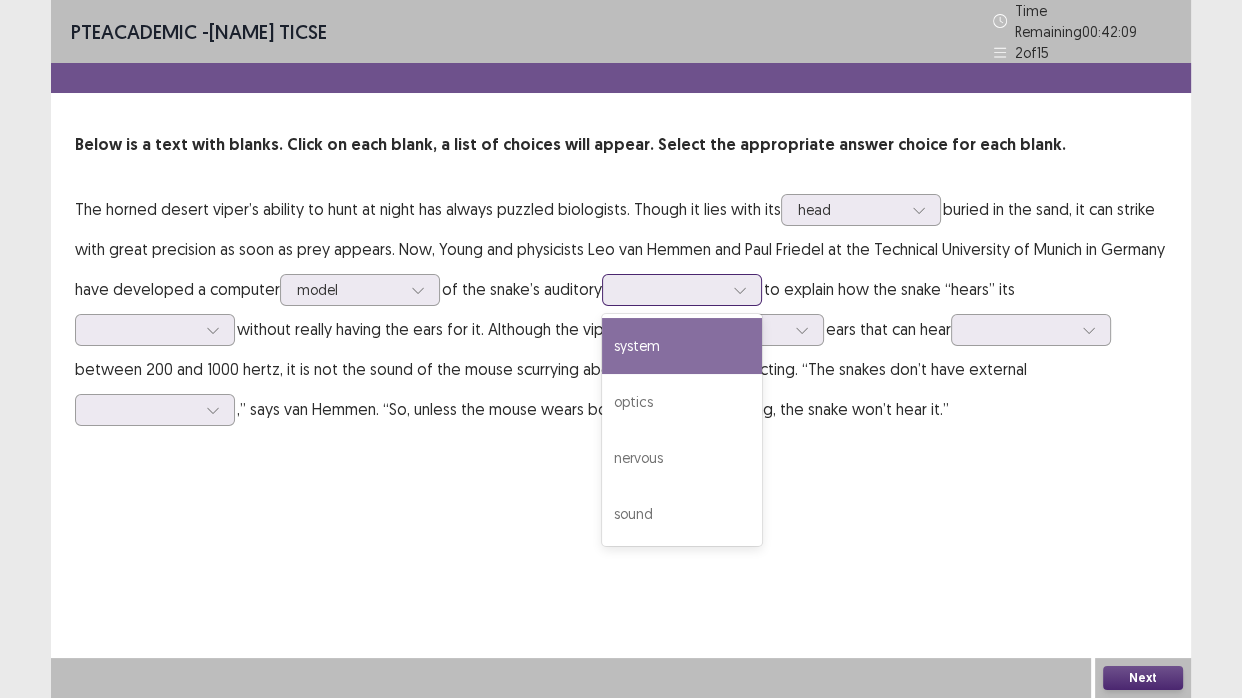 click on "system" at bounding box center [682, 346] 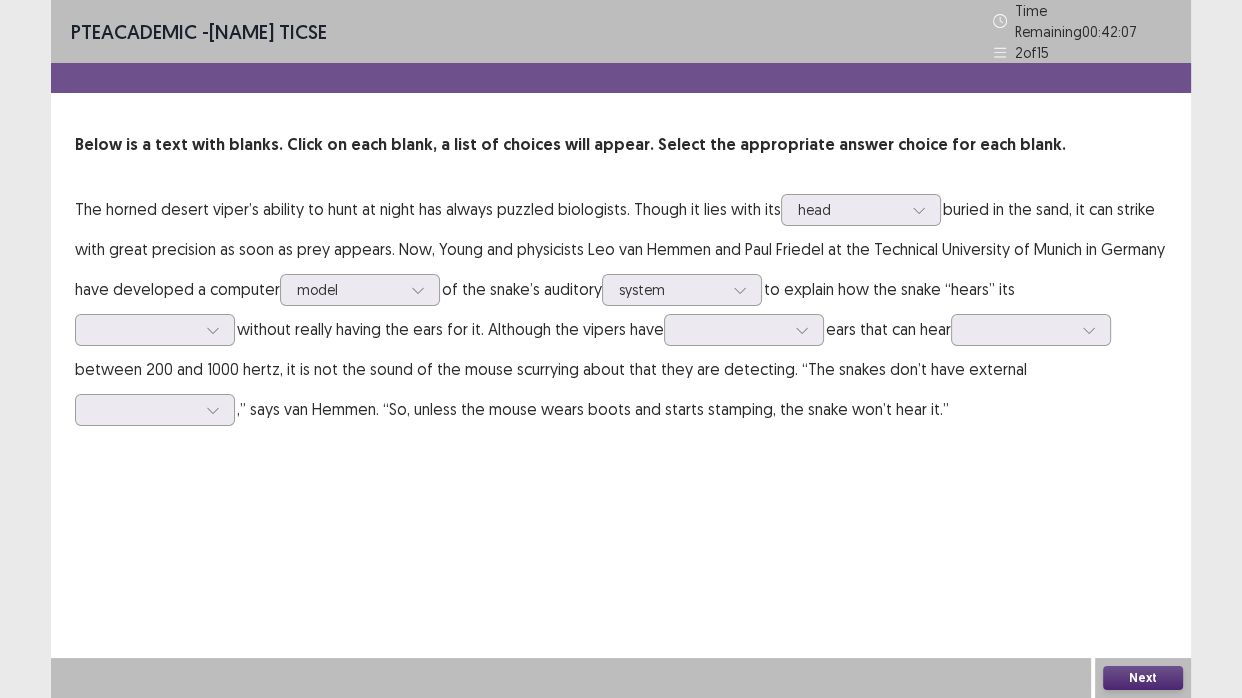 click on "The horned desert viper’s ability to hunt at night has always puzzled biologists. Though it lies with its  head  buried in the sand, it can strike with great precision as soon as prey appears. Now, Young and physicists Leo van Hemmen and Paul Friedel at the Technical University of Munich in Germany have developed a computer  model  of the snake’s auditory  option system, selected. system  to explain how the snake “hears” its   without really having the ears for it. Although the vipers have   ears that can hear   between 200 and 1000 hertz, it is not the sound of the mouse scurrying about that they are detecting. “The snakes don’t have external  ,” says van Hemmen. “So, unless the mouse wears boots and starts stamping, the snake won’t hear it.”" at bounding box center [621, 309] 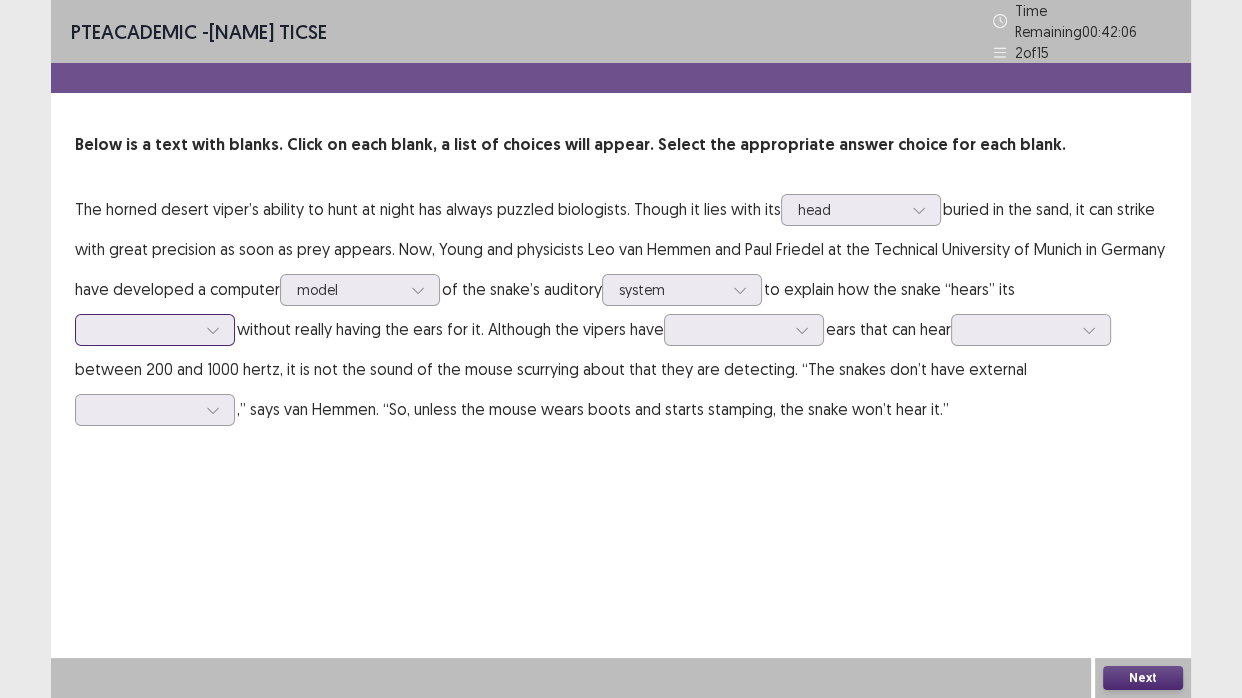 click at bounding box center (144, 329) 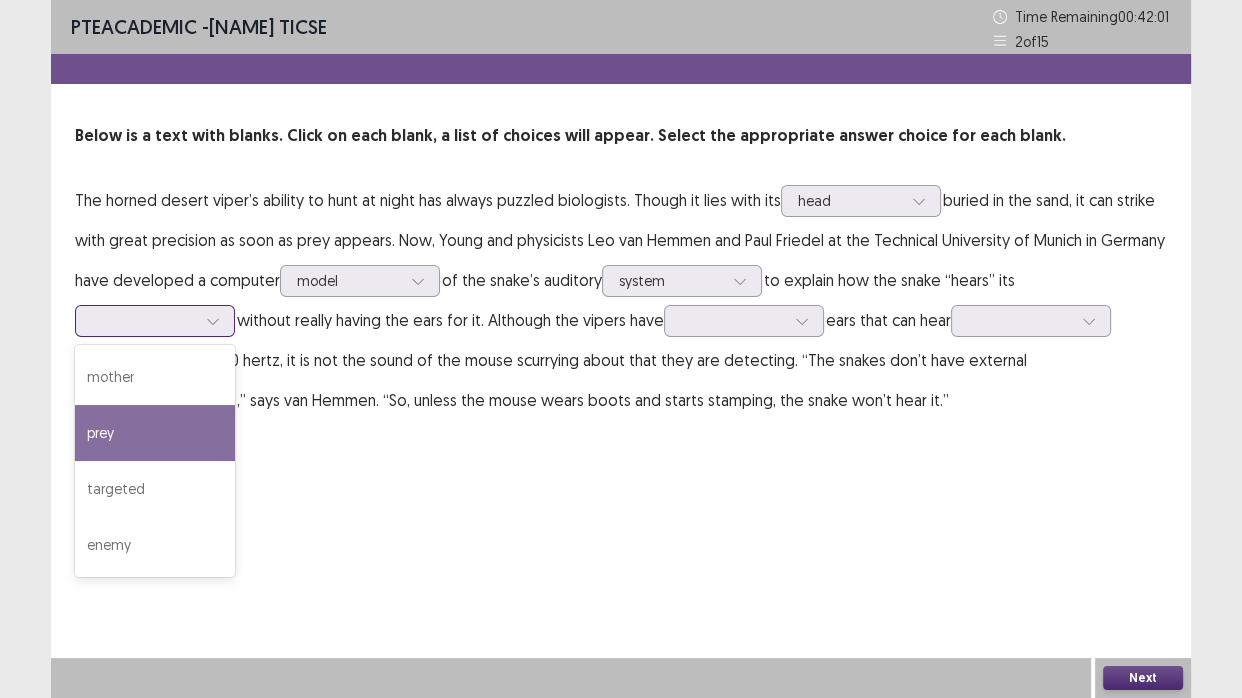 click on "prey" at bounding box center [155, 433] 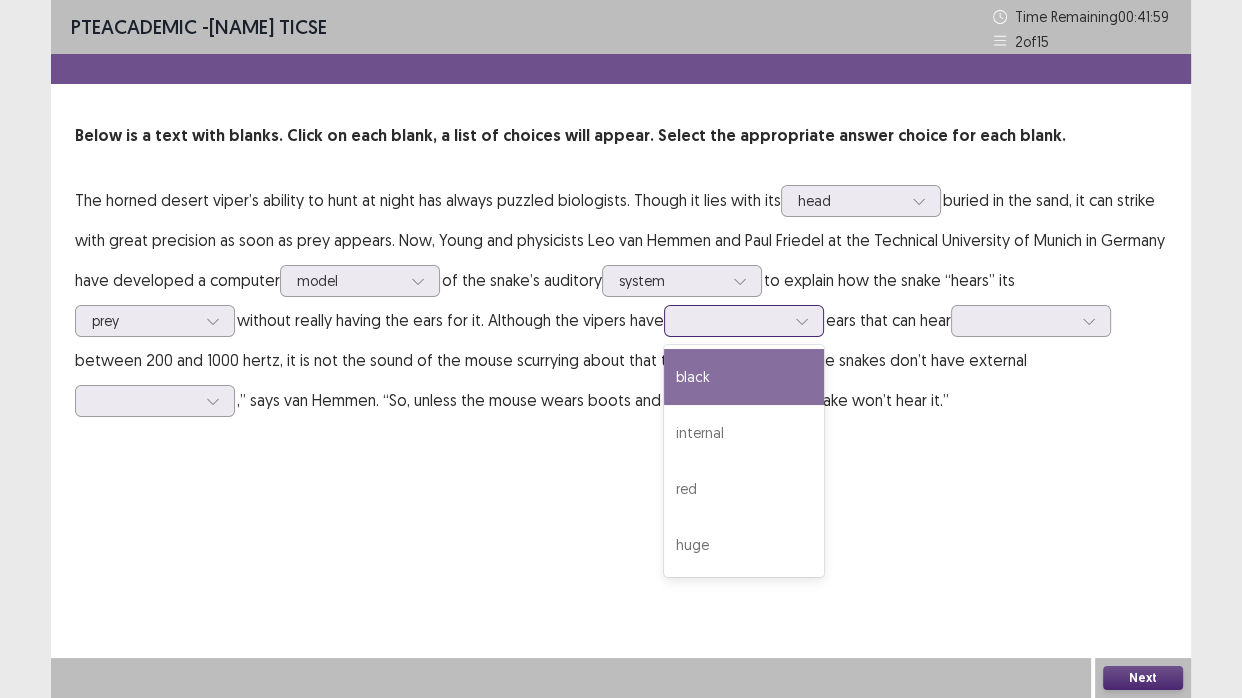click at bounding box center [733, 320] 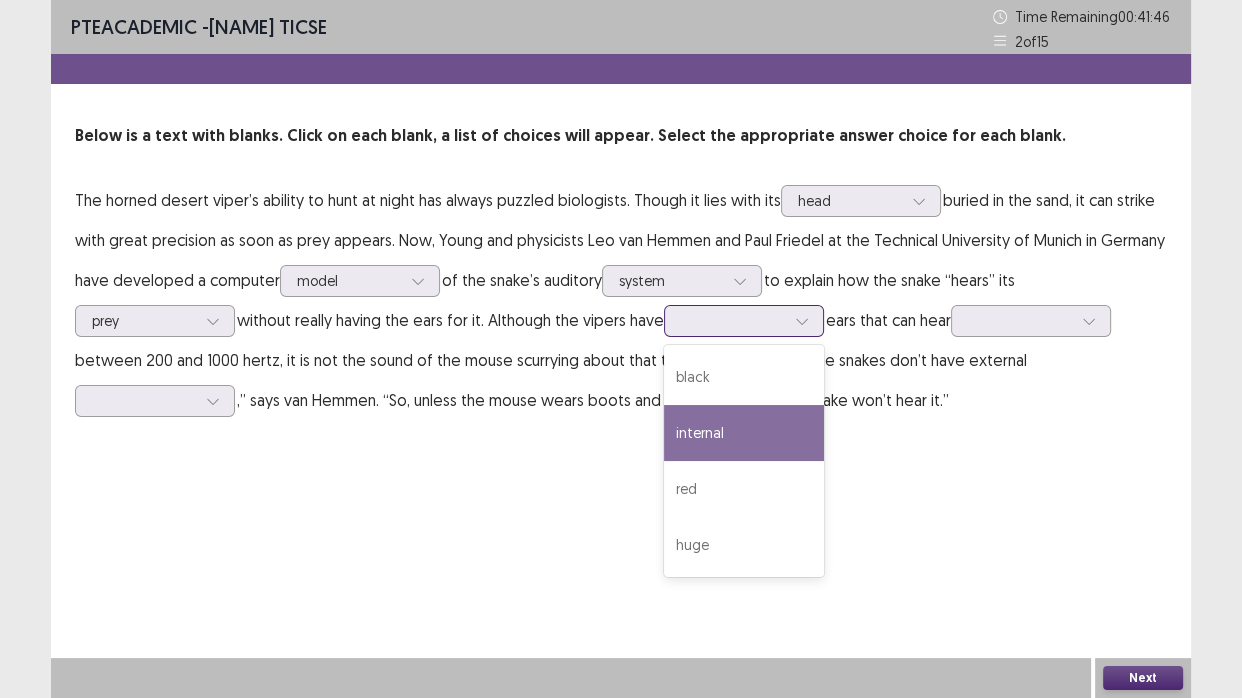 click on "internal" at bounding box center [744, 433] 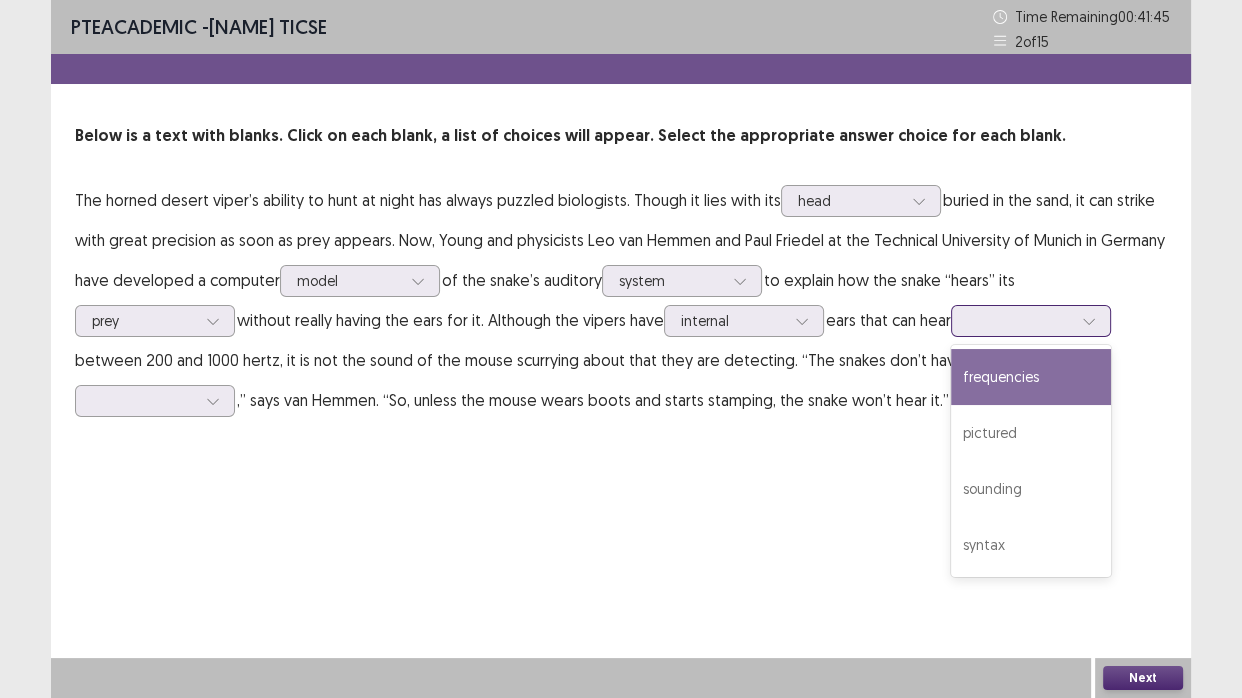 click at bounding box center (1020, 320) 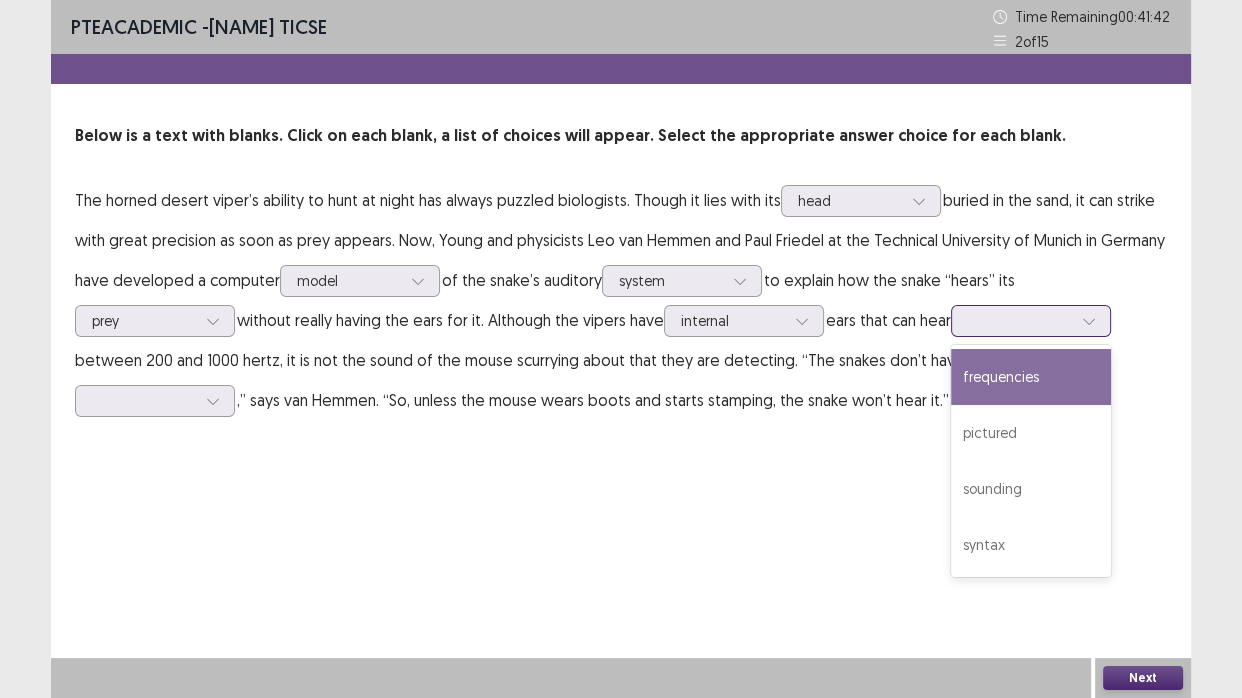 click on "frequencies" at bounding box center [1031, 377] 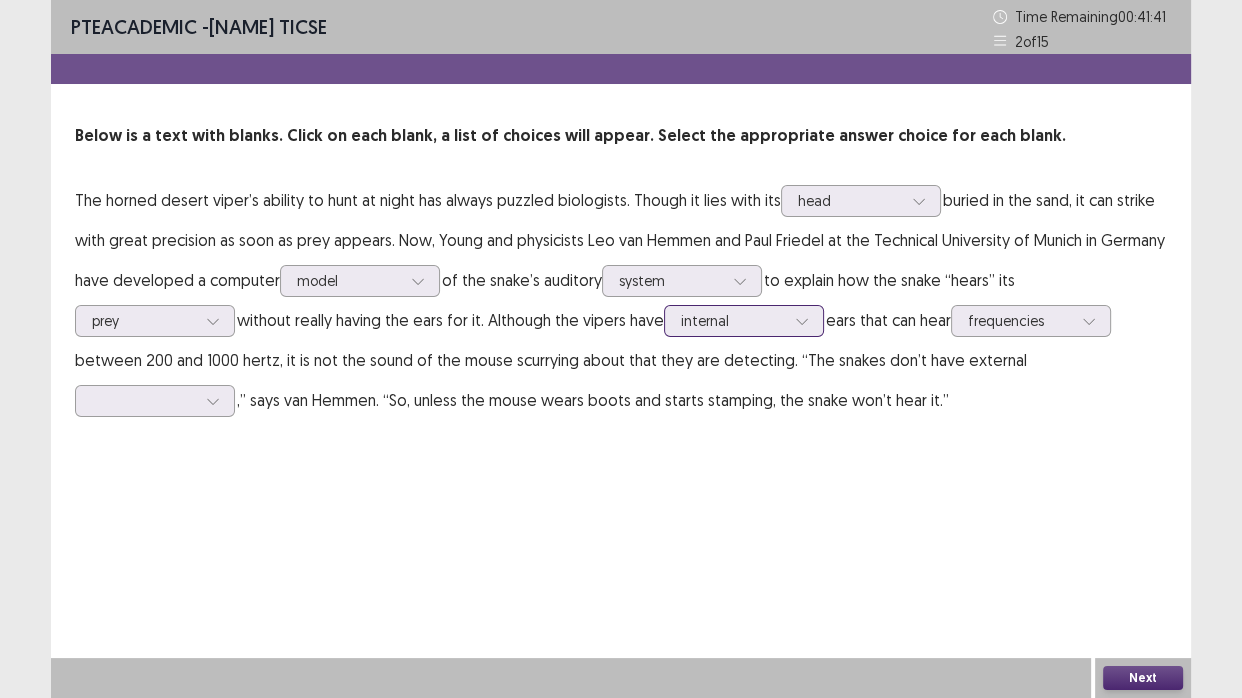 click at bounding box center [733, 320] 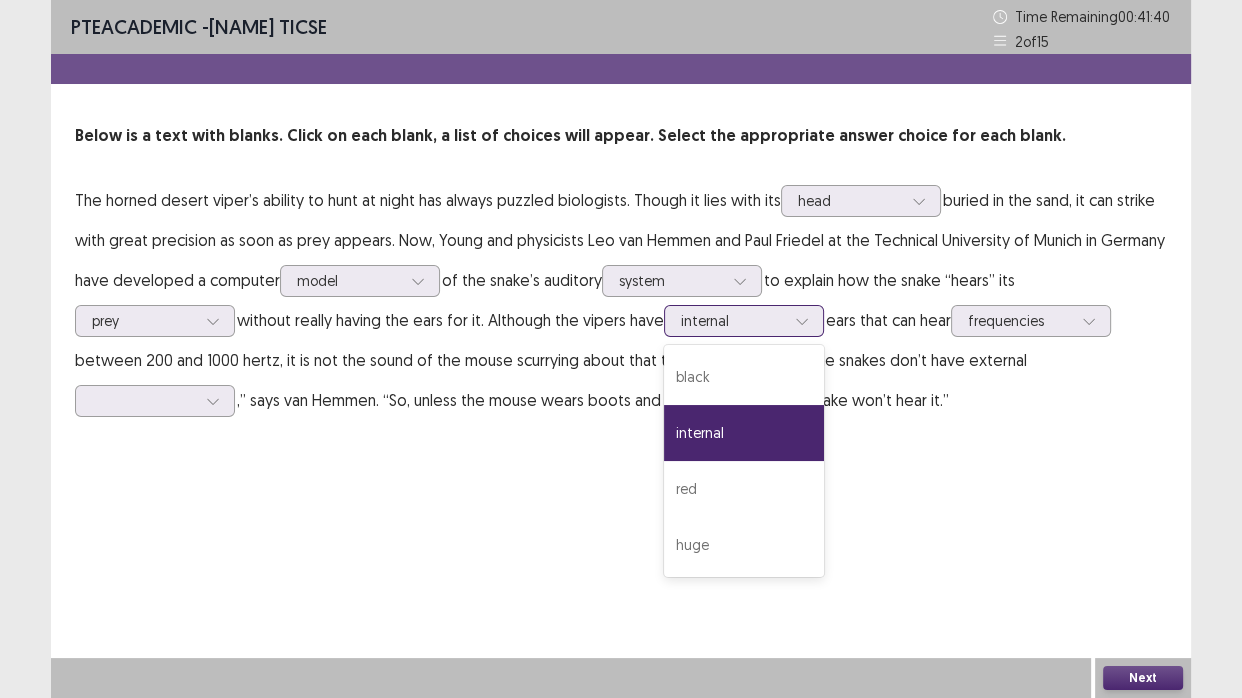 click at bounding box center [733, 320] 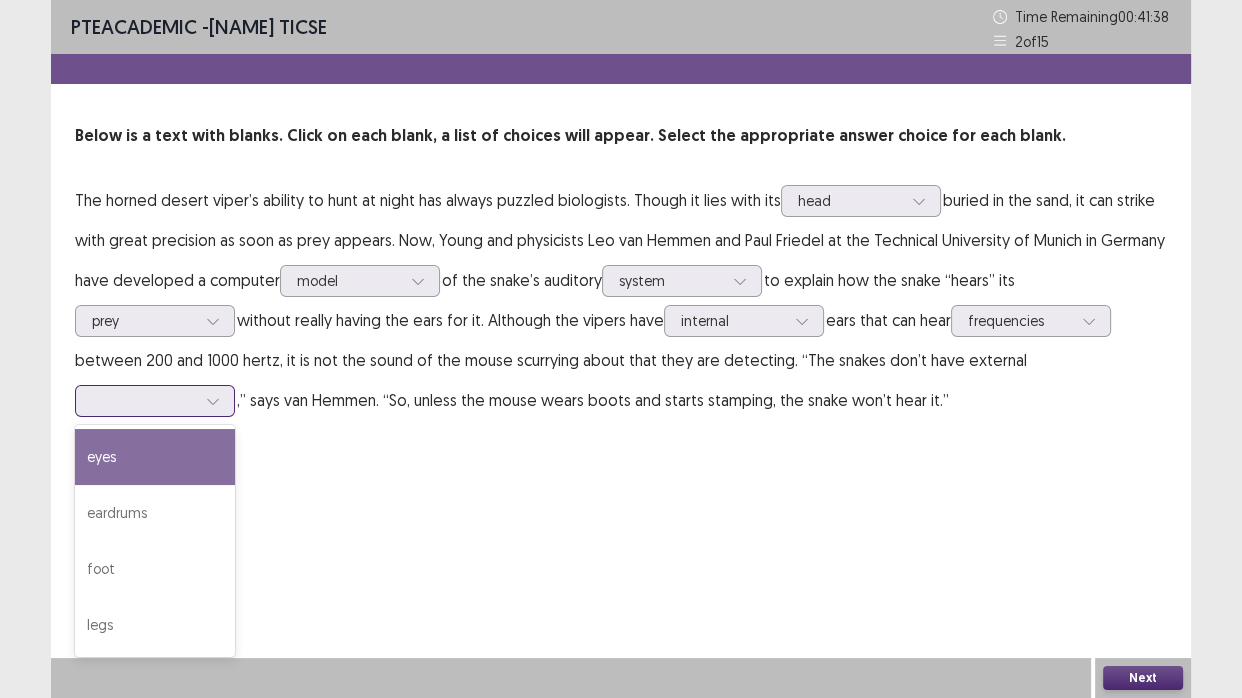 click at bounding box center [144, 400] 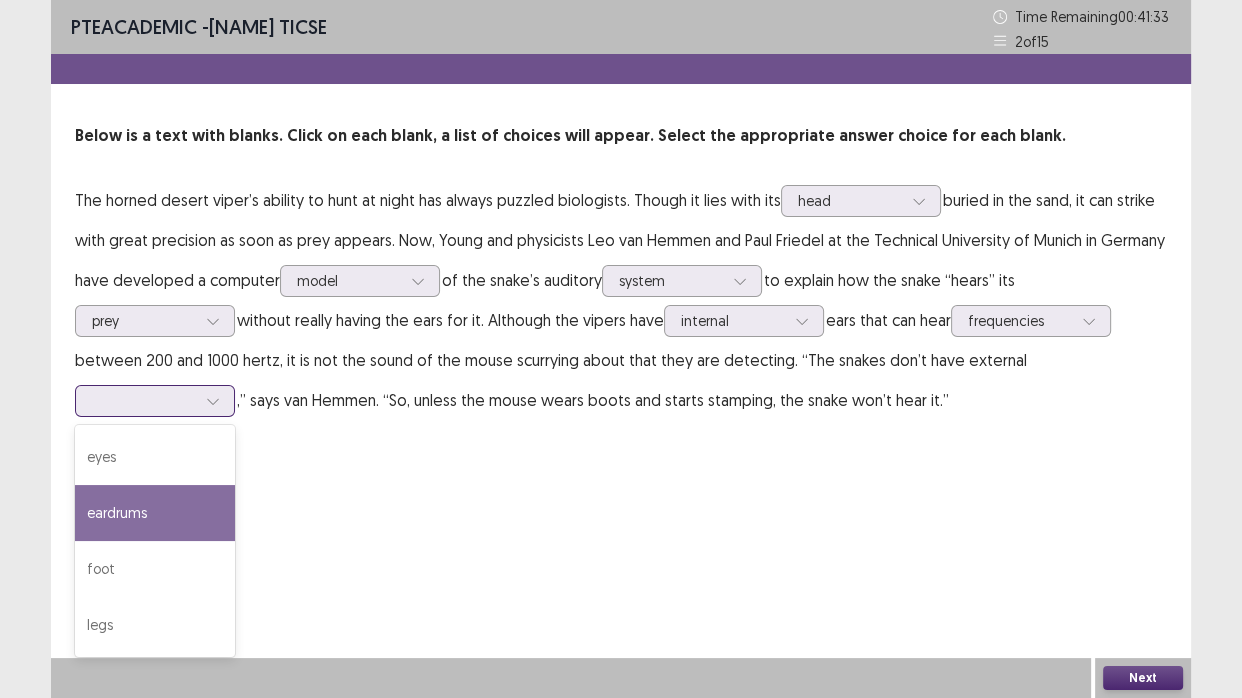 click on "eardrums" at bounding box center (155, 513) 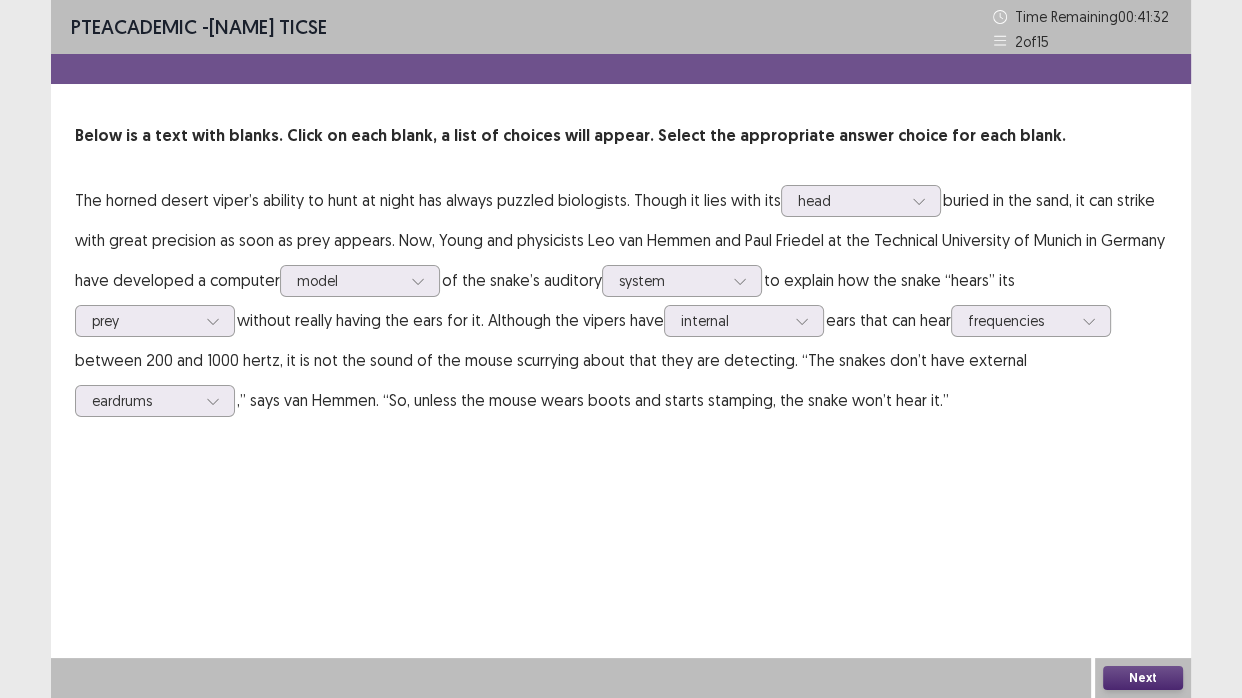 click on "PTE  academic   -  JACKY LOU TICSE Time Remaining  00 : 41 : 32 2  of  15 Below is a text with blanks. Click on each blank, a list of choices will appear. Select the appropriate answer choice for each blank. The horned desert viper’s ability to hunt at night has always puzzled biologists. Though it lies with its  head  buried in the sand, it can strike with great precision as soon as prey appears. Now, Young and physicists Leo van Hemmen and Paul Friedel at the Technical University of Munich in Germany have developed a computer  model  of the snake’s auditory  system  to explain how the snake “hears” its  prey  without really having the ears for it. Although the vipers have  internal  ears that can hear  frequencies  between 200 and 1000 hertz, it is not the sound of the mouse scurrying about that they are detecting. “The snakes don’t have external  eardrums ,” says van Hemmen. “So, unless the mouse wears boots and starts stamping, the snake won’t hear it.” Next" at bounding box center (621, 349) 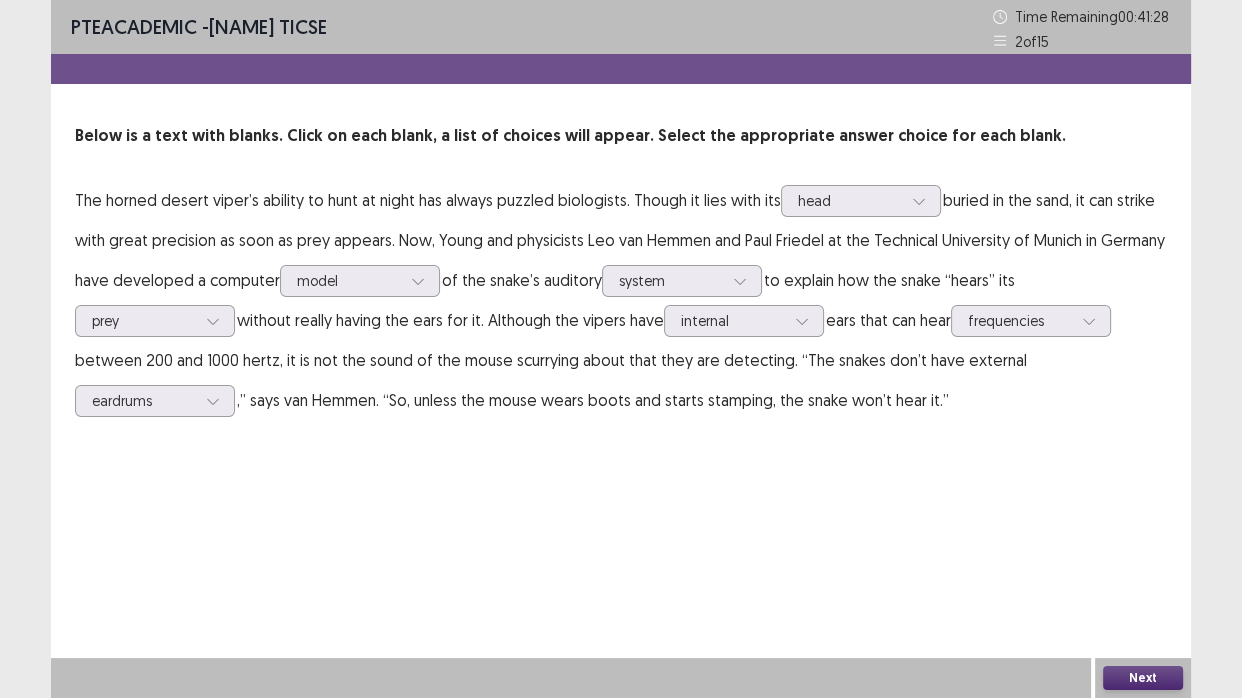 click on "Next" at bounding box center [1143, 678] 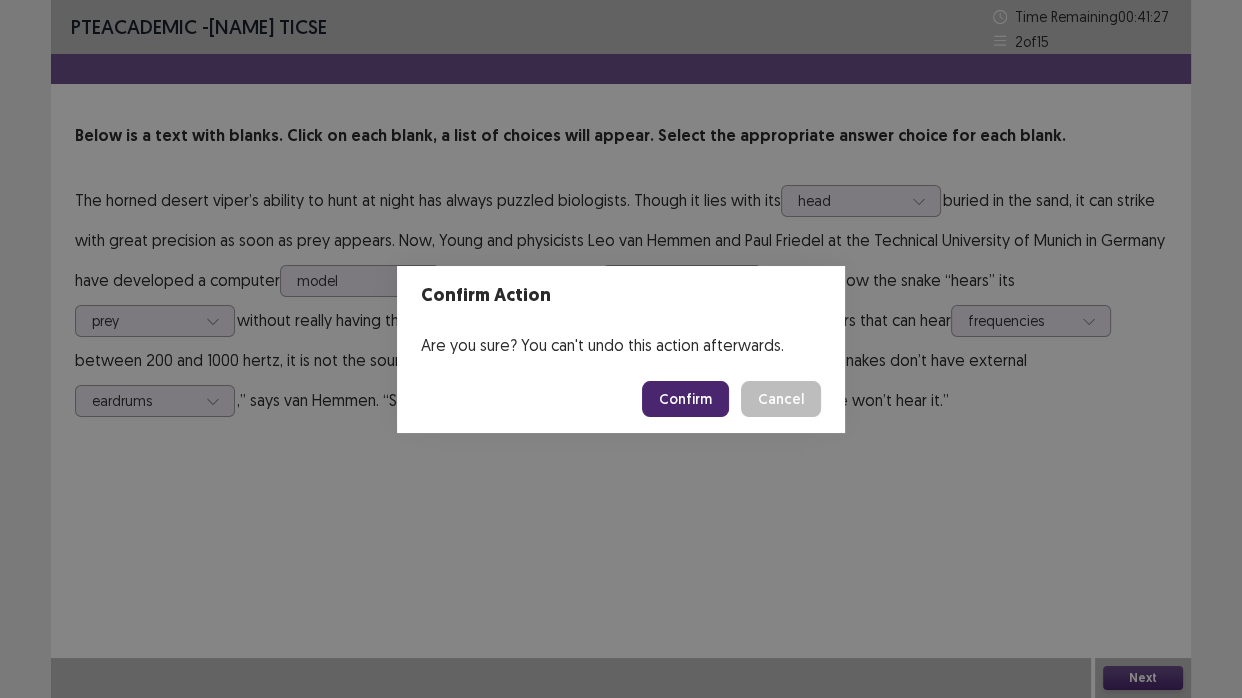 click on "Confirm" at bounding box center [685, 399] 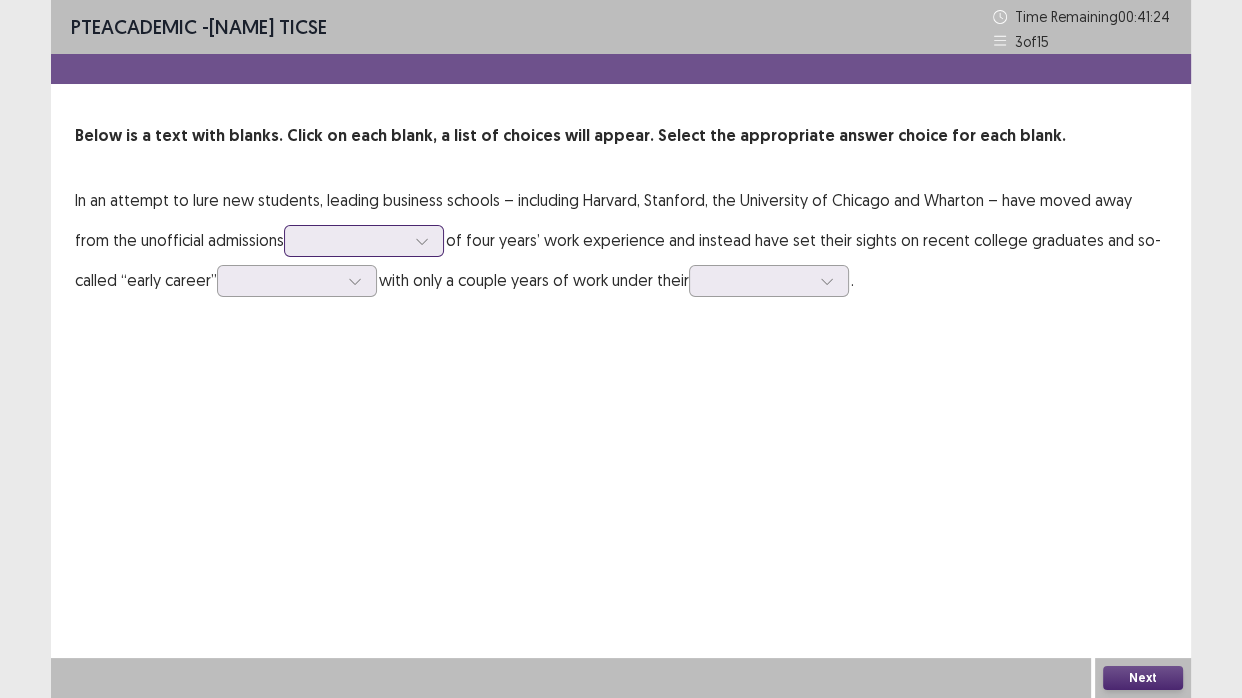 click at bounding box center (353, 240) 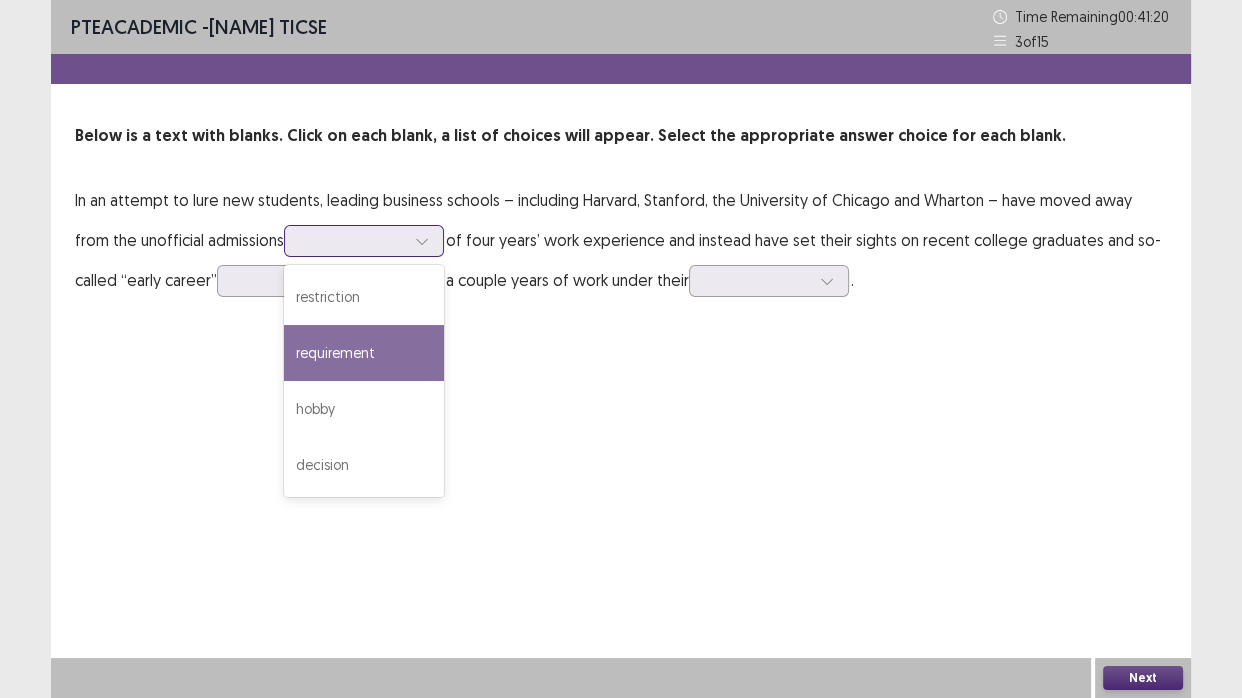 click on "requirement" at bounding box center (364, 353) 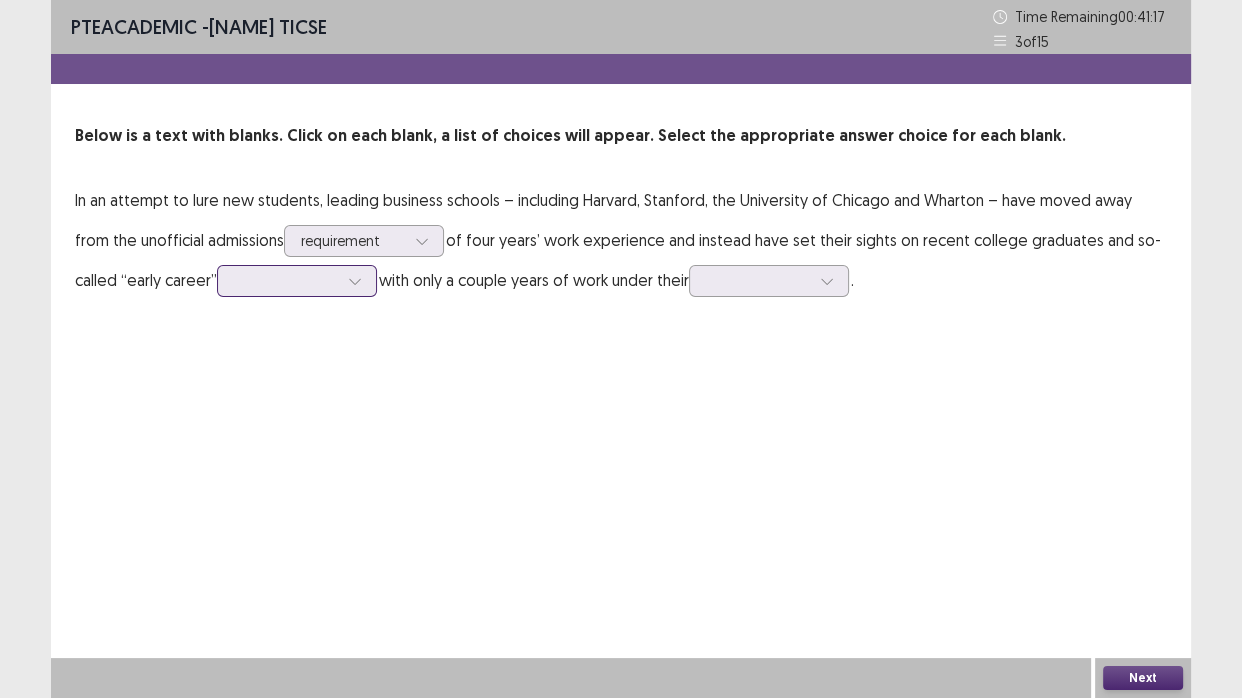 click at bounding box center (286, 280) 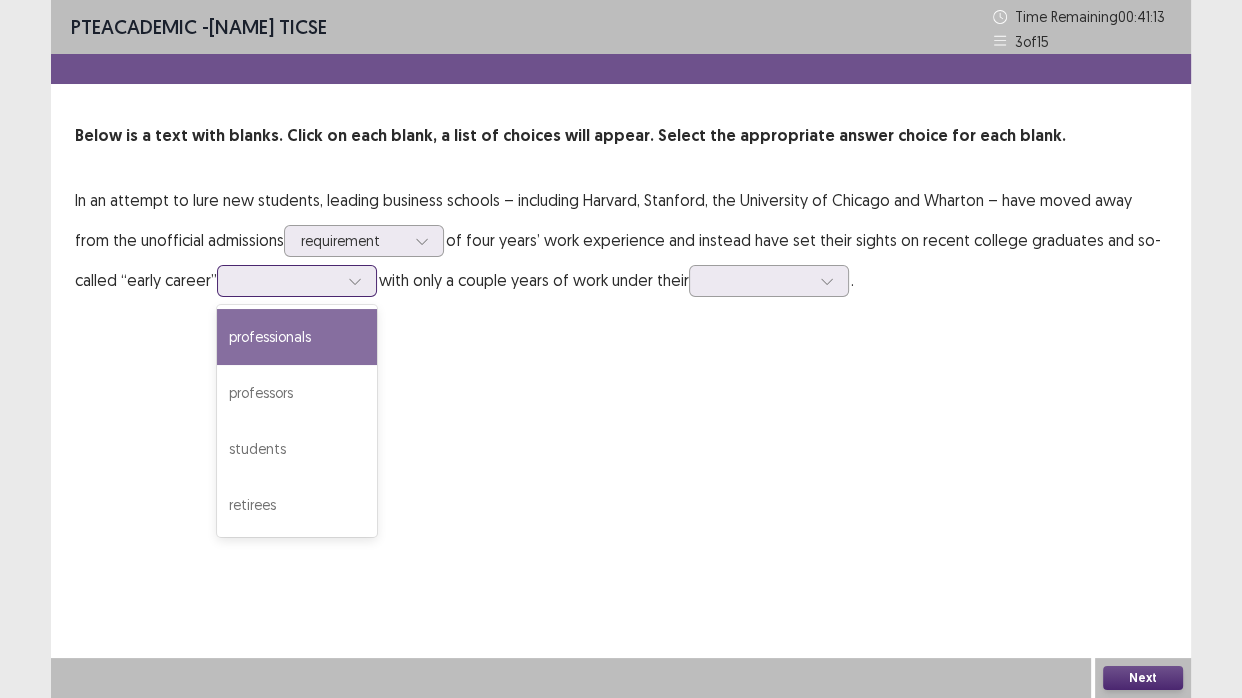 click on "professionals" at bounding box center (297, 337) 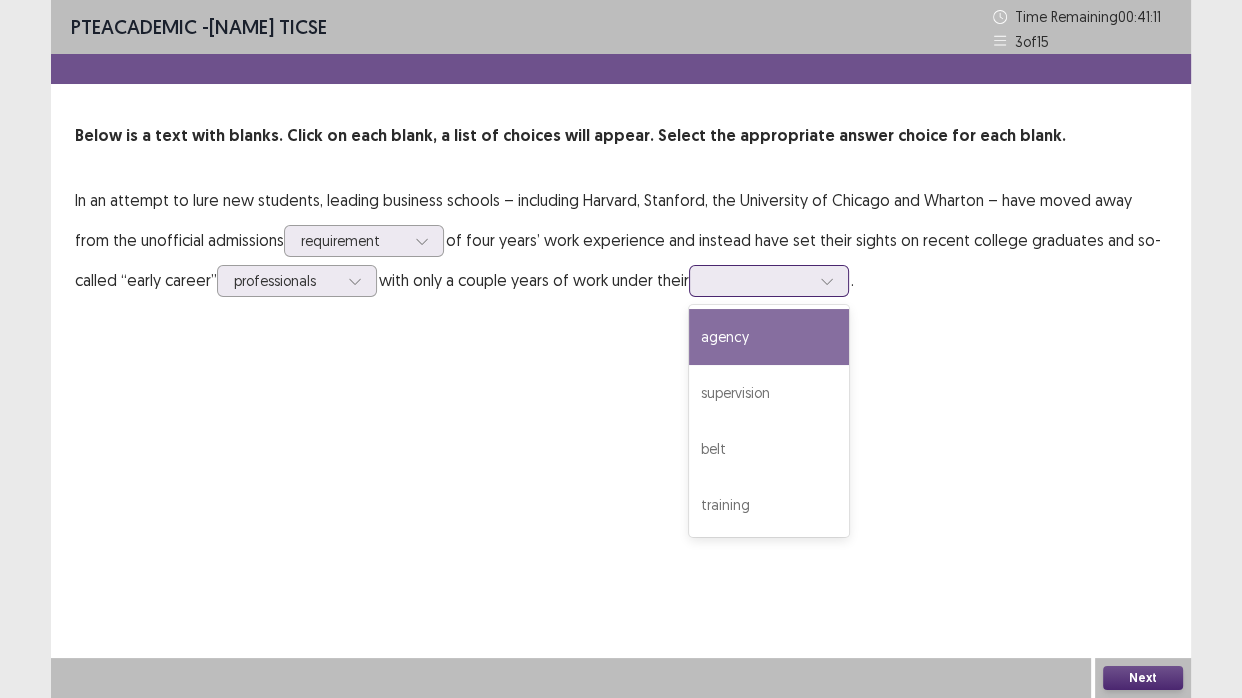 click at bounding box center [758, 280] 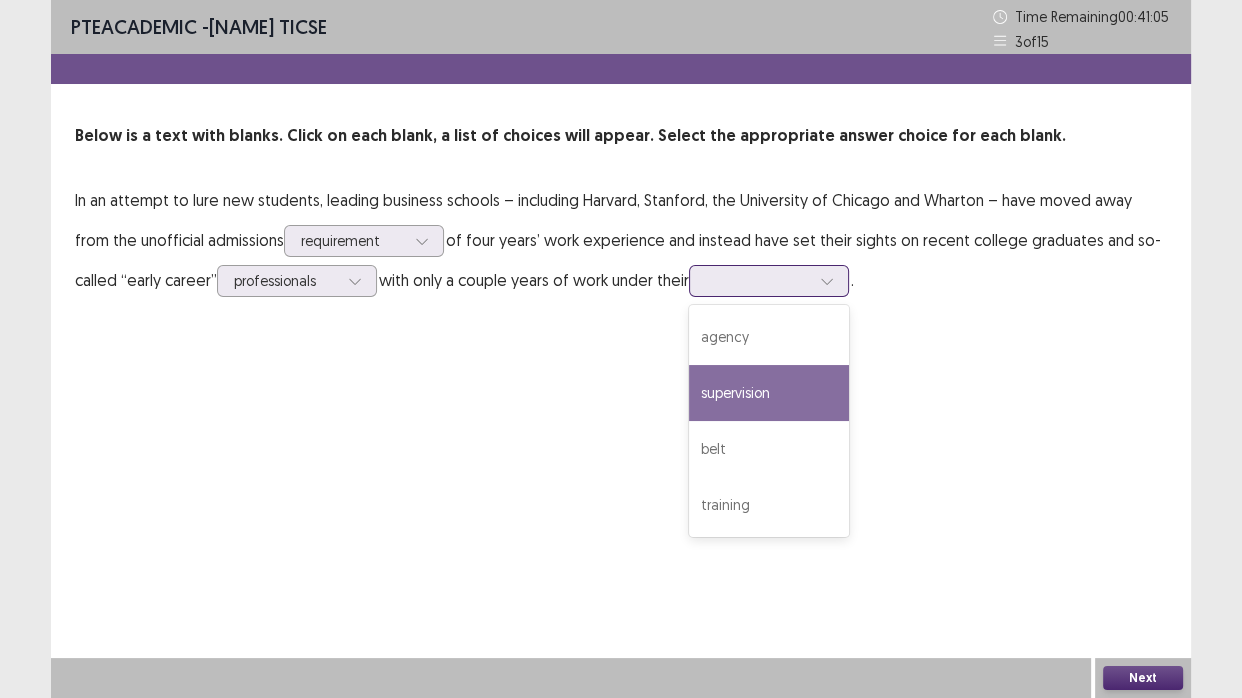 click on "supervision" at bounding box center [769, 393] 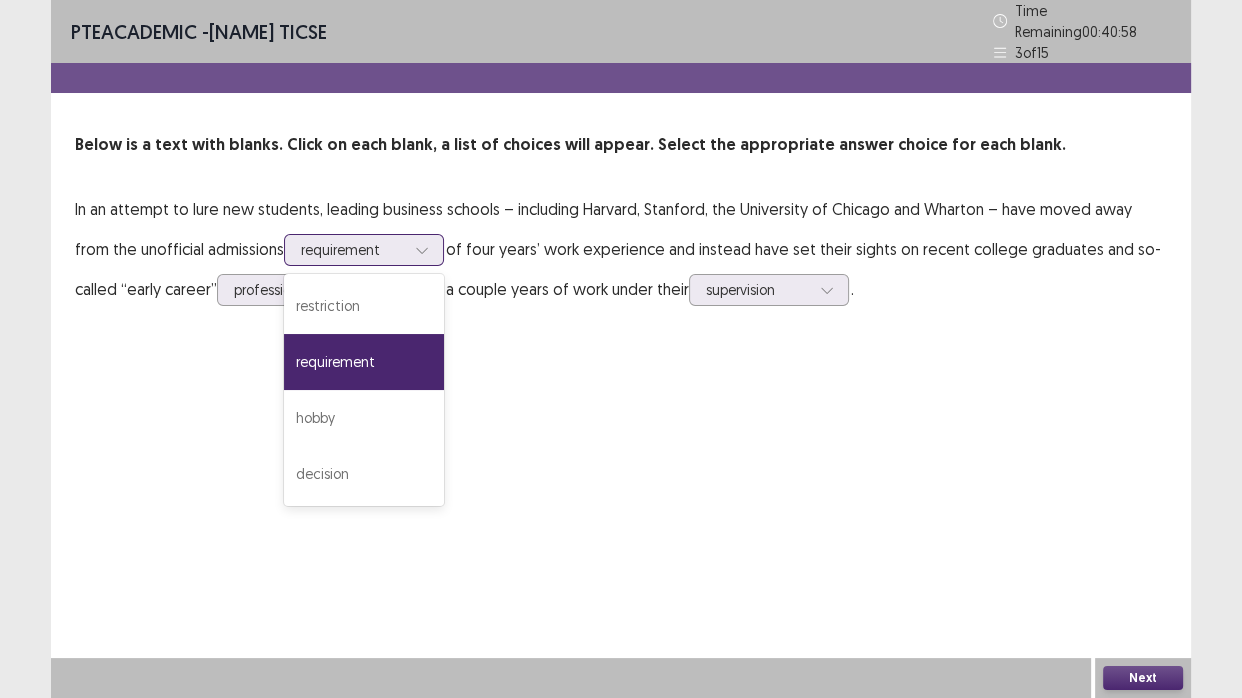 click at bounding box center [353, 249] 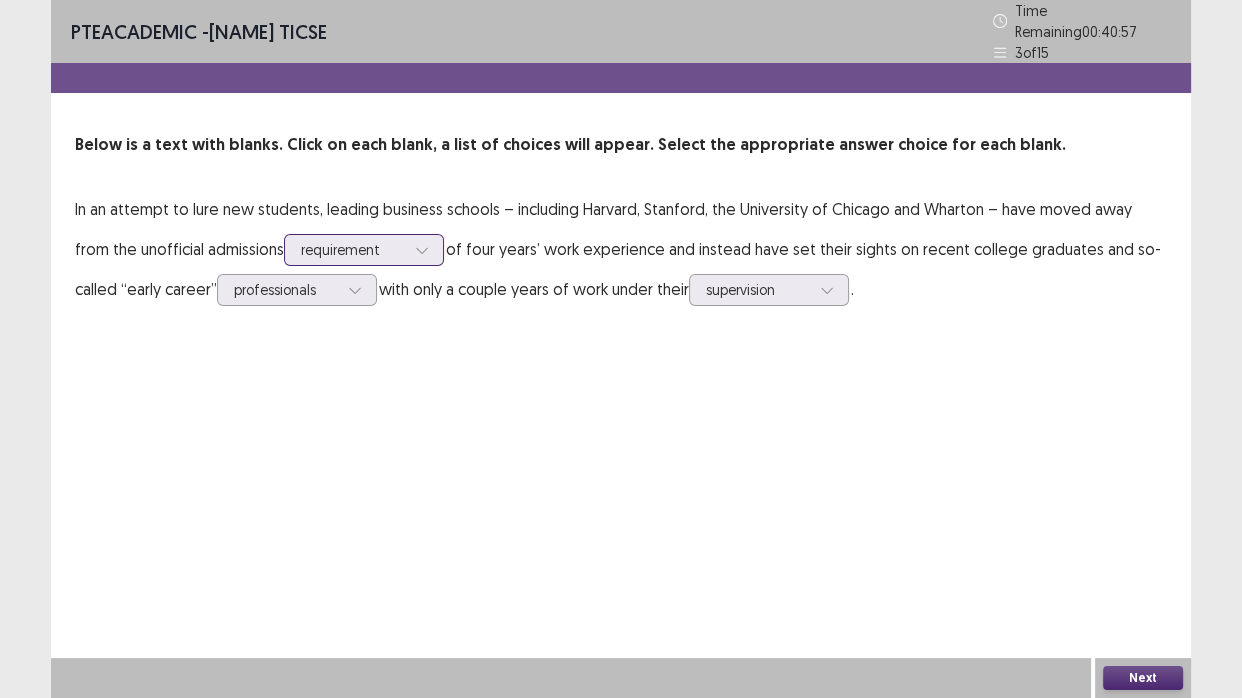 click at bounding box center [353, 249] 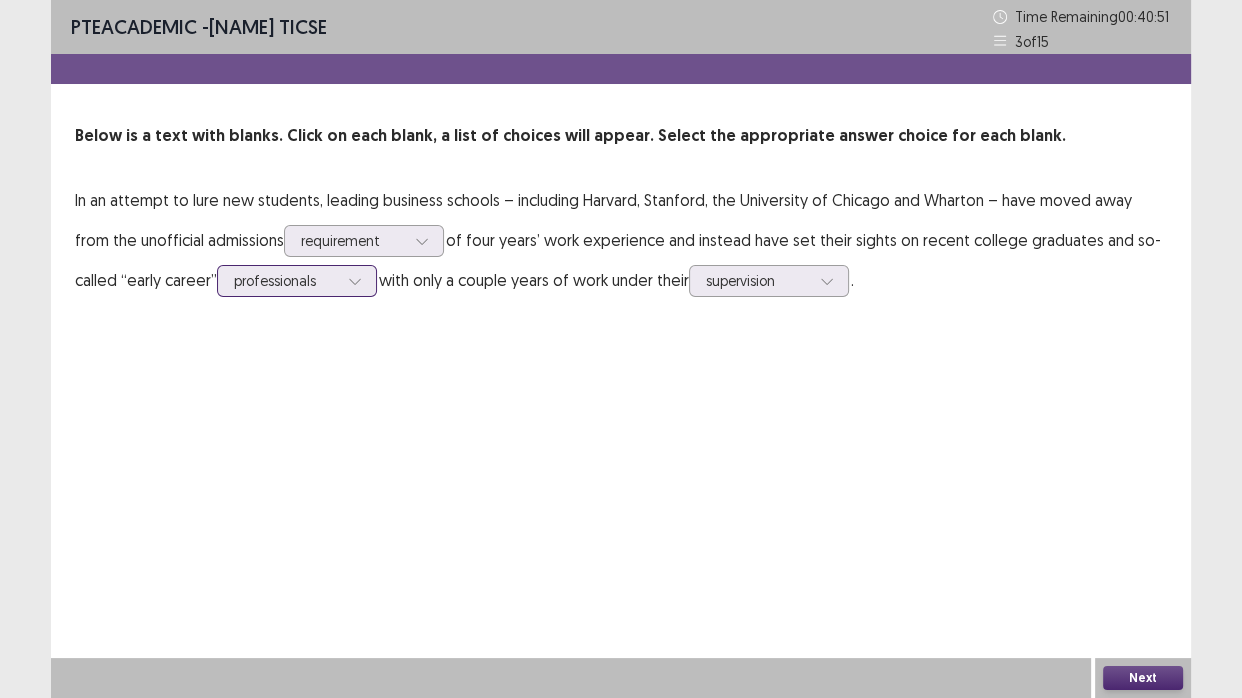 click at bounding box center (286, 280) 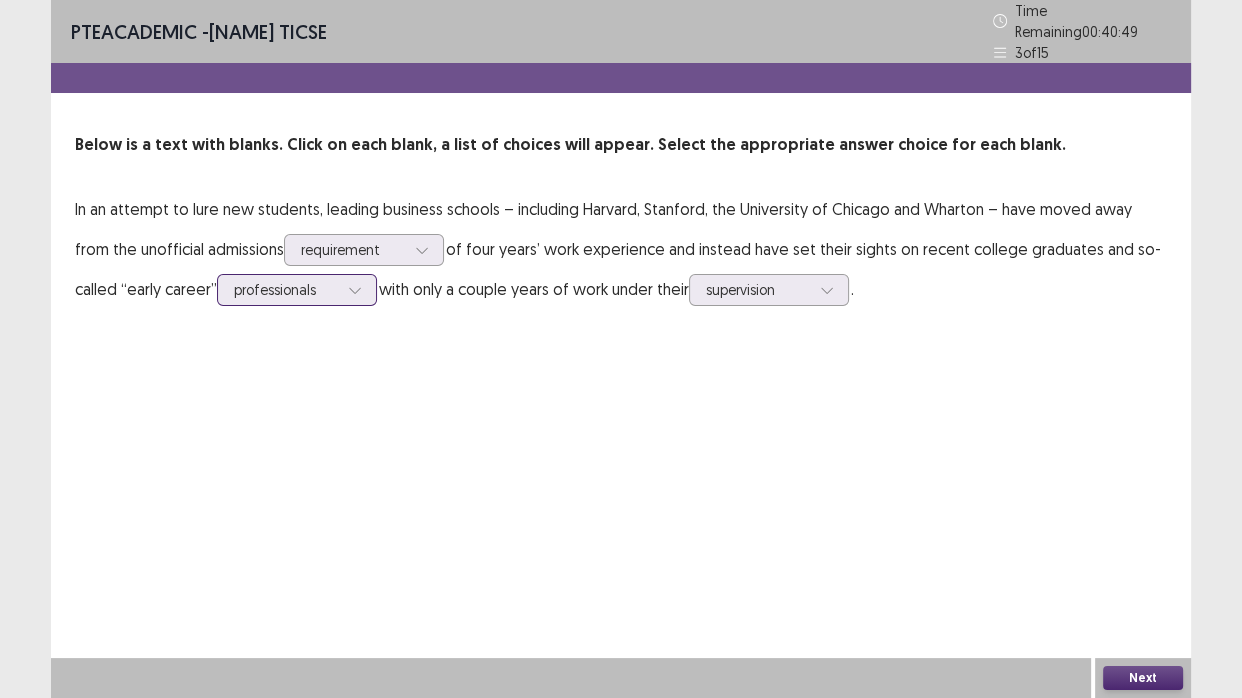 click at bounding box center [286, 289] 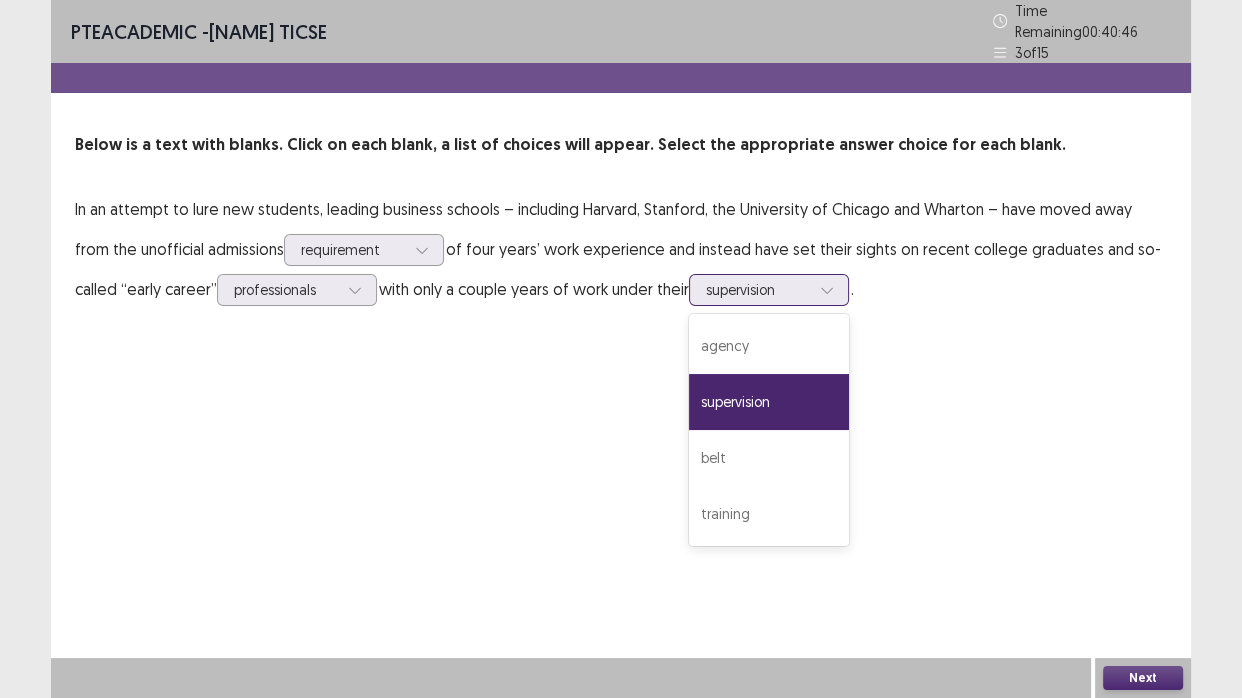 click at bounding box center (758, 289) 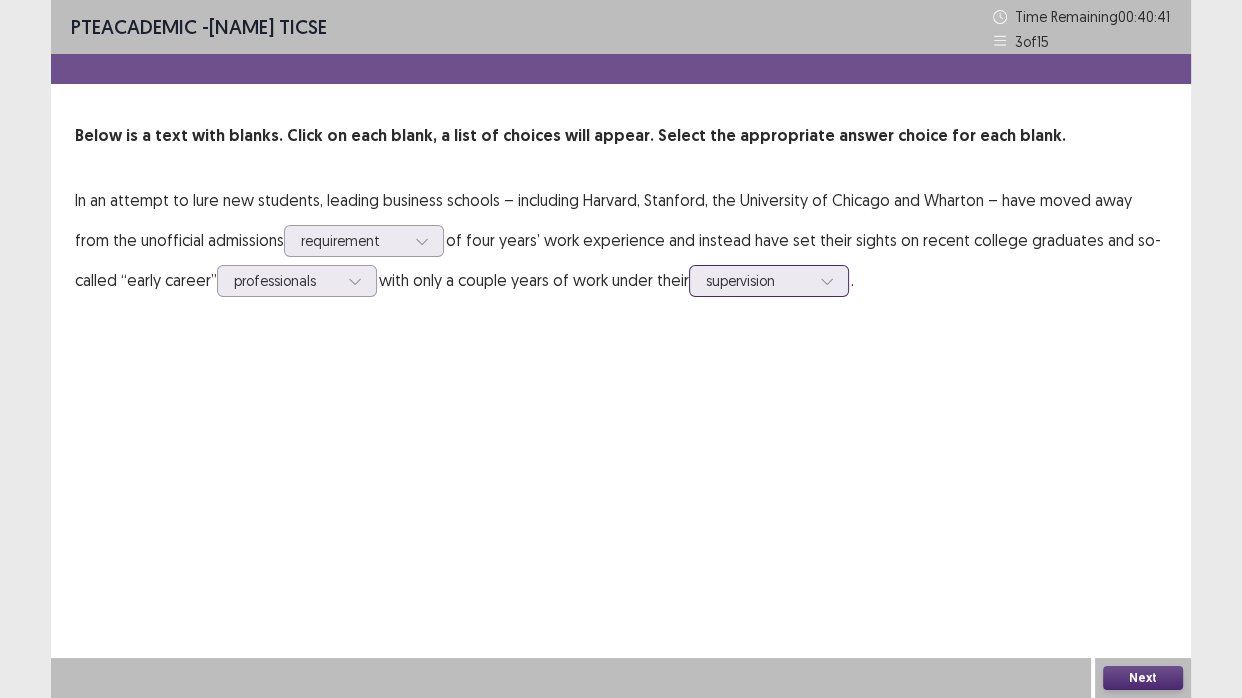 click at bounding box center [758, 280] 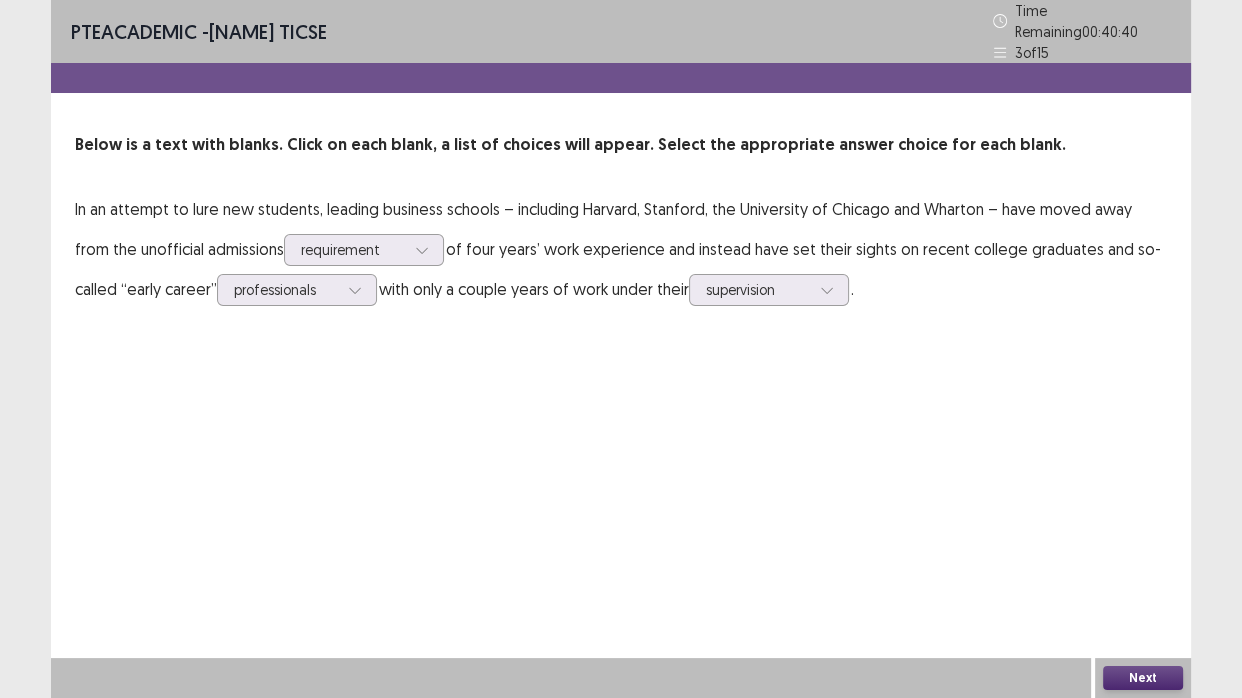 click on "Next" at bounding box center (1143, 678) 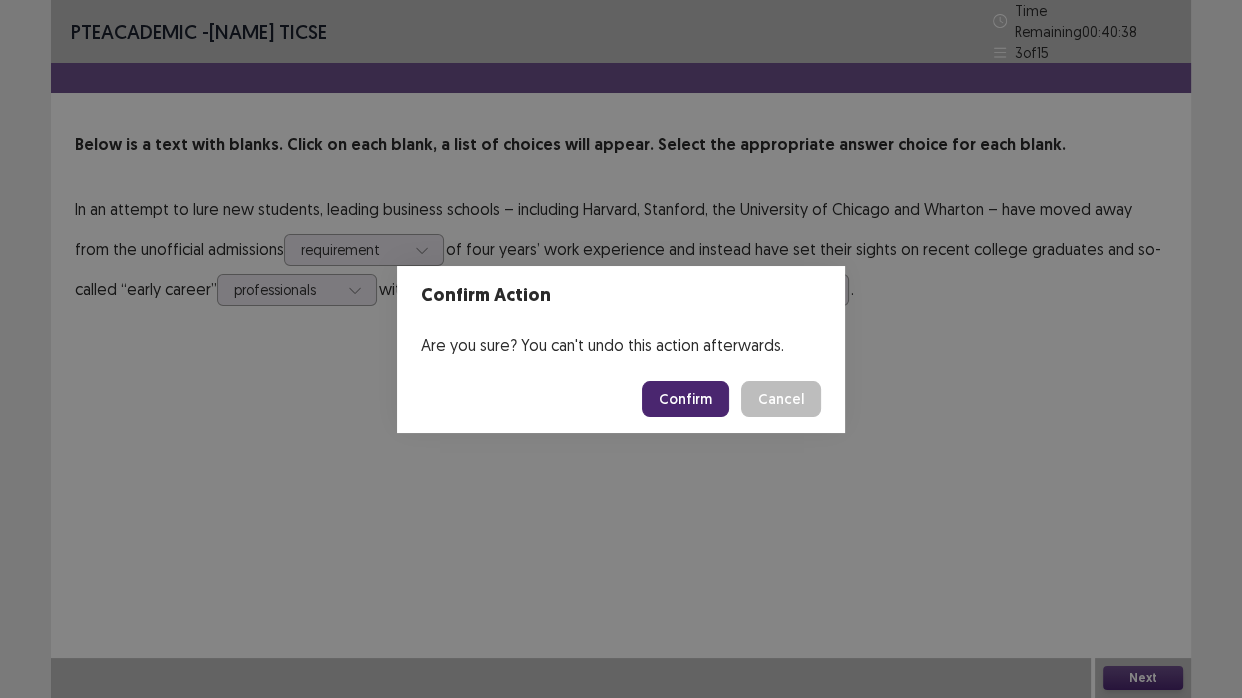 click on "Confirm" at bounding box center (685, 399) 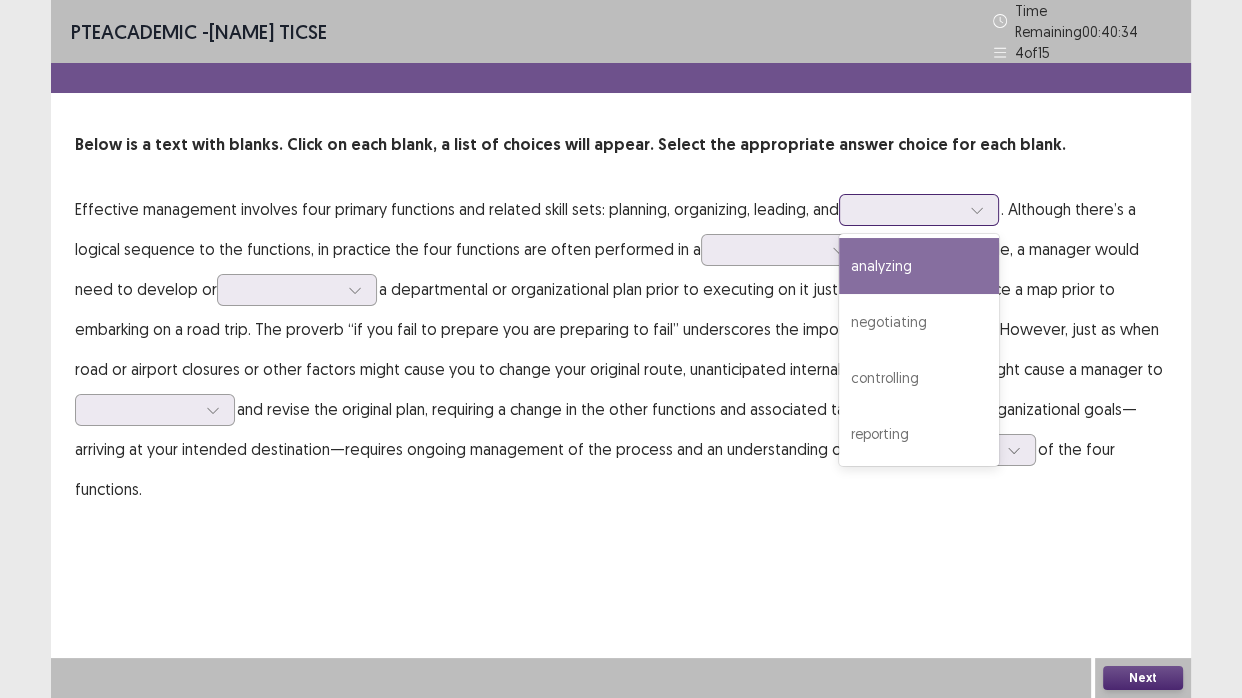 click at bounding box center (908, 209) 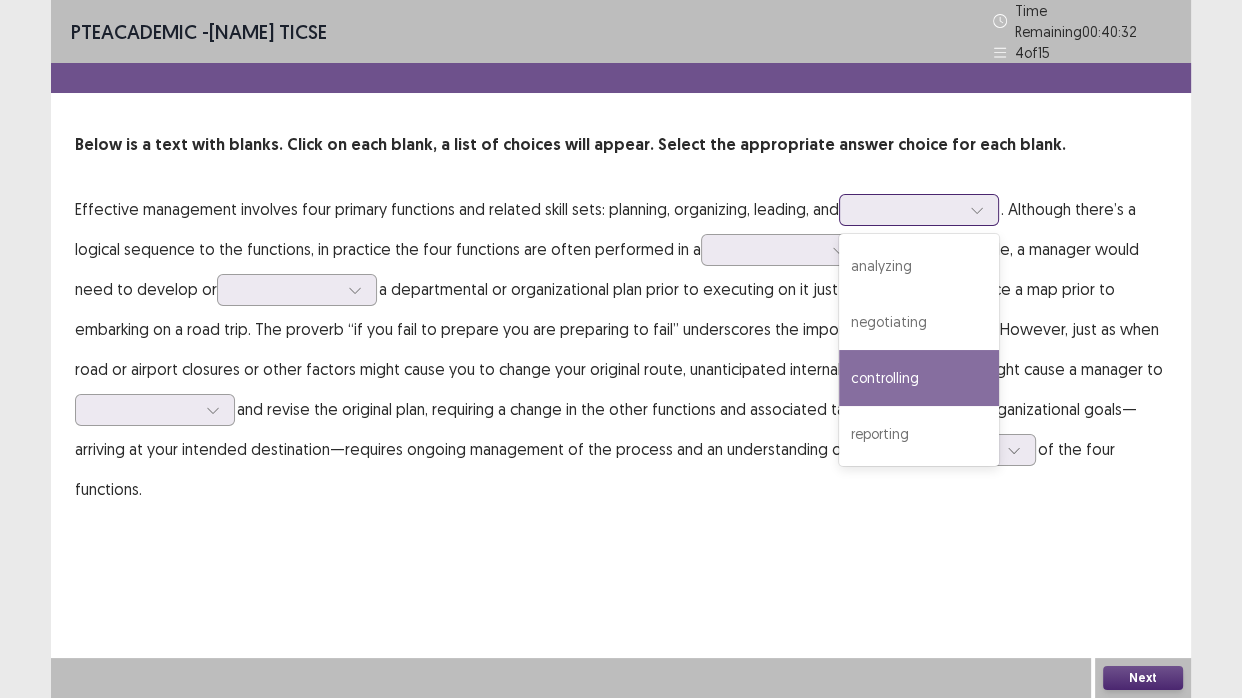 click on "controlling" at bounding box center (919, 378) 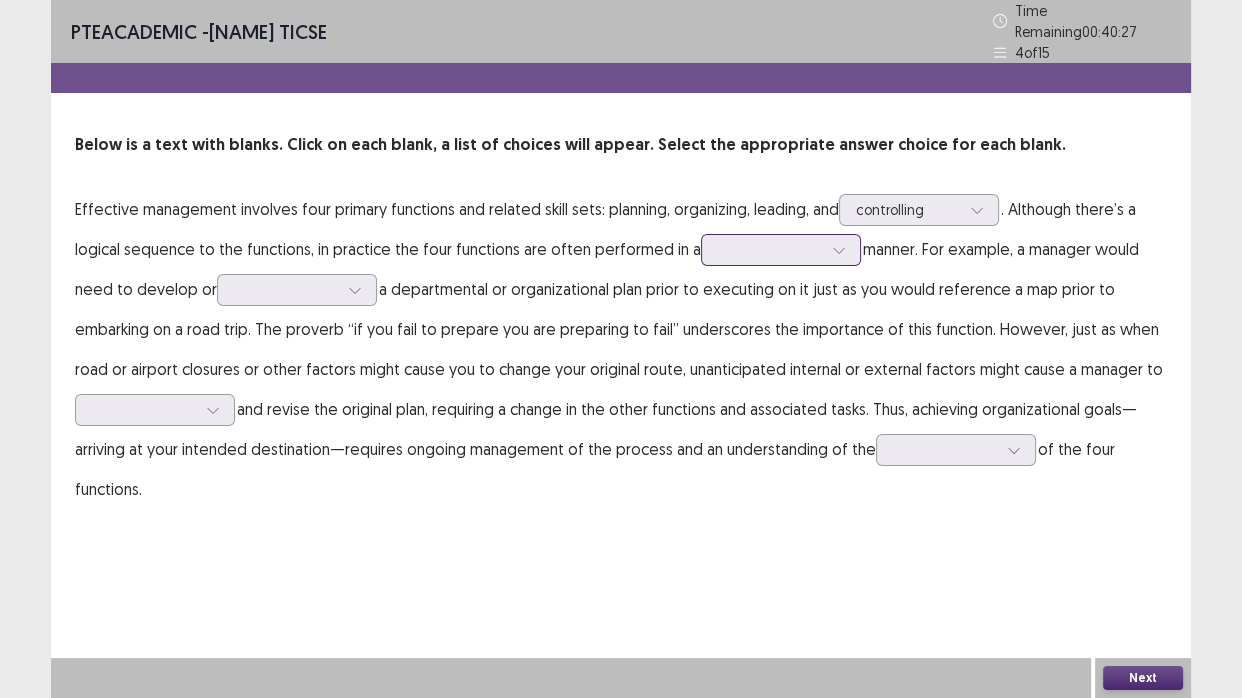 click at bounding box center (770, 249) 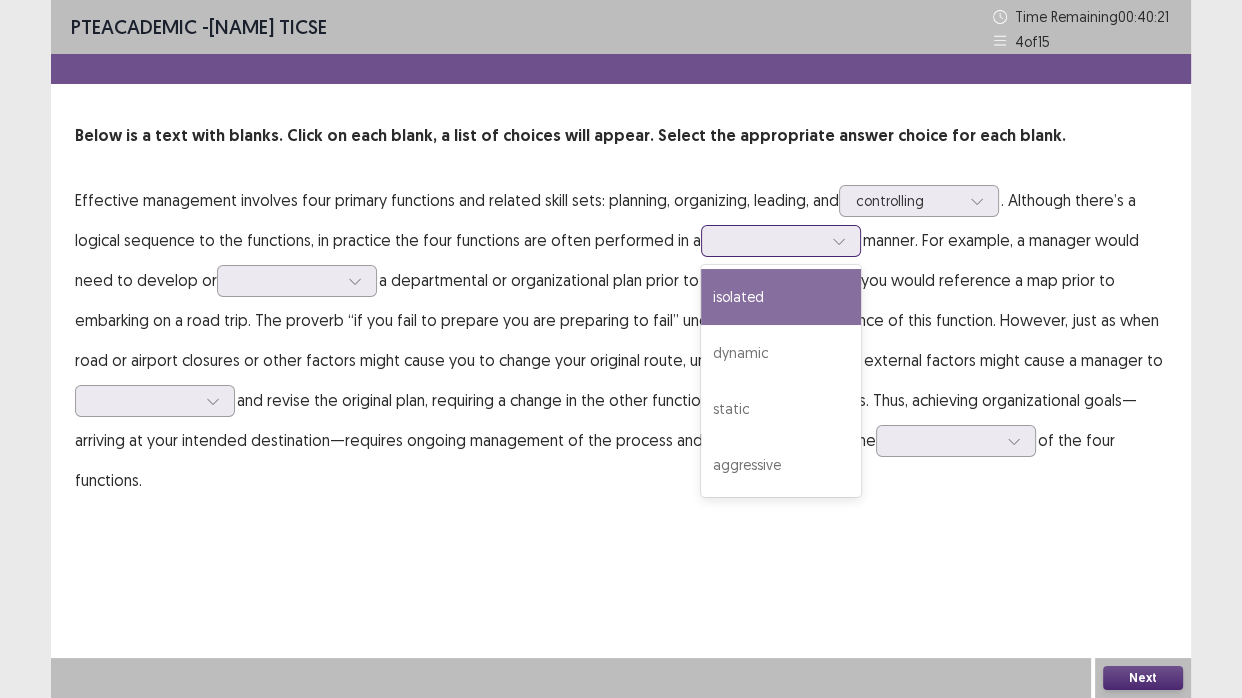 click on "isolated" at bounding box center [781, 297] 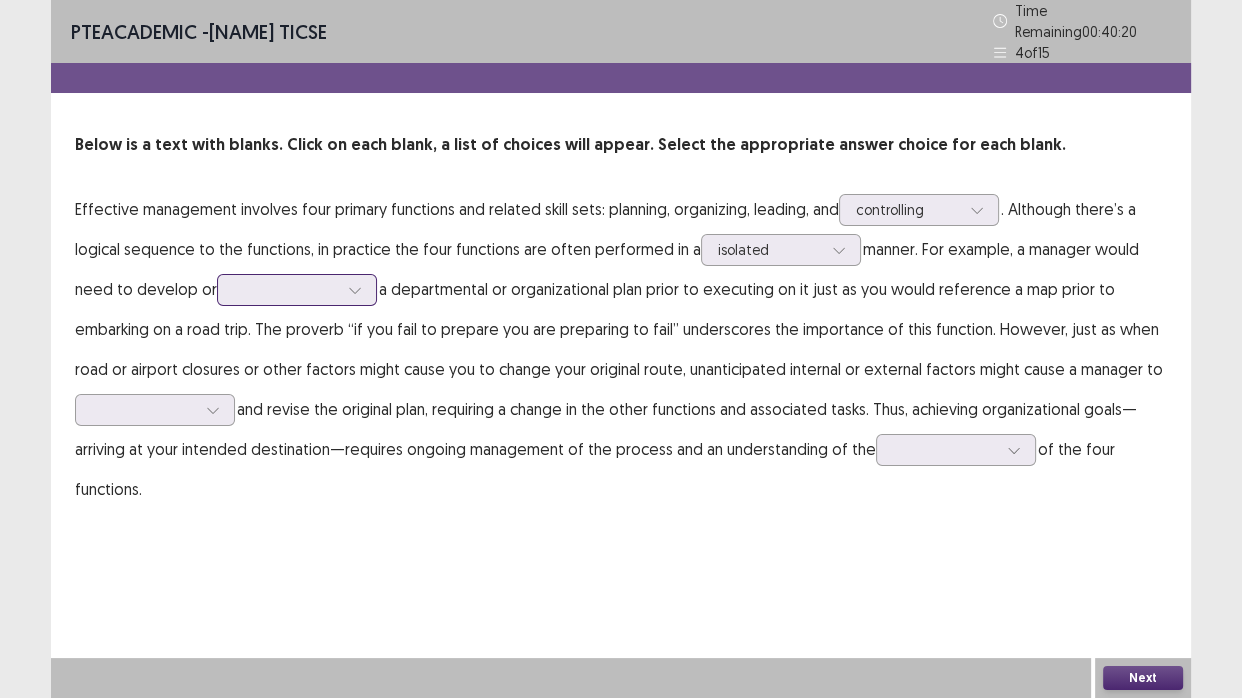 click at bounding box center [286, 289] 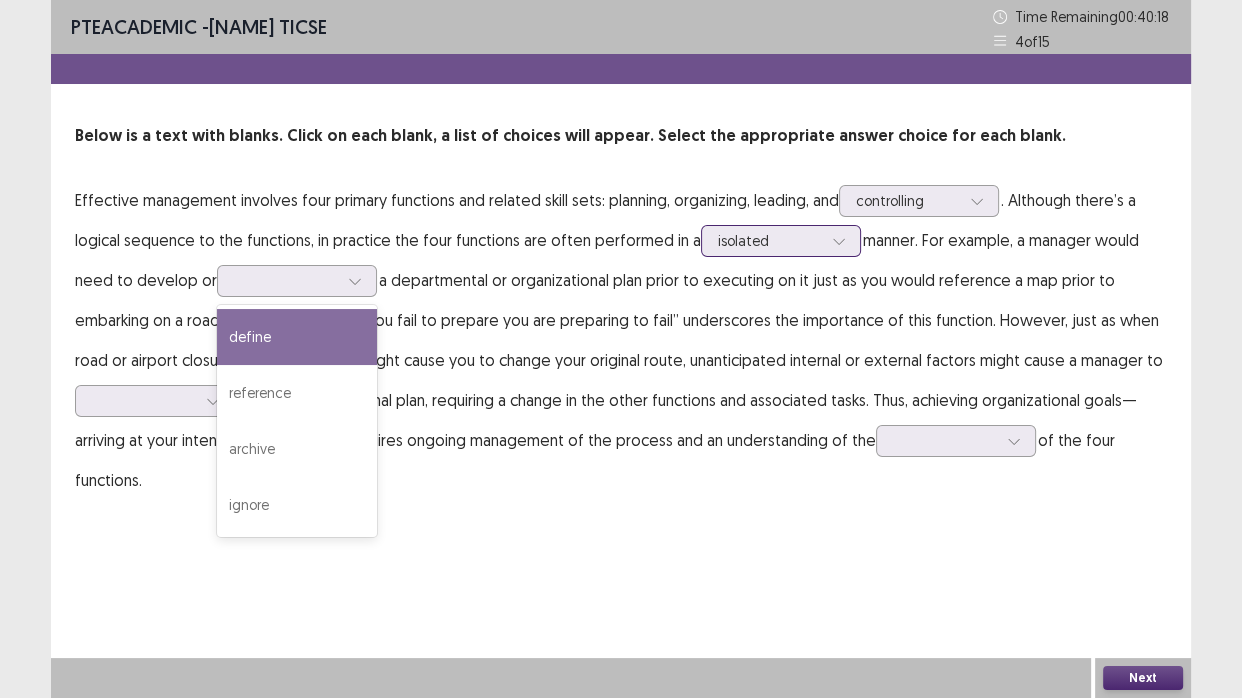 click on "isolated" at bounding box center (770, 241) 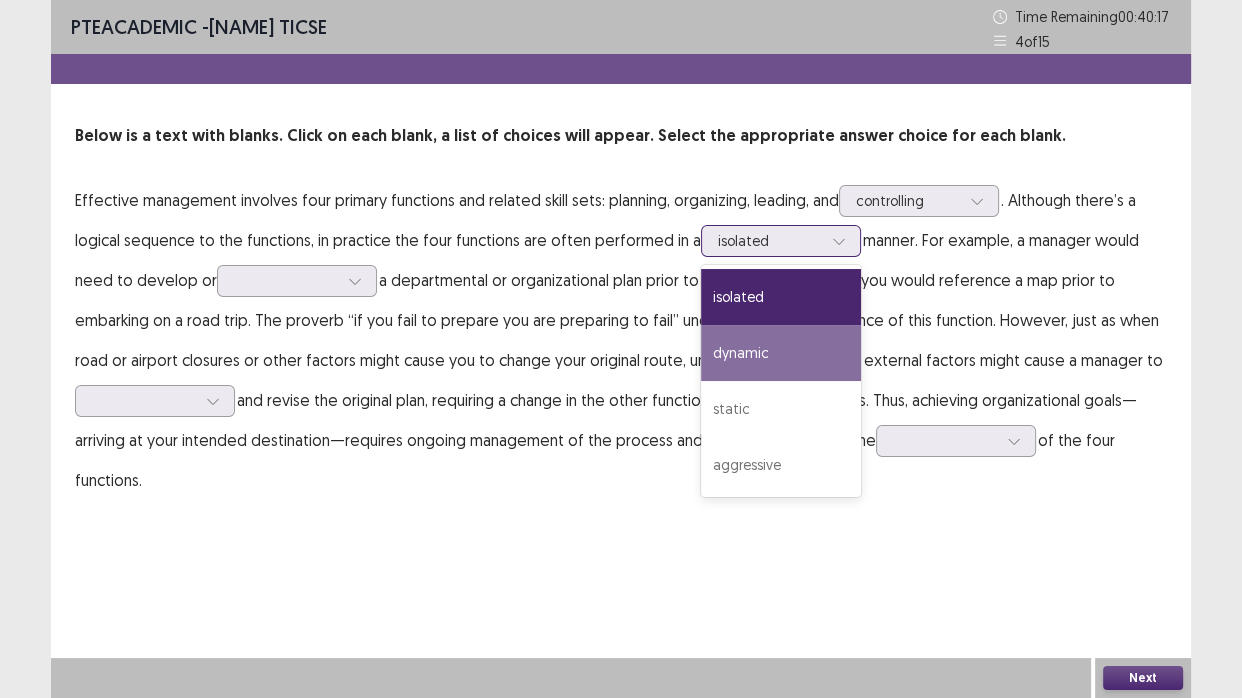 click on "dynamic" at bounding box center (781, 353) 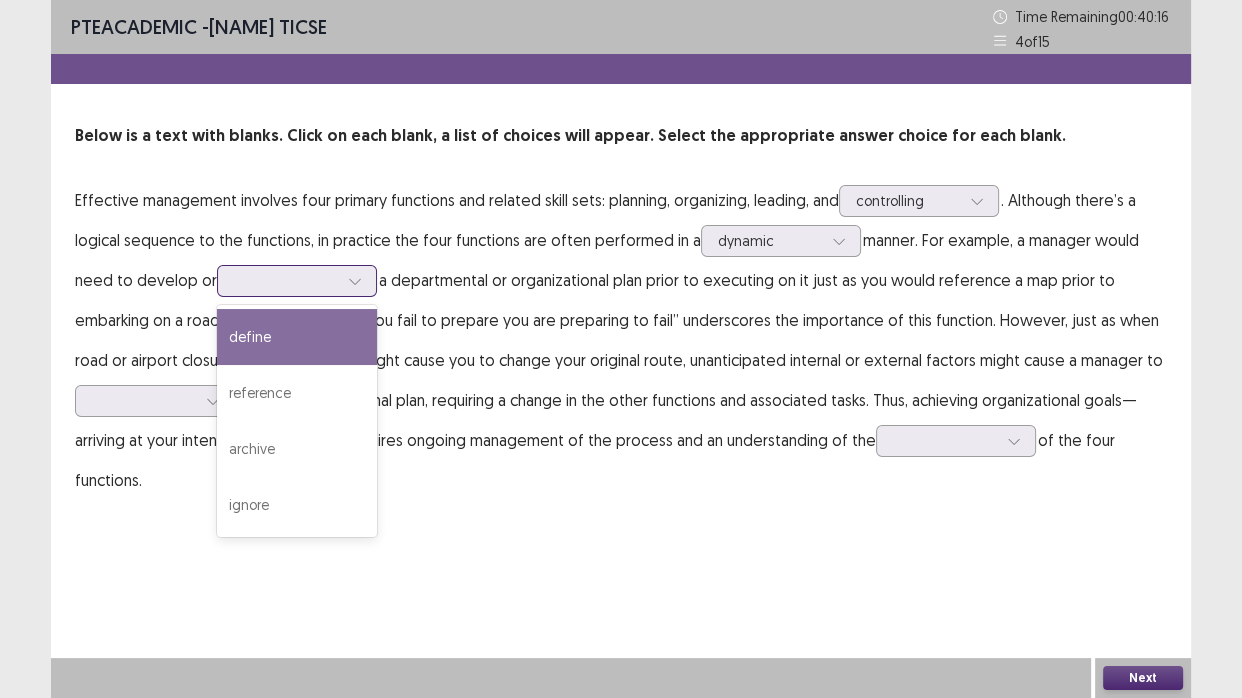 click at bounding box center (297, 281) 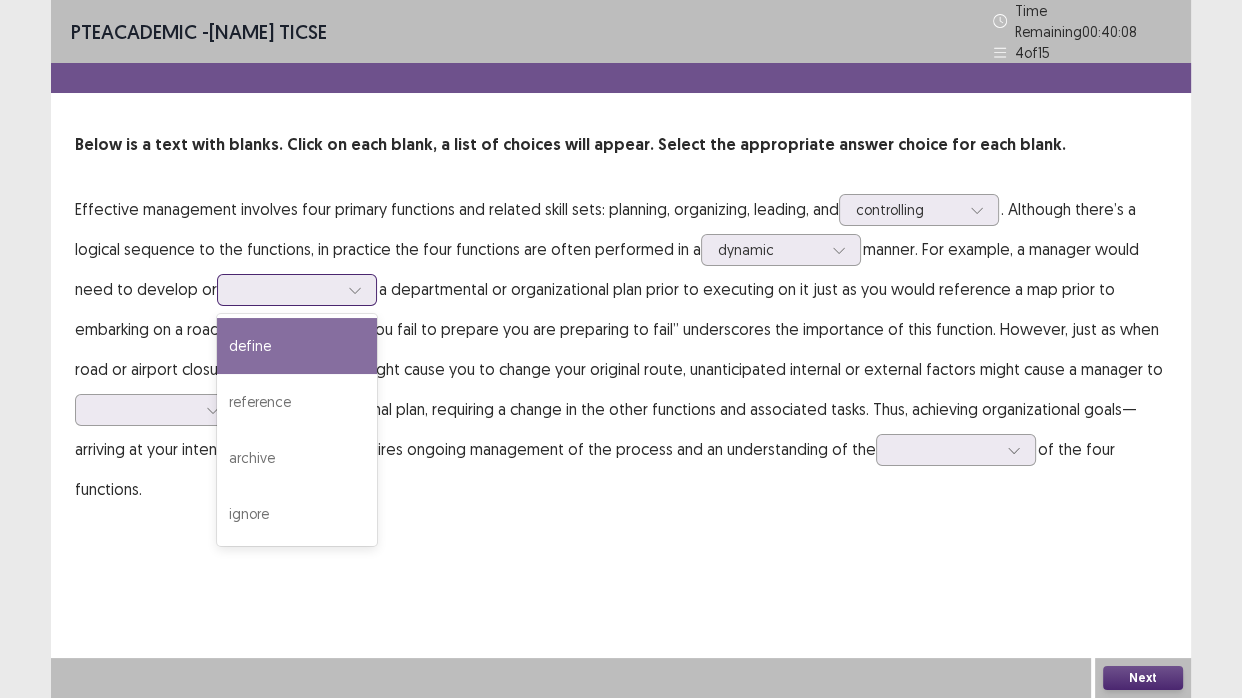click on "define" at bounding box center (297, 346) 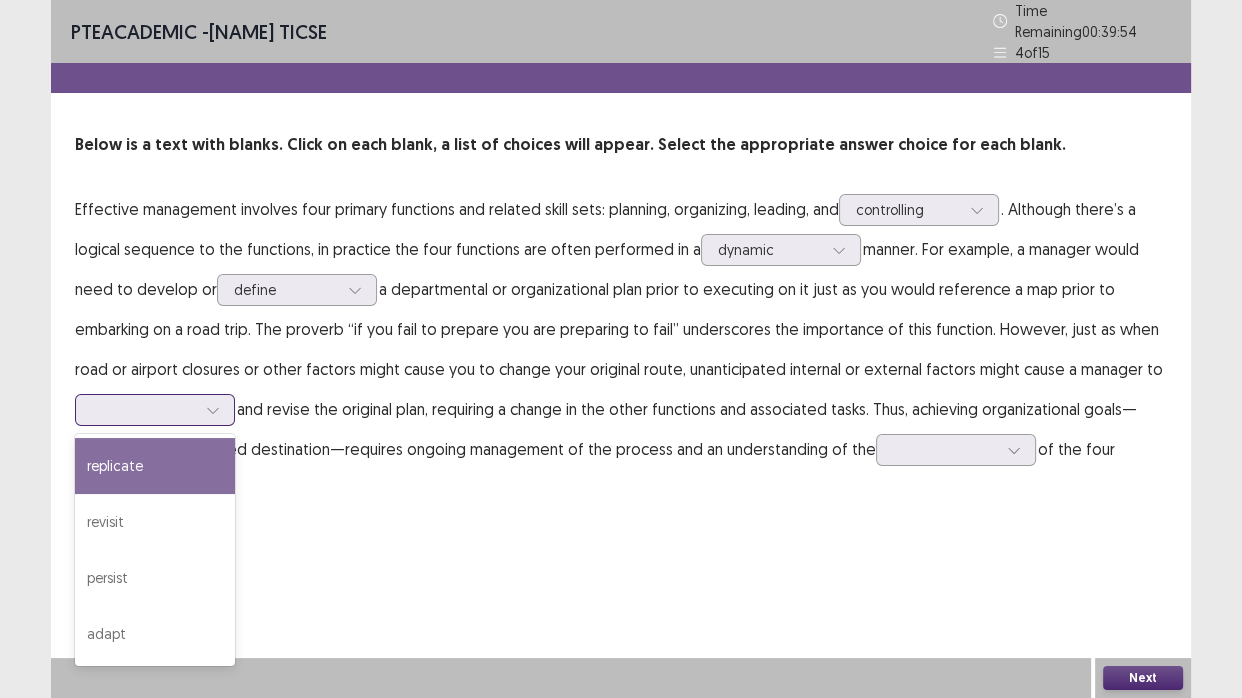 click at bounding box center (144, 409) 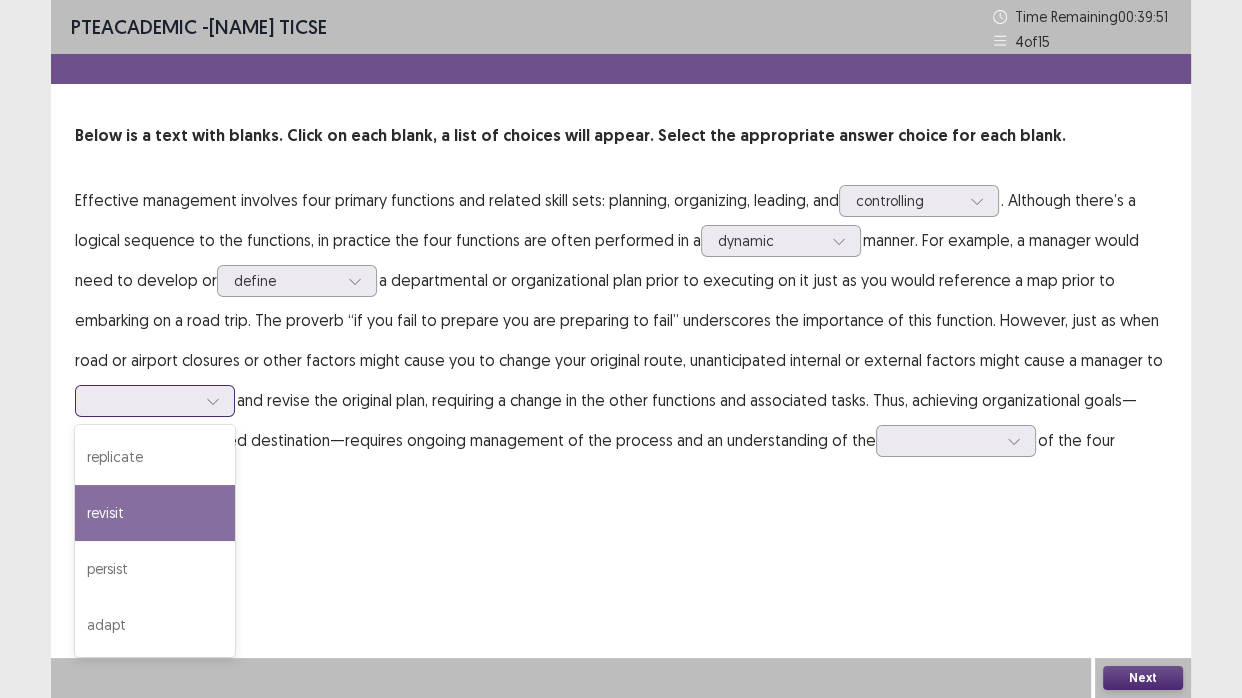 click on "revisit" at bounding box center (155, 513) 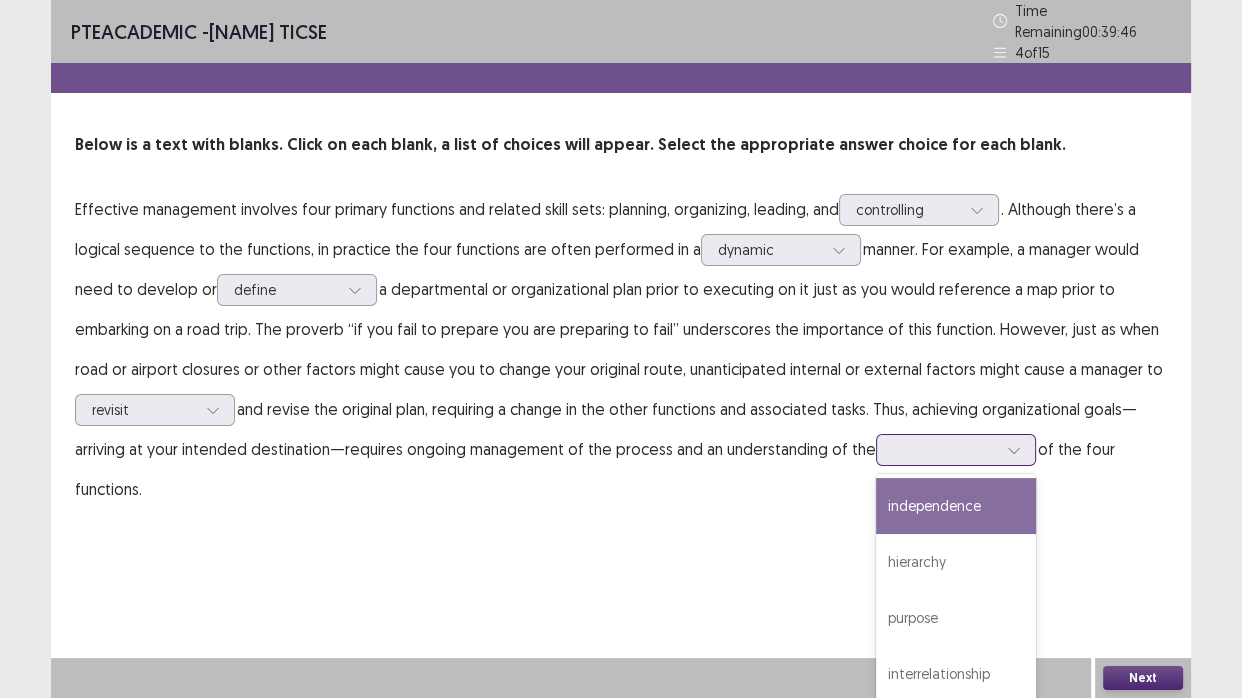 click at bounding box center [945, 449] 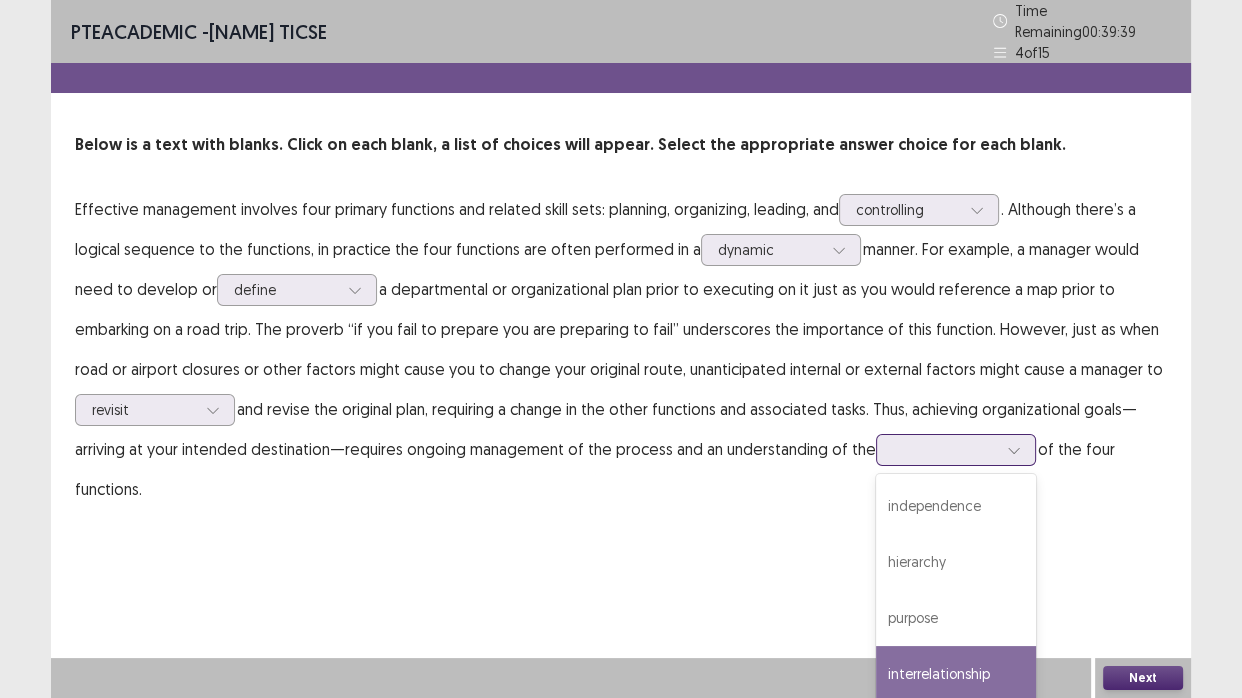 click on "interrelationship" at bounding box center (956, 674) 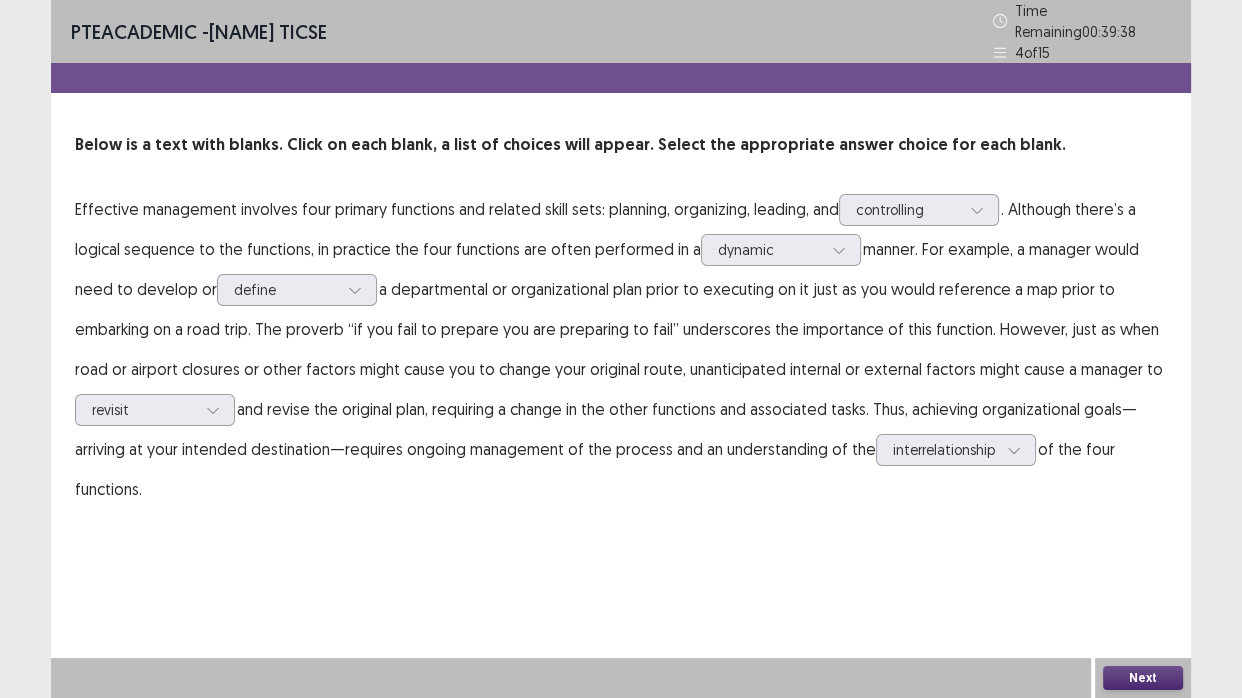 click on "Next" at bounding box center (1143, 678) 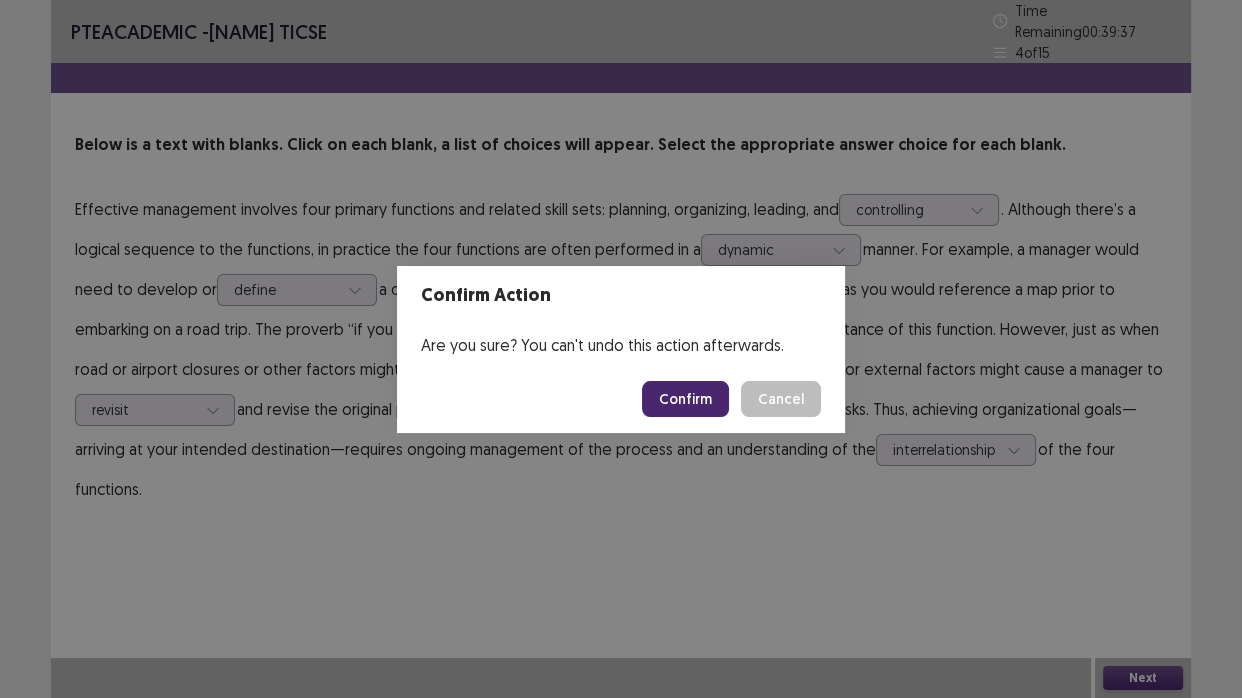 click on "Confirm" at bounding box center [685, 399] 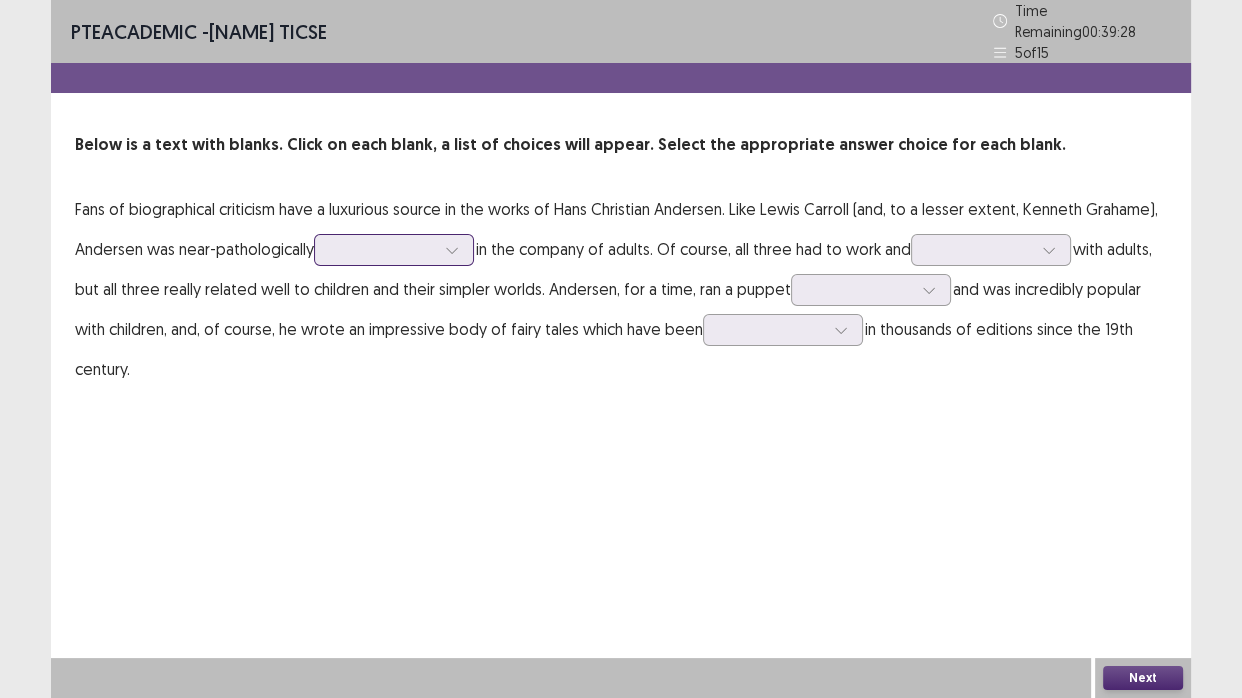 click at bounding box center (383, 249) 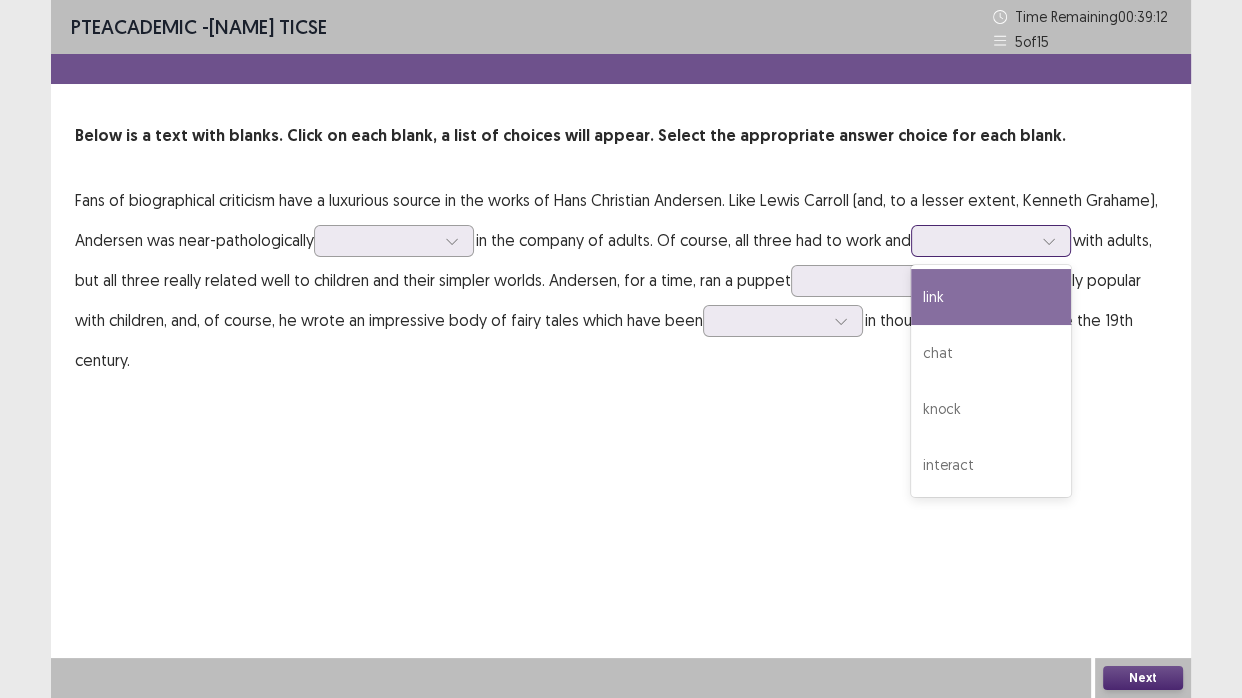 click at bounding box center (980, 240) 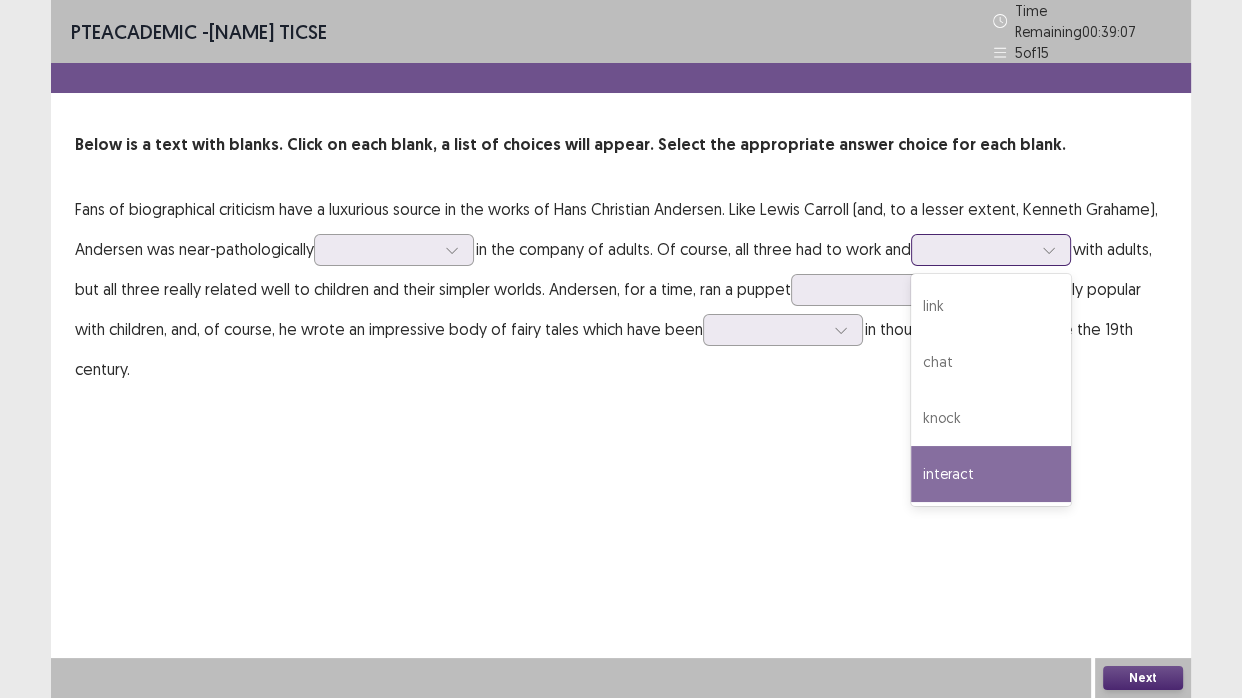 click on "interact" at bounding box center [991, 474] 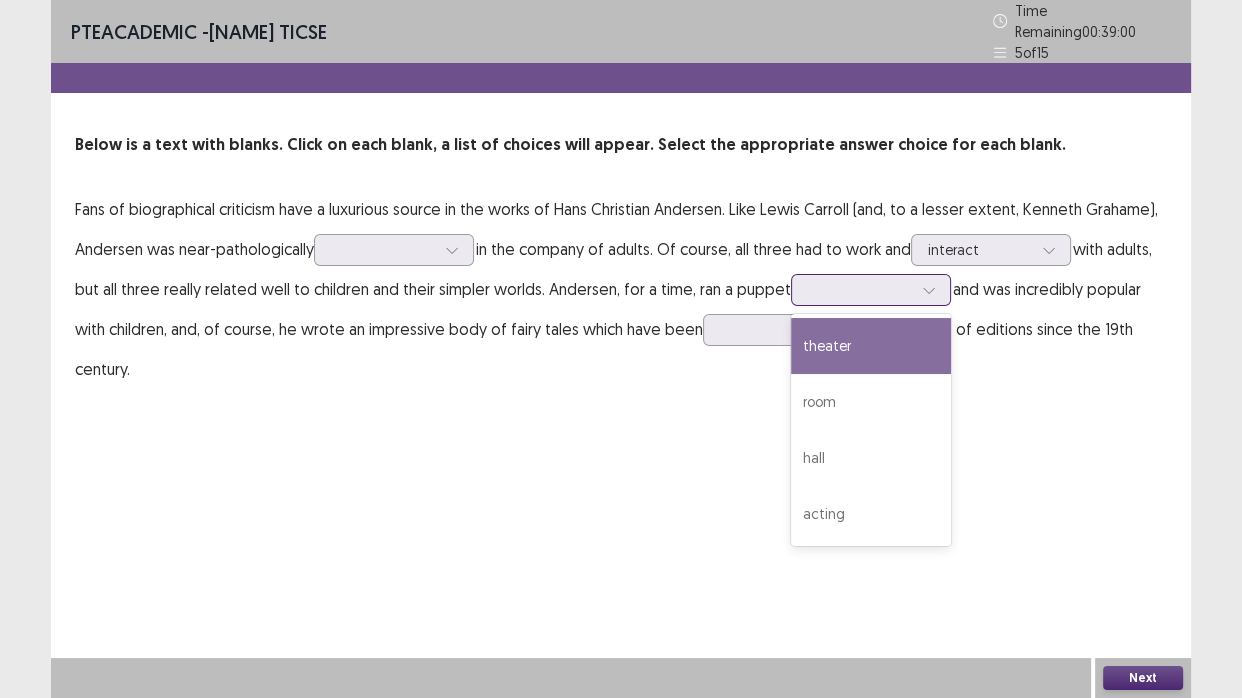 click at bounding box center (860, 289) 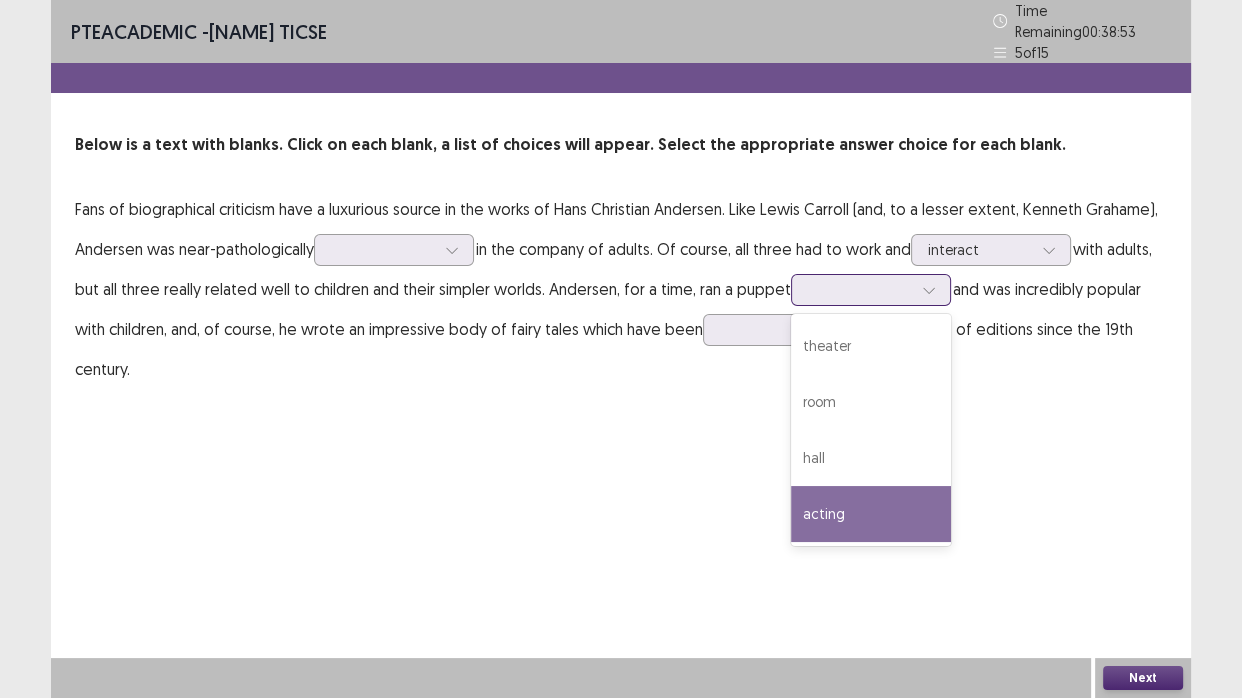 click on "acting" at bounding box center [871, 514] 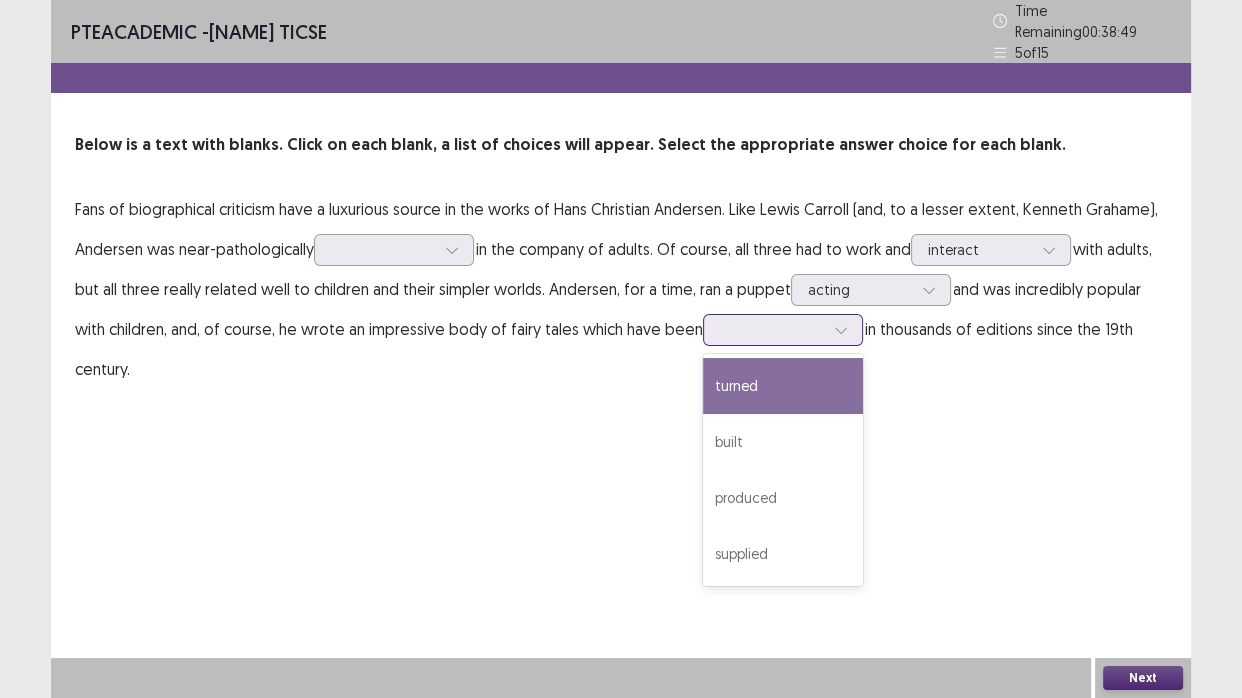 click at bounding box center (772, 329) 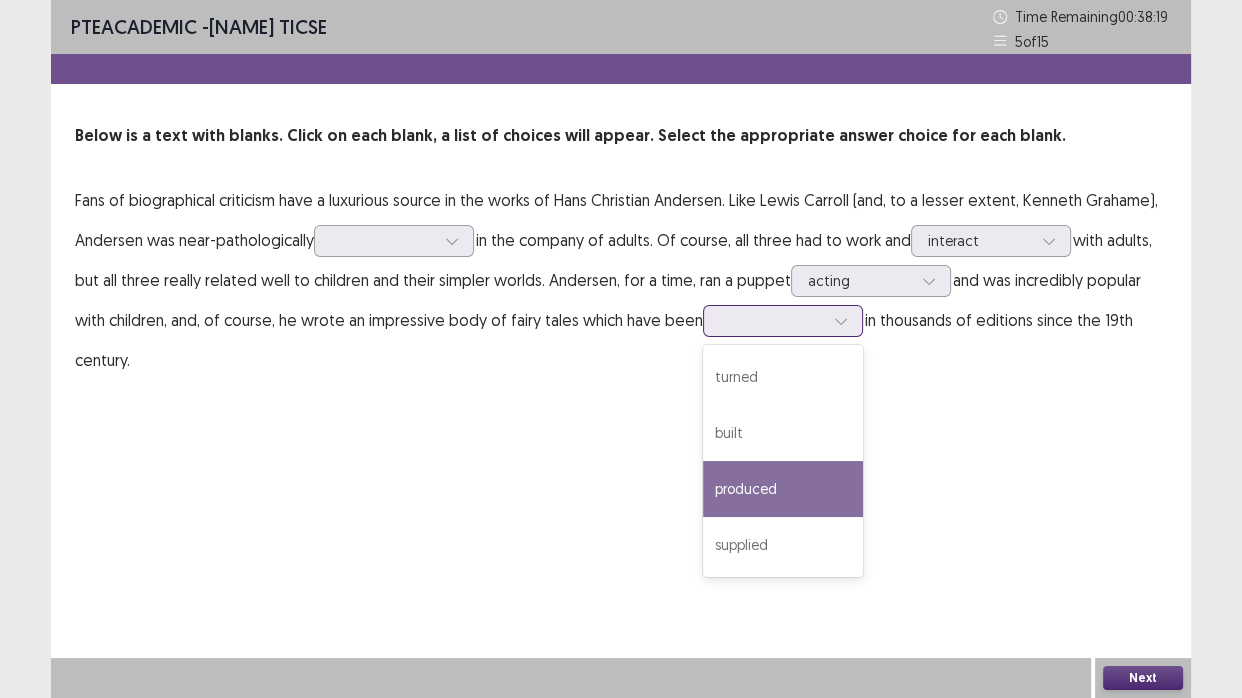 click on "produced" at bounding box center [783, 489] 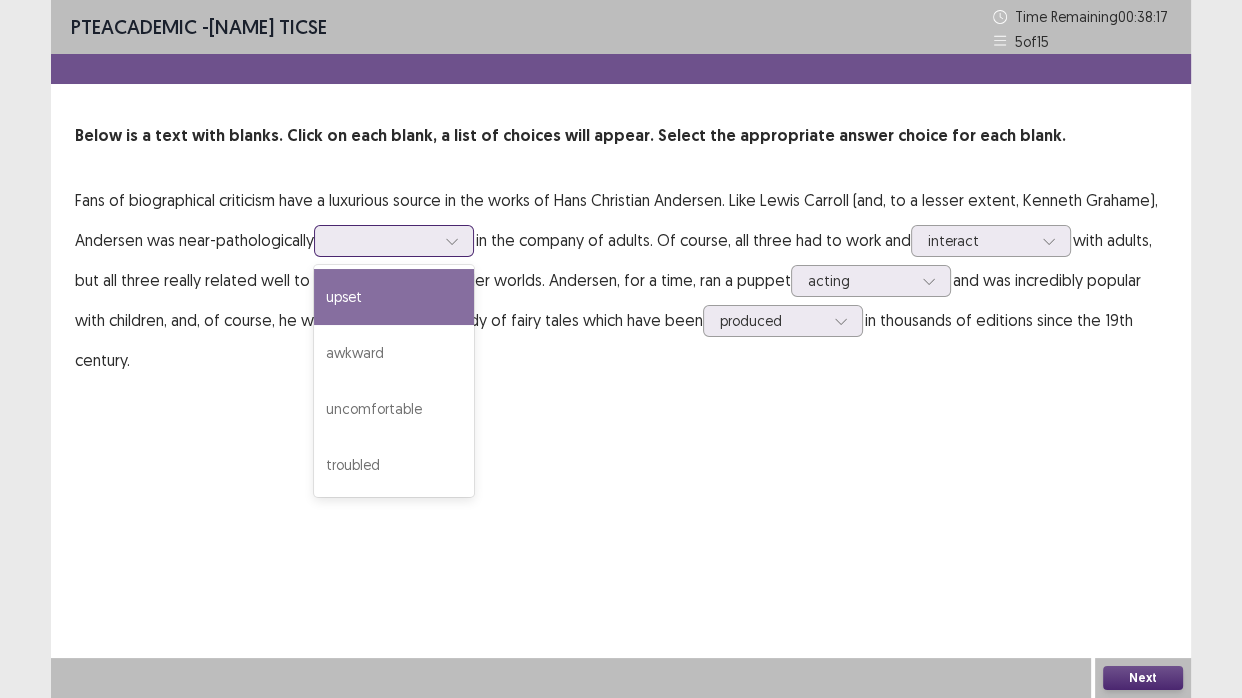 click at bounding box center [383, 240] 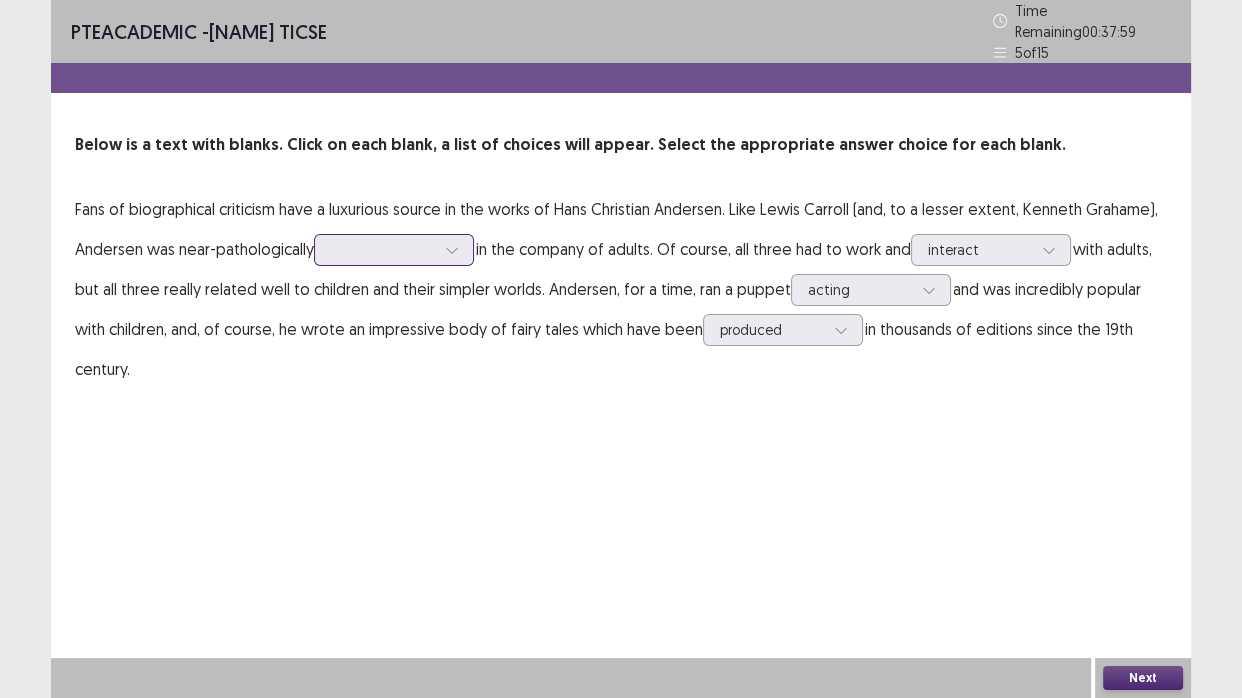 click at bounding box center [383, 249] 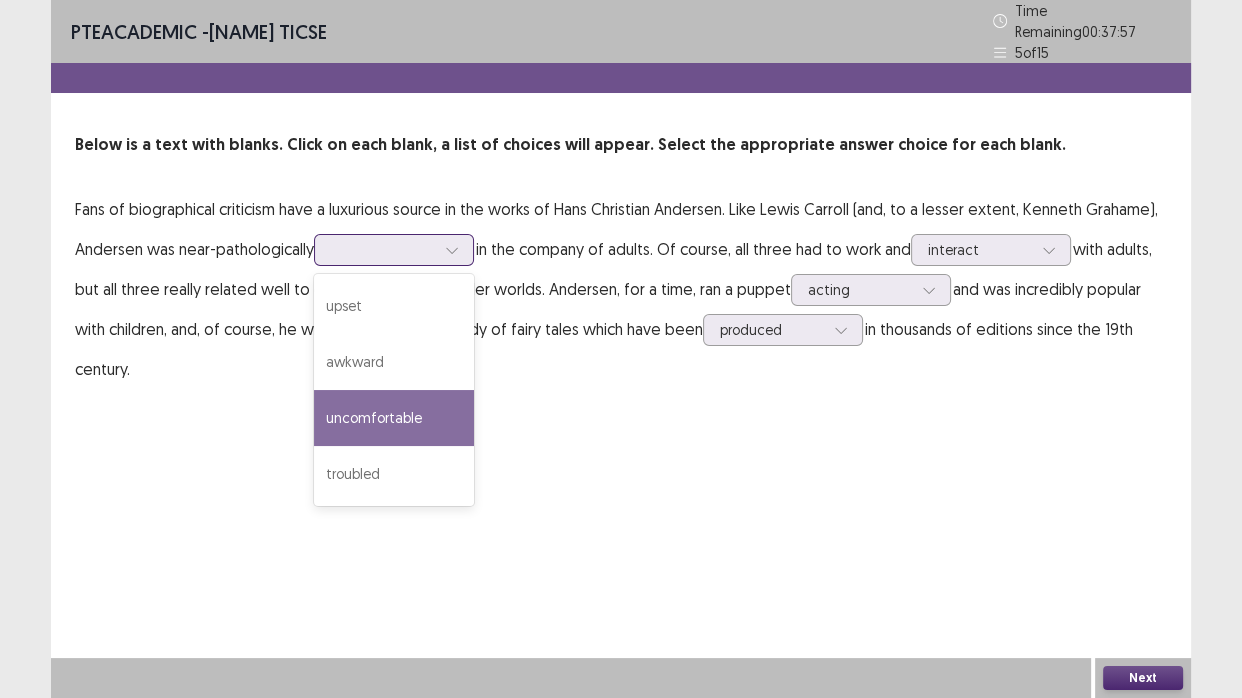 click on "uncomfortable" at bounding box center (394, 418) 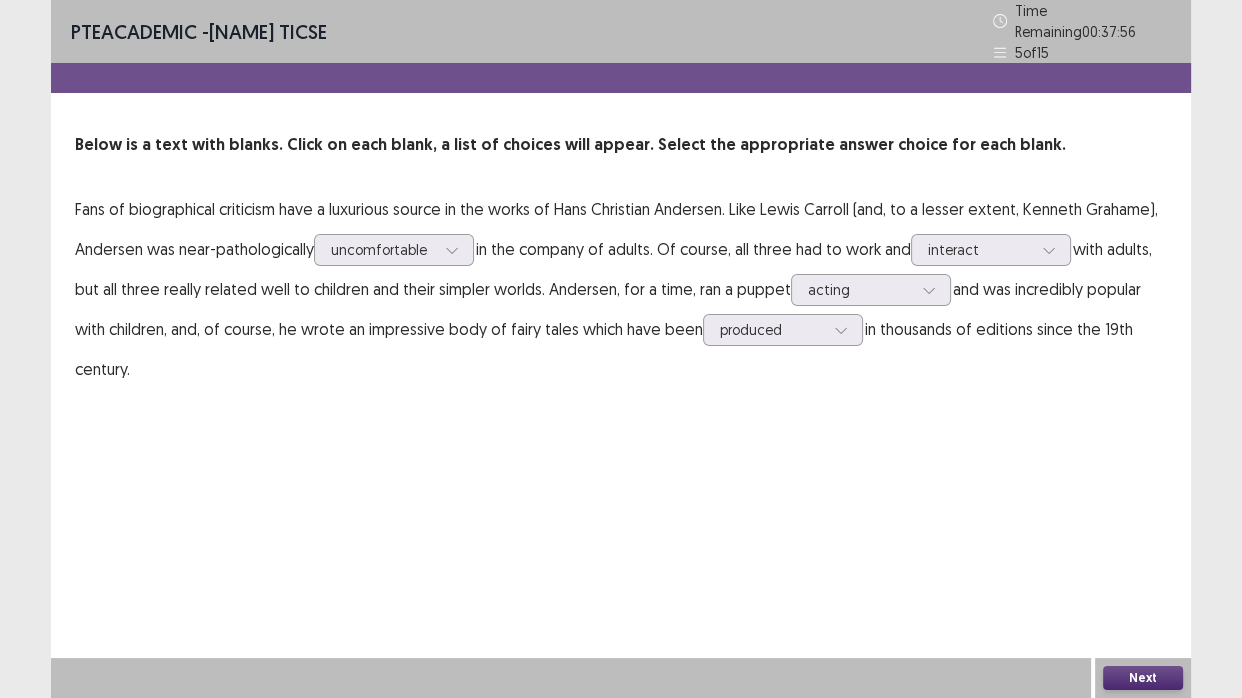 click on "PTE  academic   -  JACKY LOU TICSE Time Remaining  00 : 37 : 56 5  of  15 Below is a text with blanks. Click on each blank, a list of choices will appear. Select the appropriate answer choice for each blank. Fans of biographical criticism have a luxurious source in the works of Hans Christian Andersen. Like Lewis Carroll (and, to a lesser extent, Kenneth Grahame), Andersen was near-pathologically  option uncomfortable, selected. uncomfortable  in the company of adults. Of course, all three had to work and  interact  with adults, but all three really related well to children and their simpler worlds. Andersen, for a time, ran a puppet  acting  and was incredibly popular with children, and, of course, he wrote an impressive body of fairy tales which have been  produced  in thousands of editions since the 19th century. Next" at bounding box center (621, 349) 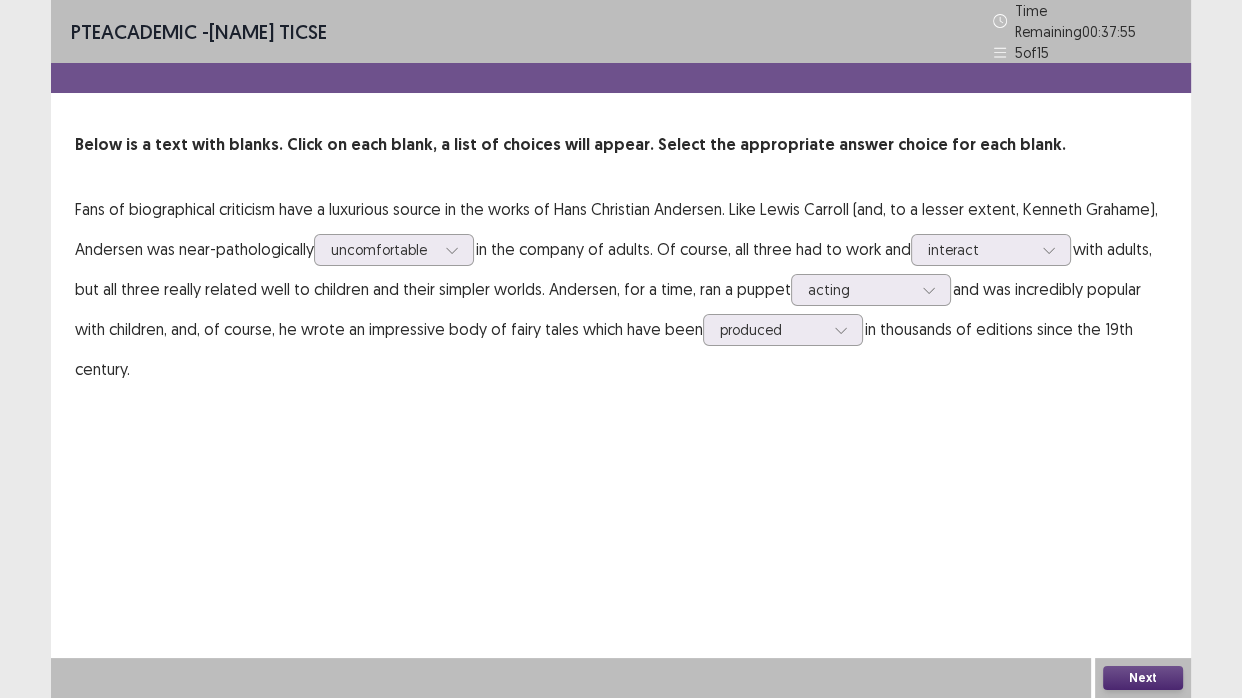 click on "Next" at bounding box center (1143, 678) 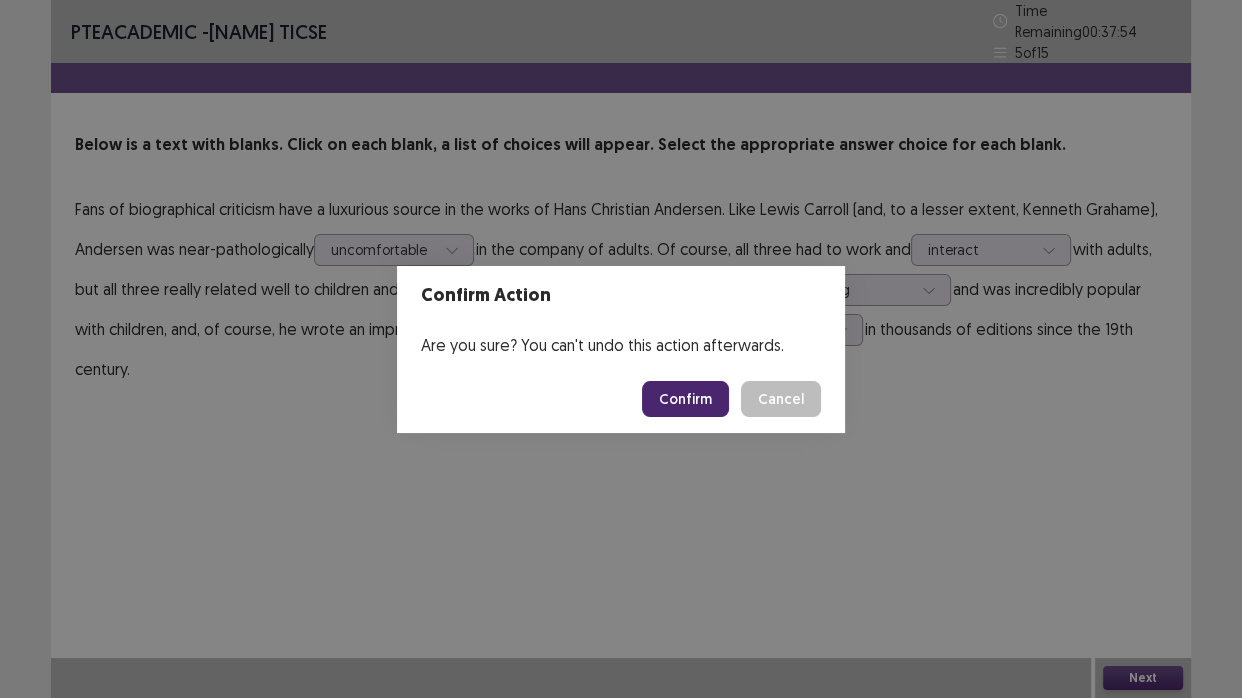 click on "Confirm" at bounding box center [685, 399] 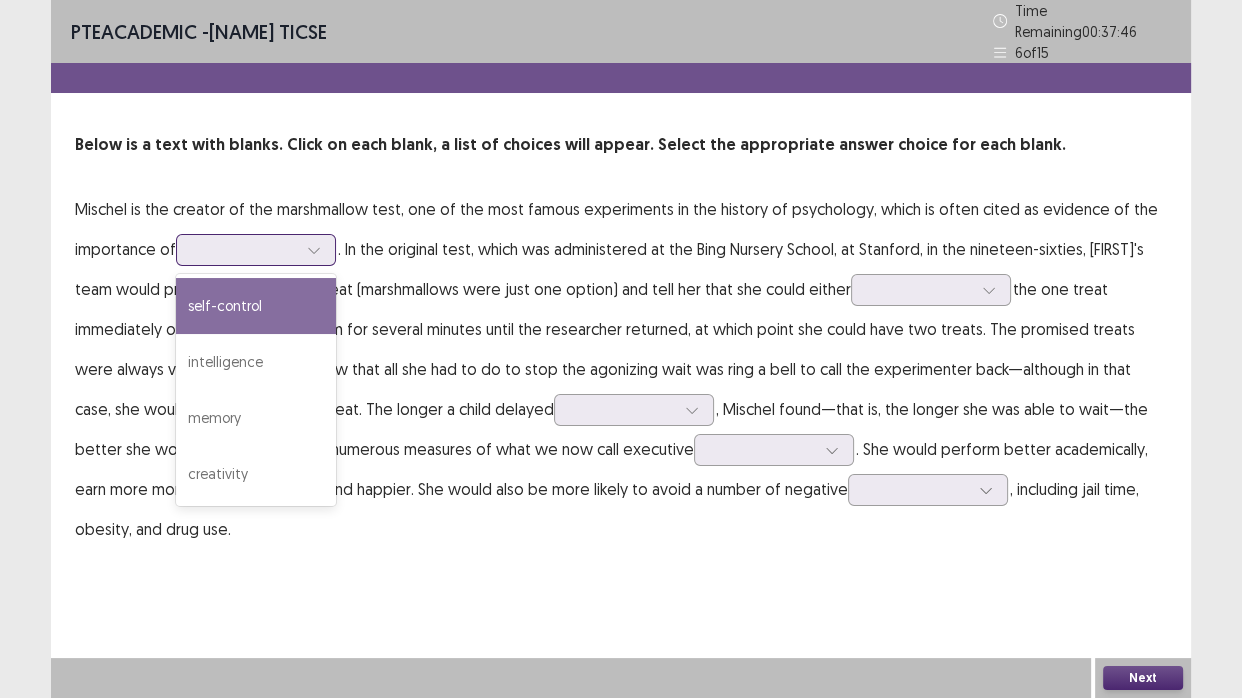 click at bounding box center [245, 249] 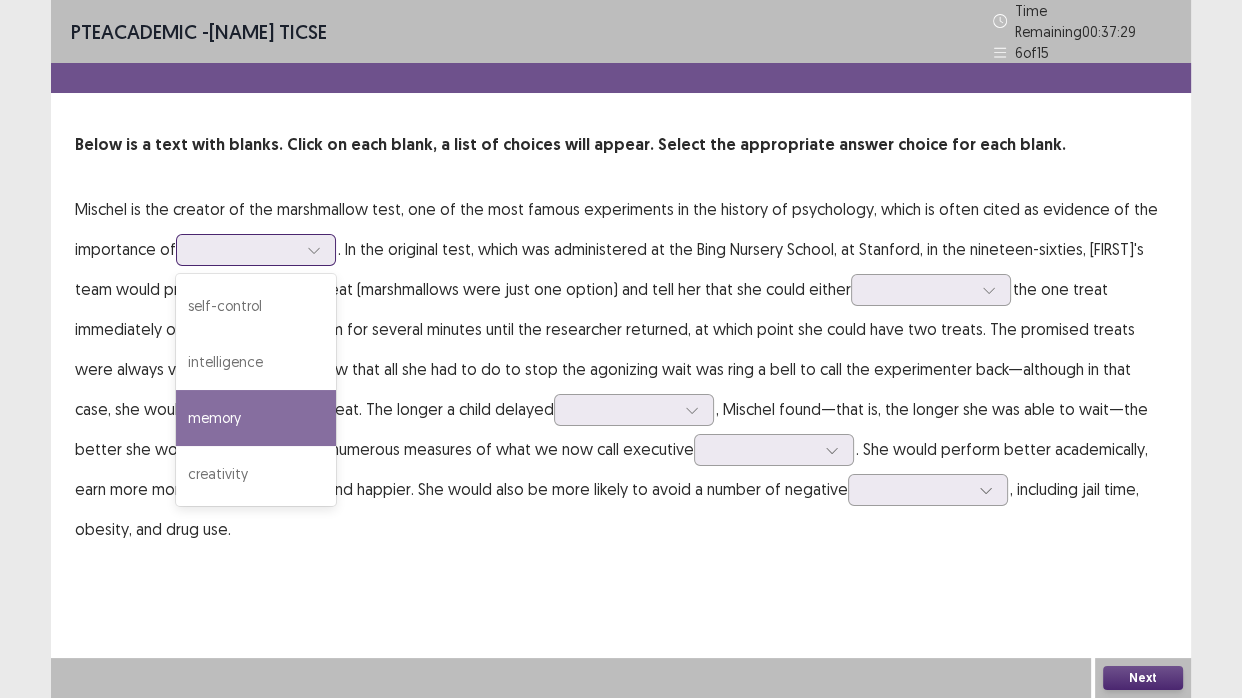 click on "memory" at bounding box center [256, 418] 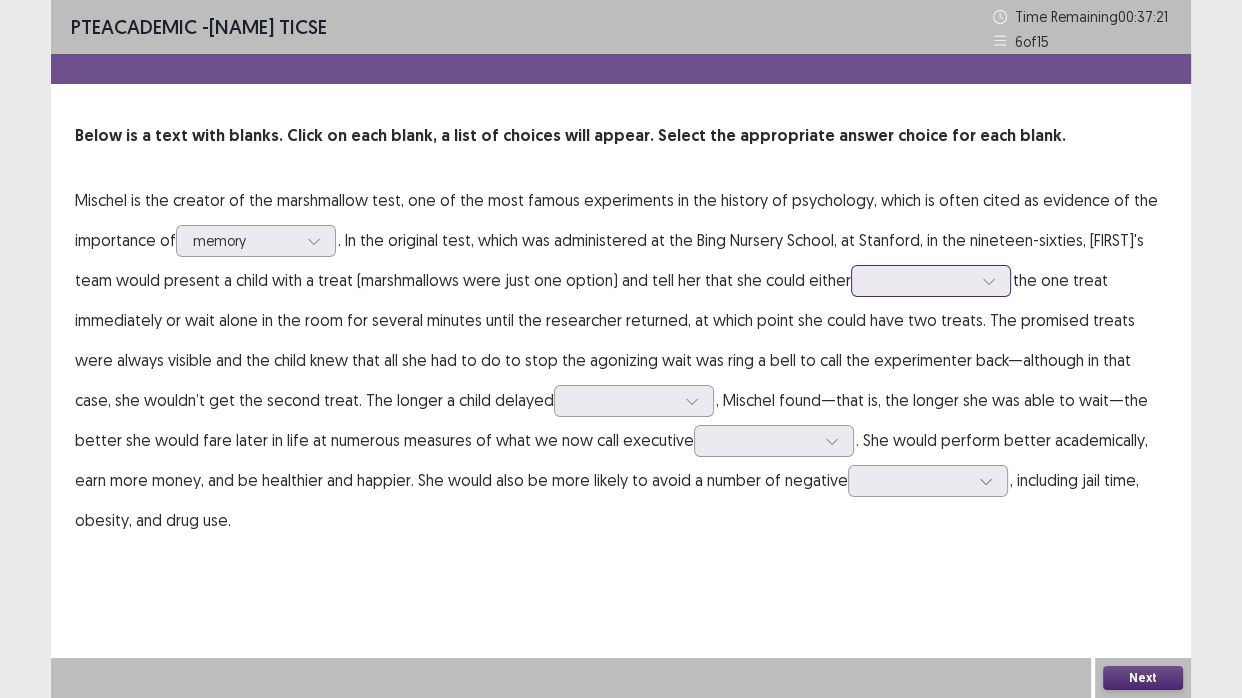 click at bounding box center [920, 280] 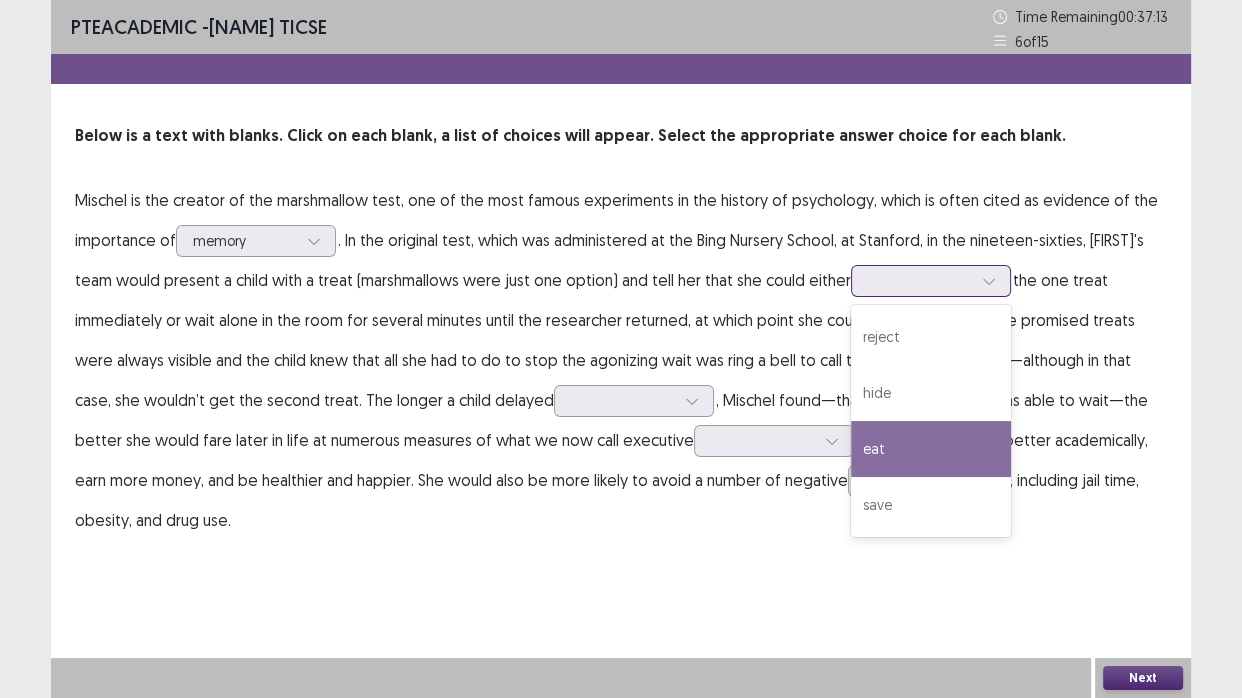 click on "eat" at bounding box center (931, 449) 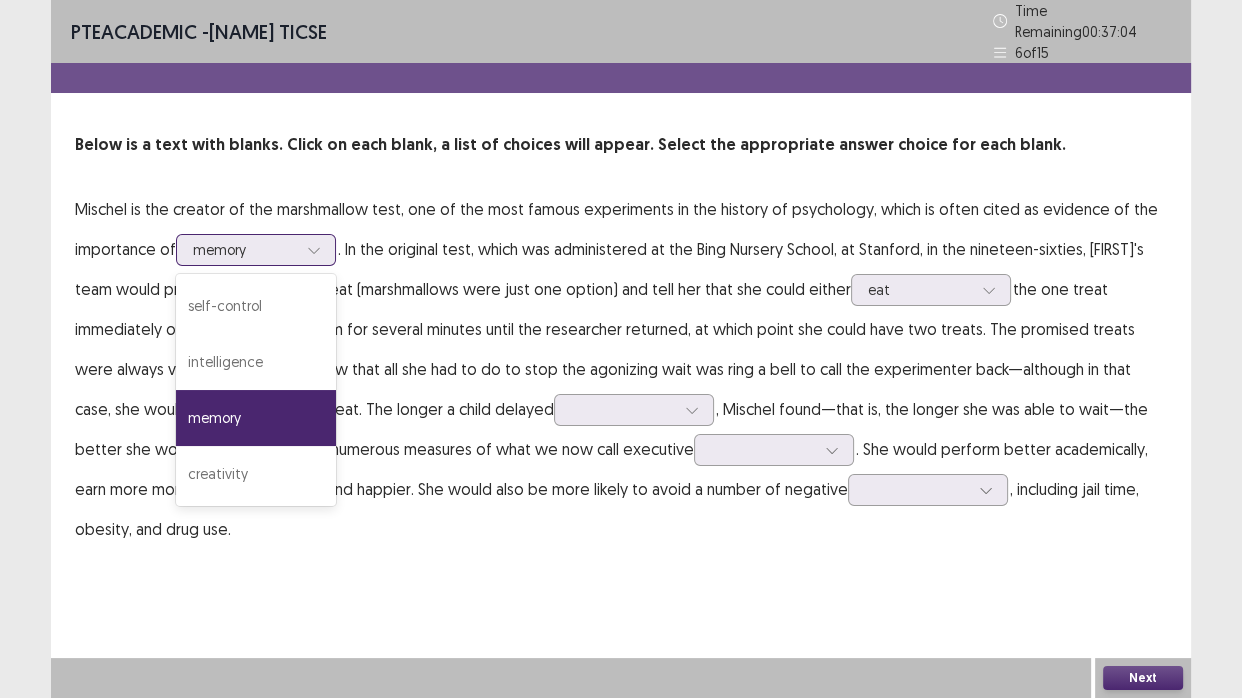 click at bounding box center (245, 249) 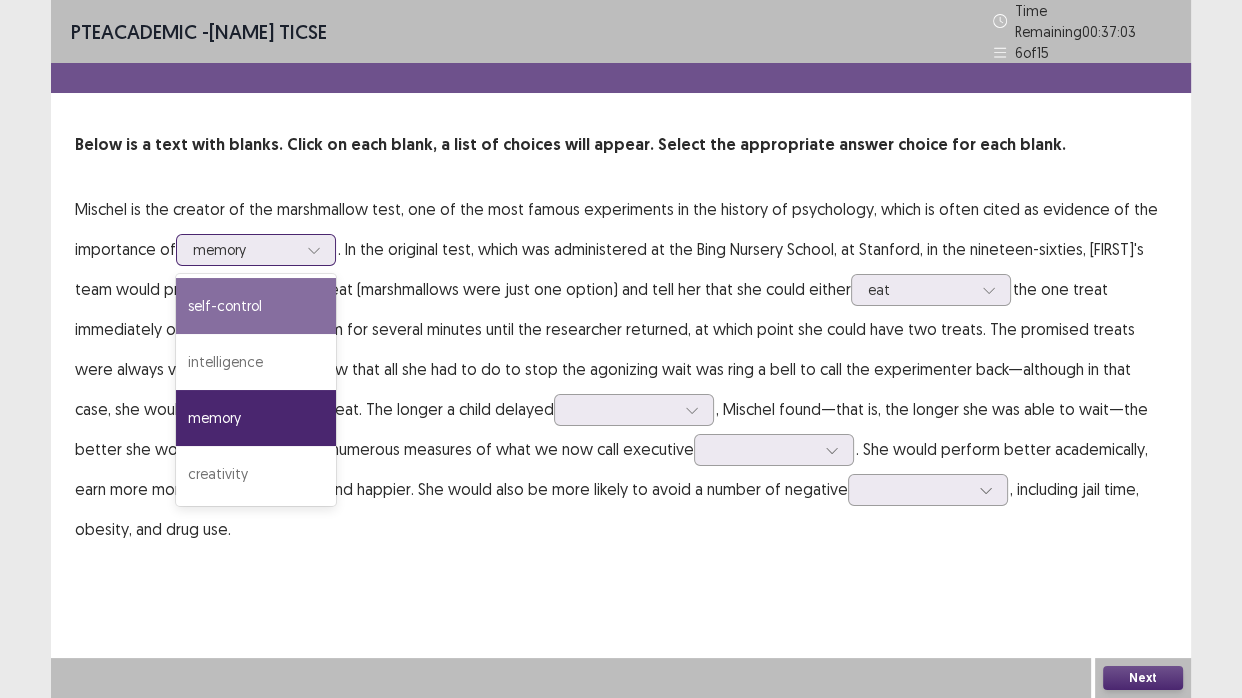 click on "self-control" at bounding box center [256, 306] 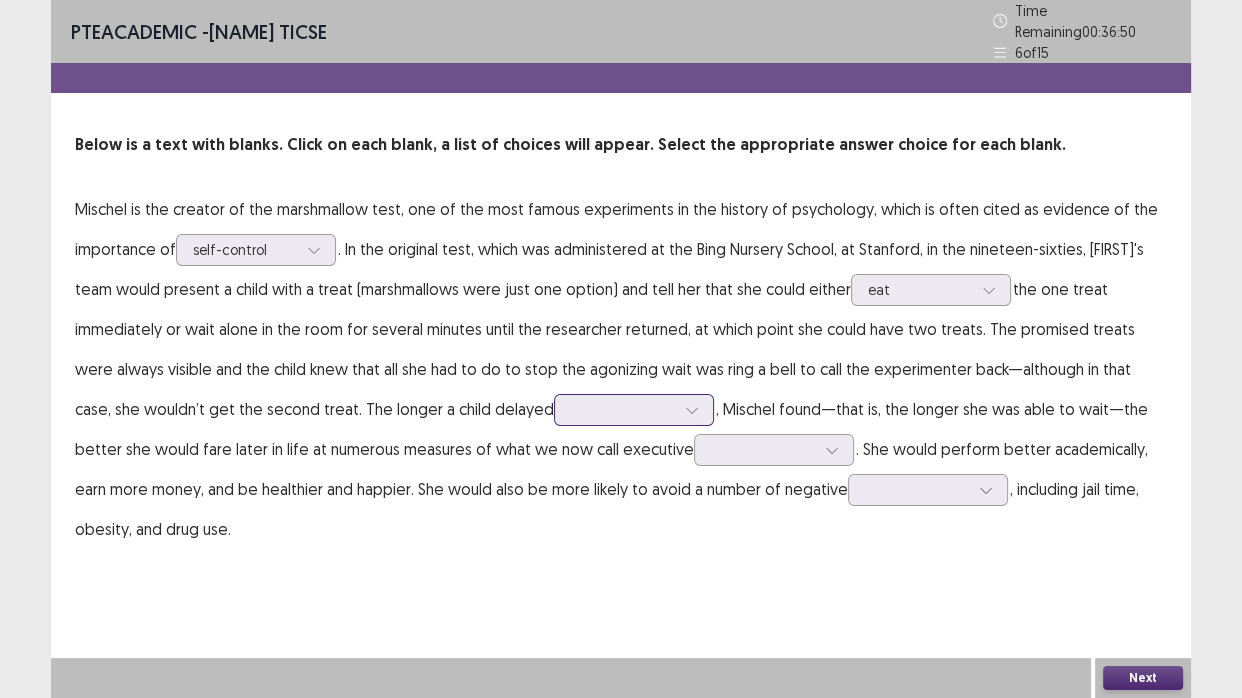 click at bounding box center (623, 409) 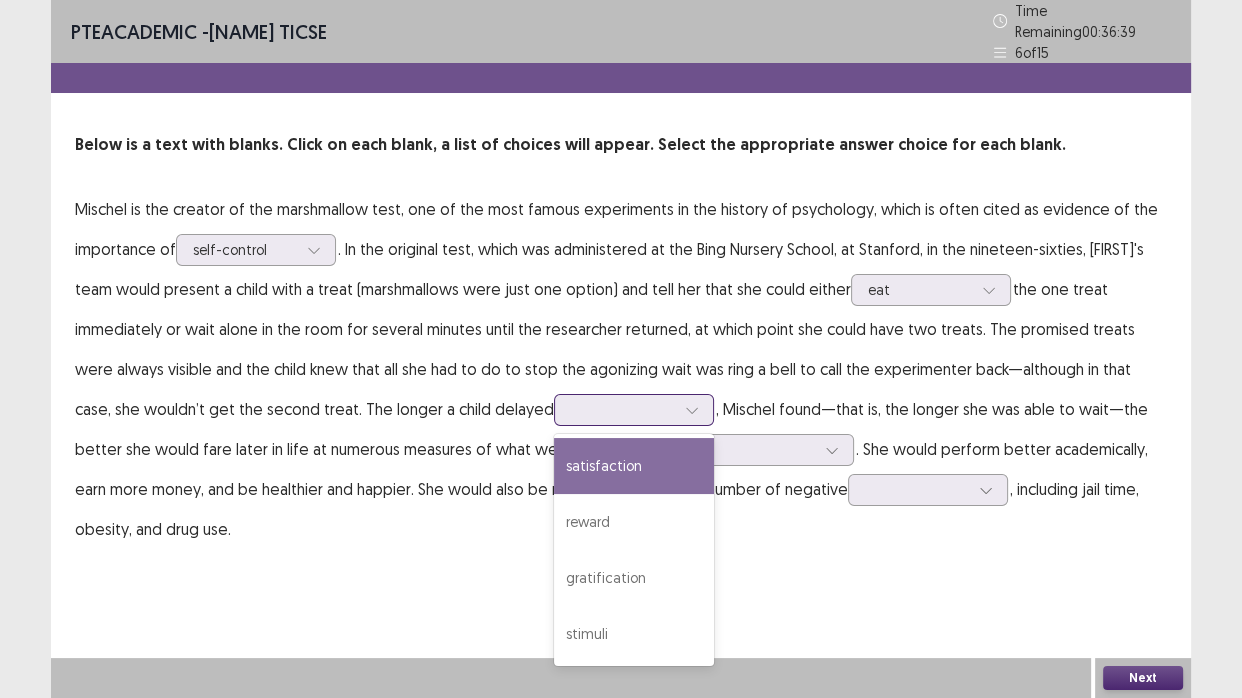 drag, startPoint x: 563, startPoint y: 449, endPoint x: 570, endPoint y: 463, distance: 15.652476 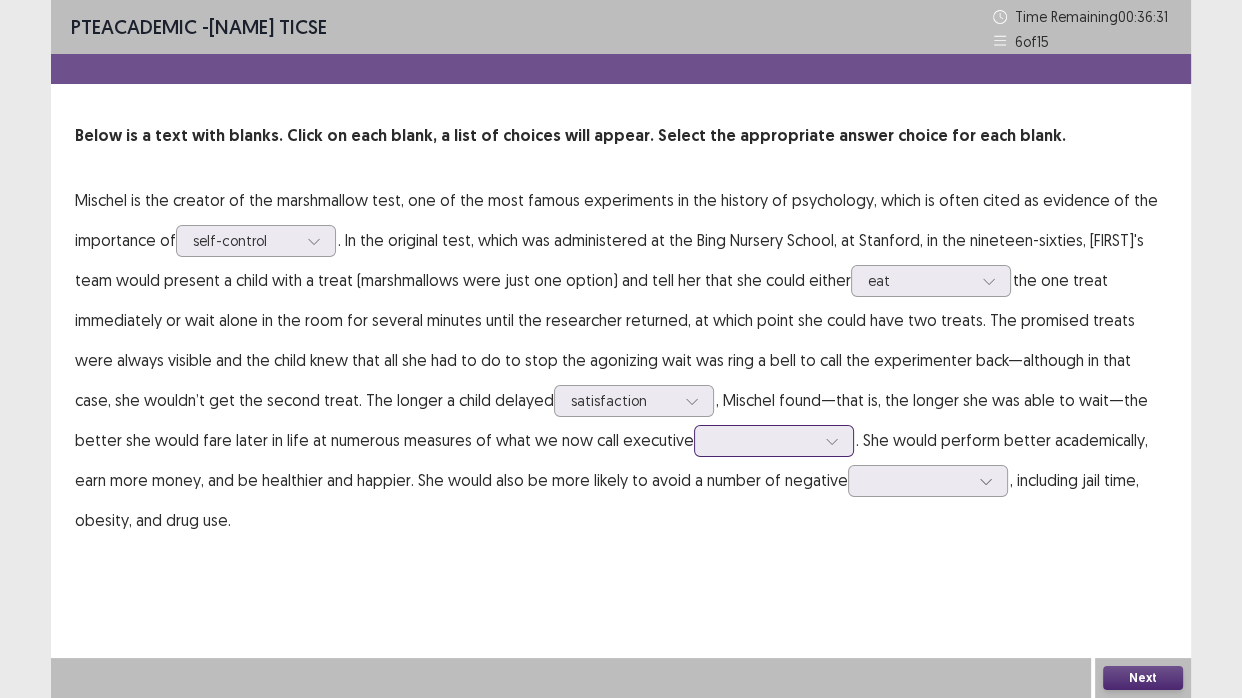 click at bounding box center [763, 440] 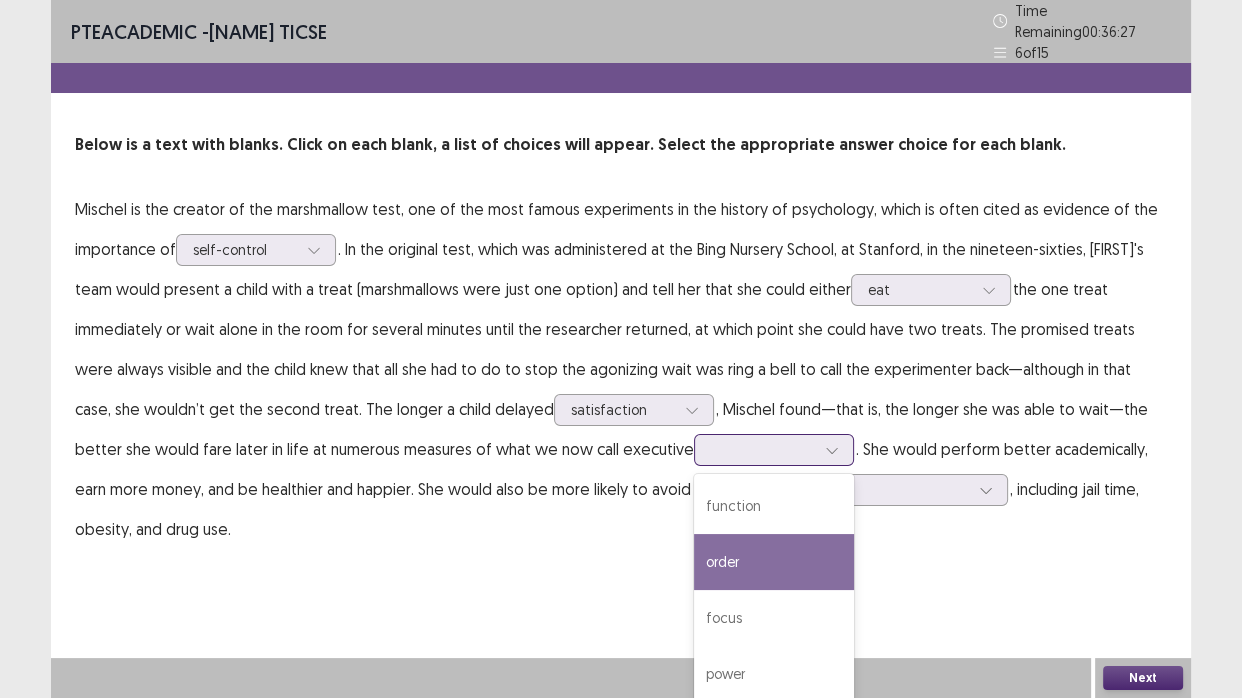 click on "order" at bounding box center [774, 562] 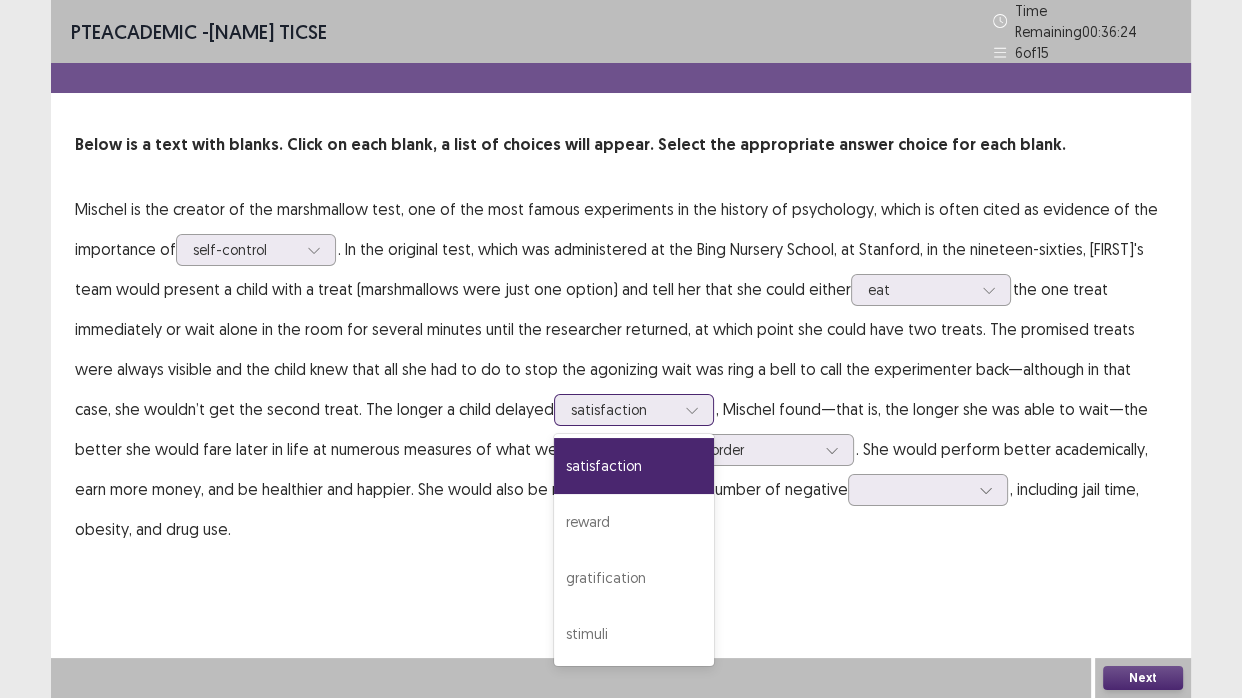 click on "satisfaction" at bounding box center [623, 410] 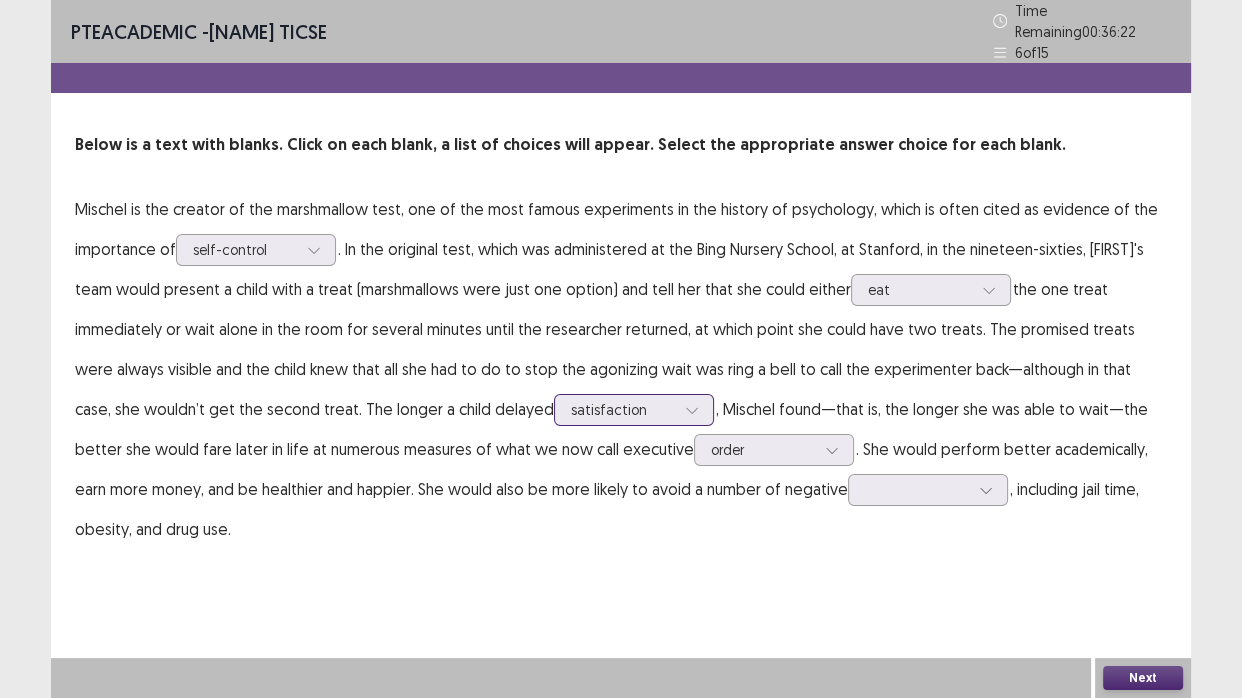 click at bounding box center (623, 409) 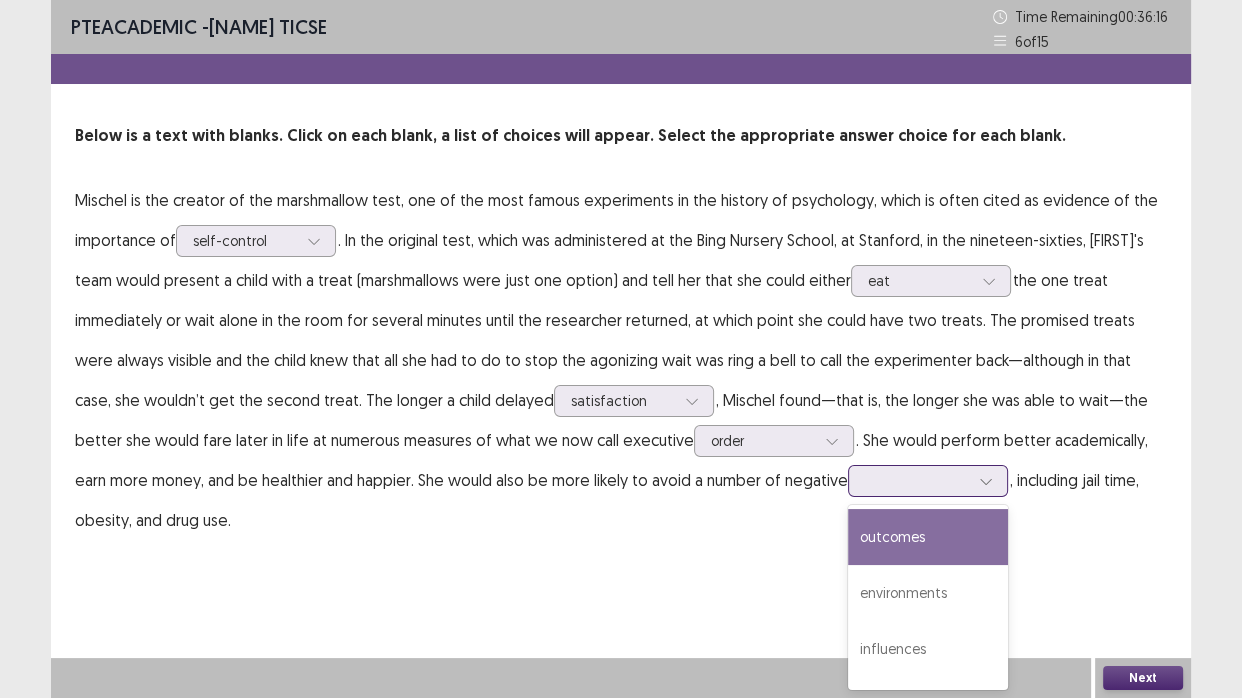 click at bounding box center [917, 480] 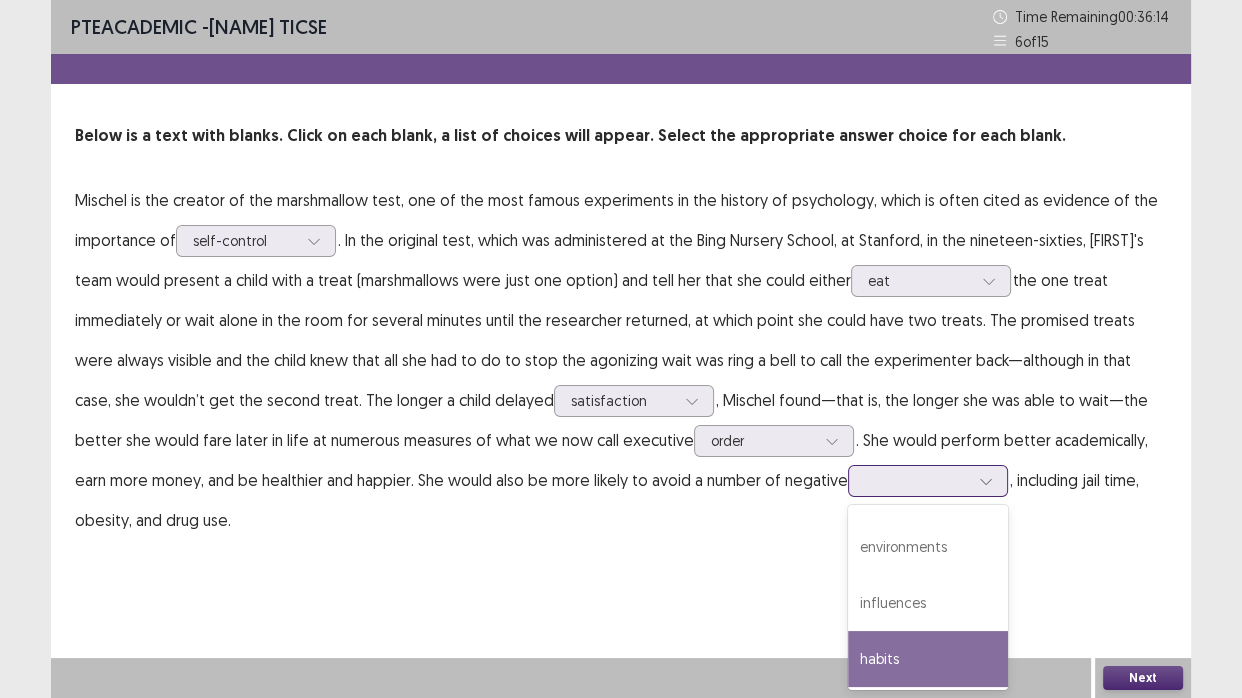 scroll, scrollTop: 0, scrollLeft: 0, axis: both 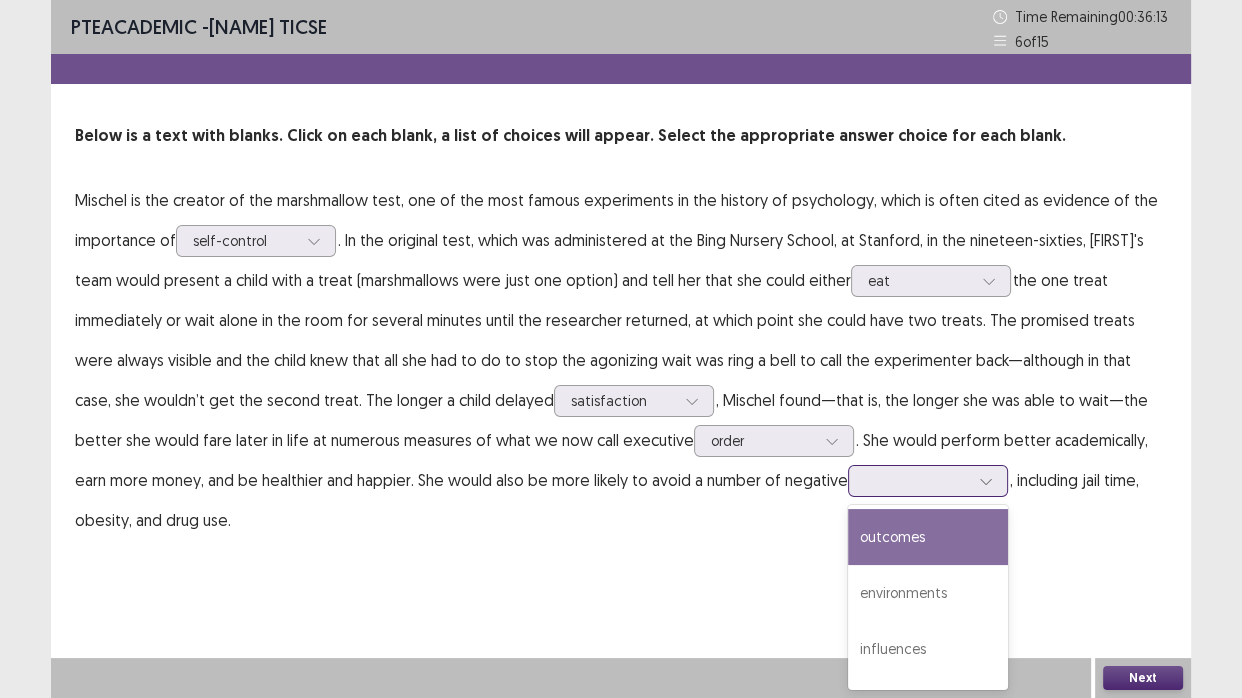click on "outcomes" at bounding box center [928, 537] 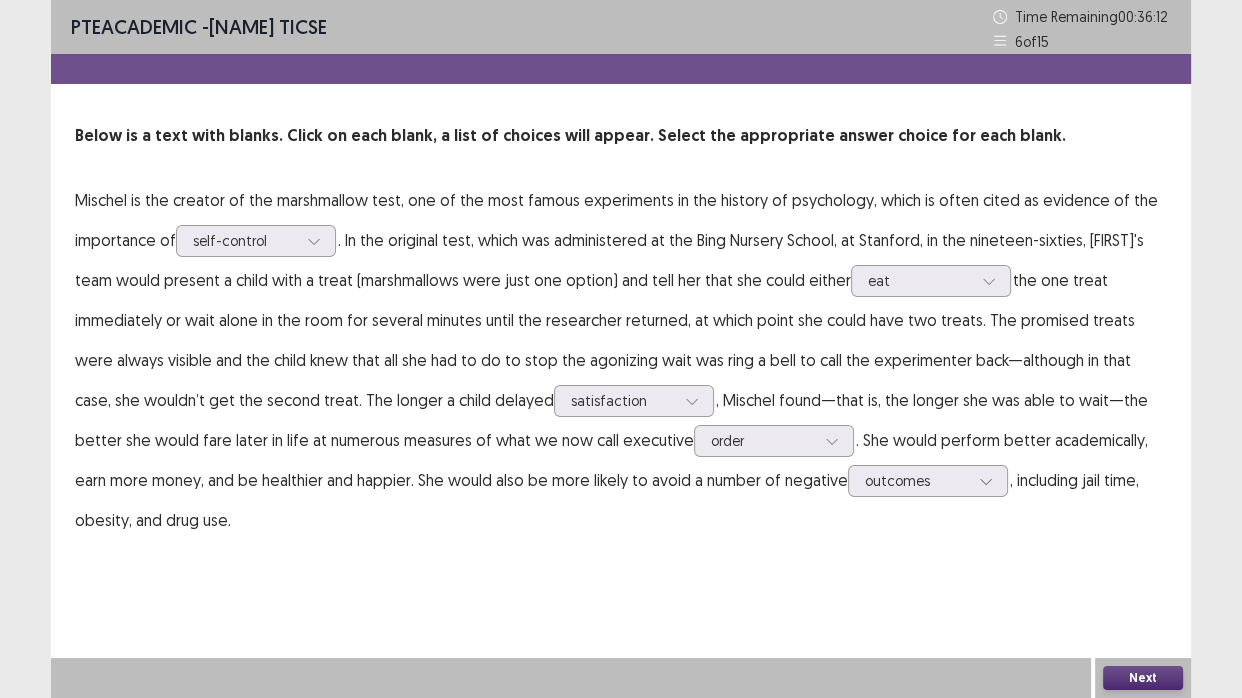 click on "PTE  academic   -  JACKY LOU TICSE Time Remaining  00 : 36 : 12 6  of  15 Below is a text with blanks. Click on each blank, a list of choices will appear. Select the appropriate answer choice for each blank. Mischel is the creator of the marshmallow test, one of the most famous experiments in the history of psychology, which is often cited as evidence of the importance of  self-control . In the original test, which was administered at the Bing Nursery School, at Stanford, in the nineteen-sixties, Mischel’s team would present a child with a treat (marshmallows were just one option) and tell her that she could either  eat  the one treat immediately or wait alone in the room for several minutes until the researcher returned, at which point she could have two treats. The promised treats were always visible and the child knew that all she had to do to stop the agonizing wait was ring a bell to call the experimenter back—although in that case, she wouldn’t get the second treat. The longer a child delayed" at bounding box center [621, 290] 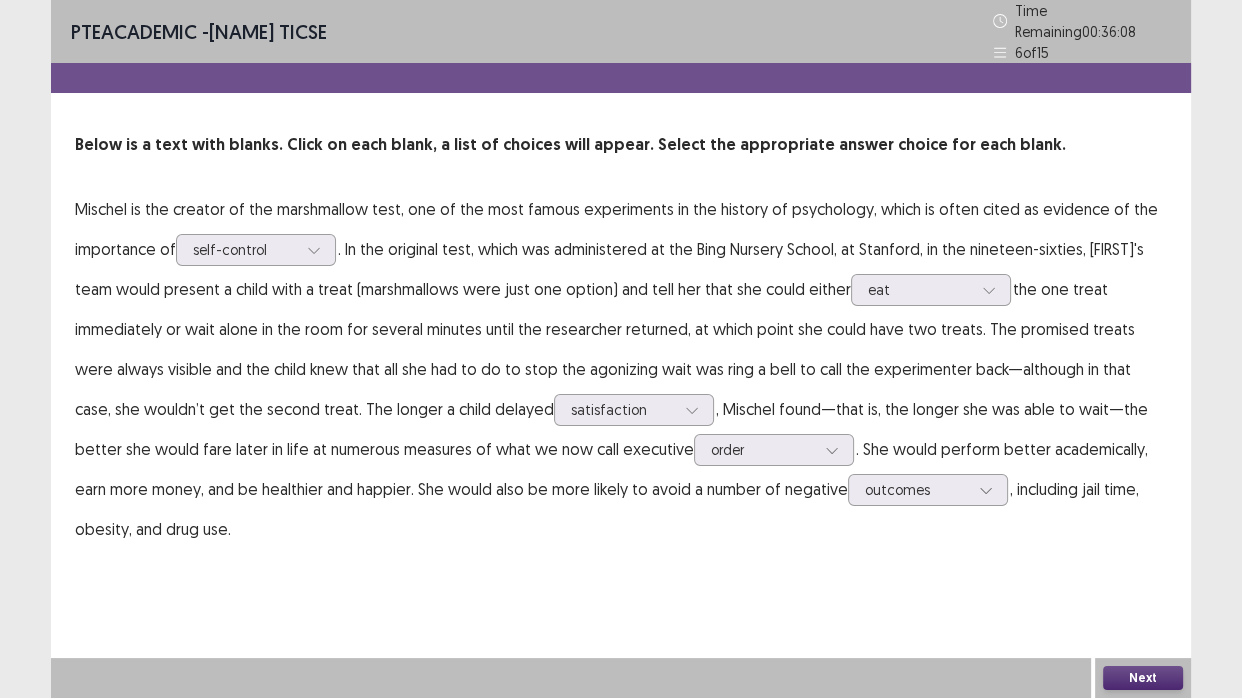 click on "Next" at bounding box center [1143, 678] 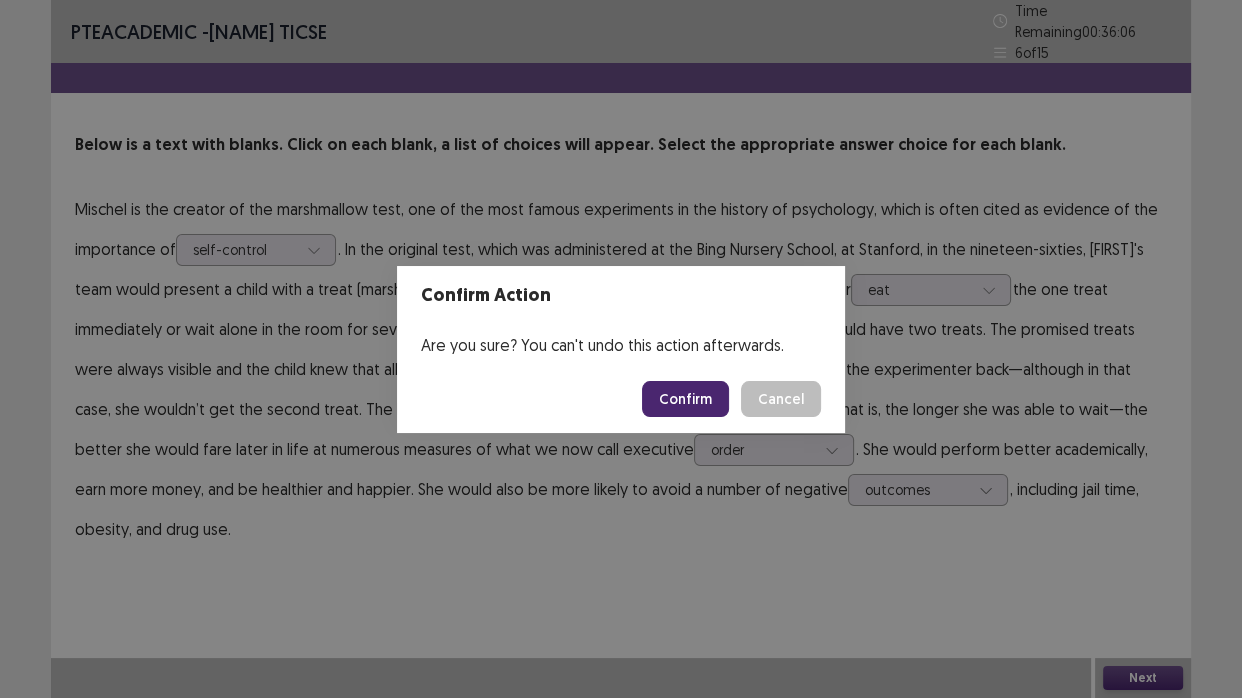 drag, startPoint x: 686, startPoint y: 407, endPoint x: 826, endPoint y: 470, distance: 153.52199 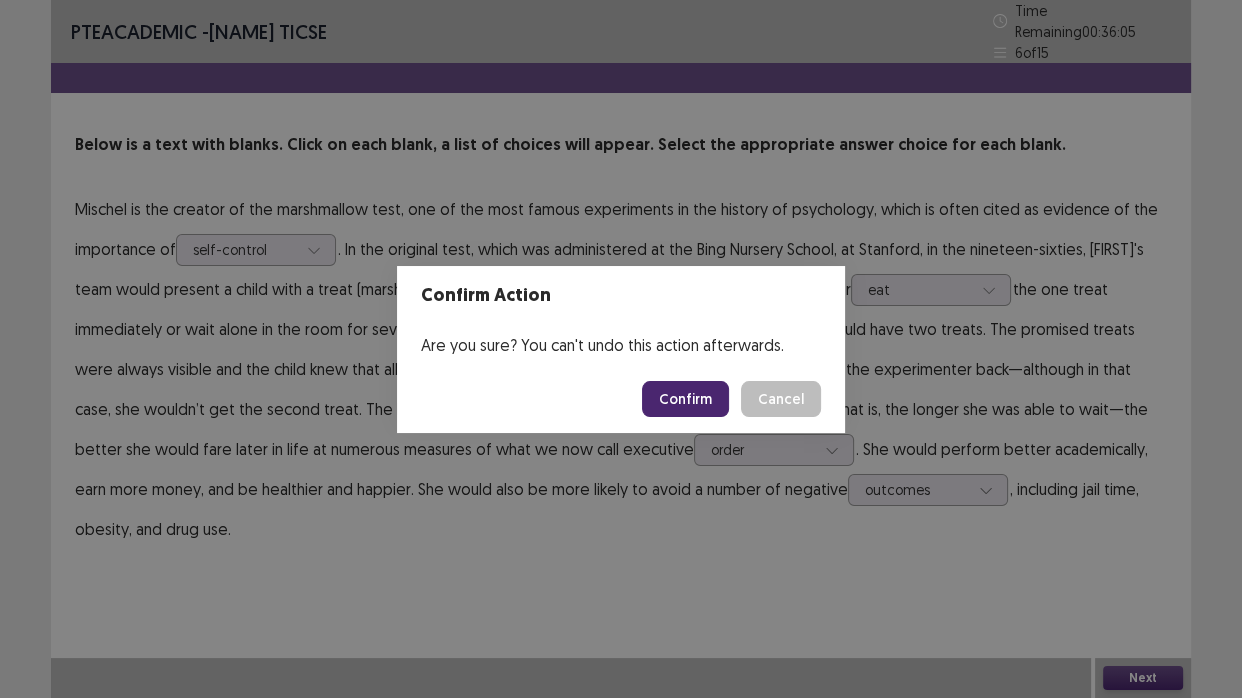 click on "Cancel" at bounding box center [781, 399] 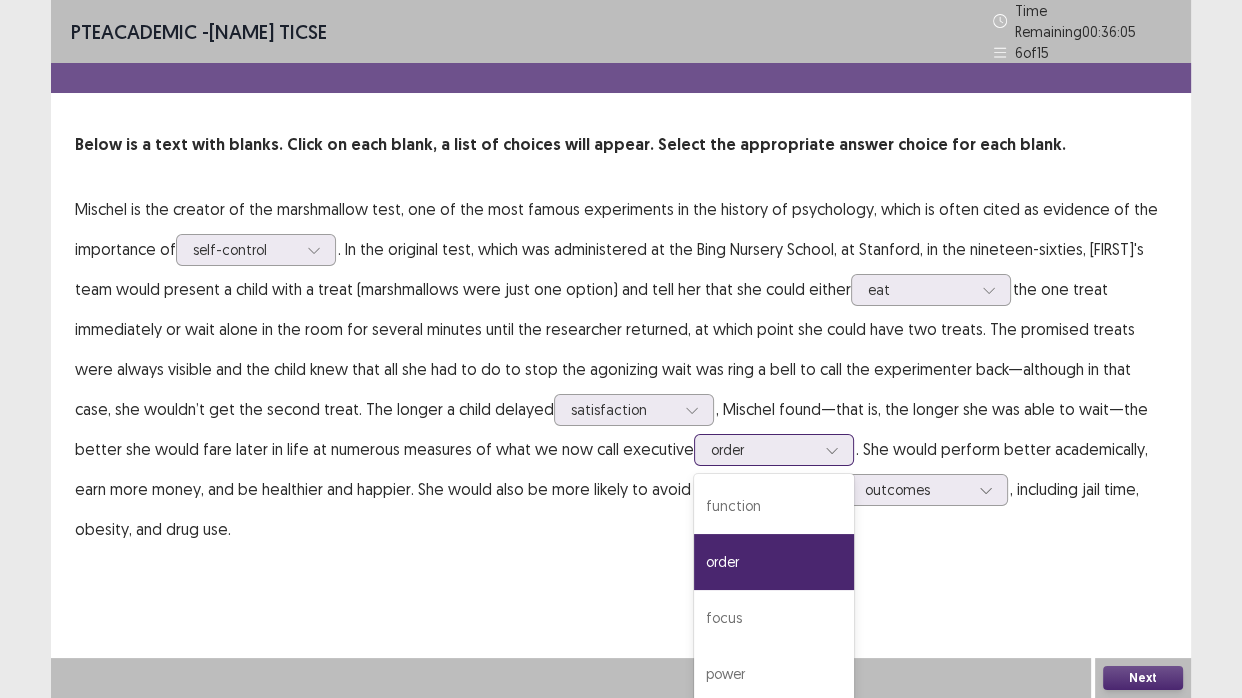 click at bounding box center [763, 449] 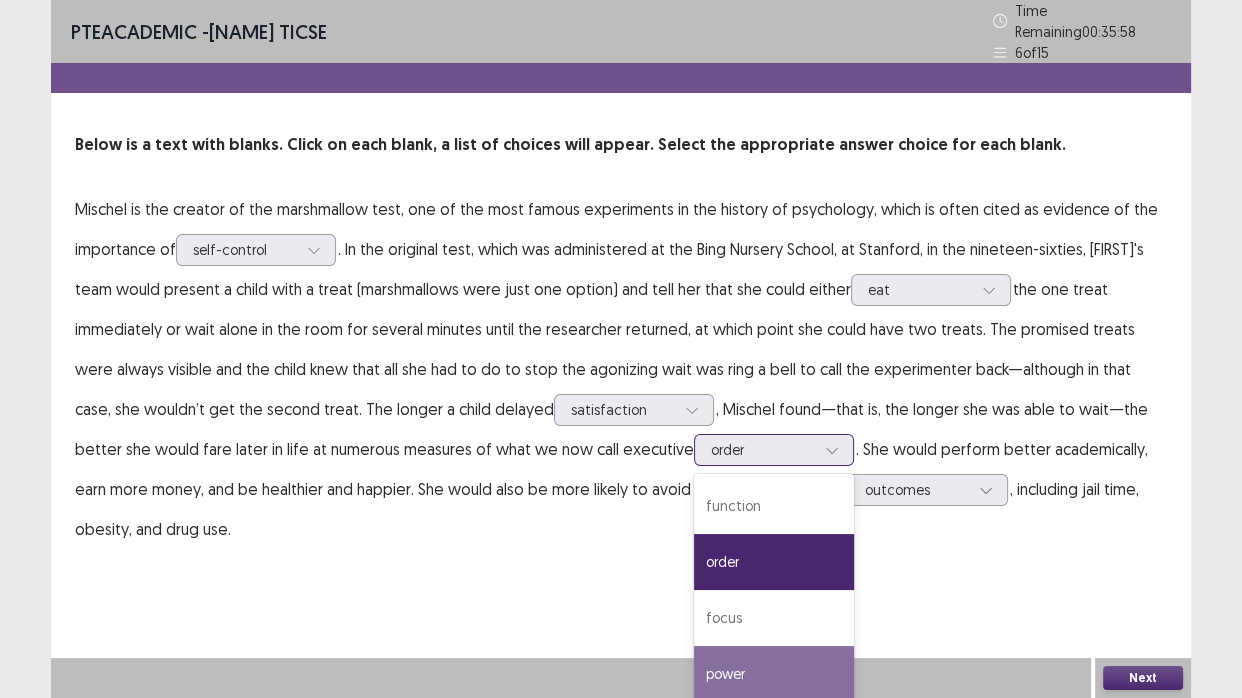 click on "power" at bounding box center [774, 674] 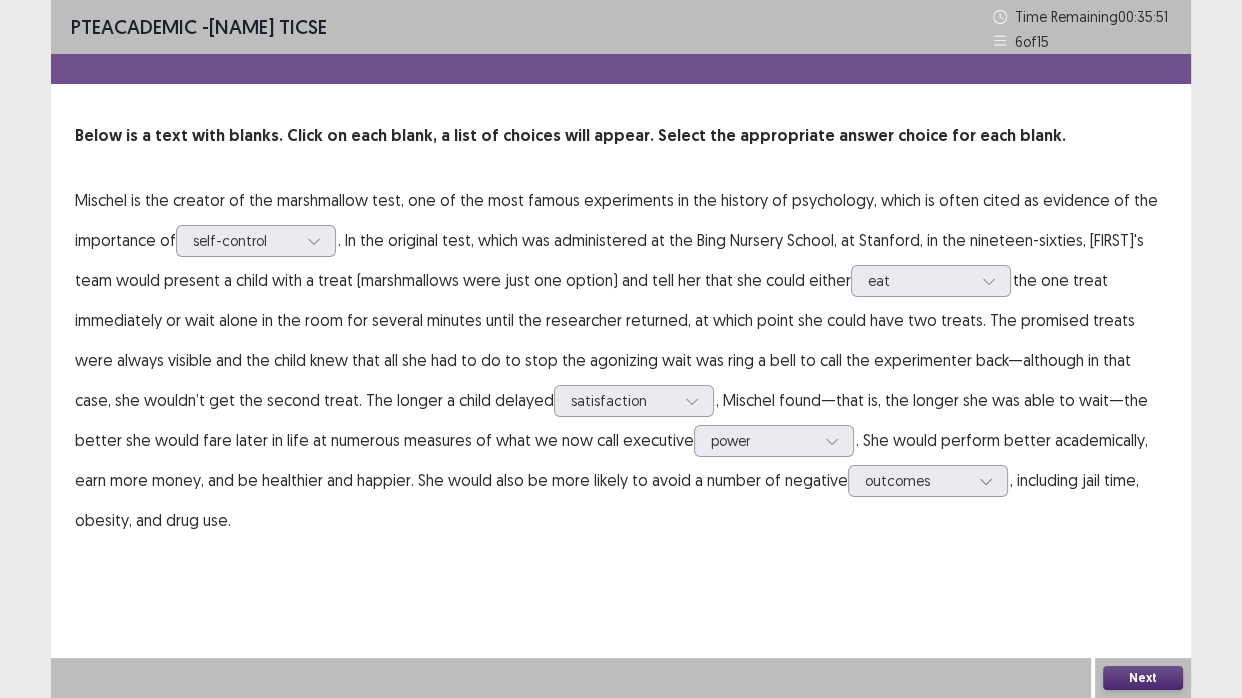 click on "PTE  academic   -  JACKY LOU TICSE Time Remaining  00 : 35 : 51 6  of  15 Below is a text with blanks. Click on each blank, a list of choices will appear. Select the appropriate answer choice for each blank. Mischel is the creator of the marshmallow test, one of the most famous experiments in the history of psychology, which is often cited as evidence of the importance of  self-control . In the original test, which was administered at the Bing Nursery School, at Stanford, in the nineteen-sixties, Mischel’s team would present a child with a treat (marshmallows were just one option) and tell her that she could either  eat  the one treat immediately or wait alone in the room for several minutes until the researcher returned, at which point she could have two treats. The promised treats were always visible and the child knew that all she had to do to stop the agonizing wait was ring a bell to call the experimenter back—although in that case, she wouldn’t get the second treat. The longer a child delayed" at bounding box center [621, 349] 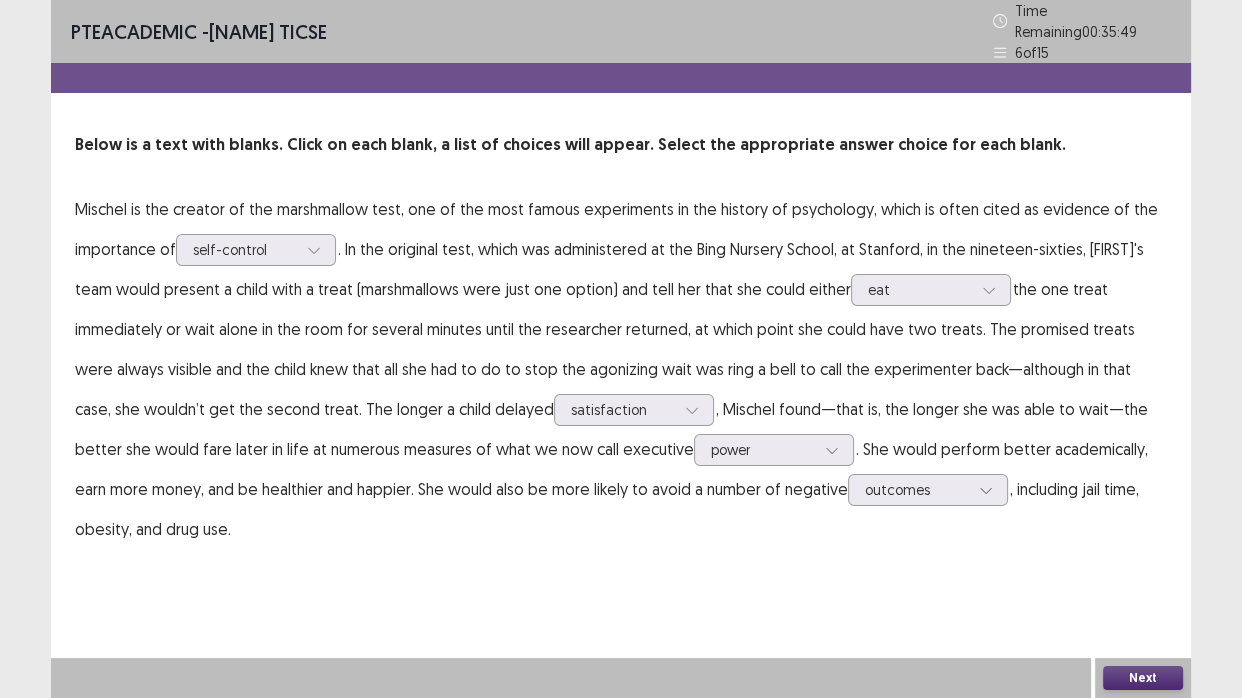 click on "Next" at bounding box center [1143, 678] 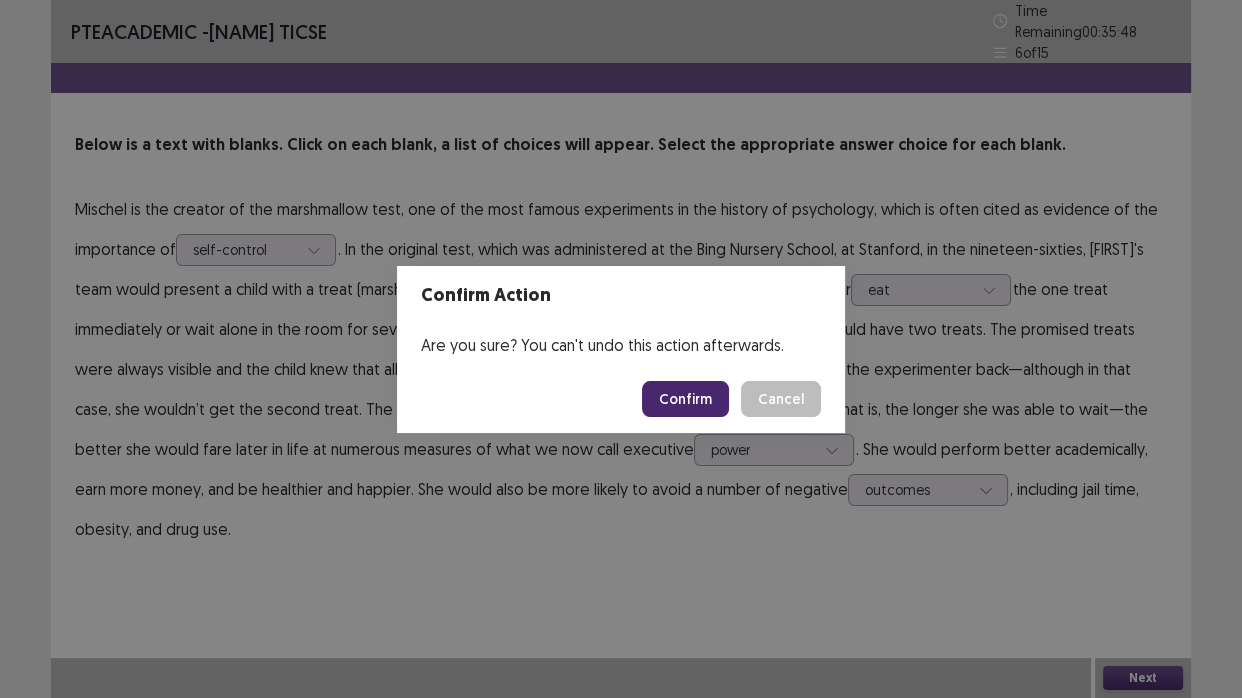 click on "Confirm" at bounding box center (685, 399) 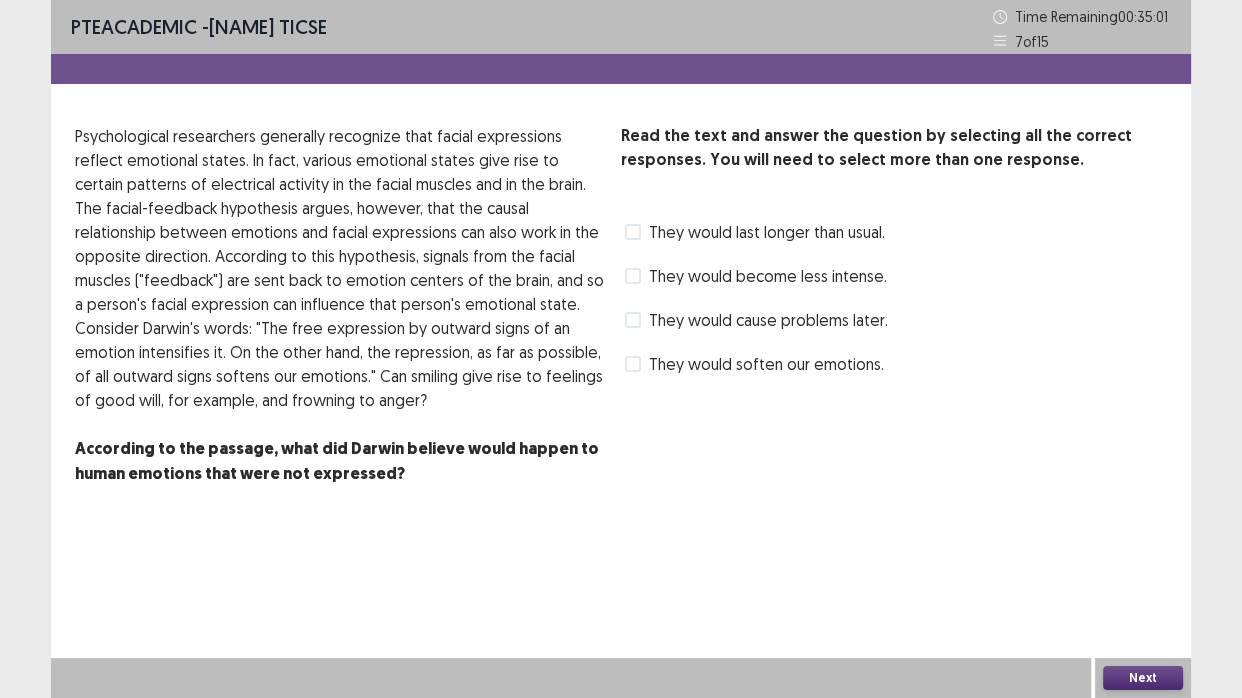 click on "They would soften our emotions." at bounding box center [766, 364] 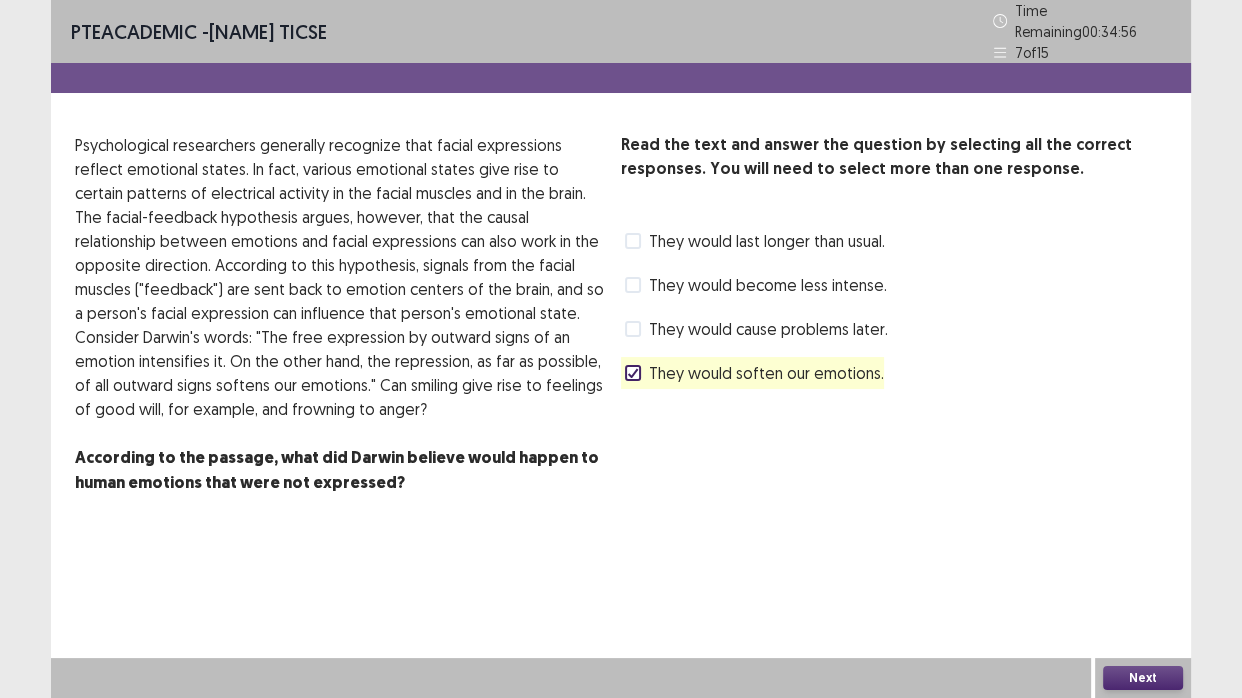 click on "Next" at bounding box center (1143, 678) 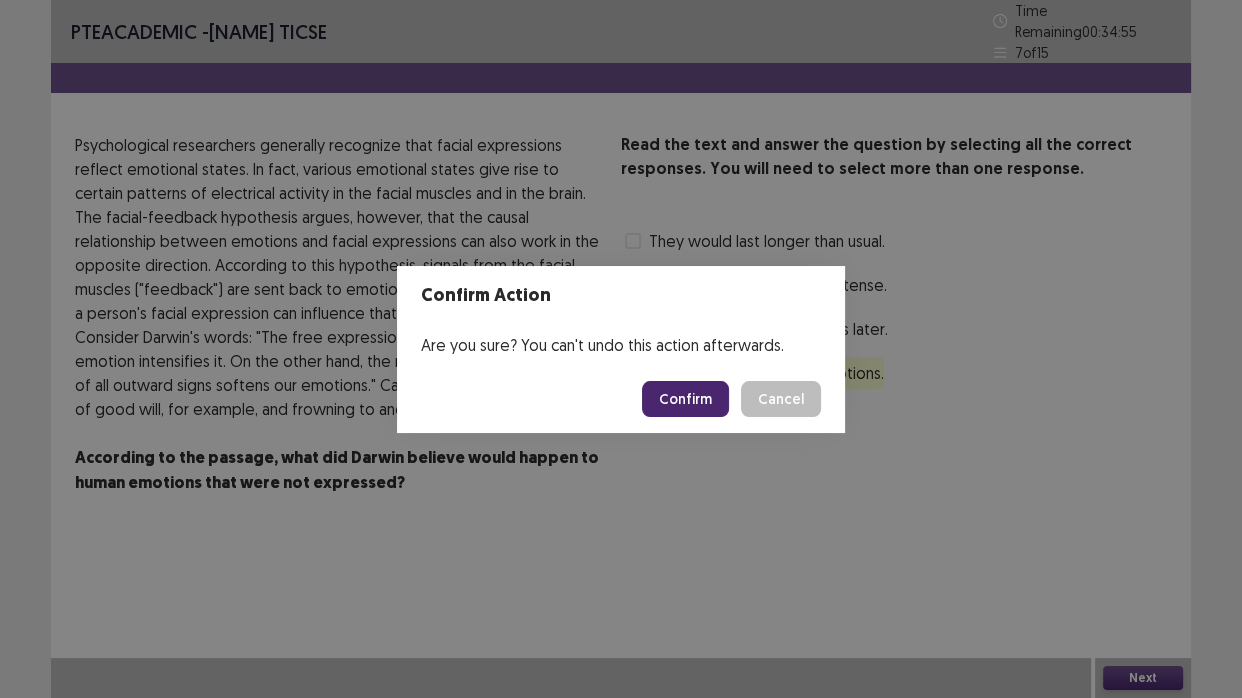 click on "Confirm" at bounding box center [685, 399] 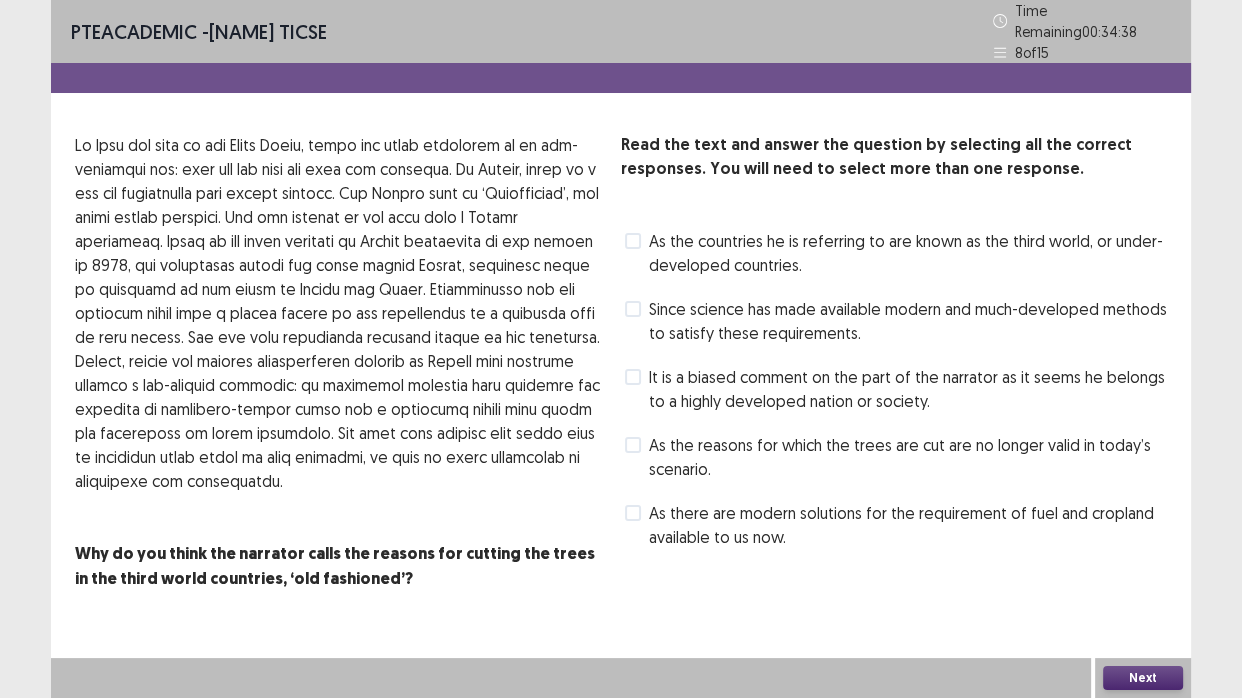 click at bounding box center (633, 513) 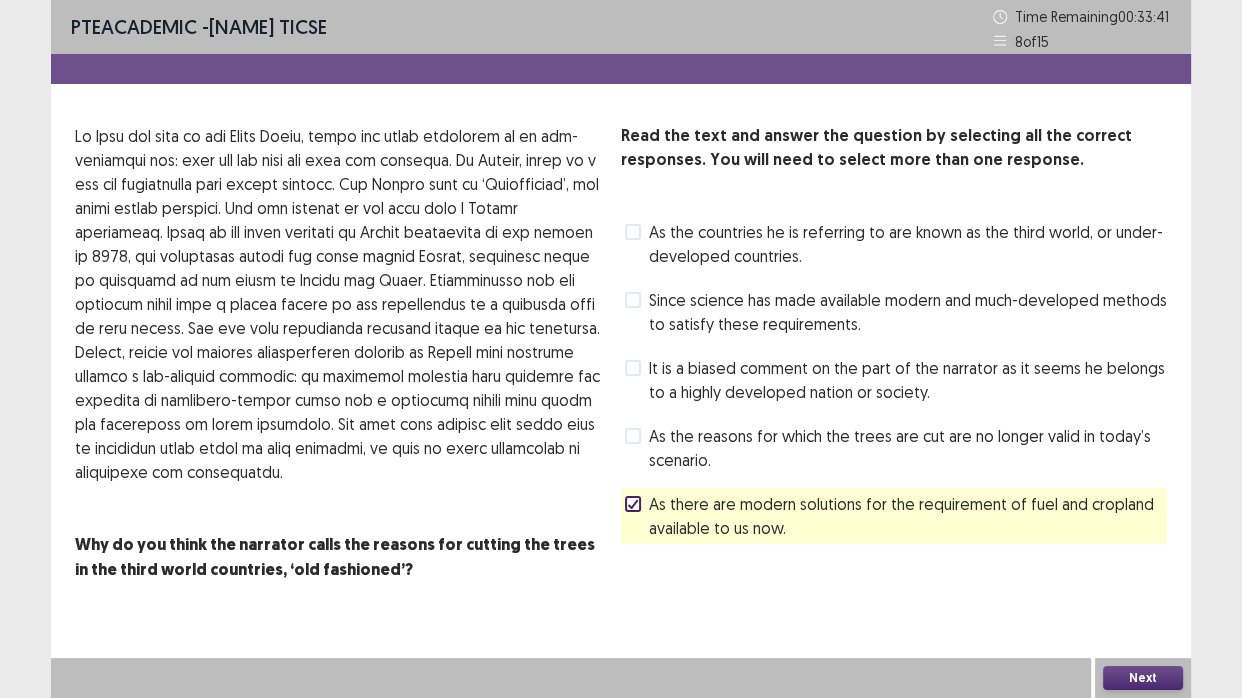click 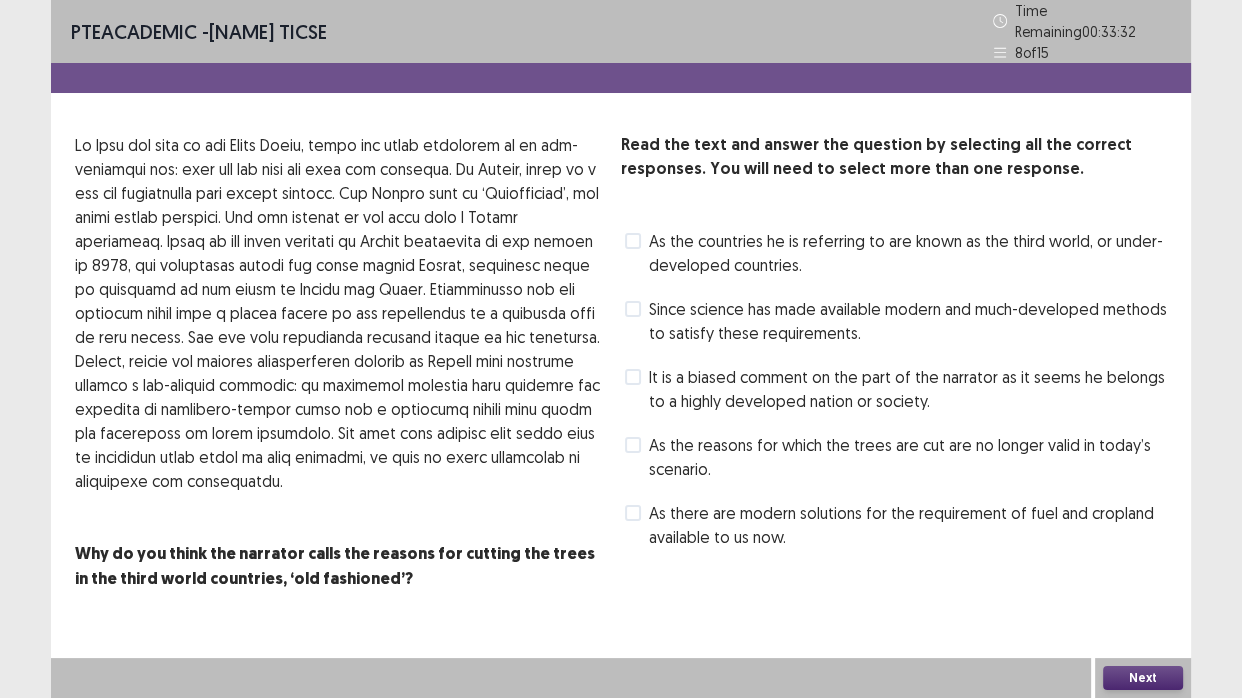 click on "As the reasons for which the trees are cut are no longer valid in today’s scenario." at bounding box center (908, 457) 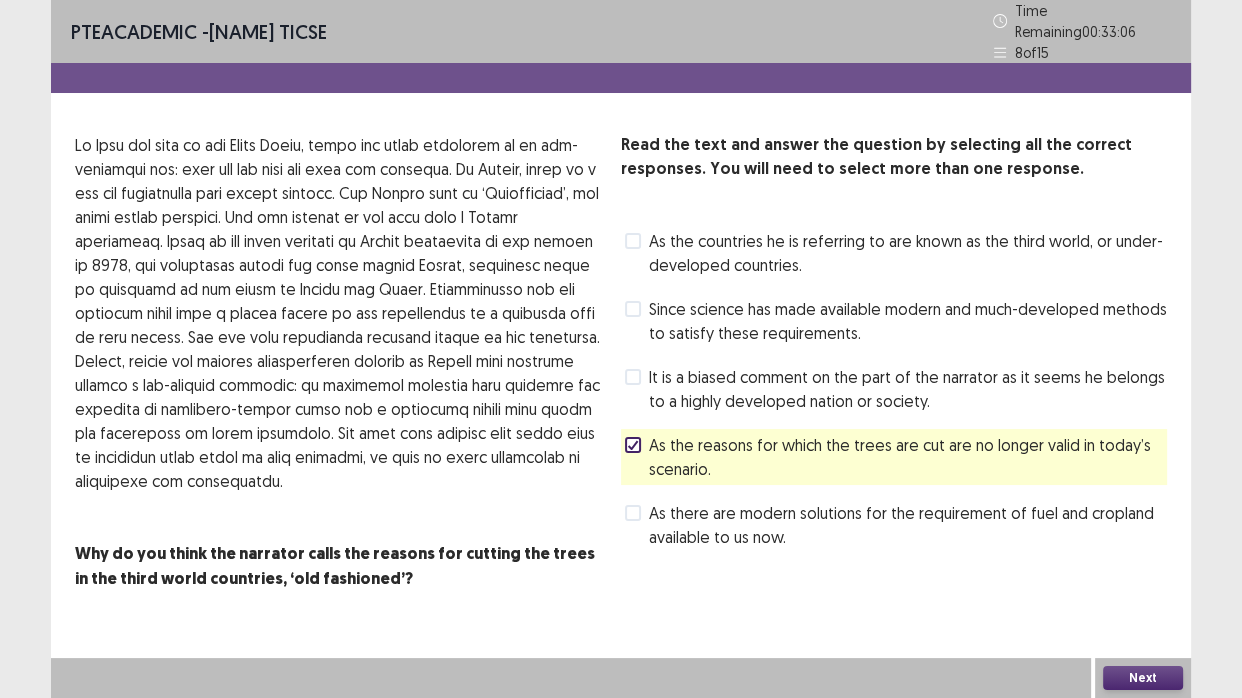 click on "Next" at bounding box center [1143, 678] 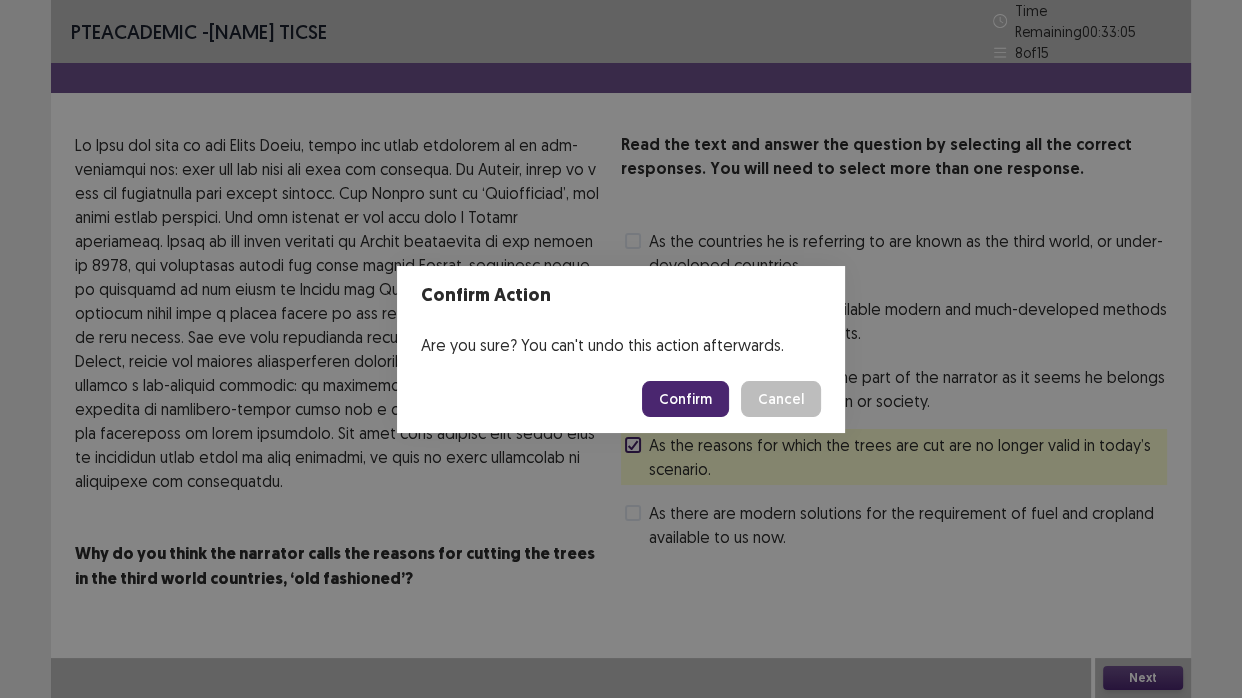 click on "Confirm" at bounding box center (685, 399) 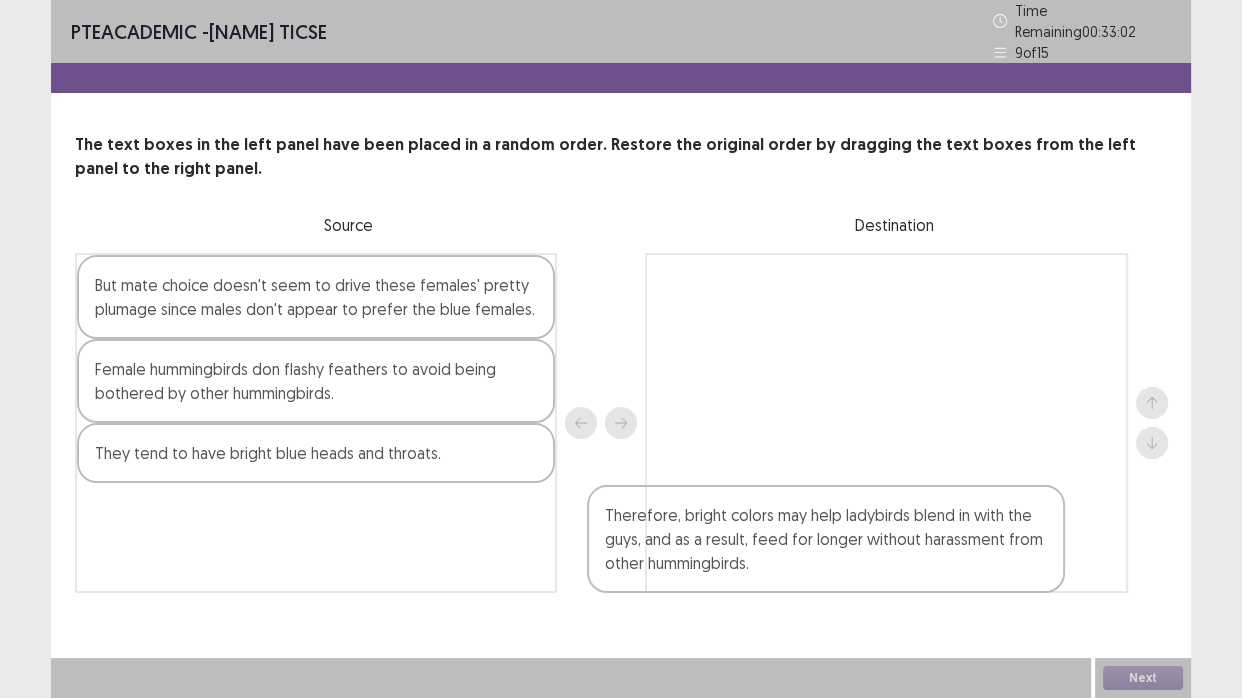 drag, startPoint x: 378, startPoint y: 405, endPoint x: 901, endPoint y: 562, distance: 546.05676 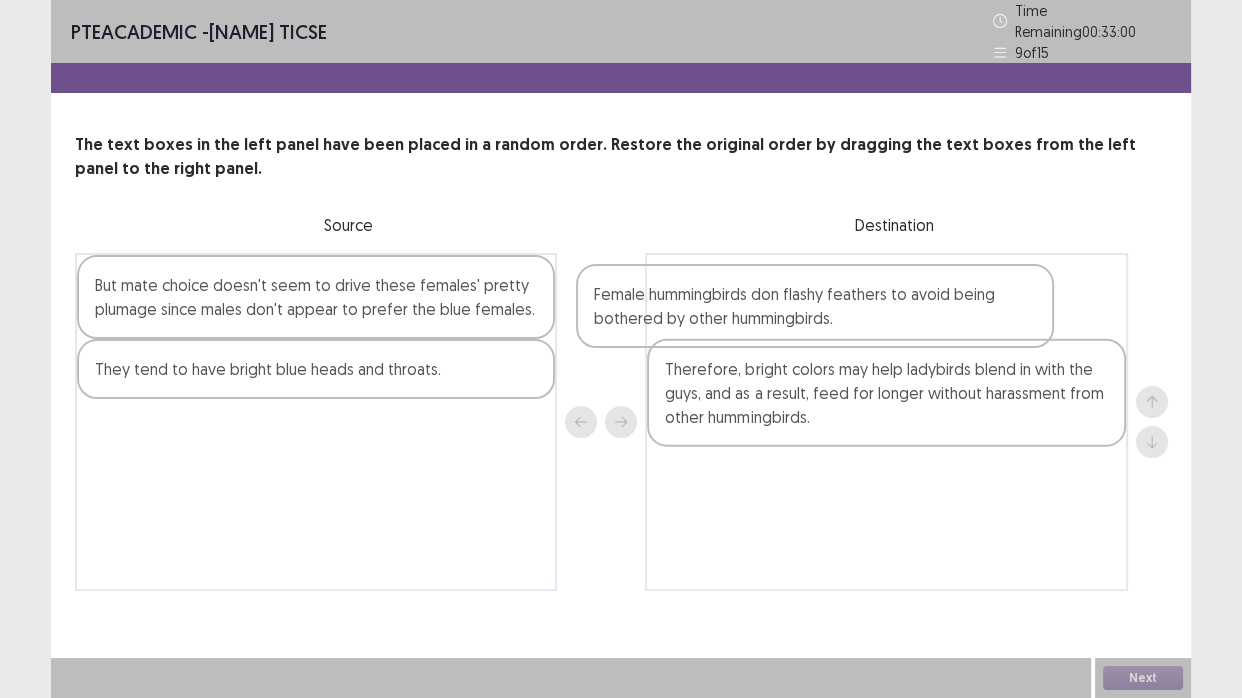 drag, startPoint x: 377, startPoint y: 375, endPoint x: 886, endPoint y: 309, distance: 513.26117 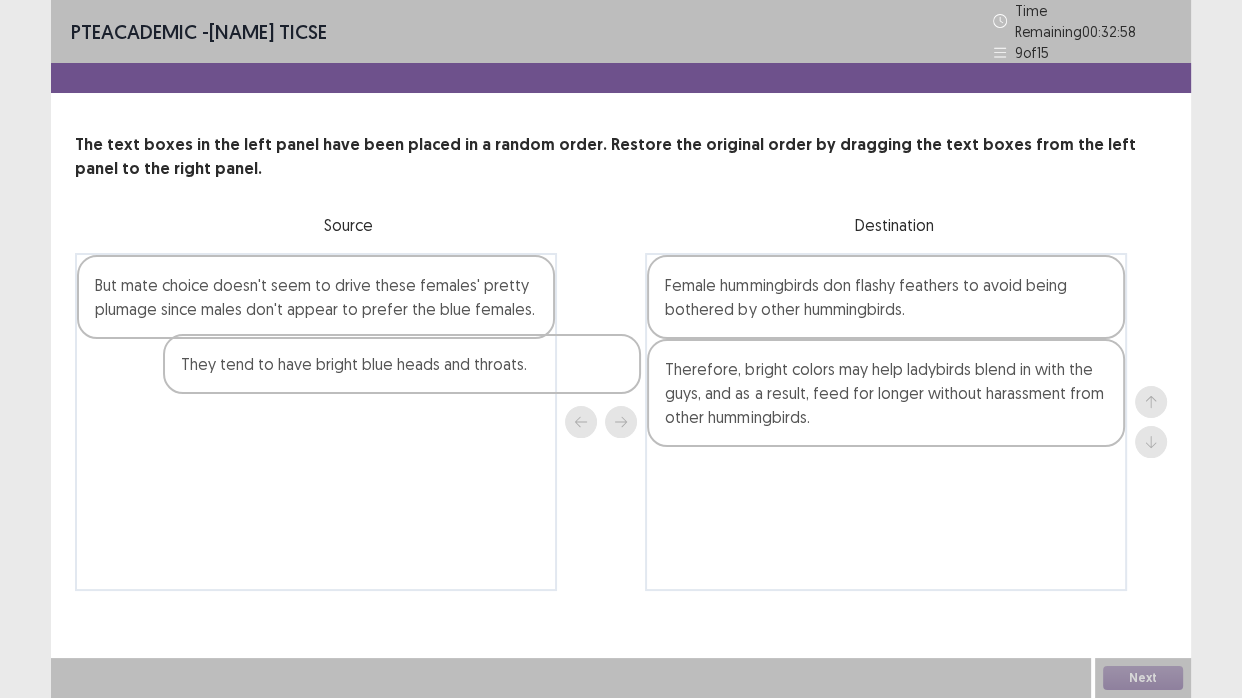 drag, startPoint x: 365, startPoint y: 329, endPoint x: 453, endPoint y: 334, distance: 88.14193 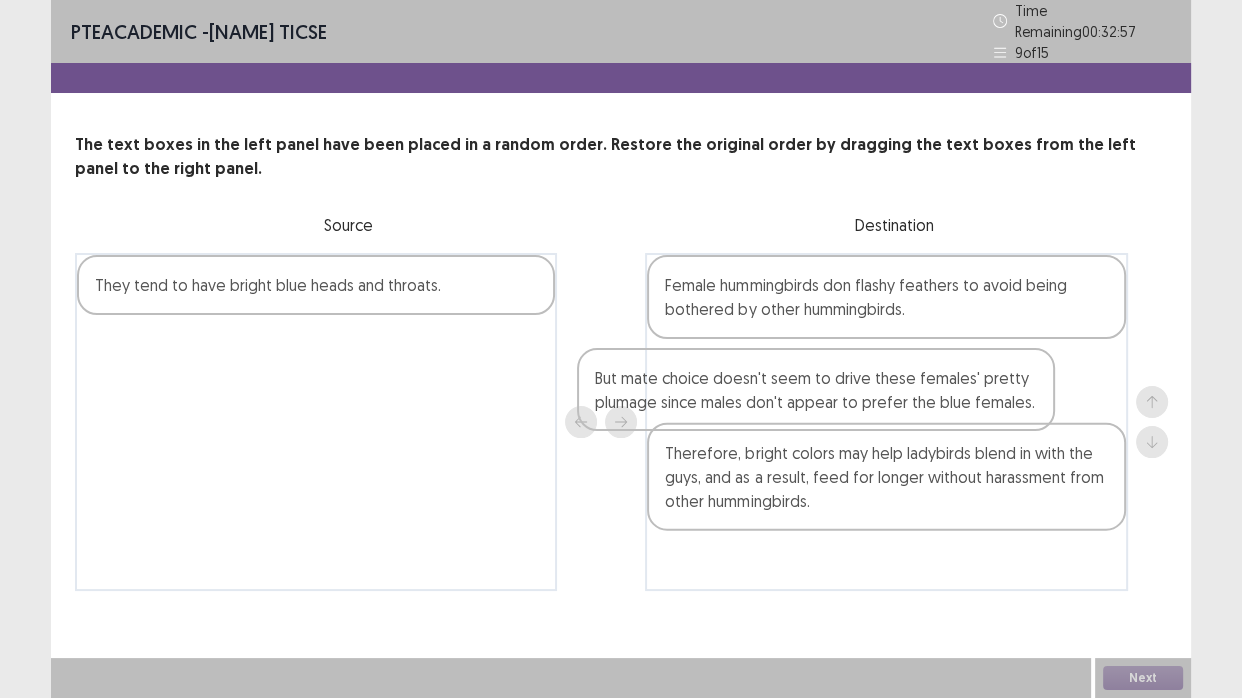 drag, startPoint x: 426, startPoint y: 288, endPoint x: 949, endPoint y: 389, distance: 532.66315 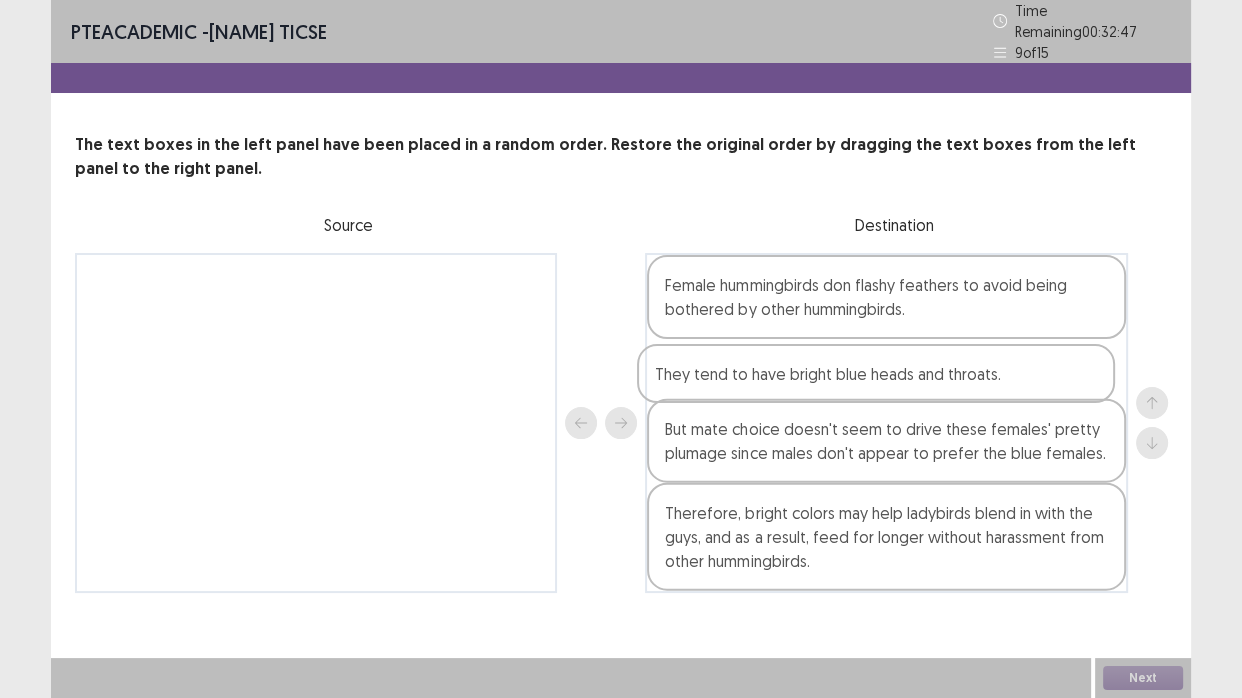 drag, startPoint x: 389, startPoint y: 293, endPoint x: 951, endPoint y: 397, distance: 571.54175 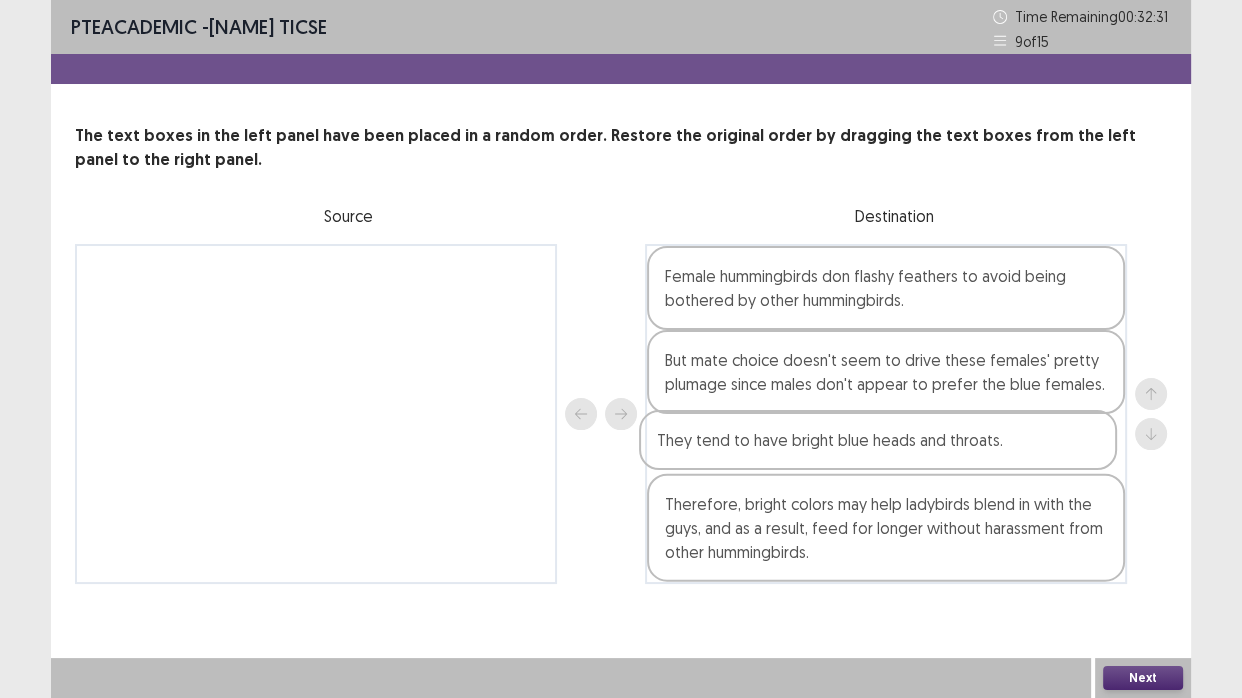 drag, startPoint x: 974, startPoint y: 401, endPoint x: 969, endPoint y: 452, distance: 51.24451 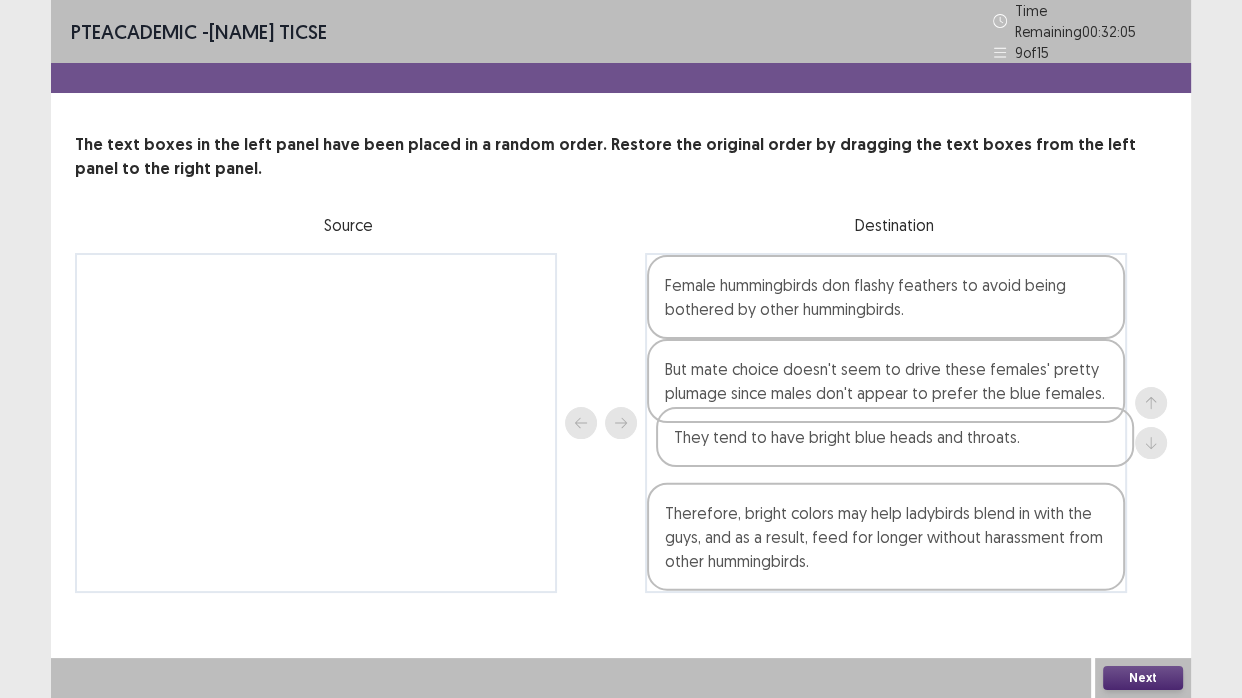 drag, startPoint x: 989, startPoint y: 457, endPoint x: 998, endPoint y: 440, distance: 19.235384 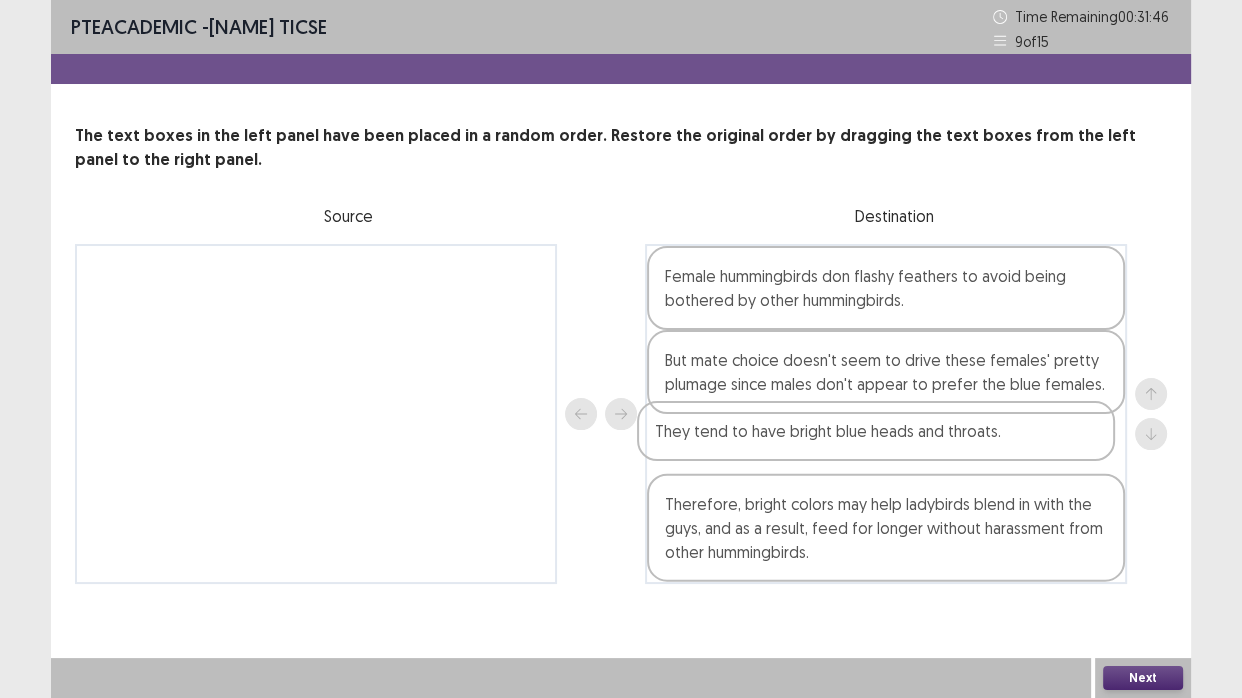 drag, startPoint x: 983, startPoint y: 445, endPoint x: 974, endPoint y: 425, distance: 21.931713 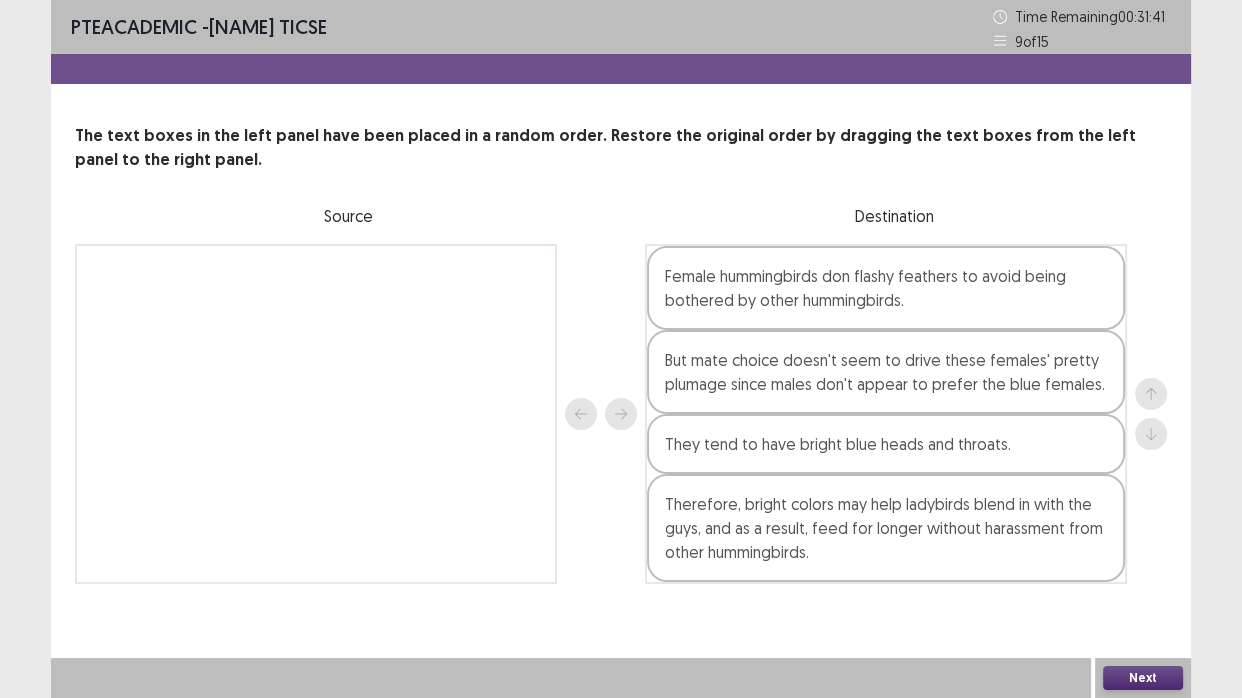 click on "Next" at bounding box center [1143, 678] 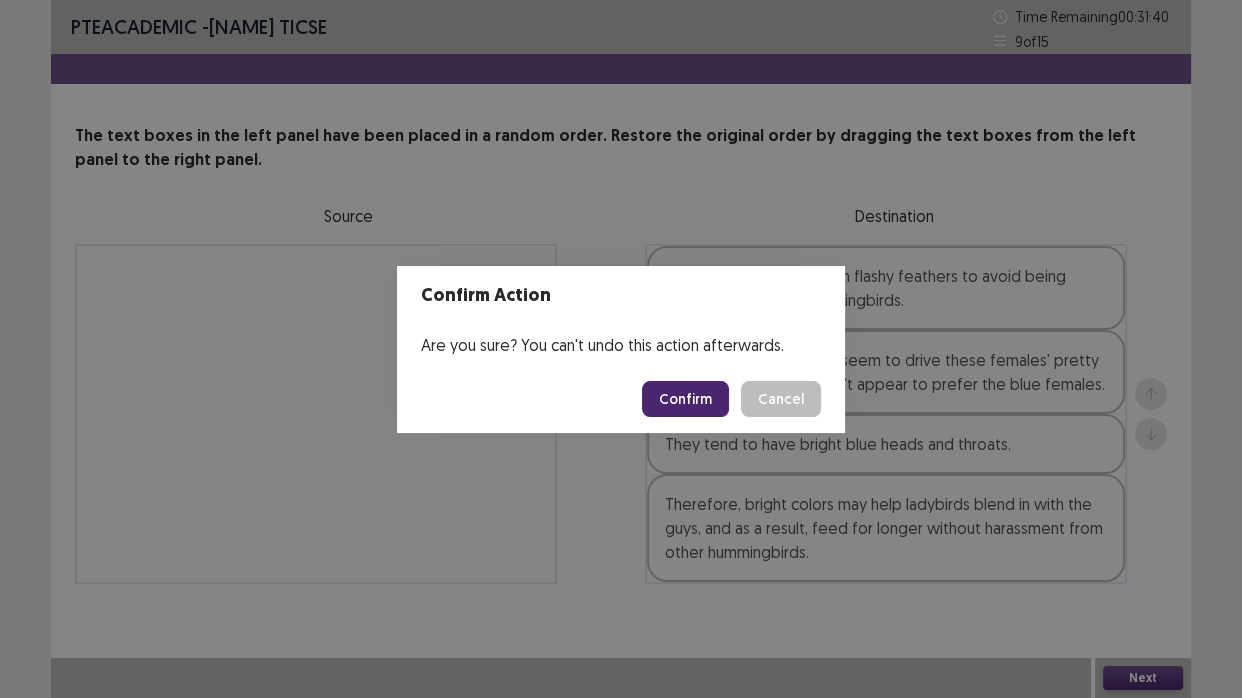 click on "Confirm" at bounding box center (685, 399) 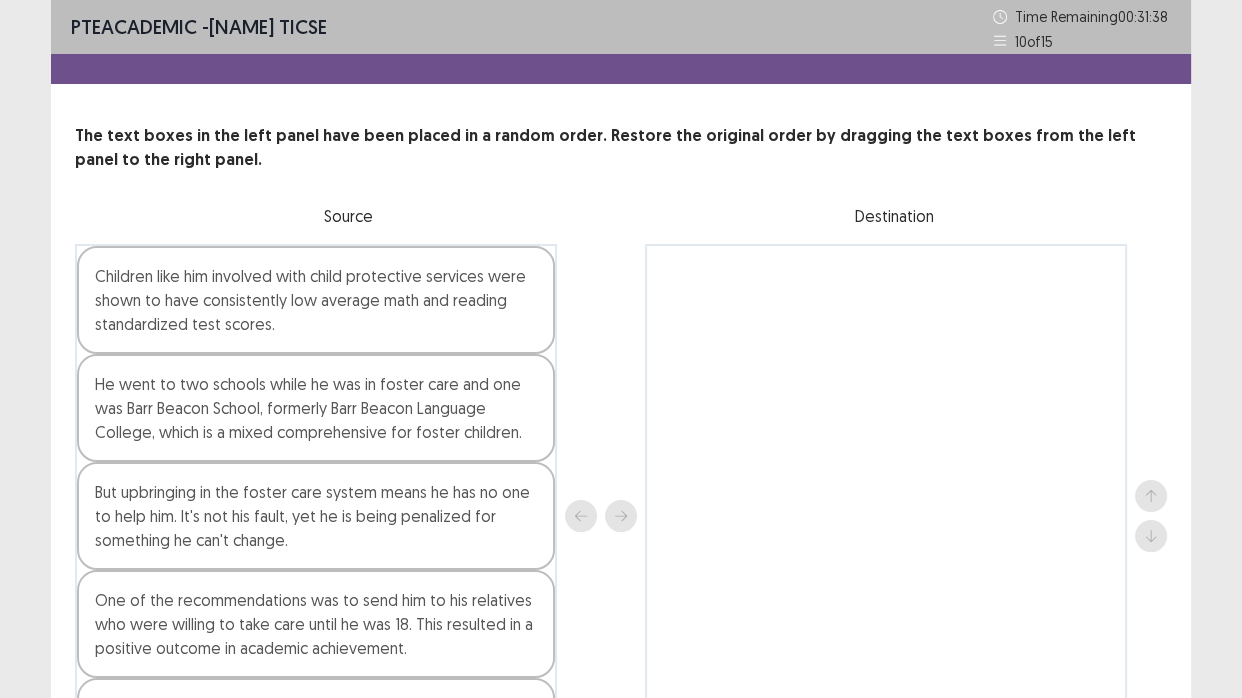 scroll, scrollTop: 90, scrollLeft: 0, axis: vertical 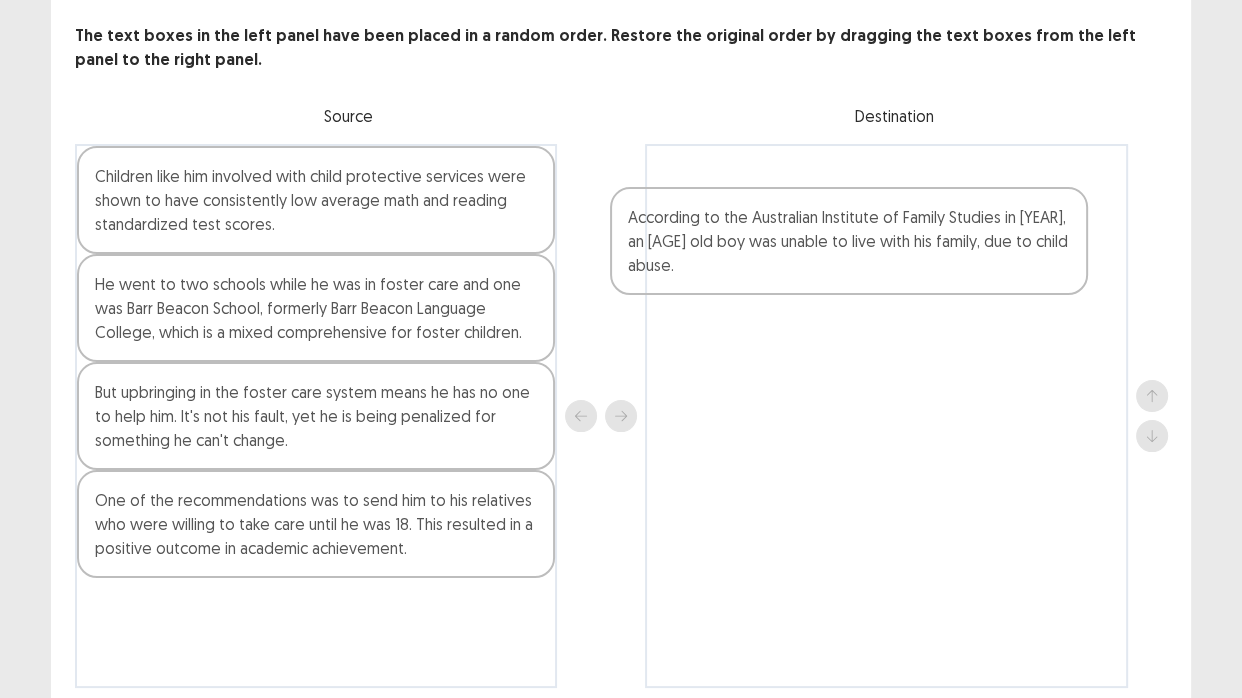 drag, startPoint x: 330, startPoint y: 626, endPoint x: 870, endPoint y: 226, distance: 672.0119 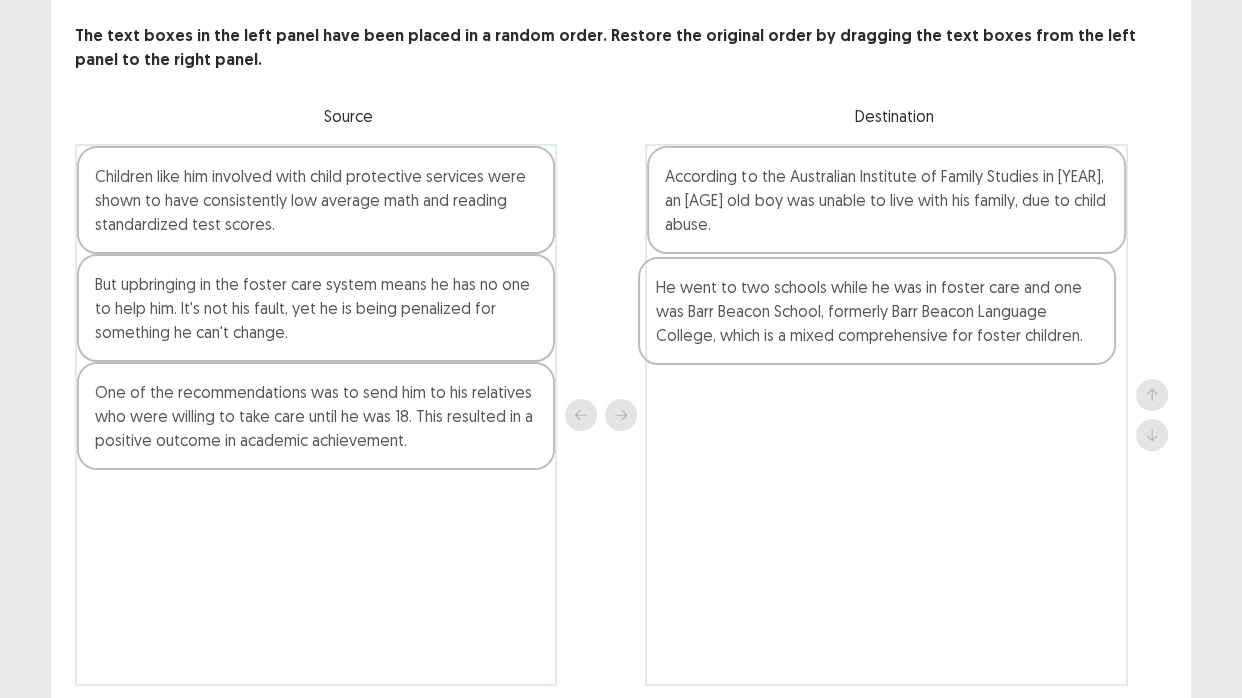 drag, startPoint x: 383, startPoint y: 327, endPoint x: 951, endPoint y: 332, distance: 568.02203 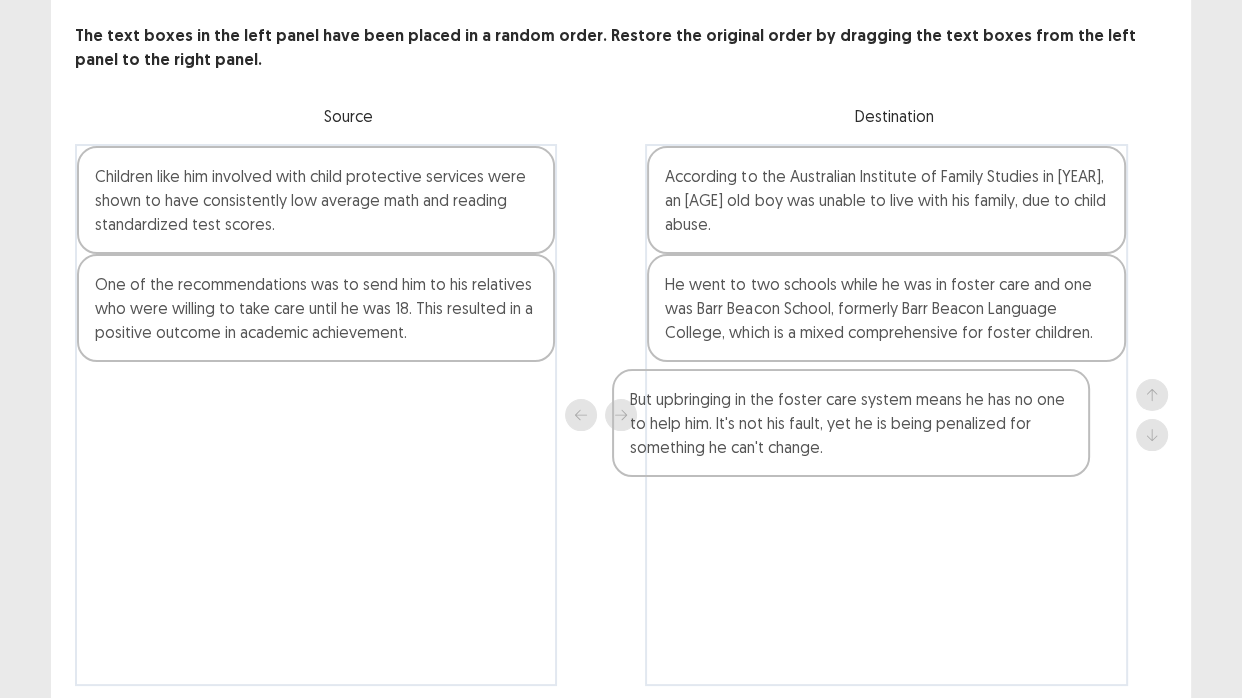 drag, startPoint x: 410, startPoint y: 320, endPoint x: 962, endPoint y: 441, distance: 565.1062 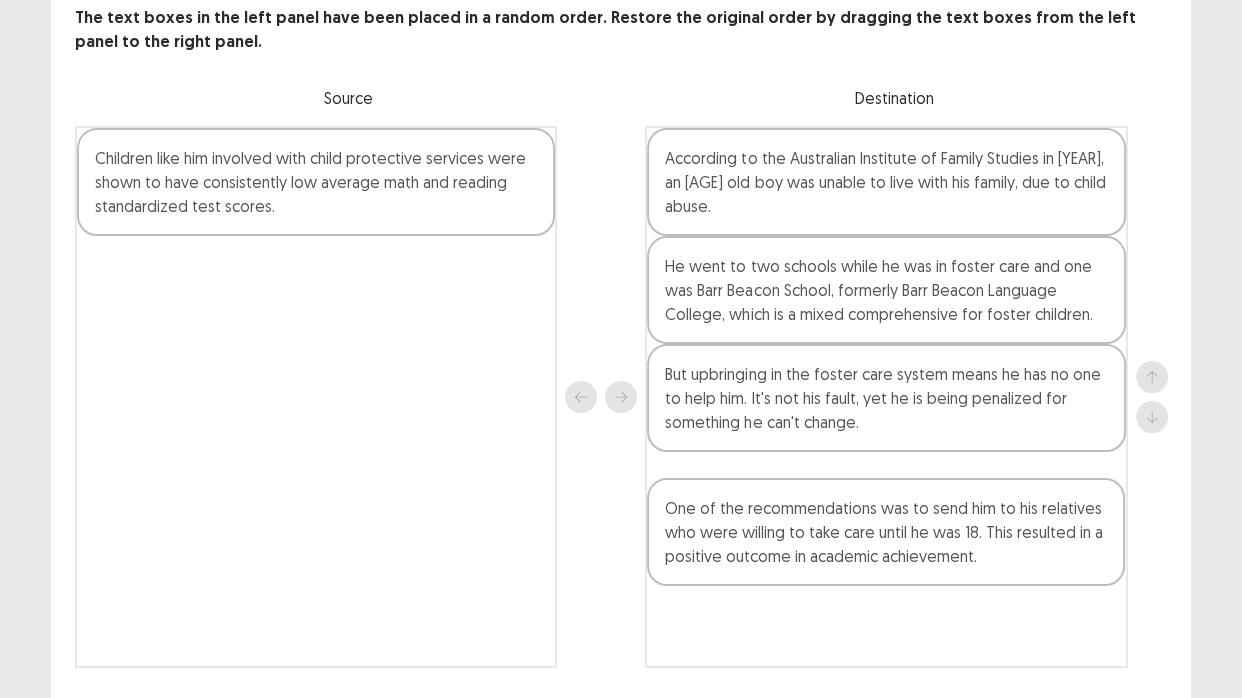 scroll, scrollTop: 129, scrollLeft: 0, axis: vertical 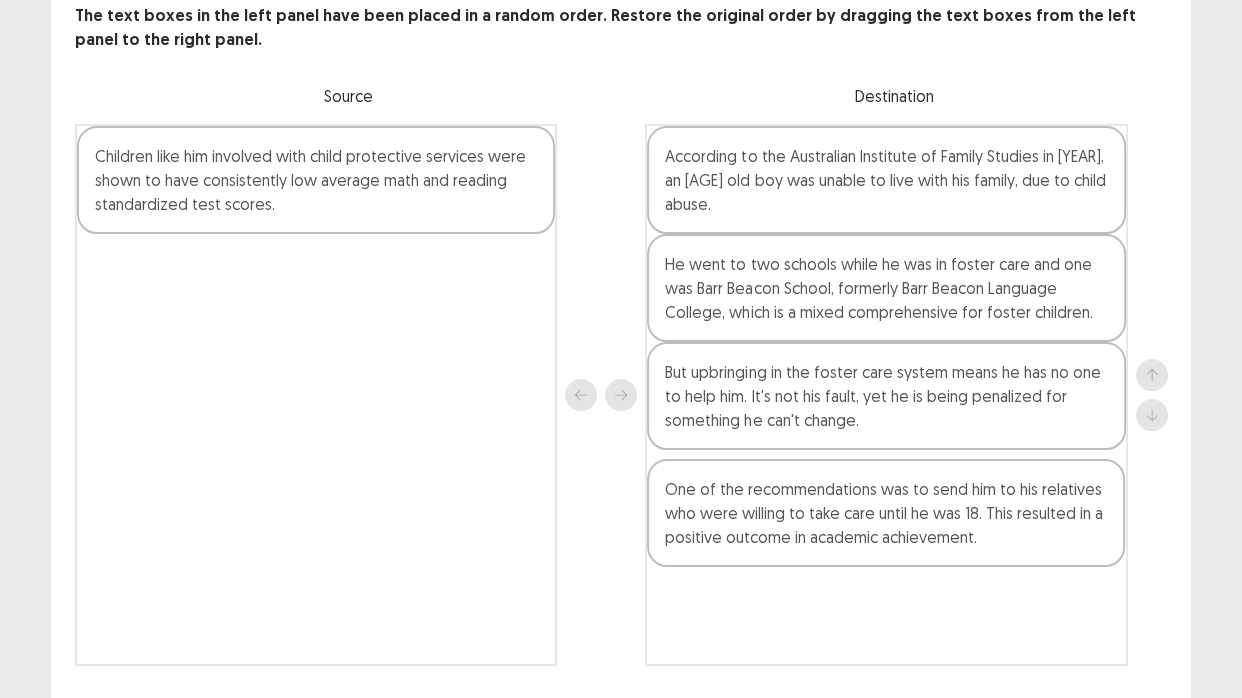 drag, startPoint x: 439, startPoint y: 315, endPoint x: 1017, endPoint y: 530, distance: 616.69196 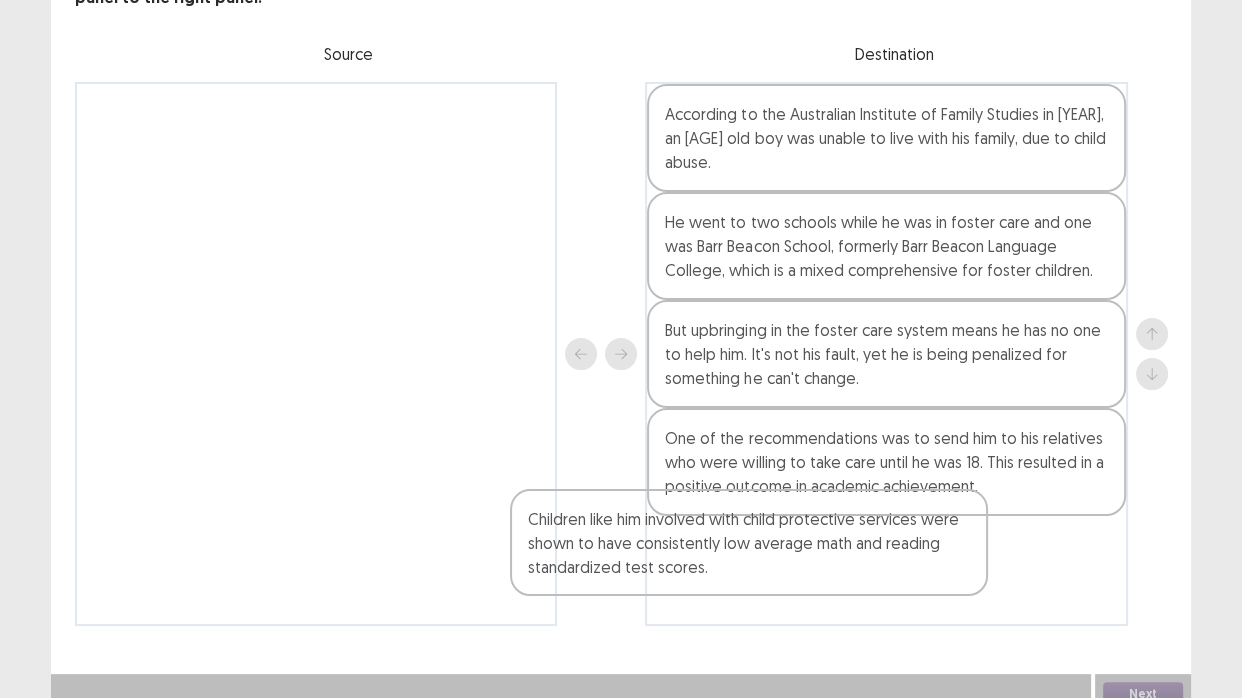 scroll, scrollTop: 175, scrollLeft: 0, axis: vertical 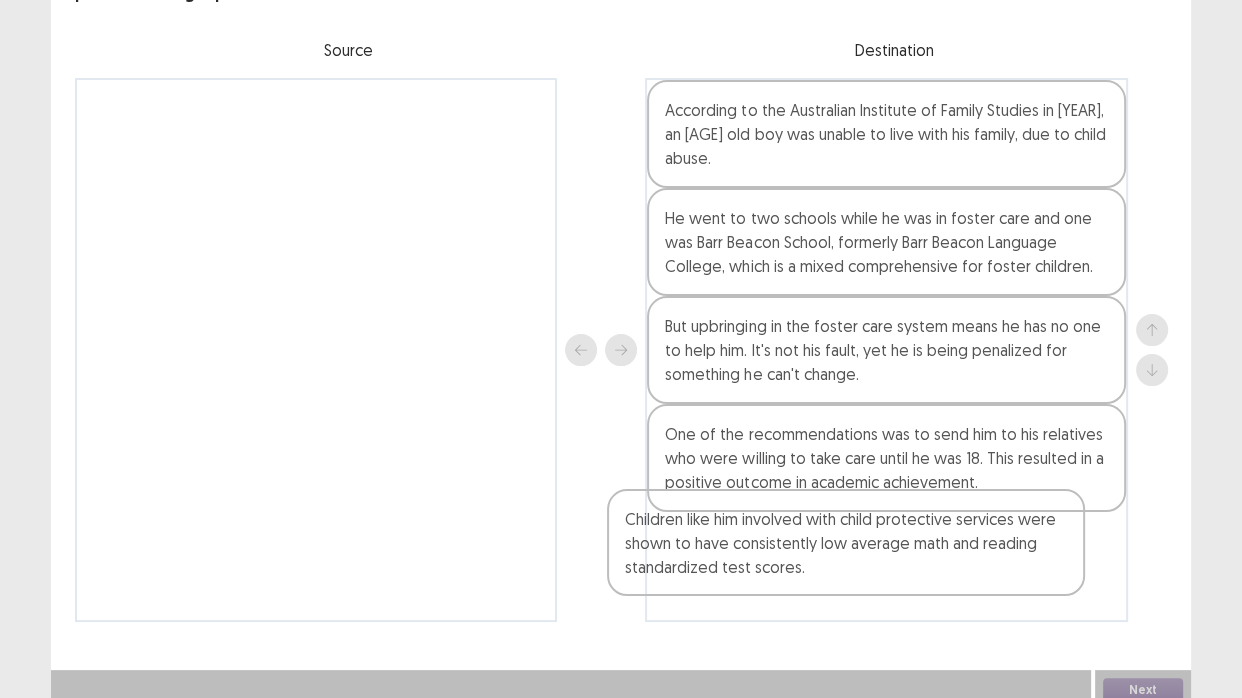 drag, startPoint x: 341, startPoint y: 192, endPoint x: 862, endPoint y: 551, distance: 632.71 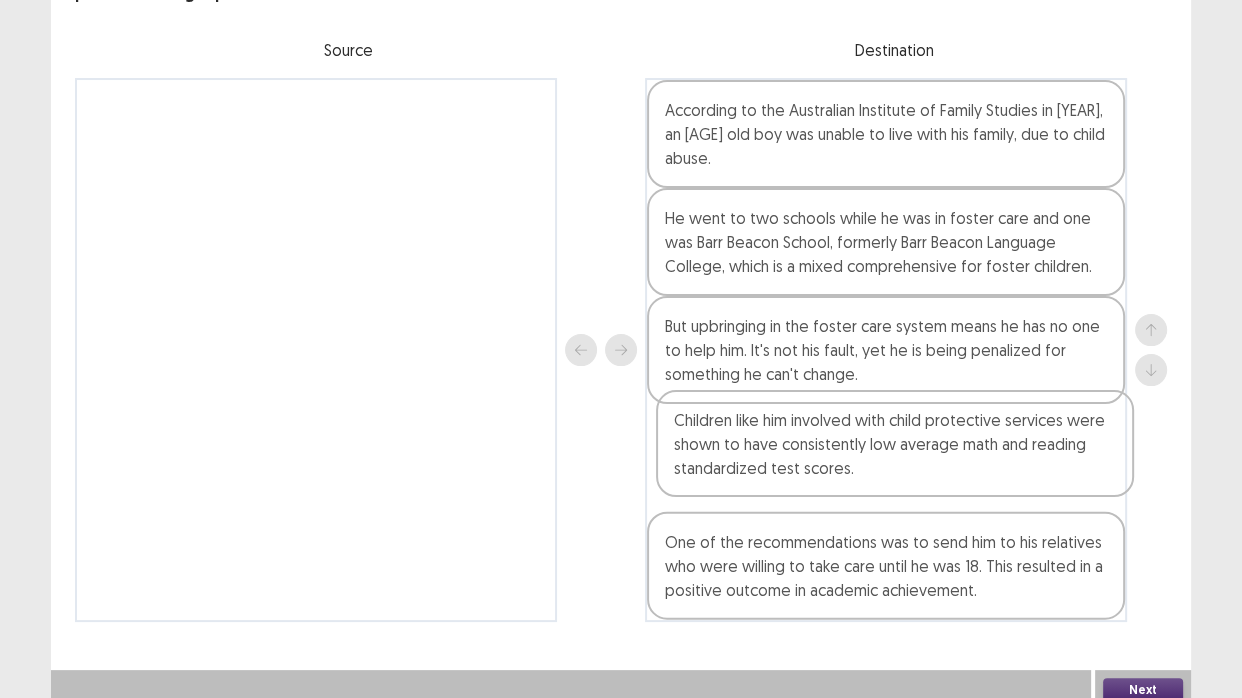 drag, startPoint x: 827, startPoint y: 562, endPoint x: 838, endPoint y: 446, distance: 116.520386 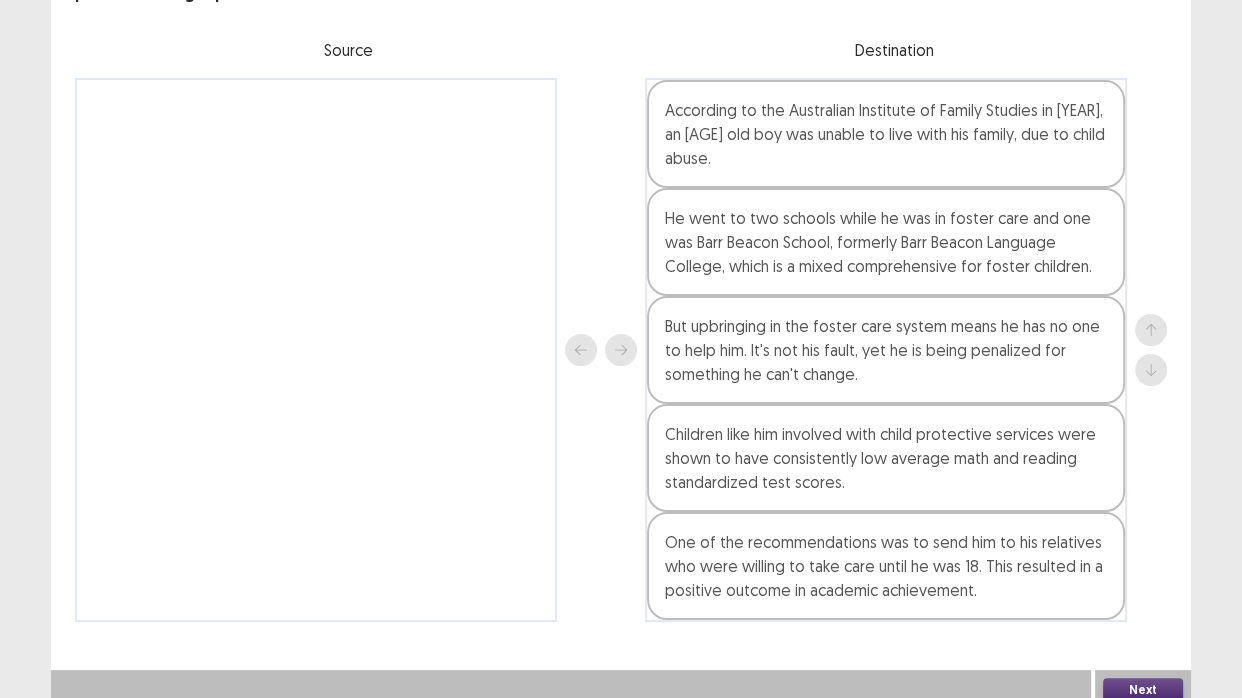 click on "Next" at bounding box center (1143, 690) 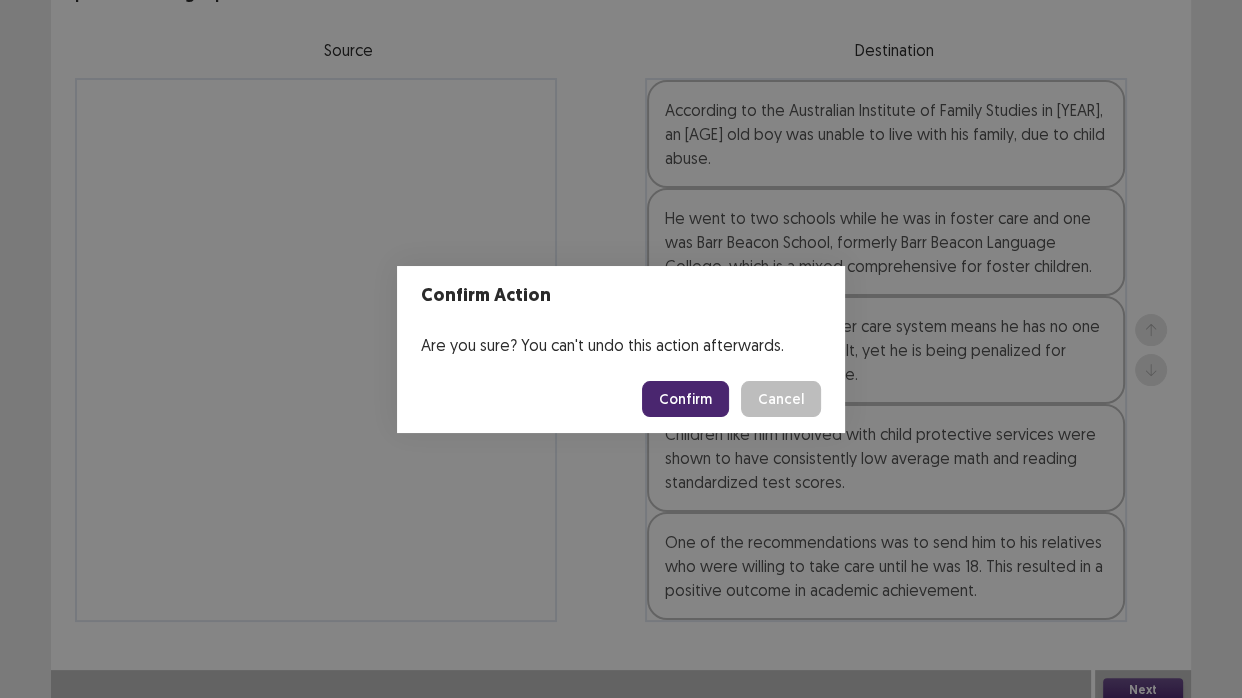 click on "Confirm" at bounding box center [685, 399] 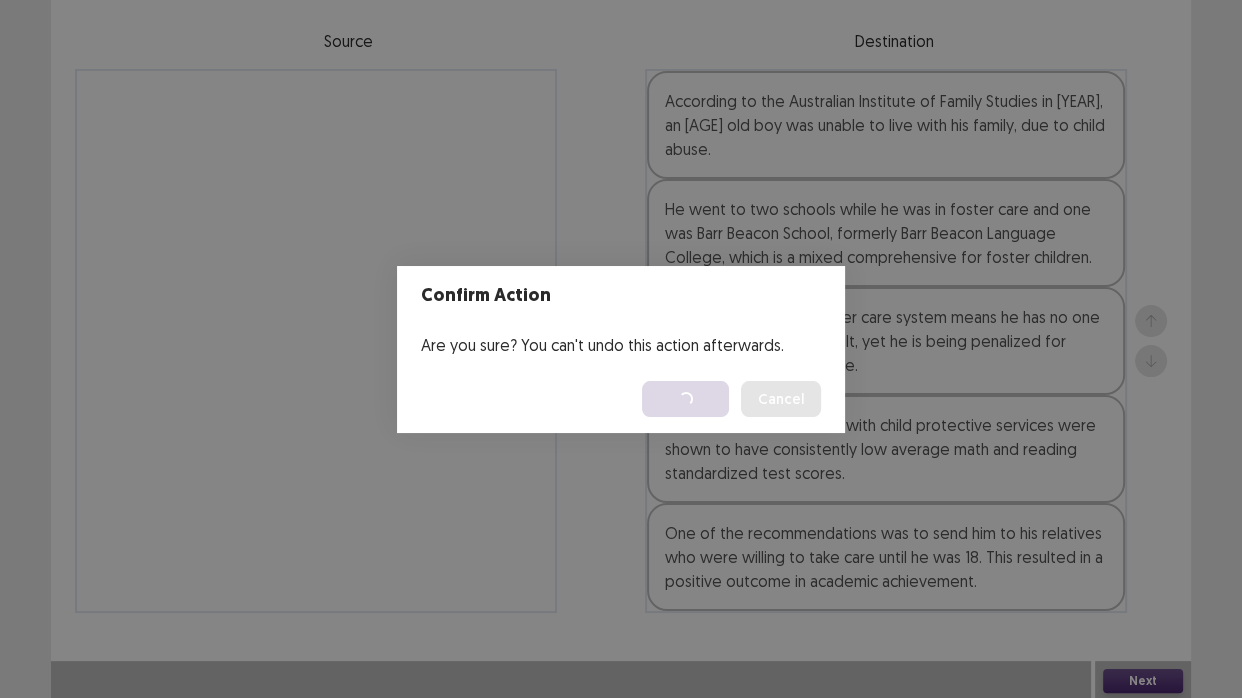 scroll, scrollTop: 0, scrollLeft: 0, axis: both 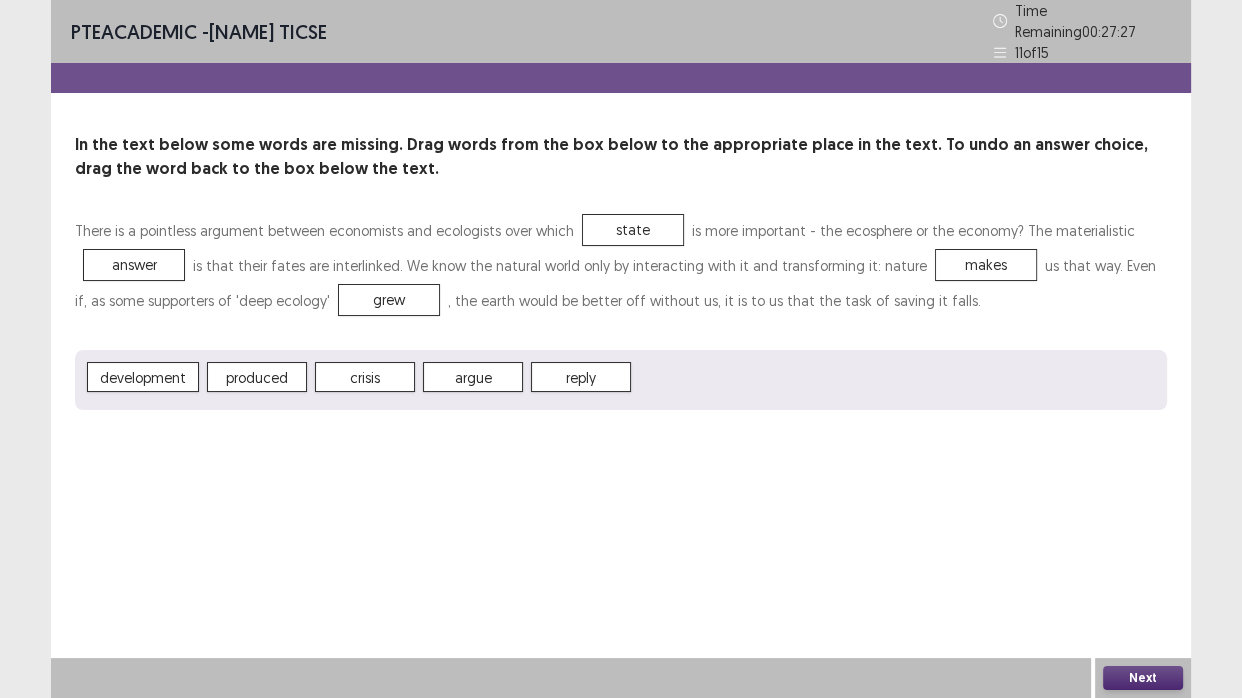 click on "Next" at bounding box center [1143, 678] 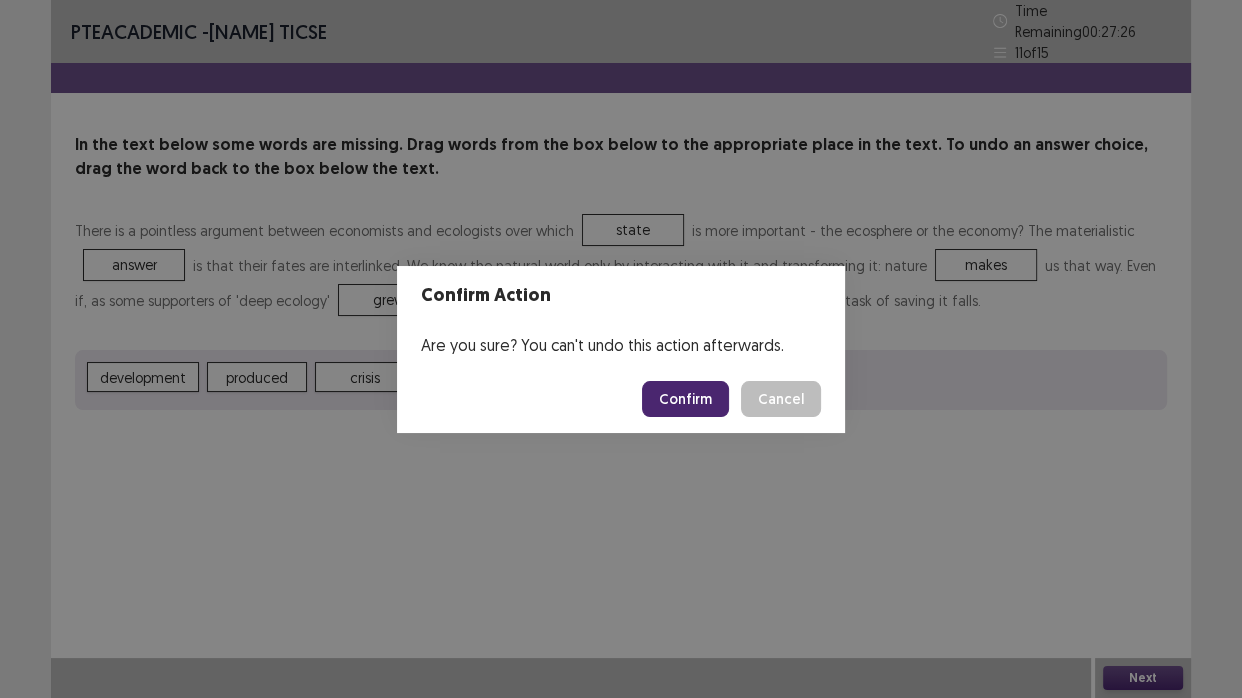 click on "Confirm" at bounding box center (685, 399) 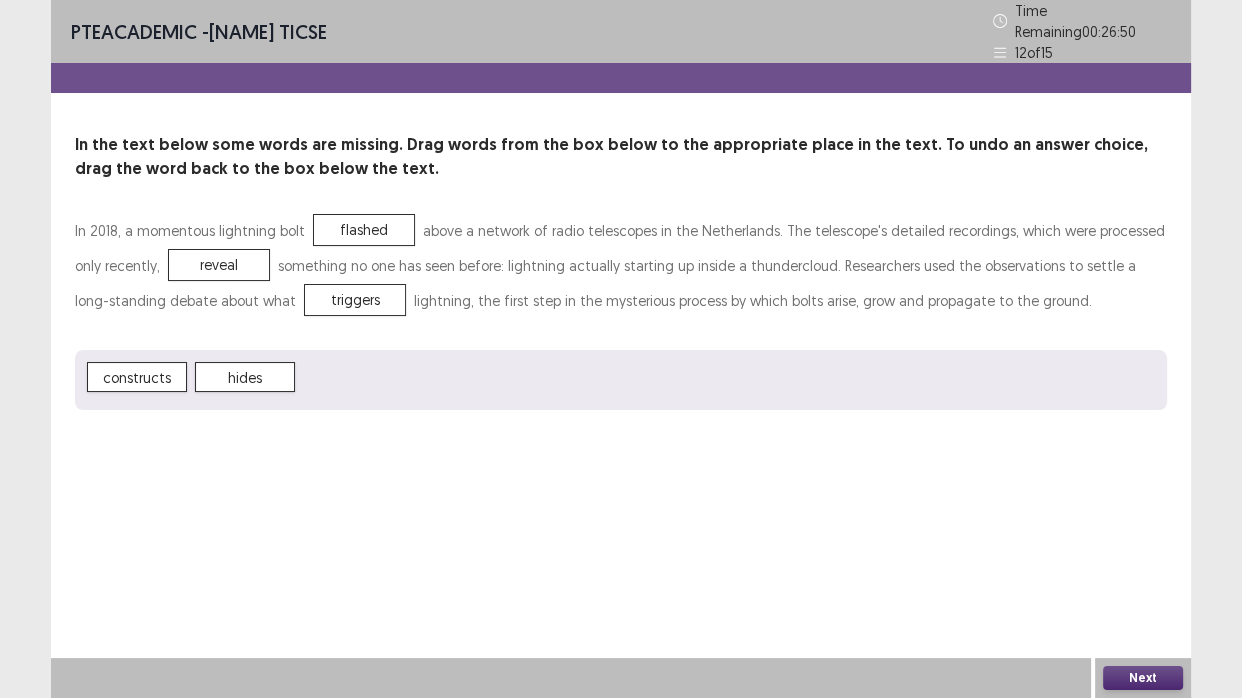 click on "Next" at bounding box center (1143, 678) 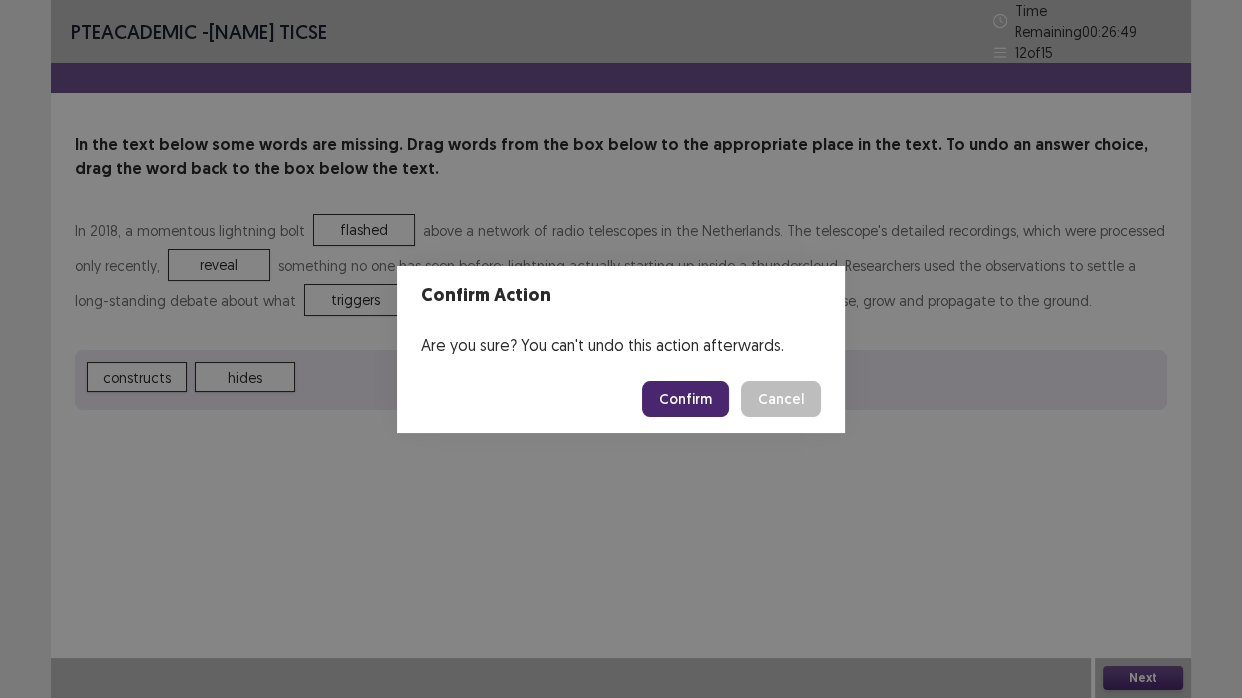 click on "Confirm" at bounding box center [685, 399] 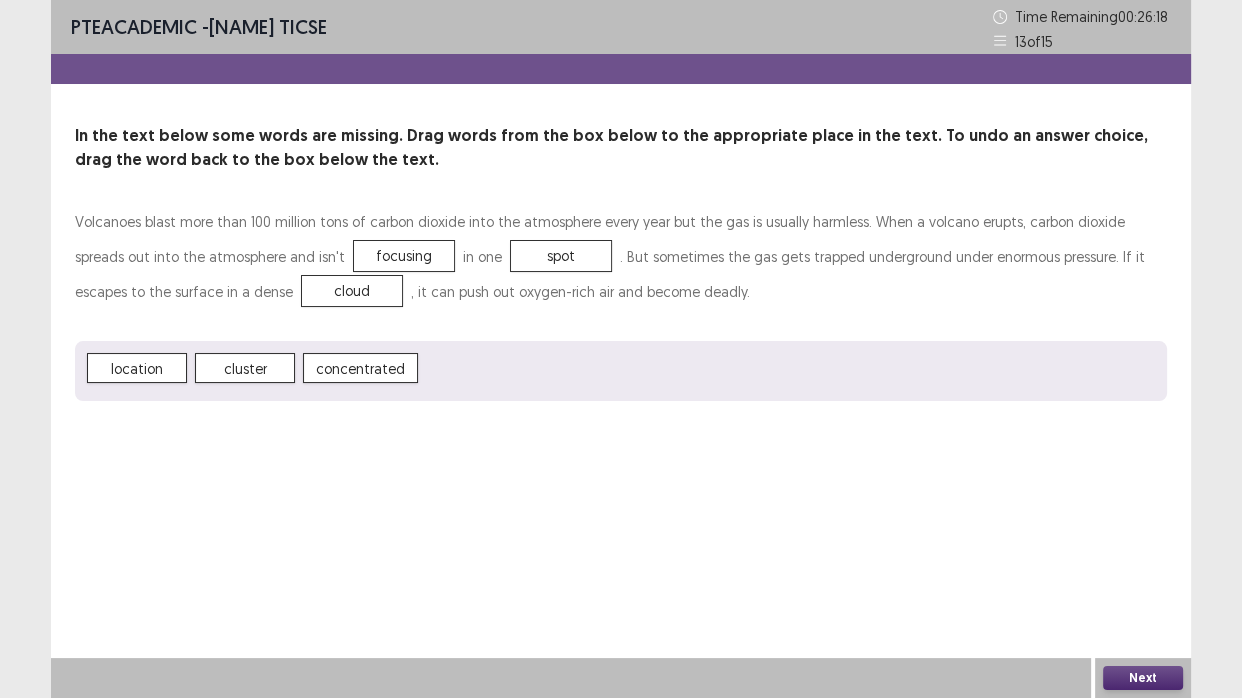 click on "Next" at bounding box center [1143, 678] 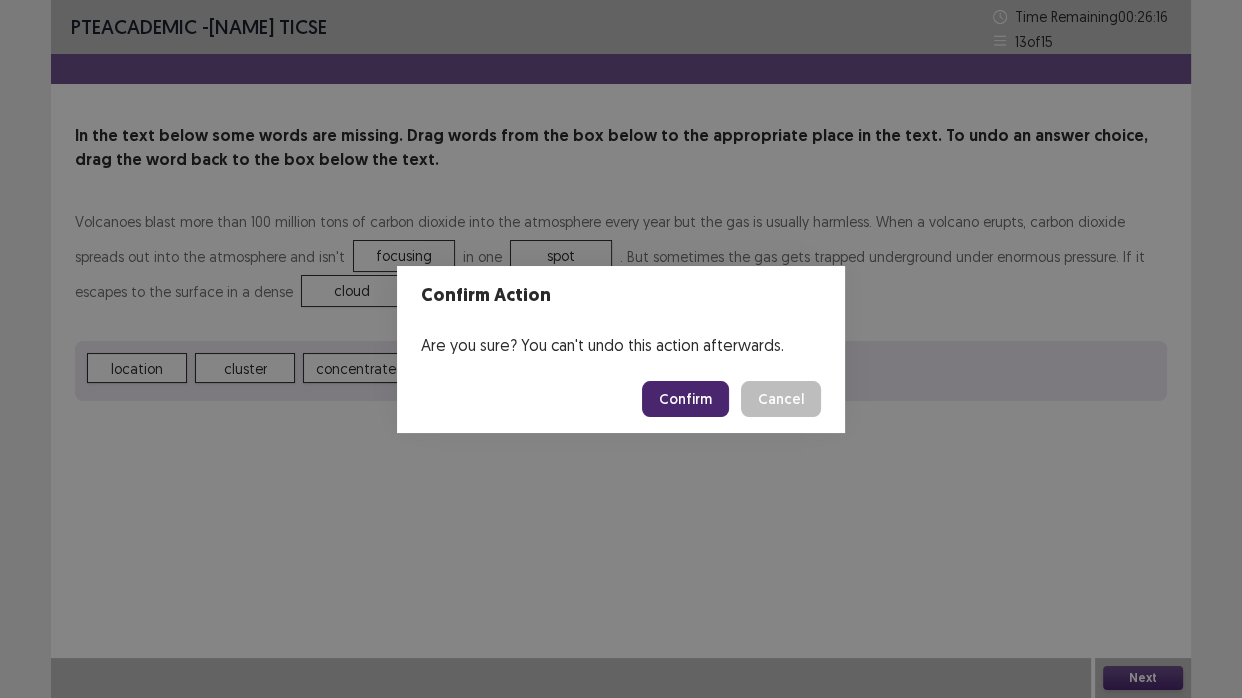 click on "Confirm" at bounding box center (685, 399) 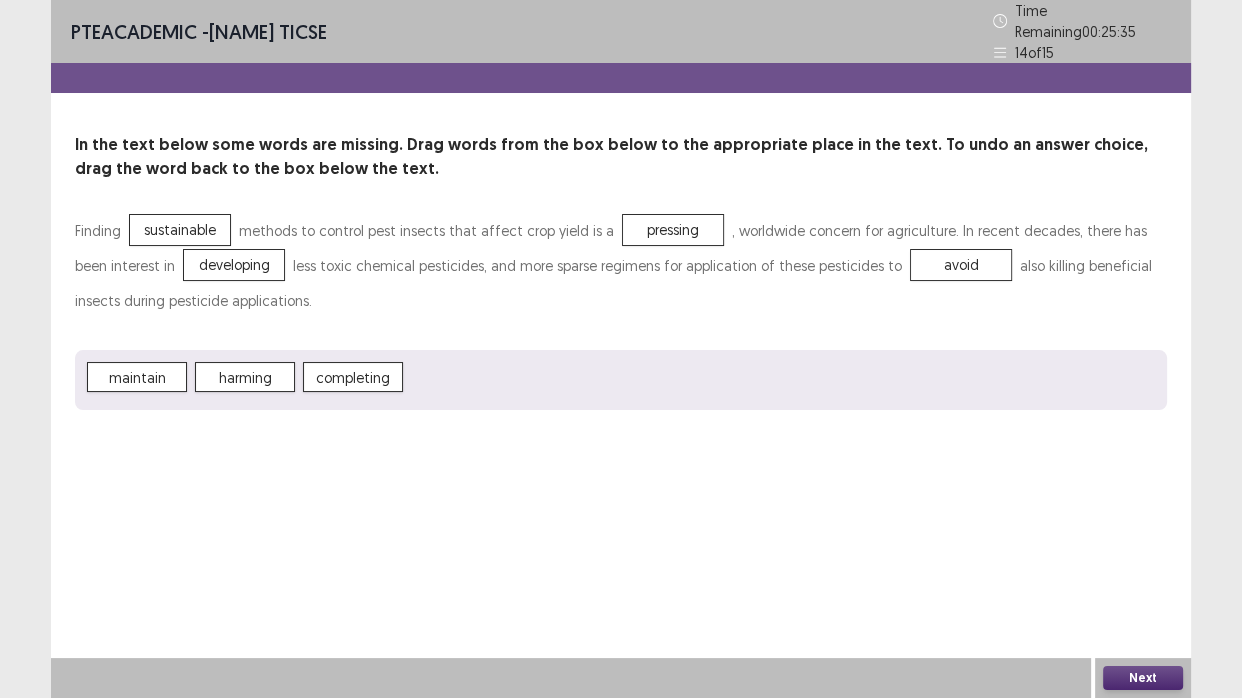 click on "Next" at bounding box center [1143, 678] 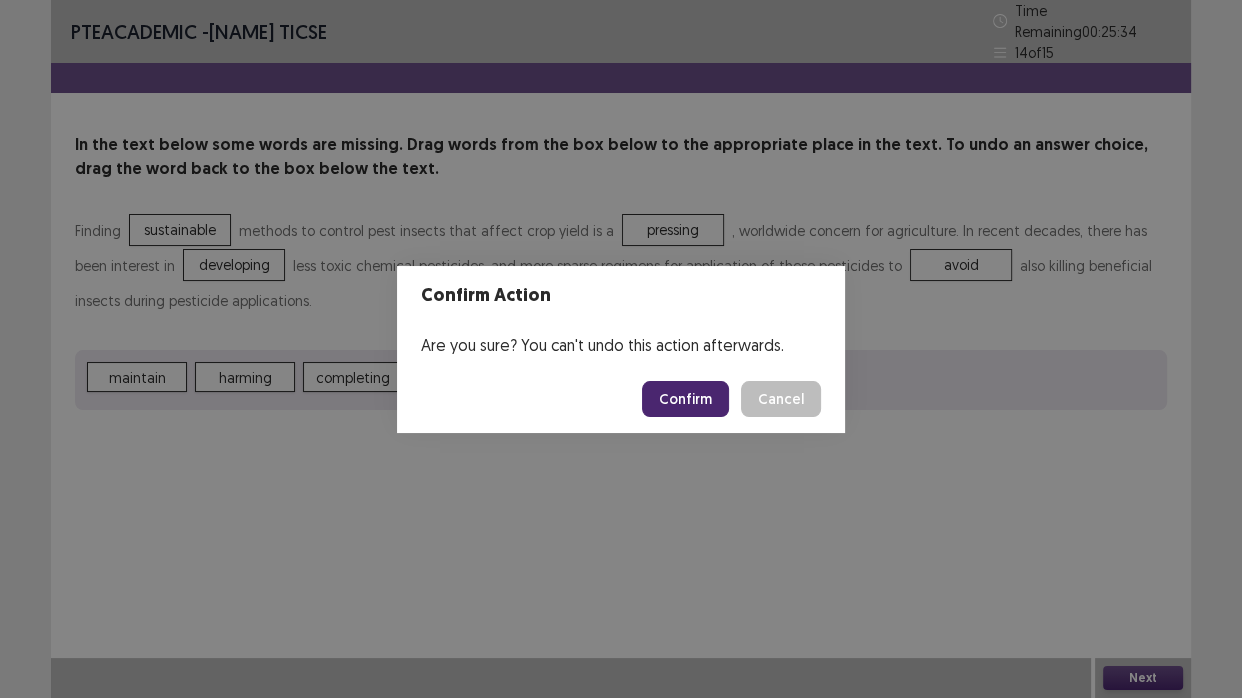click on "Confirm" at bounding box center [685, 399] 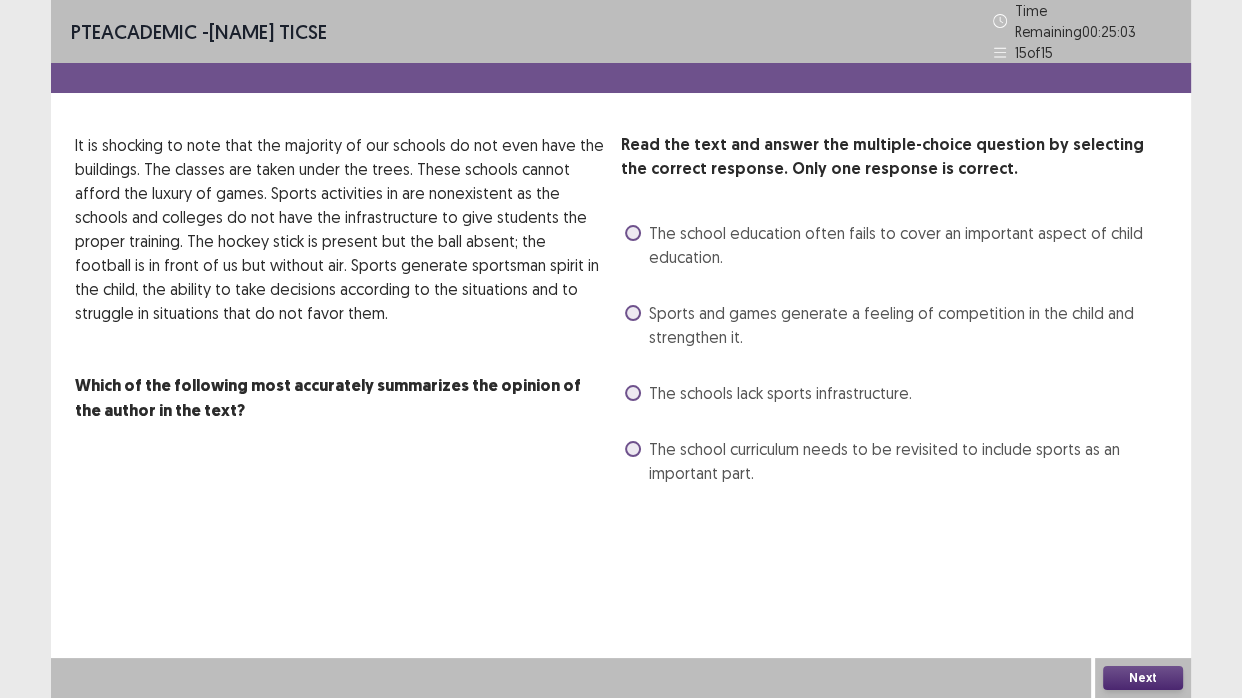 click on "The school curriculum needs to be revisited to include sports as an important part." at bounding box center (908, 461) 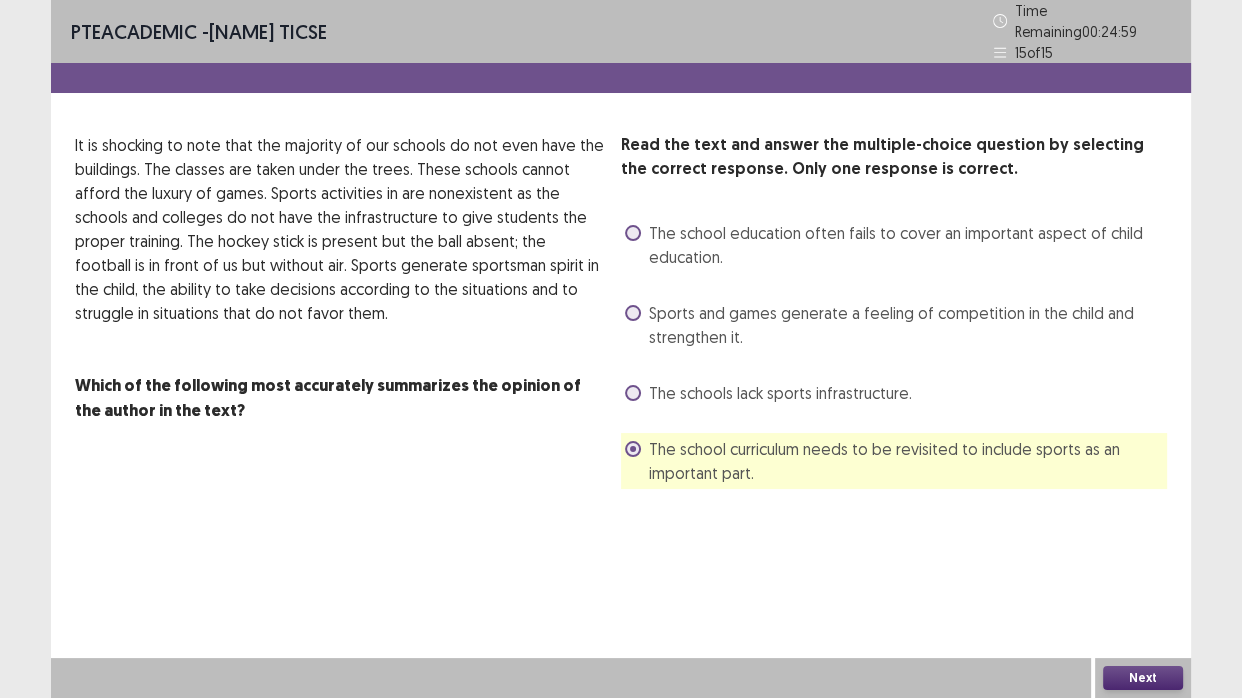 click on "The schools lack sports infrastructure." at bounding box center (780, 393) 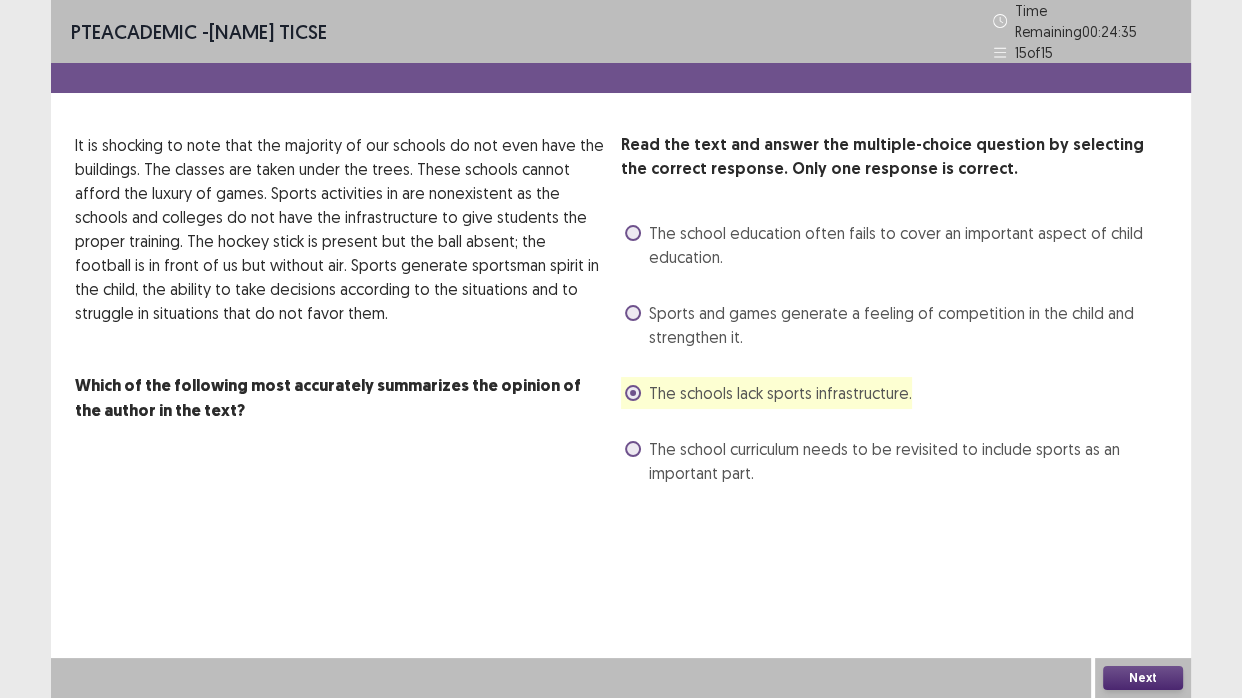 click on "Next" at bounding box center (1143, 678) 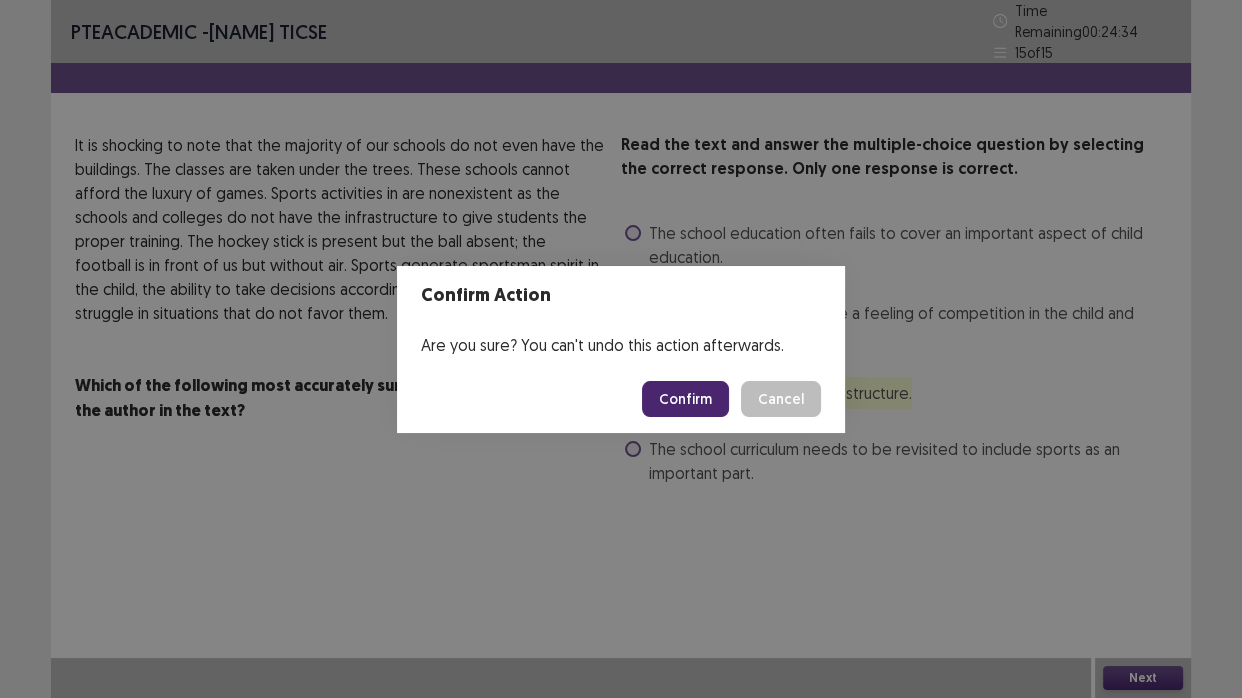click on "Confirm" at bounding box center (685, 399) 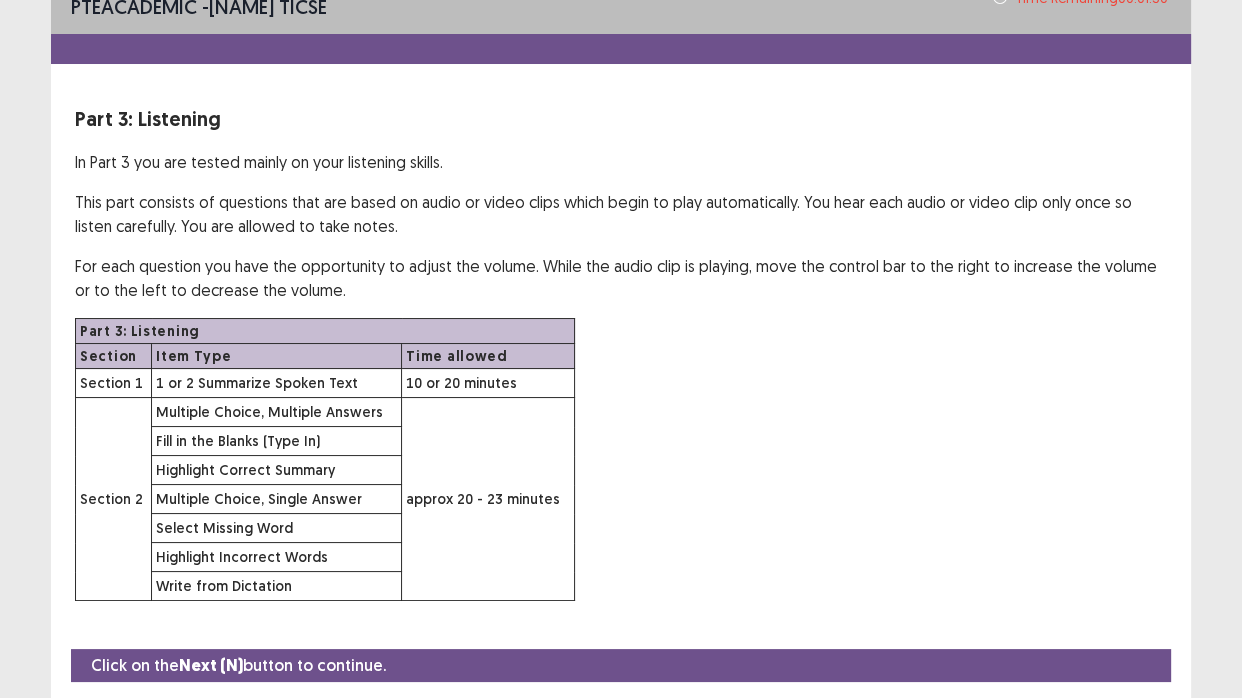 scroll, scrollTop: 81, scrollLeft: 0, axis: vertical 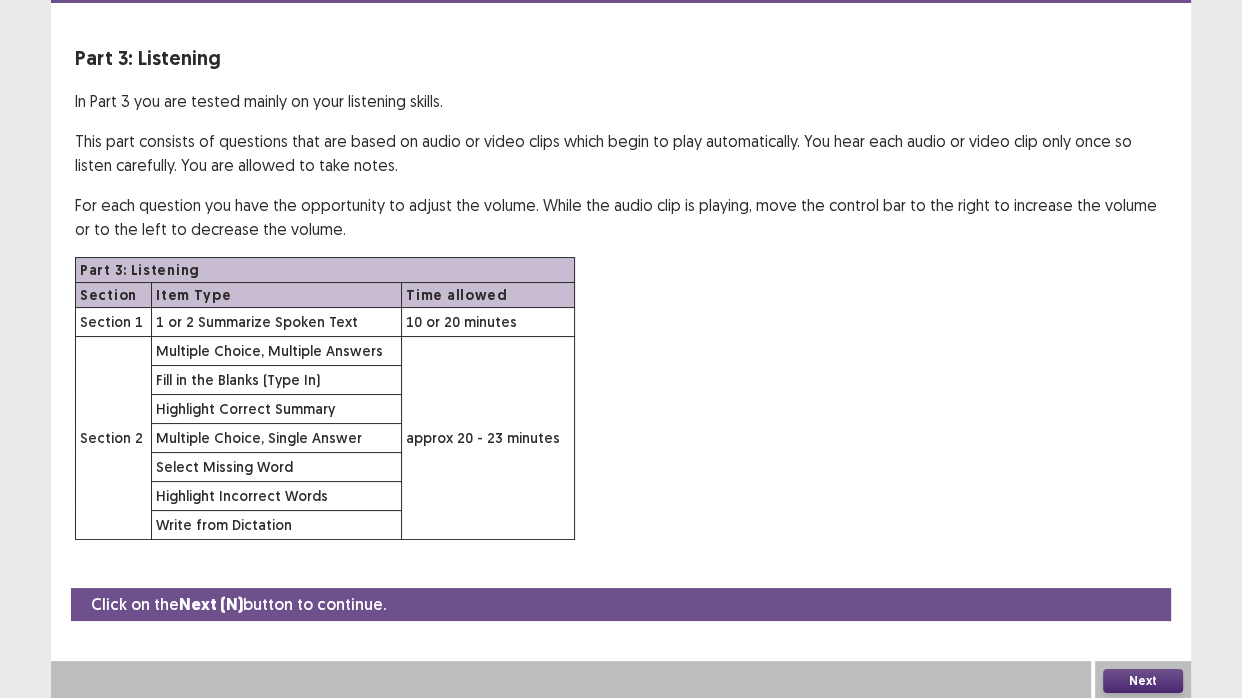 click on "Next" at bounding box center [1143, 681] 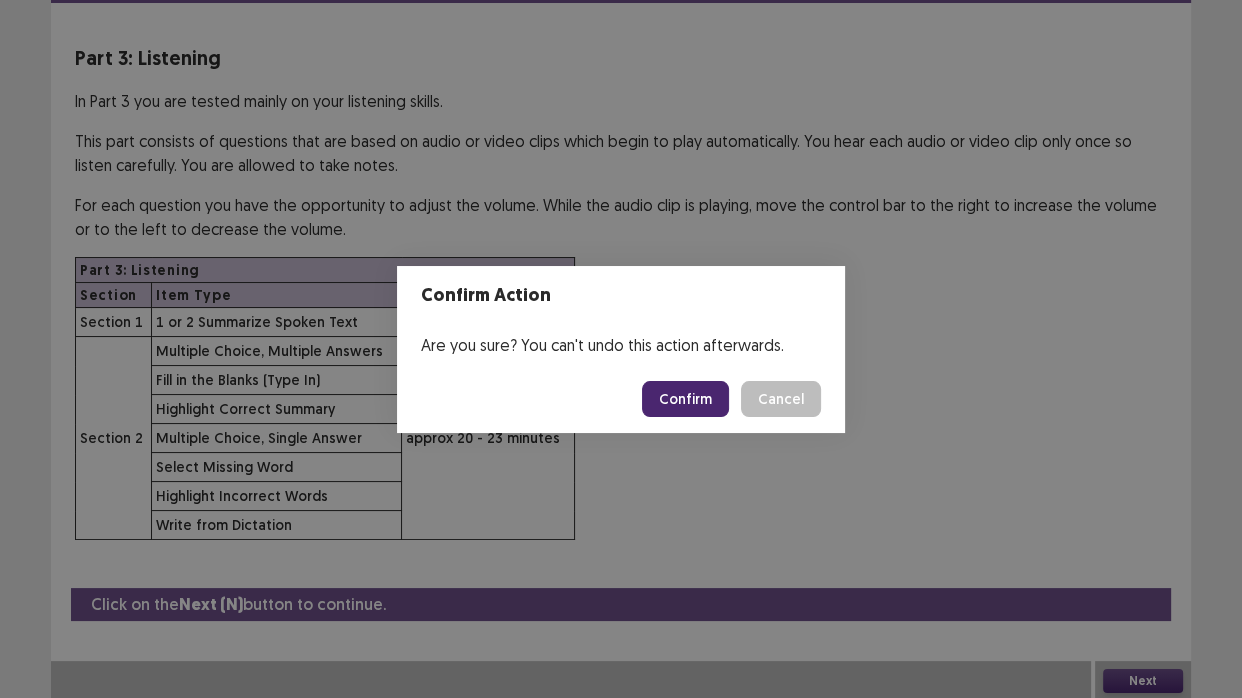 click on "Confirm" at bounding box center [685, 399] 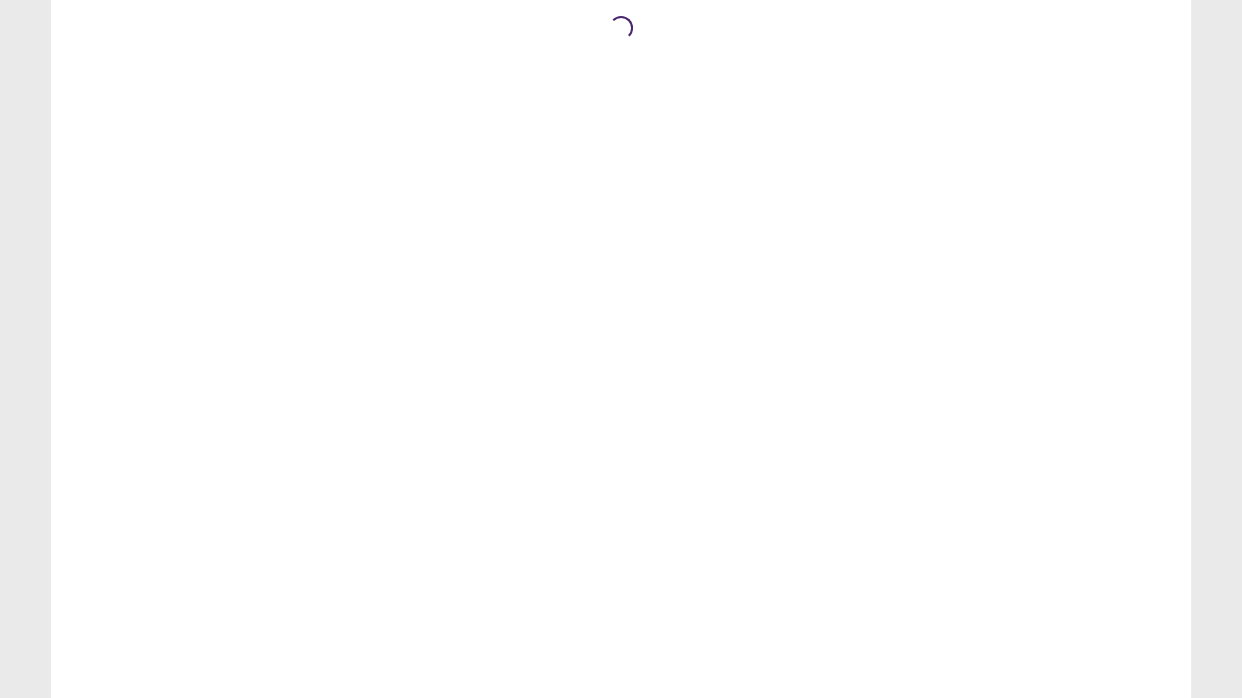 scroll, scrollTop: 0, scrollLeft: 0, axis: both 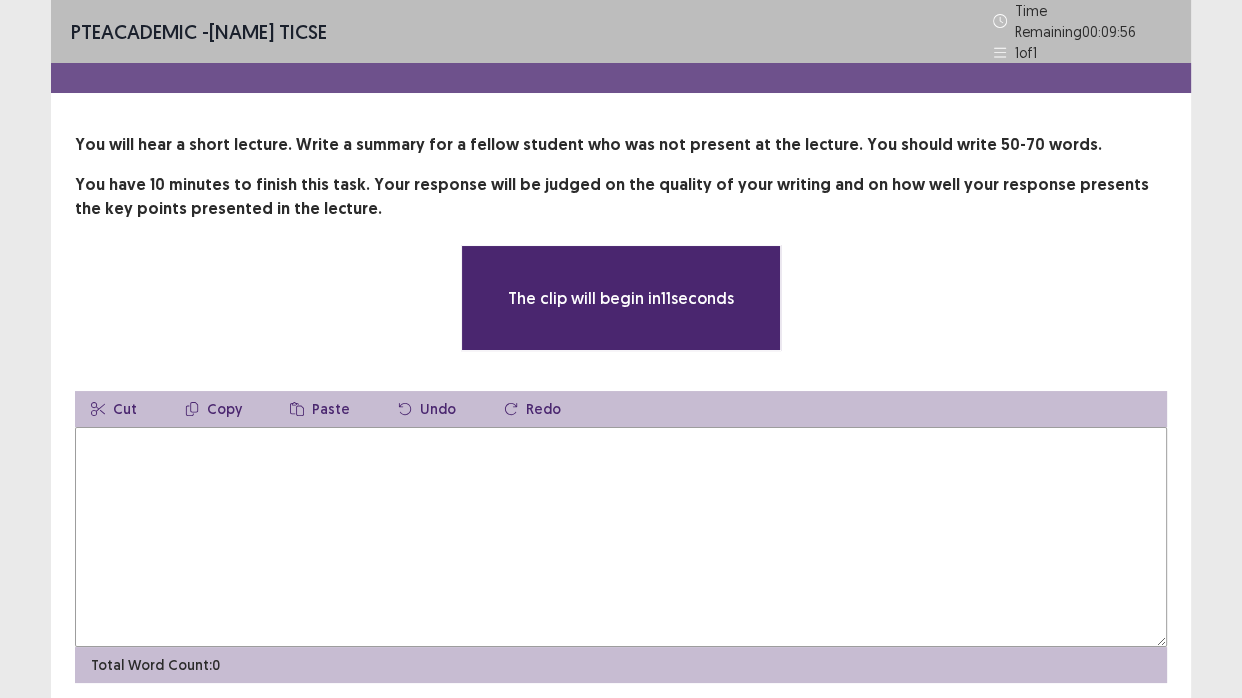drag, startPoint x: 658, startPoint y: 575, endPoint x: 658, endPoint y: 562, distance: 13 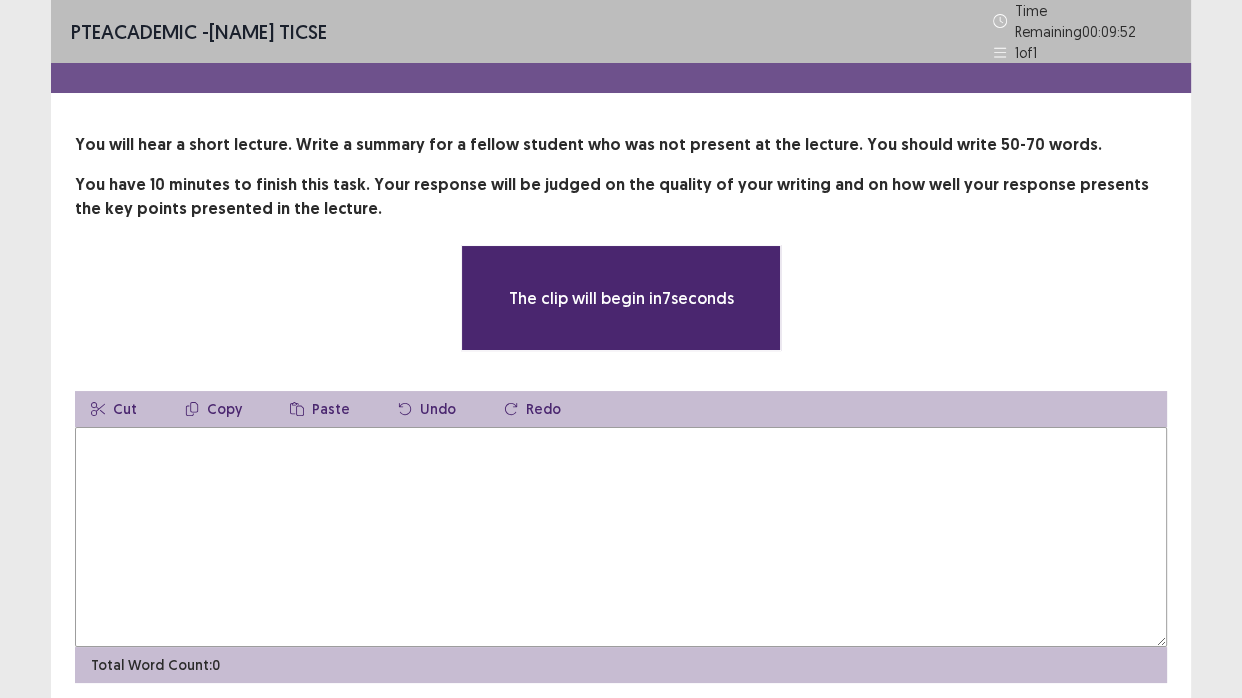 type on "*" 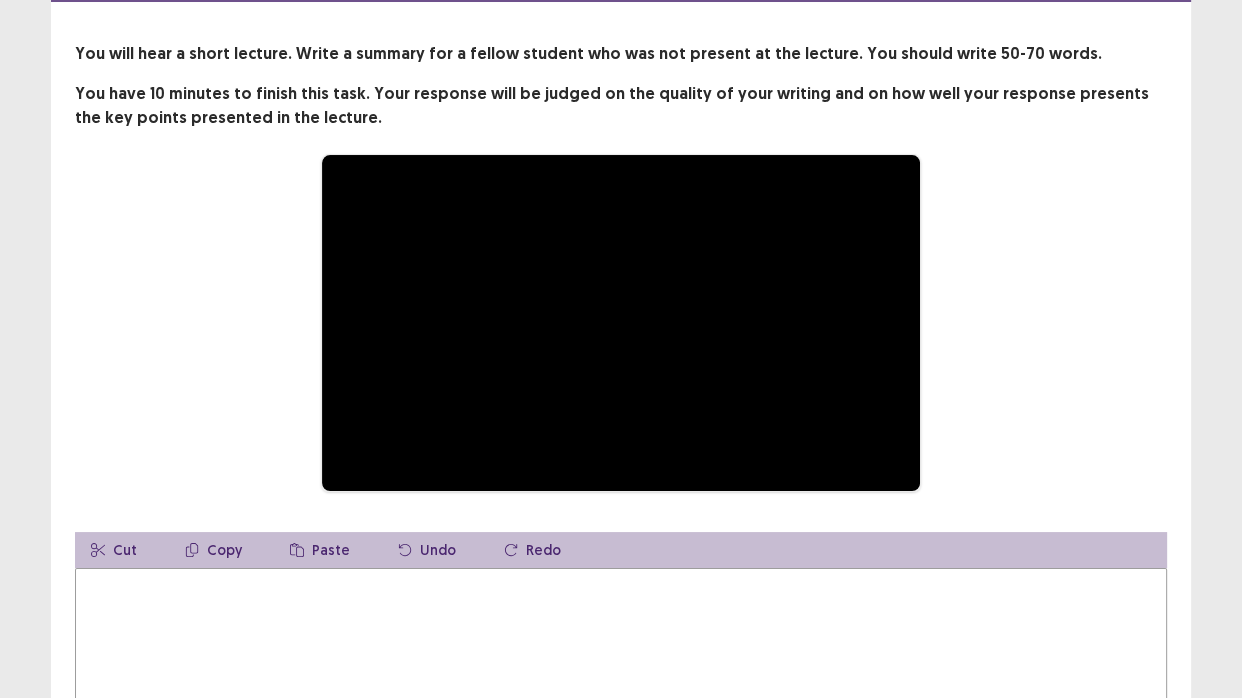 scroll, scrollTop: 181, scrollLeft: 0, axis: vertical 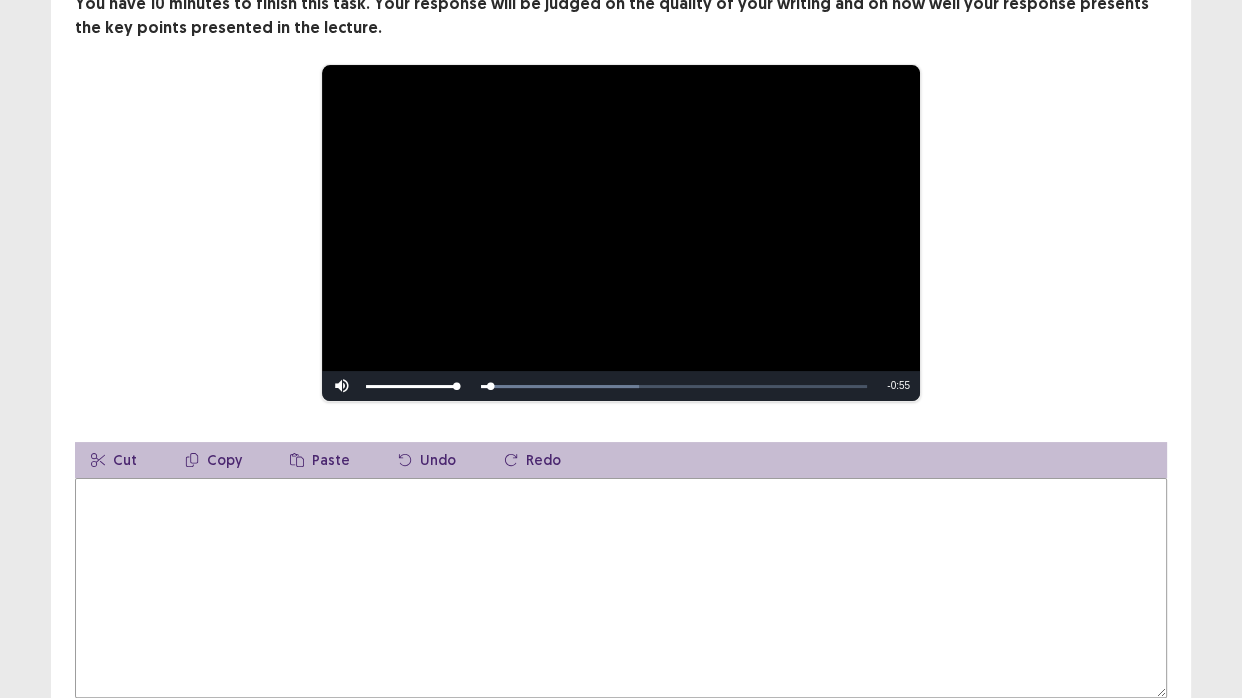 click at bounding box center [621, 588] 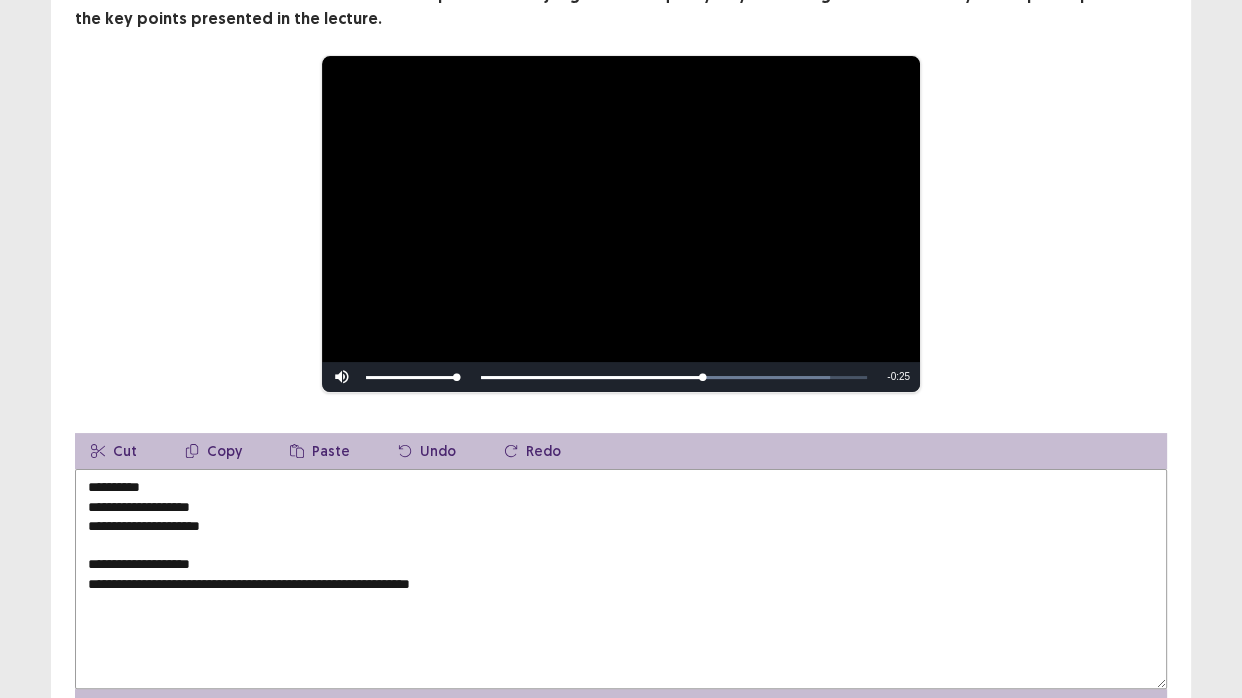 click on "**********" at bounding box center (621, 579) 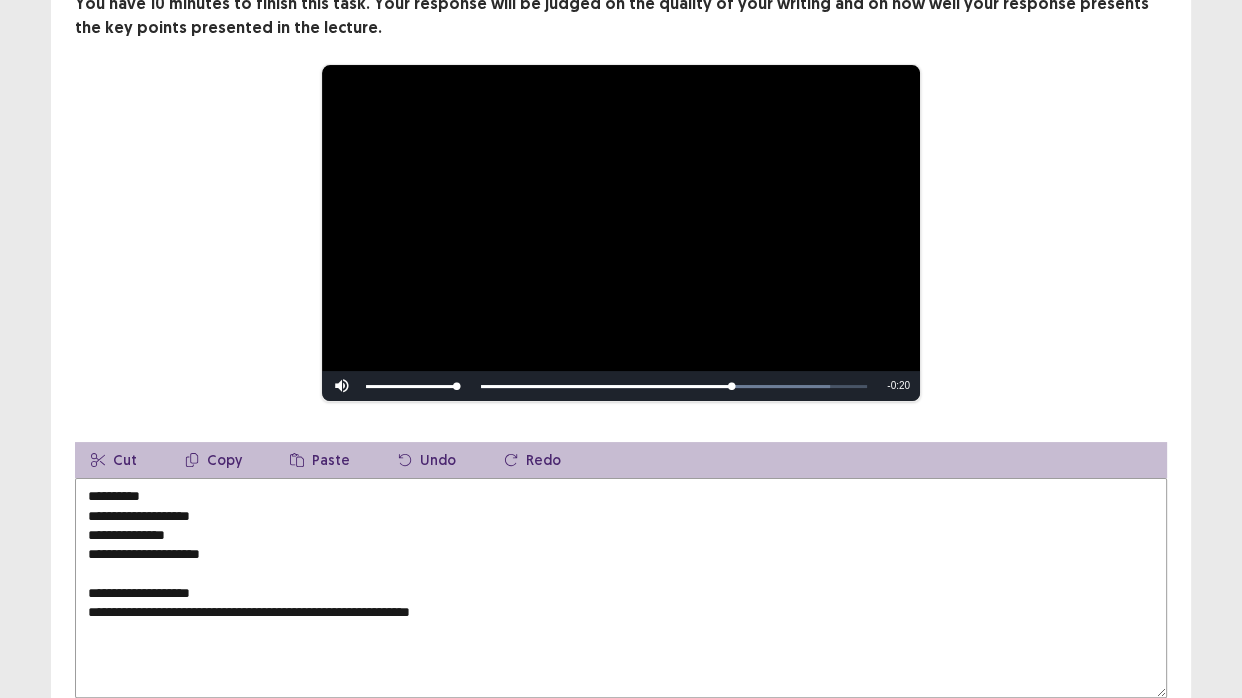 click on "**********" at bounding box center (621, 588) 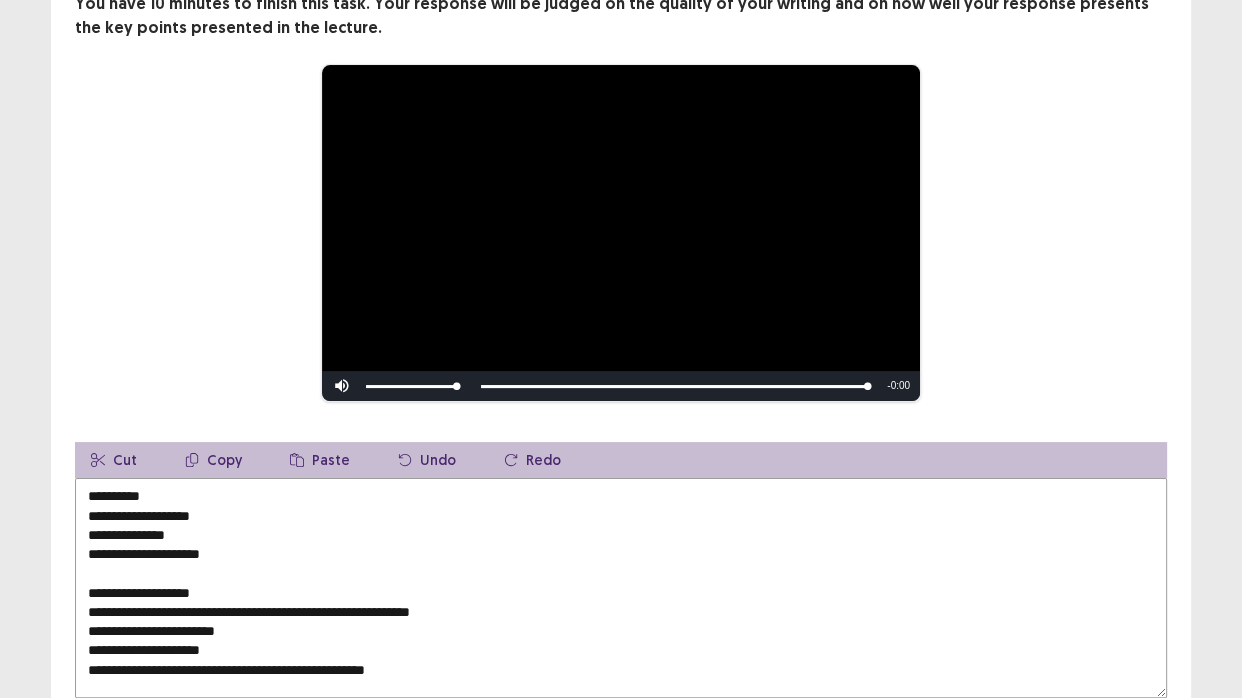 click on "**********" at bounding box center [621, 588] 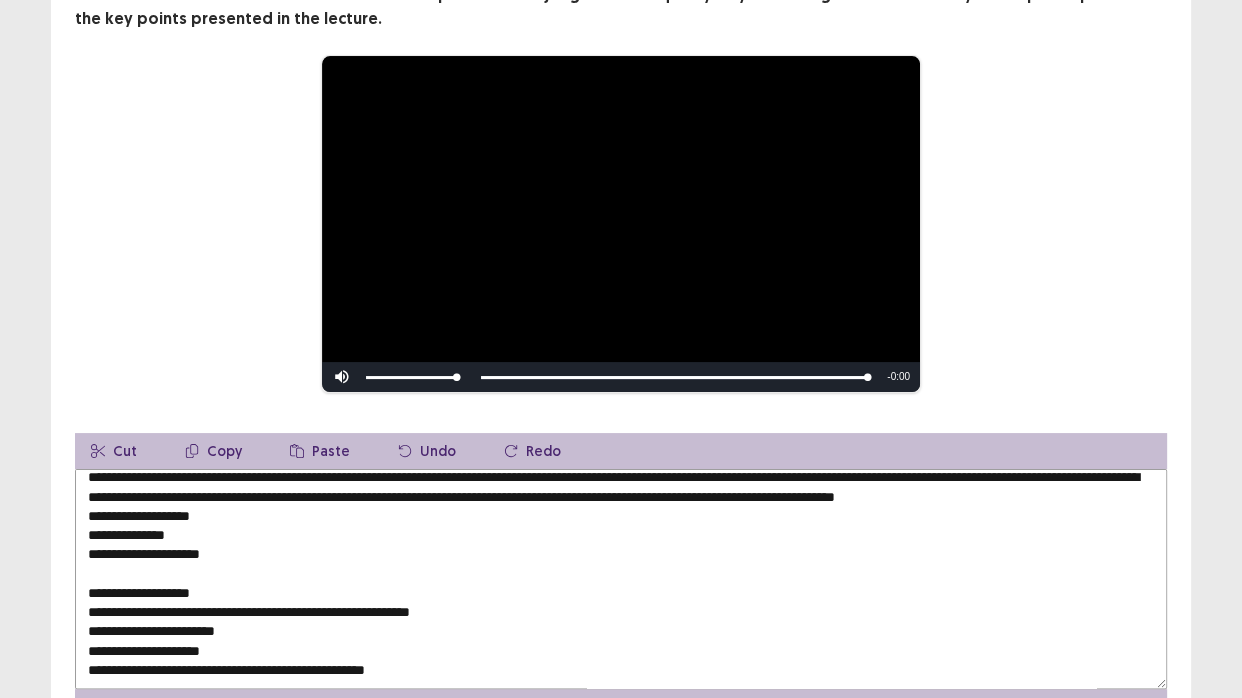 scroll, scrollTop: 29, scrollLeft: 0, axis: vertical 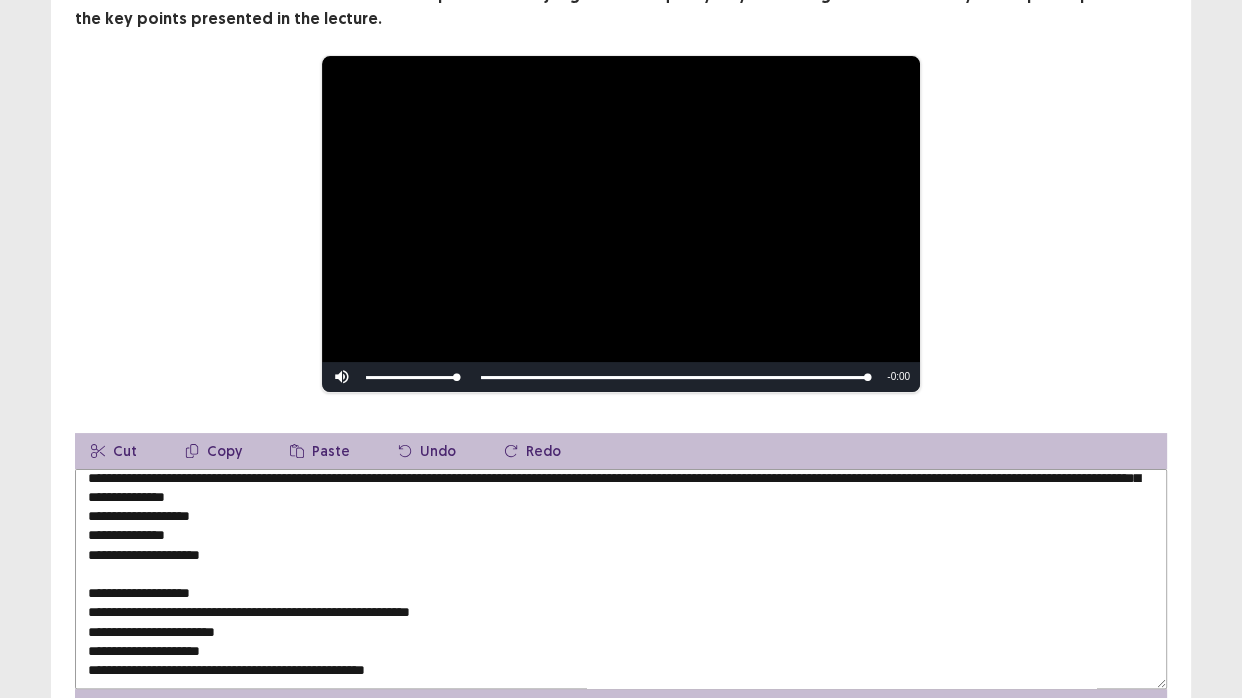 drag, startPoint x: 471, startPoint y: 665, endPoint x: 64, endPoint y: 521, distance: 431.7233 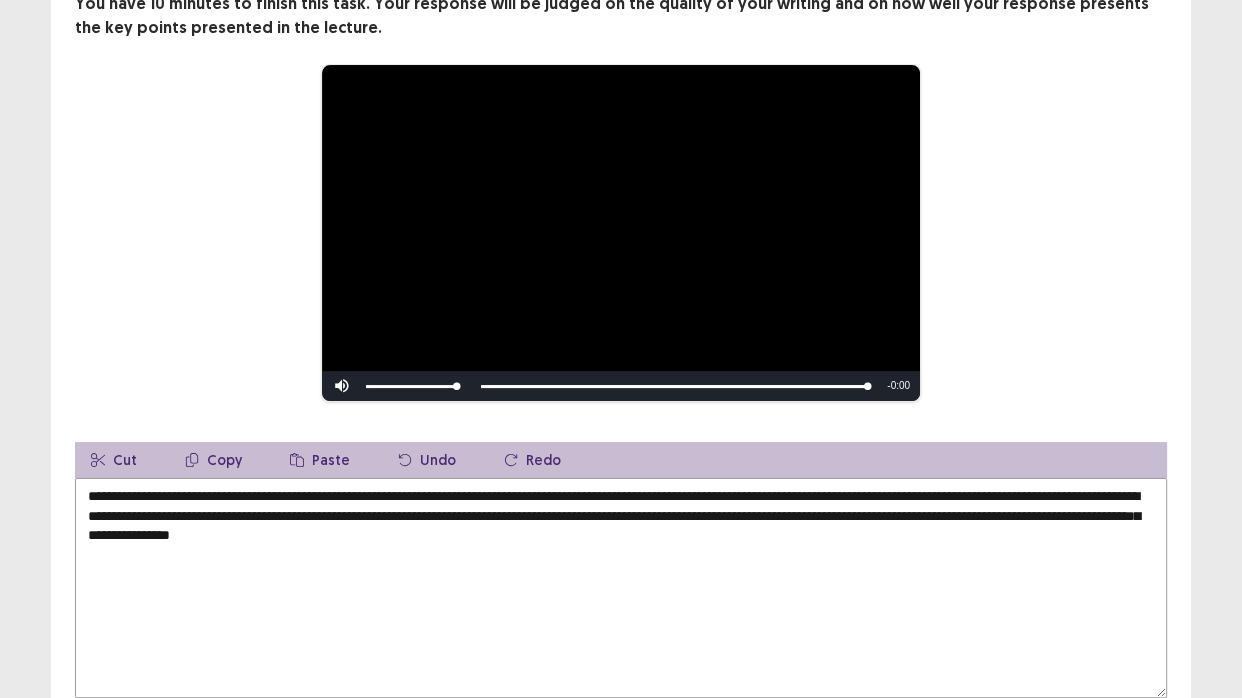 scroll, scrollTop: 0, scrollLeft: 0, axis: both 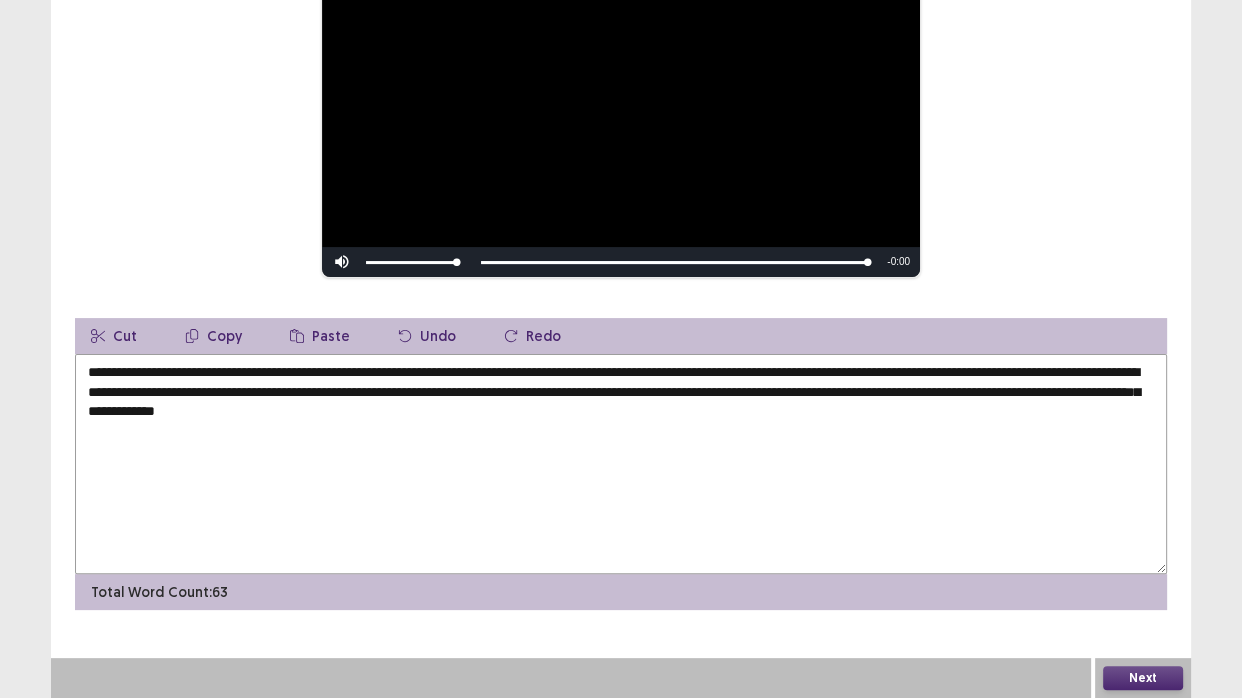 type on "**********" 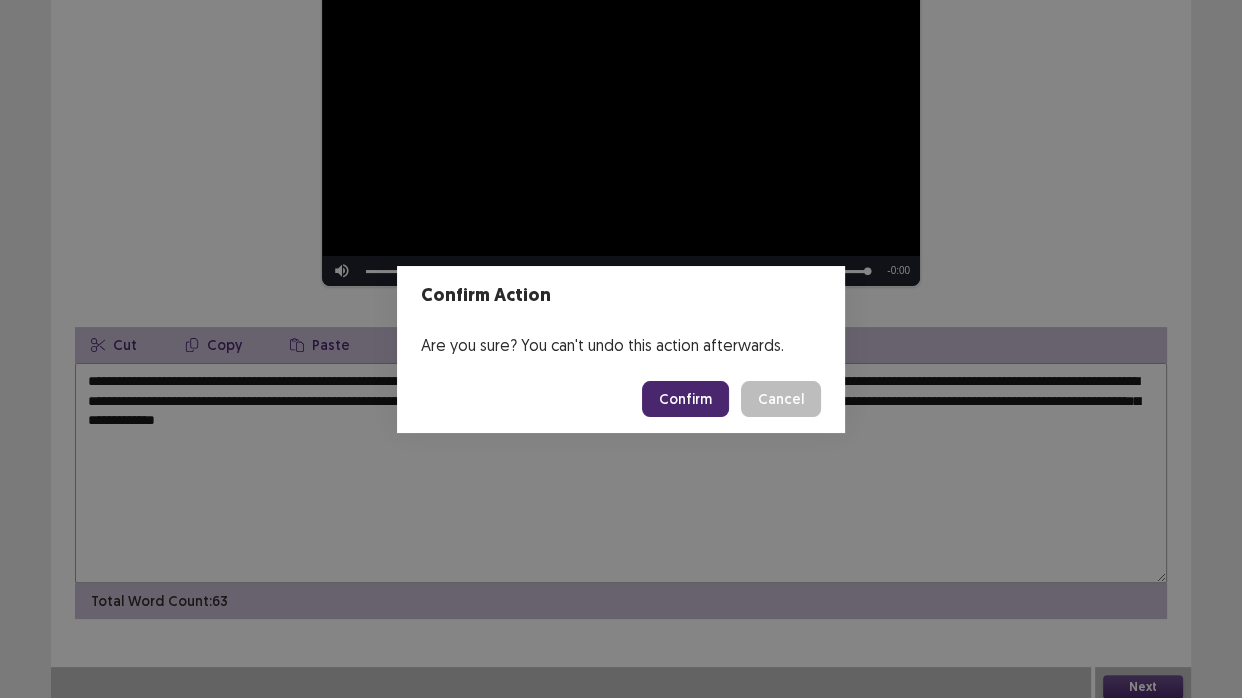 click on "Confirm" at bounding box center [685, 399] 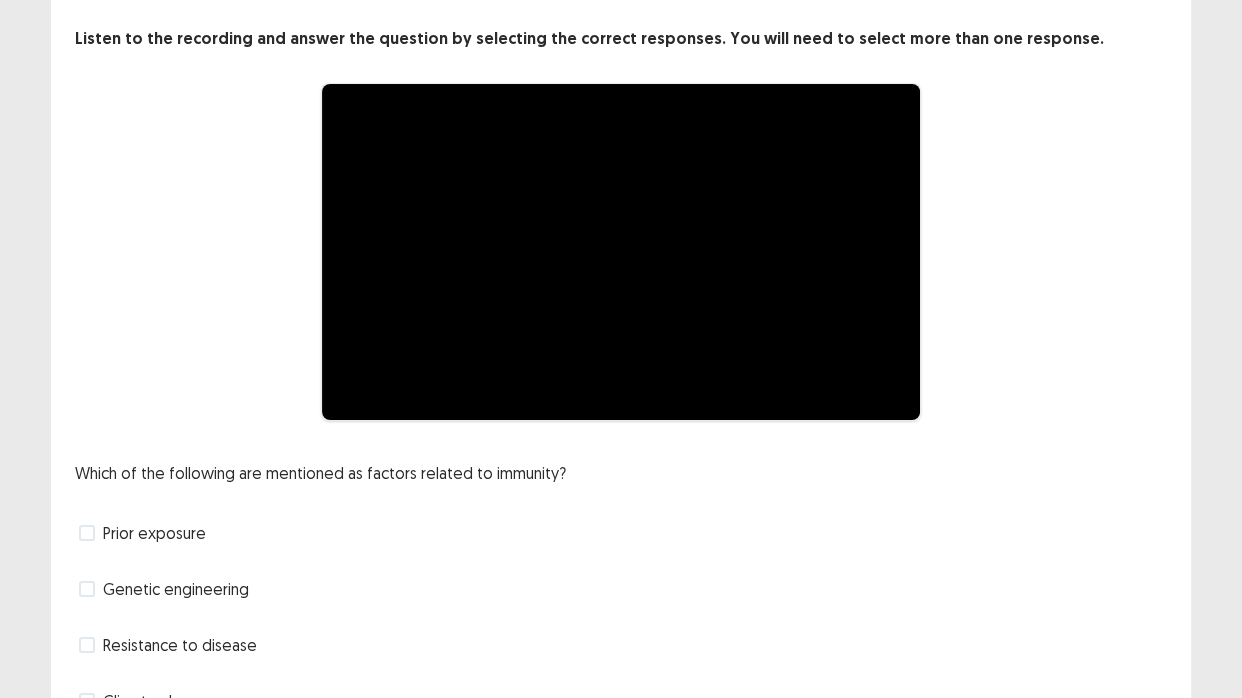 scroll, scrollTop: 203, scrollLeft: 0, axis: vertical 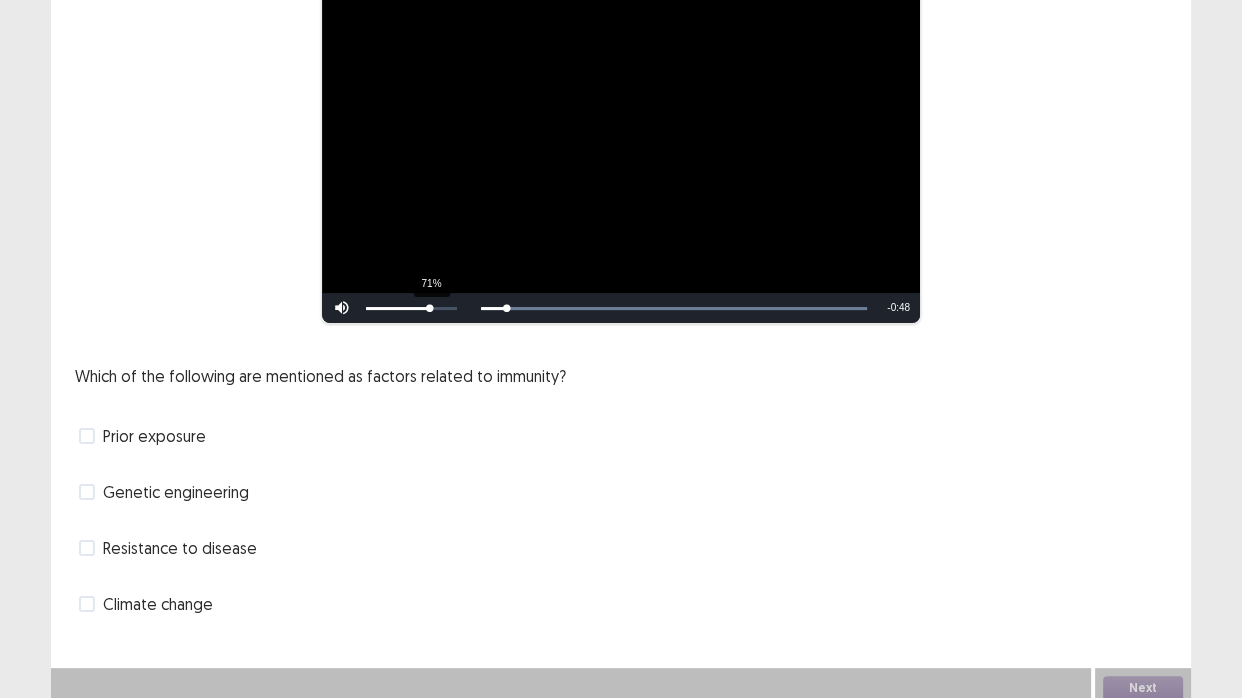 drag, startPoint x: 450, startPoint y: 297, endPoint x: 429, endPoint y: 297, distance: 21 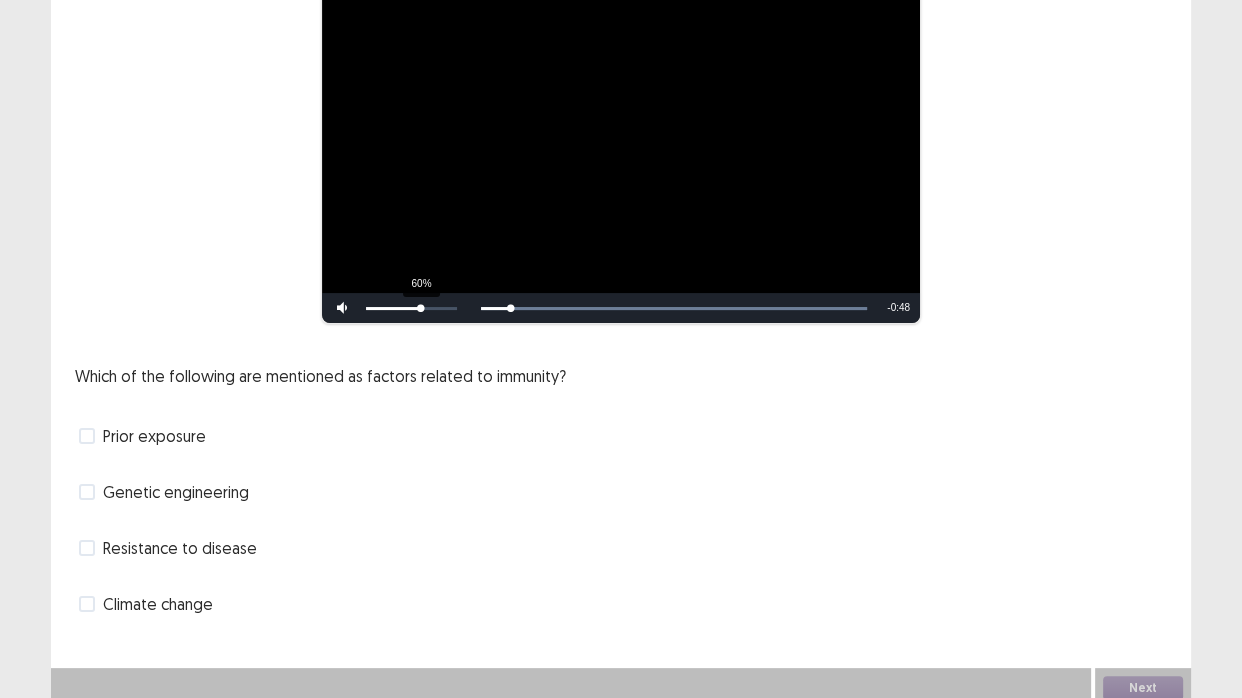 click at bounding box center (393, 308) 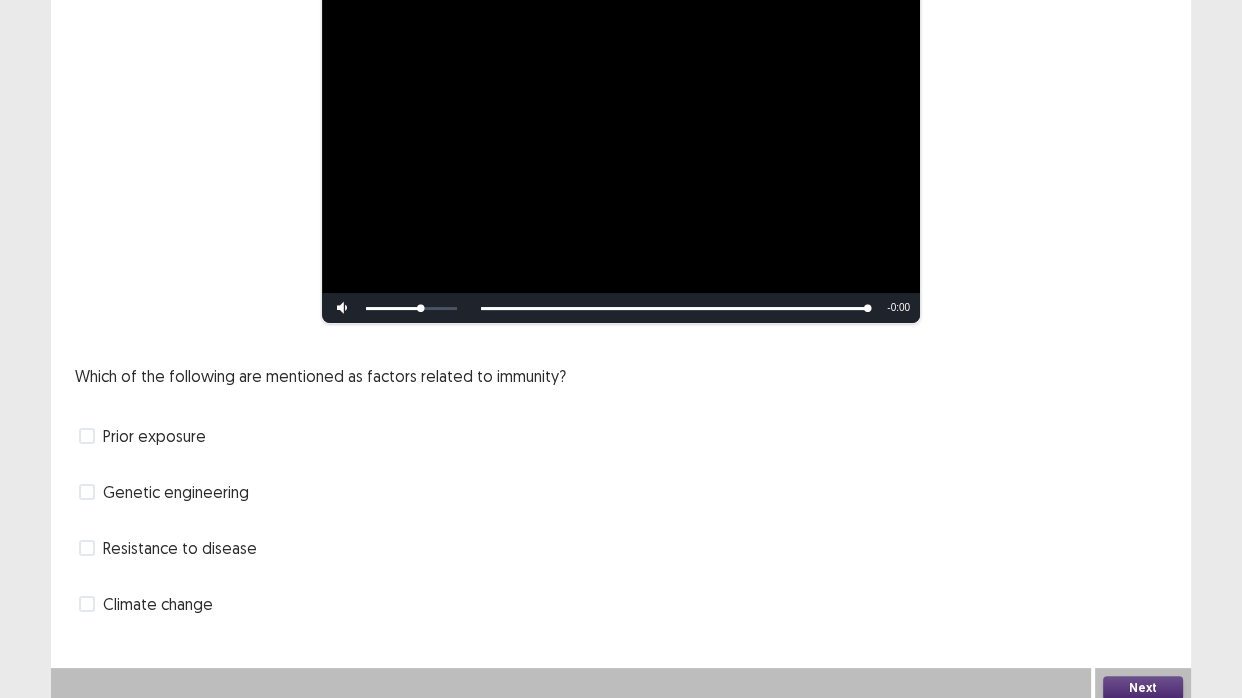 click on "Prior exposure" at bounding box center [154, 436] 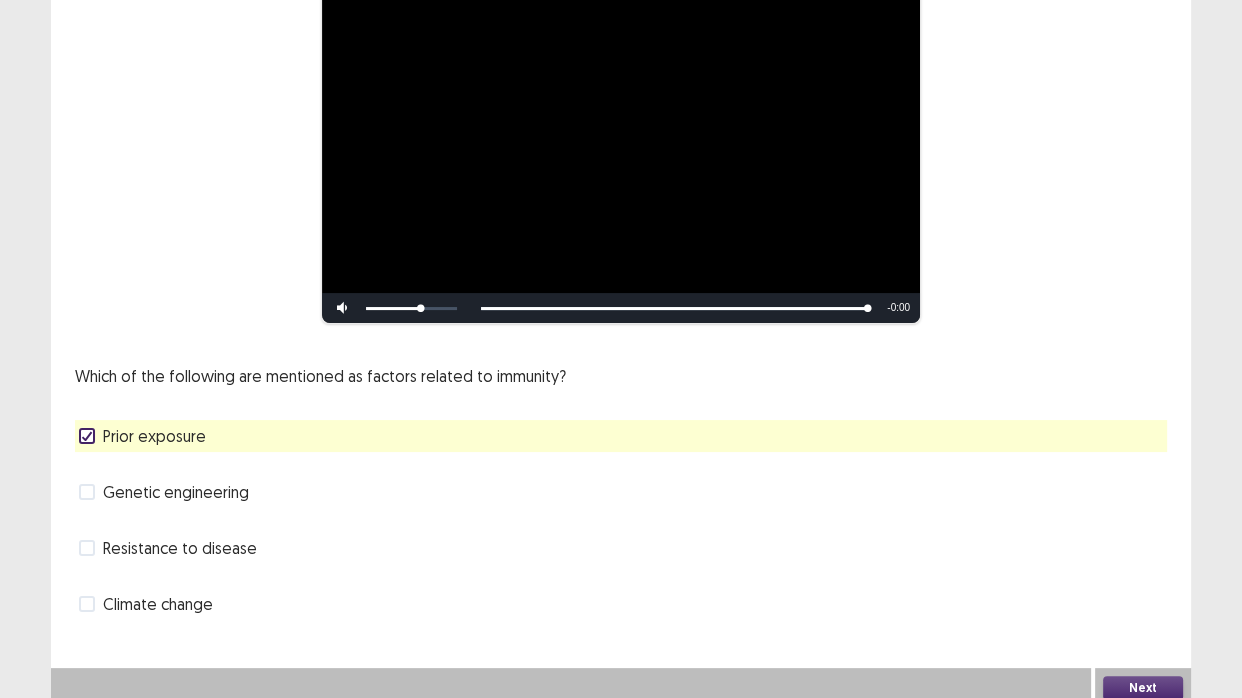 click on "Next" at bounding box center [1143, 688] 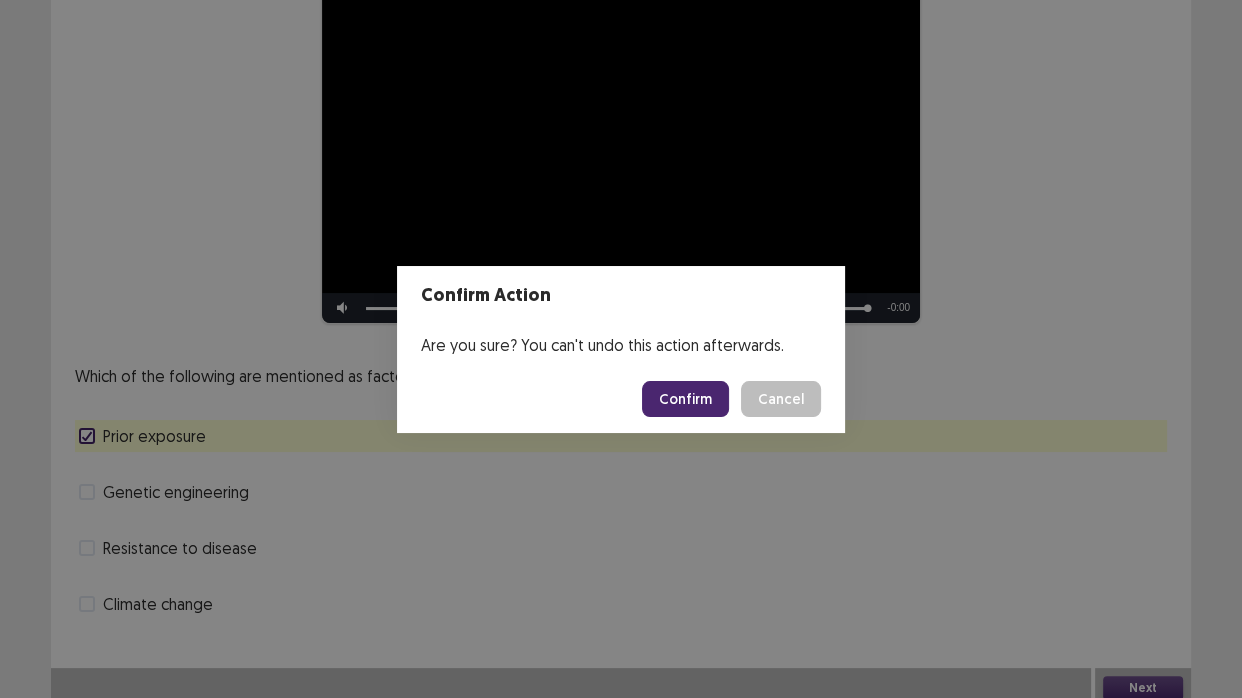 click on "Confirm" at bounding box center [685, 399] 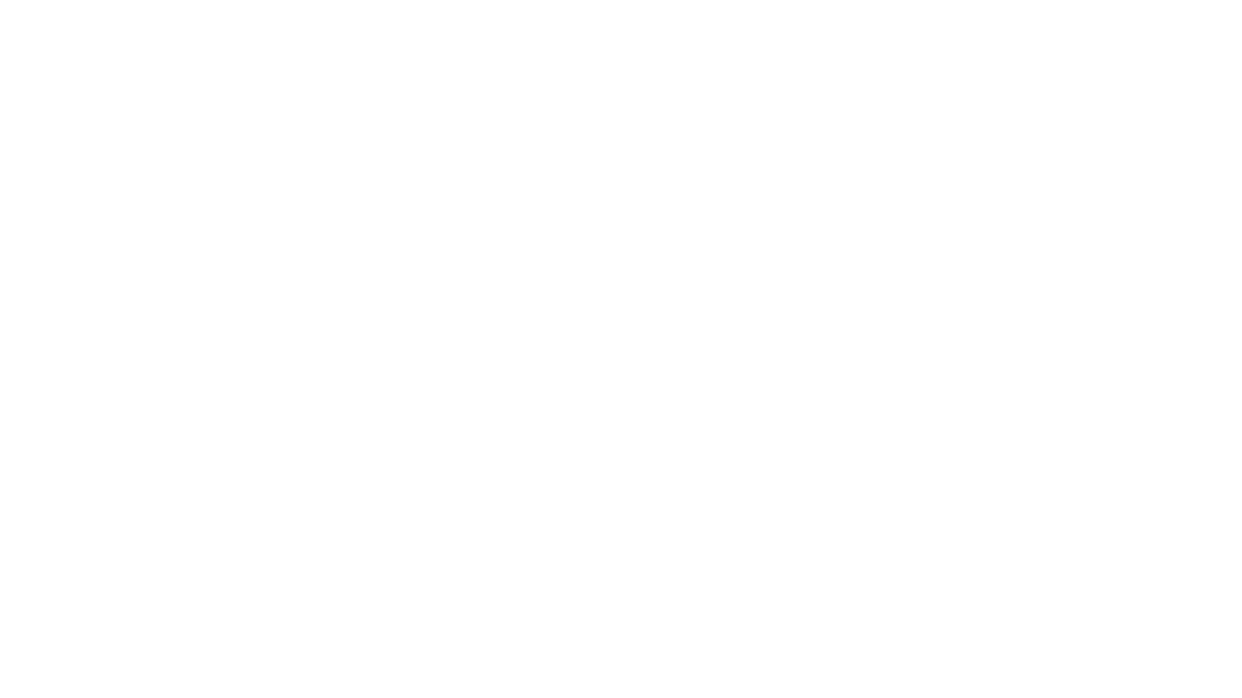 scroll, scrollTop: 0, scrollLeft: 0, axis: both 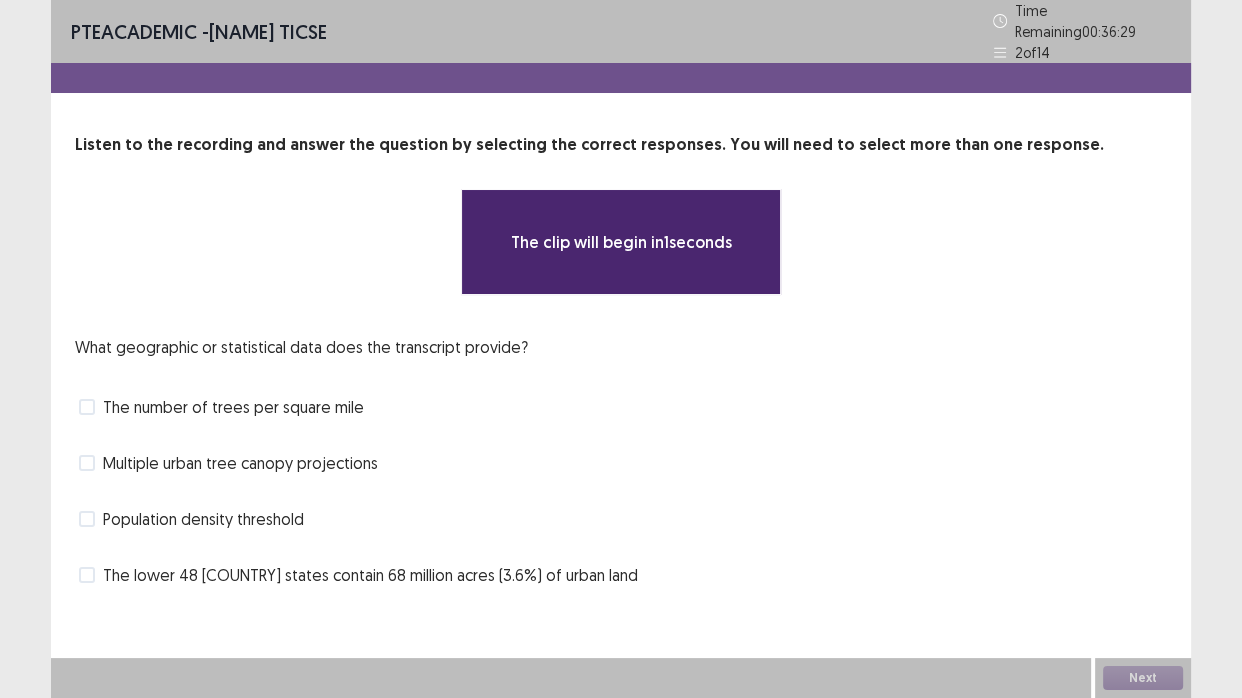 click on "The lower 48 US states contain 68 million acres (3.6%) of urban land" at bounding box center [370, 575] 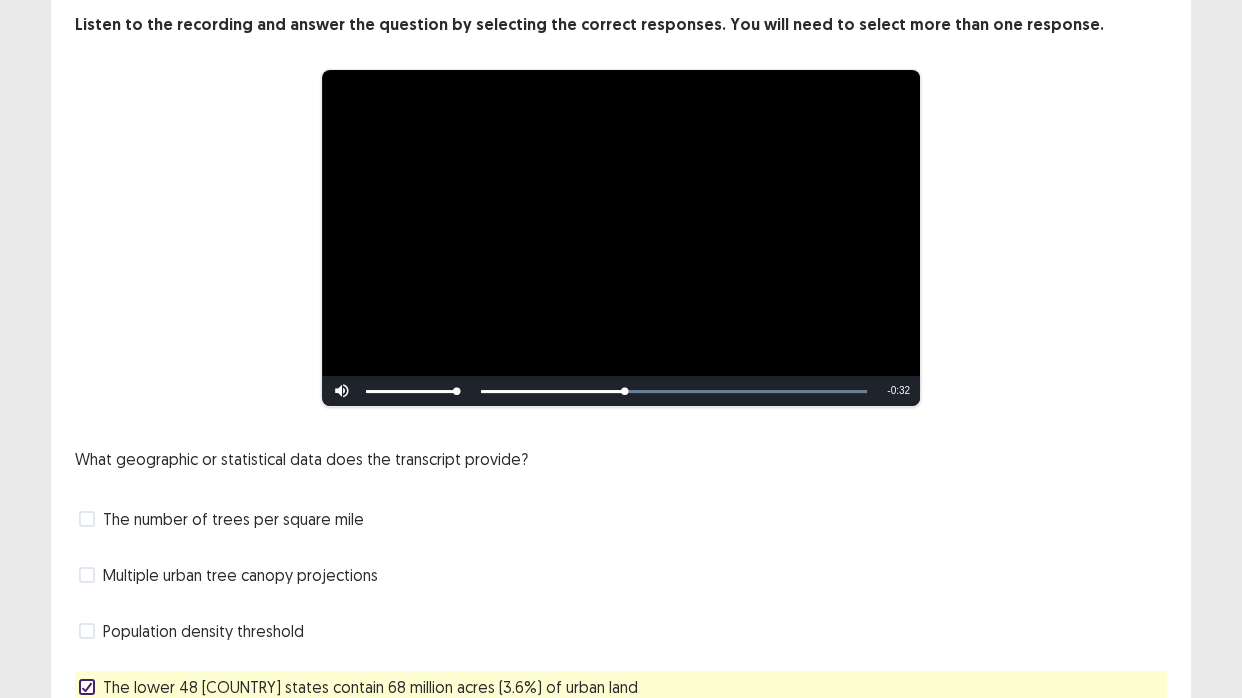 scroll, scrollTop: 90, scrollLeft: 0, axis: vertical 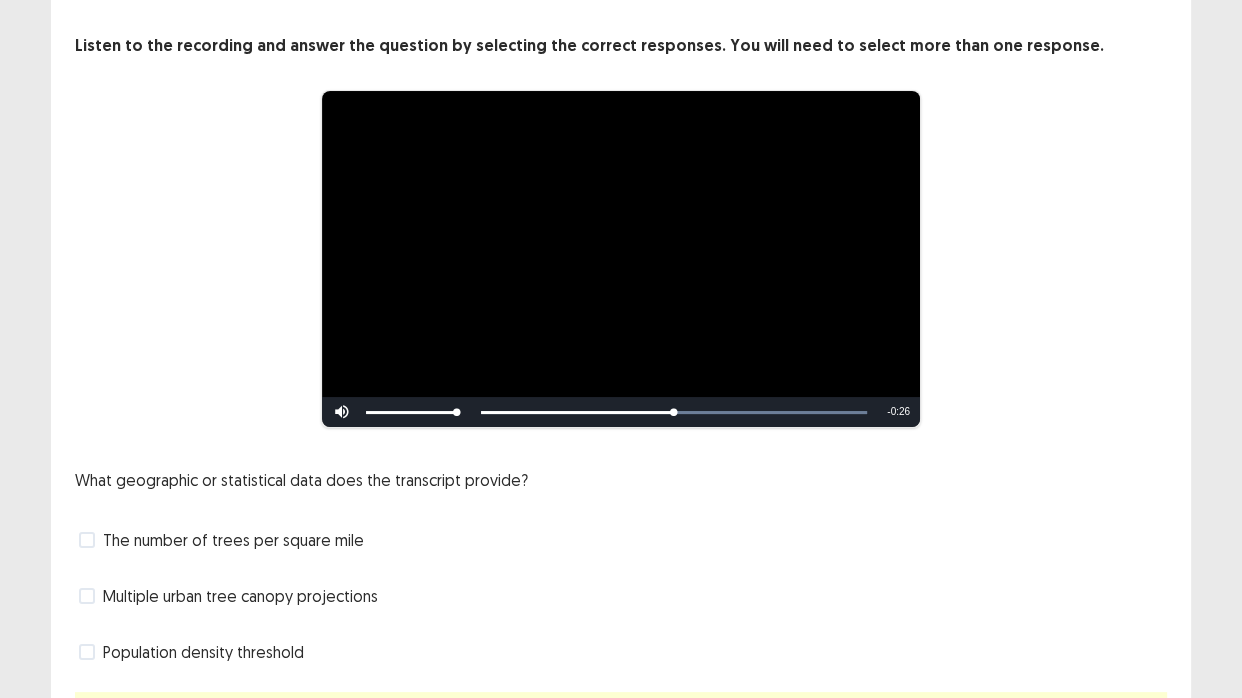 click on "The number of trees per square mile" at bounding box center (233, 540) 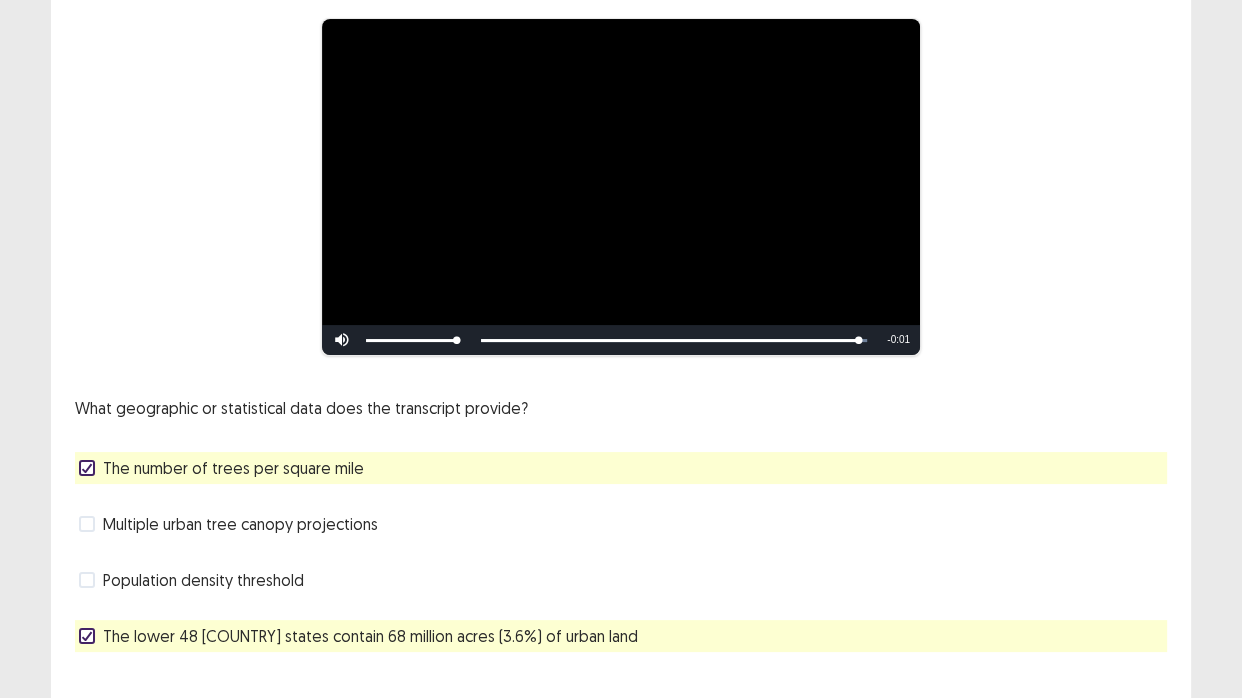 scroll, scrollTop: 203, scrollLeft: 0, axis: vertical 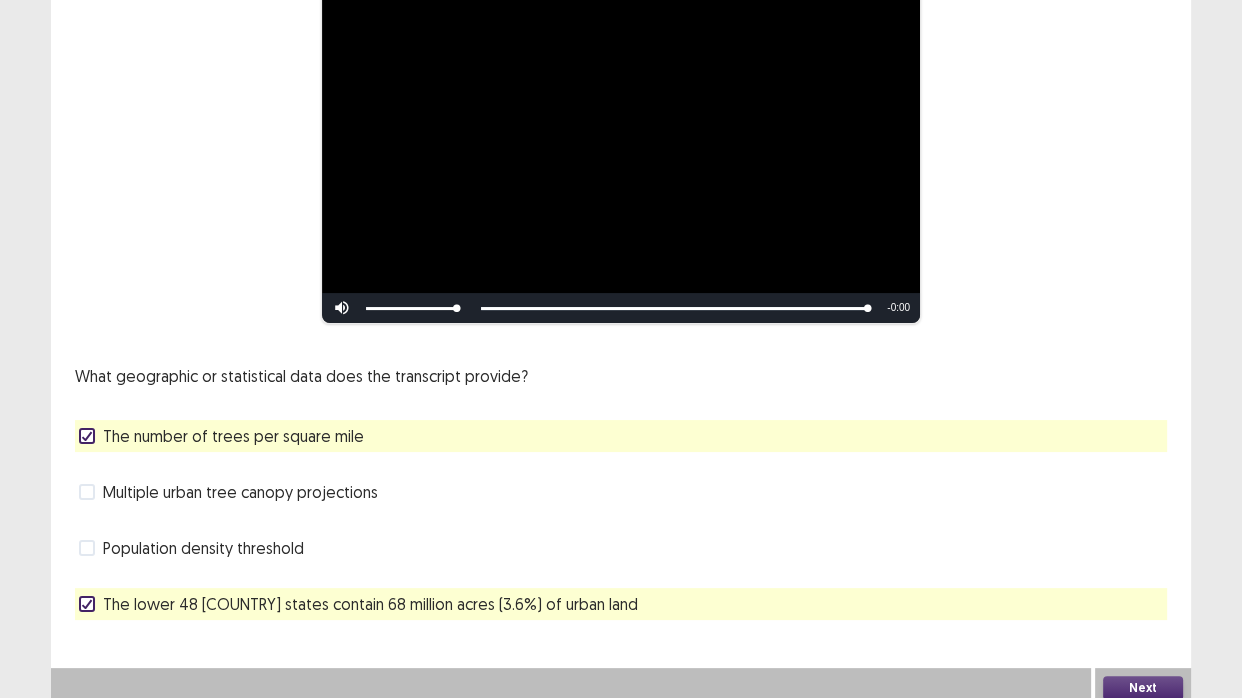 click on "Next" at bounding box center (1143, 688) 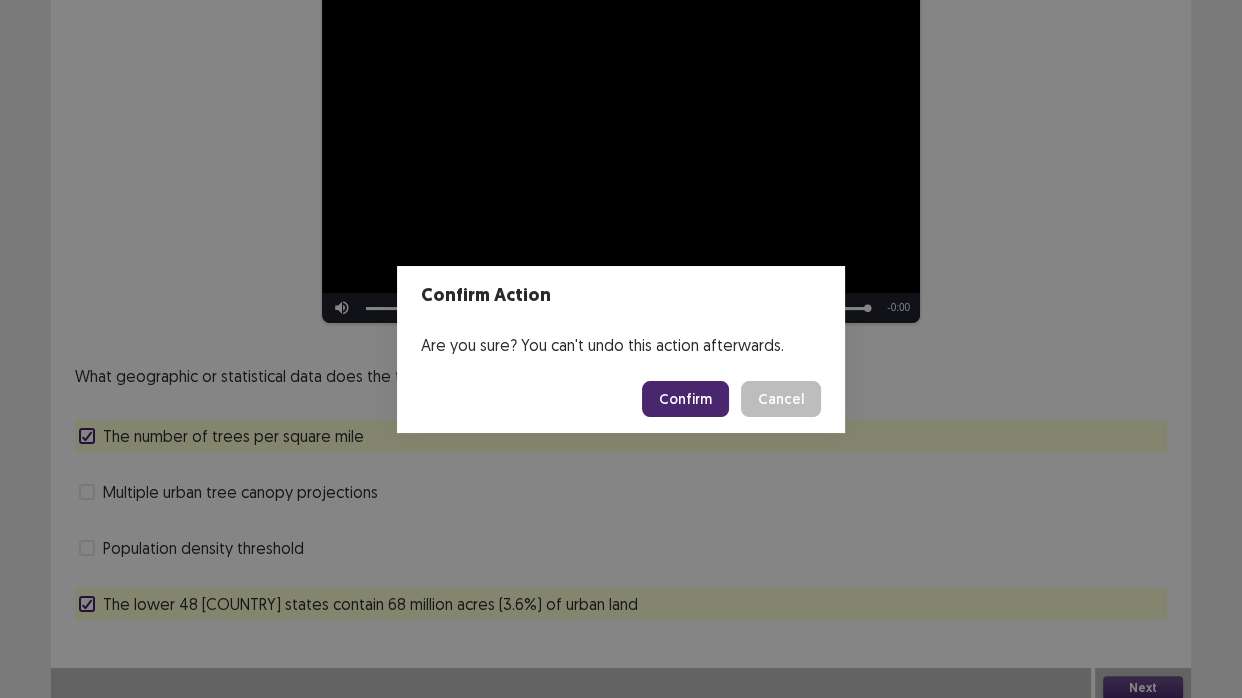 click on "Cancel" at bounding box center [781, 399] 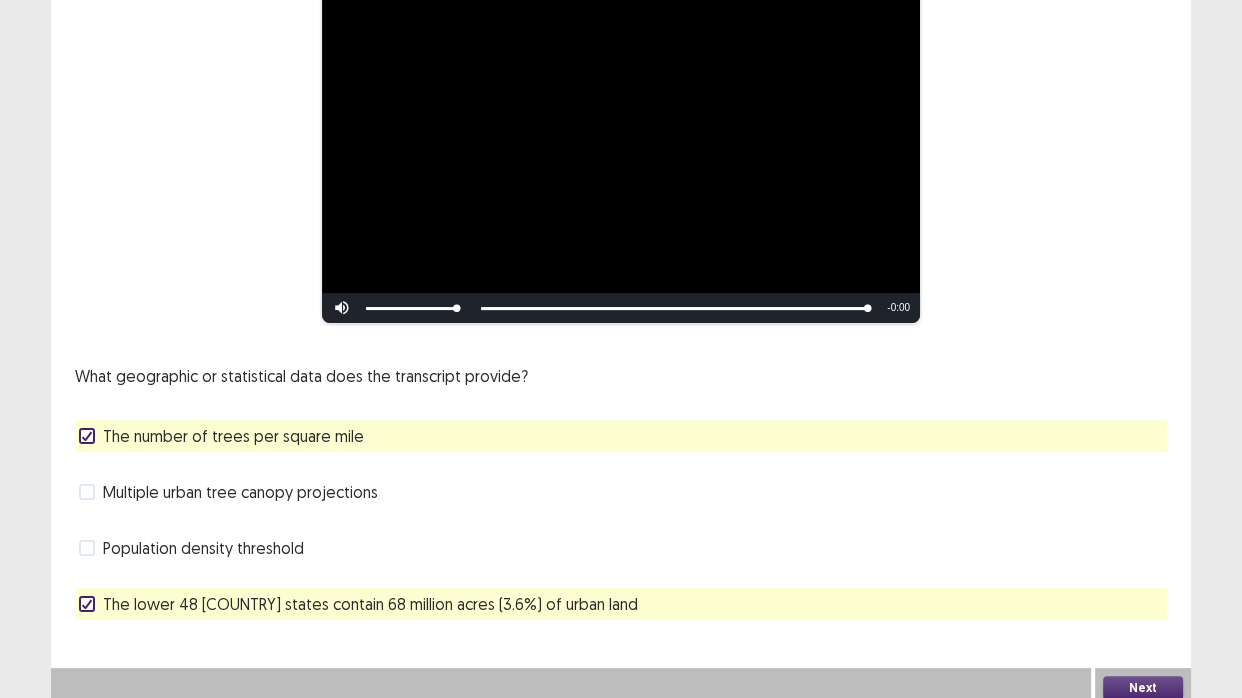 click on "The number of trees per square mile" at bounding box center [233, 436] 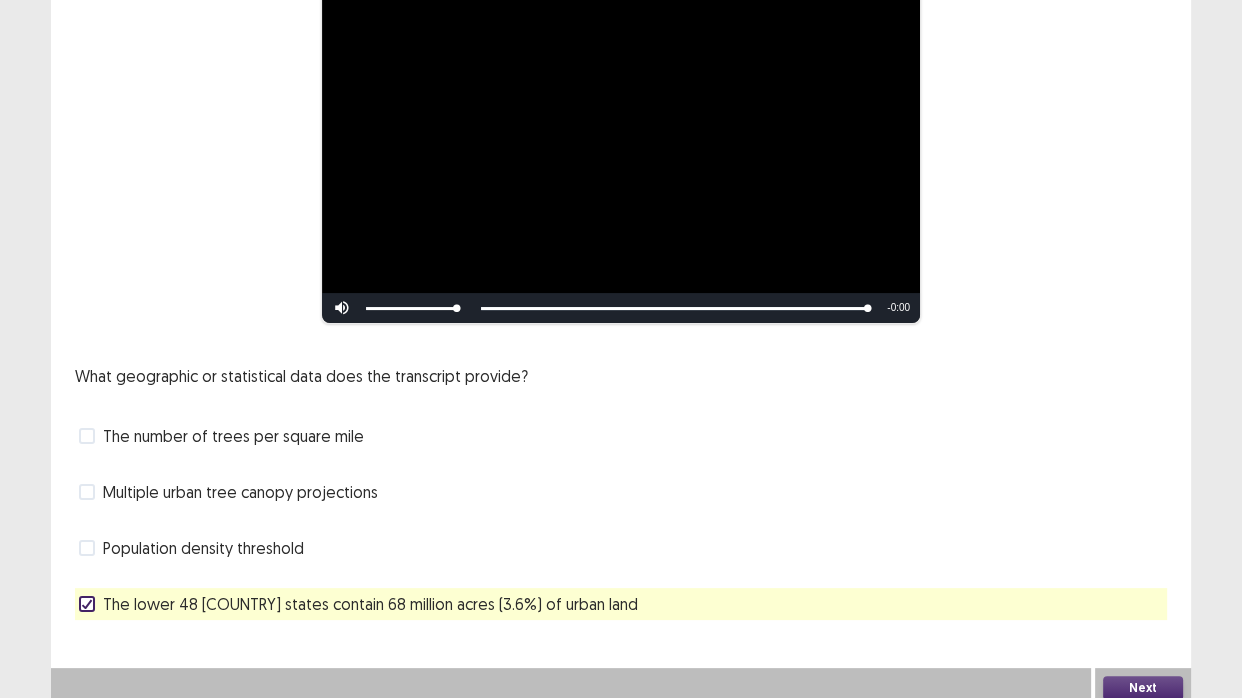 click on "Next" at bounding box center (1143, 688) 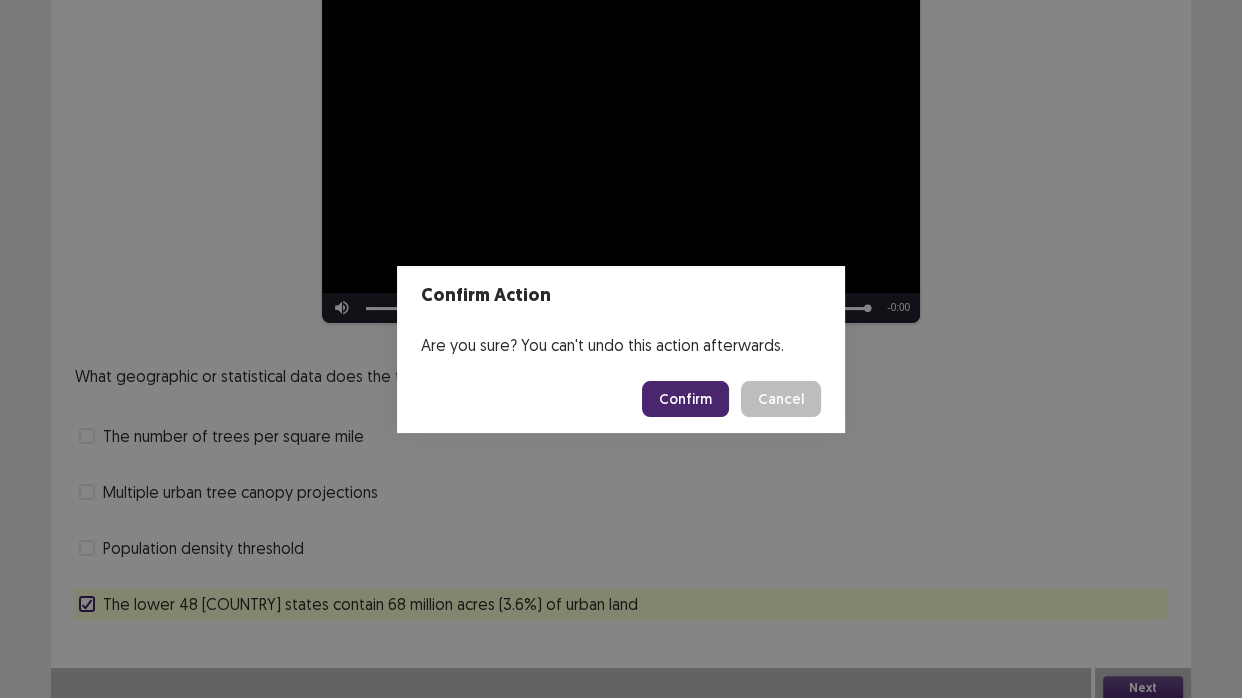 click on "Confirm" at bounding box center (685, 399) 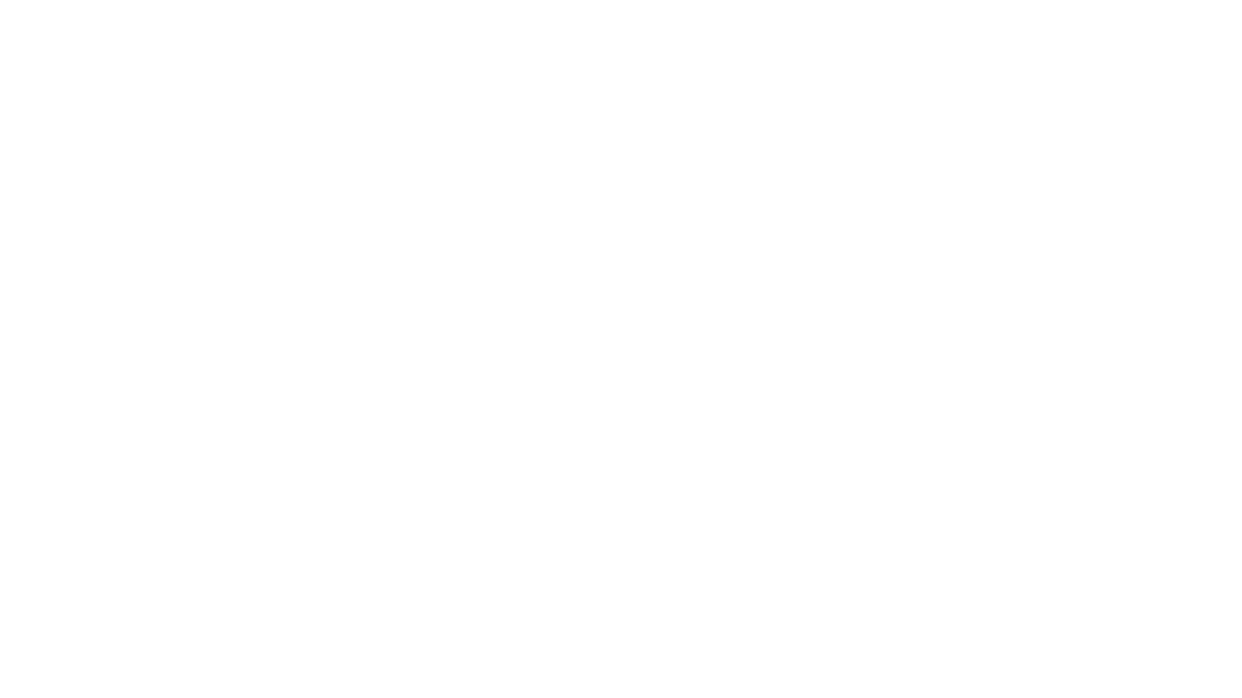 scroll, scrollTop: 0, scrollLeft: 0, axis: both 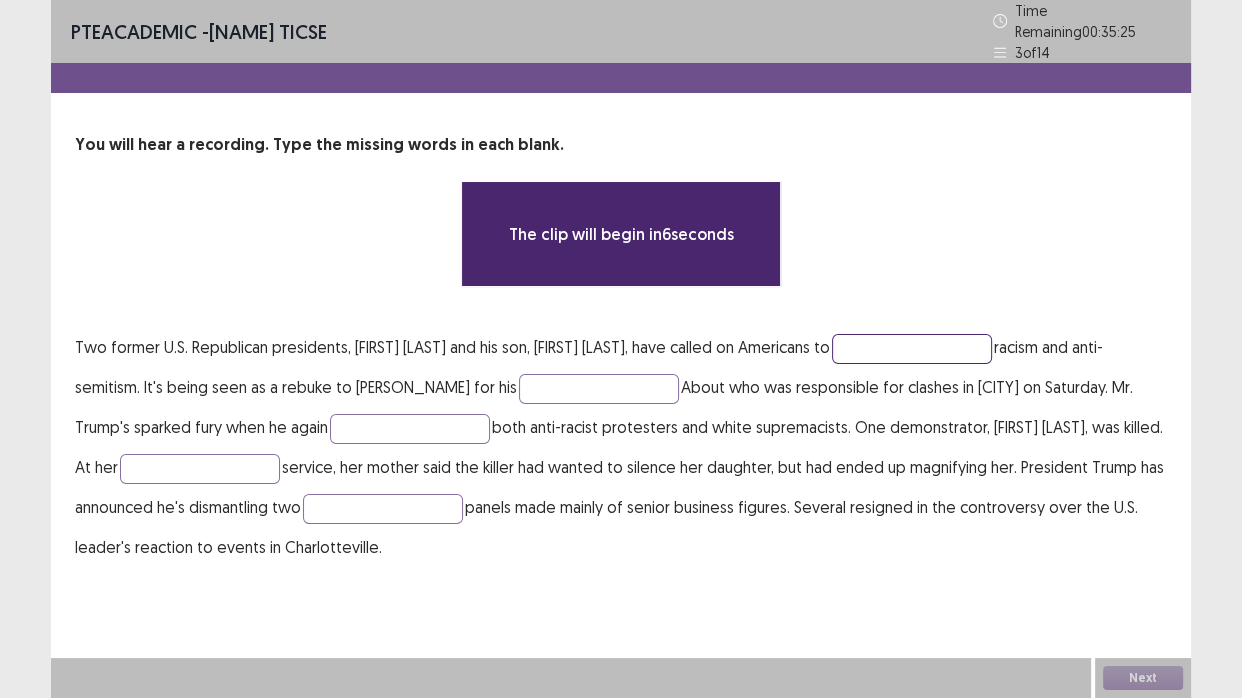 click at bounding box center [912, 349] 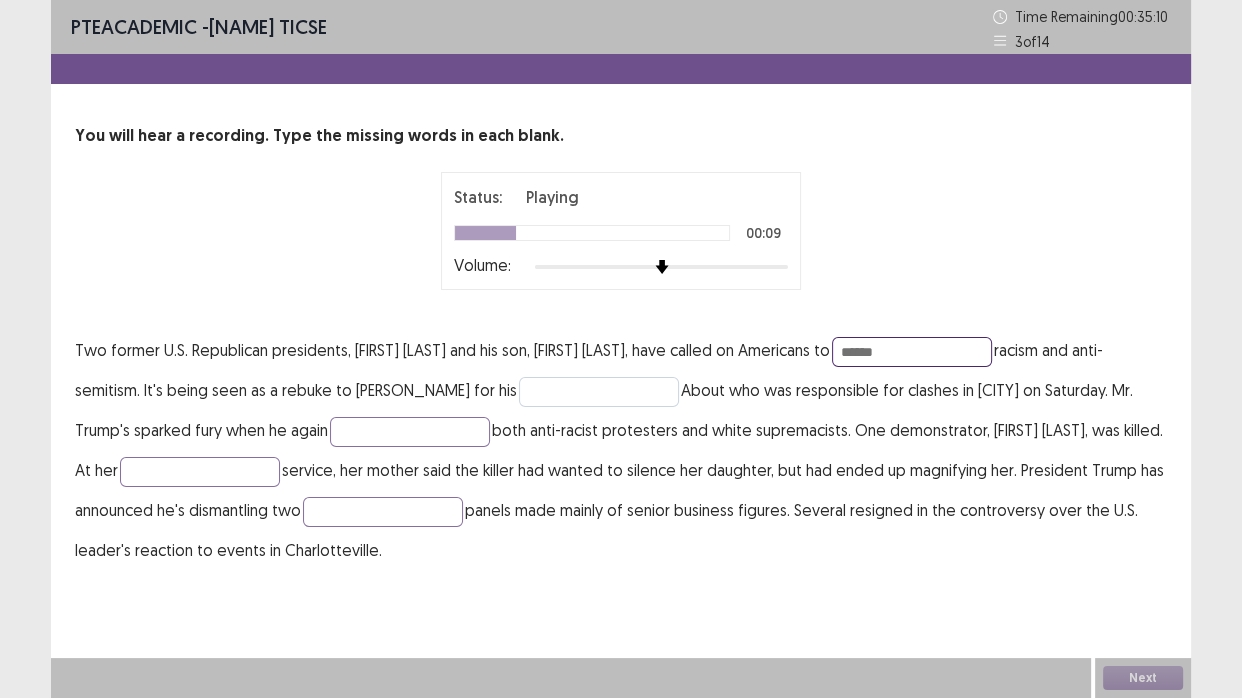 type on "******" 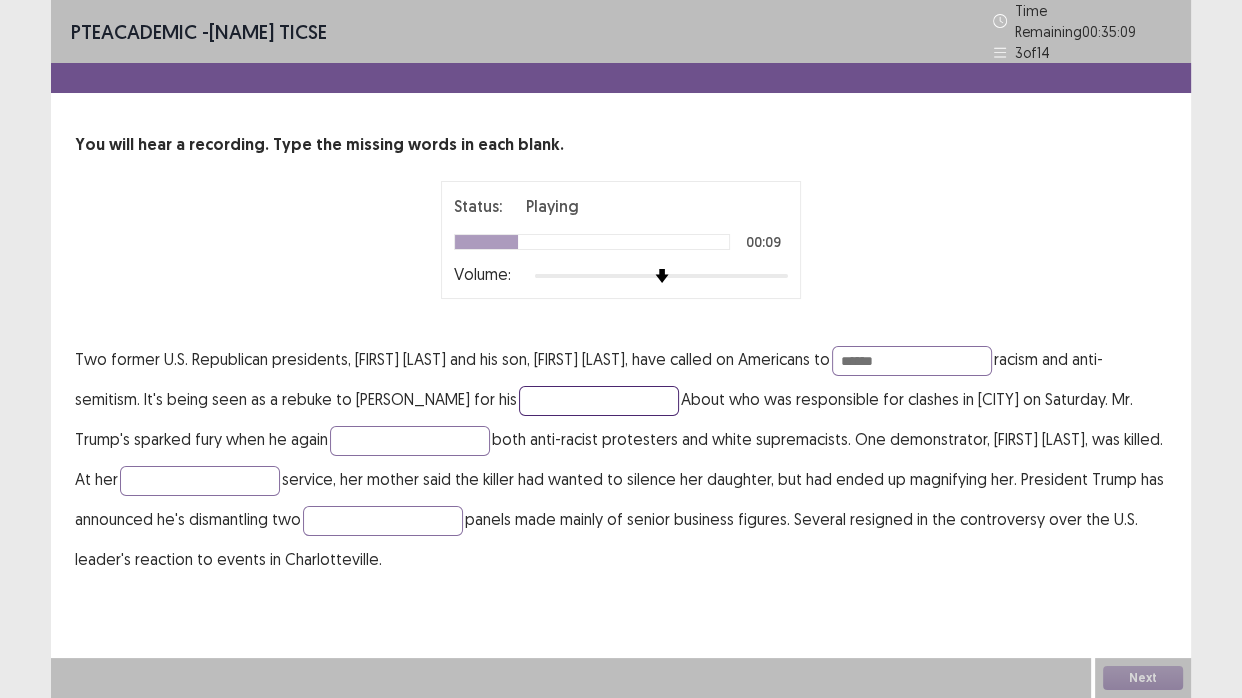 click at bounding box center [599, 401] 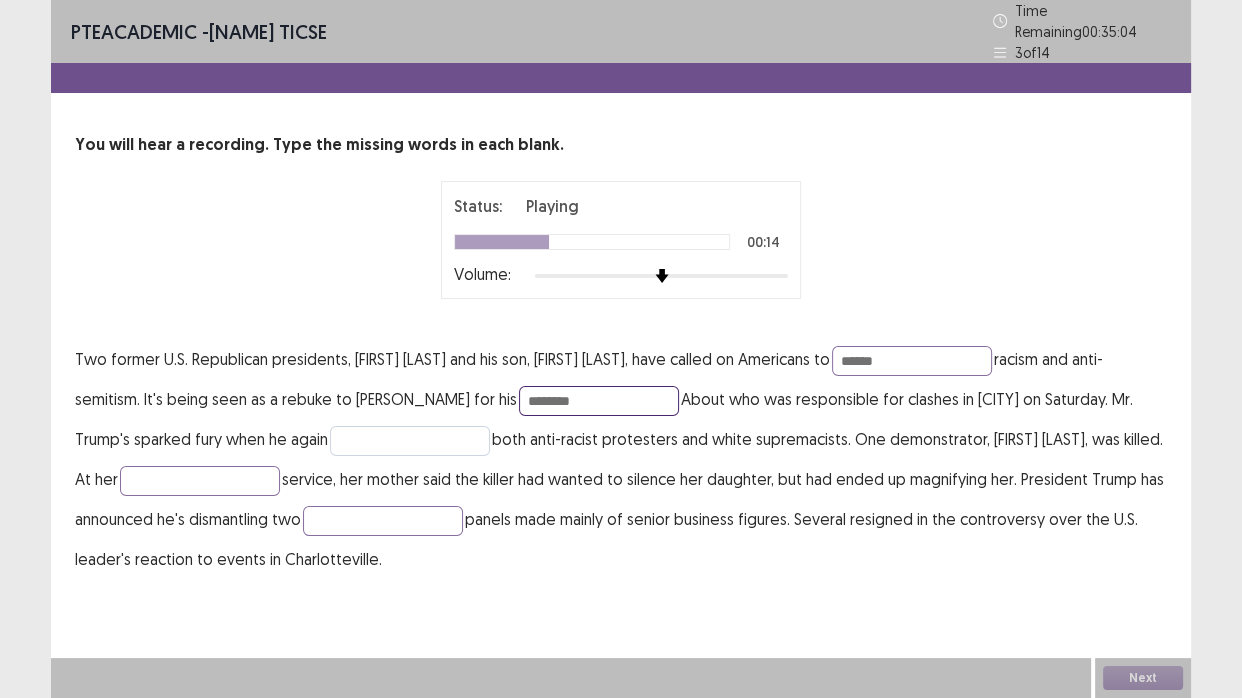 type on "********" 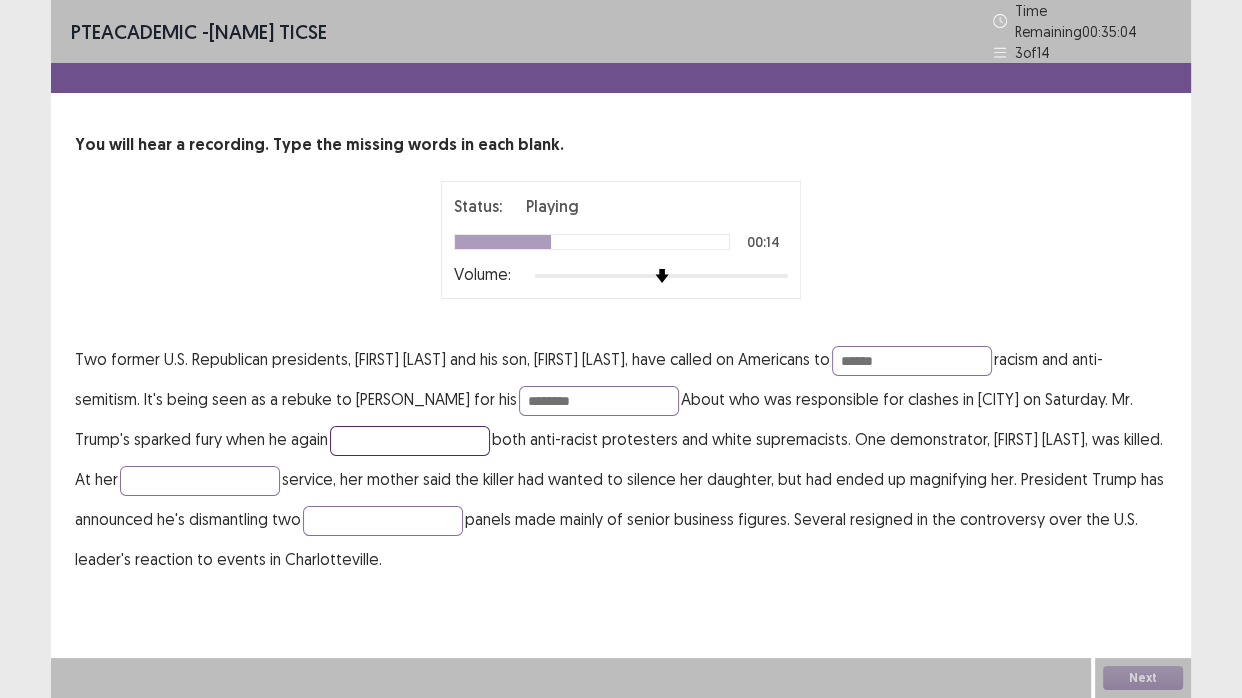 click at bounding box center (410, 441) 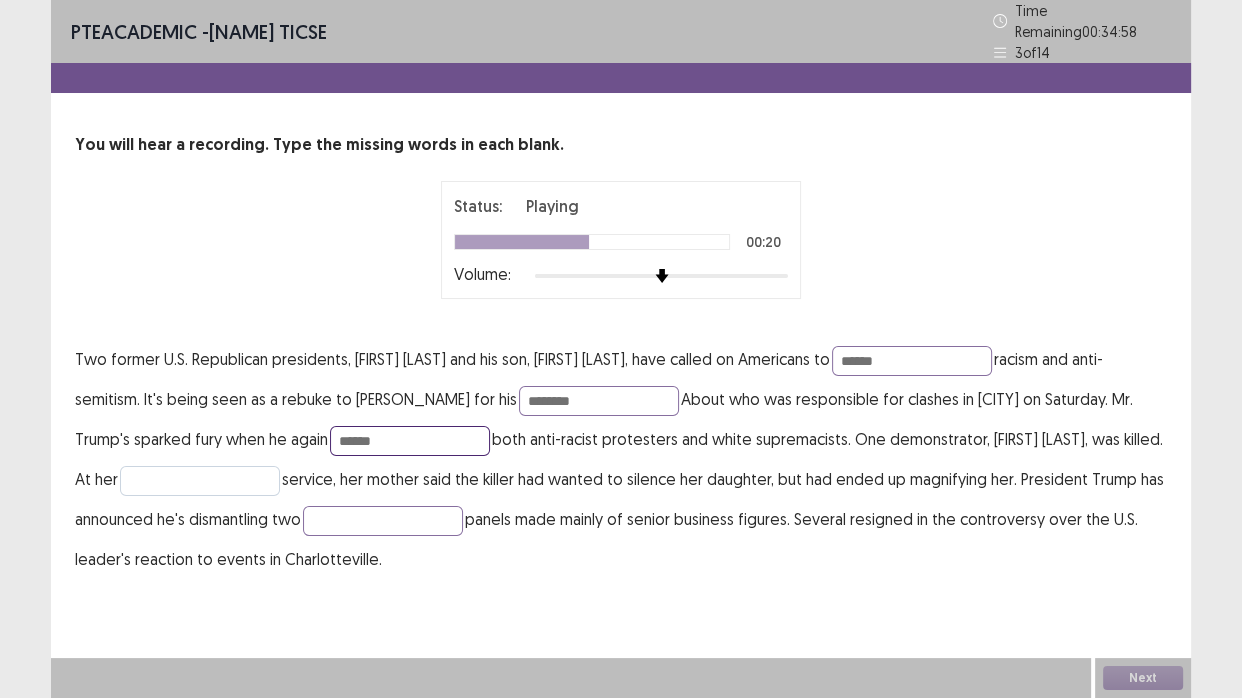 type on "******" 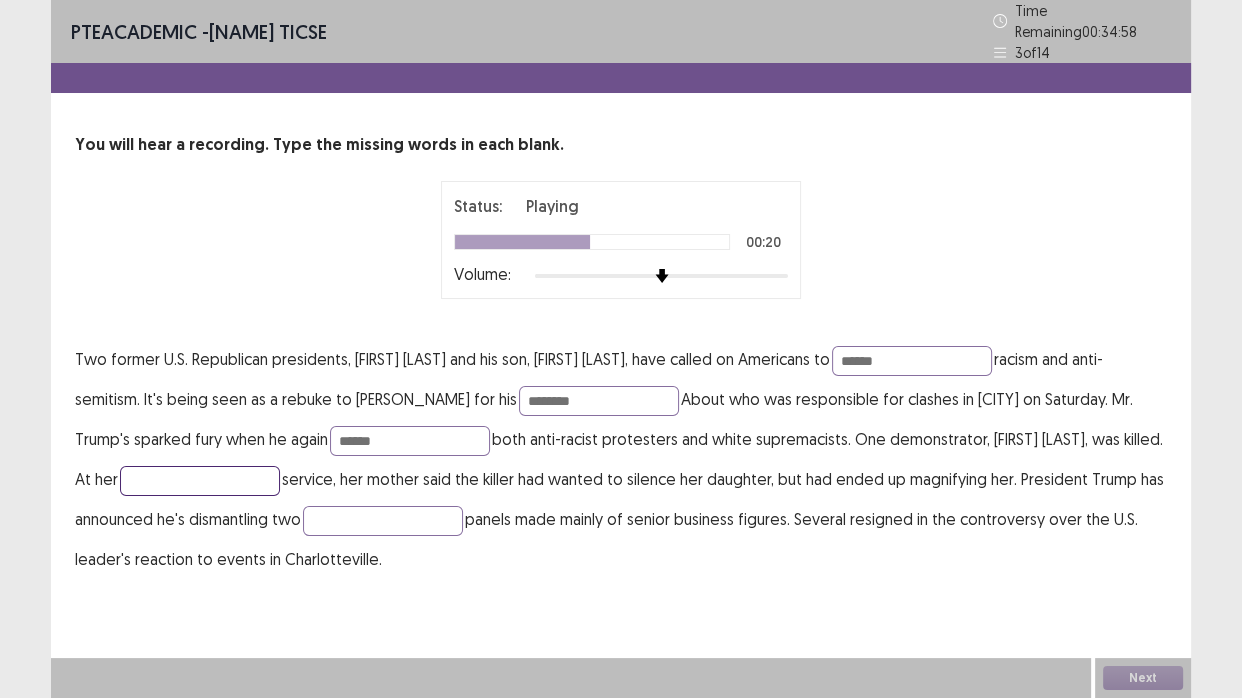 click at bounding box center [200, 481] 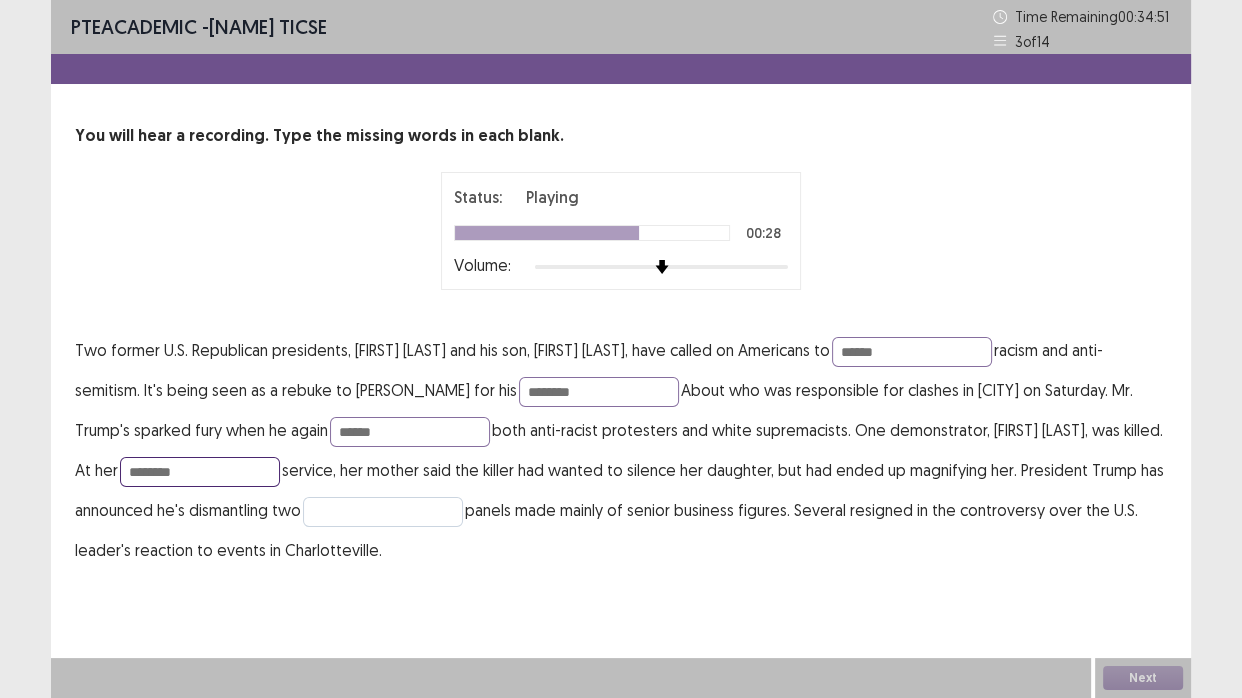 type on "********" 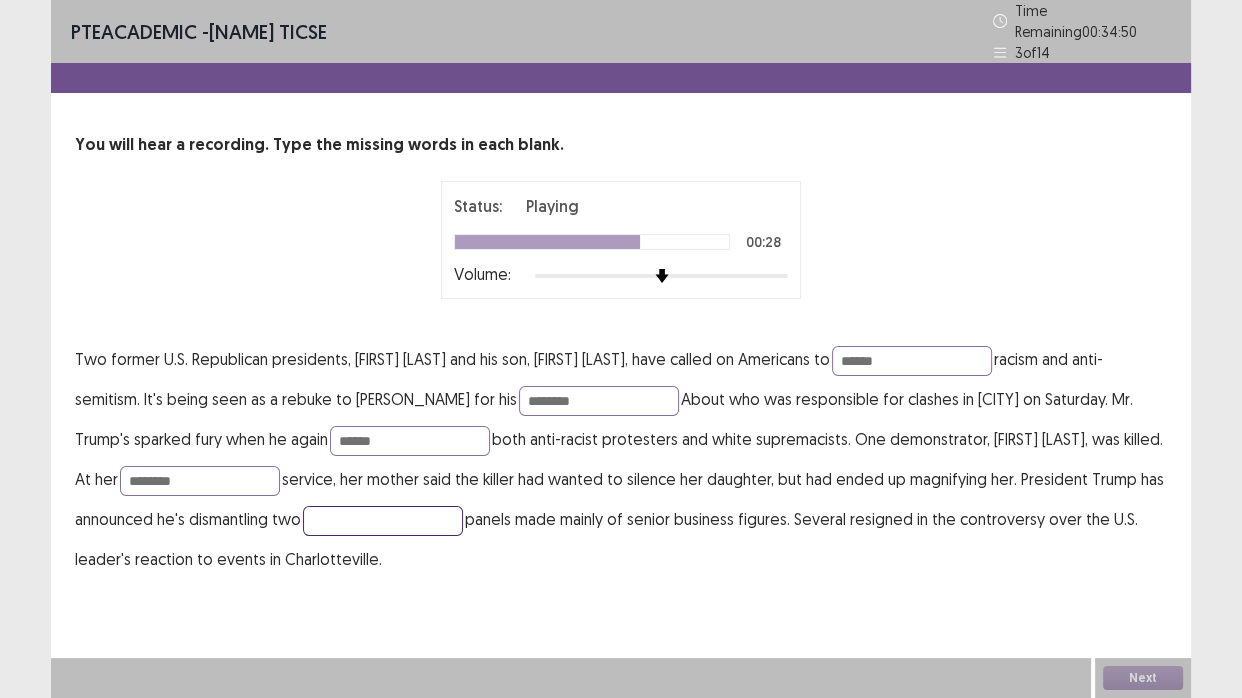 click at bounding box center (383, 521) 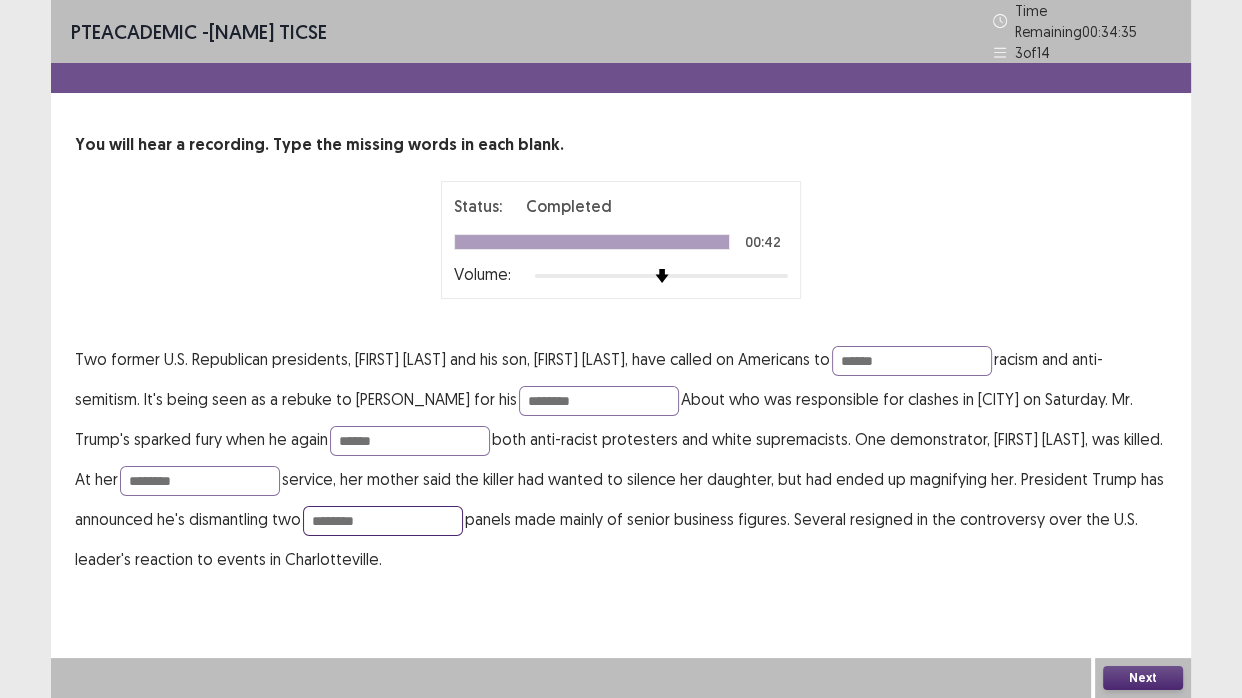 type on "********" 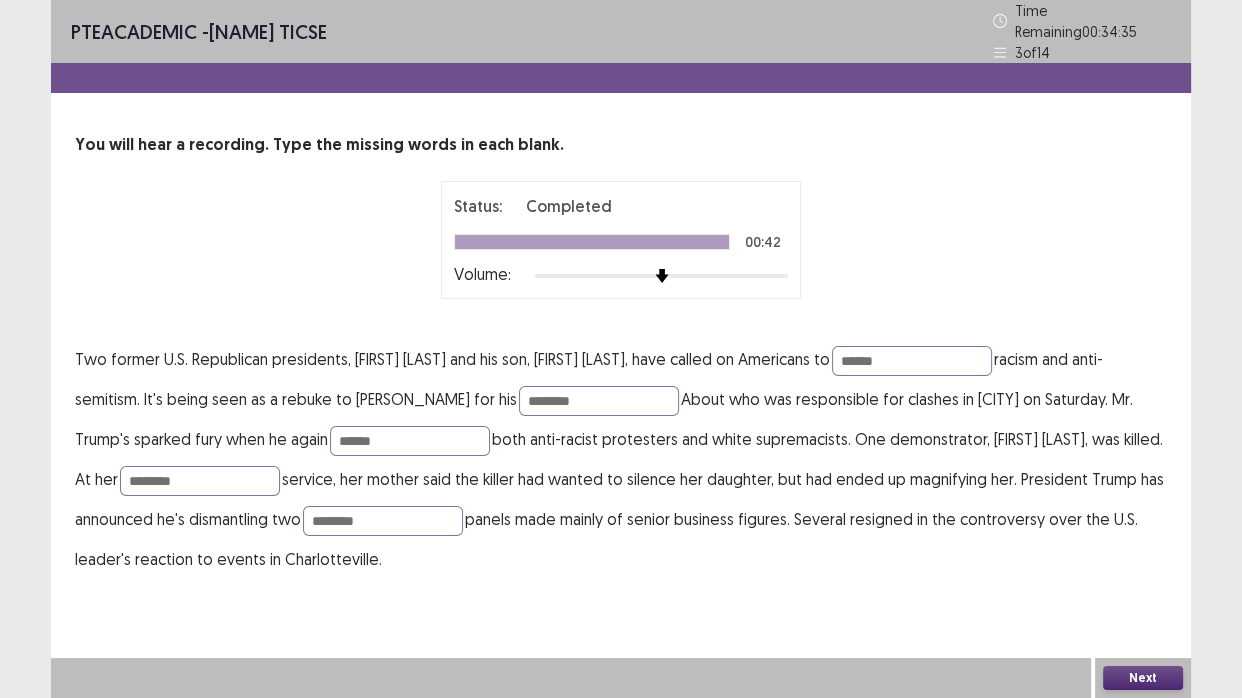 click on "Next" at bounding box center [1143, 678] 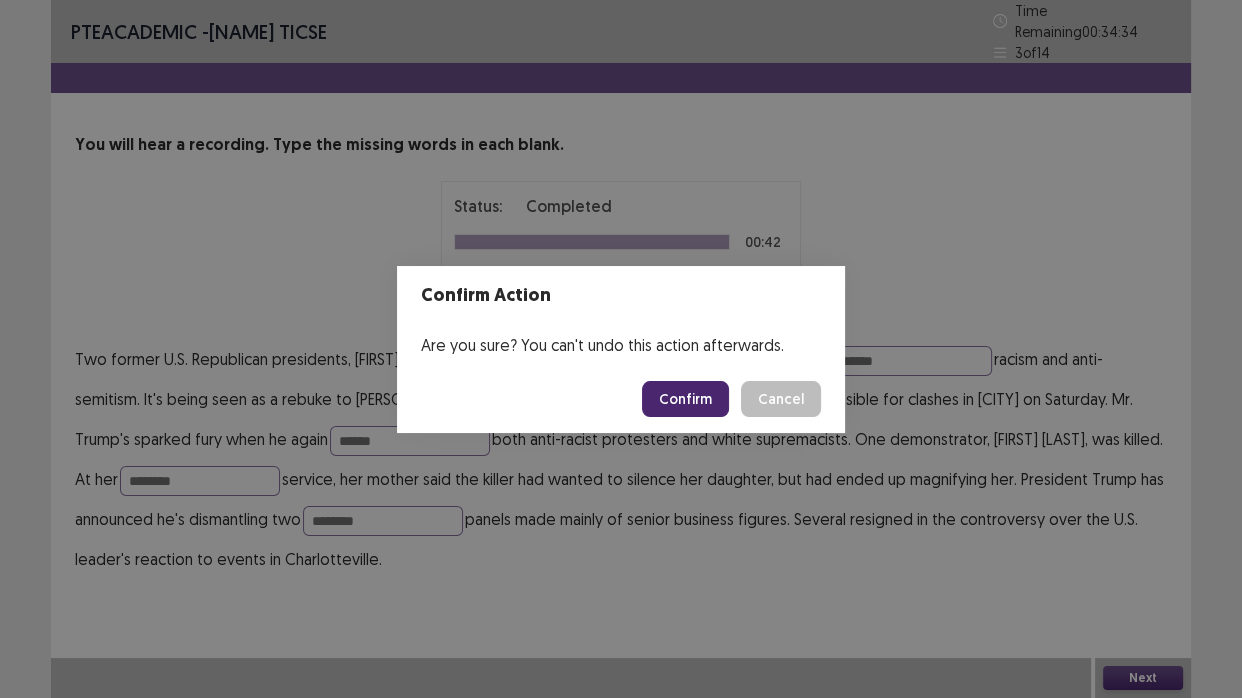 click on "Confirm" at bounding box center (685, 399) 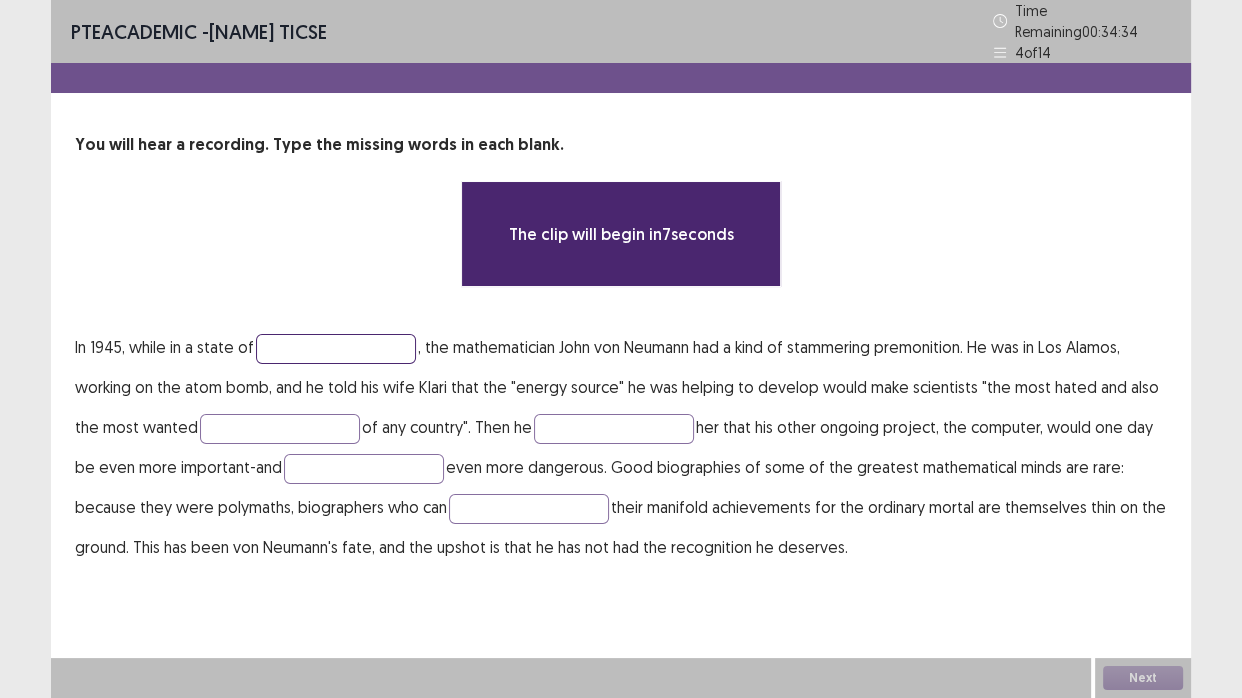 click at bounding box center [336, 349] 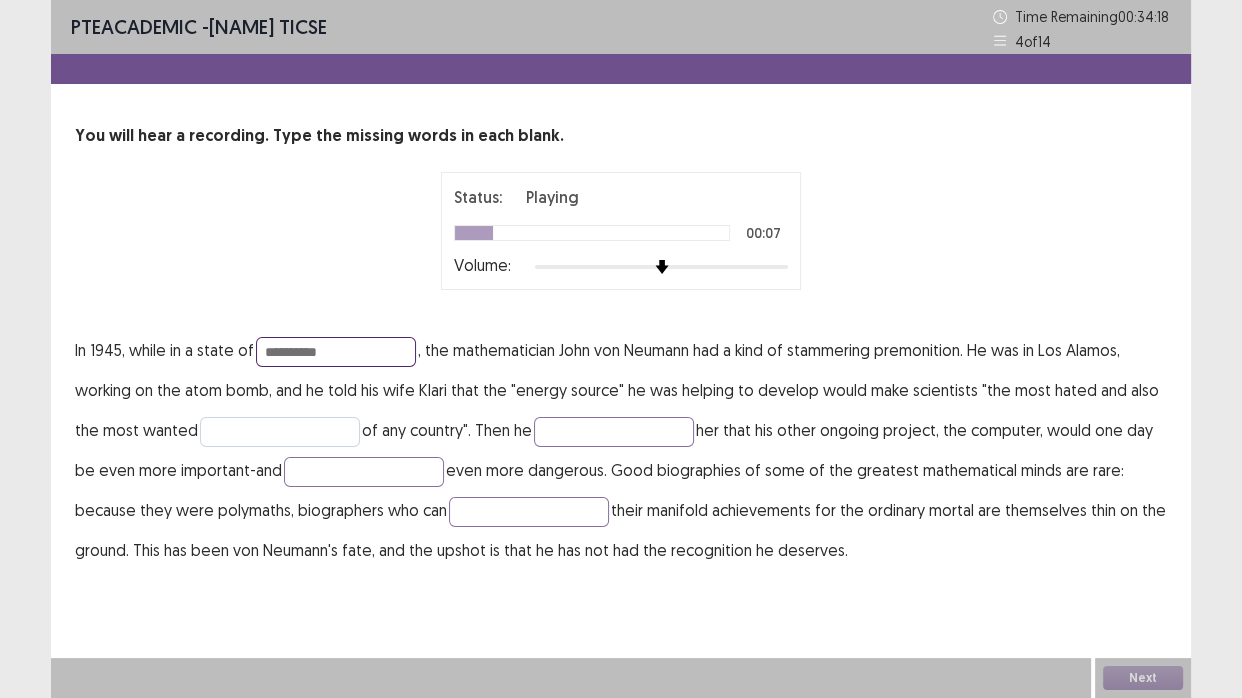 type on "**********" 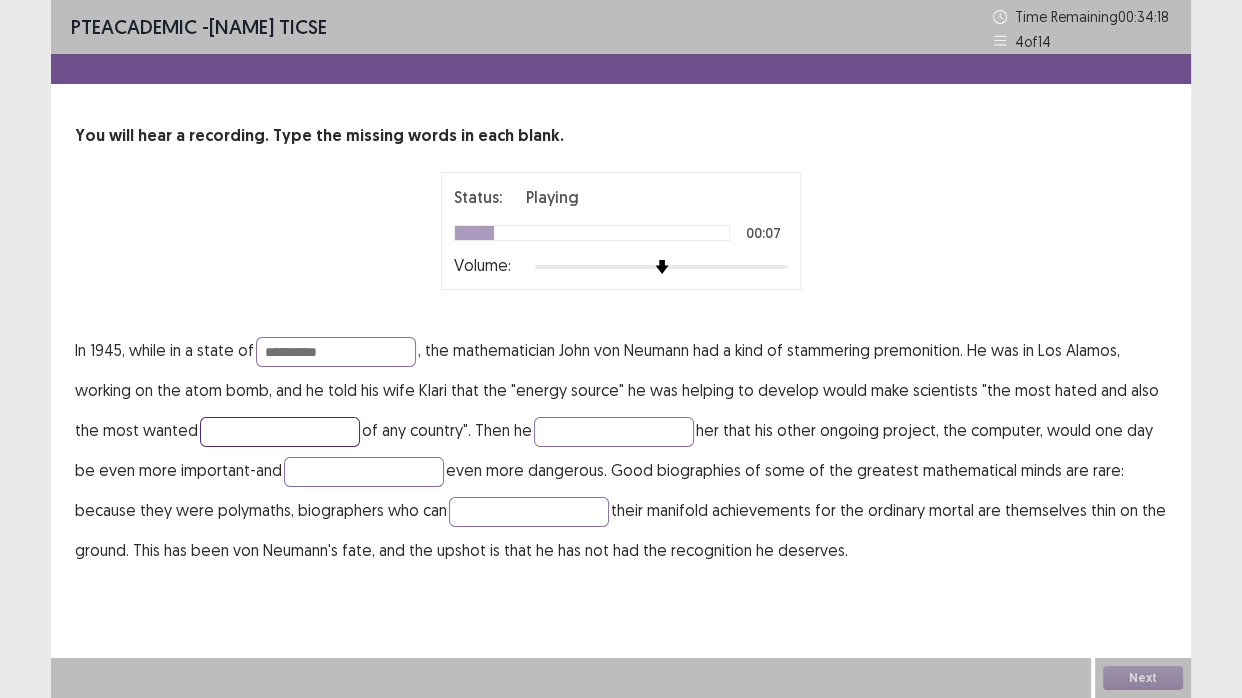 click at bounding box center [280, 432] 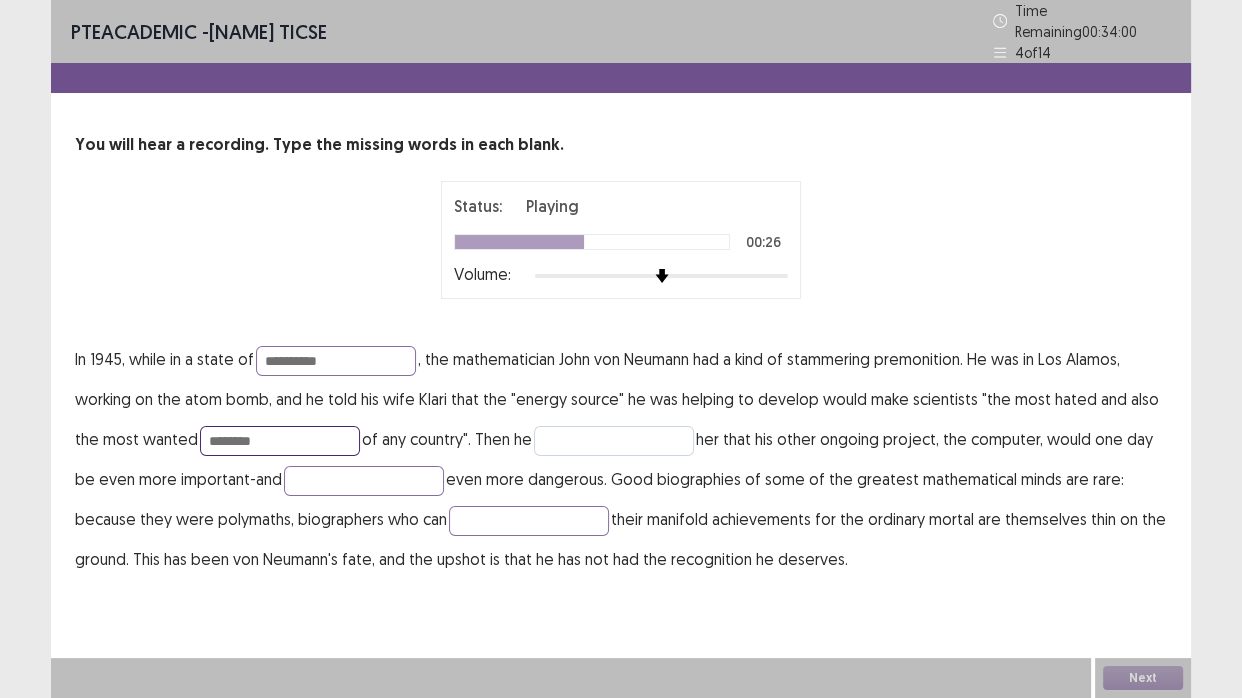type on "********" 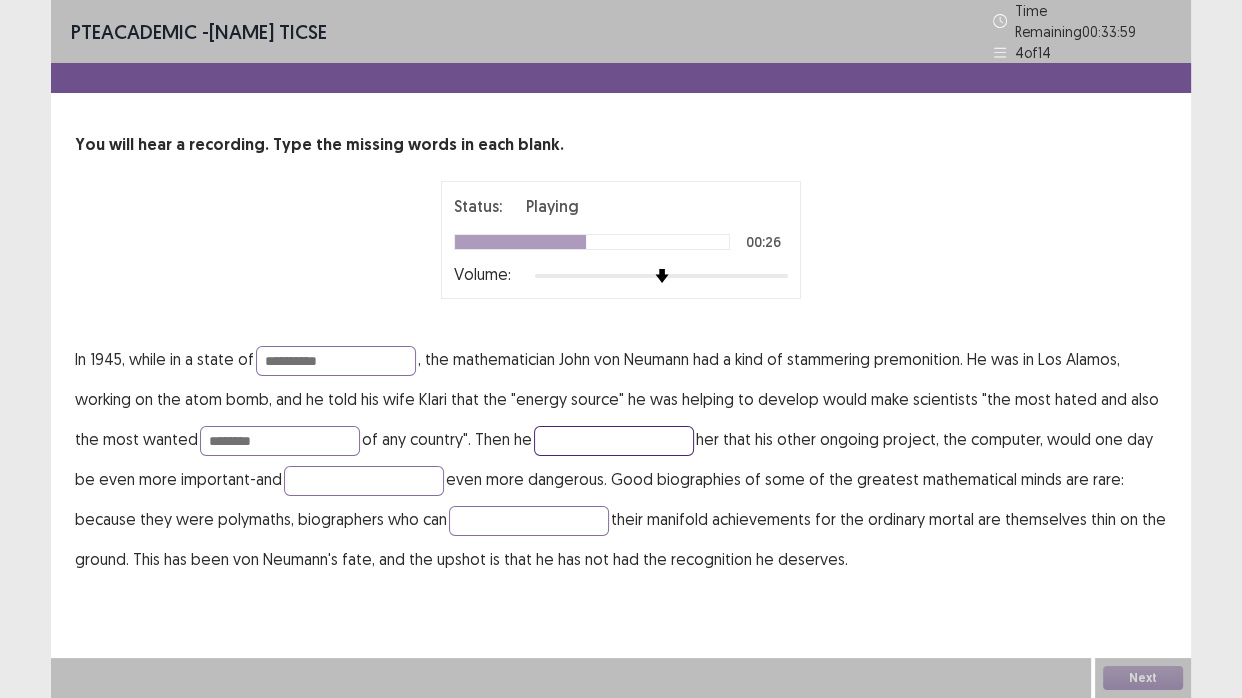 click at bounding box center (614, 441) 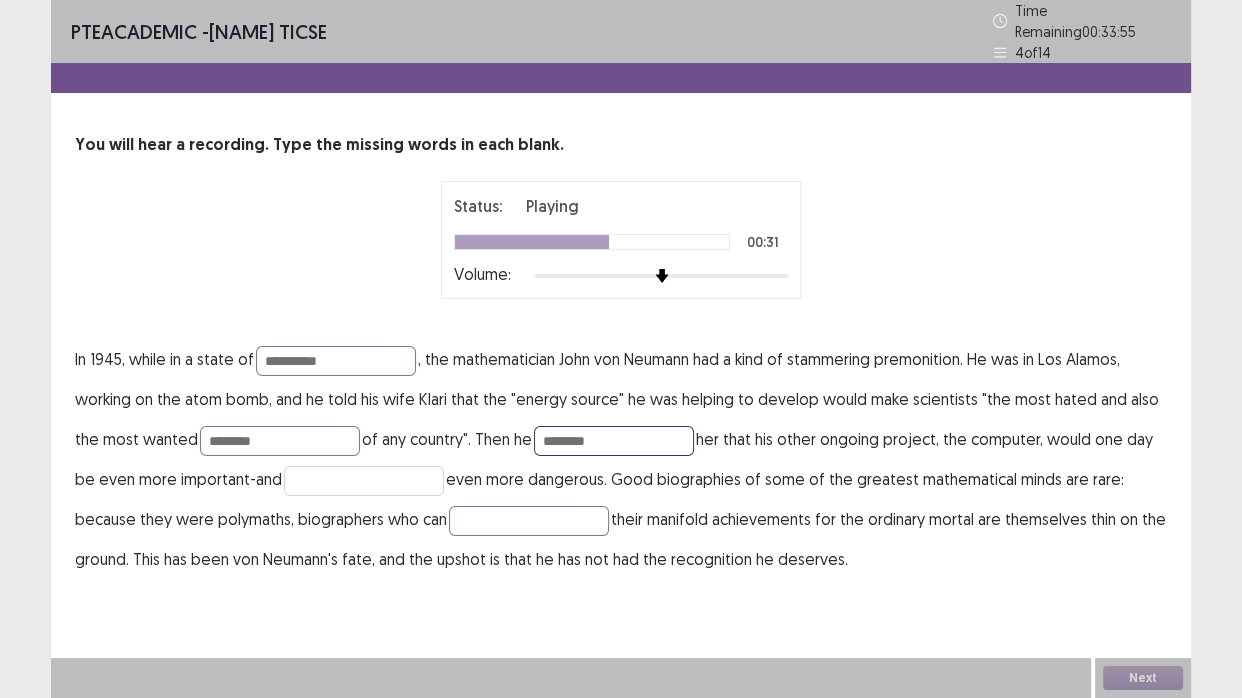 type on "********" 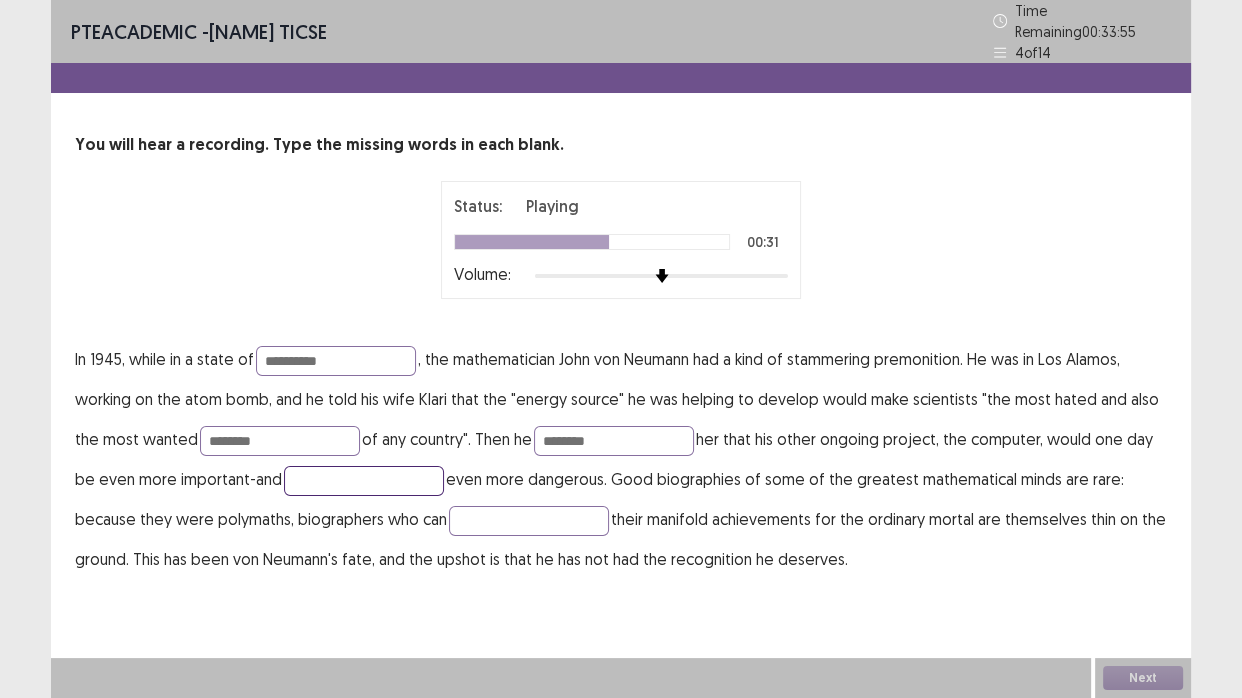 click at bounding box center (364, 481) 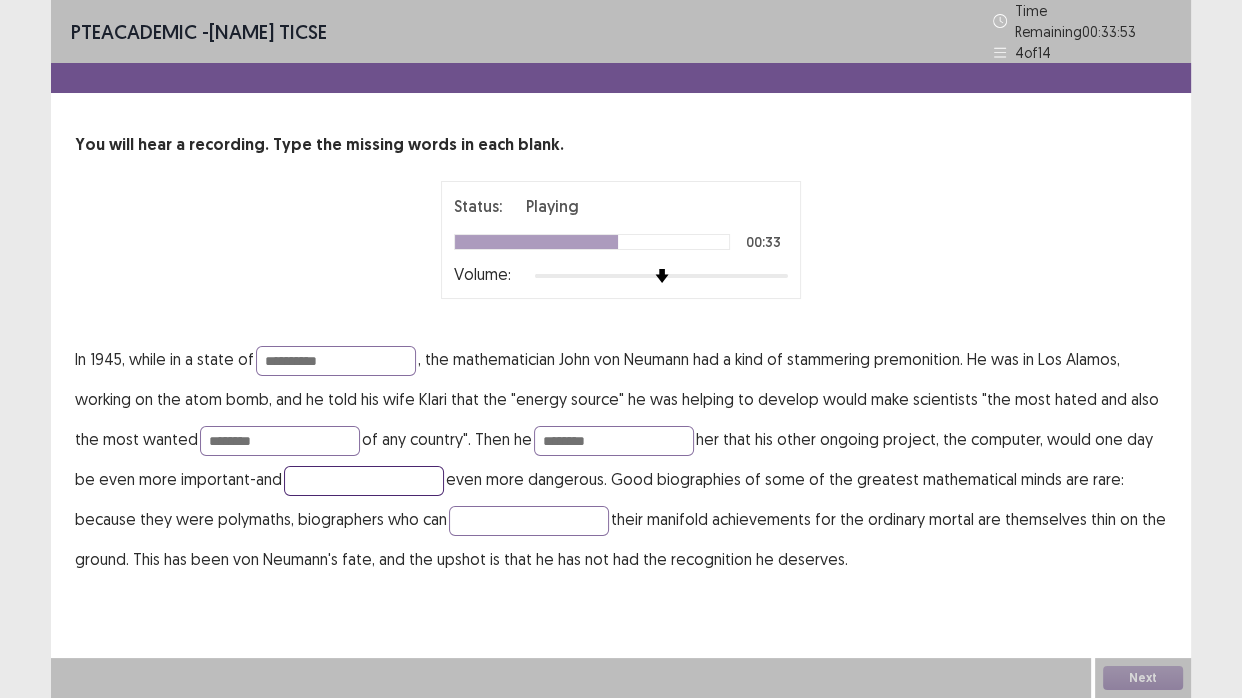 type on "*" 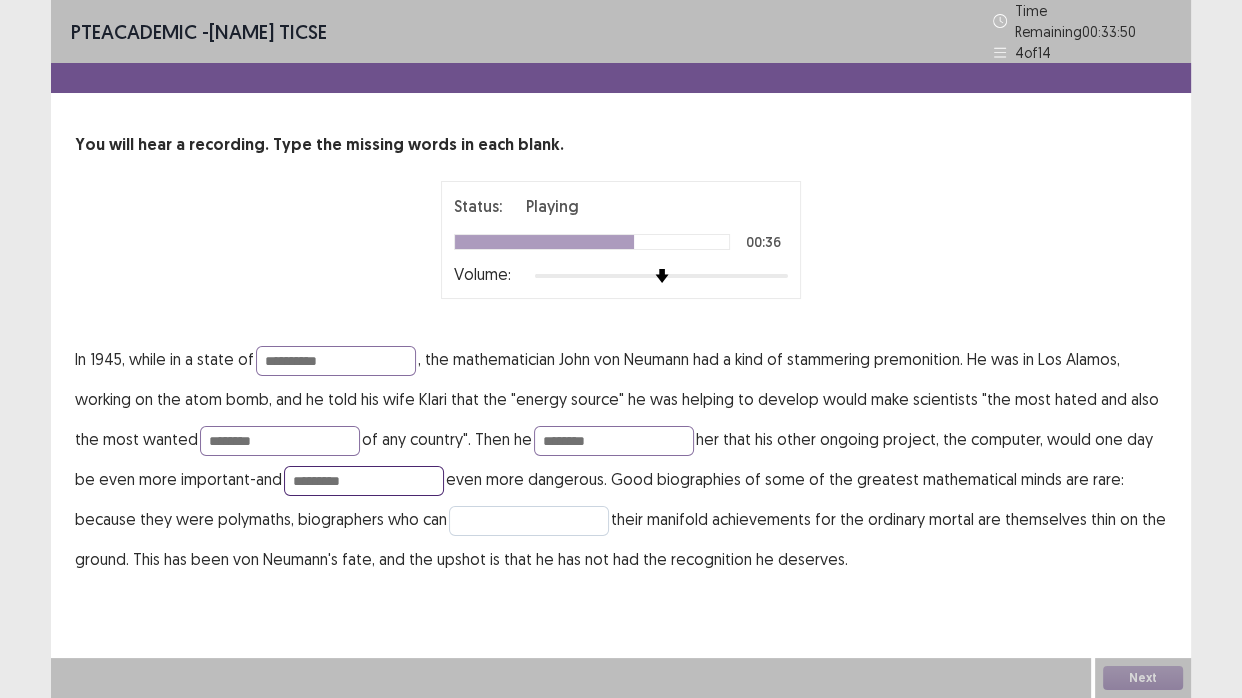 type on "*********" 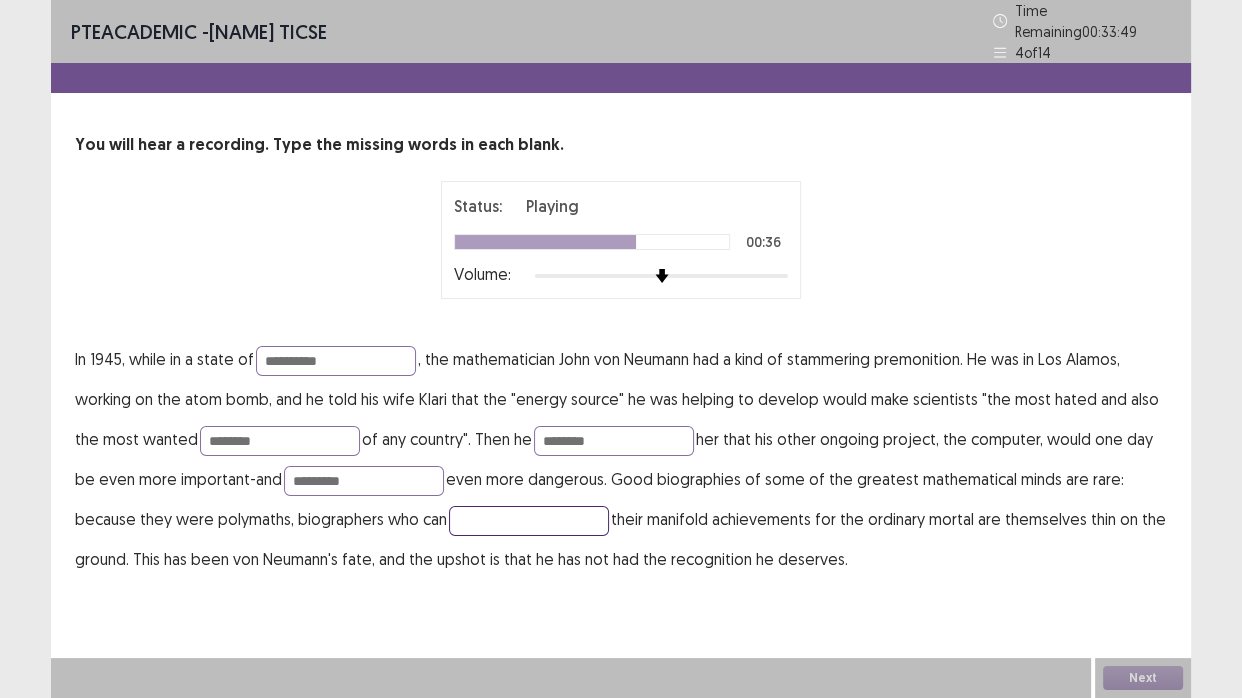 click at bounding box center [529, 521] 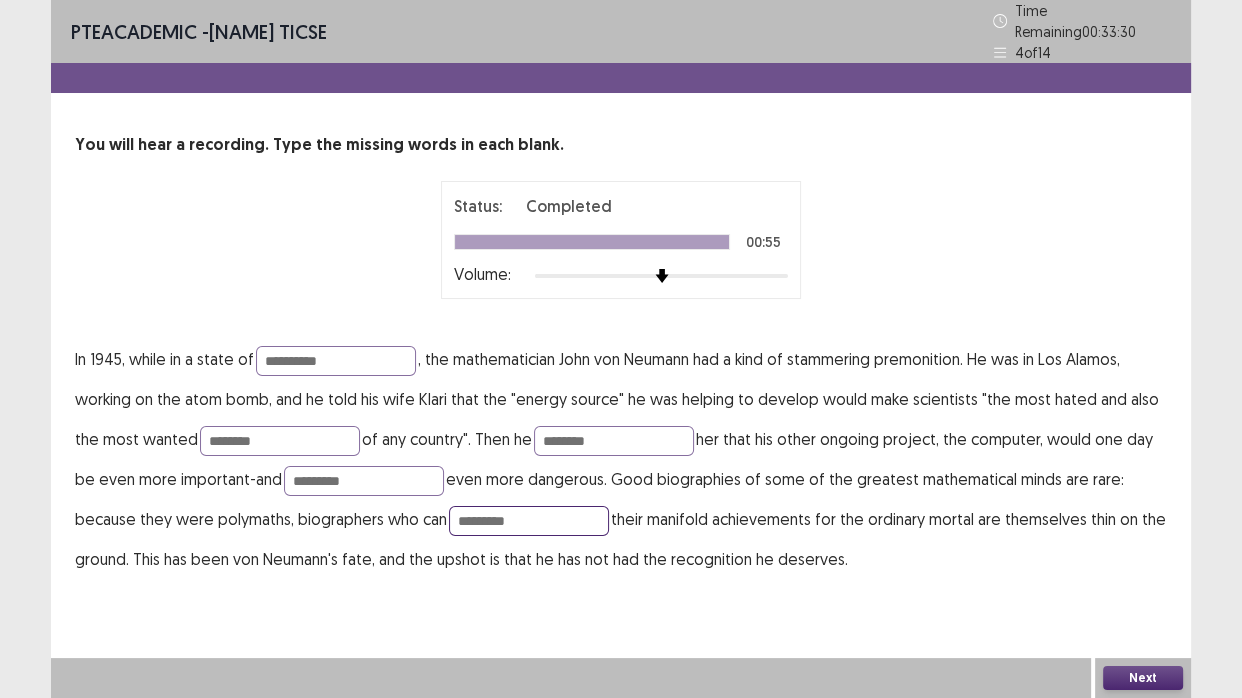 type on "*********" 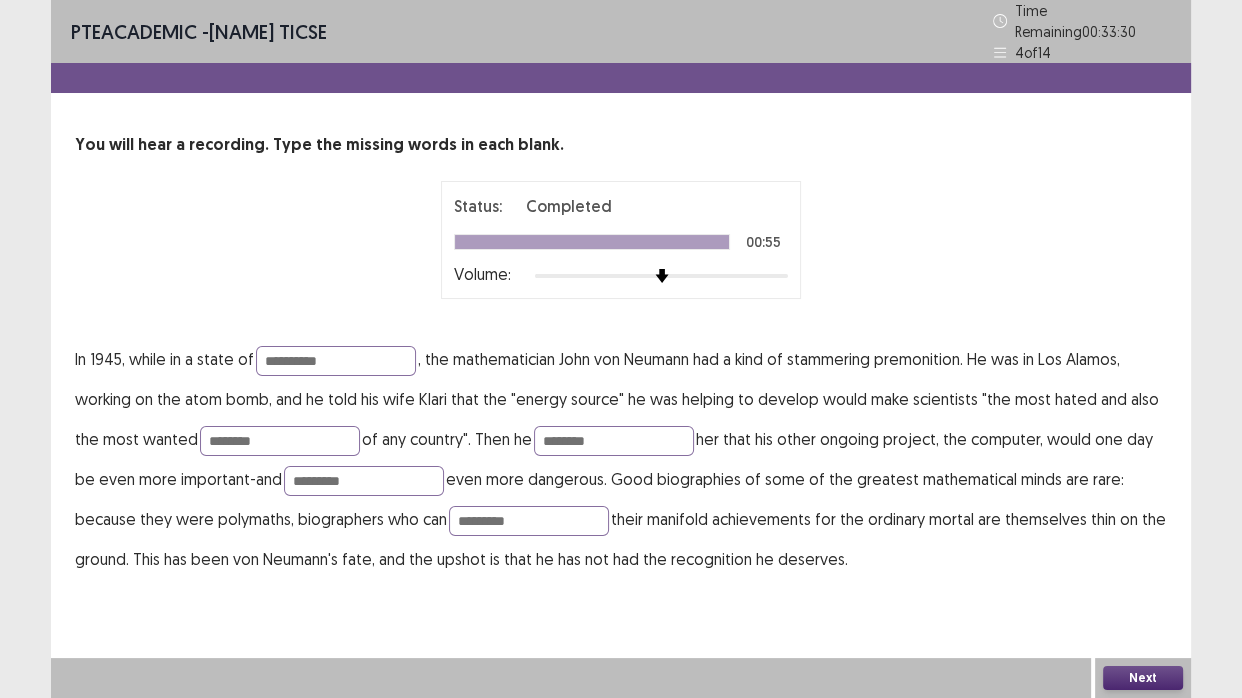 click on "Next" at bounding box center (1143, 678) 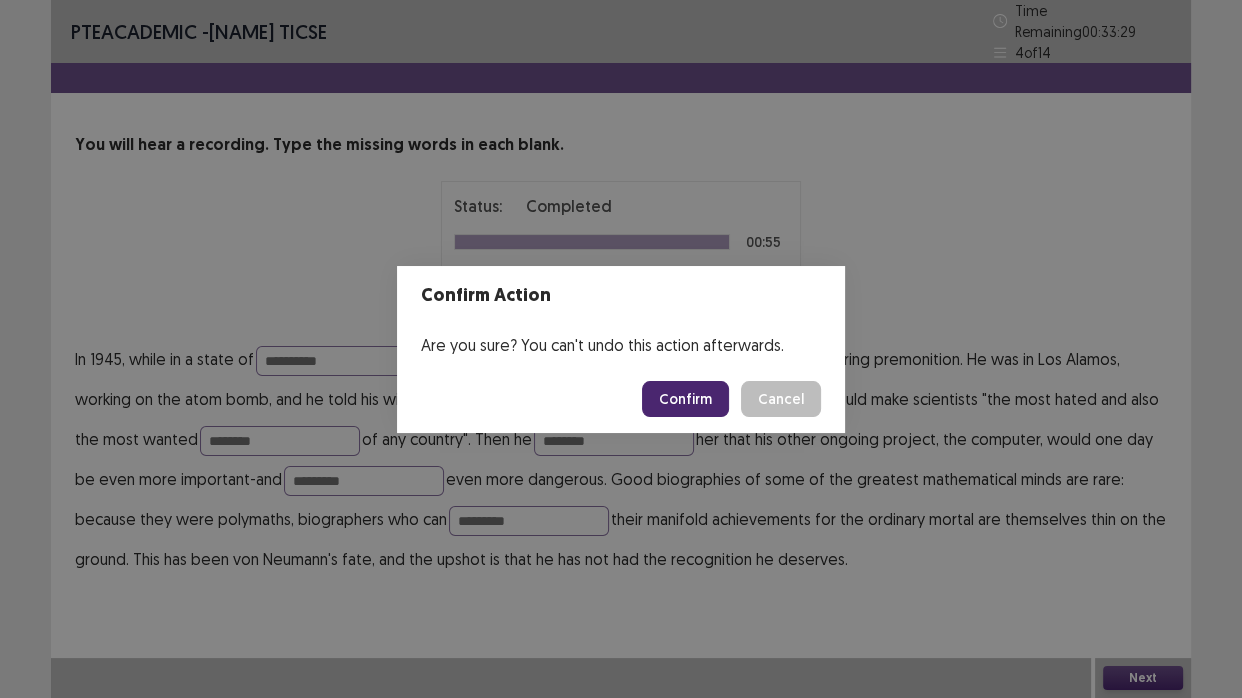 click on "Confirm" at bounding box center (685, 399) 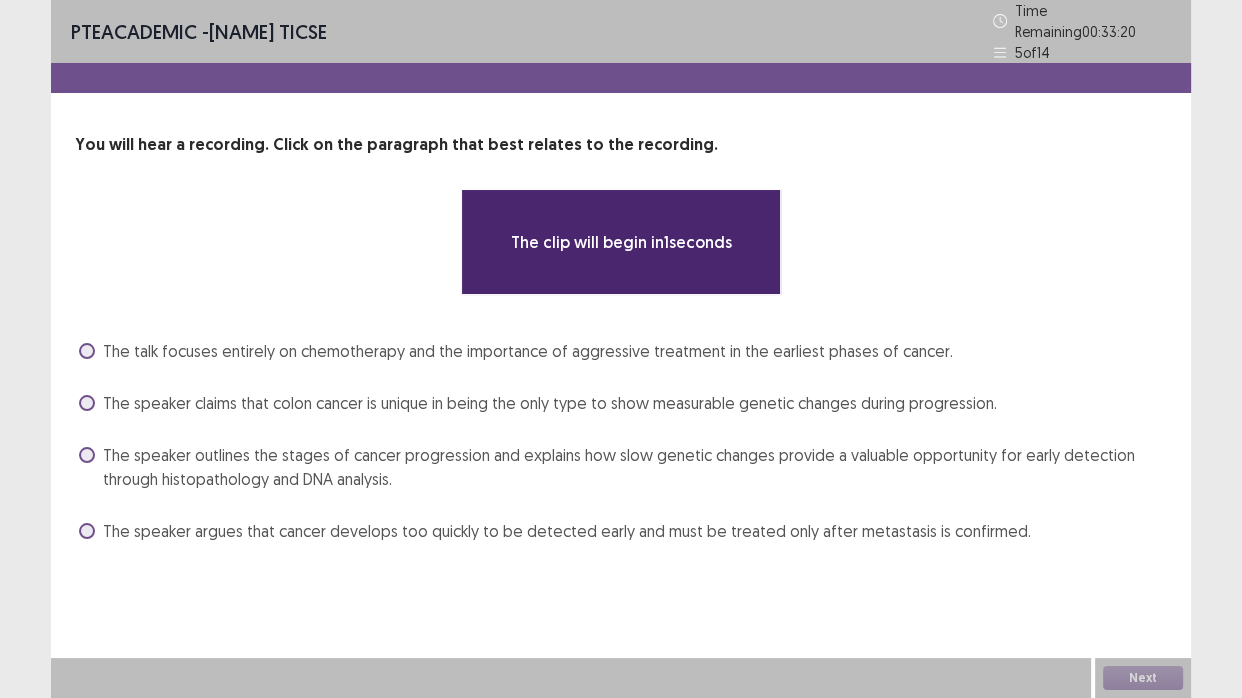 click on "The speaker outlines the stages of cancer progression and explains how slow genetic changes provide a valuable opportunity for early detection through histopathology and DNA analysis." at bounding box center [635, 467] 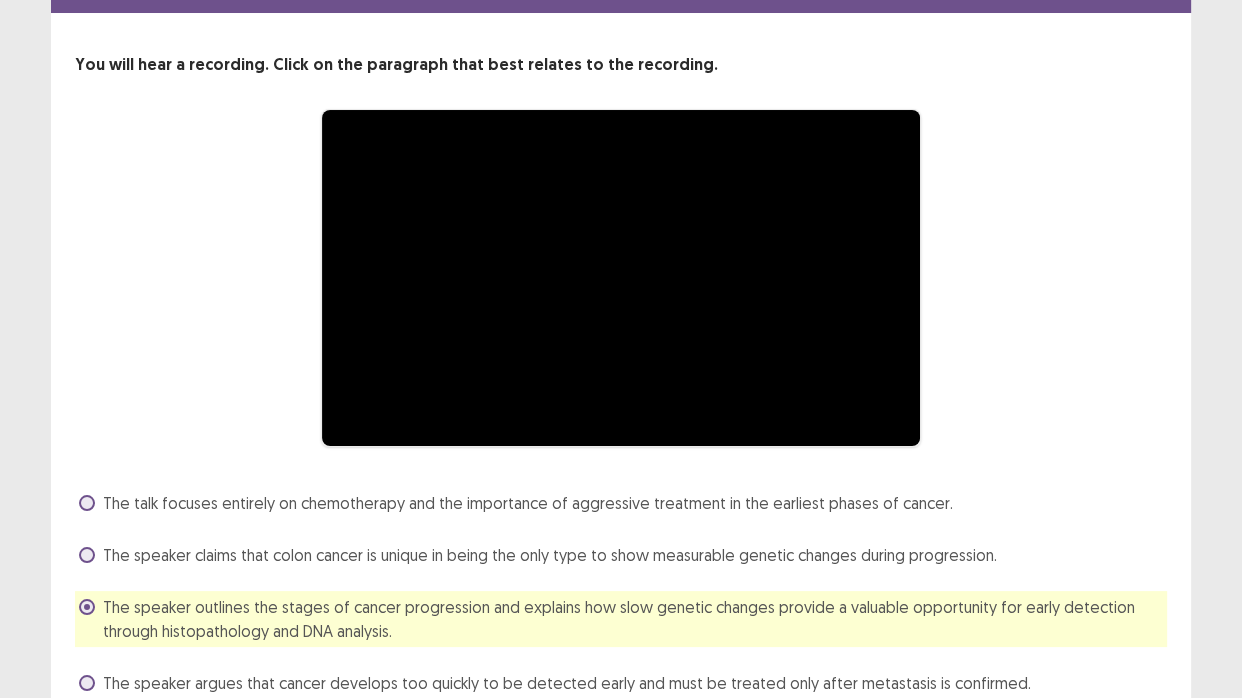 scroll, scrollTop: 160, scrollLeft: 0, axis: vertical 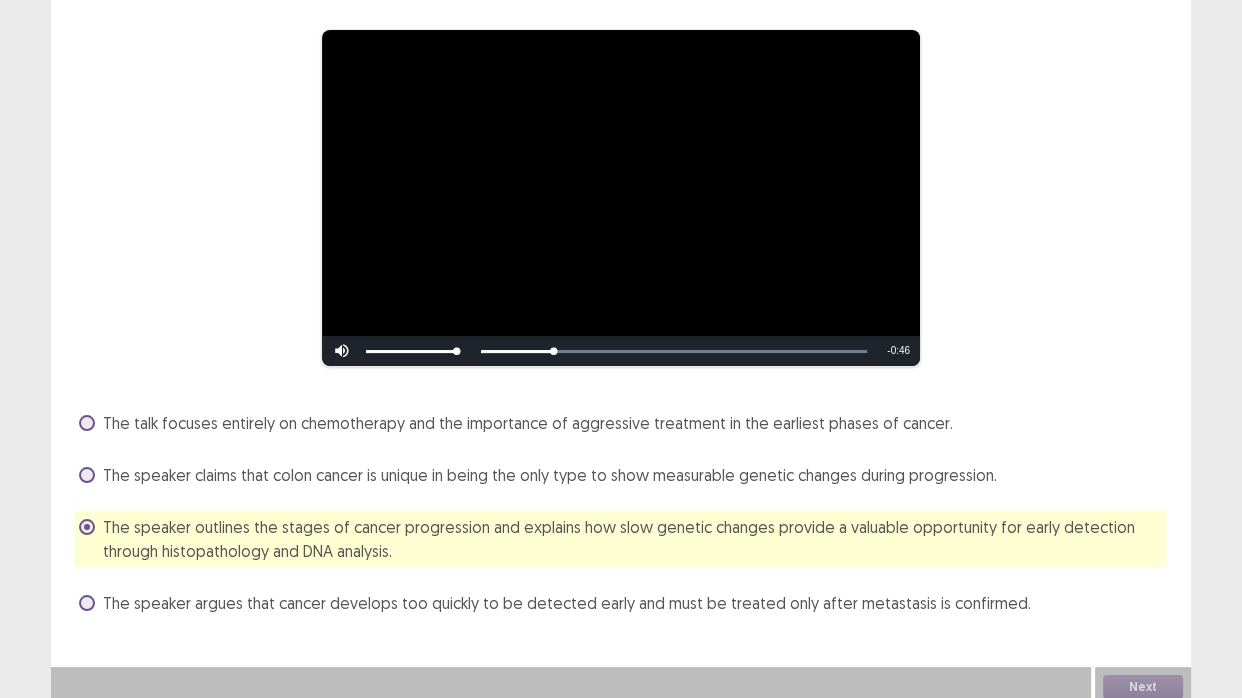 click on "The talk focuses entirely on chemotherapy and the importance of aggressive treatment in the earliest phases of cancer." at bounding box center [528, 423] 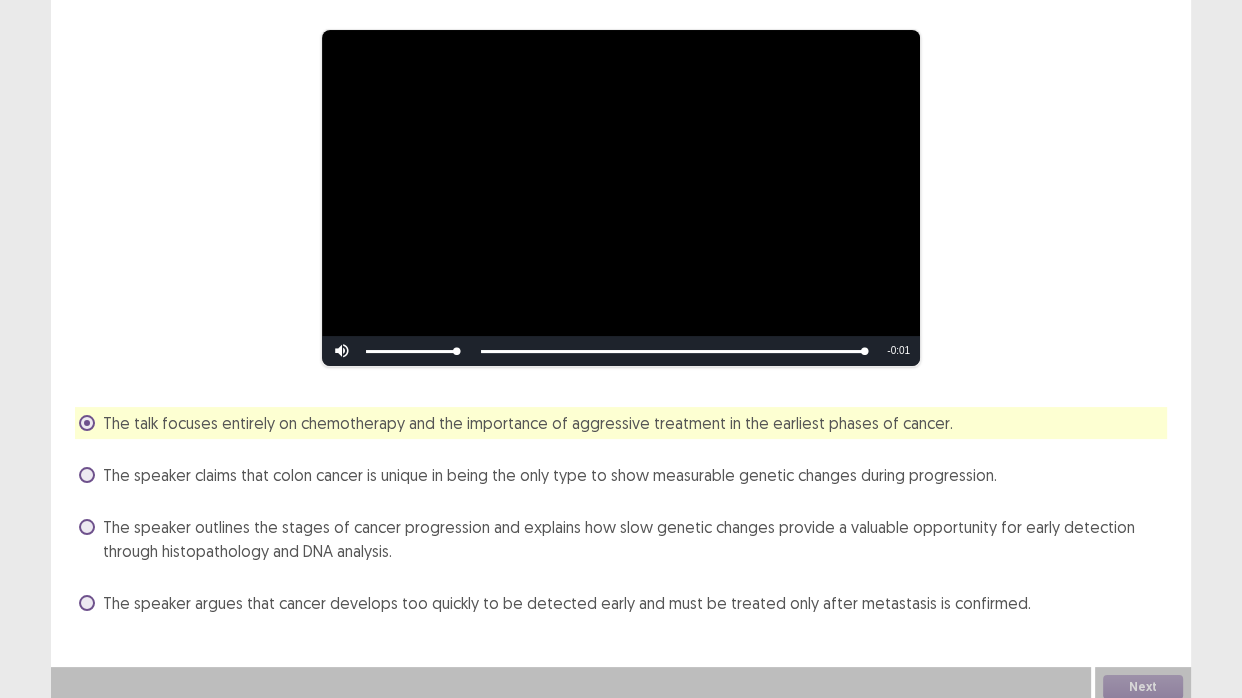 click on "The speaker outlines the stages of cancer progression and explains how slow genetic changes provide a valuable opportunity for early detection through histopathology and DNA analysis." at bounding box center (635, 539) 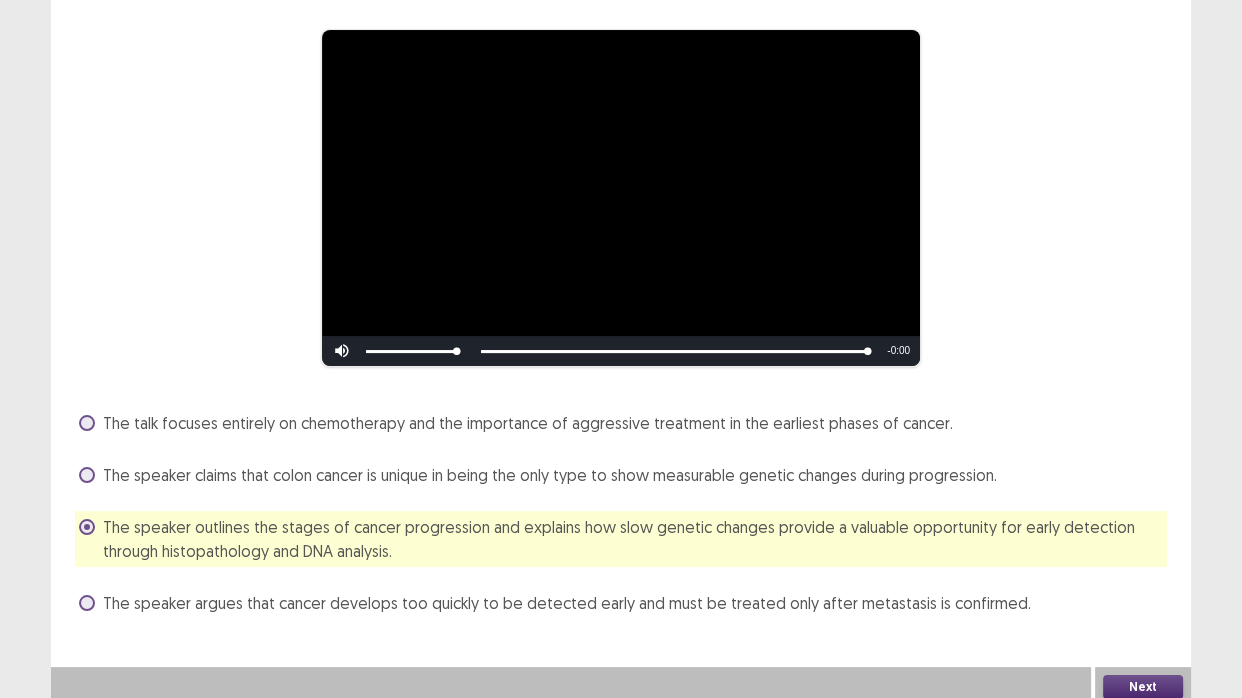 click on "Next" at bounding box center (1143, 687) 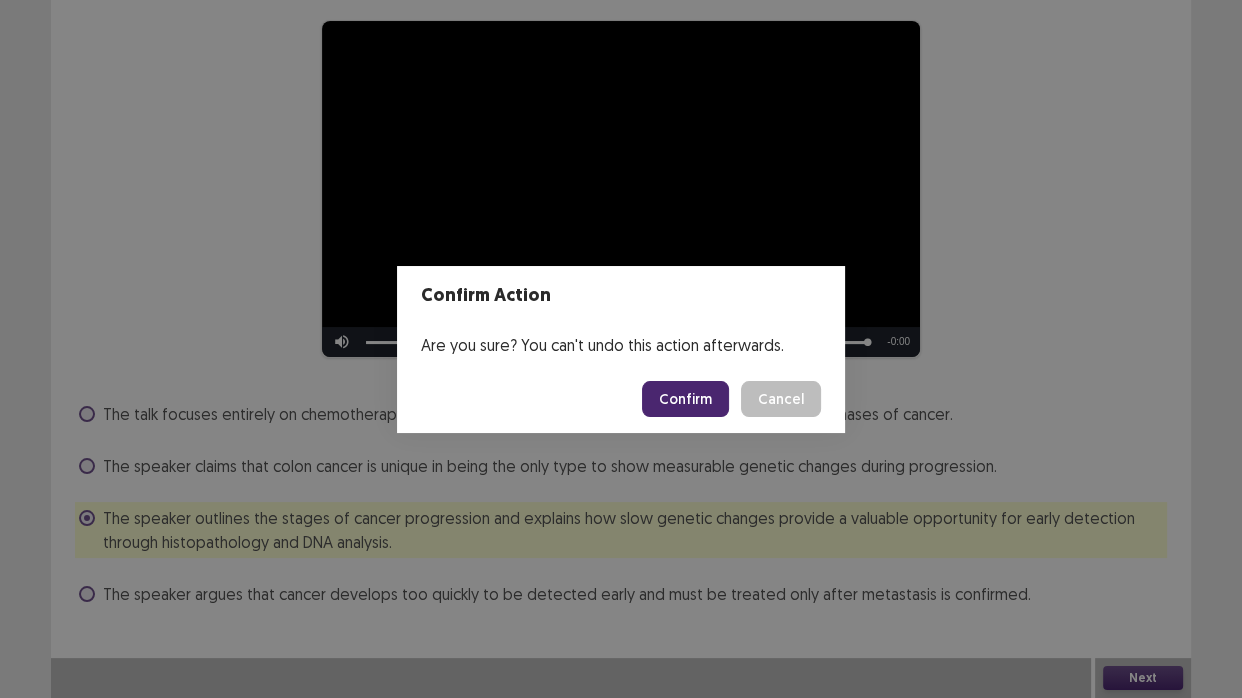 click on "Confirm" at bounding box center (685, 399) 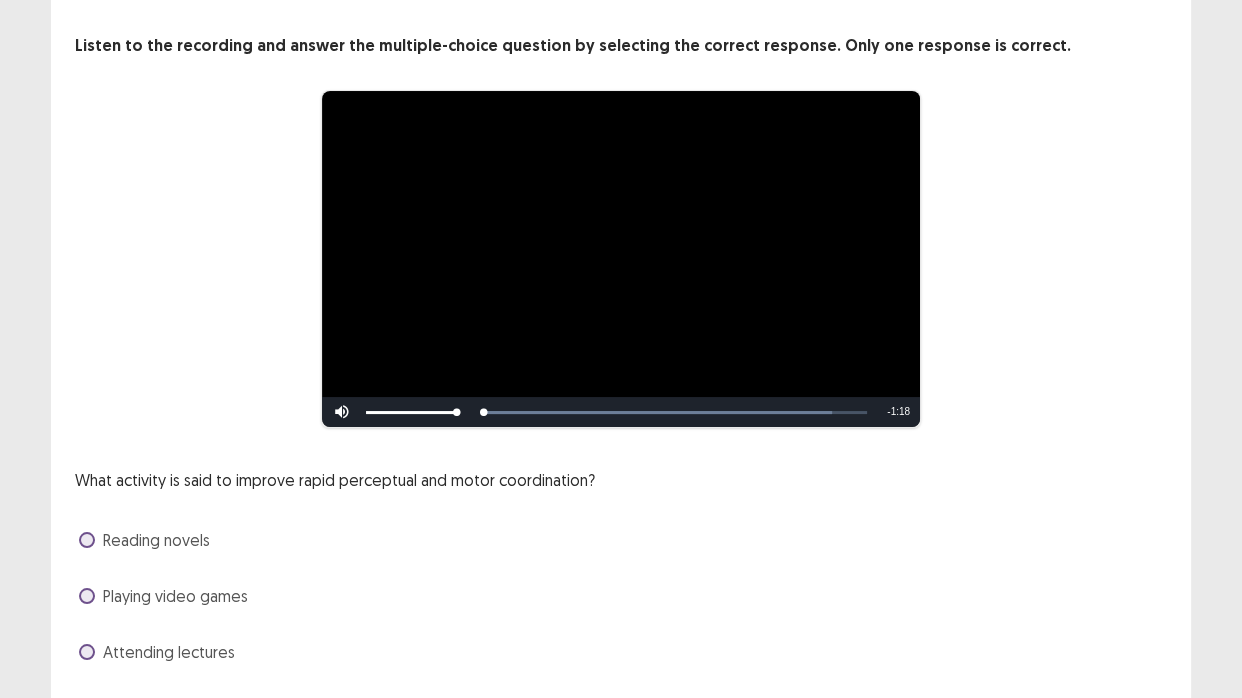 scroll, scrollTop: 181, scrollLeft: 0, axis: vertical 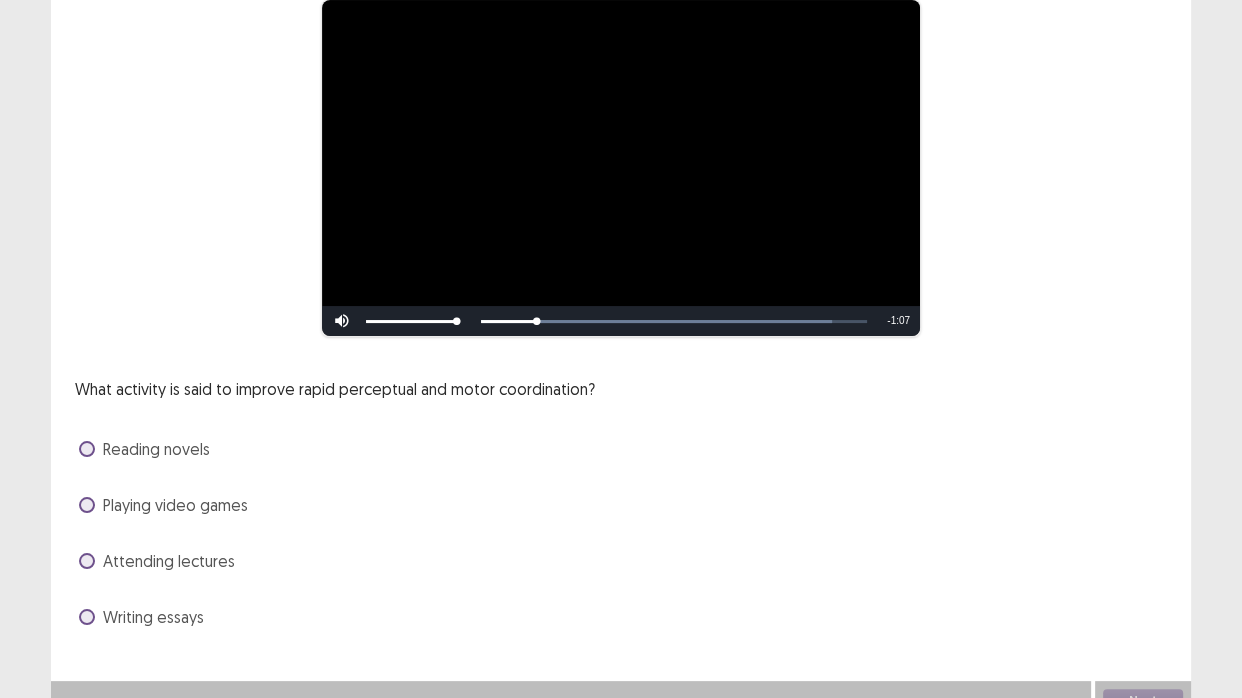 click on "Playing video games" at bounding box center (175, 505) 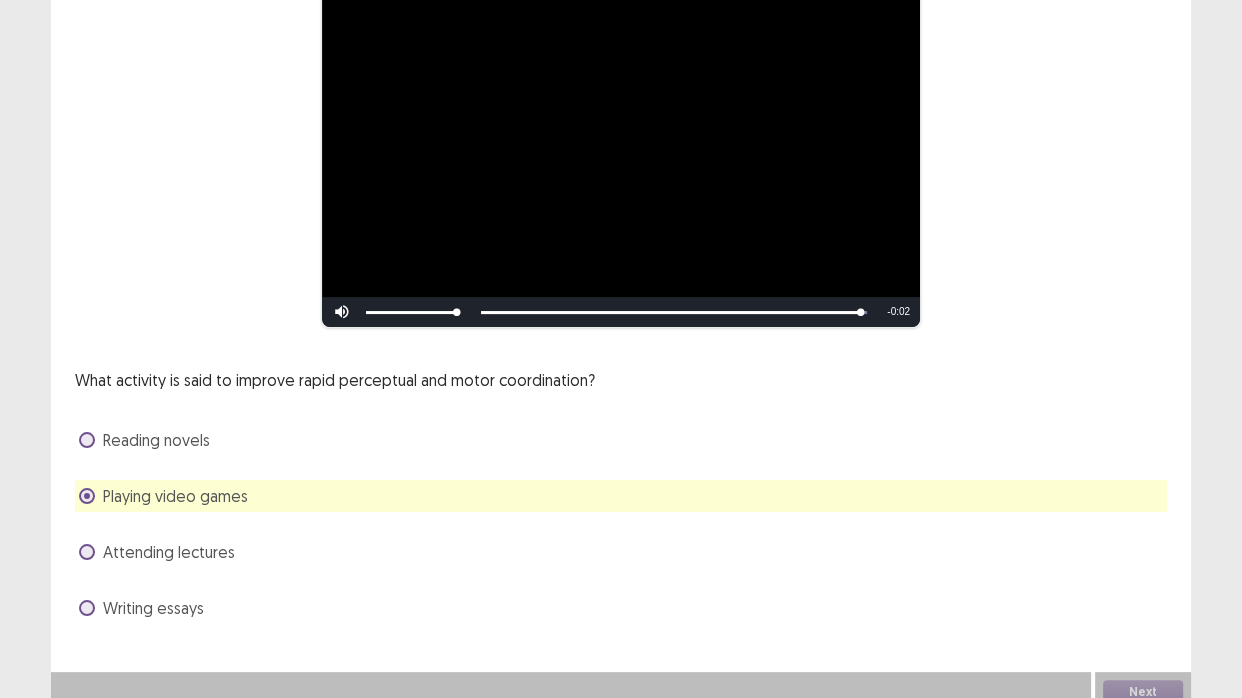 scroll, scrollTop: 203, scrollLeft: 0, axis: vertical 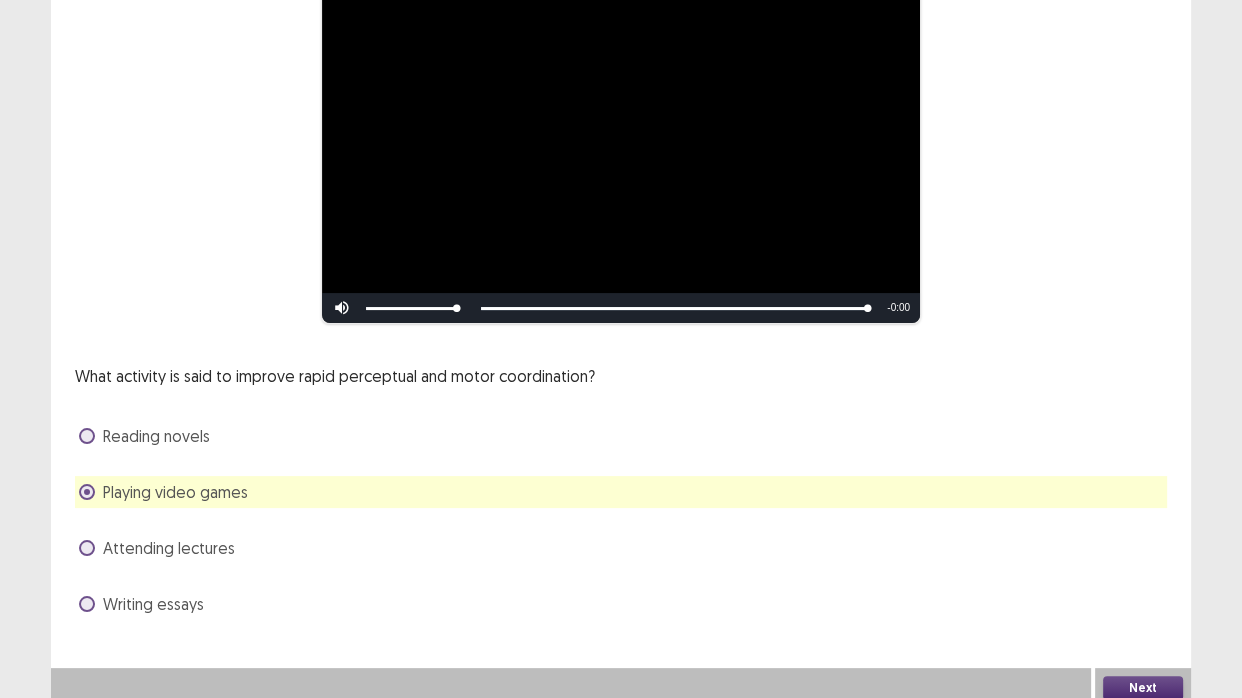 click on "Next" at bounding box center (1143, 688) 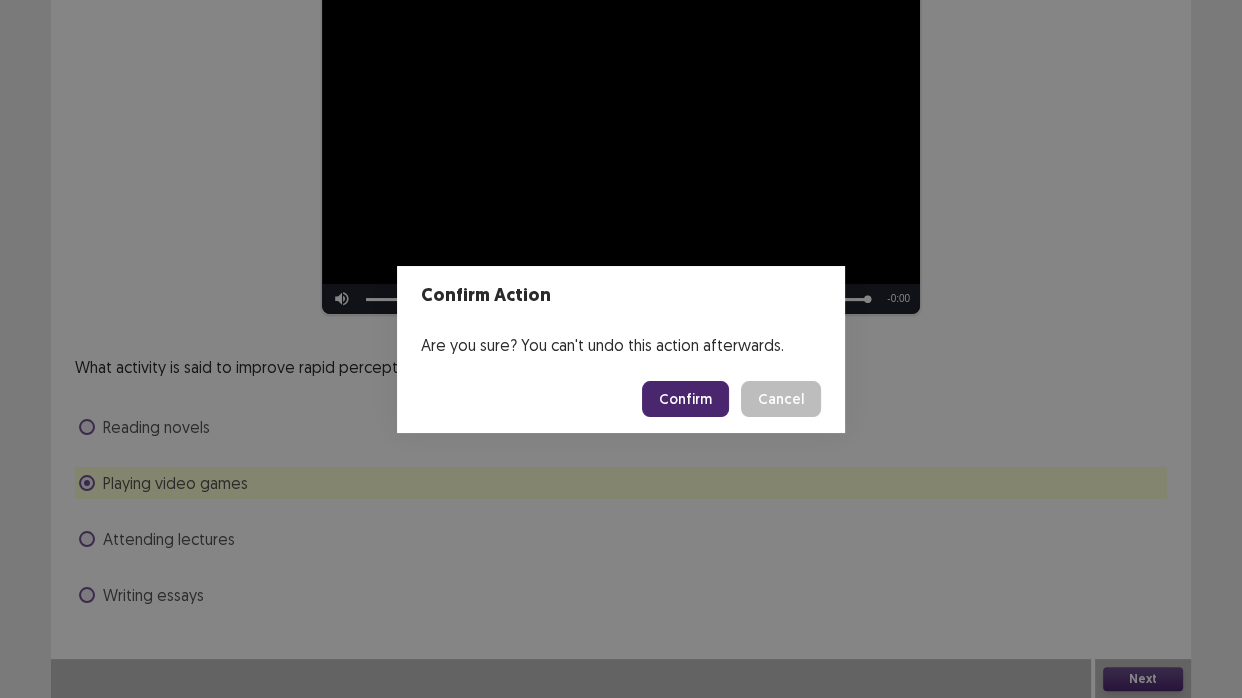 click on "Confirm" at bounding box center [685, 399] 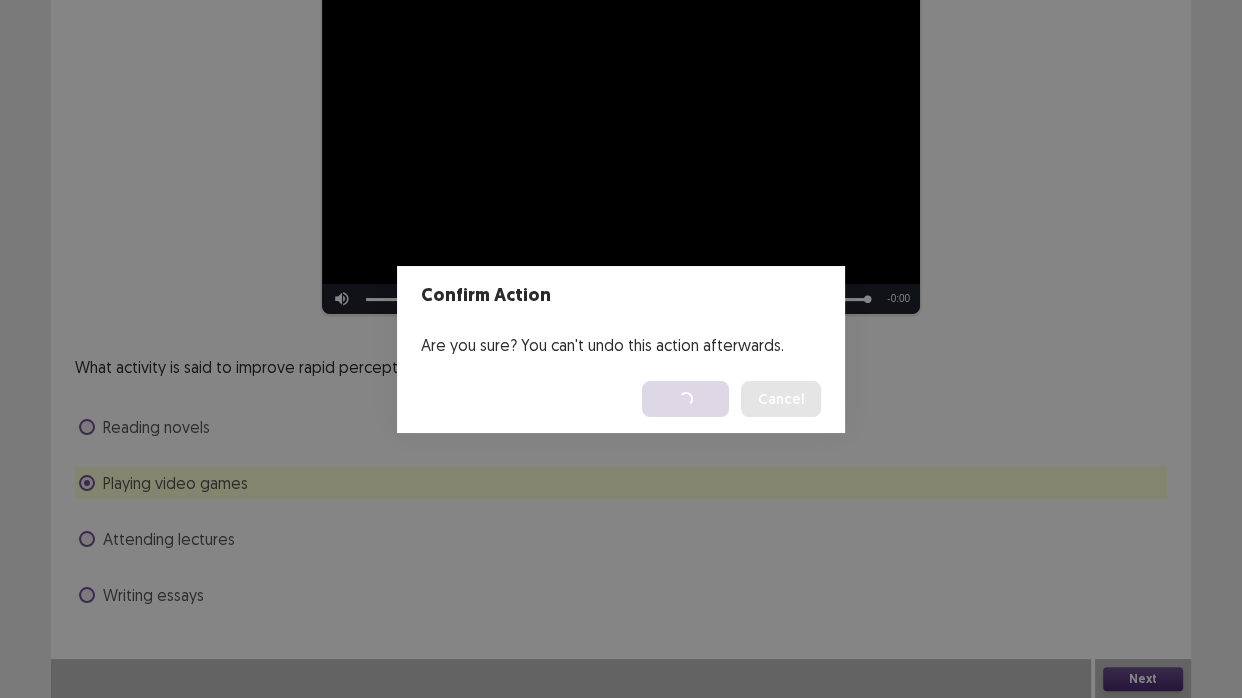 scroll, scrollTop: 0, scrollLeft: 0, axis: both 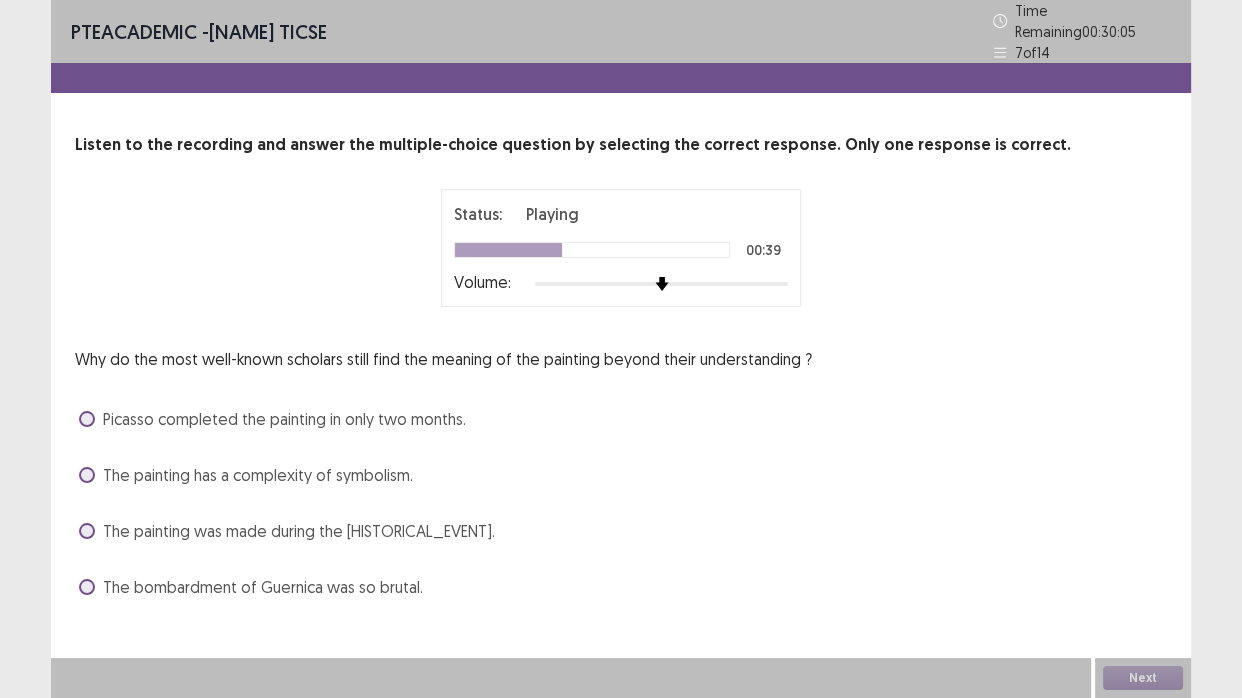 click on "The bombardment of Guernica was so brutal." at bounding box center (263, 587) 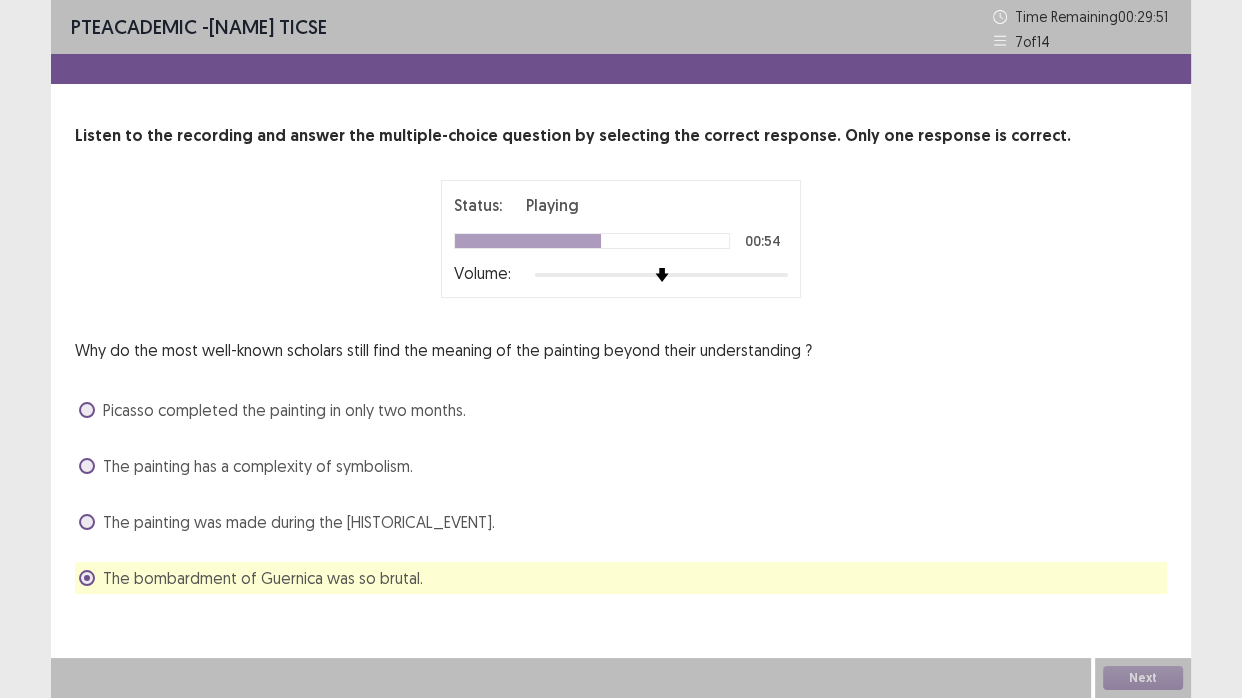 click on "The painting has a complexity of symbolism." at bounding box center (258, 466) 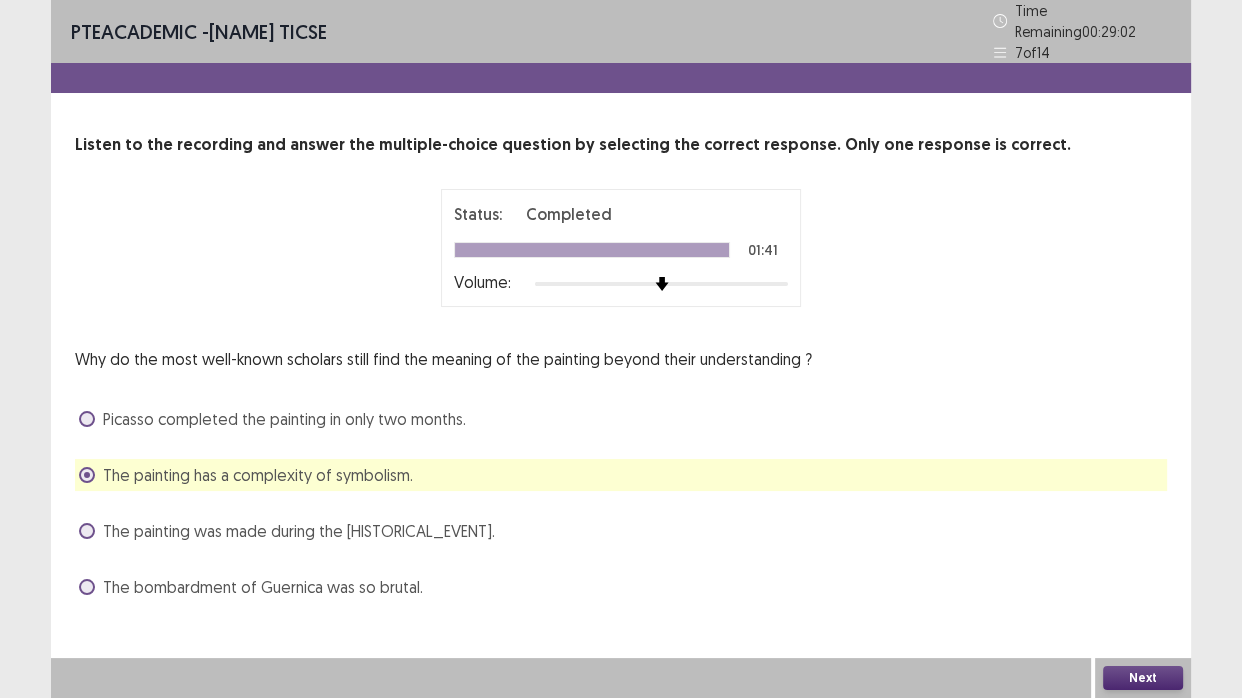 click on "Next" at bounding box center (1143, 678) 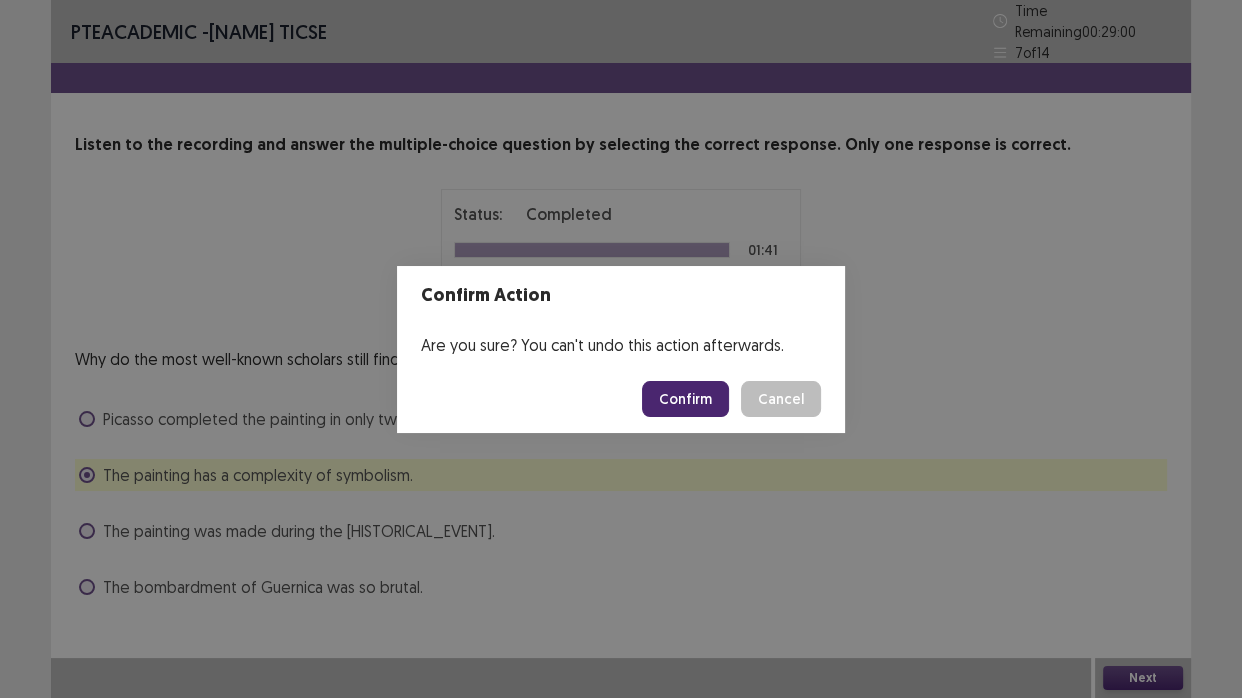 click on "Confirm" at bounding box center (685, 399) 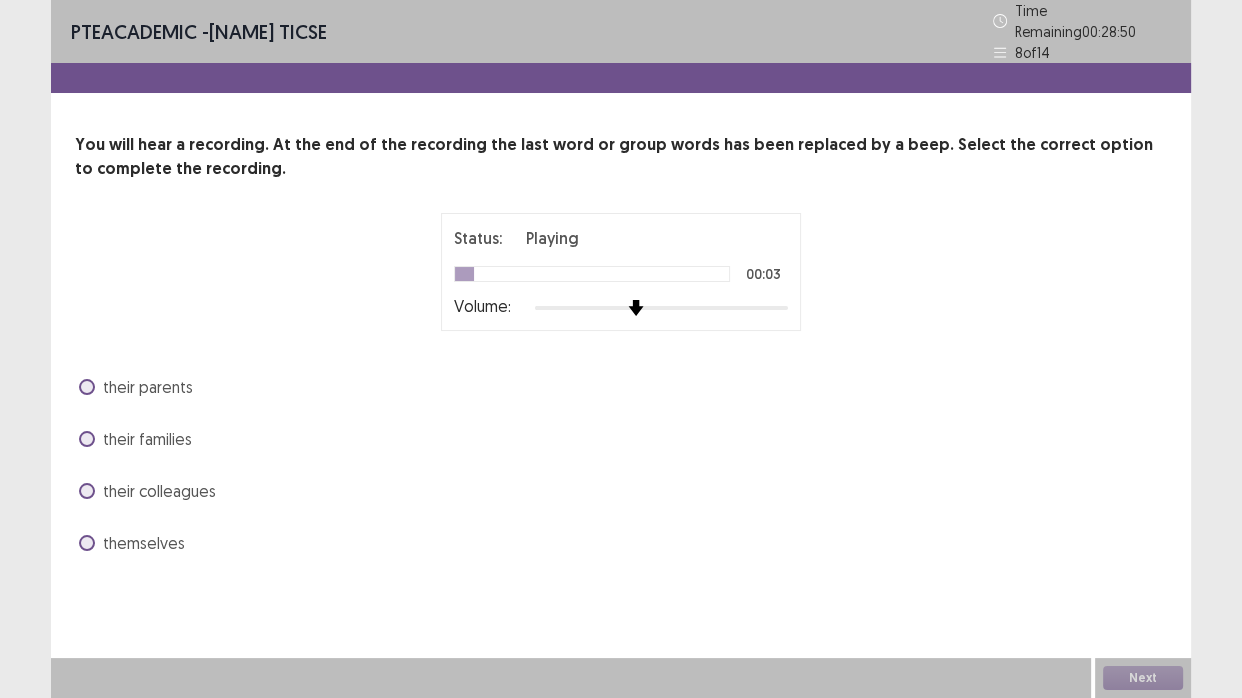 click at bounding box center [636, 308] 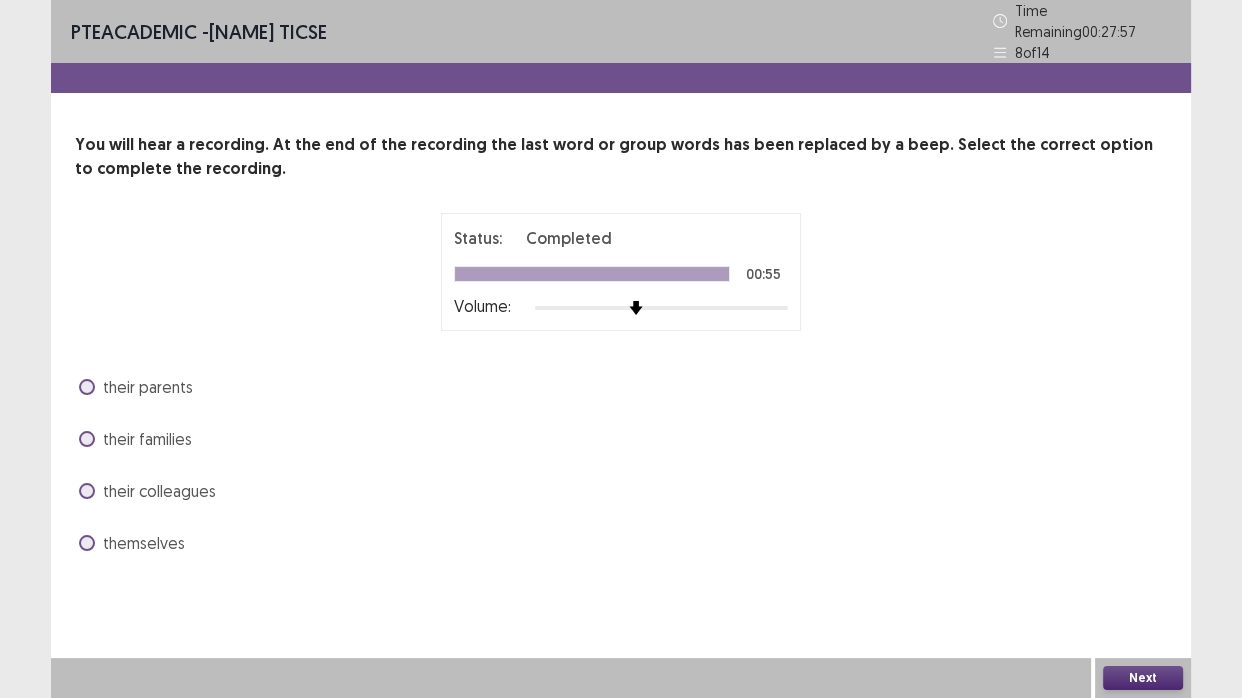 click on "themselves" at bounding box center [144, 543] 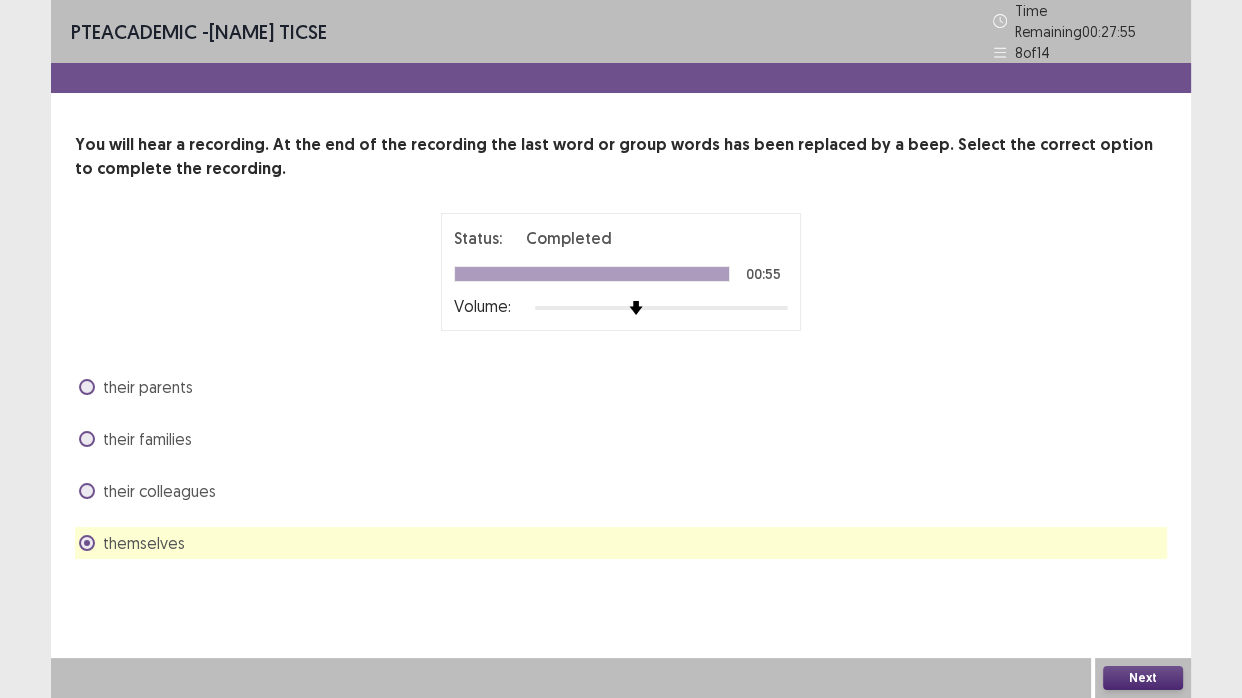 click on "Next" at bounding box center (1143, 678) 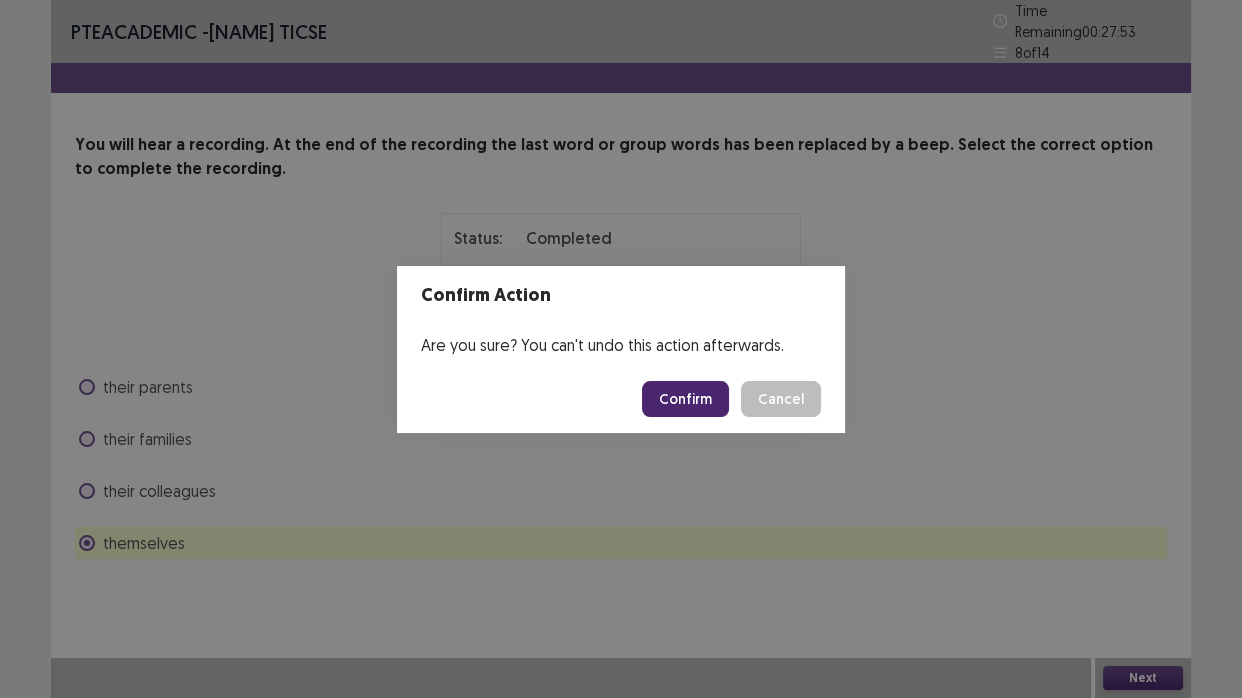 click on "Confirm" at bounding box center [685, 399] 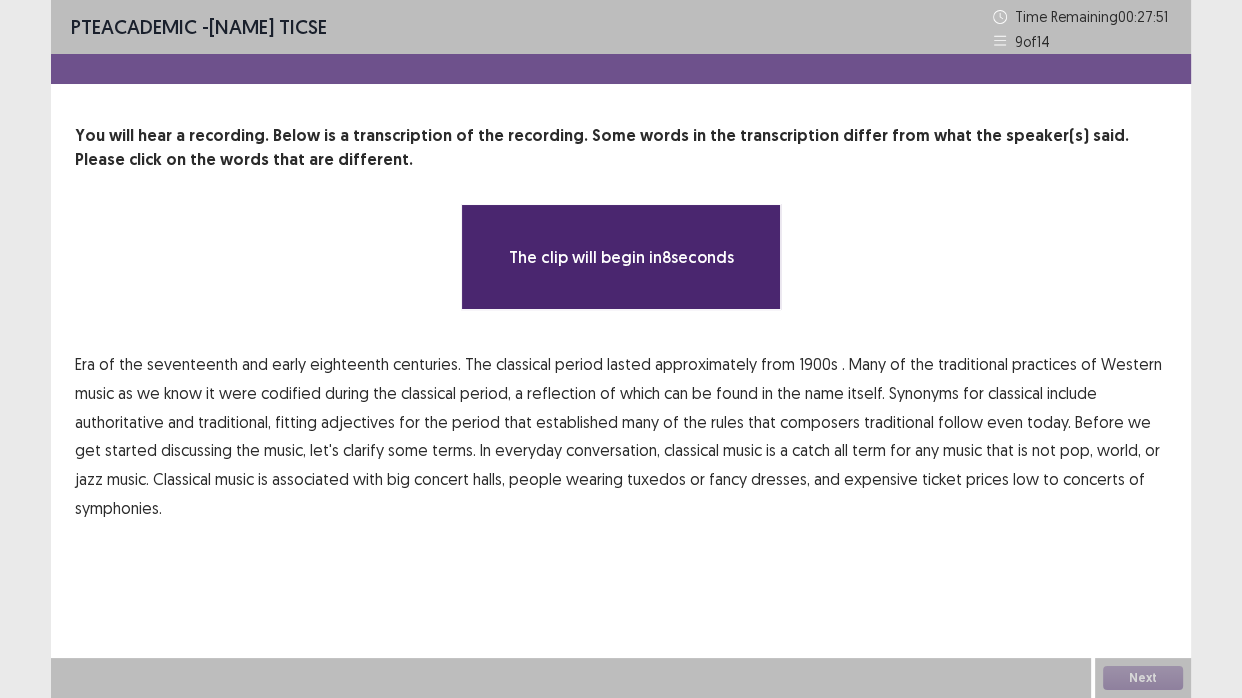 click on "1900s" at bounding box center [818, 364] 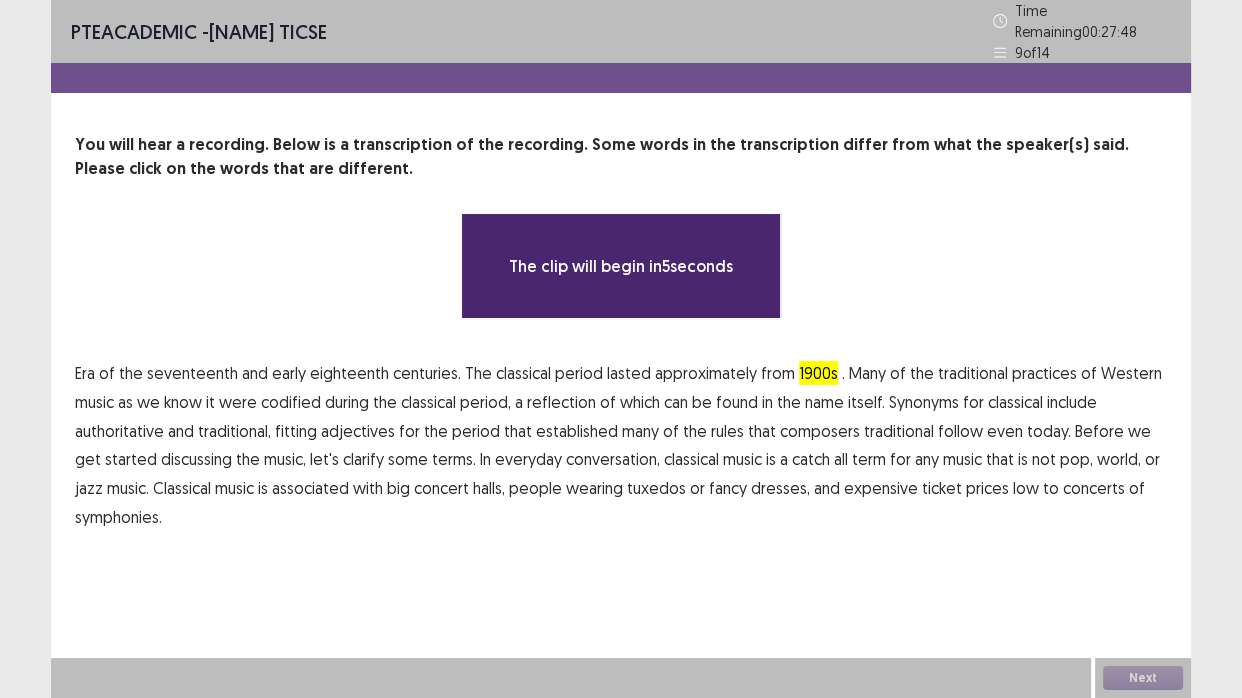 click on "traditional" at bounding box center (899, 431) 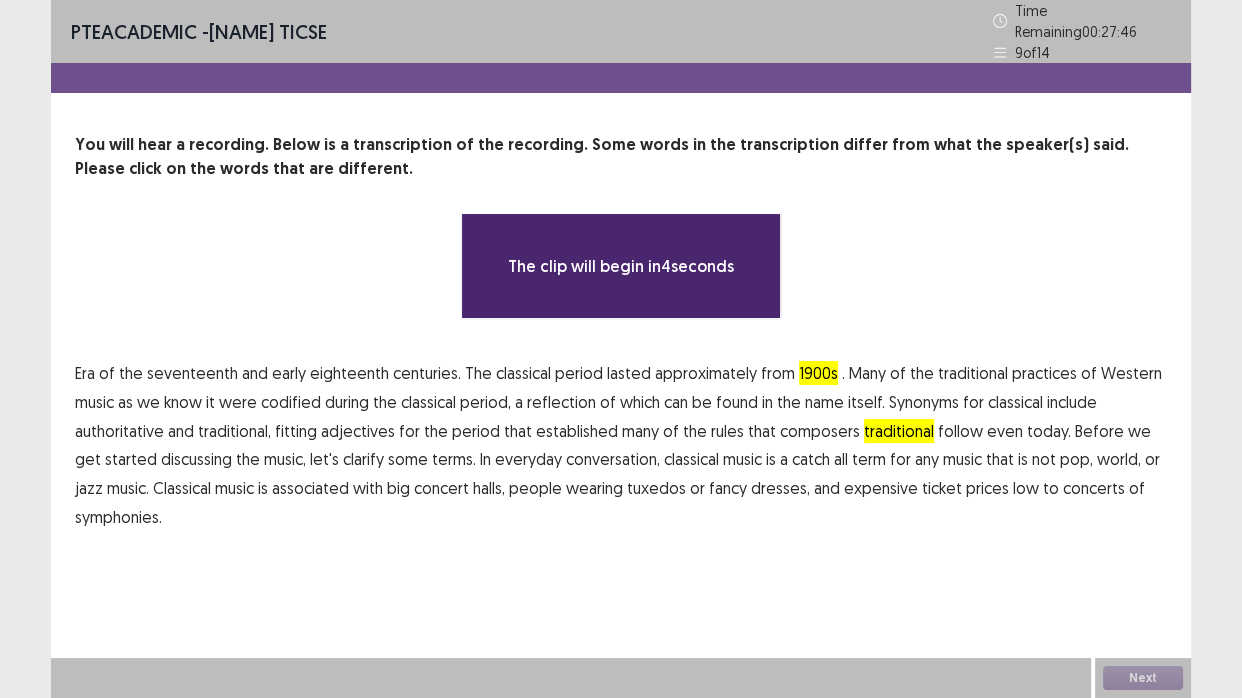 click on "low" at bounding box center [1026, 488] 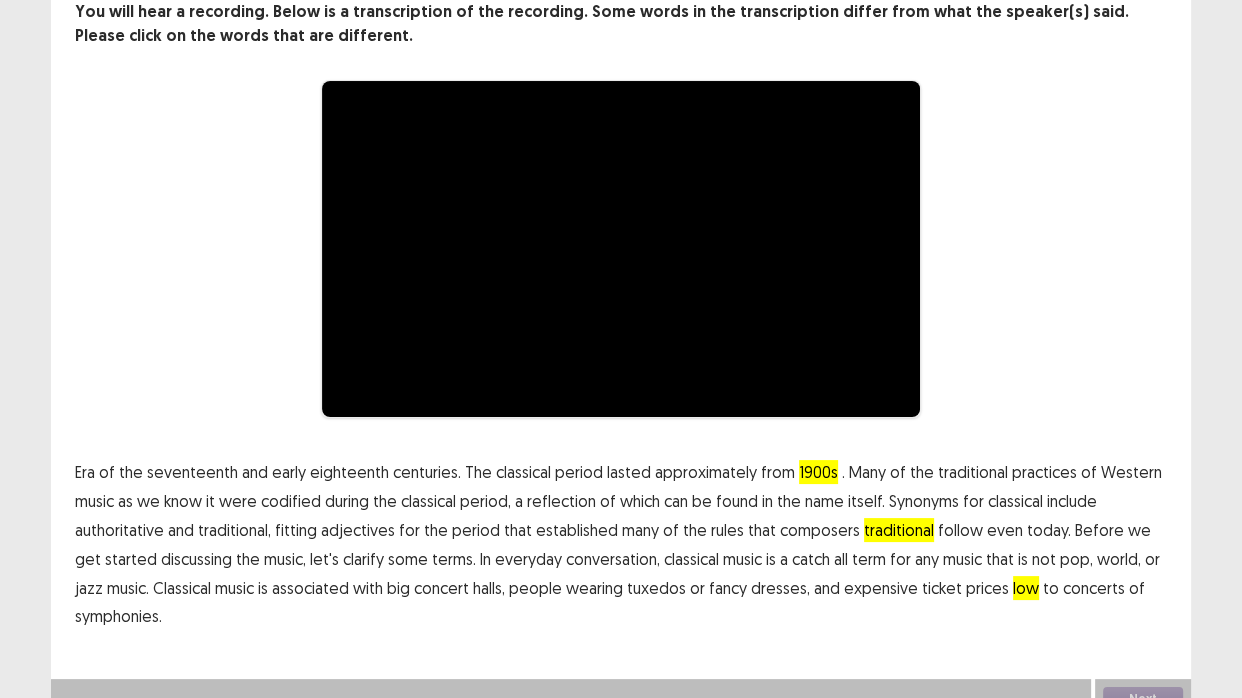 scroll, scrollTop: 144, scrollLeft: 0, axis: vertical 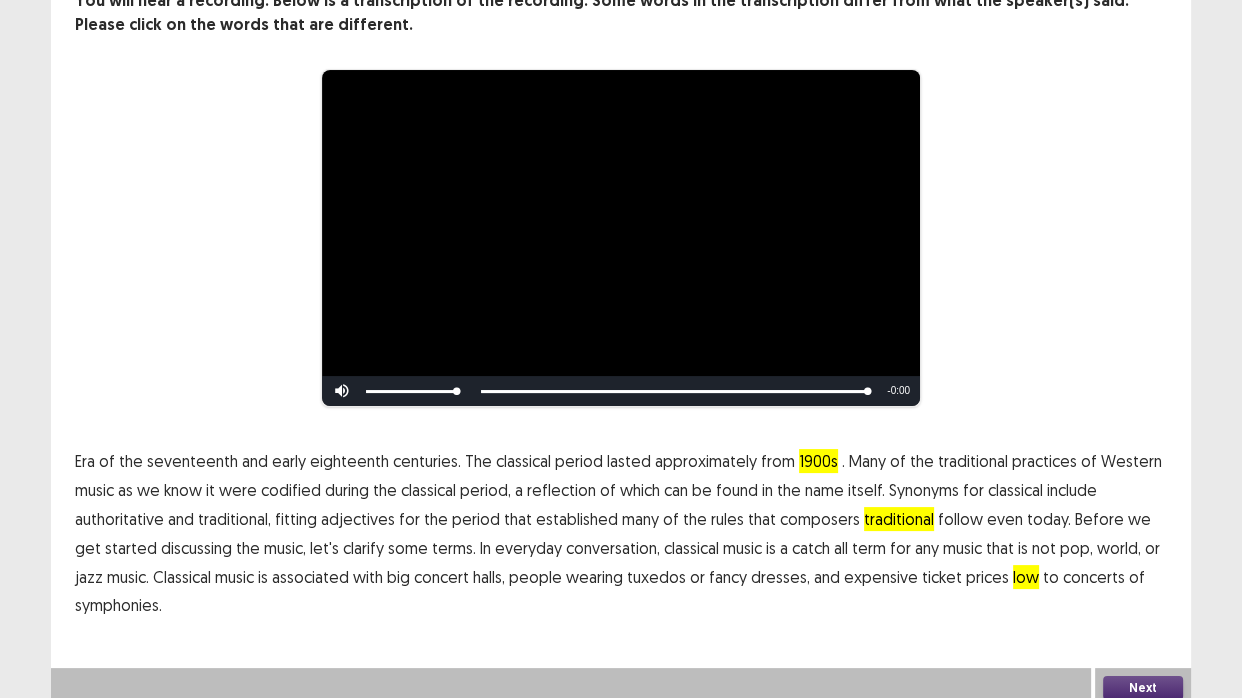 click on "Next" at bounding box center [1143, 688] 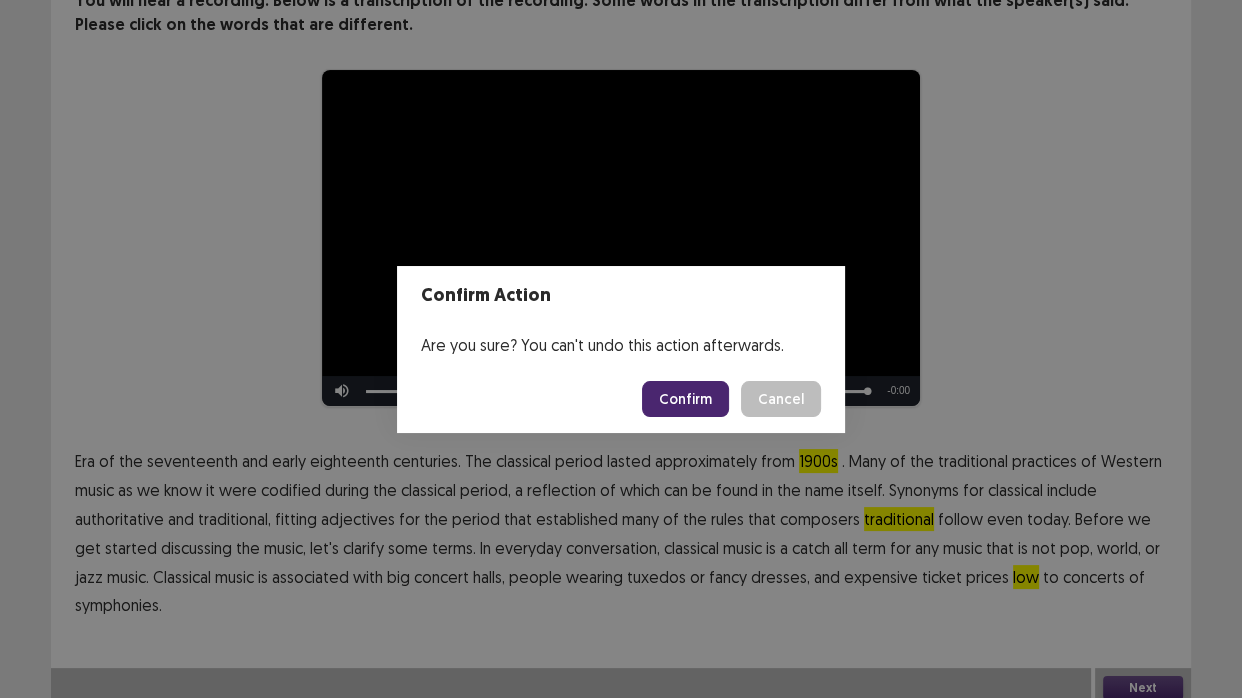 click on "Confirm" at bounding box center [685, 399] 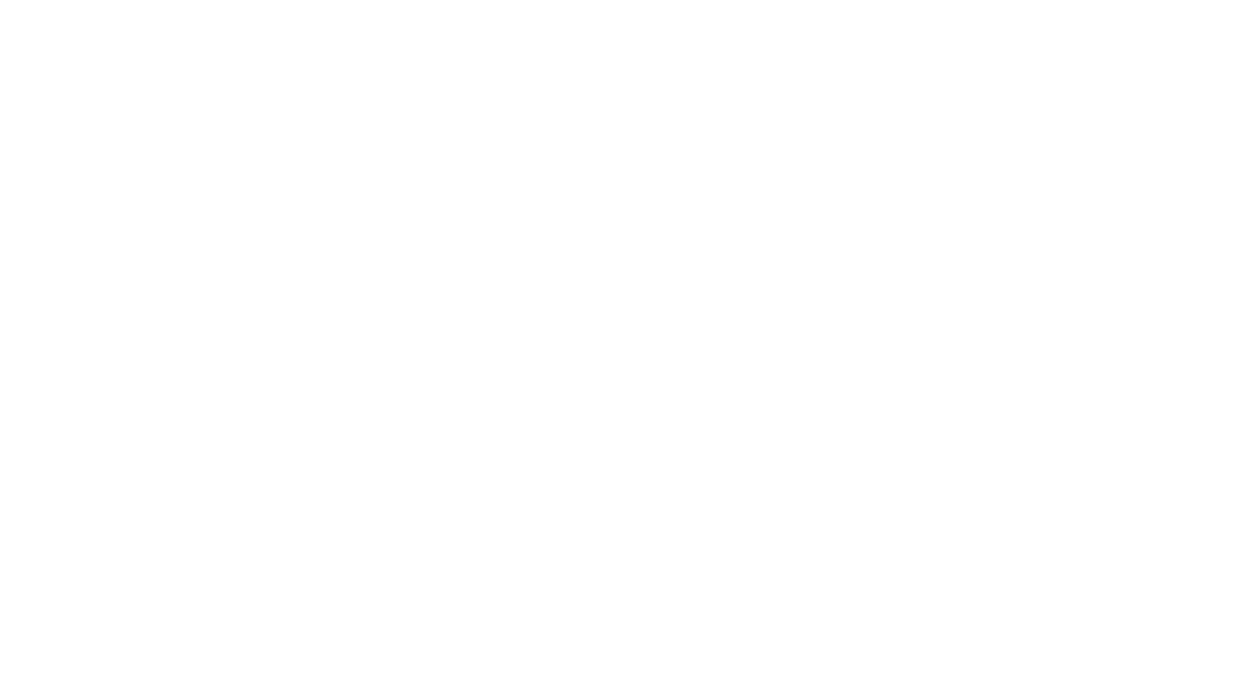 scroll, scrollTop: 0, scrollLeft: 0, axis: both 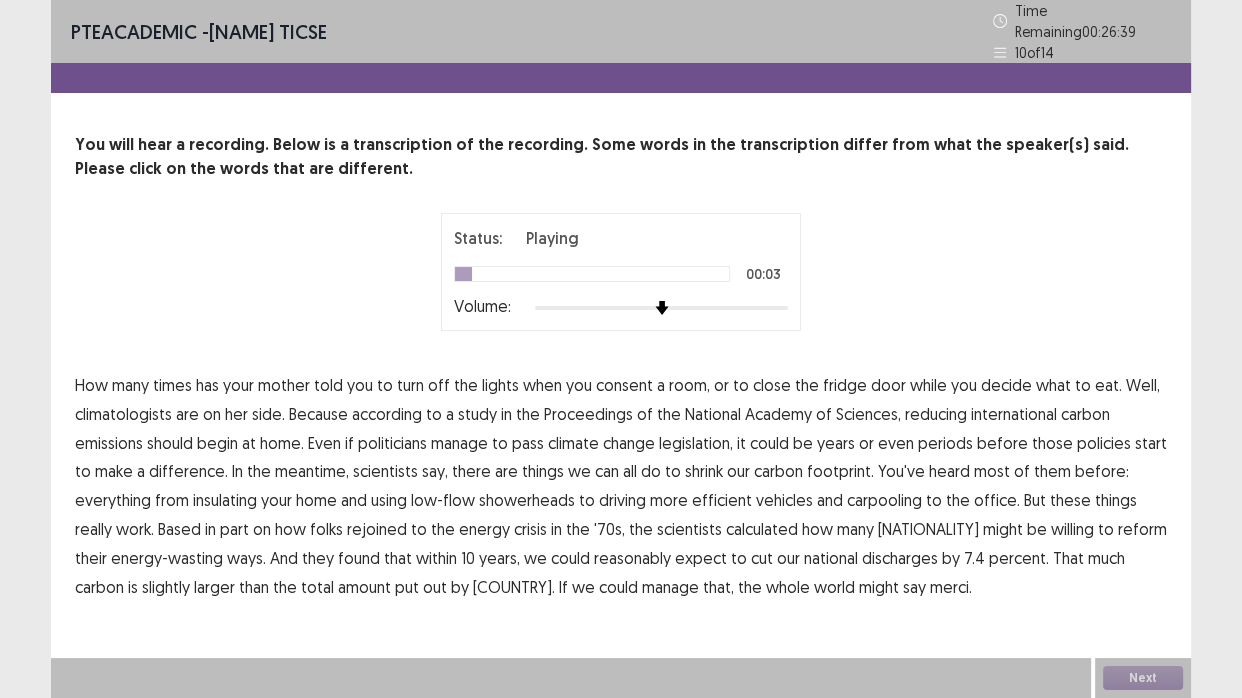 click on "consent" at bounding box center [624, 385] 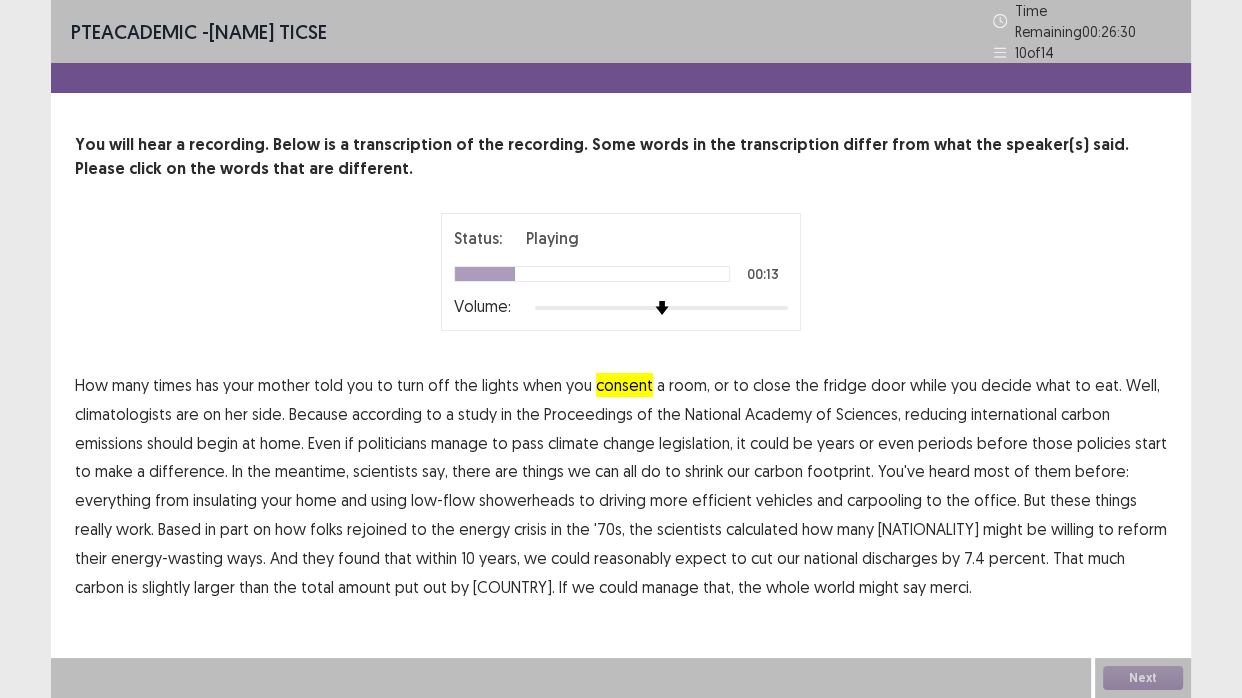 click on "international" at bounding box center [1014, 414] 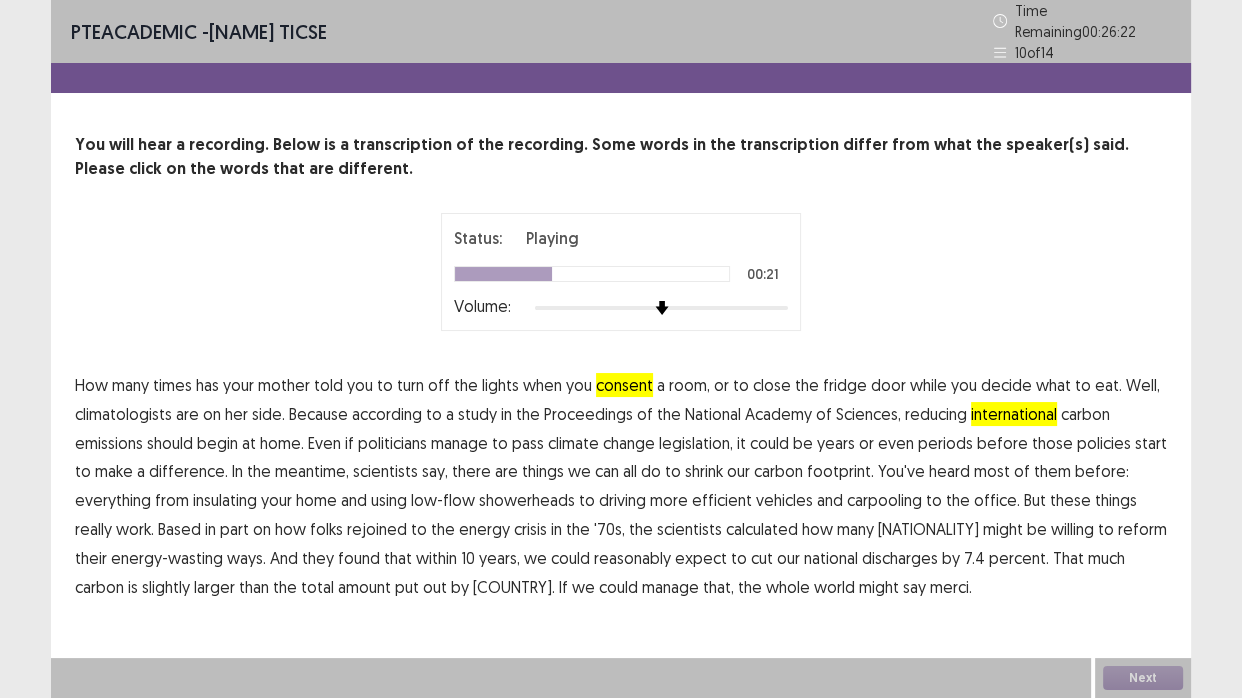 click on "periods" at bounding box center [945, 443] 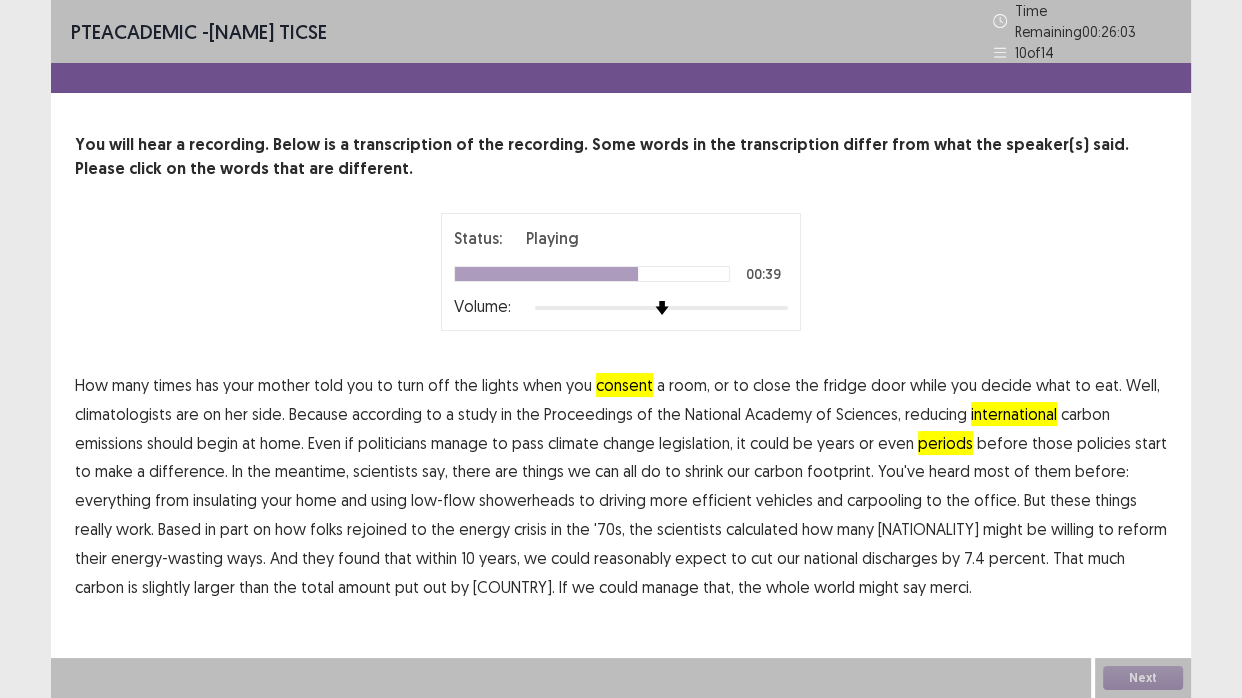 click on "rejoined" at bounding box center [377, 529] 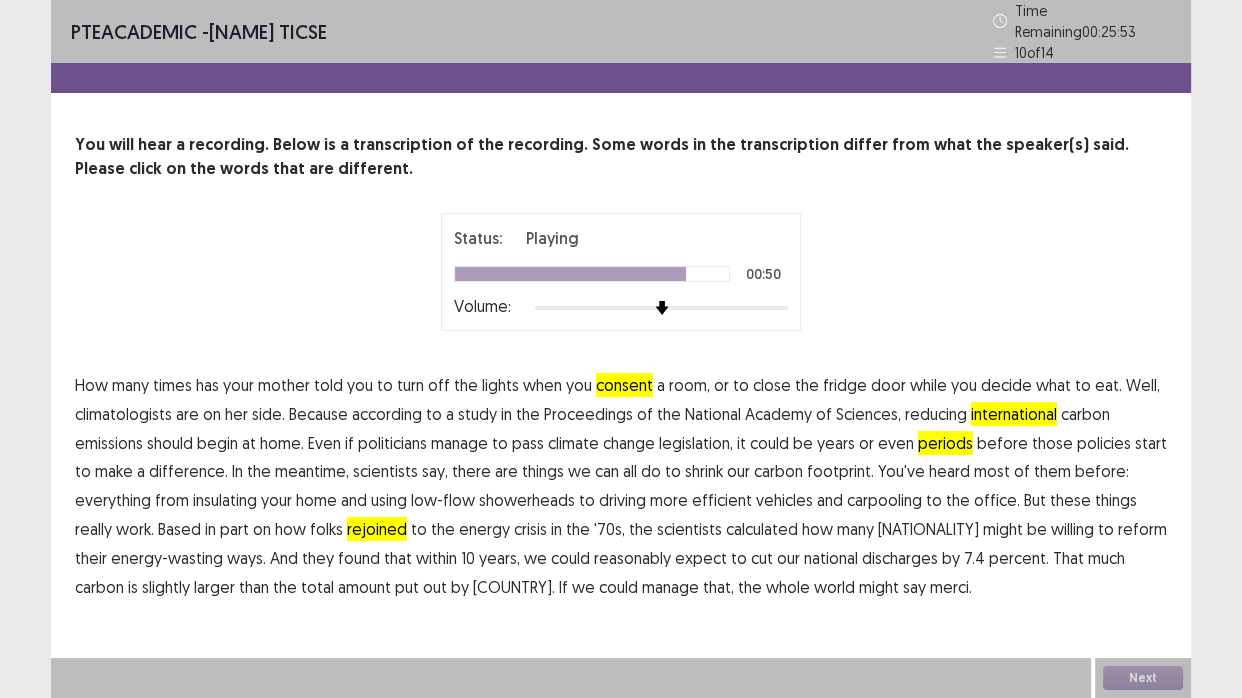 click on "discharges" at bounding box center [900, 558] 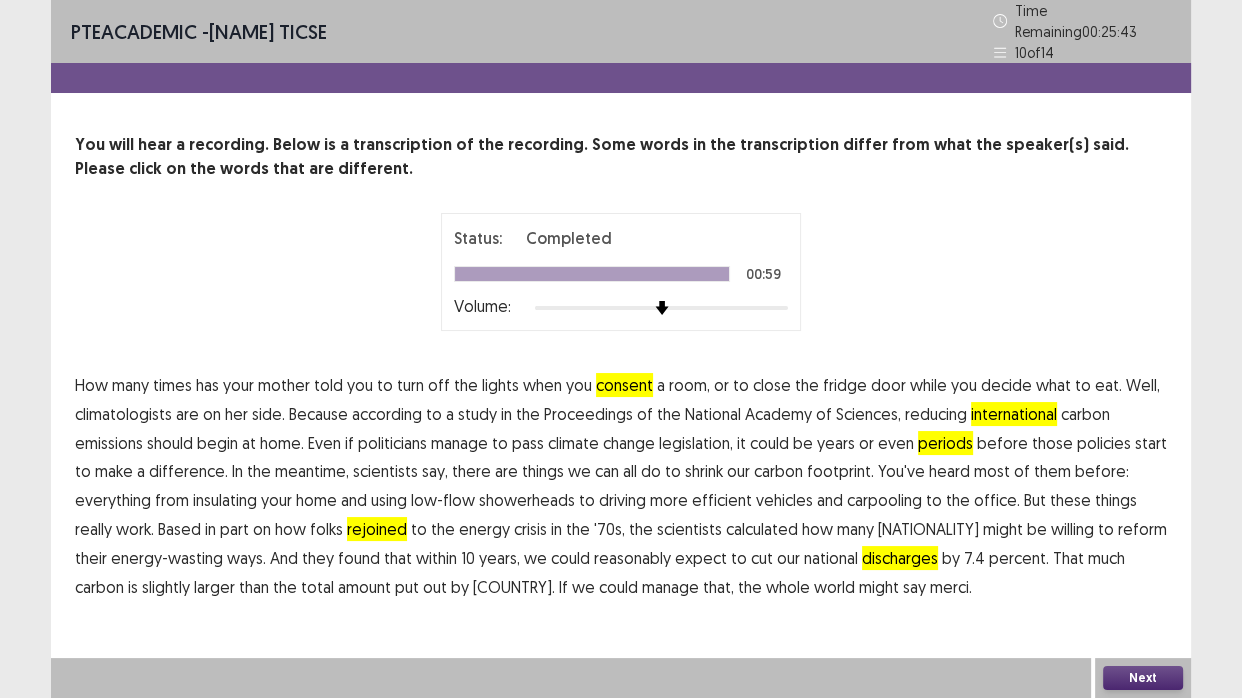 click on "Next" at bounding box center [1143, 678] 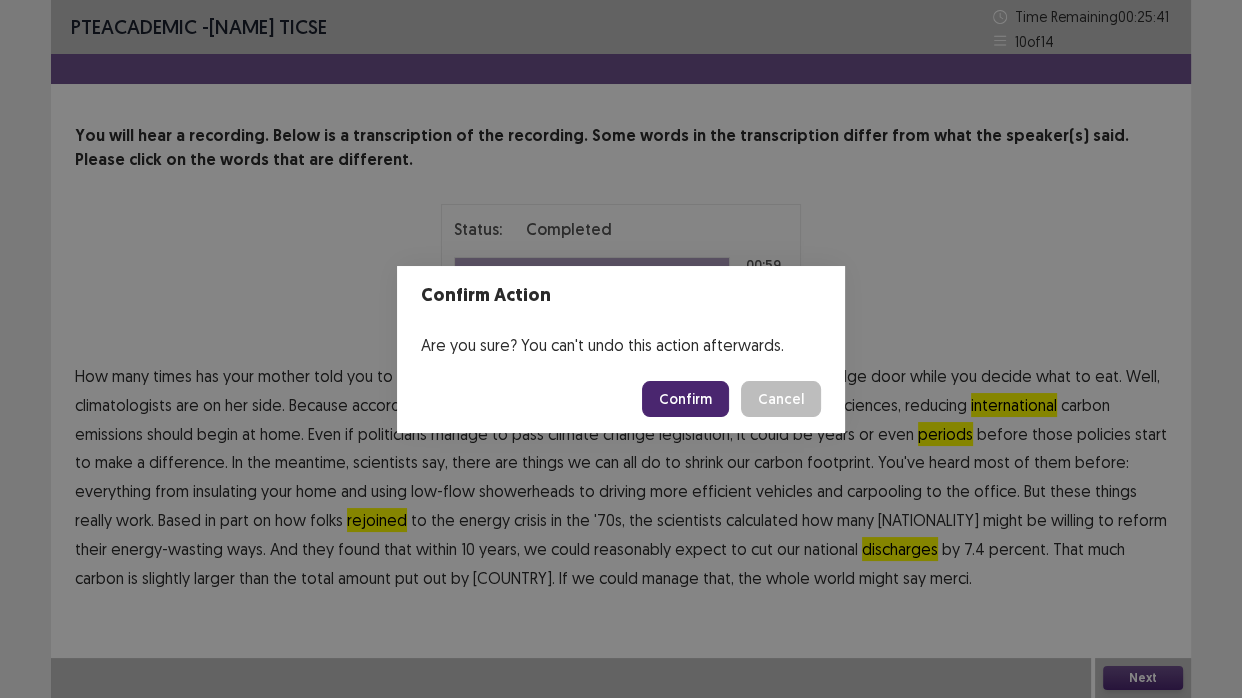 click on "Confirm" at bounding box center [685, 399] 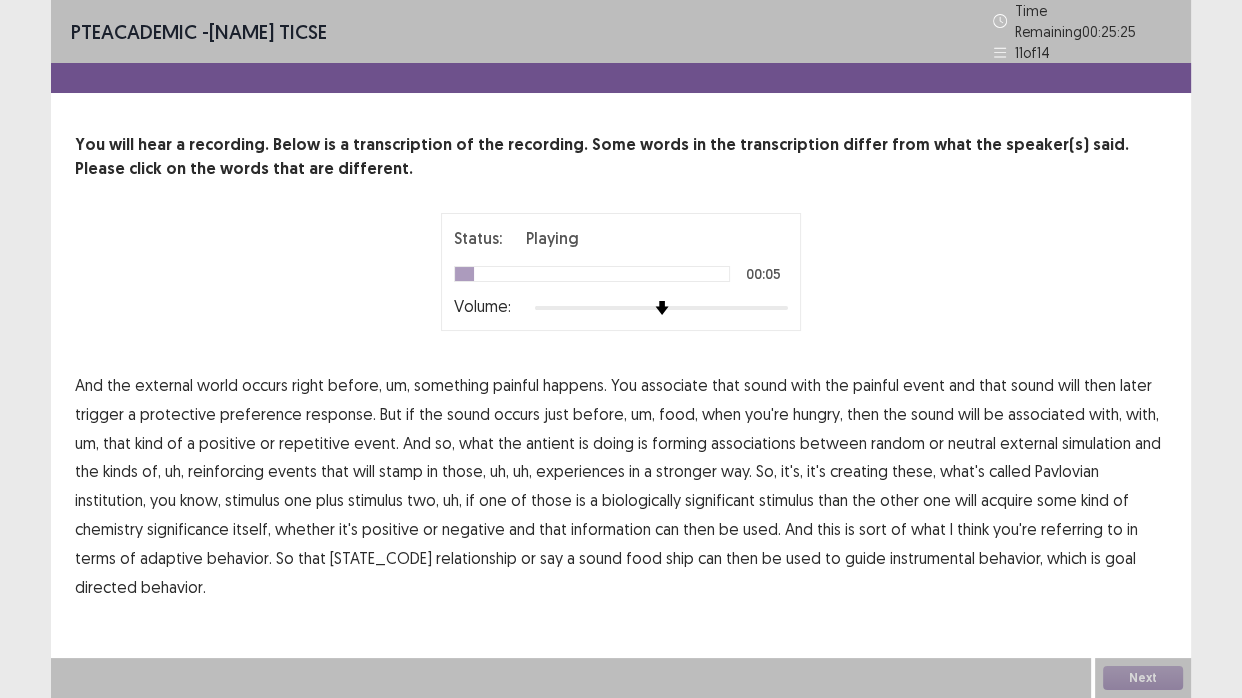 click at bounding box center (661, 308) 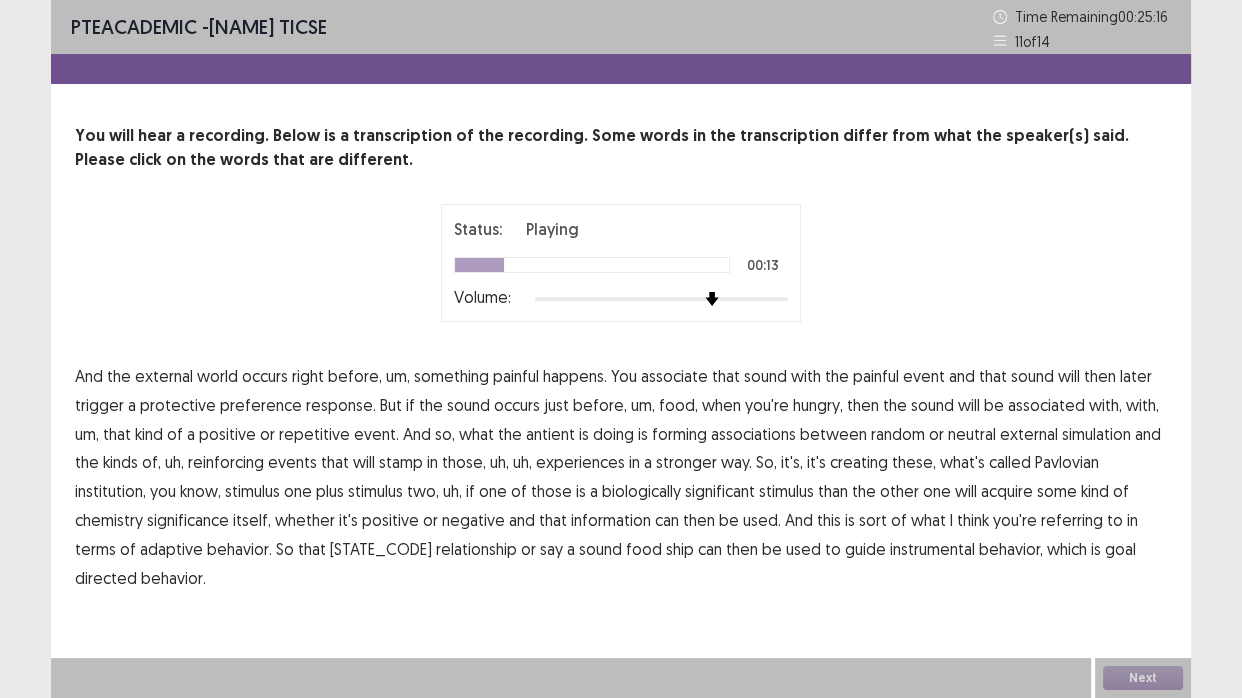 click on "preference" at bounding box center (261, 405) 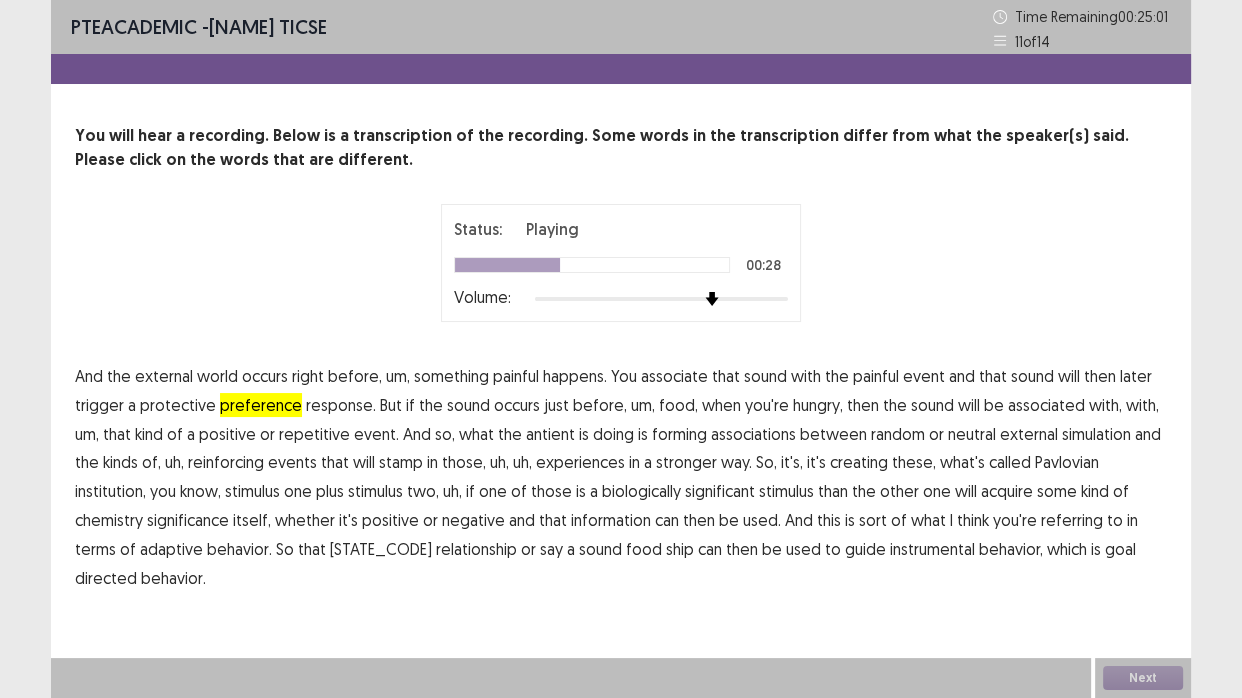 click on "antient" at bounding box center [550, 434] 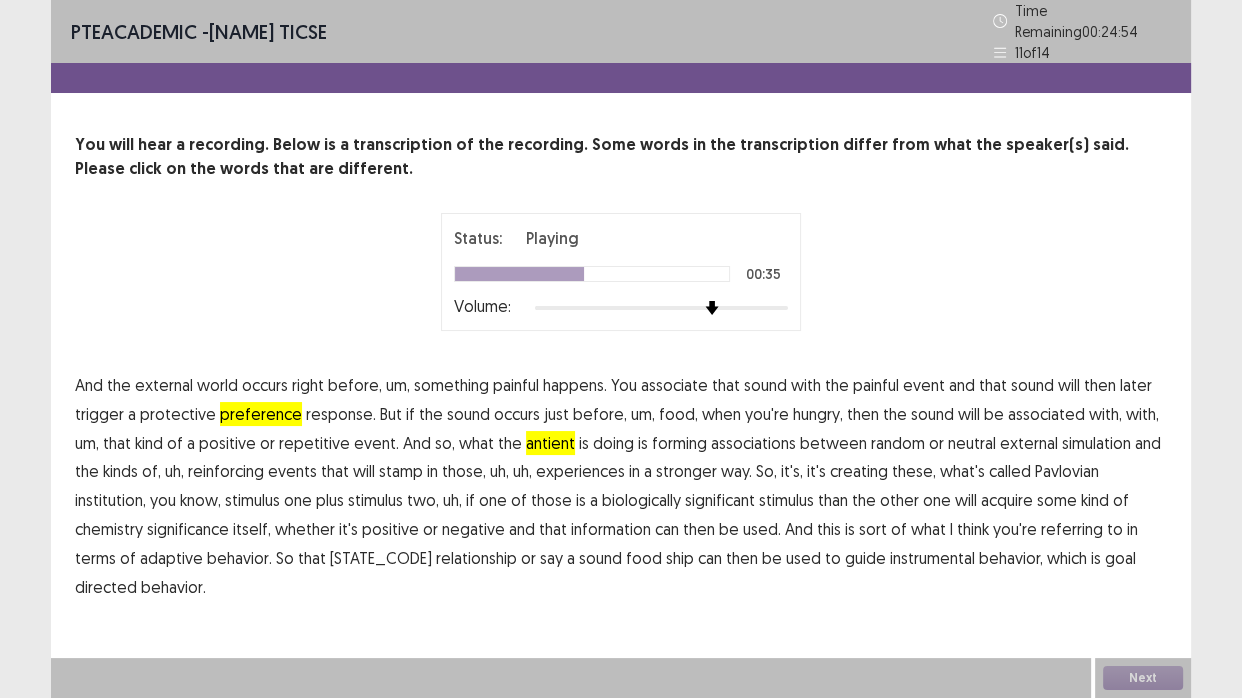 click on "simulation" at bounding box center [1096, 443] 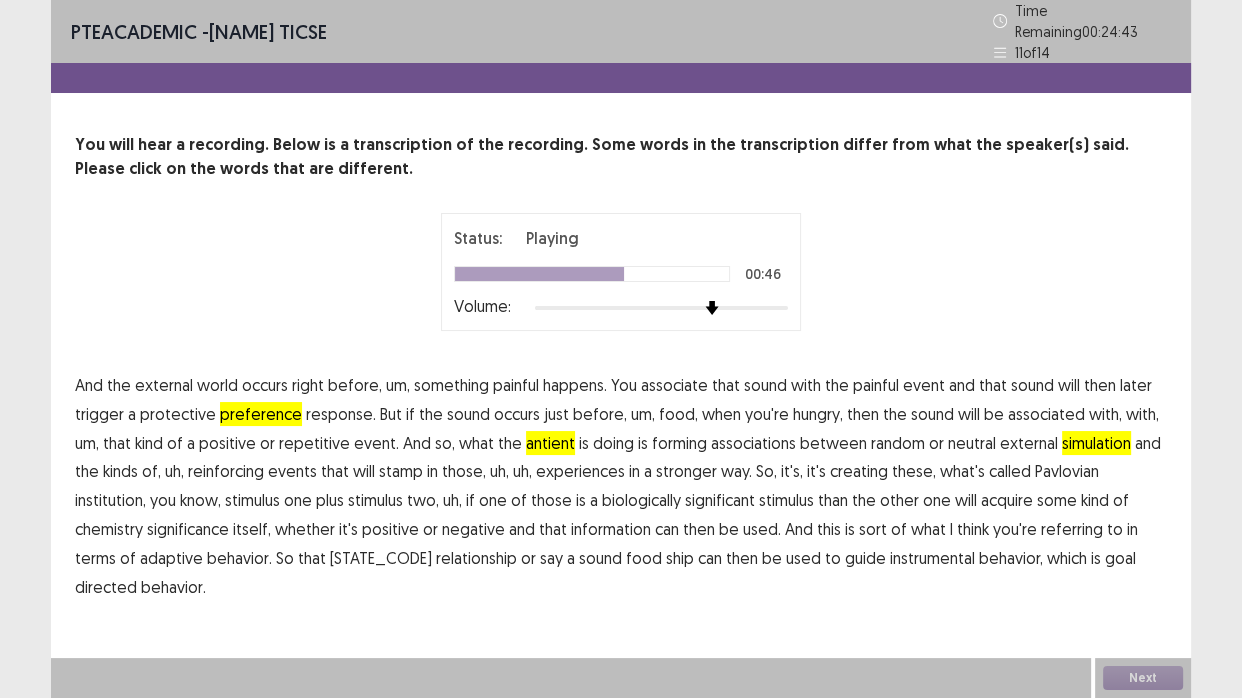 click on "institution," at bounding box center (110, 500) 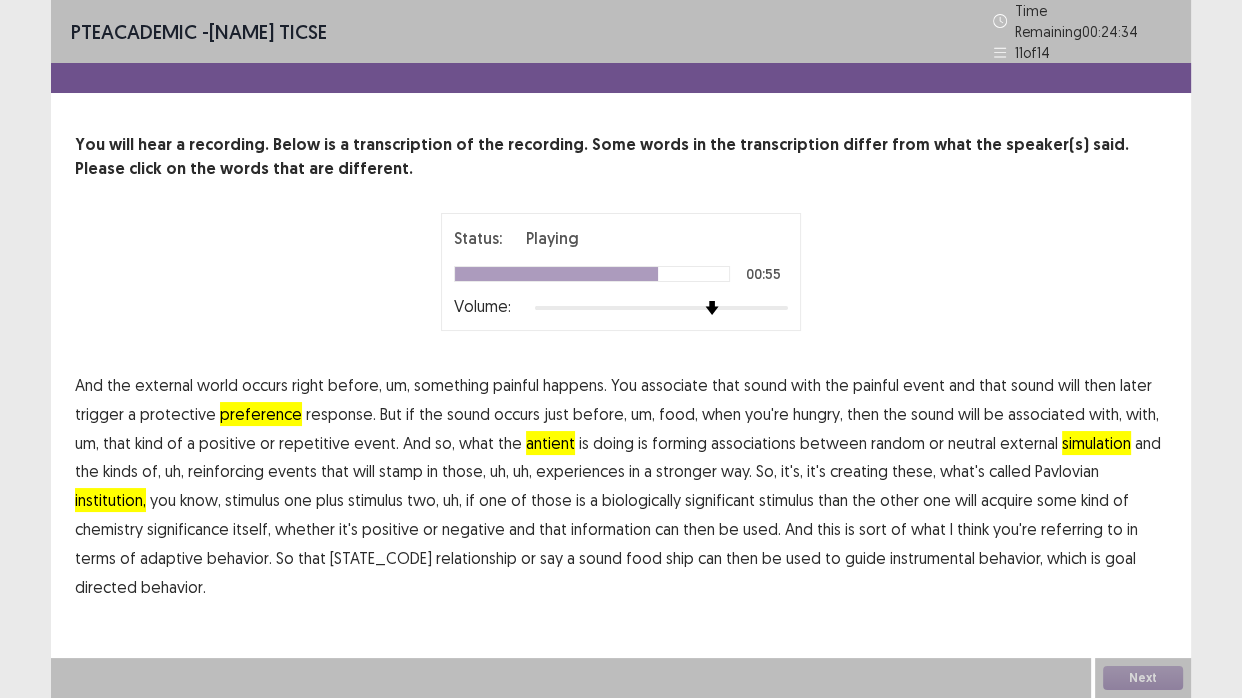 click on "chemistry" at bounding box center [109, 529] 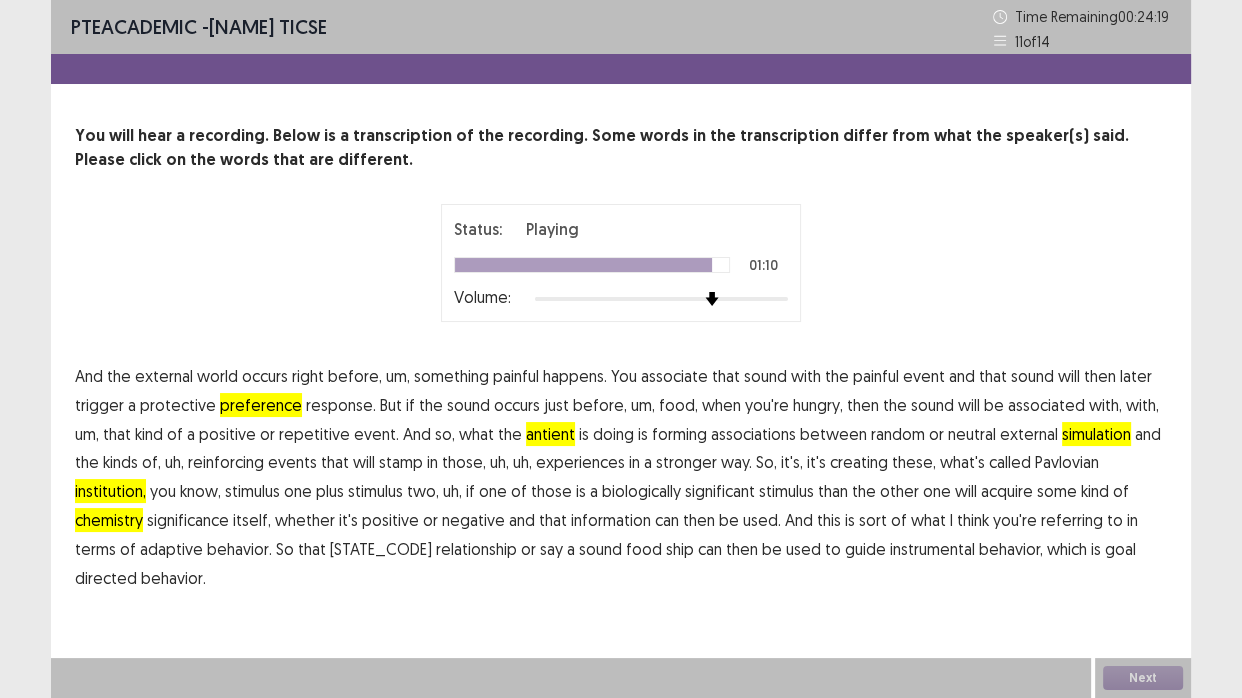 click on "ship" at bounding box center [680, 549] 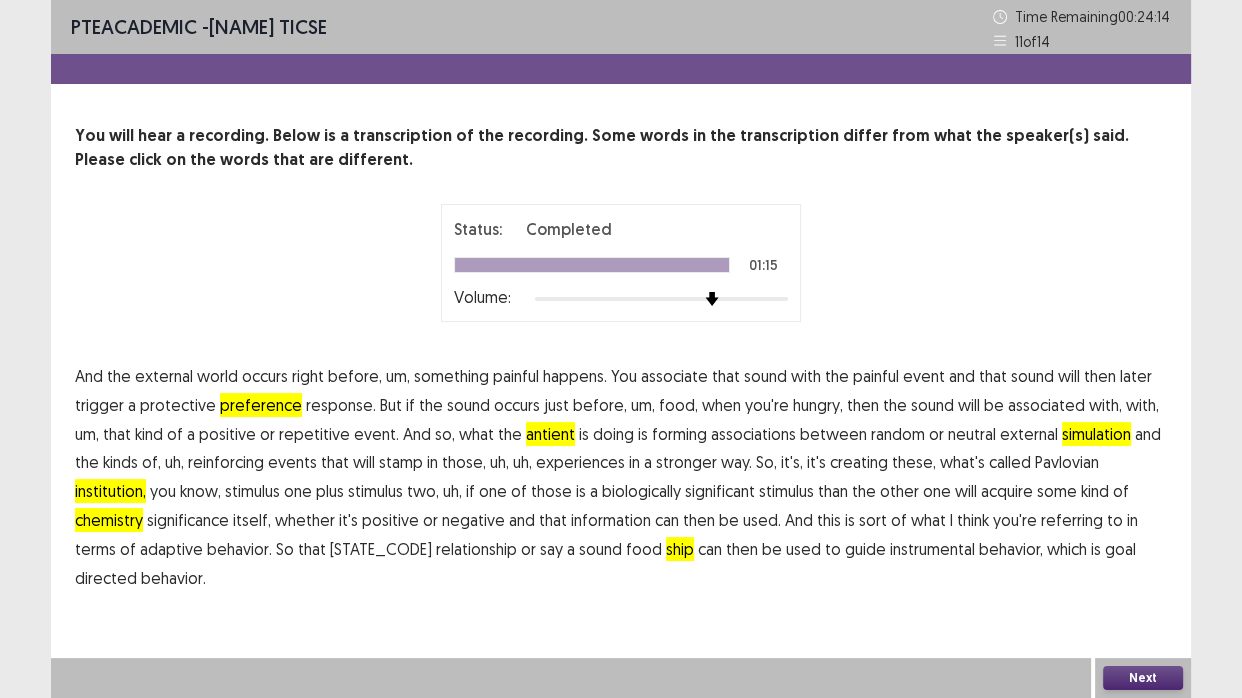 click on "Next" at bounding box center [1143, 678] 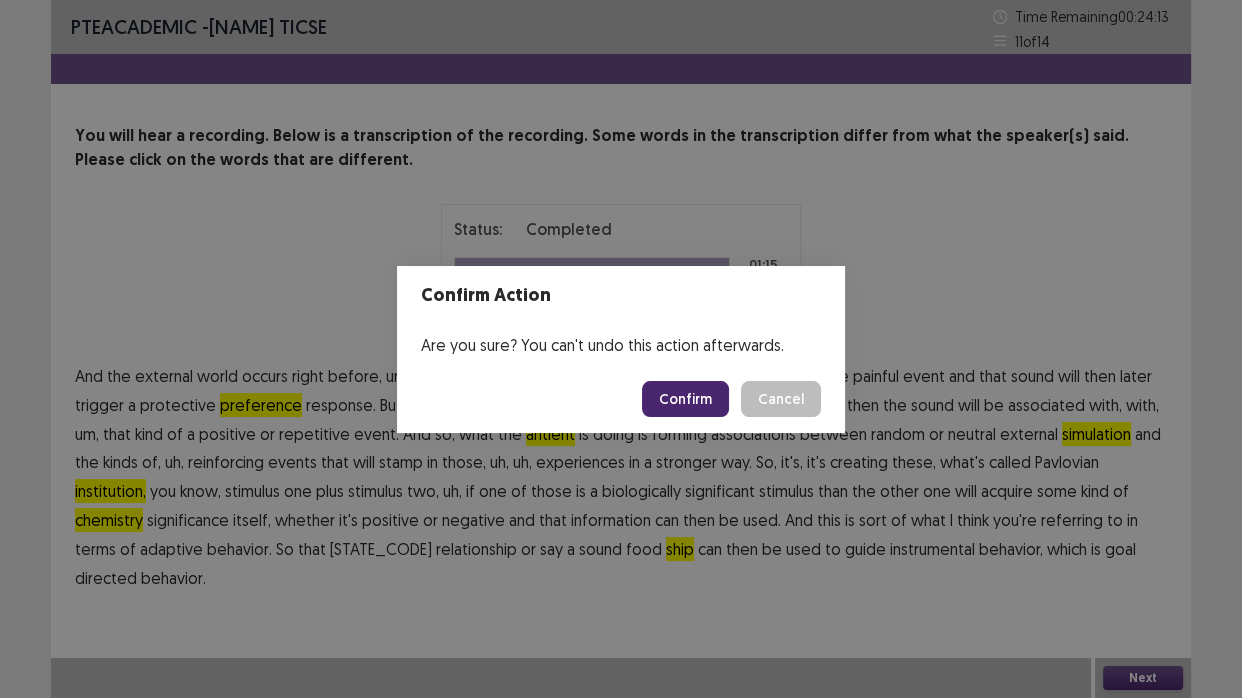 click on "Confirm" at bounding box center (685, 399) 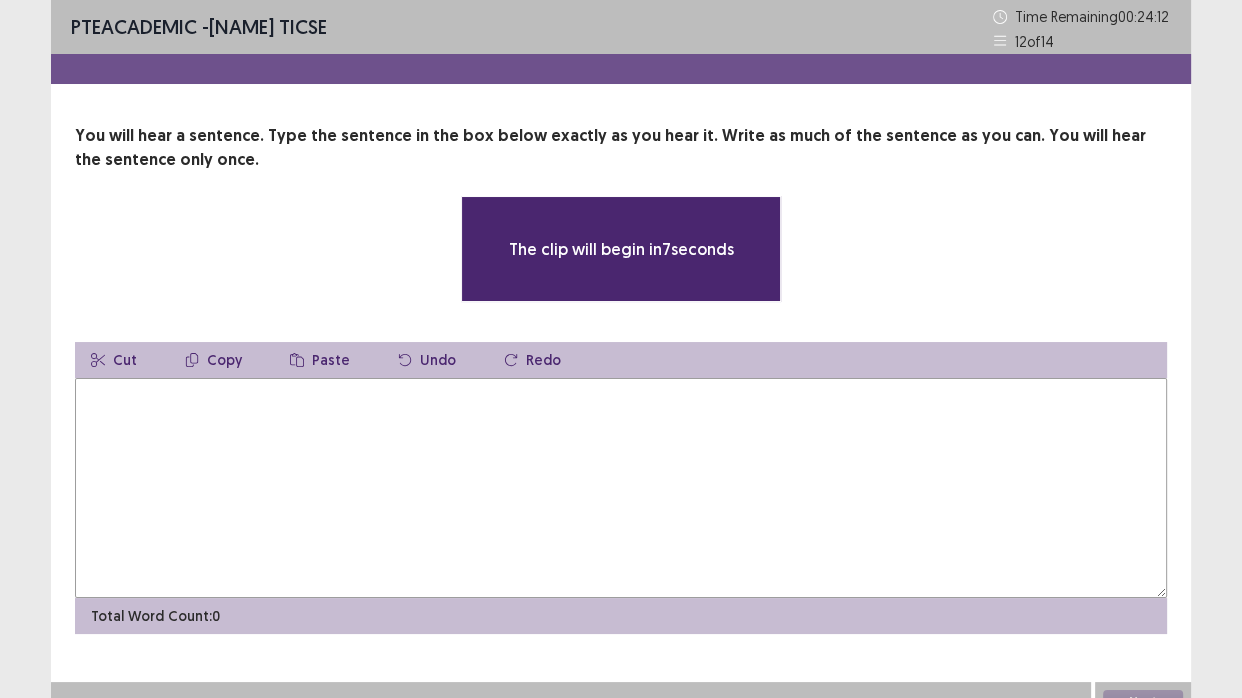 click at bounding box center (621, 488) 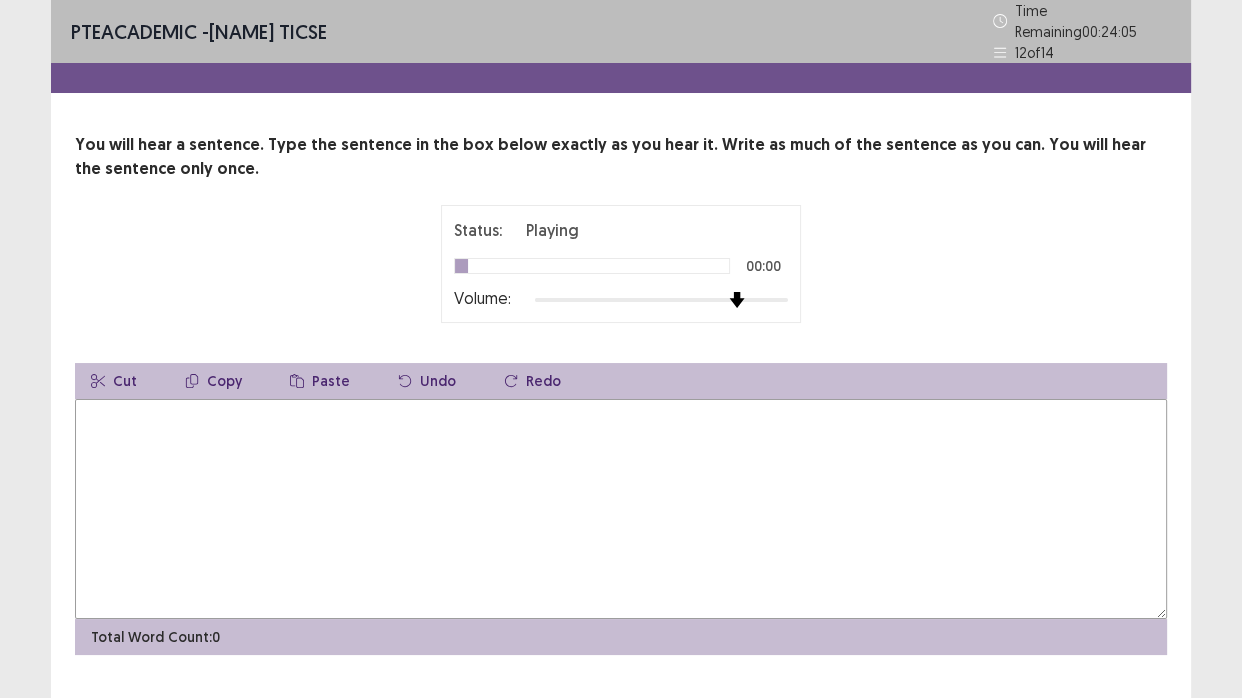 click at bounding box center (661, 300) 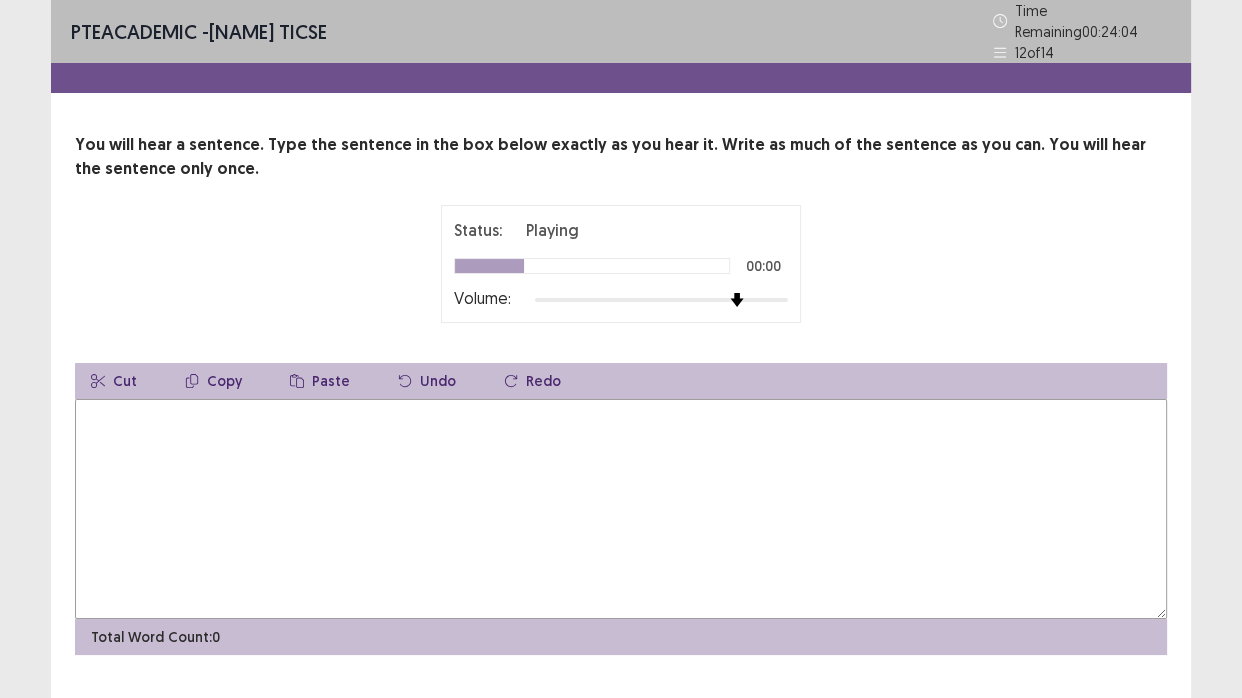 click at bounding box center (621, 509) 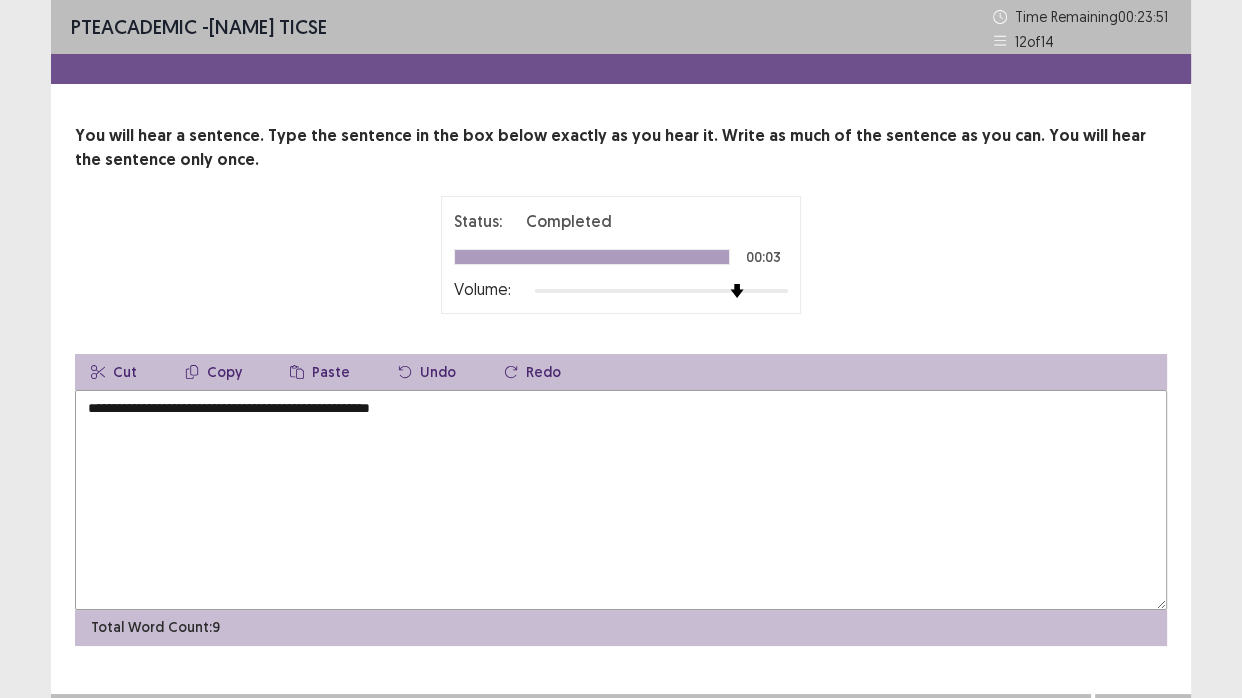 click on "**********" at bounding box center [621, 500] 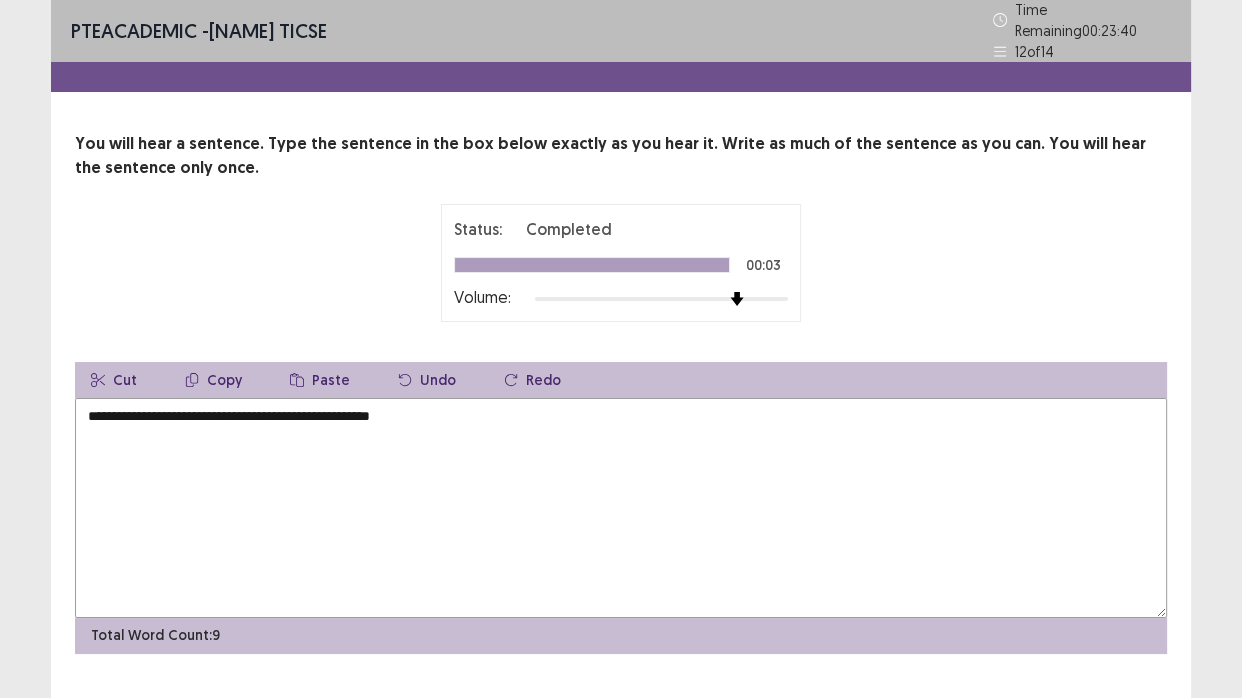 scroll, scrollTop: 35, scrollLeft: 0, axis: vertical 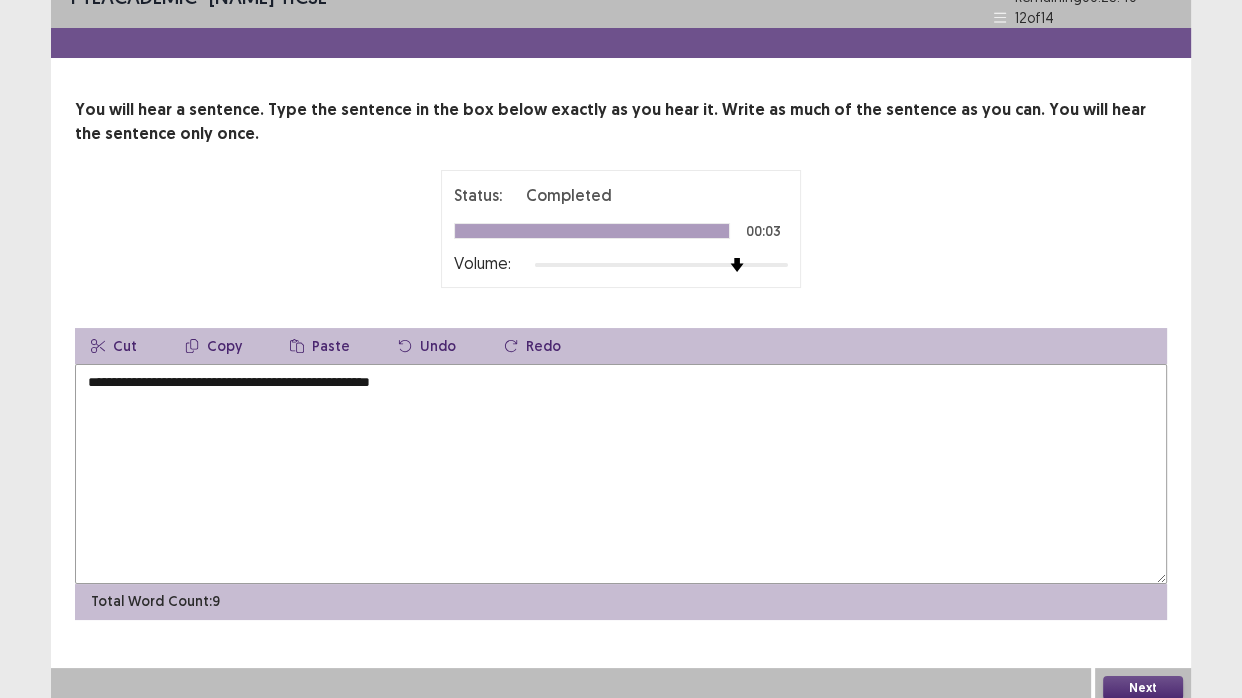 type on "**********" 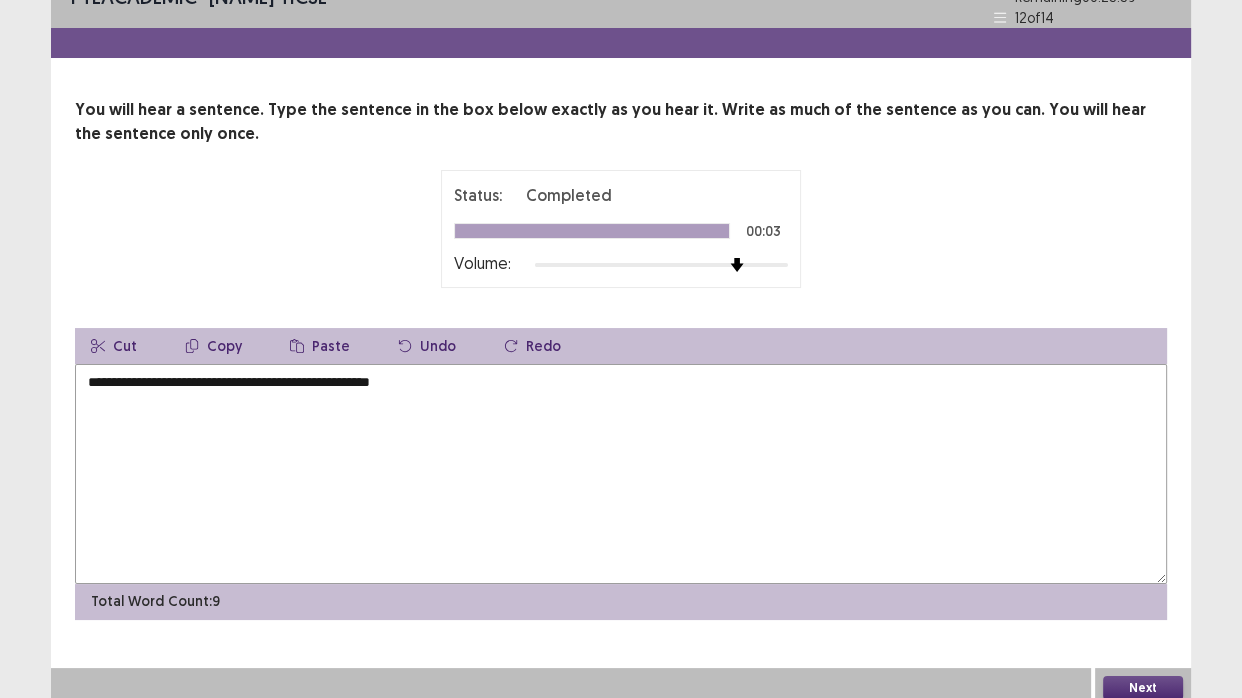 click on "Next" at bounding box center [1143, 688] 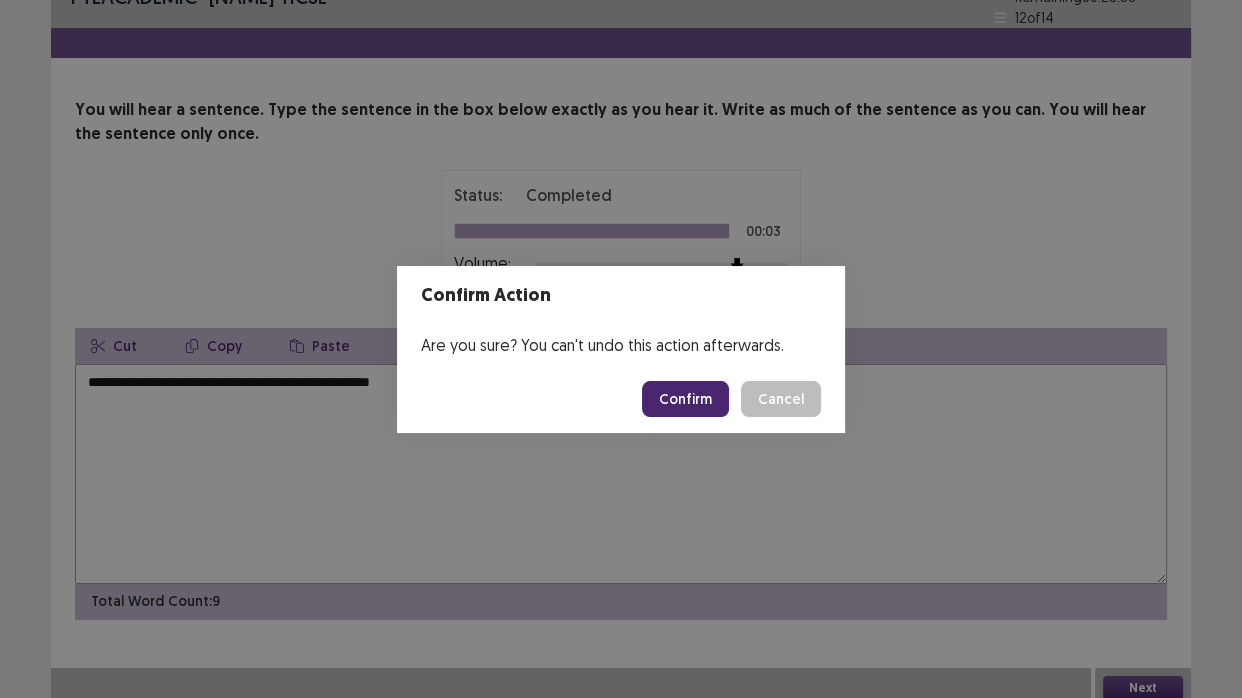 drag, startPoint x: 677, startPoint y: 393, endPoint x: 752, endPoint y: 374, distance: 77.36925 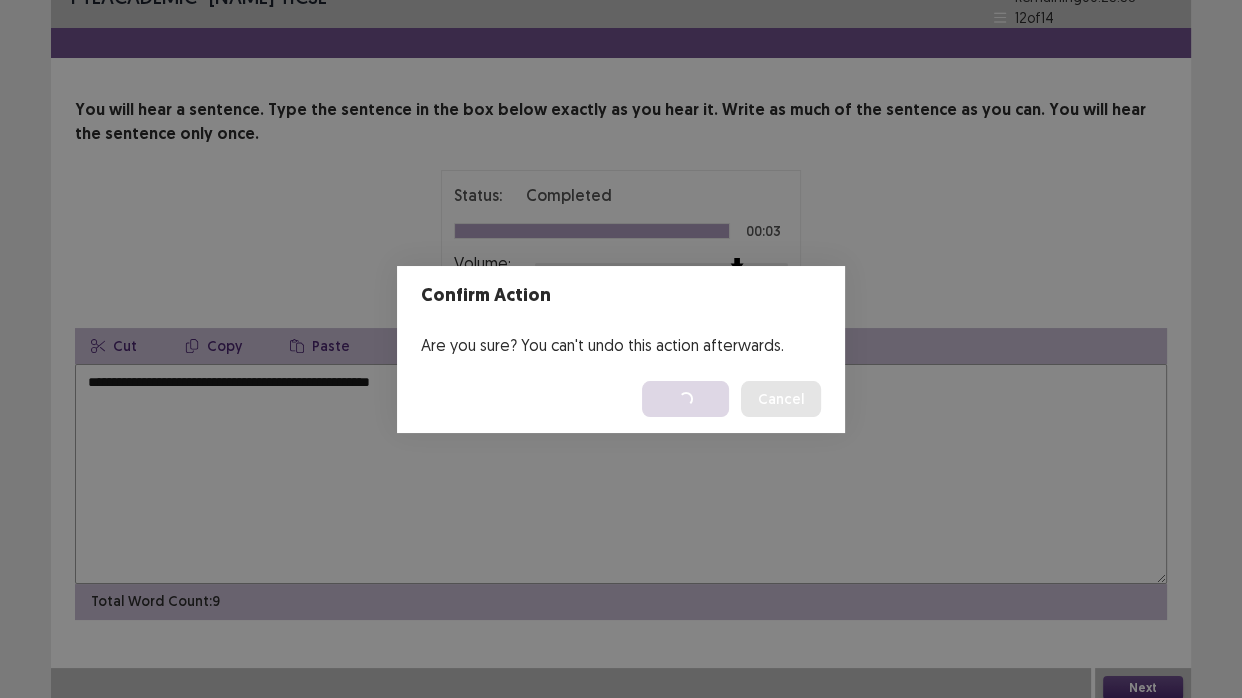scroll, scrollTop: 0, scrollLeft: 0, axis: both 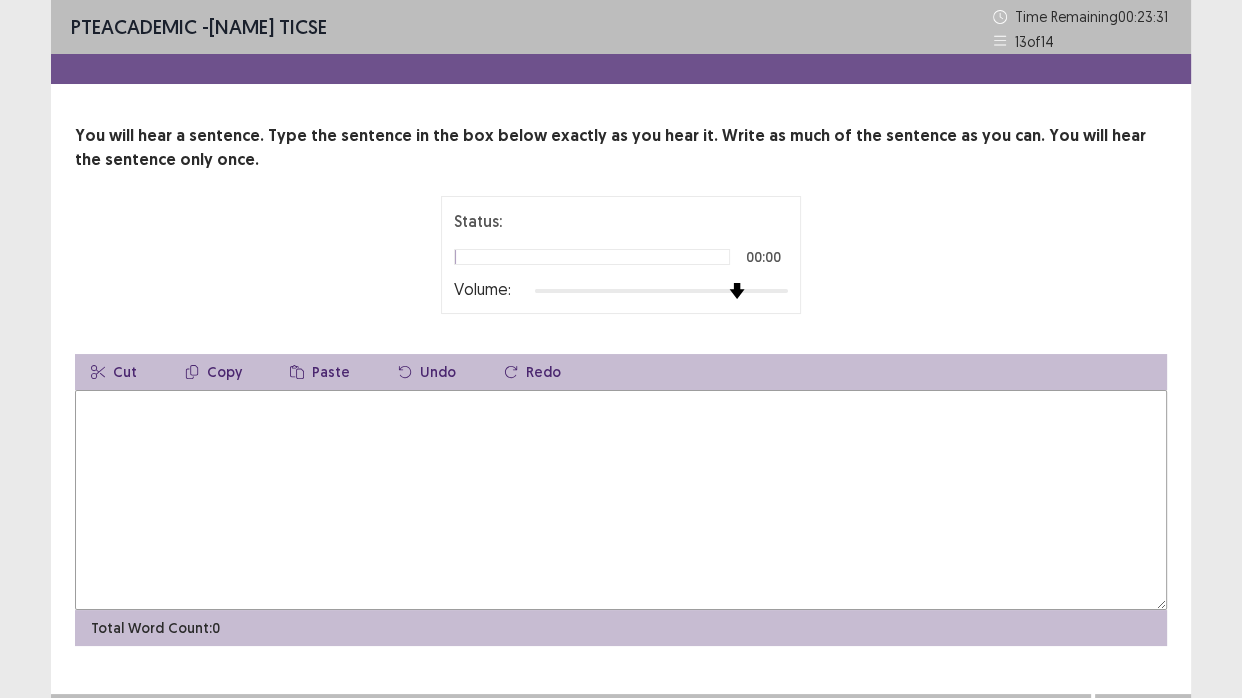click at bounding box center [661, 291] 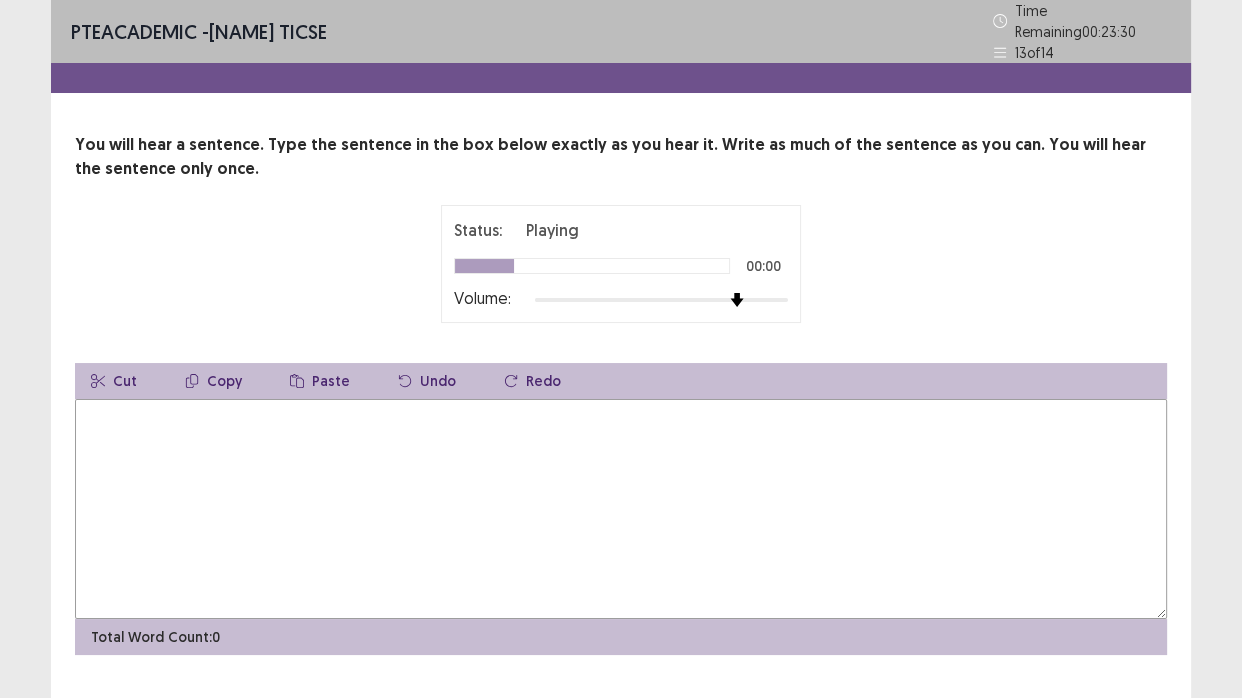 click at bounding box center [621, 509] 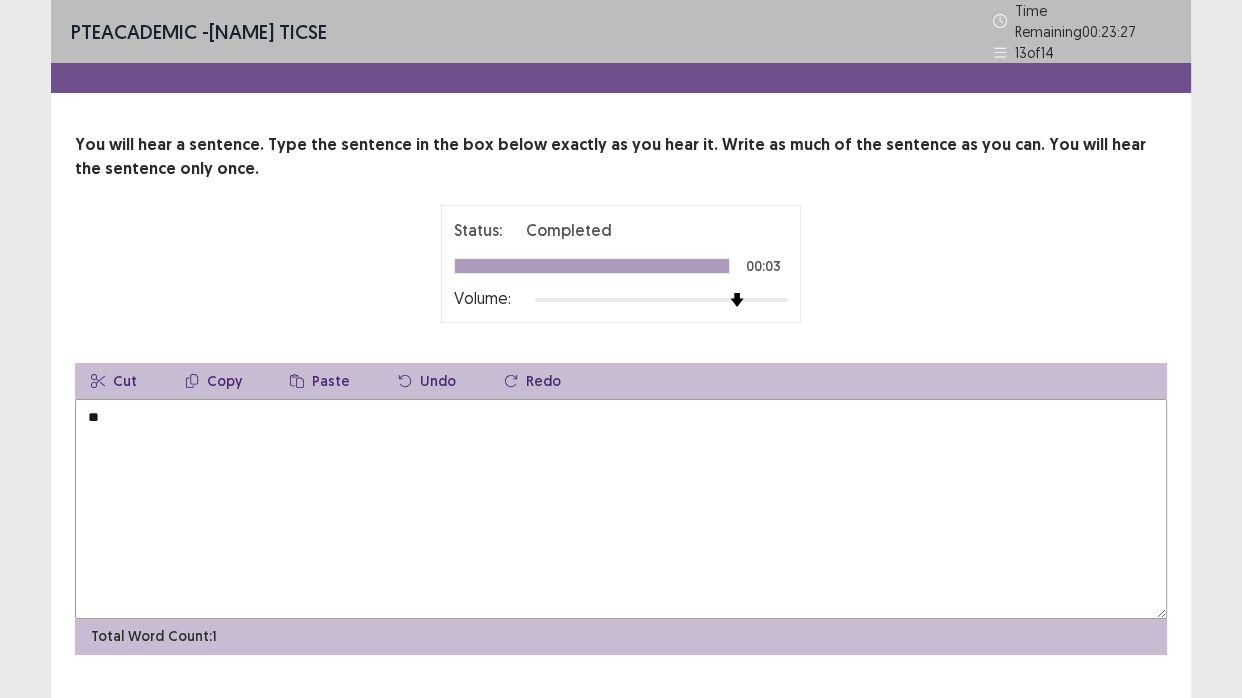 type on "*" 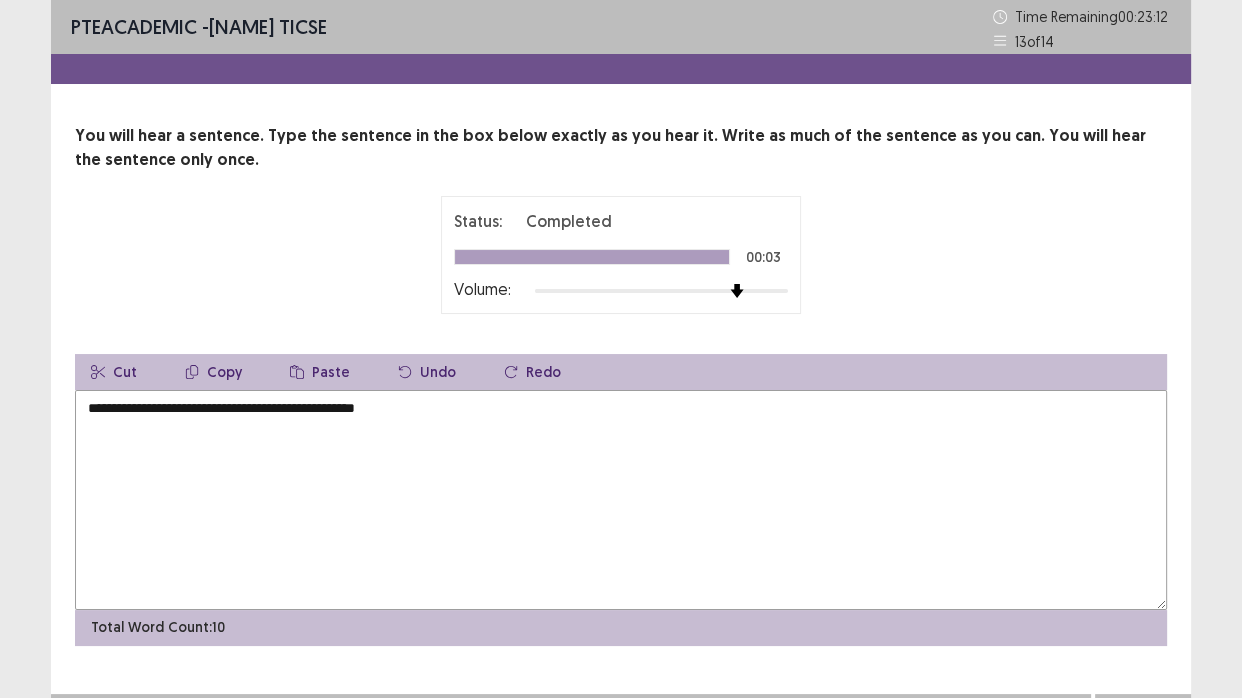 click on "**********" at bounding box center [621, 500] 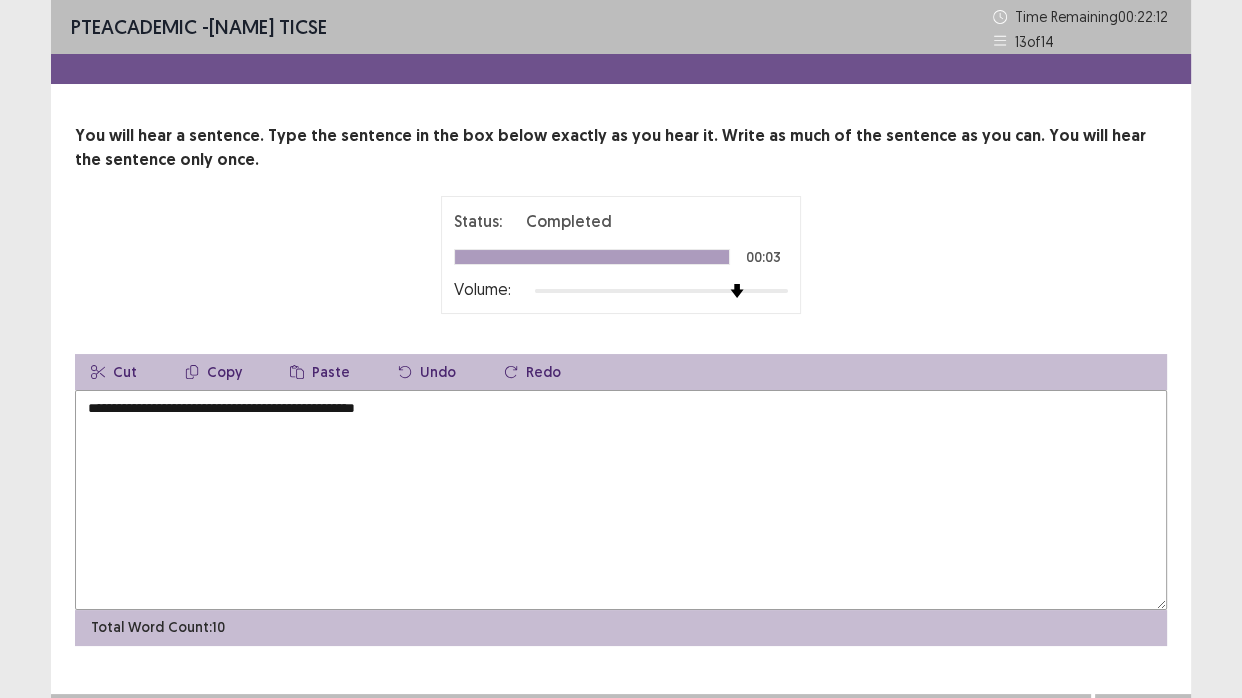 click on "**********" at bounding box center (621, 500) 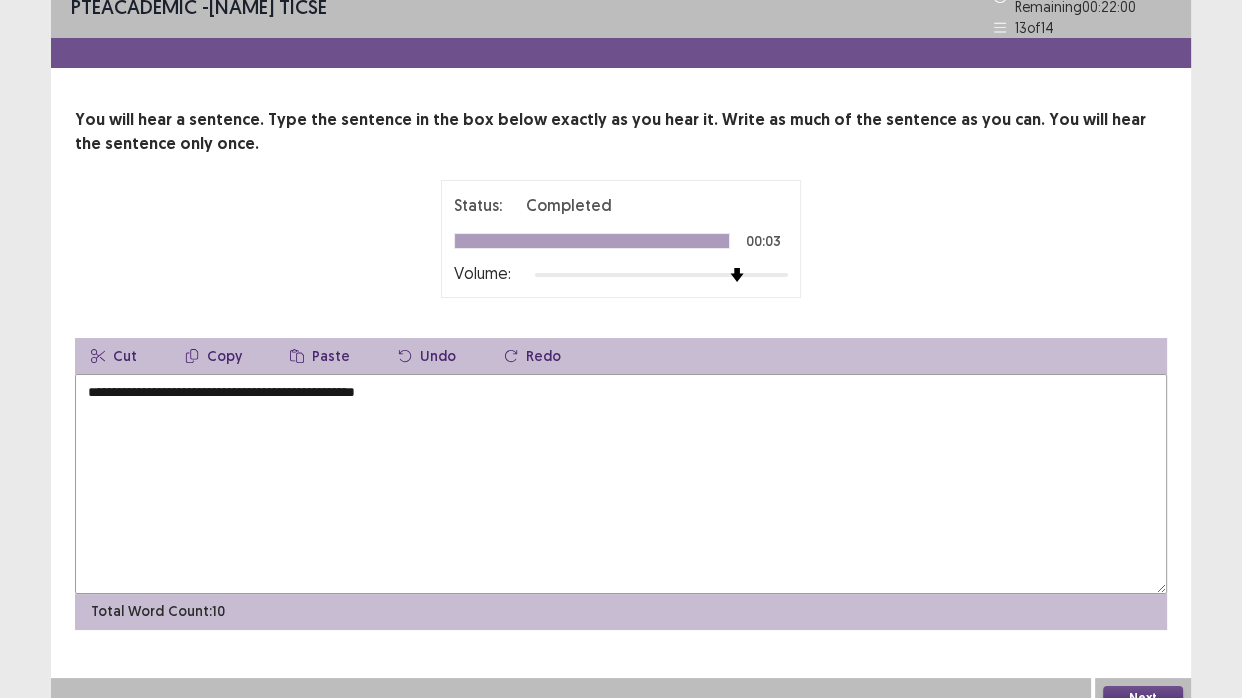 scroll, scrollTop: 35, scrollLeft: 0, axis: vertical 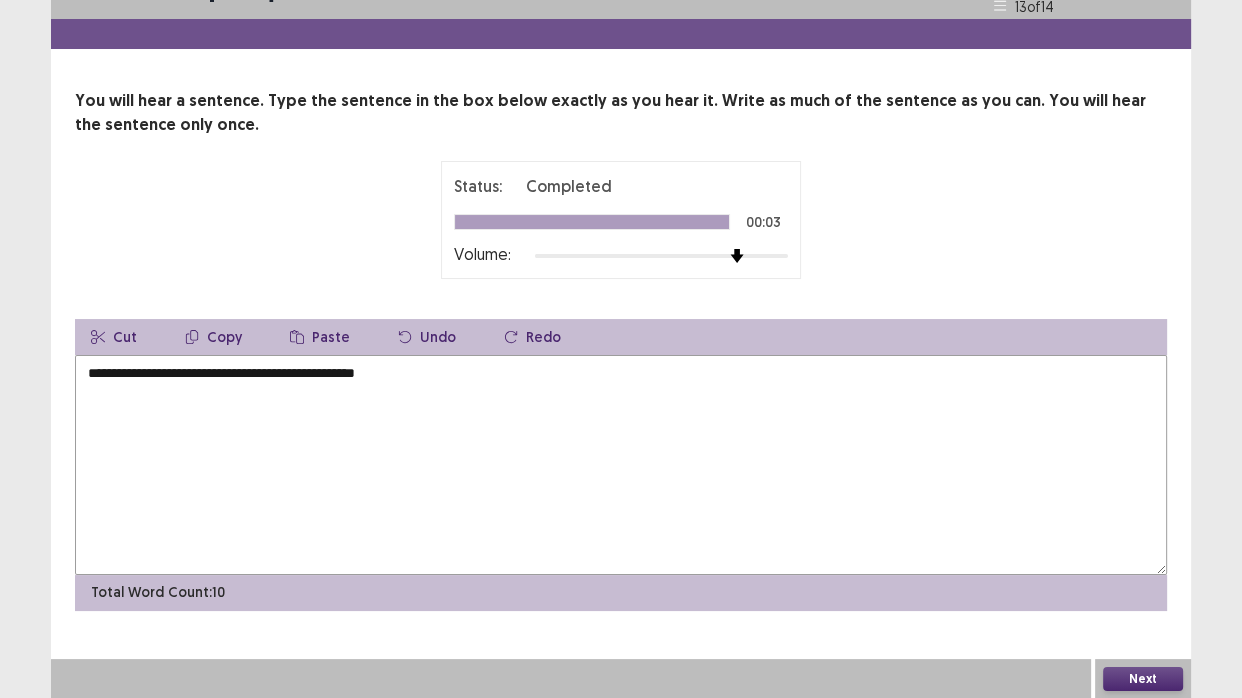 type on "**********" 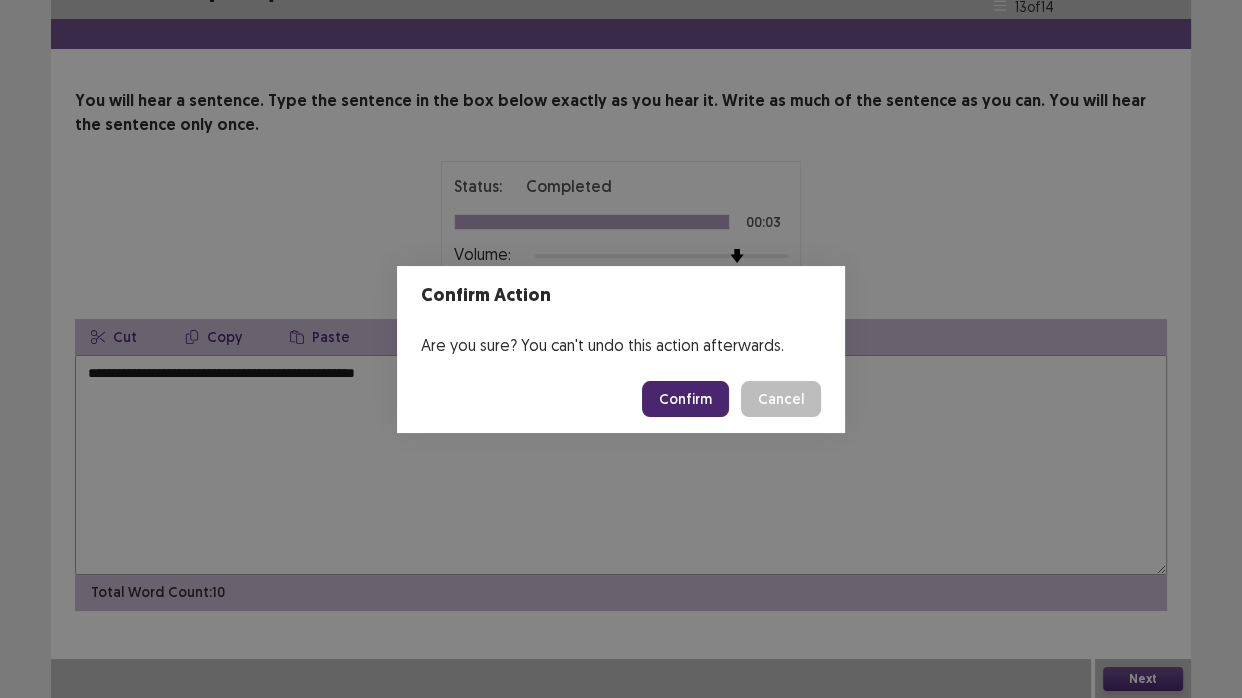 click on "Confirm" at bounding box center [685, 399] 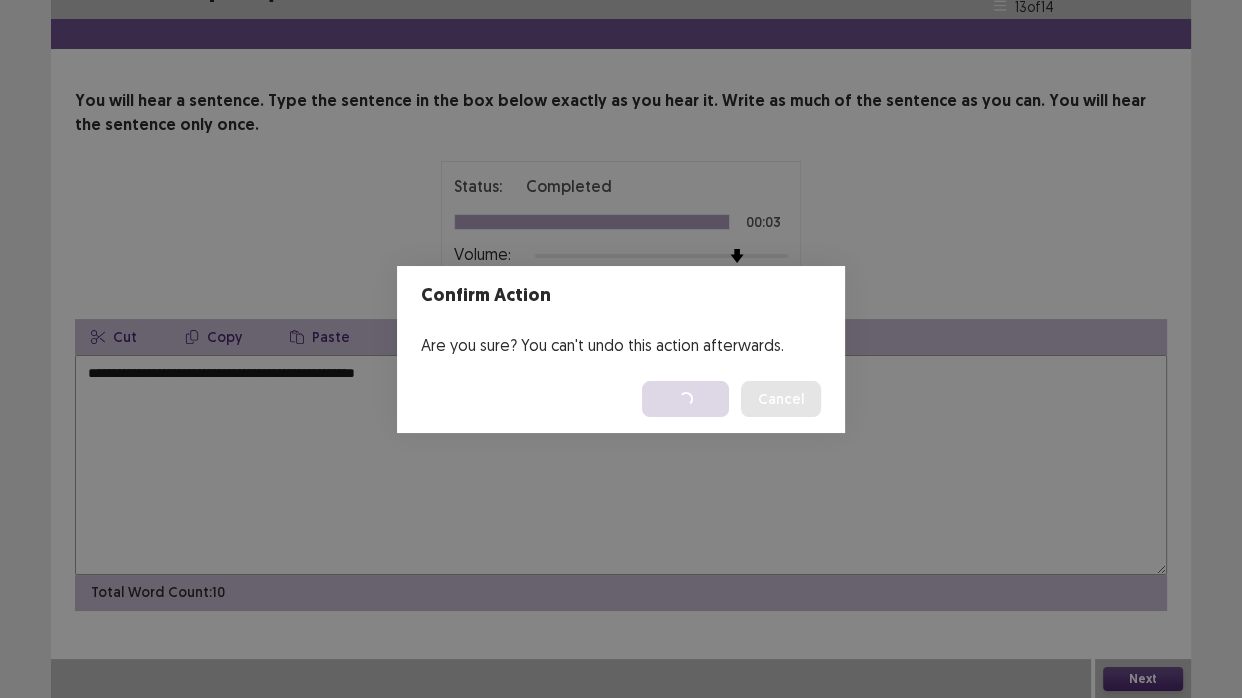 scroll, scrollTop: 0, scrollLeft: 0, axis: both 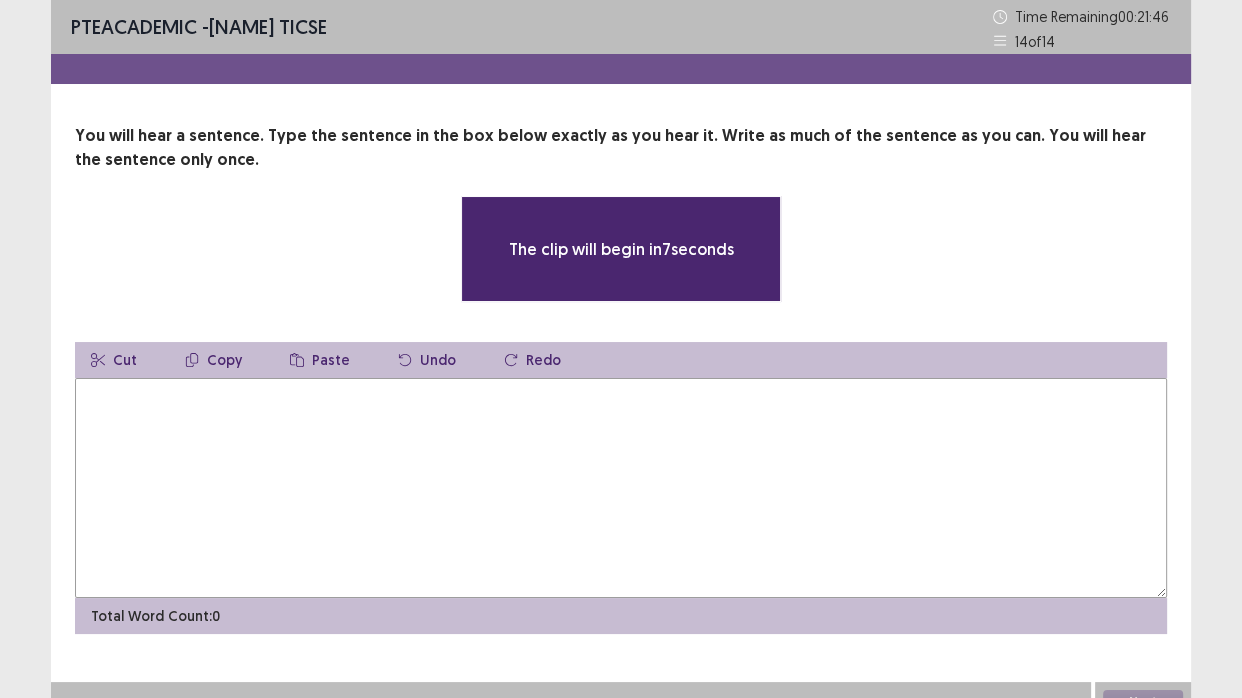 click at bounding box center (621, 488) 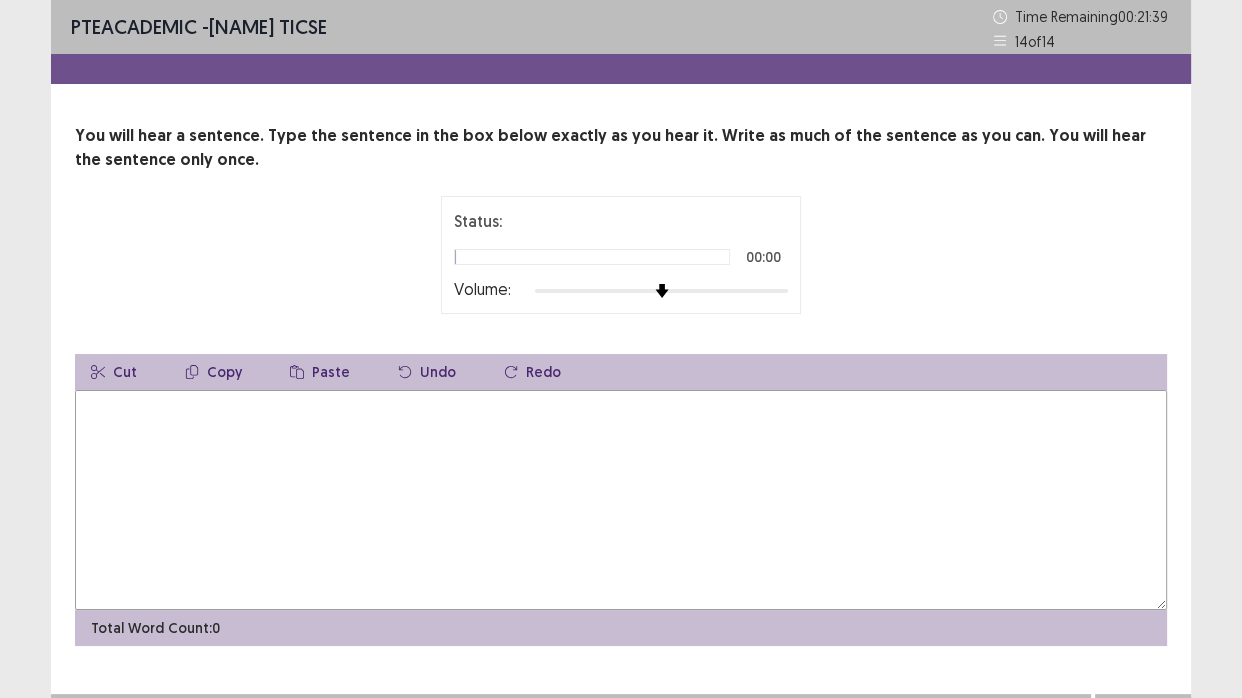 click on "Volume:" at bounding box center (621, 291) 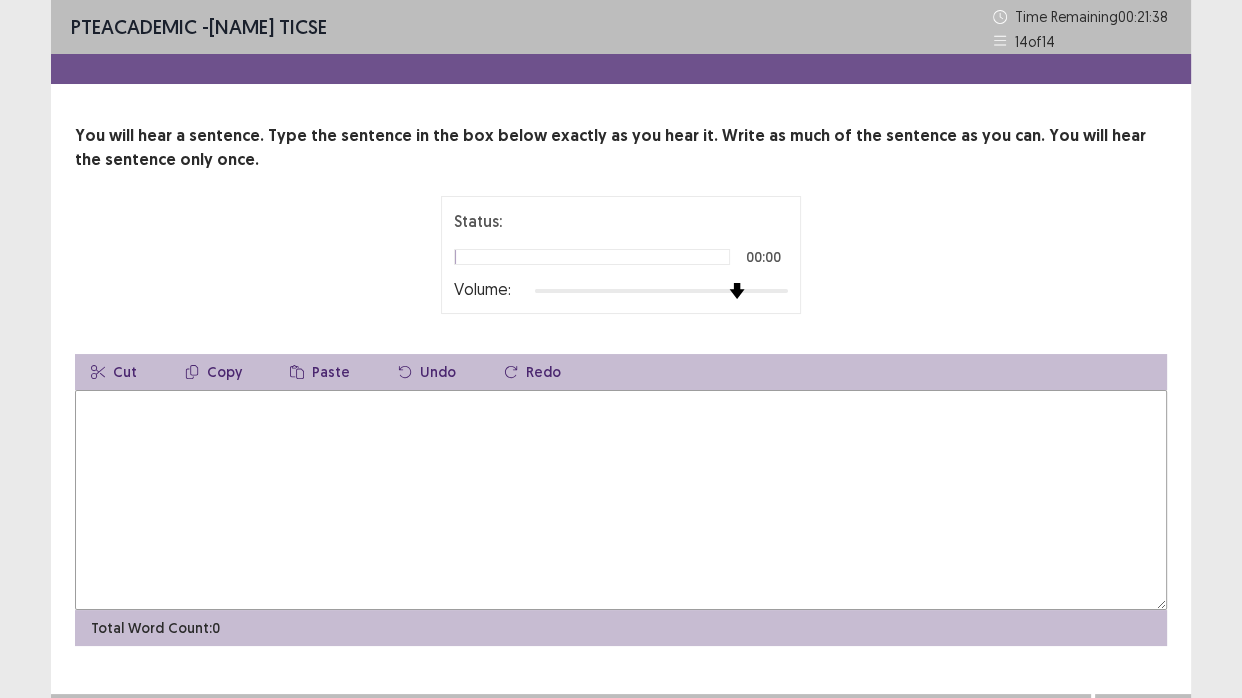 click at bounding box center [661, 291] 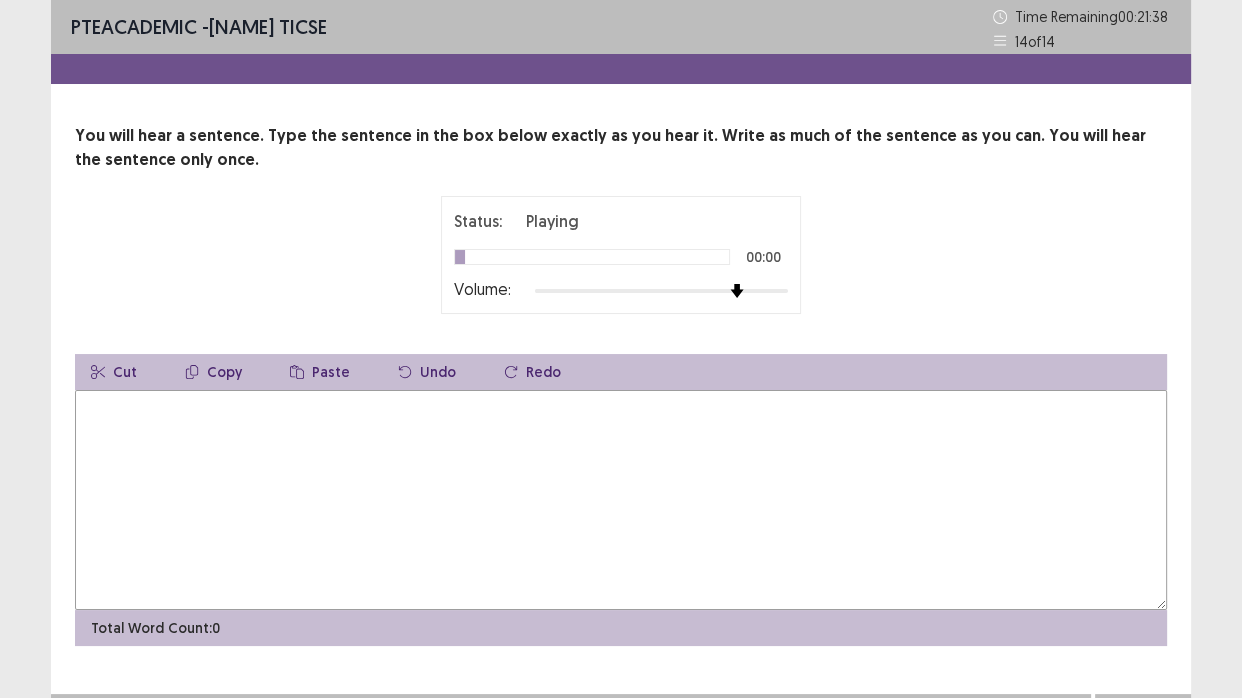 click at bounding box center [621, 500] 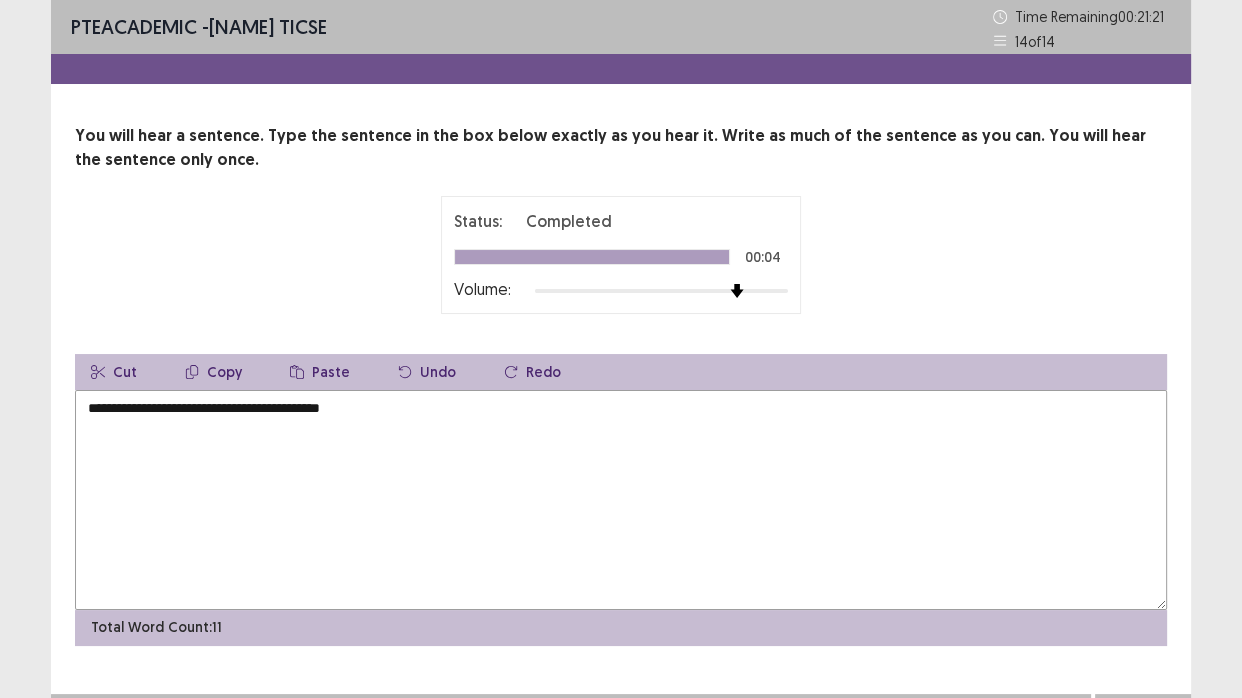 drag, startPoint x: 103, startPoint y: 406, endPoint x: 78, endPoint y: 403, distance: 25.179358 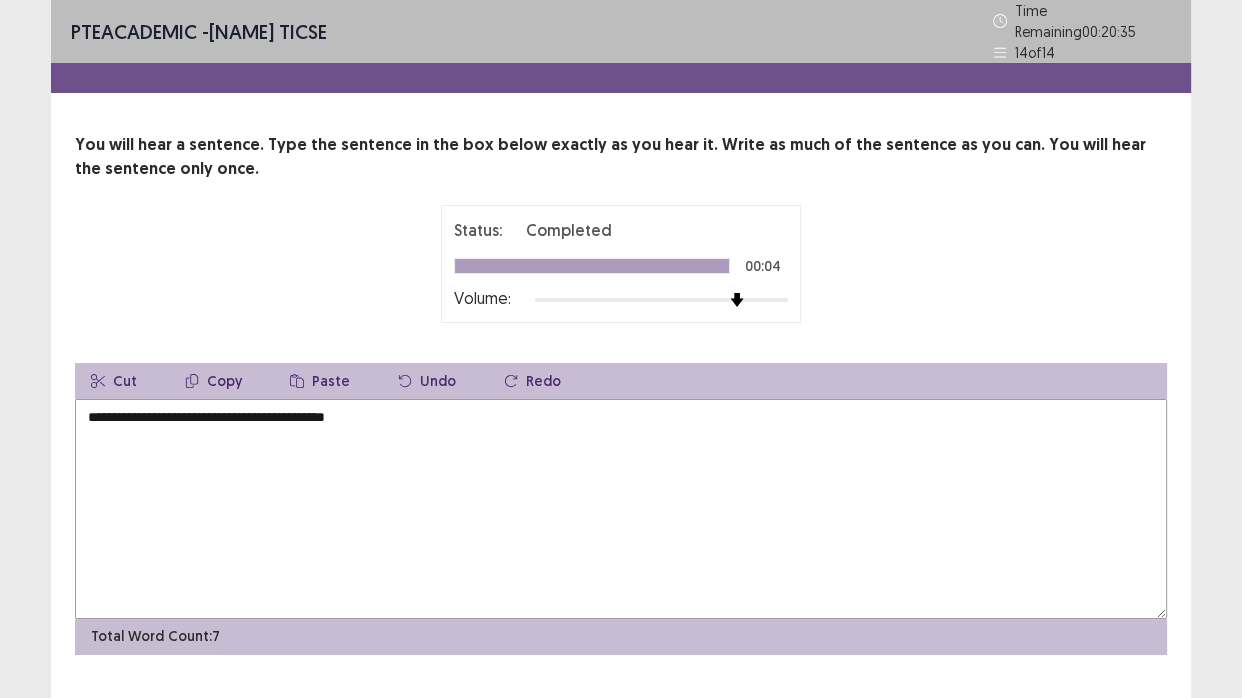 click on "**********" at bounding box center (621, 509) 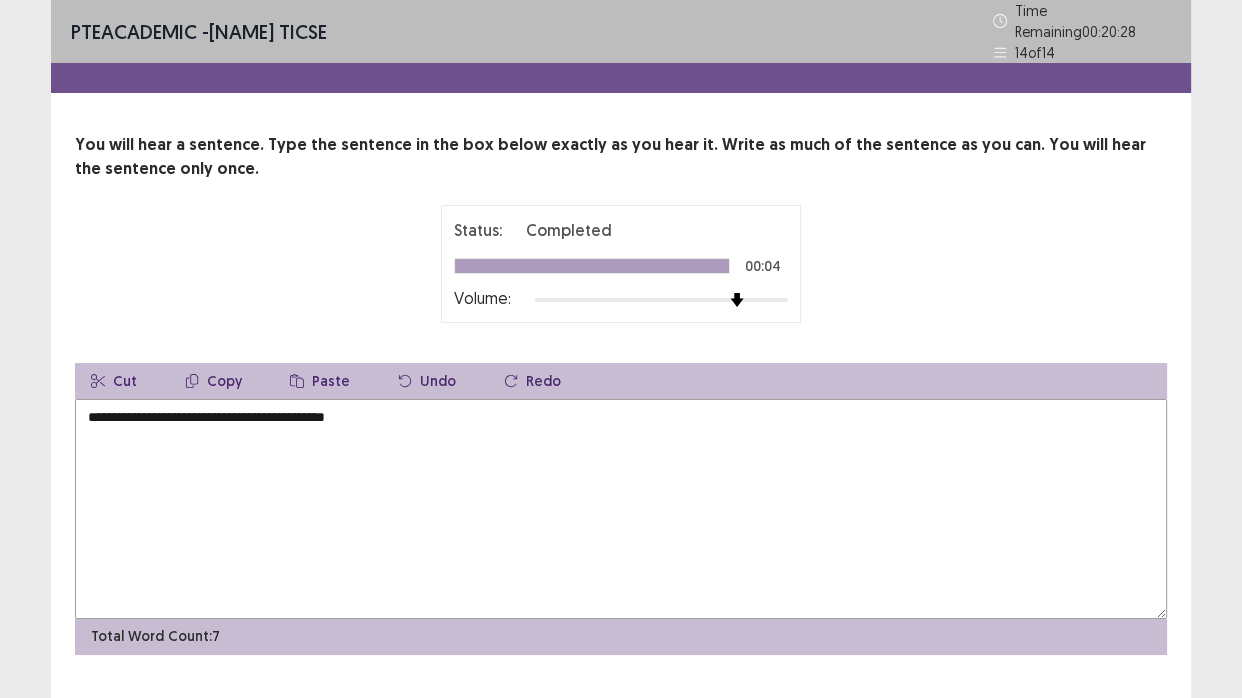 click on "**********" at bounding box center (621, 509) 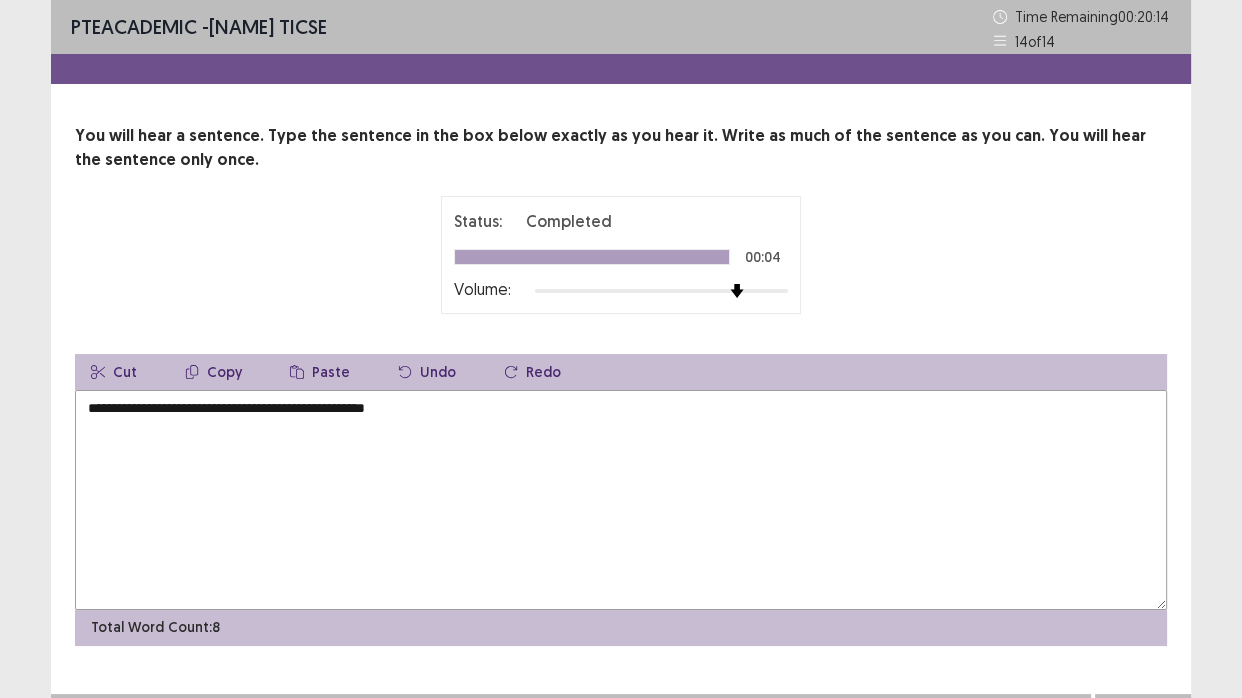 click on "**********" at bounding box center [621, 500] 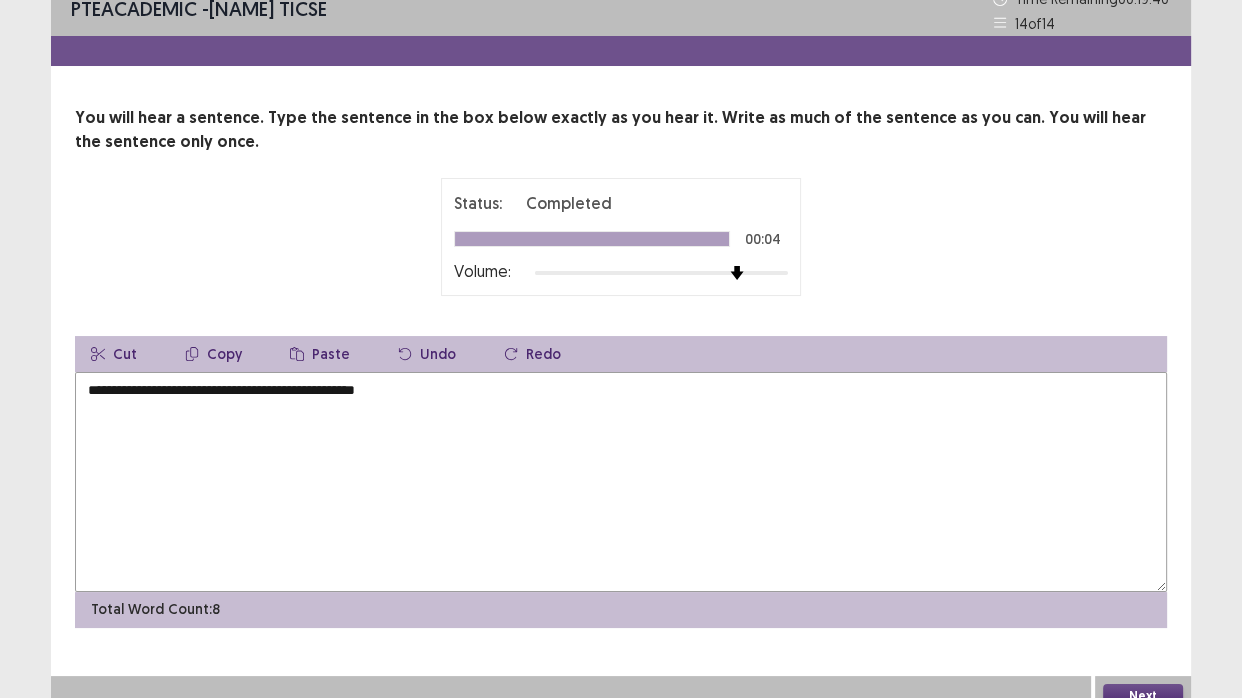 scroll, scrollTop: 35, scrollLeft: 0, axis: vertical 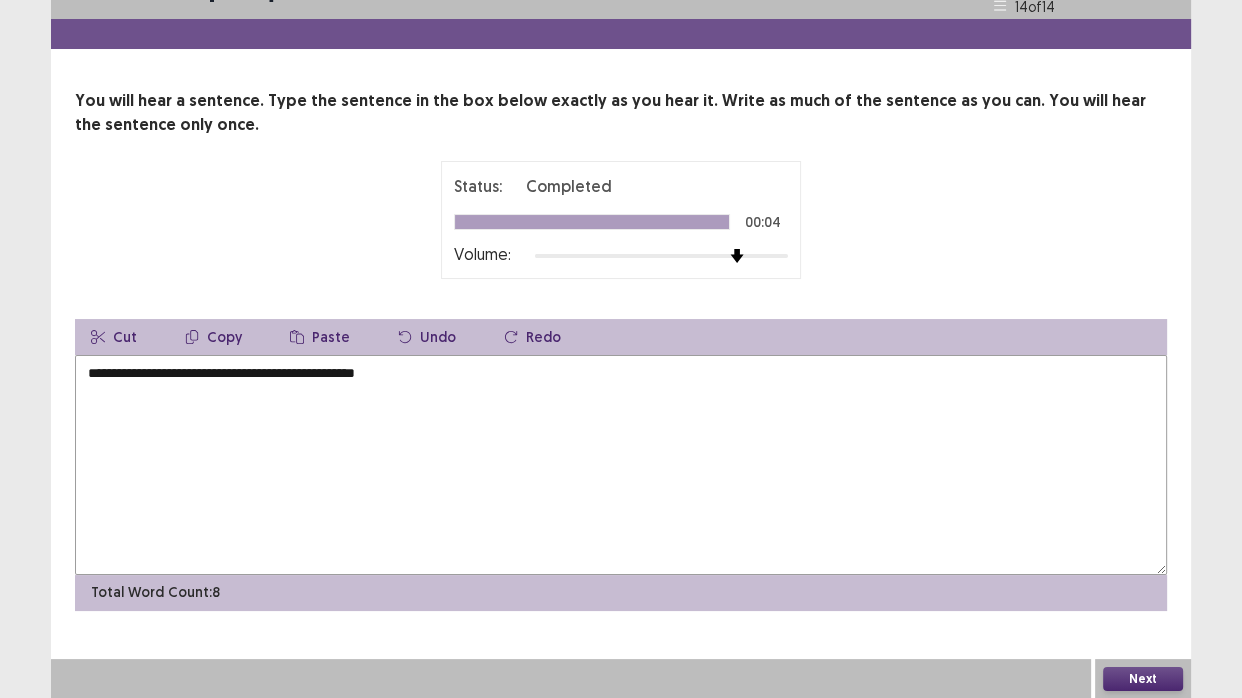 type on "**********" 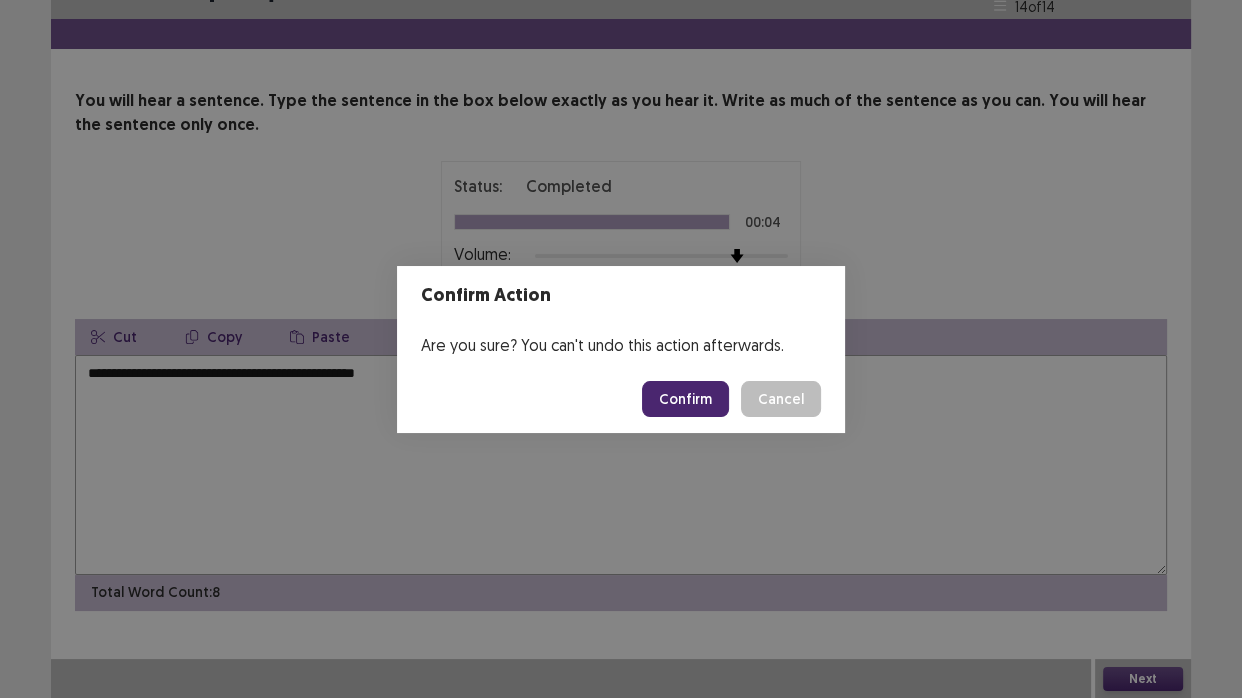 click on "Confirm" at bounding box center (685, 399) 